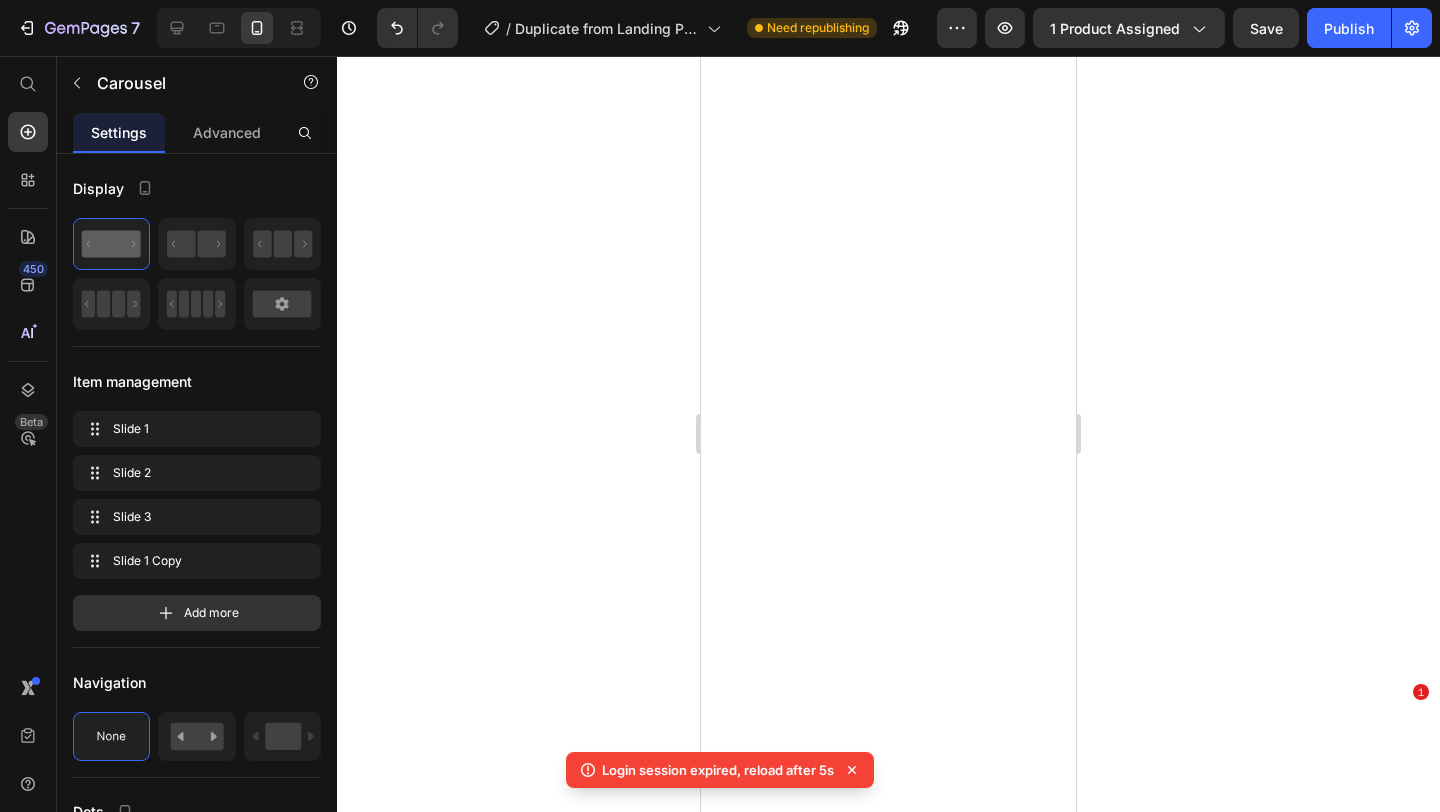 scroll, scrollTop: 0, scrollLeft: 0, axis: both 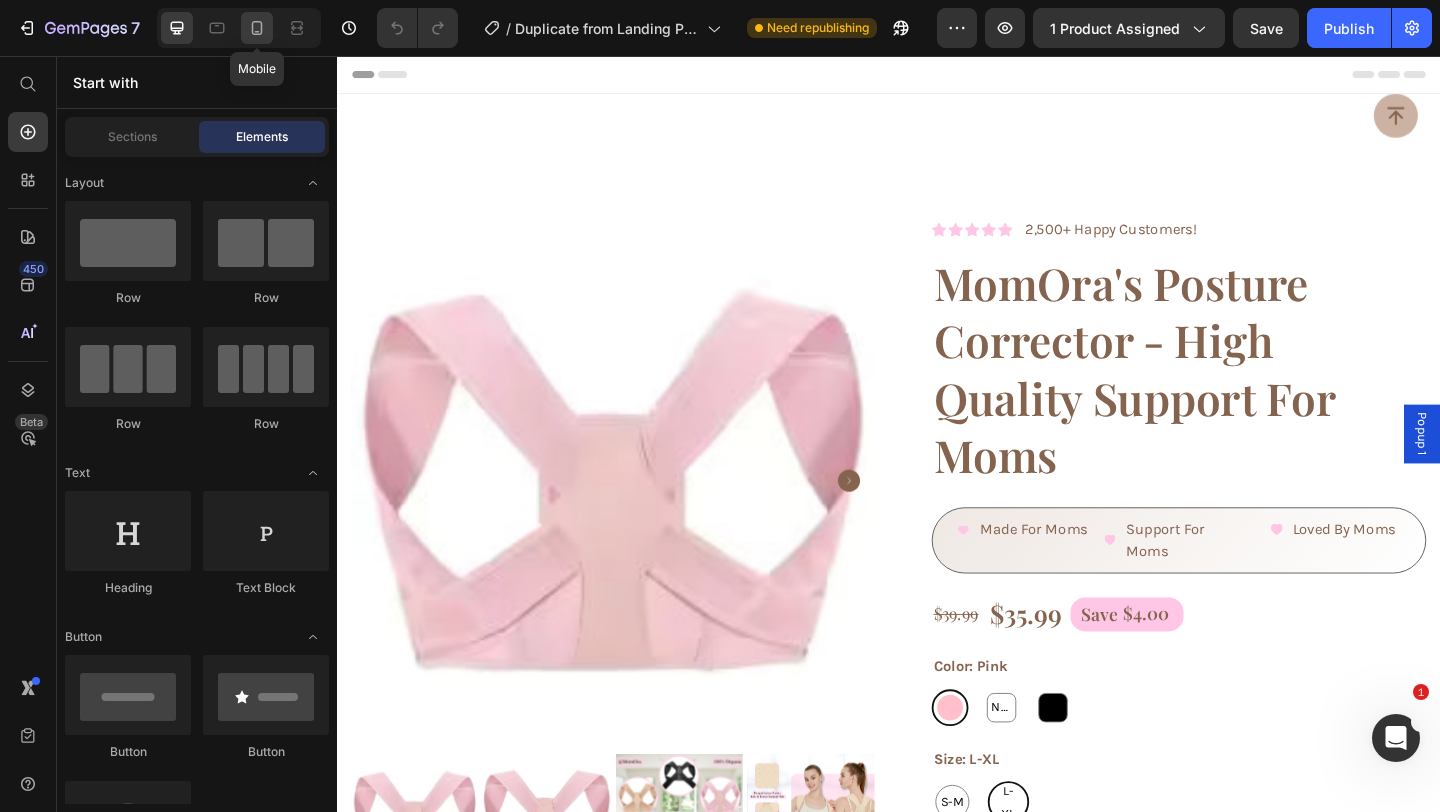 click 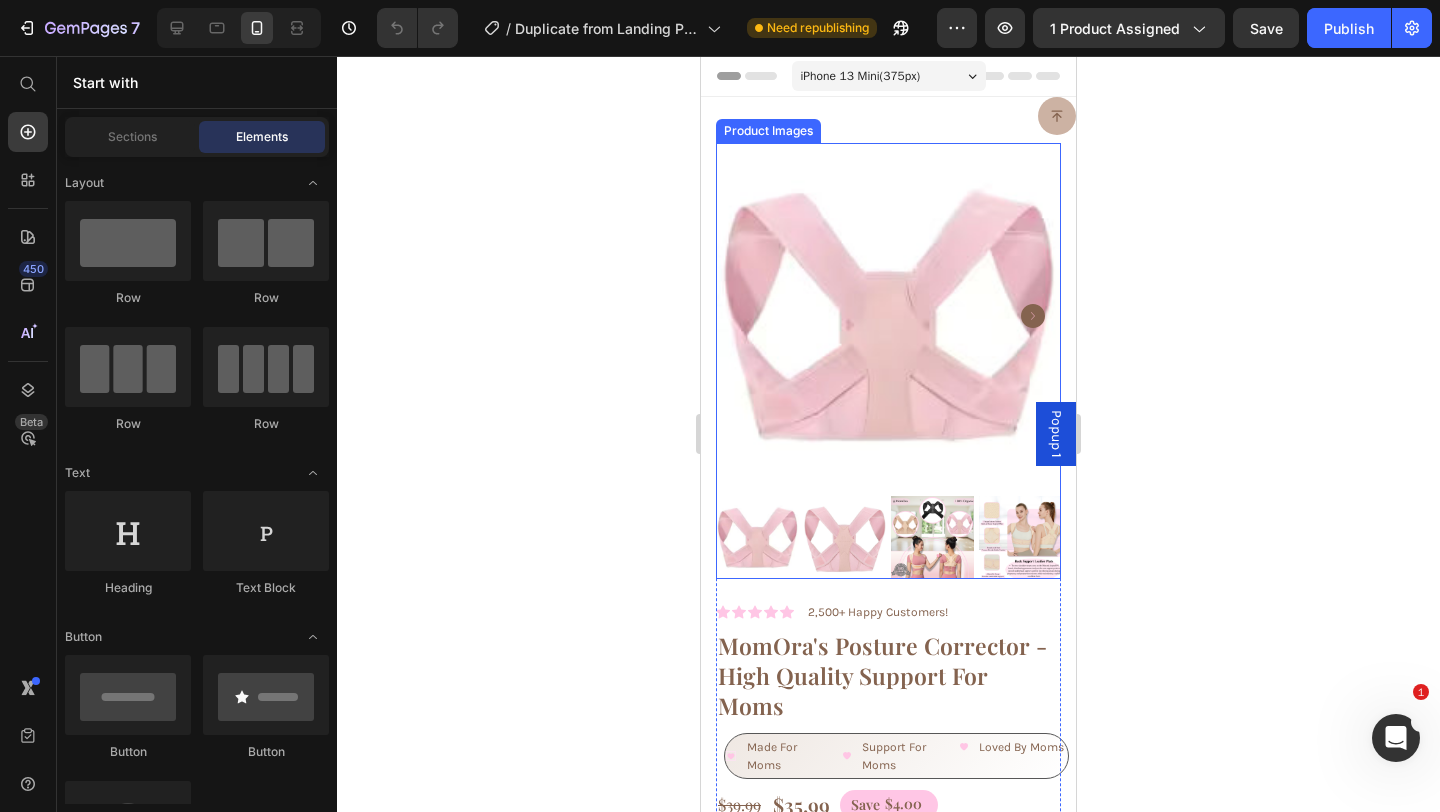 drag, startPoint x: 842, startPoint y: 536, endPoint x: 792, endPoint y: 541, distance: 50.24938 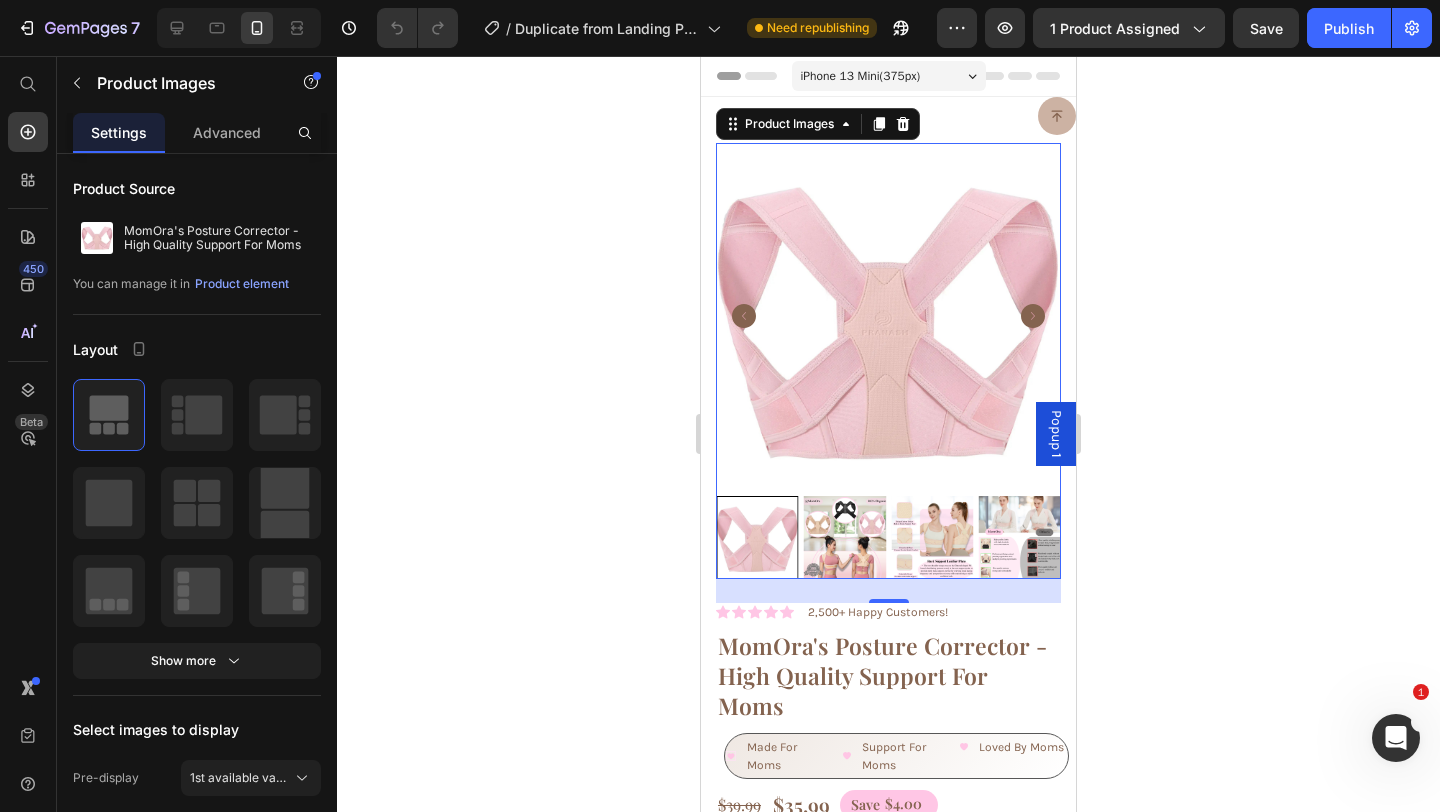 click at bounding box center [757, 537] 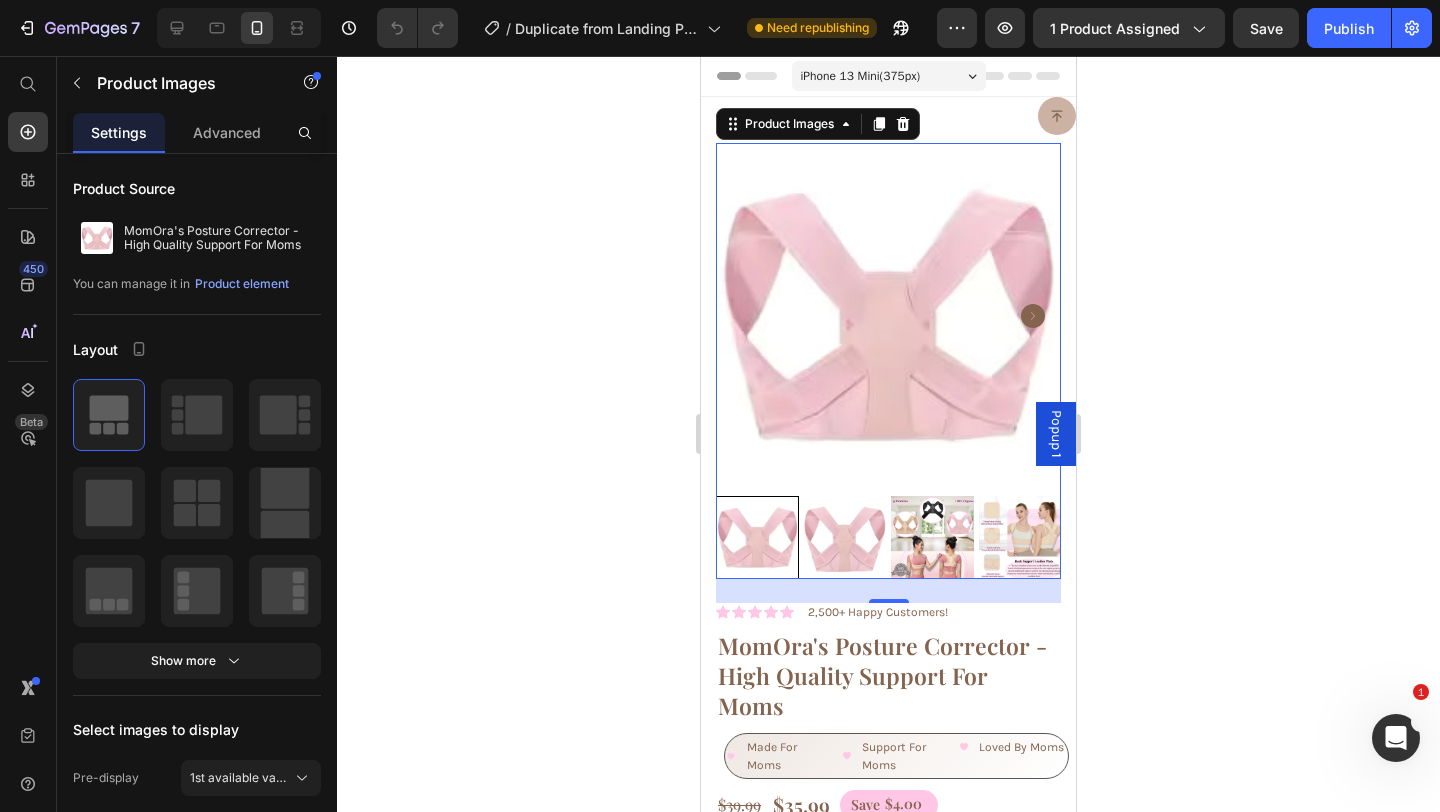 click at bounding box center (845, 537) 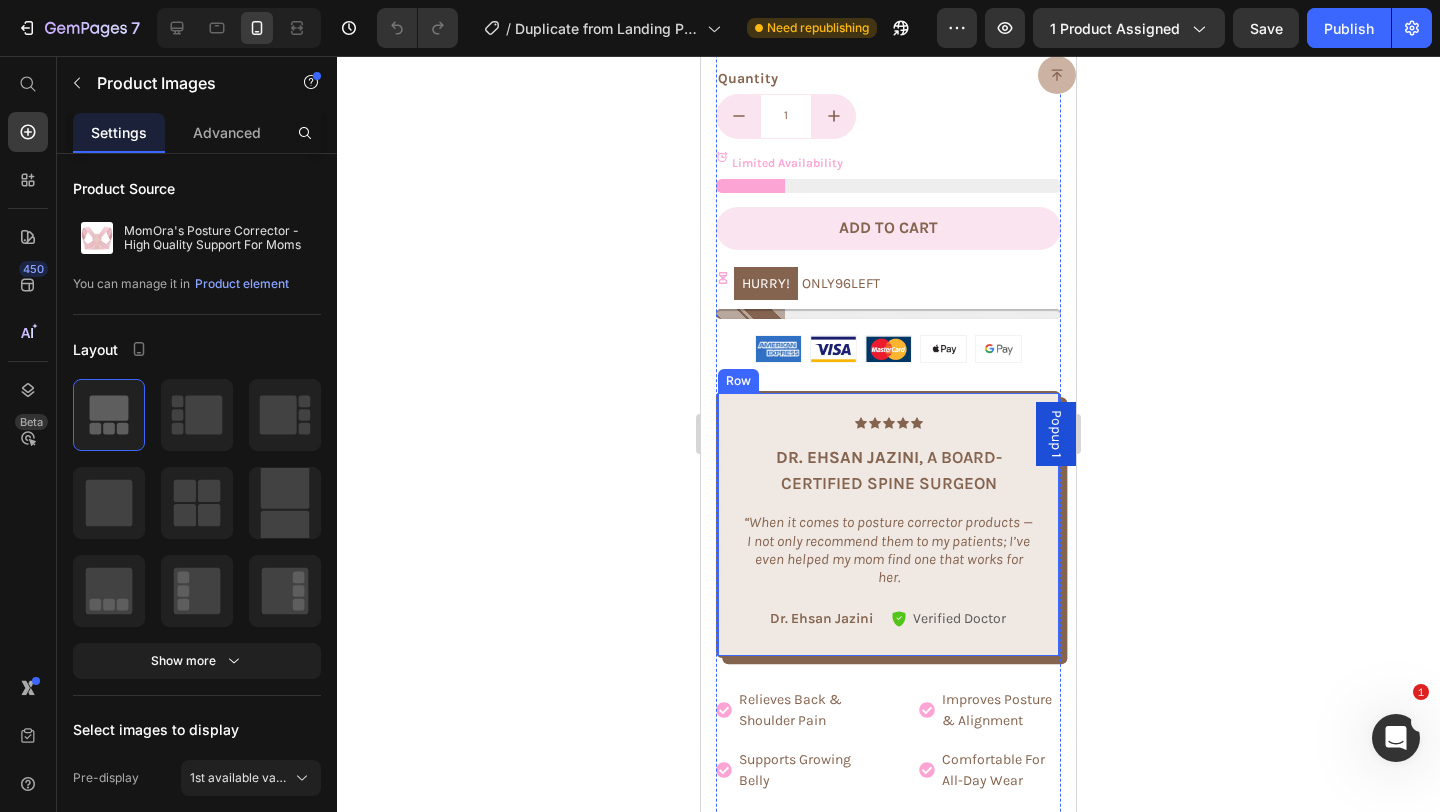 scroll, scrollTop: 943, scrollLeft: 0, axis: vertical 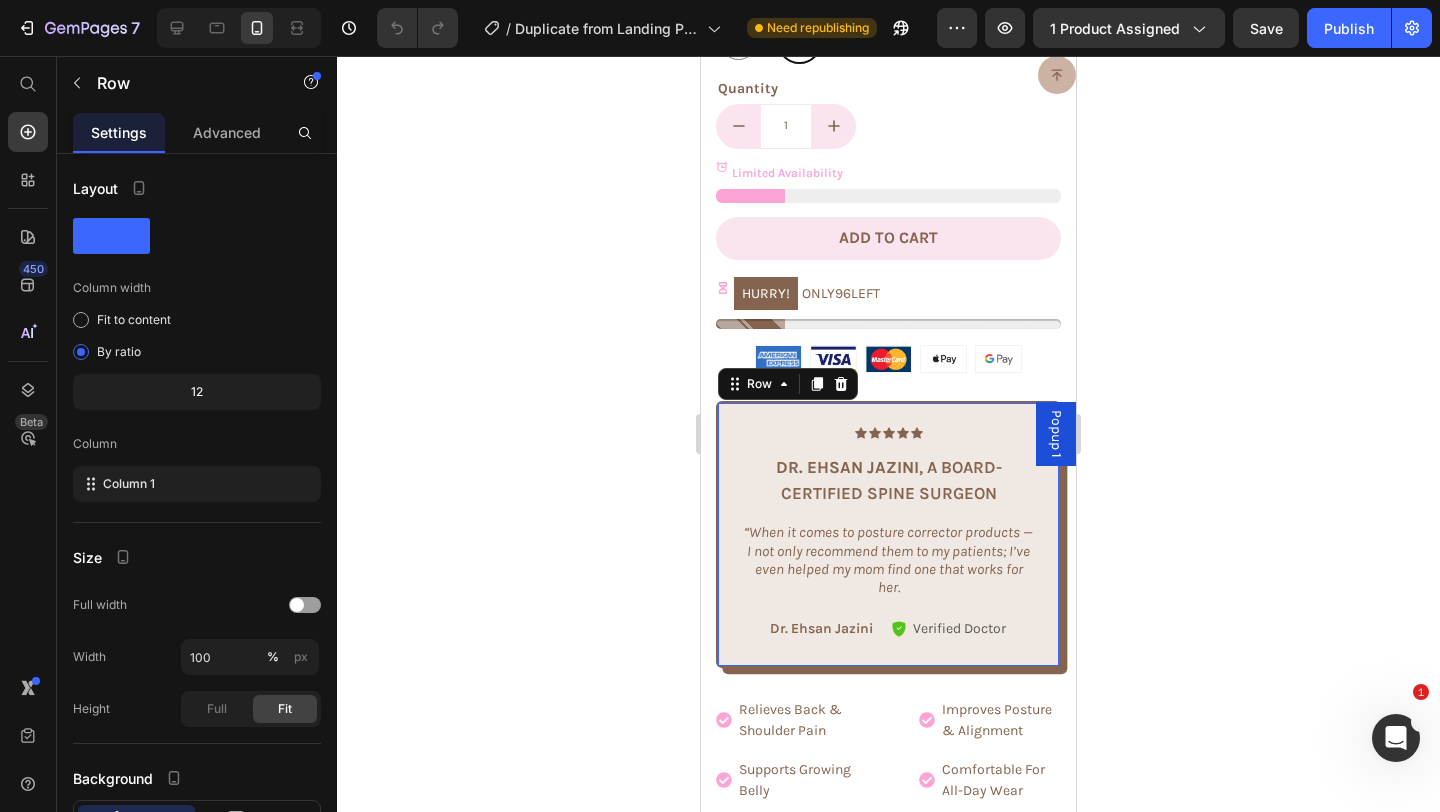 click on "Icon Icon Icon Icon Icon Icon List Dr. Ehsan Jazini , a board-certified spine surgeon Text Block “When it comes to posture corrector products — I not only recommend them to my patients; I’ve even helped my mom find one that works for her.  Text Block Dr. Ehsan Jazini Text Block
Verified Doctor Item List Row Row   0" at bounding box center [888, 534] 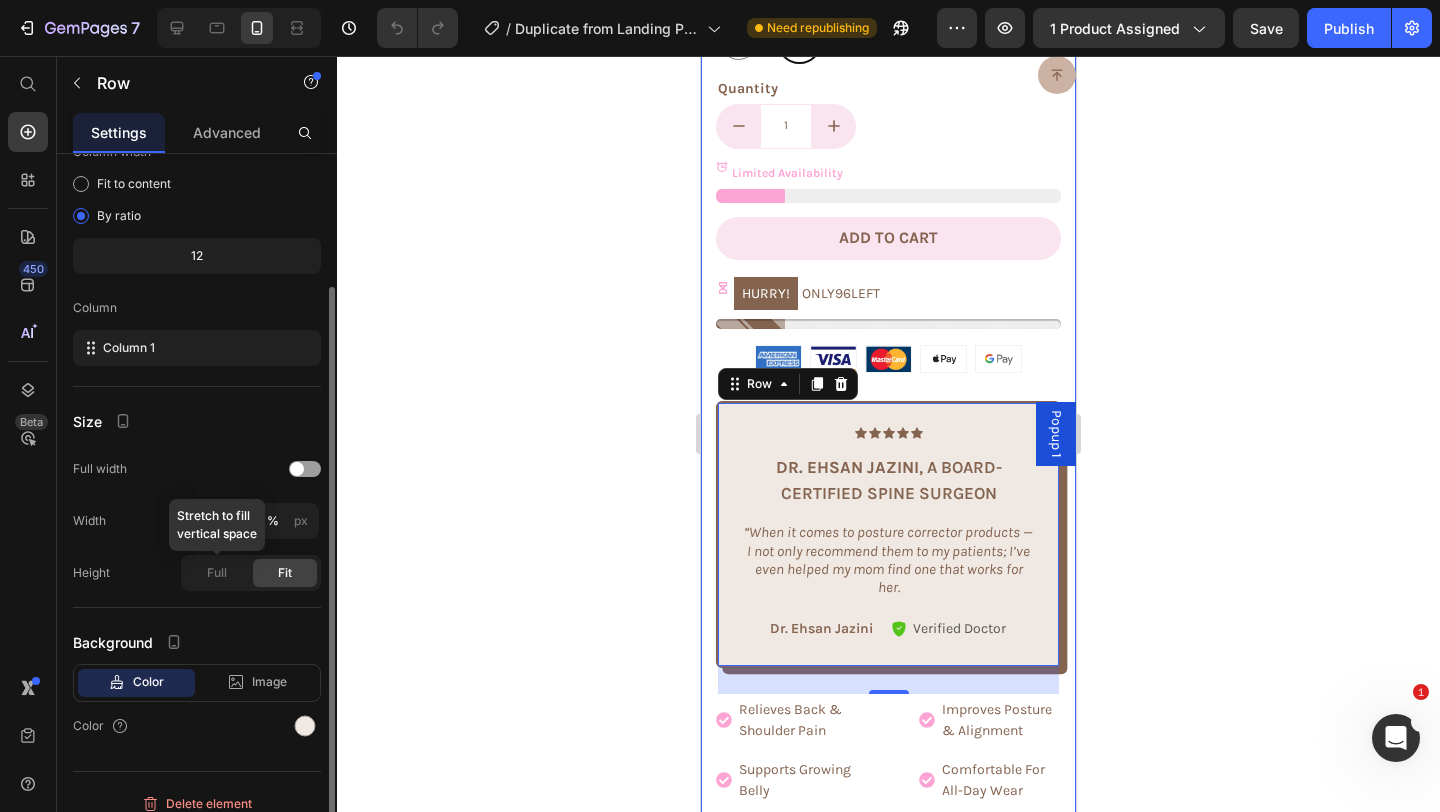 scroll, scrollTop: 153, scrollLeft: 0, axis: vertical 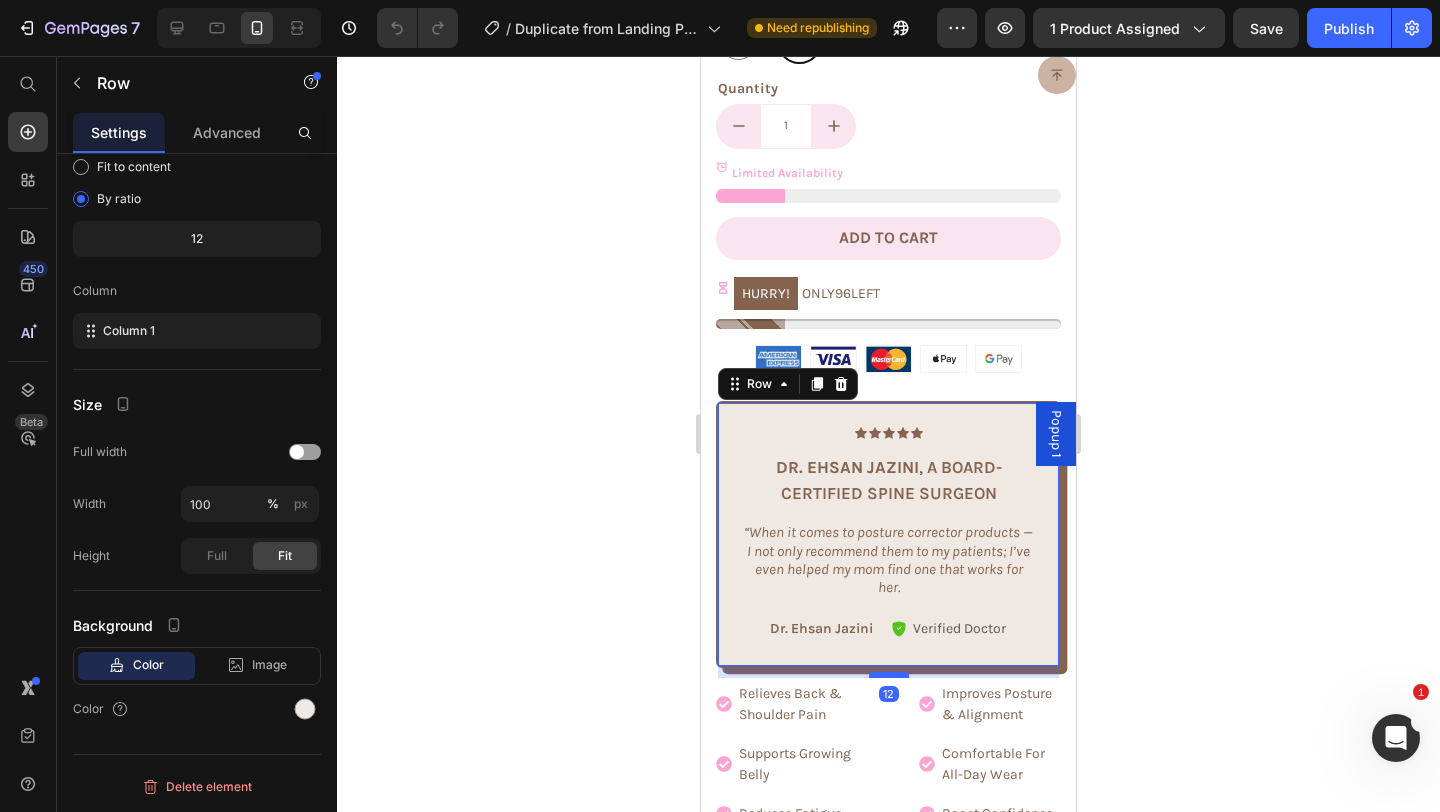 drag, startPoint x: 892, startPoint y: 663, endPoint x: 896, endPoint y: 647, distance: 16.492422 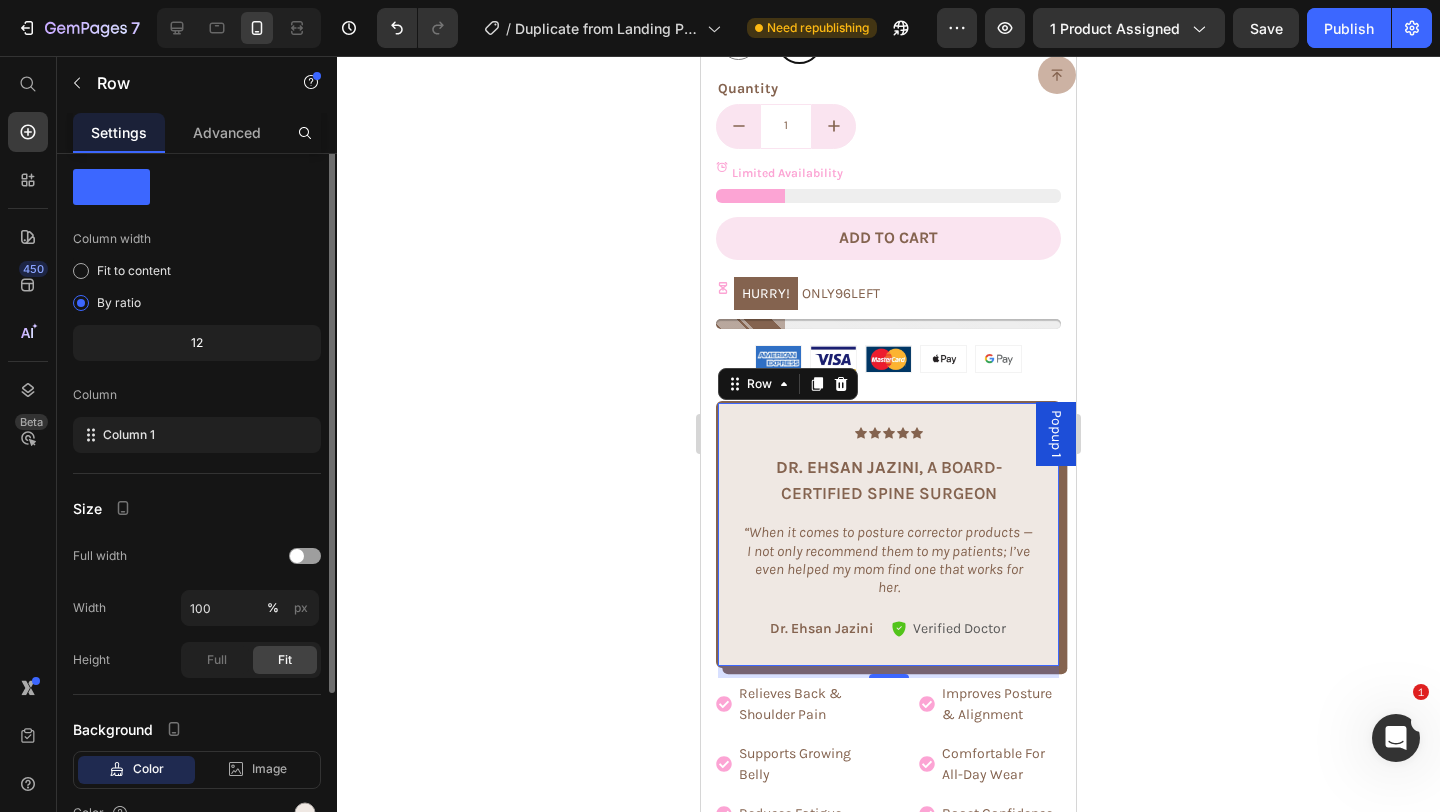 scroll, scrollTop: 0, scrollLeft: 0, axis: both 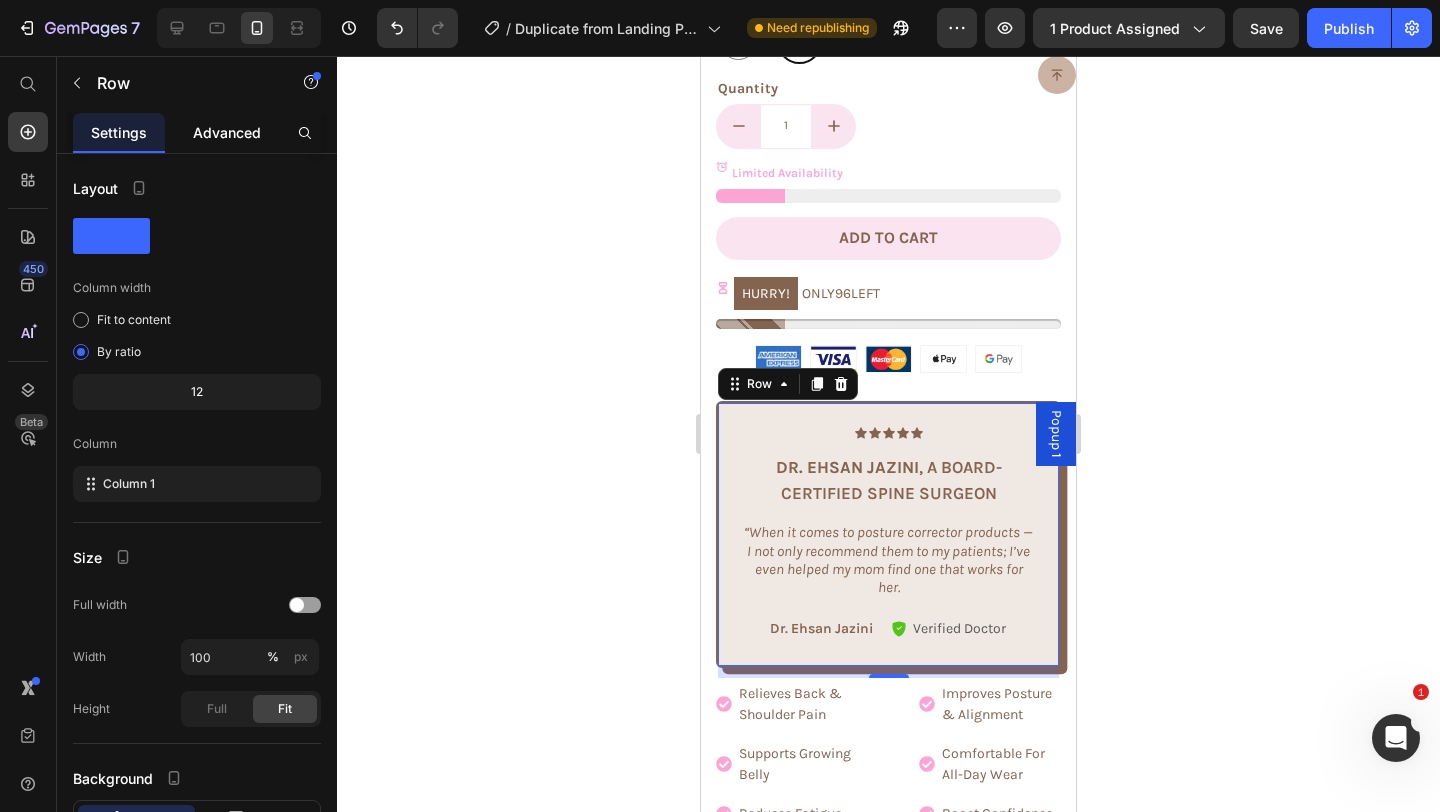 click on "Advanced" at bounding box center [227, 132] 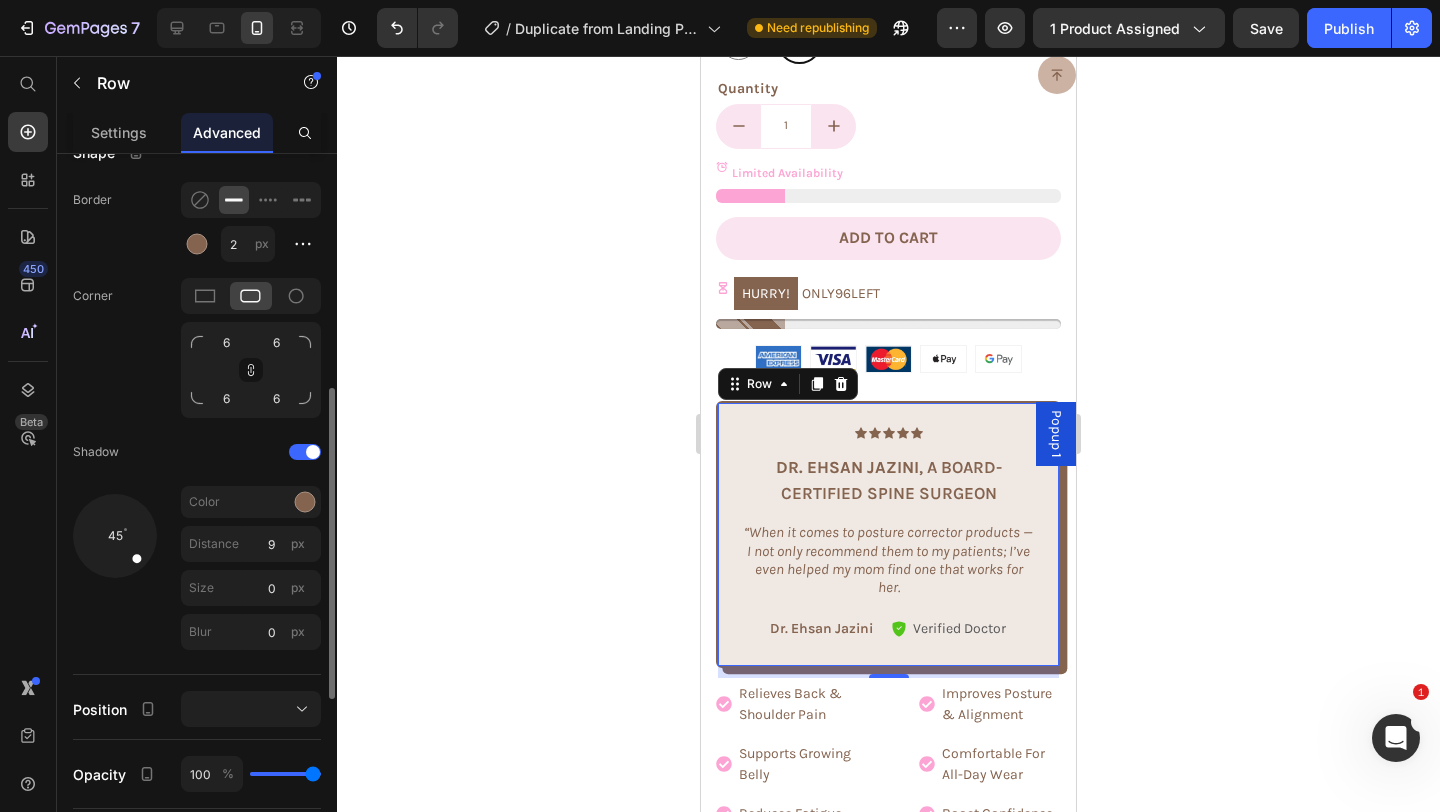 scroll, scrollTop: 535, scrollLeft: 0, axis: vertical 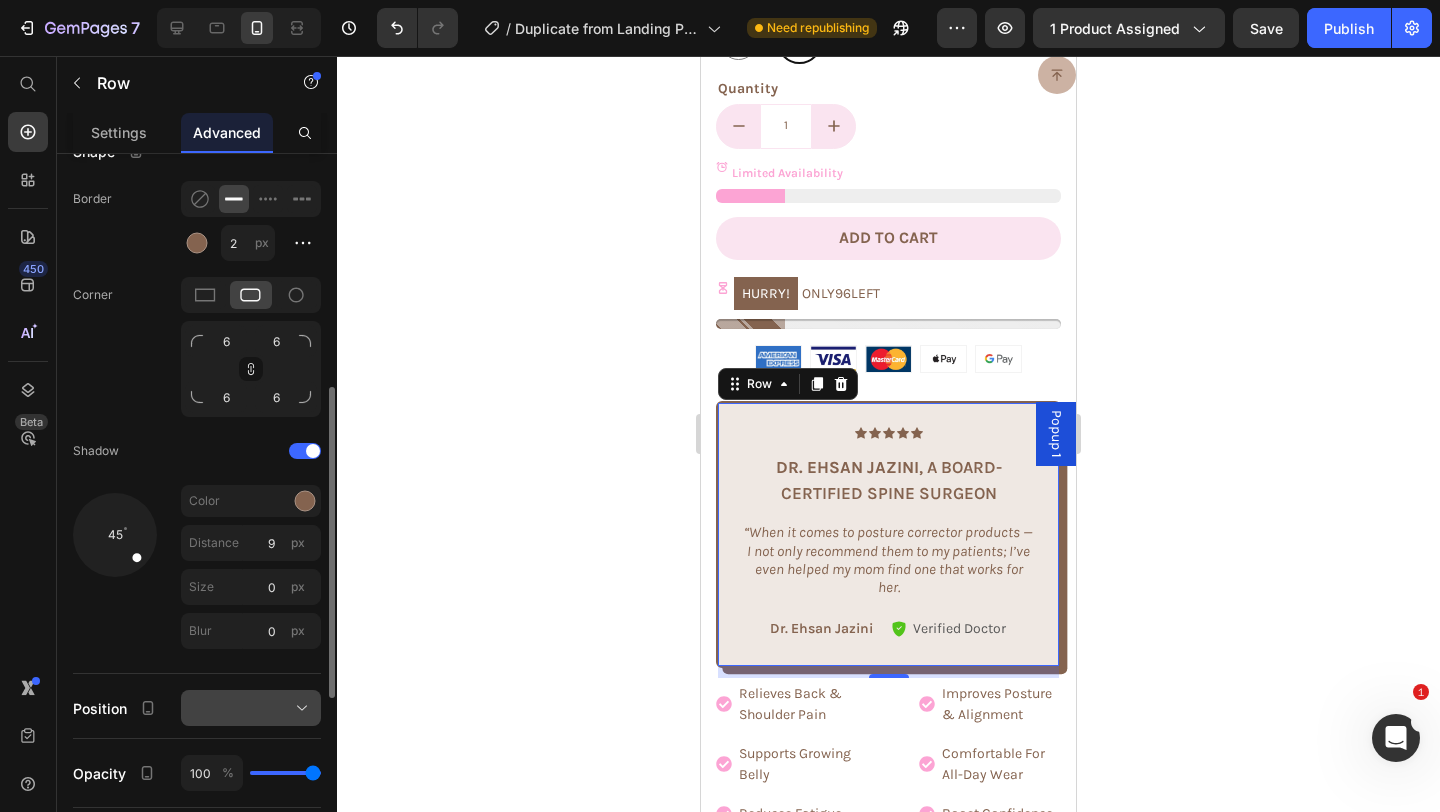 click 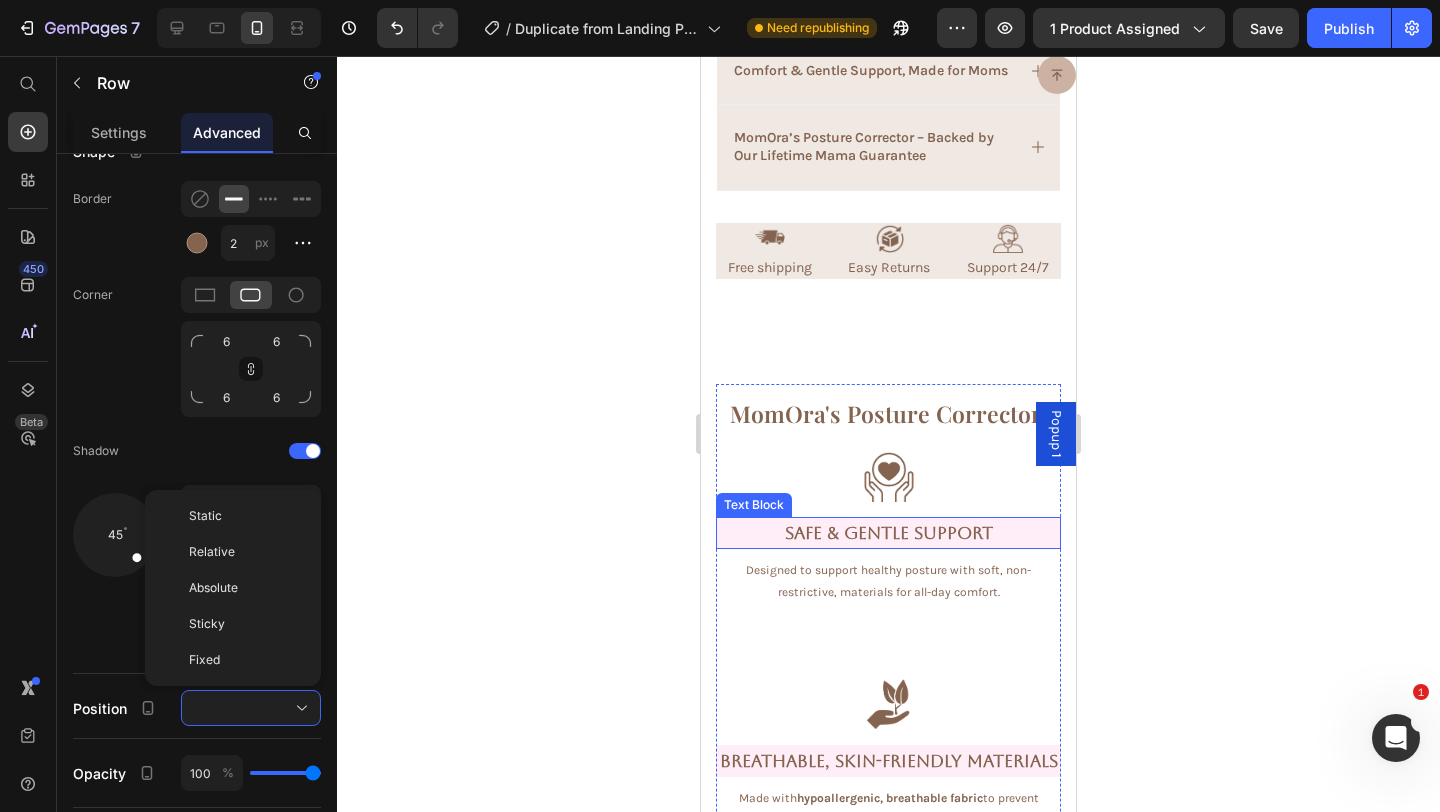 scroll, scrollTop: 2038, scrollLeft: 0, axis: vertical 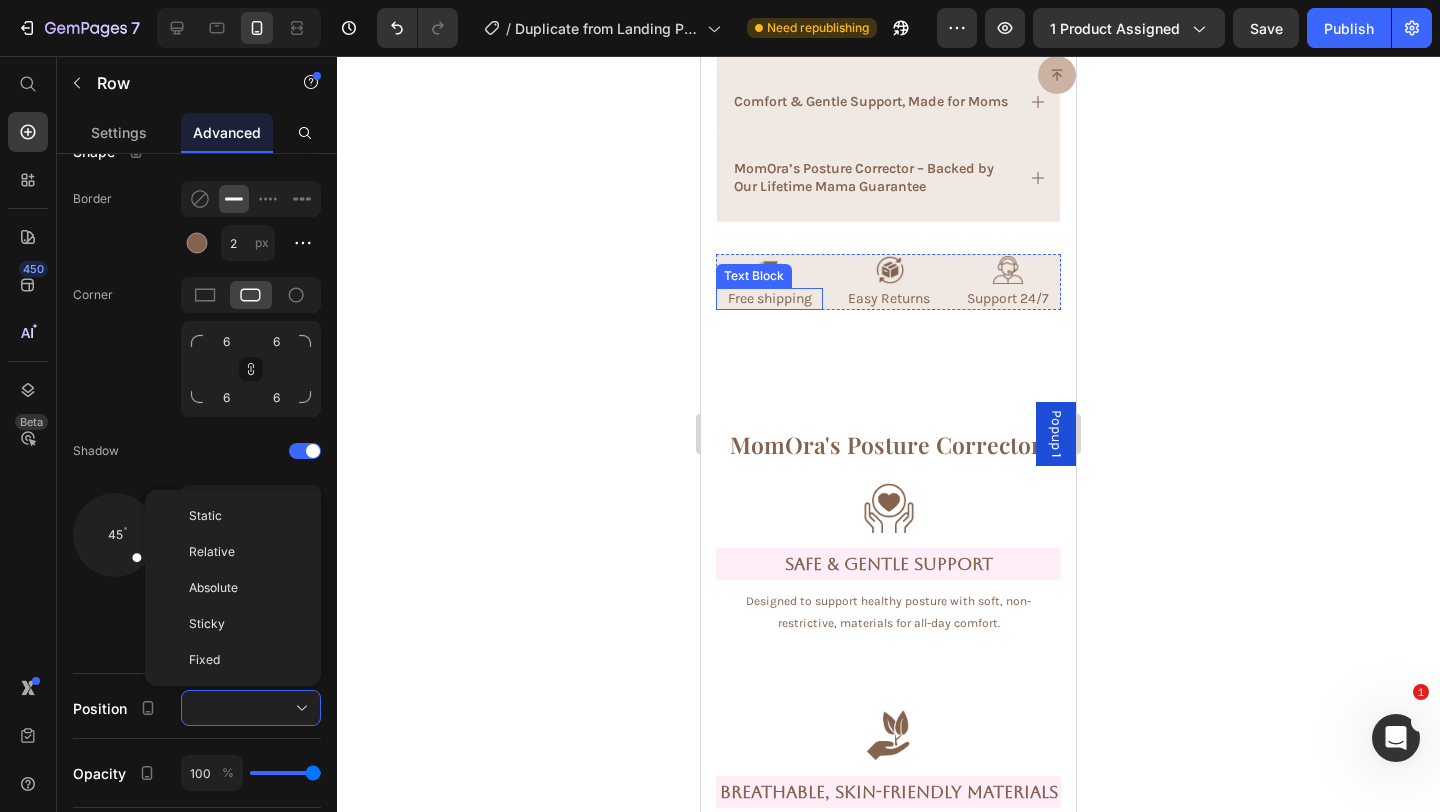 click on "Text Block" at bounding box center [754, 276] 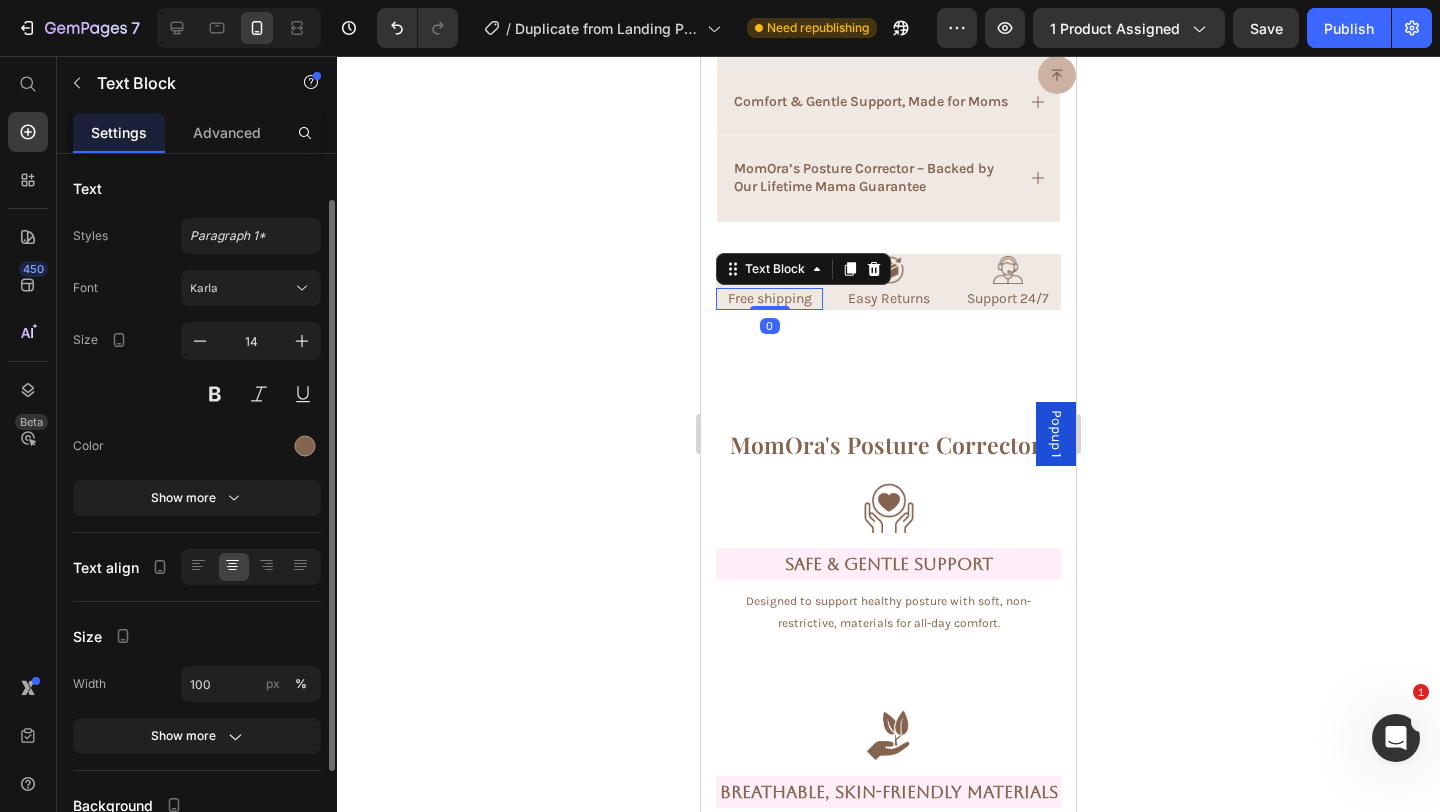 scroll, scrollTop: 180, scrollLeft: 0, axis: vertical 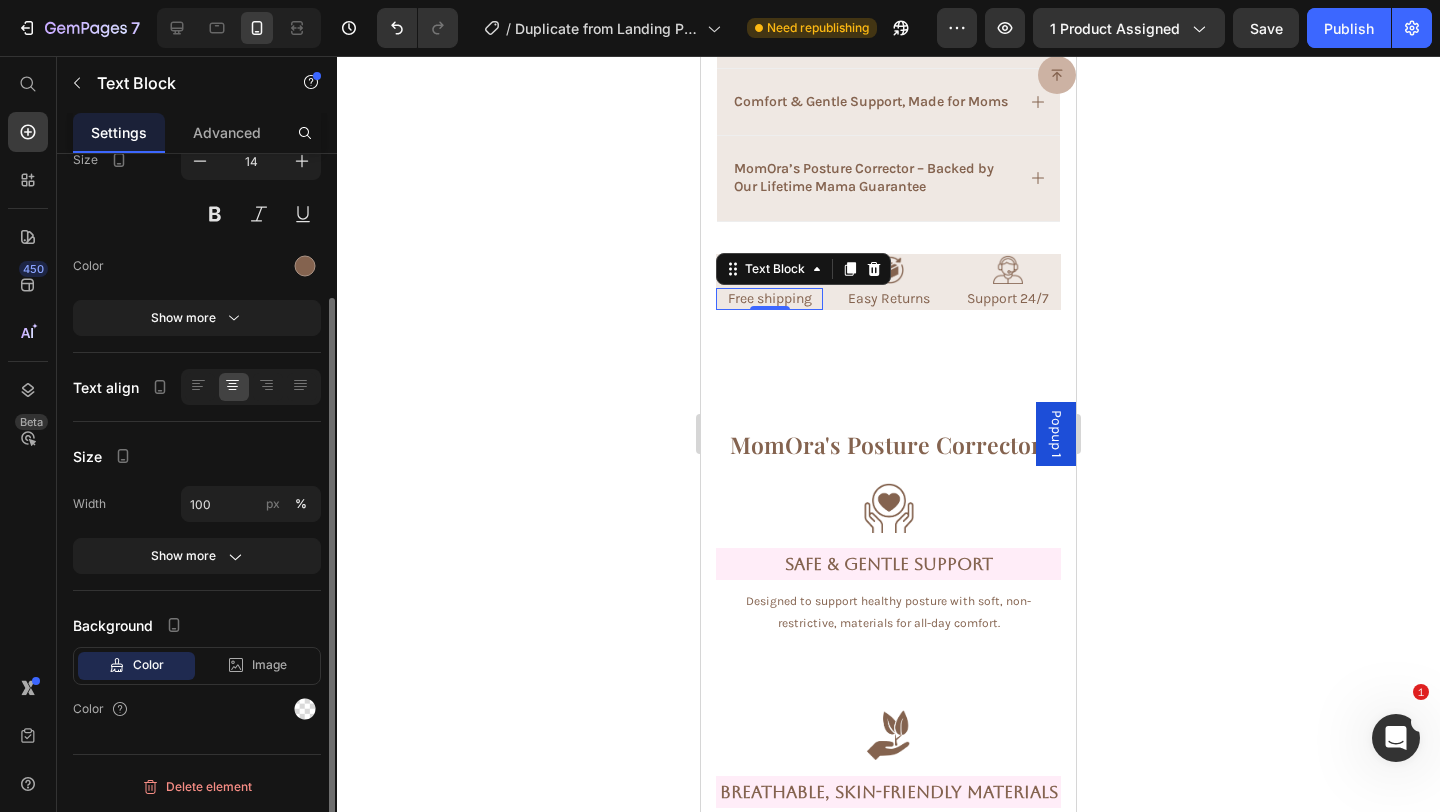 click on "Size Width 100 px % Show more" 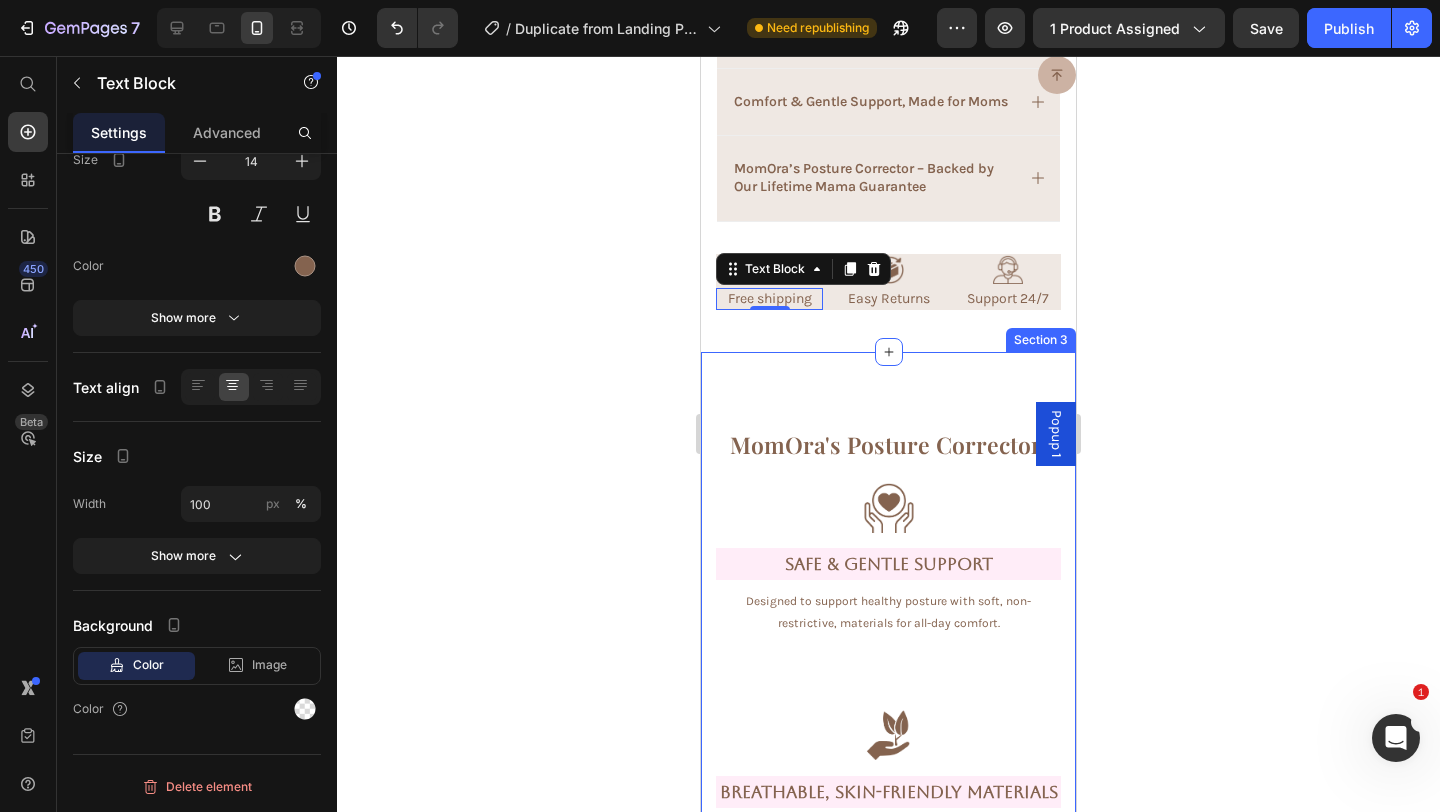 click on "MomOra's Posture Corrector: Heading Image Safe & Gentle Support Text Block Designed to support healthy posture with soft, non-restrictive, materials for all-day comfort.     Text Image  Breathable, Skin-Friendly Materials Text Block Made with  hypoallergenic, breathable fabric  to prevent sweating, itching, or rashes – perfect for active kids.   Text Image Image Ergonomic & Child-Friendly Fit Text Block Specifically shaped for growing bodies with a  lightweight ,  adjustable  design that  supports alignment and natural development. Text Image Easy to Wear & Move In Text Block Simple to put on while raising kids, and comfortable to wear under clothes during your daily activities Text Row Section 3" at bounding box center [888, 946] 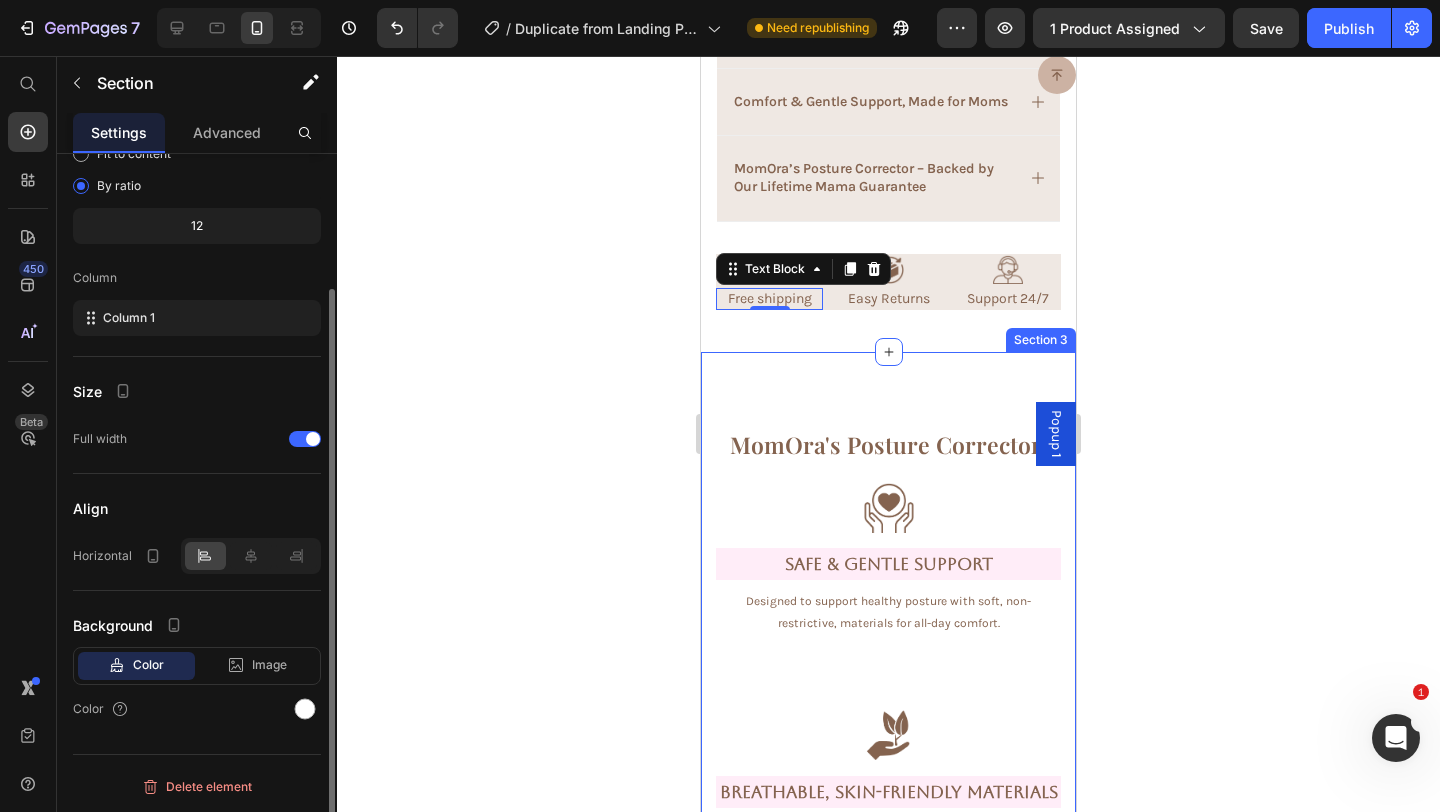 scroll, scrollTop: 0, scrollLeft: 0, axis: both 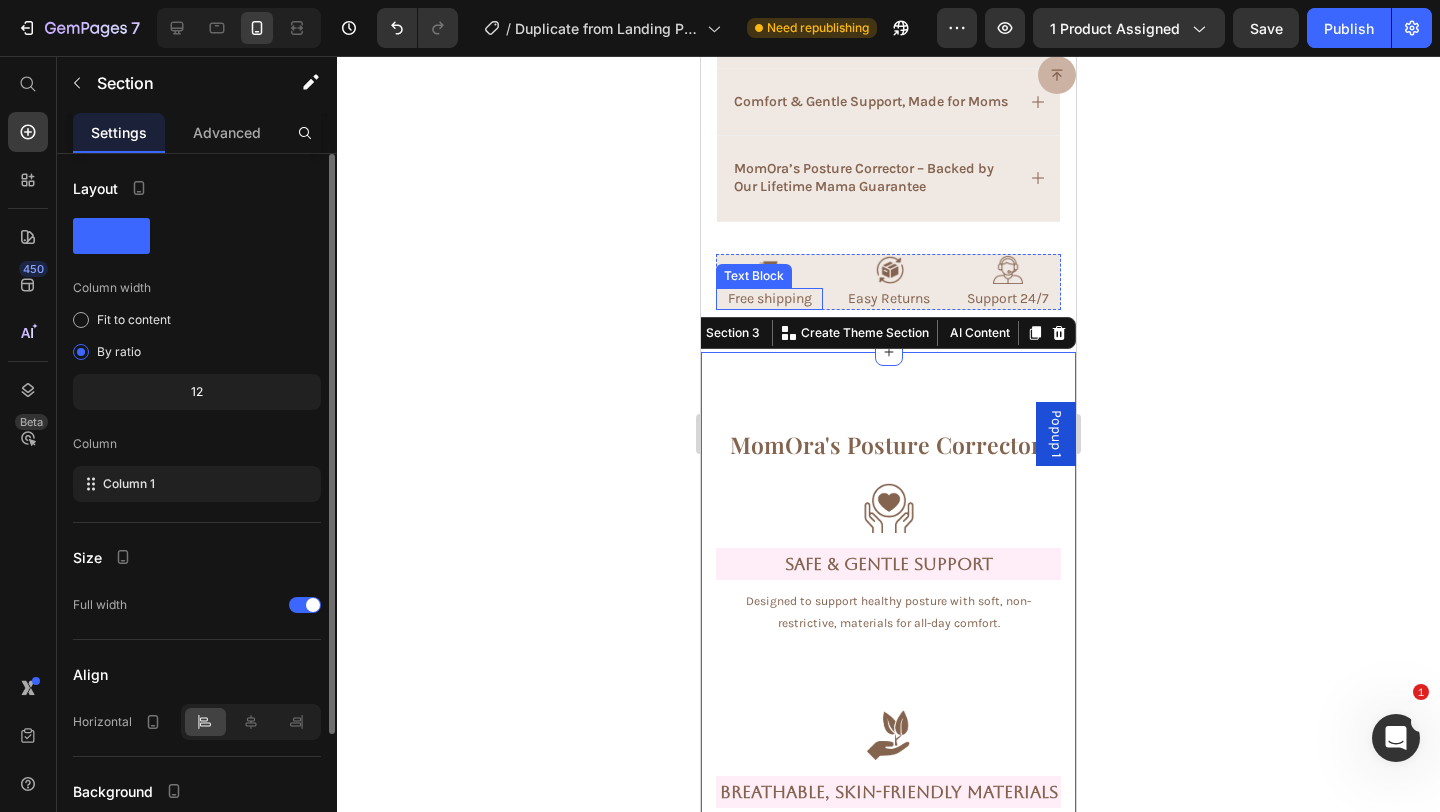 click on "Text Block" at bounding box center [754, 276] 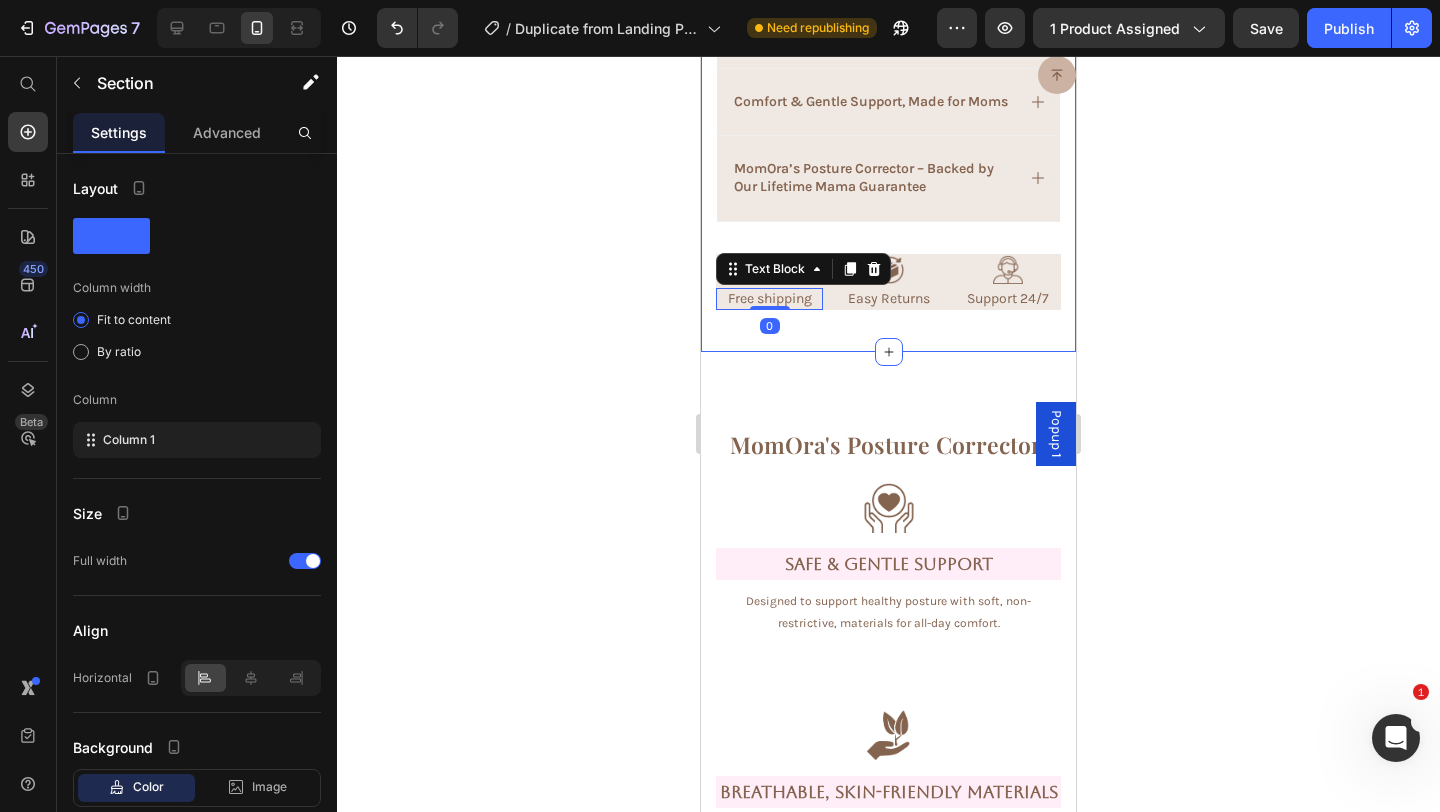 click on "Product Images Icon Icon Icon Icon Icon Icon List 2,500+ Happy Customers! Text Block Row MomOra's Posture Corrector - High Quality Support For Moms Product Title
Made For Moms Item List Support For Moms Item List Loved By Moms Item List Row $39.99 Product Price $35.99 Product Price Save $4.00 Discount Tag Row Color: Pink Pink Pink Nude Nude Nude Black Black Size: L-XL S-M S-M S-M L-XL L-XL L-XL Product Variants & Swatches Quantity Text Block 1 Product Quantity
Limited Availability Stock Counter Add to cart Add to Cart
HURRY!  ONLY  96  LEFT Stock Counter Image Image Image Image Image Row Icon Icon Icon Icon Icon Icon List Dr. Ehsan Jazini , a board-certified spine surgeon Text Block “When it comes to posture corrector products — I not only recommend them to my patients; I’ve even helped my mom find one that works for her.  Text Block Dr. Ehsan Jazini Text Block
Verified Doctor Item List Row Row Reduces Fatigue" at bounding box center [888, -772] 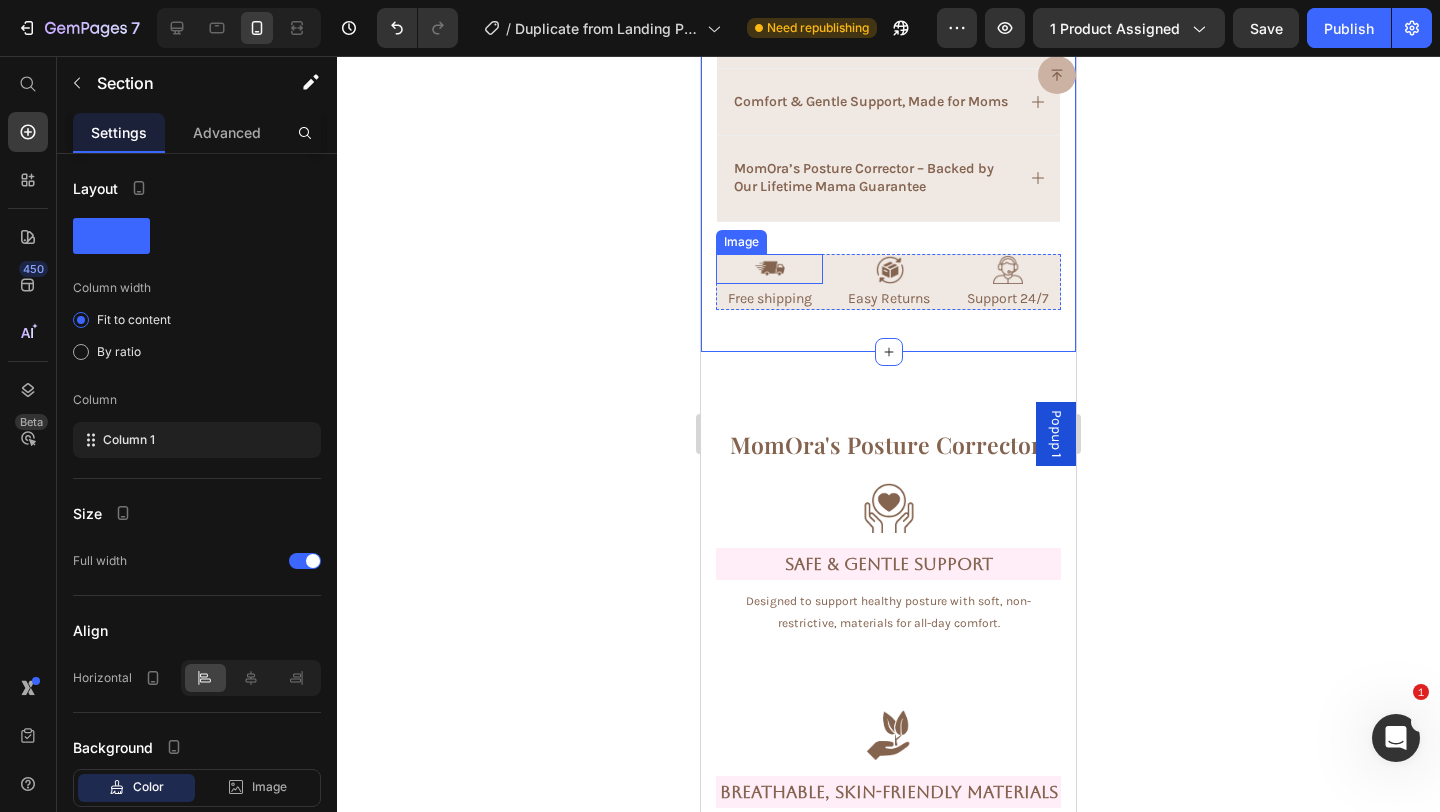 click at bounding box center (769, 269) 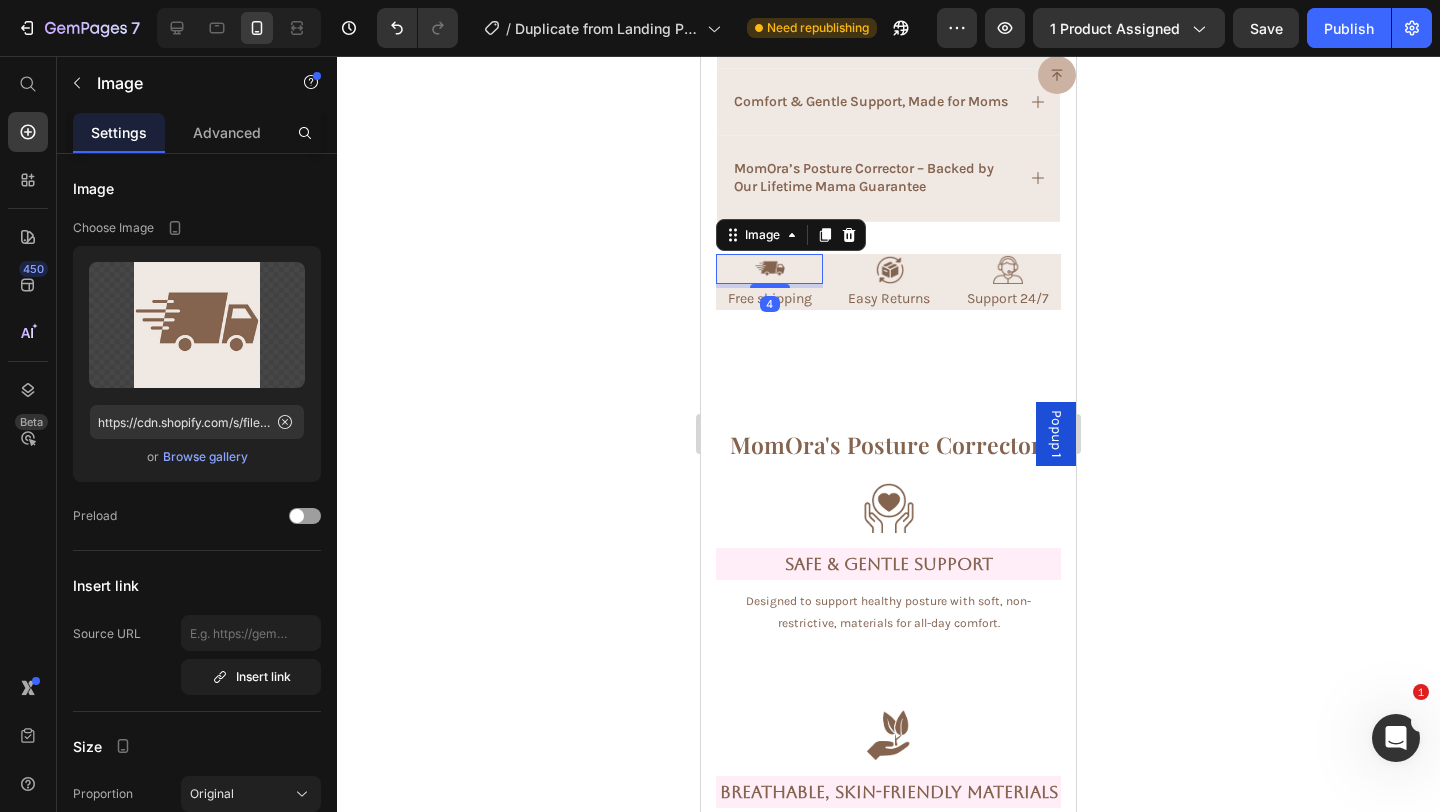 click at bounding box center [769, 269] 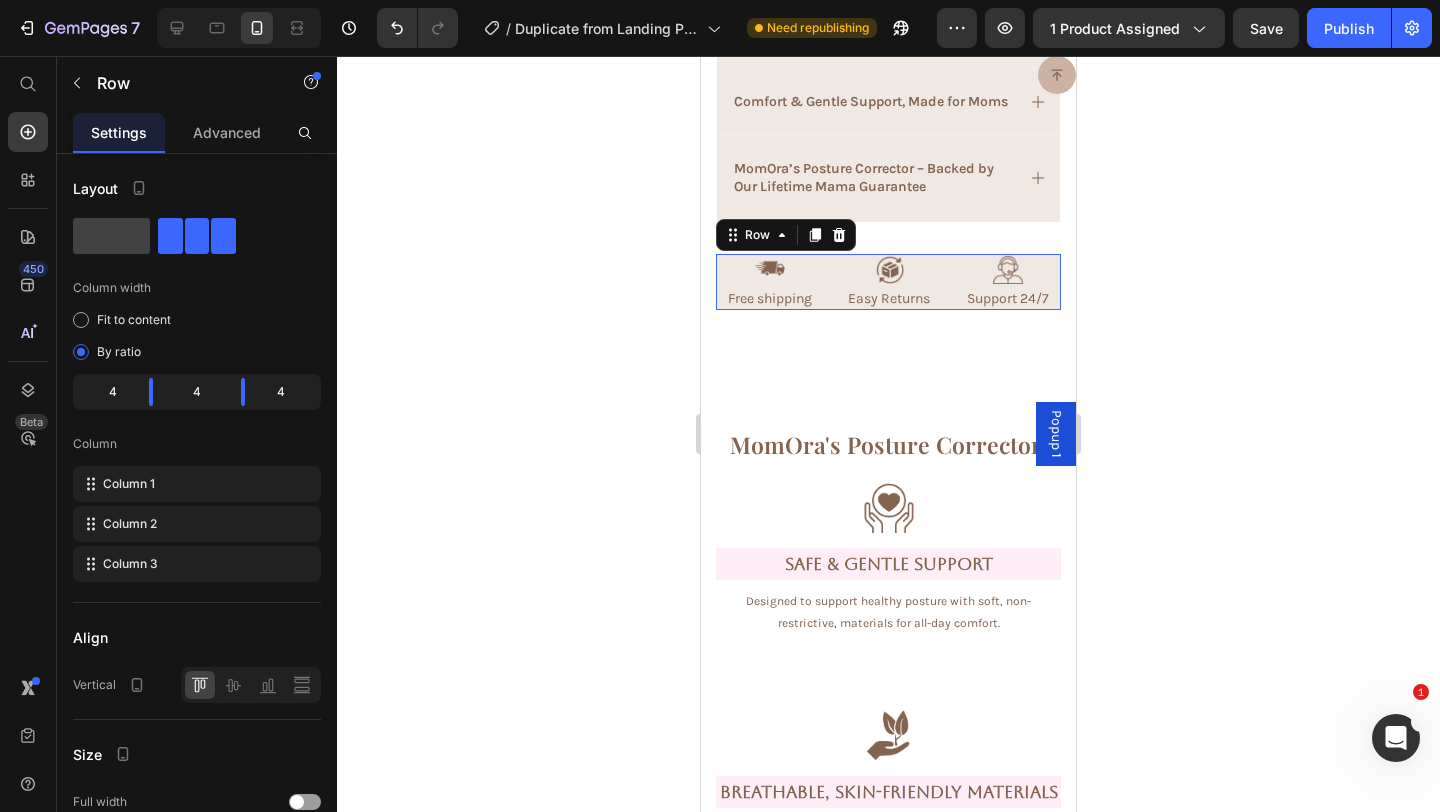 click on "Image Free shipping  Text Block Image Easy Returns Text Block Image Support 24/7 Text Block Row   0" at bounding box center (888, 282) 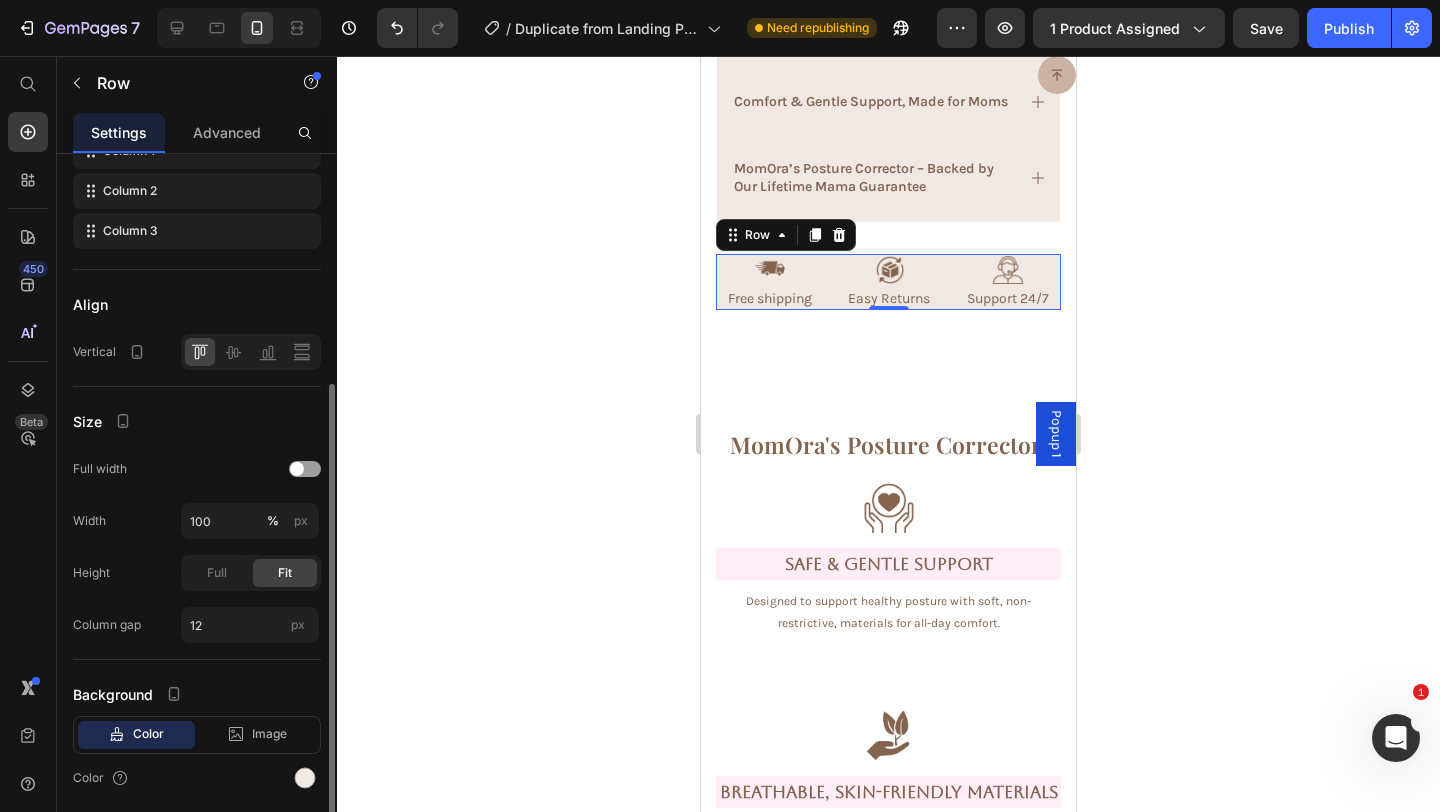 scroll, scrollTop: 402, scrollLeft: 0, axis: vertical 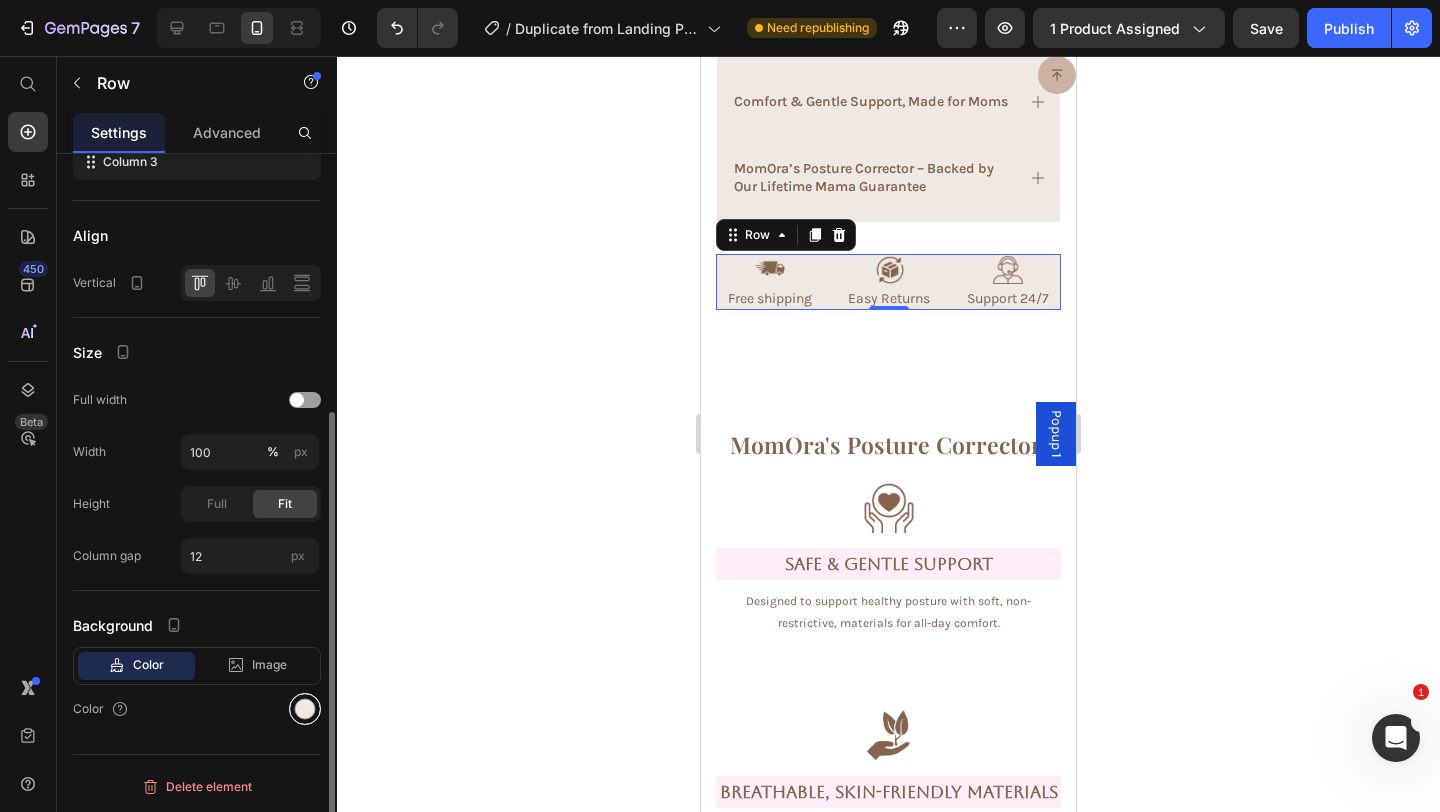 click at bounding box center [305, 709] 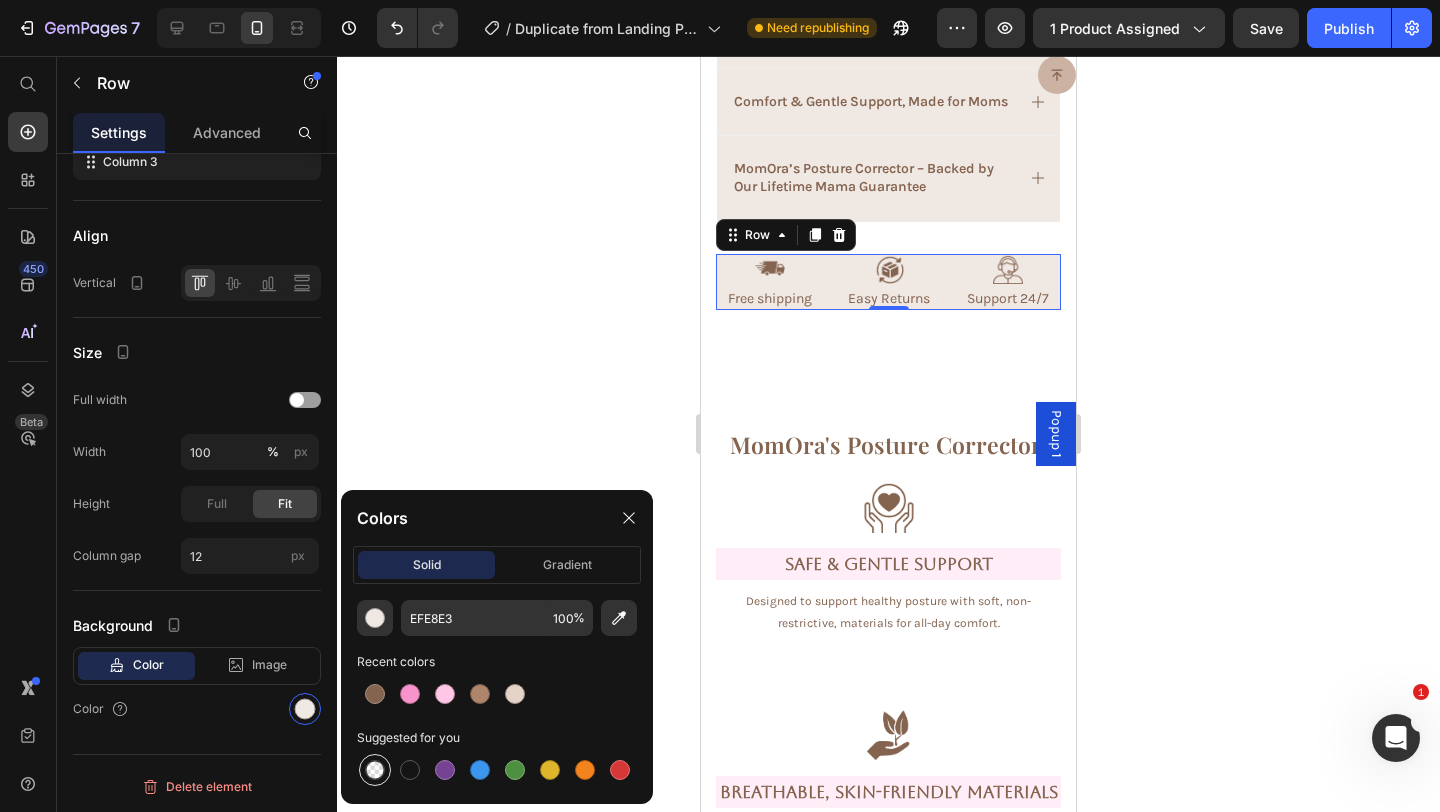 click at bounding box center [375, 770] 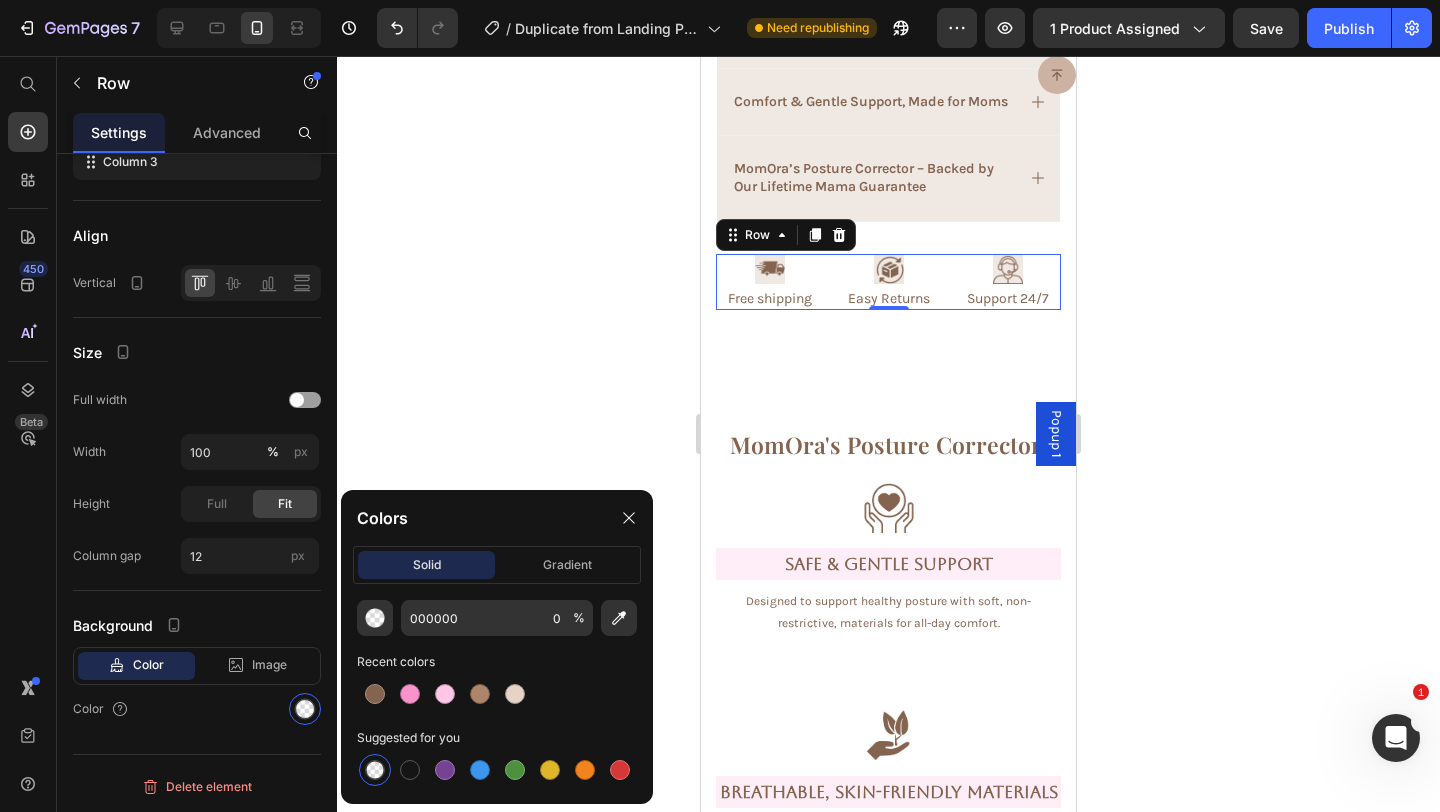 click 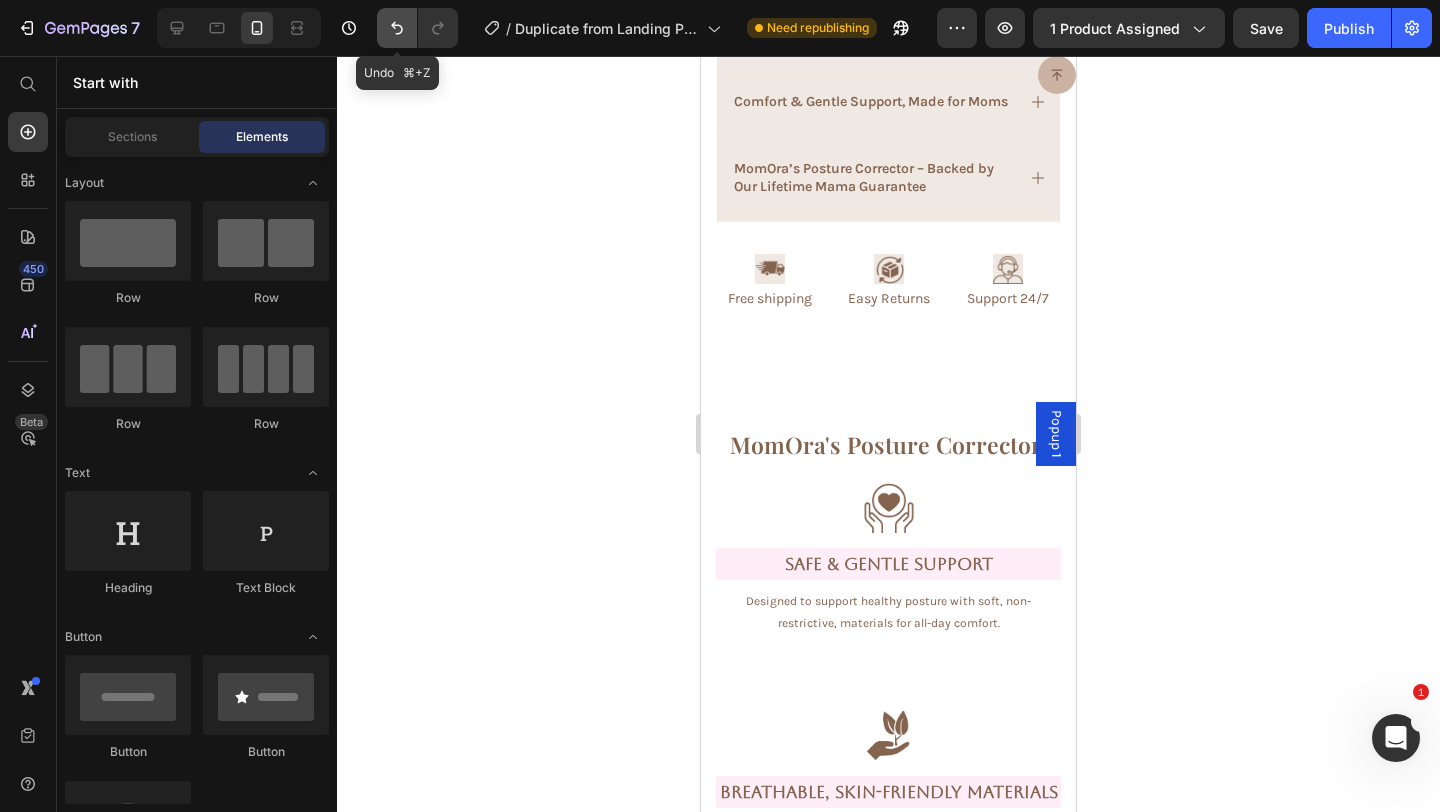 click 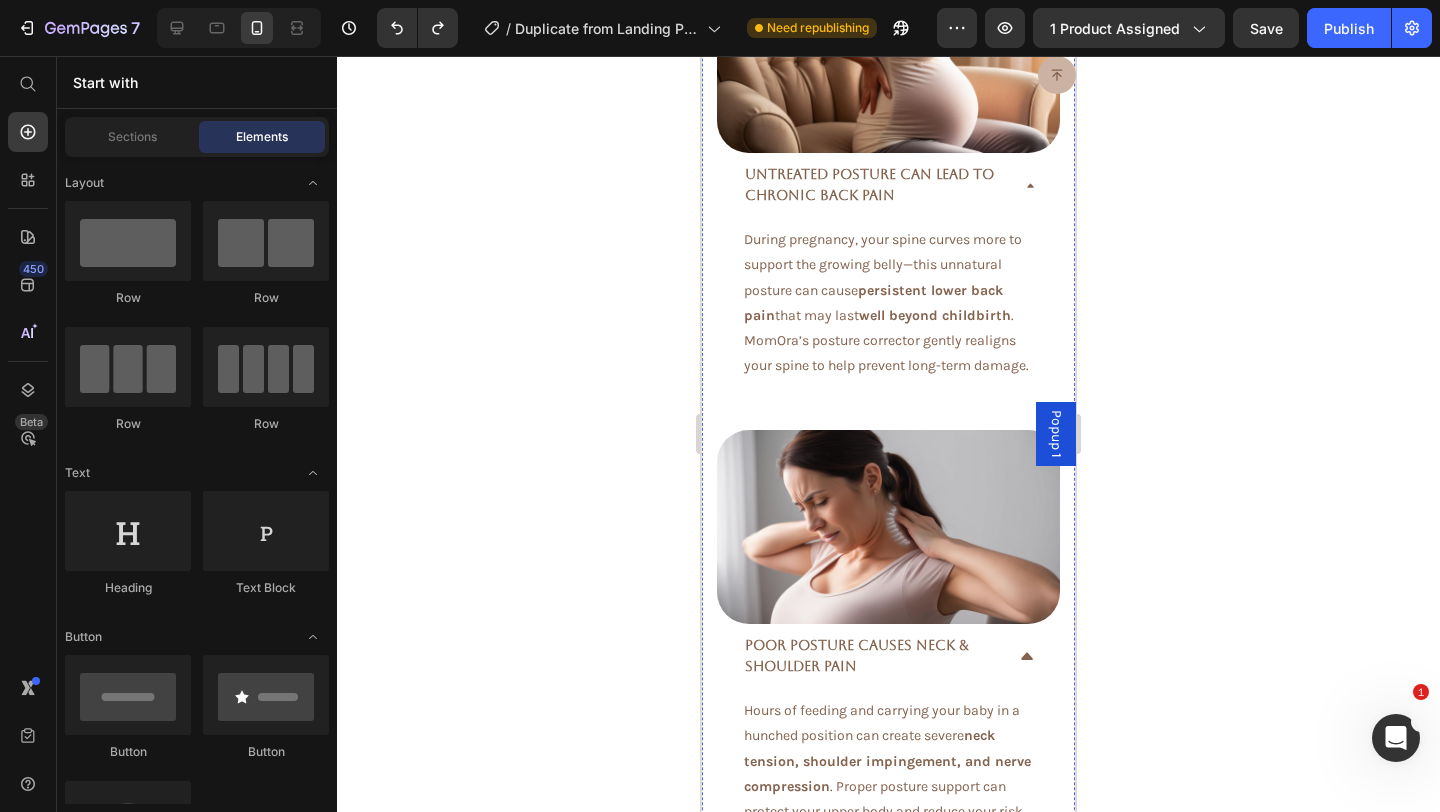 scroll, scrollTop: 3759, scrollLeft: 0, axis: vertical 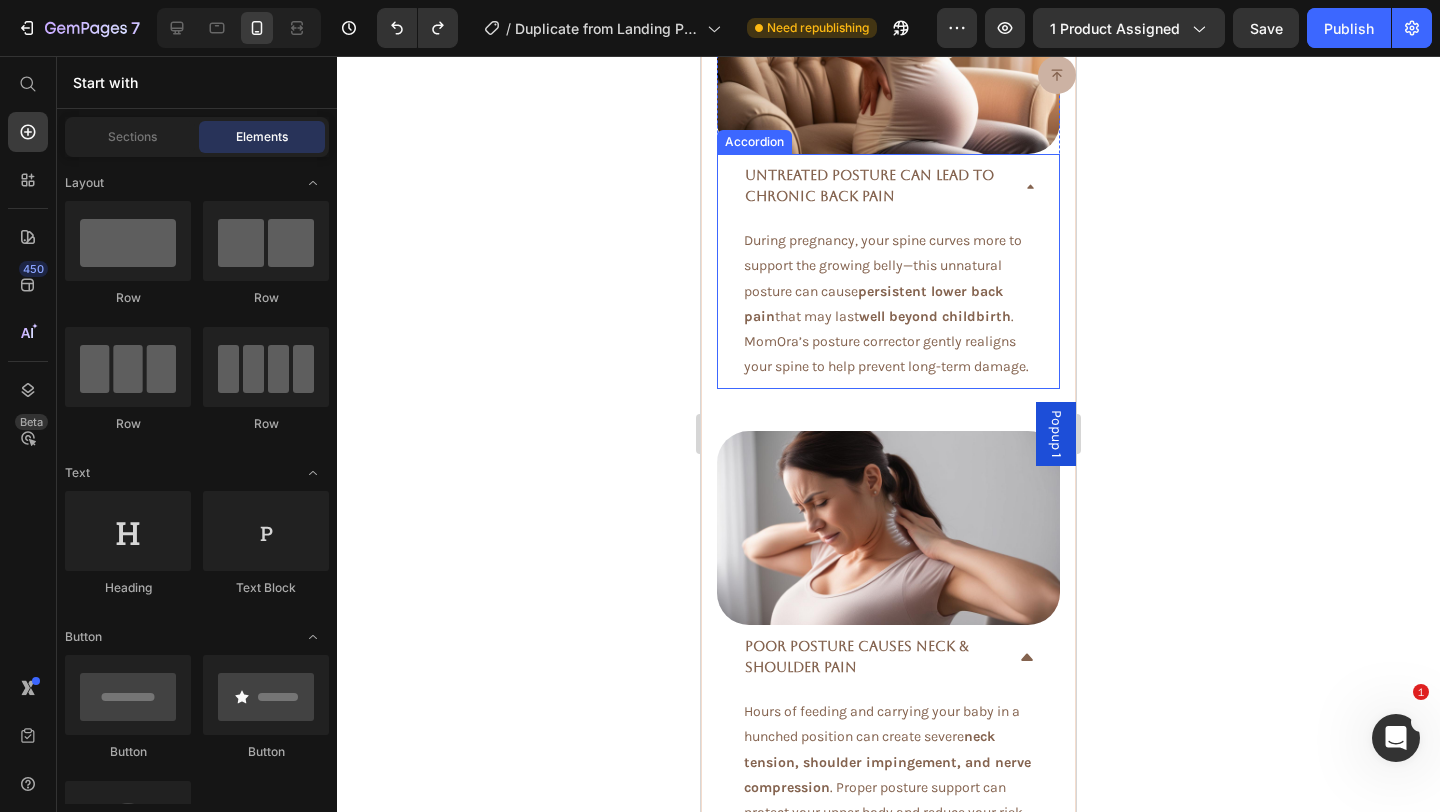 click on "Untreated Posture Can Lead to Chronic Back Pain" at bounding box center [888, 186] 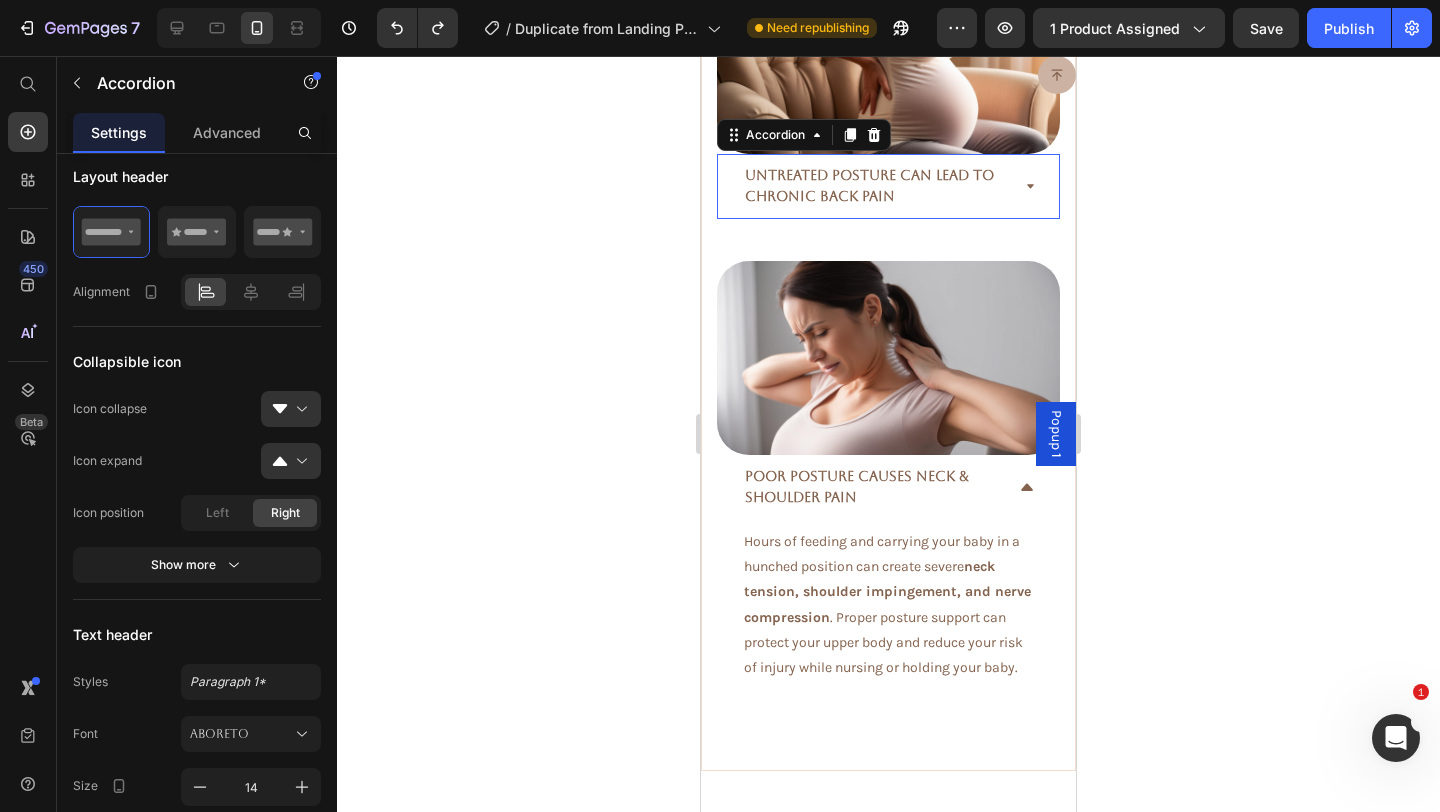 scroll, scrollTop: 0, scrollLeft: 0, axis: both 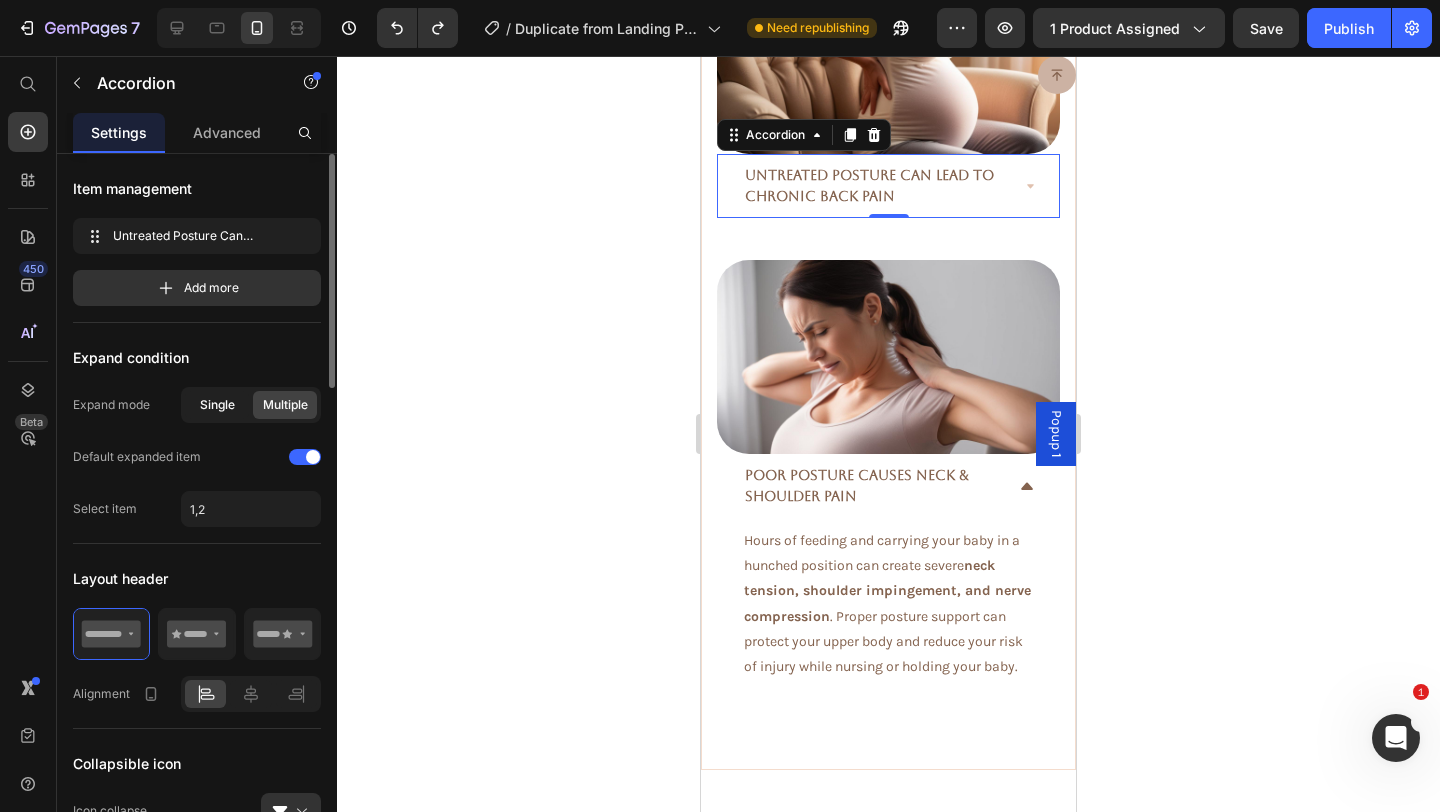 click on "Single" 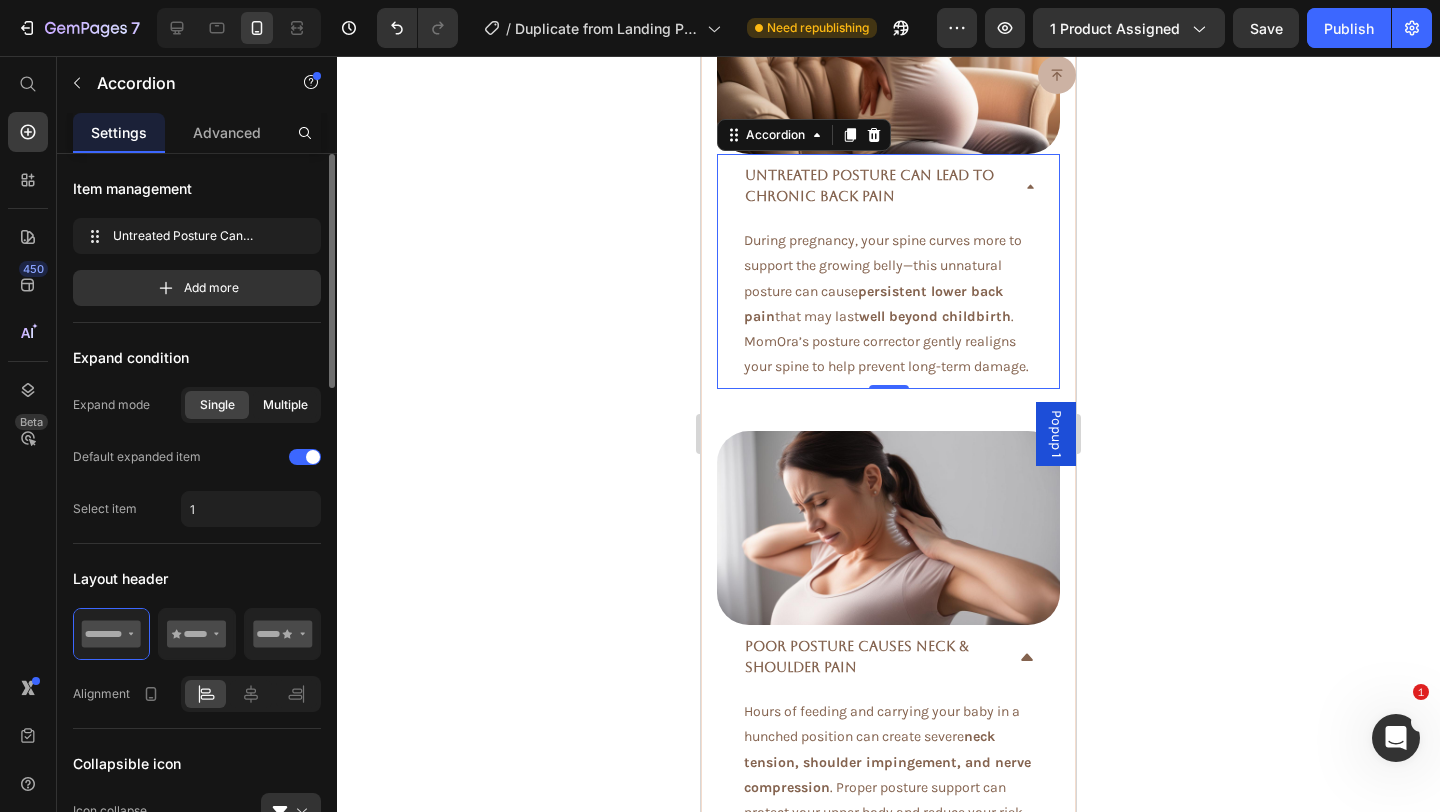 click on "Multiple" 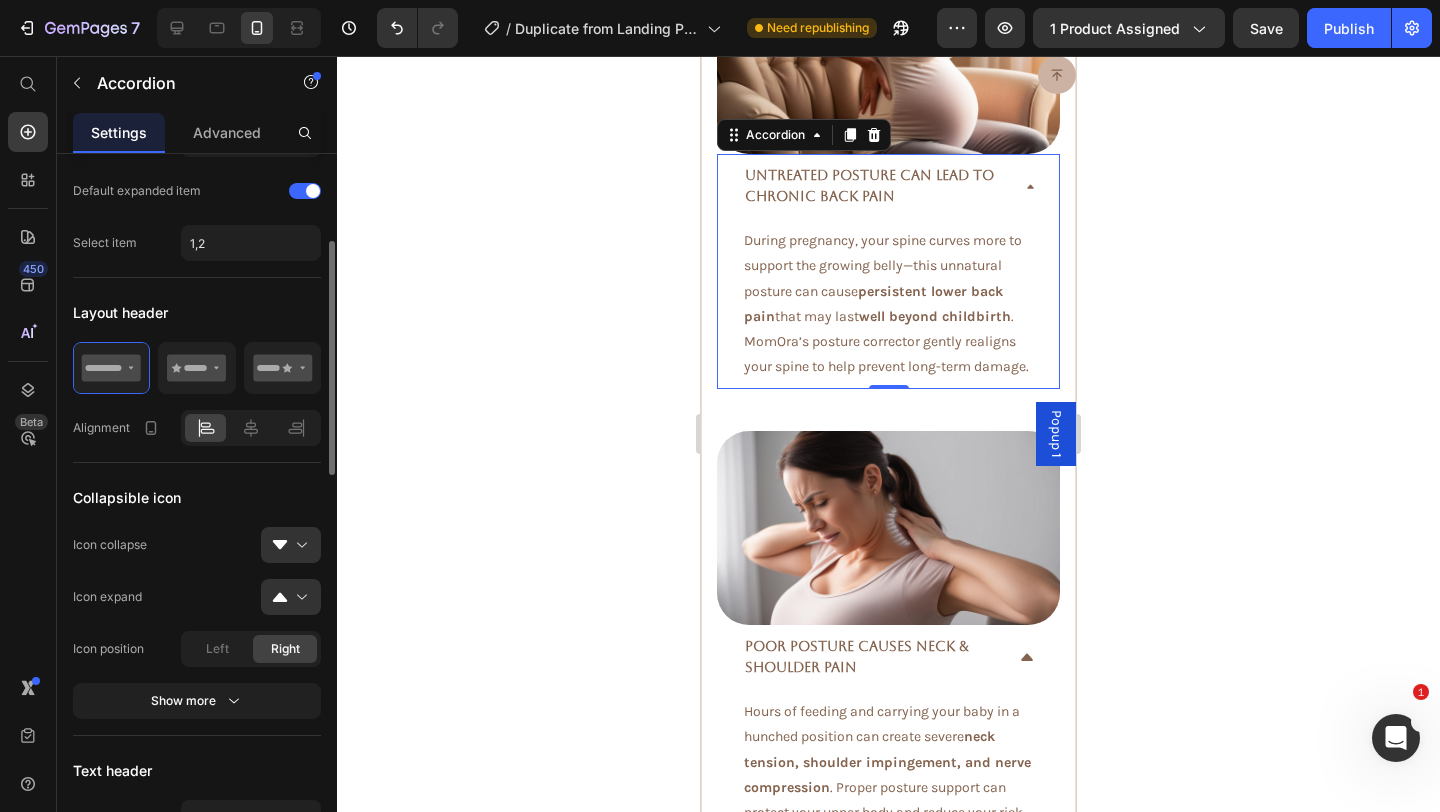 scroll, scrollTop: 267, scrollLeft: 0, axis: vertical 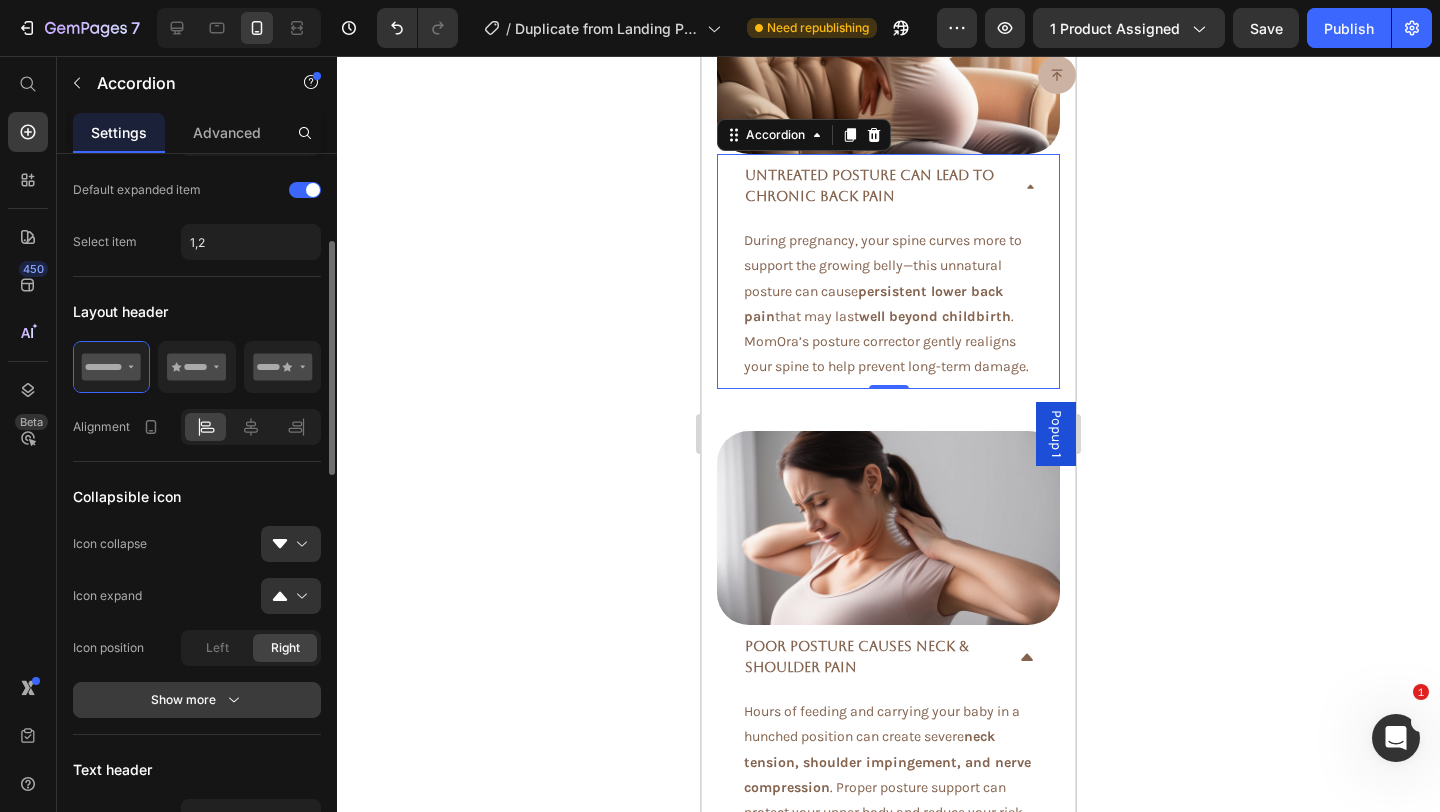 click 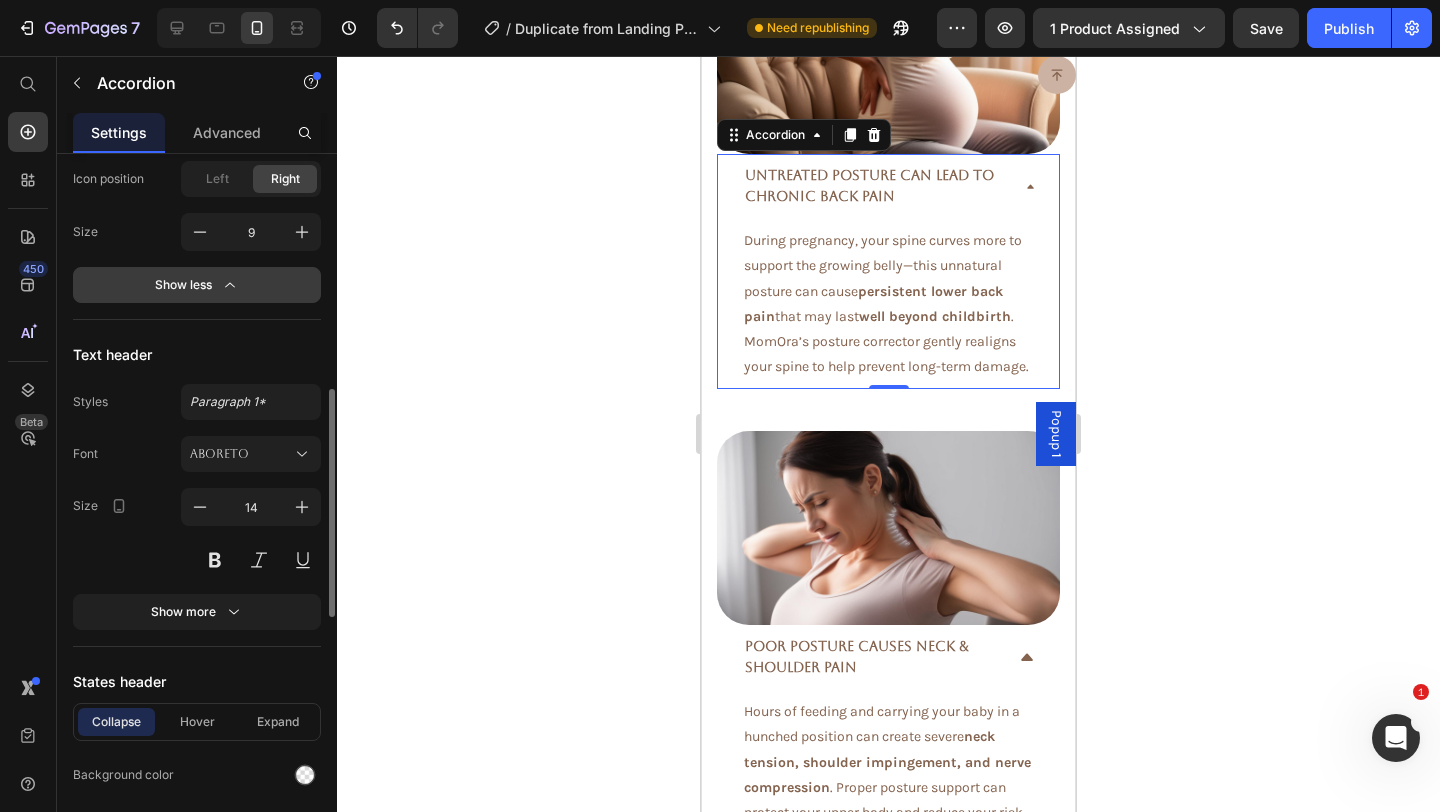 scroll, scrollTop: 758, scrollLeft: 0, axis: vertical 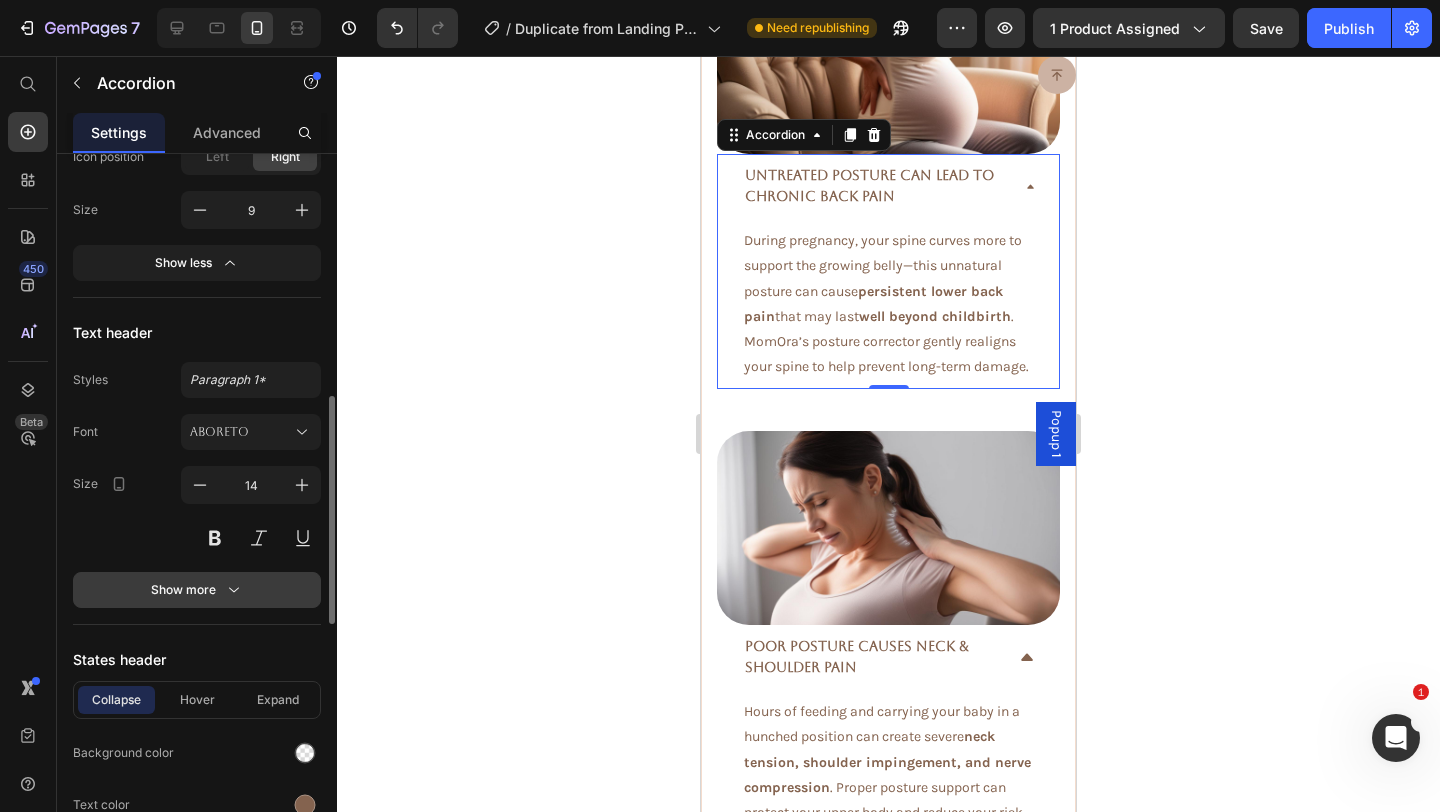 click on "Show more" at bounding box center [197, 590] 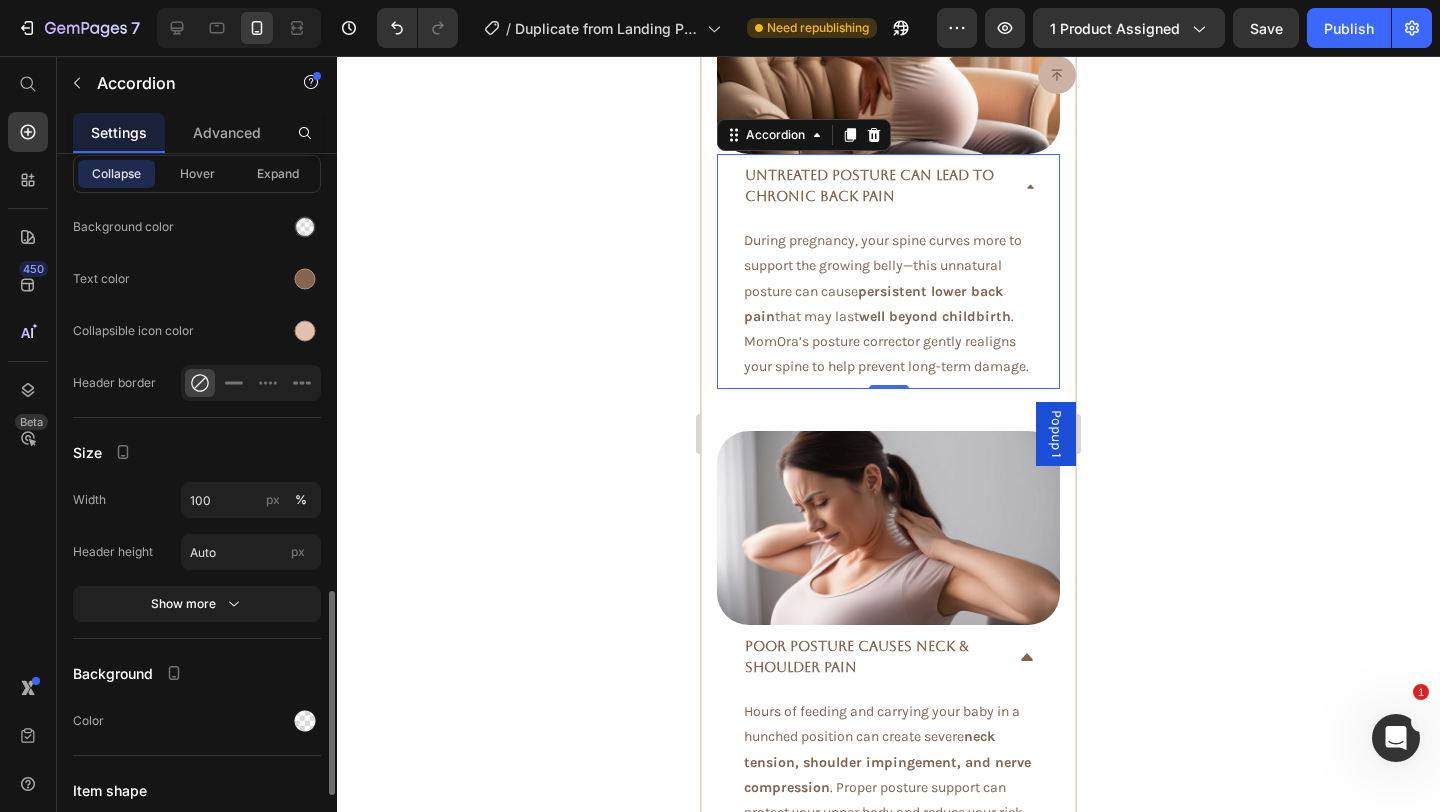 scroll, scrollTop: 1546, scrollLeft: 0, axis: vertical 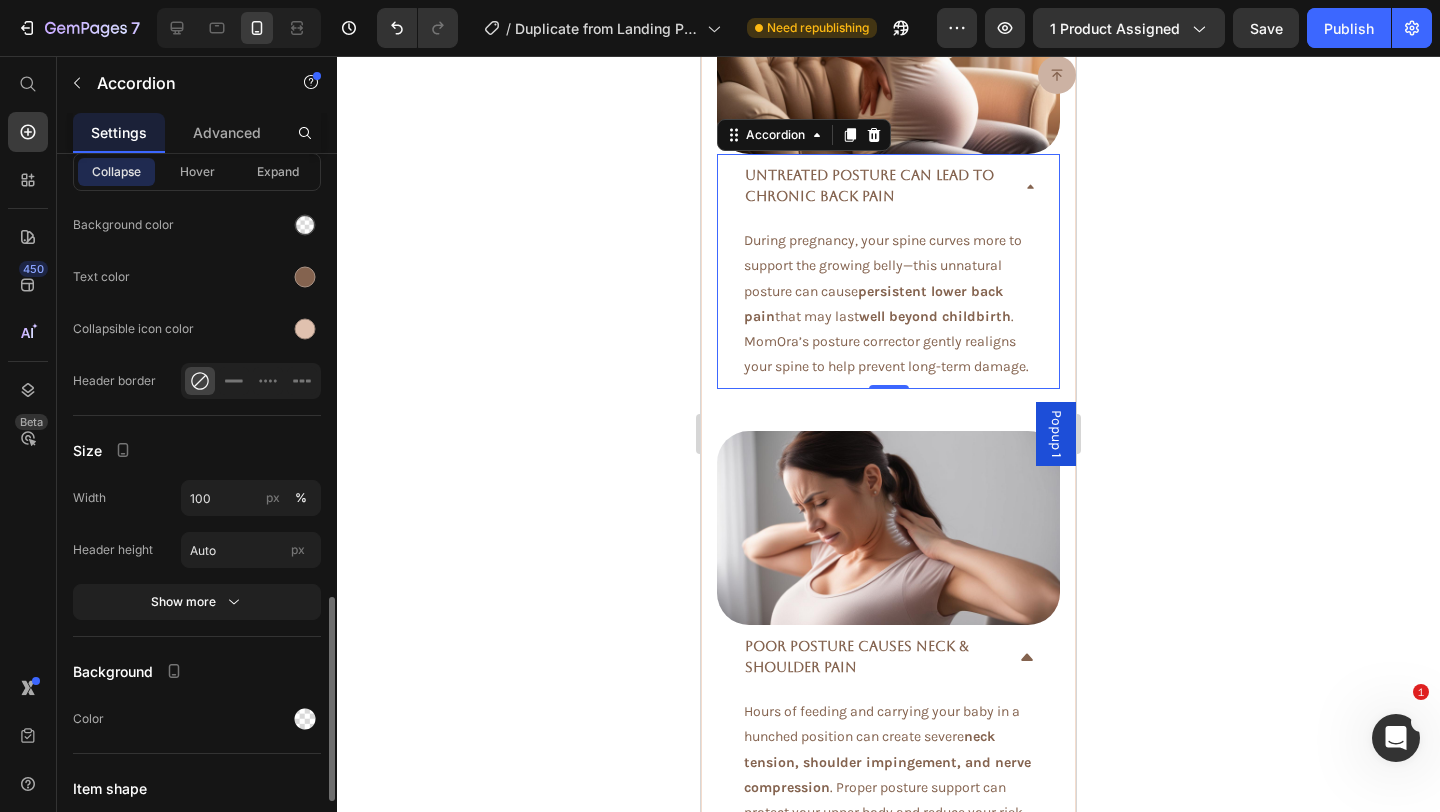 click on "Show more" at bounding box center [197, 602] 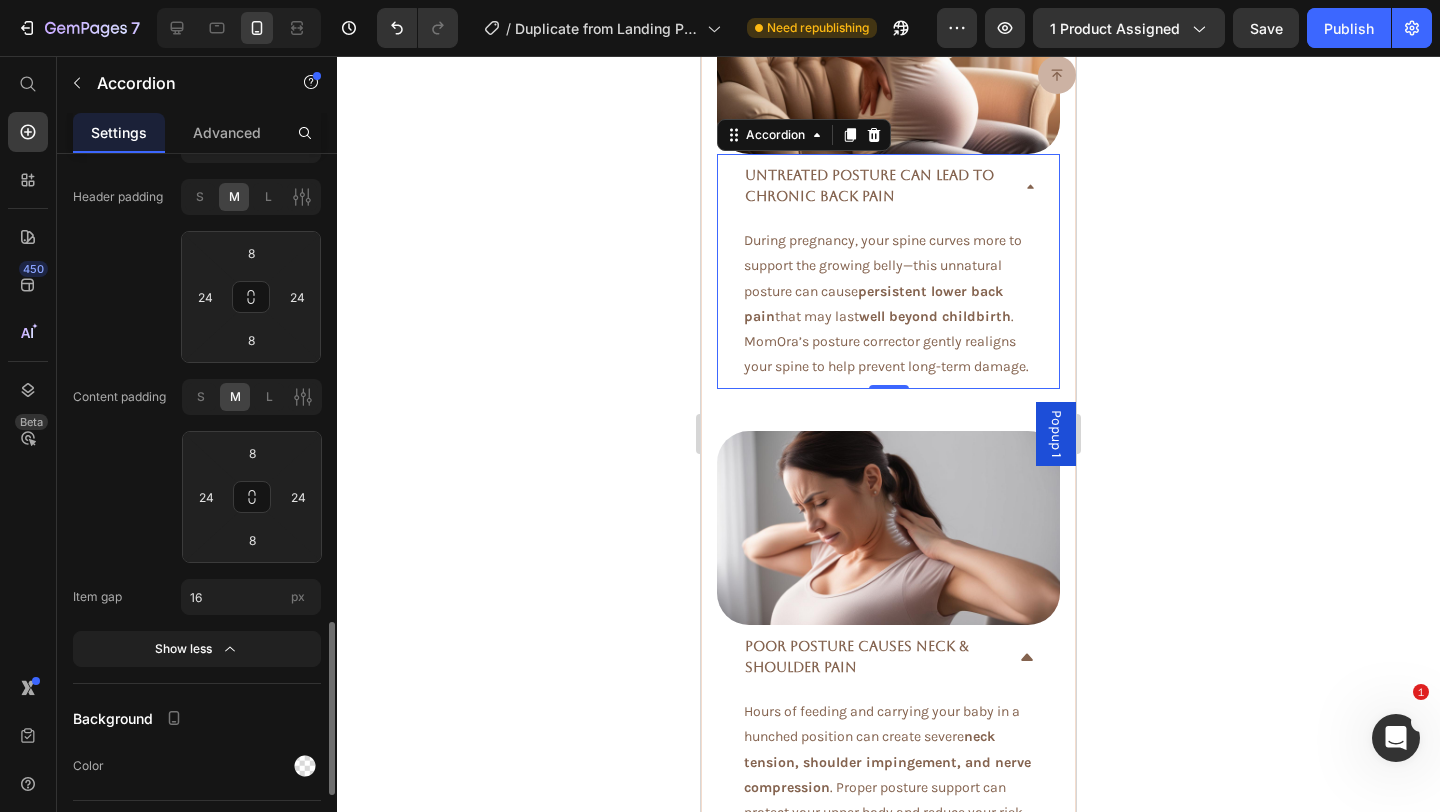 scroll, scrollTop: 1952, scrollLeft: 0, axis: vertical 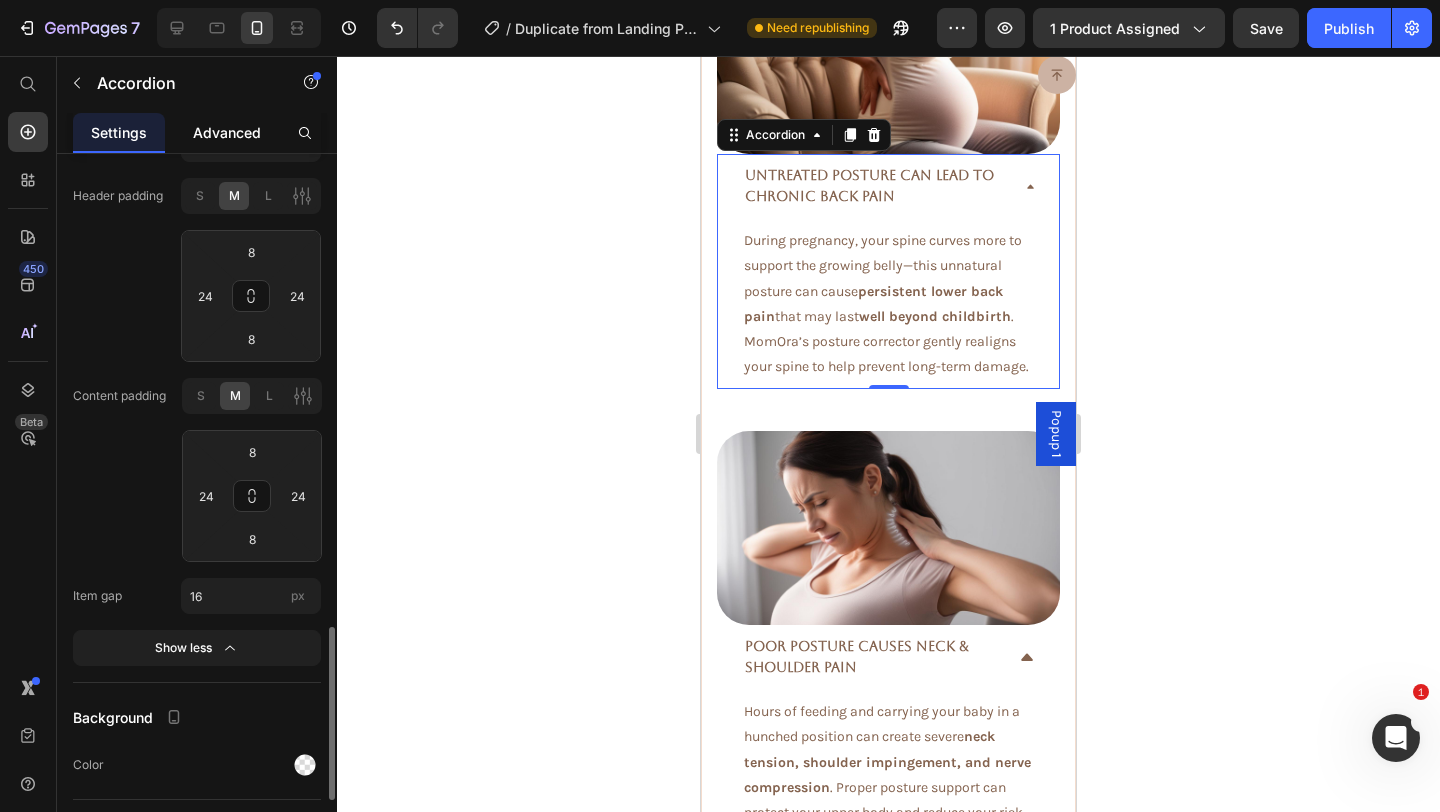 click on "Advanced" at bounding box center [227, 132] 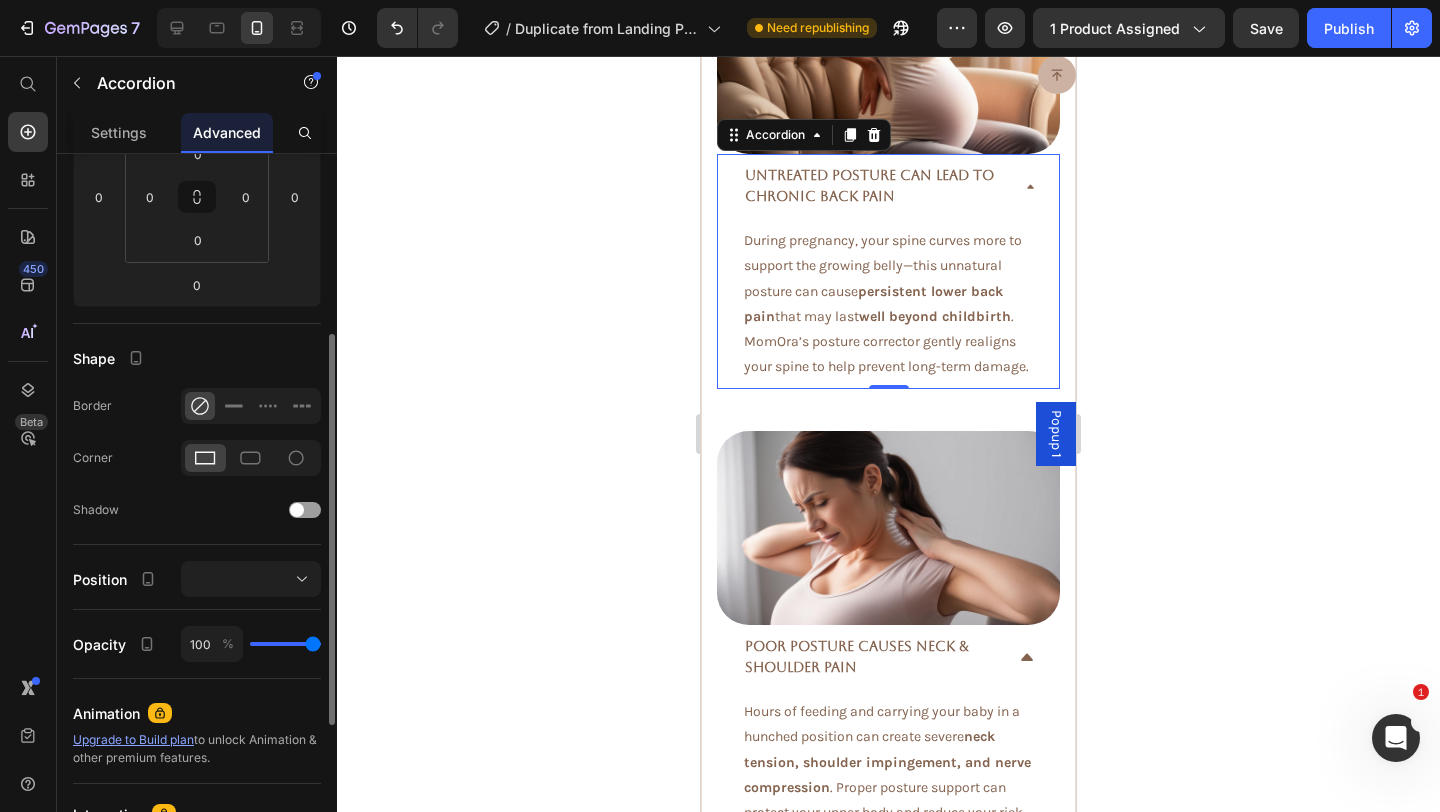 scroll, scrollTop: 336, scrollLeft: 0, axis: vertical 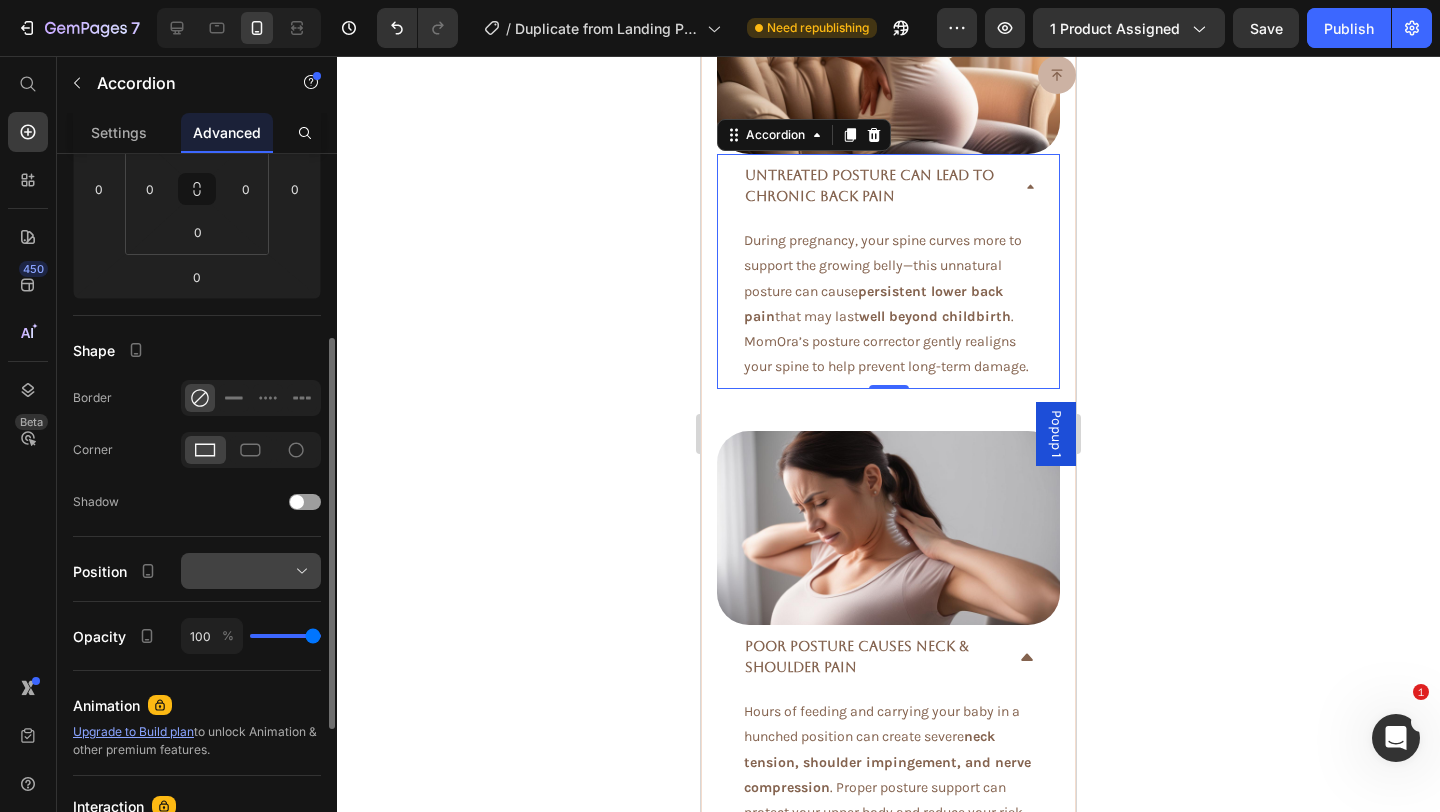 click at bounding box center (251, 571) 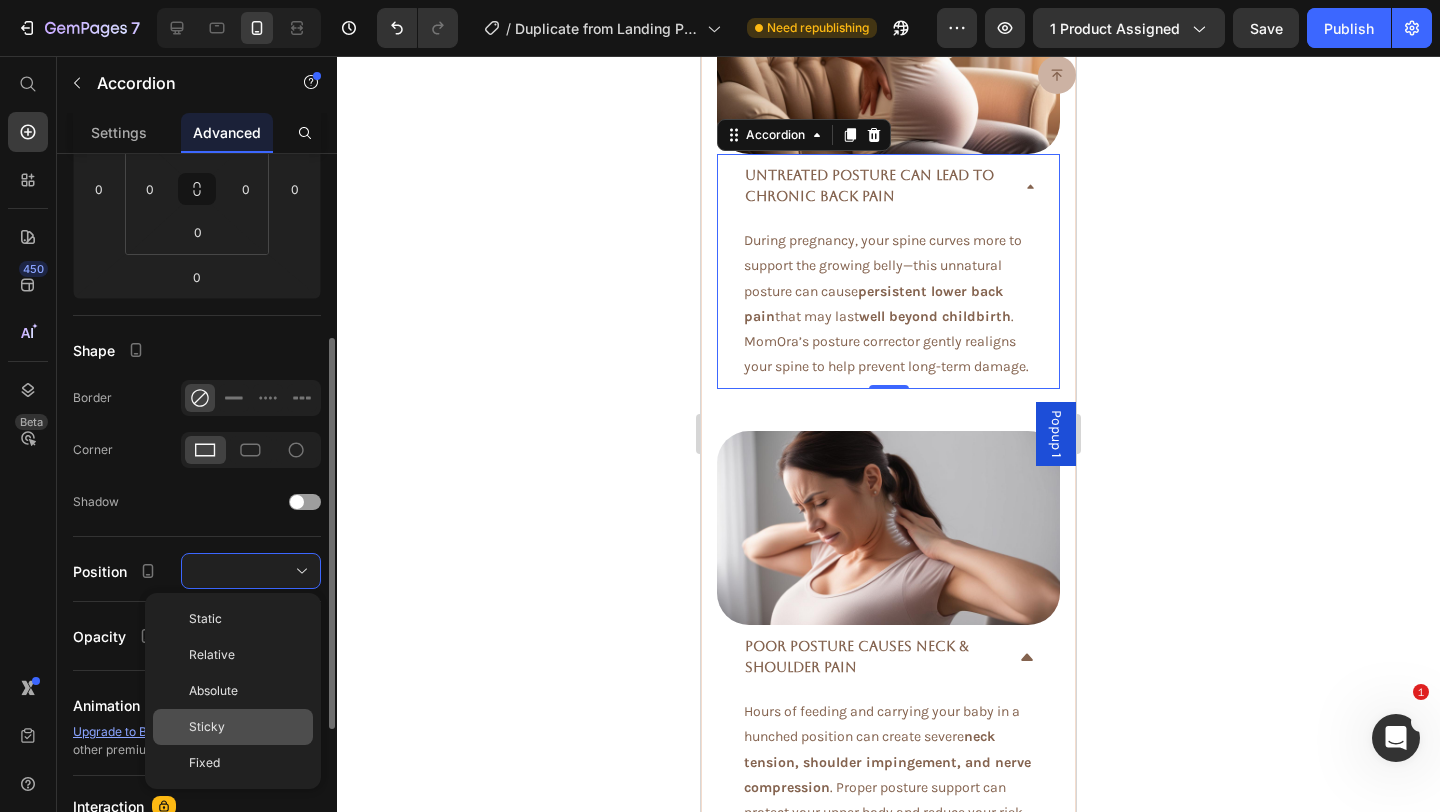 click on "Sticky" at bounding box center (247, 727) 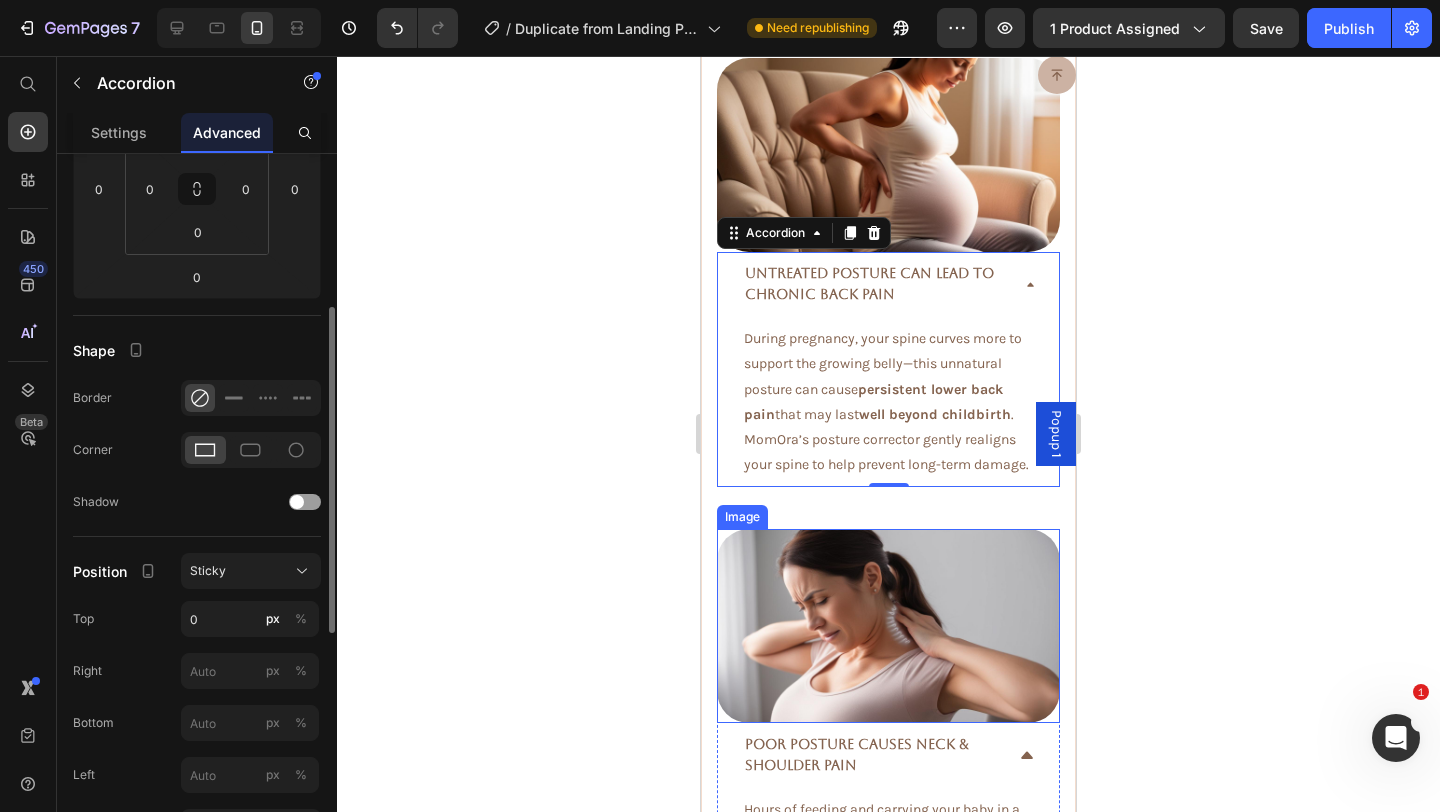 scroll, scrollTop: 3657, scrollLeft: 0, axis: vertical 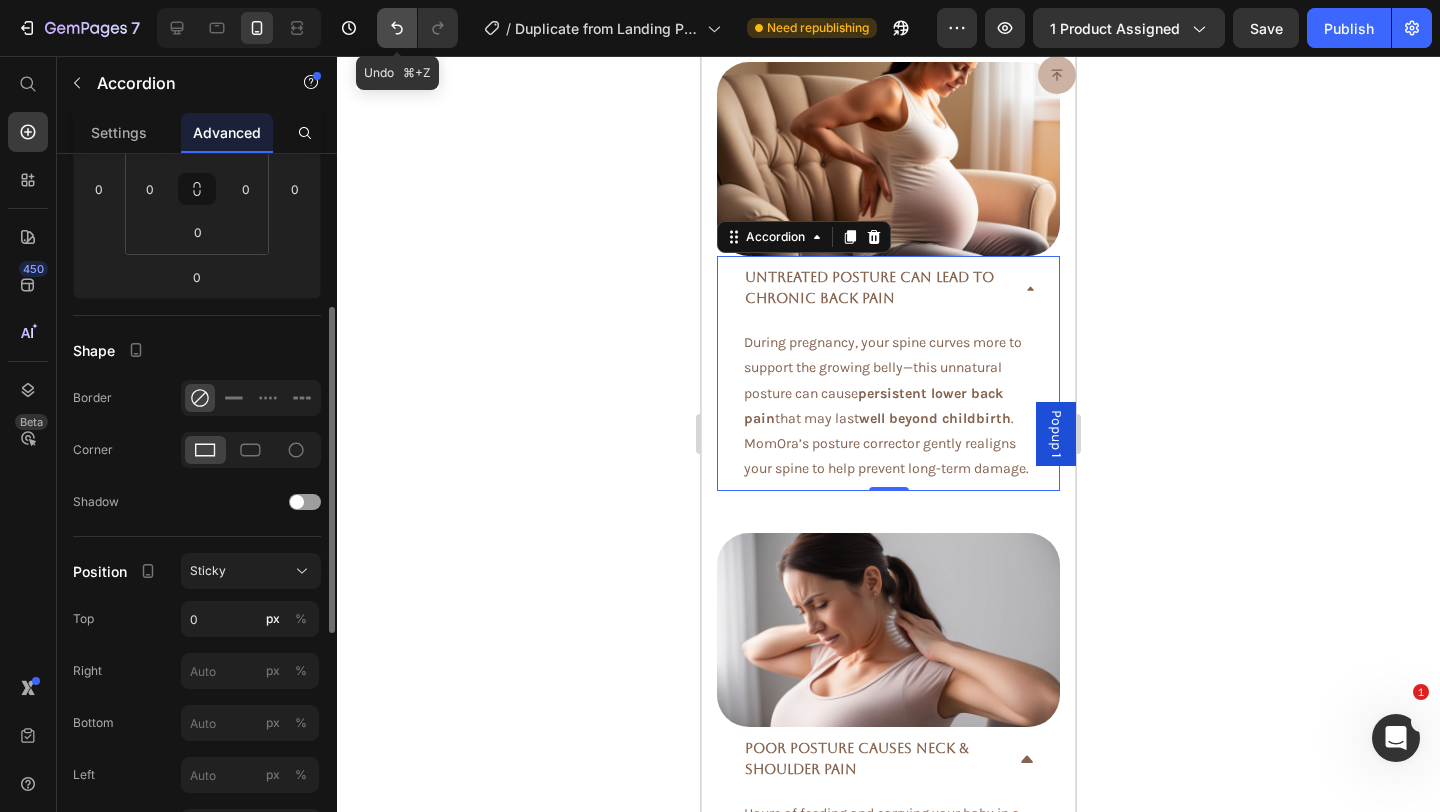 click 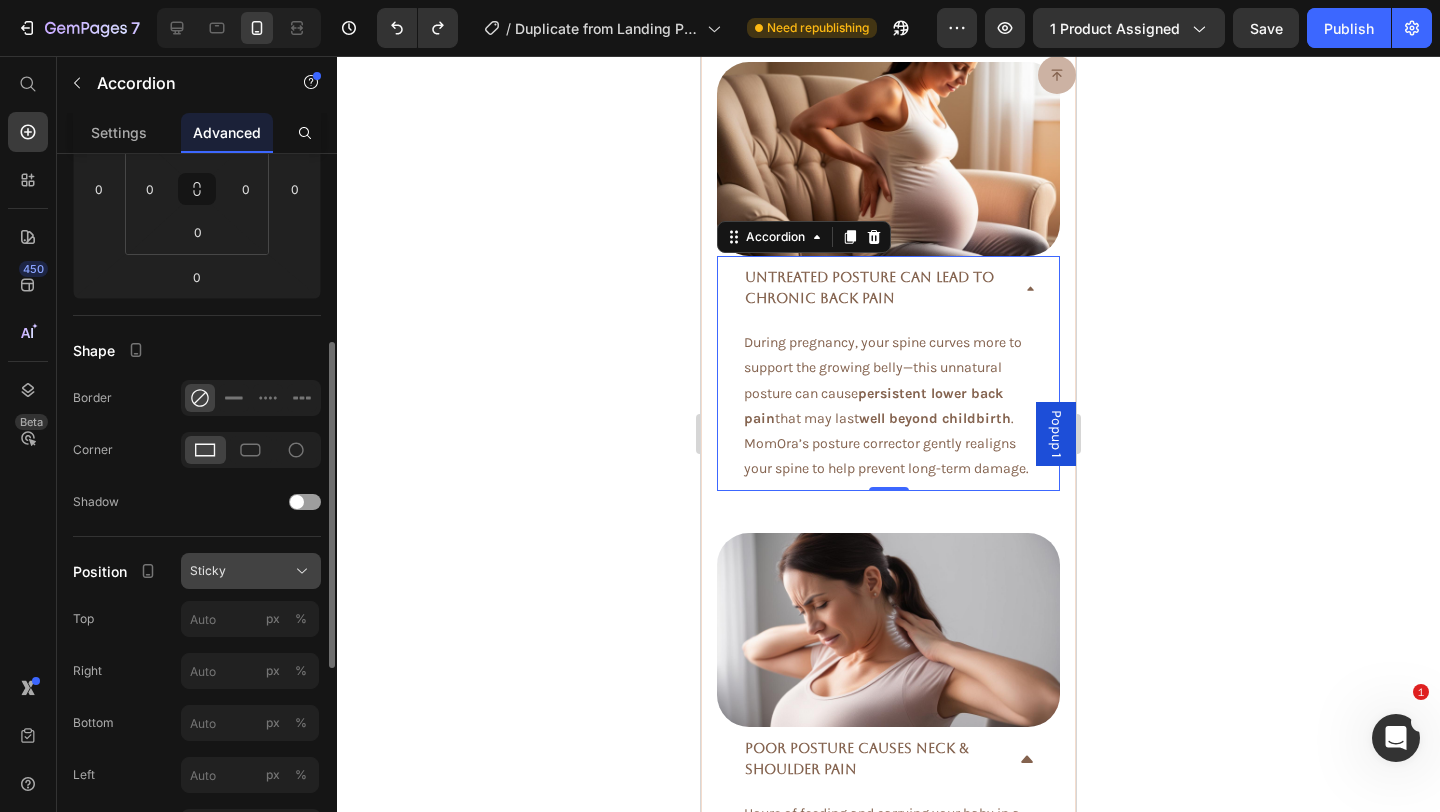 scroll, scrollTop: 457, scrollLeft: 0, axis: vertical 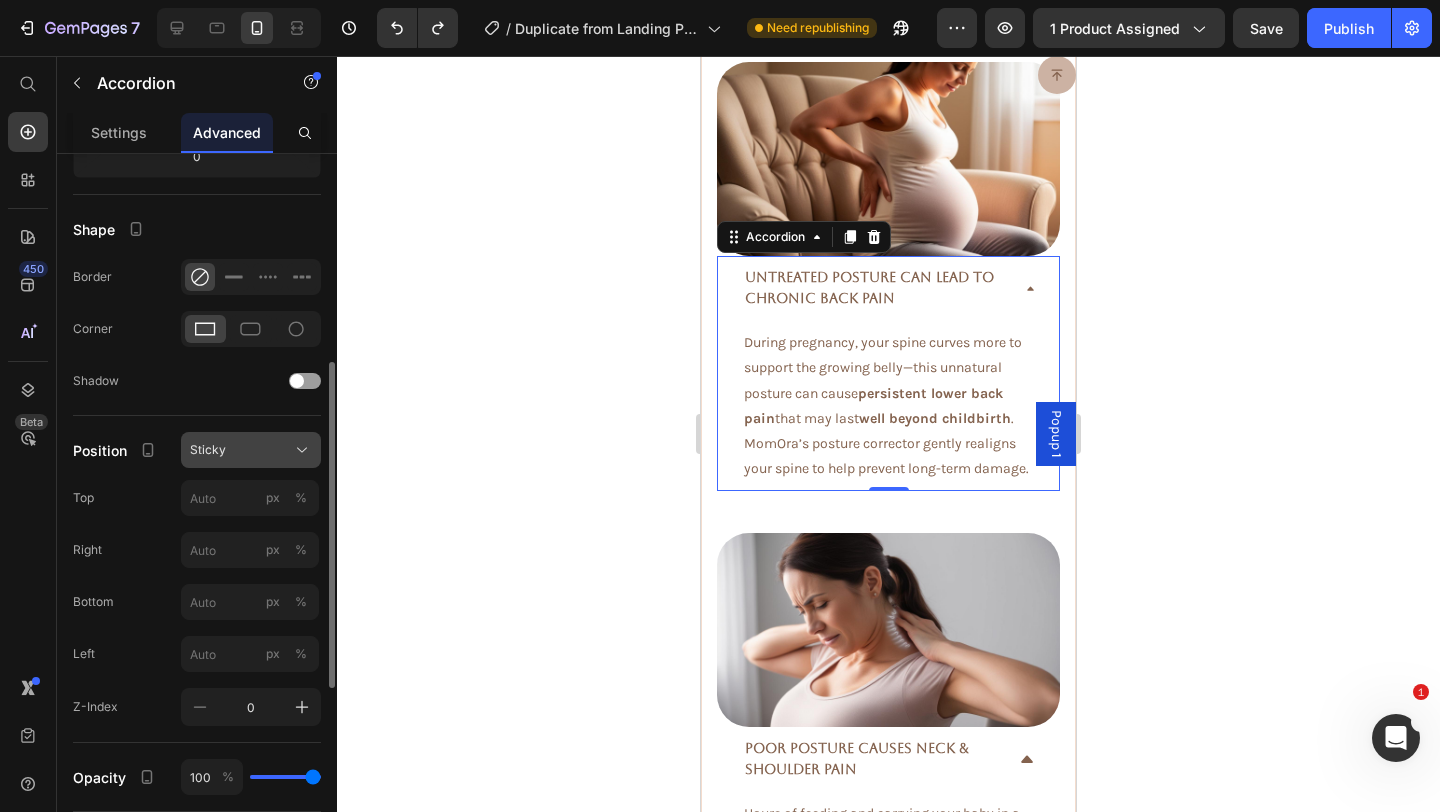 click on "Sticky" at bounding box center (251, 450) 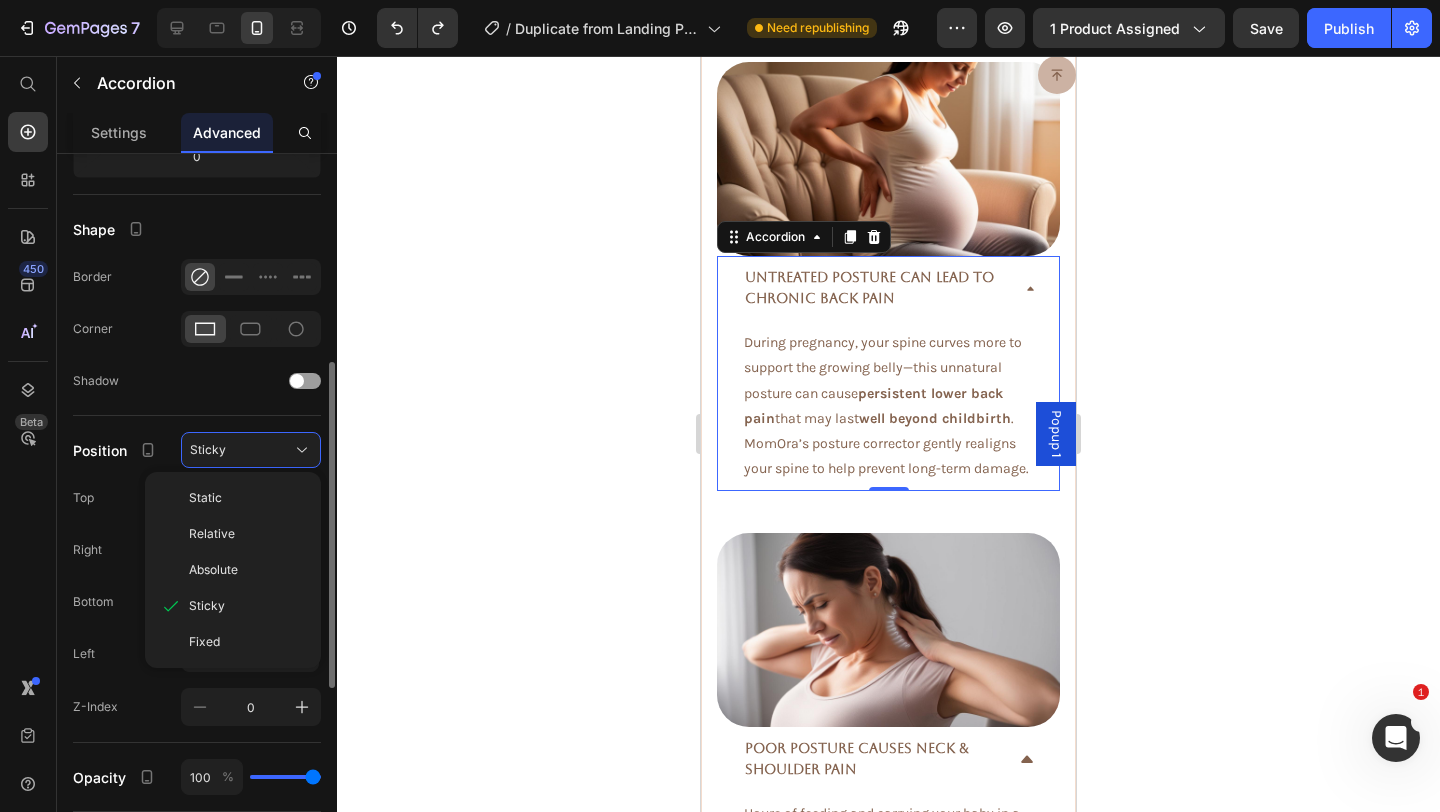 click on "Sticky" at bounding box center (207, 606) 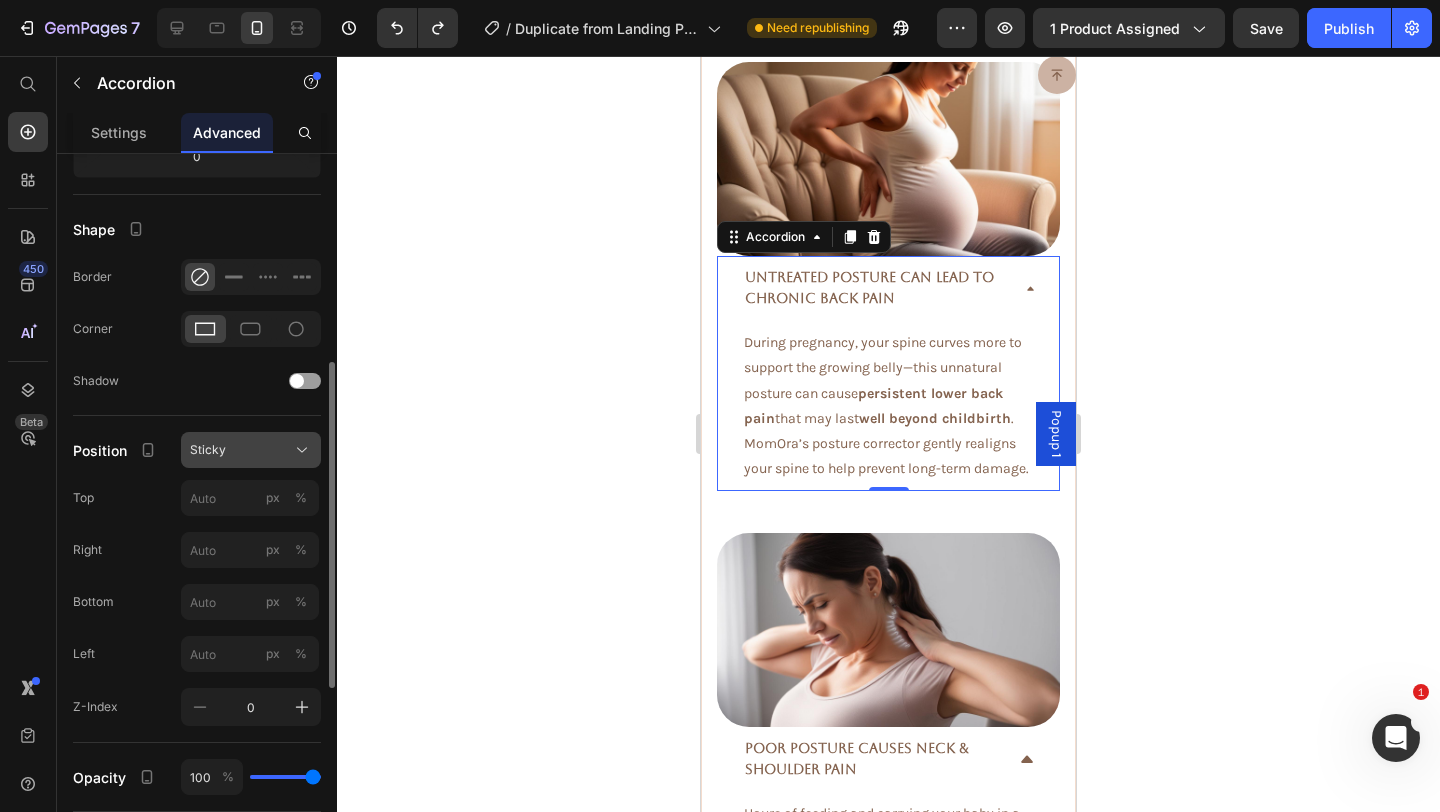 click 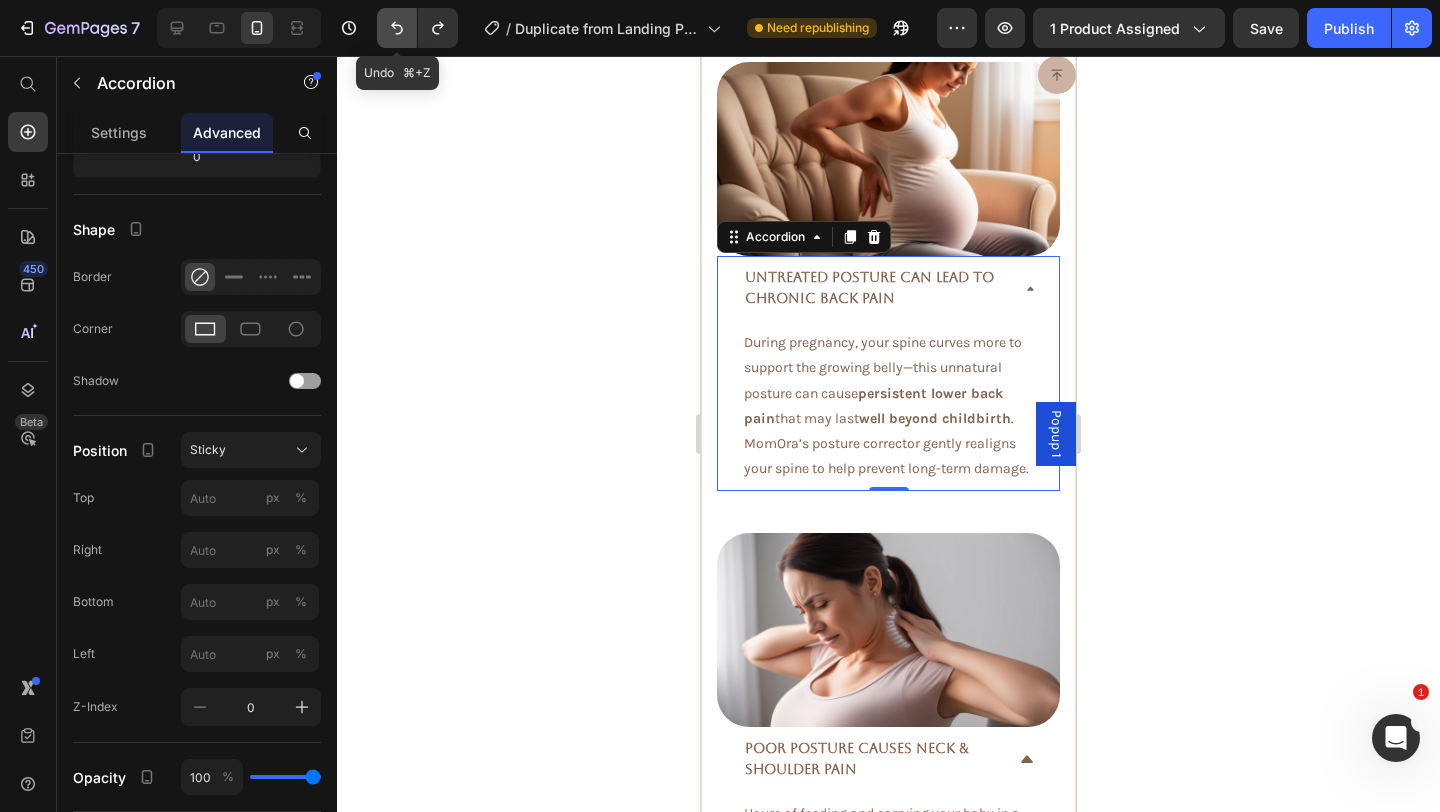 click 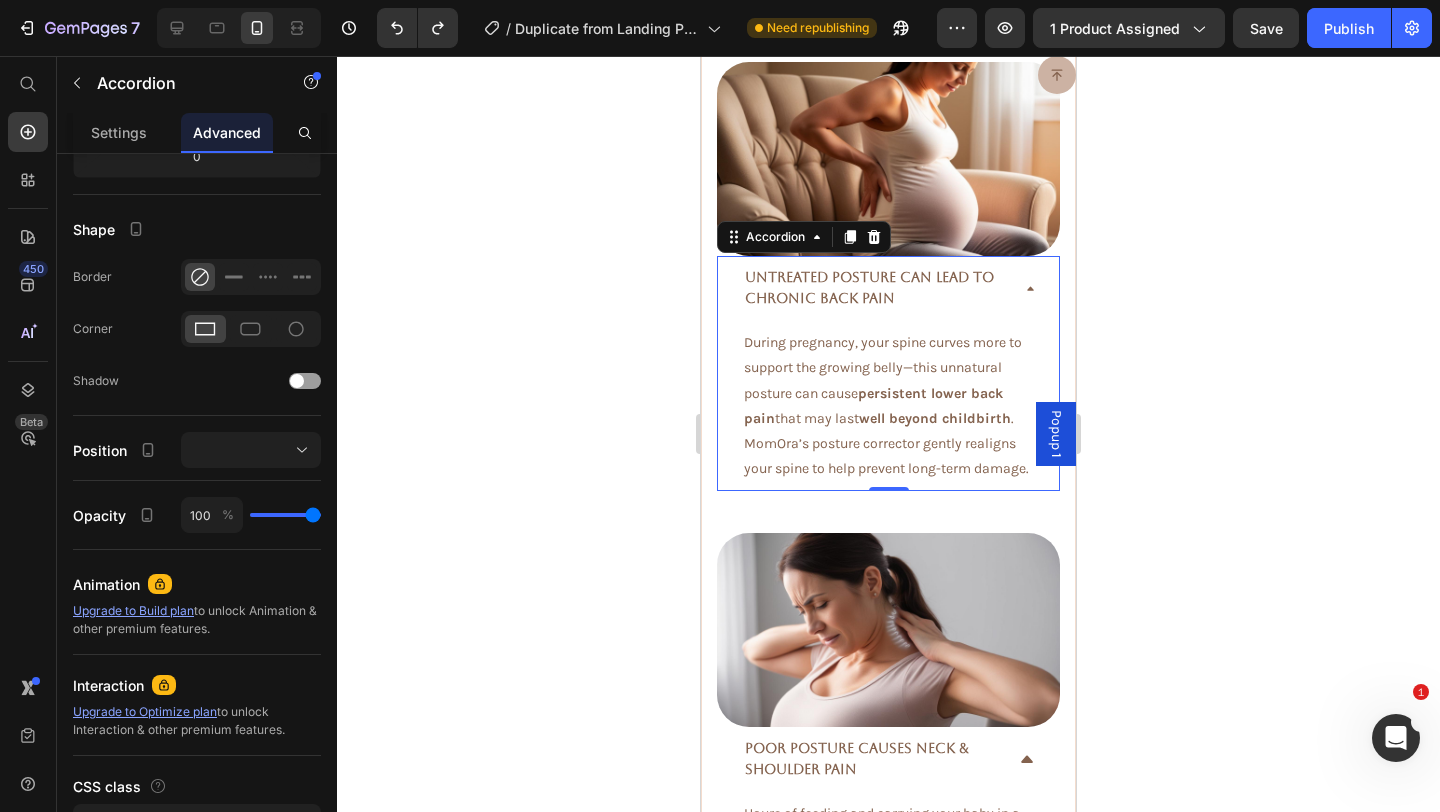 click 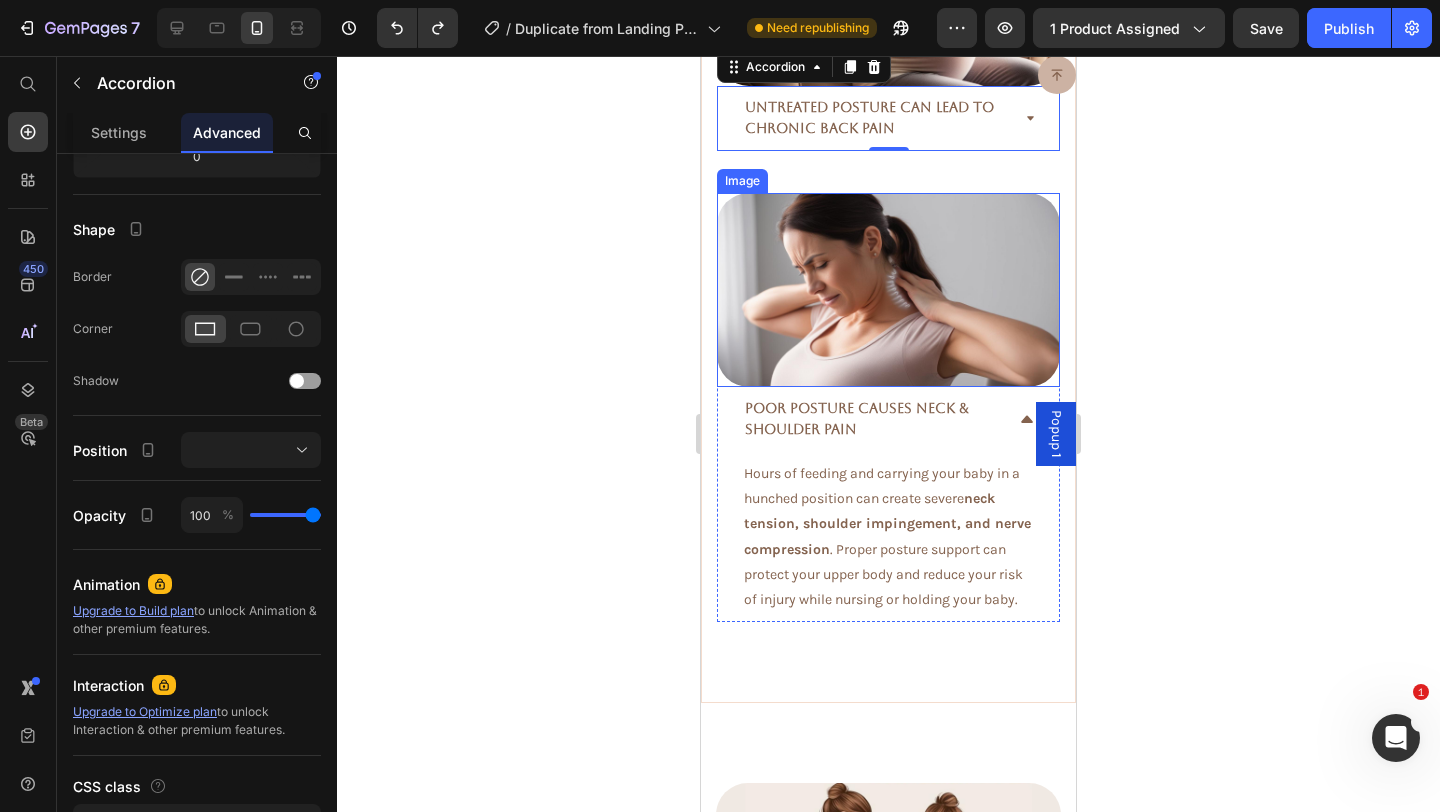 scroll, scrollTop: 3854, scrollLeft: 0, axis: vertical 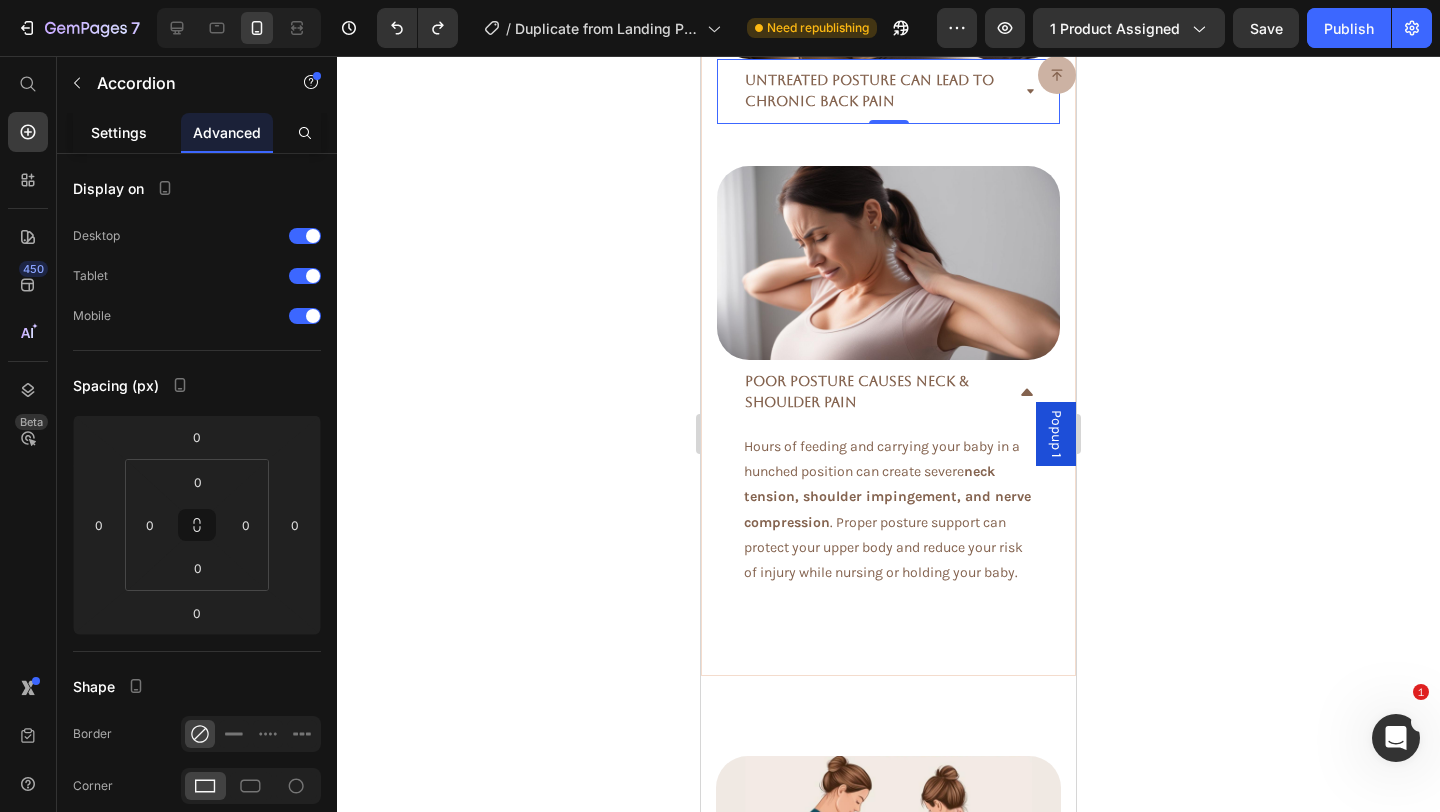 click on "Settings" at bounding box center (119, 132) 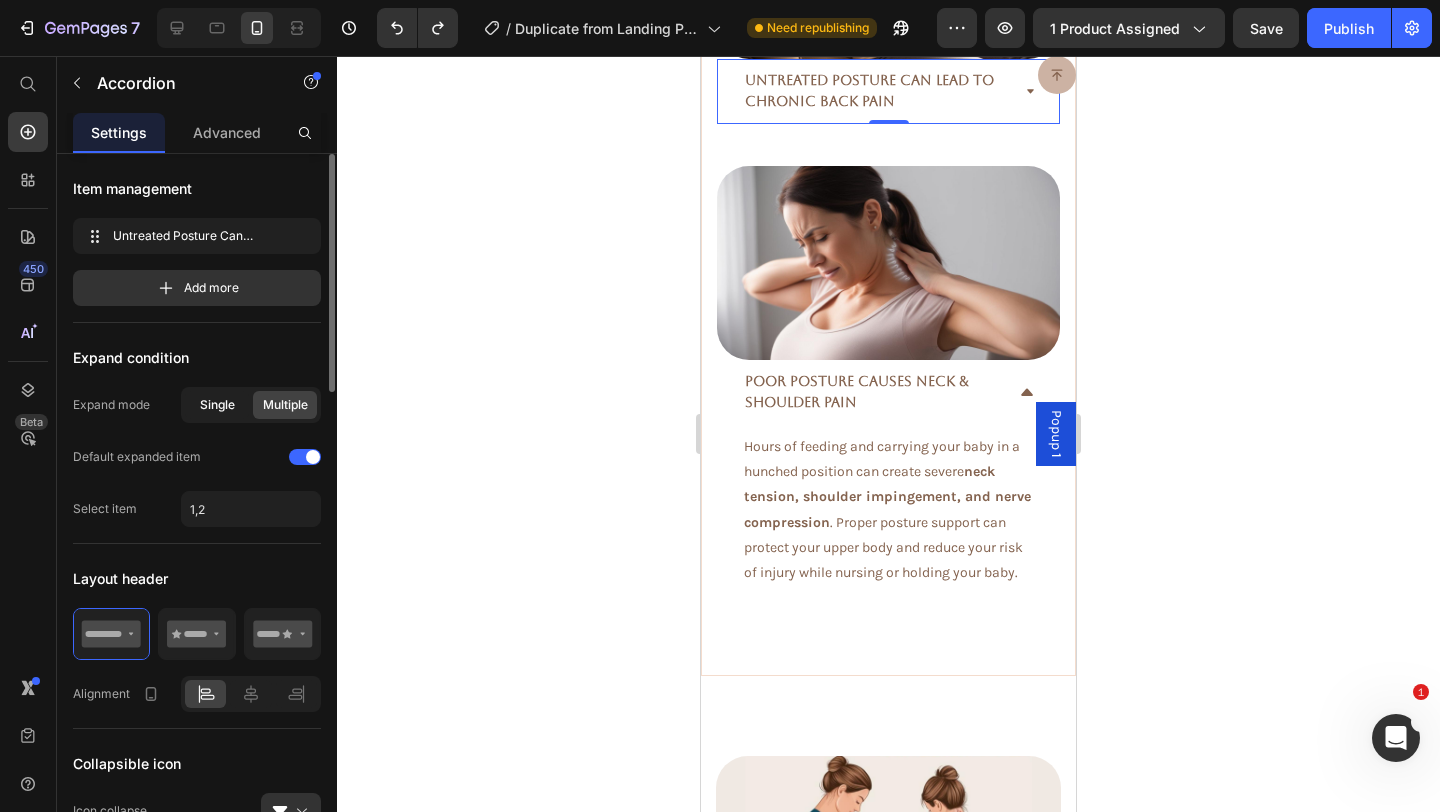 click on "Single" 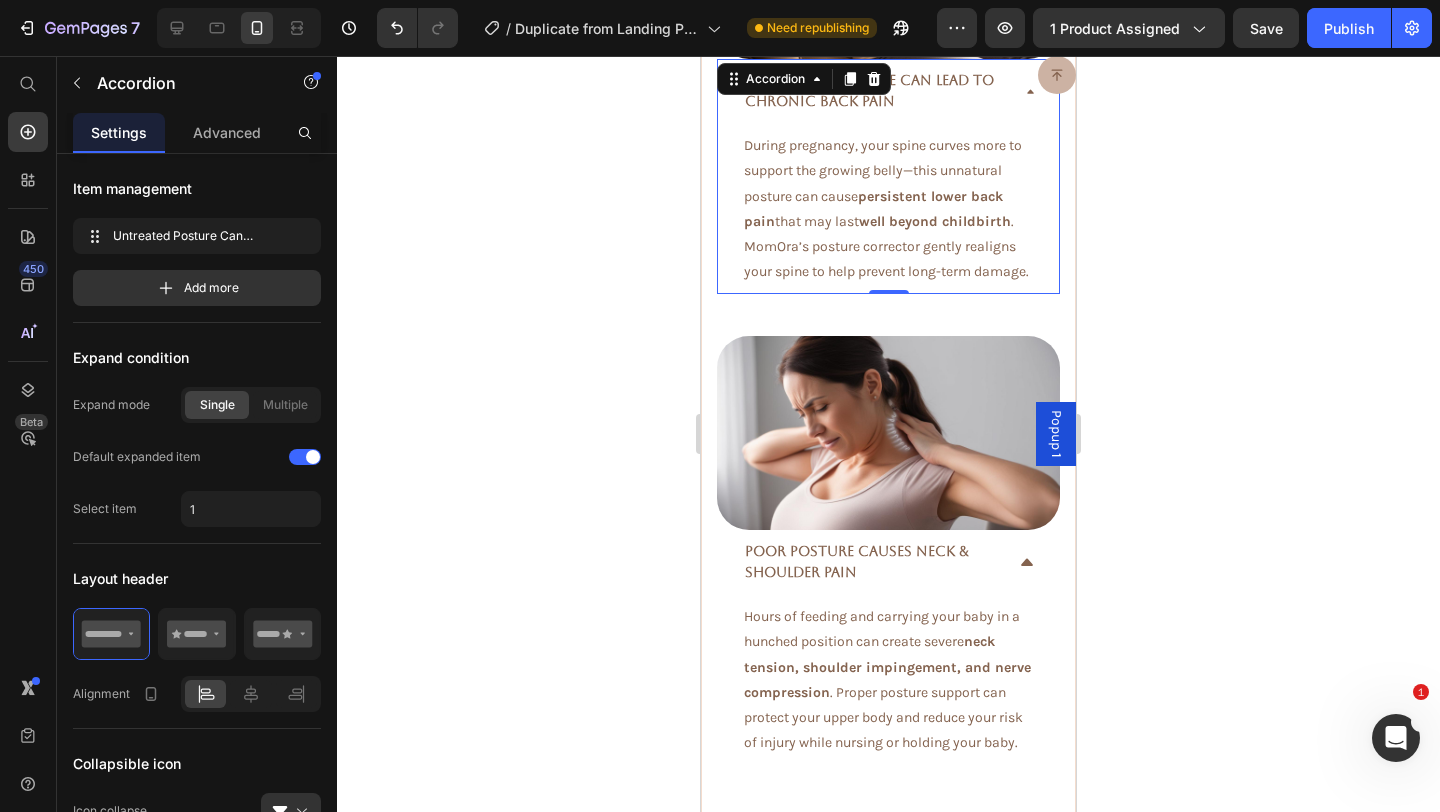 click on "Untreated Posture Can Lead to Chronic Back Pain" at bounding box center (888, 91) 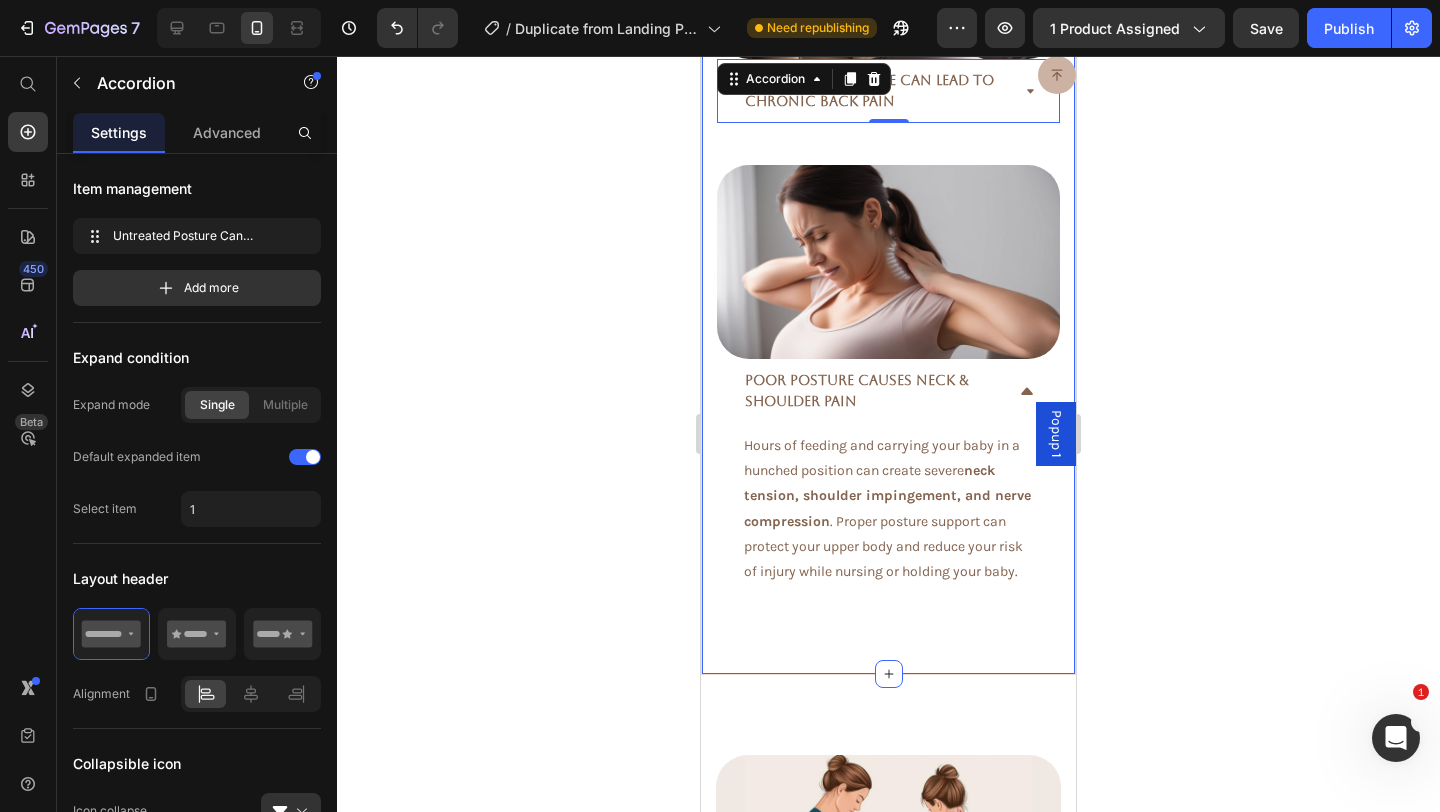 click at bounding box center [888, 262] 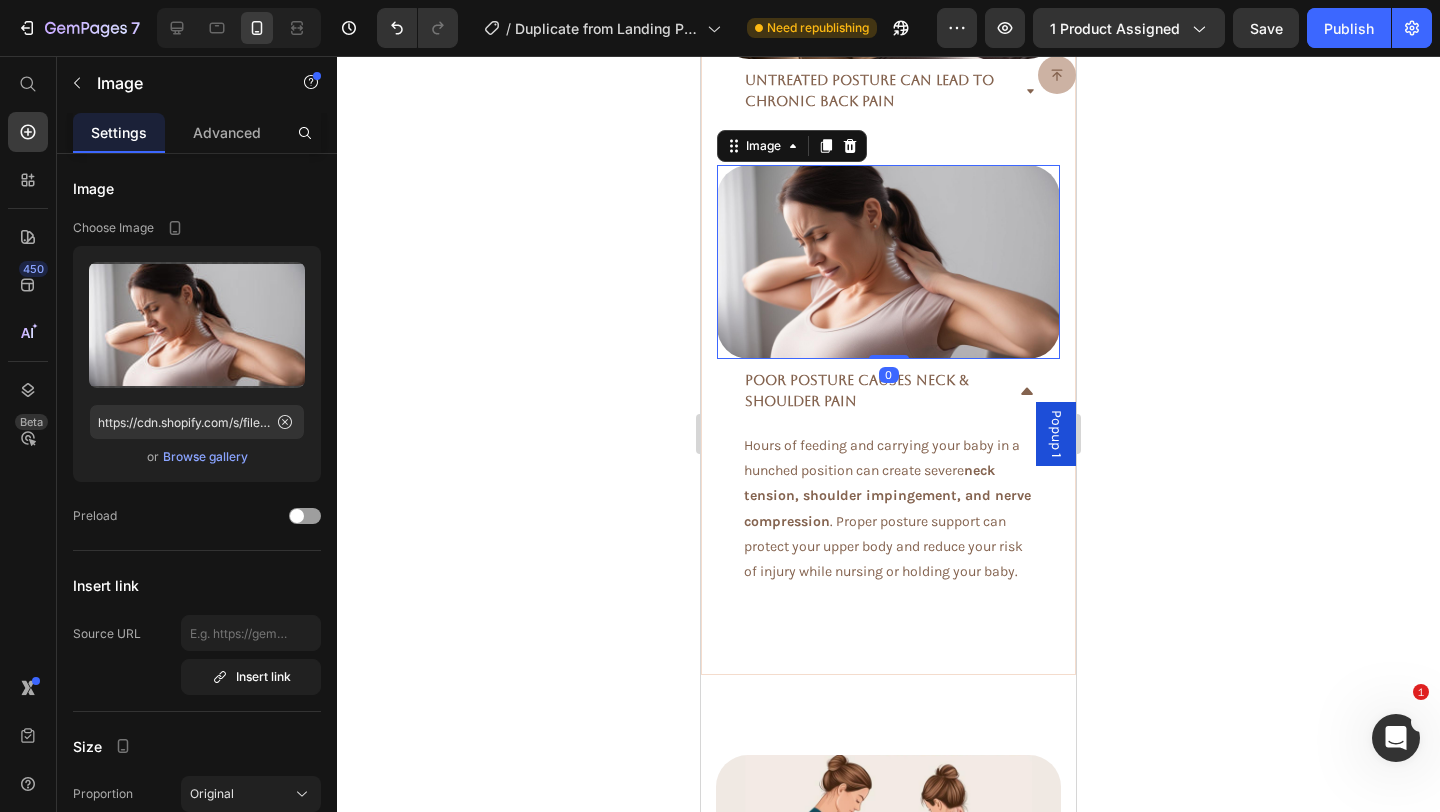 scroll, scrollTop: 3757, scrollLeft: 0, axis: vertical 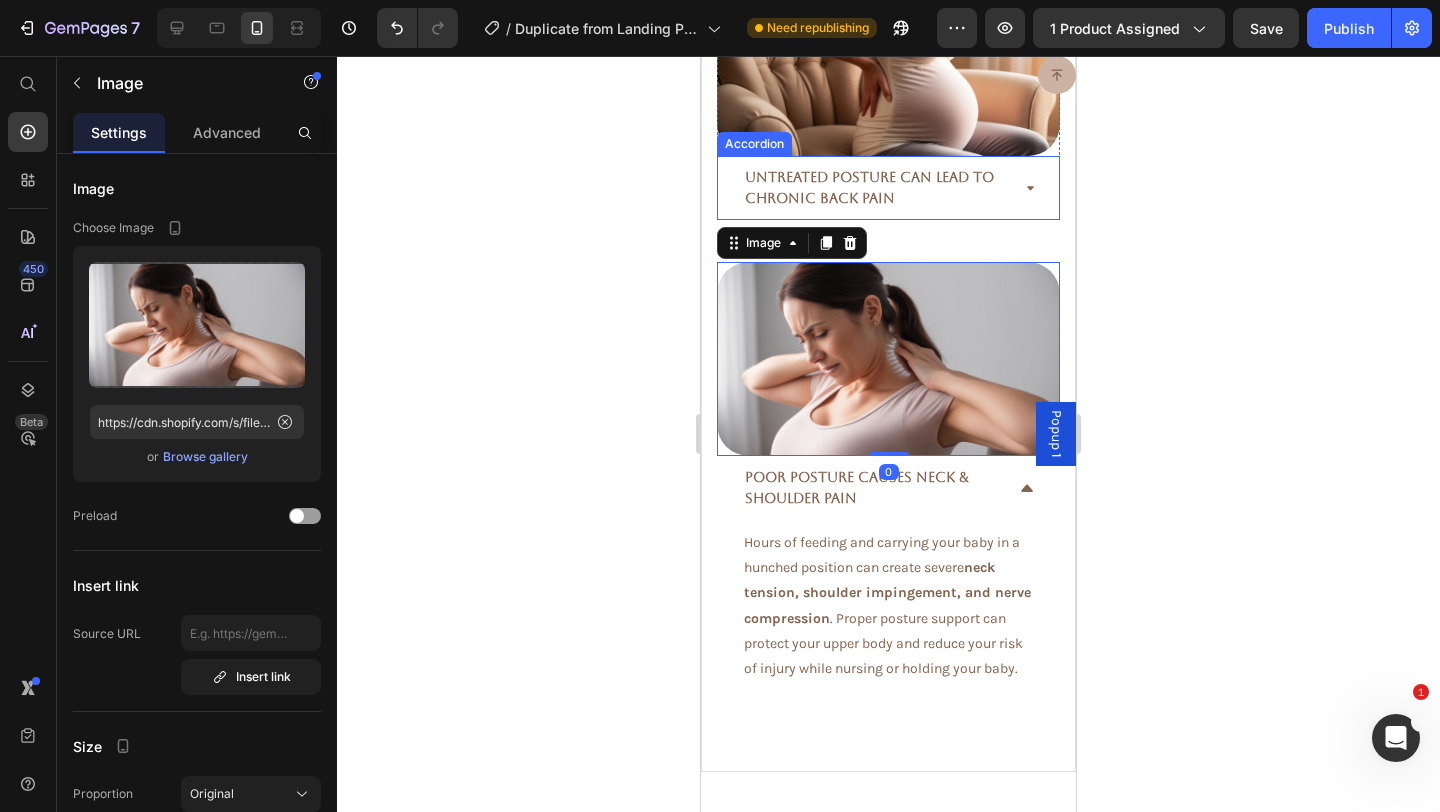 click 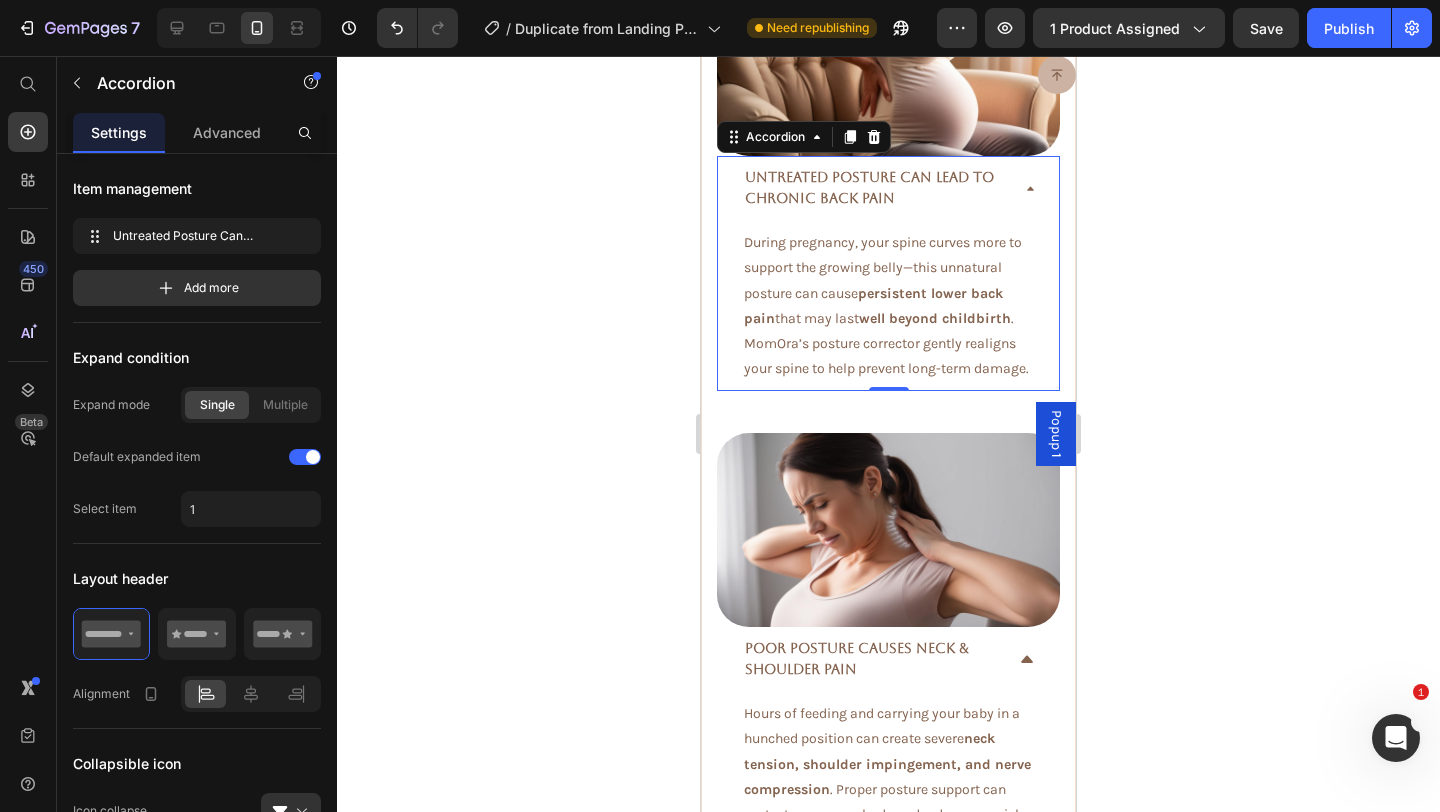 click 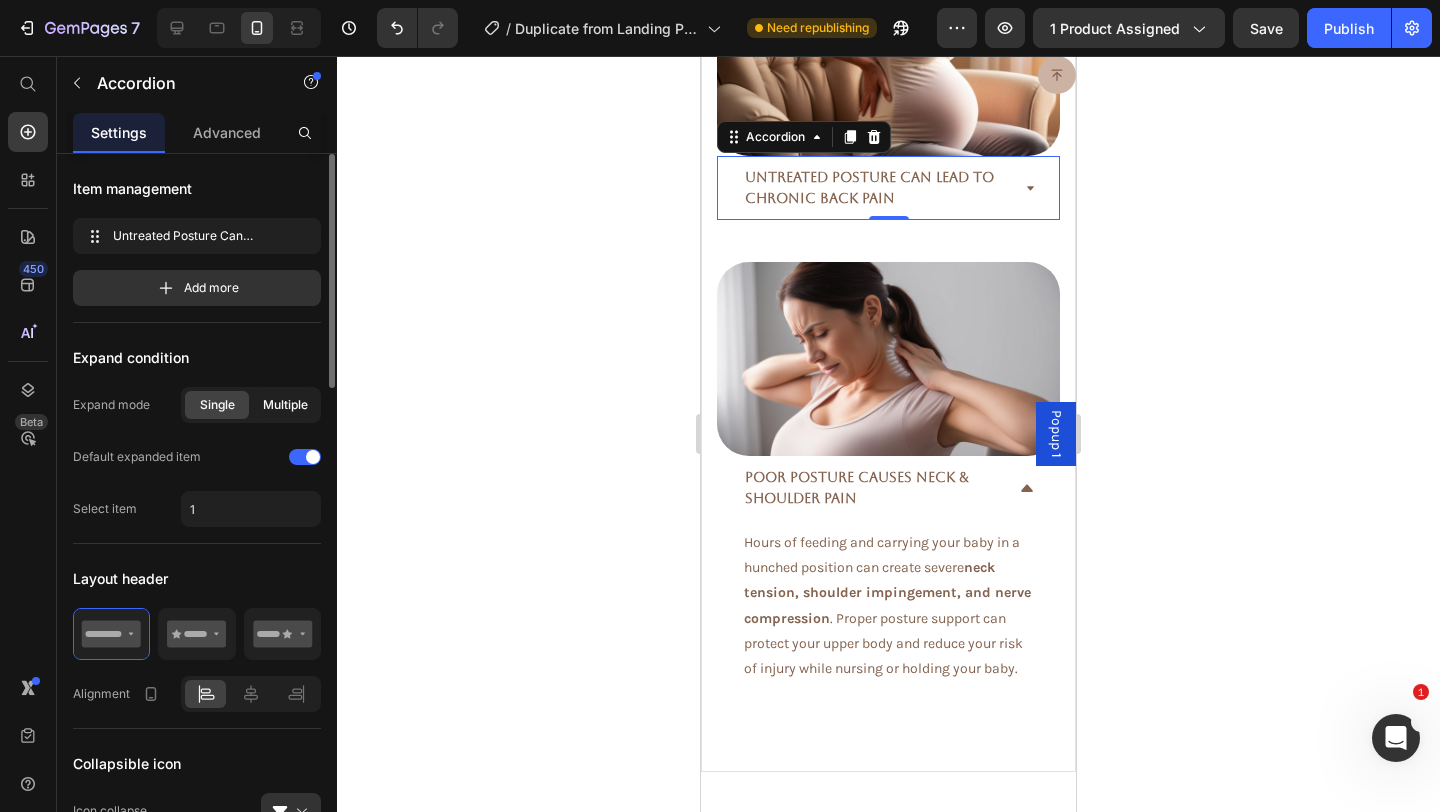click on "Multiple" 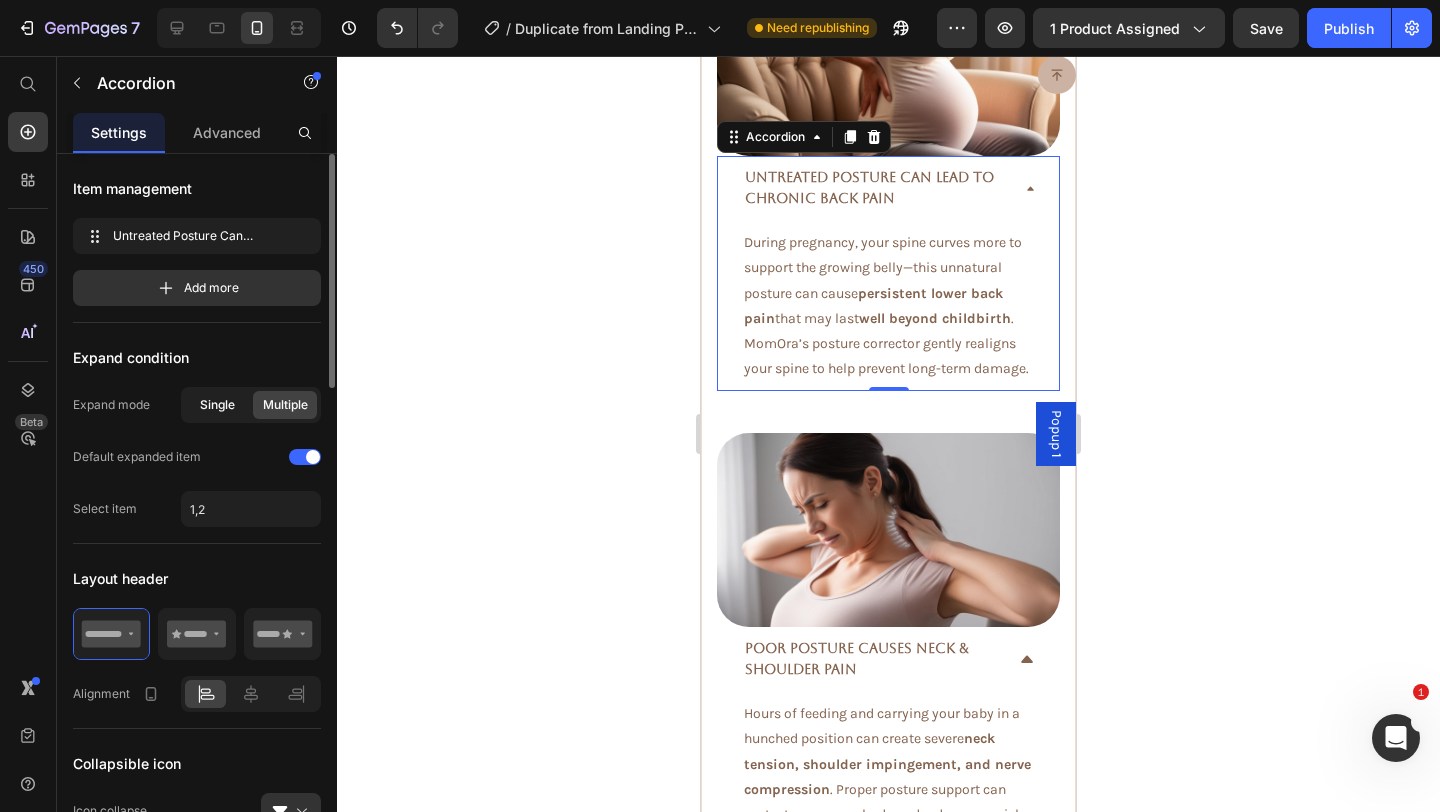 click on "Single" 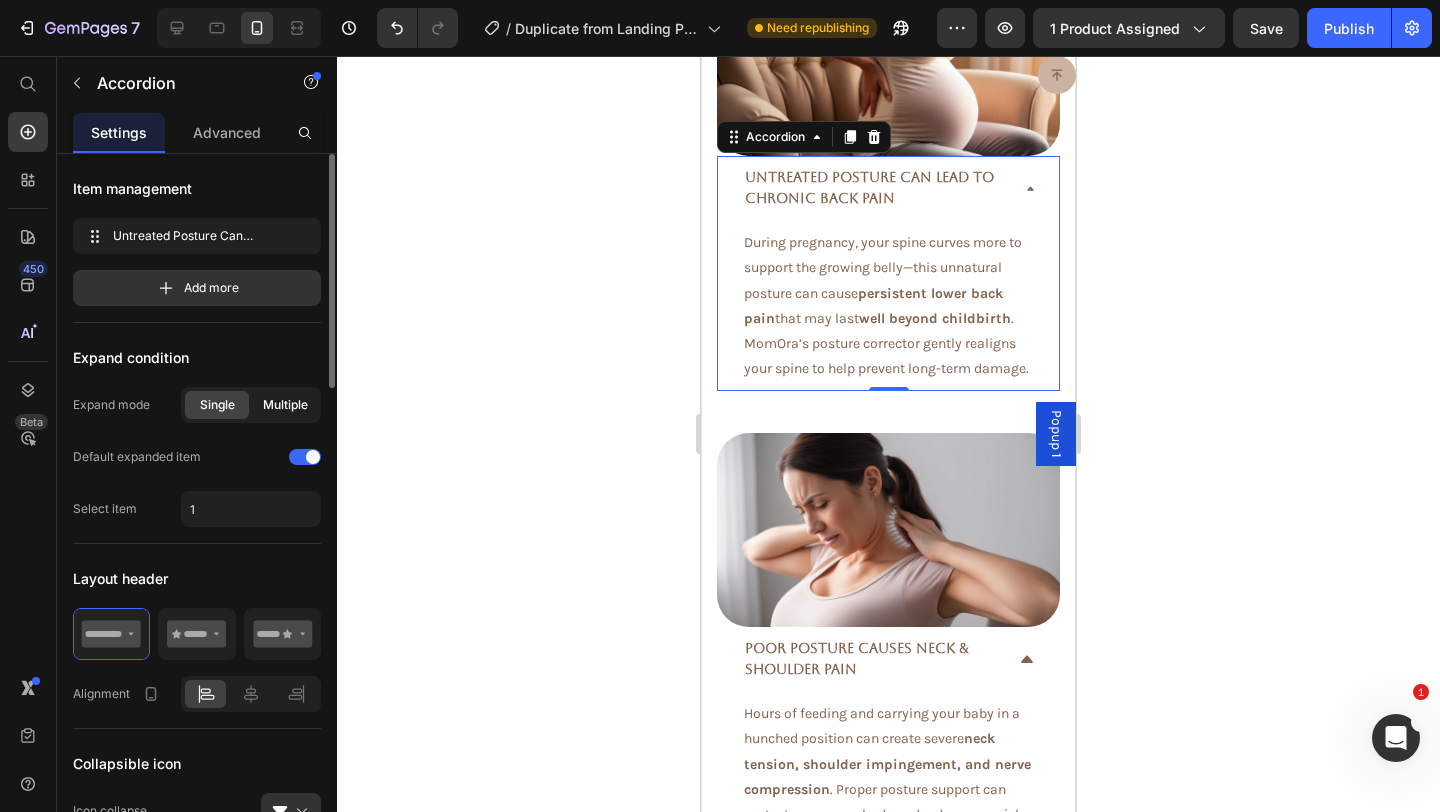 click on "Multiple" 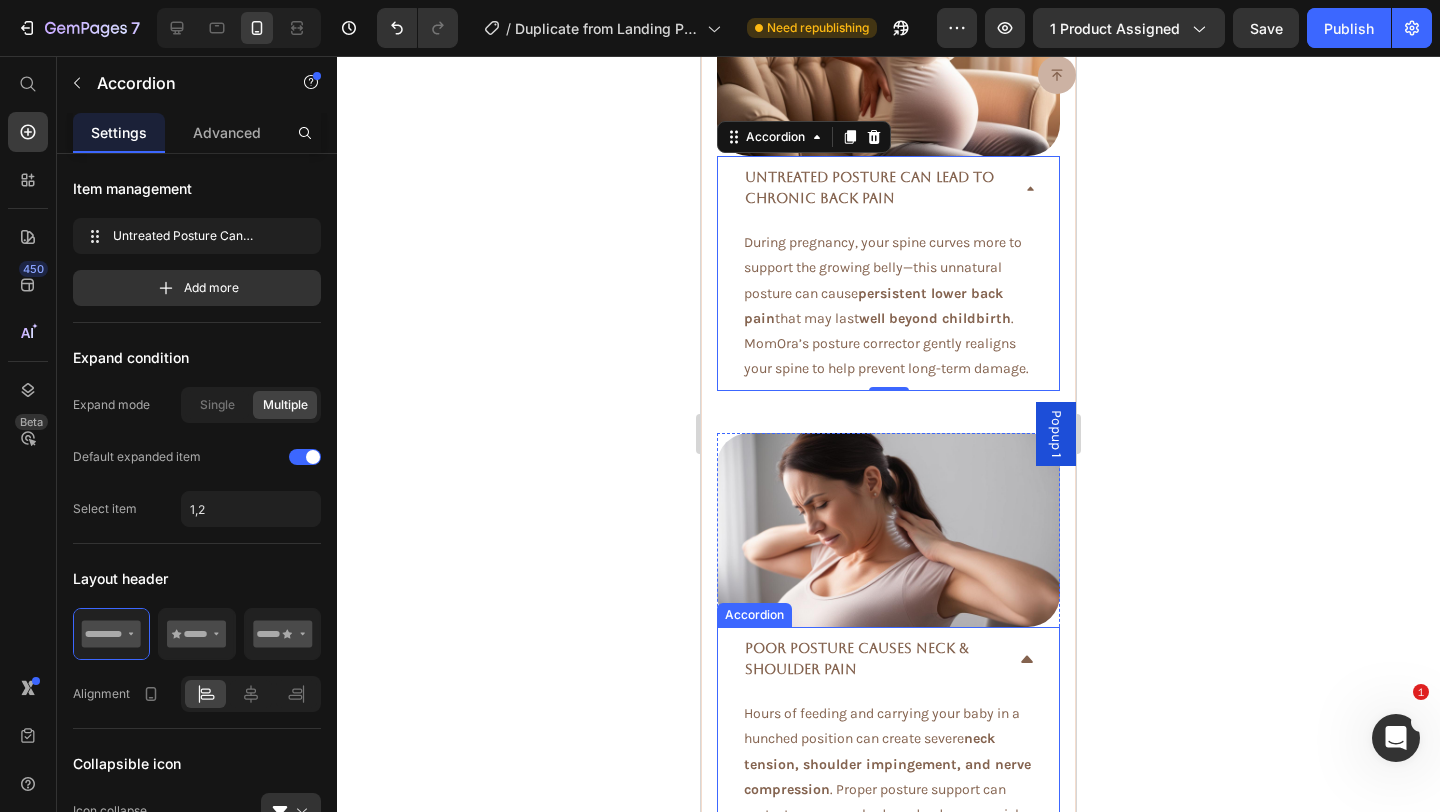 click on "Poor Posture Causes Neck & Shoulder Pain" at bounding box center [888, 659] 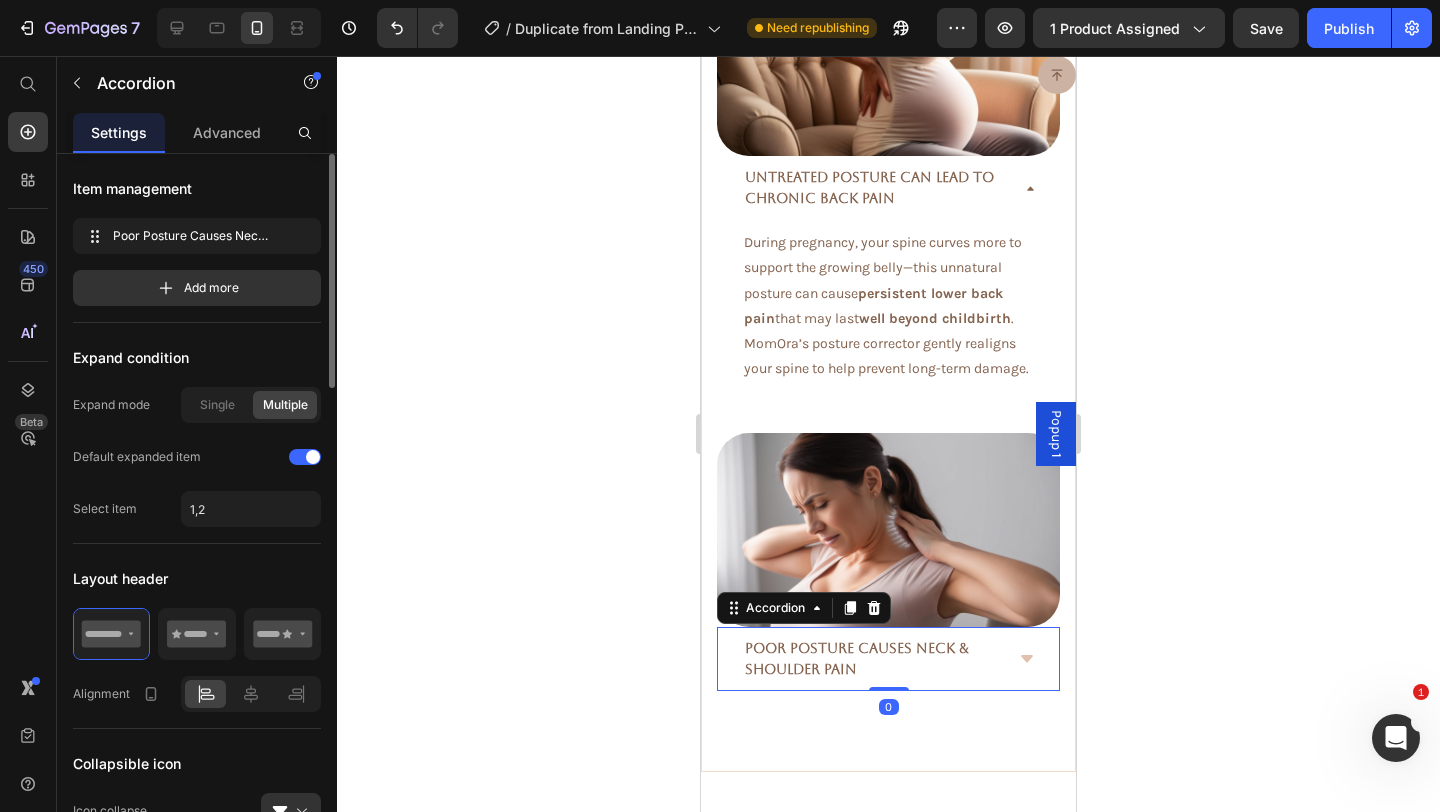click on "Single Multiple" 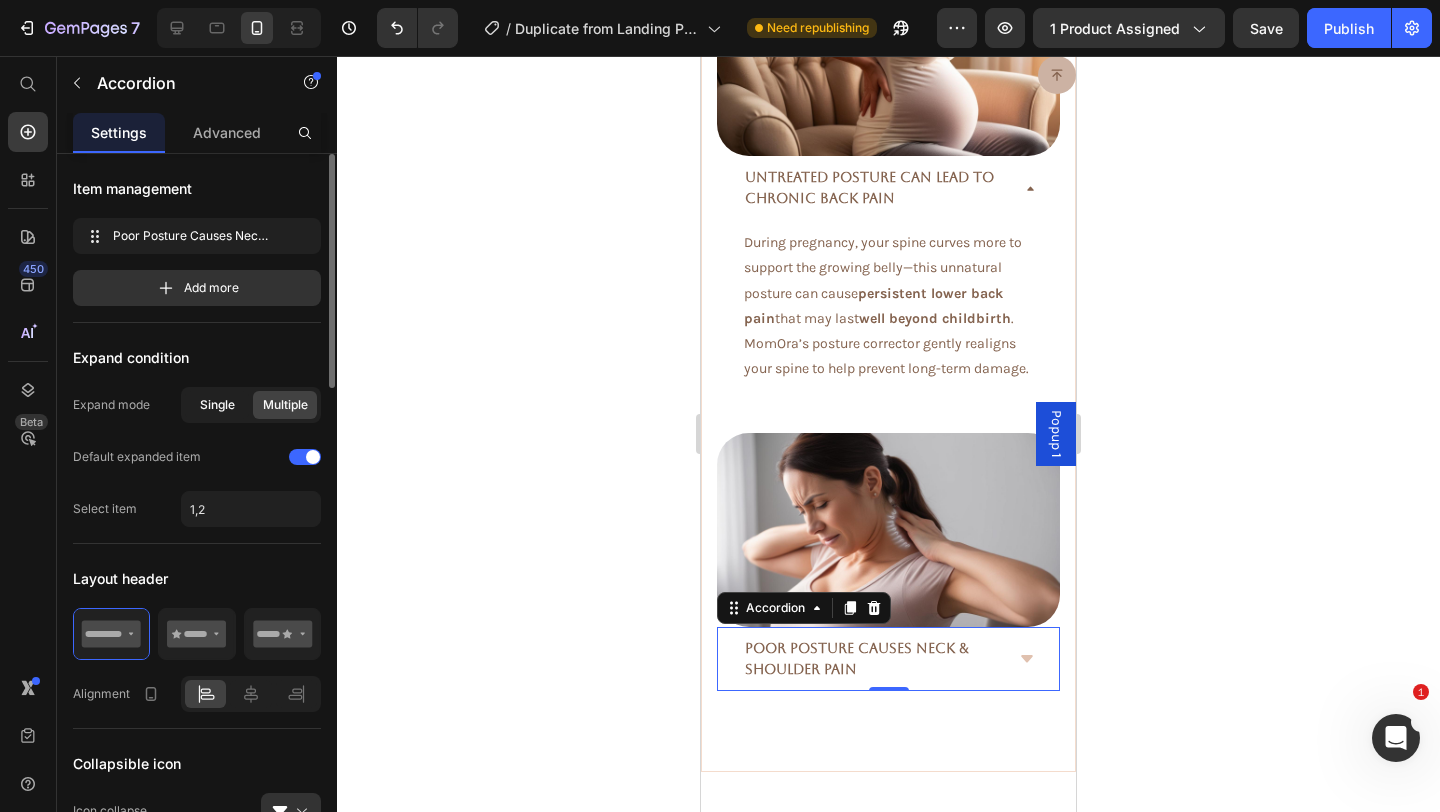 click on "Single" 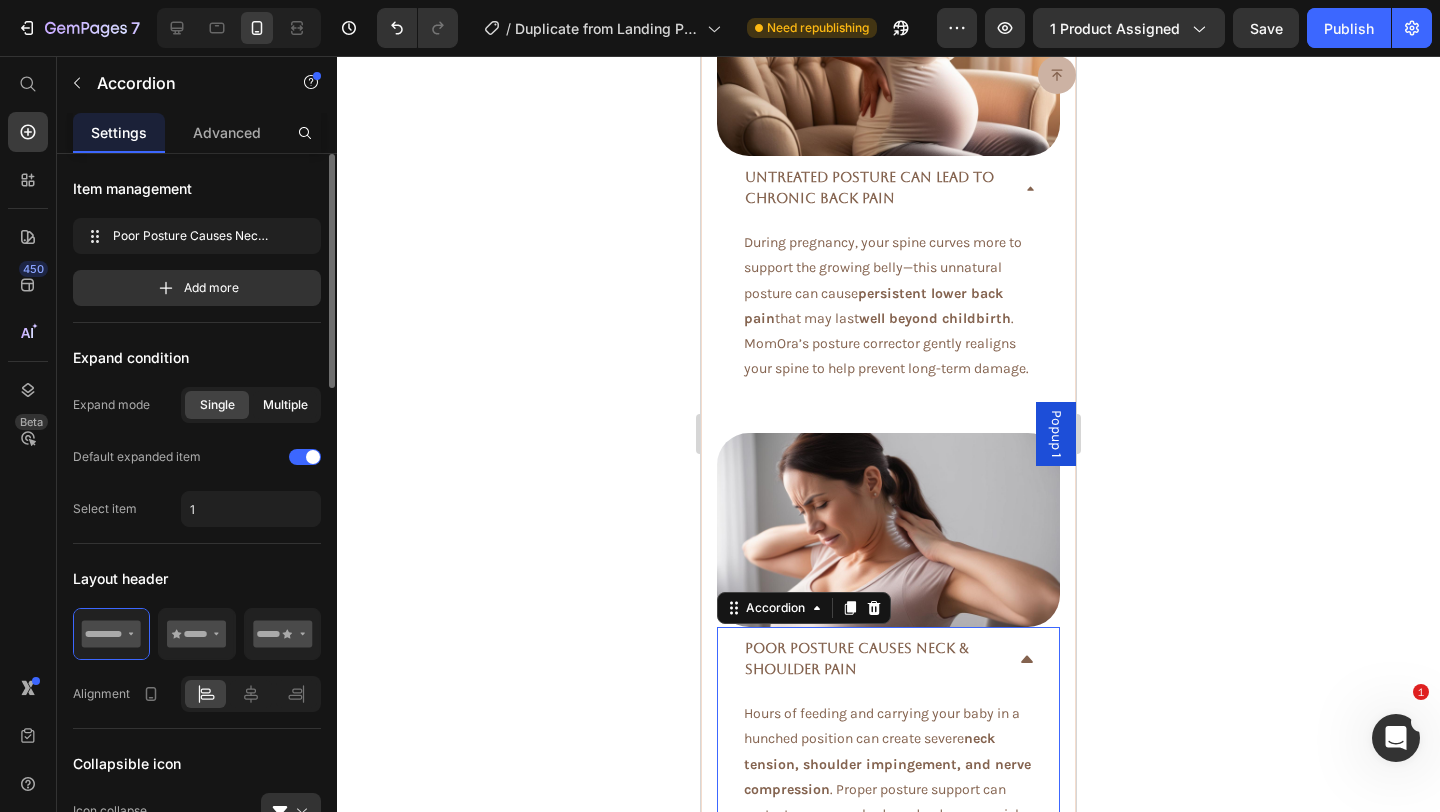 click on "Multiple" 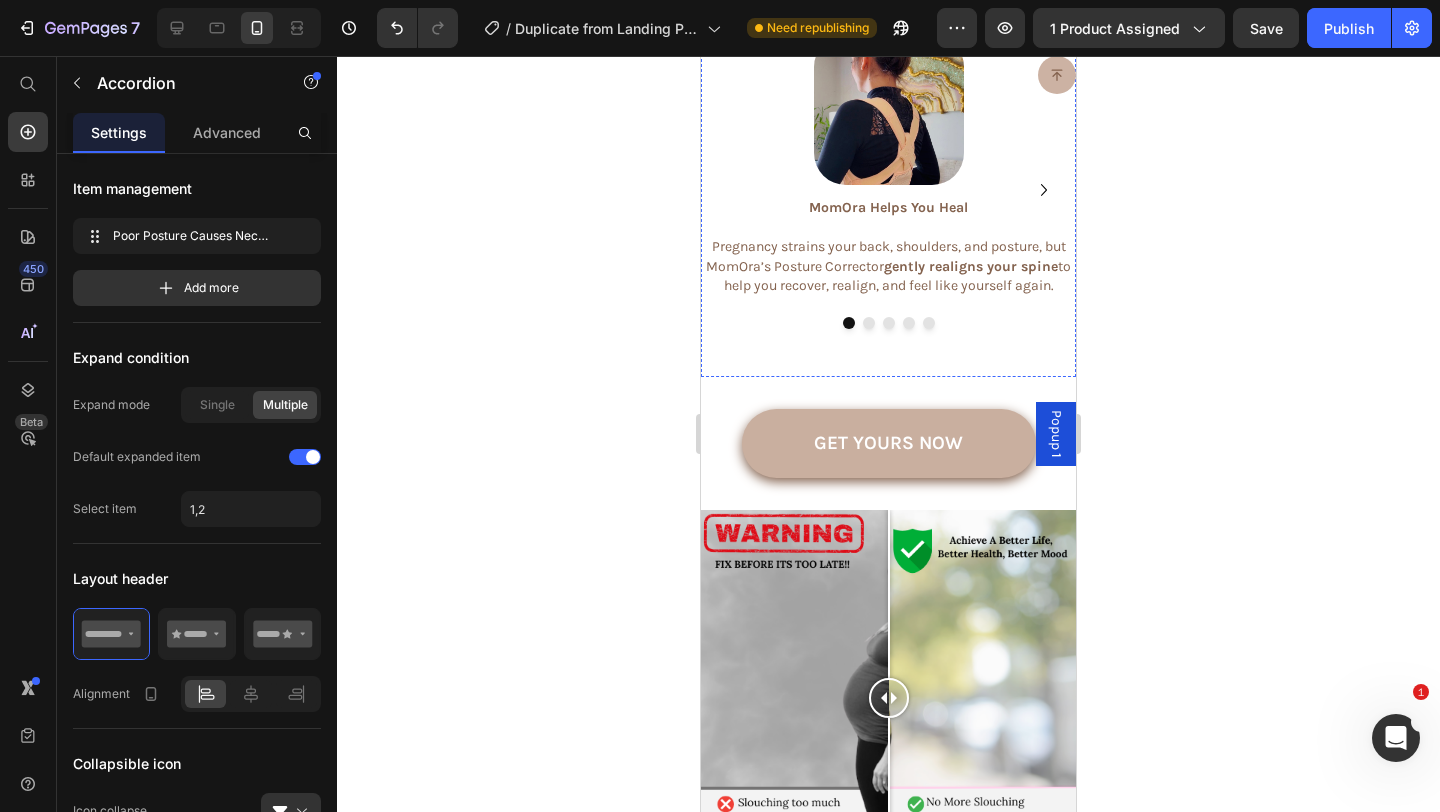 scroll, scrollTop: 5809, scrollLeft: 0, axis: vertical 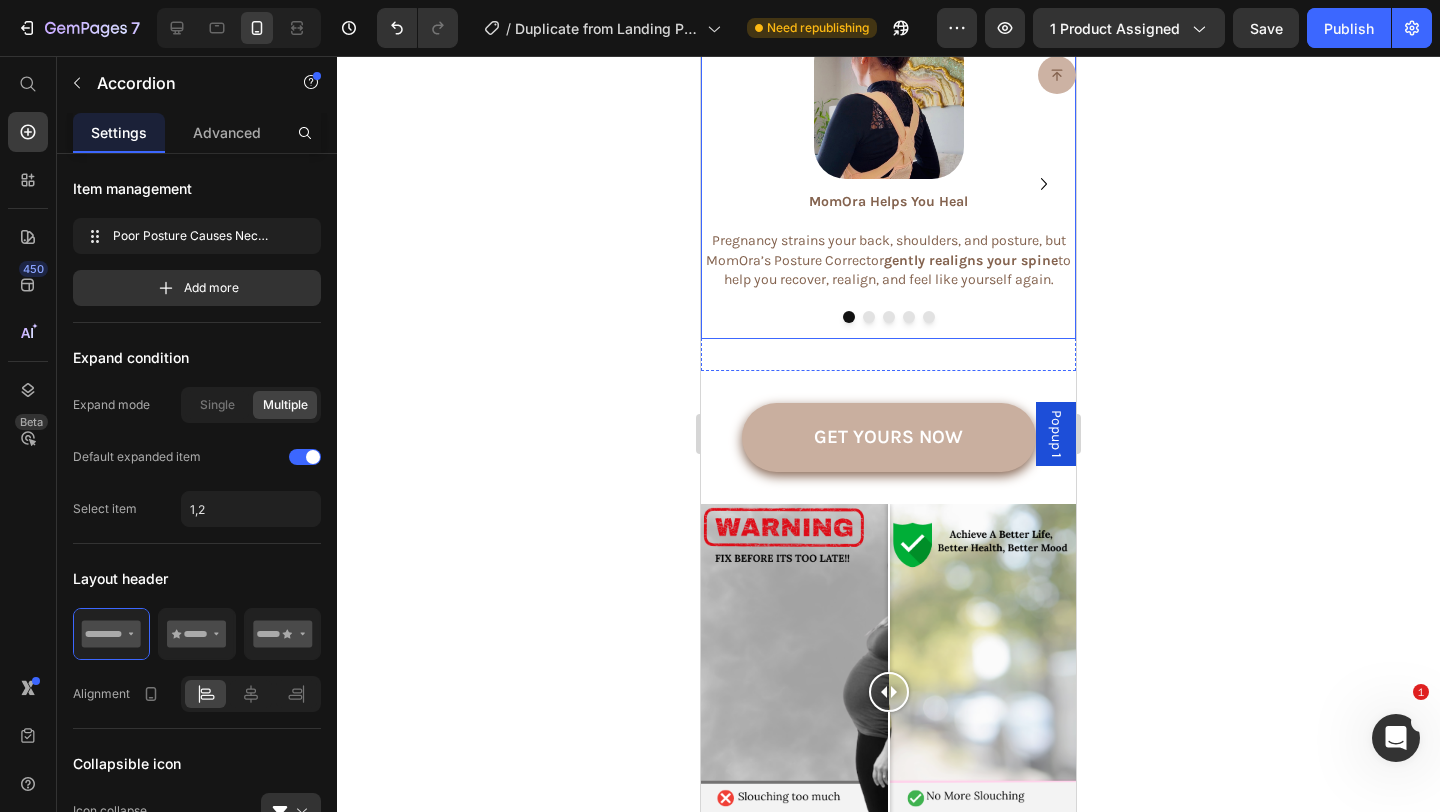 click 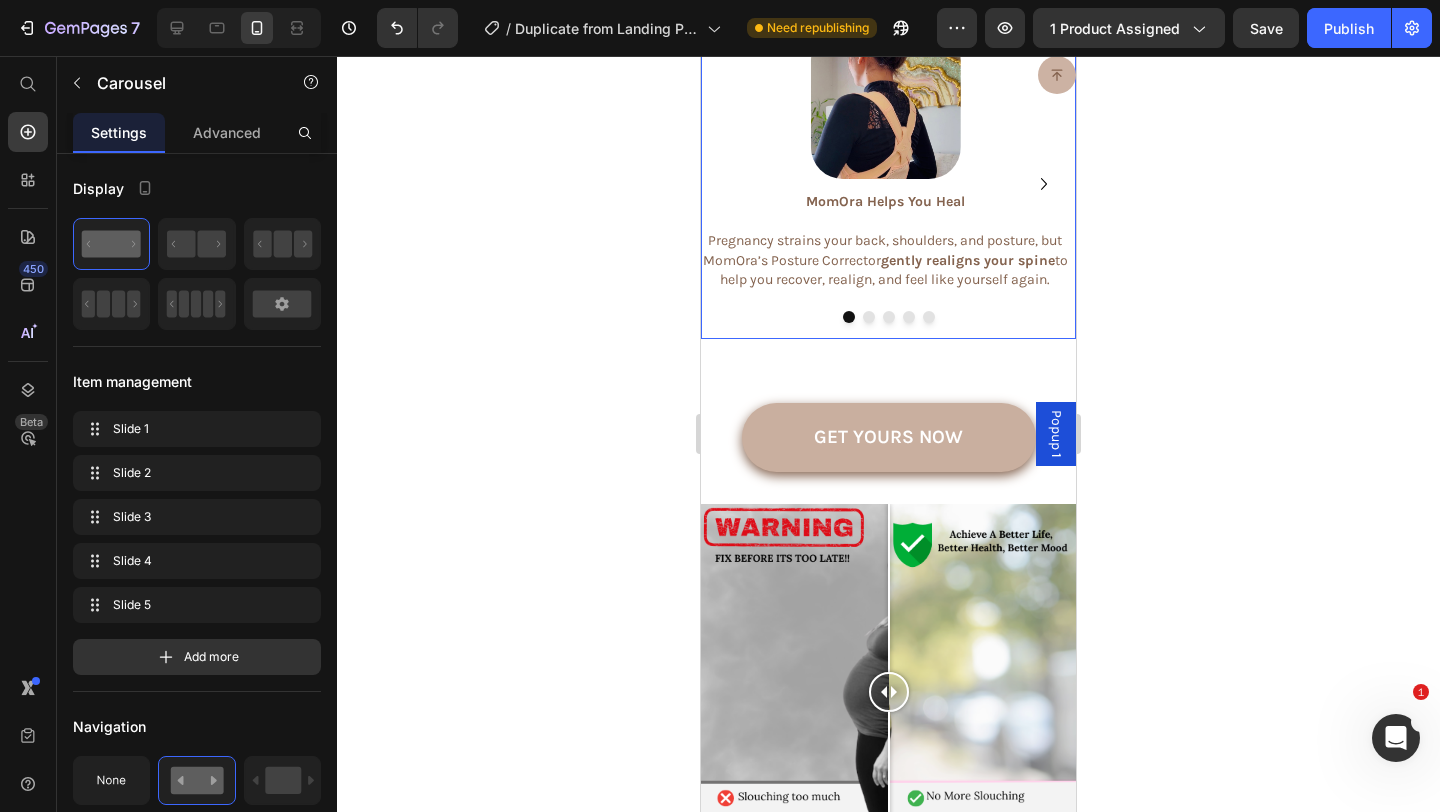 click 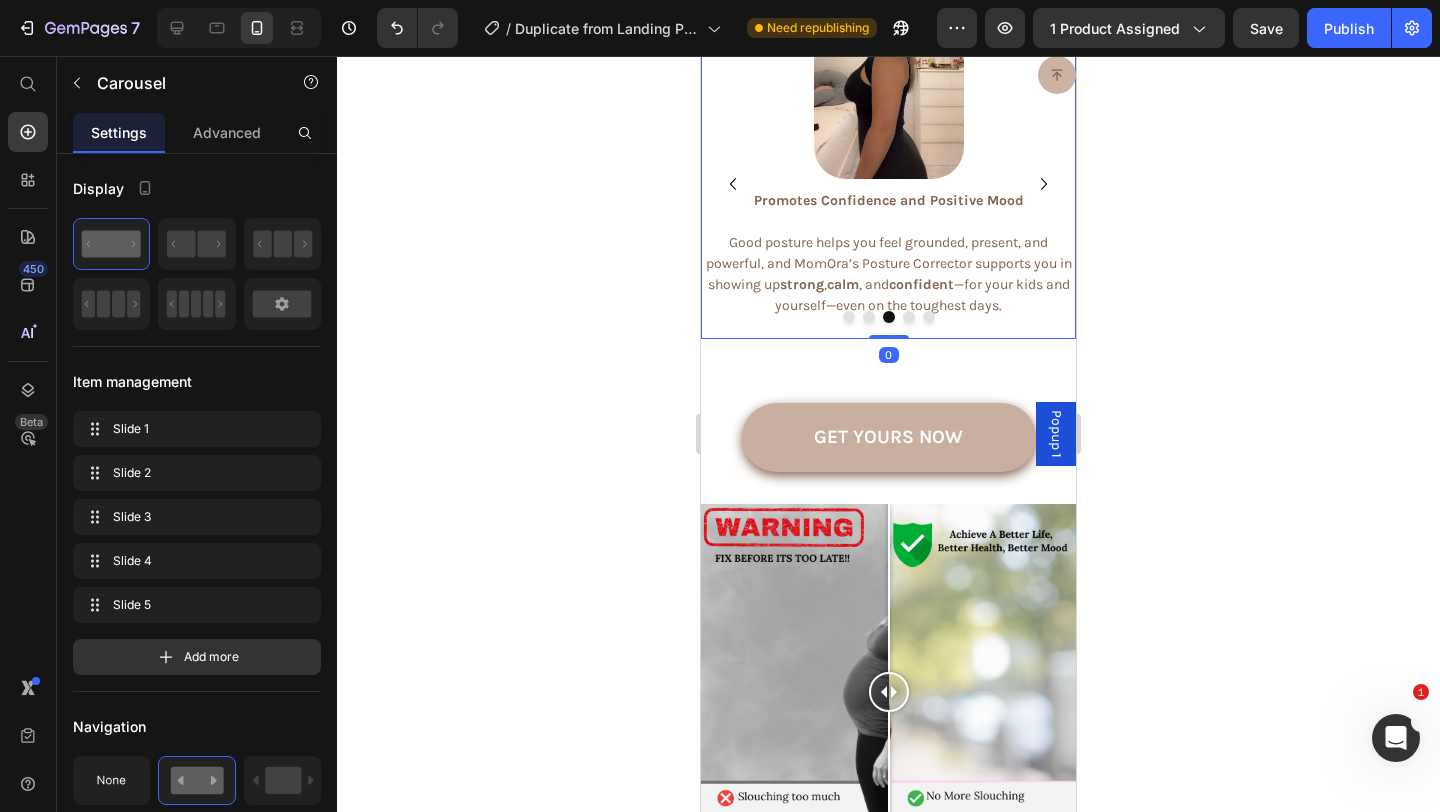 click 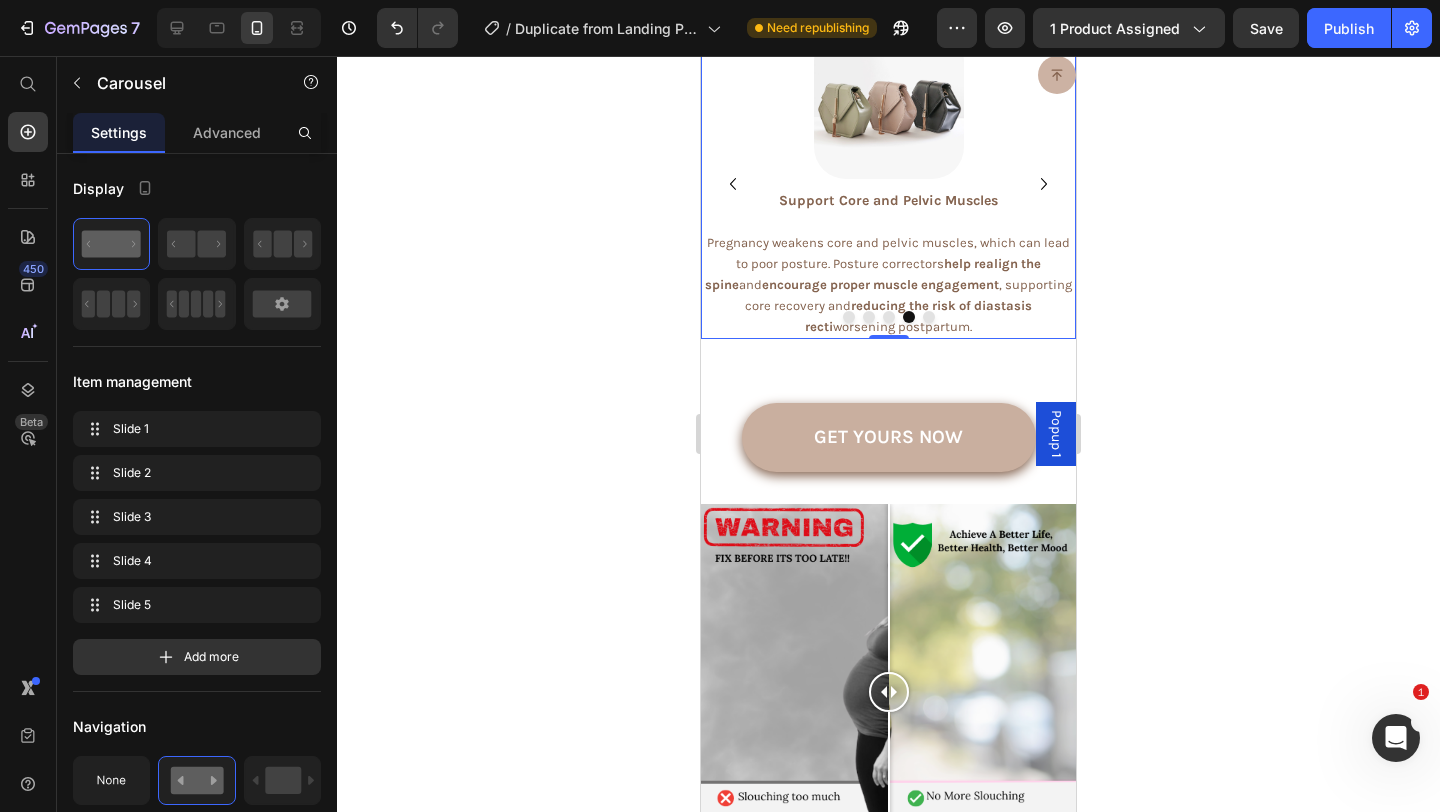 click at bounding box center (849, 317) 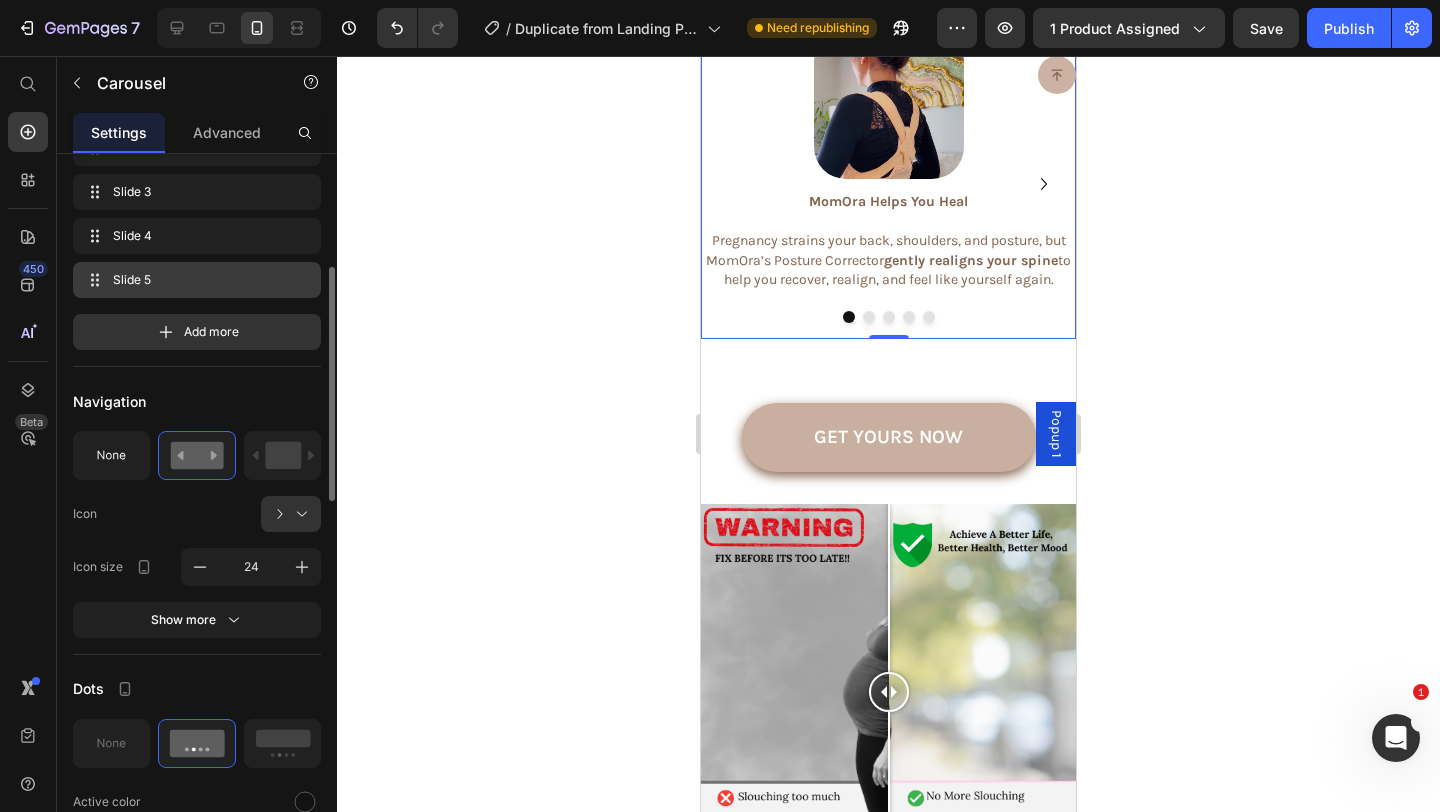 scroll, scrollTop: 330, scrollLeft: 0, axis: vertical 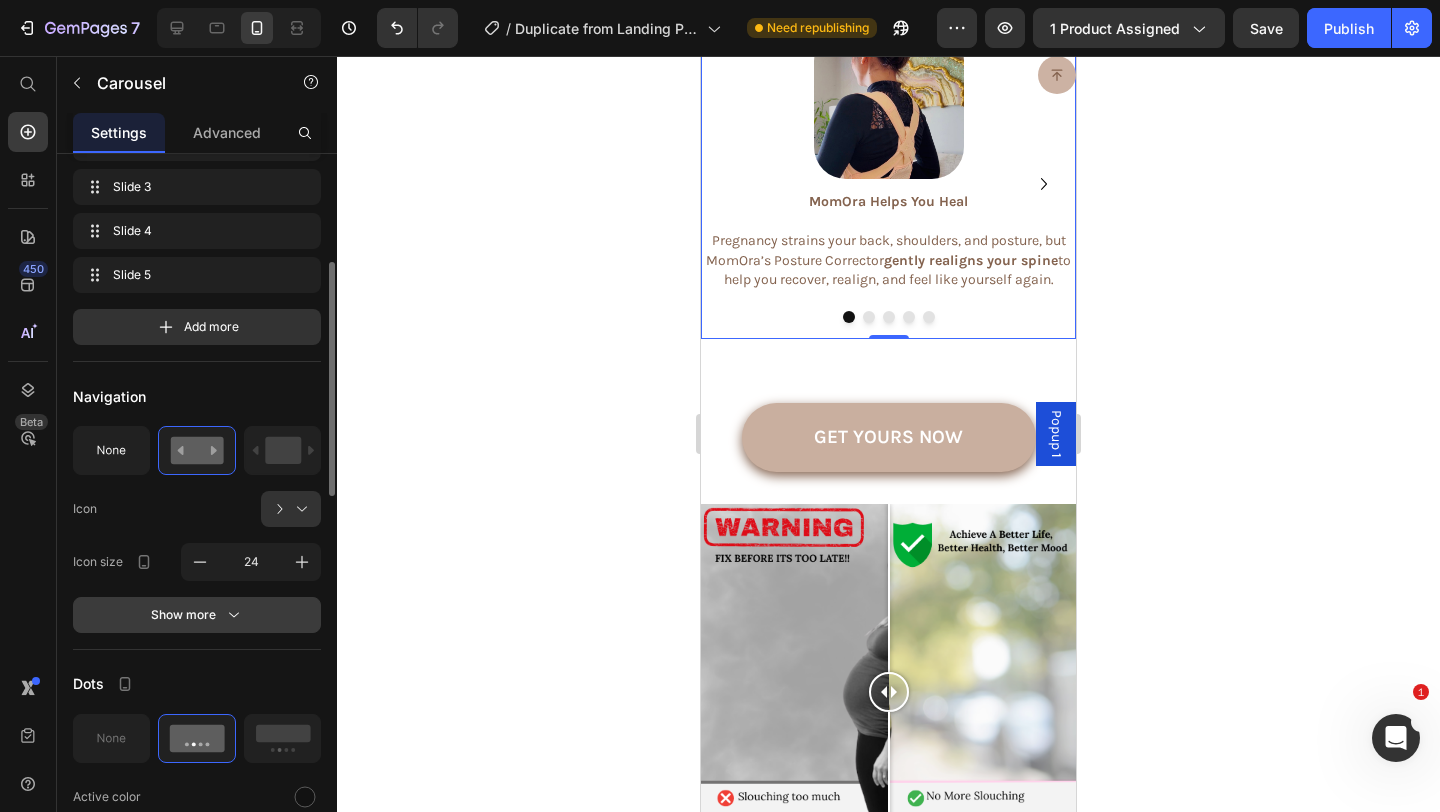 click on "Show more" at bounding box center (197, 615) 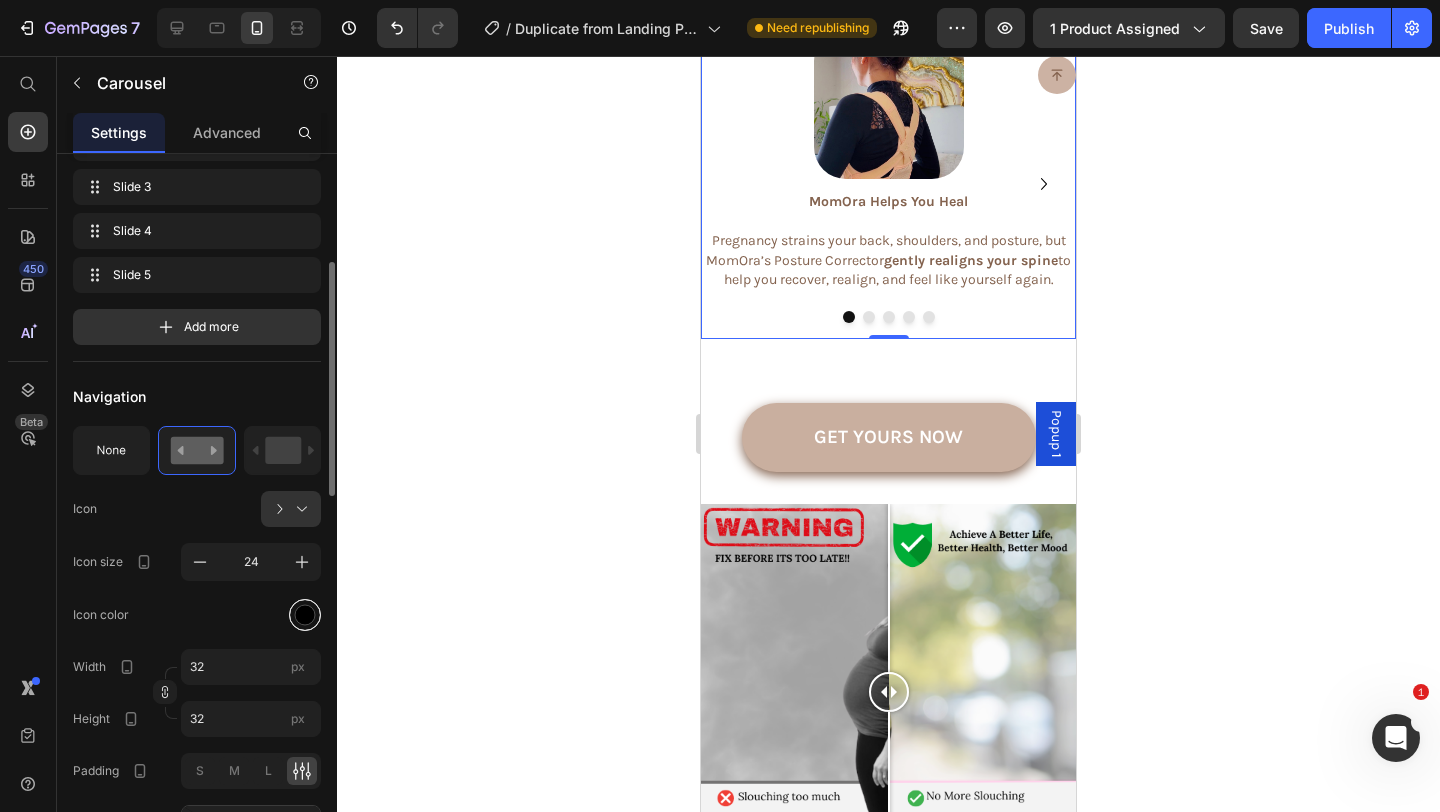 click at bounding box center [305, 614] 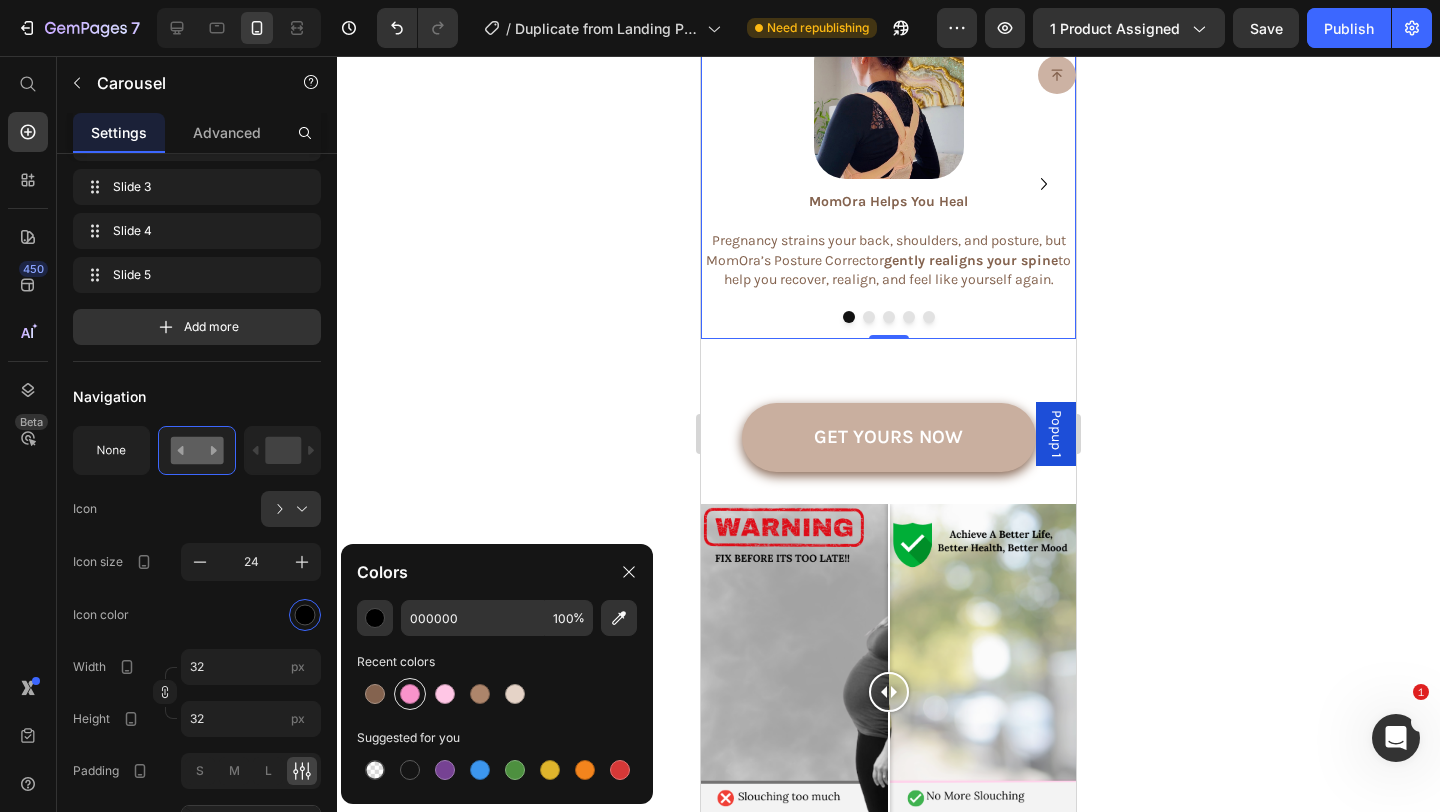 click at bounding box center [410, 694] 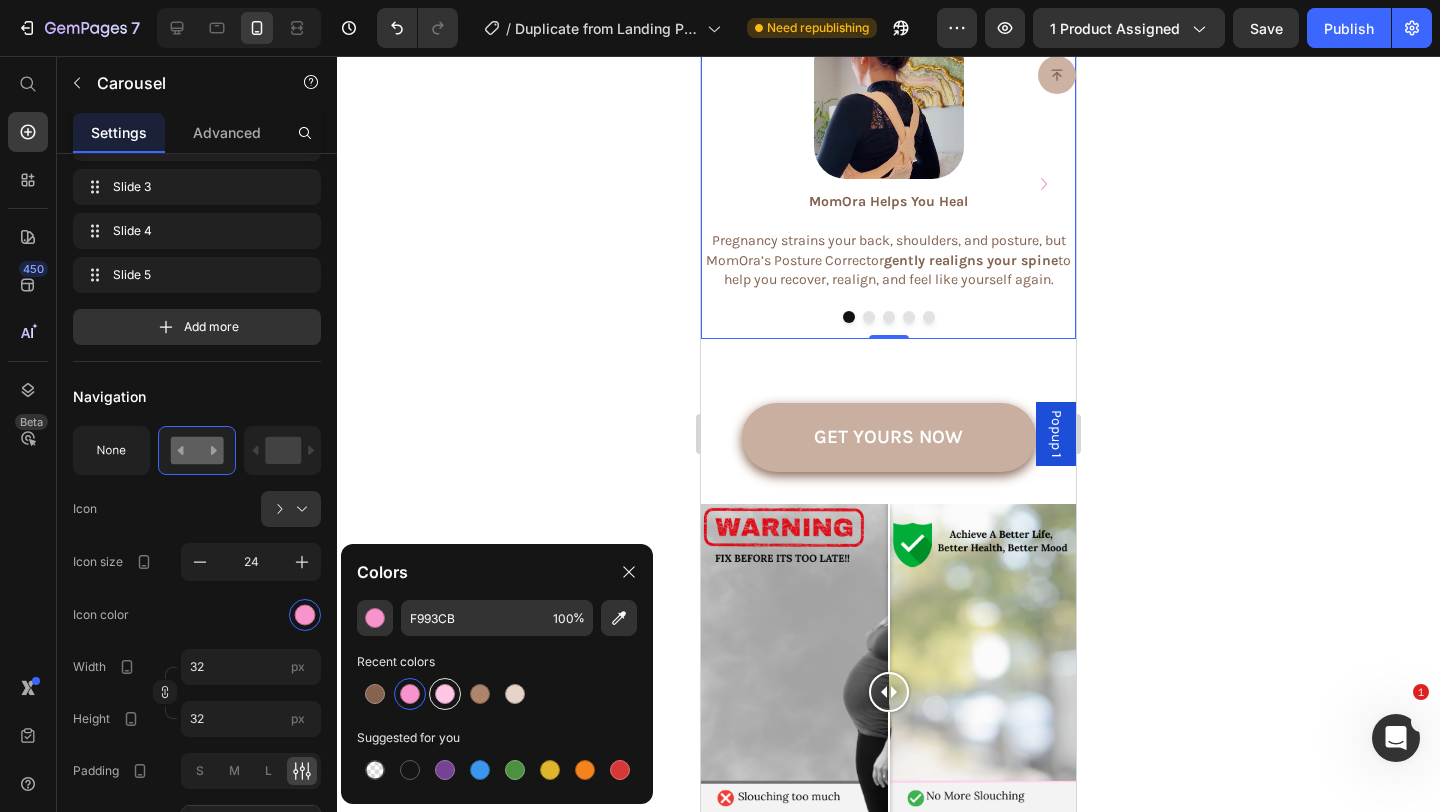 click at bounding box center [445, 694] 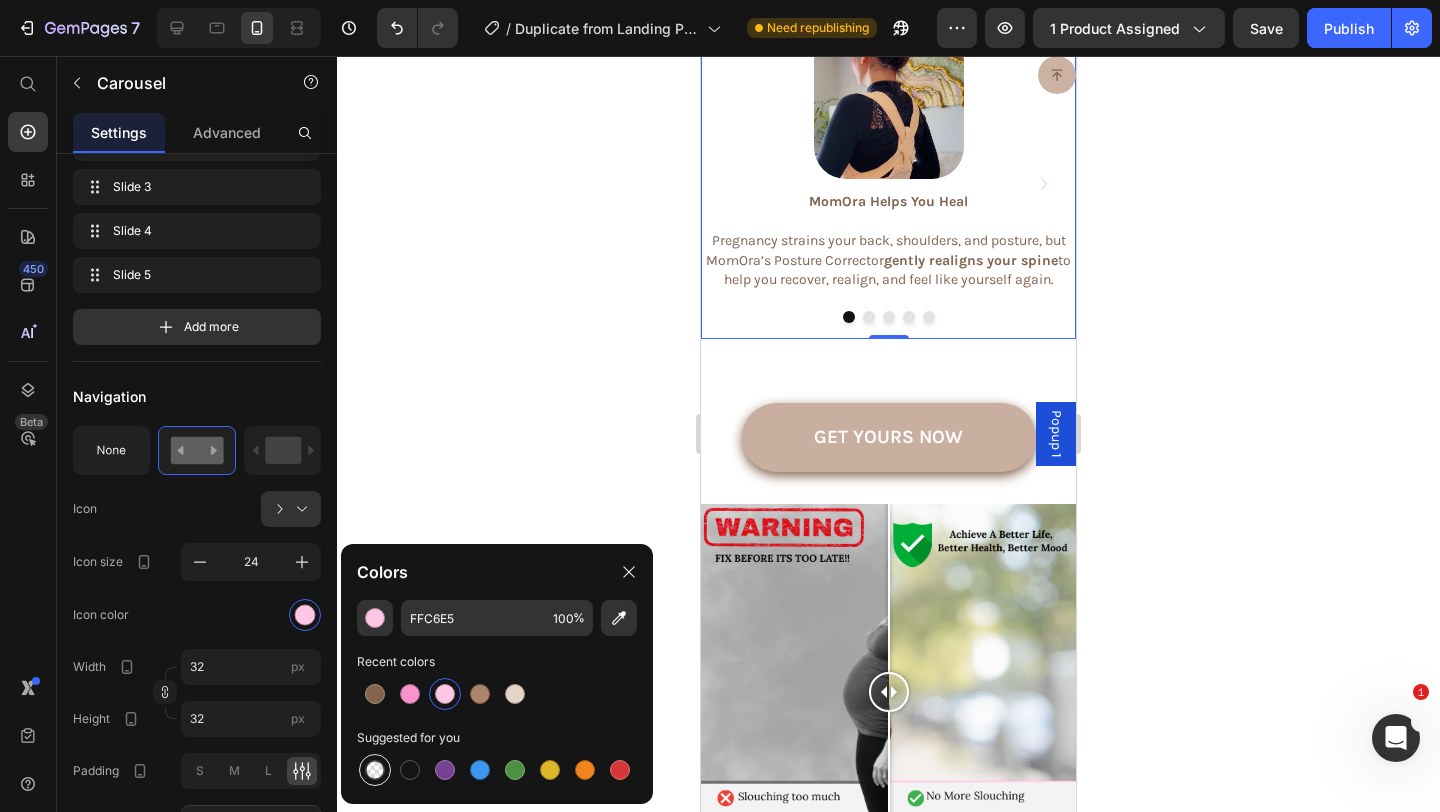 click at bounding box center [375, 770] 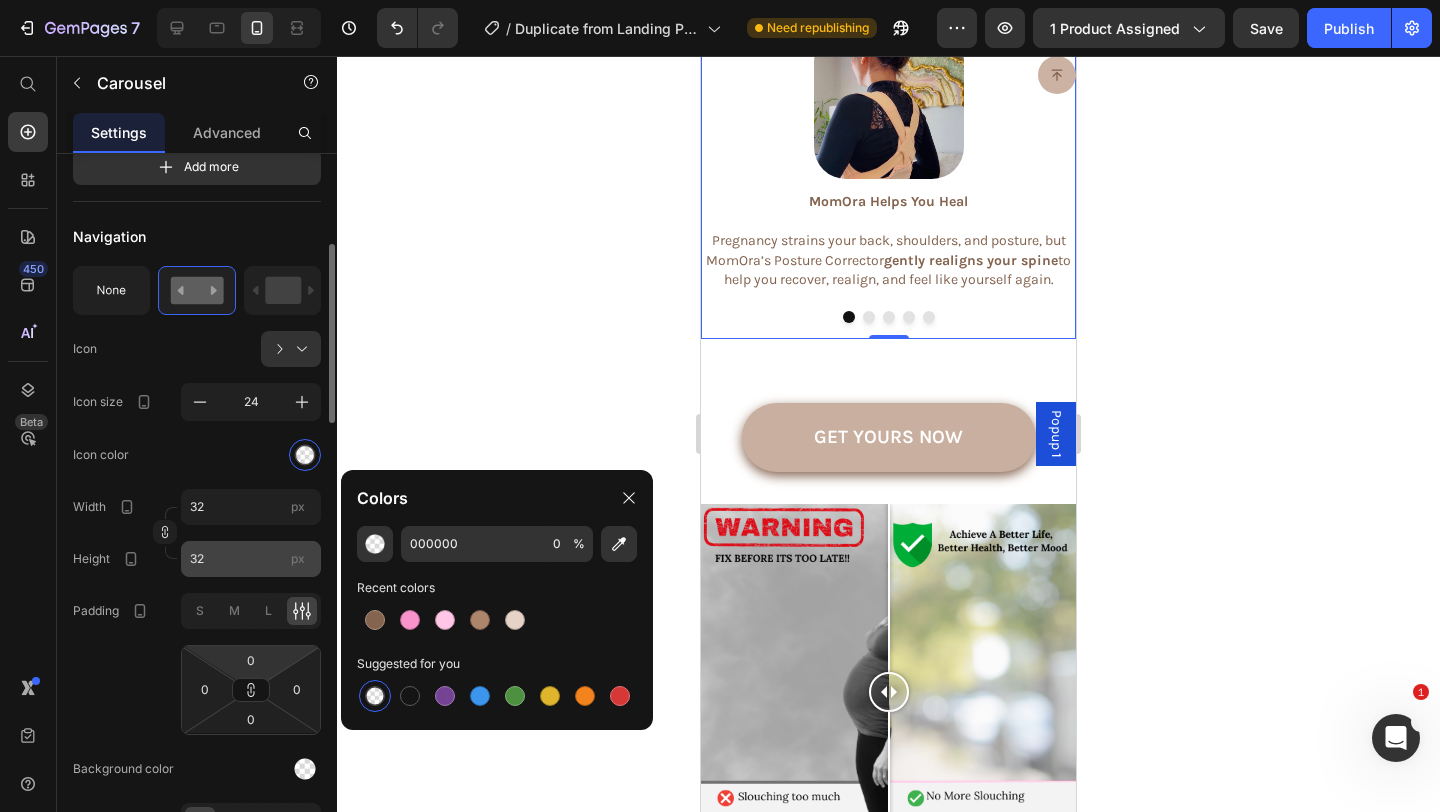 scroll, scrollTop: 516, scrollLeft: 0, axis: vertical 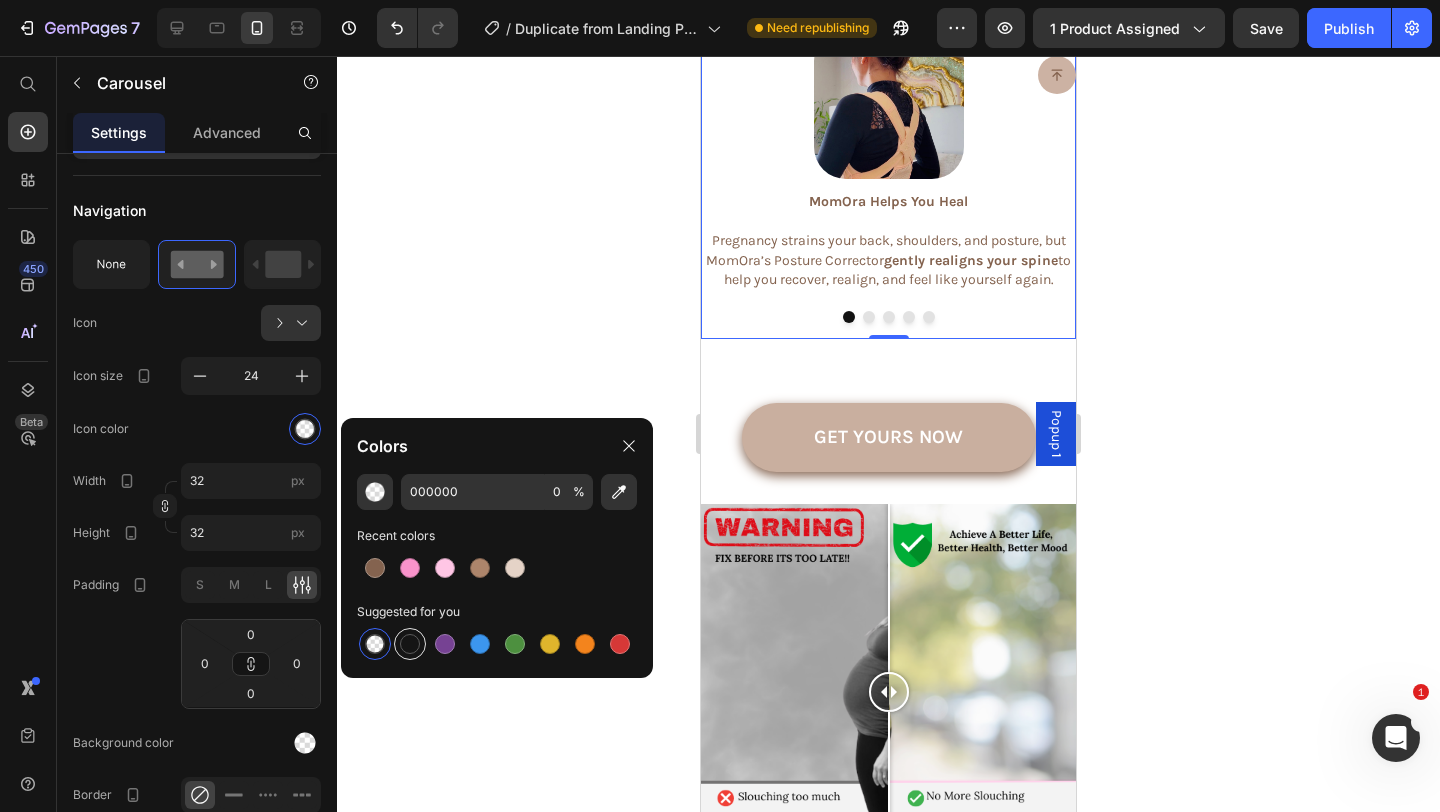click at bounding box center (410, 644) 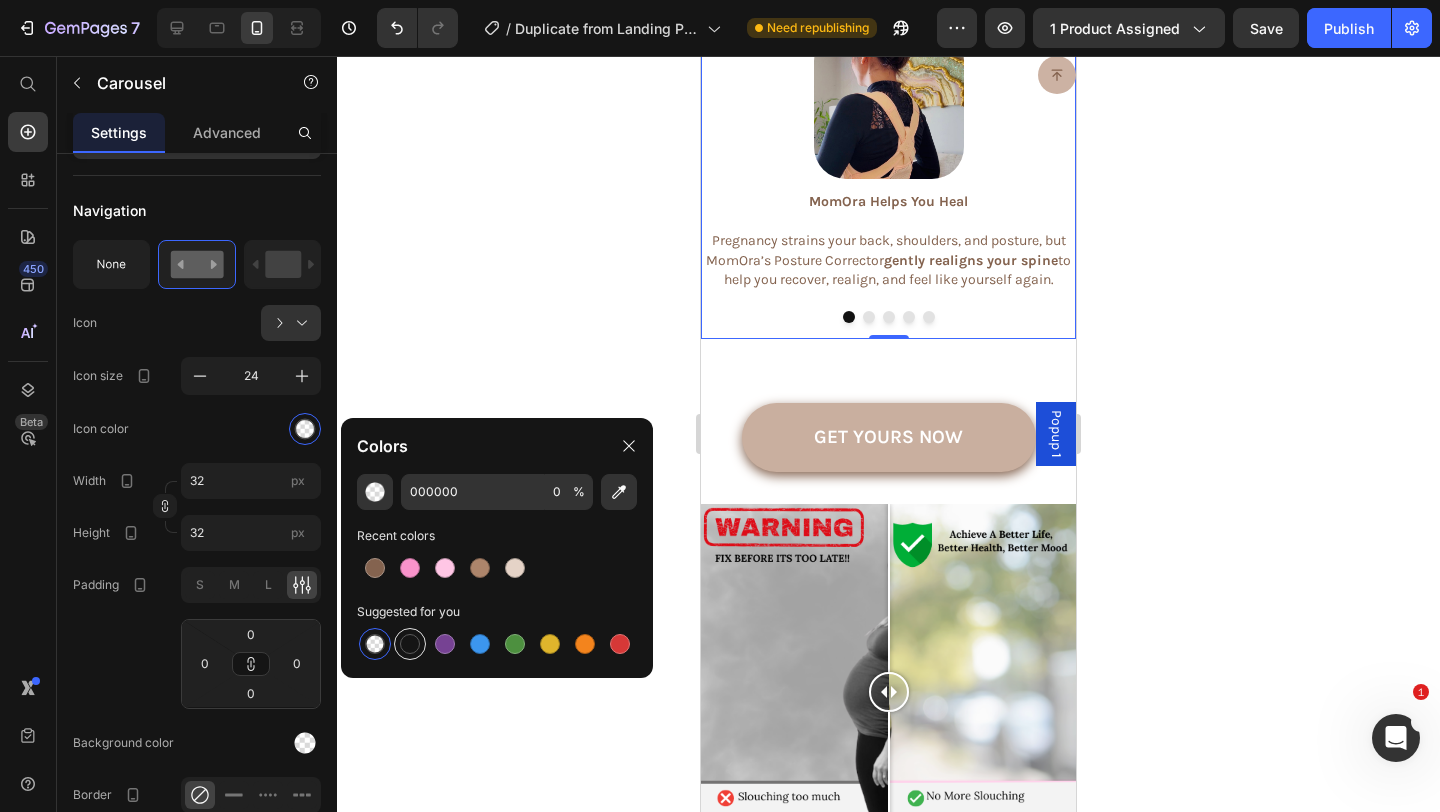 type on "151515" 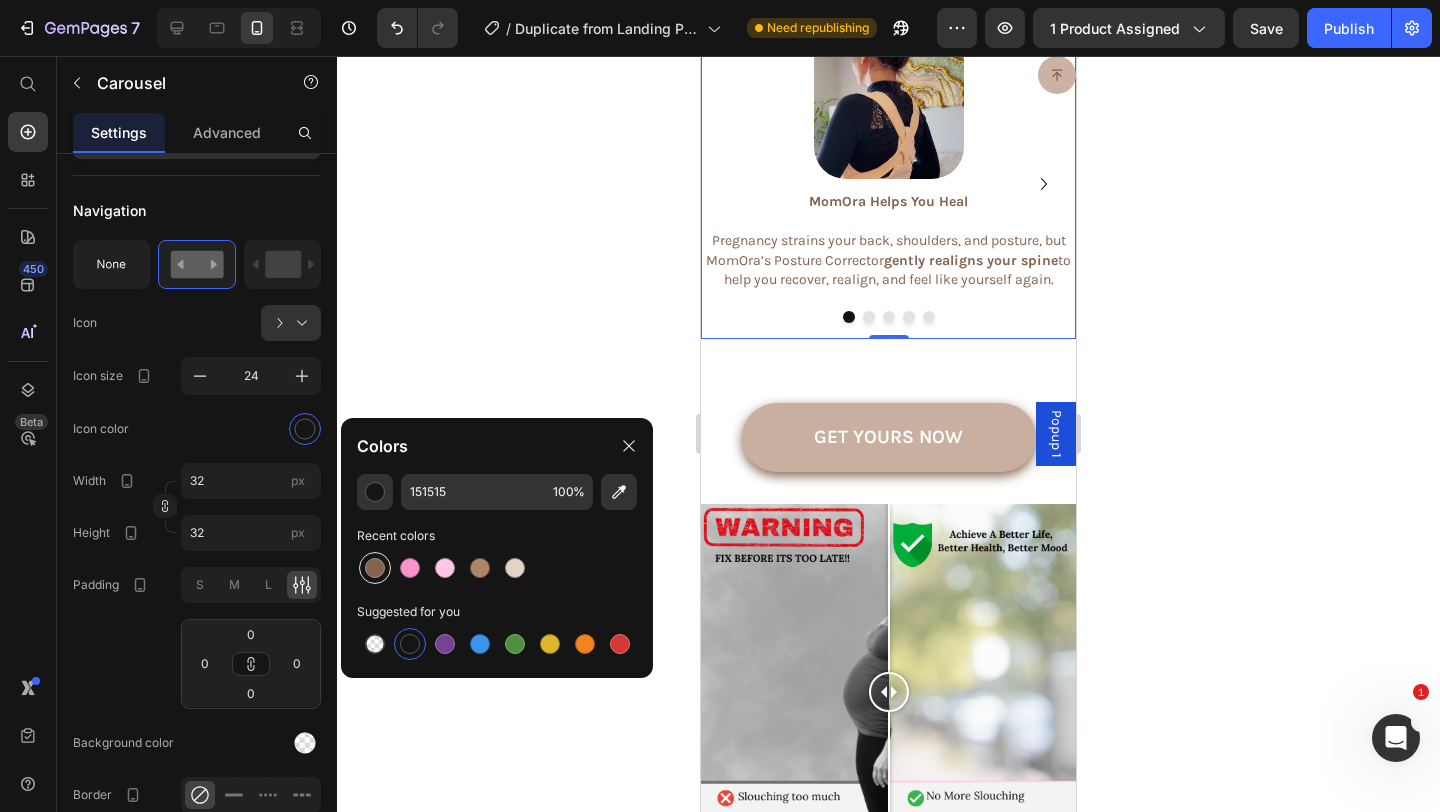 click at bounding box center (375, 568) 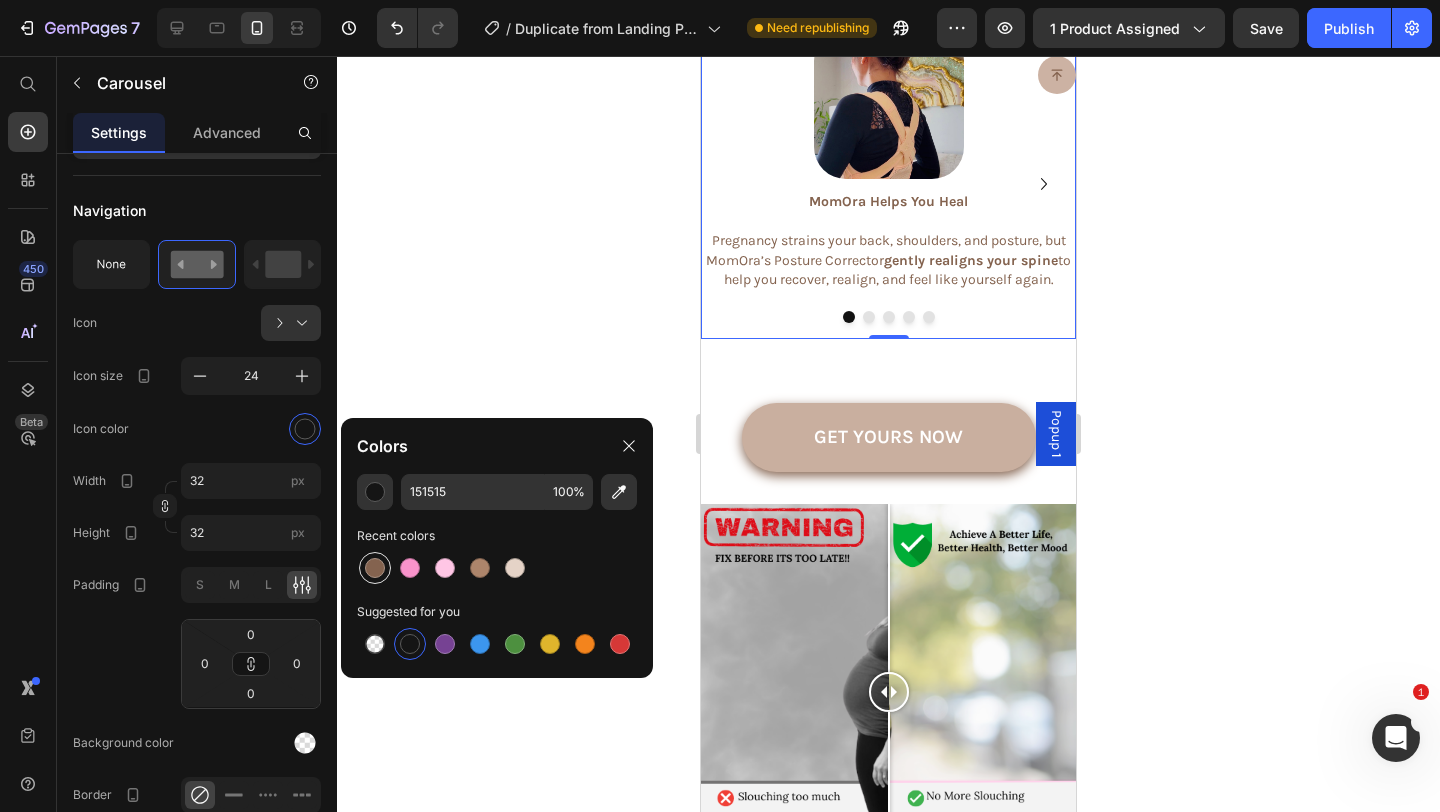 type on "84634F" 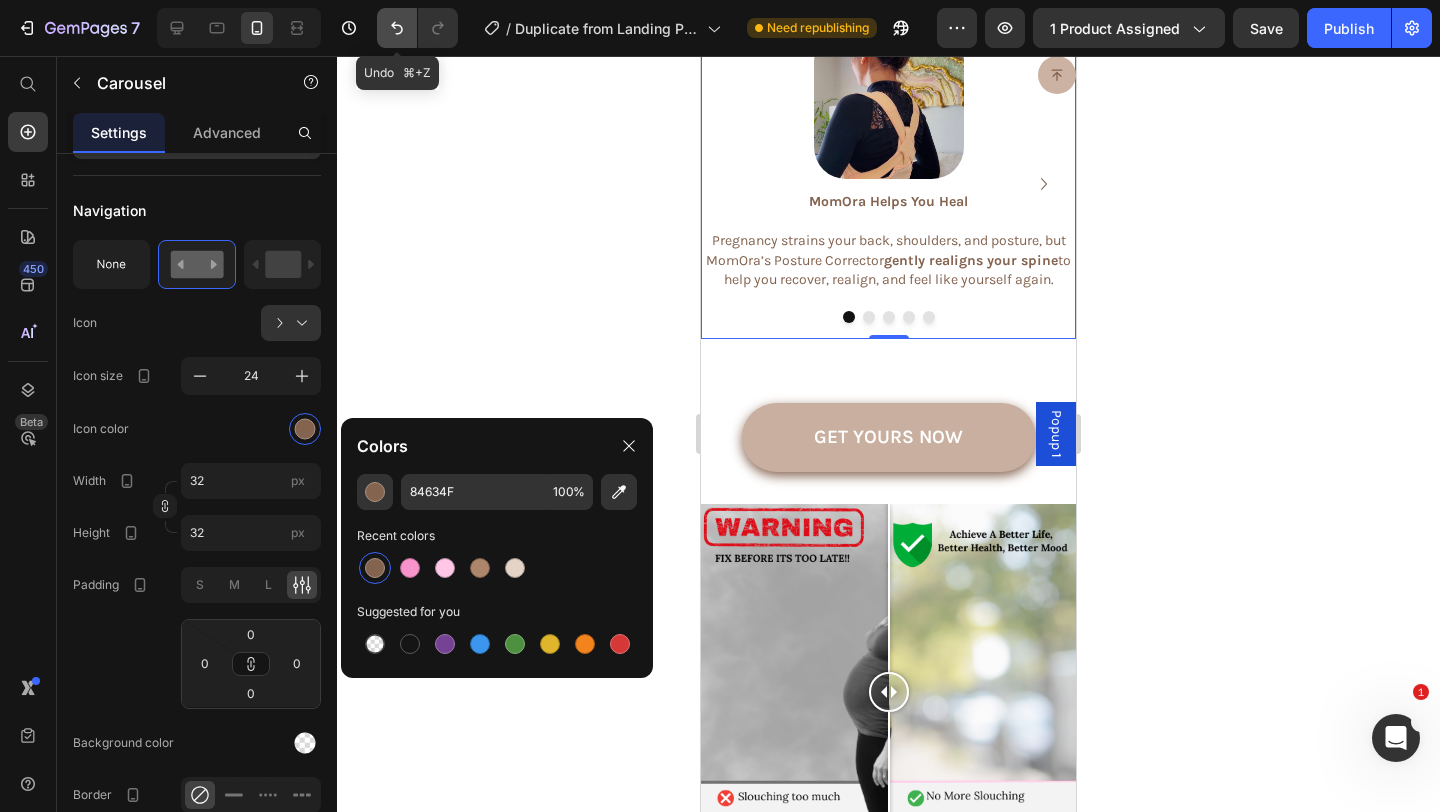 click 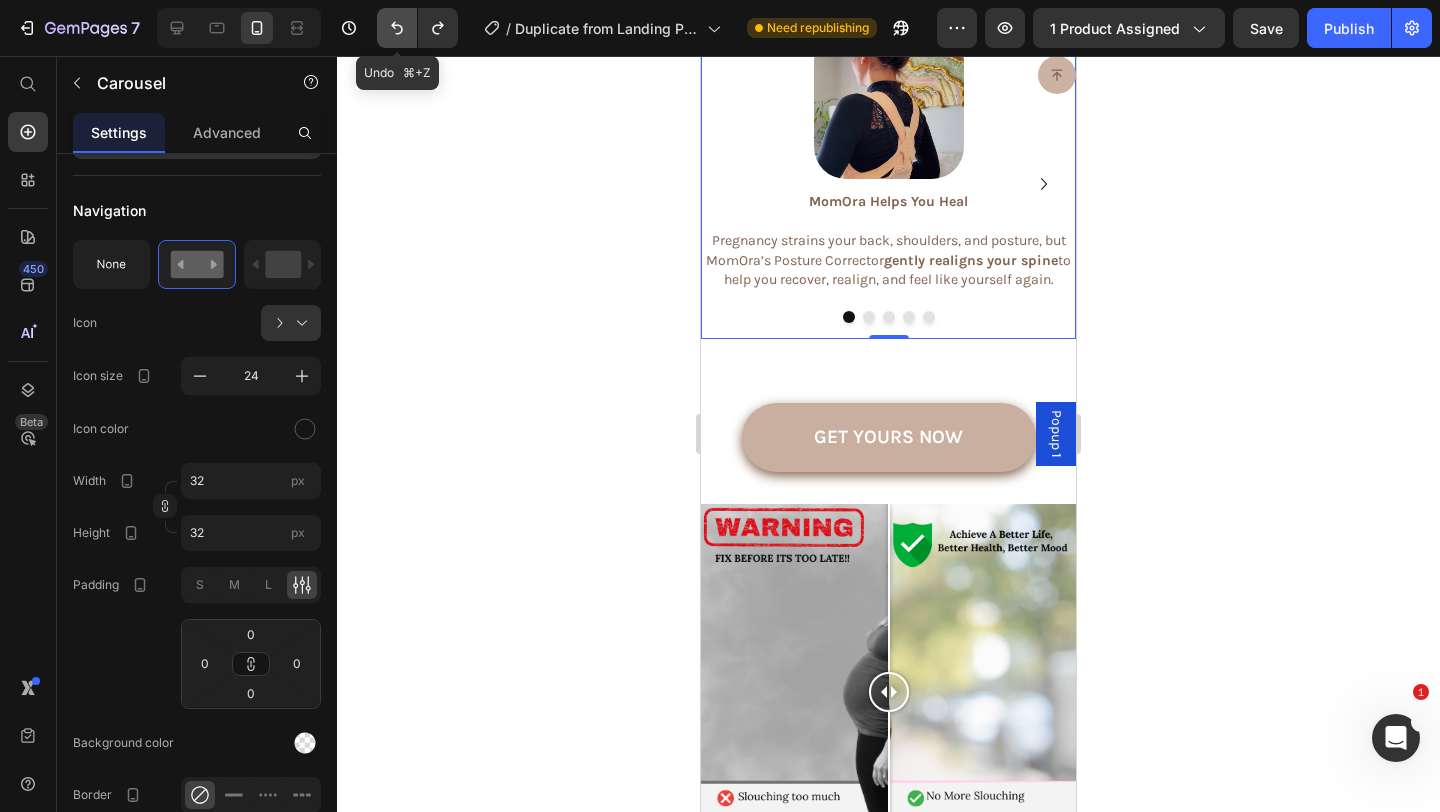 click 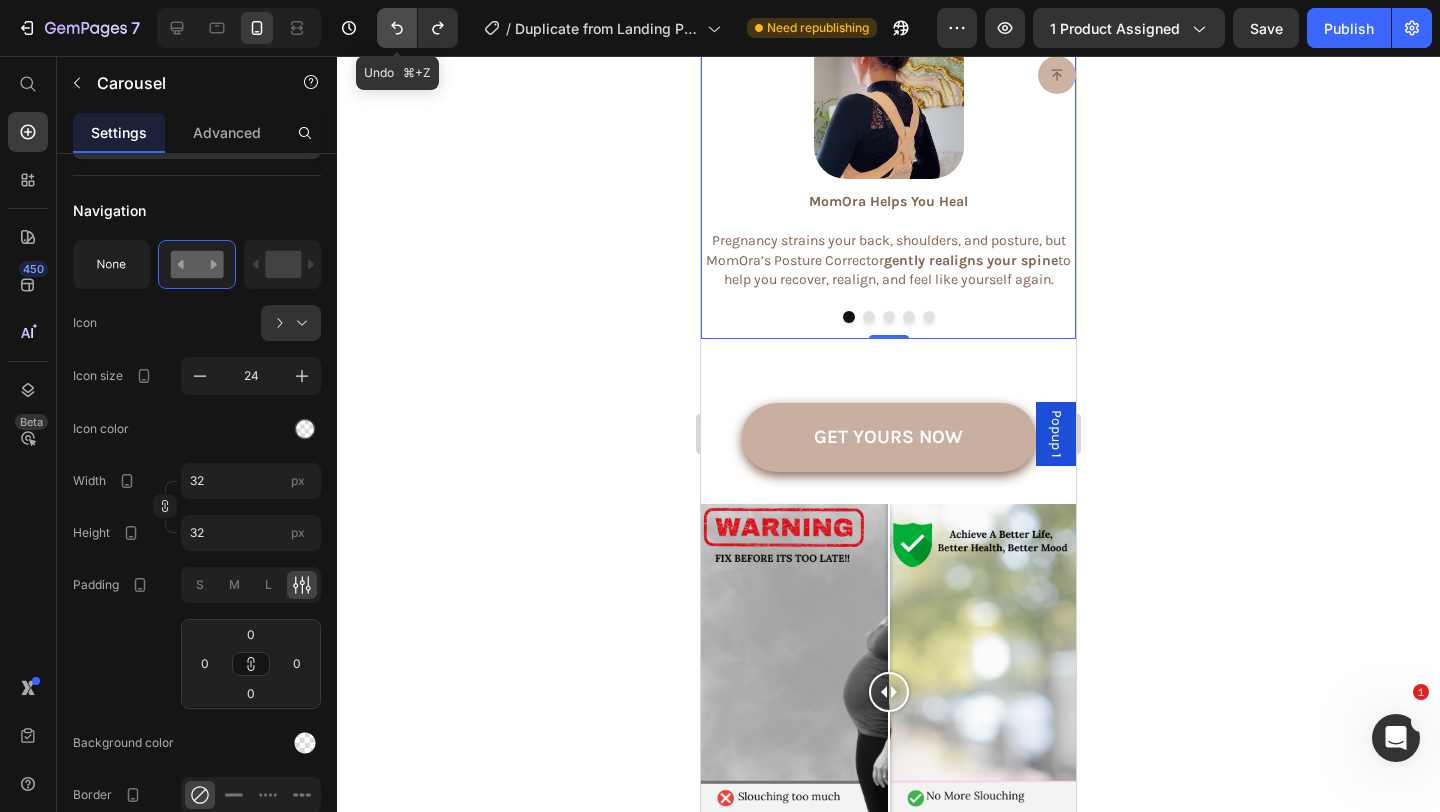 click 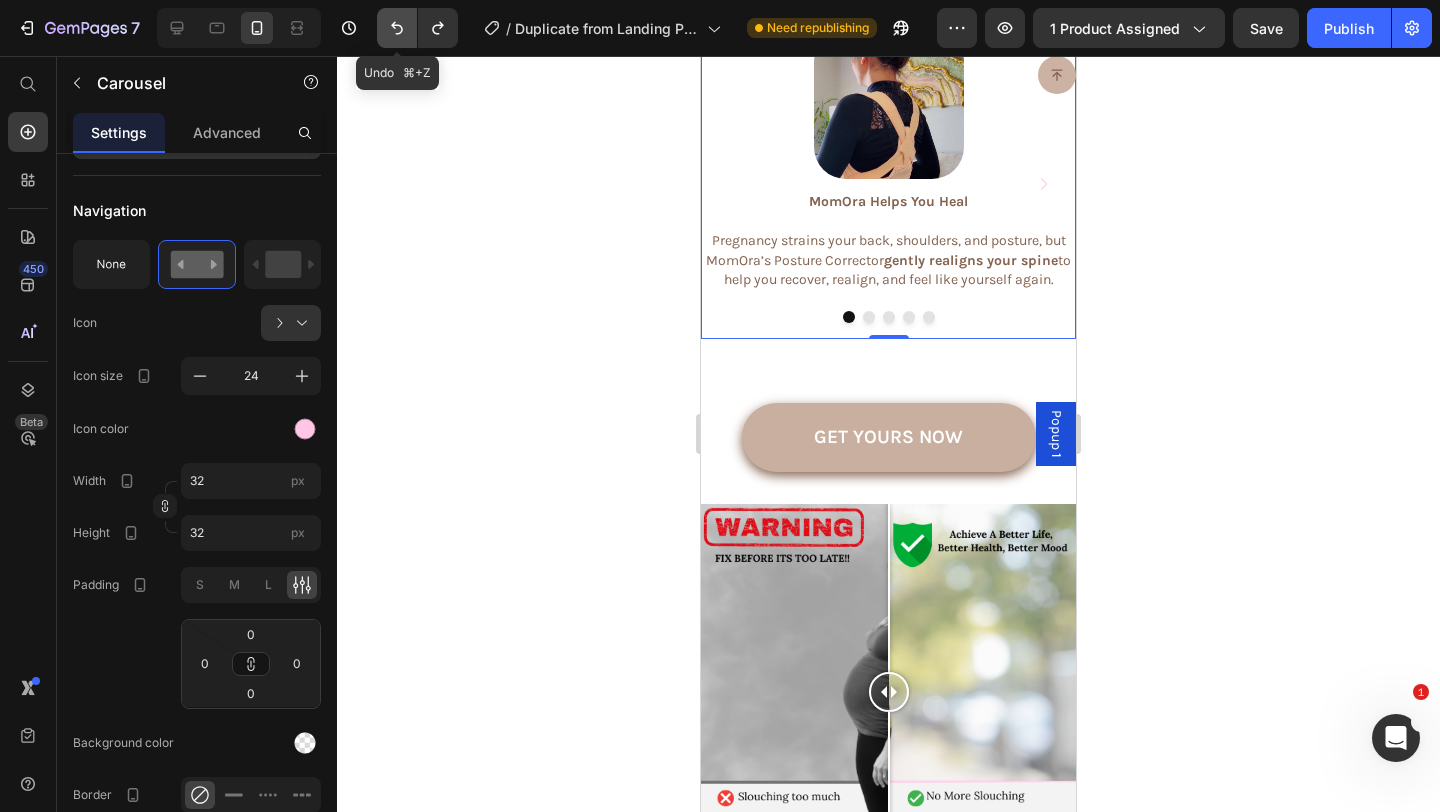 click 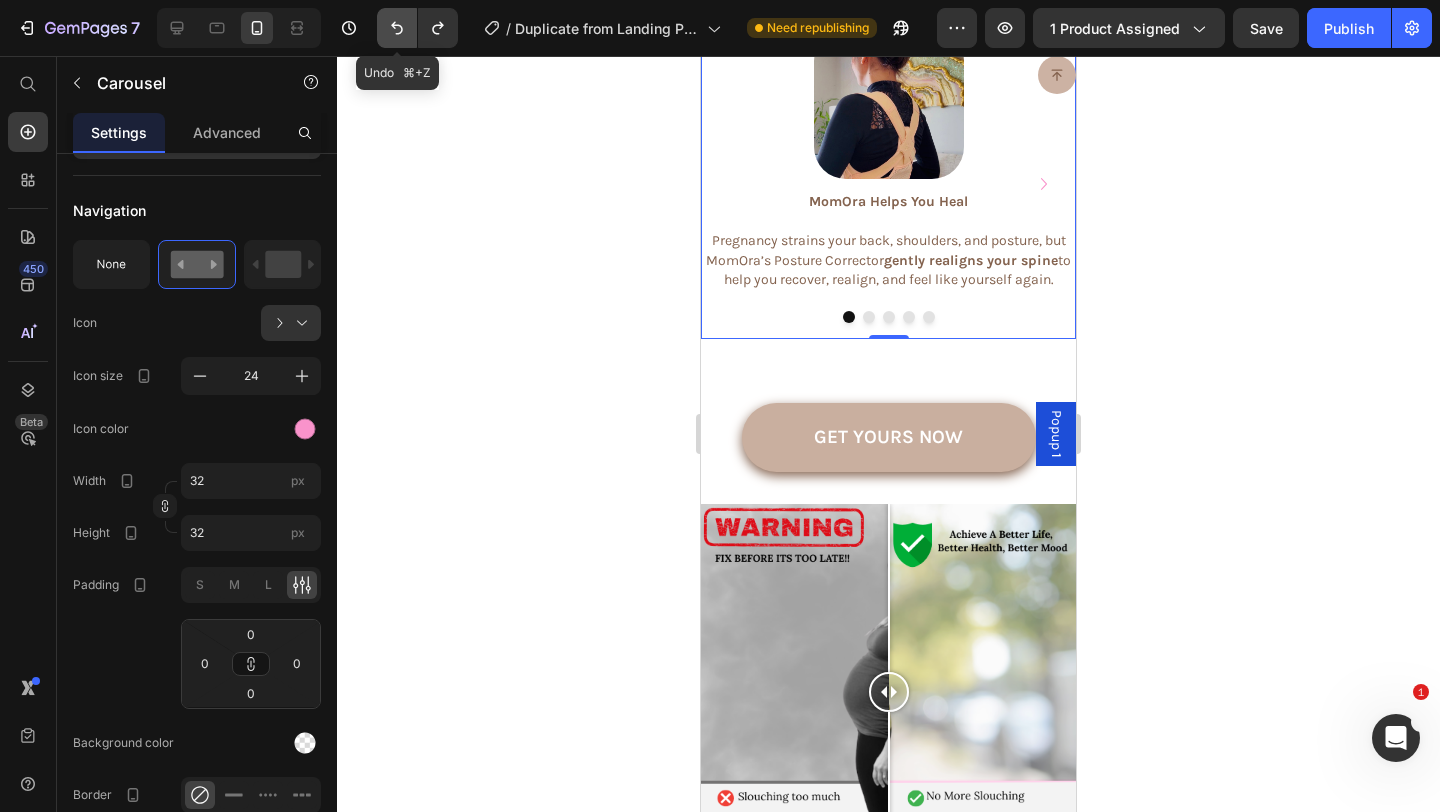 click 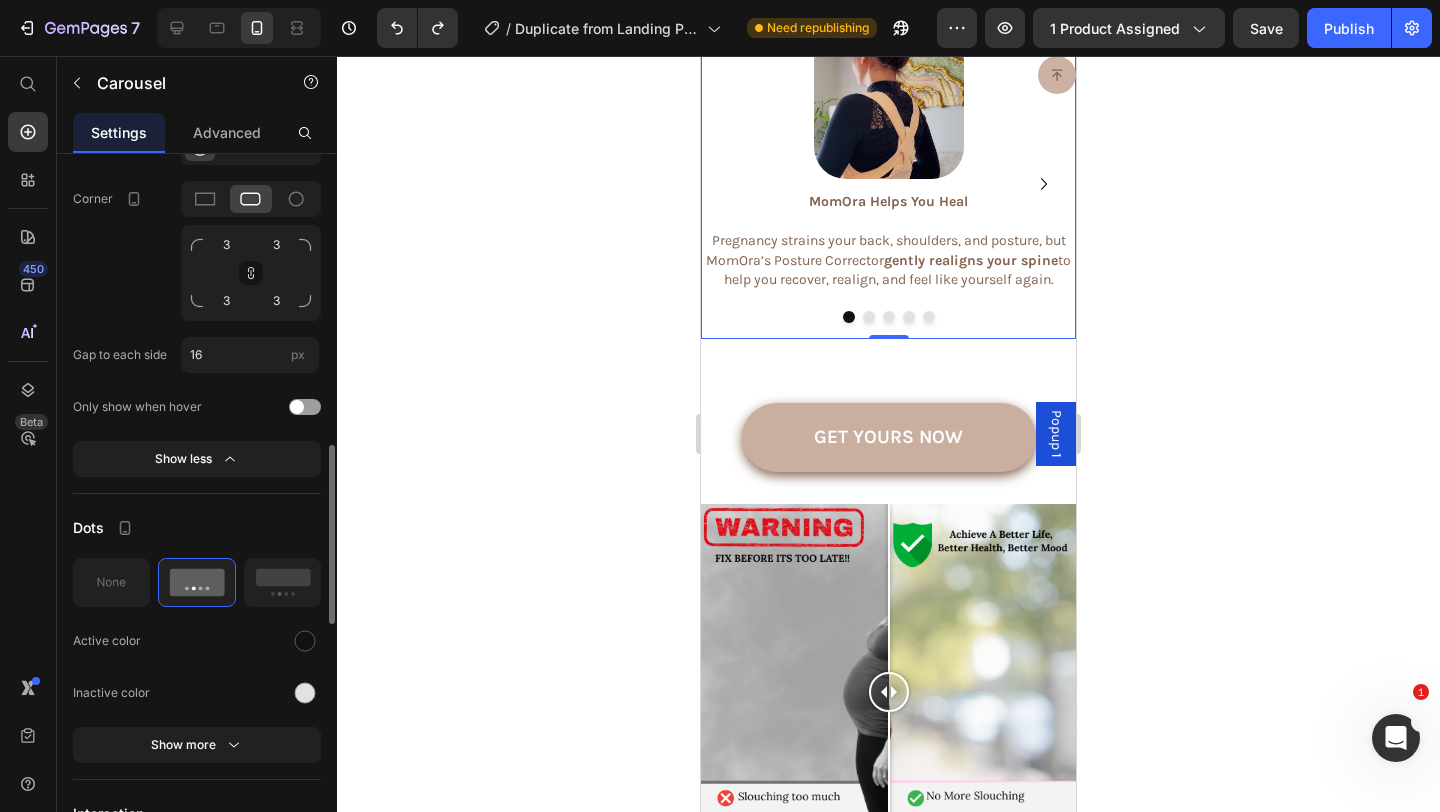 scroll, scrollTop: 1166, scrollLeft: 0, axis: vertical 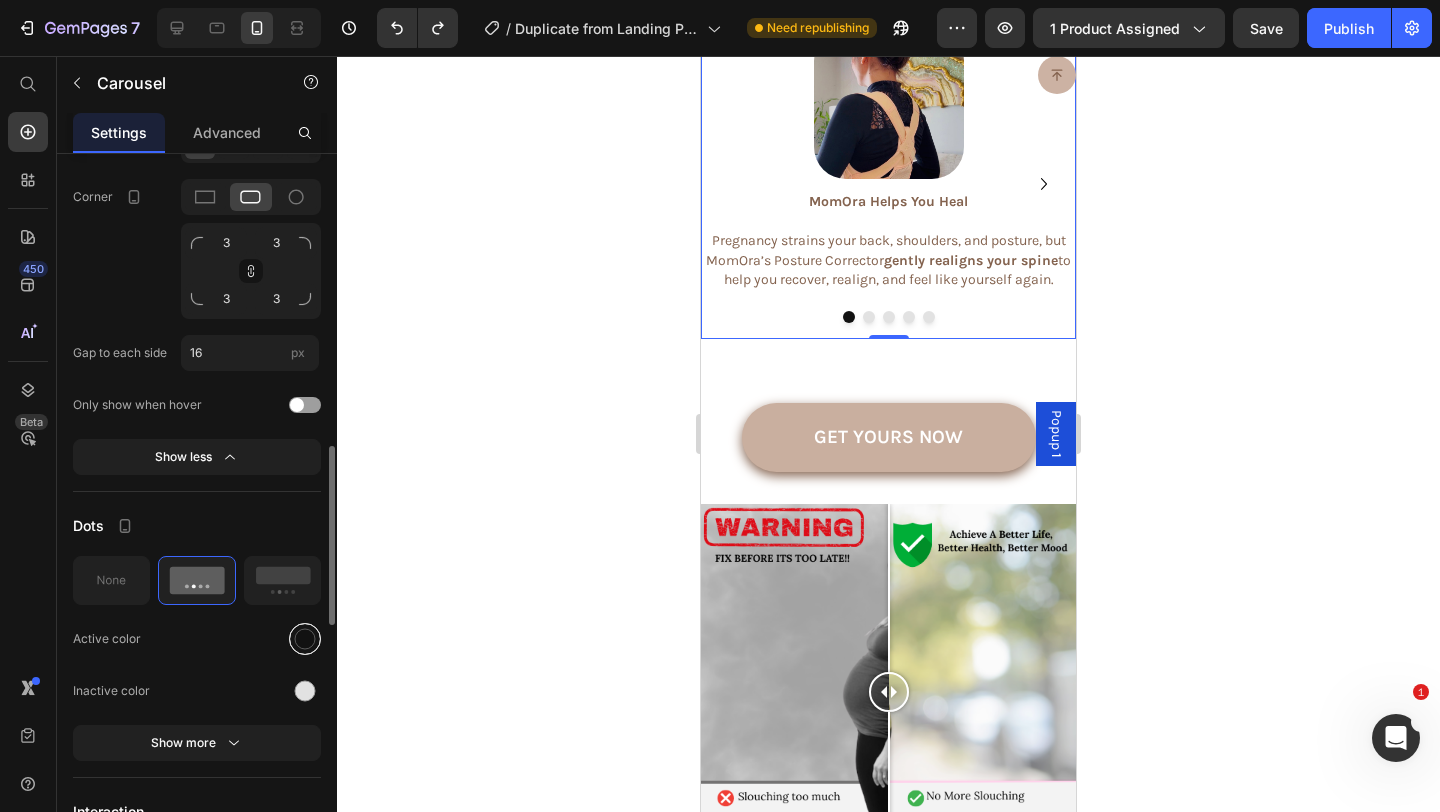 click at bounding box center (305, 638) 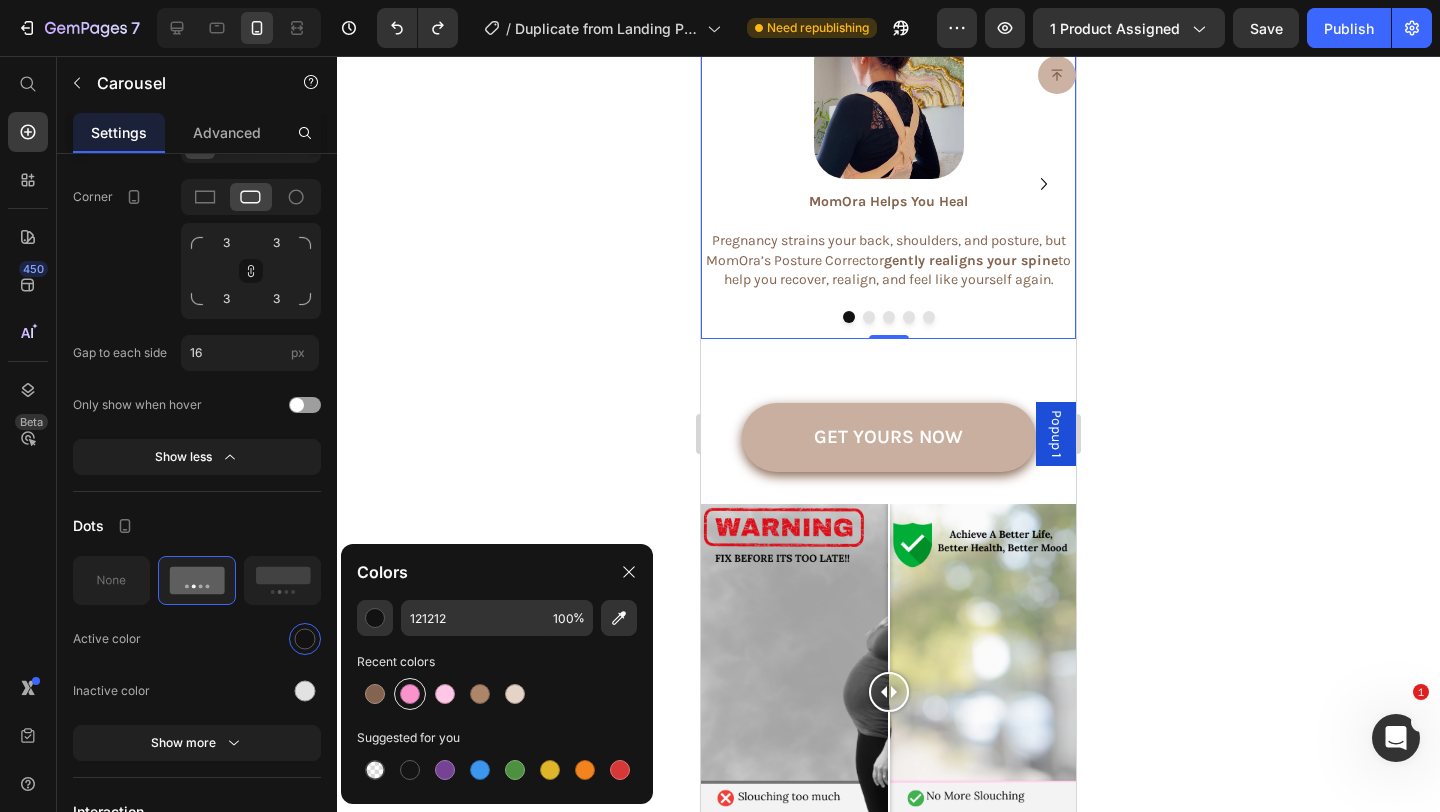 click at bounding box center [410, 694] 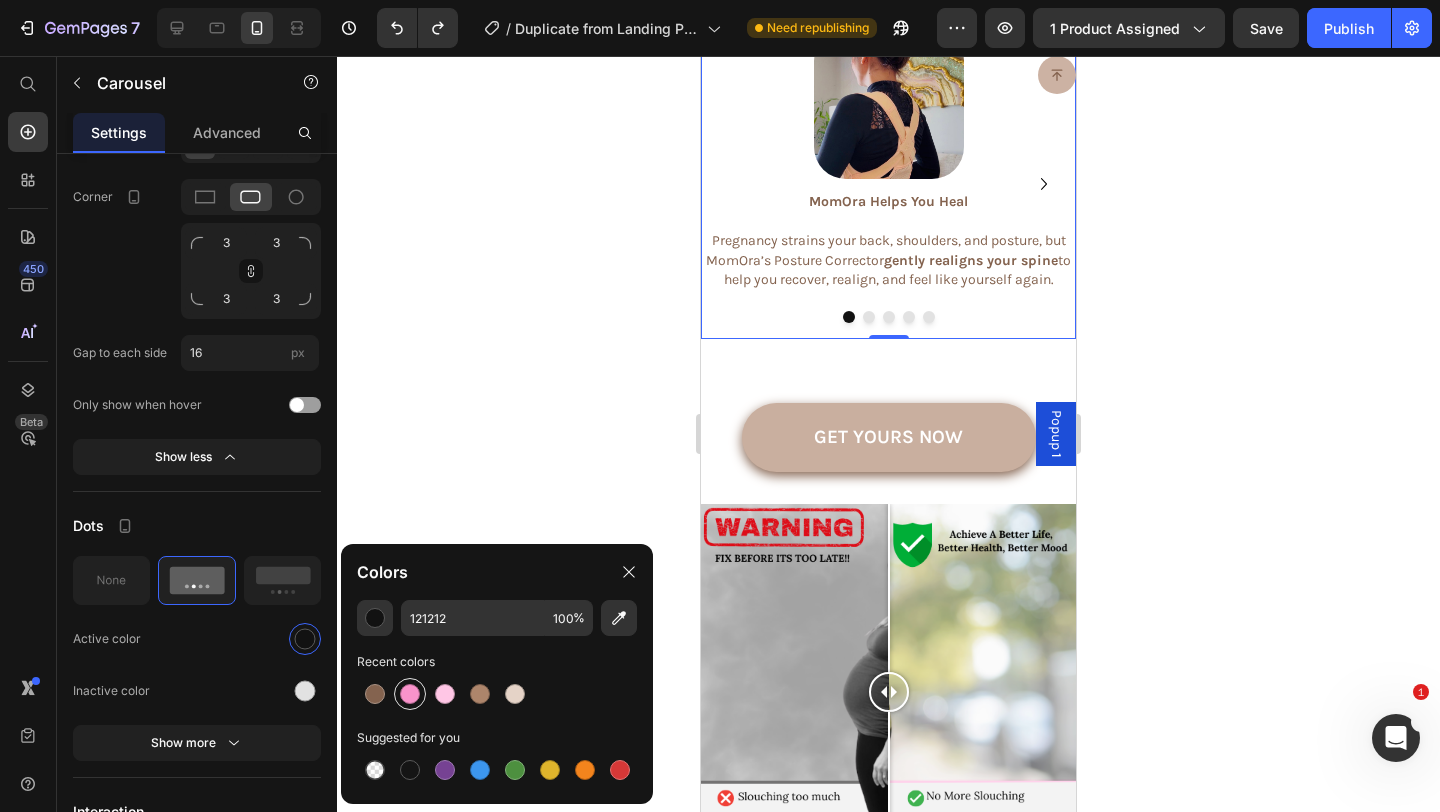 type on "F993CB" 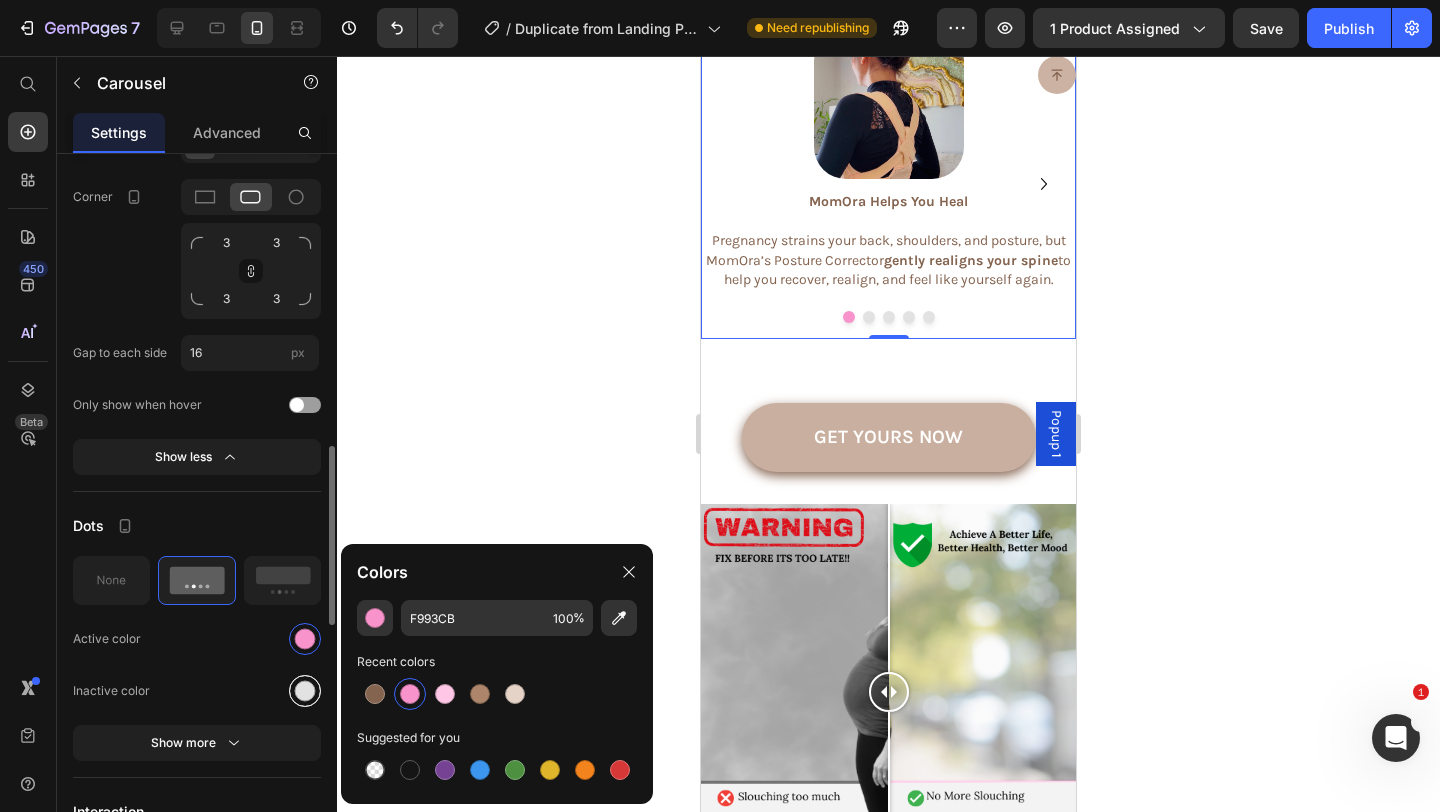 click at bounding box center [305, 690] 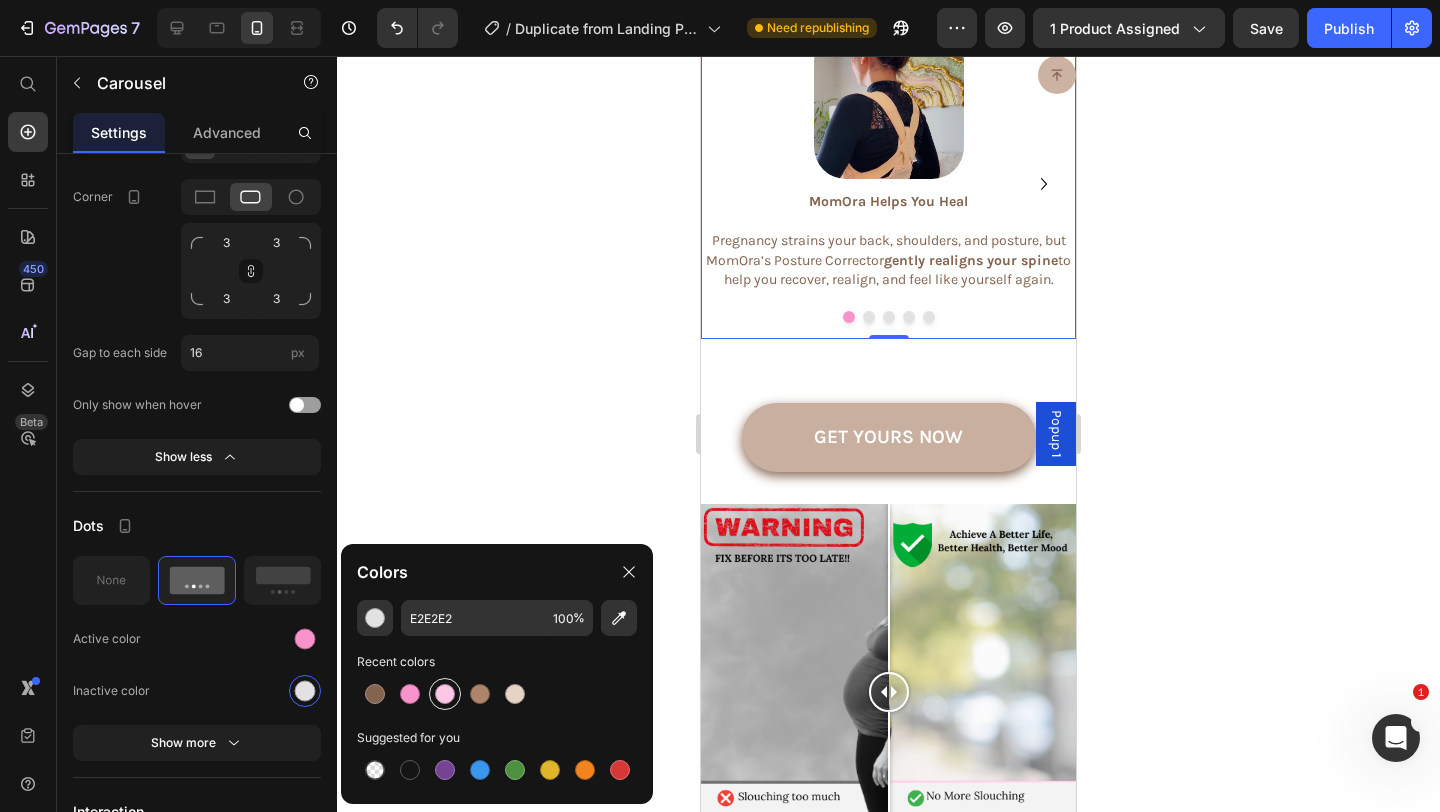 click at bounding box center (445, 694) 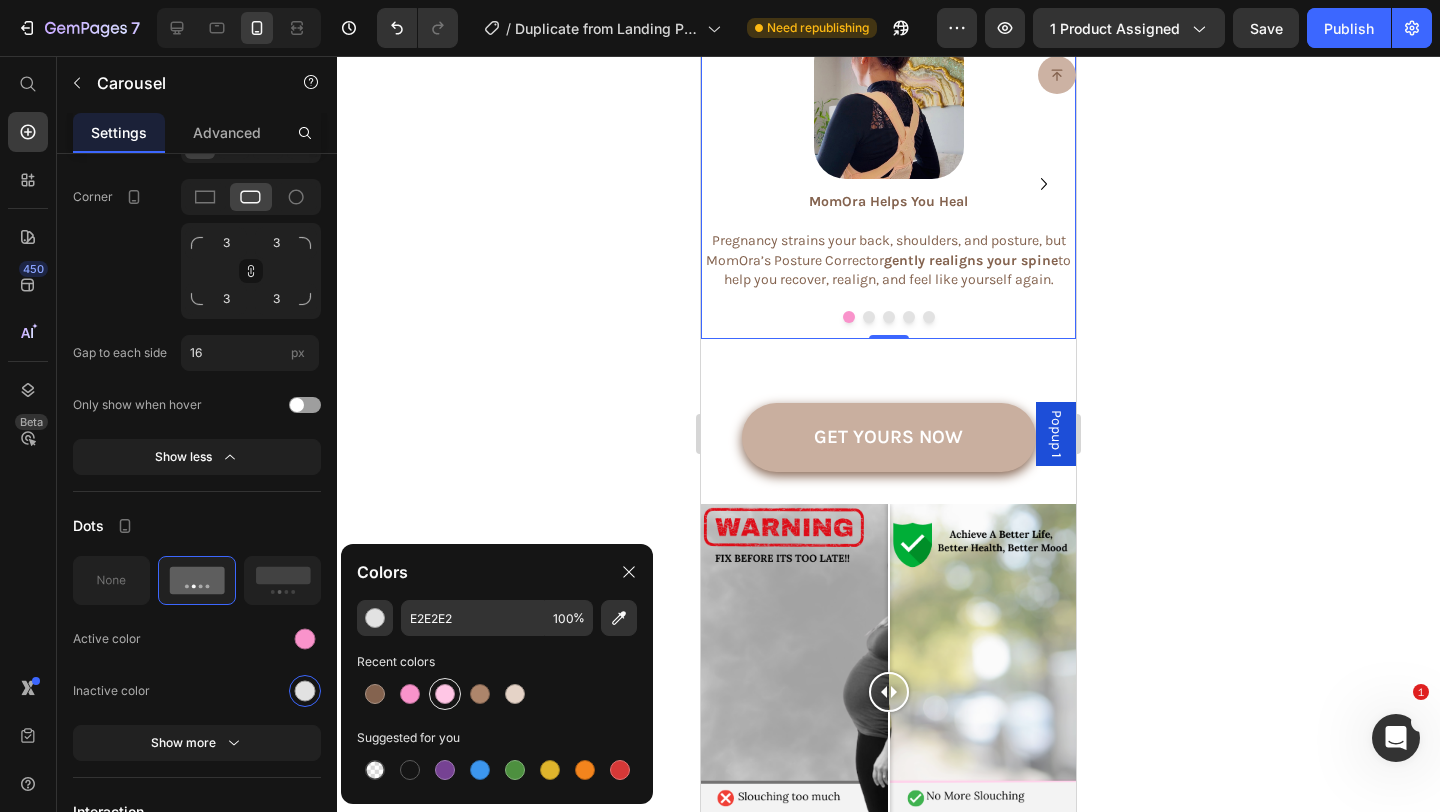 type on "FFC6E5" 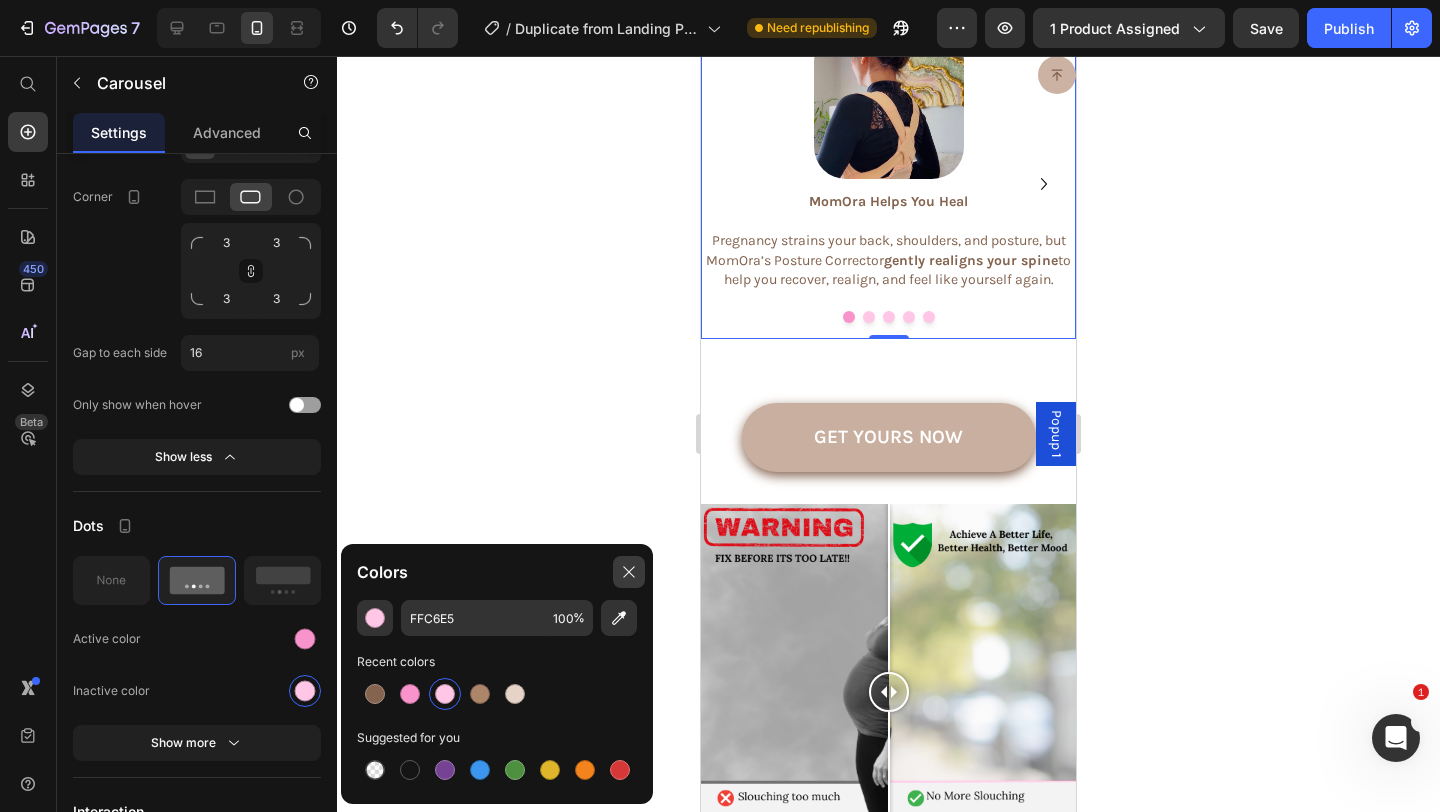 click 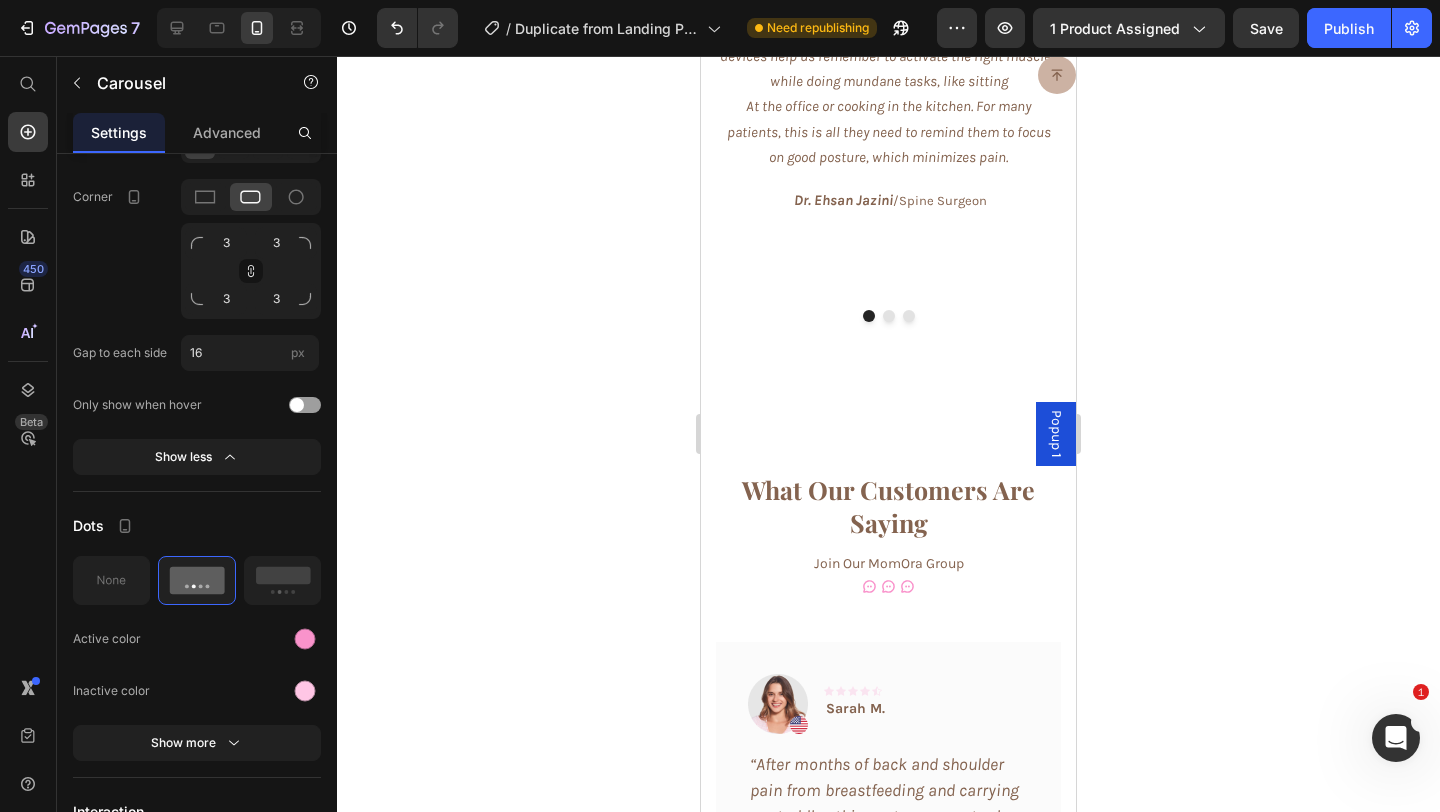 scroll, scrollTop: 7245, scrollLeft: 0, axis: vertical 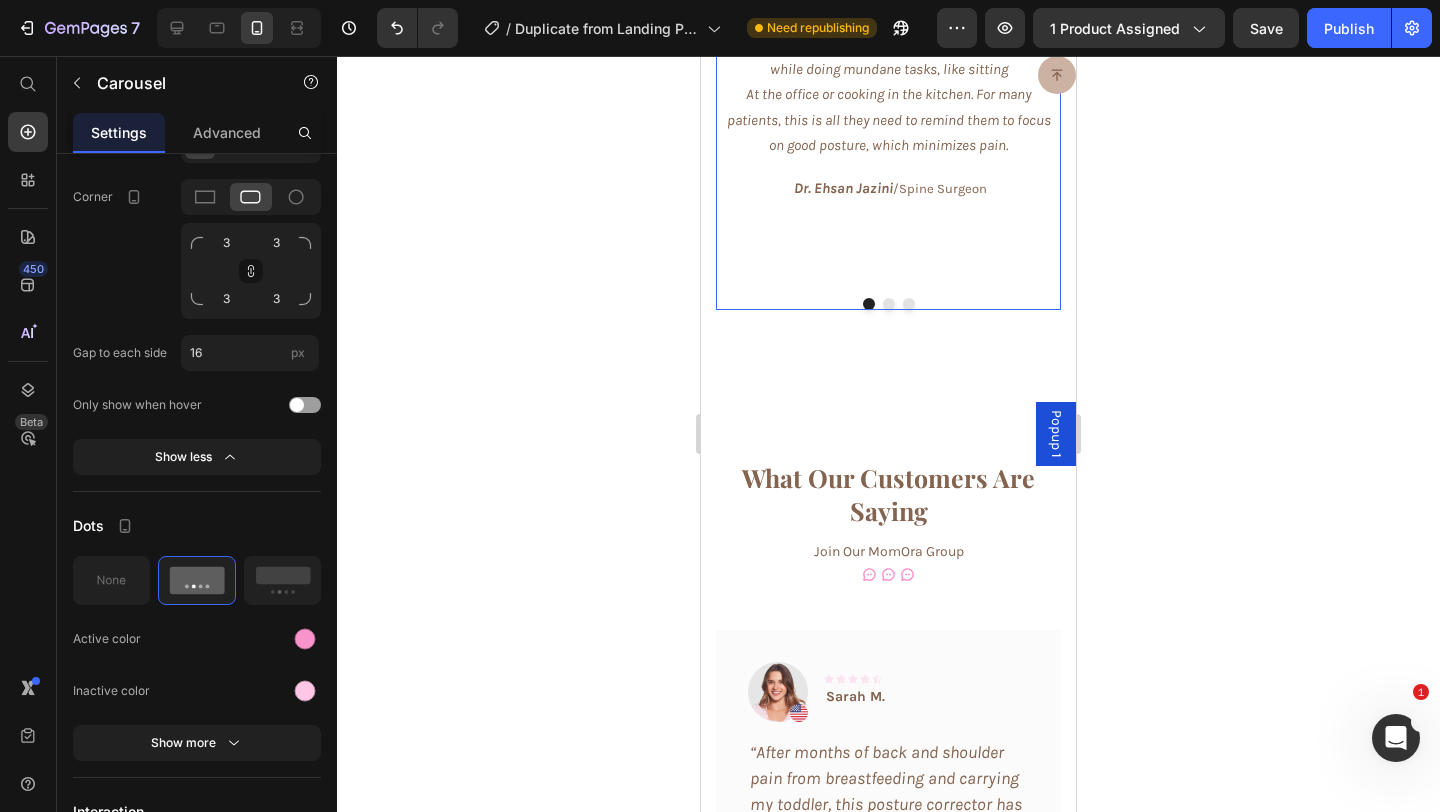 click at bounding box center [888, 304] 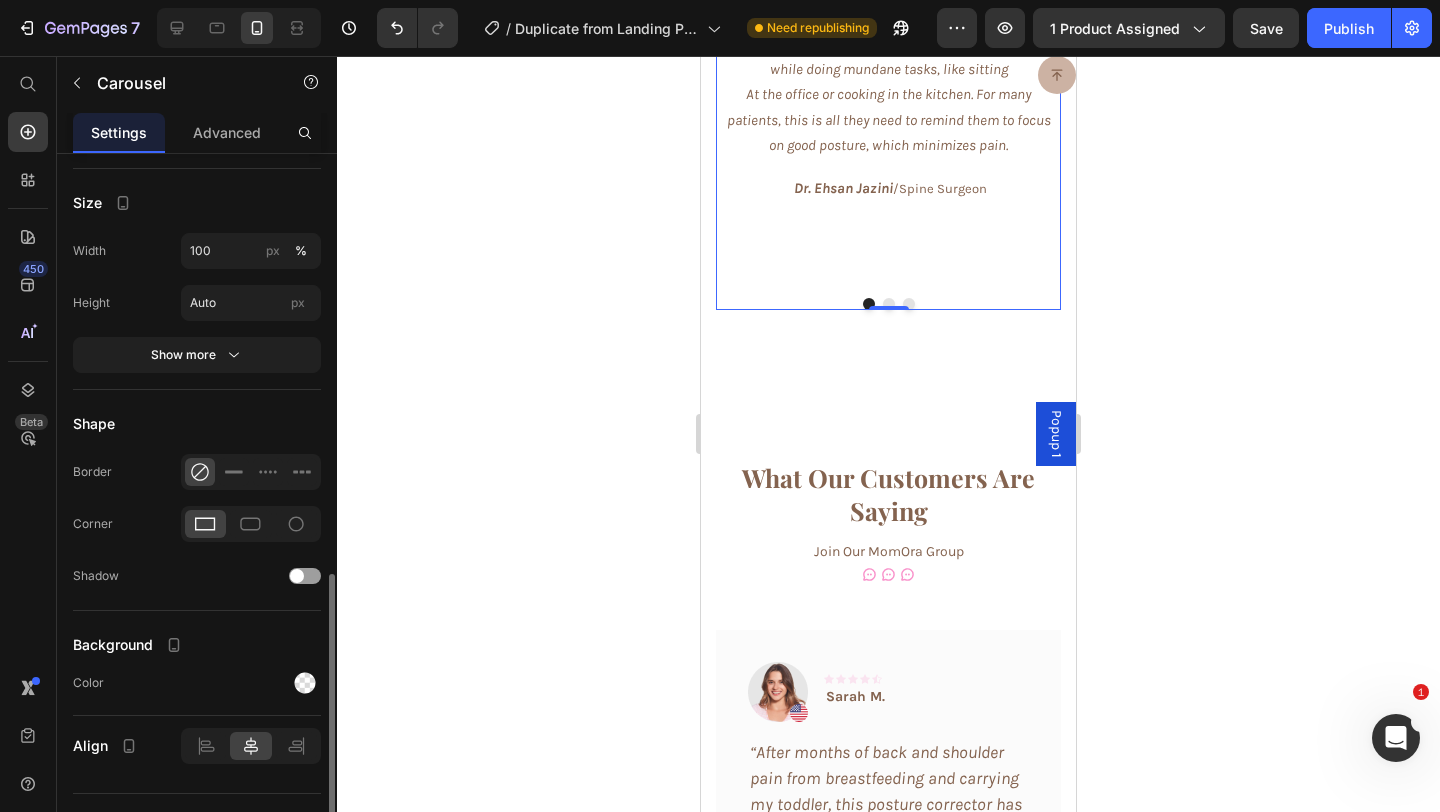 scroll, scrollTop: 1163, scrollLeft: 0, axis: vertical 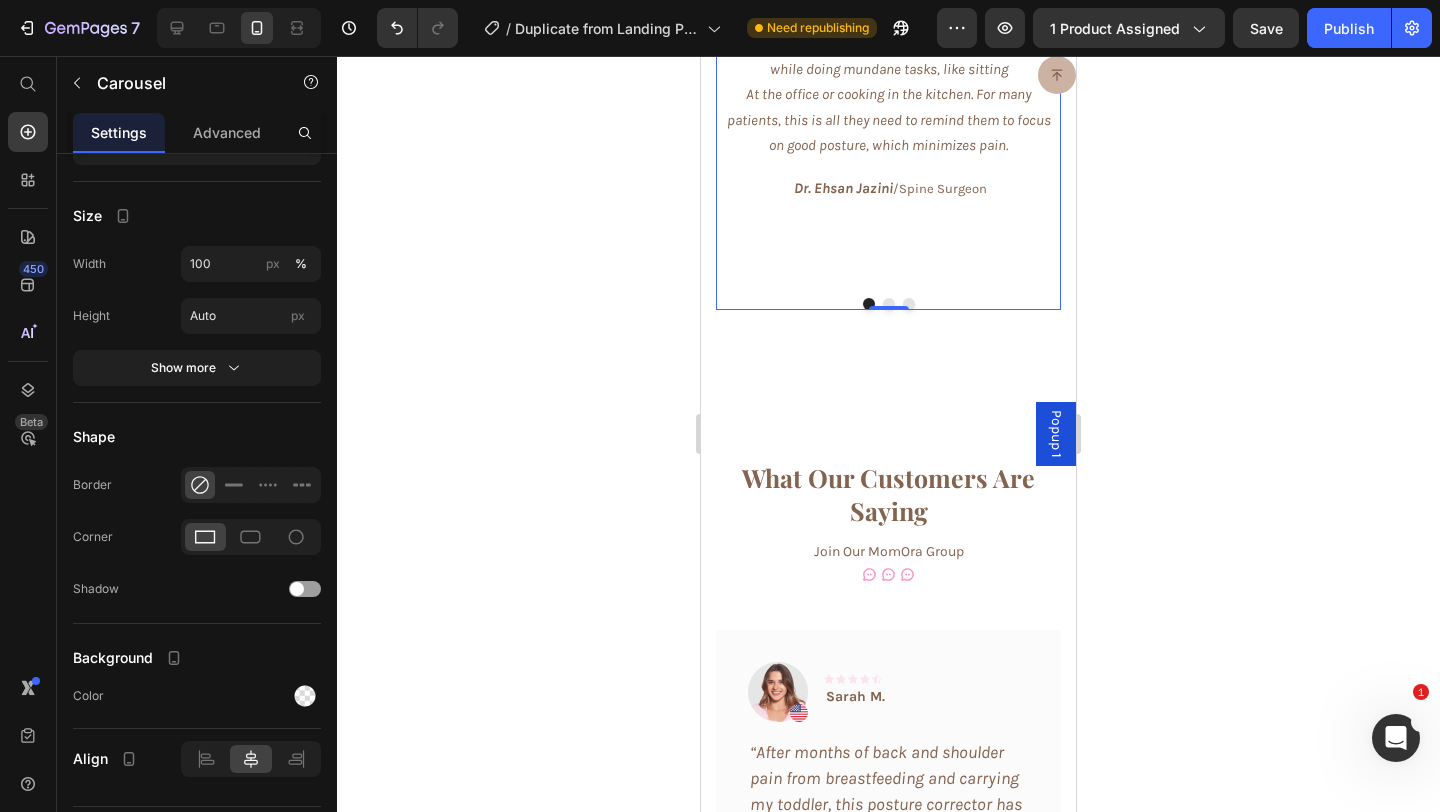click at bounding box center (888, 304) 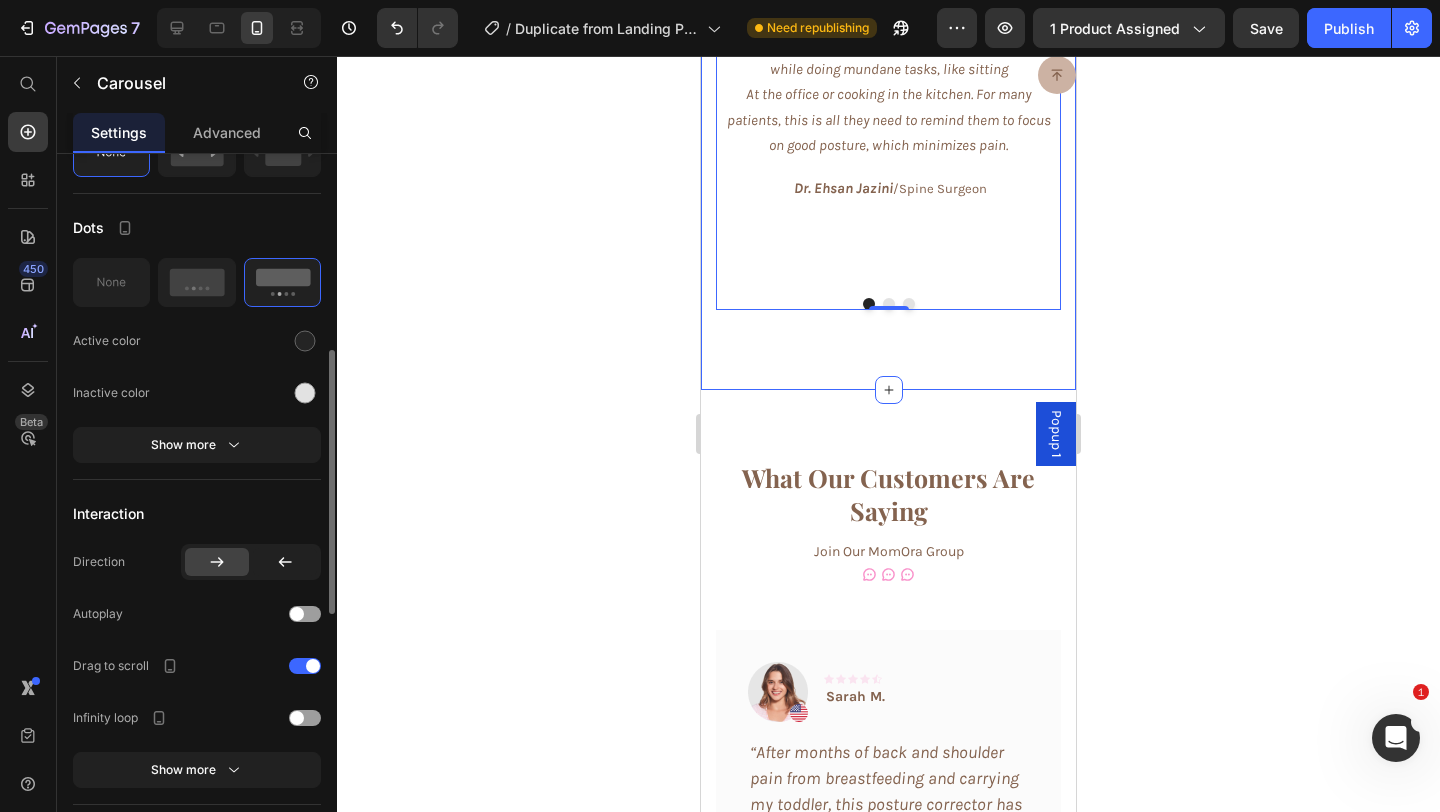 scroll, scrollTop: 613, scrollLeft: 0, axis: vertical 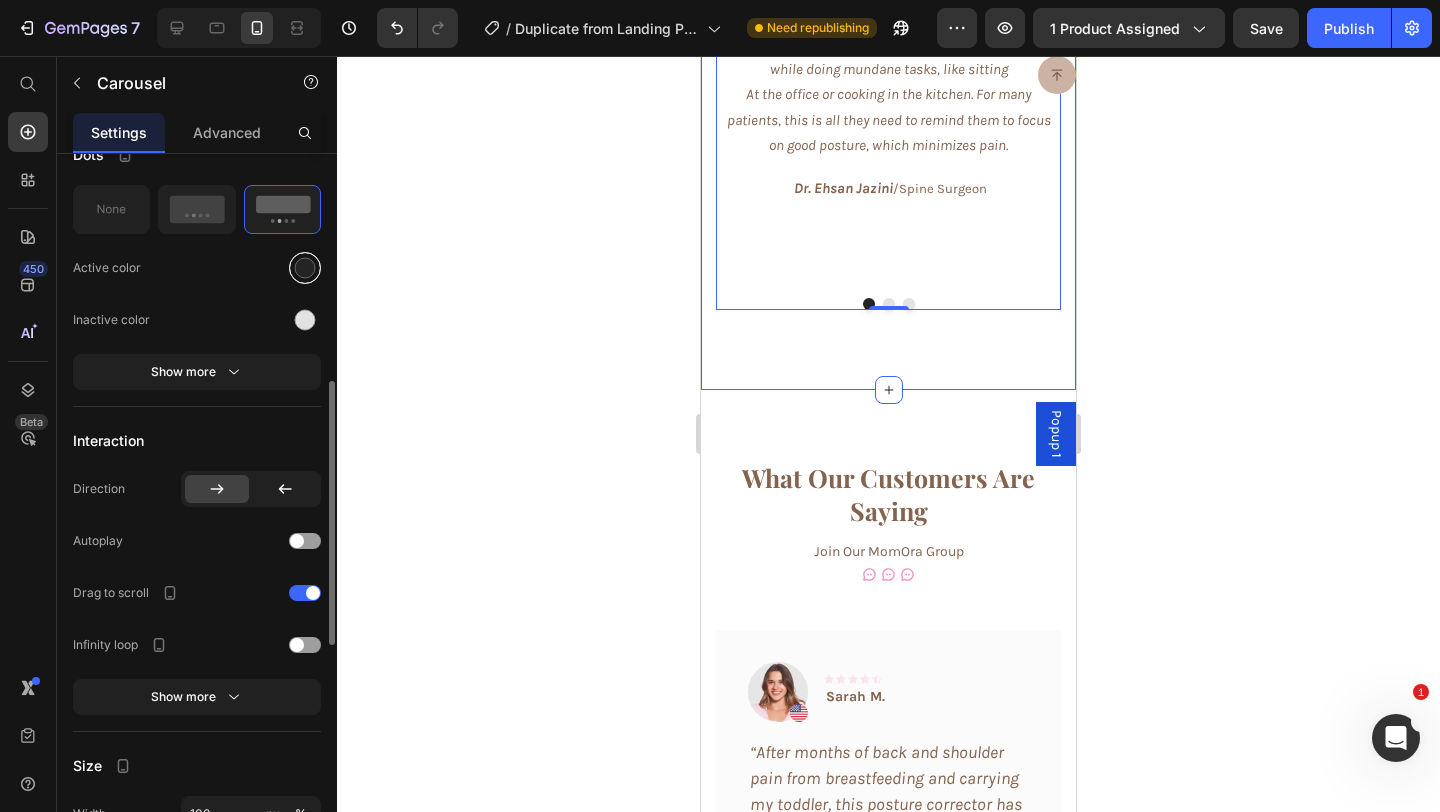 click at bounding box center (305, 267) 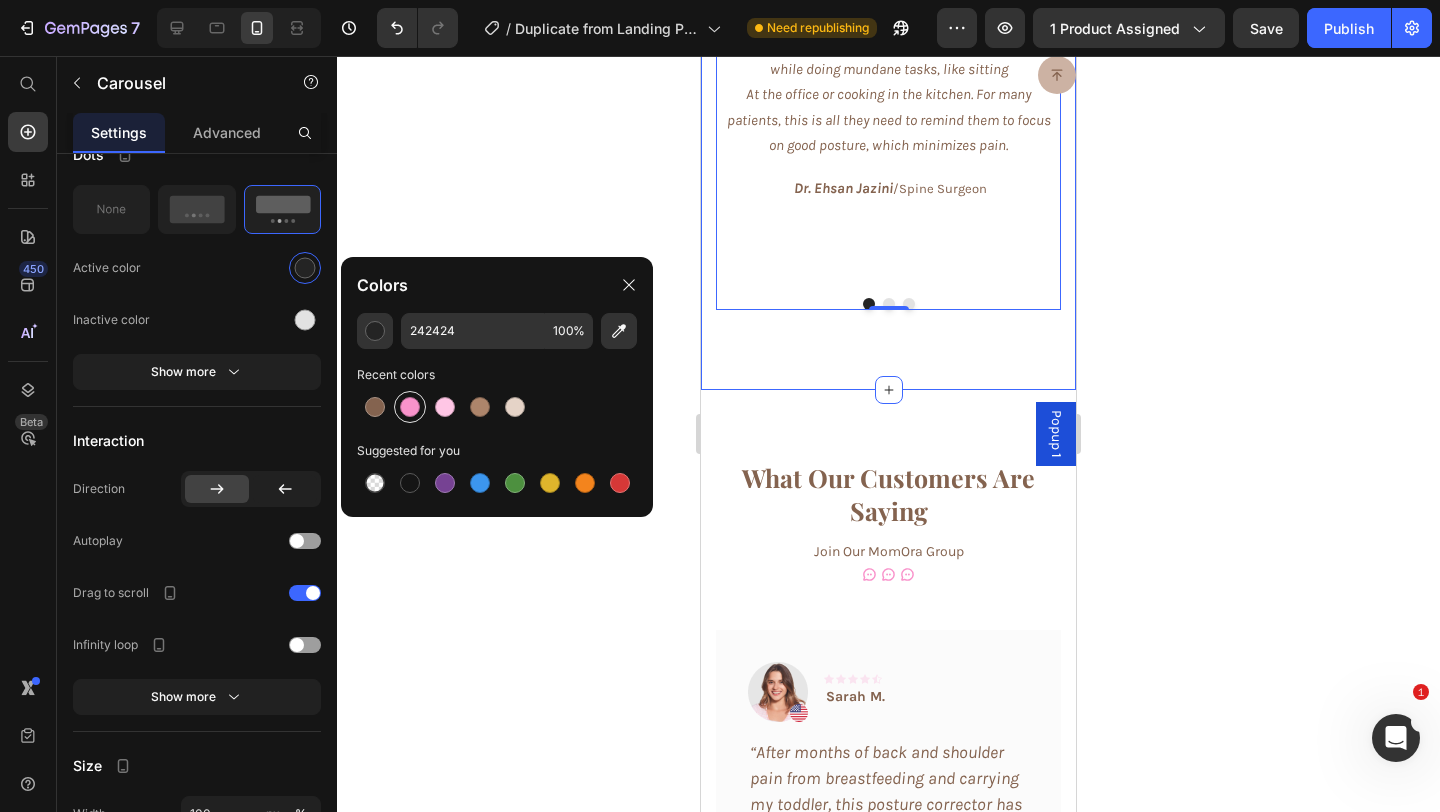 click at bounding box center (410, 407) 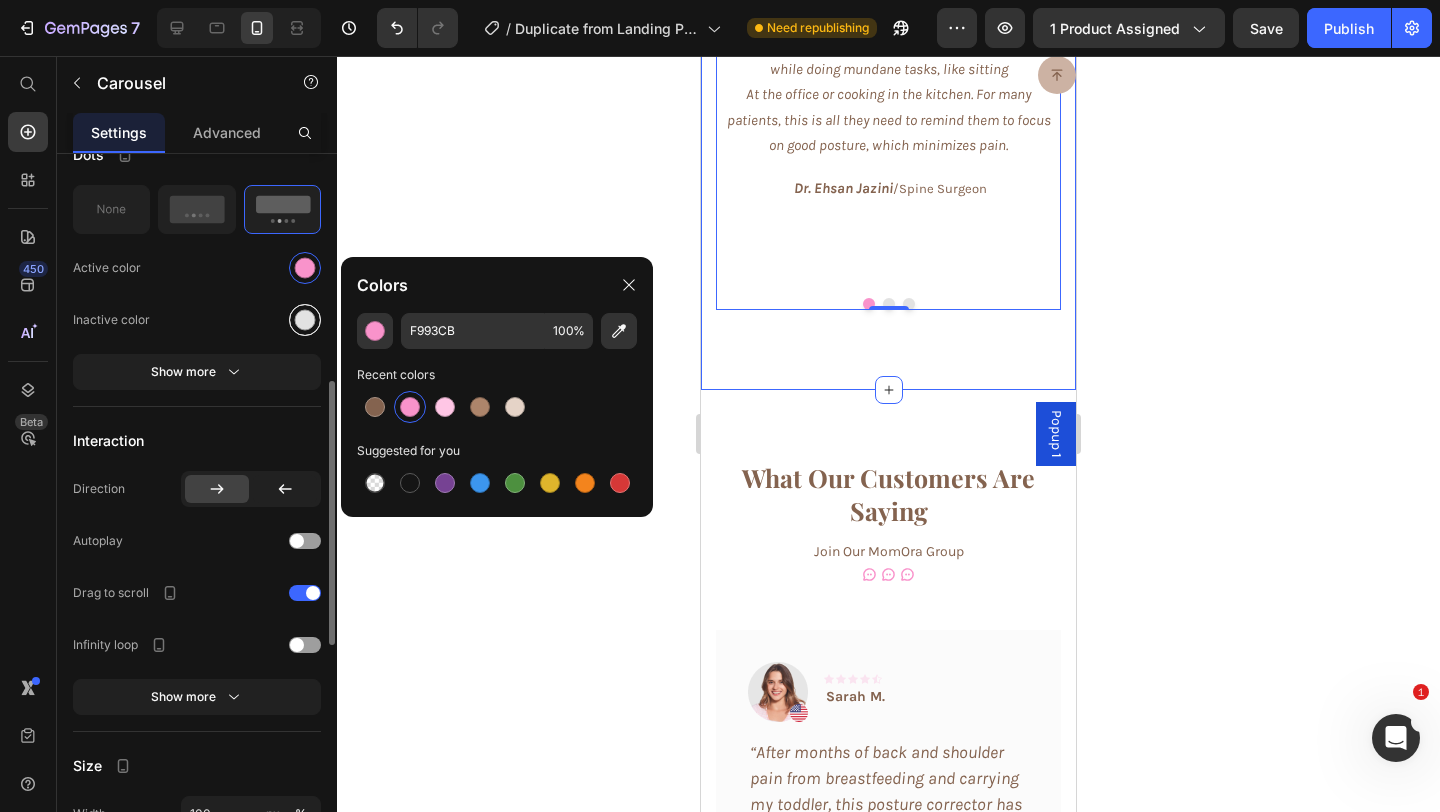 click at bounding box center [305, 319] 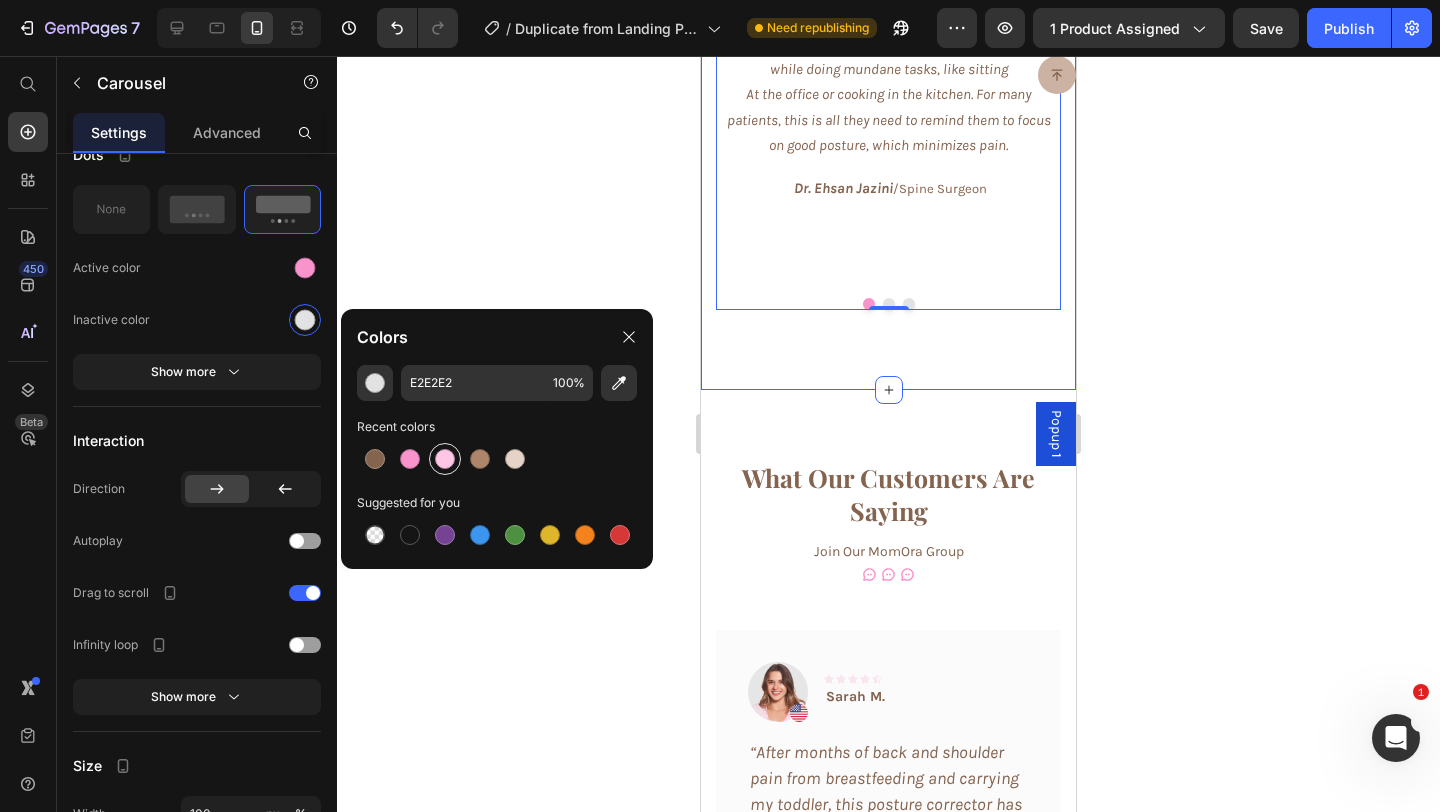 click at bounding box center (445, 459) 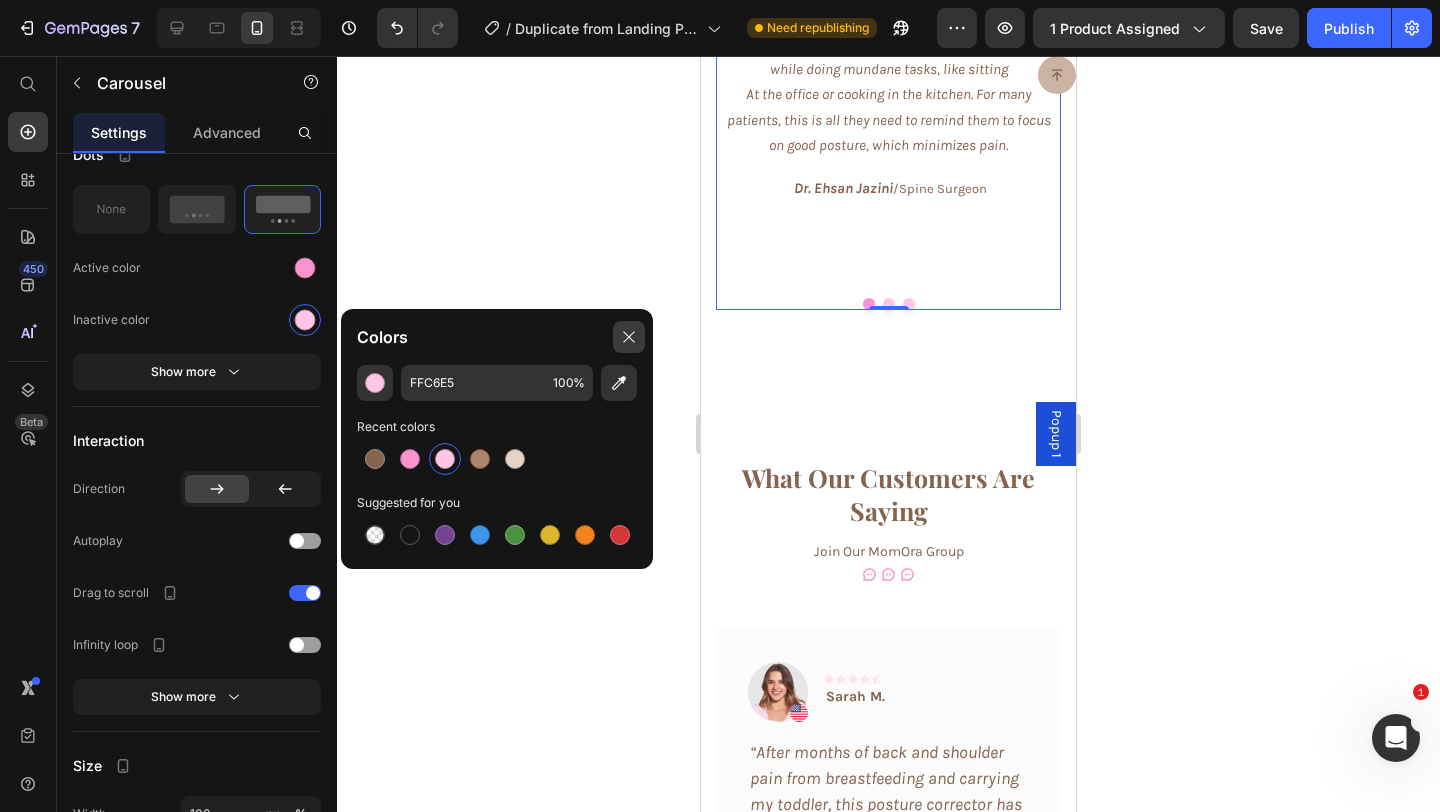 click 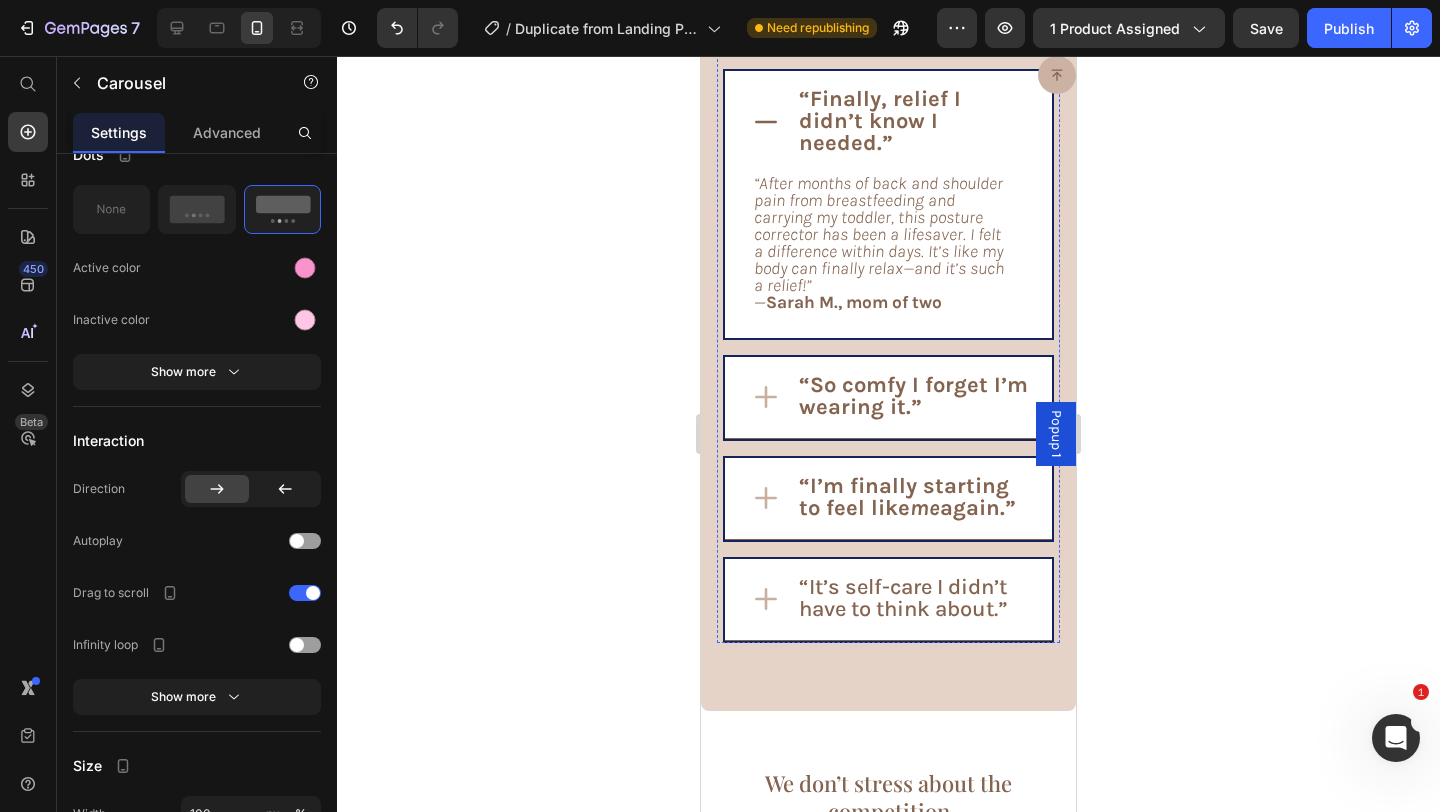 scroll, scrollTop: 8602, scrollLeft: 0, axis: vertical 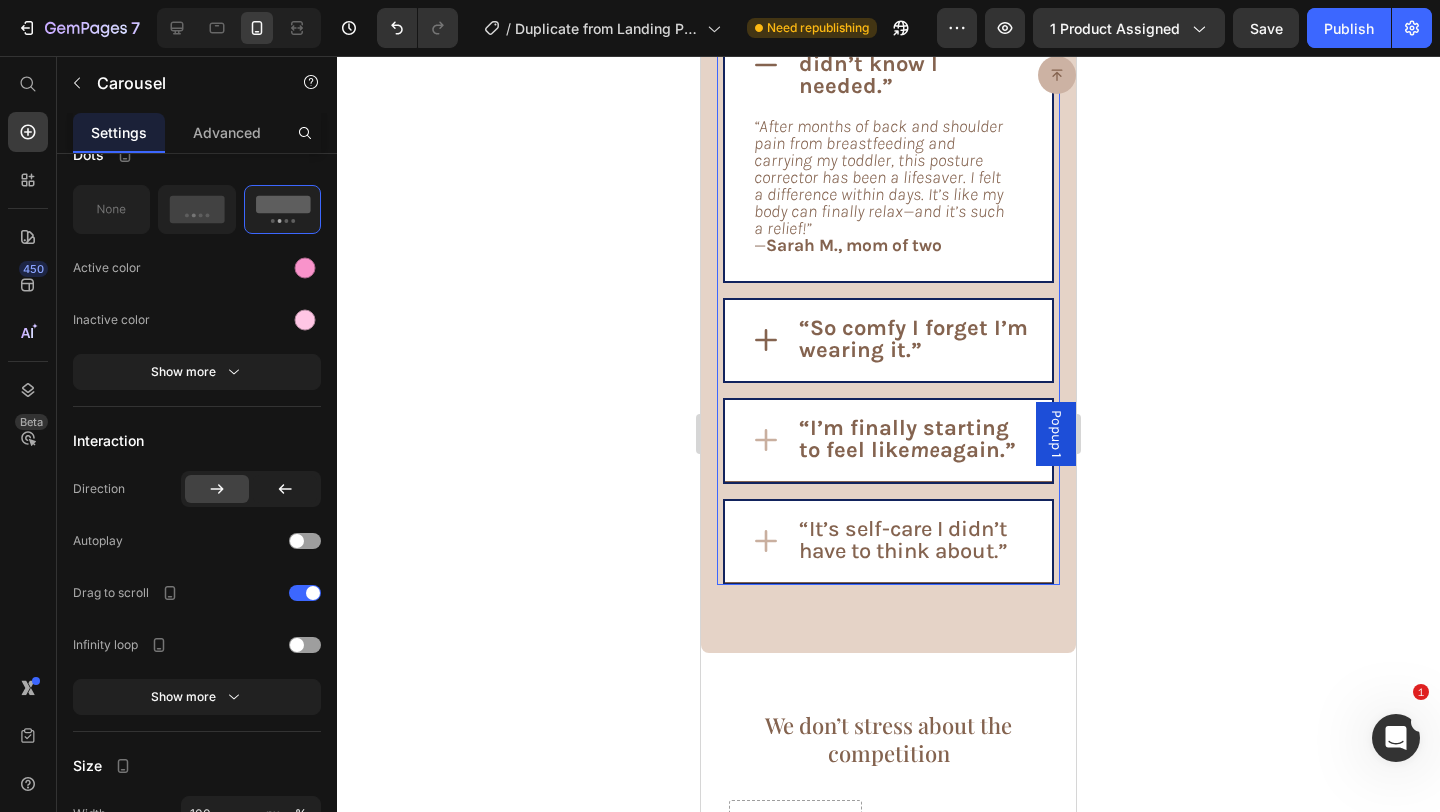 click on "“So comfy I forget I’m wearing it.”" at bounding box center [913, 339] 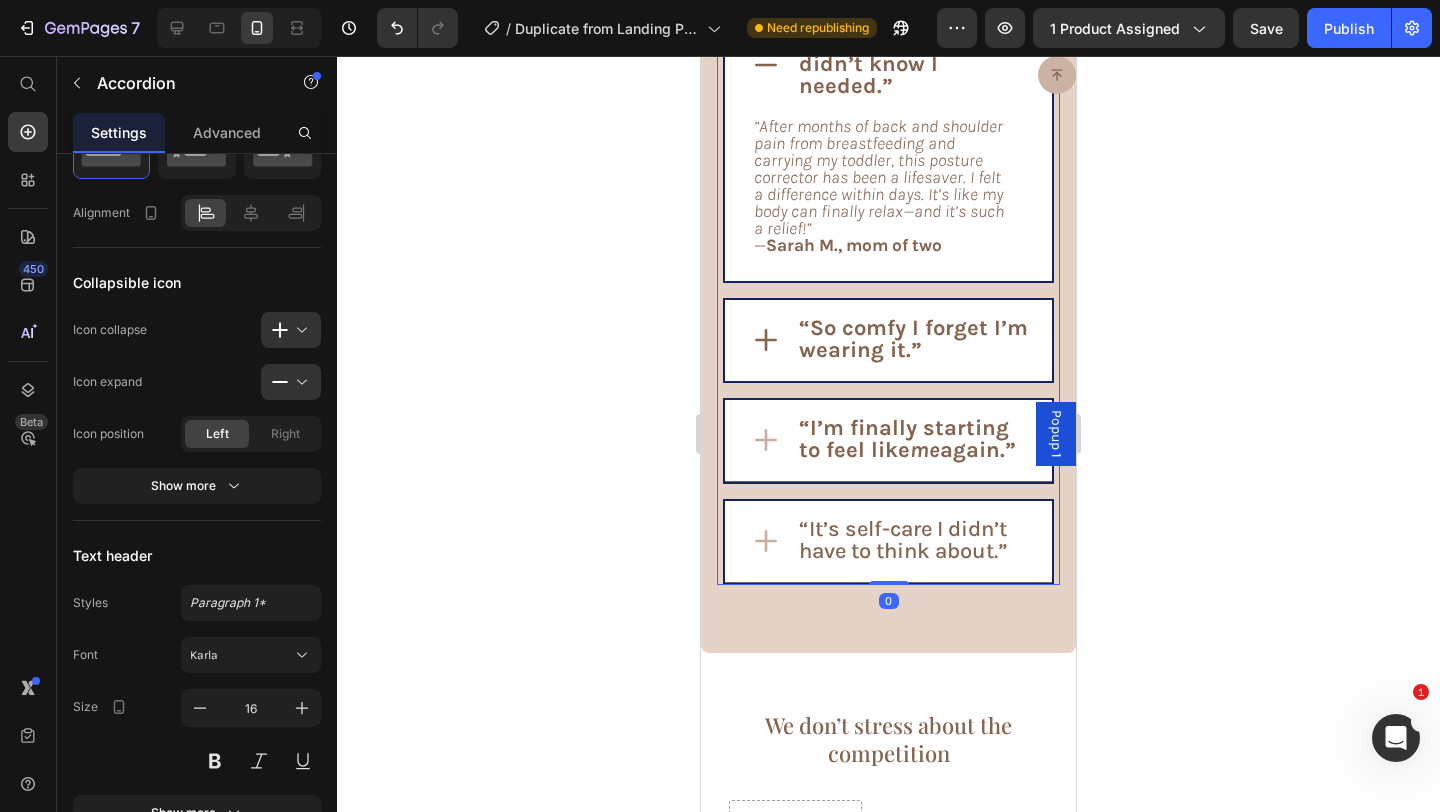 scroll, scrollTop: 0, scrollLeft: 0, axis: both 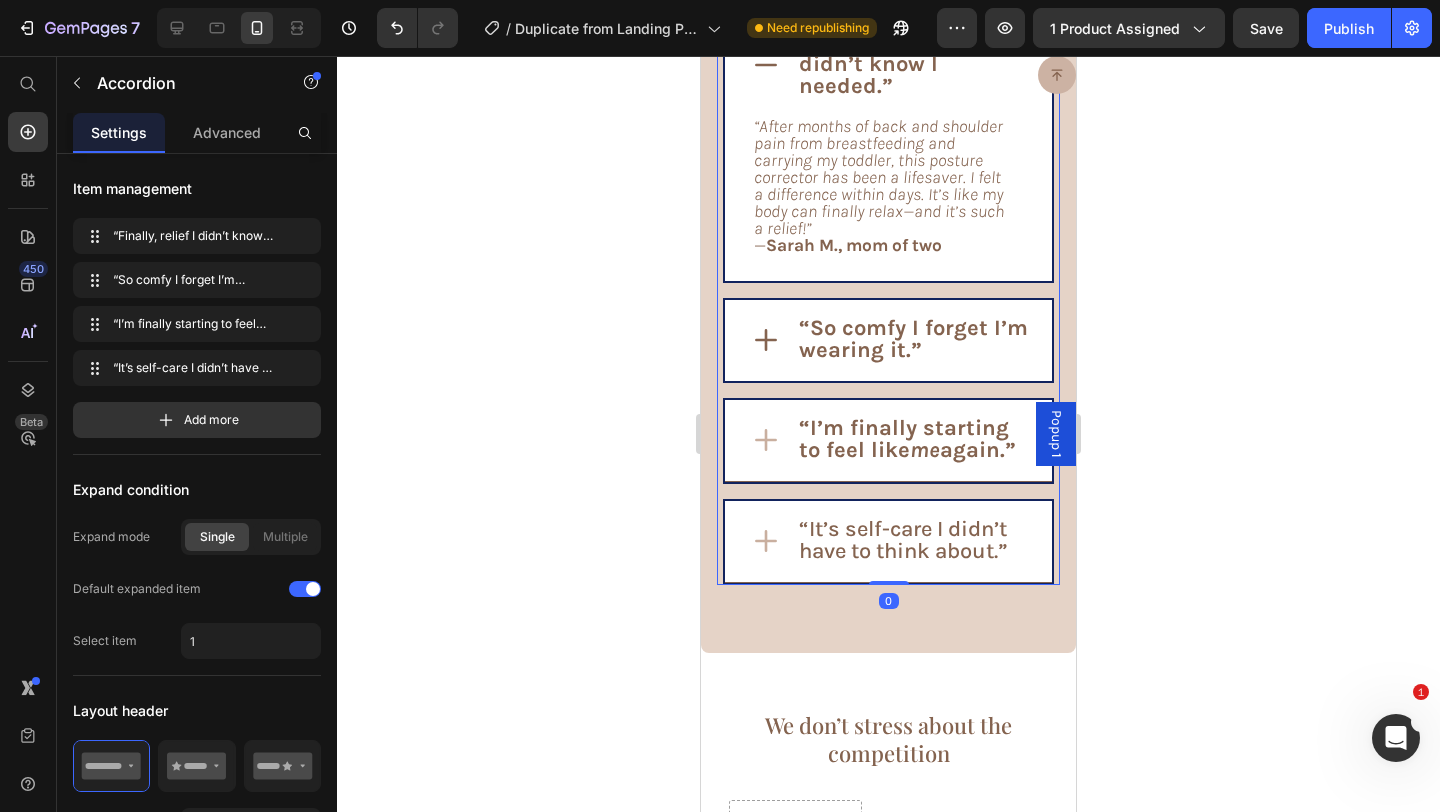 click 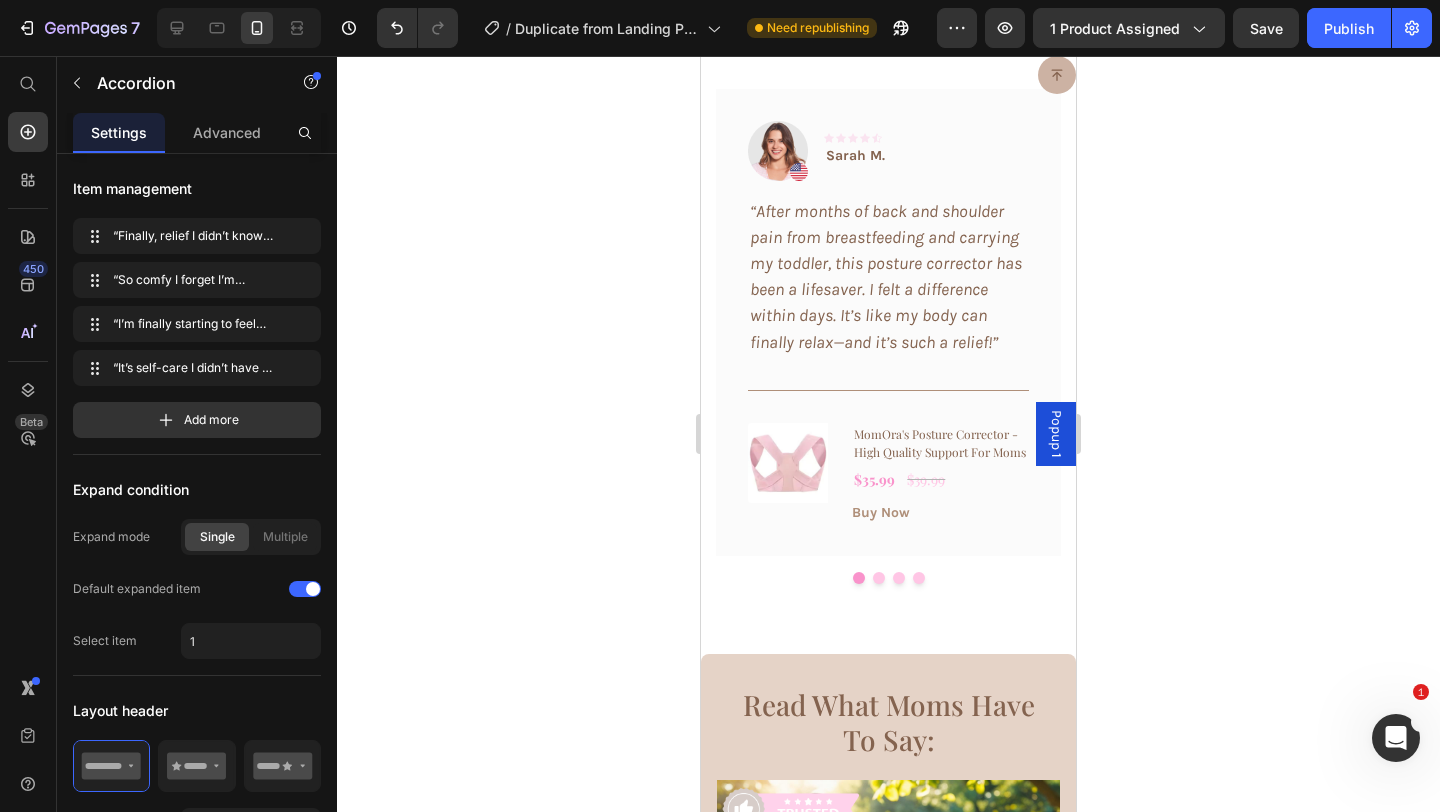 scroll, scrollTop: 7774, scrollLeft: 0, axis: vertical 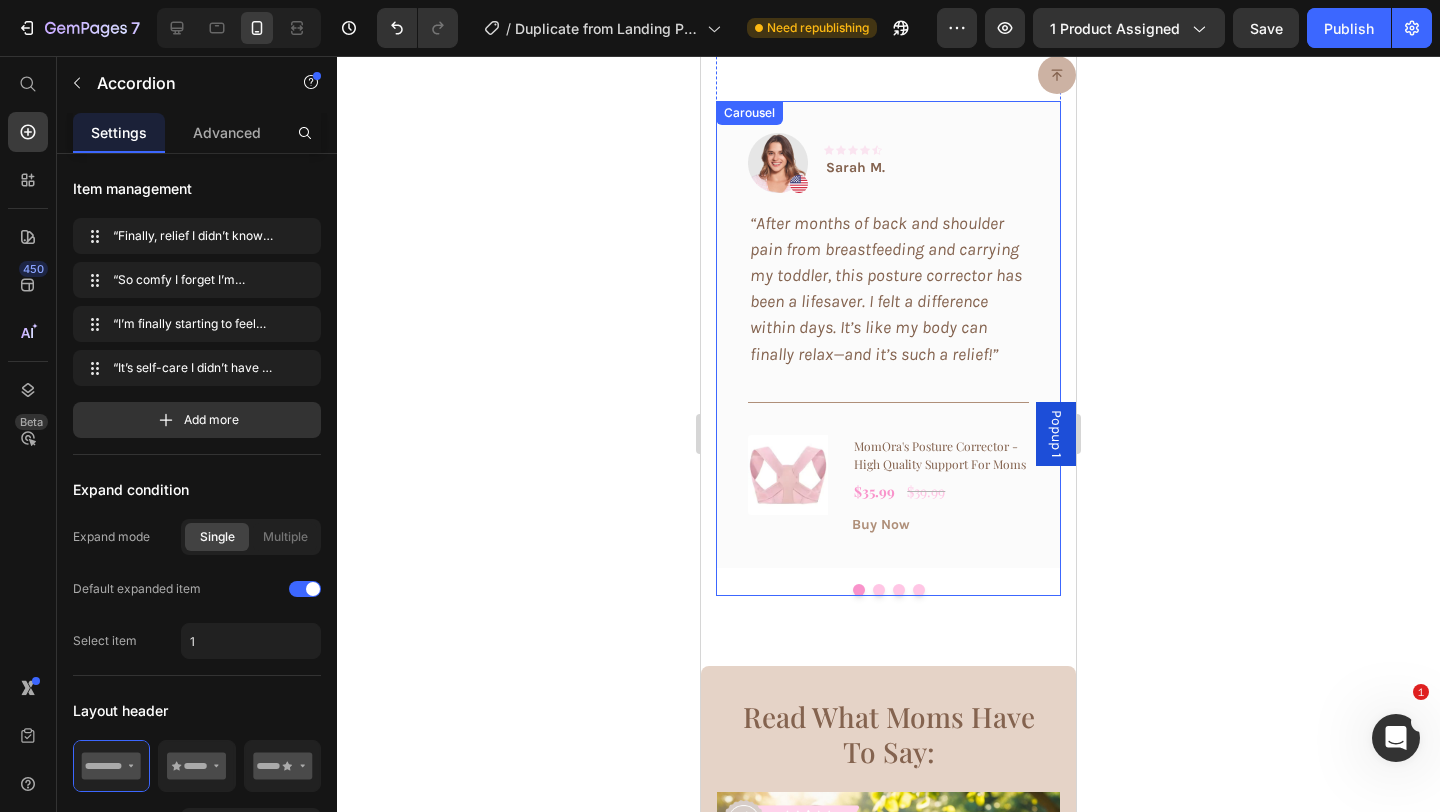 click at bounding box center [879, 590] 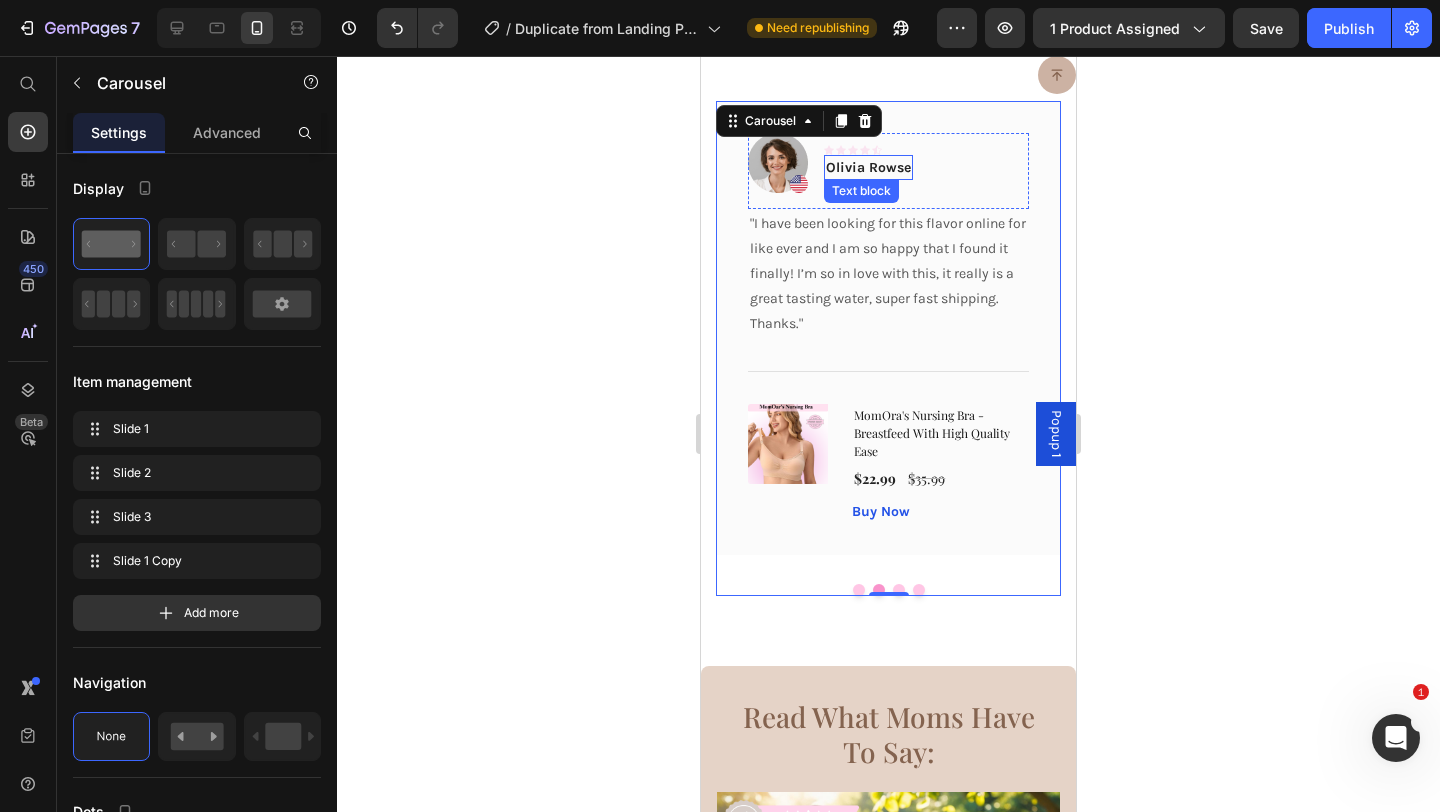 click on "Olivia Rowse" at bounding box center [868, 167] 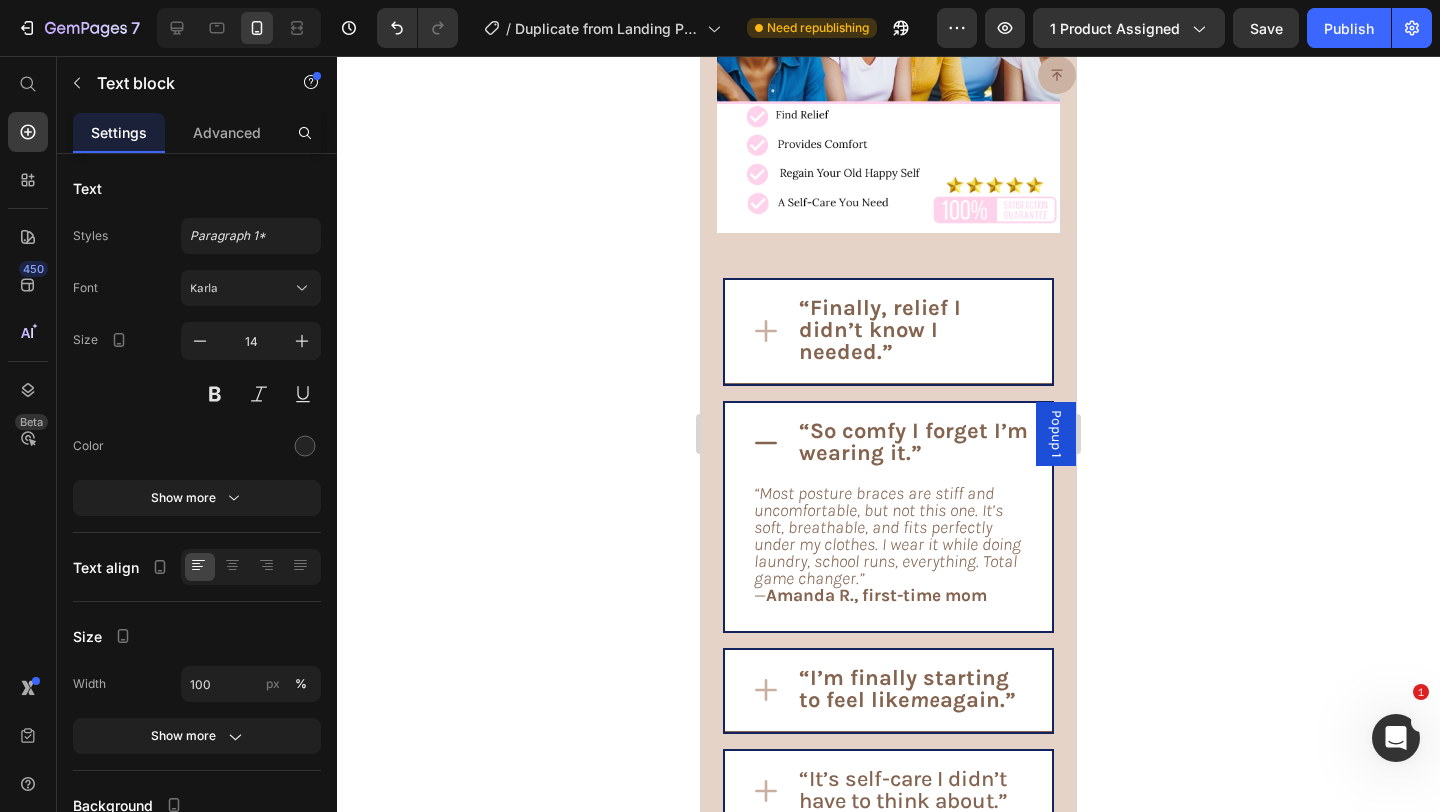 scroll, scrollTop: 8781, scrollLeft: 0, axis: vertical 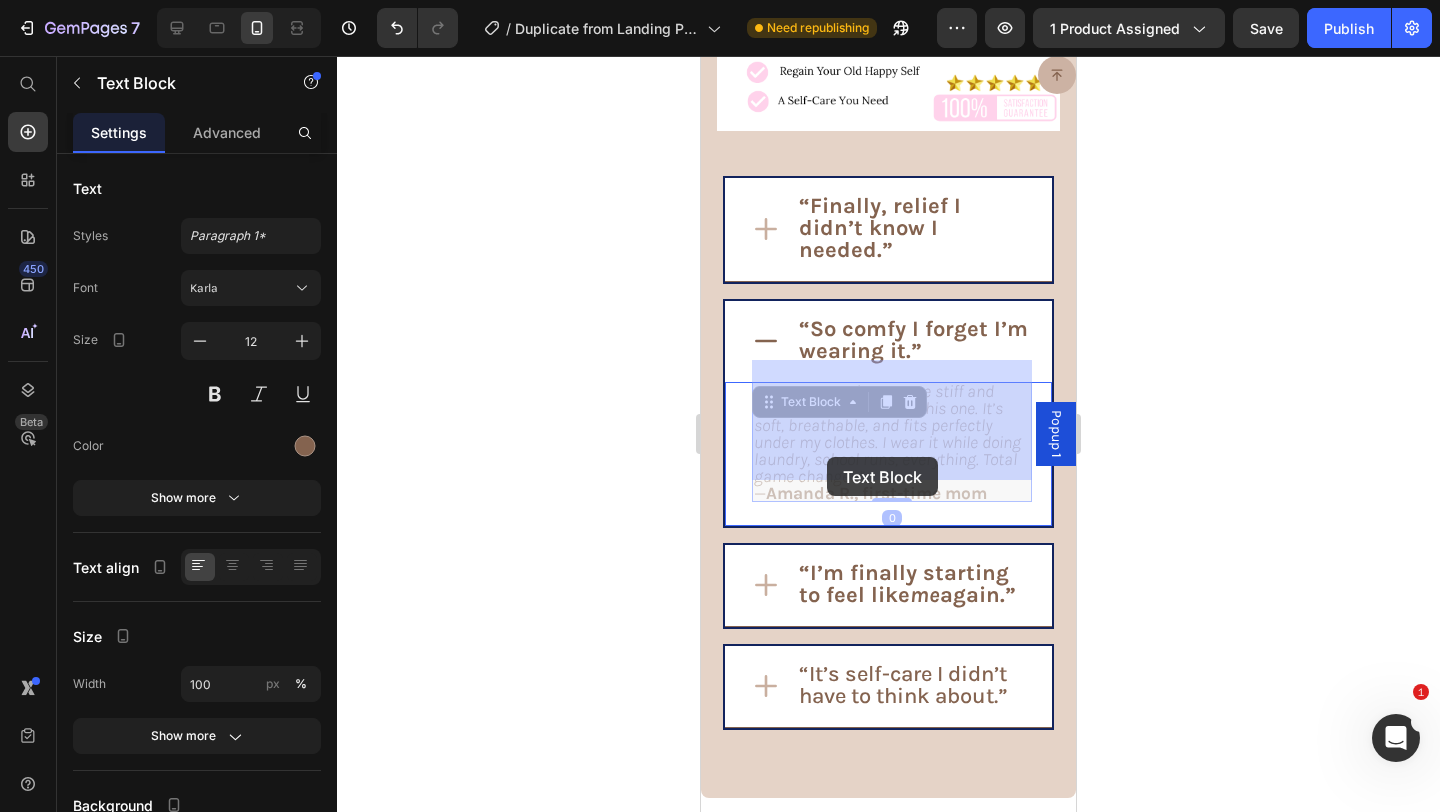 drag, startPoint x: 866, startPoint y: 457, endPoint x: 827, endPoint y: 457, distance: 39 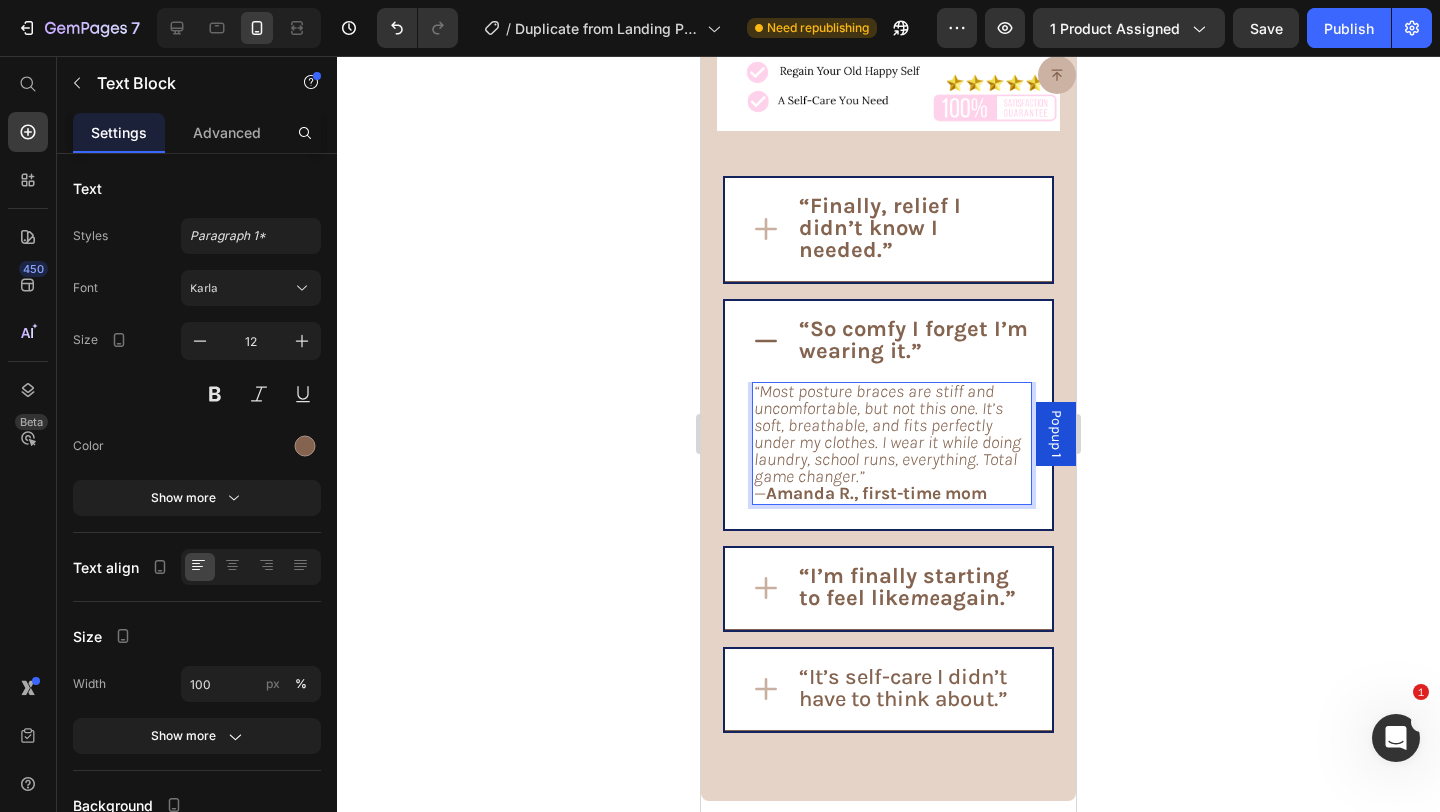 click on "“Most posture braces are stiff and uncomfortable, but not this one. It’s soft, breathable, and fits perfectly under my clothes. I wear it while doing laundry, school runs, everything. Total game changer.”" at bounding box center (887, 433) 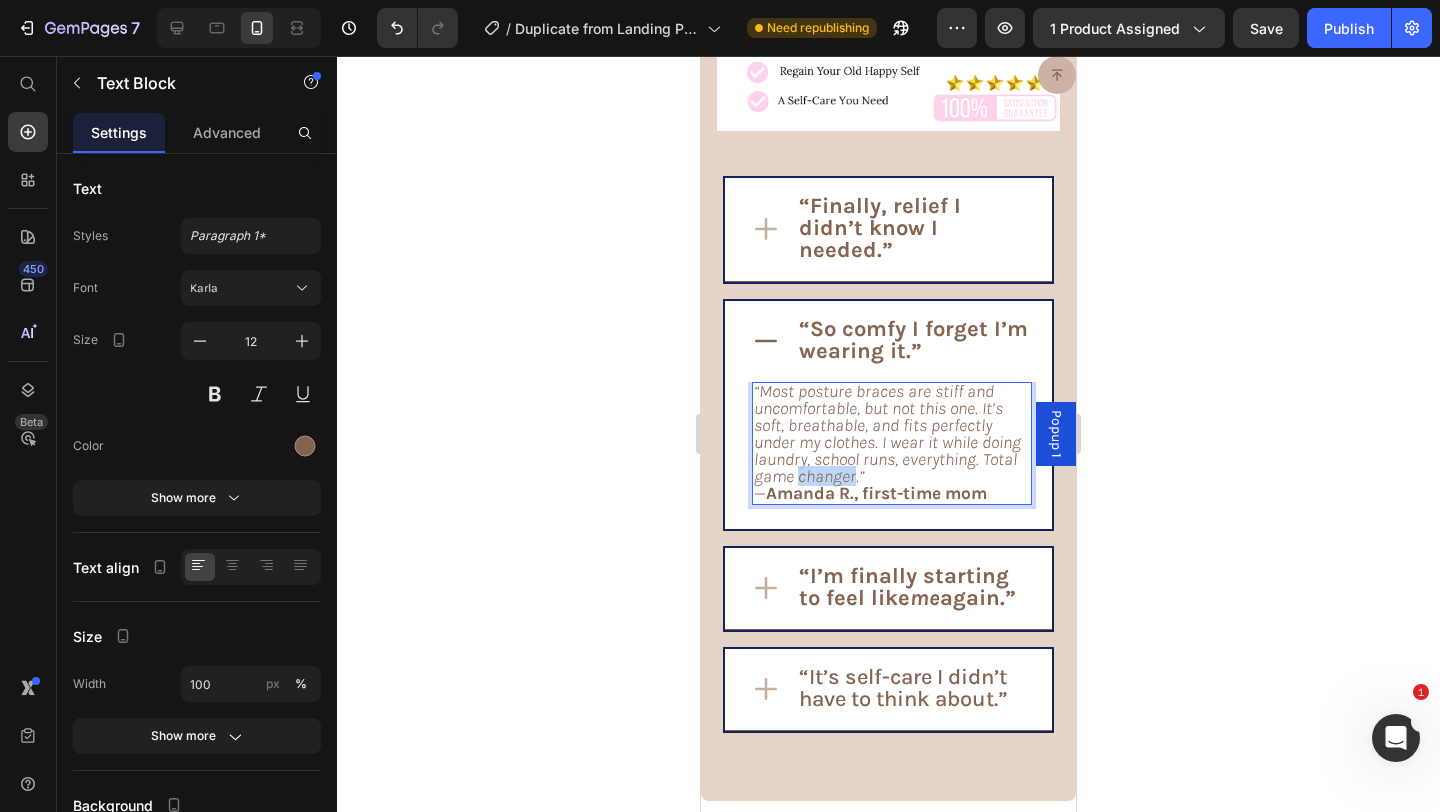 click on "“Most posture braces are stiff and uncomfortable, but not this one. It’s soft, breathable, and fits perfectly under my clothes. I wear it while doing laundry, school runs, everything. Total game changer.”" at bounding box center (887, 433) 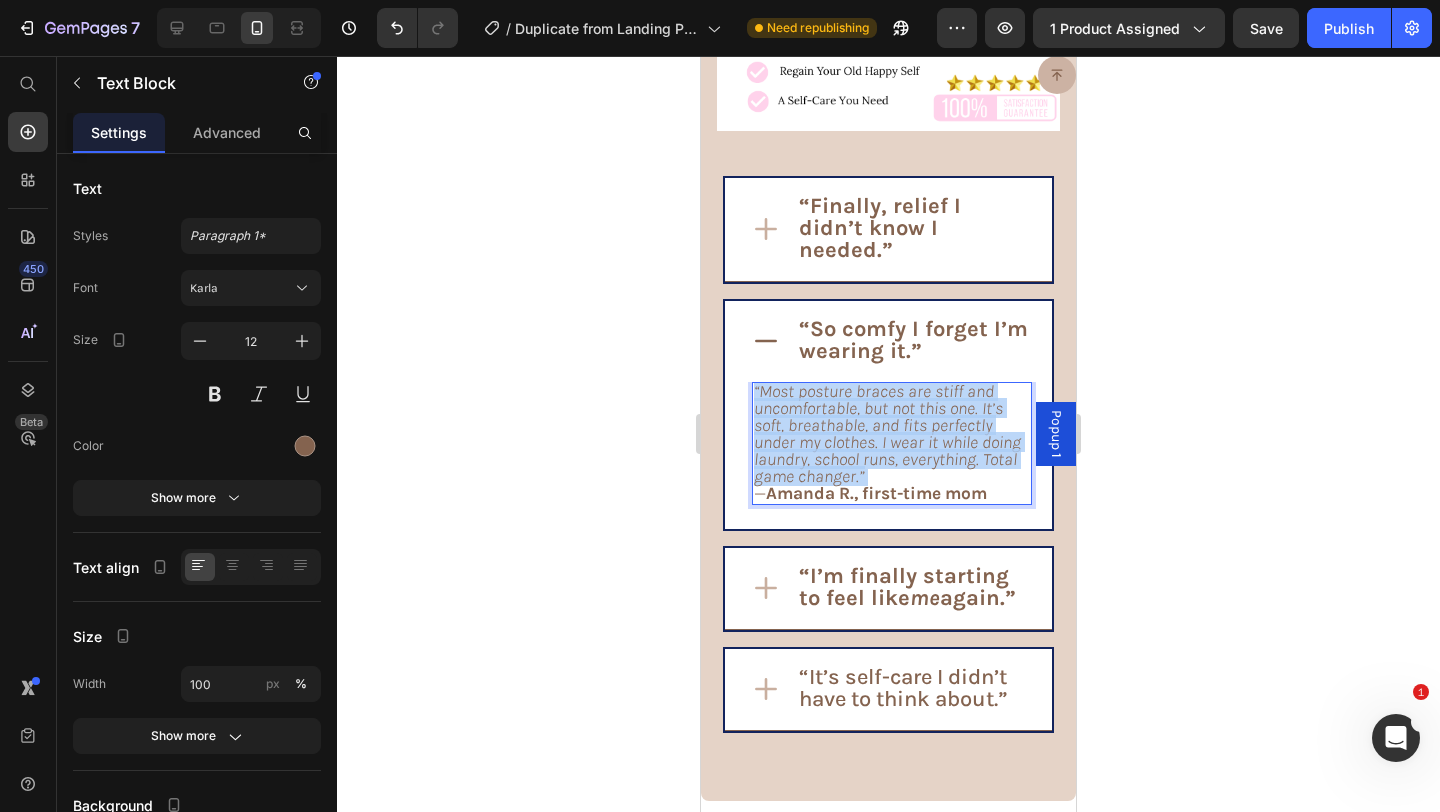 click on "“Most posture braces are stiff and uncomfortable, but not this one. It’s soft, breathable, and fits perfectly under my clothes. I wear it while doing laundry, school runs, everything. Total game changer.”" at bounding box center [887, 433] 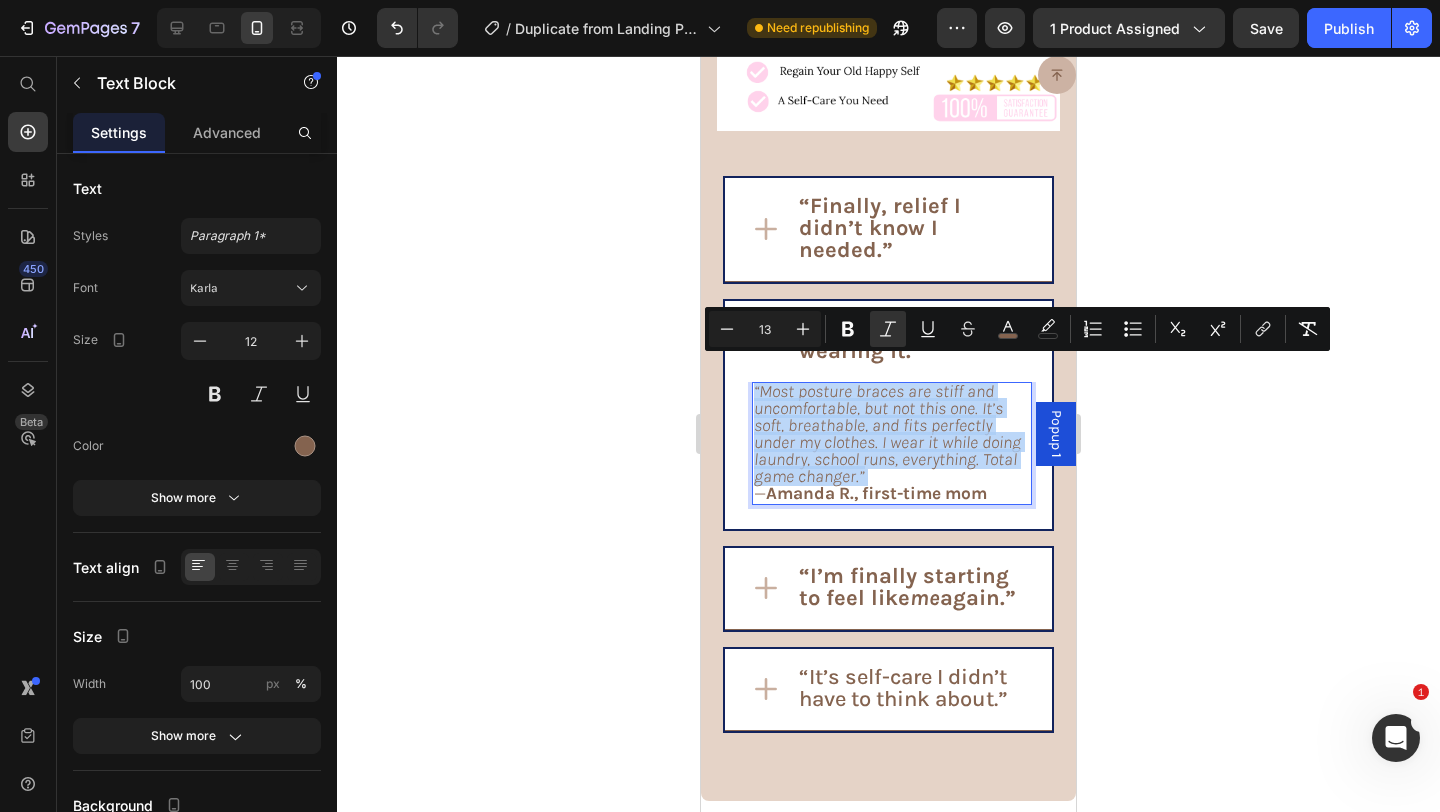 copy on "“Most posture braces are stiff and uncomfortable, but not this one. It’s soft, breathable, and fits perfectly under my clothes. I wear it while doing laundry, school runs, everything. Total game changer.”" 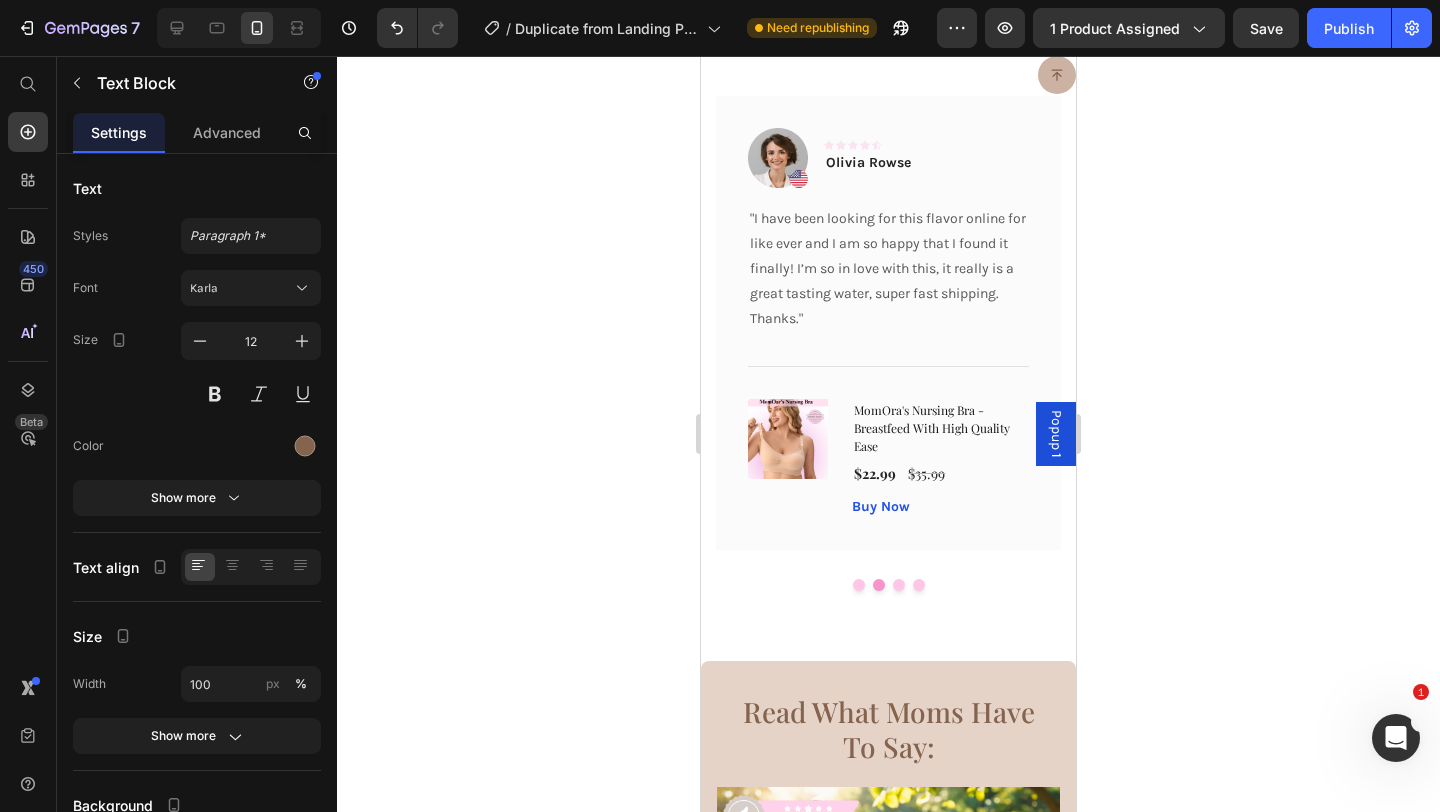 scroll, scrollTop: 7745, scrollLeft: 0, axis: vertical 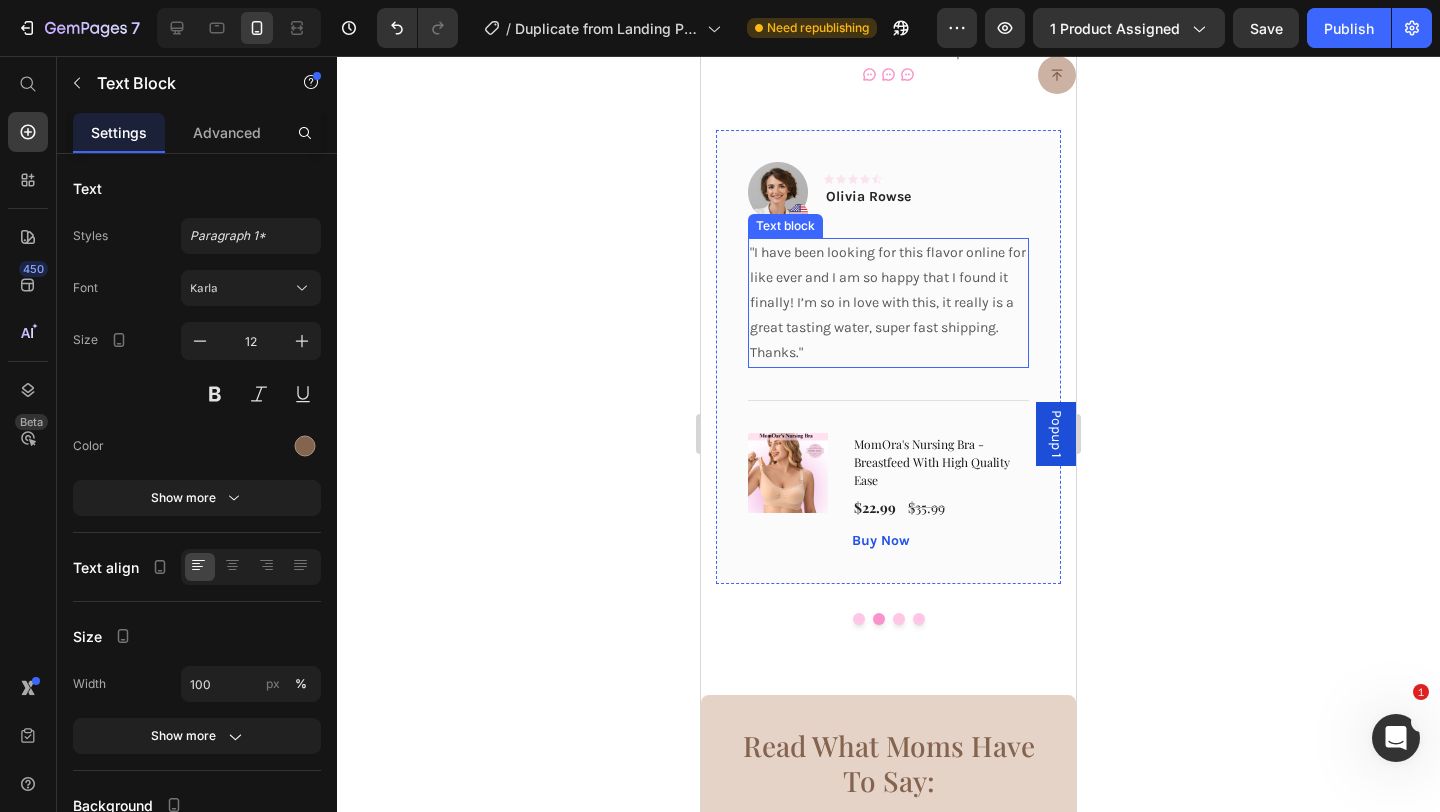 click on ""I have been looking for this flavor online for like ever and I am so happy that I found it finally! I’m so in love with this, it really is a great tasting water, super fast shipping." at bounding box center [888, 290] 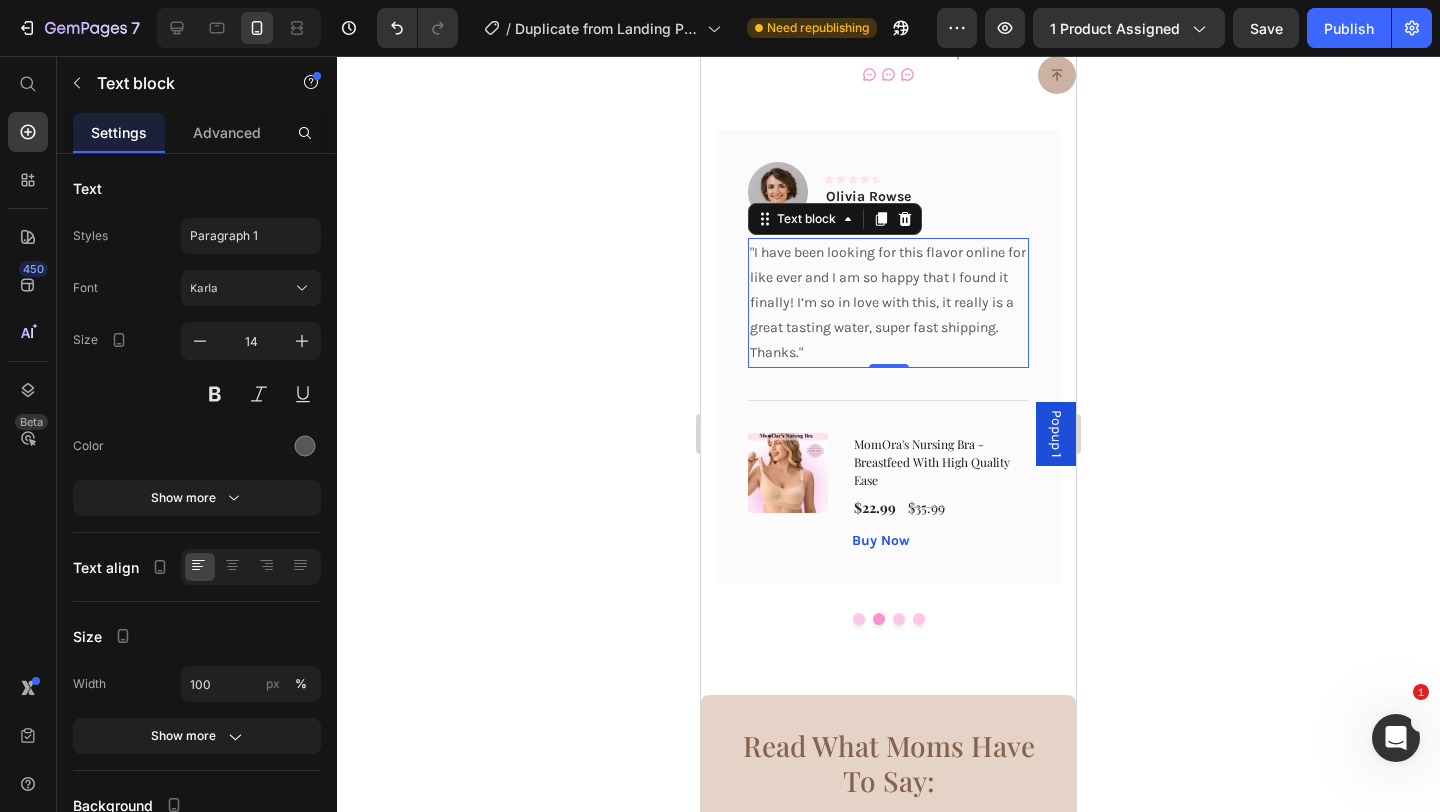 click on ""I have been looking for this flavor online for like ever and I am so happy that I found it finally! I’m so in love with this, it really is a great tasting water, super fast shipping." at bounding box center (888, 290) 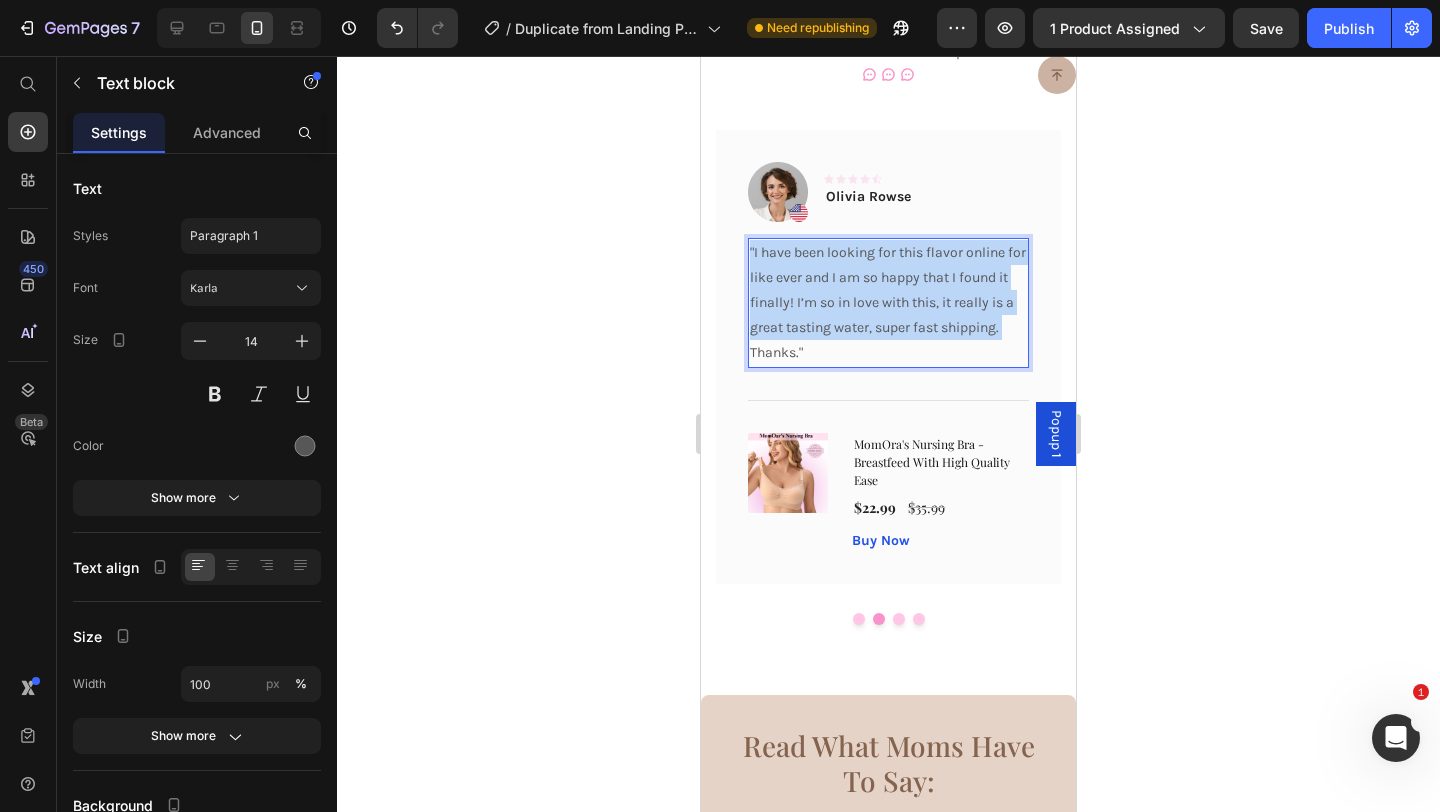 click on ""I have been looking for this flavor online for like ever and I am so happy that I found it finally! I’m so in love with this, it really is a great tasting water, super fast shipping." at bounding box center (888, 290) 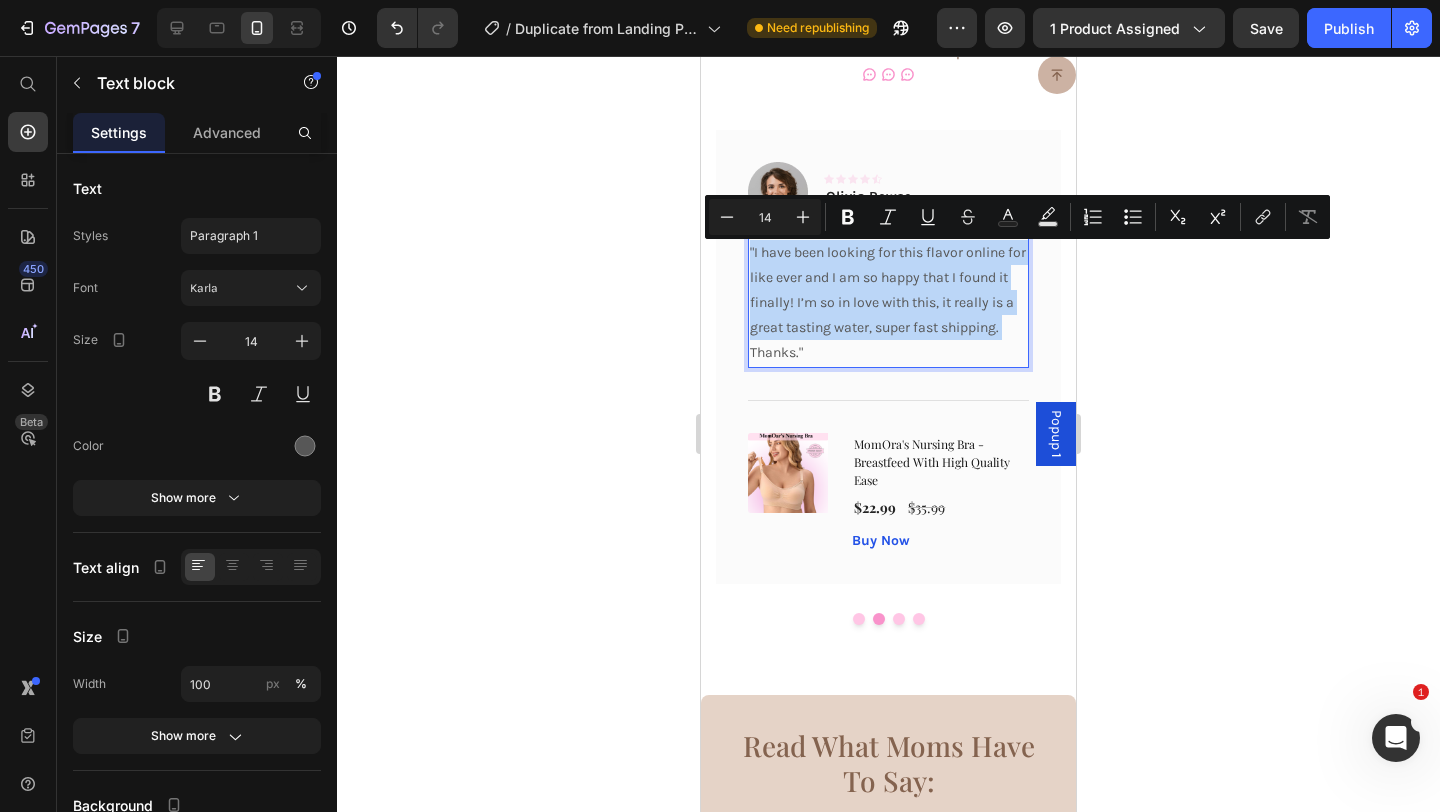 click on ""I have been looking for this flavor online for like ever and I am so happy that I found it finally! I’m so in love with this, it really is a great tasting water, super fast shipping." at bounding box center (888, 290) 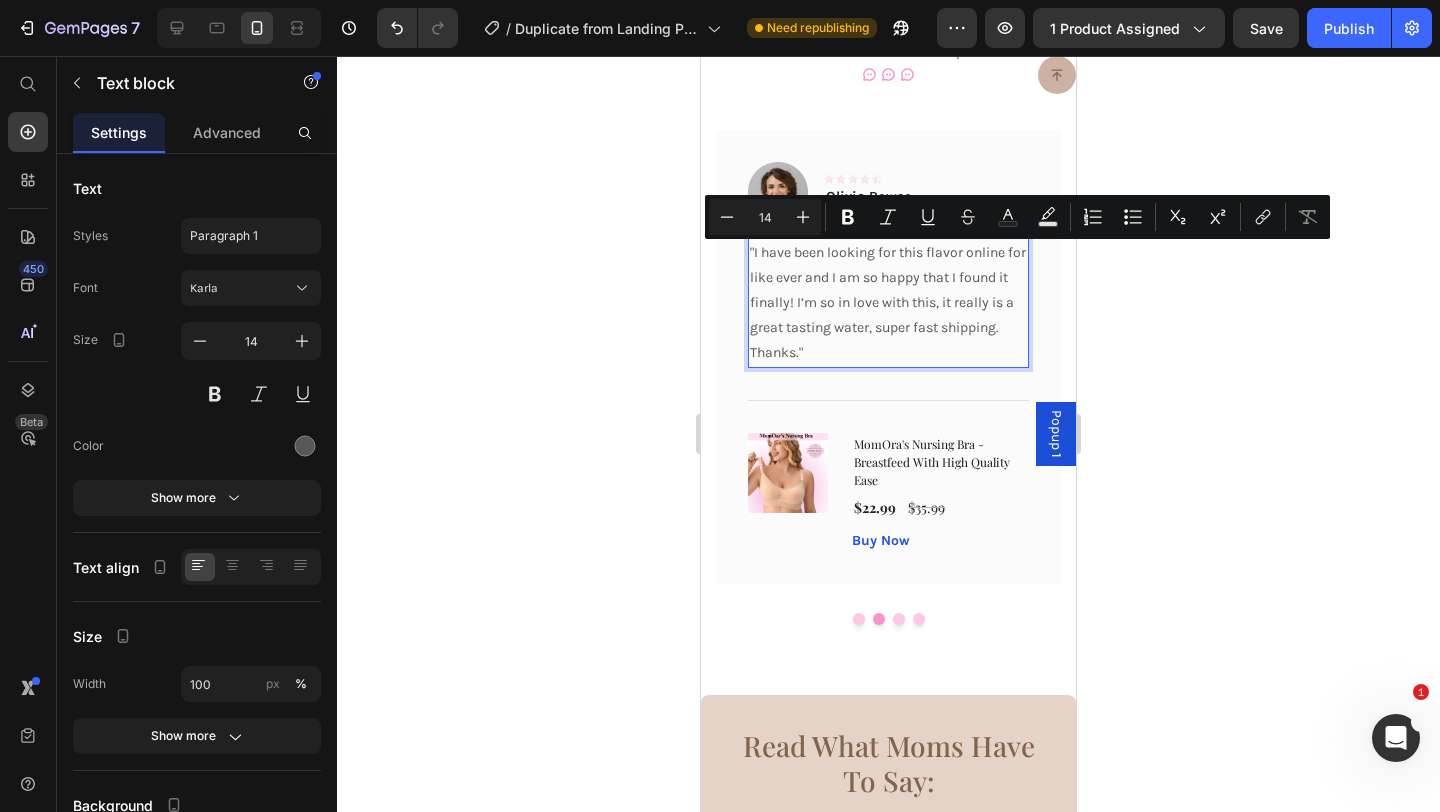 click on "Thanks."" at bounding box center (888, 352) 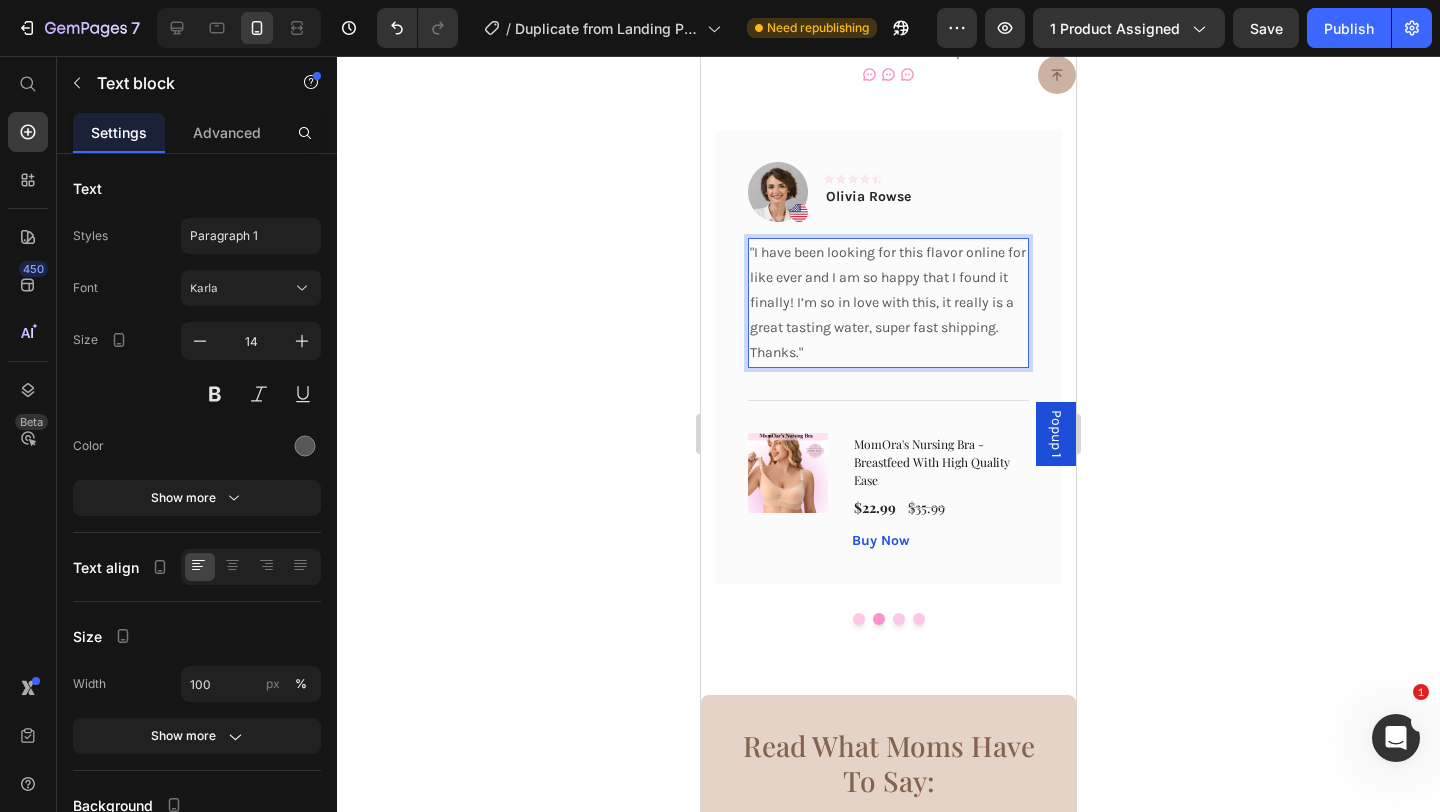 click on "Thanks."" at bounding box center [888, 352] 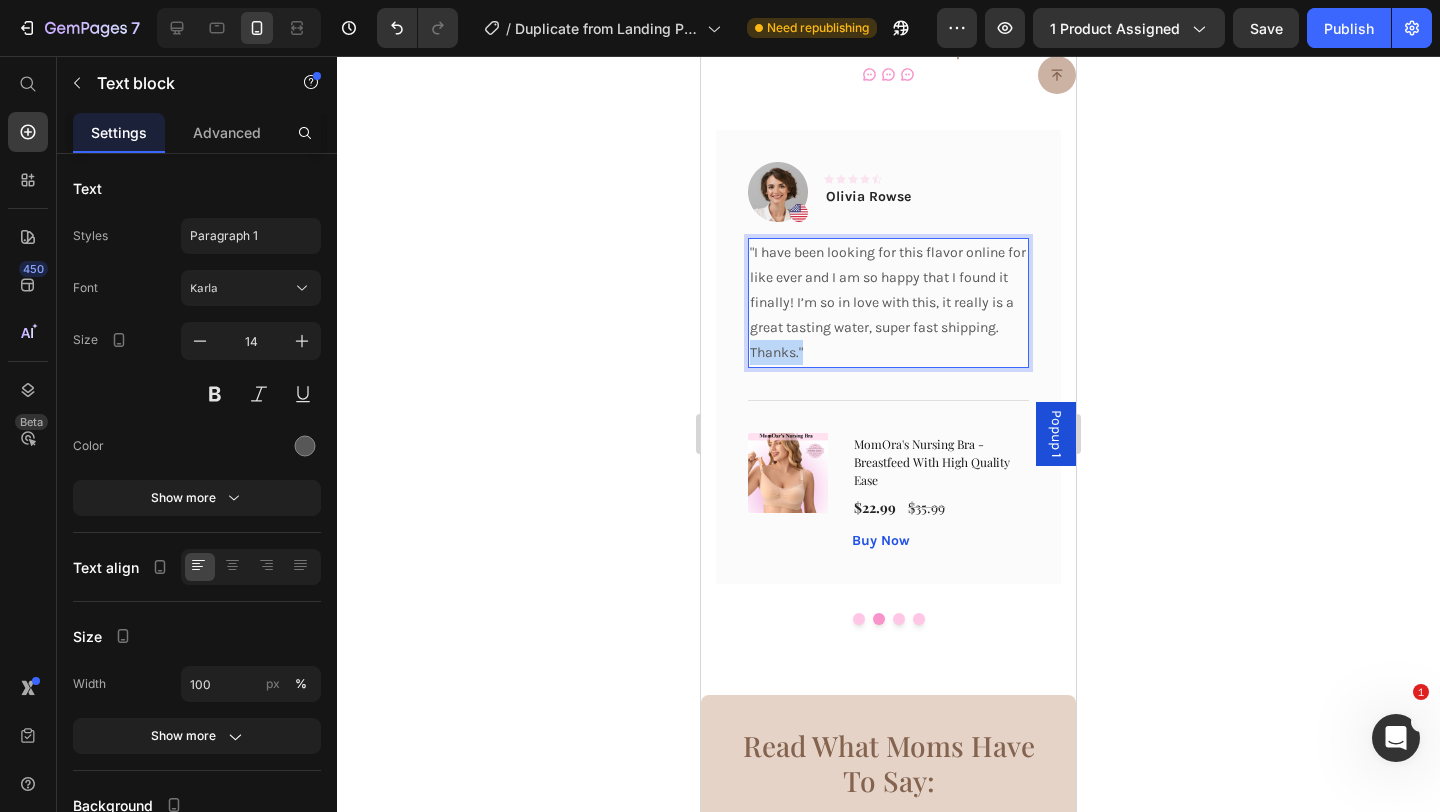 click on "Thanks."" at bounding box center (888, 352) 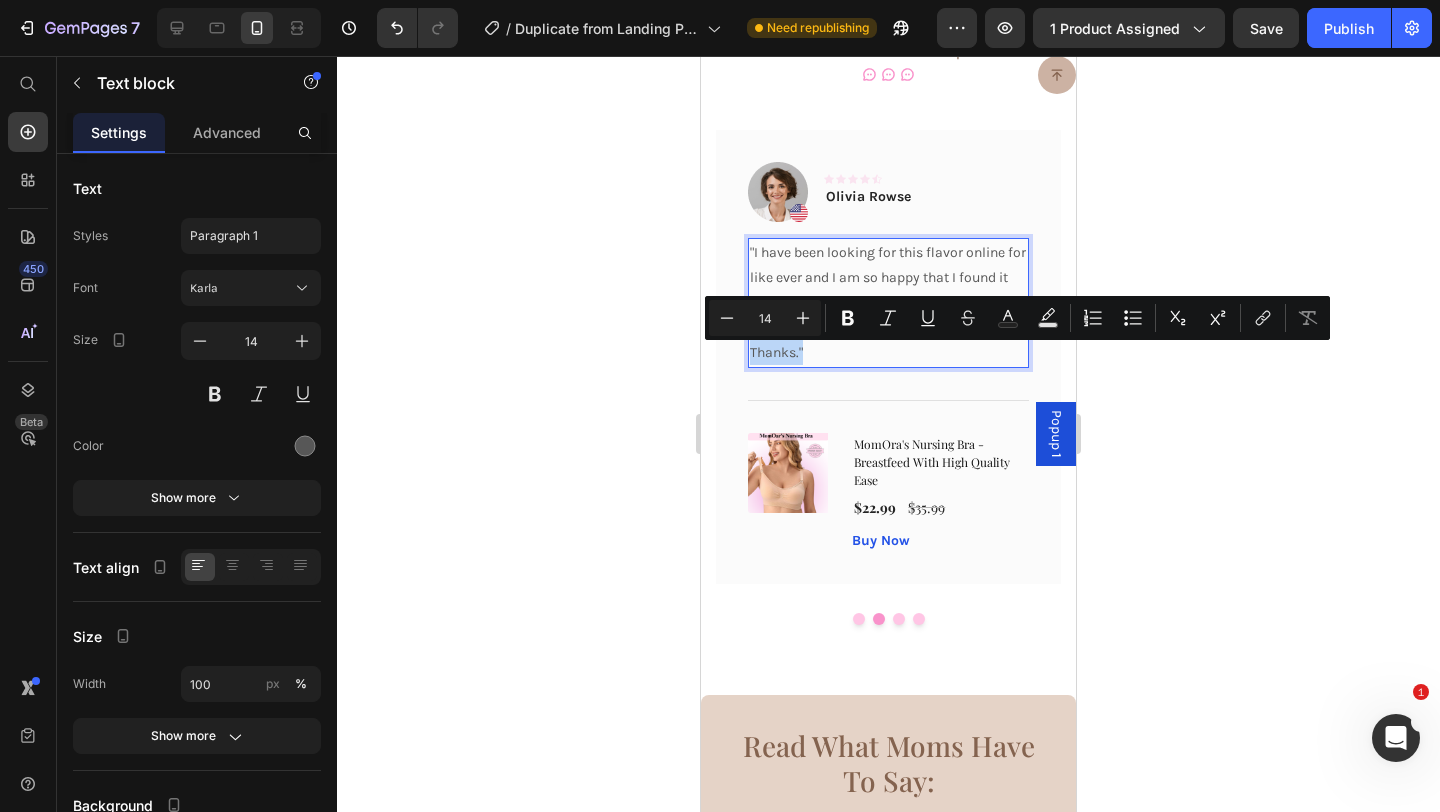 click on "Thanks."" at bounding box center (888, 352) 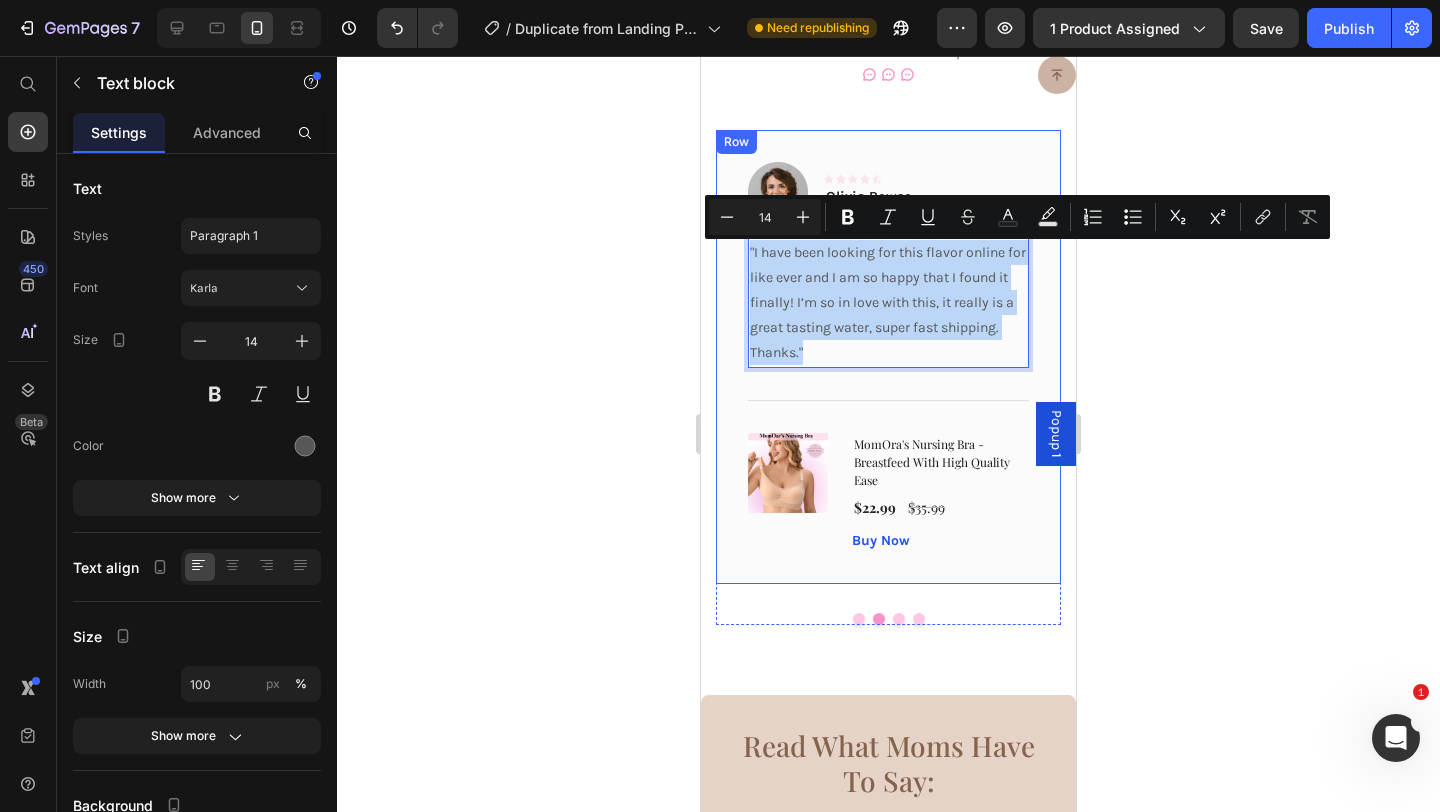 drag, startPoint x: 837, startPoint y: 352, endPoint x: 738, endPoint y: 249, distance: 142.86357 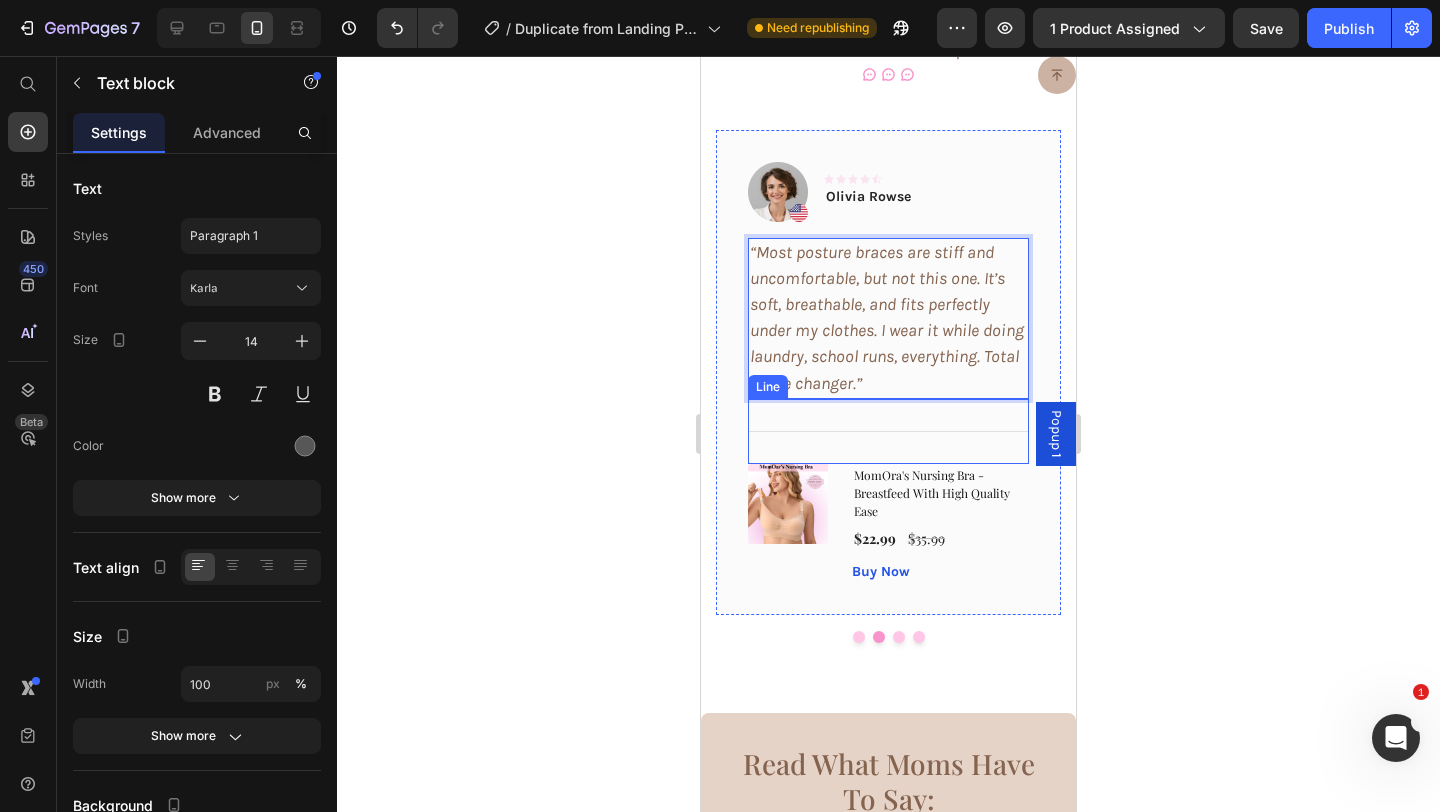 click on "Title Line" at bounding box center [888, 431] 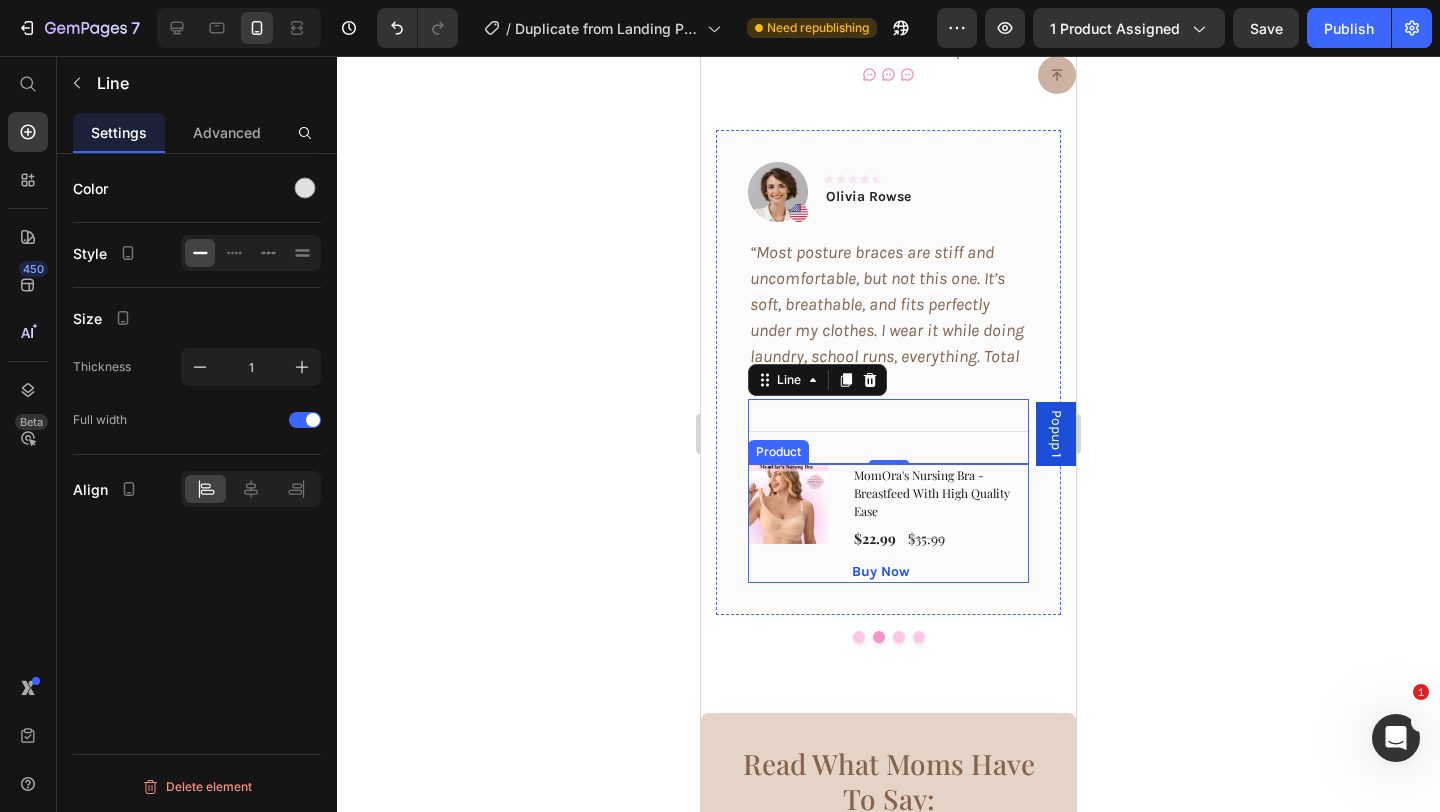click on "(P) Images & Gallery MomOra's Nursing Bra - Breastfeed With High Quality Ease (P) Title $22.99 (P) Price $35.99 (P) Price Row Buy Now (P) Cart Button Product" at bounding box center [888, 523] 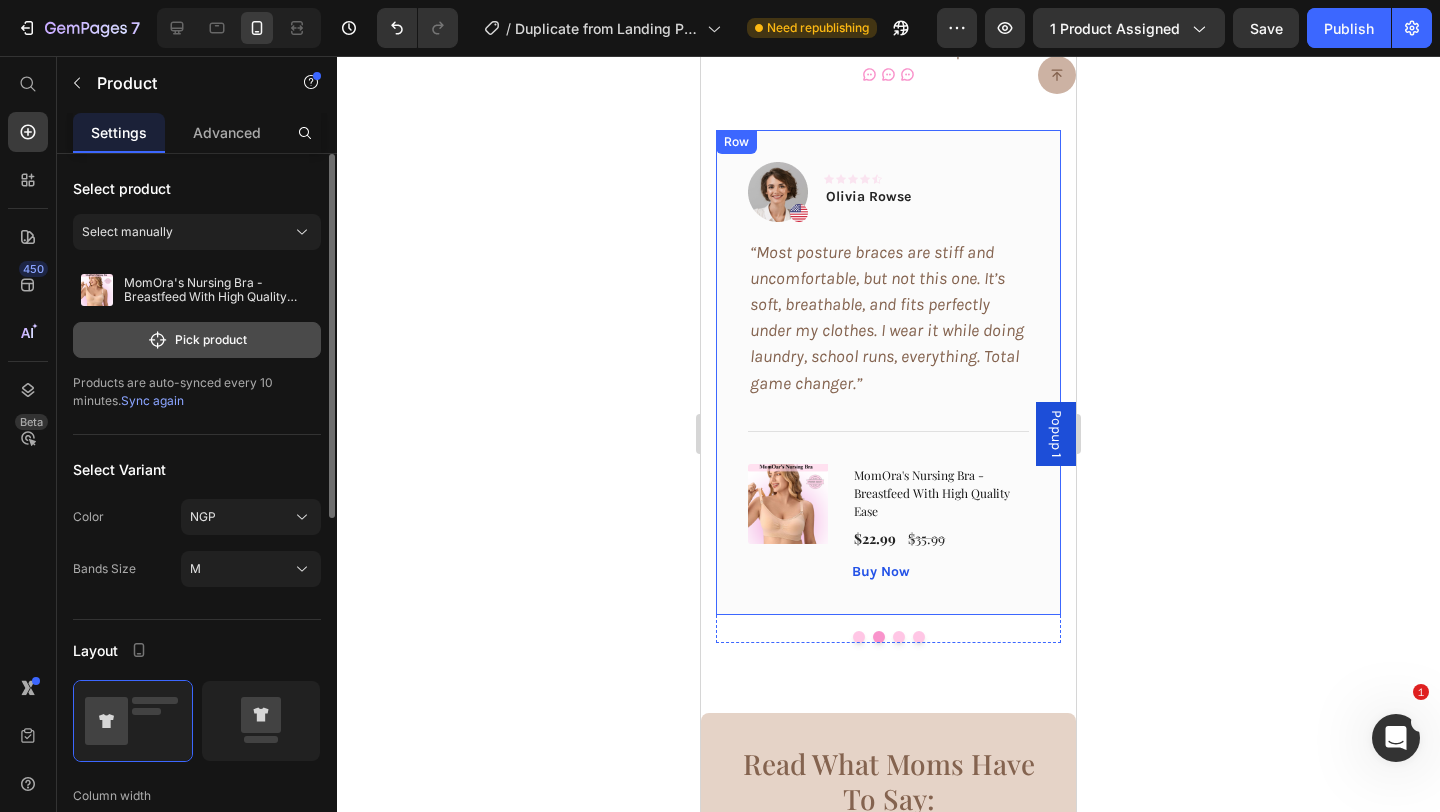 click on "Pick product" at bounding box center [197, 340] 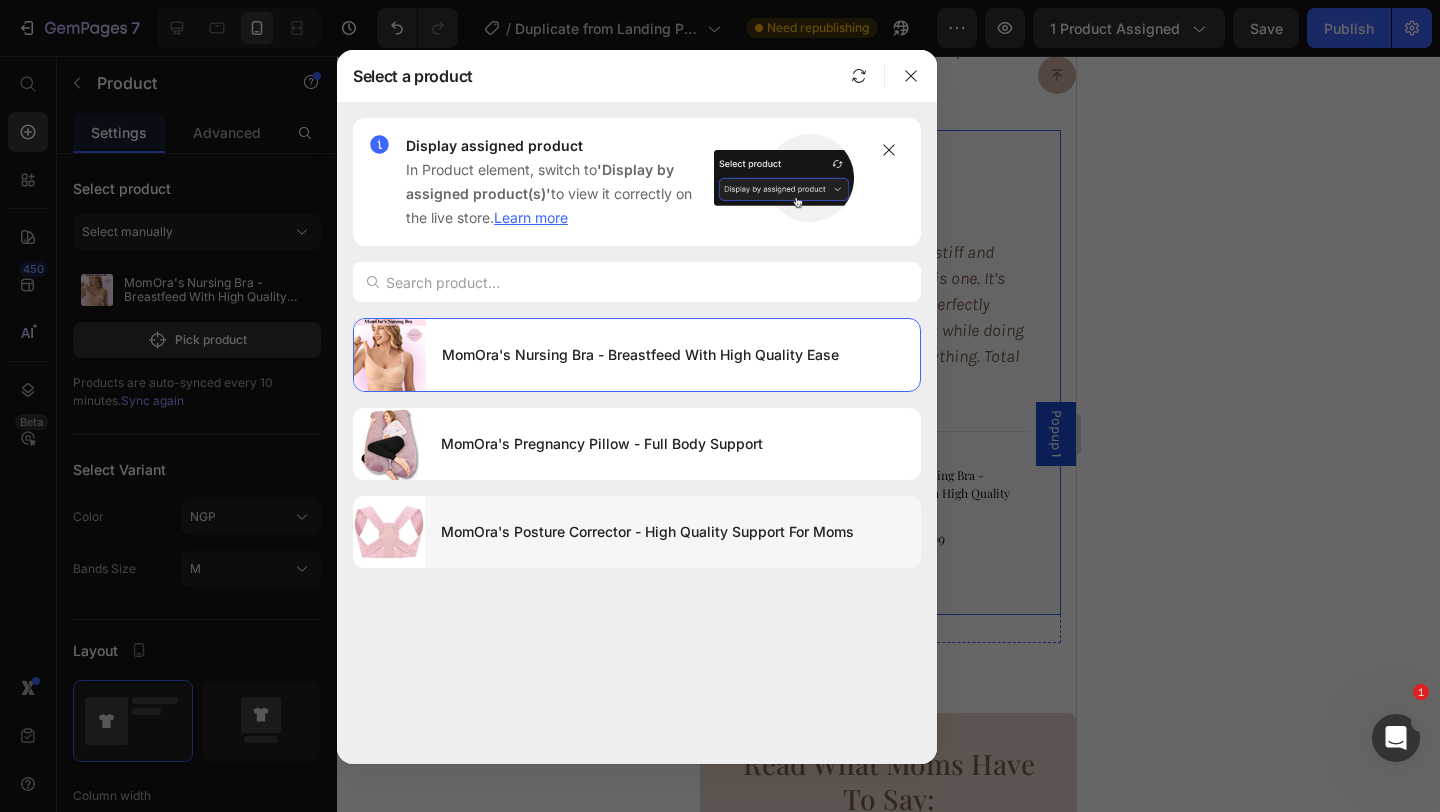 click on "MomOra's Posture Corrector - High Quality Support For Moms" at bounding box center (673, 532) 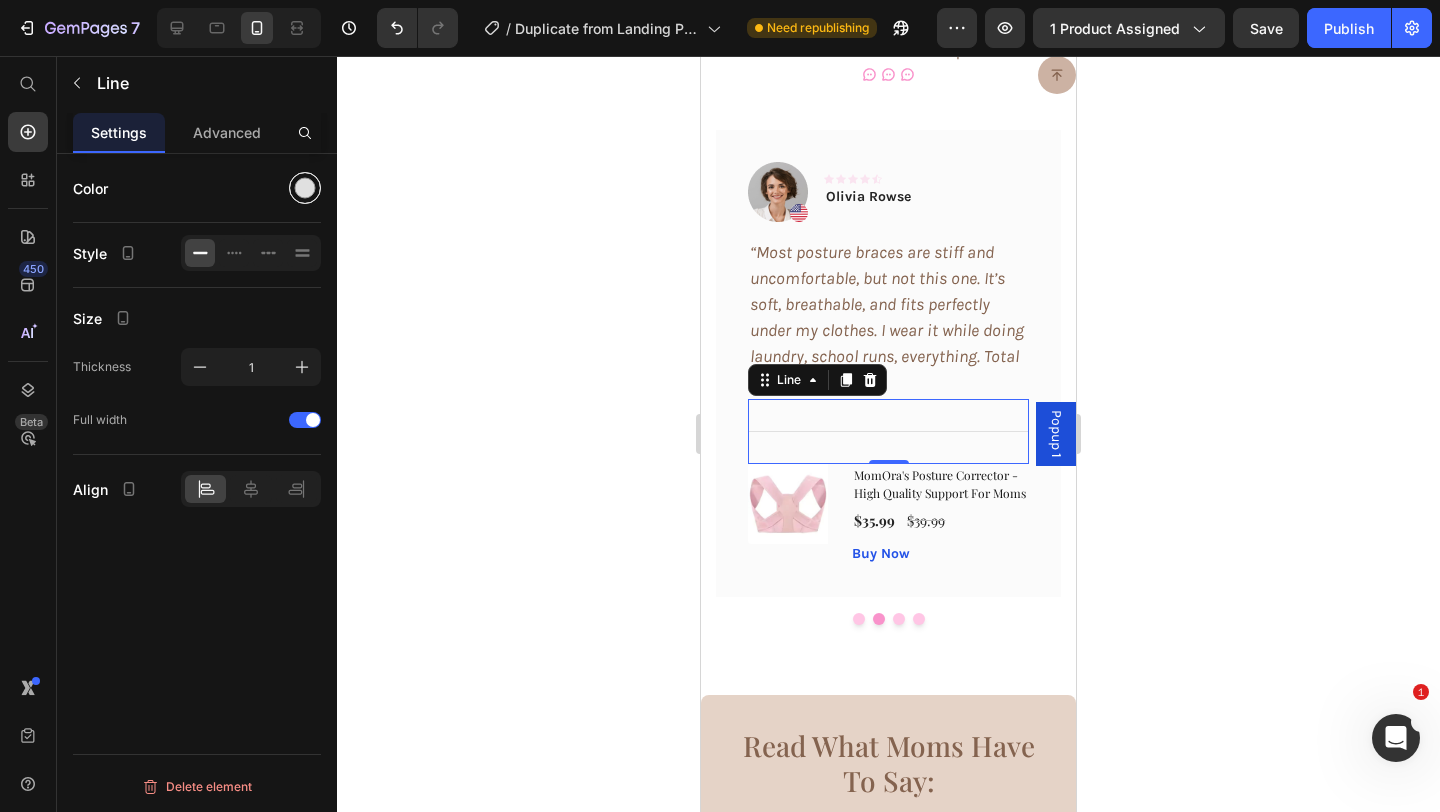 click at bounding box center [305, 188] 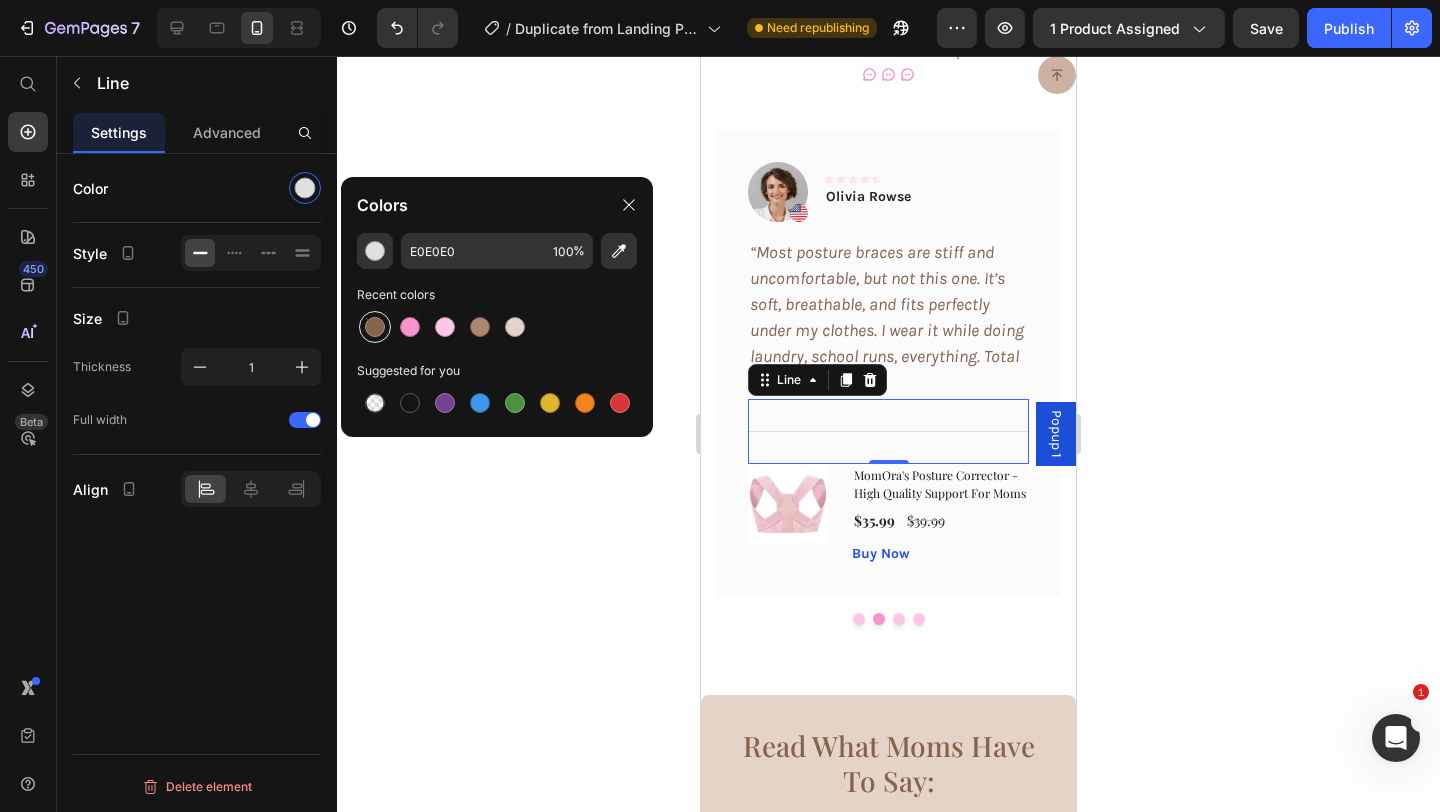 click at bounding box center (375, 327) 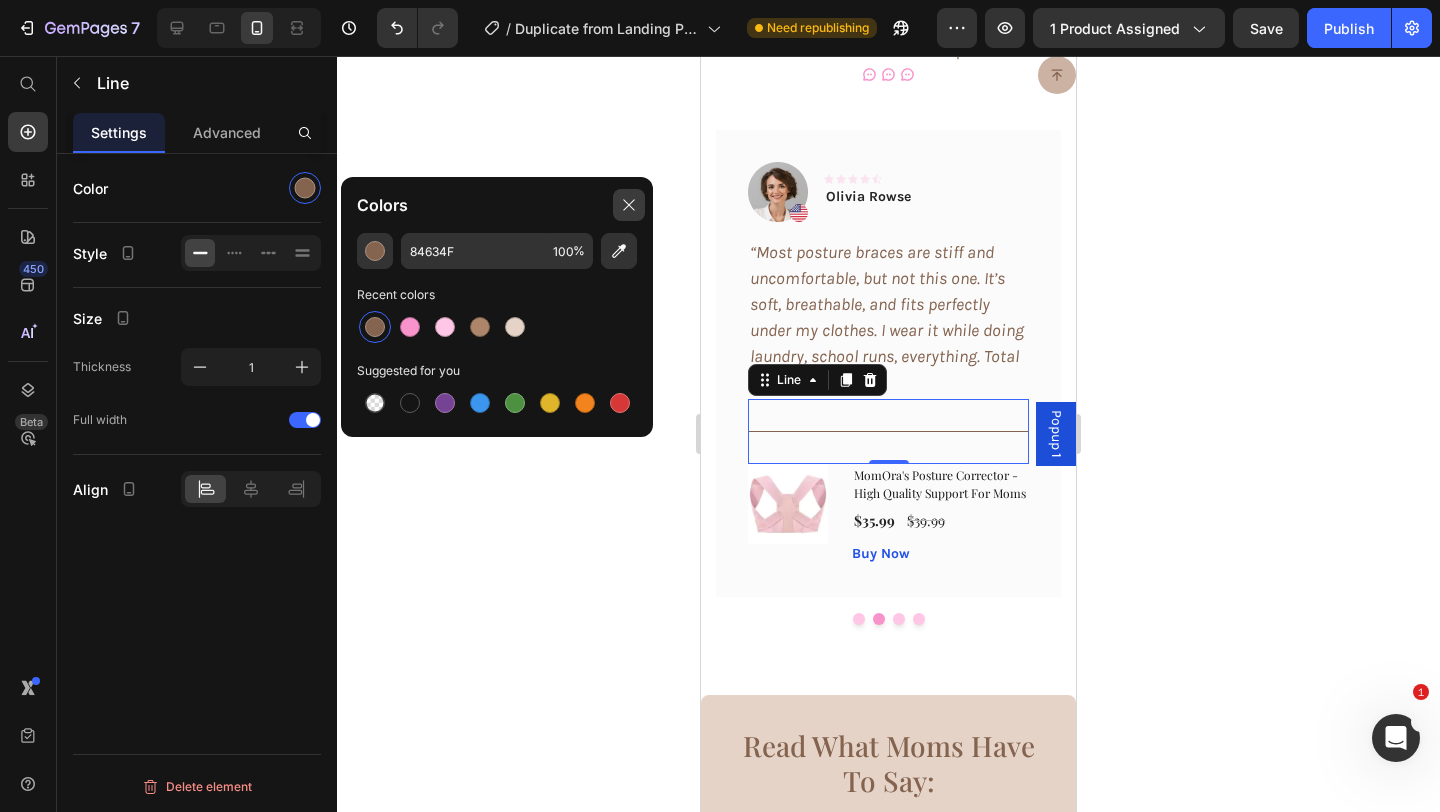 click 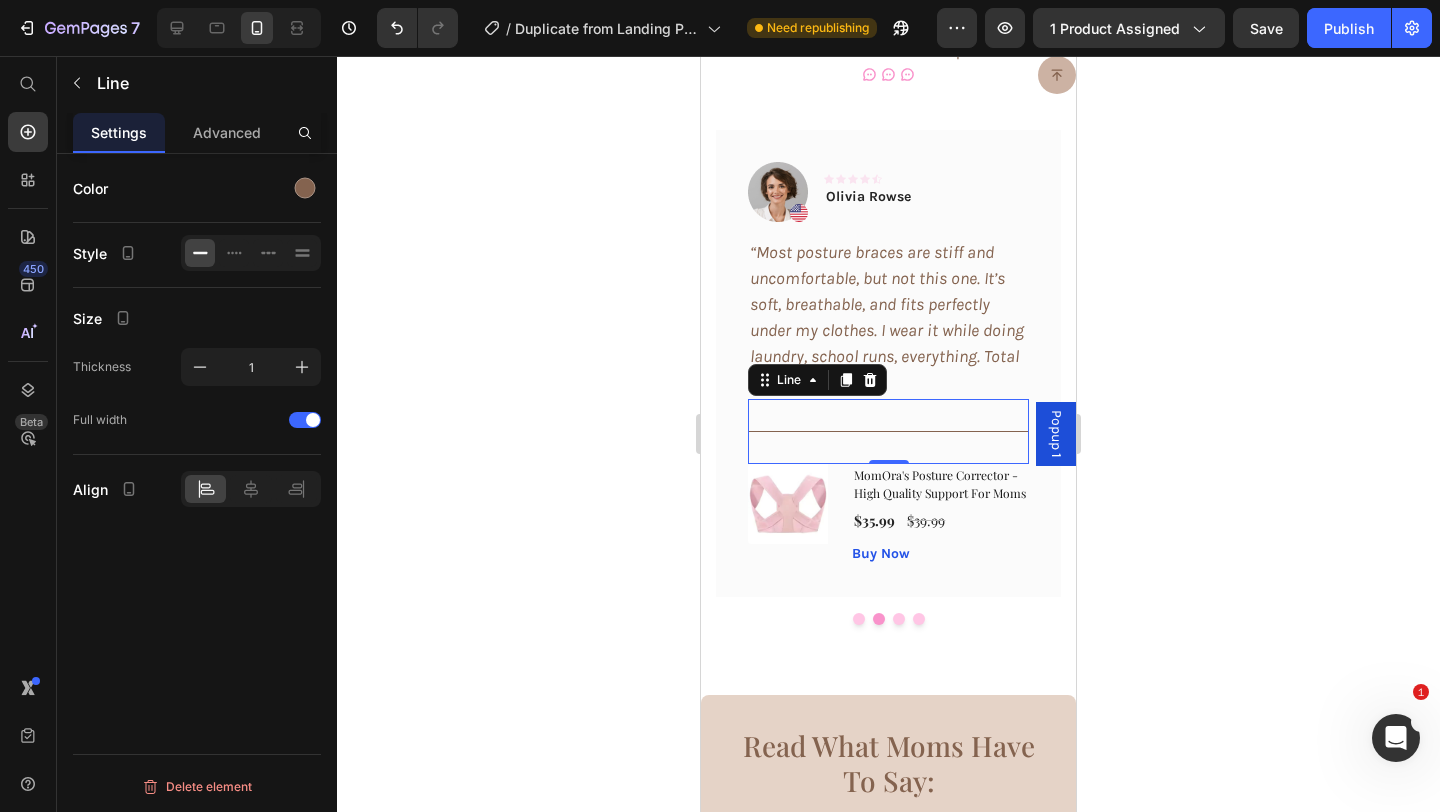 click 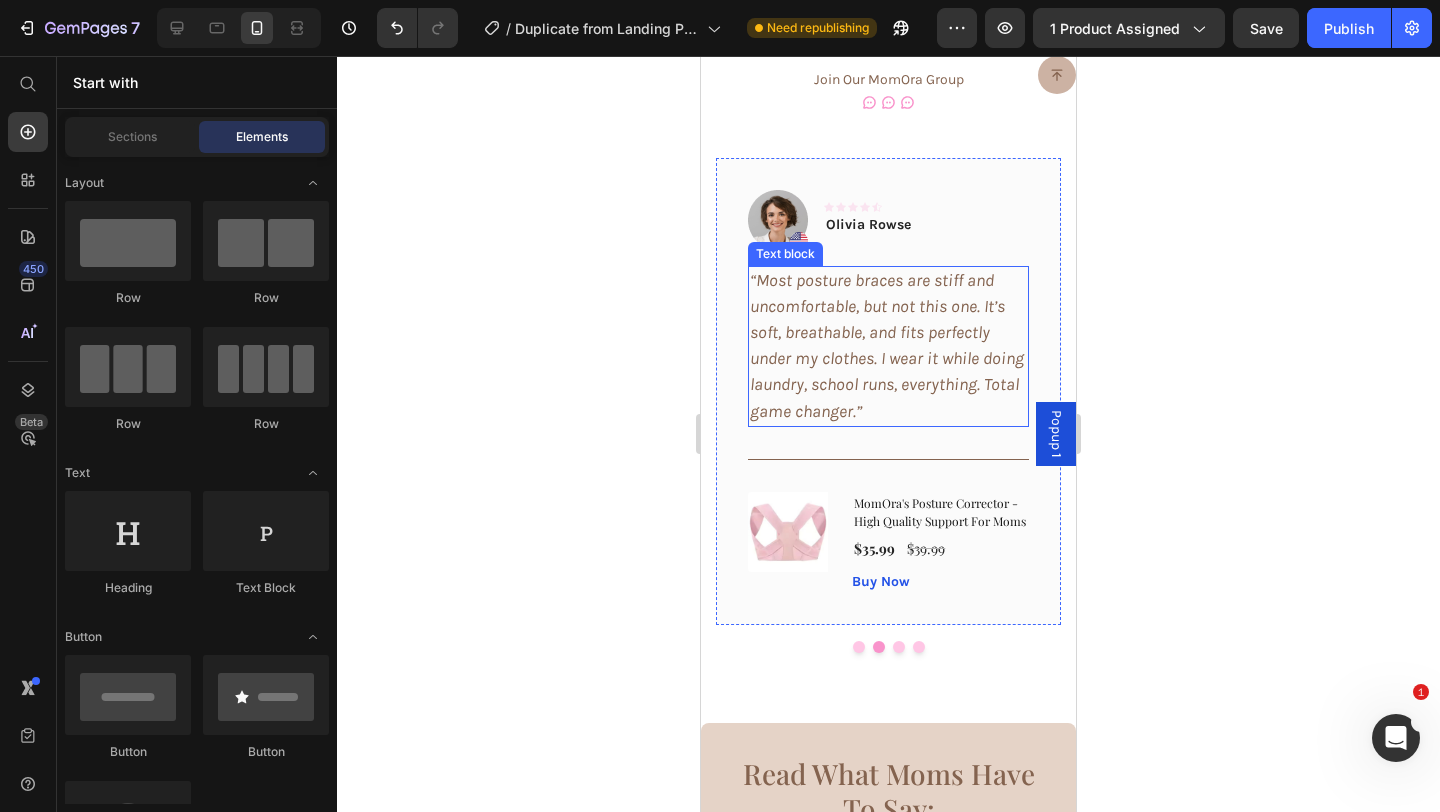 scroll, scrollTop: 7718, scrollLeft: 0, axis: vertical 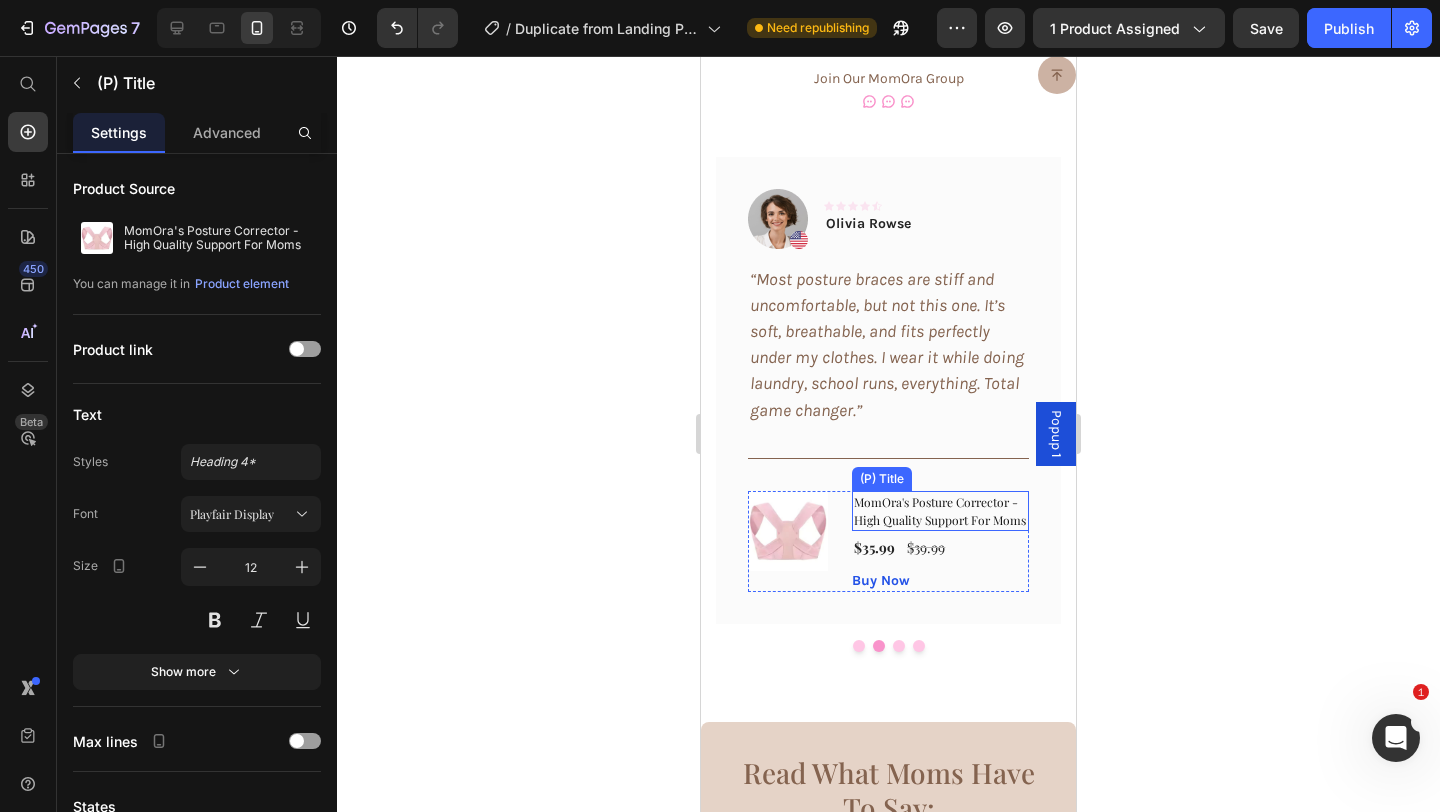 click on "MomOra's Posture Corrector - High Quality Support For Moms" at bounding box center [940, 511] 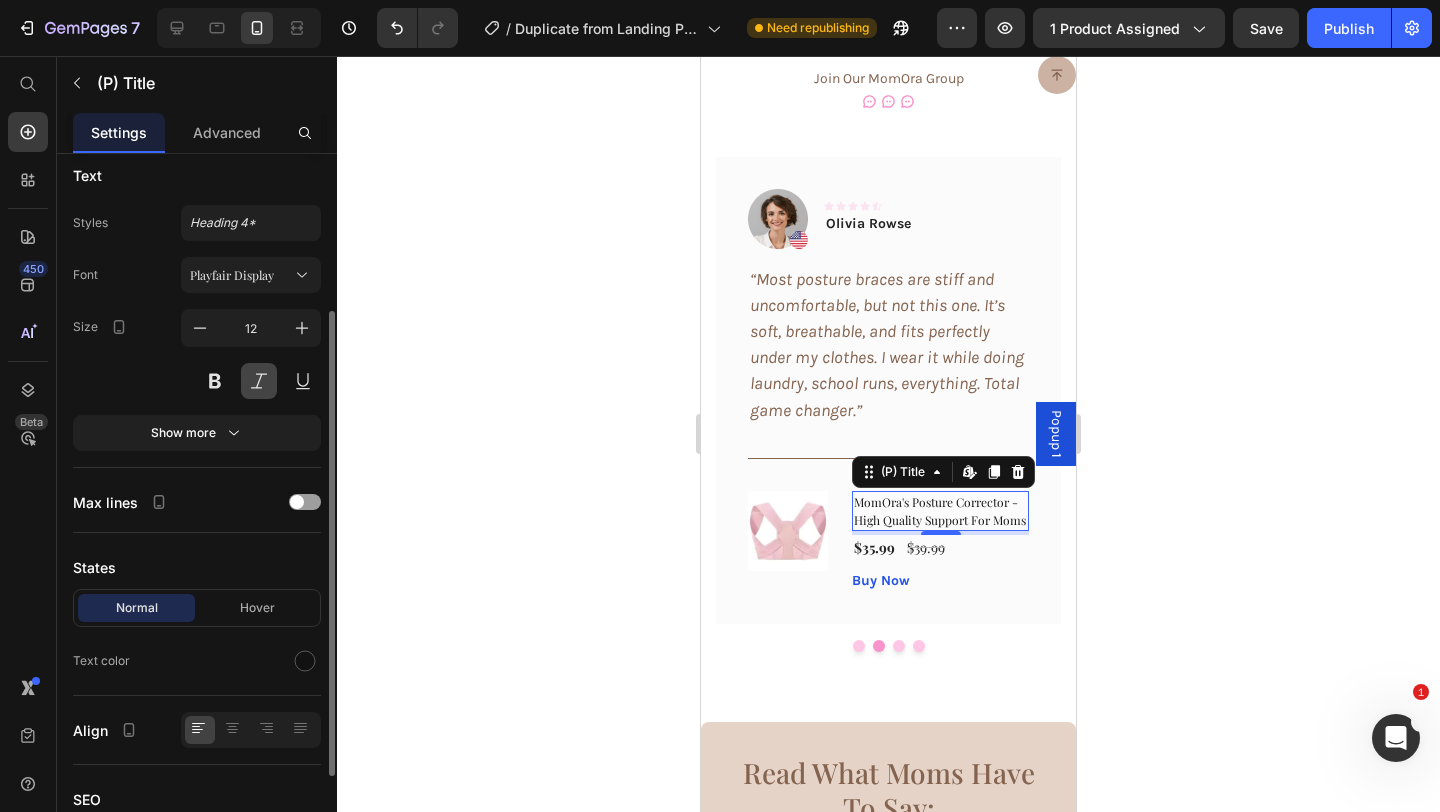 scroll, scrollTop: 284, scrollLeft: 0, axis: vertical 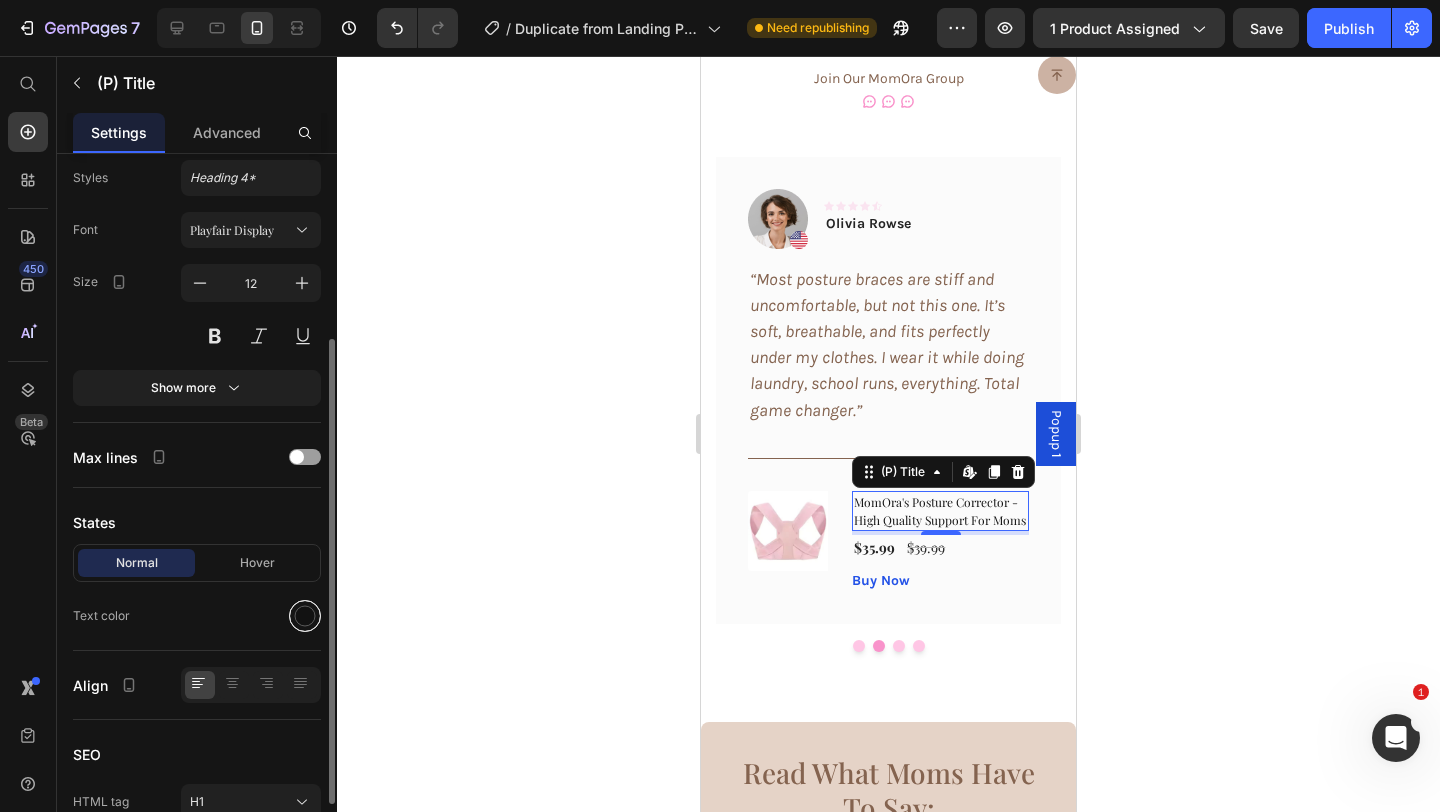 click at bounding box center (305, 616) 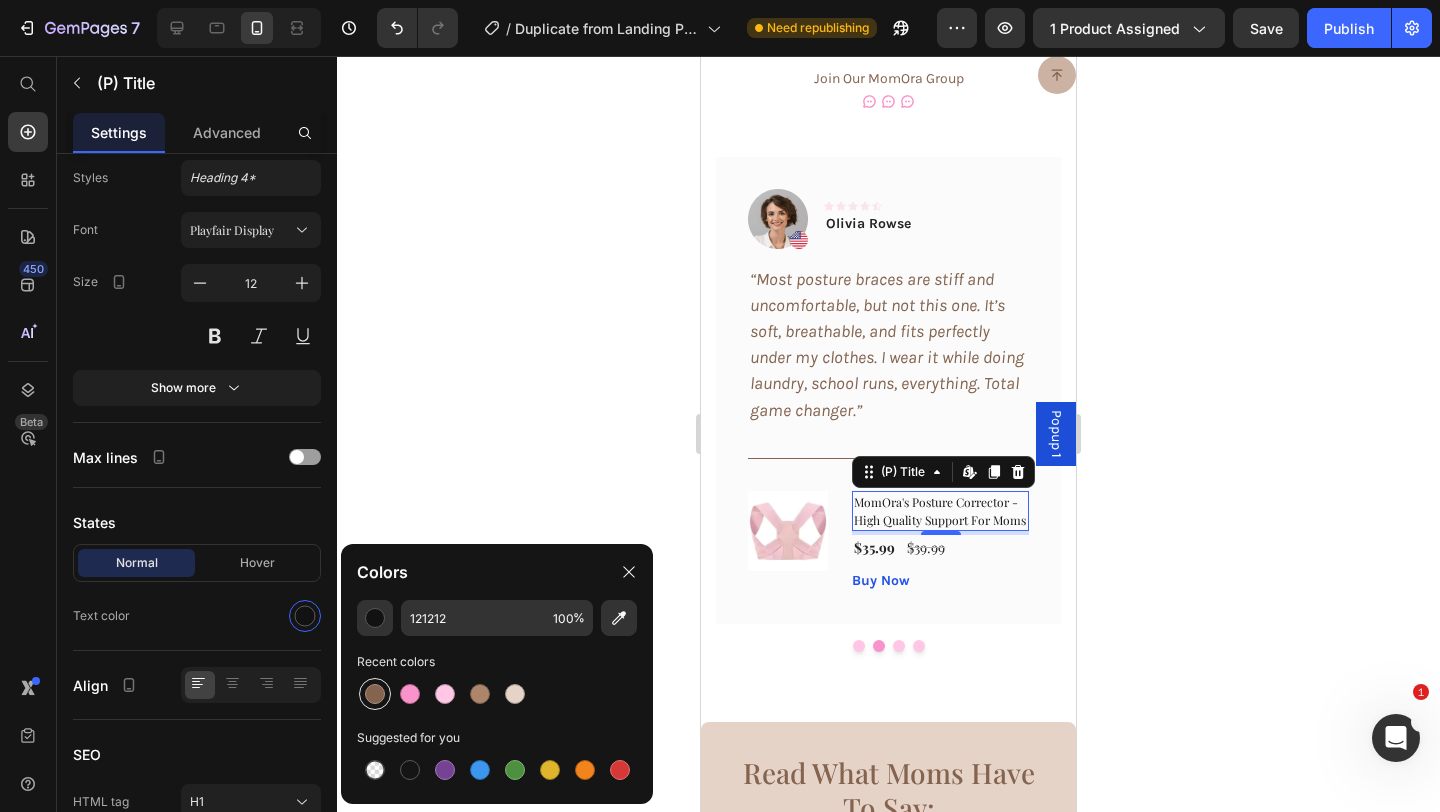 click at bounding box center (375, 694) 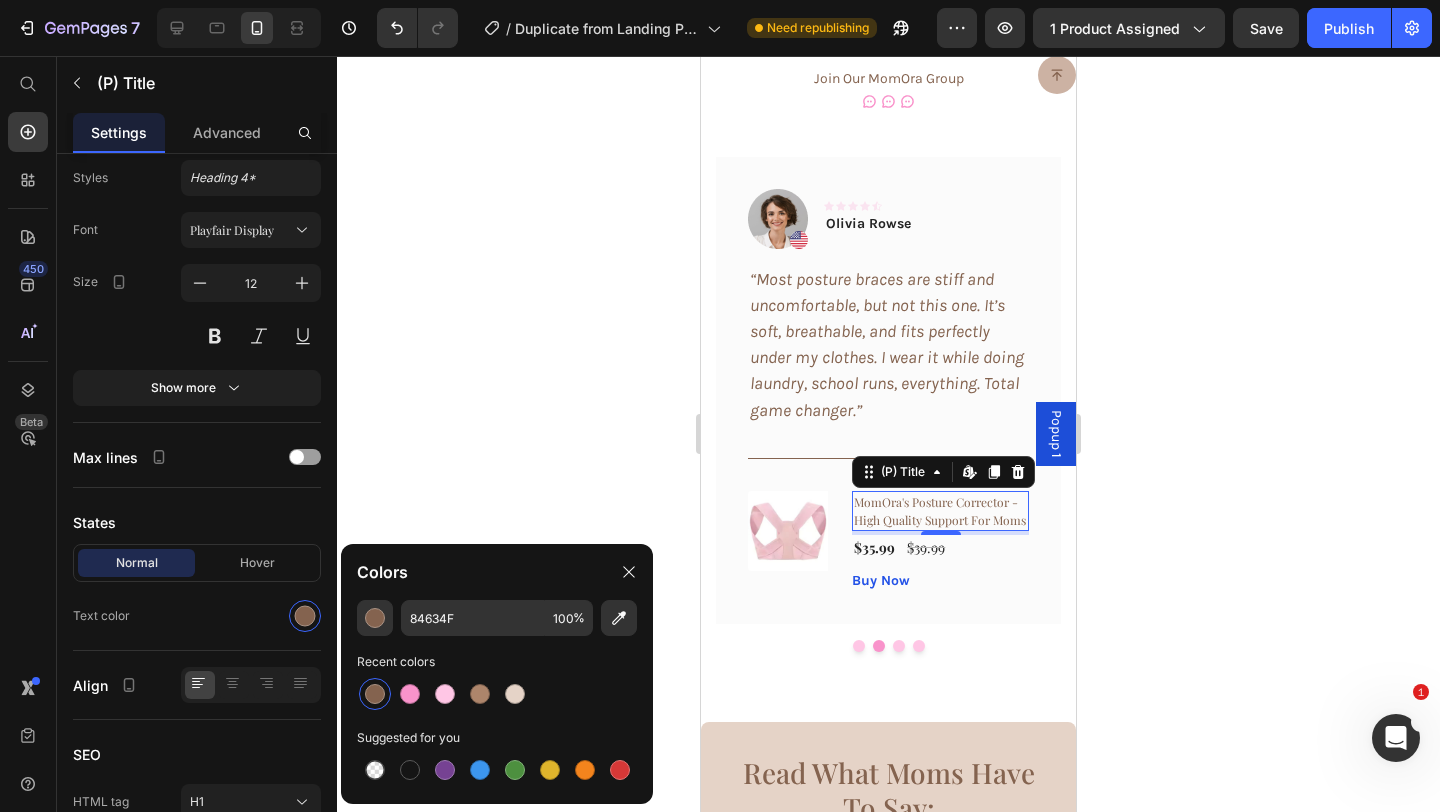click 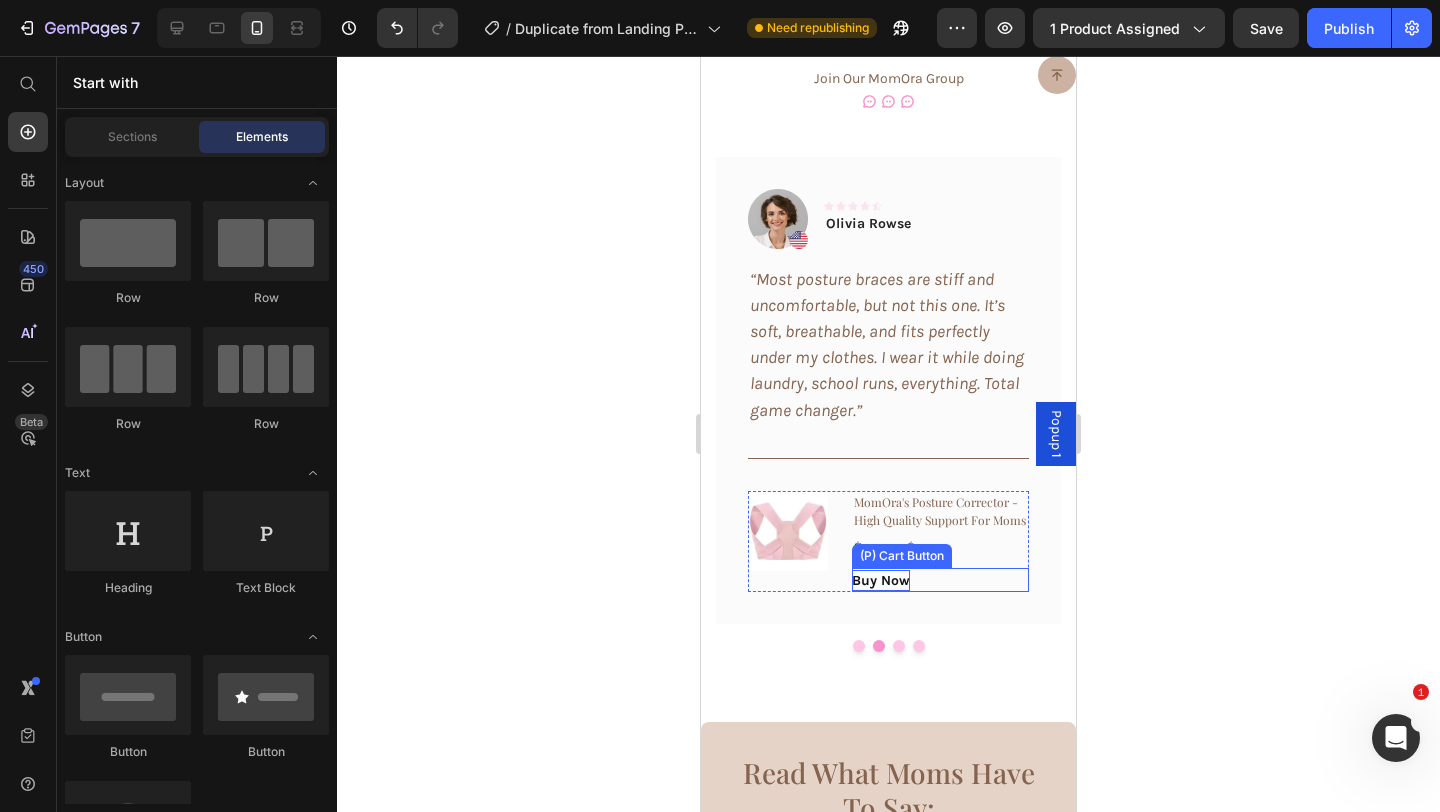 click on "Buy Now" at bounding box center [881, 580] 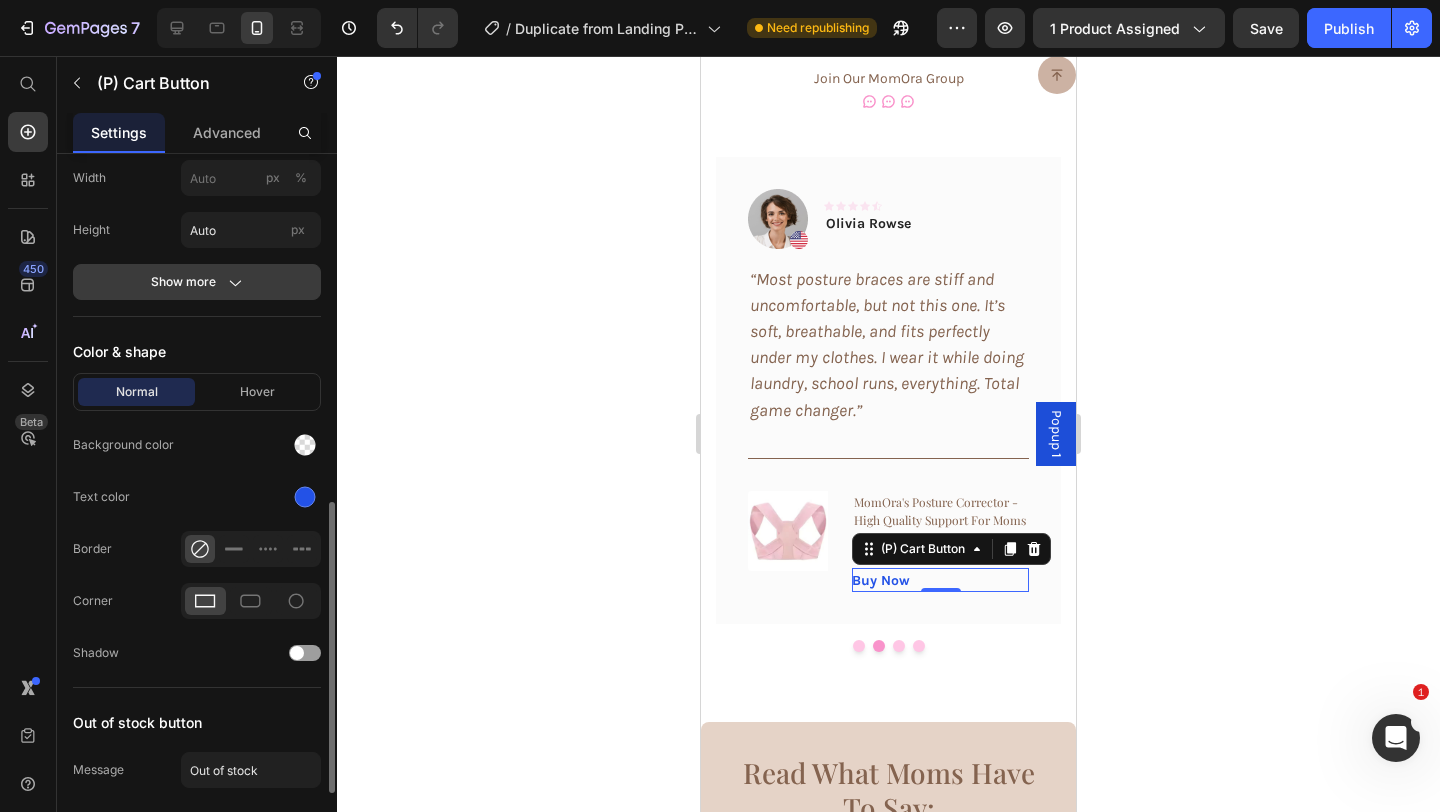 scroll, scrollTop: 857, scrollLeft: 0, axis: vertical 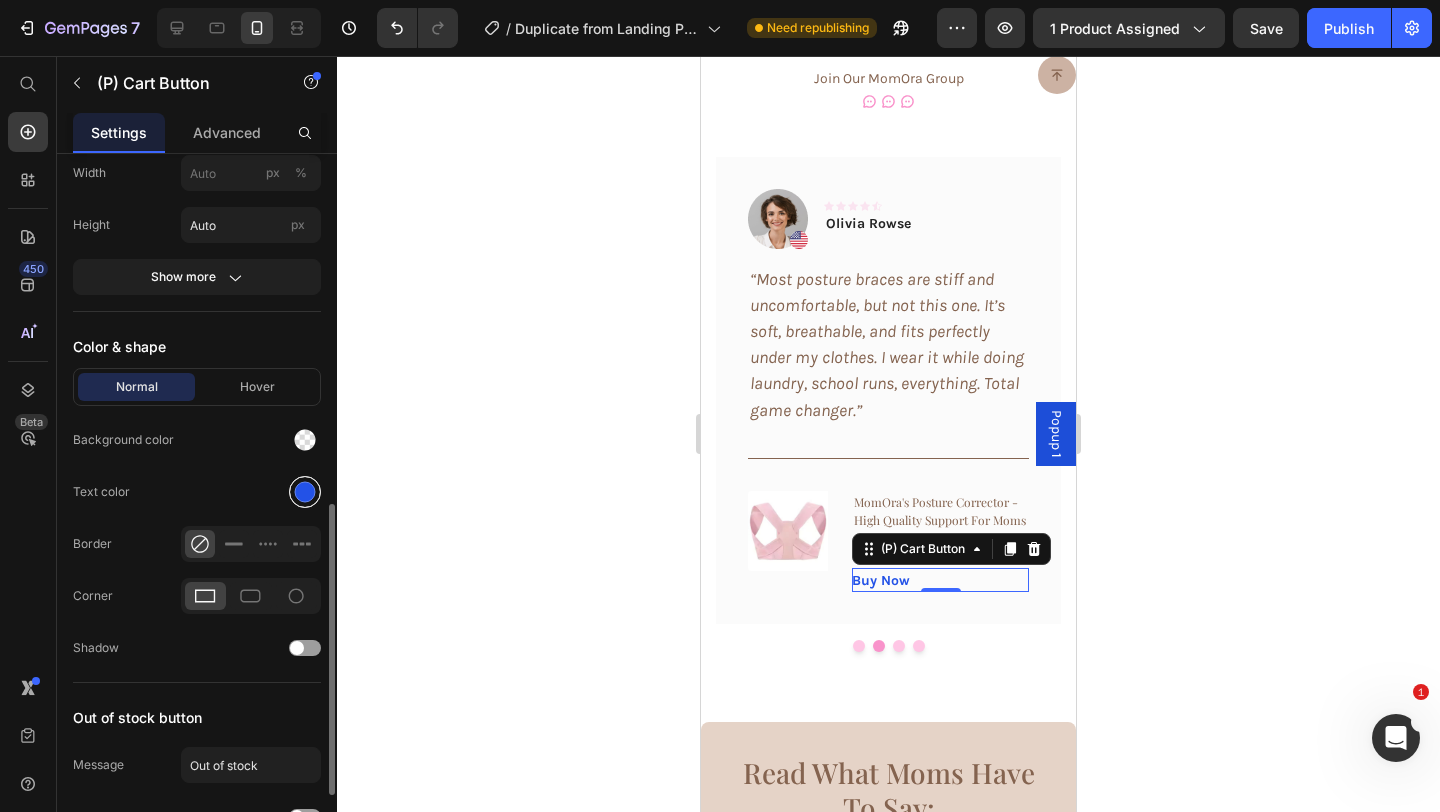 click at bounding box center [305, 492] 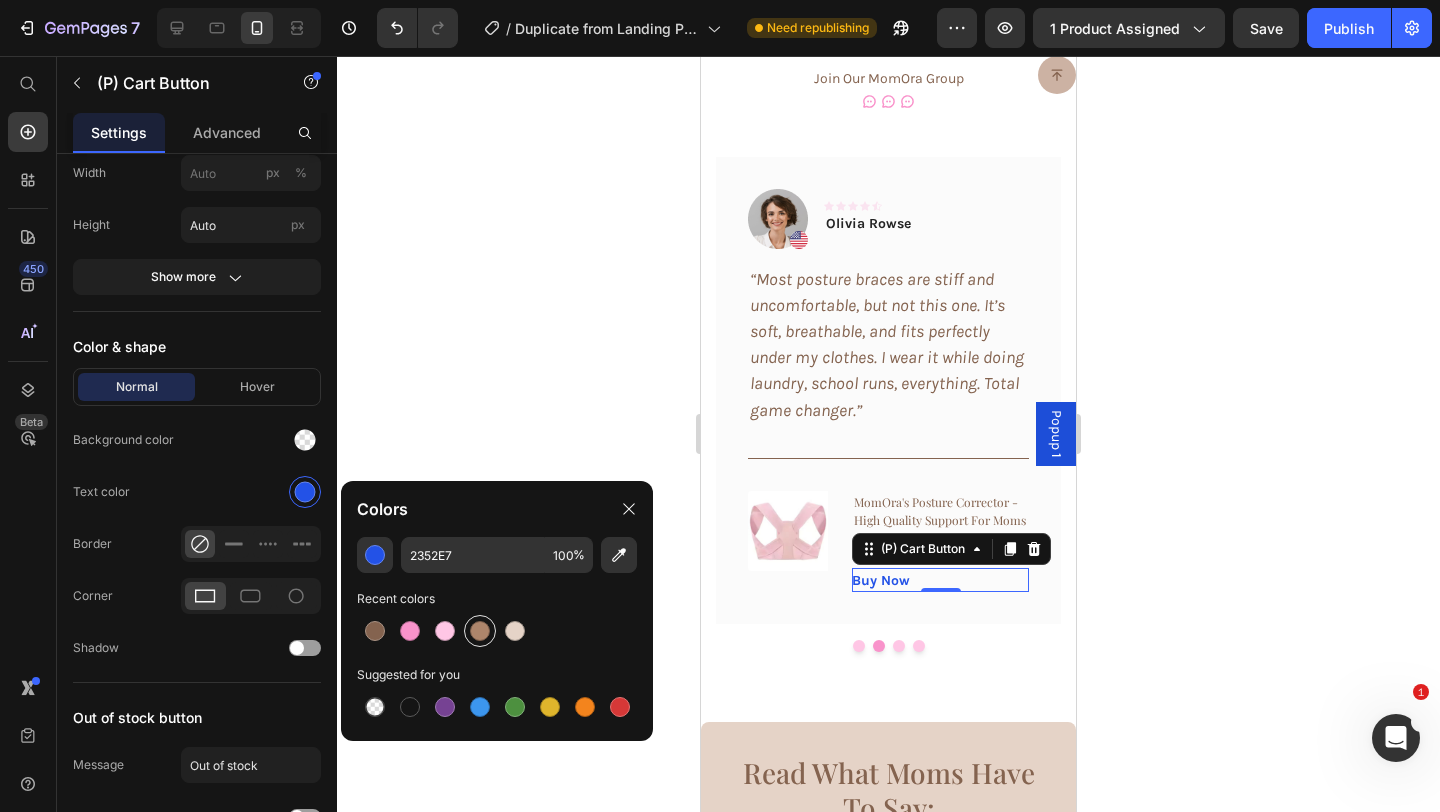 click at bounding box center (480, 631) 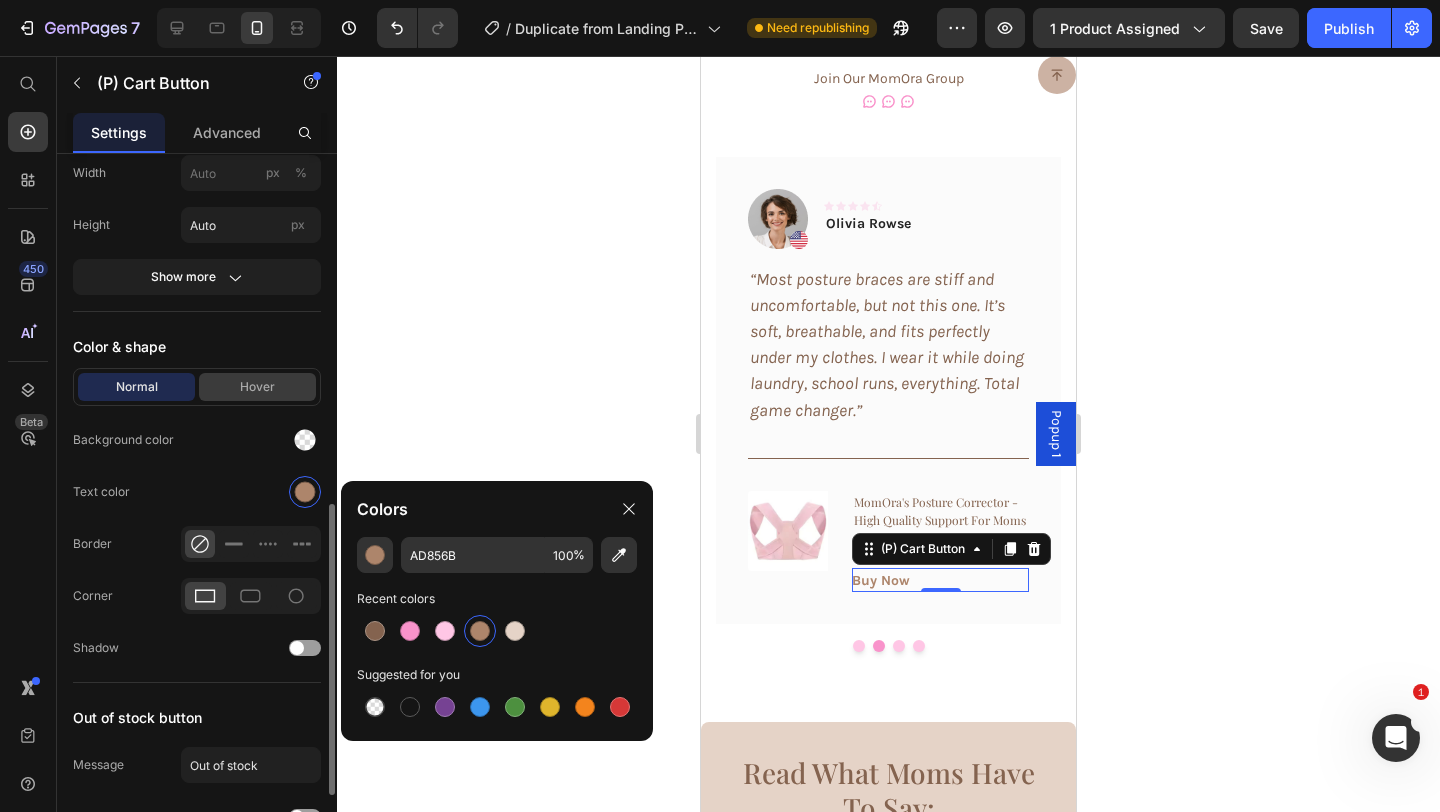click on "Hover" at bounding box center (257, 387) 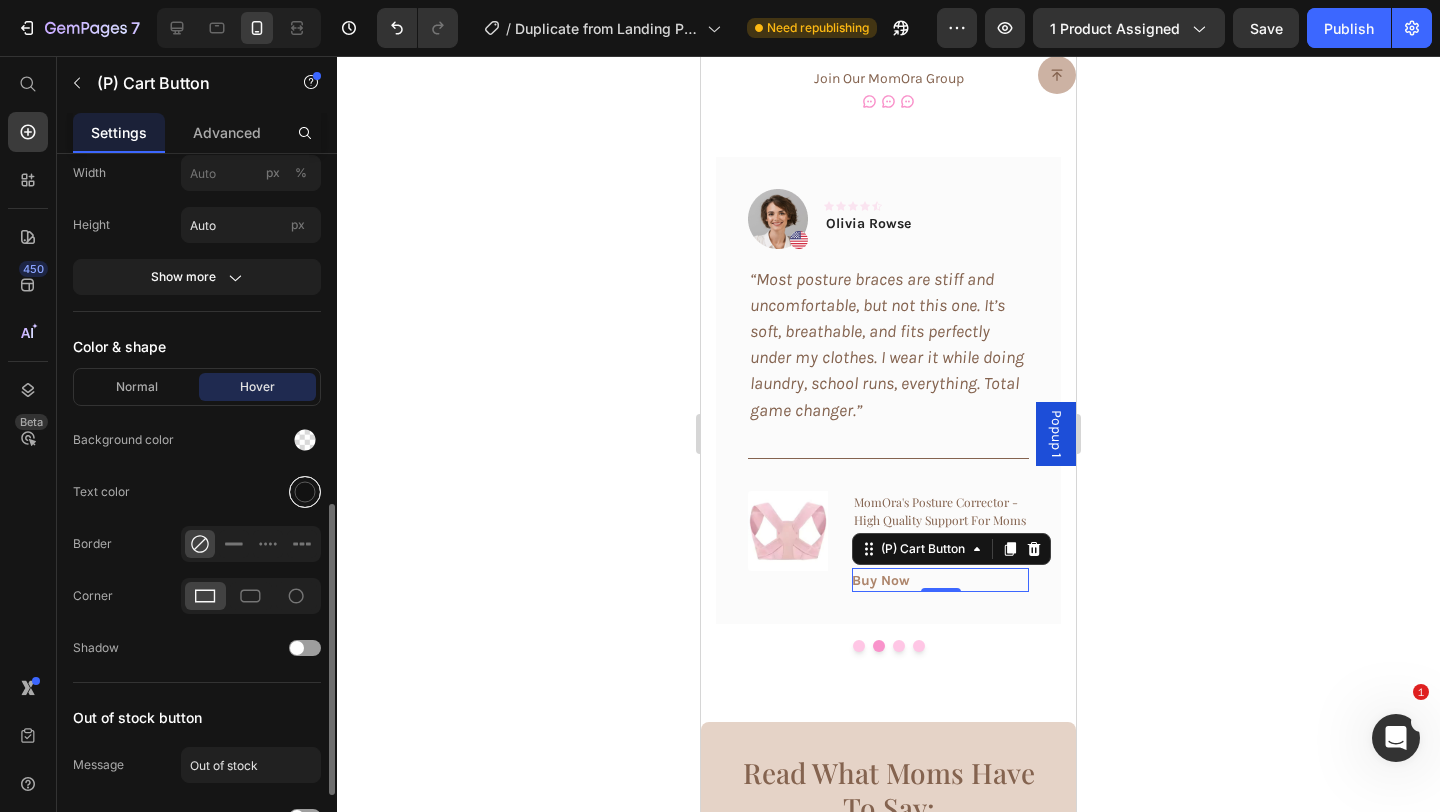 click at bounding box center (305, 492) 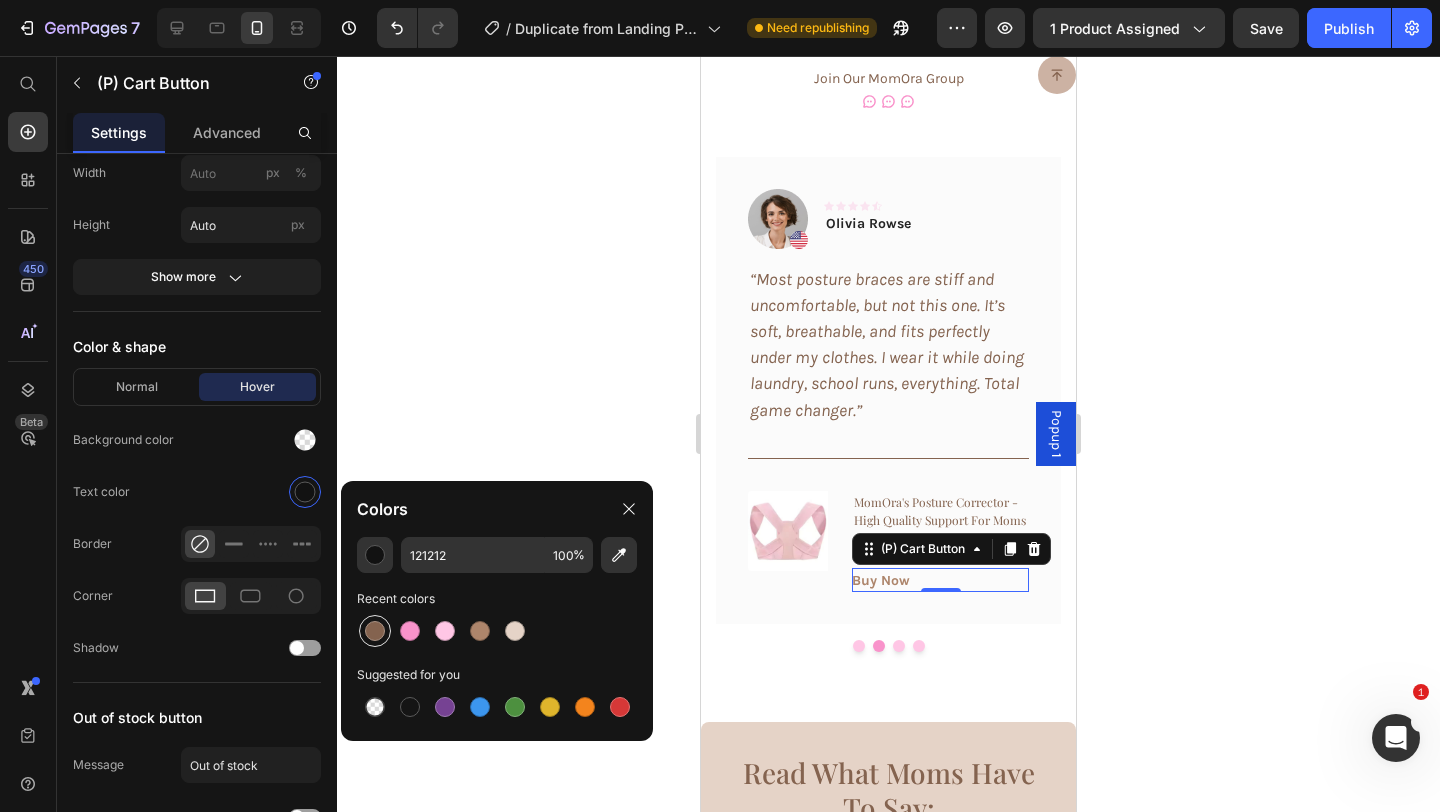 click at bounding box center [375, 631] 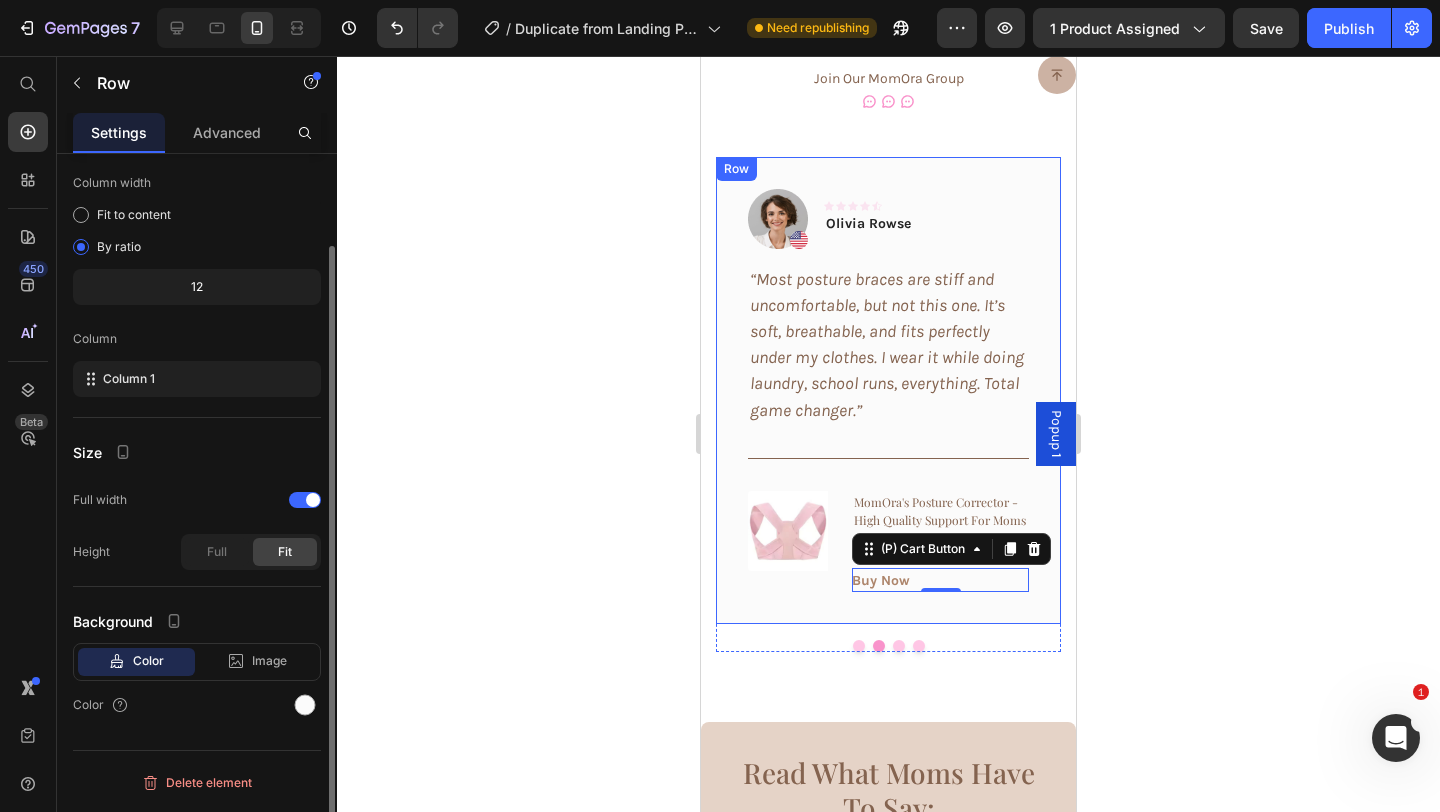 click on "Image
Icon
Icon
Icon
Icon
Icon Row Olivia Rowse Text block Row “Most posture braces are stiff and uncomfortable, but not this one. It’s soft, breathable, and fits perfectly under my clothes. I wear it while doing laundry, school runs, everything. Total game changer.” Text block                Title Line (P) Images & Gallery MomOra's Posture Corrector - High Quality Support For Moms (P) Title $35.99 (P) Price $39.99 (P) Price Row Buy Now (P) Cart Button   0 Product Row" at bounding box center [888, 390] 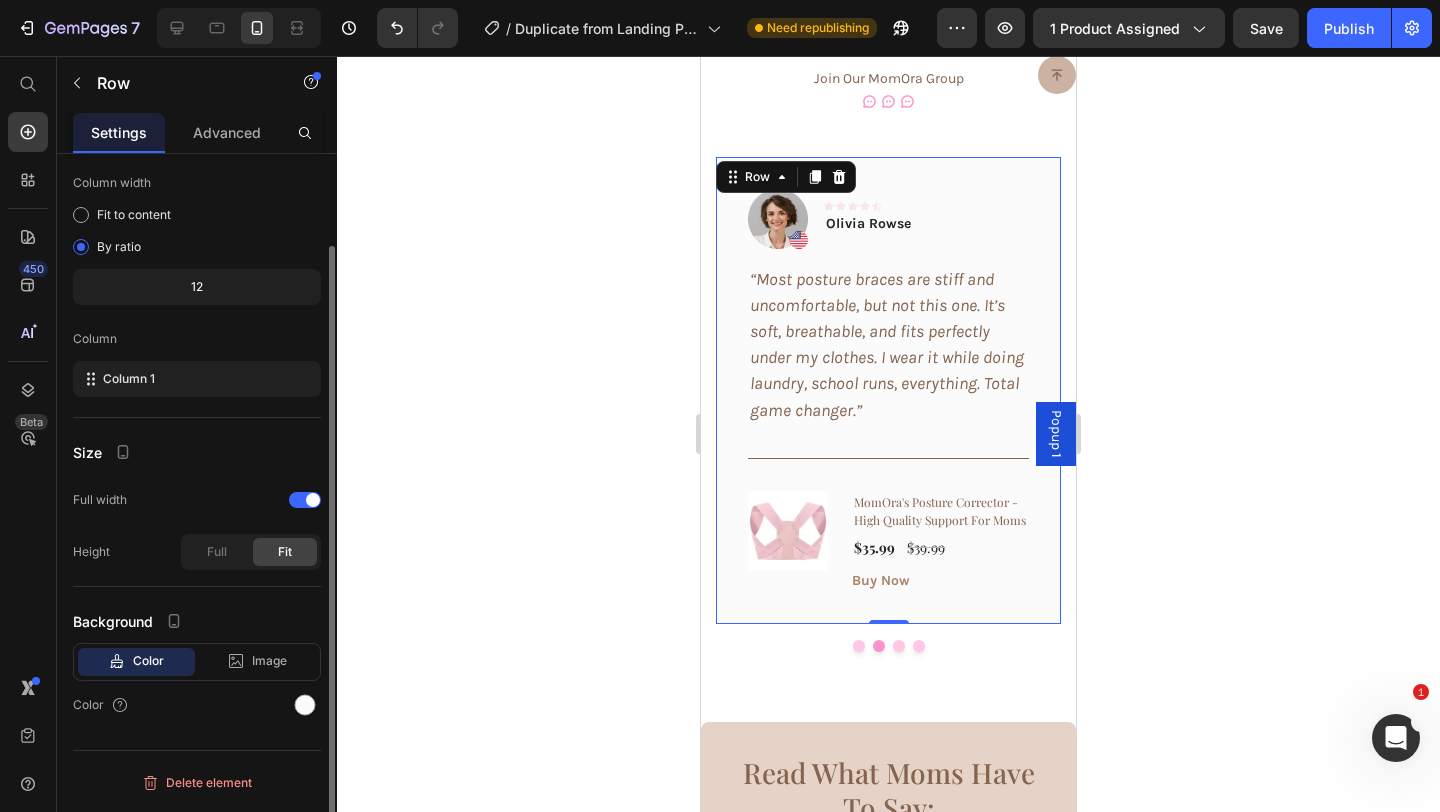 scroll, scrollTop: 0, scrollLeft: 0, axis: both 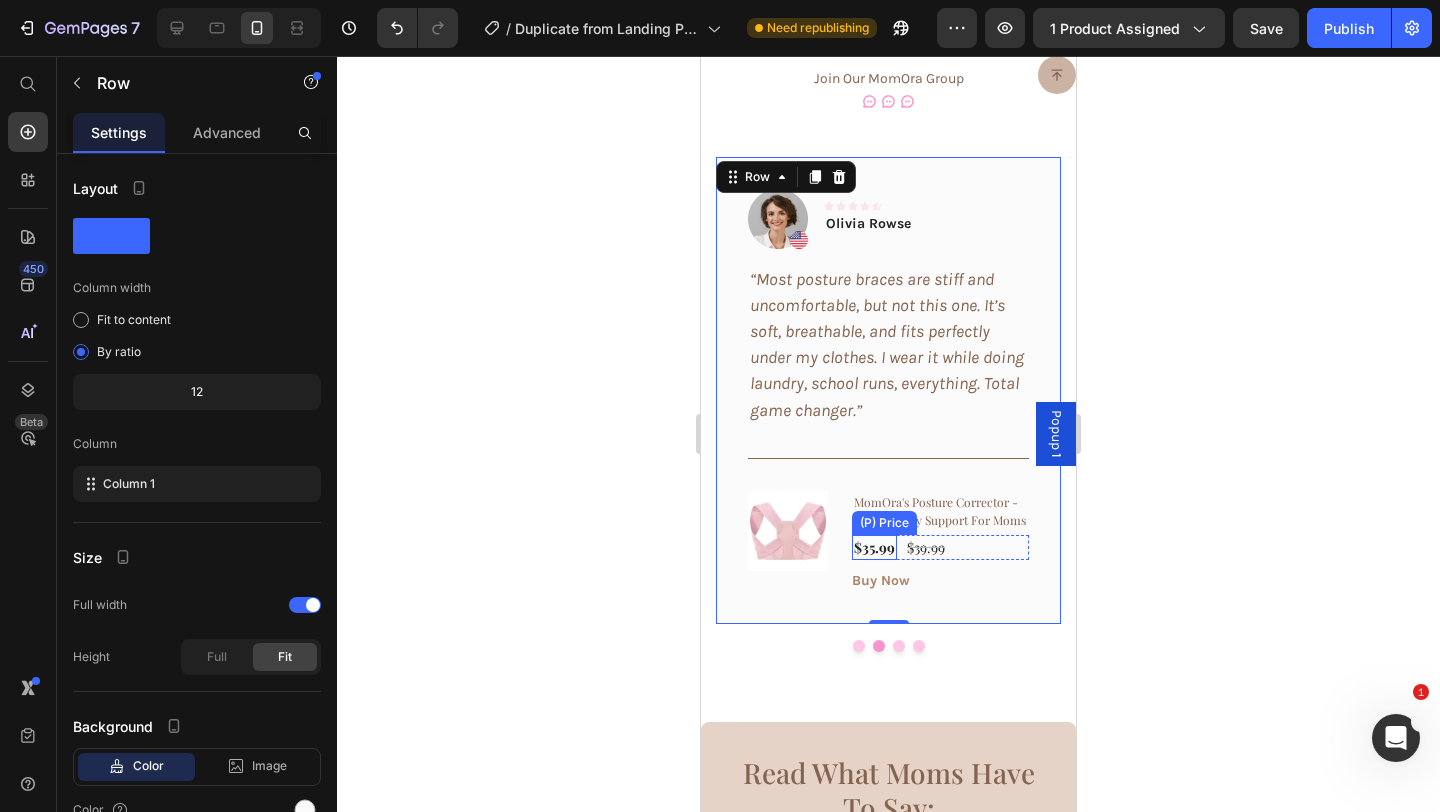 click on "$35.99" at bounding box center (874, 547) 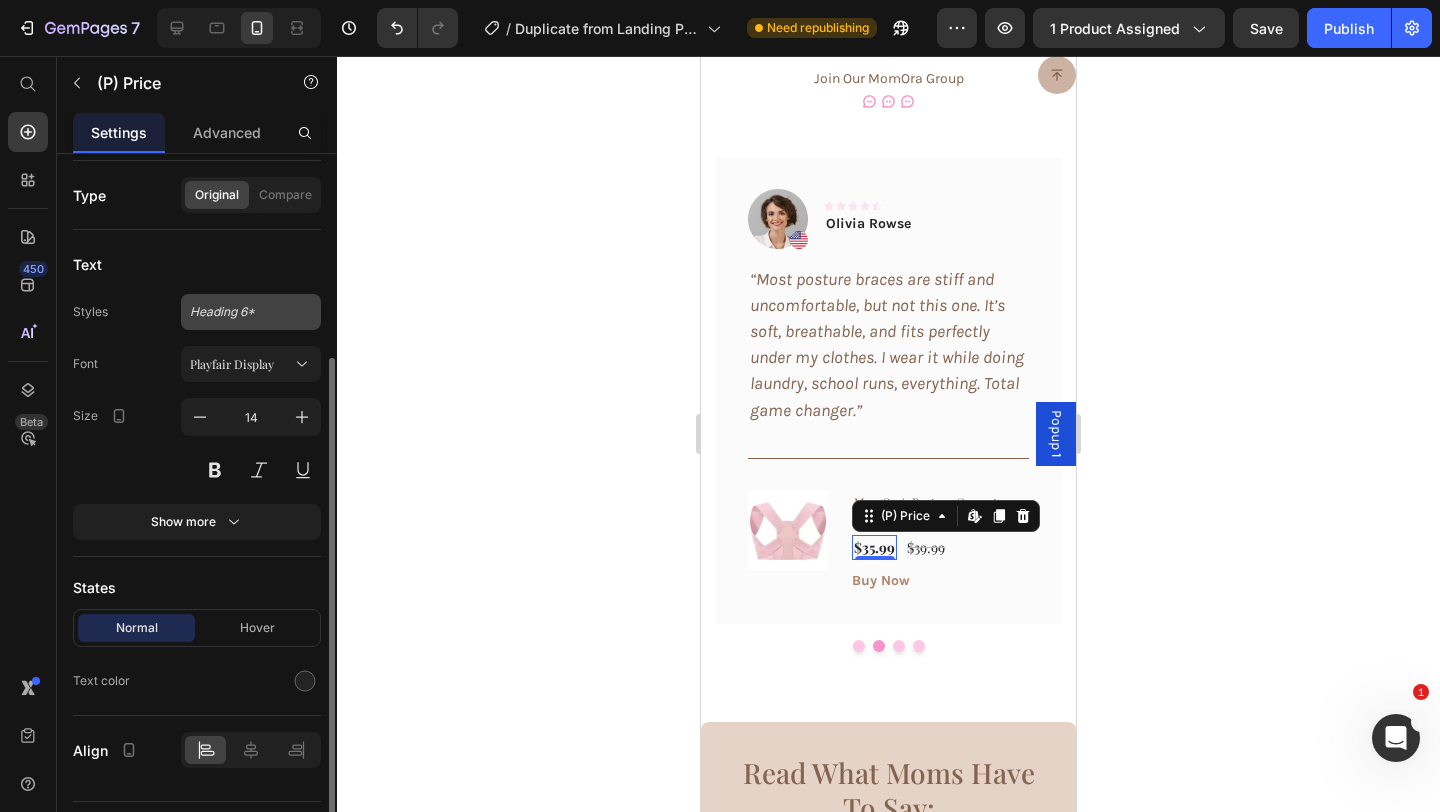 scroll, scrollTop: 201, scrollLeft: 0, axis: vertical 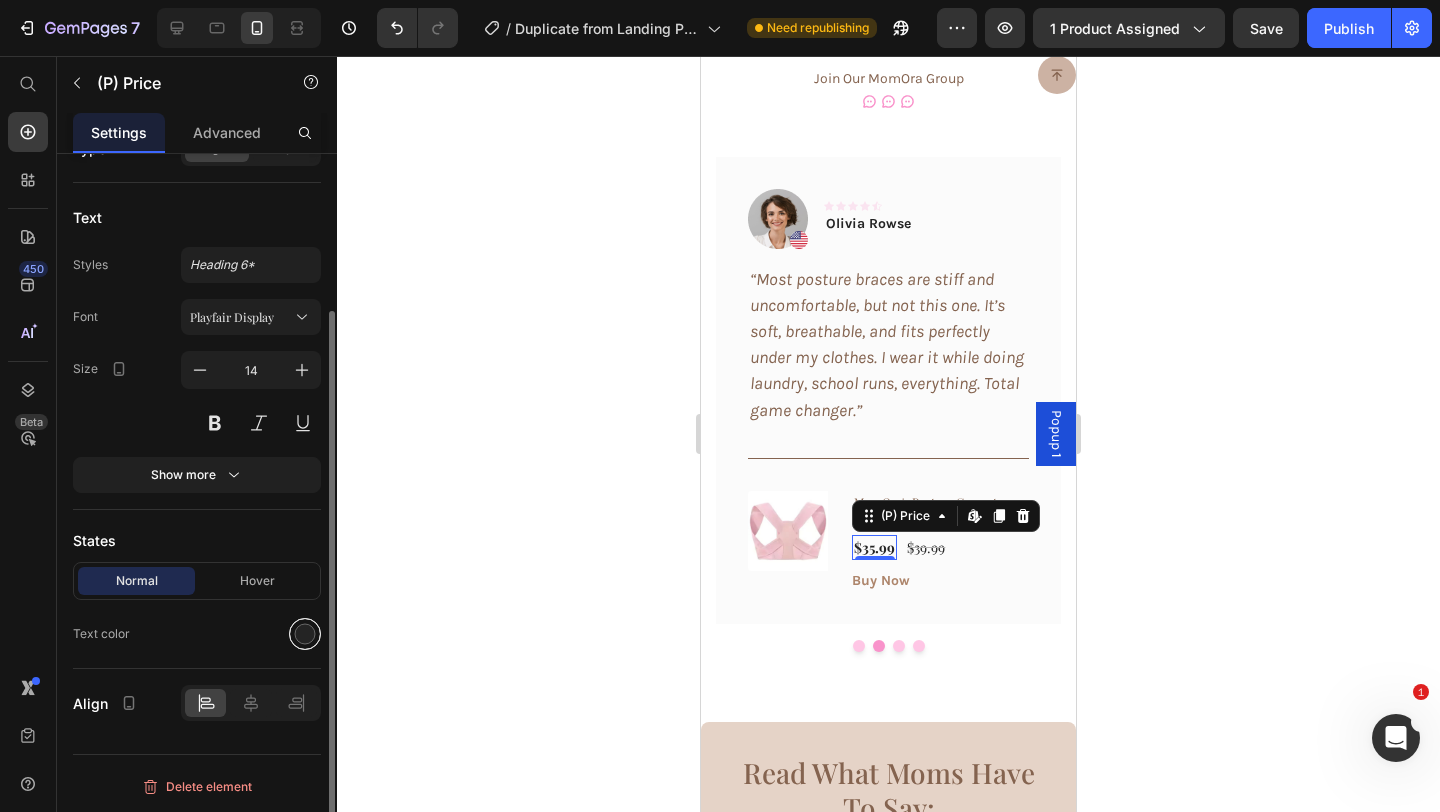 click at bounding box center (305, 634) 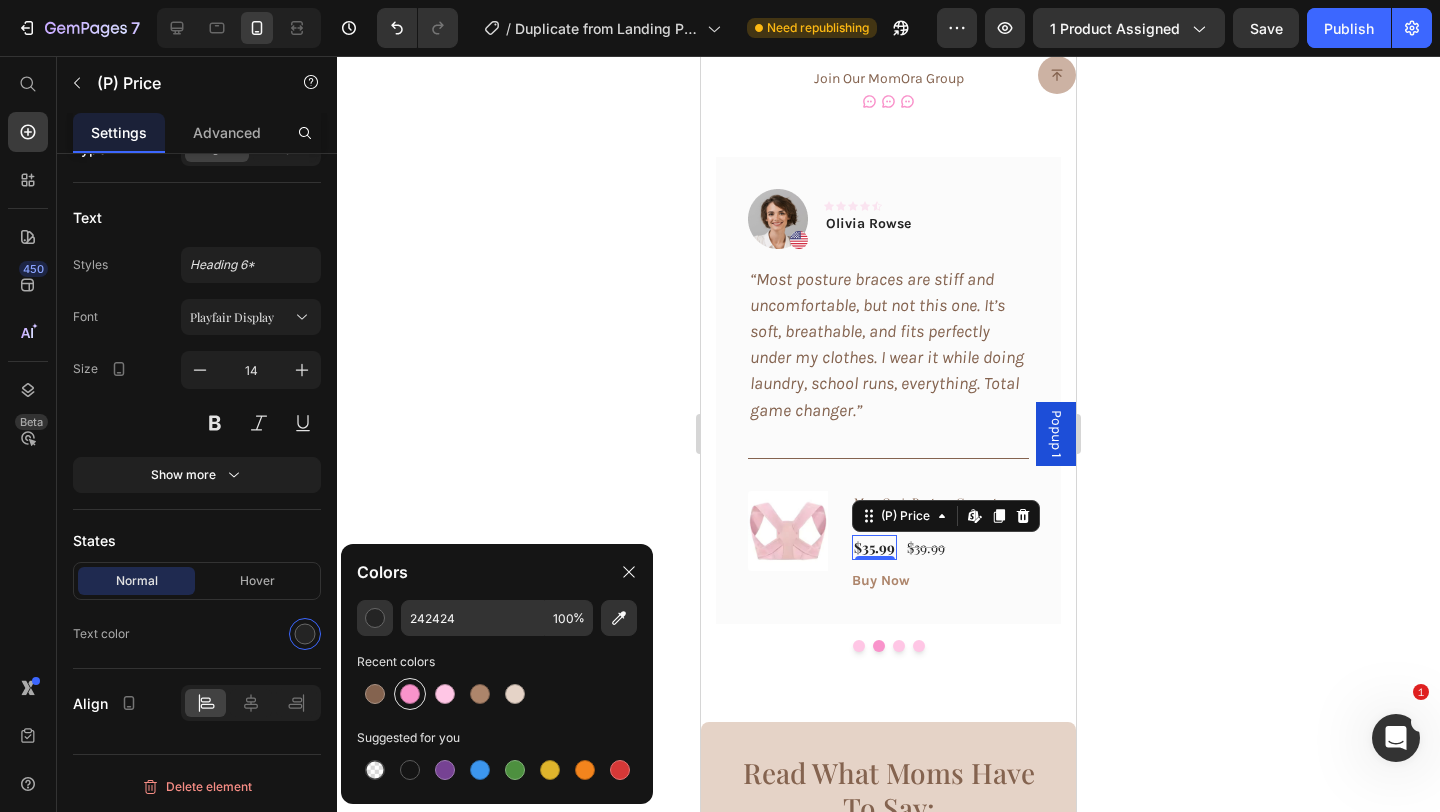 click at bounding box center (410, 694) 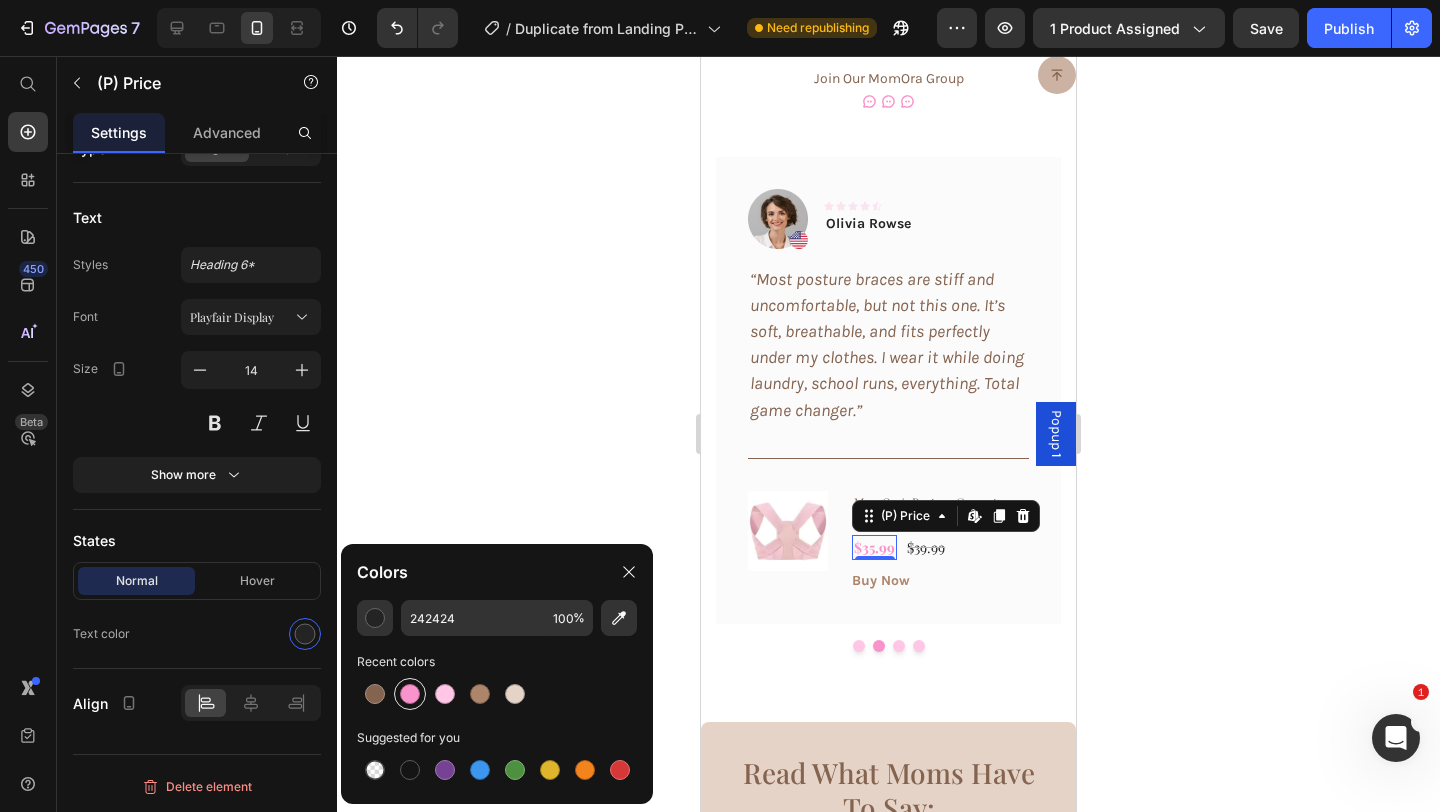 type on "F993CB" 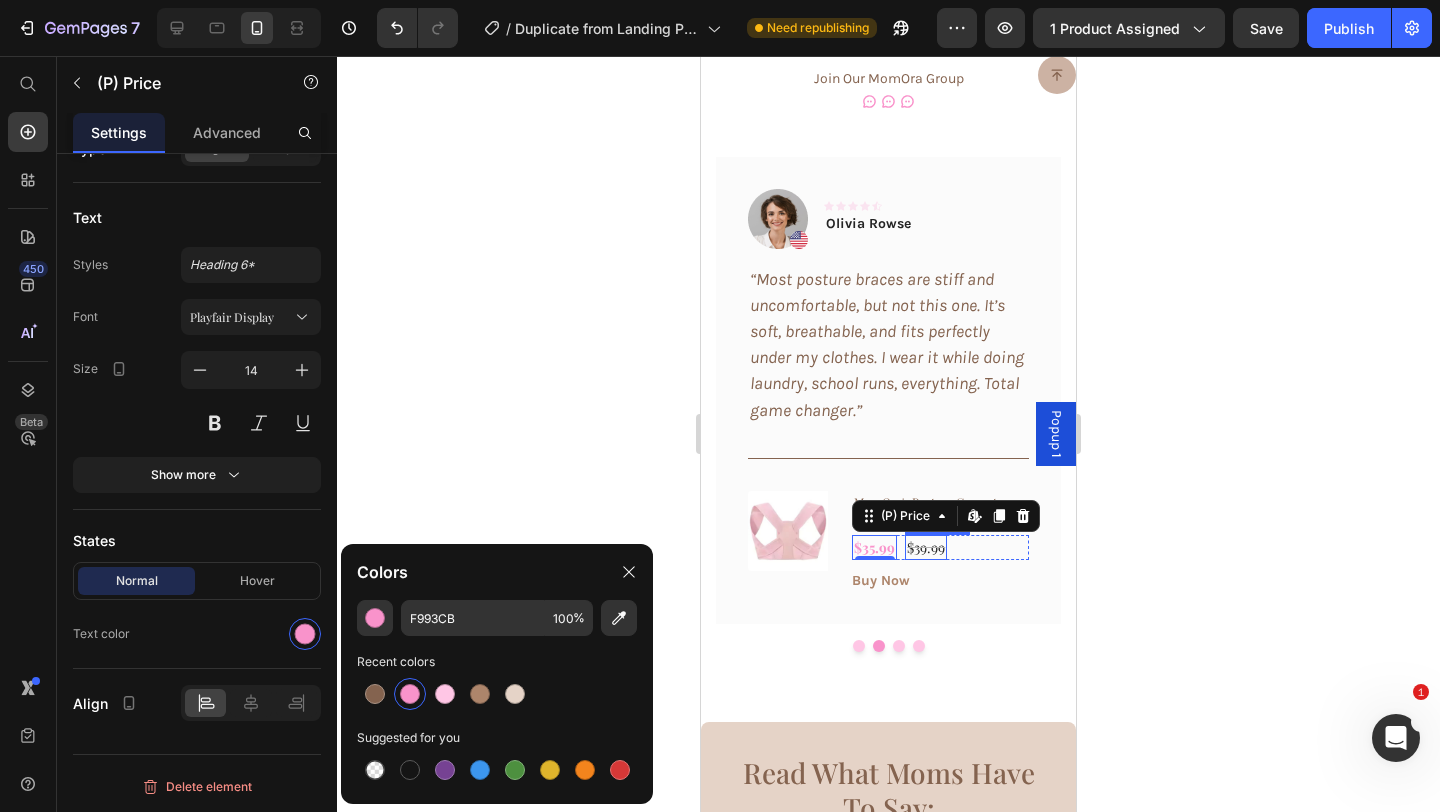 click on "$39.99" at bounding box center (926, 547) 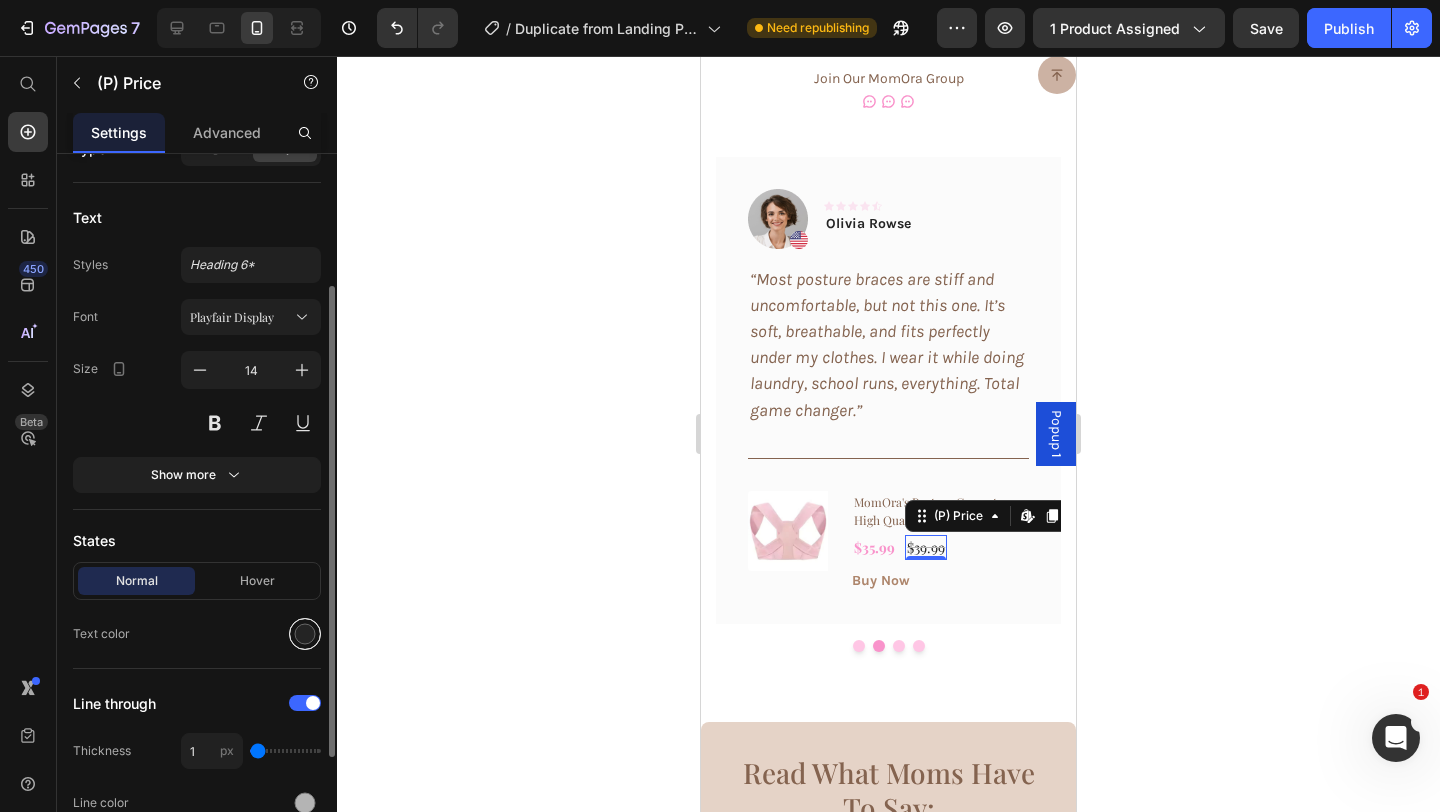click at bounding box center [305, 634] 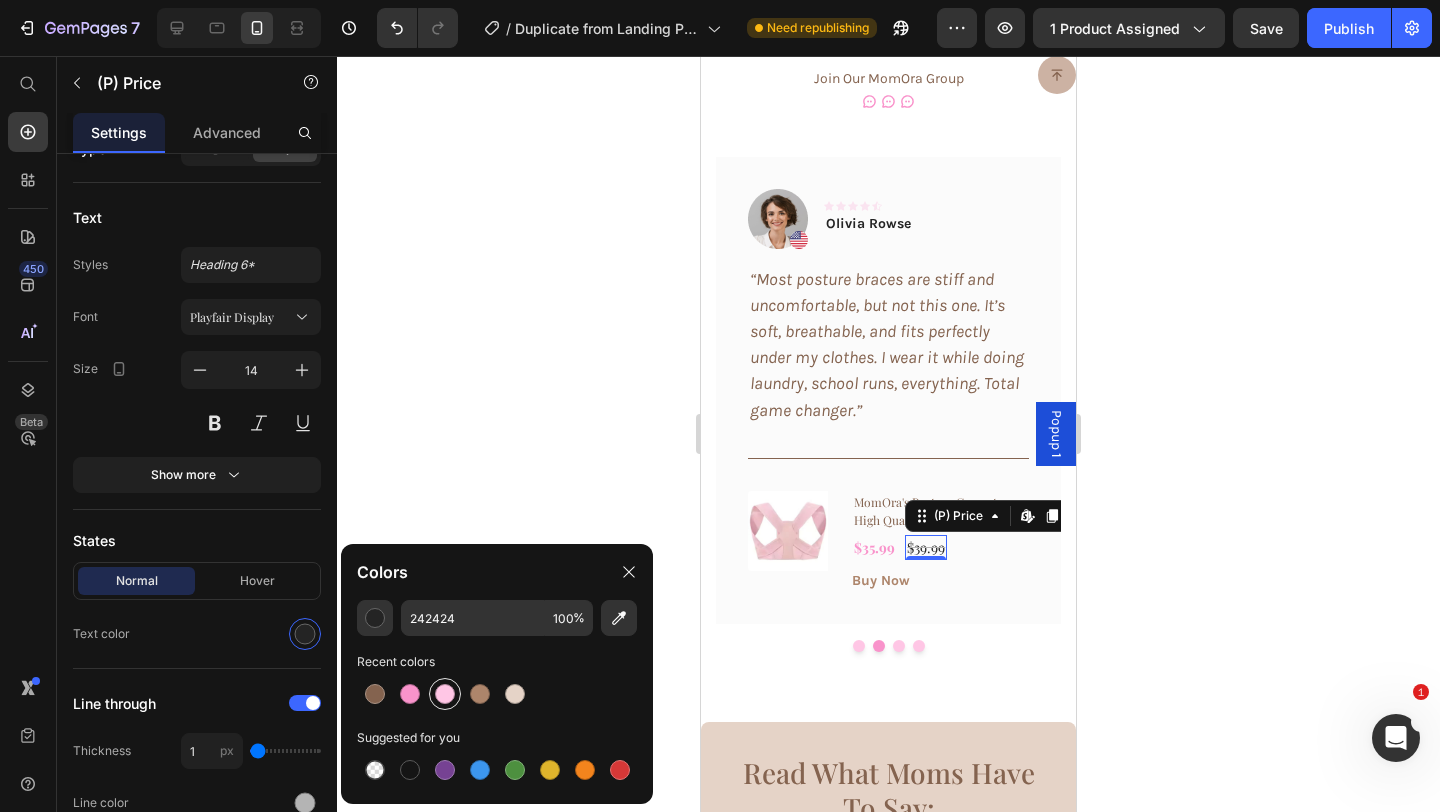 click at bounding box center [445, 694] 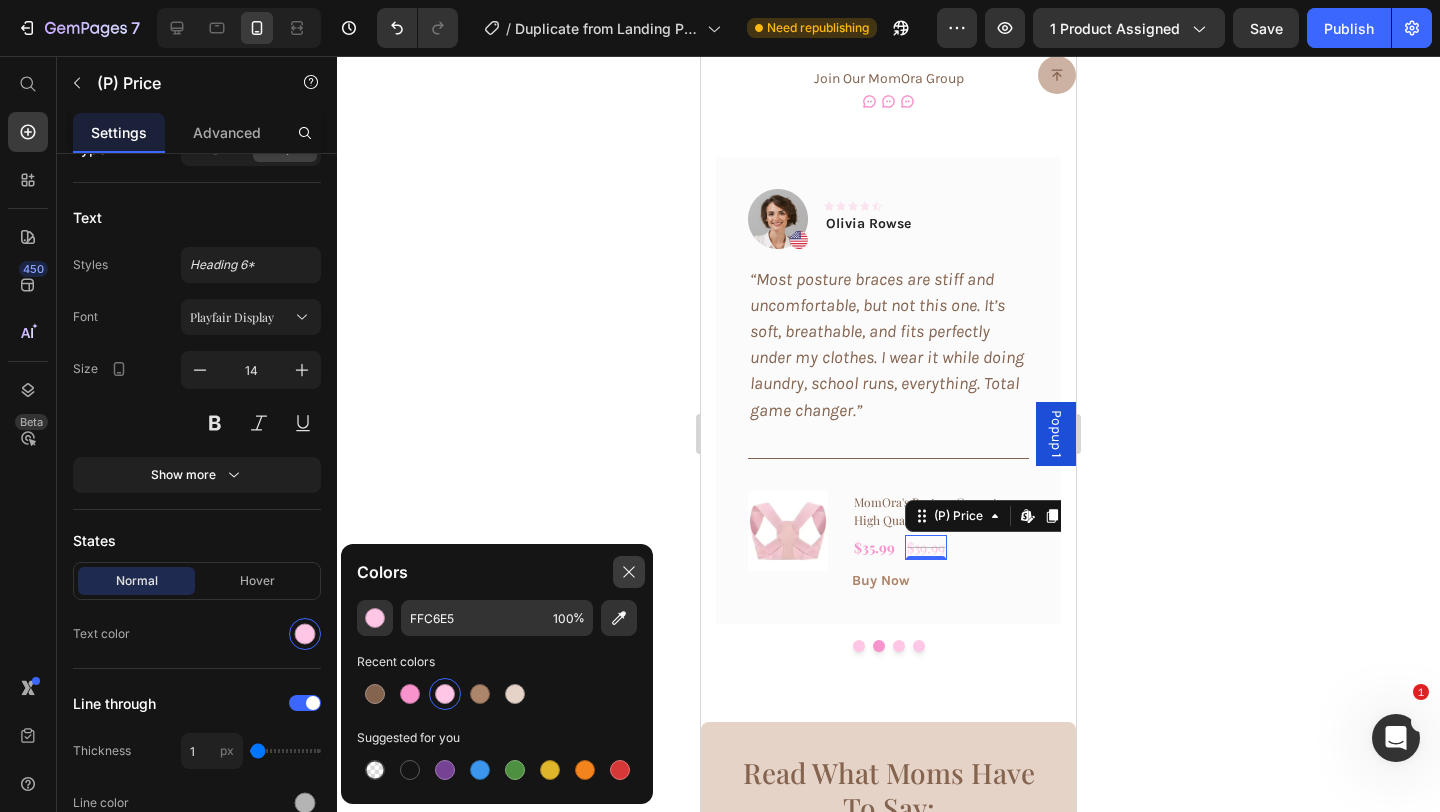click 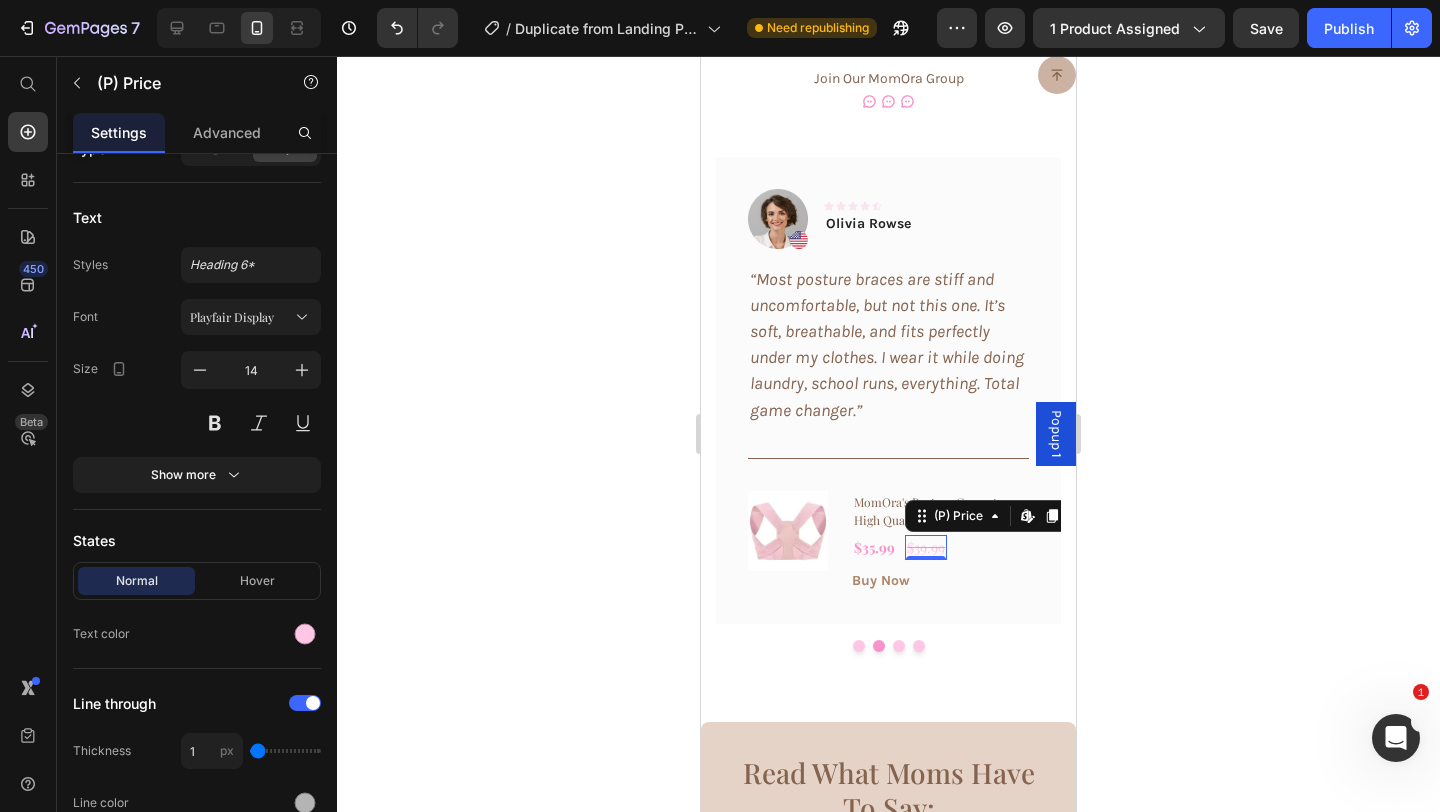 click 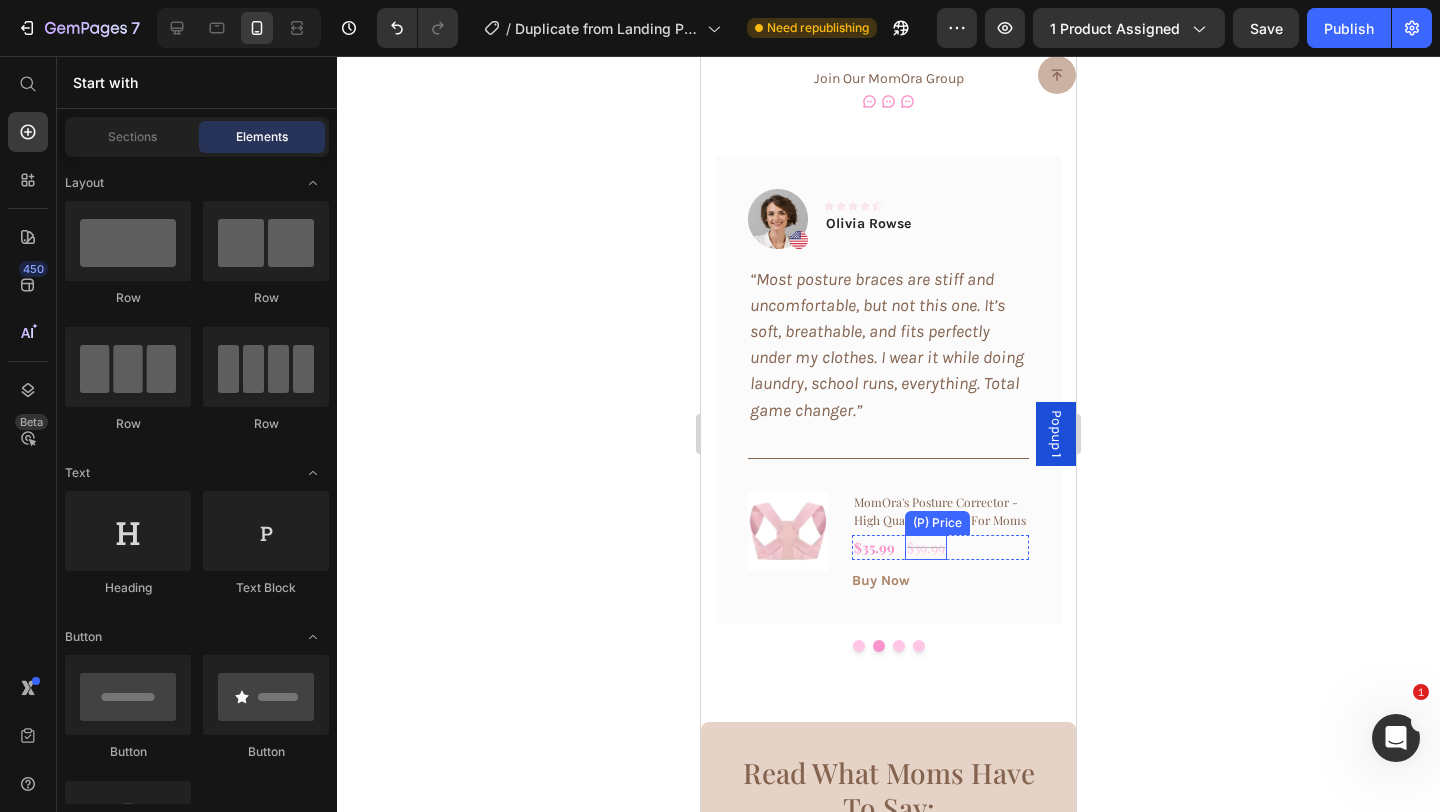 click on "$39.99" at bounding box center (926, 547) 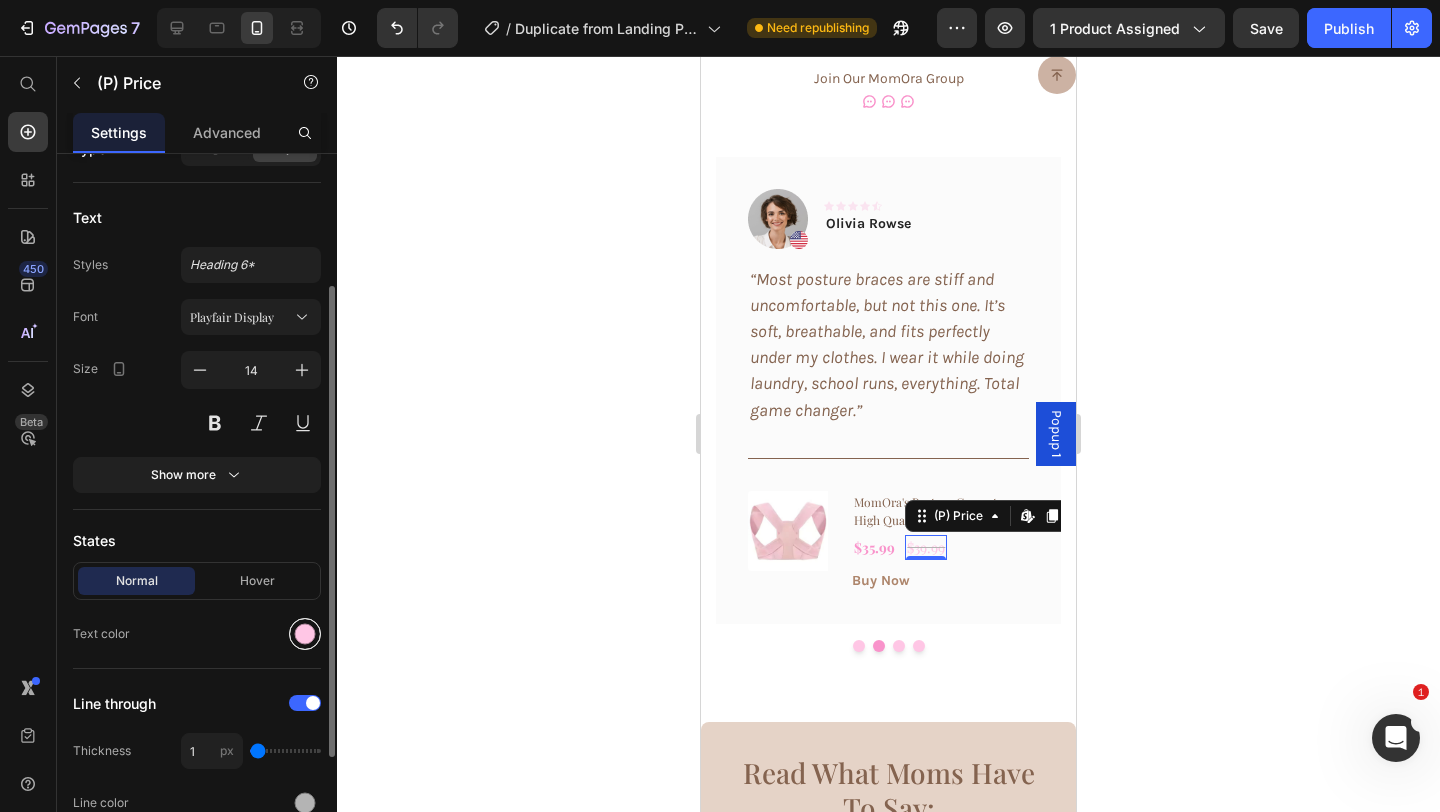click at bounding box center (305, 634) 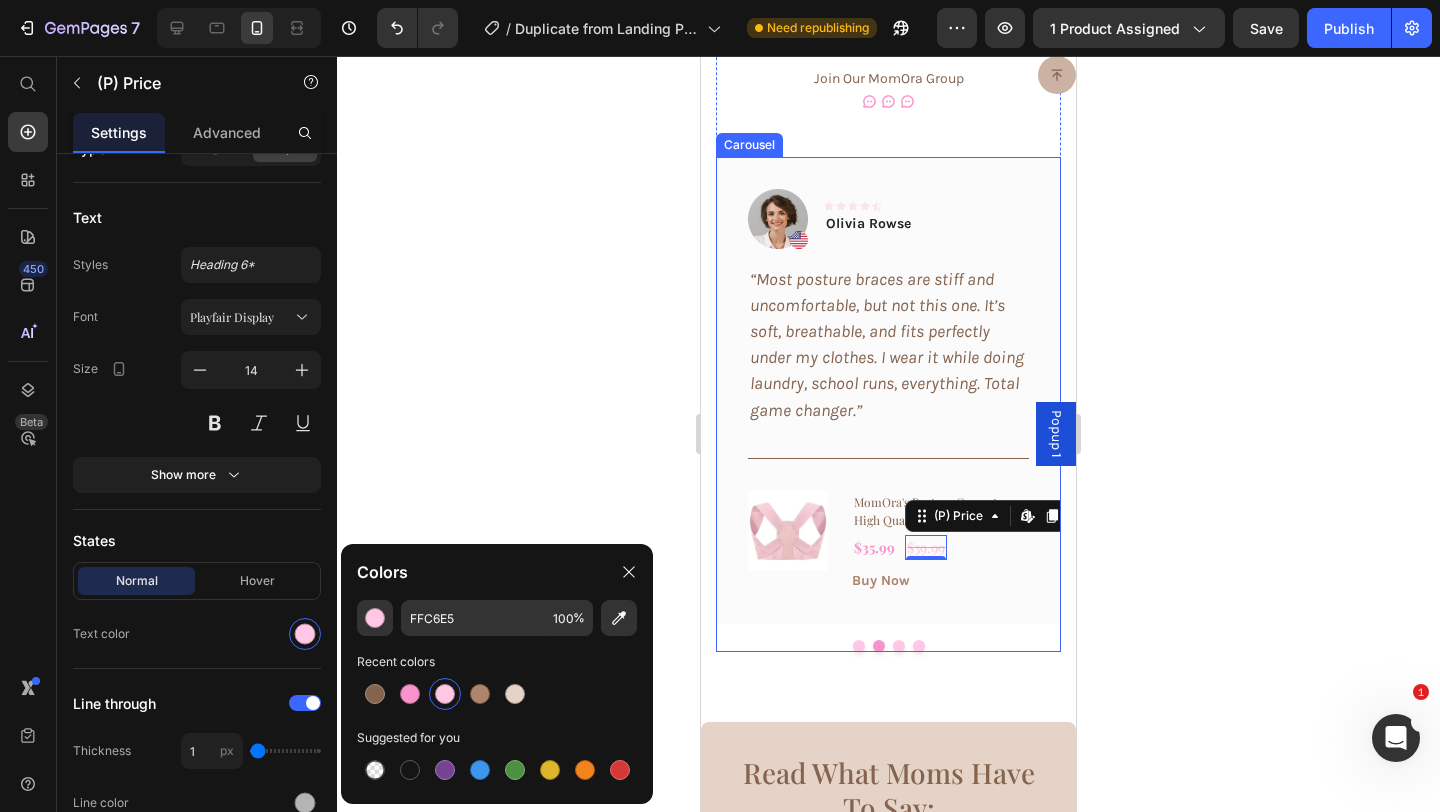 click at bounding box center [859, 646] 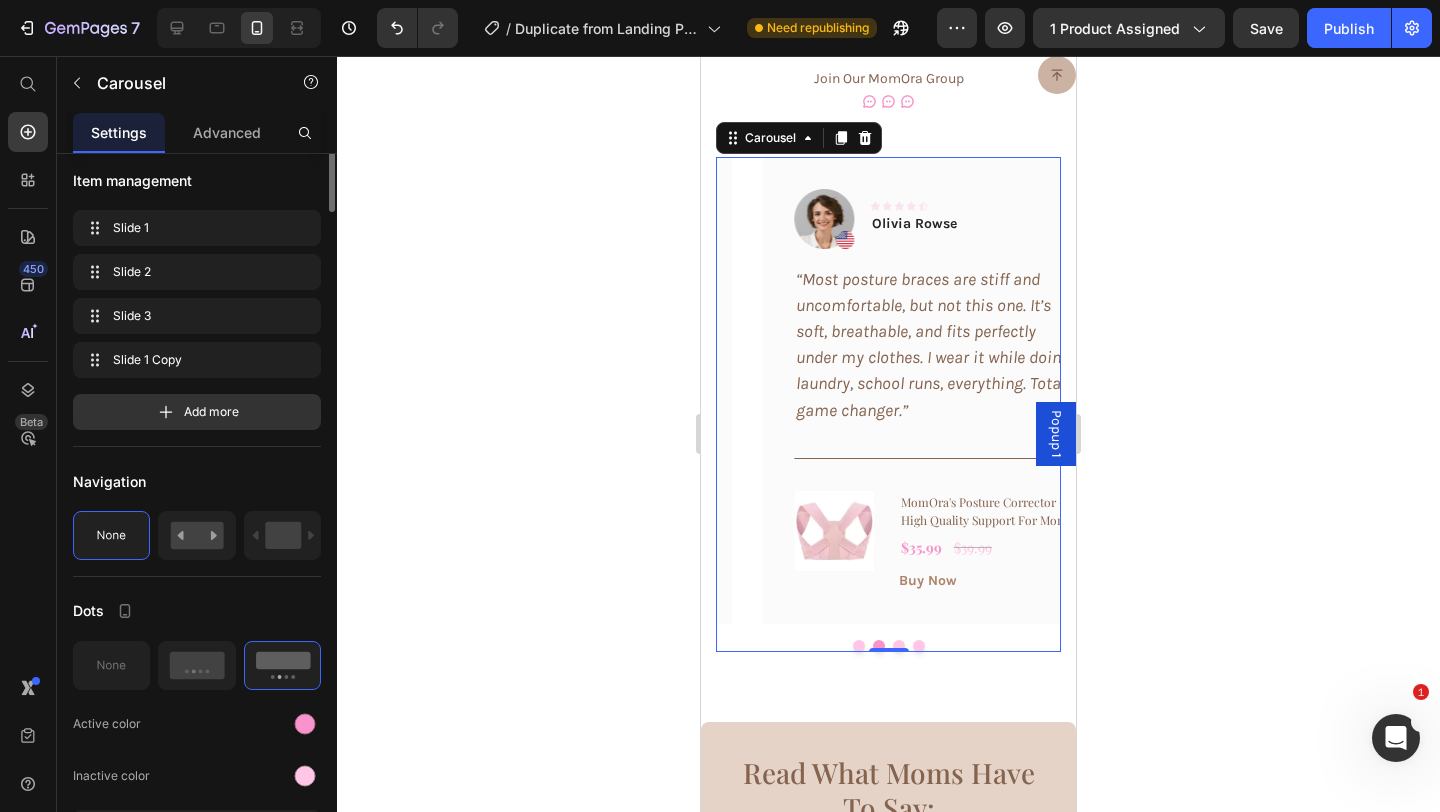 scroll, scrollTop: 0, scrollLeft: 0, axis: both 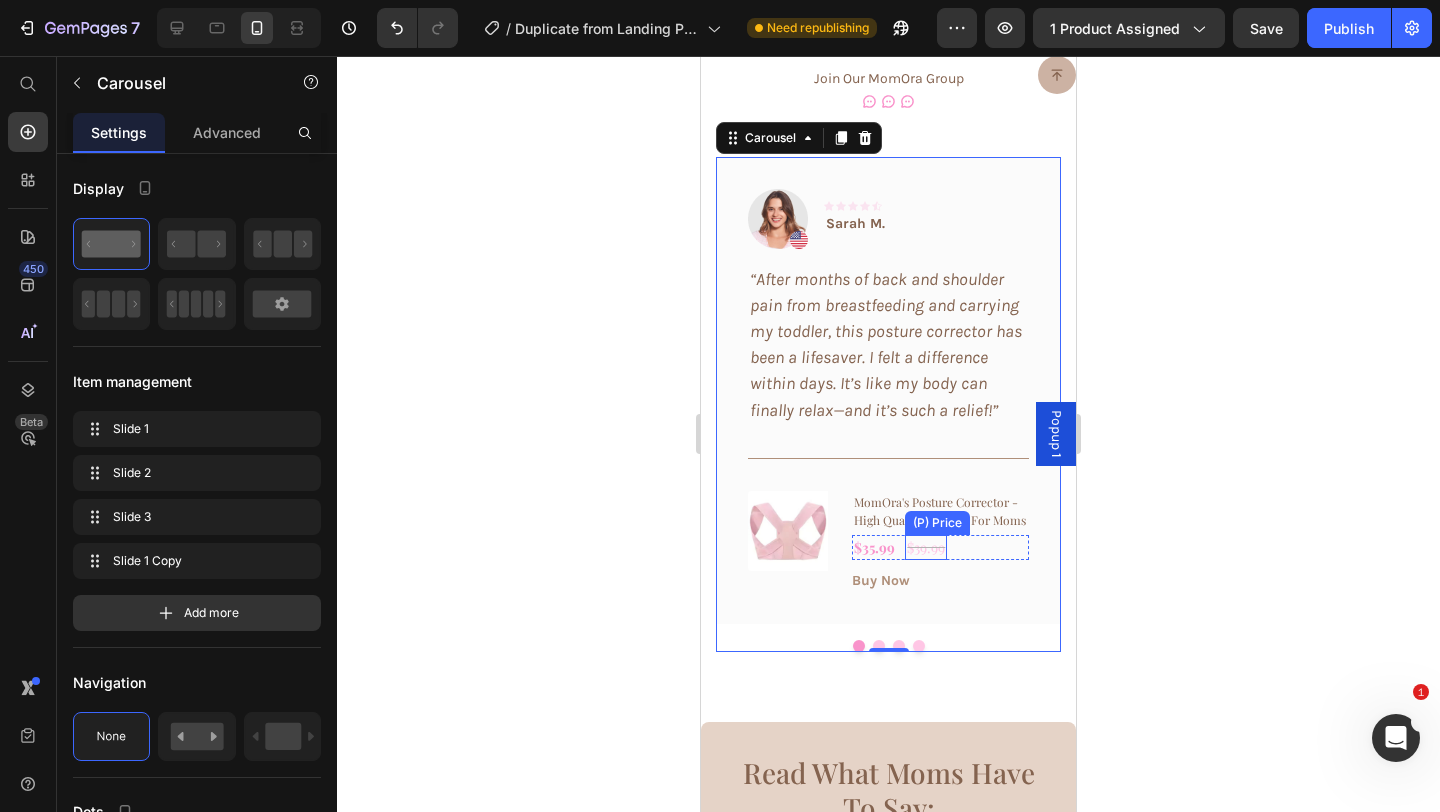 click on "$39.99" at bounding box center (926, 547) 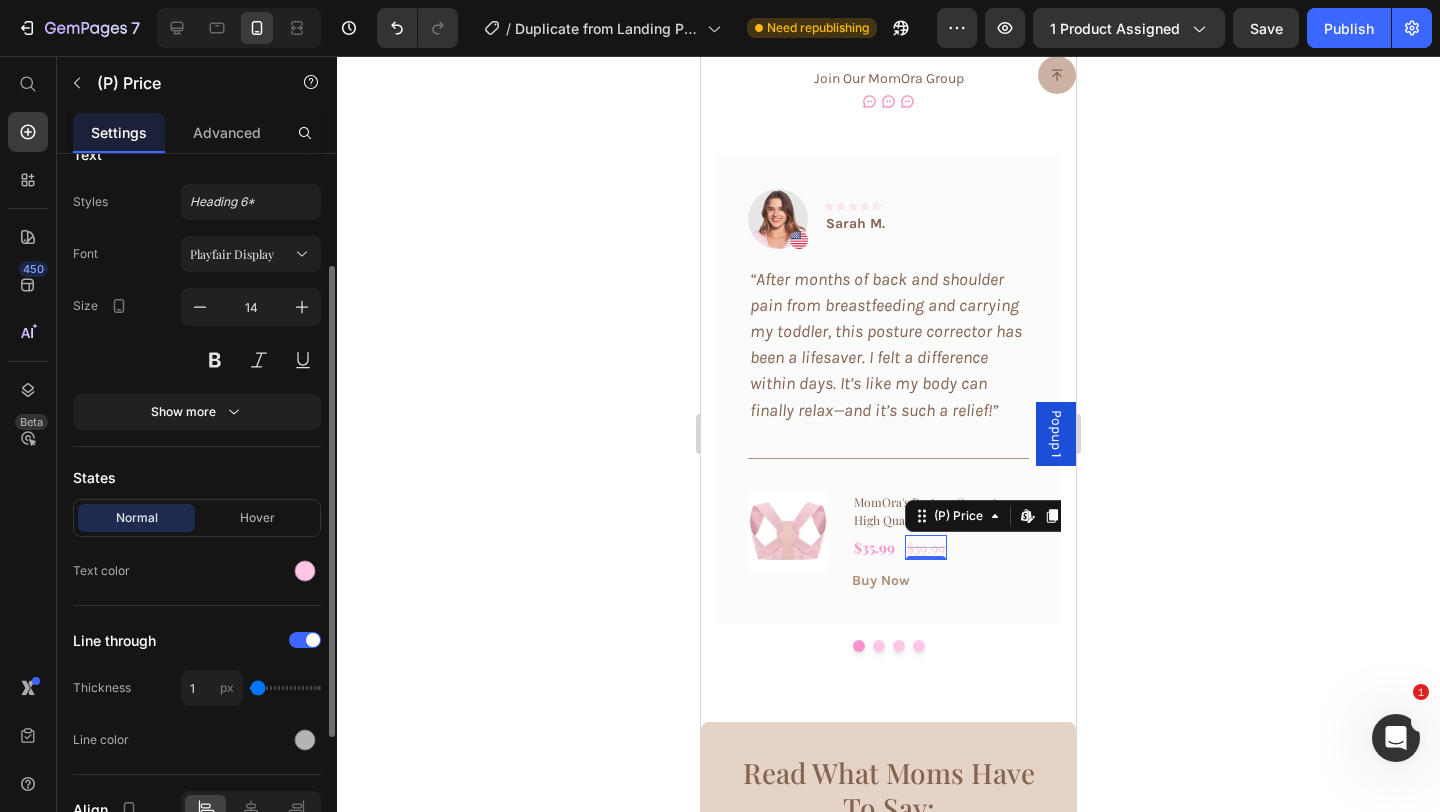 scroll, scrollTop: 272, scrollLeft: 0, axis: vertical 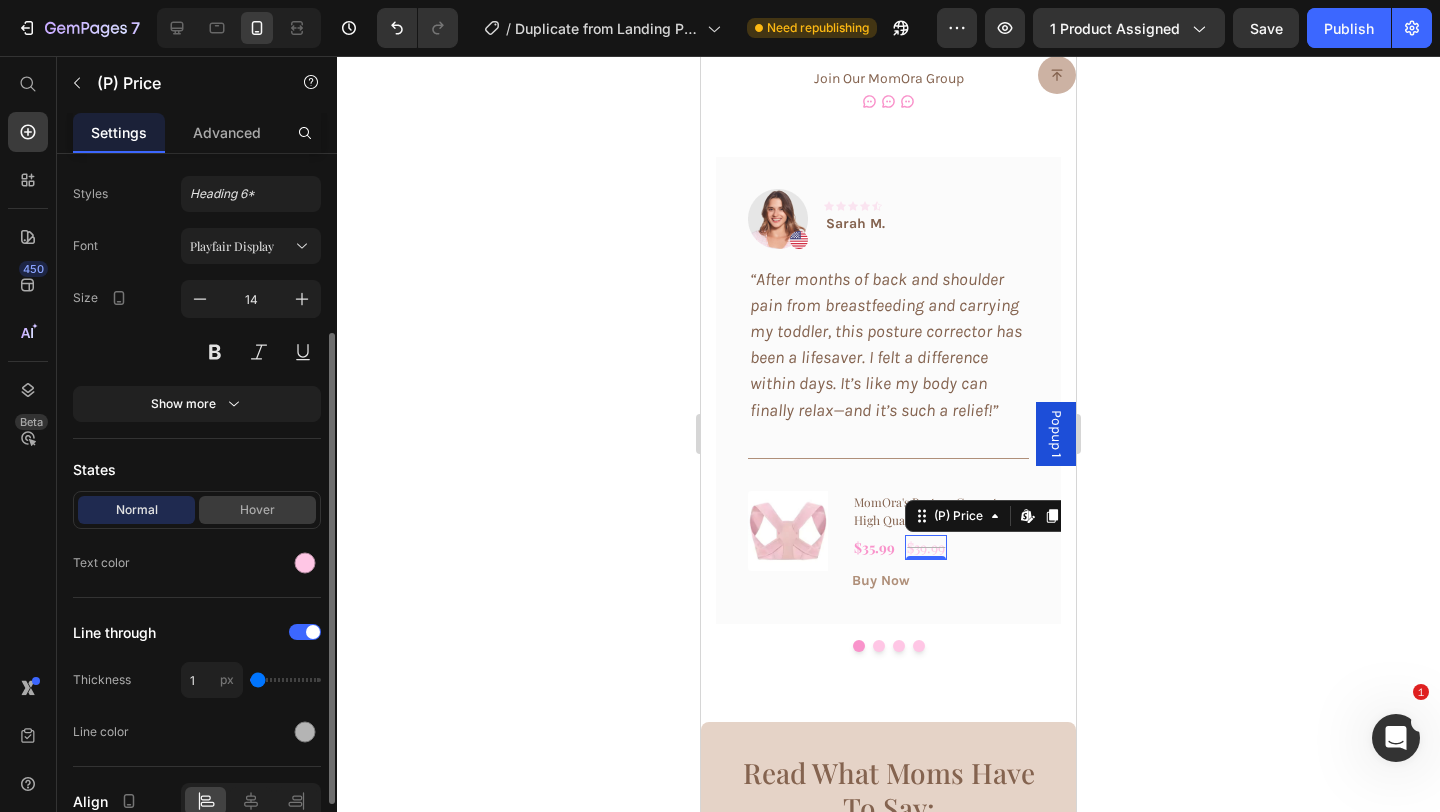 click on "Hover" at bounding box center (257, 510) 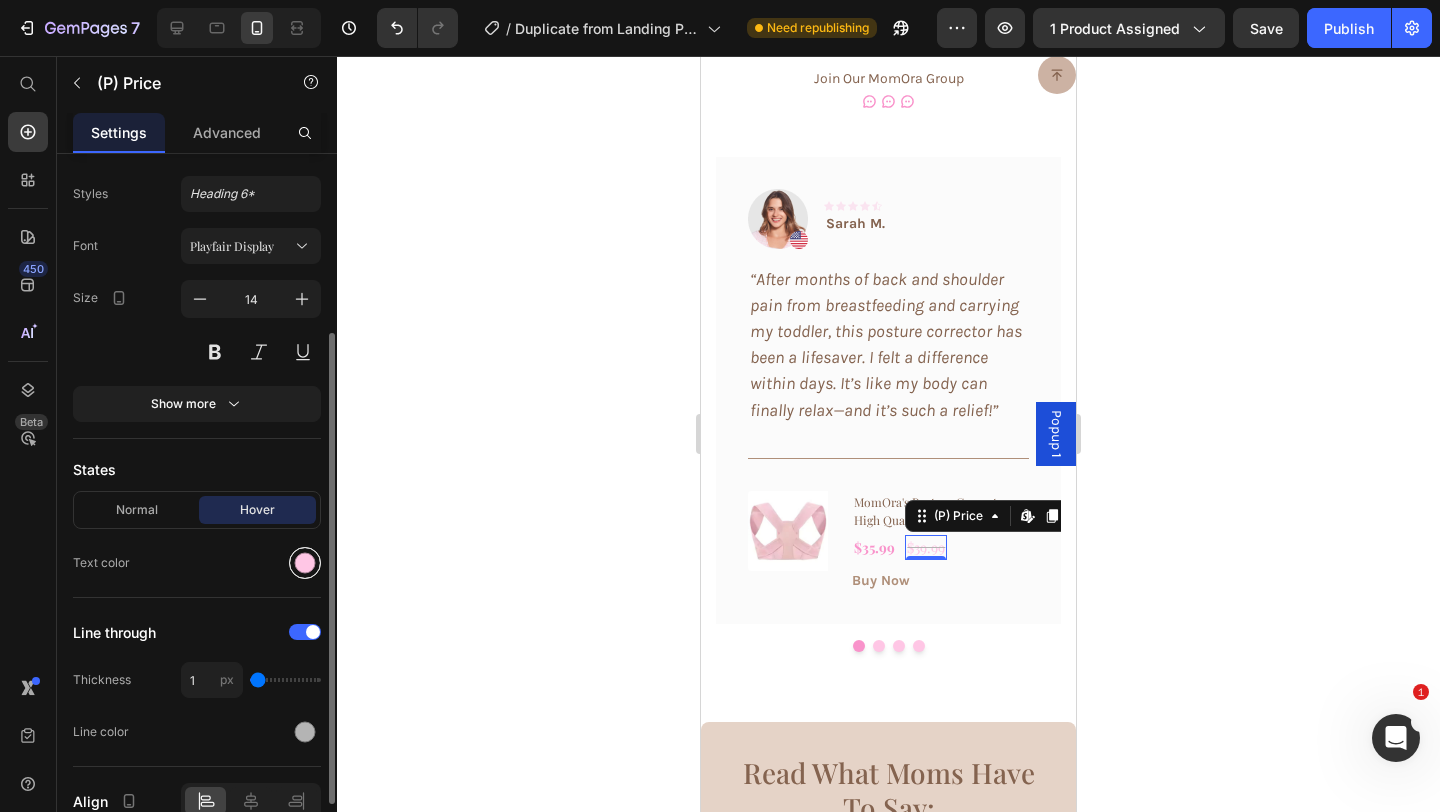 click at bounding box center (305, 563) 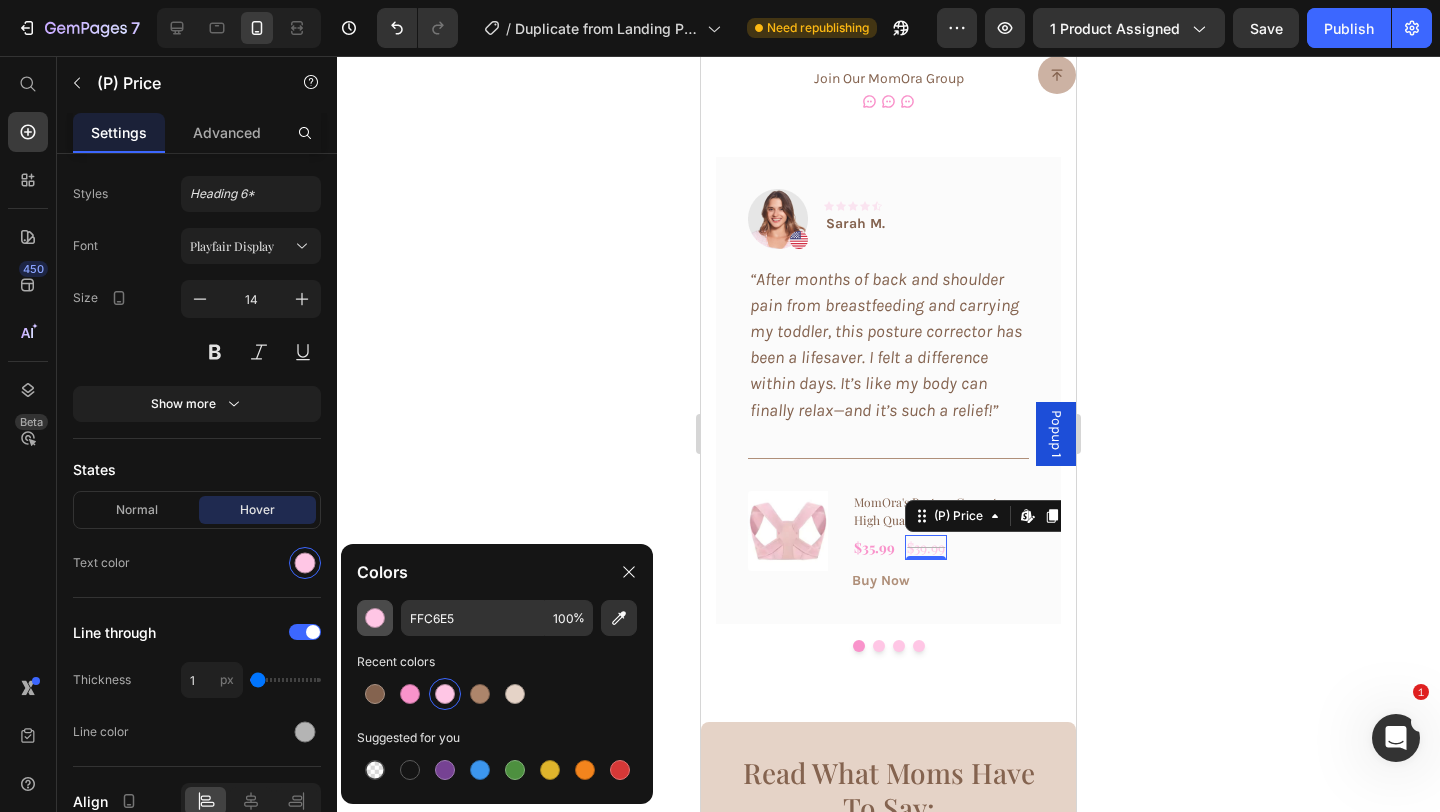 click at bounding box center (375, 618) 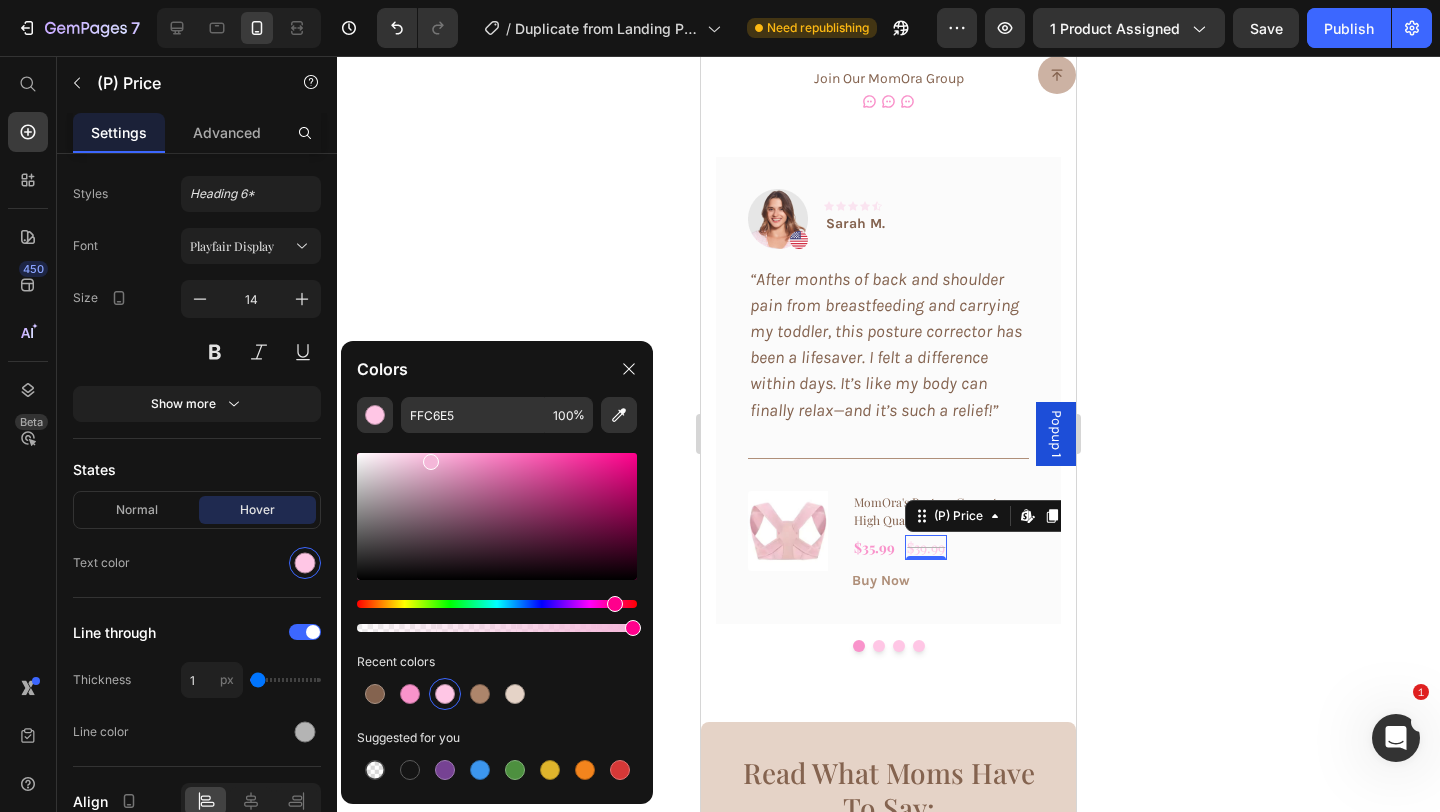 click at bounding box center [431, 462] 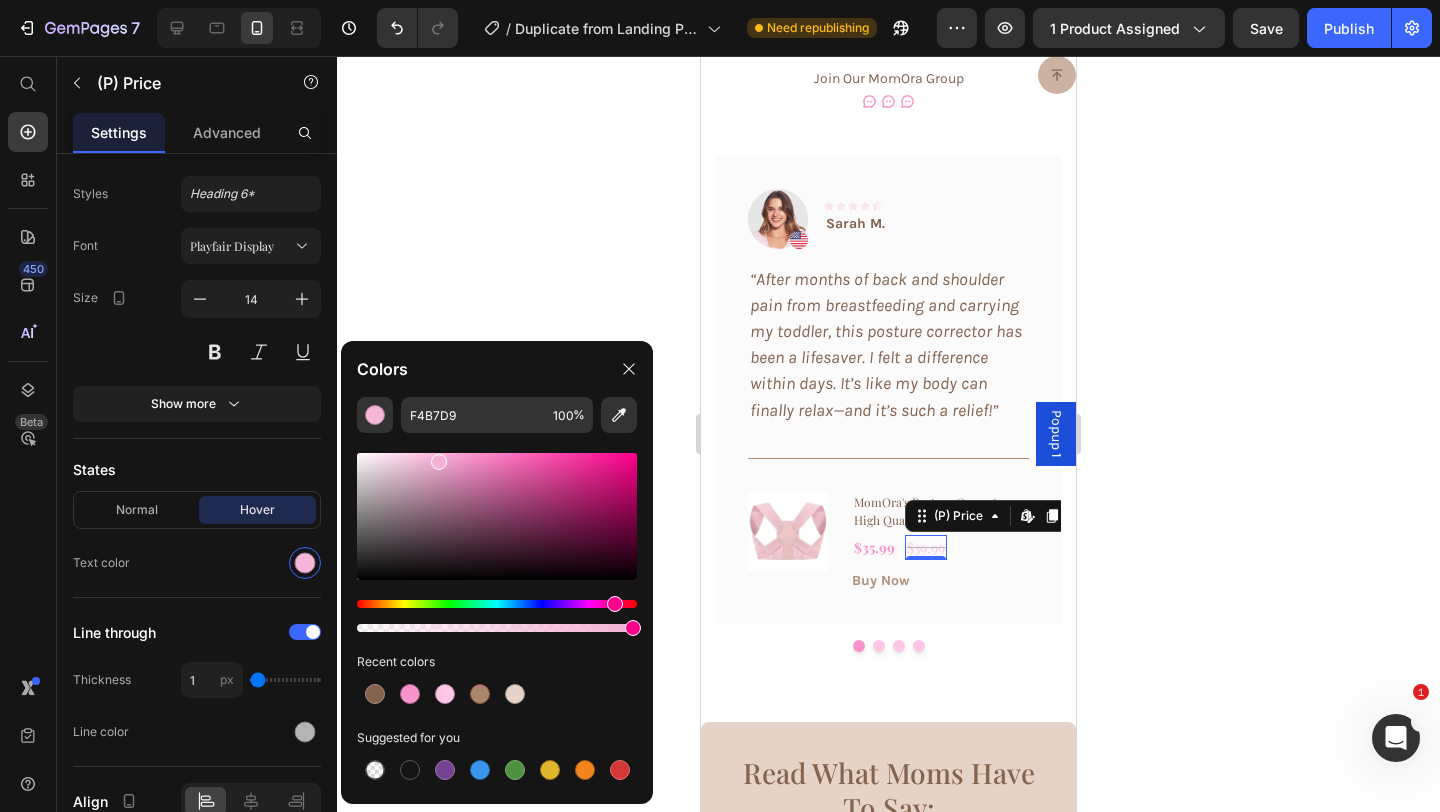 click at bounding box center (439, 462) 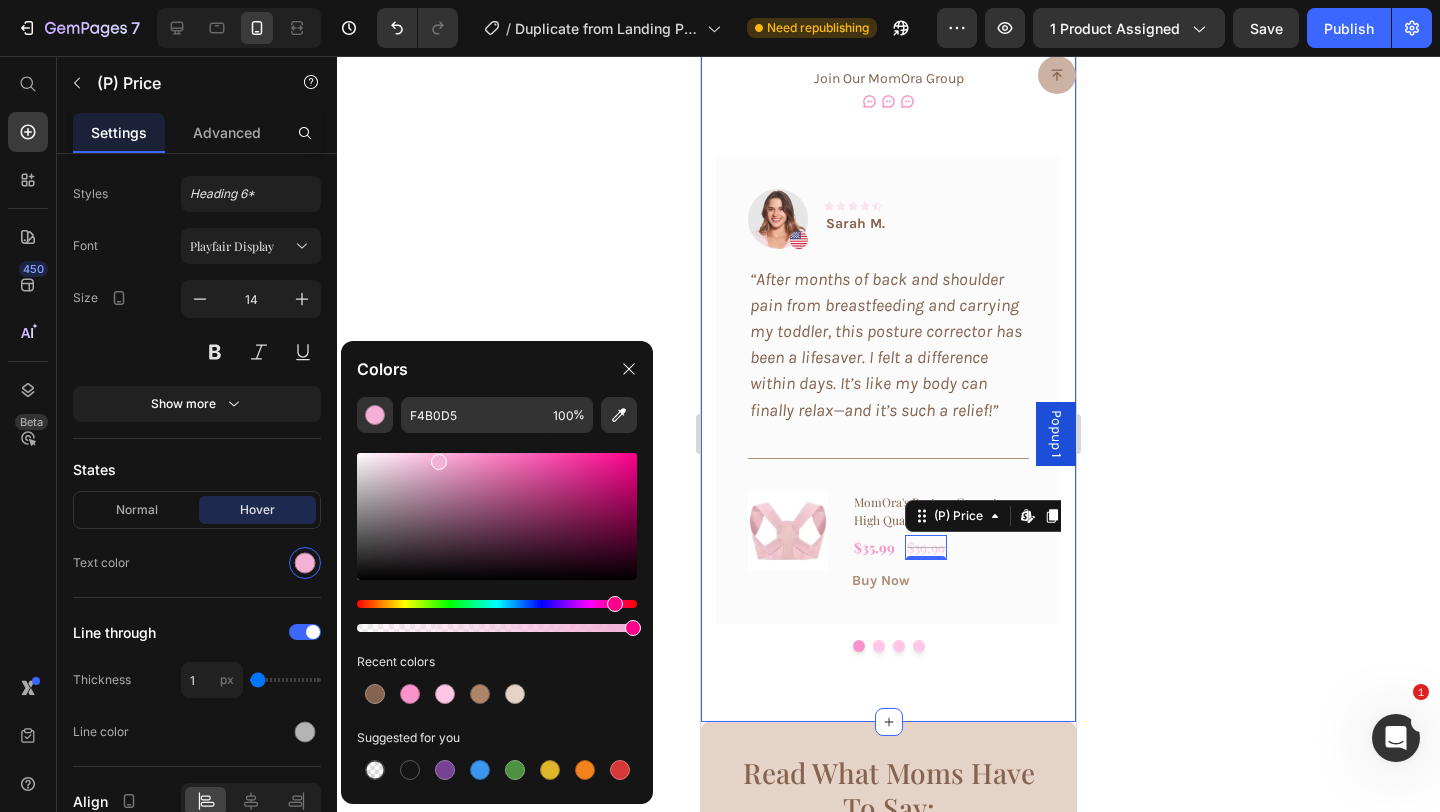 click at bounding box center (497, 516) 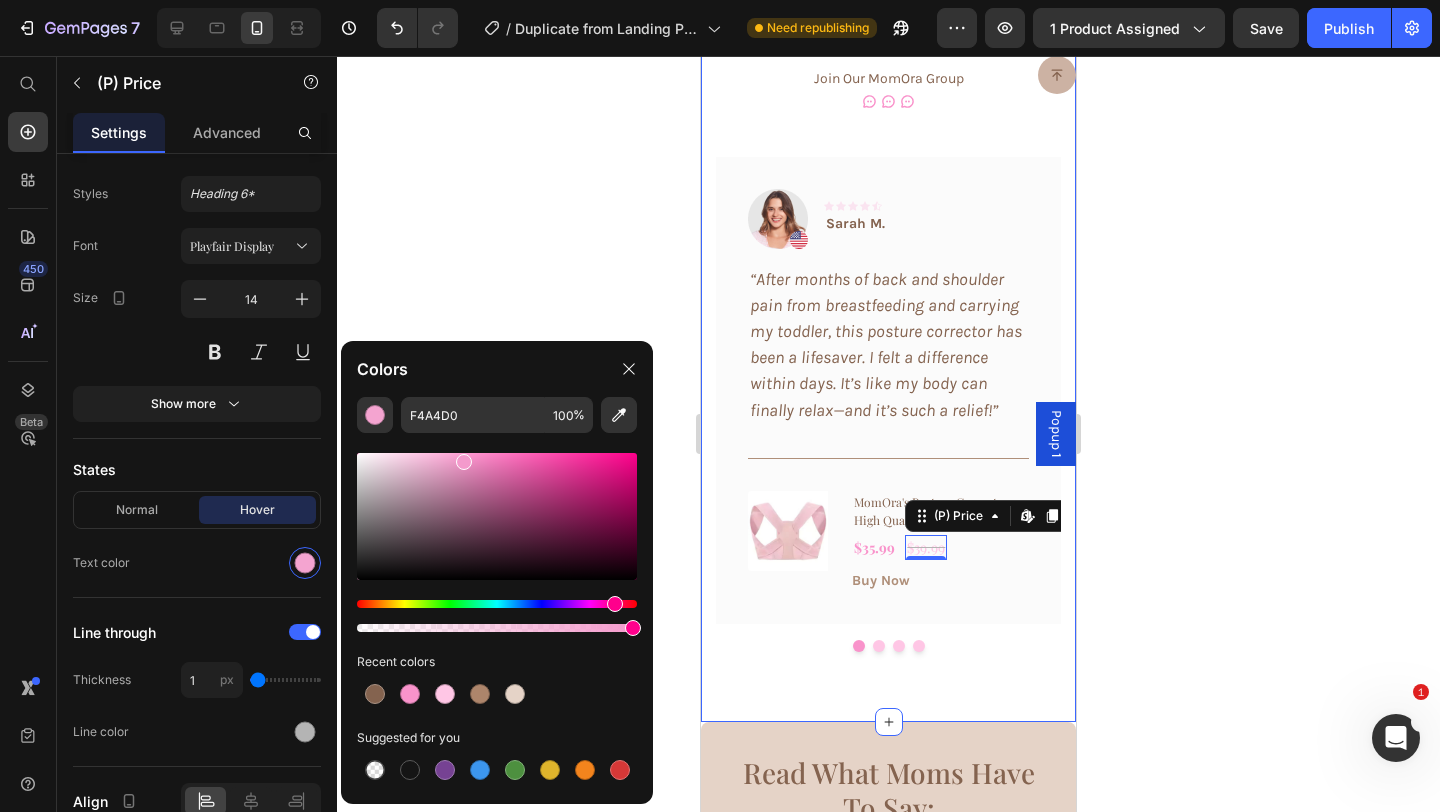 click at bounding box center [497, 516] 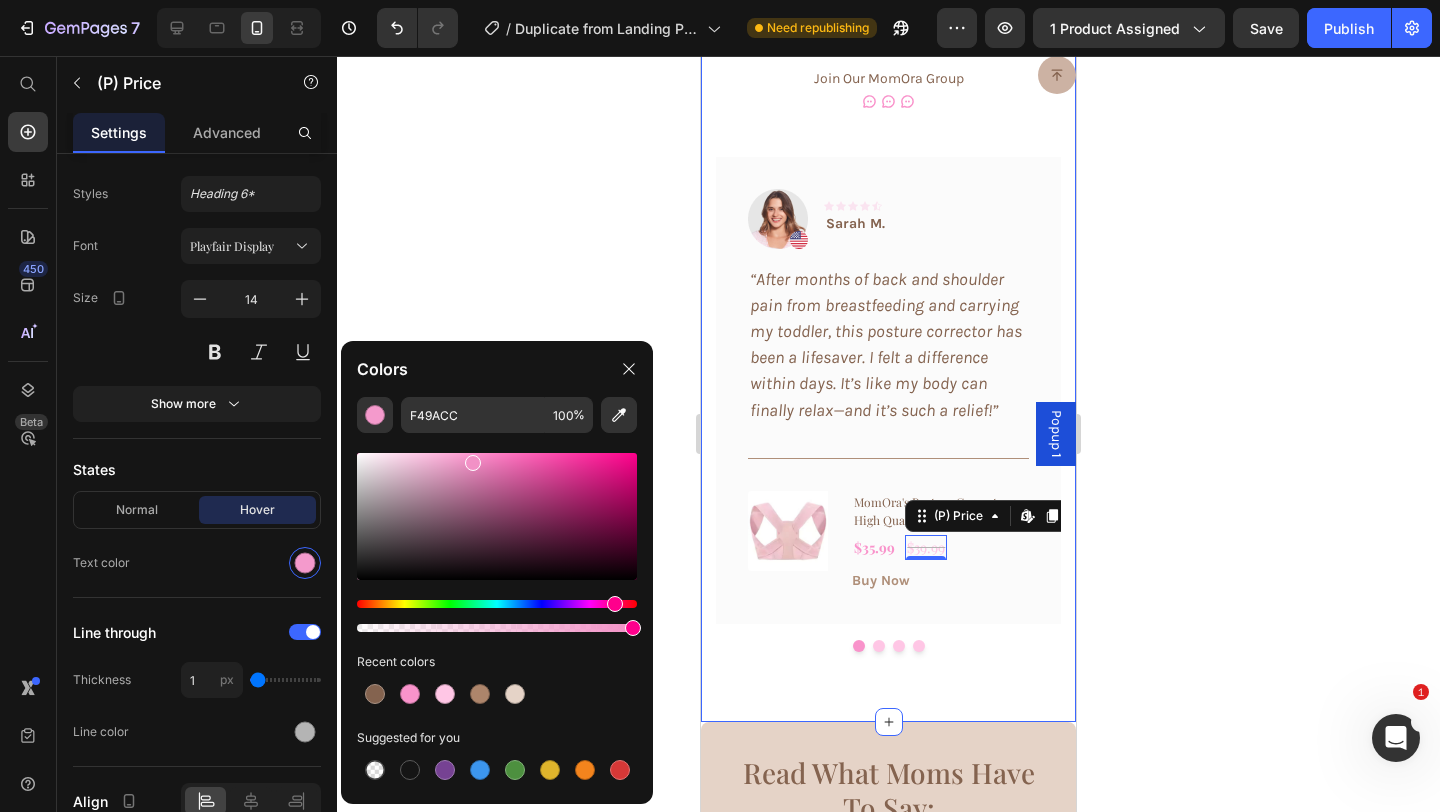 click at bounding box center [473, 463] 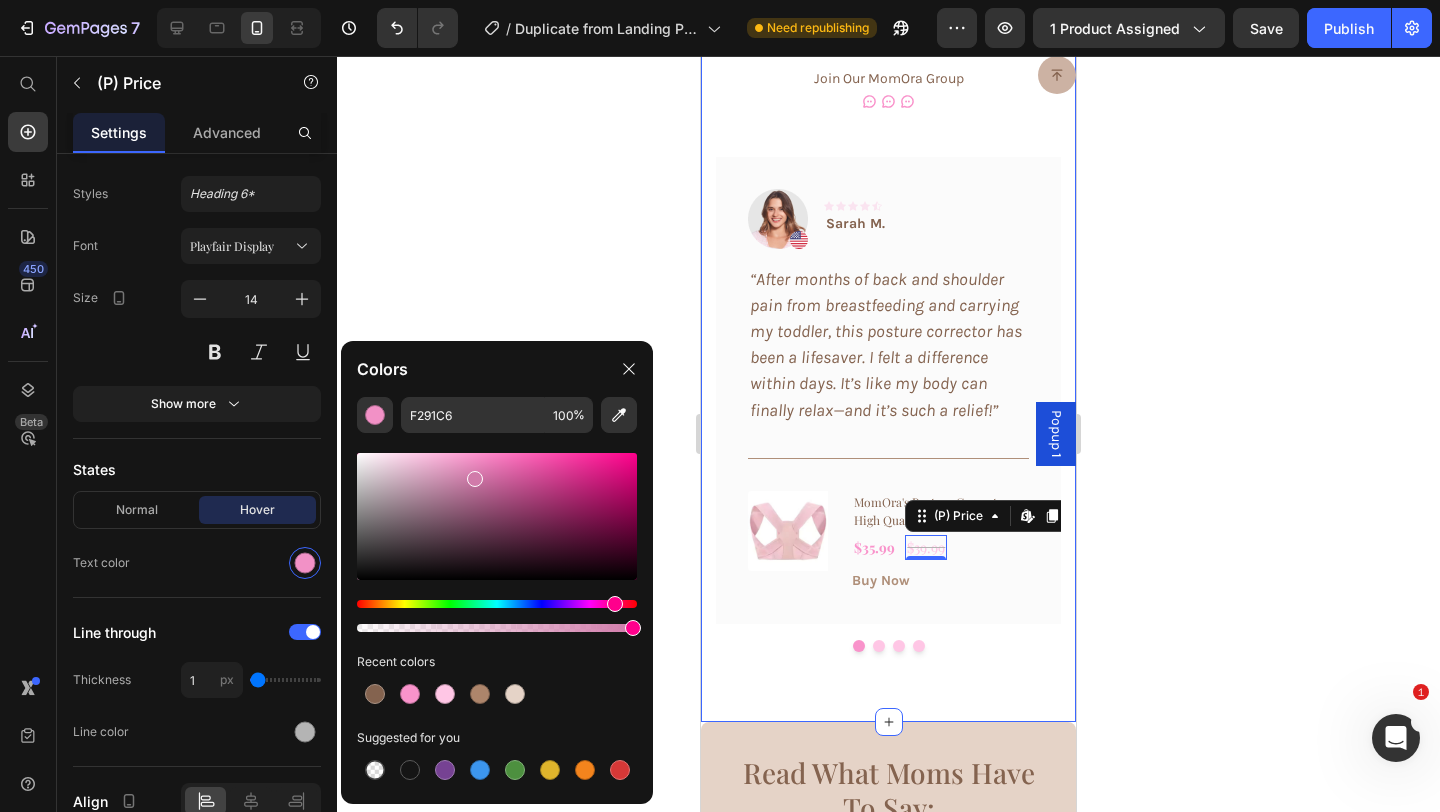 click at bounding box center [497, 516] 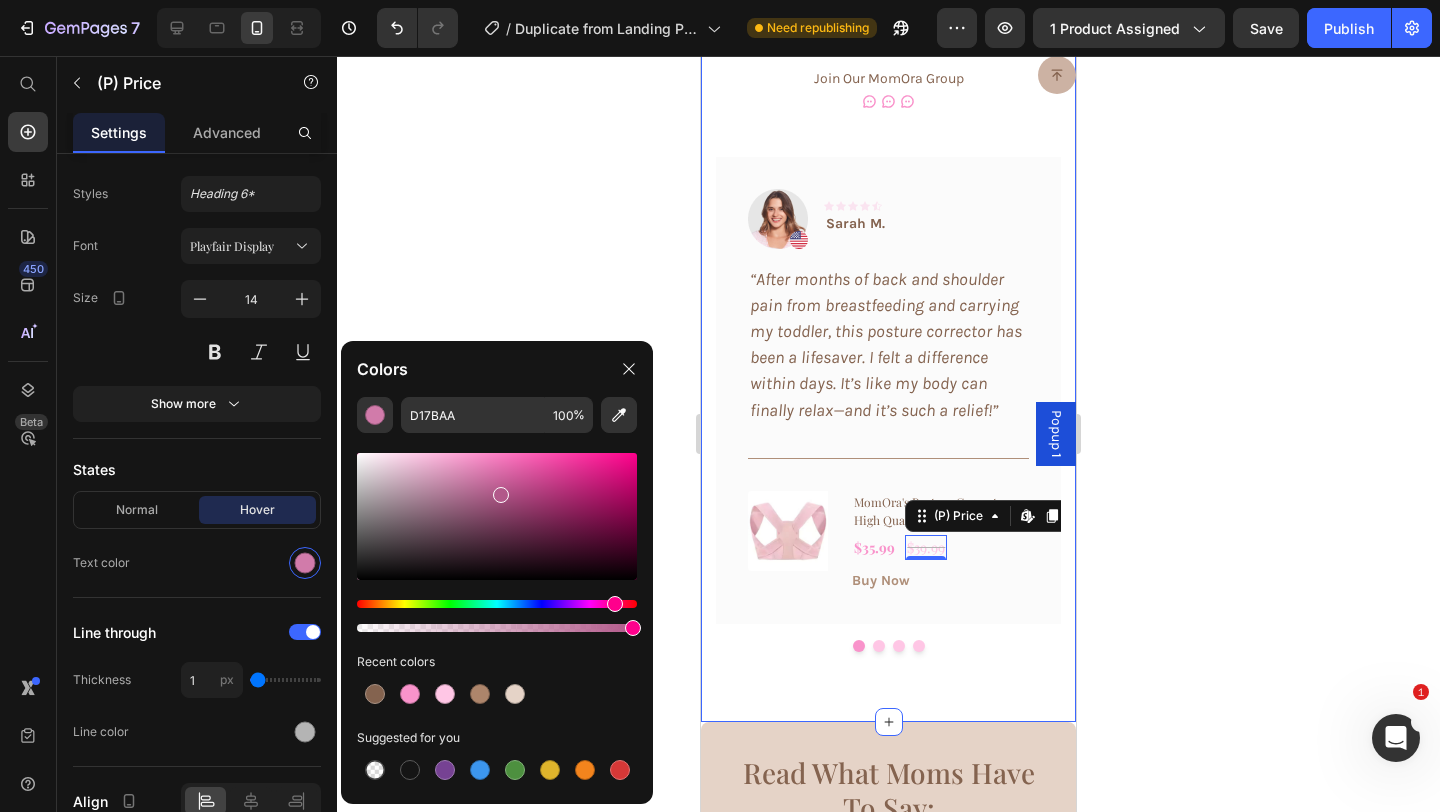 click at bounding box center (497, 516) 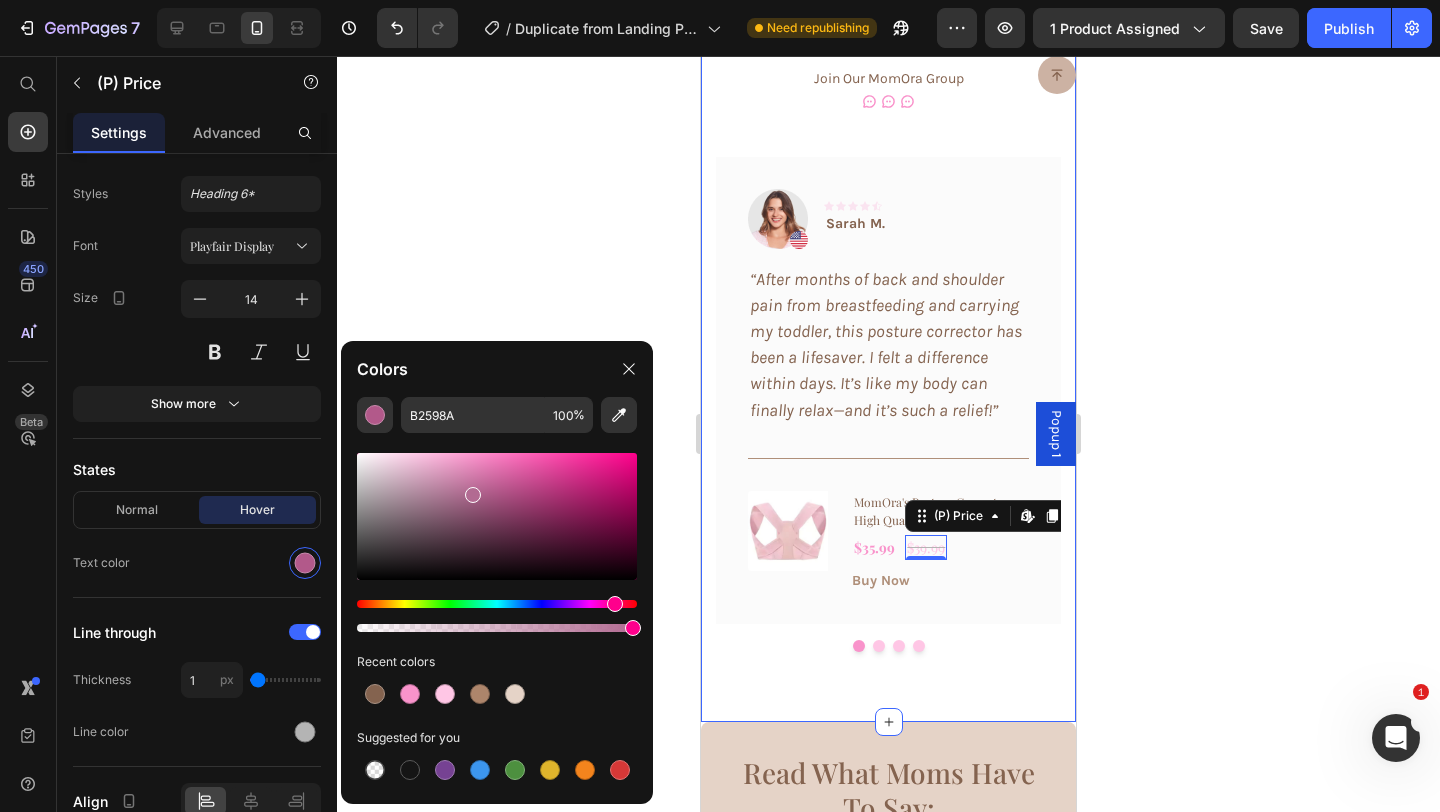 click at bounding box center [497, 516] 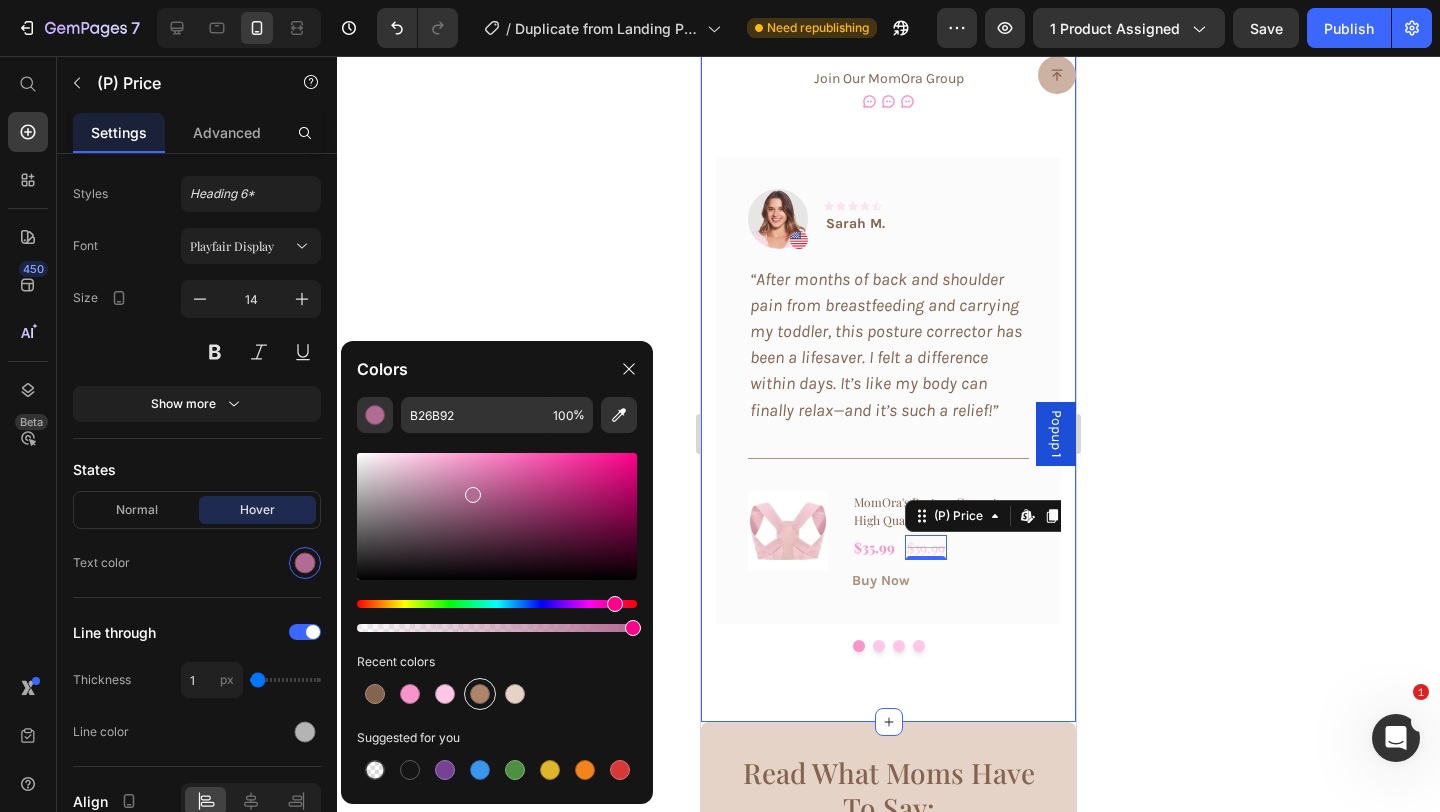 click at bounding box center (480, 694) 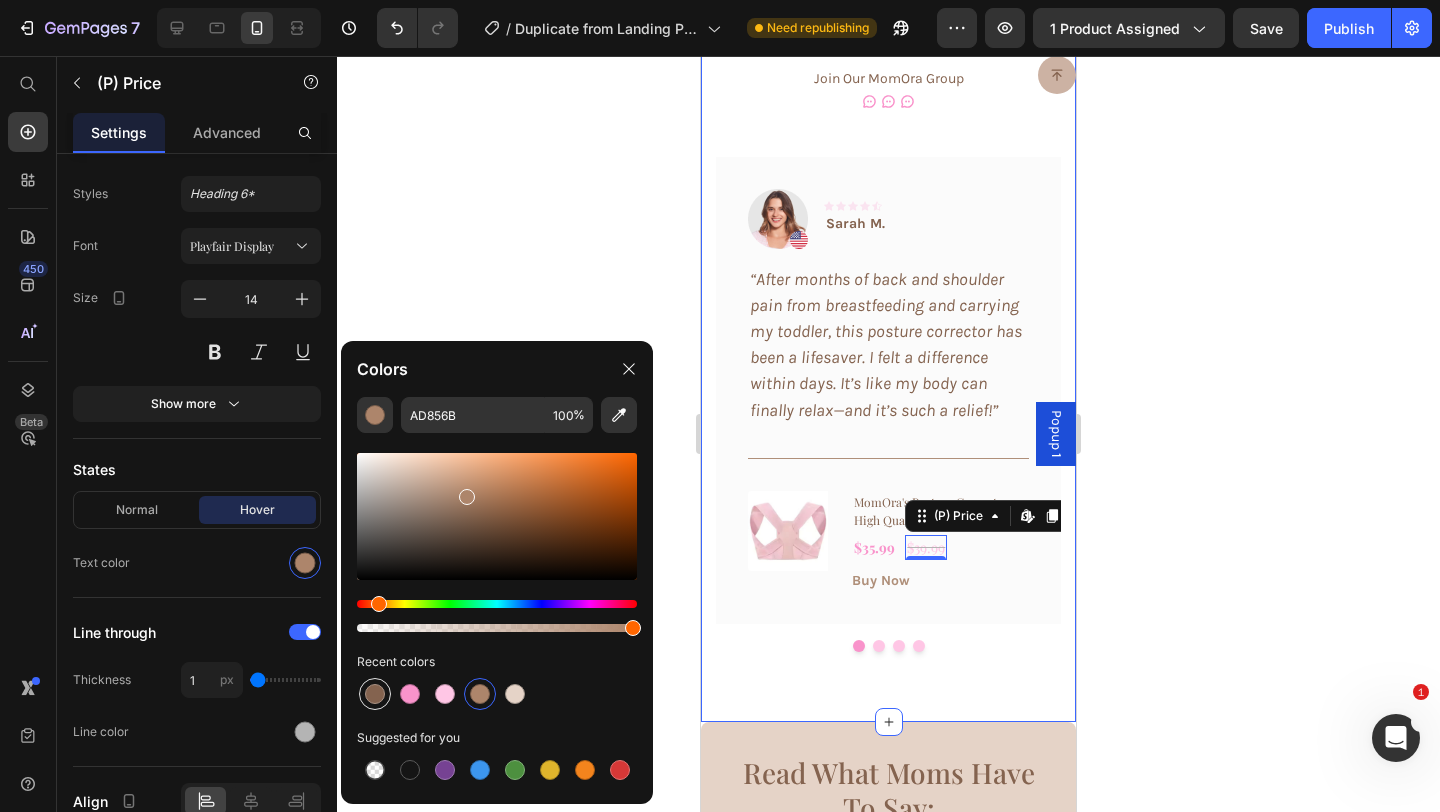 click at bounding box center [375, 694] 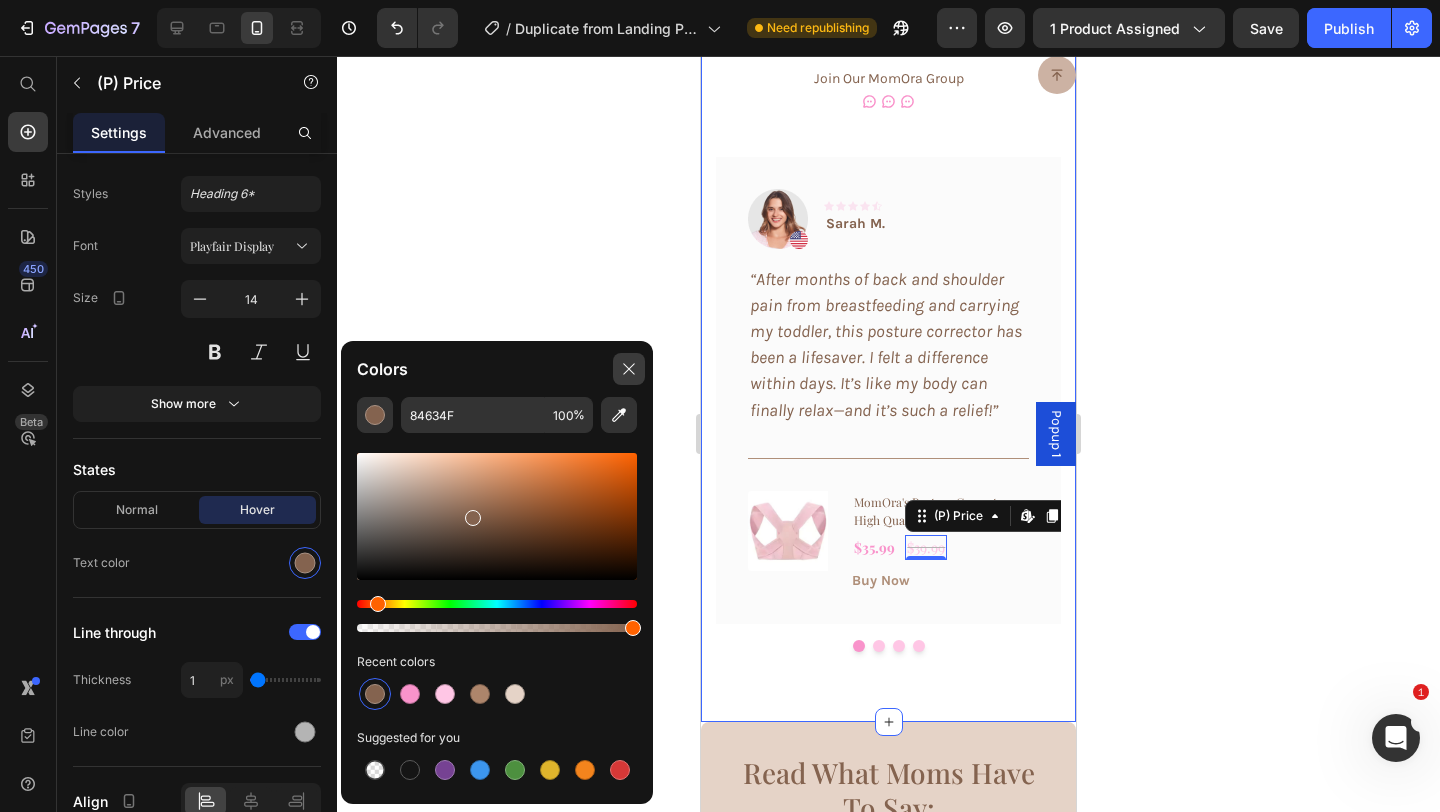 click 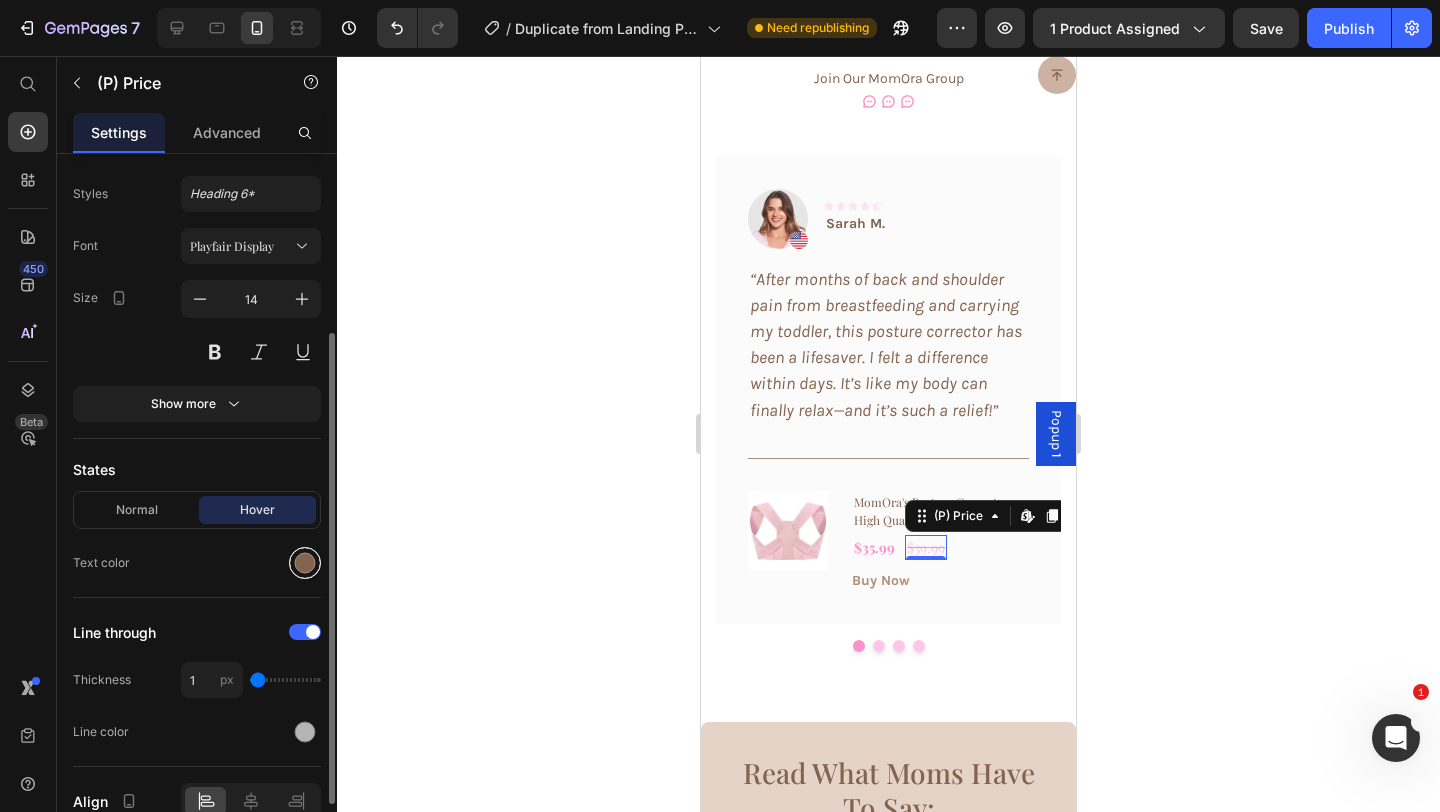 click at bounding box center [305, 563] 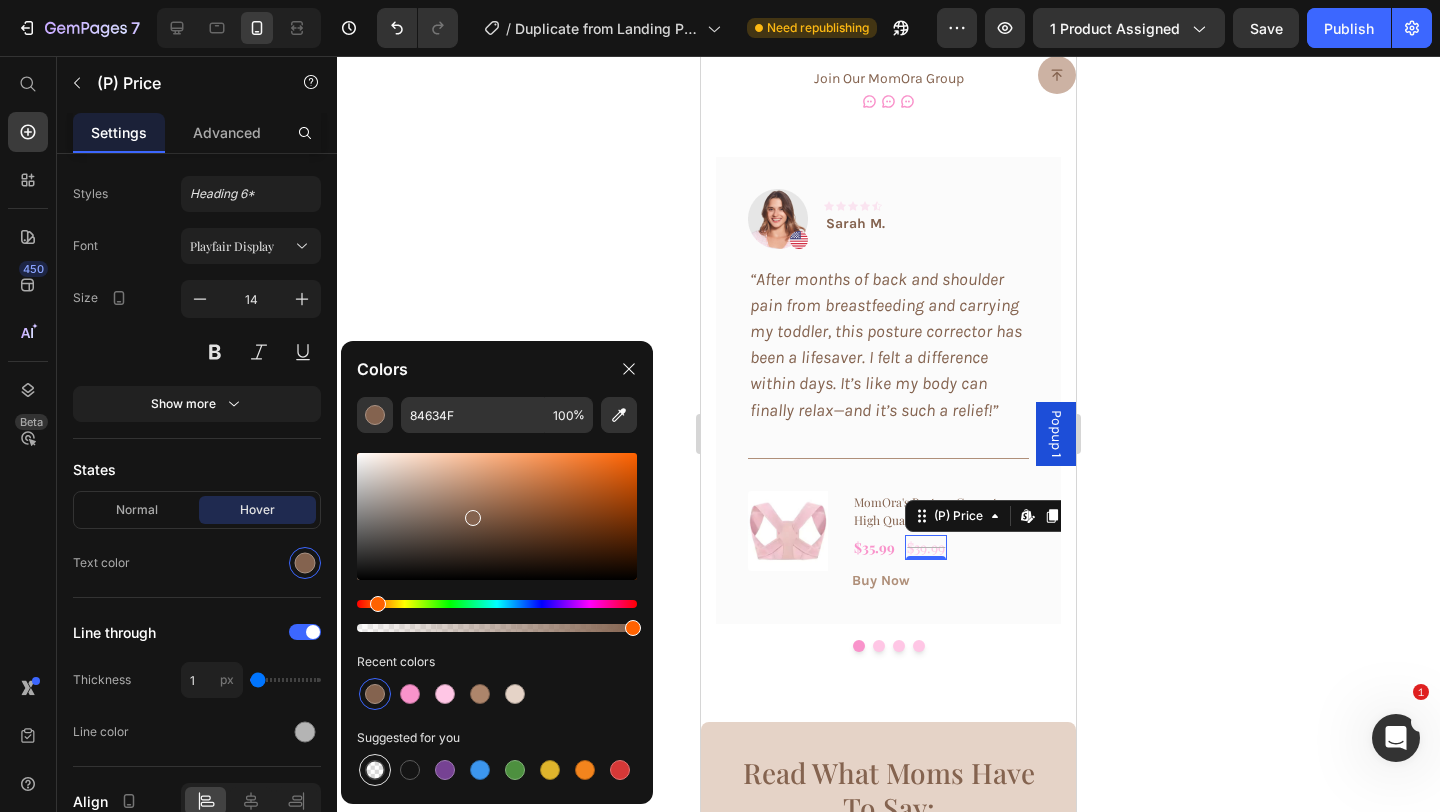 click at bounding box center [375, 770] 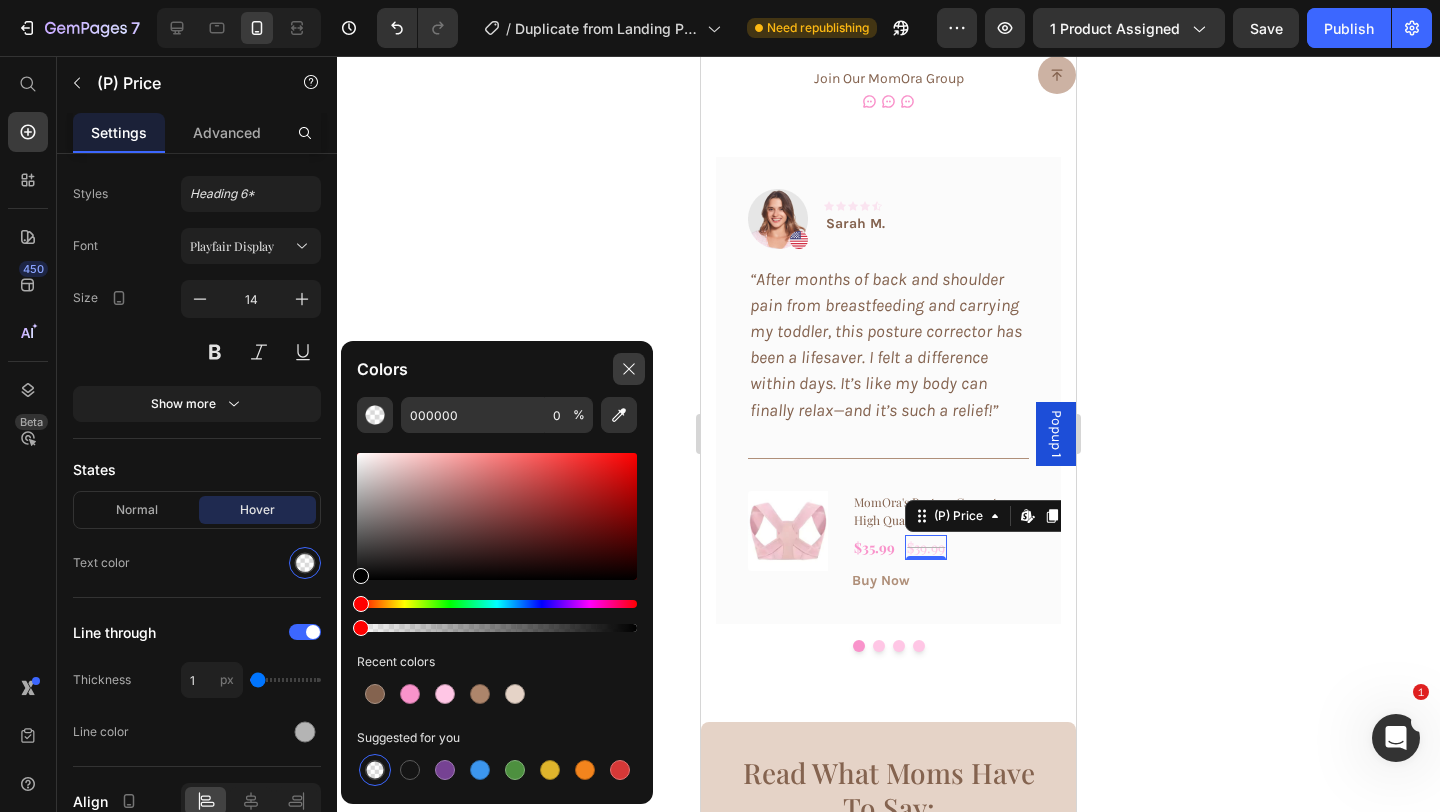 click at bounding box center [629, 369] 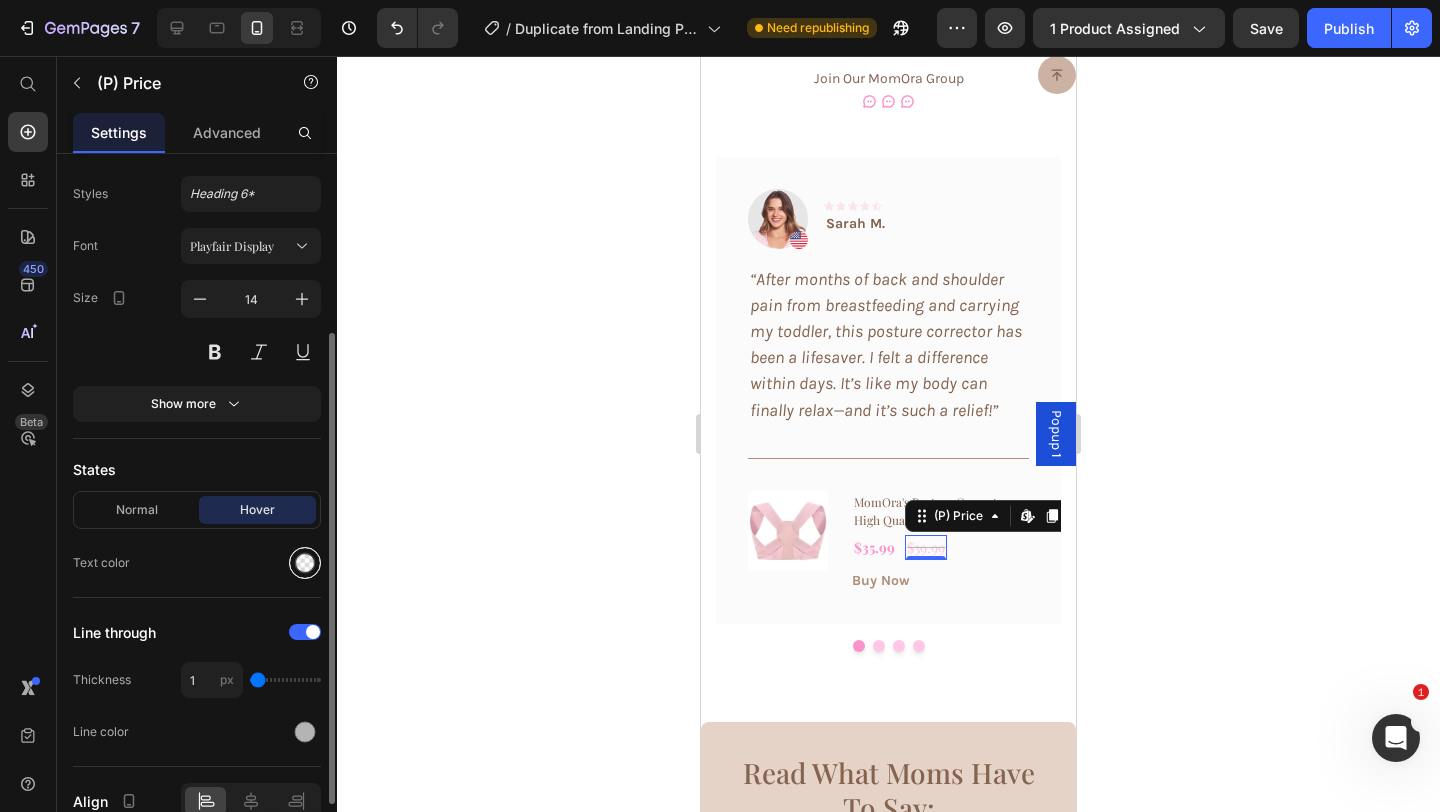 click at bounding box center [305, 563] 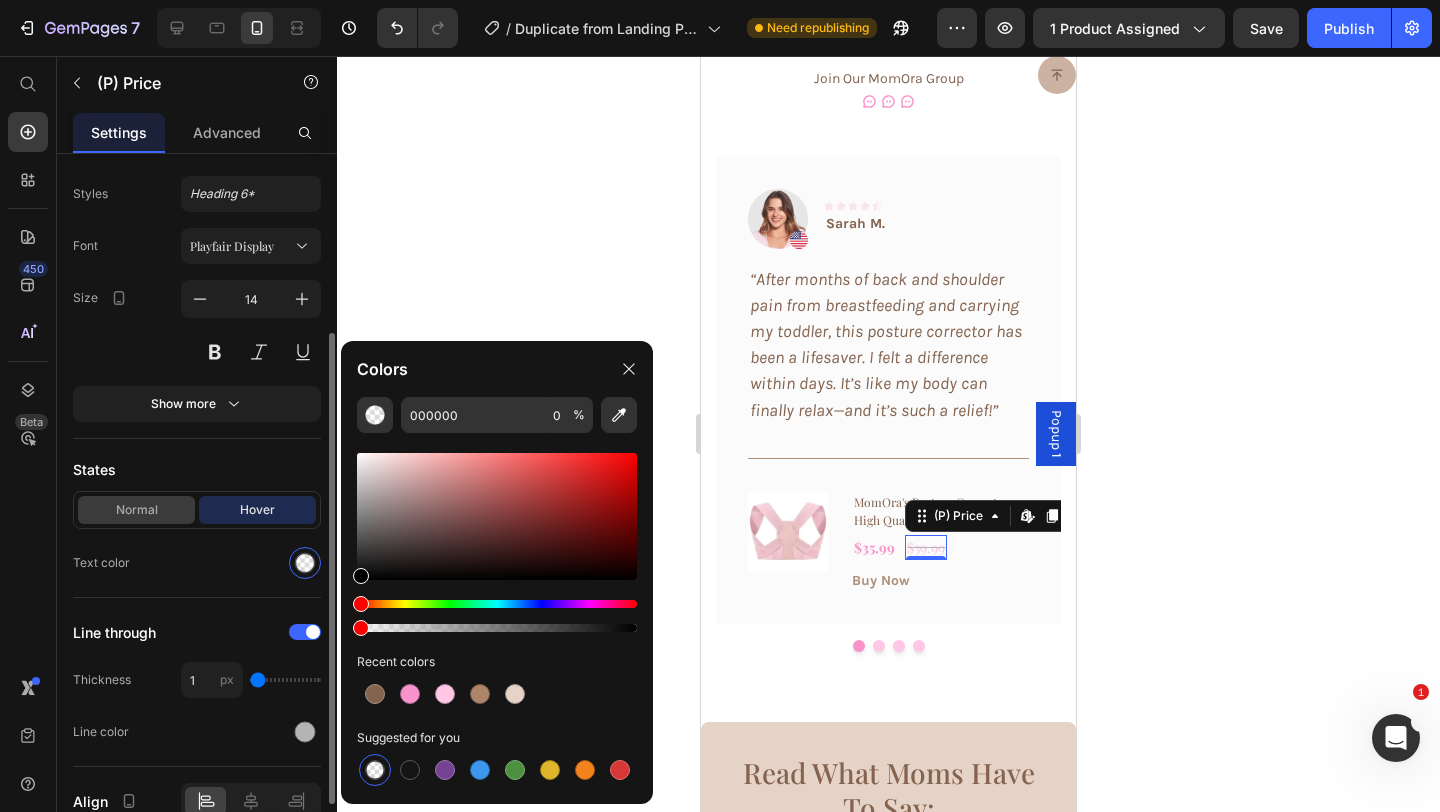 click on "Normal" at bounding box center (136, 510) 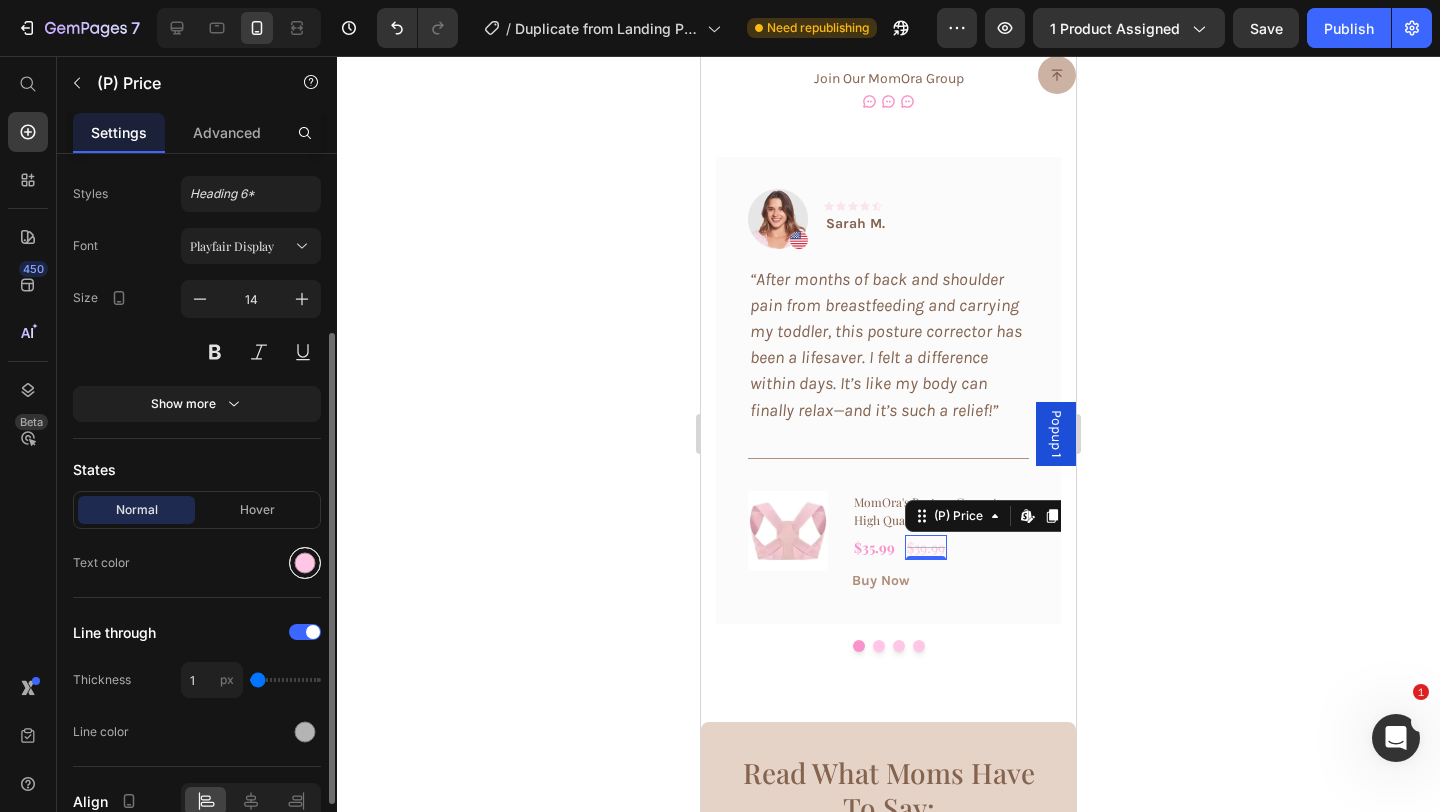 click at bounding box center (305, 563) 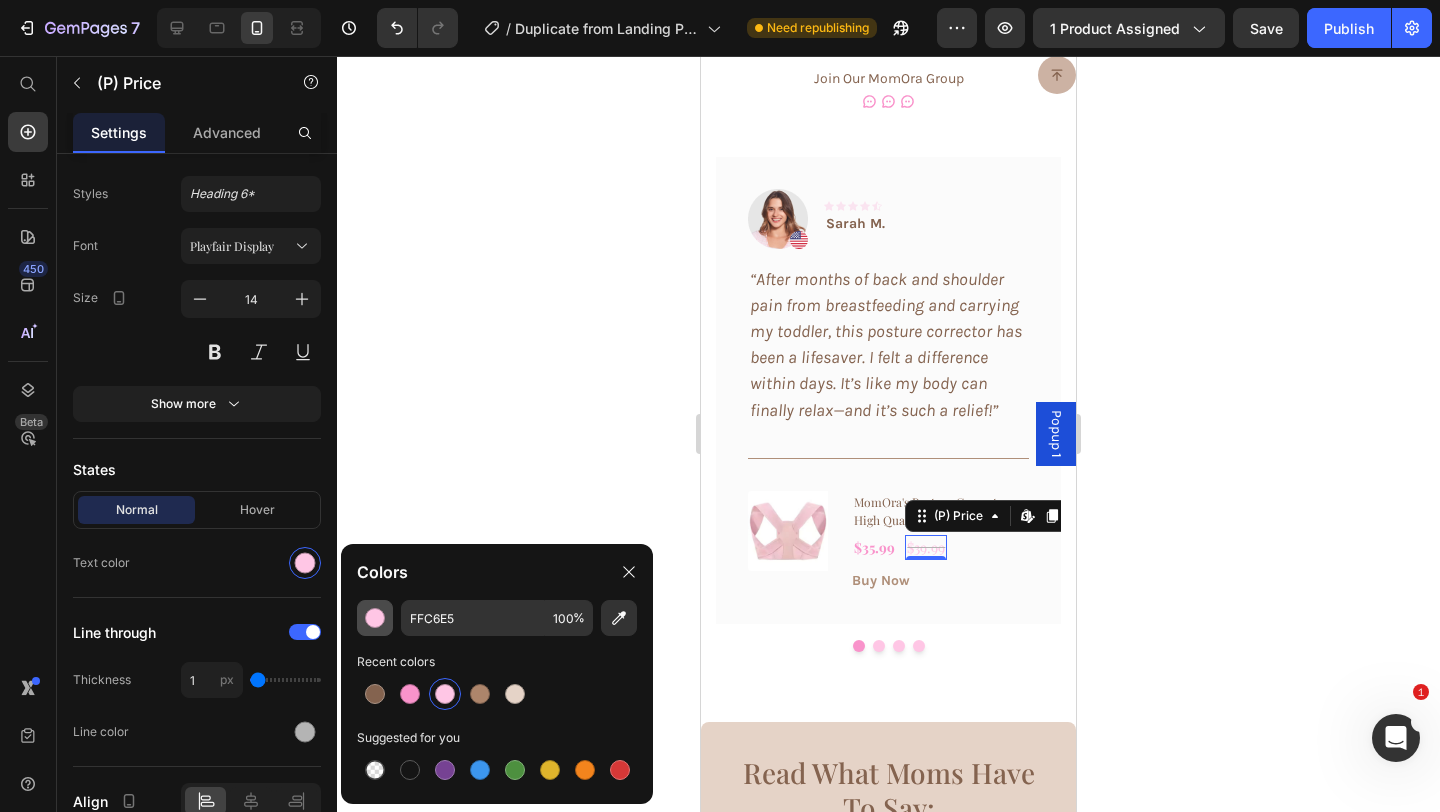click at bounding box center [375, 618] 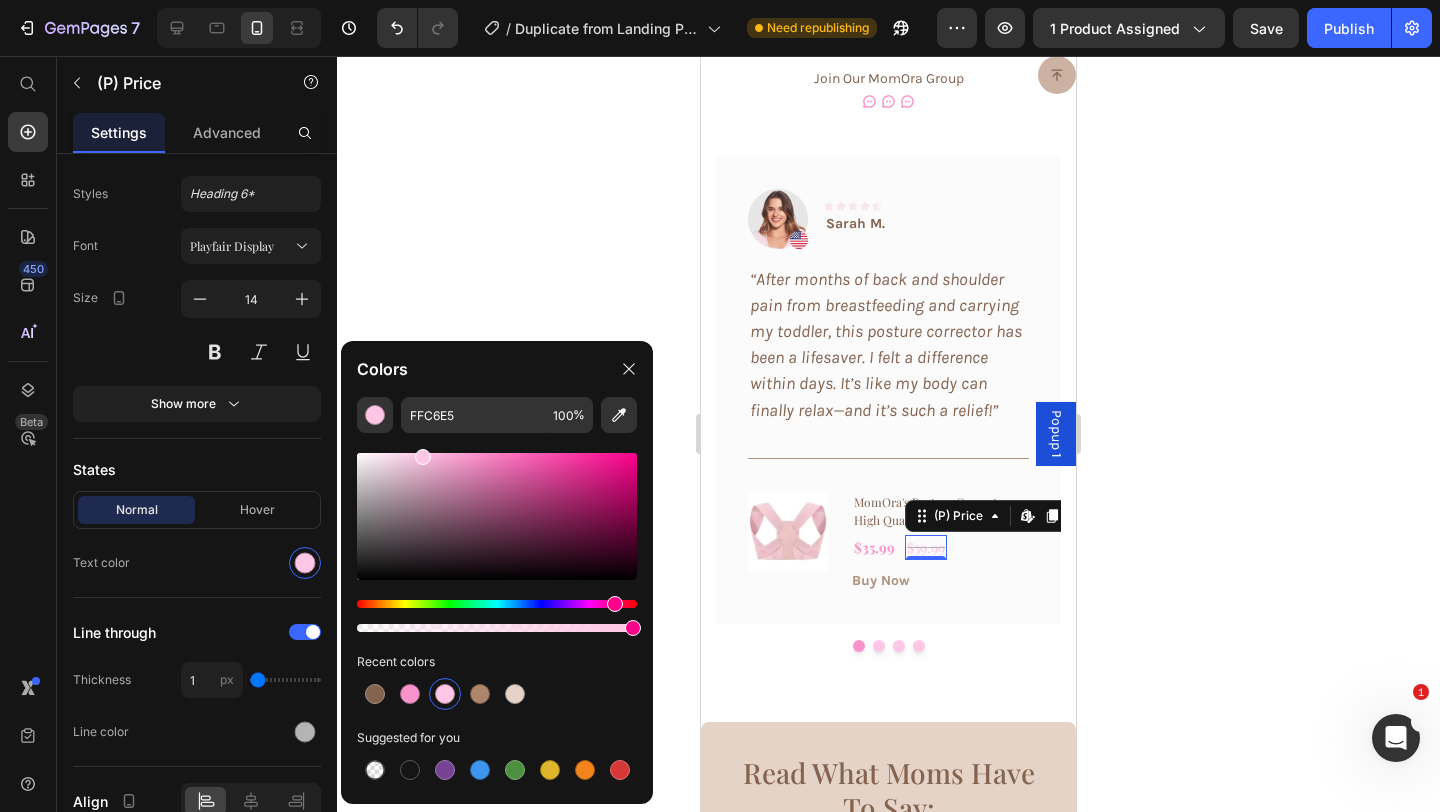 click at bounding box center (497, 516) 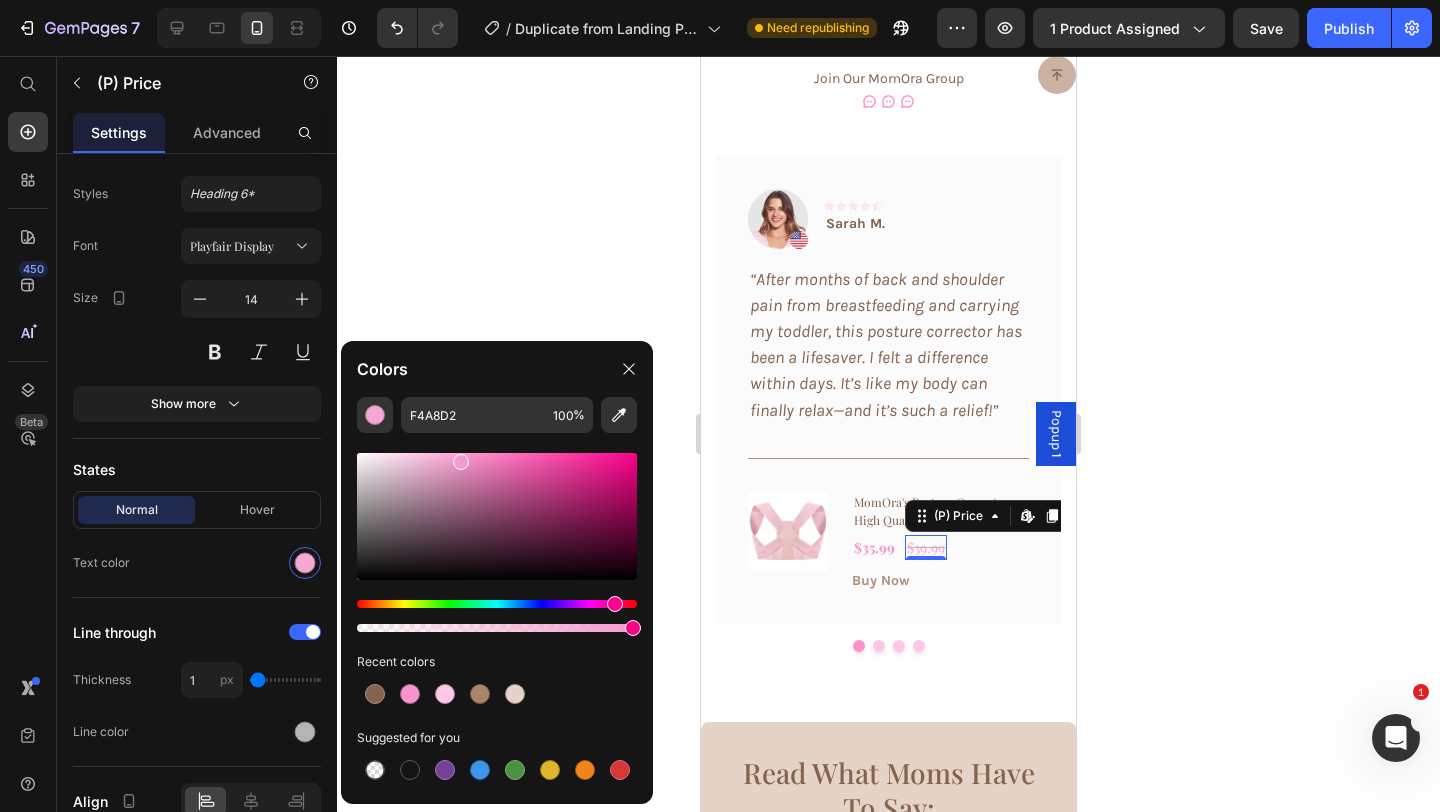 click at bounding box center [497, 516] 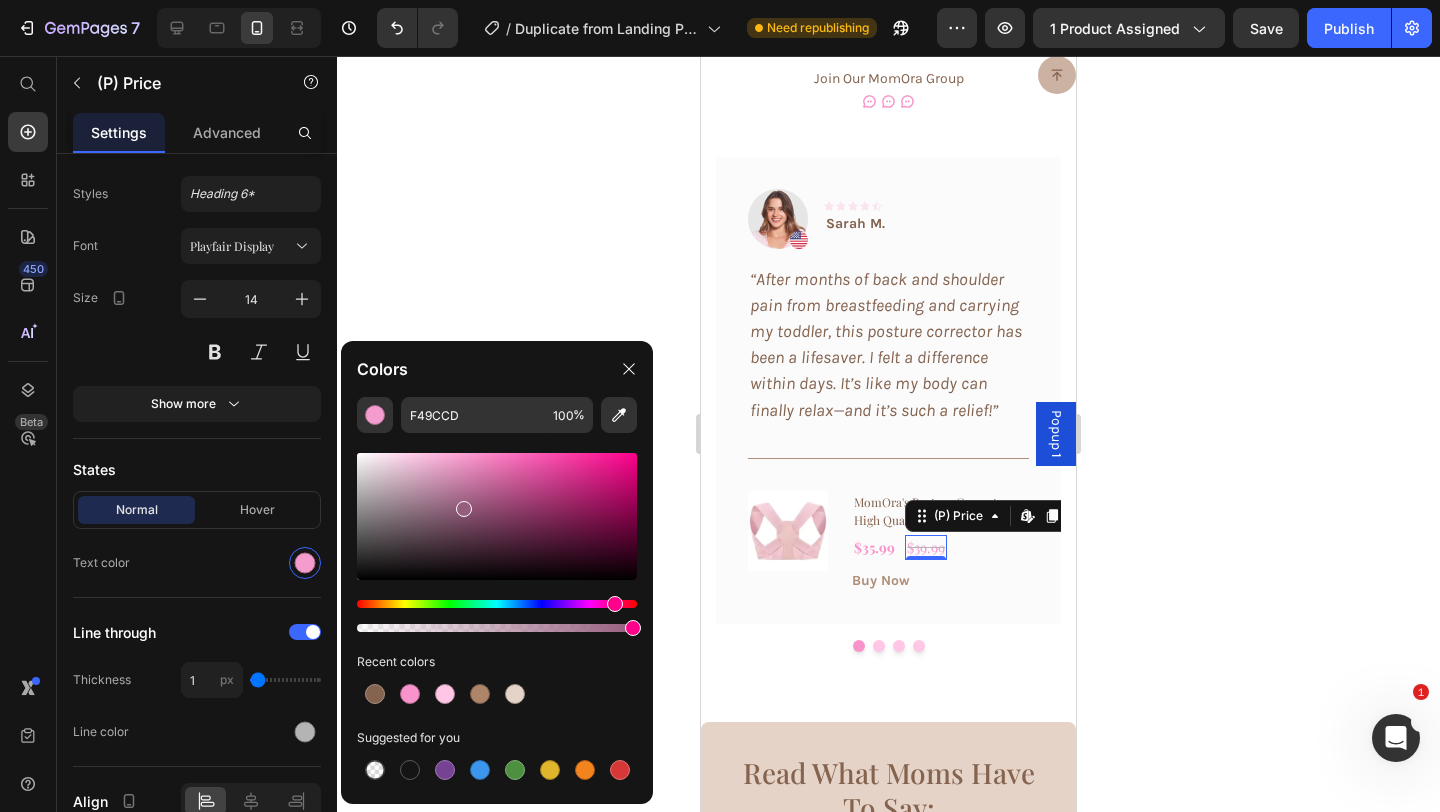 click at bounding box center [497, 516] 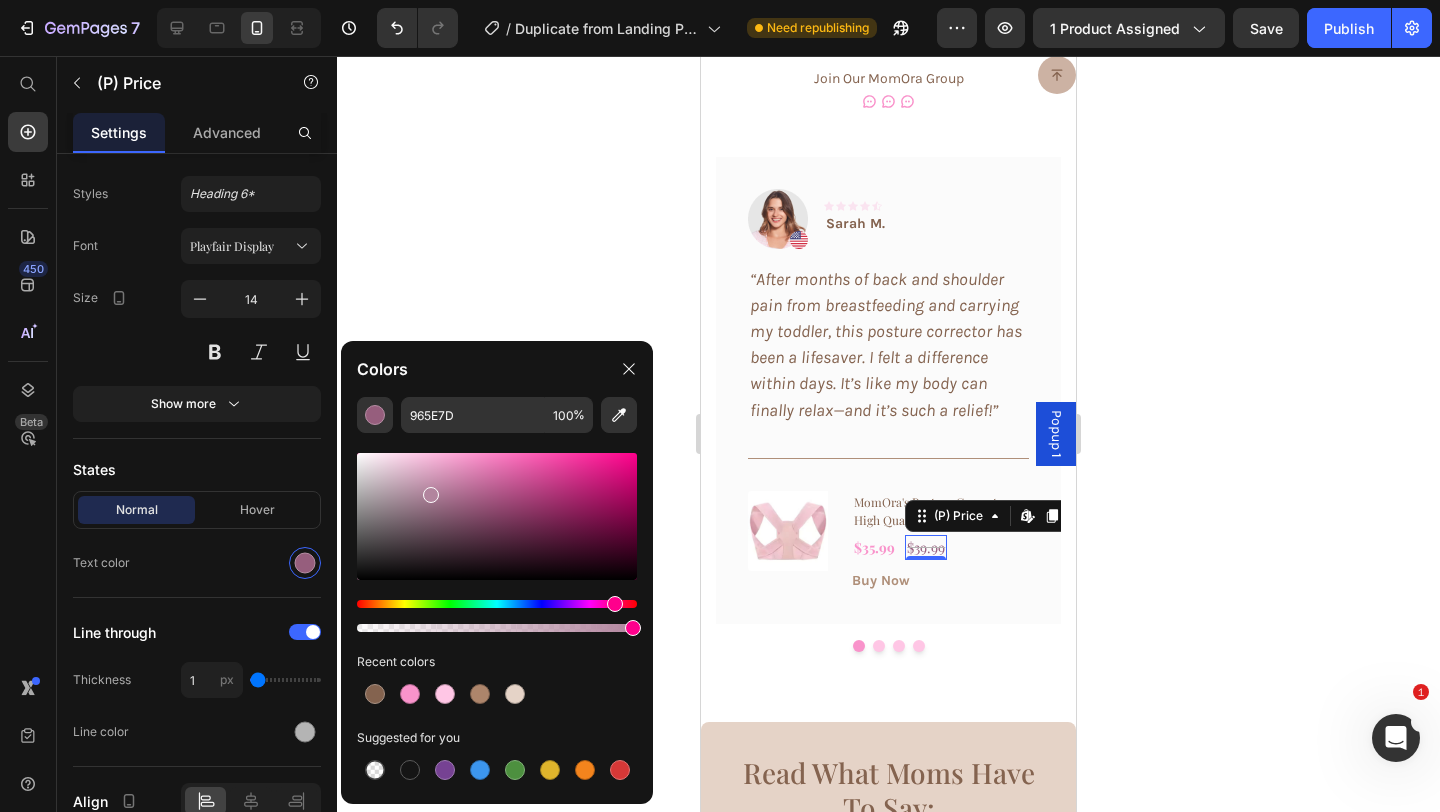 click at bounding box center (497, 516) 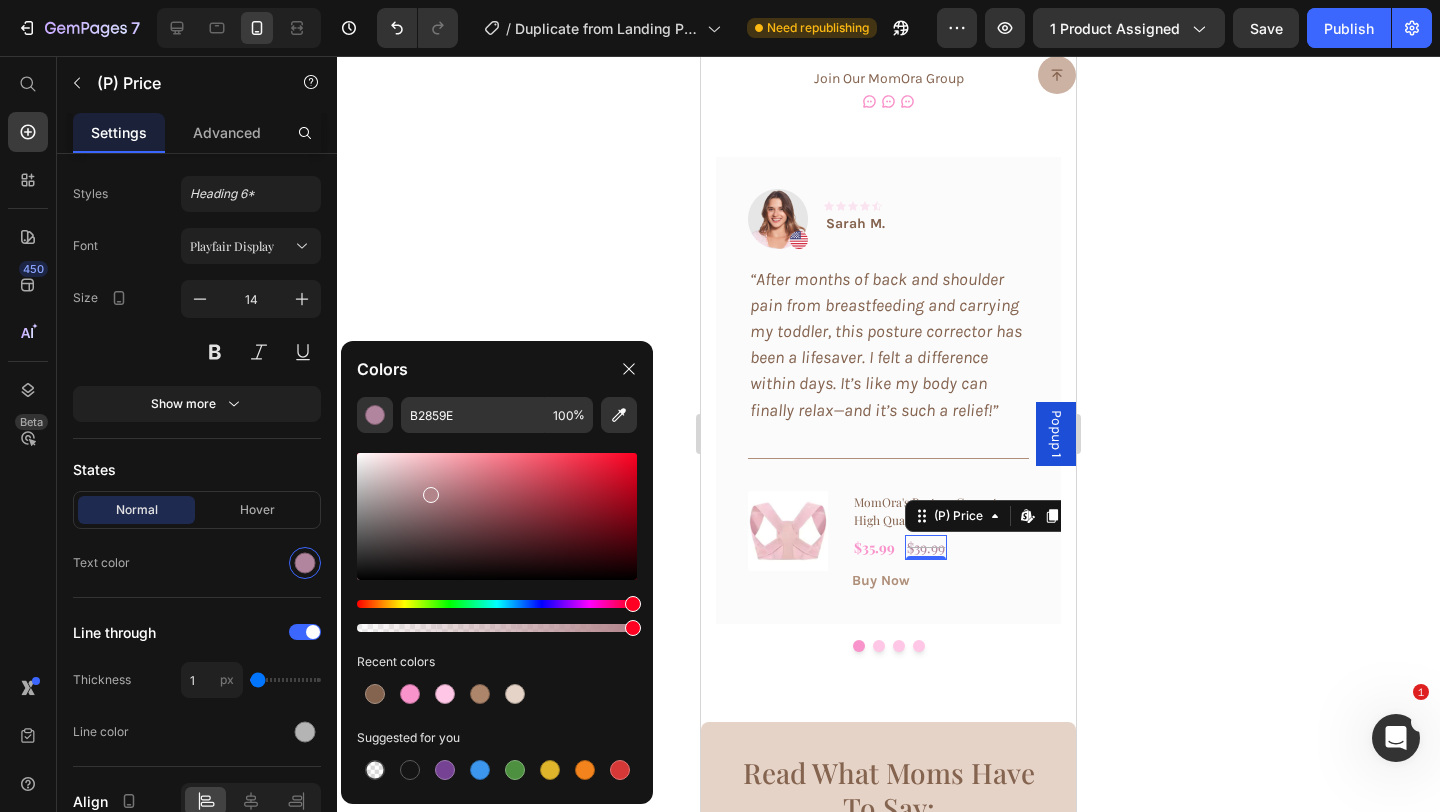 click at bounding box center [497, 604] 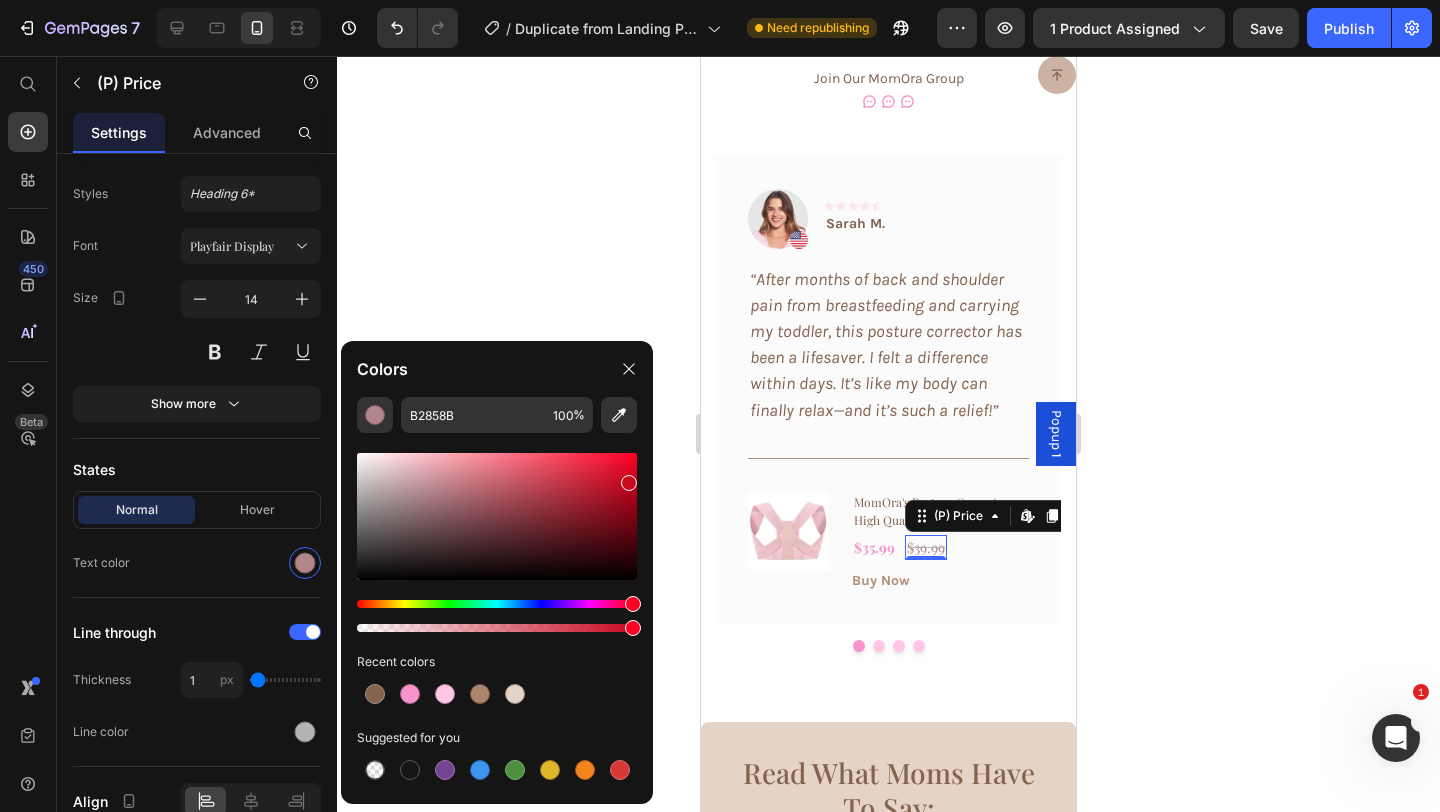 click at bounding box center [497, 516] 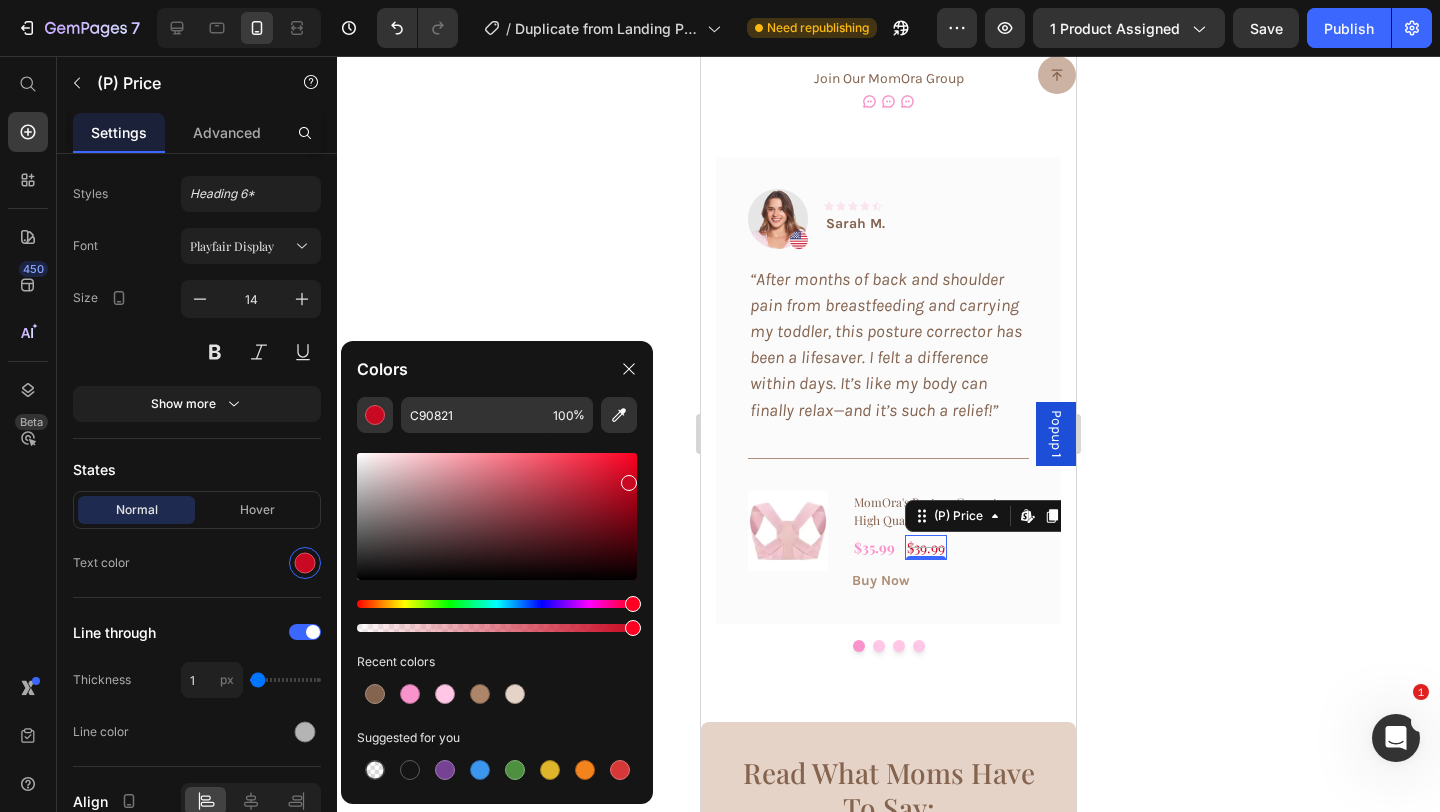 click at bounding box center (497, 542) 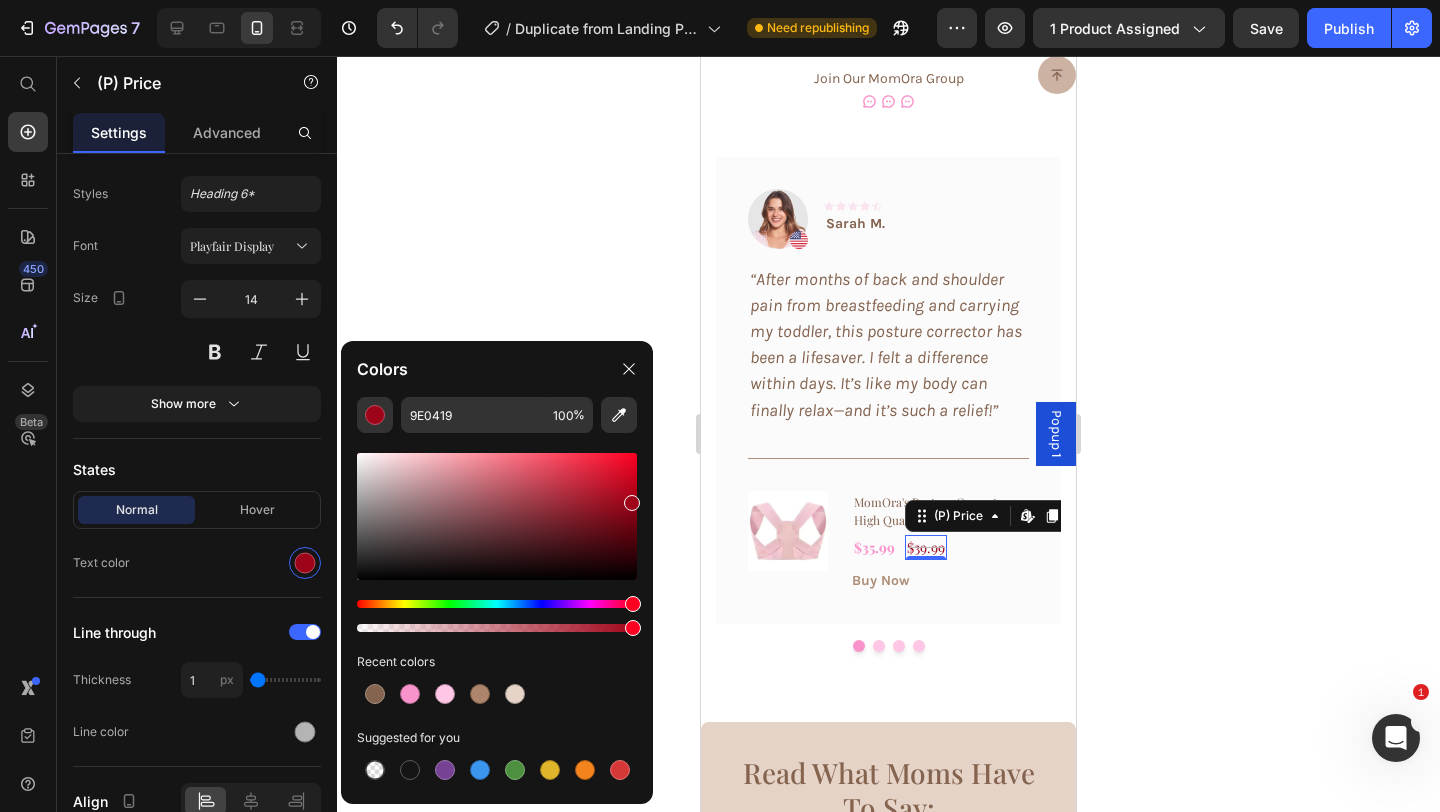drag, startPoint x: 629, startPoint y: 488, endPoint x: 631, endPoint y: 499, distance: 11.18034 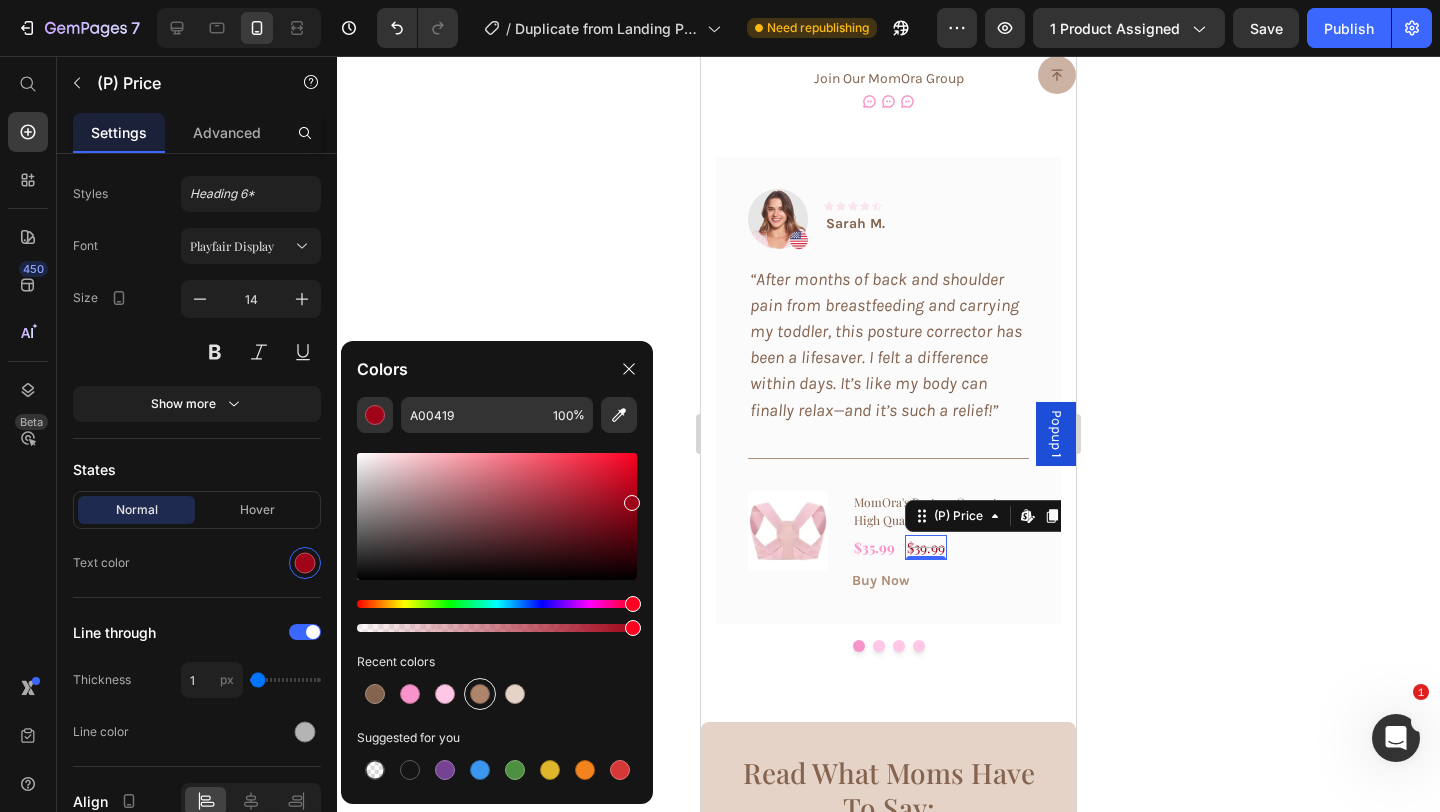 click at bounding box center [480, 694] 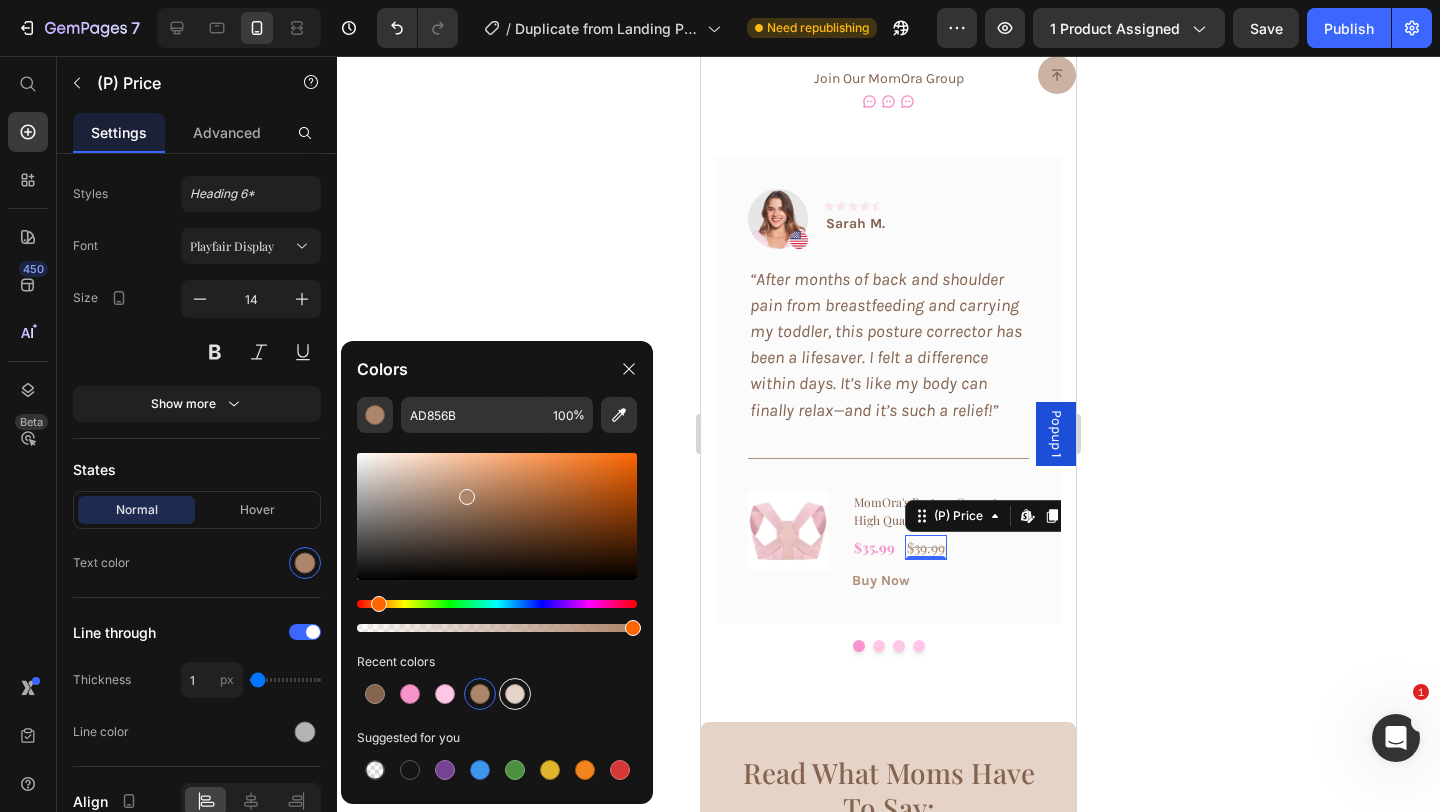 click at bounding box center [515, 694] 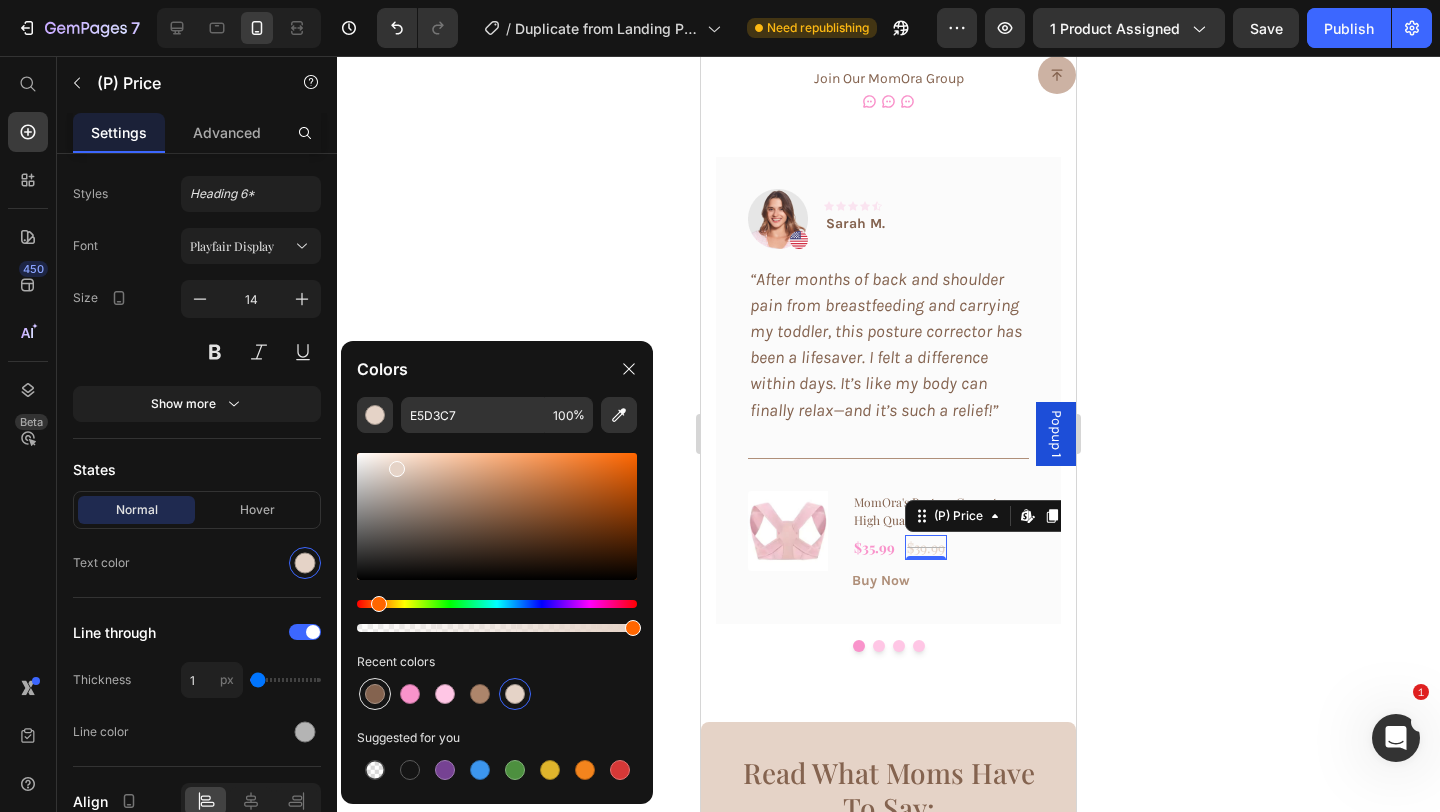 click at bounding box center (375, 694) 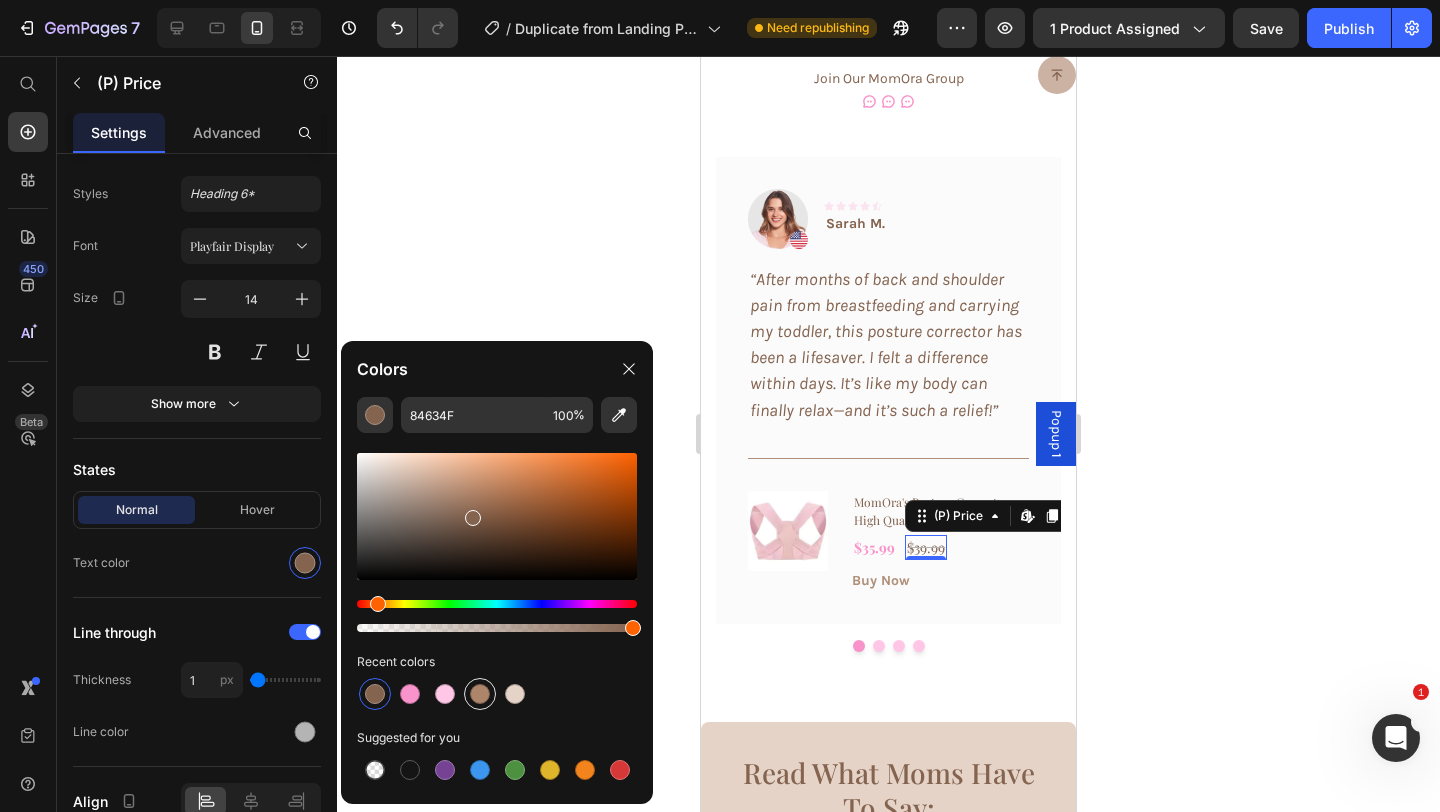 click at bounding box center [480, 694] 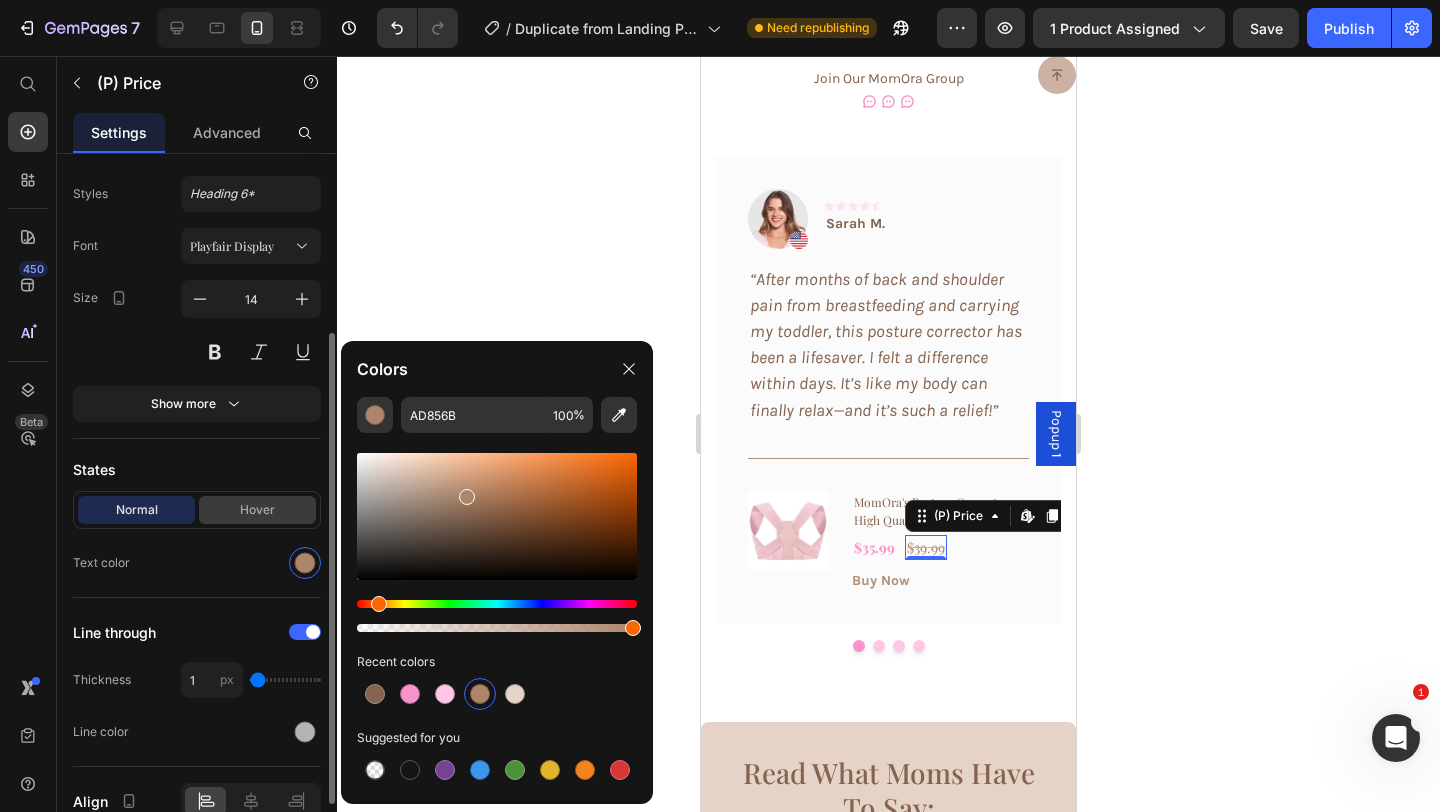 click on "Hover" at bounding box center (257, 510) 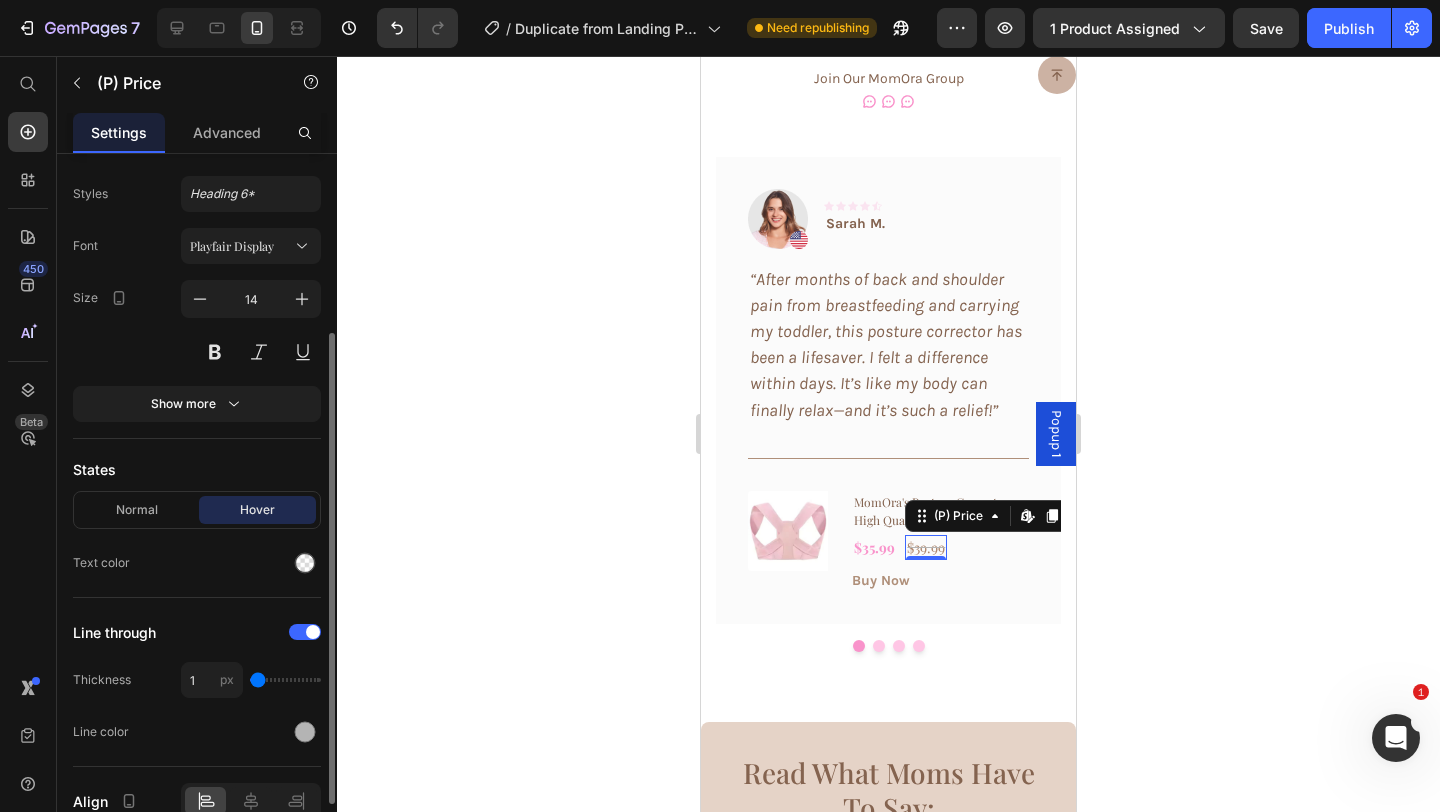 click on "Hover" at bounding box center [257, 510] 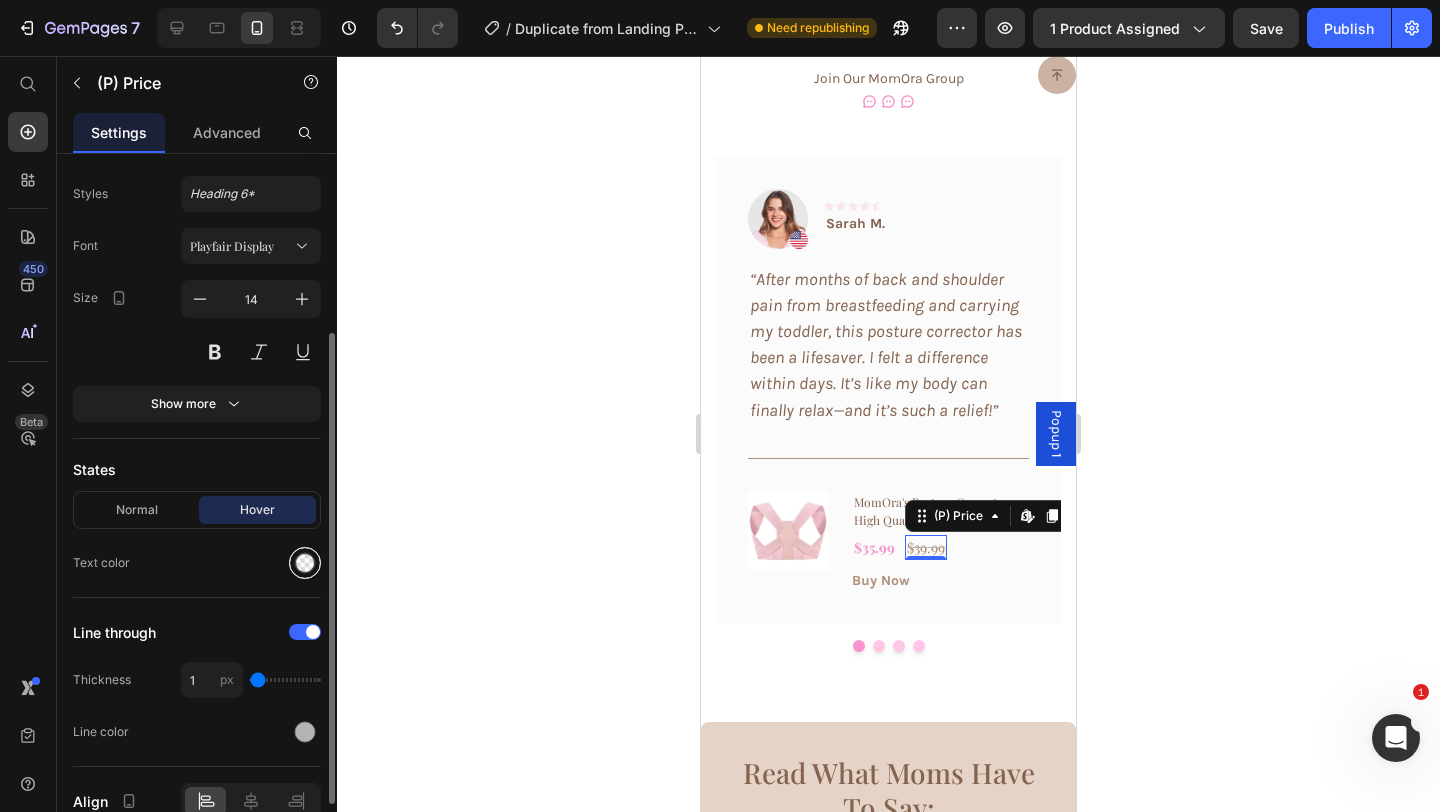 click at bounding box center [305, 563] 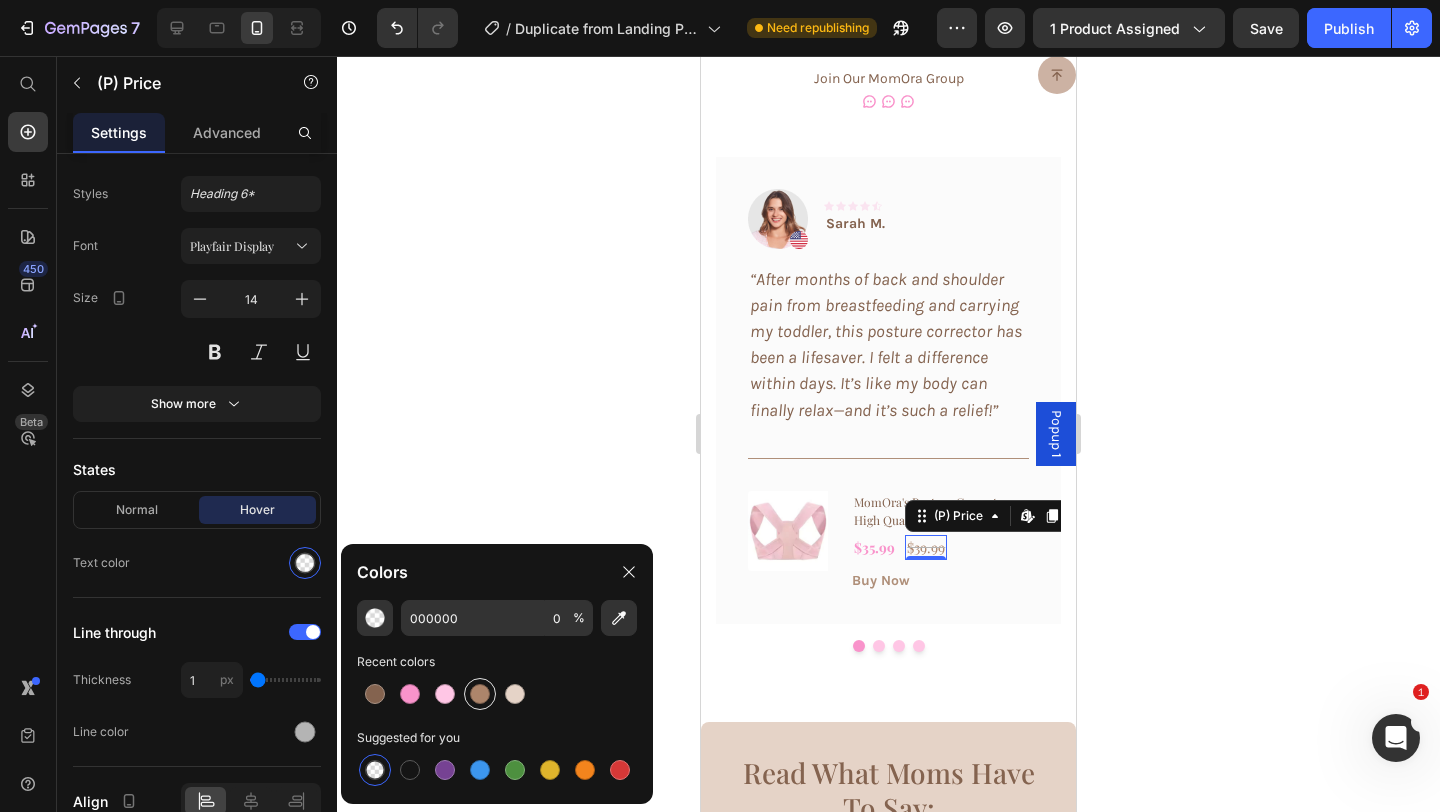 click at bounding box center (480, 694) 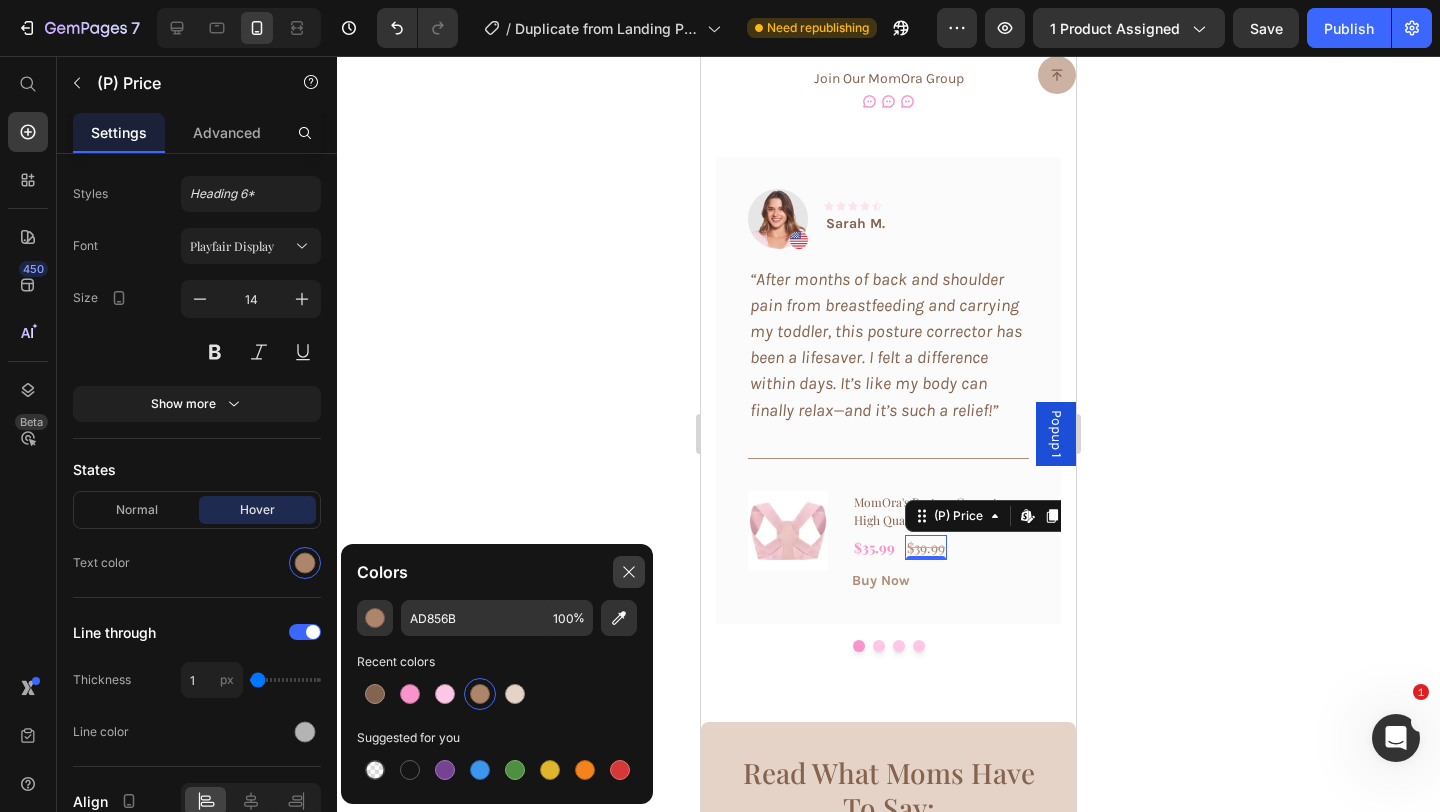 click 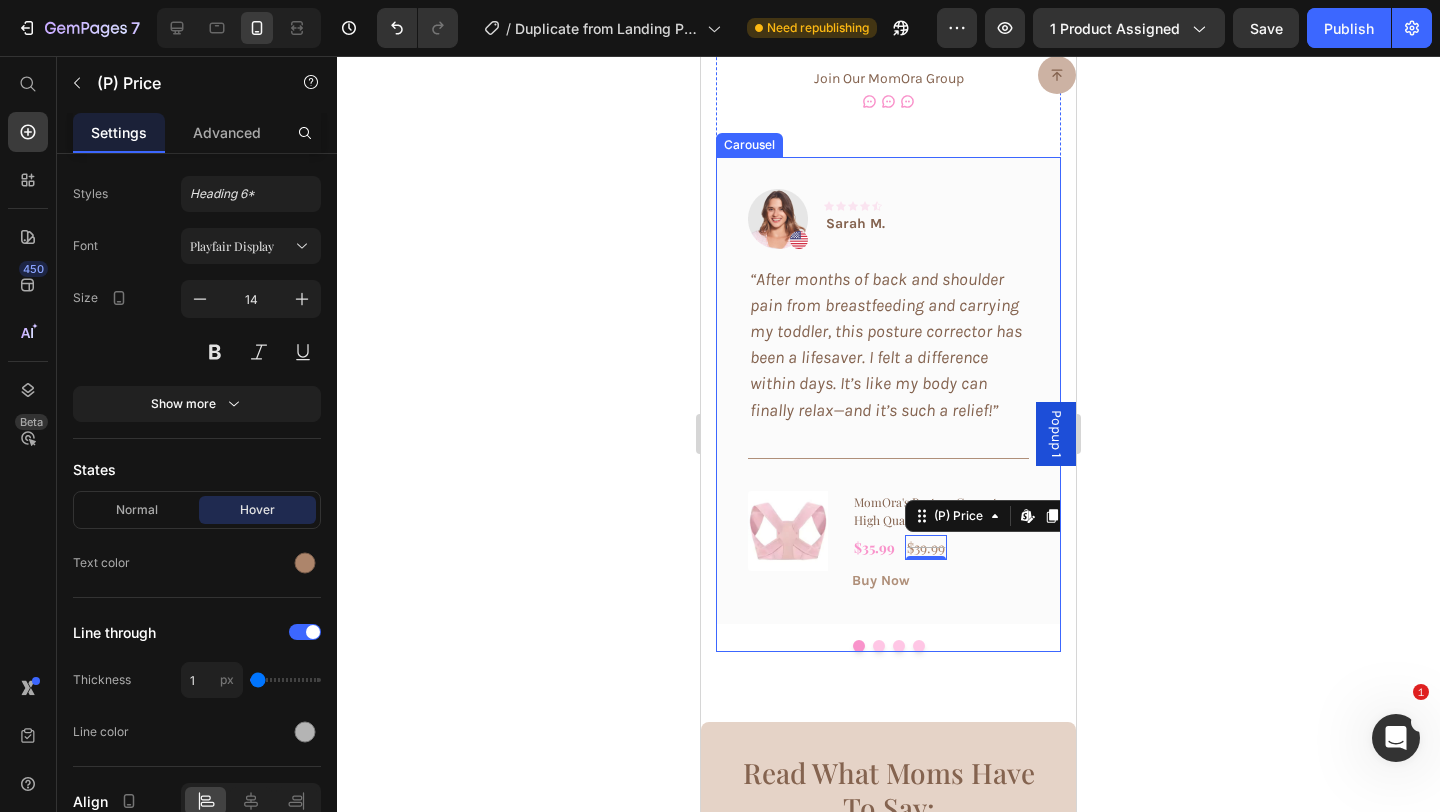 click at bounding box center (879, 646) 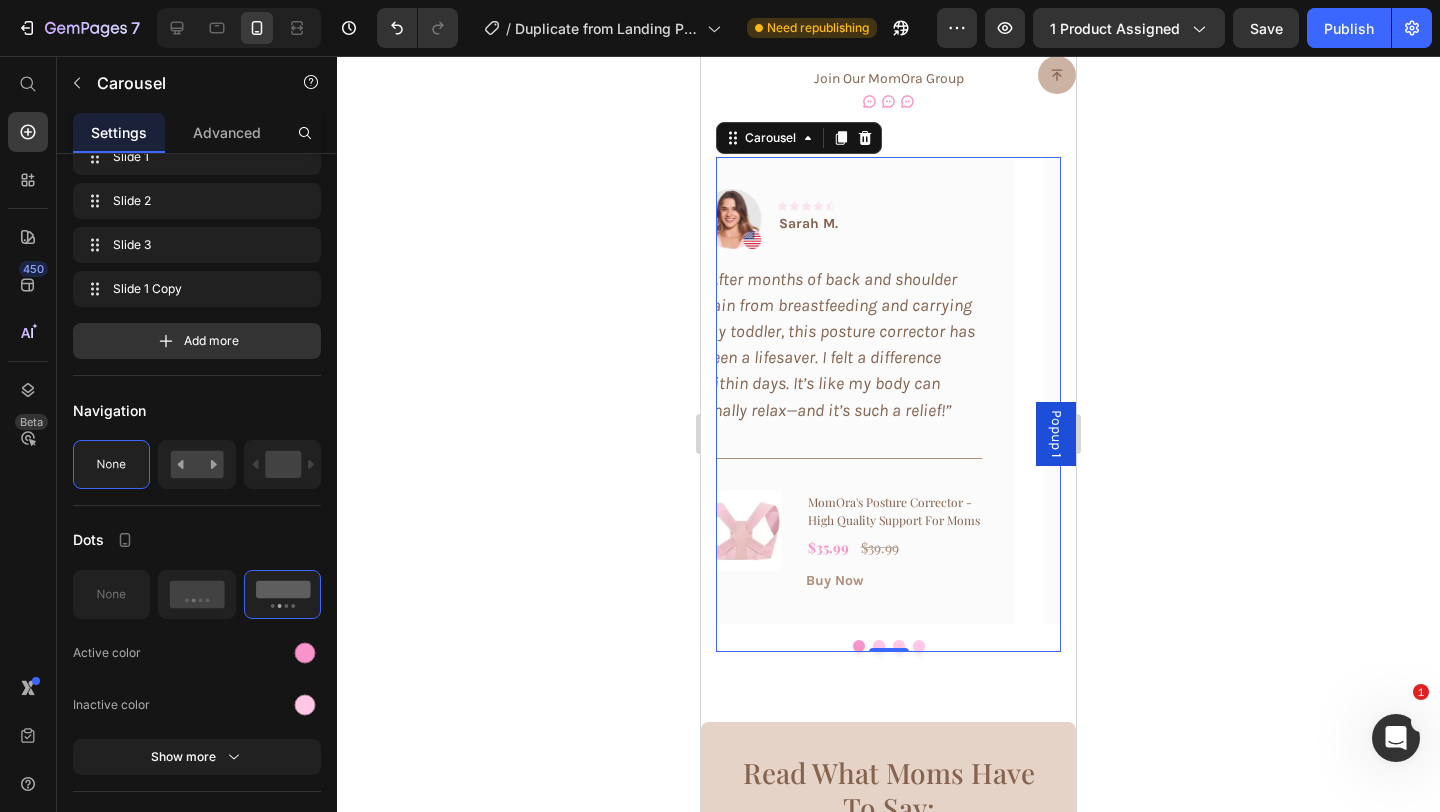 scroll, scrollTop: 0, scrollLeft: 0, axis: both 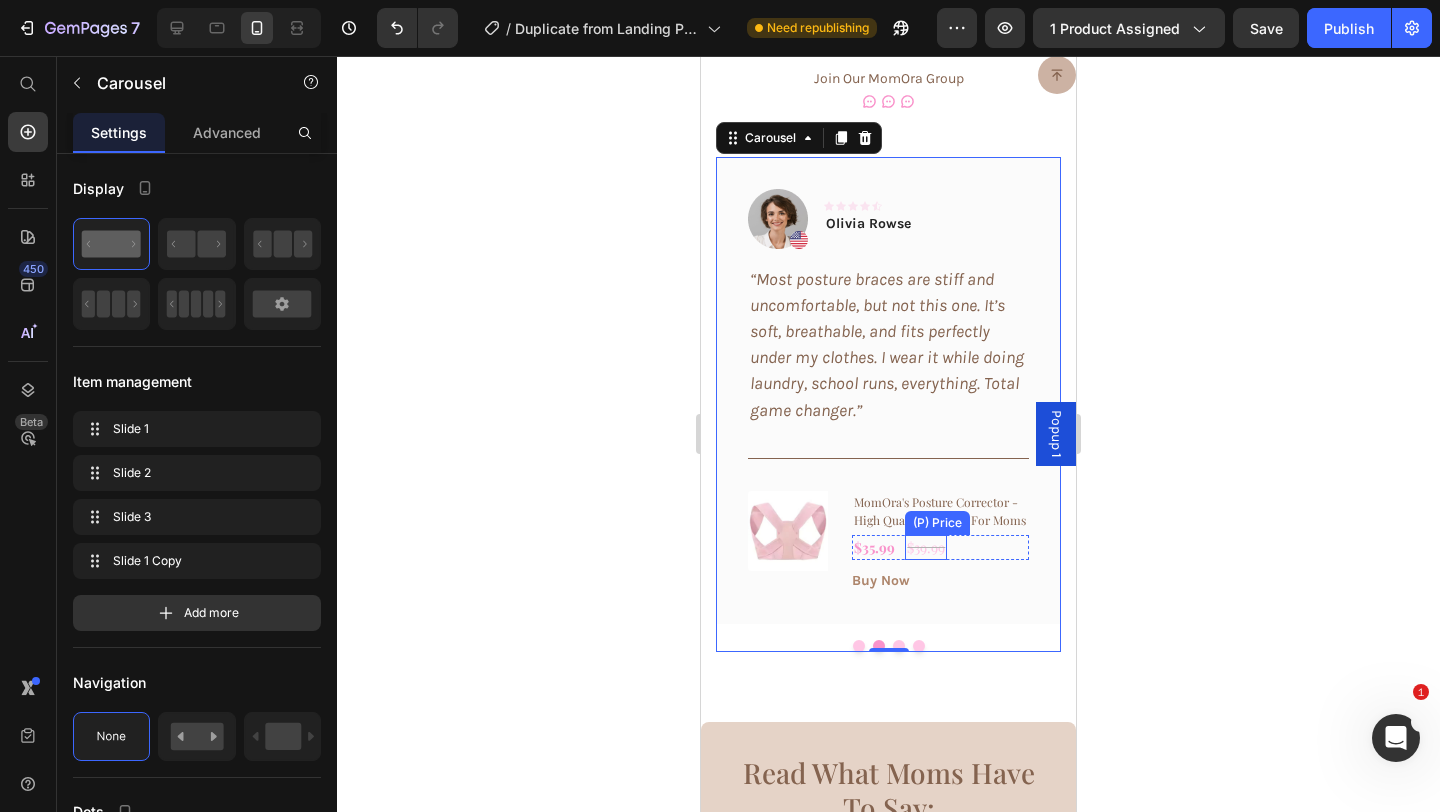 click on "$39.99" at bounding box center [926, 547] 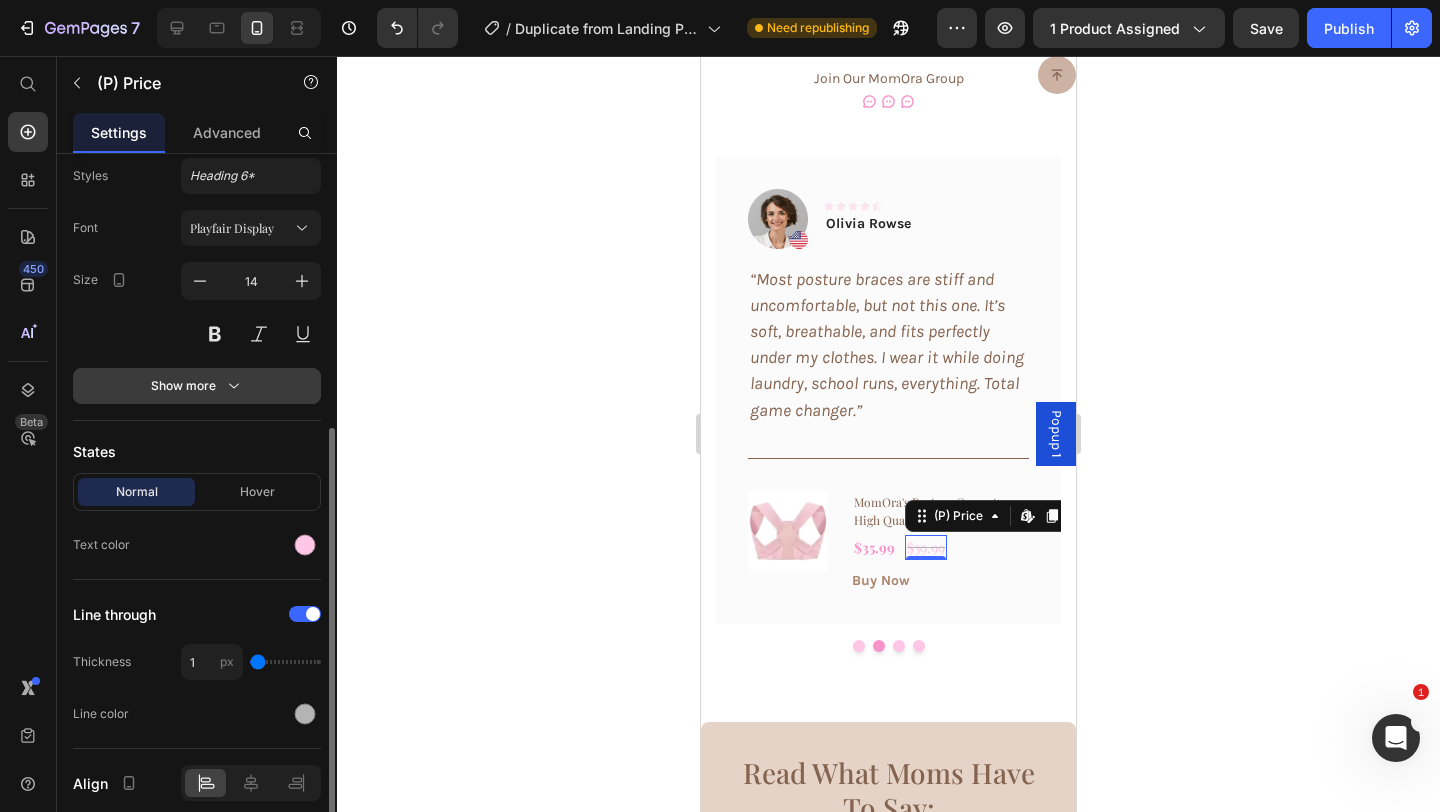 scroll, scrollTop: 340, scrollLeft: 0, axis: vertical 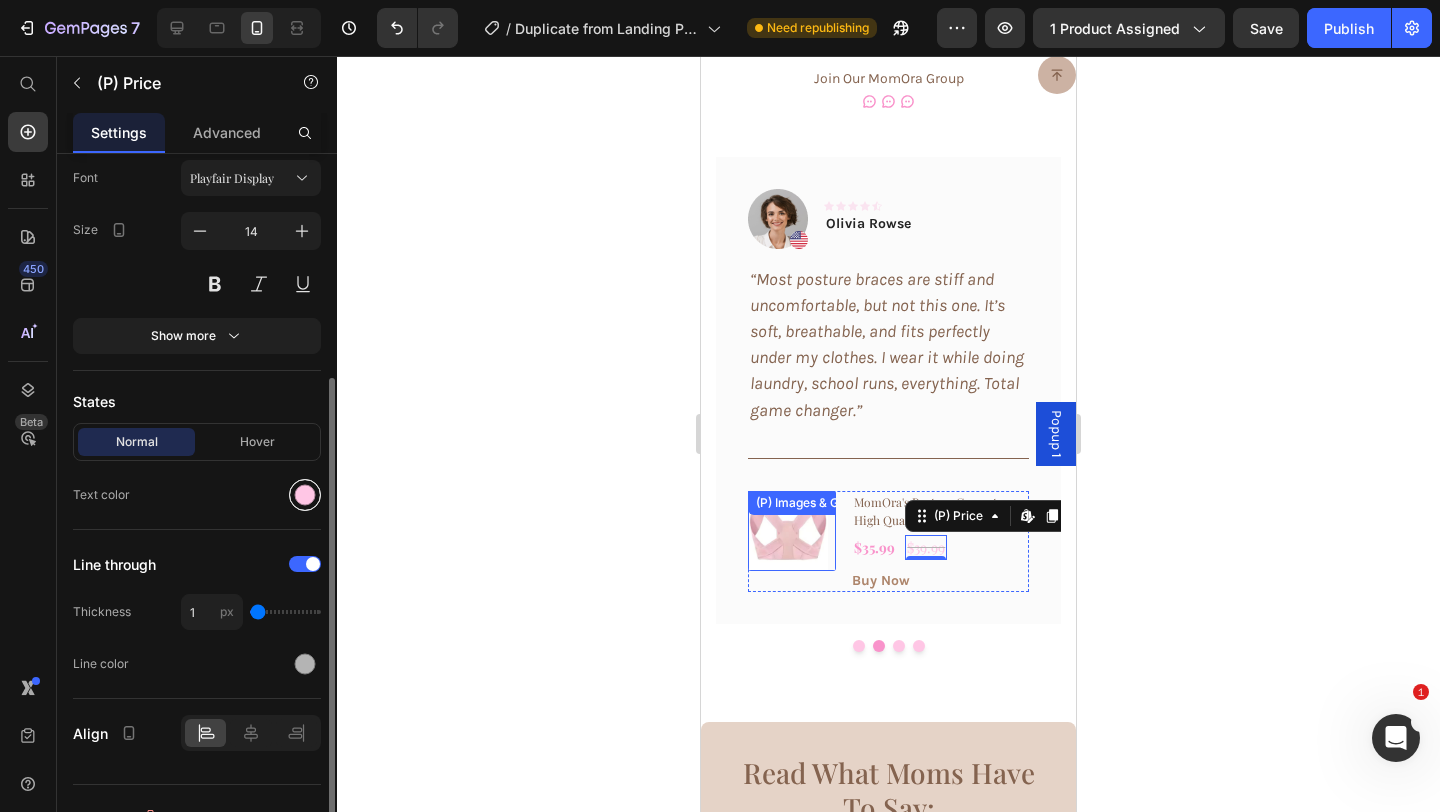 click at bounding box center [305, 495] 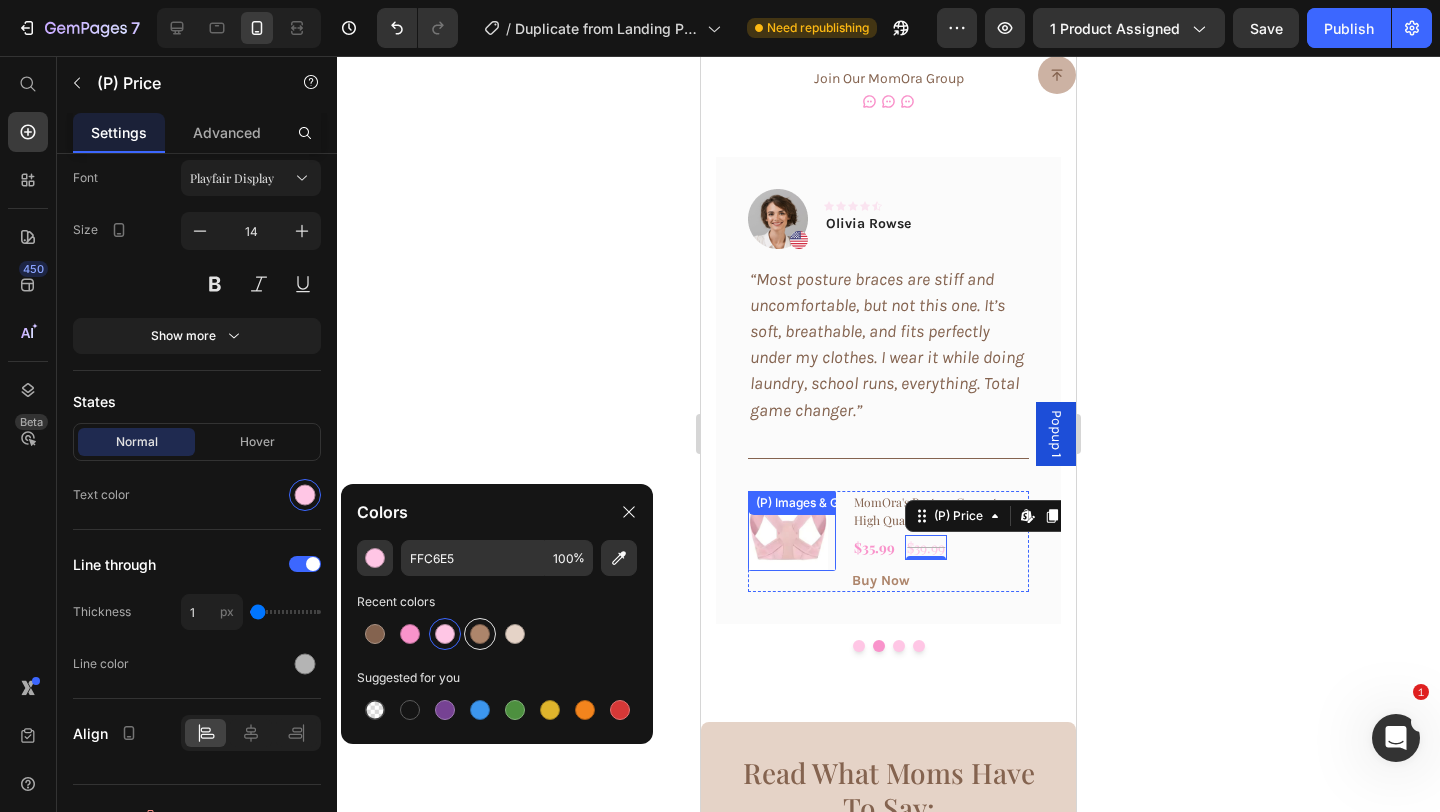 click at bounding box center (480, 634) 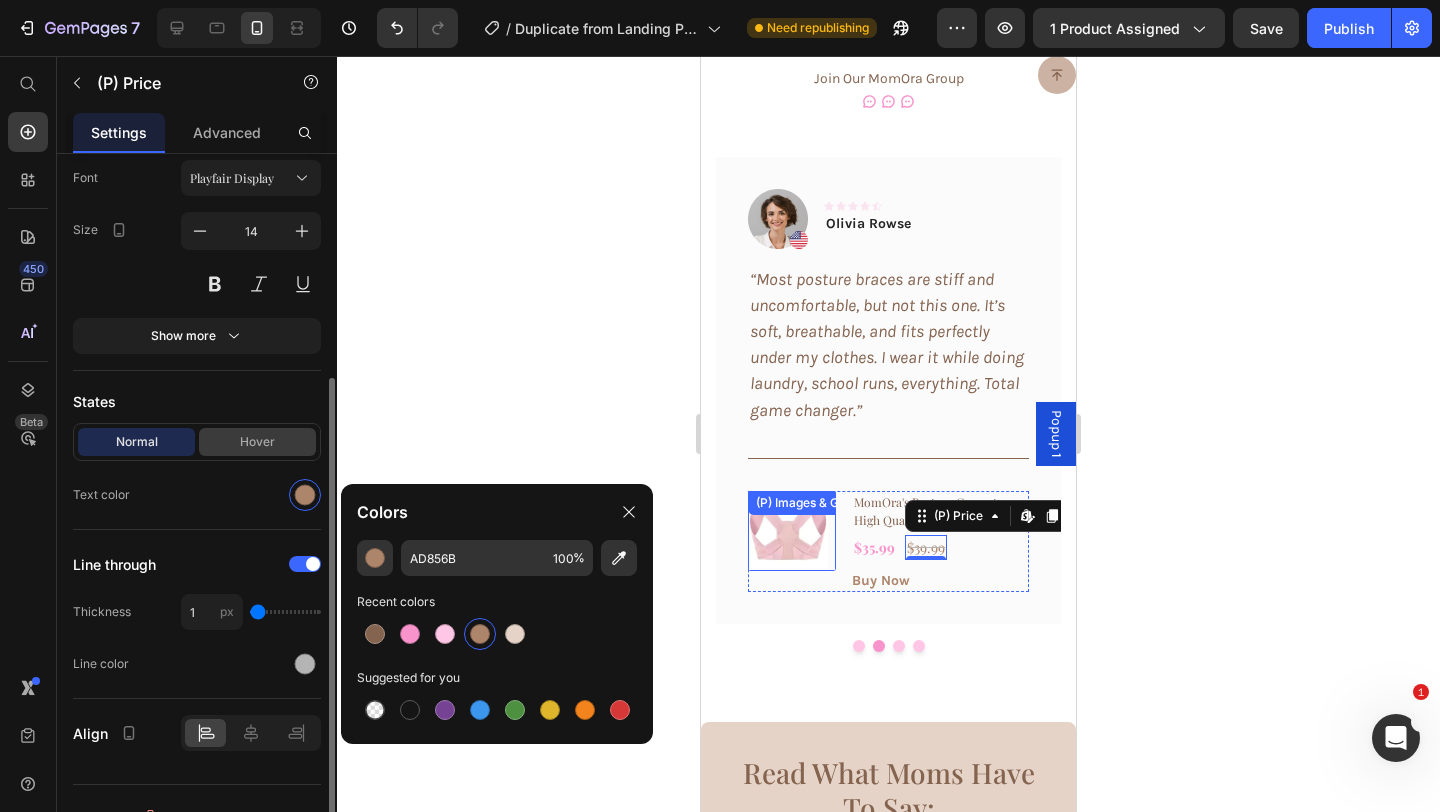 click on "Hover" at bounding box center (257, 442) 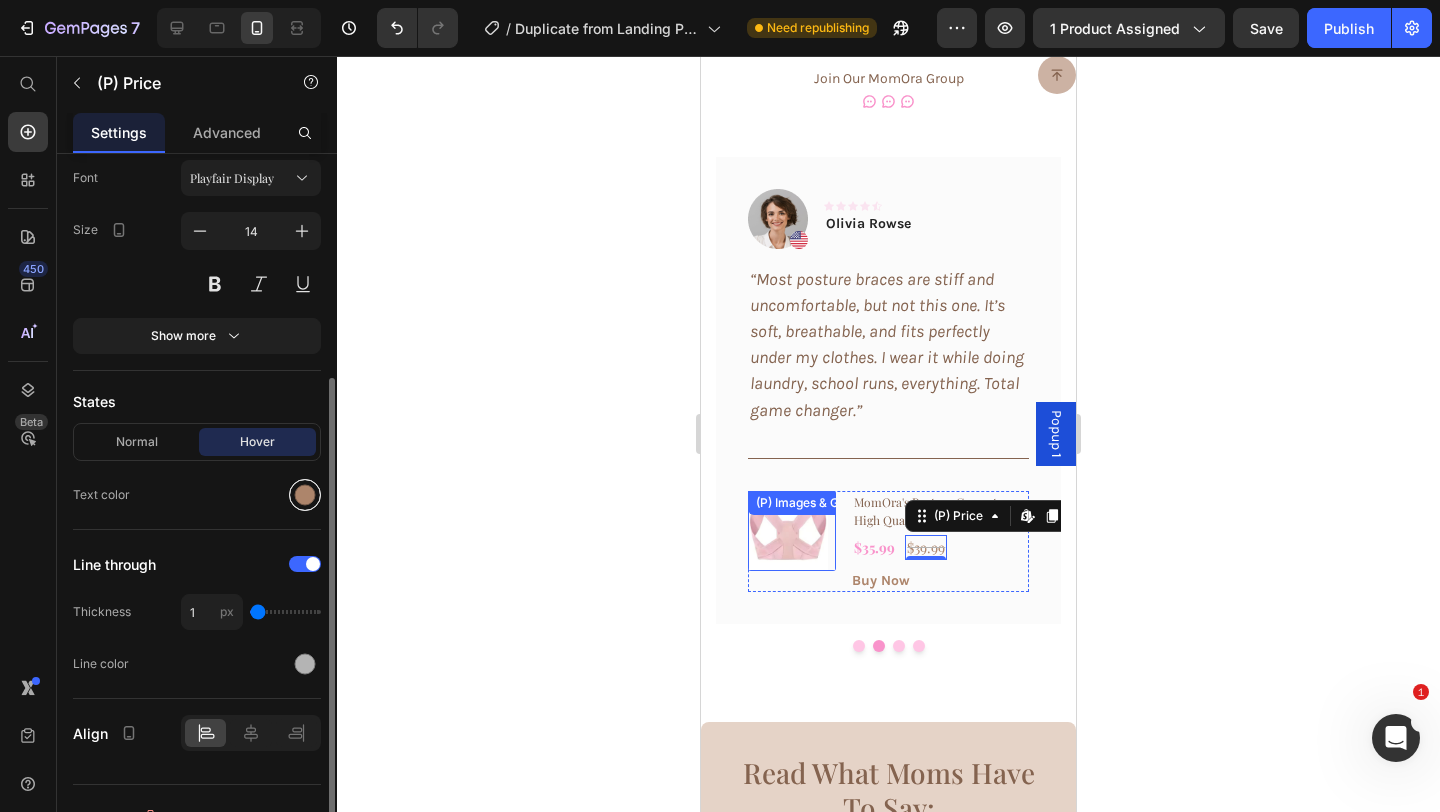 click at bounding box center (305, 495) 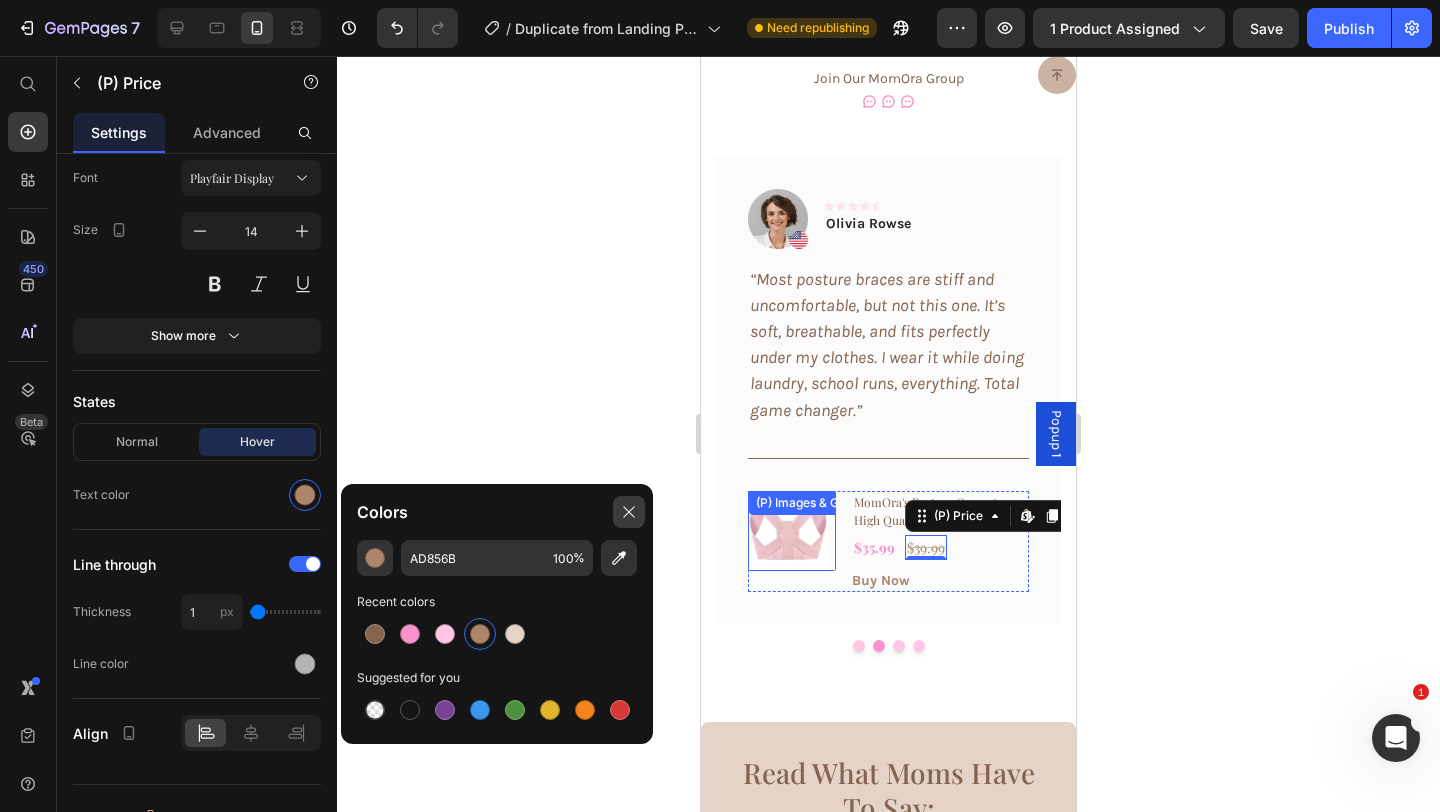 click 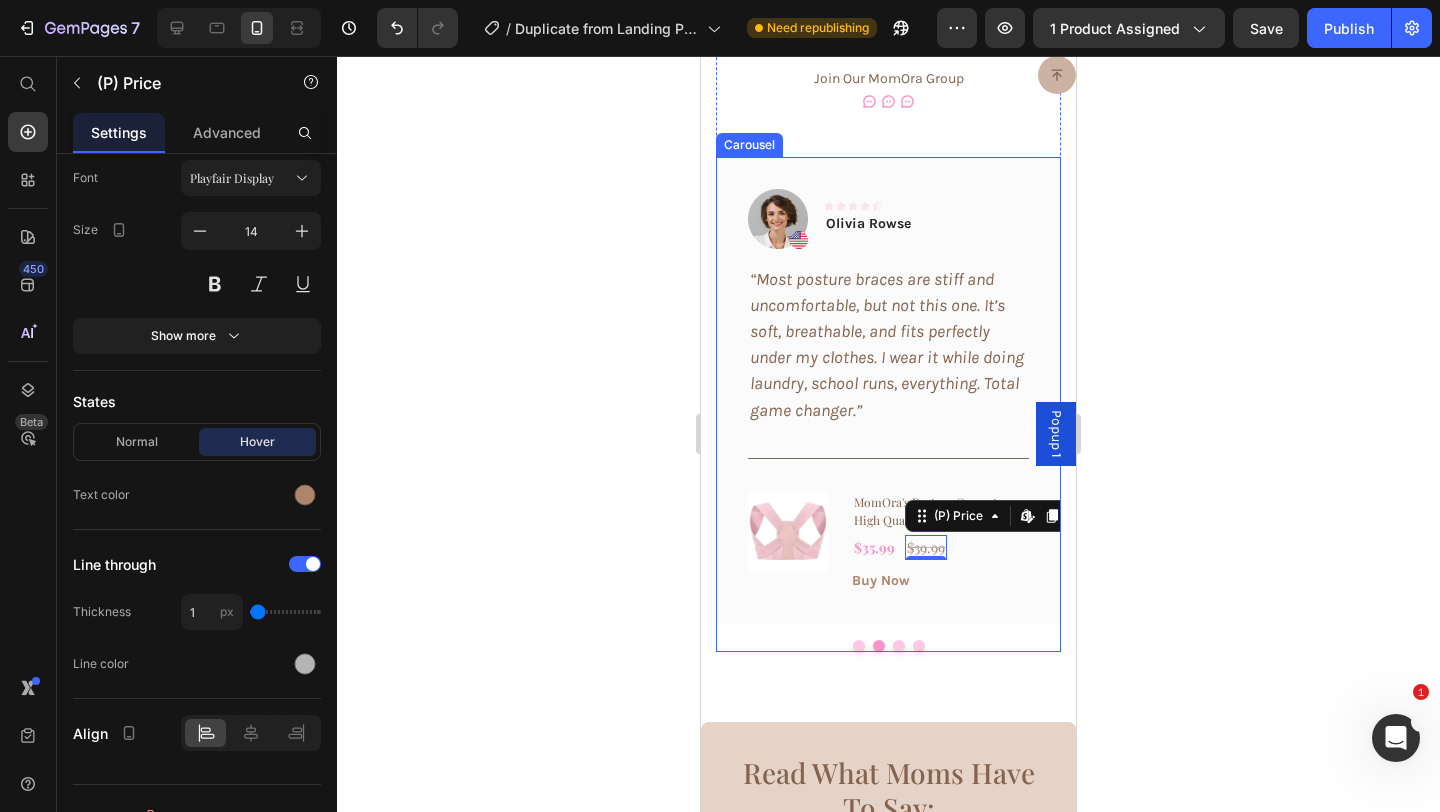 click at bounding box center [859, 646] 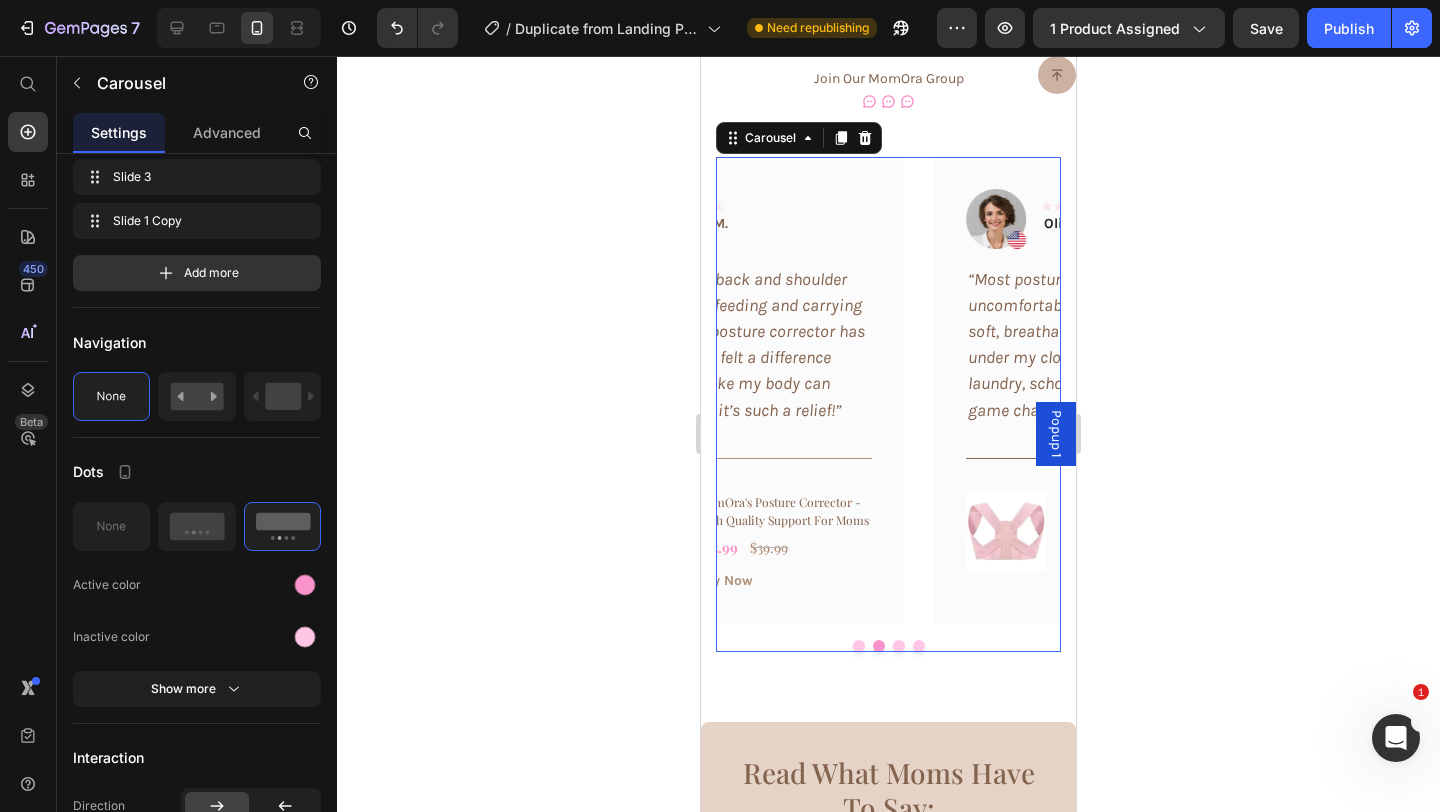 scroll, scrollTop: 0, scrollLeft: 0, axis: both 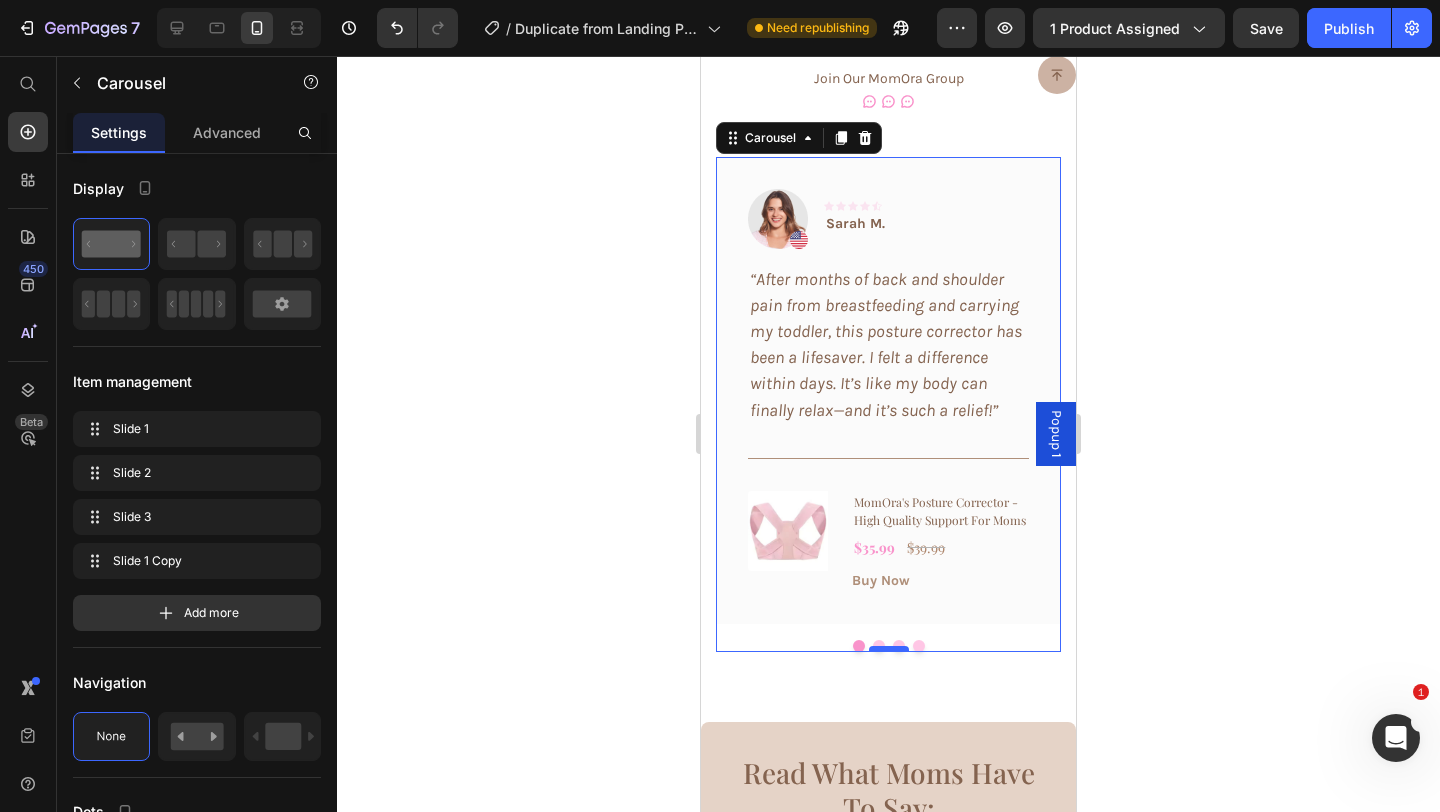 click at bounding box center (889, 649) 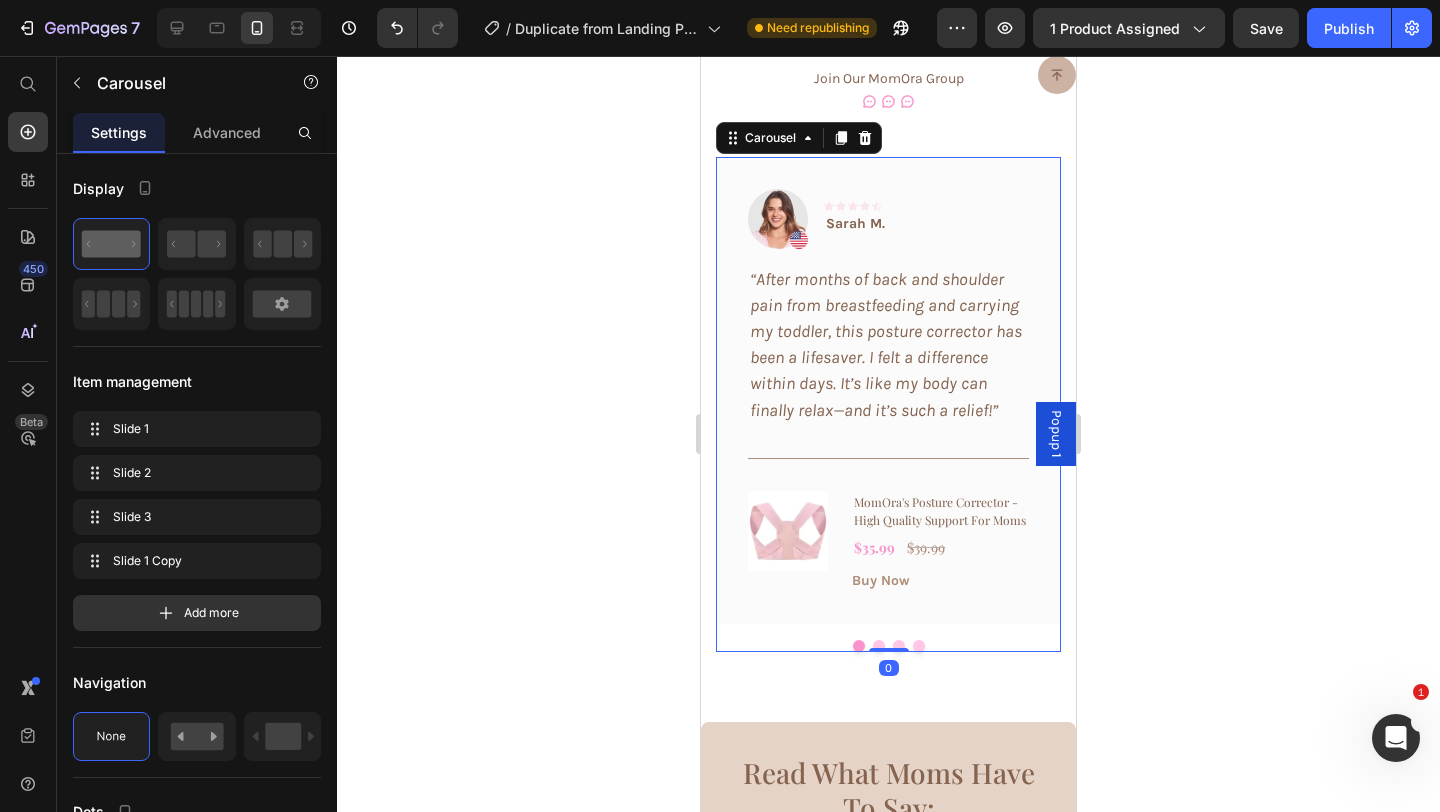 click at bounding box center [879, 646] 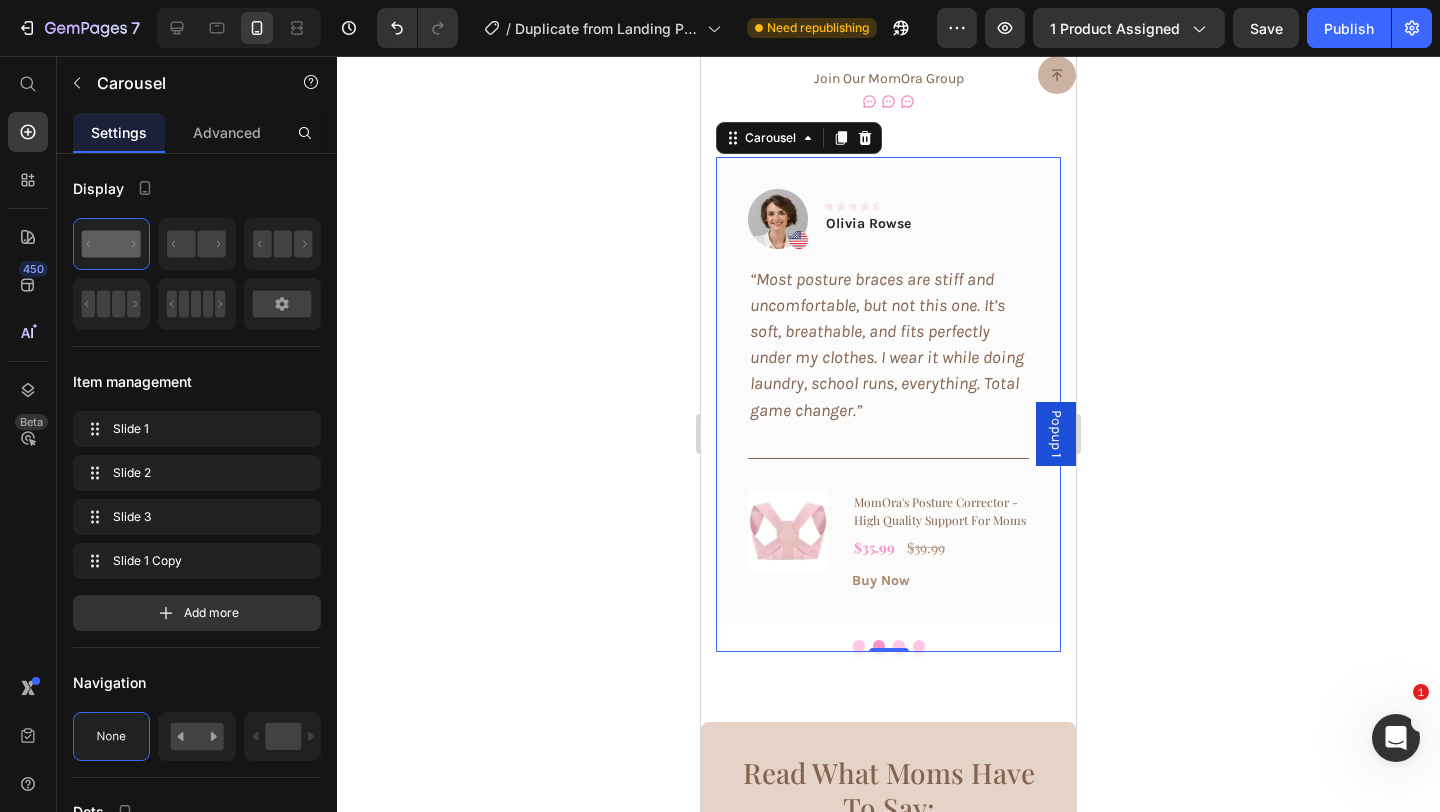 click at bounding box center (899, 646) 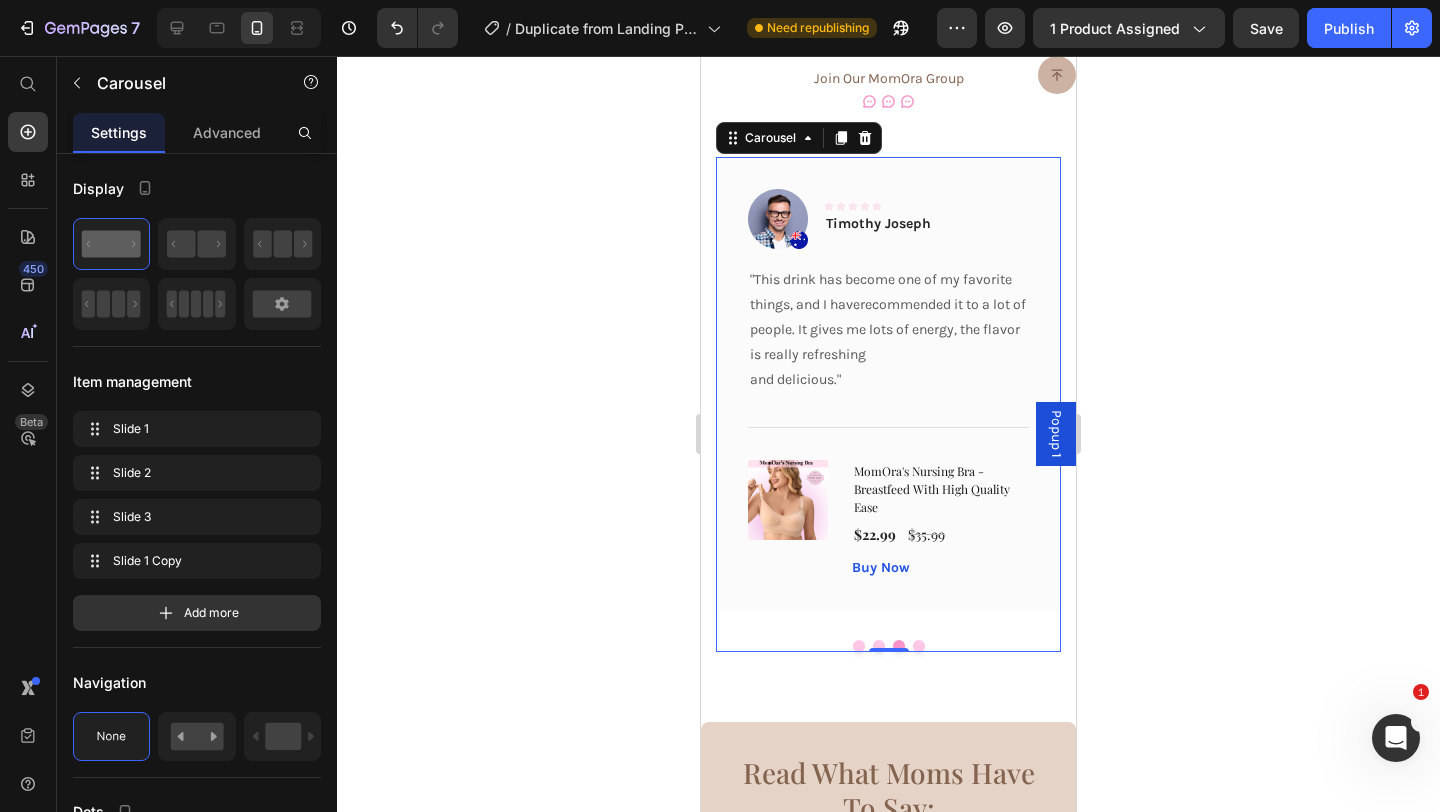 click at bounding box center [859, 646] 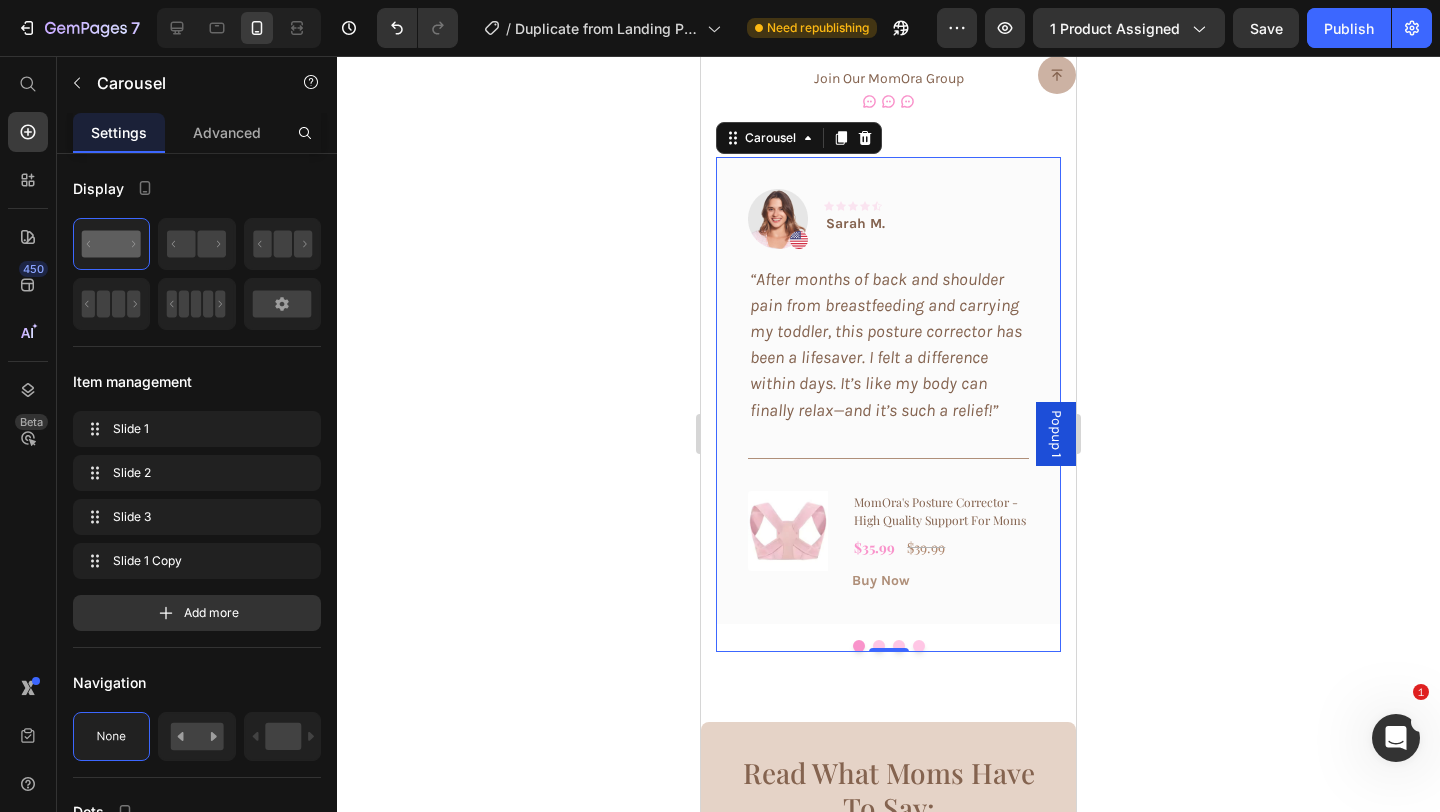 click at bounding box center [888, 646] 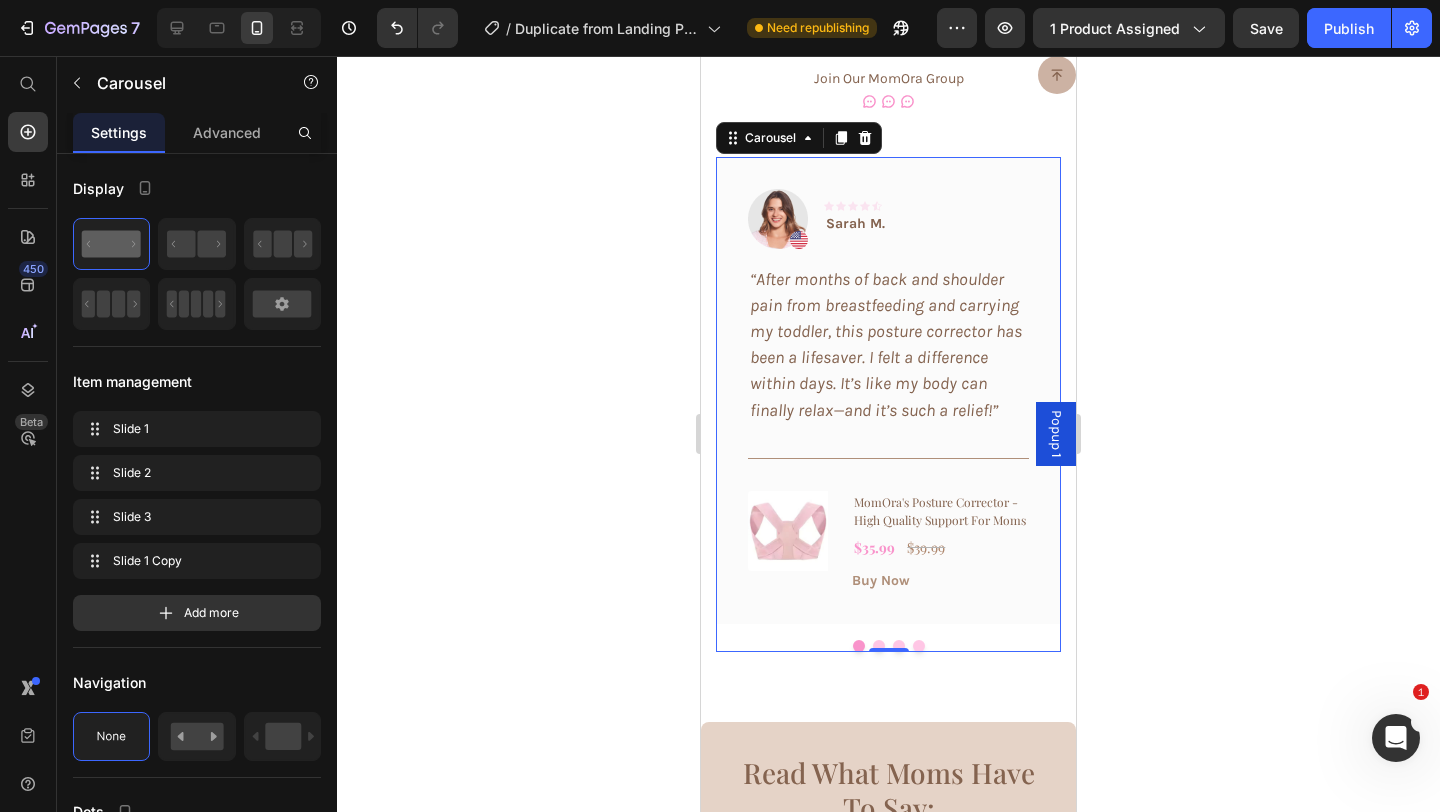 click at bounding box center [879, 646] 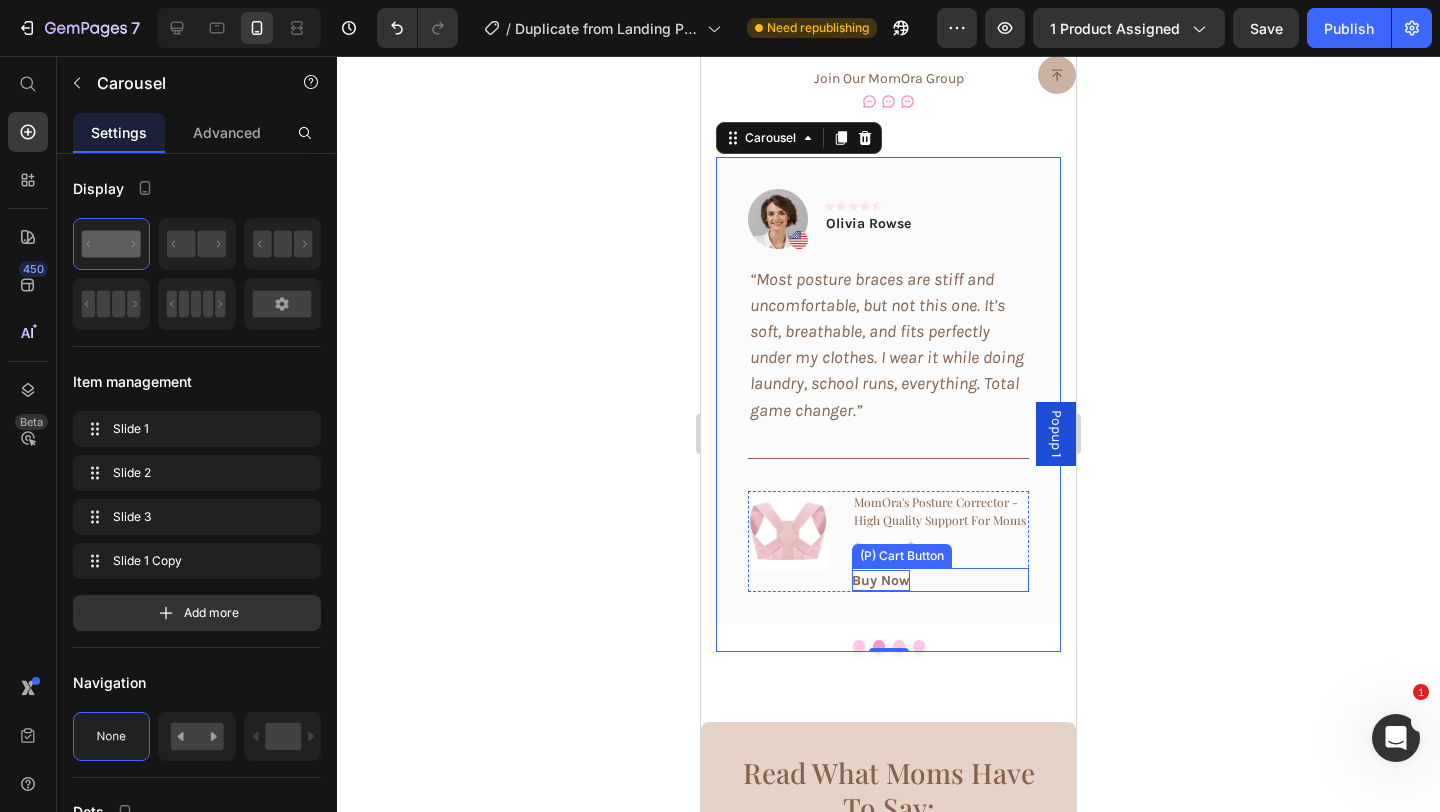 click on "Buy Now" at bounding box center [881, 580] 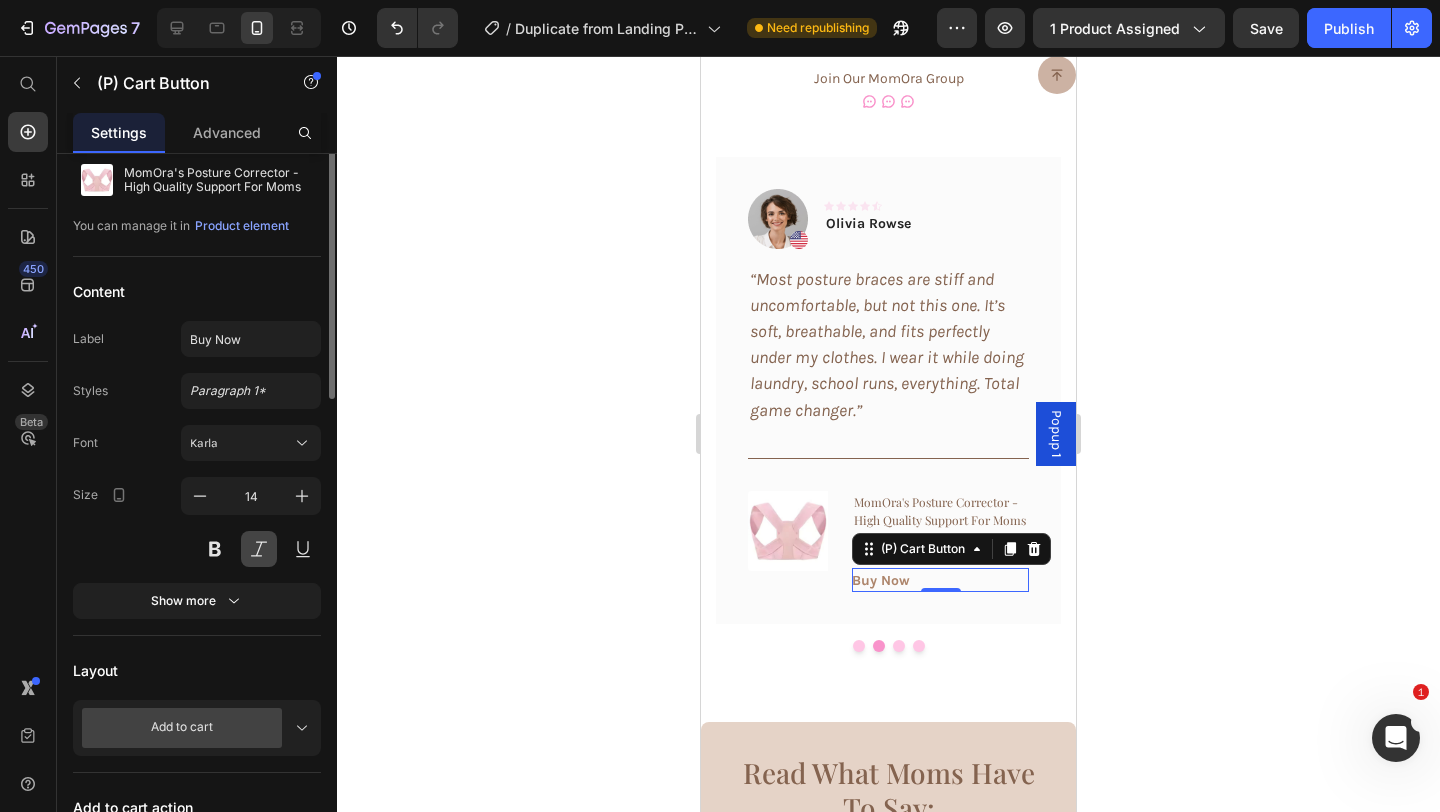scroll, scrollTop: 85, scrollLeft: 0, axis: vertical 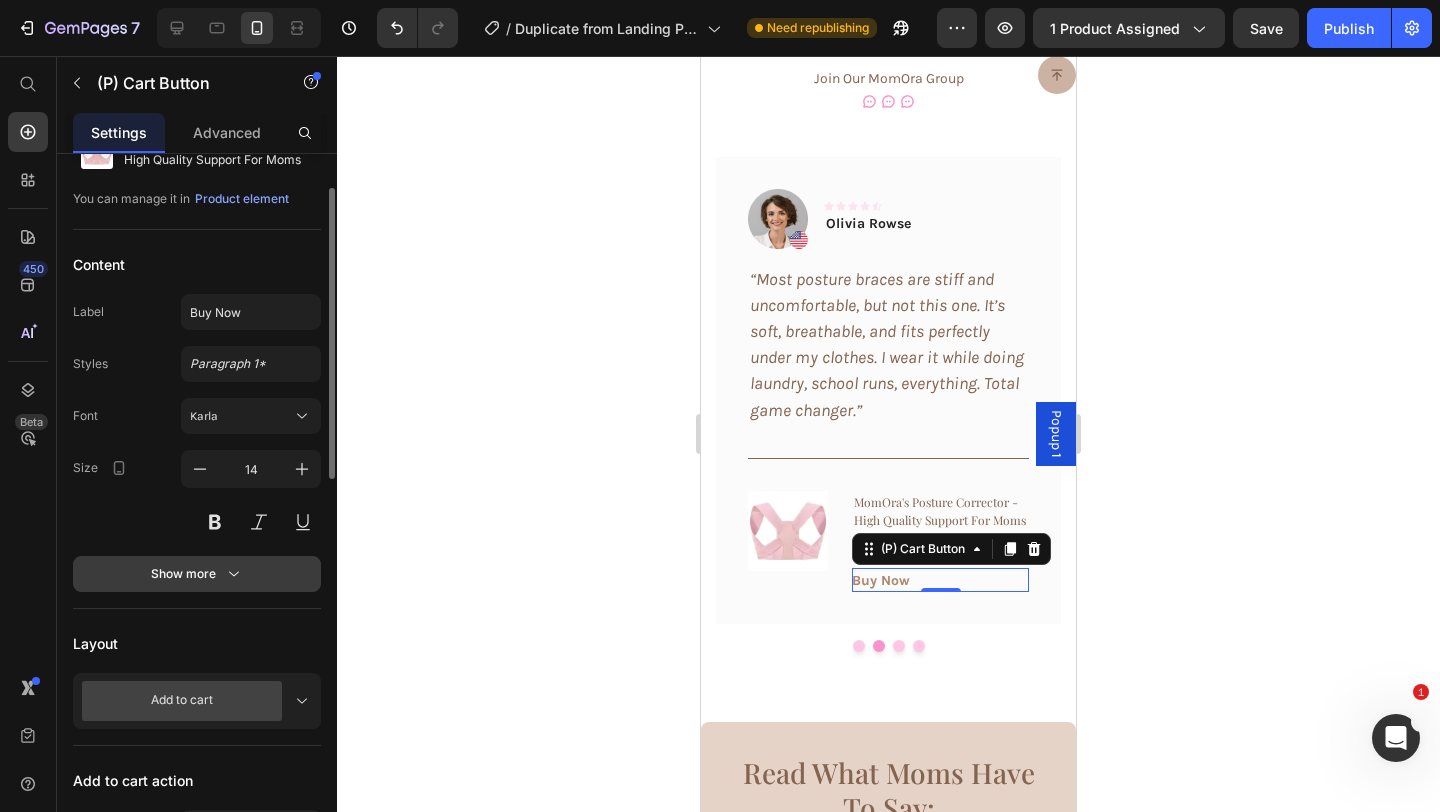 click on "Show more" at bounding box center [197, 574] 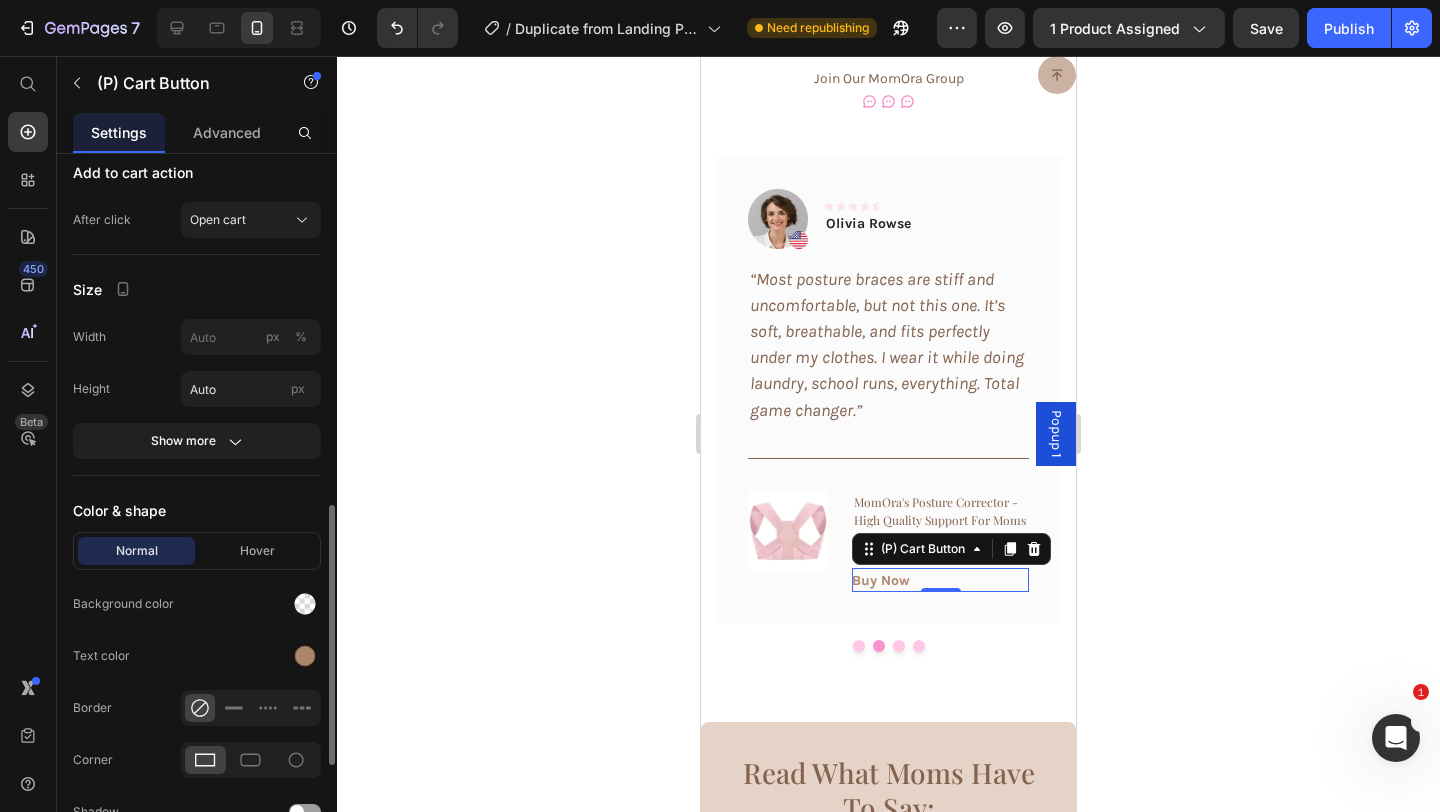 scroll, scrollTop: 930, scrollLeft: 0, axis: vertical 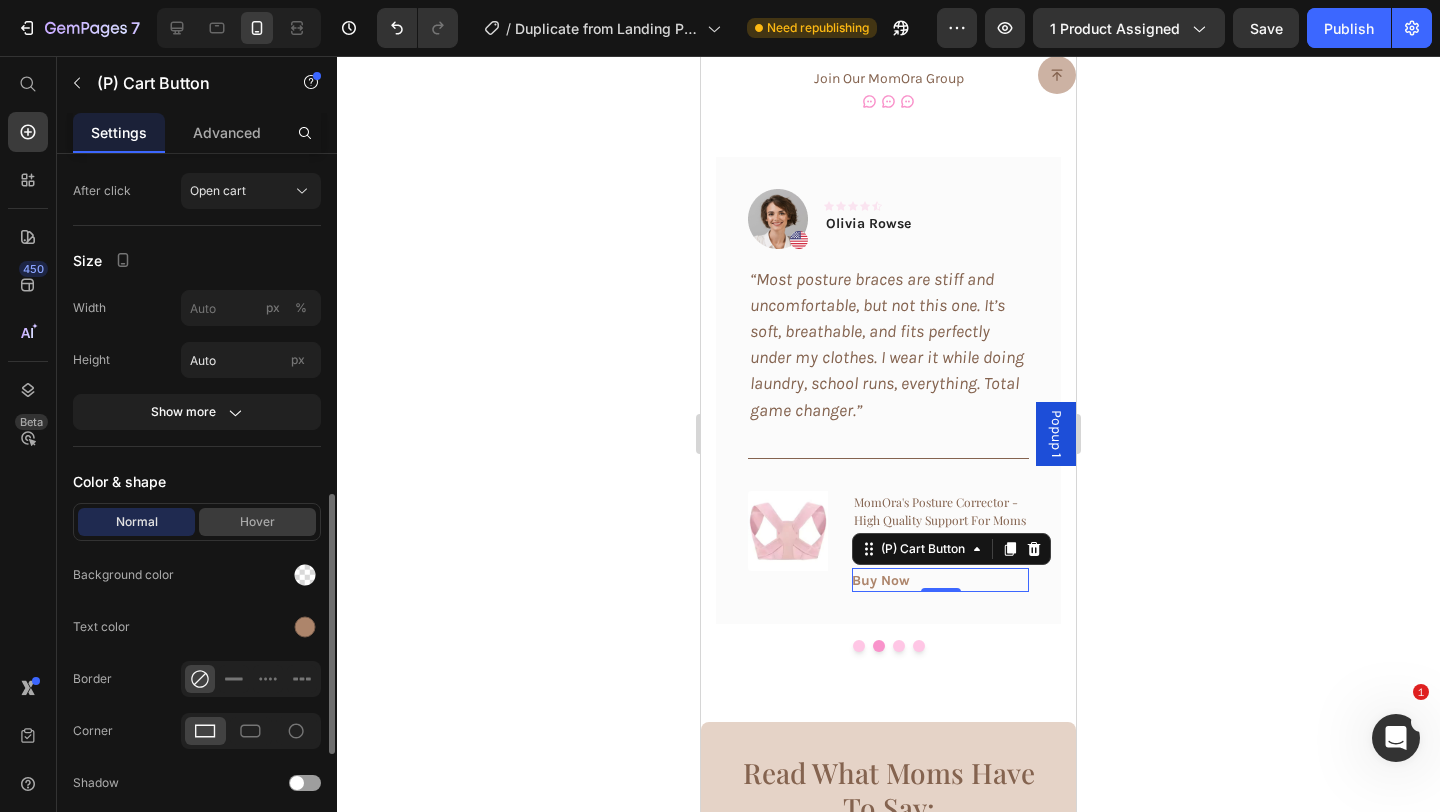 click on "Hover" at bounding box center (257, 522) 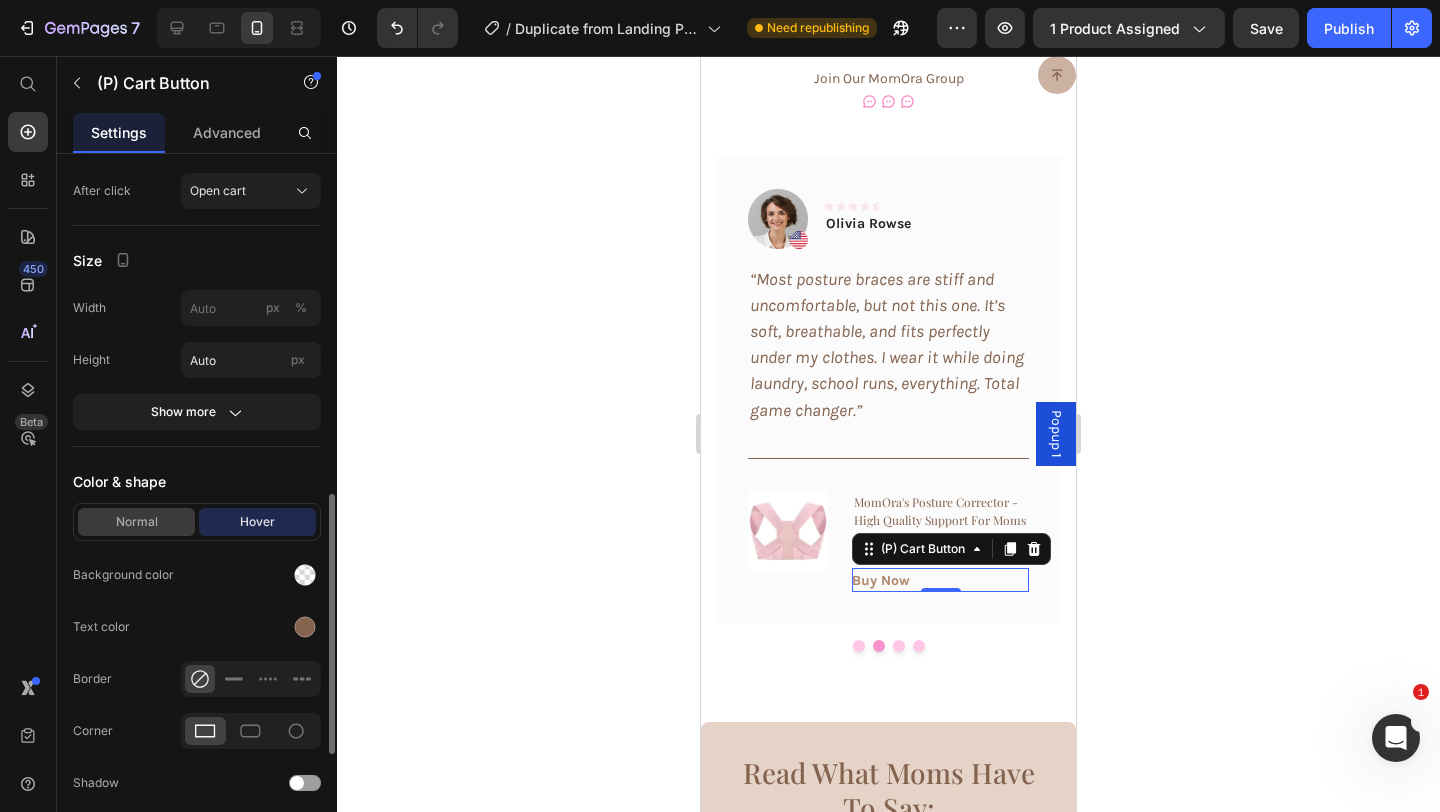click on "Normal" at bounding box center [136, 522] 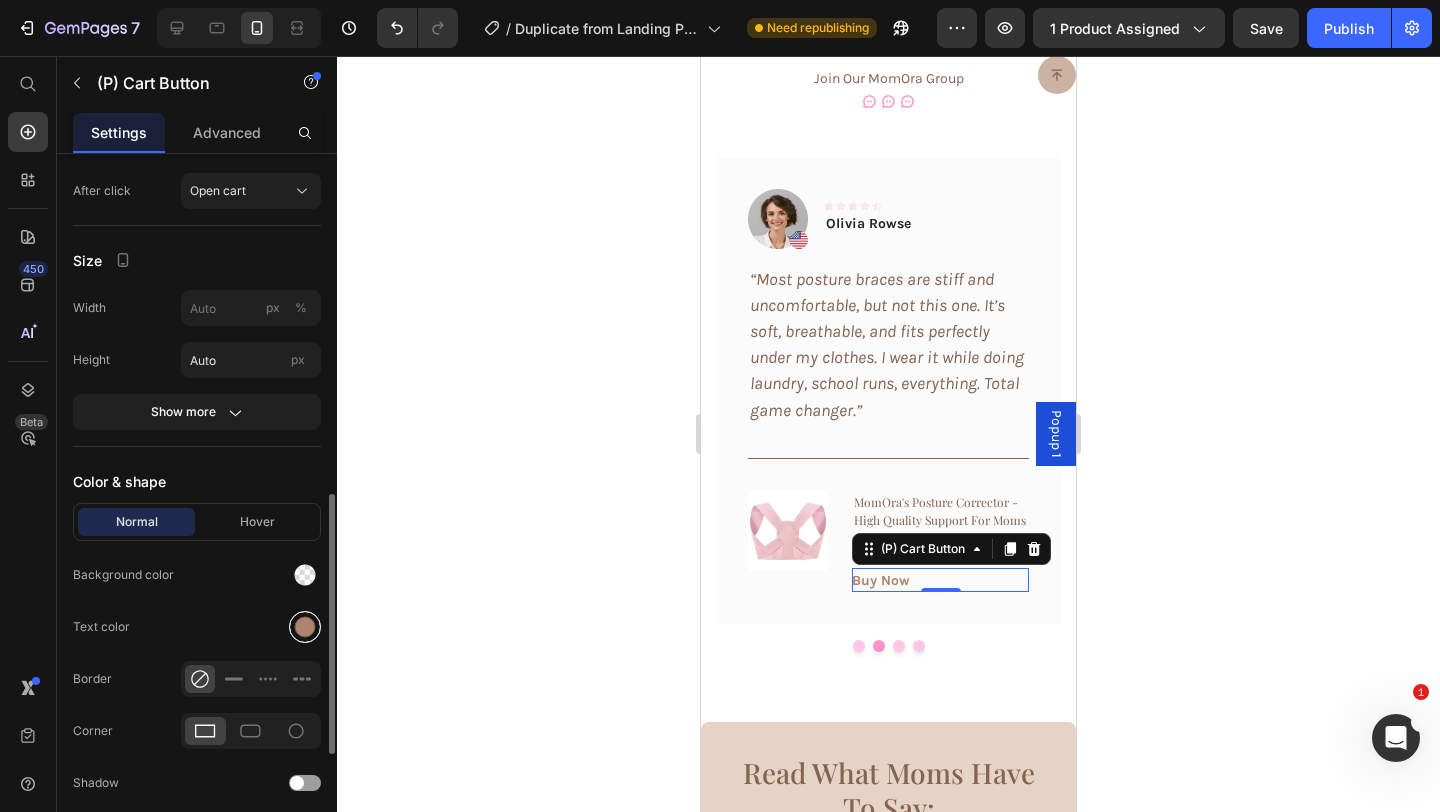 click at bounding box center [305, 627] 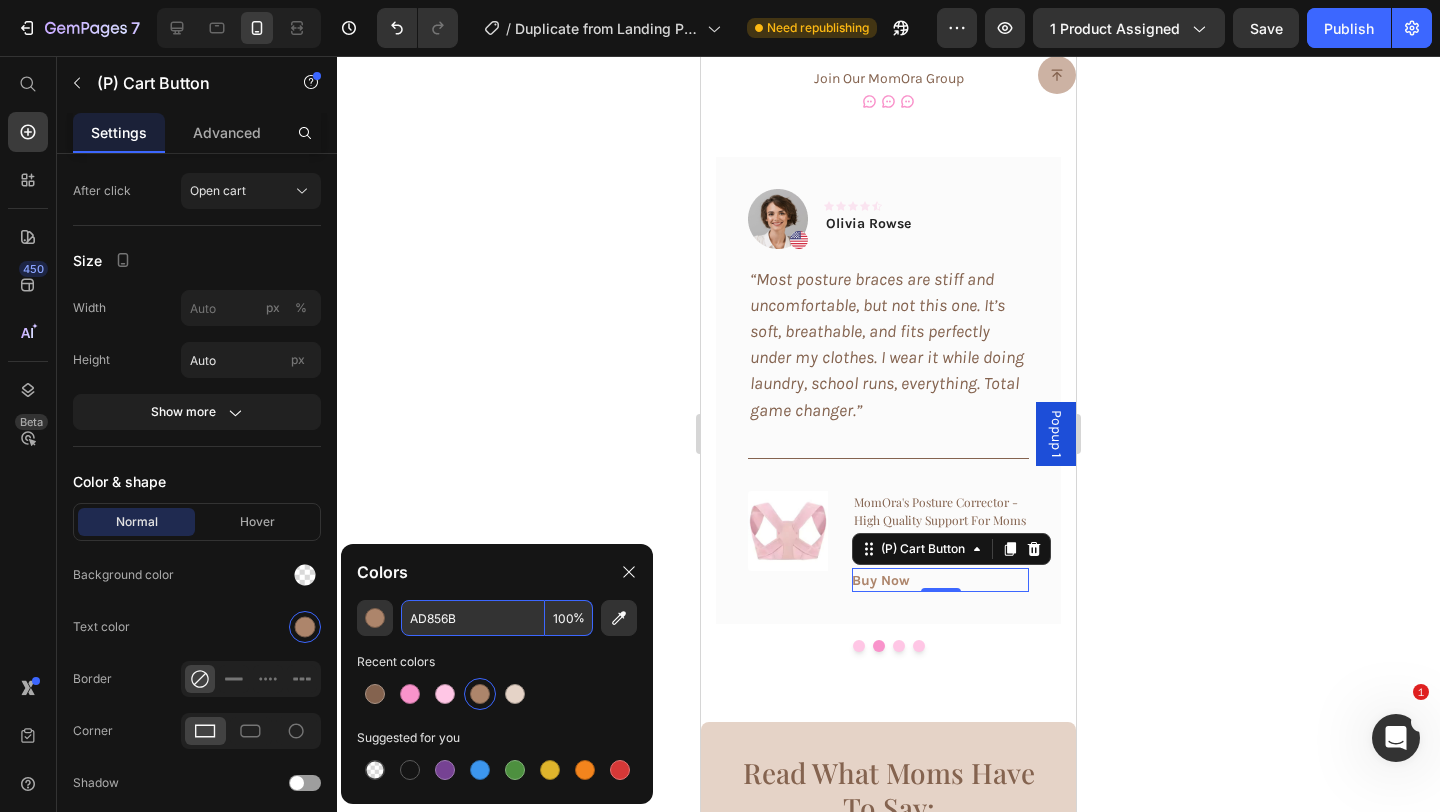 click on "AD856B" at bounding box center (473, 618) 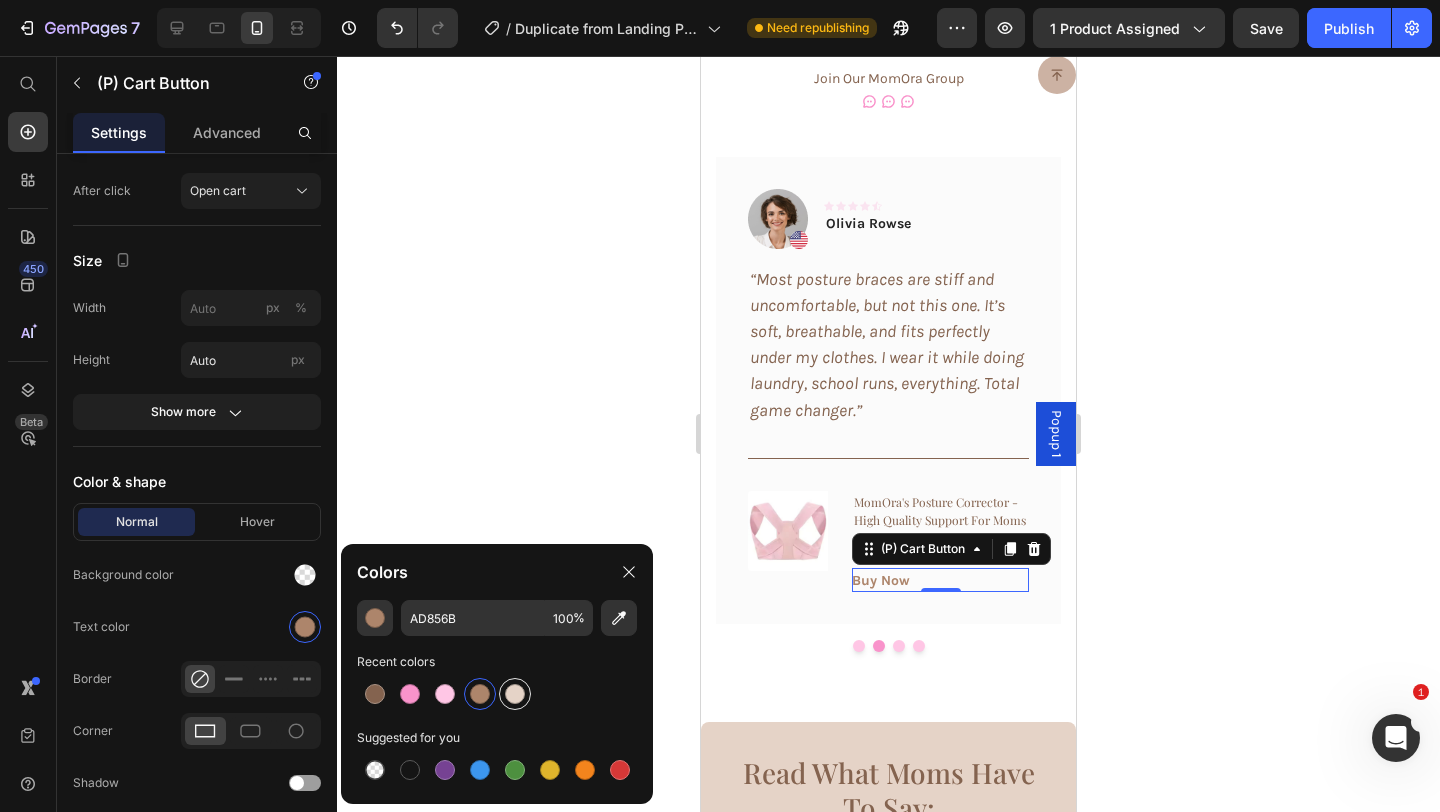 click at bounding box center [515, 694] 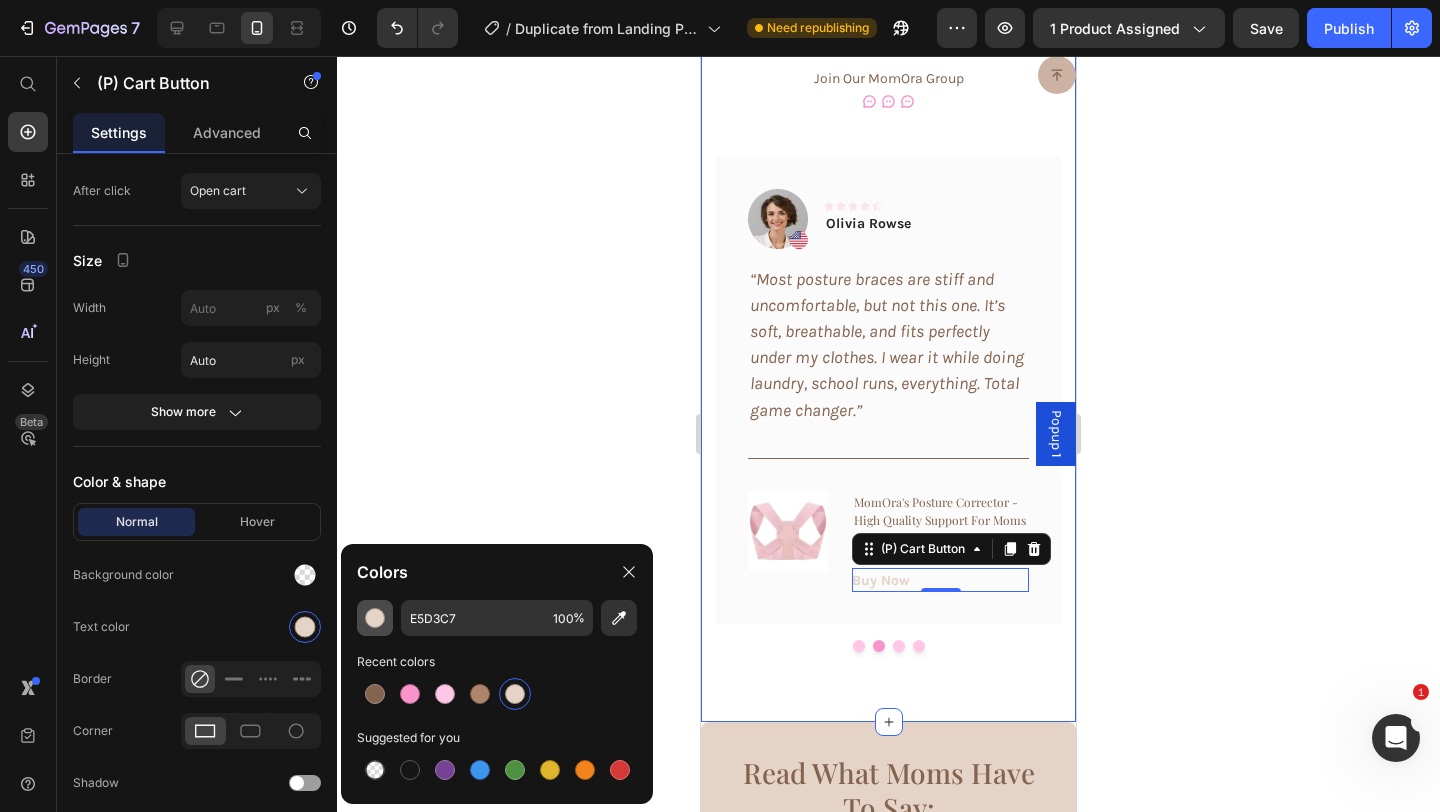 click at bounding box center (375, 618) 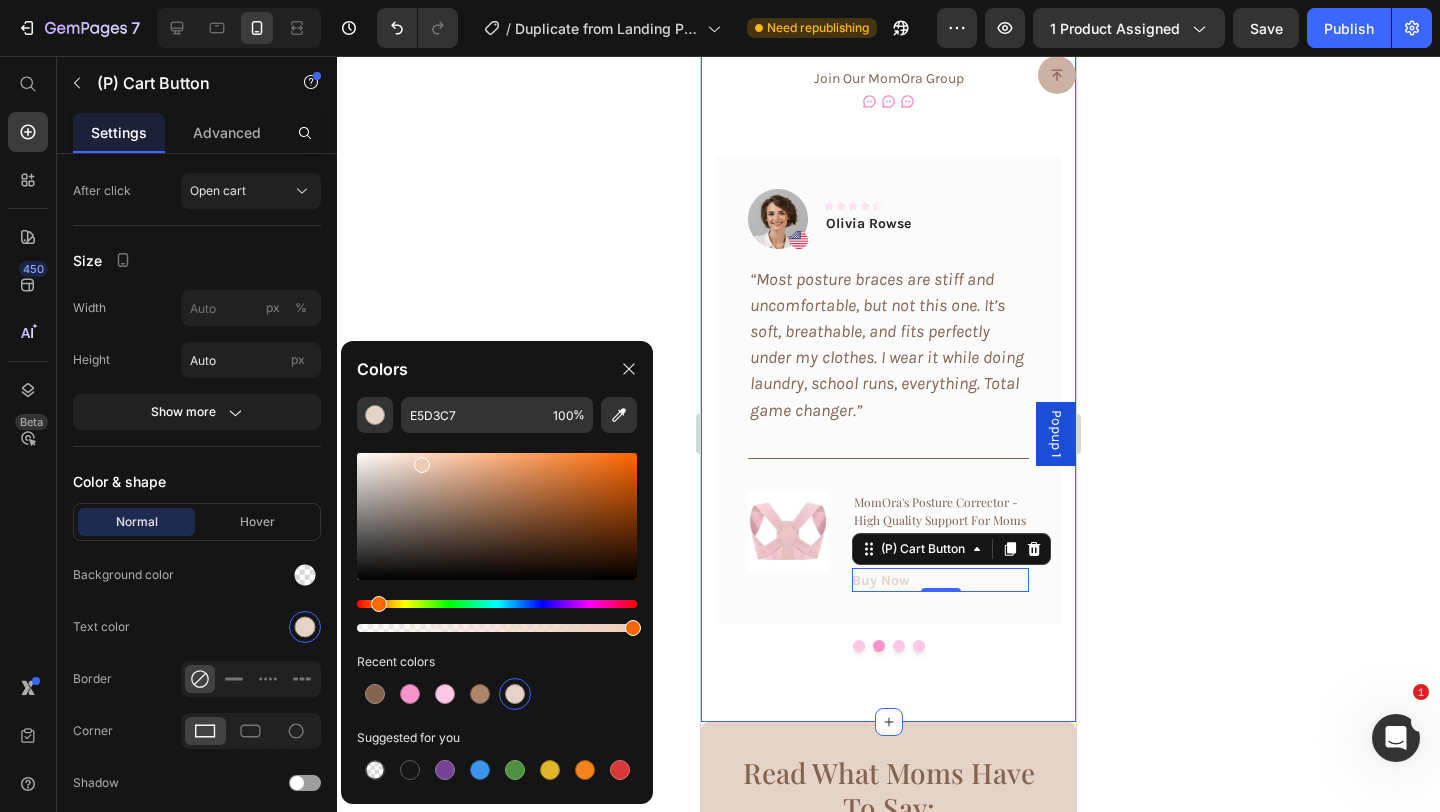 click at bounding box center (497, 516) 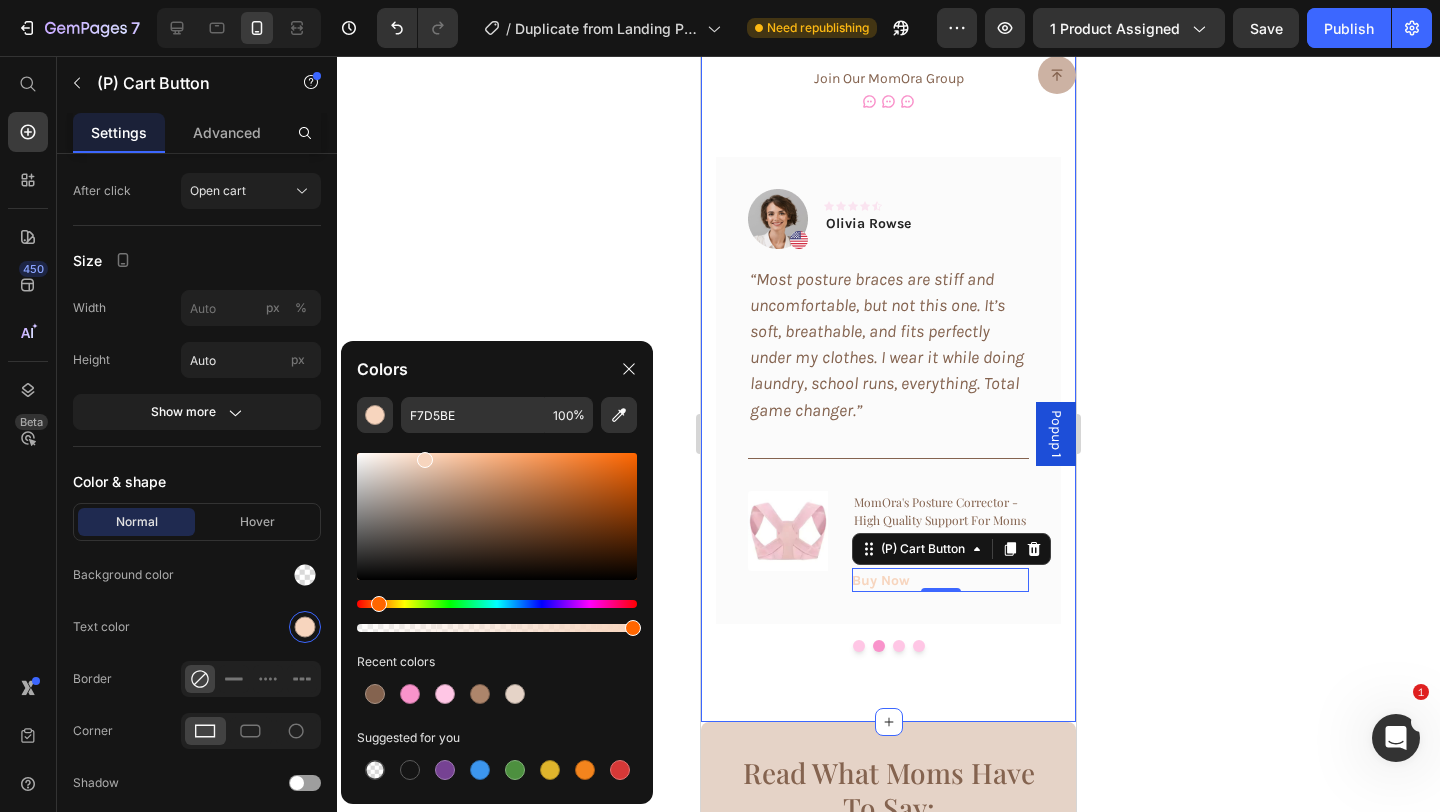 drag, startPoint x: 422, startPoint y: 467, endPoint x: 422, endPoint y: 456, distance: 11 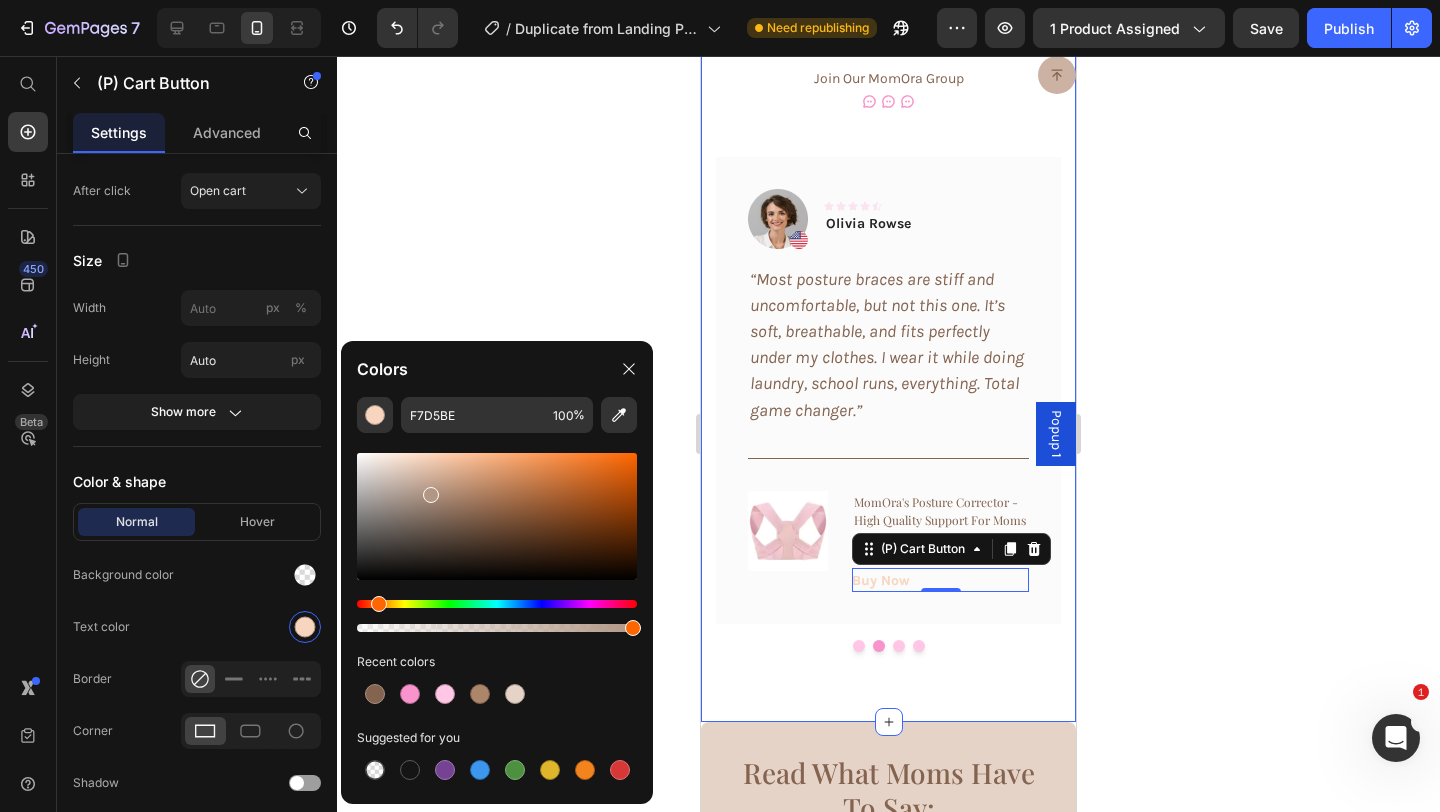 click at bounding box center (497, 516) 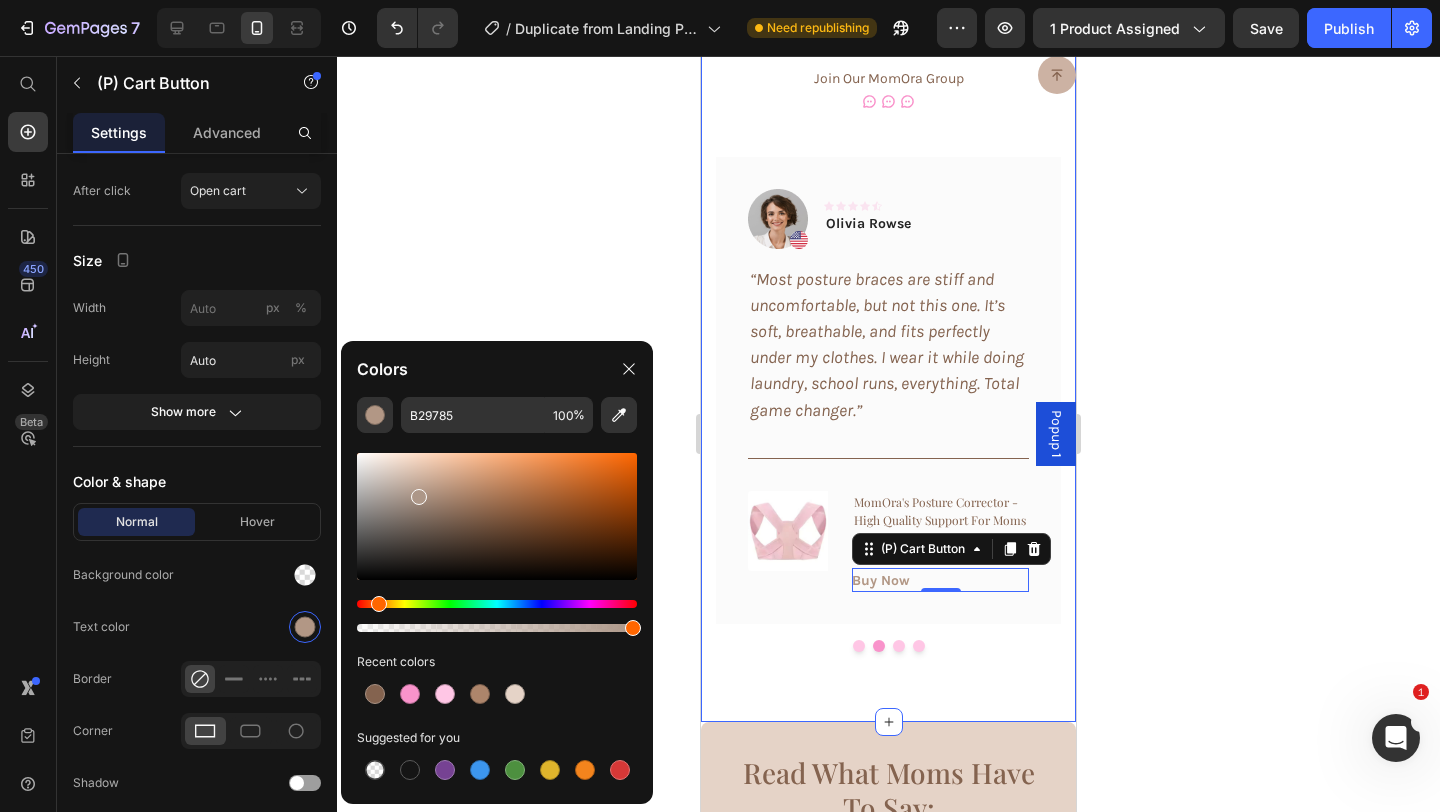 click at bounding box center (497, 516) 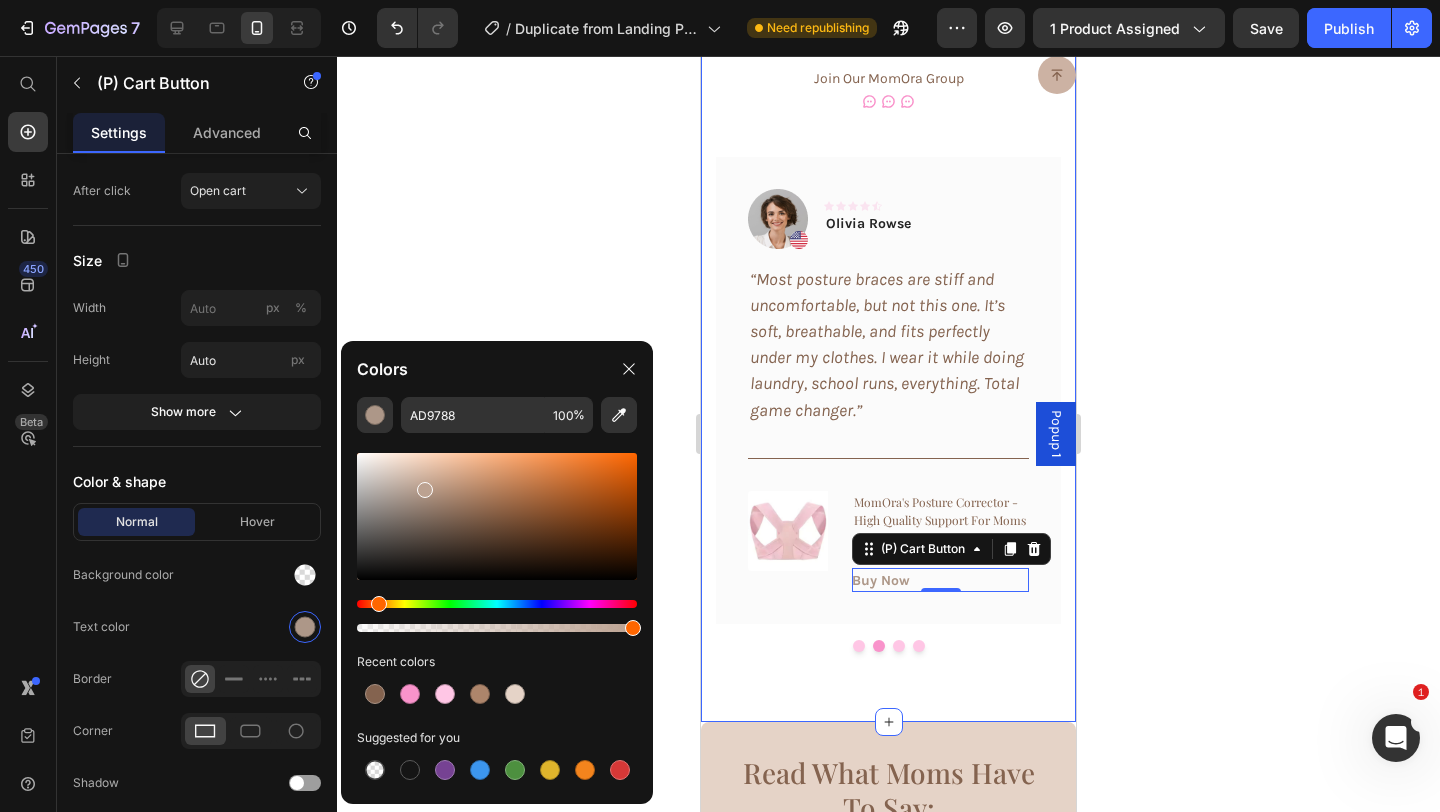 click at bounding box center [497, 516] 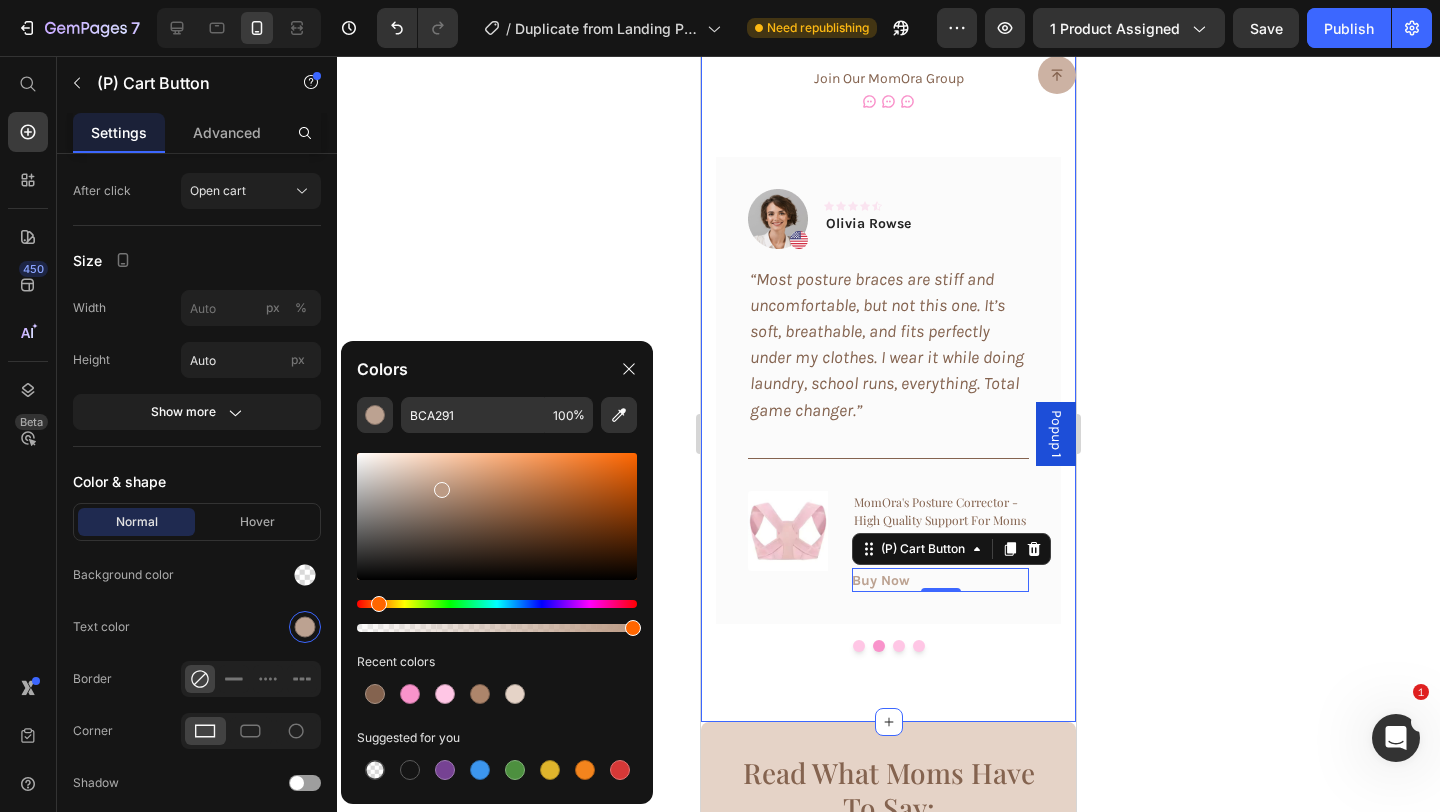 click at bounding box center [497, 516] 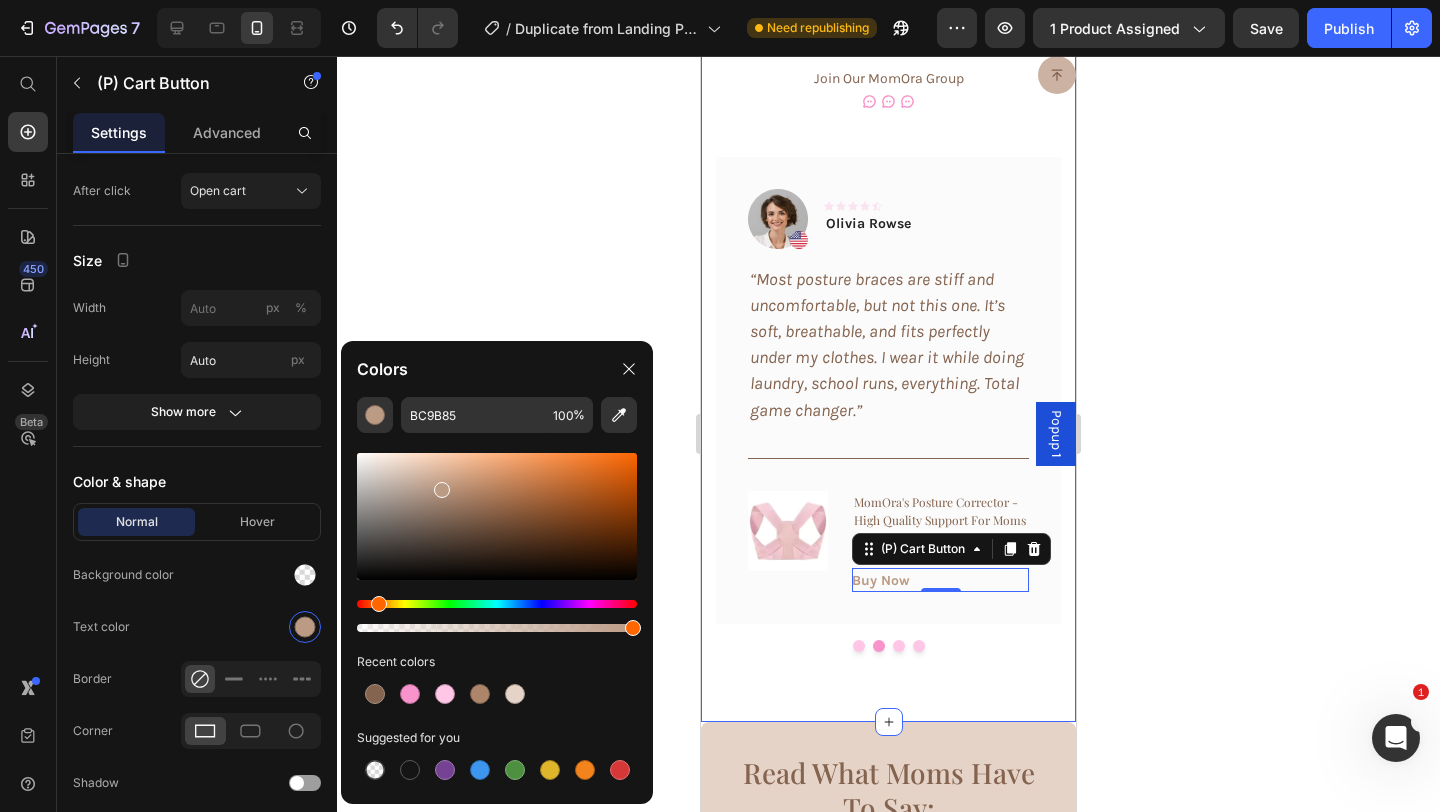 click at bounding box center (442, 490) 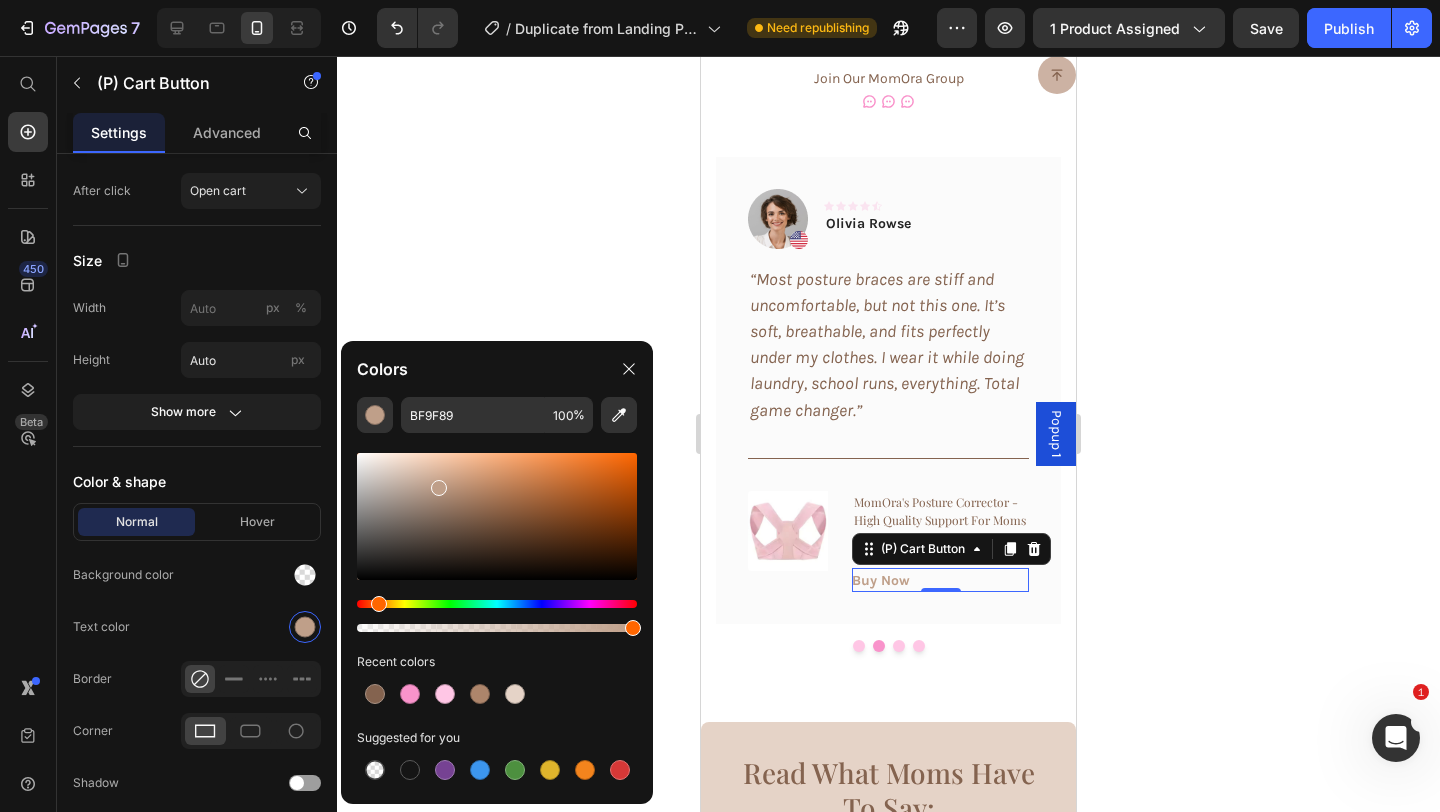 click at bounding box center [497, 516] 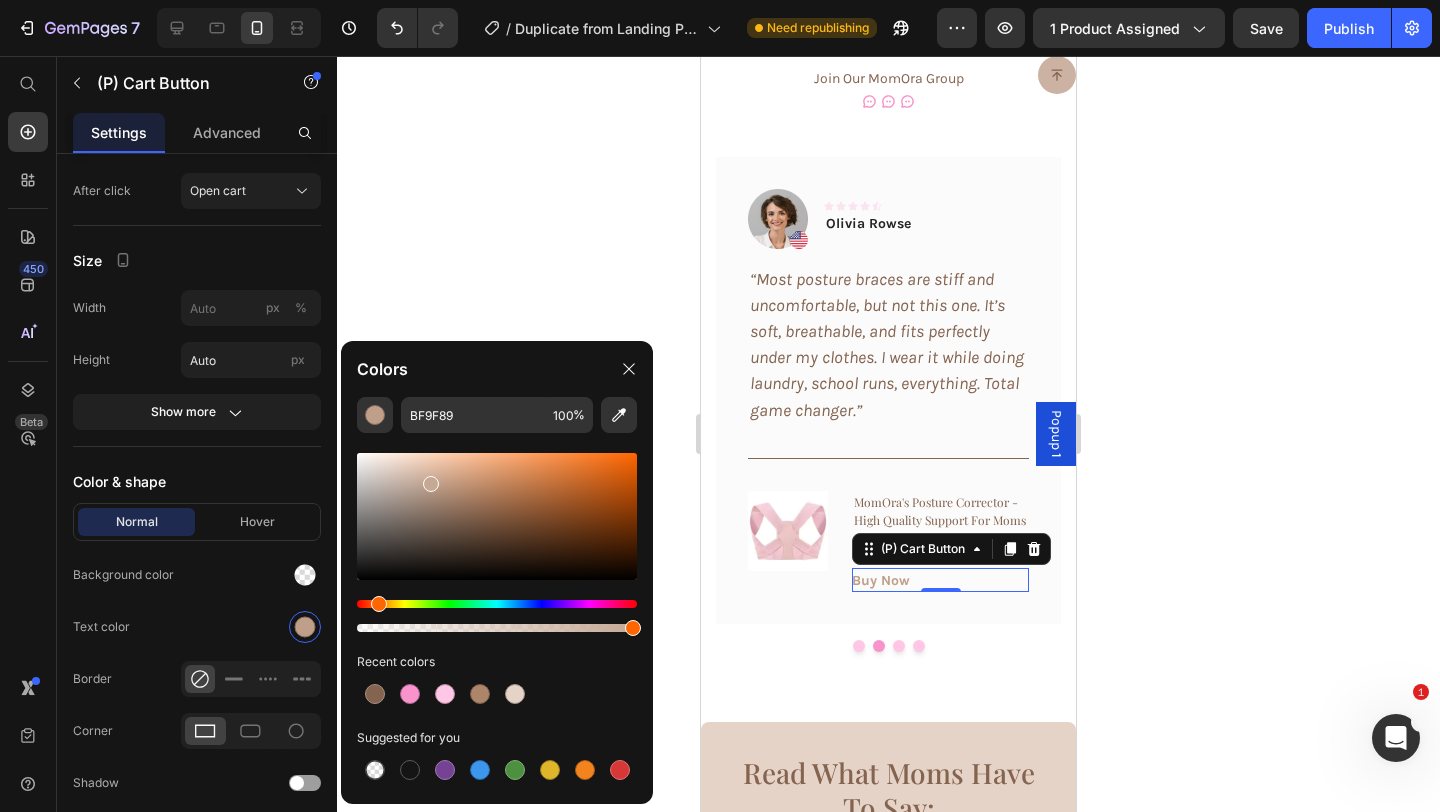 type on "C6A995" 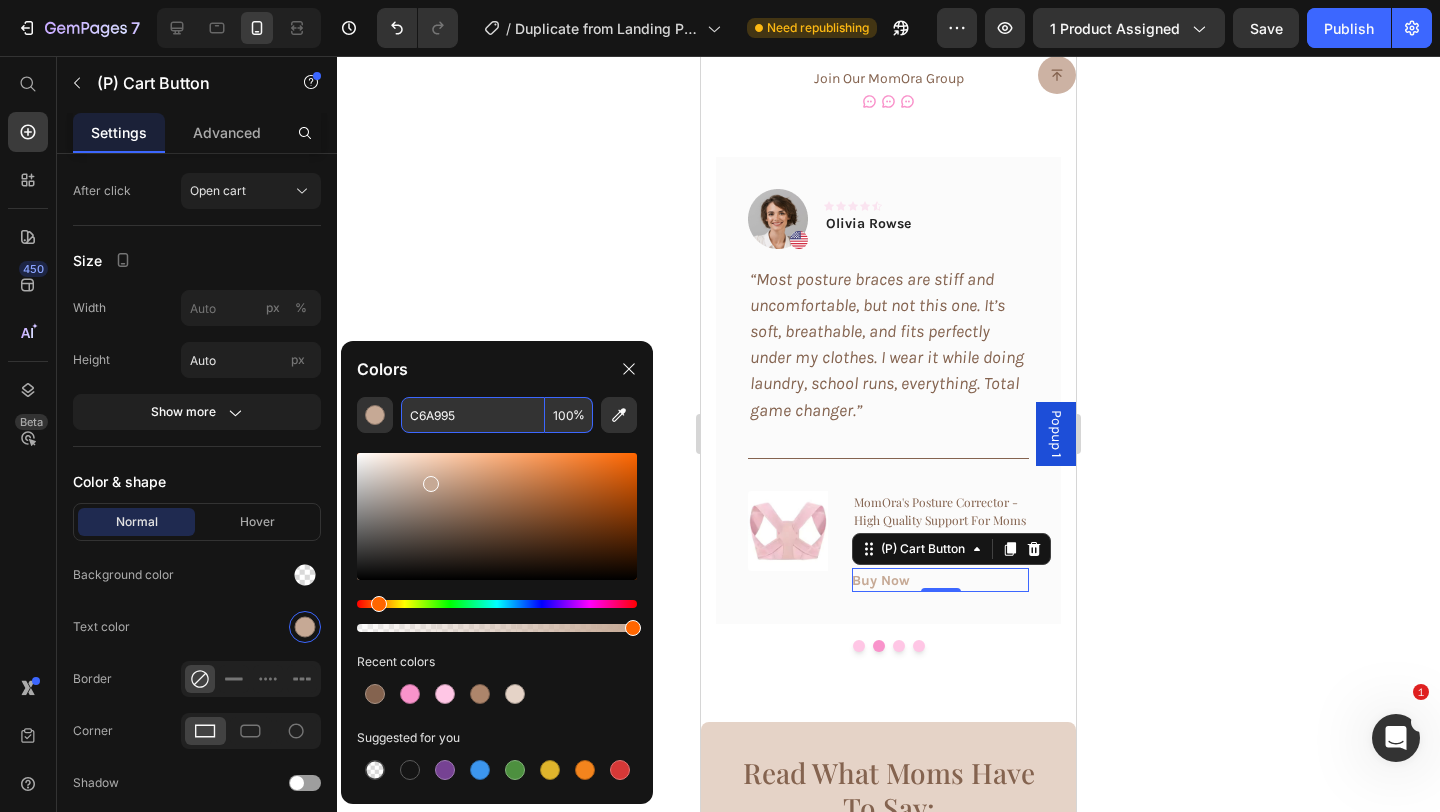 click on "C6A995" at bounding box center [473, 415] 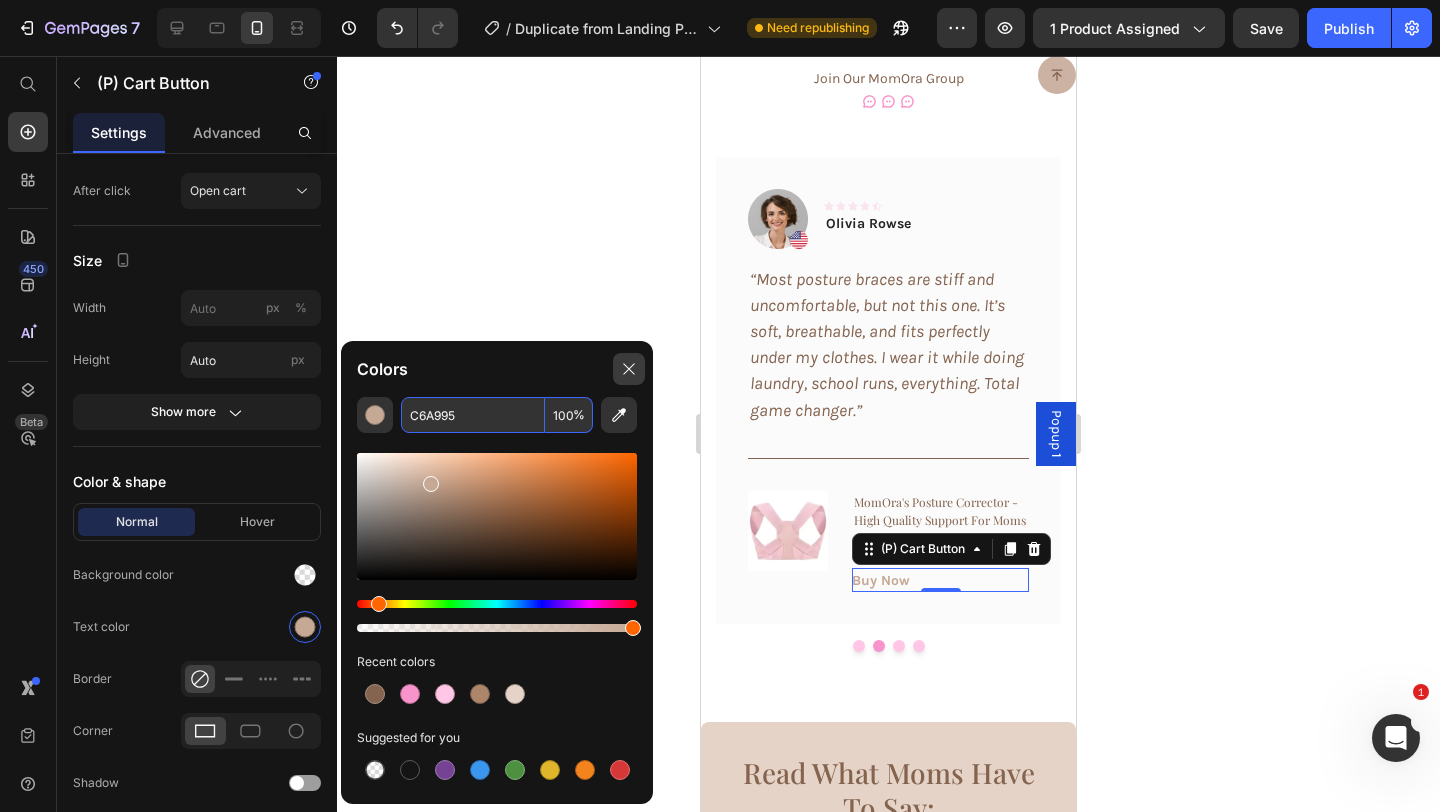 click 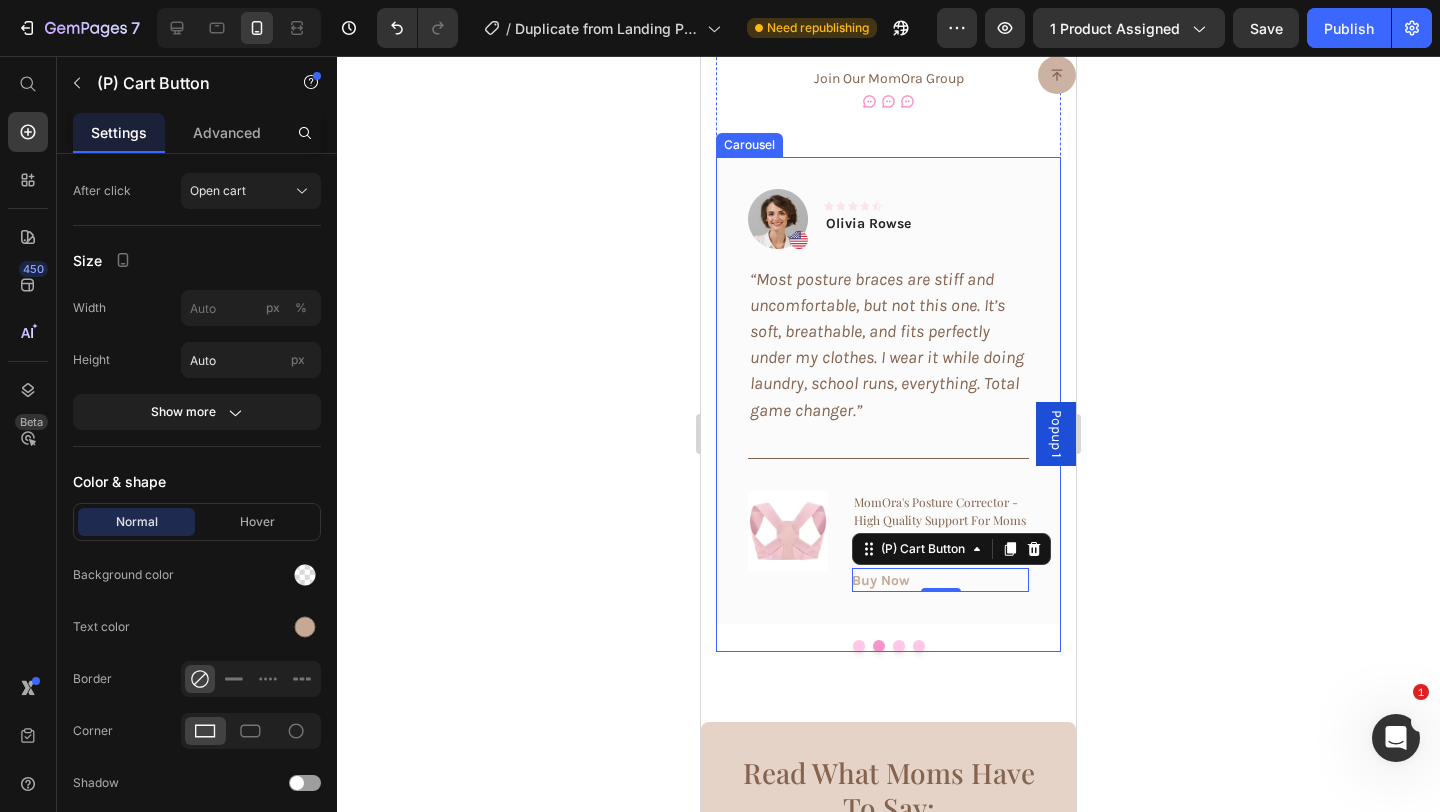 click at bounding box center [859, 646] 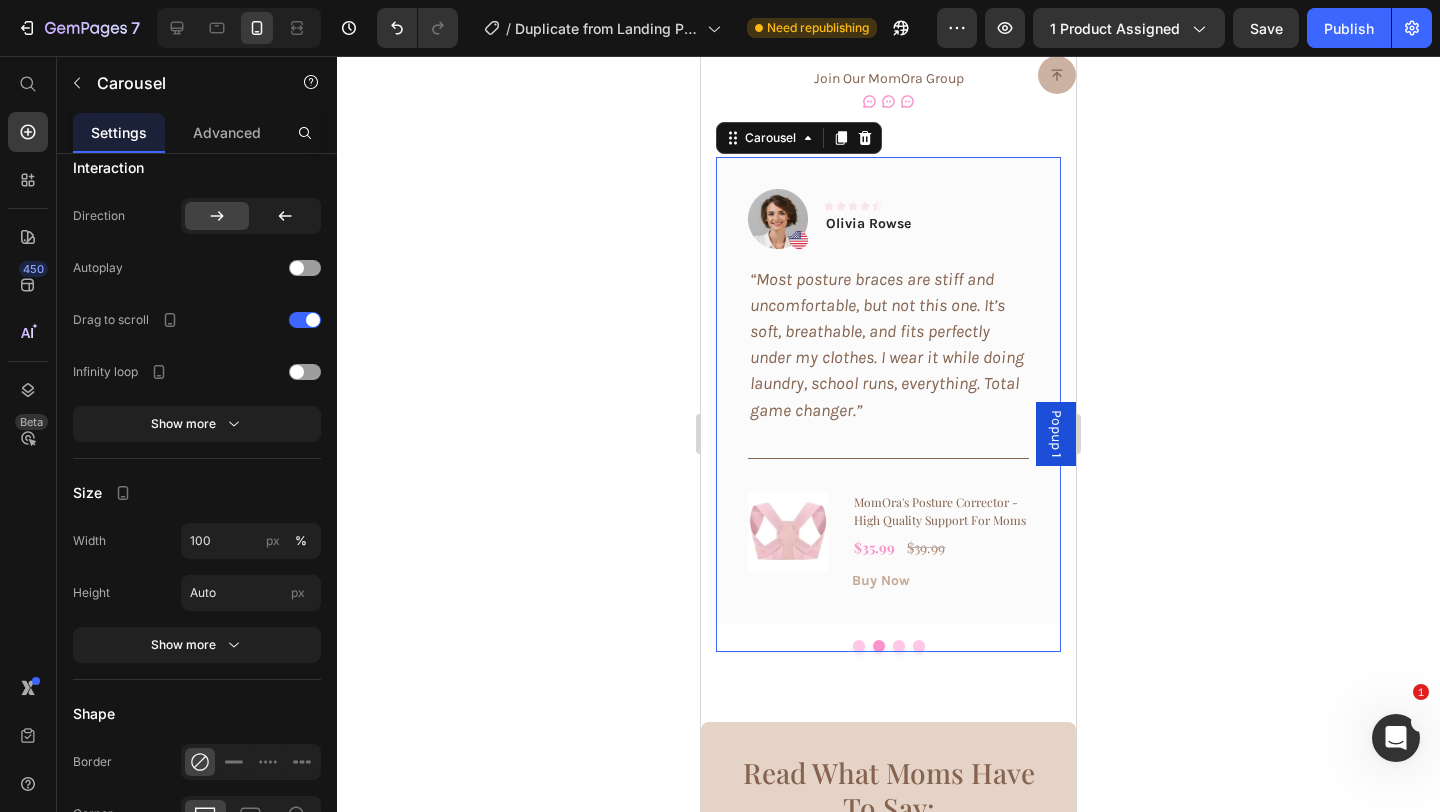 scroll, scrollTop: 0, scrollLeft: 0, axis: both 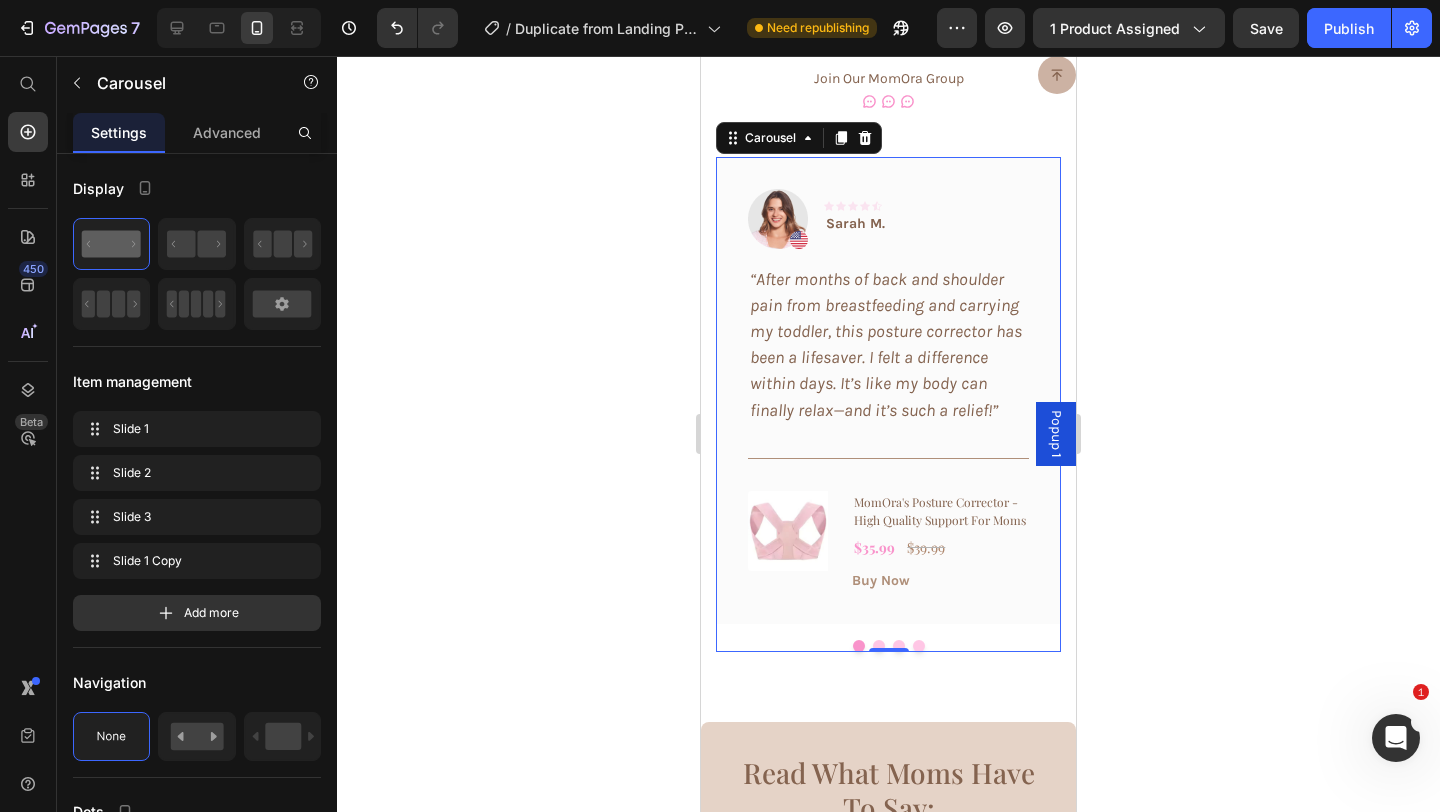 click at bounding box center [879, 646] 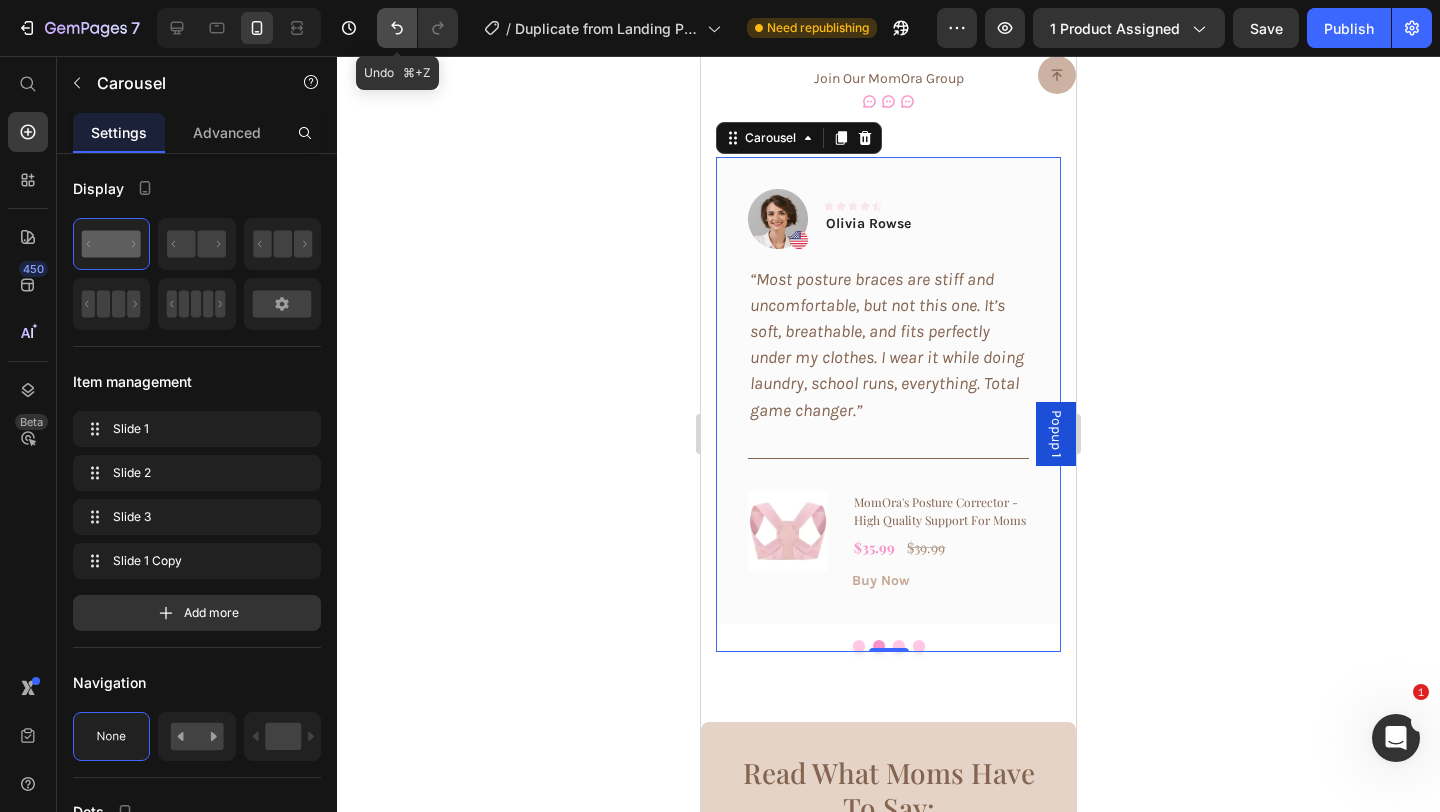 click 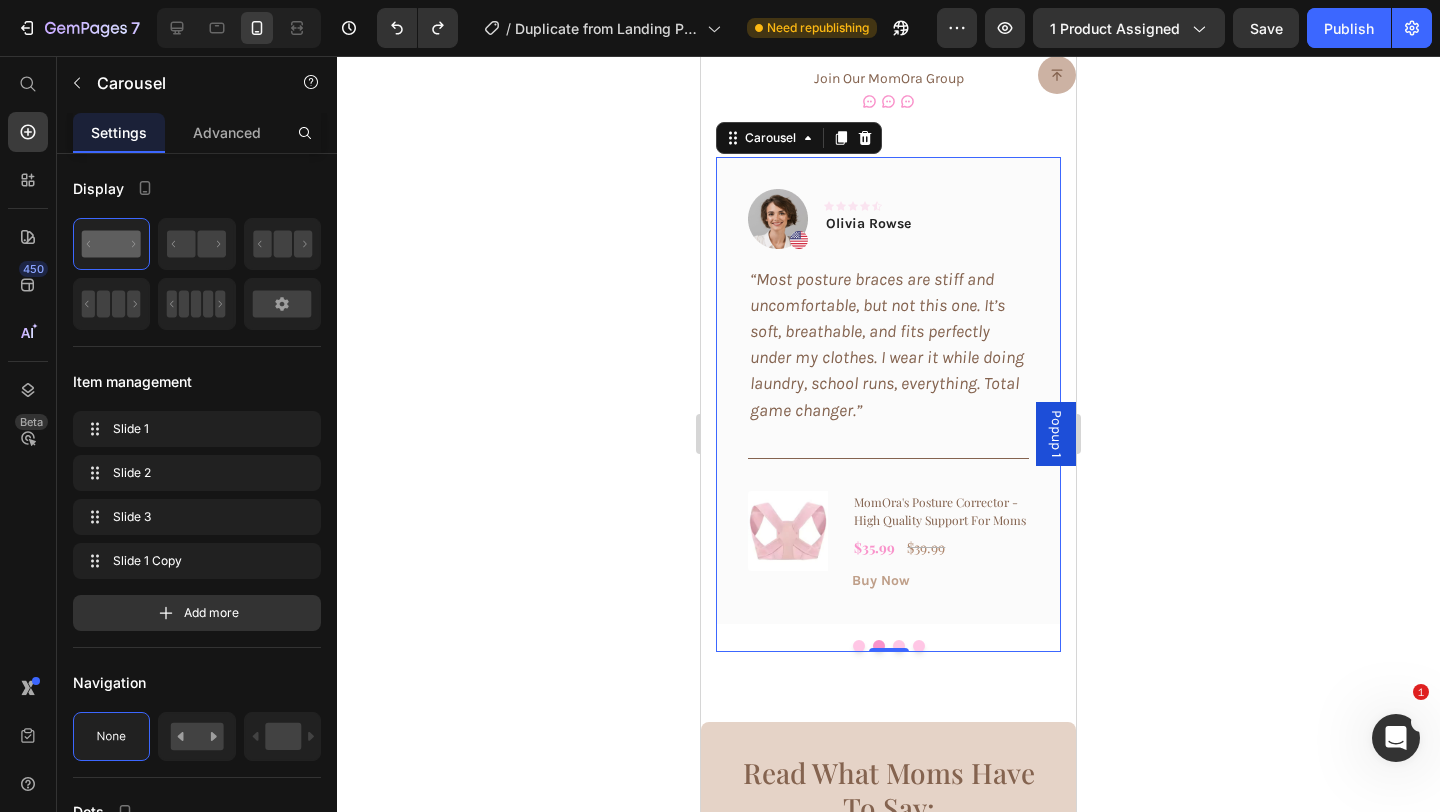 click at bounding box center [859, 646] 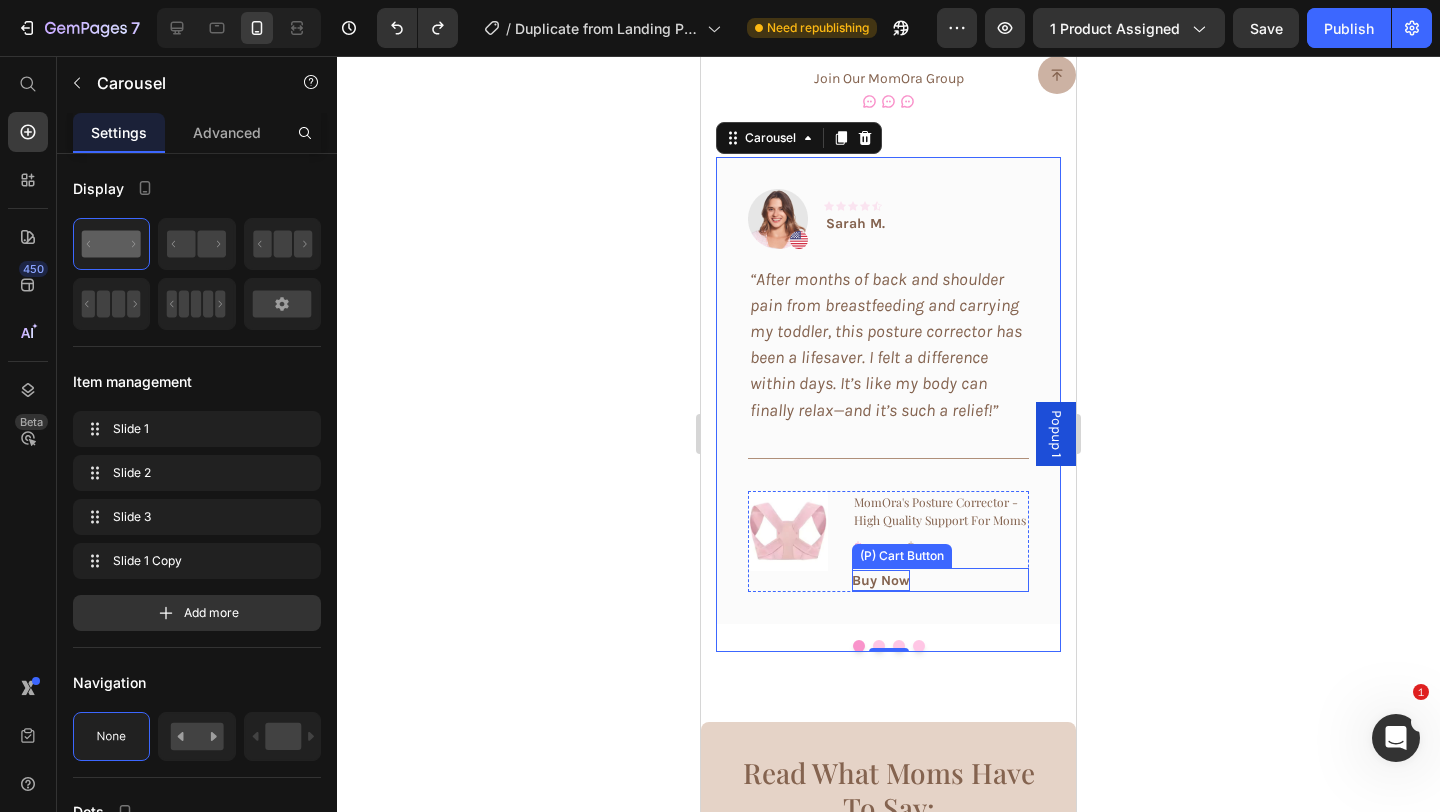 click on "Buy Now" at bounding box center [881, 580] 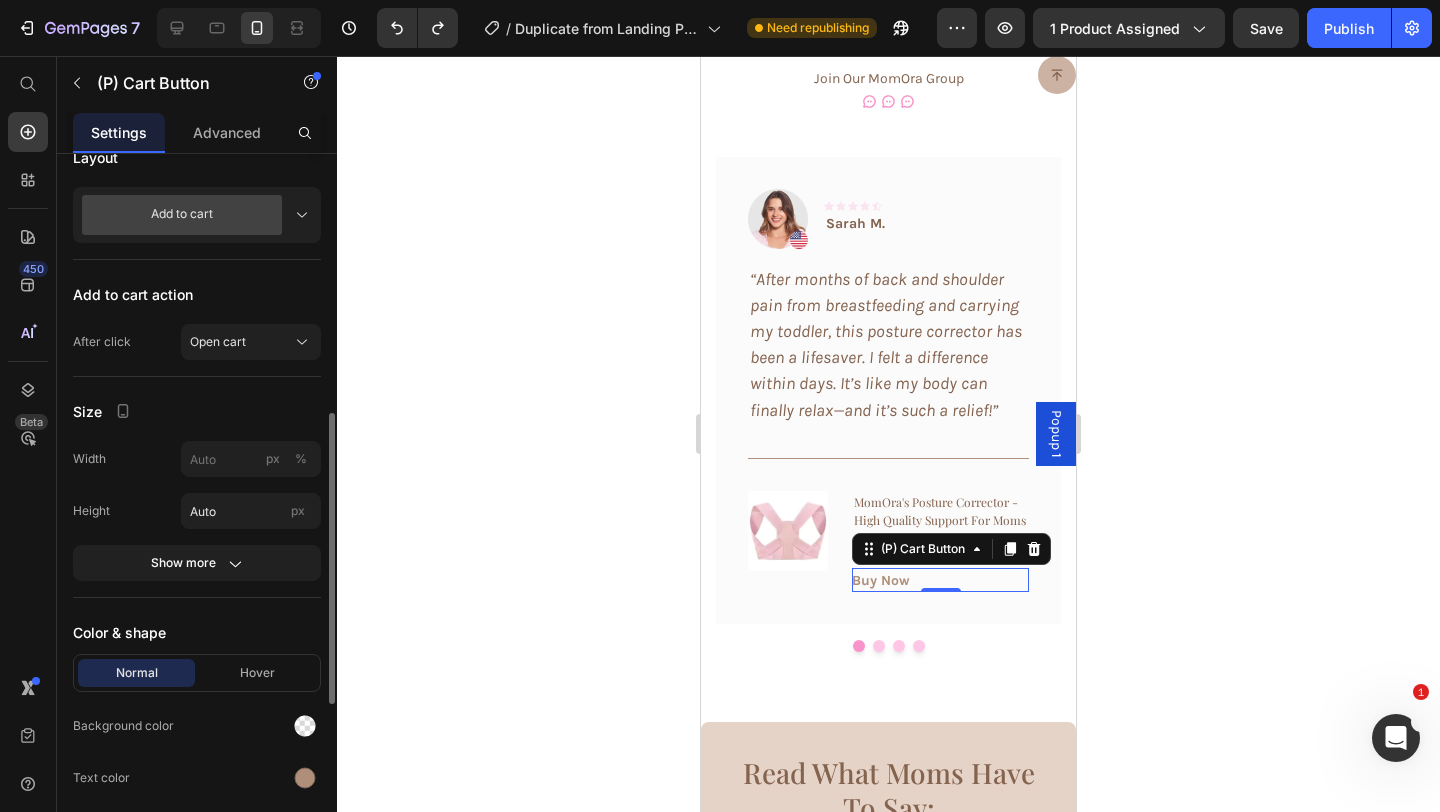 scroll, scrollTop: 591, scrollLeft: 0, axis: vertical 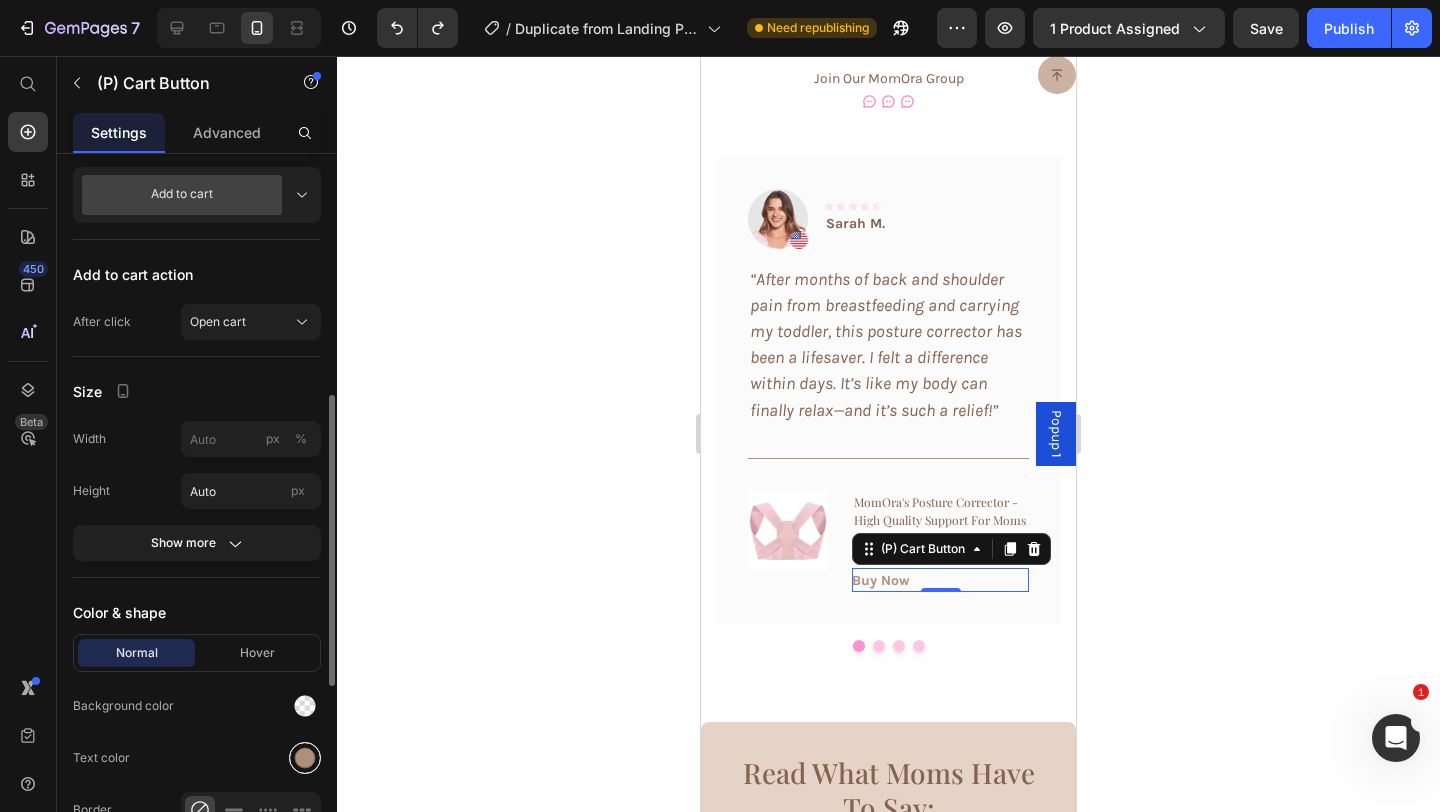 click at bounding box center (305, 758) 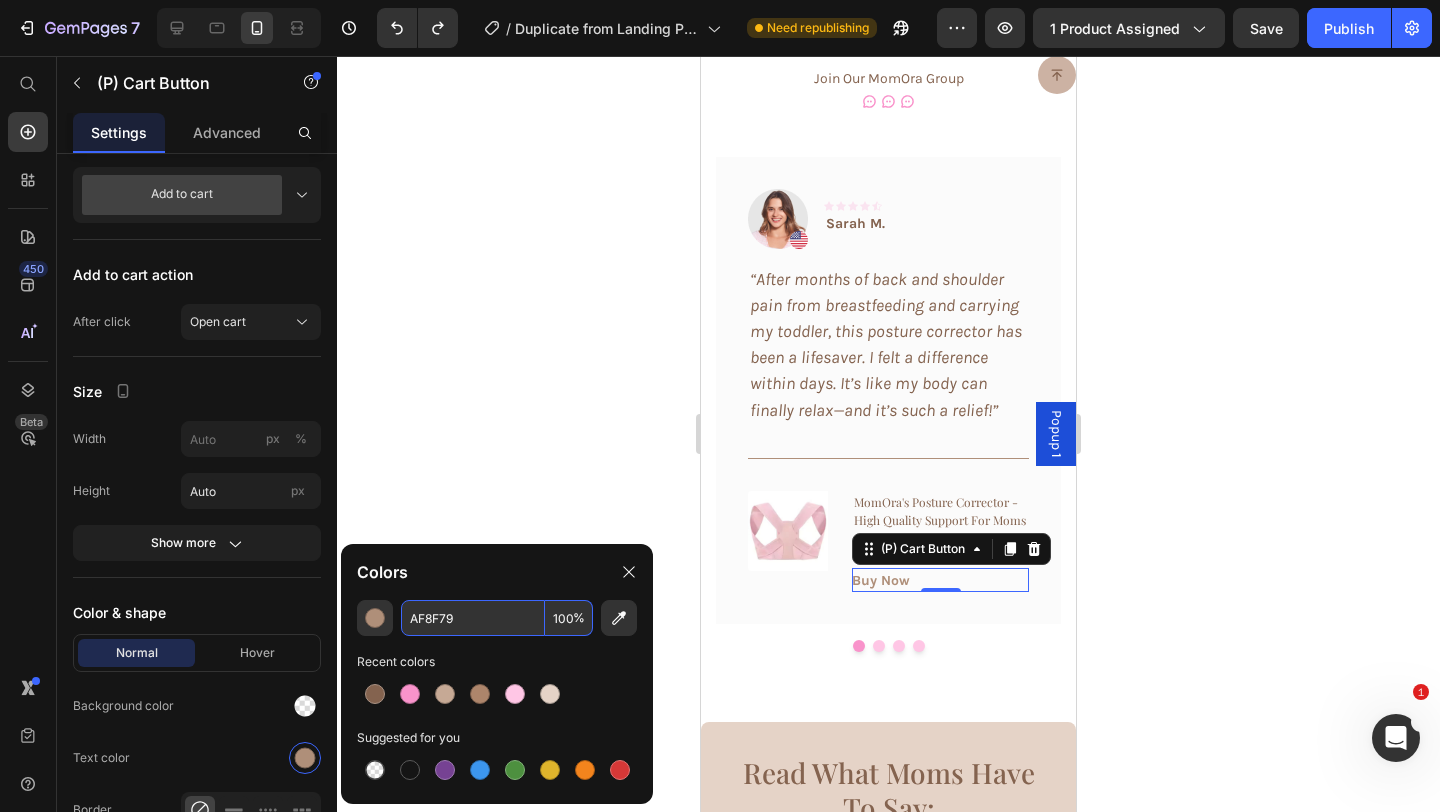 click on "AF8F79" at bounding box center [473, 618] 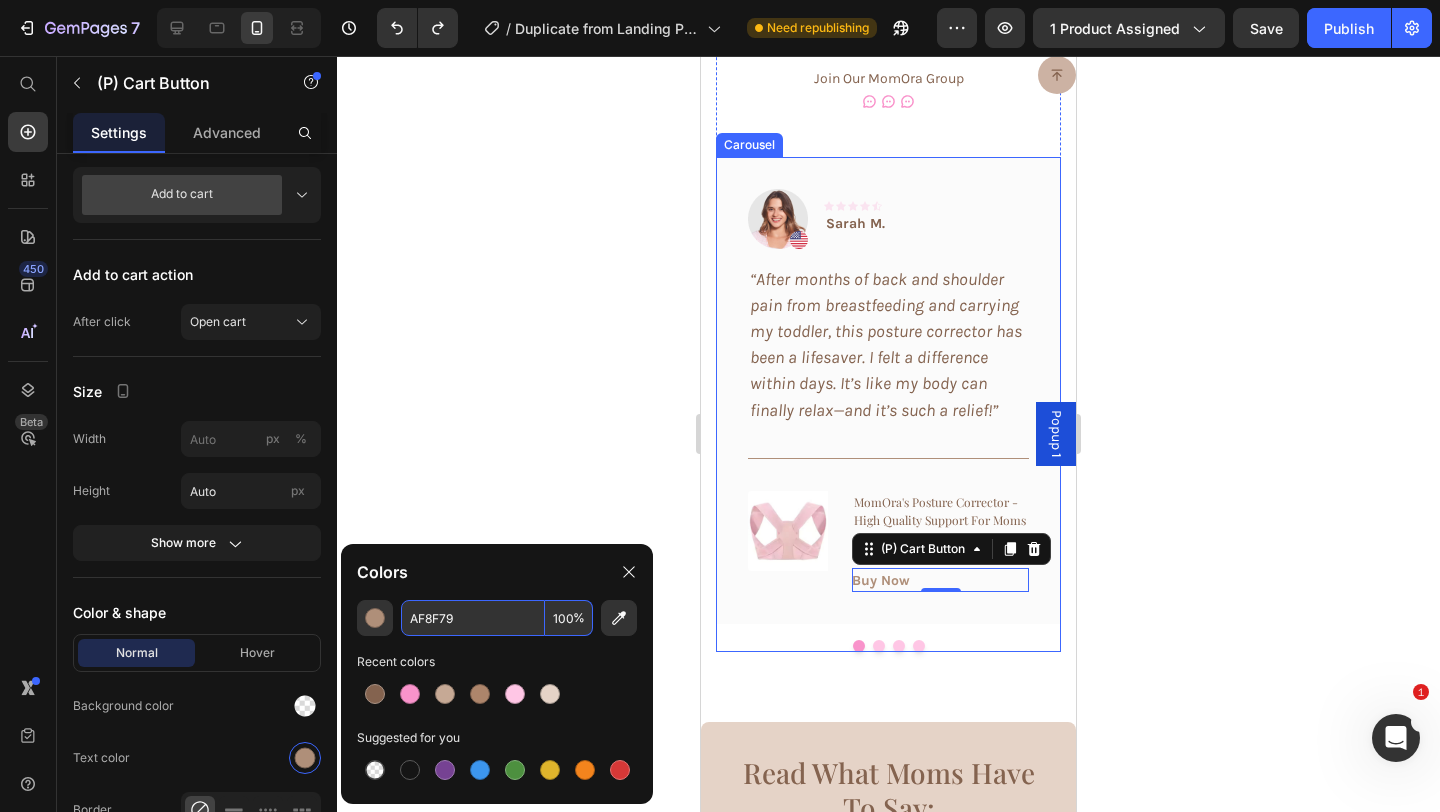 click at bounding box center [879, 646] 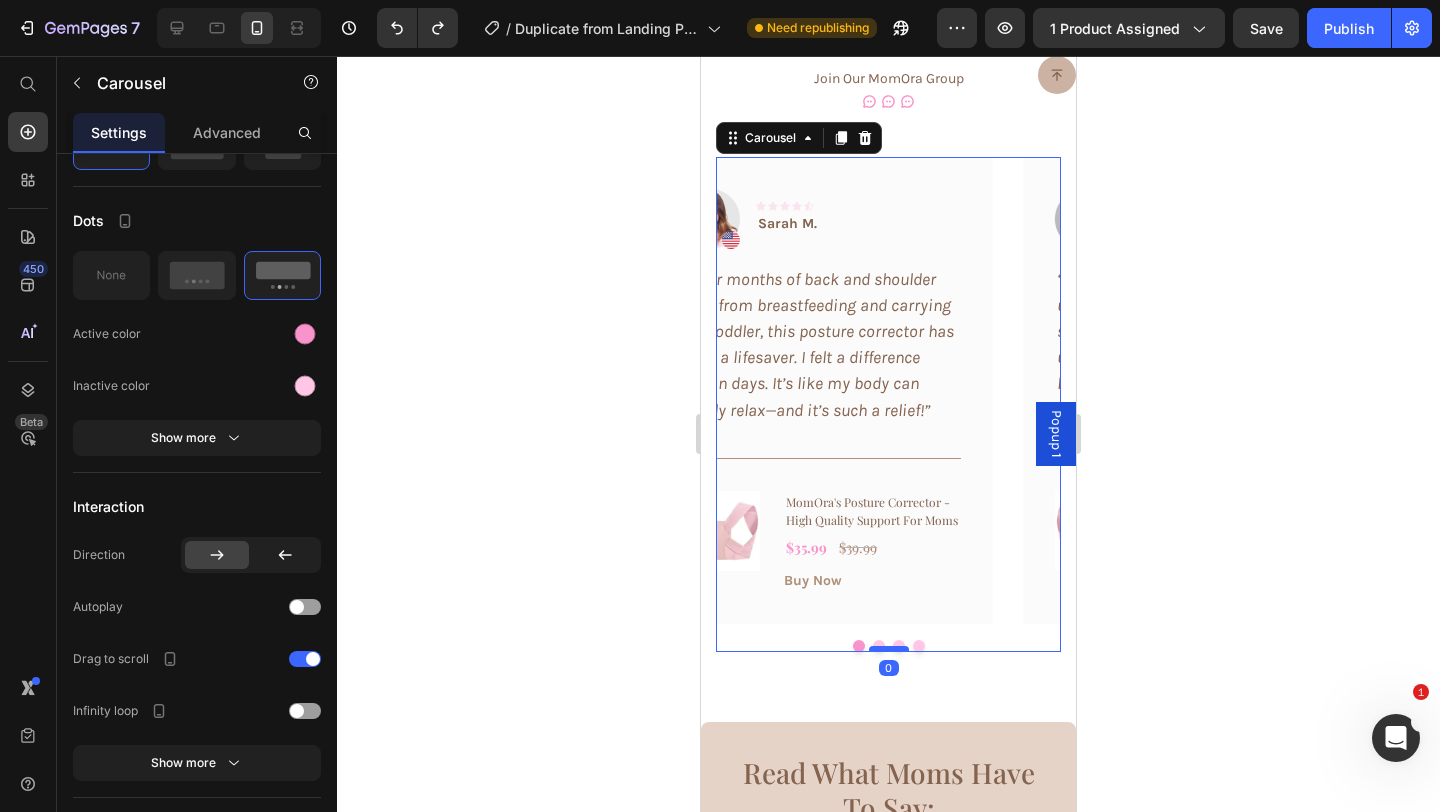 scroll, scrollTop: 0, scrollLeft: 0, axis: both 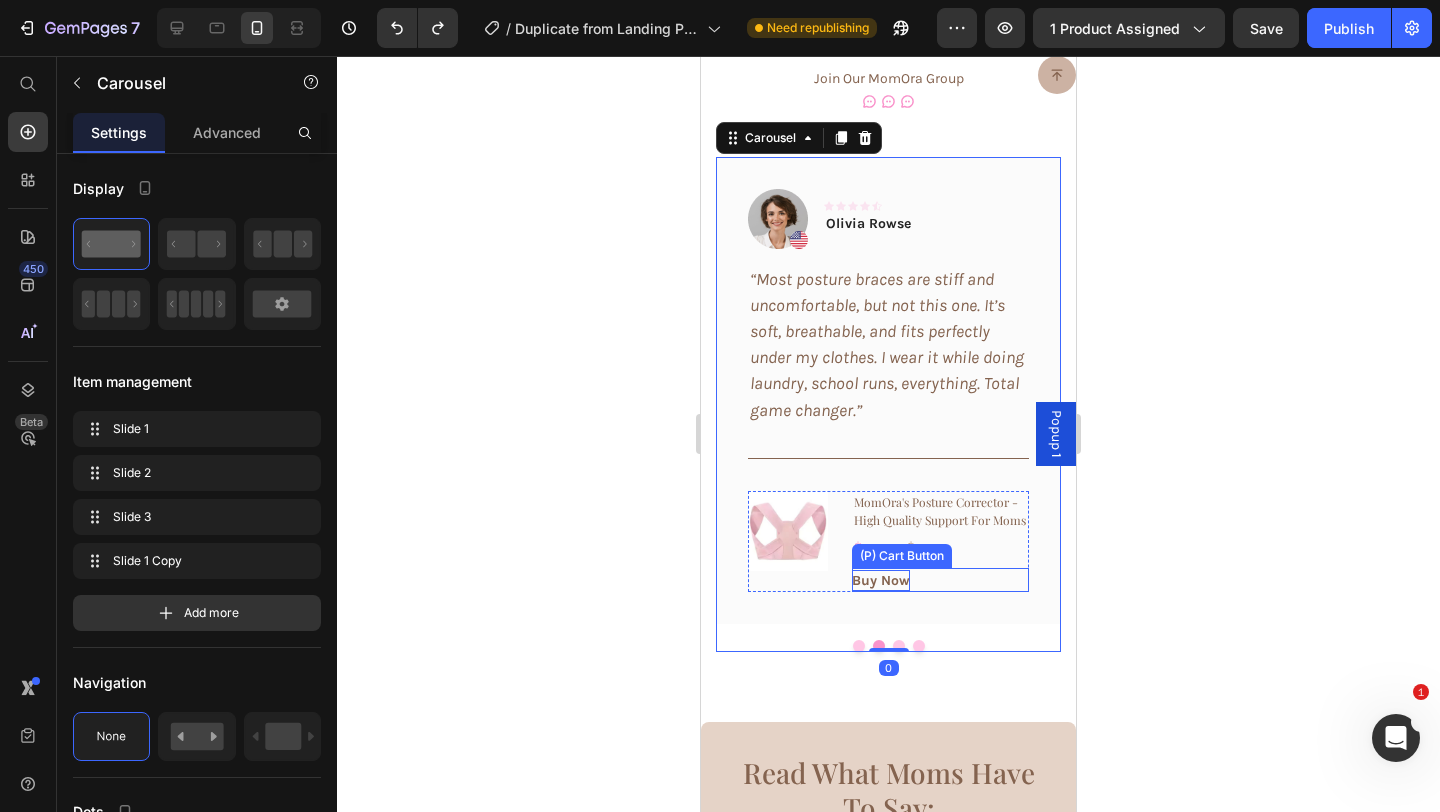 click on "Buy Now" at bounding box center (881, 580) 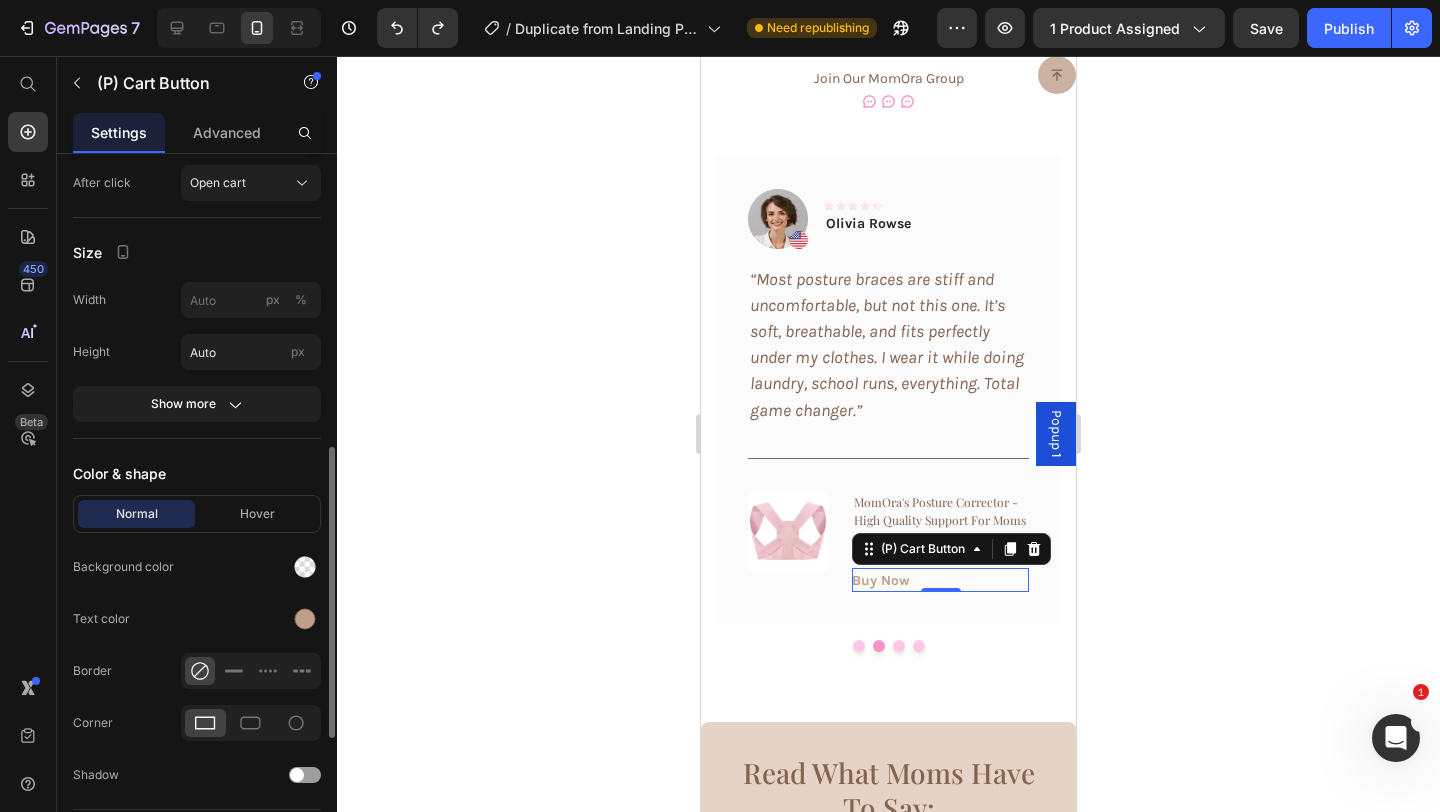 scroll, scrollTop: 733, scrollLeft: 0, axis: vertical 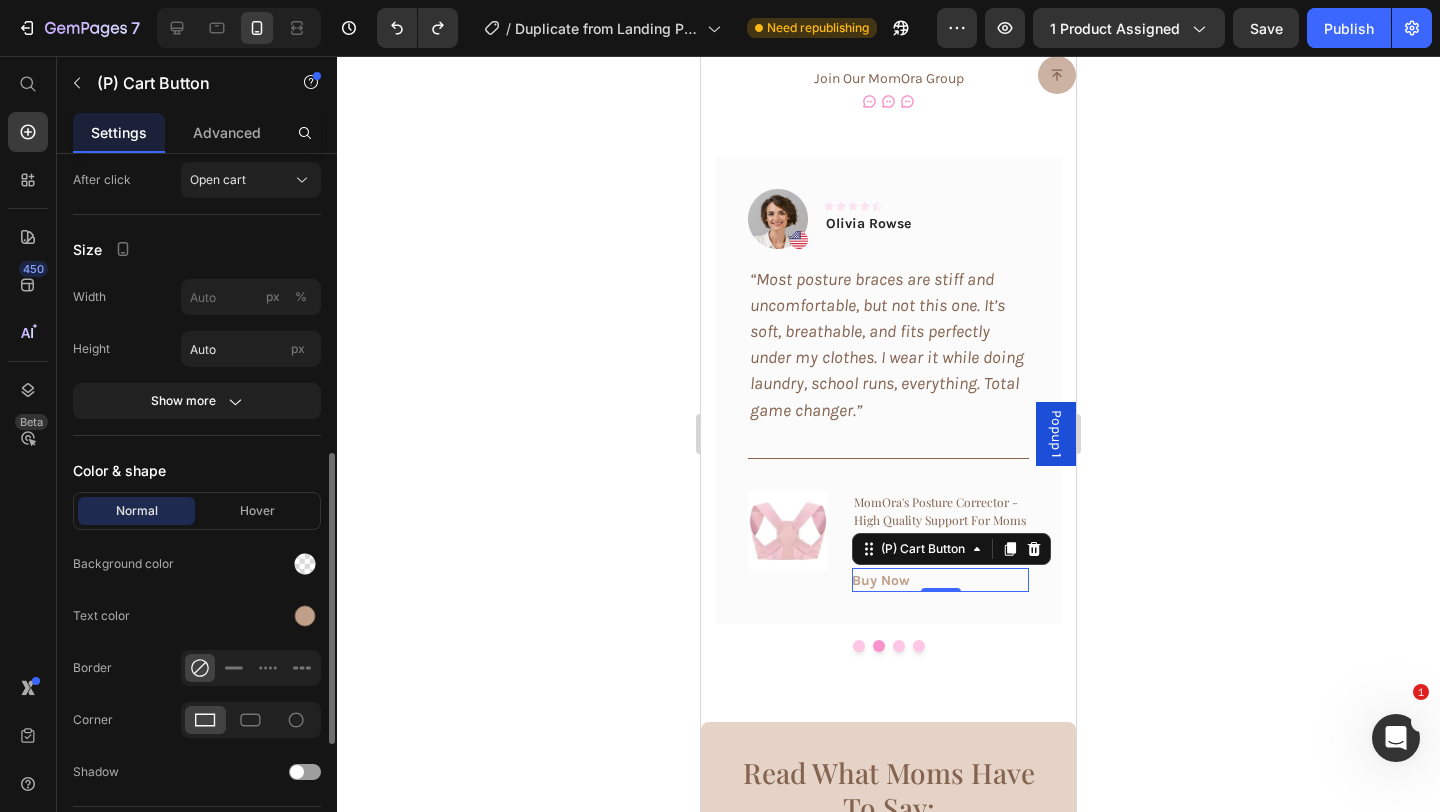click on "Text color" 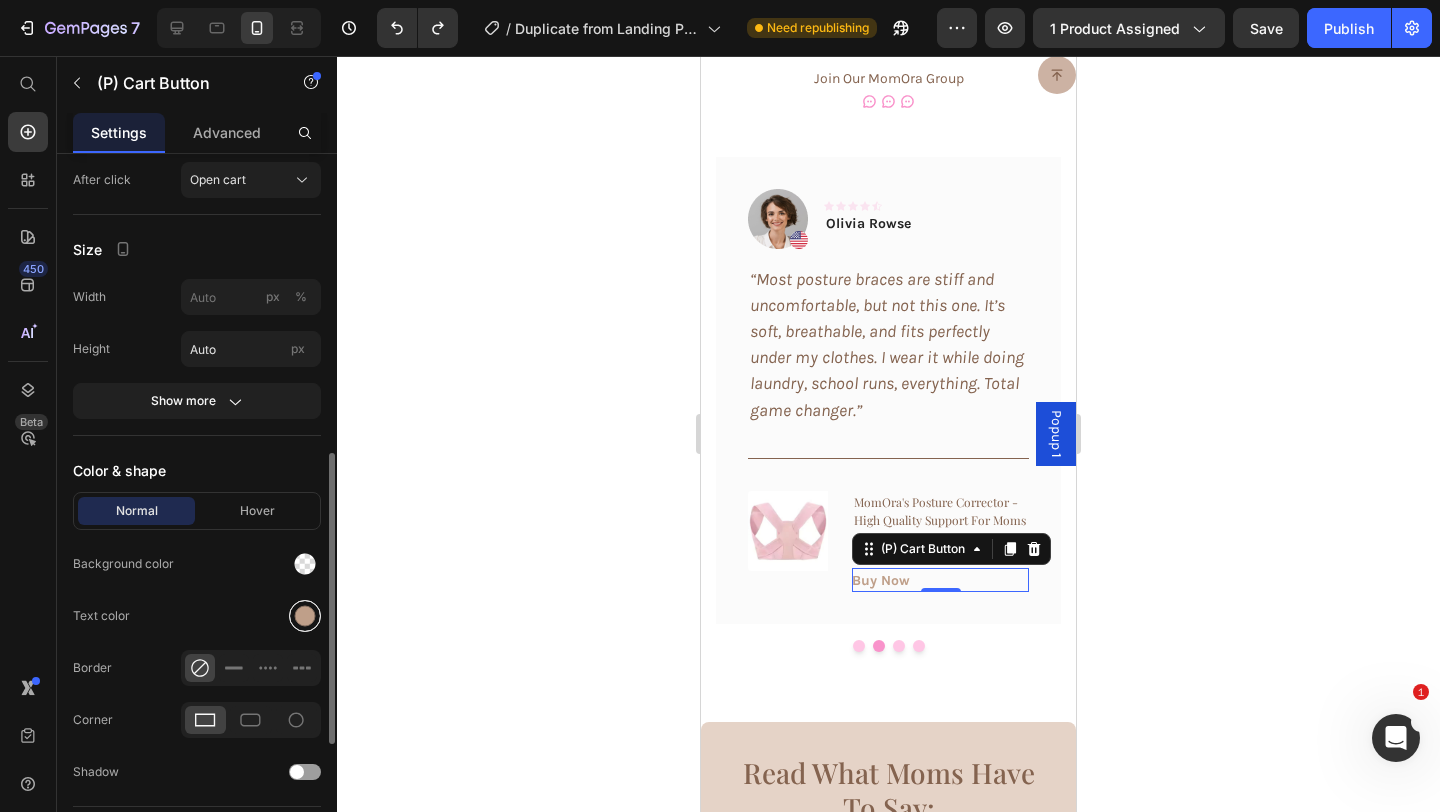 click at bounding box center [305, 616] 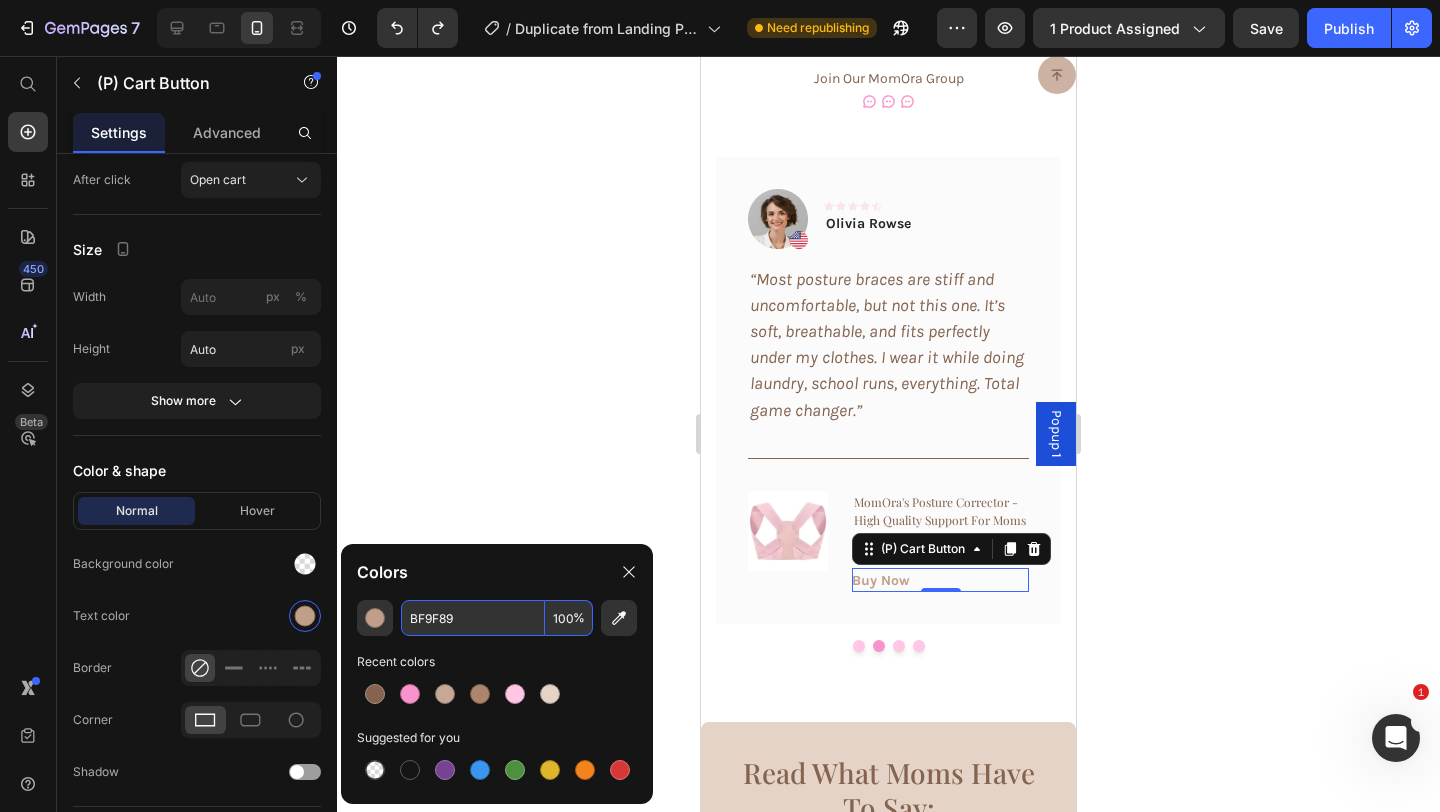 click on "BF9F89" at bounding box center [473, 618] 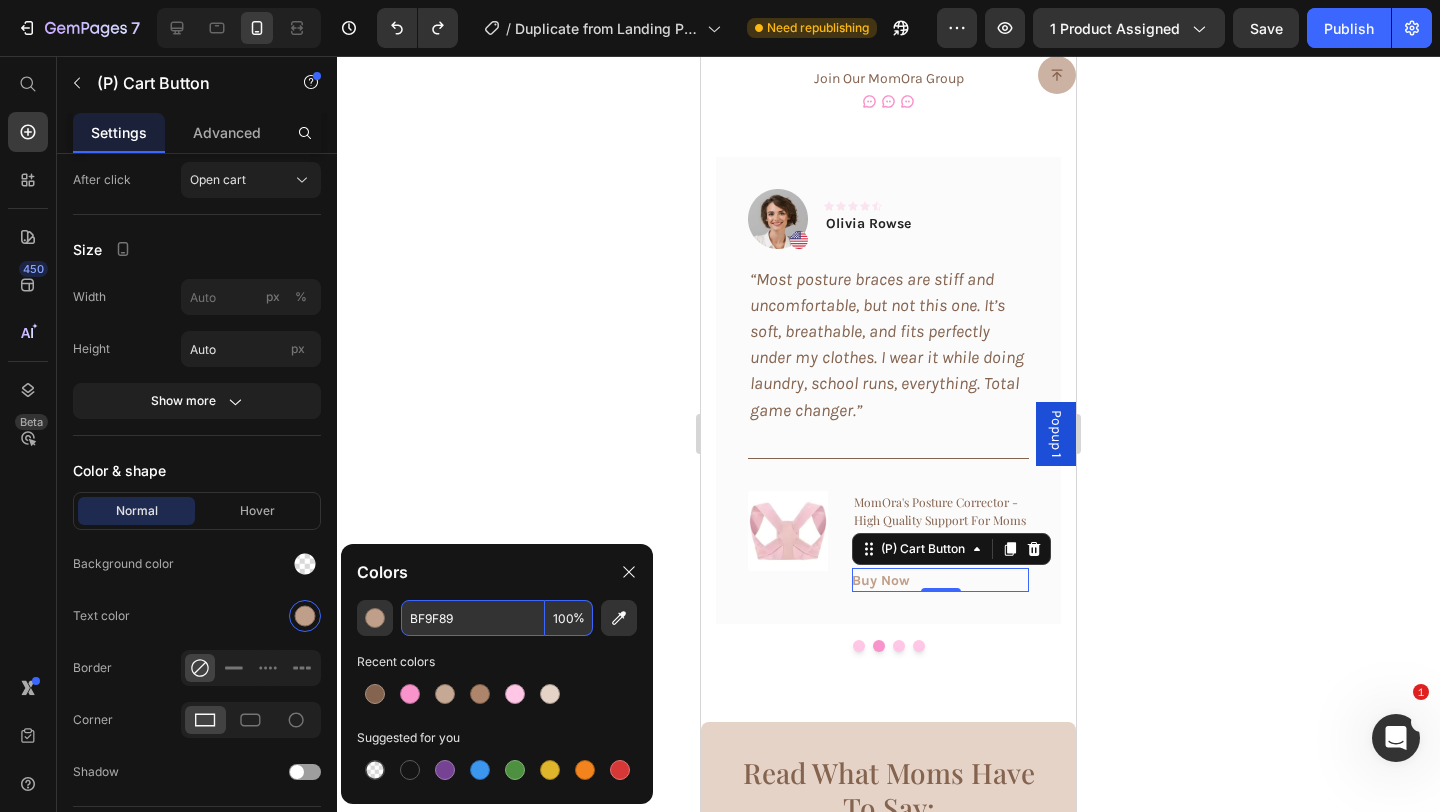 paste on "AF8F7" 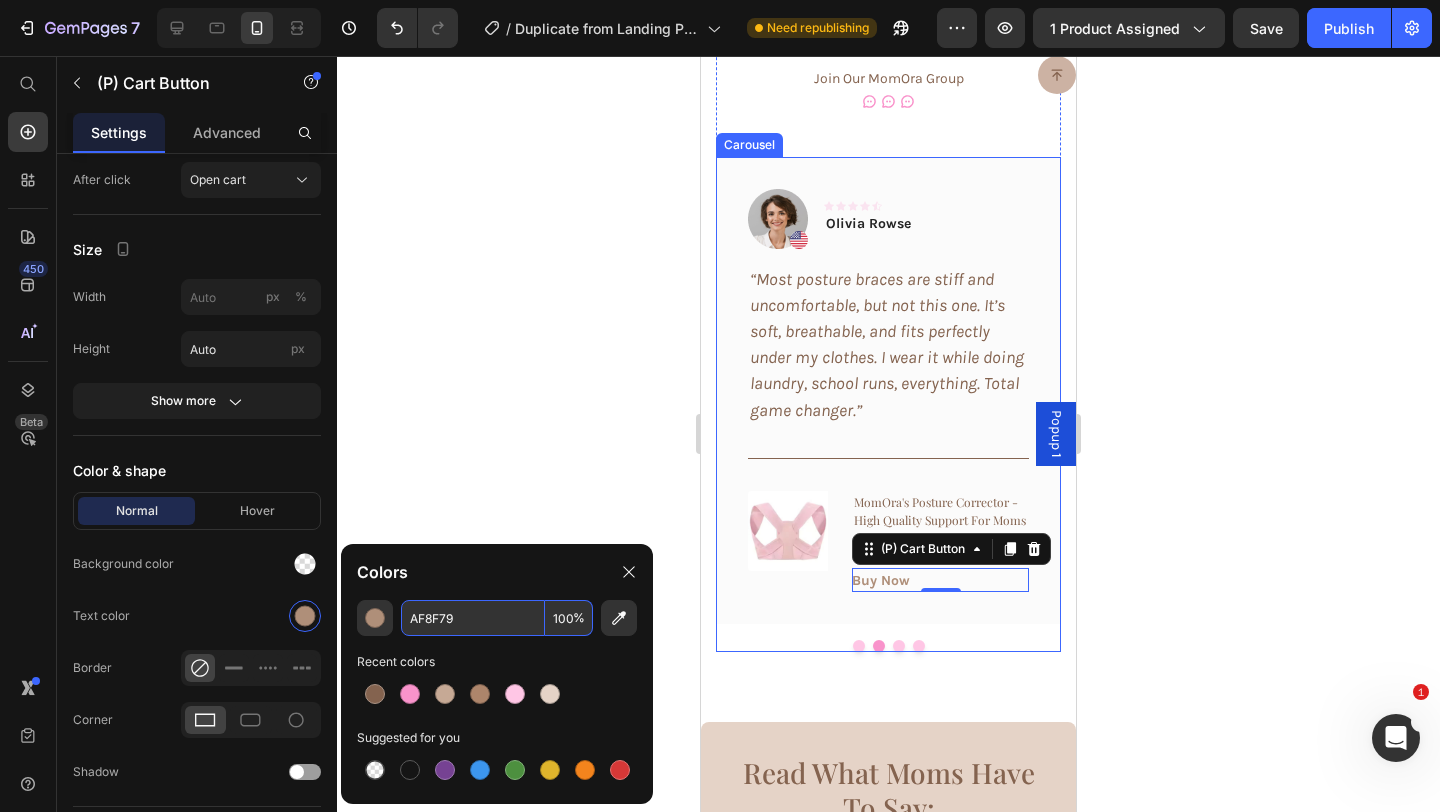 click at bounding box center [899, 646] 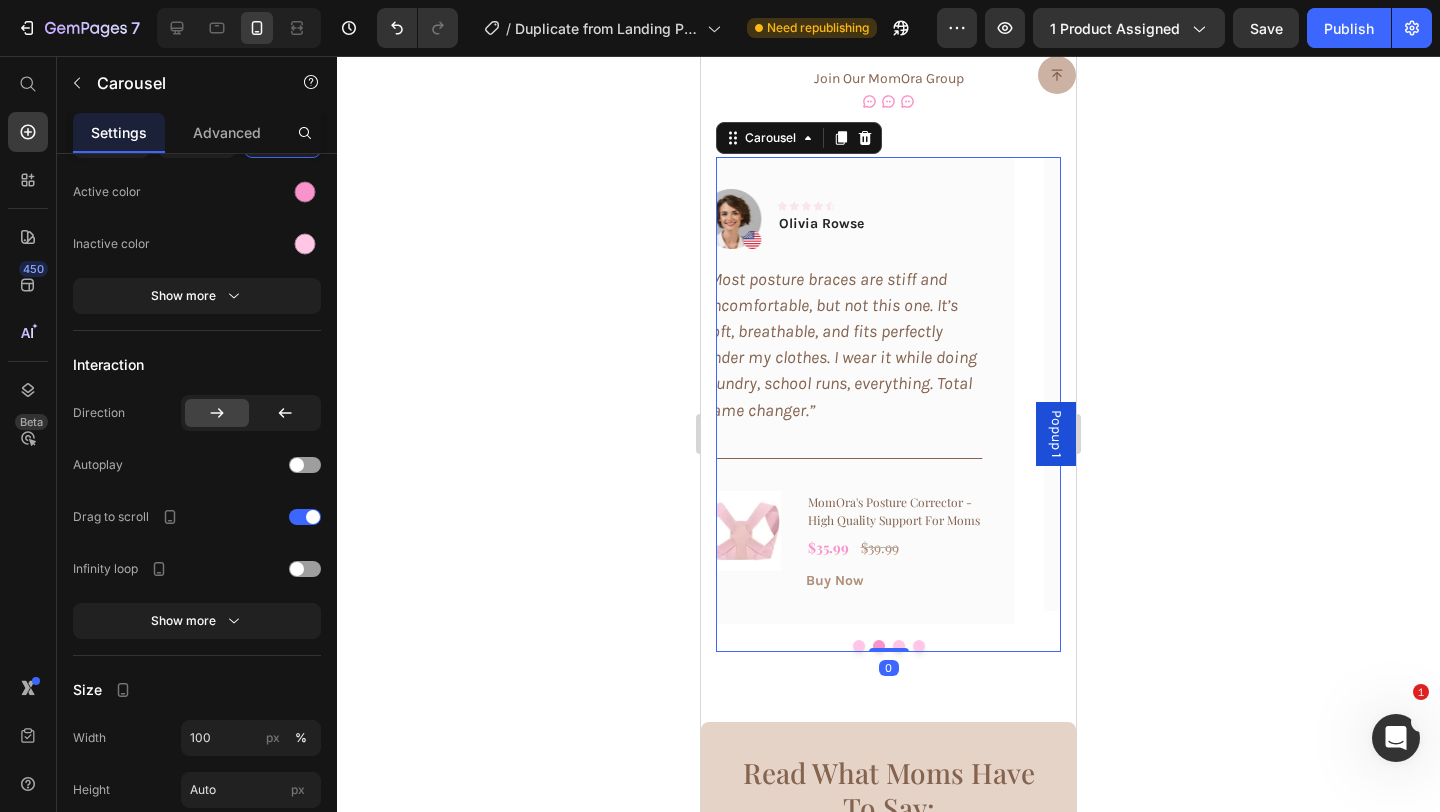 scroll, scrollTop: 0, scrollLeft: 0, axis: both 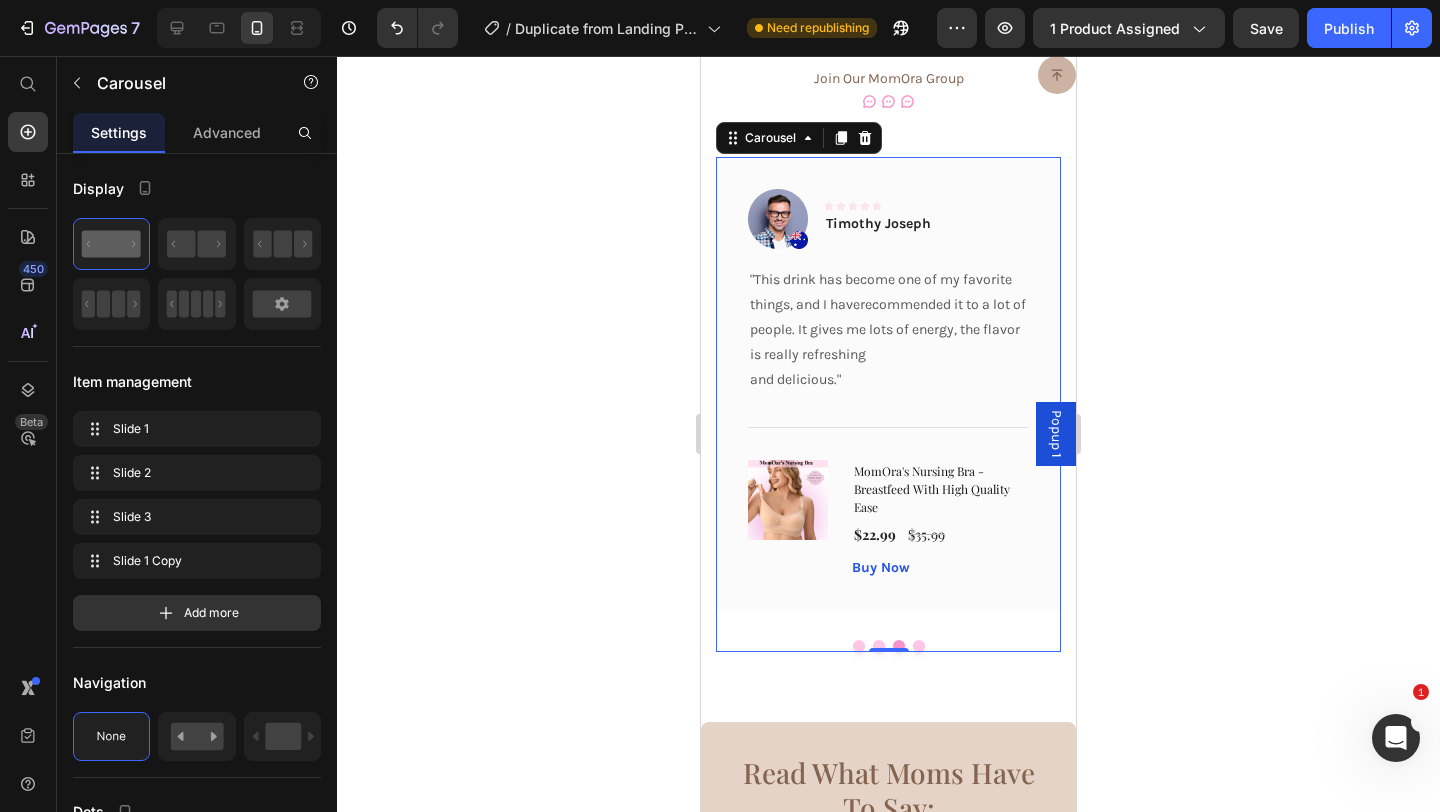 click at bounding box center (879, 646) 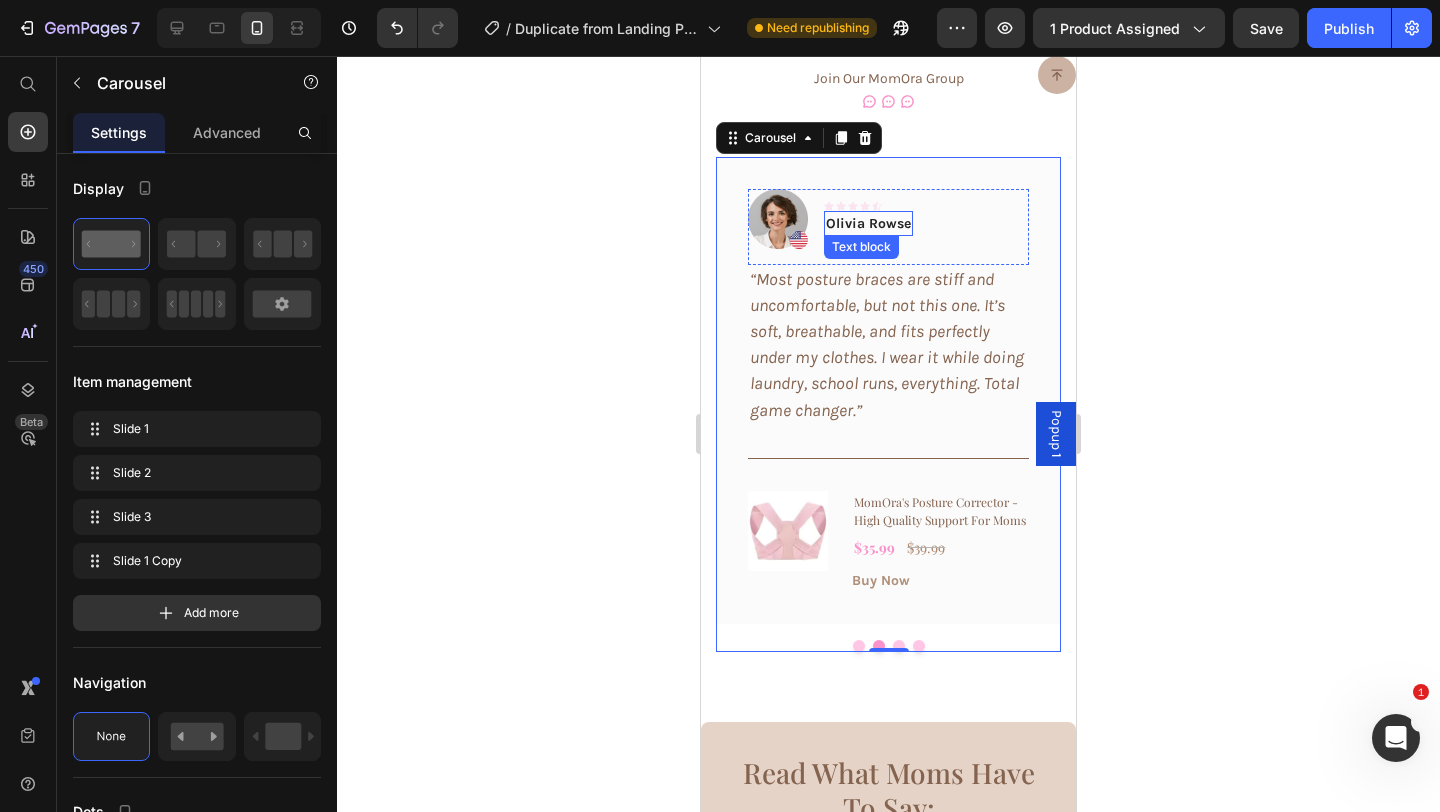 click on "Olivia Rowse" at bounding box center (868, 223) 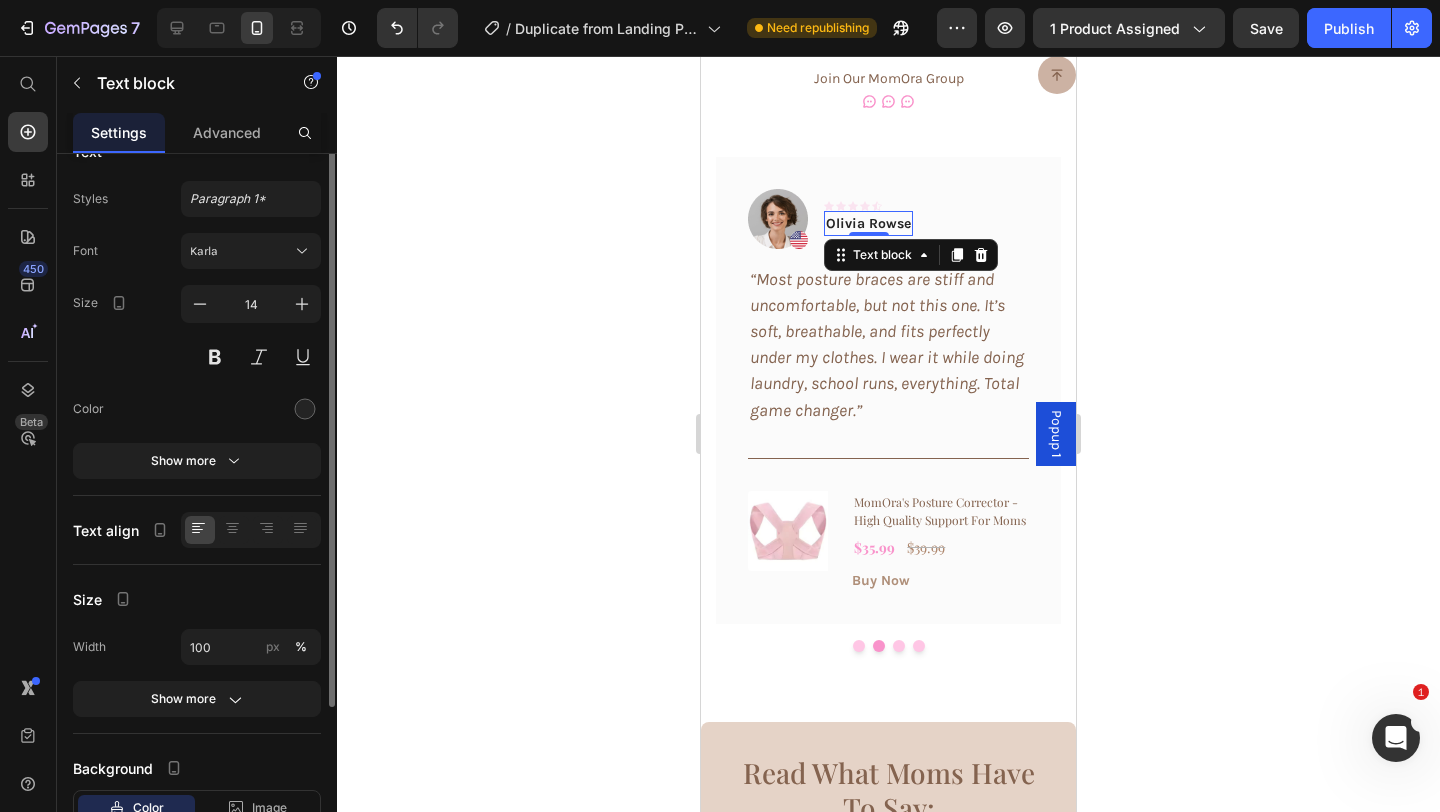 scroll, scrollTop: 8, scrollLeft: 0, axis: vertical 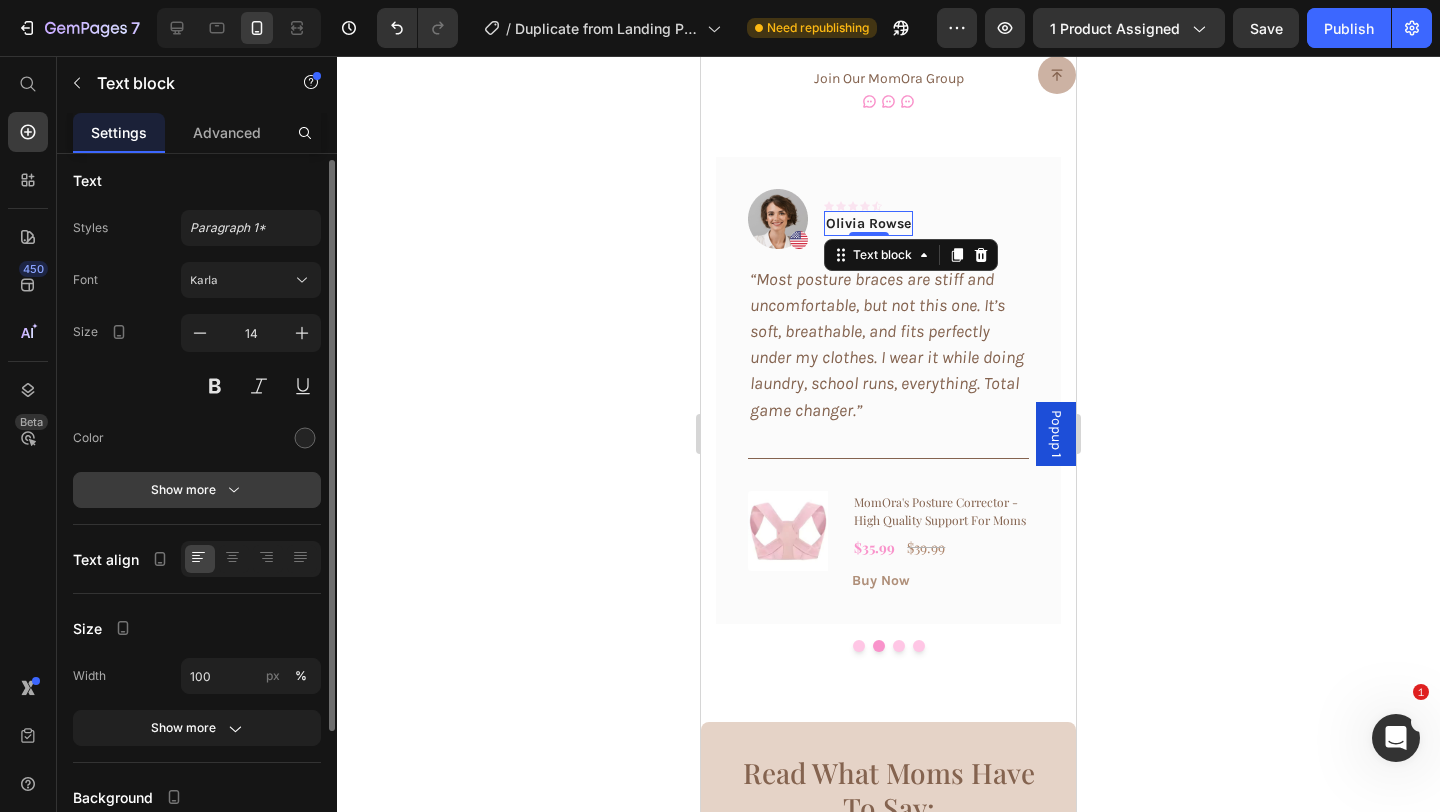 click on "Show more" at bounding box center (197, 490) 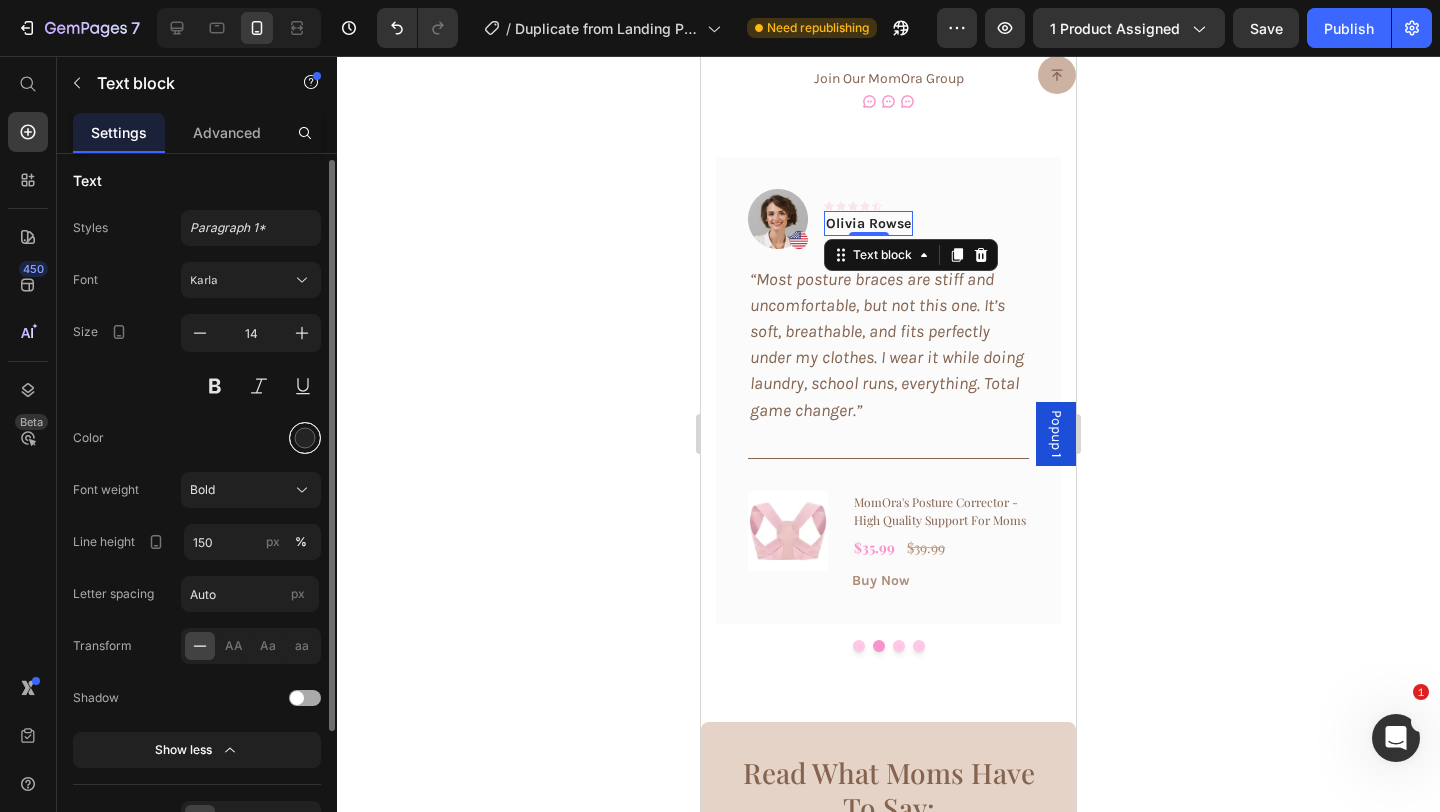 click at bounding box center (305, 438) 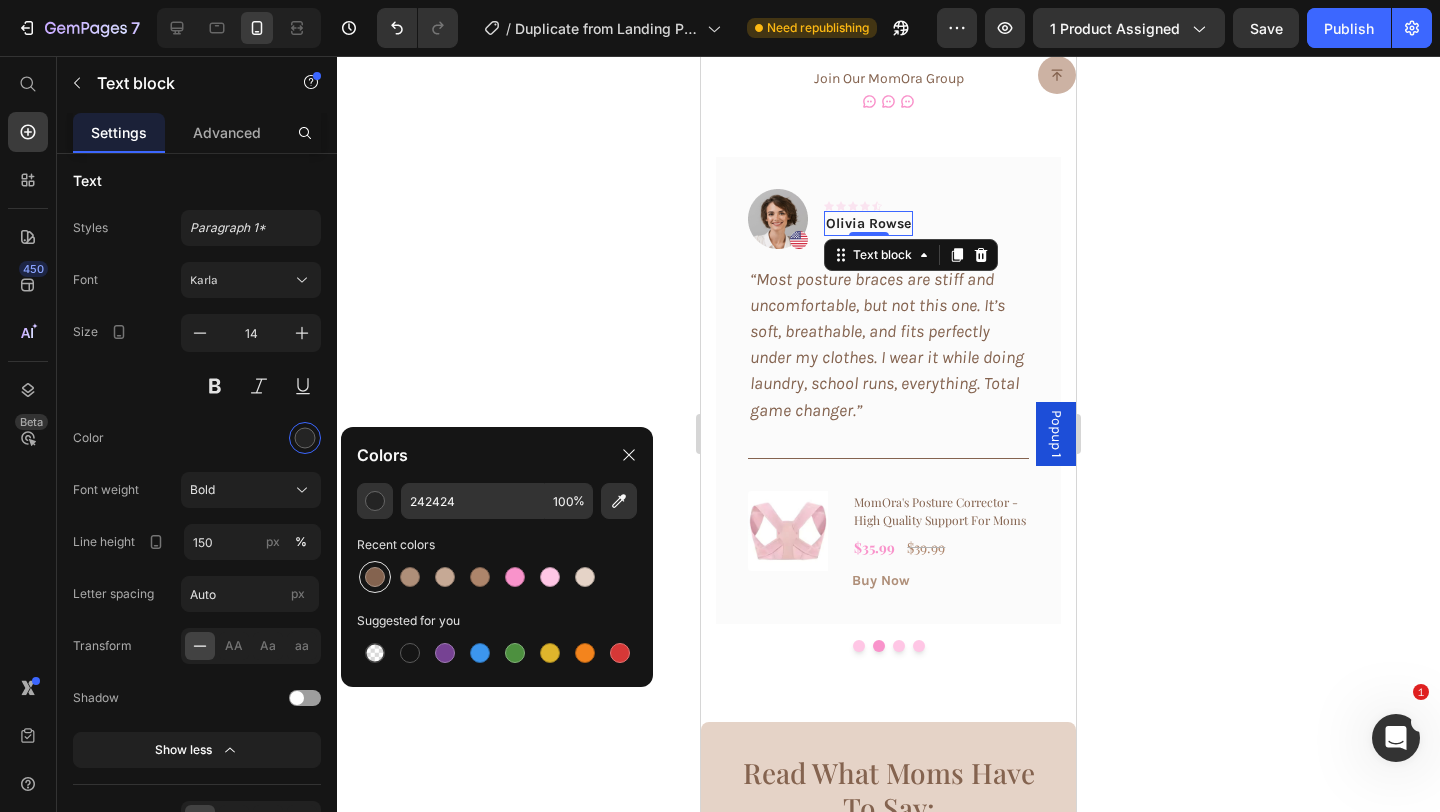 click at bounding box center (375, 577) 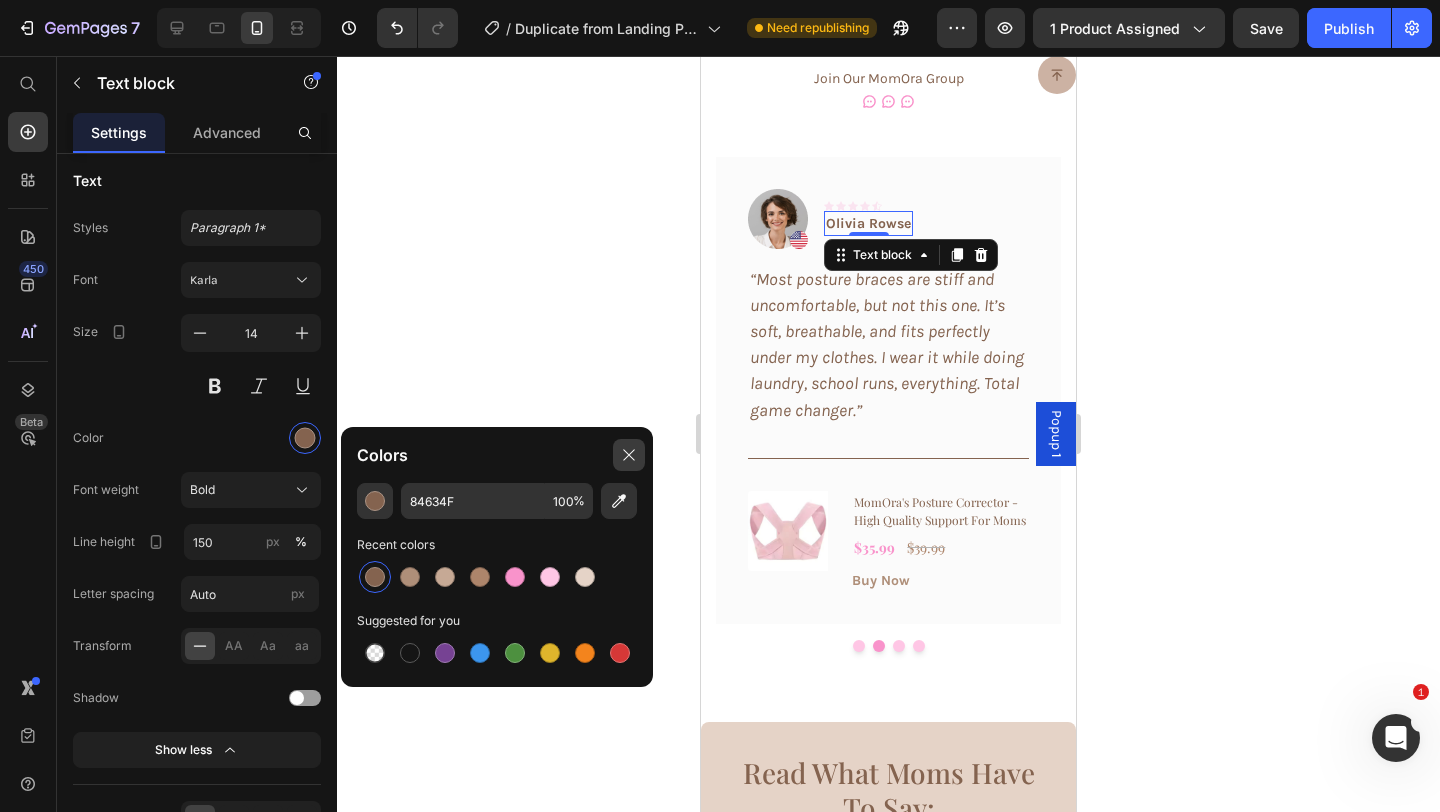 click 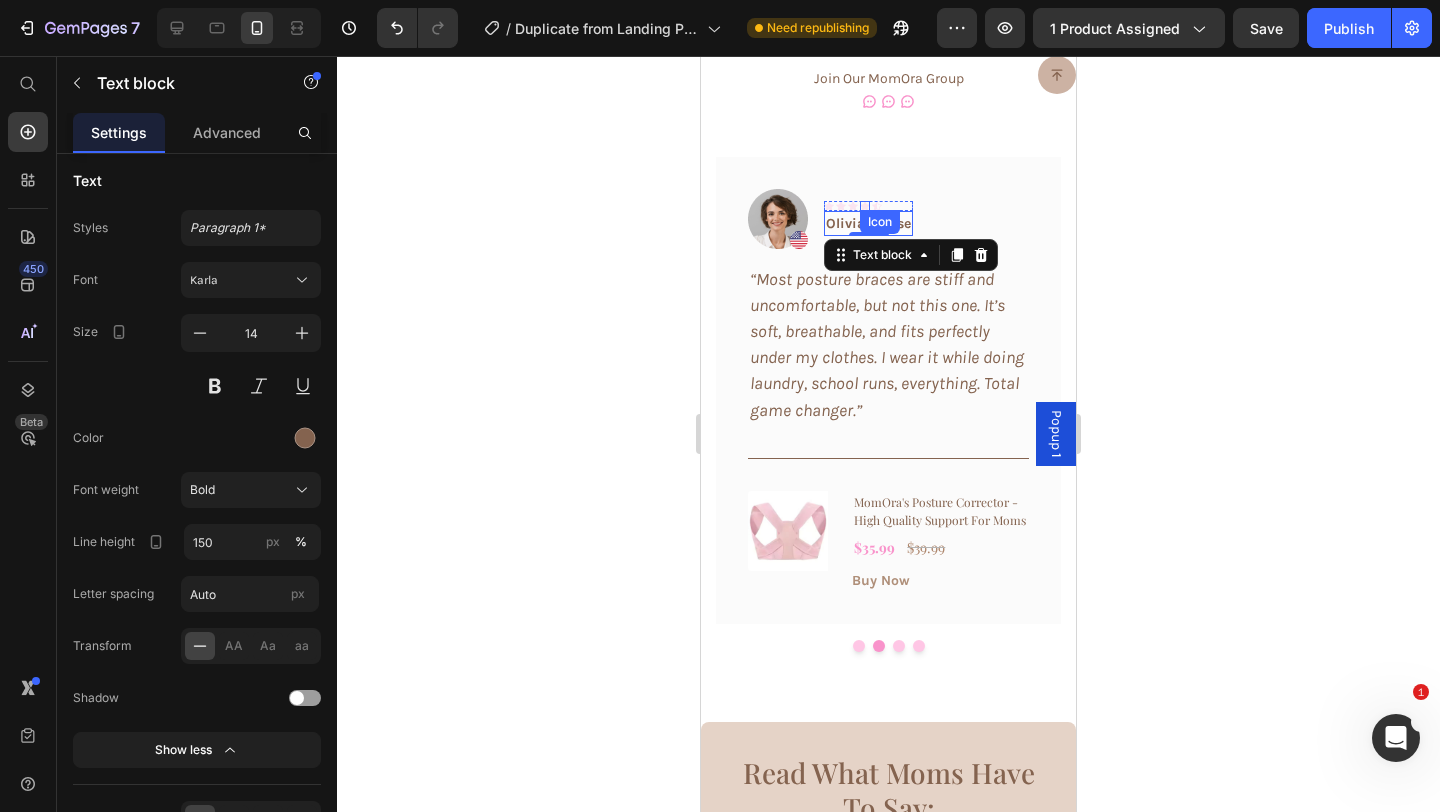click 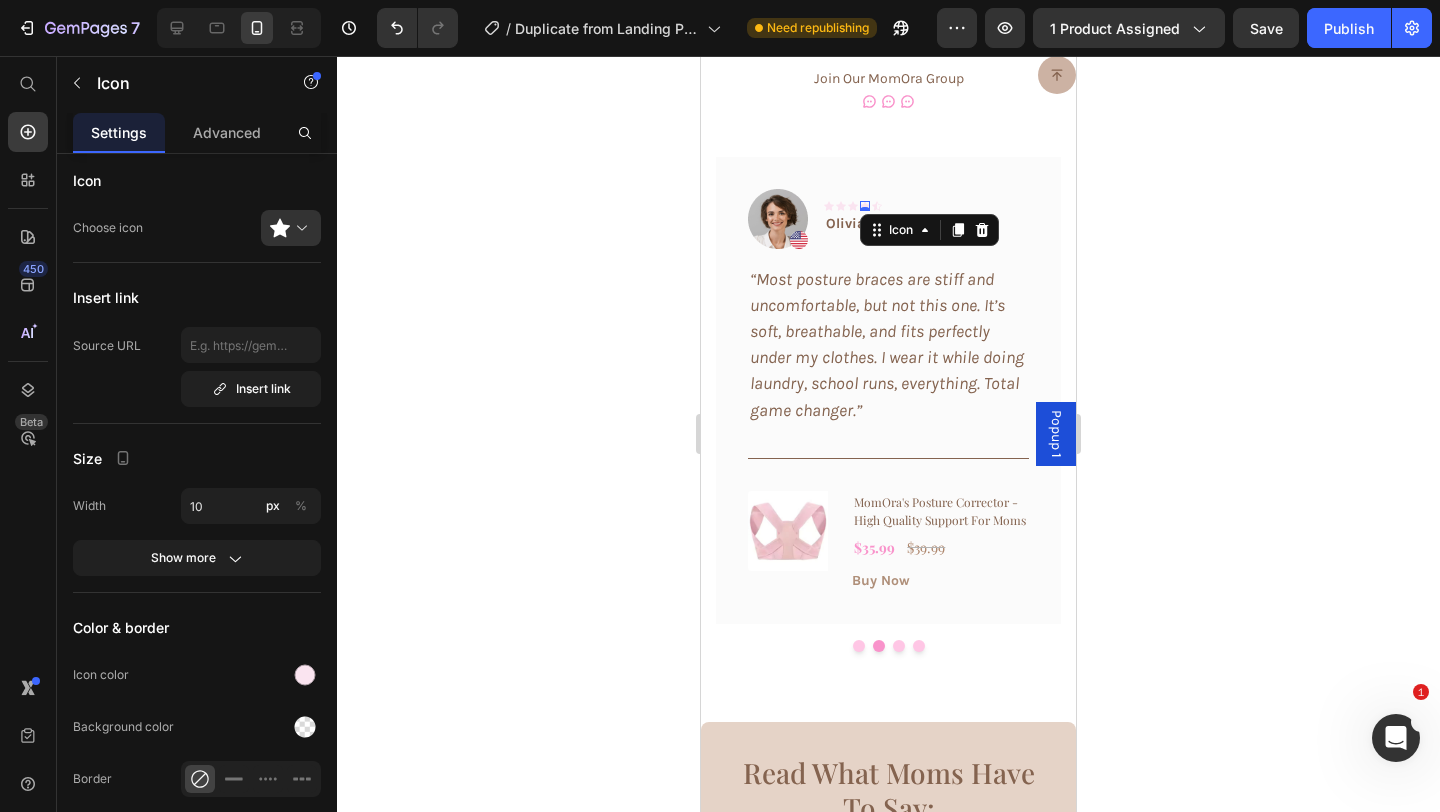scroll, scrollTop: 0, scrollLeft: 0, axis: both 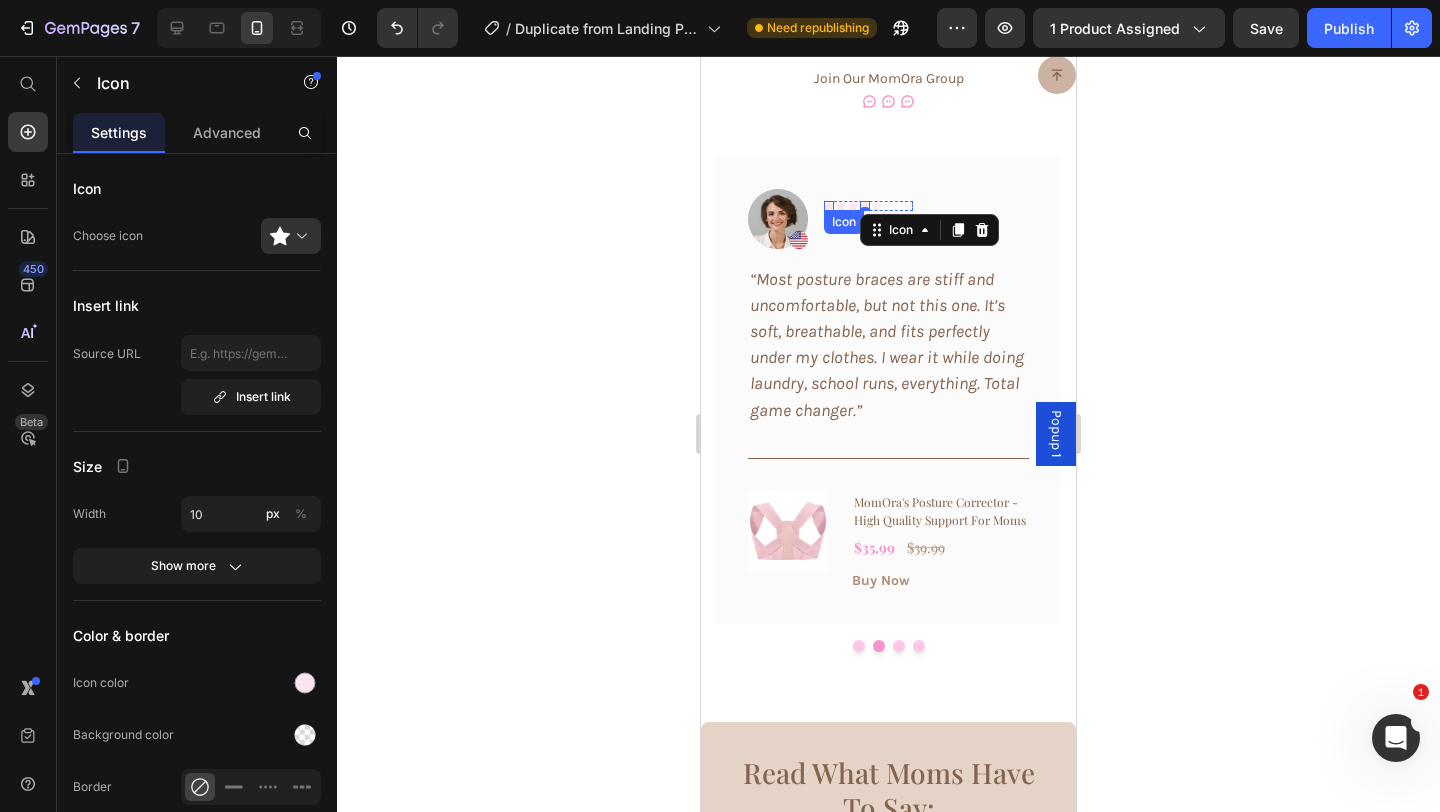 click 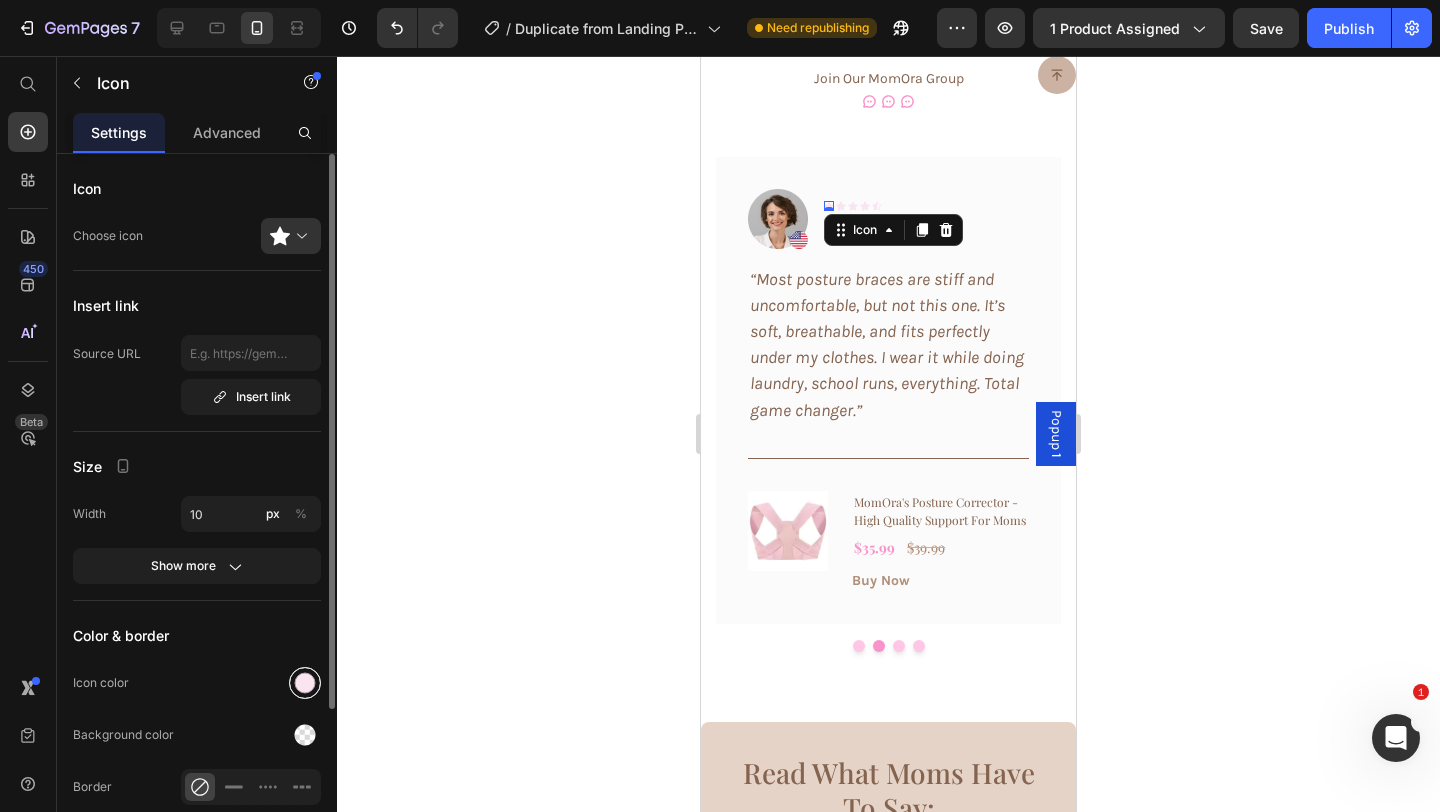 click at bounding box center (305, 683) 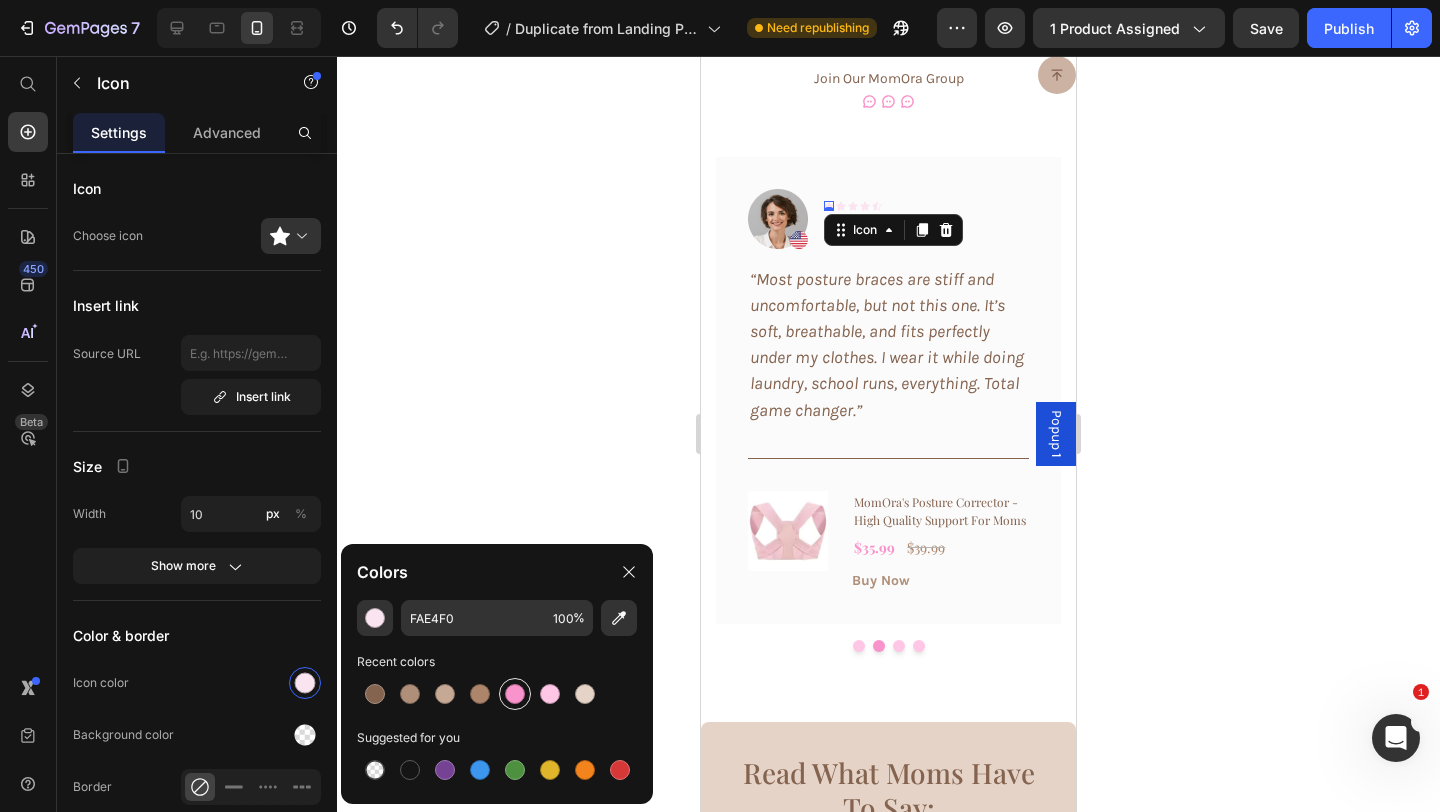 click at bounding box center [515, 694] 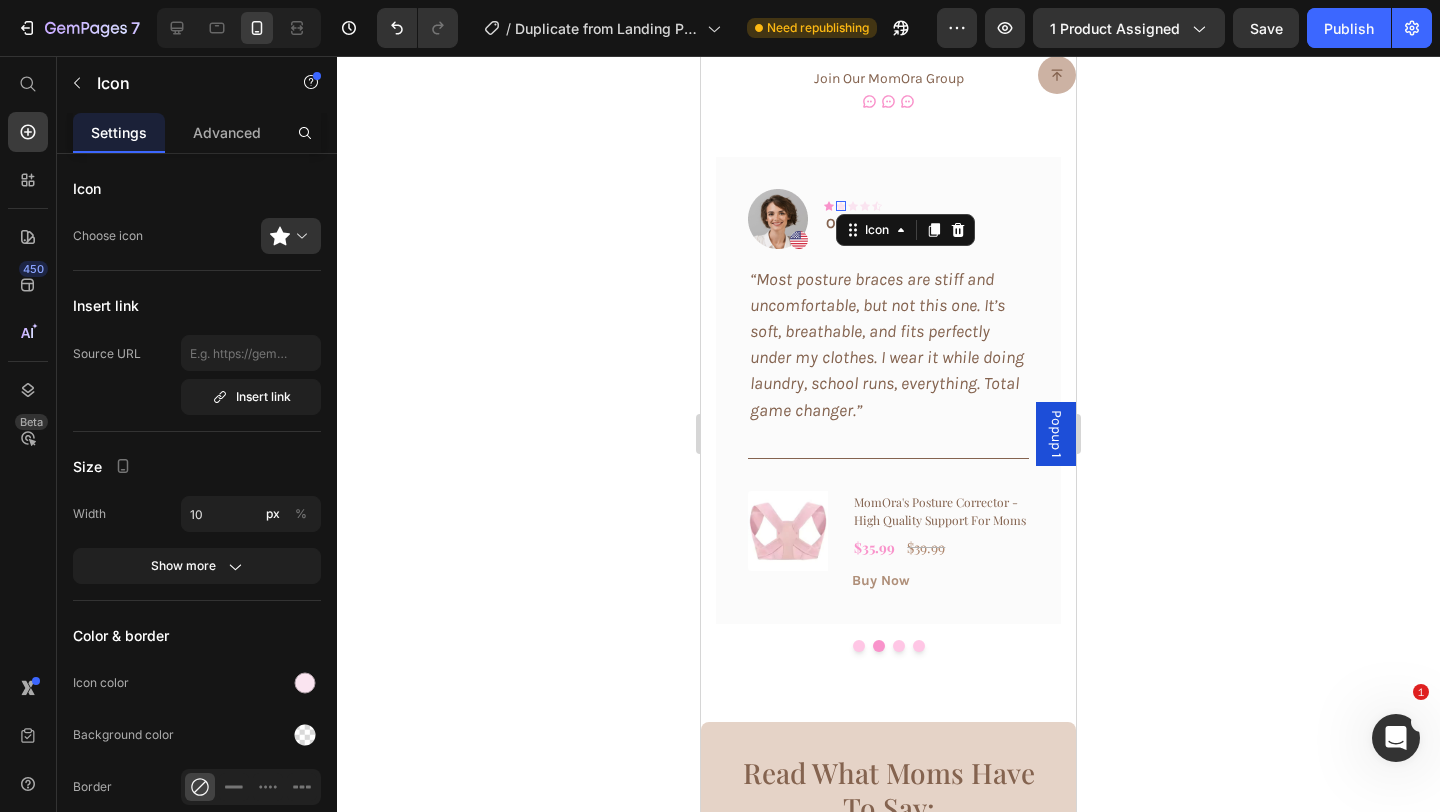 click on "Icon   0" at bounding box center [841, 206] 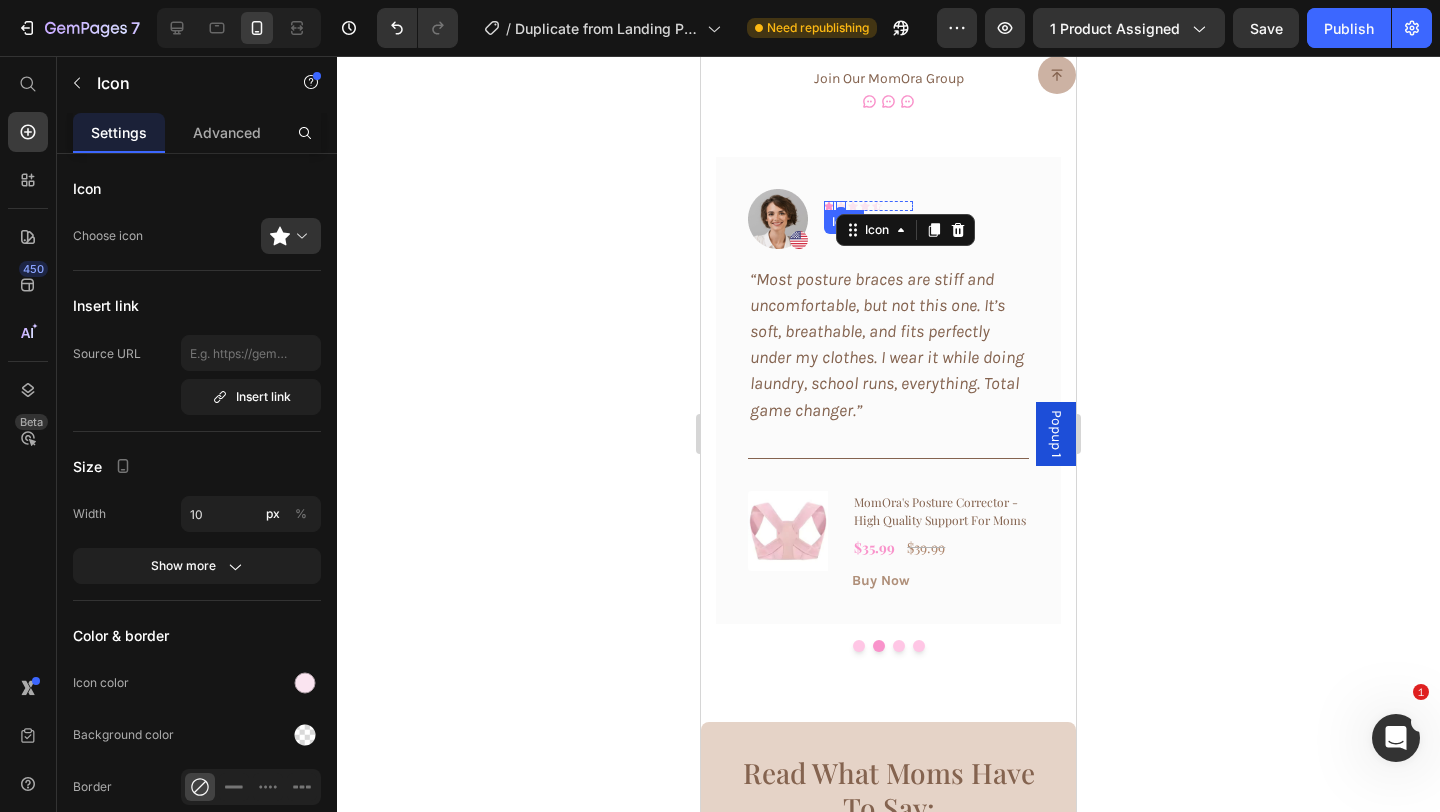click 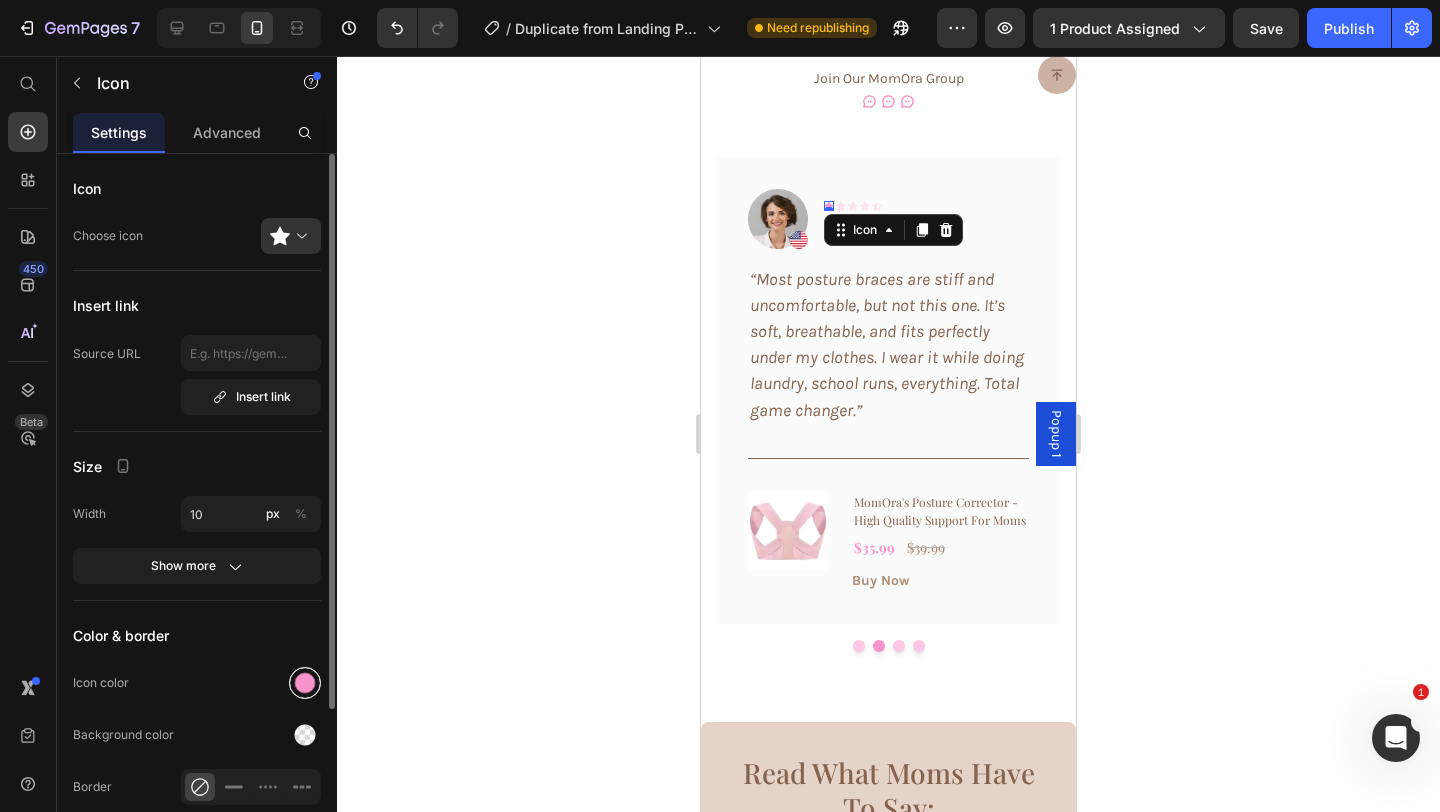 click at bounding box center (305, 683) 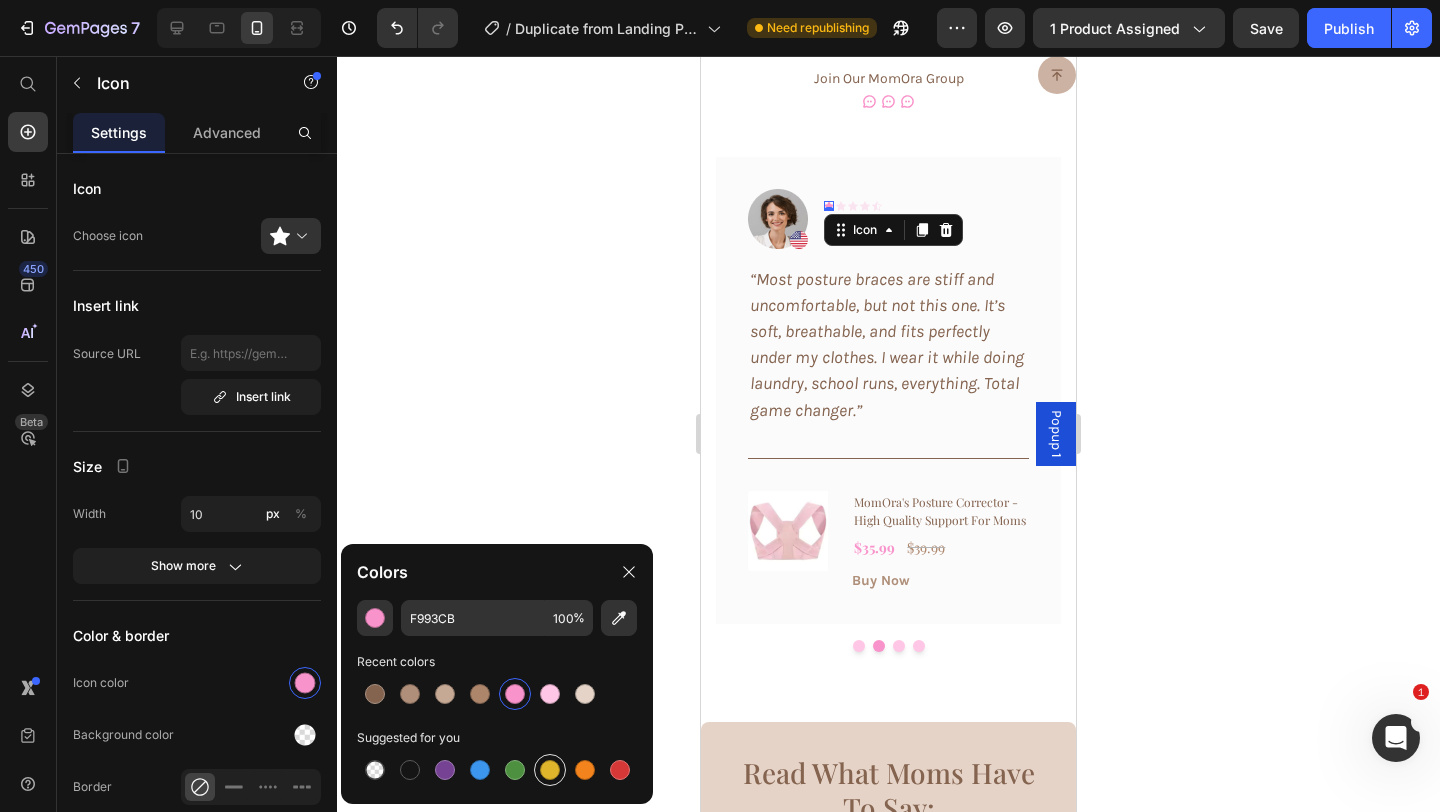 click at bounding box center (550, 770) 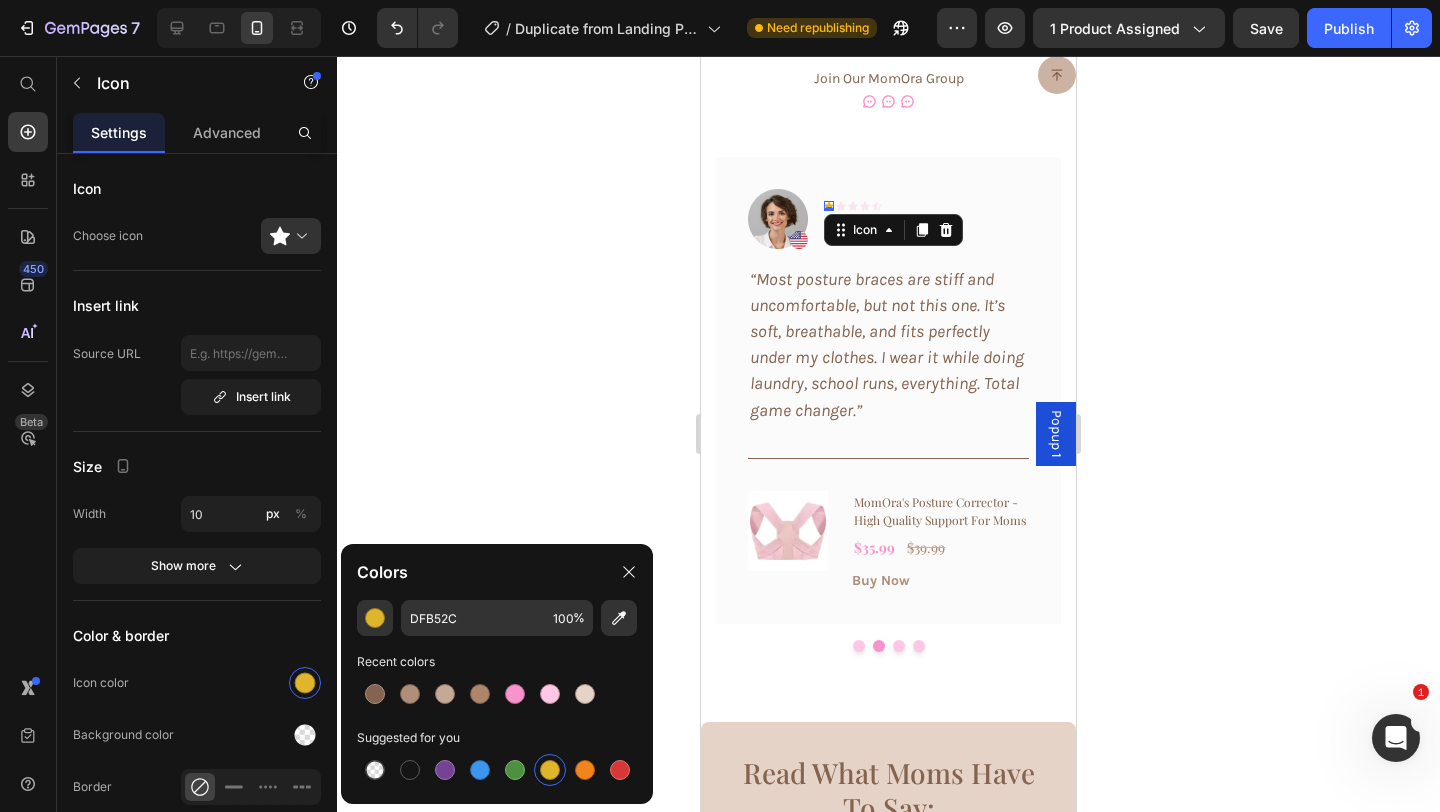 click 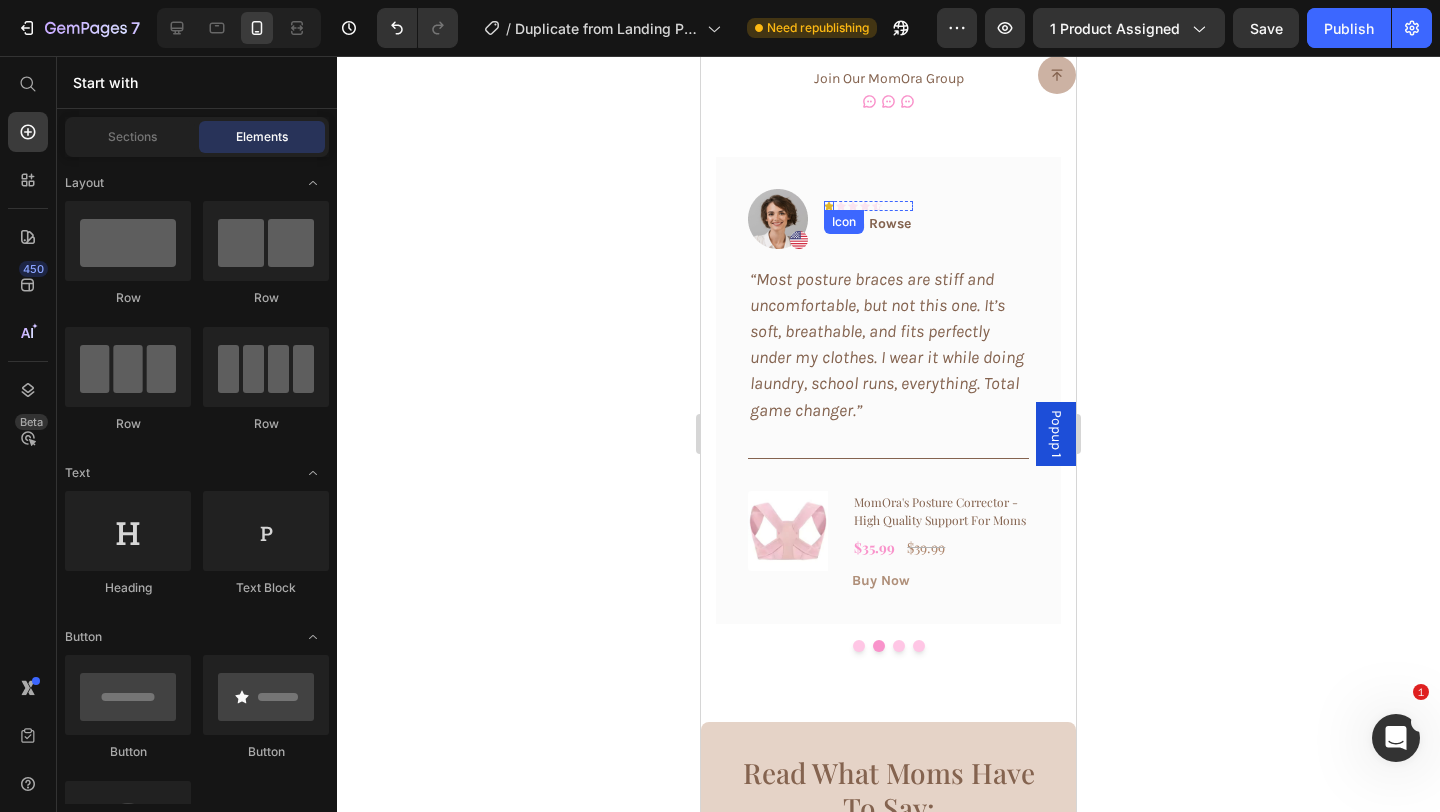 click 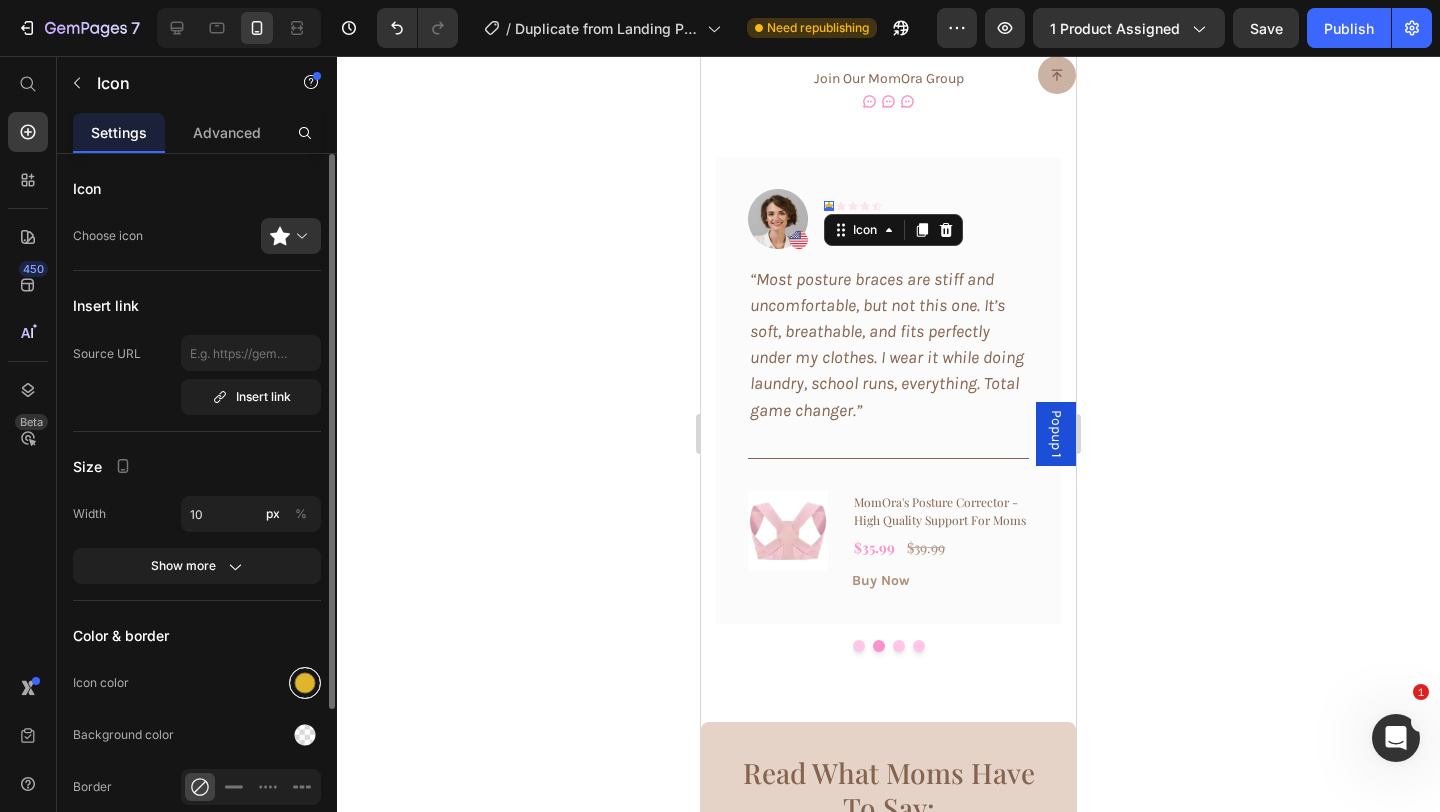 click at bounding box center [305, 683] 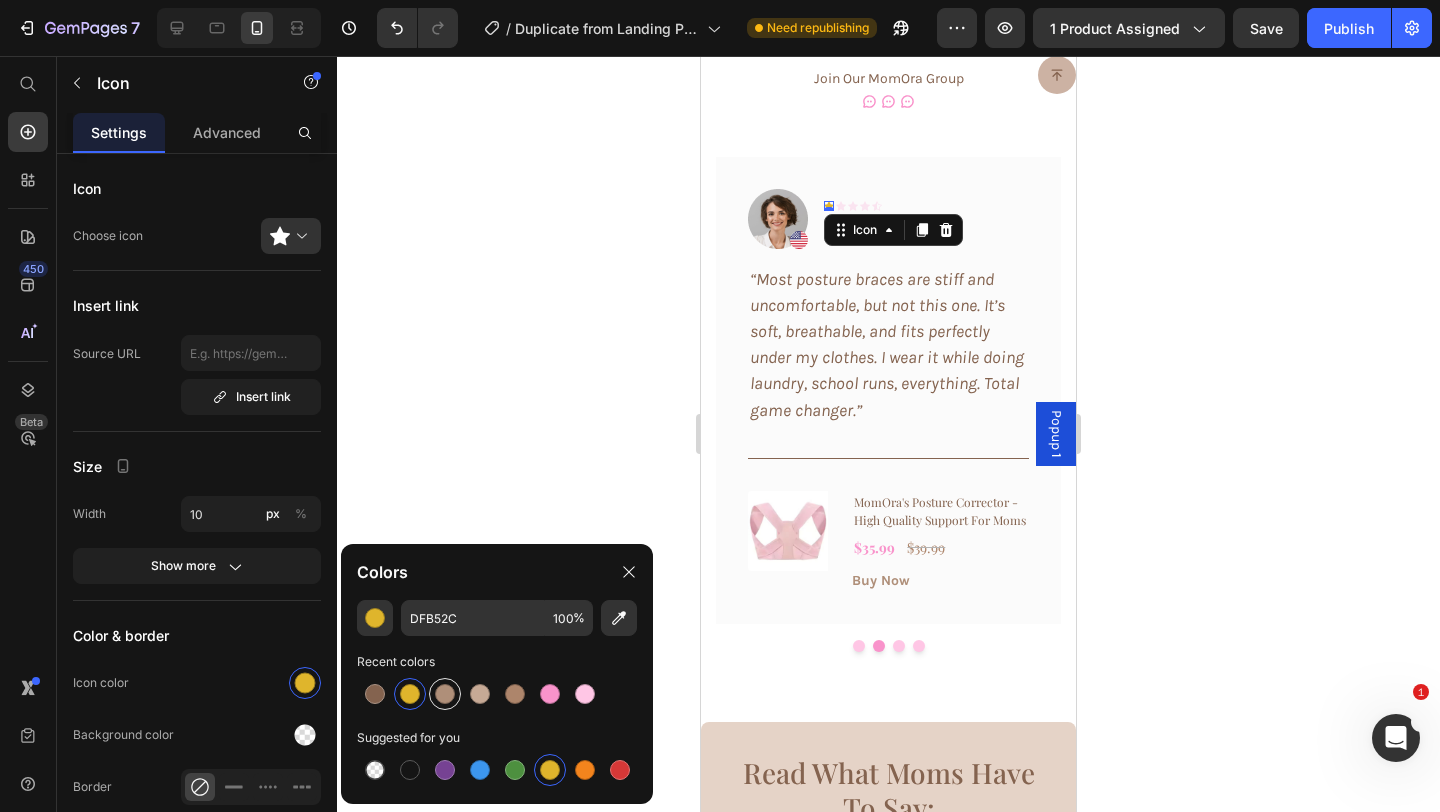 click at bounding box center [445, 694] 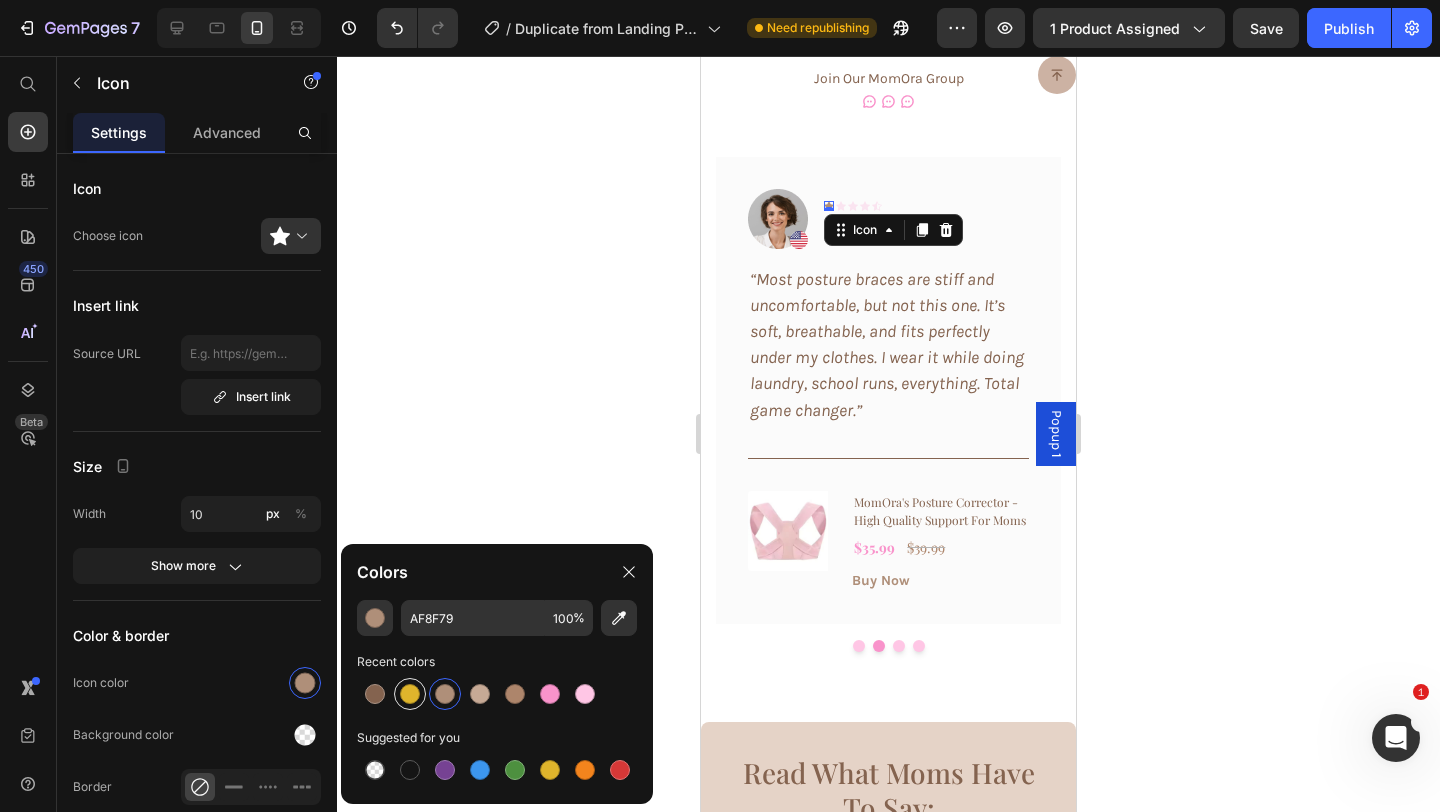 click at bounding box center (410, 694) 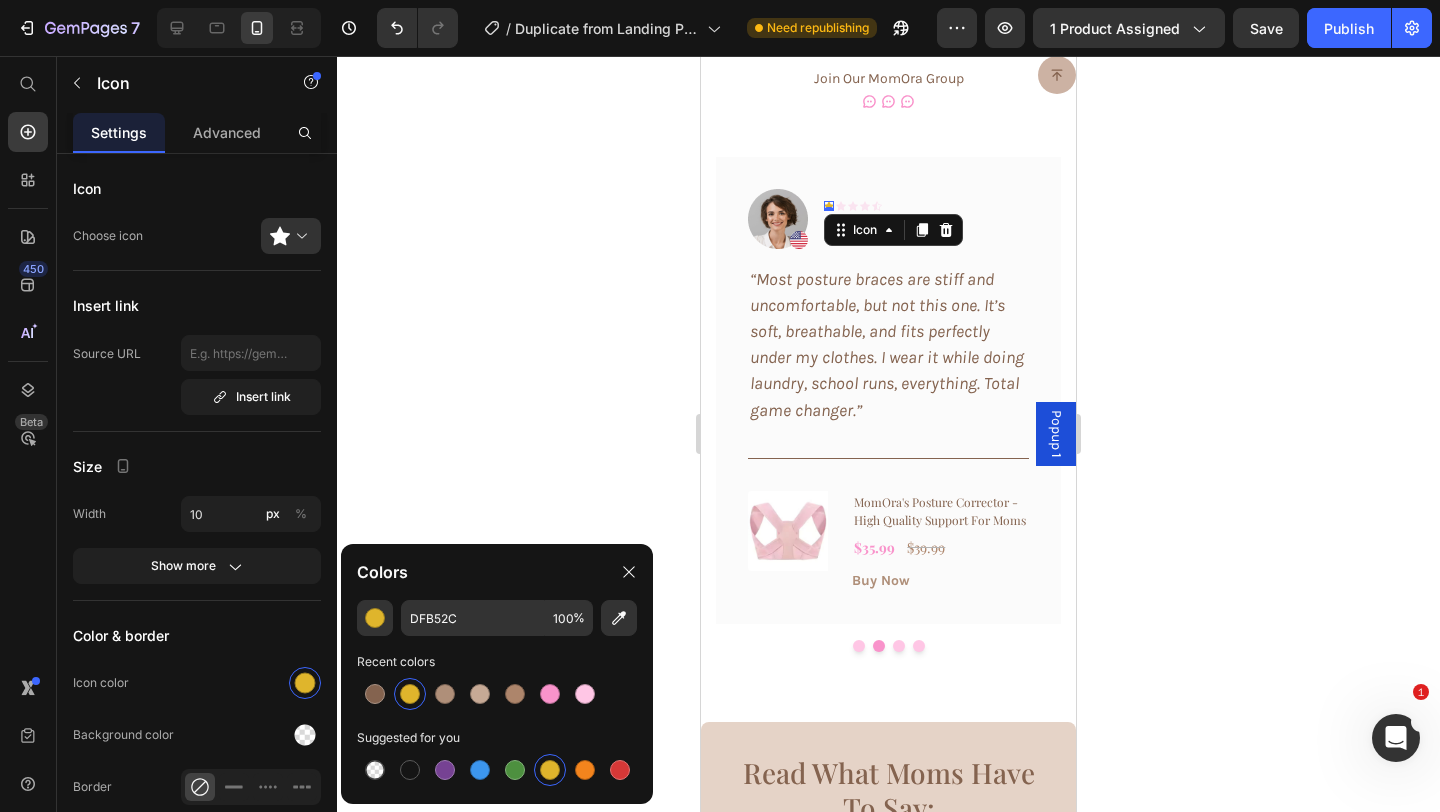 click 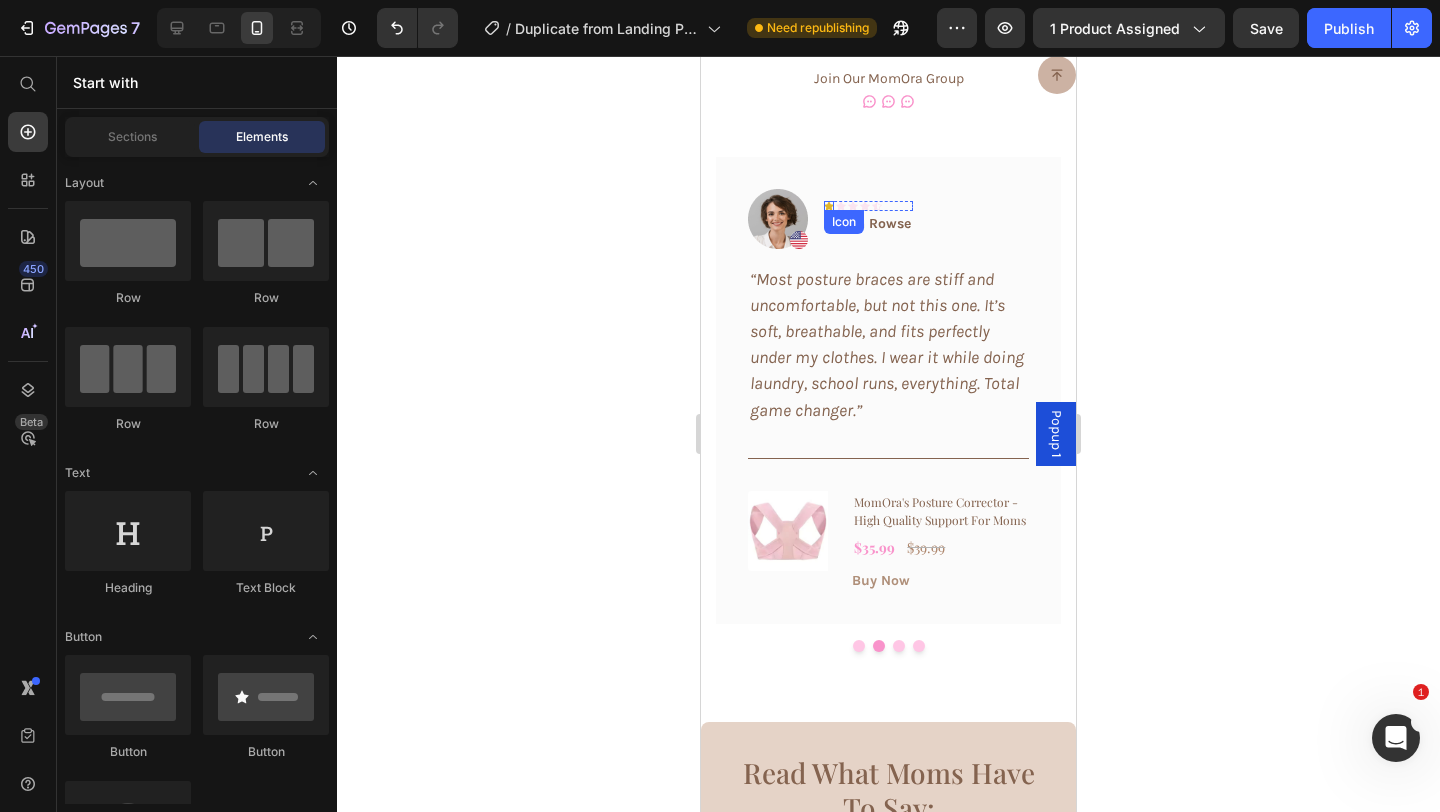 click 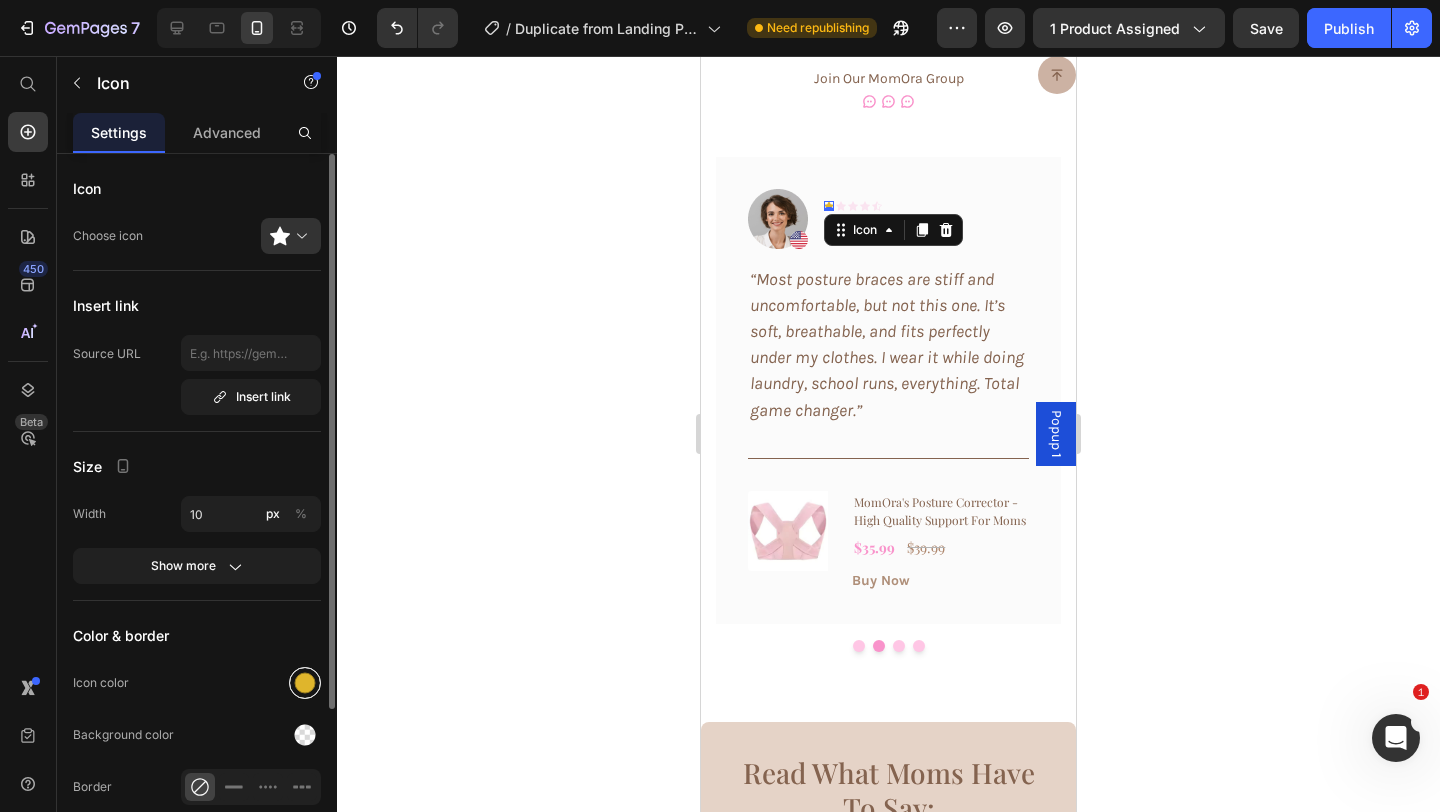 click at bounding box center [305, 683] 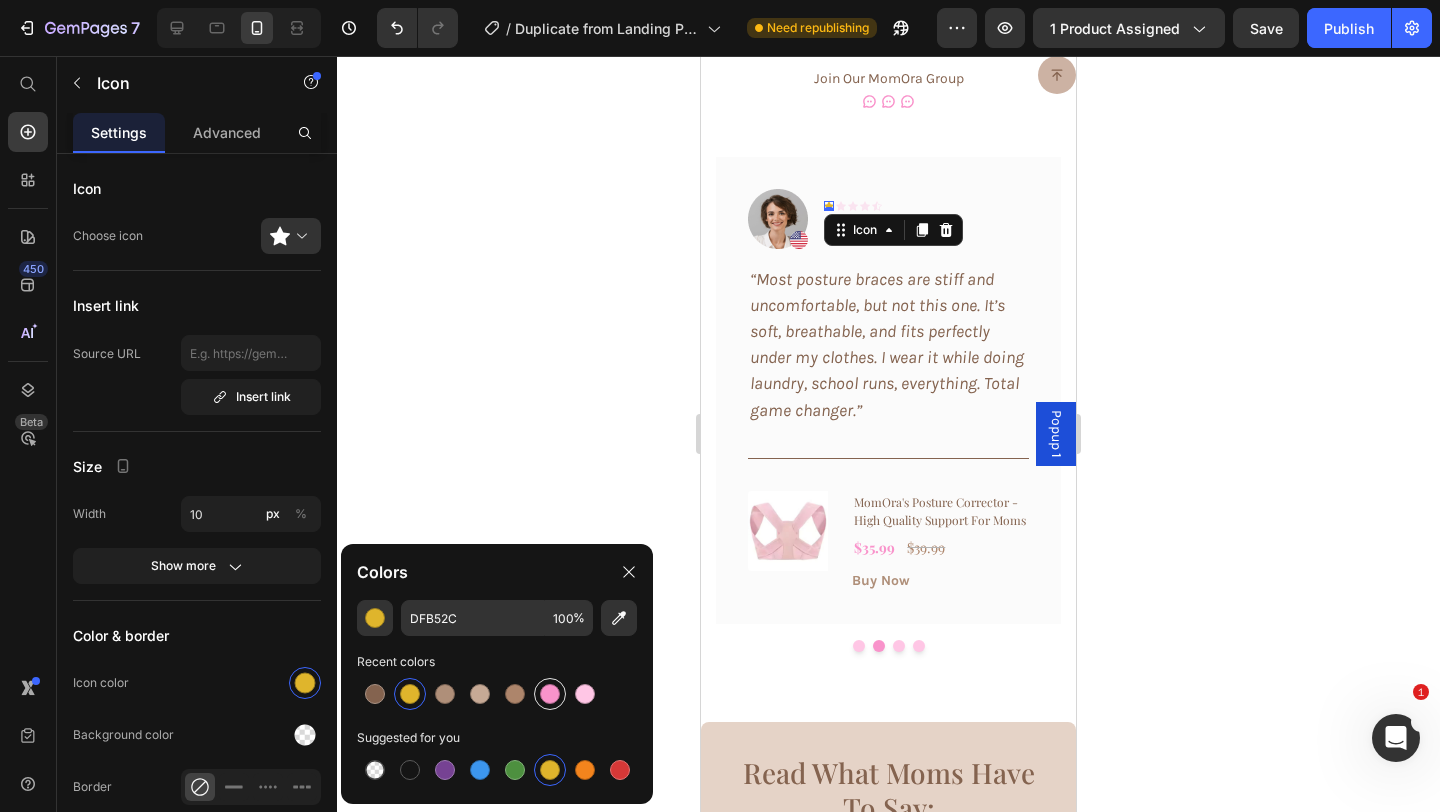 click at bounding box center [550, 694] 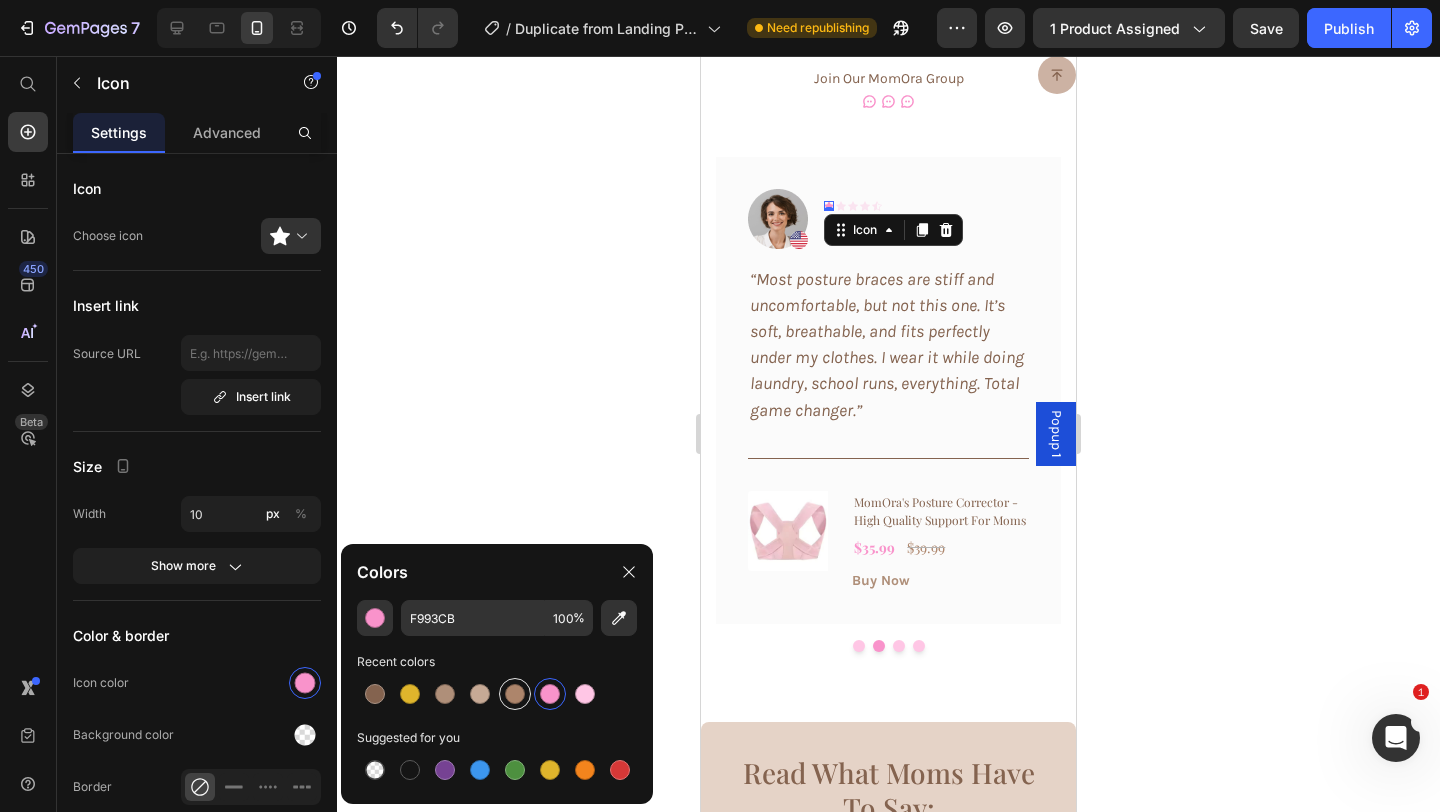 click at bounding box center [515, 694] 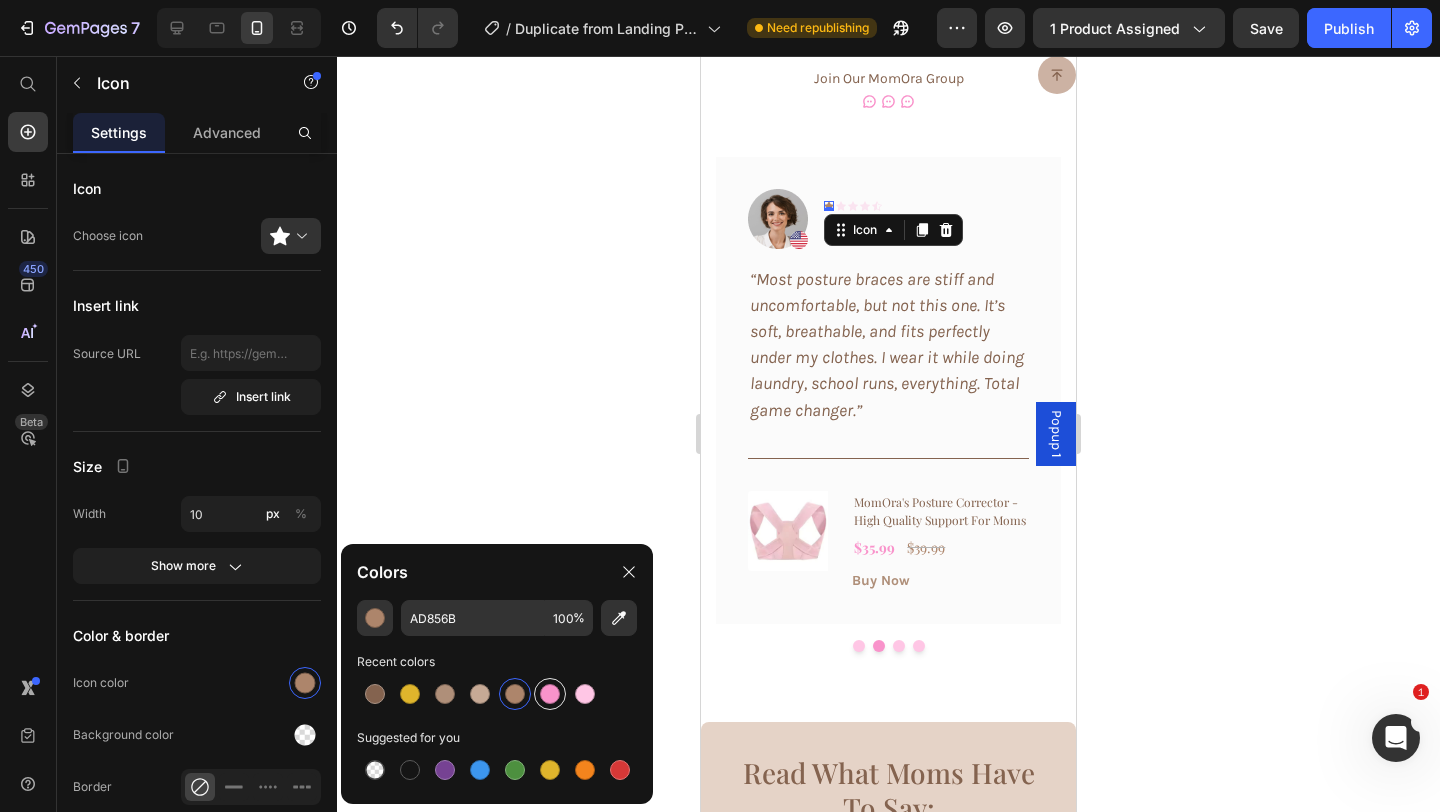 click at bounding box center [550, 694] 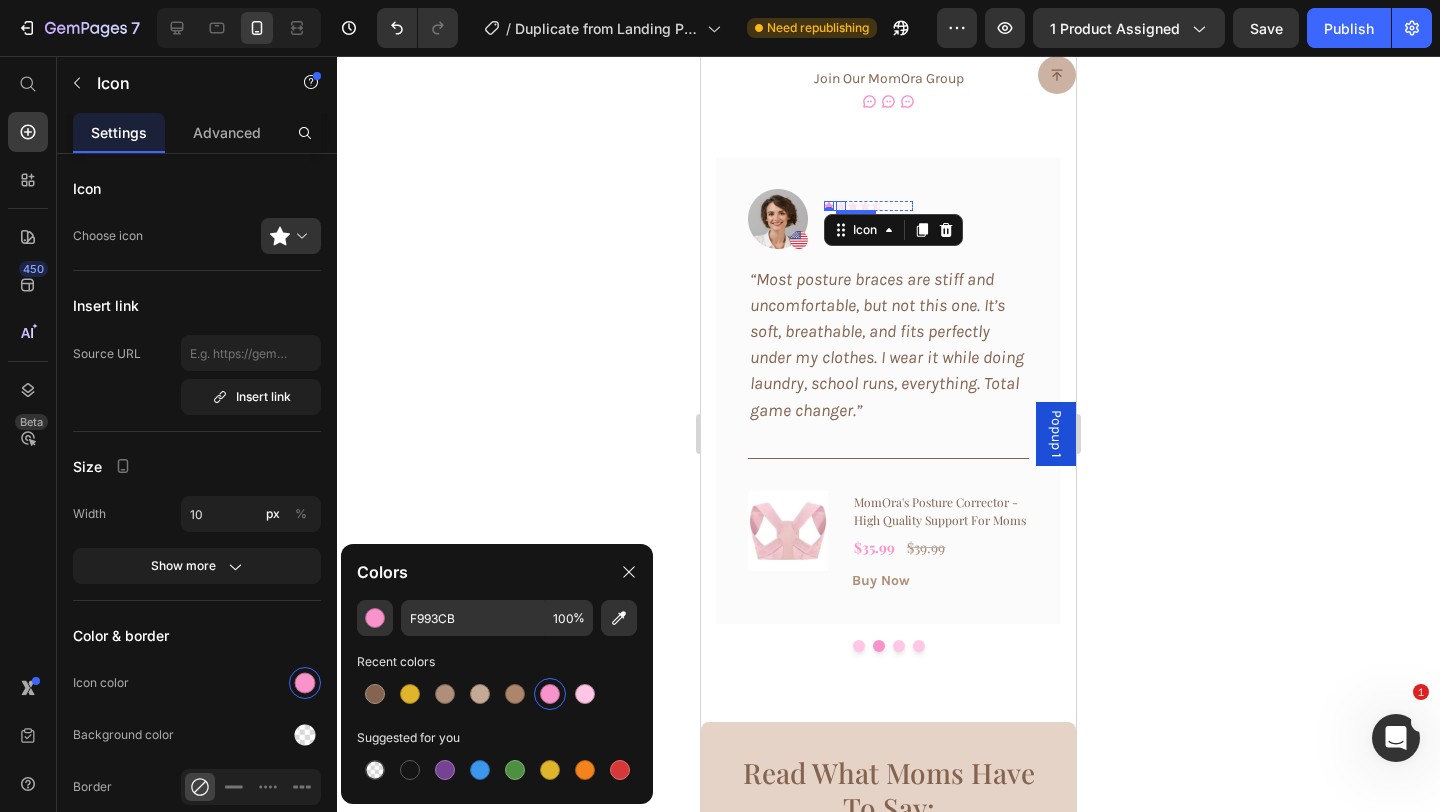 click 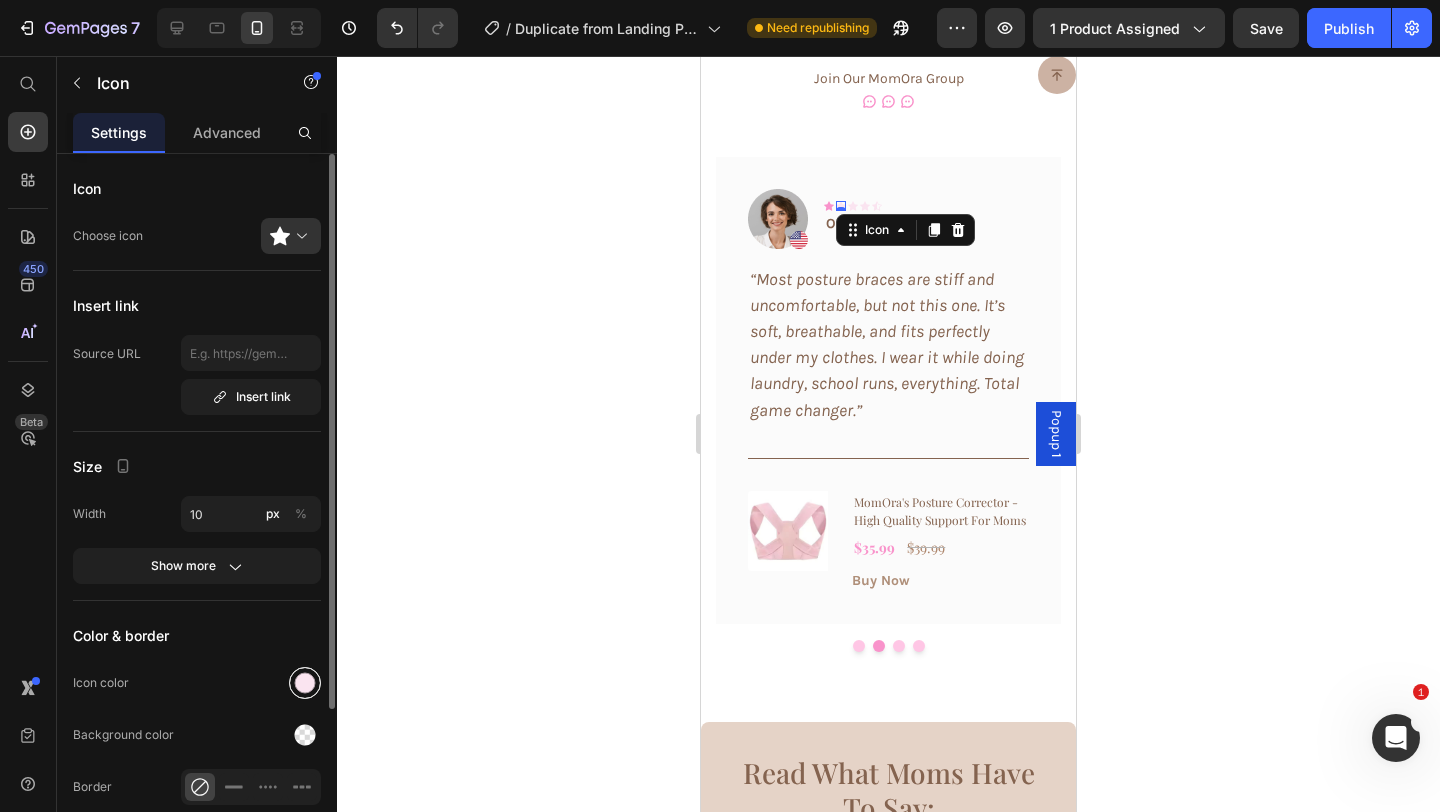 click at bounding box center [305, 683] 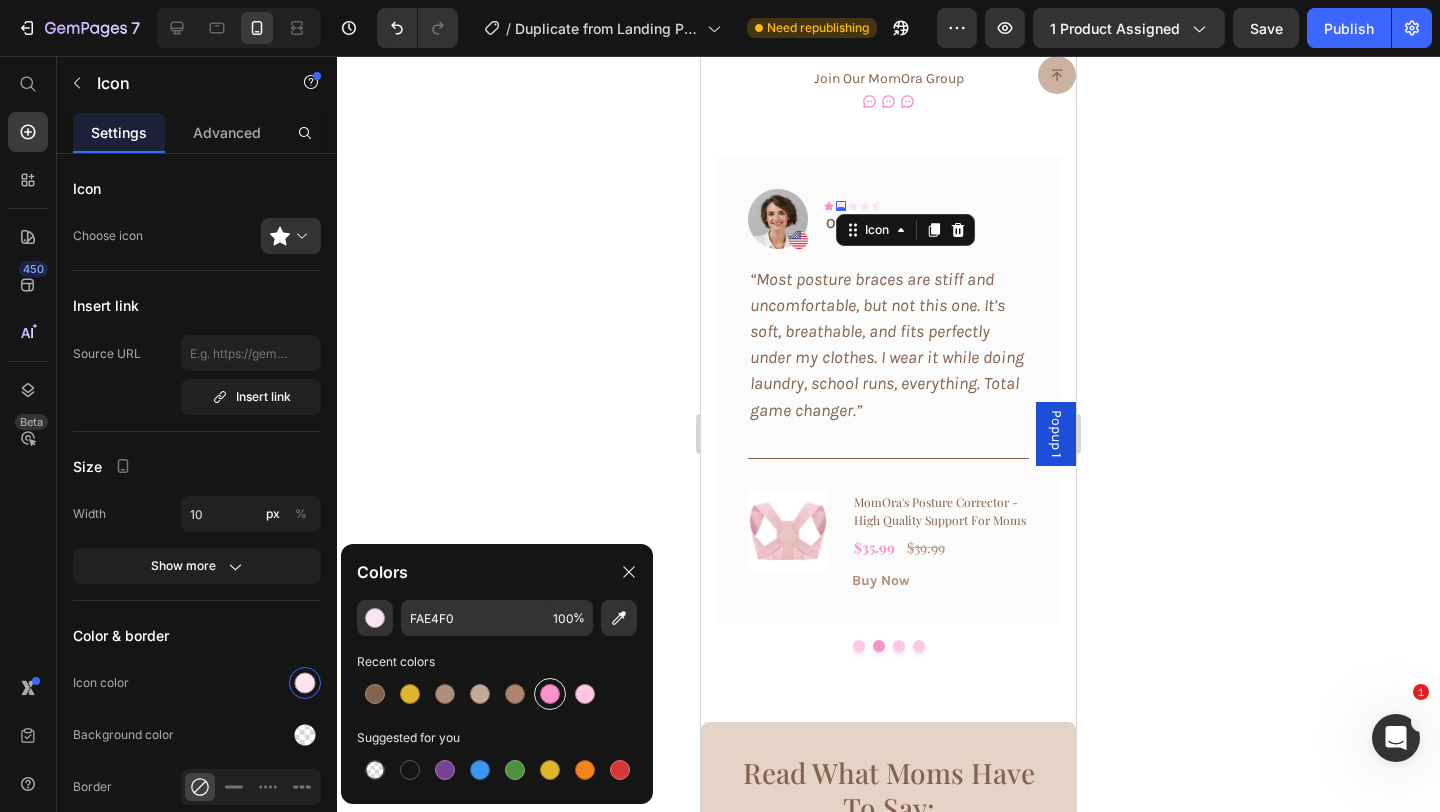 click at bounding box center [550, 694] 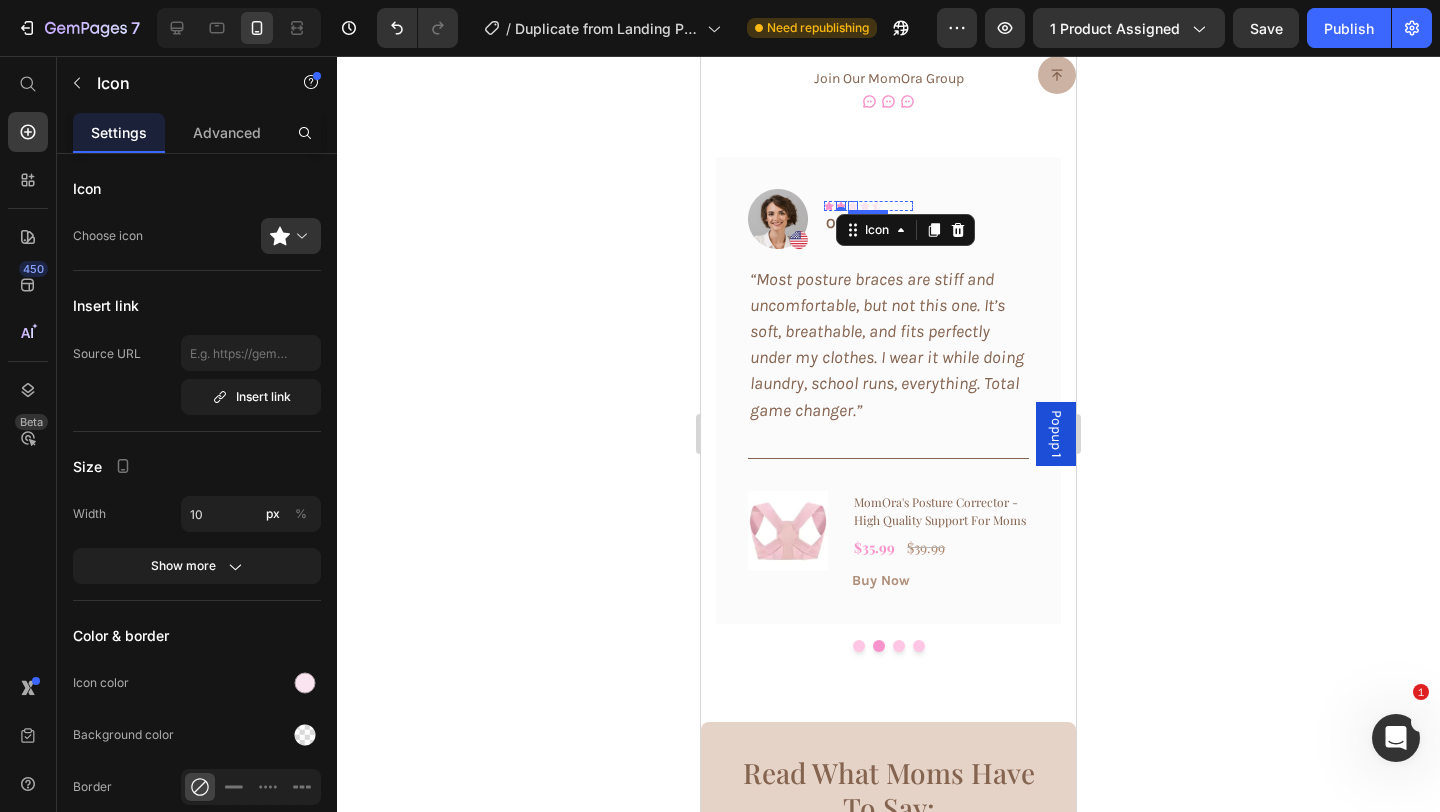 click 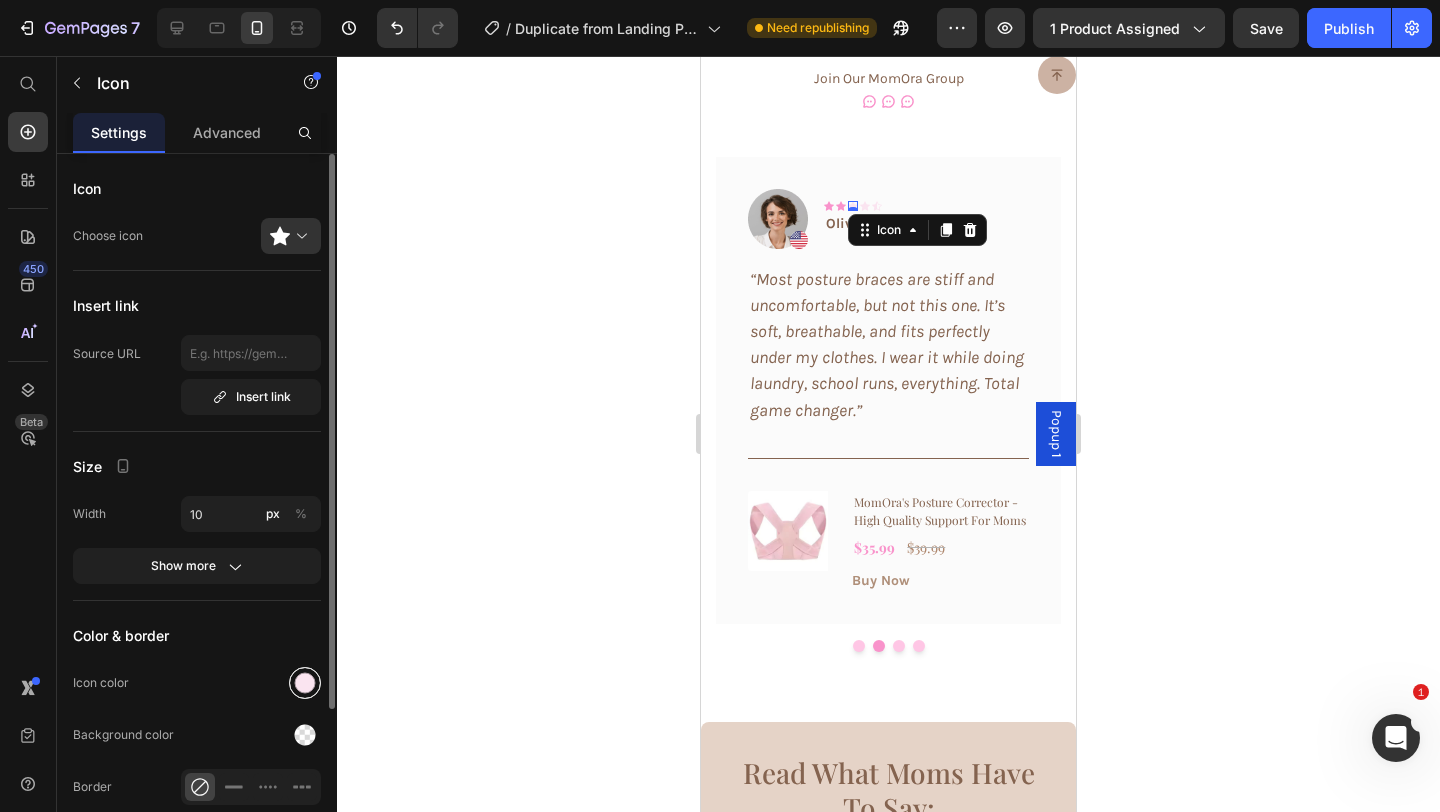 click at bounding box center [305, 683] 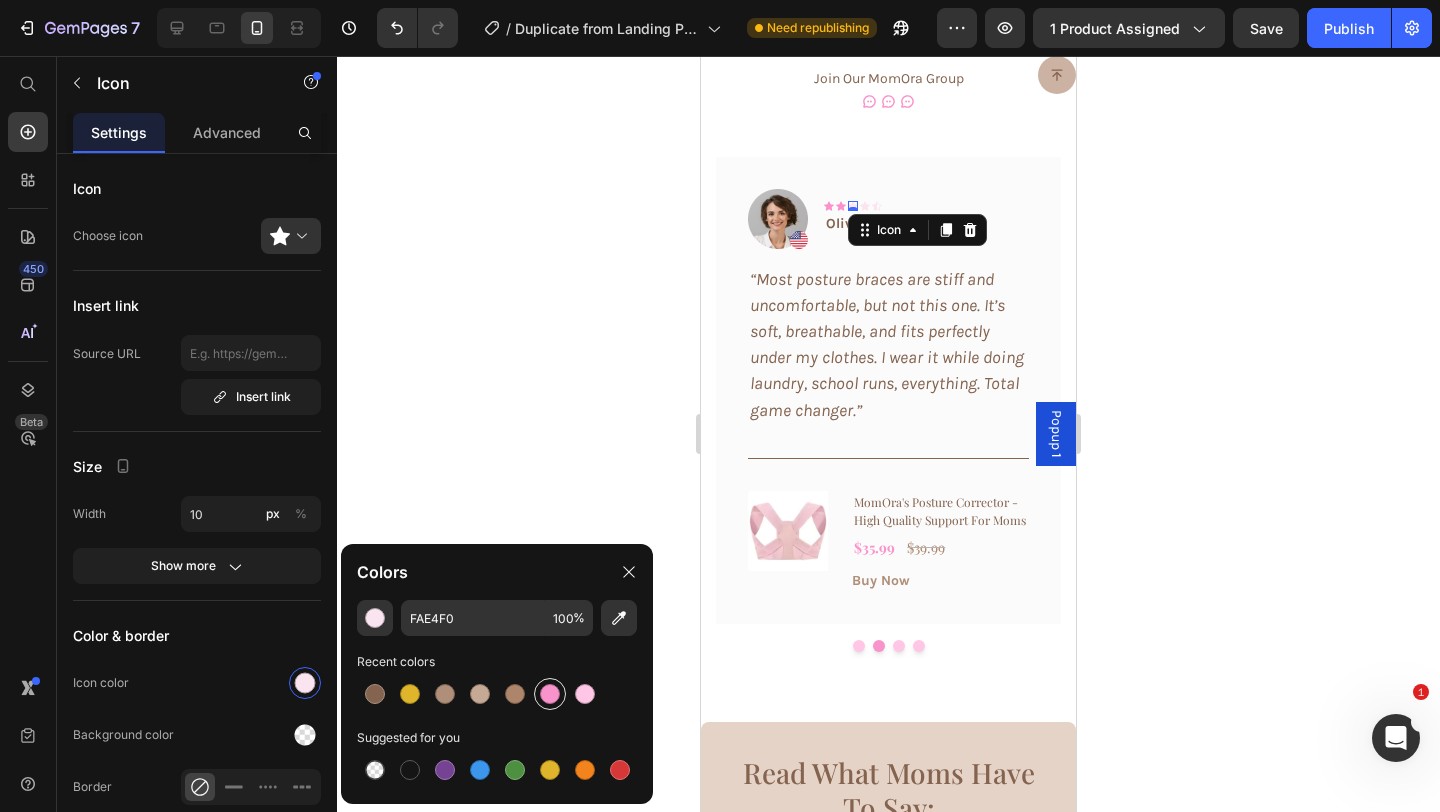 click at bounding box center (550, 694) 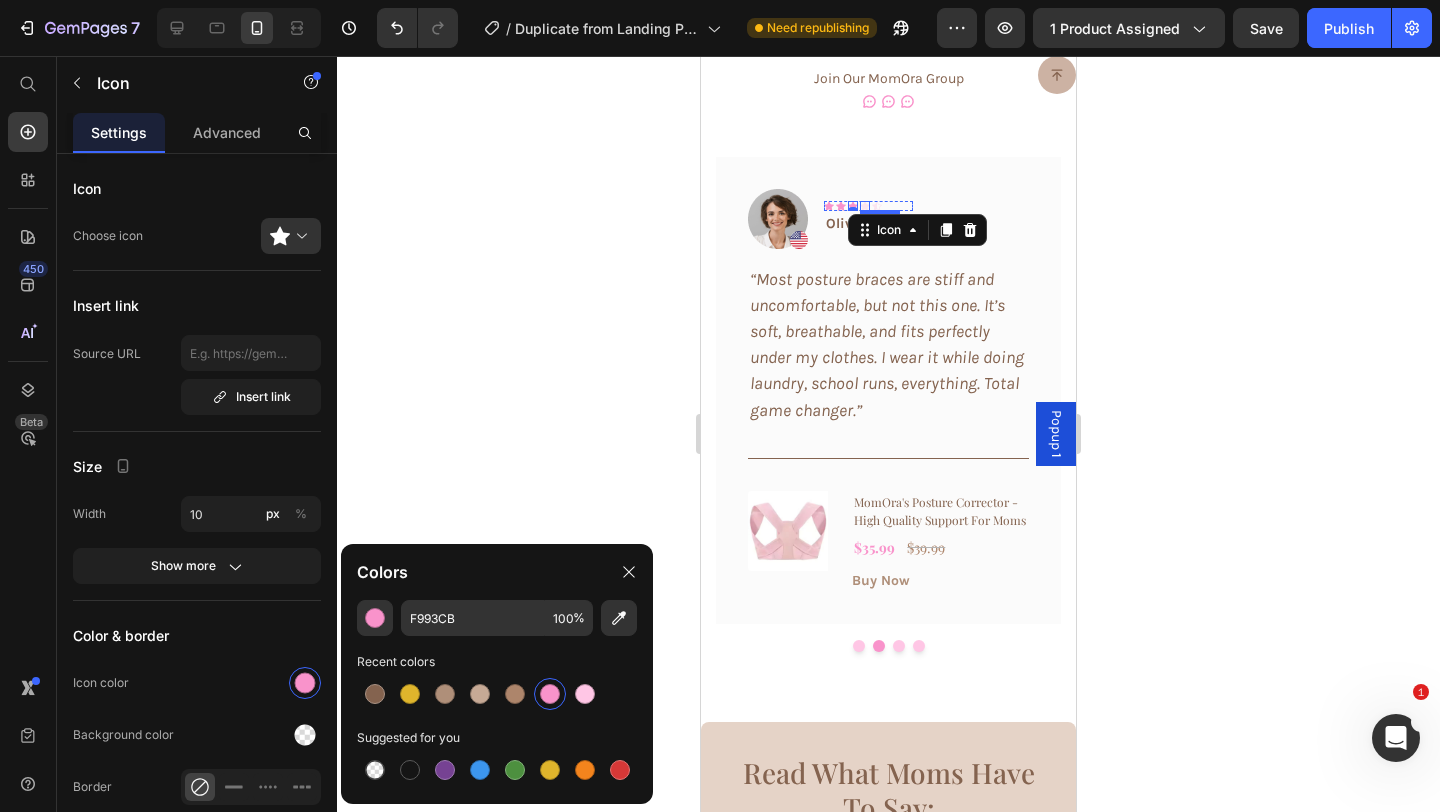 click 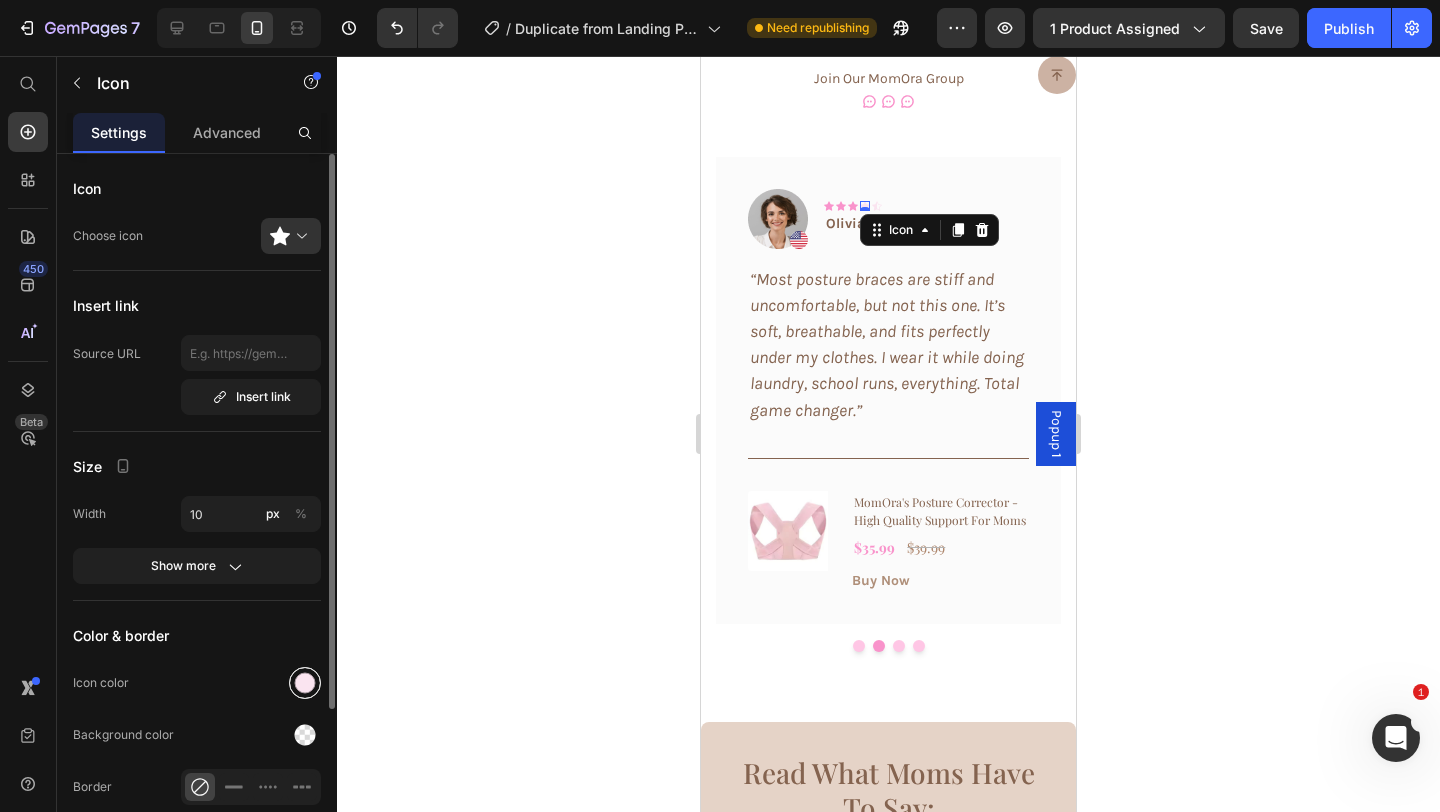 click at bounding box center [305, 683] 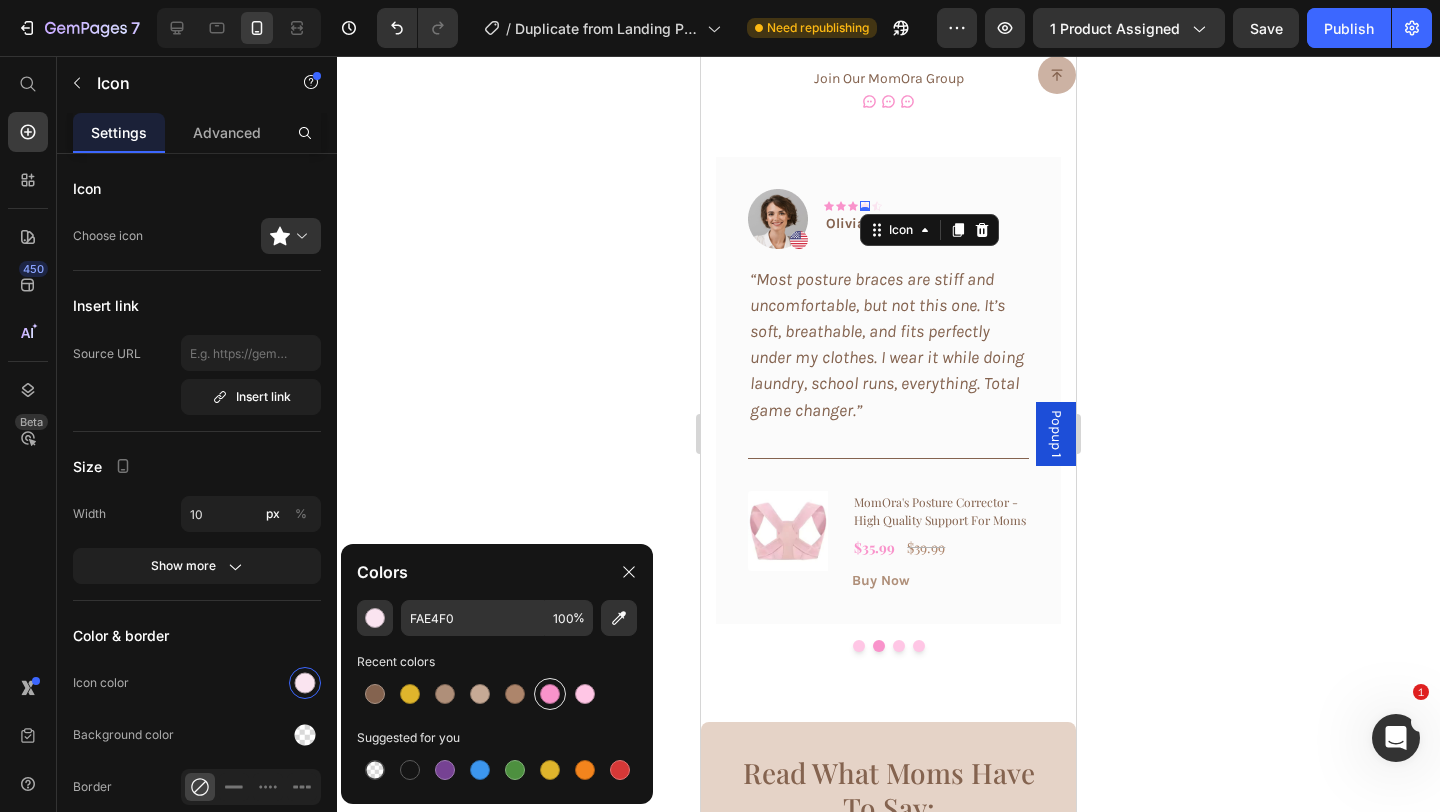 click at bounding box center (550, 694) 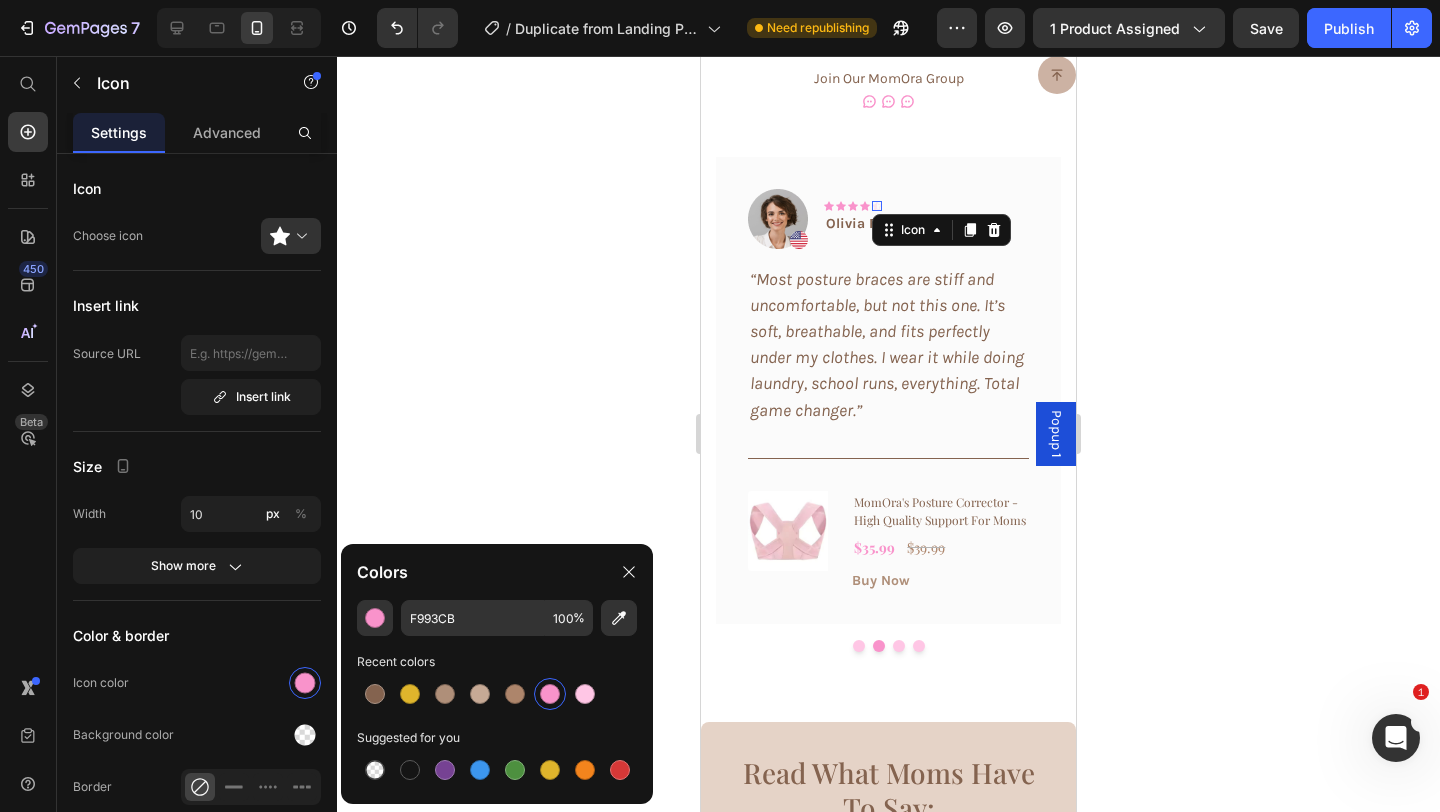 click on "Icon   0" at bounding box center (877, 206) 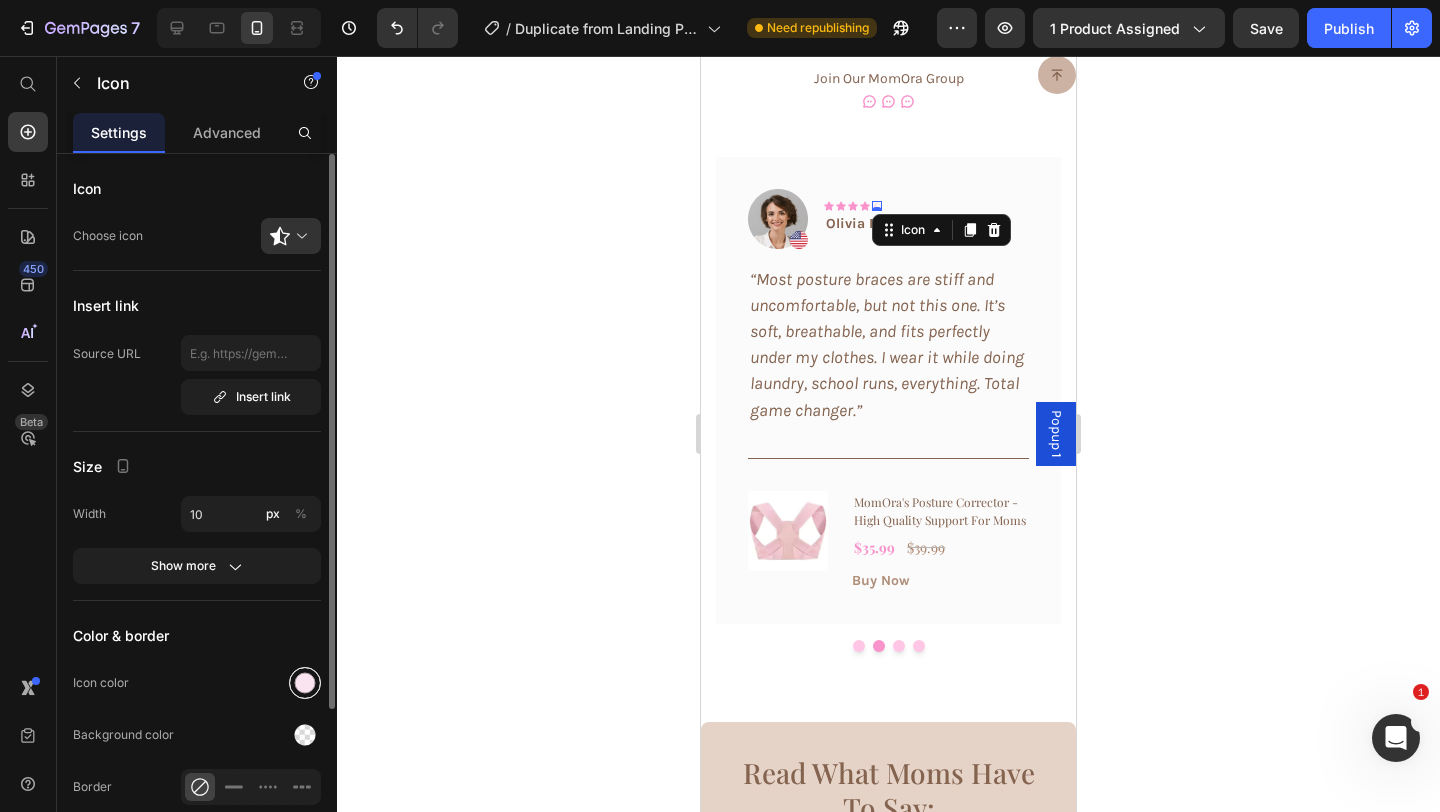 click at bounding box center (305, 683) 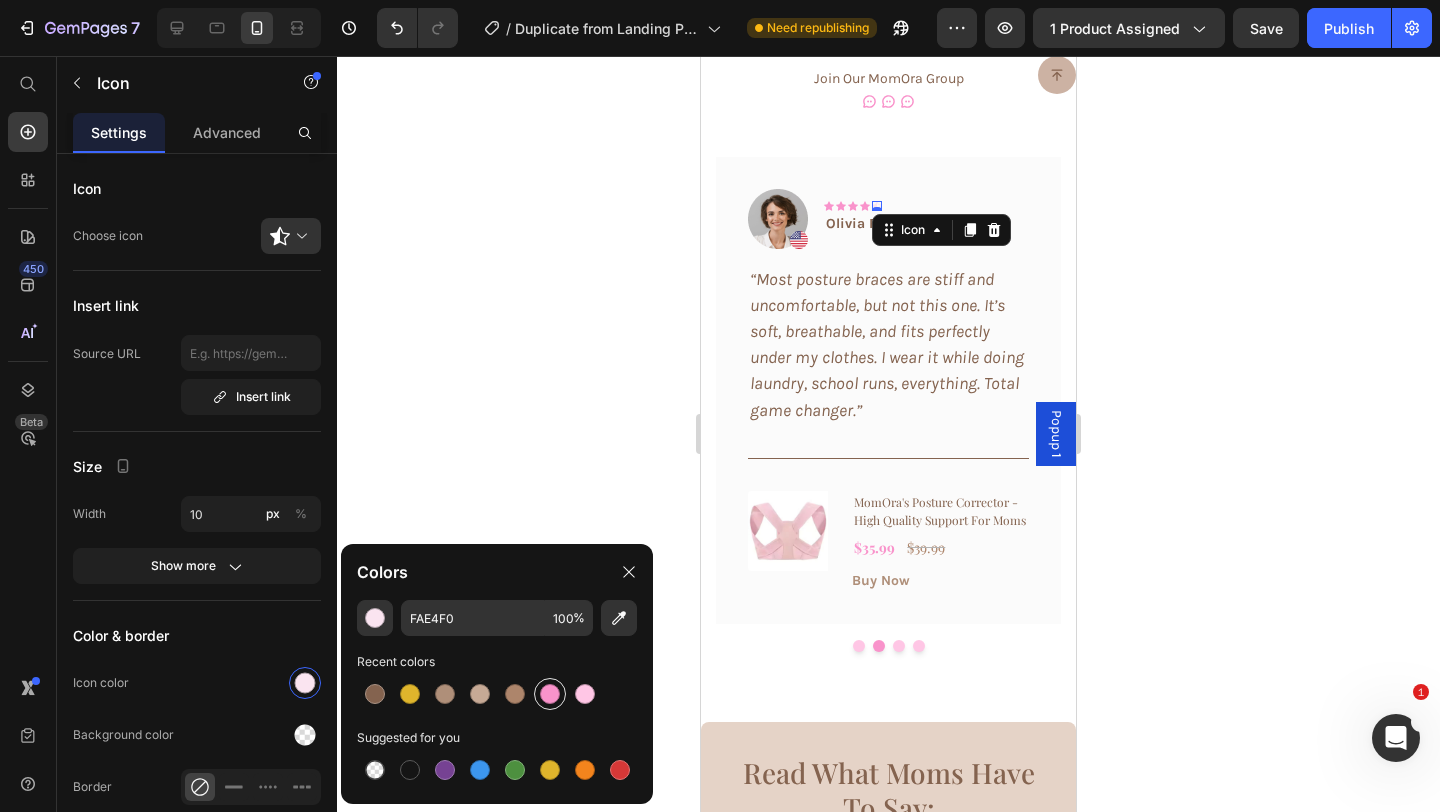 click at bounding box center [550, 694] 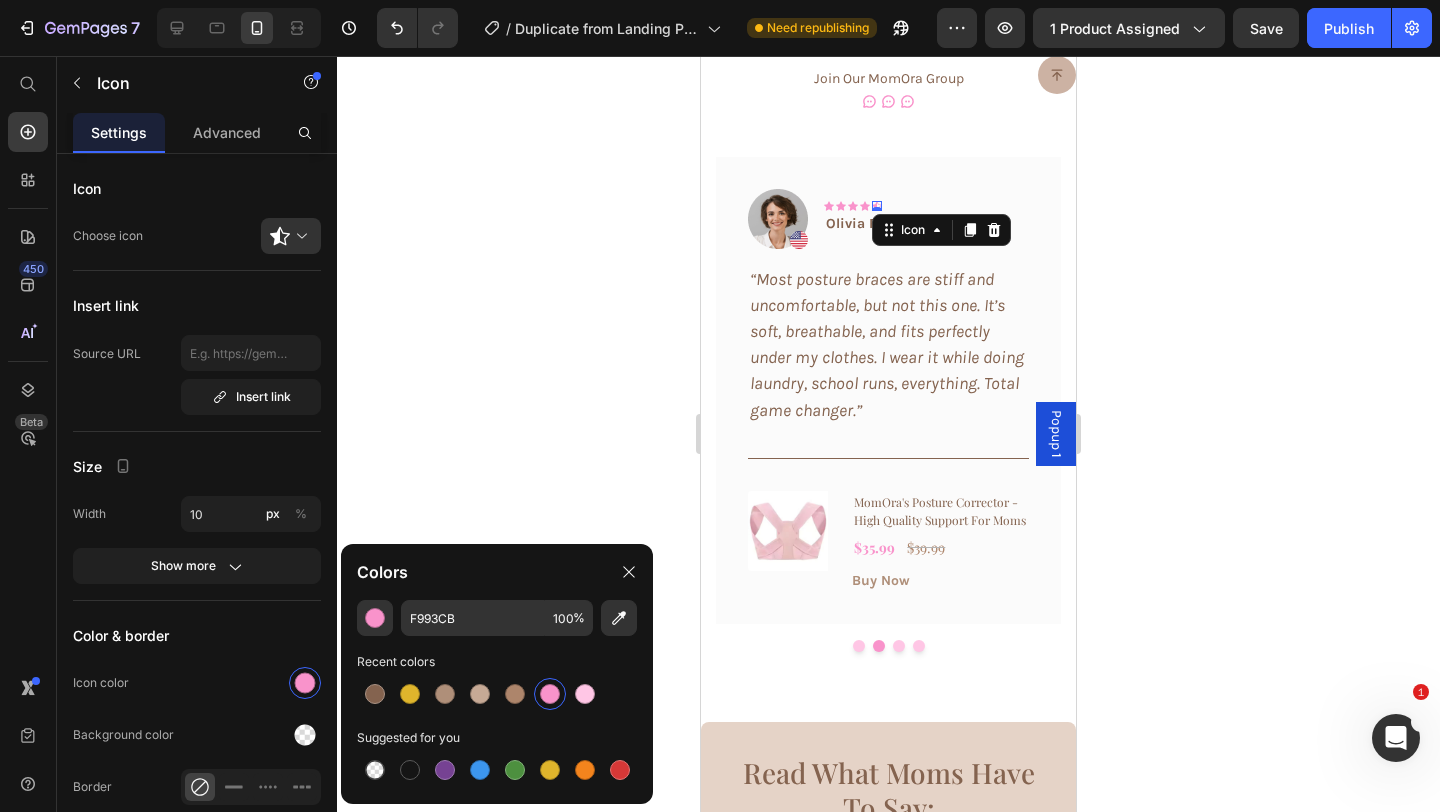 click 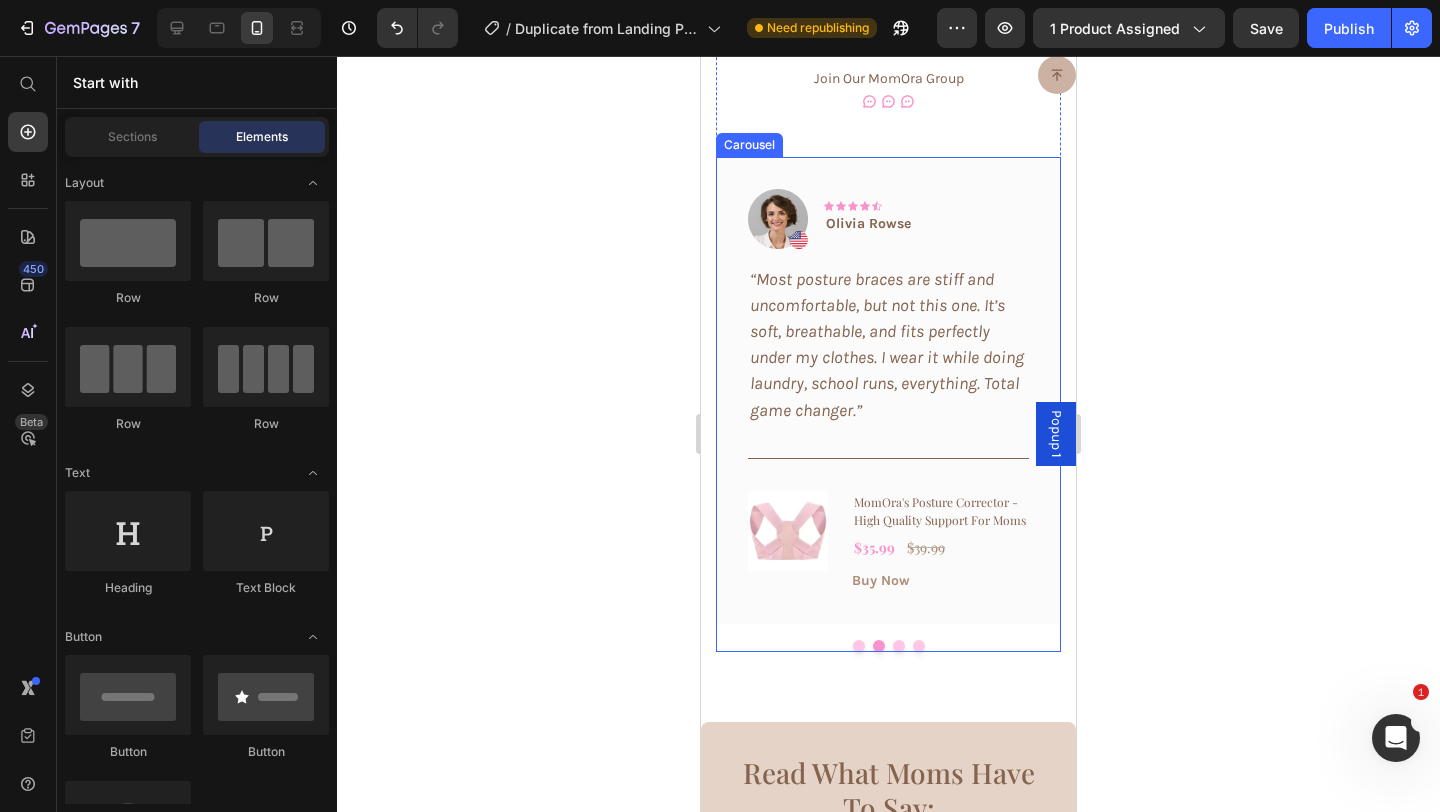 click at bounding box center [859, 646] 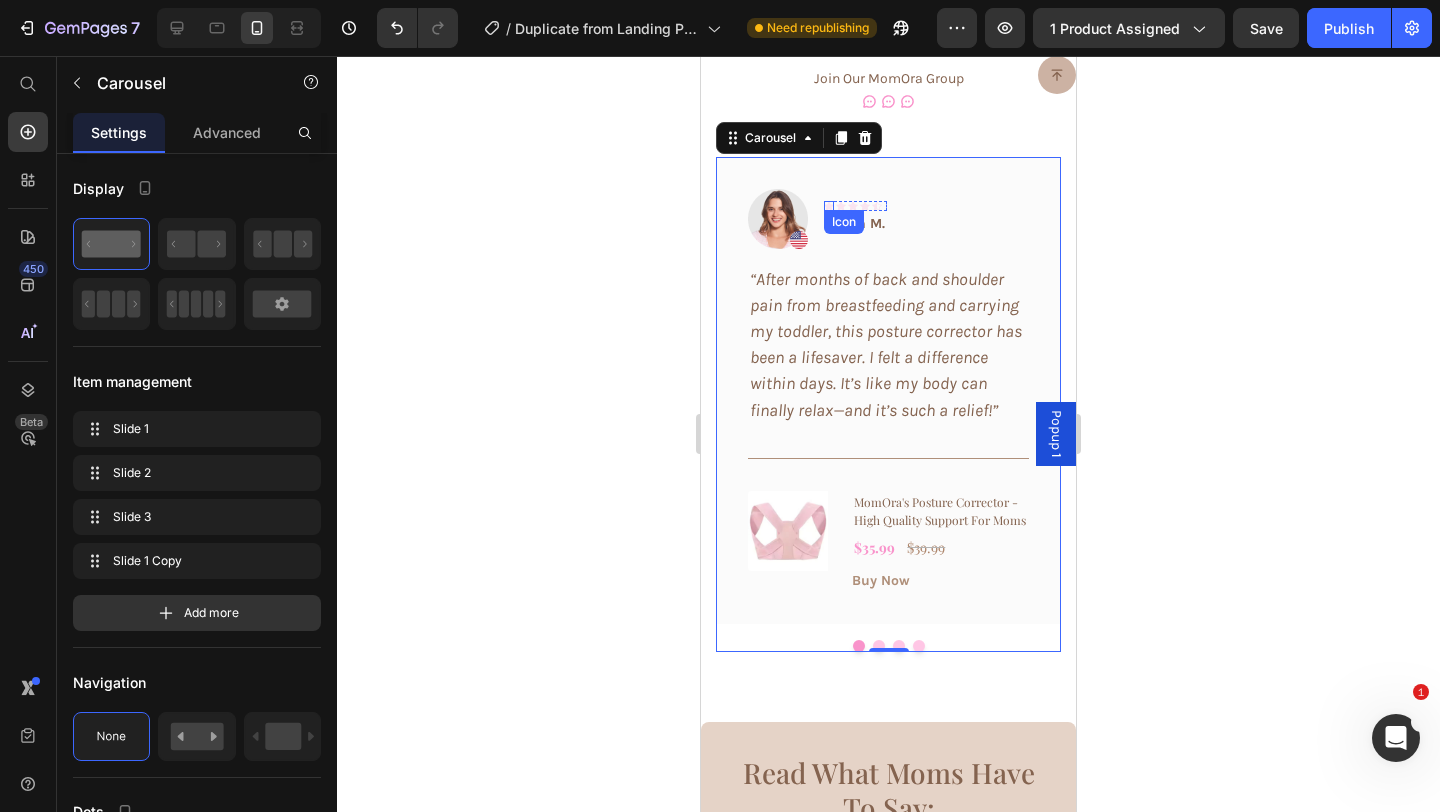 click 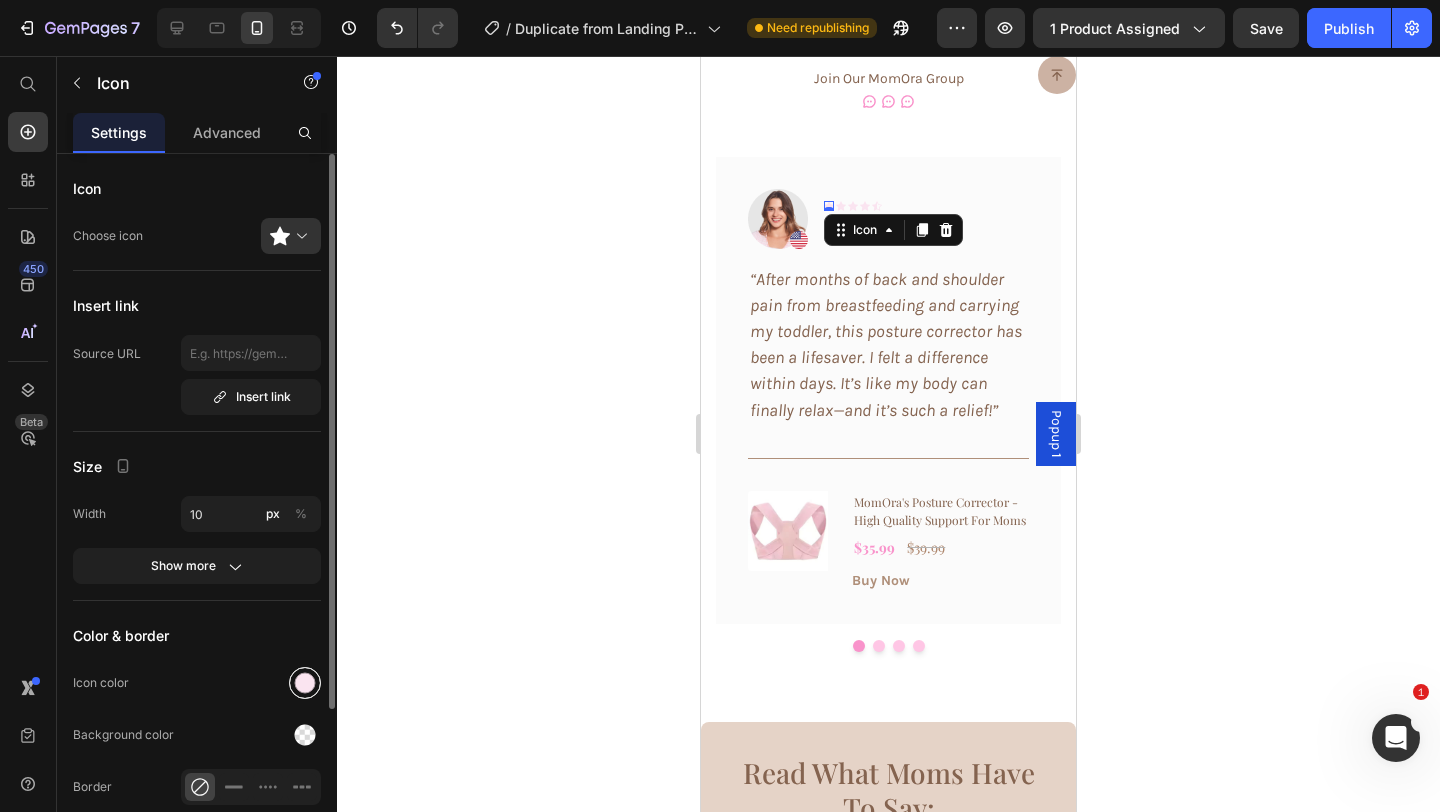 click at bounding box center [305, 683] 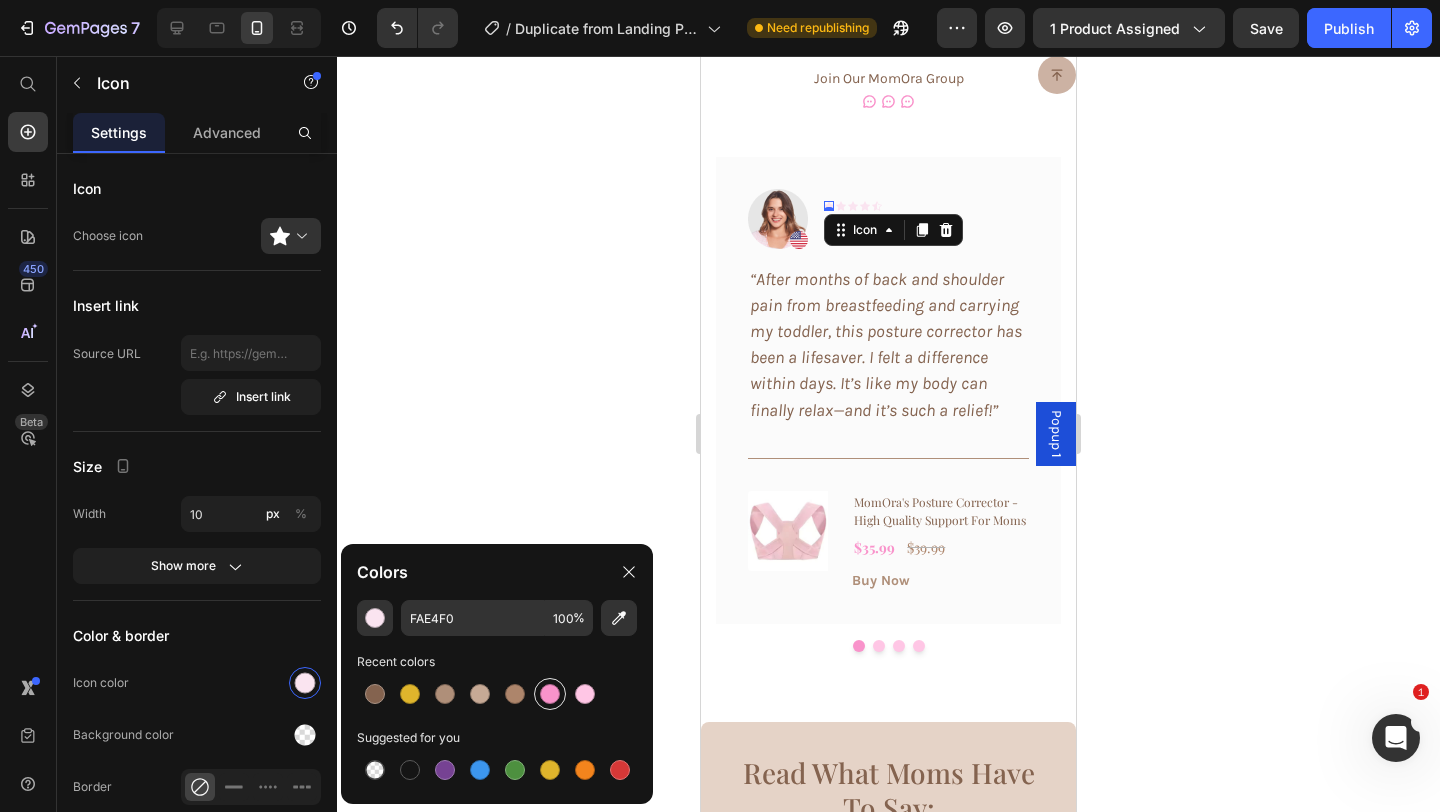 click at bounding box center [550, 694] 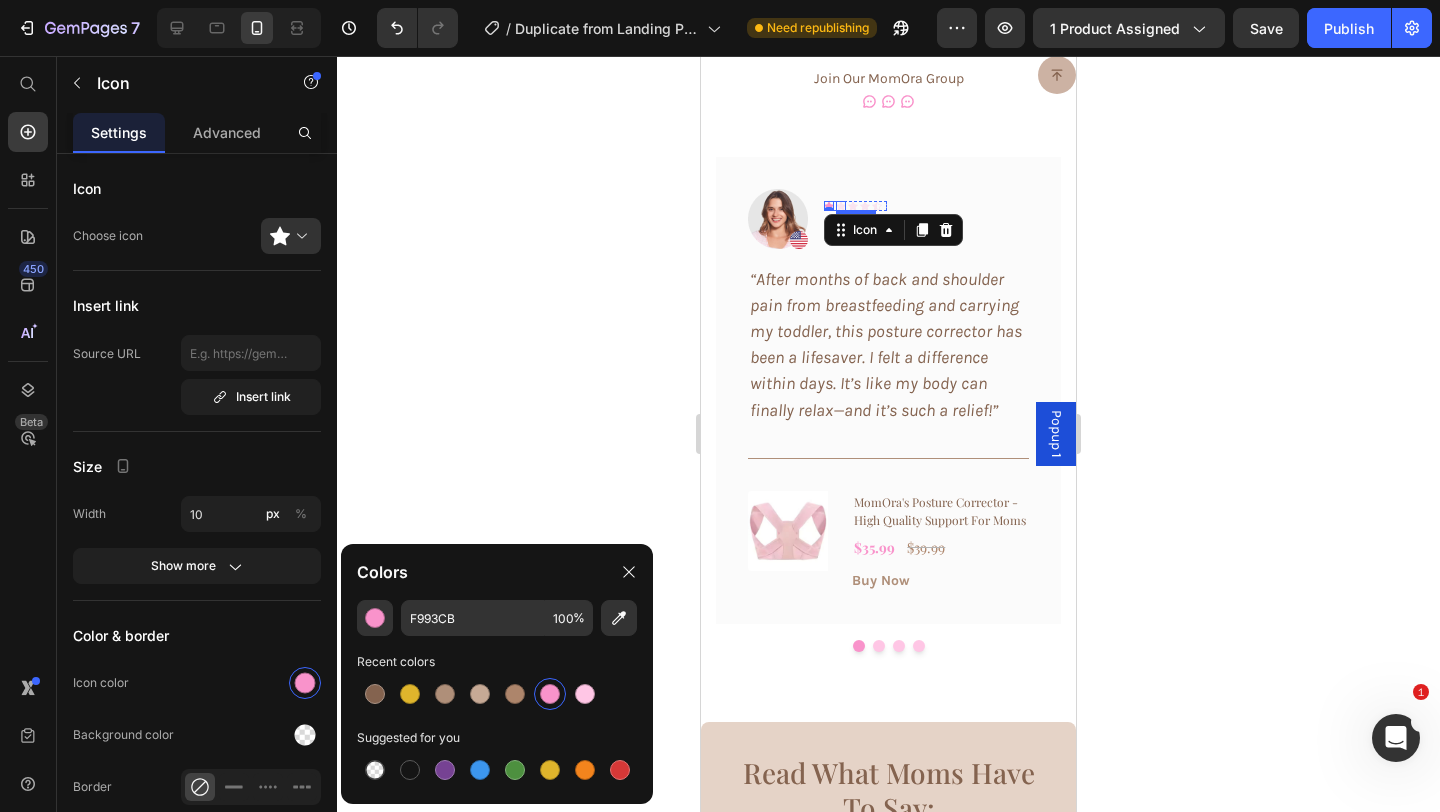 click 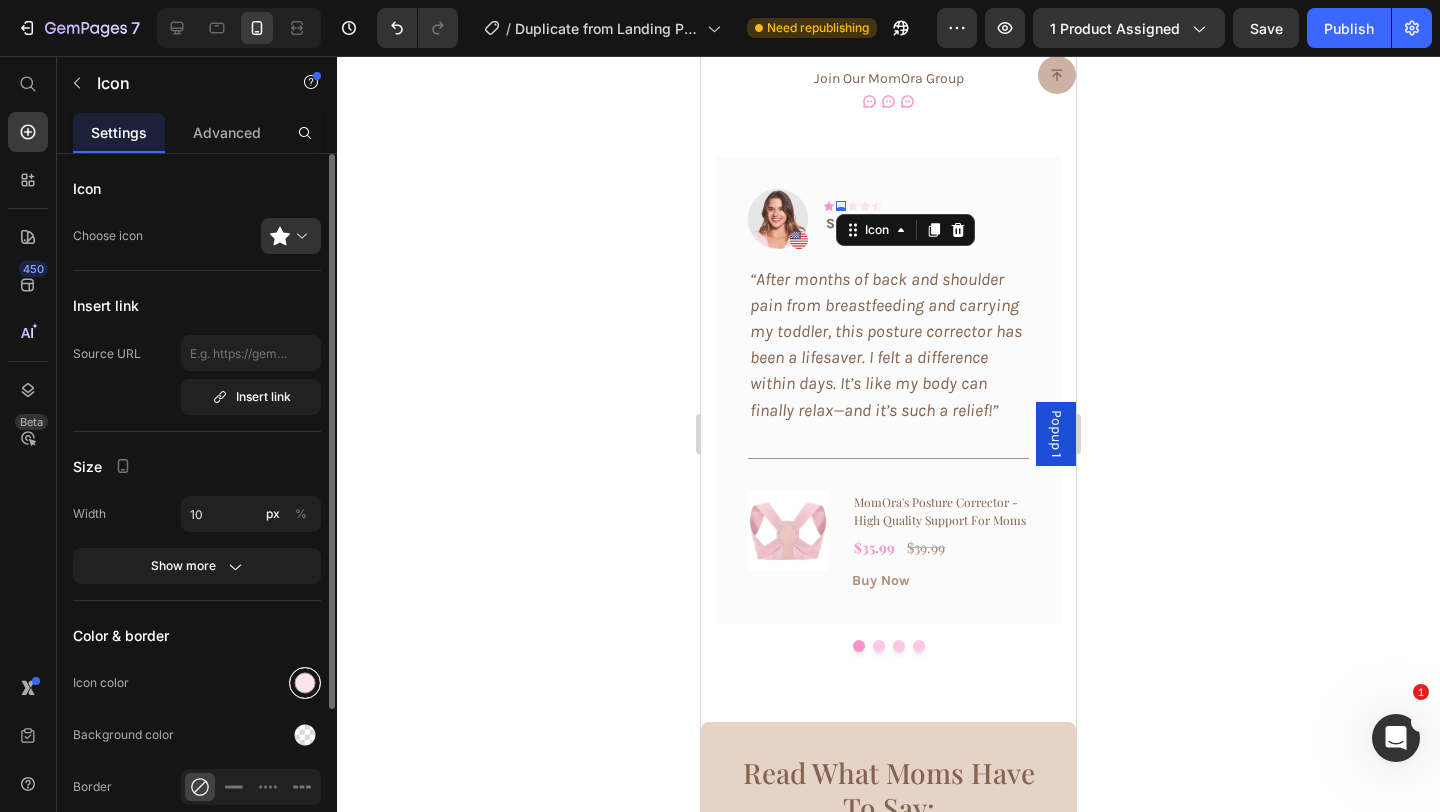 click at bounding box center [305, 683] 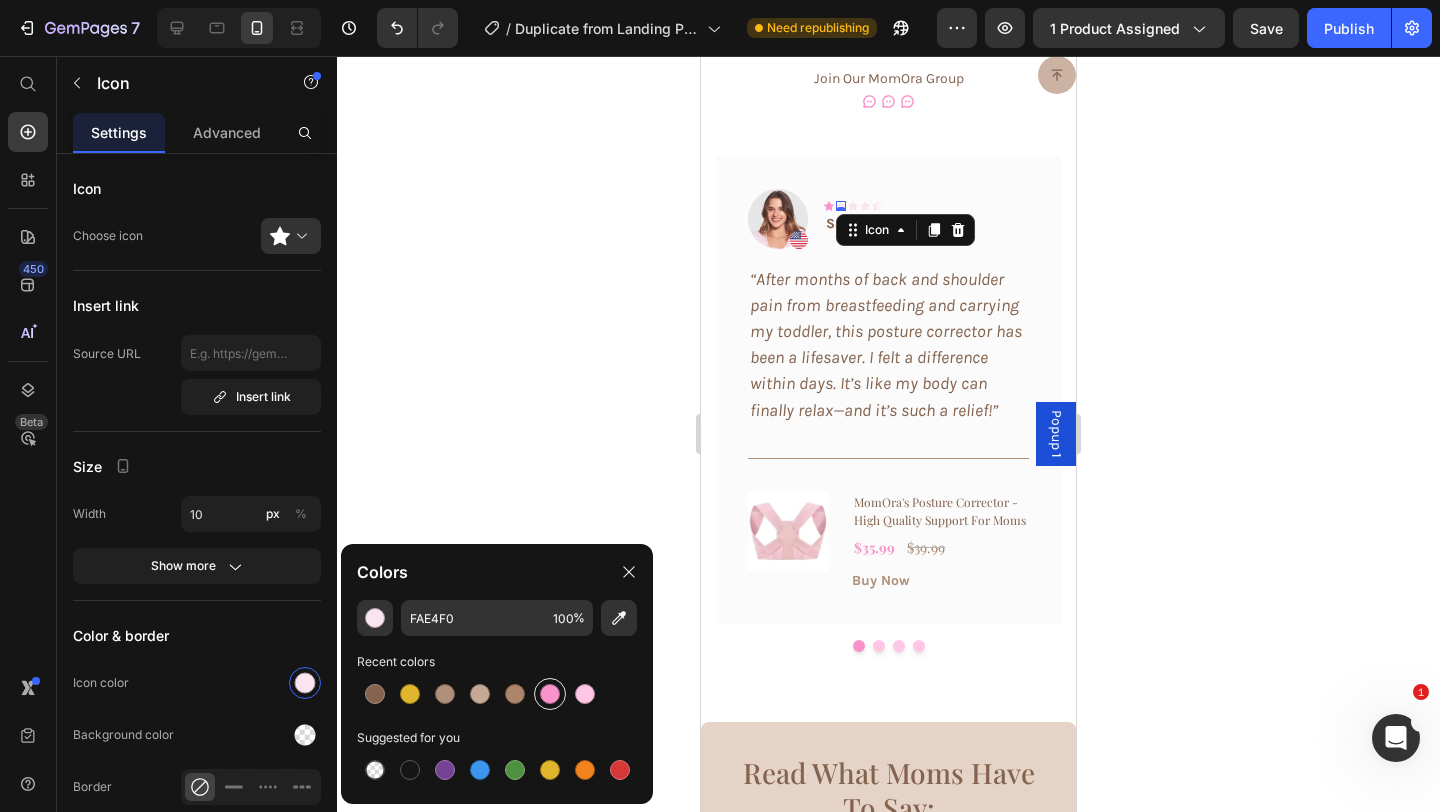 click at bounding box center (550, 694) 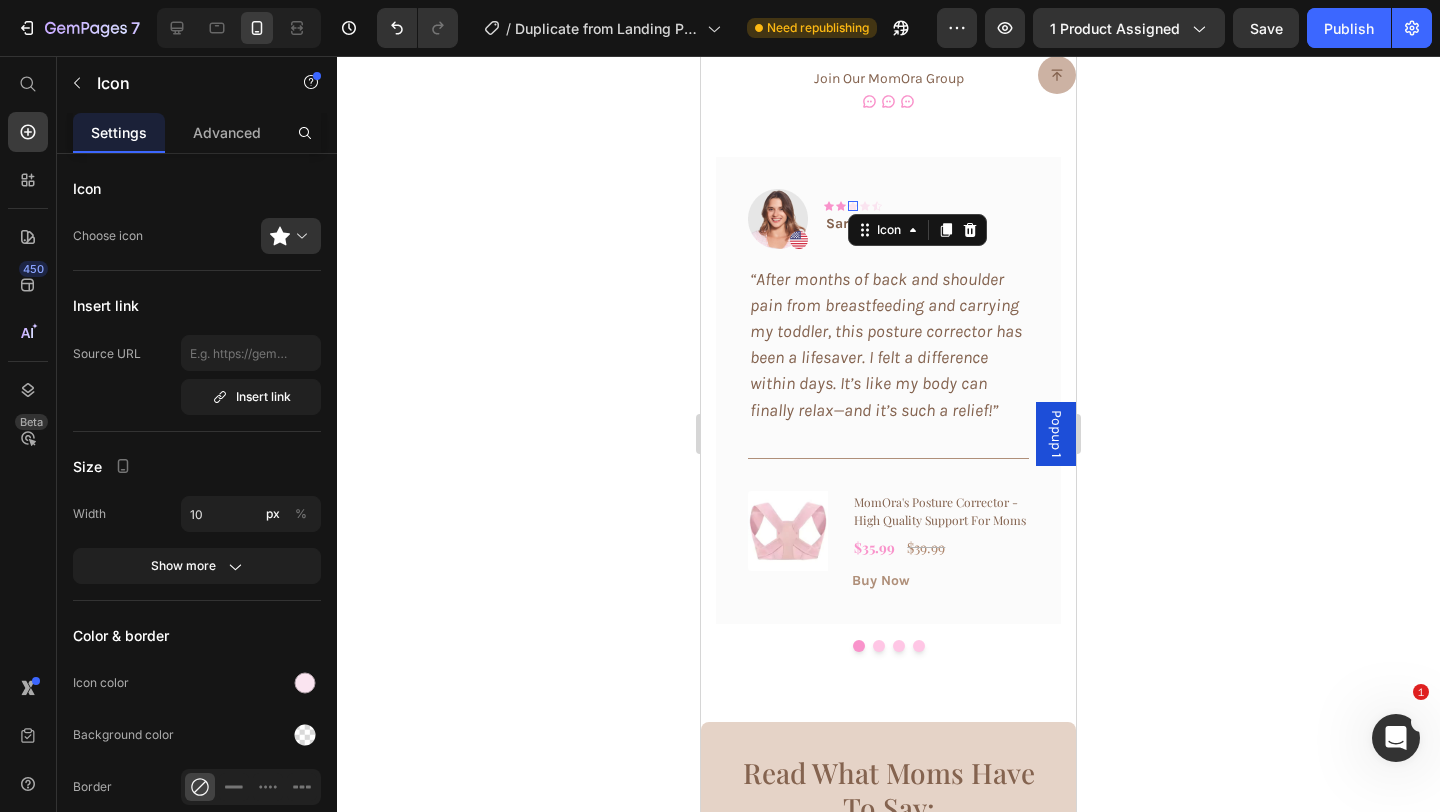 click on "Icon   0" at bounding box center [853, 206] 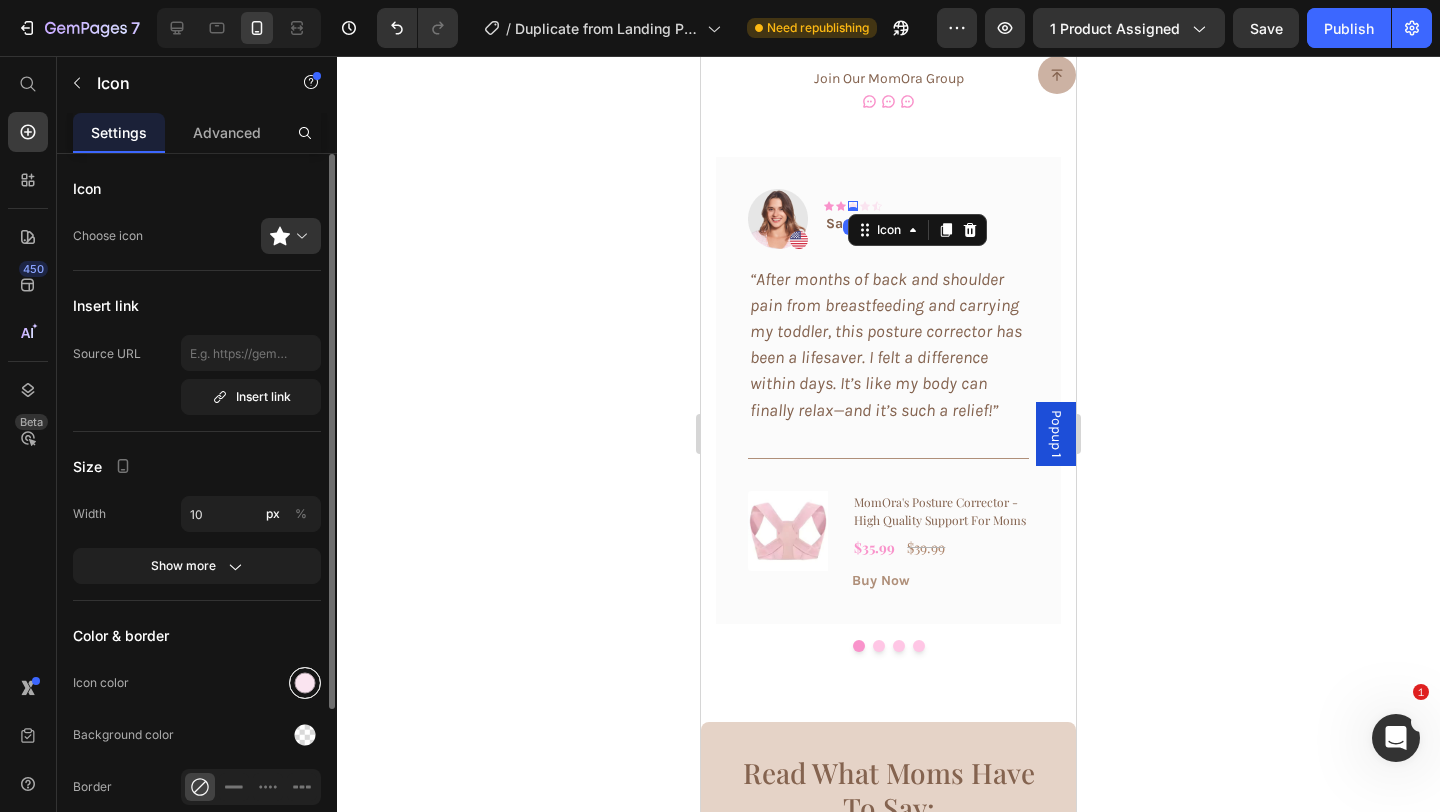 click at bounding box center [305, 683] 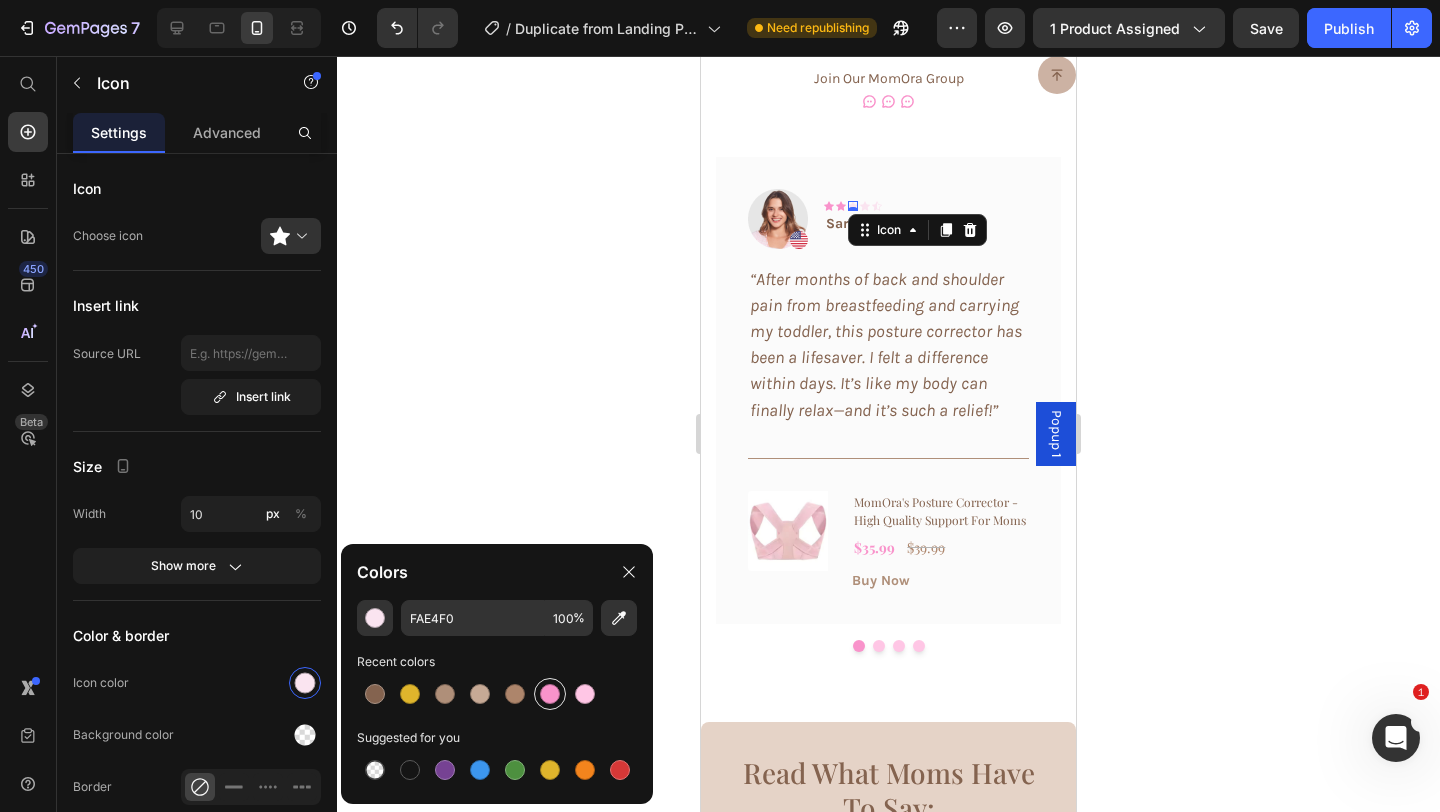 click at bounding box center (550, 694) 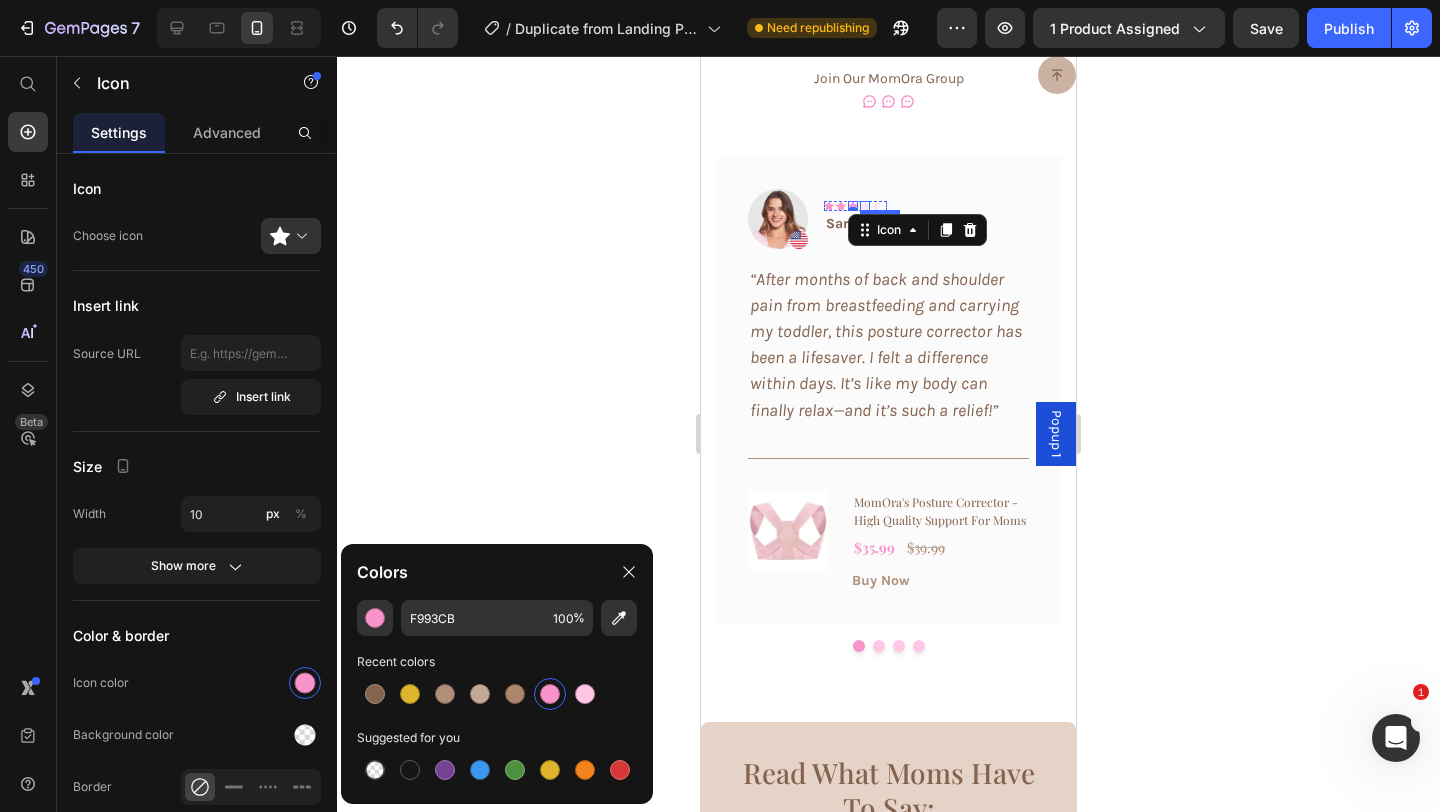click 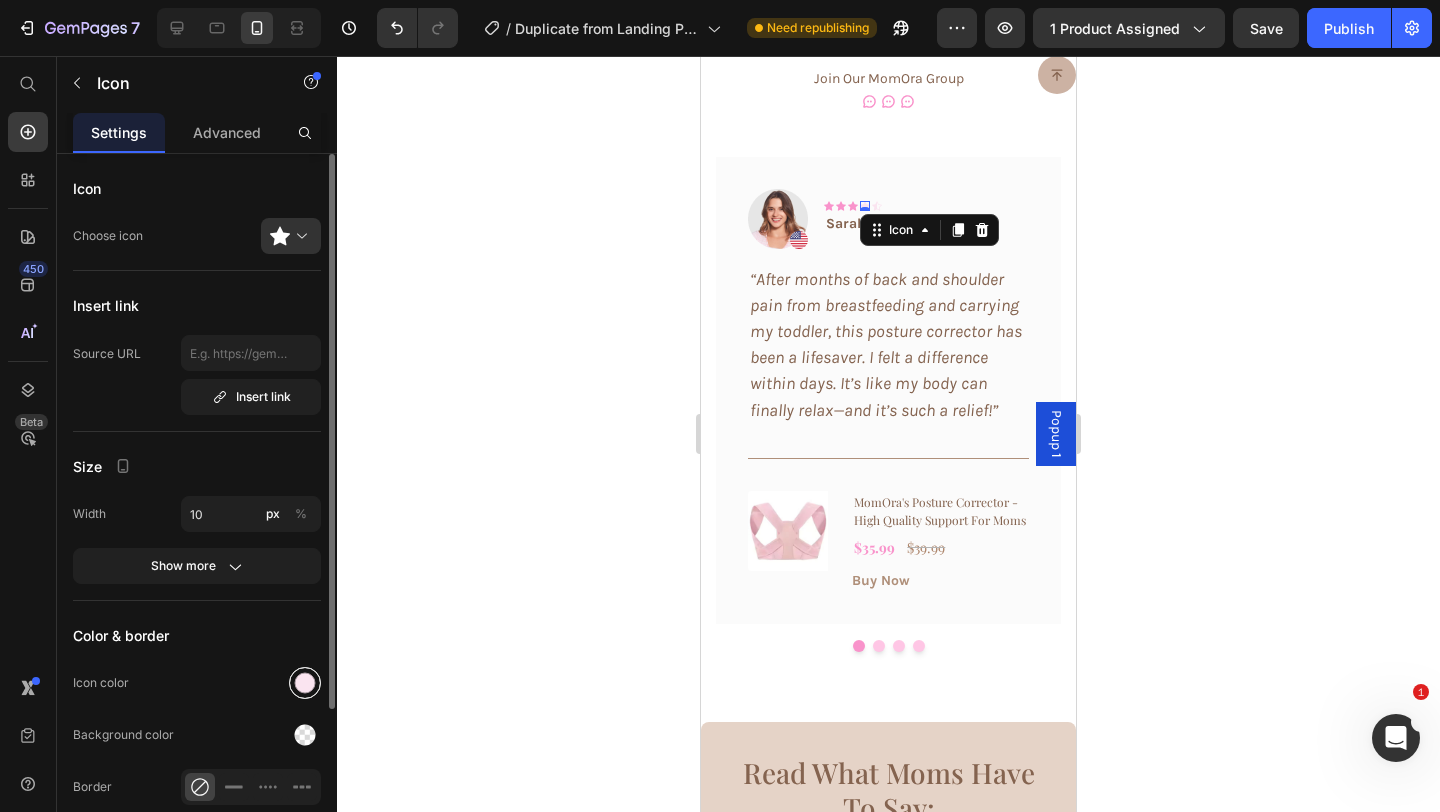 click at bounding box center [305, 683] 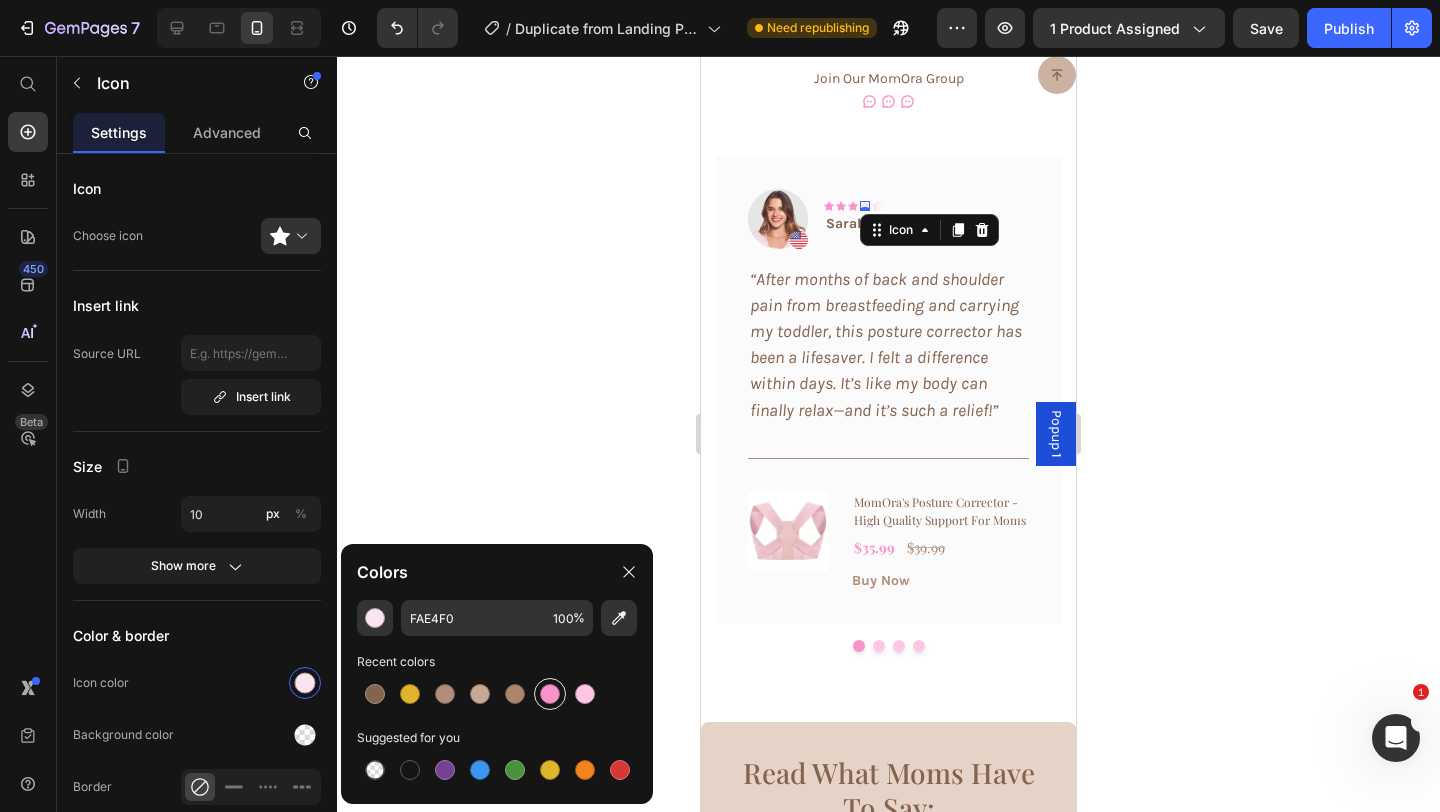 click at bounding box center [550, 694] 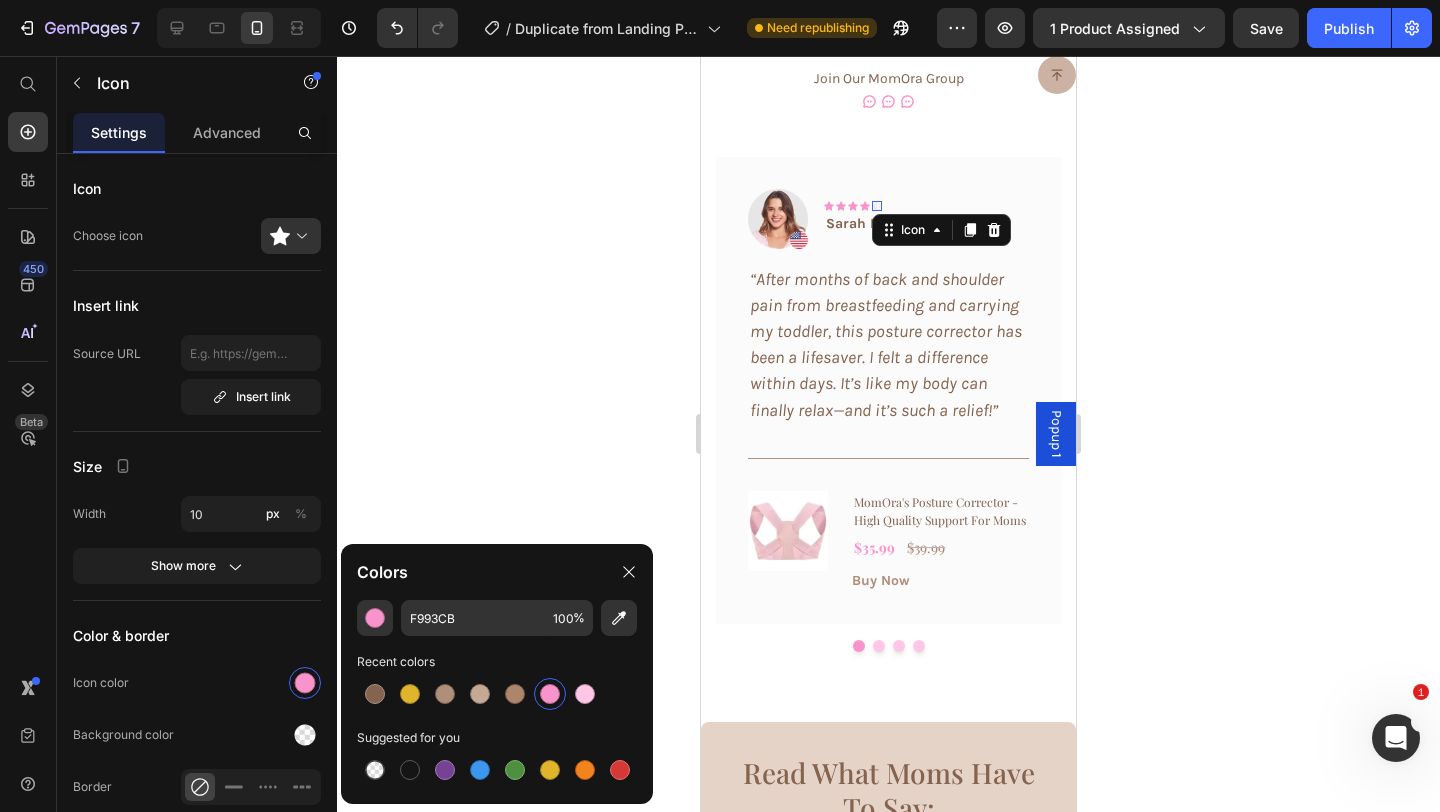 click on "Icon   0" at bounding box center [877, 206] 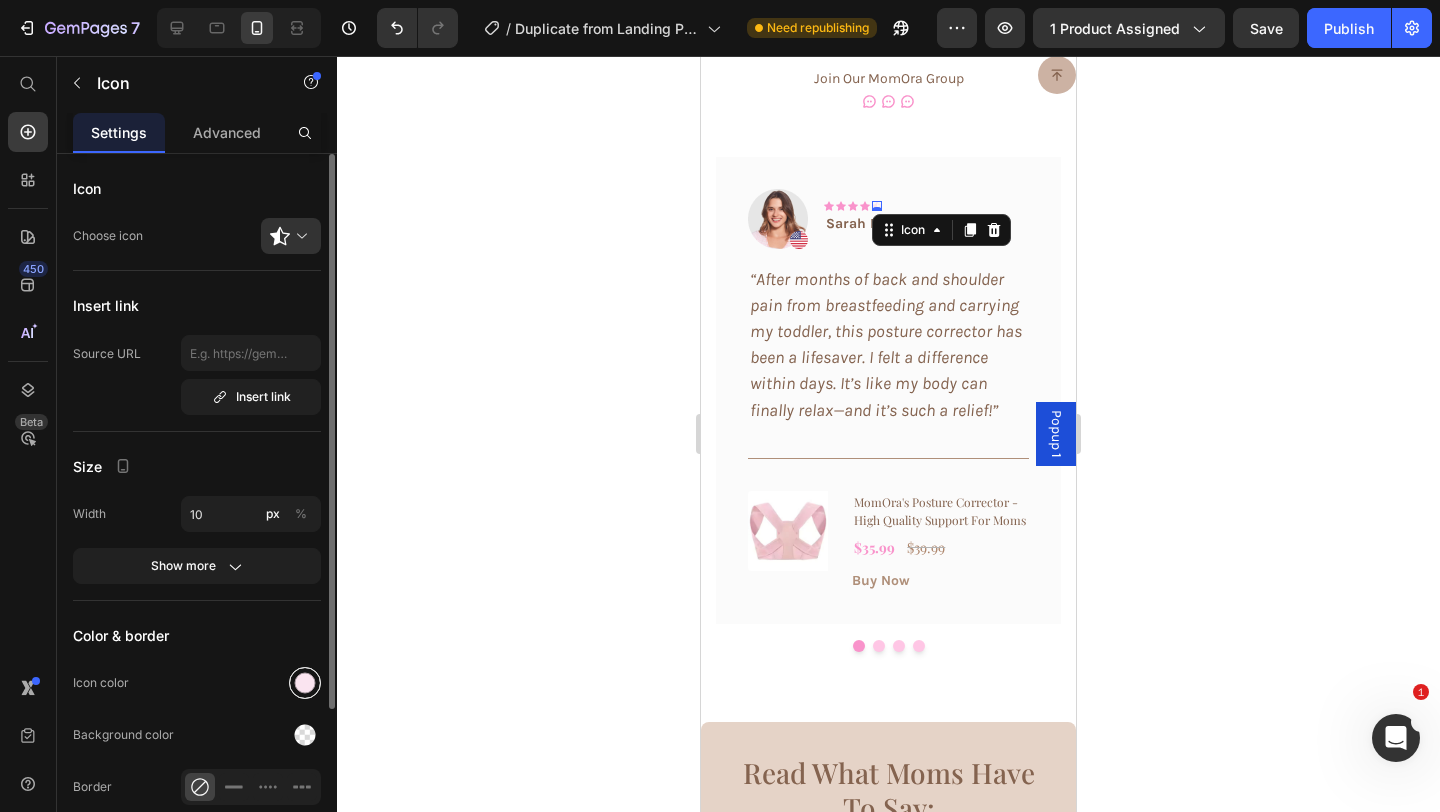 click at bounding box center [305, 683] 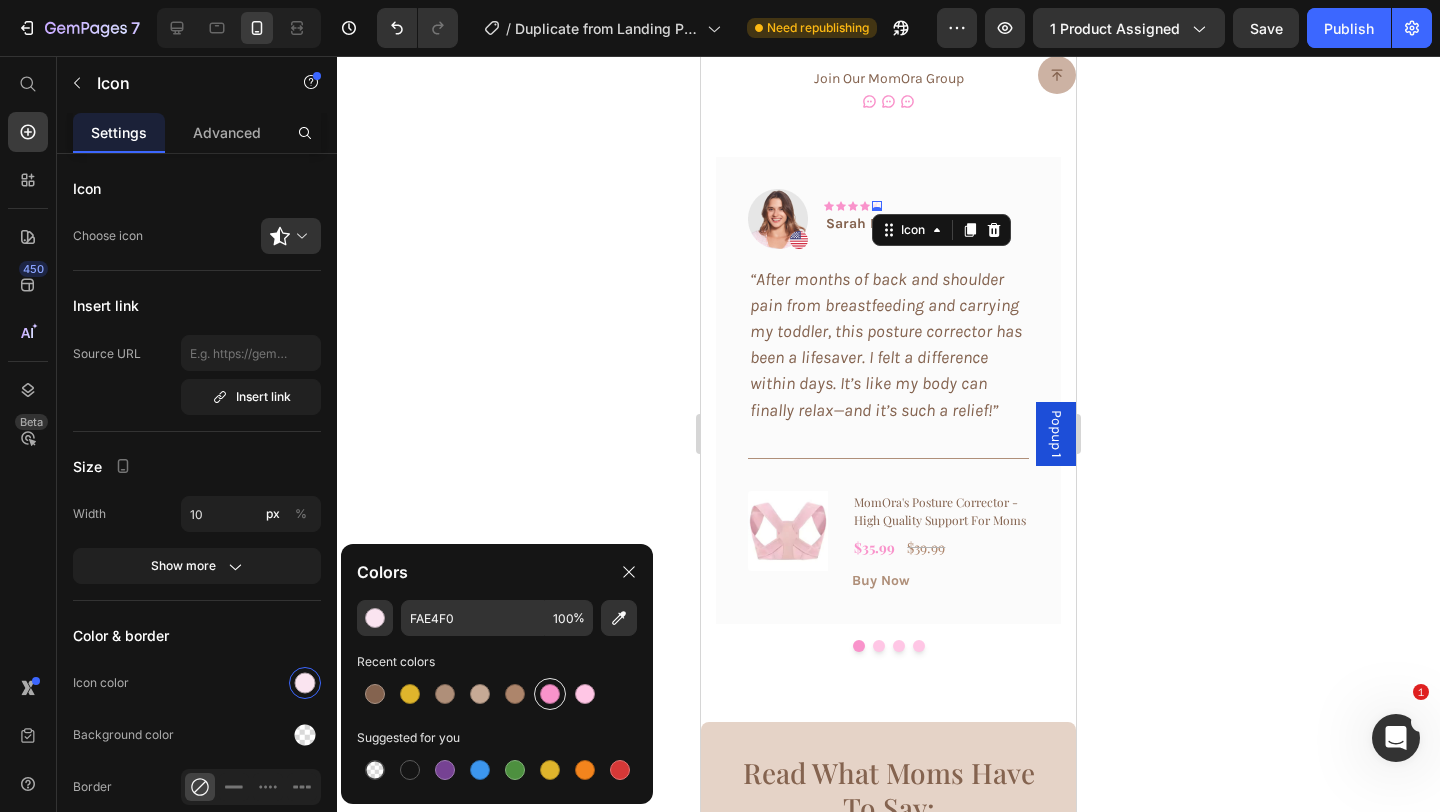 click at bounding box center [550, 694] 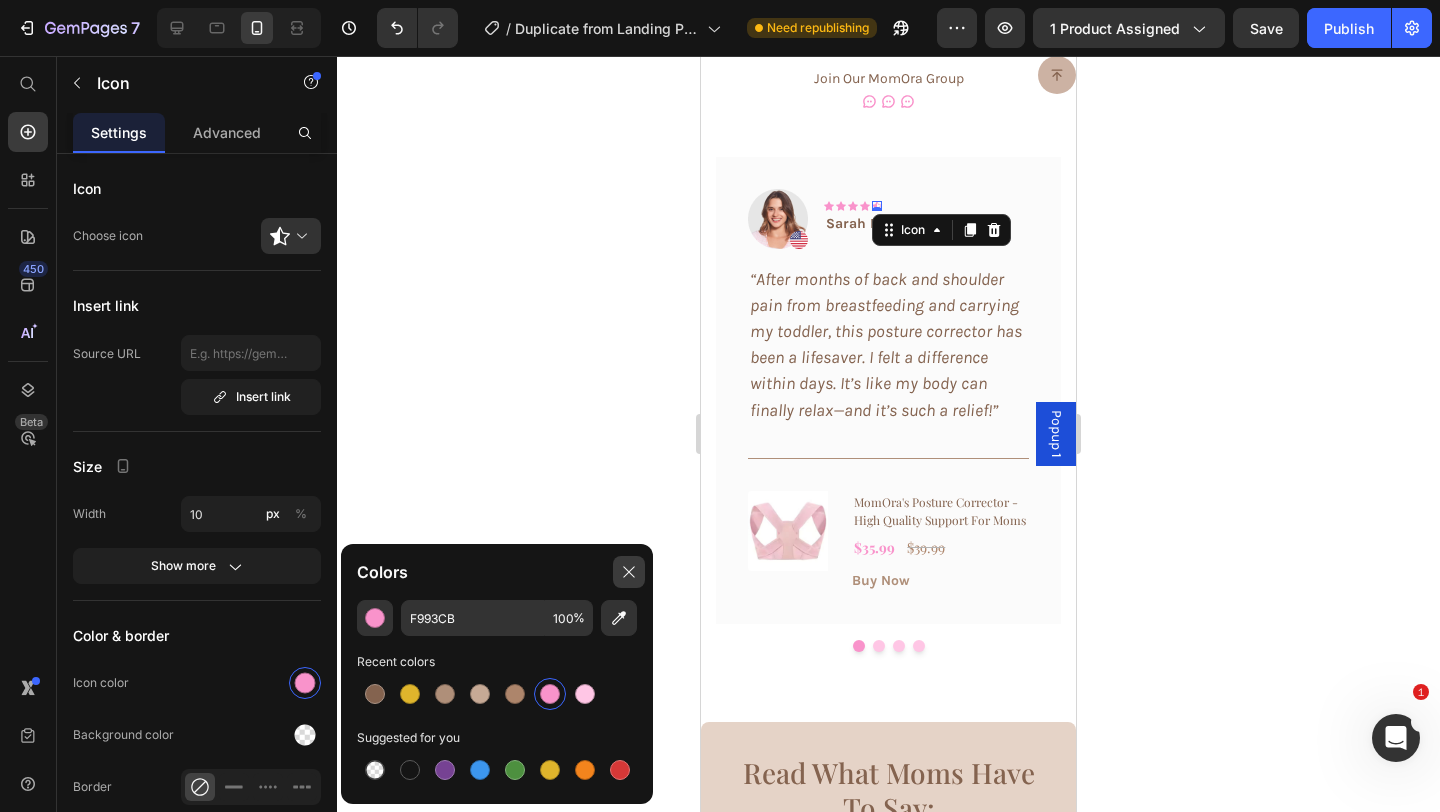 click at bounding box center [629, 572] 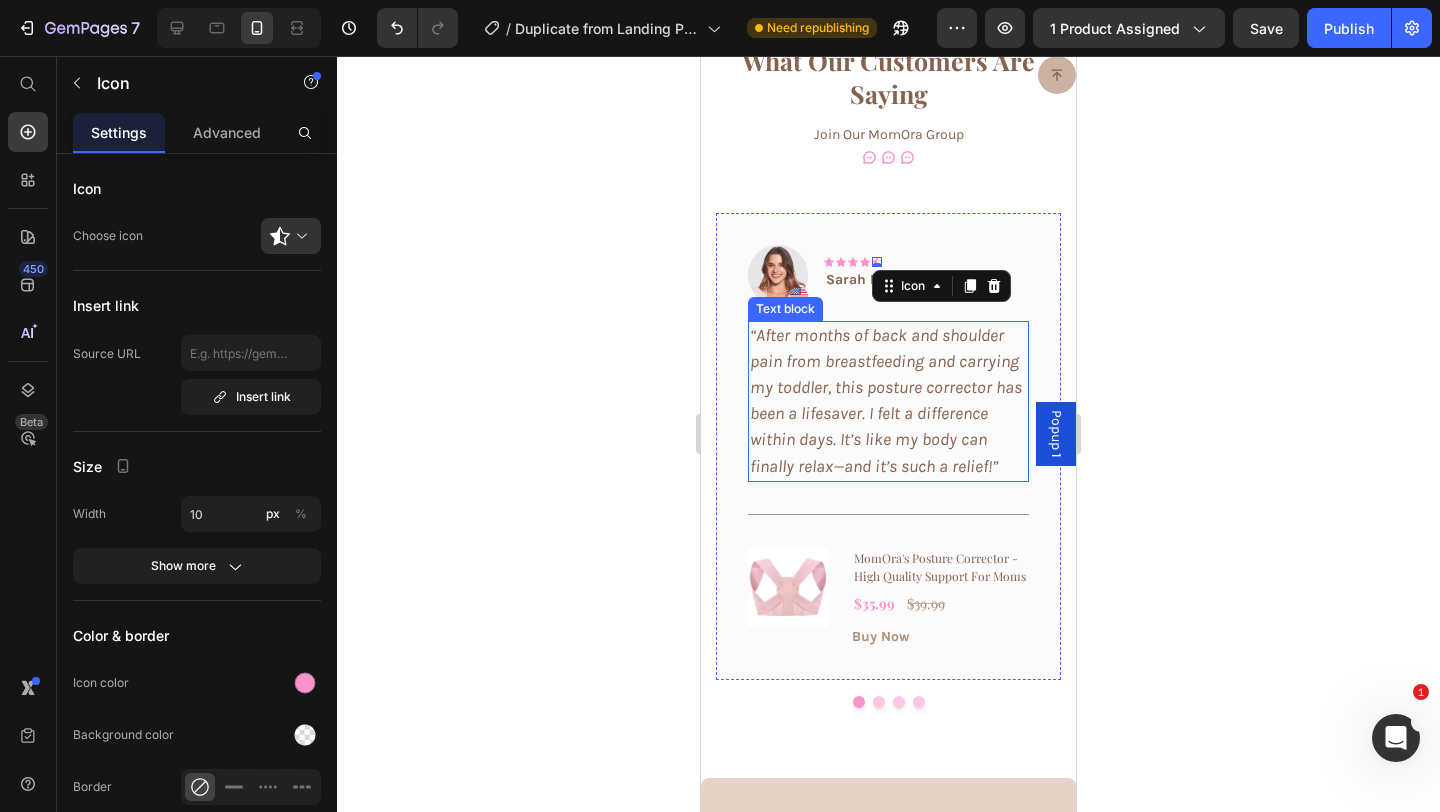 scroll, scrollTop: 7650, scrollLeft: 0, axis: vertical 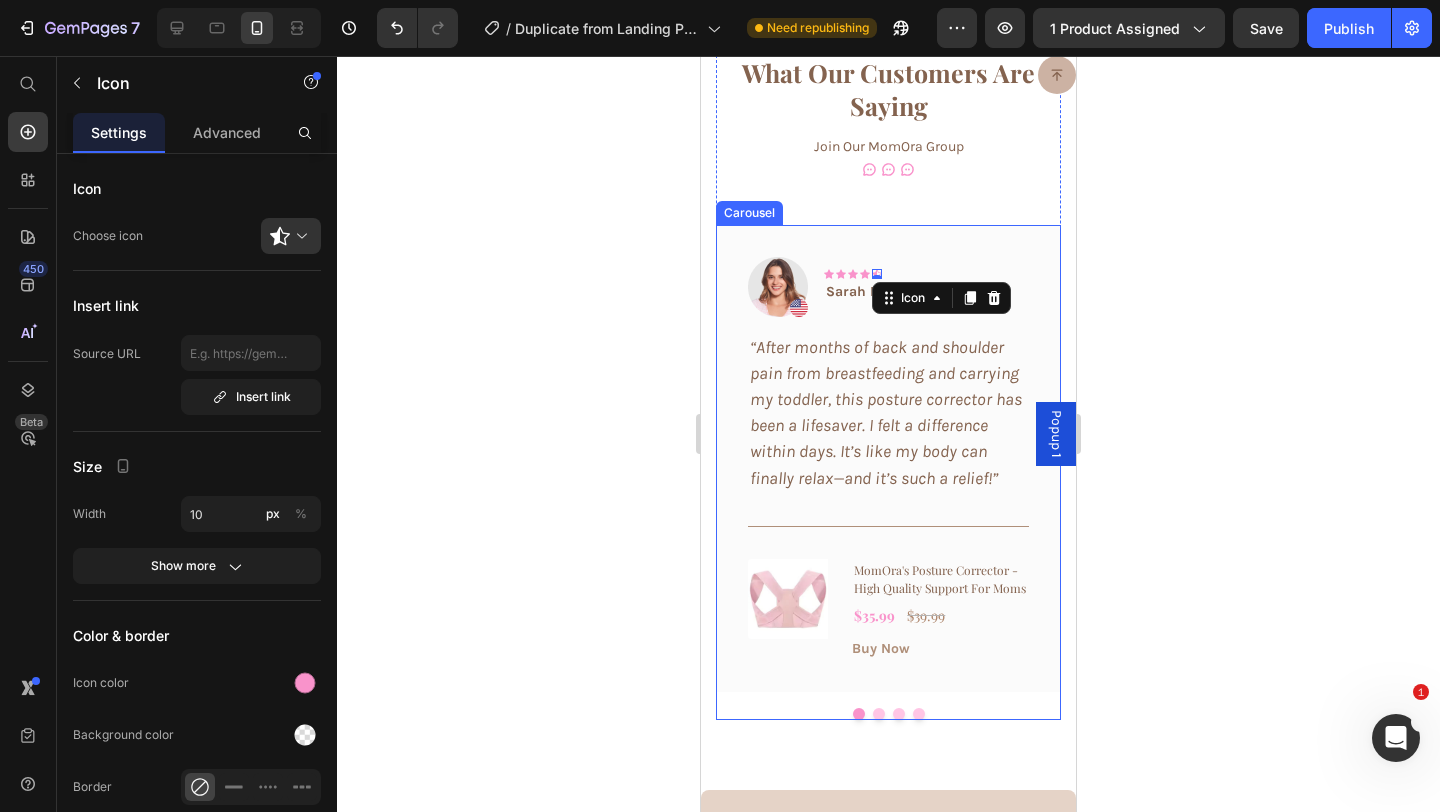 click at bounding box center [879, 714] 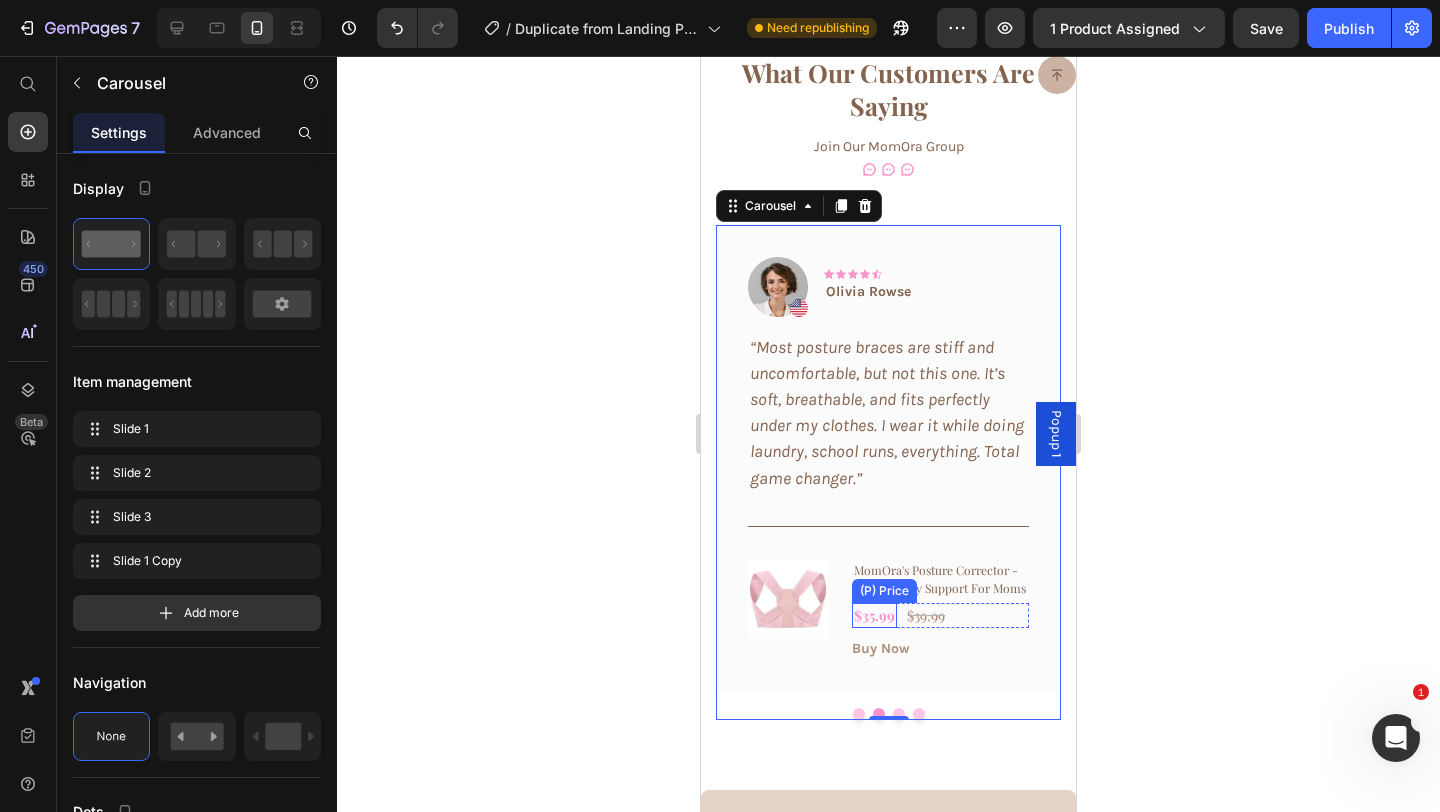 scroll, scrollTop: 7719, scrollLeft: 0, axis: vertical 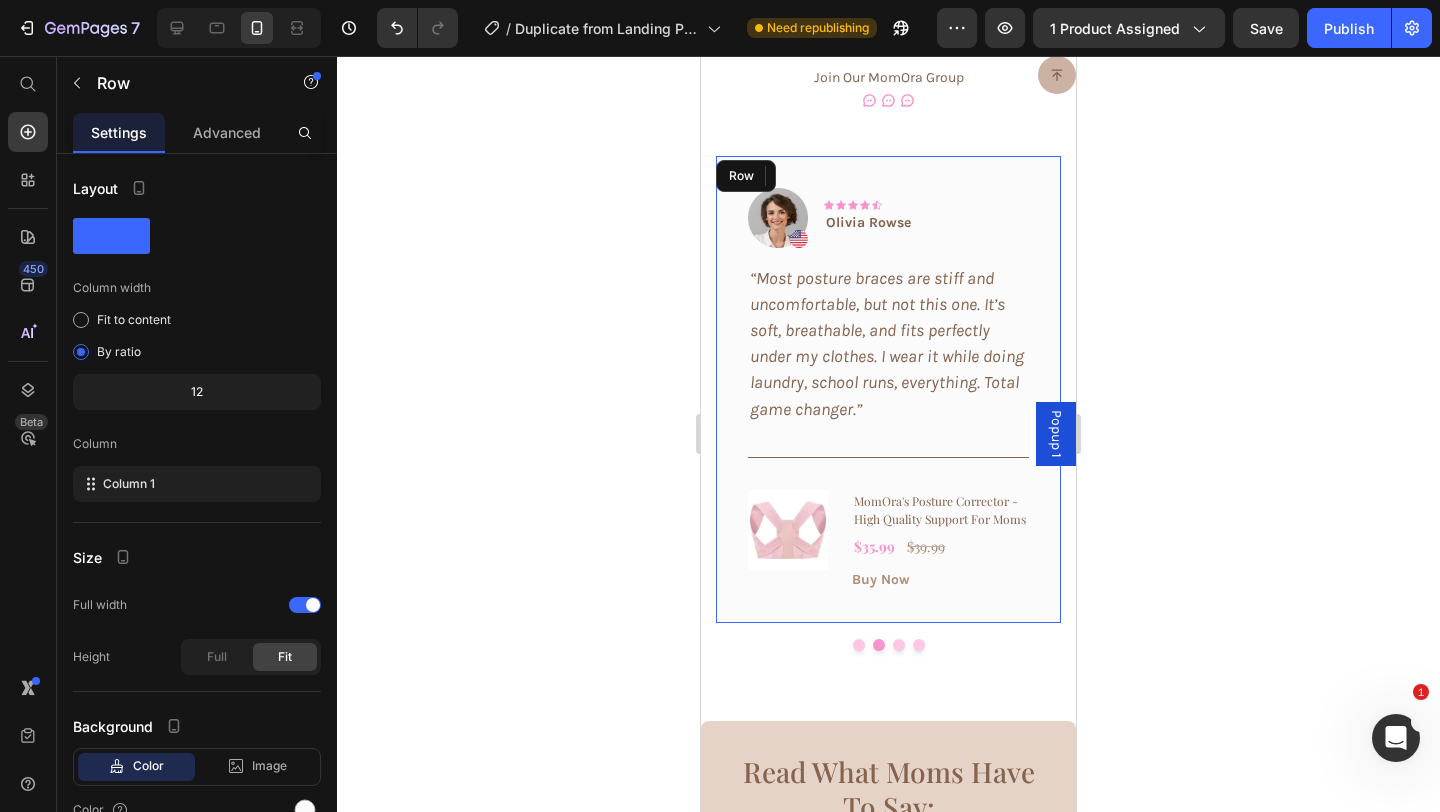 click on "Image
Icon
Icon
Icon
Icon
Icon Row Olivia Rowse Text block Row “Most posture braces are stiff and uncomfortable, but not this one. It’s soft, breathable, and fits perfectly under my clothes. I wear it while doing laundry, school runs, everything. Total game changer.” Text block                Title Line (P) Images & Gallery MomOra's Posture Corrector - High Quality Support For Moms (P) Title $35.99 (P) Price $39.99 (P) Price Row Buy Now (P) Cart Button Product Row" at bounding box center [888, 389] 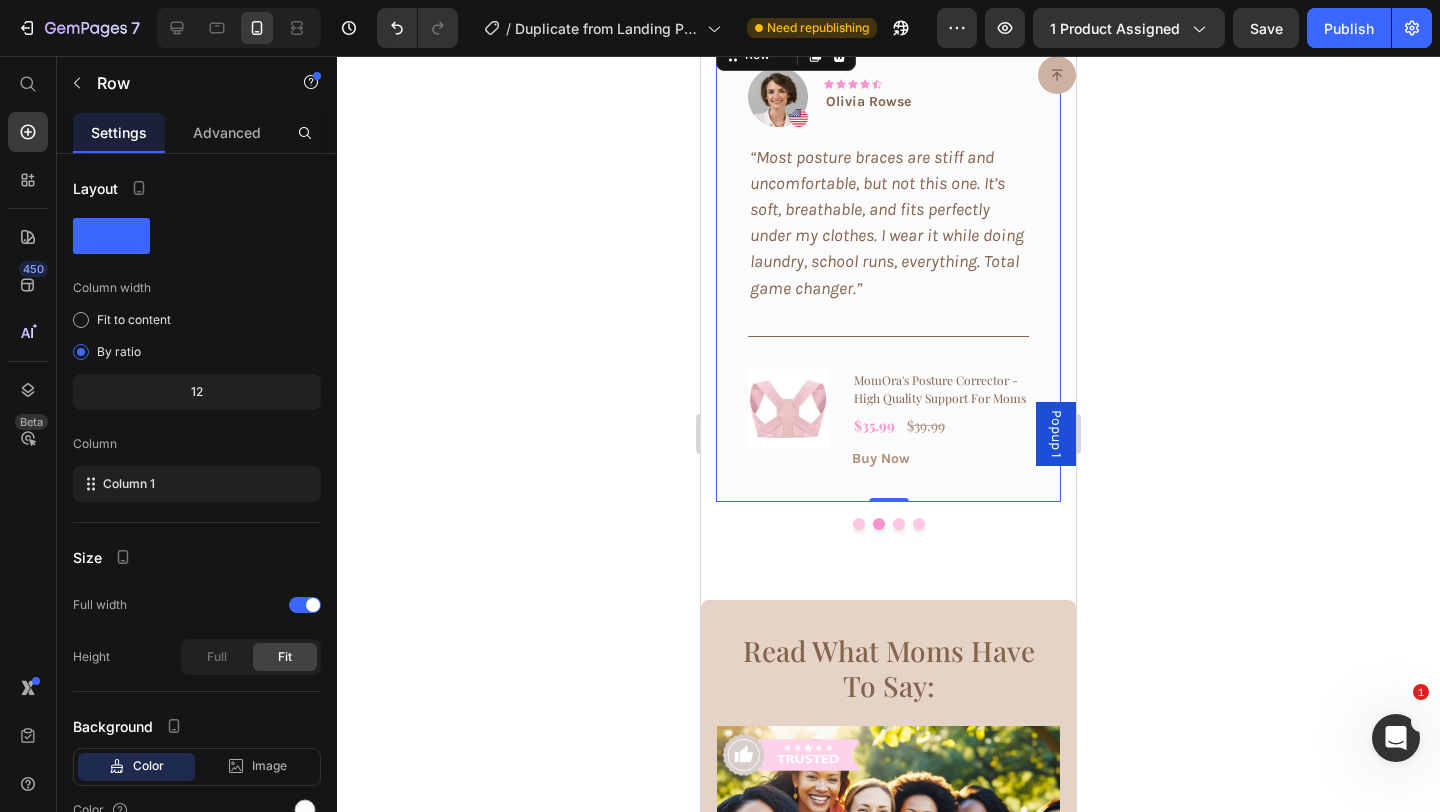 click 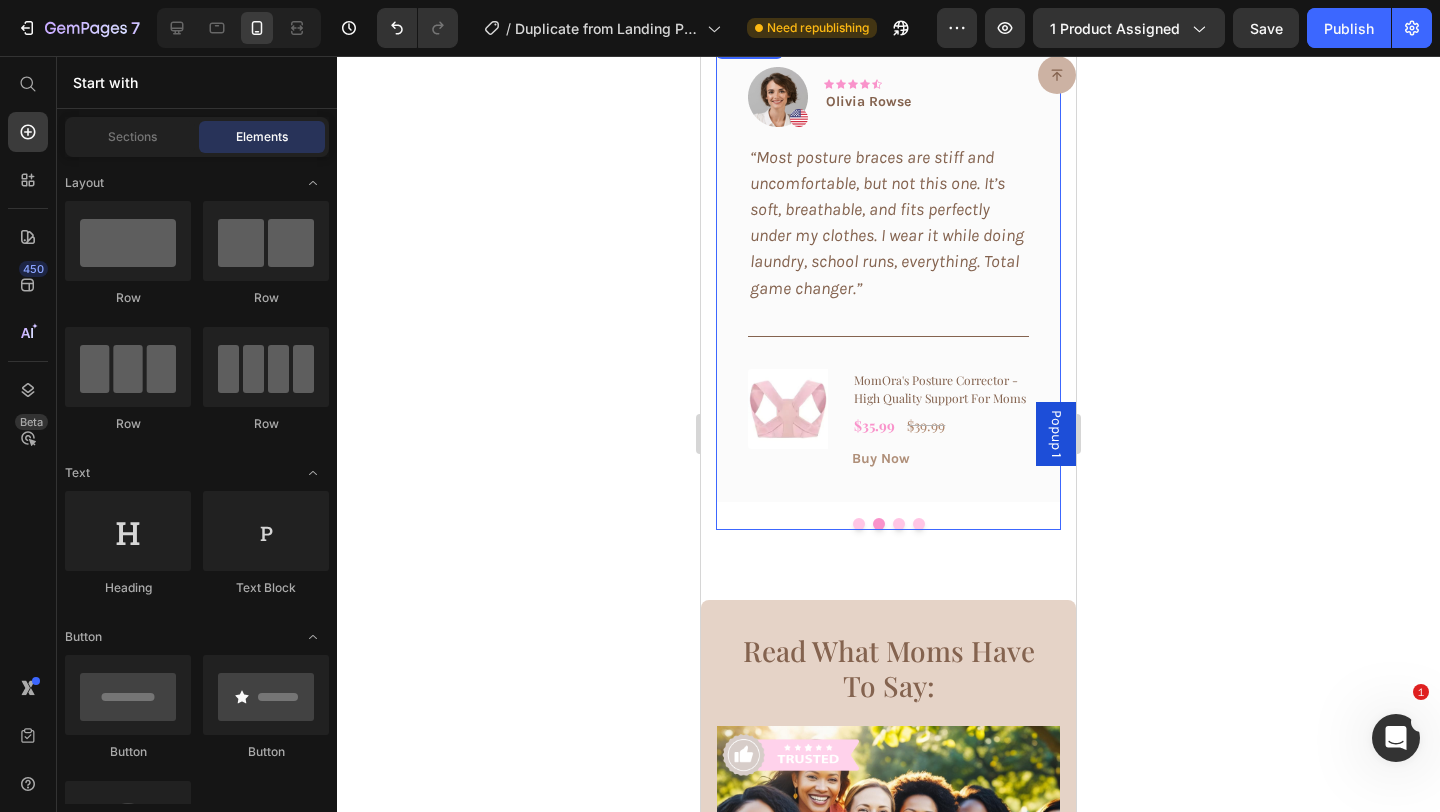 click at bounding box center (899, 524) 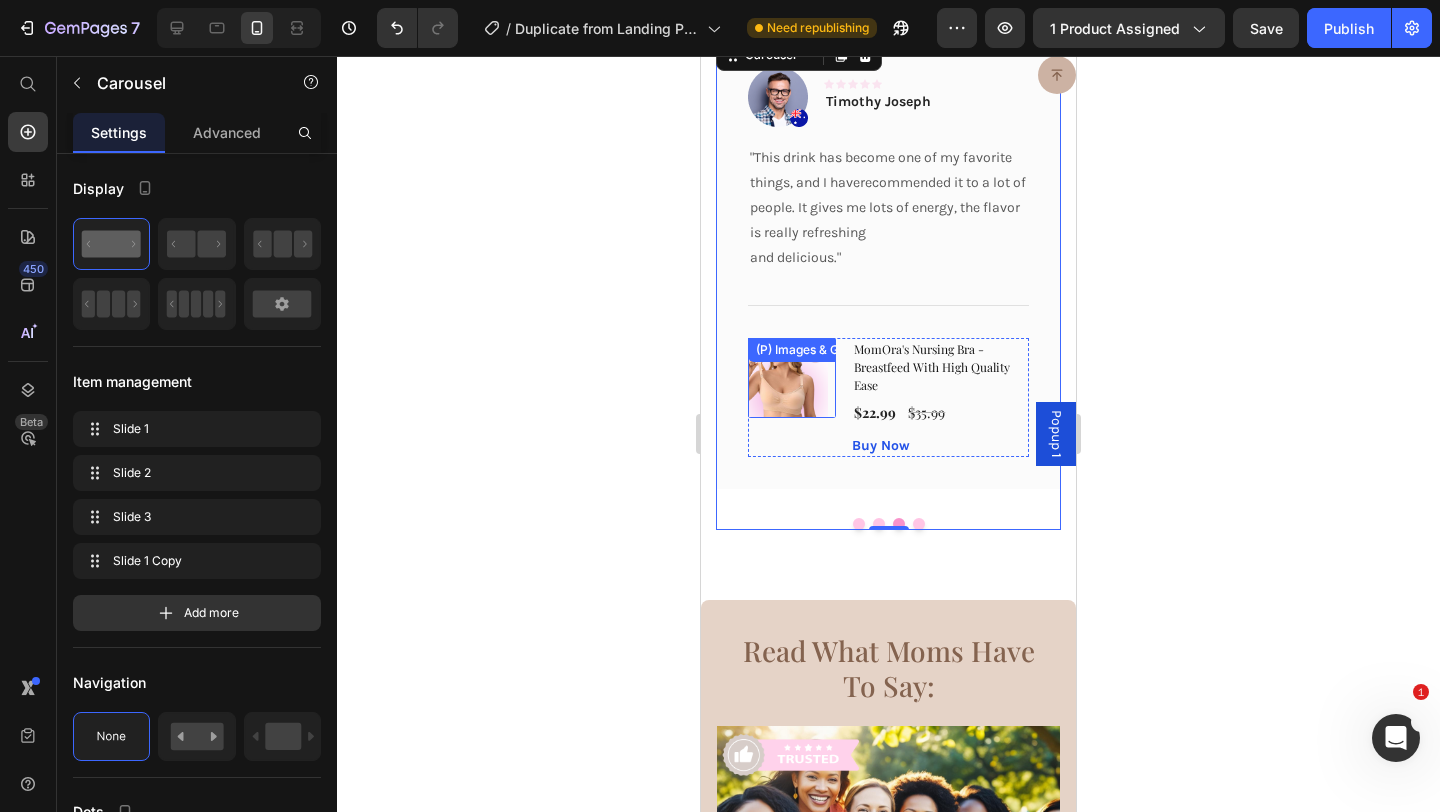 click on "(P) Images & Gallery" at bounding box center (813, 350) 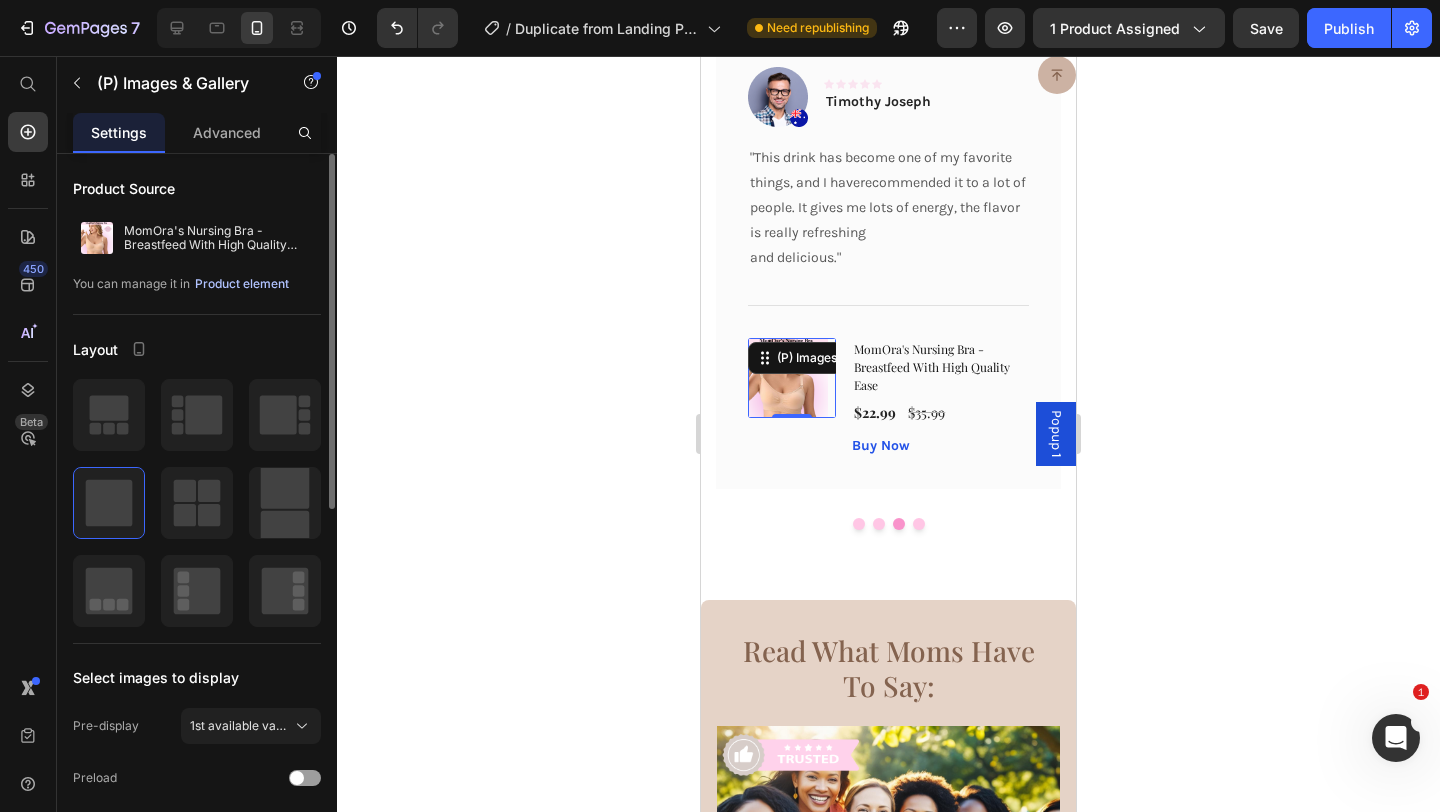 click on "Product element" at bounding box center [242, 284] 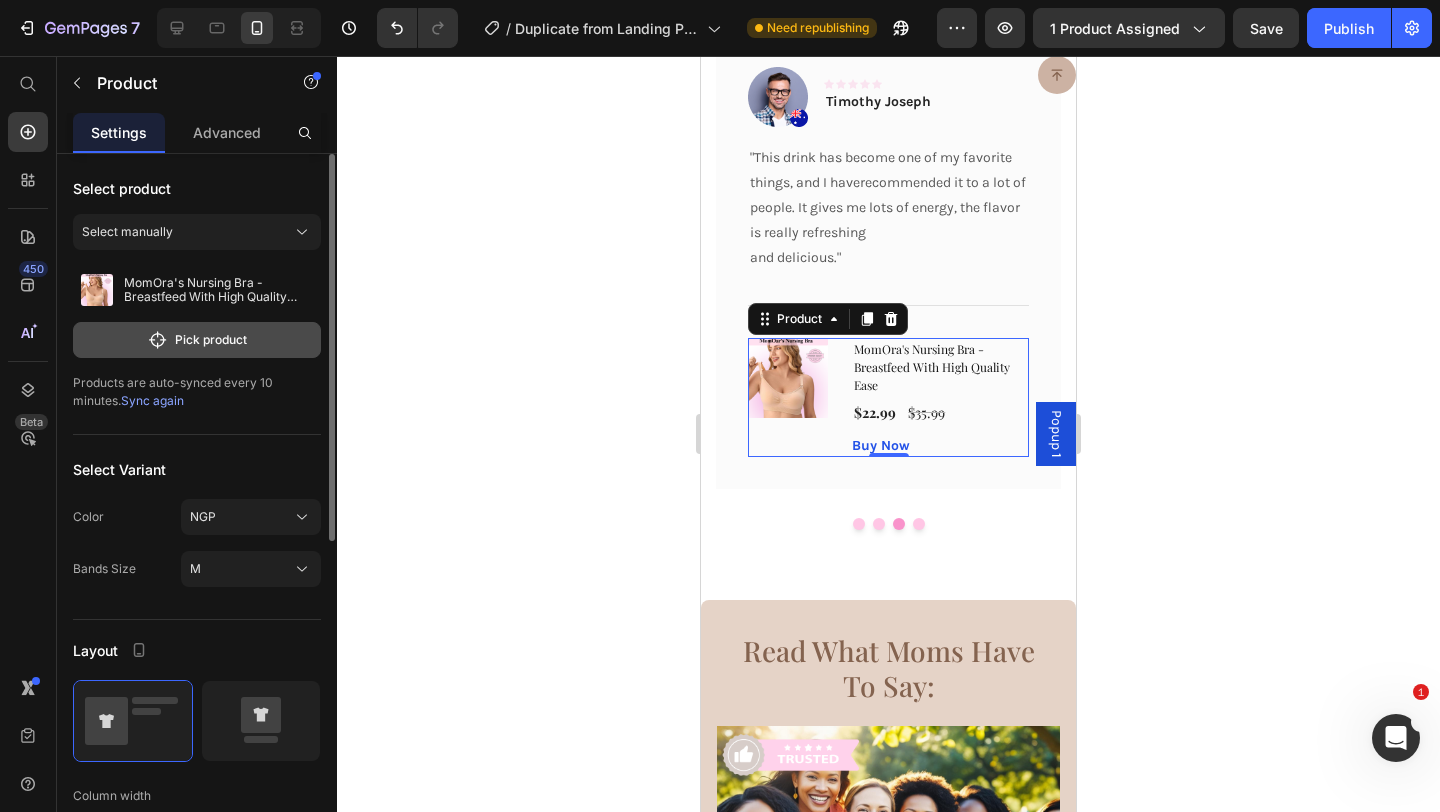click on "Pick product" 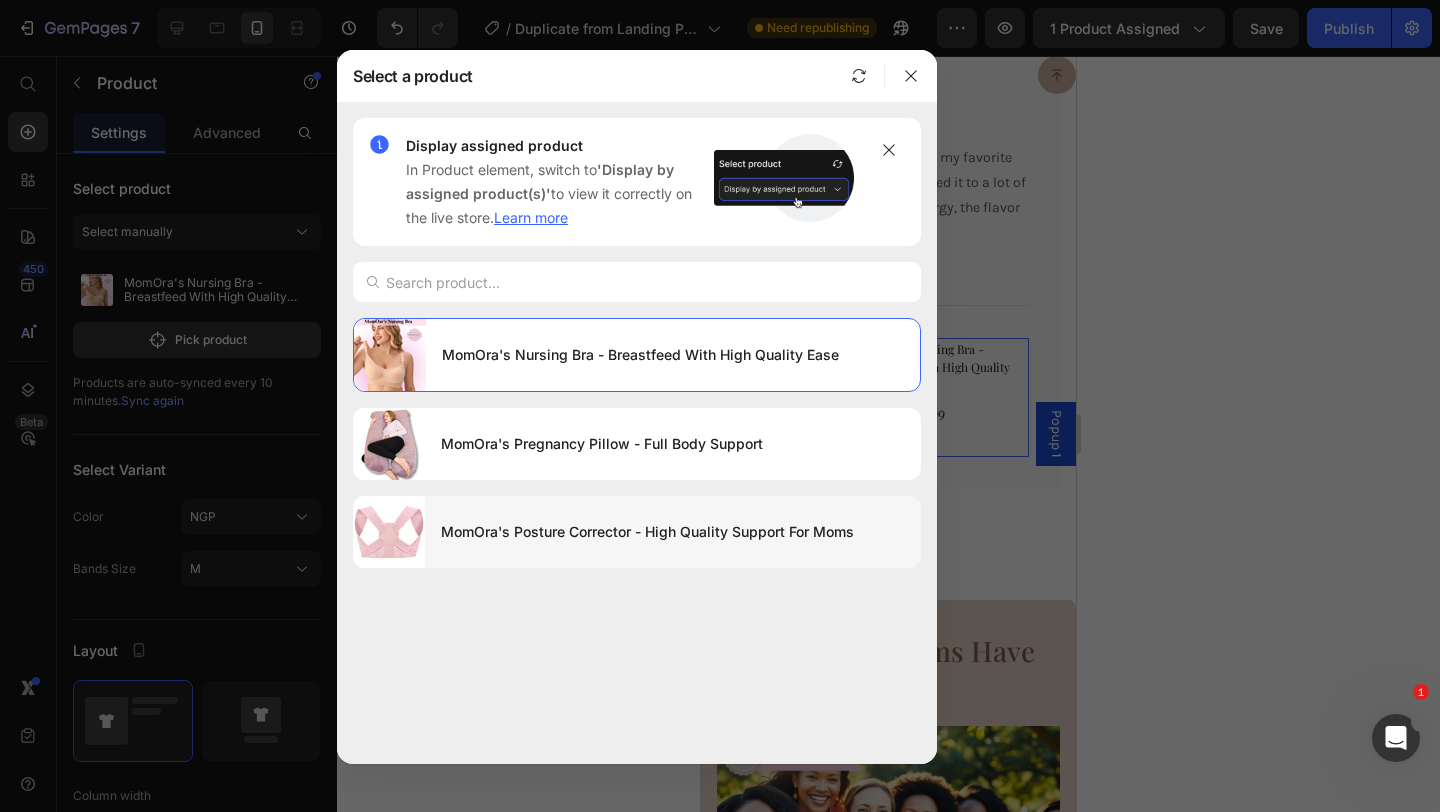 click at bounding box center (389, 532) 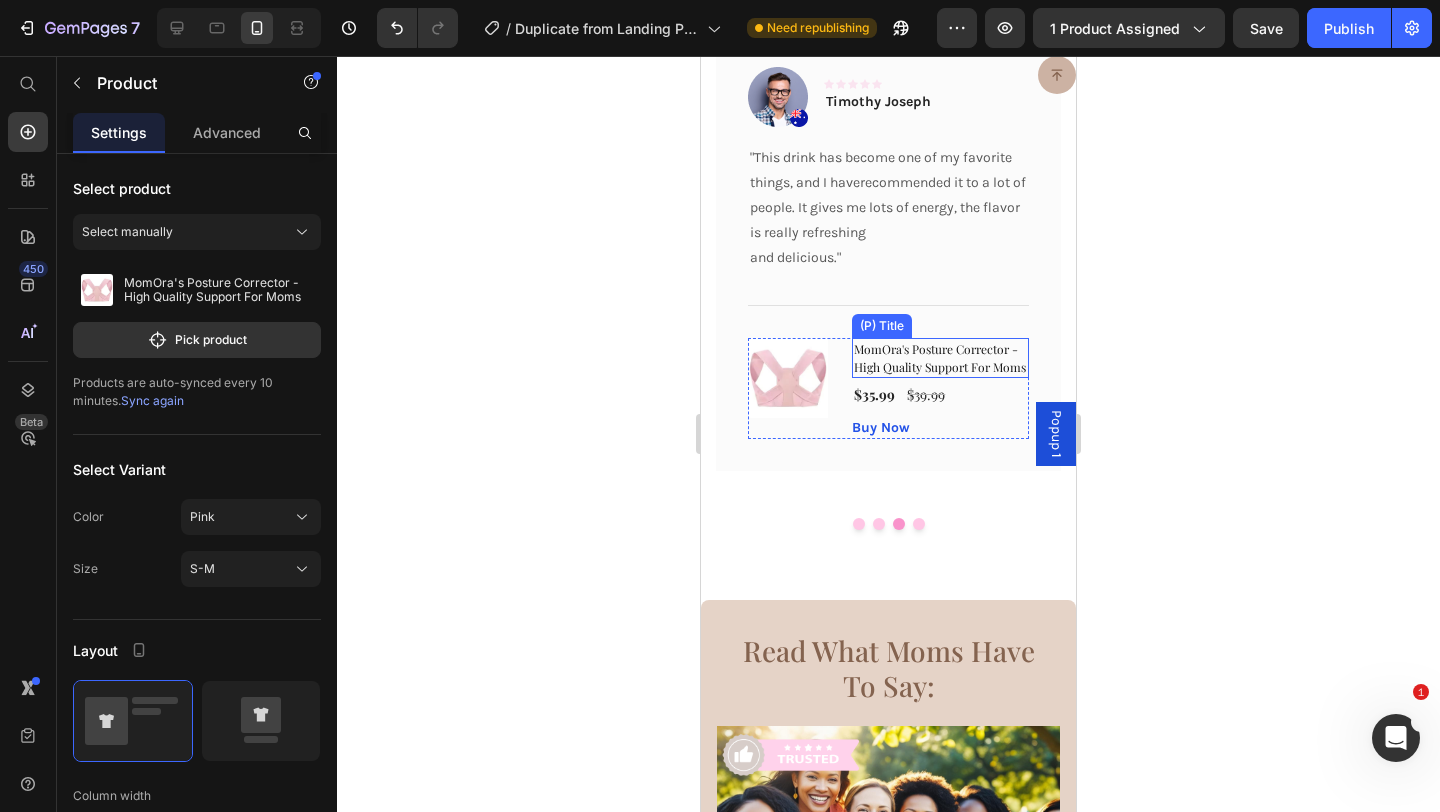 click on "MomOra's Posture Corrector - High Quality Support For Moms" at bounding box center [940, 358] 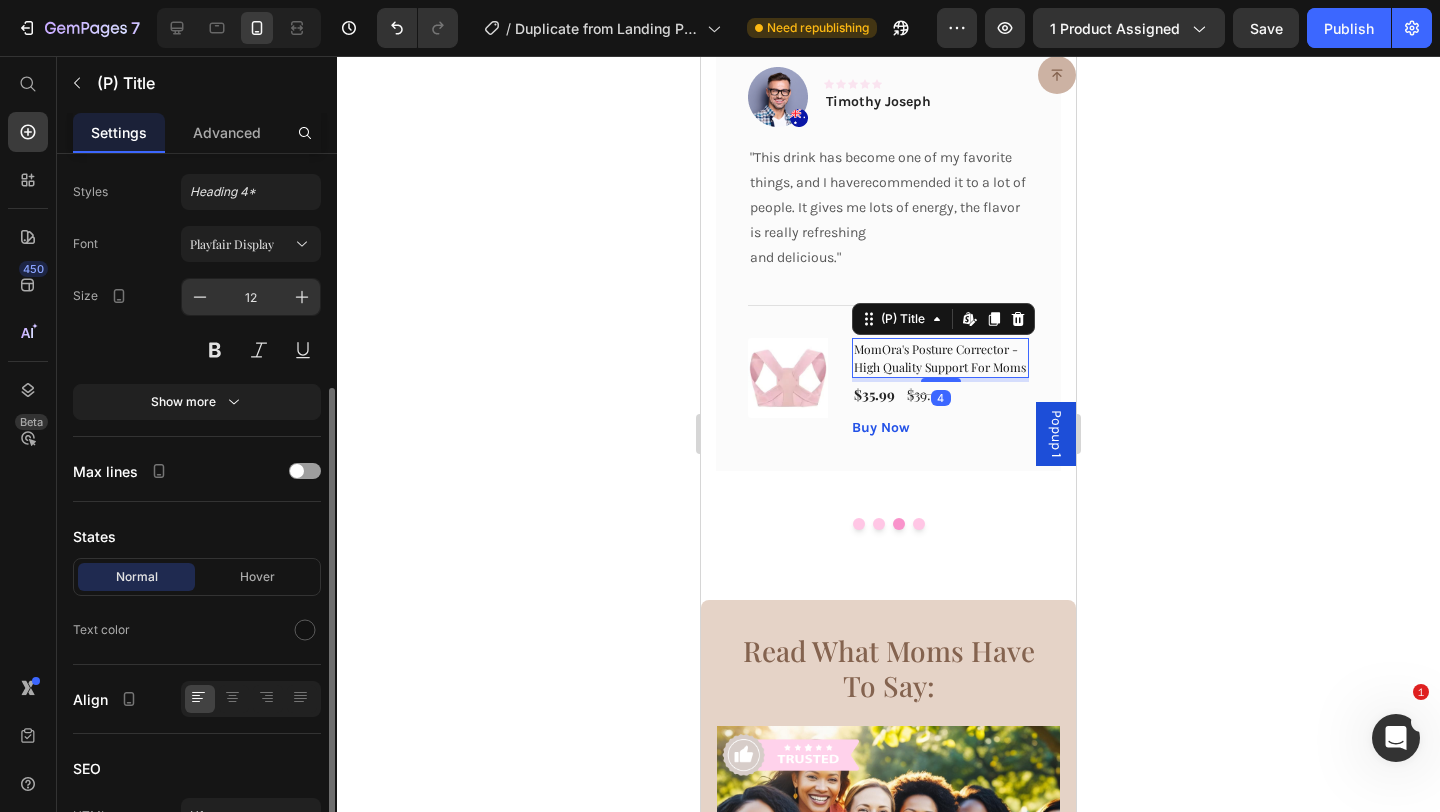 scroll, scrollTop: 305, scrollLeft: 0, axis: vertical 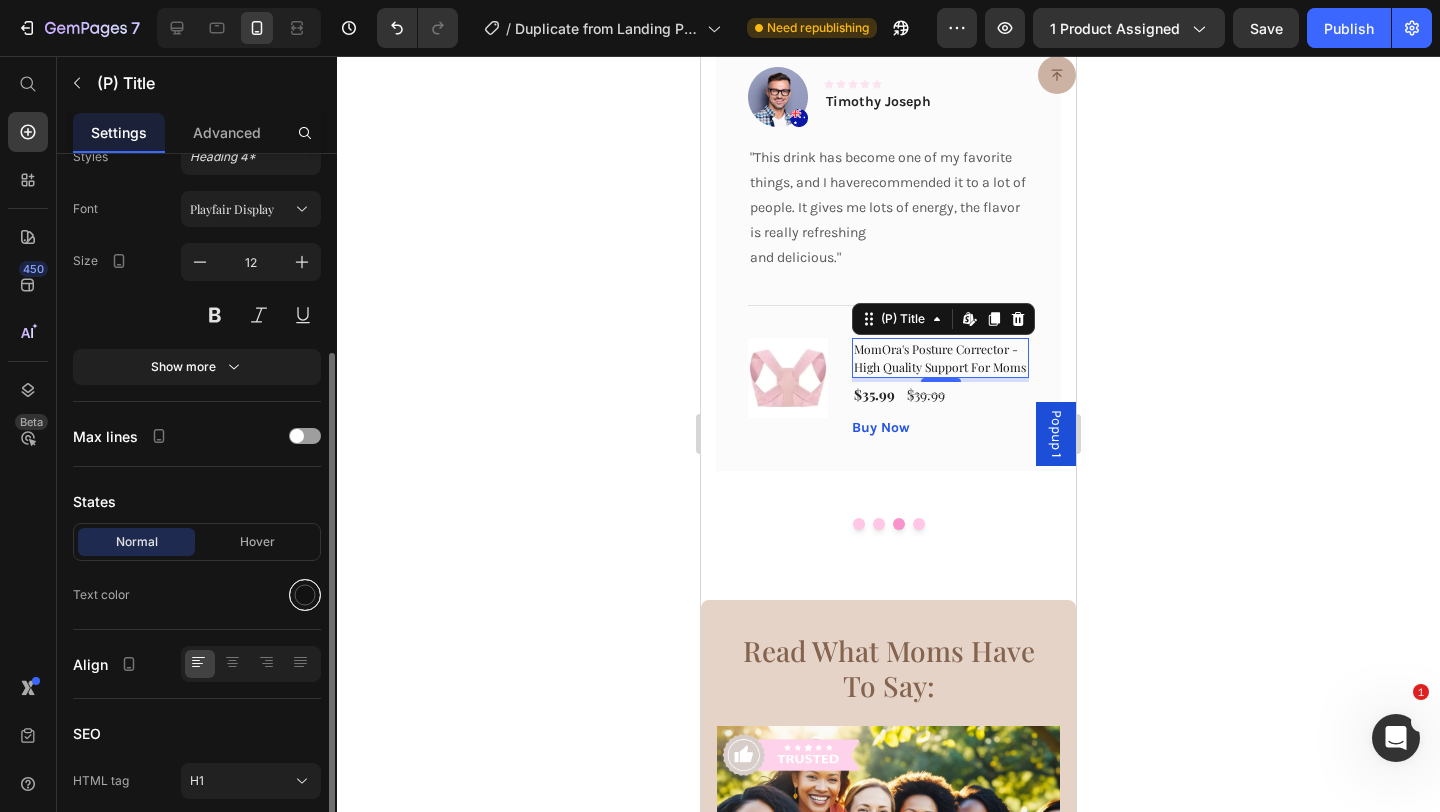 click at bounding box center (305, 595) 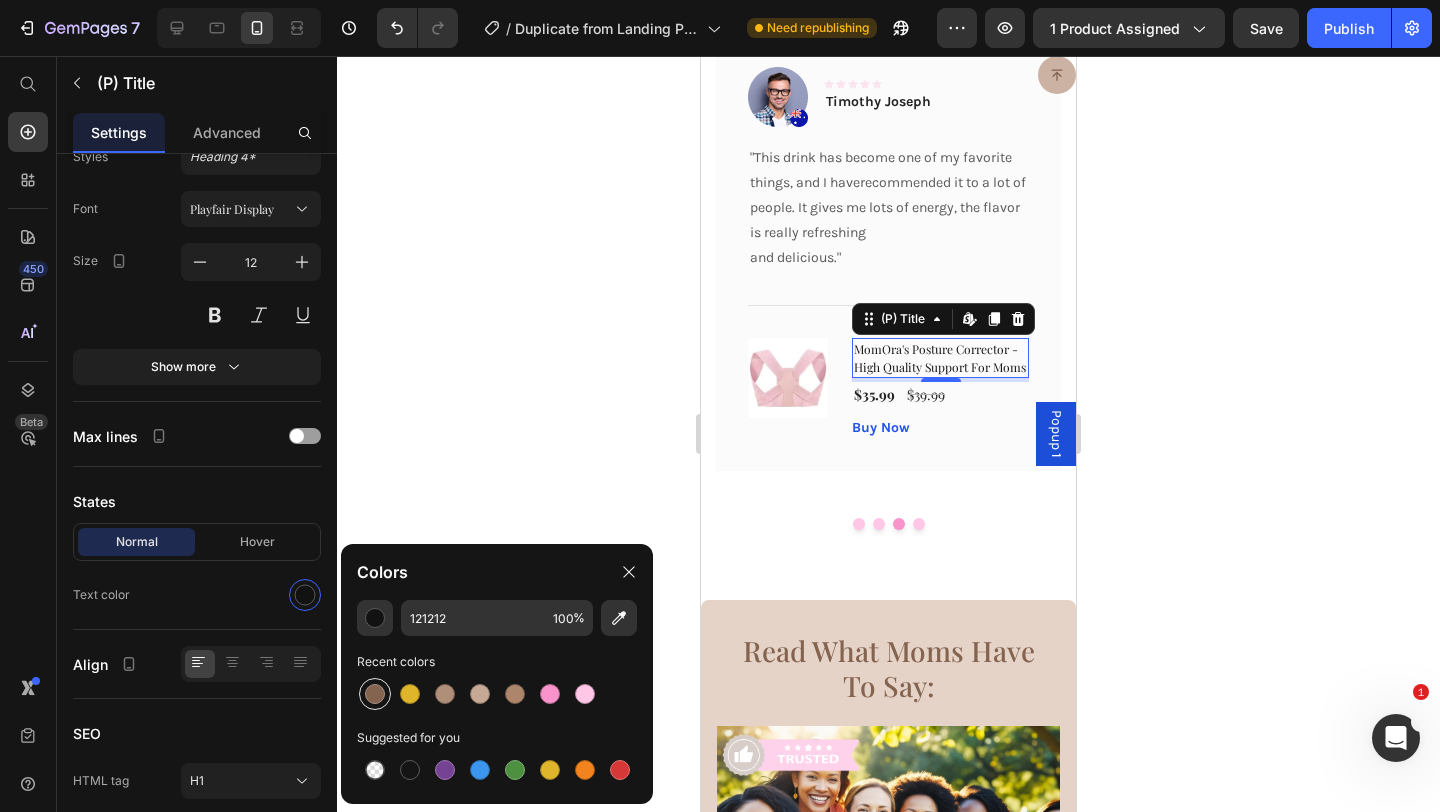 click at bounding box center [375, 694] 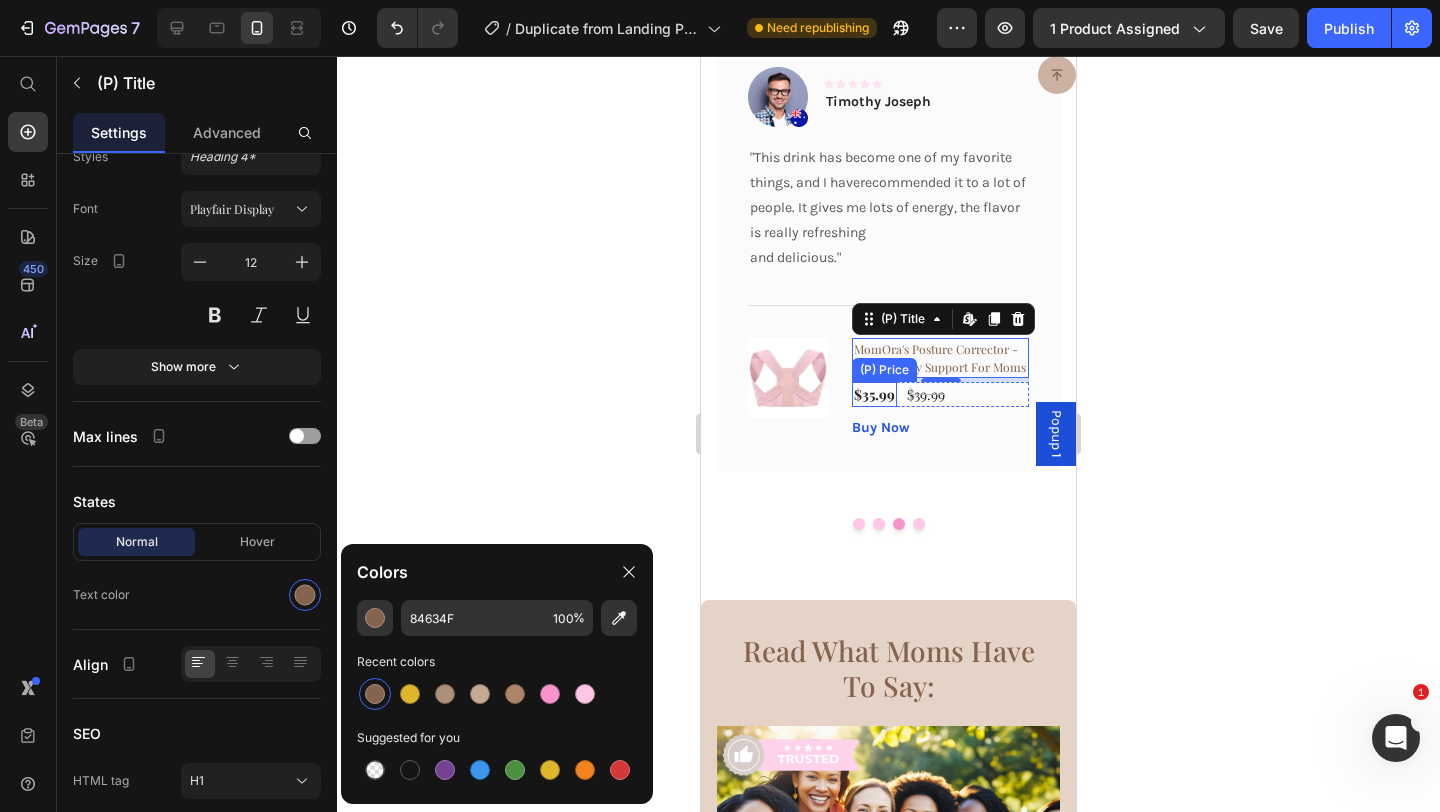 click on "$35.99" at bounding box center (874, 394) 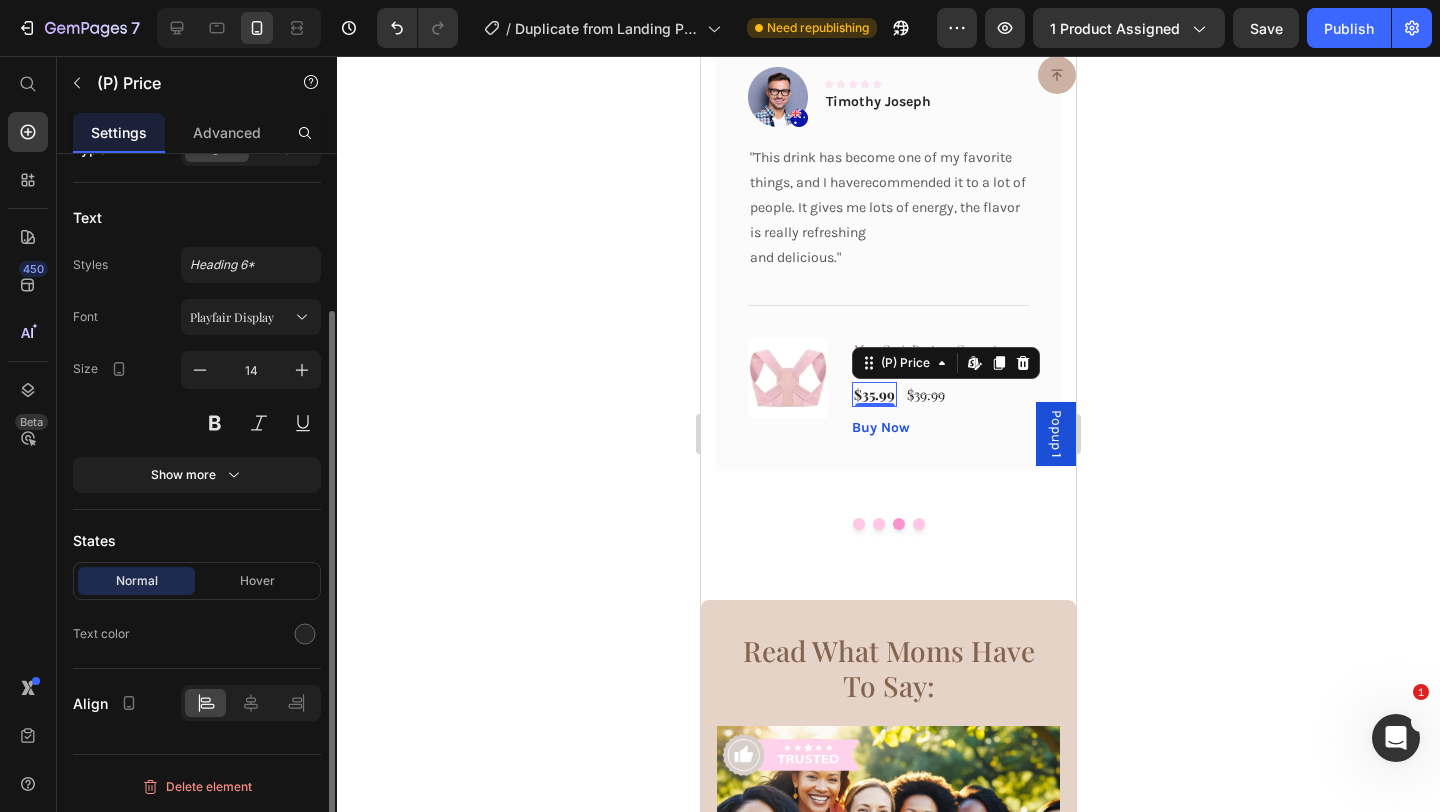 scroll, scrollTop: 0, scrollLeft: 0, axis: both 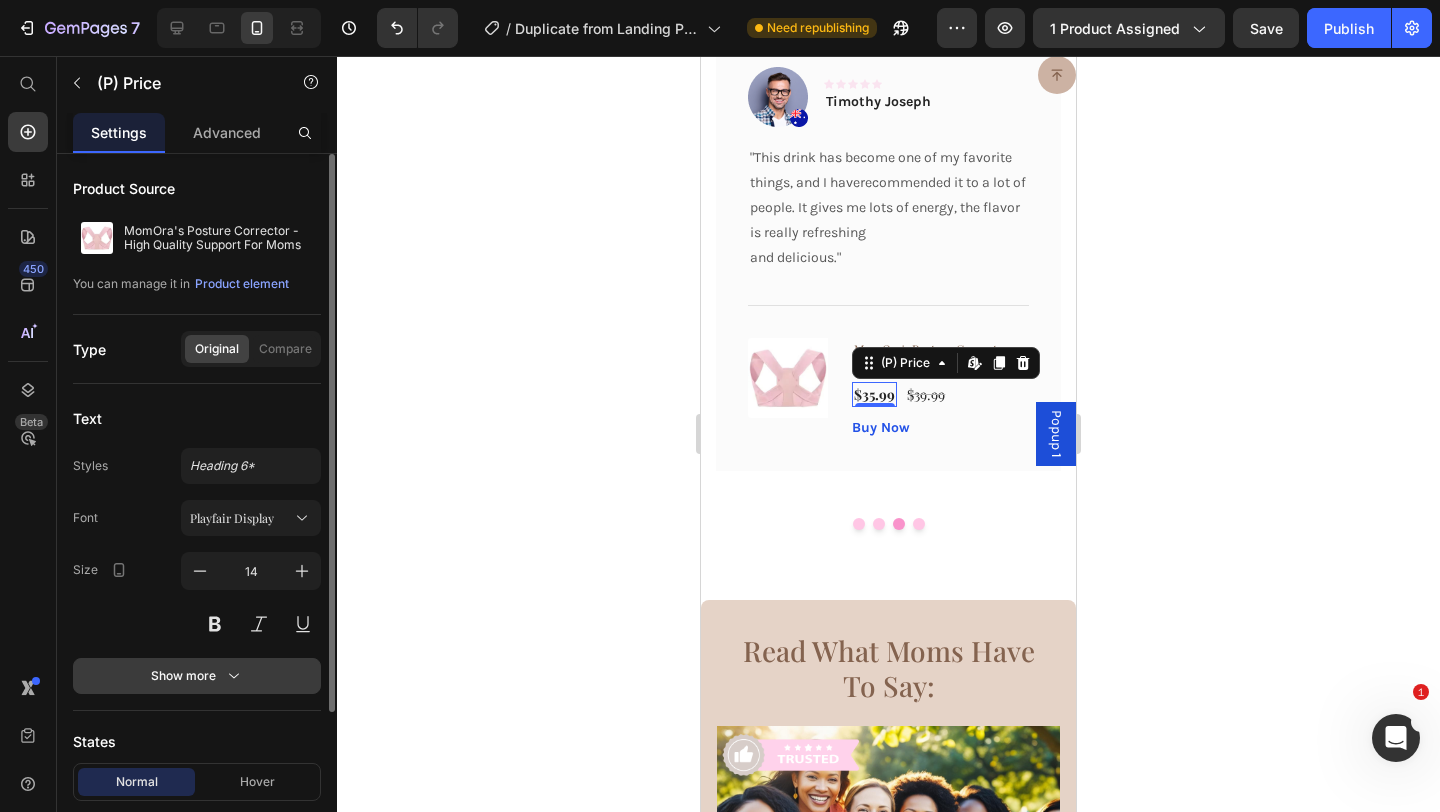 click 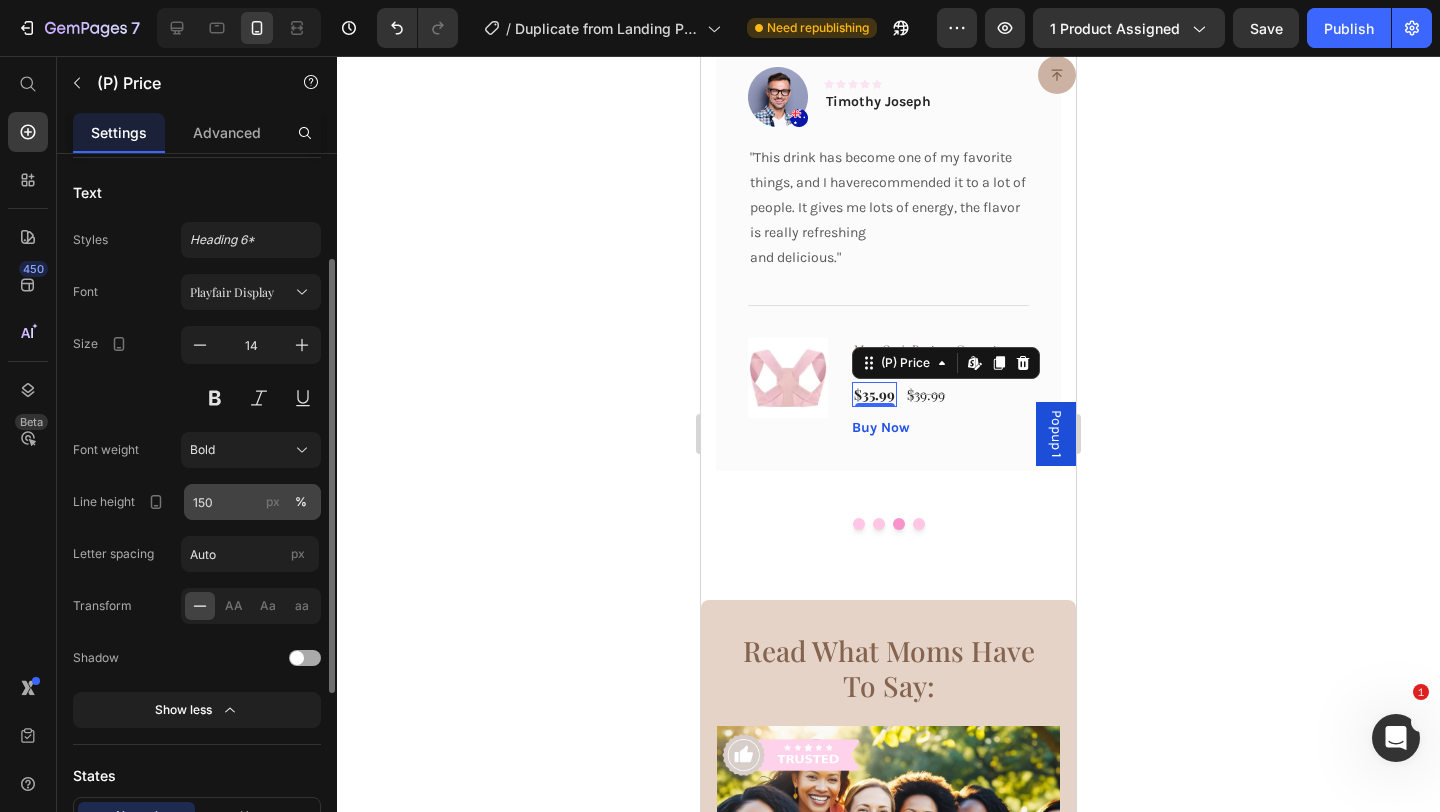 scroll, scrollTop: 252, scrollLeft: 0, axis: vertical 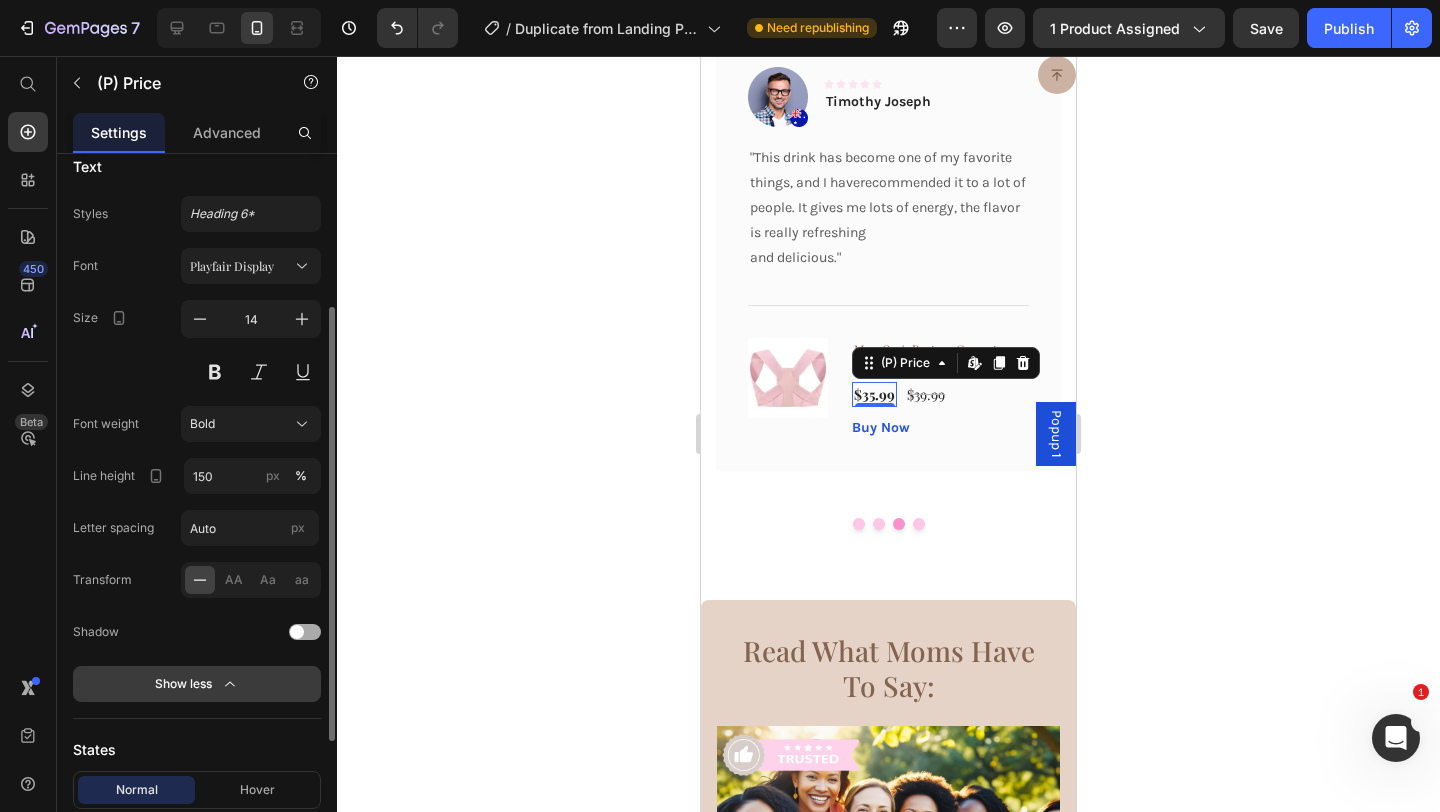 click on "Show less" 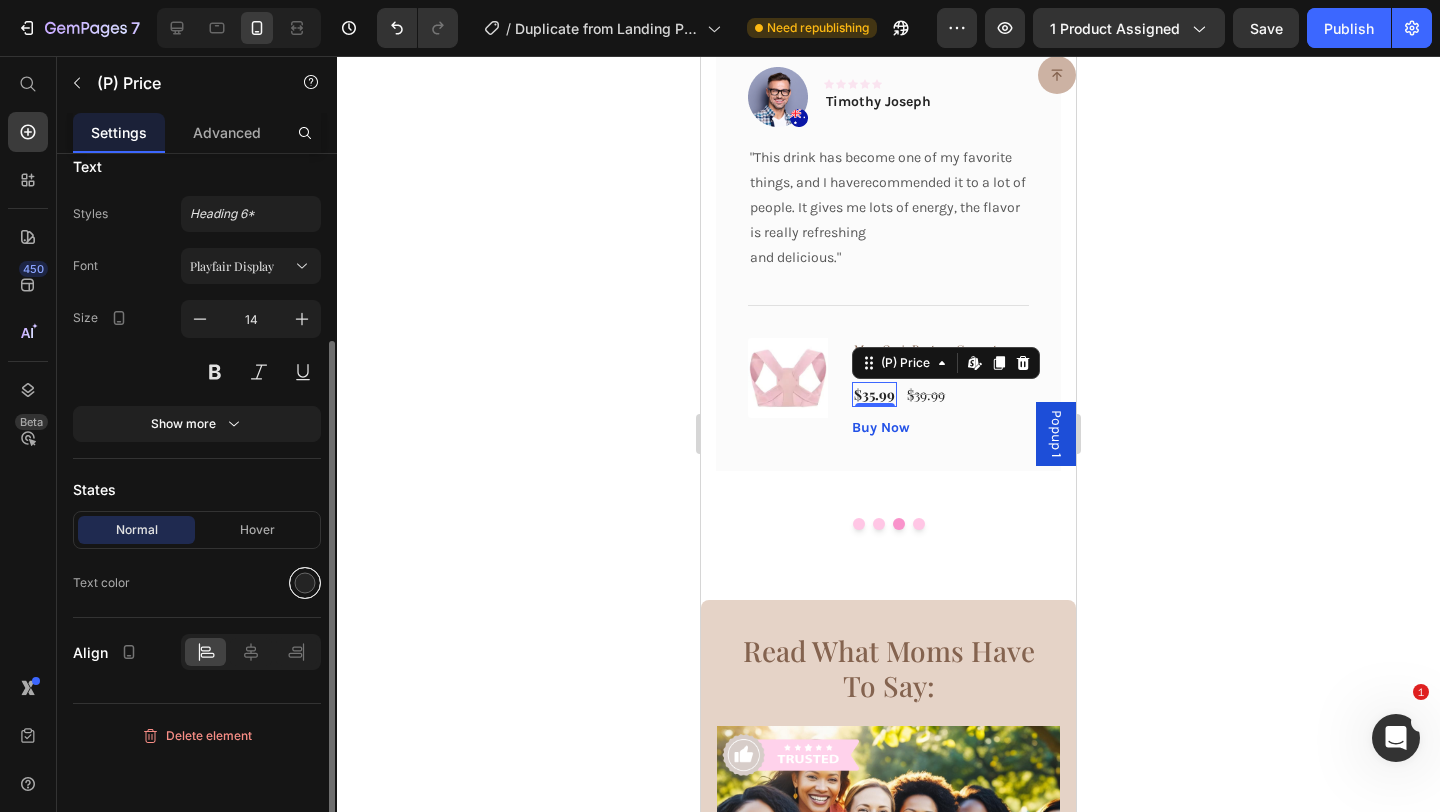 click at bounding box center (305, 583) 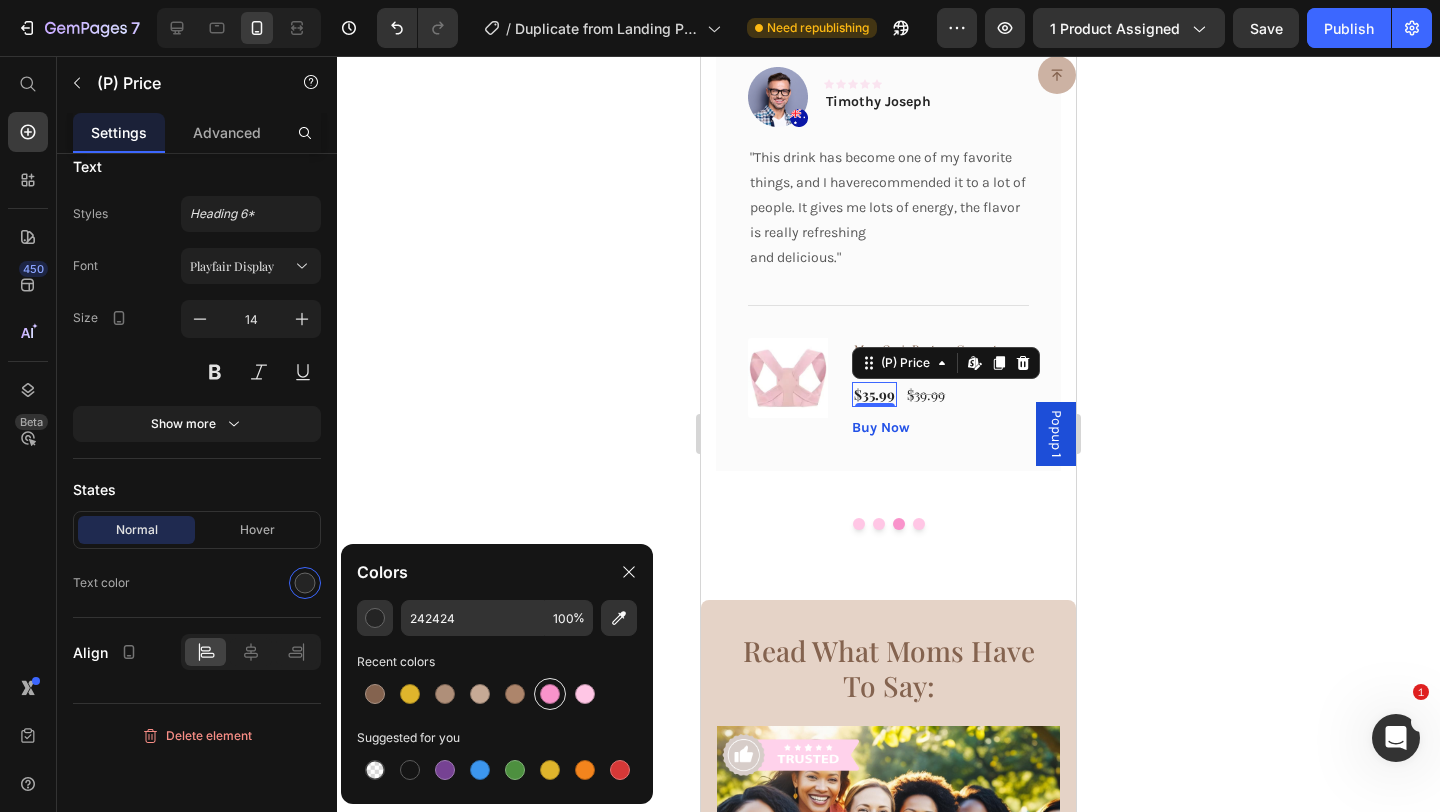 click at bounding box center [550, 694] 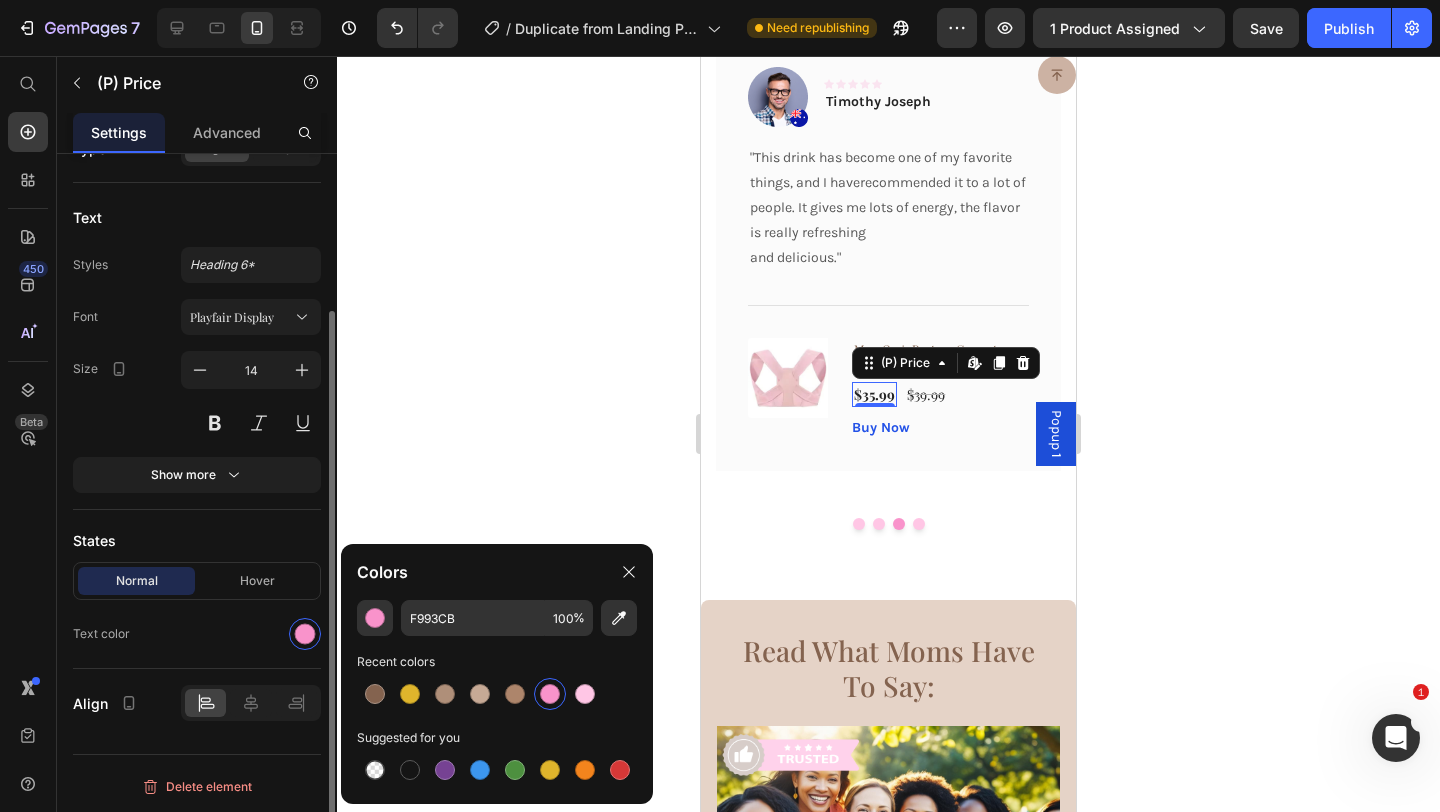 scroll, scrollTop: 201, scrollLeft: 0, axis: vertical 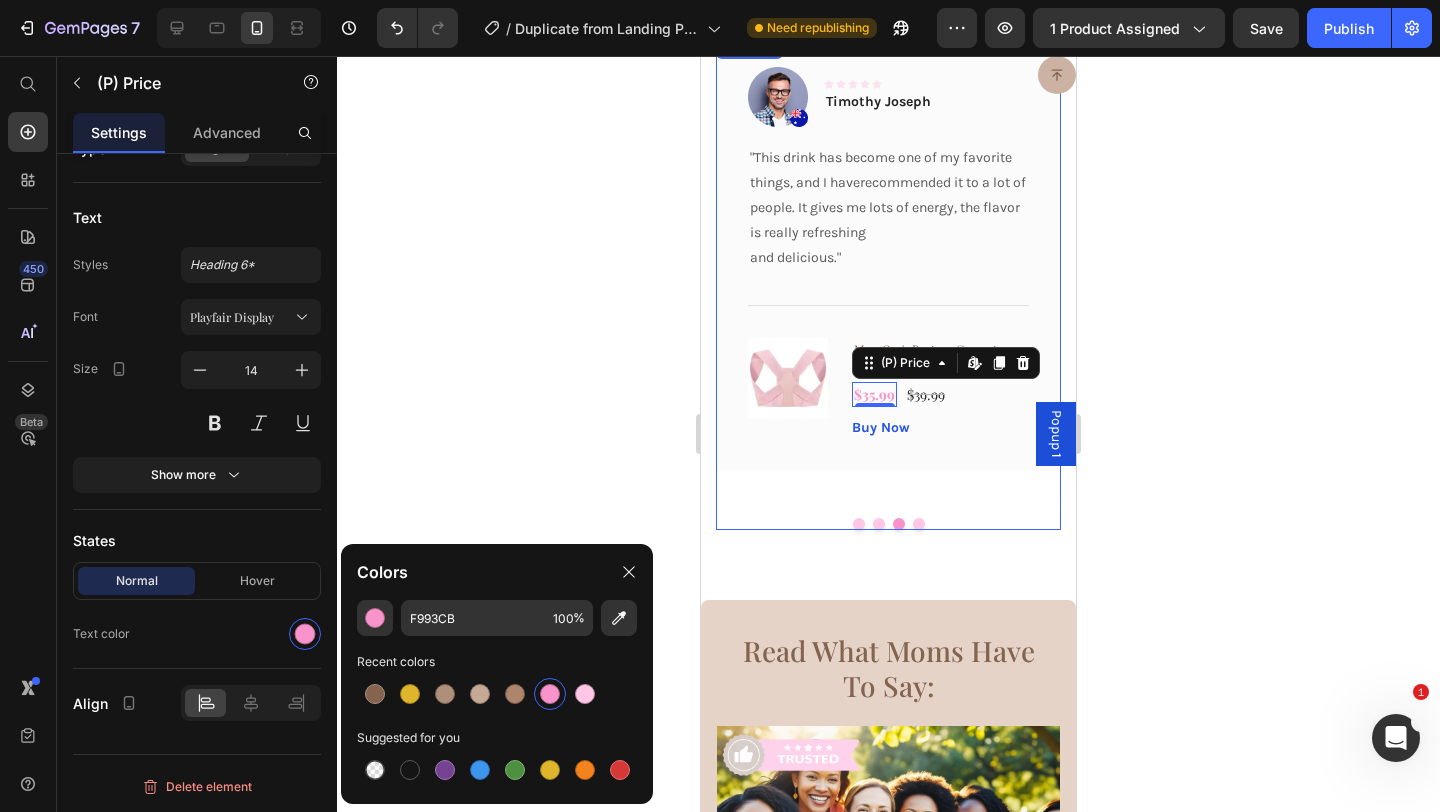 click at bounding box center (879, 524) 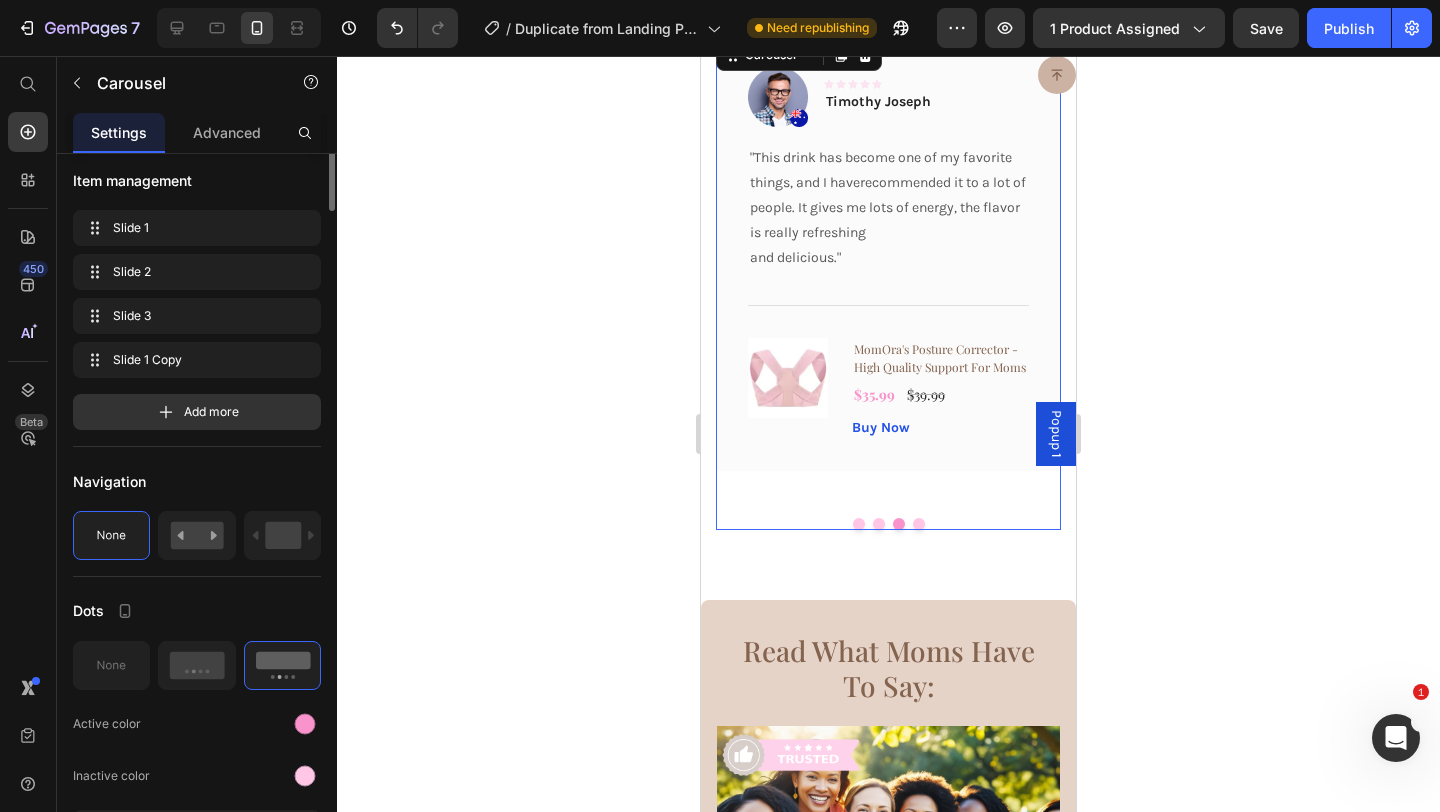 scroll, scrollTop: 0, scrollLeft: 0, axis: both 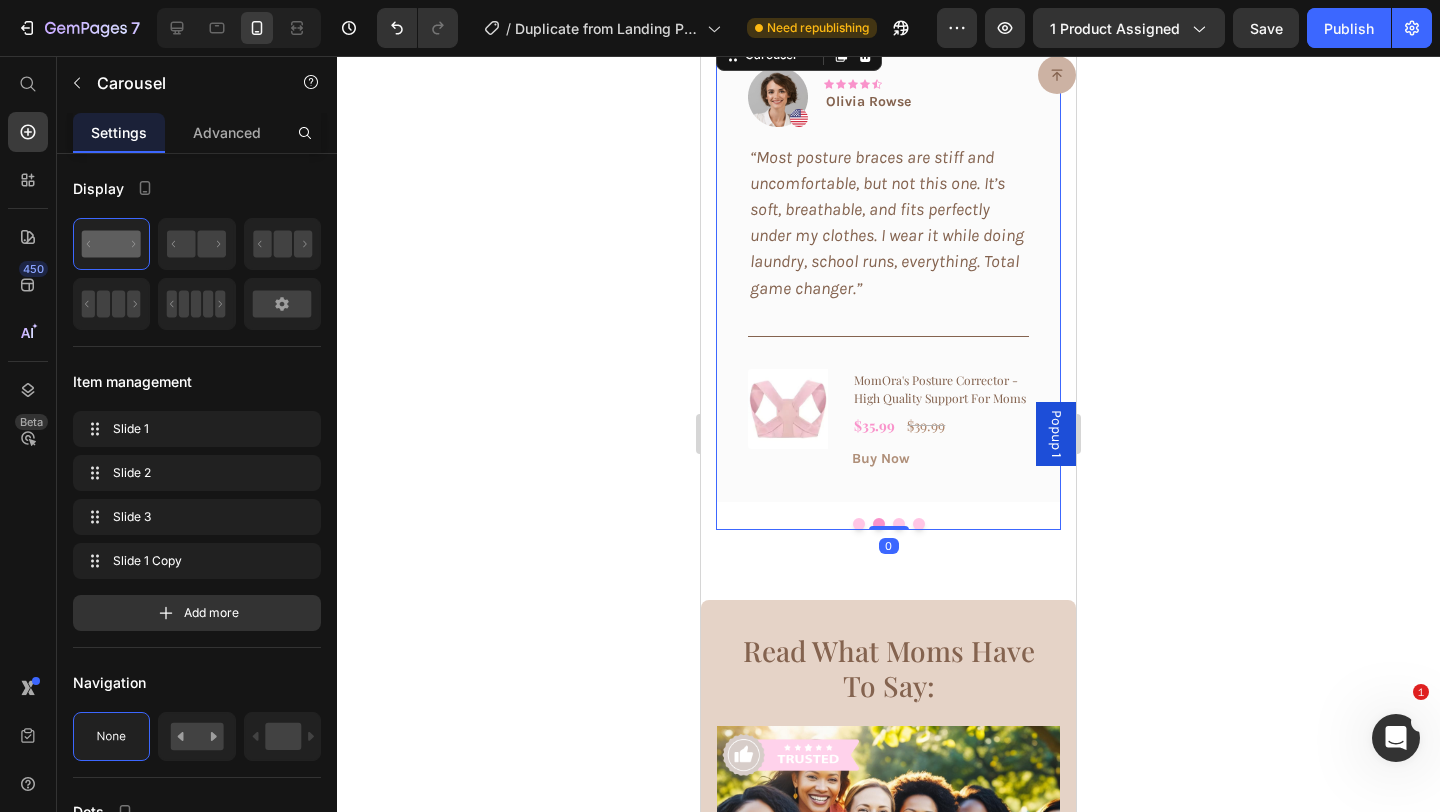 click at bounding box center (899, 524) 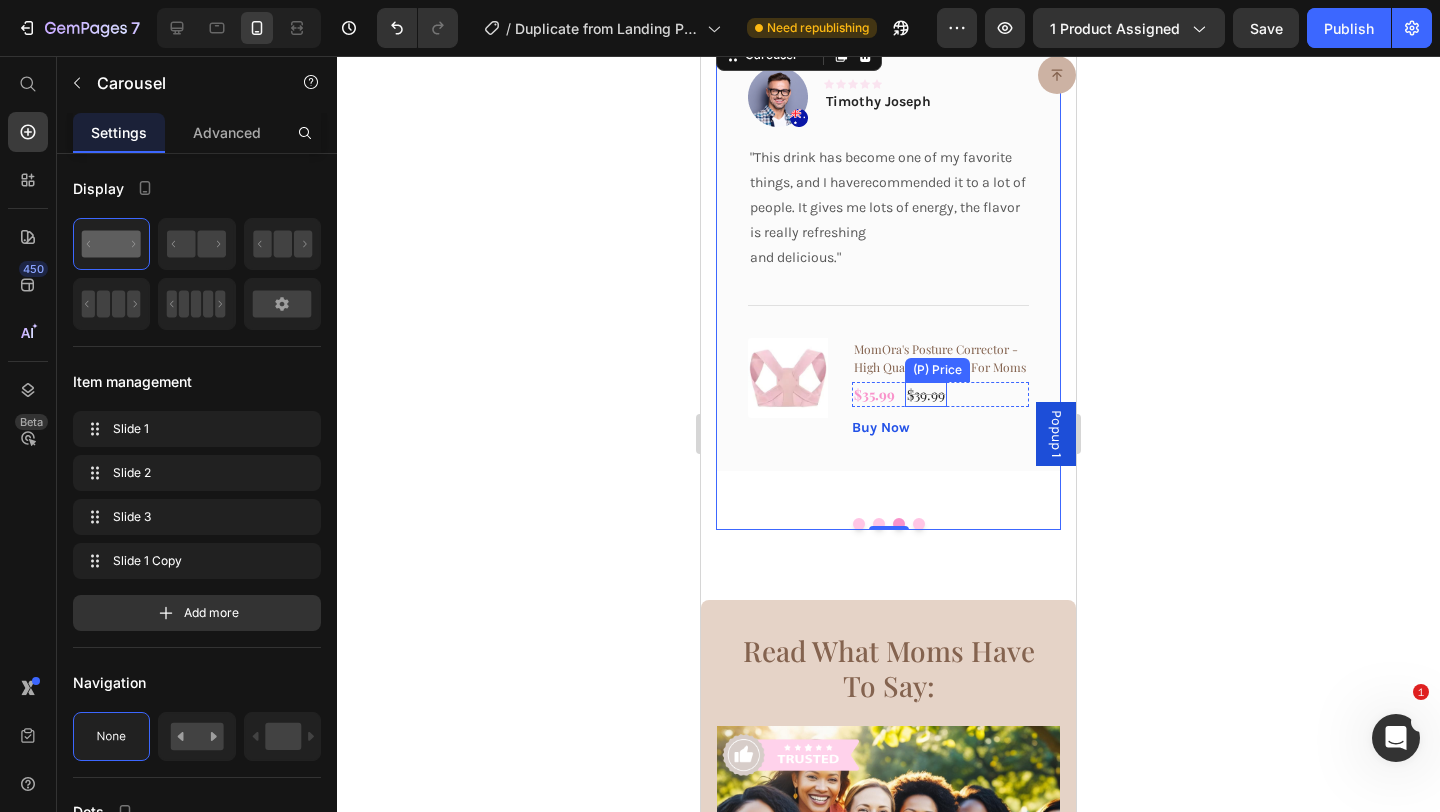 click on "$39.99" at bounding box center (926, 394) 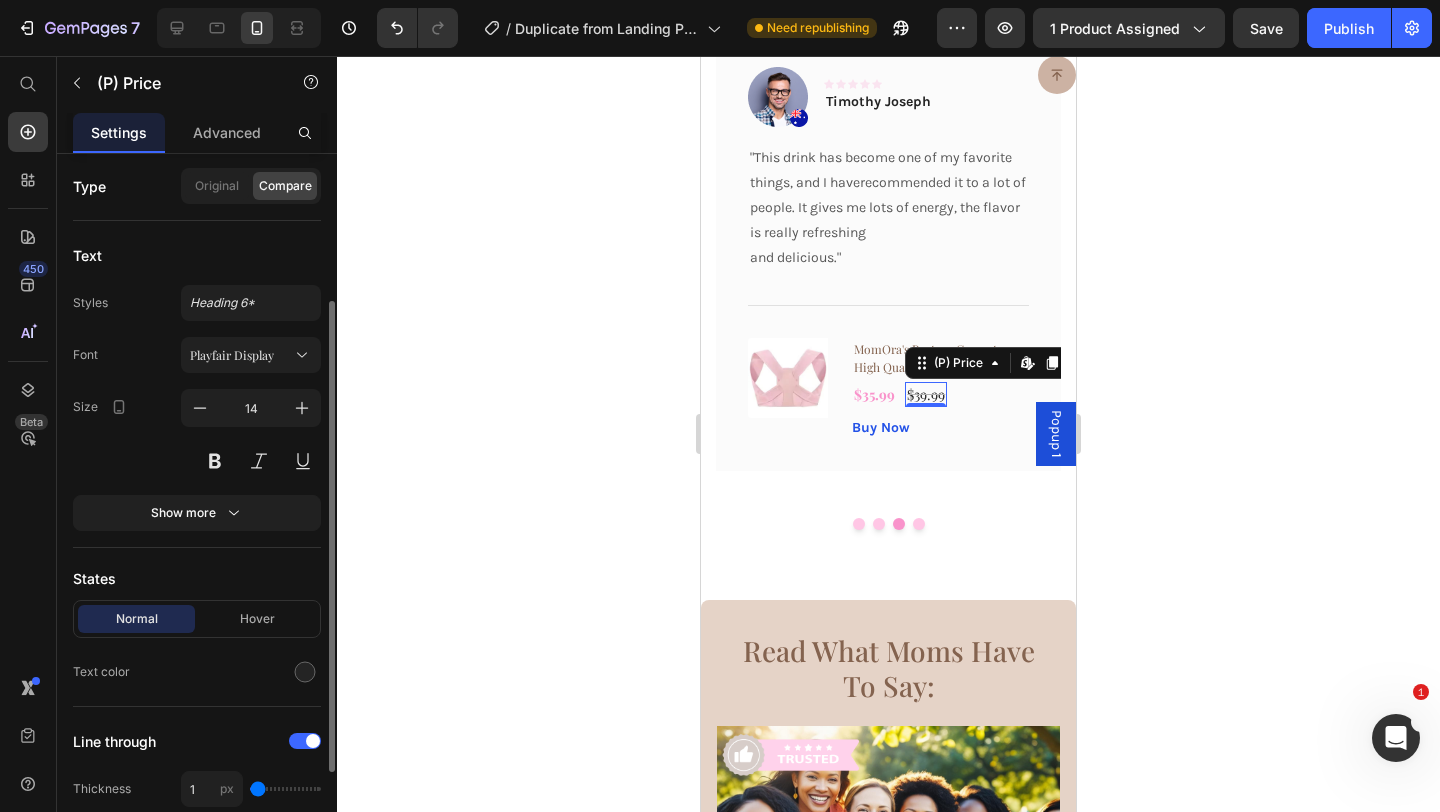 scroll, scrollTop: 214, scrollLeft: 0, axis: vertical 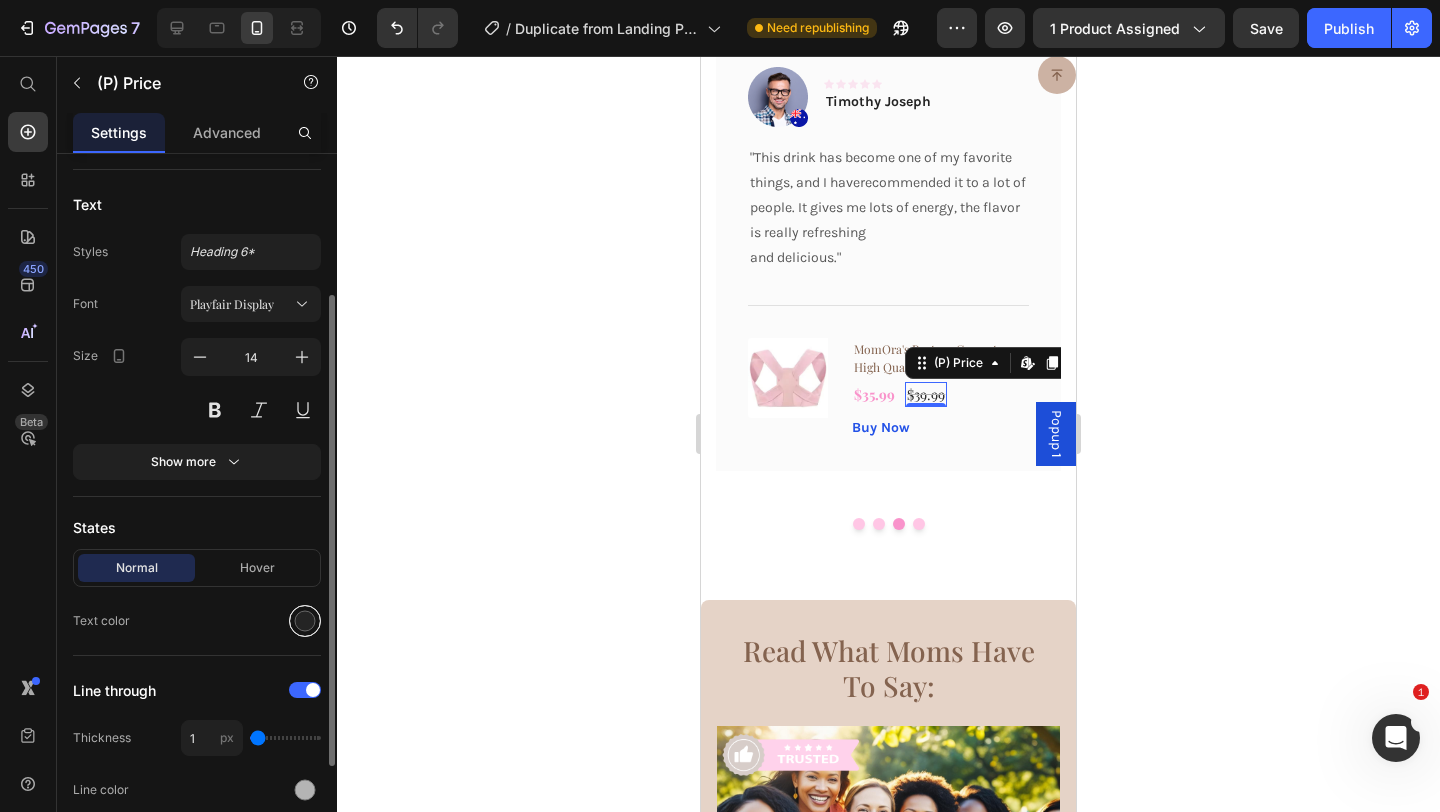 click at bounding box center [305, 621] 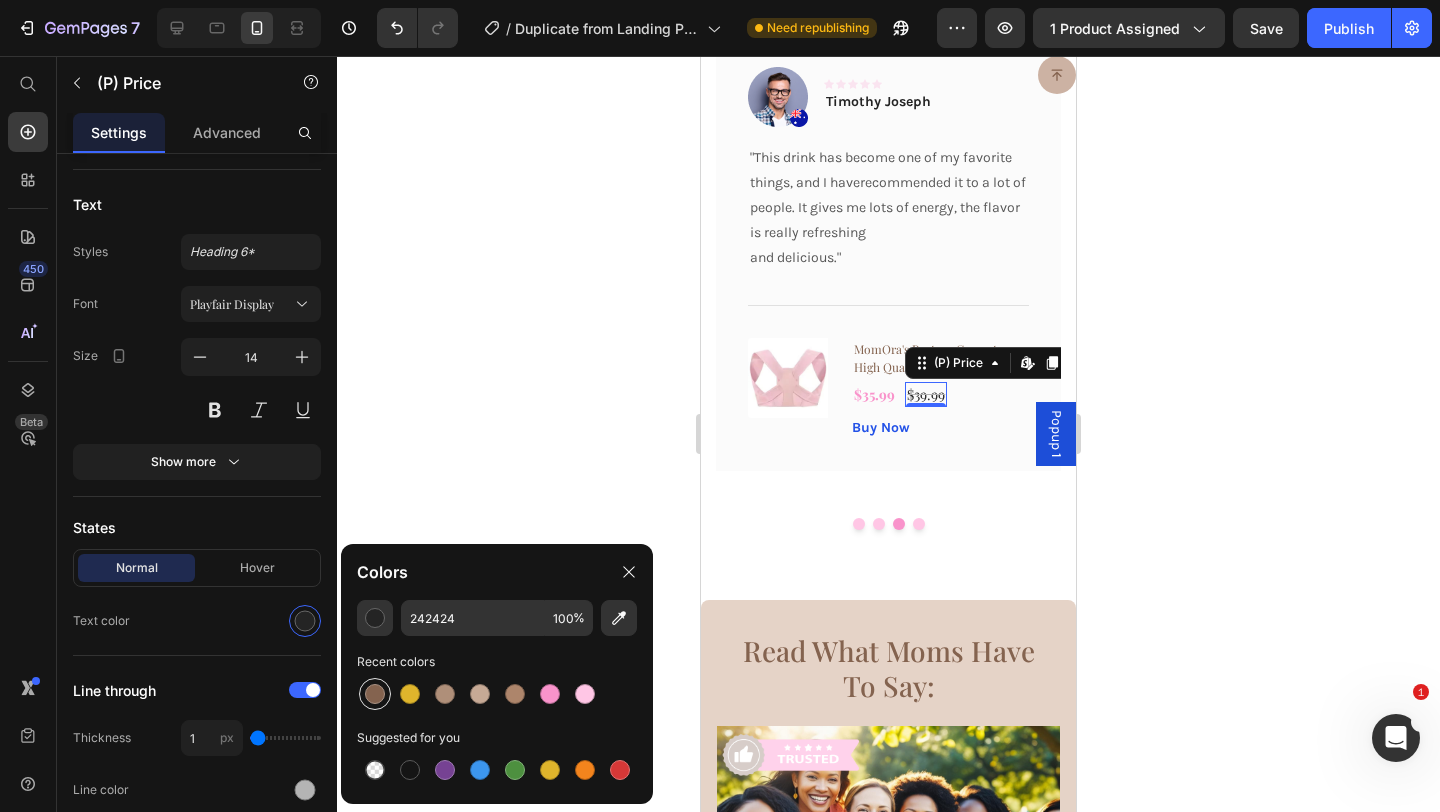 click at bounding box center (375, 694) 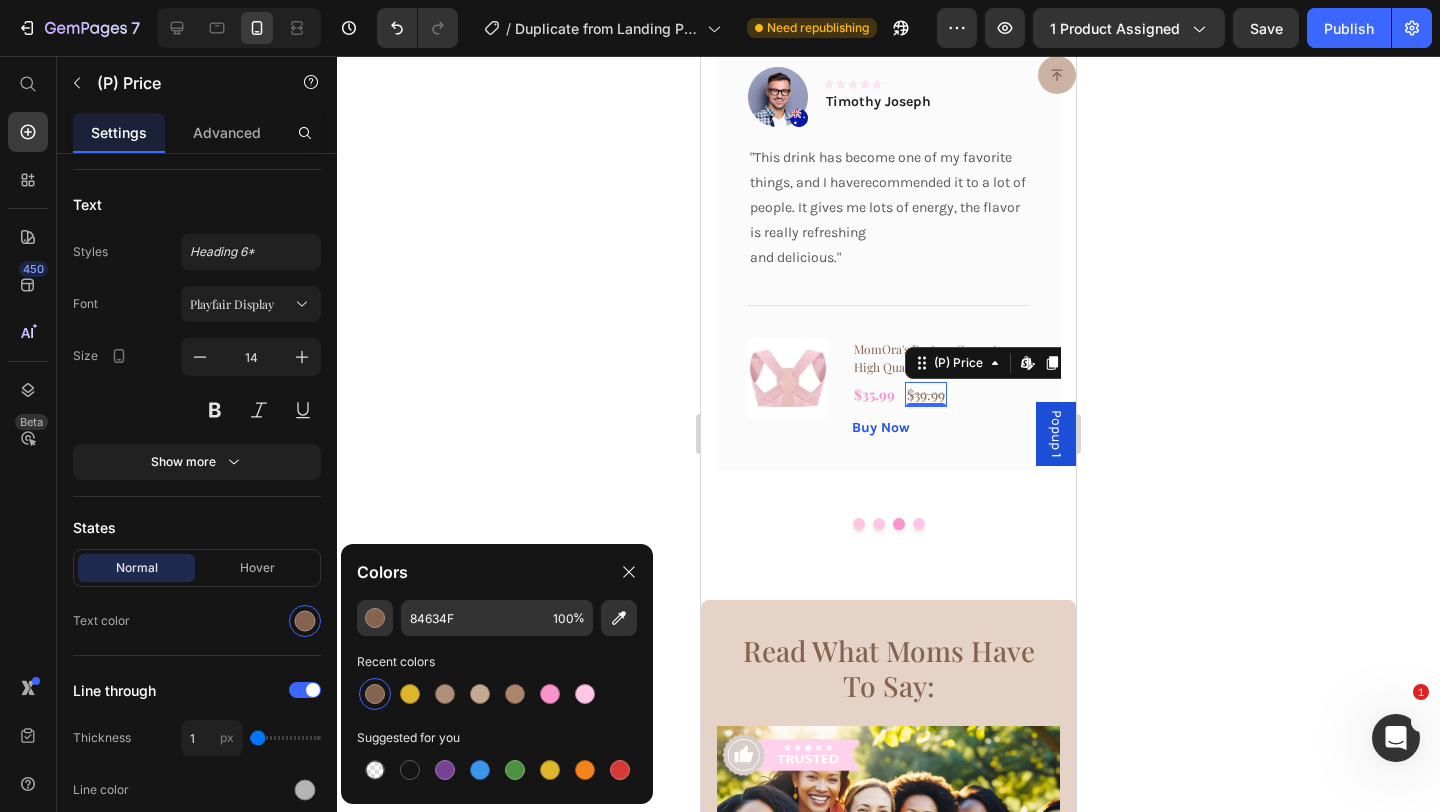 click on "Colors" 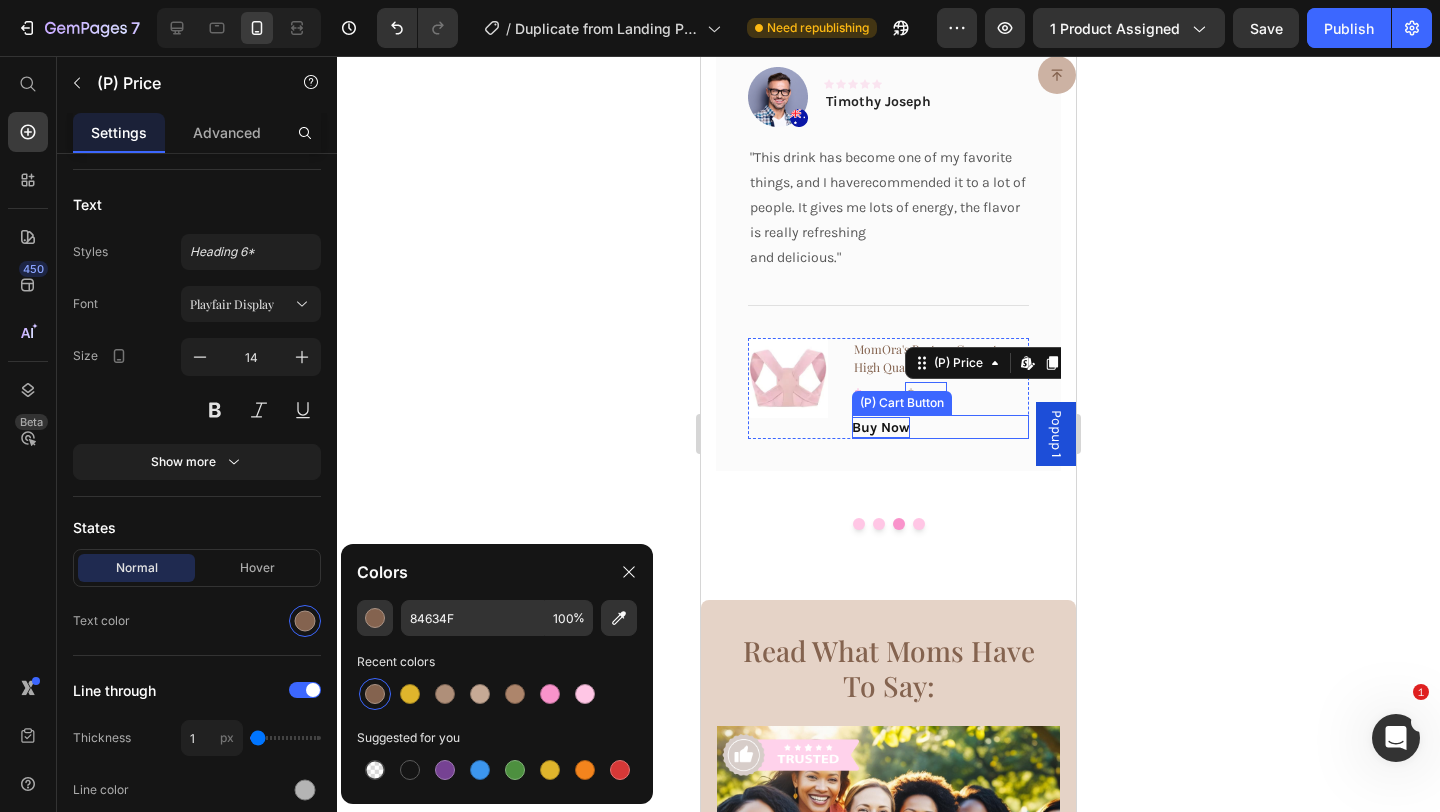 click on "Buy Now" at bounding box center [881, 427] 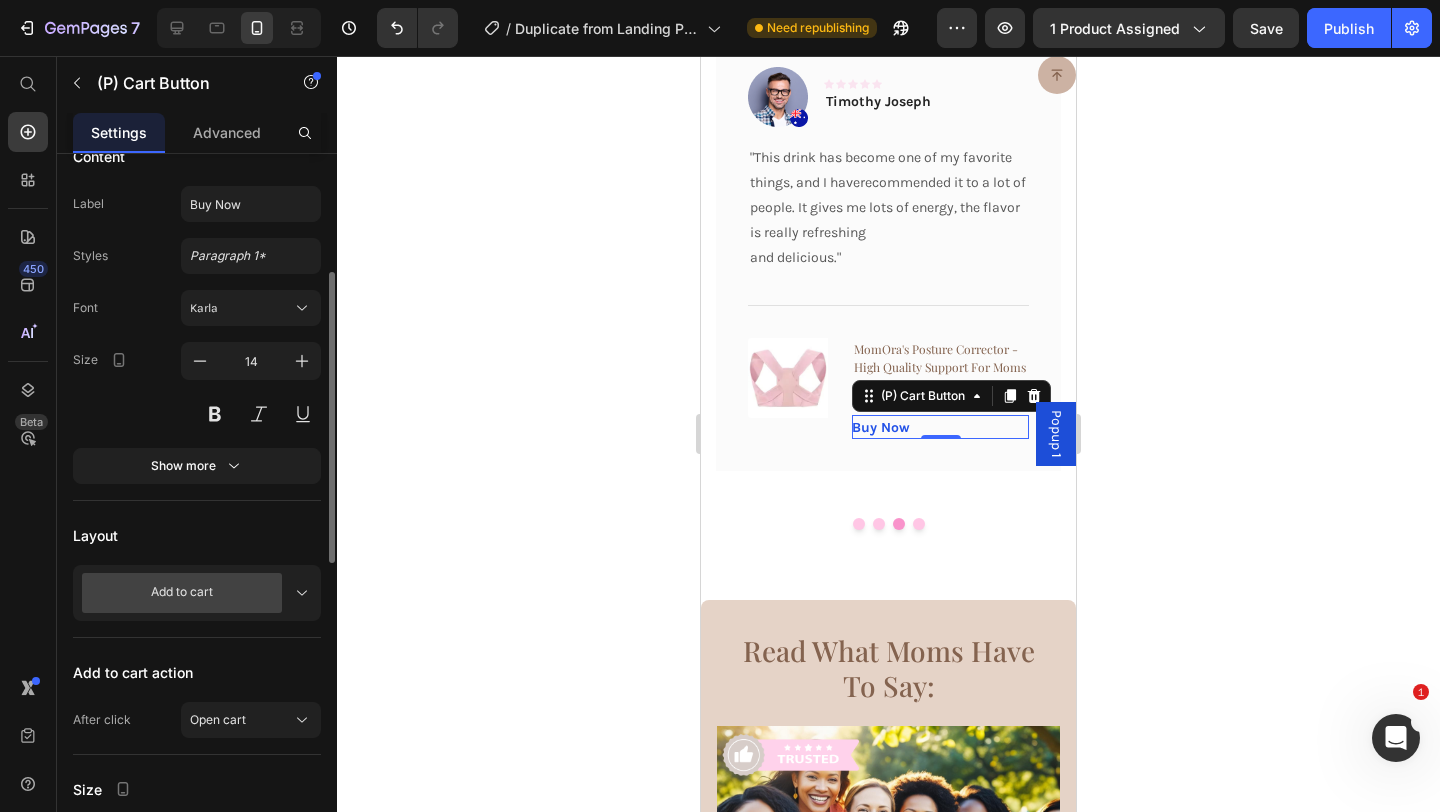 scroll, scrollTop: 224, scrollLeft: 0, axis: vertical 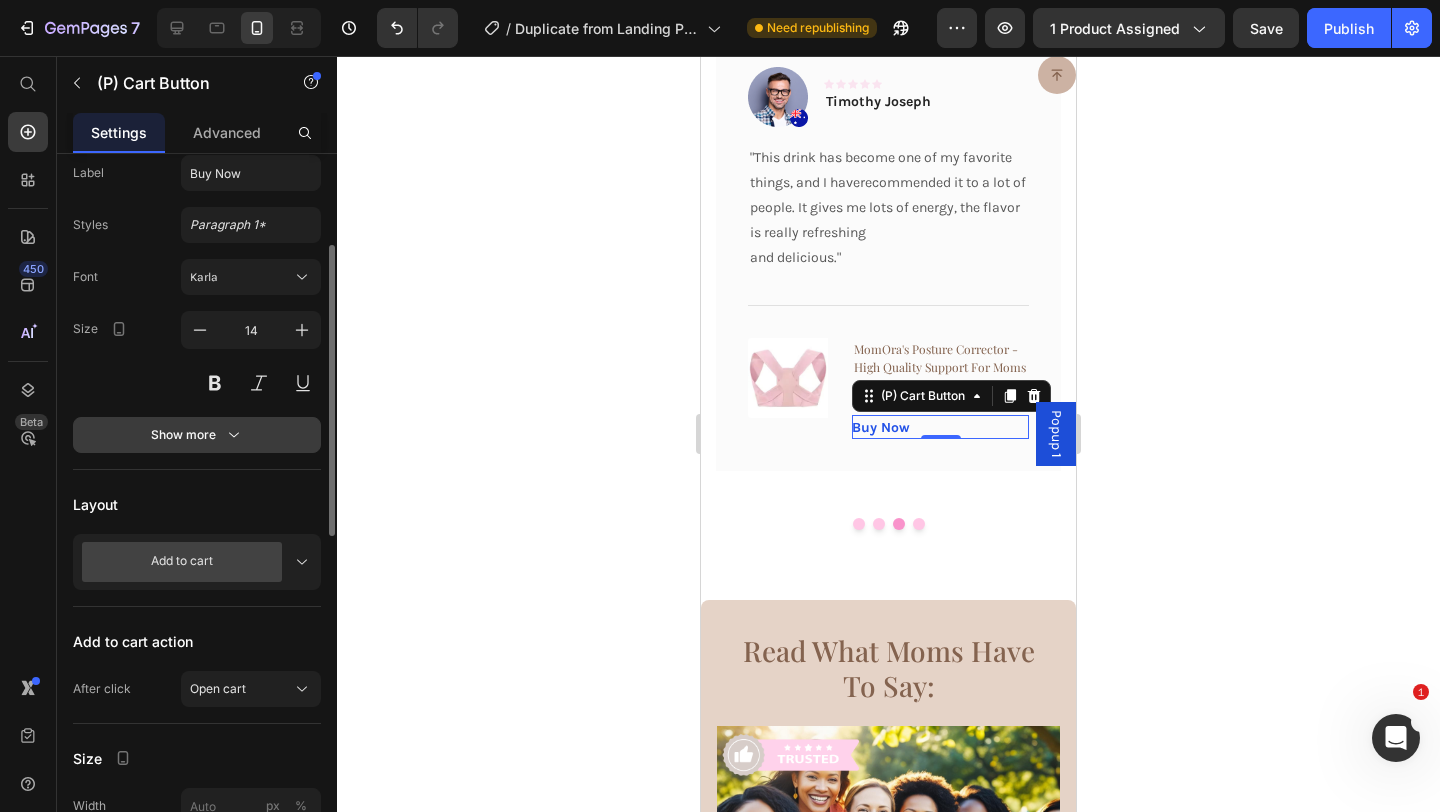 click on "Show more" at bounding box center (197, 435) 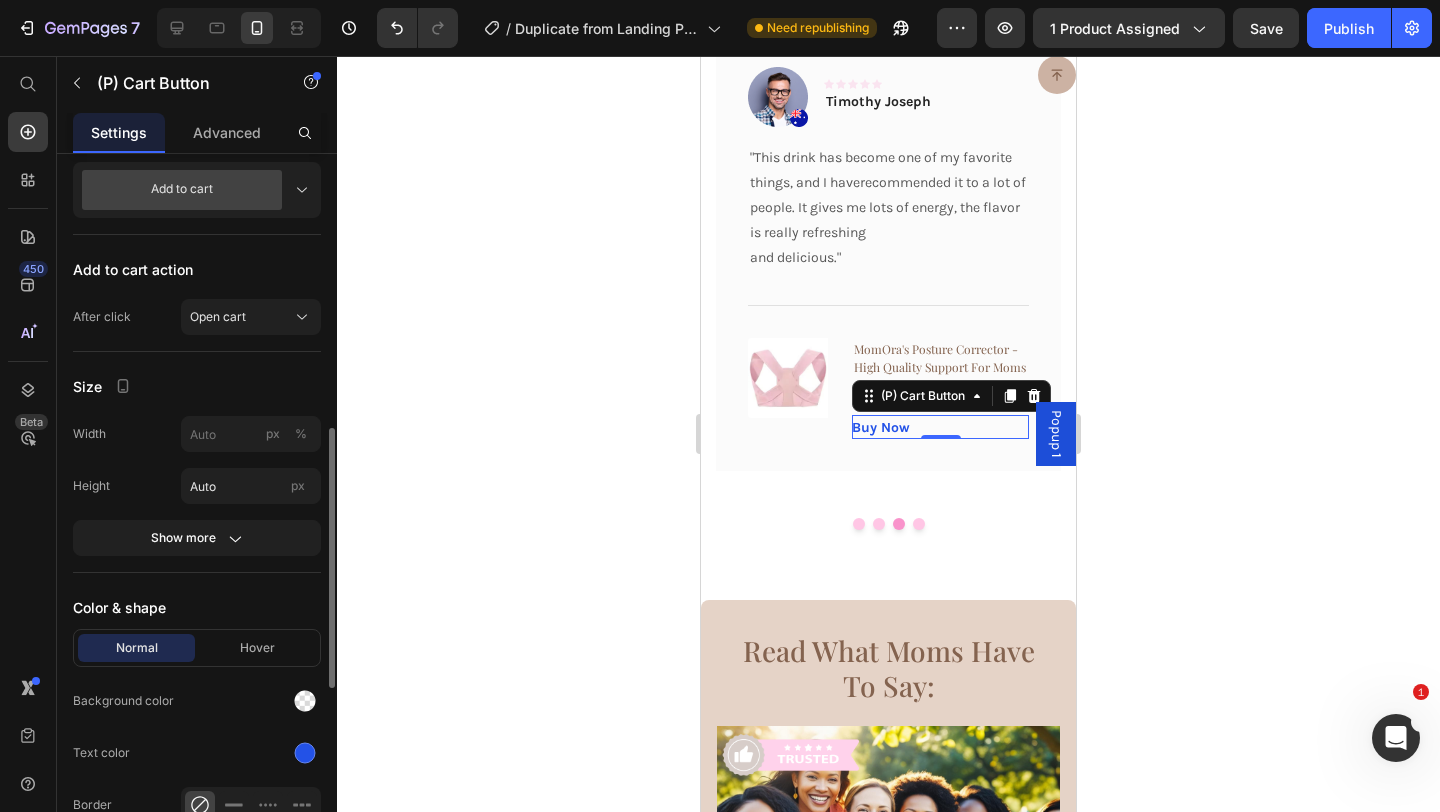 scroll, scrollTop: 805, scrollLeft: 0, axis: vertical 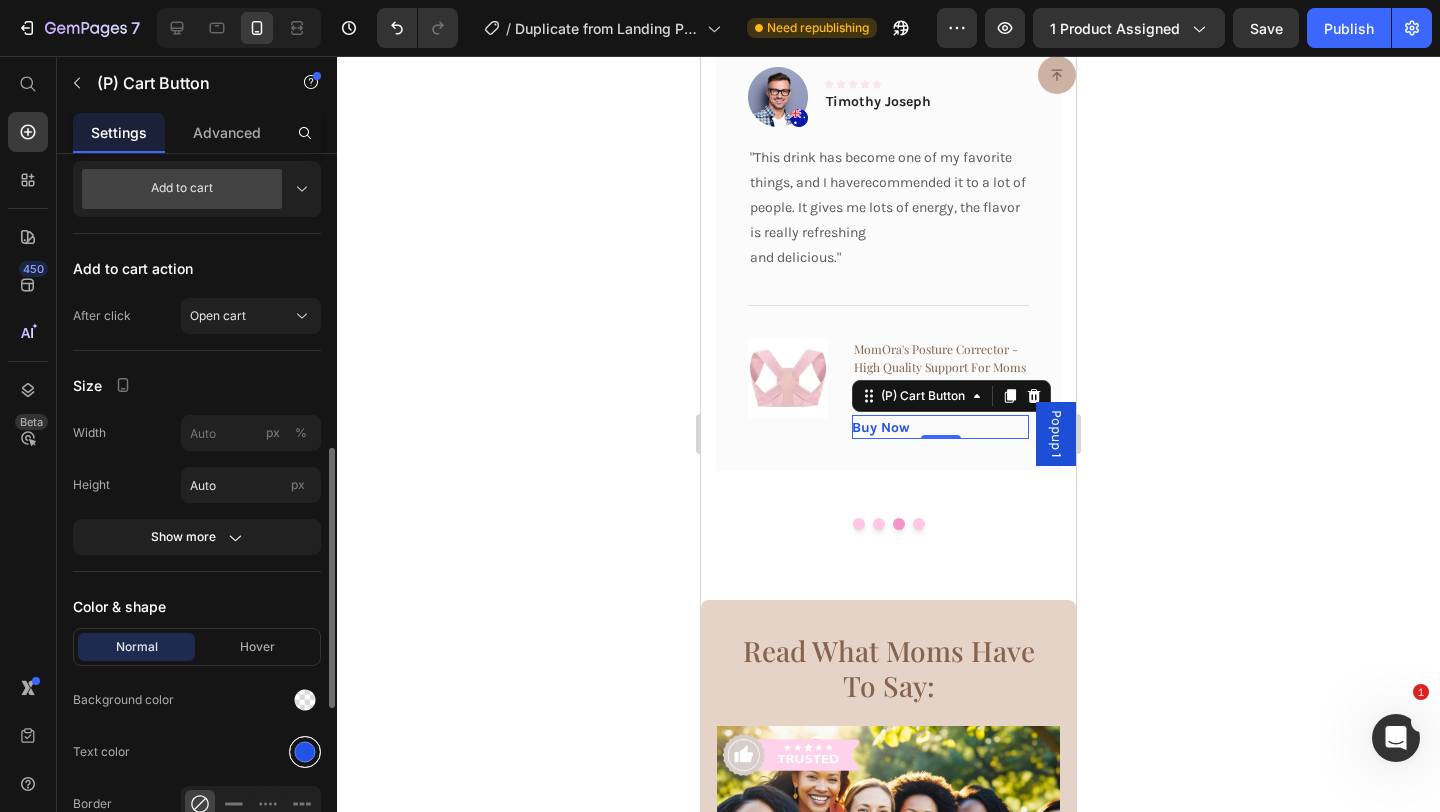 click at bounding box center (305, 752) 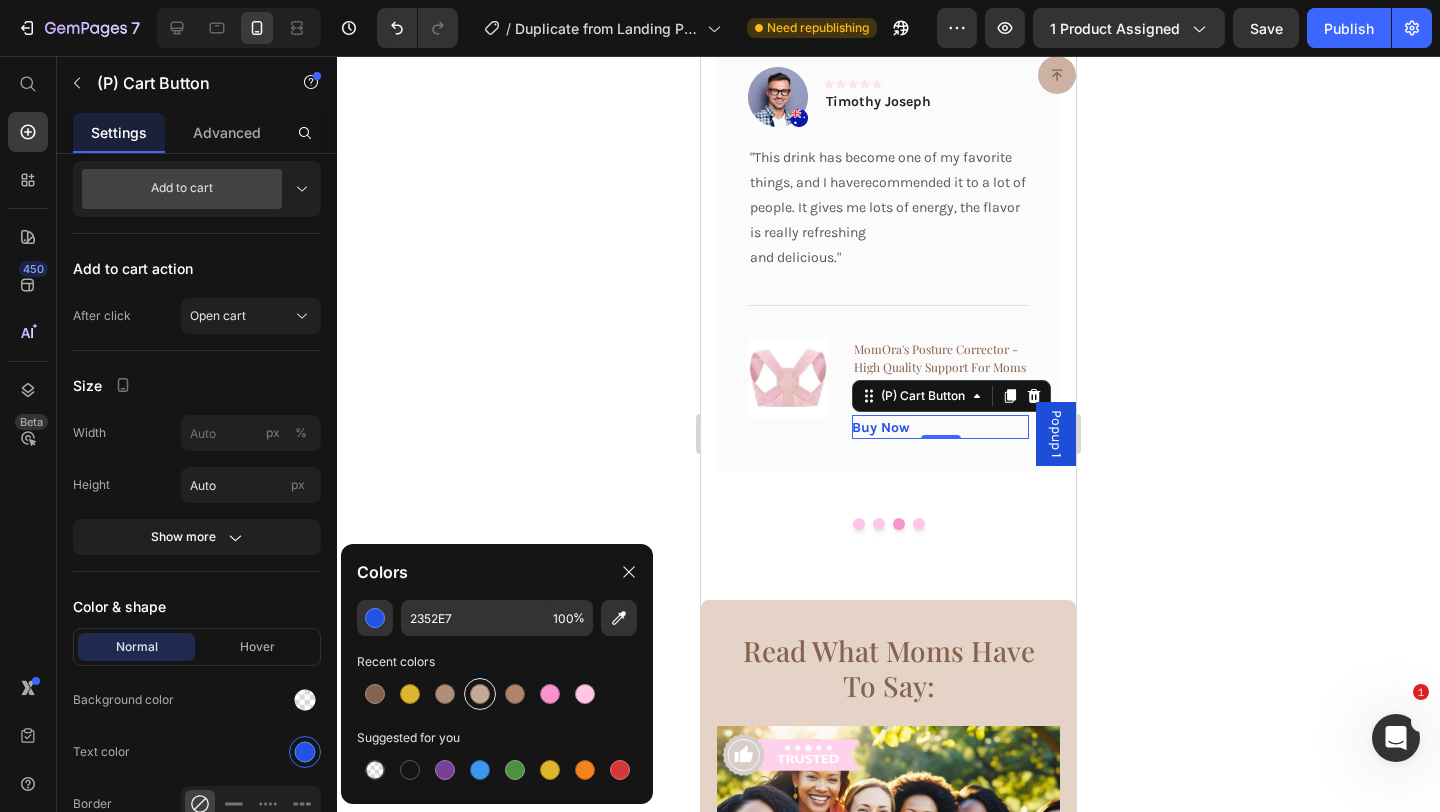 click at bounding box center [480, 694] 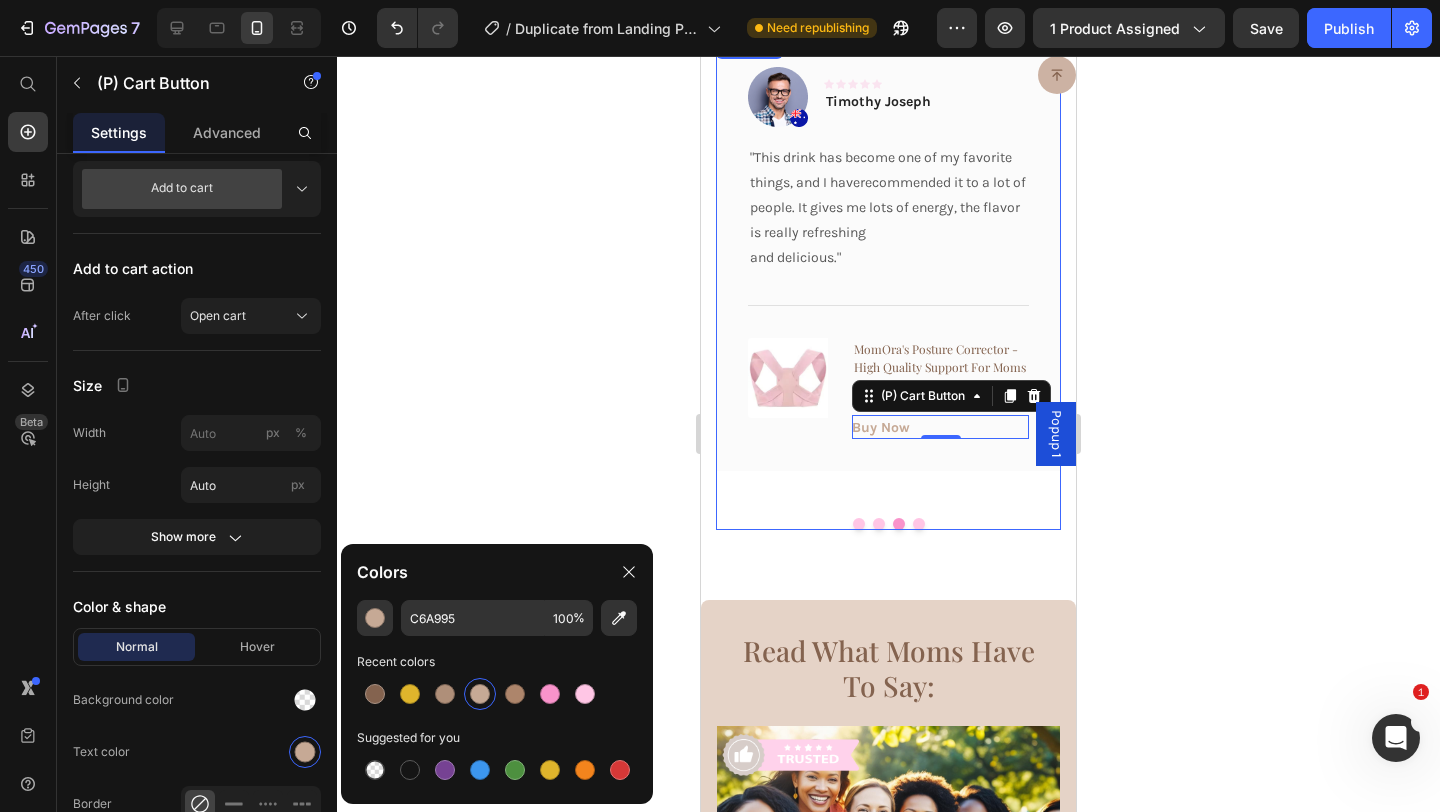 click at bounding box center [879, 524] 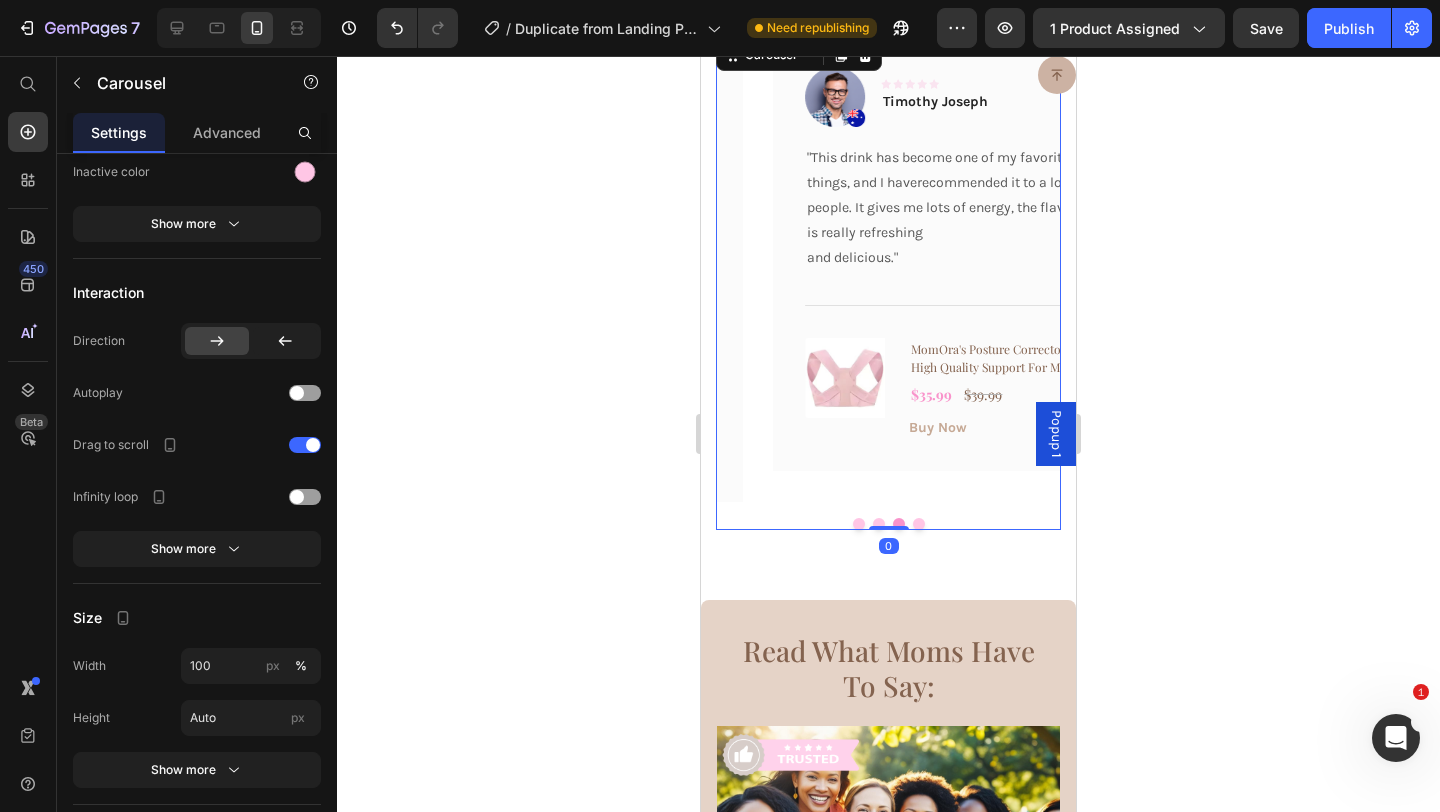 scroll, scrollTop: 0, scrollLeft: 0, axis: both 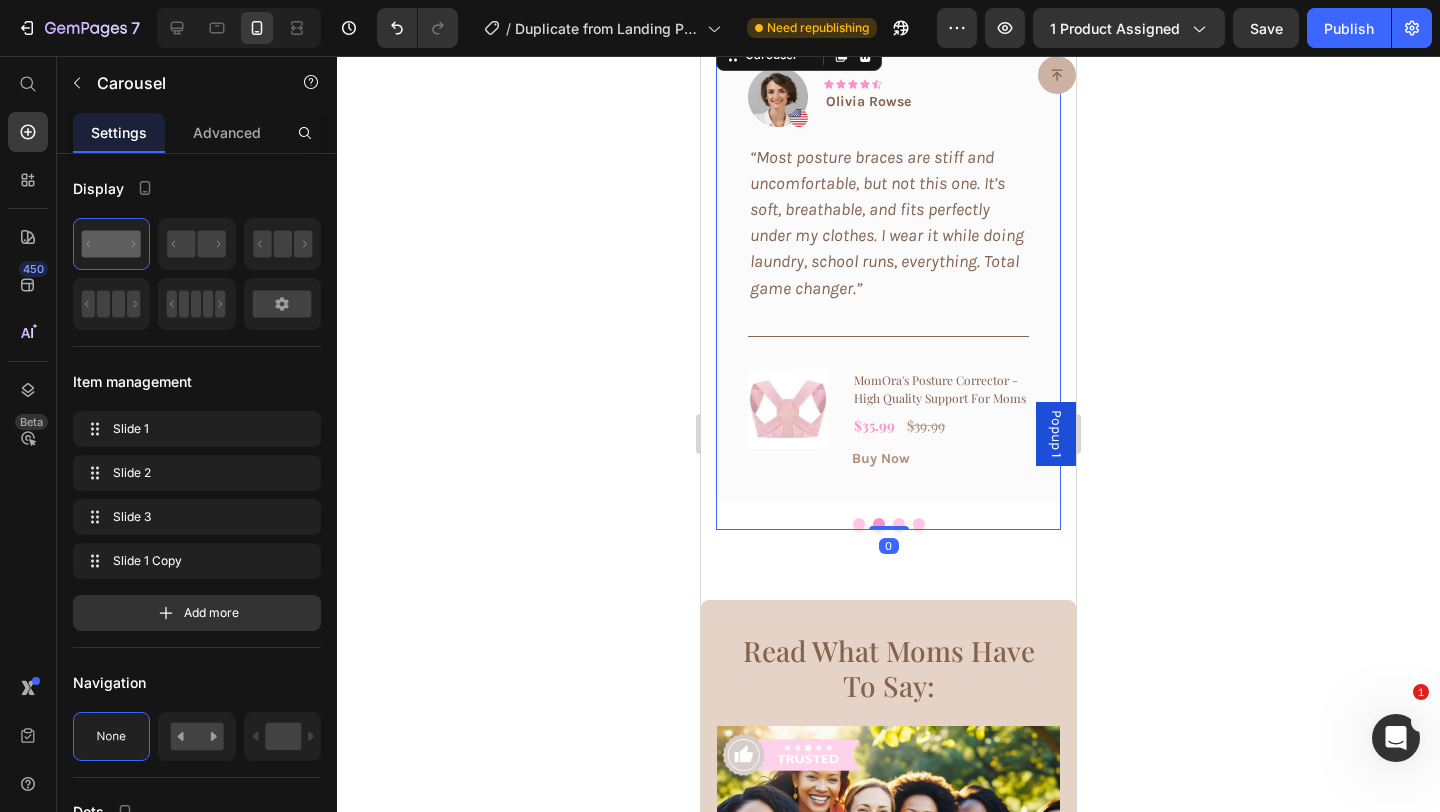 click at bounding box center (899, 524) 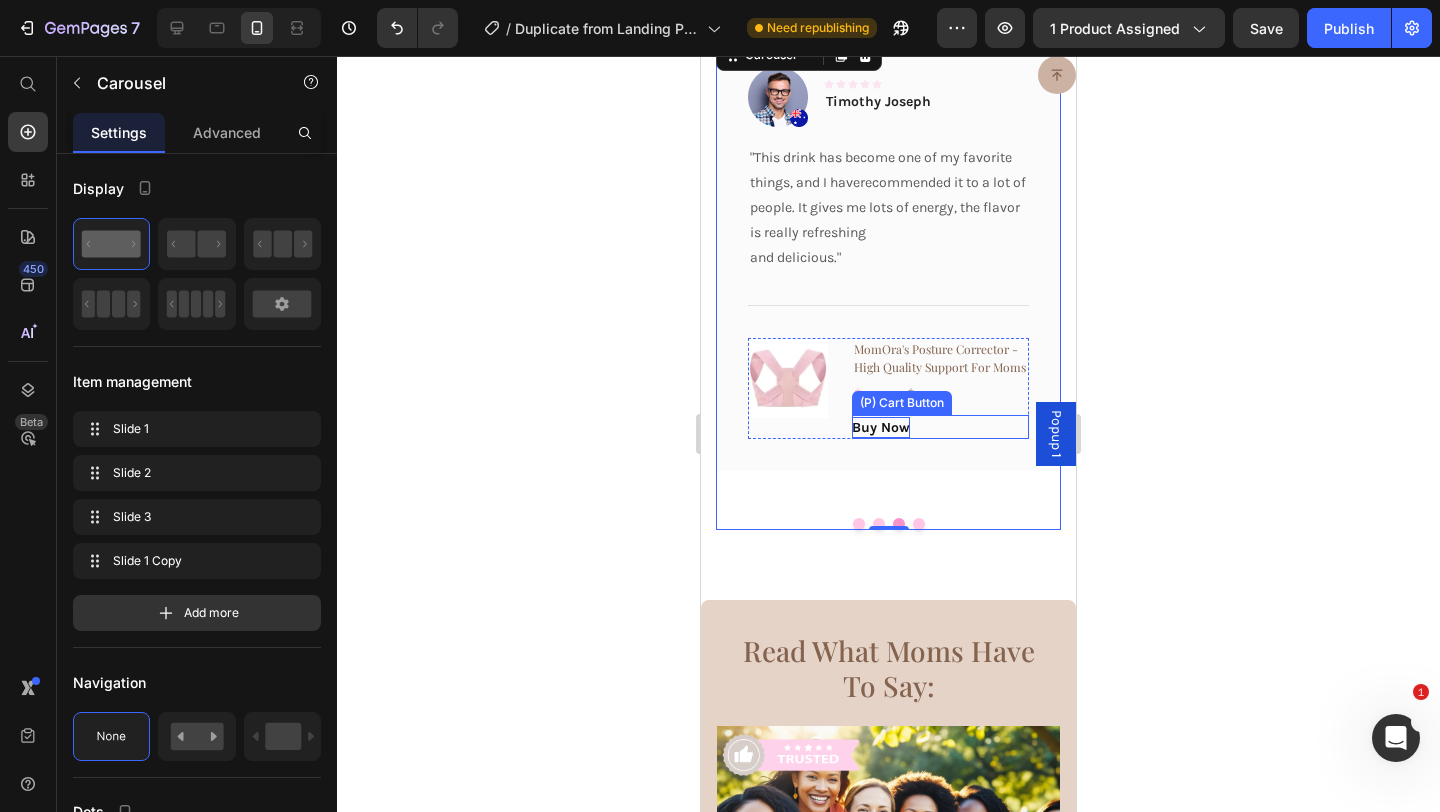 click on "Buy Now" at bounding box center (881, 427) 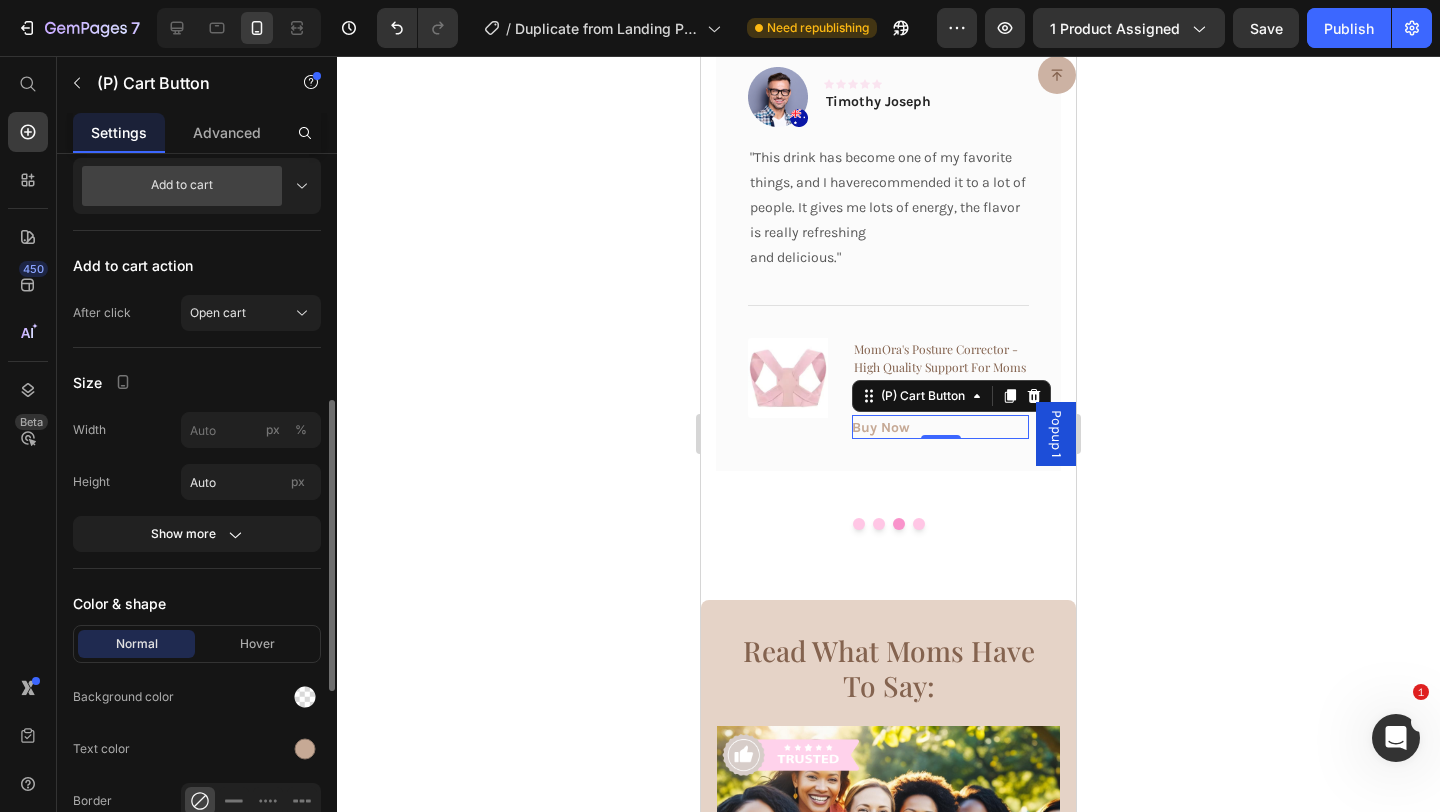 scroll, scrollTop: 607, scrollLeft: 0, axis: vertical 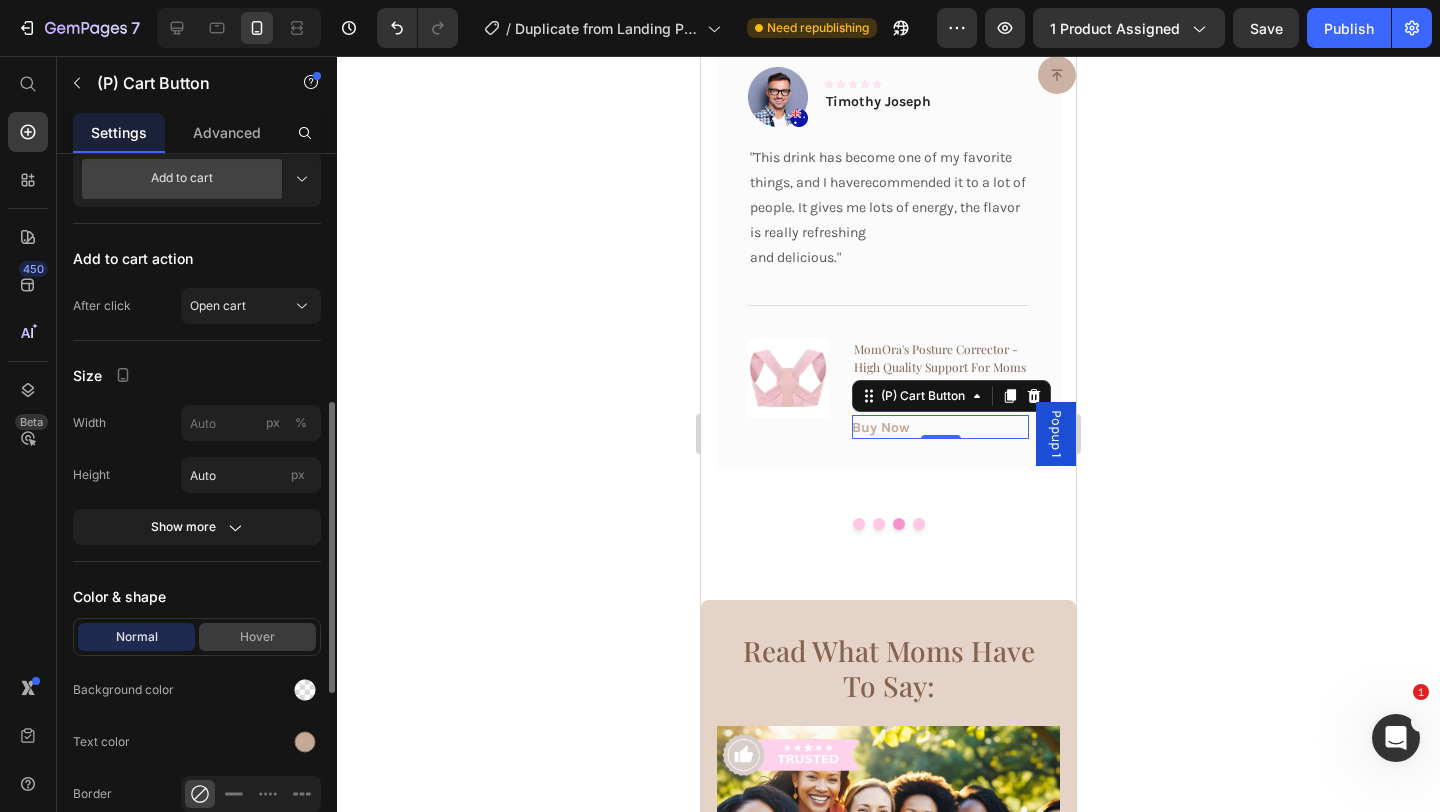 click on "Hover" at bounding box center [257, 637] 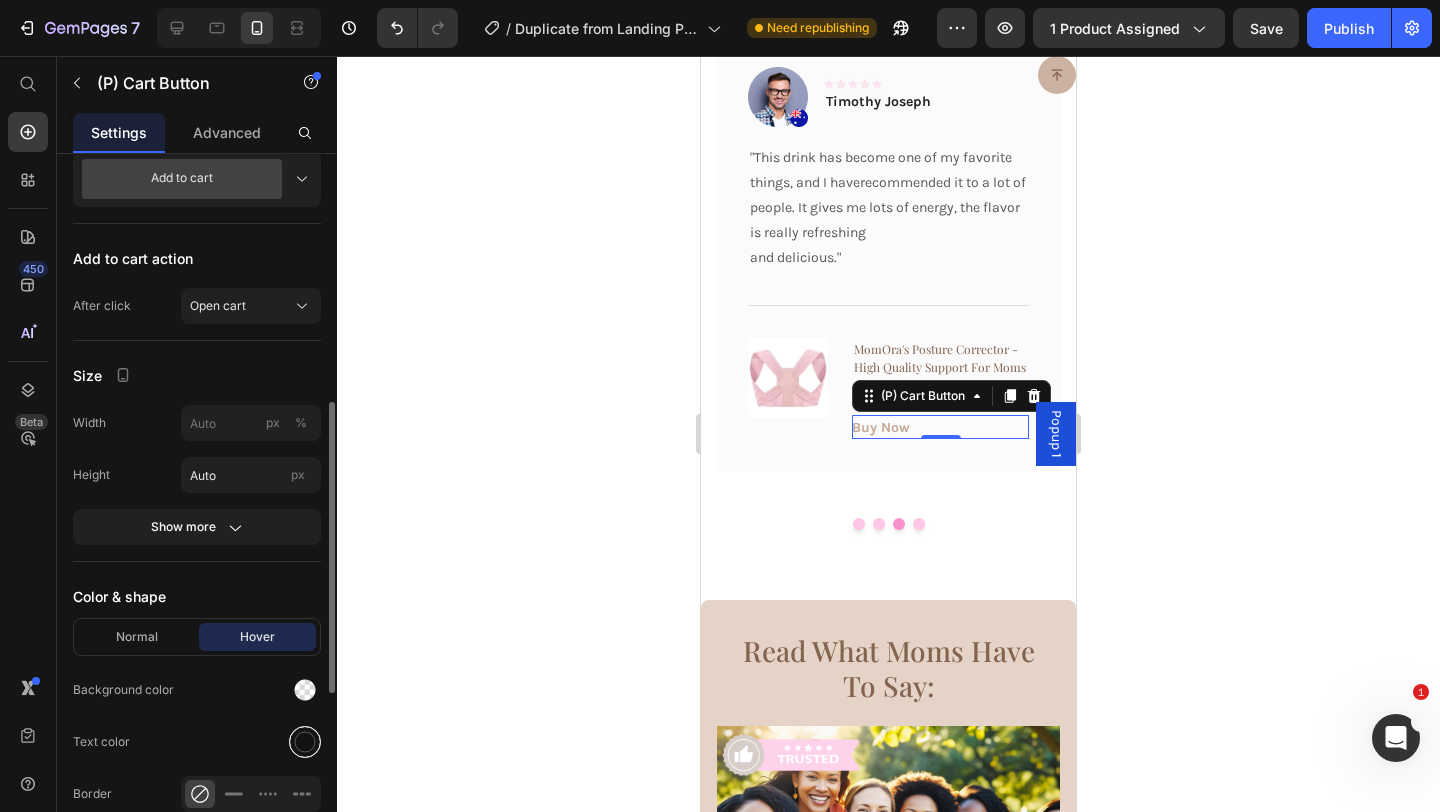 click at bounding box center (305, 742) 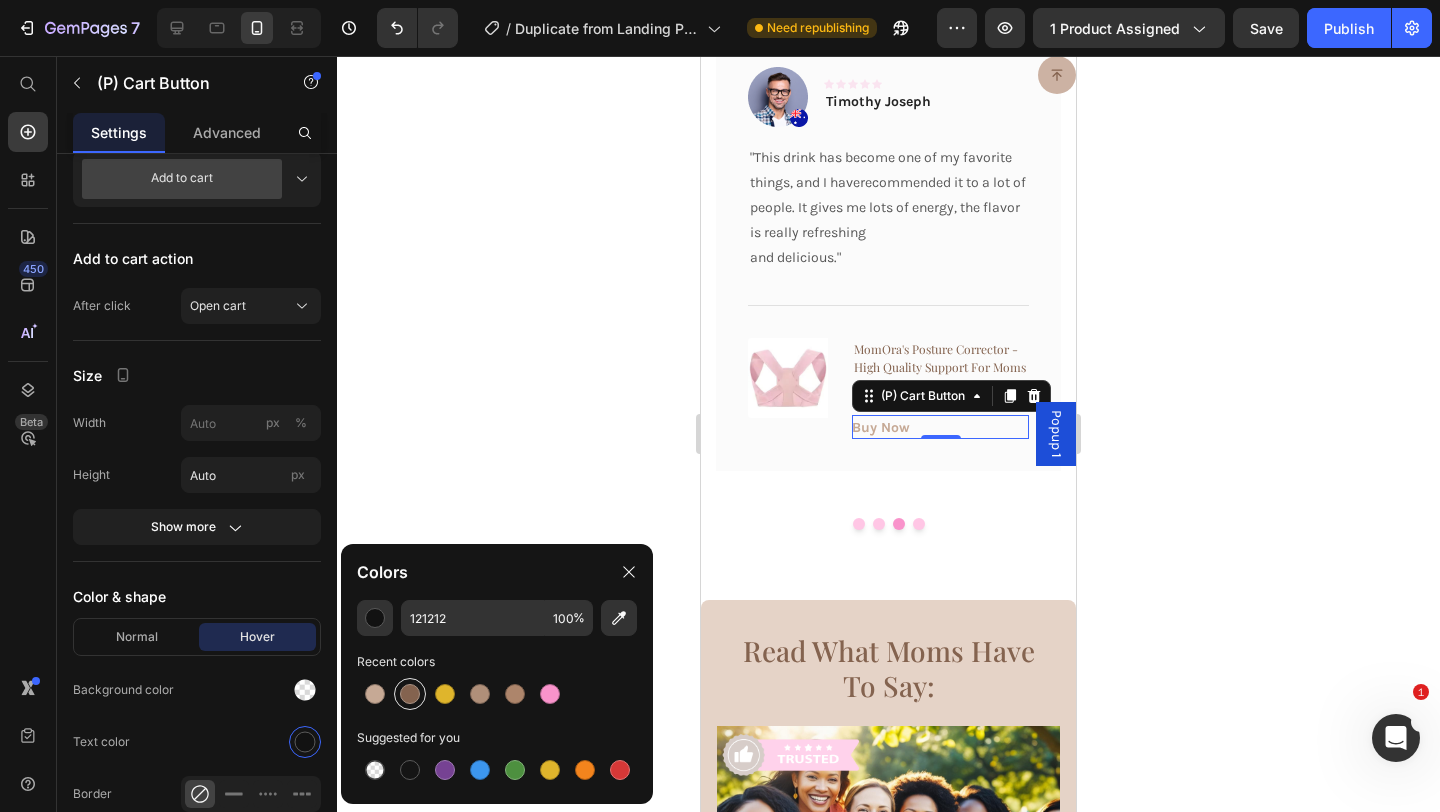 click at bounding box center [410, 694] 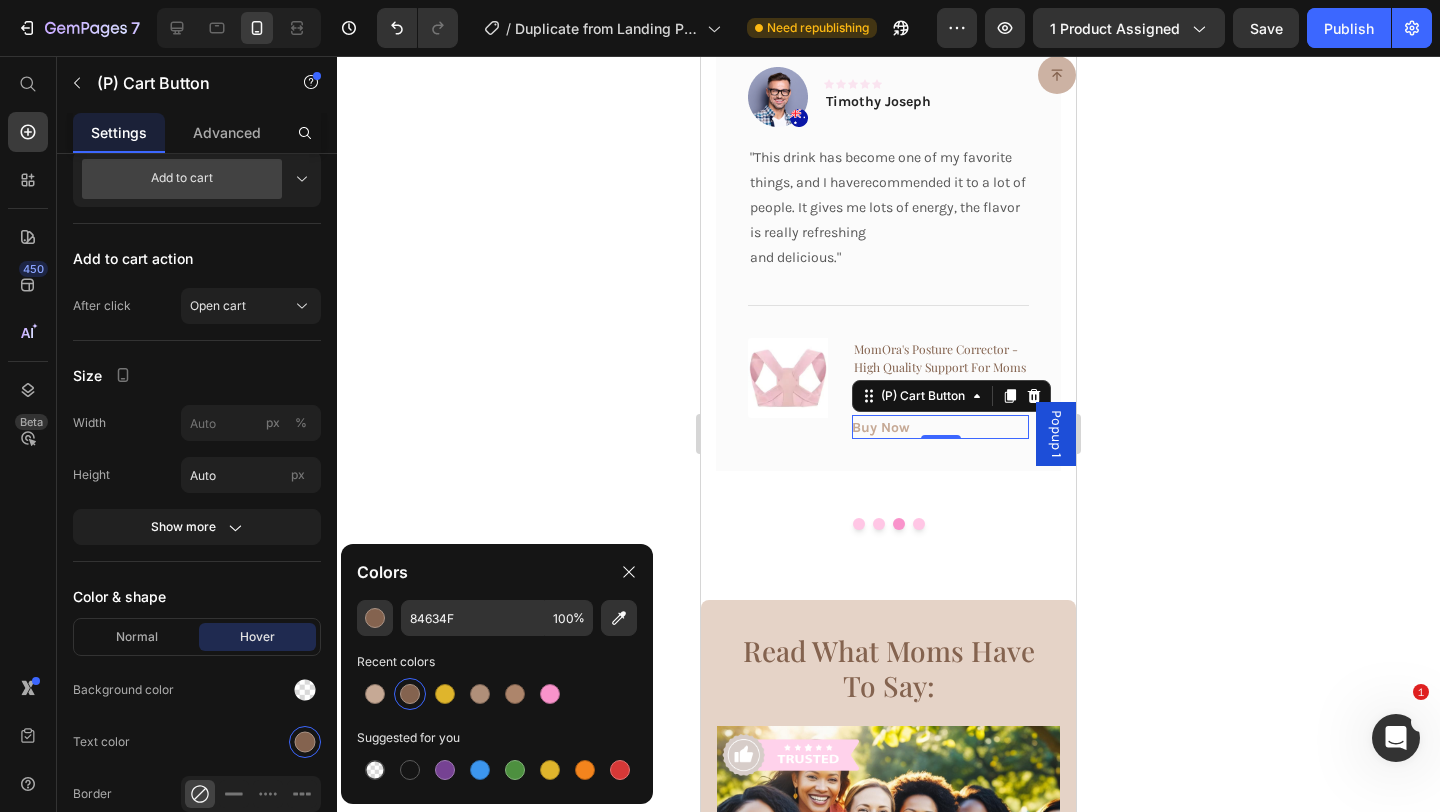 click 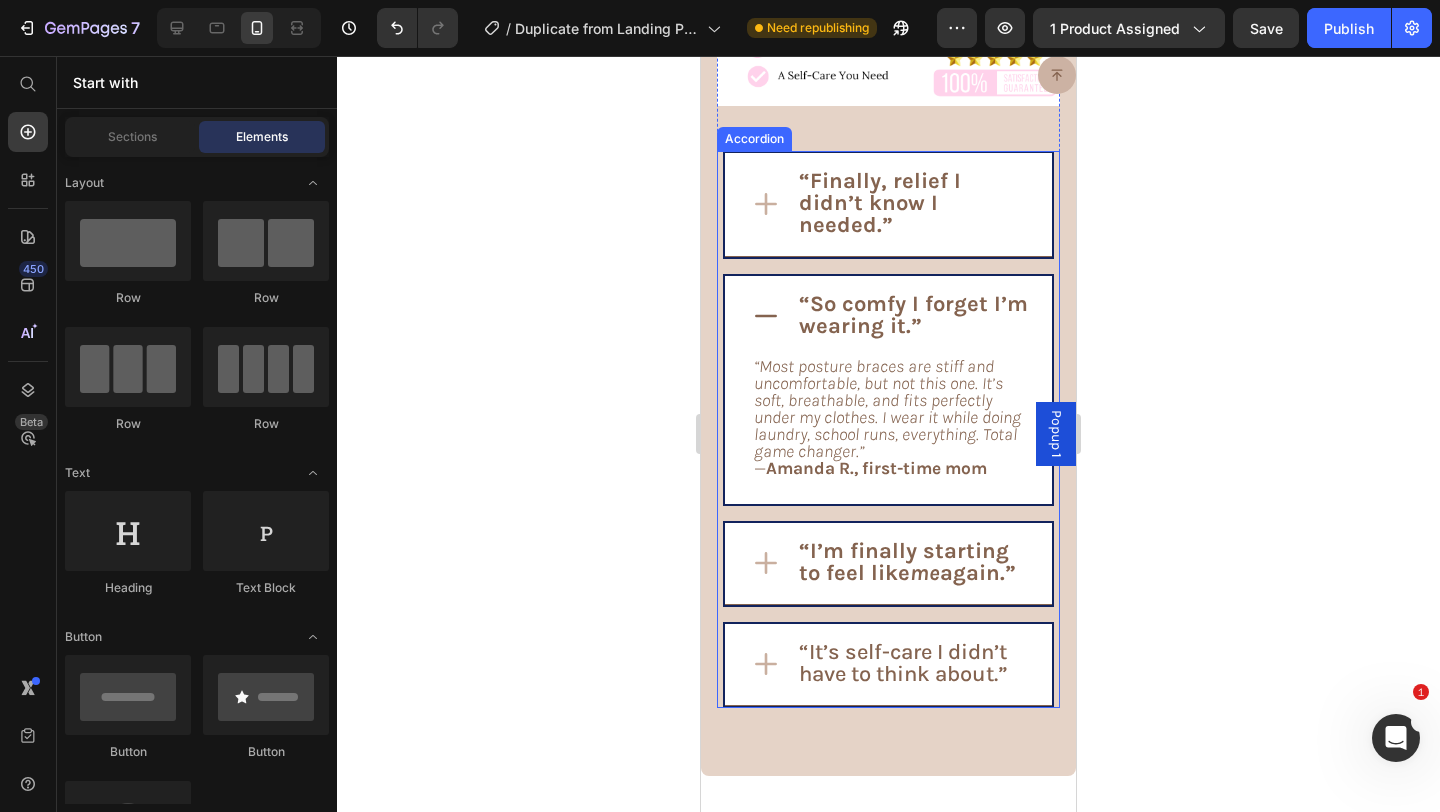 scroll, scrollTop: 8807, scrollLeft: 0, axis: vertical 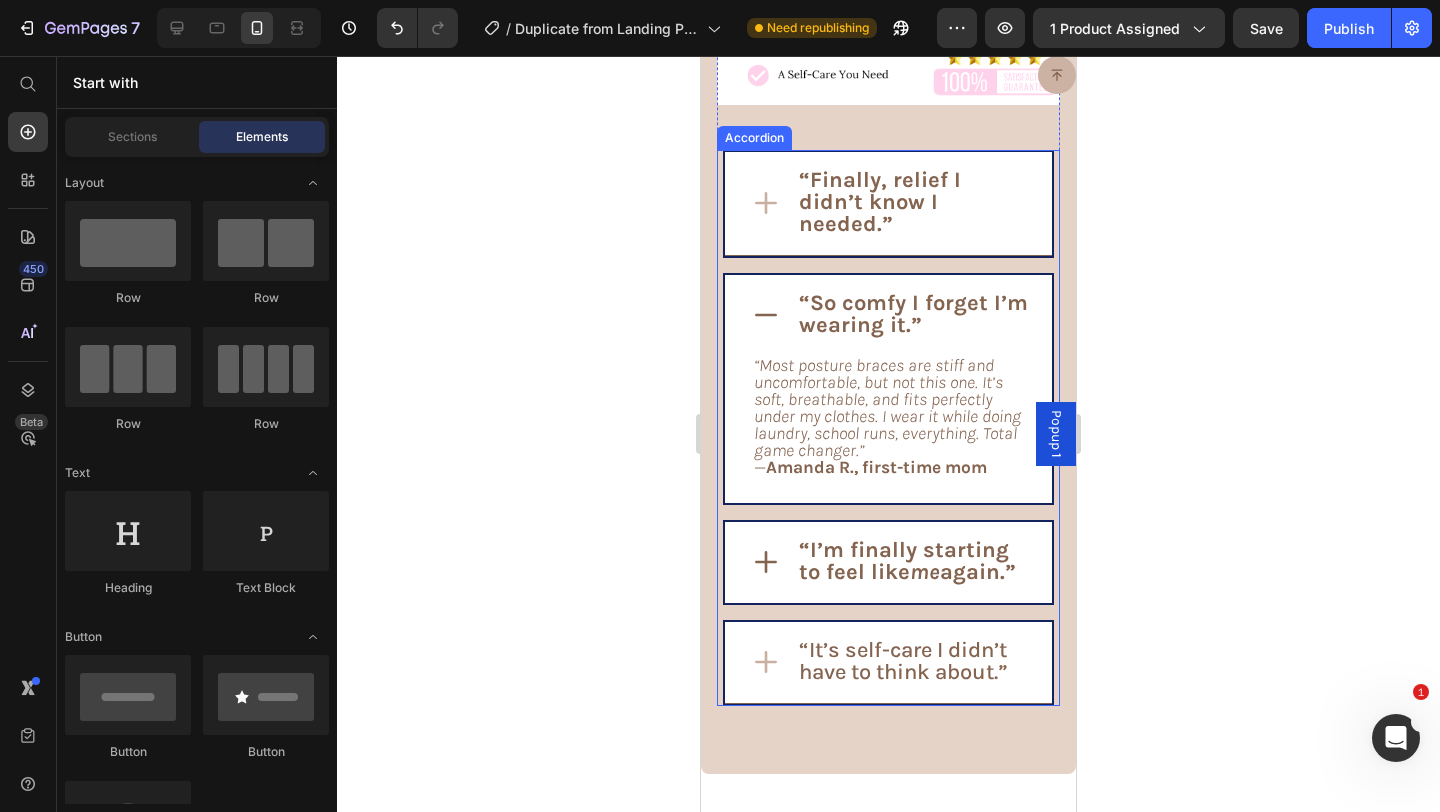click on "“I’m finally starting to feel like" at bounding box center [904, 561] 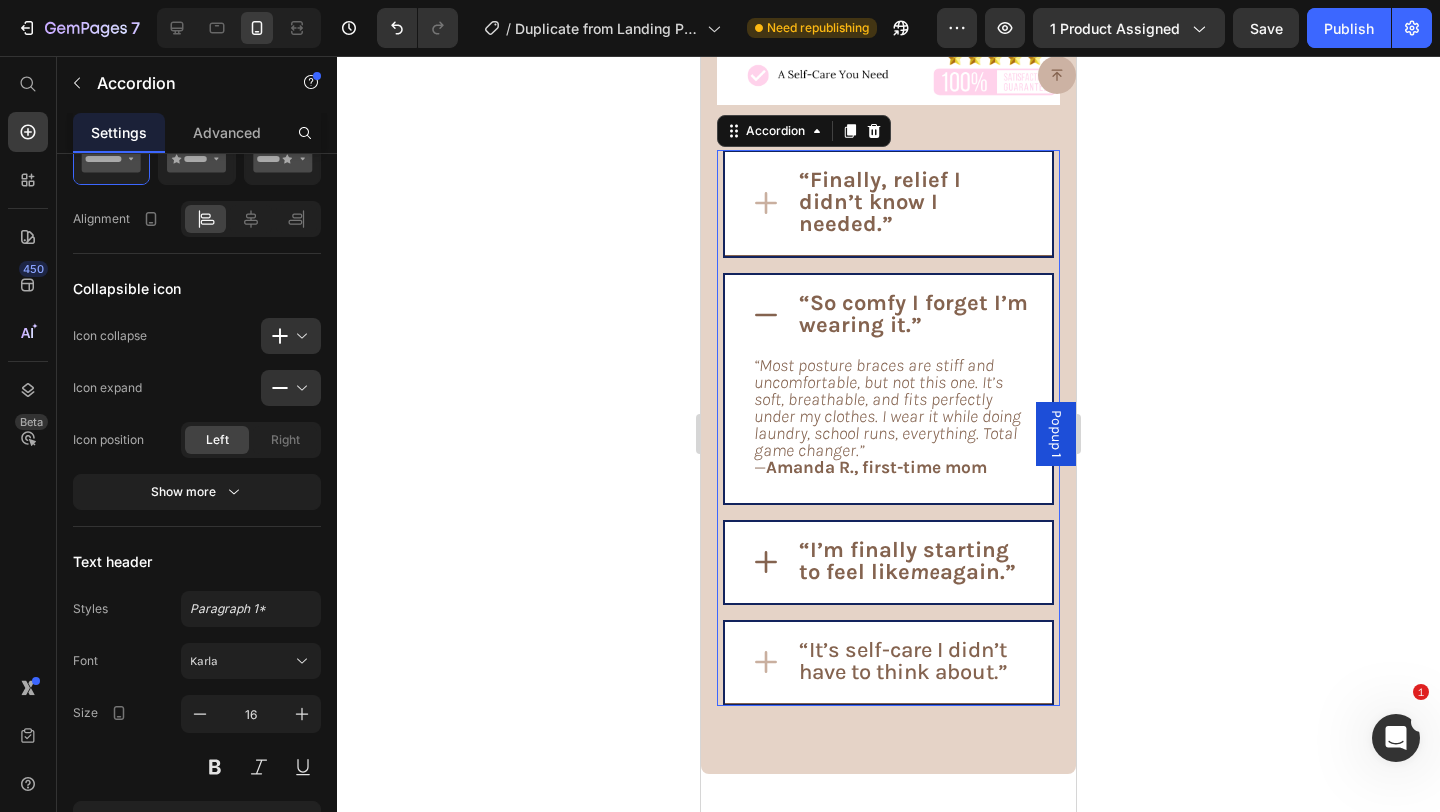 scroll, scrollTop: 0, scrollLeft: 0, axis: both 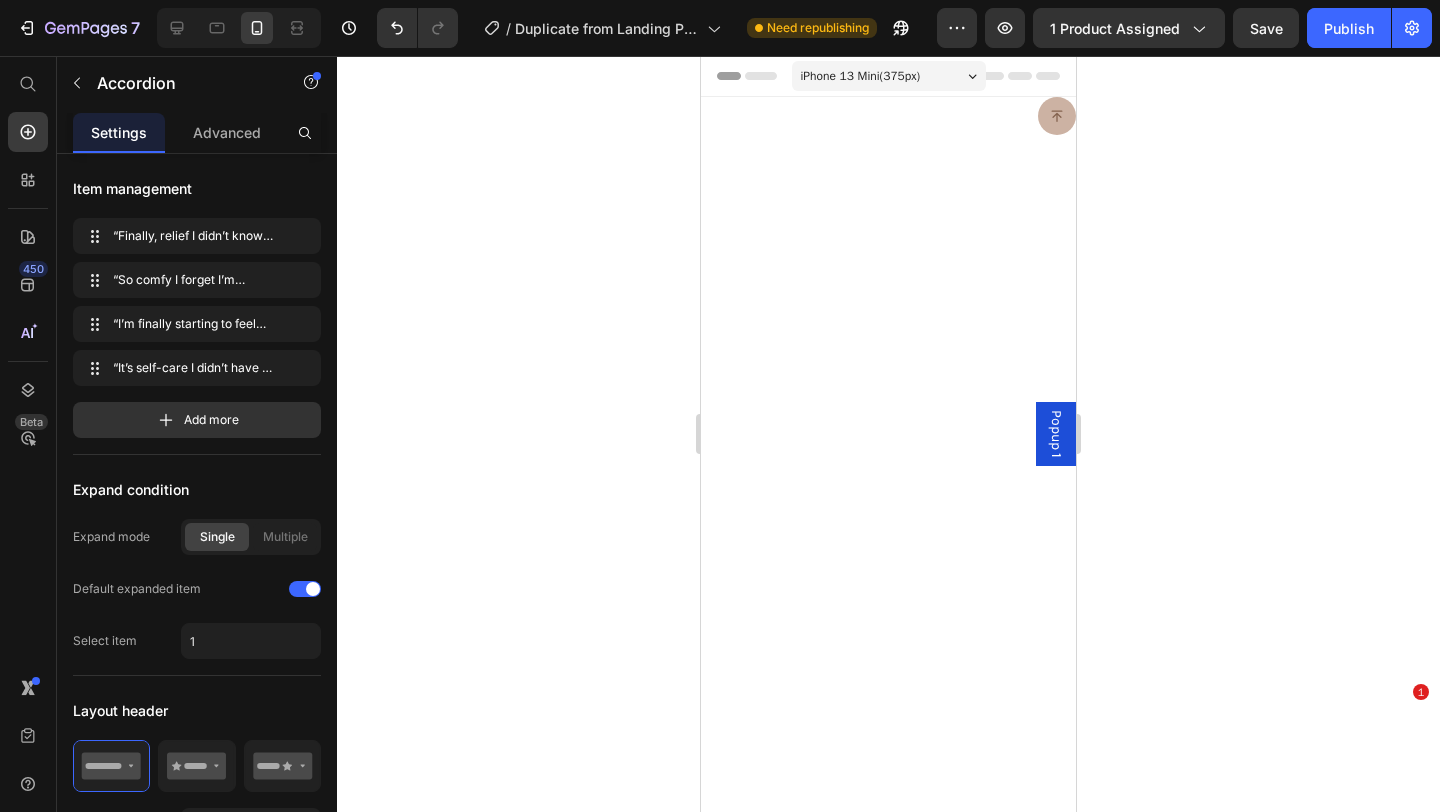 click 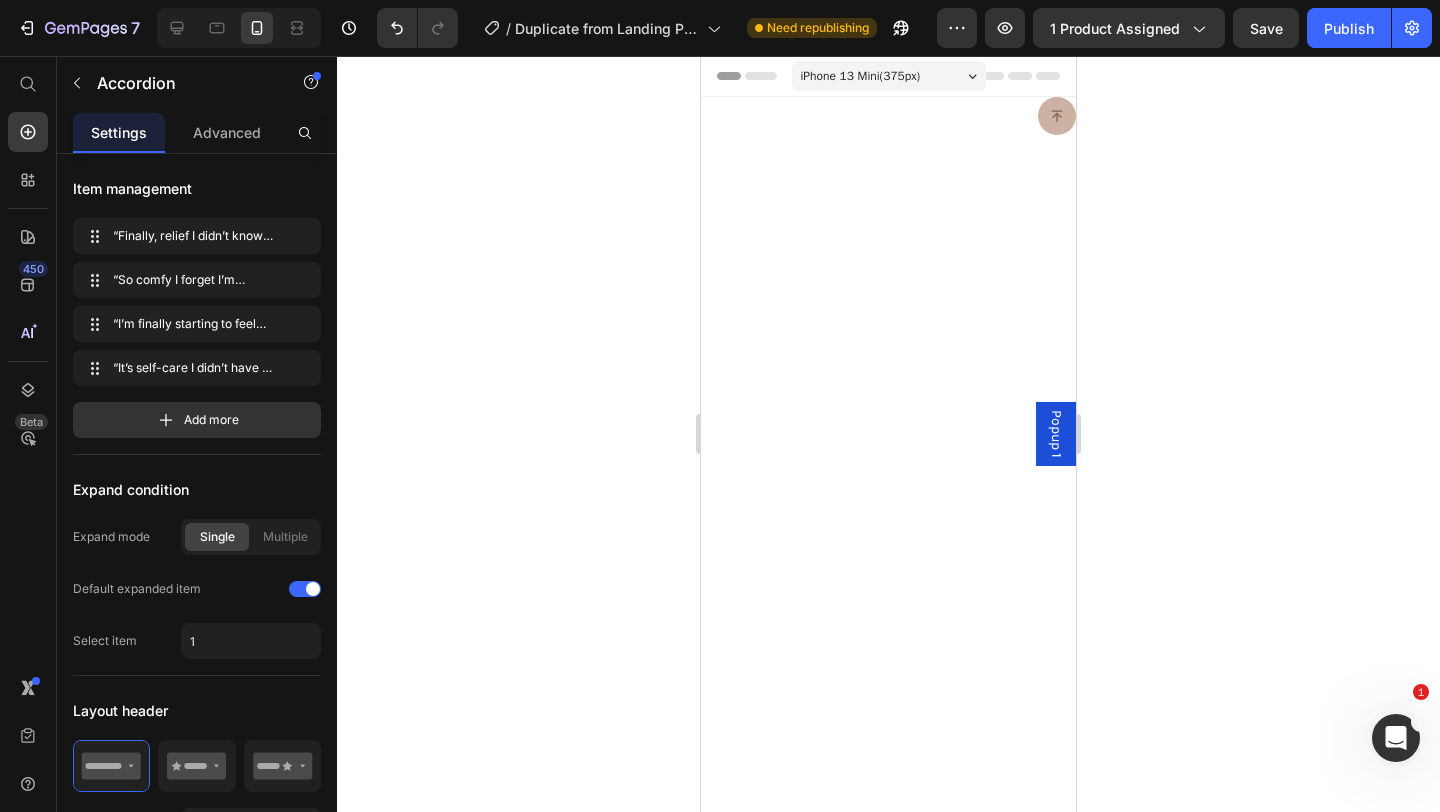 scroll, scrollTop: 0, scrollLeft: 0, axis: both 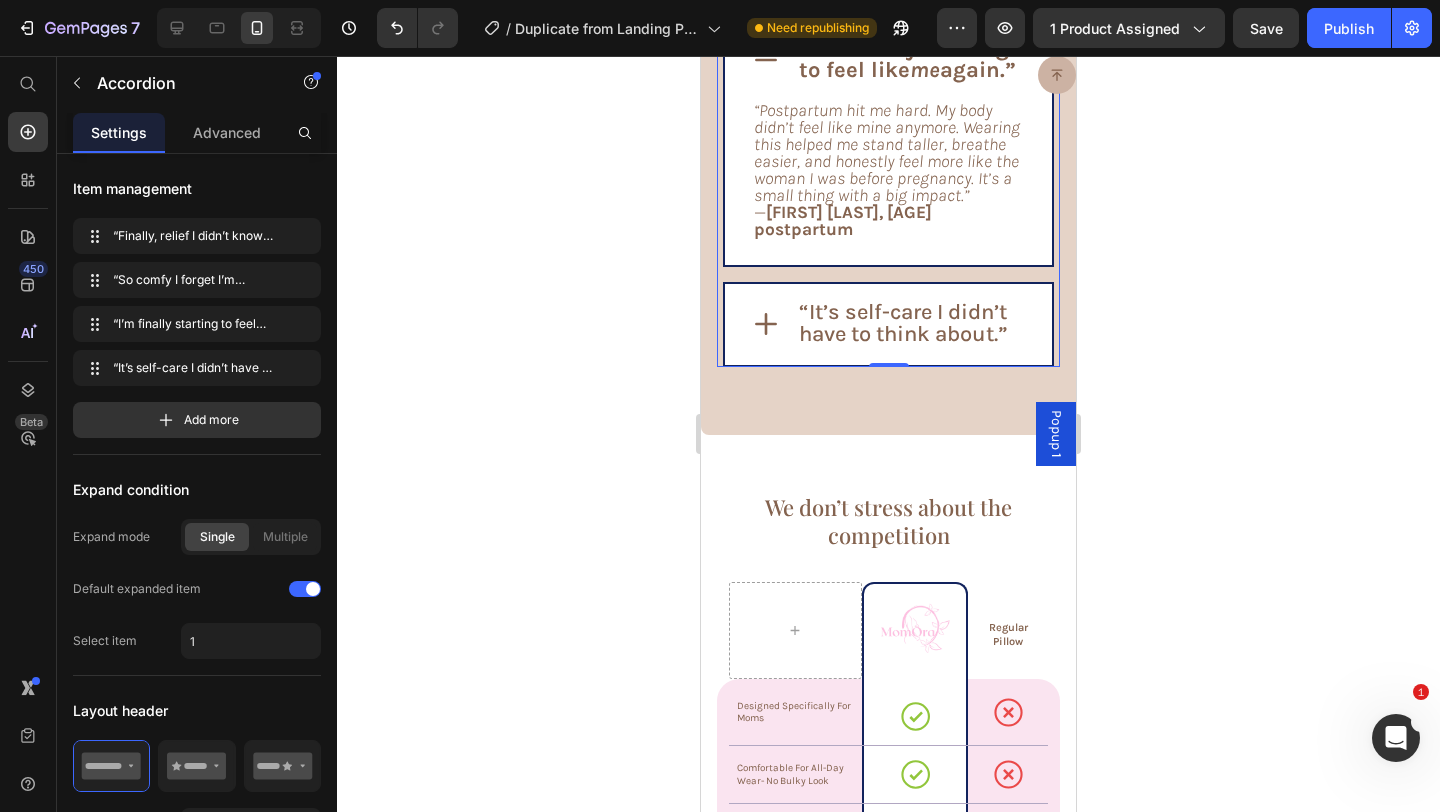 click on "“It’s self-care I didn’t have to think about.”" at bounding box center (903, 323) 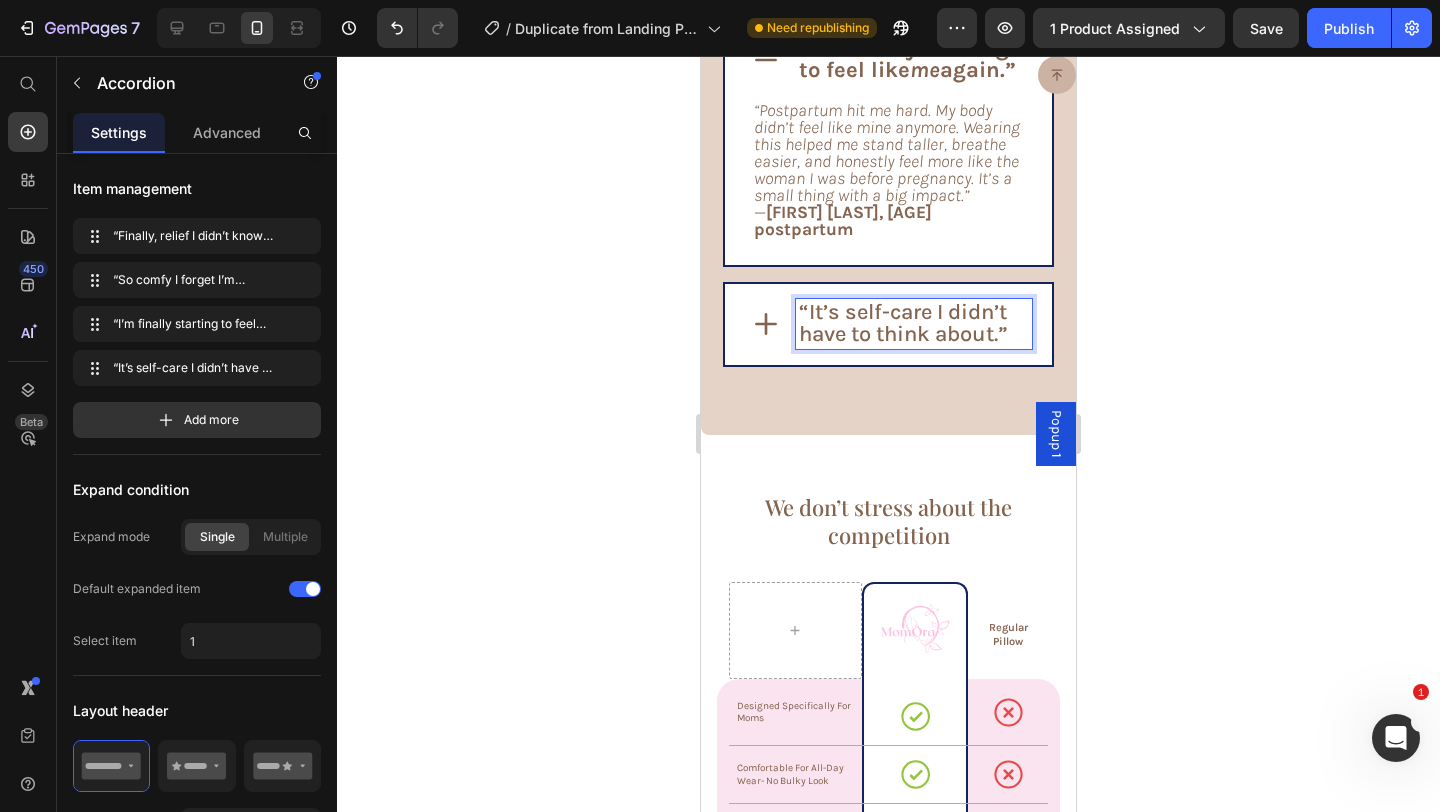 click 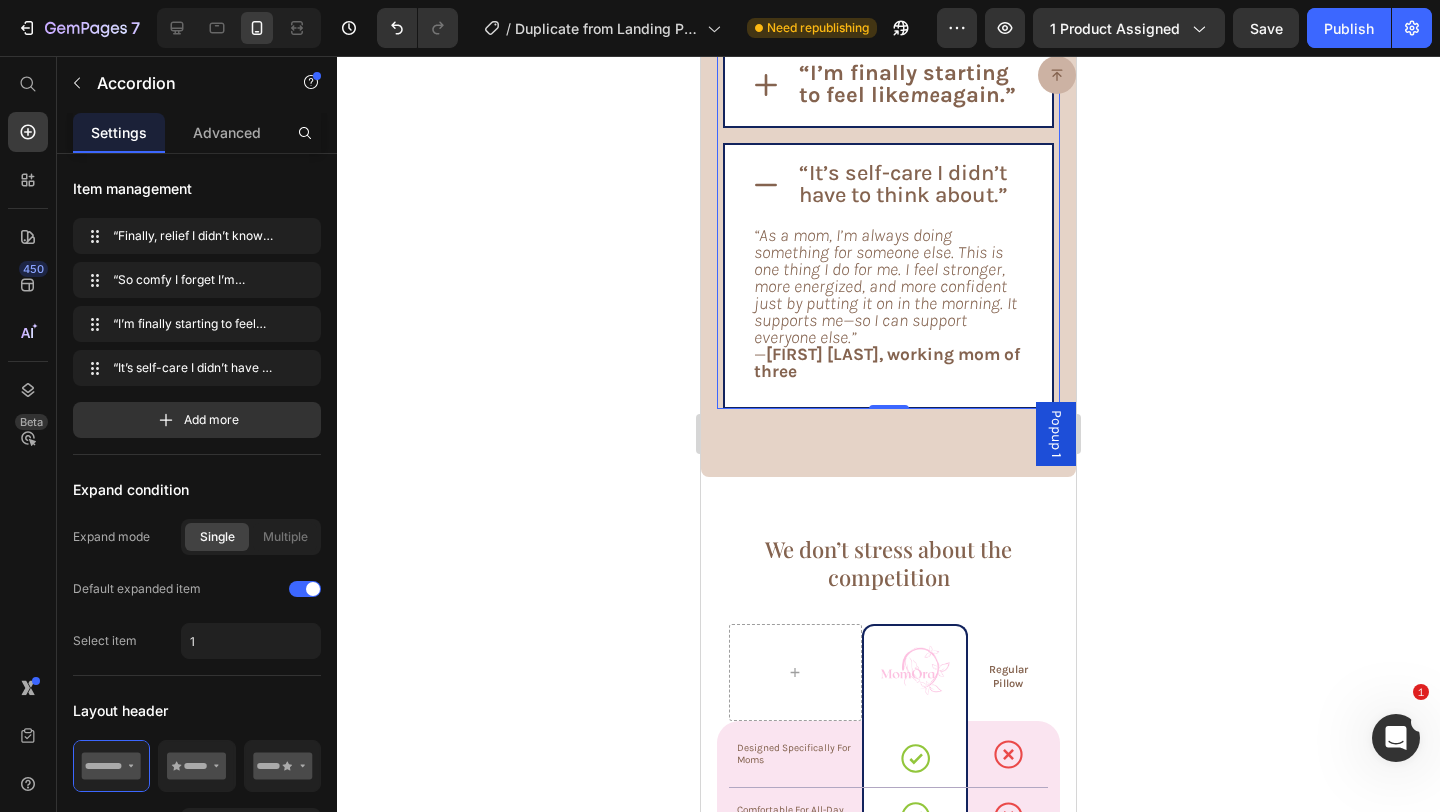 scroll, scrollTop: 8793, scrollLeft: 0, axis: vertical 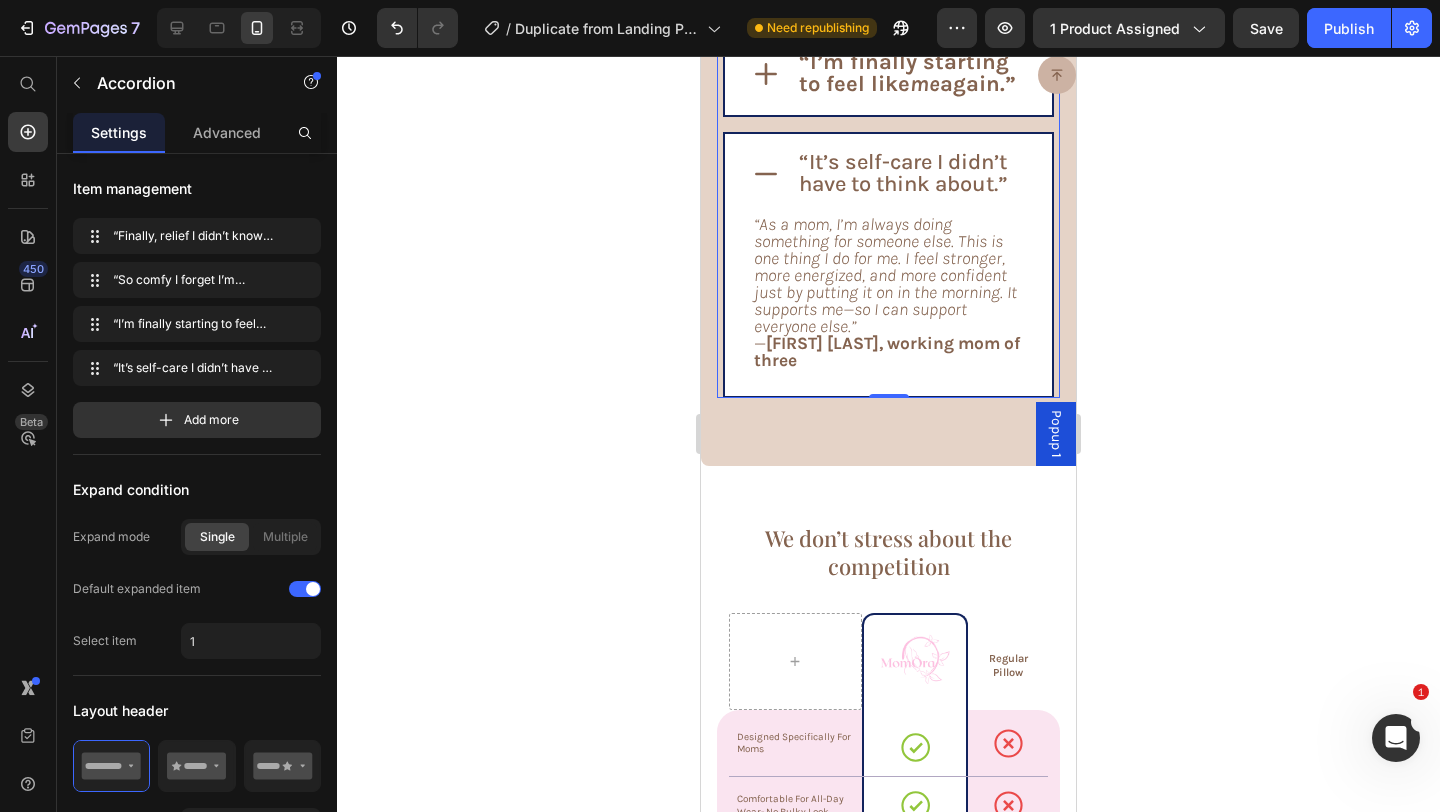 click on "“I’m finally starting to feel like  me  again.”" at bounding box center [888, 74] 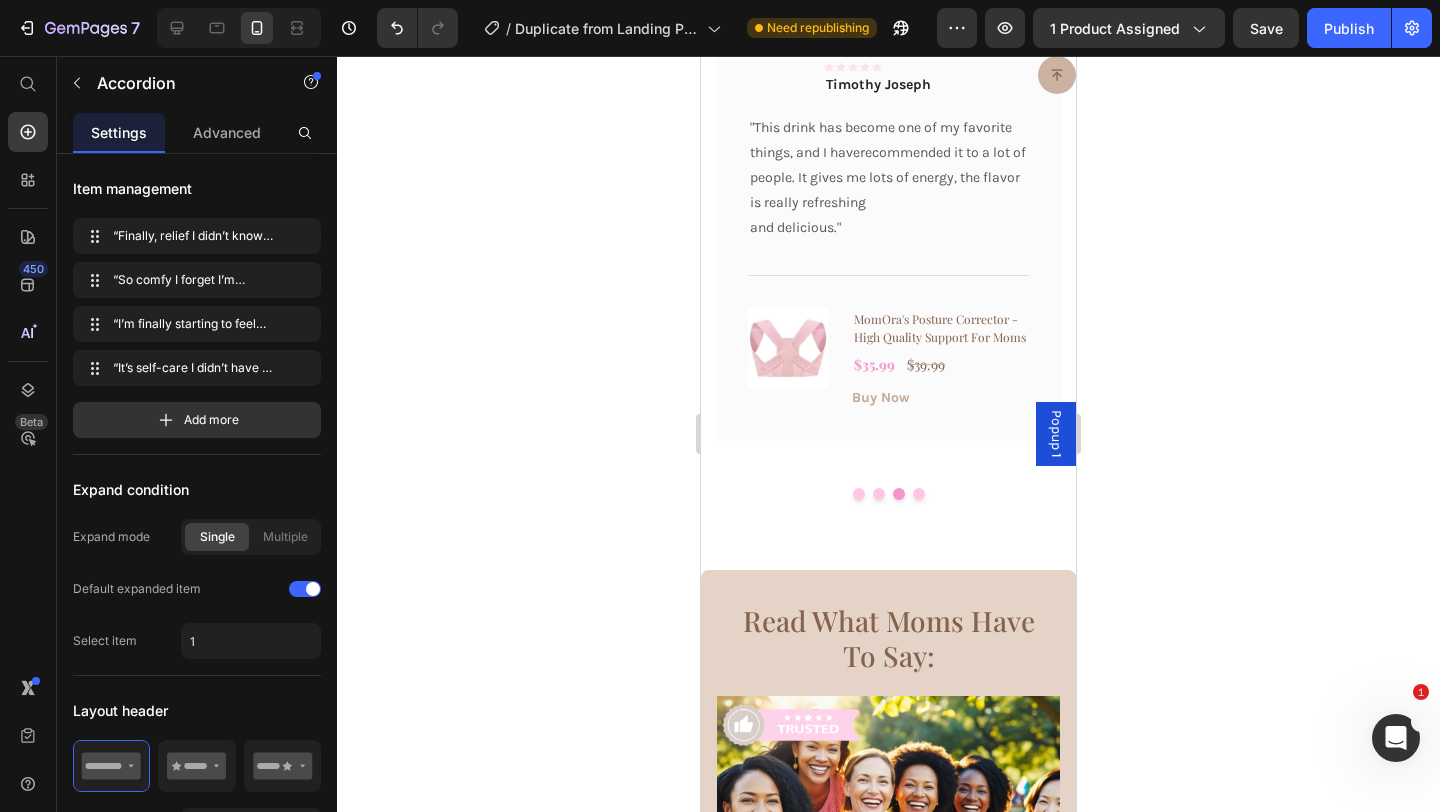 scroll, scrollTop: 7799, scrollLeft: 0, axis: vertical 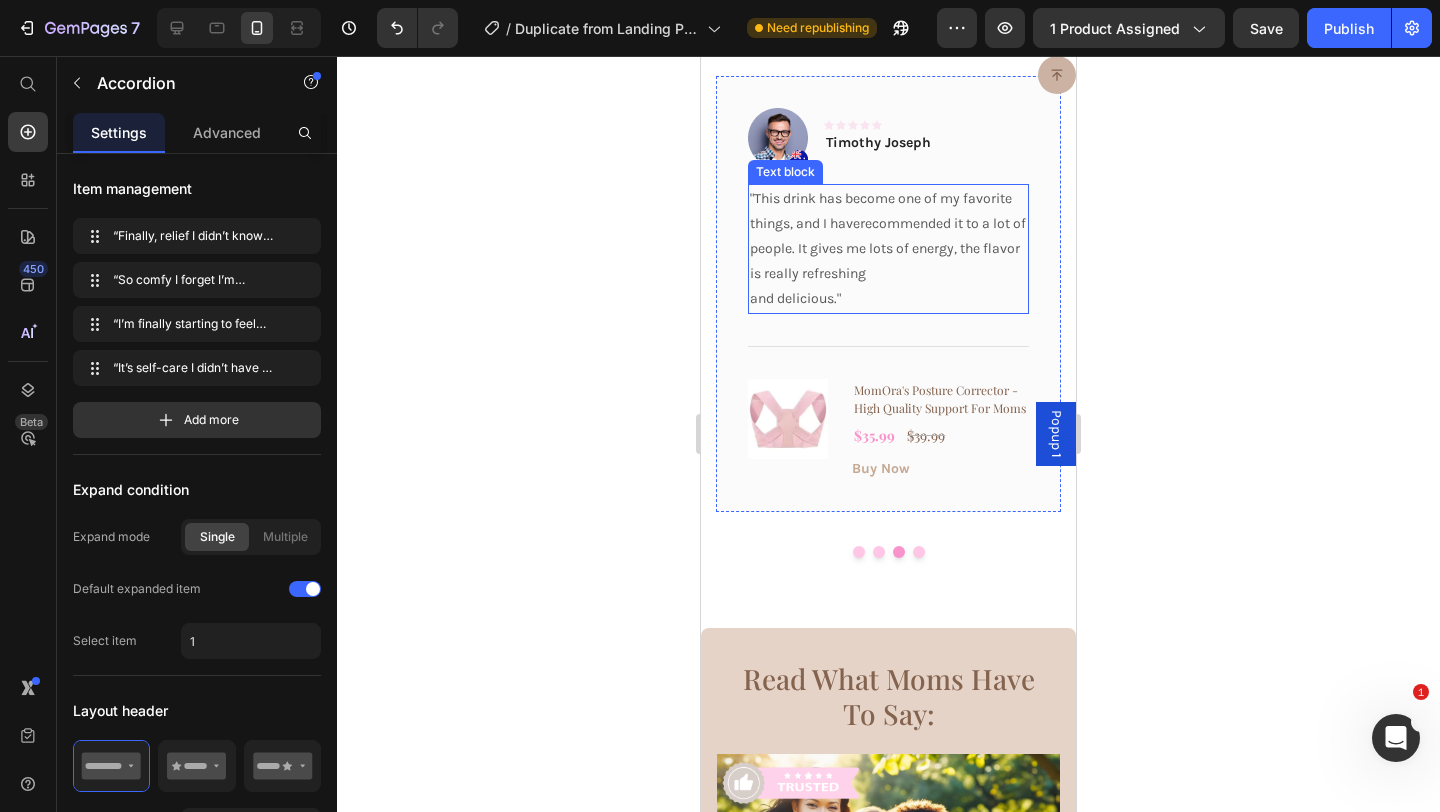 click on ""This drink has become one of my favorite things, and I haverecommended it to a lot of people. It gives me lots of energy, the flavor is really refreshing  and delicious."" at bounding box center [888, 249] 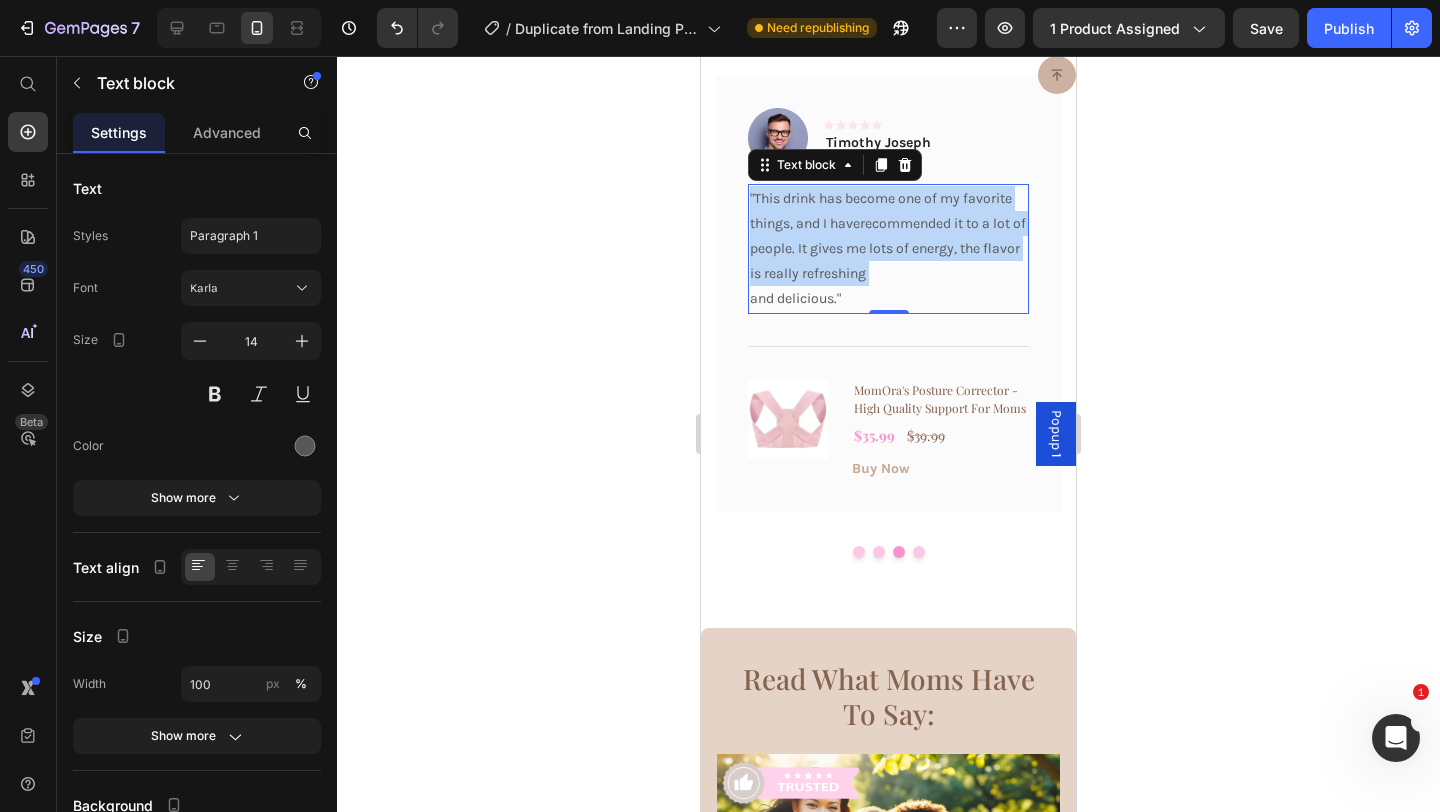 click on ""This drink has become one of my favorite things, and I haverecommended it to a lot of people. It gives me lots of energy, the flavor is really refreshing  and delicious."" at bounding box center (888, 249) 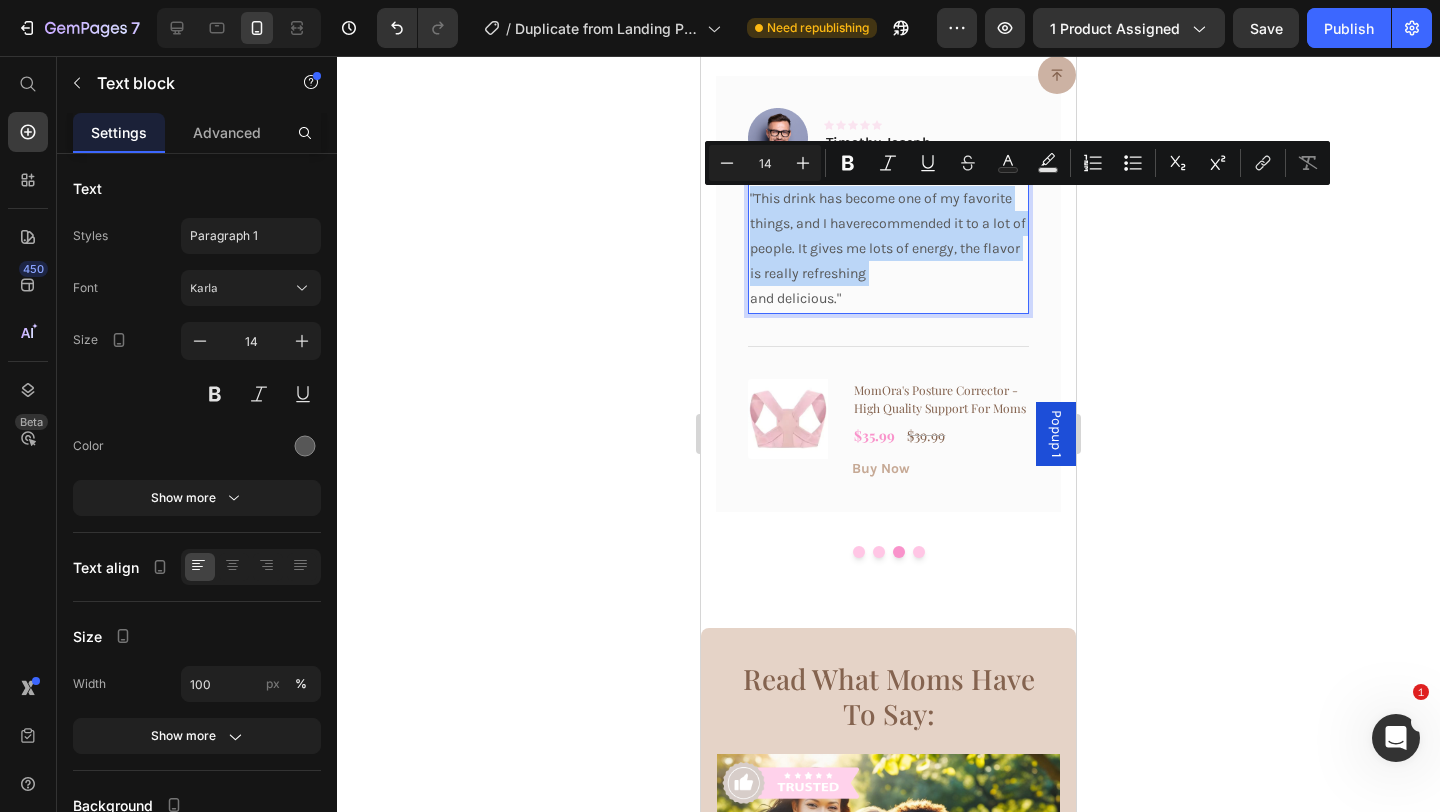 click on ""This drink has become one of my favorite things, and I haverecommended it to a lot of people. It gives me lots of energy, the flavor is really refreshing  and delicious."" at bounding box center [888, 249] 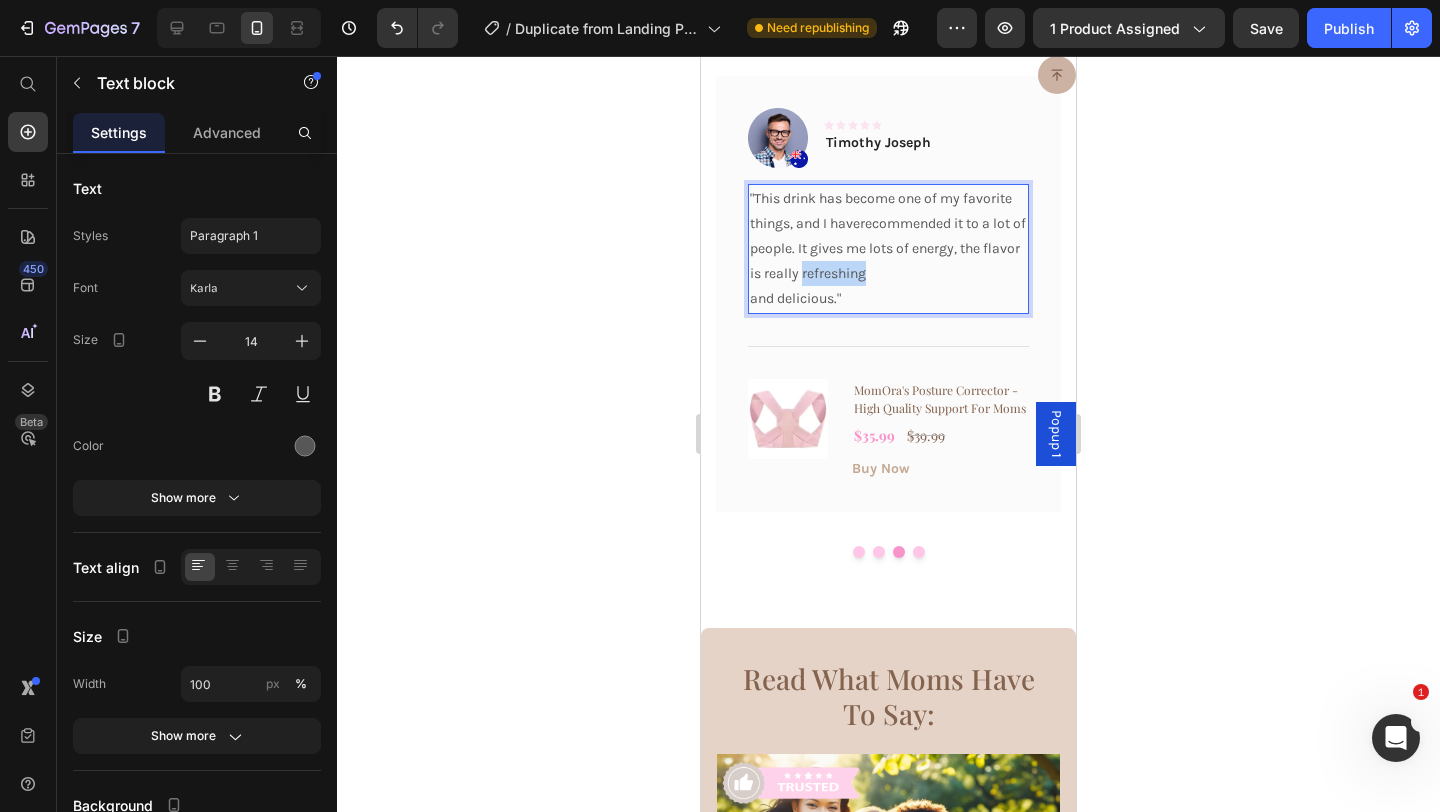 click on ""This drink has become one of my favorite things, and I haverecommended it to a lot of people. It gives me lots of energy, the flavor is really refreshing  and delicious."" at bounding box center [888, 249] 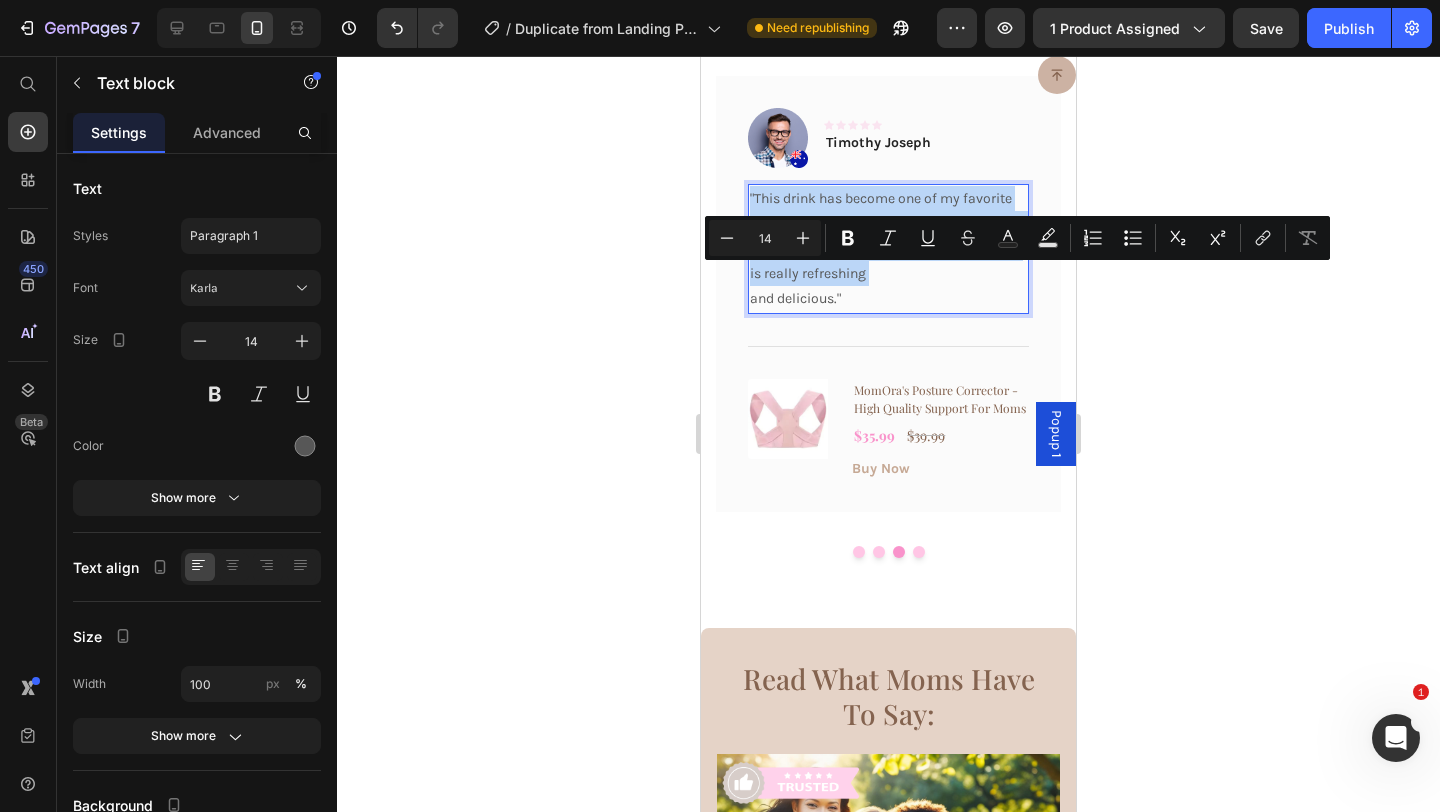 click on ""This drink has become one of my favorite things, and I haverecommended it to a lot of people. It gives me lots of energy, the flavor is really refreshing  and delicious."" at bounding box center (888, 249) 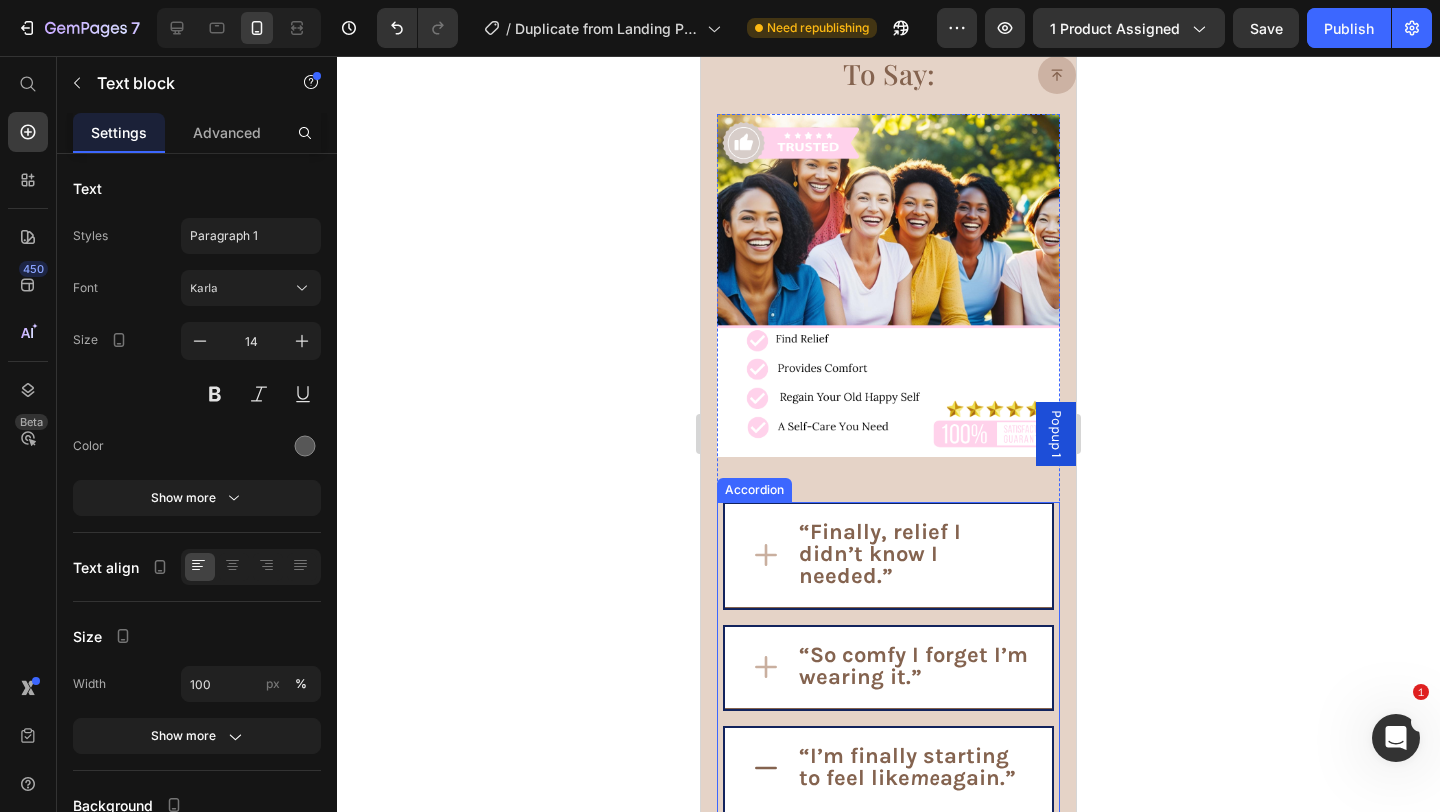 scroll, scrollTop: 8655, scrollLeft: 0, axis: vertical 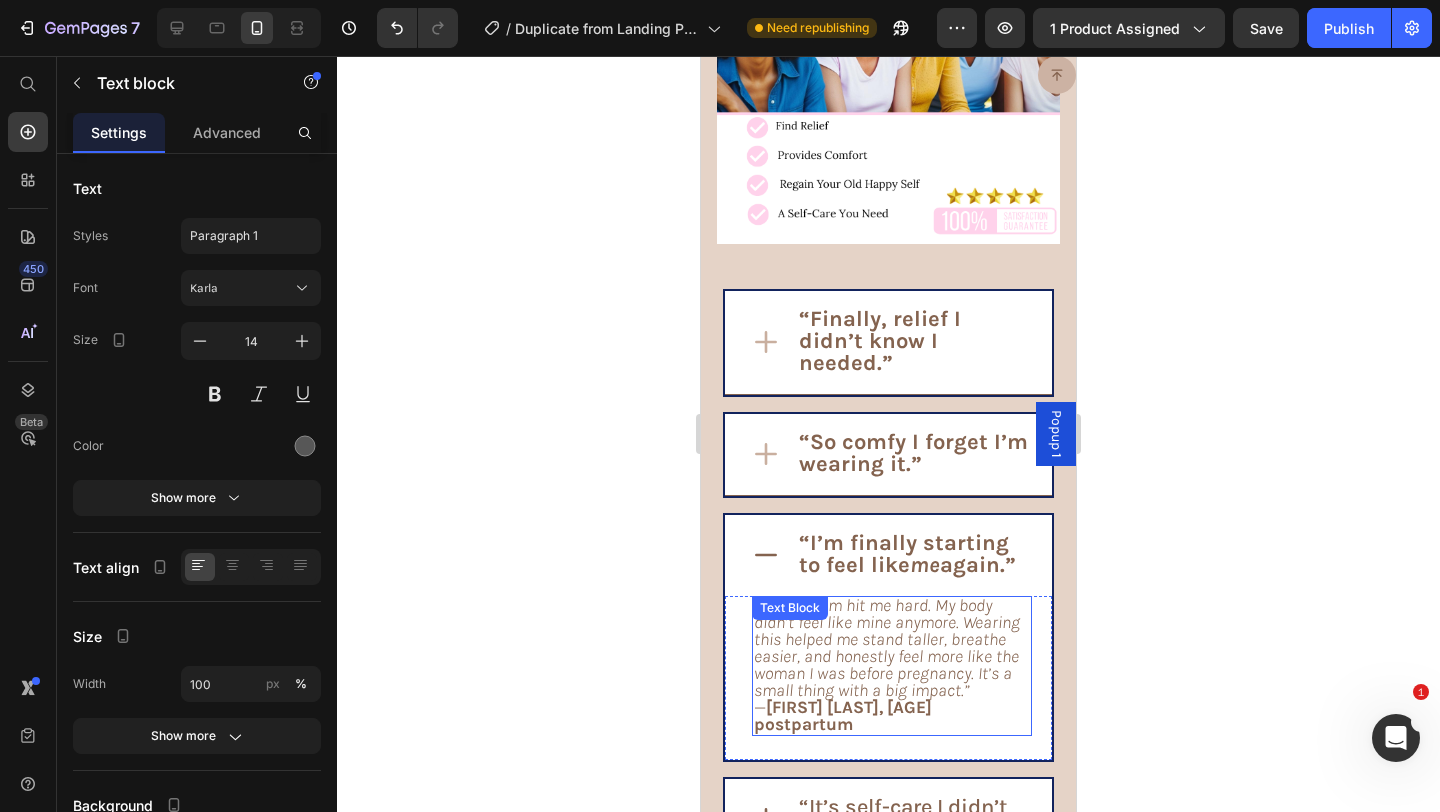 click on "“Postpartum hit me hard. My body didn’t feel like mine anymore. Wearing this helped me stand taller, breathe easier, and honestly feel more like the woman I was before pregnancy. It’s a small thing with a big impact.”" at bounding box center (887, 647) 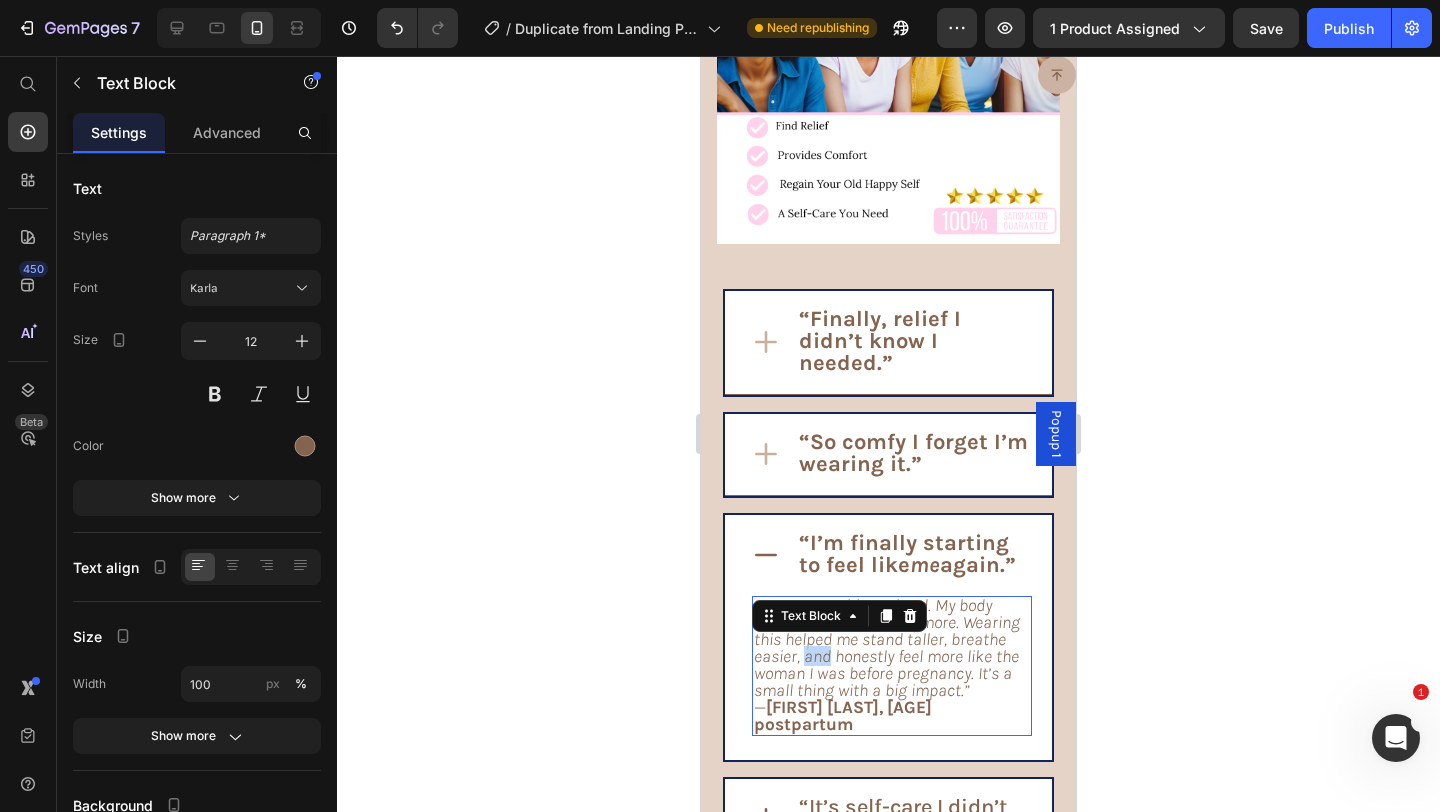 click on "“Postpartum hit me hard. My body didn’t feel like mine anymore. Wearing this helped me stand taller, breathe easier, and honestly feel more like the woman I was before pregnancy. It’s a small thing with a big impact.”" at bounding box center [887, 647] 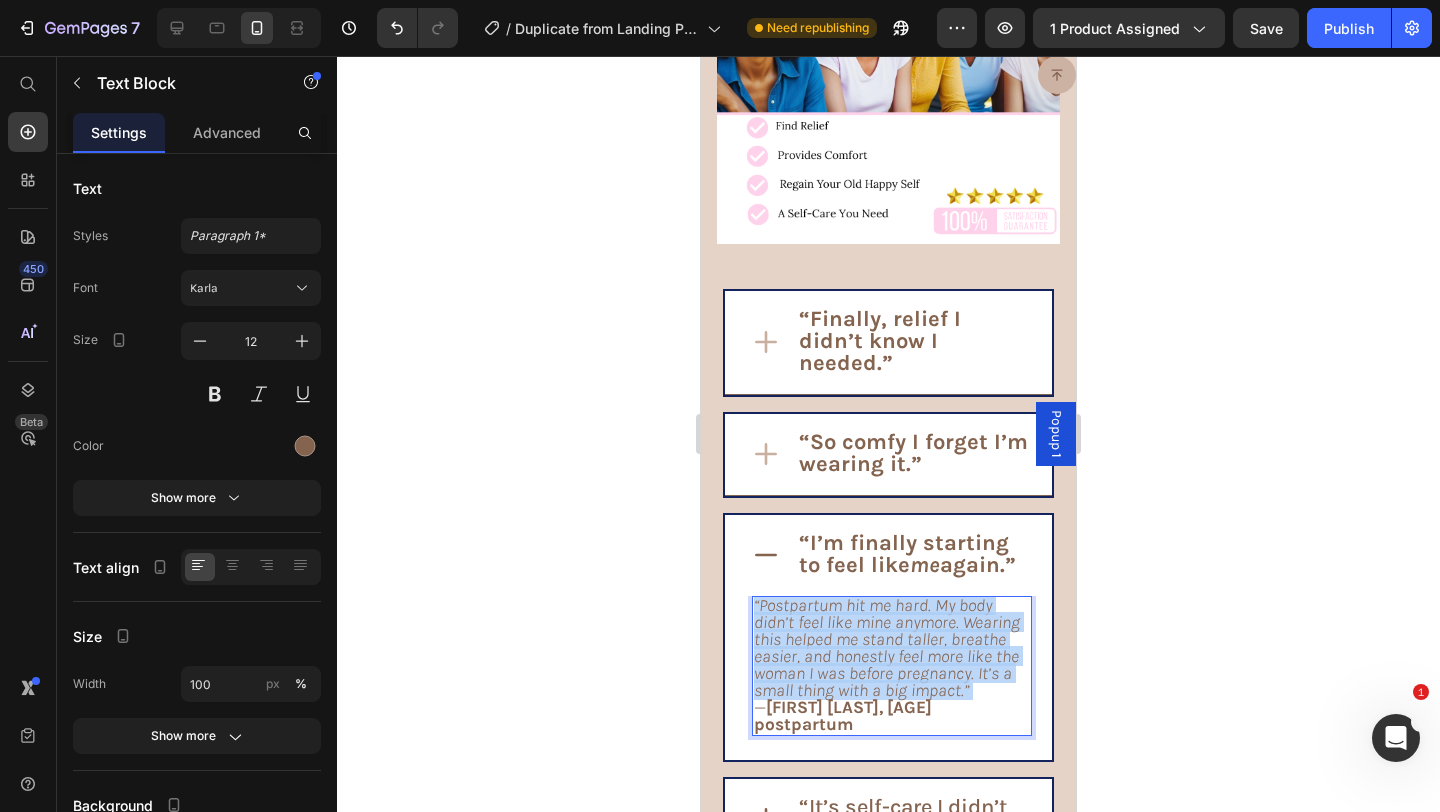 click on "“Postpartum hit me hard. My body didn’t feel like mine anymore. Wearing this helped me stand taller, breathe easier, and honestly feel more like the woman I was before pregnancy. It’s a small thing with a big impact.”" at bounding box center (887, 647) 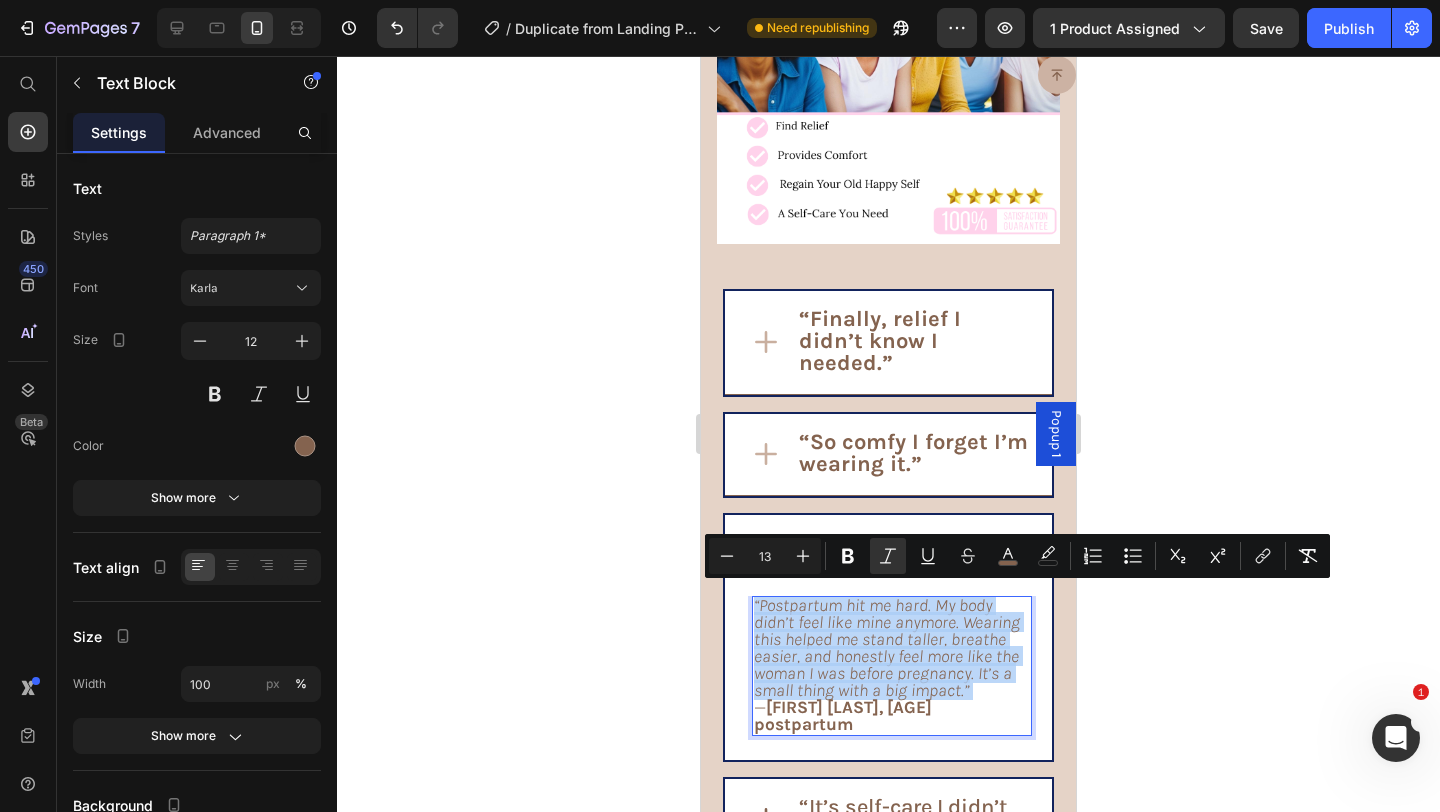 copy on "“Postpartum hit me hard. My body didn’t feel like mine anymore. Wearing this helped me stand taller, breathe easier, and honestly feel more like the woman I was before pregnancy. It’s a small thing with a big impact.”" 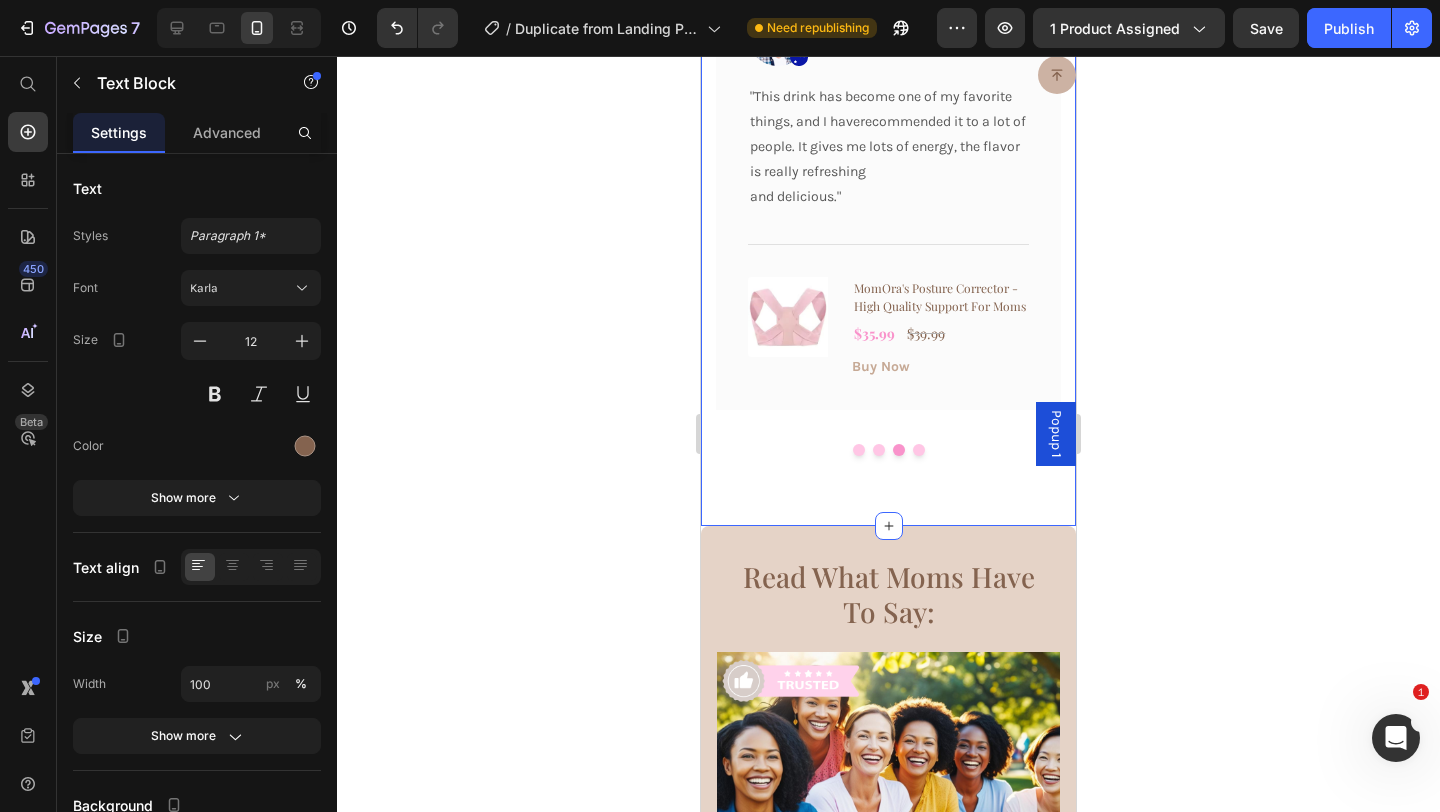 scroll, scrollTop: 7796, scrollLeft: 0, axis: vertical 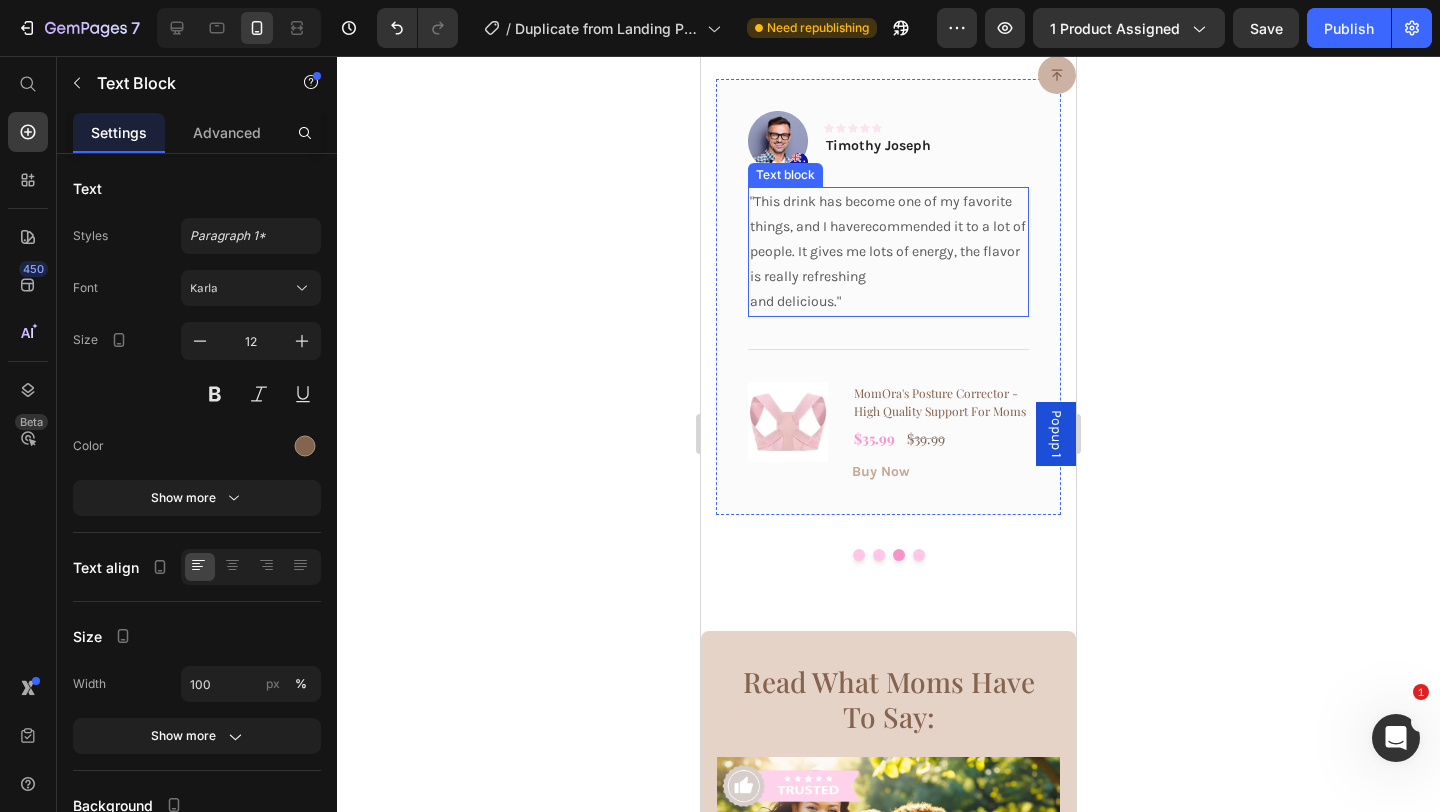 click on ""This drink has become one of my favorite things, and I haverecommended it to a lot of people. It gives me lots of energy, the flavor is really refreshing  and delicious."" at bounding box center (888, 252) 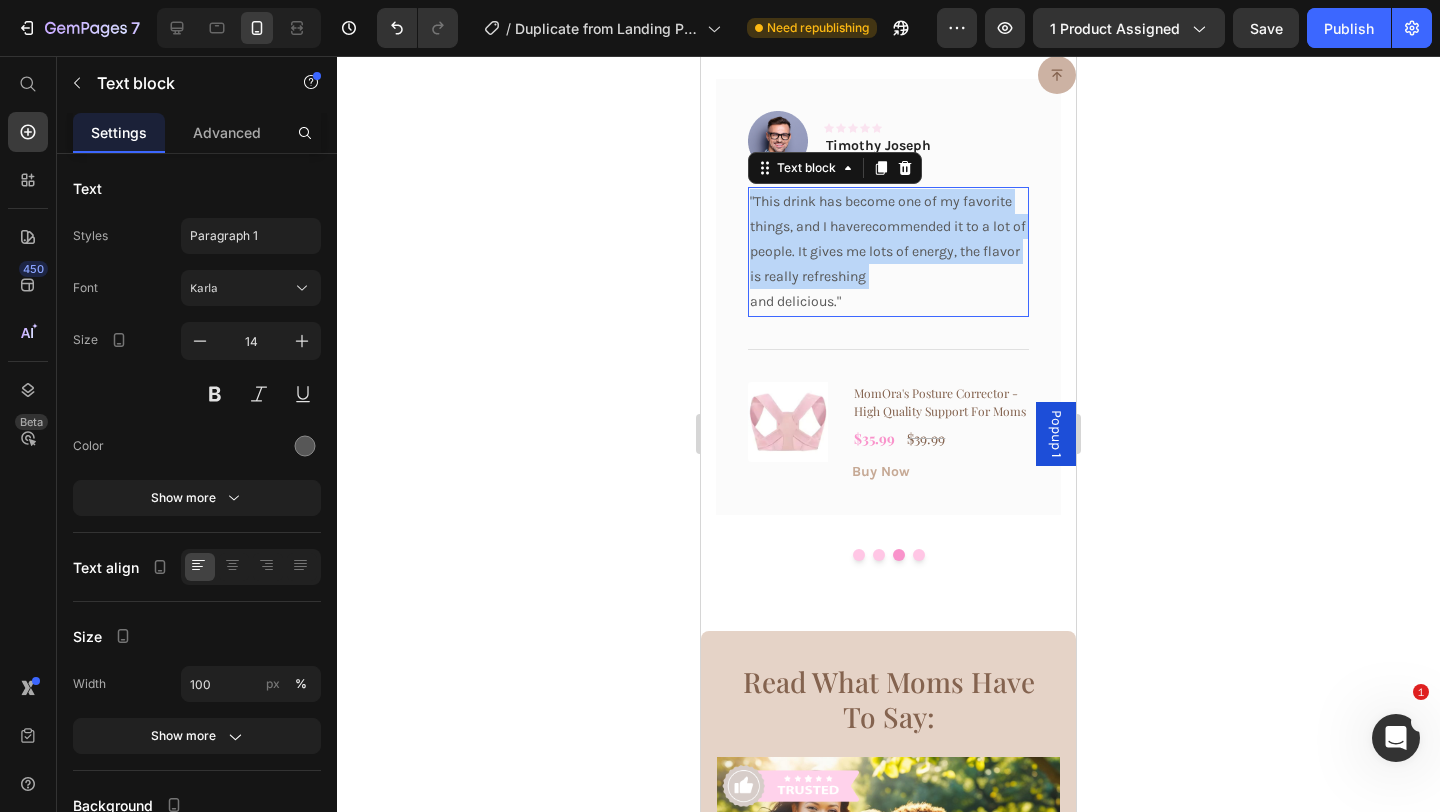 click on ""This drink has become one of my favorite things, and I haverecommended it to a lot of people. It gives me lots of energy, the flavor is really refreshing  and delicious."" at bounding box center (888, 252) 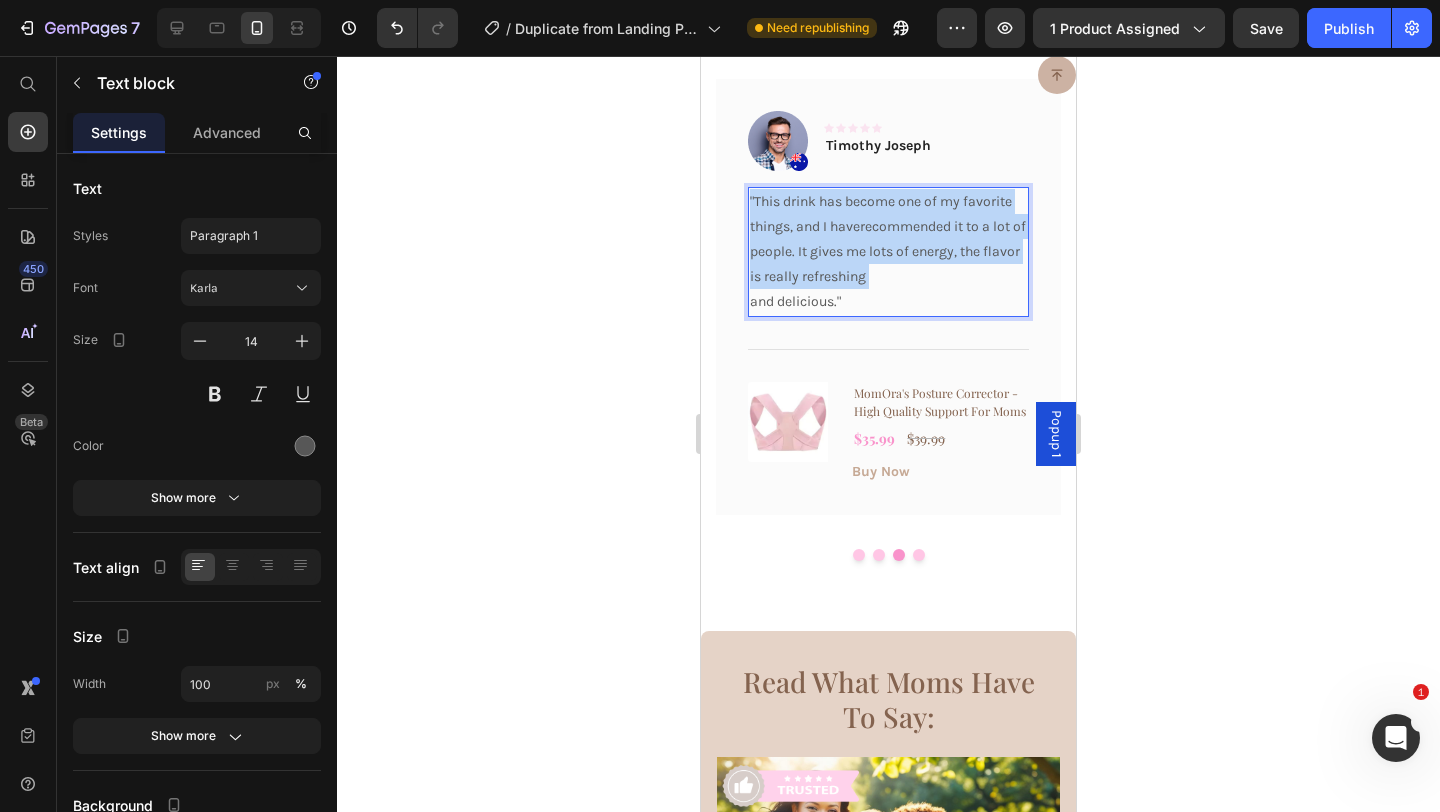 click on ""This drink has become one of my favorite things, and I haverecommended it to a lot of people. It gives me lots of energy, the flavor is really refreshing  and delicious."" at bounding box center [888, 252] 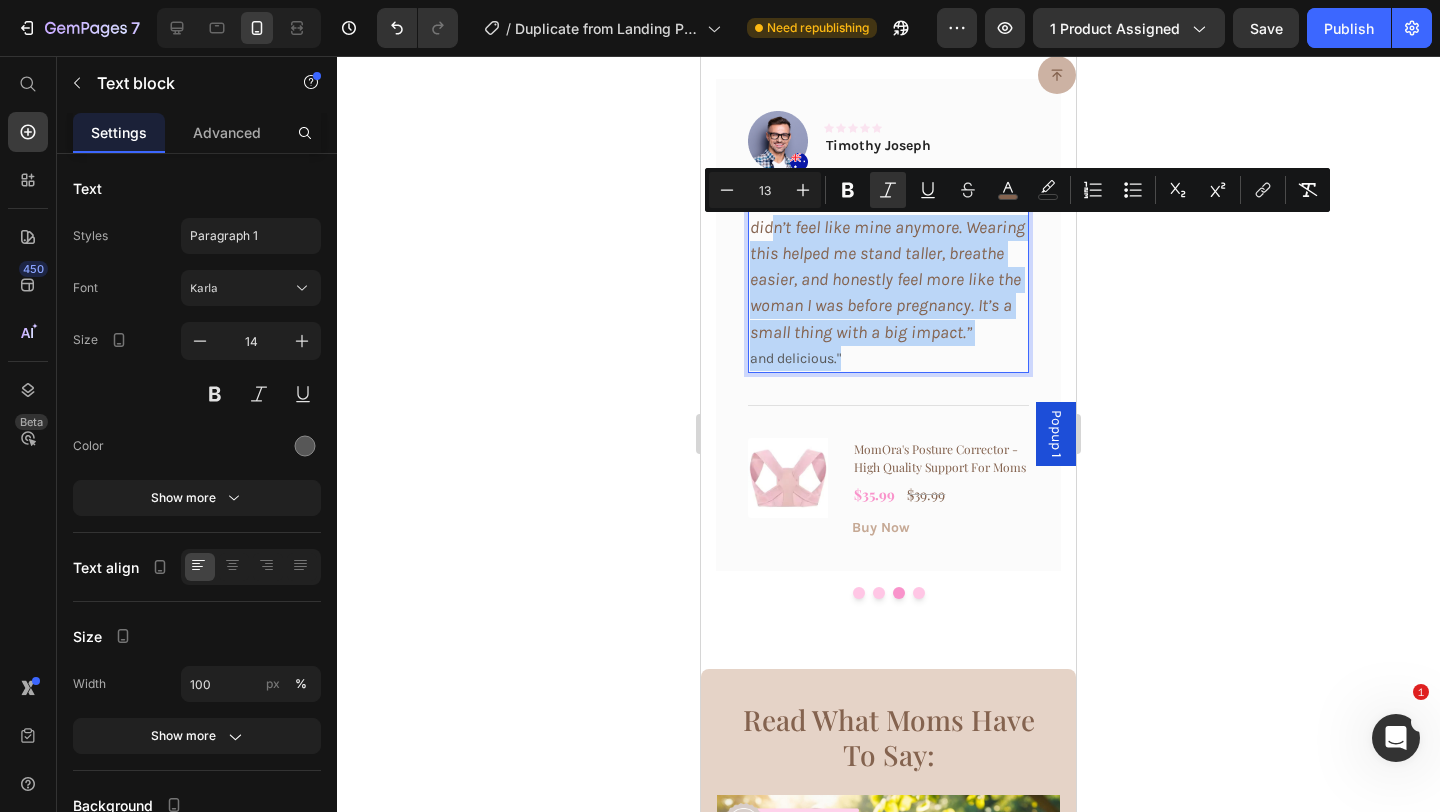 drag, startPoint x: 850, startPoint y: 356, endPoint x: 793, endPoint y: 228, distance: 140.11781 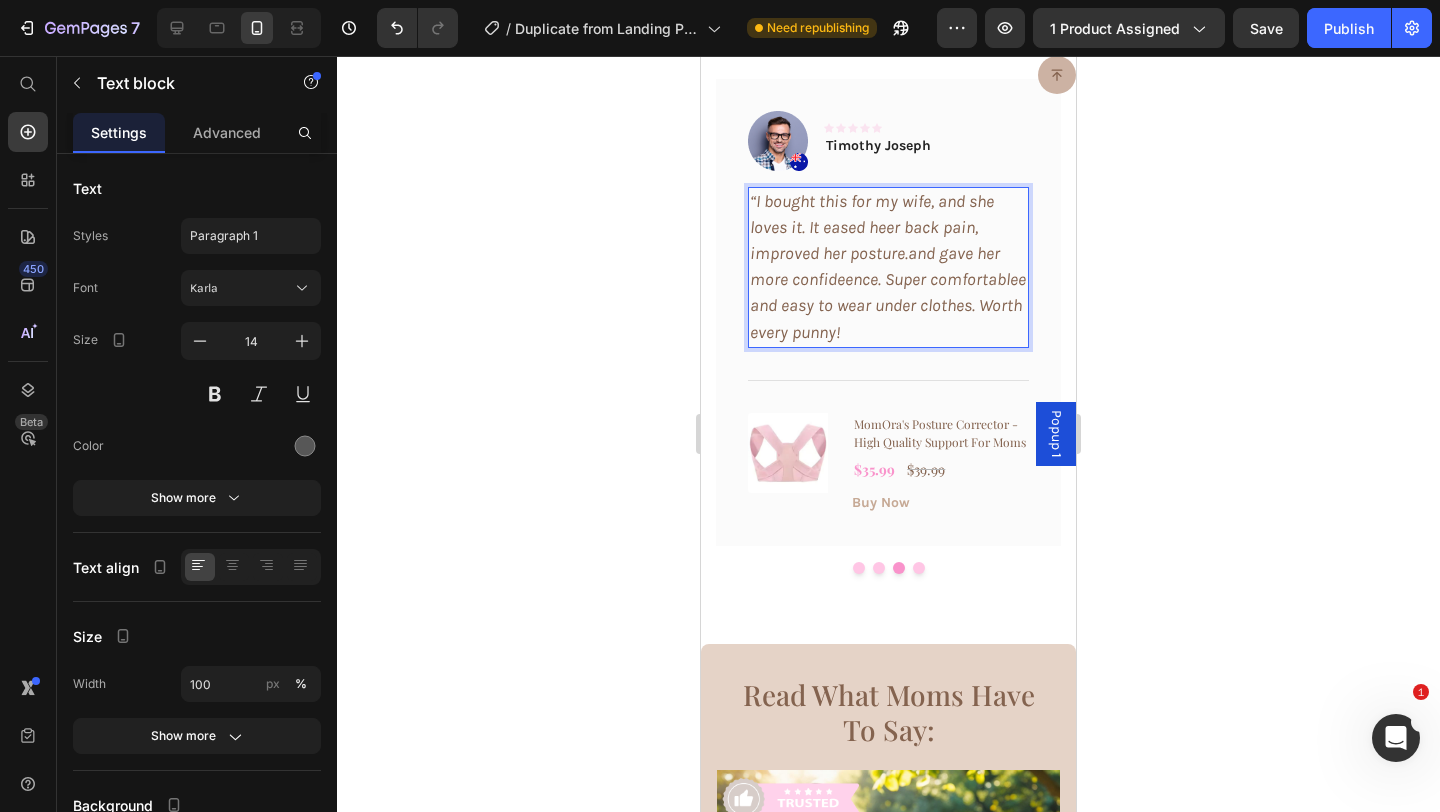 click on "“I bought this for my wife, and she loves it. It eased heer back pain, improved her posture.and gave her more confideence. Super comfortablee and easy to wear under clothes. Worth every punny!" at bounding box center (888, 266) 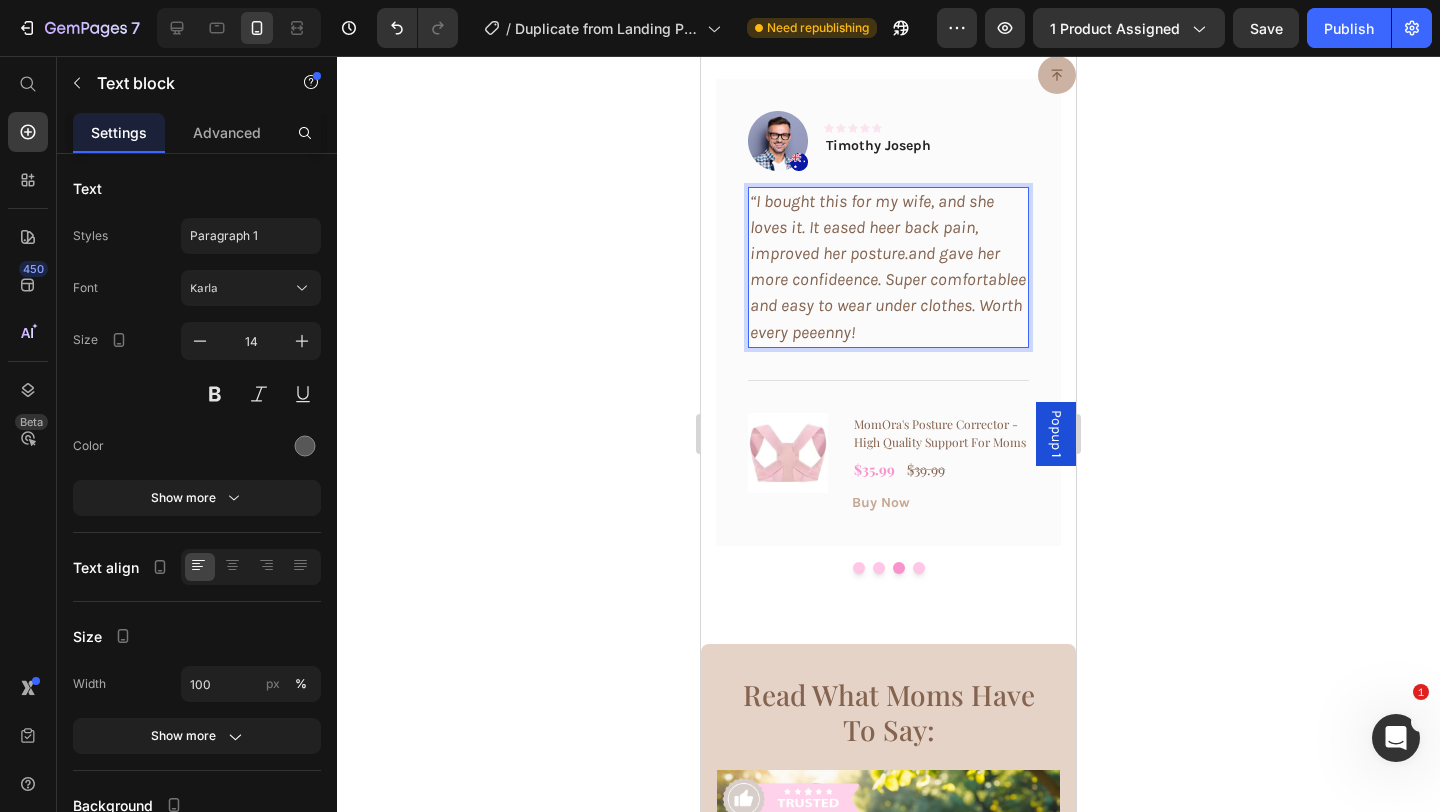 click on "“I bought this for my wife, and she loves it. It eased heer back pain, improved her posture.and gave her more confideence. Super comfortablee and easy to wear under clothes. Worth every peeenny!" at bounding box center (888, 266) 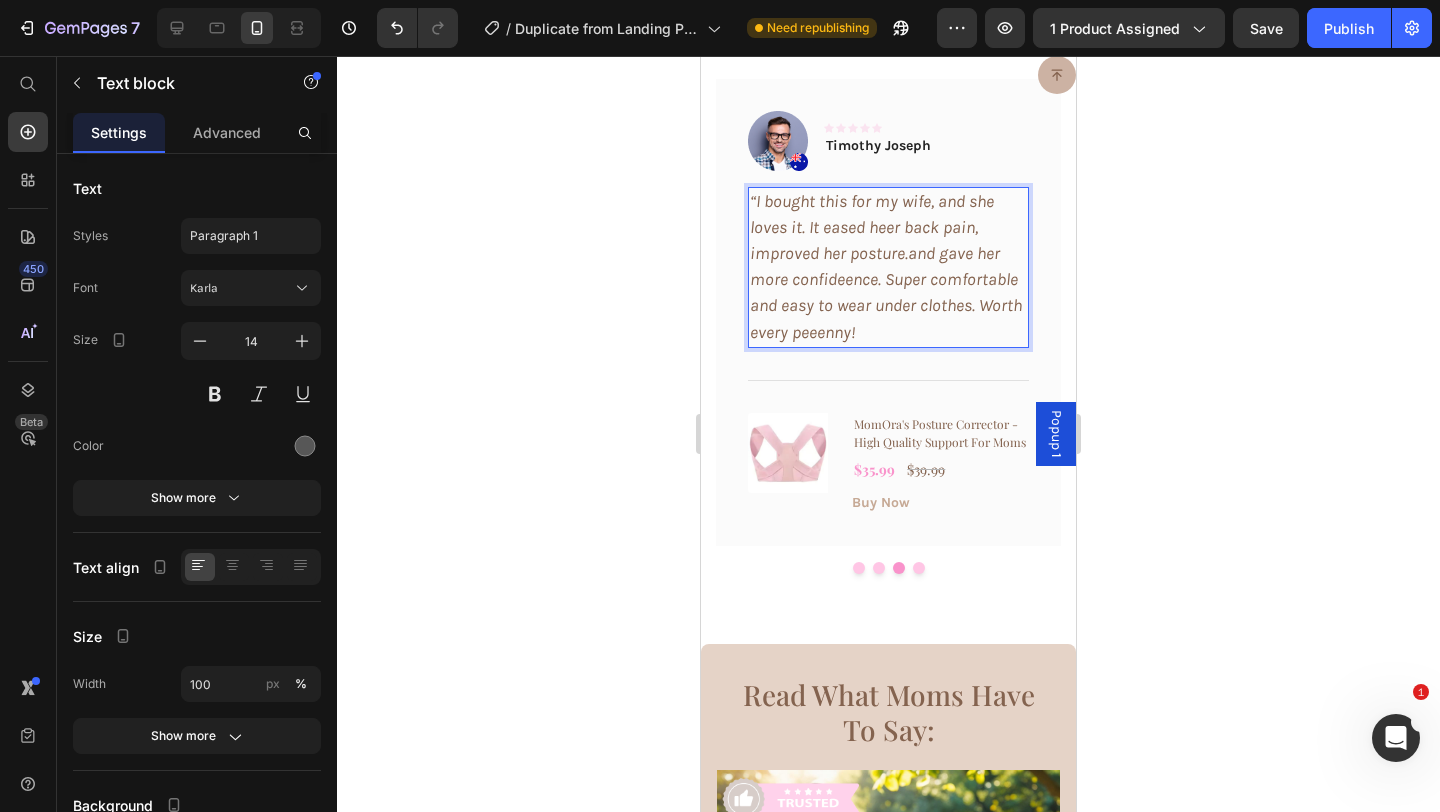 click on "“I bought this for my wife, and she loves it. It eased heer back pain, improved her posture.and gave her more confideence. Super comfortable and easy to wear under clothes. Worth every peeenny!" at bounding box center [886, 266] 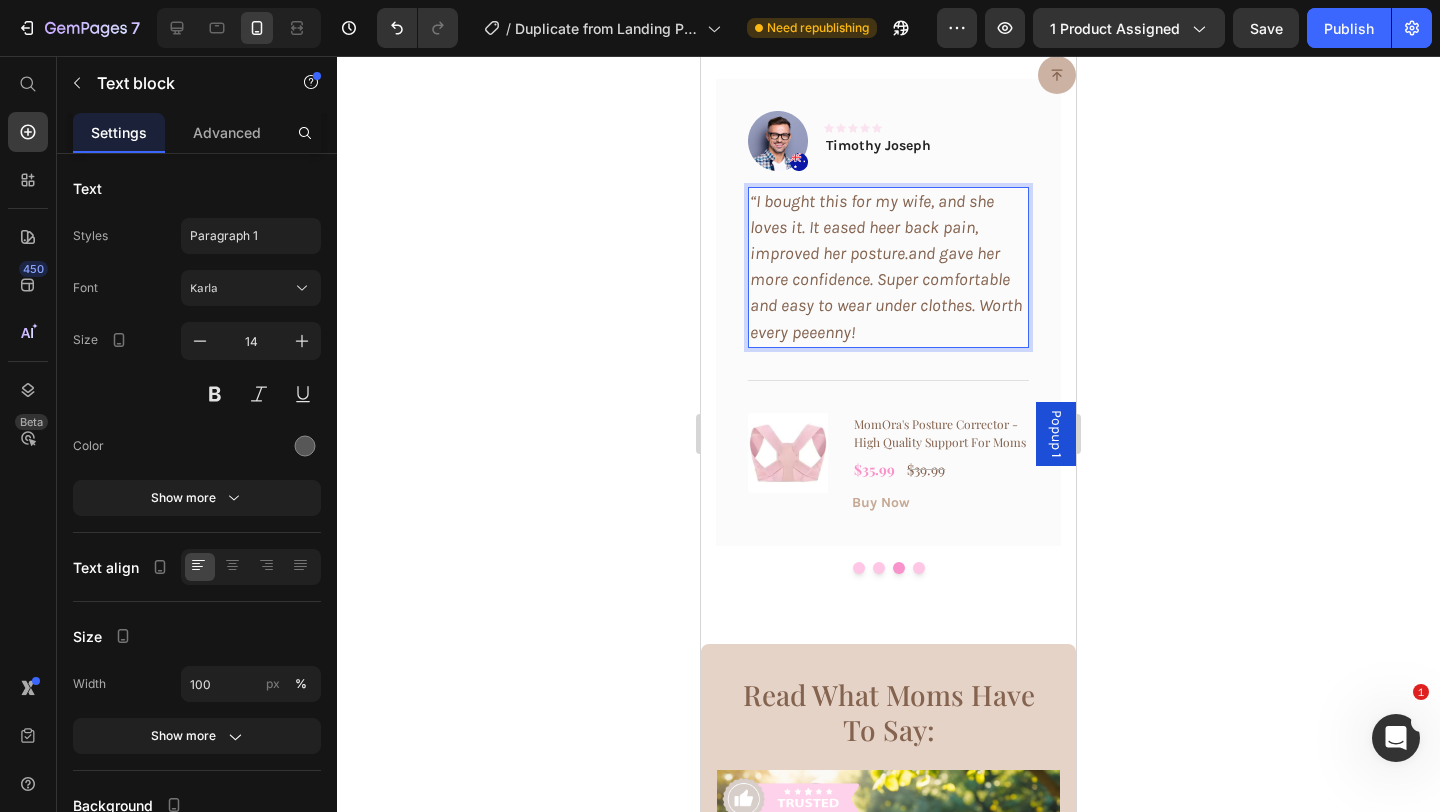 click on "“I bought this for my wife, and she loves it. It eased heer back pain, improved her posture.and gave her more confidence. Super comfortable and easy to wear under clothes. Worth every peeenny!" at bounding box center (886, 266) 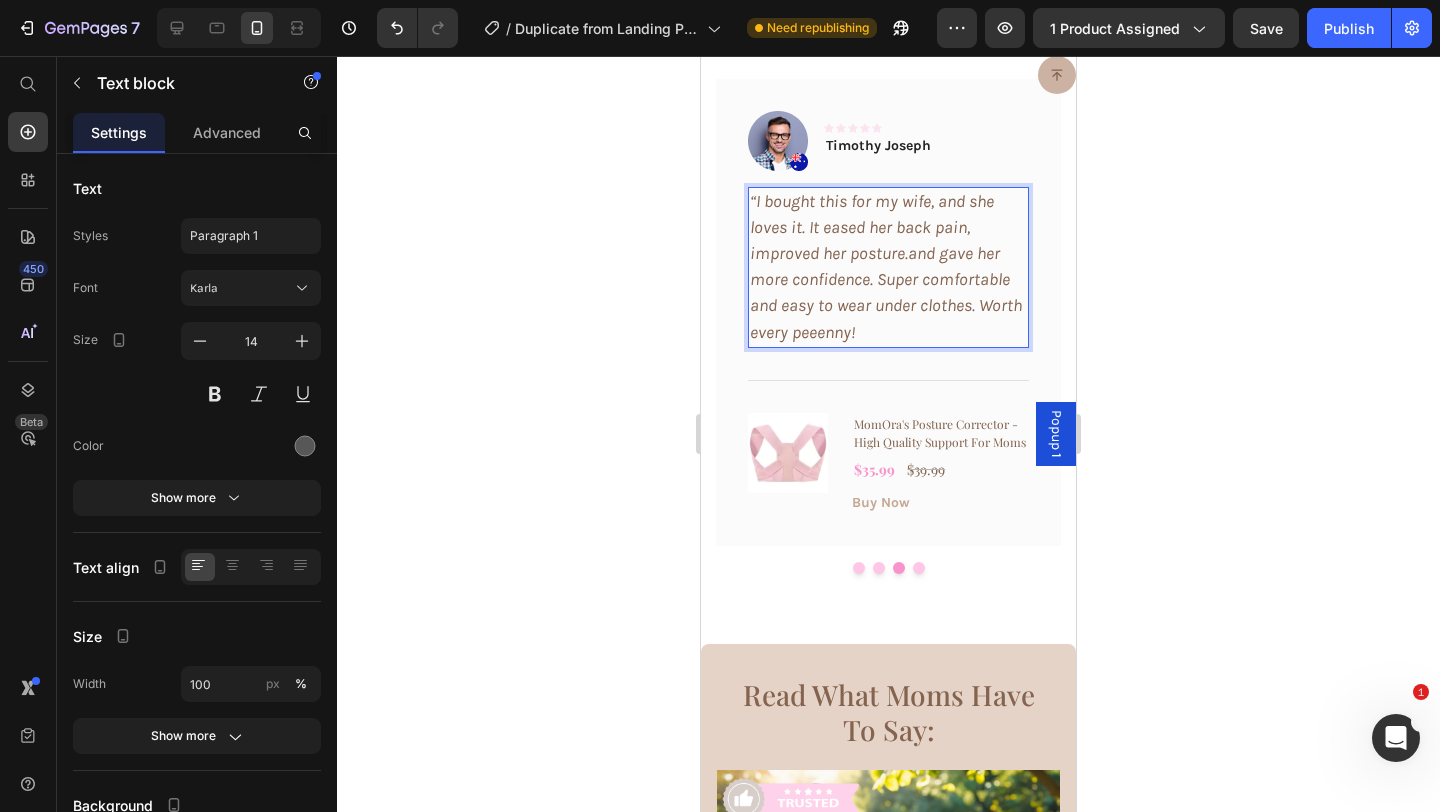click on "“I bought this for my wife, and she loves it. It eased her back pain, improved her posture.and gave her more confidence. Super comfortable and easy to wear under clothes. Worth every peeenny!" at bounding box center (886, 266) 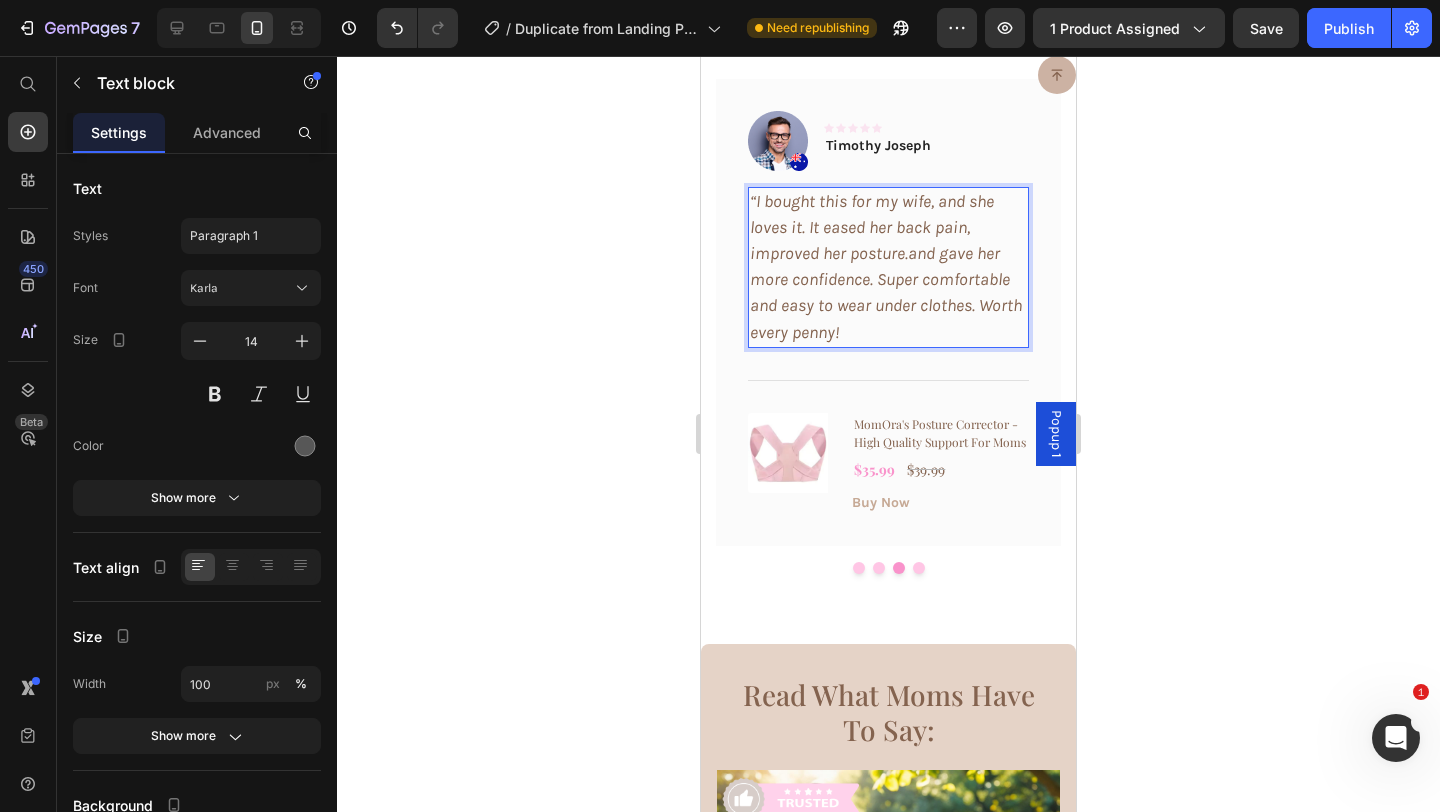 click on "“I bought this for my wife, and she loves it. It eased her back pain, improved her posture.and gave her more confidence. Super comfortable and easy to wear under clothes. Worth every penny!" at bounding box center (886, 266) 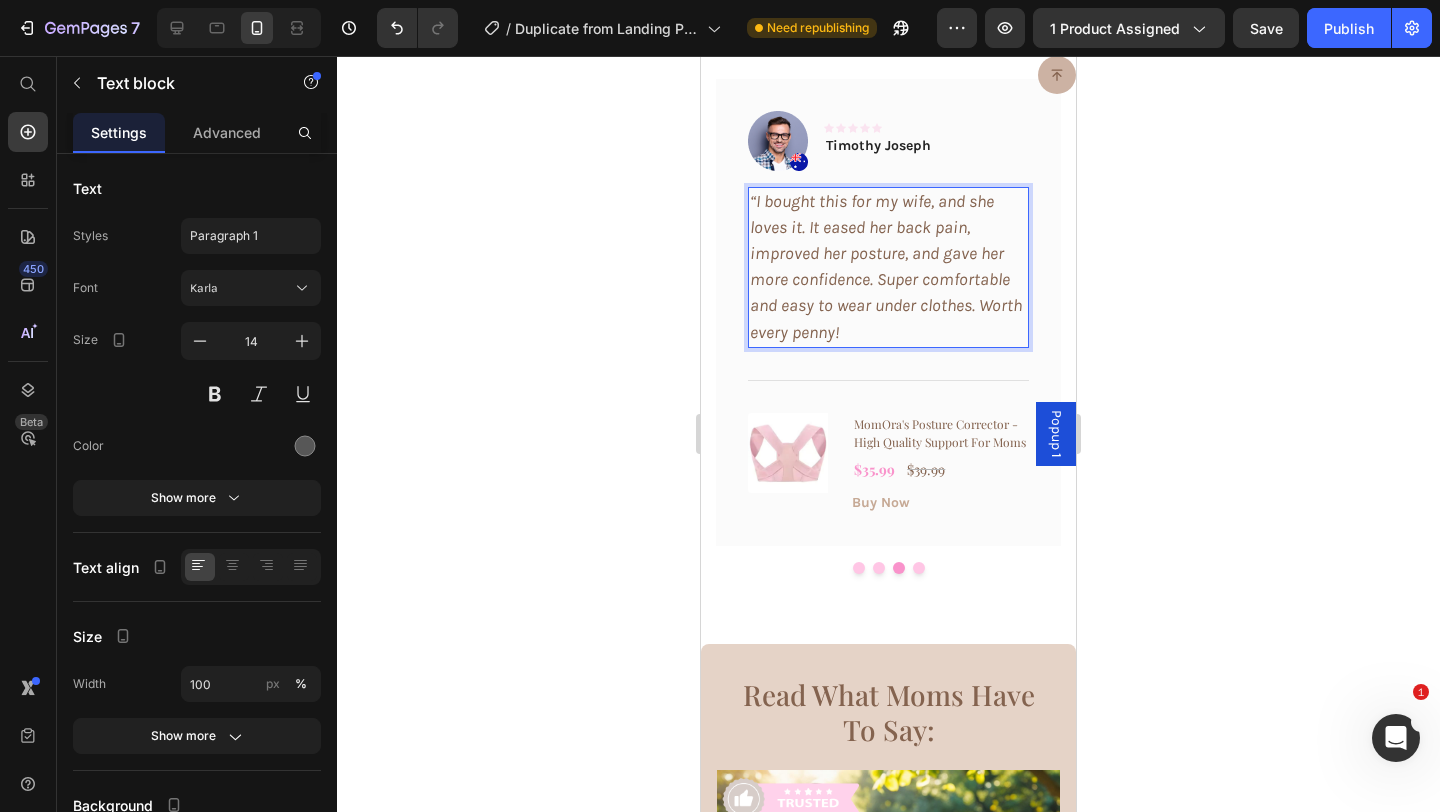 click on "“I bought this for my wife, and she loves it. It eased her back pain, improved her posture, and gave her more confidence. Super comfortable and easy to wear under clothes. Worth every penny!" at bounding box center [886, 266] 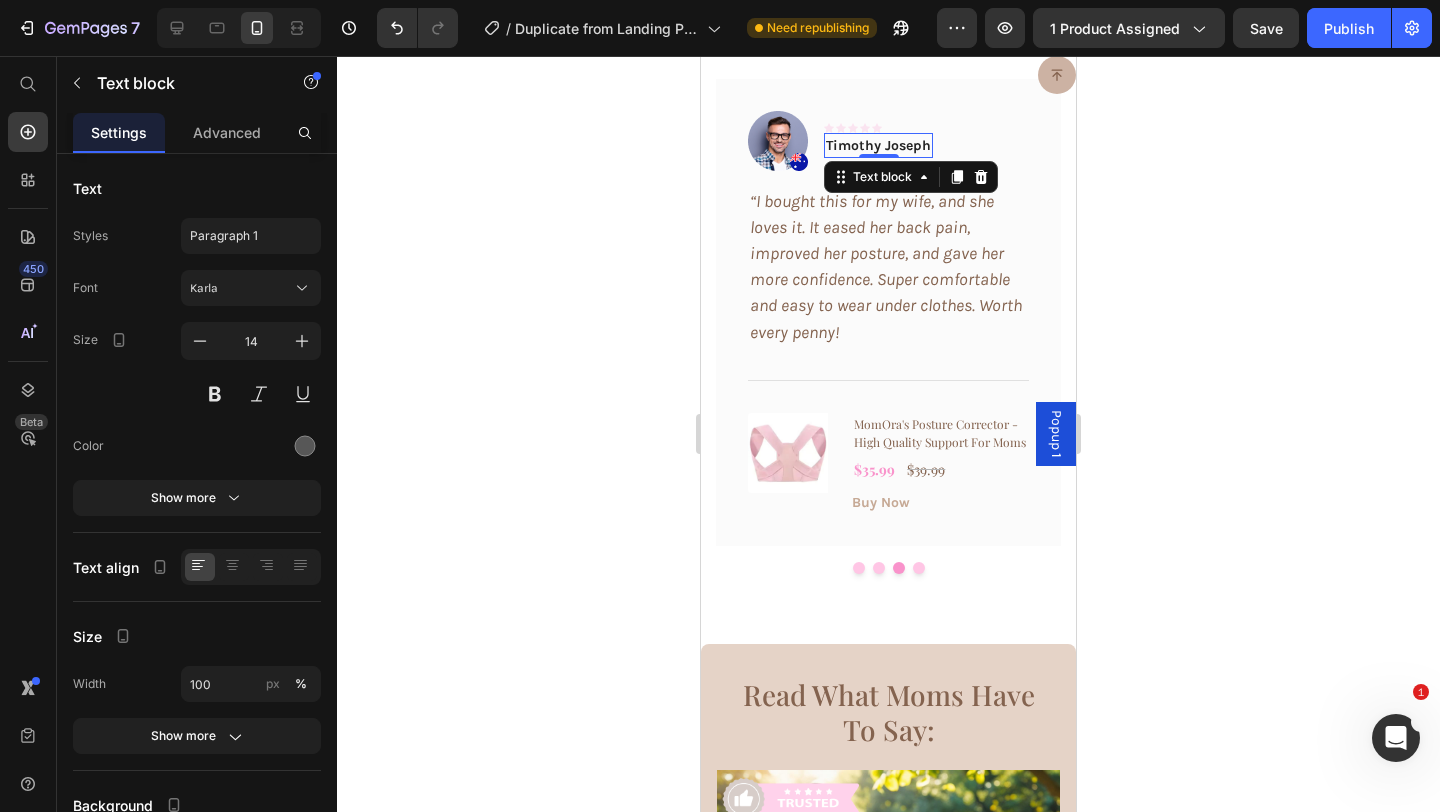 click on "Timothy Joseph" at bounding box center (878, 145) 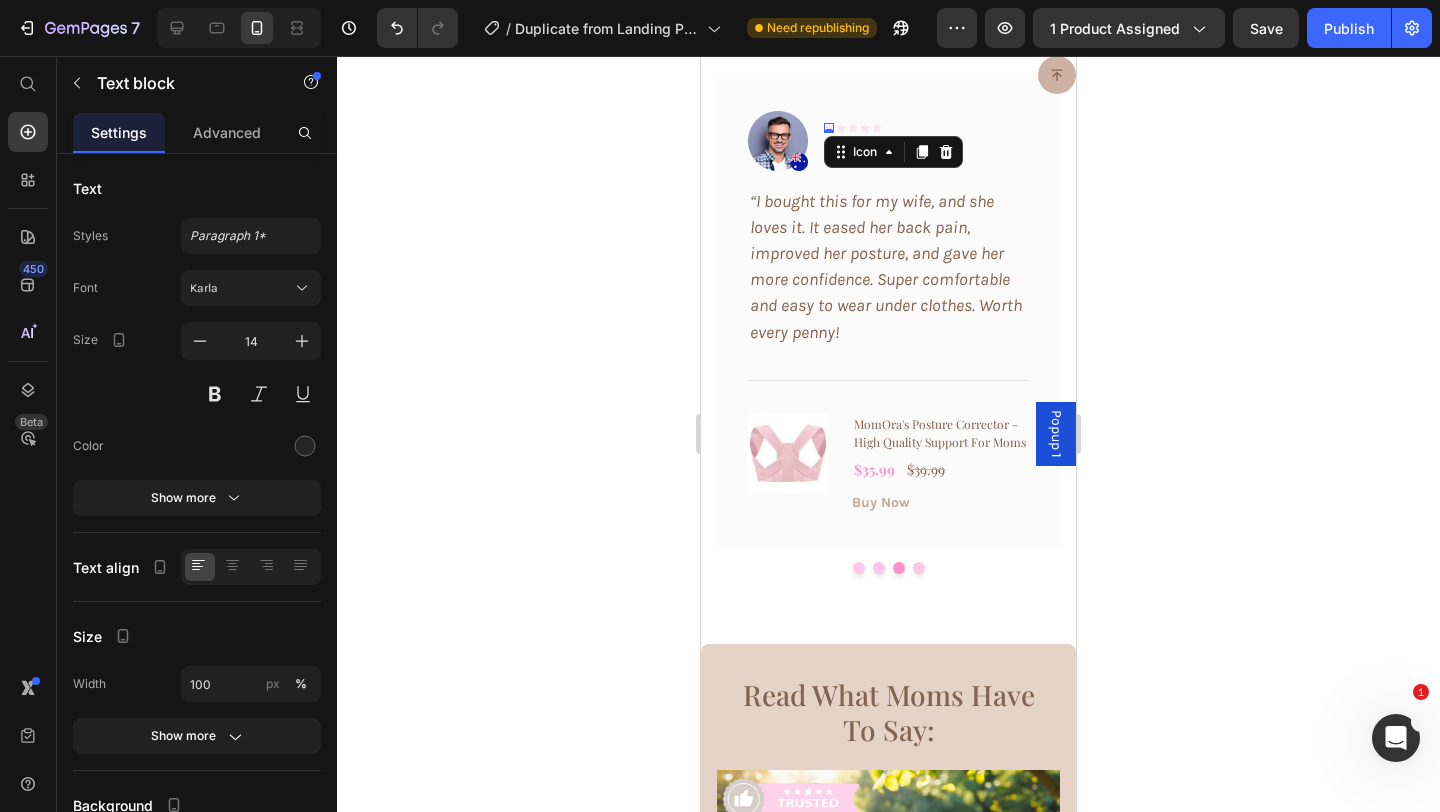 click on "Icon   0" at bounding box center [829, 128] 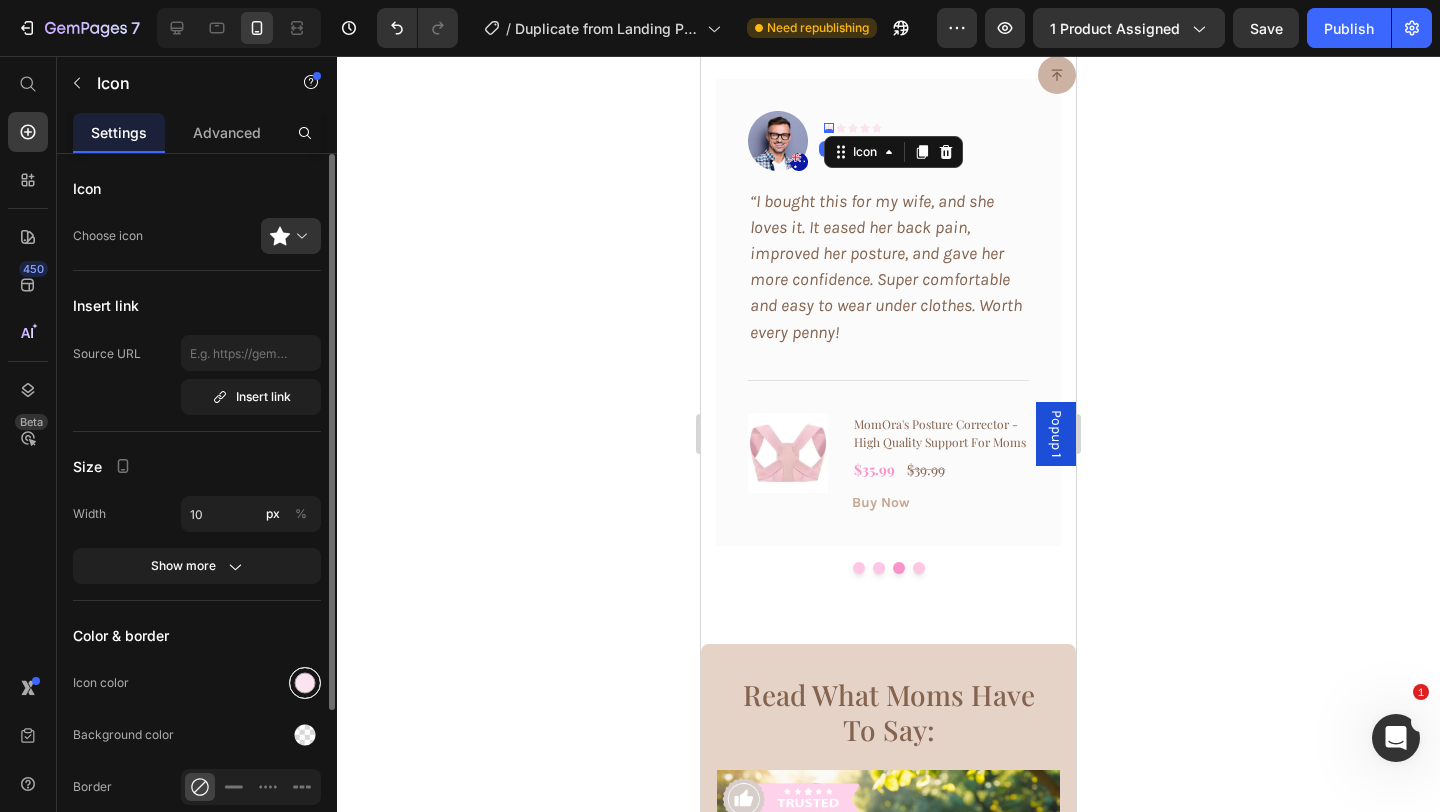 click at bounding box center (305, 683) 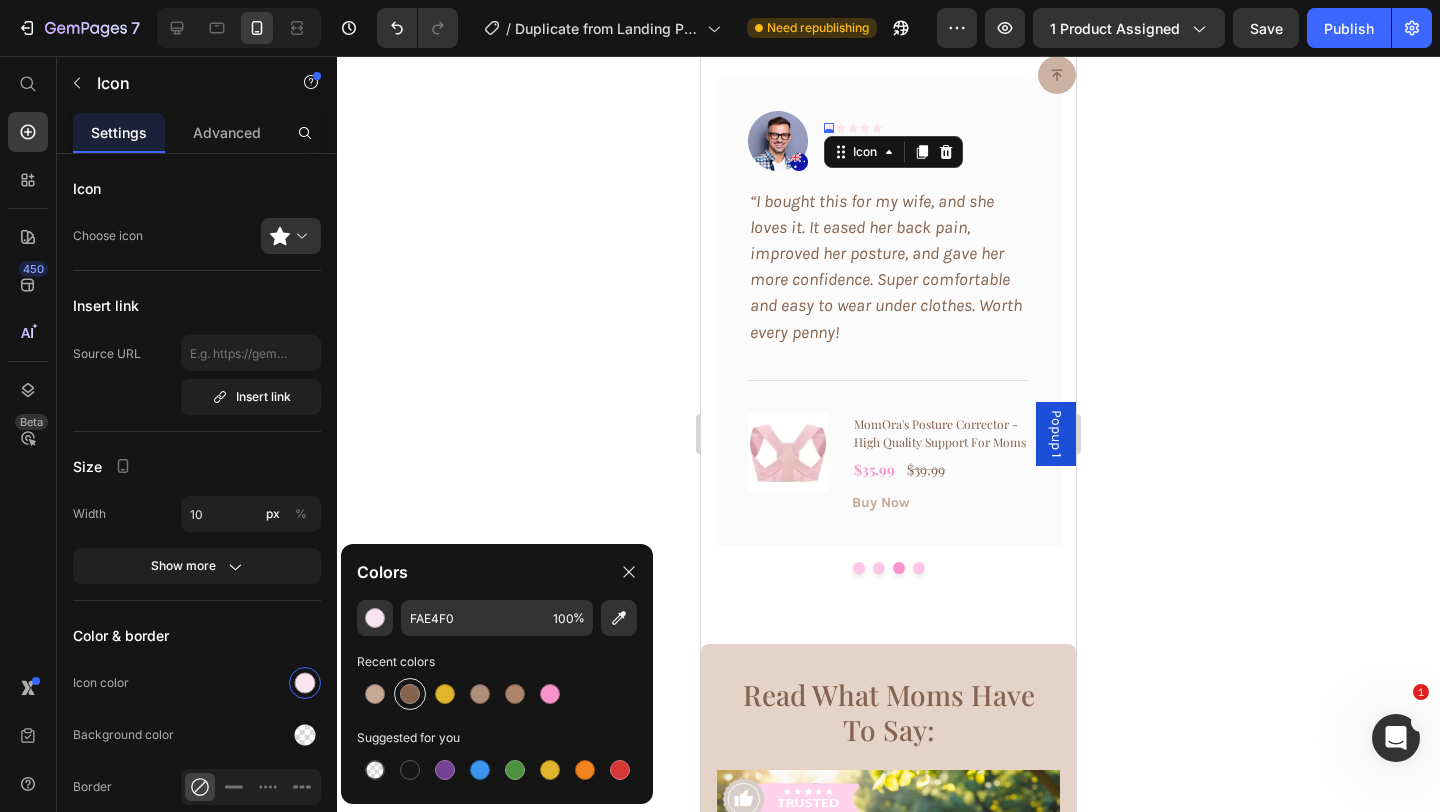 click at bounding box center (410, 694) 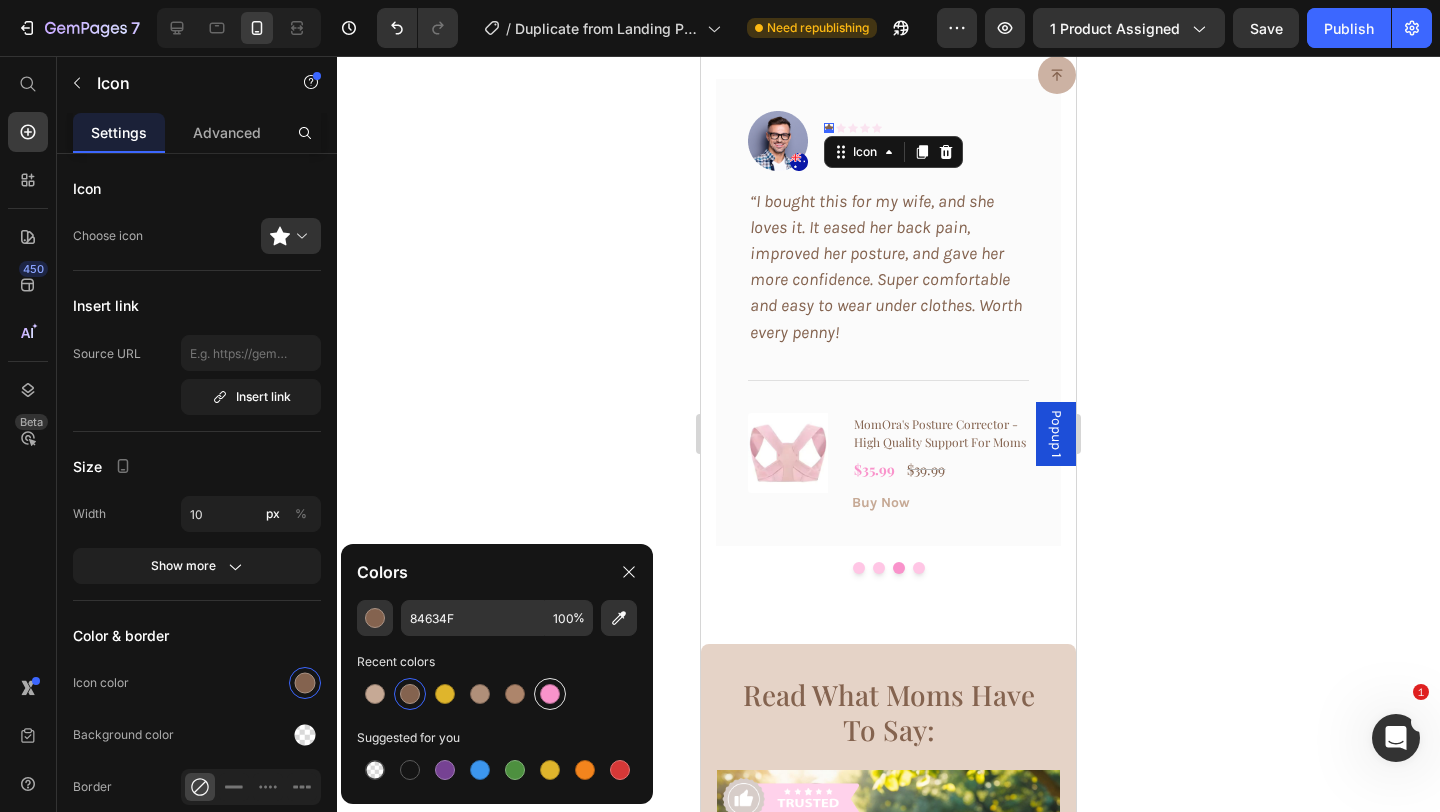 click at bounding box center [550, 694] 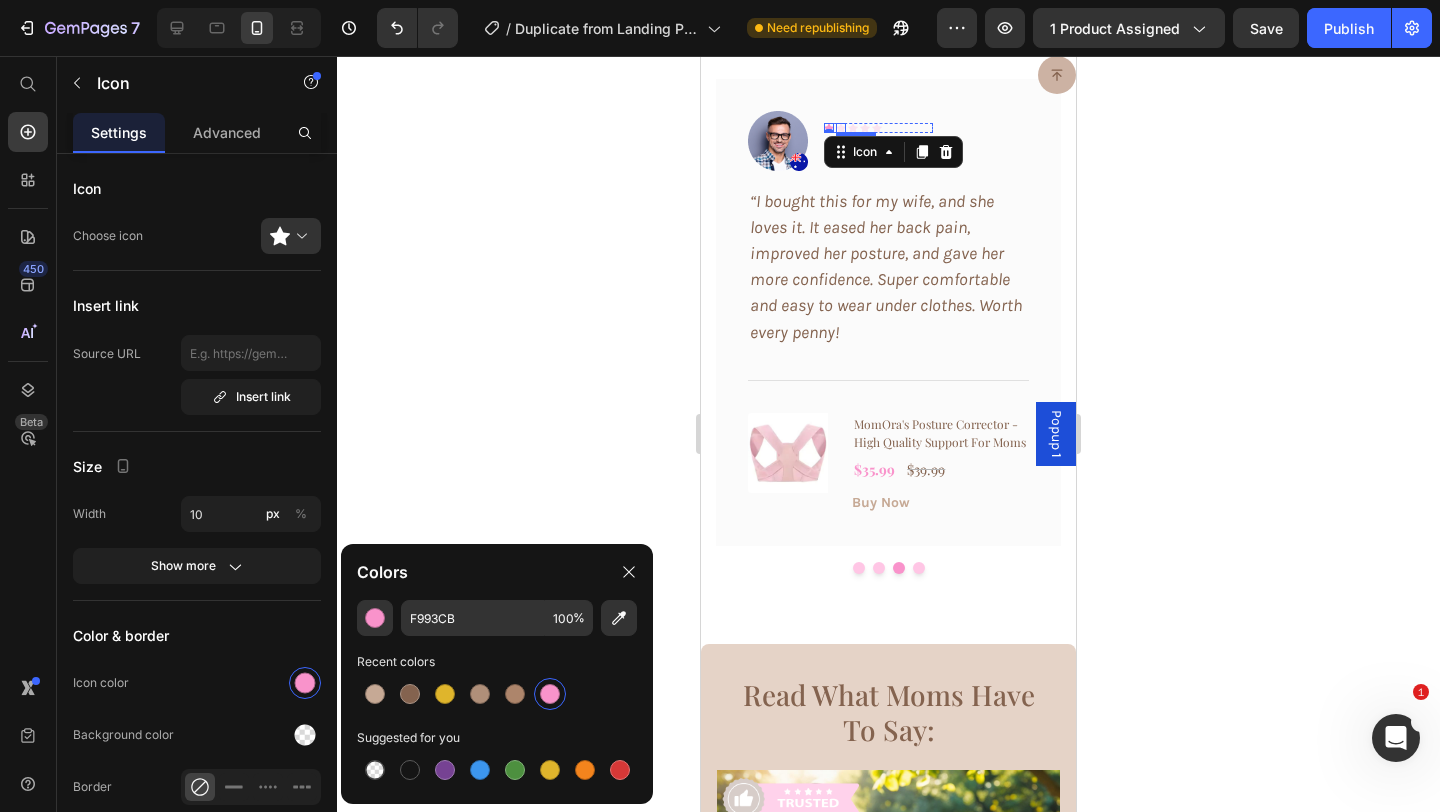 click 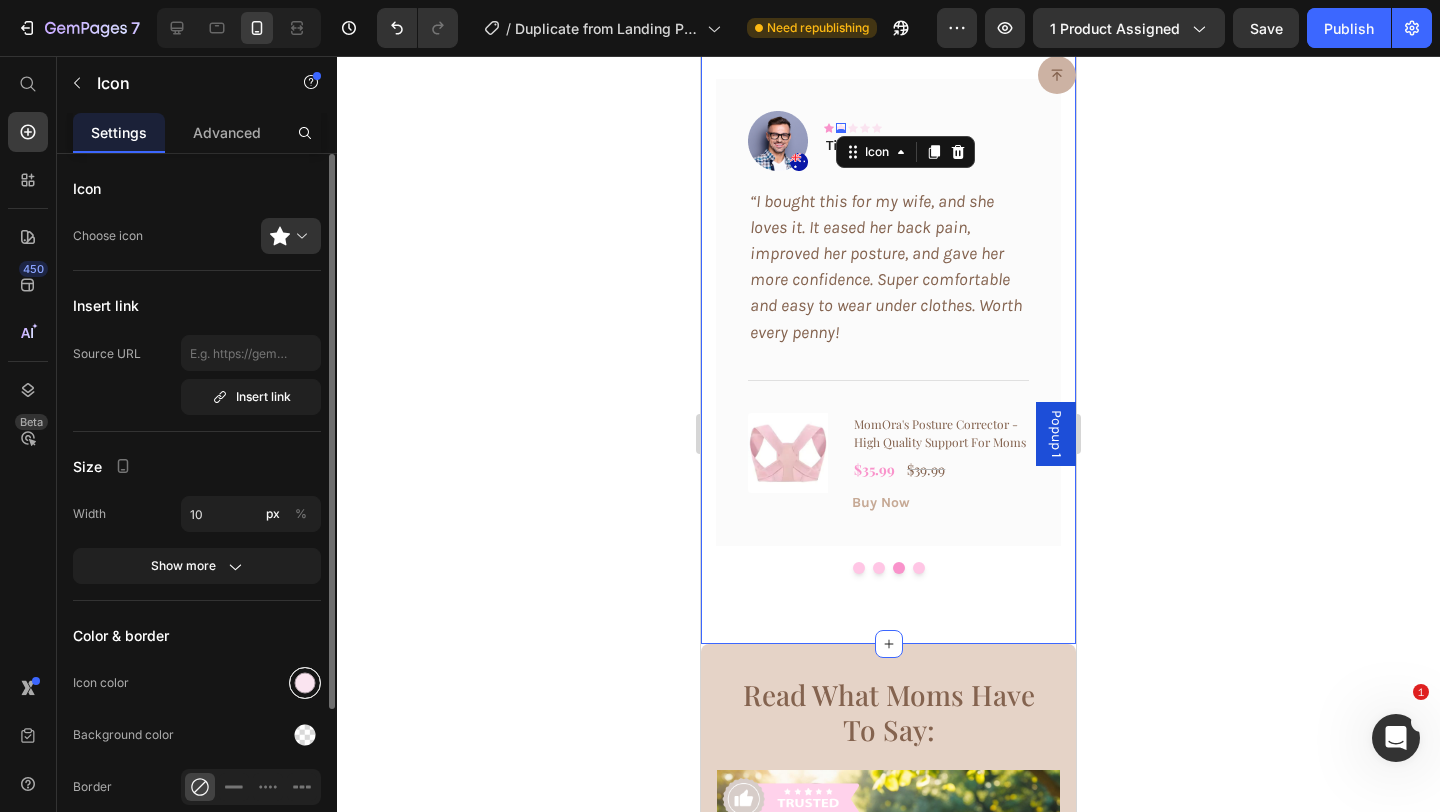click at bounding box center (305, 683) 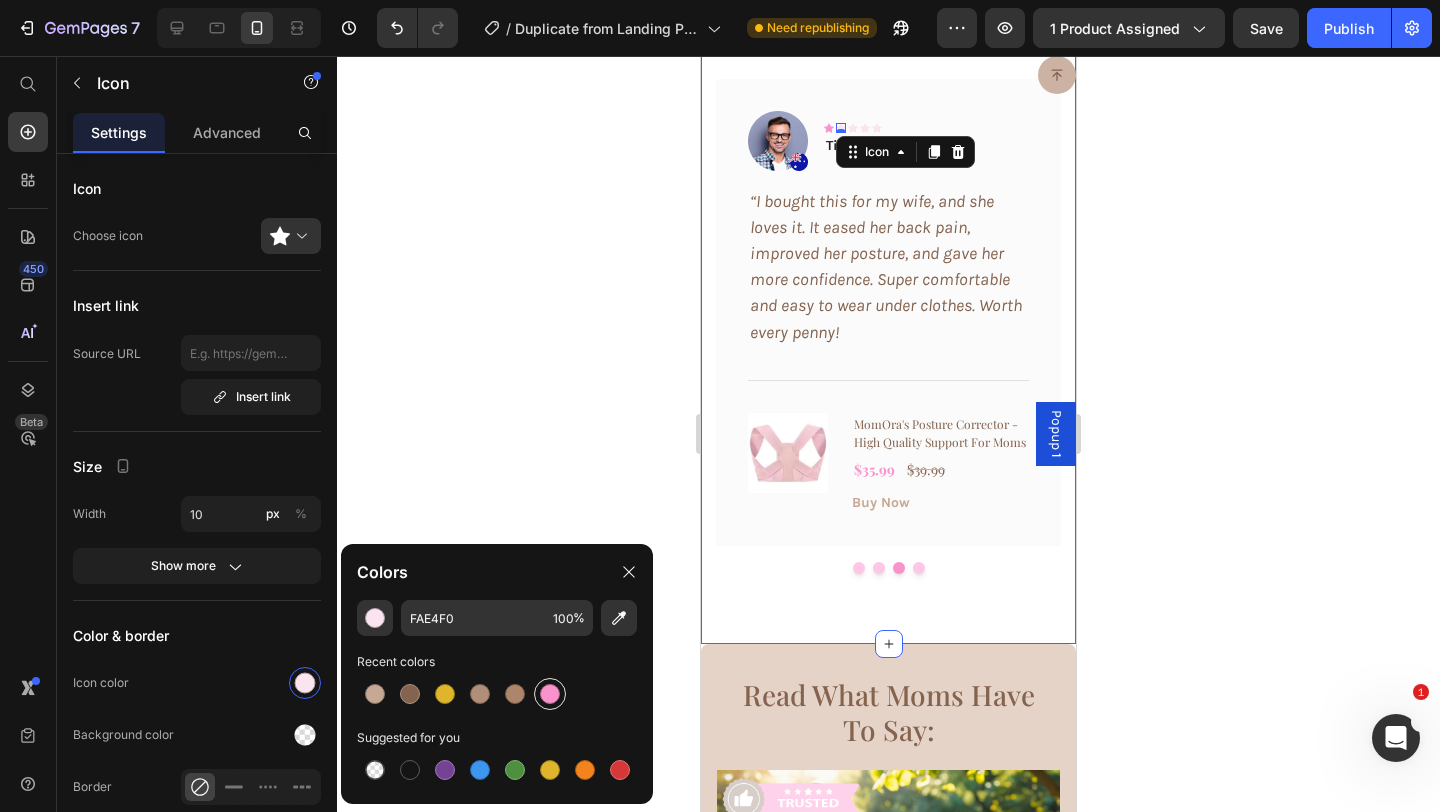 click at bounding box center [550, 694] 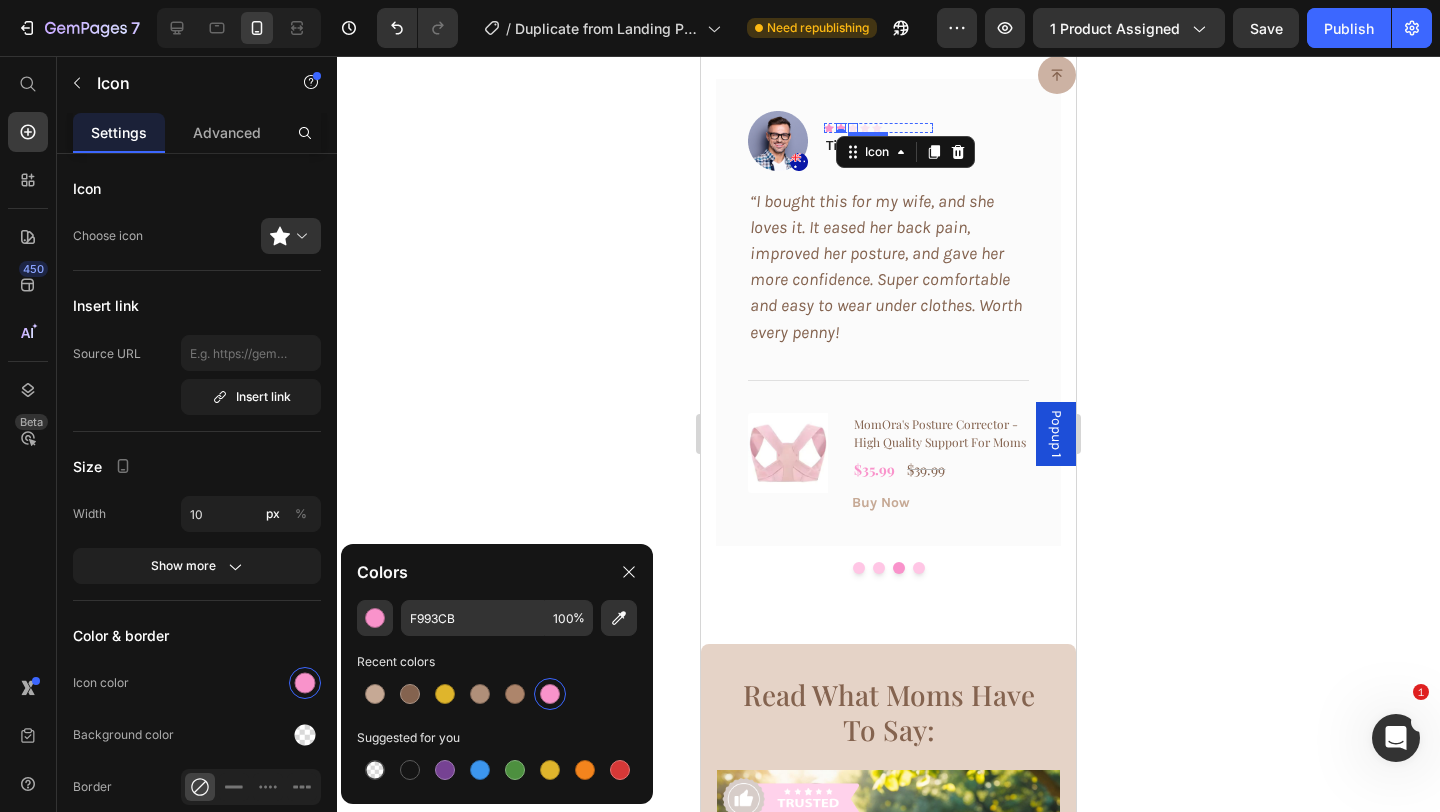 click 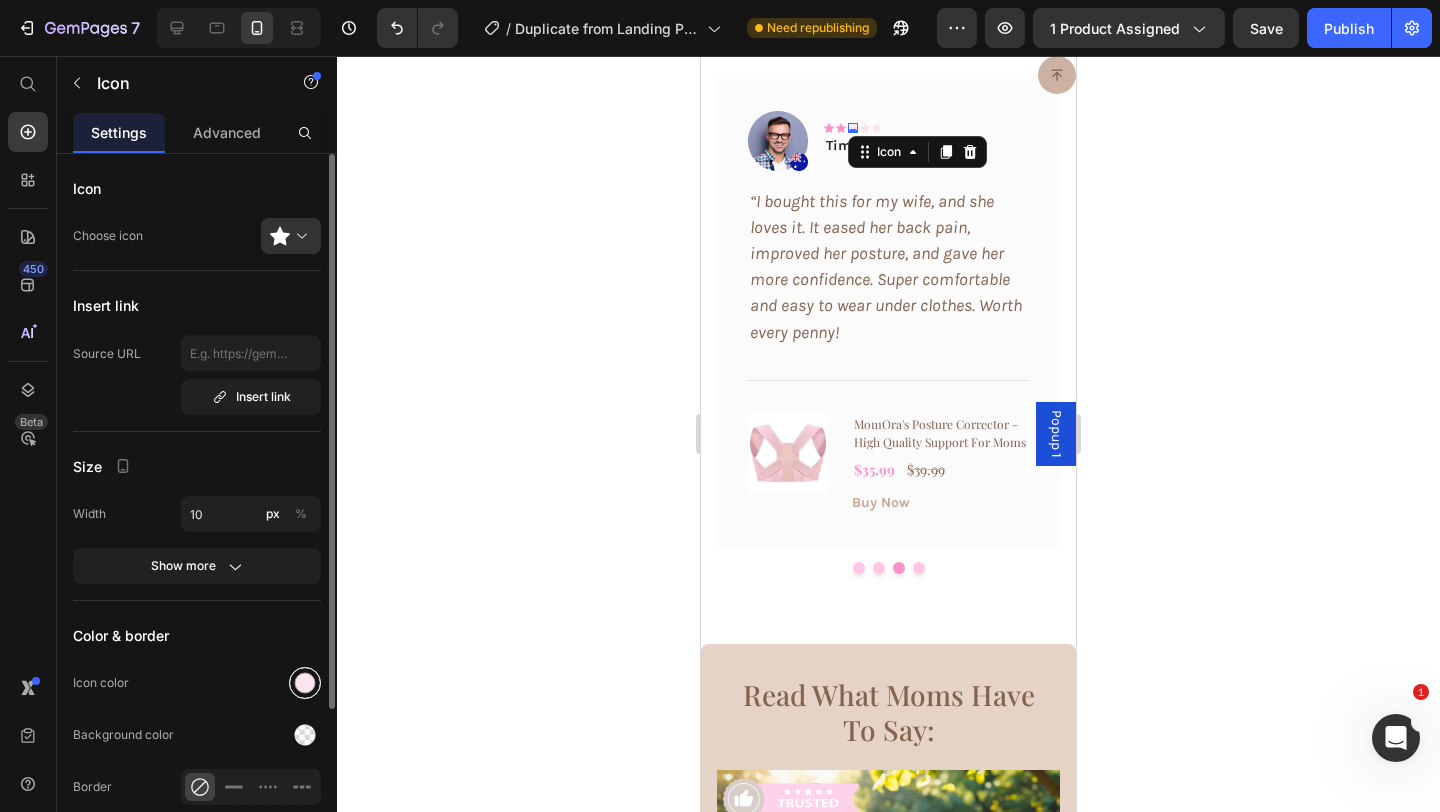 click at bounding box center (305, 683) 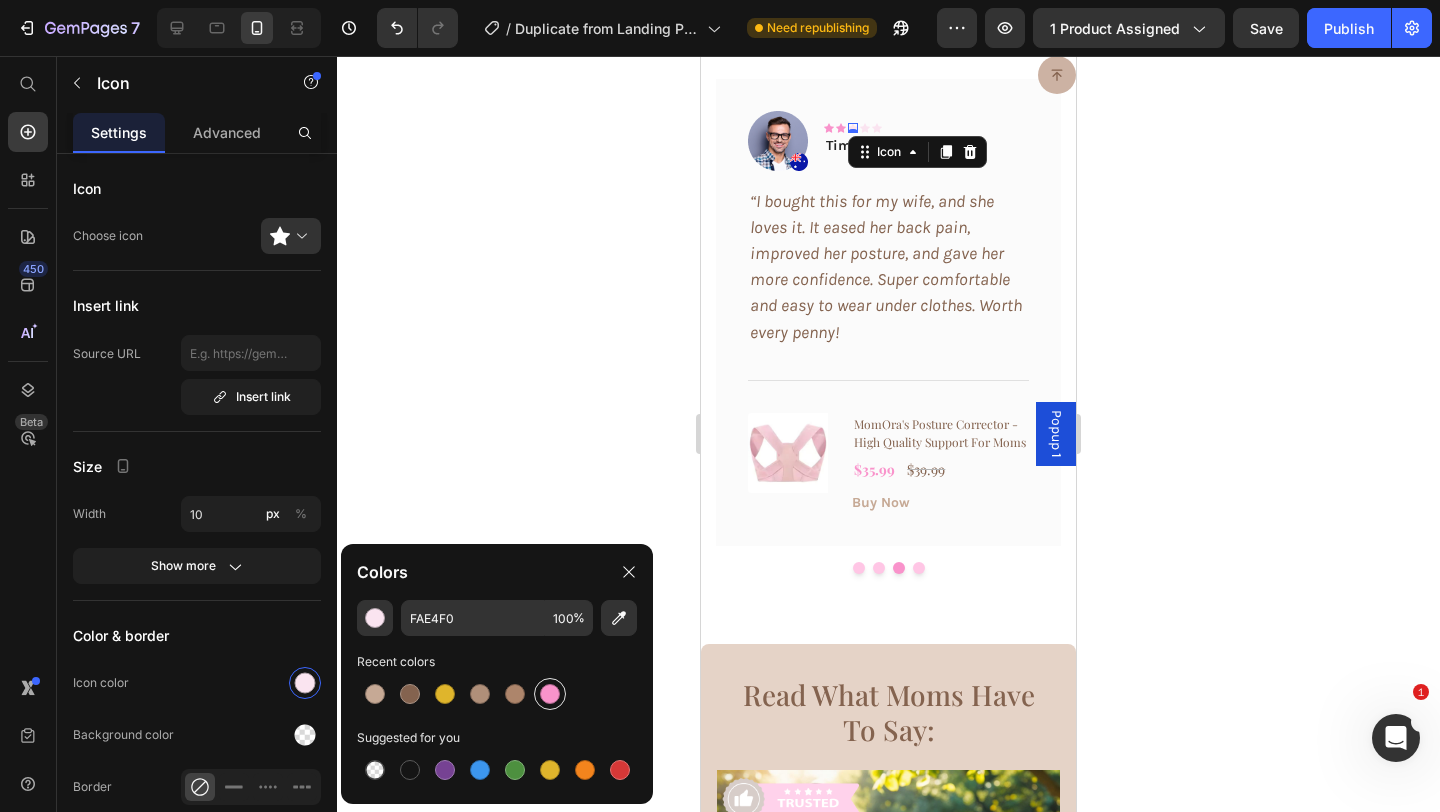 click at bounding box center [550, 694] 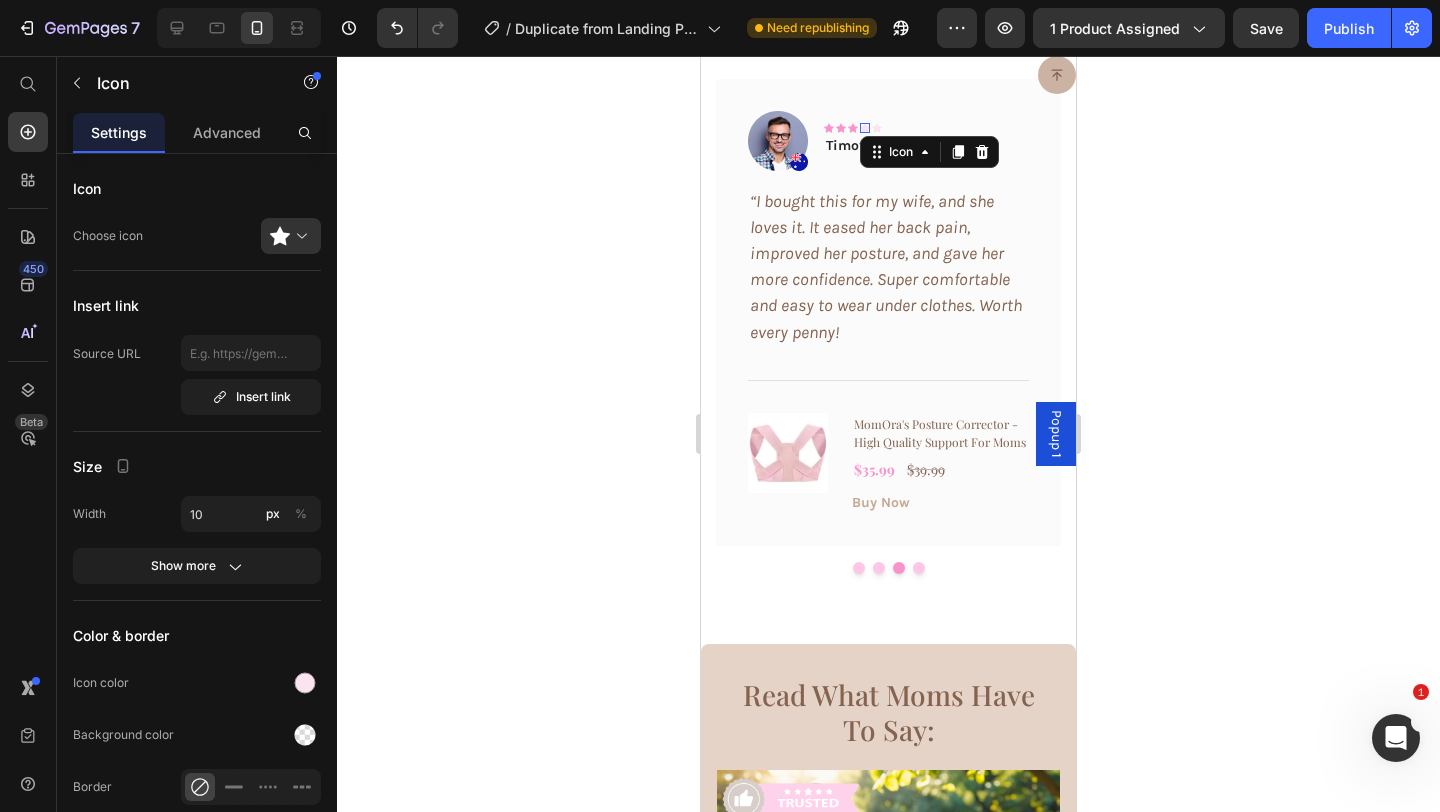 click on "Icon   0" at bounding box center (865, 128) 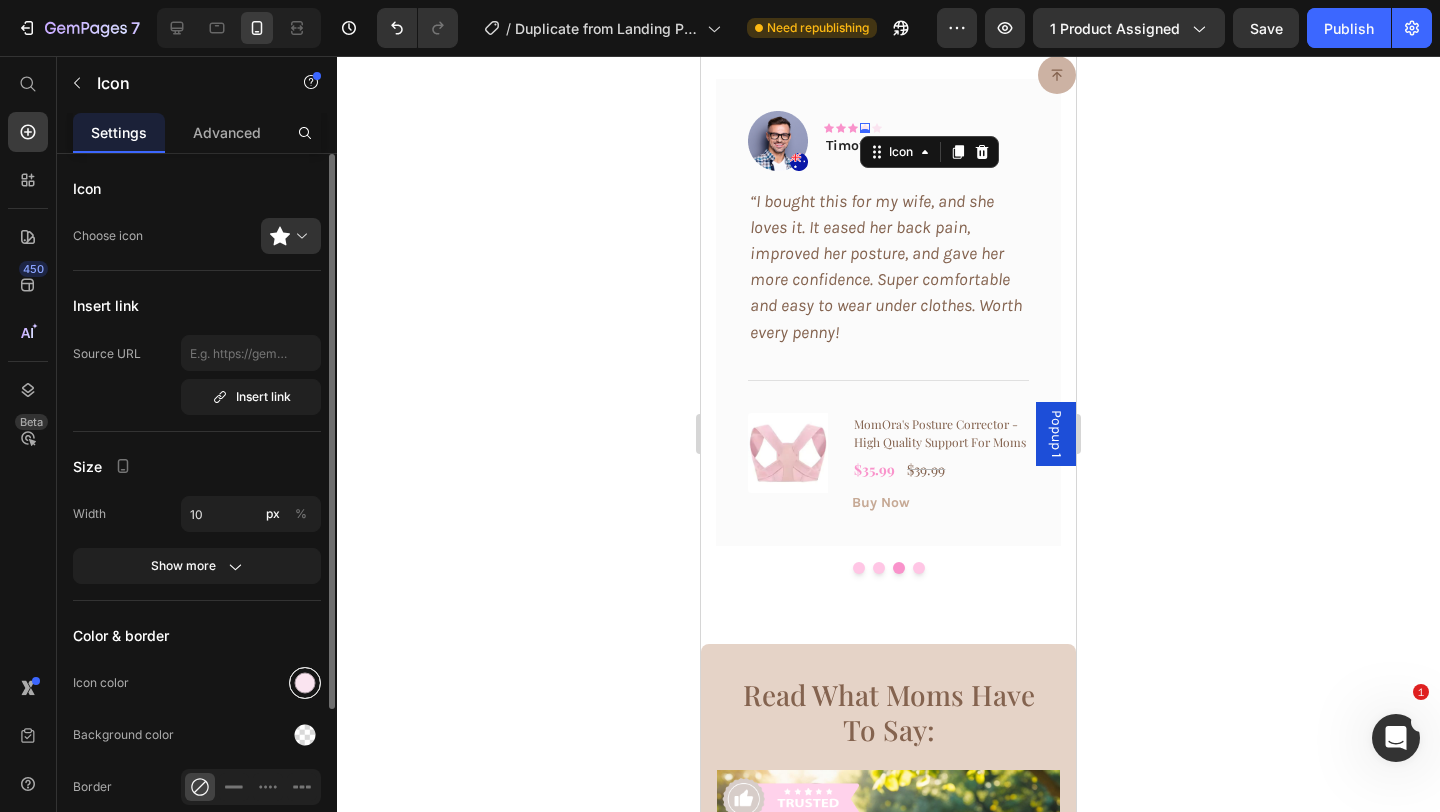 click at bounding box center [305, 683] 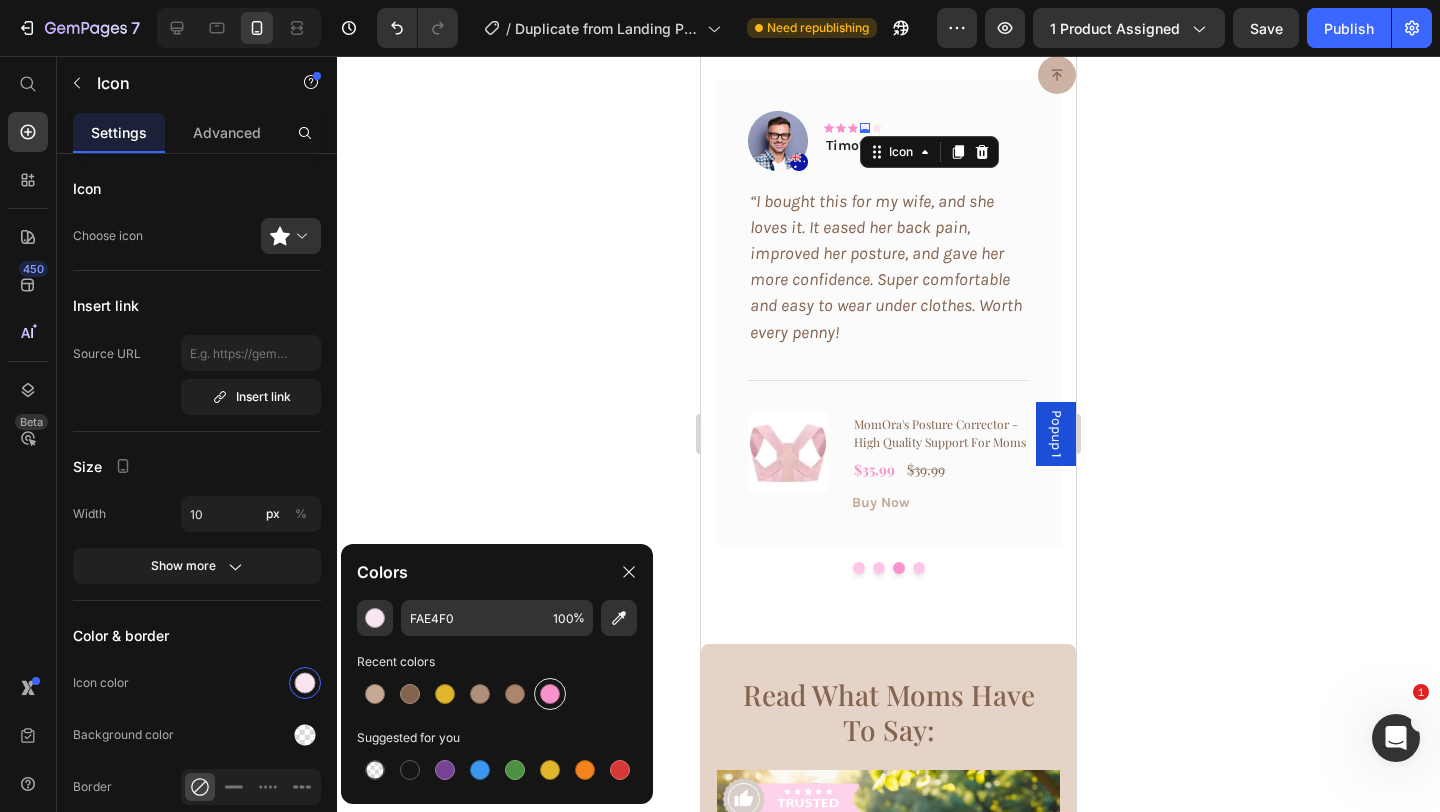 click at bounding box center [550, 694] 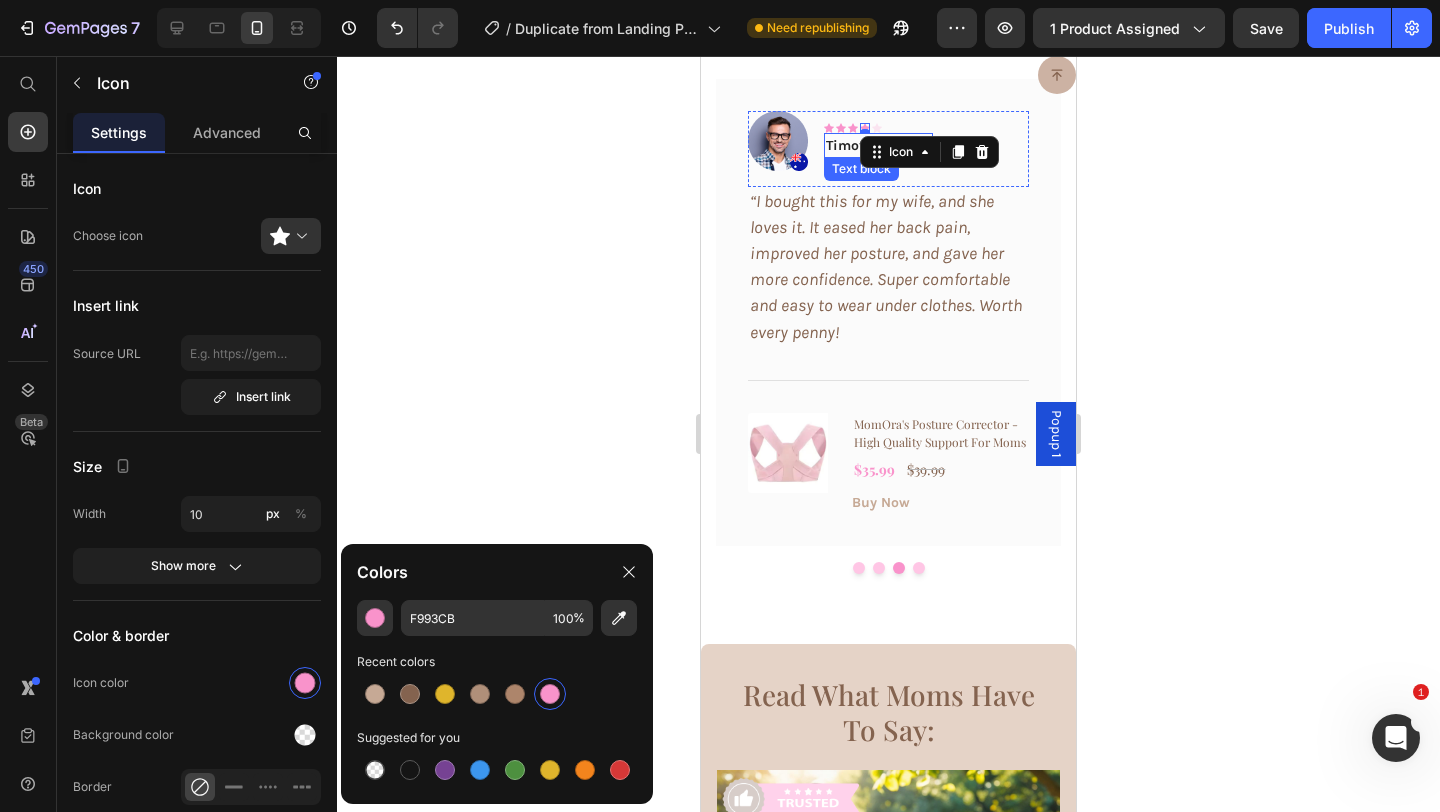 click on "Timothy Joseph" at bounding box center [878, 145] 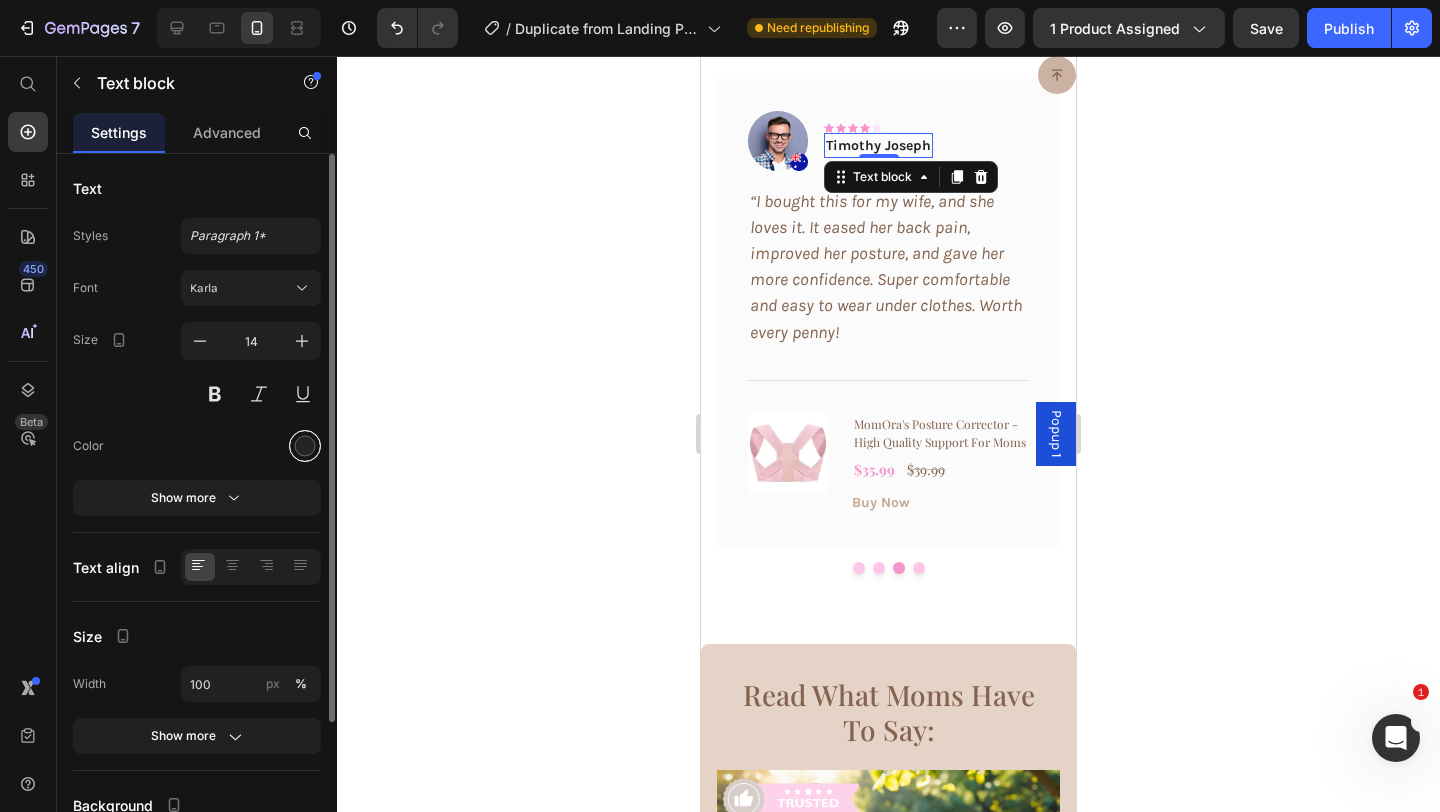 click at bounding box center [305, 446] 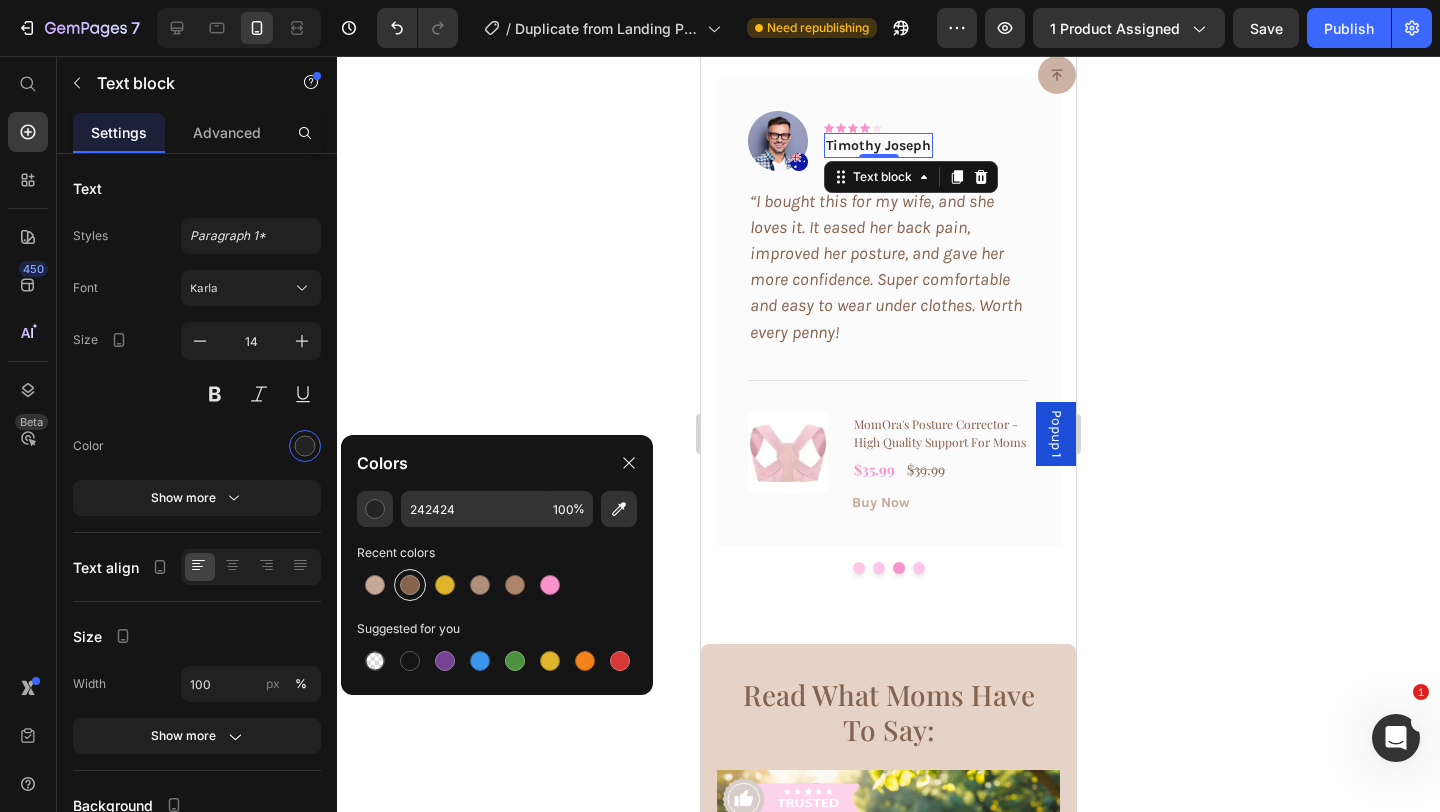 click at bounding box center (410, 585) 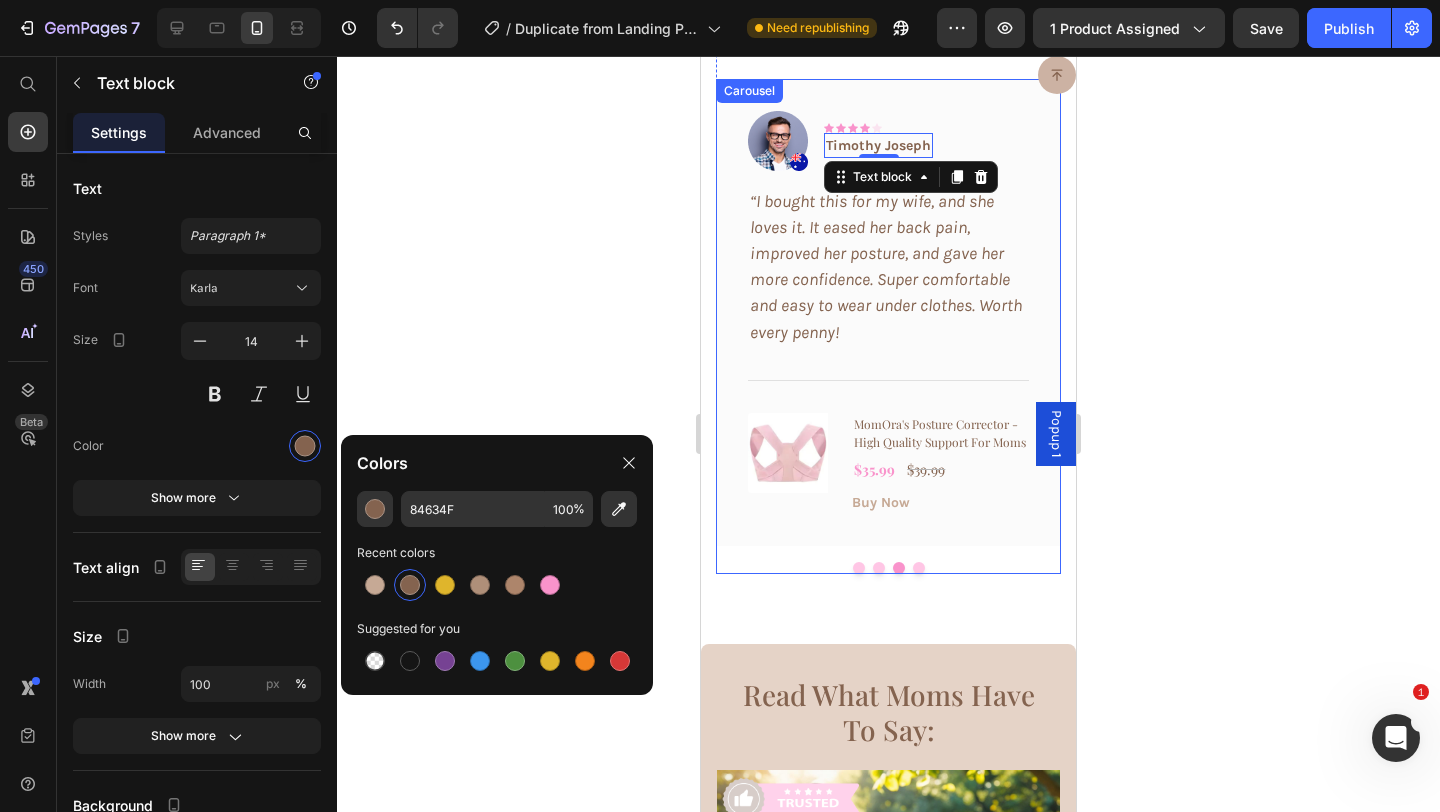 click at bounding box center [879, 568] 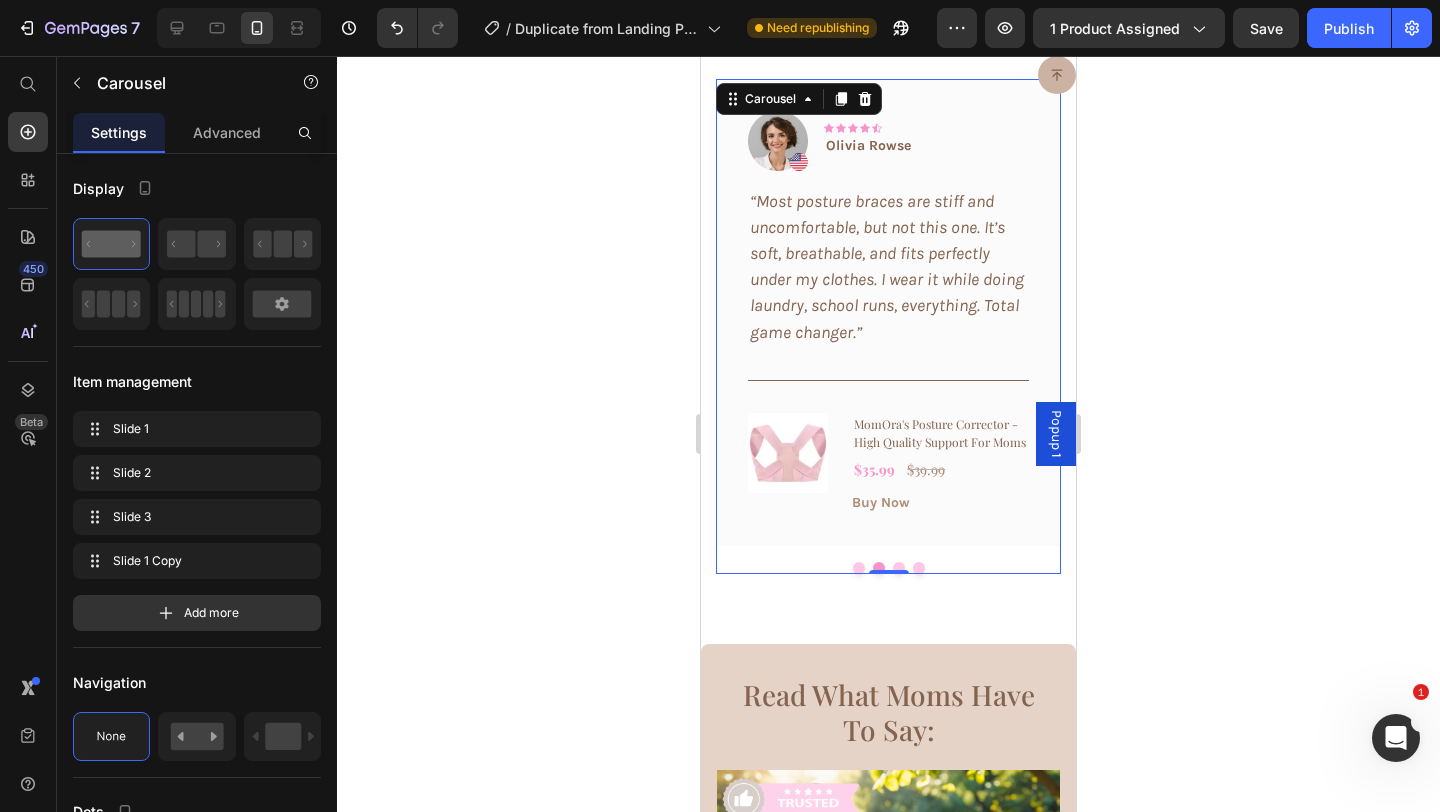 click at bounding box center (859, 568) 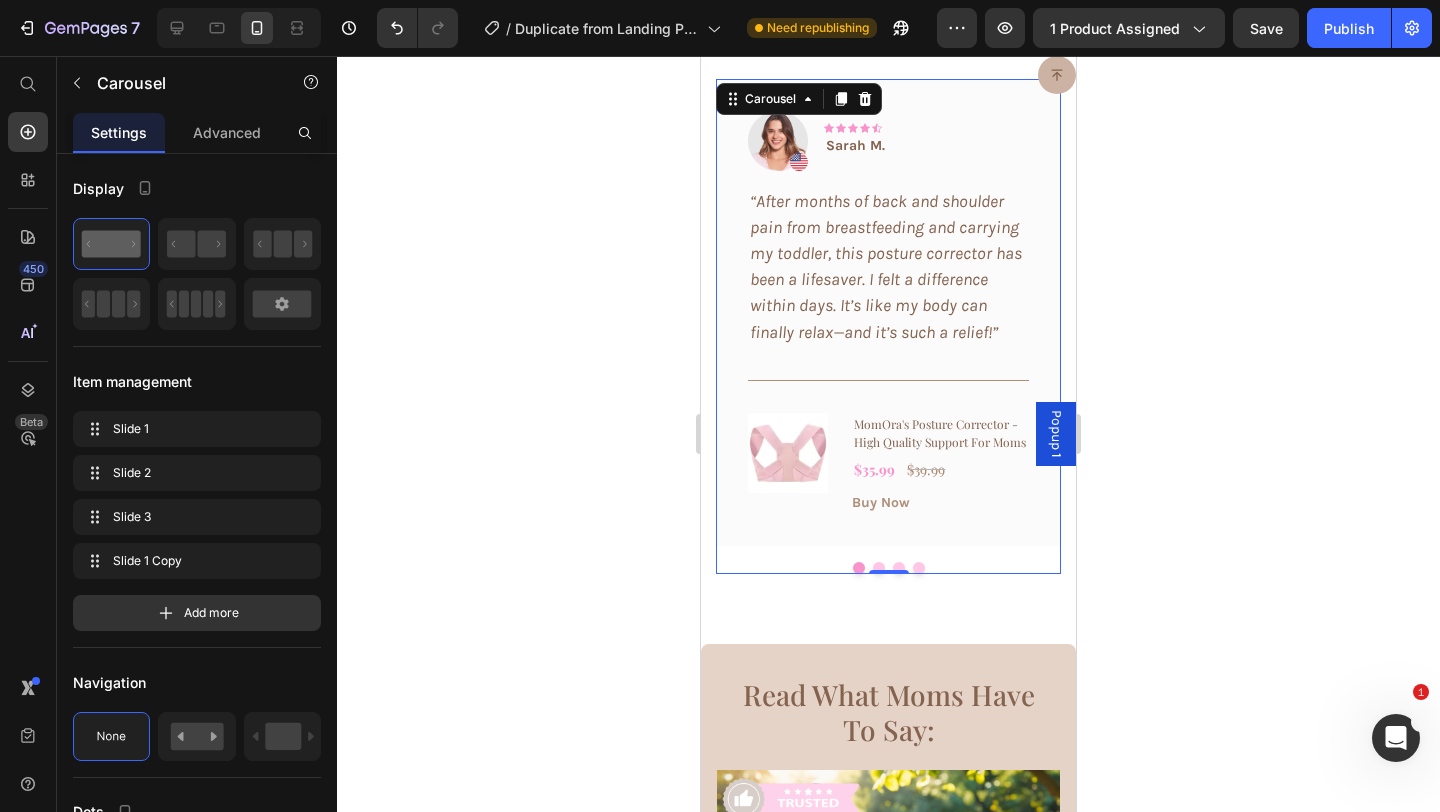 click at bounding box center [899, 568] 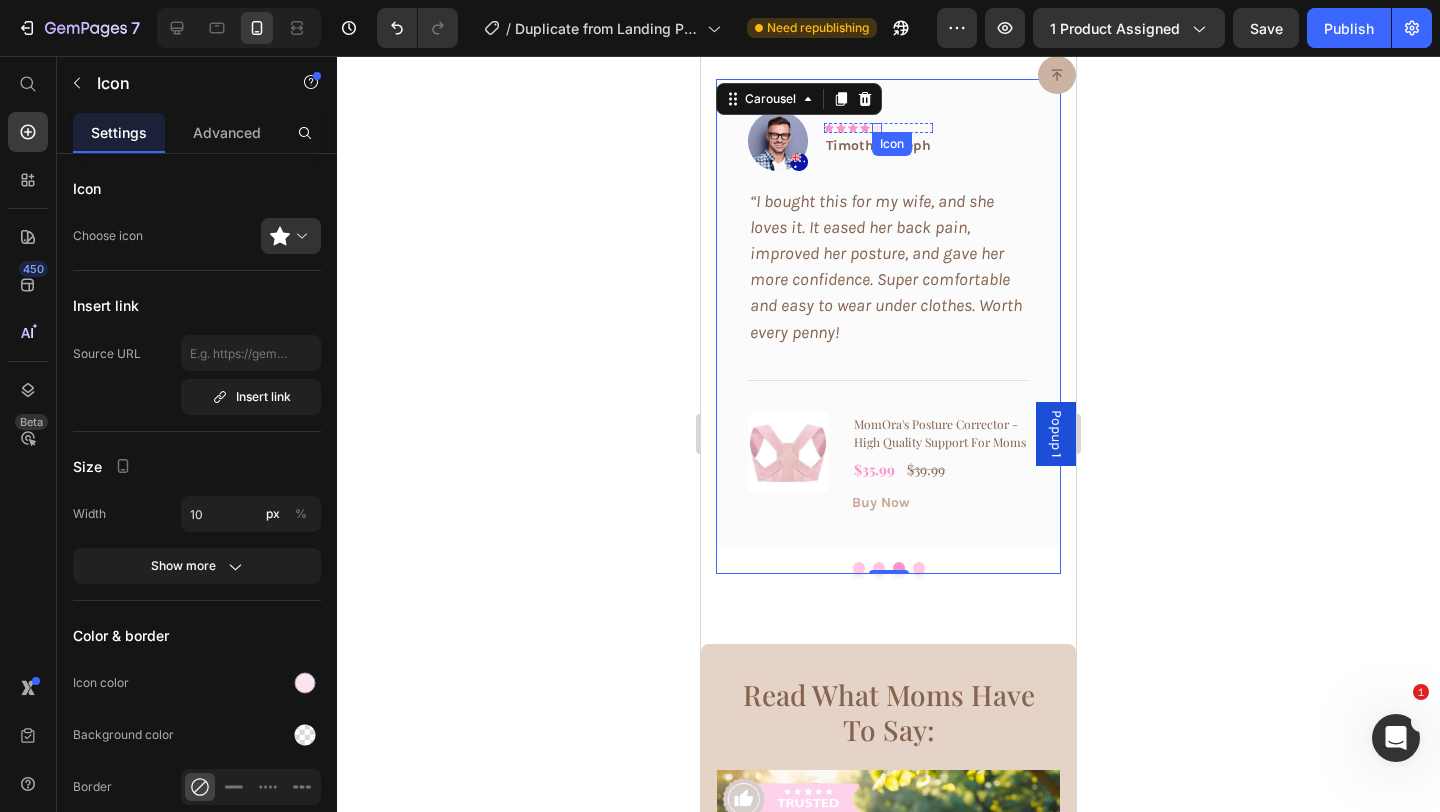 click on "Icon" at bounding box center (877, 128) 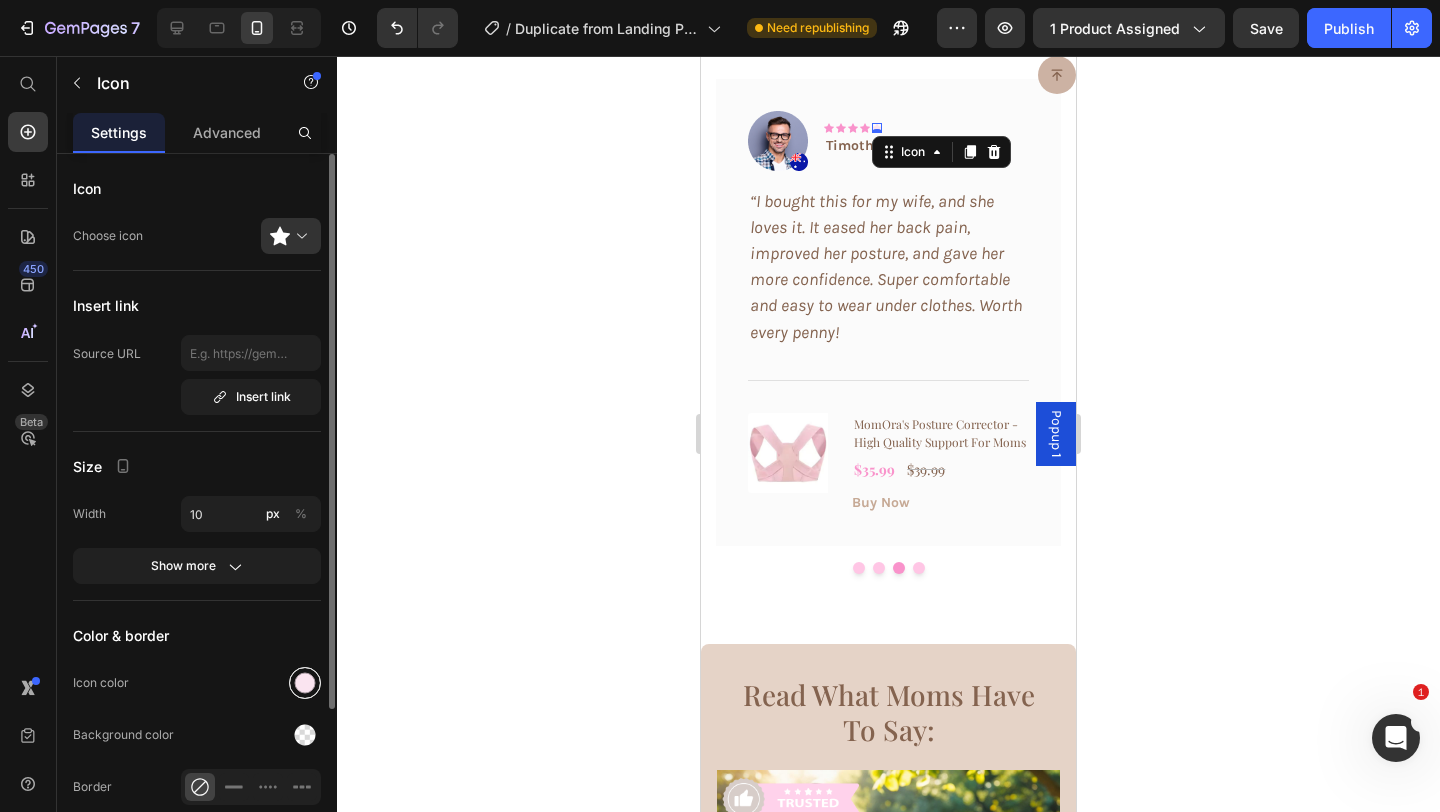 click at bounding box center (305, 683) 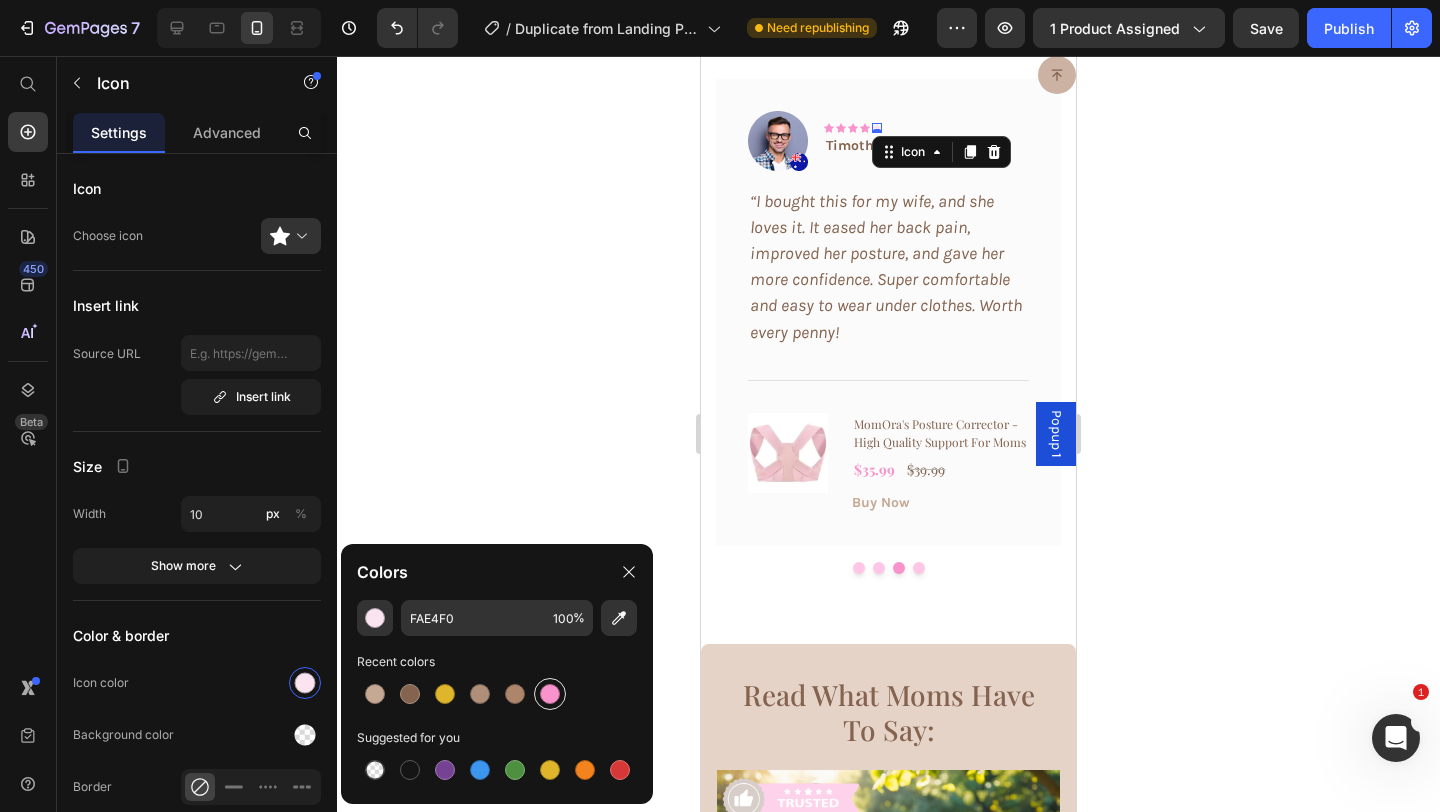click at bounding box center (550, 694) 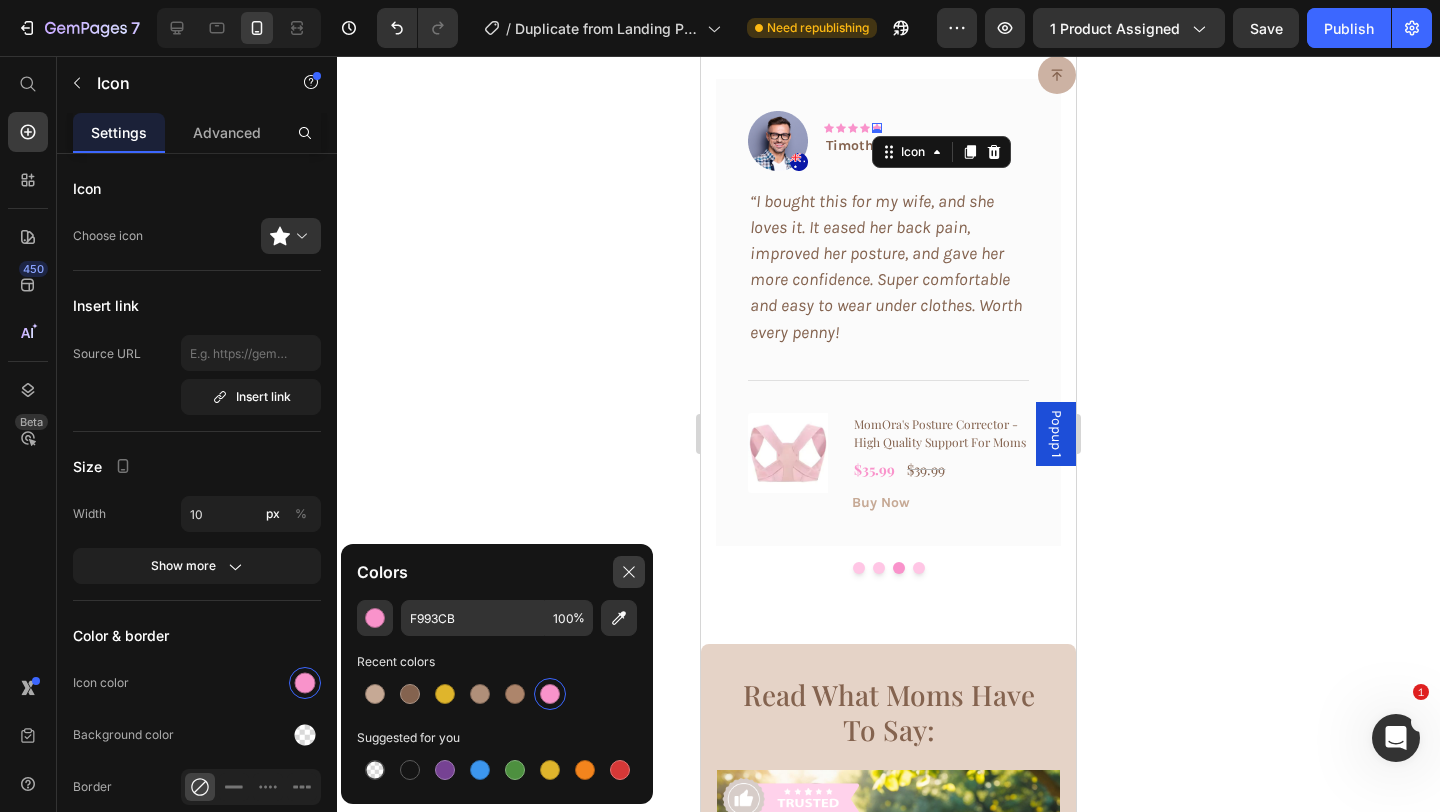 click 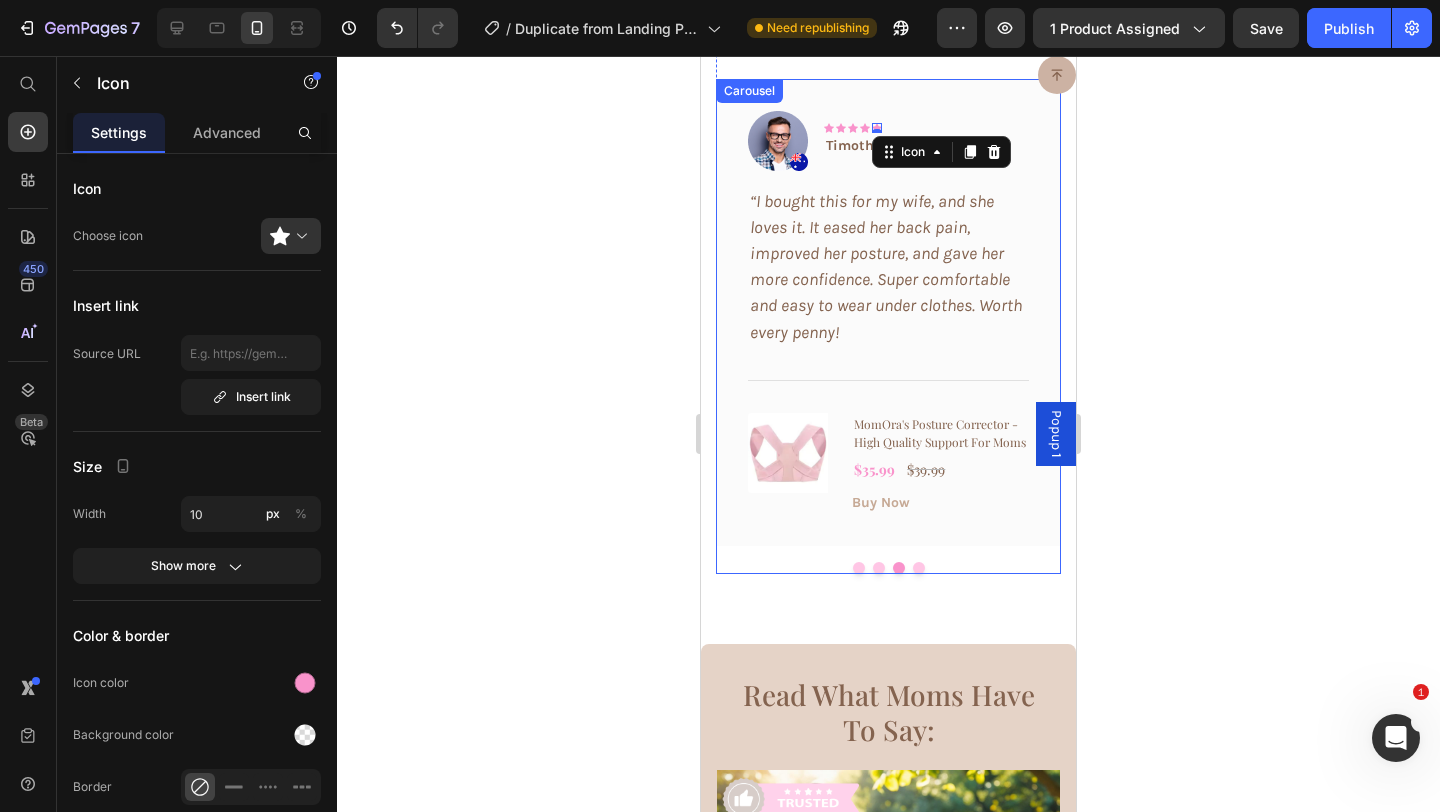 click at bounding box center (919, 568) 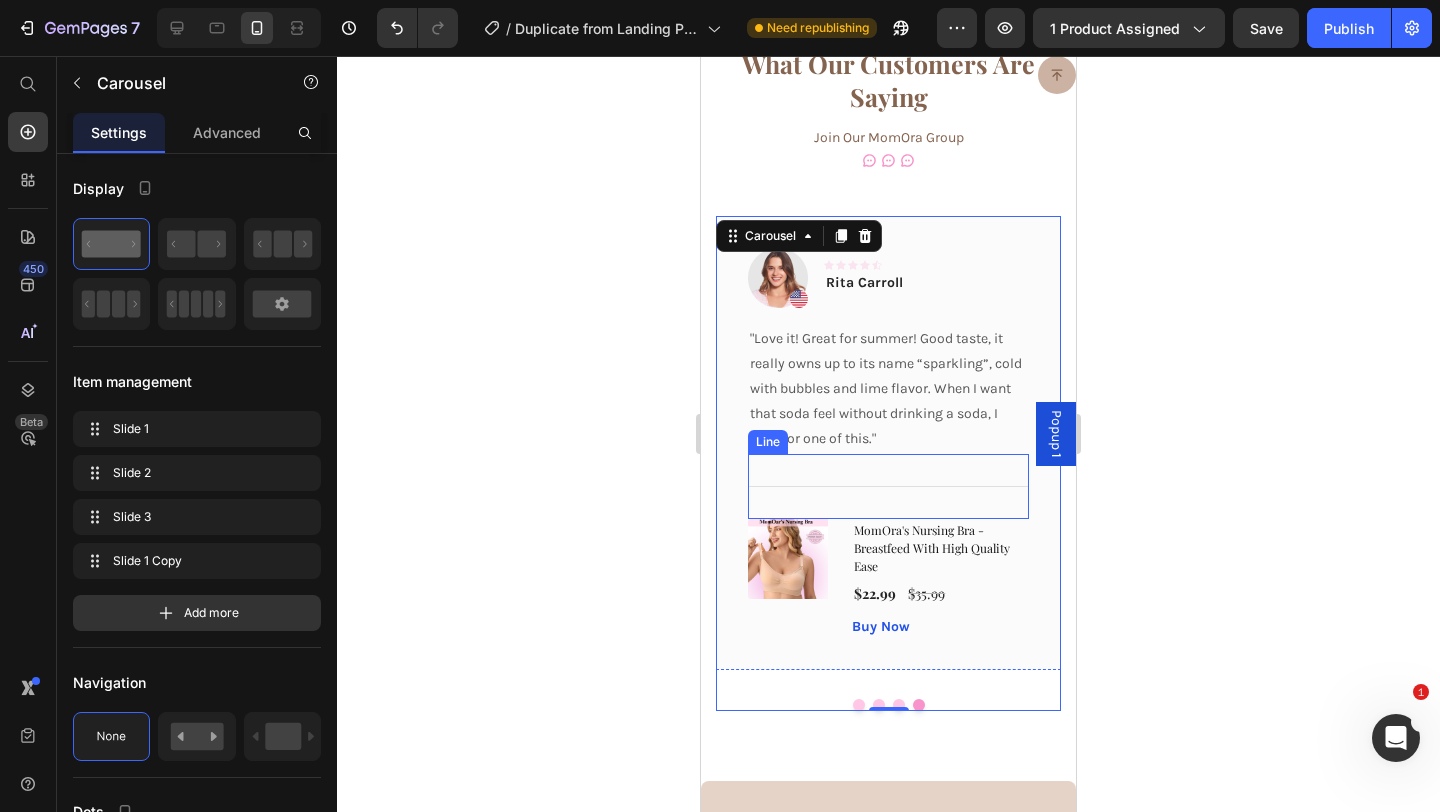 scroll, scrollTop: 7653, scrollLeft: 0, axis: vertical 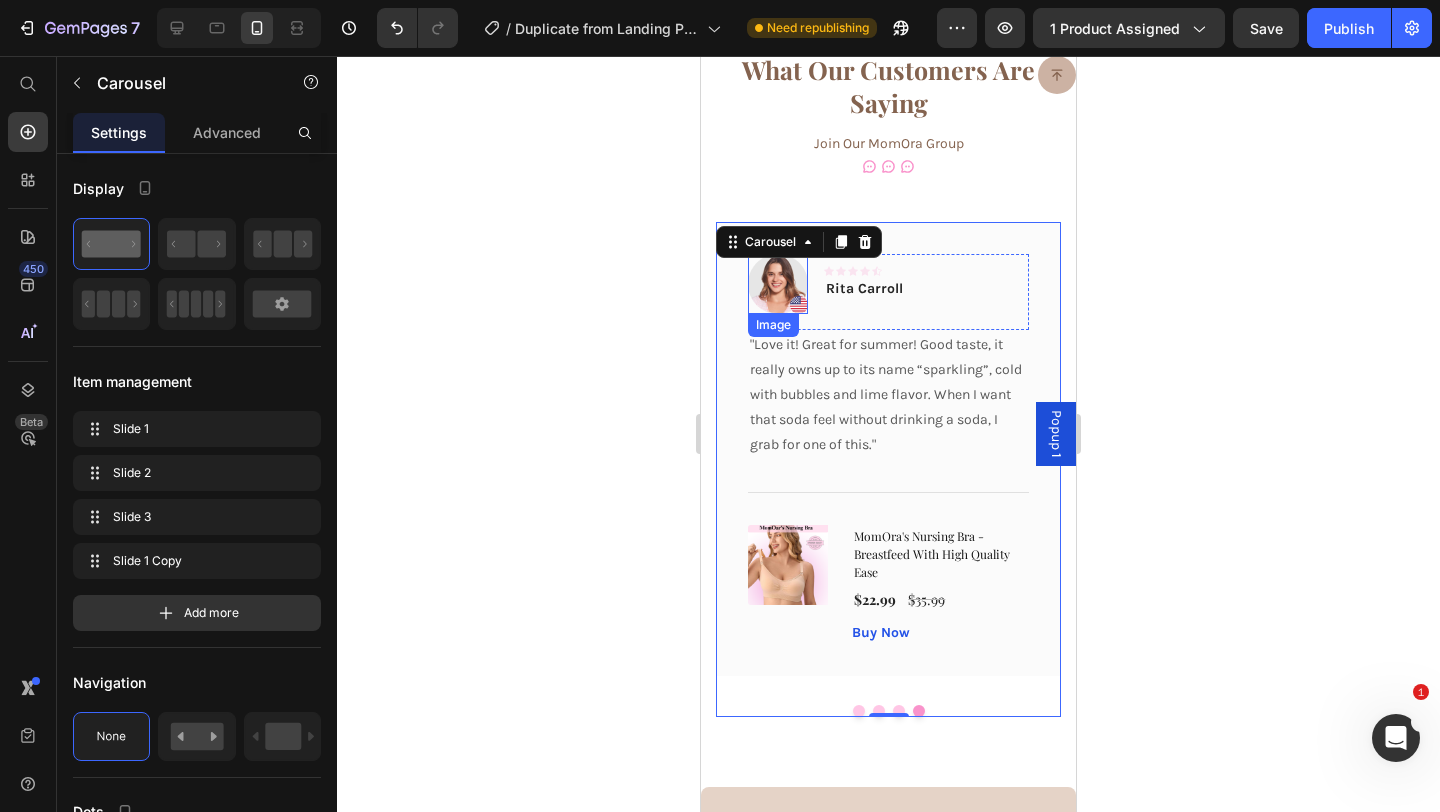 click at bounding box center [778, 284] 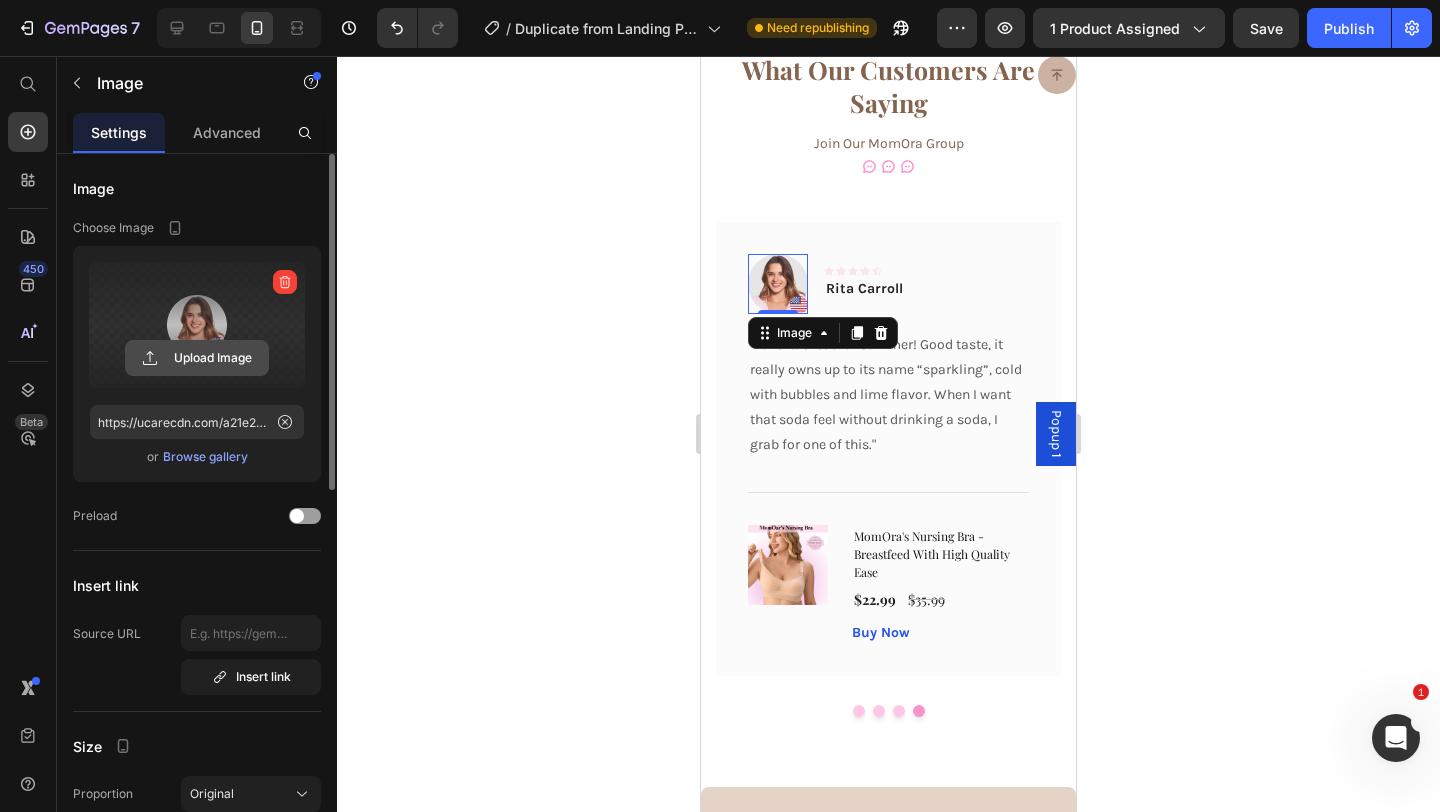 click 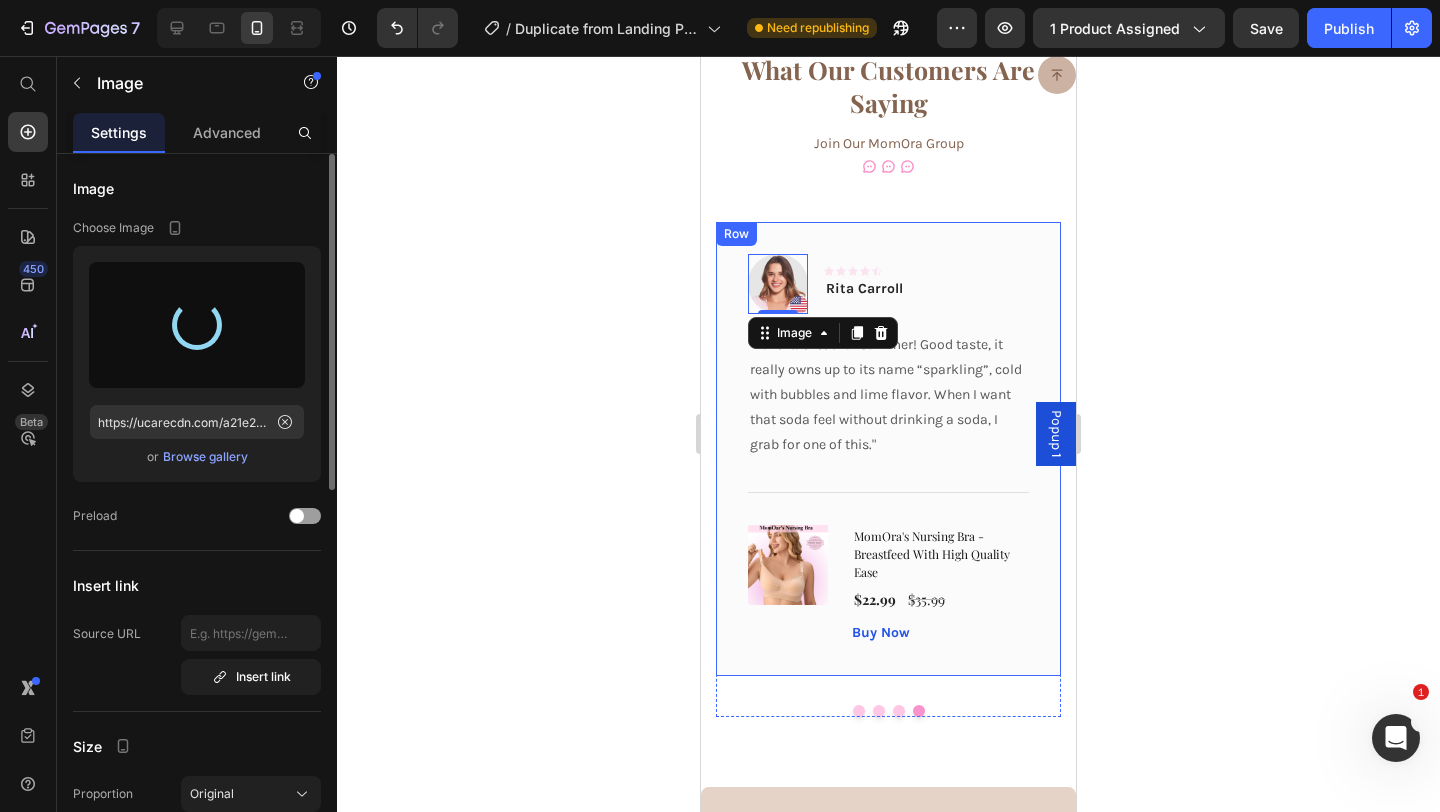 type on "https://cdn.shopify.com/s/files/1/0740/8484/3742/files/gempages_561631520297583829-8251dc7f-547c-4b31-9c6c-4db0665b071a.jpg" 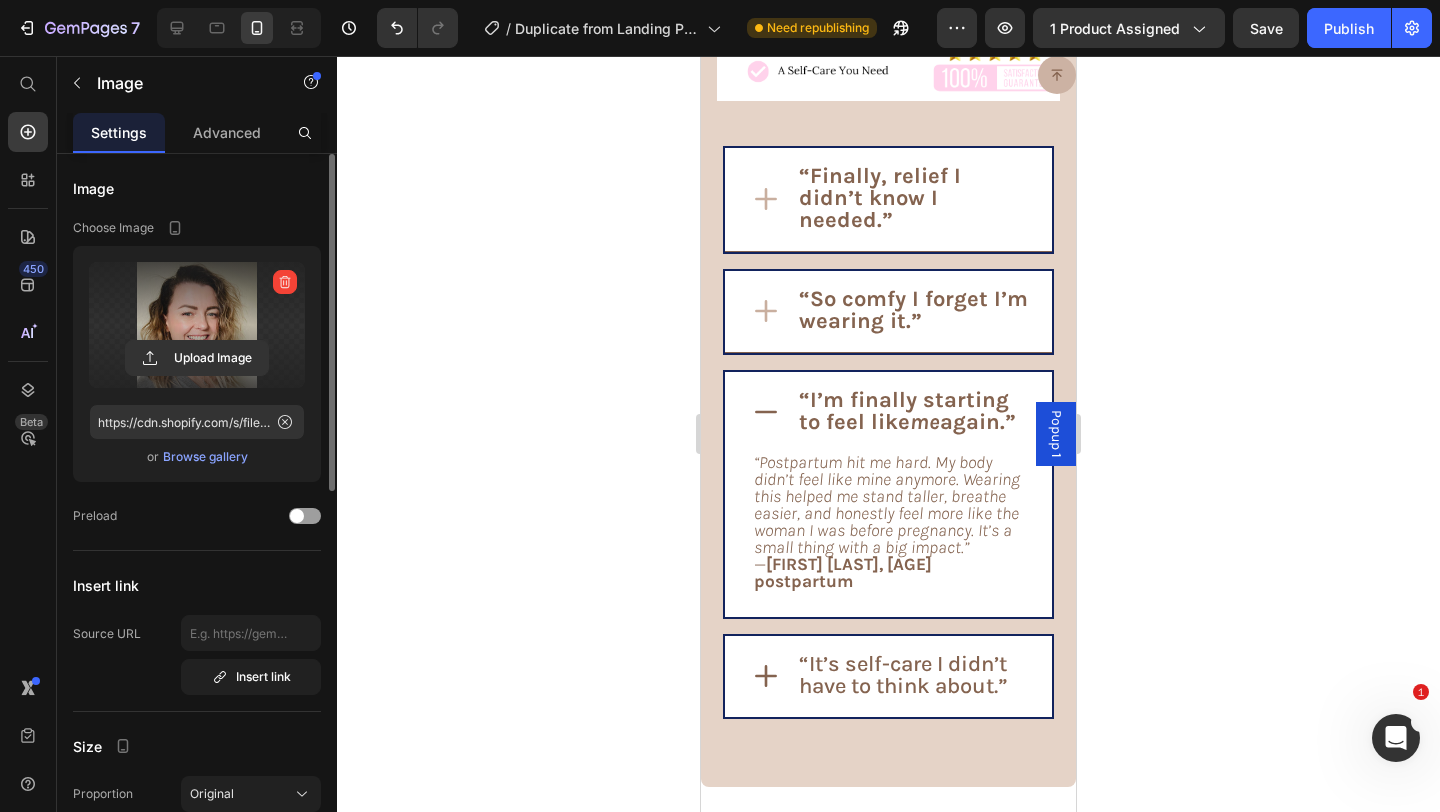 scroll, scrollTop: 8828, scrollLeft: 0, axis: vertical 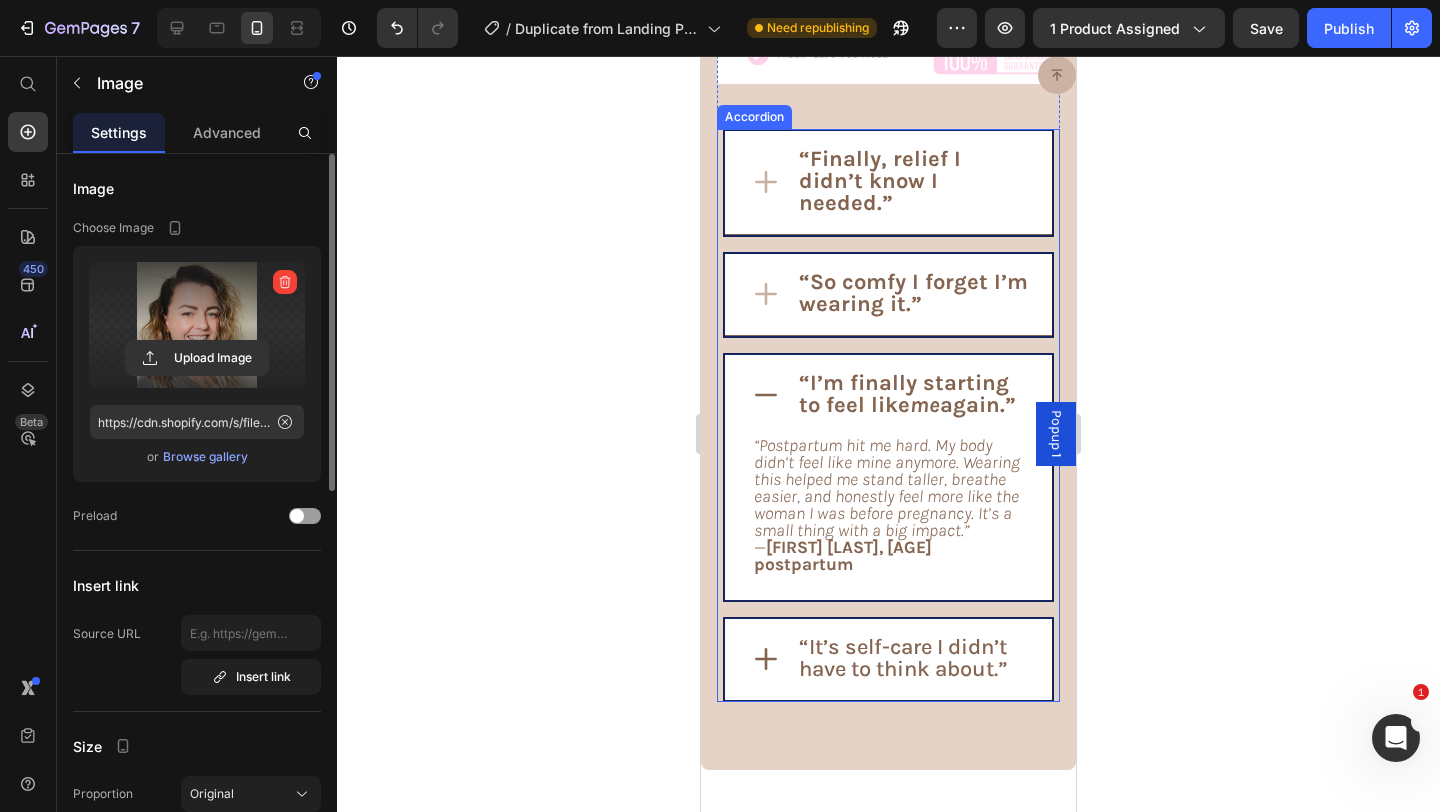 click on "“It’s self-care I didn’t have to think about.”" at bounding box center (903, 658) 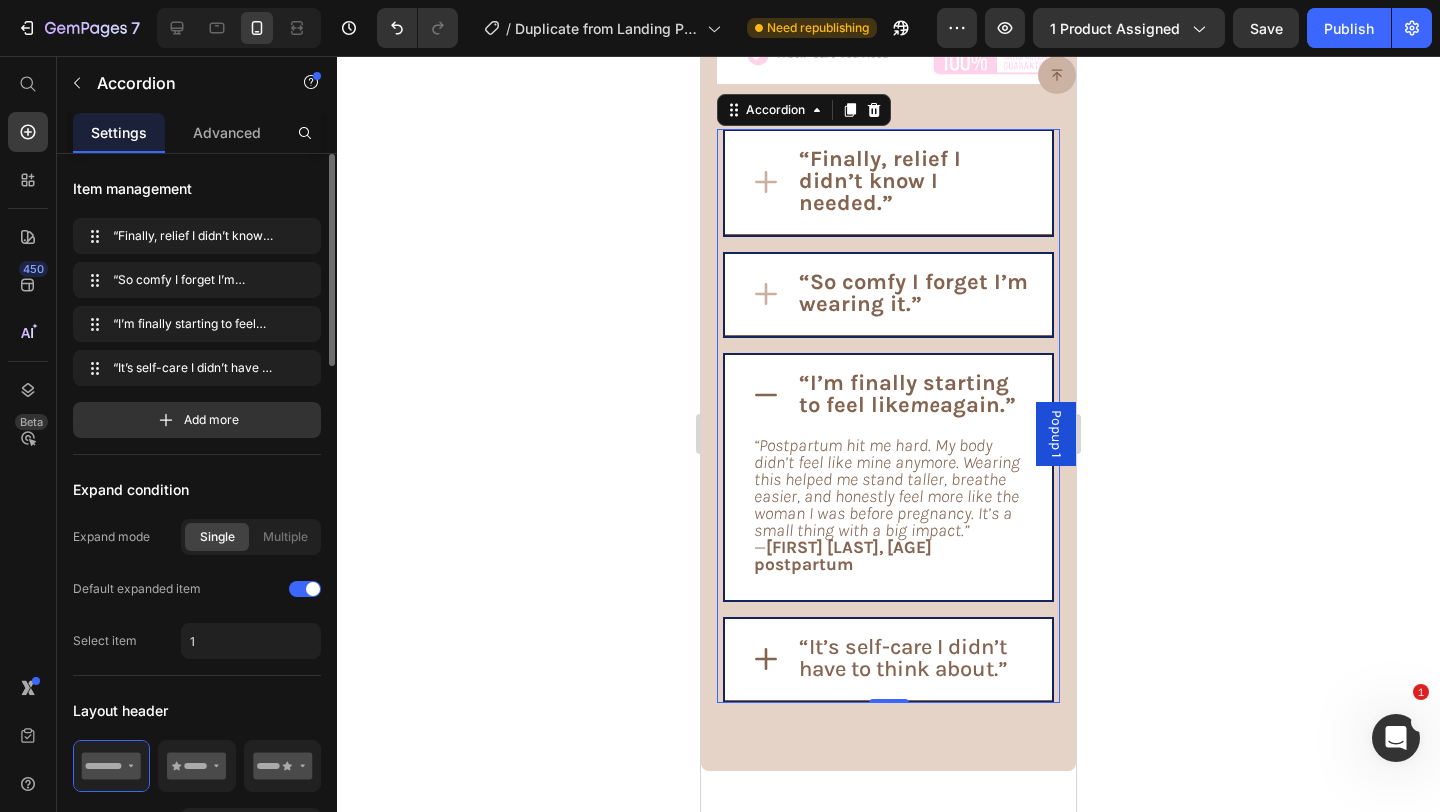 click 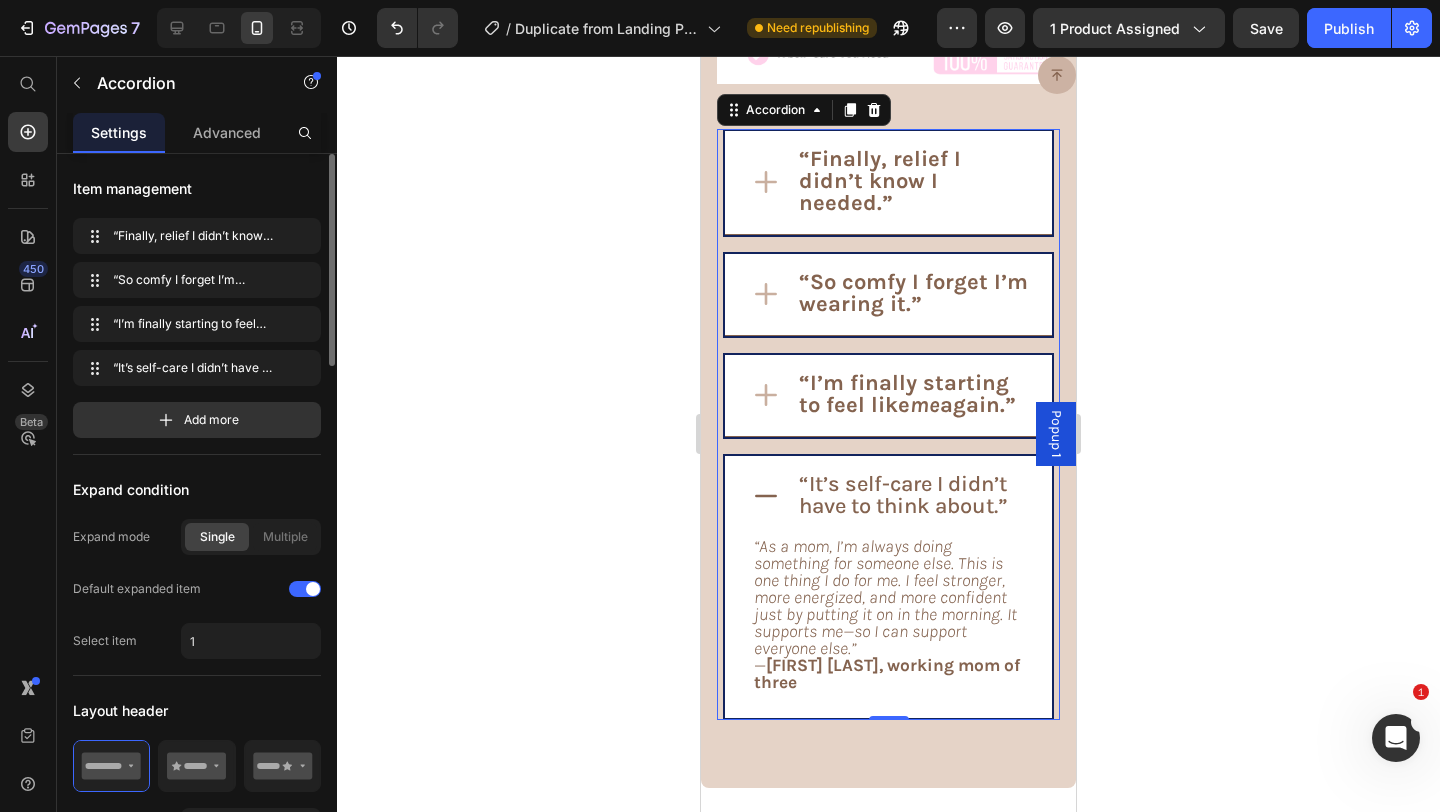 click 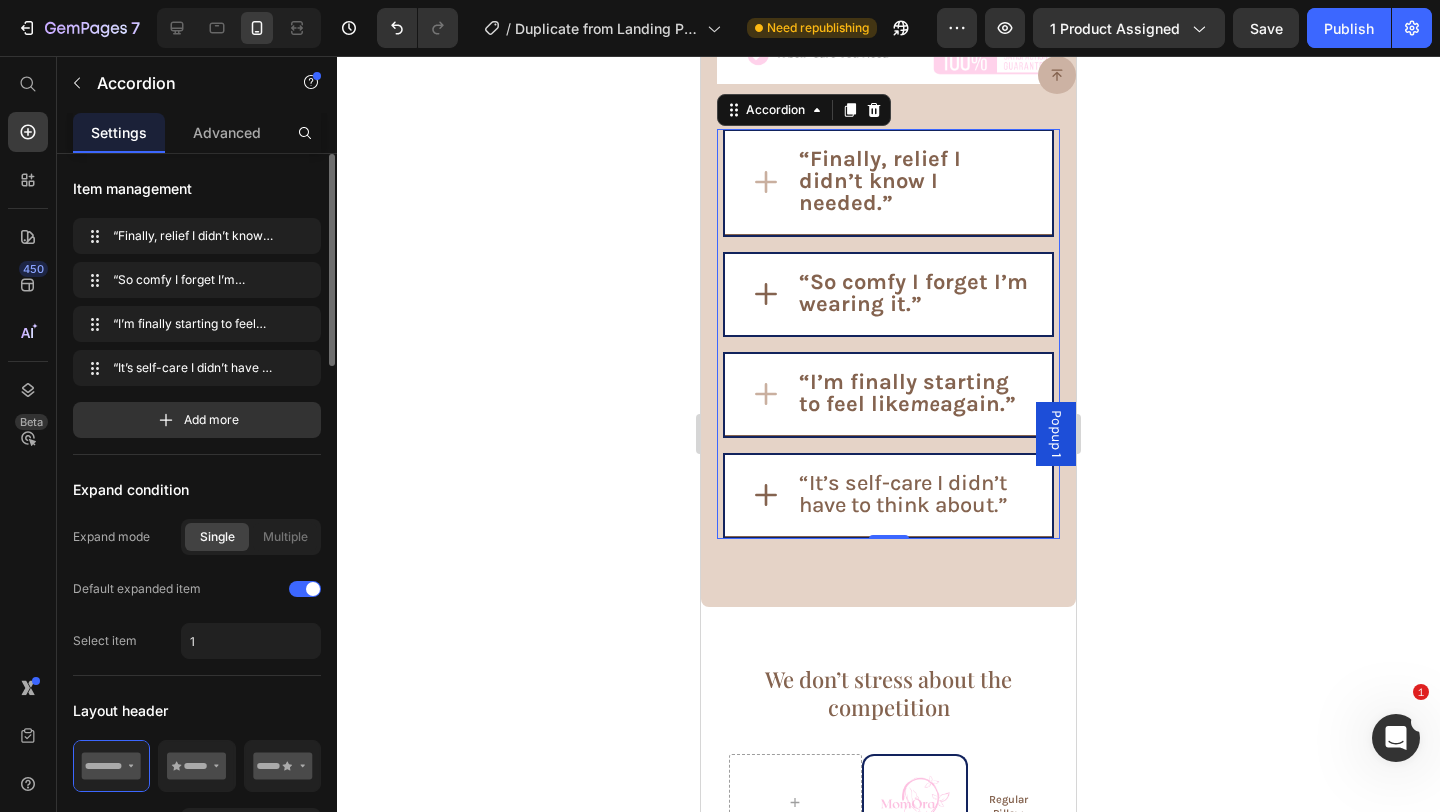 click 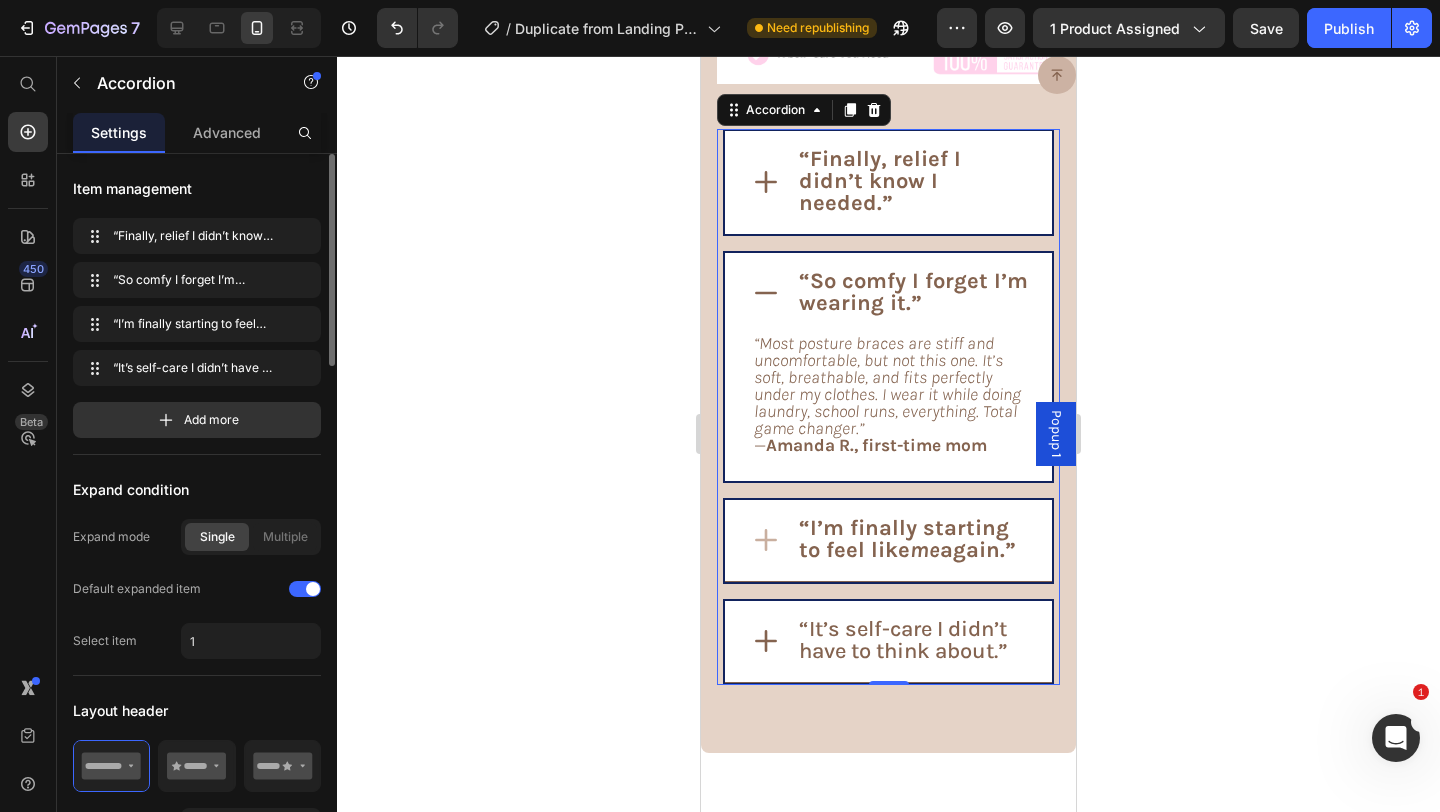 click 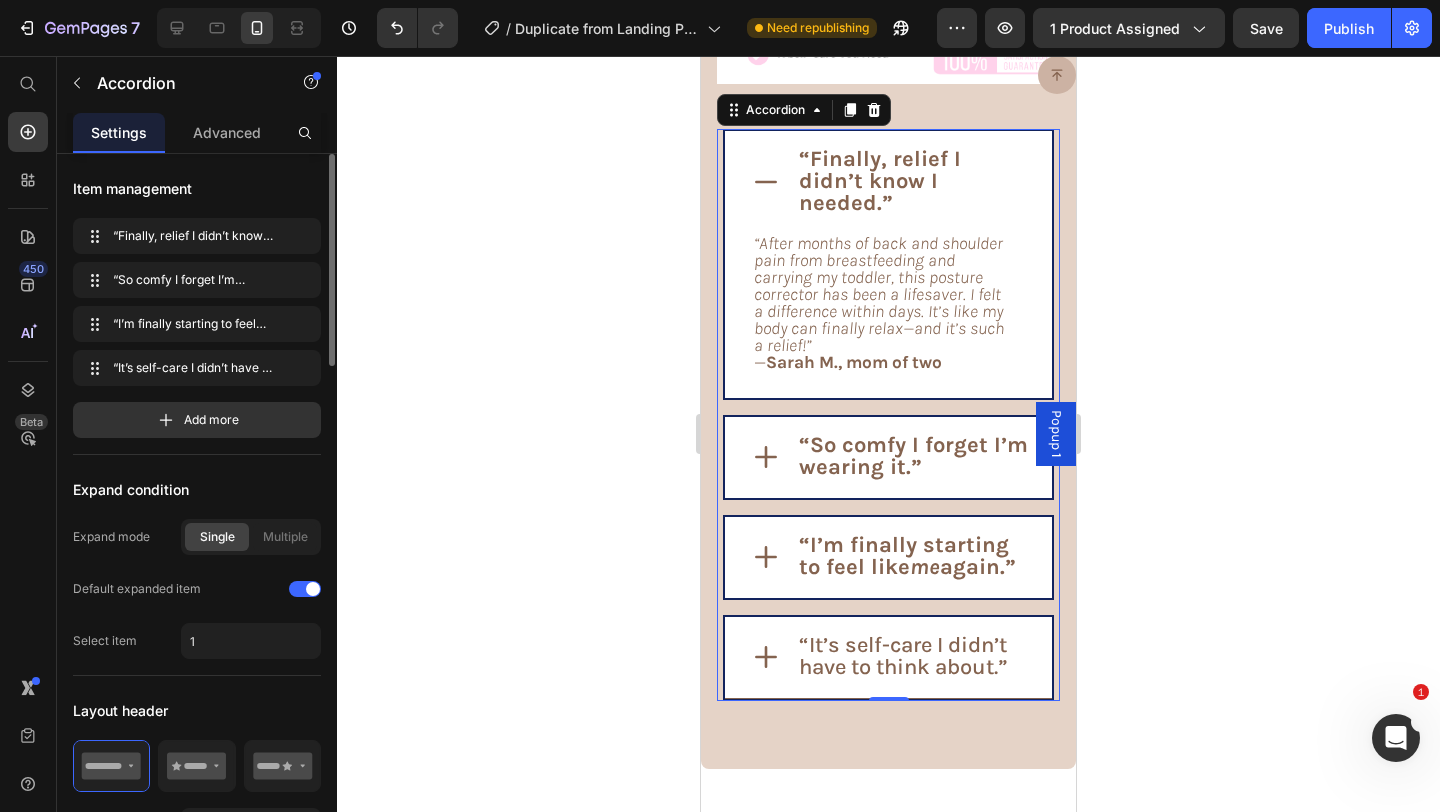 click 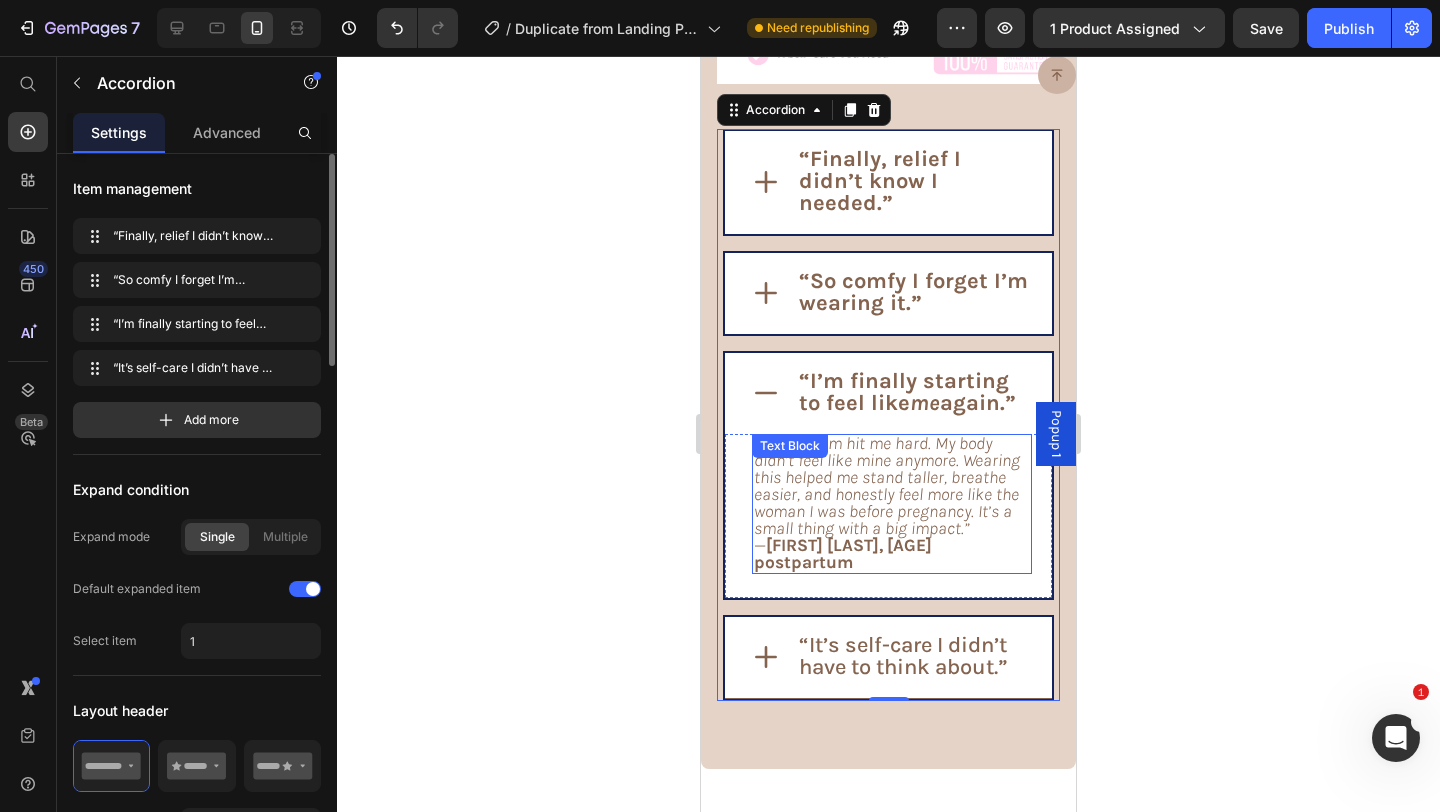 click on "“Postpartum hit me hard. My body didn’t feel like mine anymore. Wearing this helped me stand taller, breathe easier, and honestly feel more like the woman I was before pregnancy. It’s a small thing with a big impact.”" at bounding box center [887, 485] 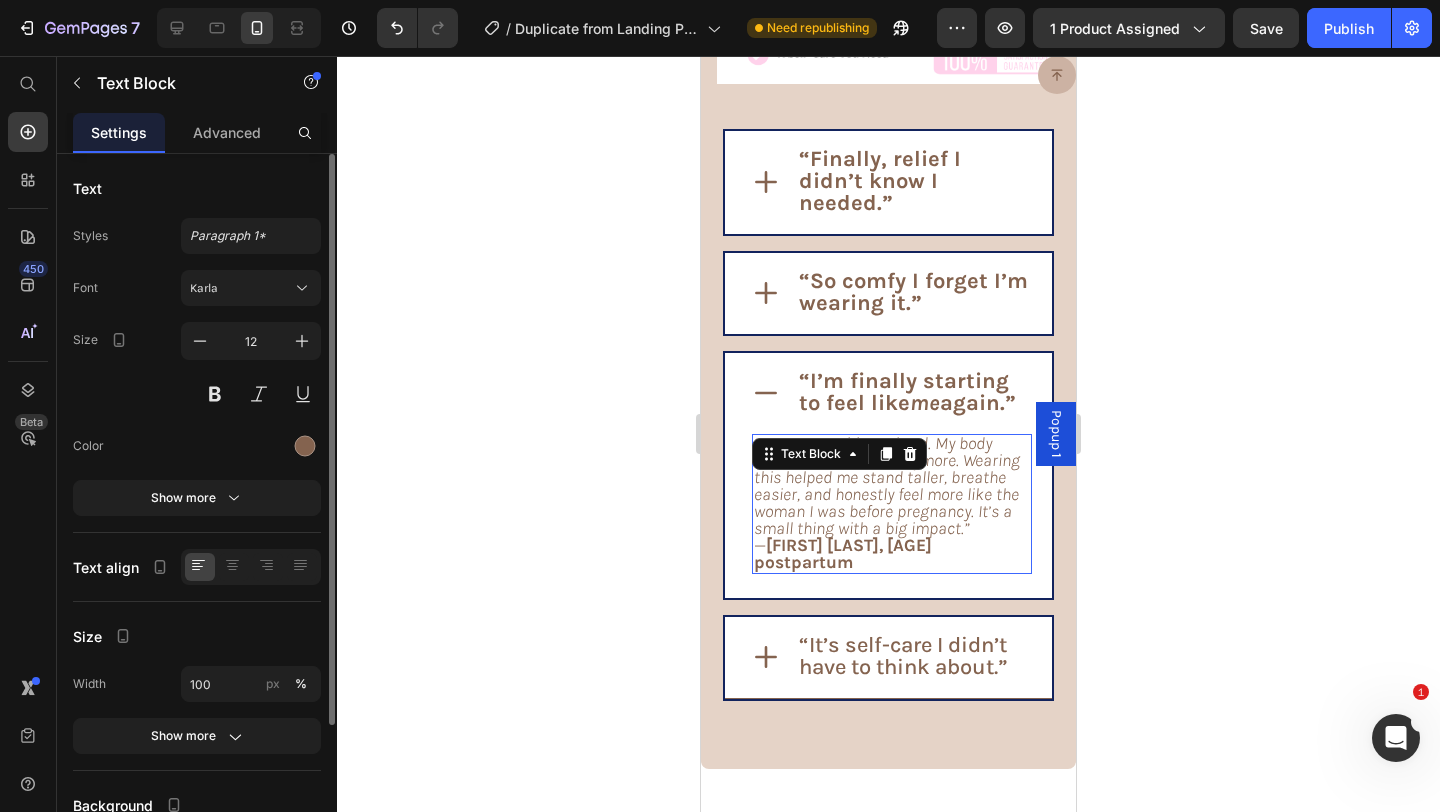 click on "“Postpartum hit me hard. My body didn’t feel like mine anymore. Wearing this helped me stand taller, breathe easier, and honestly feel more like the woman I was before pregnancy. It’s a small thing with a big impact.”" at bounding box center (887, 485) 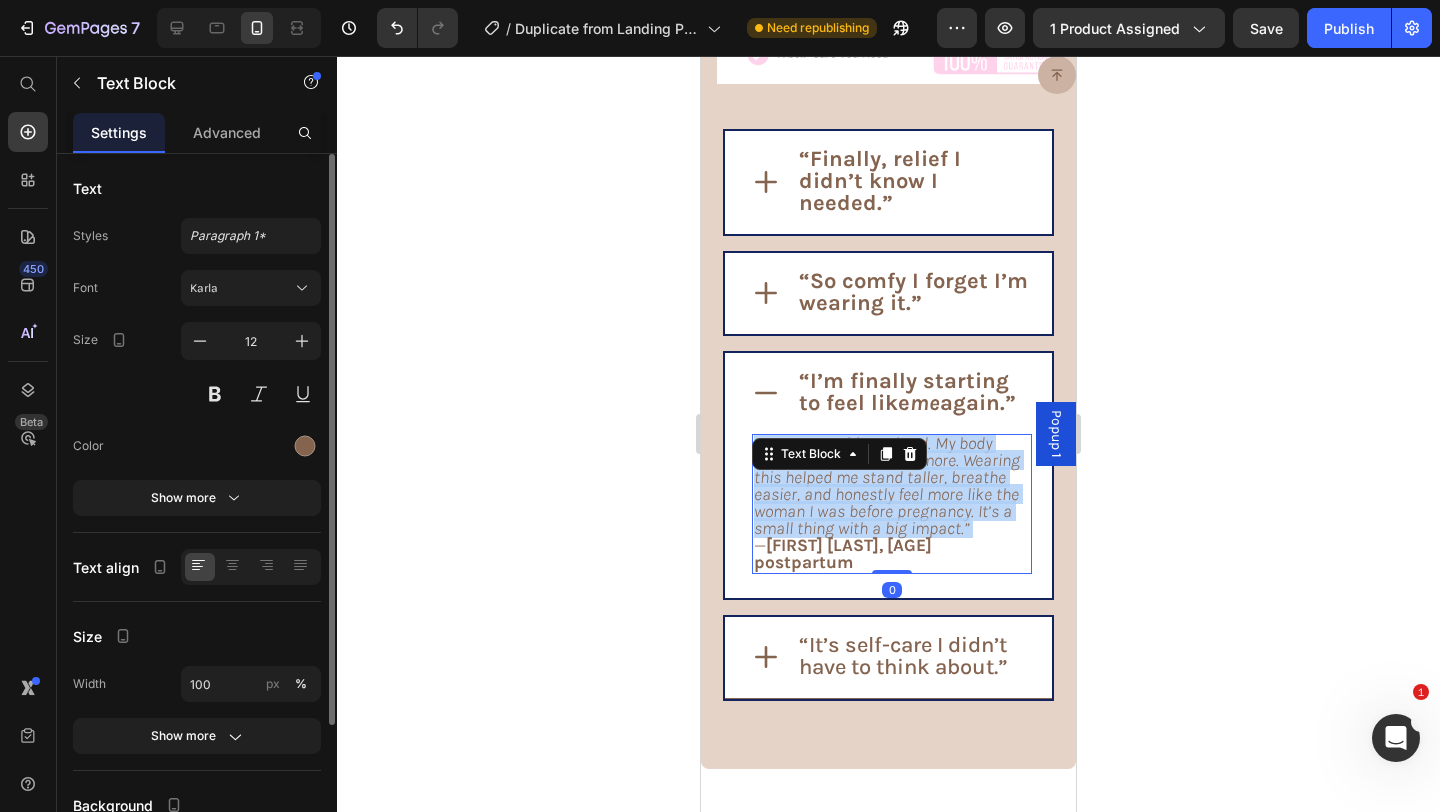 click on "“Postpartum hit me hard. My body didn’t feel like mine anymore. Wearing this helped me stand taller, breathe easier, and honestly feel more like the woman I was before pregnancy. It’s a small thing with a big impact.”" at bounding box center (887, 485) 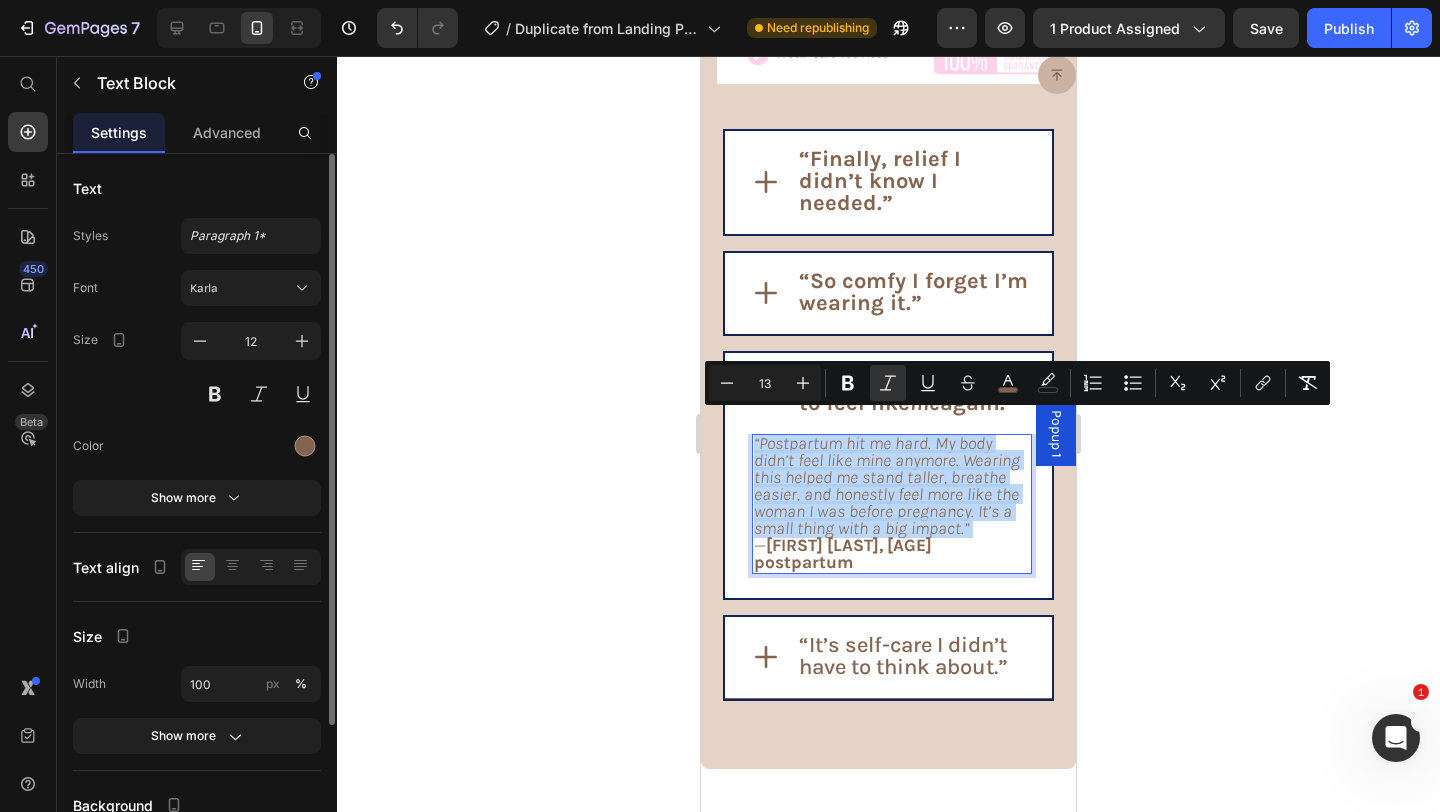copy on "“Postpartum hit me hard. My body didn’t feel like mine anymore. Wearing this helped me stand taller, breathe easier, and honestly feel more like the woman I was before pregnancy. It’s a small thing with a big impact.”" 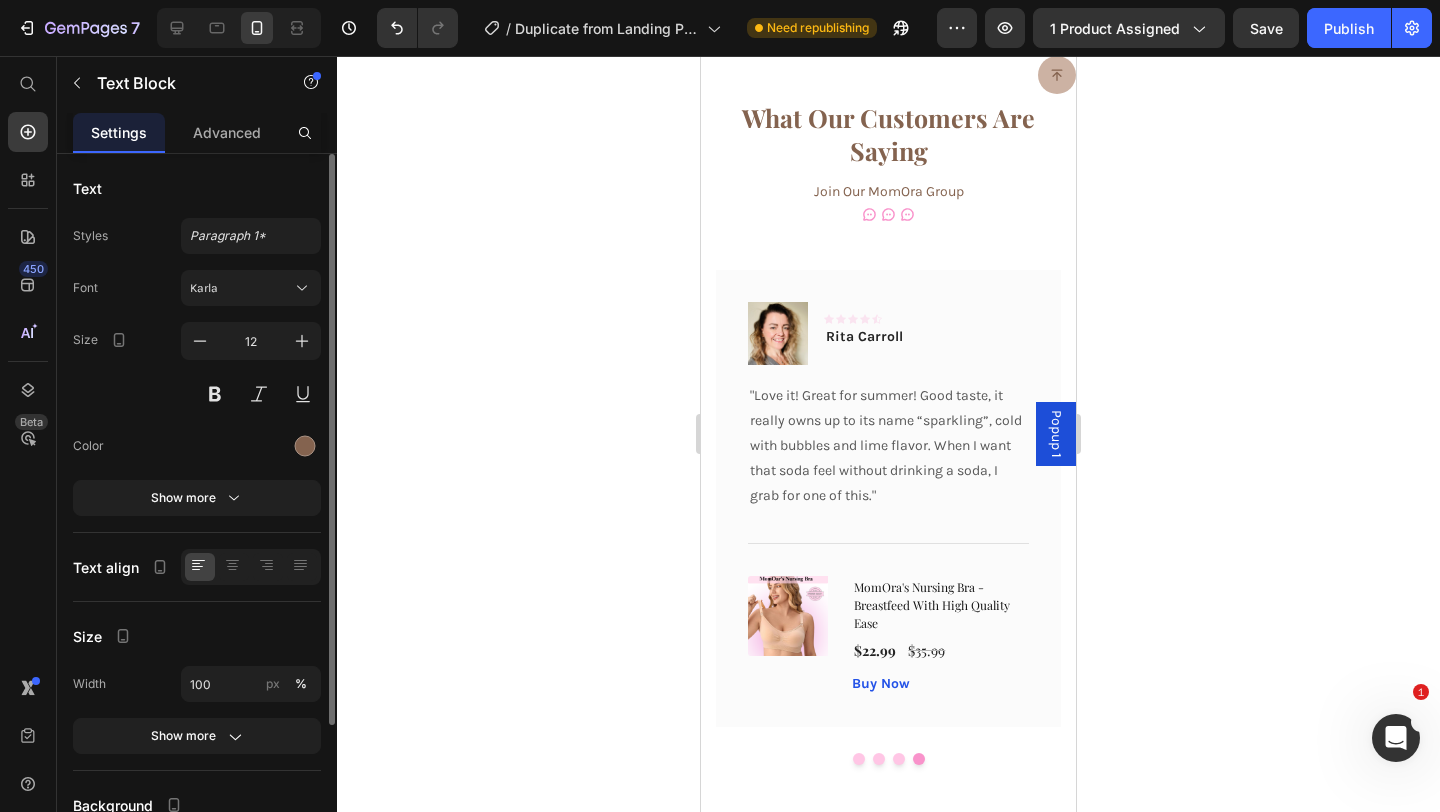 scroll, scrollTop: 7632, scrollLeft: 0, axis: vertical 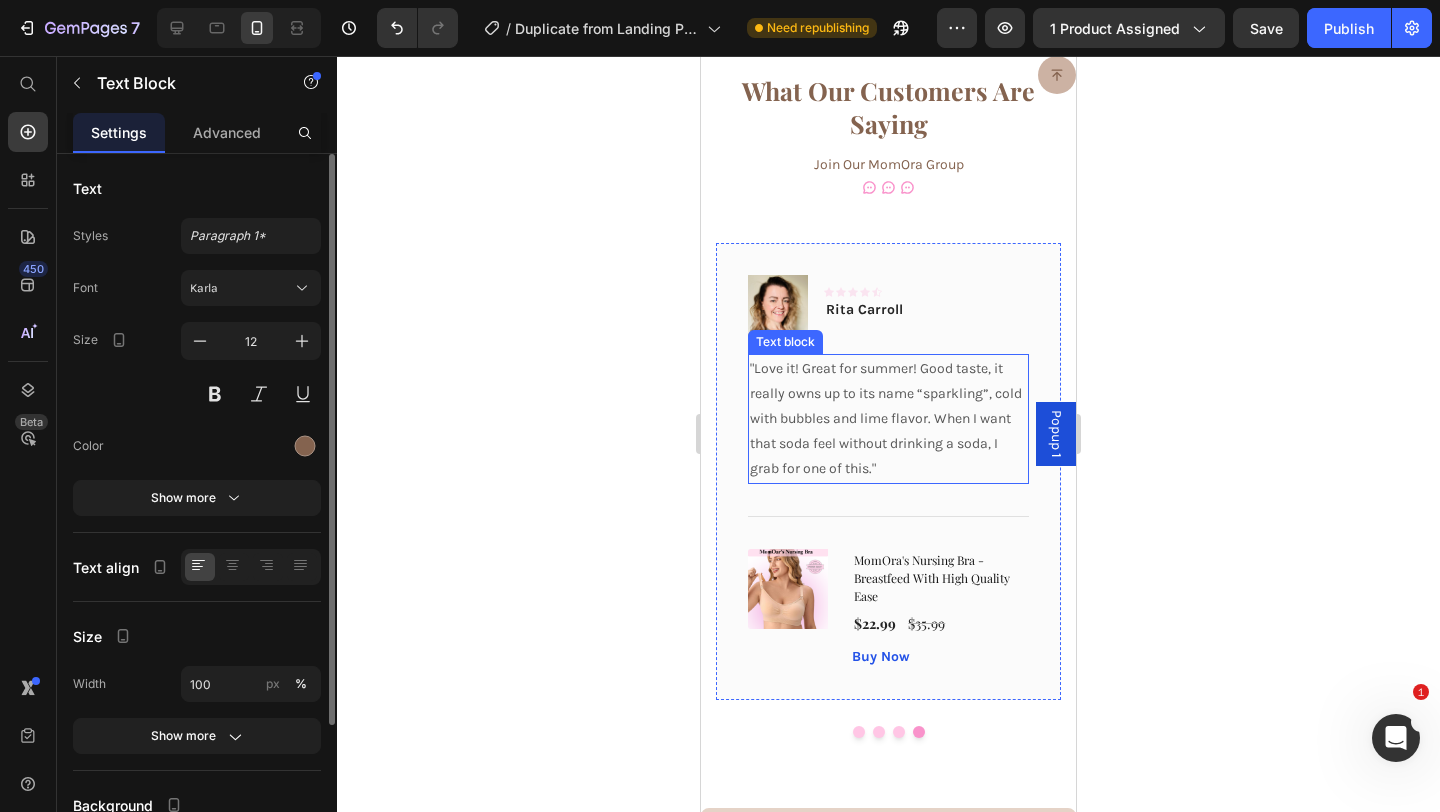 click on ""Love it! Great for summer! Good taste, it really owns up to its name “sparkling”, cold with bubbles and lime flavor. When I want that soda feel without drinking a soda, I grab for one of this."" at bounding box center [888, 419] 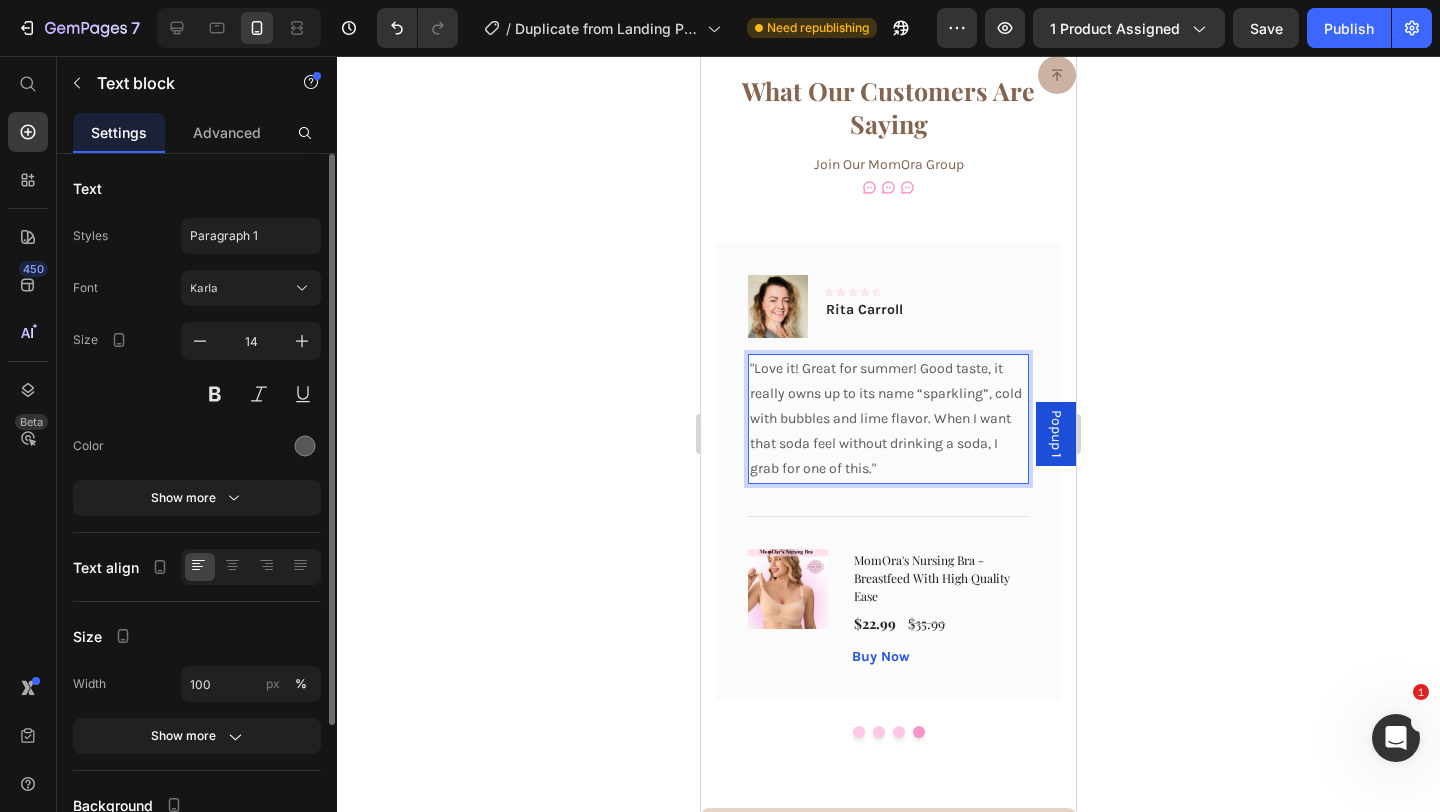 click on ""Love it! Great for summer! Good taste, it really owns up to its name “sparkling”, cold with bubbles and lime flavor. When I want that soda feel without drinking a soda, I grab for one of this."" at bounding box center (888, 419) 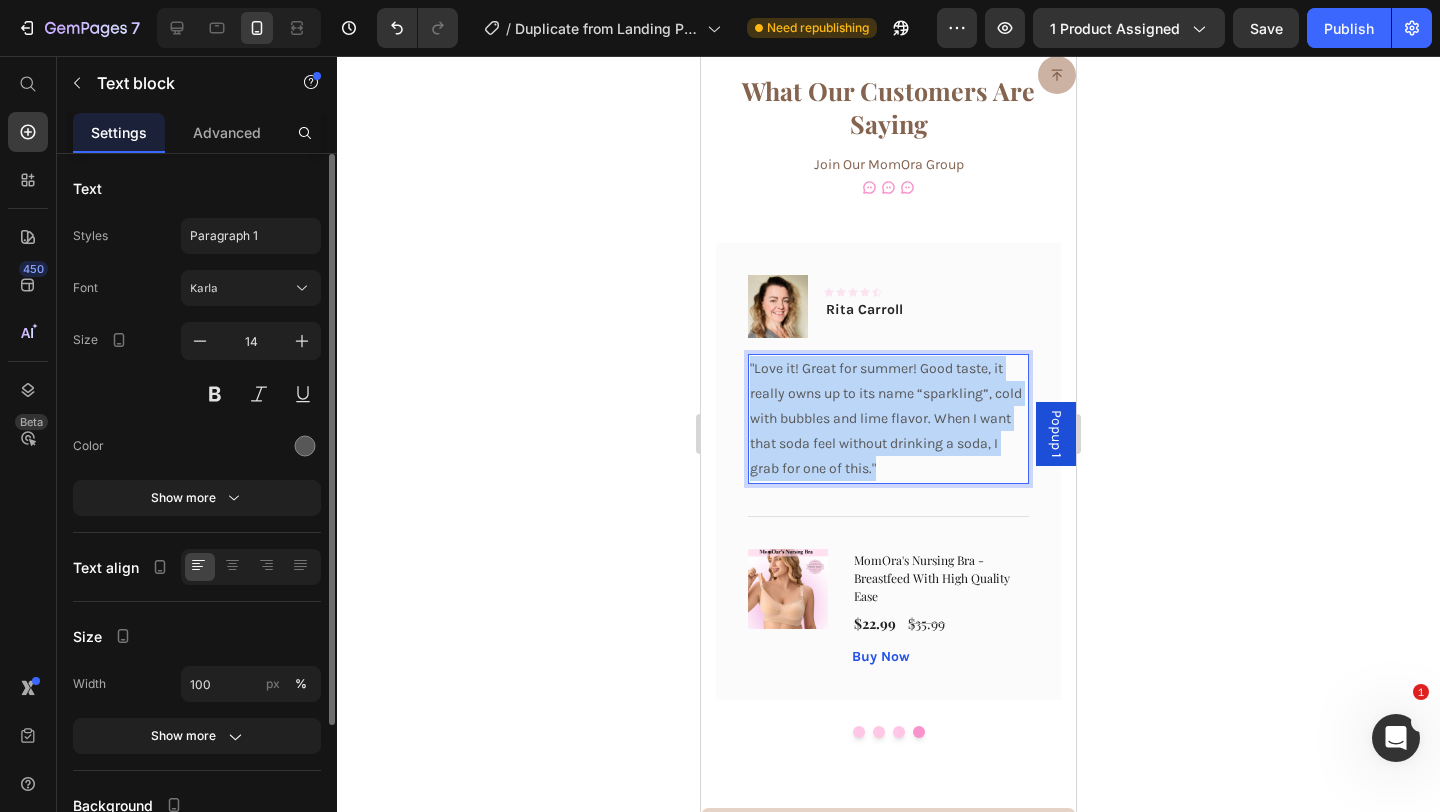 click on ""Love it! Great for summer! Good taste, it really owns up to its name “sparkling”, cold with bubbles and lime flavor. When I want that soda feel without drinking a soda, I grab for one of this."" at bounding box center (888, 419) 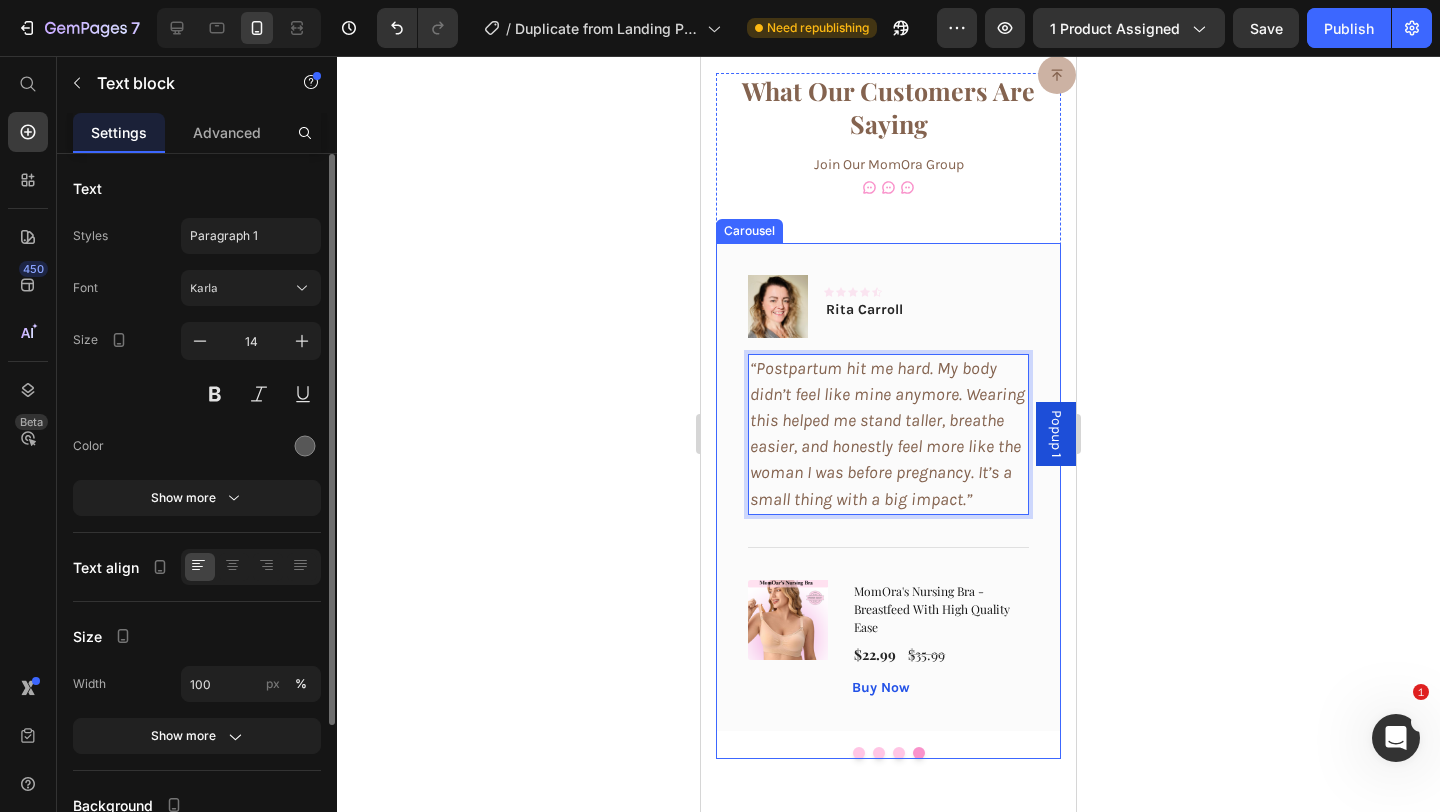 click at bounding box center (899, 753) 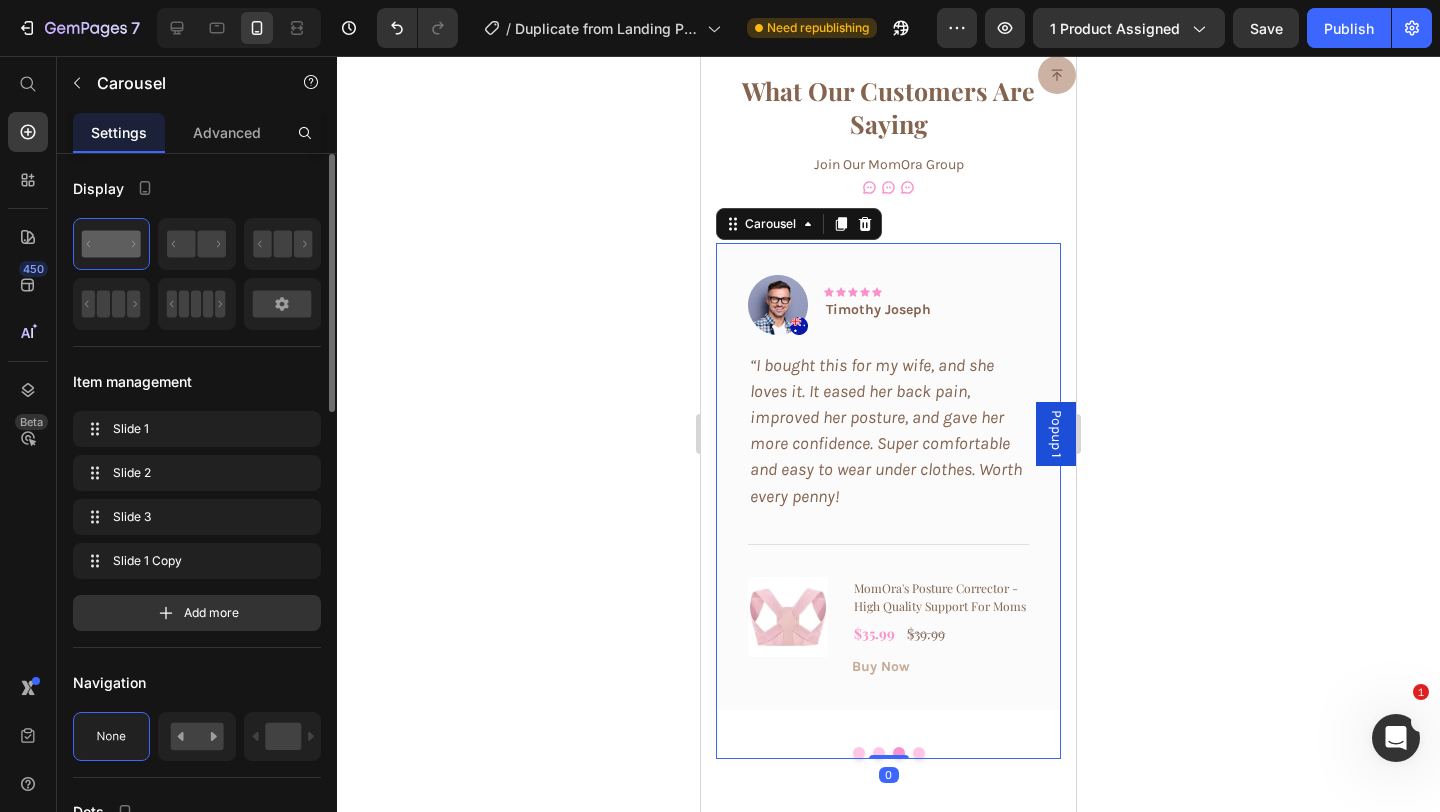 click at bounding box center (879, 753) 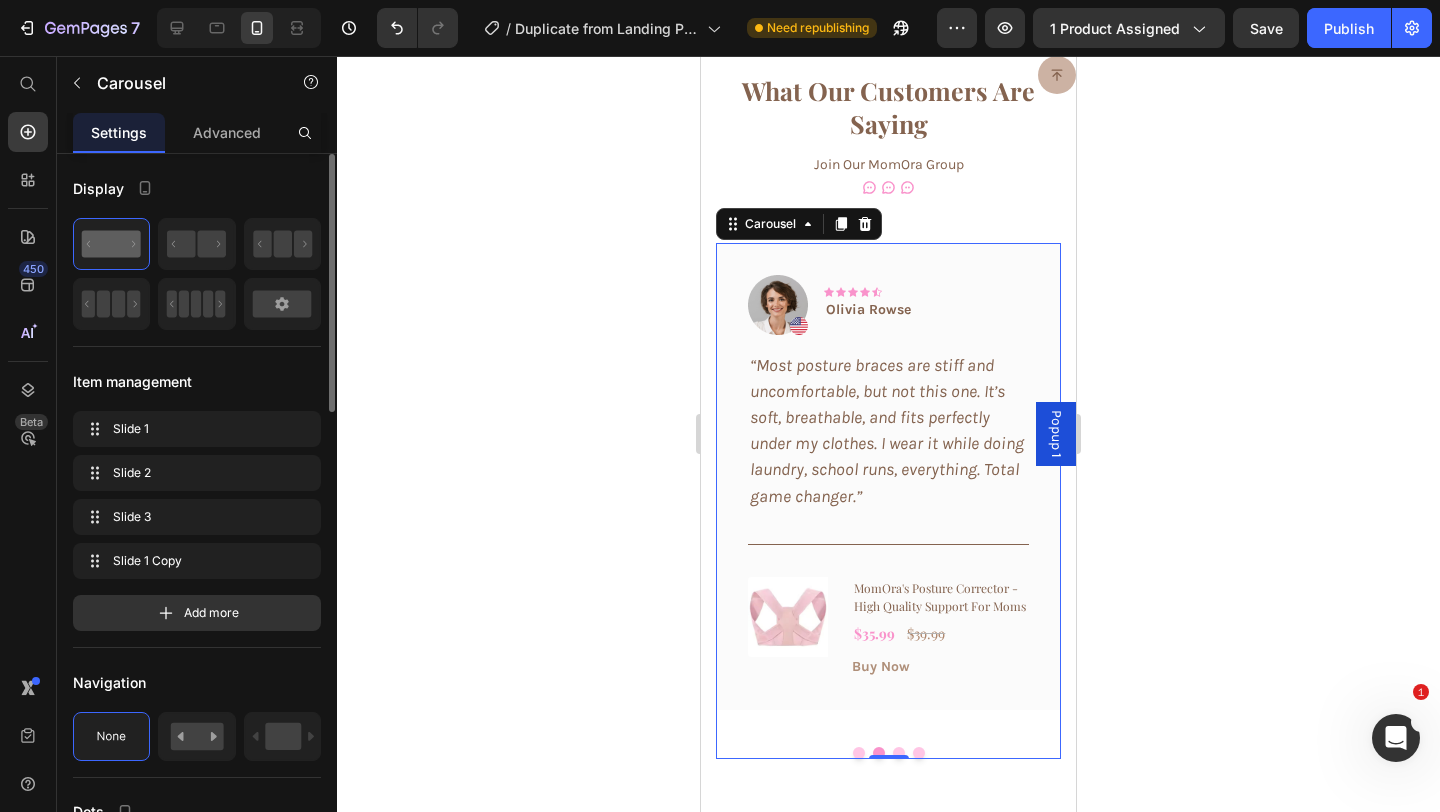 click at bounding box center (859, 753) 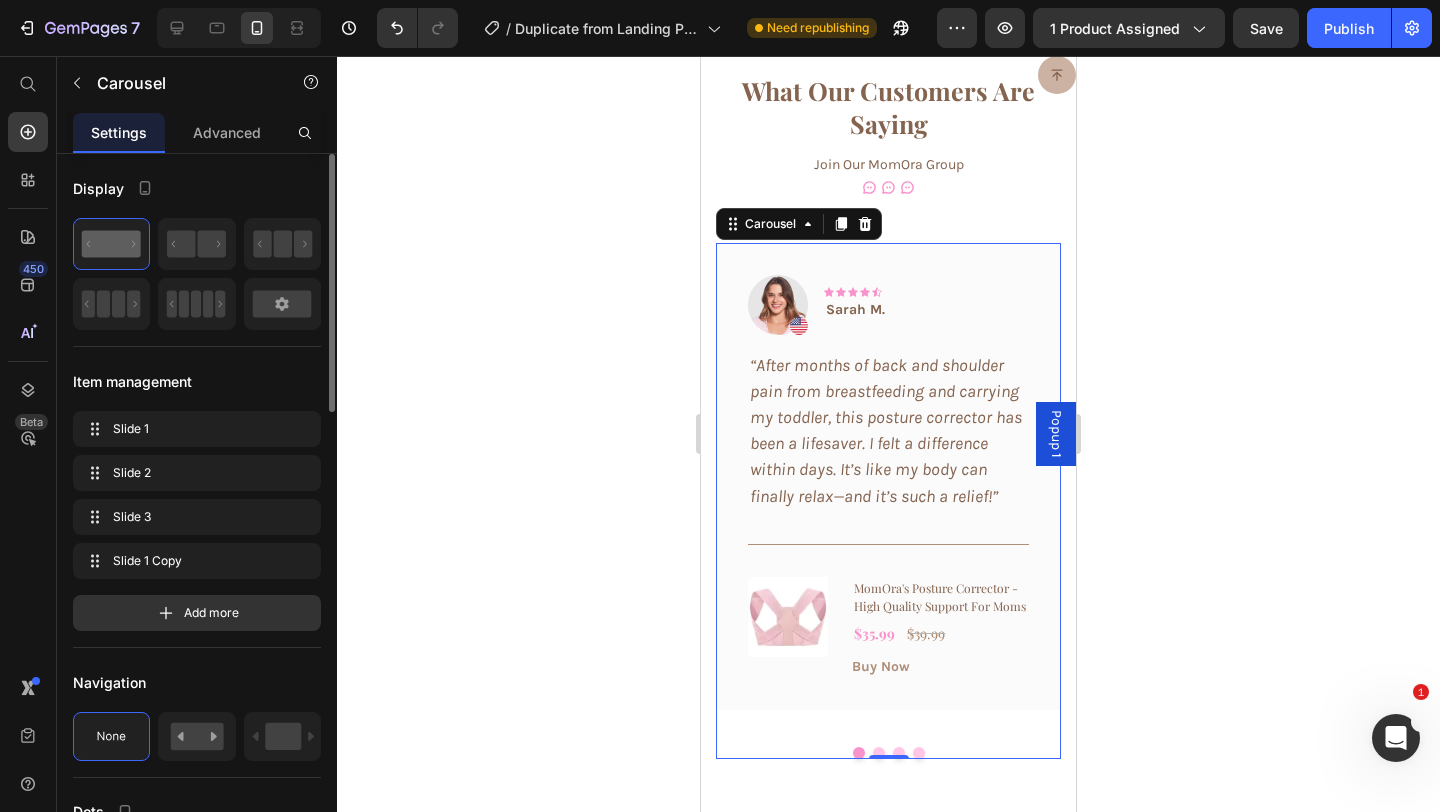 click at bounding box center [919, 753] 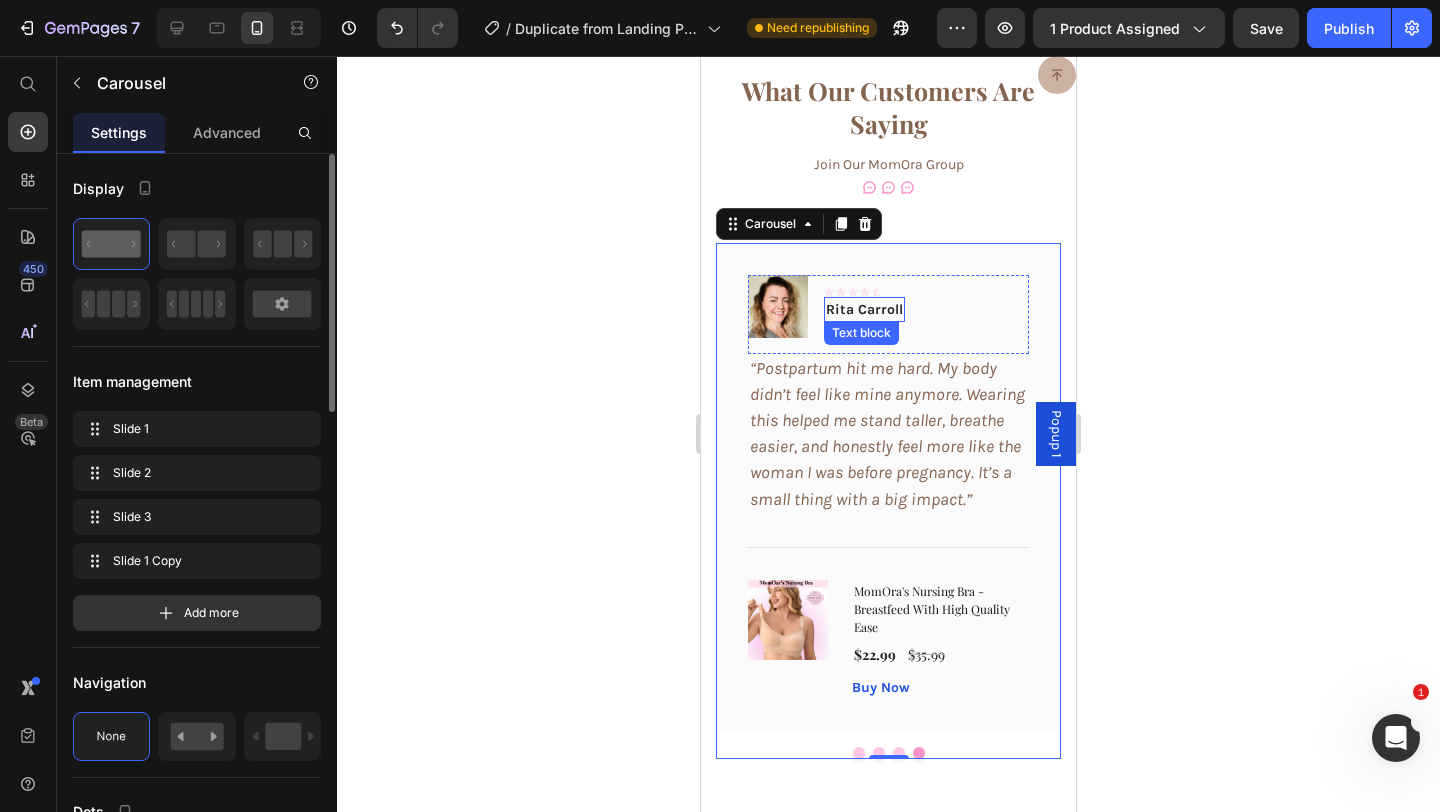 click on "Rita Carroll" at bounding box center (864, 309) 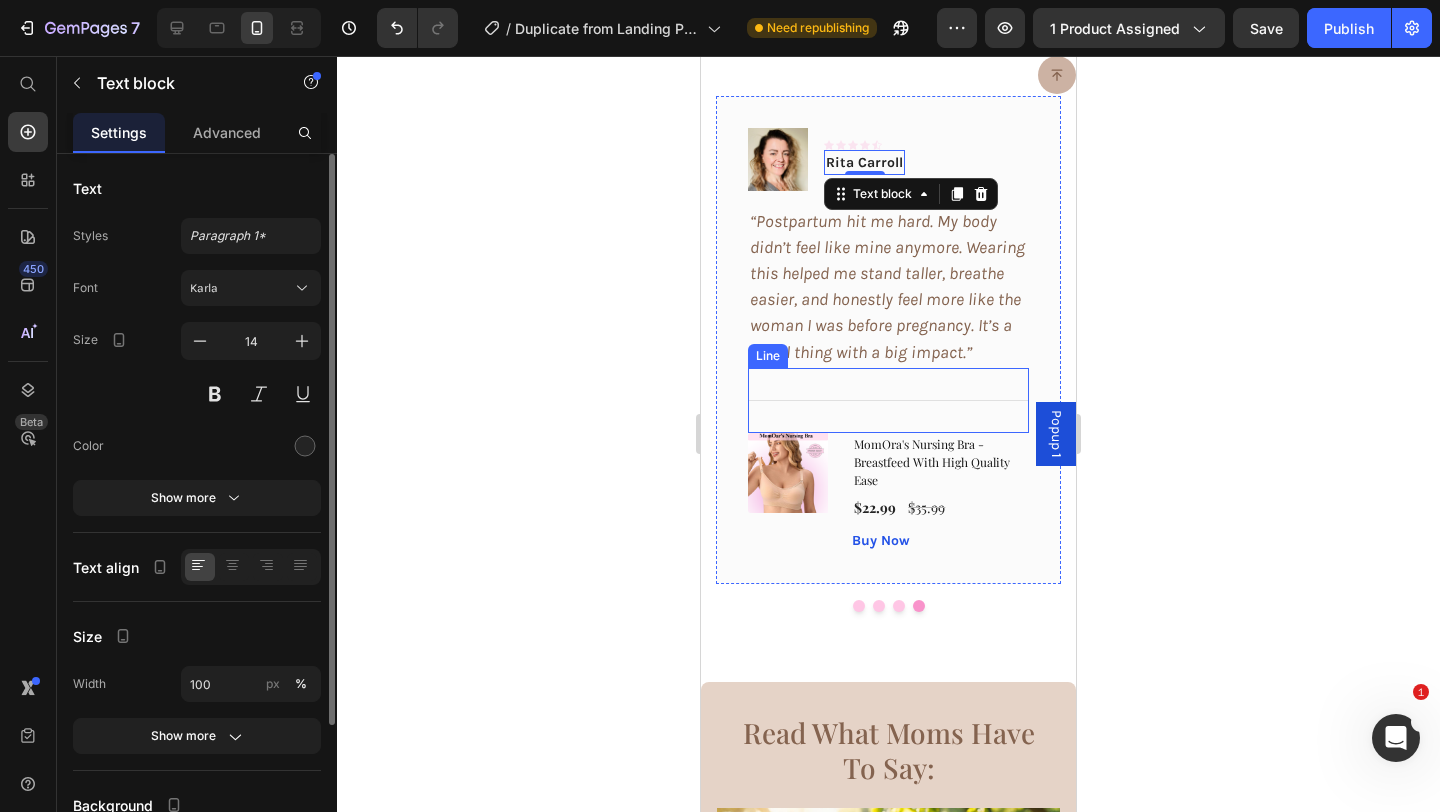 scroll, scrollTop: 7725, scrollLeft: 0, axis: vertical 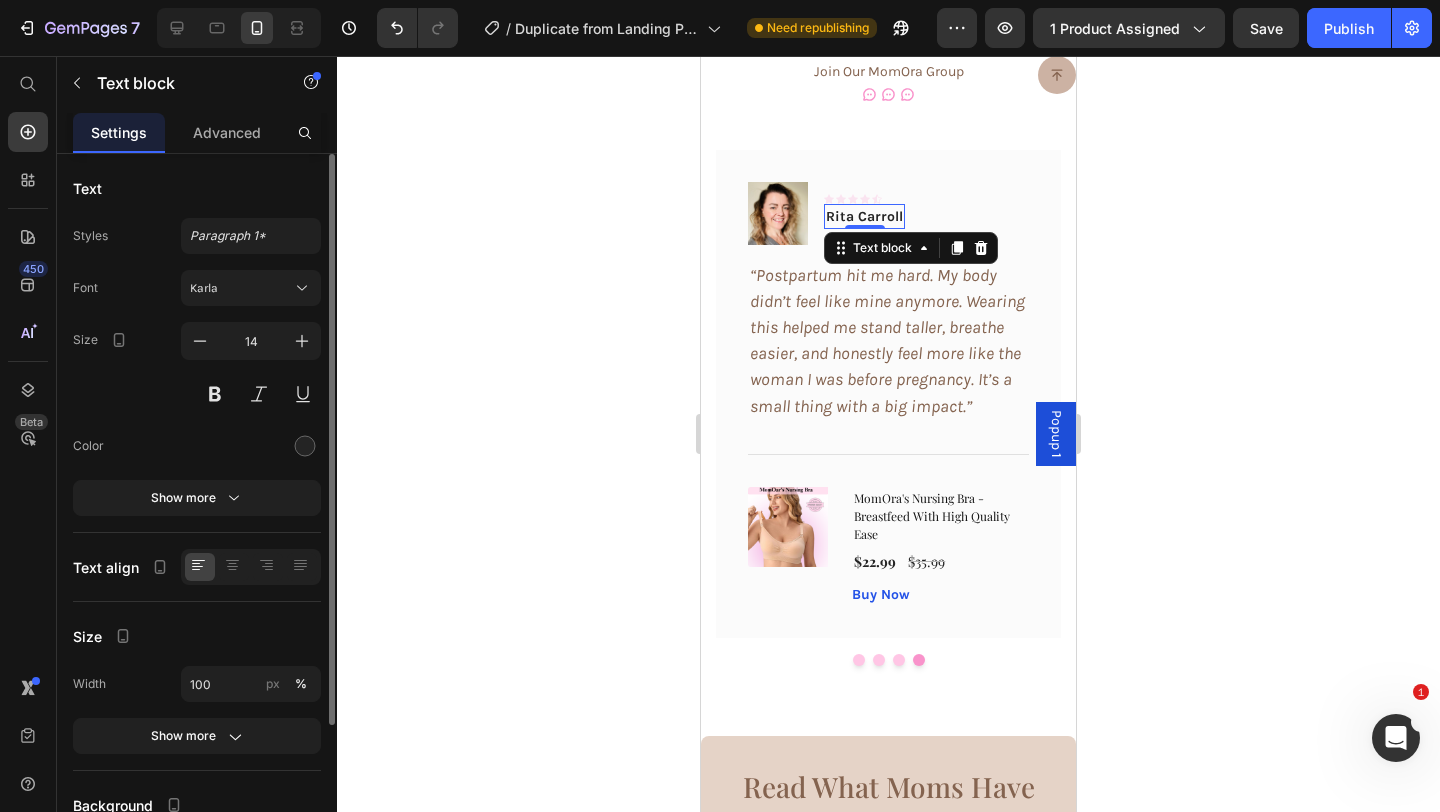 click on "Rita Carroll" at bounding box center (864, 216) 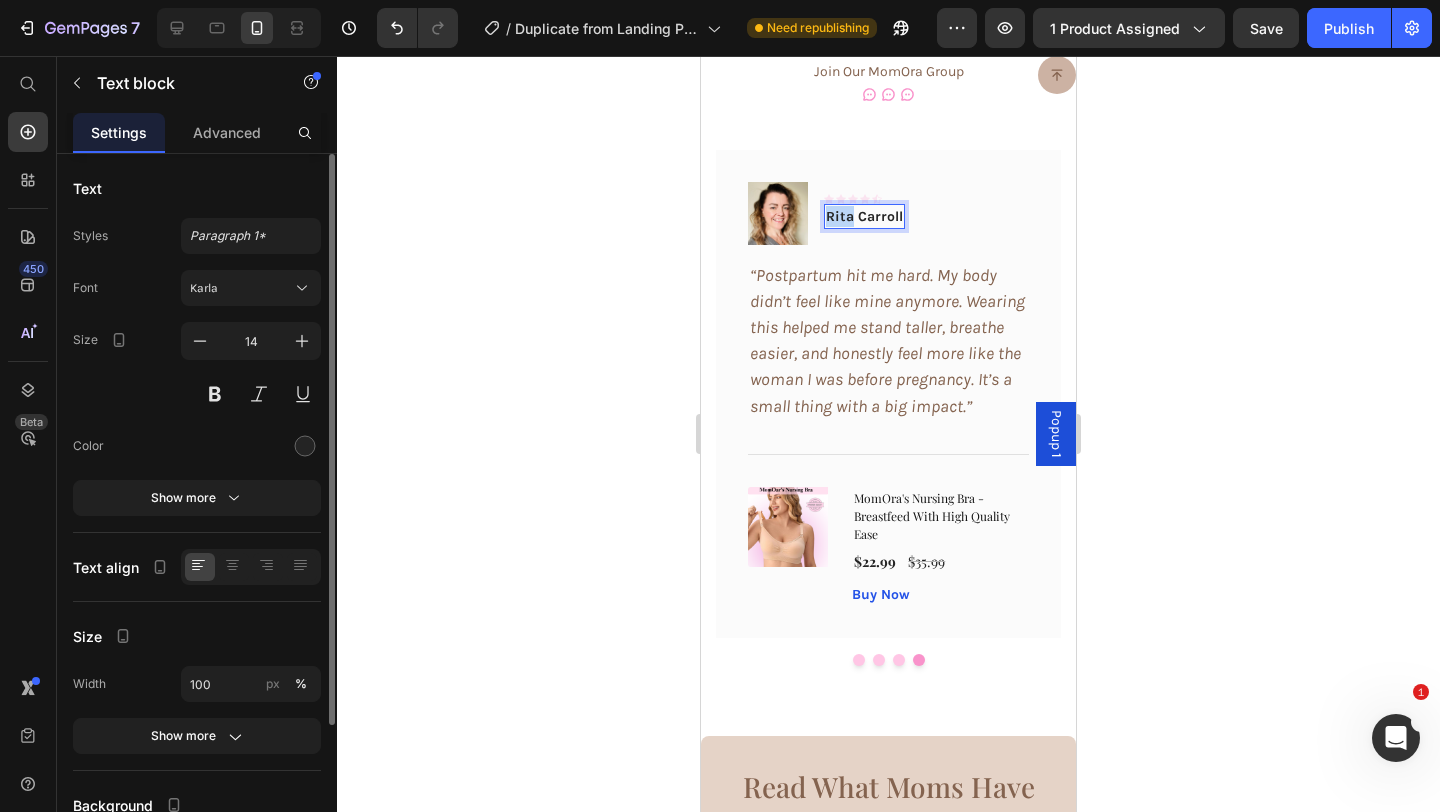 click on "Rita Carroll" at bounding box center (864, 216) 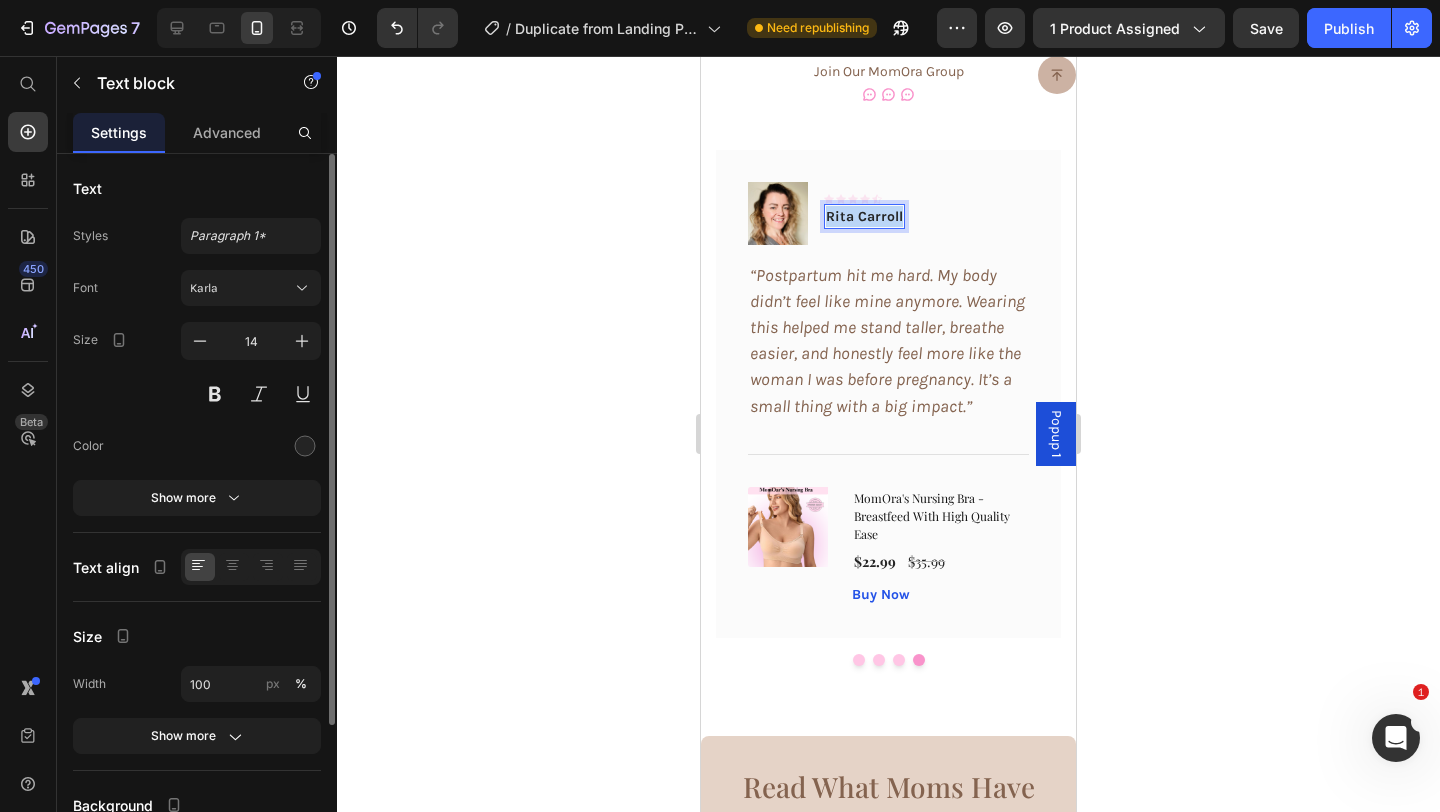 click on "Rita Carroll" at bounding box center (864, 216) 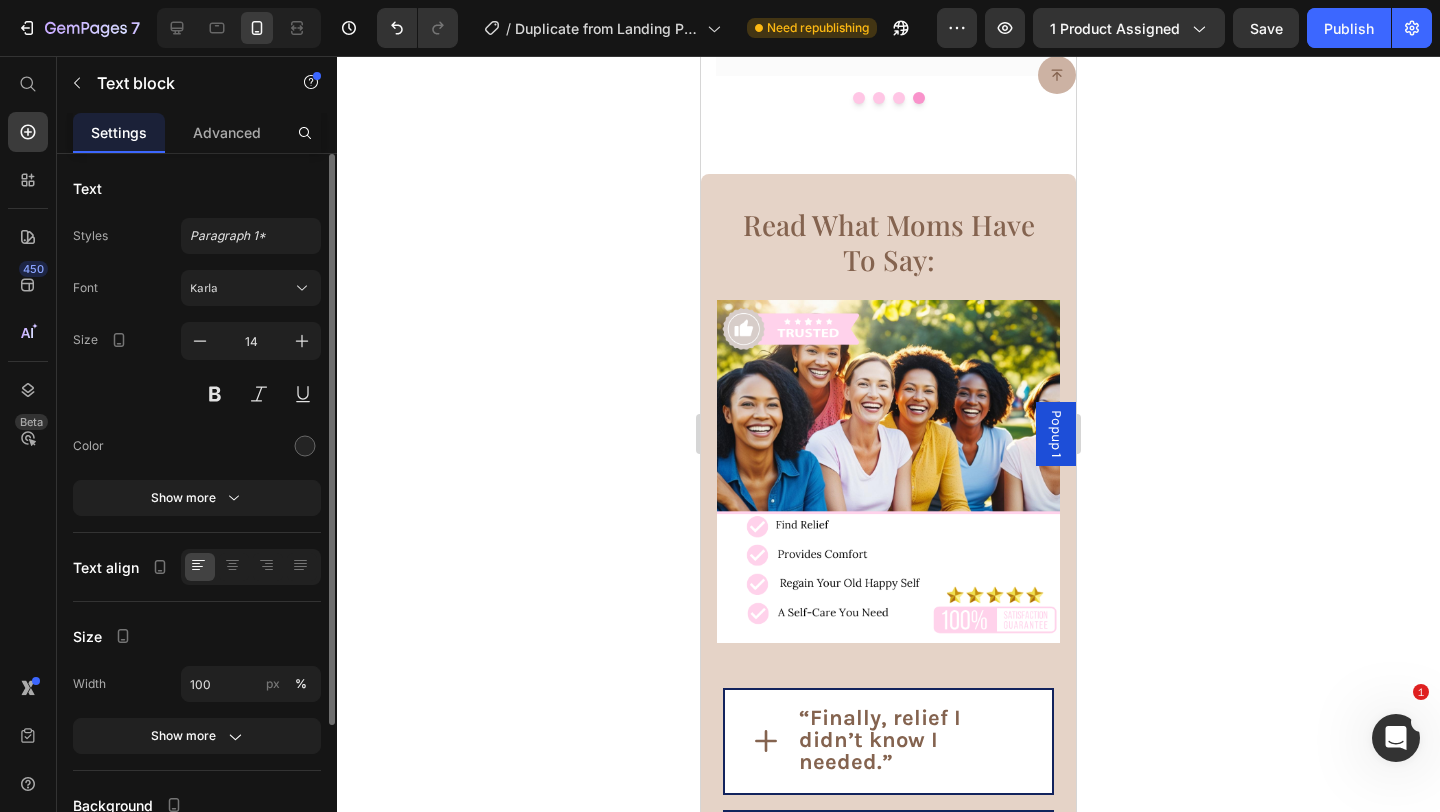 scroll, scrollTop: 8916, scrollLeft: 0, axis: vertical 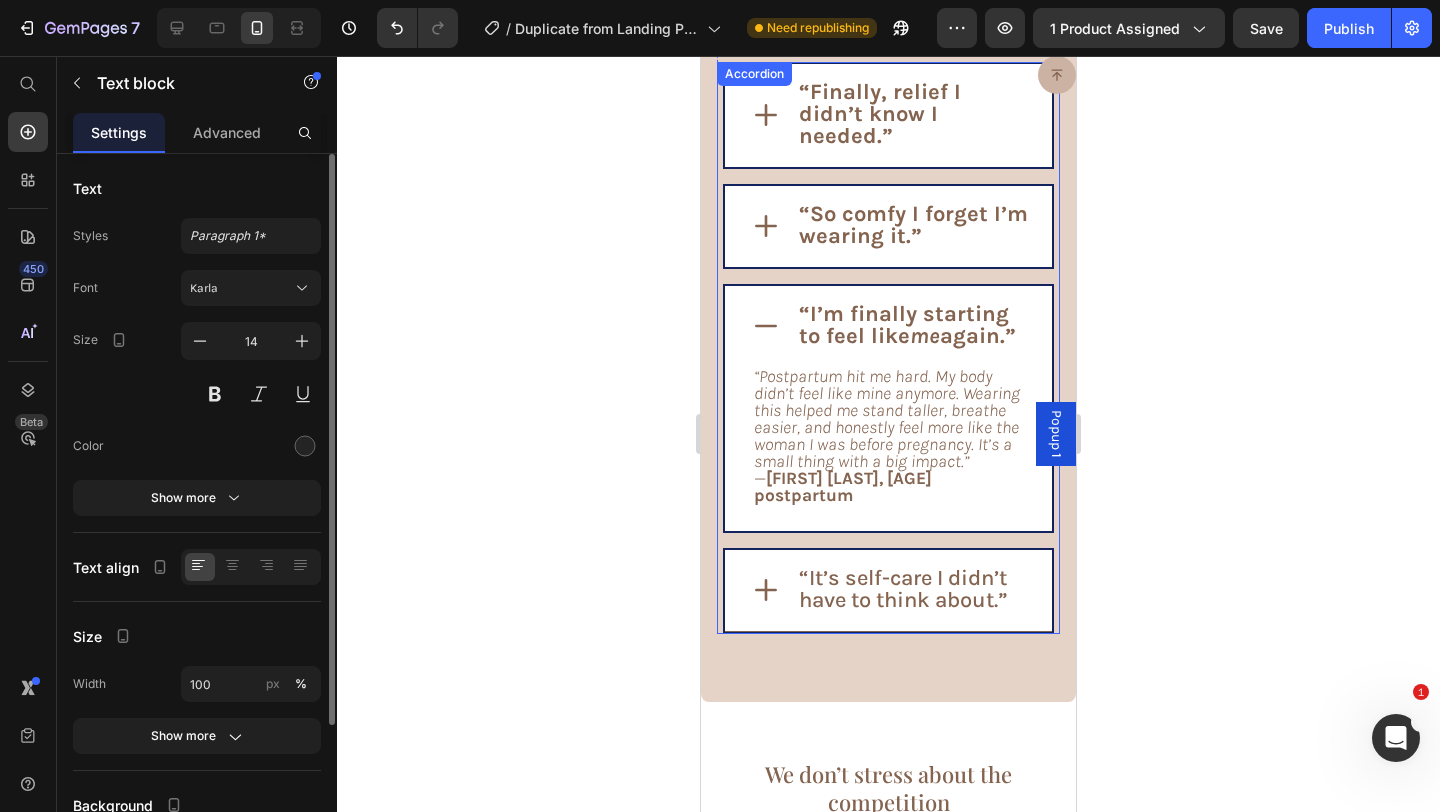 type on "16" 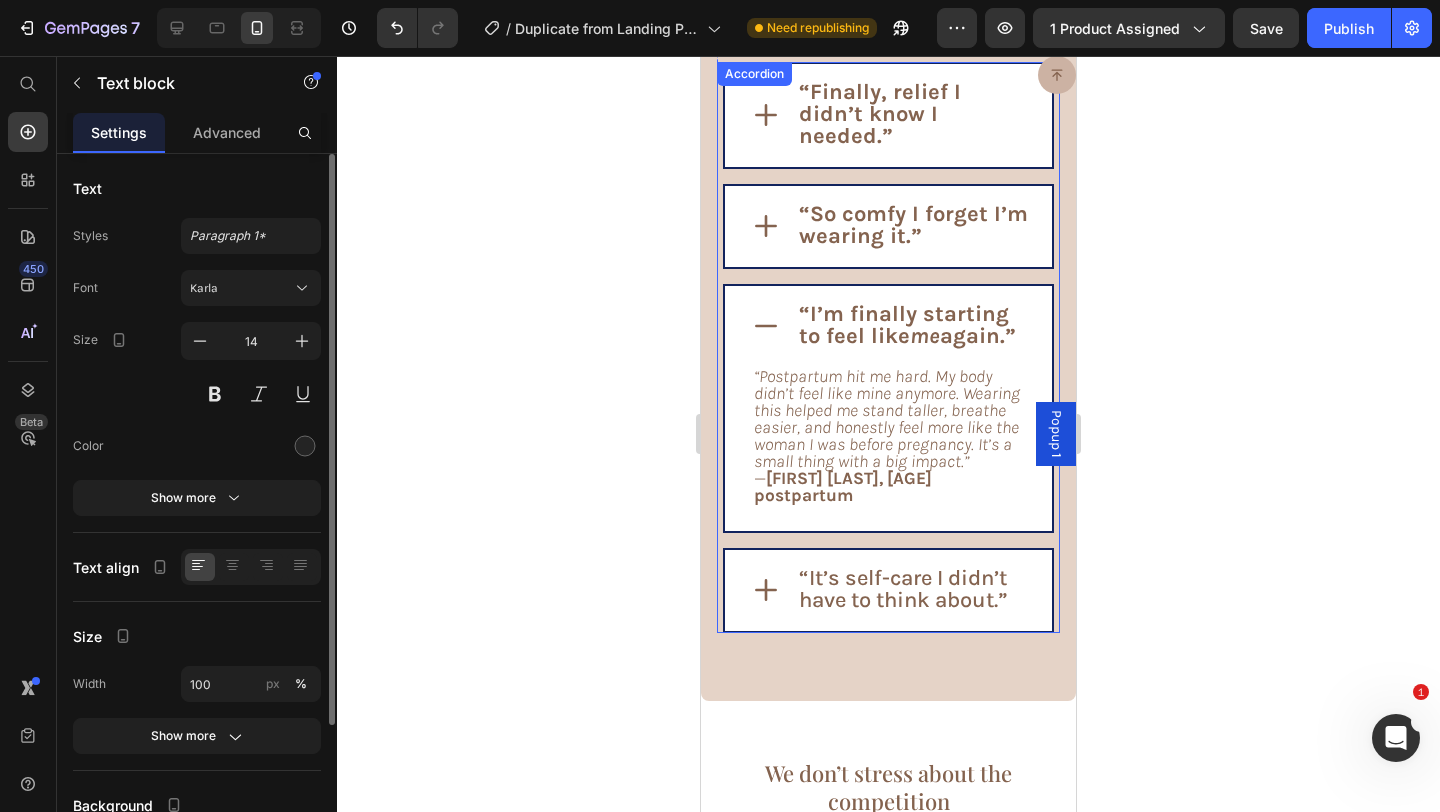click on "“It’s self-care I didn’t have to think about.”" at bounding box center [903, 589] 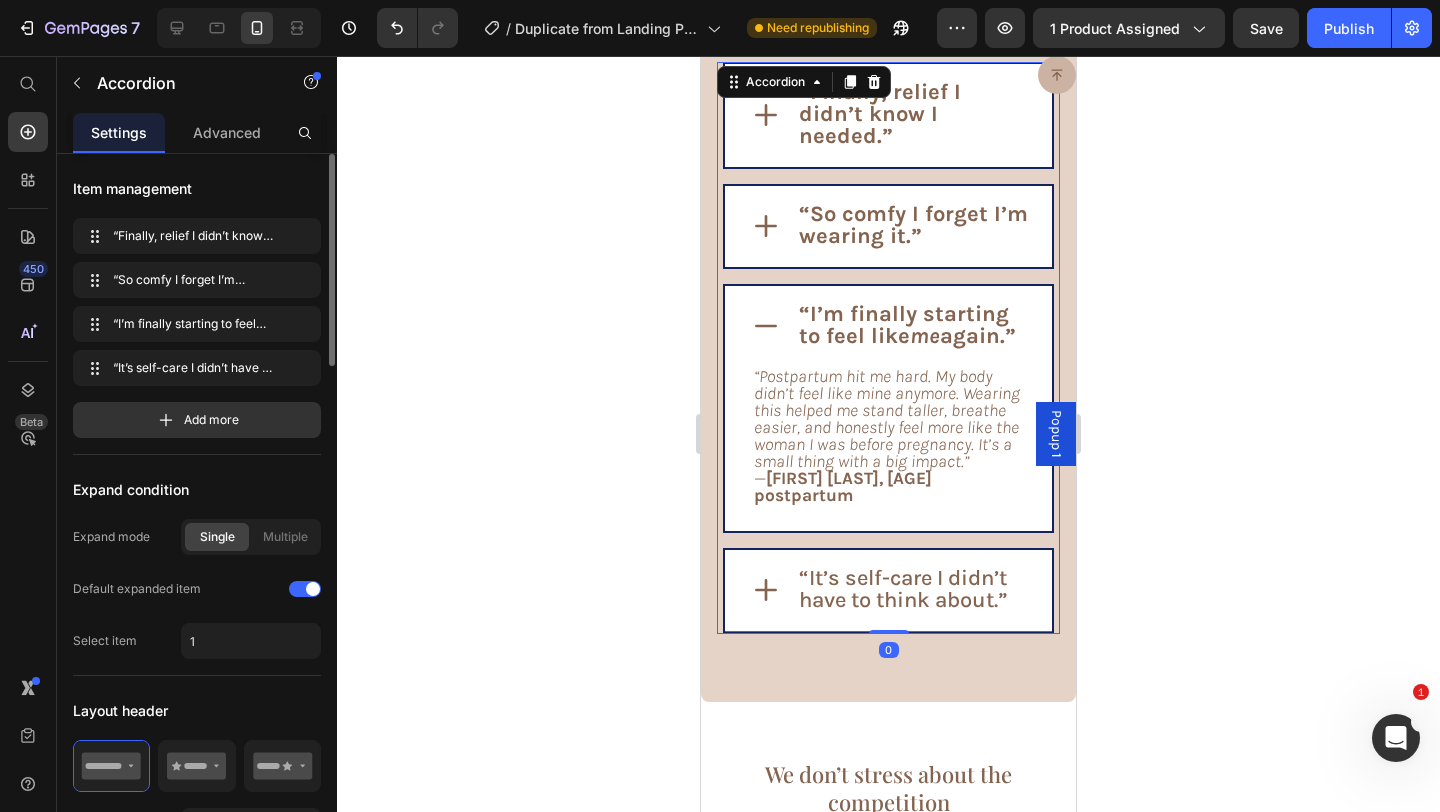 click 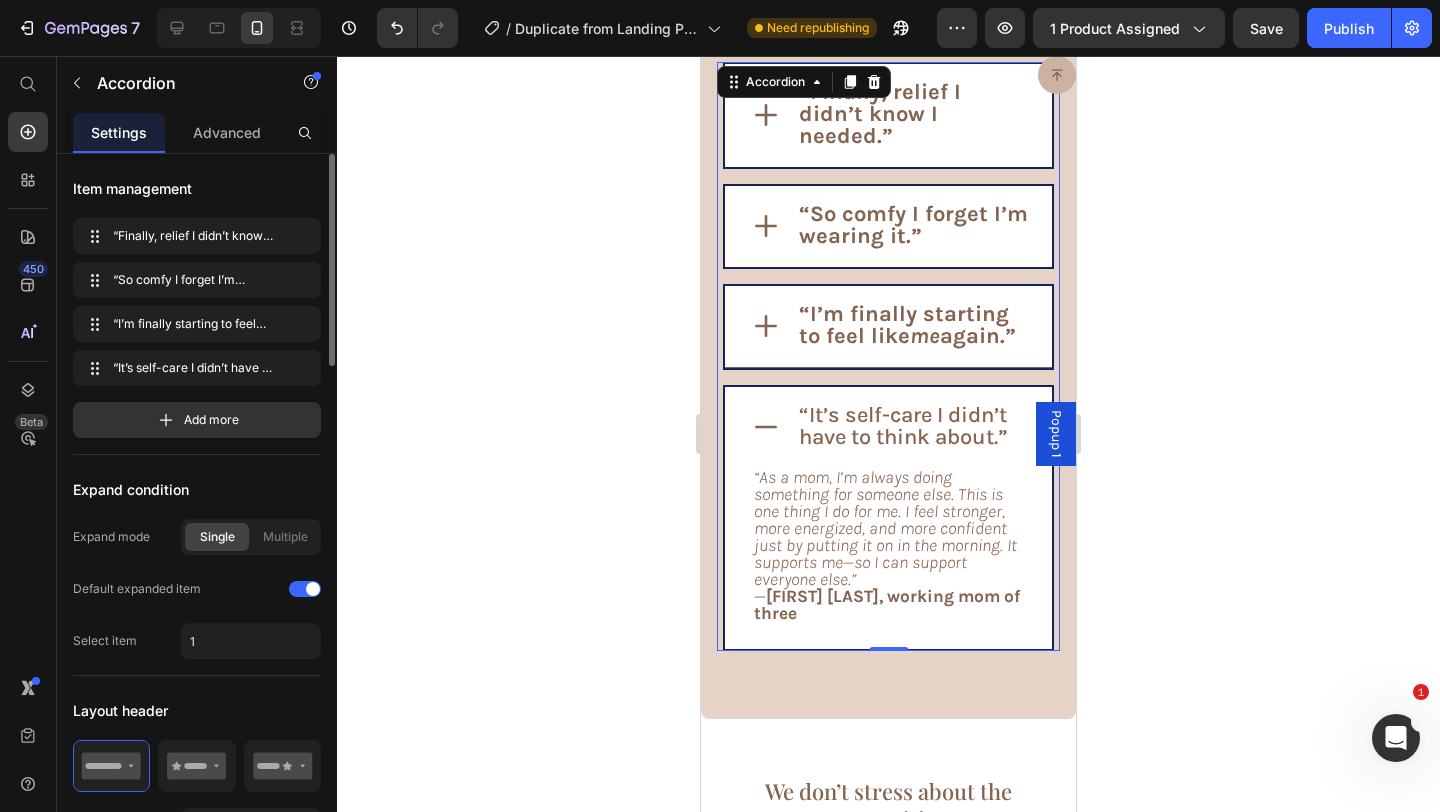 click 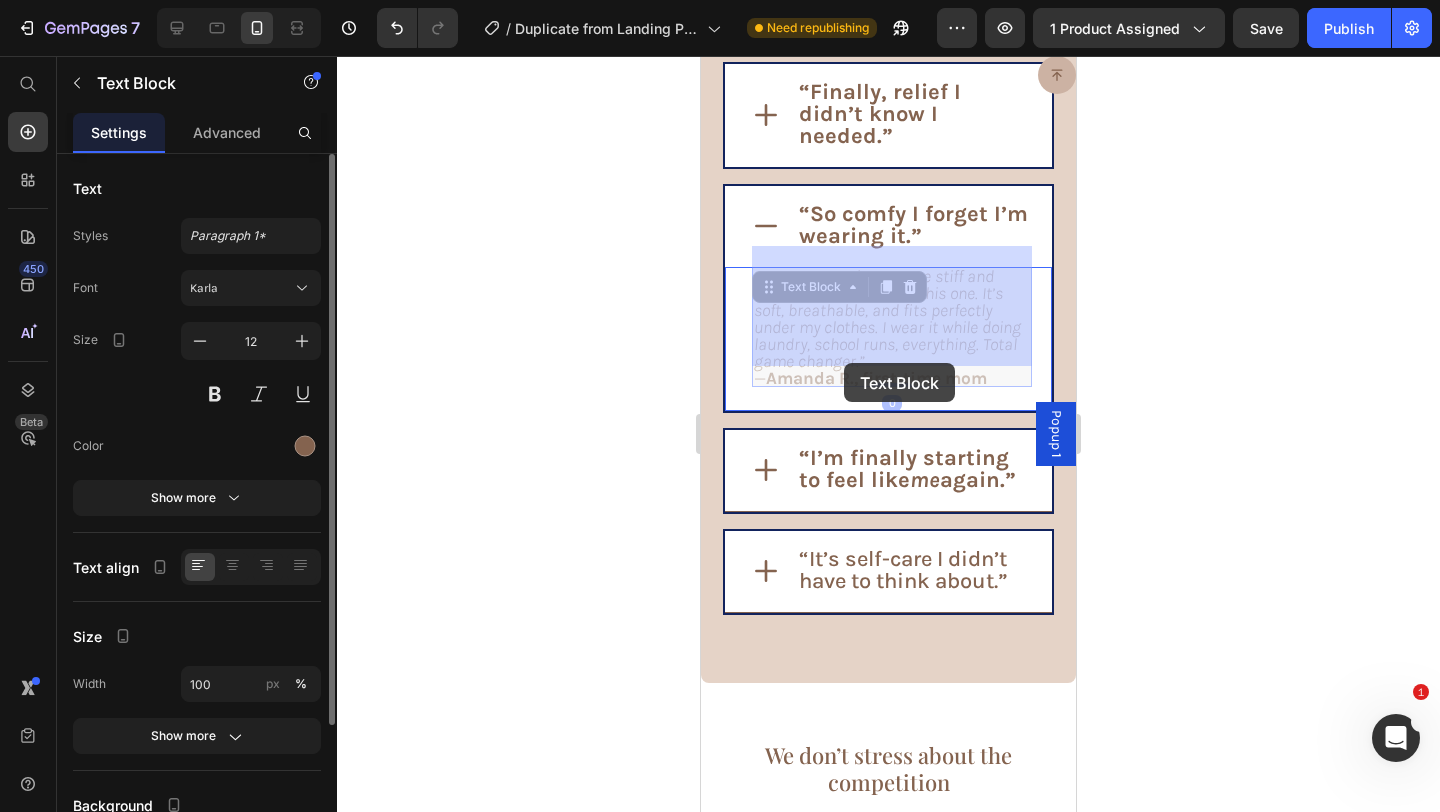 drag, startPoint x: 857, startPoint y: 360, endPoint x: 845, endPoint y: 362, distance: 12.165525 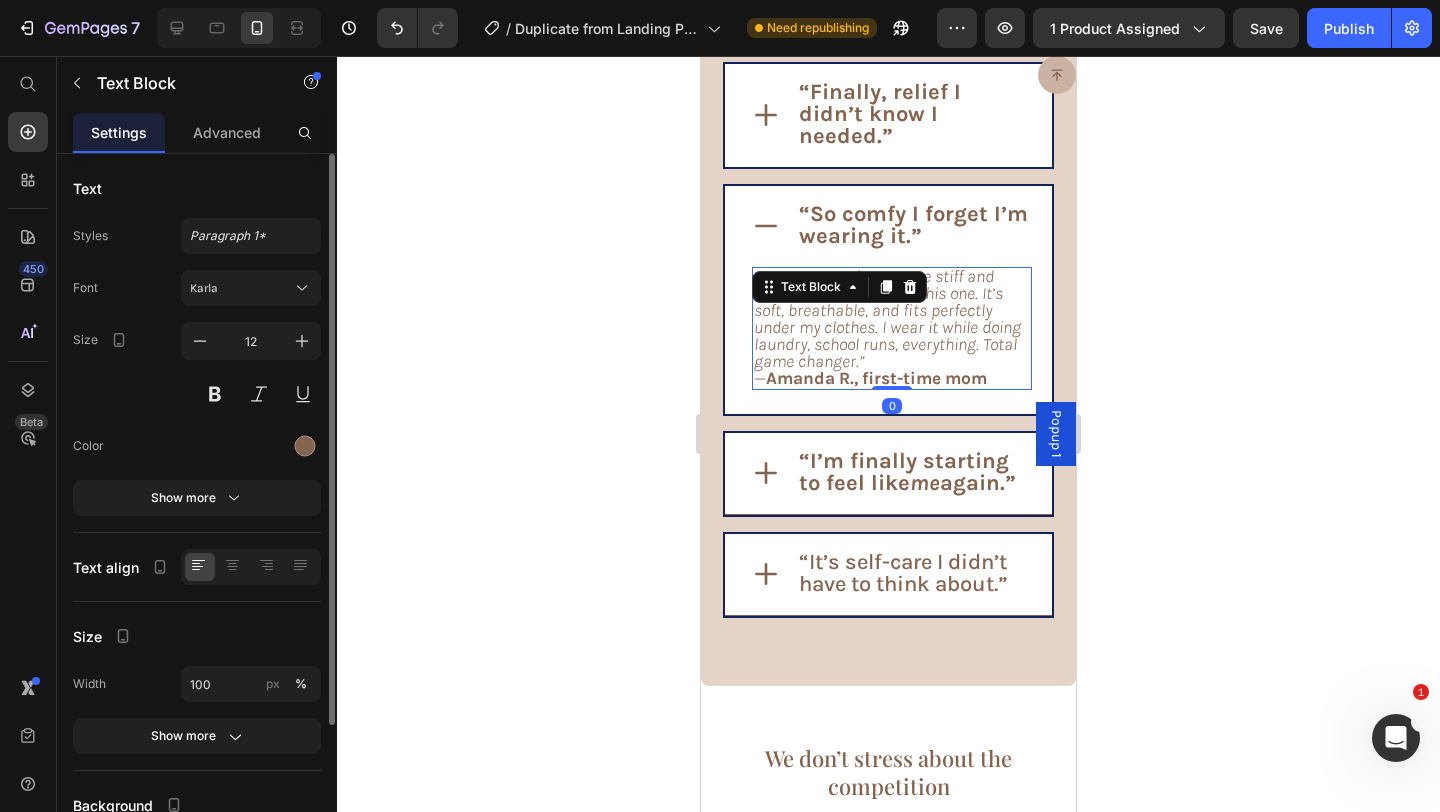 click on "Amanda R., first-time mom" at bounding box center [876, 378] 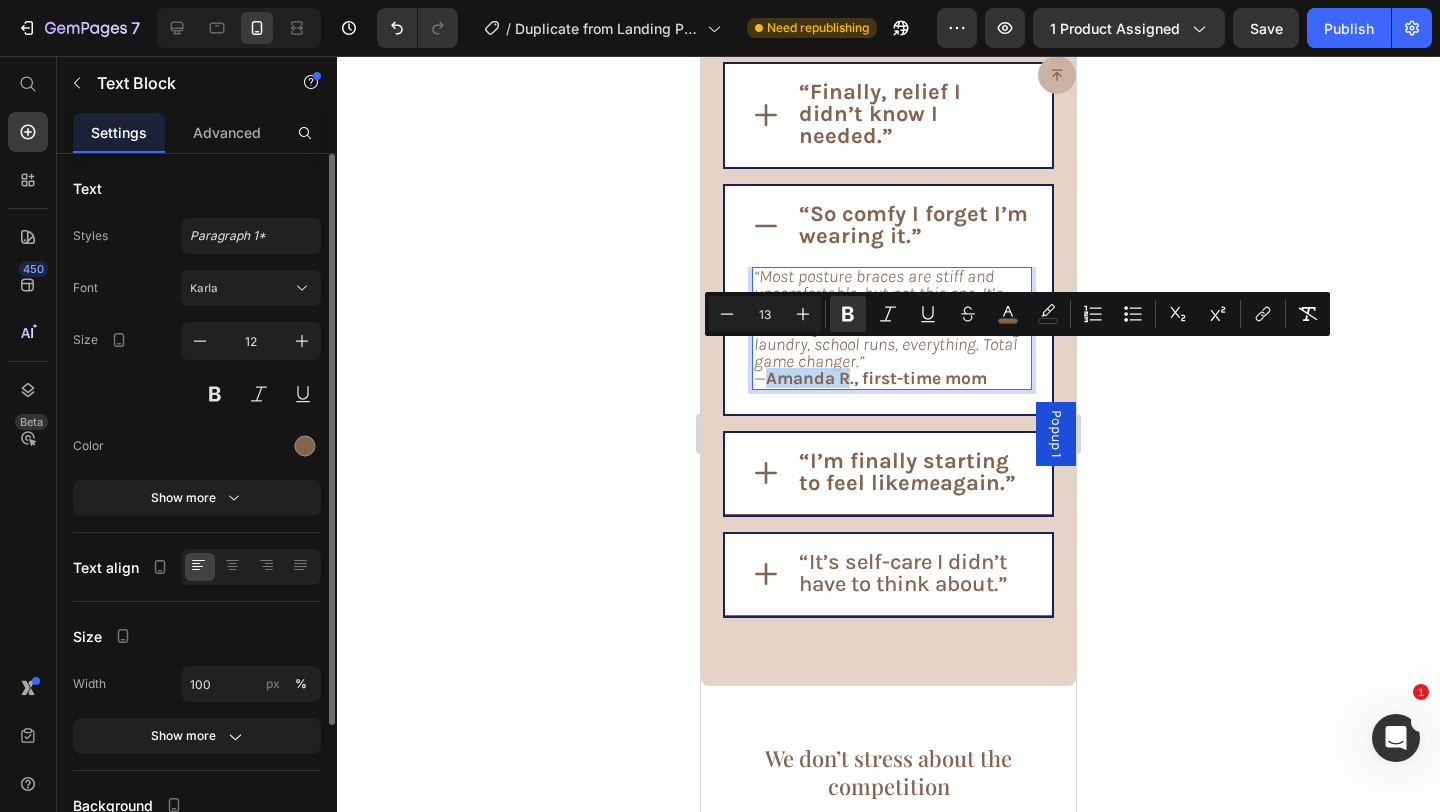 drag, startPoint x: 856, startPoint y: 353, endPoint x: 768, endPoint y: 364, distance: 88.68484 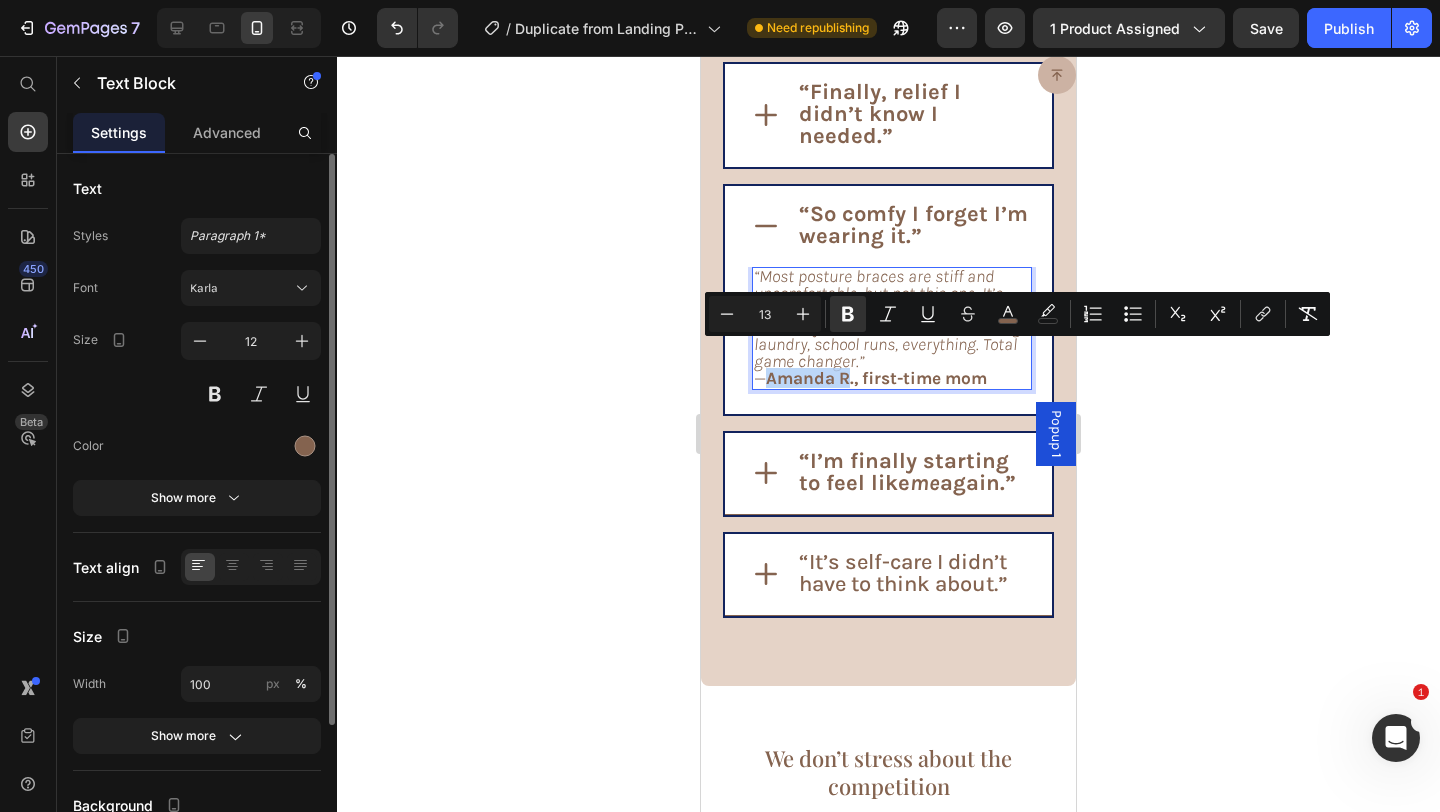 copy on "[FIRST] [LAST]" 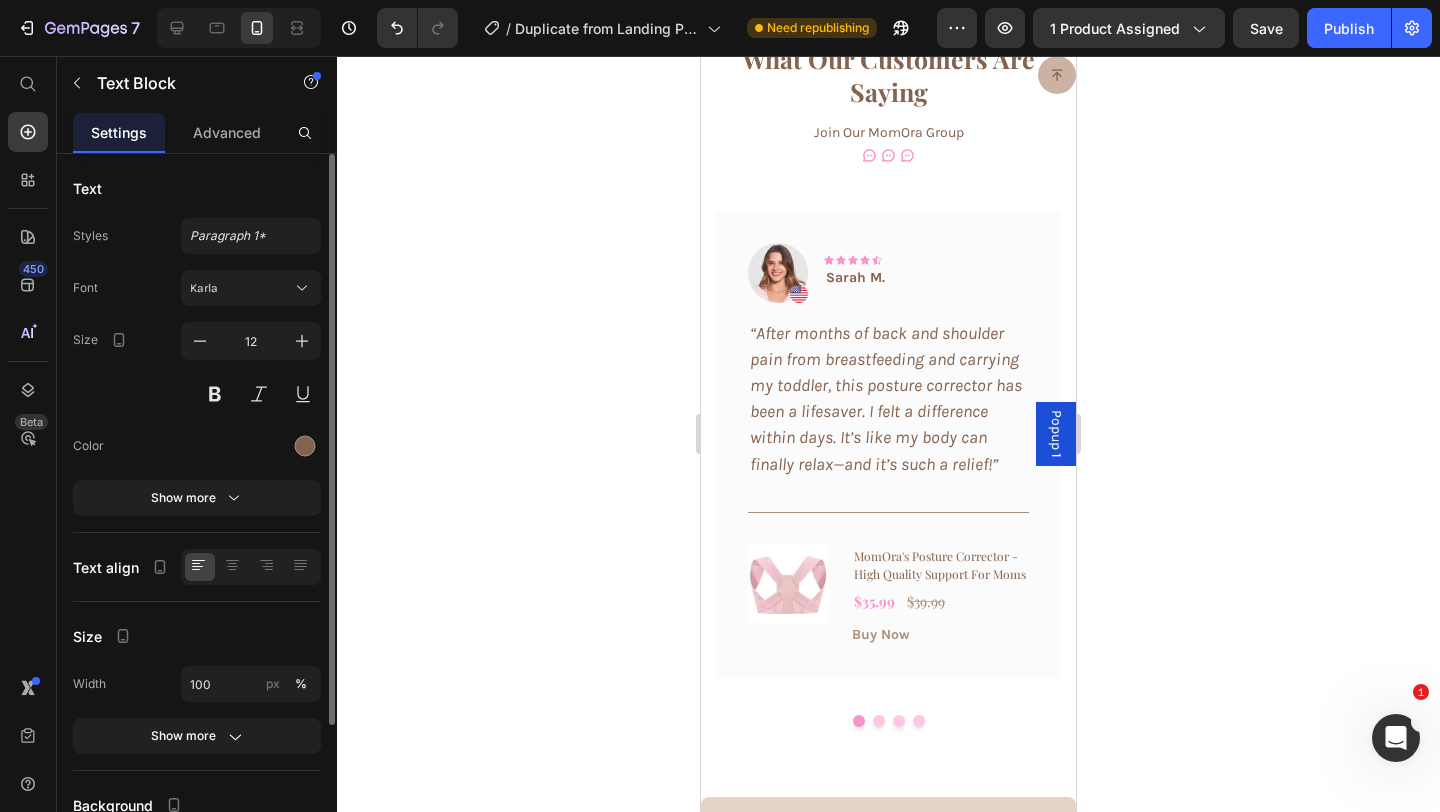 scroll, scrollTop: 7665, scrollLeft: 0, axis: vertical 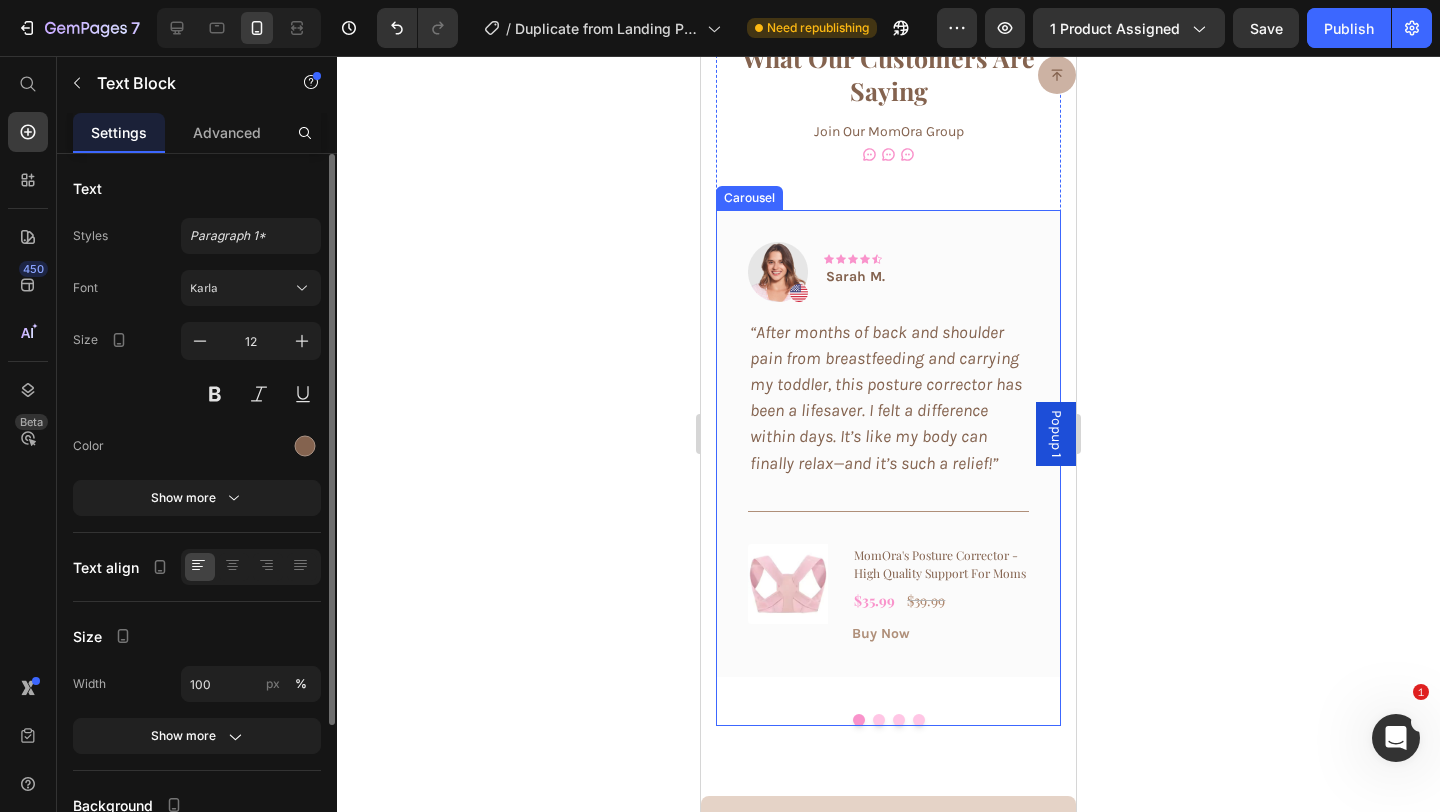 click at bounding box center (919, 720) 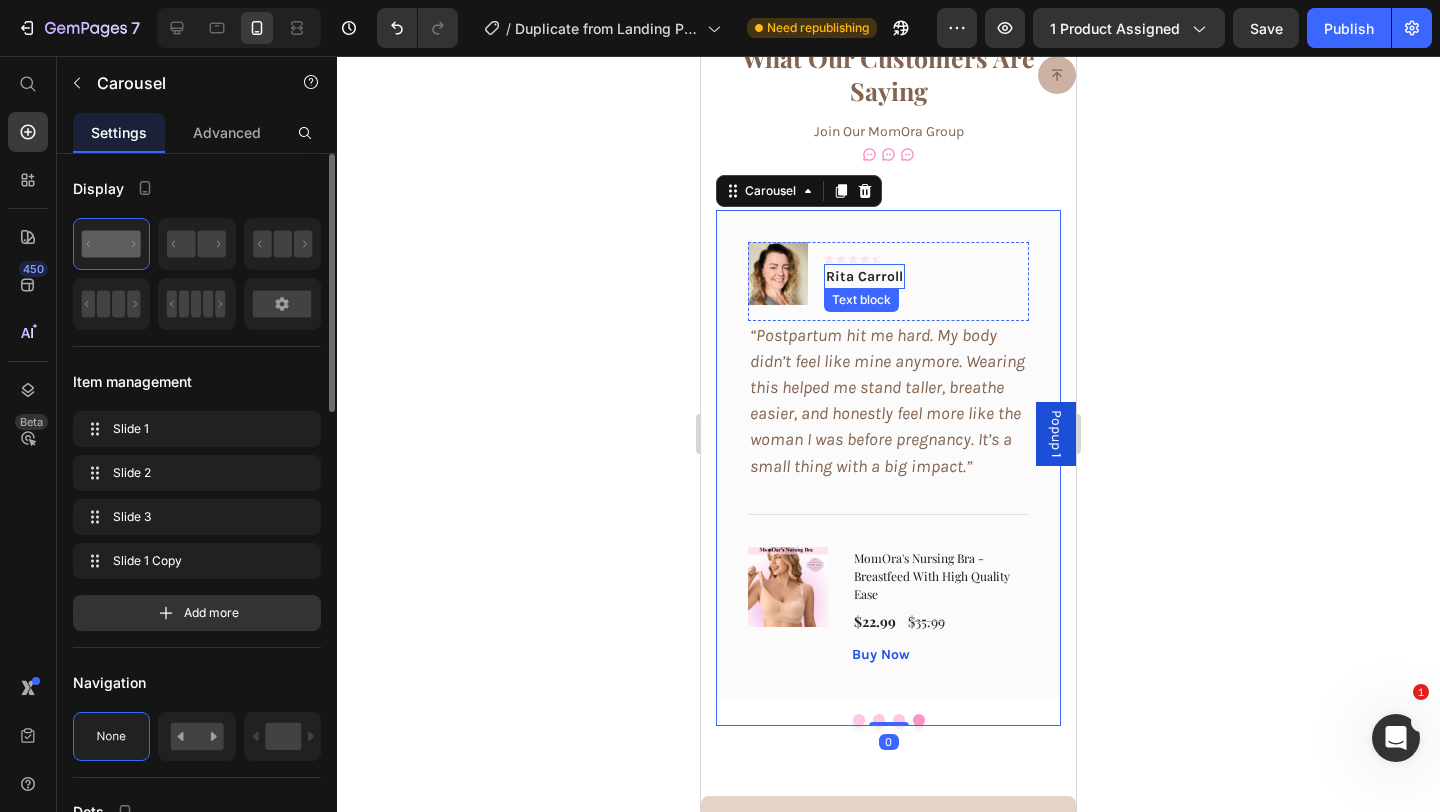 click on "Rita Carroll" at bounding box center [864, 276] 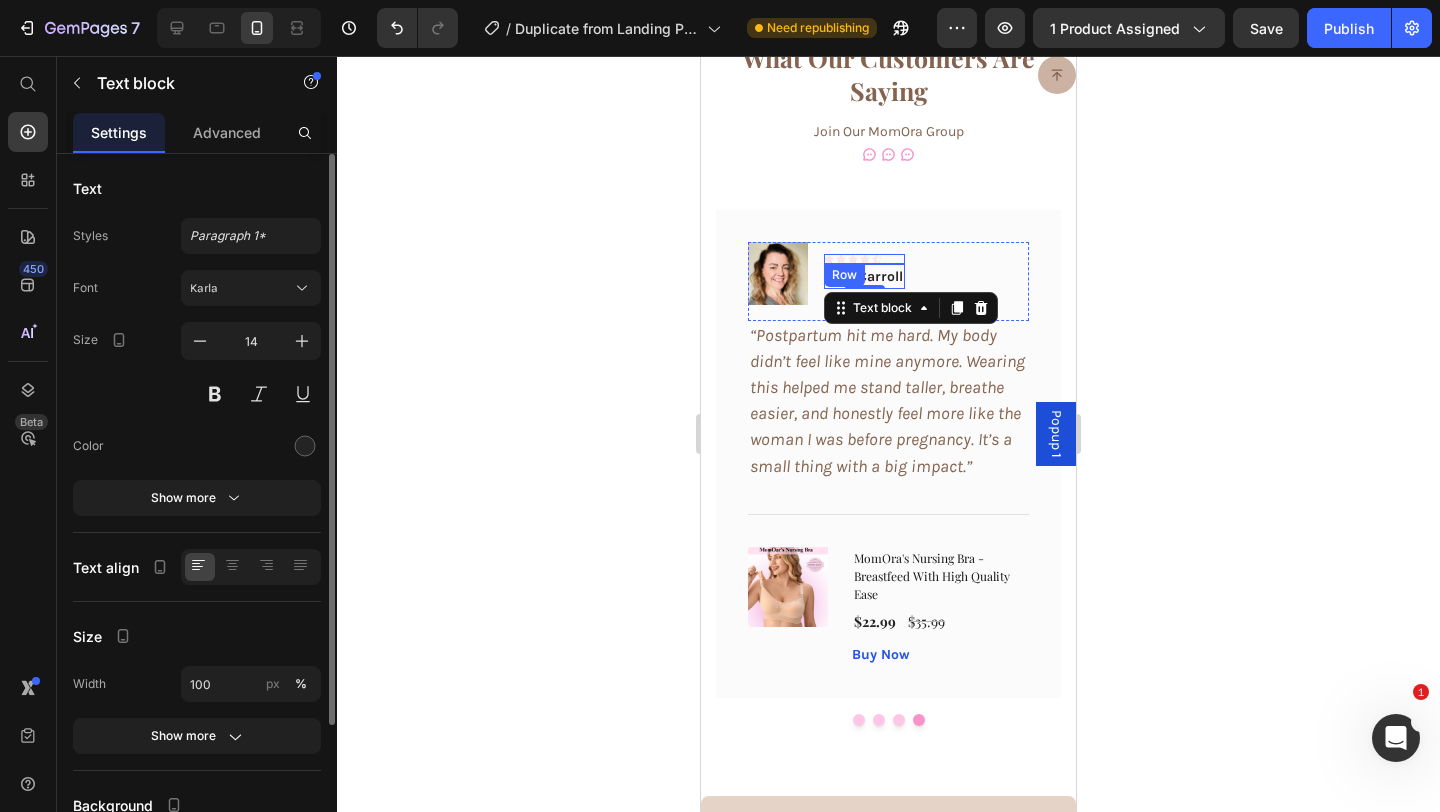 click on "Row" at bounding box center (844, 275) 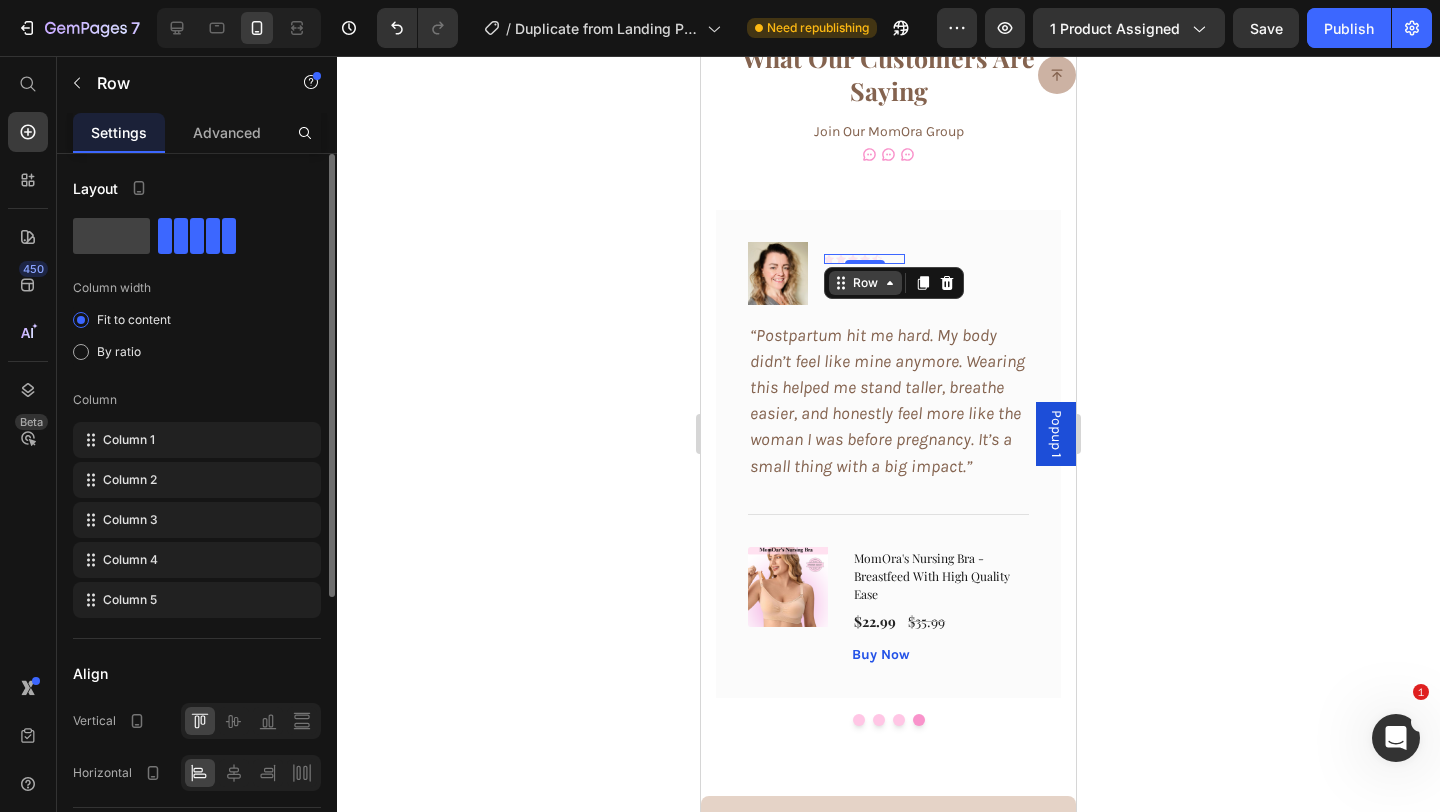 click on "Row" at bounding box center (865, 283) 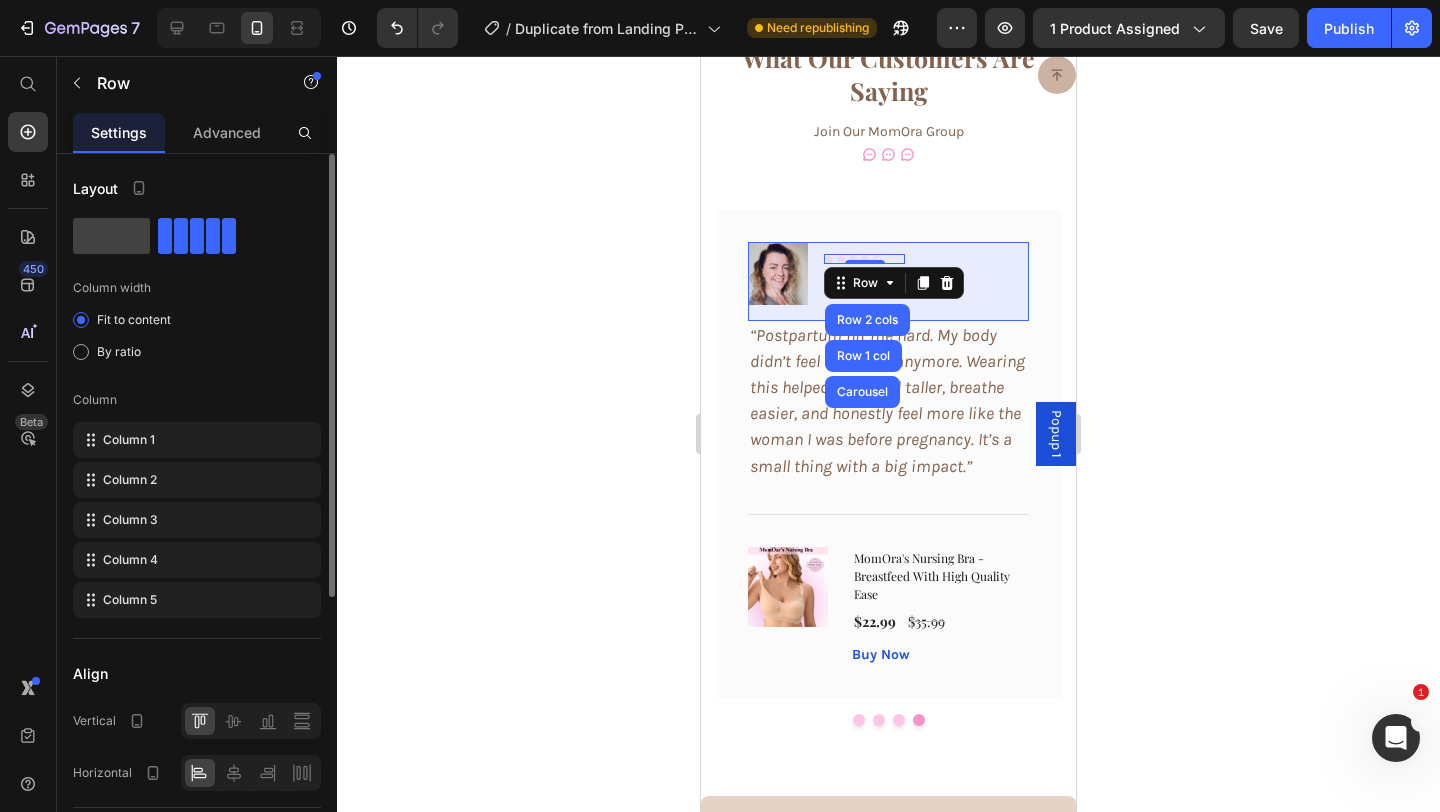 click on "“Postpartum hit me hard. My body didn’t feel like mine anymore. Wearing this helped me stand taller, breathe easier, and honestly feel more like the woman I was before pregnancy. It’s a small thing with a big impact.”" at bounding box center [887, 400] 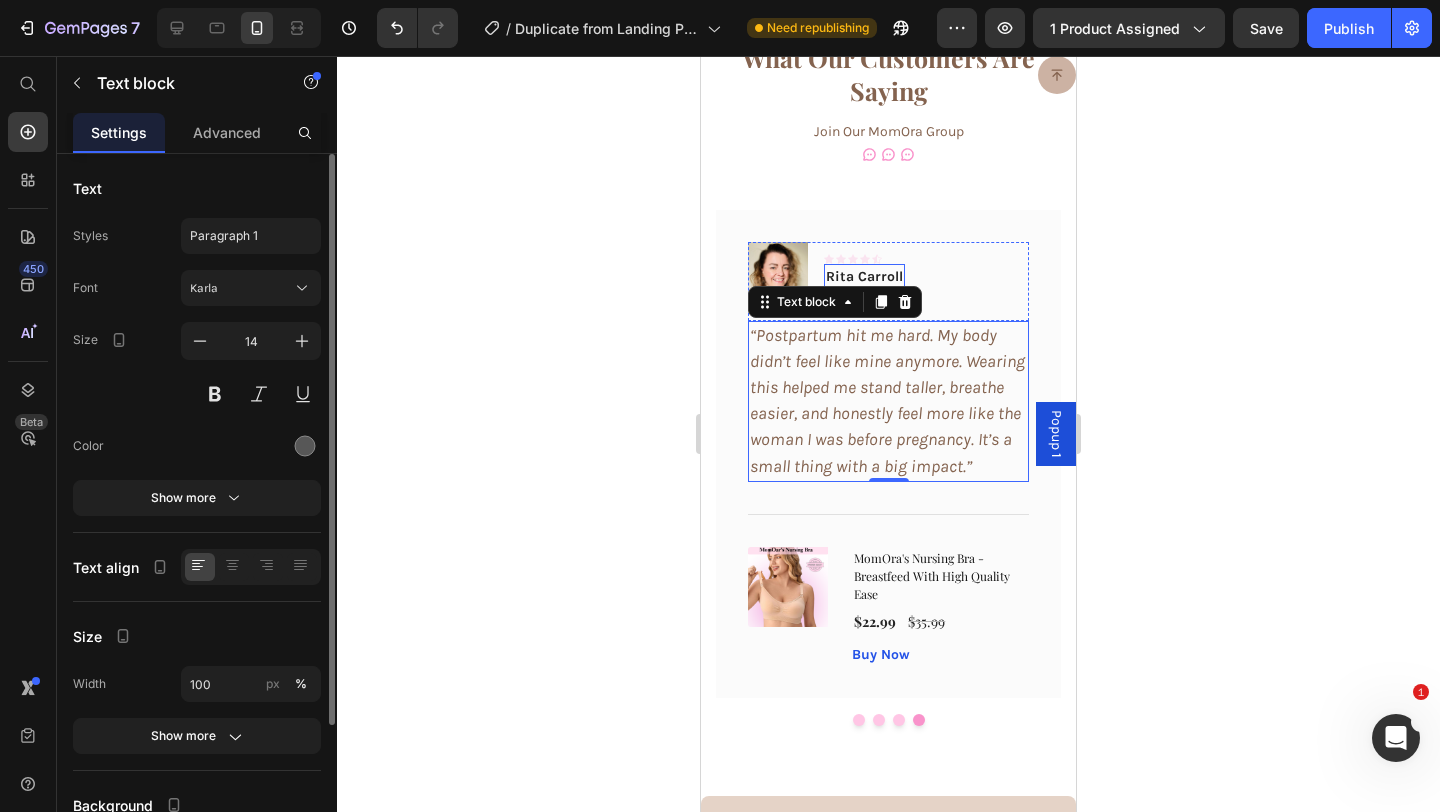 click on "Rita Carroll" at bounding box center [864, 276] 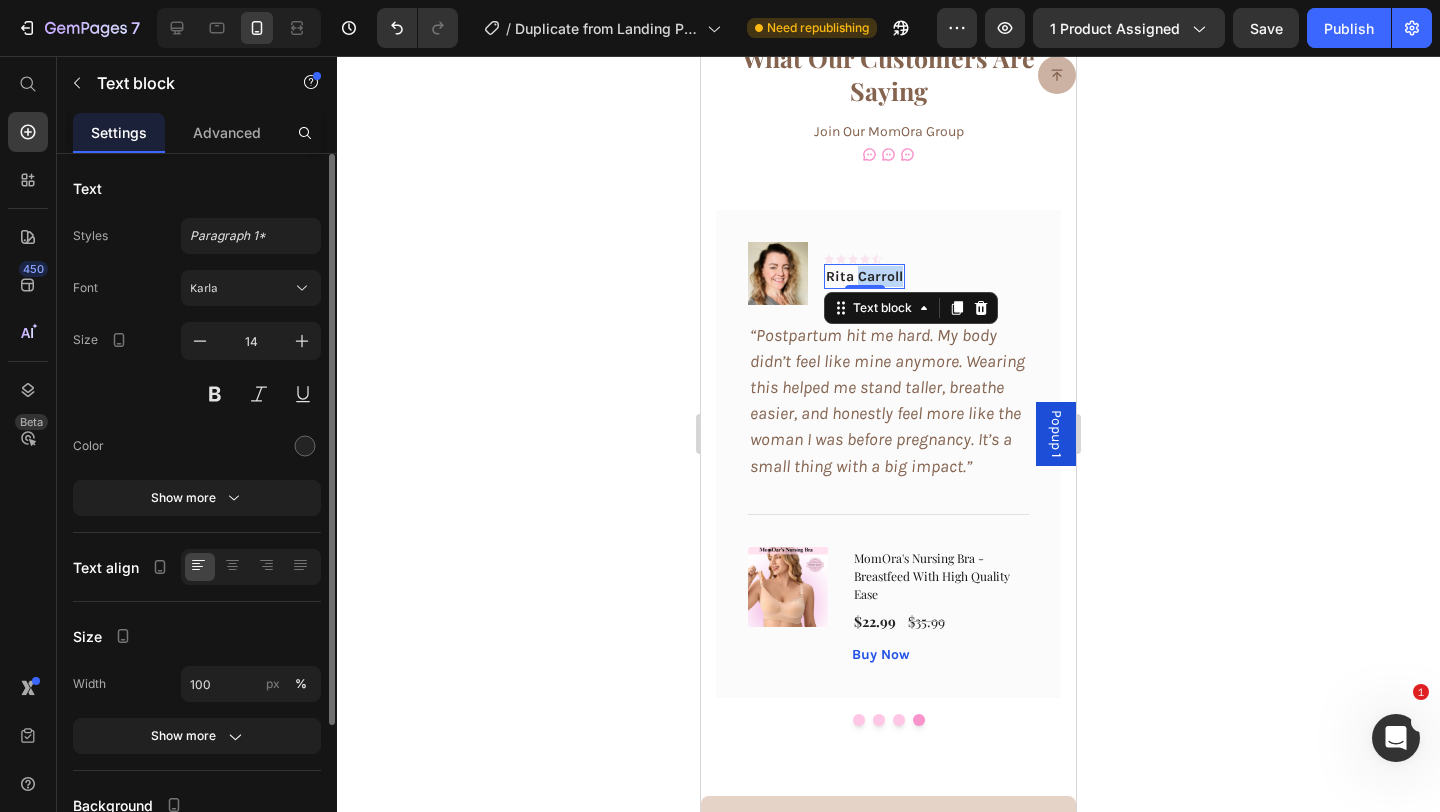 click on "Rita Carroll" at bounding box center (864, 276) 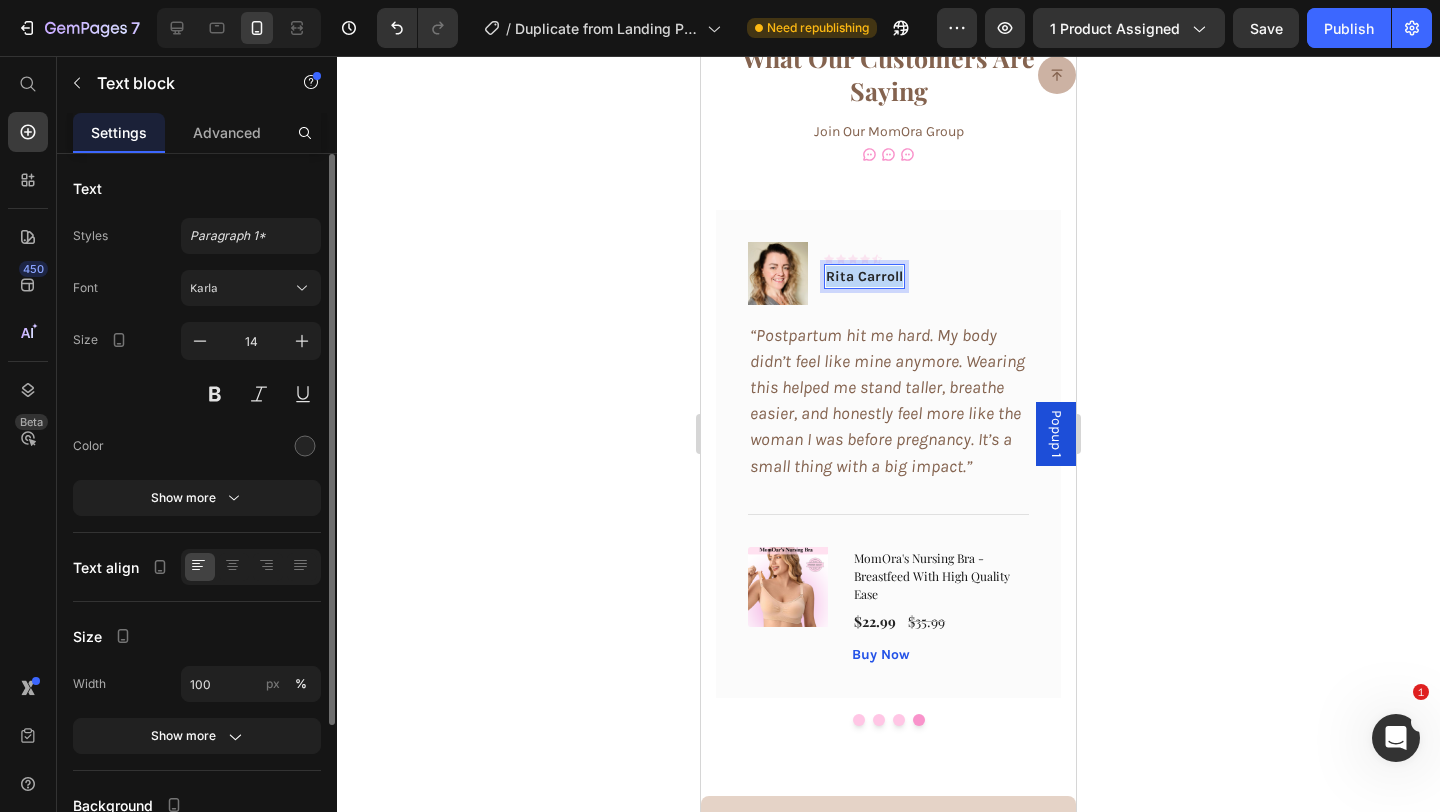 click on "Rita Carroll" at bounding box center [864, 276] 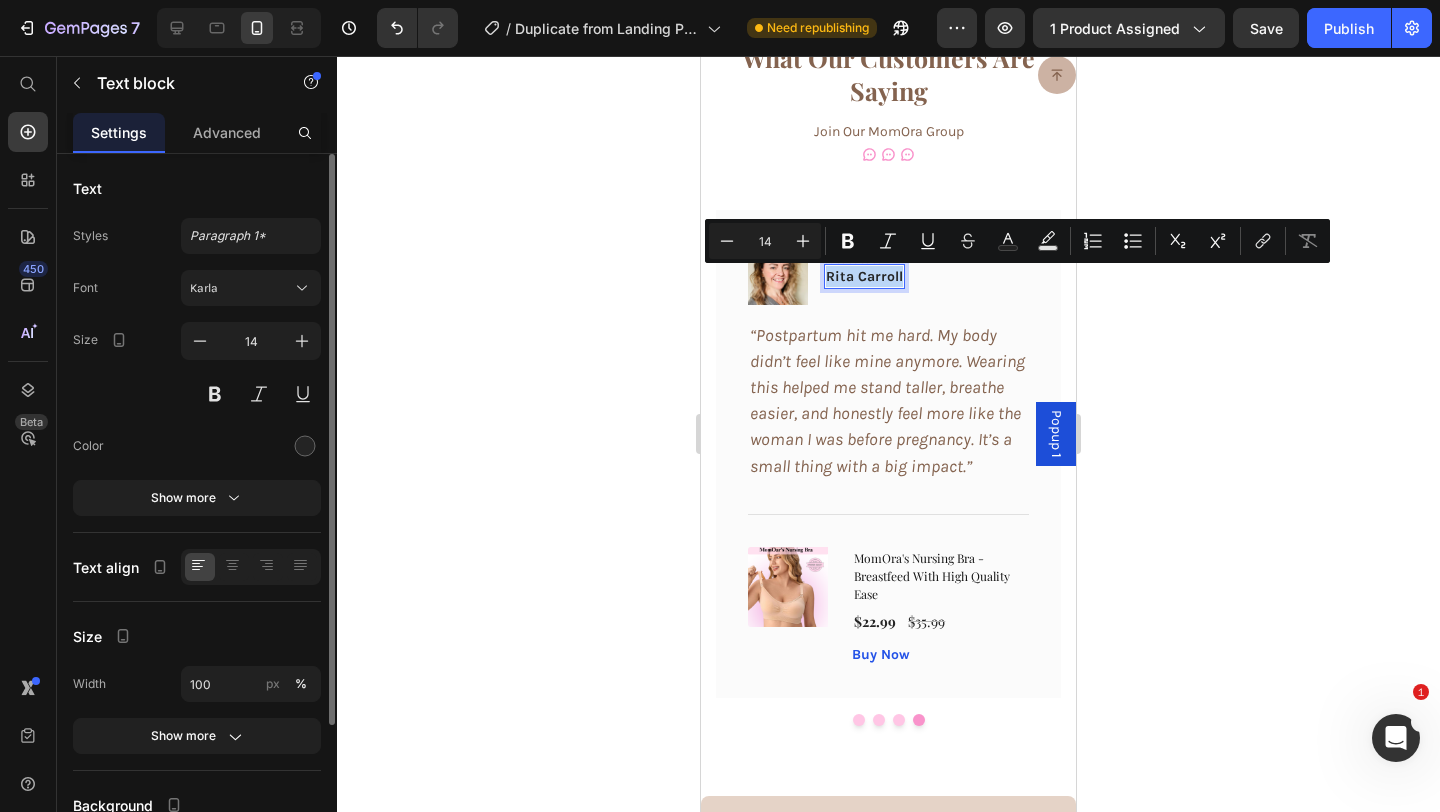 type on "13" 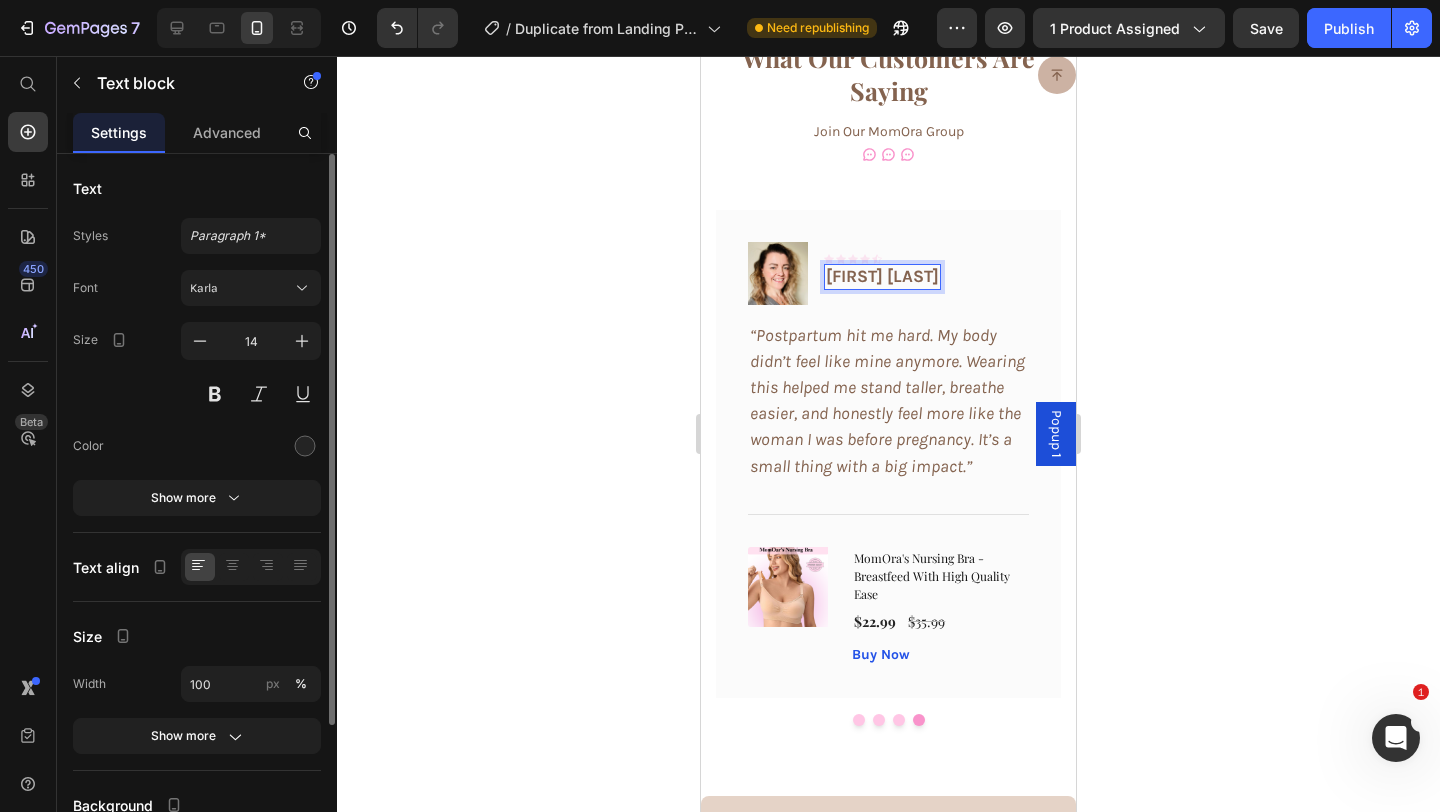 click on "[FIRST] [LAST]" at bounding box center [882, 276] 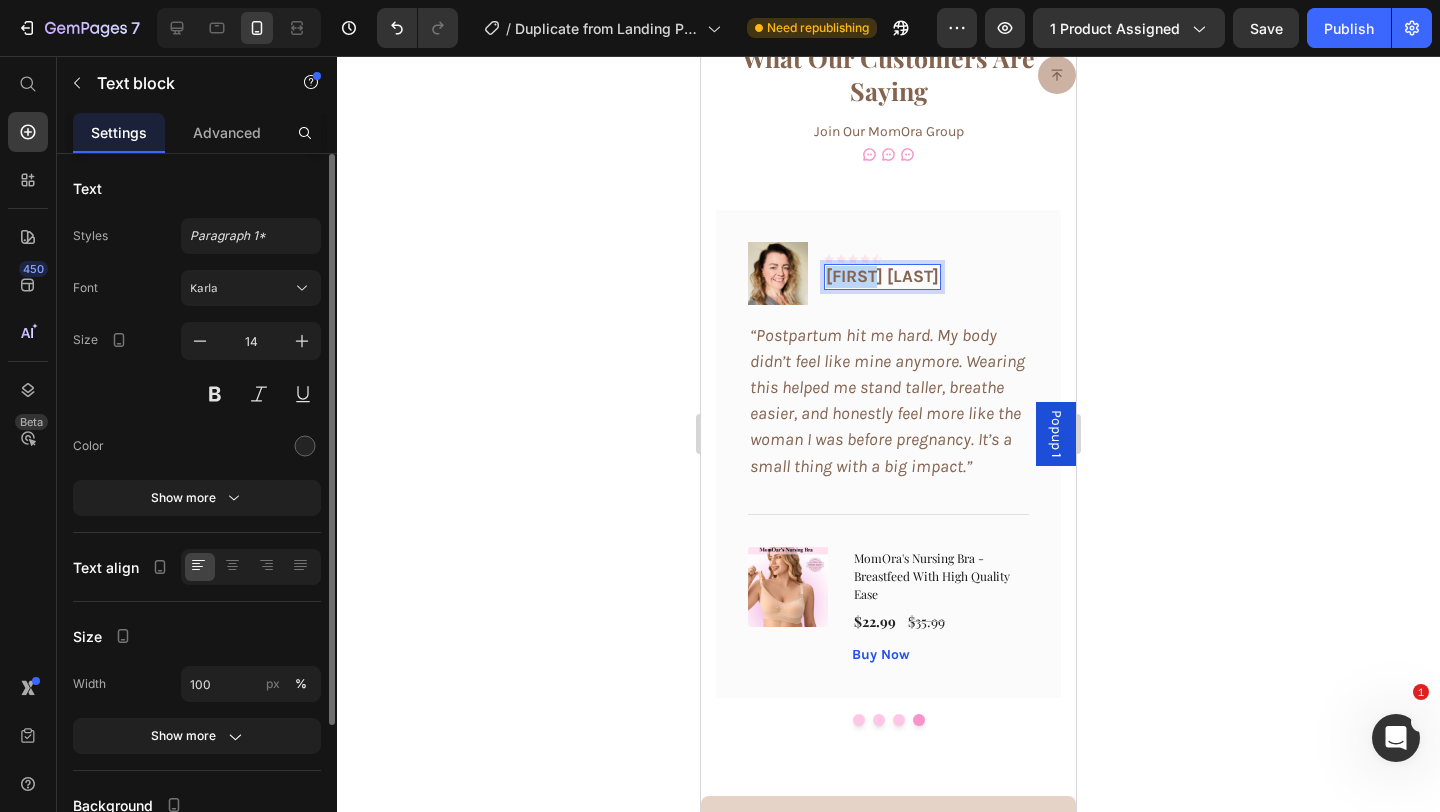 click on "[FIRST] [LAST]" at bounding box center [882, 276] 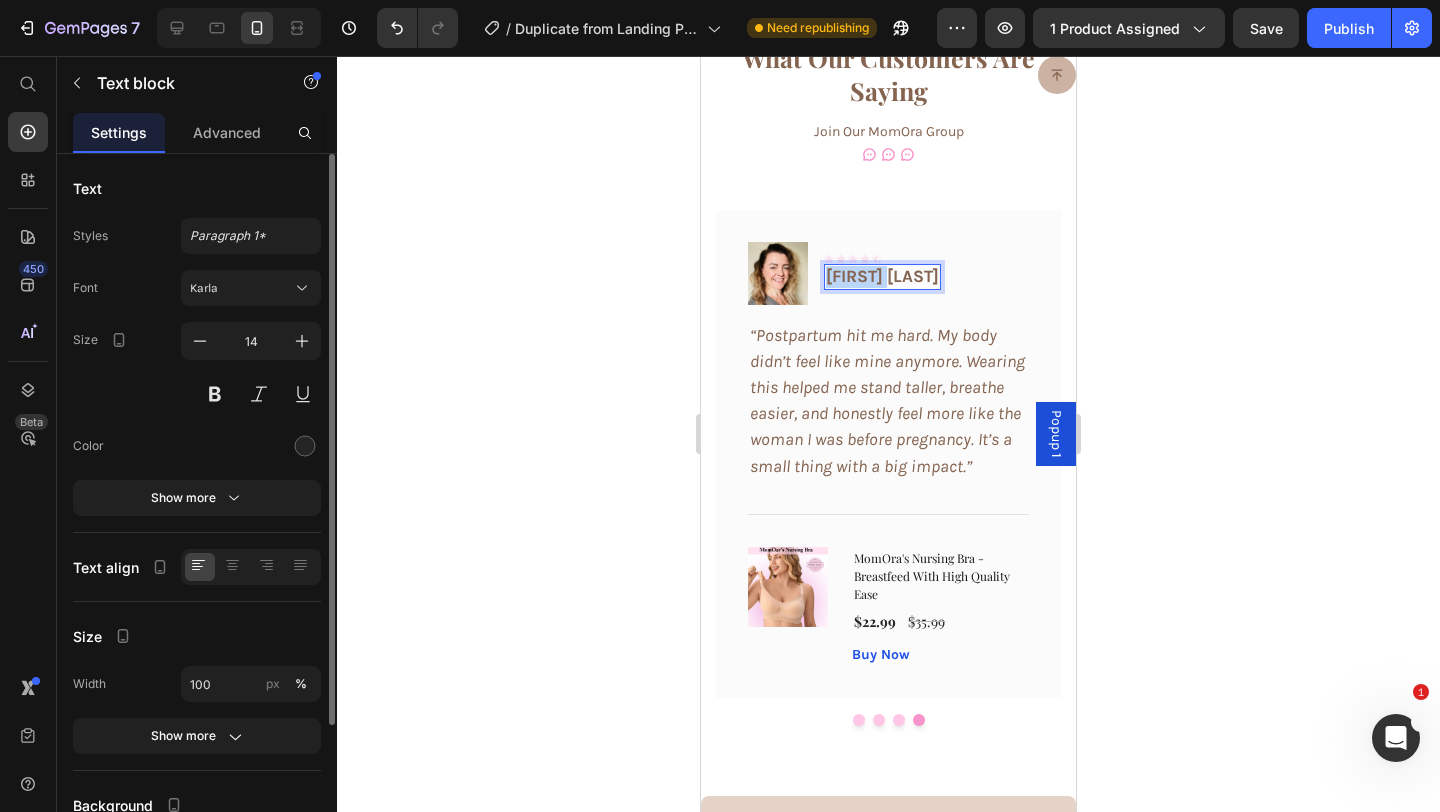 click on "[FIRST] [LAST]" at bounding box center [882, 276] 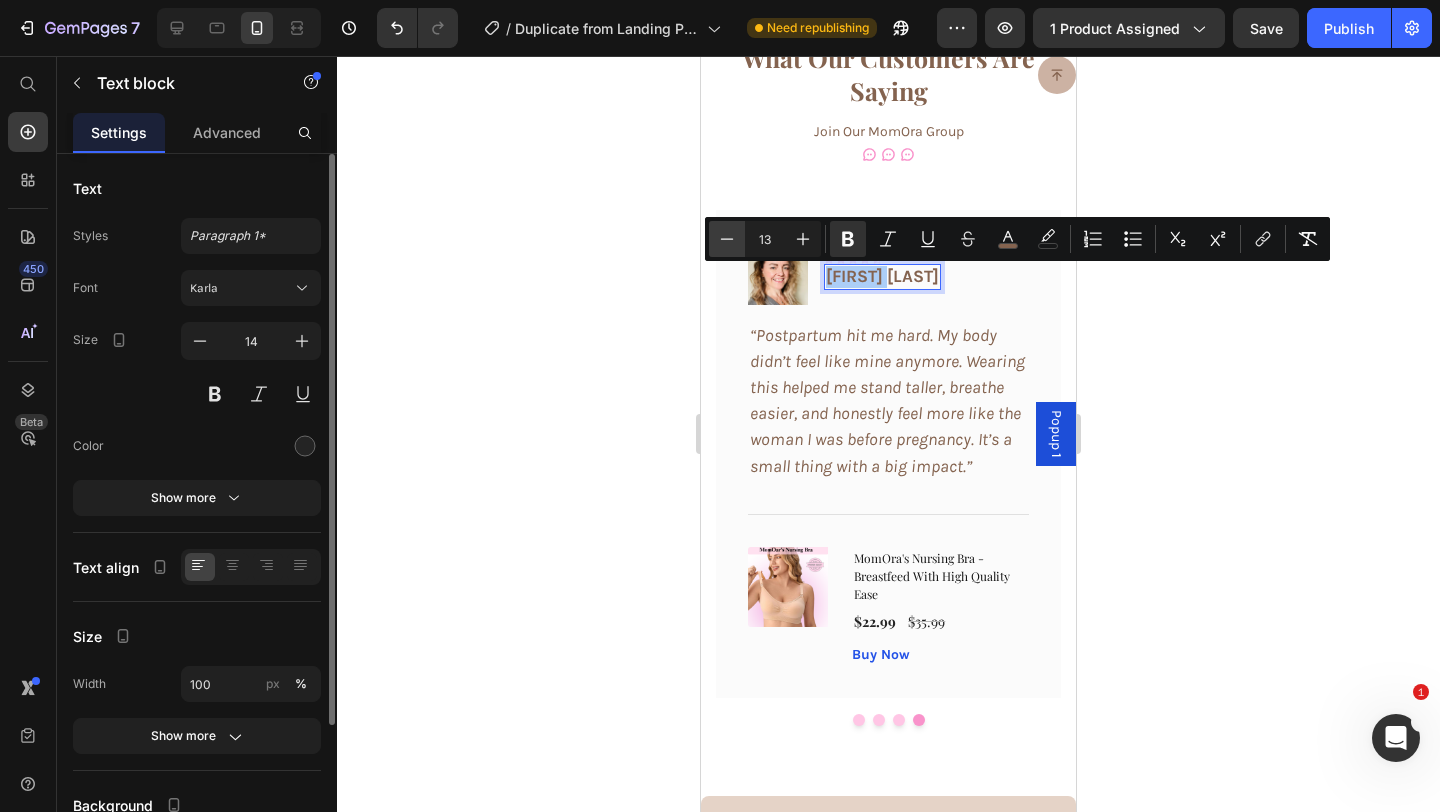 click 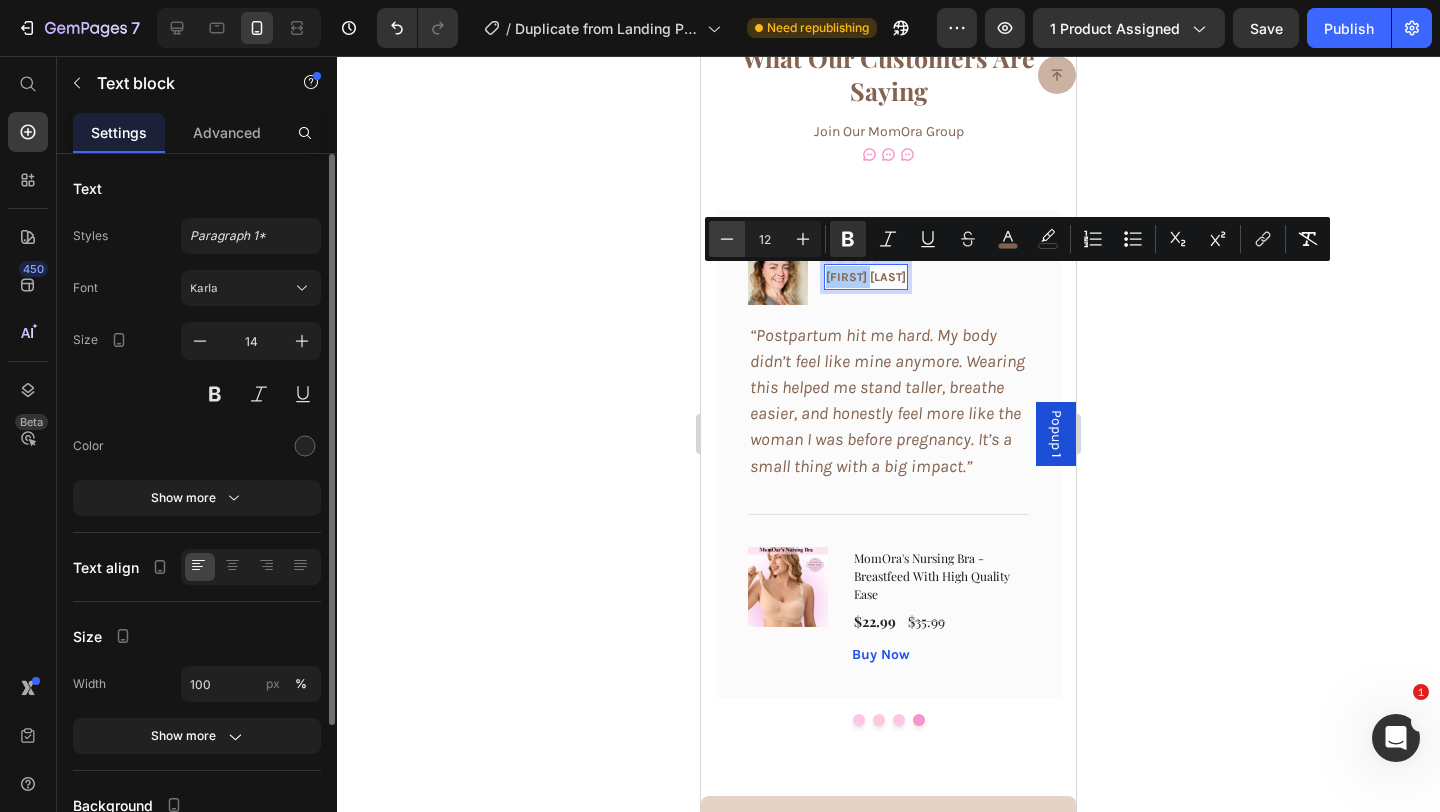 click 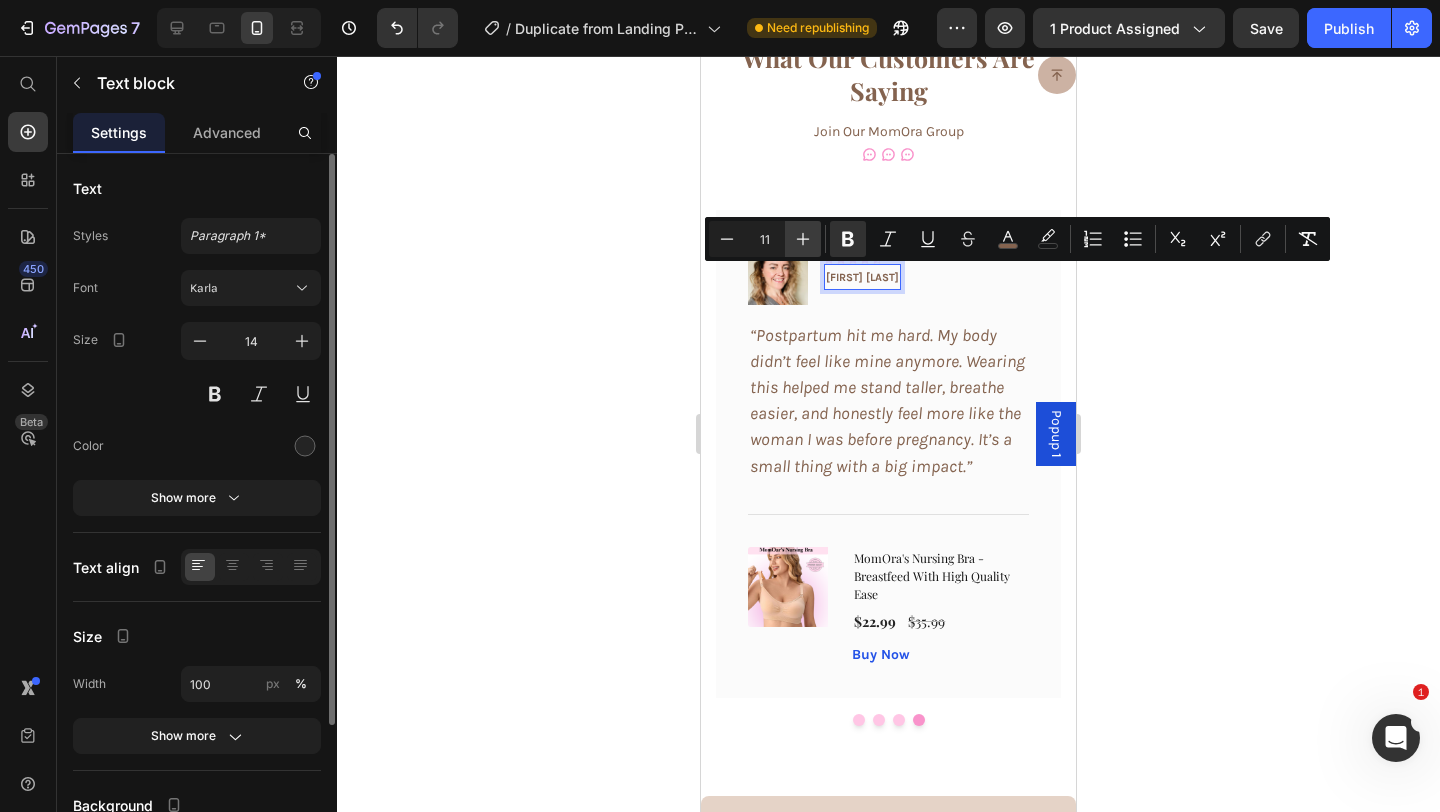 click 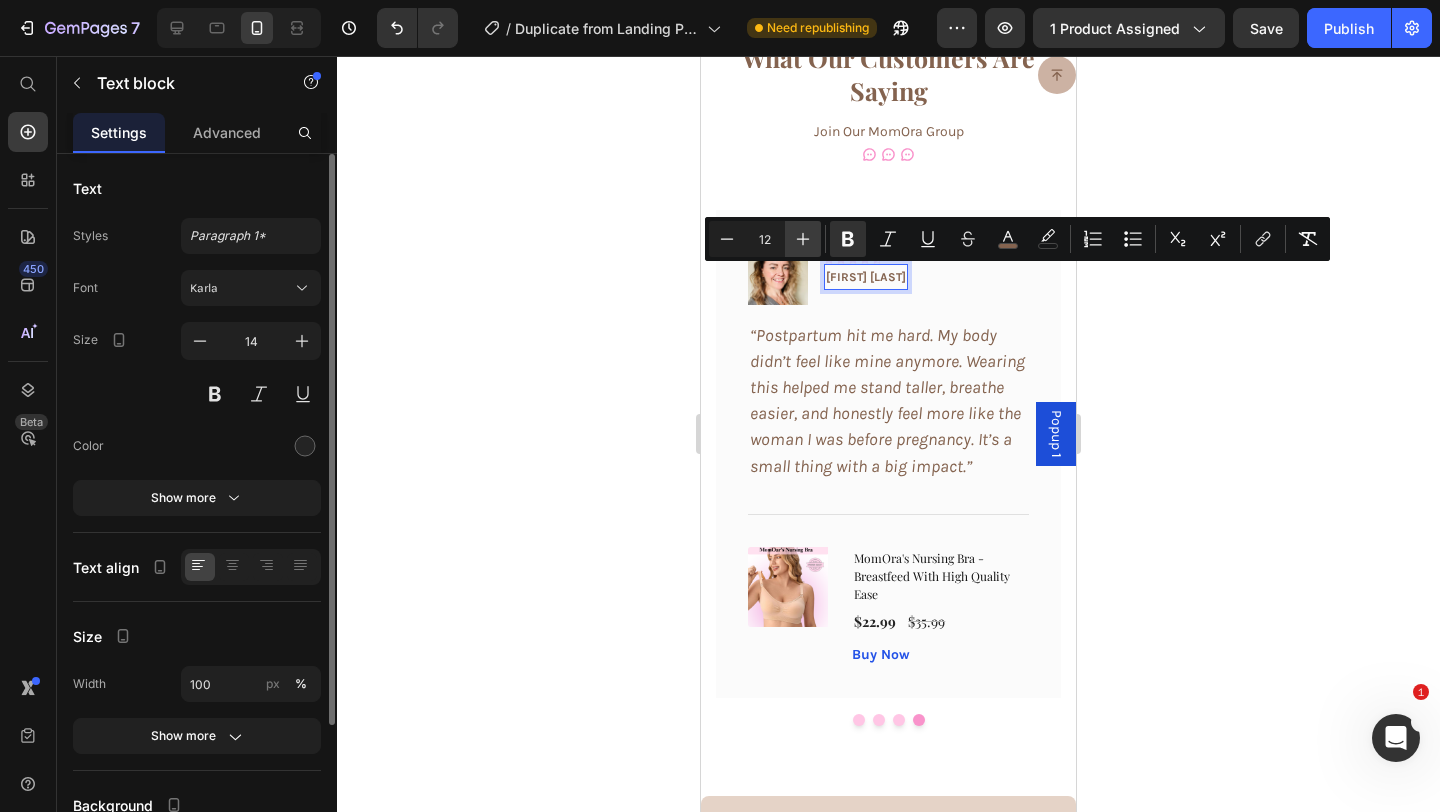 click 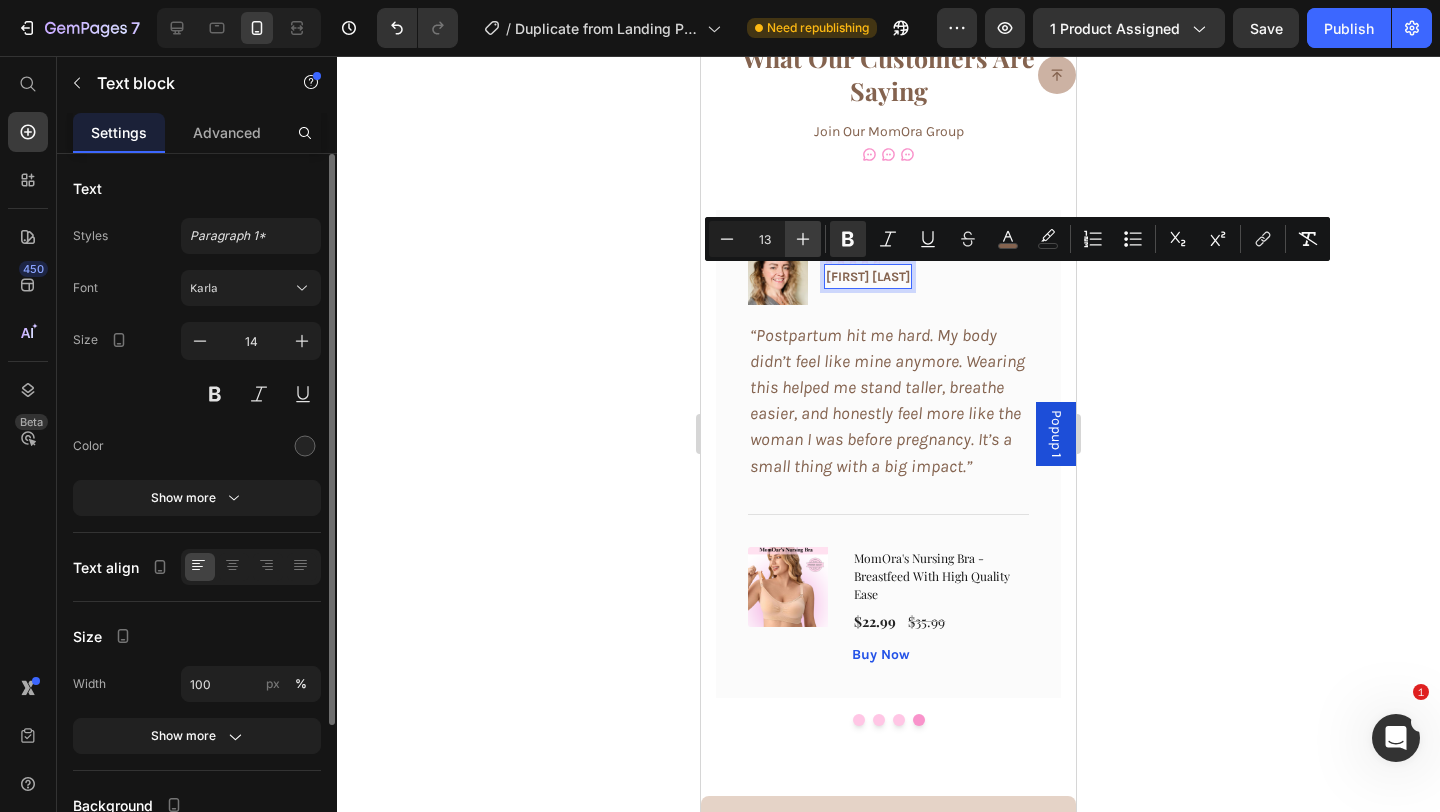 click 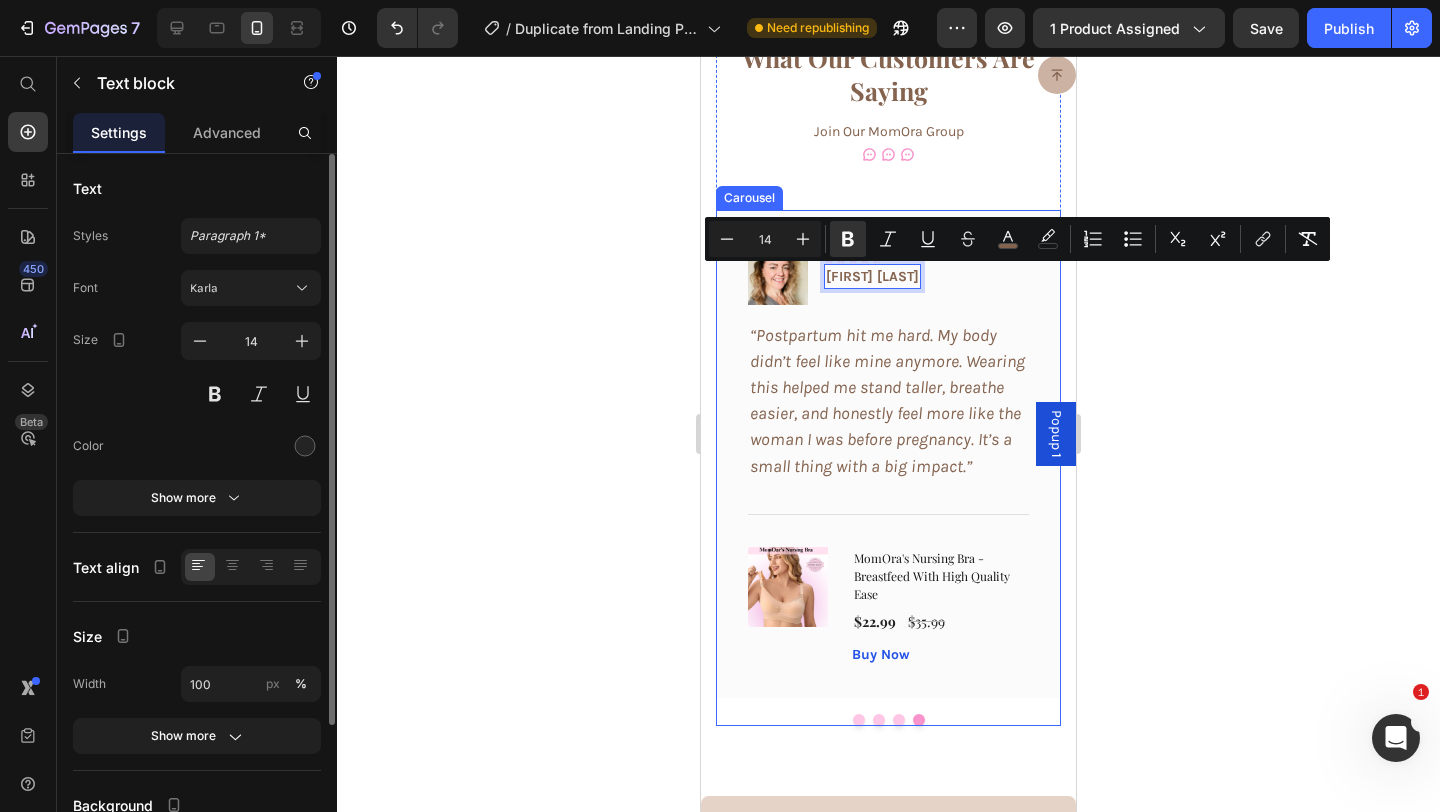 click at bounding box center [899, 720] 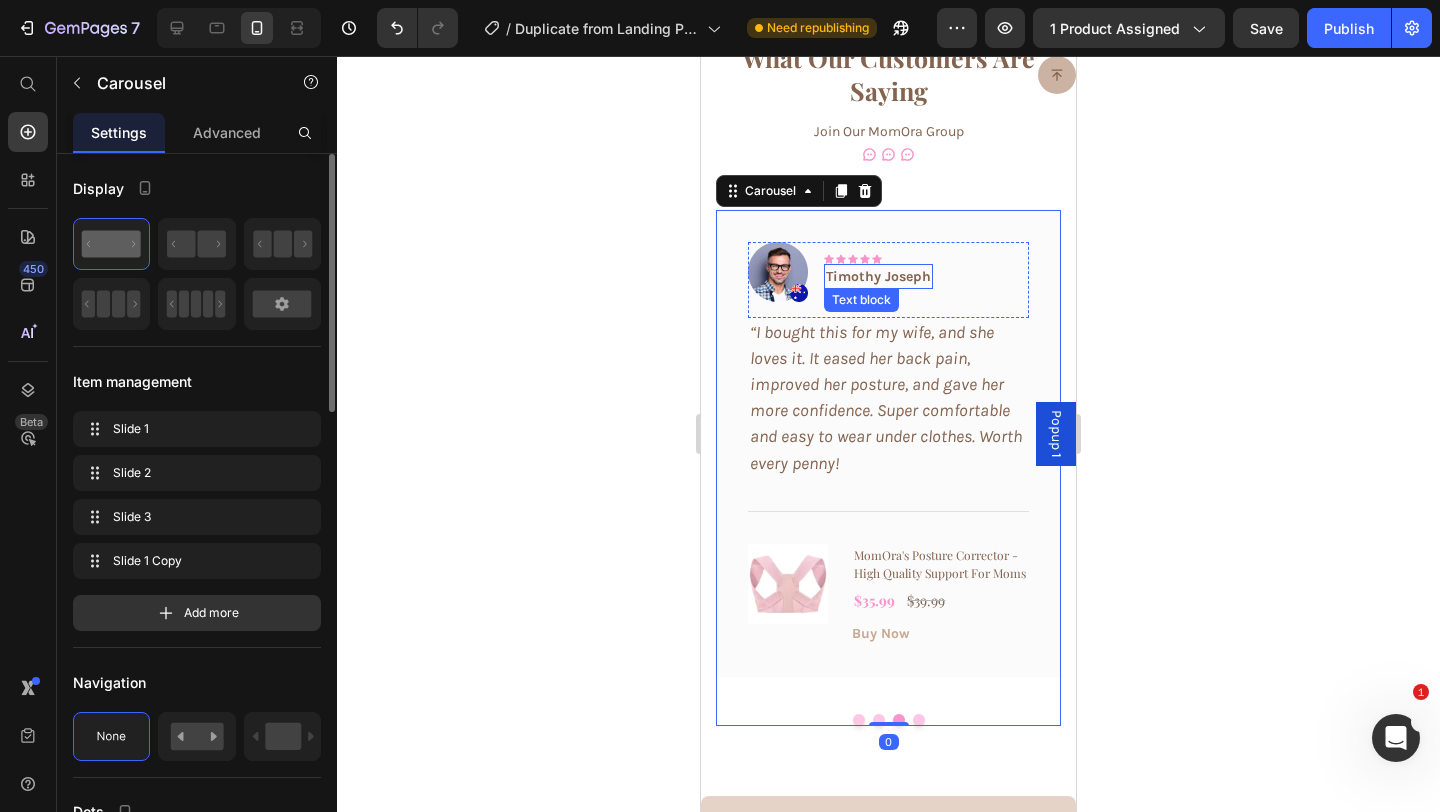 click on "Timothy Joseph" at bounding box center (878, 276) 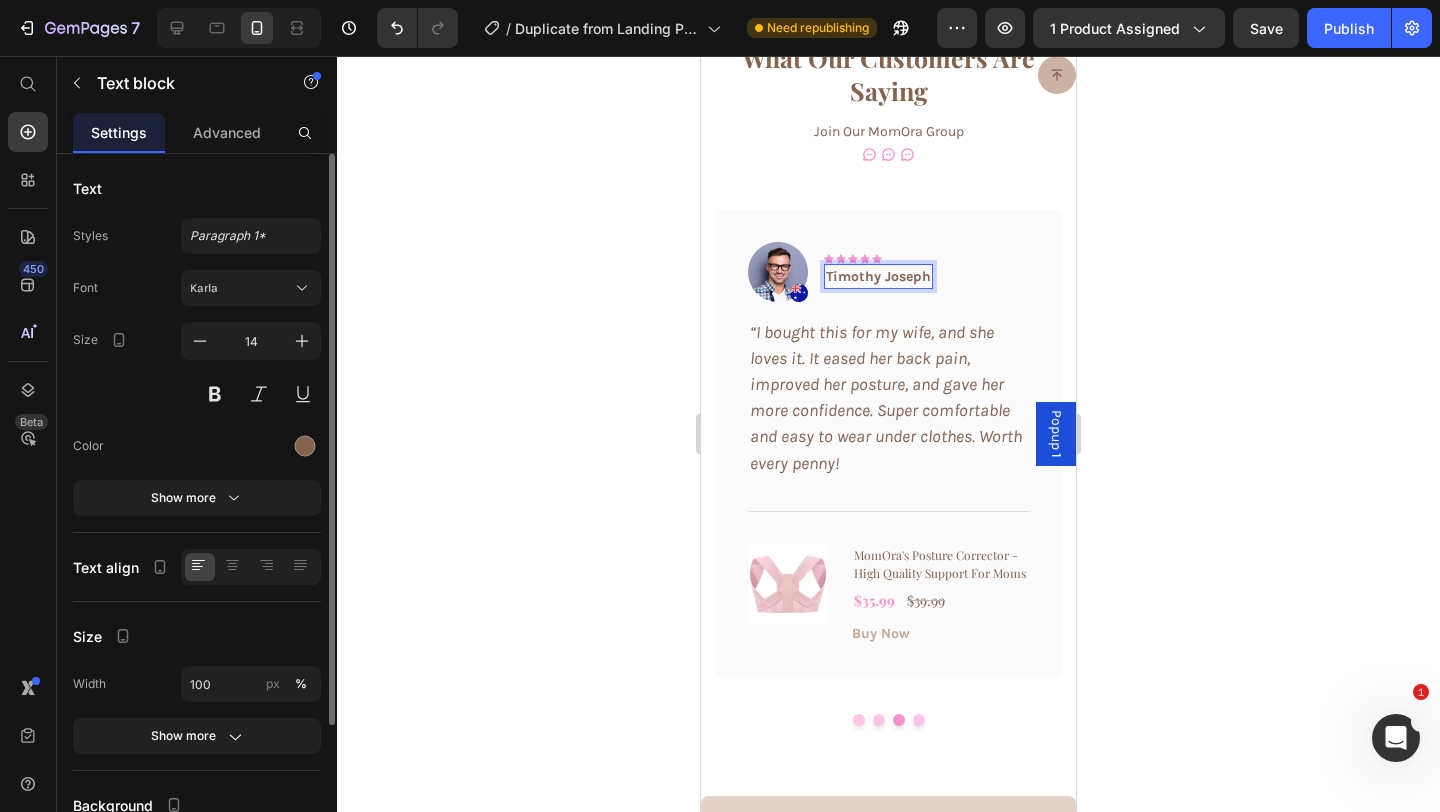 click on "Timothy Joseph" at bounding box center (878, 276) 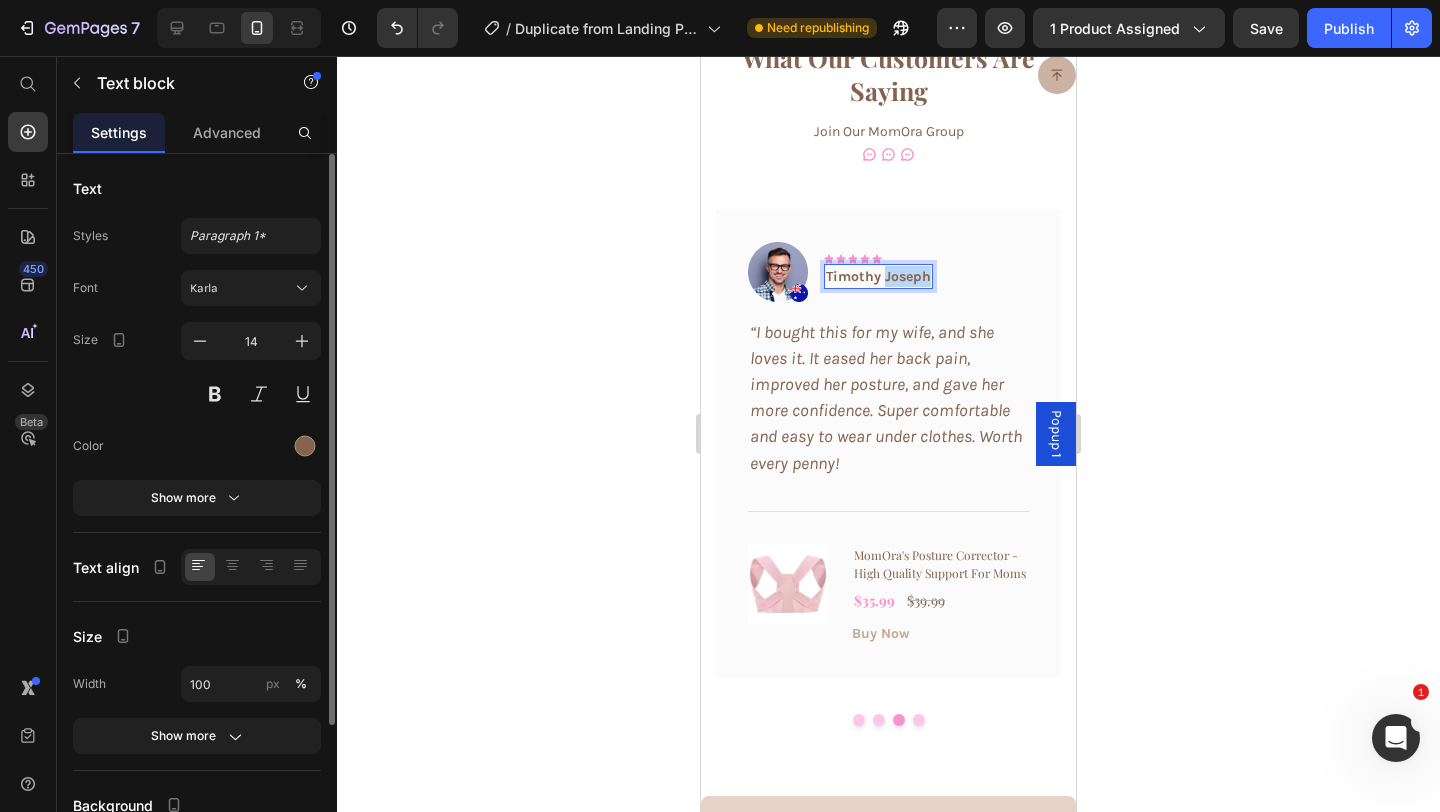 click on "Timothy Joseph" at bounding box center [878, 276] 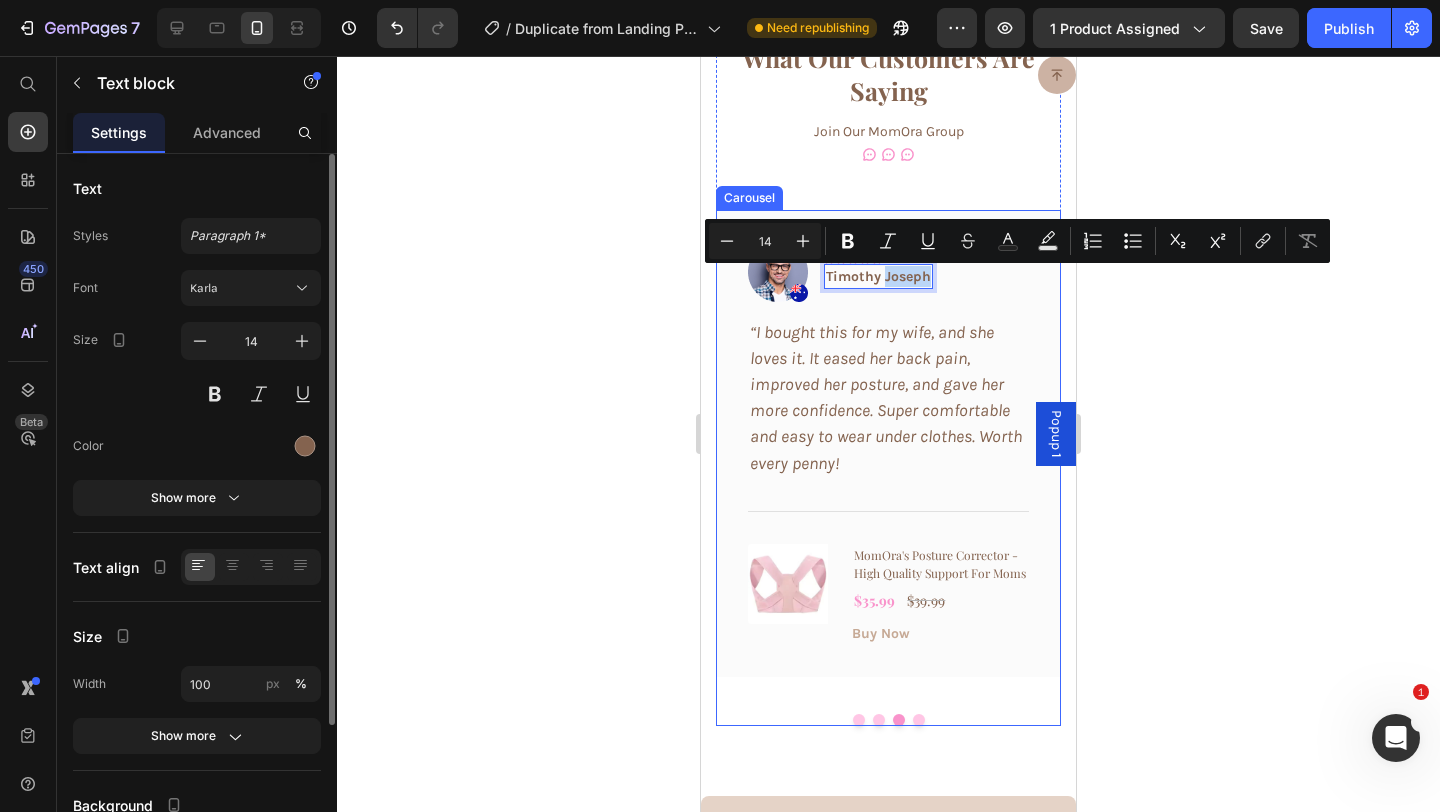 click at bounding box center (919, 720) 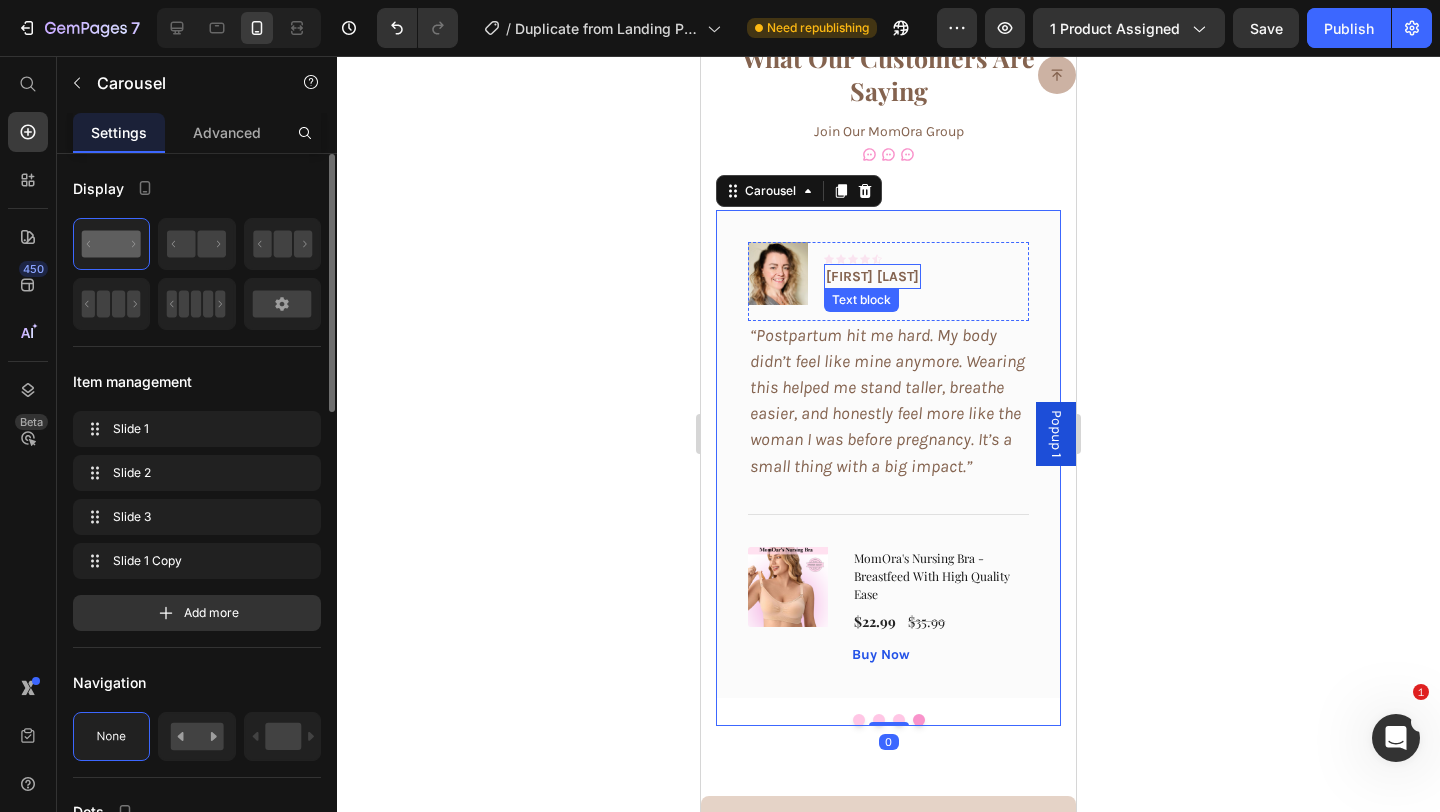 click on "[FIRST] [LAST]" at bounding box center (872, 276) 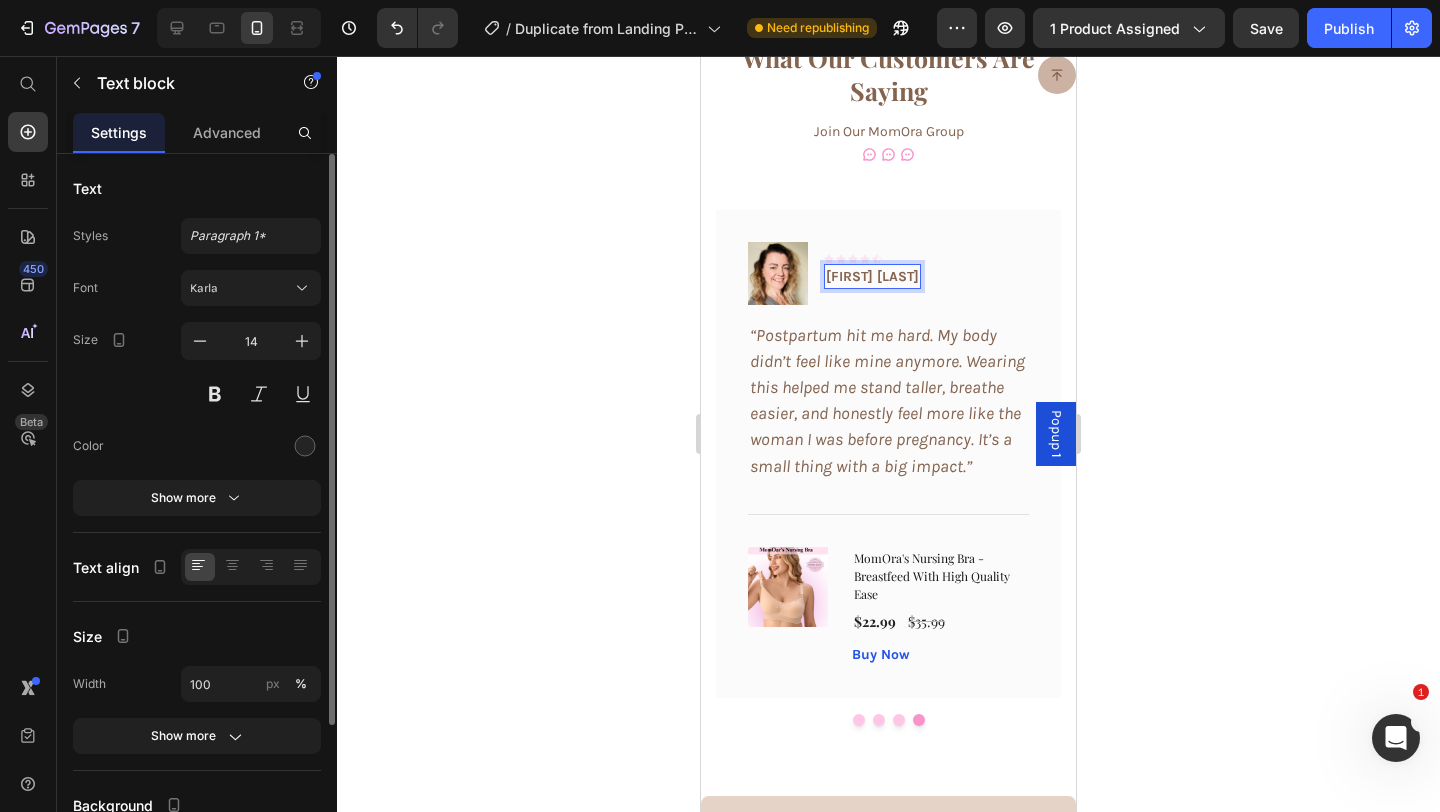 click on "[FIRST] [LAST]" at bounding box center [872, 276] 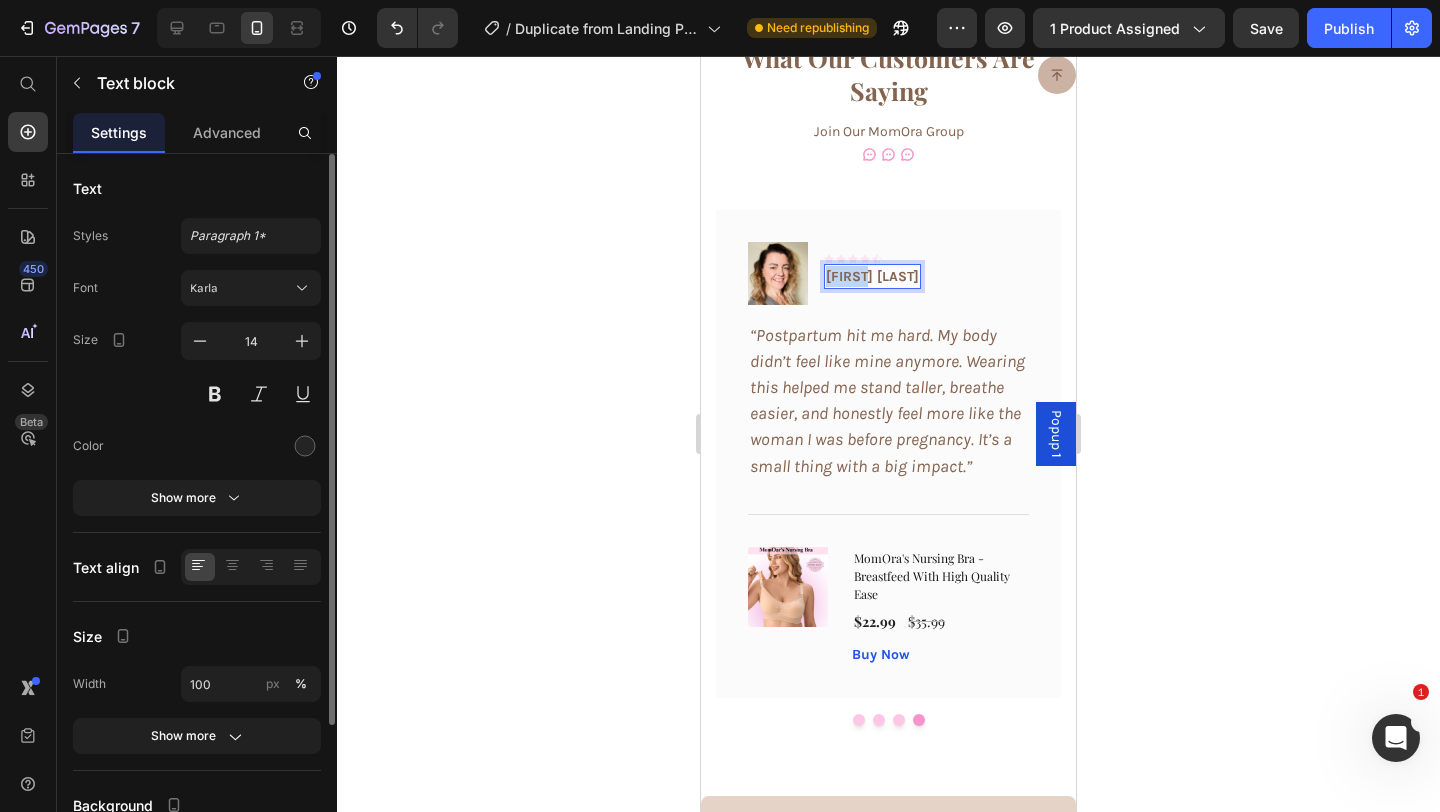 click on "[FIRST] [LAST]" at bounding box center [872, 276] 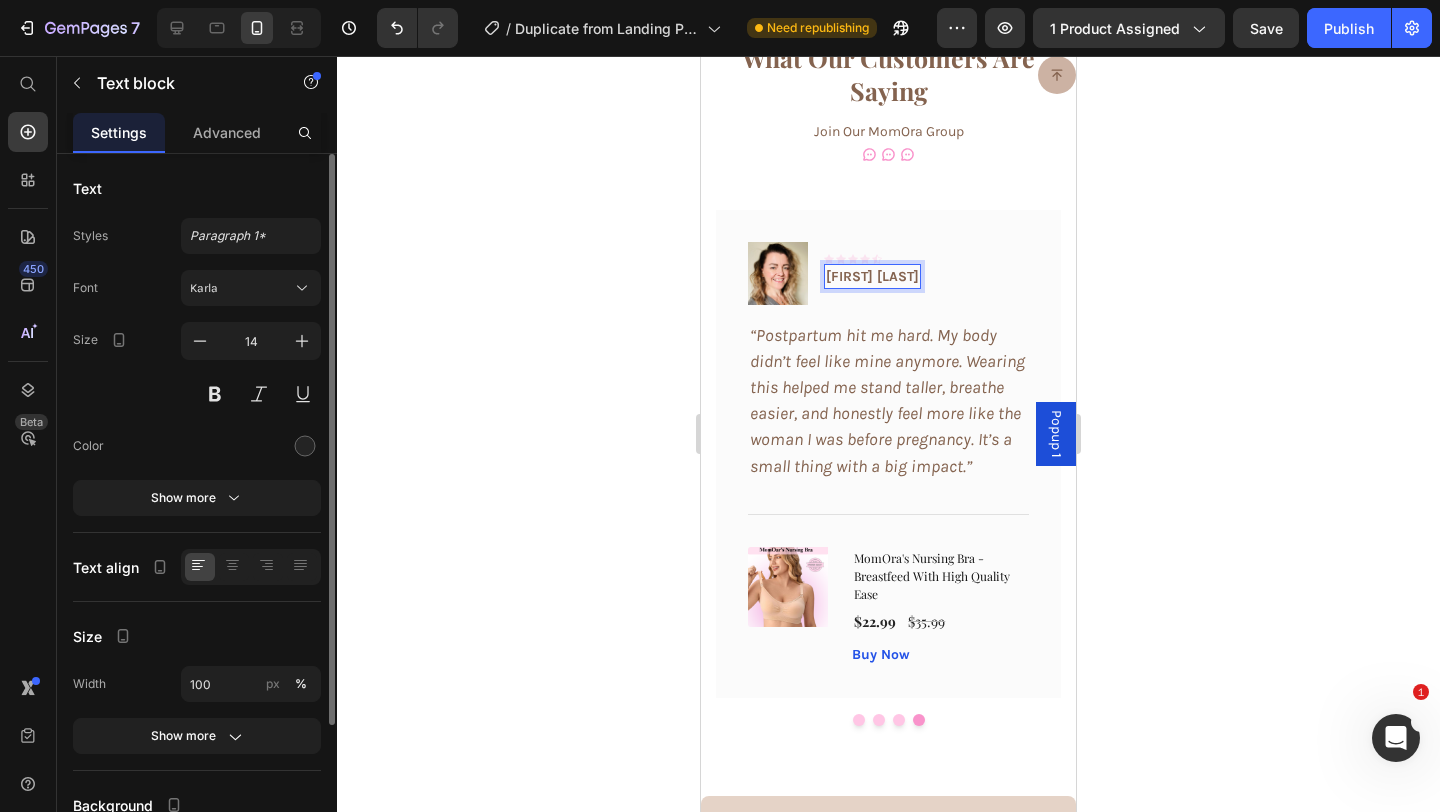 click on "[FIRST] [LAST]" at bounding box center (872, 276) 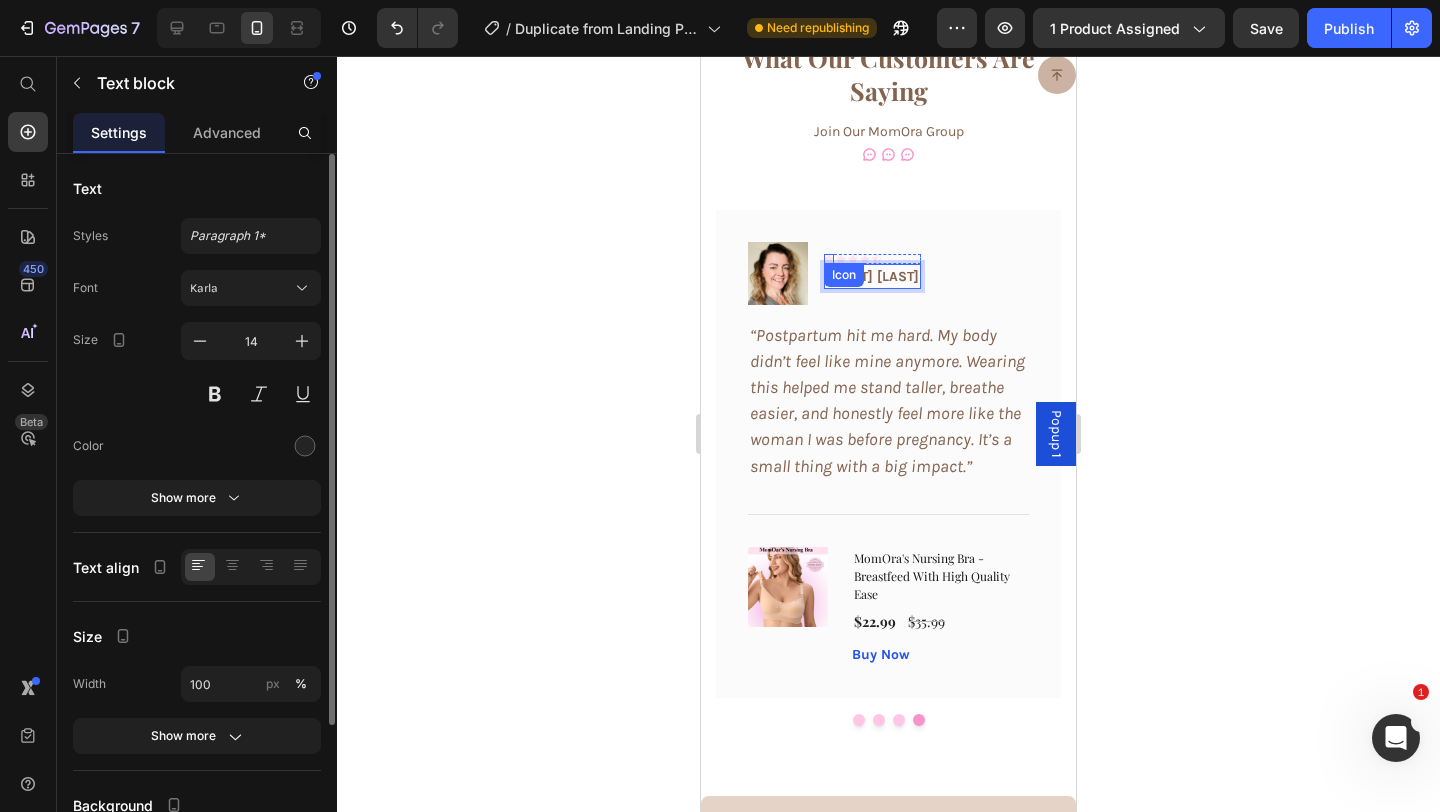 click 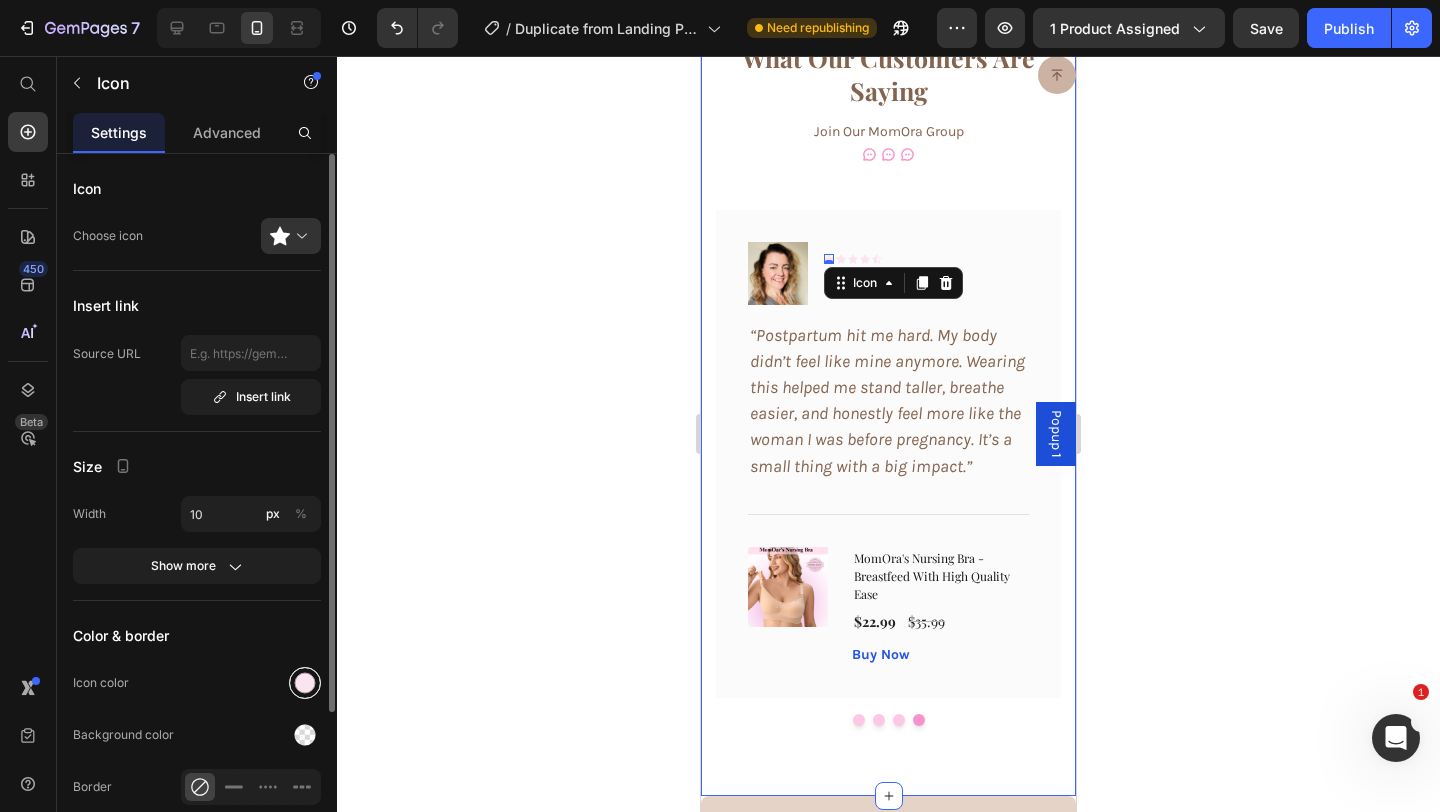 click at bounding box center (305, 683) 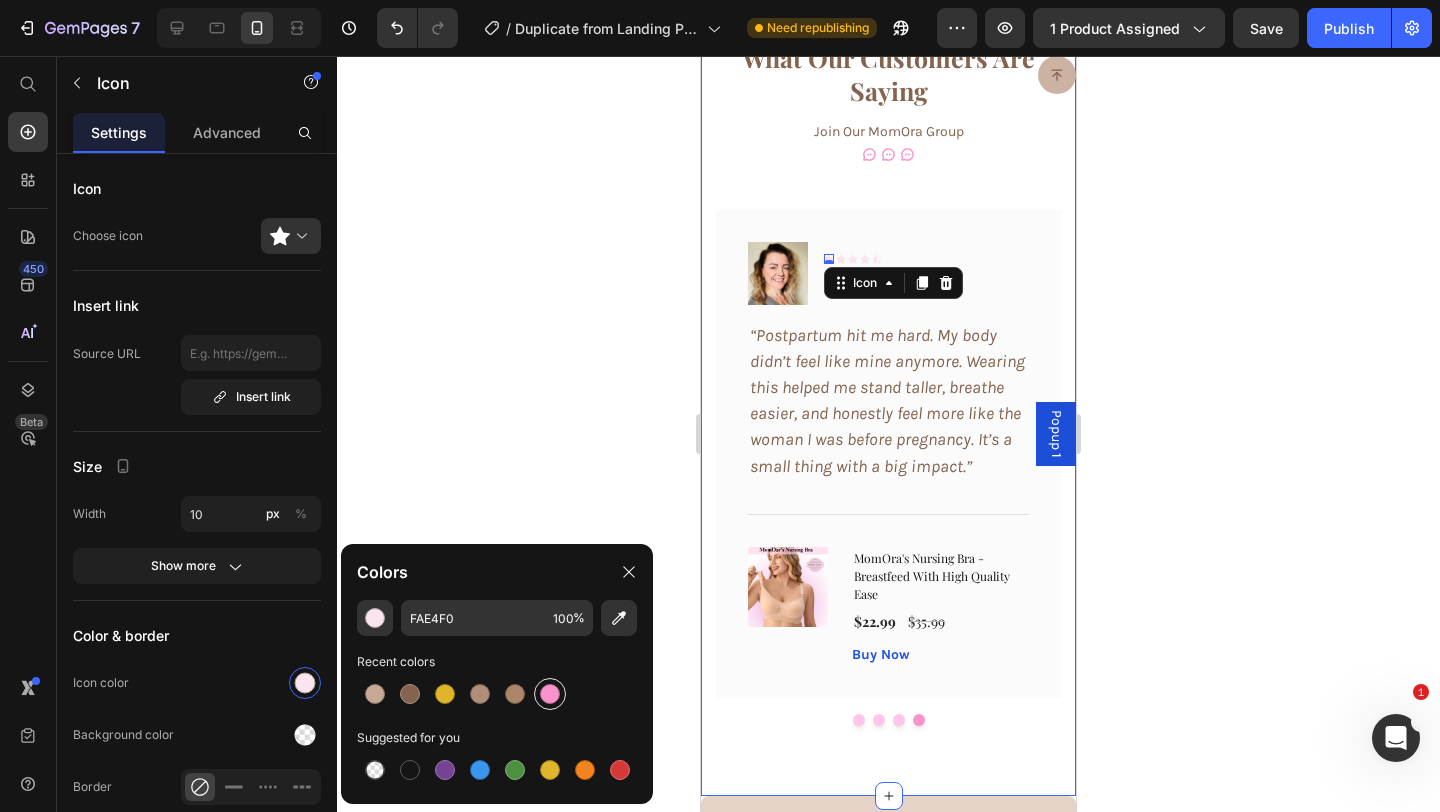 click at bounding box center [550, 694] 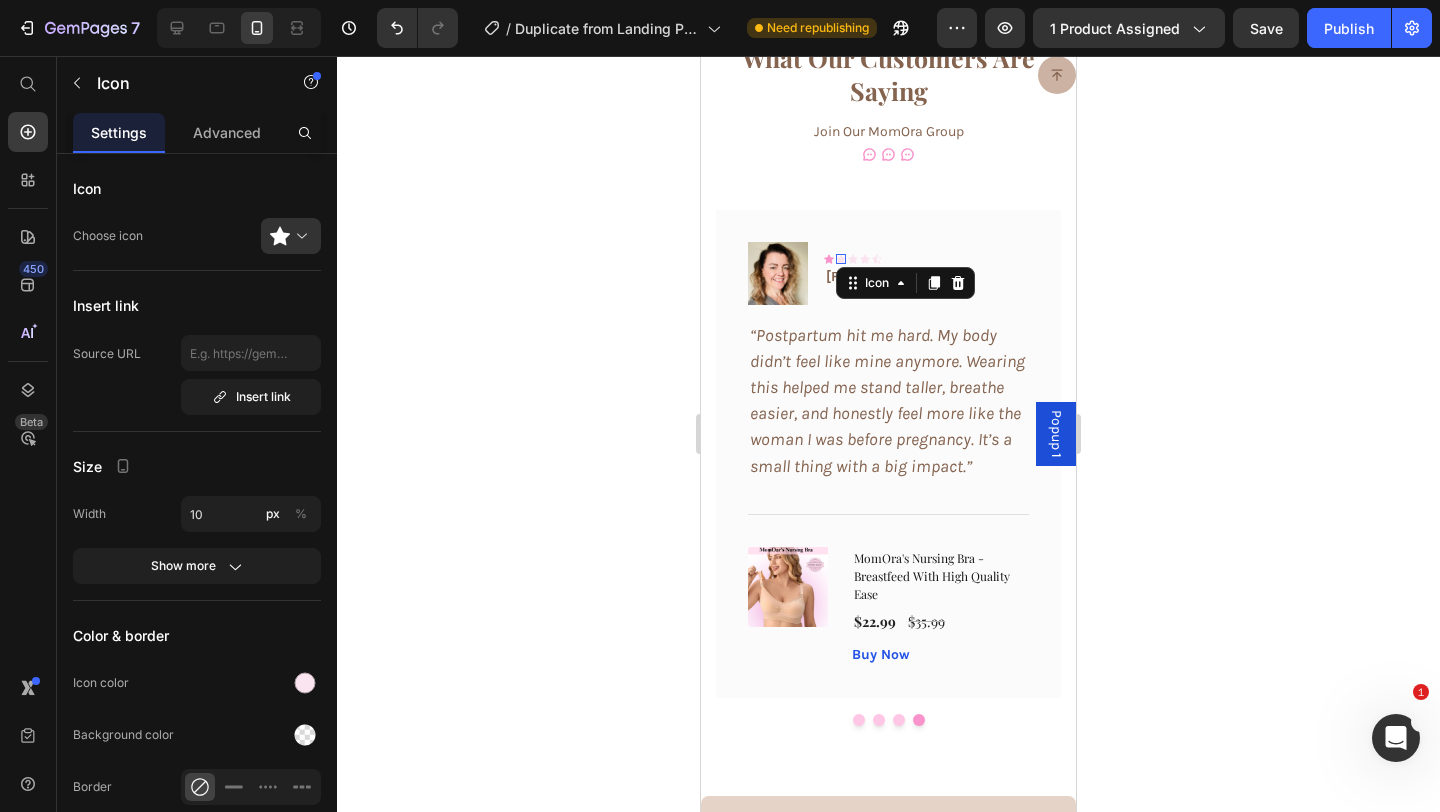 click on "Icon   0" at bounding box center (841, 259) 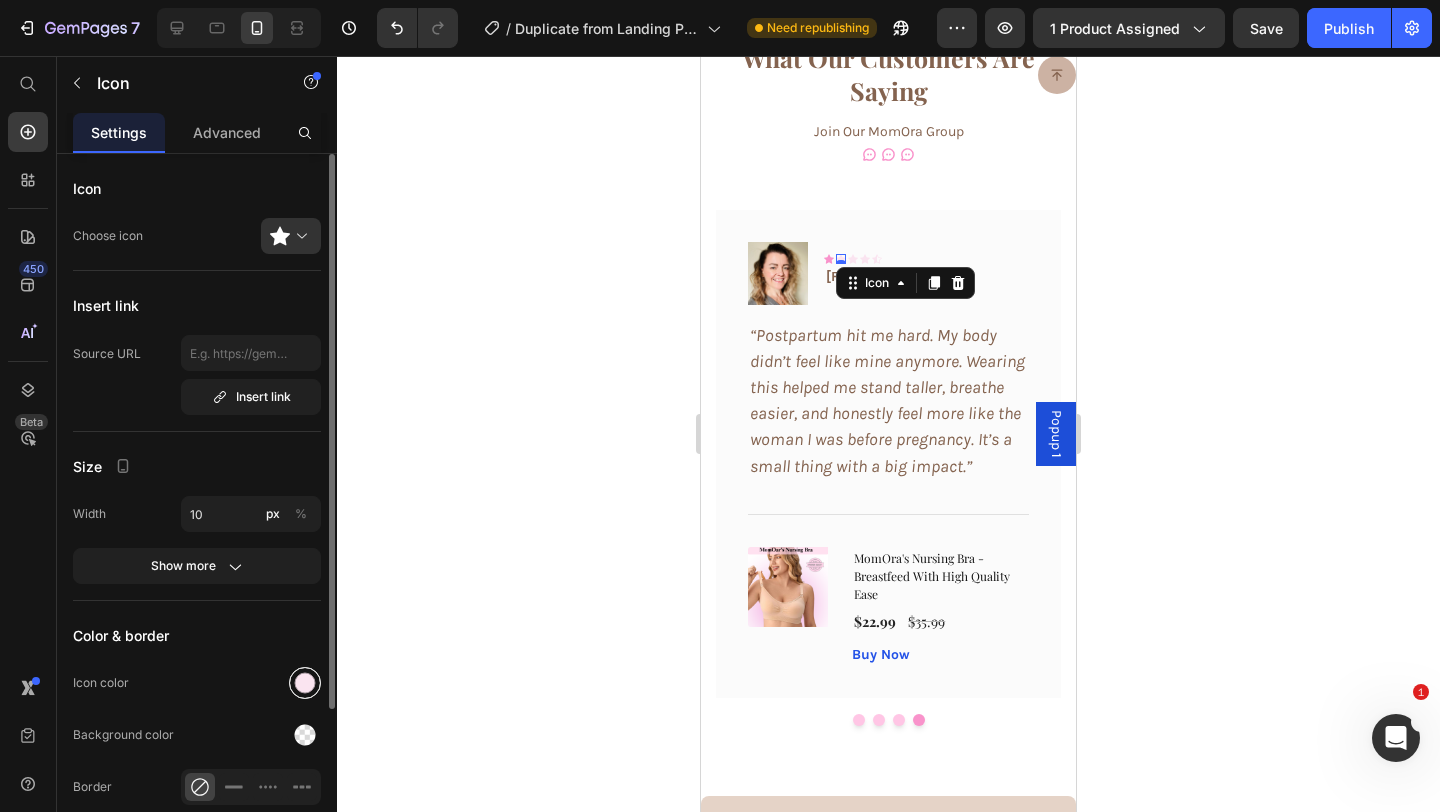 click at bounding box center (305, 683) 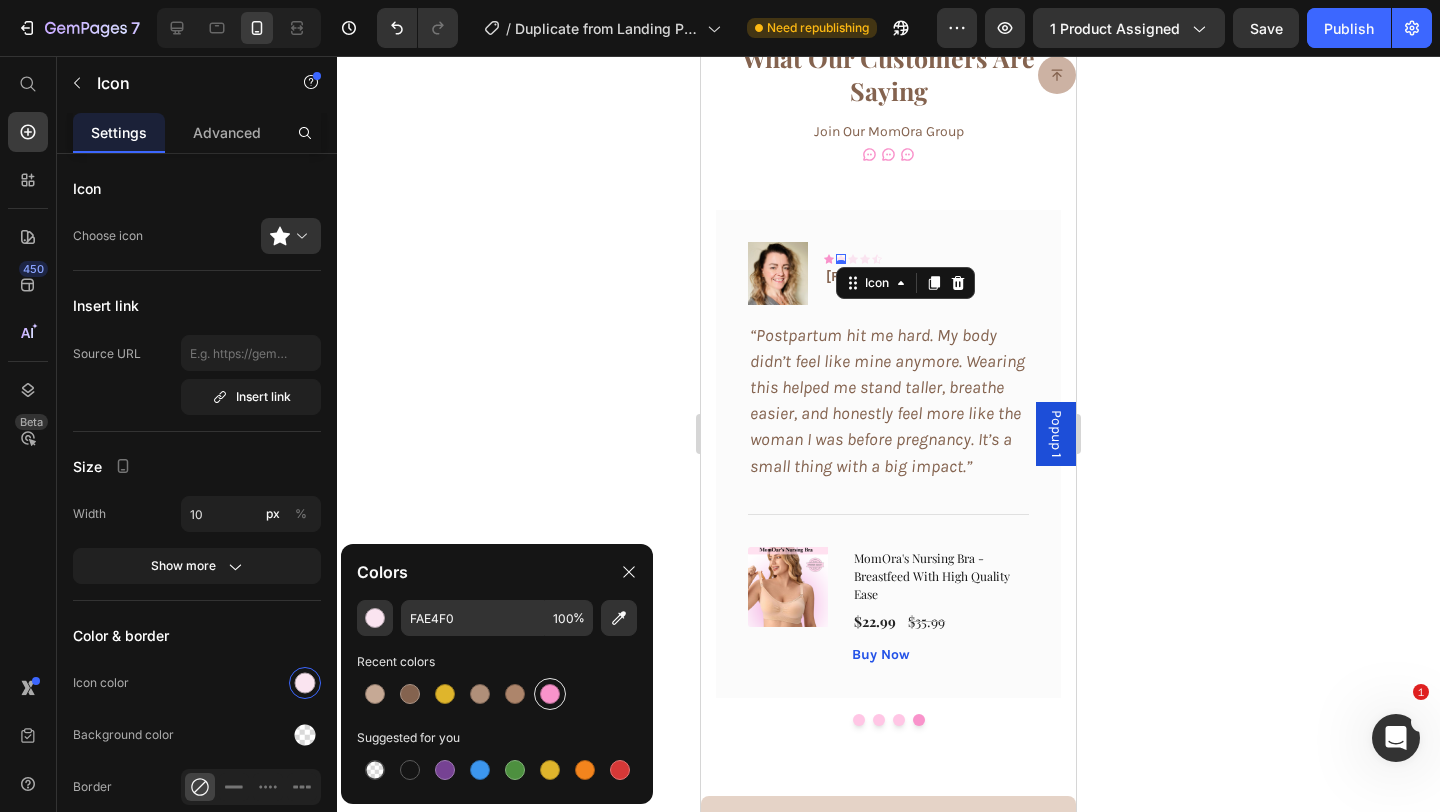 click at bounding box center (550, 694) 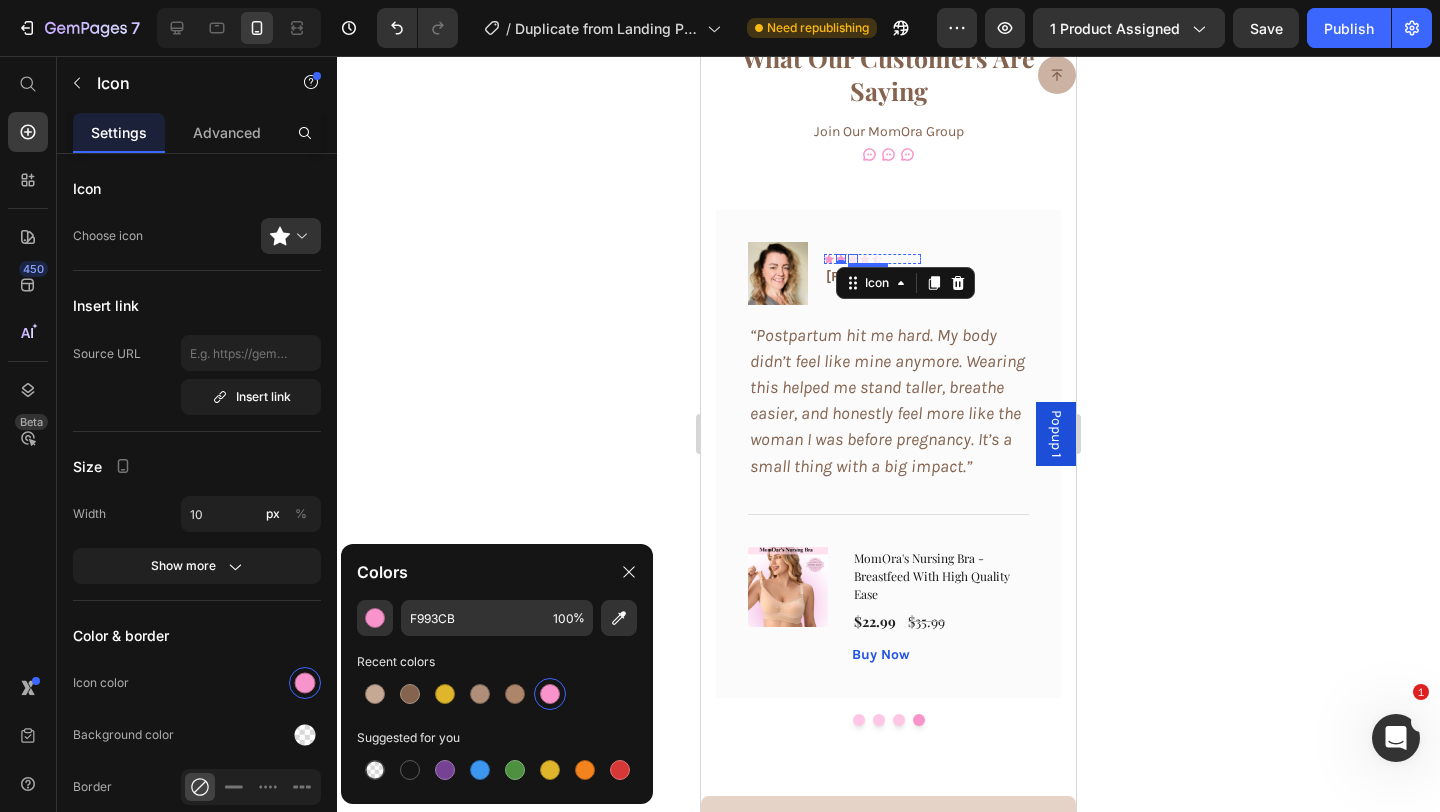 click on "Icon" at bounding box center (853, 259) 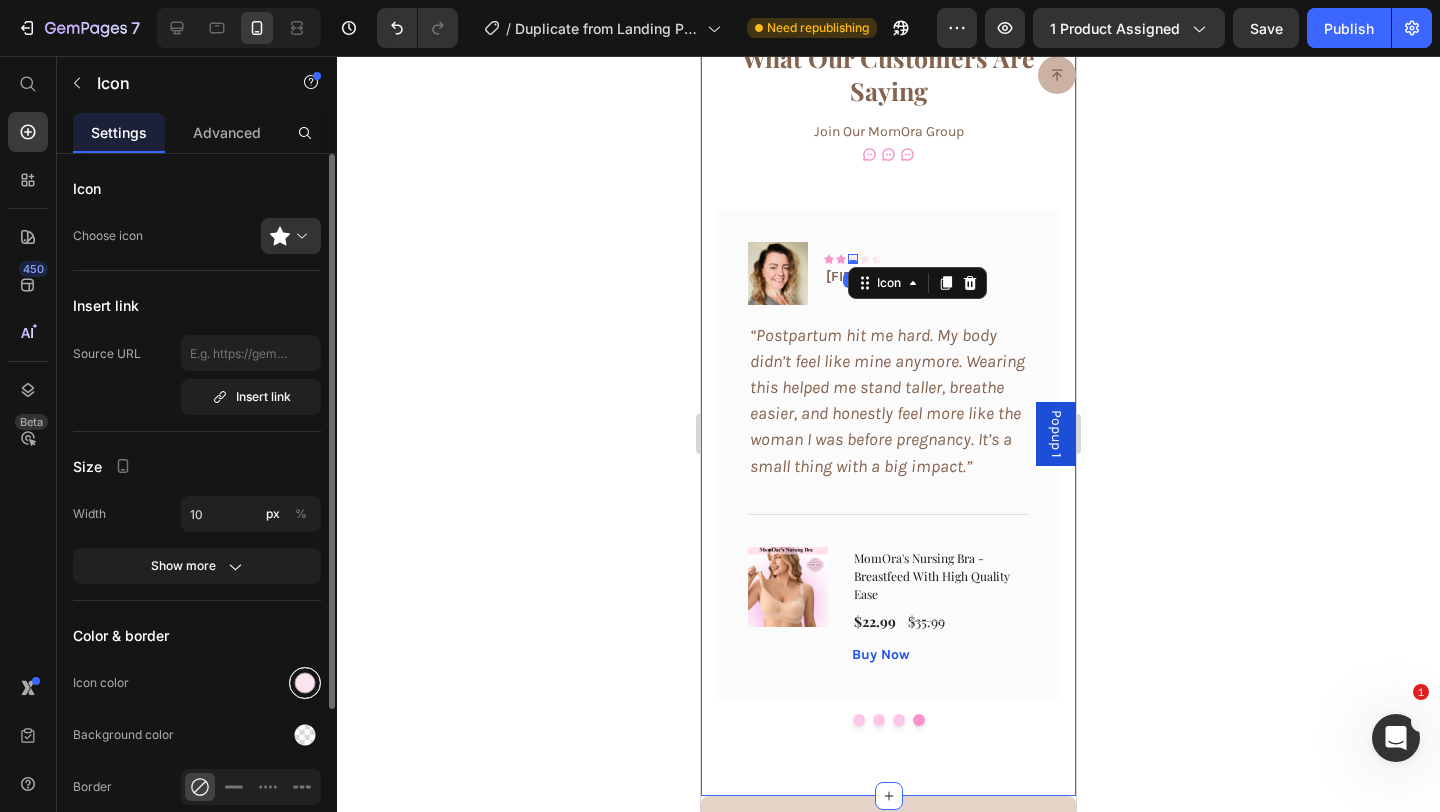 click at bounding box center [305, 683] 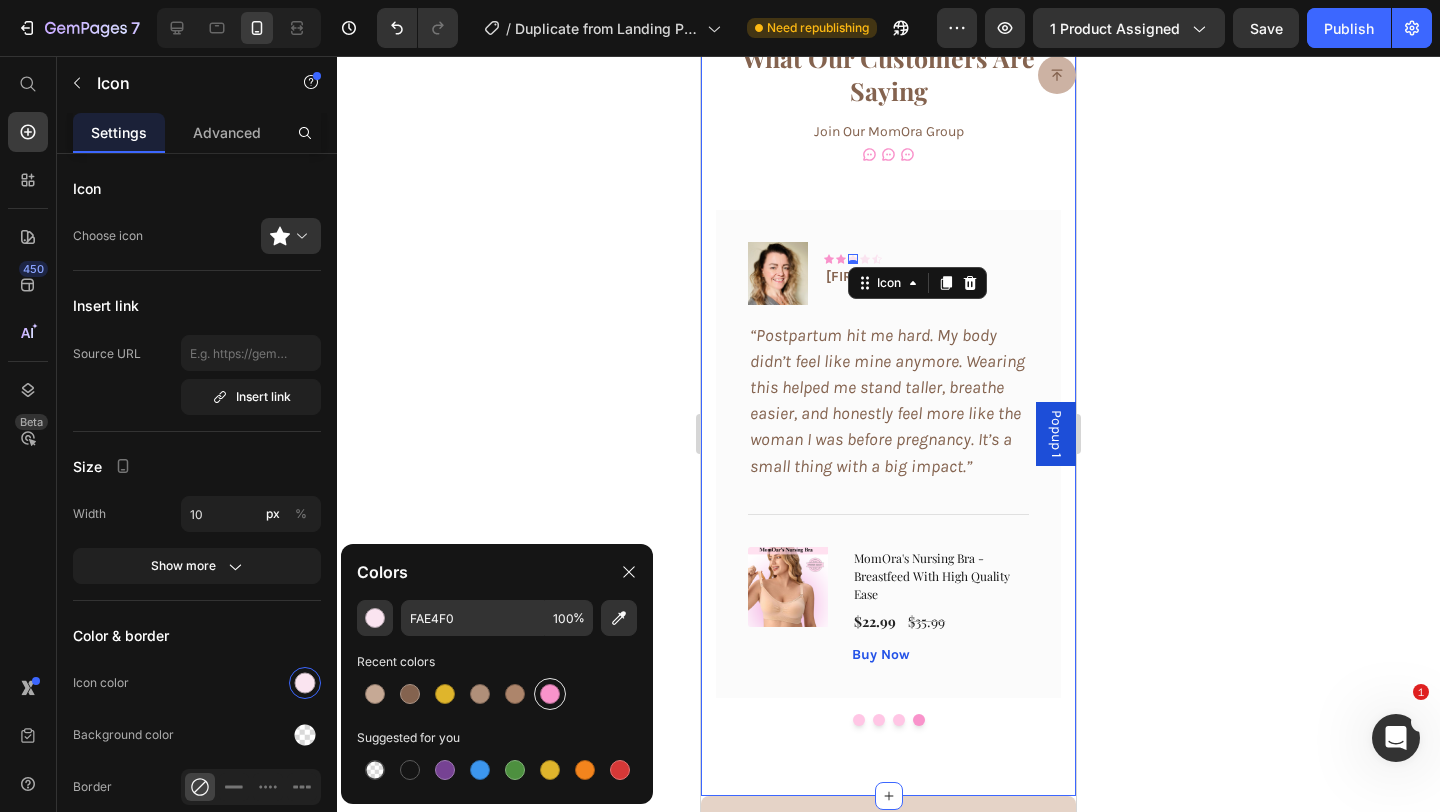 click at bounding box center [550, 694] 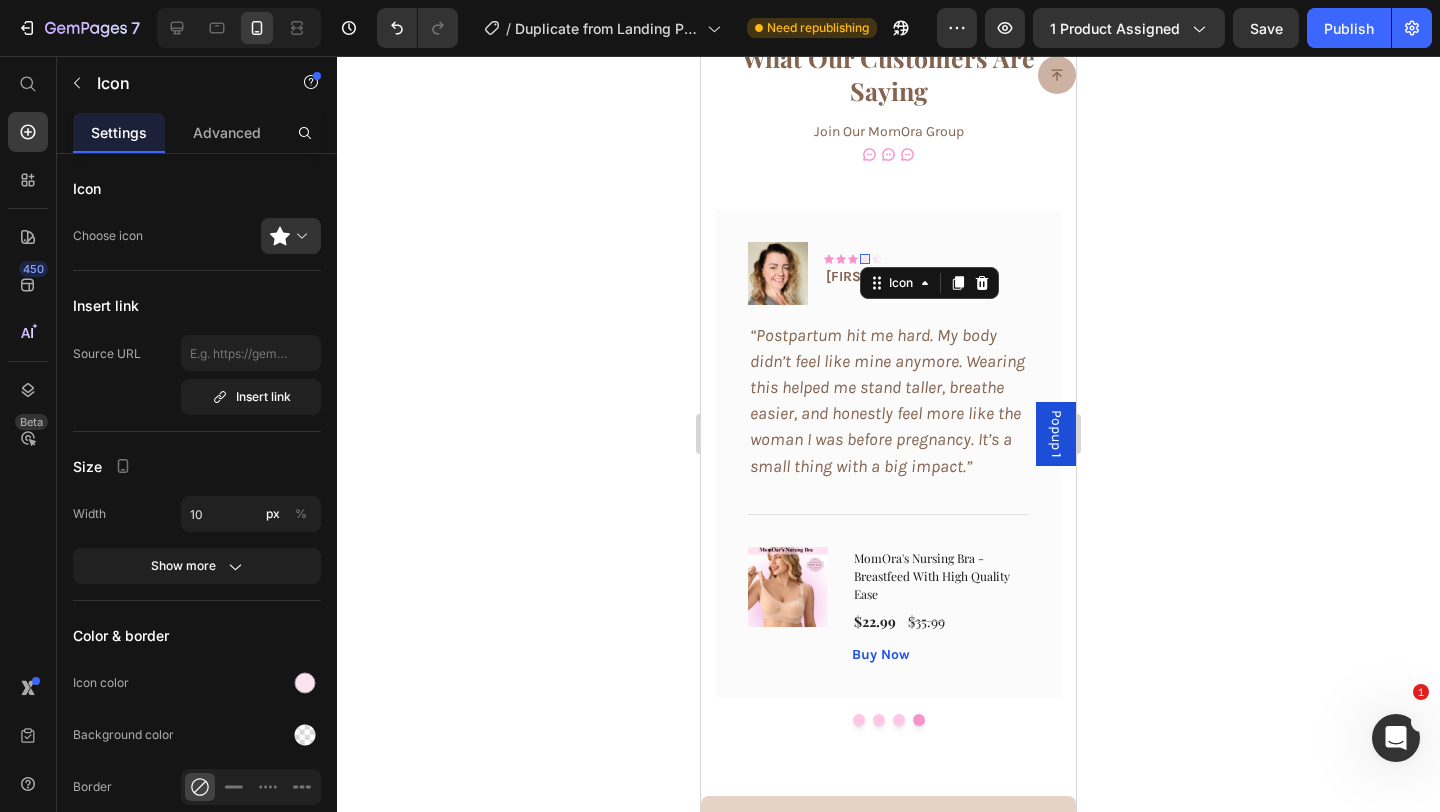 click on "Icon   0" at bounding box center [865, 259] 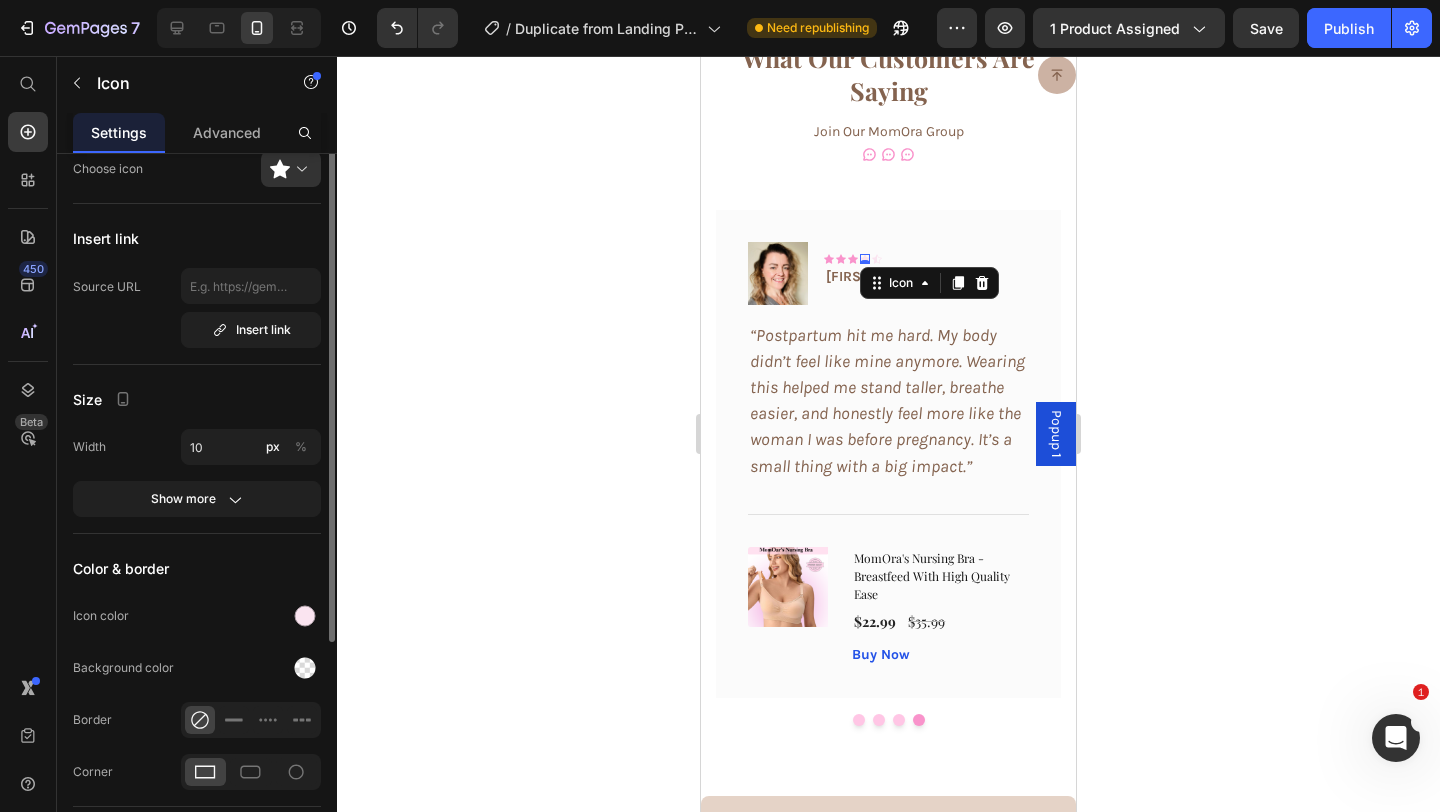 scroll, scrollTop: 0, scrollLeft: 0, axis: both 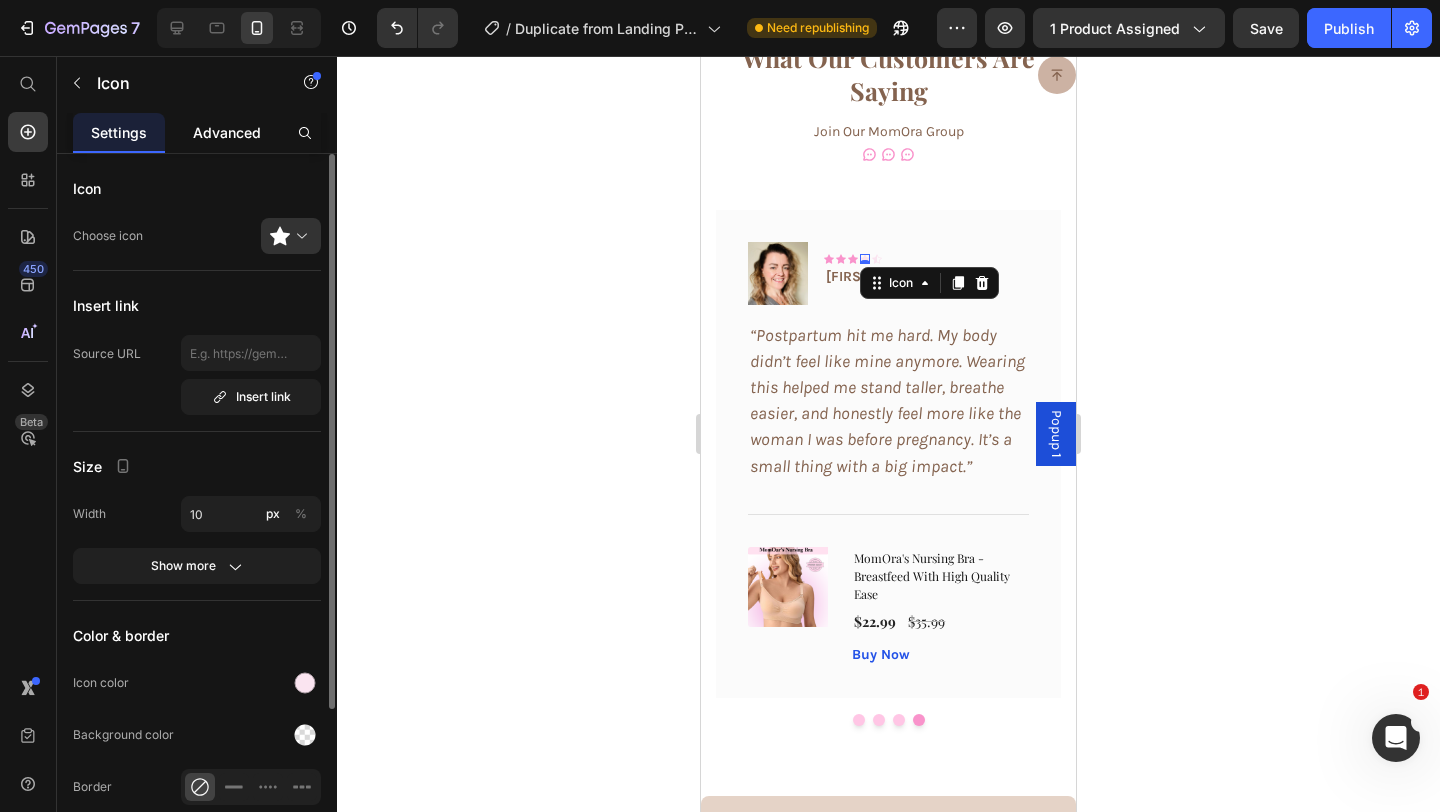click on "Advanced" at bounding box center (227, 132) 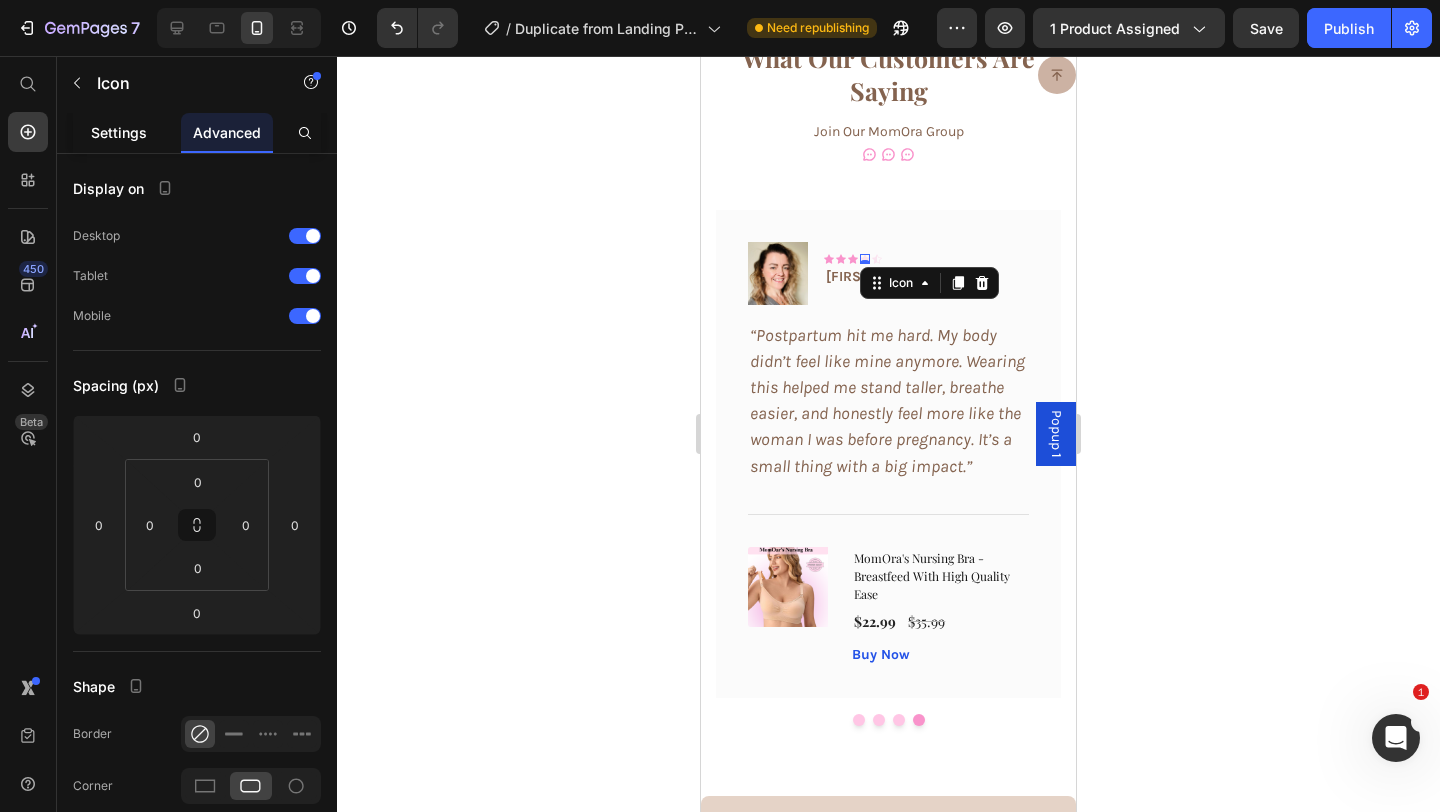click on "Settings" at bounding box center (119, 132) 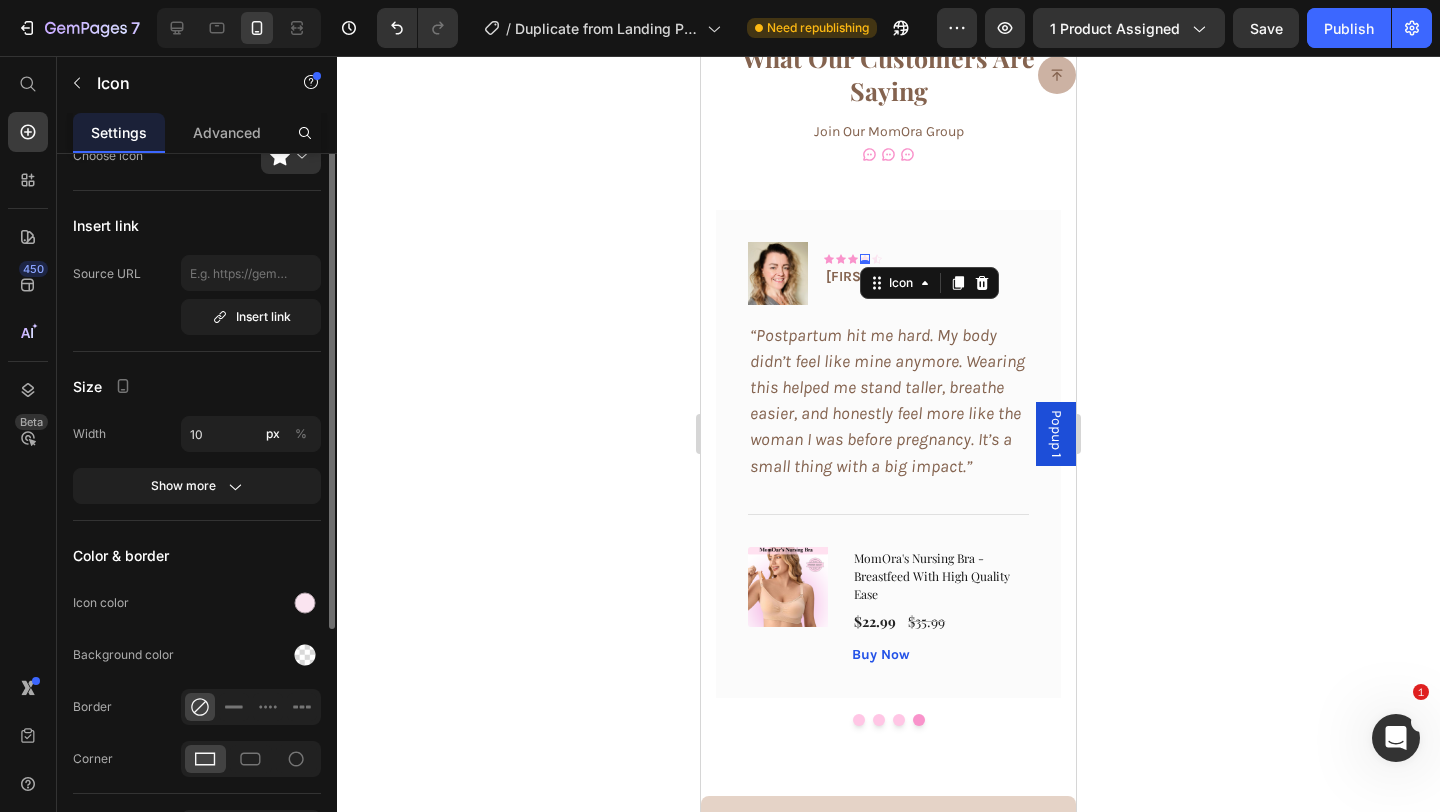 scroll, scrollTop: 0, scrollLeft: 0, axis: both 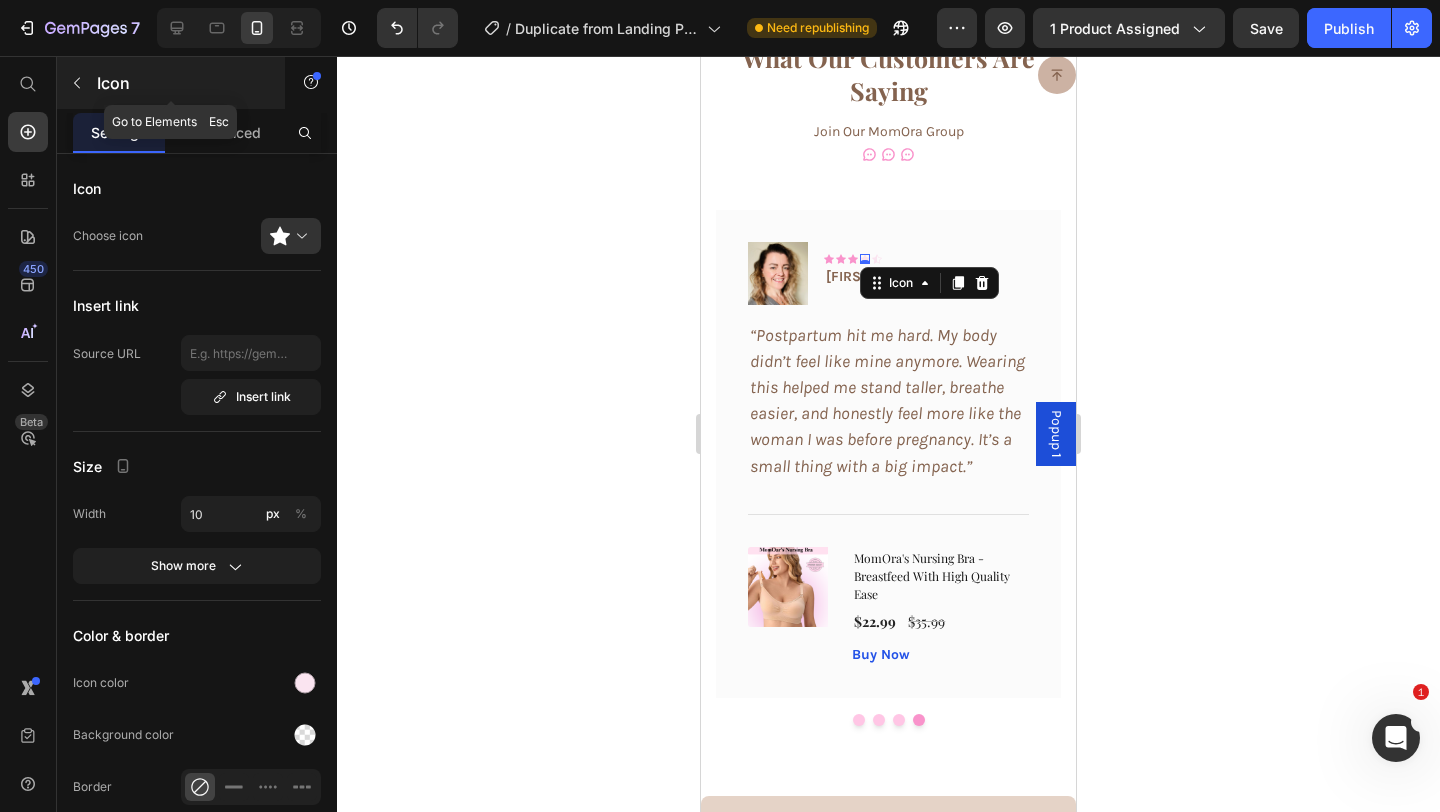 click on "Icon" at bounding box center [182, 83] 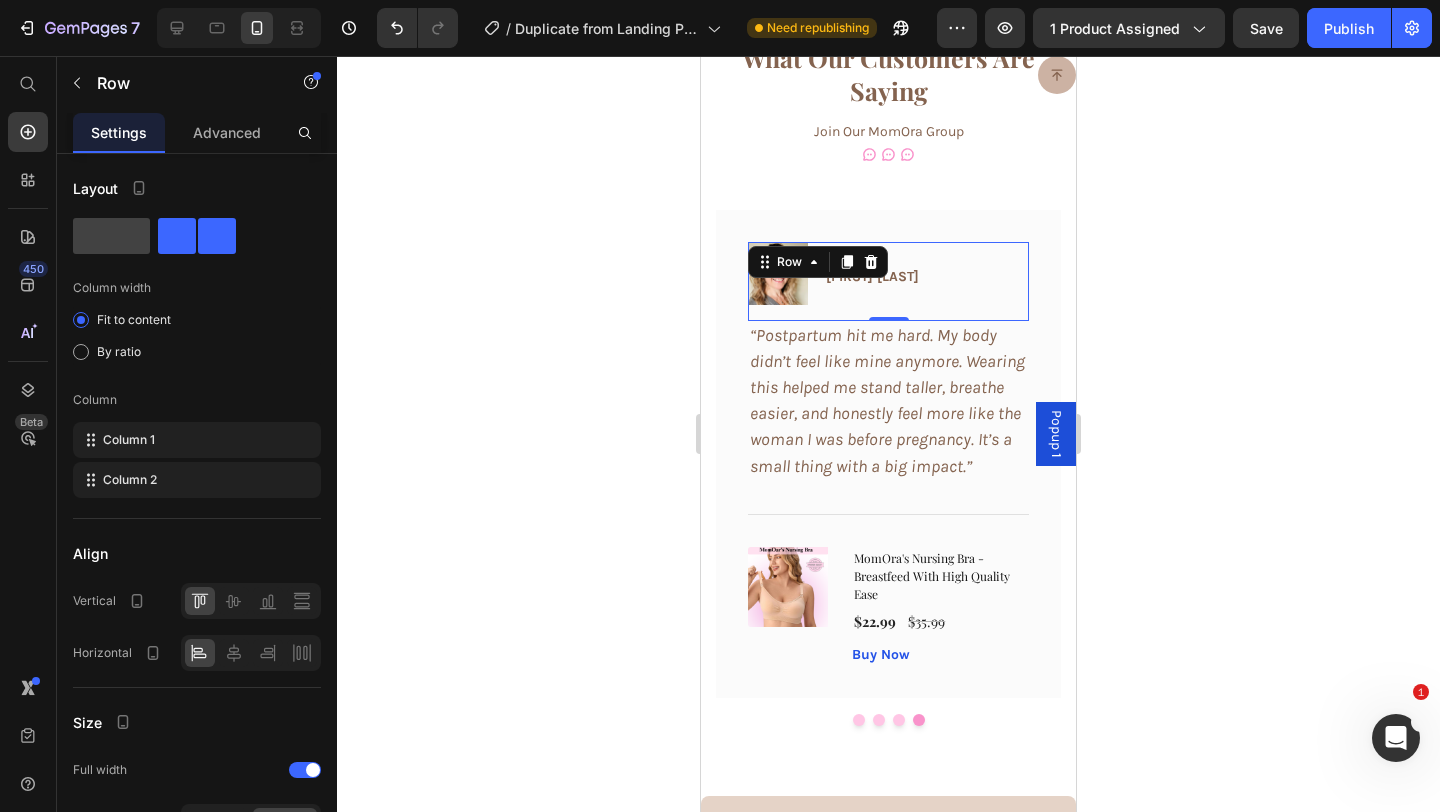click on "Image
Icon
Icon
Icon
Icon
Icon Row Amanda R. Text block Row   0" at bounding box center (888, 281) 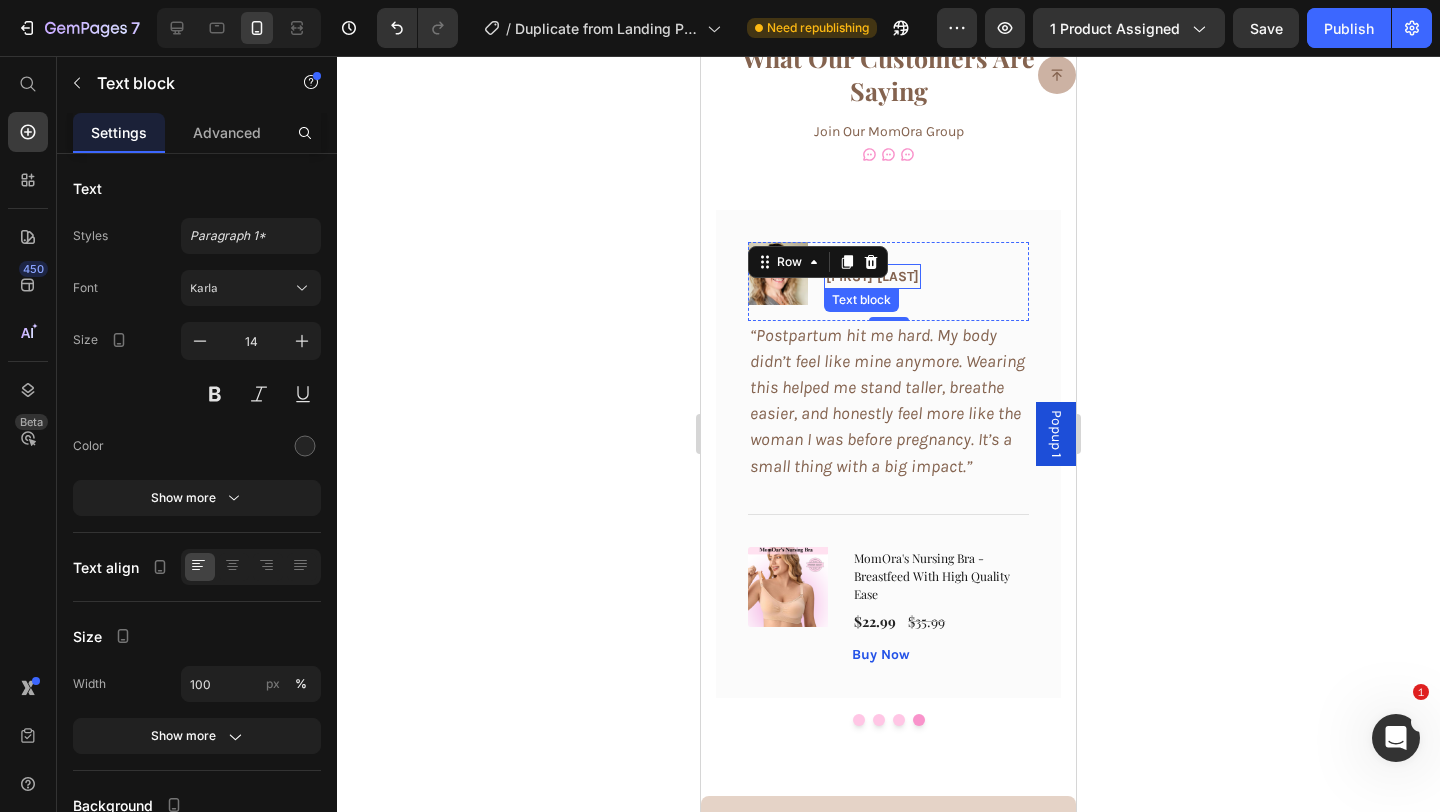 click on "Text block" at bounding box center [861, 300] 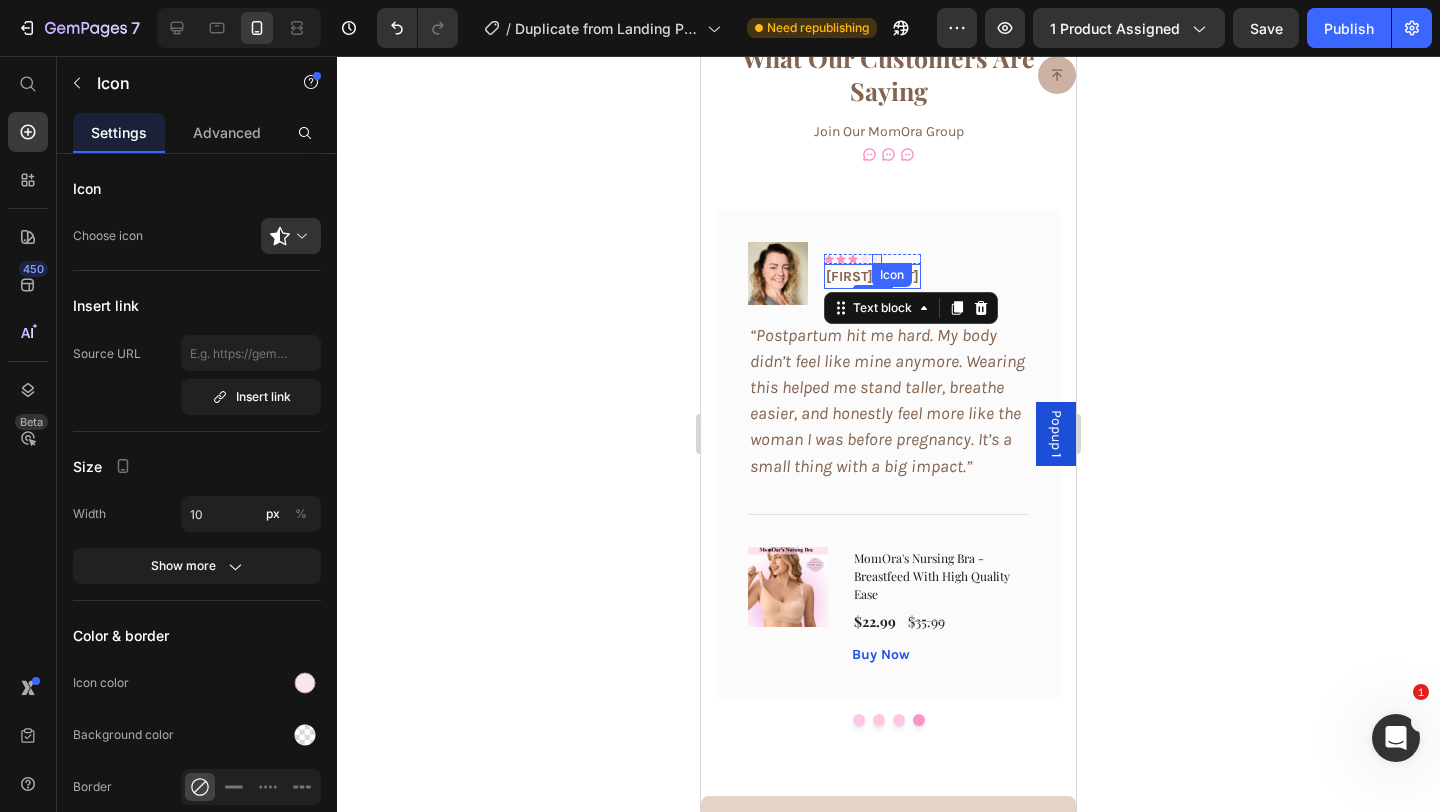 click on "Icon" at bounding box center (877, 259) 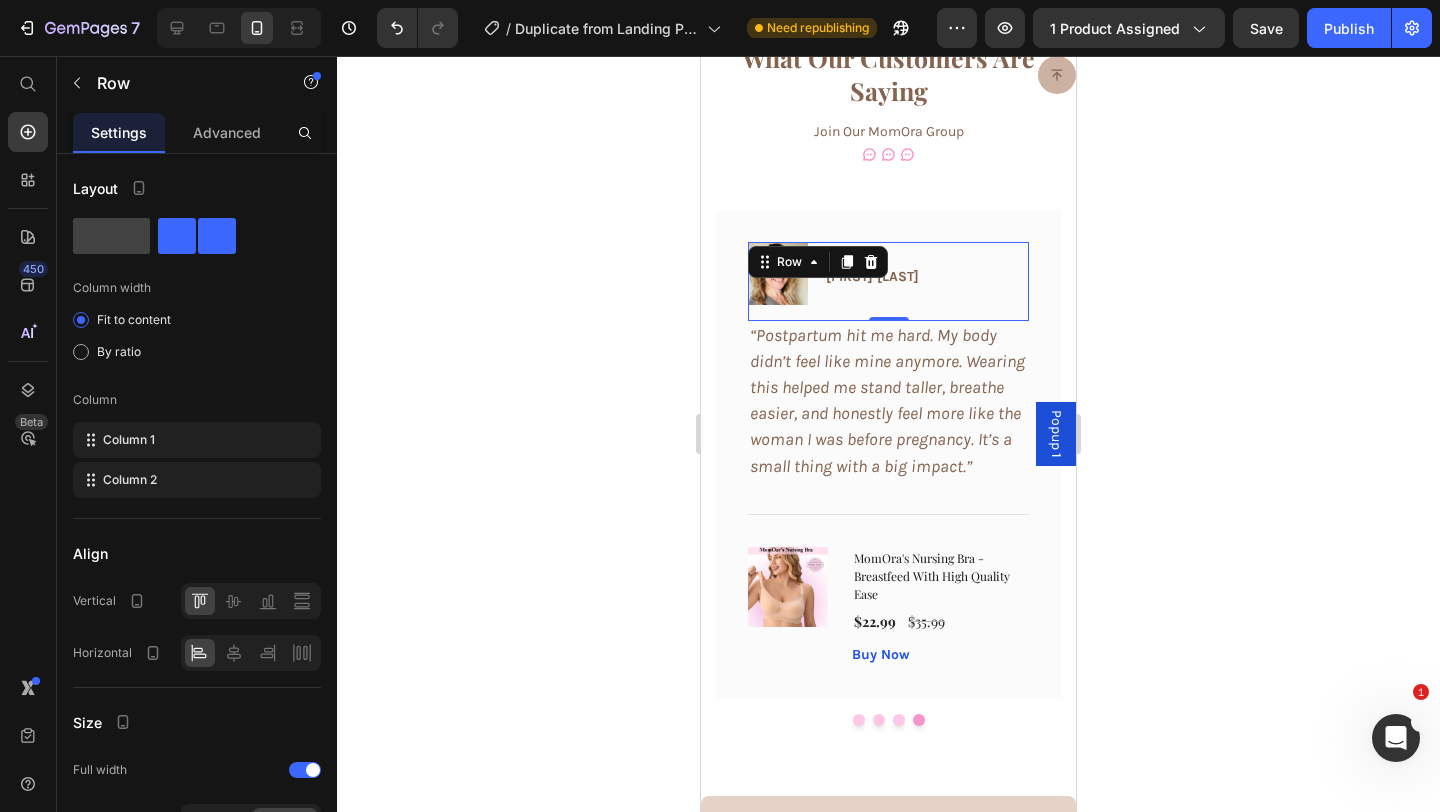 click on "Image
Icon
Icon
Icon
Icon
Icon Row Amanda R. Text block Row   0" at bounding box center (888, 281) 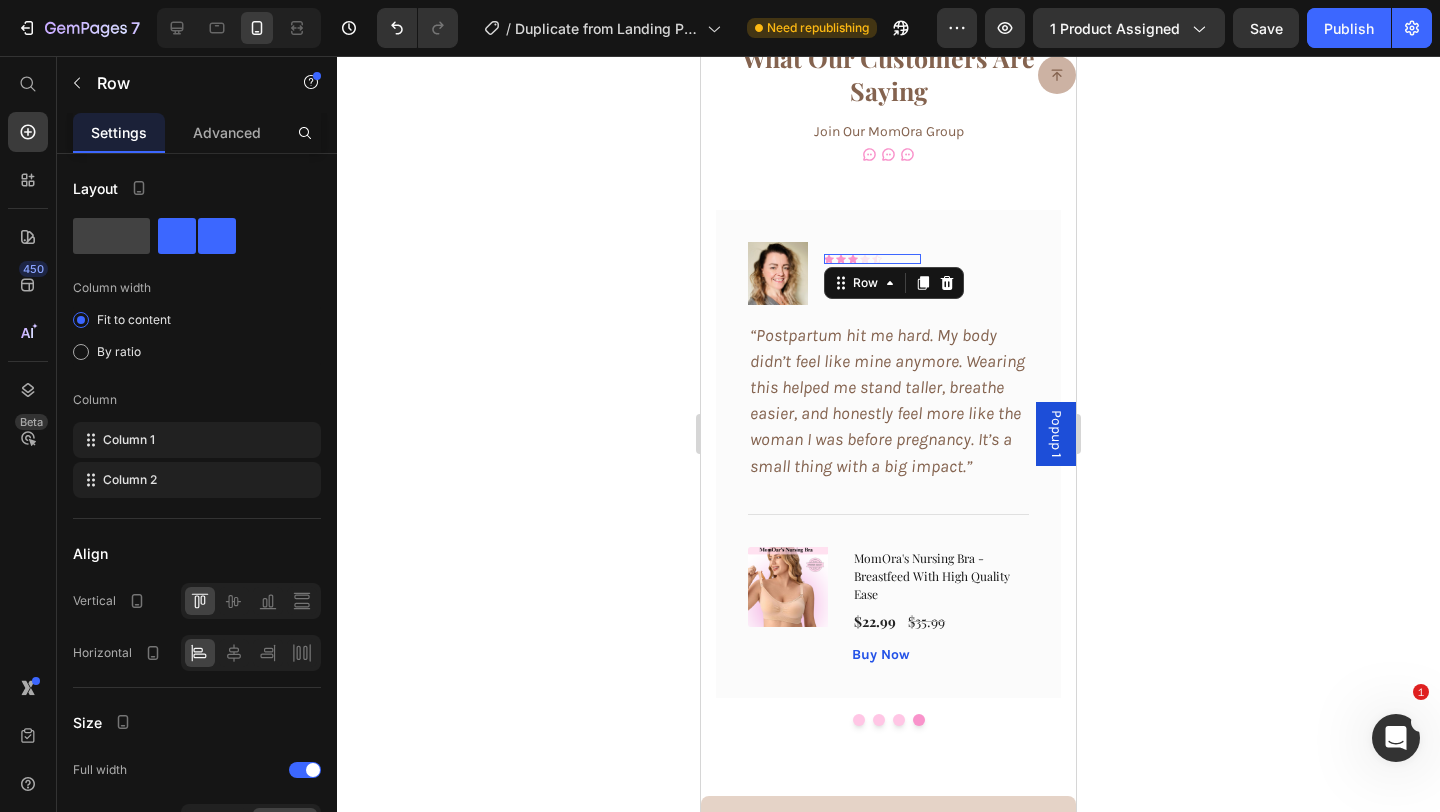 click on "Icon
Icon
Icon
Icon
Icon Row   0" at bounding box center [872, 259] 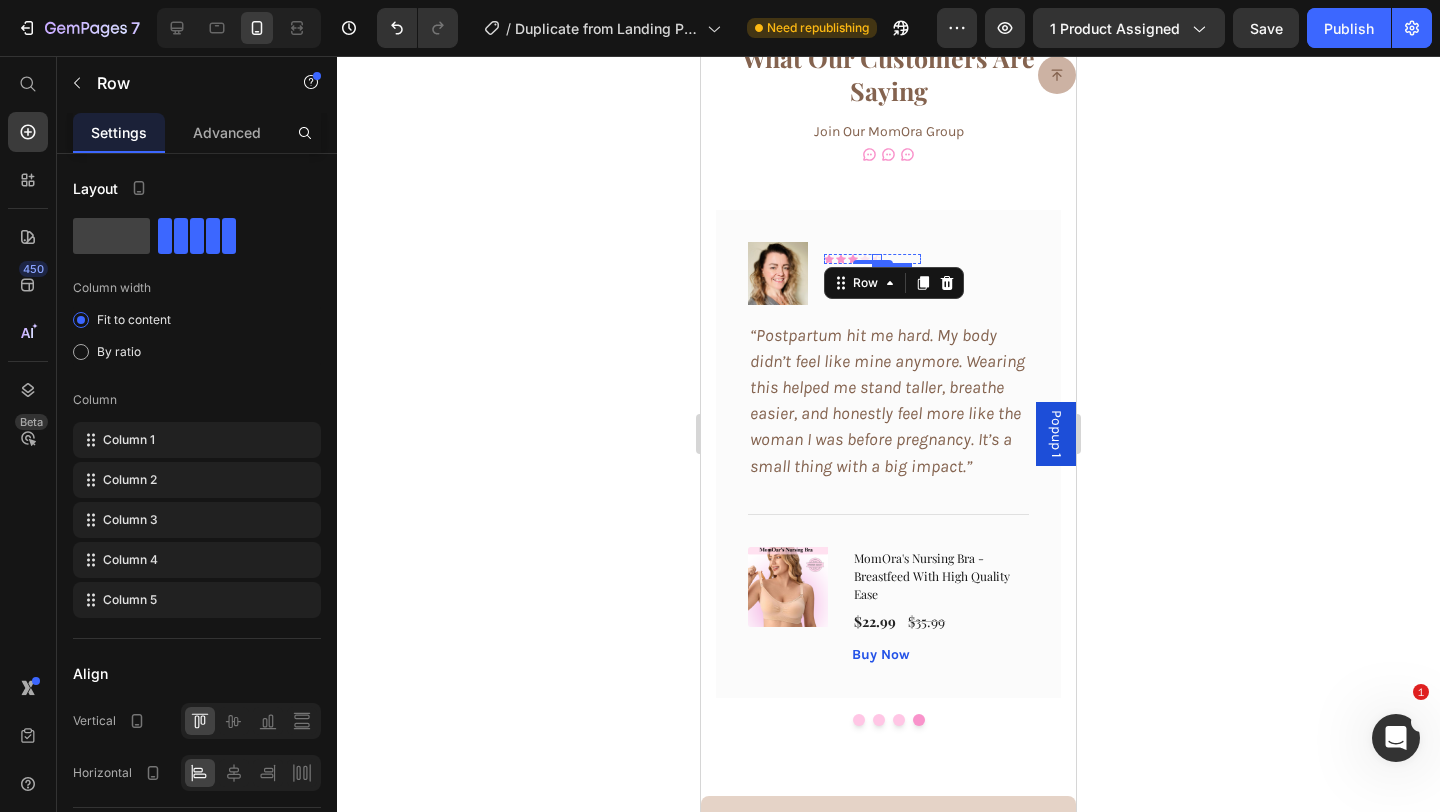 click 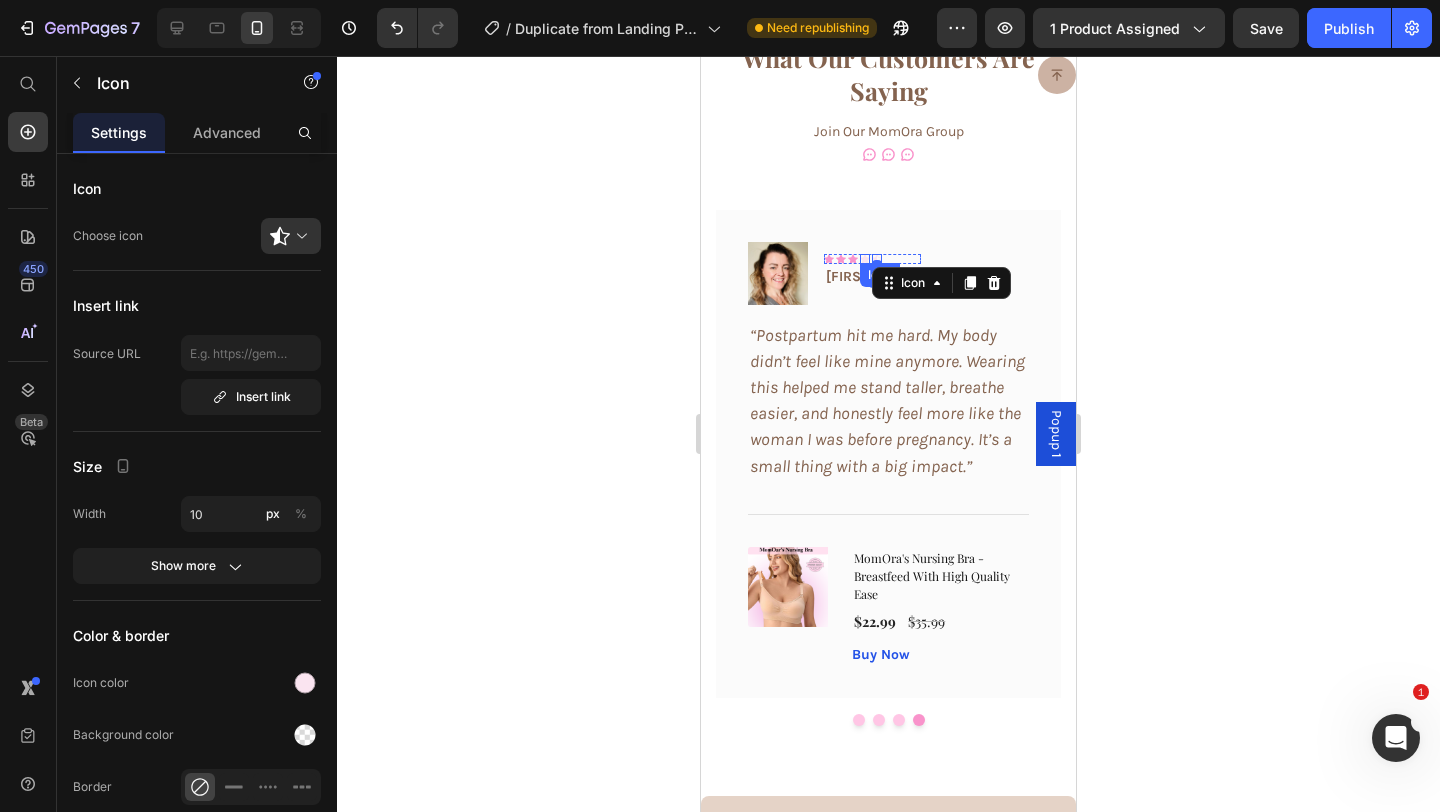 click on "Icon" at bounding box center [865, 259] 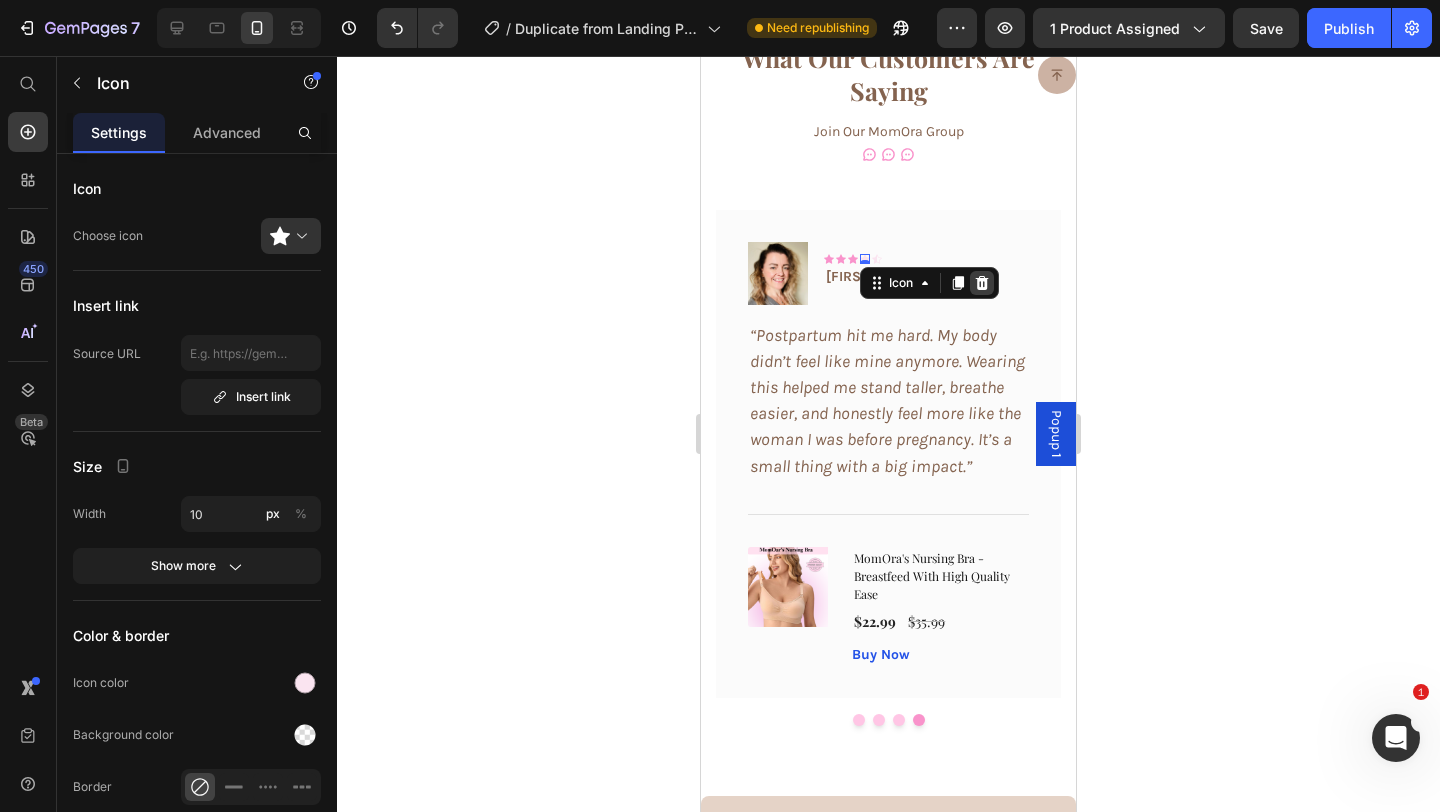 click 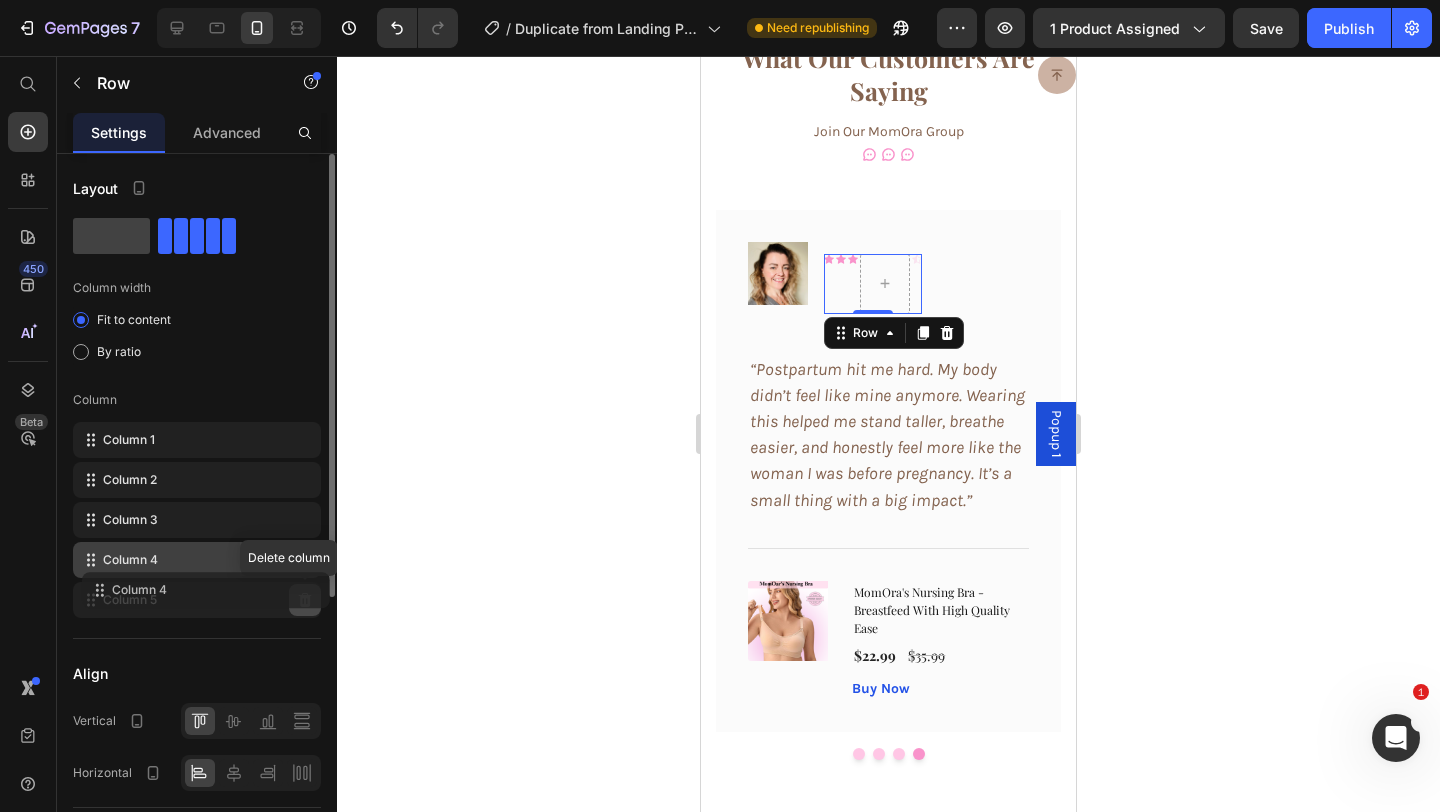 type 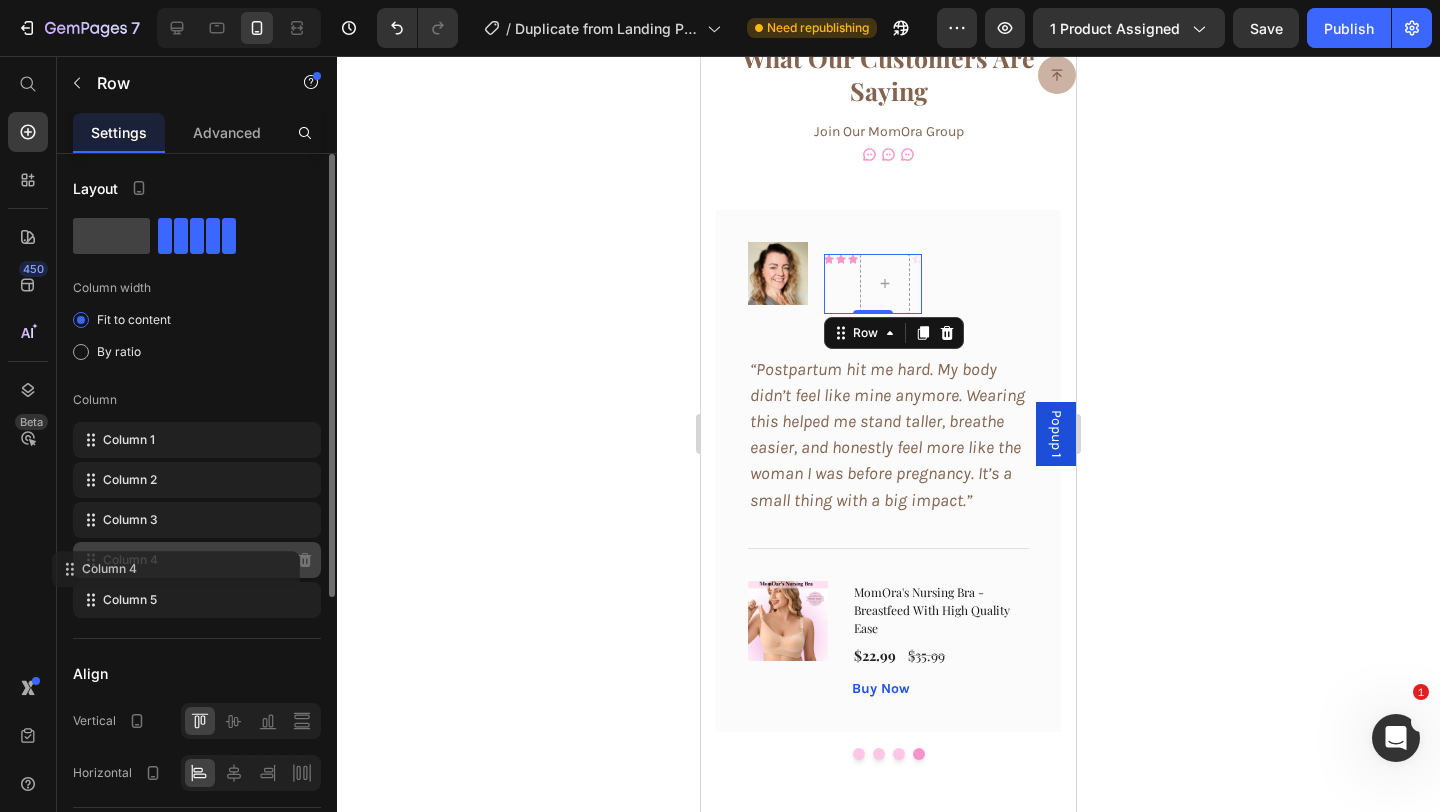click on "Column 4" 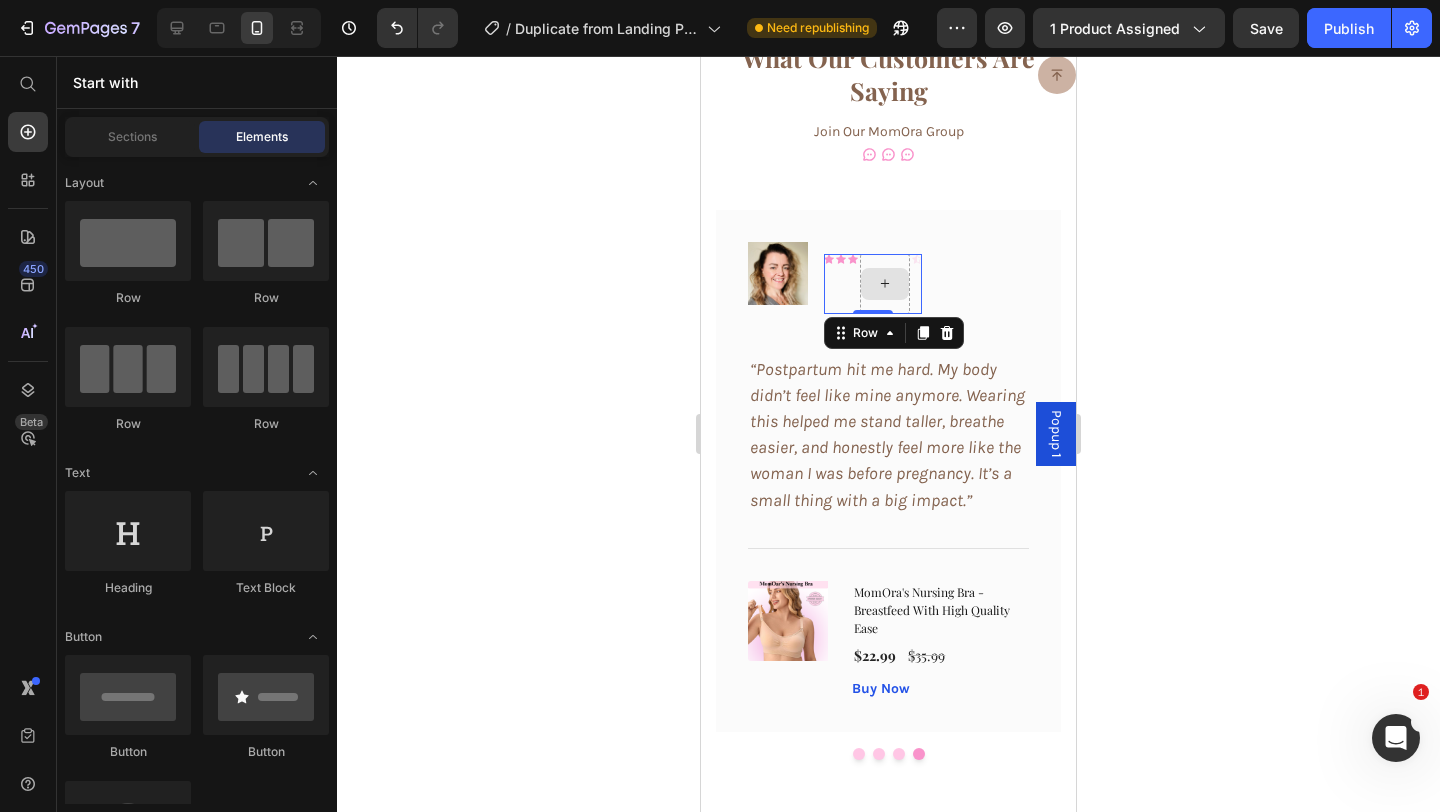 click 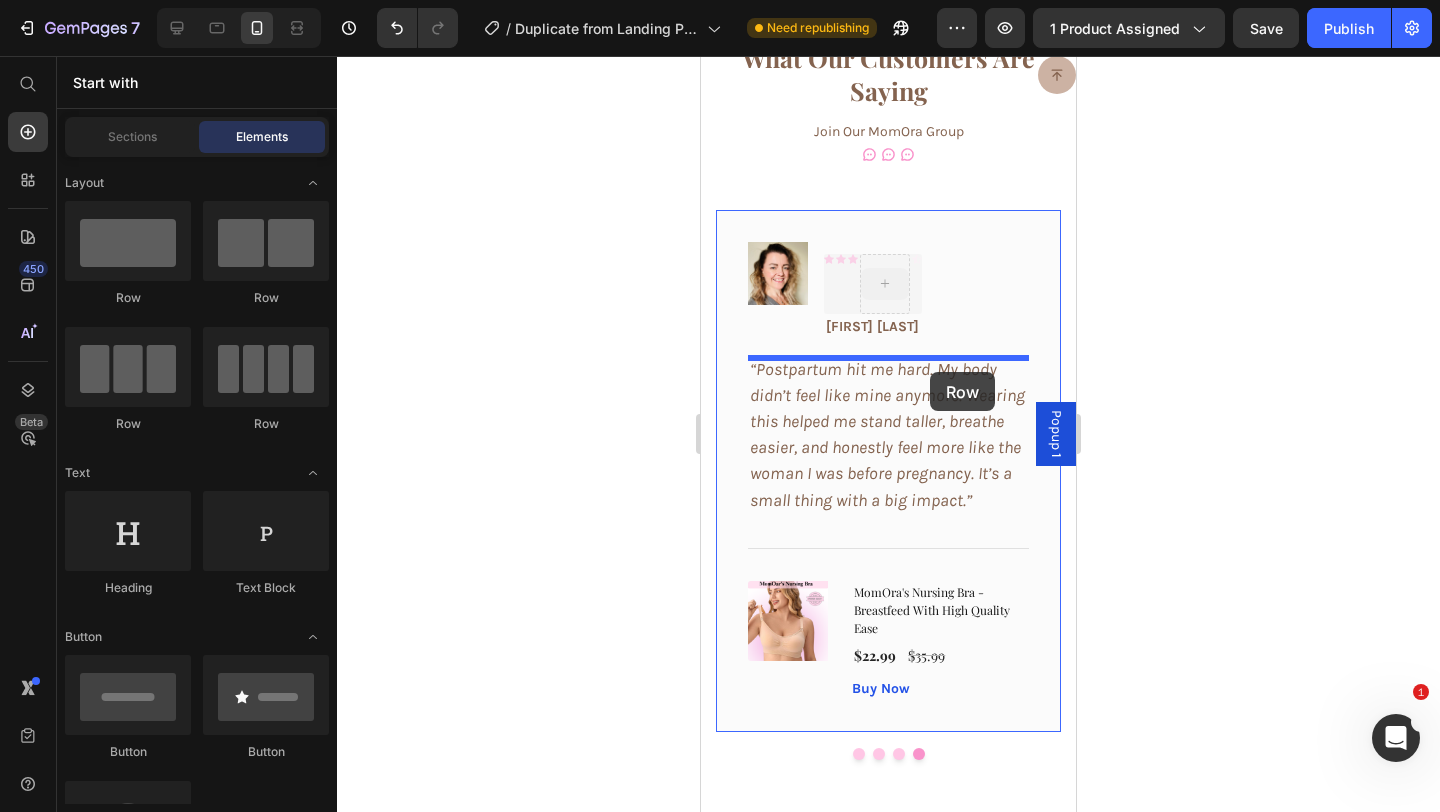 drag, startPoint x: 894, startPoint y: 286, endPoint x: 927, endPoint y: 366, distance: 86.53901 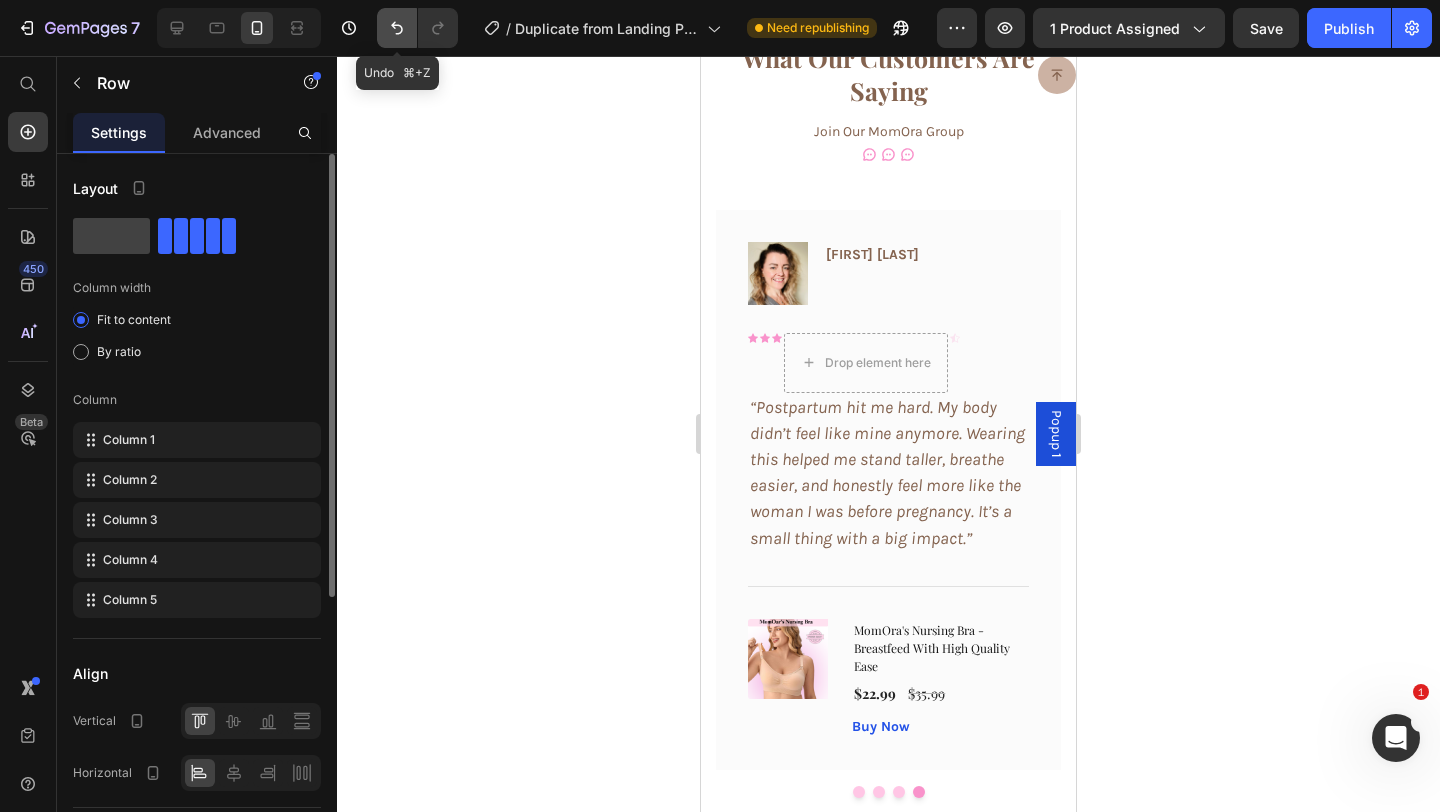 click 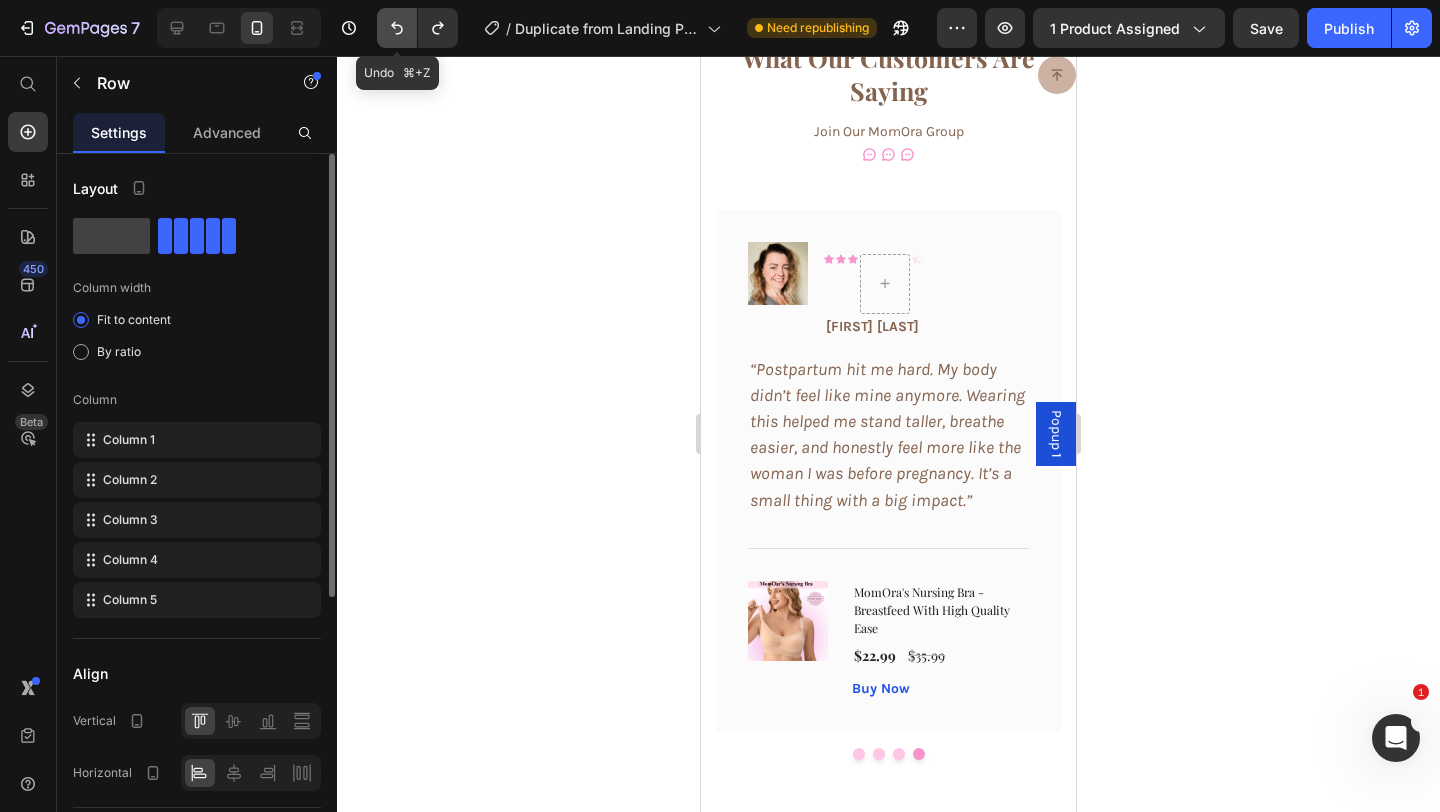 click 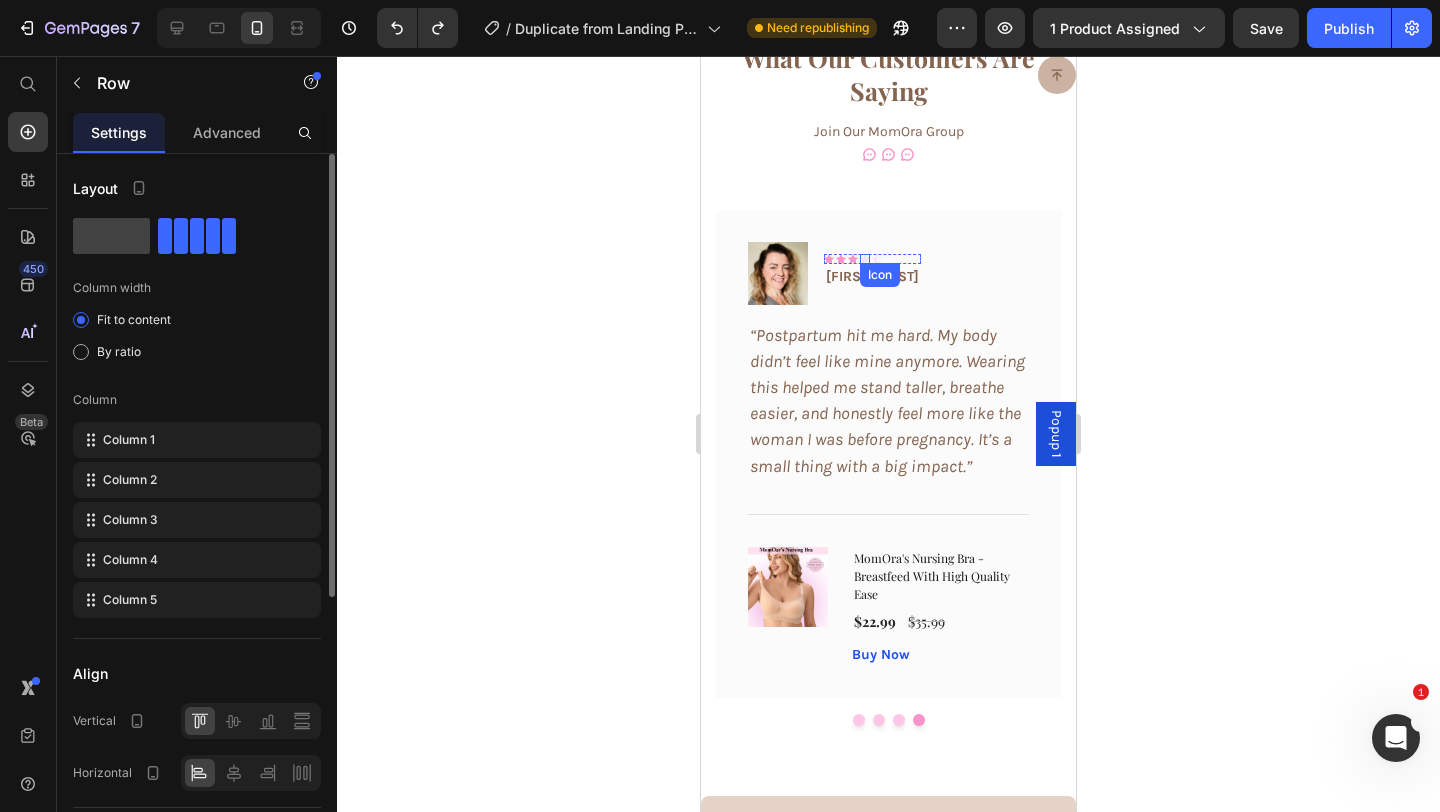 click 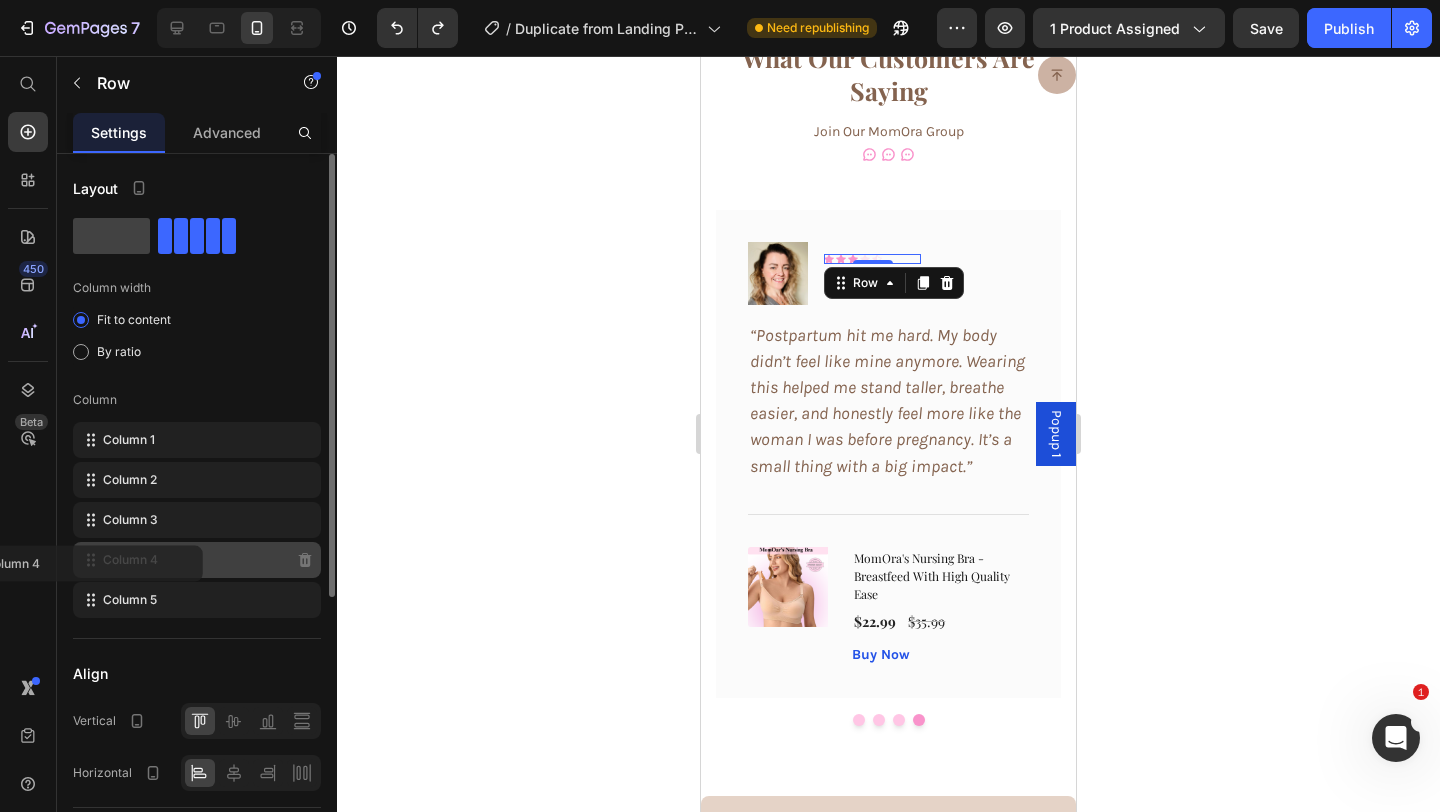 click on "Column 4" 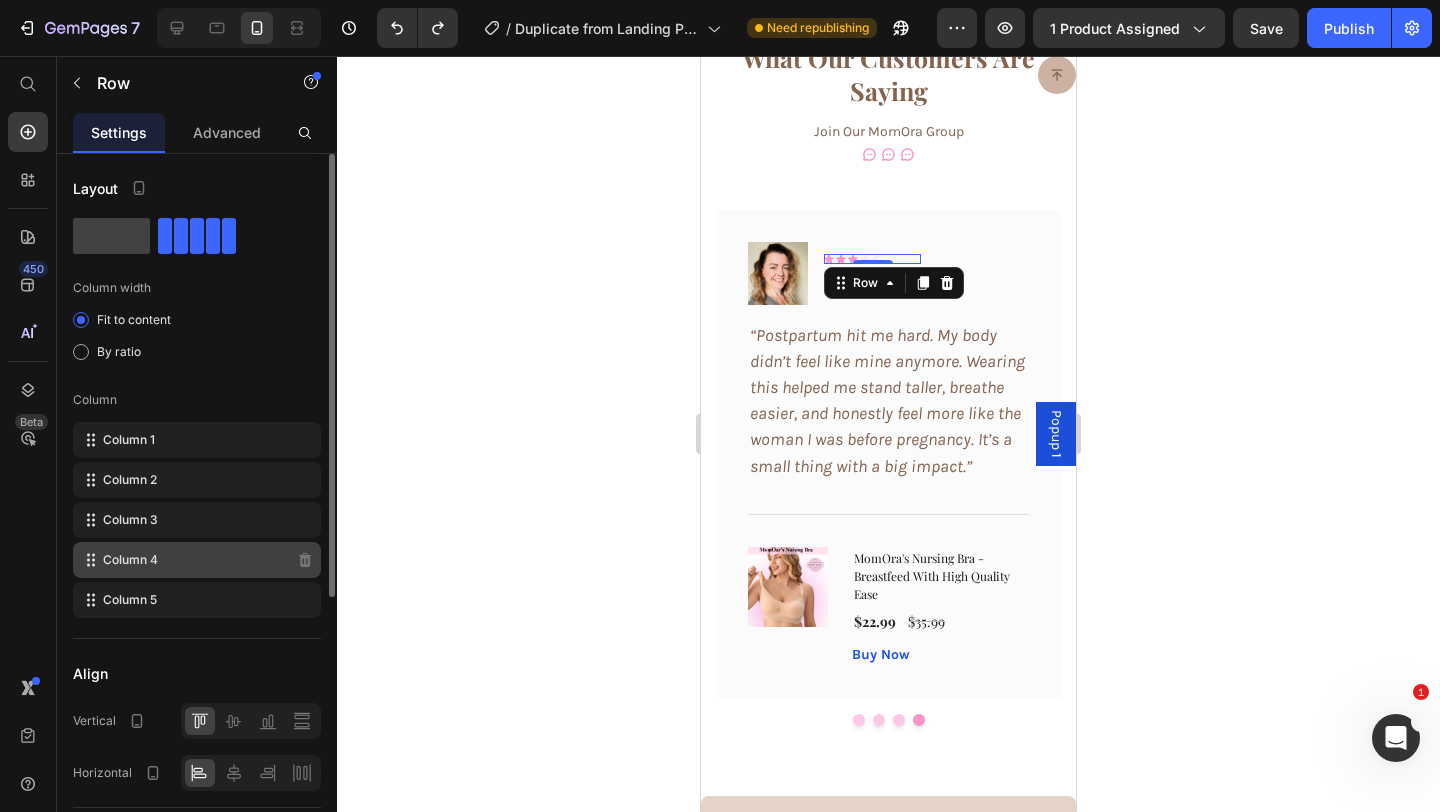 click on "Column 4" 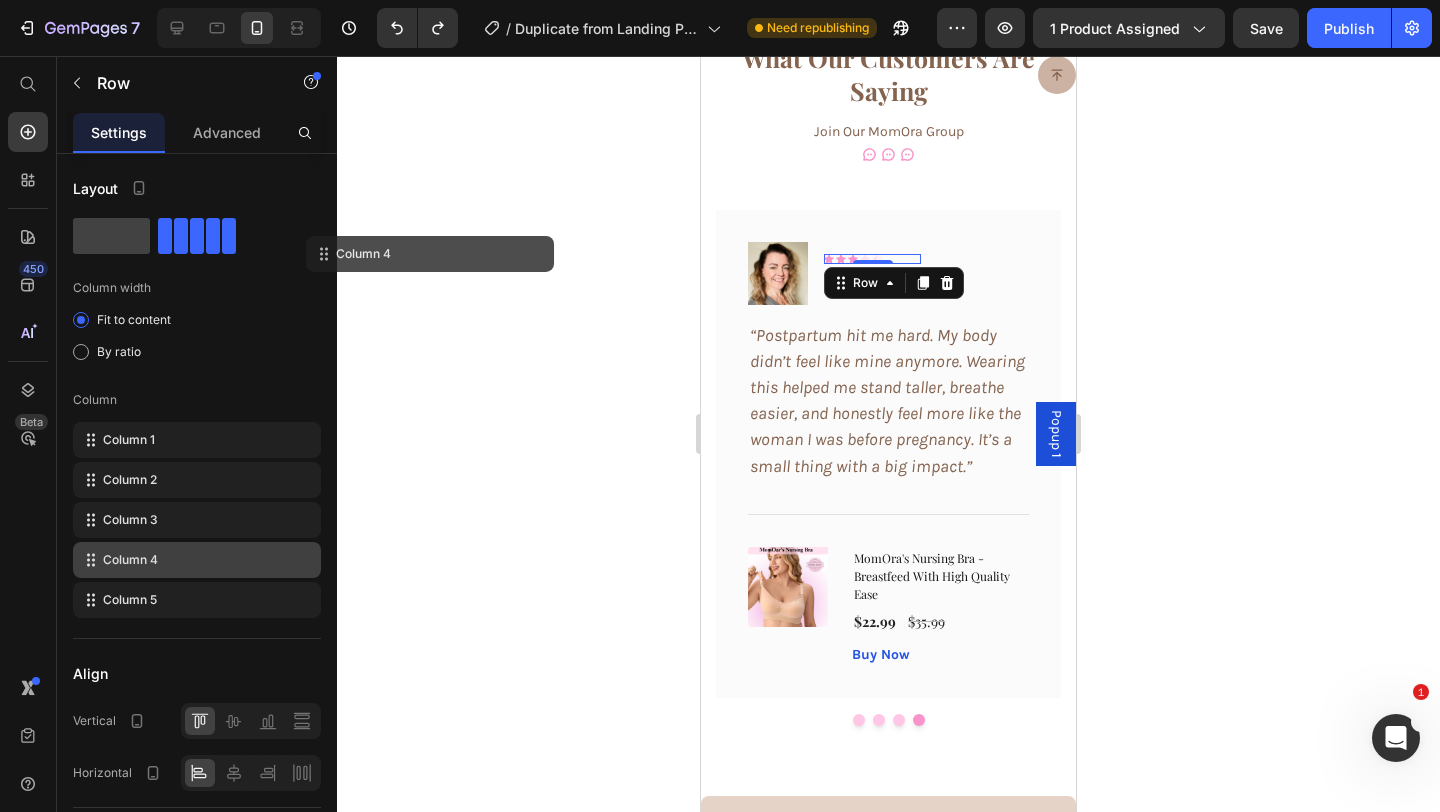 click 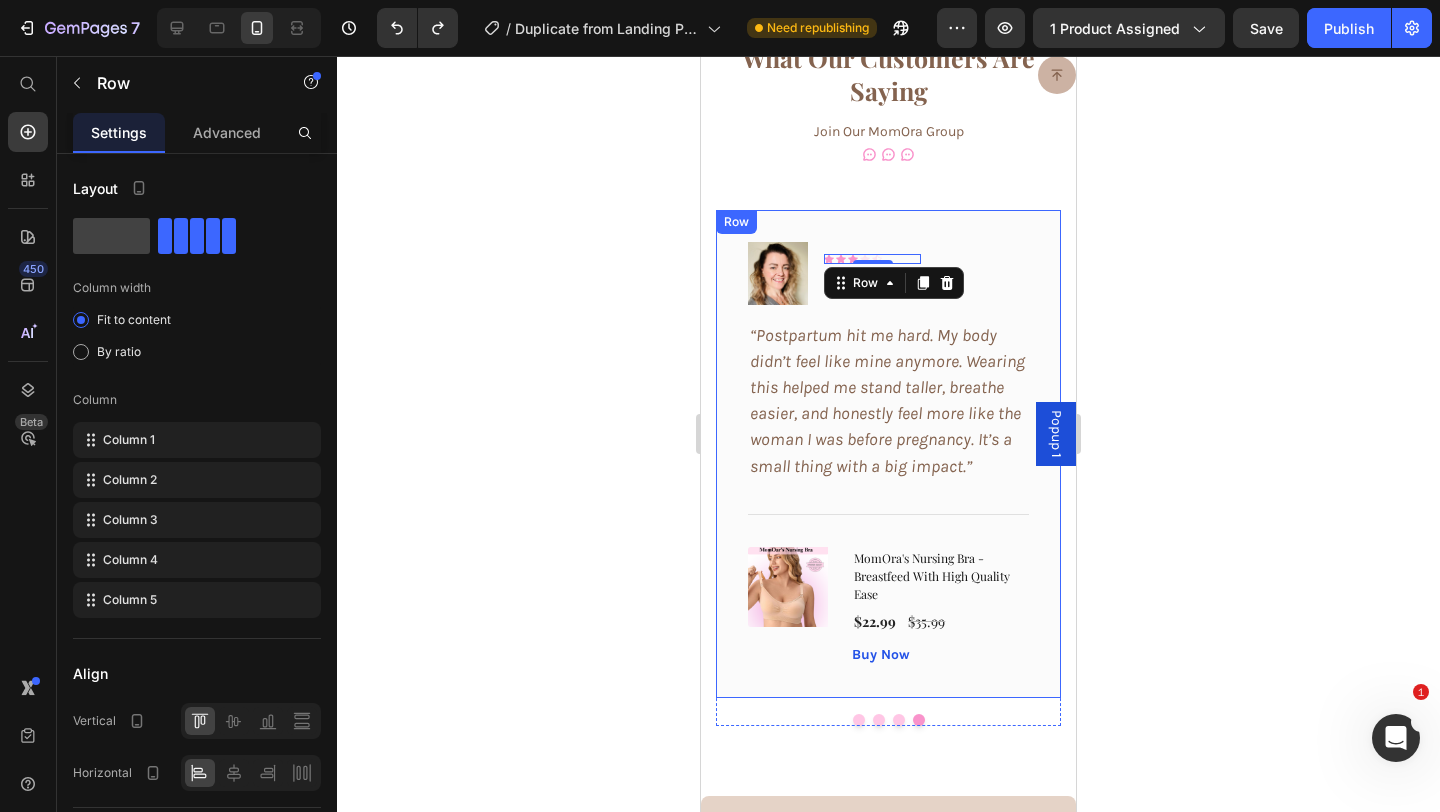 click 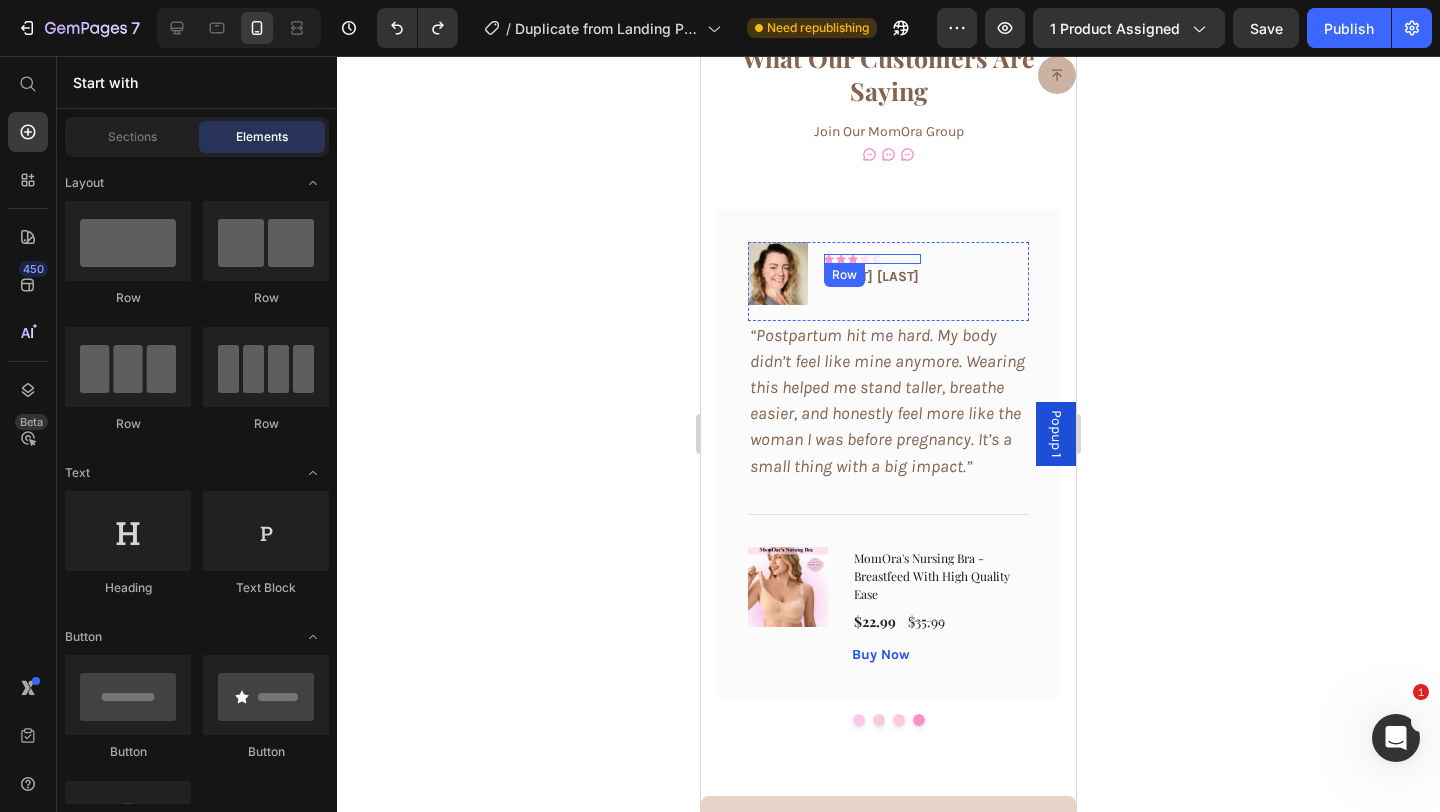 click on "Icon
Icon
Icon
Icon
Icon Row" at bounding box center (872, 259) 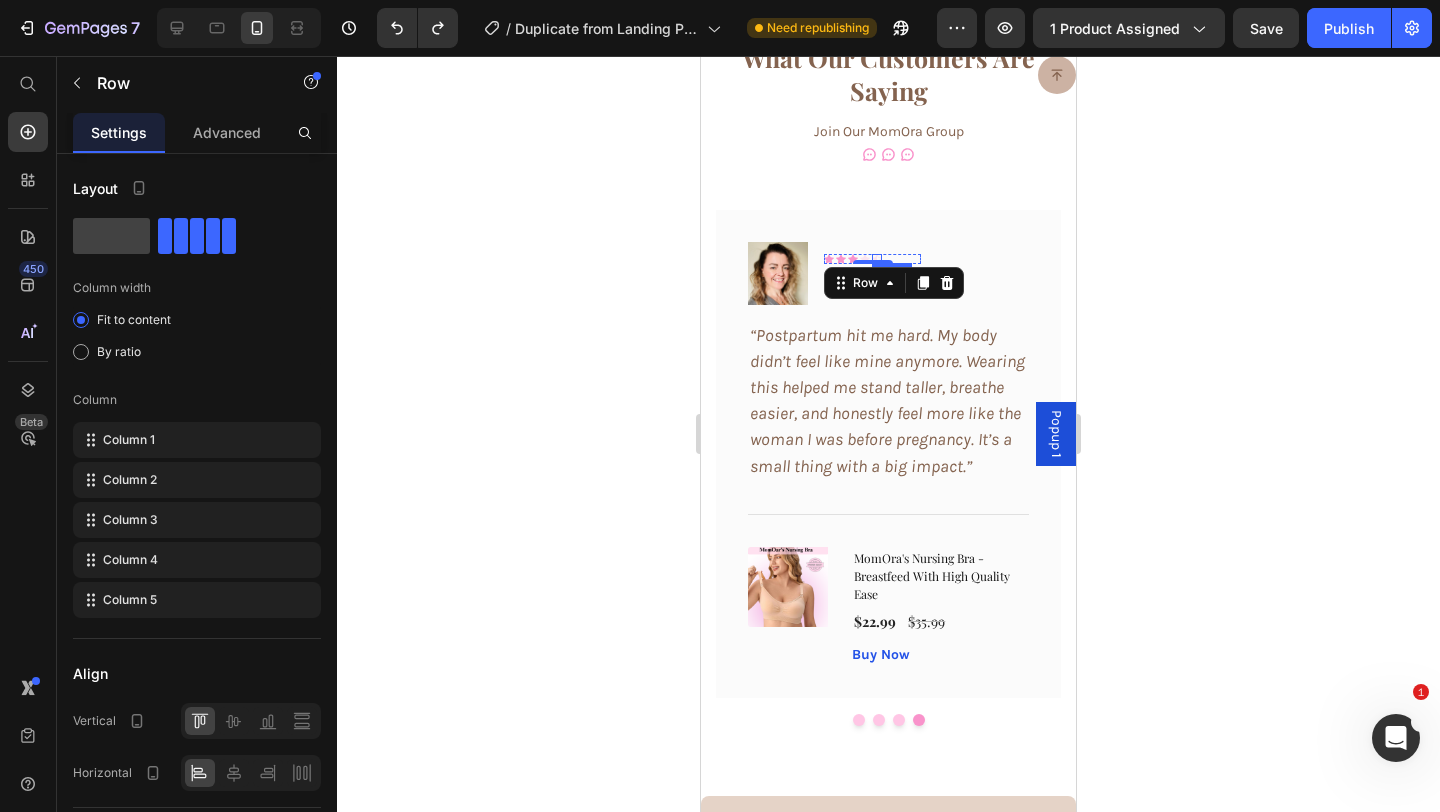 click 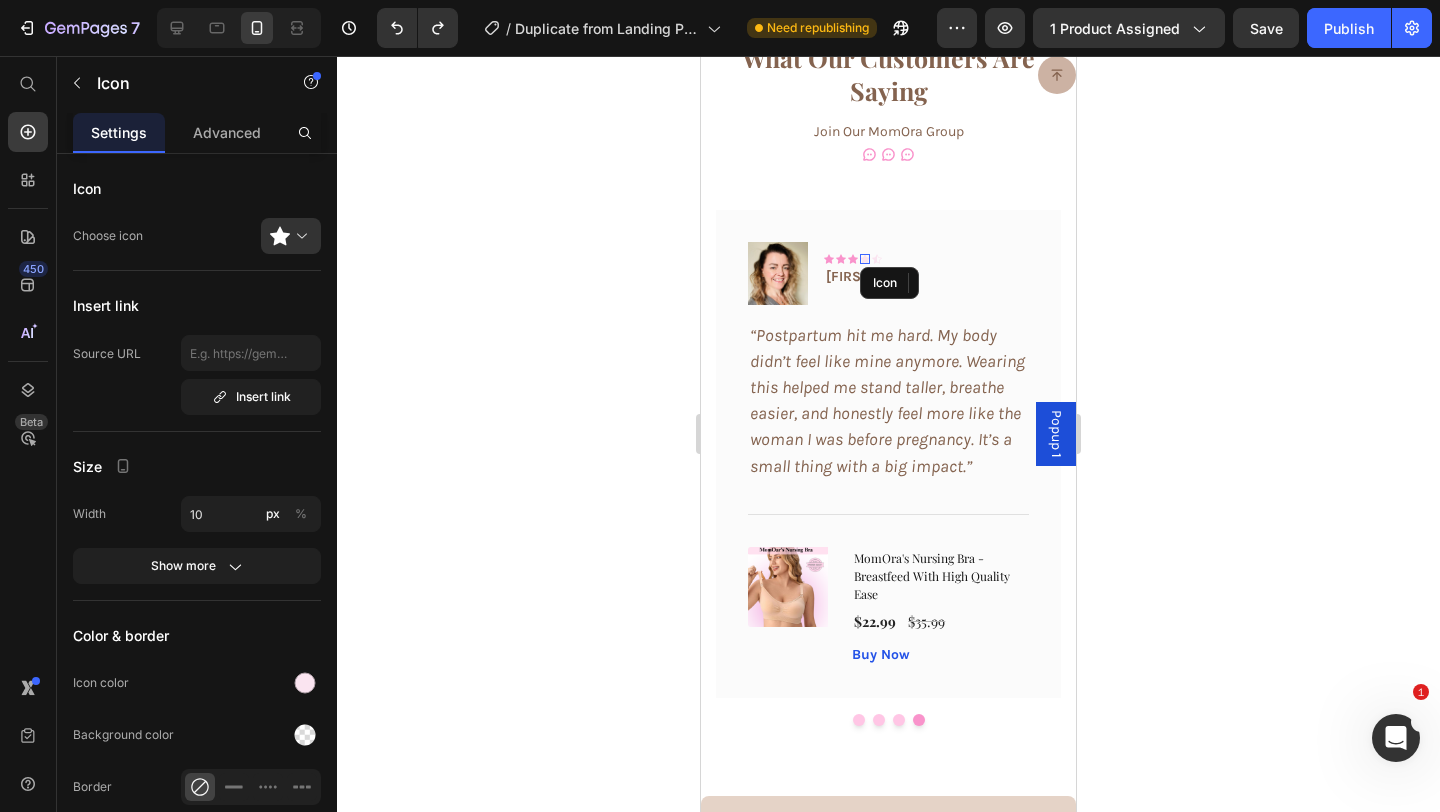 click 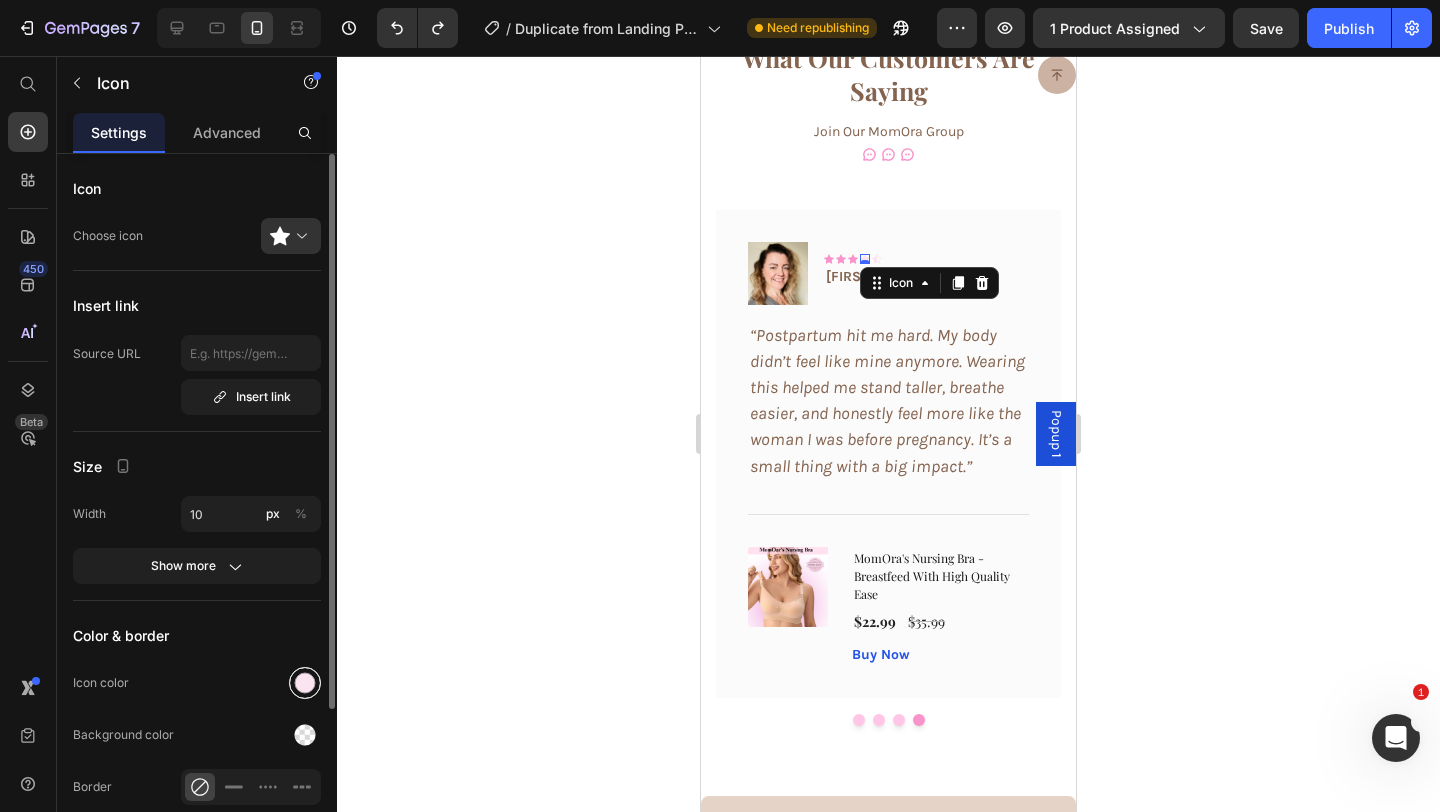 click at bounding box center (305, 683) 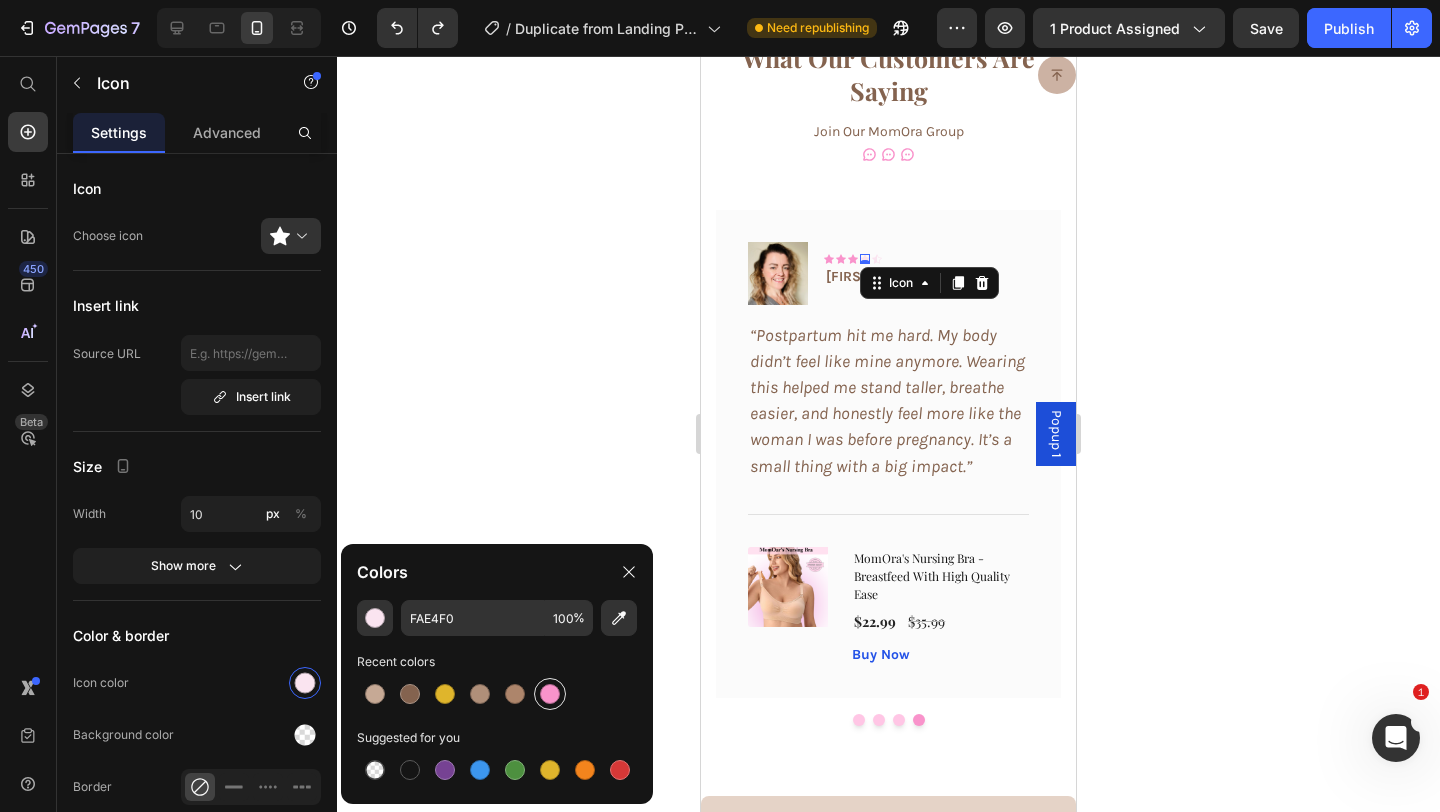 click at bounding box center [550, 694] 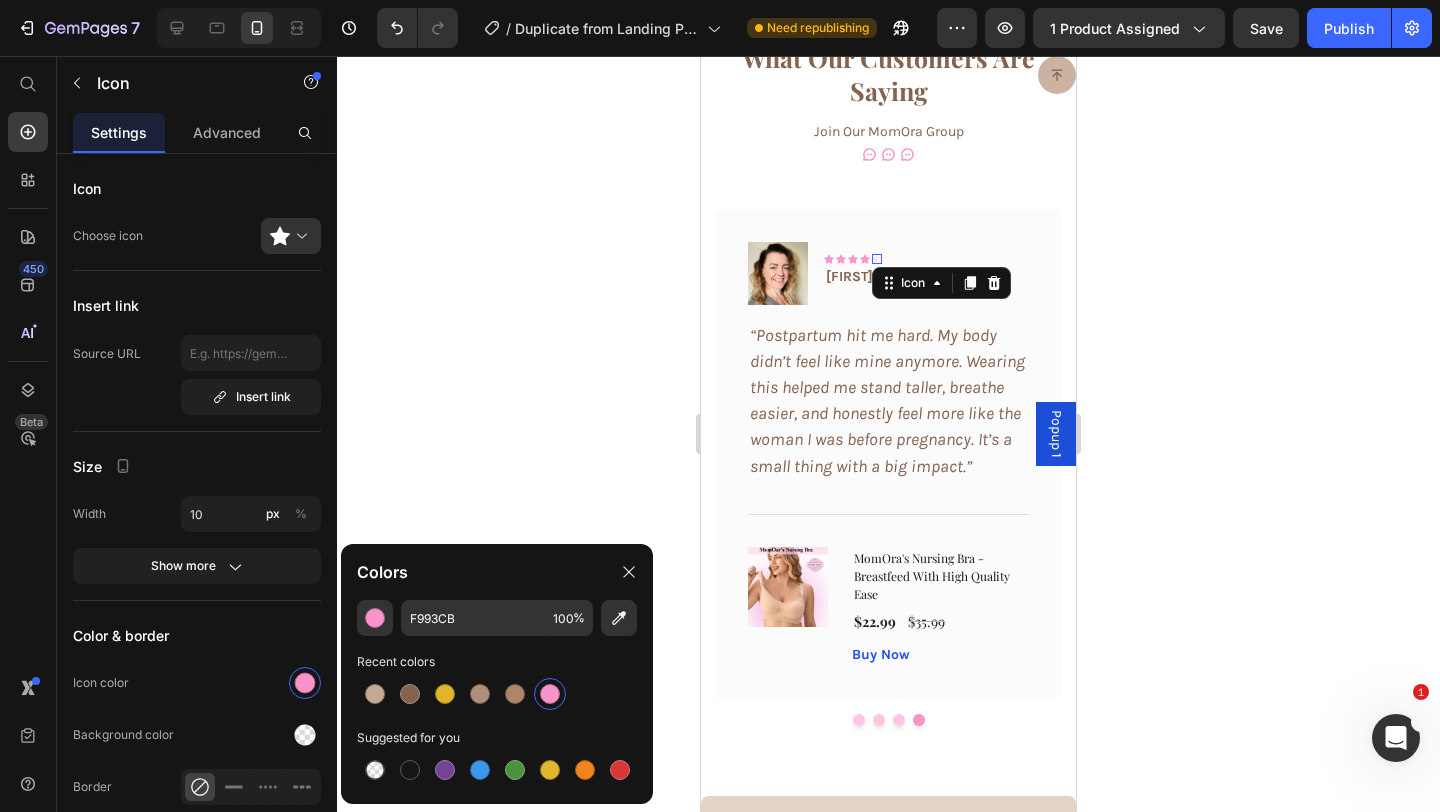 click 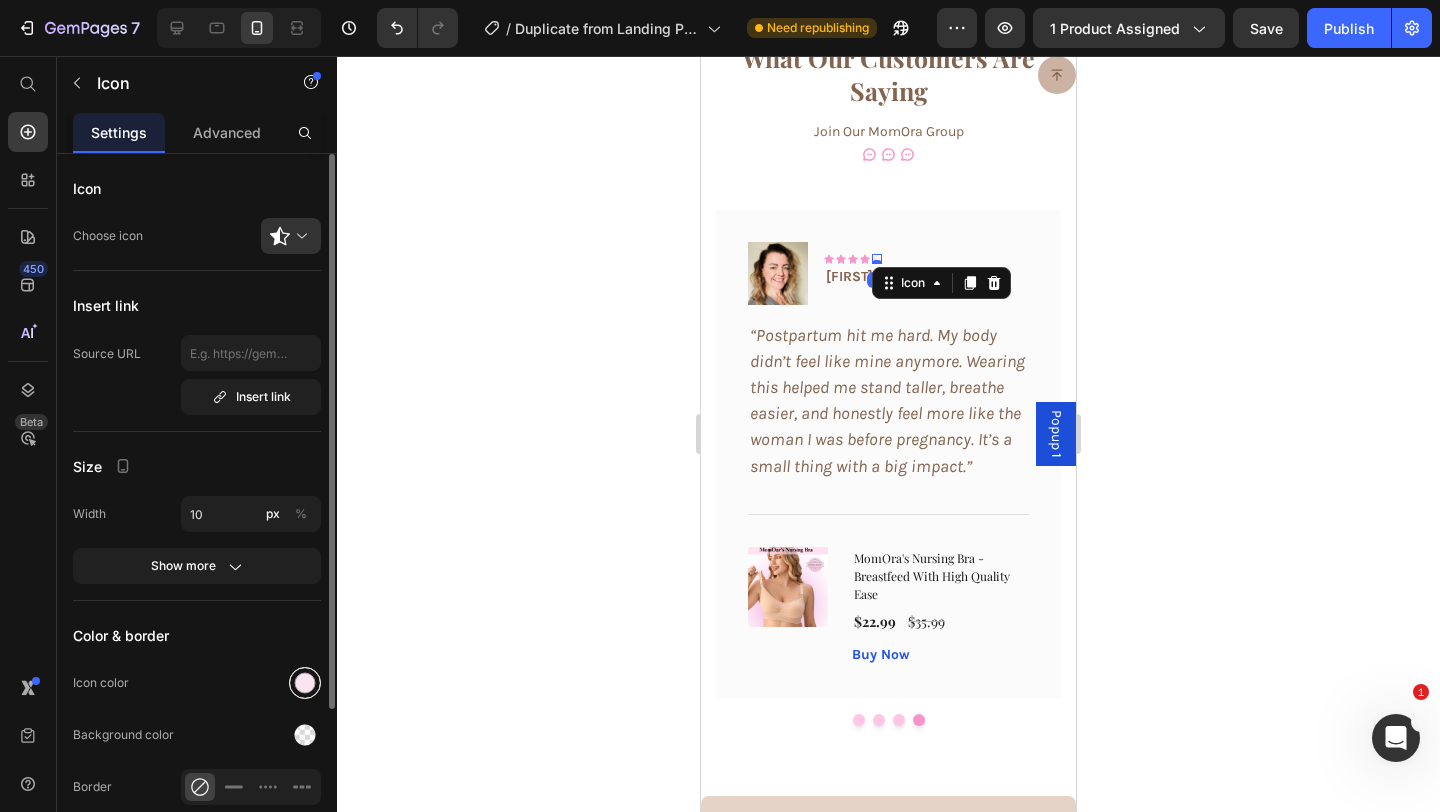 click at bounding box center (305, 683) 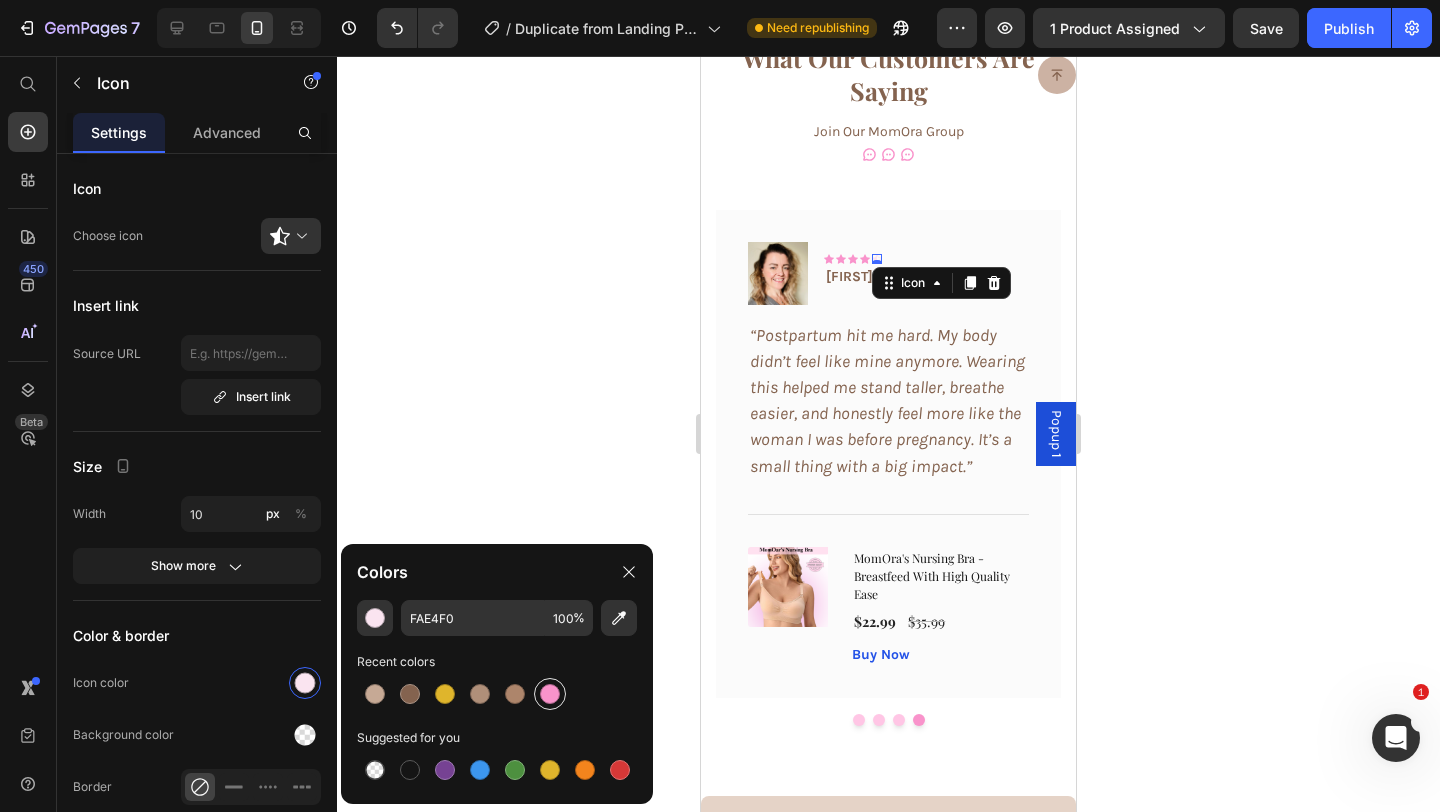click at bounding box center [550, 694] 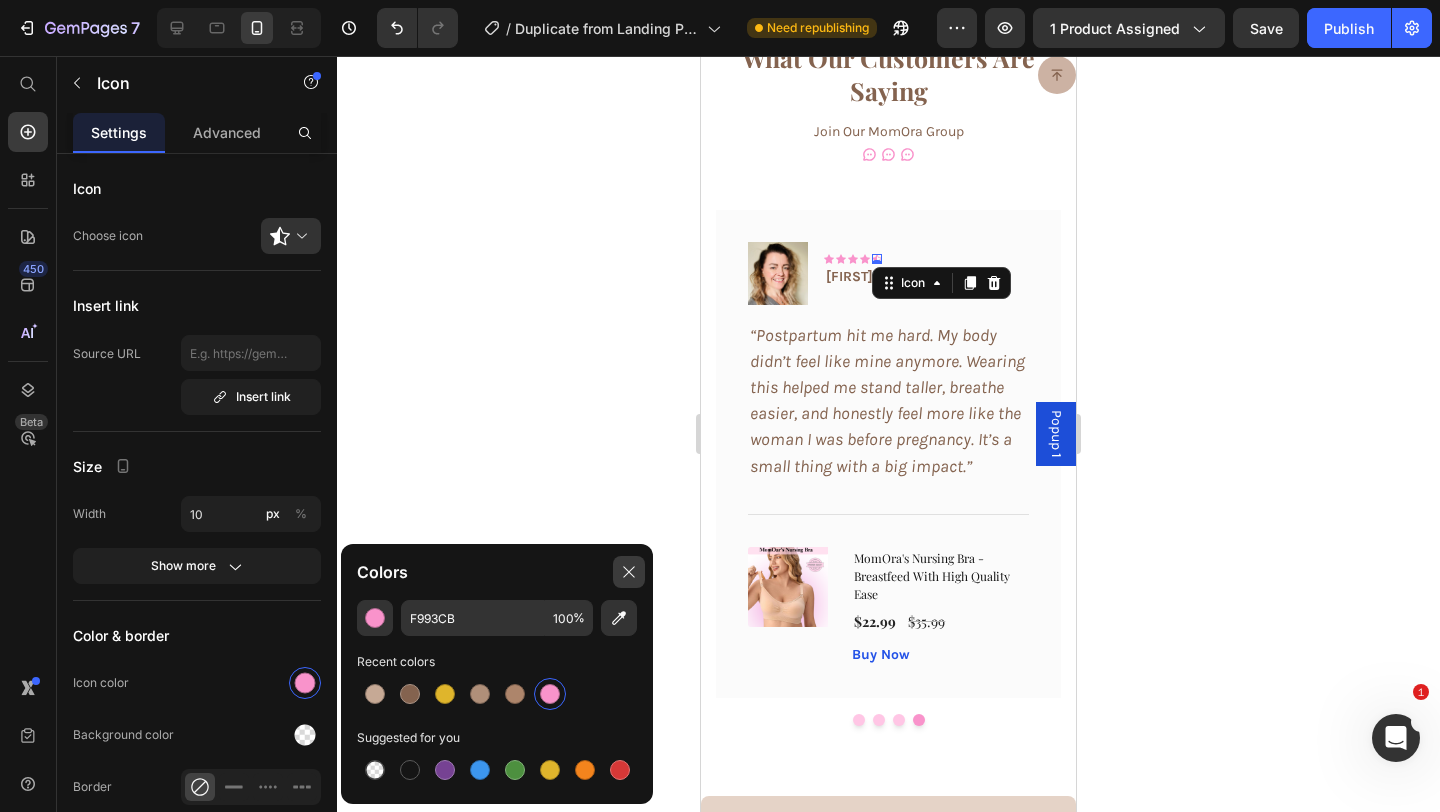 click at bounding box center [629, 572] 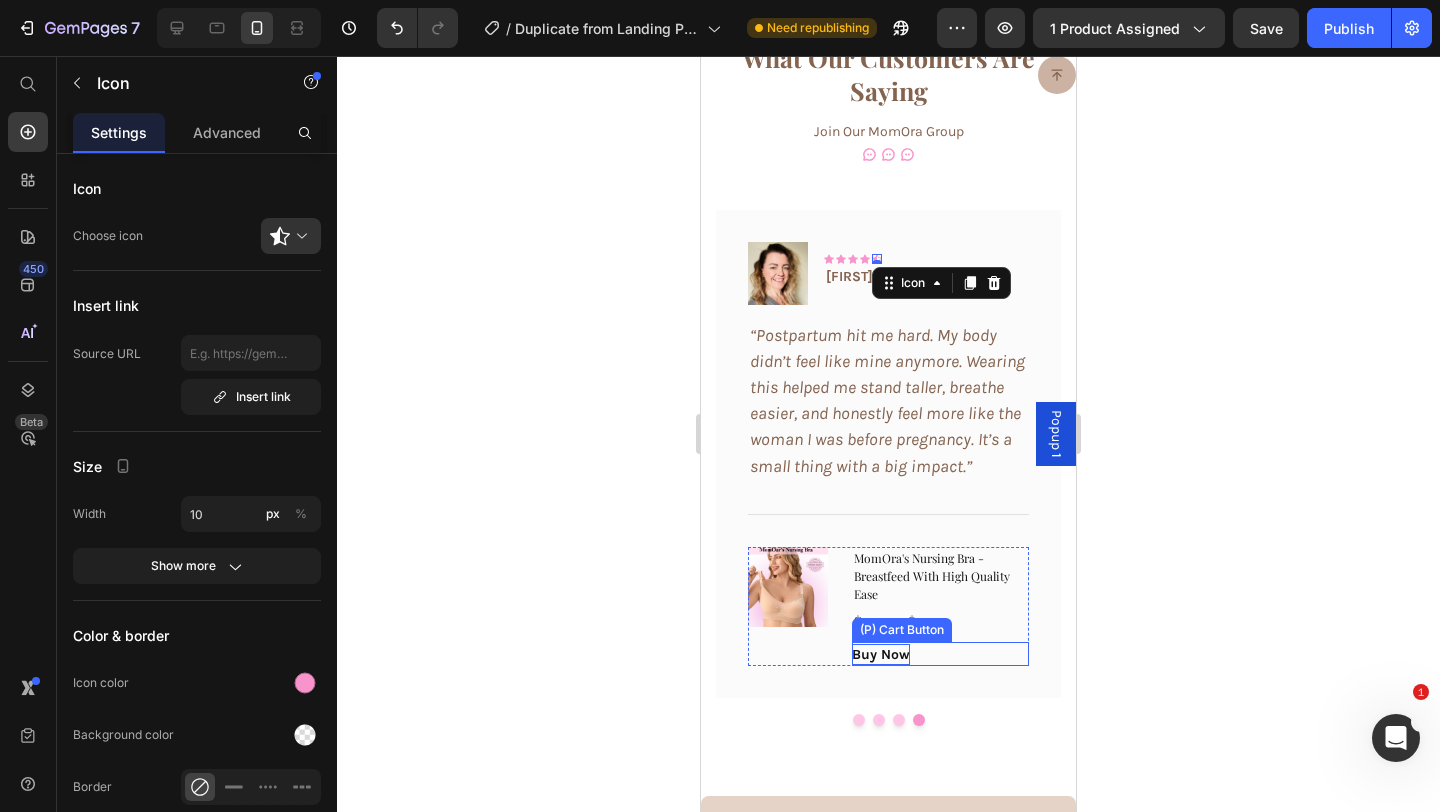 click on "Buy Now" at bounding box center [881, 654] 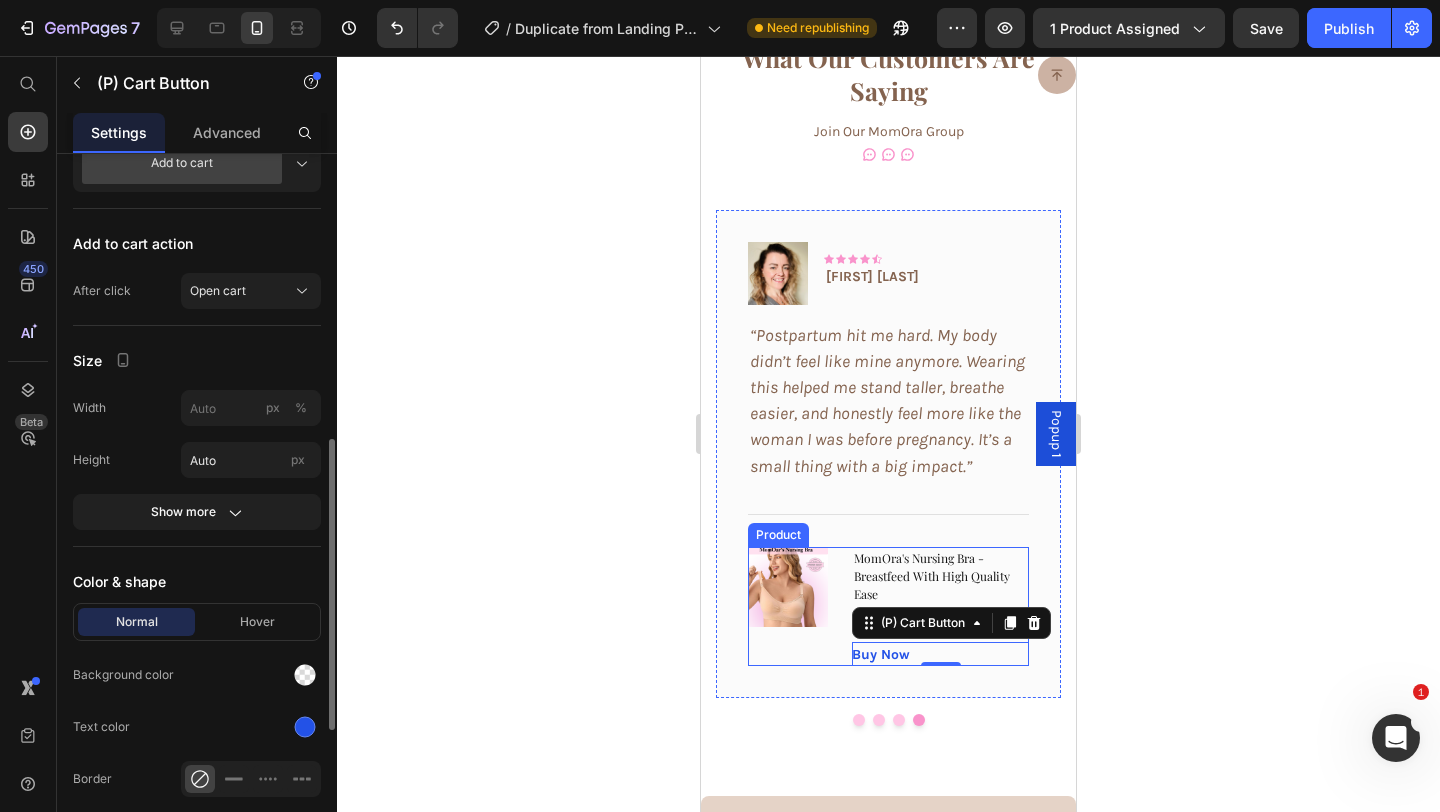 scroll, scrollTop: 648, scrollLeft: 0, axis: vertical 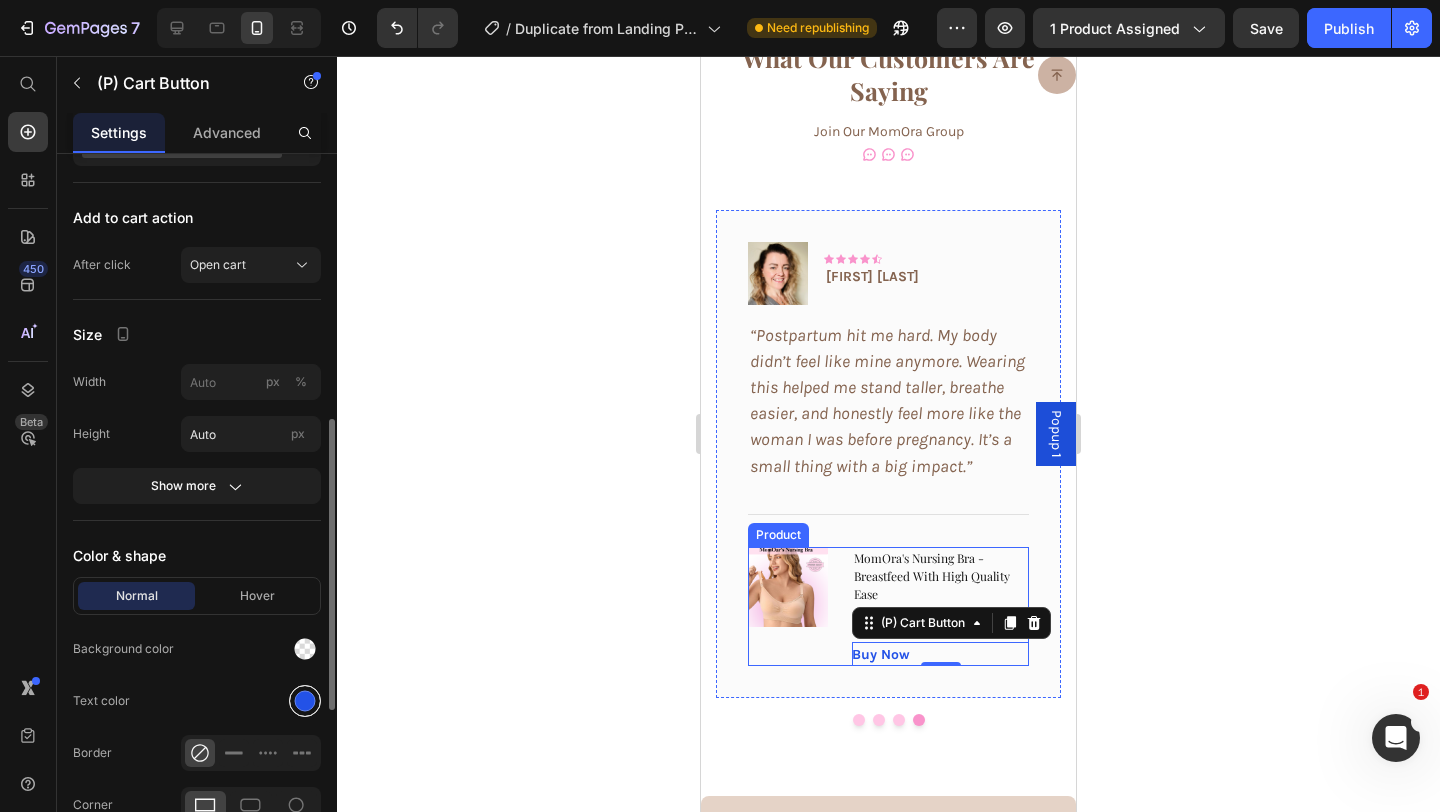 click at bounding box center (305, 701) 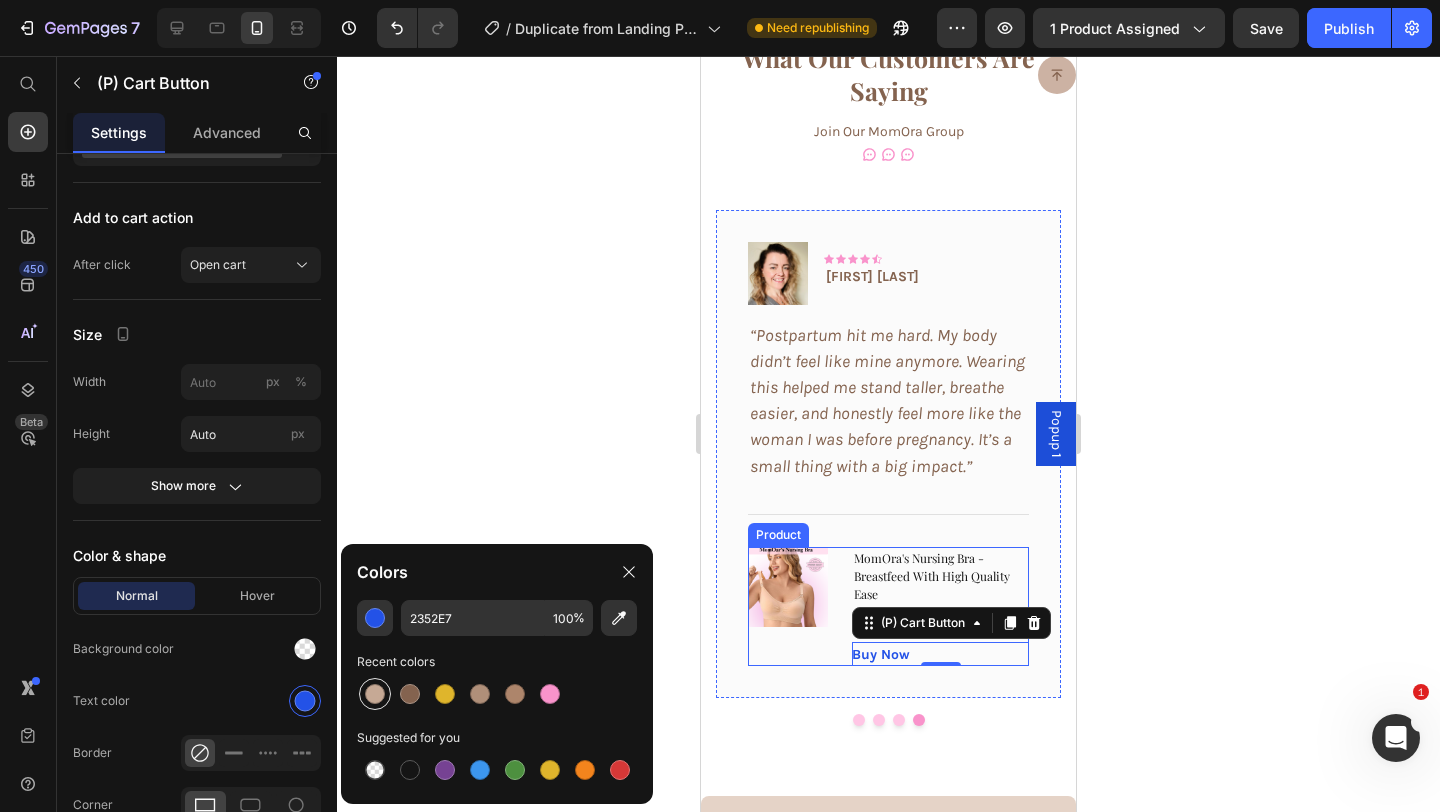 click at bounding box center (375, 694) 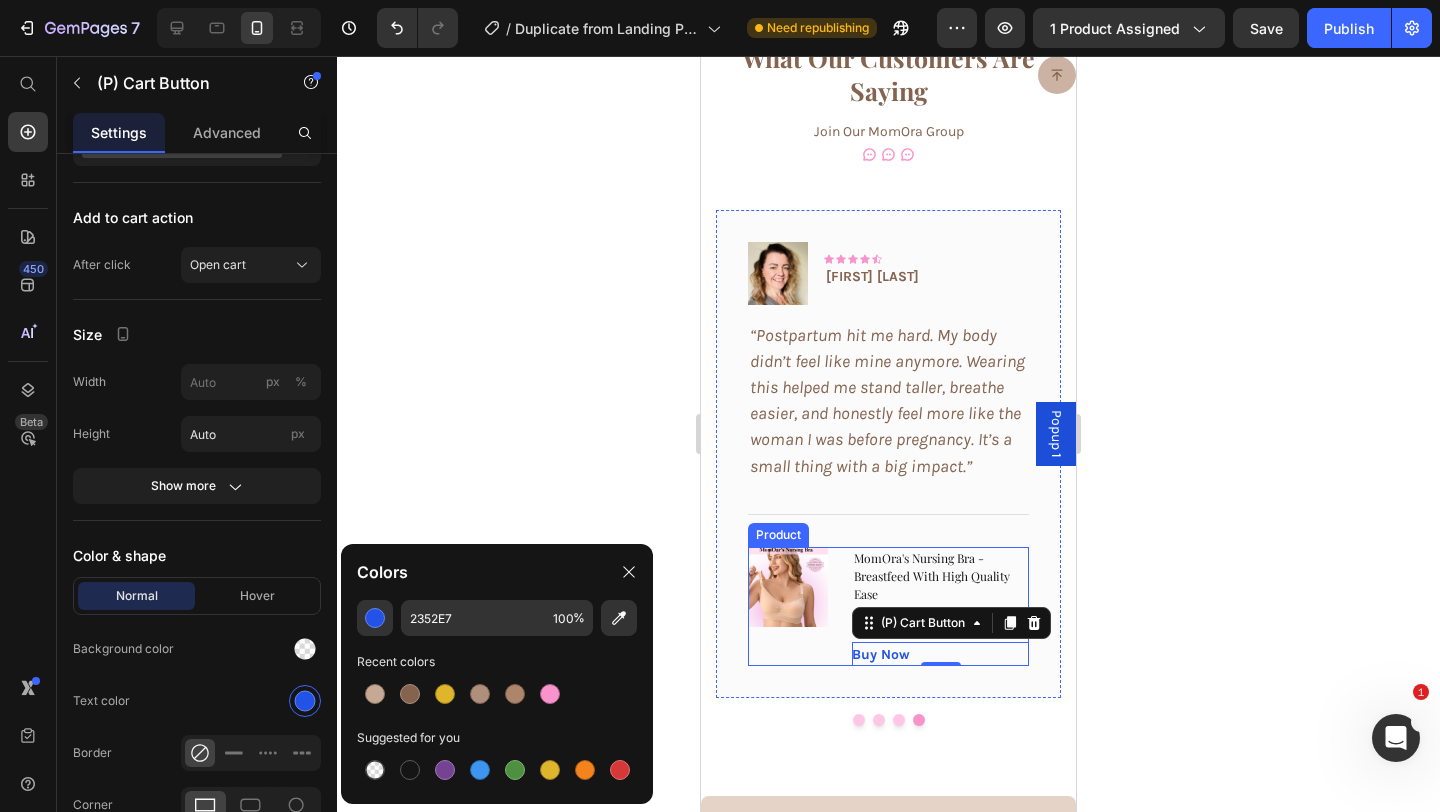 type on "C6A995" 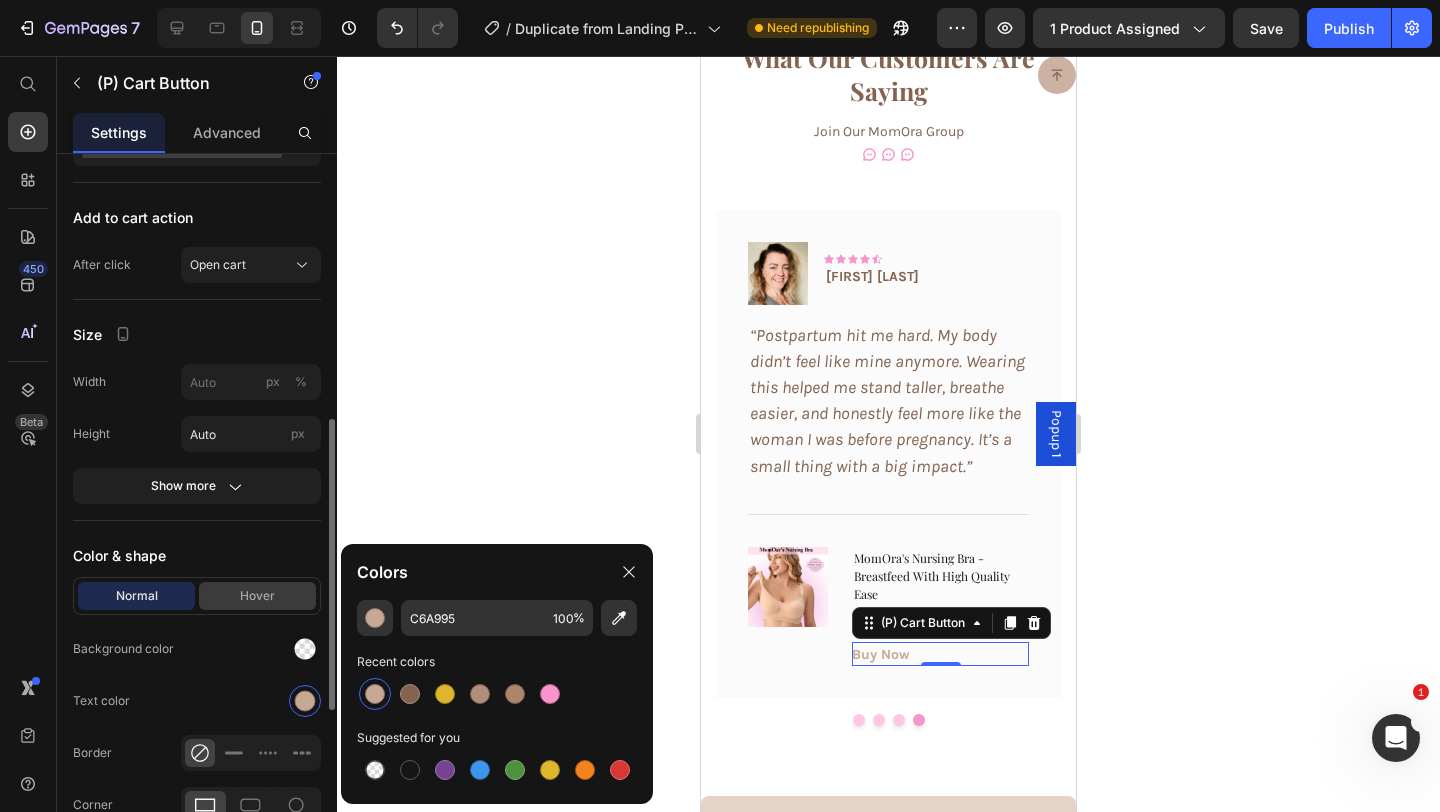 click on "Hover" at bounding box center (257, 596) 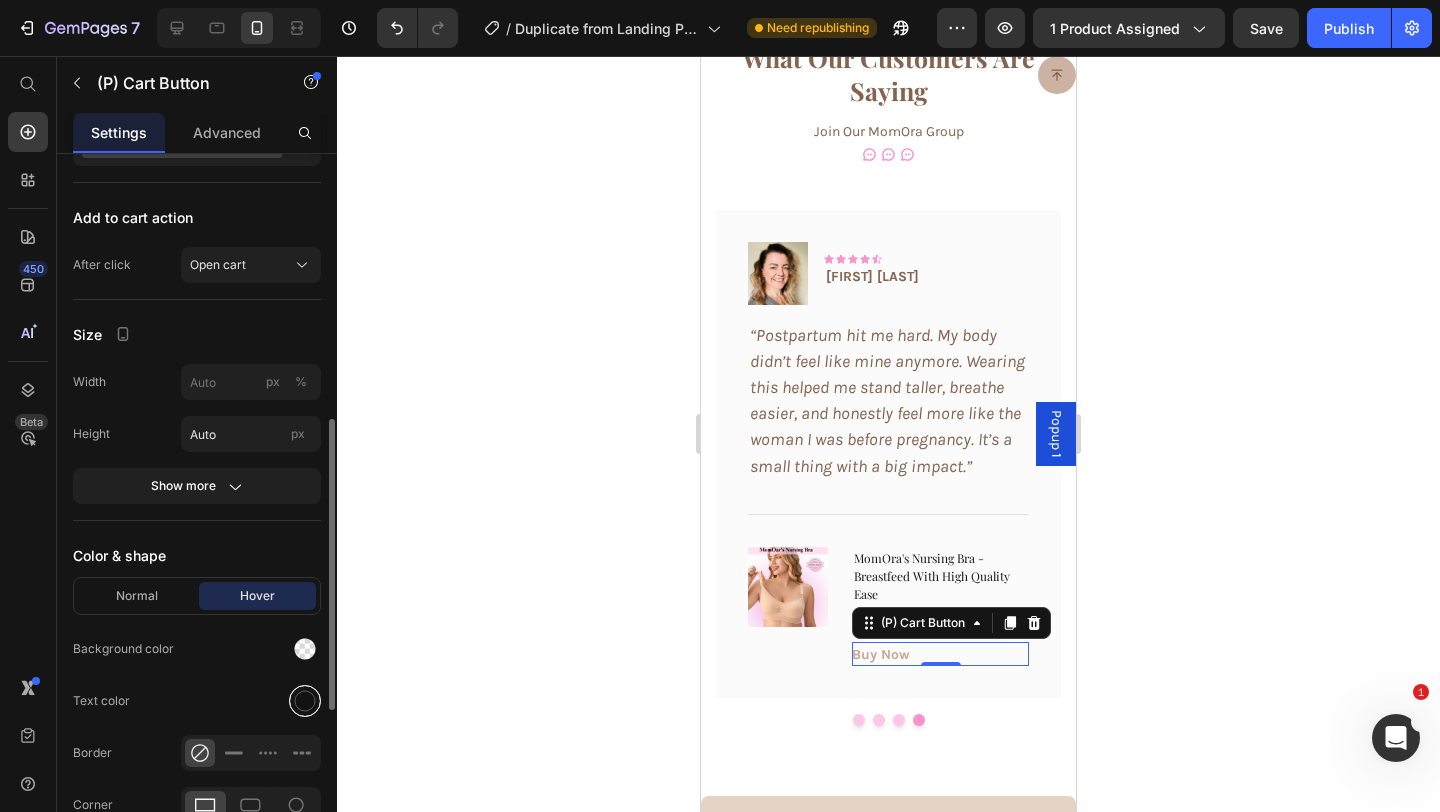 click at bounding box center (305, 701) 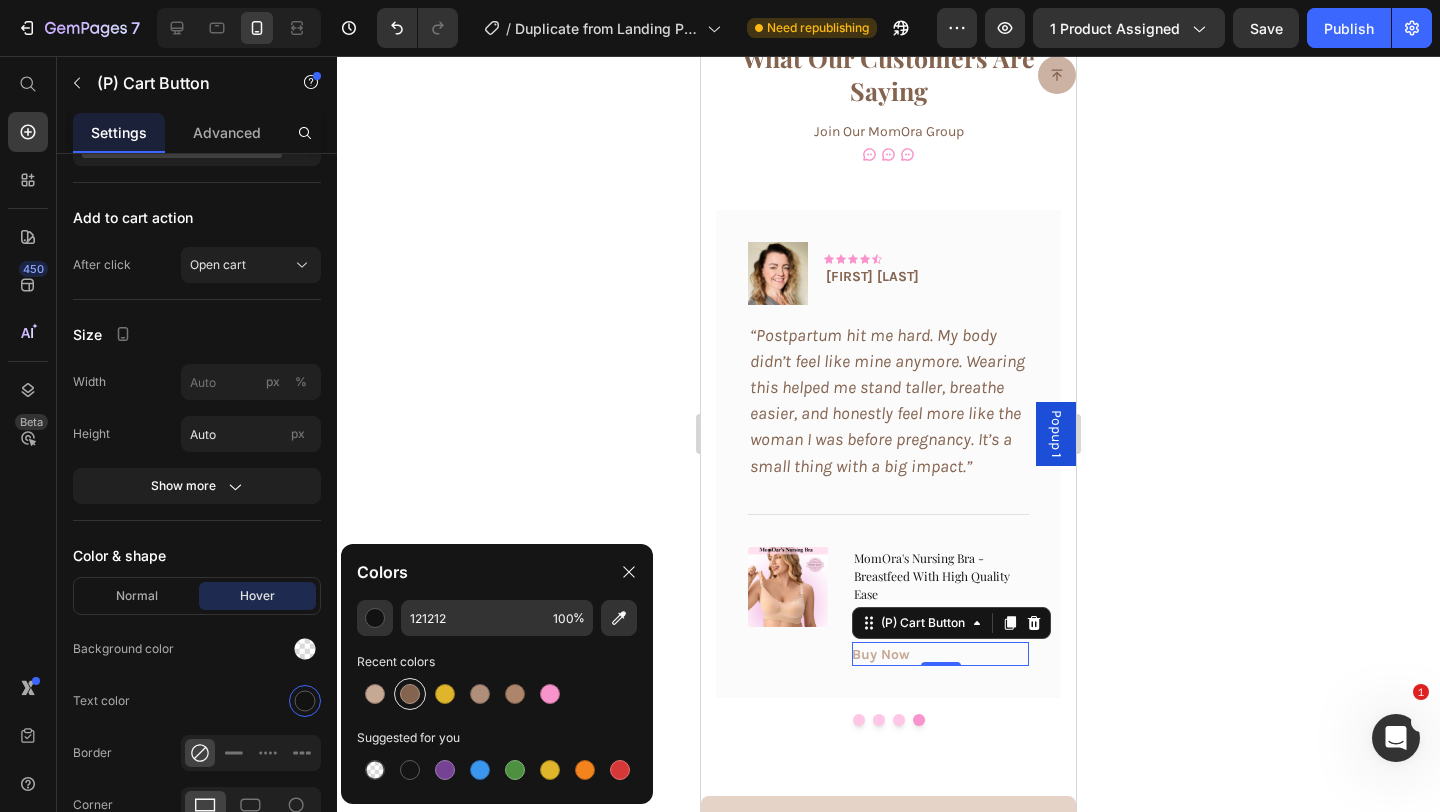 click at bounding box center [410, 694] 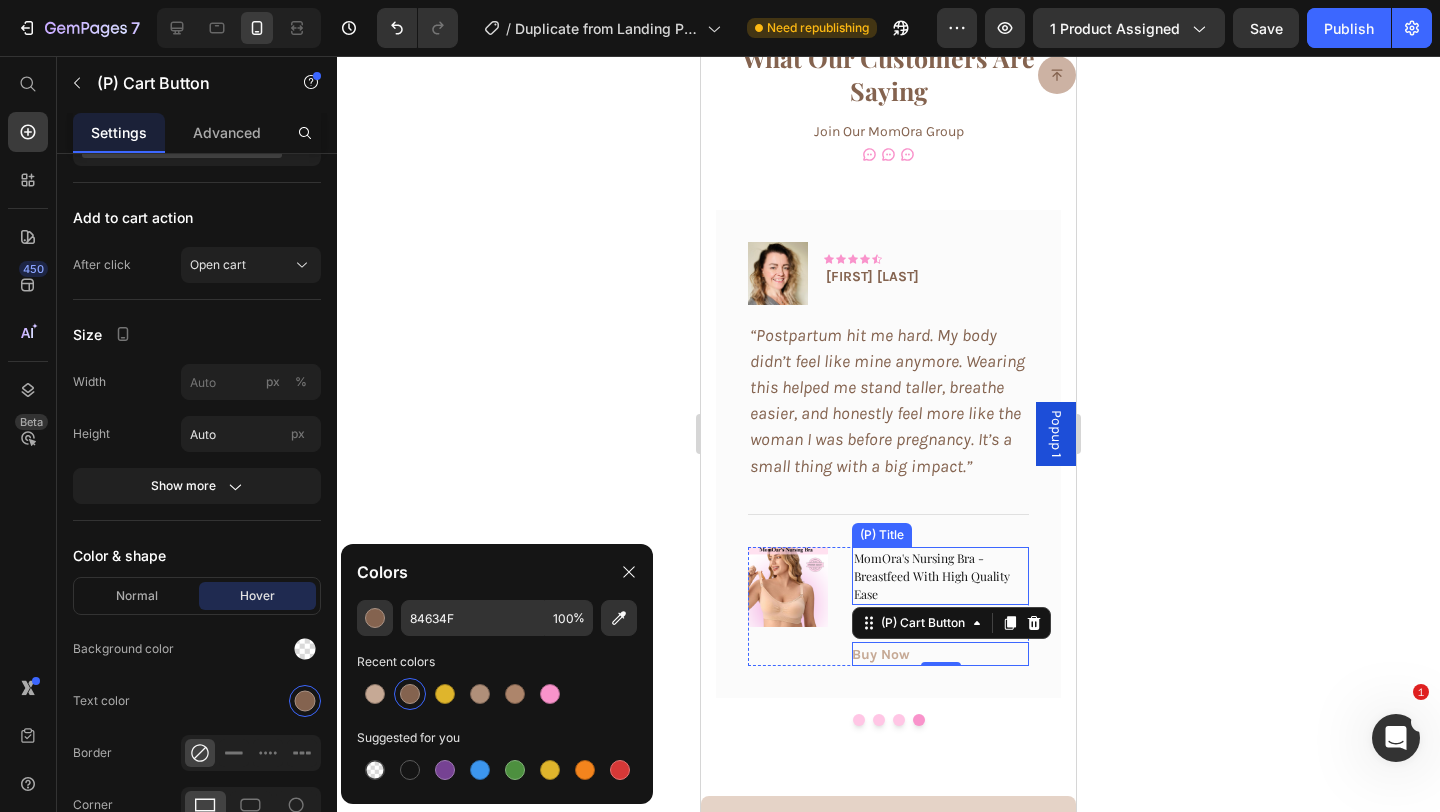 click on "MomOra's Nursing Bra - Breastfeed With High Quality Ease" at bounding box center [940, 576] 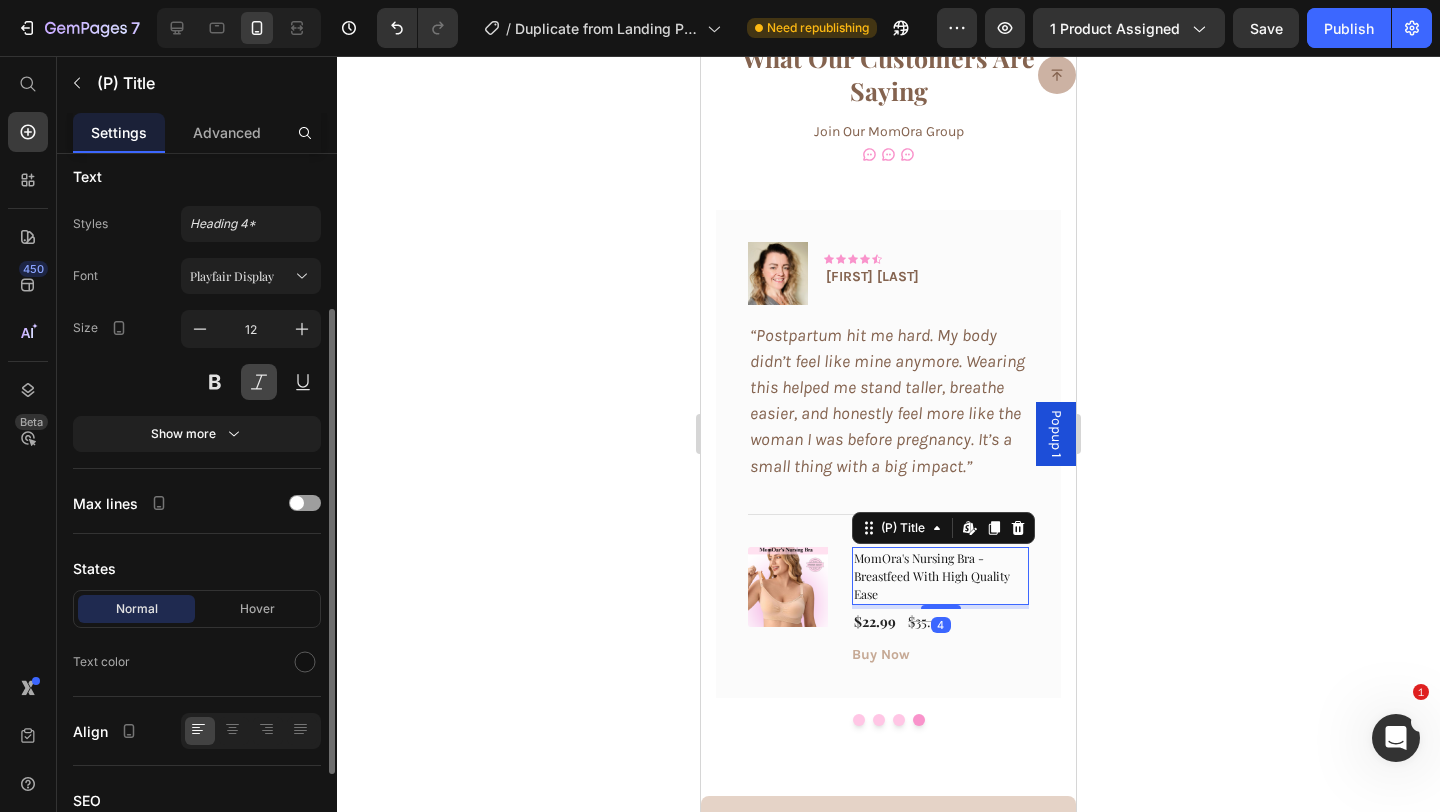 scroll, scrollTop: 383, scrollLeft: 0, axis: vertical 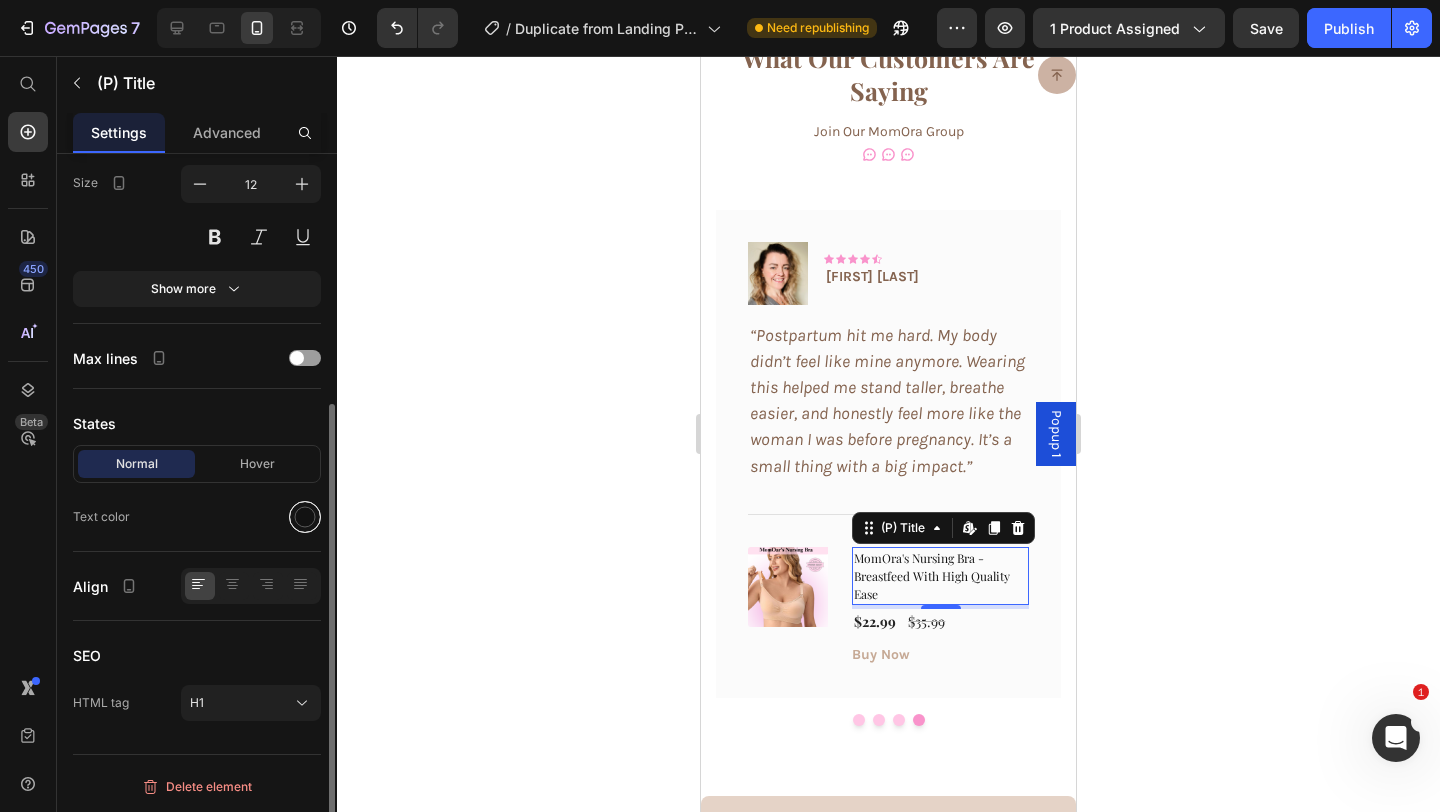 click at bounding box center [305, 517] 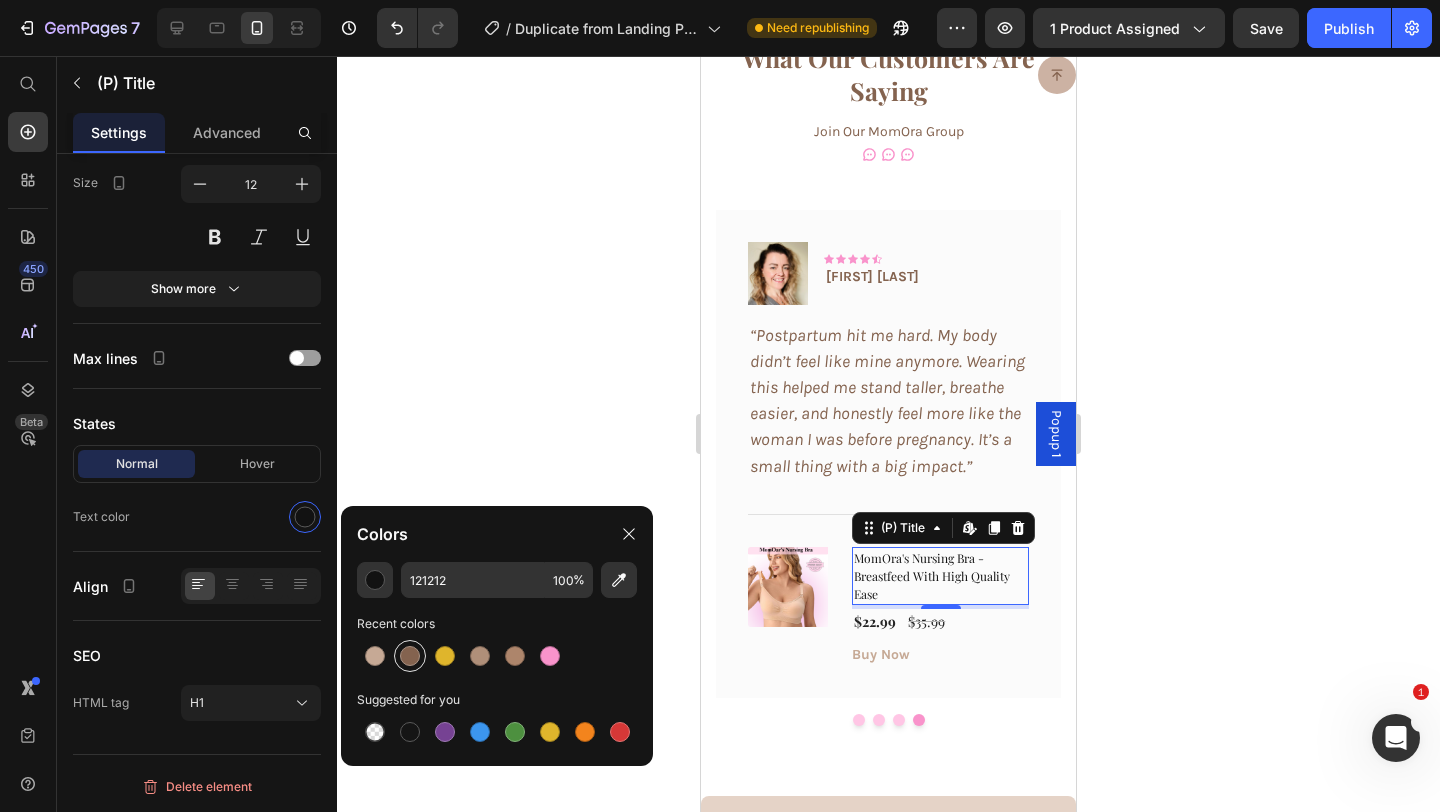 click at bounding box center (410, 656) 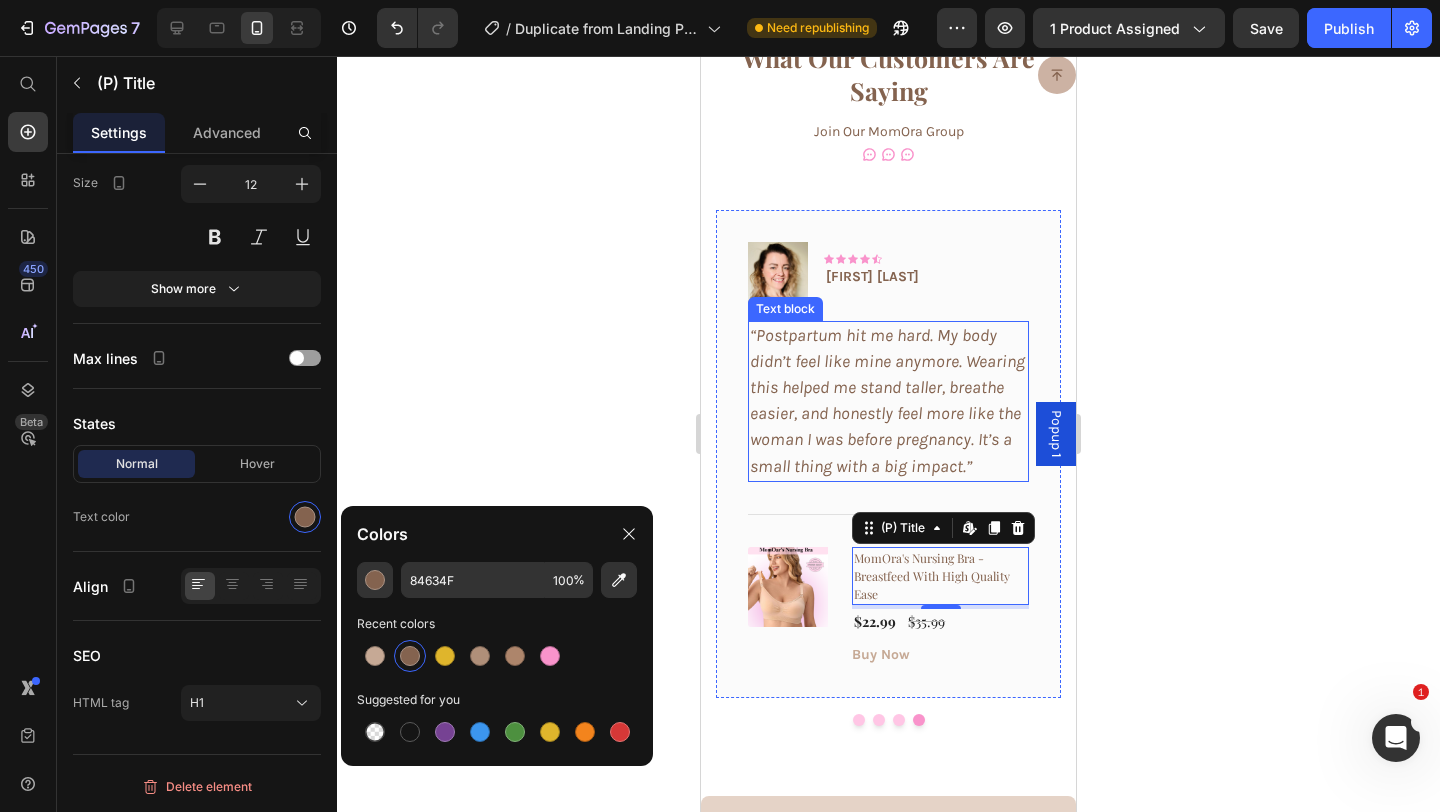click on "“Postpartum hit me hard. My body didn’t feel like mine anymore. Wearing this helped me stand taller, breathe easier, and honestly feel more like the woman I was before pregnancy. It’s a small thing with a big impact.”" at bounding box center (887, 400) 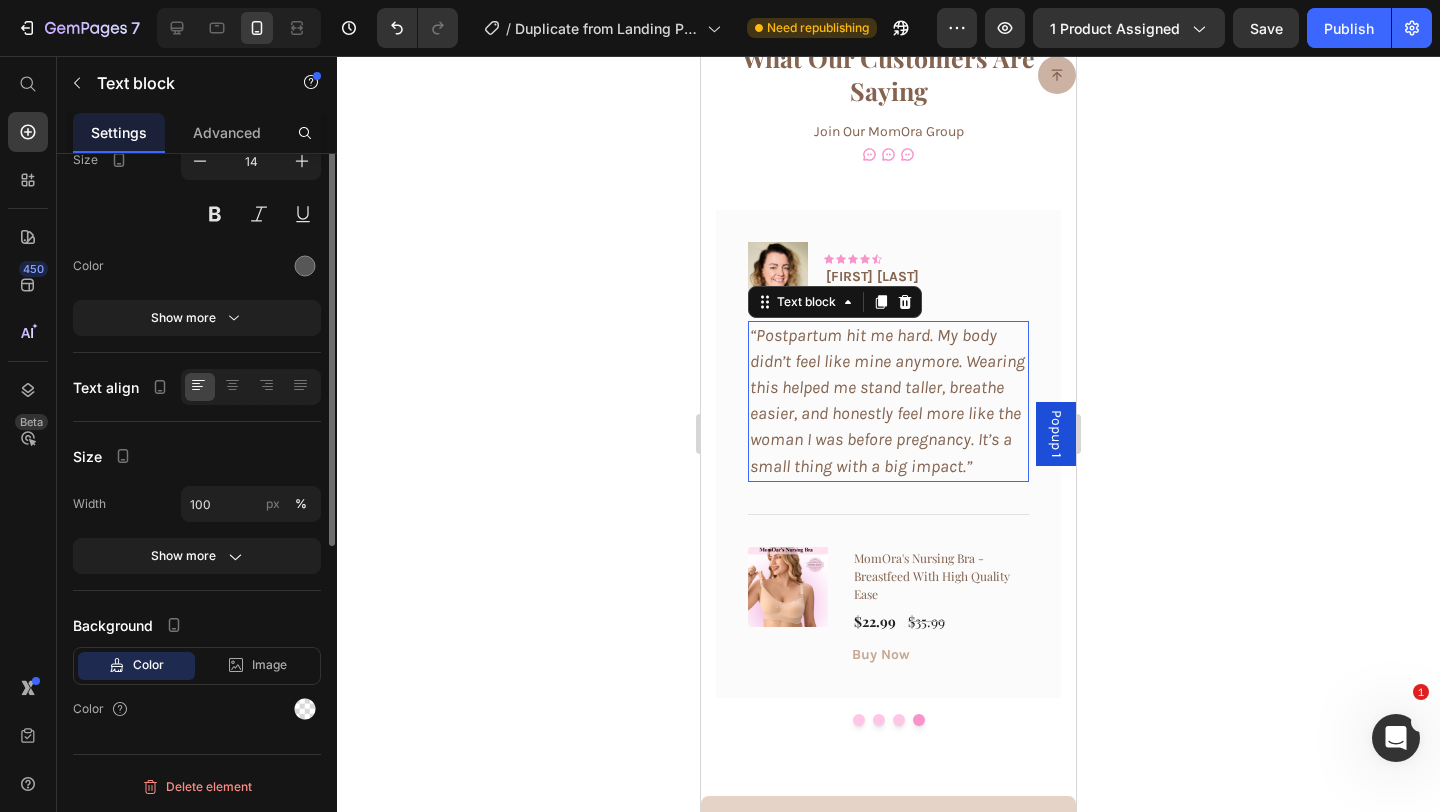 scroll, scrollTop: 0, scrollLeft: 0, axis: both 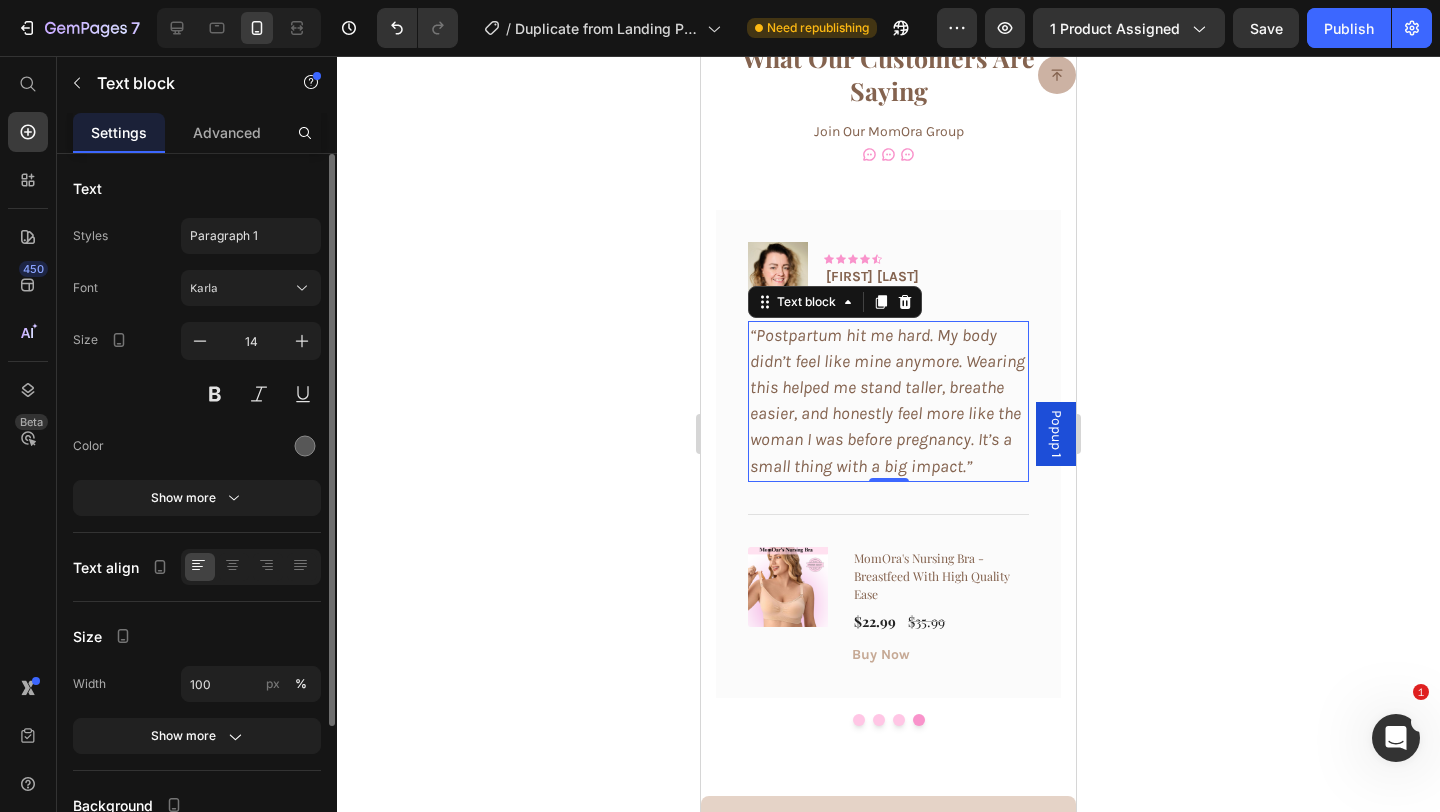 click 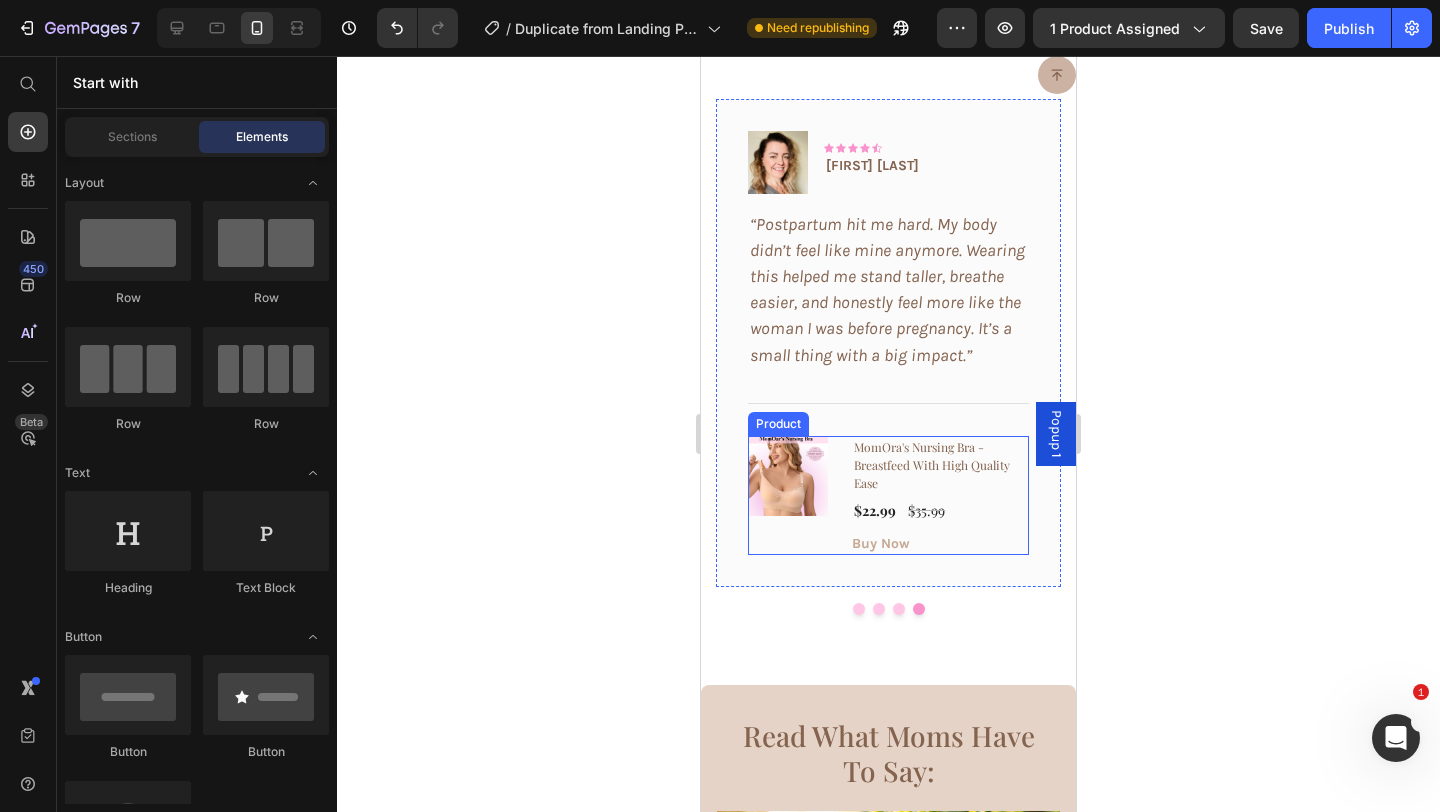 scroll, scrollTop: 7804, scrollLeft: 0, axis: vertical 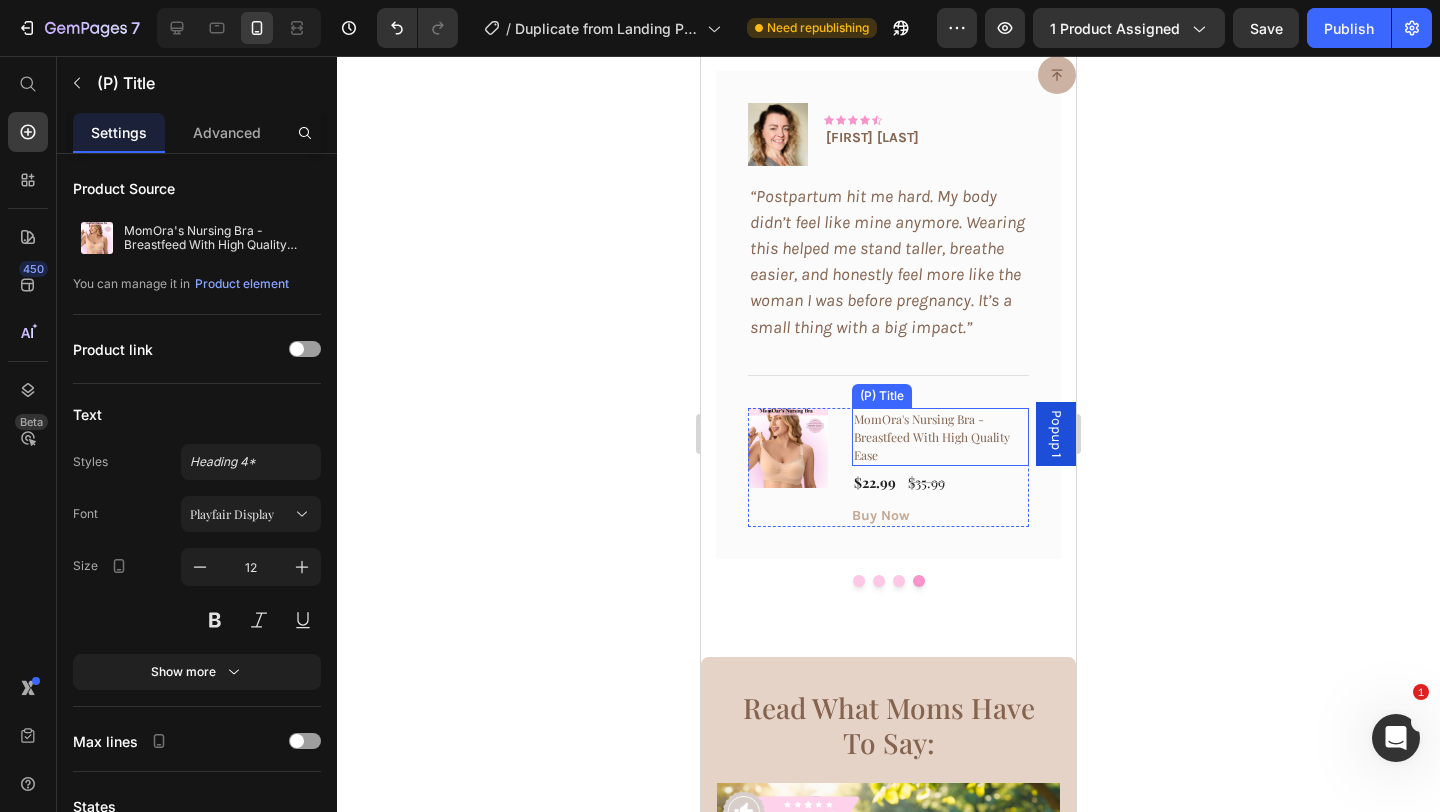 click on "MomOra's Nursing Bra - Breastfeed With High Quality Ease" at bounding box center [940, 437] 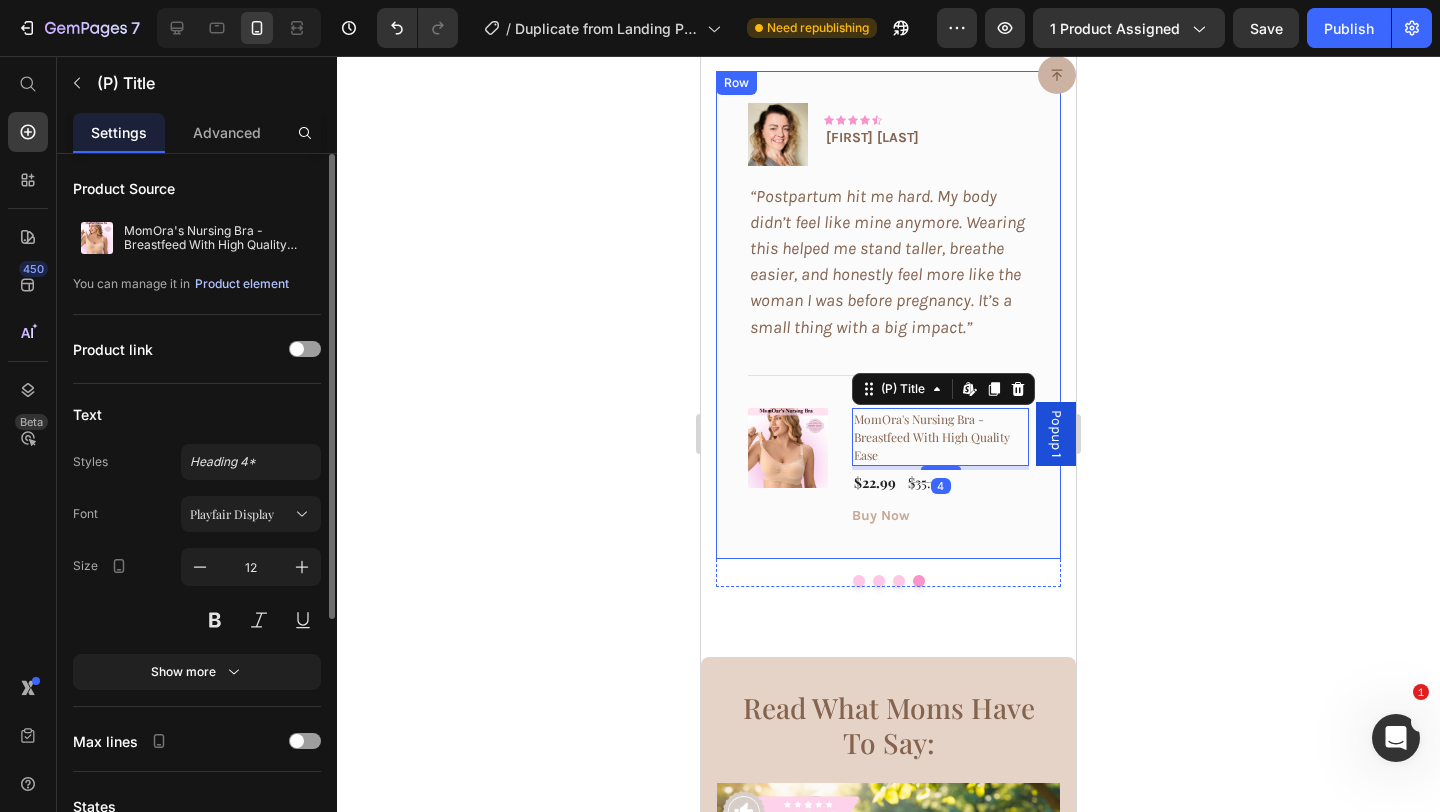 click on "Product element" at bounding box center (242, 284) 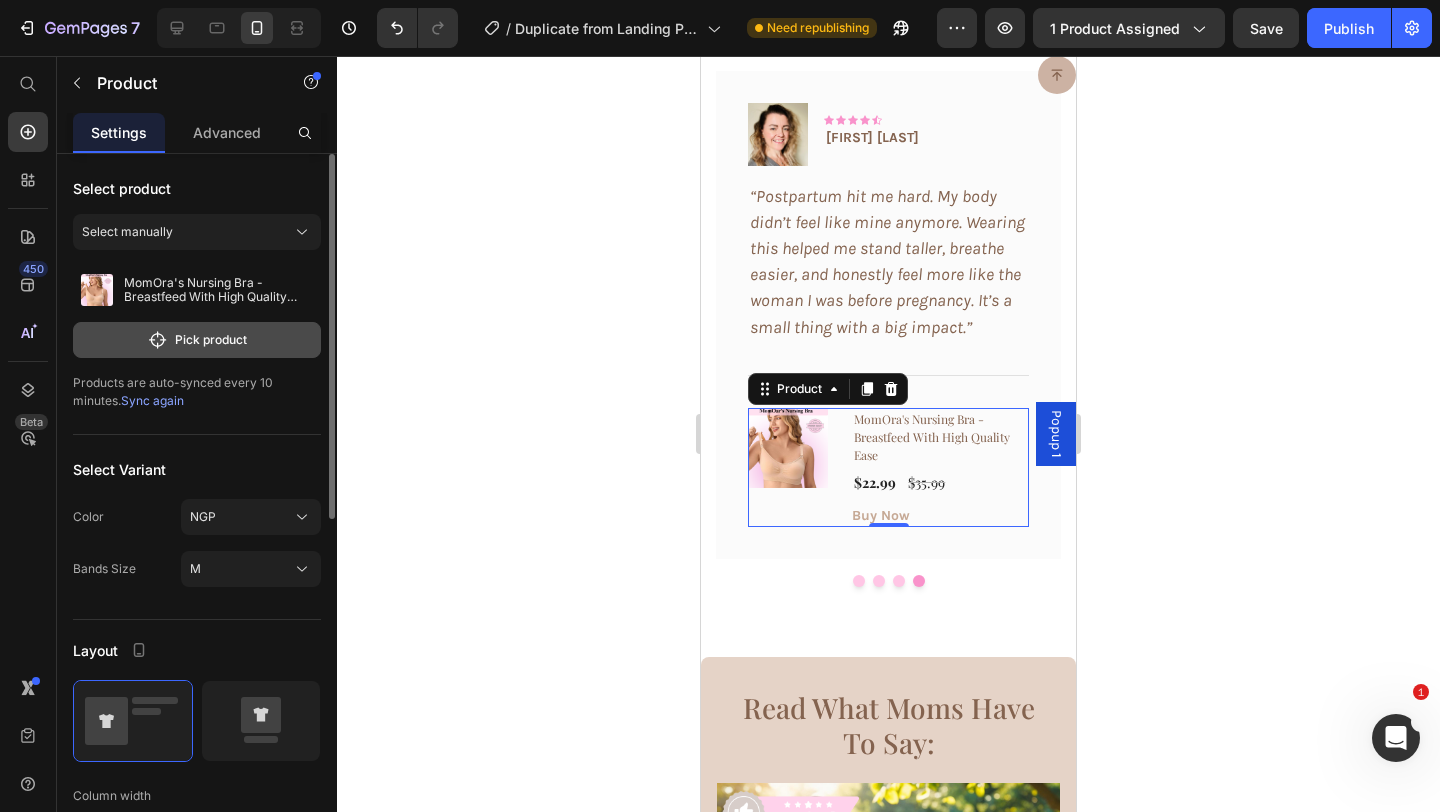 click on "Pick product" at bounding box center (197, 340) 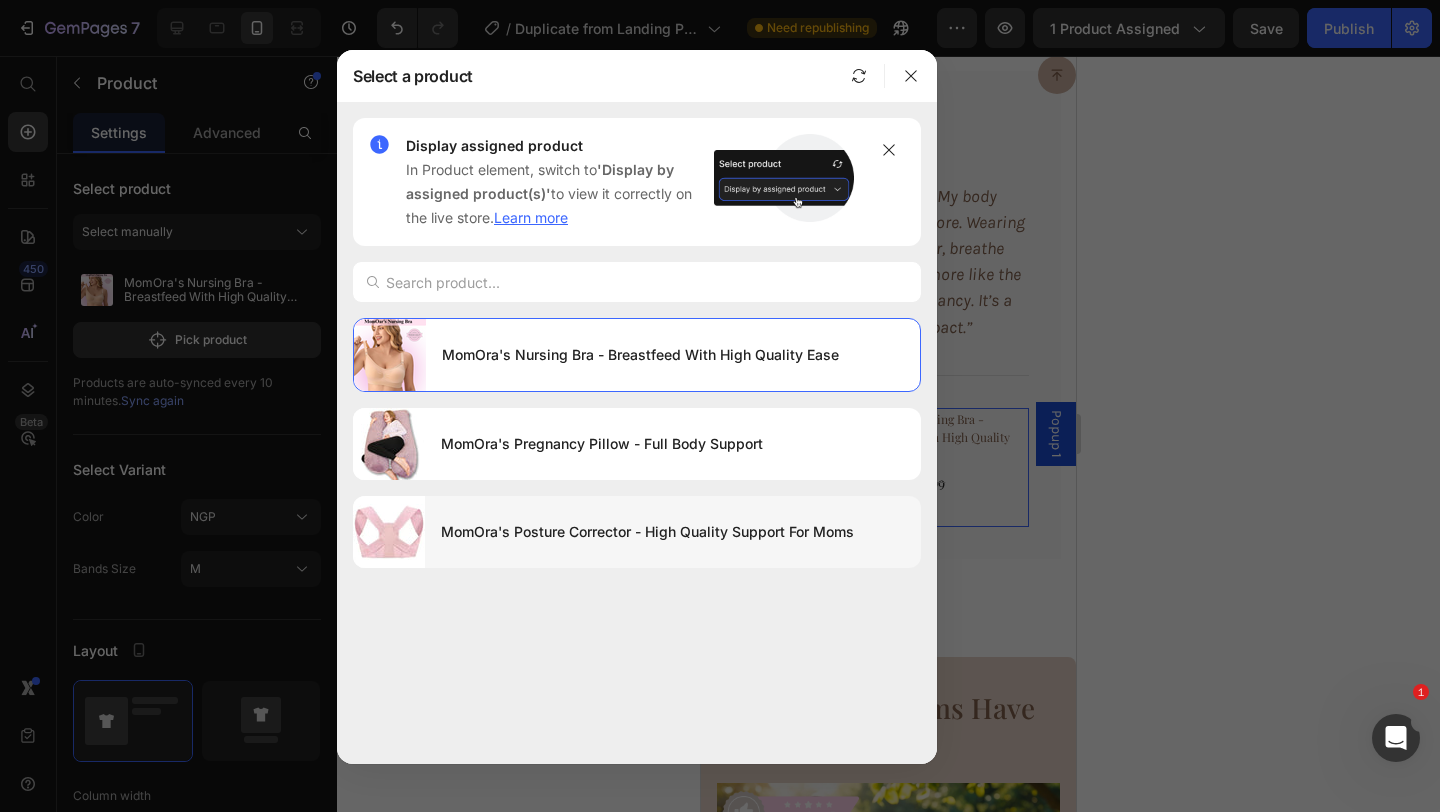 click at bounding box center [389, 532] 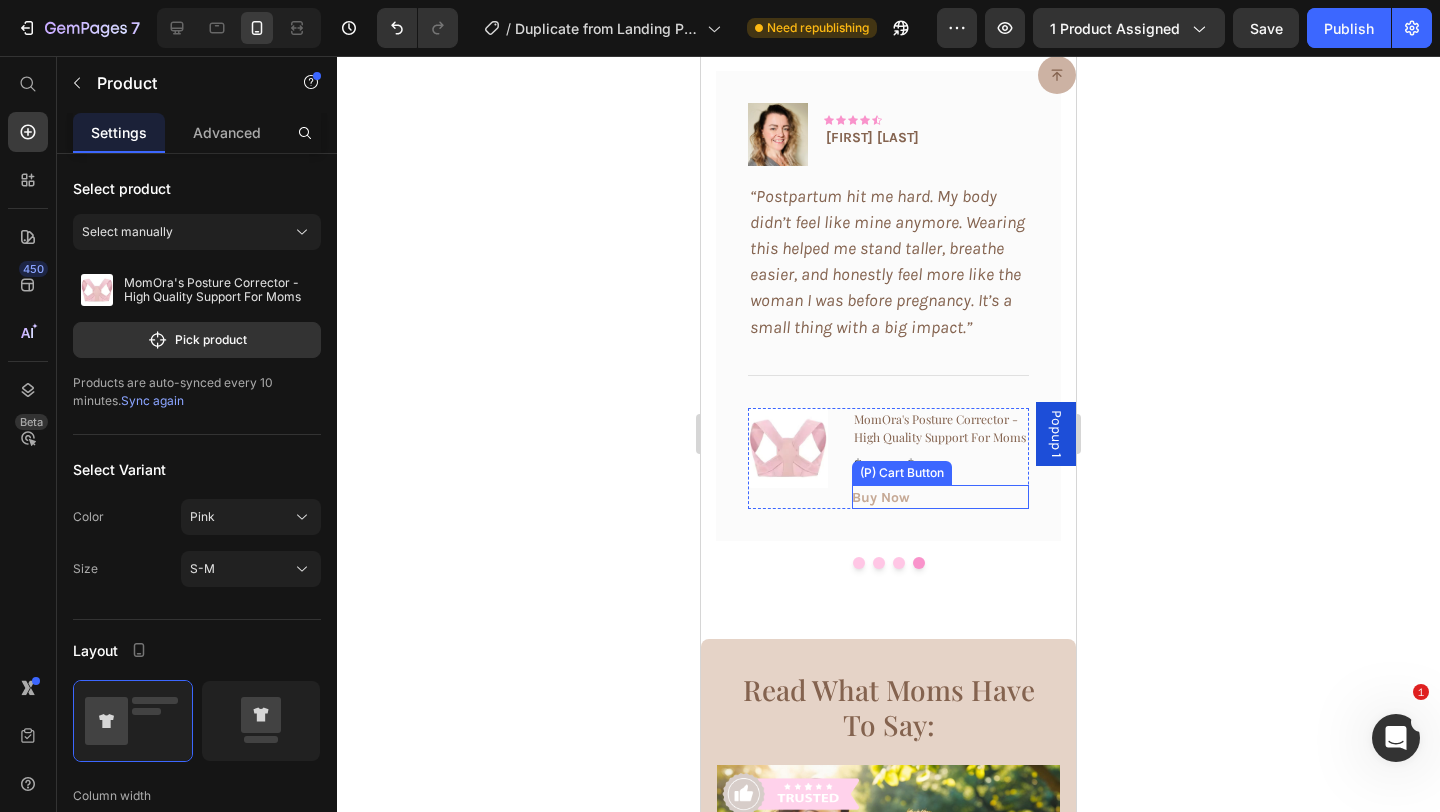 click on "(P) Cart Button" at bounding box center [902, 473] 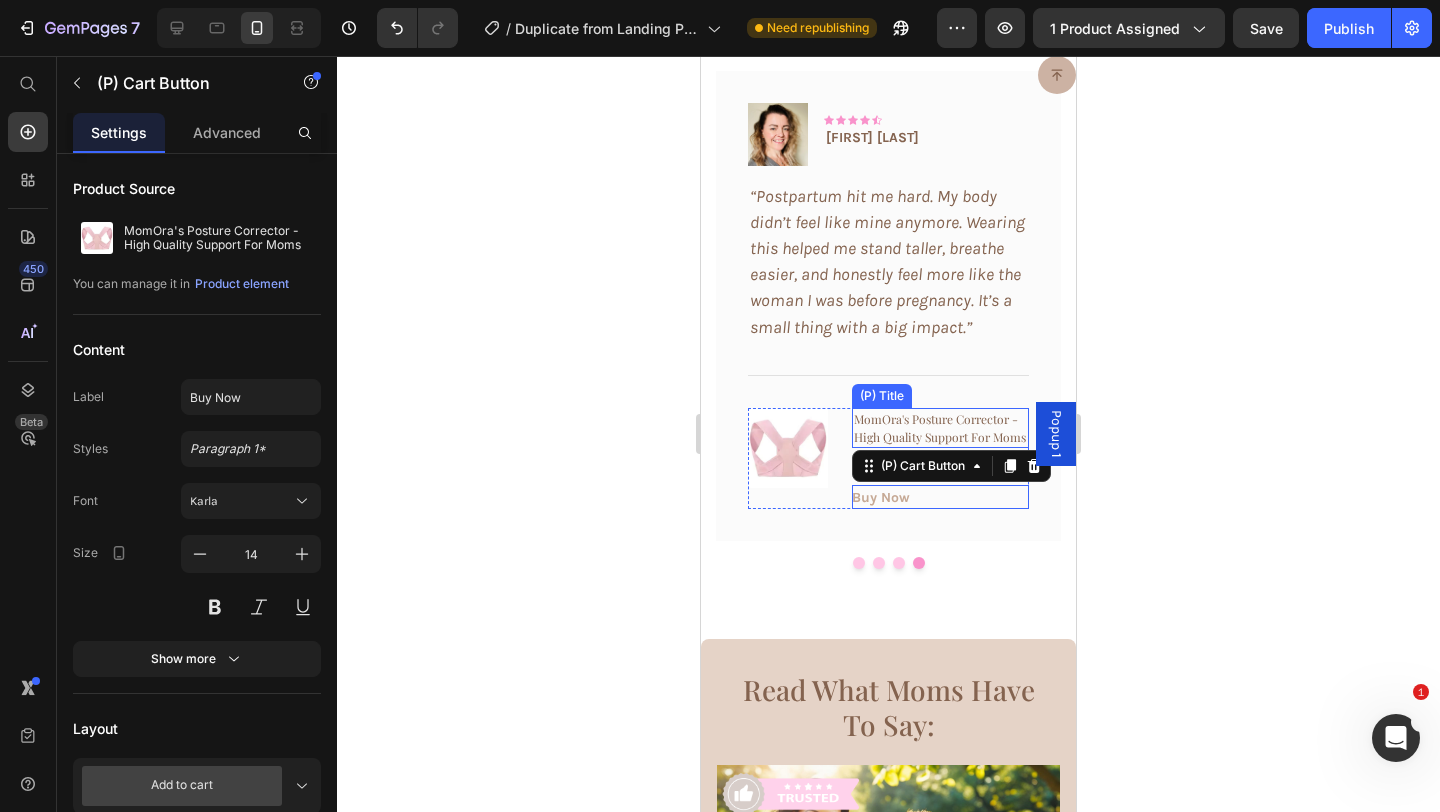 click on "MomOra's Posture Corrector - High Quality Support For Moms" at bounding box center [940, 428] 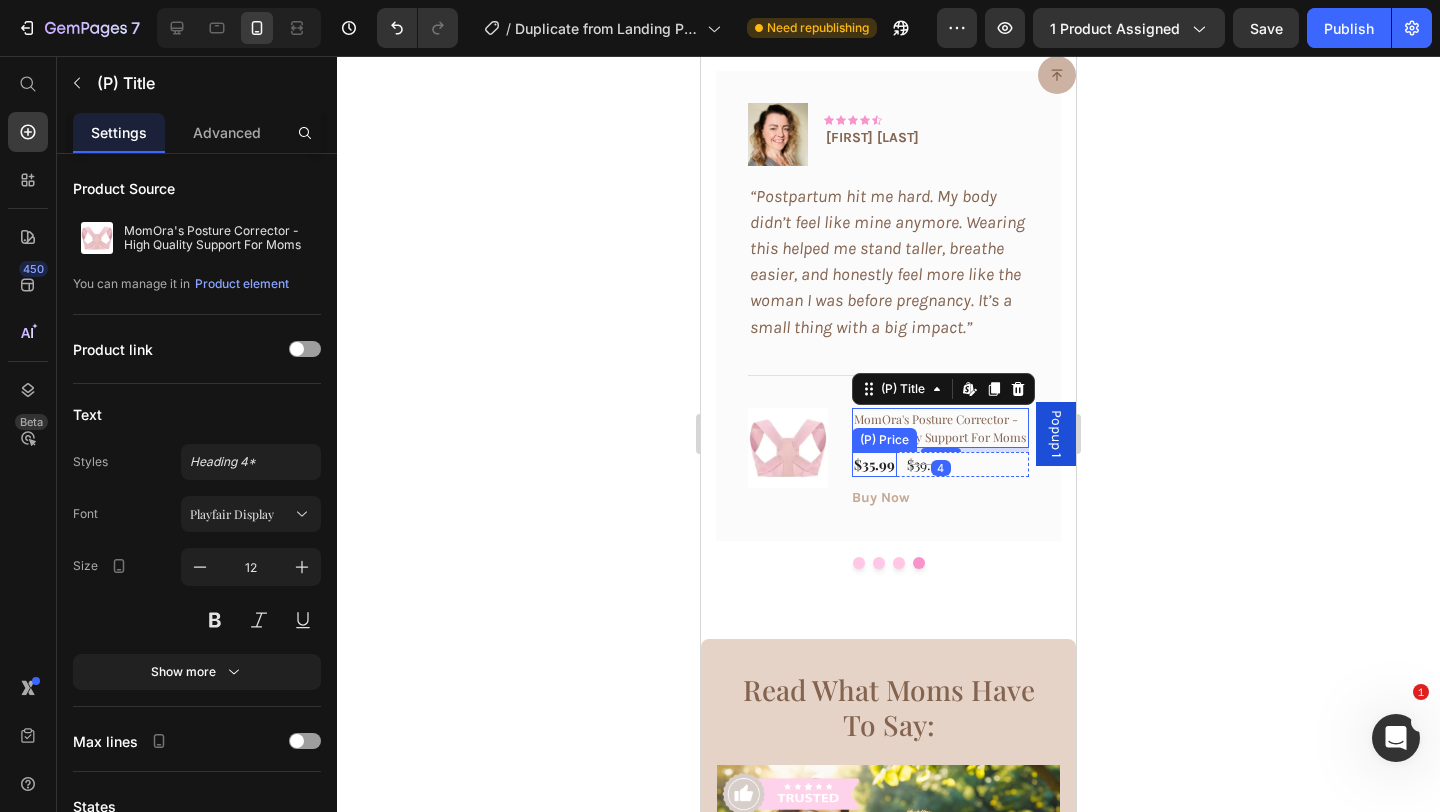 click on "$35.99" at bounding box center (874, 464) 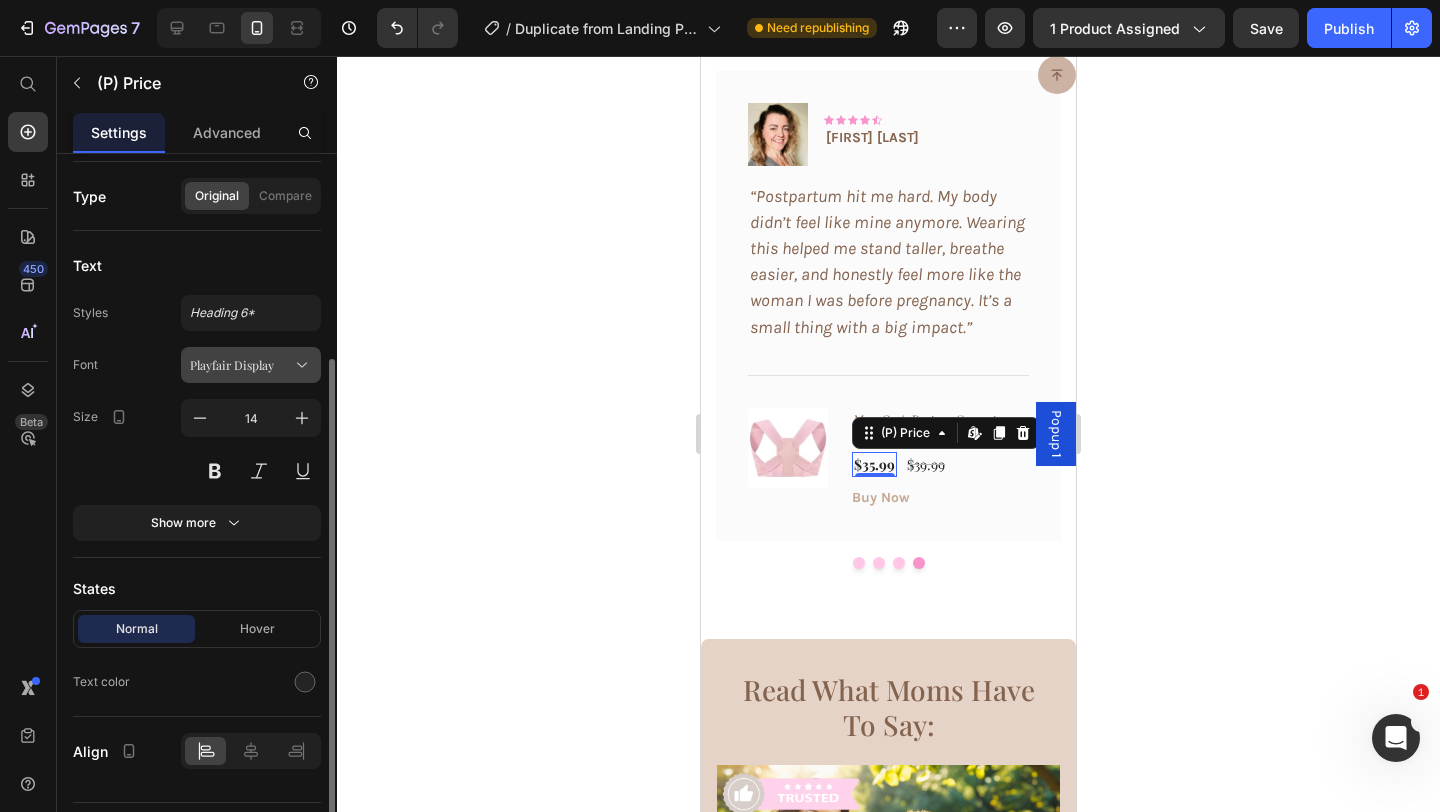 scroll, scrollTop: 201, scrollLeft: 0, axis: vertical 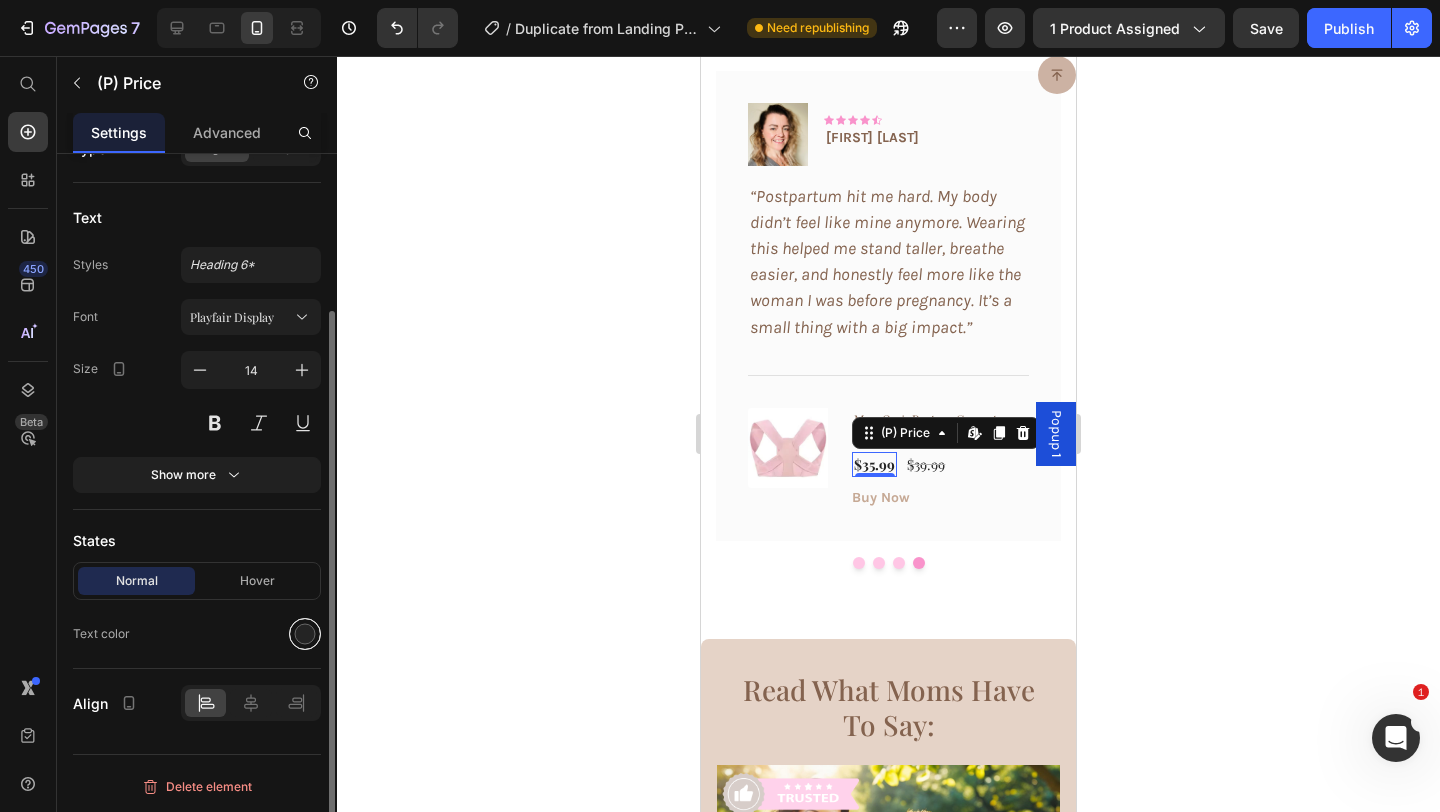 click at bounding box center (305, 634) 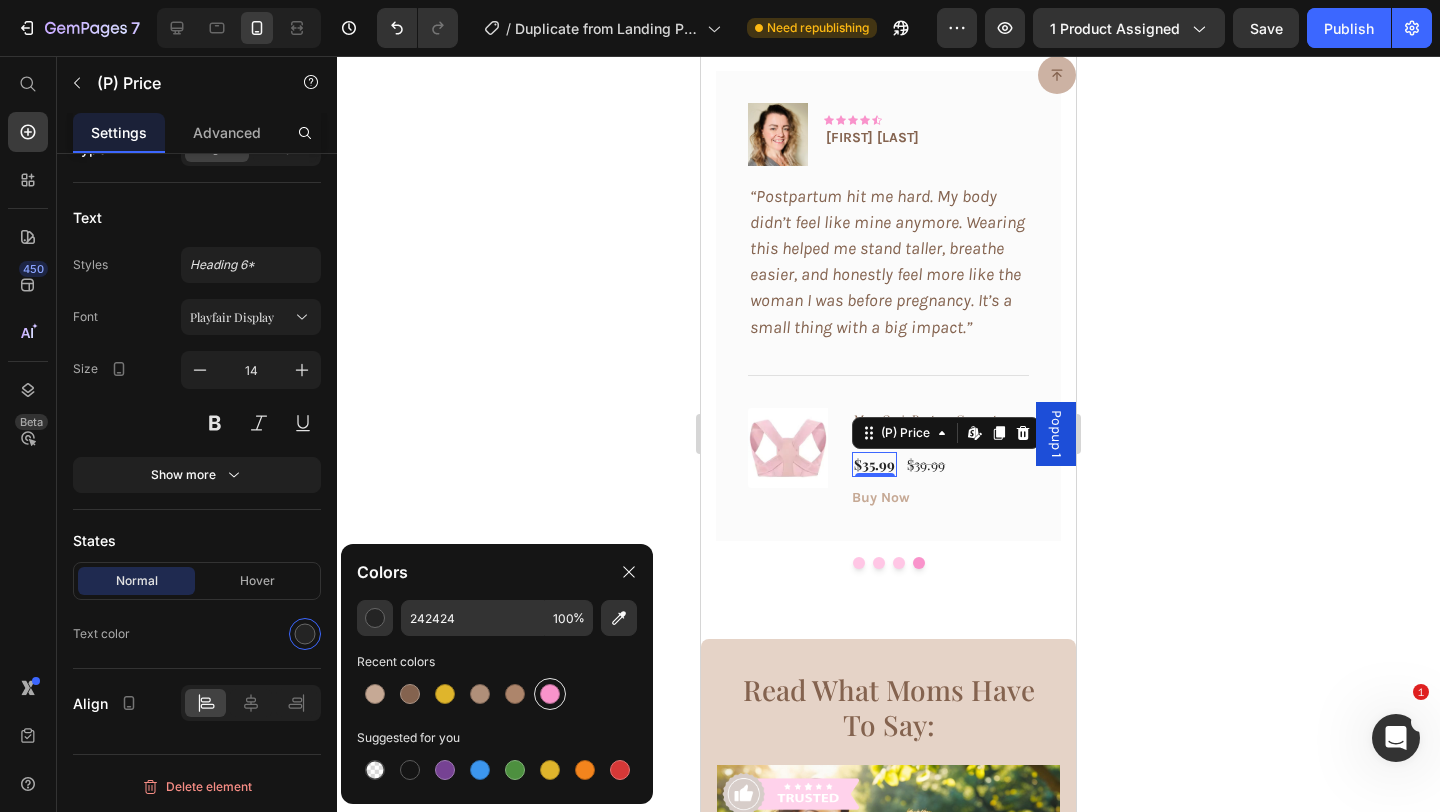click at bounding box center [550, 694] 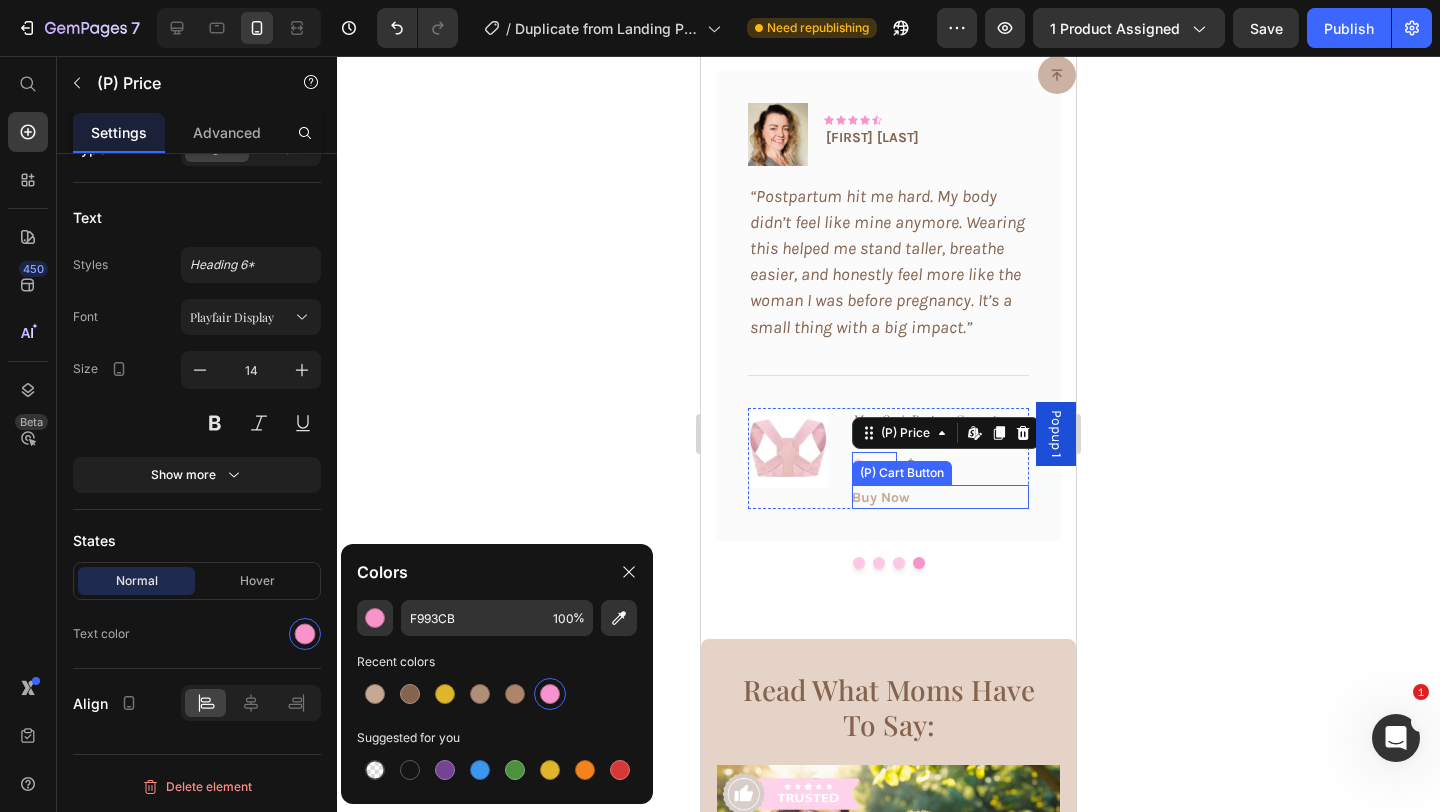 click on "(P) Cart Button" at bounding box center [902, 473] 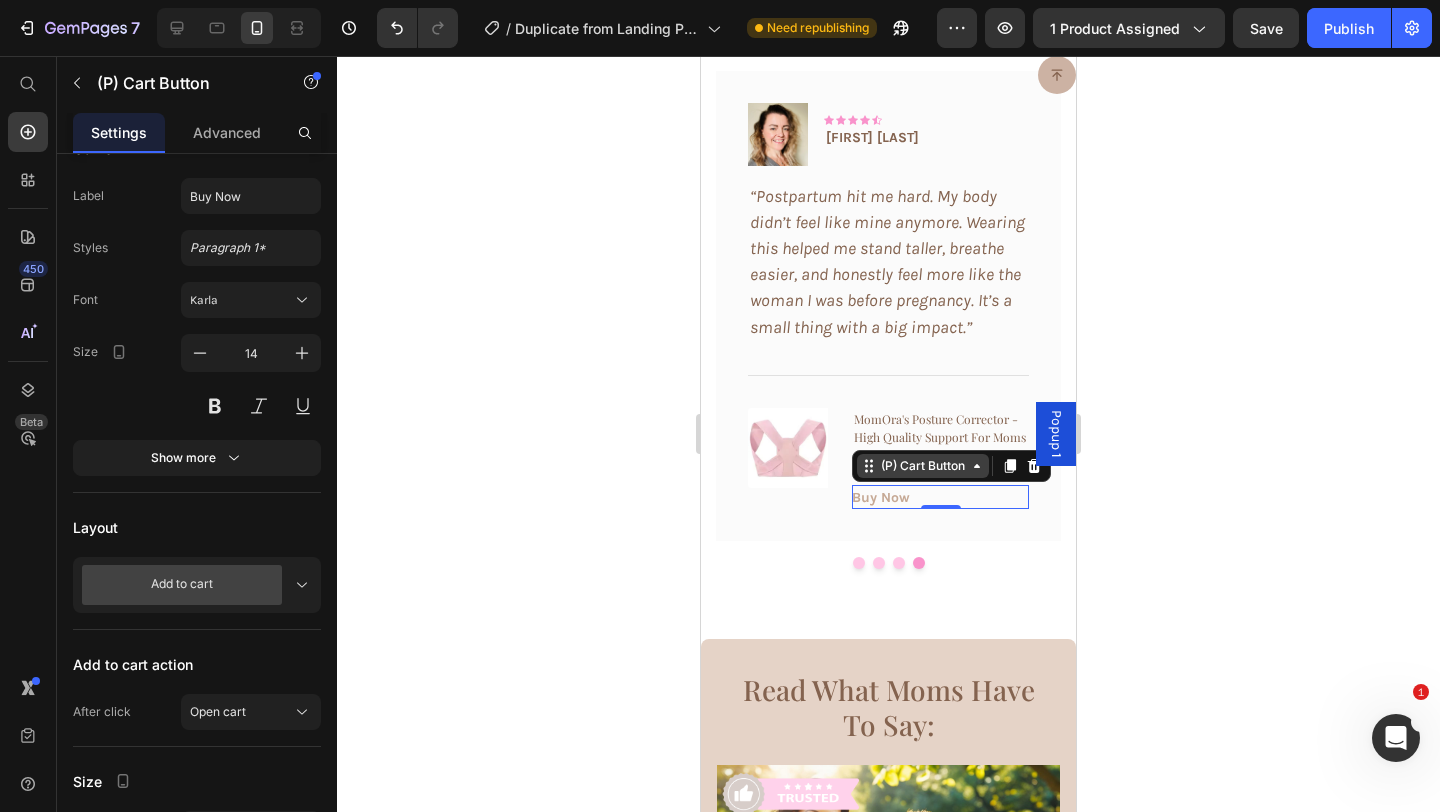 scroll, scrollTop: 0, scrollLeft: 0, axis: both 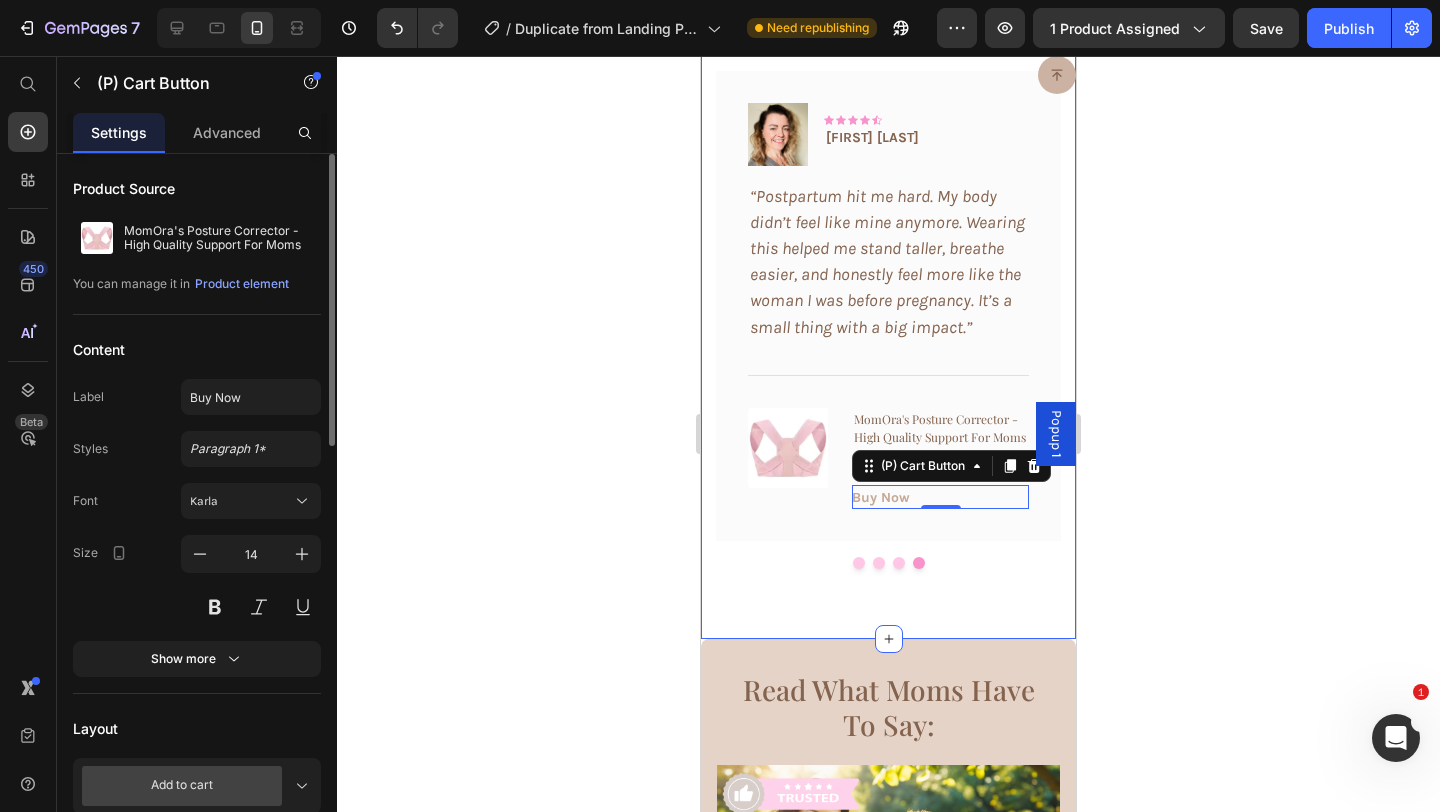 click on "Row [NAME] M. Text block Row “After months of back and shoulder pain from breastfeeding and carrying my toddler, this posture corrector has been a lifesaver. I felt a difference within days. It’s like my body can finally relax—and it’s such a relief!” Text block                Title Line (P) Images & Gallery MomOra's Posture Corrector - High Quality Support For Moms (P) Title $35.99 (P) Price $39.99 (P) Price Row Buy Now (P) Cart Button Product Row Image
Icon
Icon
Icon
Icon
Icon Row [NAME] [LAST] Text block Row “Most posture braces are stiff and uncomfortable, but not this one. It’s soft, breathable, and fits perfectly under my clothes. I wear it while doing laundry, school runs, everything. Total game changer.” Text block                Title Line (P) Images & Gallery (P) Title $35.99 (P) Price $39.99 Row" at bounding box center [888, 234] 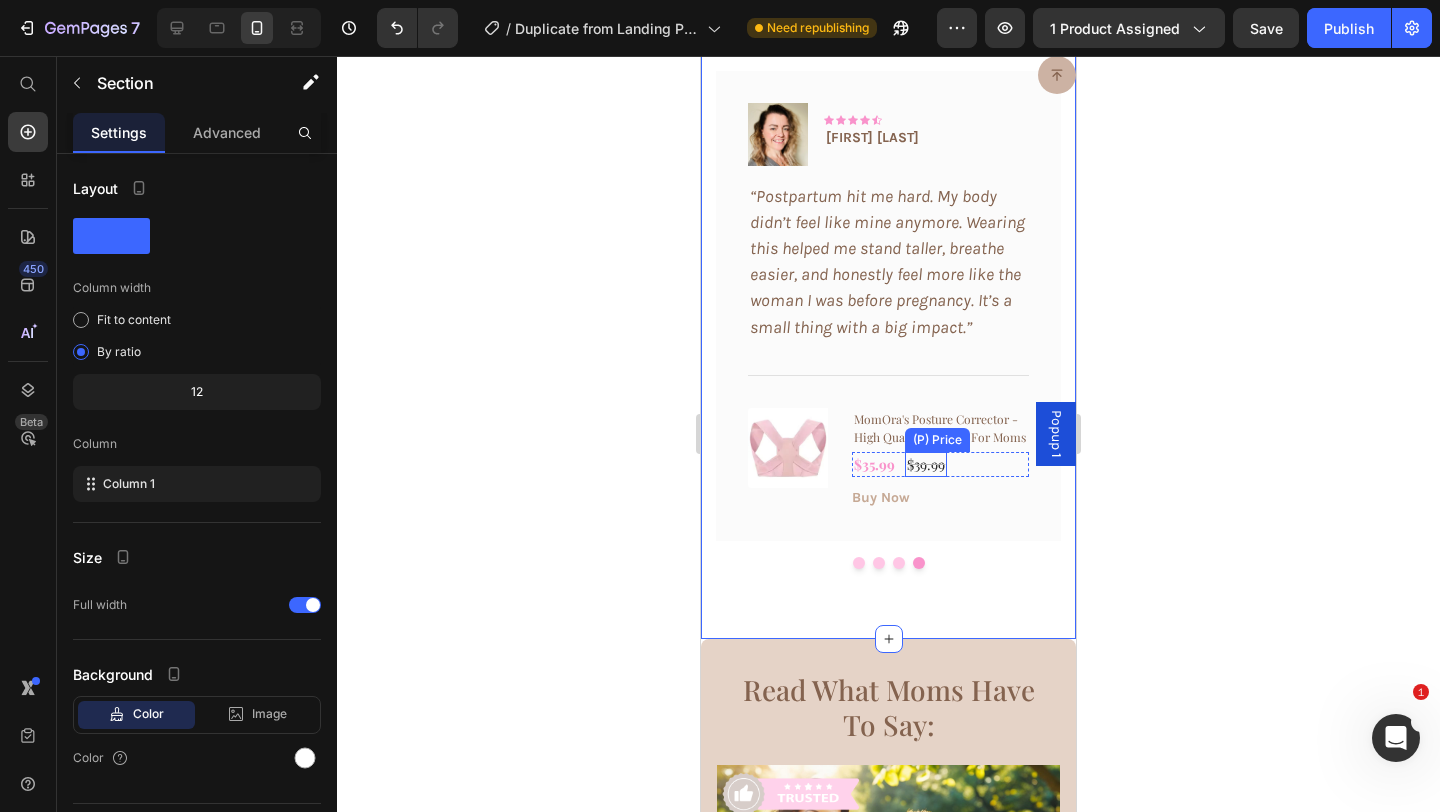 click on "$39.99" at bounding box center (926, 464) 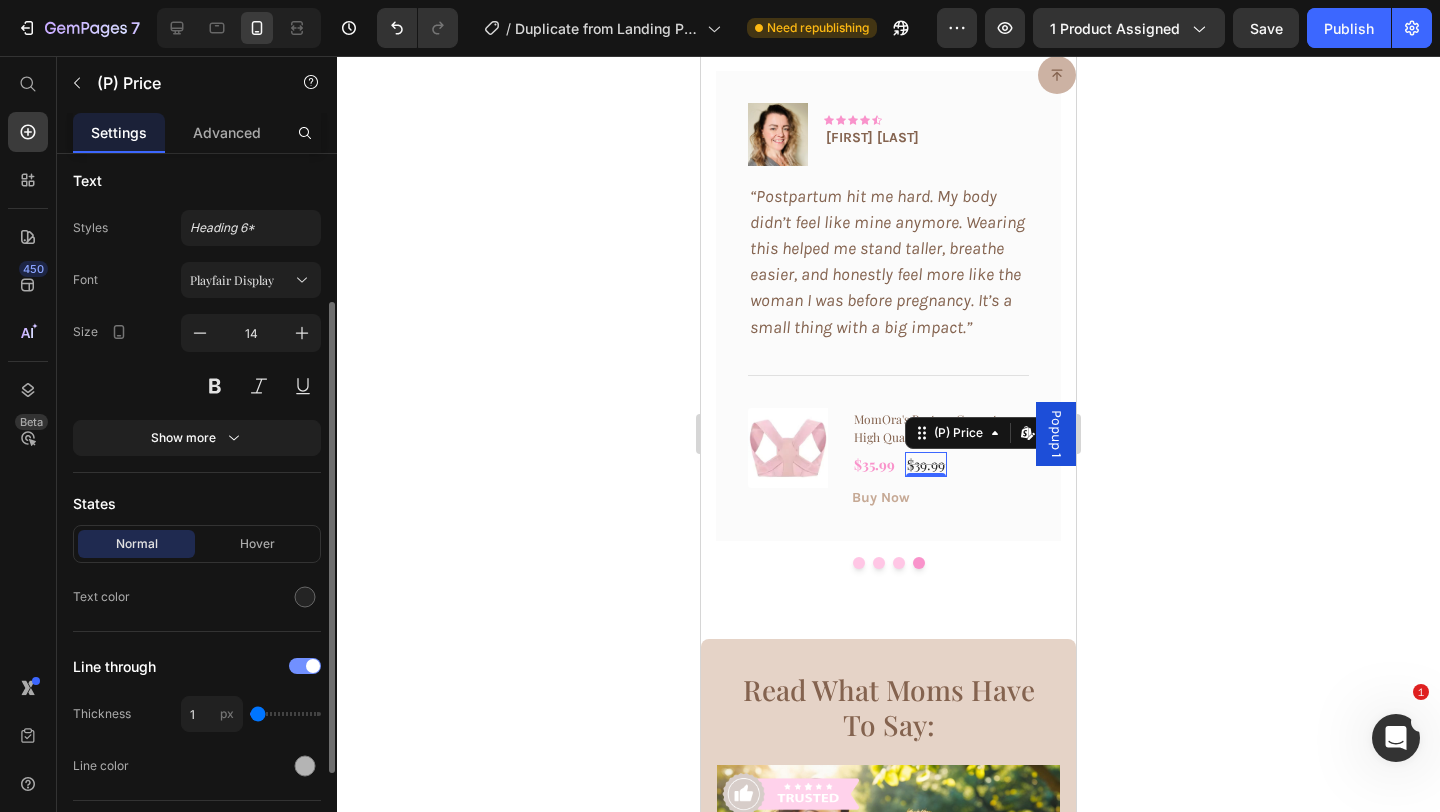 scroll, scrollTop: 243, scrollLeft: 0, axis: vertical 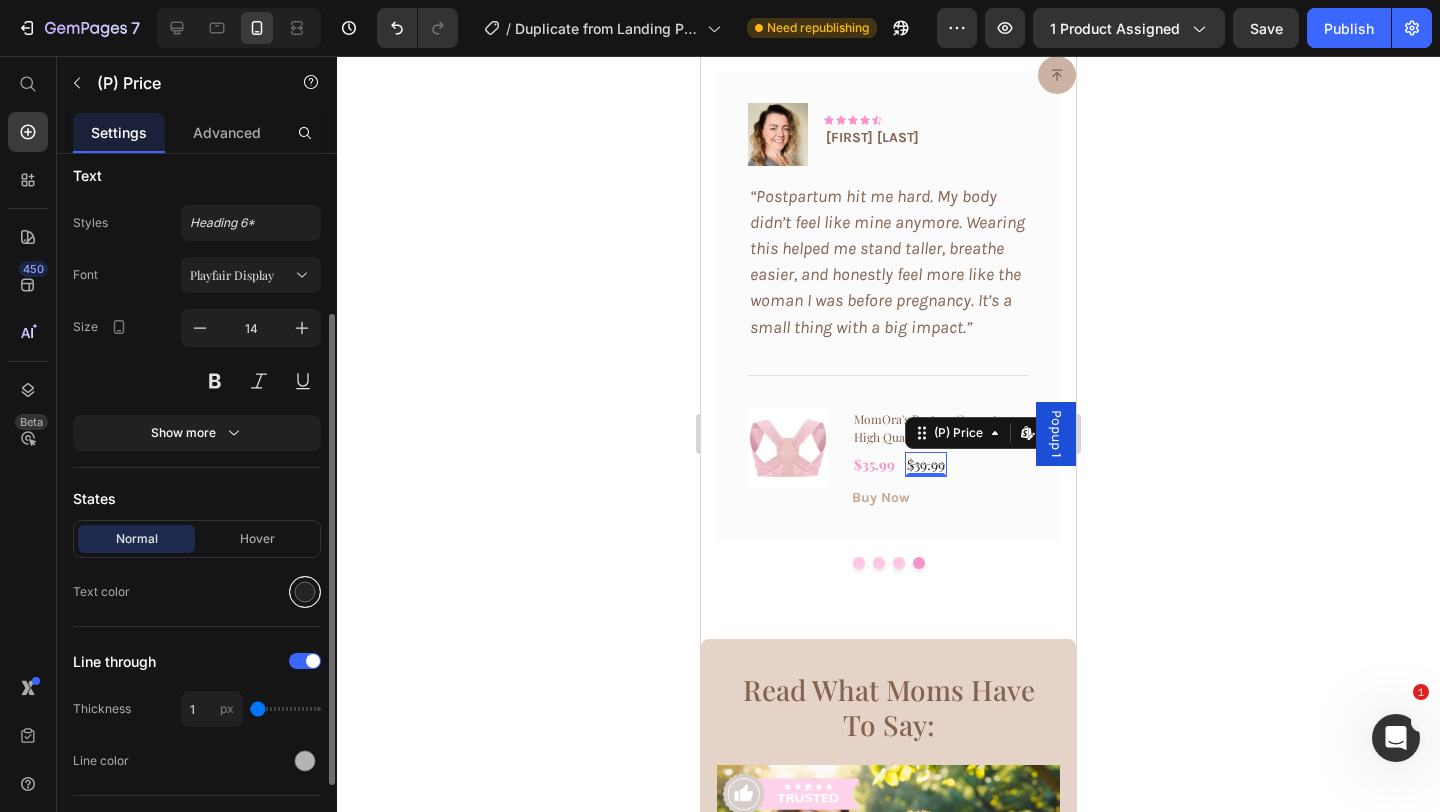 click at bounding box center [305, 592] 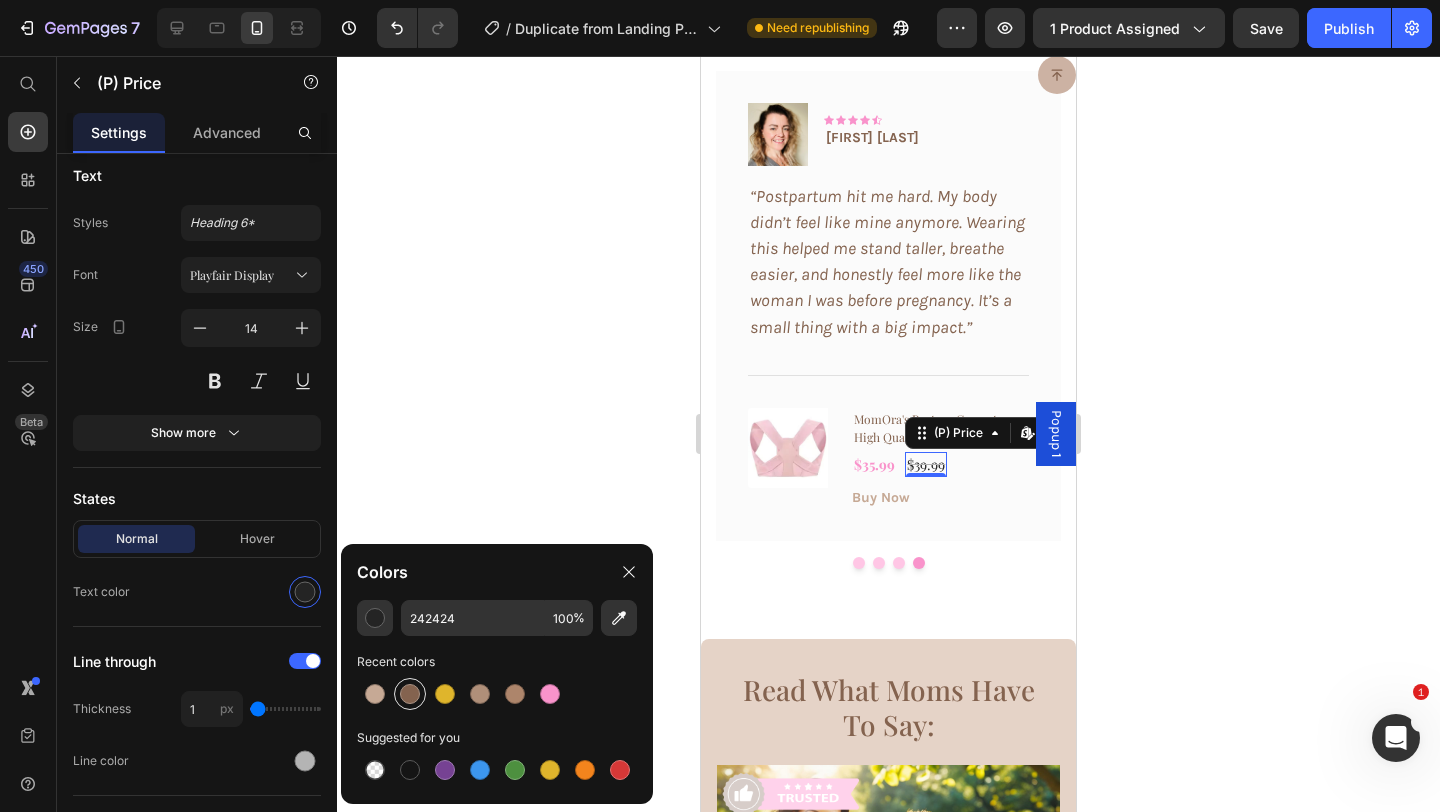 click at bounding box center (410, 694) 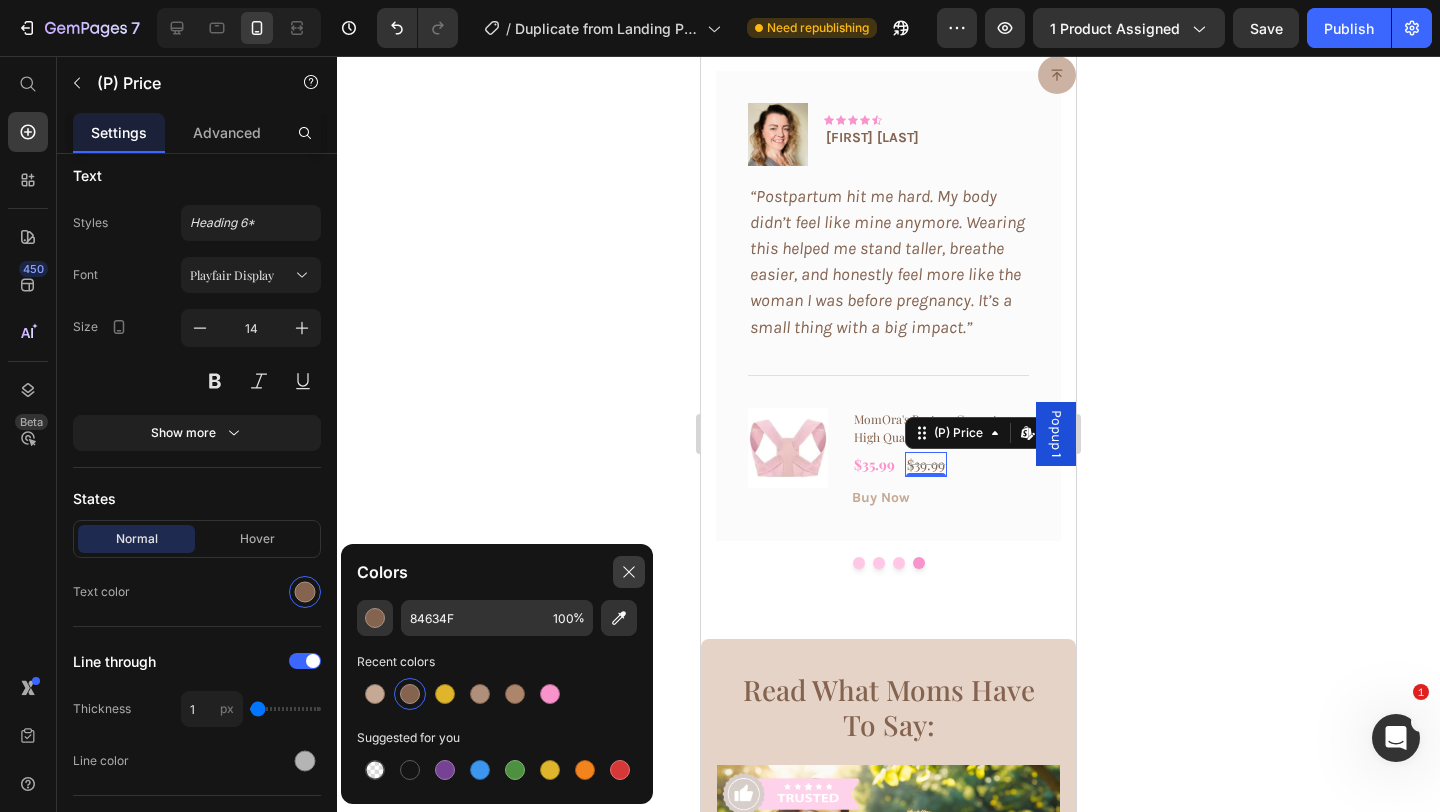 click at bounding box center [629, 572] 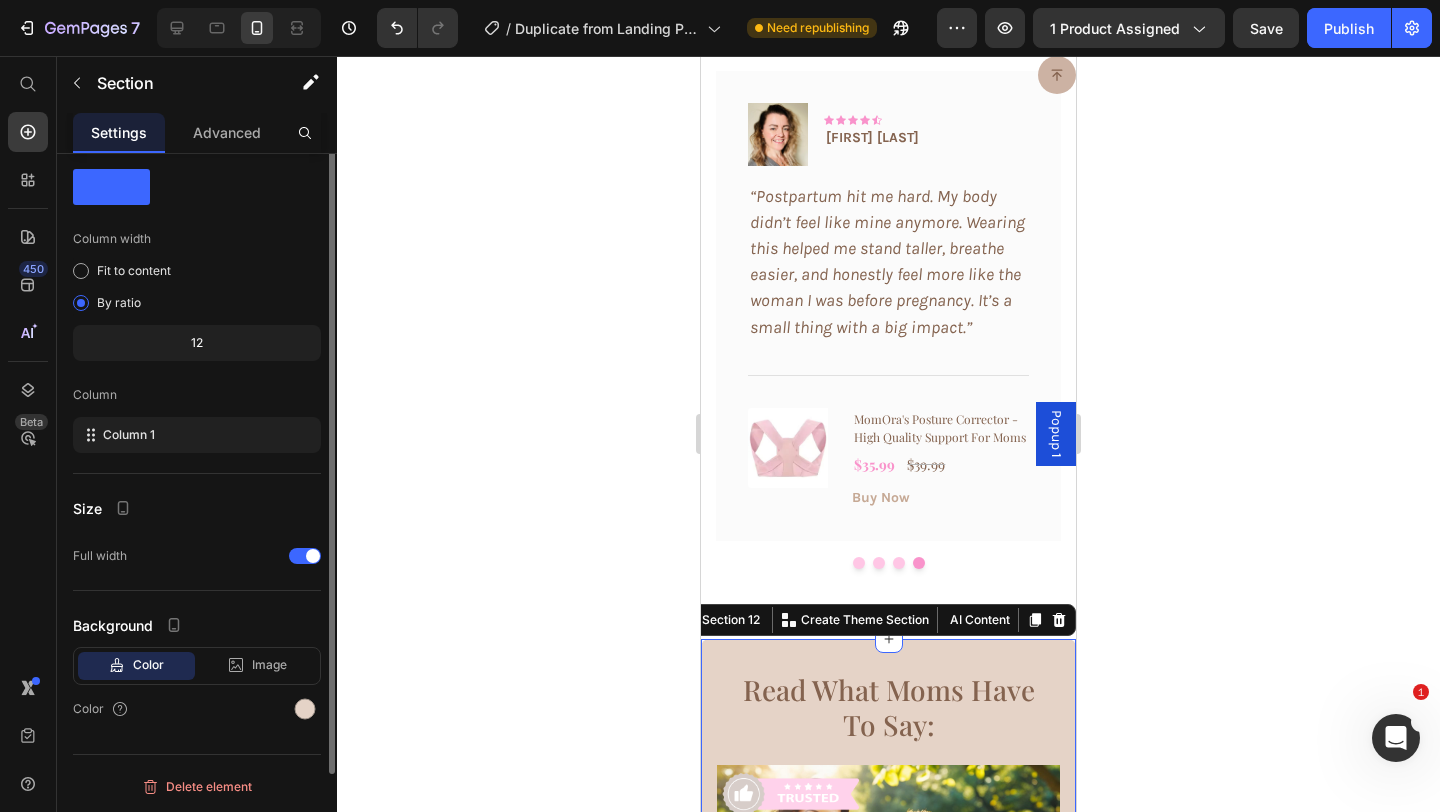 scroll, scrollTop: 0, scrollLeft: 0, axis: both 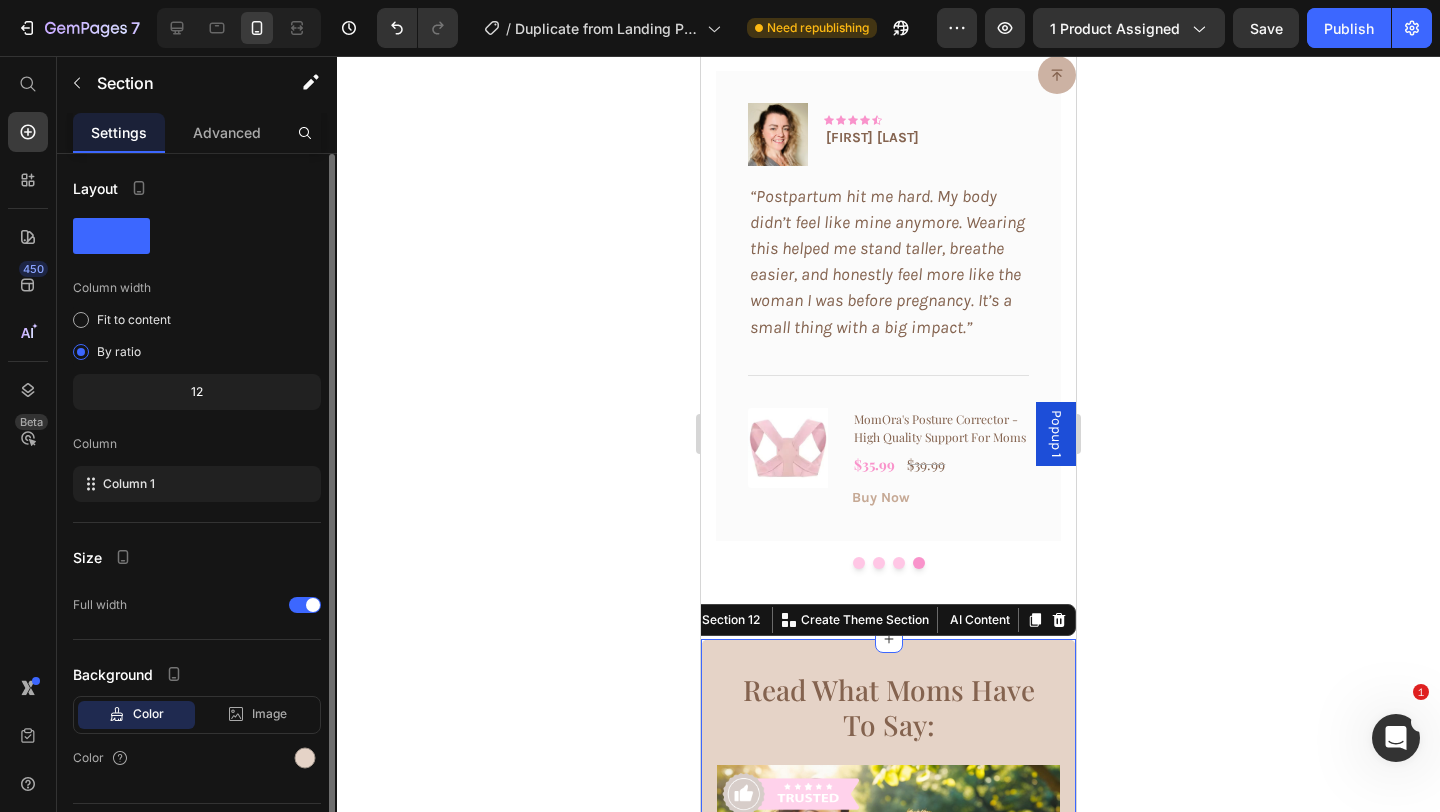 click on "Read What Moms Have To Say: Heading Image
“Finally, relief I didn’t know I needed.”
“So comfy I forget I’m wearing it.” “Most posture braces are stiff and uncomfortable, but not this one. It’s soft, breathable, and fits perfectly under my clothes. I wear it while doing laundry, school runs, everything. Total game changer.” —  Amanda R., first-time mom Text Block Row
“I’m finally starting to feel like  me  again.”
“It’s self-care I didn’t have to think about.” Accordion Row Row Section 12   You can create reusable sections Create Theme Section AI Content Write with GemAI What would you like to describe here? Tone and Voice Persuasive Product Show more Generate" at bounding box center (888, 1208) 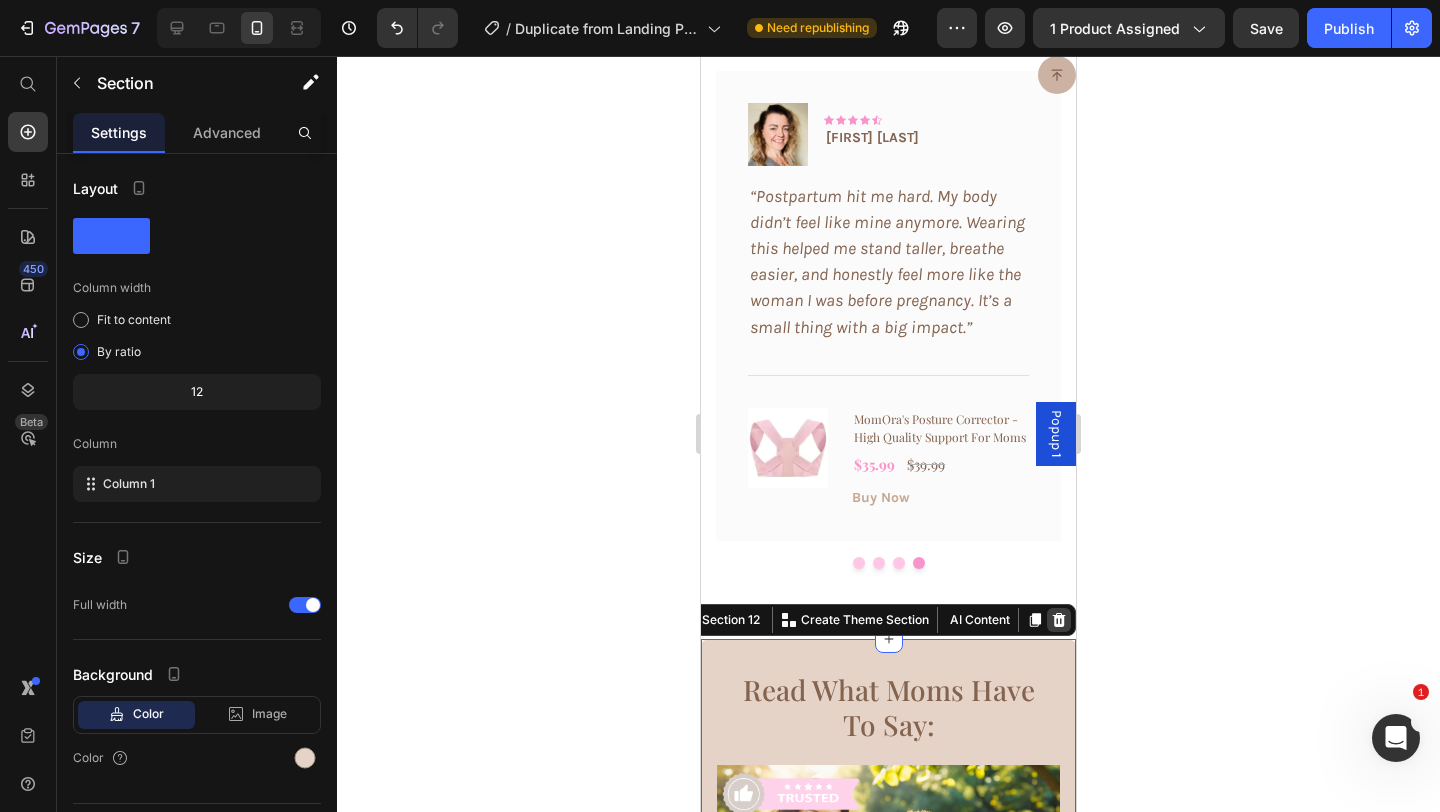 click 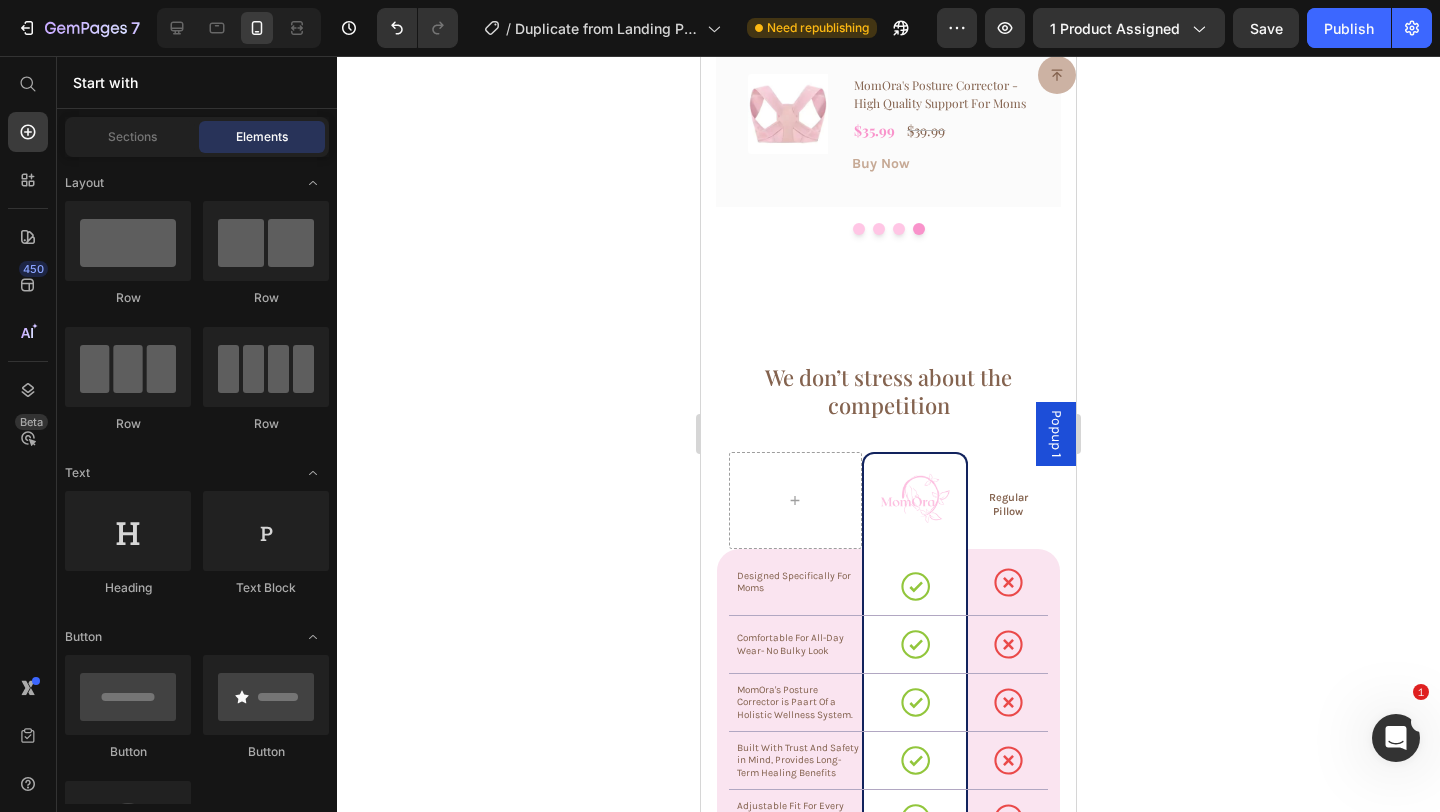 scroll, scrollTop: 8171, scrollLeft: 0, axis: vertical 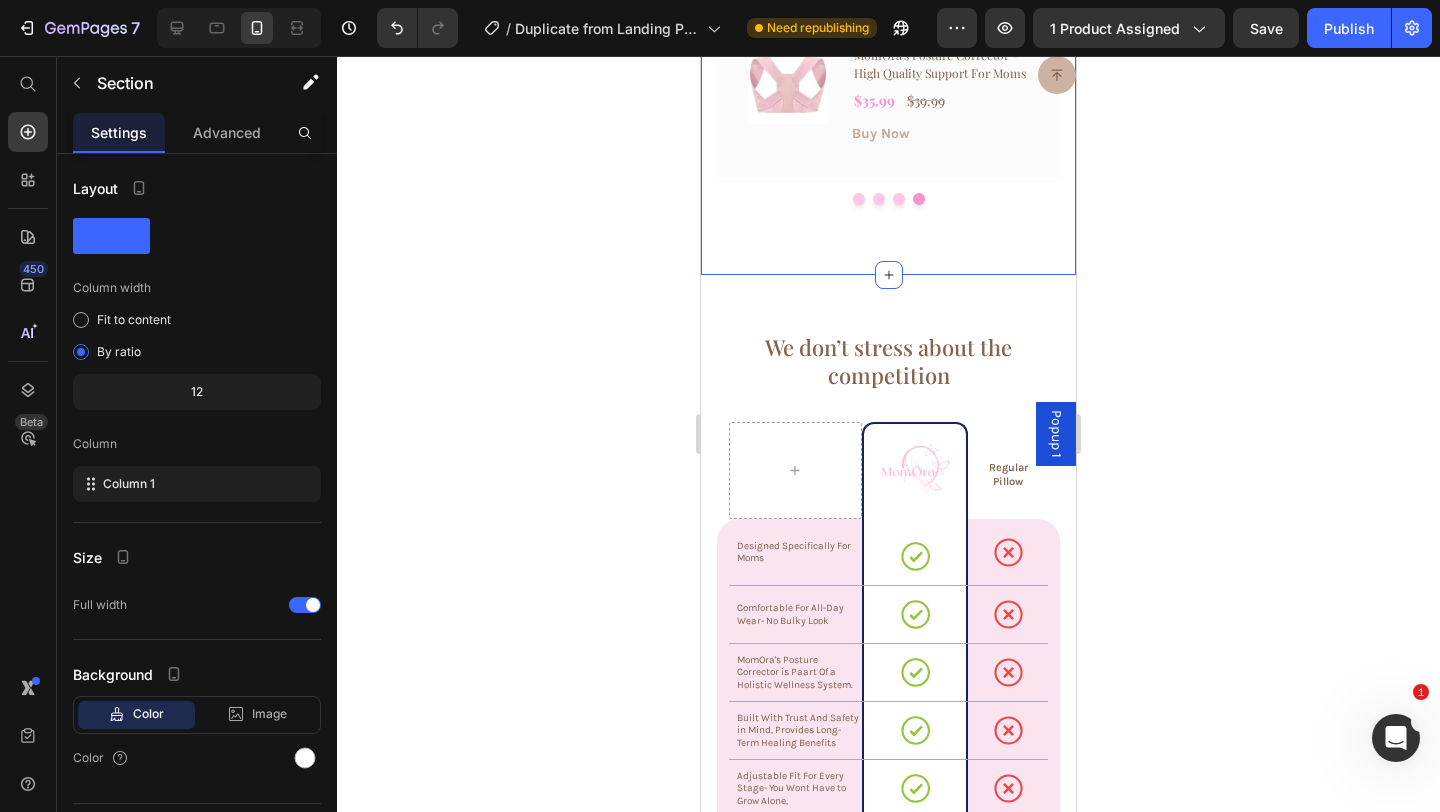 click on "What Our Customers Are Saying Heading Join Our MomOra Group Text block
Icon
Icon
Icon Icon List Image
Icon
Icon
Icon
Icon
Icon Row Sarah M. Text block Row “After months of back and shoulder pain from breastfeeding and carrying my toddler, this posture corrector has been a lifesaver. I felt a difference within days. It’s like my body can finally relax—and it’s such a relief!” Text block                Title Line (P) Images & Gallery MomOra's Posture Corrector - High Quality Support For Moms (P) Title $35.99 (P) Price $39.99 (P) Price Row Buy Now (P) Cart Button Product Row Image
Icon
Icon
Icon
Icon
Icon Row Olivia Rowse Text block Row Text block                Title Line (P) Images & Gallery MomOra's Posture Corrector - High Quality Support For Moms (P) Title $35.99 (P) Price $39.99 (P) Price Row" at bounding box center [888, -129] 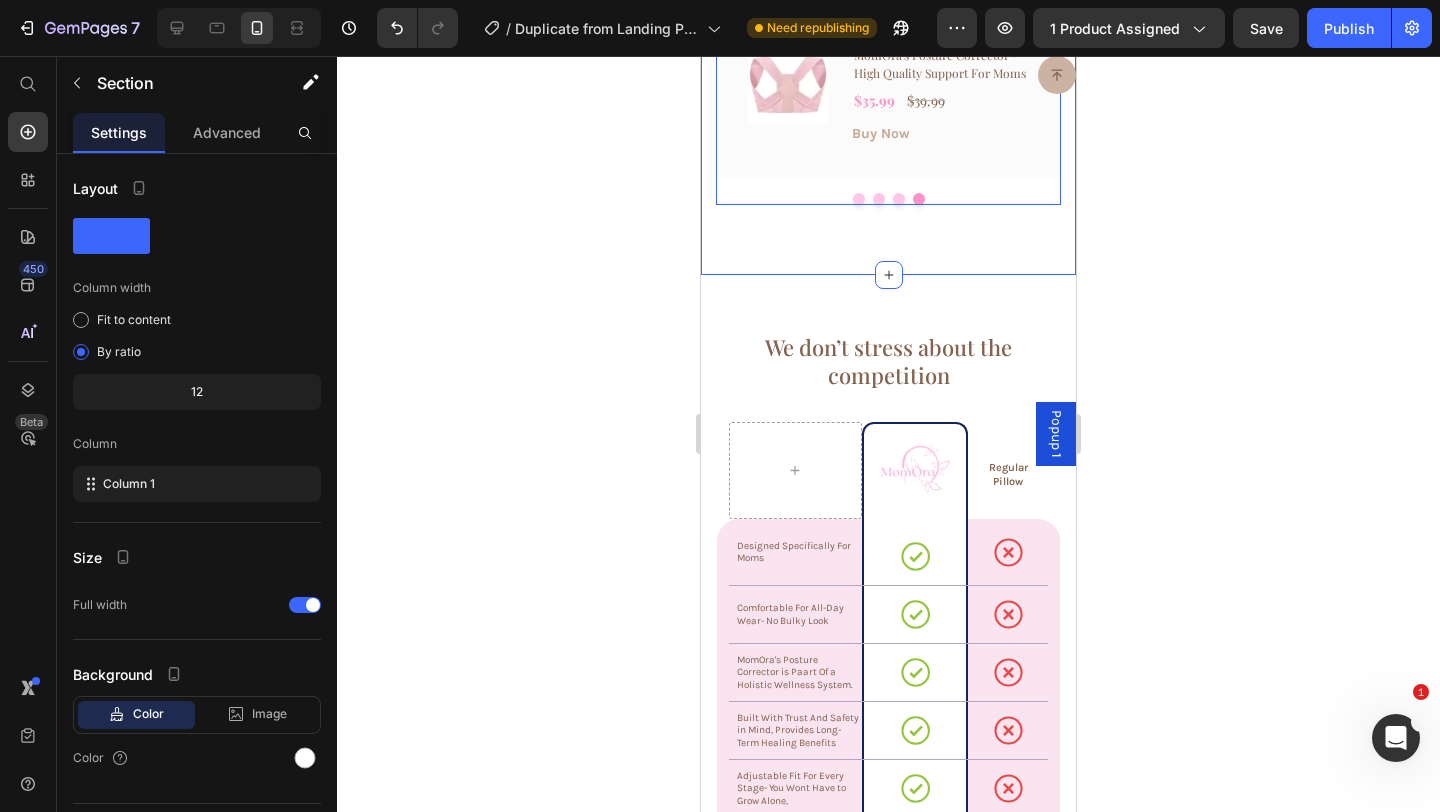 click on "Image
Icon
Icon
Icon
Icon
Icon Row Sarah M. Text block Row “After months of back and shoulder pain from breastfeeding and carrying my toddler, this posture corrector has been a lifesaver. I felt a difference within days. It’s like my body can finally relax—and it’s such a relief!” Text block                Title Line (P) Images & Gallery MomOra's Posture Corrector - High Quality Support For Moms (P) Title $35.99 (P) Price $39.99 (P) Price Row Buy Now (P) Cart Button Product Row Image
Icon
Icon
Icon
Icon
Icon Row Olivia Rowse Text block Row “Most posture braces are stiff and uncomfortable, but not this one. It’s soft, breathable, and fits perfectly under my clothes. I wear it while doing laundry, school runs, everything. Total game changer.” Text block                Title Line (P) Images & Gallery (P) Title $35.99 (P) Price $39.99 Row" at bounding box center (888, -44) 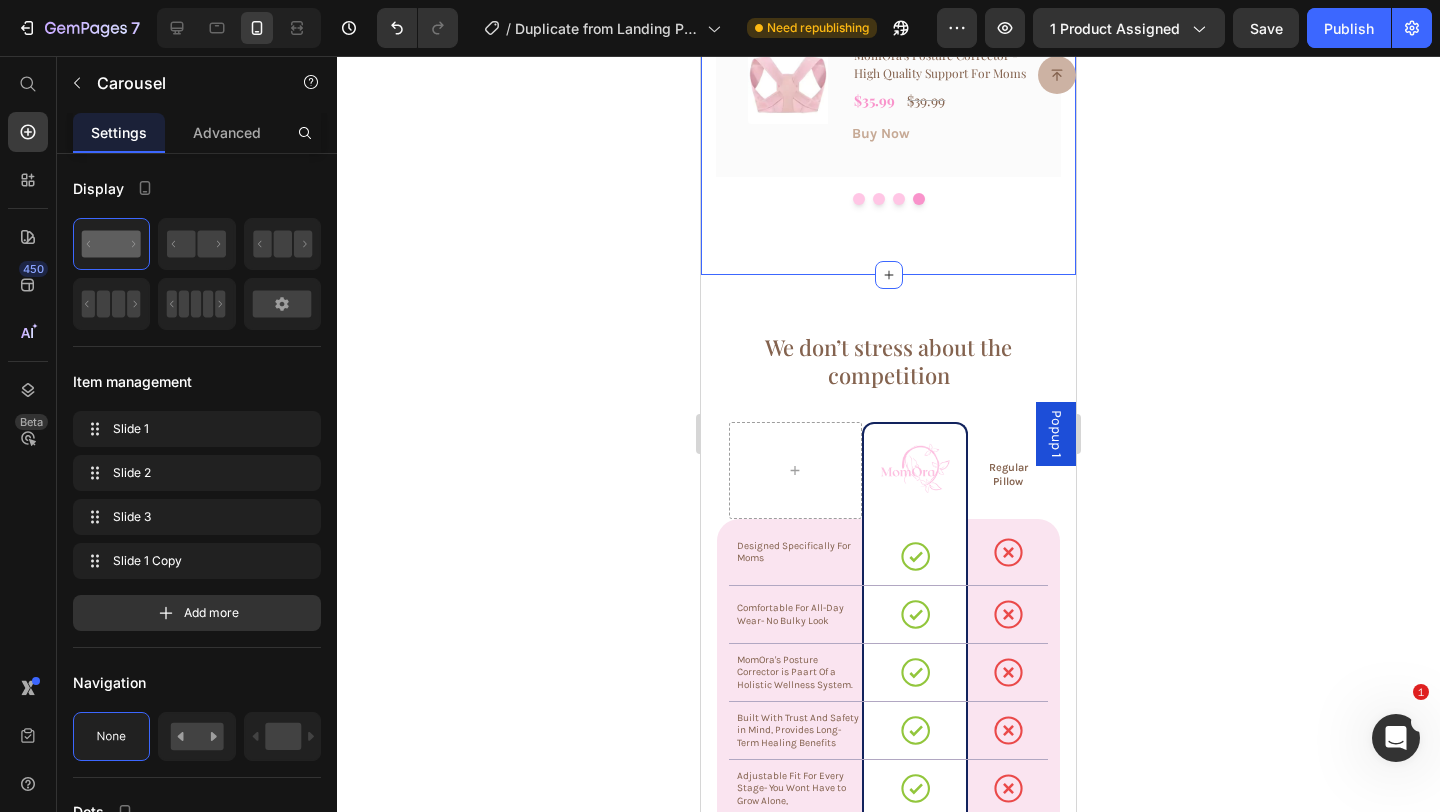 click on "What Our Customers Are Saying Heading Join Our MomOra Group Text block
Icon
Icon
Icon Icon List Image
Icon
Icon
Icon
Icon
Icon Row Sarah M. Text block Row “After months of back and shoulder pain from breastfeeding and carrying my toddler, this posture corrector has been a lifesaver. I felt a difference within days. It’s like my body can finally relax—and it’s such a relief!” Text block                Title Line (P) Images & Gallery MomOra's Posture Corrector - High Quality Support For Moms (P) Title $35.99 (P) Price $39.99 (P) Price Row Buy Now (P) Cart Button Product Row Image
Icon
Icon
Icon
Icon
Icon Row Olivia Rowse Text block Row Text block                Title Line (P) Images & Gallery MomOra's Posture Corrector - High Quality Support For Moms (P) Title $35.99 (P) Price $39.99 (P) Price Row" at bounding box center [888, -129] 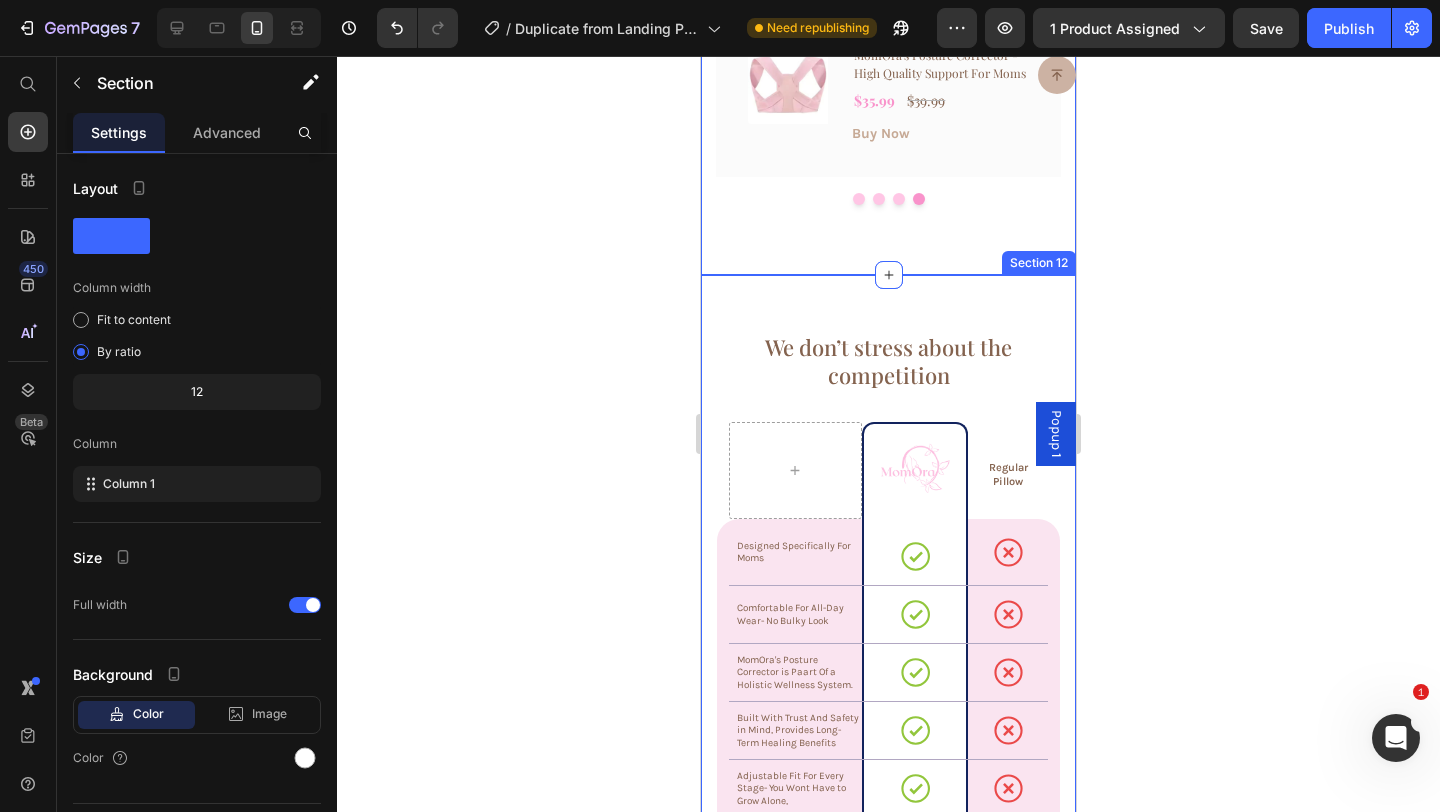 click on "We don’t stress about the competition Heading
Image Row Regular Pillow Text Block Row Designed Specifically For Moms  Text Block
Icon Row
Icon Row Row Comfortable For All-Day Wear- No Bulky Look  Text Block
Icon Row
Icon Row Row MomOra's Posture Corrector is Paart Of a Holistic Wellness System. Text Block
Icon Row
Icon Row Row Built With Trust And Safety in Mind, Provides Long-Term Healing Benefits Text Block
Icon Row
Icon Row Row Adjustable Fit For Every Stage- You Wont Have to Grow Alone,  Text Block
Icon Row
Icon Row Row Row Section 12" at bounding box center (888, 560) 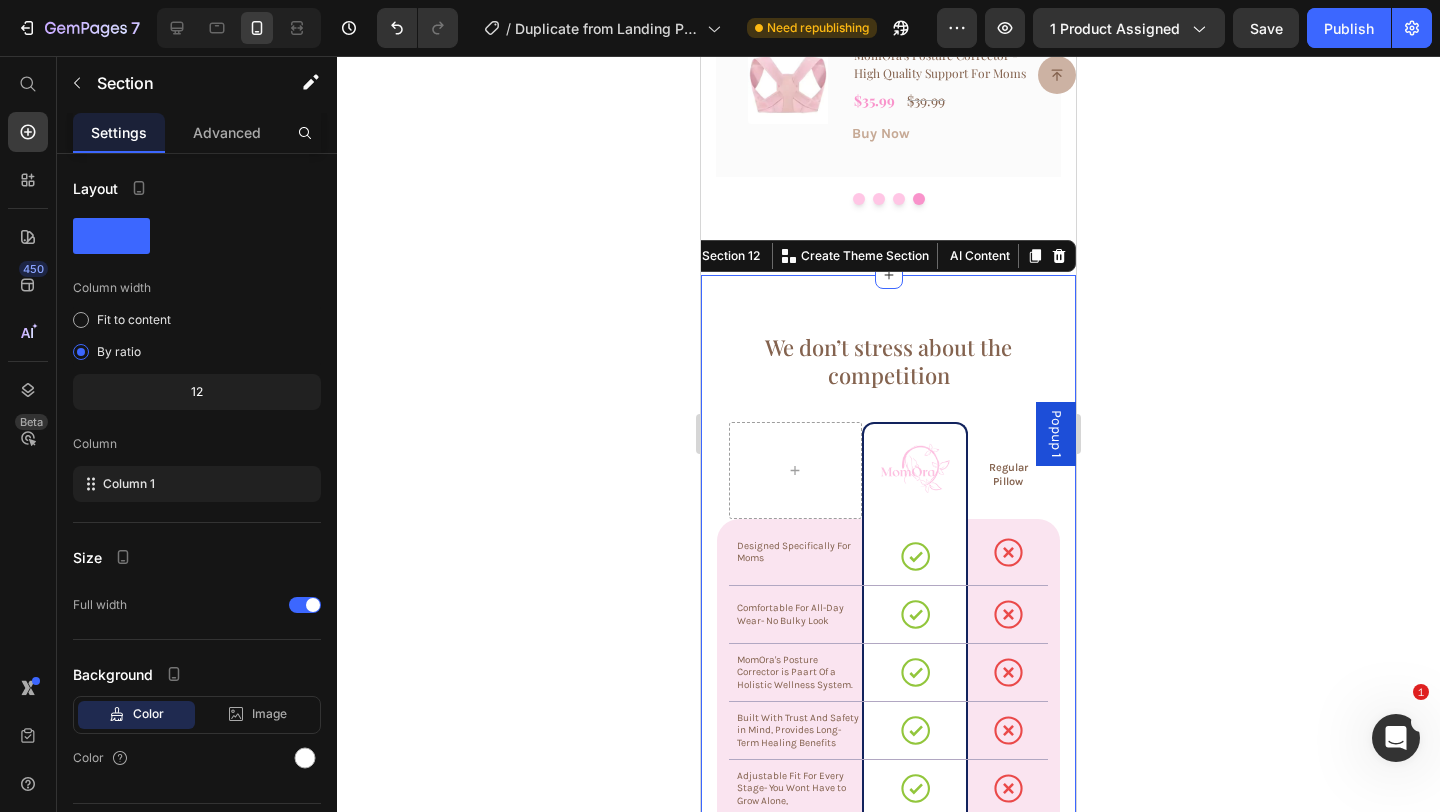 click on "We don’t stress about the competition" at bounding box center (888, 361) 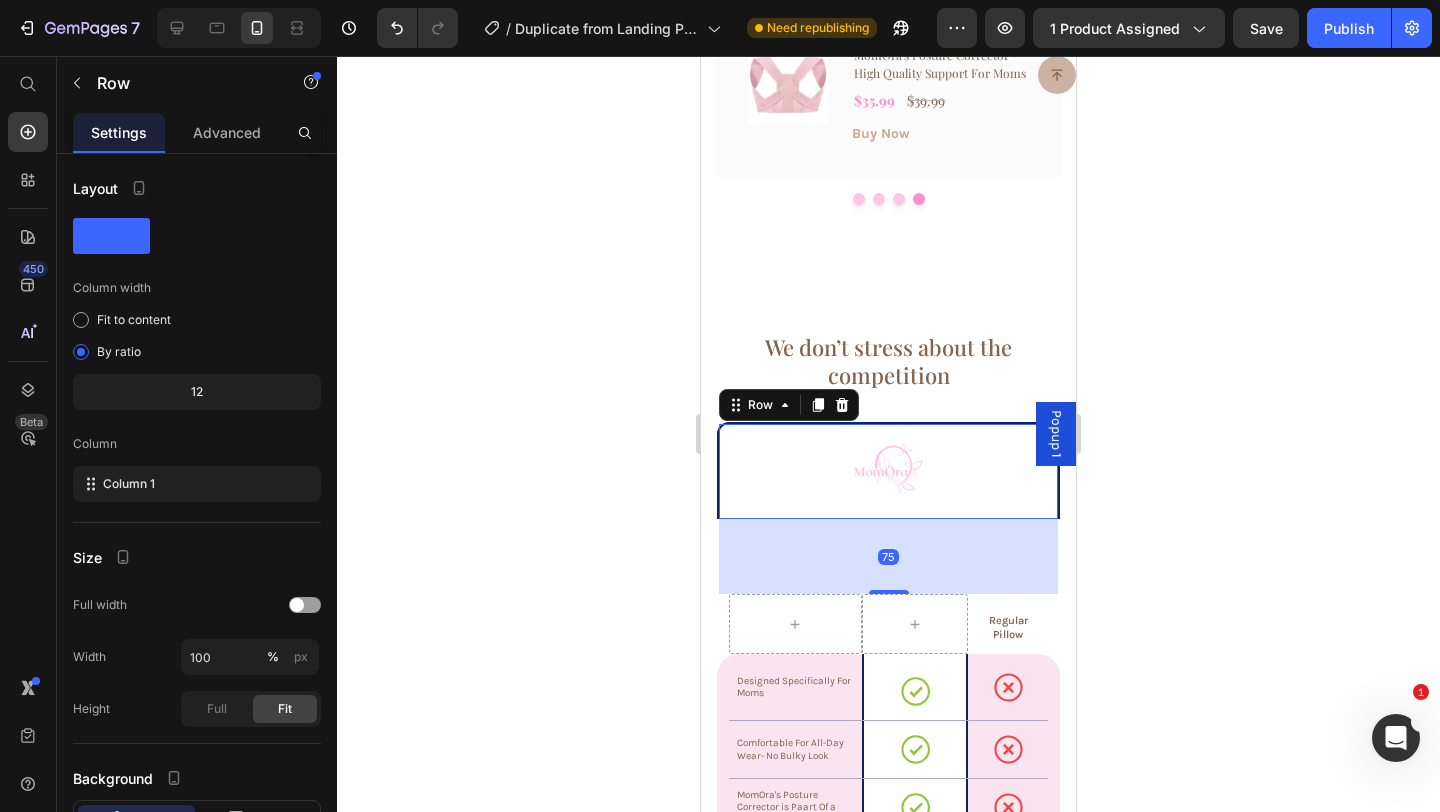 click on "Image Row   75" at bounding box center [888, 470] 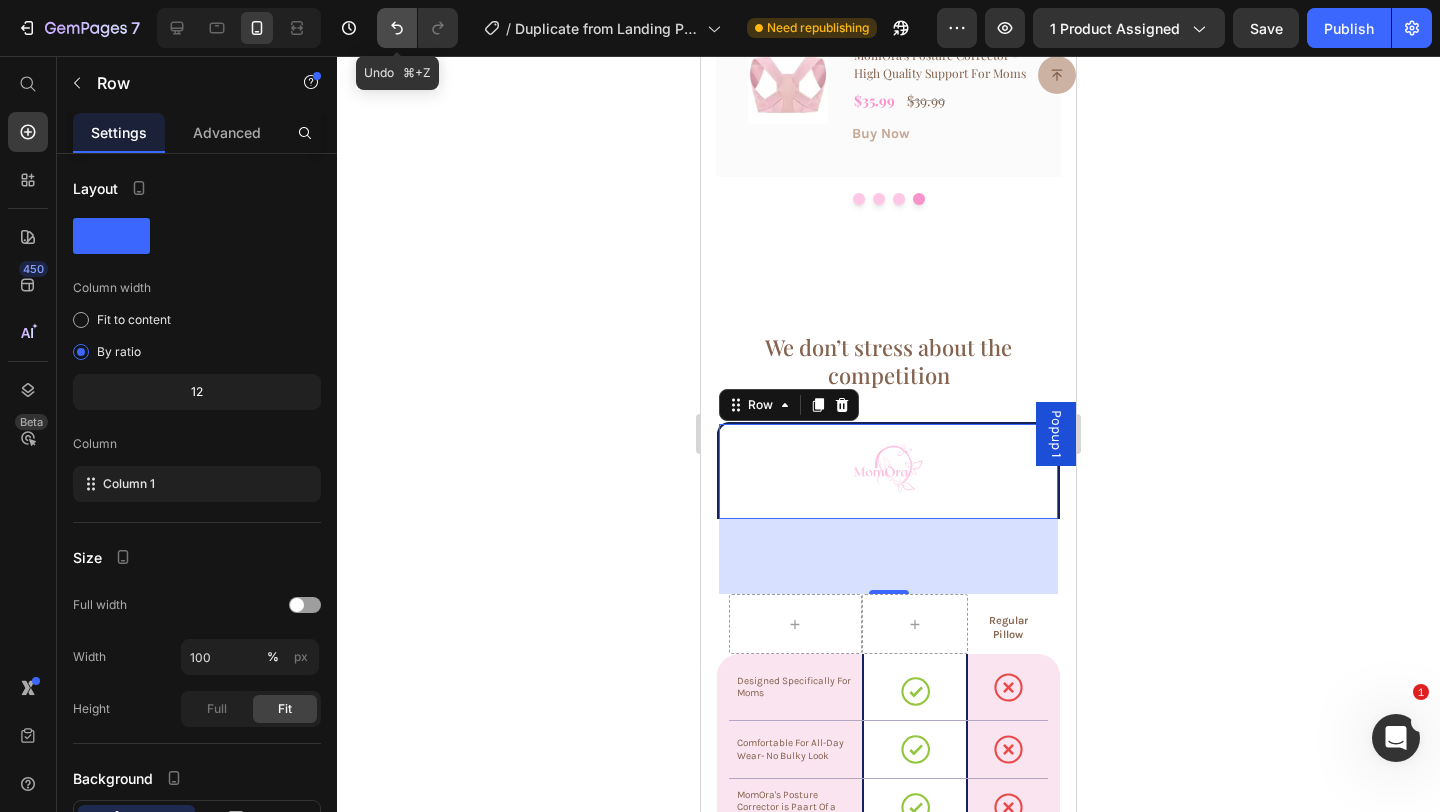 click 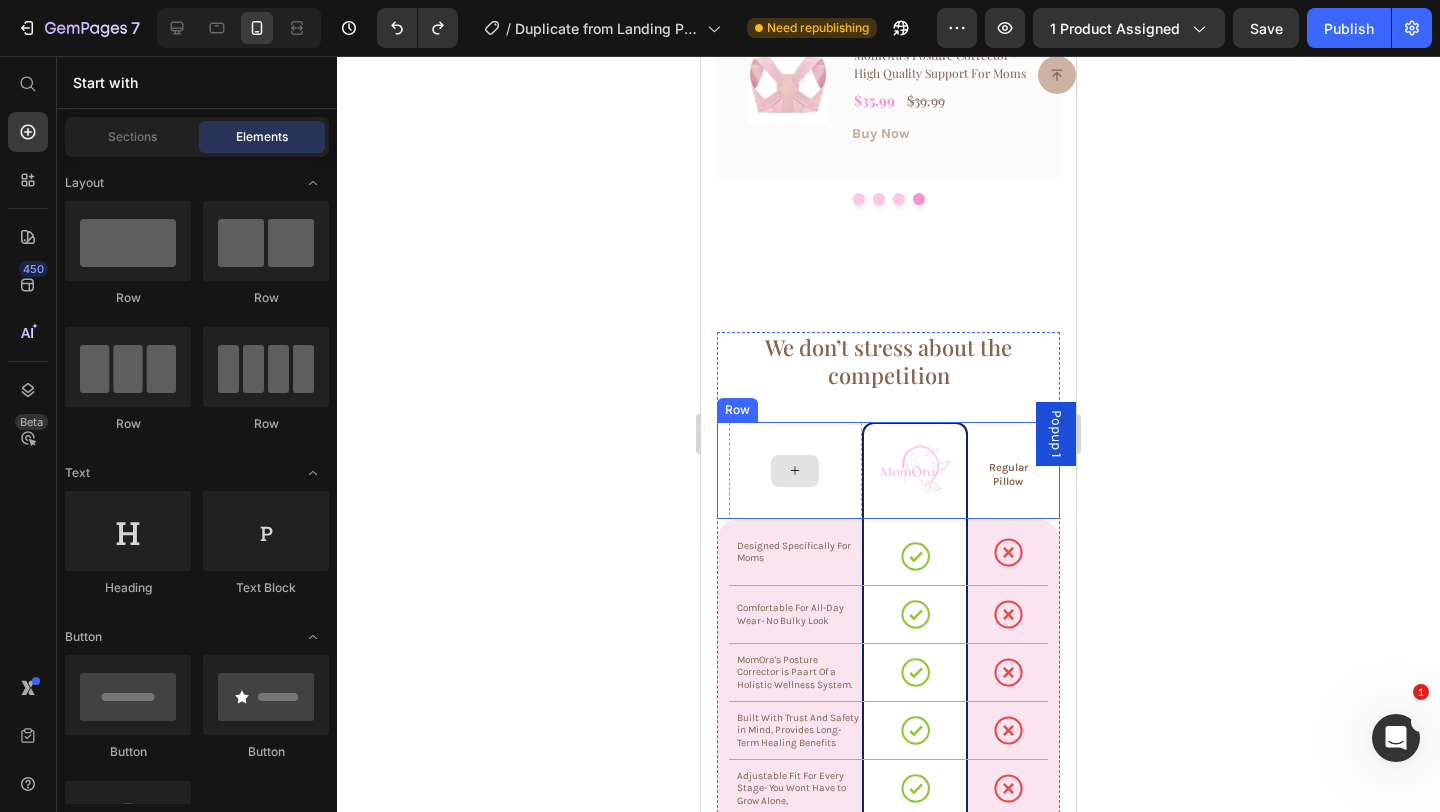 click at bounding box center [795, 471] 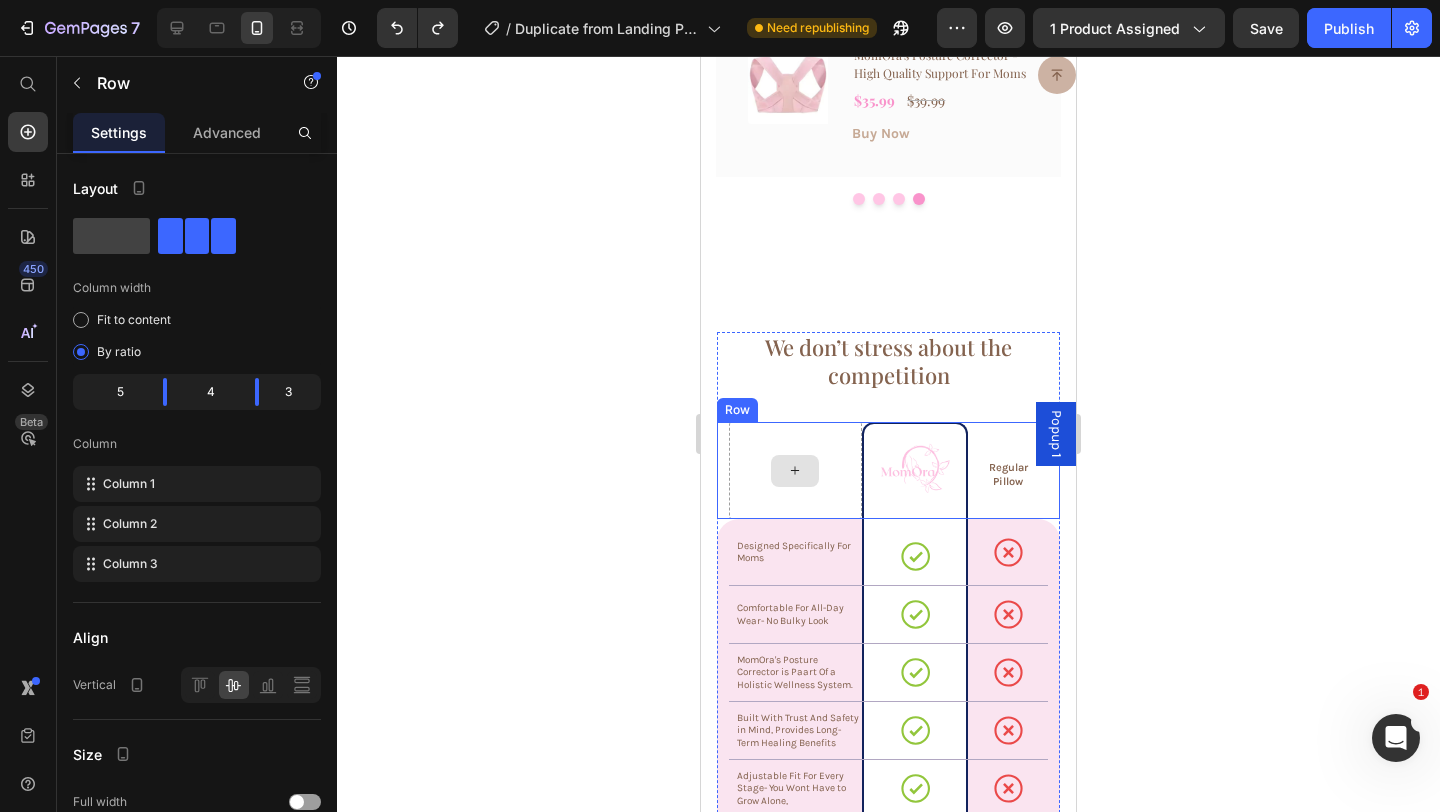 click at bounding box center [795, 470] 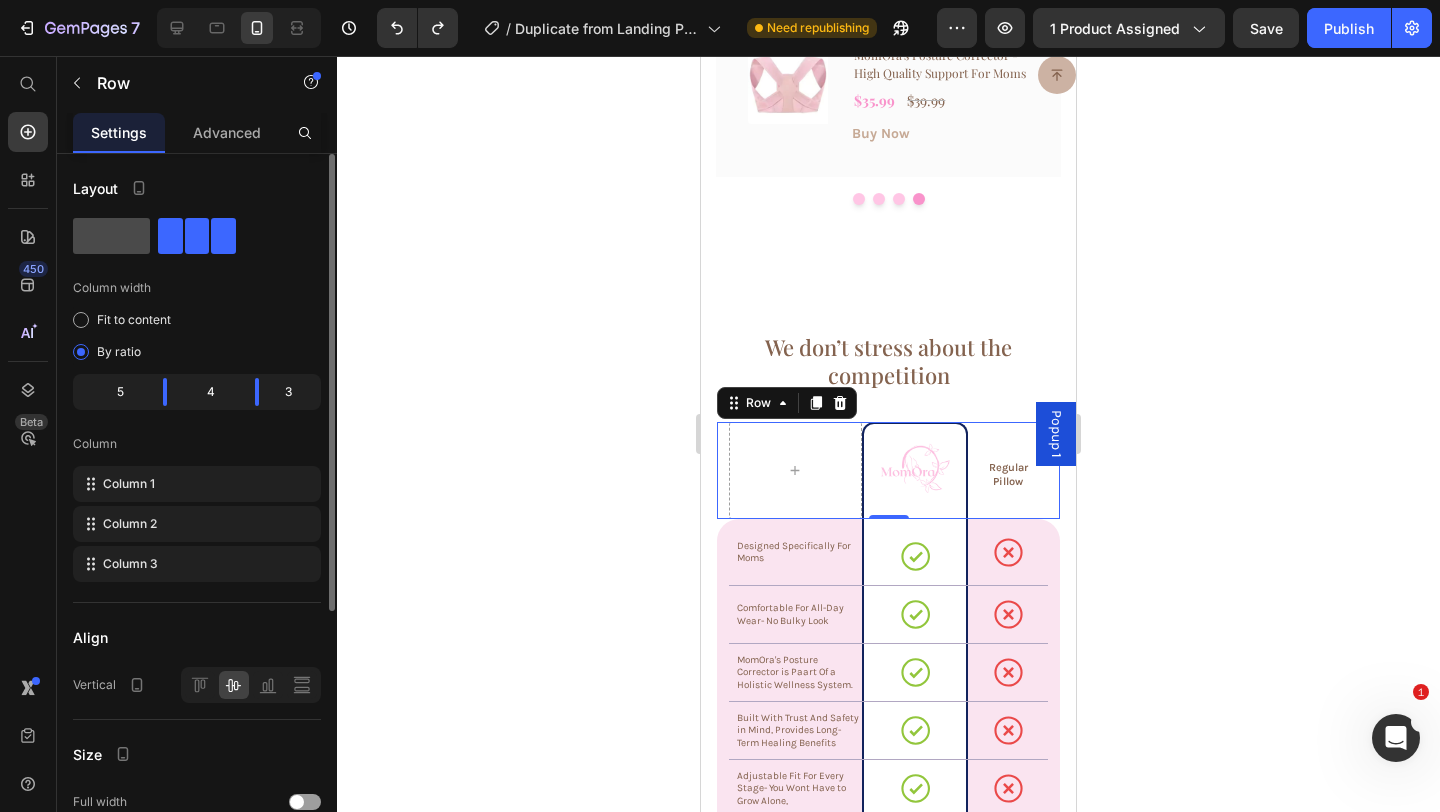 click 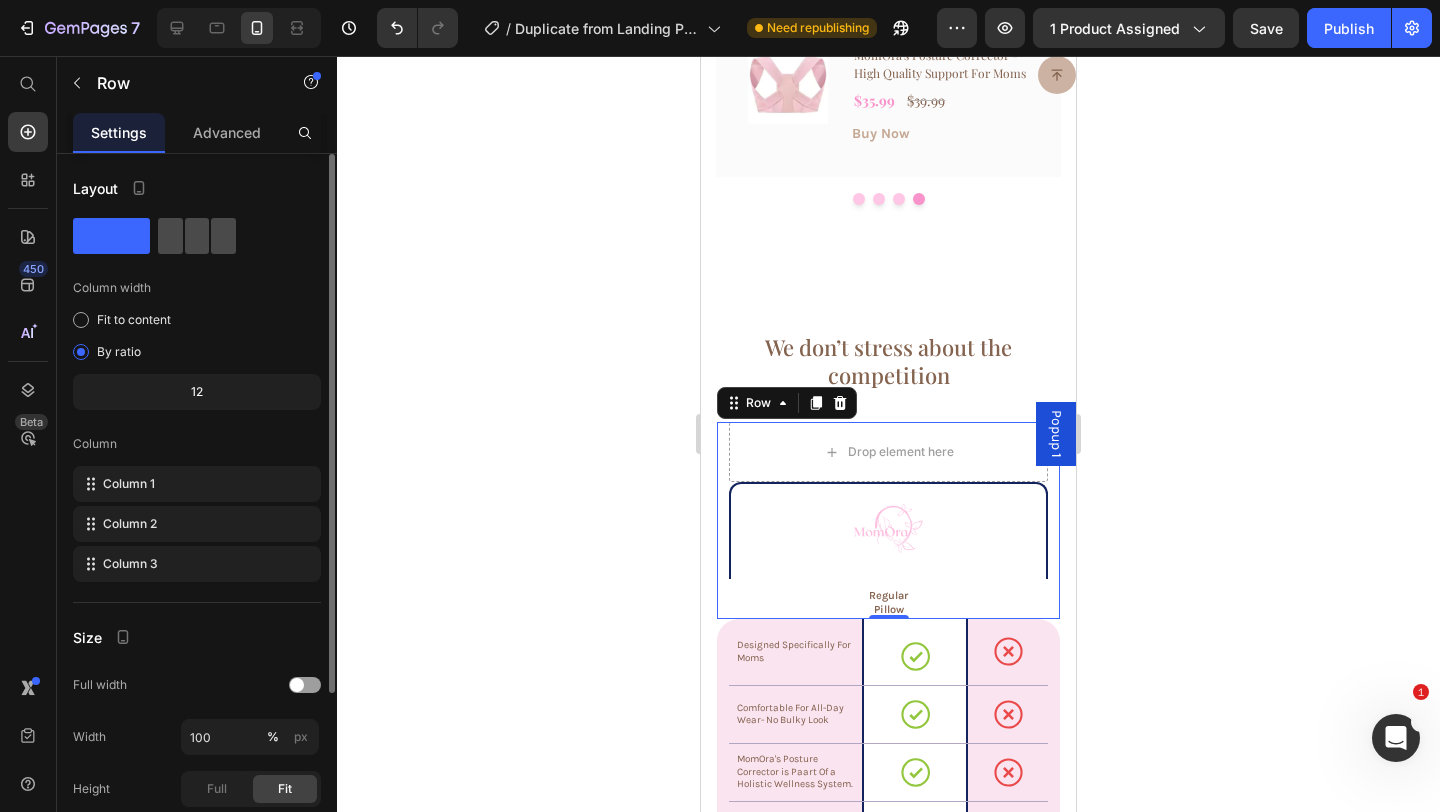click 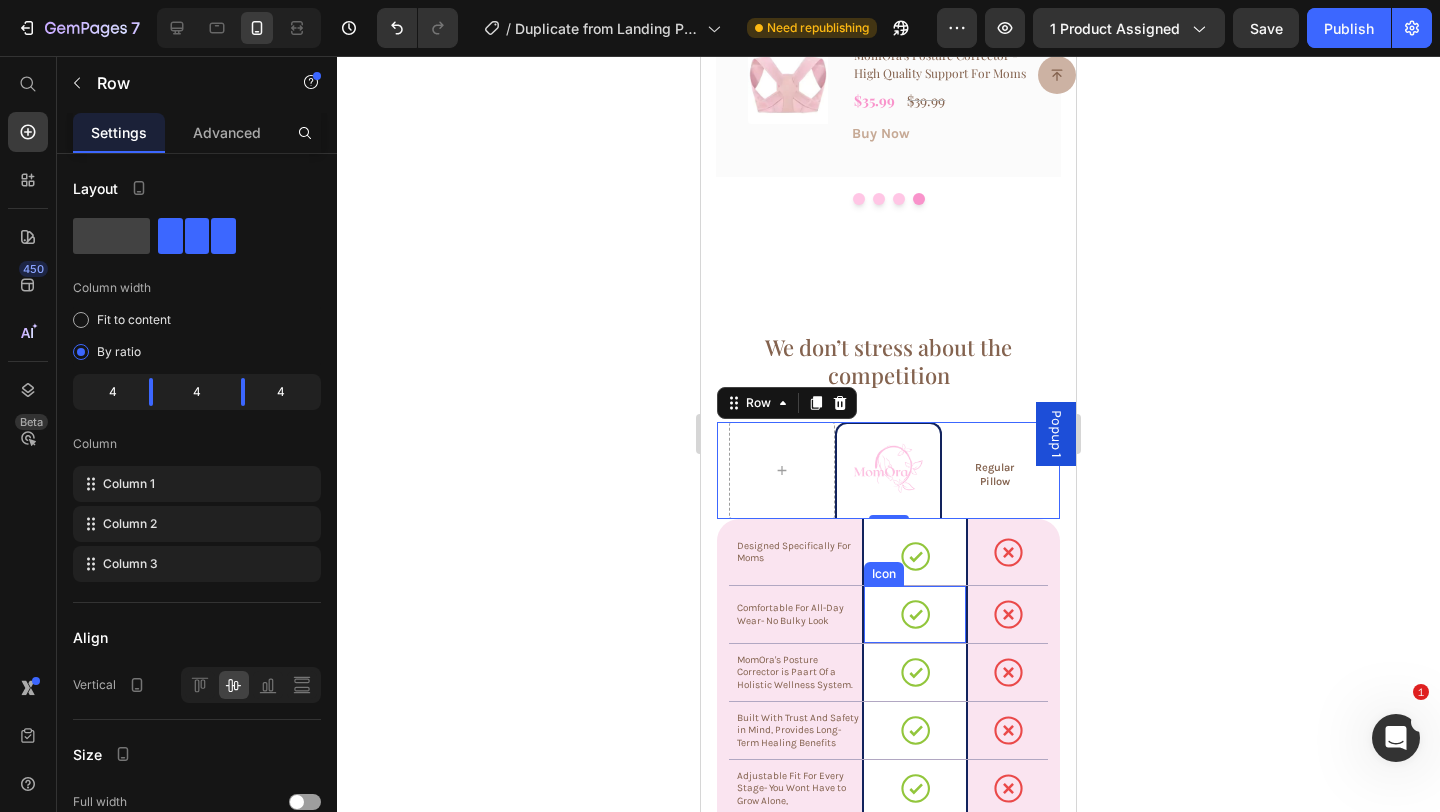scroll, scrollTop: 8357, scrollLeft: 0, axis: vertical 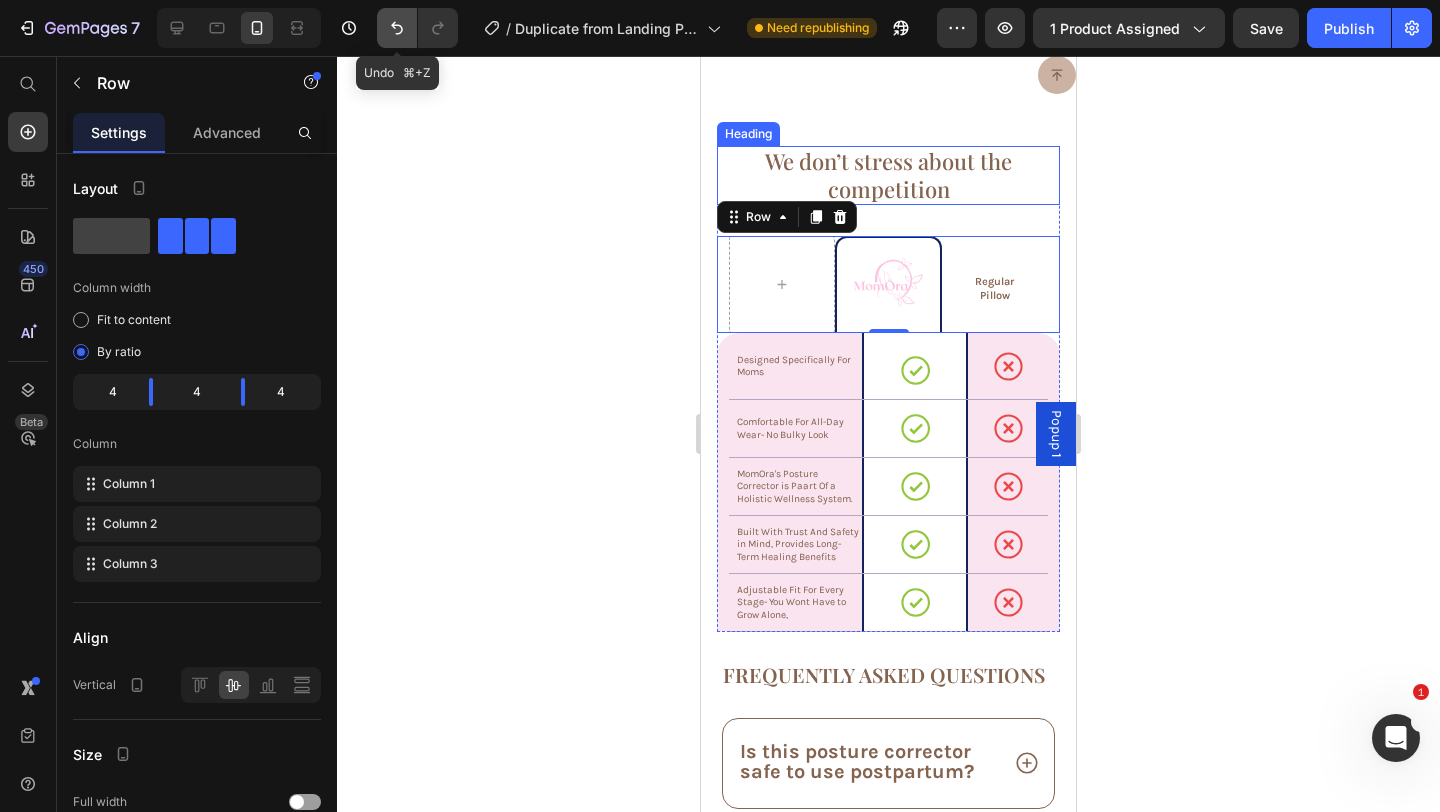 click 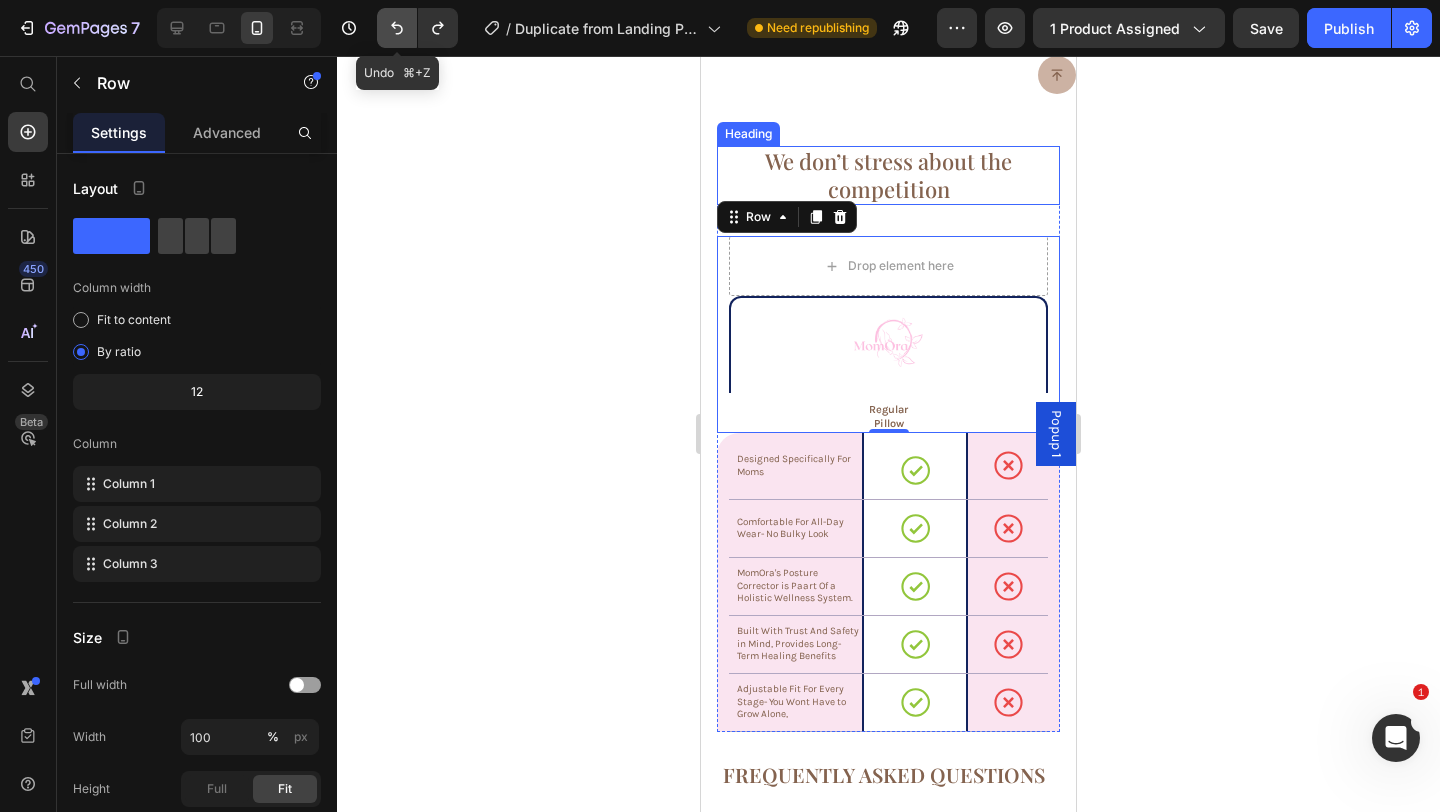 click 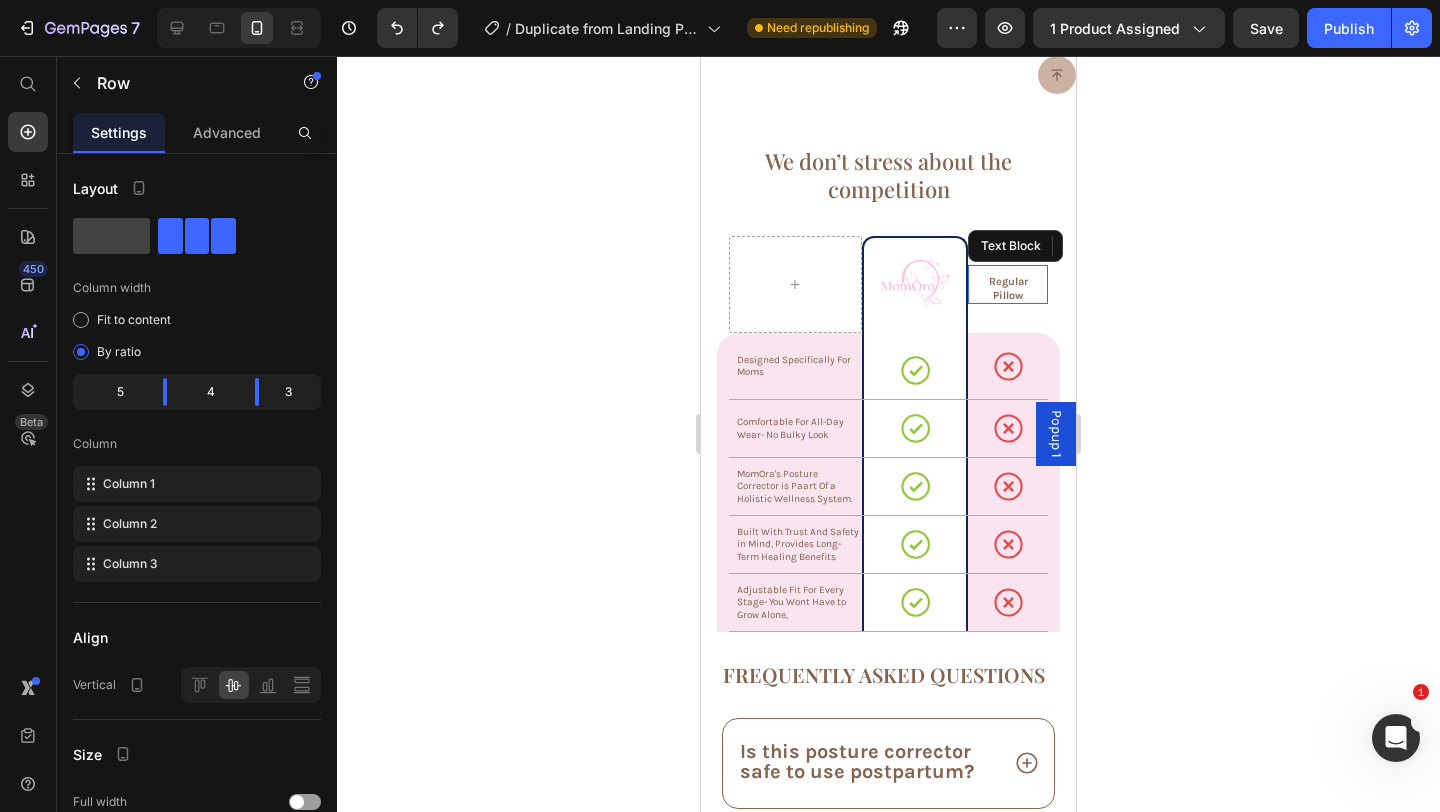 click on "Regular Pillow" at bounding box center [1008, 289] 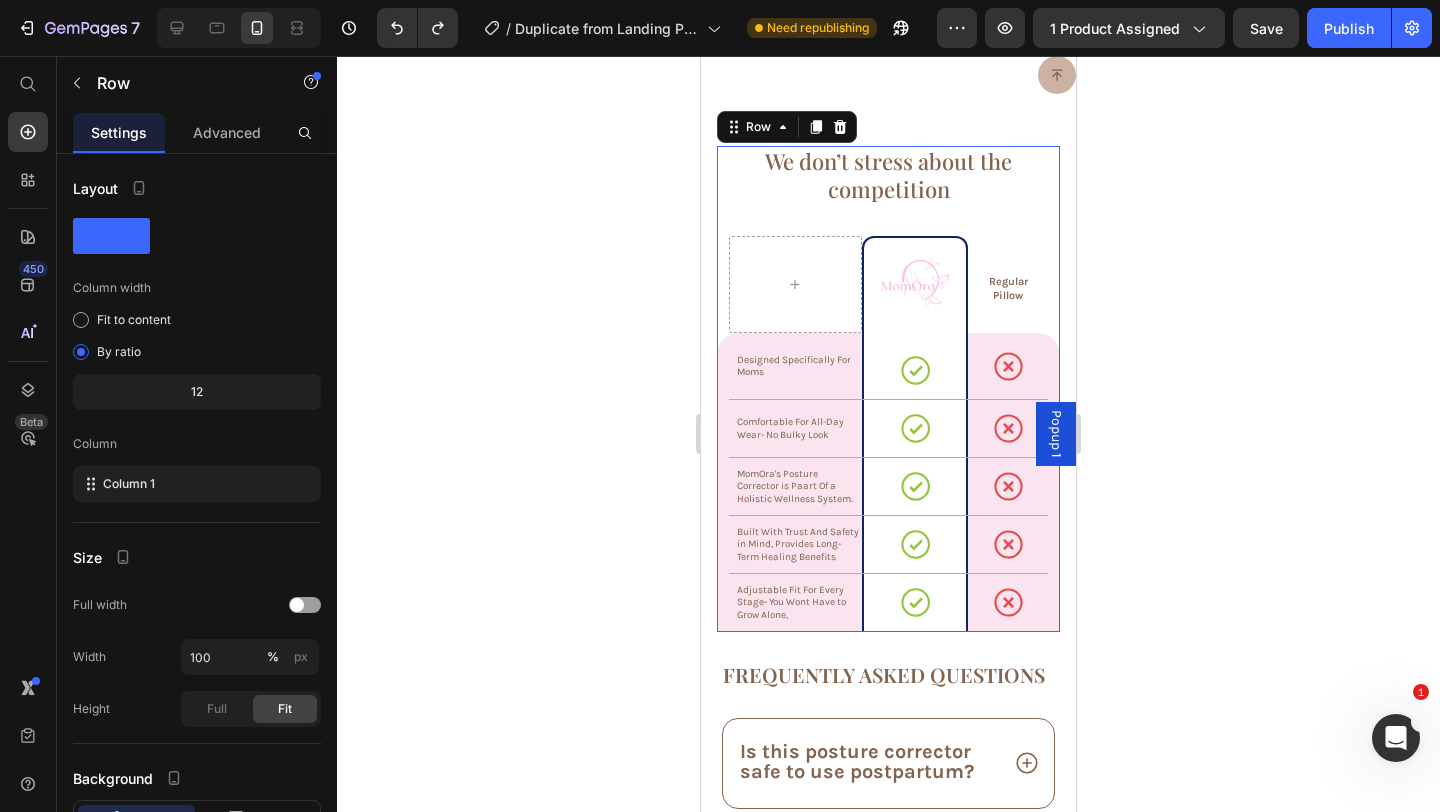 click on "We don’t stress about the competition Heading
Image Row Regular Pillow Text Block Row Designed Specifically For Moms  Text Block
Icon Row
Icon Row Row Comfortable For All-Day Wear- No Bulky Look  Text Block
Icon Row
Icon Row Row MomOra's Posture Corrector is Paart Of a Holistic Wellness System. Text Block
Icon Row
Icon Row Row Built With Trust And Safety in Mind, Provides Long-Term Healing Benefits Text Block
Icon Row
Icon Row Row Adjustable Fit For Every Stage- You Wont Have to Grow Alone,  Text Block
Icon Row
Icon Row Row" at bounding box center [888, 389] 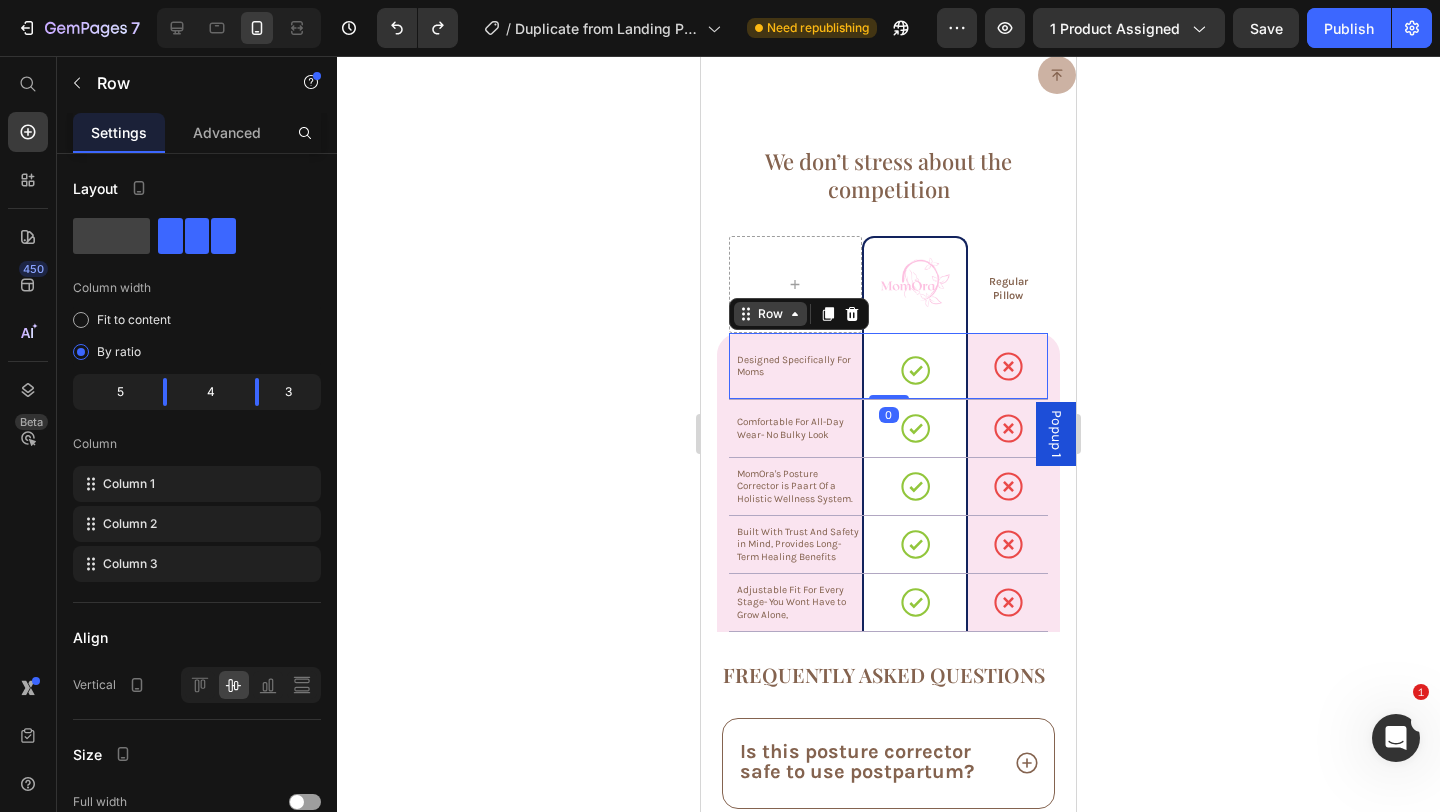 click on "Row" at bounding box center [770, 314] 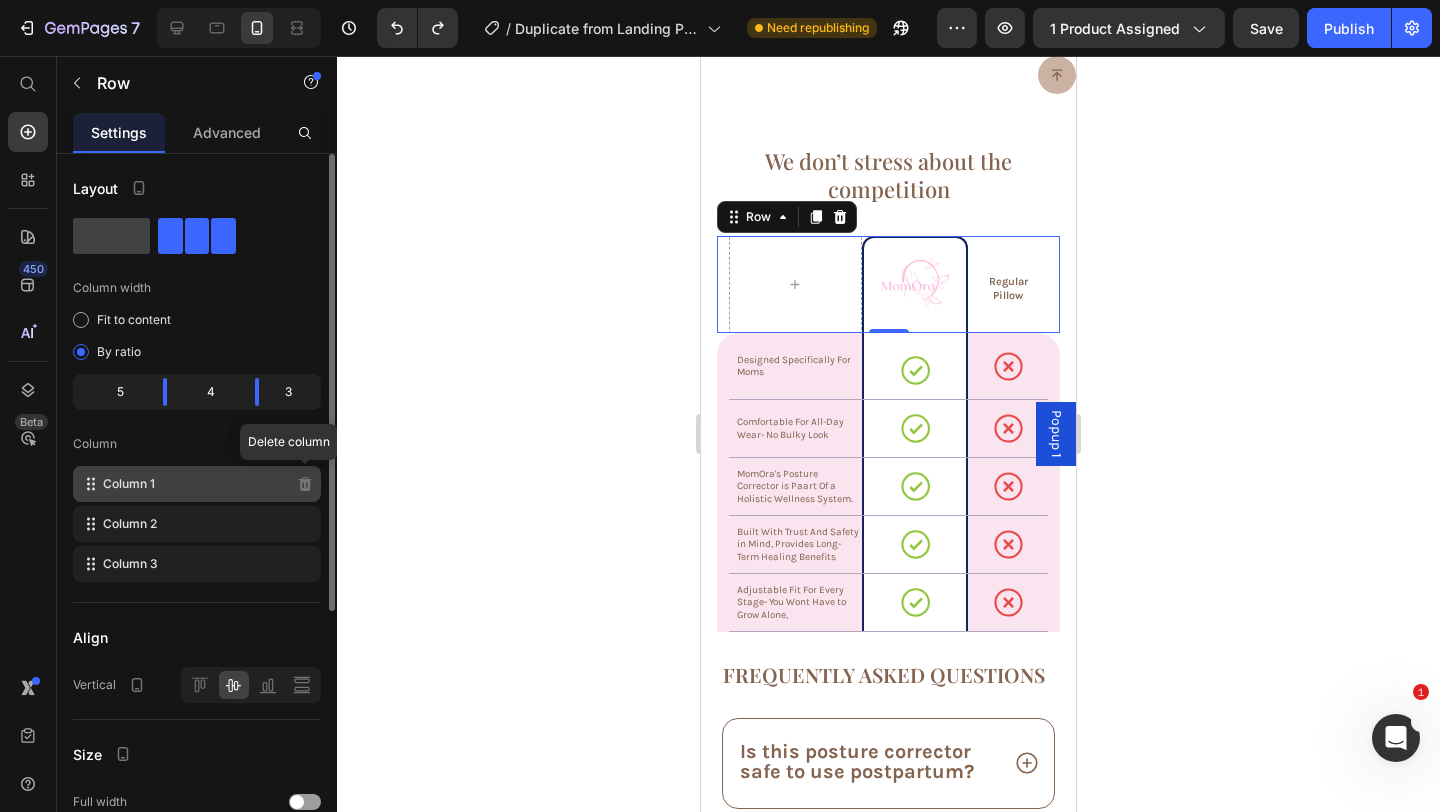 type 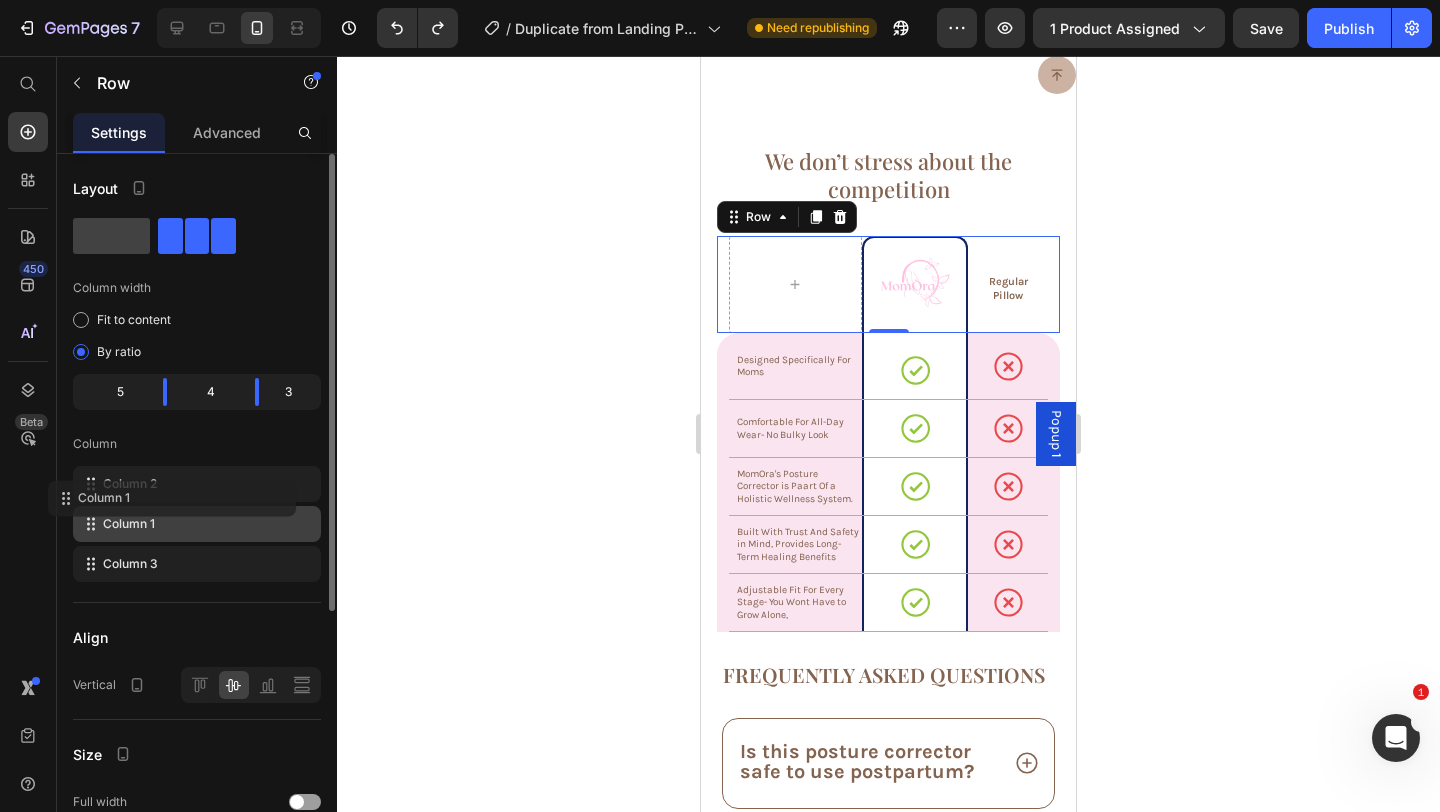 click on "Column 2 Column 1 Column 3" at bounding box center [197, 524] 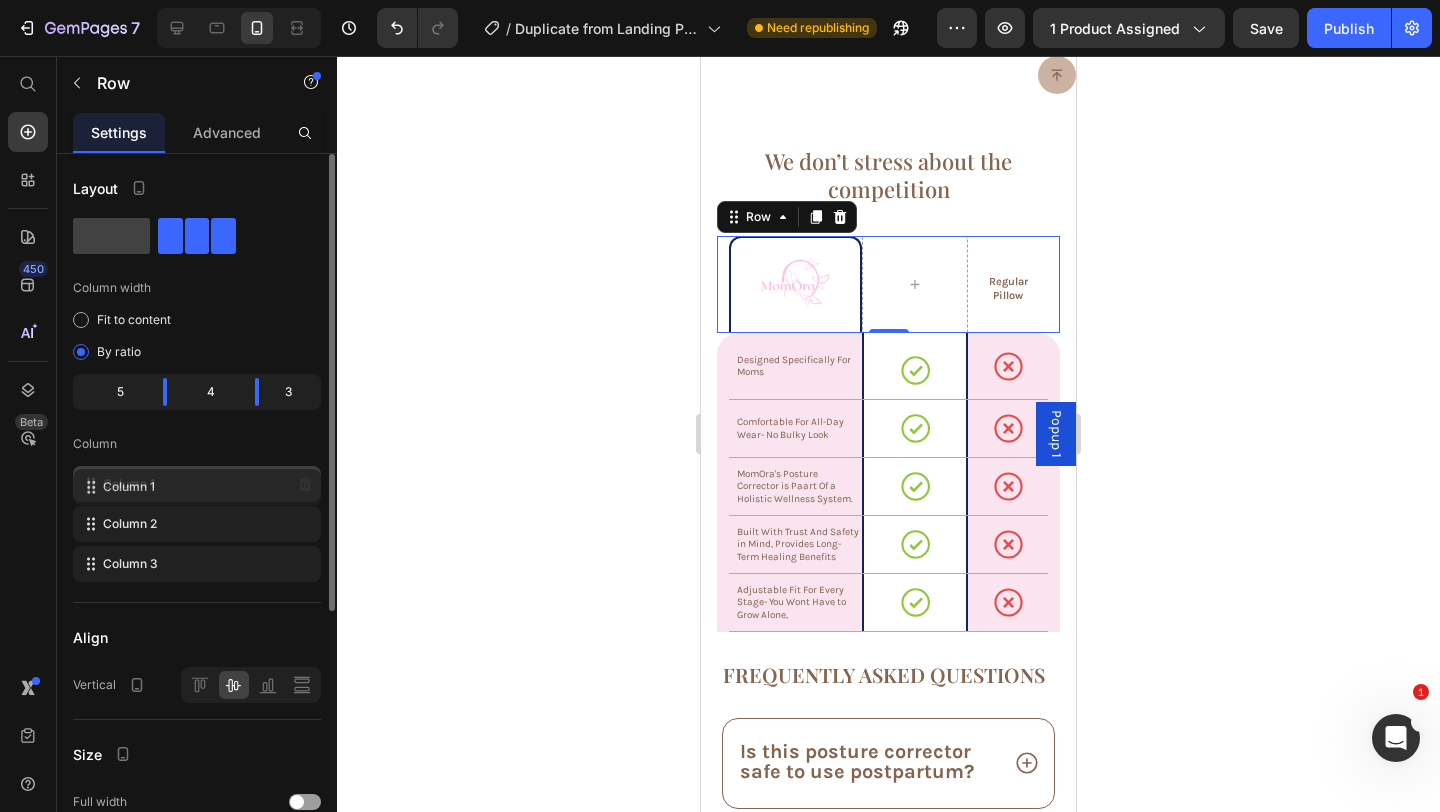 drag, startPoint x: 278, startPoint y: 515, endPoint x: 278, endPoint y: 474, distance: 41 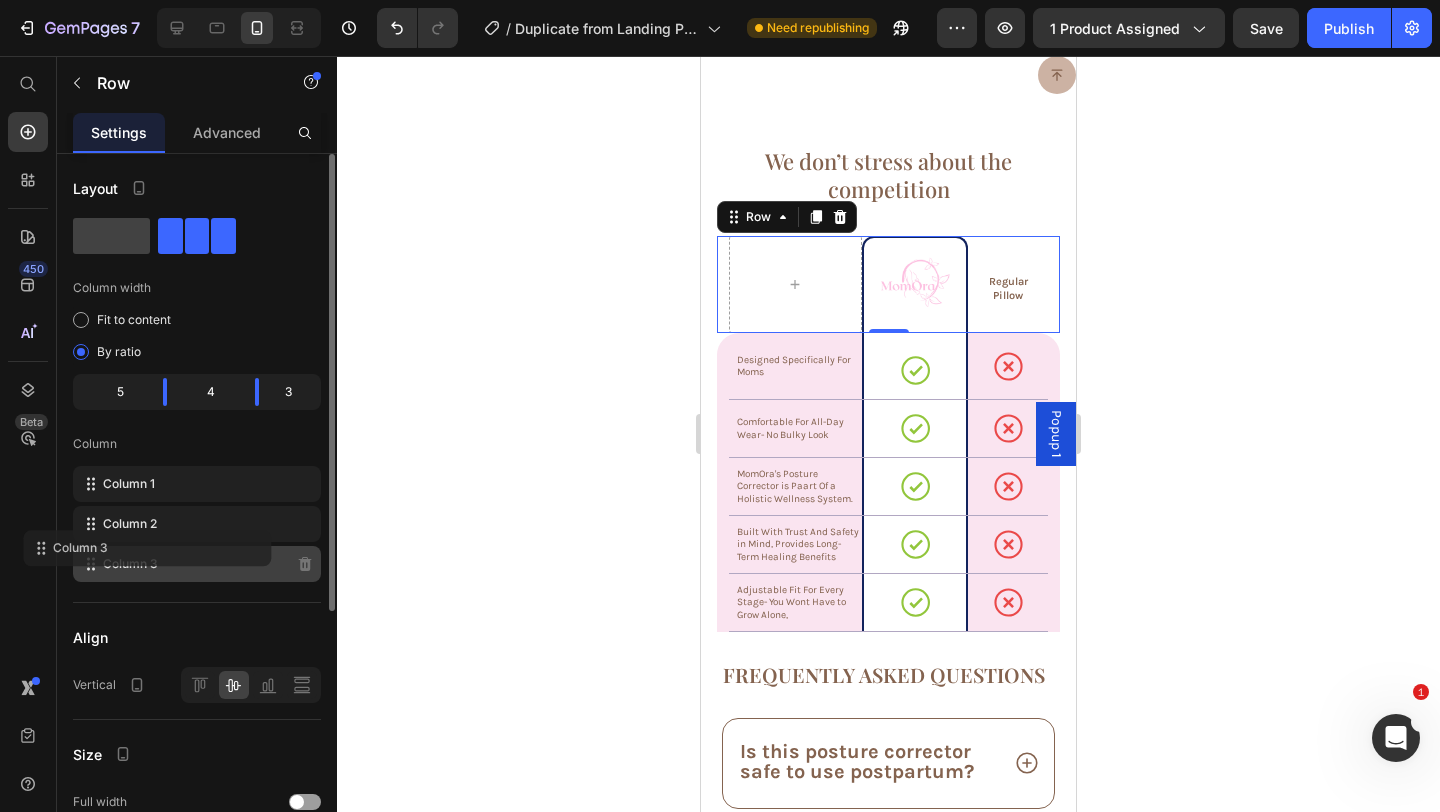 click on "Column 3" 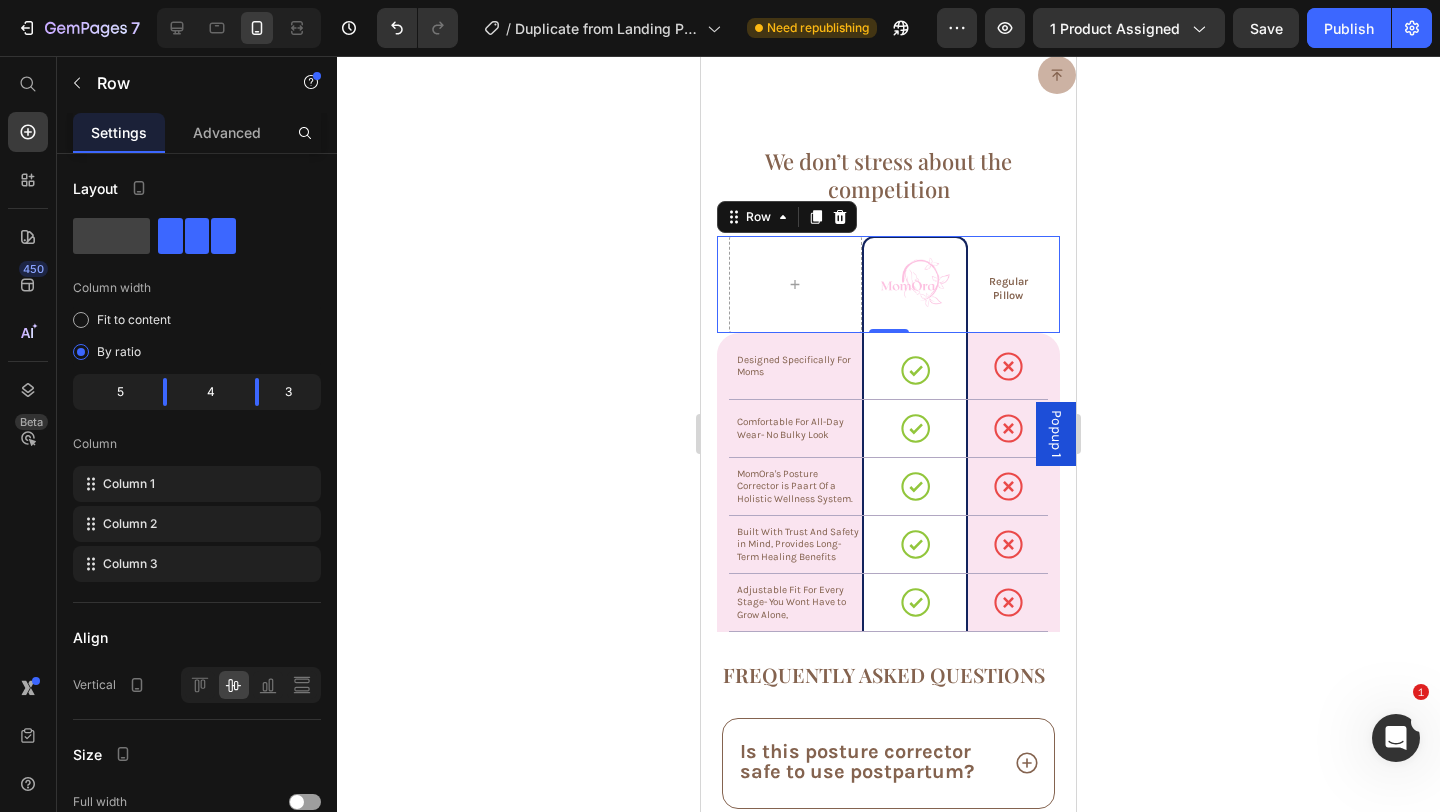 click on "Regular Pillow Text Block" at bounding box center [1008, 284] 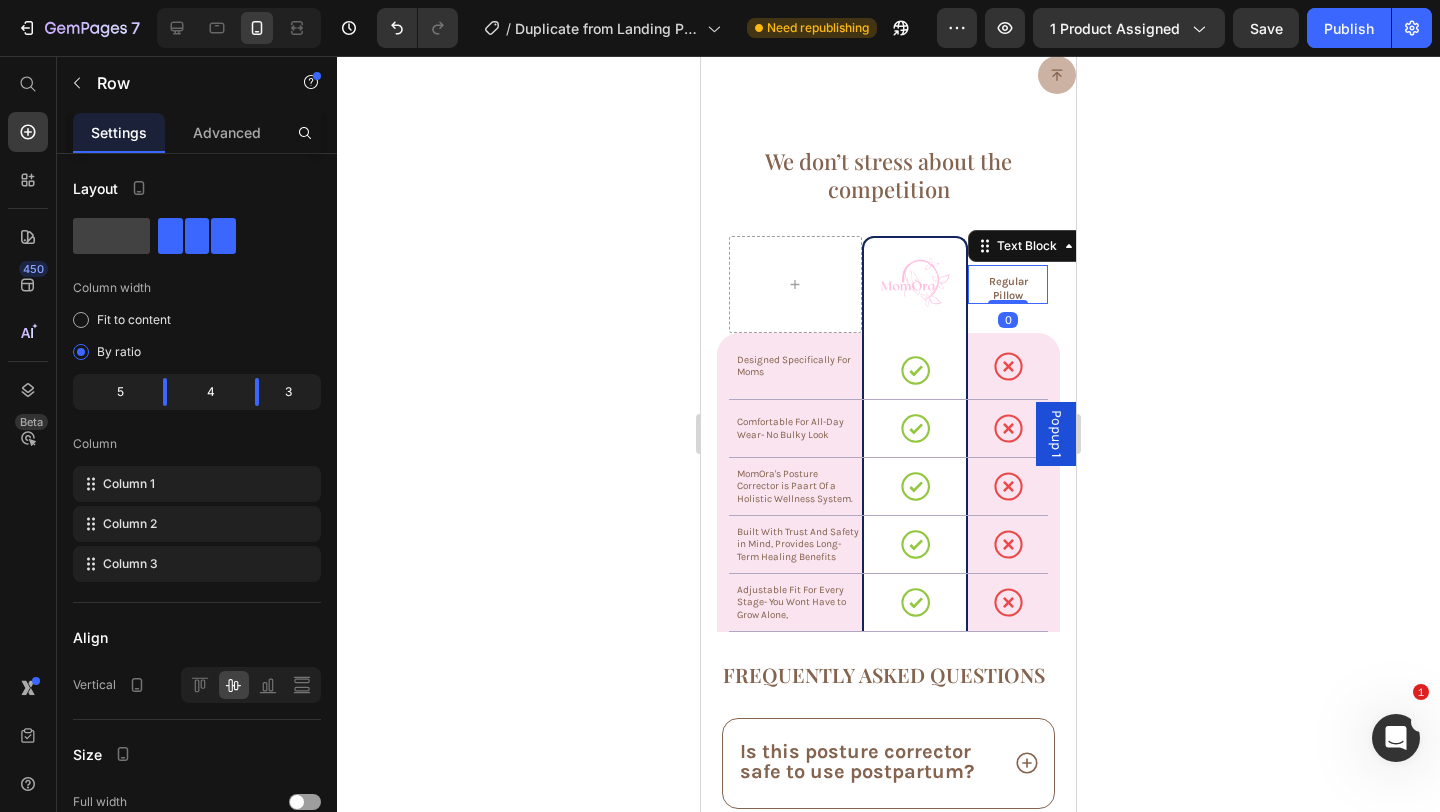 click on "Regular Pillow" at bounding box center (1008, 289) 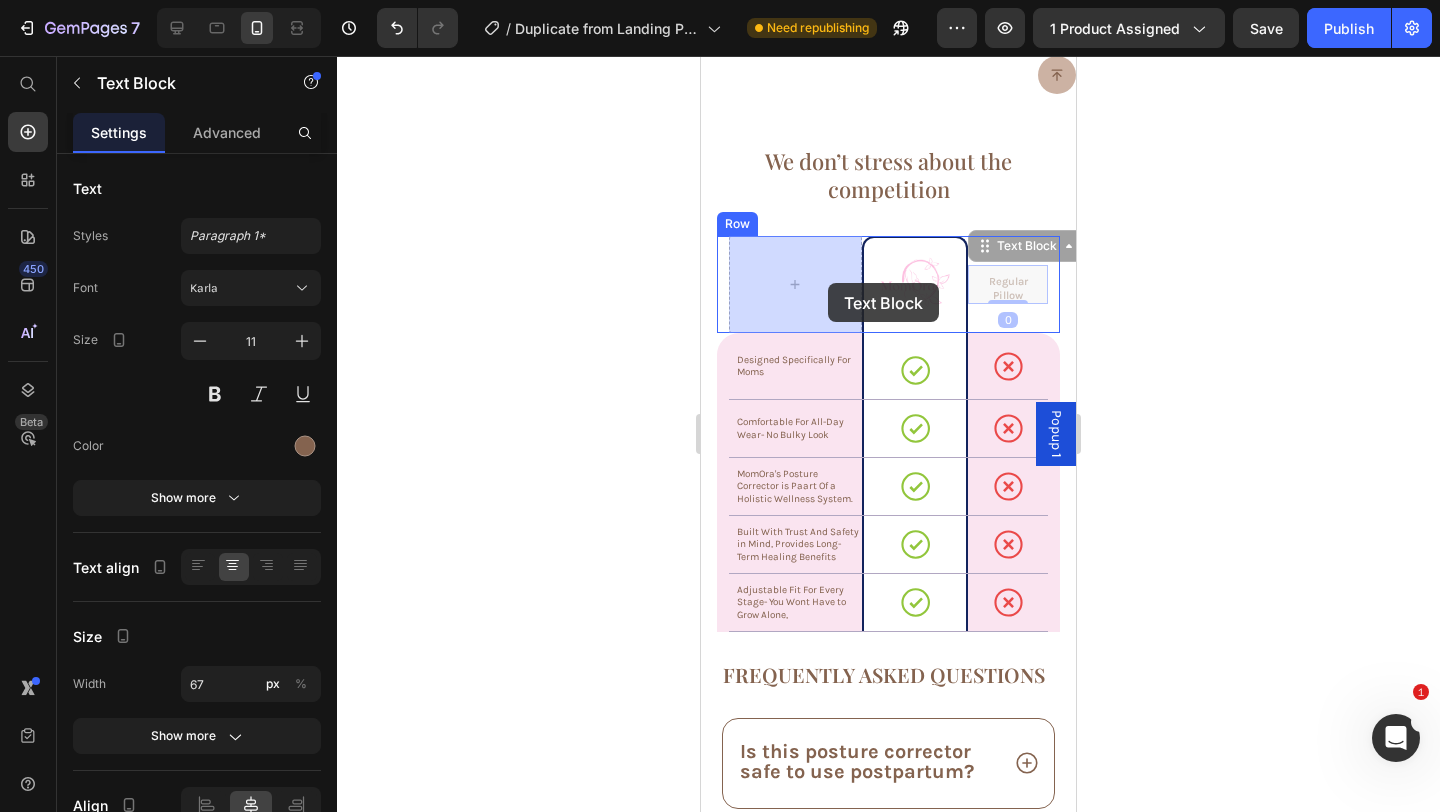 drag, startPoint x: 1041, startPoint y: 252, endPoint x: 814, endPoint y: 284, distance: 229.24442 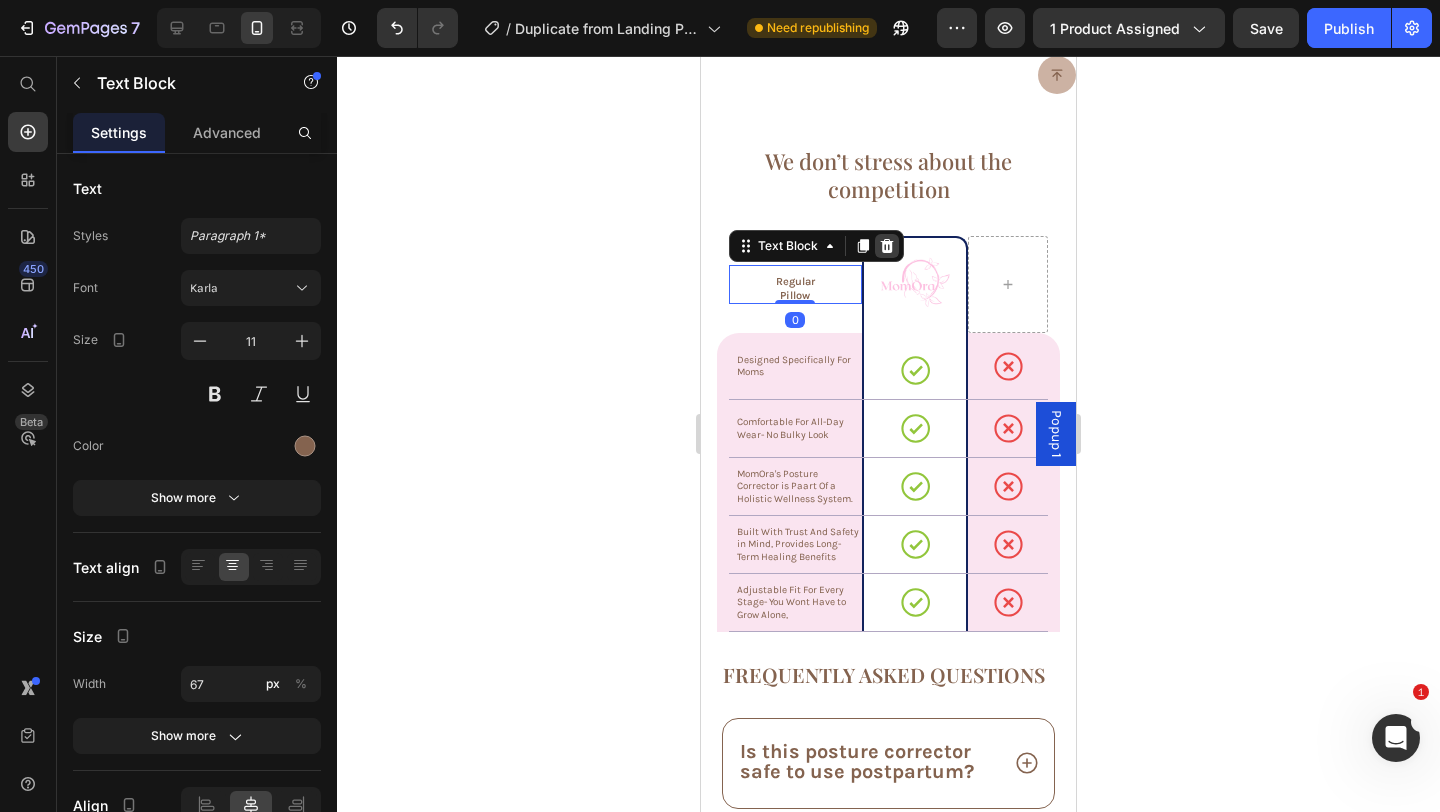click 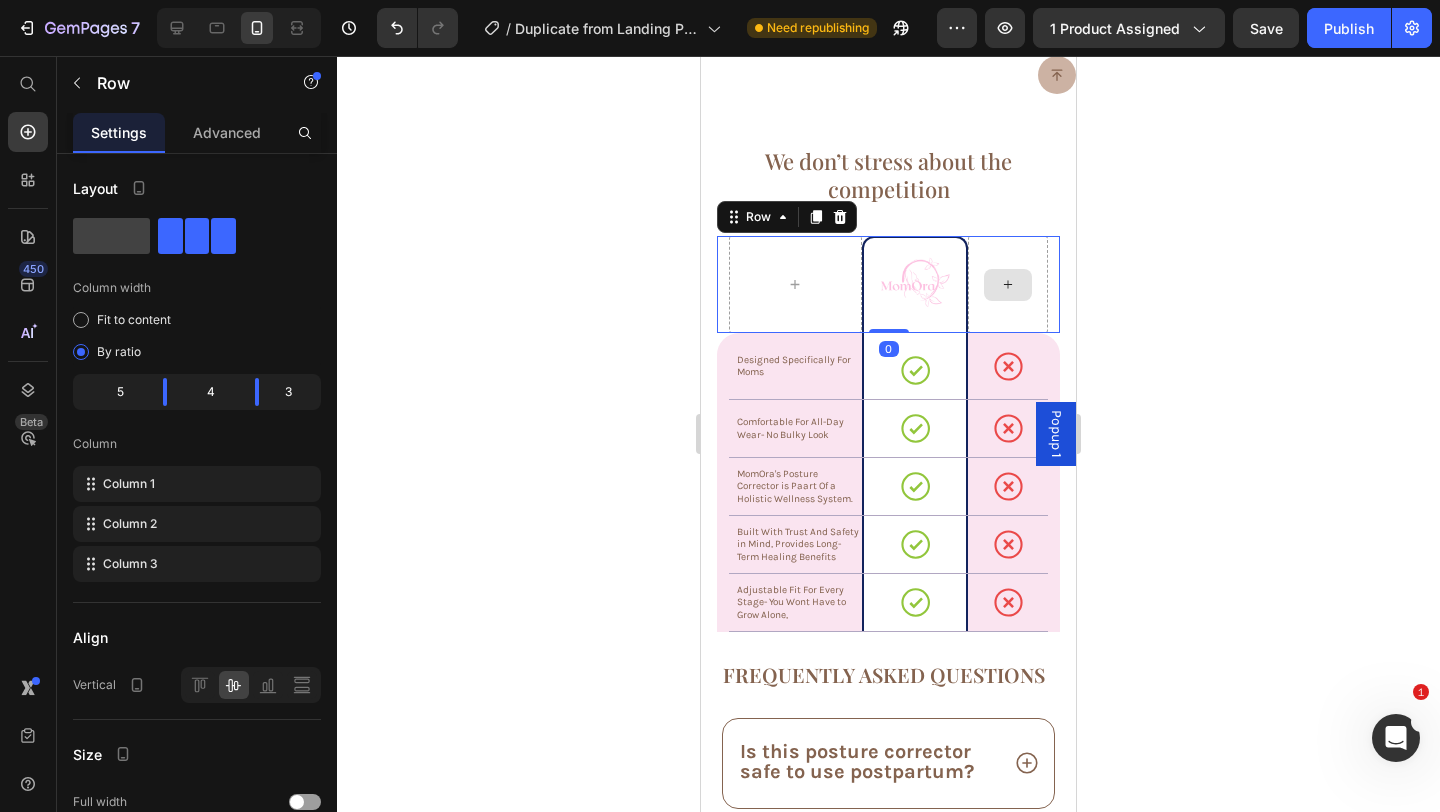 click at bounding box center (1008, 284) 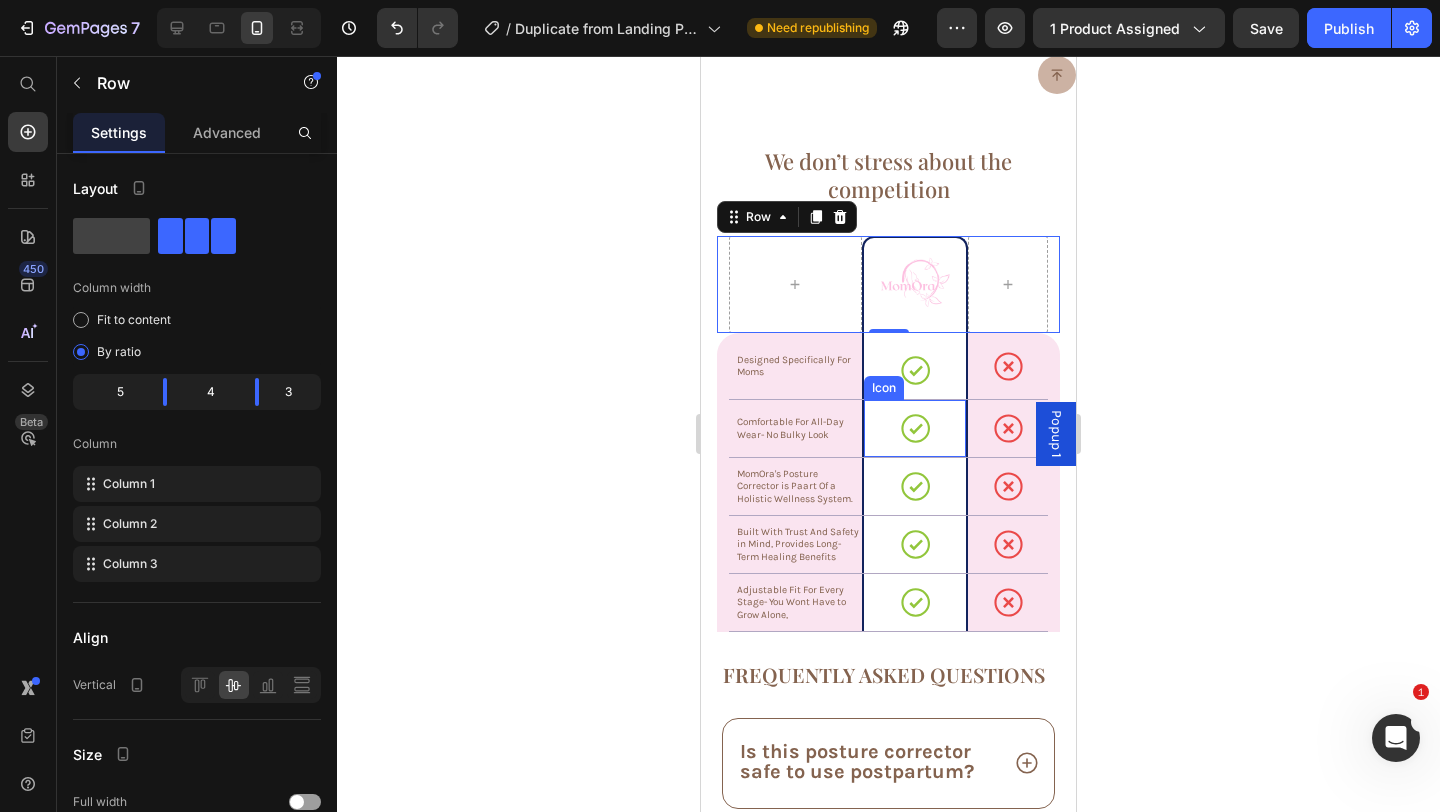 scroll, scrollTop: 8455, scrollLeft: 0, axis: vertical 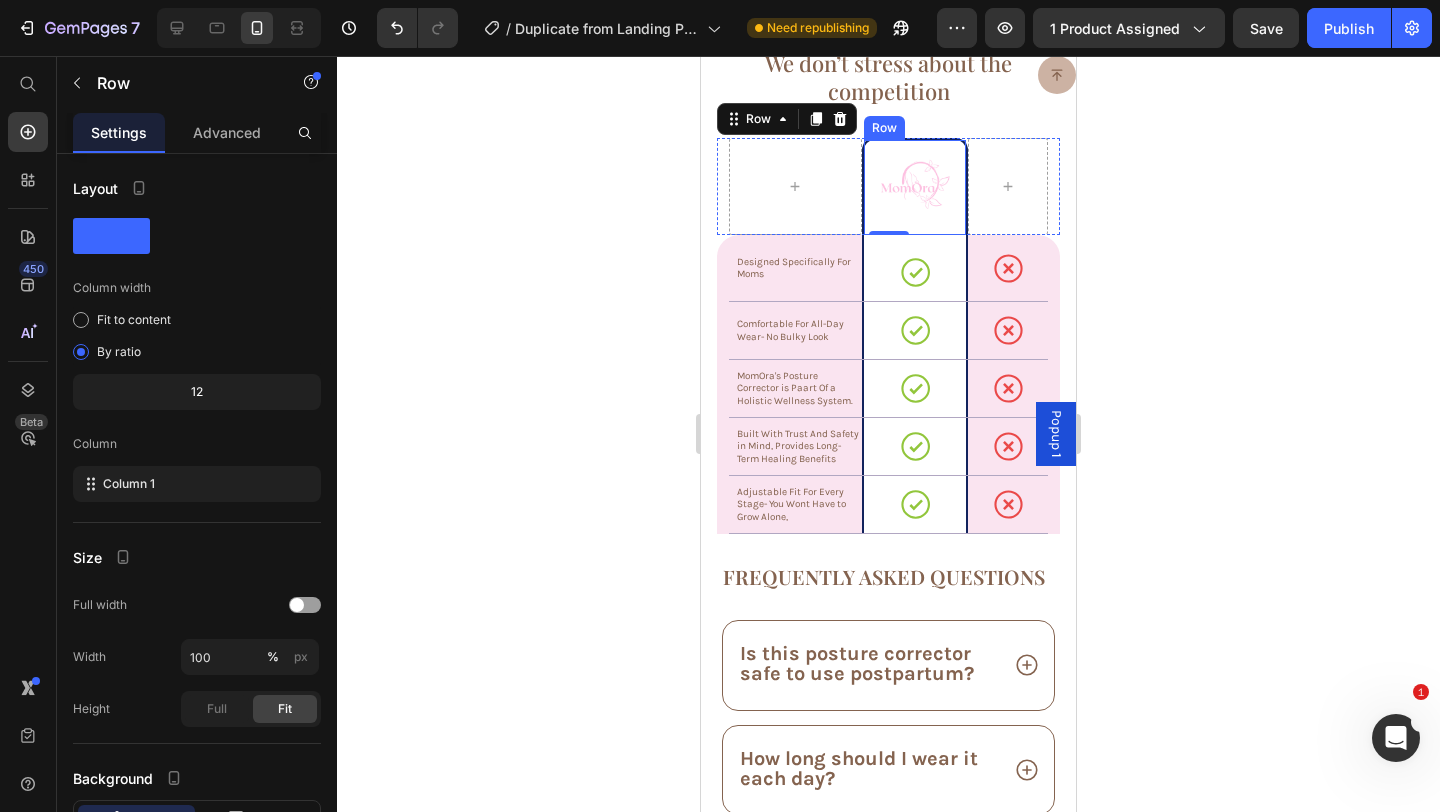 click on "Image Row" at bounding box center [915, 186] 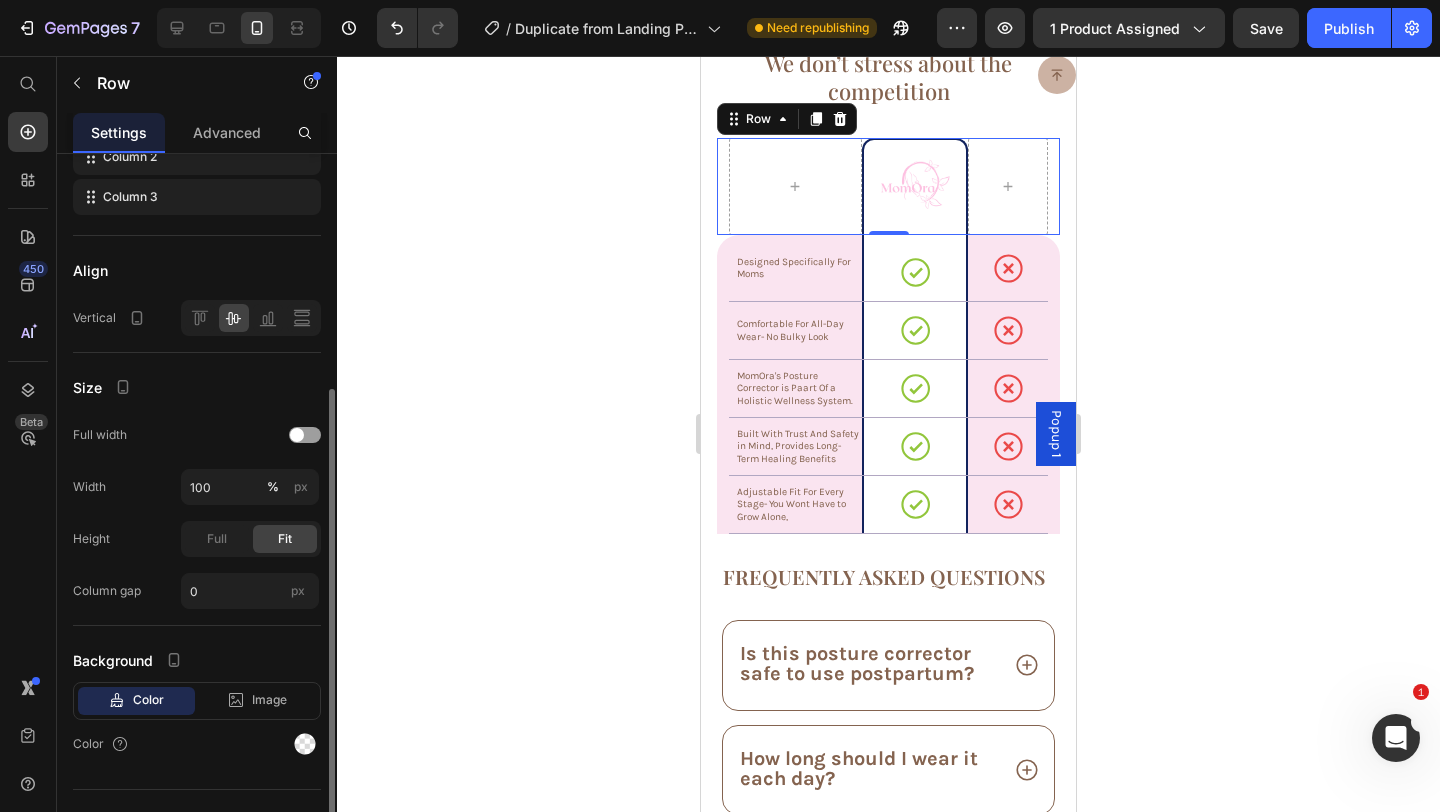 scroll, scrollTop: 402, scrollLeft: 0, axis: vertical 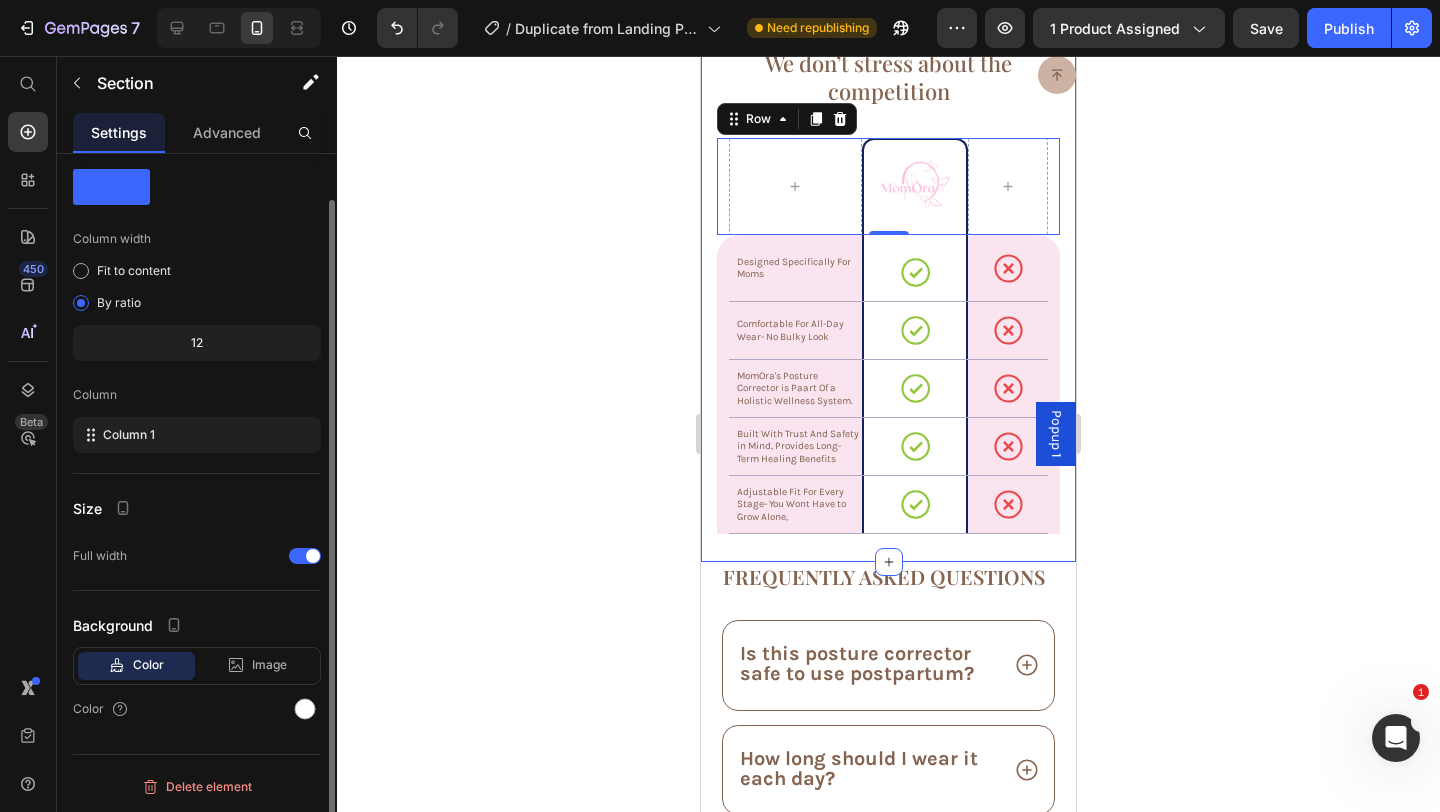 click on "We don’t stress about the competition Heading
Image Row
Row   0 Designed Specifically For Moms  Text Block
Icon Row
Icon Row Row Comfortable For All-Day Wear- No Bulky Look  Text Block
Icon Row
Icon Row Row MomOra's Posture Corrector is Paart Of a Holistic Wellness System. Text Block
Icon Row
Icon Row Row Built With Trust And Safety in Mind, Provides Long-Term Healing Benefits Text Block
Icon Row
Icon Row Row Adjustable Fit For Every Stage- You Wont Have to Grow Alone,  Text Block
Icon Row
Icon Row Row Row Section 12" at bounding box center (888, 276) 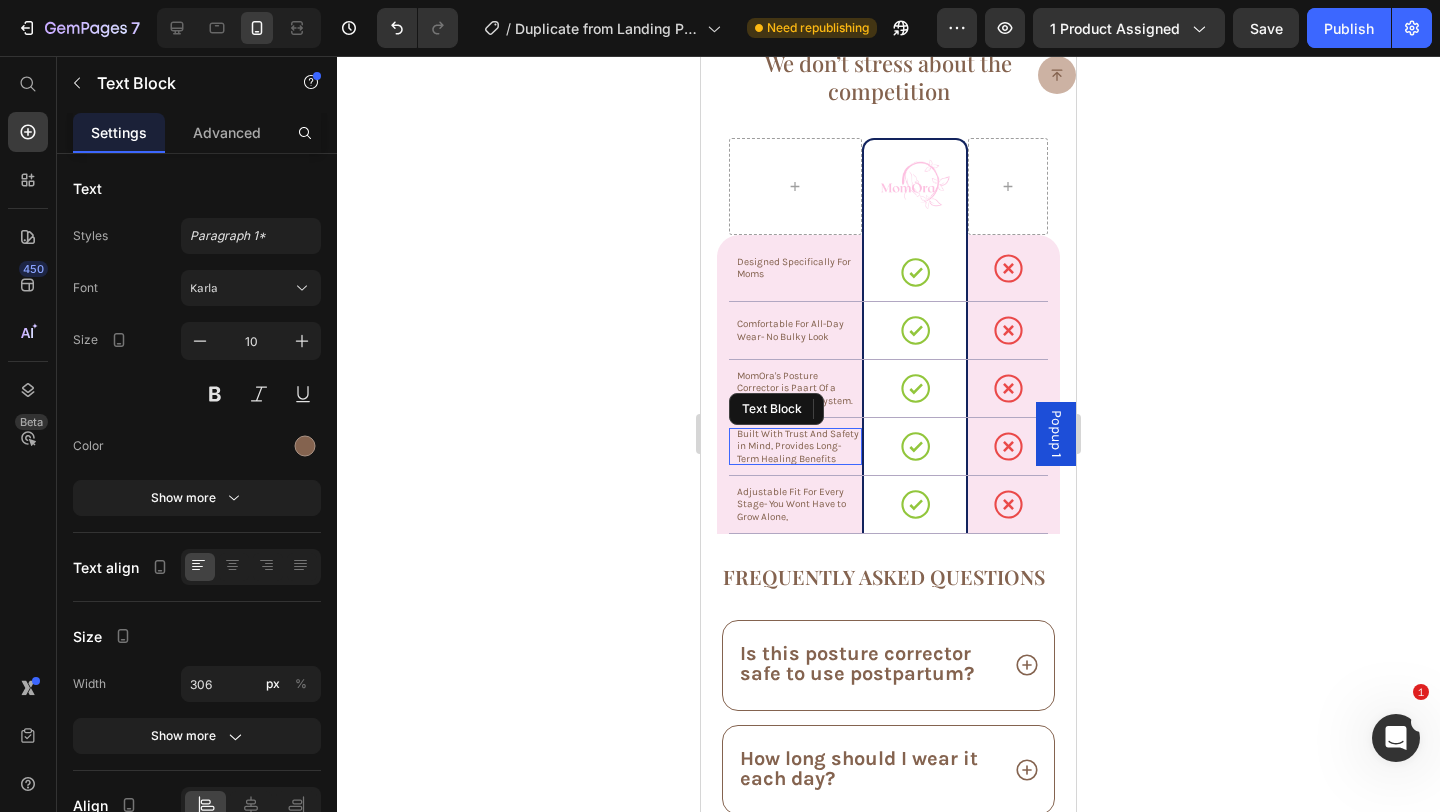 click on "Built With Trust And Safety in Mind, Provides Long-Term Healing Benefits" at bounding box center (798, 447) 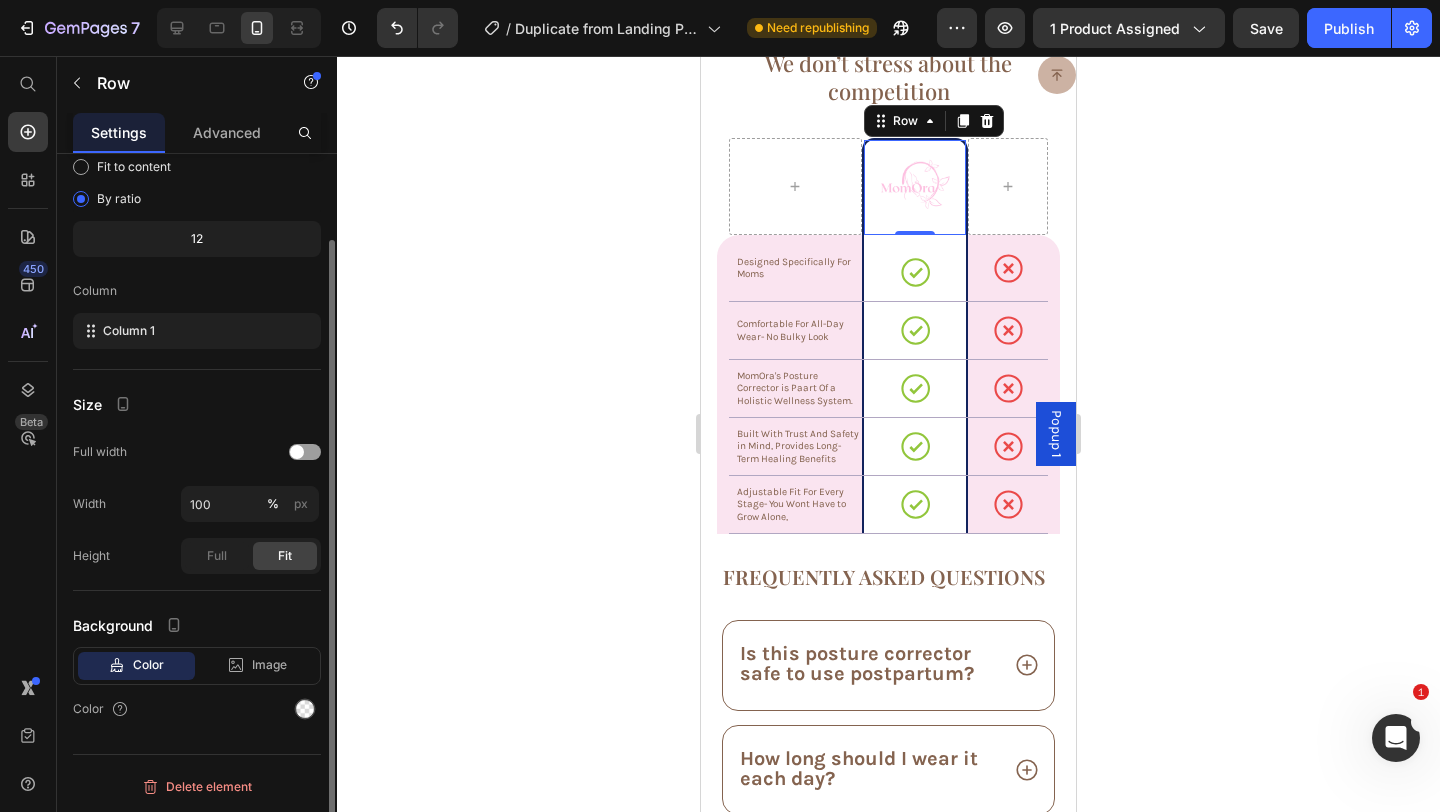scroll, scrollTop: 0, scrollLeft: 0, axis: both 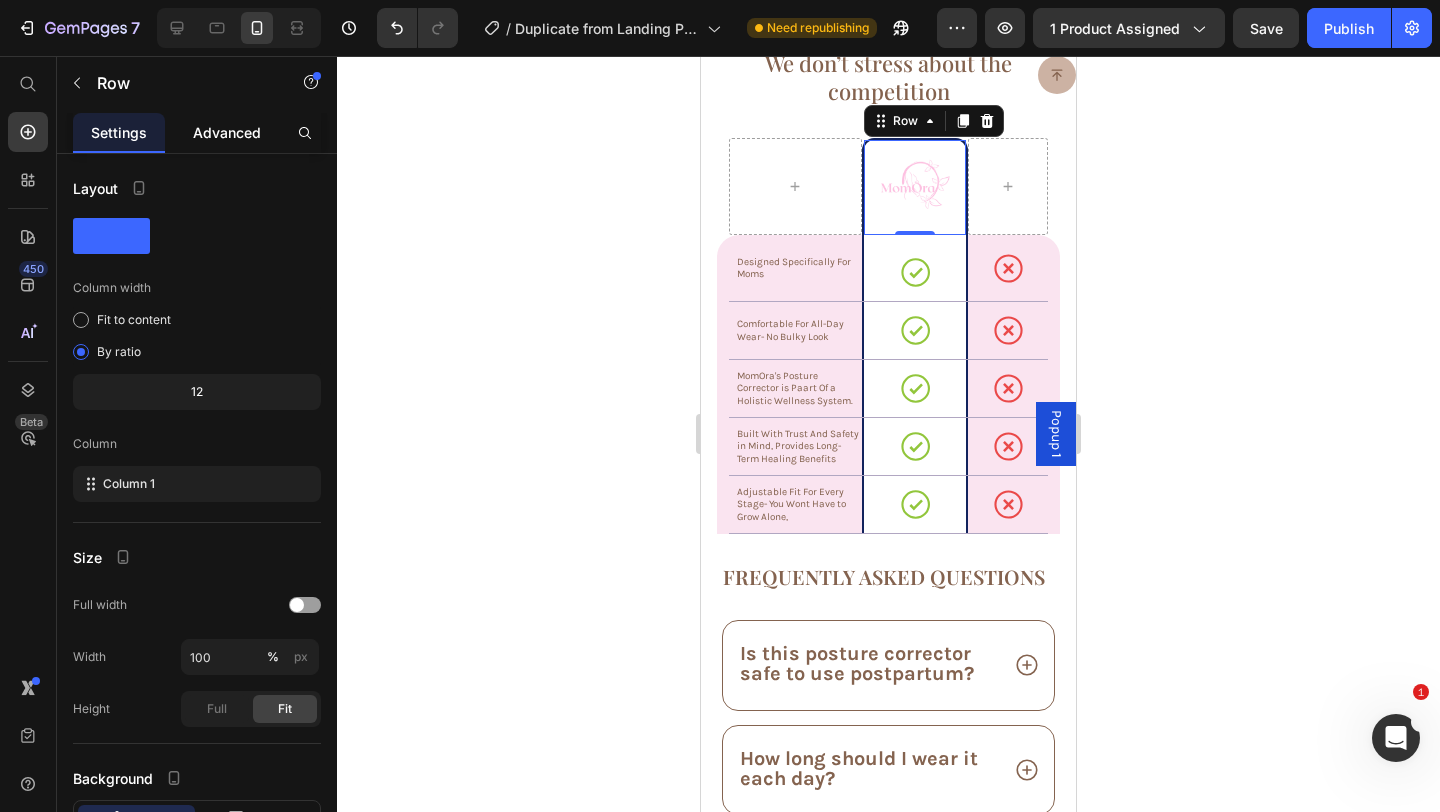 click on "Advanced" at bounding box center [227, 132] 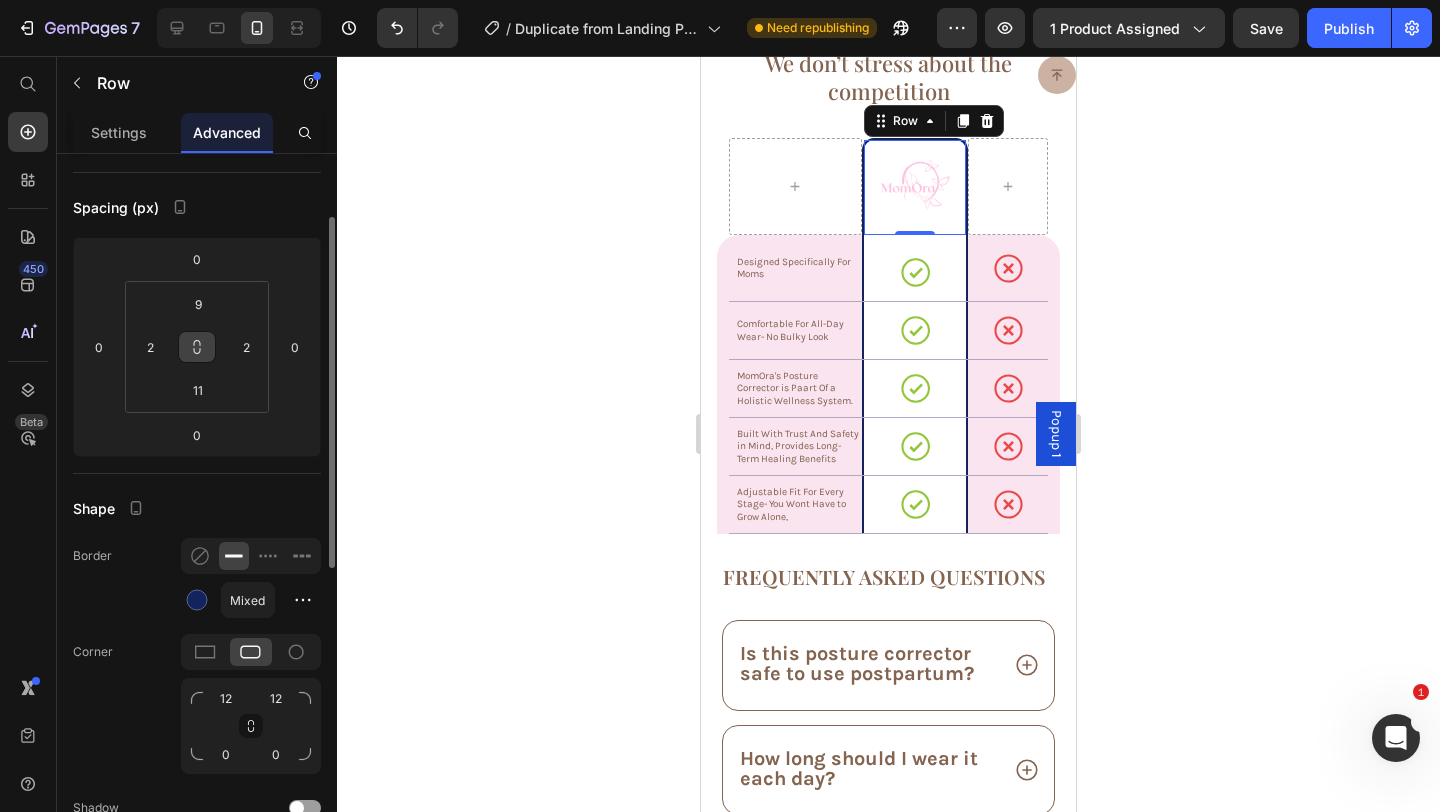scroll, scrollTop: 183, scrollLeft: 0, axis: vertical 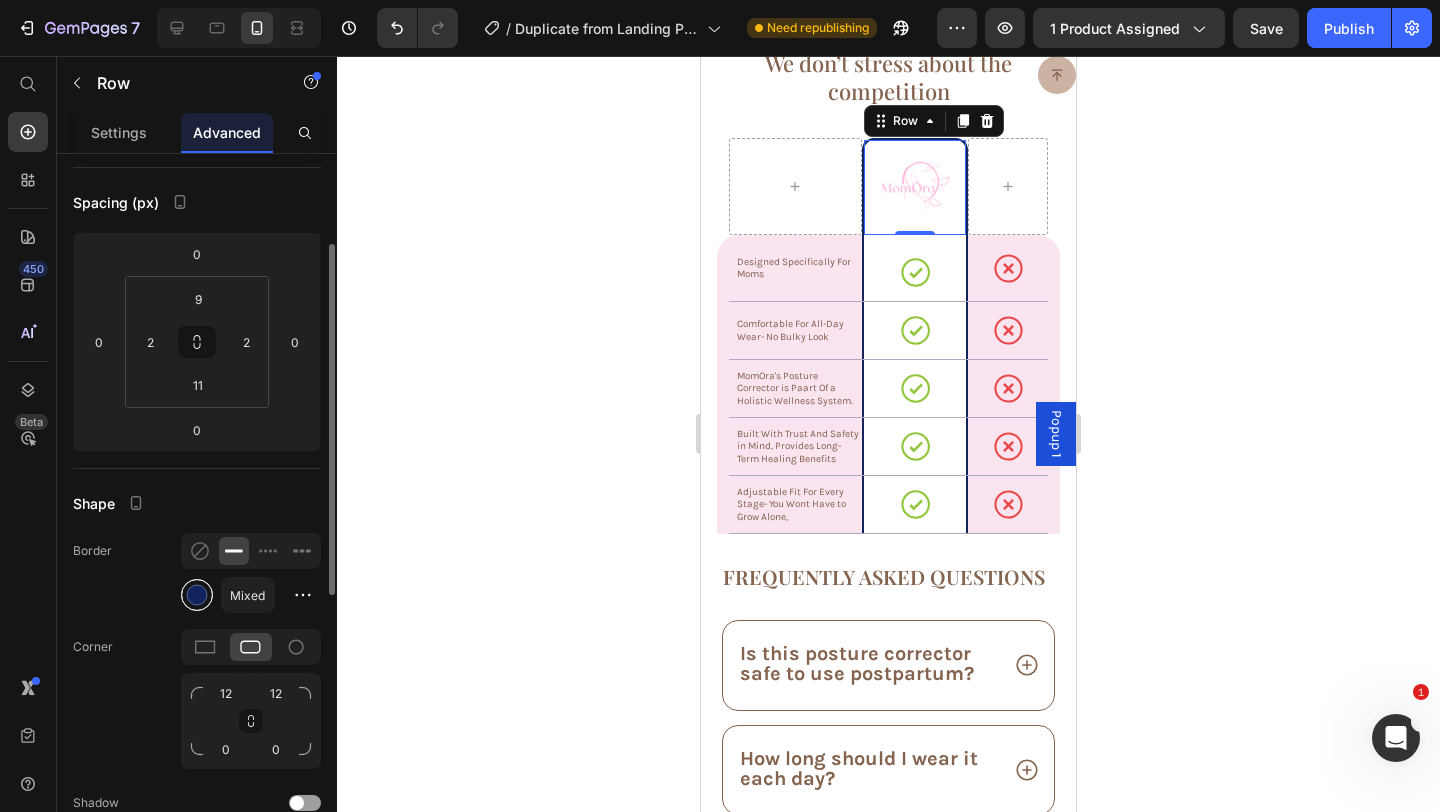 click at bounding box center (197, 595) 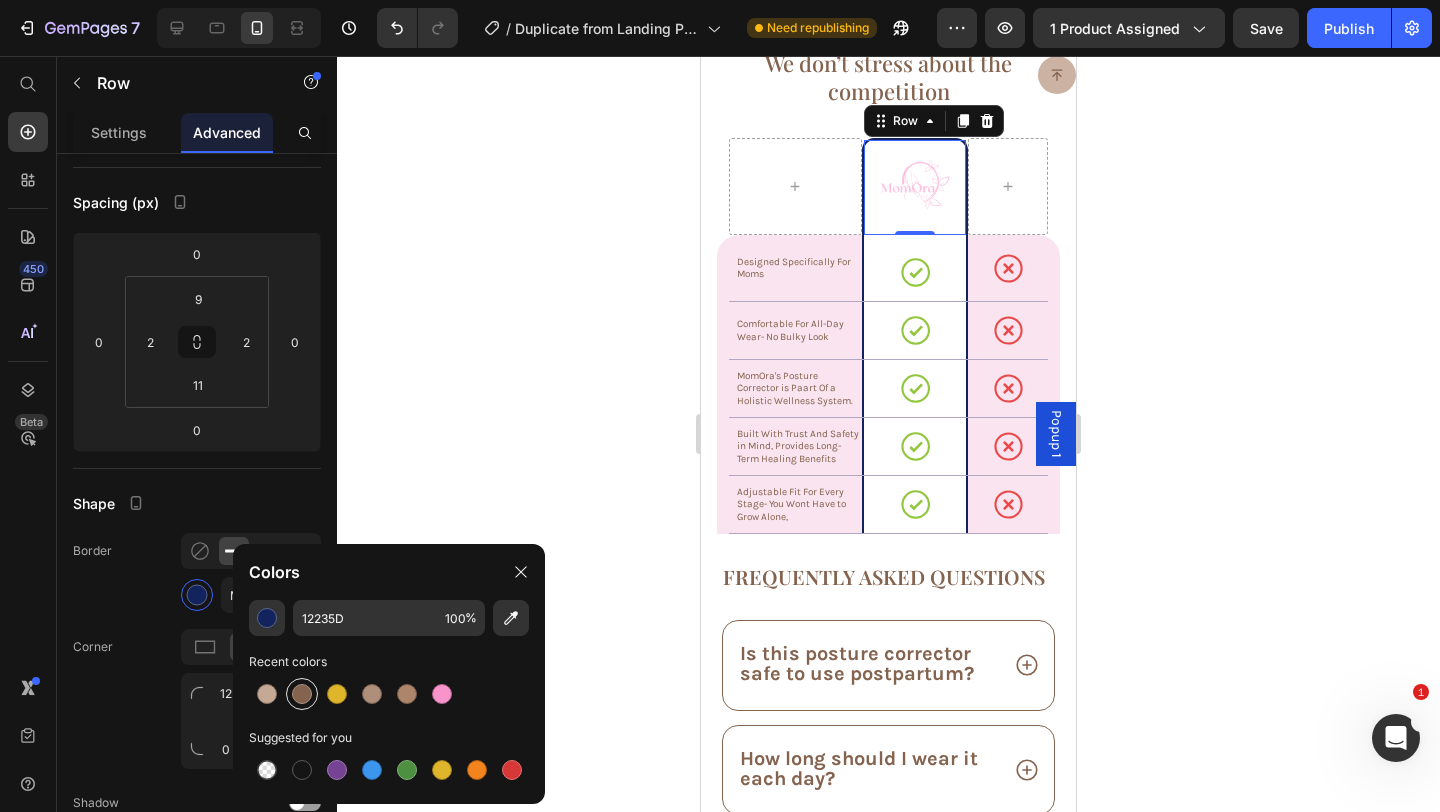 click at bounding box center (302, 694) 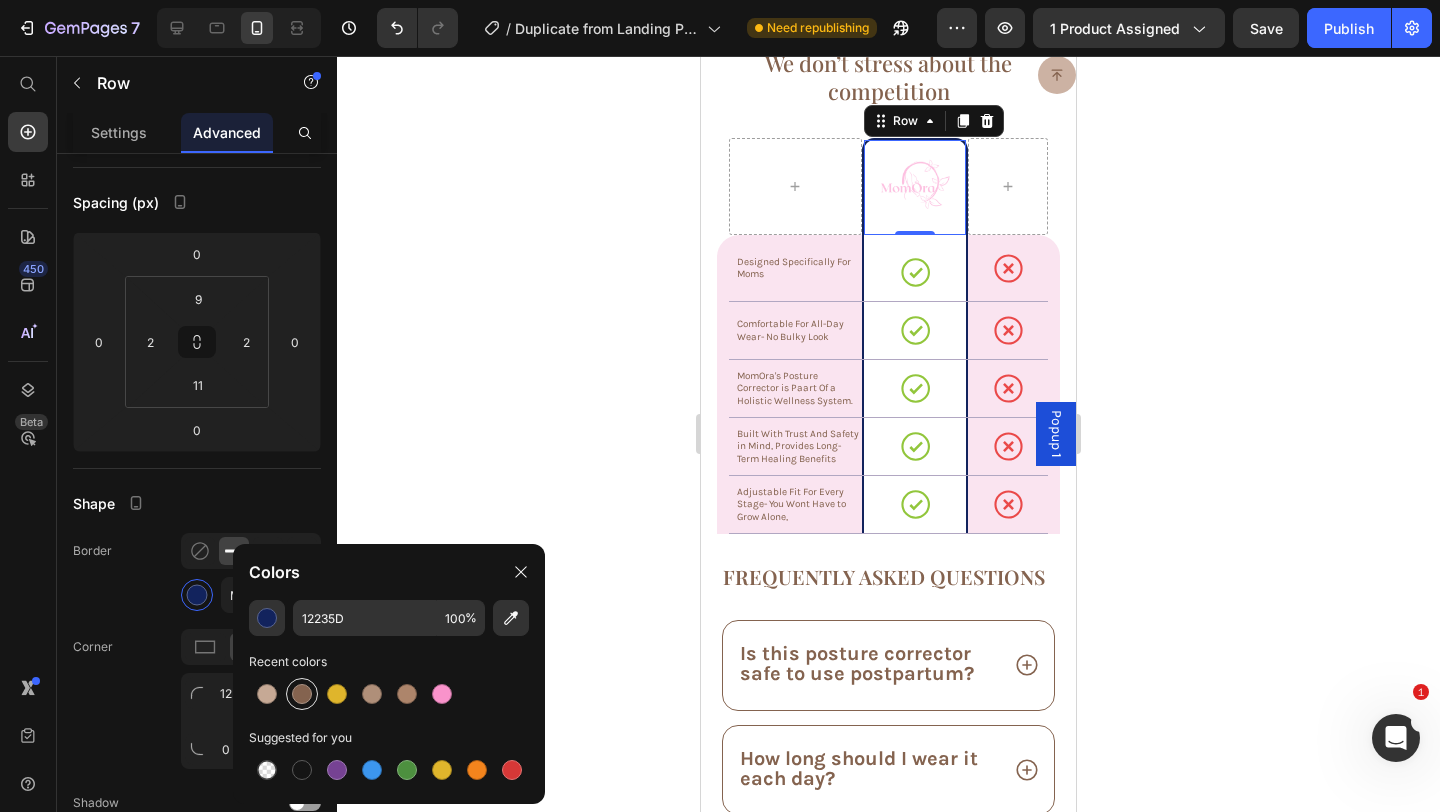 type on "84634F" 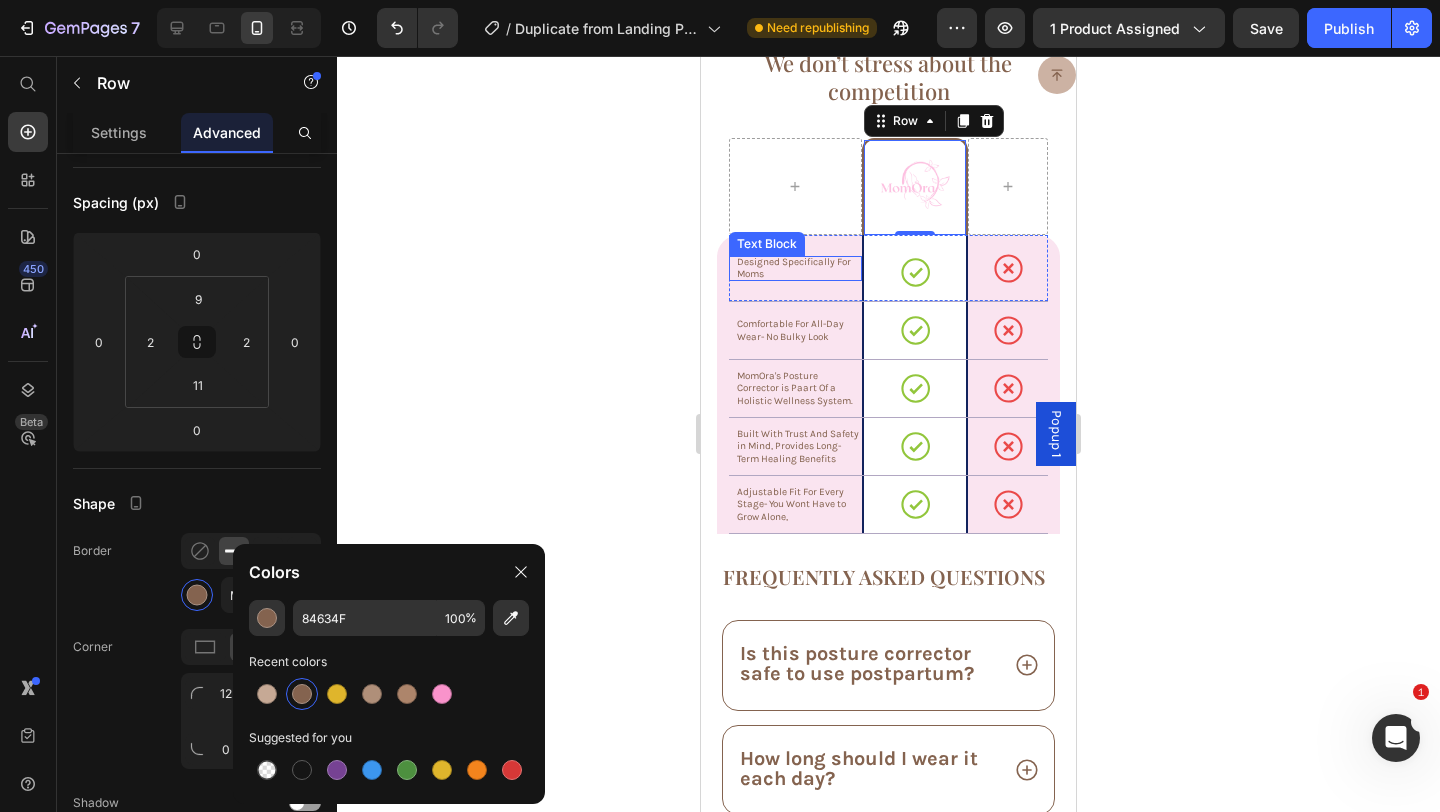 click on "Designed Specifically For Moms" at bounding box center [798, 268] 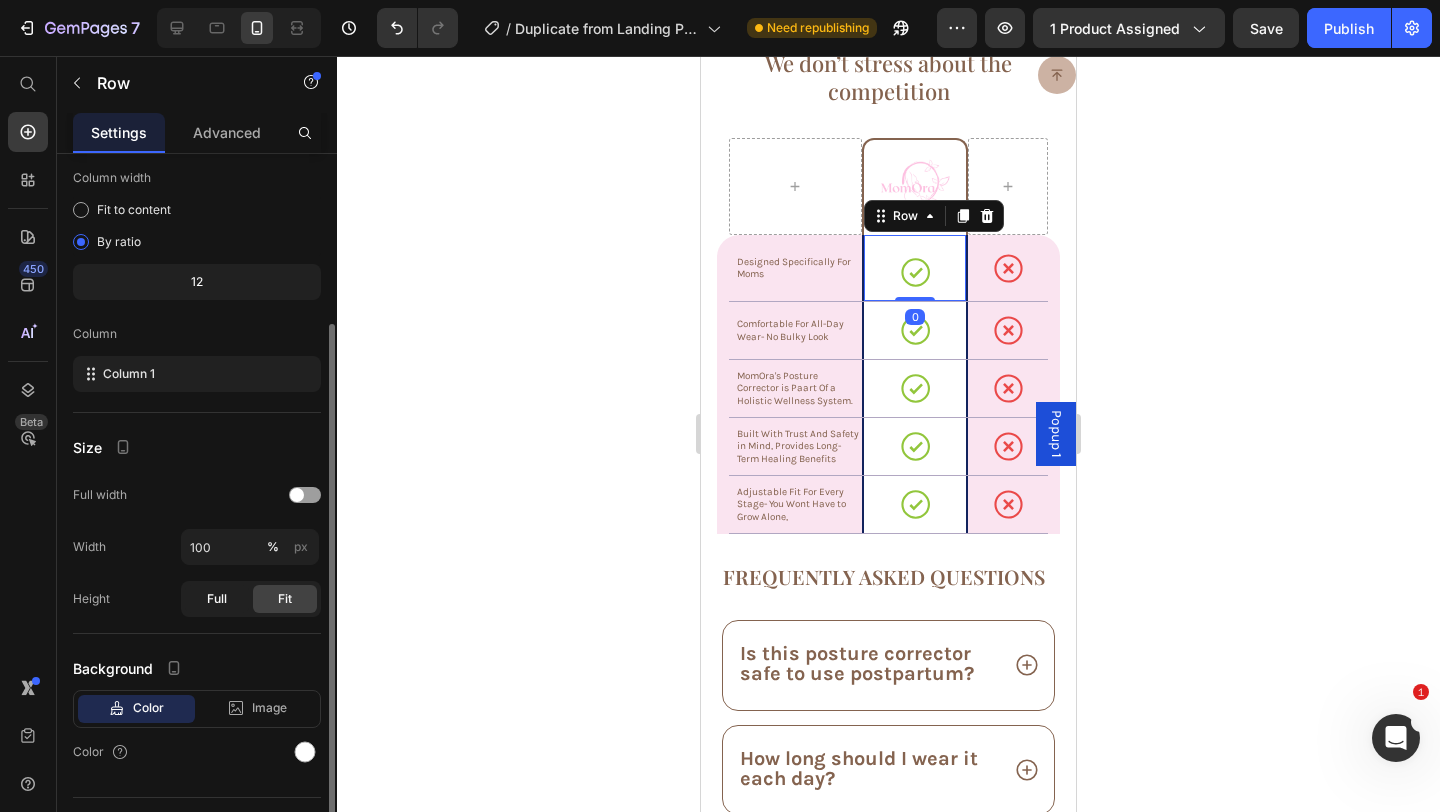 scroll, scrollTop: 153, scrollLeft: 0, axis: vertical 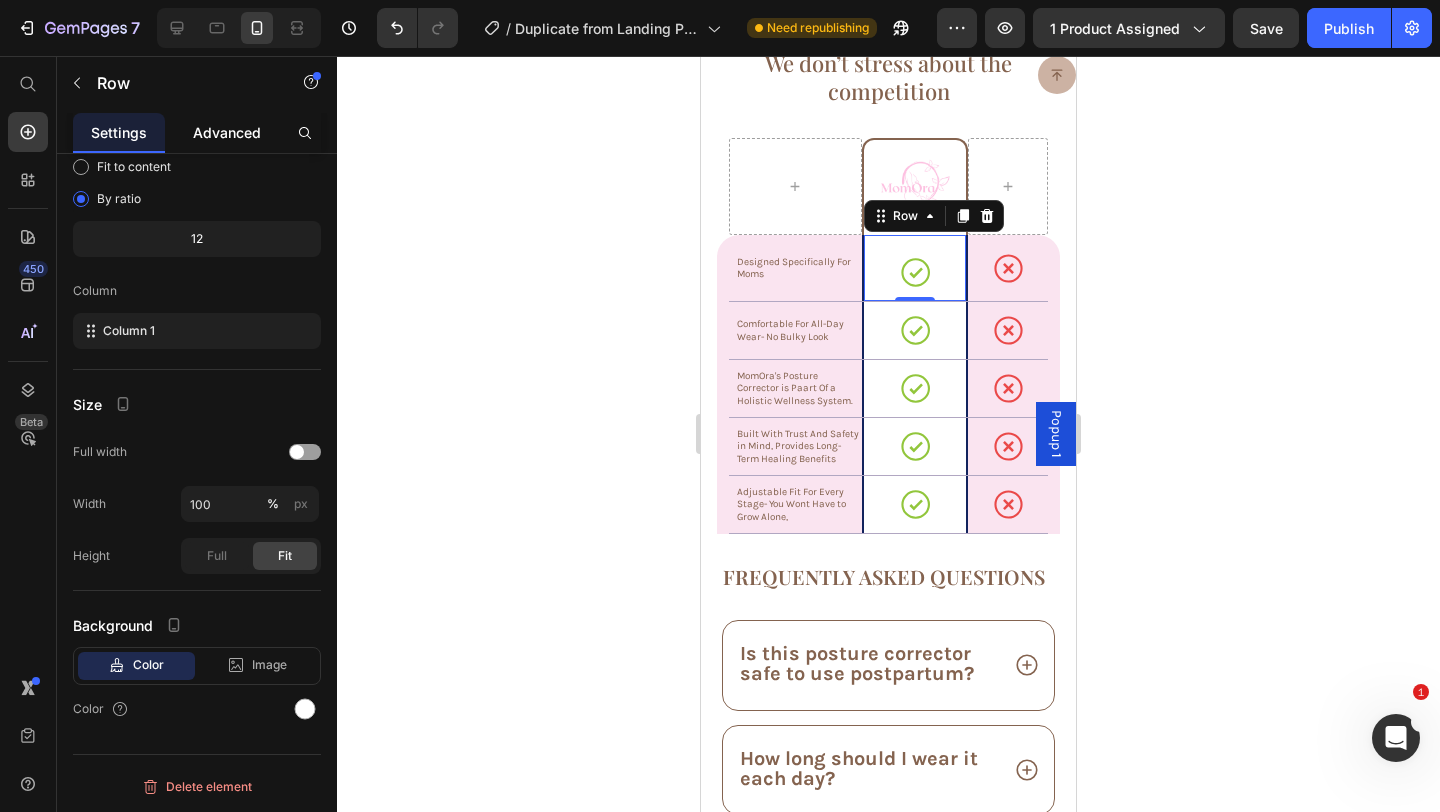 click on "Advanced" at bounding box center (227, 132) 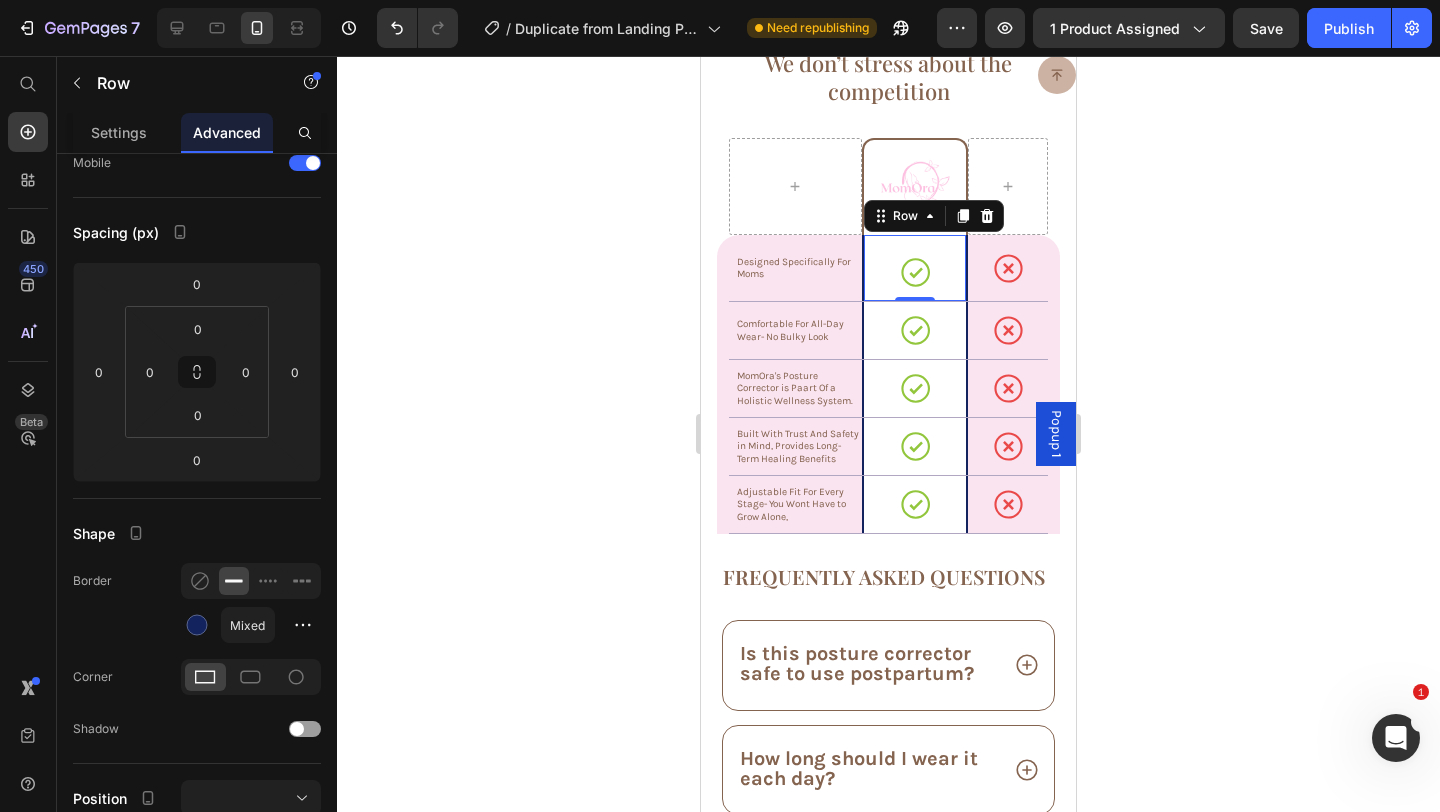 scroll, scrollTop: 0, scrollLeft: 0, axis: both 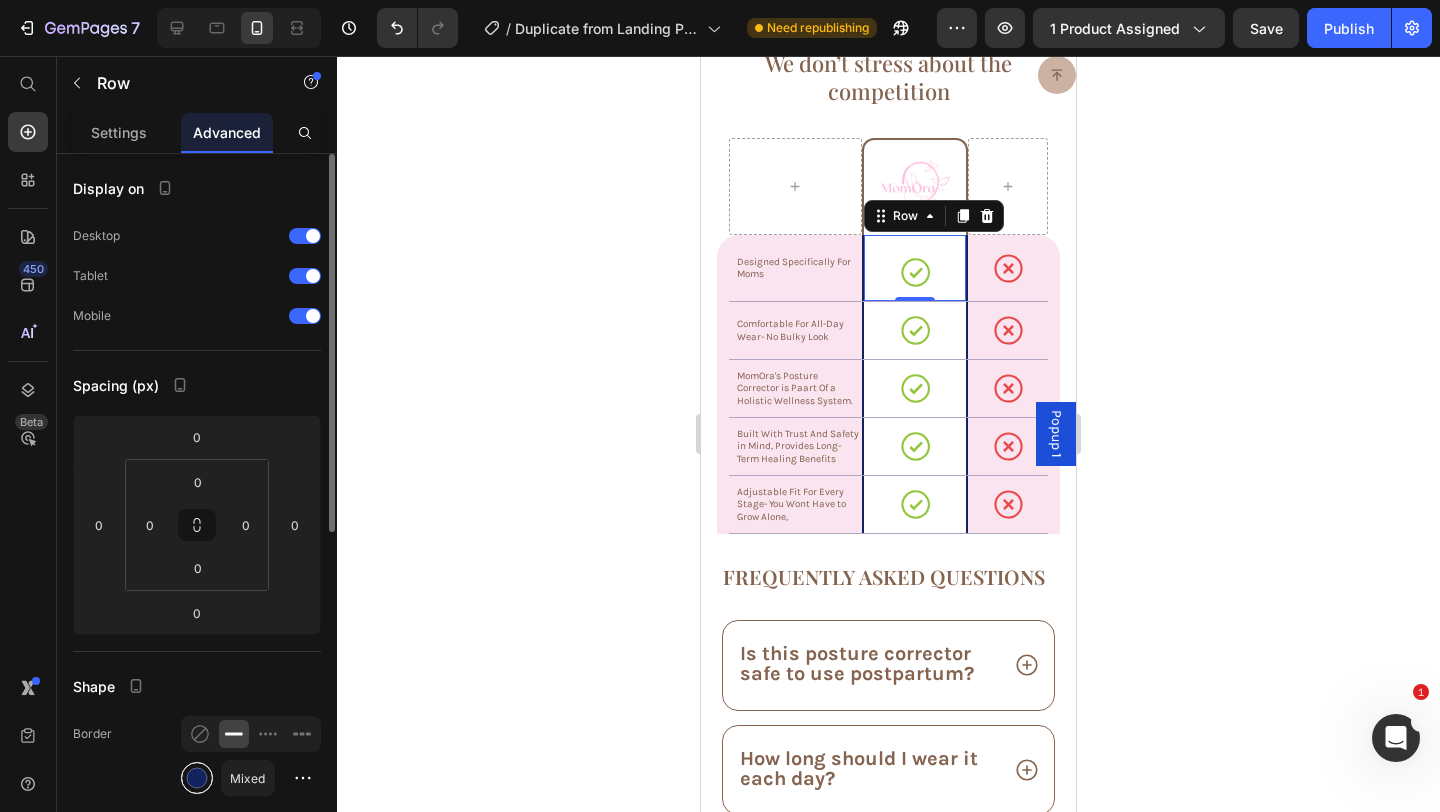 click at bounding box center [197, 778] 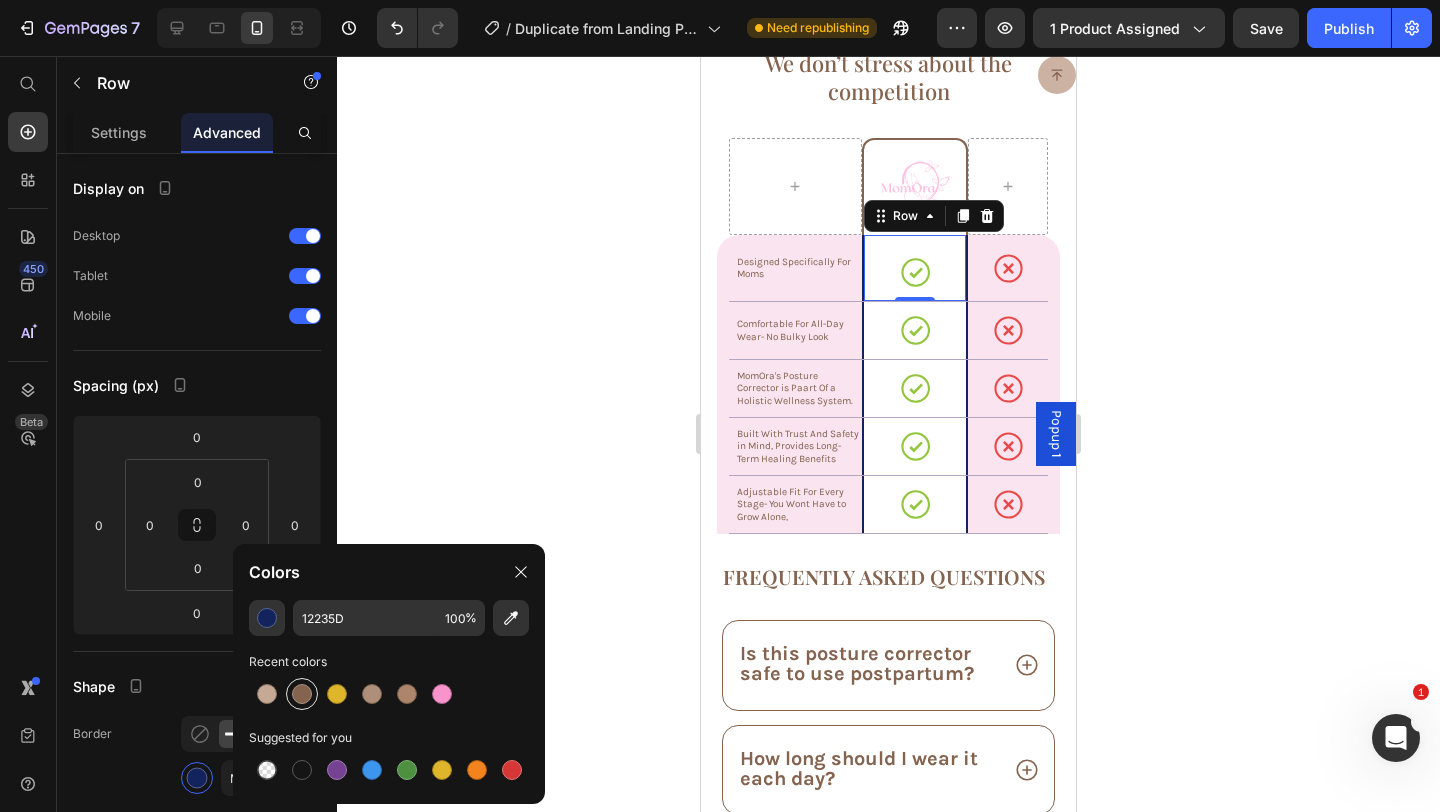 click at bounding box center [302, 694] 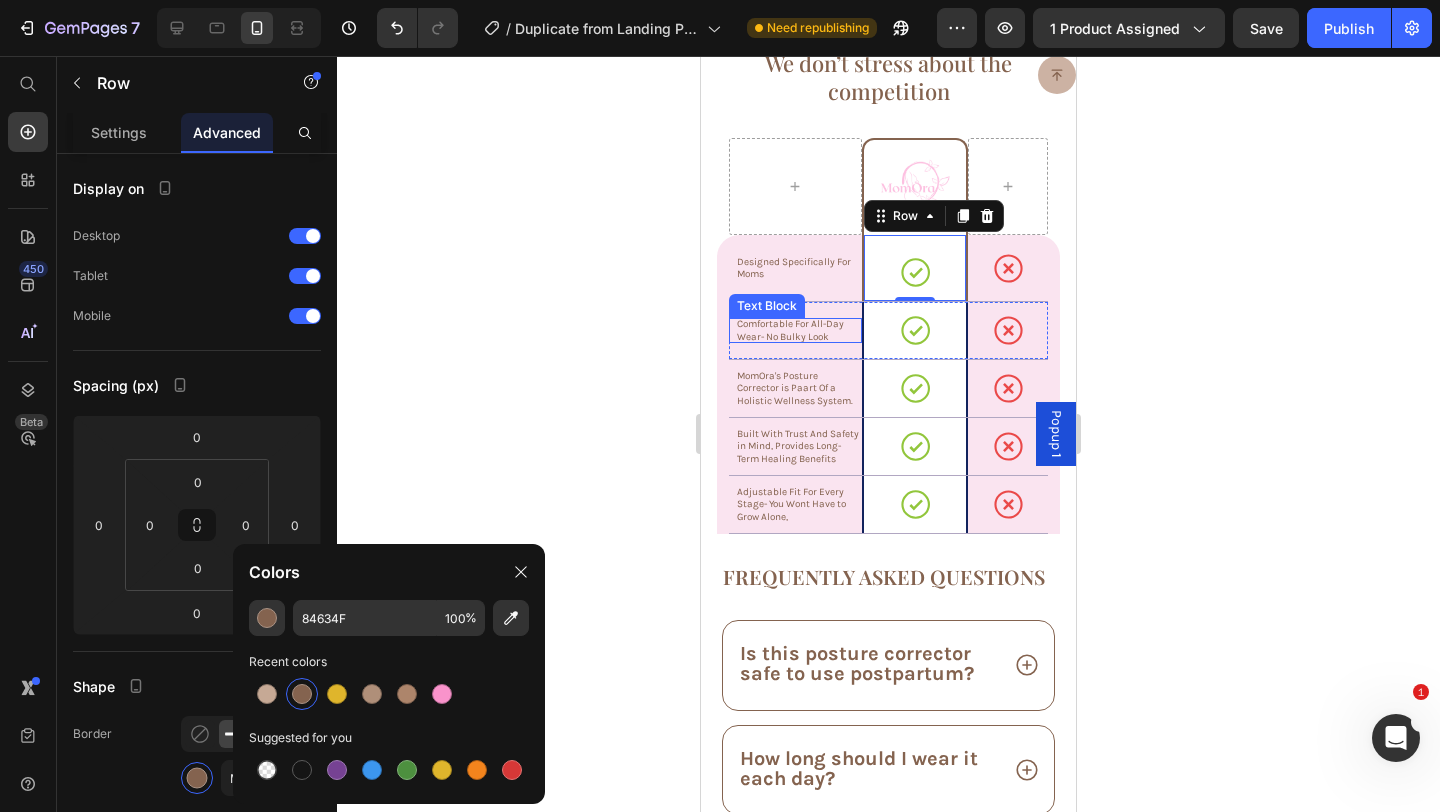 click on "Comfortable For All-Day Wear- No Bulky Look" at bounding box center (798, 330) 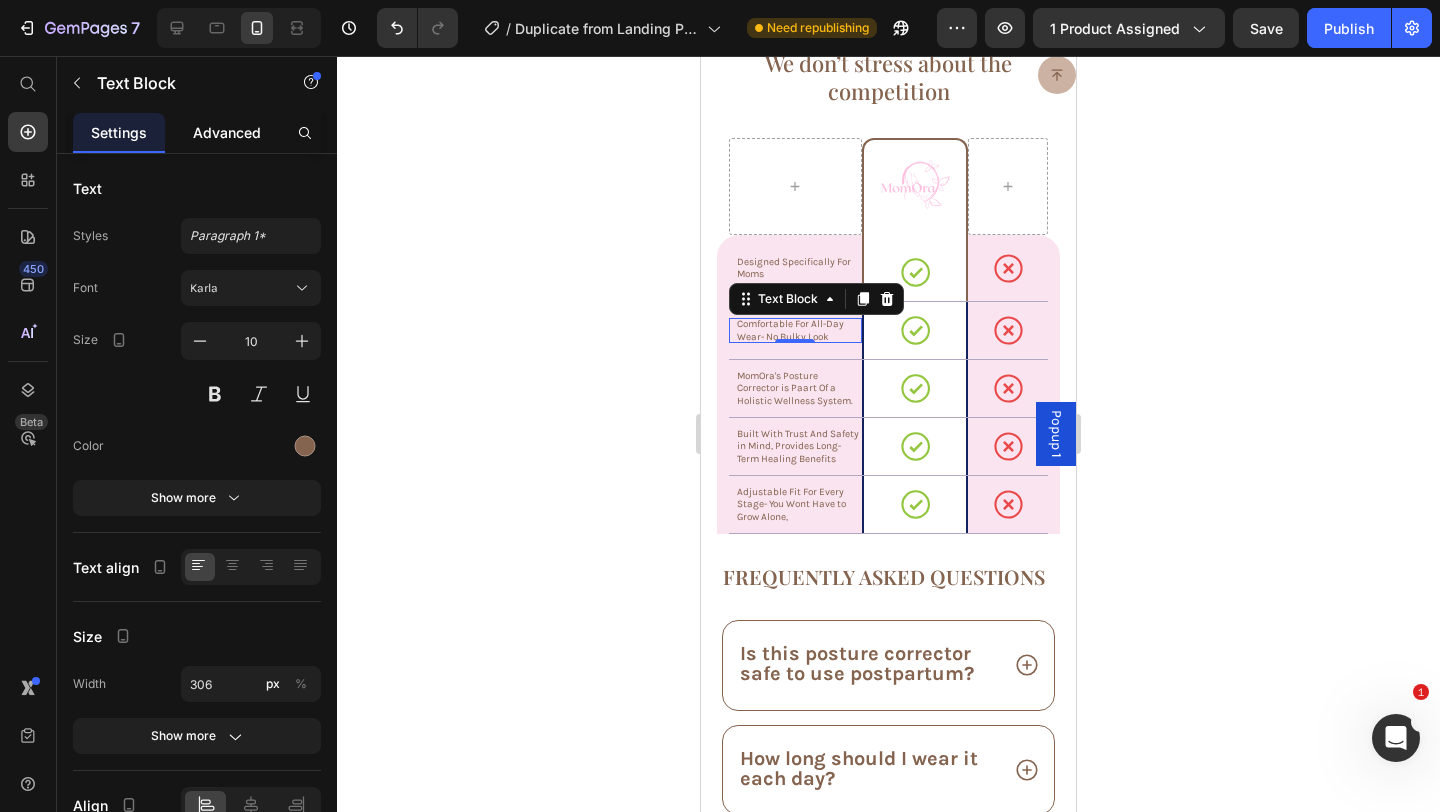 click on "Advanced" 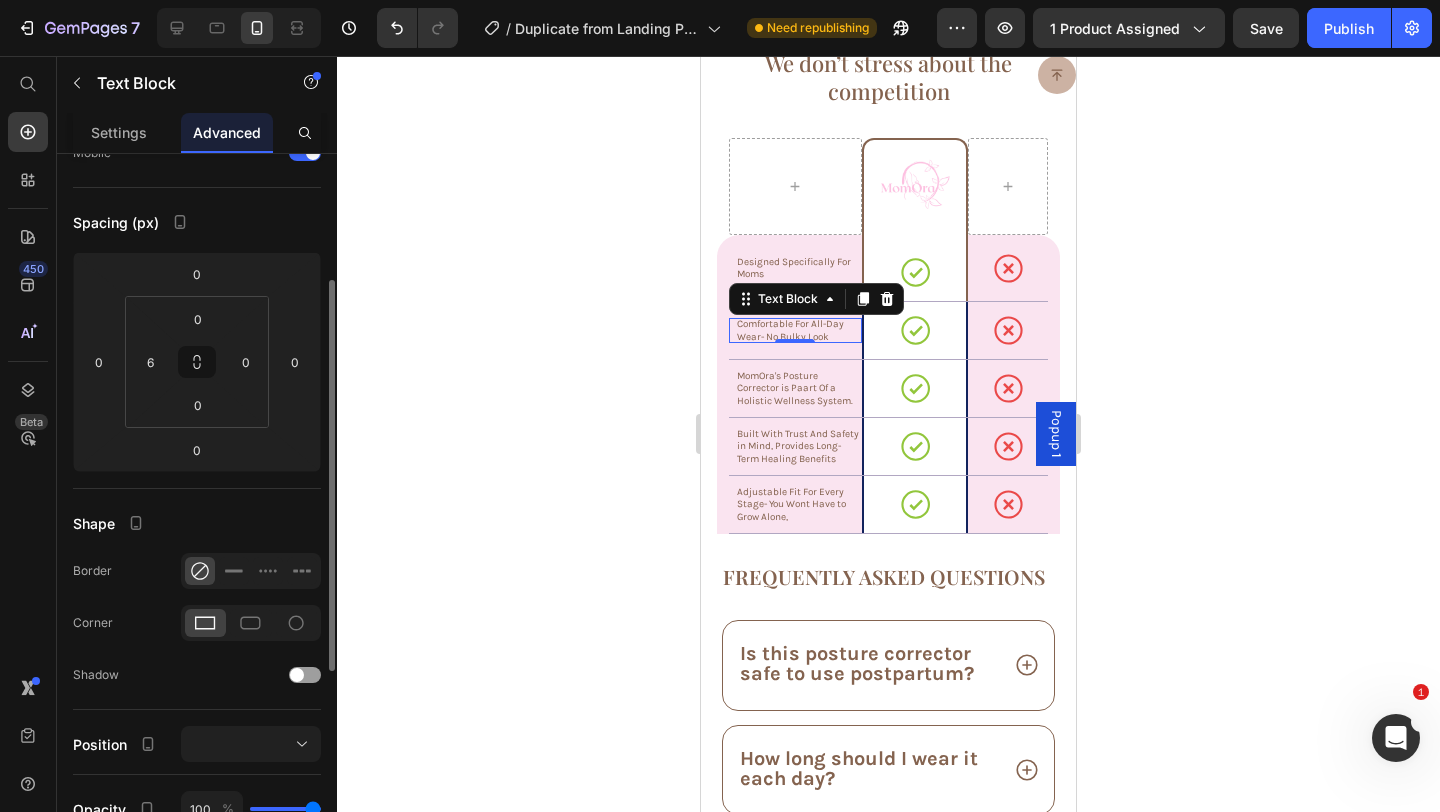 scroll, scrollTop: 191, scrollLeft: 0, axis: vertical 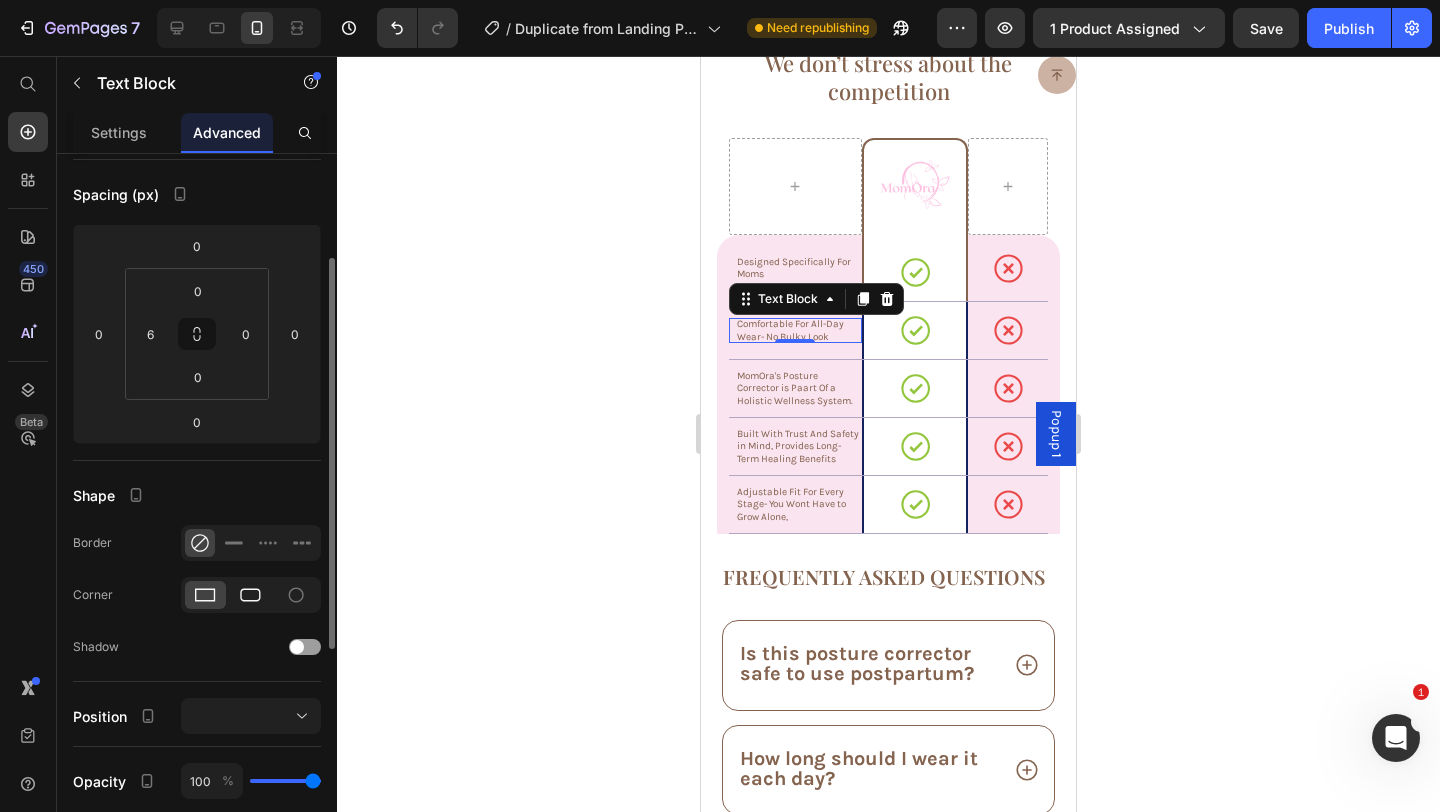 click 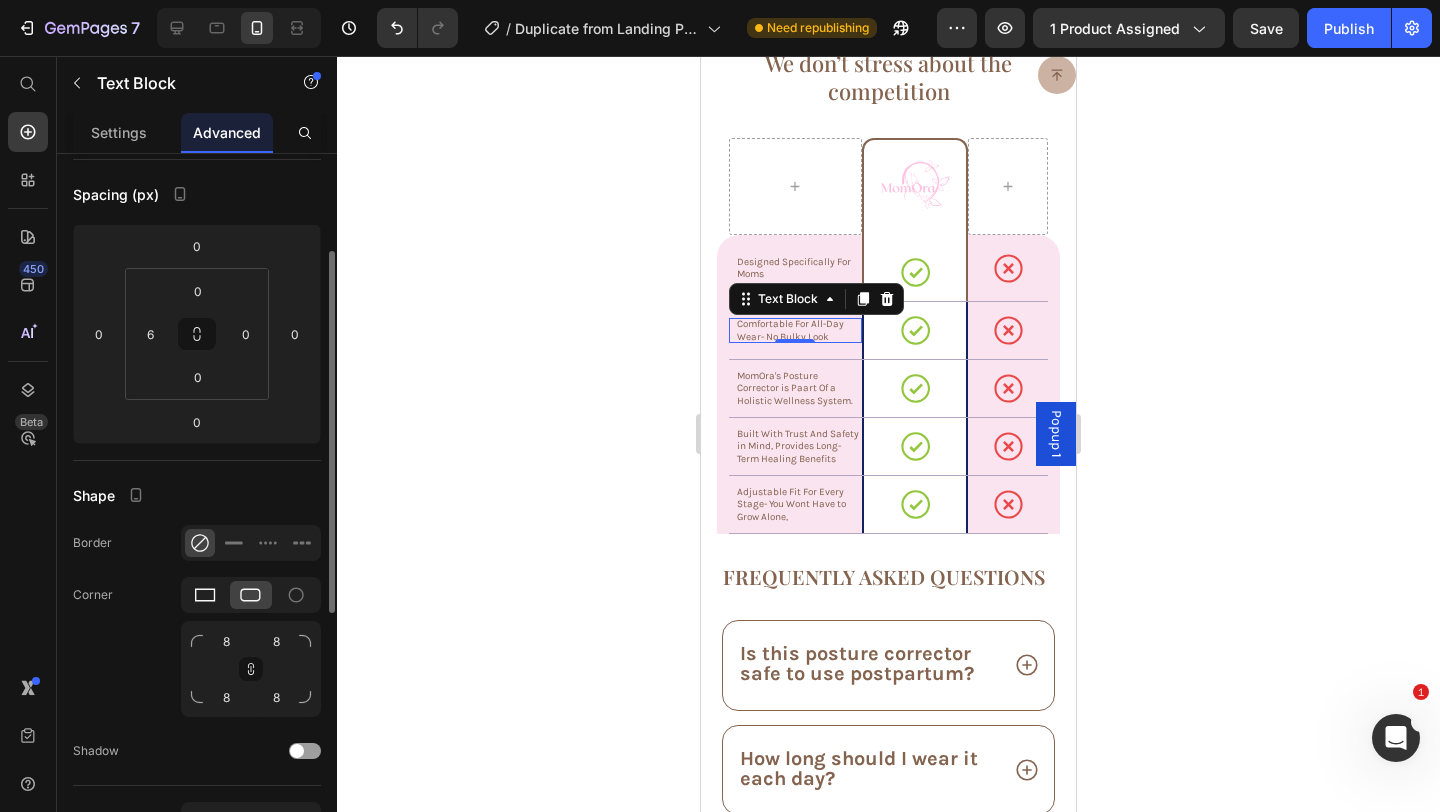 click 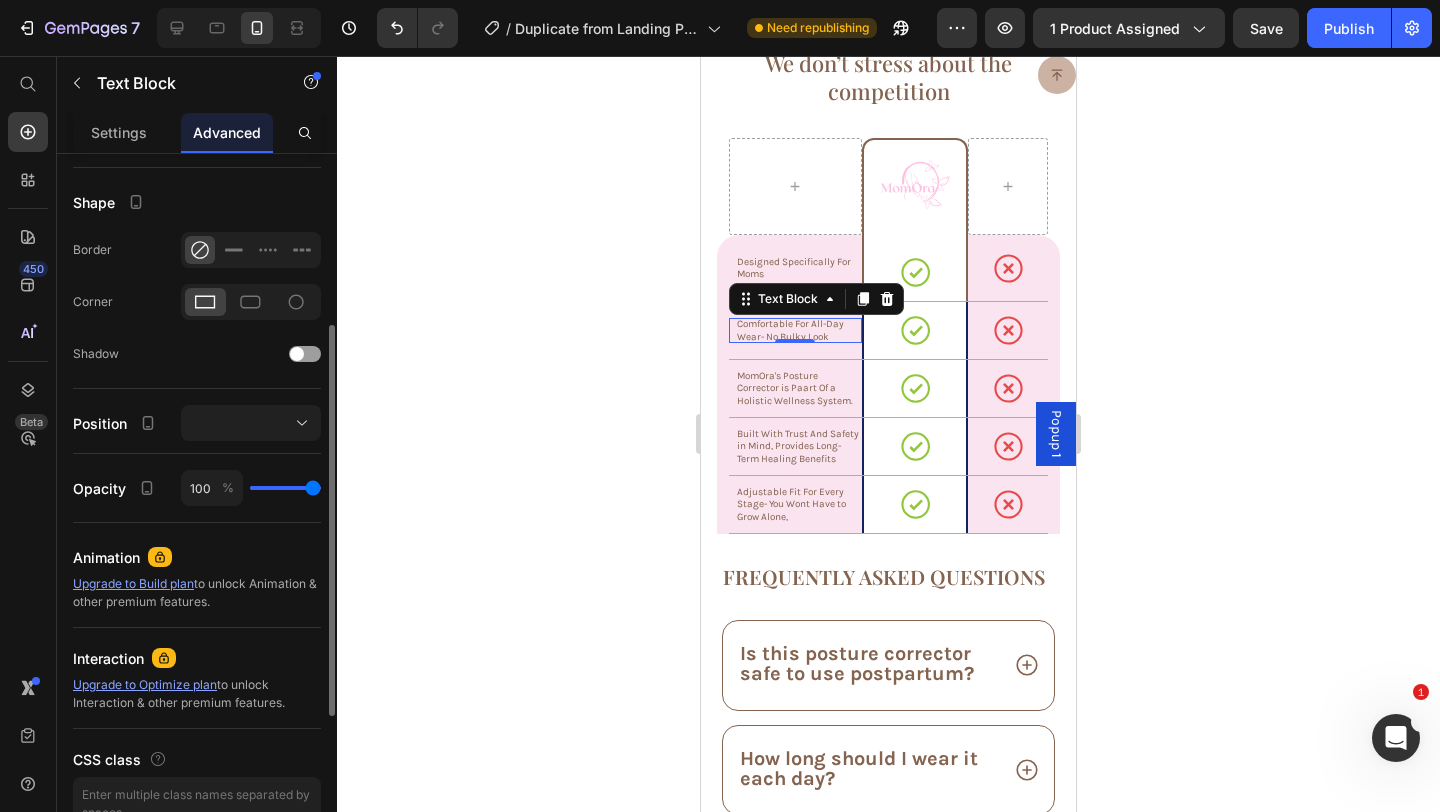 scroll, scrollTop: 0, scrollLeft: 0, axis: both 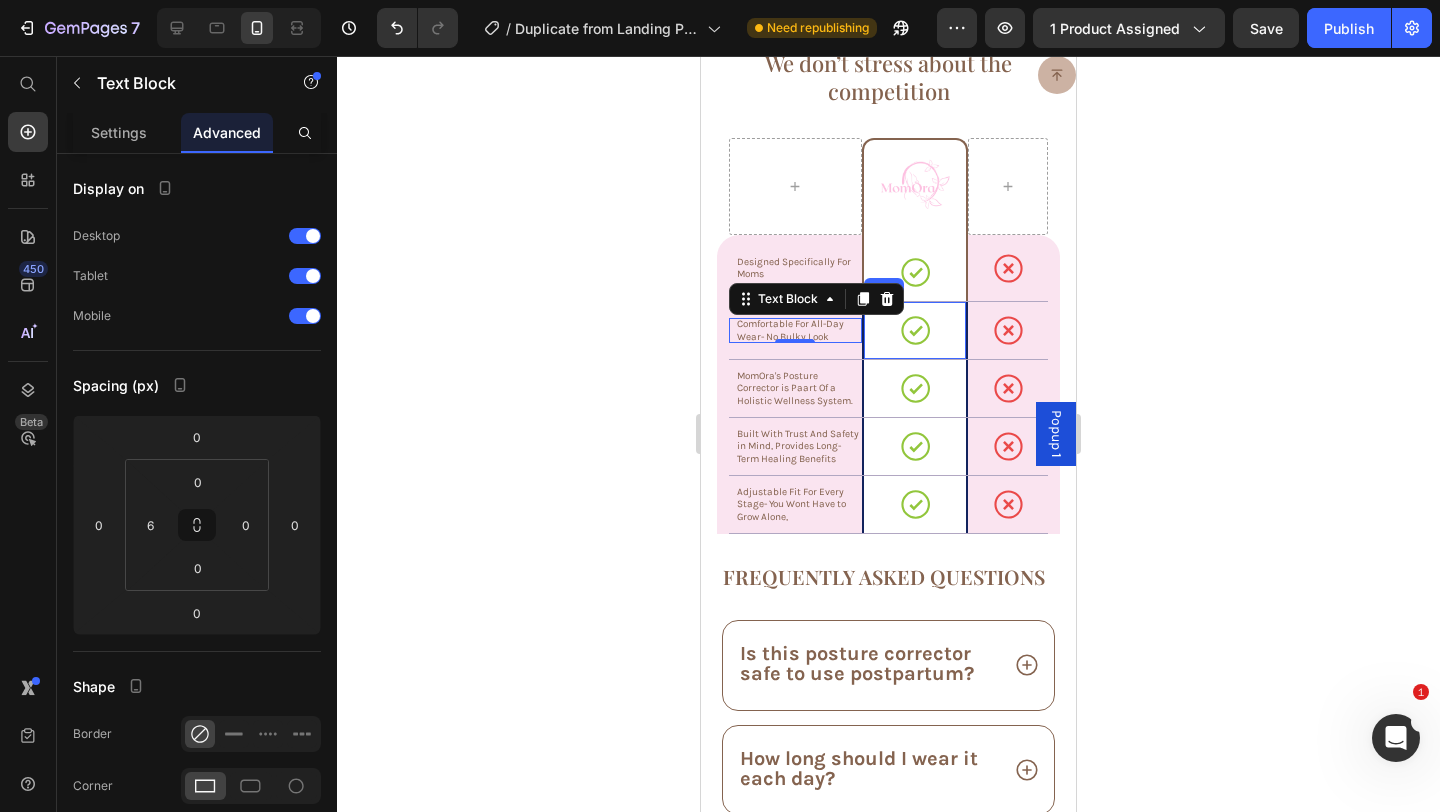 click on "Icon" at bounding box center (915, 330) 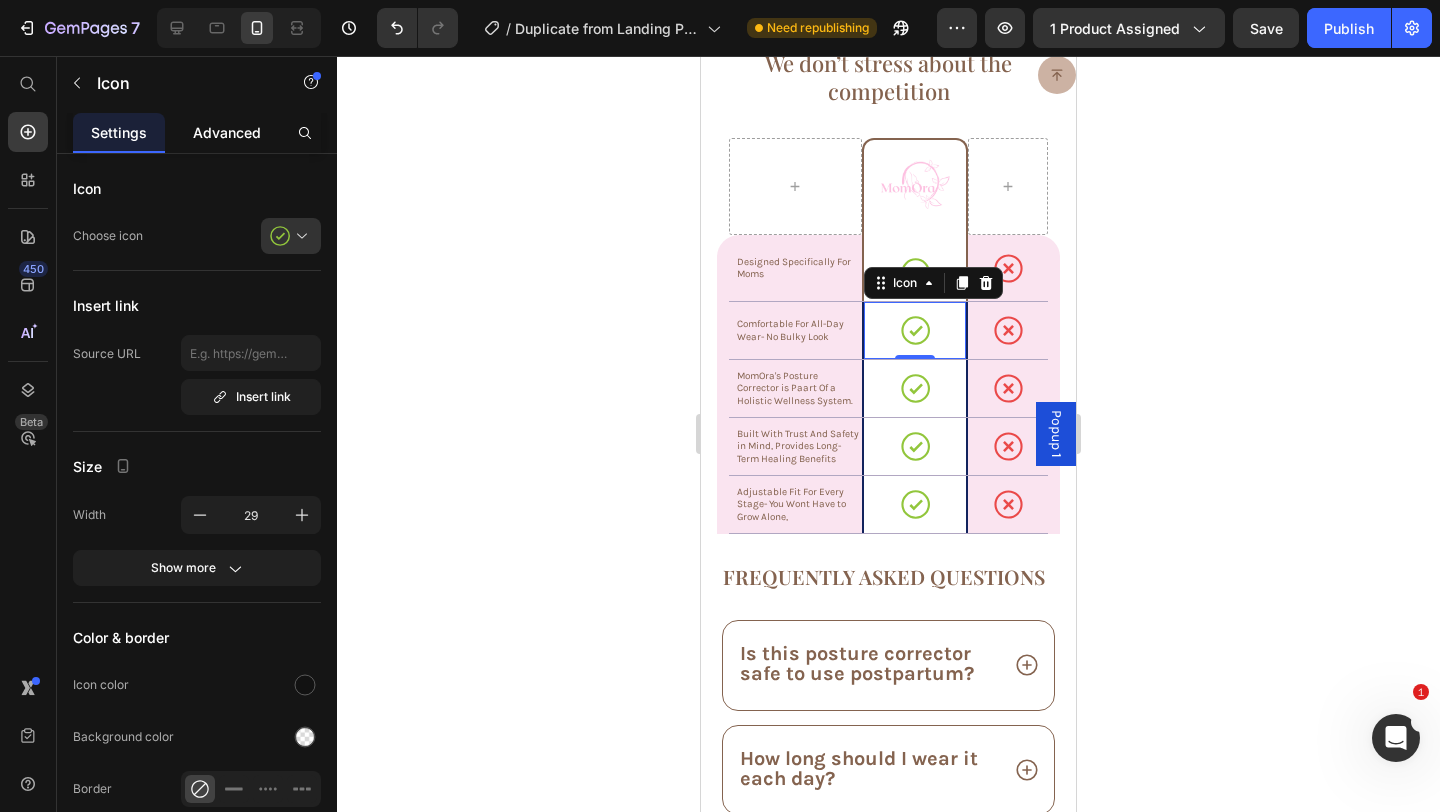click on "Advanced" at bounding box center (227, 132) 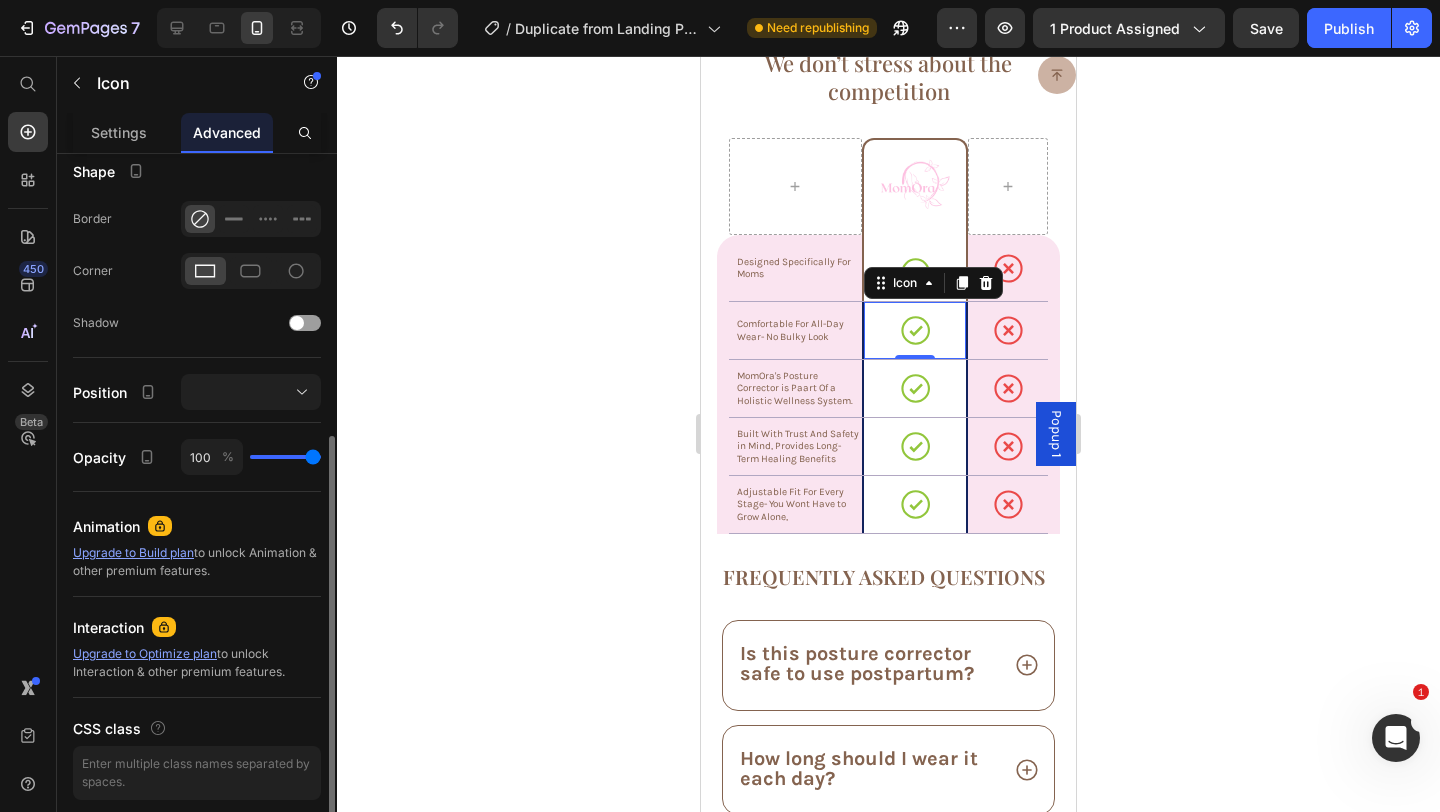scroll, scrollTop: 590, scrollLeft: 0, axis: vertical 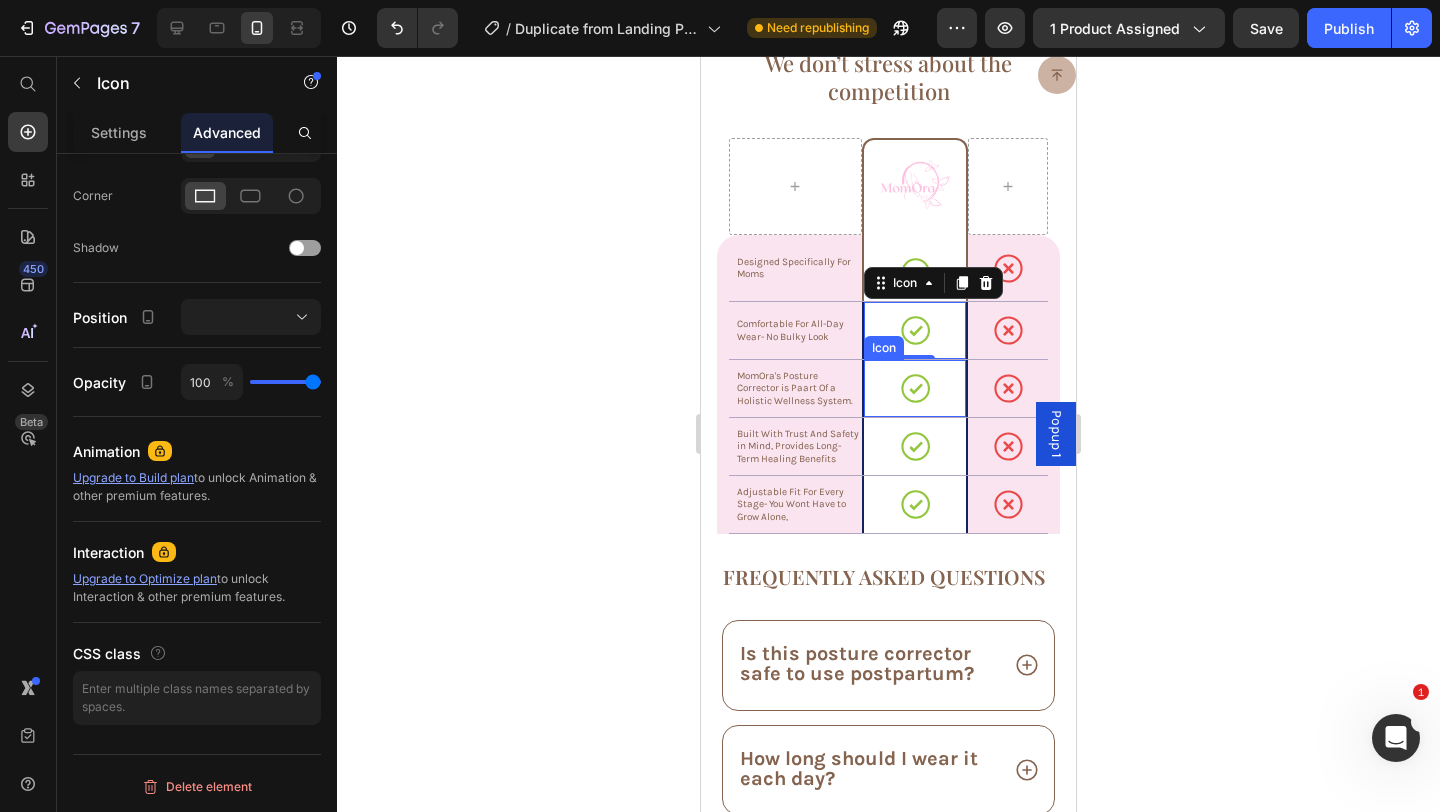 click on "Icon" at bounding box center [915, 388] 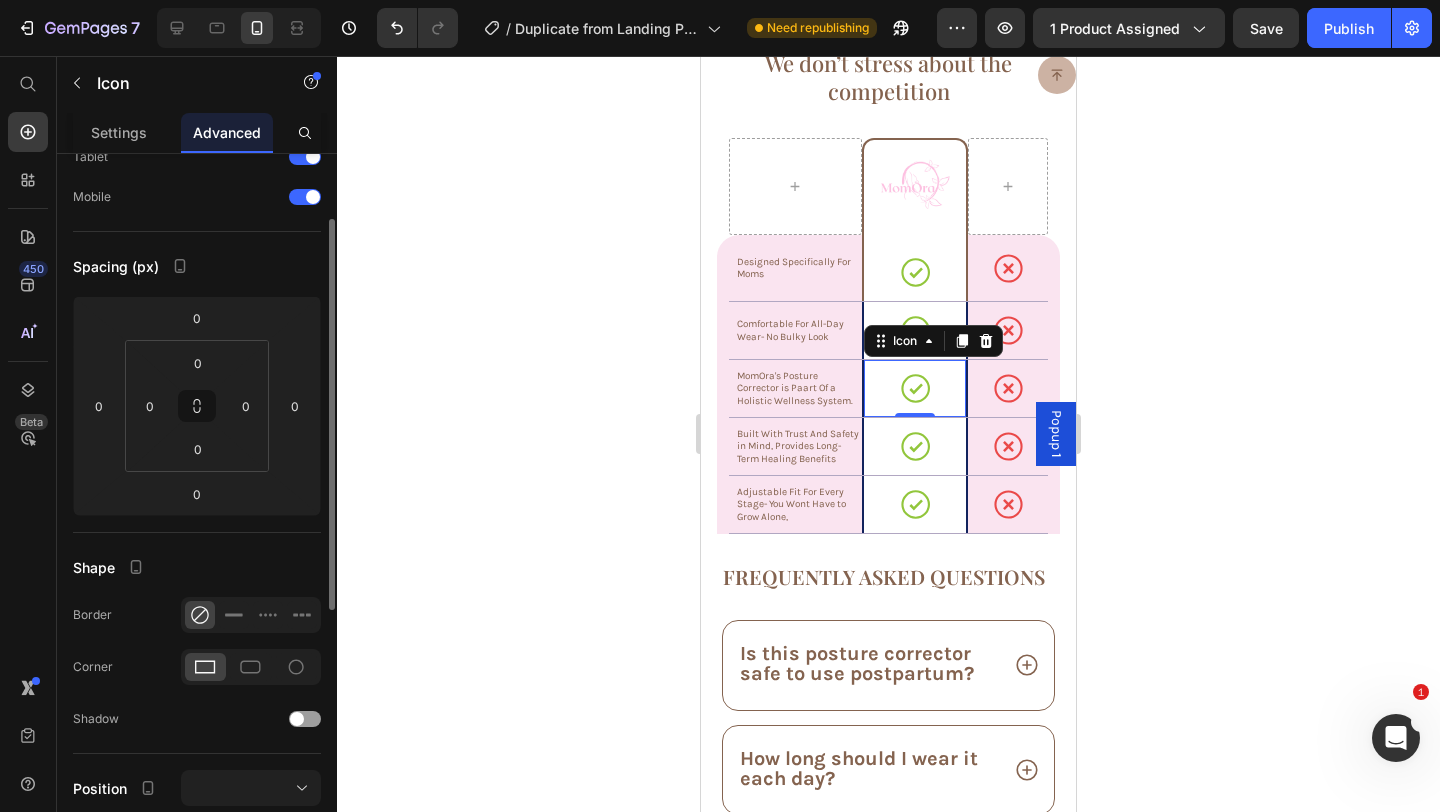 scroll, scrollTop: 129, scrollLeft: 0, axis: vertical 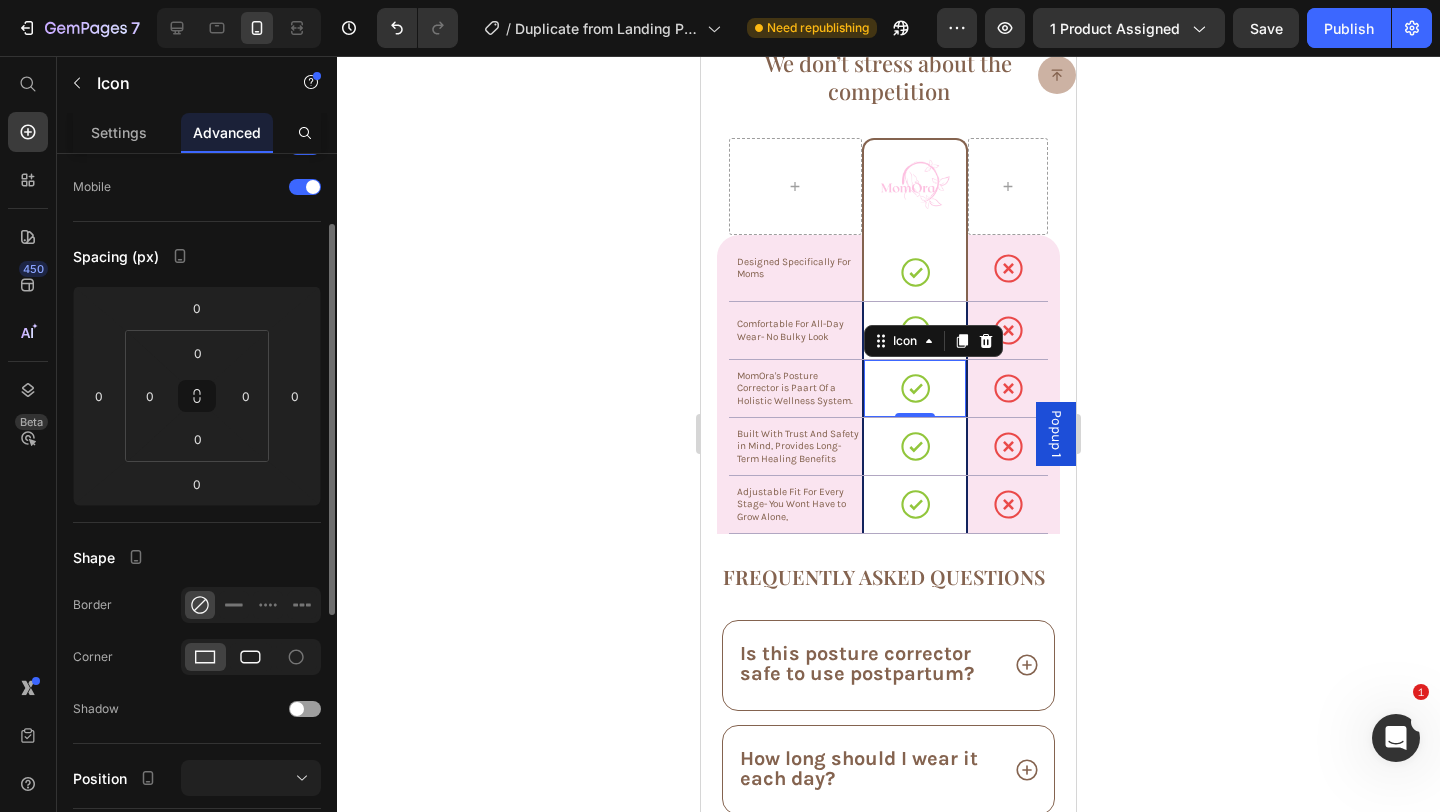 click 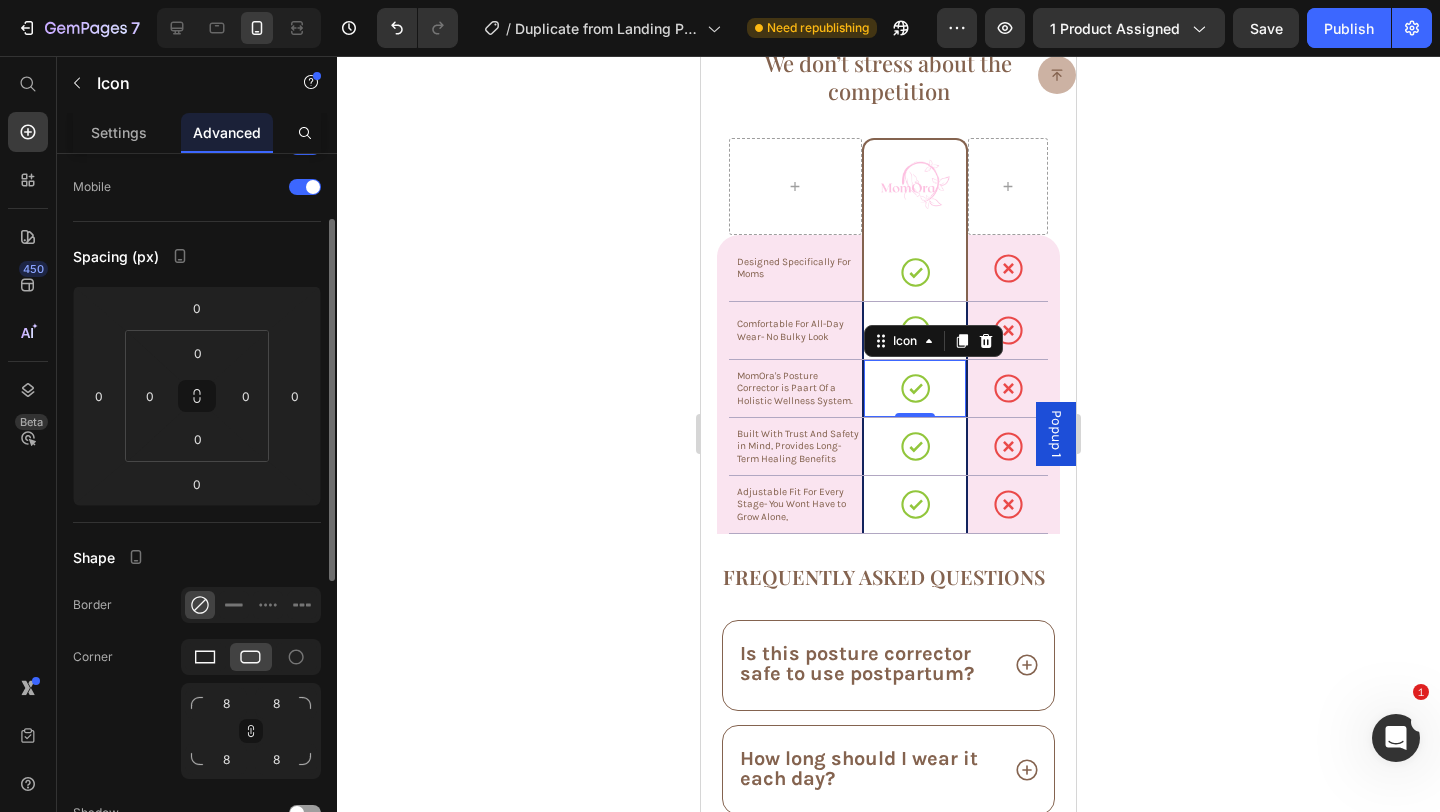 click 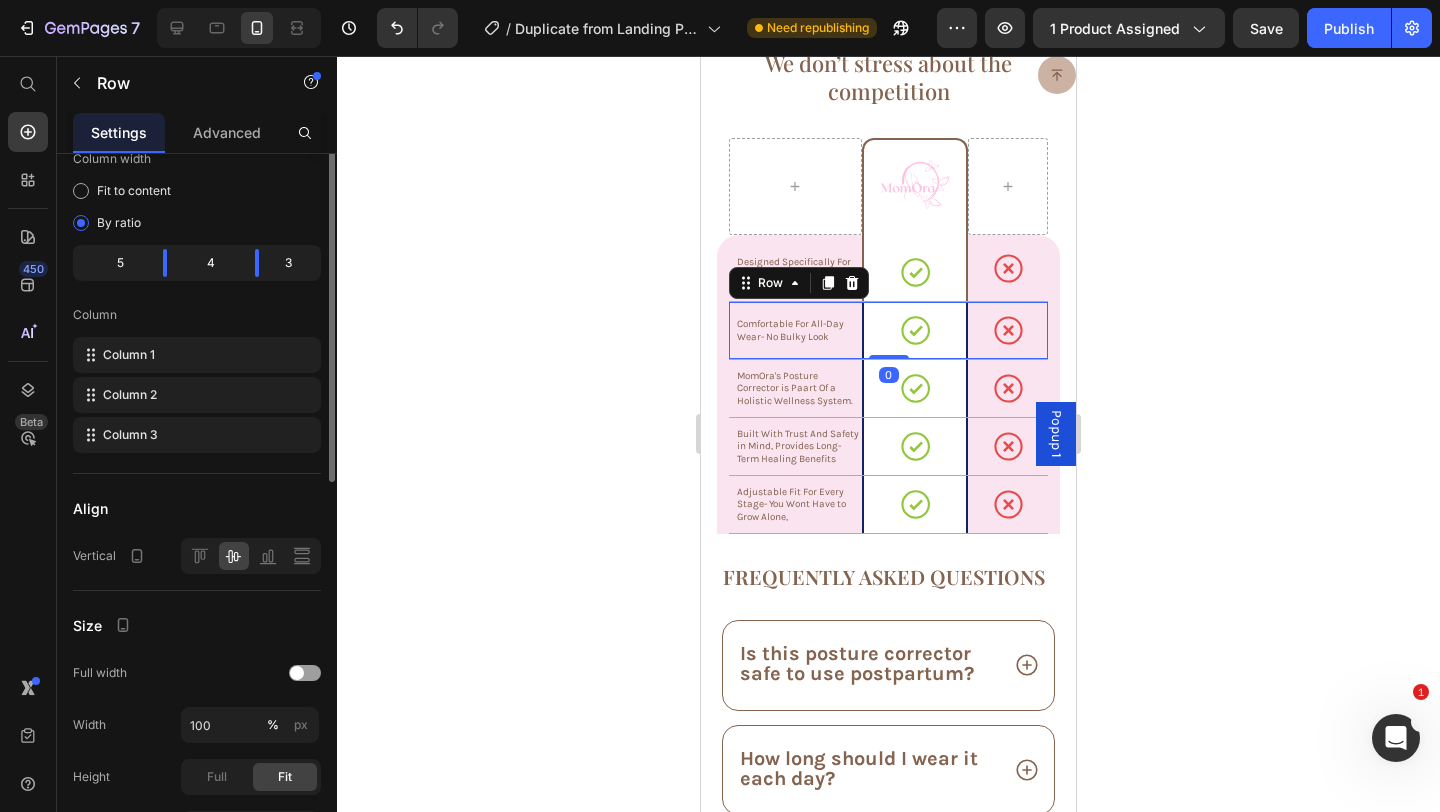 click on "Icon" at bounding box center (915, 330) 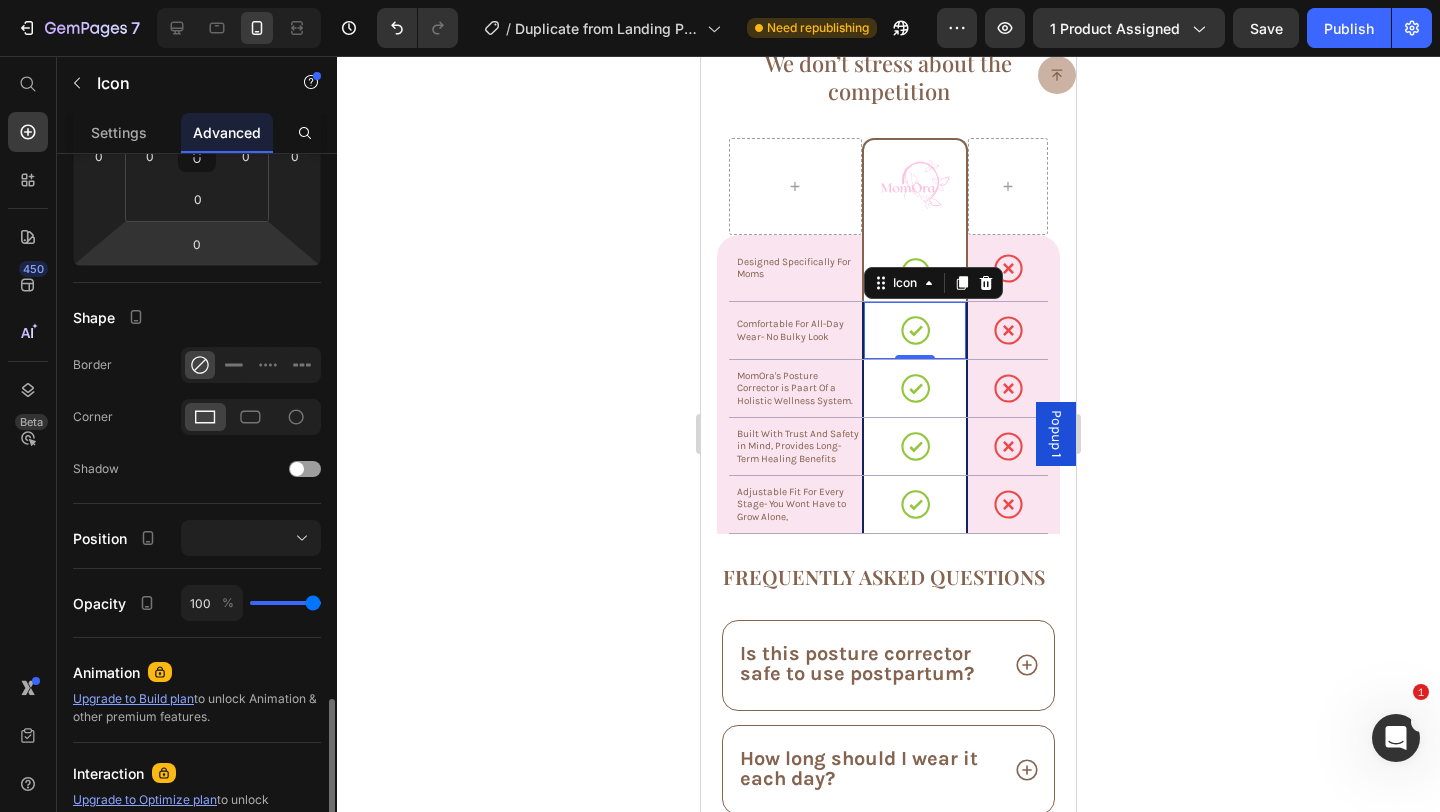 scroll, scrollTop: 590, scrollLeft: 0, axis: vertical 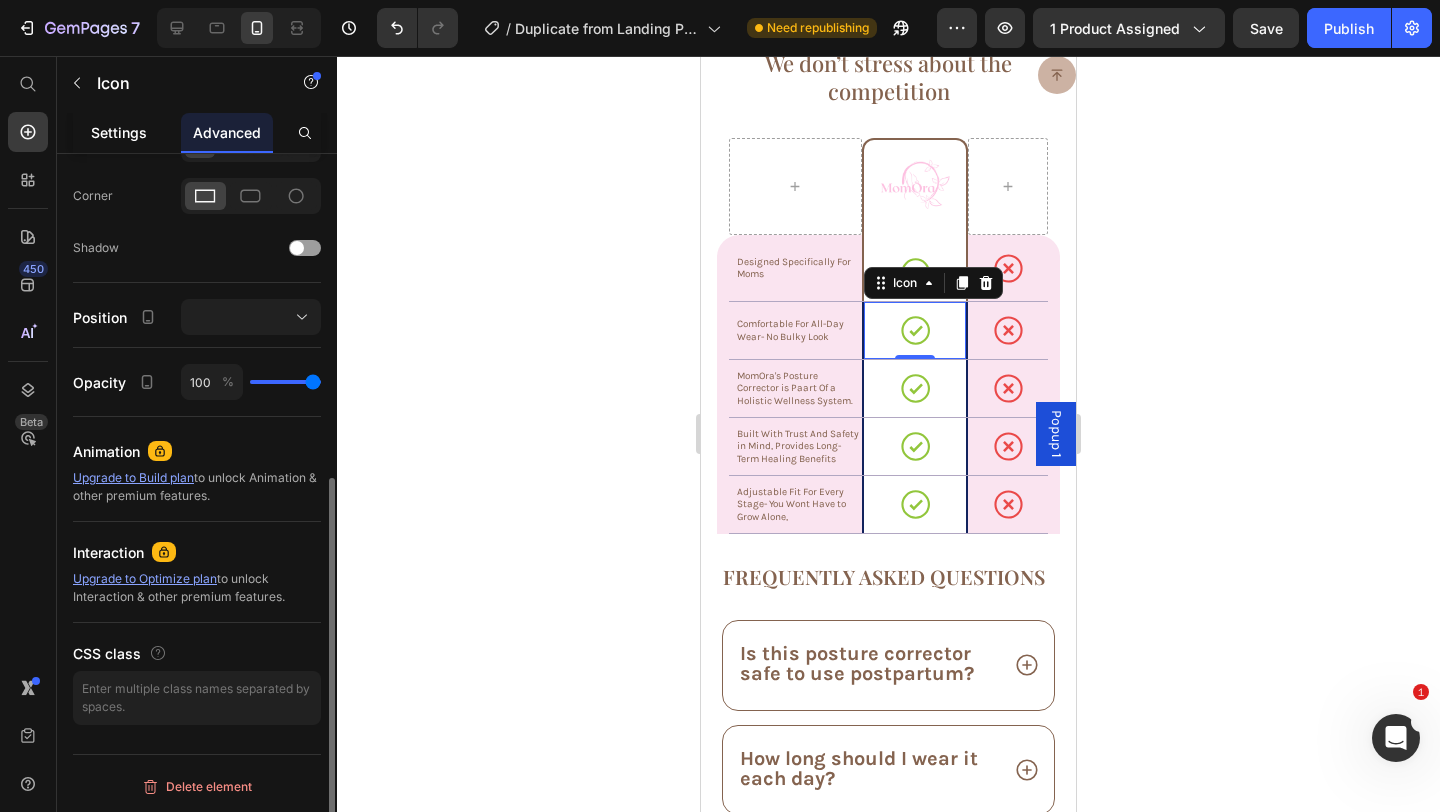 click on "Settings" at bounding box center [119, 132] 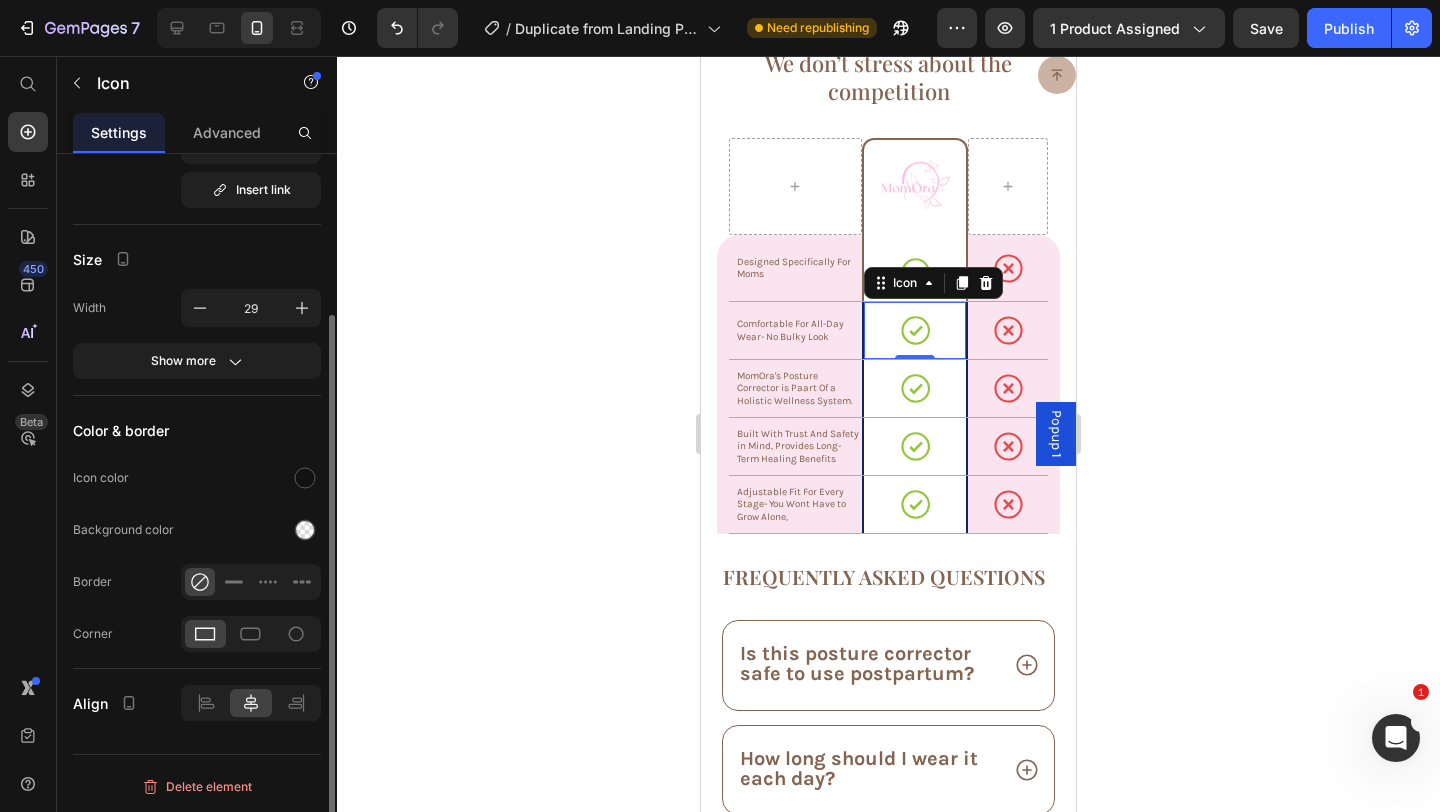 scroll, scrollTop: 0, scrollLeft: 0, axis: both 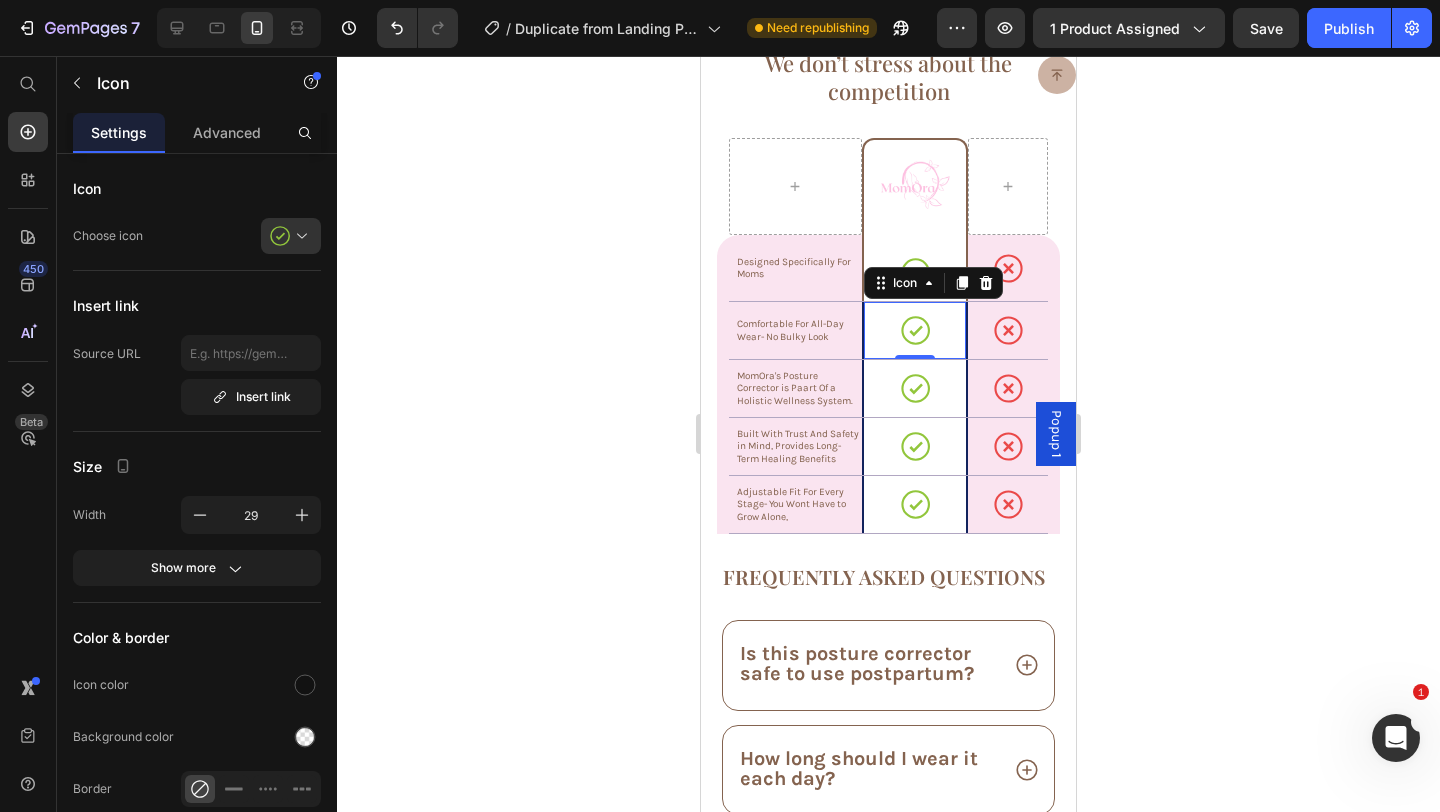click on "Icon" at bounding box center [933, 283] 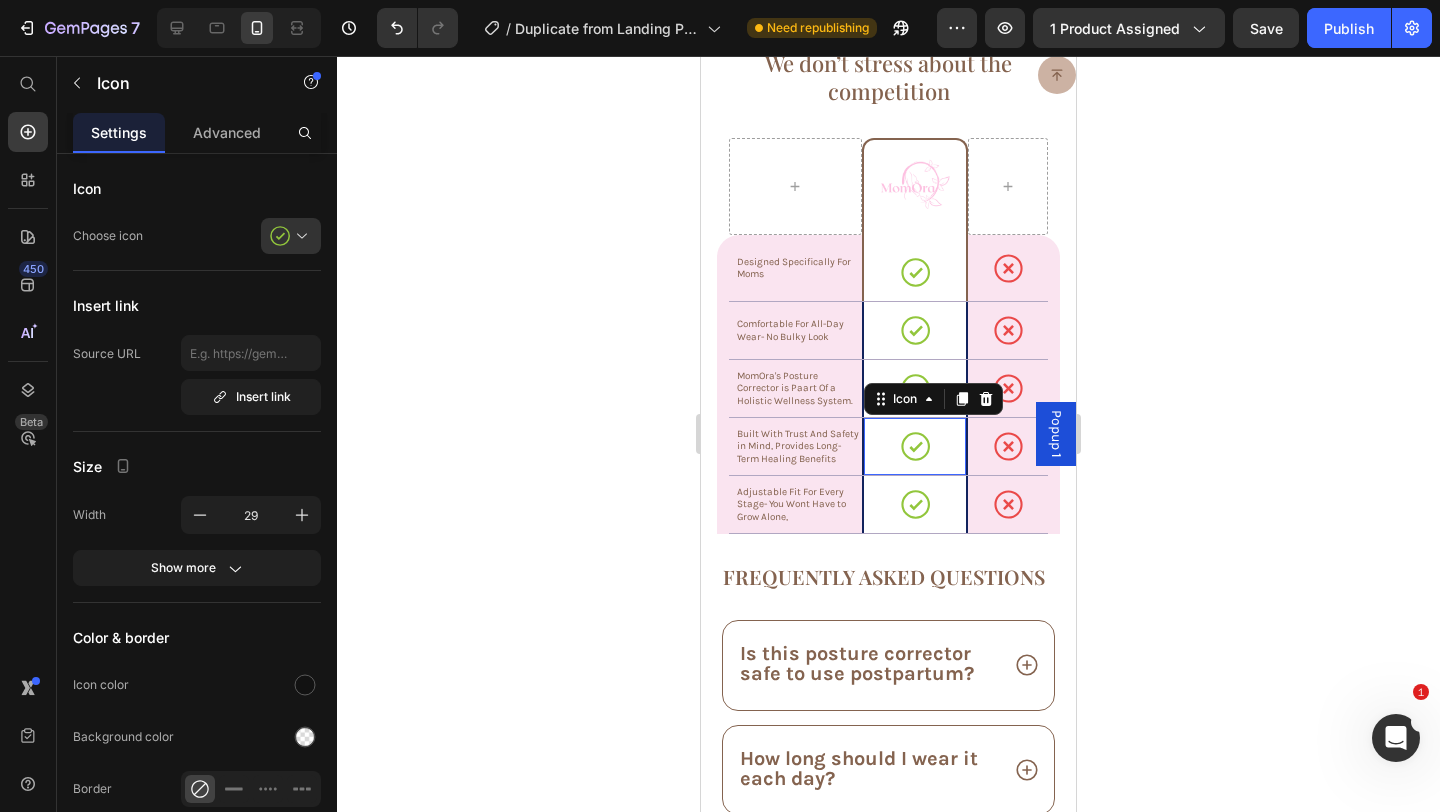click on "Icon   0" at bounding box center (915, 446) 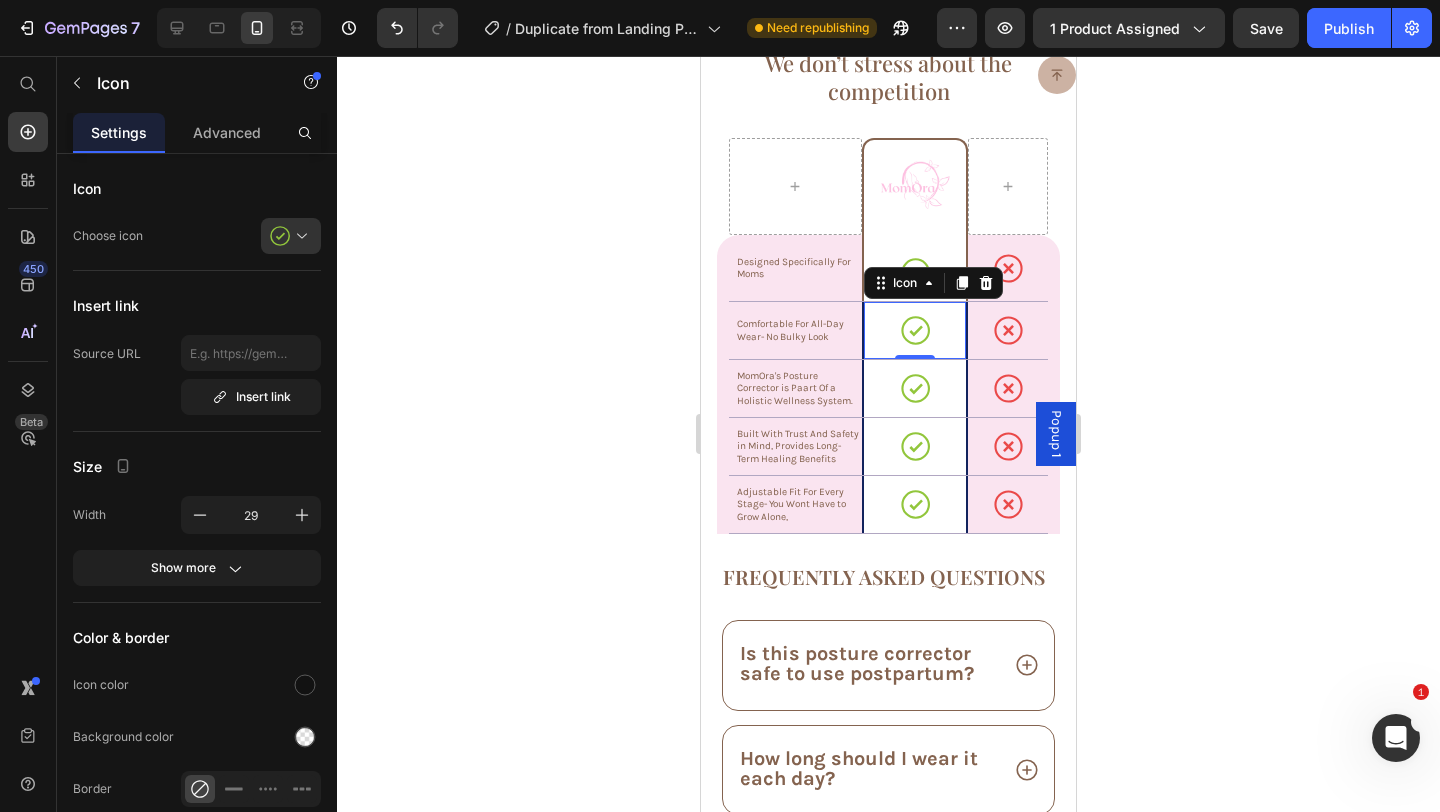 click on "Icon   0" at bounding box center [915, 330] 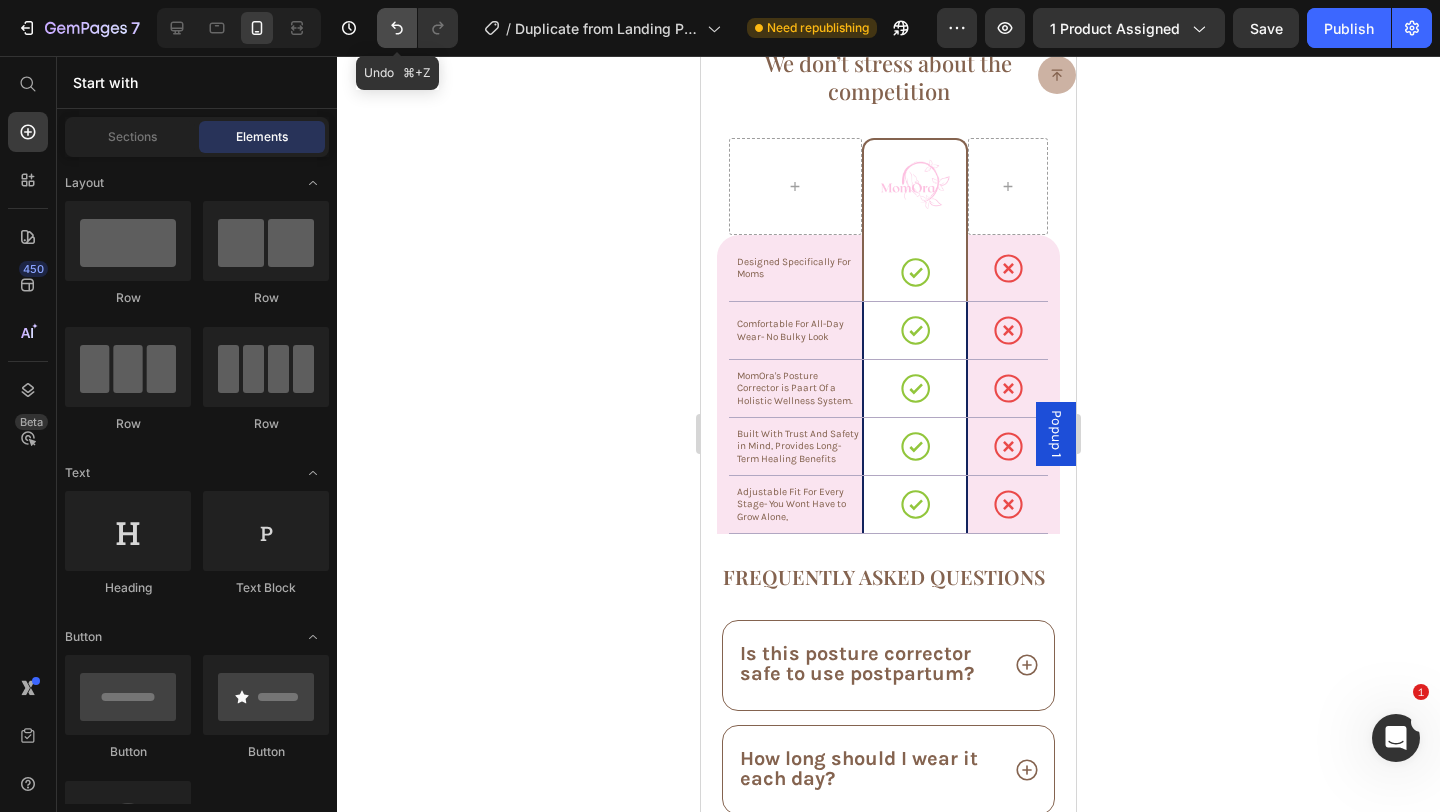 click 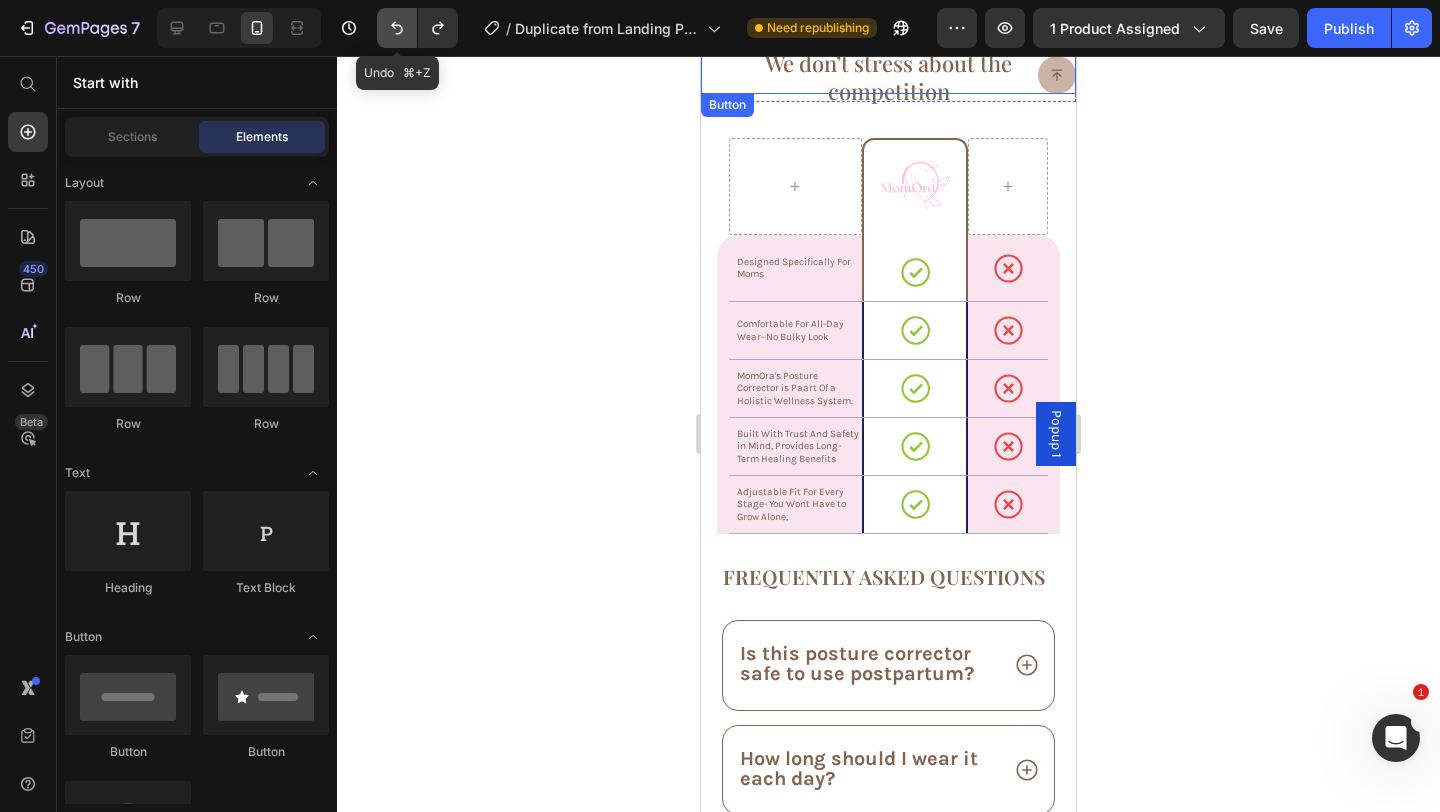 click 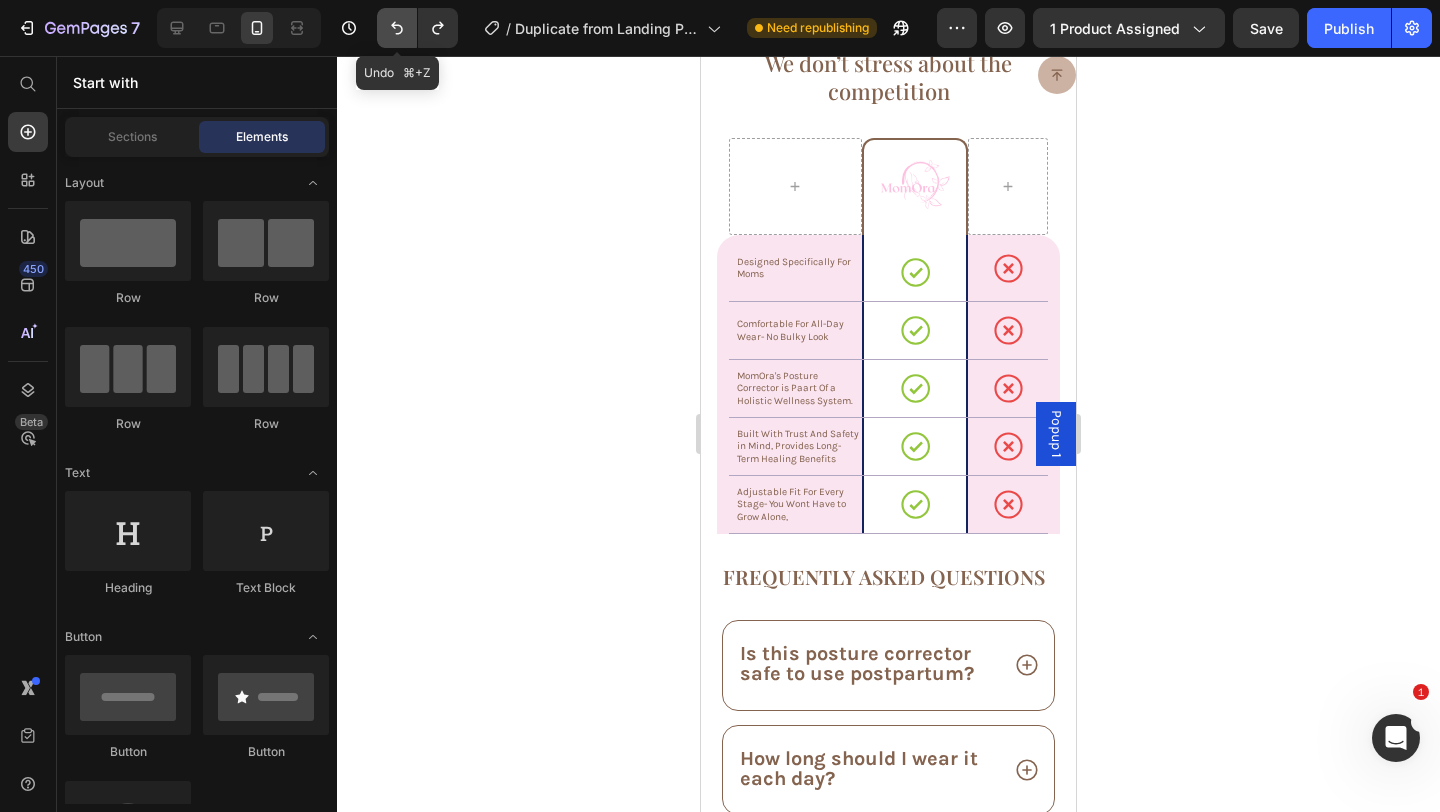 click 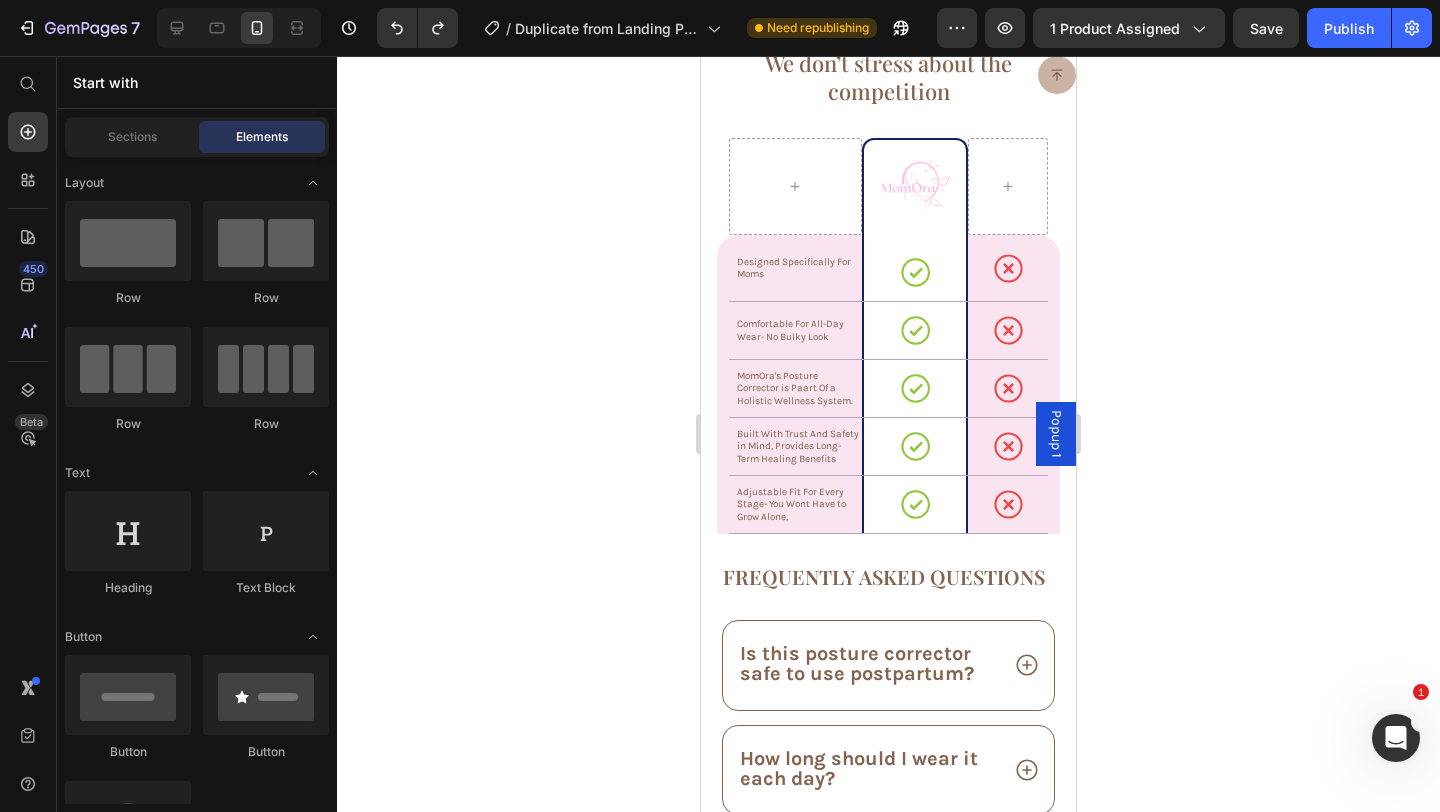 click 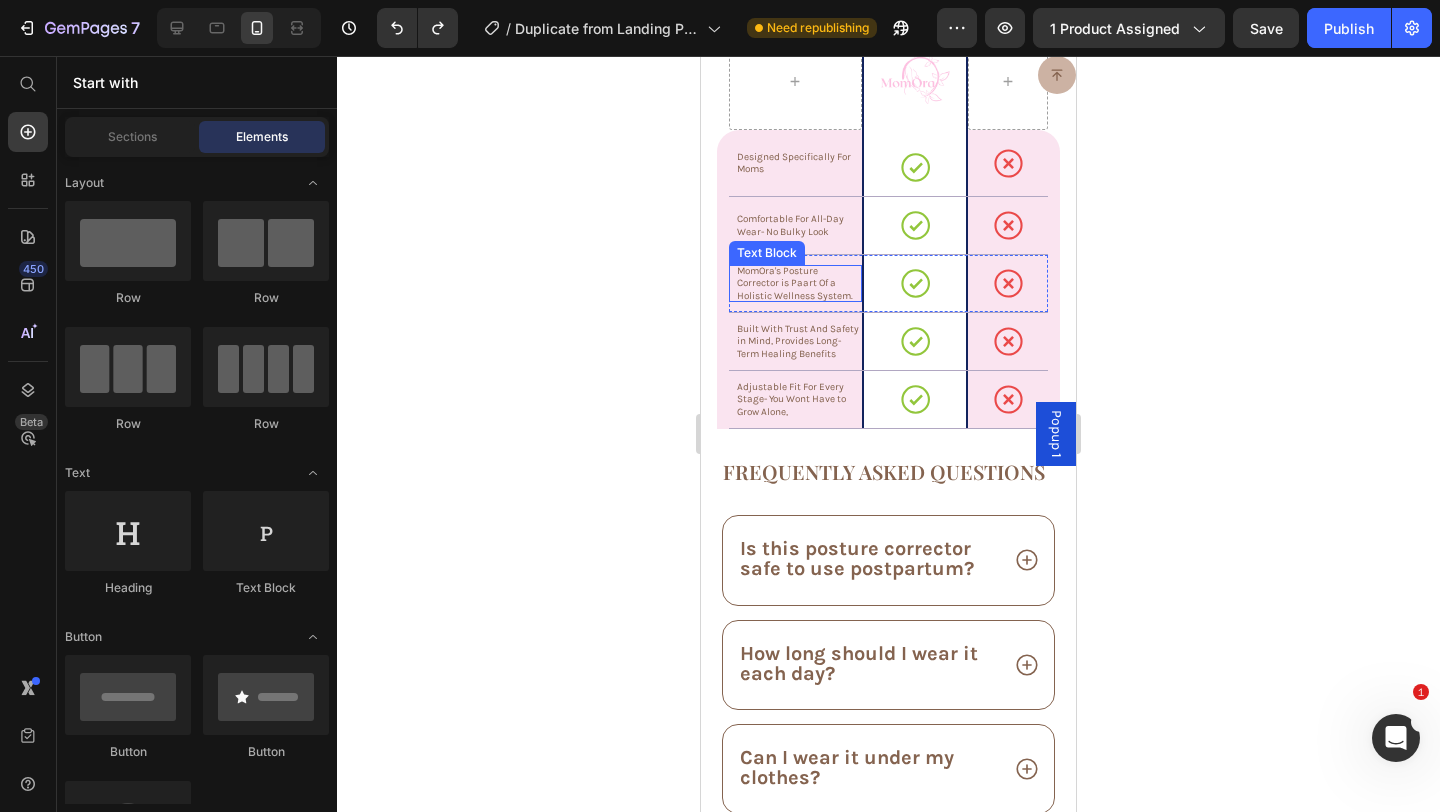 scroll, scrollTop: 8535, scrollLeft: 0, axis: vertical 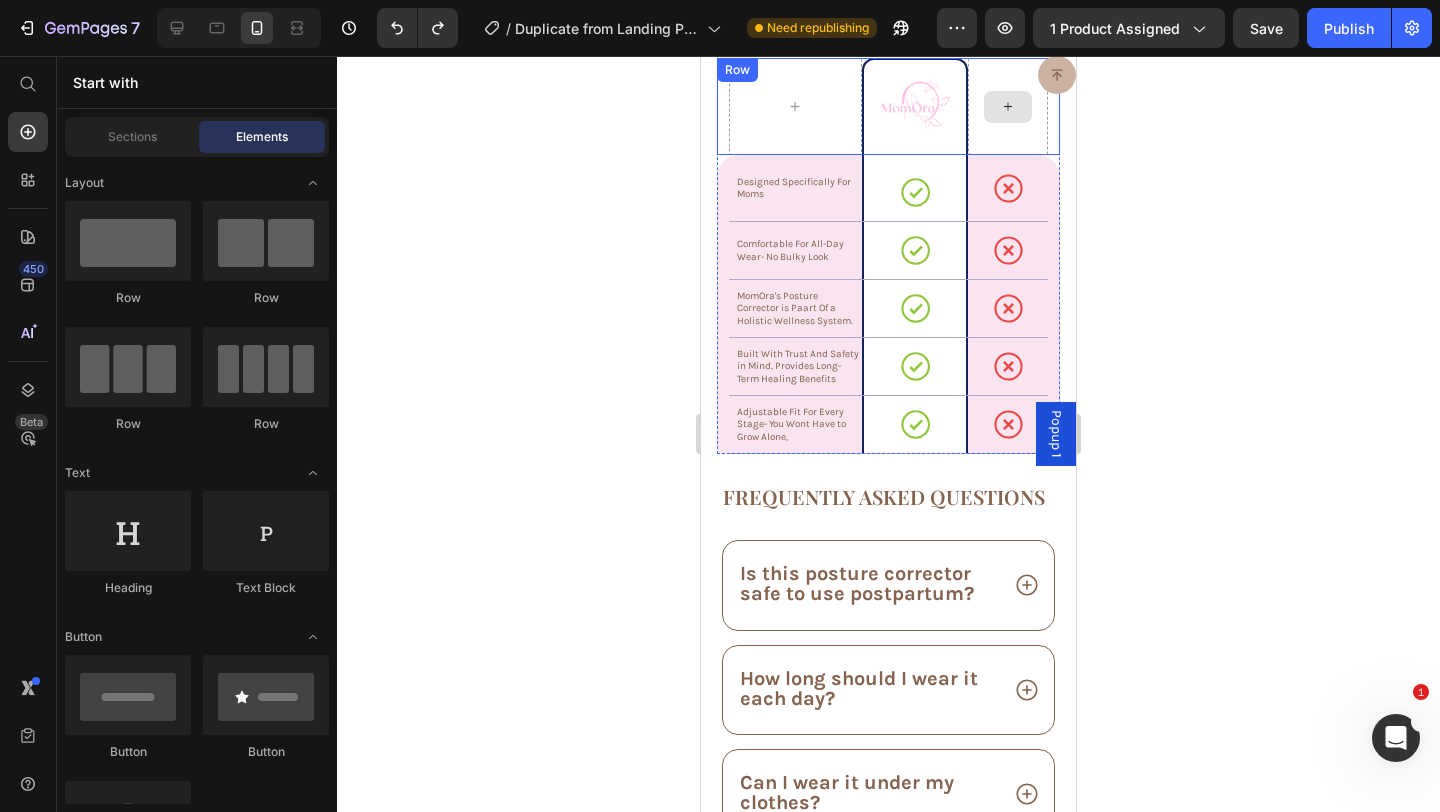 click at bounding box center (1008, 106) 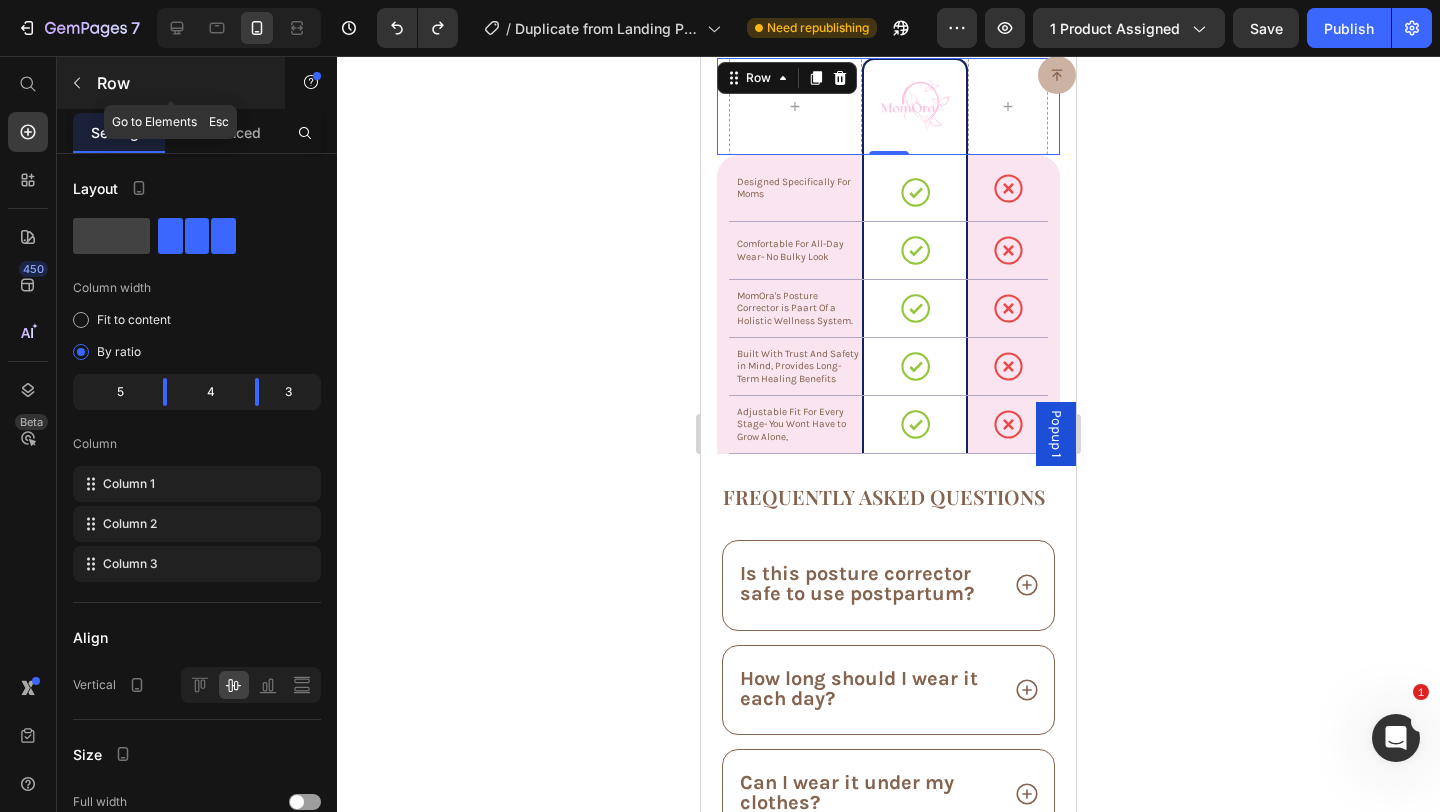 click on "Row" at bounding box center (182, 83) 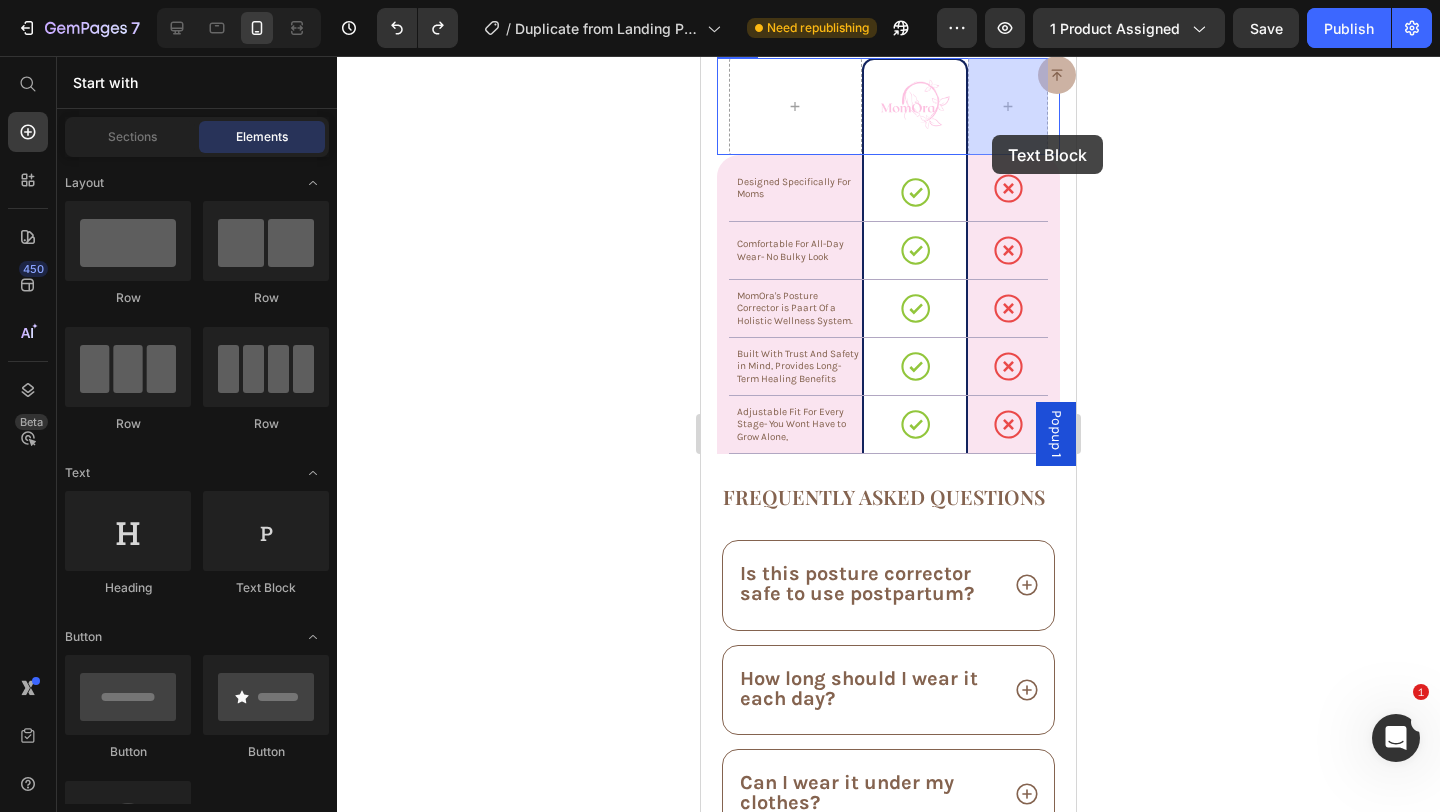 drag, startPoint x: 990, startPoint y: 596, endPoint x: 989, endPoint y: 128, distance: 468.00107 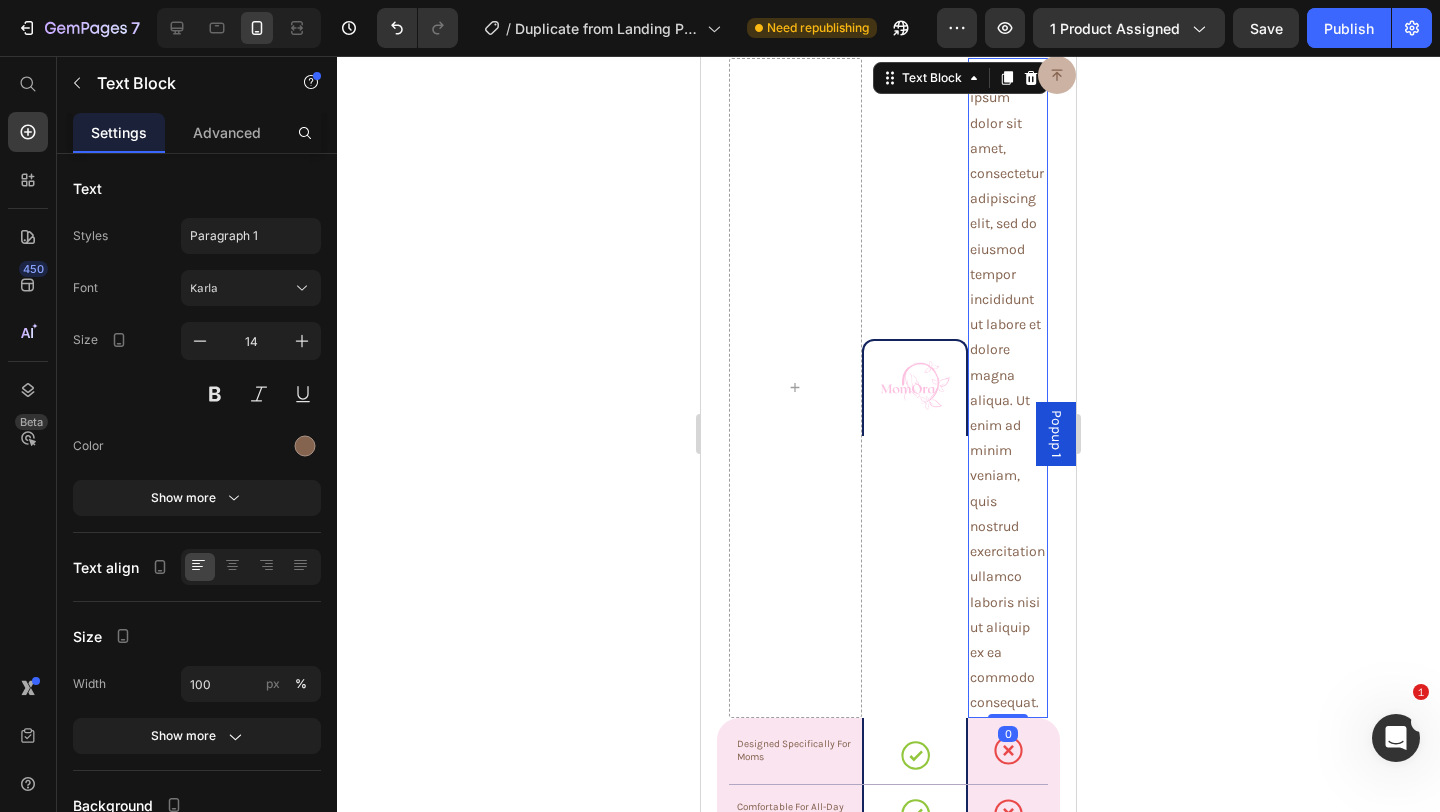 click on "Lorem ipsum dolor sit amet, consectetur adipiscing elit, sed do eiusmod tempor incididunt ut labore et dolore magna aliqua. Ut enim ad minim veniam, quis nostrud exercitation ullamco laboris nisi ut aliquip ex ea commodo consequat." at bounding box center (1008, 387) 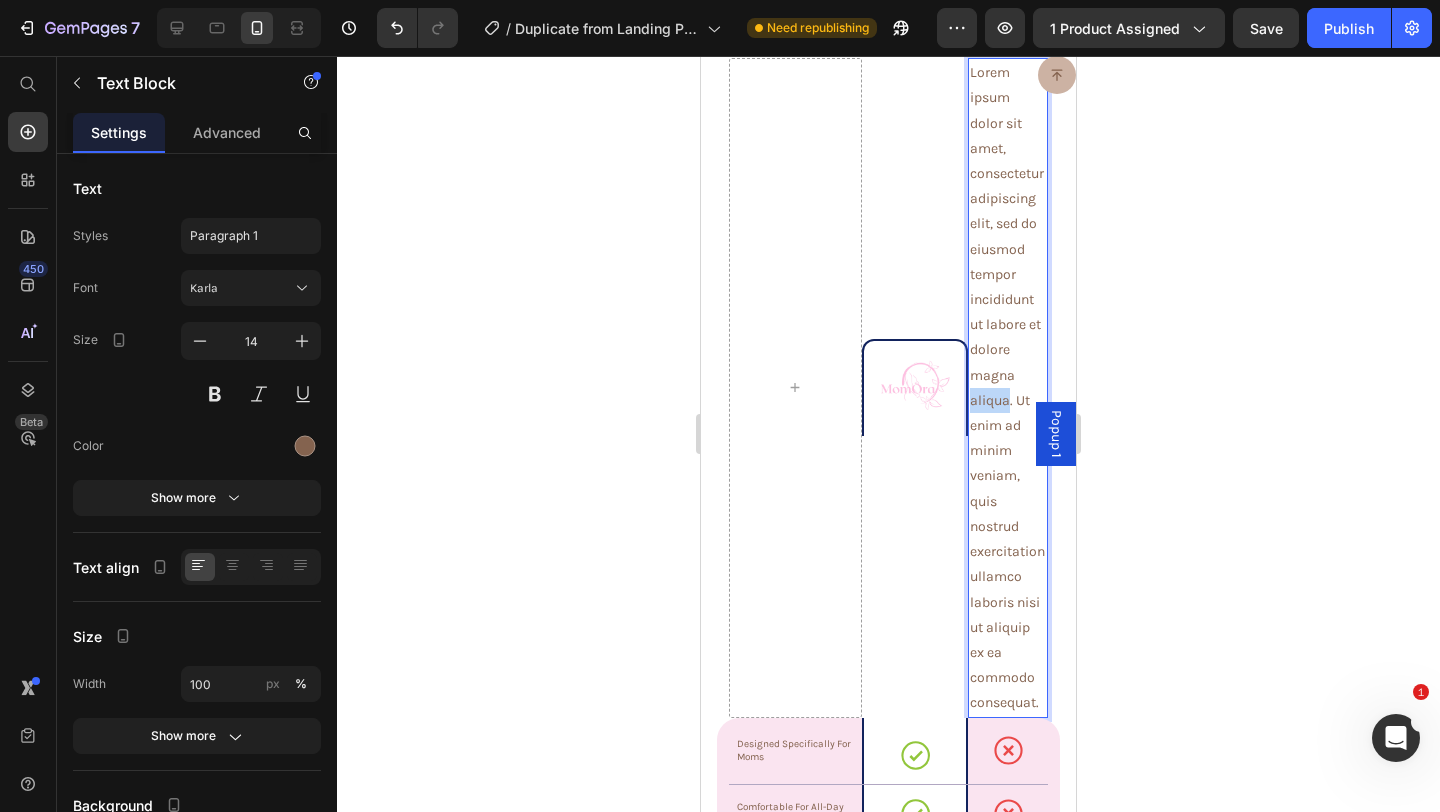 click on "Lorem ipsum dolor sit amet, consectetur adipiscing elit, sed do eiusmod tempor incididunt ut labore et dolore magna aliqua. Ut enim ad minim veniam, quis nostrud exercitation ullamco laboris nisi ut aliquip ex ea commodo consequat." at bounding box center [1008, 387] 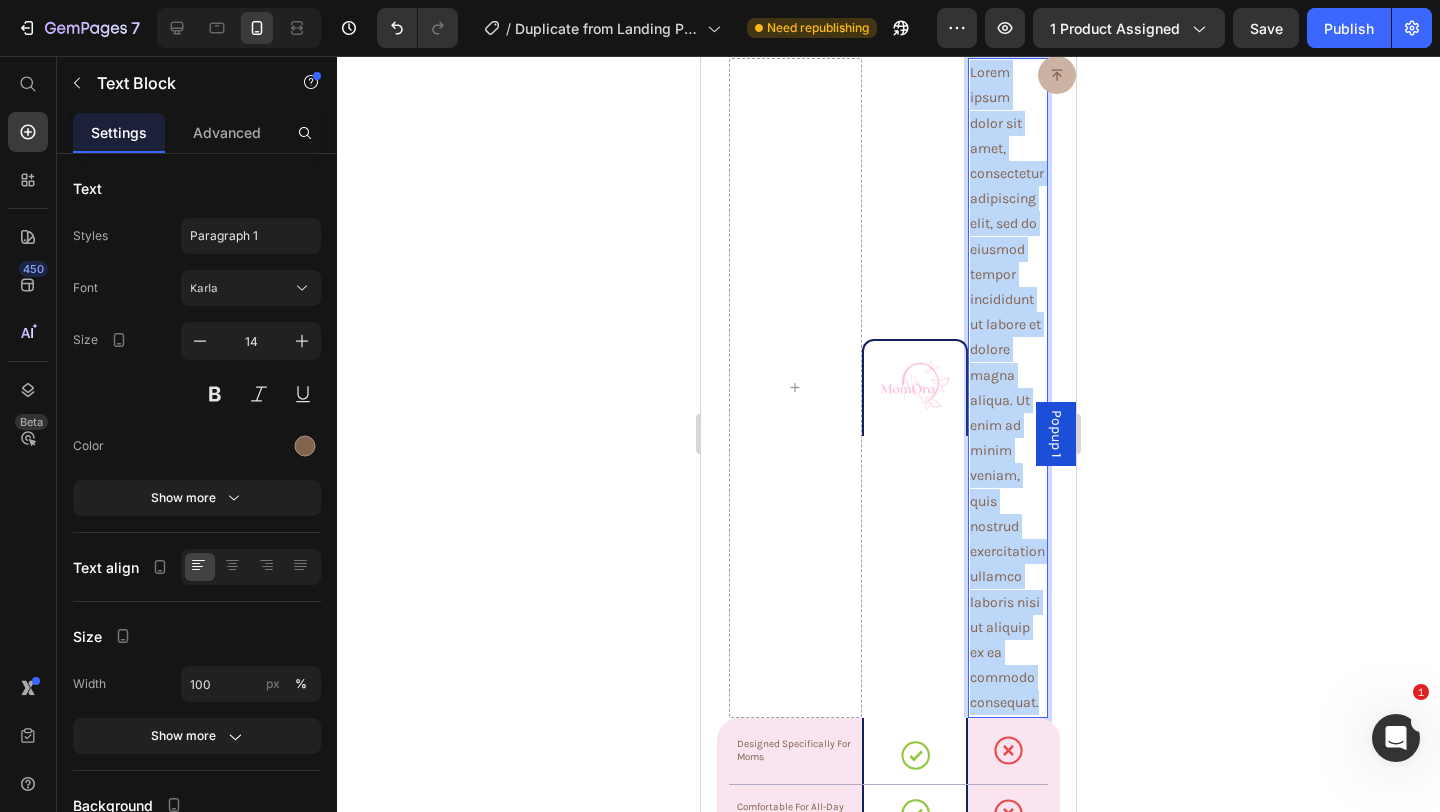 click on "Lorem ipsum dolor sit amet, consectetur adipiscing elit, sed do eiusmod tempor incididunt ut labore et dolore magna aliqua. Ut enim ad minim veniam, quis nostrud exercitation ullamco laboris nisi ut aliquip ex ea commodo consequat." at bounding box center (1008, 387) 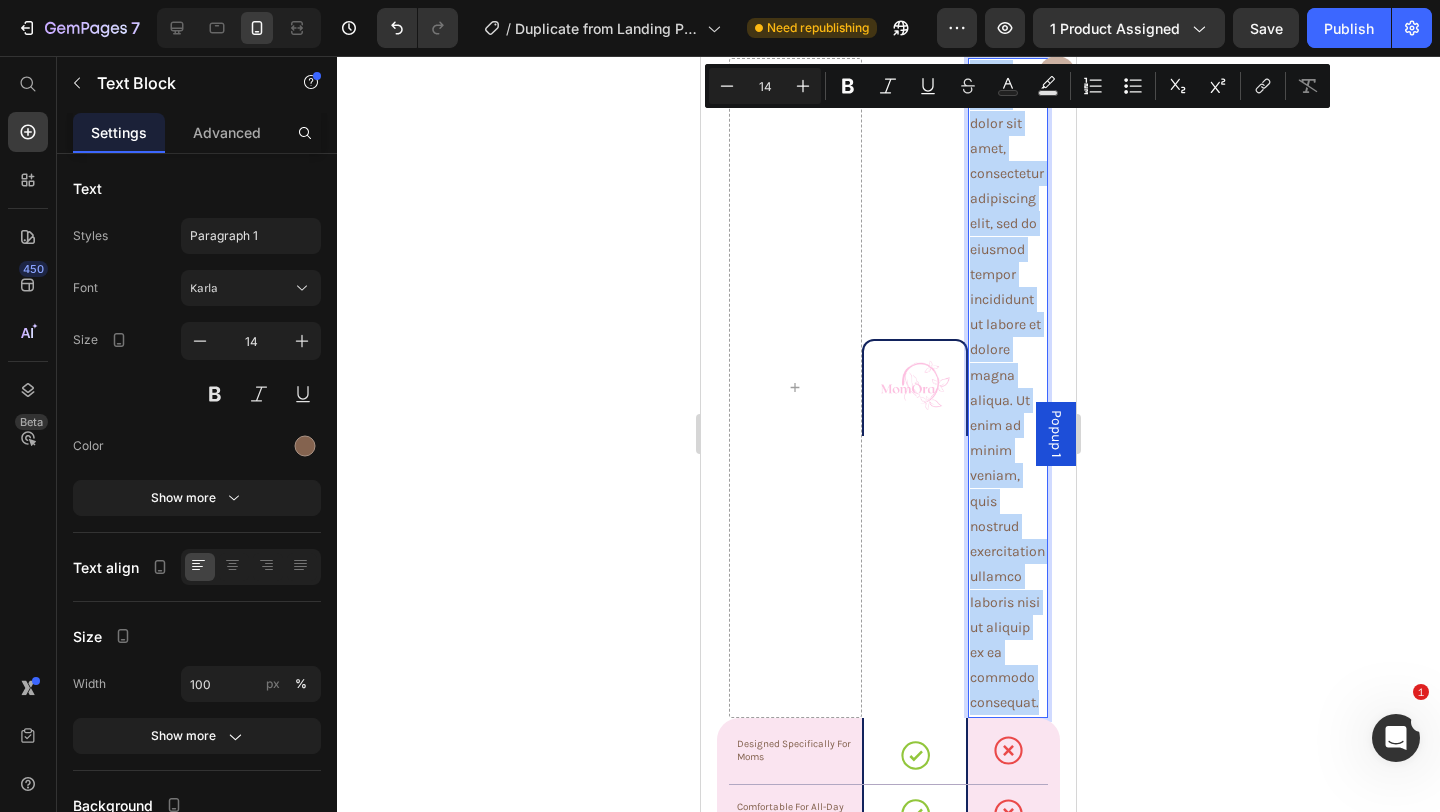 click on "Lorem ipsum dolor sit amet, consectetur adipiscing elit, sed do eiusmod tempor incididunt ut labore et dolore magna aliqua. Ut enim ad minim veniam, quis nostrud exercitation ullamco laboris nisi ut aliquip ex ea commodo consequat." at bounding box center (1008, 387) 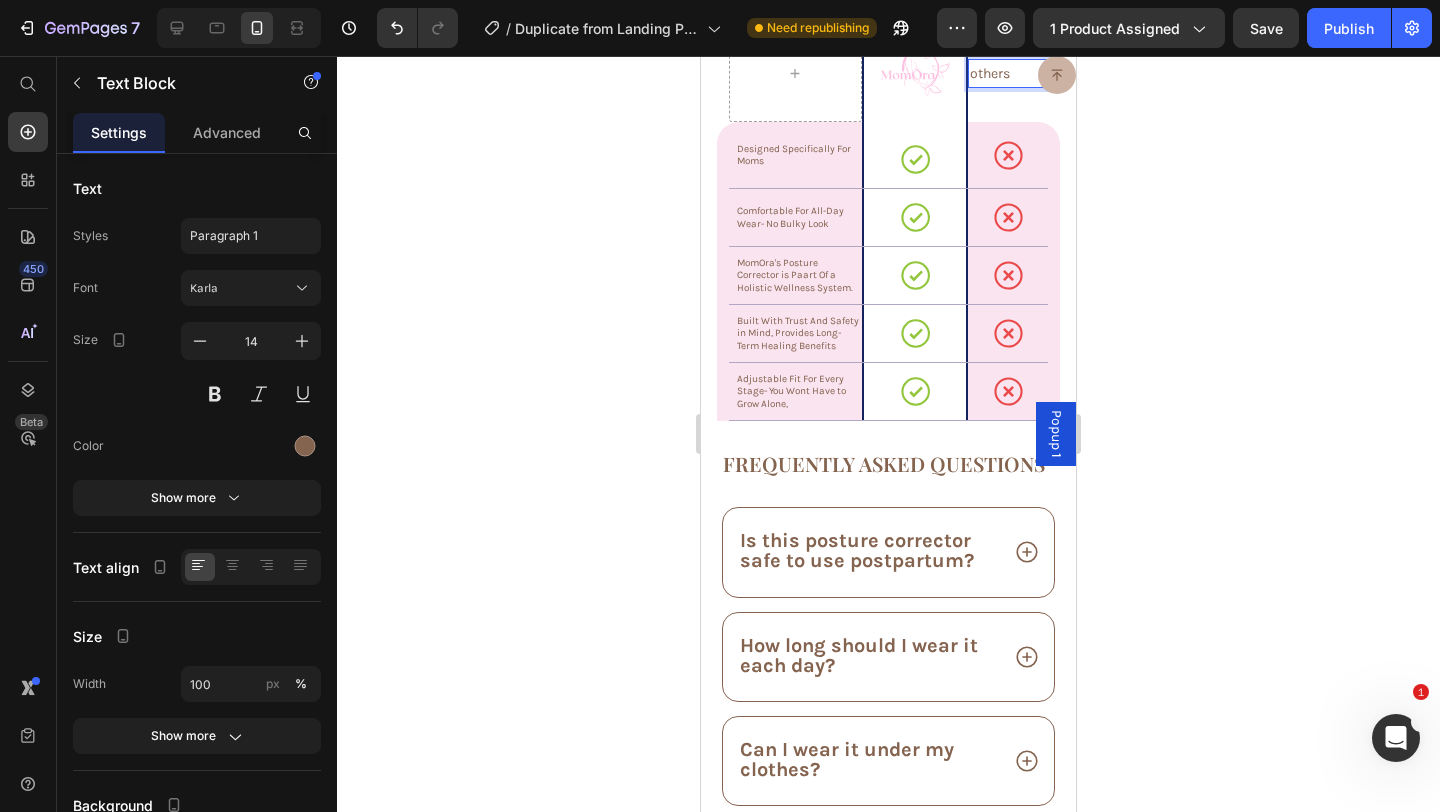 scroll, scrollTop: 8557, scrollLeft: 0, axis: vertical 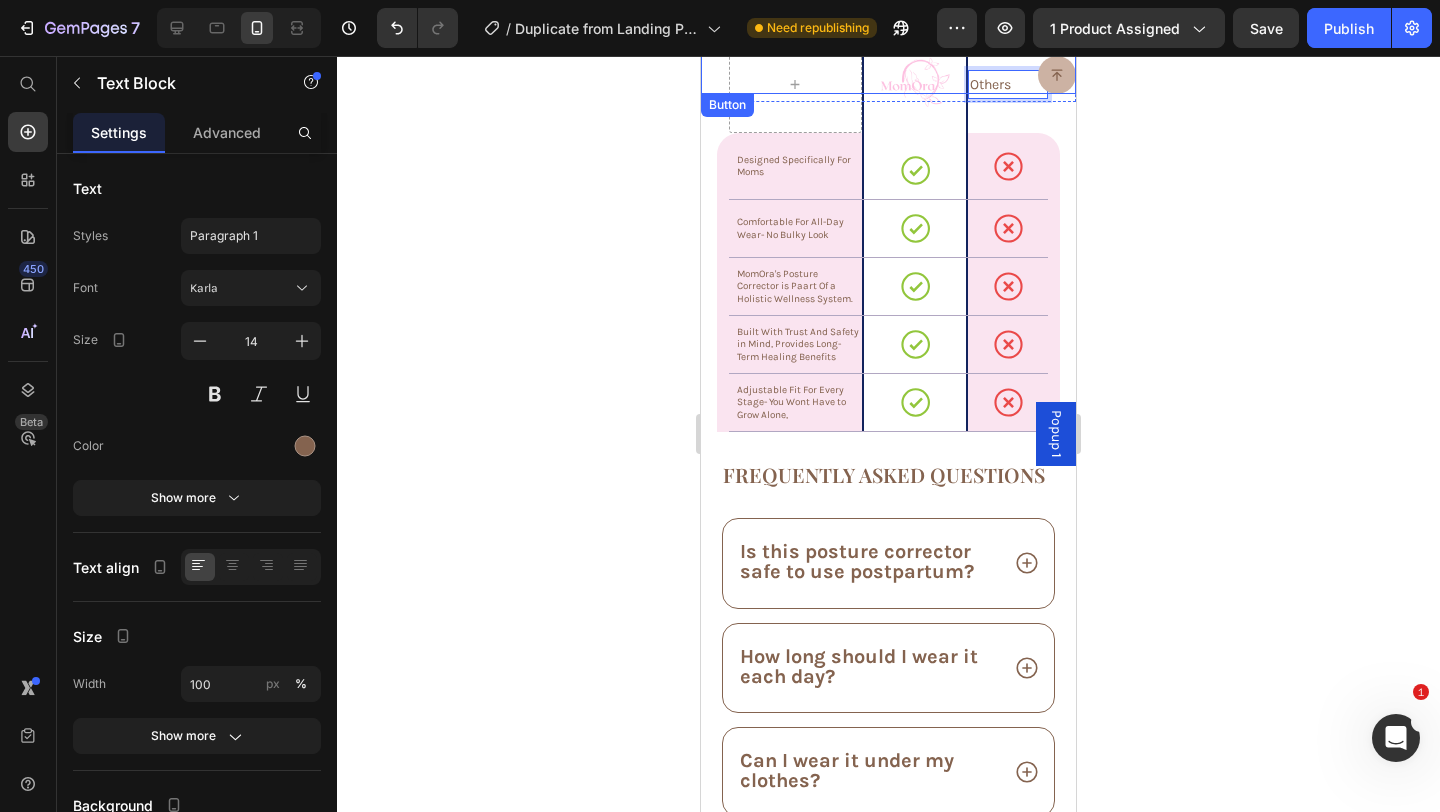 click on "Button" at bounding box center [888, 75] 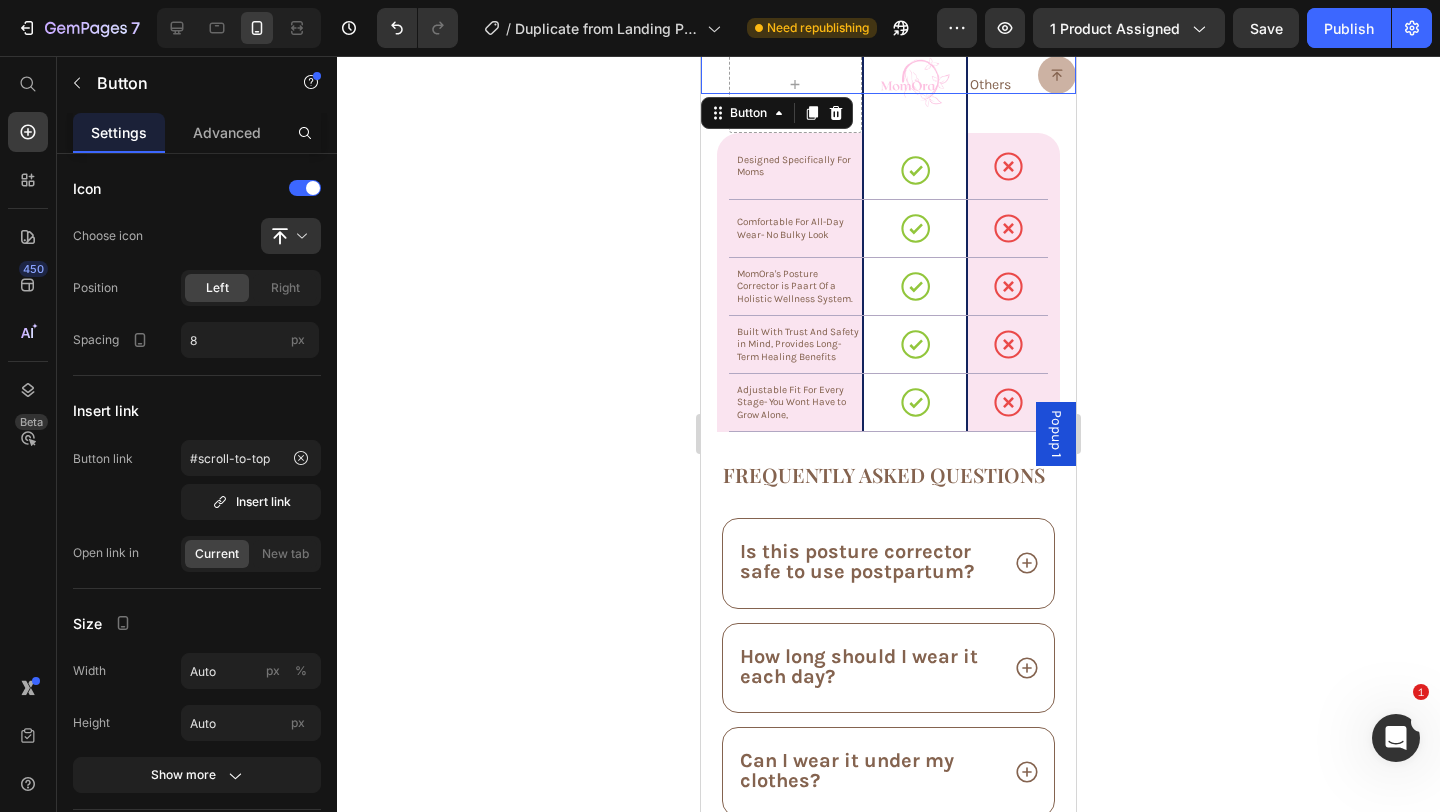 click on "Button   0" at bounding box center [888, 75] 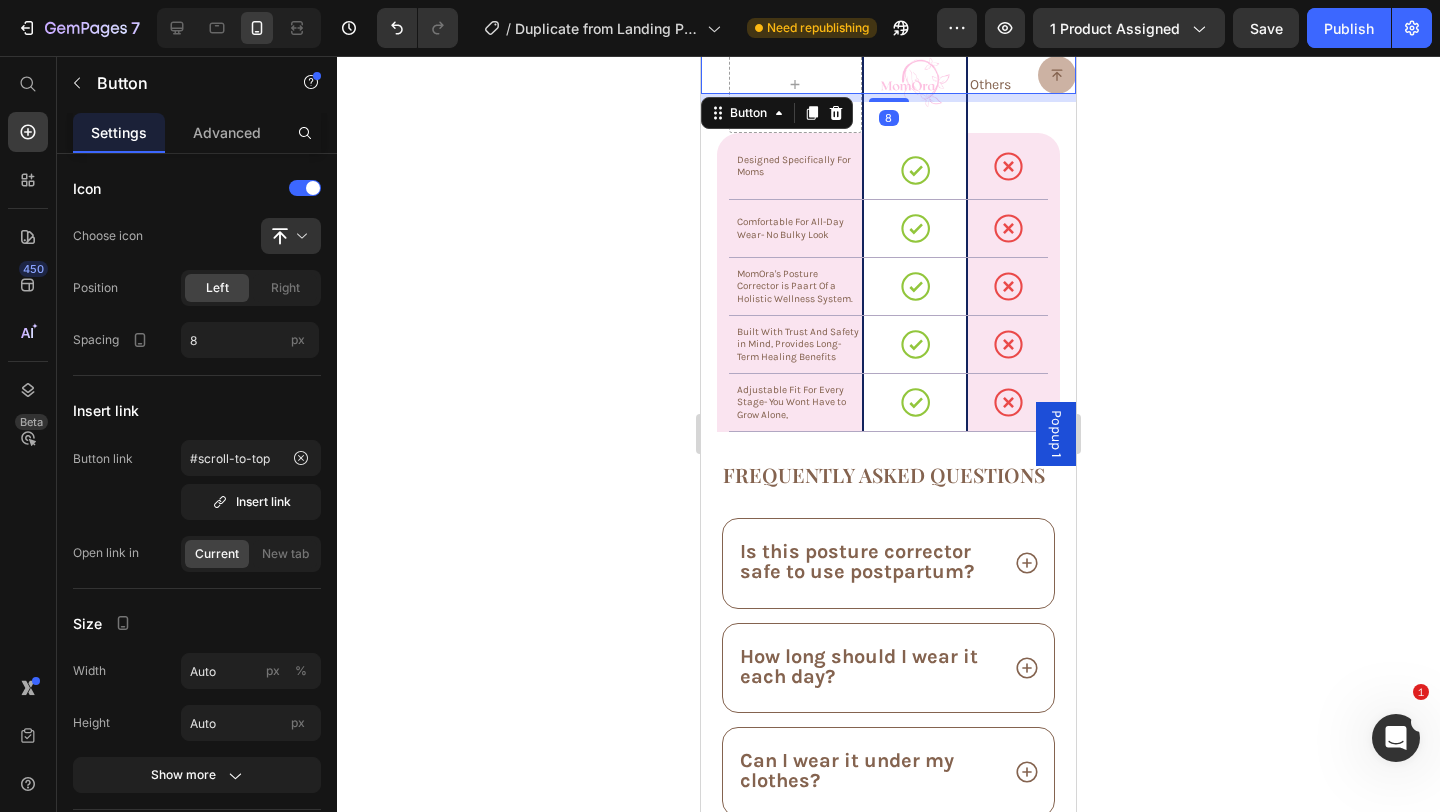 click on "Button   8" at bounding box center (888, 75) 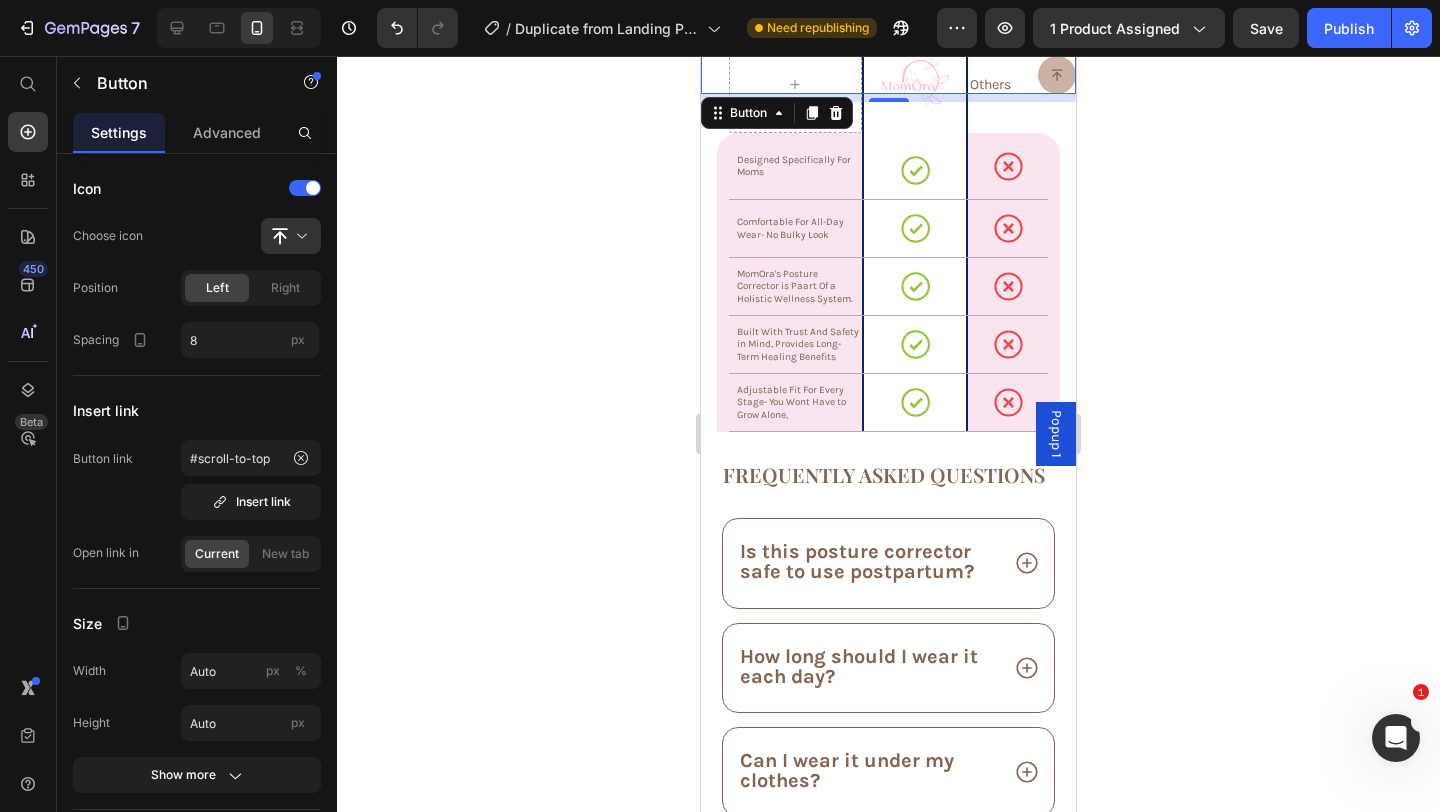 click on "8" at bounding box center [888, 98] 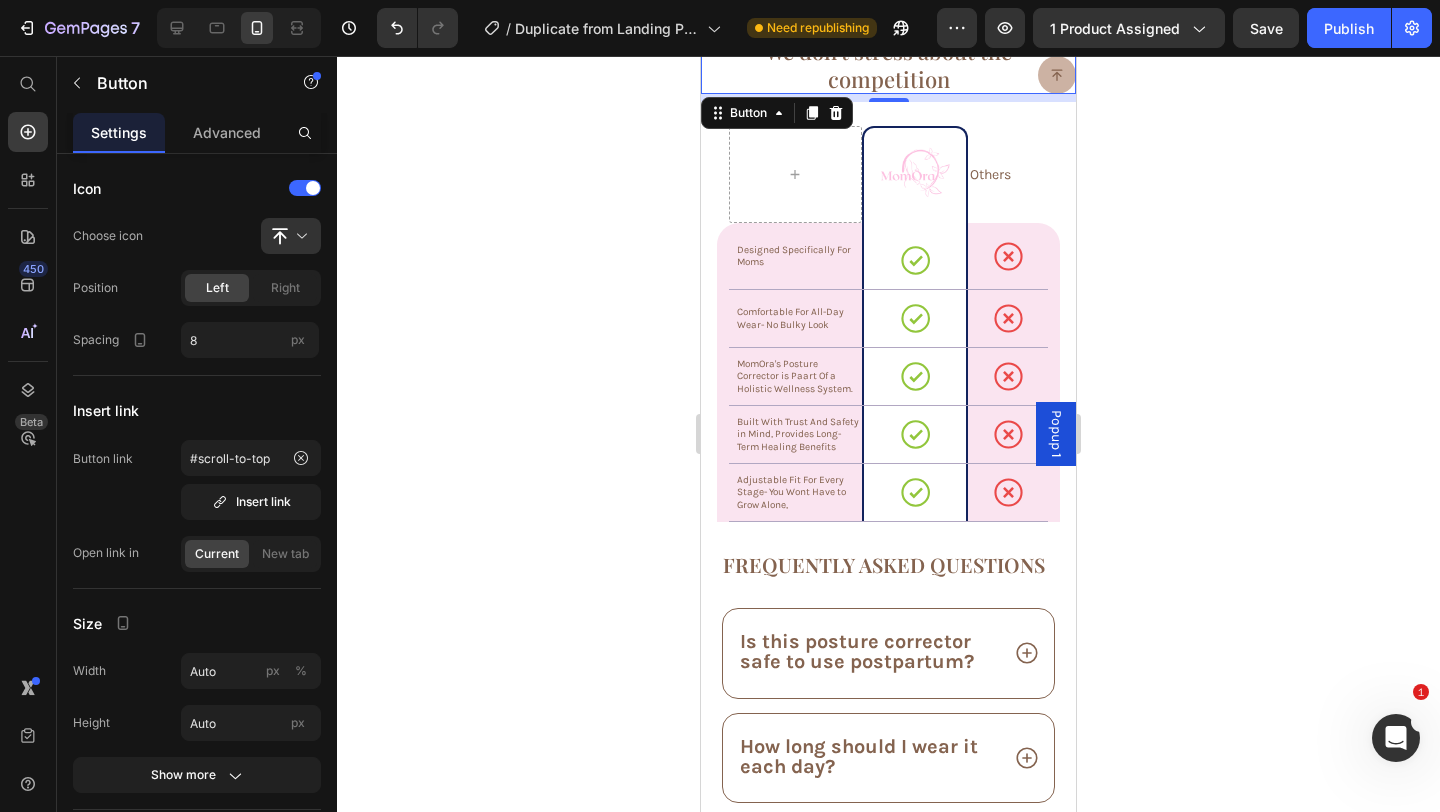 scroll, scrollTop: 8459, scrollLeft: 0, axis: vertical 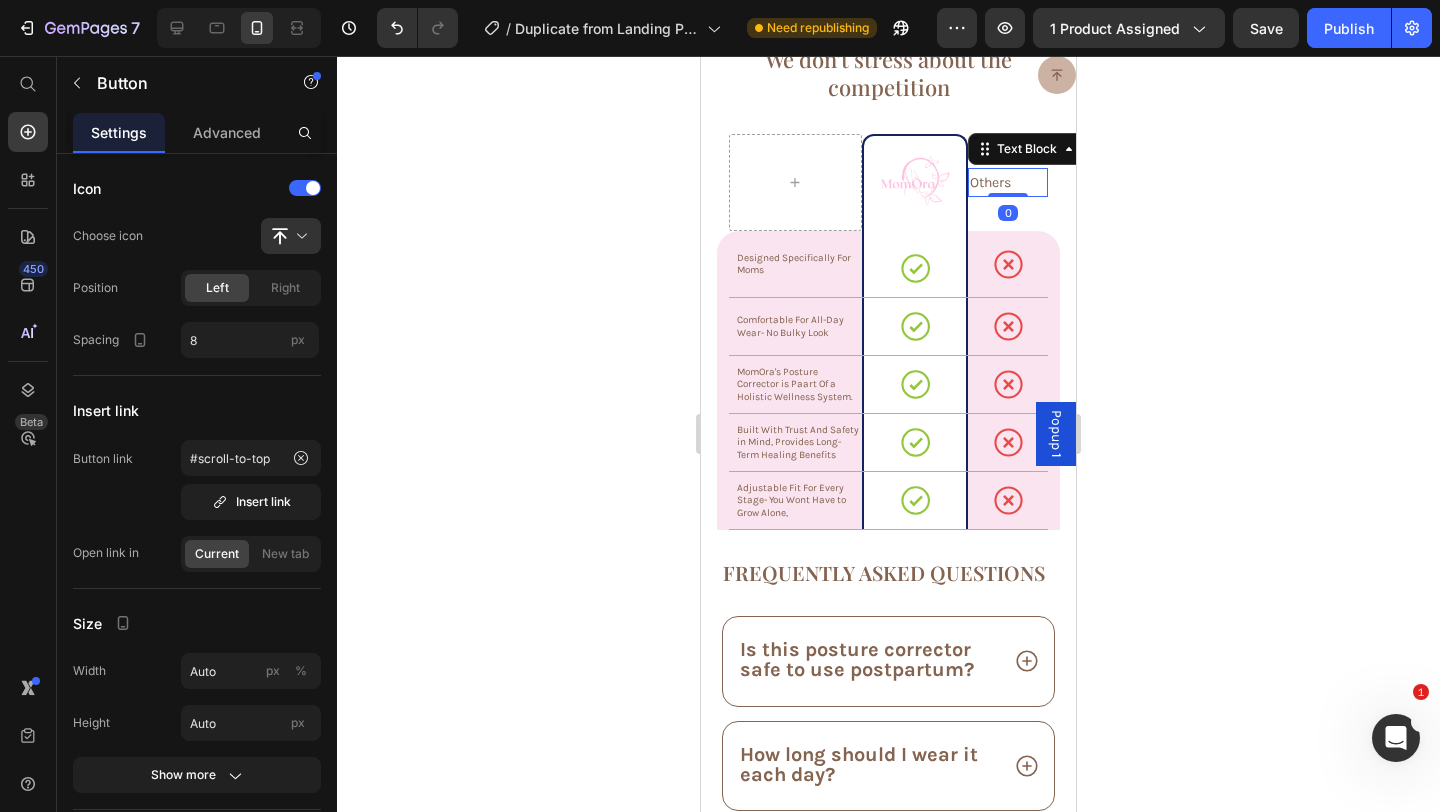 click on "Others" at bounding box center (1008, 182) 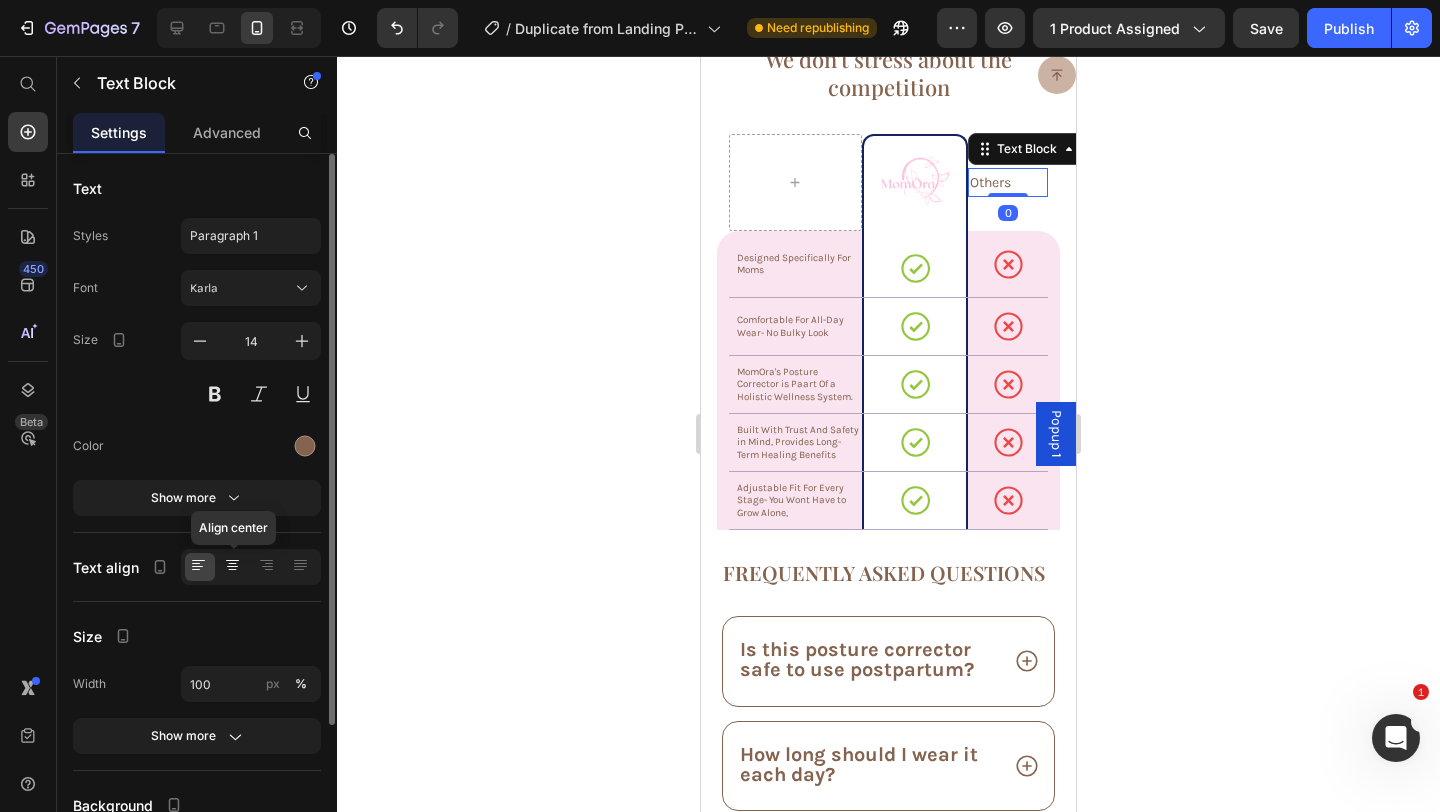 click 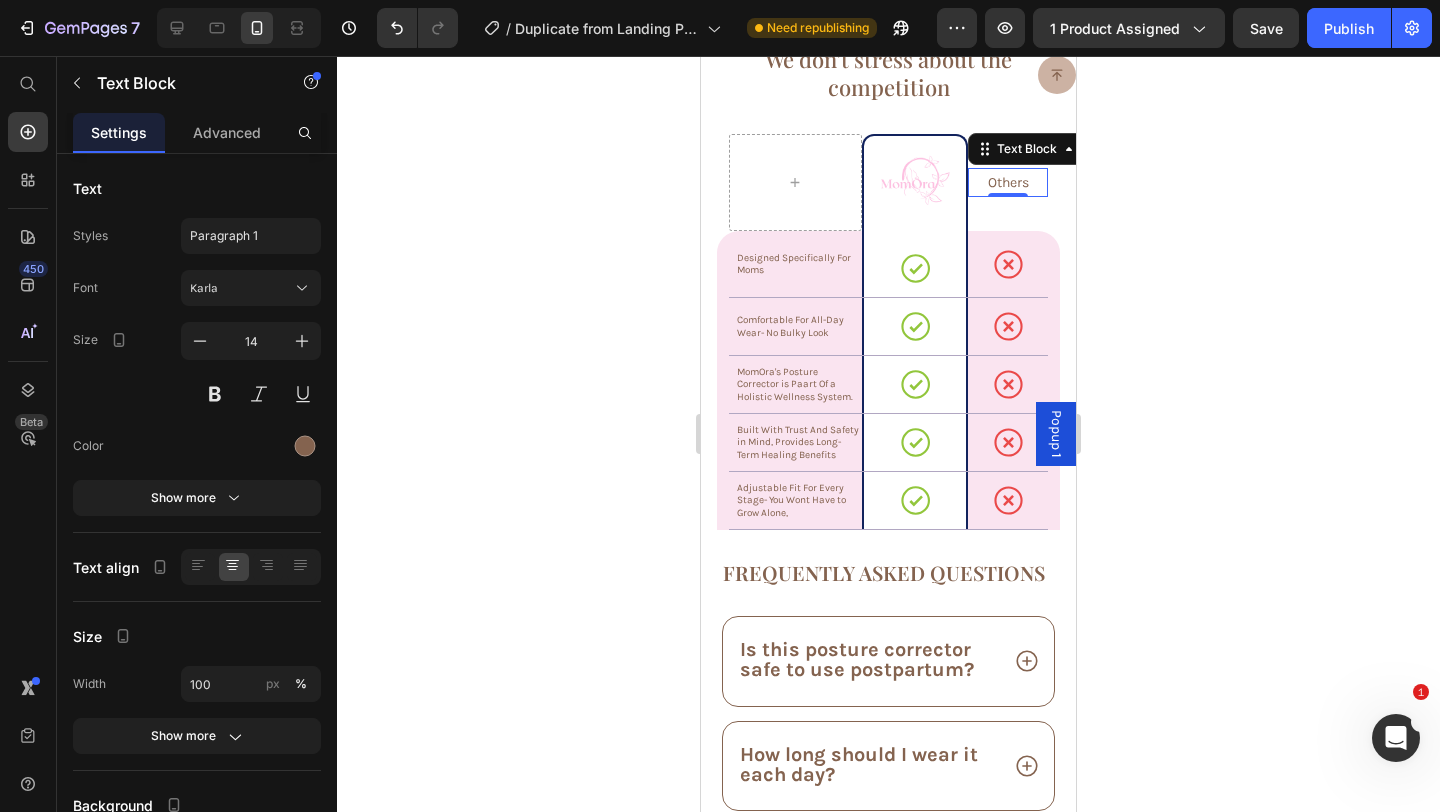 click 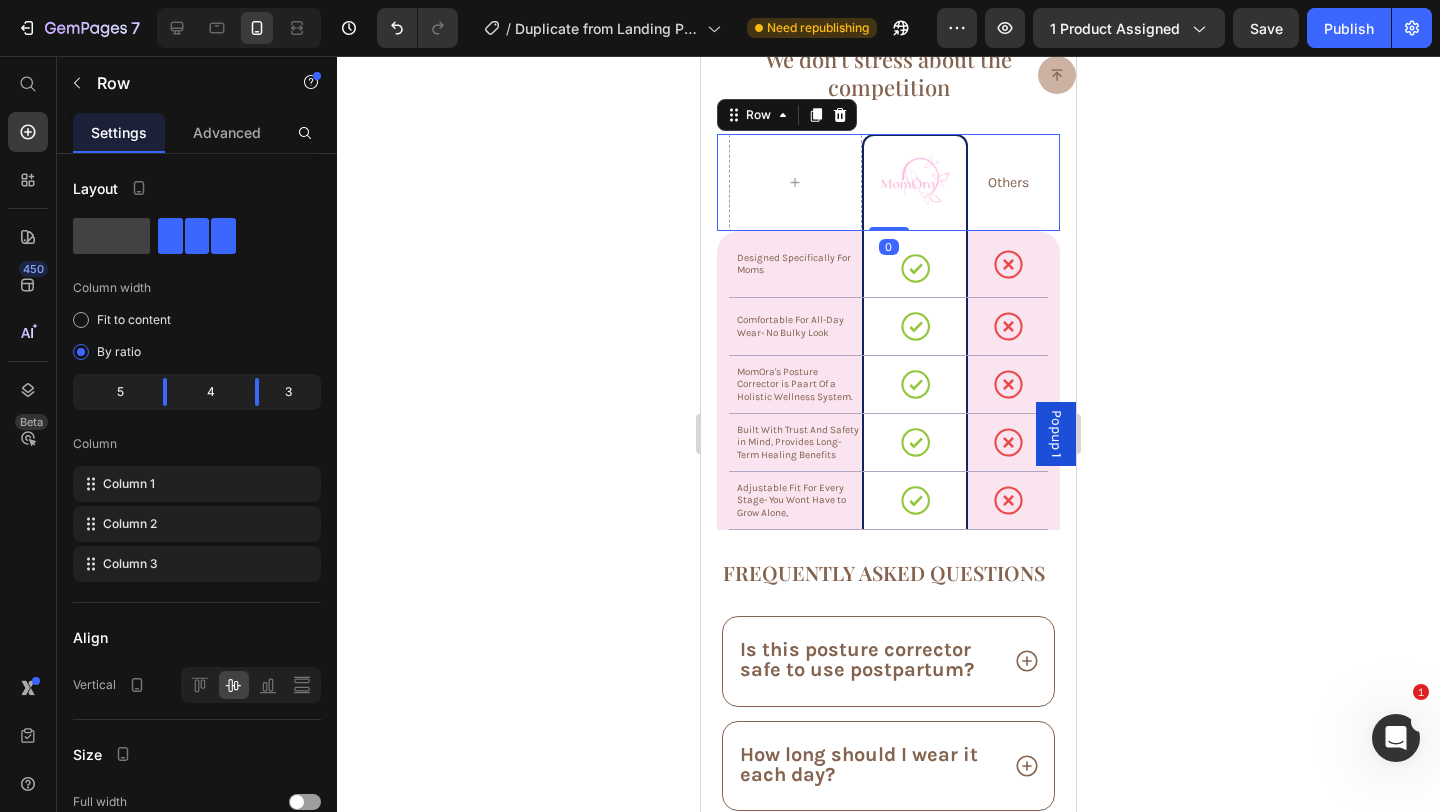 drag, startPoint x: 887, startPoint y: 227, endPoint x: 892, endPoint y: 208, distance: 19.646883 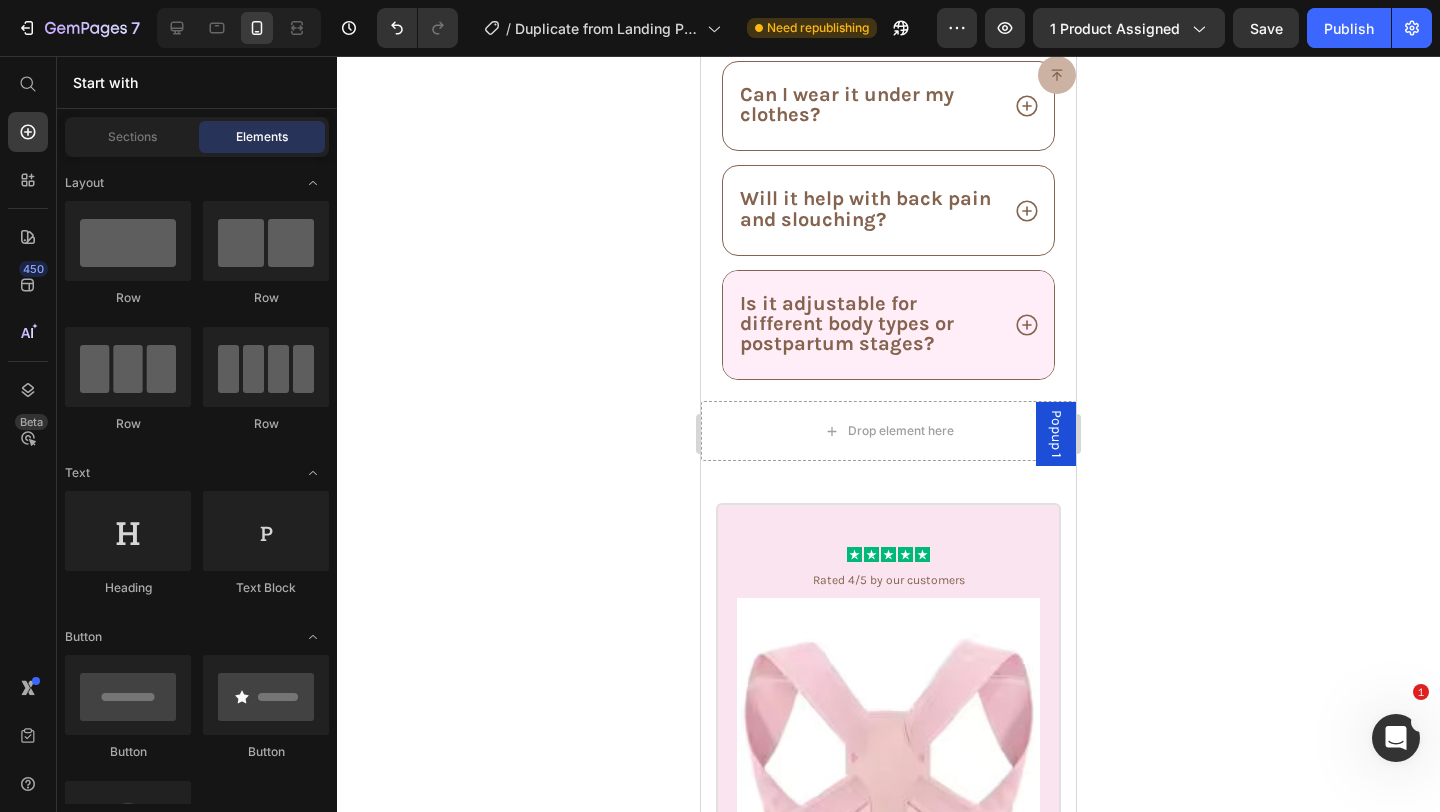 scroll, scrollTop: 9235, scrollLeft: 0, axis: vertical 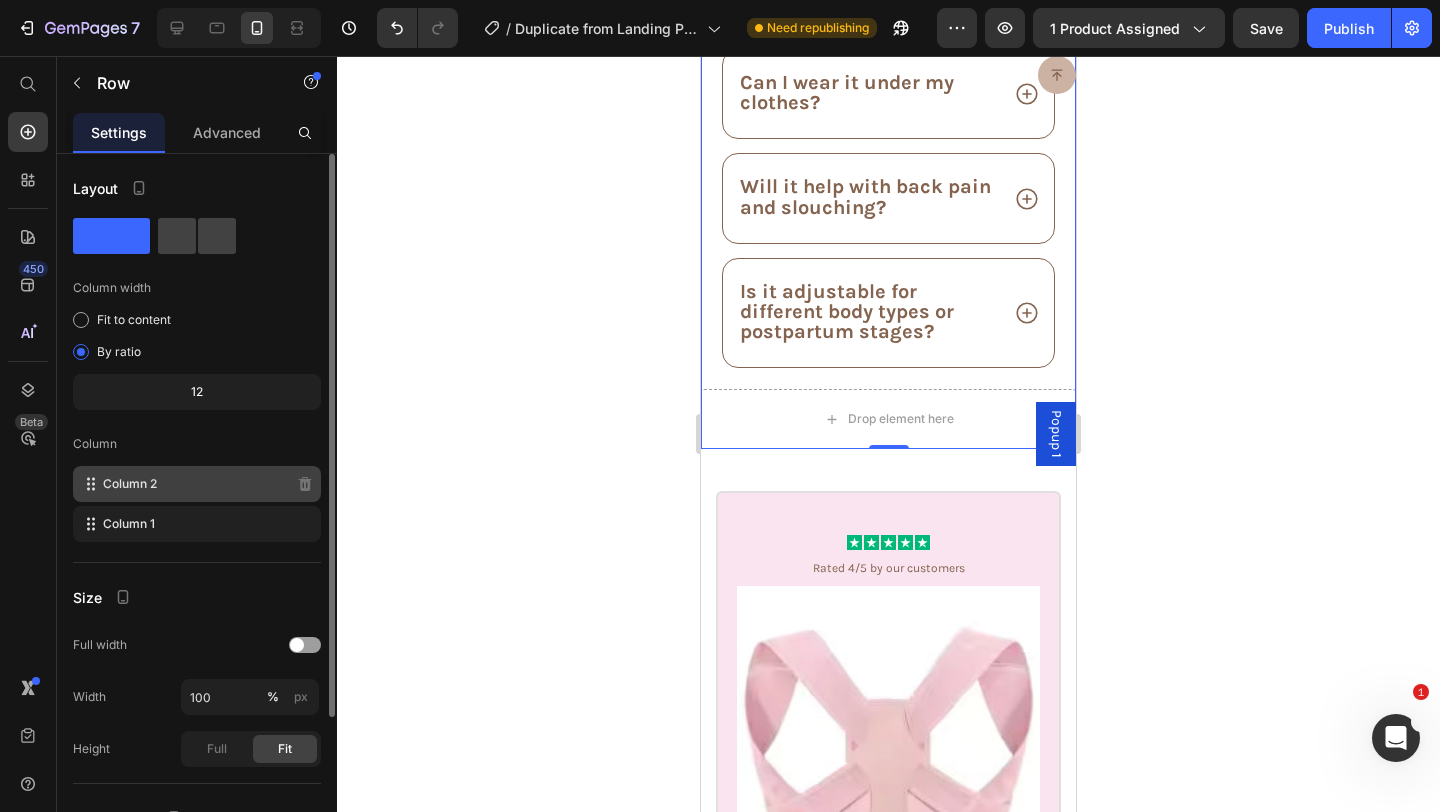 click on "Column 2" 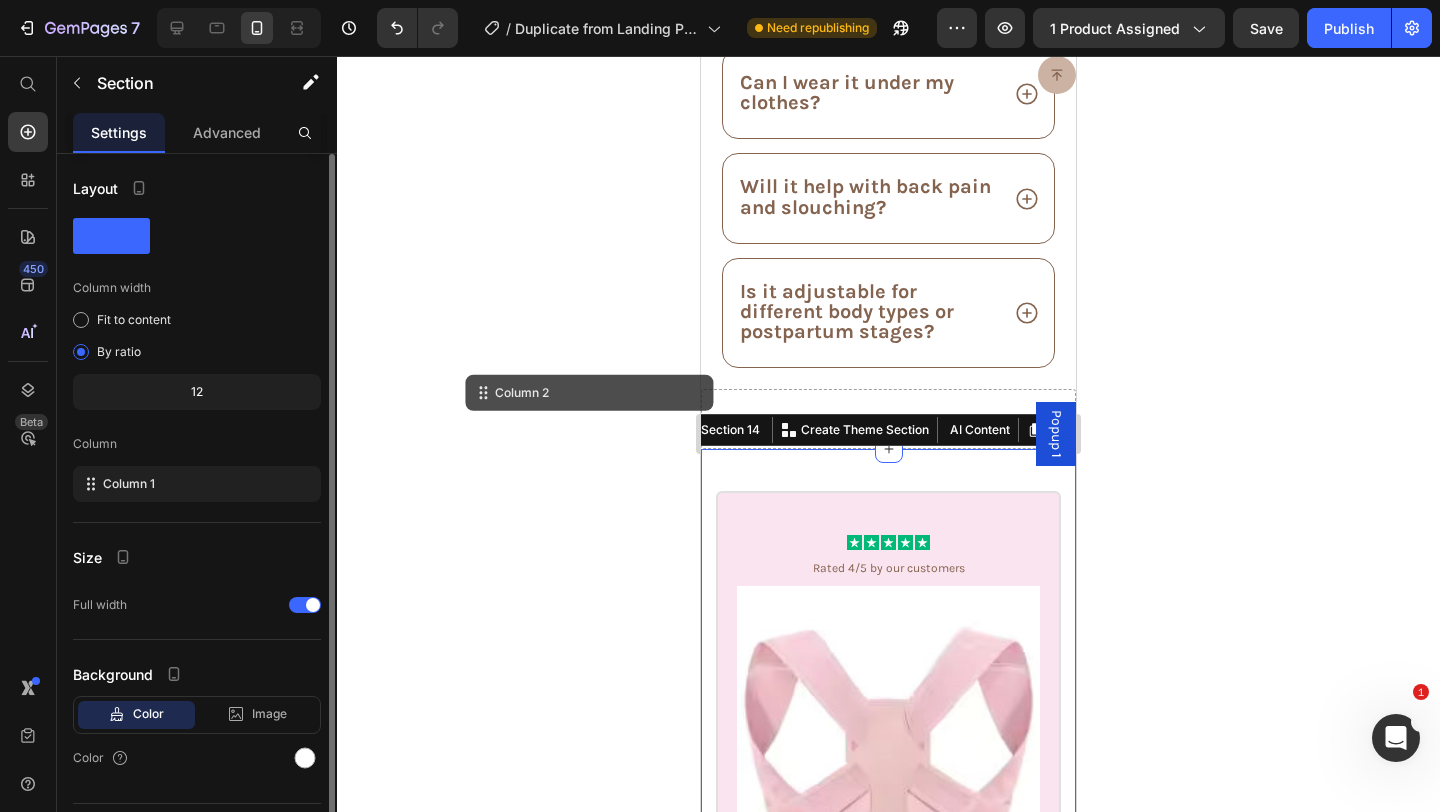 click on "Icon
Icon
Icon
Icon
Icon Icon List Rated 4/5 by our customers Text Block Product Images Best Friend Duo  Text Block Row Get 2, 1 For You and another For Your BestFriend & Experience motherhood with MomOra. Together!   Text Block 00 Hours 00 Minutes 00 Seconds Countdown Timer 15% OFF 30-day money-back guarantee Free Shipping  Item List
Add to cart Add to Cart Row Image Image Image Image Image Row Product Row
Icon
Icon
Icon
Icon
Icon Icon List Rated 3/5 by our customers Text Block Product Images Basic Offer Text Block Row Buy 1 For yourself and Heal your back pain & bad posture. Regain your confidence by realigning your posture! Text Block 10% OFF 30-day money-back guarantee Feel & Look Better by Achieving  Better Posture  Item List
Add to cart Add to Cart Row Image Image Image Image Image Row Product Row
Icon
Icon
Icon
Icon
Icon Icon List Text Block Icon Icon" at bounding box center (888, 1865) 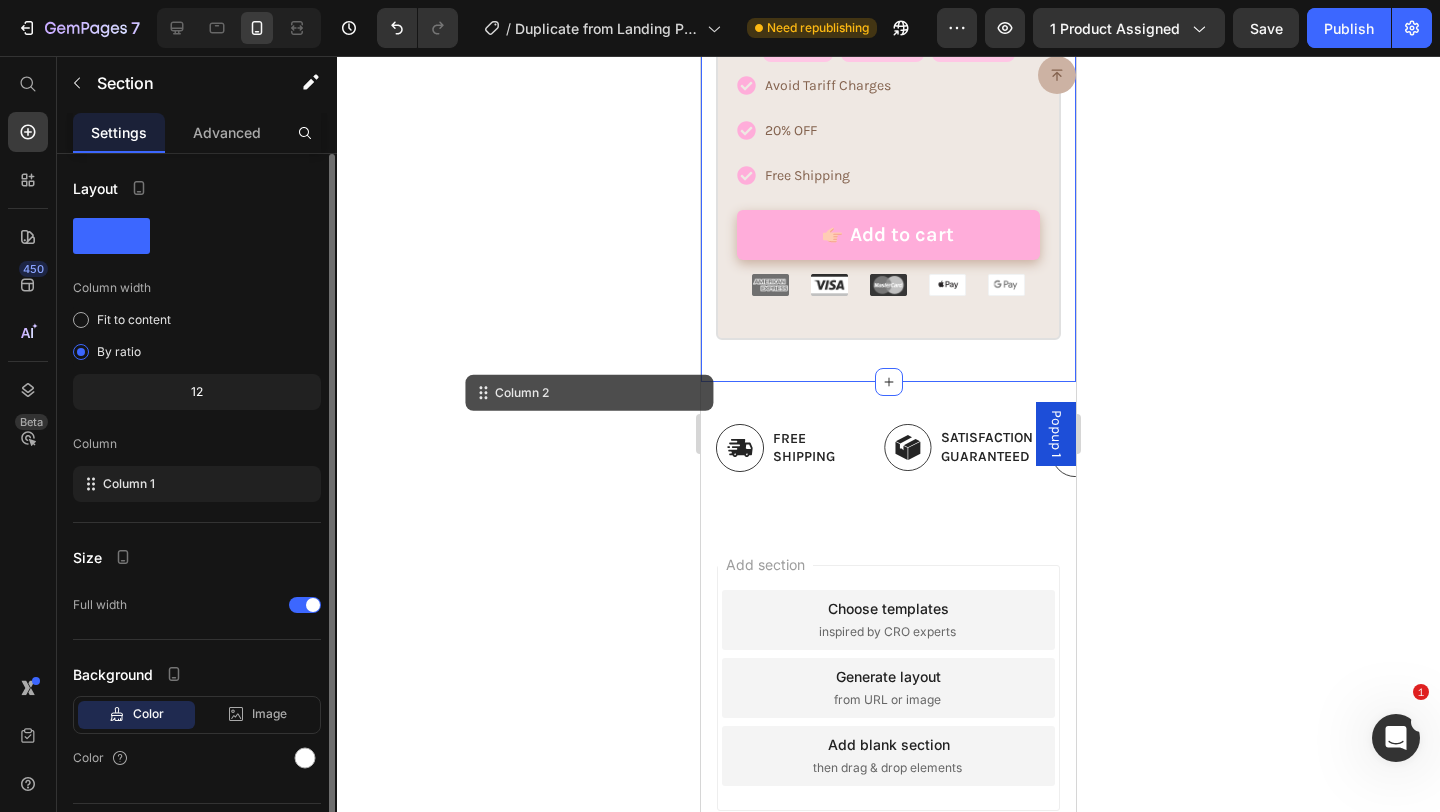 scroll, scrollTop: 12337, scrollLeft: 0, axis: vertical 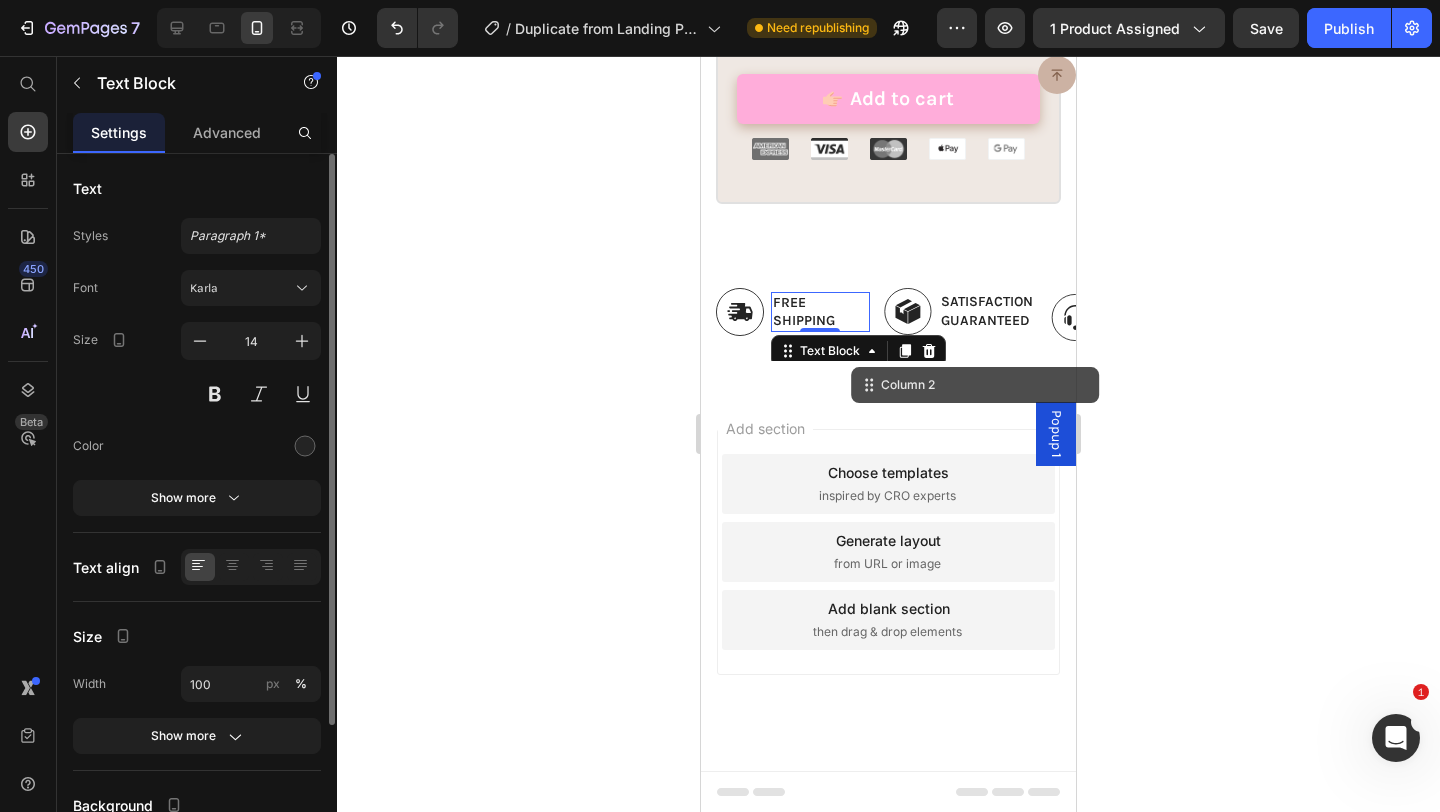 click on "Free Shipping Text Block   0" at bounding box center (820, 312) 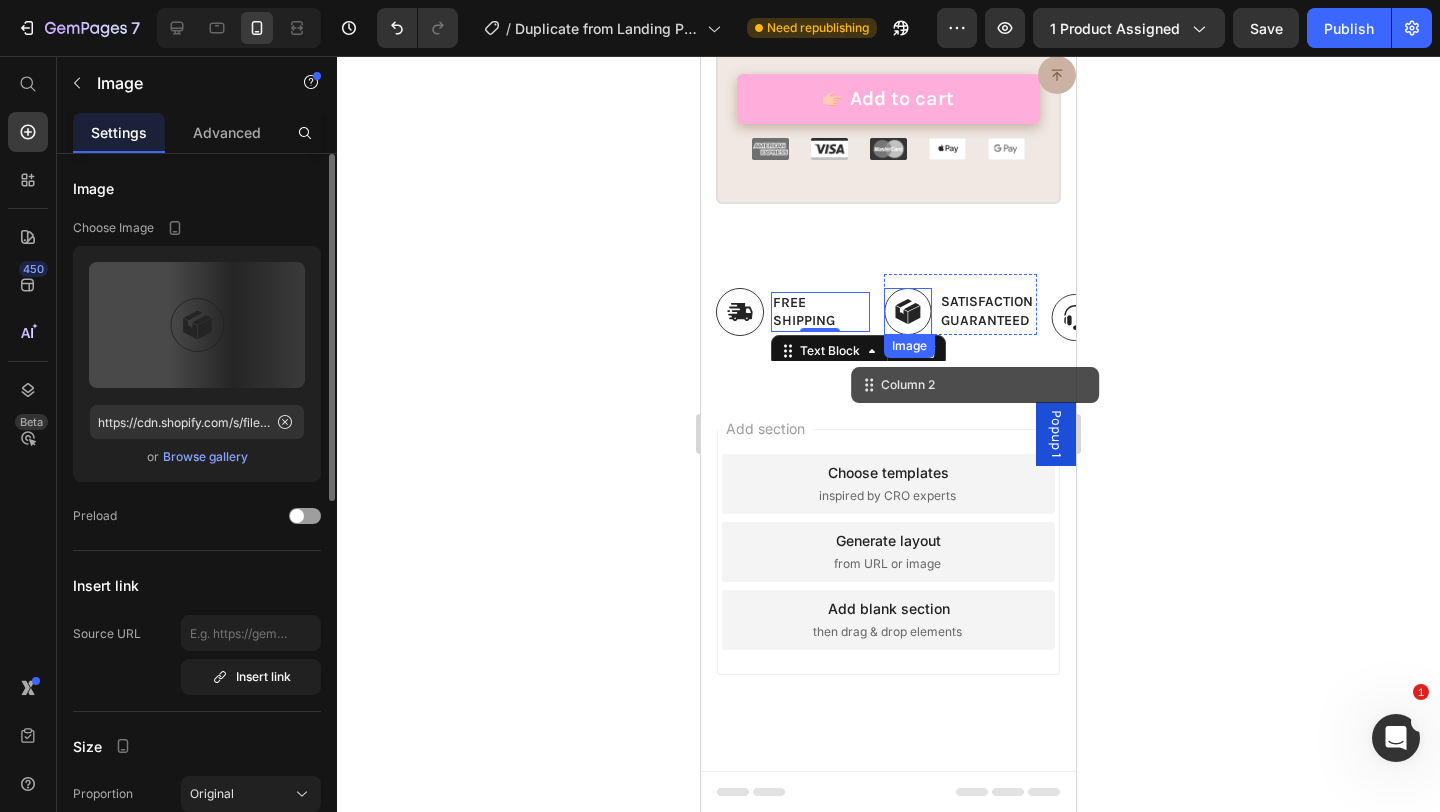 click on "Image" at bounding box center (909, 346) 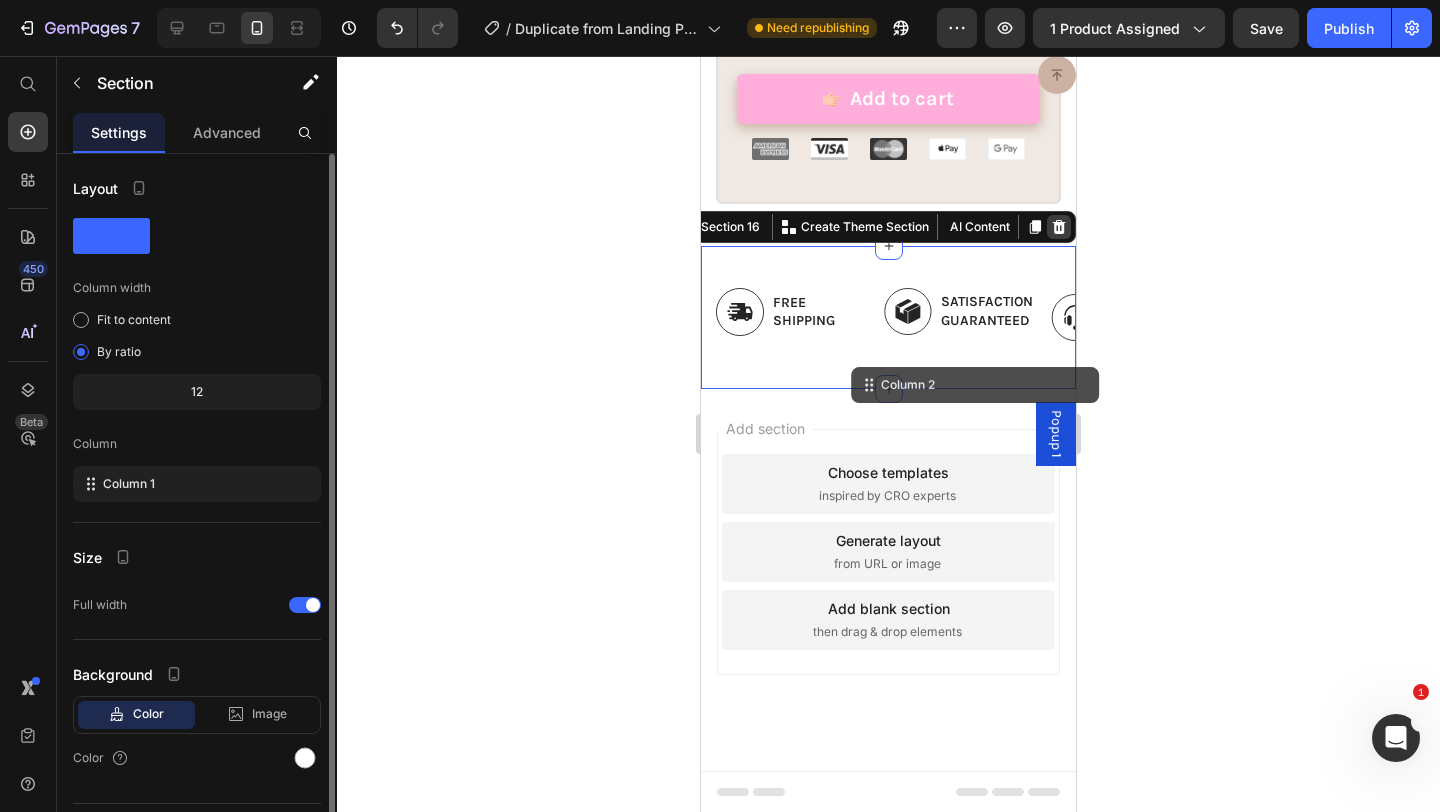 click 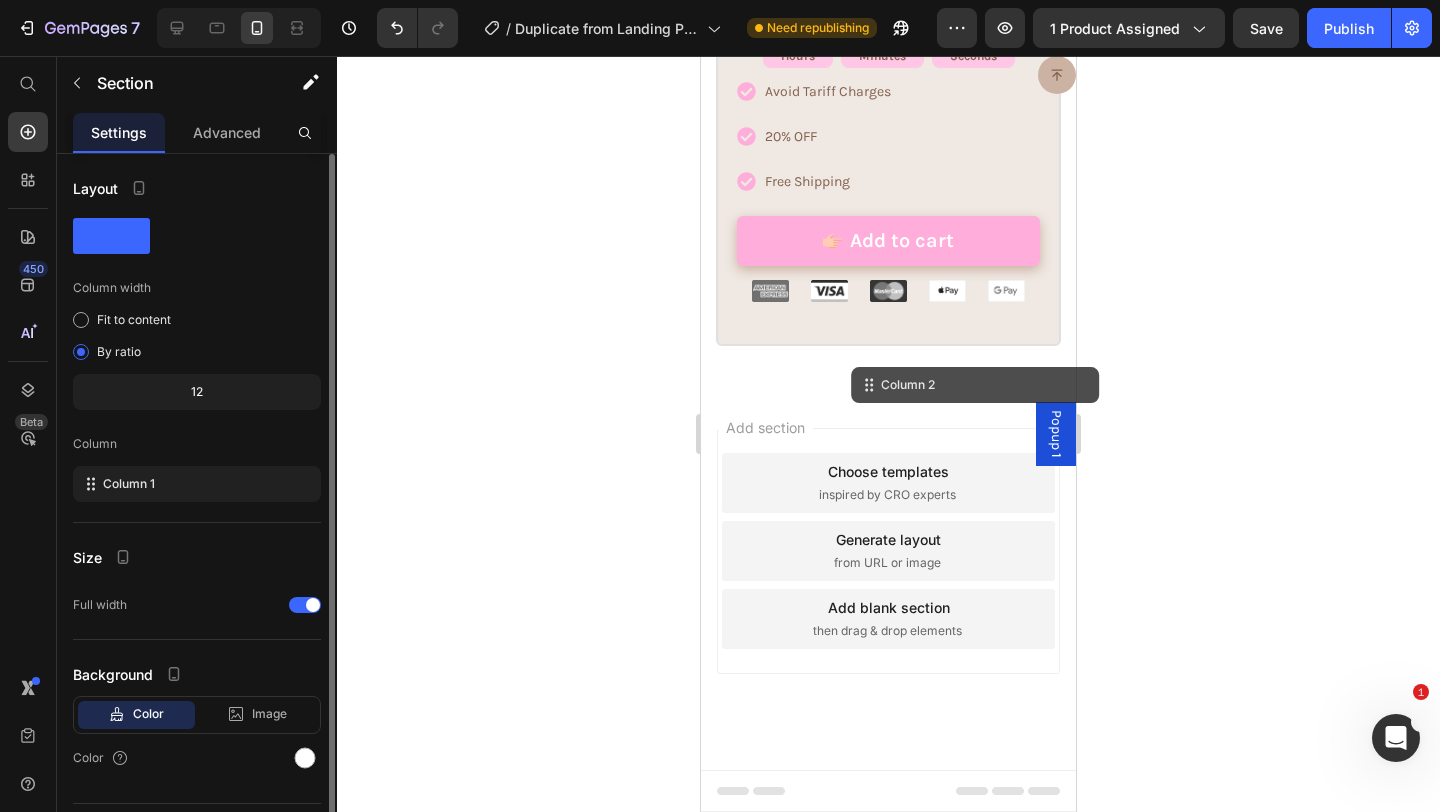 scroll, scrollTop: 12195, scrollLeft: 0, axis: vertical 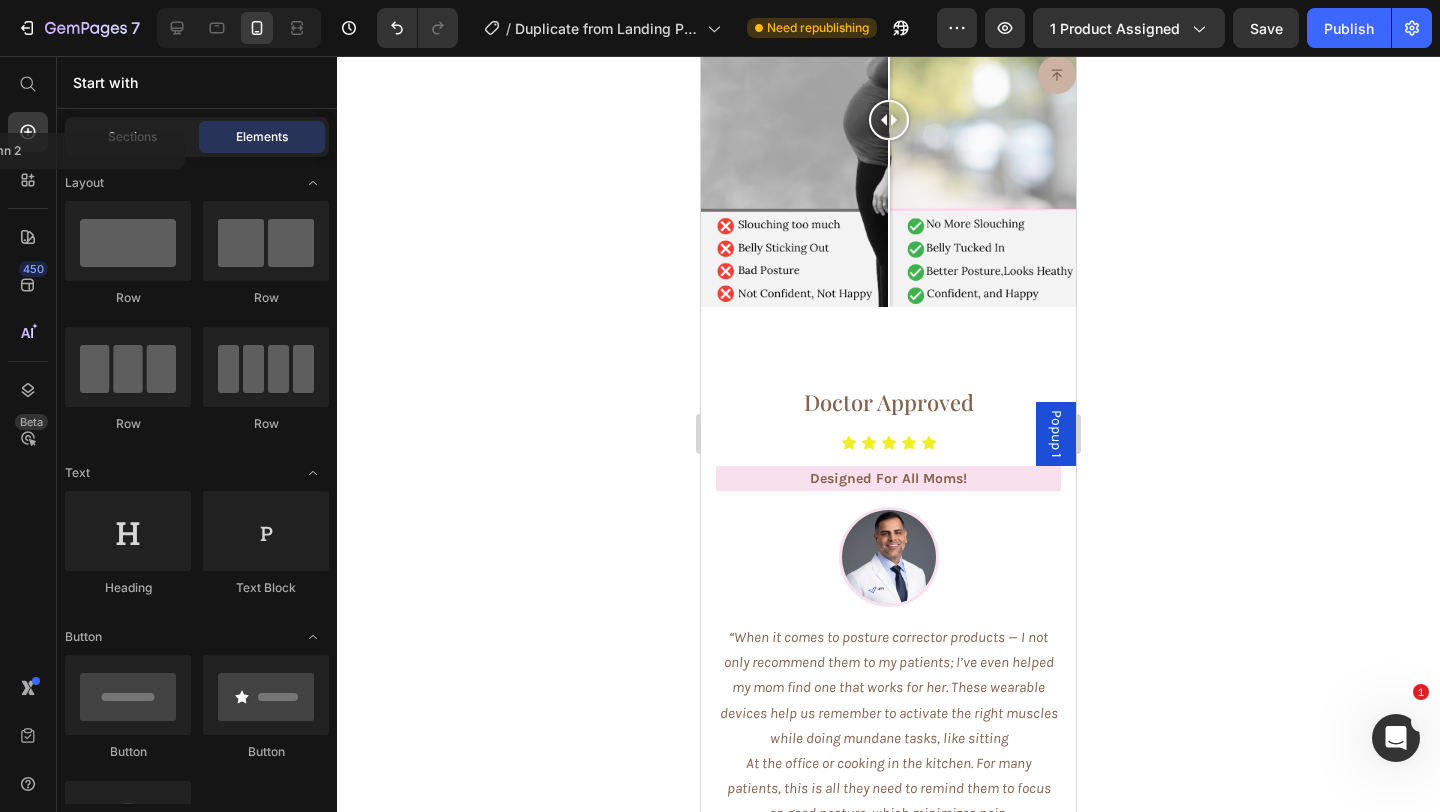 click on "Sections" 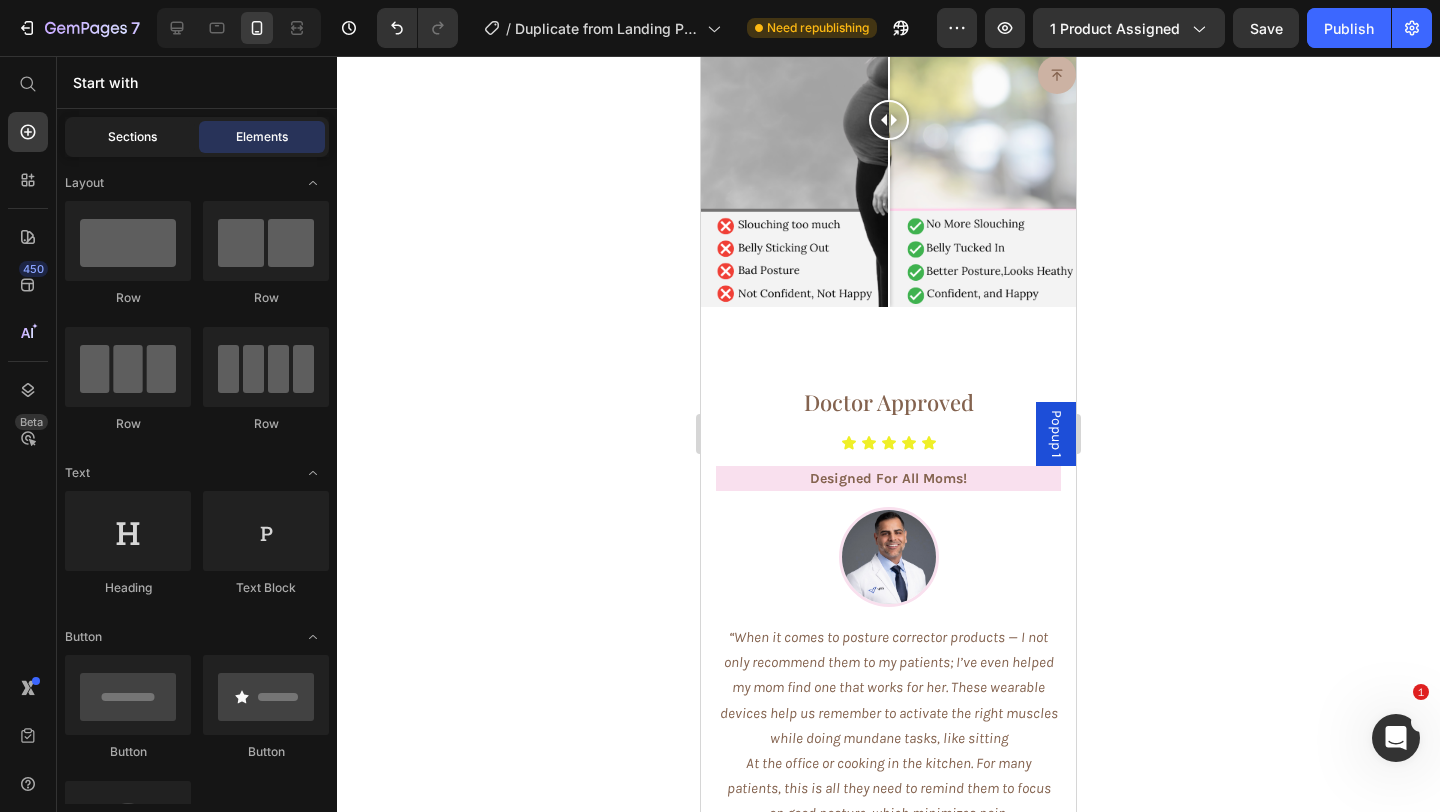 click on "Sections" 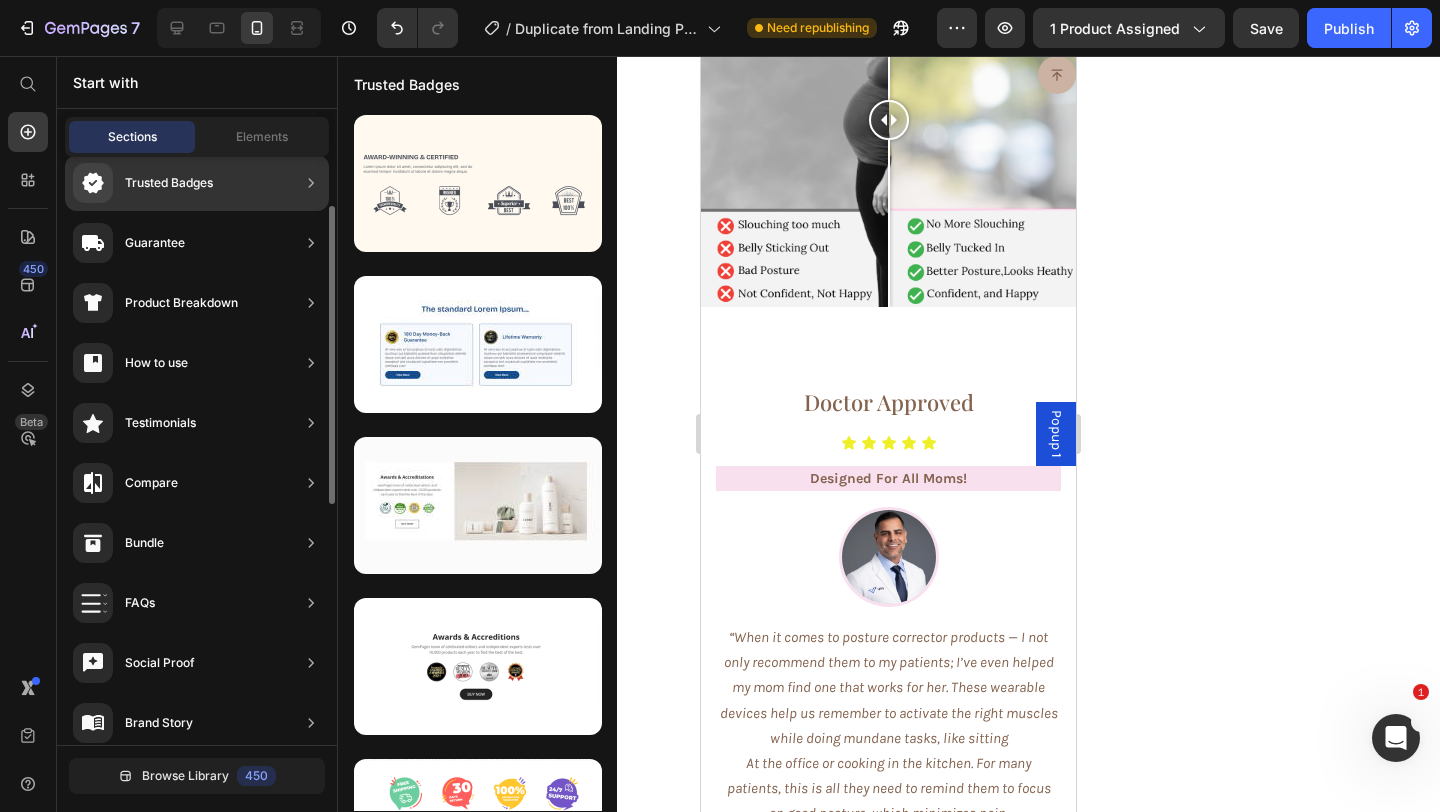 scroll, scrollTop: 216, scrollLeft: 0, axis: vertical 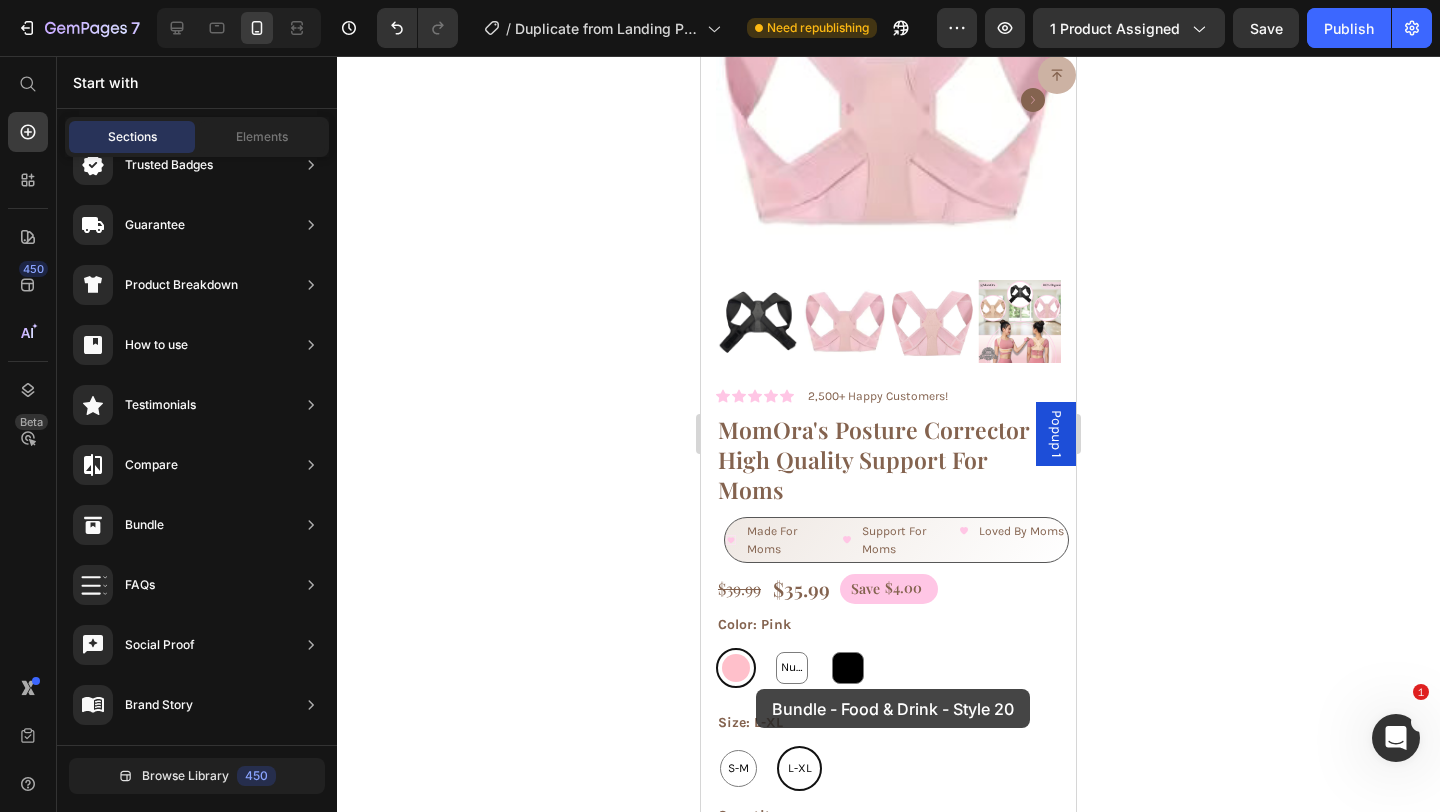 drag, startPoint x: 1153, startPoint y: 790, endPoint x: 756, endPoint y: 689, distance: 409.64618 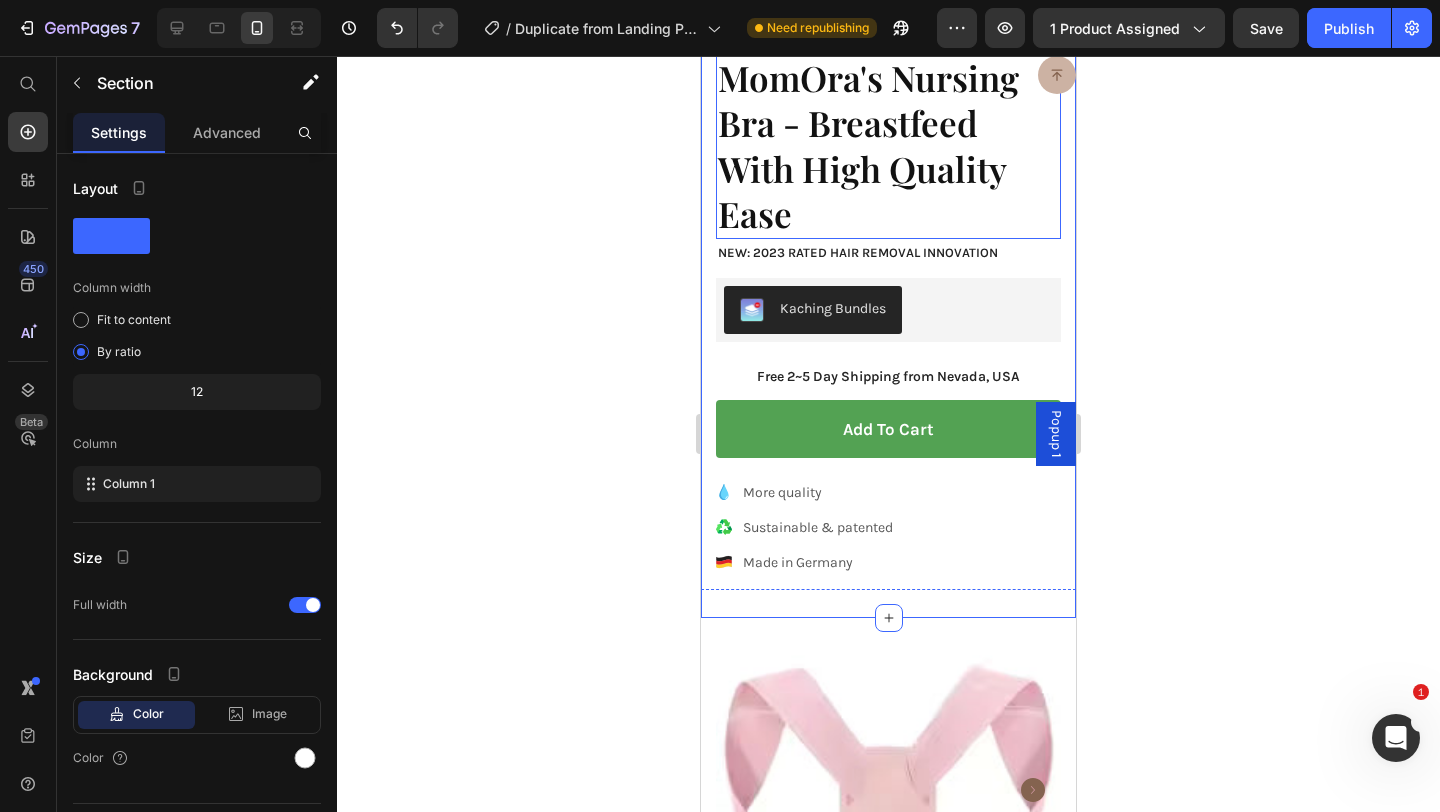 scroll, scrollTop: 524, scrollLeft: 0, axis: vertical 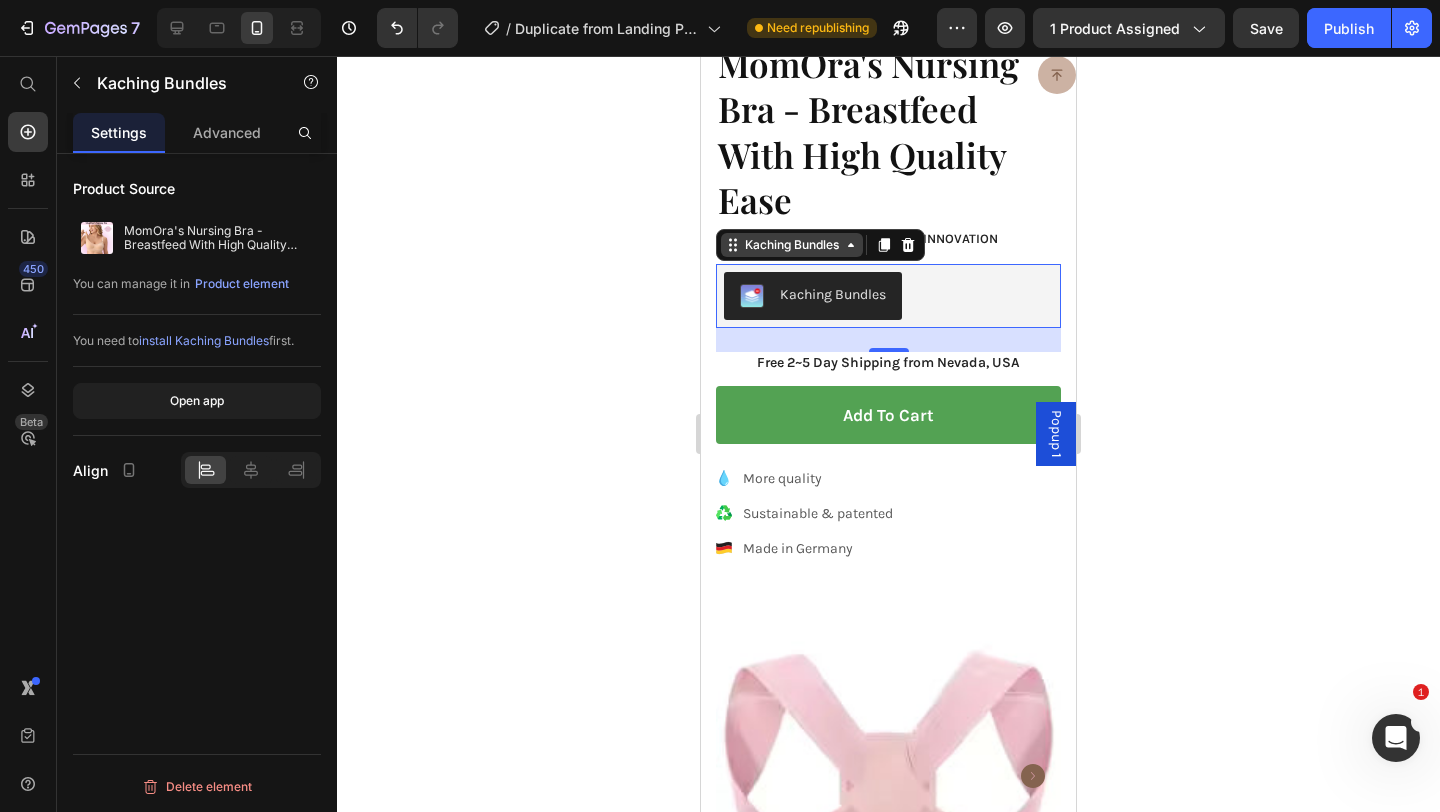 click 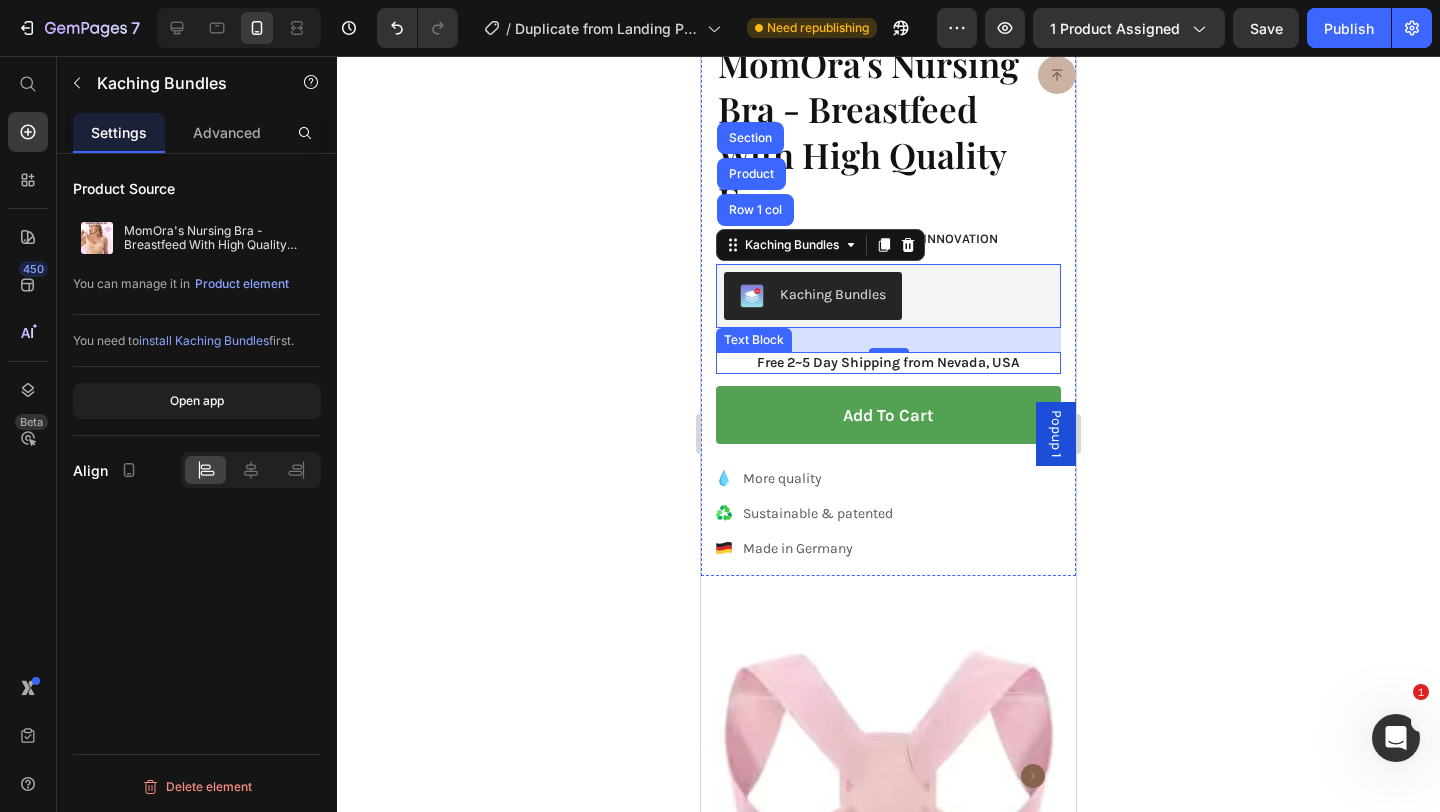 drag, startPoint x: 899, startPoint y: 346, endPoint x: 902, endPoint y: 363, distance: 17.262676 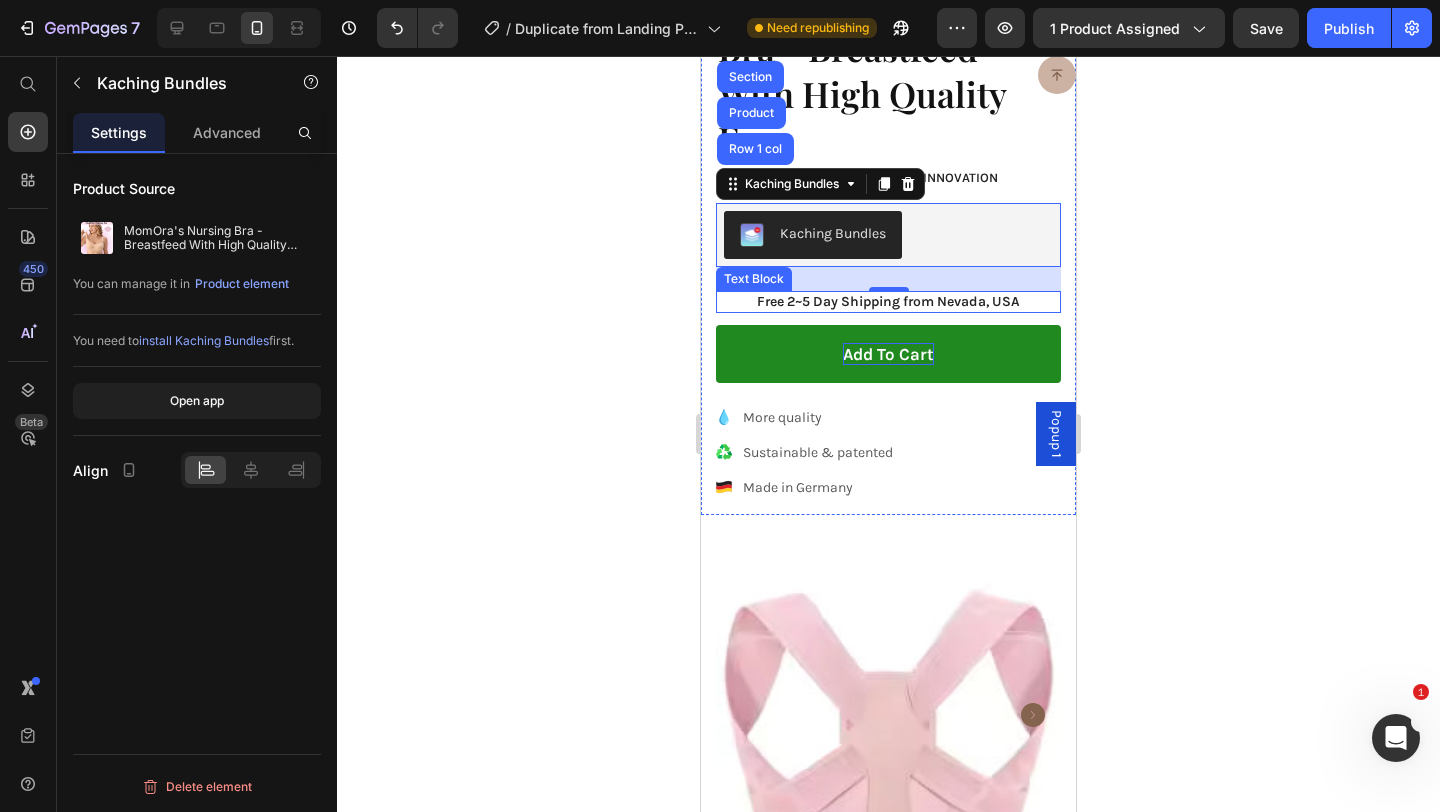 scroll, scrollTop: 584, scrollLeft: 0, axis: vertical 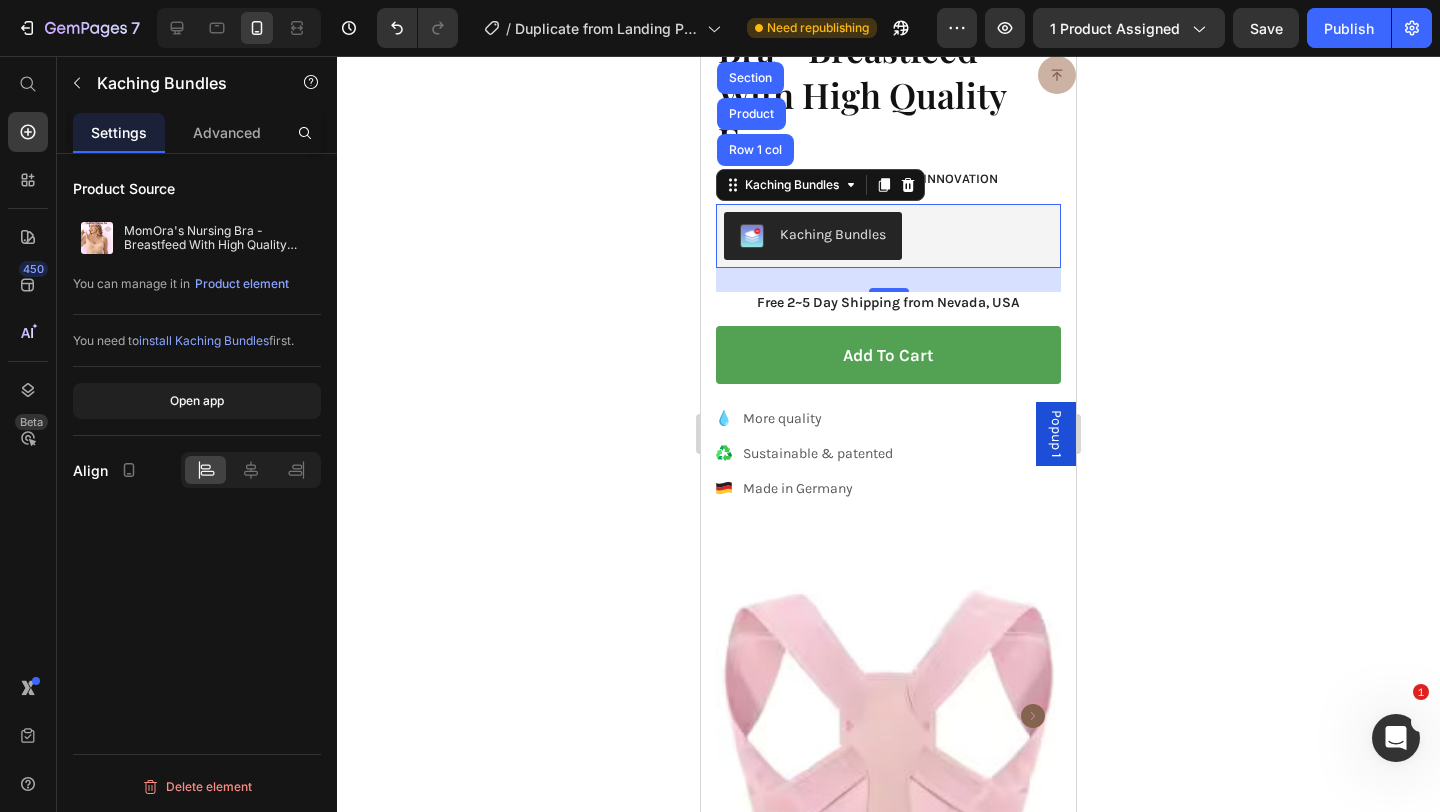 click on "Kaching Bundles" at bounding box center (833, 234) 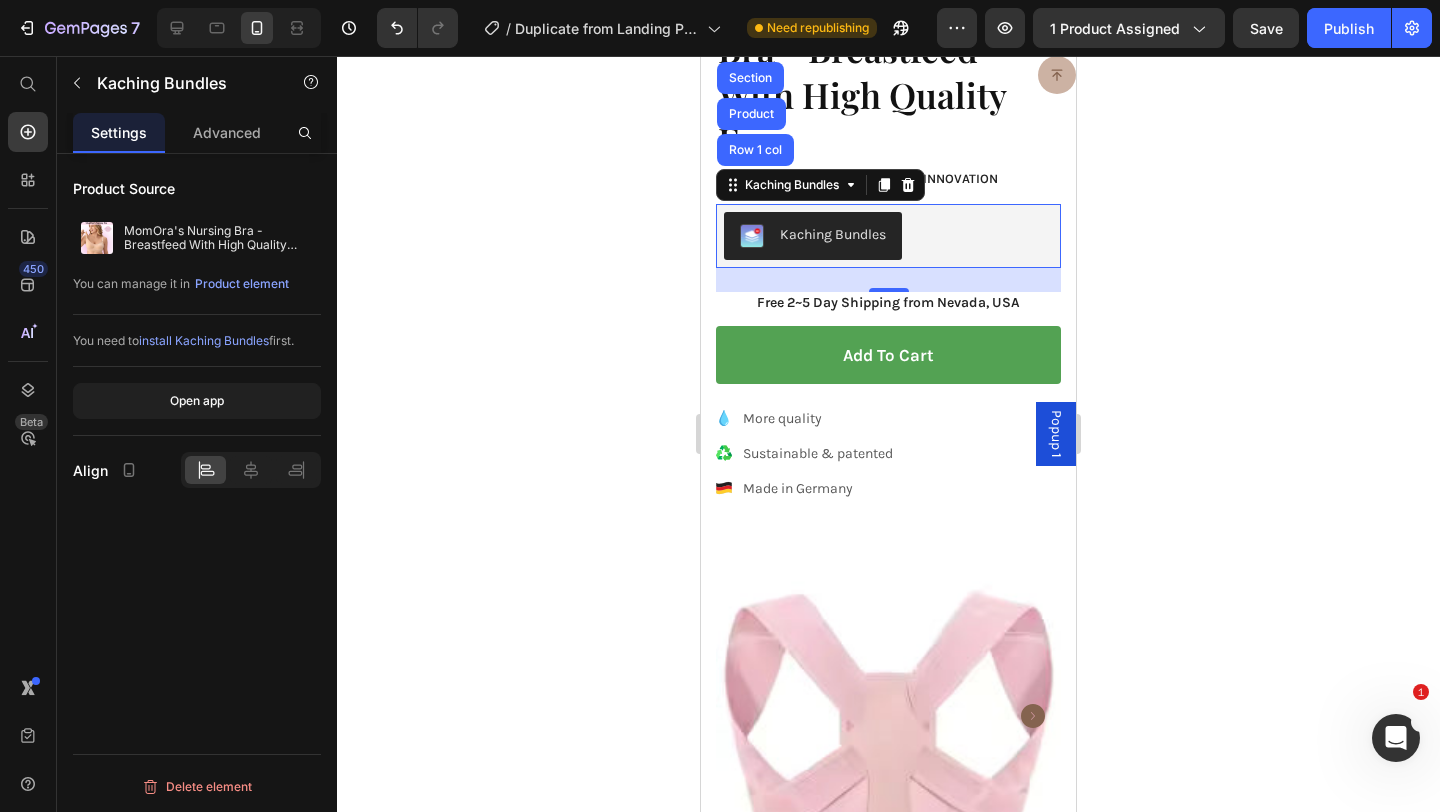 click at bounding box center (752, 236) 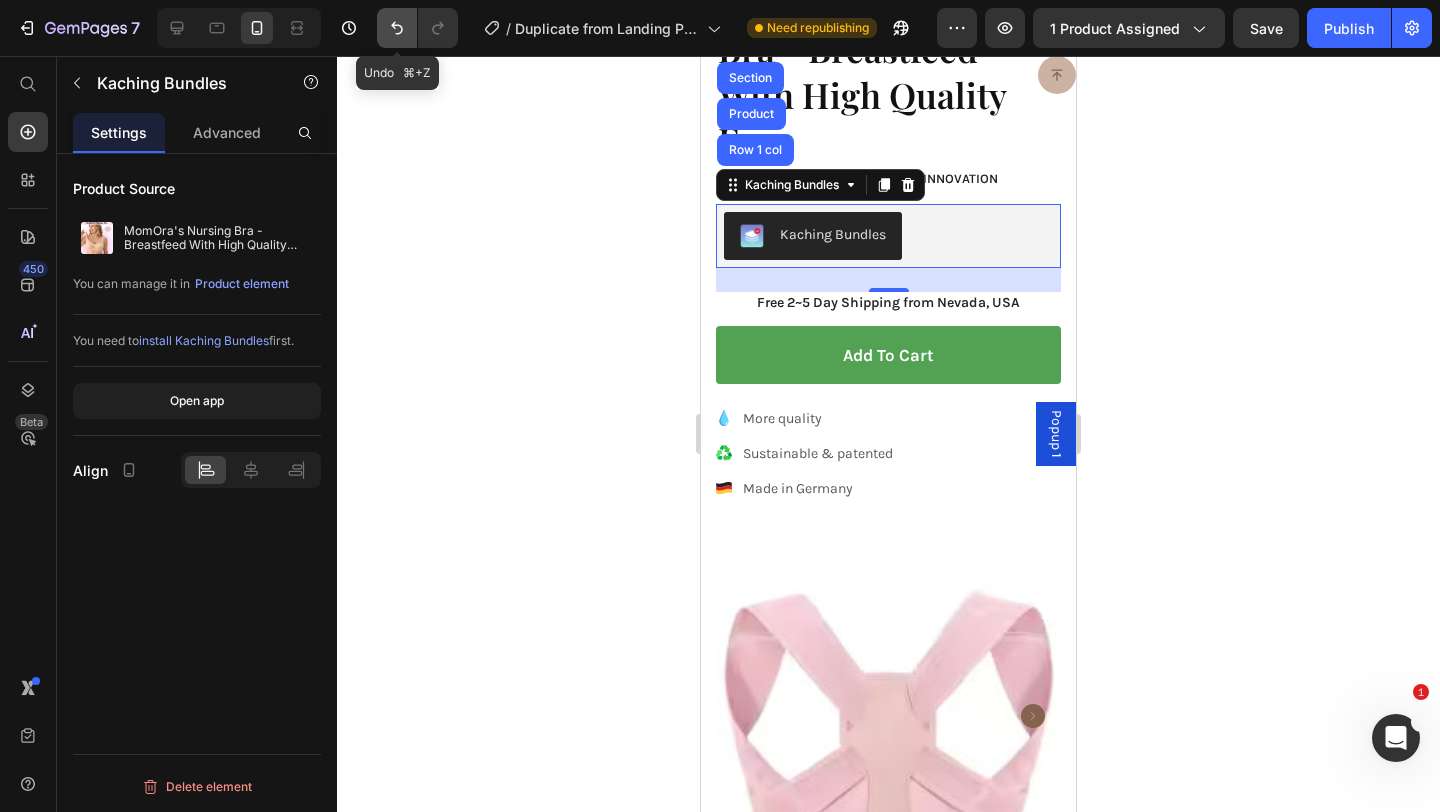 click 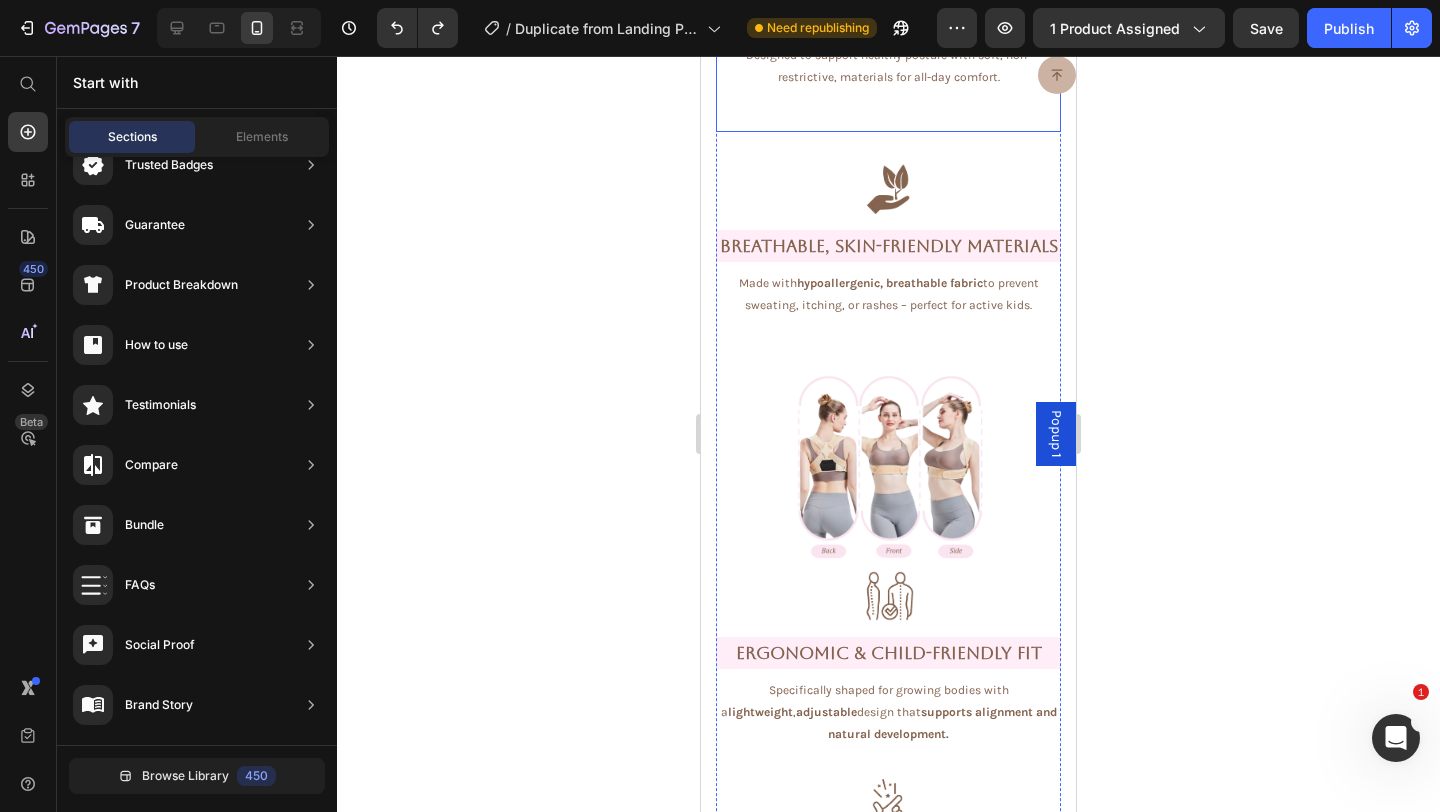 scroll, scrollTop: 2582, scrollLeft: 0, axis: vertical 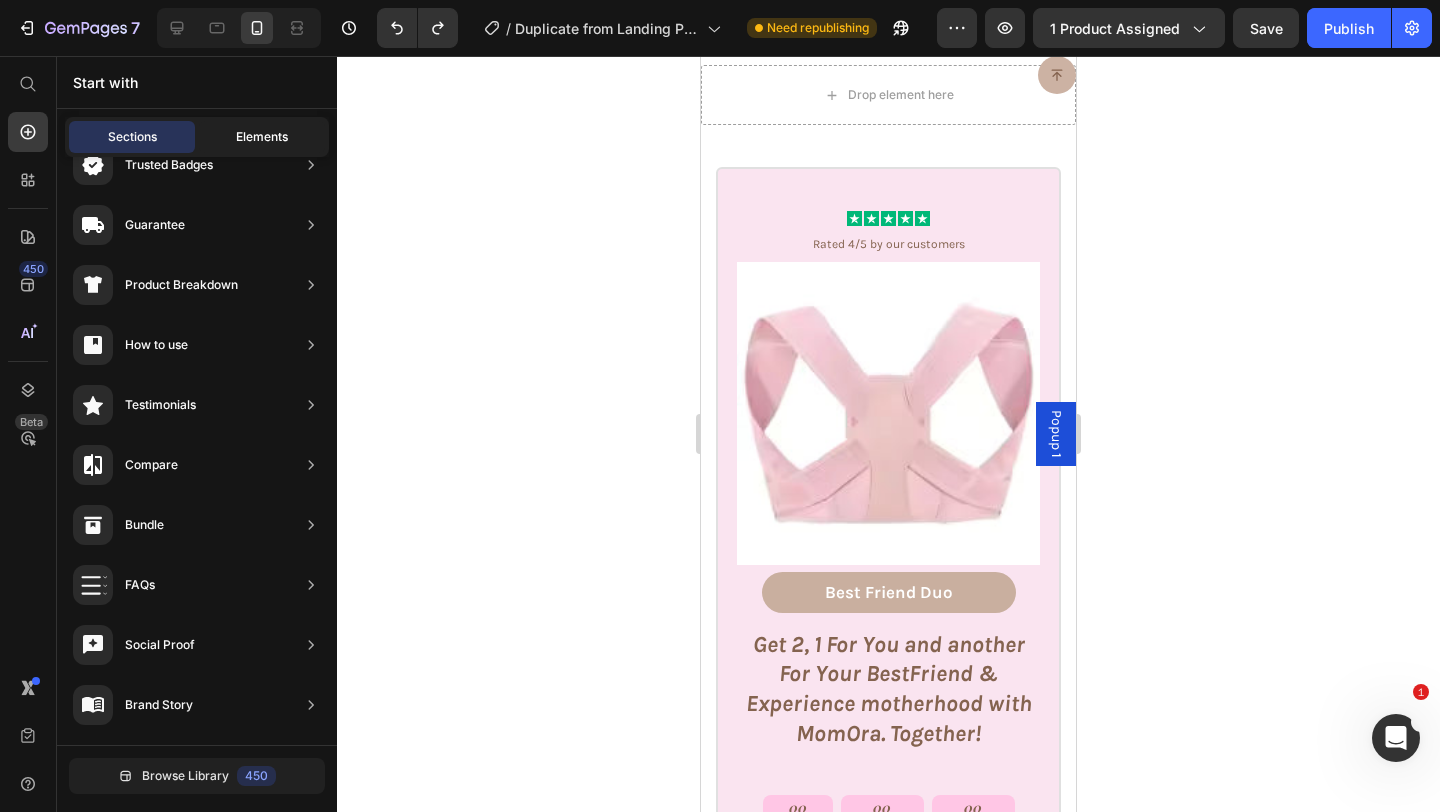 click on "Elements" at bounding box center [262, 137] 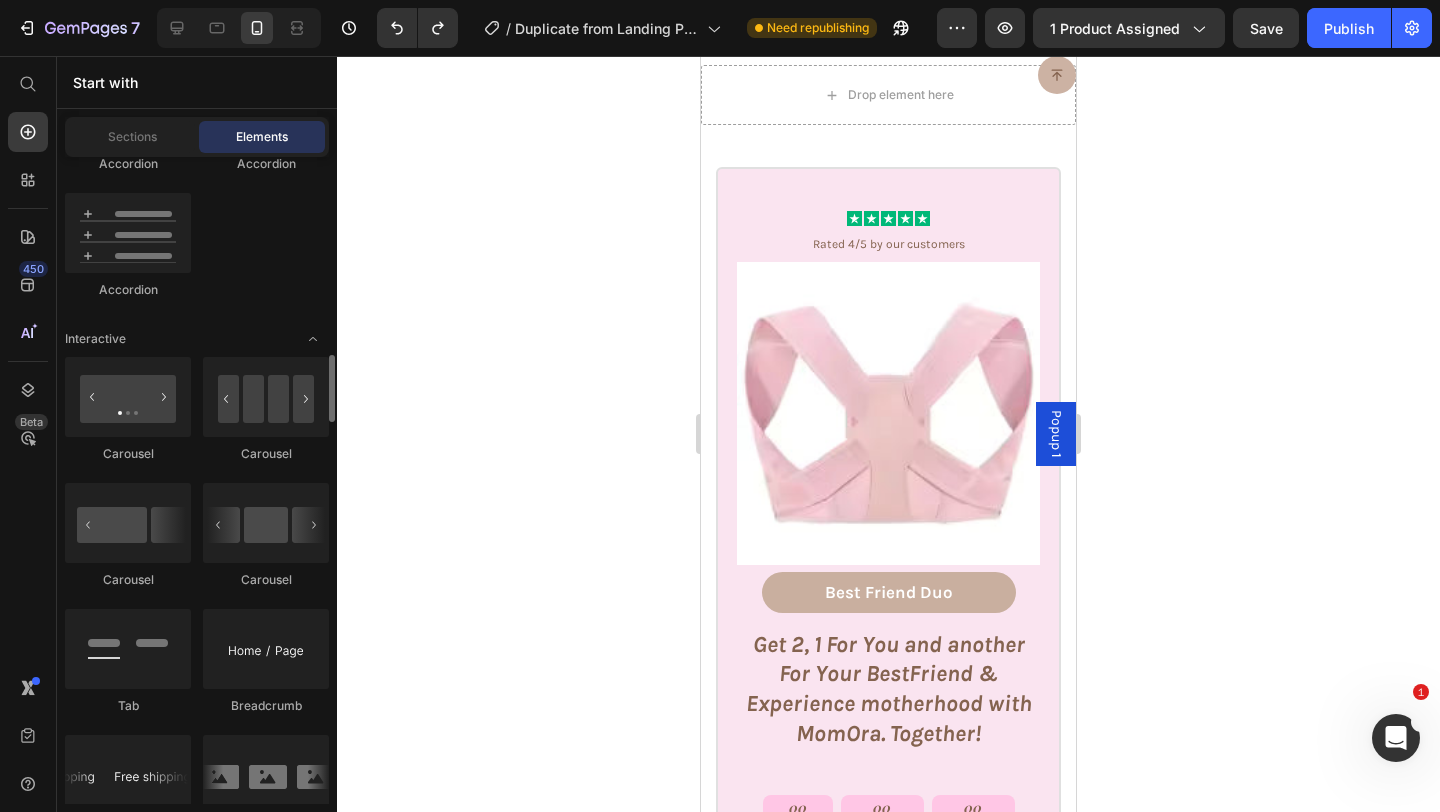 scroll, scrollTop: 1970, scrollLeft: 0, axis: vertical 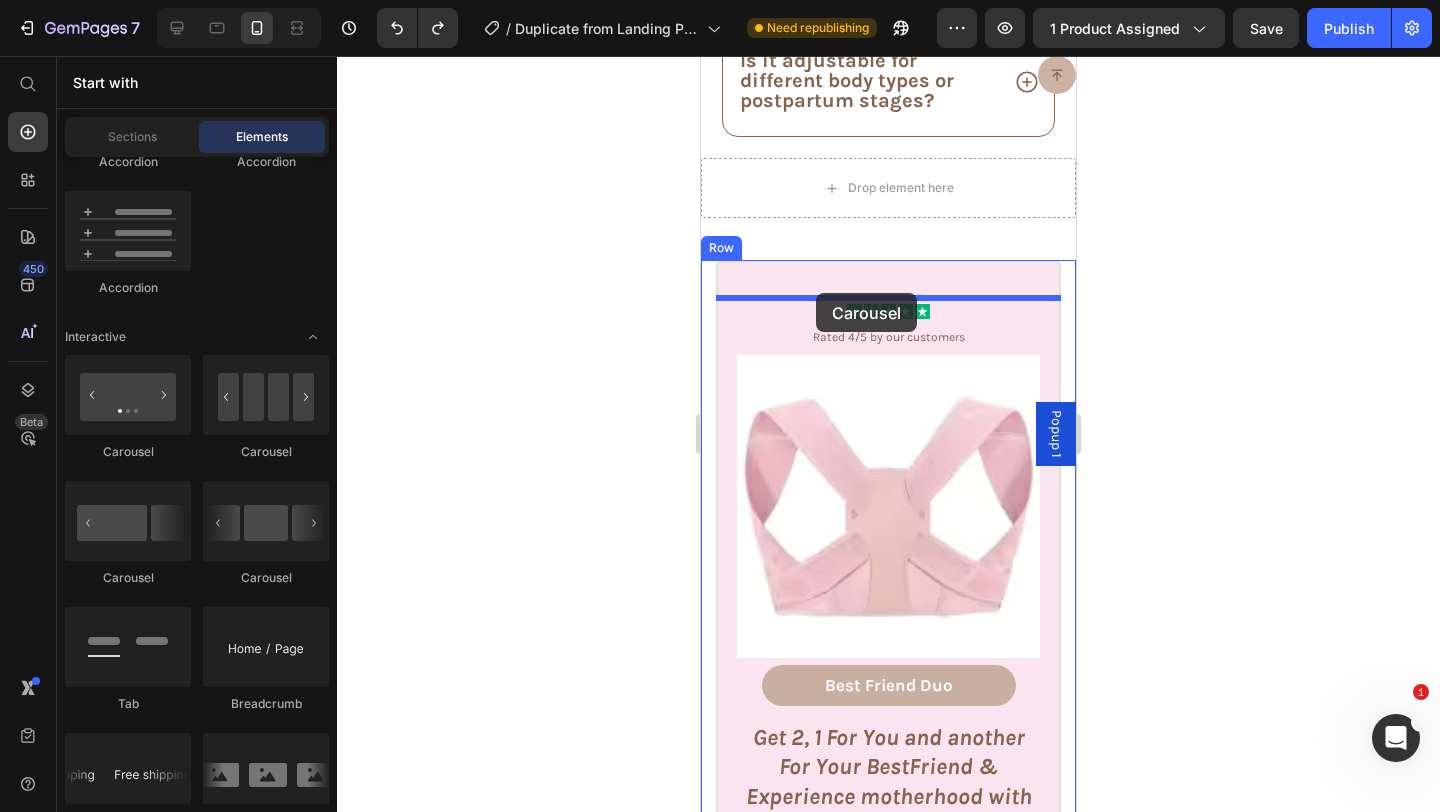 drag, startPoint x: 976, startPoint y: 582, endPoint x: 816, endPoint y: 289, distance: 333.83978 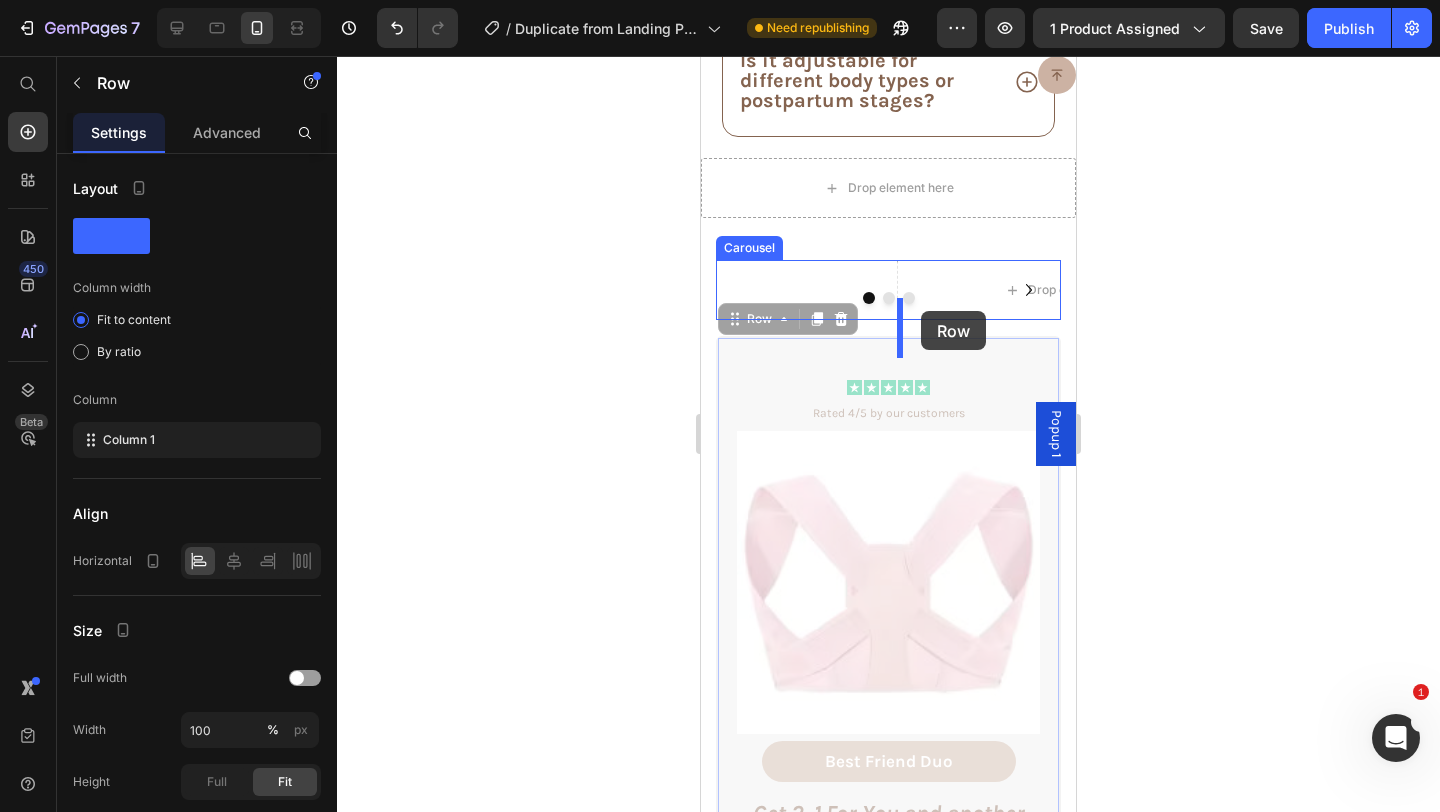 drag, startPoint x: 746, startPoint y: 380, endPoint x: 919, endPoint y: 309, distance: 187.00267 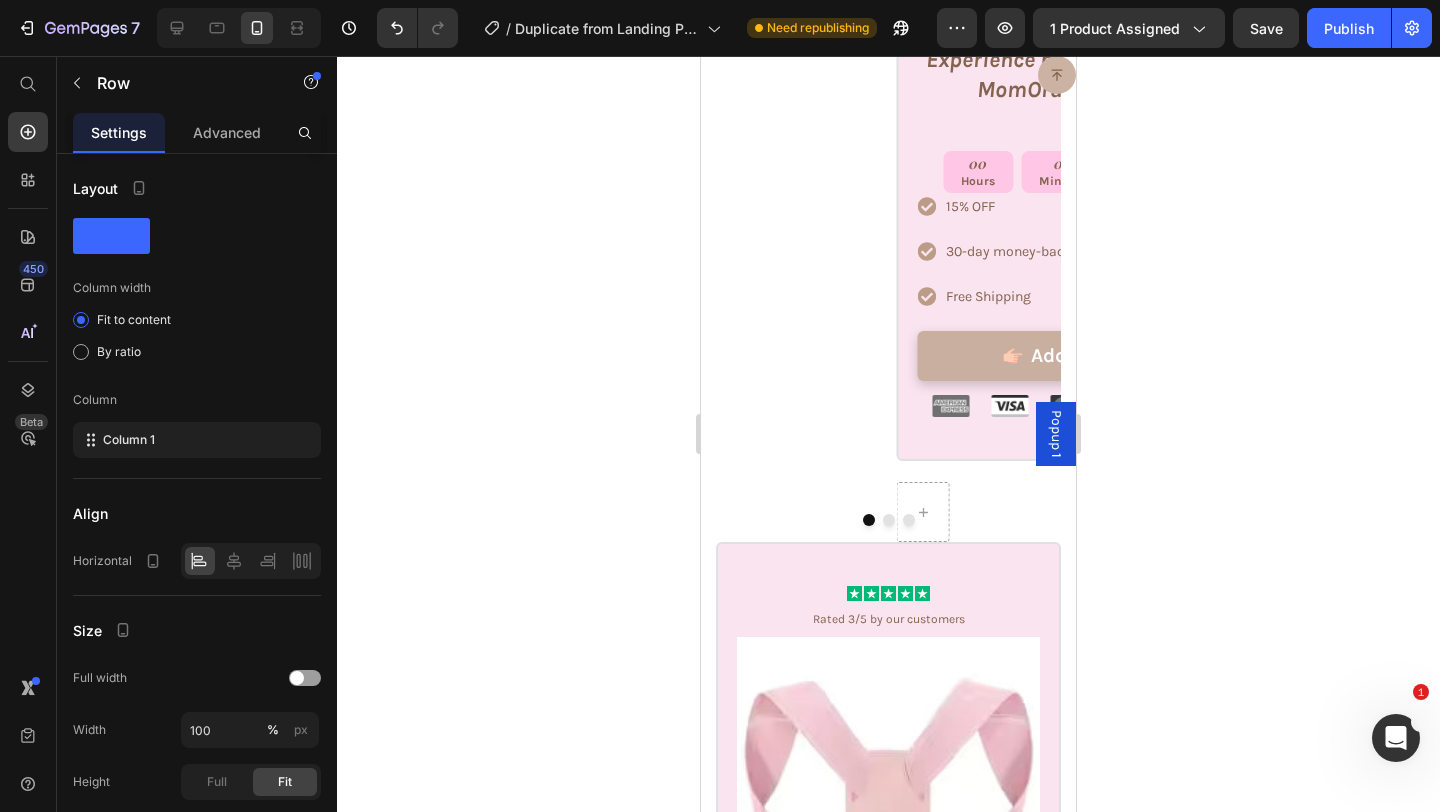 scroll, scrollTop: 10182, scrollLeft: 0, axis: vertical 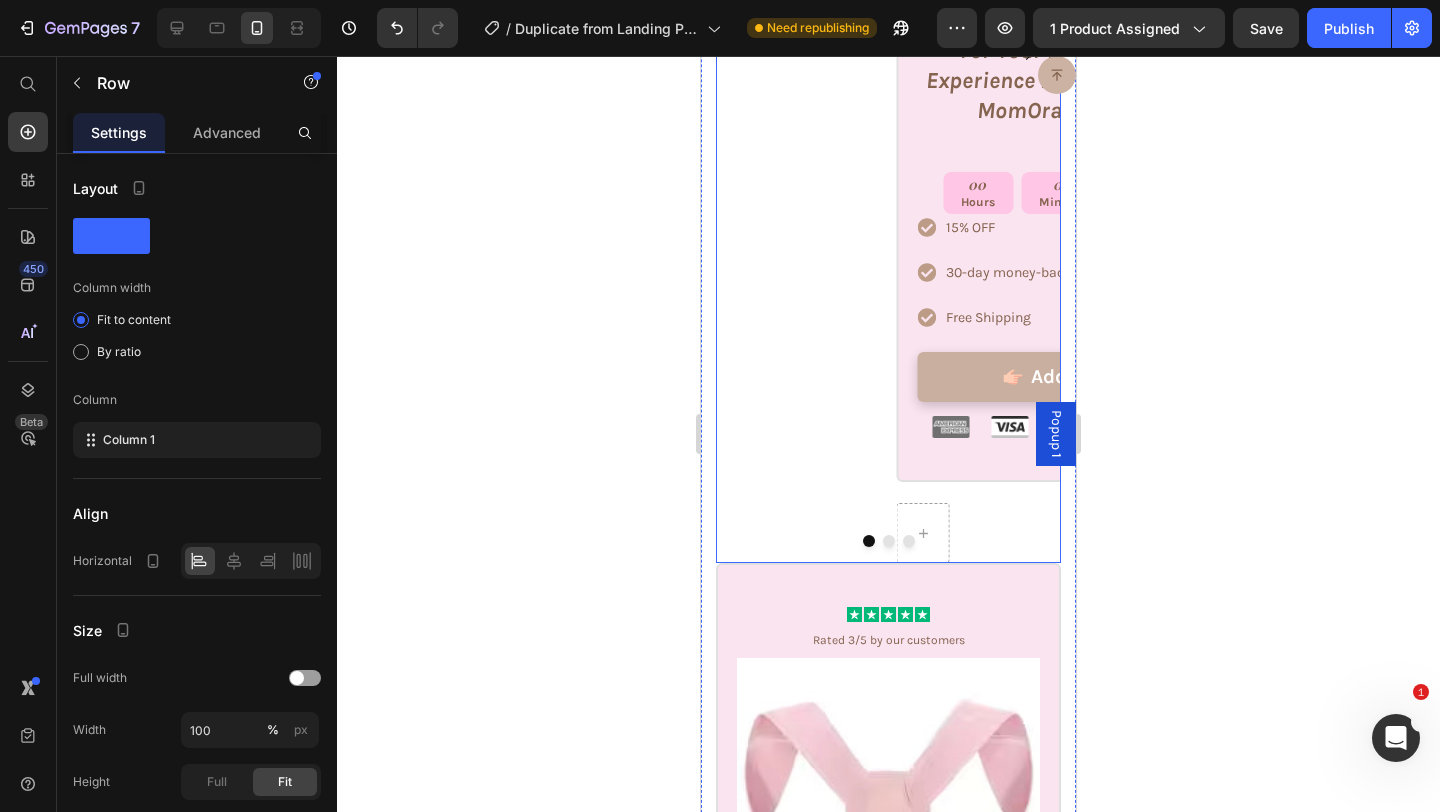 click at bounding box center (889, 541) 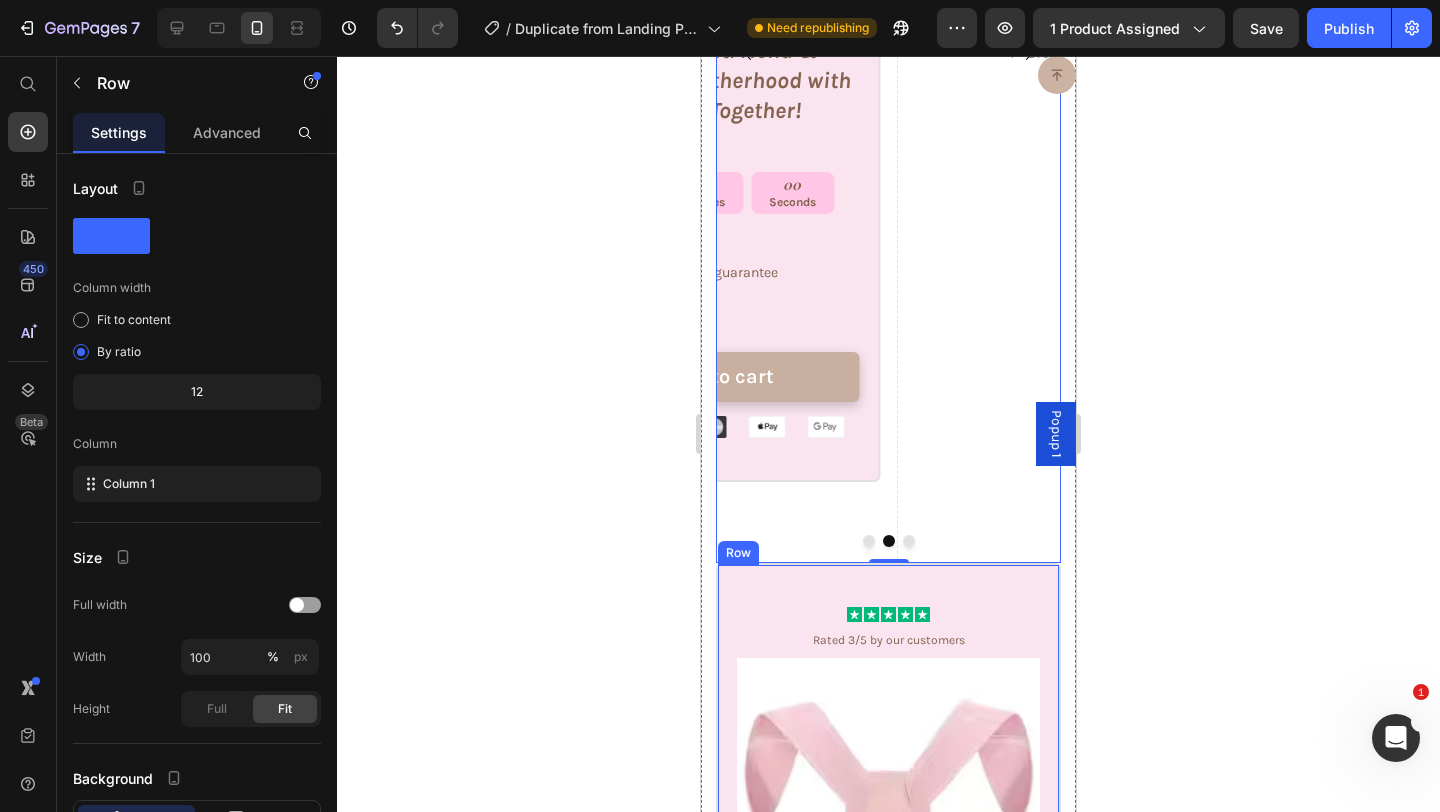 click on "Icon
Icon
Icon
Icon
Icon Icon List Rated 3/5 by our customers Text Block Product Images Basic Offer Text Block Row Buy 1 For yourself and Heal your back pain & bad posture. Regain your confidence by realigning your posture! Text Block 10% OFF 30-day money-back guarantee Feel & Look Better by Achieving  Better Posture  Item List
Add to cart Add to Cart Row Image Image Image Image Image Row Product Row" at bounding box center (888, 1006) 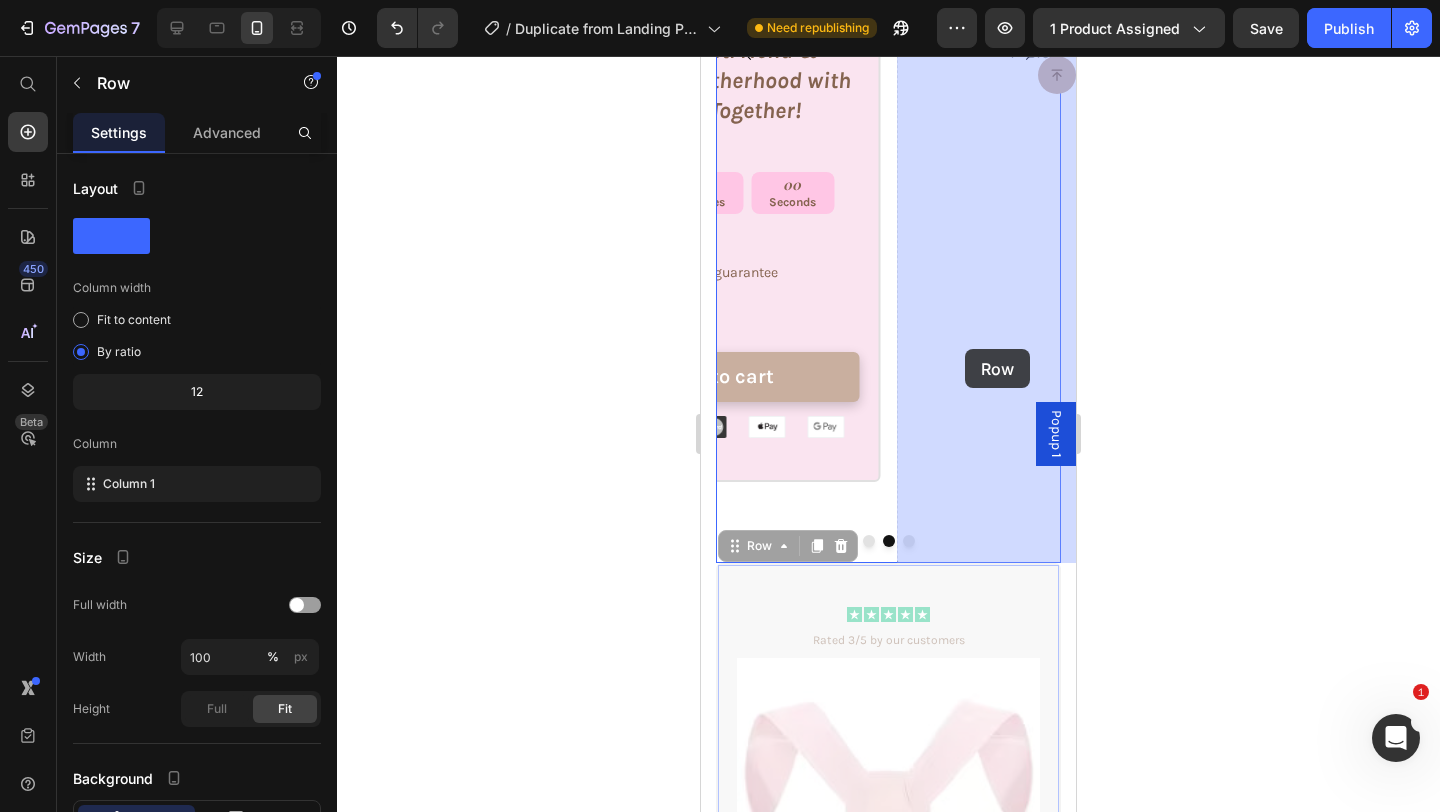 drag, startPoint x: 750, startPoint y: 547, endPoint x: 965, endPoint y: 350, distance: 291.6059 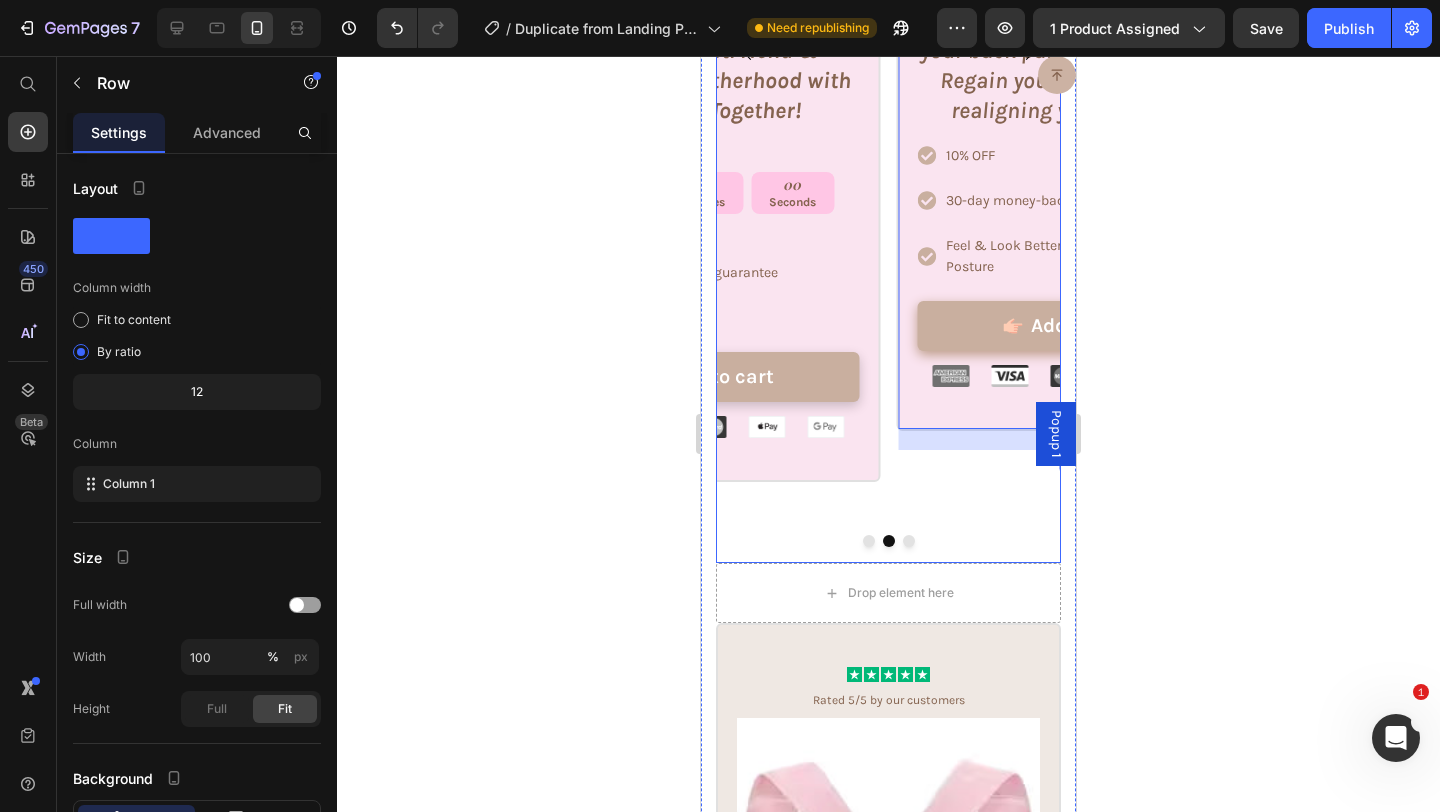 click at bounding box center (909, 541) 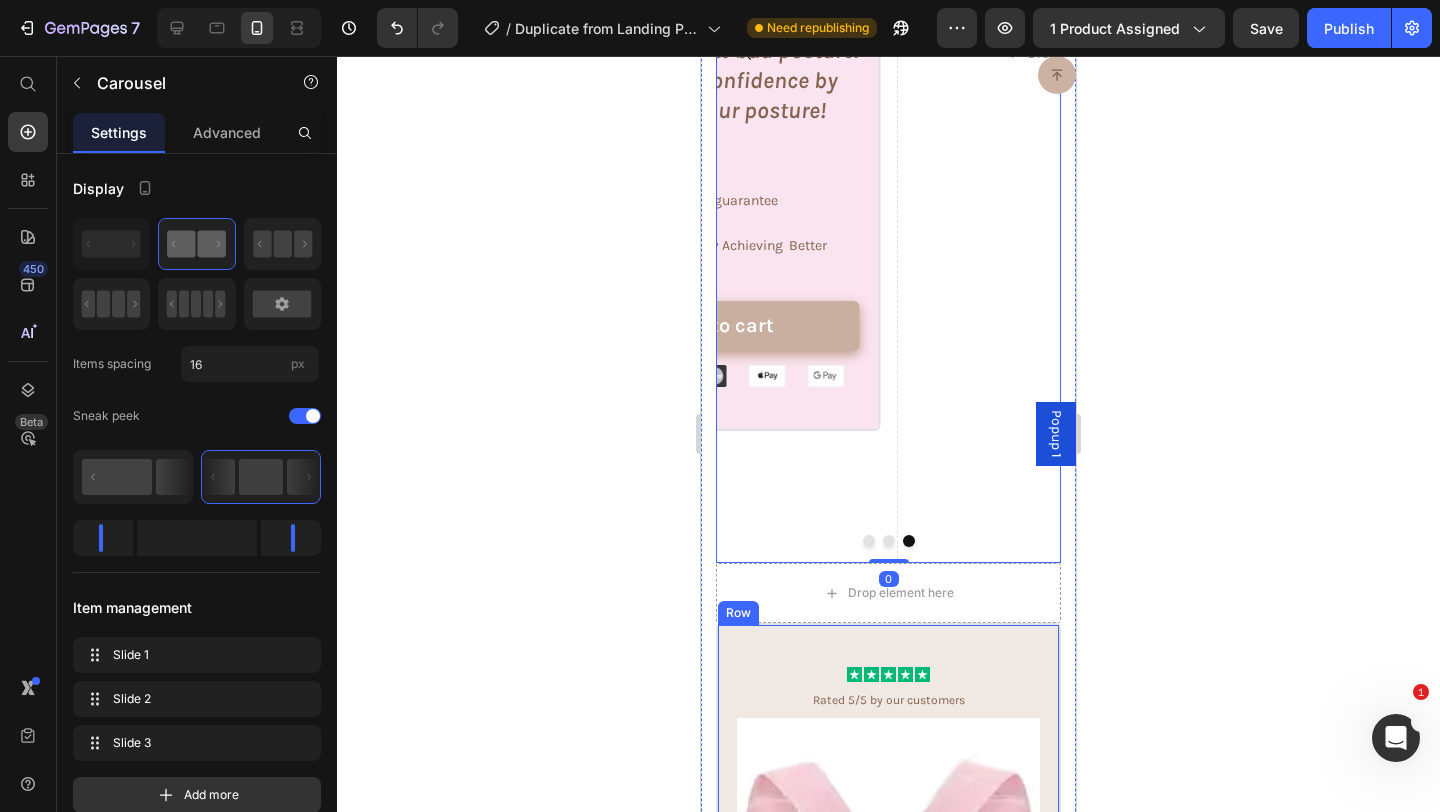 click on "Icon
Icon
Icon
Icon
Icon Icon List Rated 5/5 by our customers Text Block Product Images Icon Best Value   Text Block Icon Row Get 3 Posture Correctors and Avoid Tariff Charges, Plus FREE SHIPPING! HURRY - LIMITED OFFER!   Text Block 00 Hours 00 Minutes 00 Seconds Countdown Timer Avoid Tariff Charges  20% OFF Free Shipping  Item List
Add to cart Add to Cart Row Image Image Image Image Image Row Product Row" at bounding box center (888, 1097) 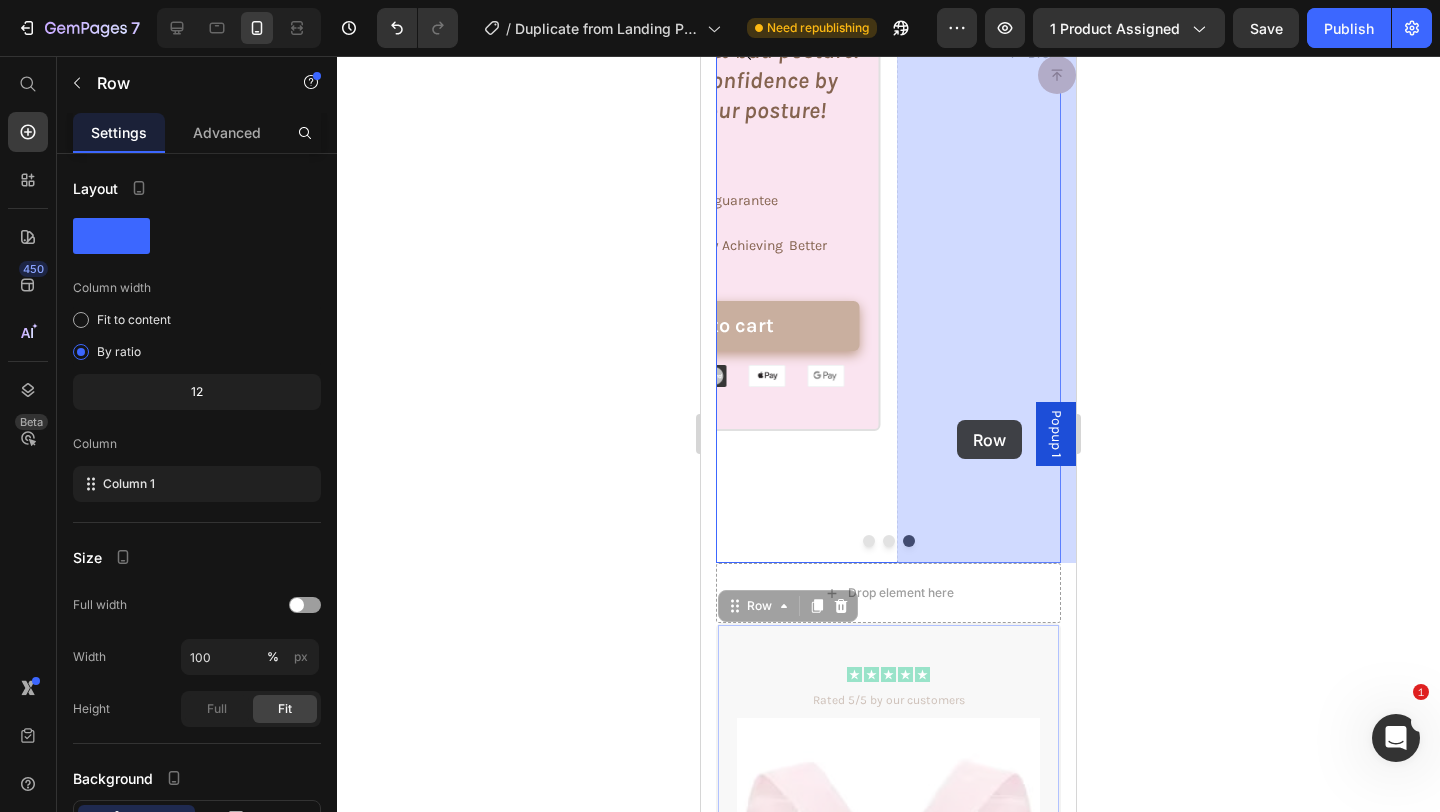 drag, startPoint x: 761, startPoint y: 605, endPoint x: 957, endPoint y: 420, distance: 269.51996 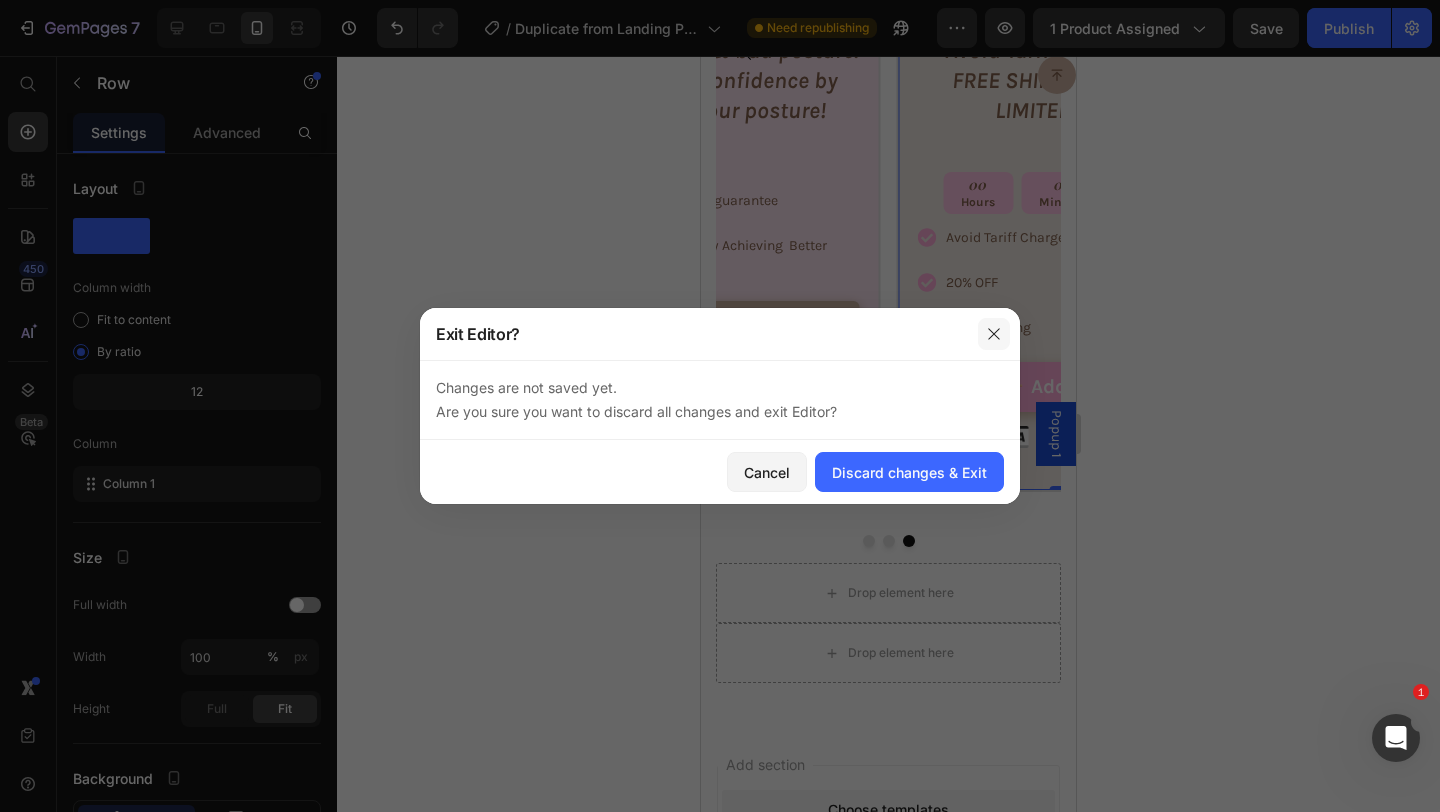 click 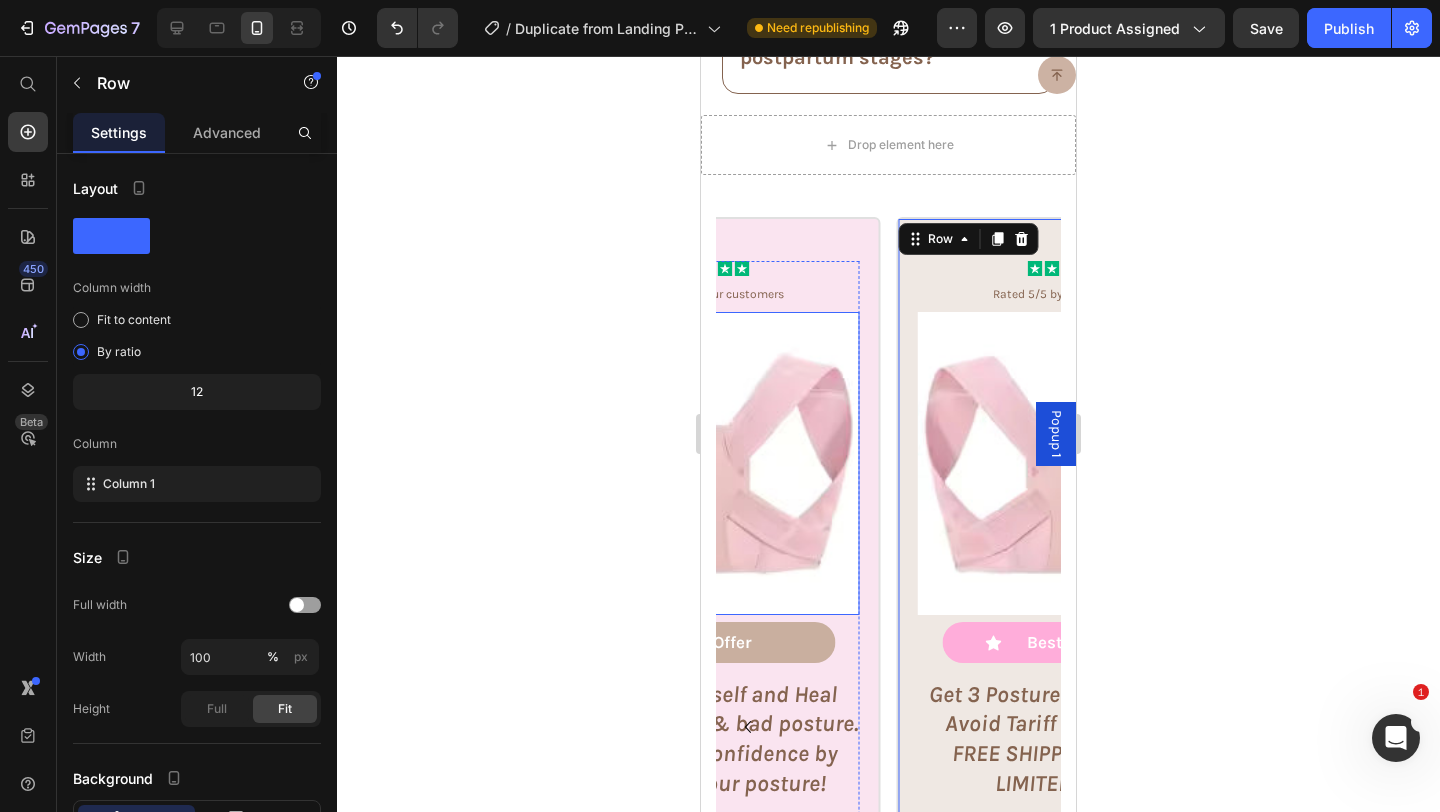 scroll, scrollTop: 9502, scrollLeft: 0, axis: vertical 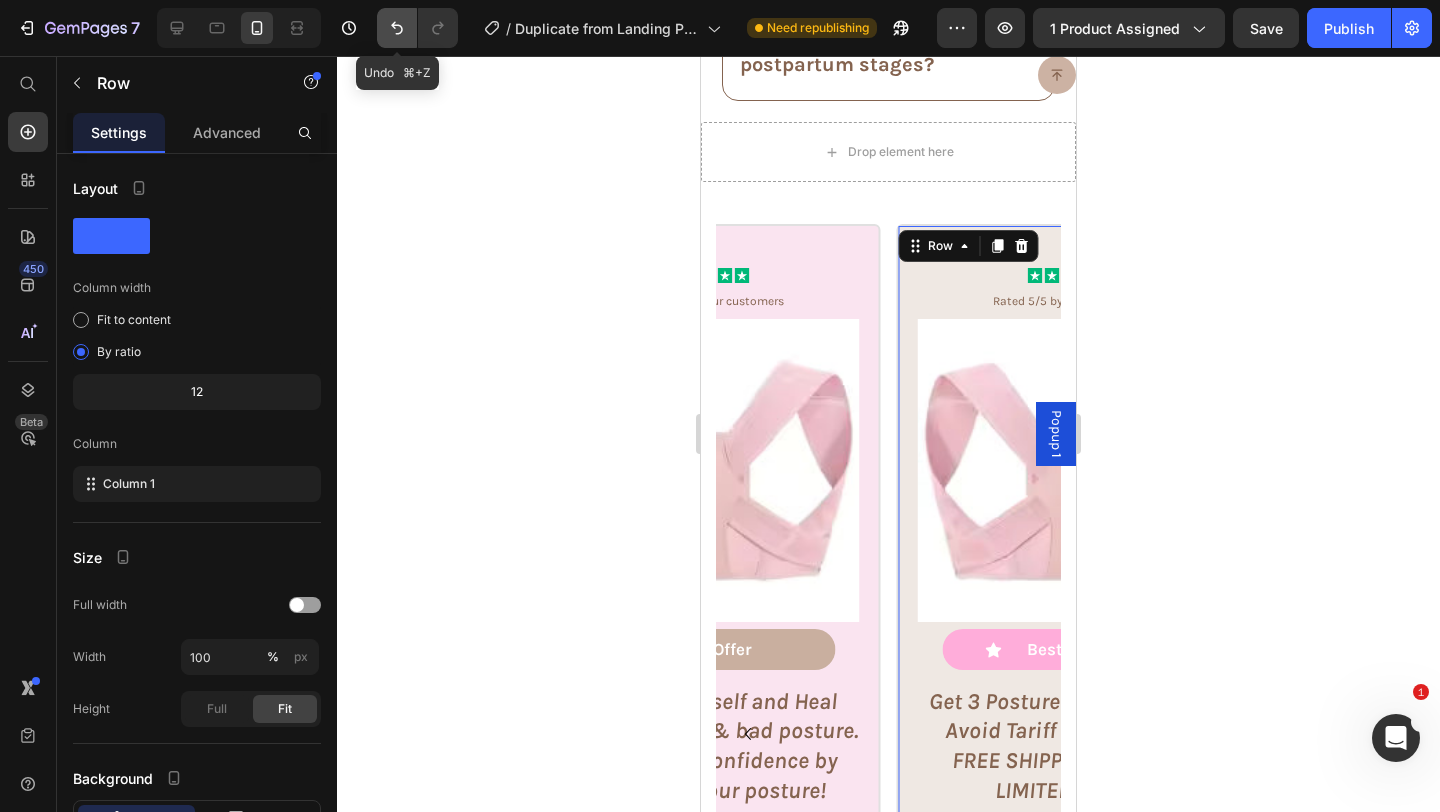 click 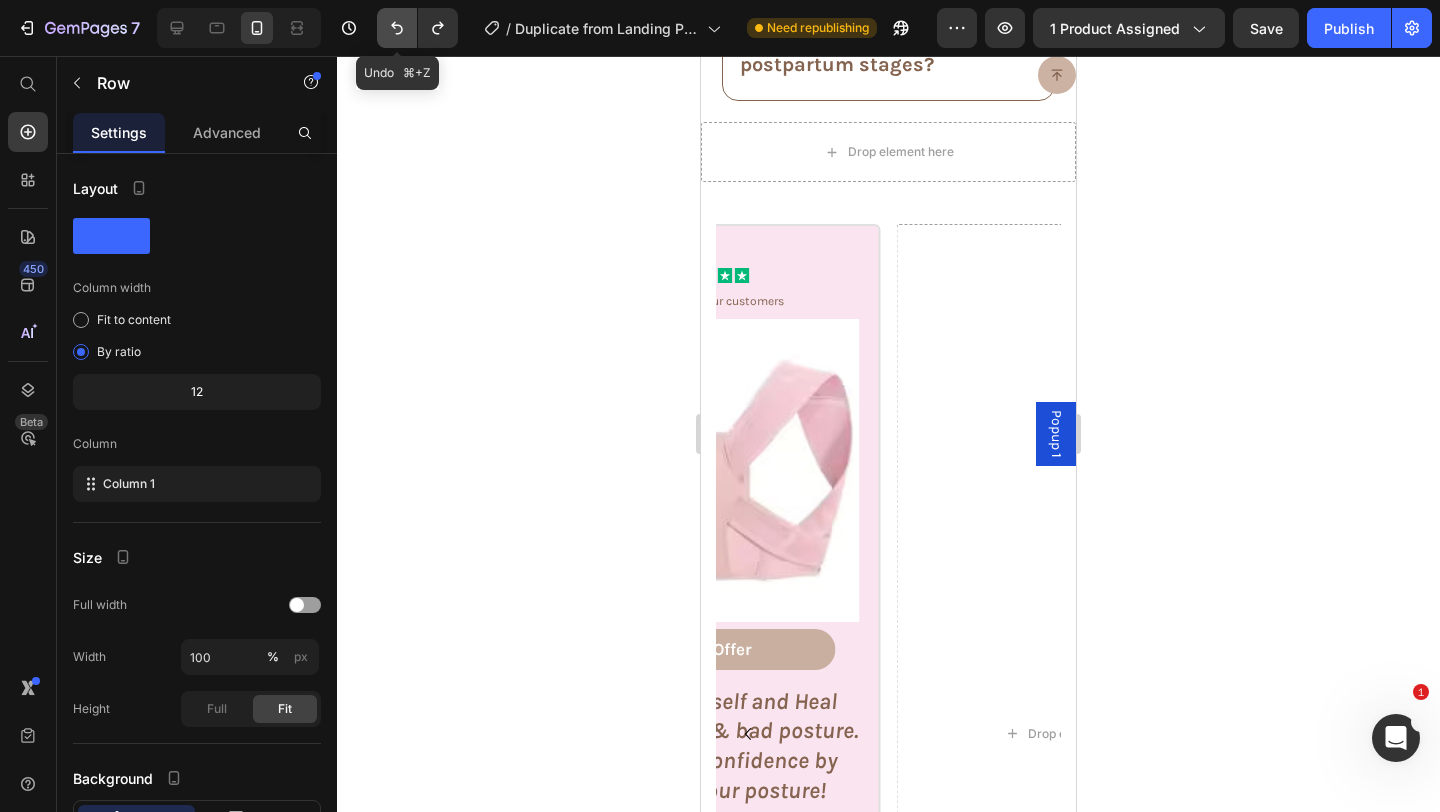 click 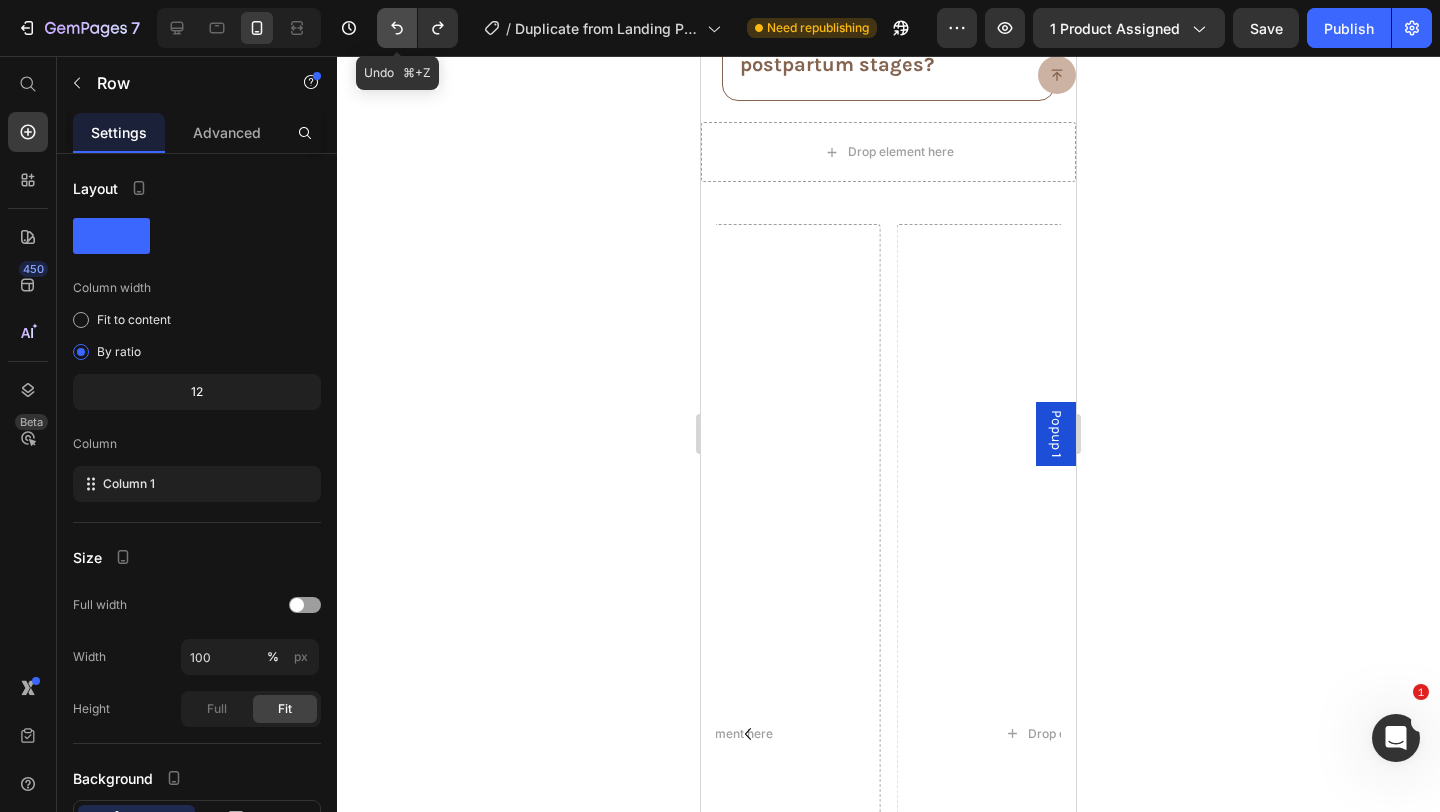 click 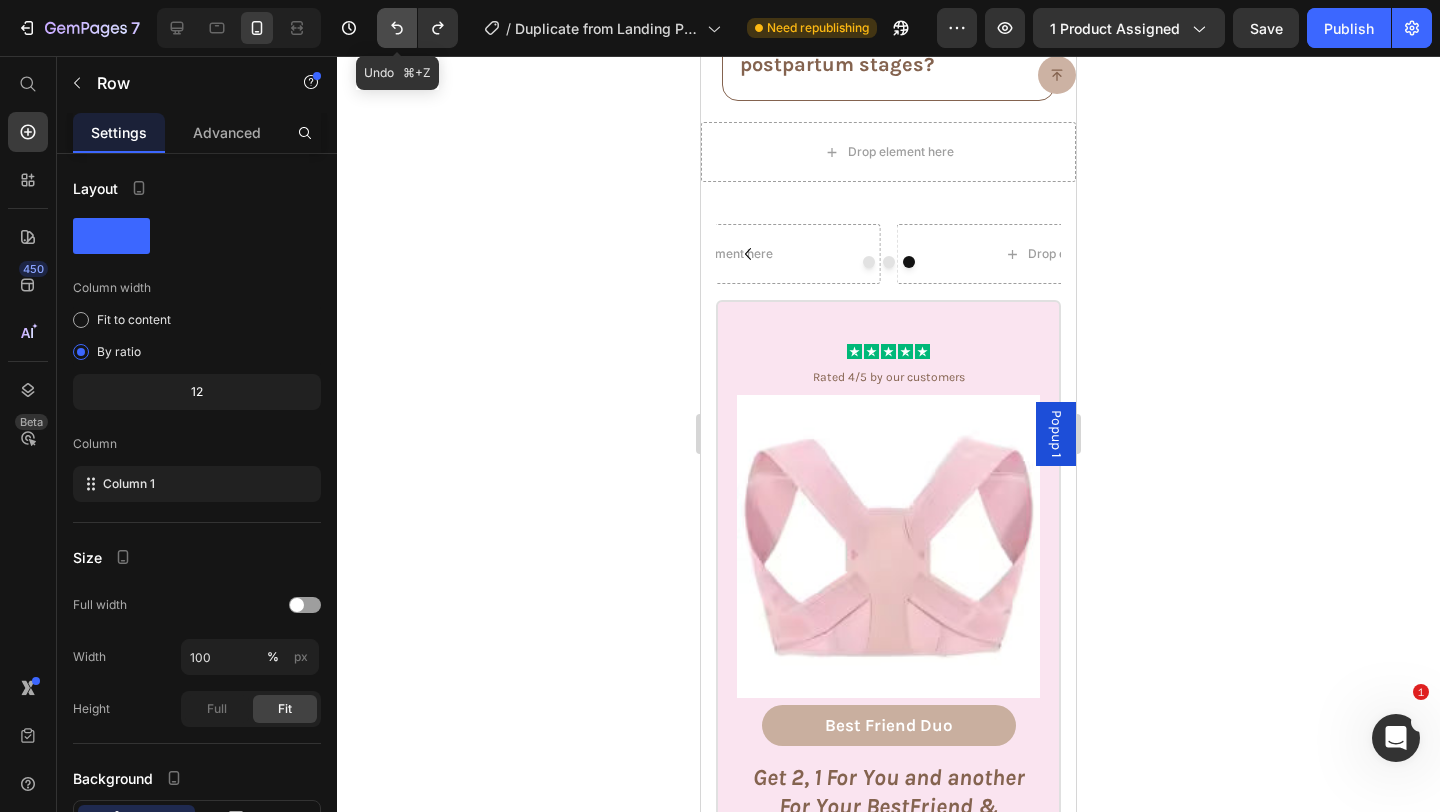 click 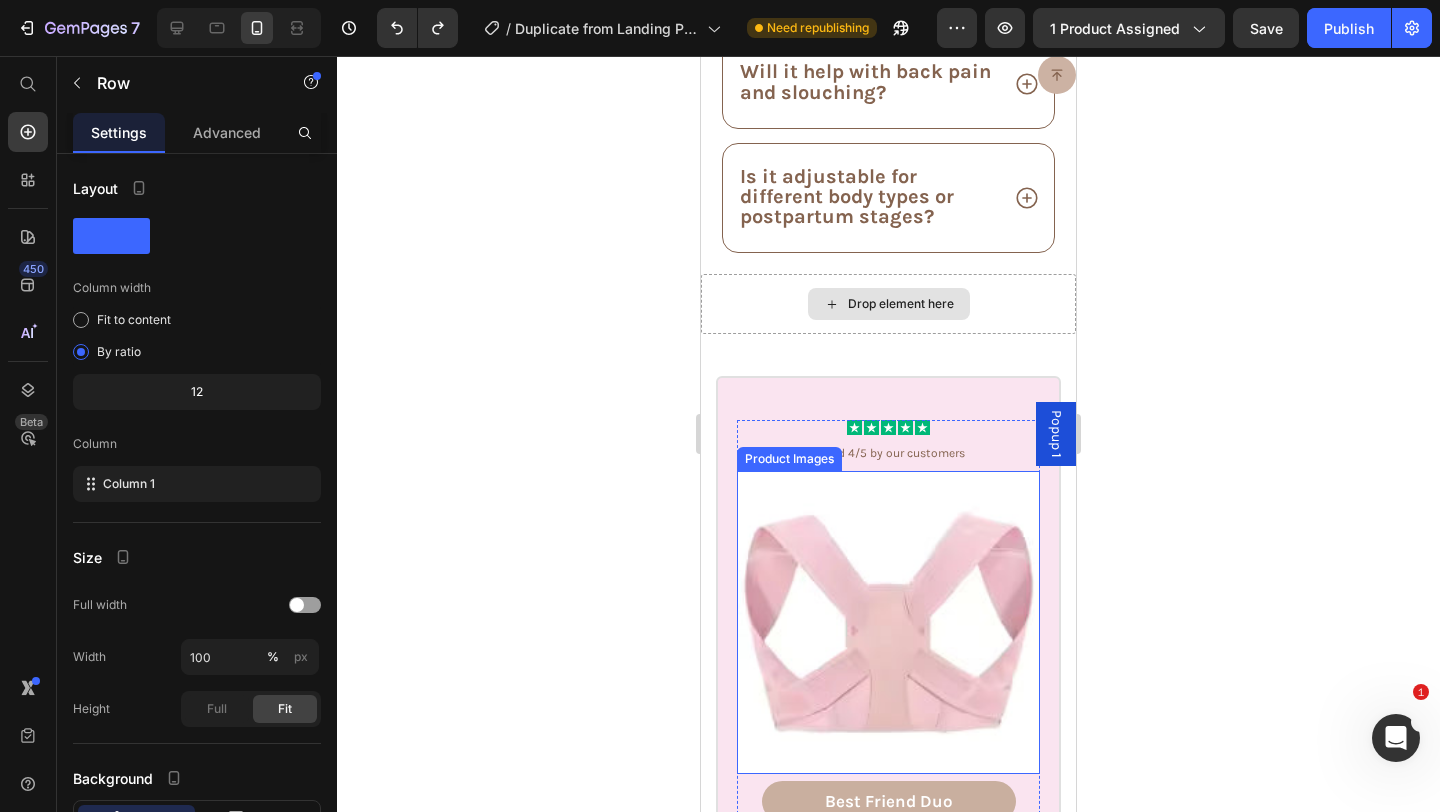 scroll, scrollTop: 9305, scrollLeft: 0, axis: vertical 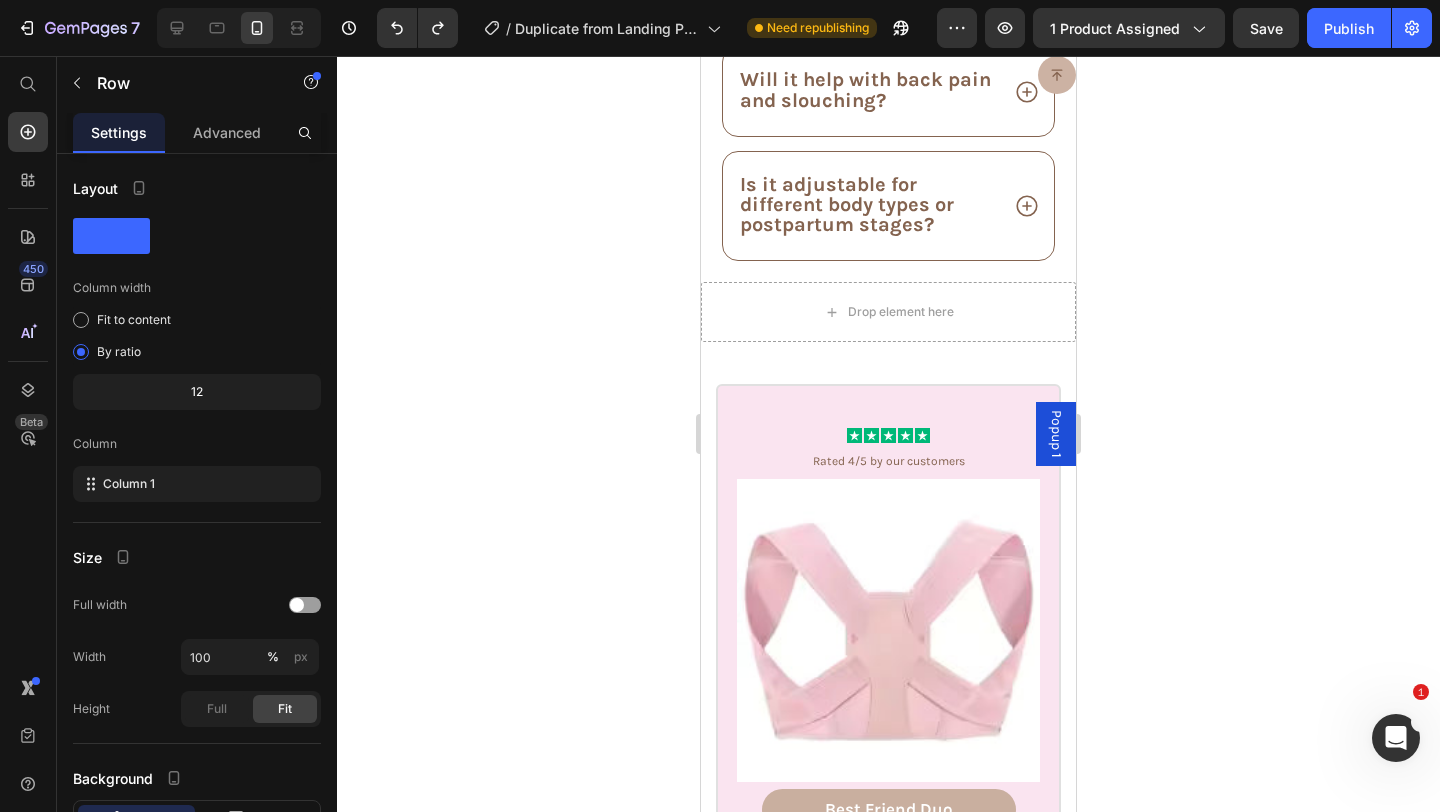 click at bounding box center [239, 28] 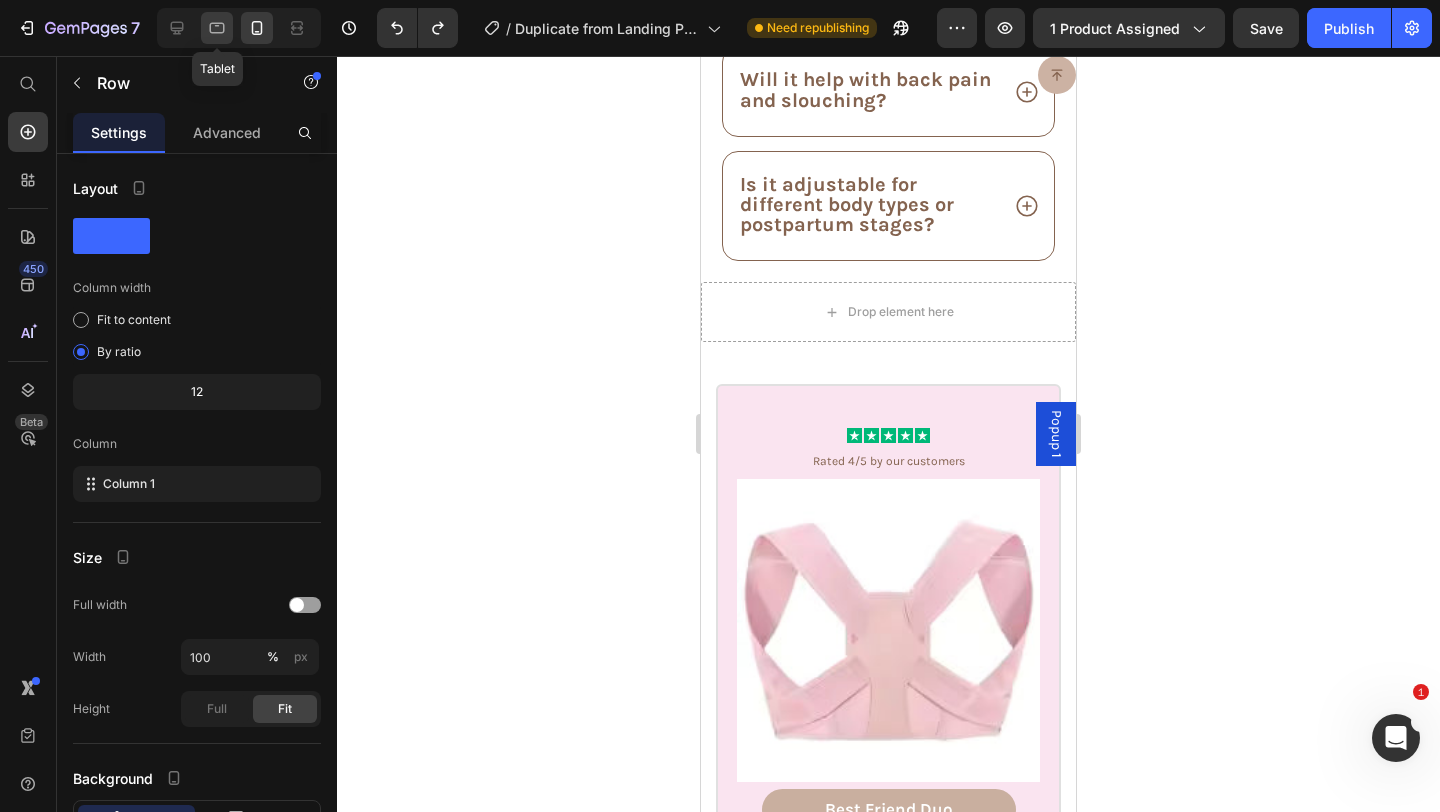 click 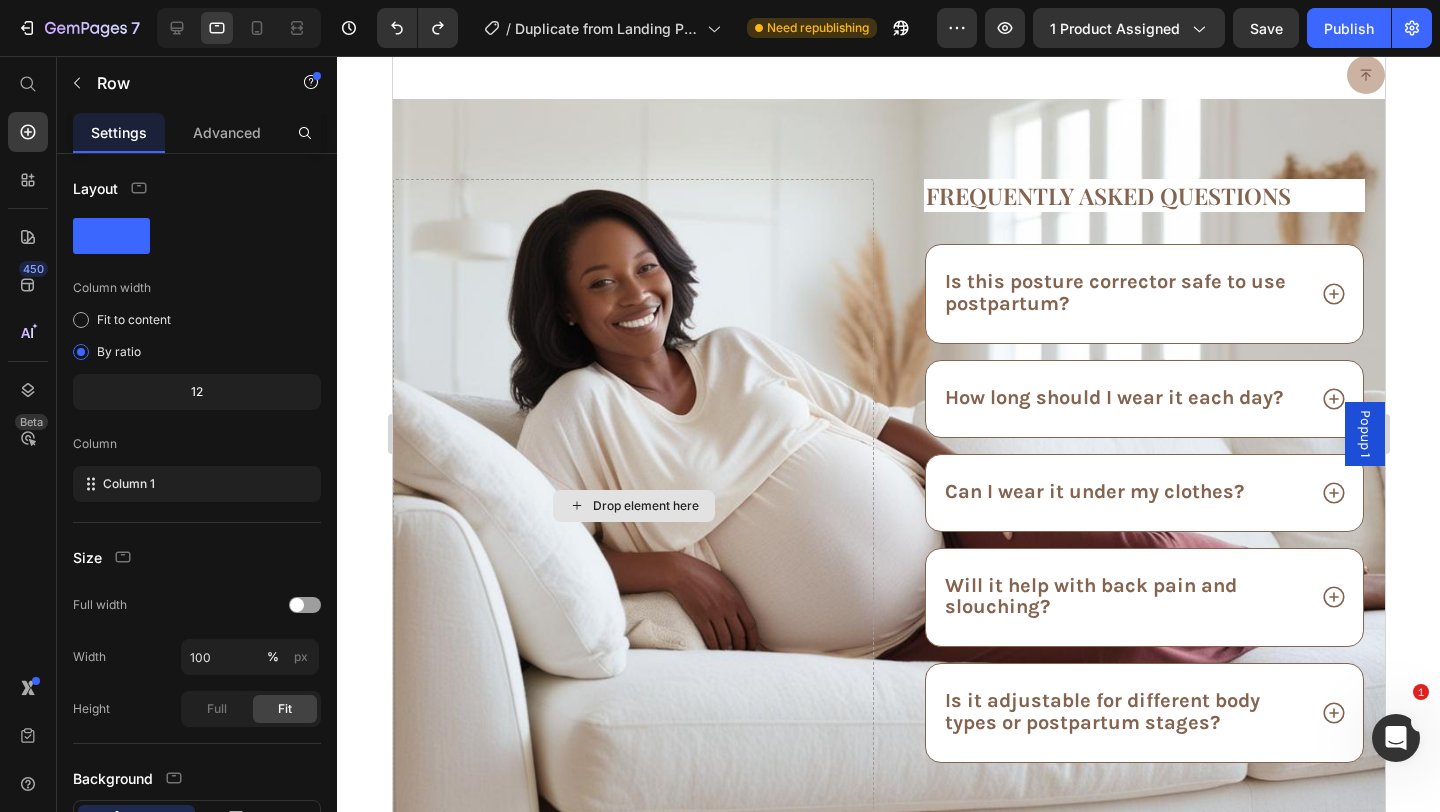 scroll, scrollTop: 9679, scrollLeft: 0, axis: vertical 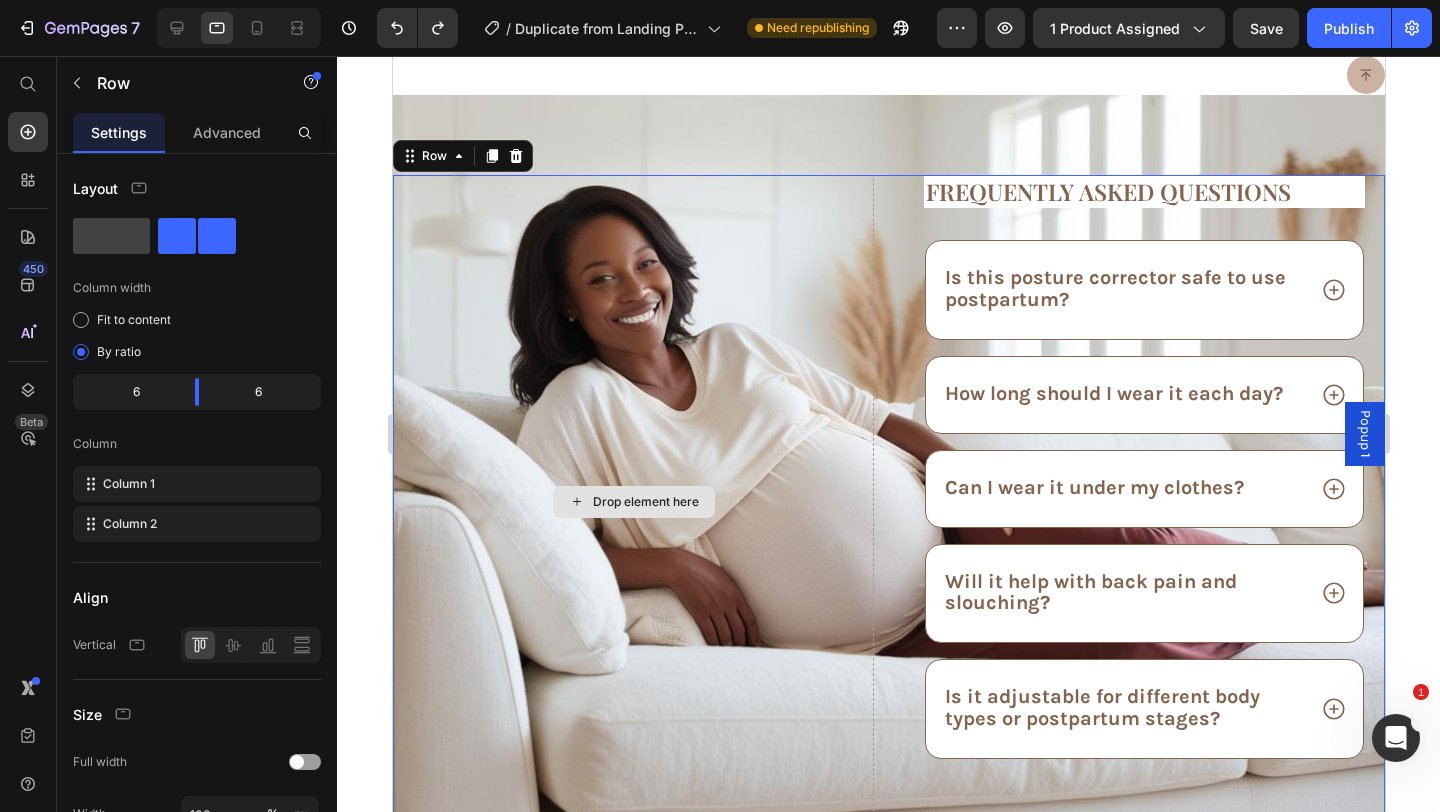 click on "Drop element here" at bounding box center (632, 502) 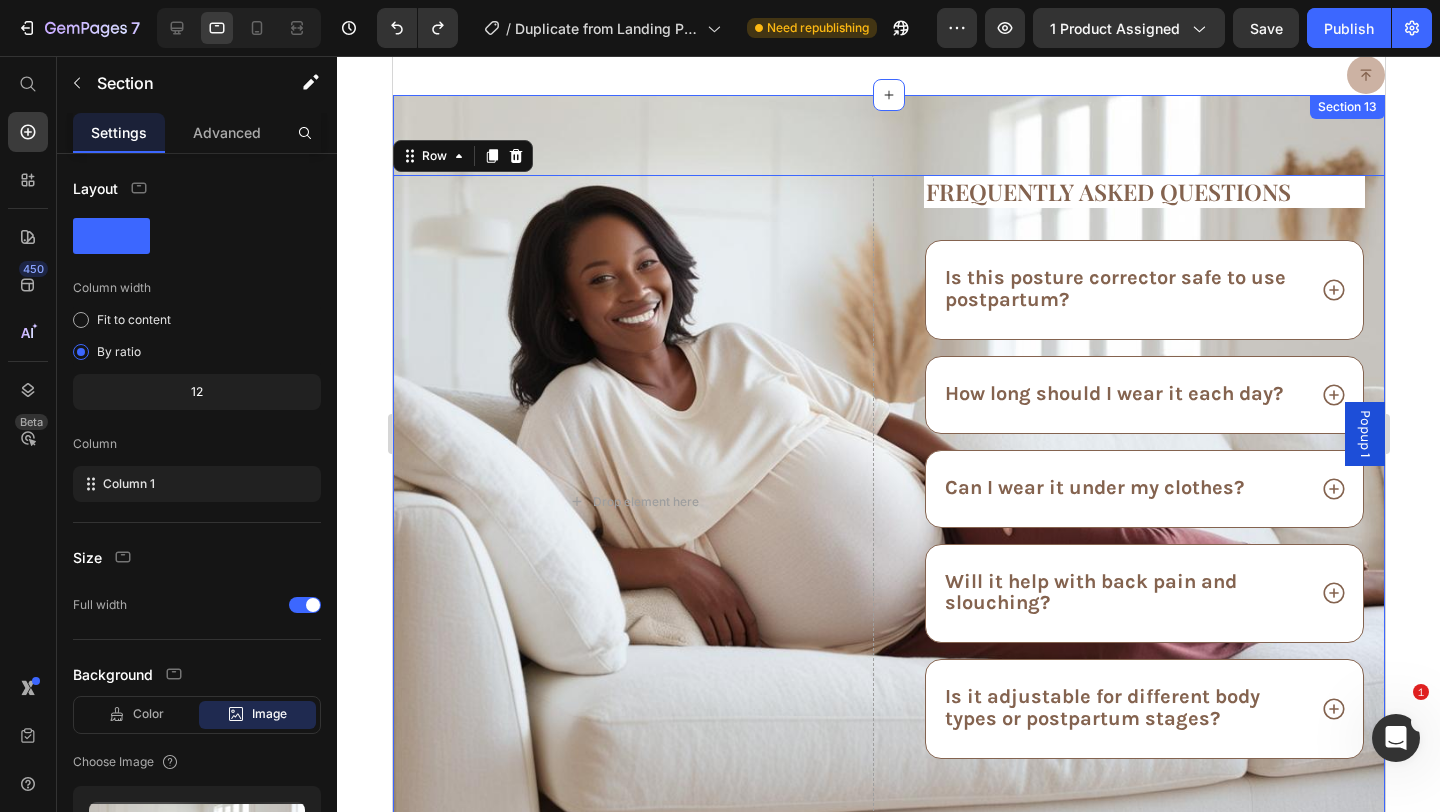 click on "Drop element here Frequently asked questions Heading
Is this posture corrector safe to use postpartum?
How long should I wear it each day?
Can I wear it under my clothes?
Will it help with back pain and slouching?
Is it adjustable for different body types or postpartum stages? Accordion Row Row   0 Section 13" at bounding box center [888, 462] 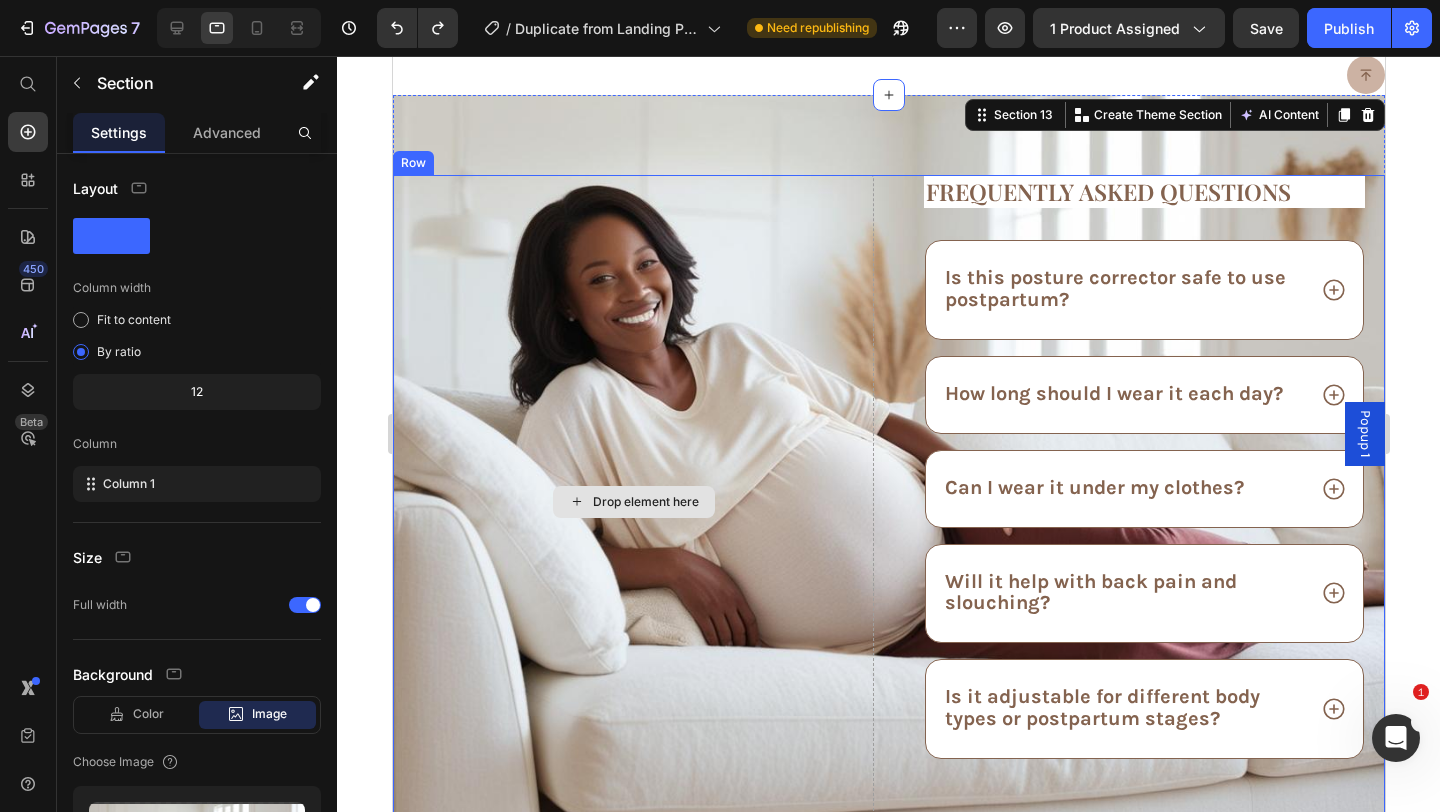 click on "Drop element here" at bounding box center [632, 502] 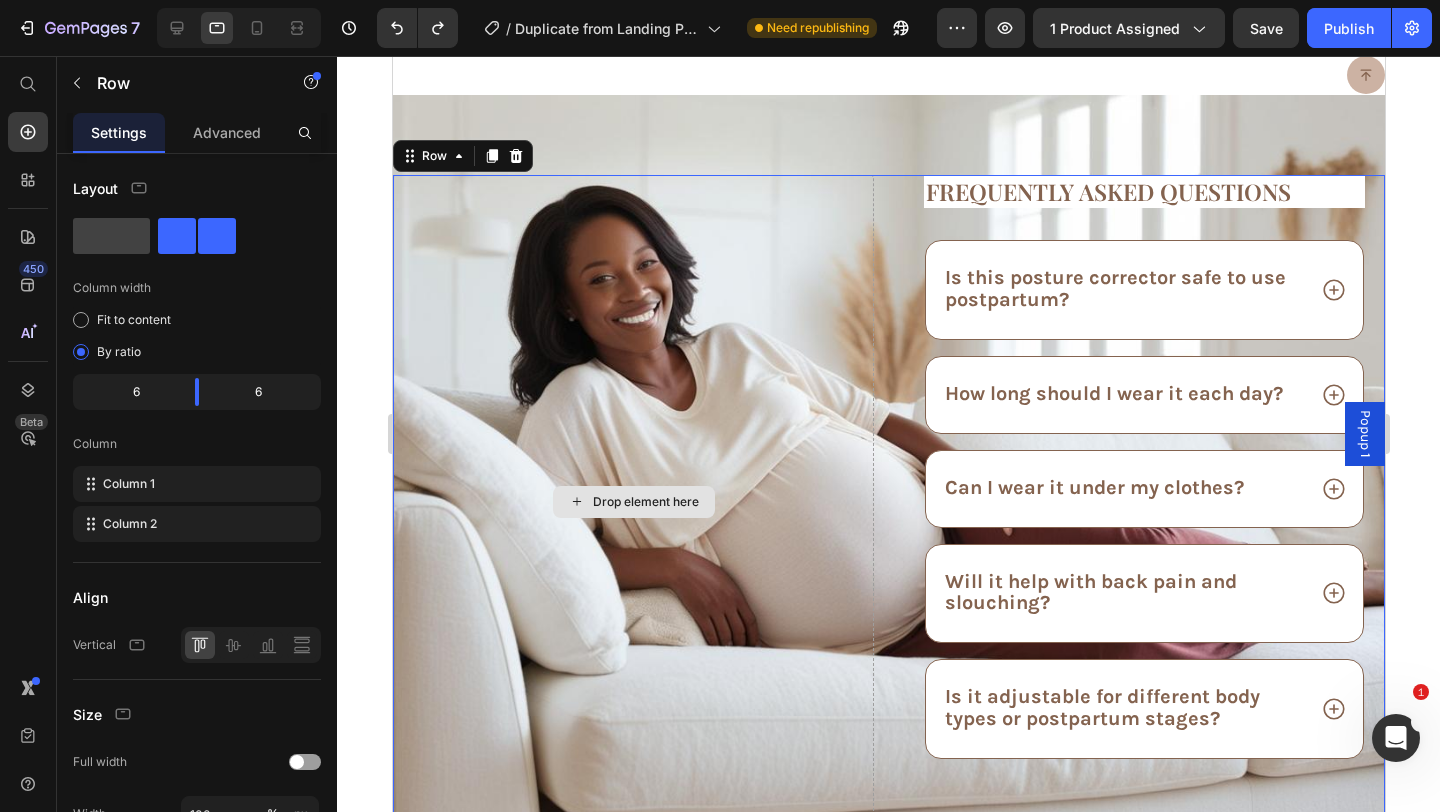 click on "Drop element here" at bounding box center [632, 502] 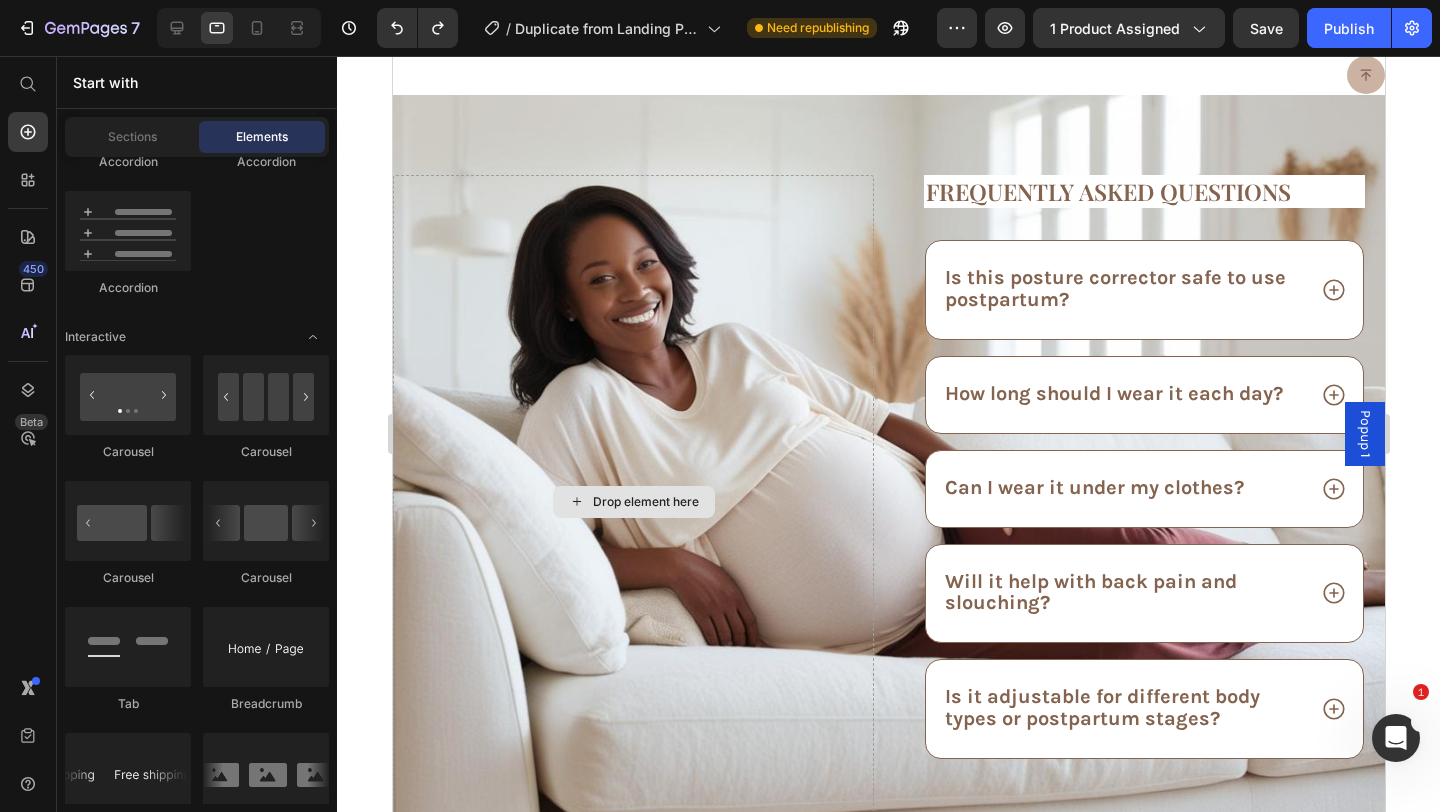 click on "Drop element here" at bounding box center (633, 502) 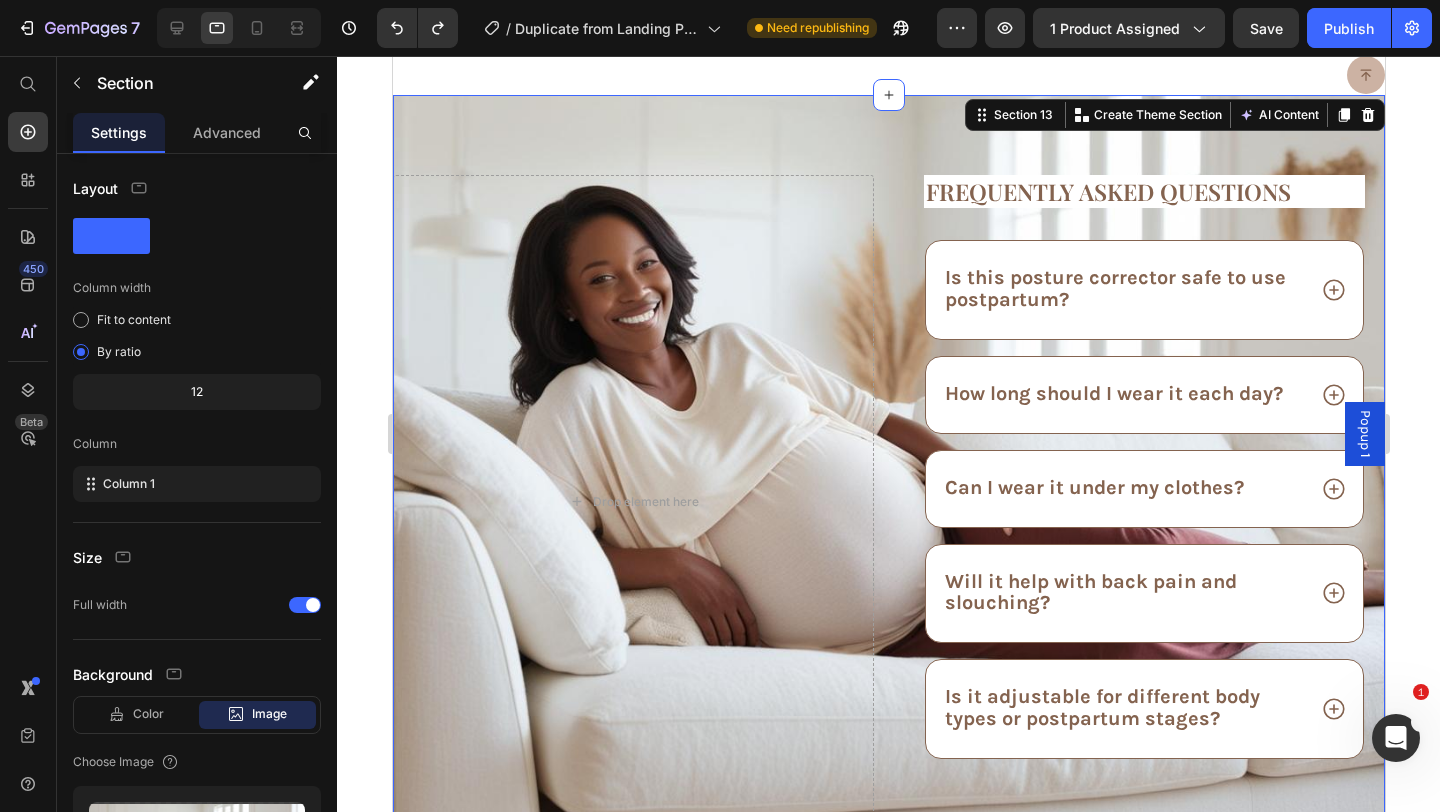 click on "Drop element here Frequently asked questions Heading
Is this posture corrector safe to use postpartum?
How long should I wear it each day?
Can I wear it under my clothes?
Will it help with back pain and slouching?
Is it adjustable for different body types or postpartum stages? Accordion Row Row Section 13   You can create reusable sections Create Theme Section AI Content Write with GemAI What would you like to describe here? Tone and Voice Persuasive Product MomOra's Nursing Bra - Breastfeed With High Quality Ease Show more Generate" at bounding box center [888, 462] 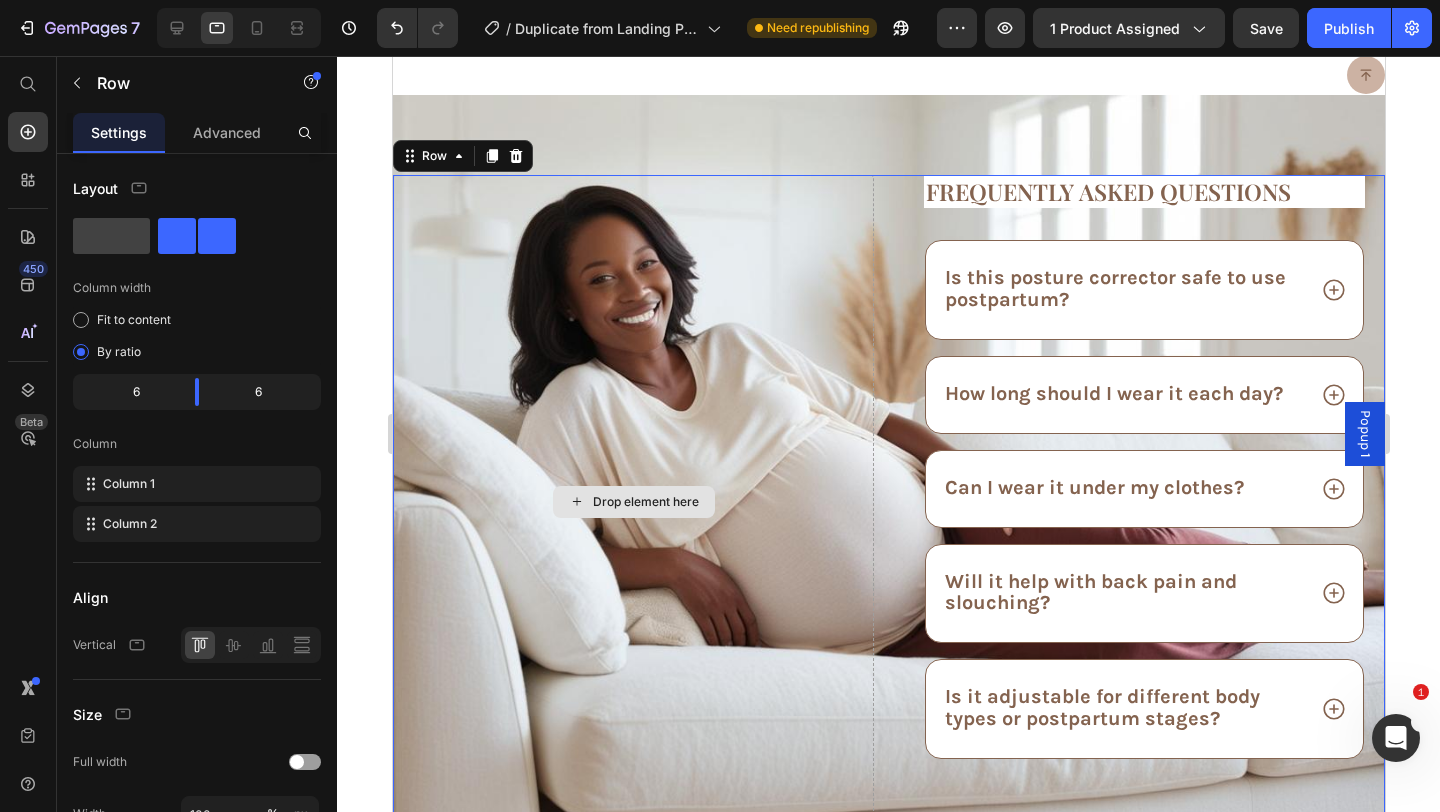 drag, startPoint x: 628, startPoint y: 112, endPoint x: 480, endPoint y: 224, distance: 185.60173 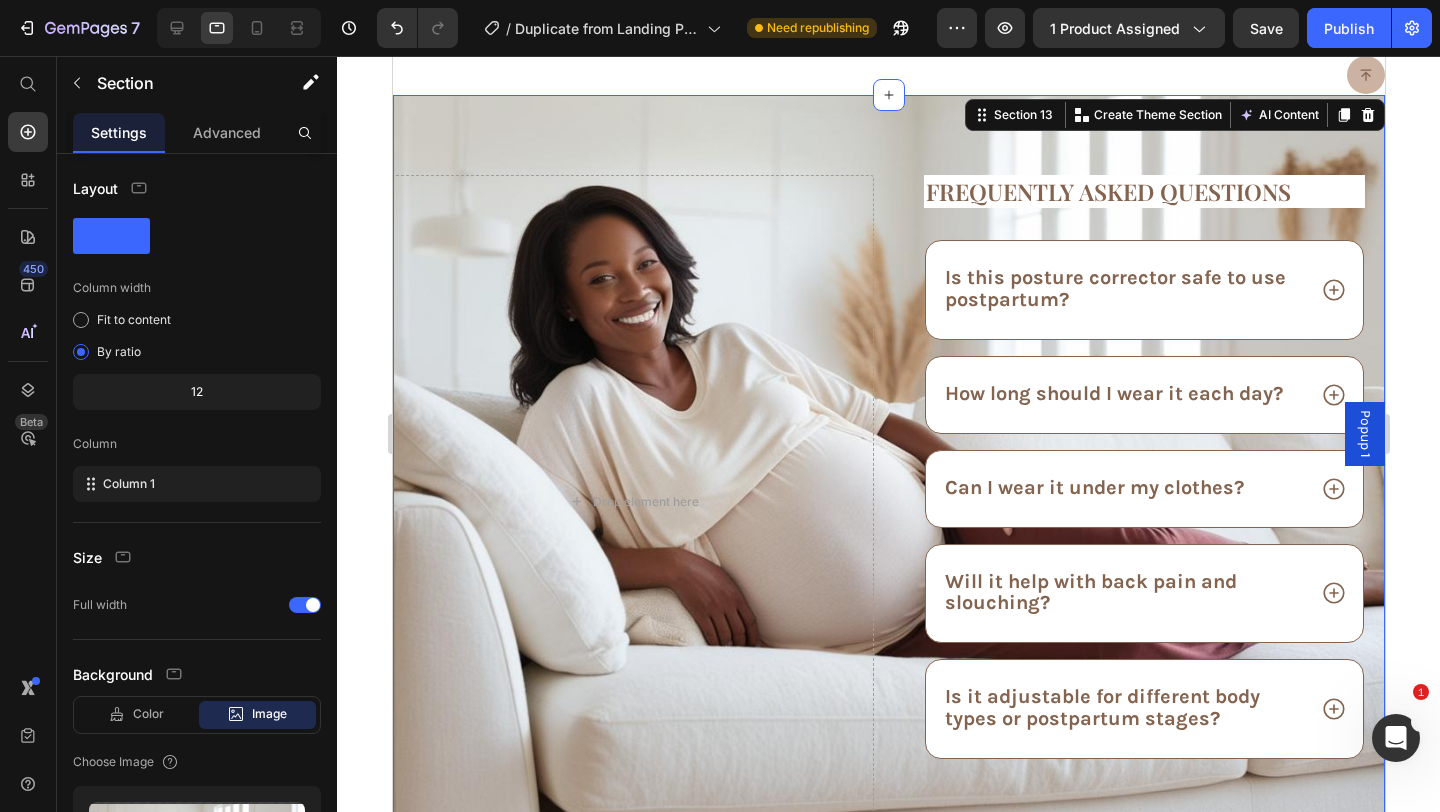 click on "Drop element here Frequently asked questions Heading
Is this posture corrector safe to use postpartum?
How long should I wear it each day?
Can I wear it under my clothes?
Will it help with back pain and slouching?
Is it adjustable for different body types or postpartum stages? Accordion Row Row Section 13   You can create reusable sections Create Theme Section AI Content Write with GemAI What would you like to describe here? Tone and Voice Persuasive Product MomOra's Nursing Bra - Breastfeed With High Quality Ease Show more Generate" at bounding box center (888, 462) 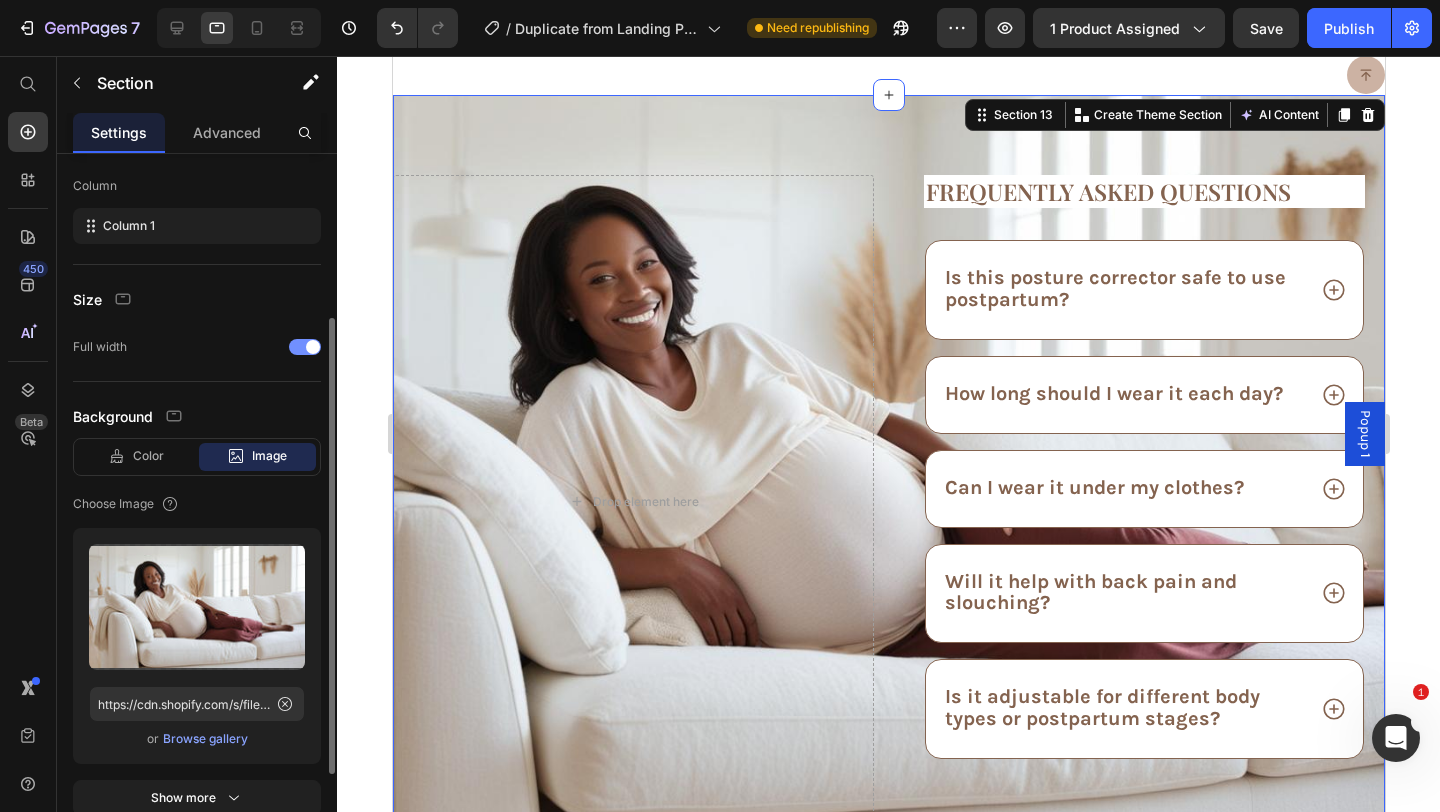 scroll, scrollTop: 405, scrollLeft: 0, axis: vertical 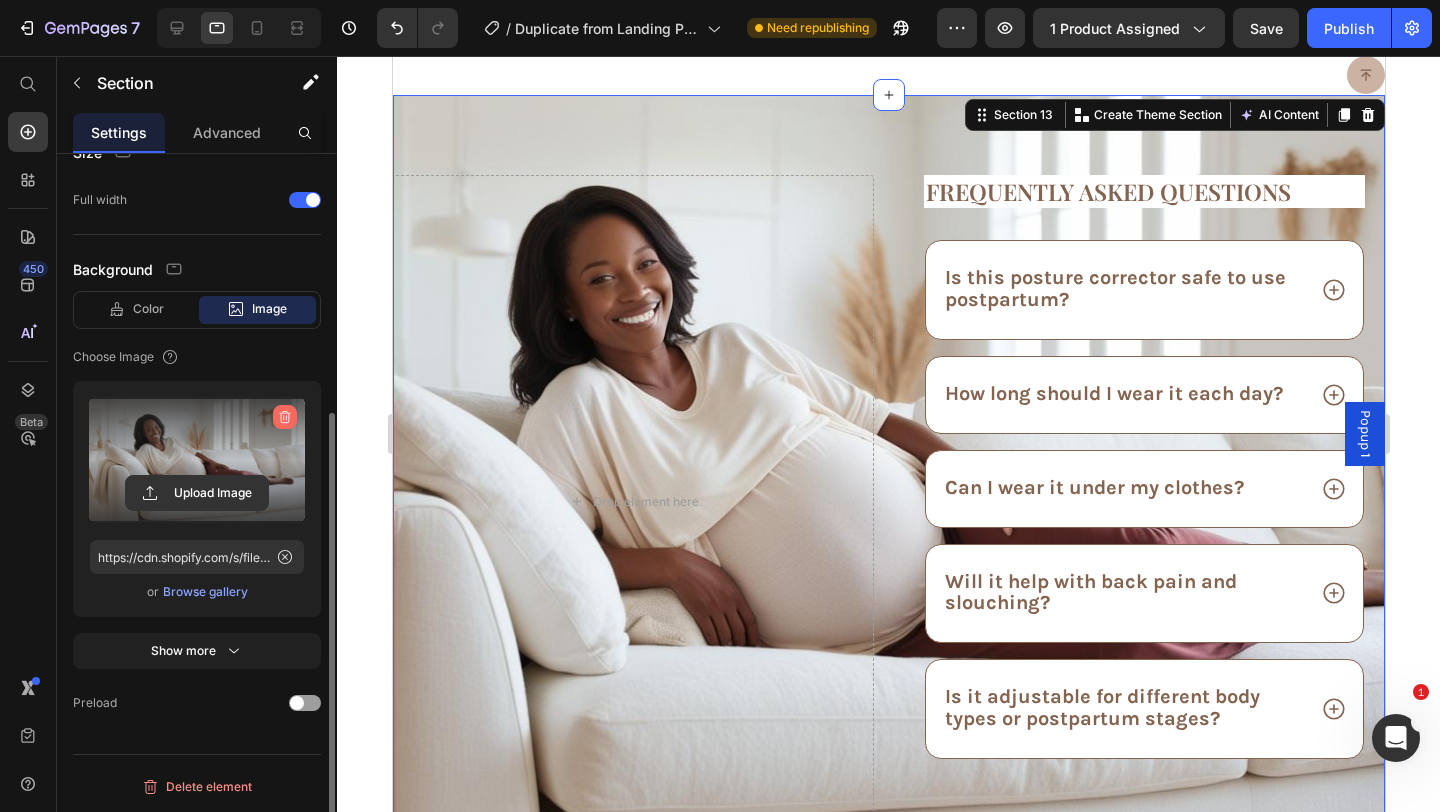click 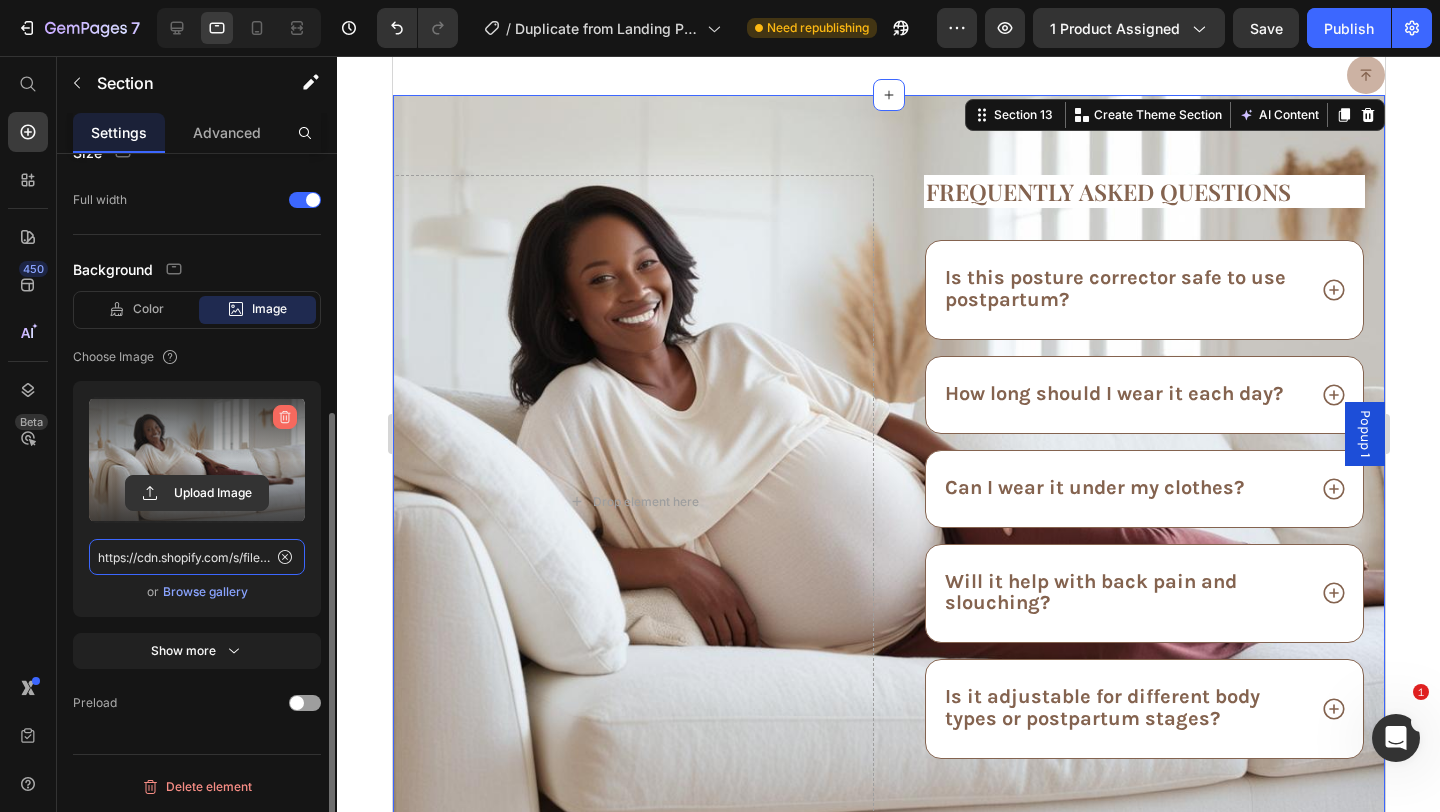 type 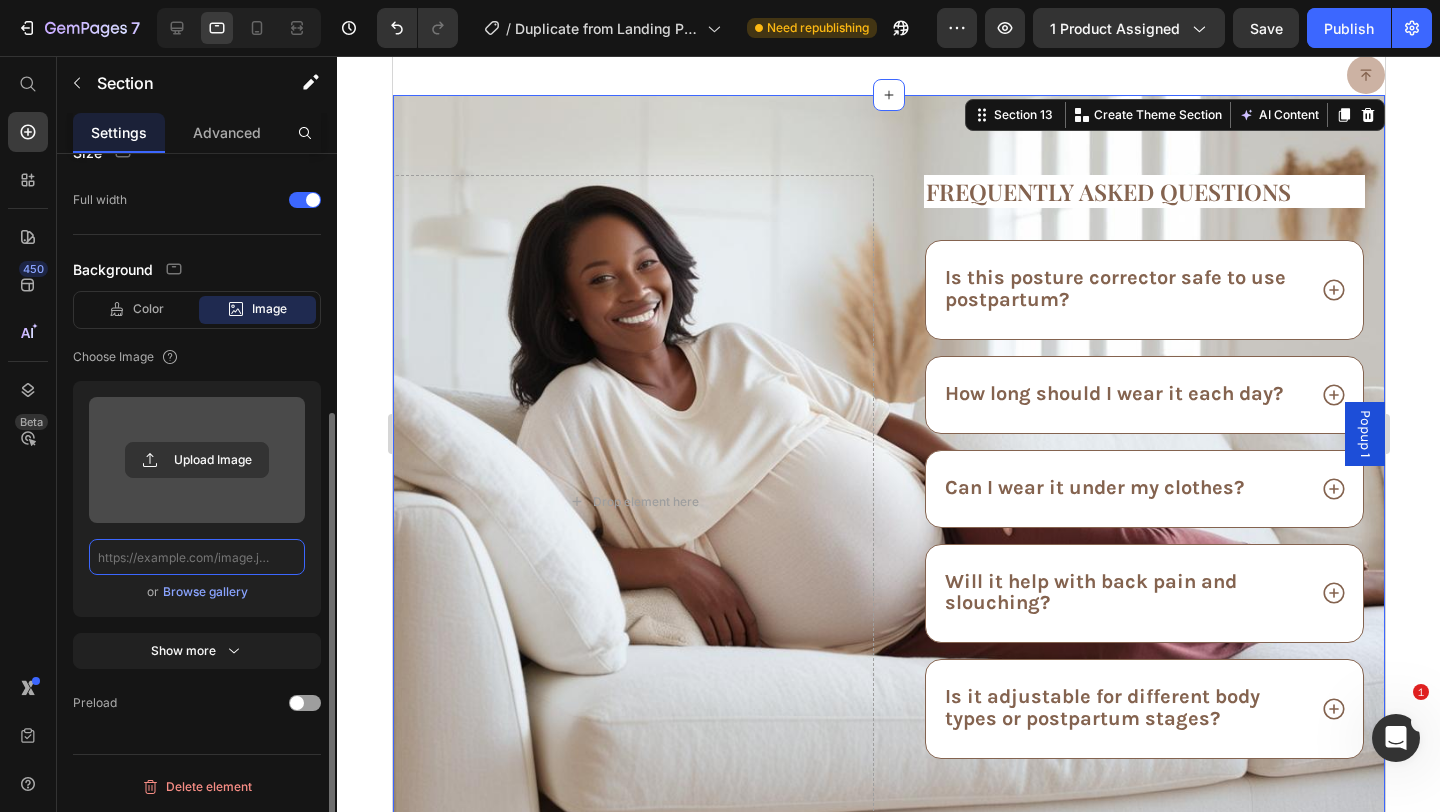 scroll, scrollTop: 0, scrollLeft: 0, axis: both 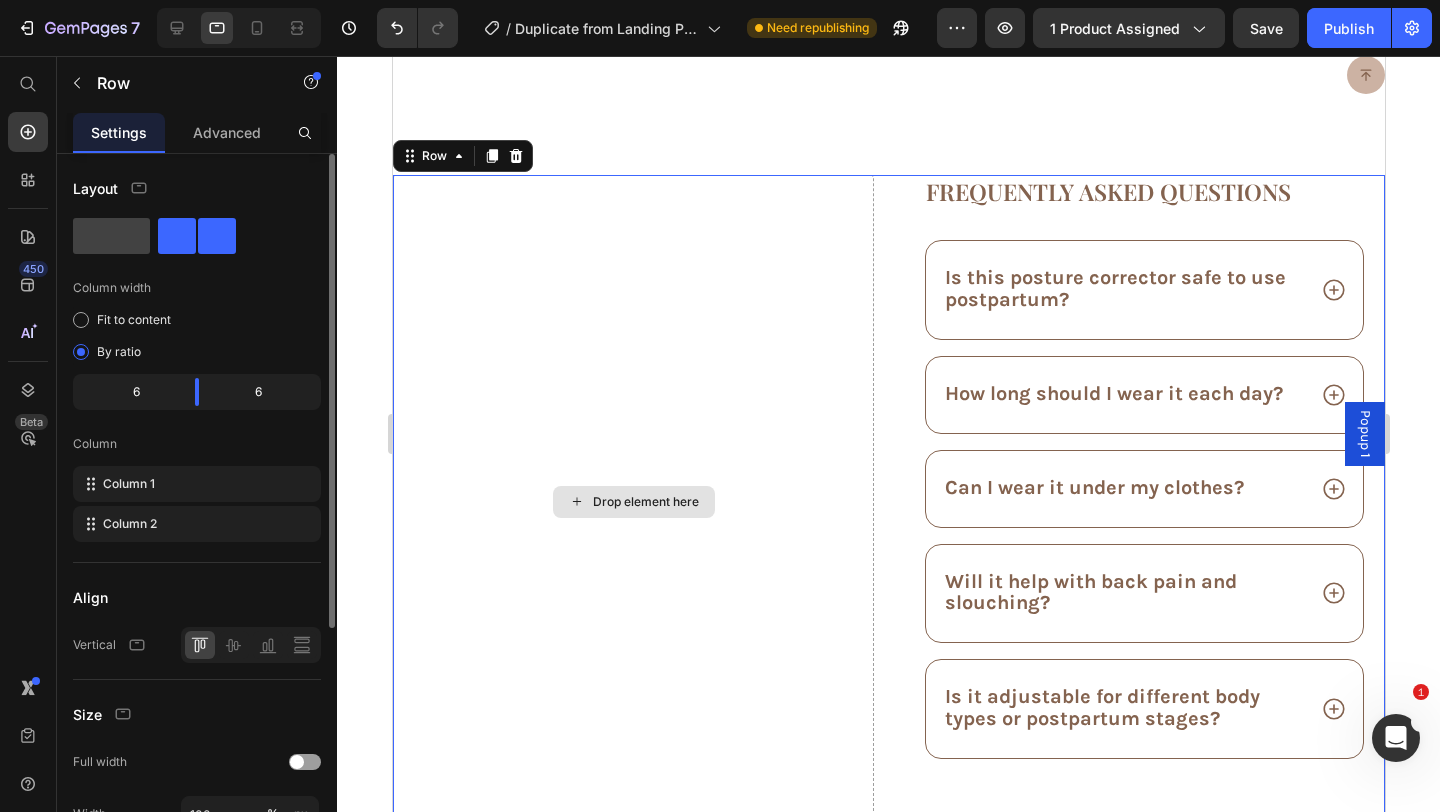 click on "Drop element here" at bounding box center [632, 502] 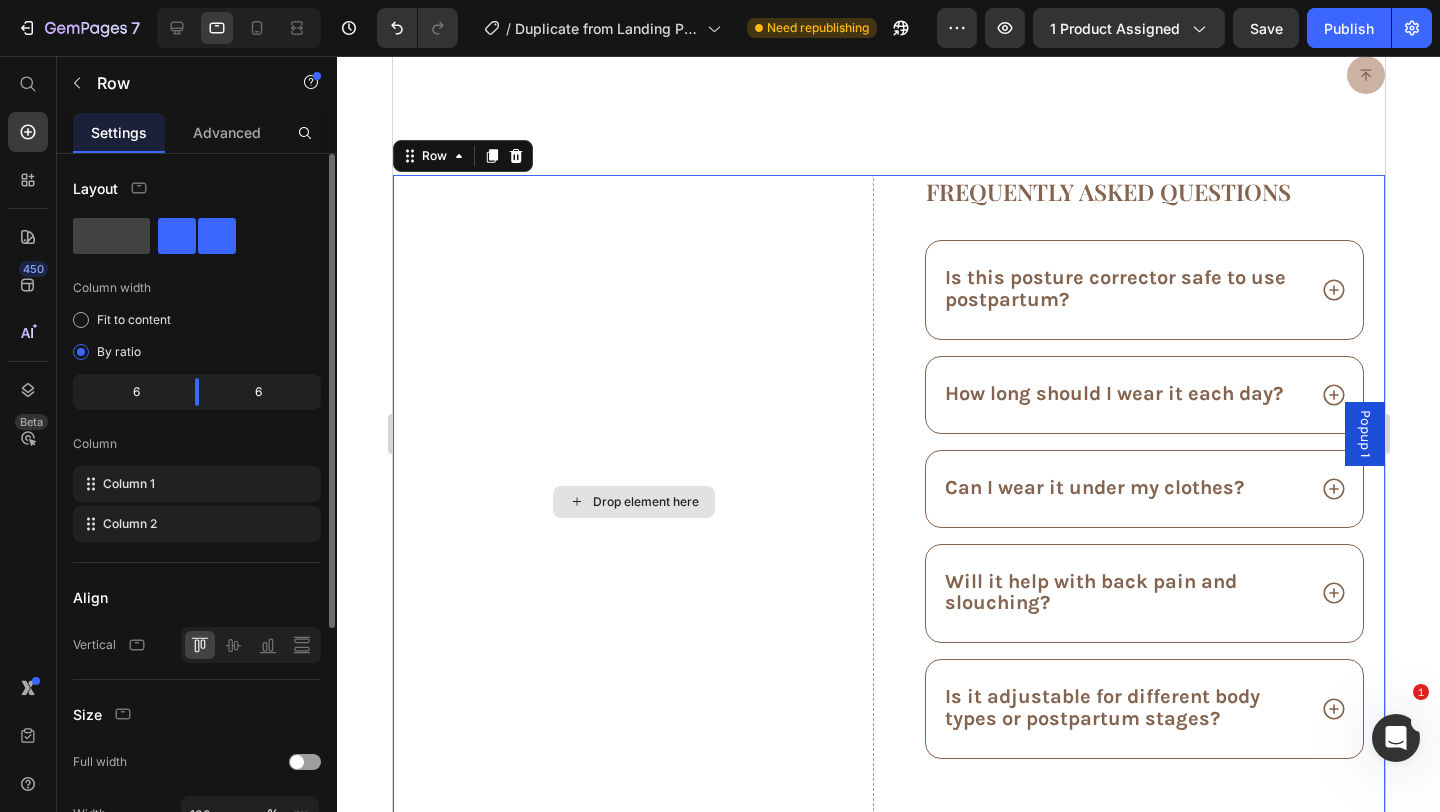 click on "Drop element here" at bounding box center (632, 502) 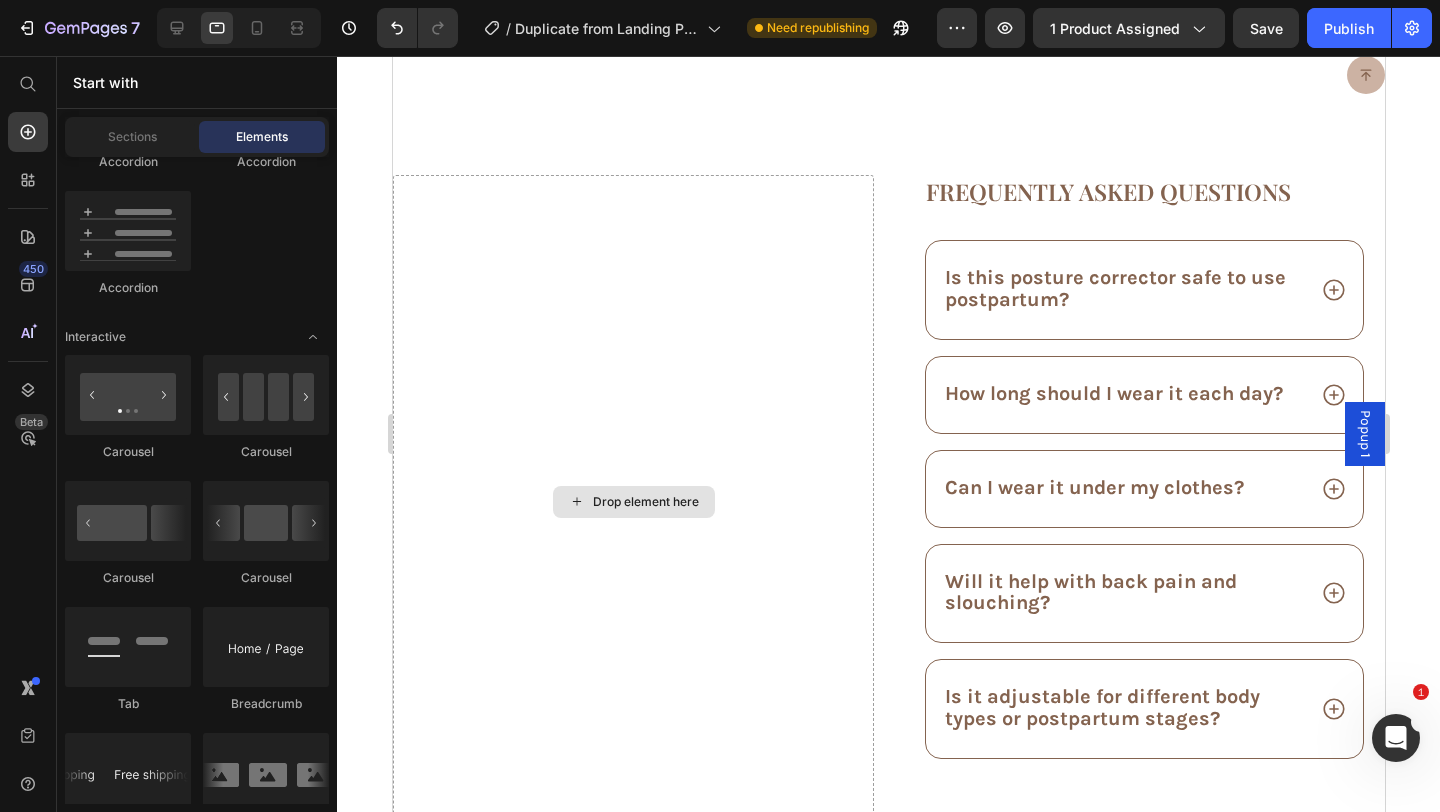 click on "Drop element here" at bounding box center (645, 502) 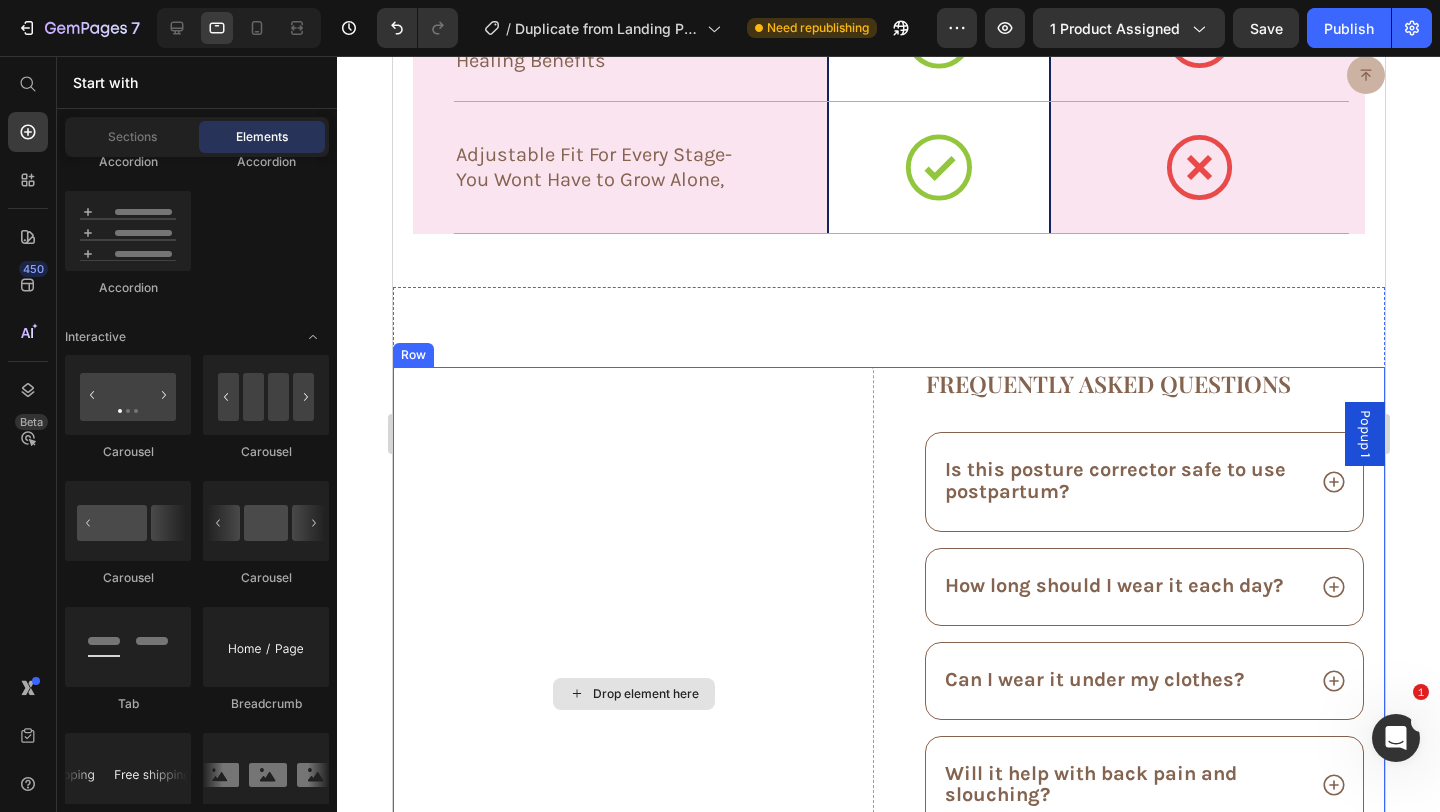 scroll, scrollTop: 9100, scrollLeft: 0, axis: vertical 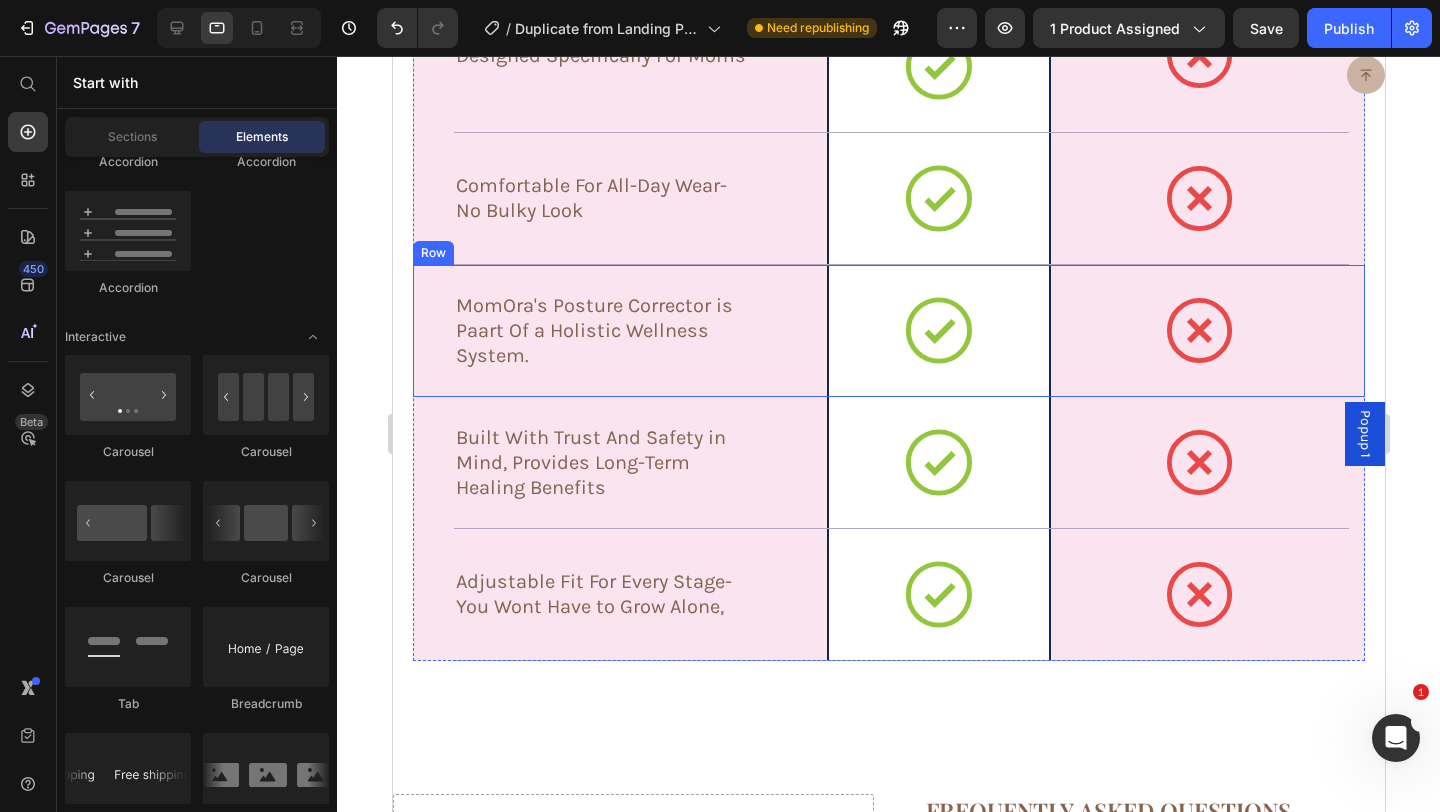 click on "Drop element here" at bounding box center [632, 1121] 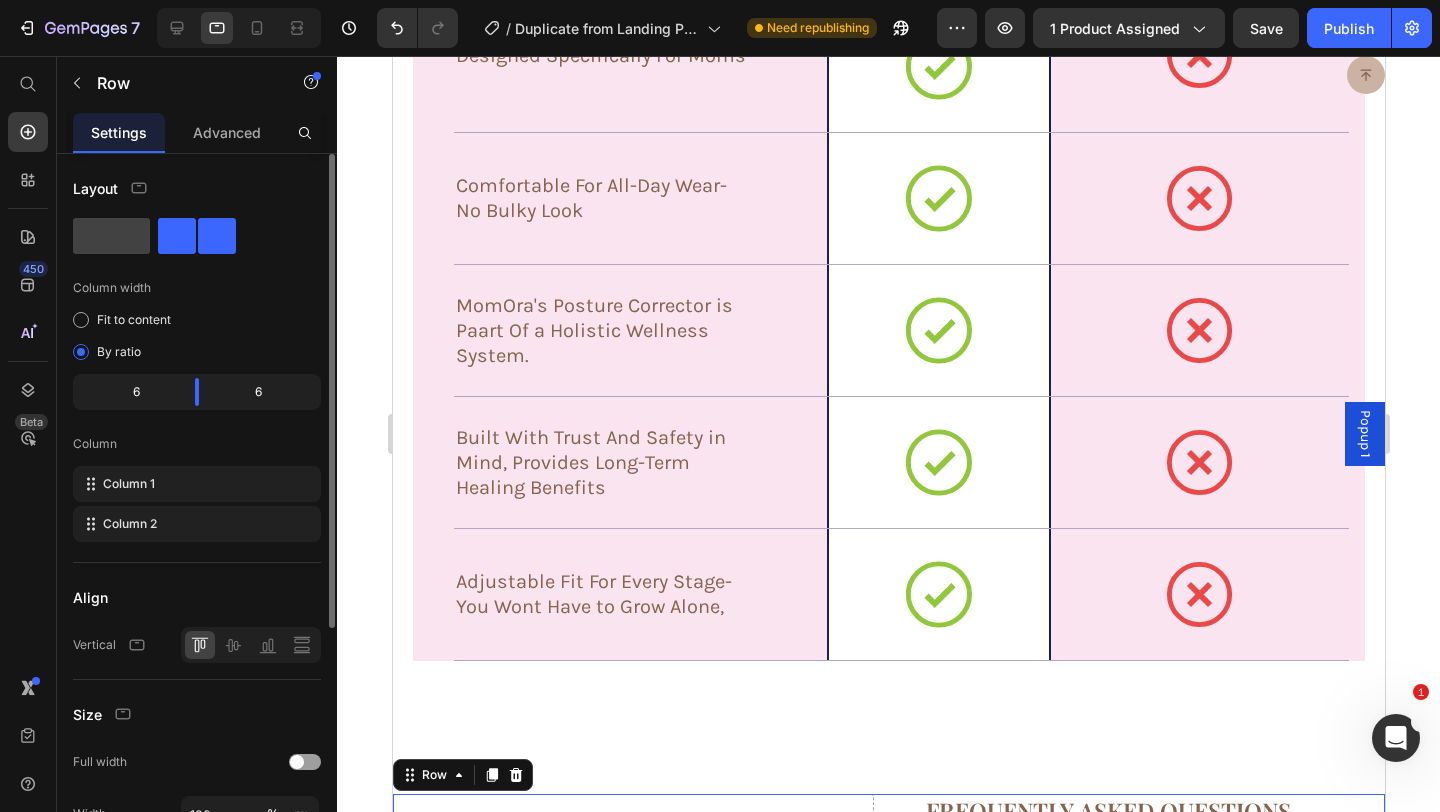 scroll, scrollTop: 9490, scrollLeft: 0, axis: vertical 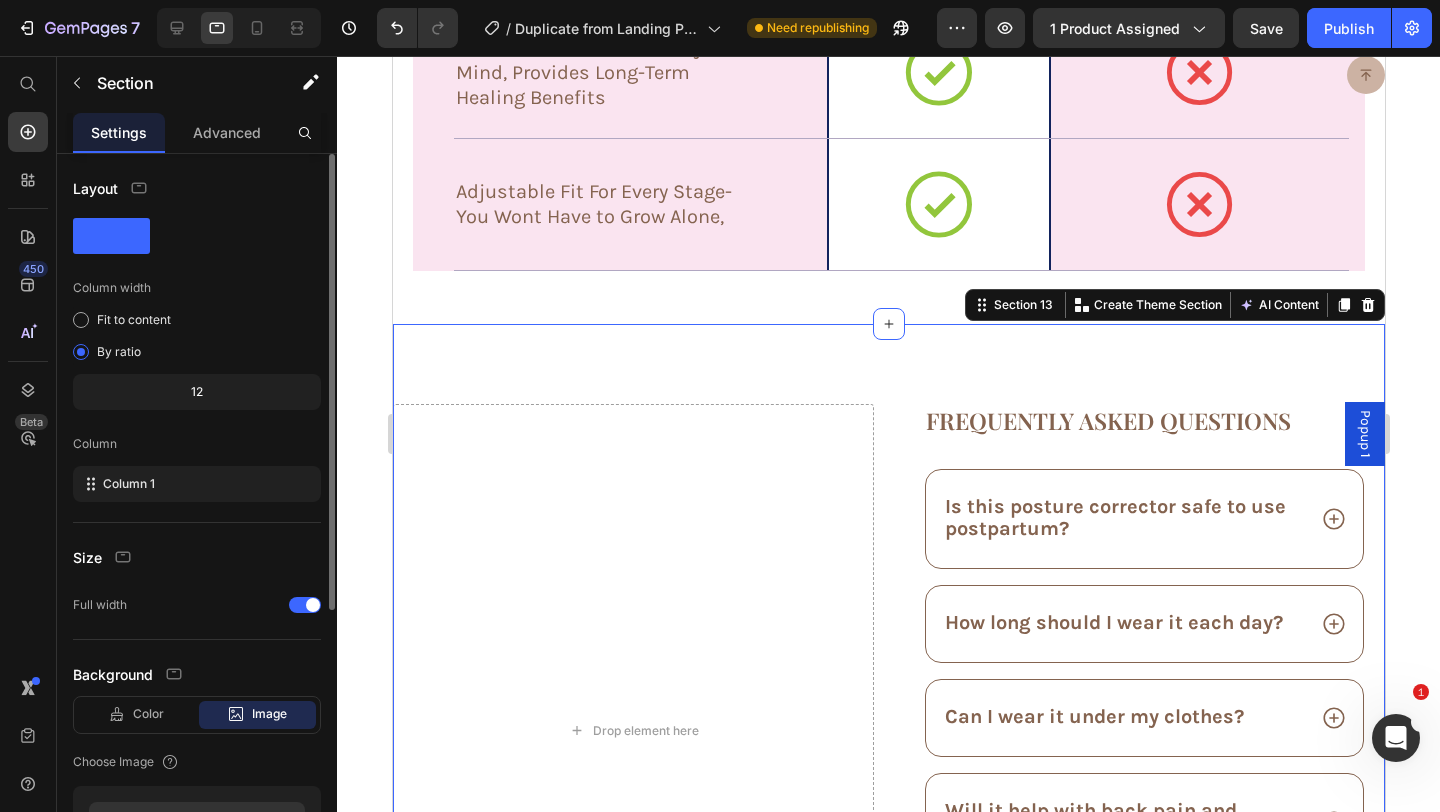 click on "Drop element here Frequently asked questions Heading
Is this posture corrector safe to use postpartum?
How long should I wear it each day?
Can I wear it under my clothes?
Will it help with back pain and slouching?
Is it adjustable for different body types or postpartum stages? Accordion Row Row Section 13   You can create reusable sections Create Theme Section AI Content Write with GemAI What would you like to describe here? Tone and Voice Persuasive Product MomOra's Nursing Bra - Breastfeed With High Quality Ease Show more Generate" at bounding box center (888, 691) 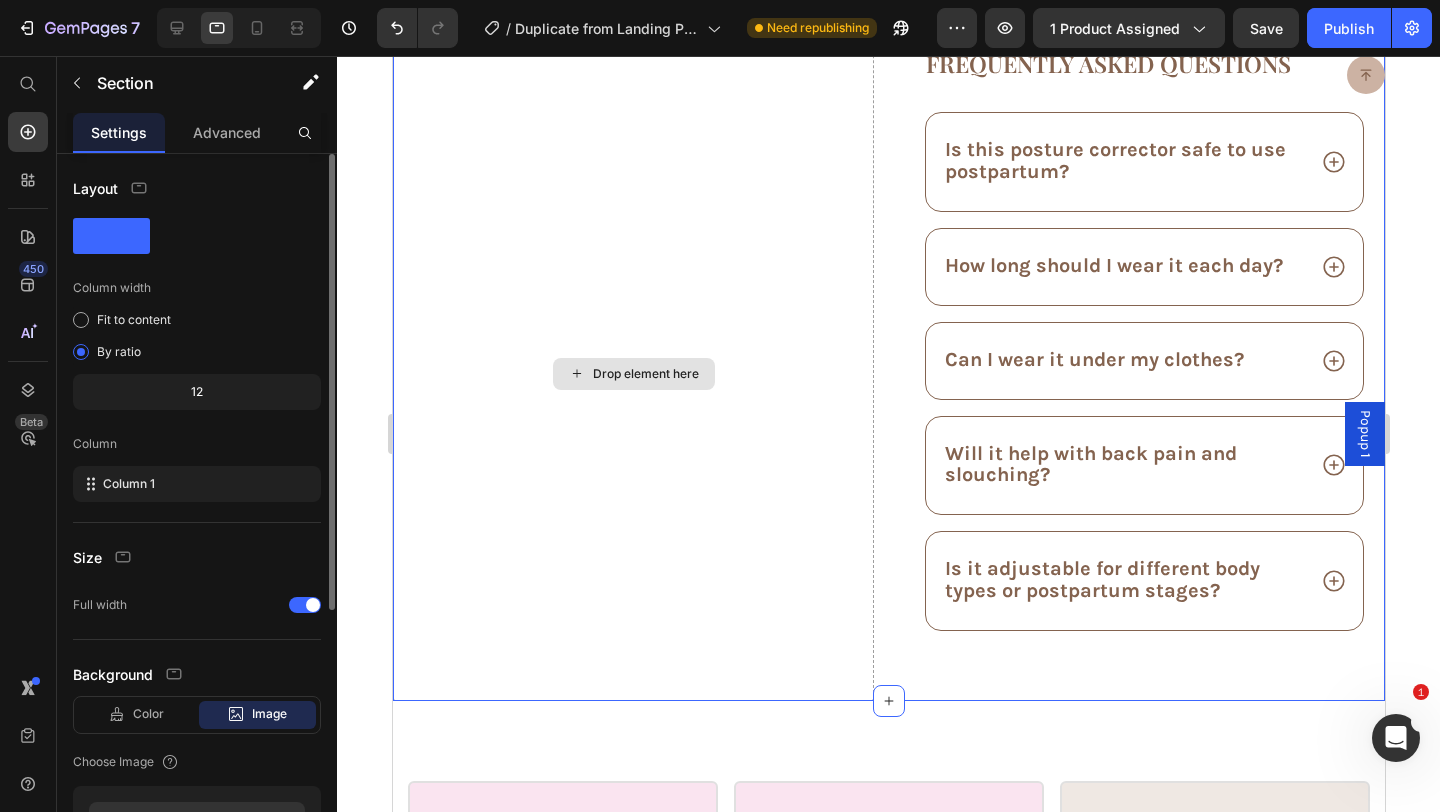 scroll, scrollTop: 9852, scrollLeft: 0, axis: vertical 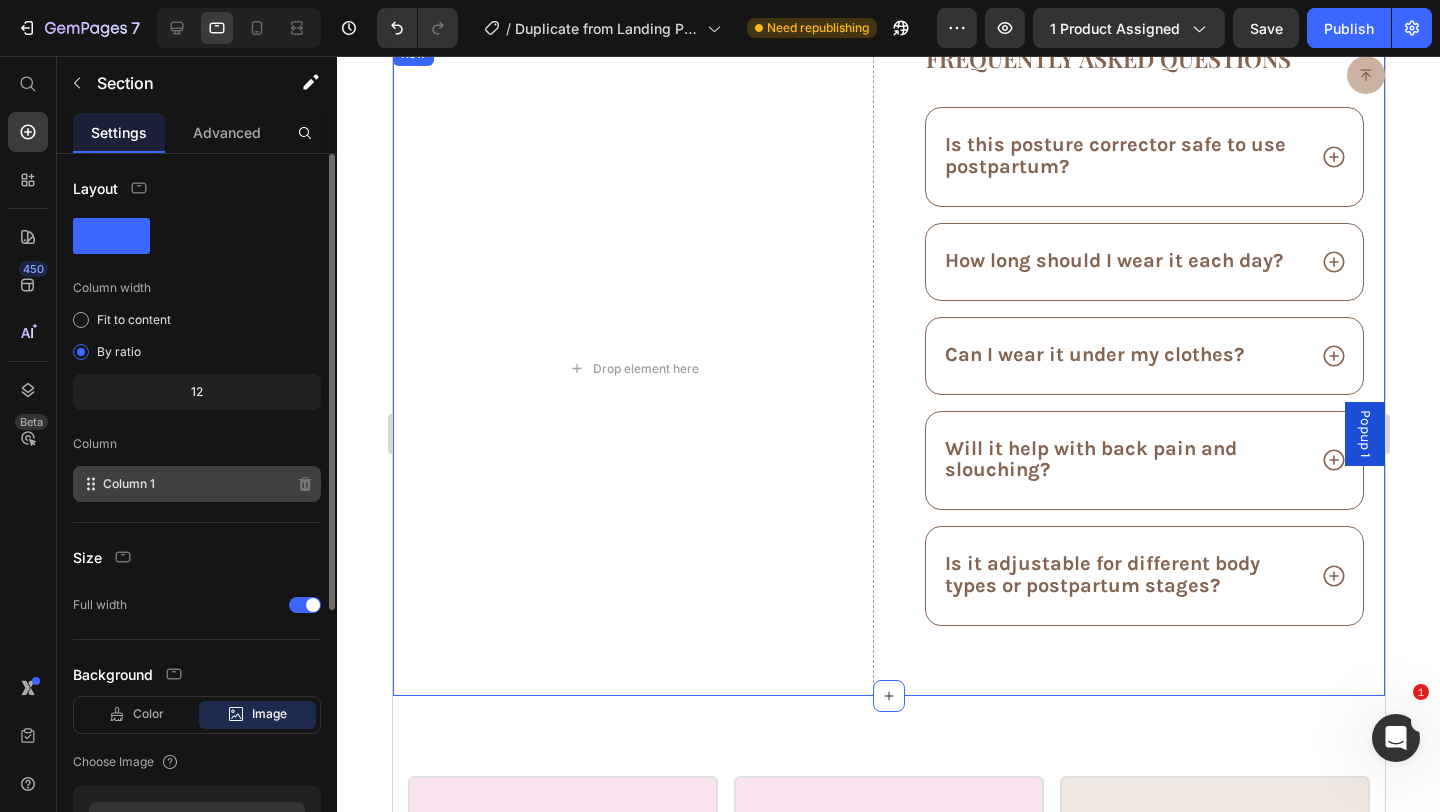 click on "Column 1" 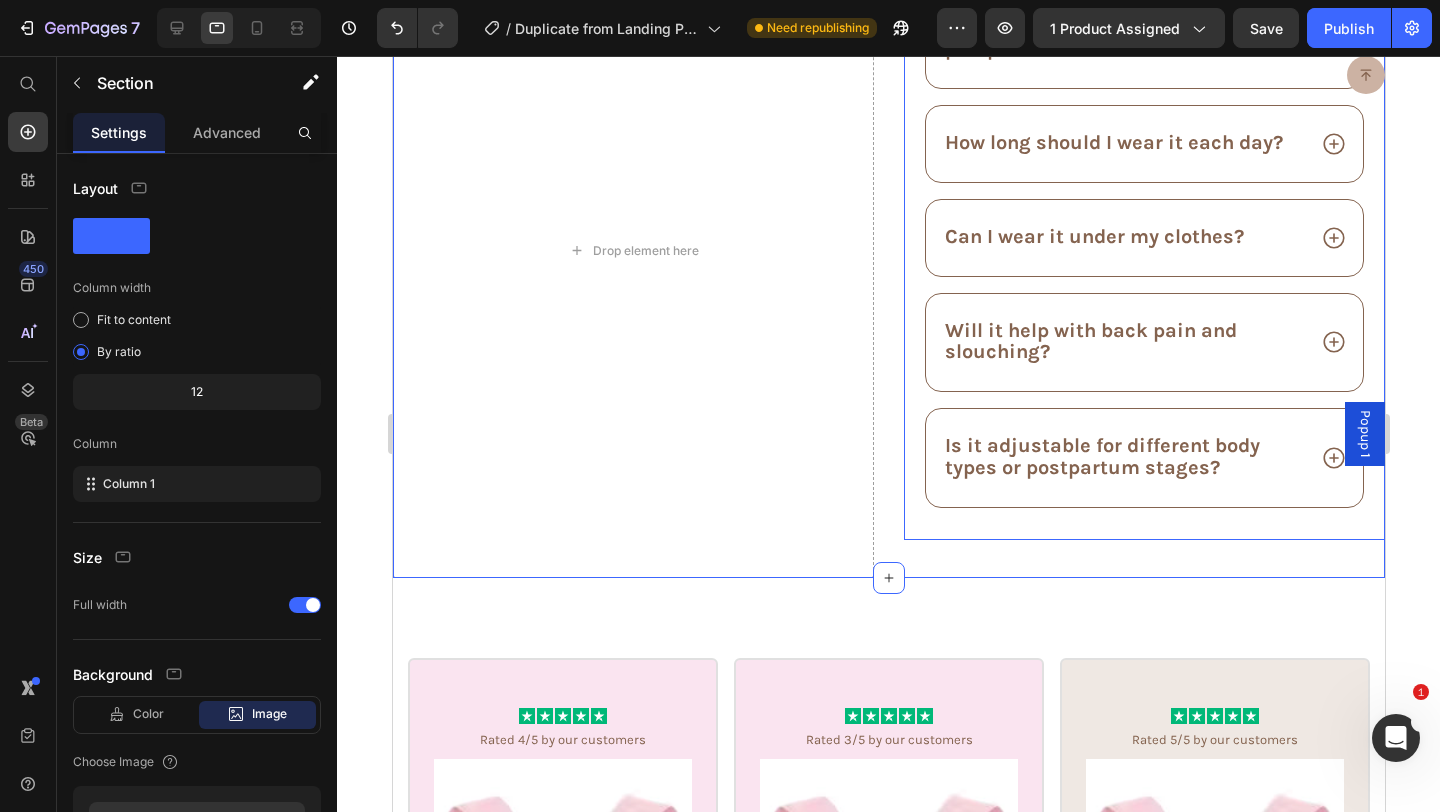 scroll, scrollTop: 9966, scrollLeft: 0, axis: vertical 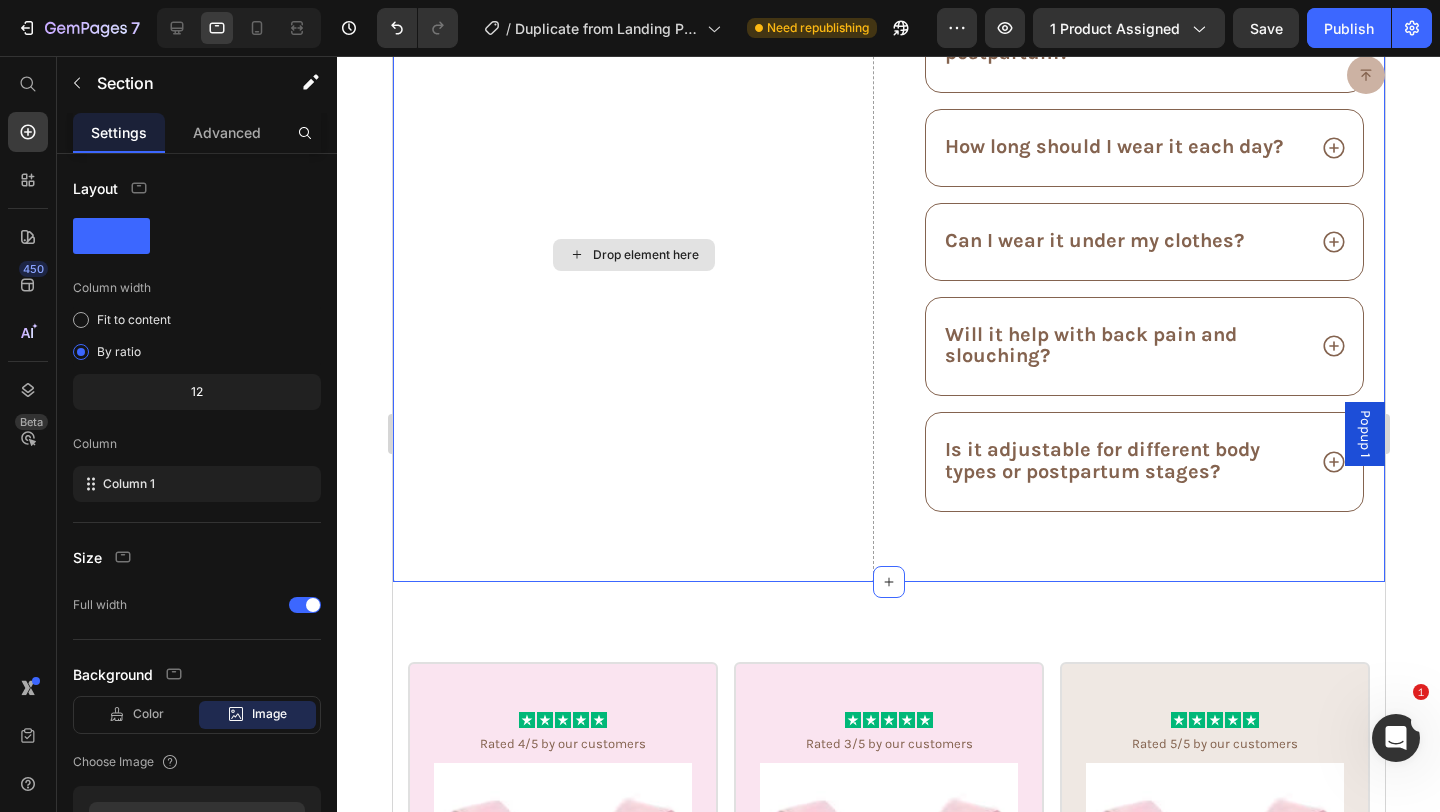 click on "Drop element here" at bounding box center (632, 255) 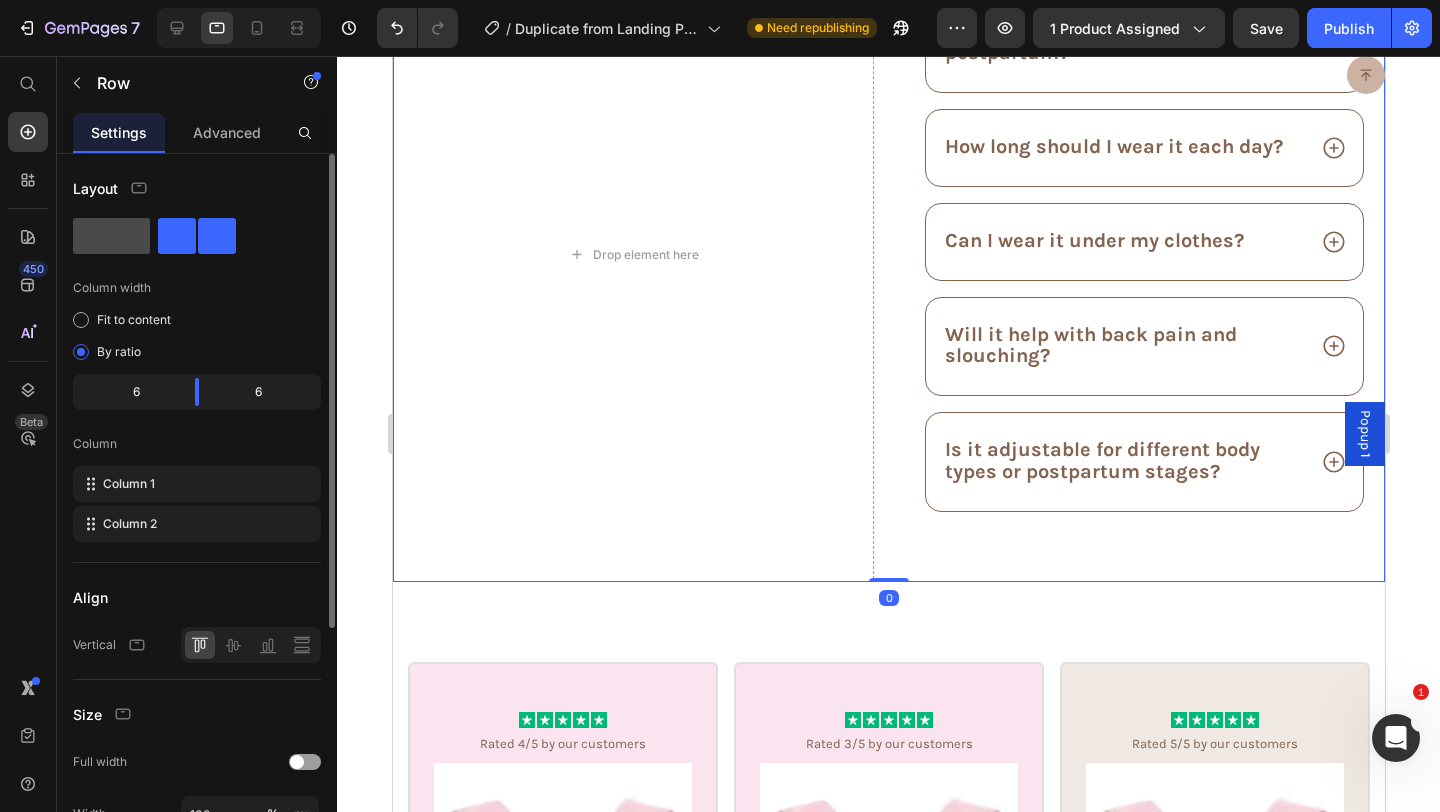click 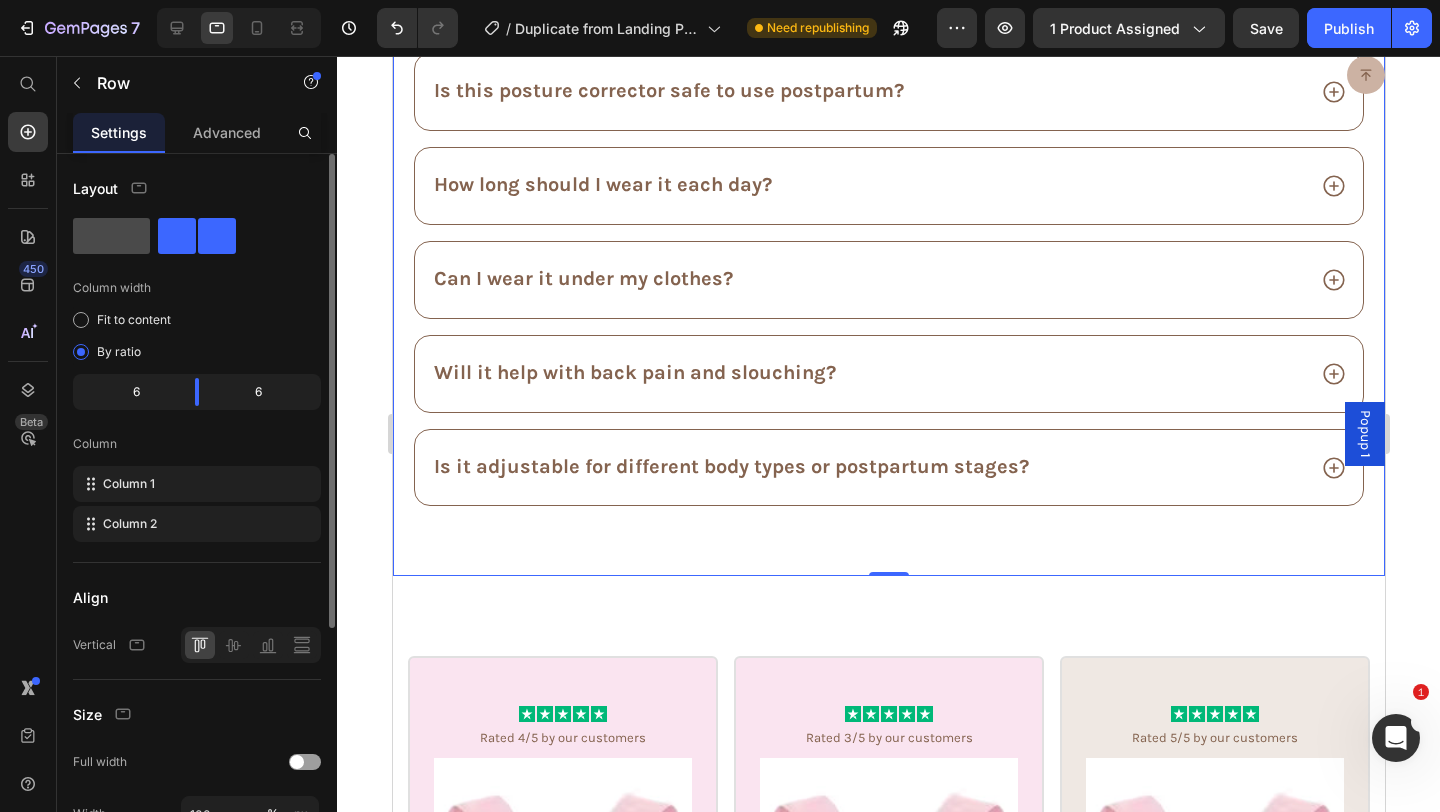 scroll, scrollTop: 9667, scrollLeft: 0, axis: vertical 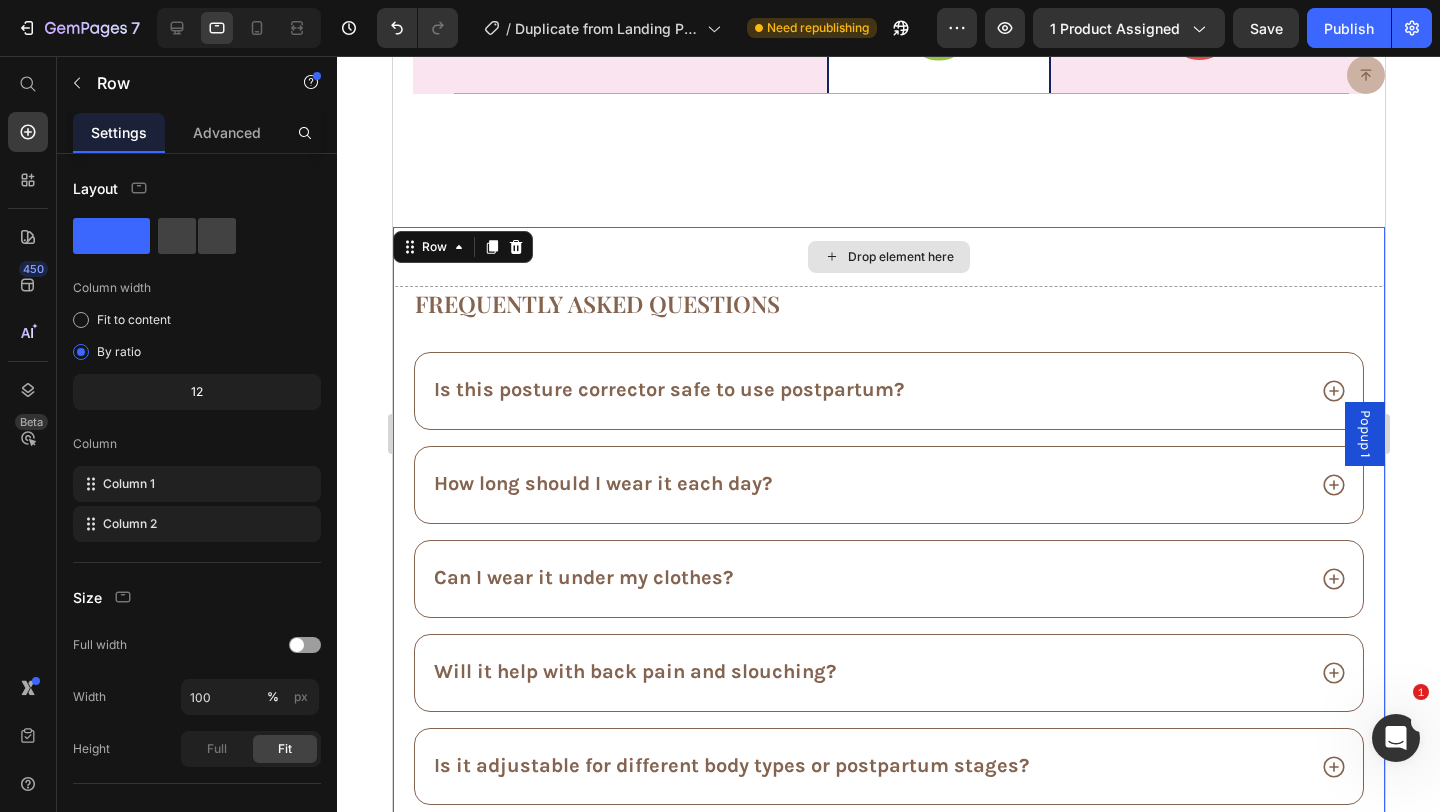 click on "Drop element here" at bounding box center [888, 257] 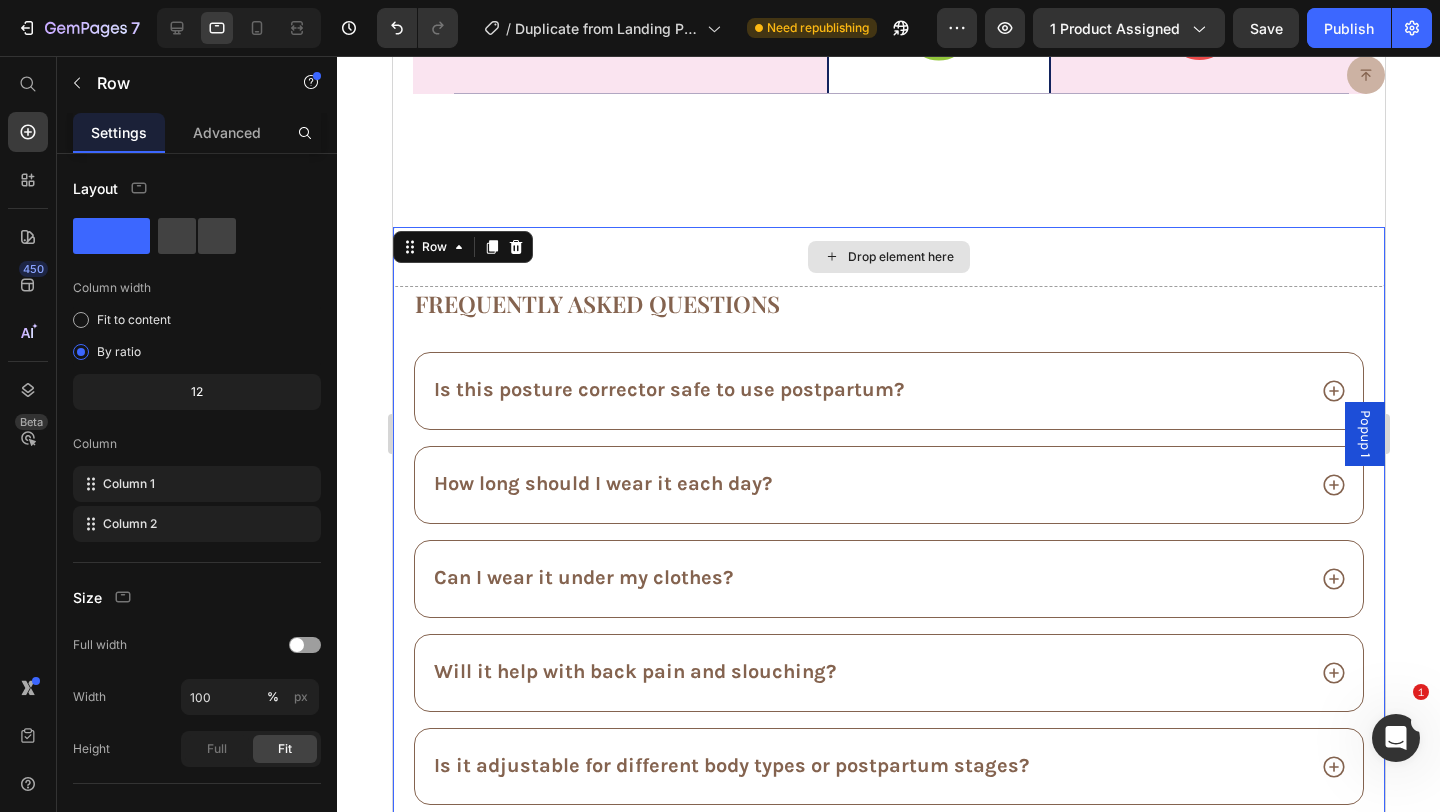 click on "Drop element here" at bounding box center (888, 257) 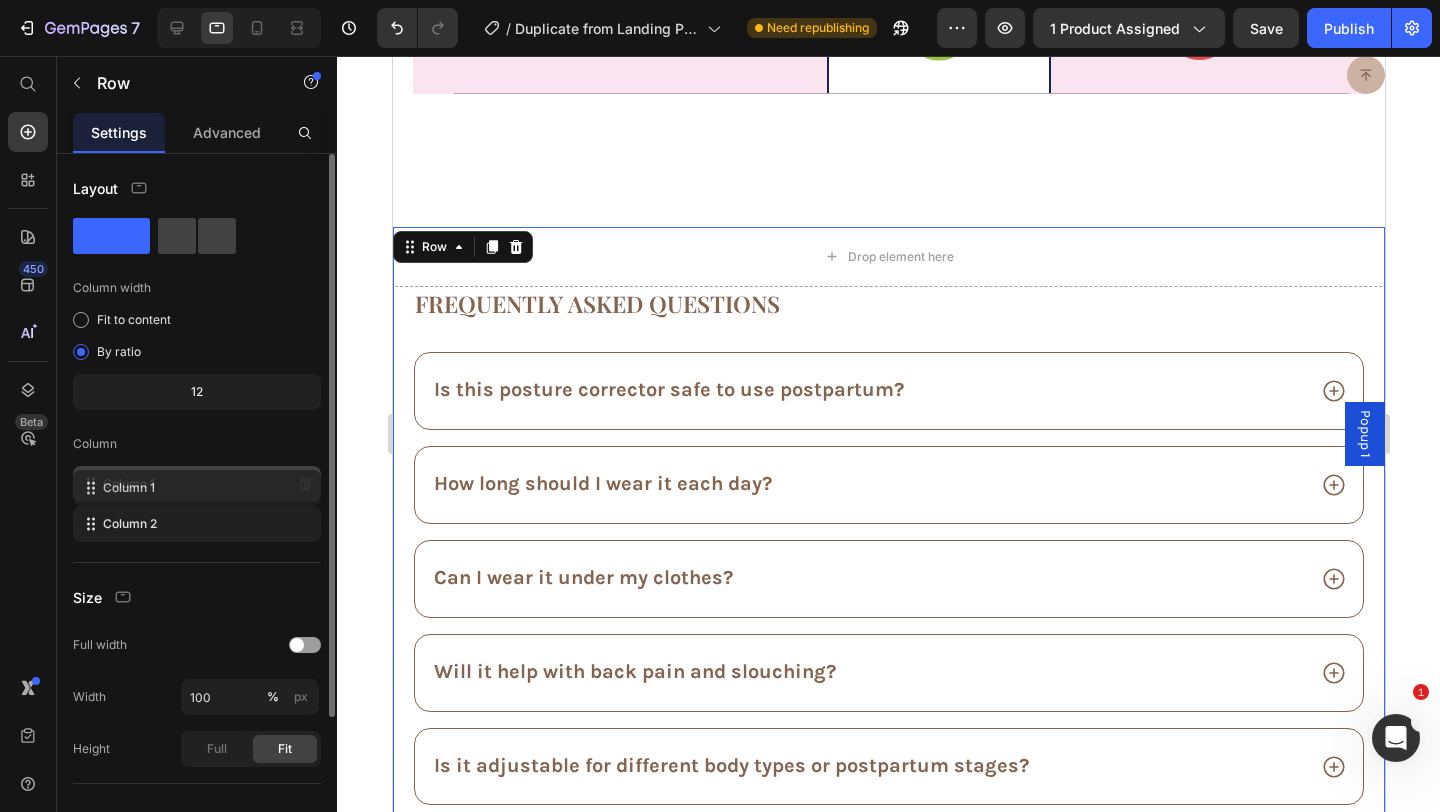 click on "Column 1" 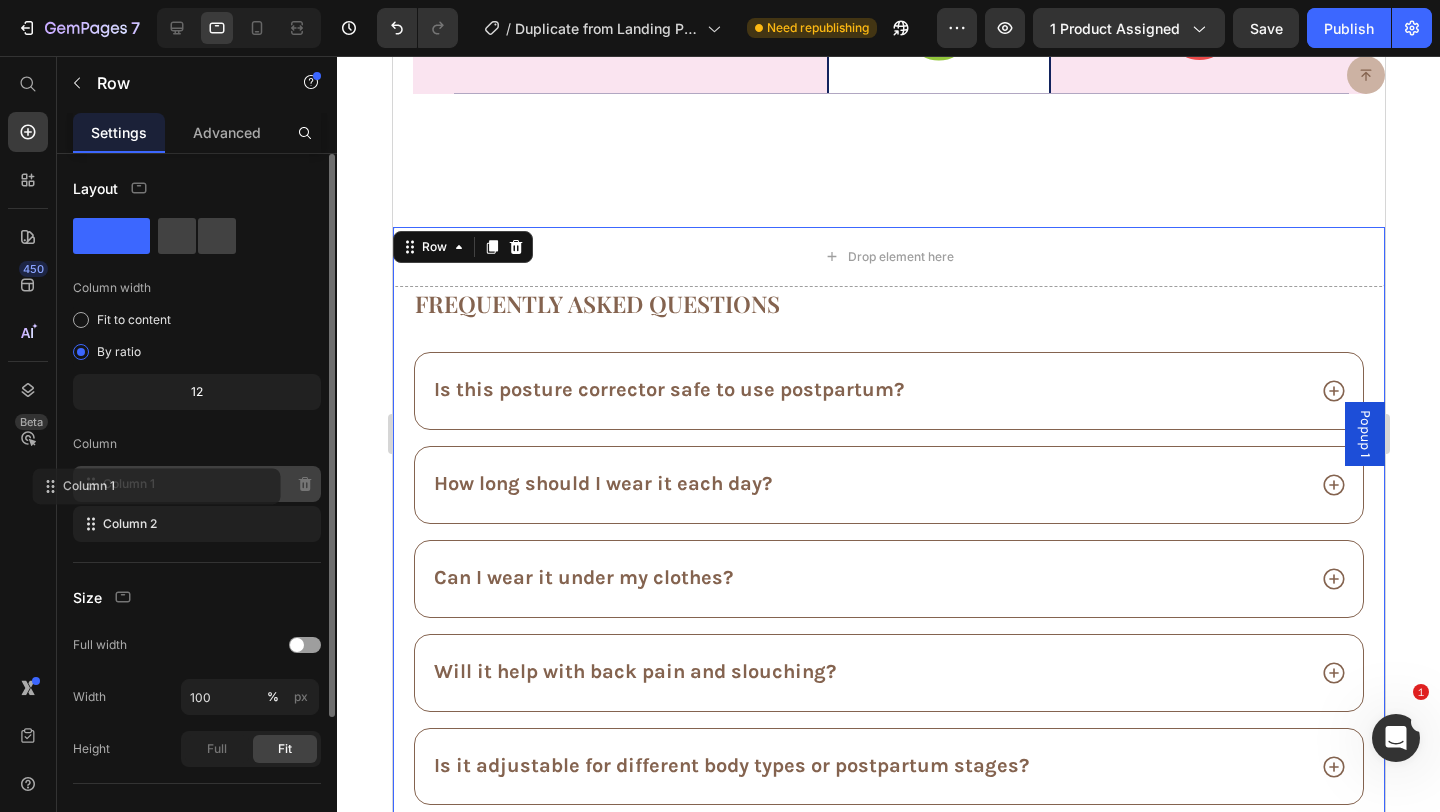 click on "Column 1" 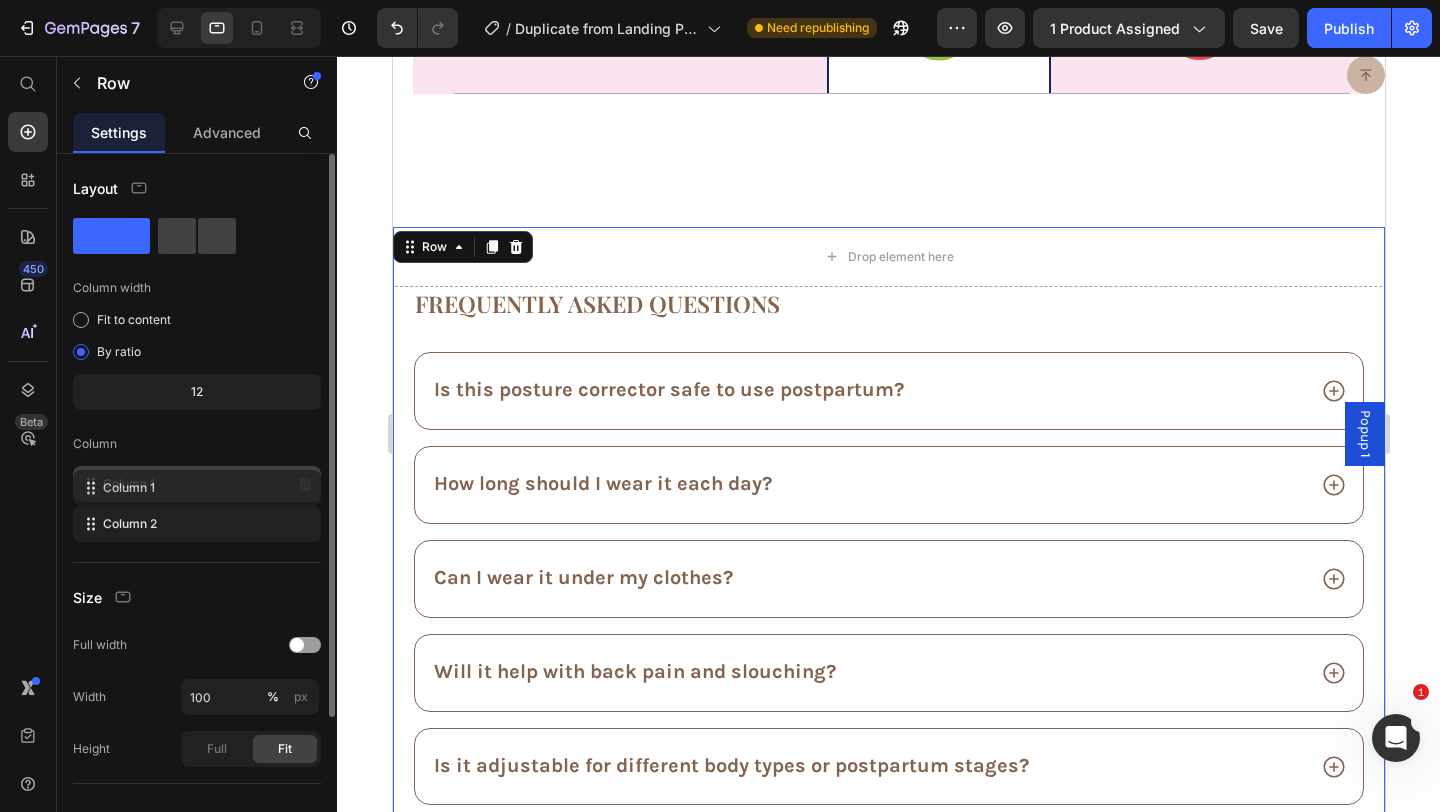 click on "Column 1" 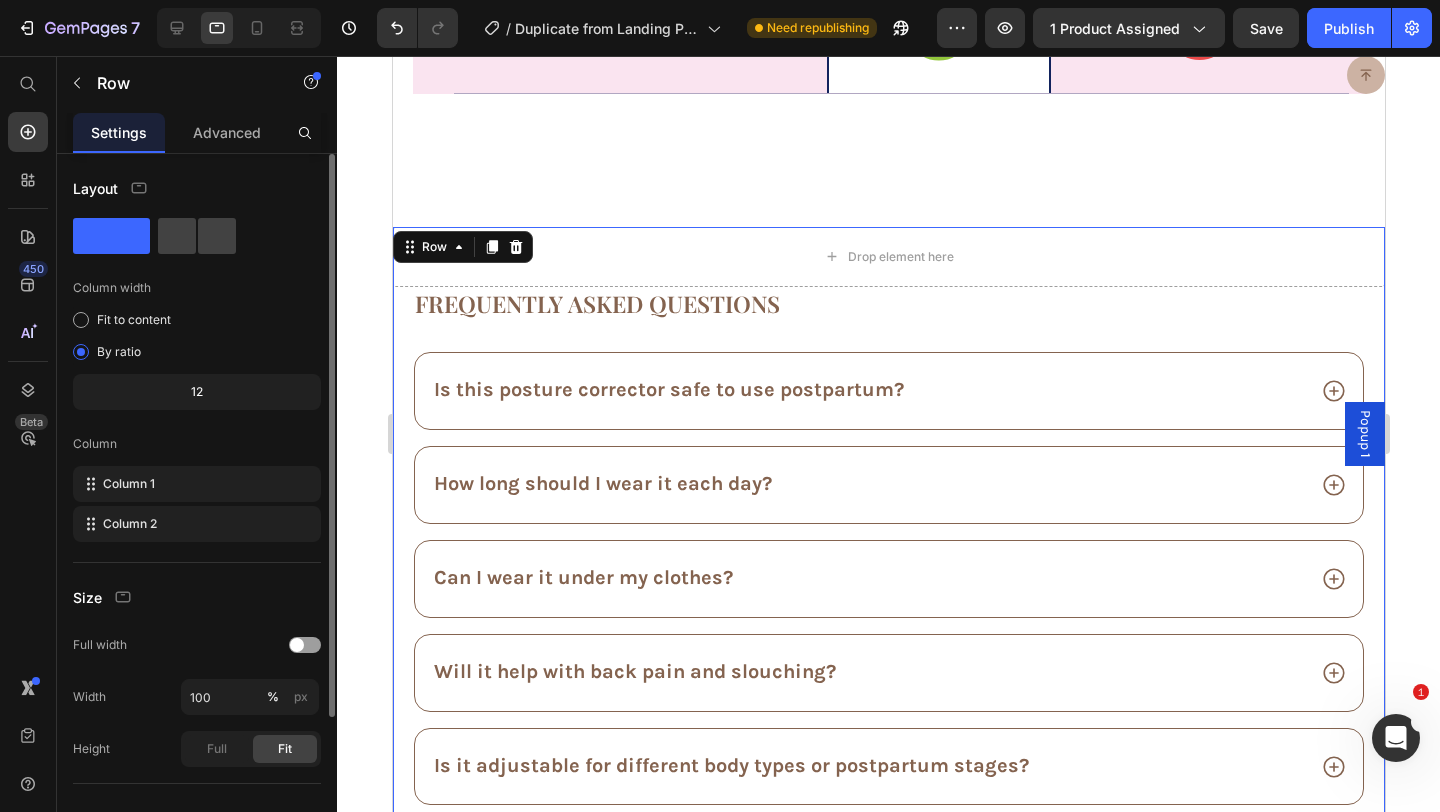 click on "Column" at bounding box center (197, 444) 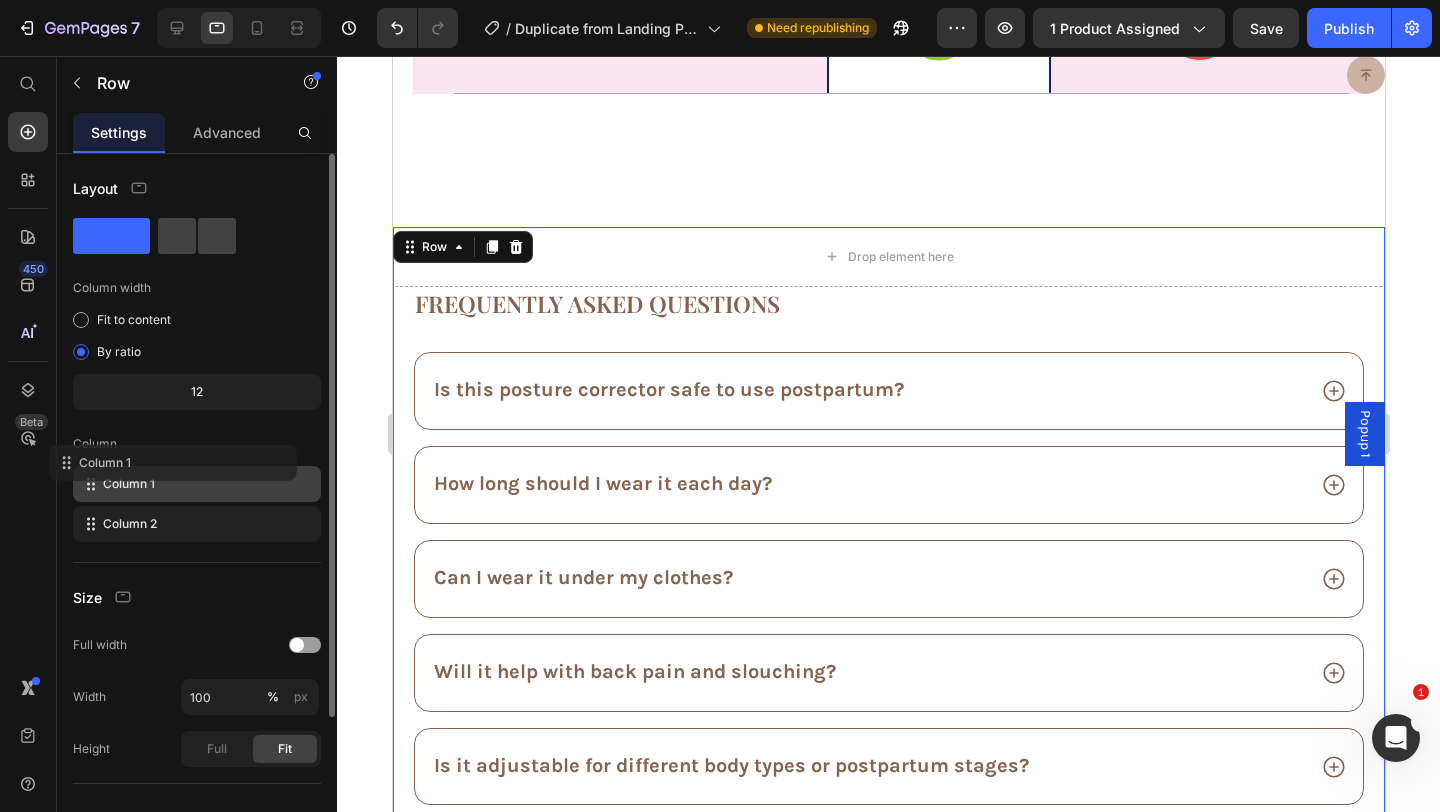click on "Column" at bounding box center (197, 444) 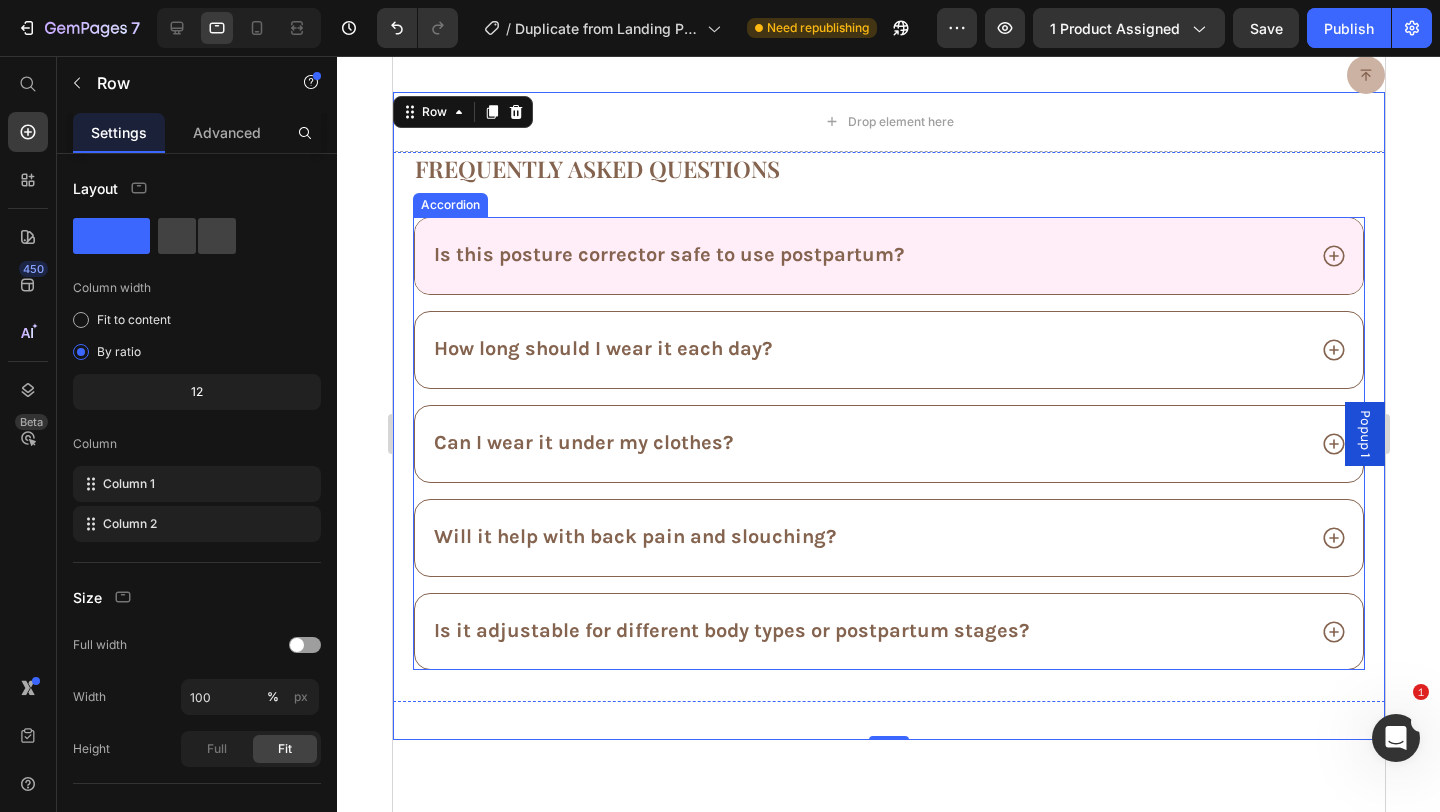 scroll, scrollTop: 9810, scrollLeft: 0, axis: vertical 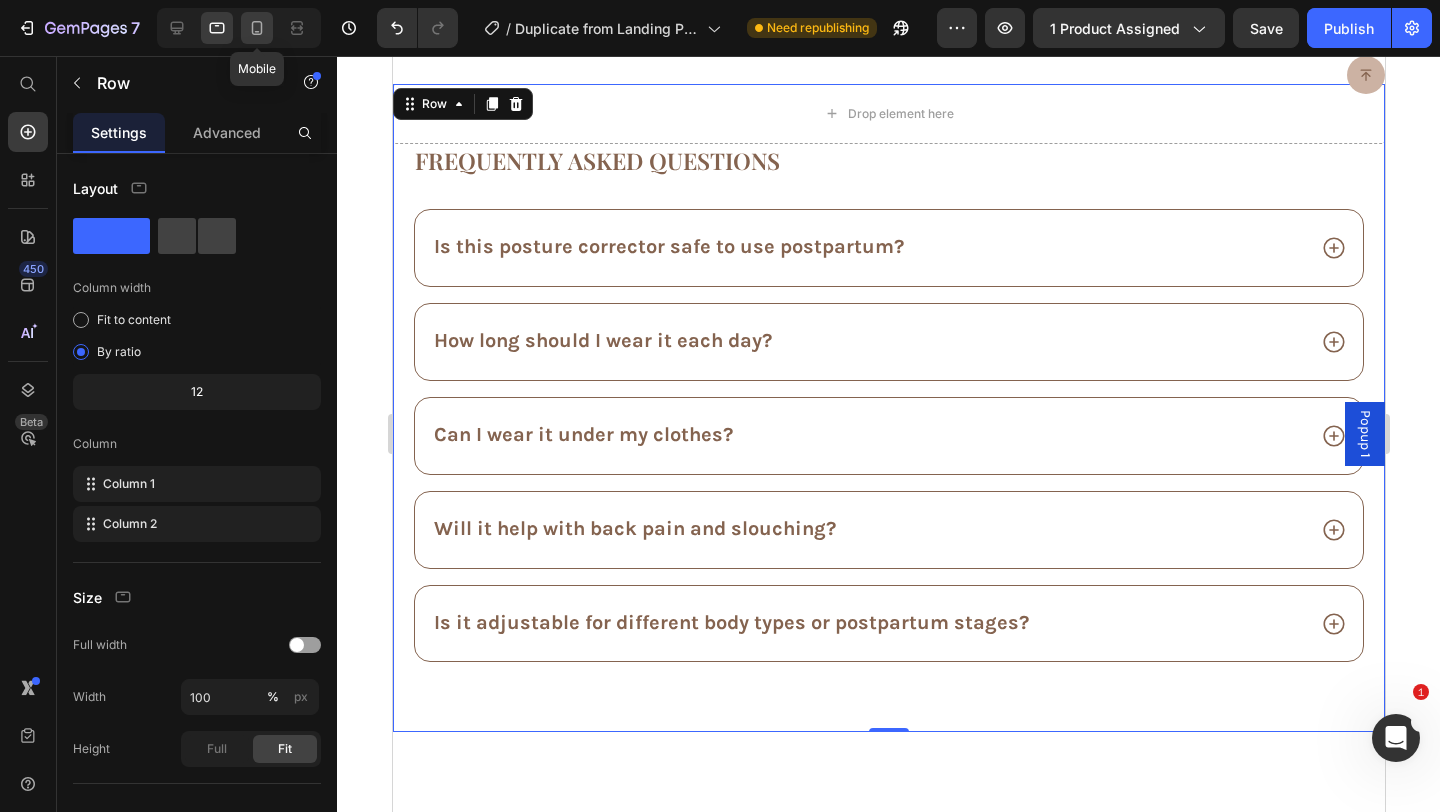 click 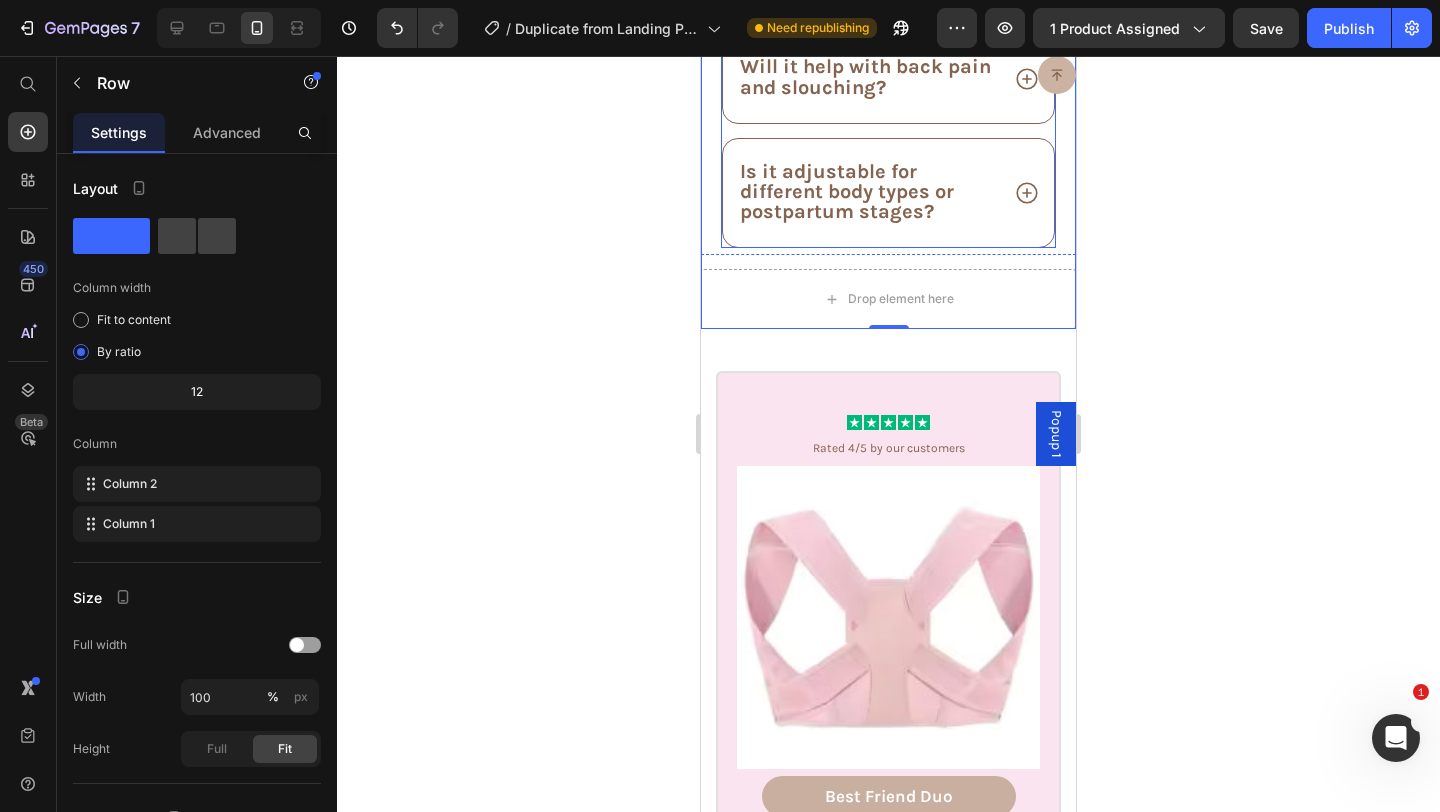 scroll, scrollTop: 9382, scrollLeft: 0, axis: vertical 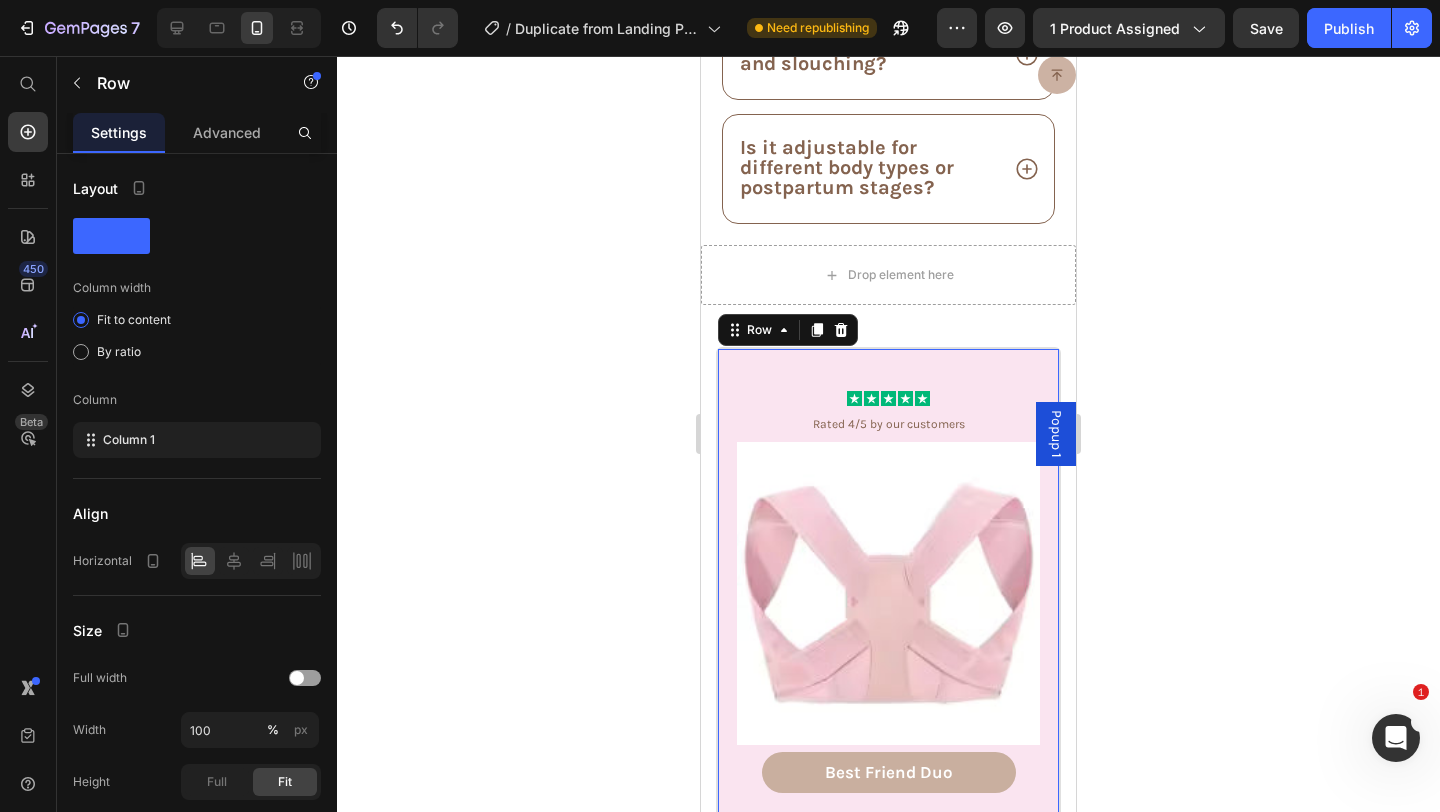 click on "Icon
Icon
Icon
Icon
Icon Icon List Rated 4/5 by our customers Text Block Product Images Best Friend Duo  Text Block Row Get 2, 1 For You and another For Your BestFriend & Experience motherhood with MomOra. Together!   Text Block 00 Hours 00 Minutes 00 Seconds Countdown Timer 15% OFF 30-day money-back guarantee Free Shipping  Item List
Add to cart Add to Cart Row Image Image Image Image Image Row Product Row   21" at bounding box center [888, 816] 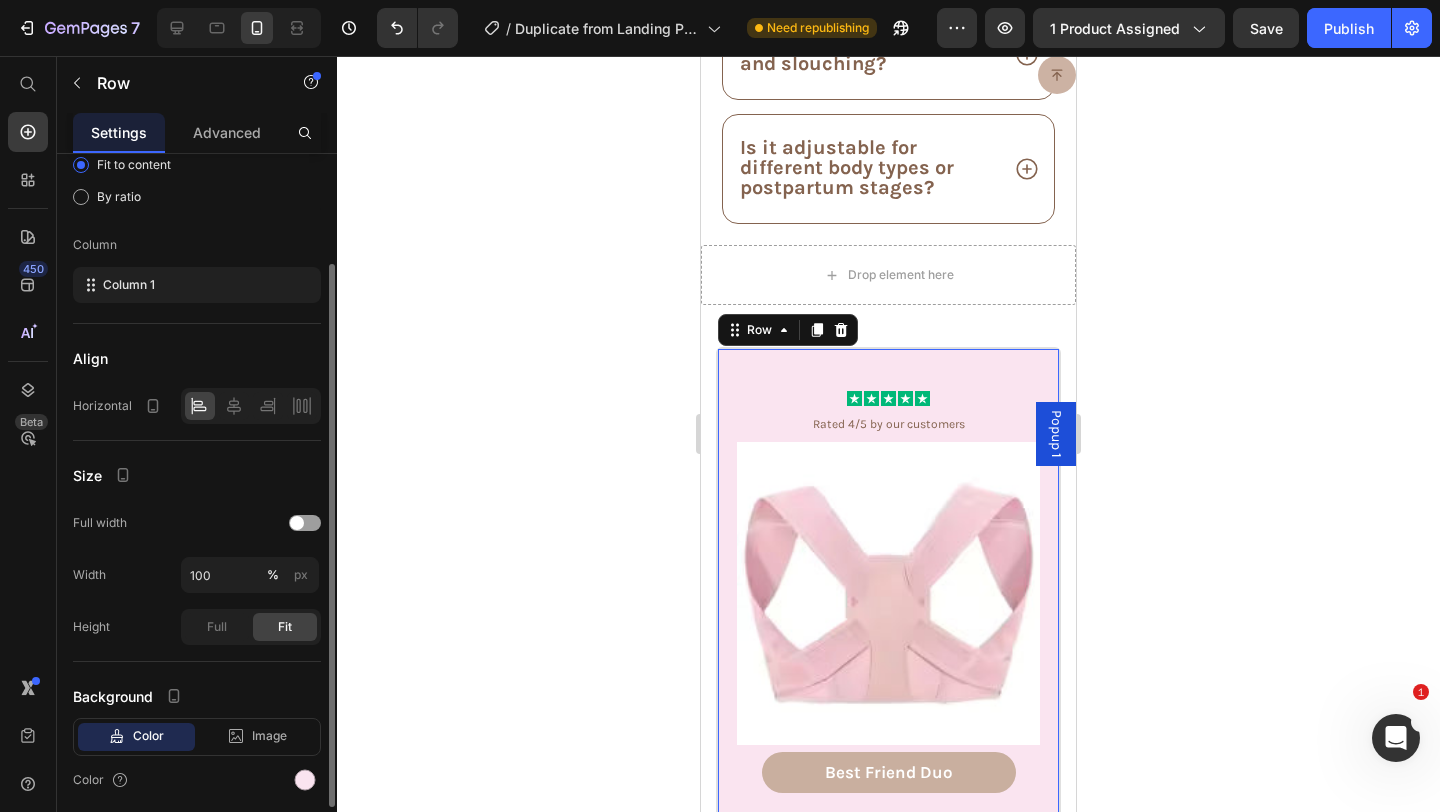 scroll, scrollTop: 164, scrollLeft: 0, axis: vertical 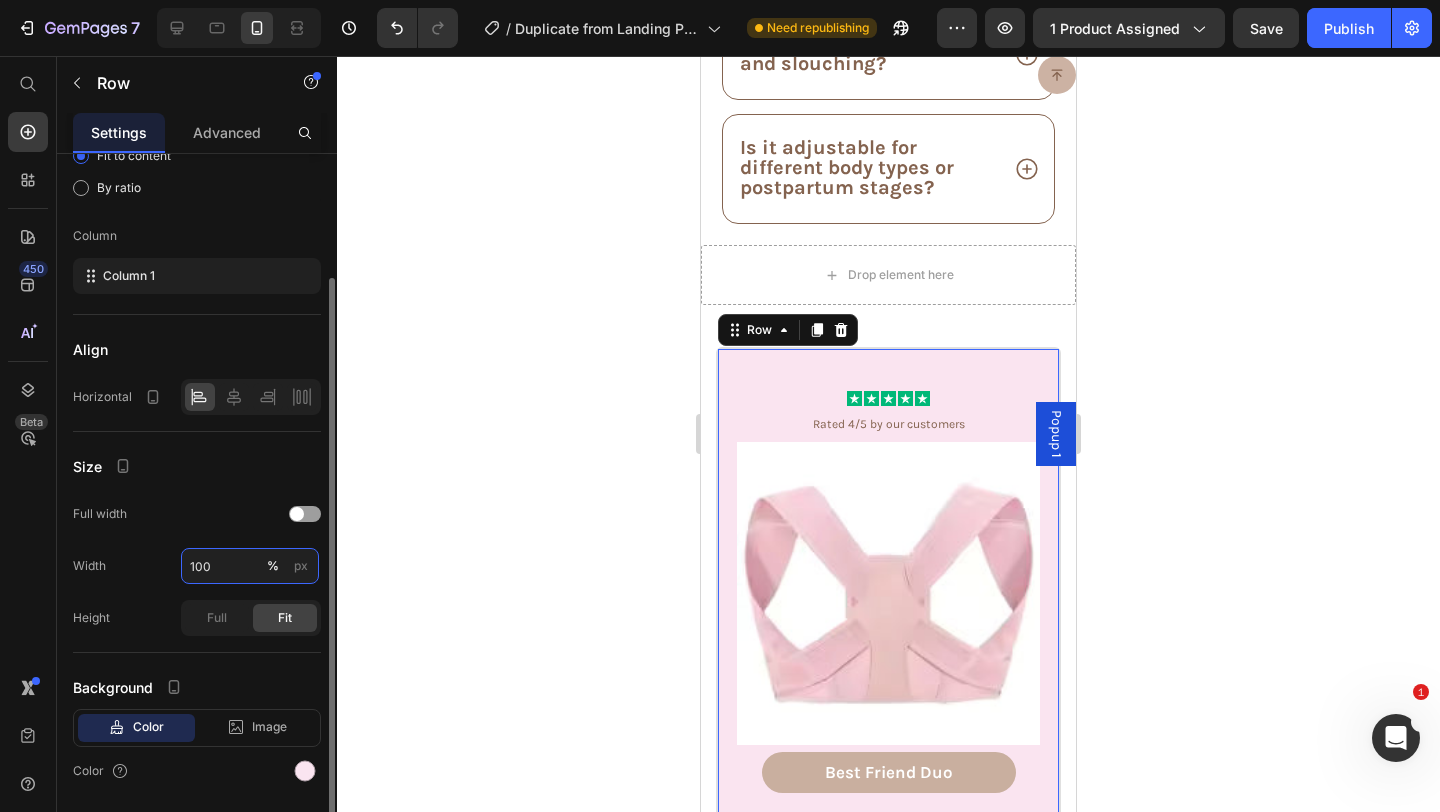 click on "100" at bounding box center [250, 566] 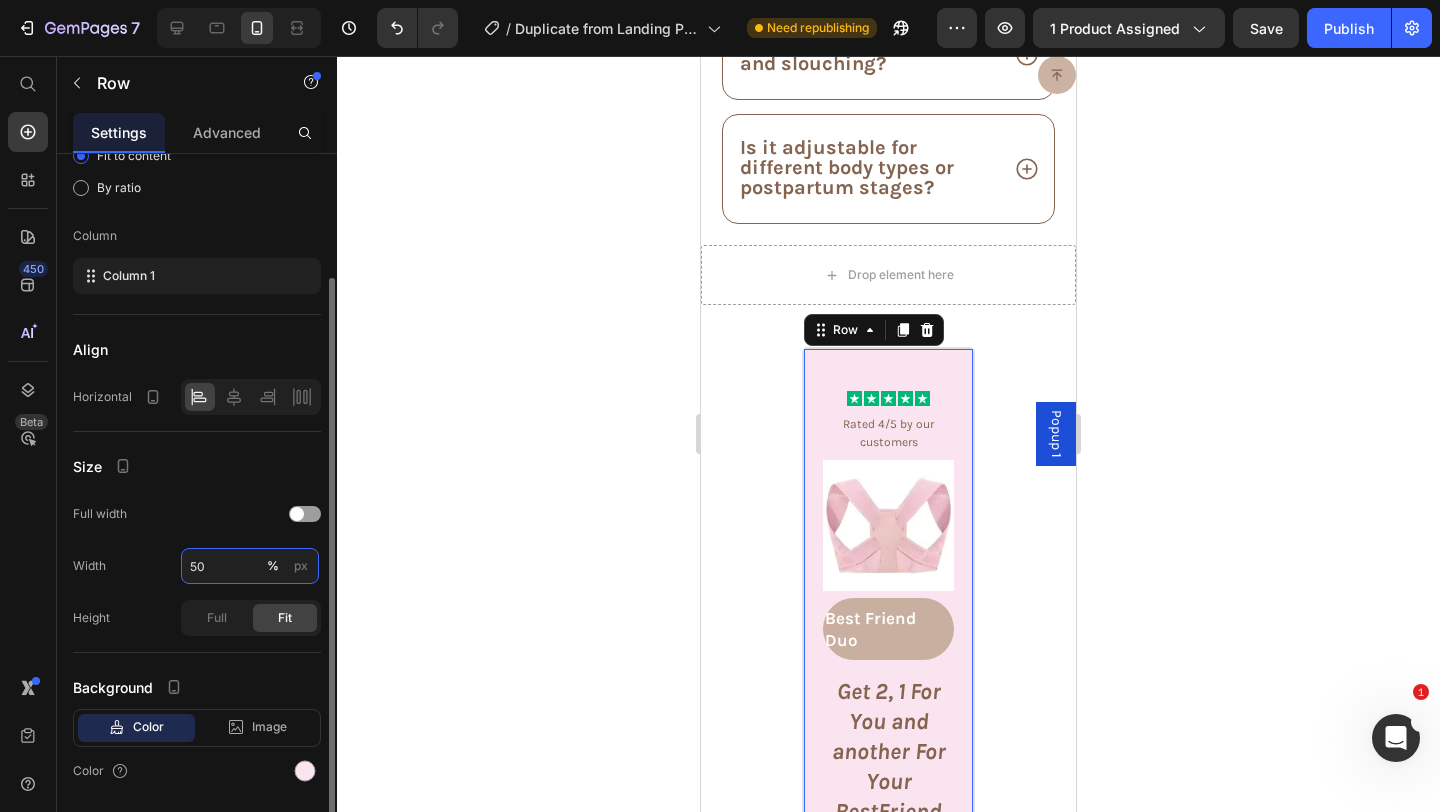 type on "5" 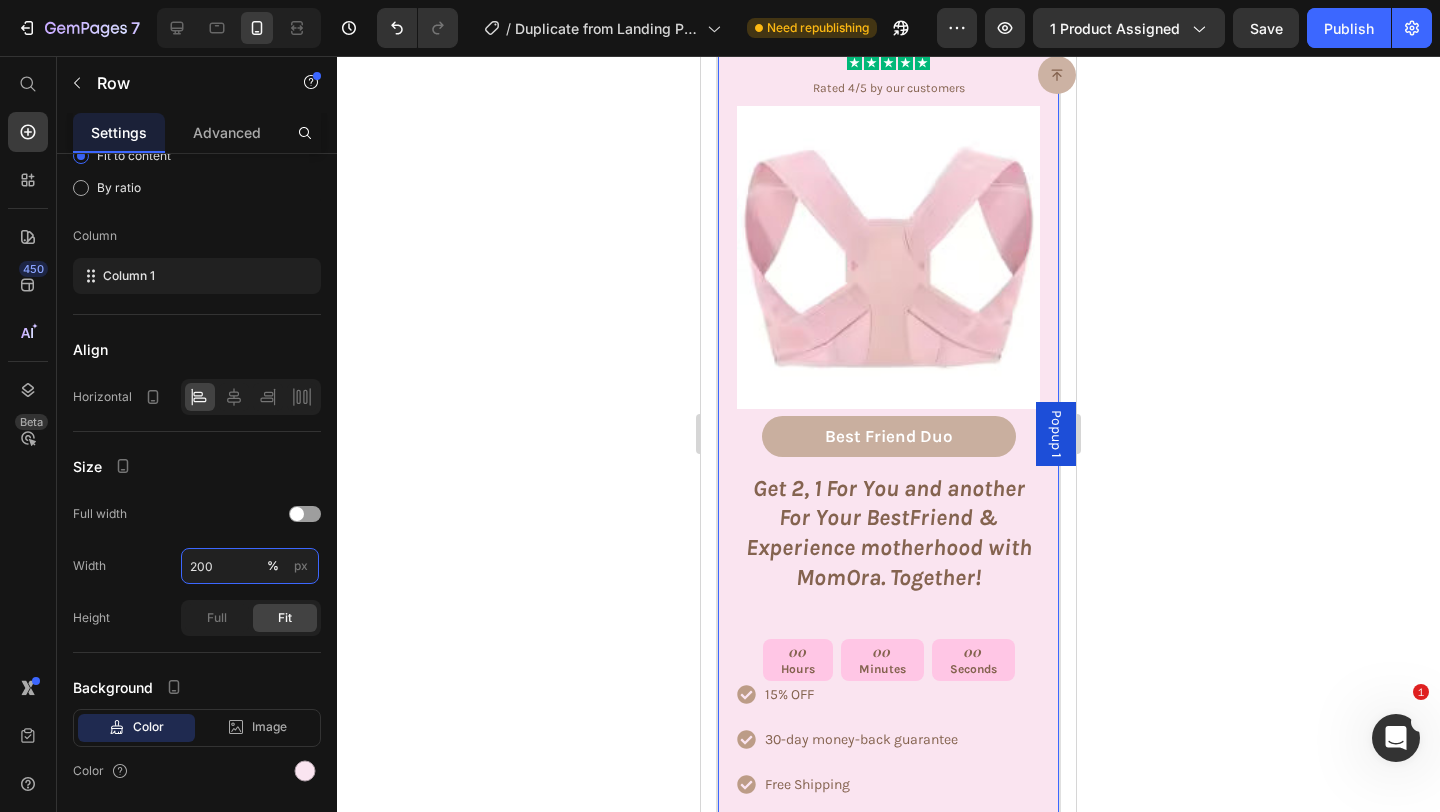 scroll, scrollTop: 9753, scrollLeft: 0, axis: vertical 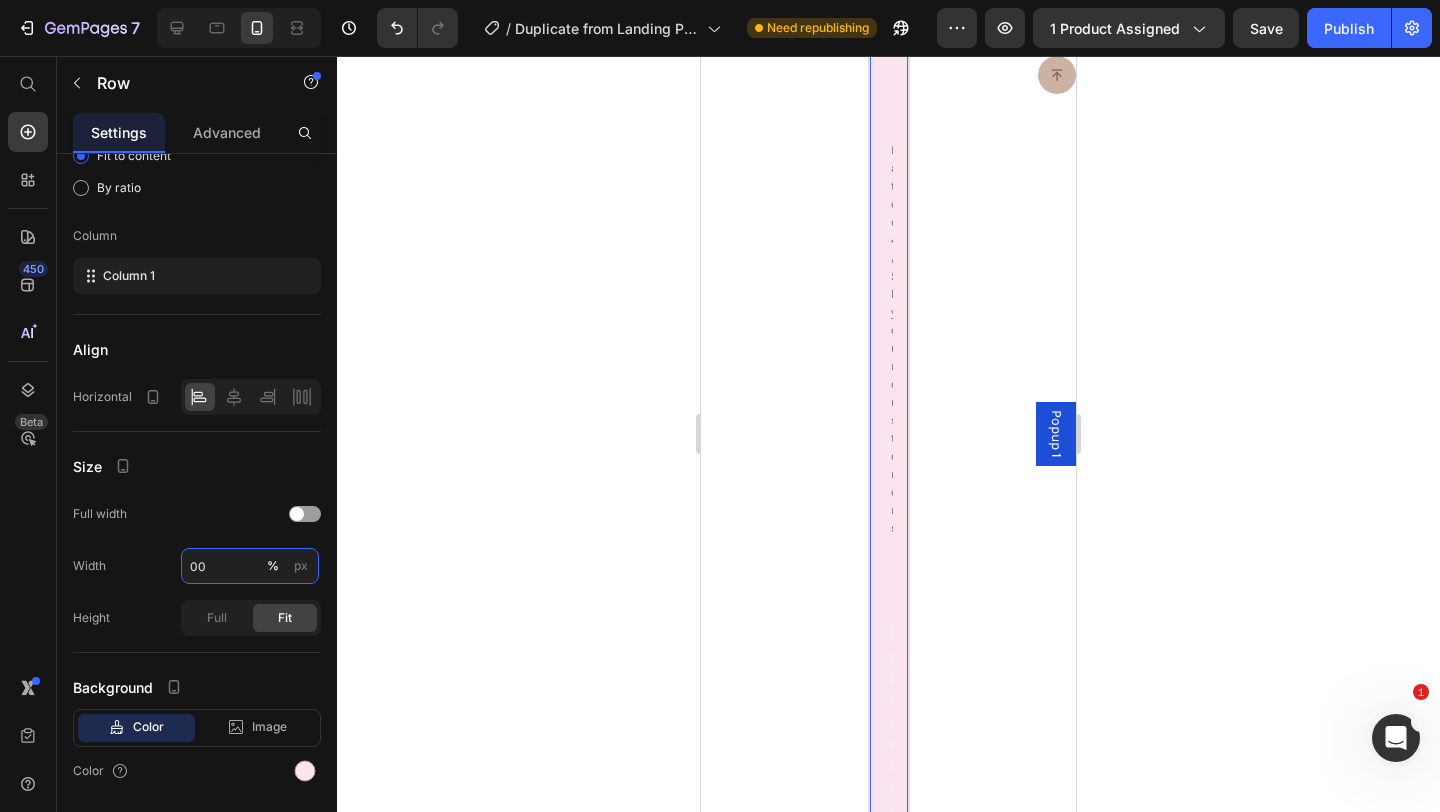 type on "100" 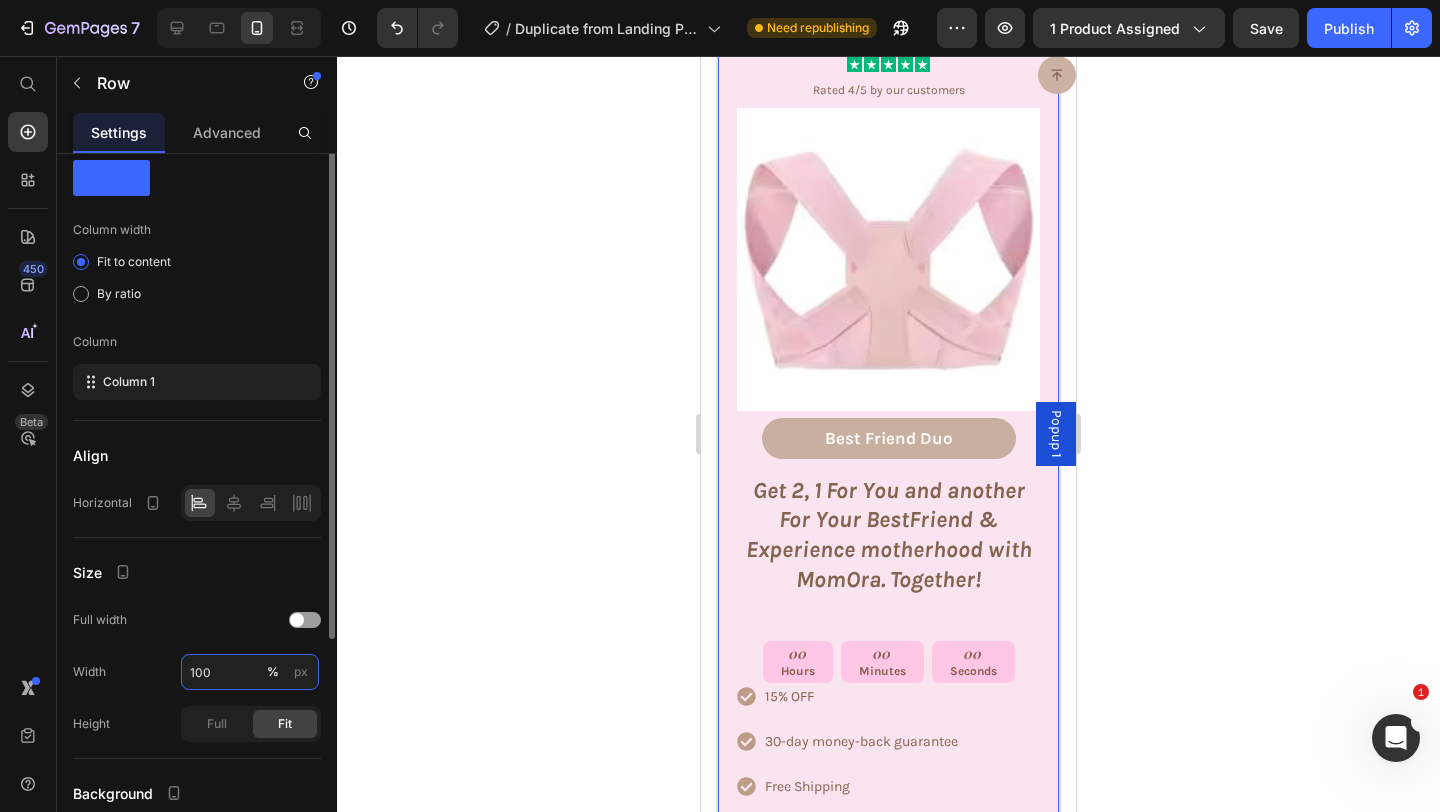 scroll, scrollTop: 0, scrollLeft: 0, axis: both 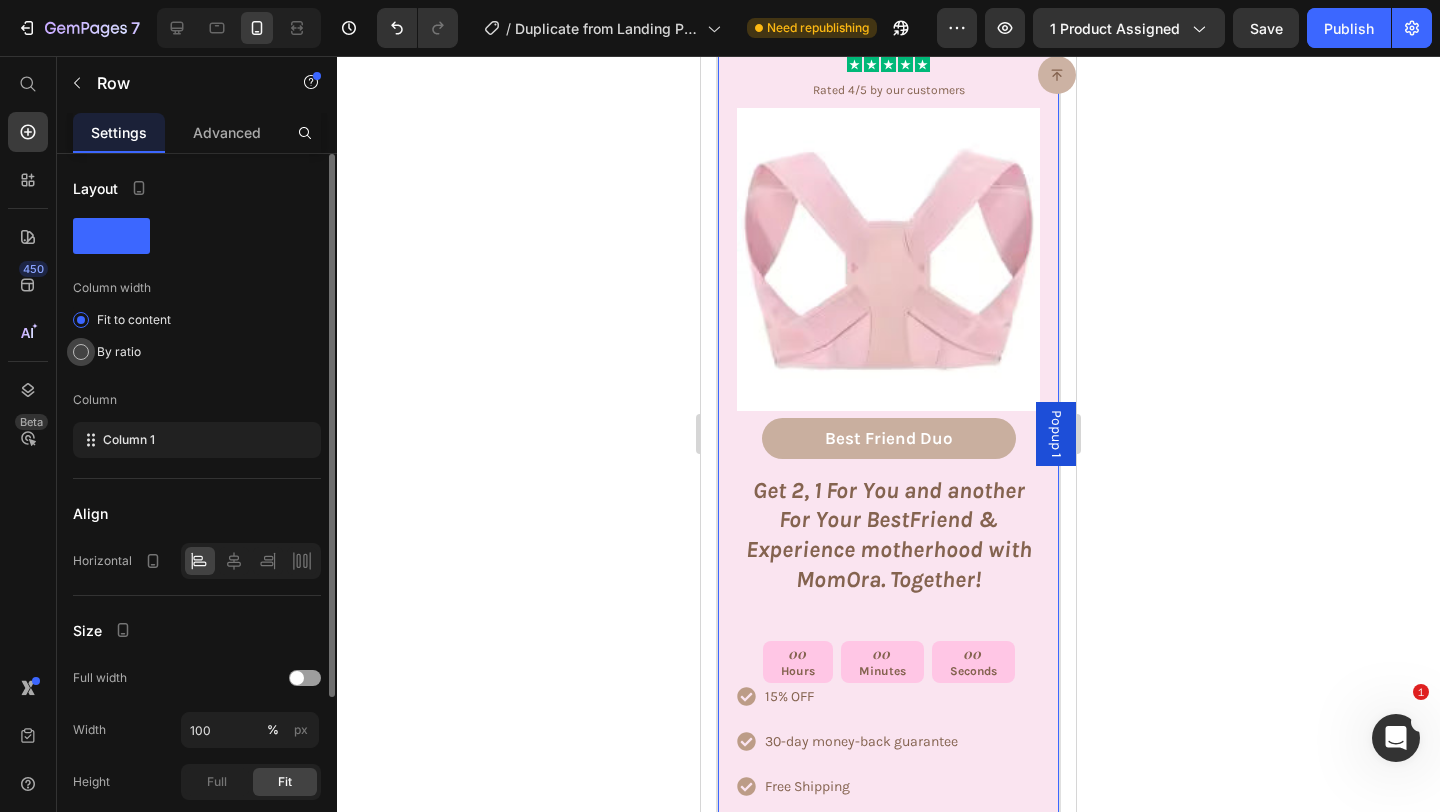 click on "By ratio" 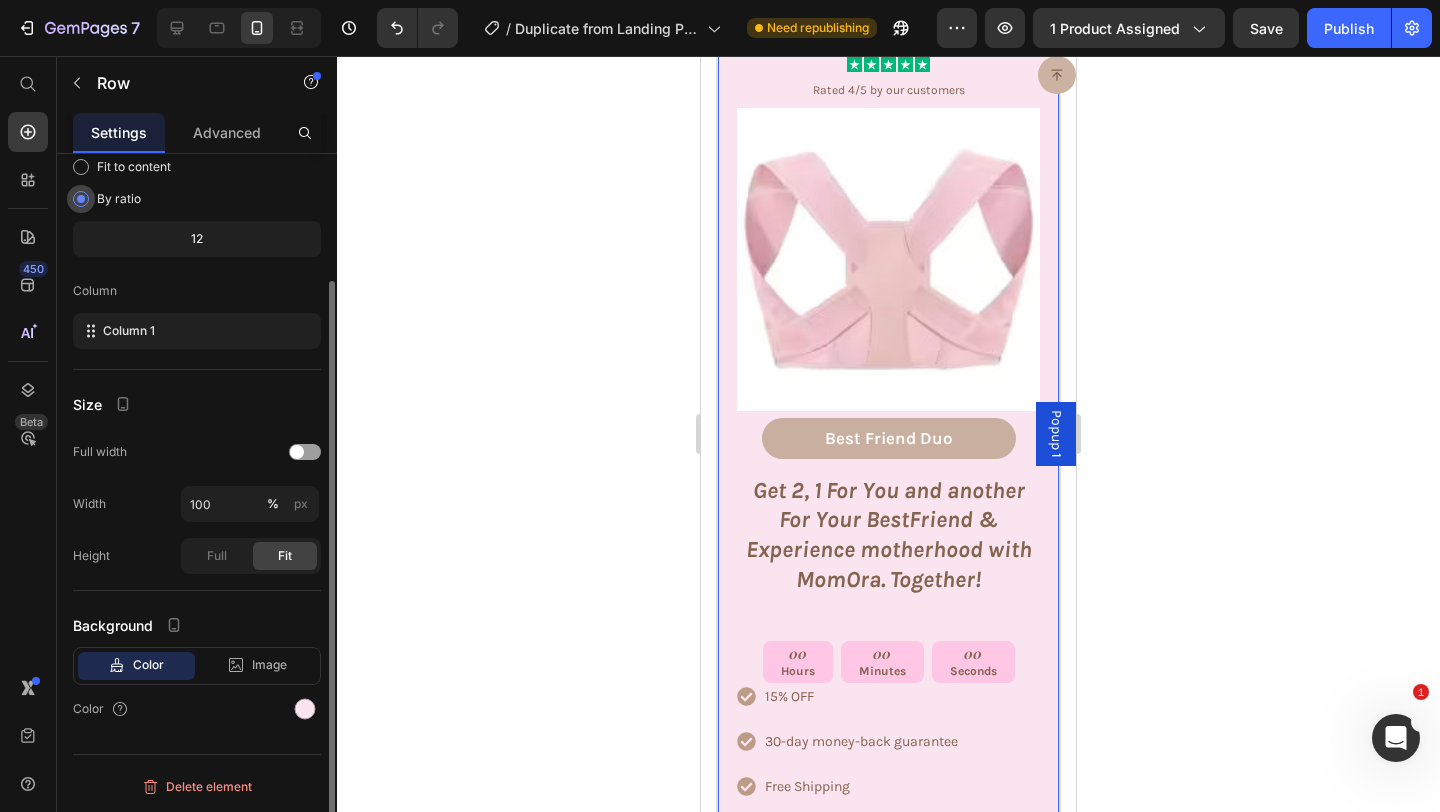 scroll, scrollTop: 152, scrollLeft: 0, axis: vertical 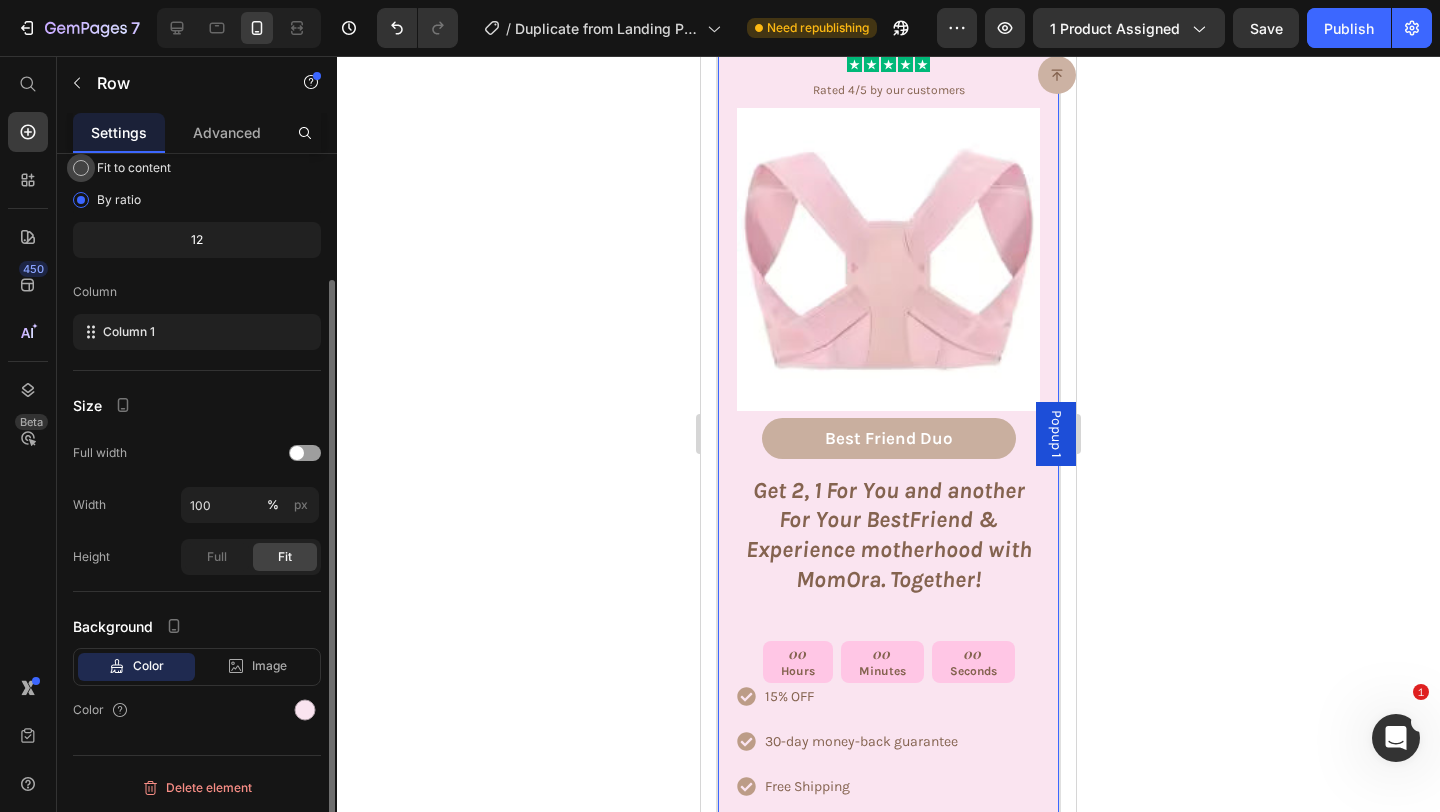 click on "Fit to content" at bounding box center (134, 168) 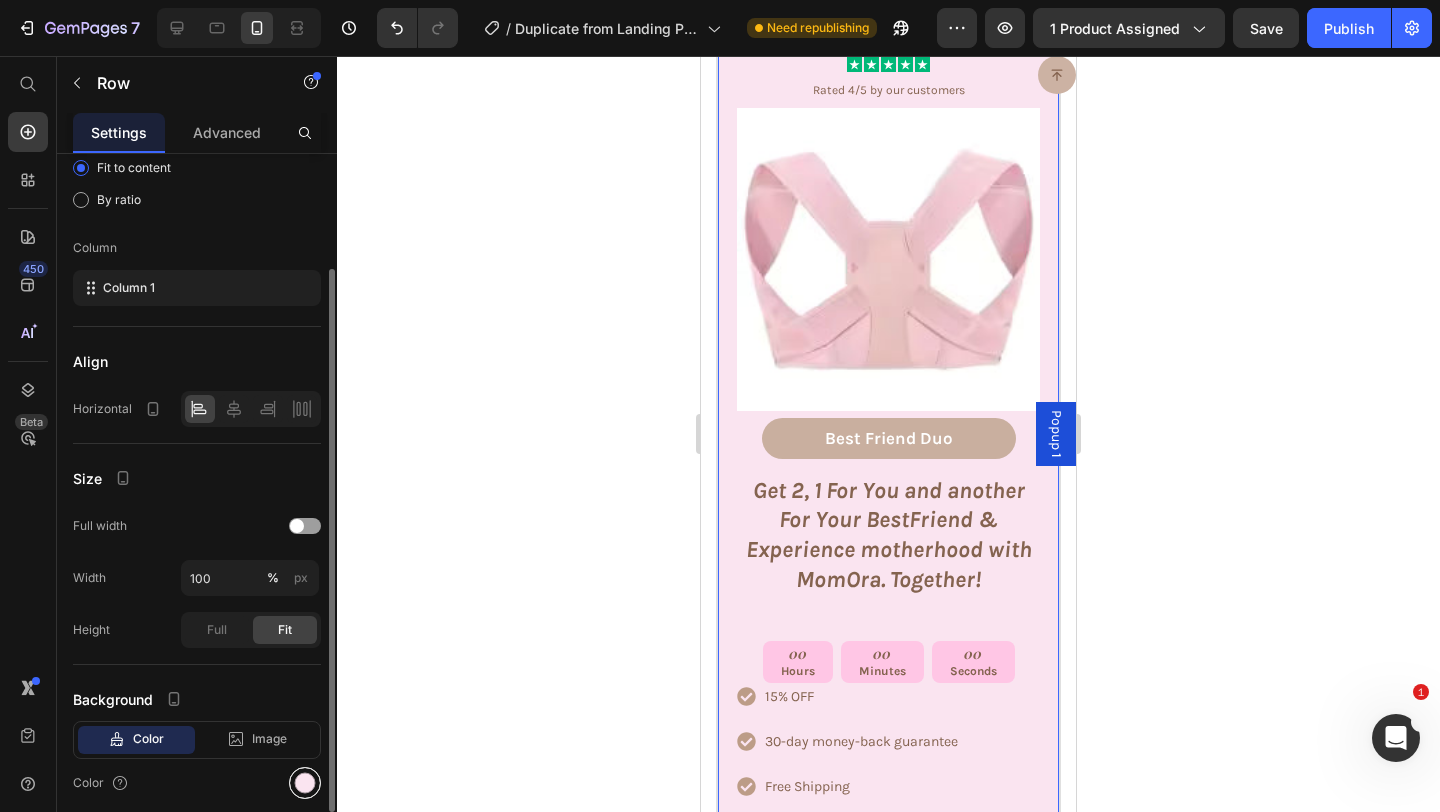 click at bounding box center [305, 783] 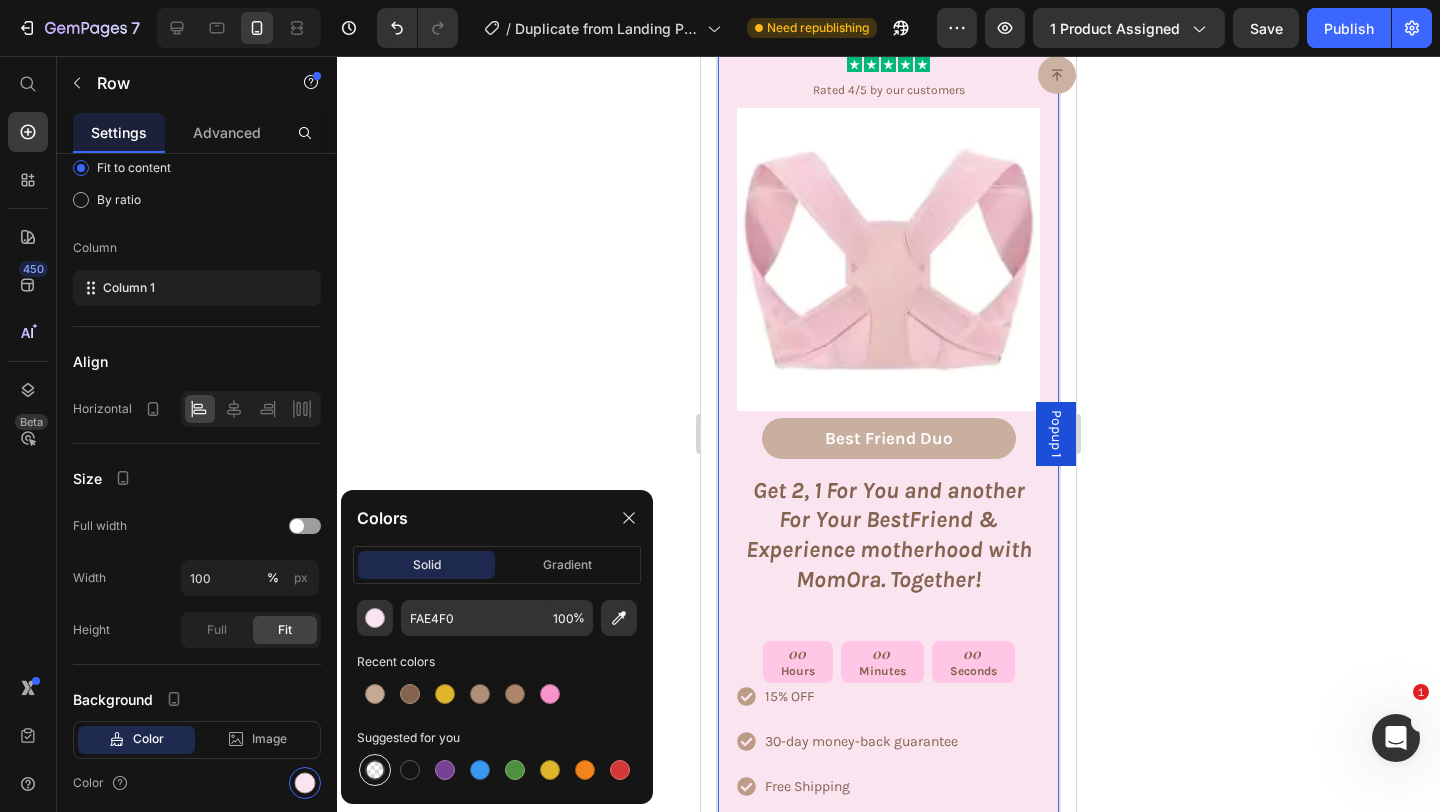 click at bounding box center (375, 770) 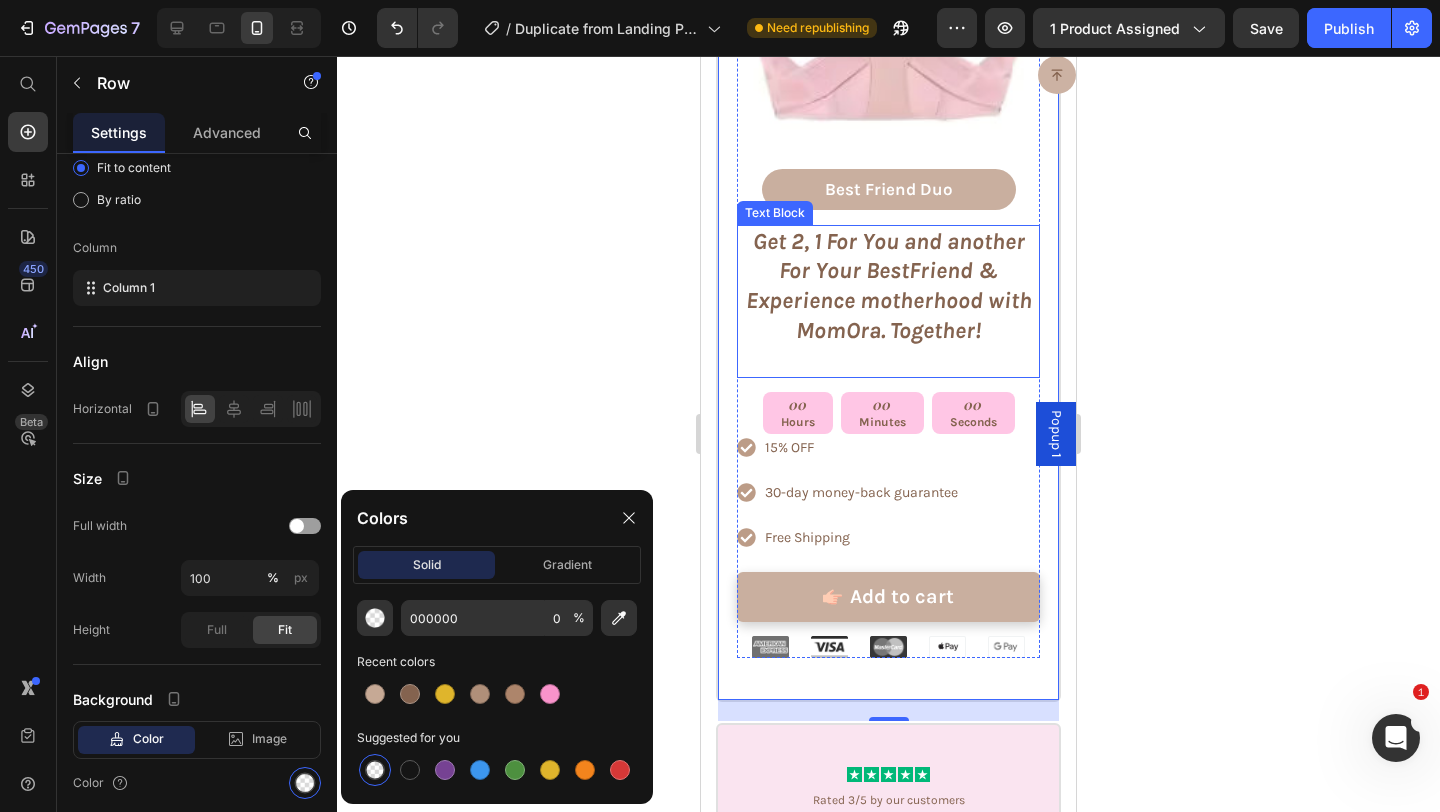 scroll, scrollTop: 10042, scrollLeft: 0, axis: vertical 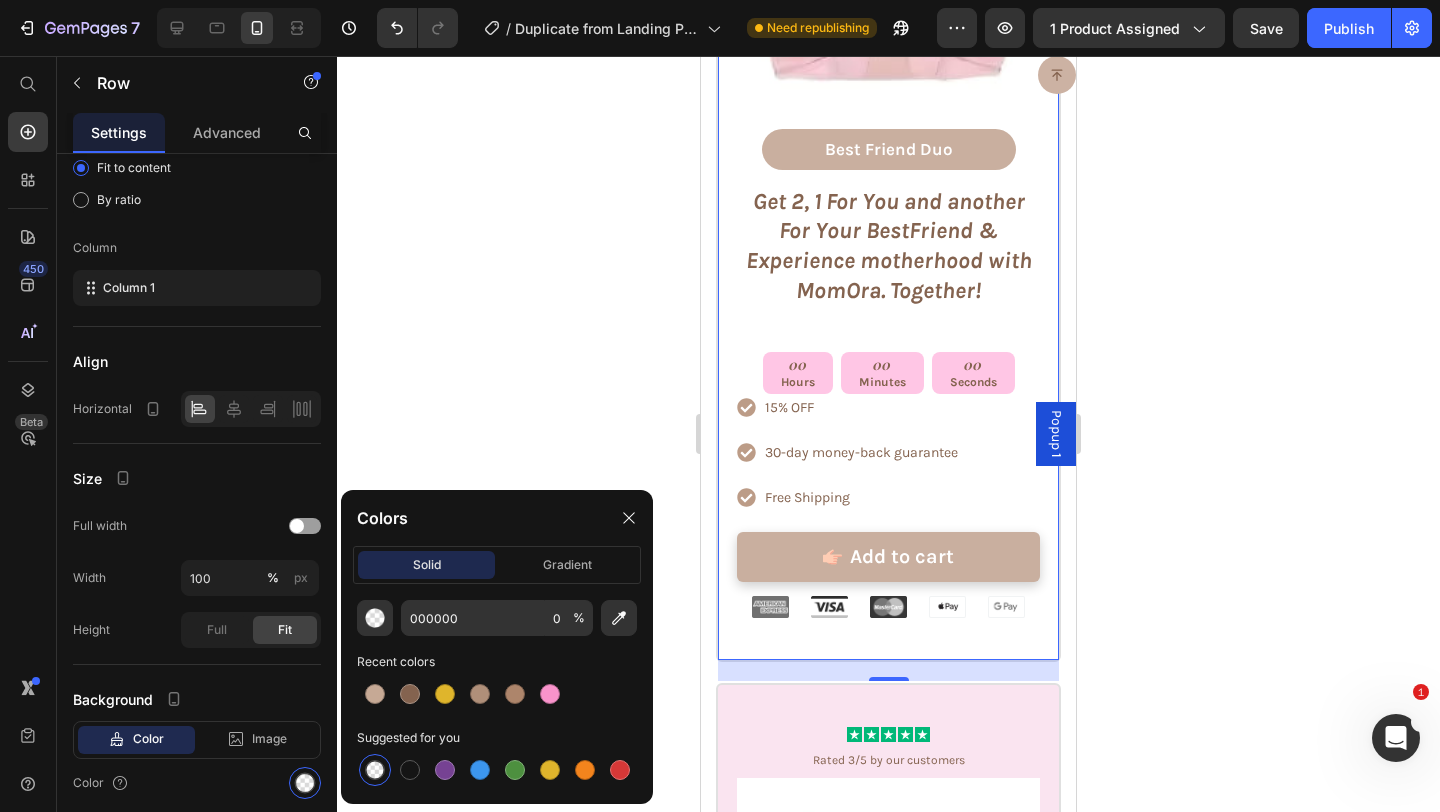 click 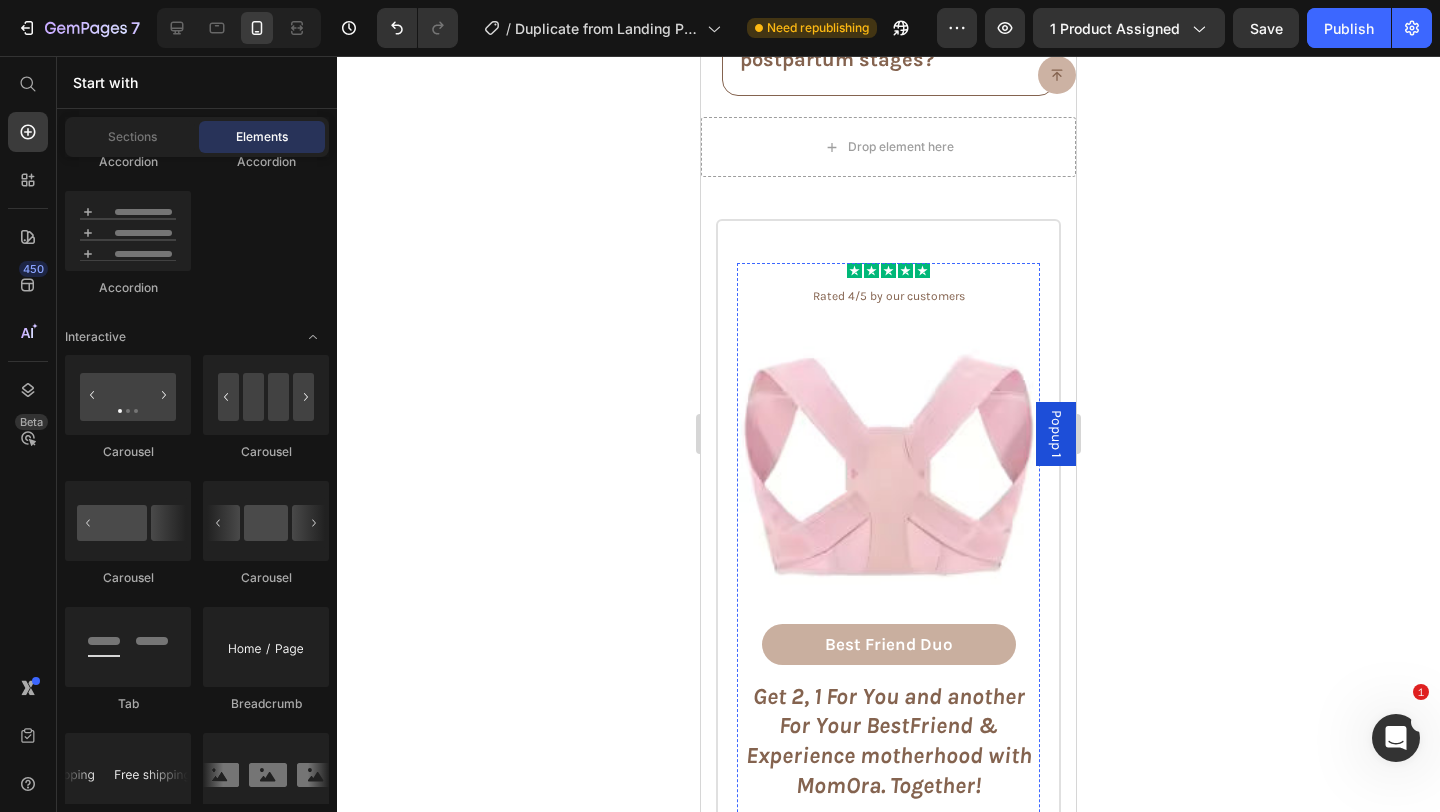 scroll, scrollTop: 9541, scrollLeft: 0, axis: vertical 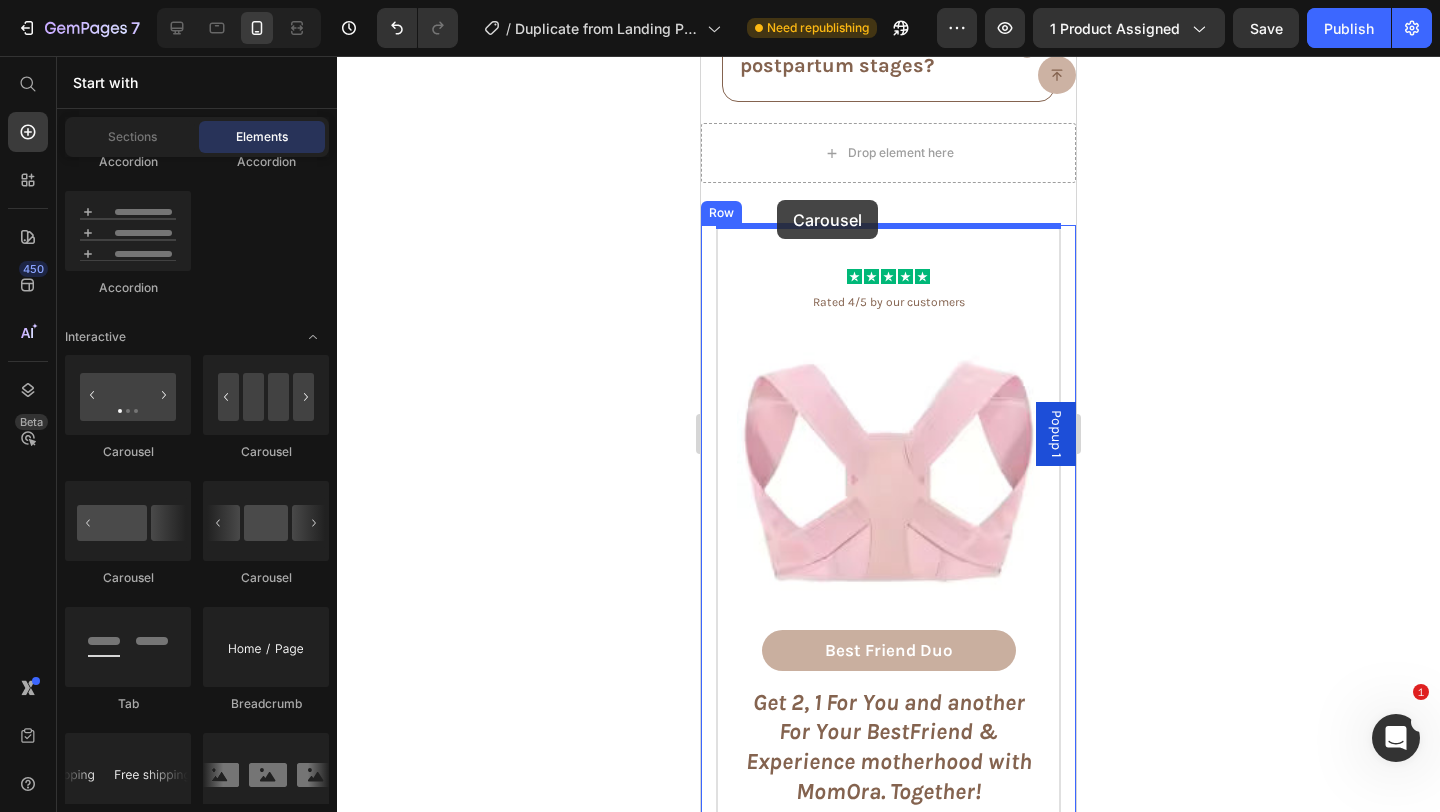 drag, startPoint x: 841, startPoint y: 470, endPoint x: 776, endPoint y: 200, distance: 277.71387 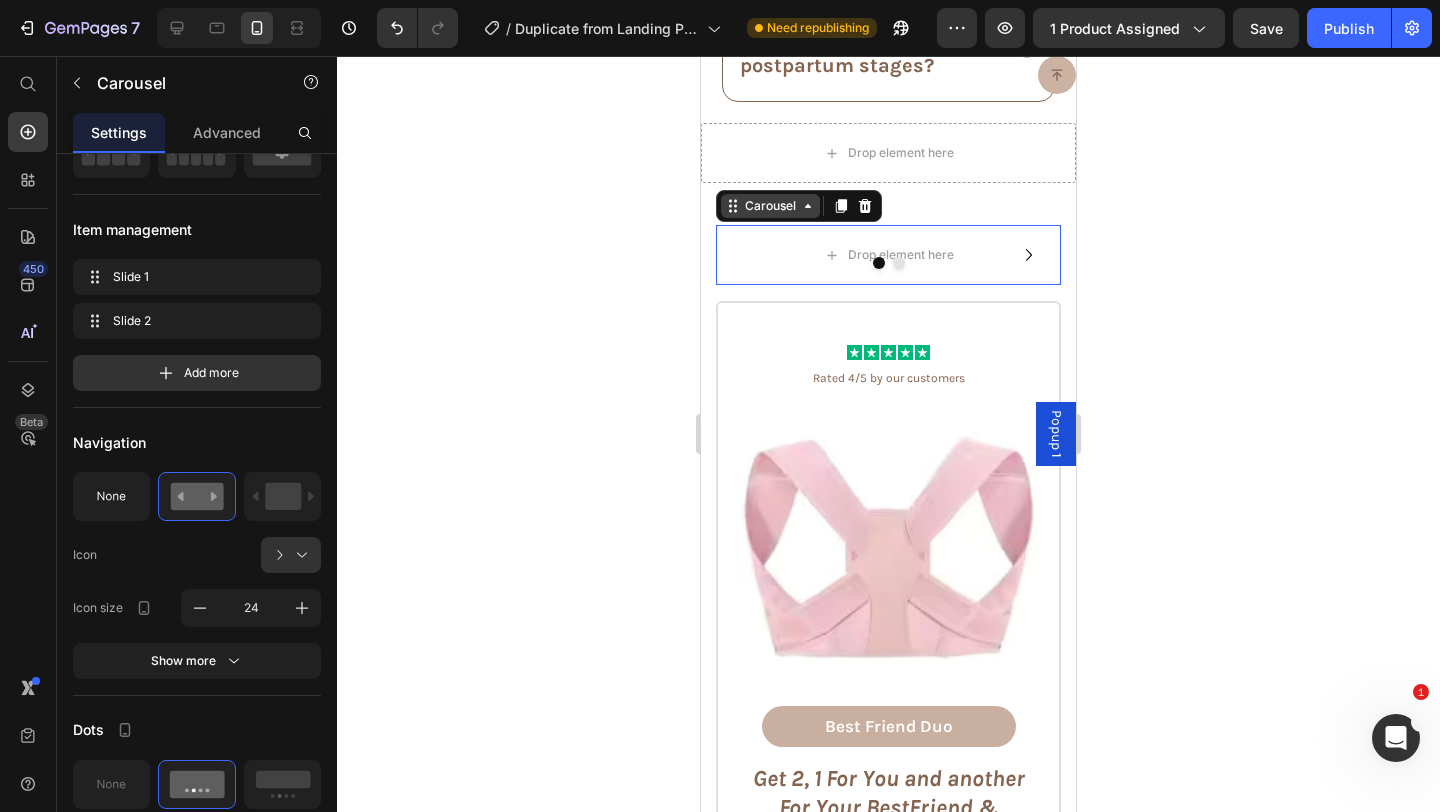 scroll, scrollTop: 0, scrollLeft: 0, axis: both 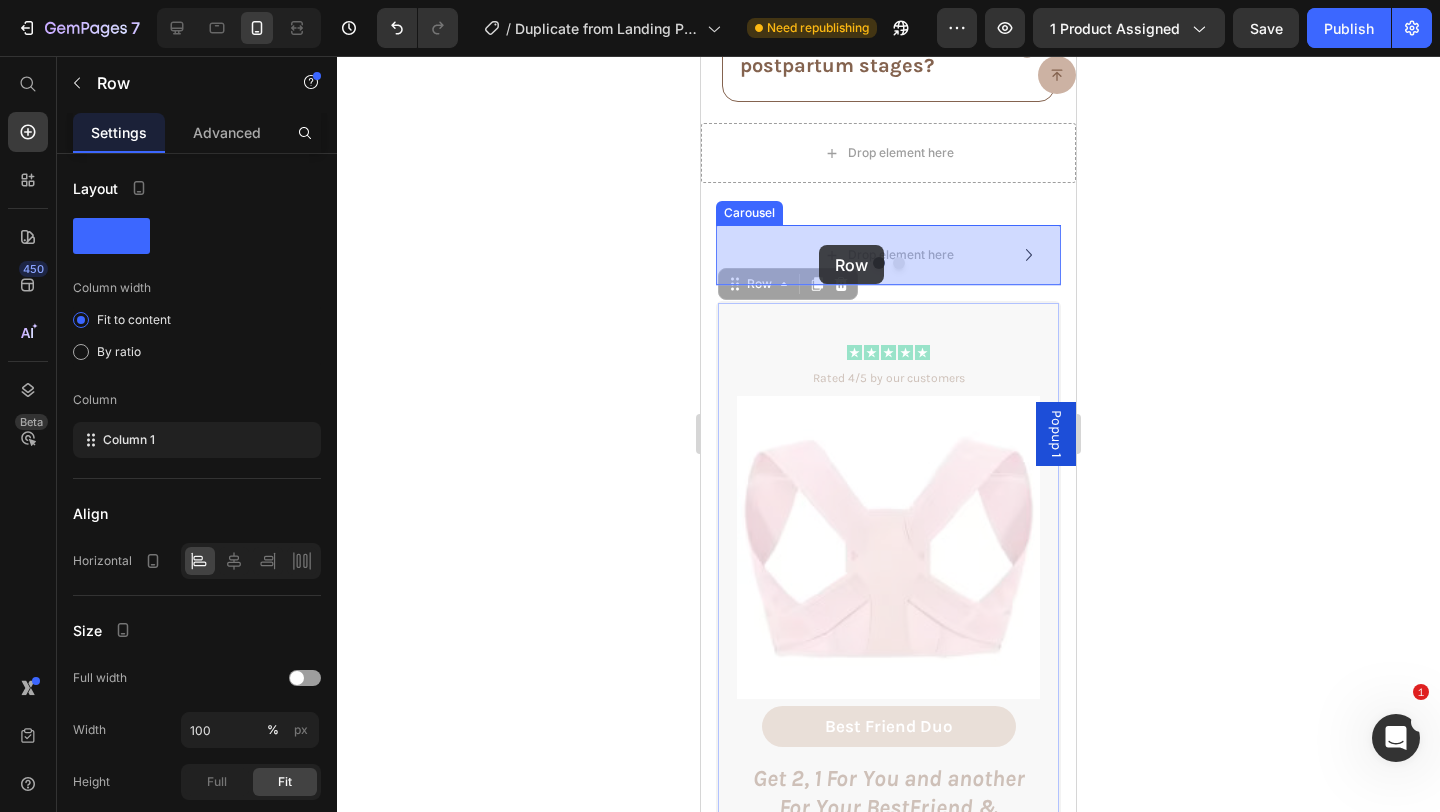 drag, startPoint x: 718, startPoint y: 342, endPoint x: 818, endPoint y: 245, distance: 139.3162 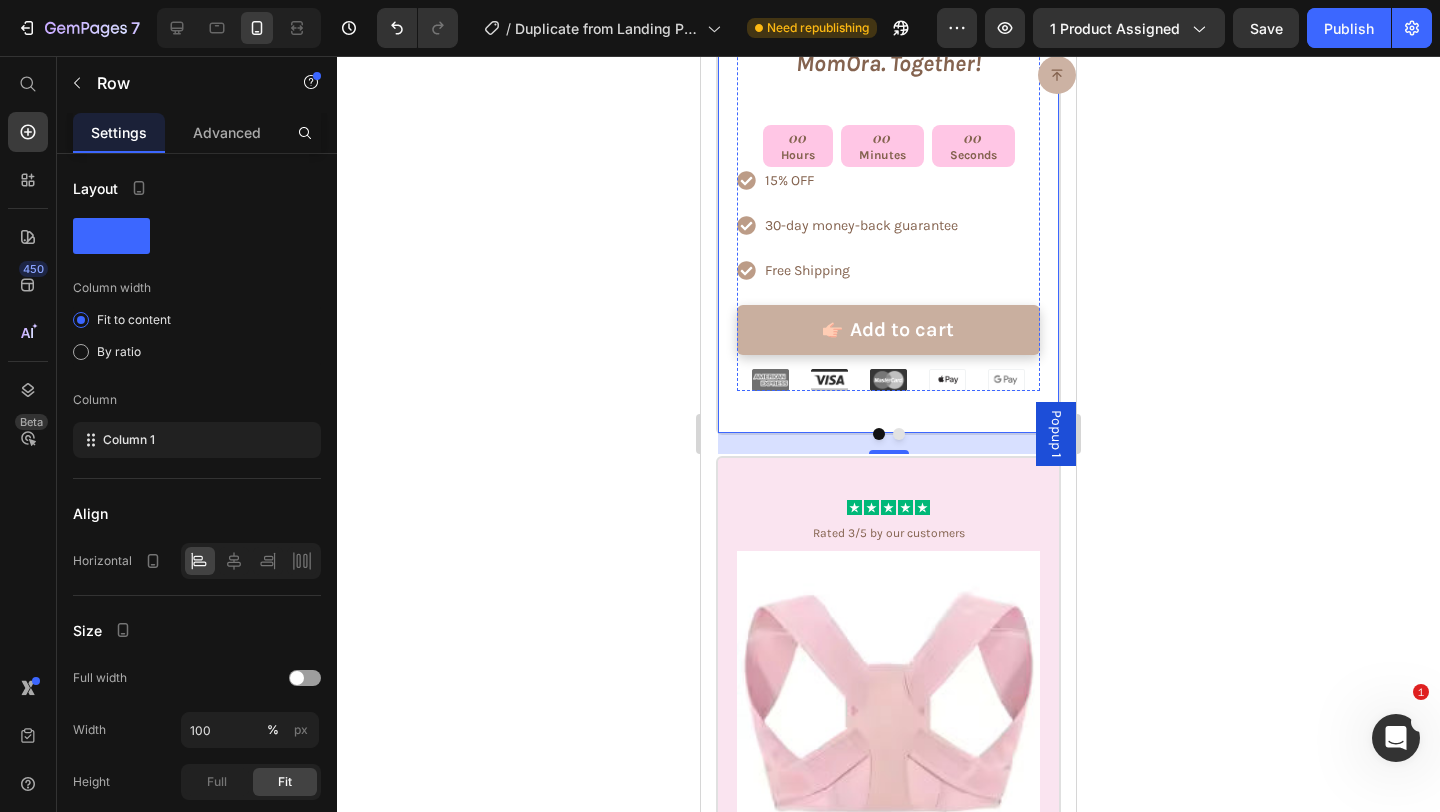 scroll, scrollTop: 10246, scrollLeft: 0, axis: vertical 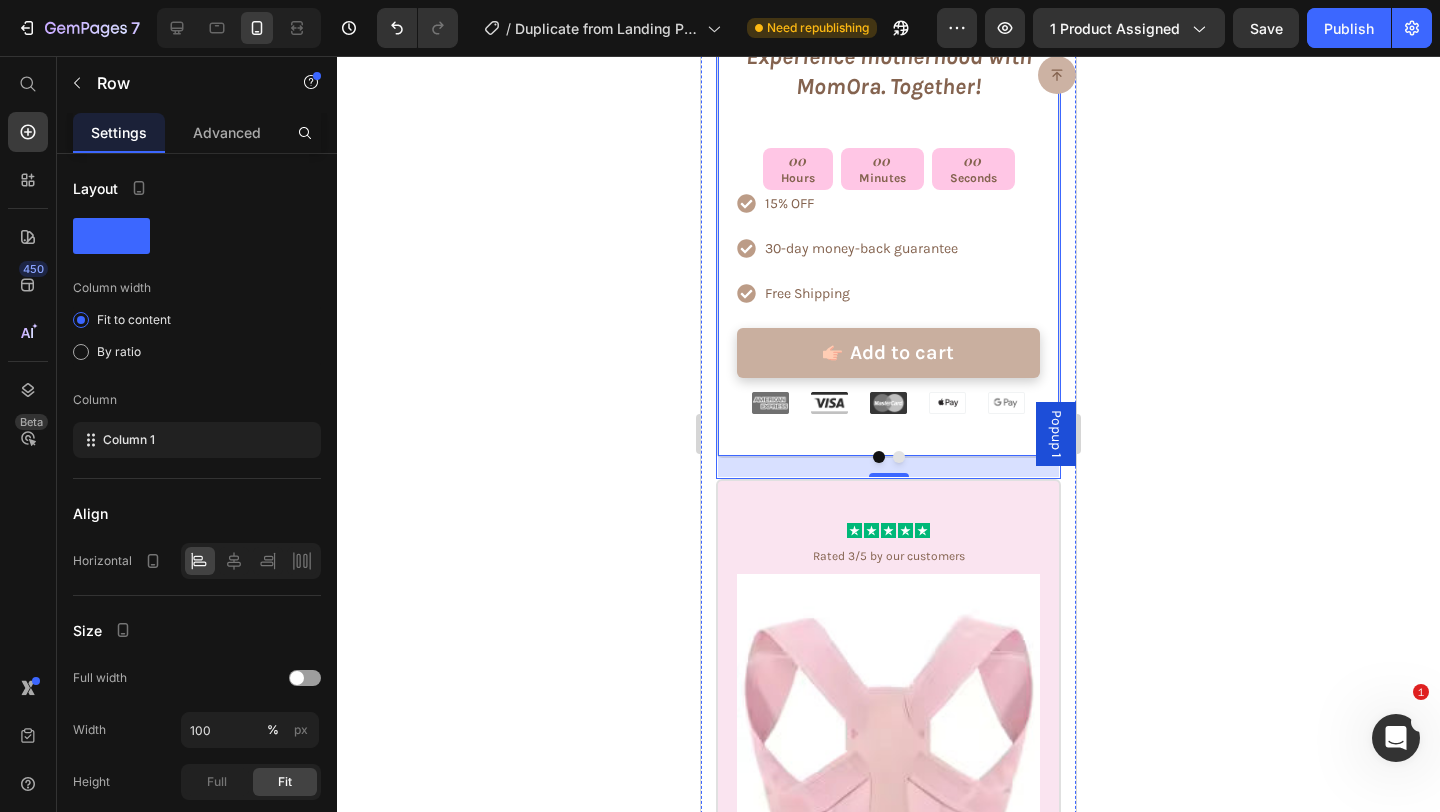 click at bounding box center (899, 457) 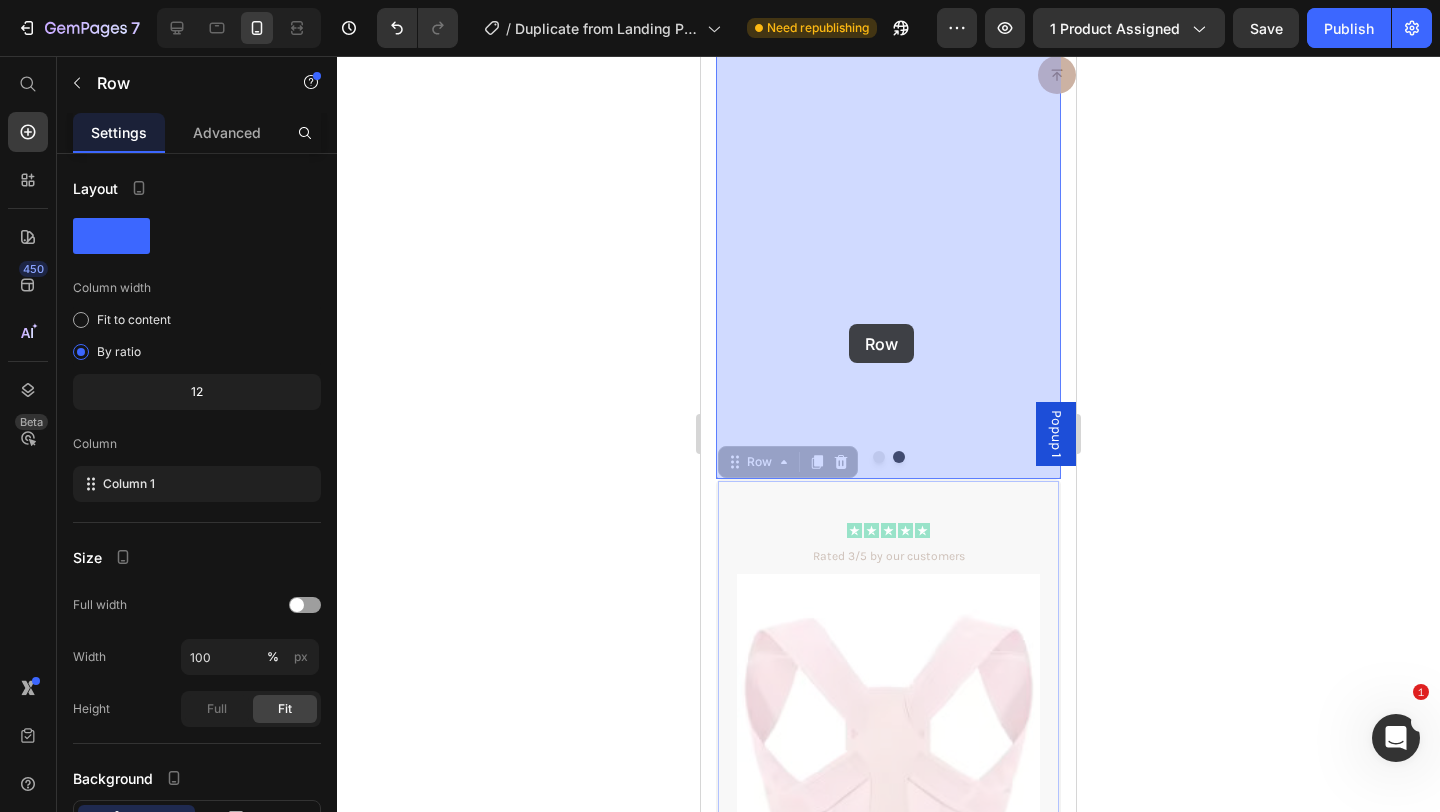 drag, startPoint x: 778, startPoint y: 498, endPoint x: 849, endPoint y: 326, distance: 186.07794 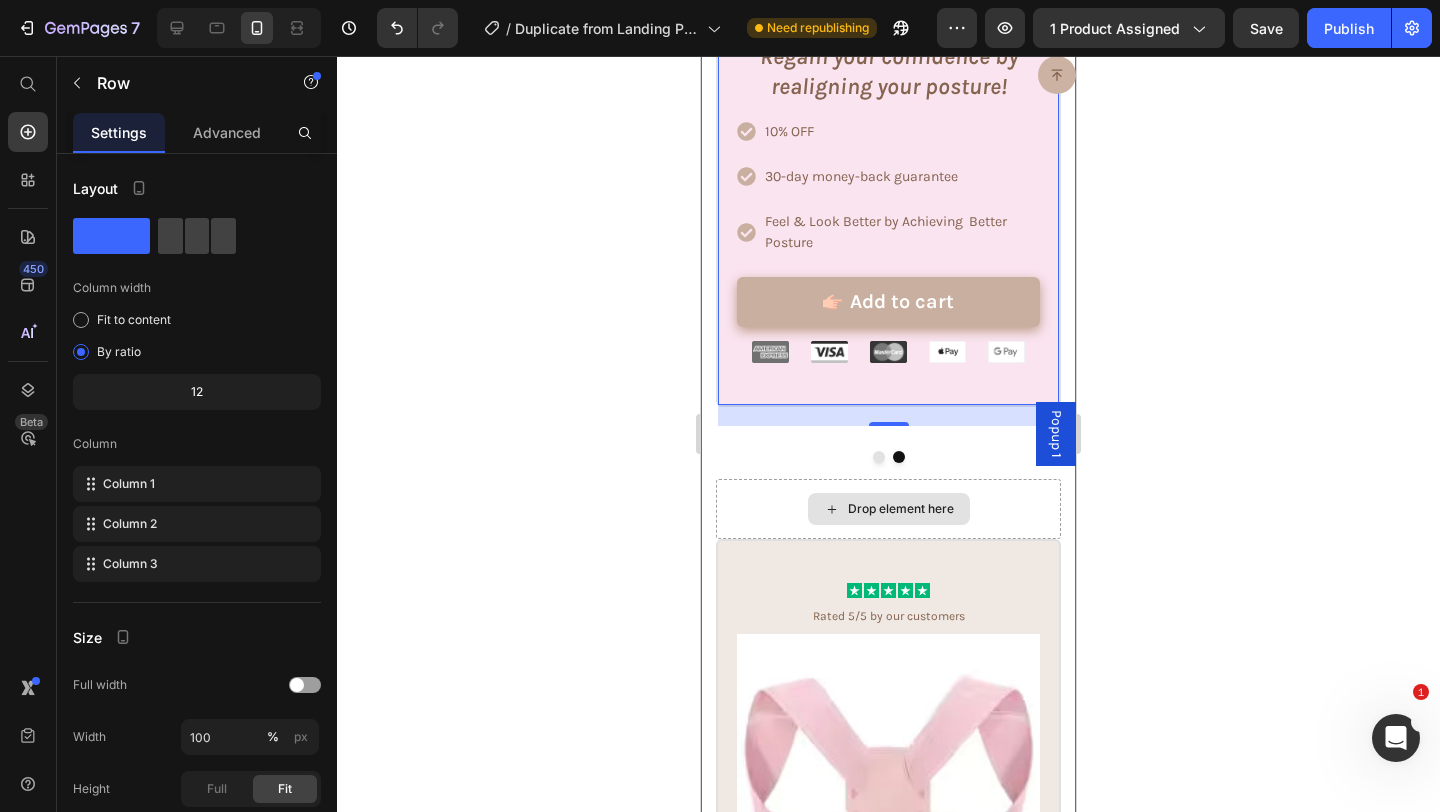 click on "Drop element here" at bounding box center [888, 509] 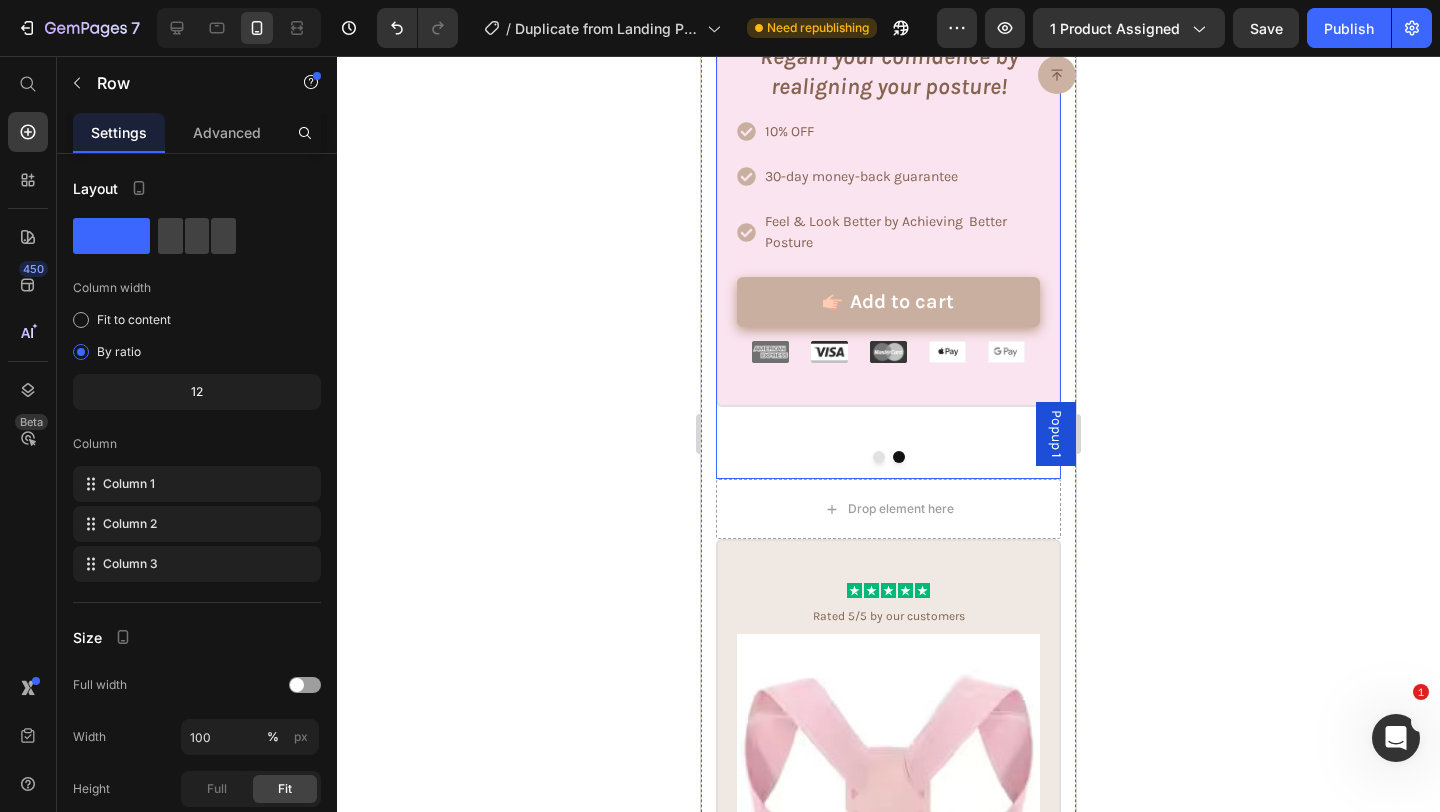 click on "Icon
Icon
Icon
Icon
Icon Icon List Rated 3/5 by our customers Text Block Product Images Basic Offer Text Block Row Buy 1 For yourself and Heal your back pain & bad posture. Regain your confidence by realigning your posture! Text Block 10% OFF 30-day money-back guarantee Feel & Look Better by Achieving  Better Posture  Item List
Add to cart Add to Cart Row Image Image Image Image Image Row Product Row" at bounding box center [888, -1] 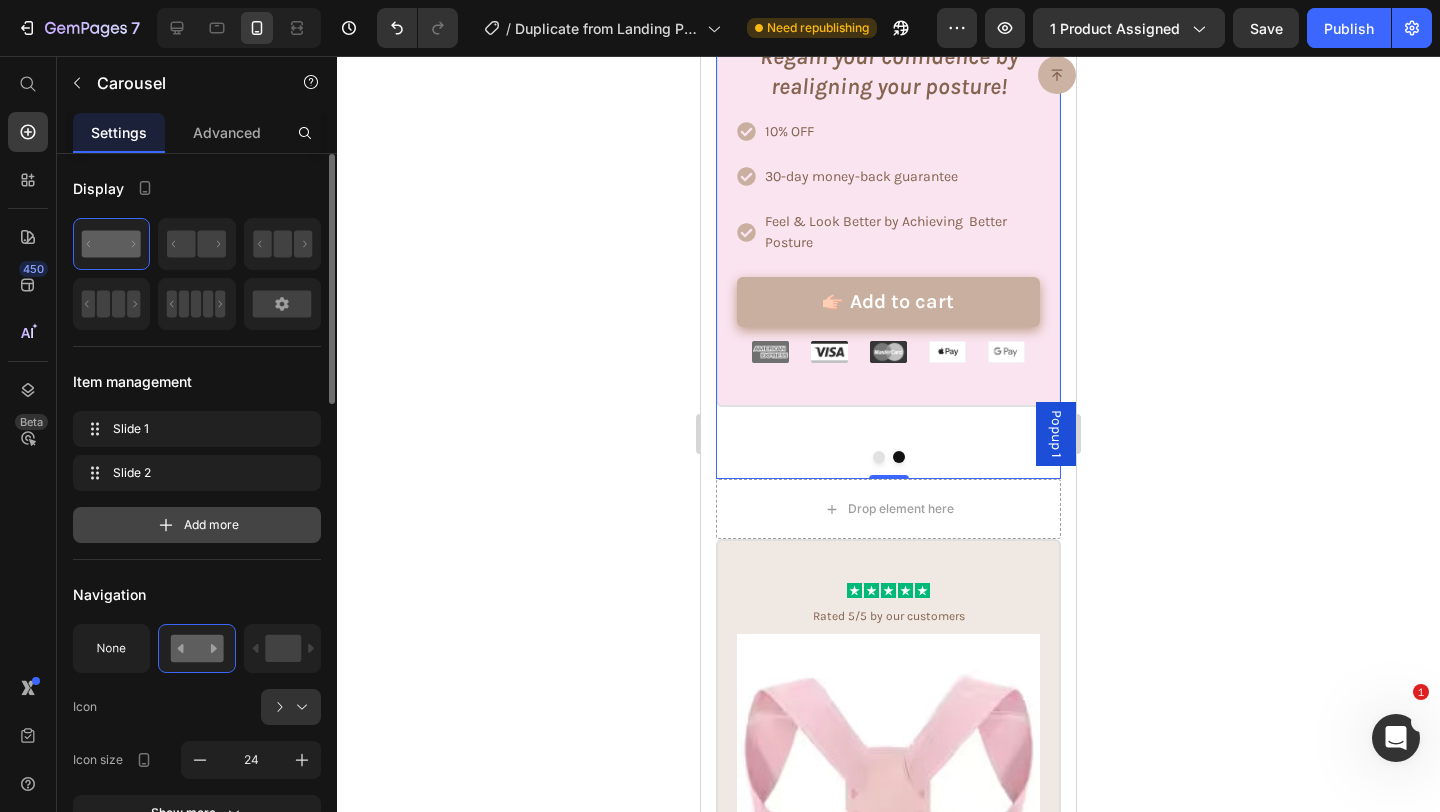 click on "Add more" at bounding box center (197, 525) 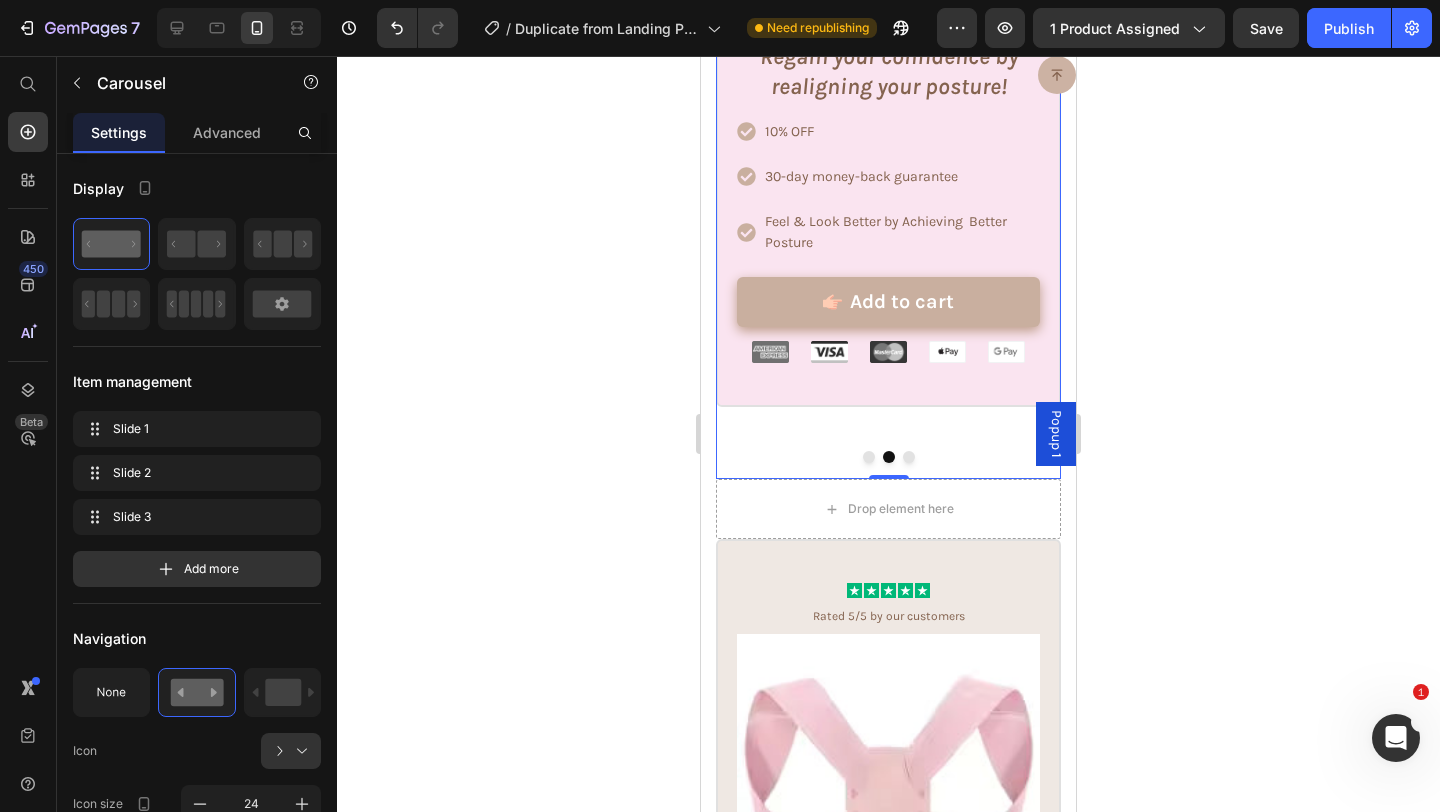 click at bounding box center (909, 457) 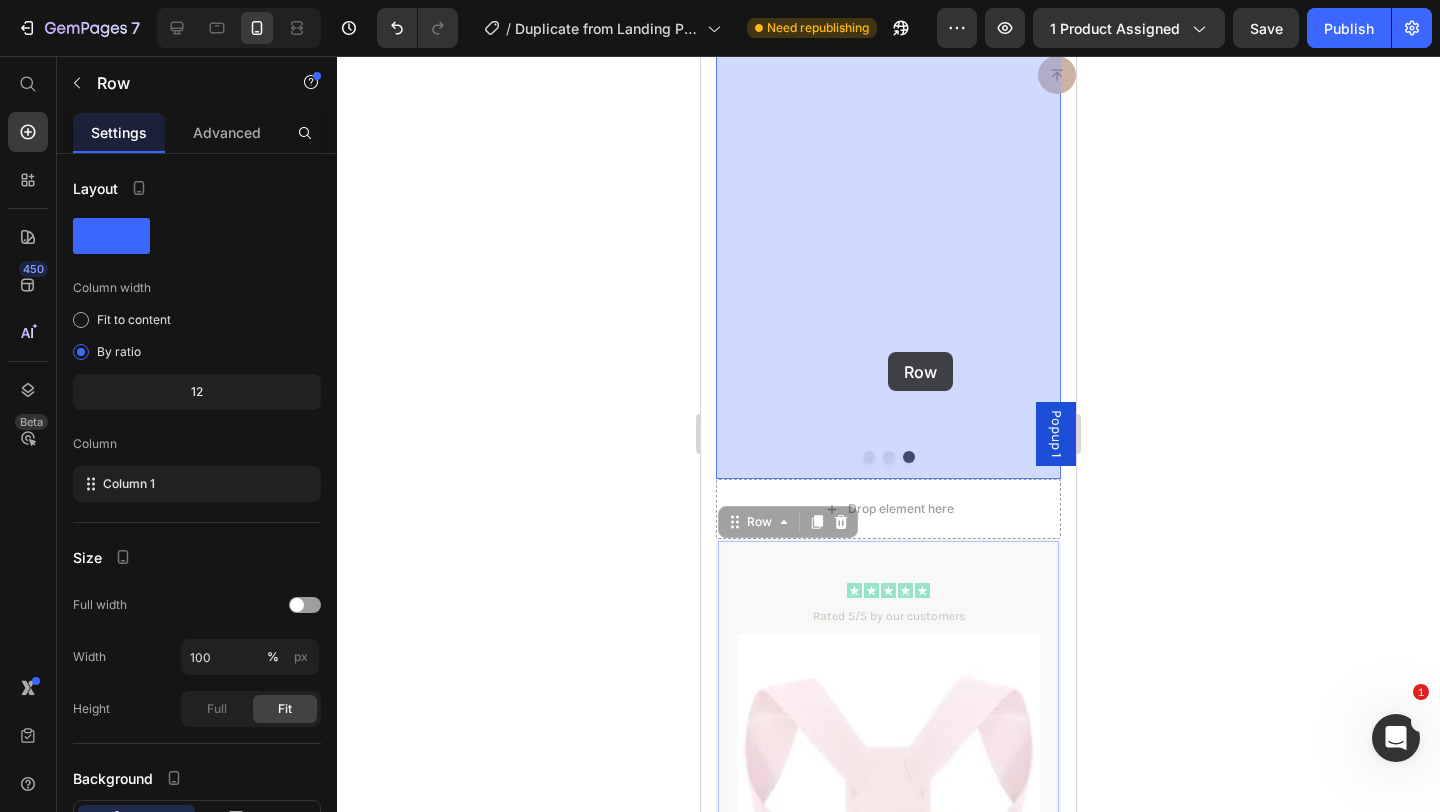 drag, startPoint x: 778, startPoint y: 564, endPoint x: 887, endPoint y: 352, distance: 238.37994 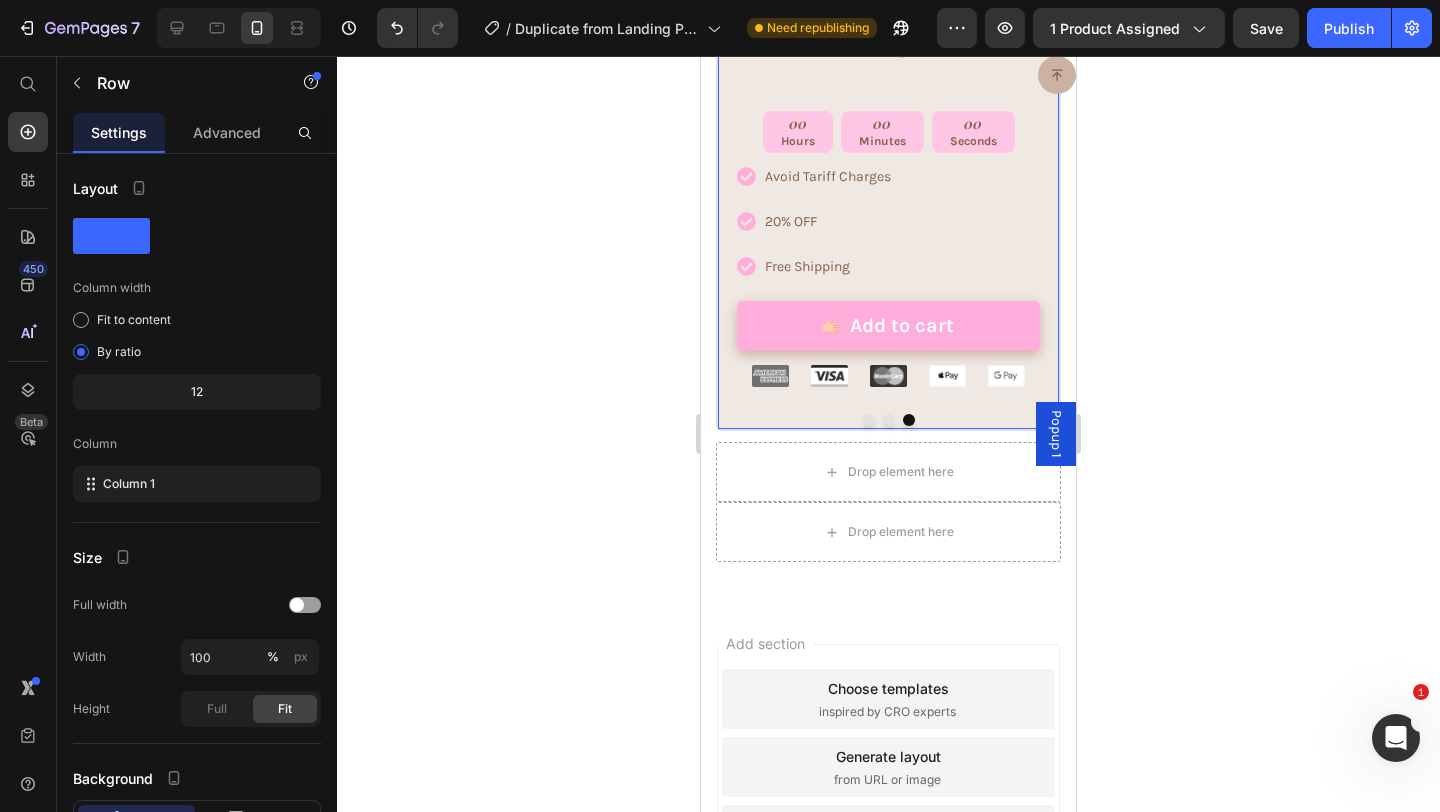 scroll, scrollTop: 9424, scrollLeft: 0, axis: vertical 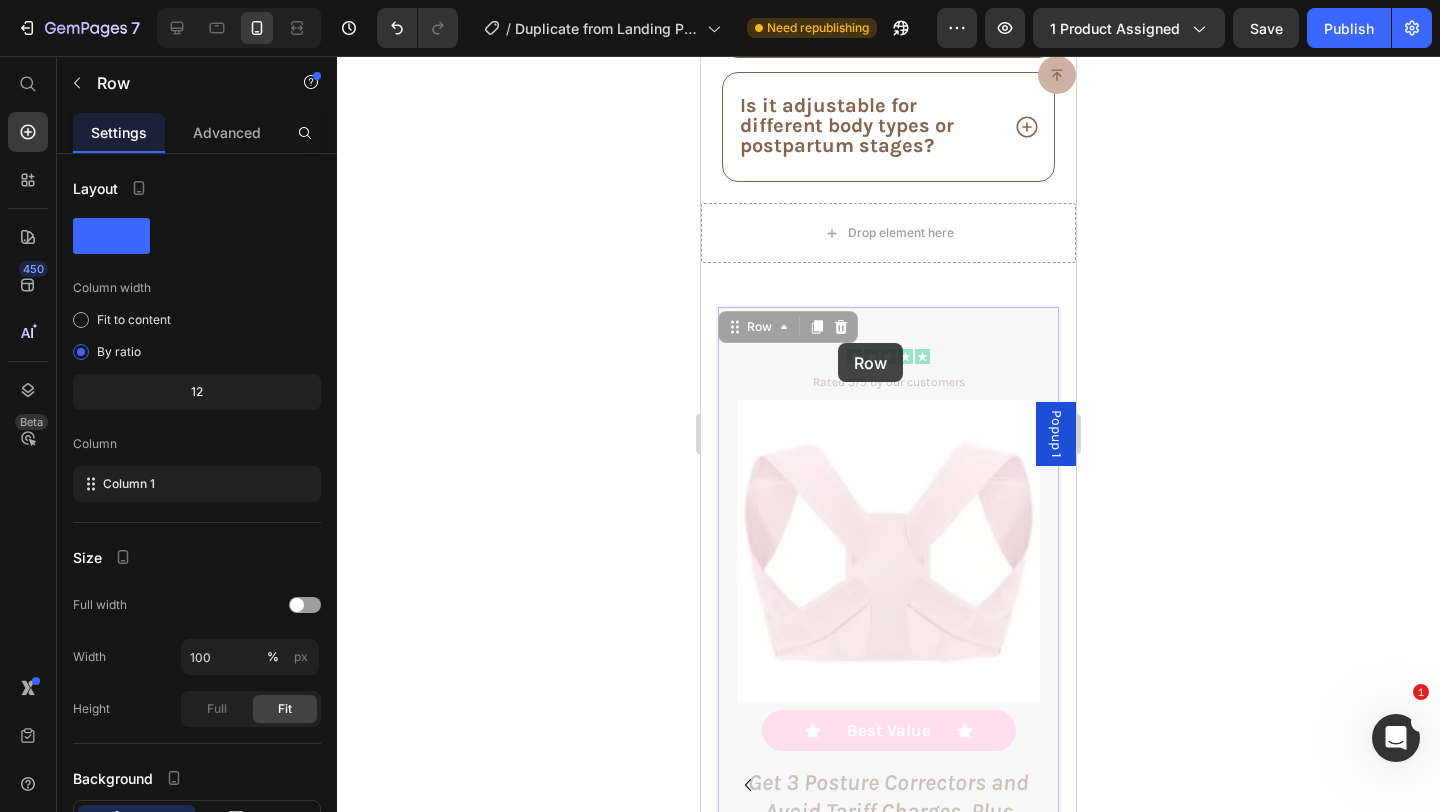 drag, startPoint x: 790, startPoint y: 295, endPoint x: 806, endPoint y: 346, distance: 53.450912 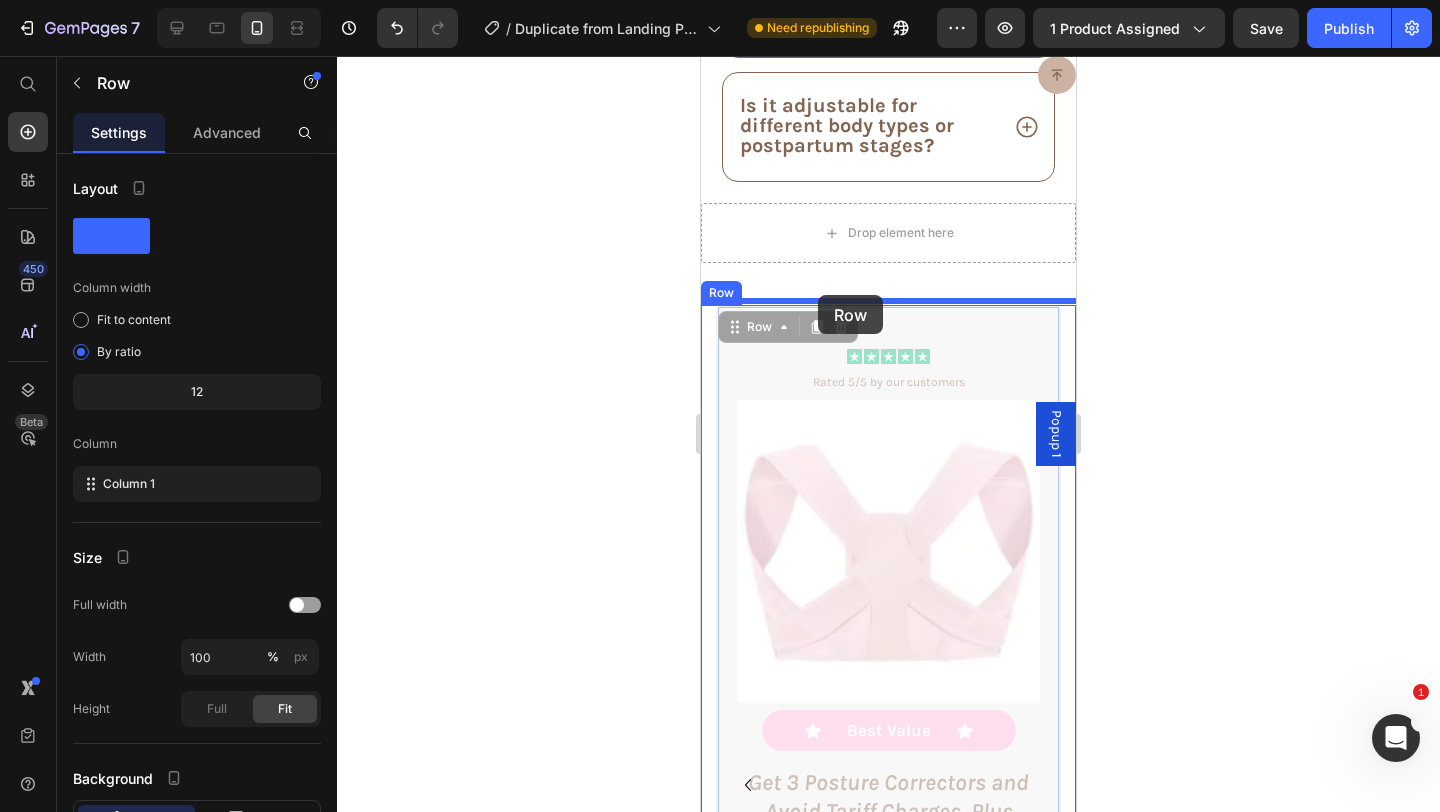 drag, startPoint x: 763, startPoint y: 366, endPoint x: 818, endPoint y: 298, distance: 87.458565 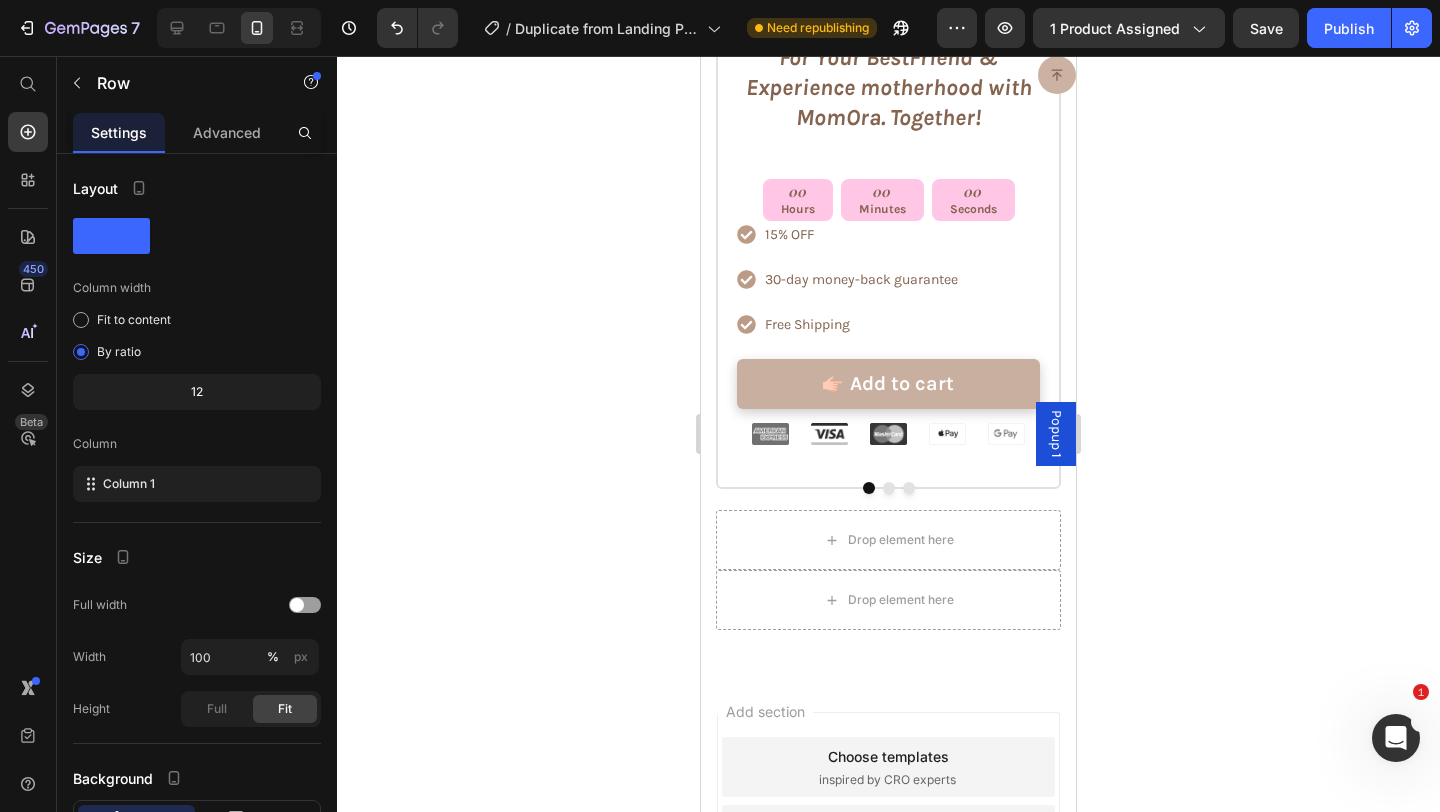 scroll, scrollTop: 11255, scrollLeft: 0, axis: vertical 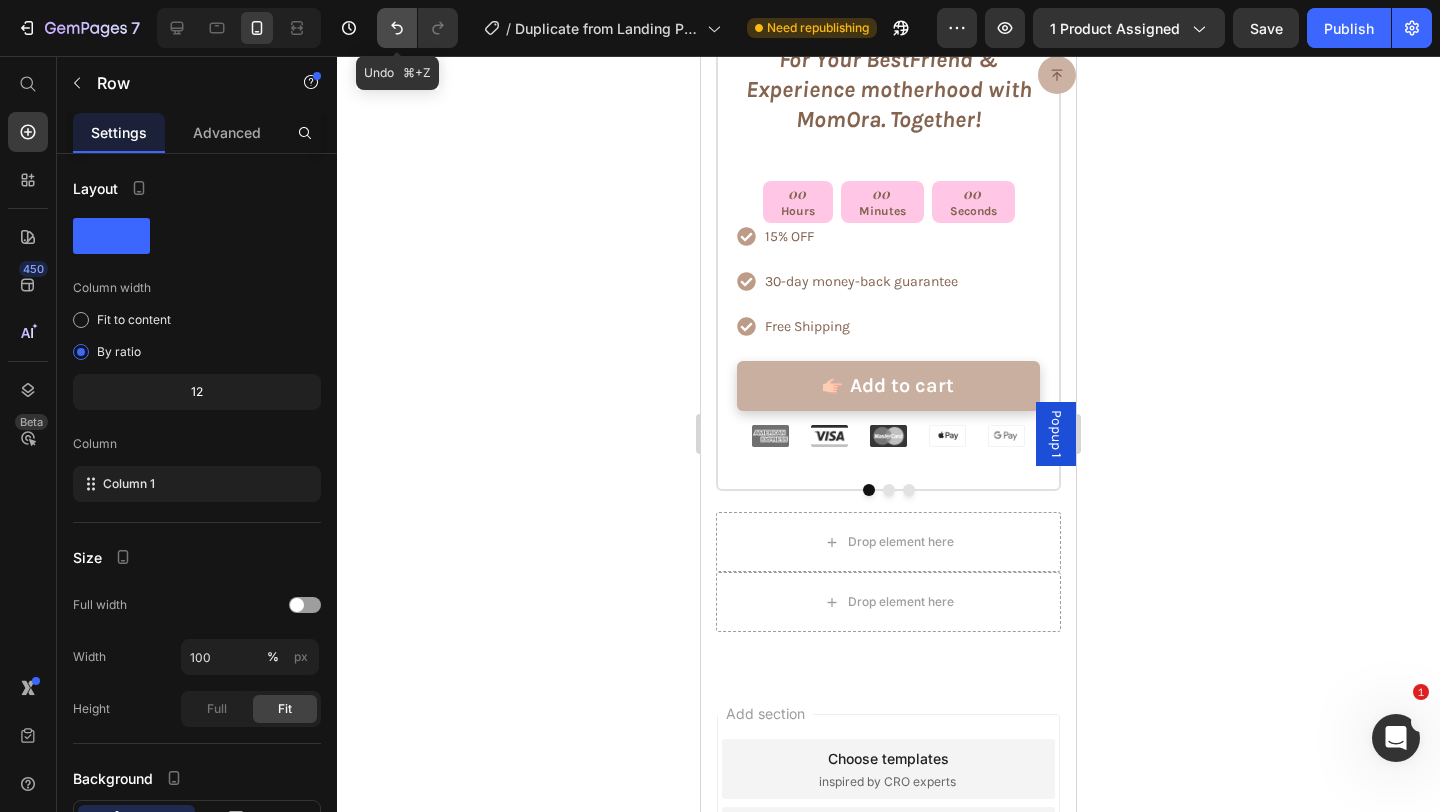 click 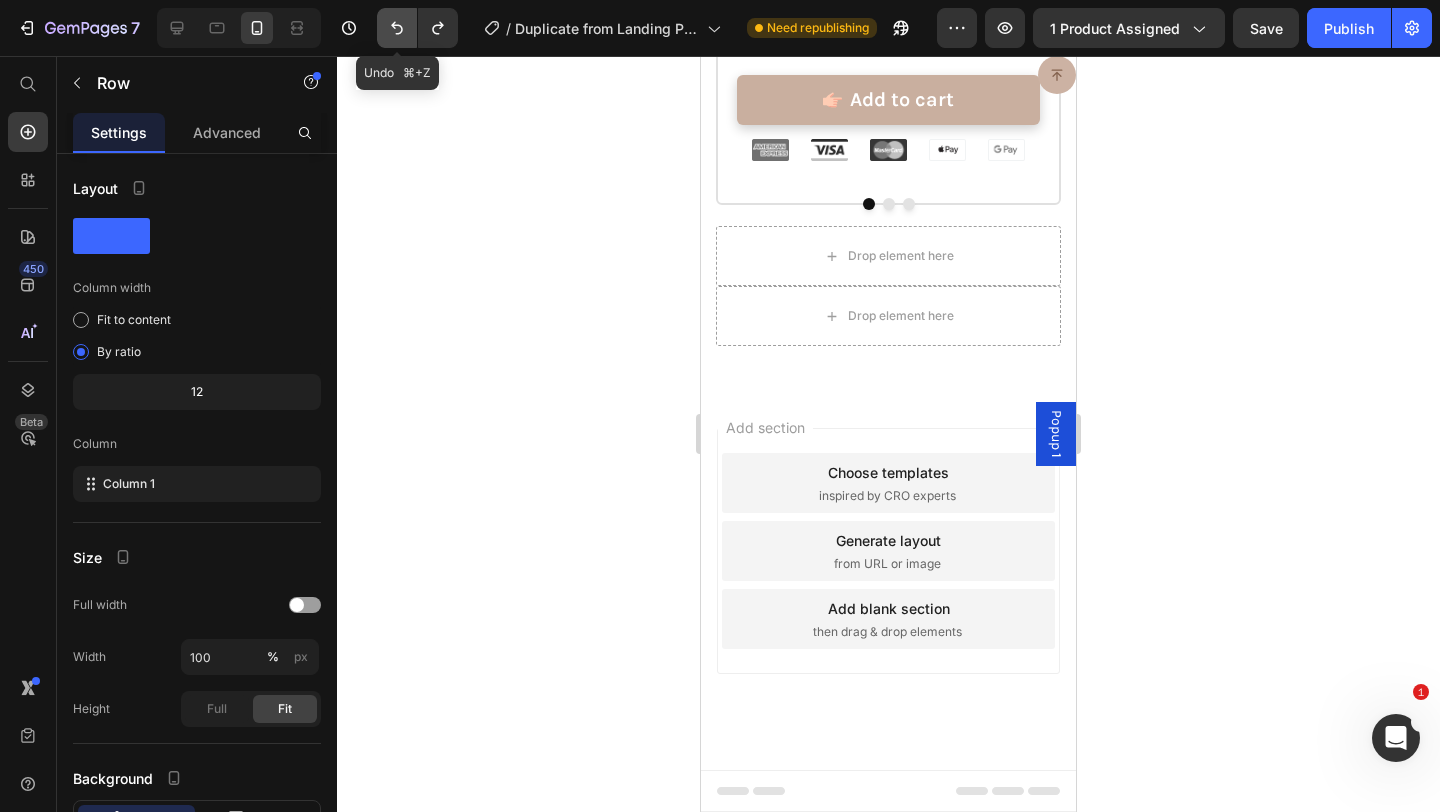 scroll, scrollTop: 10213, scrollLeft: 0, axis: vertical 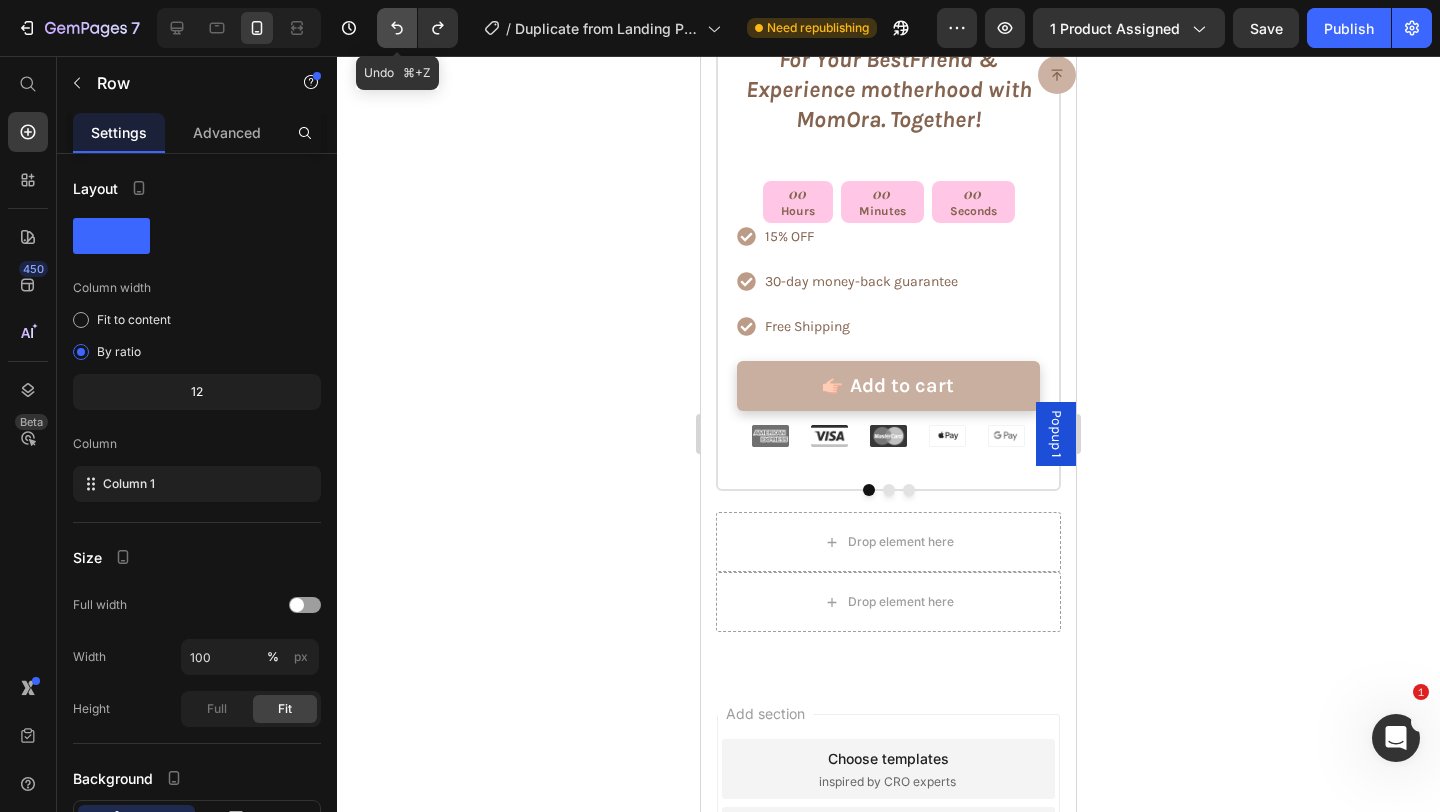 click 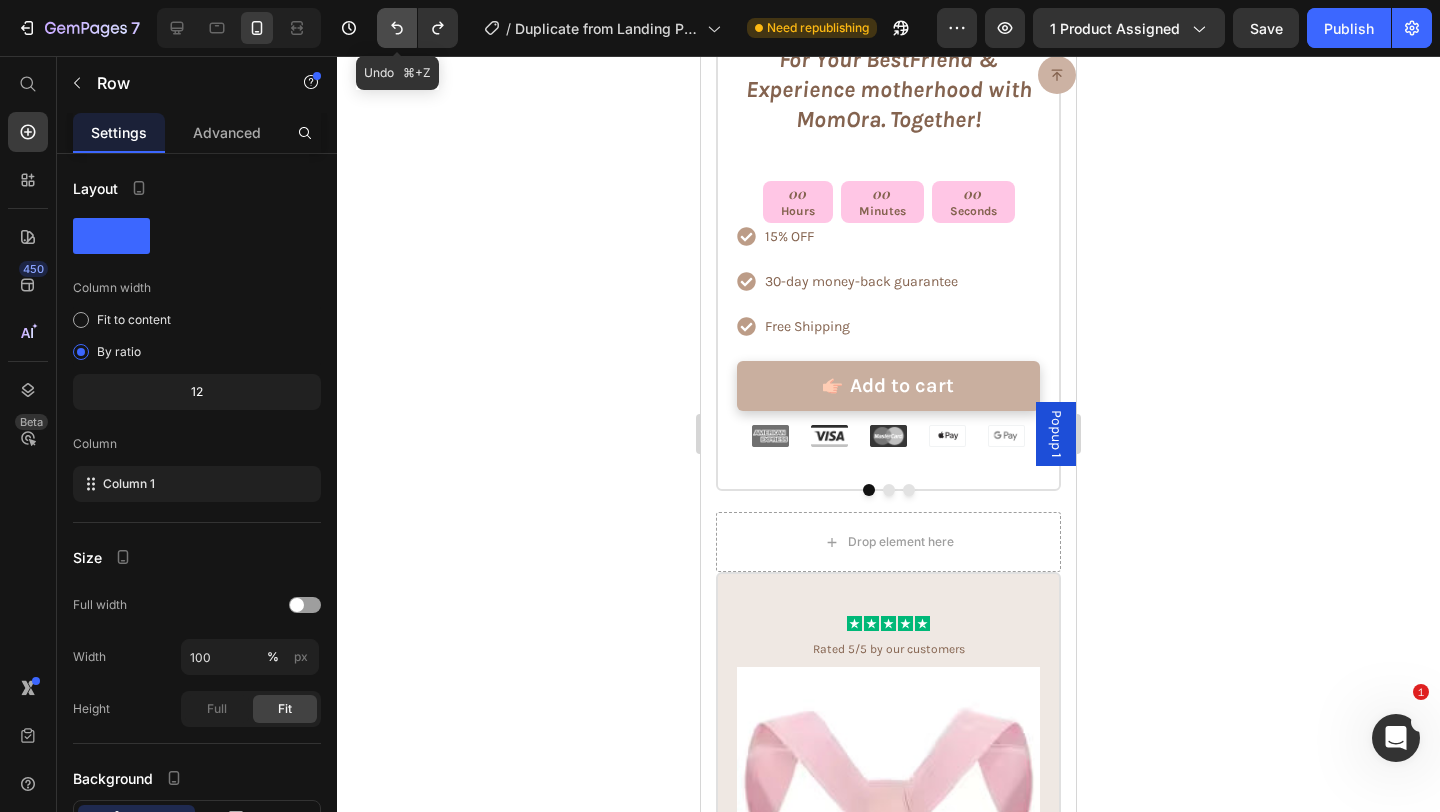 click 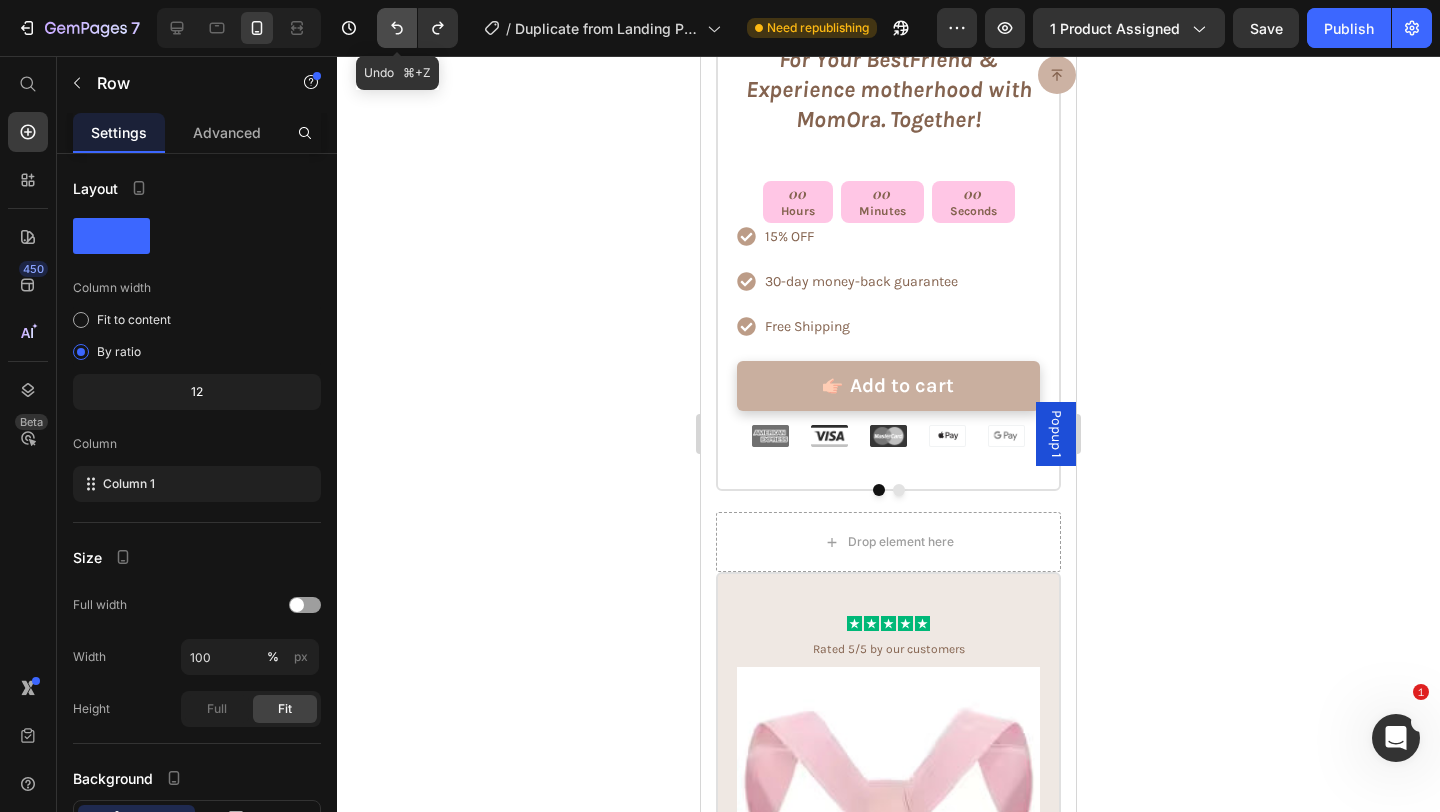 click 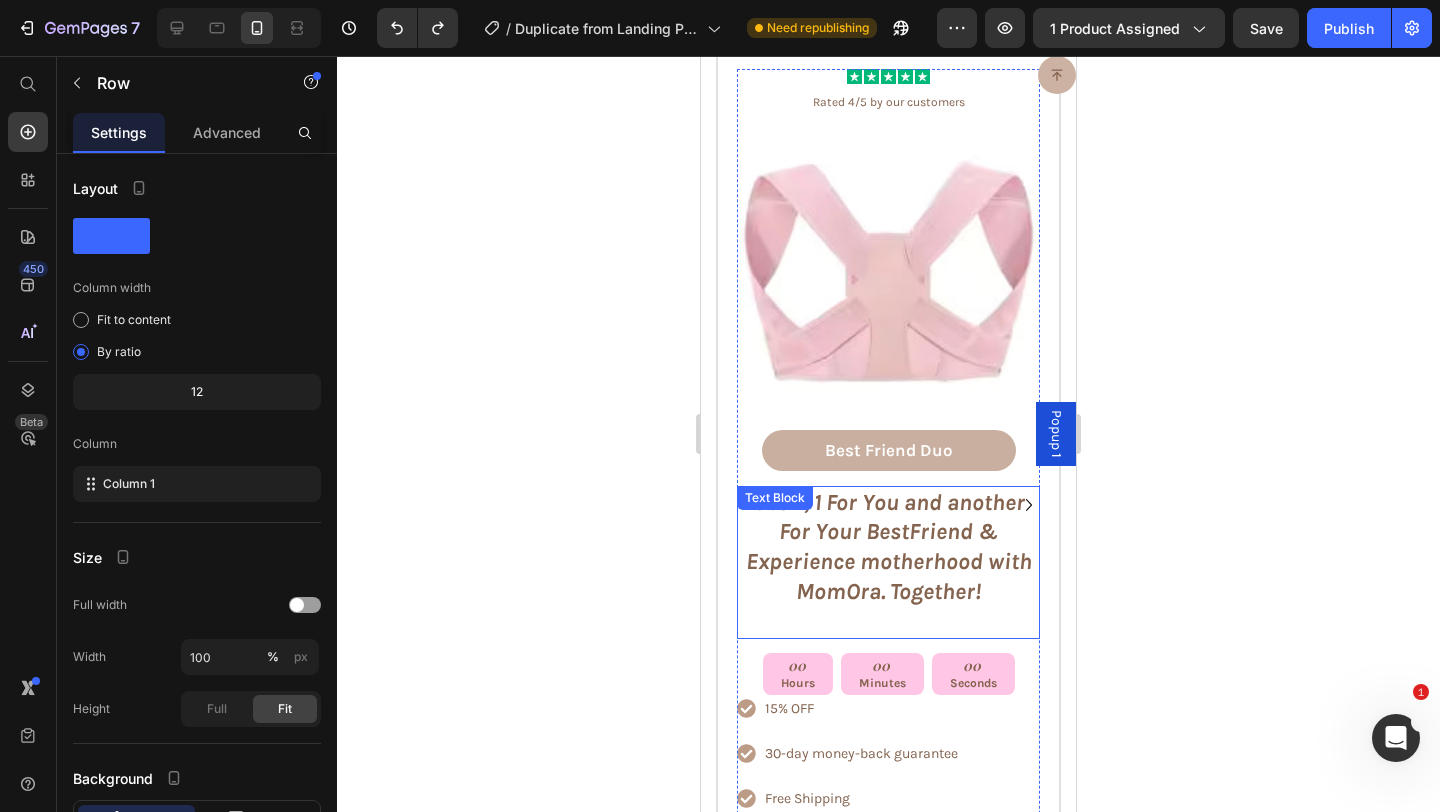 scroll, scrollTop: 9811, scrollLeft: 0, axis: vertical 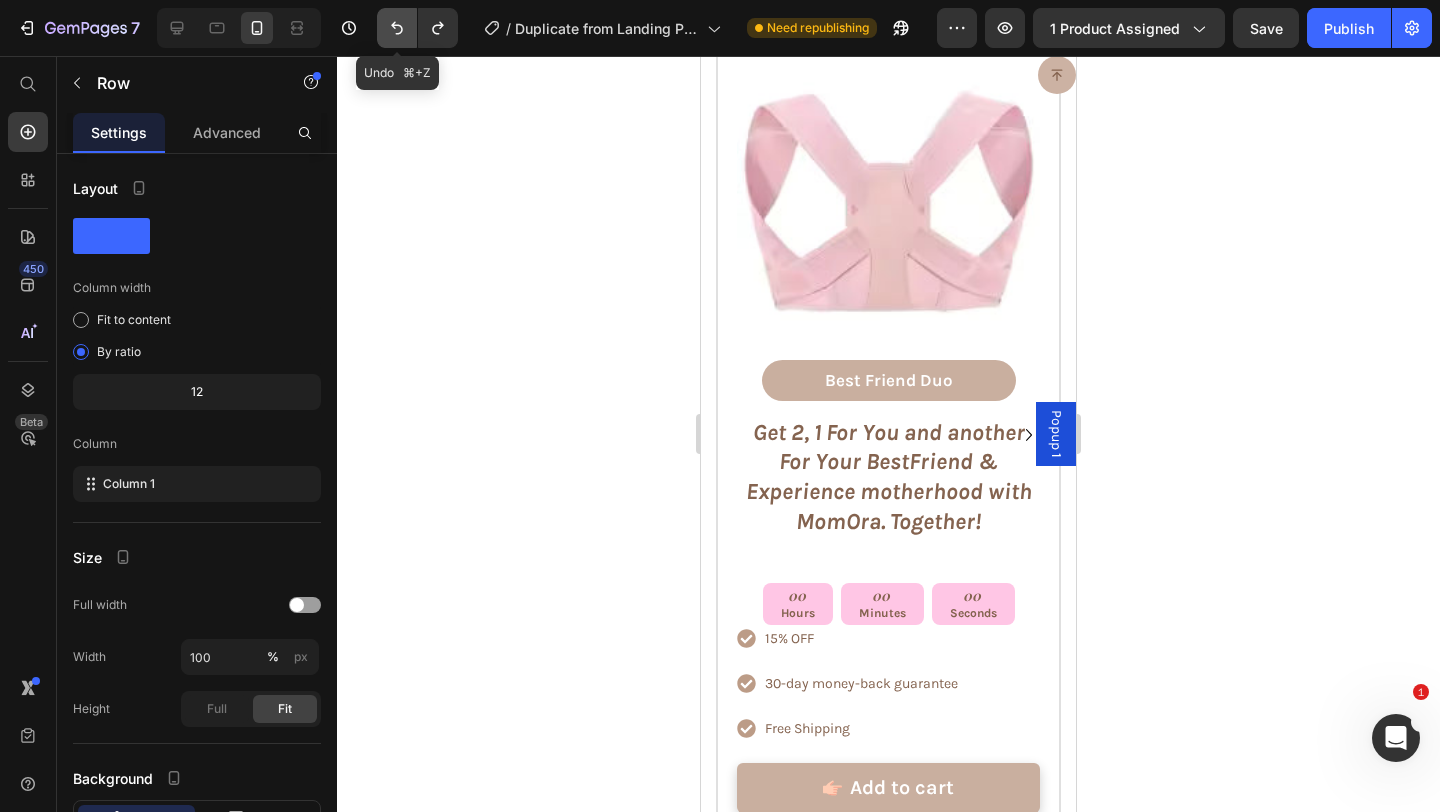 click 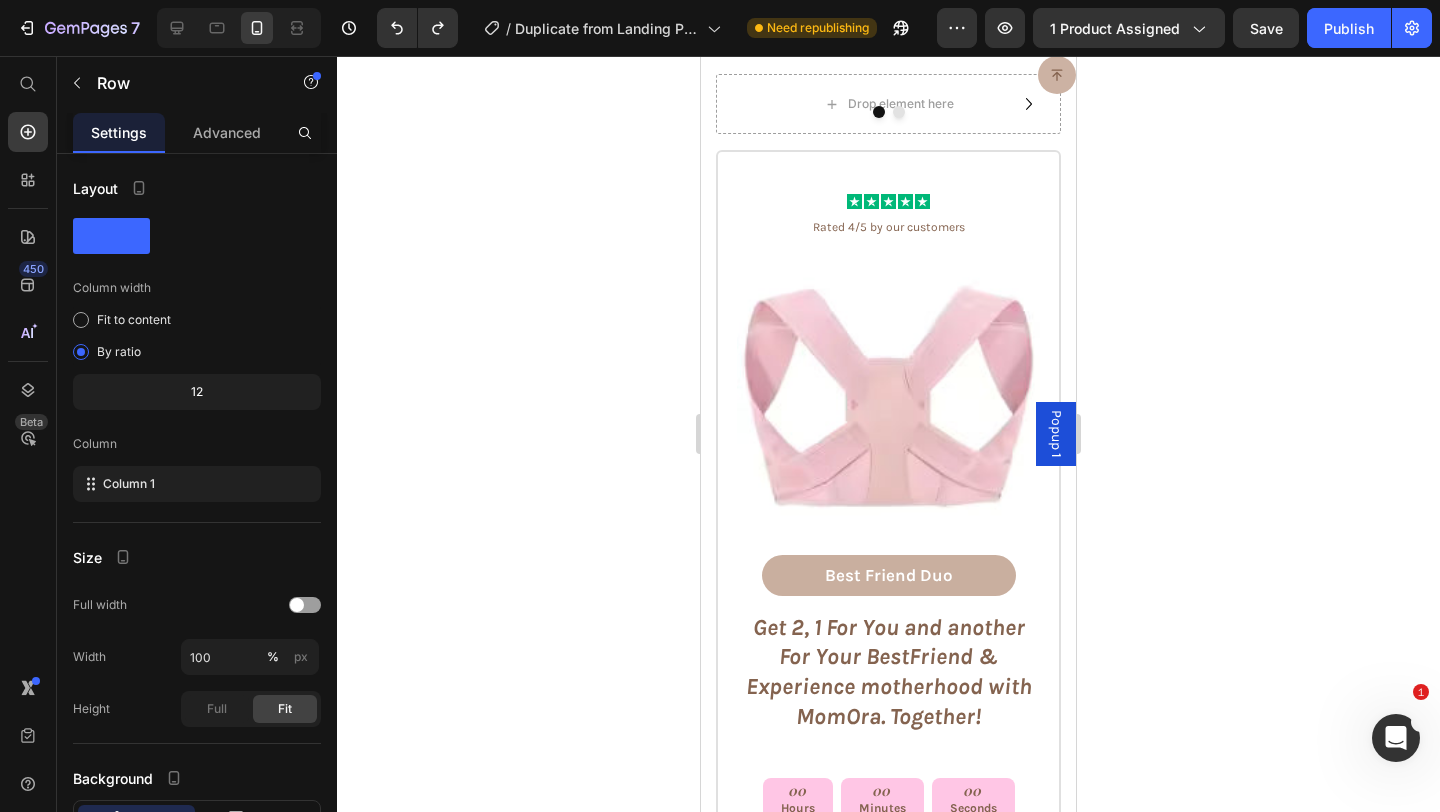 scroll, scrollTop: 9453, scrollLeft: 0, axis: vertical 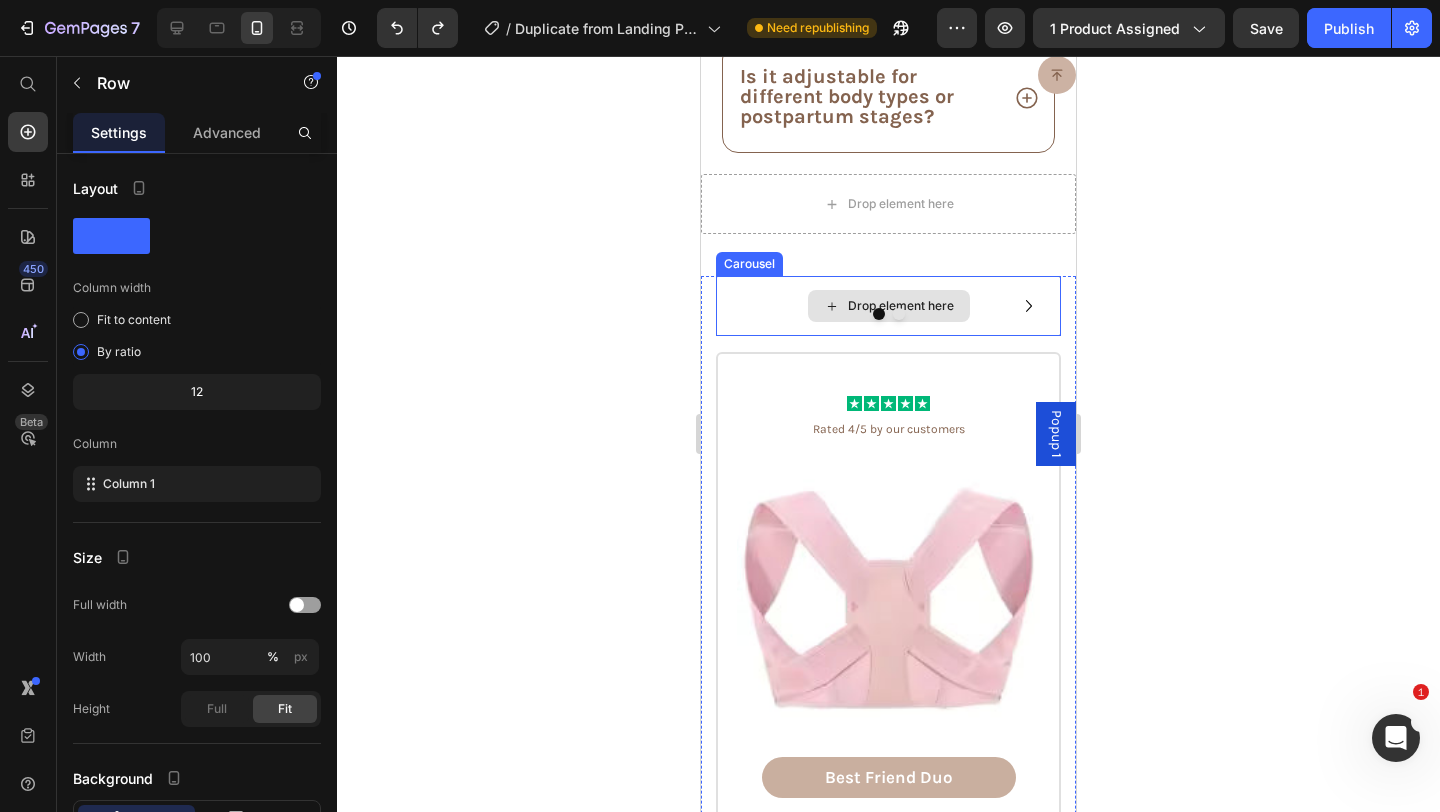 click on "Drop element here" at bounding box center [888, 306] 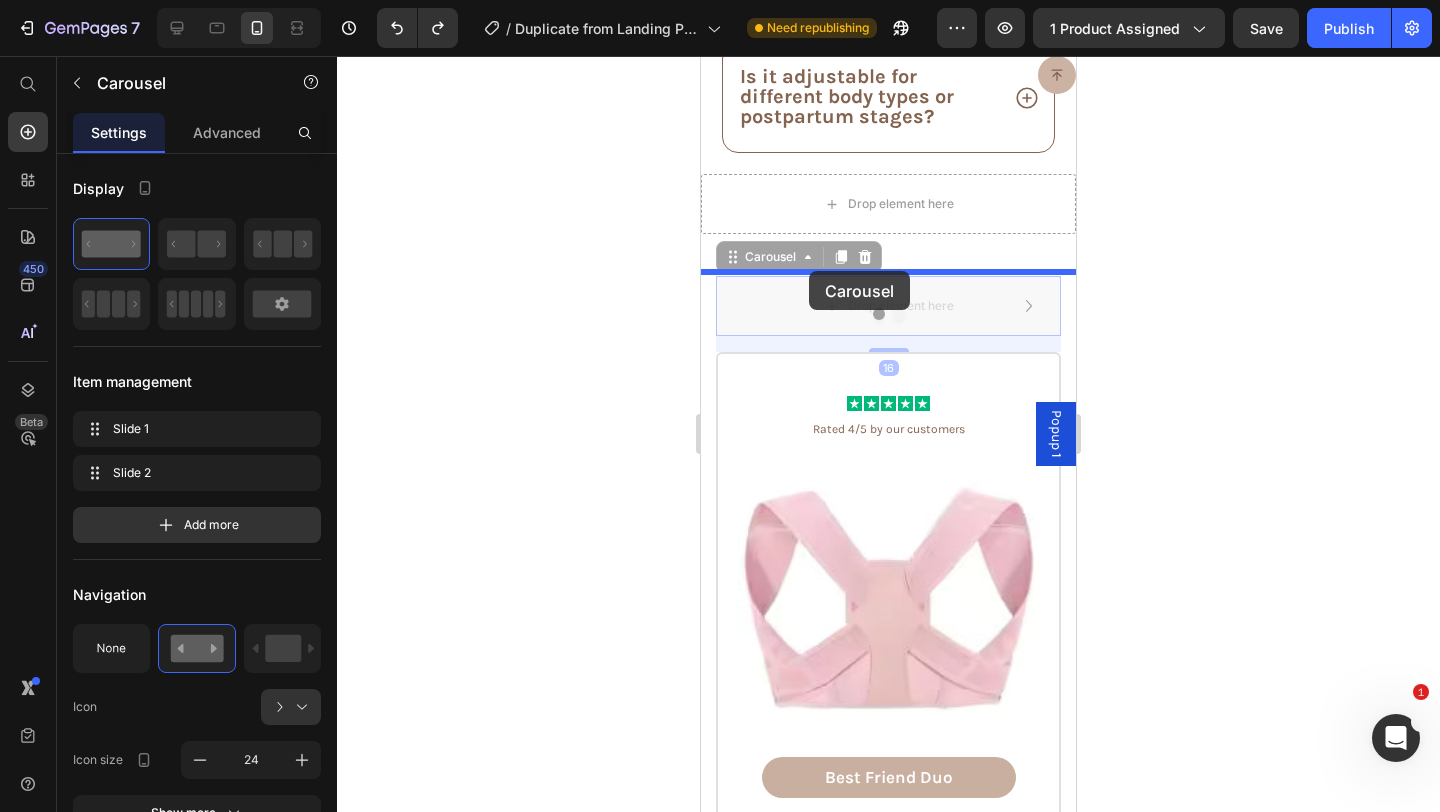 drag, startPoint x: 760, startPoint y: 297, endPoint x: 808, endPoint y: 271, distance: 54.589375 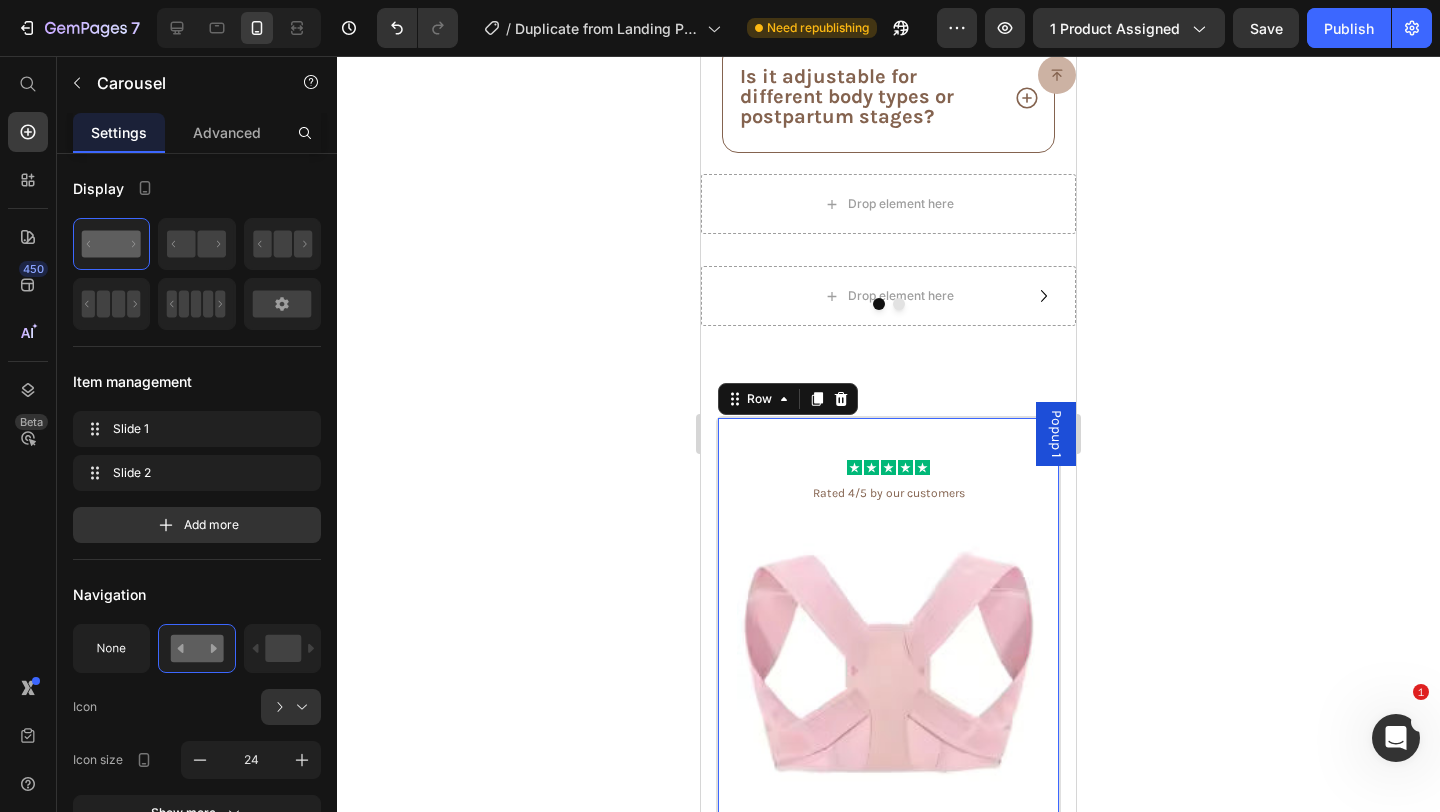 click on "Icon
Icon
Icon
Icon
Icon Icon List Rated 4/5 by our customers Text Block Product Images Best Friend Duo  Text Block Row Get 2, 1 For You and another For Your BestFriend & Experience motherhood with MomOra. Together!   Text Block 00 Hours 00 Minutes 00 Seconds Countdown Timer 15% OFF 30-day money-back guarantee Free Shipping  Item List
Add to cart Add to Cart Row Image Image Image Image Image Row Product Row   0" at bounding box center (888, 885) 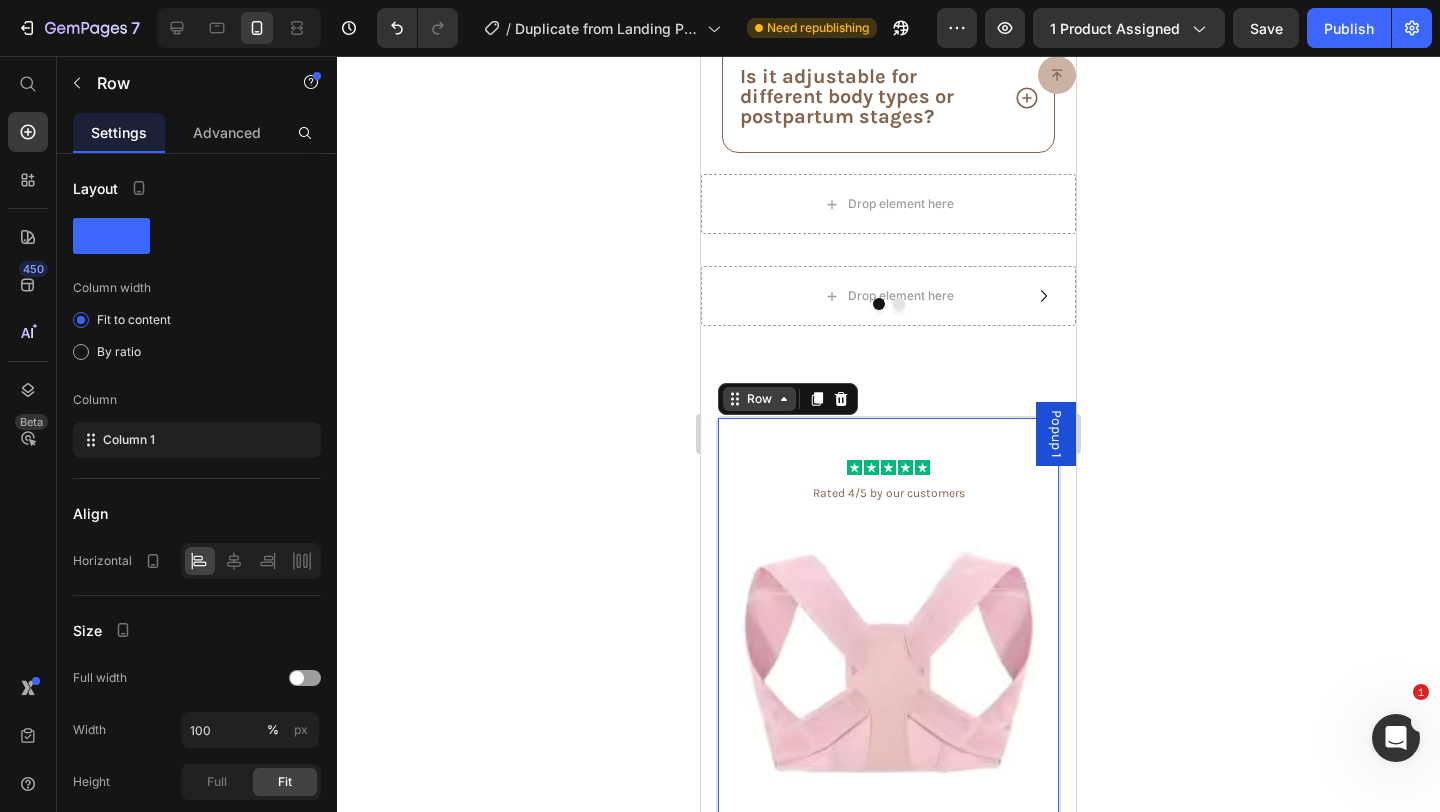 click on "Row" at bounding box center [759, 399] 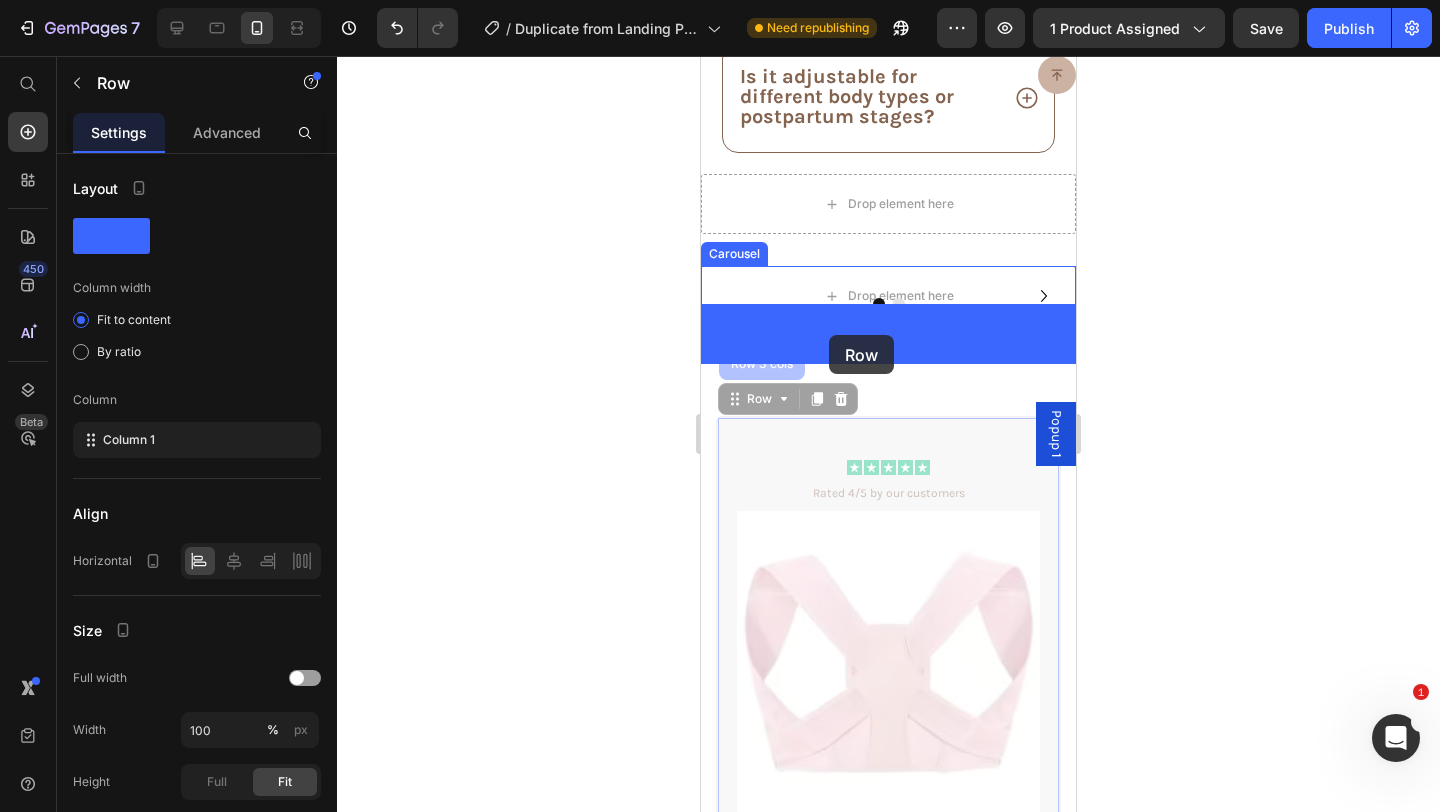 drag, startPoint x: 760, startPoint y: 430, endPoint x: 829, endPoint y: 335, distance: 117.413795 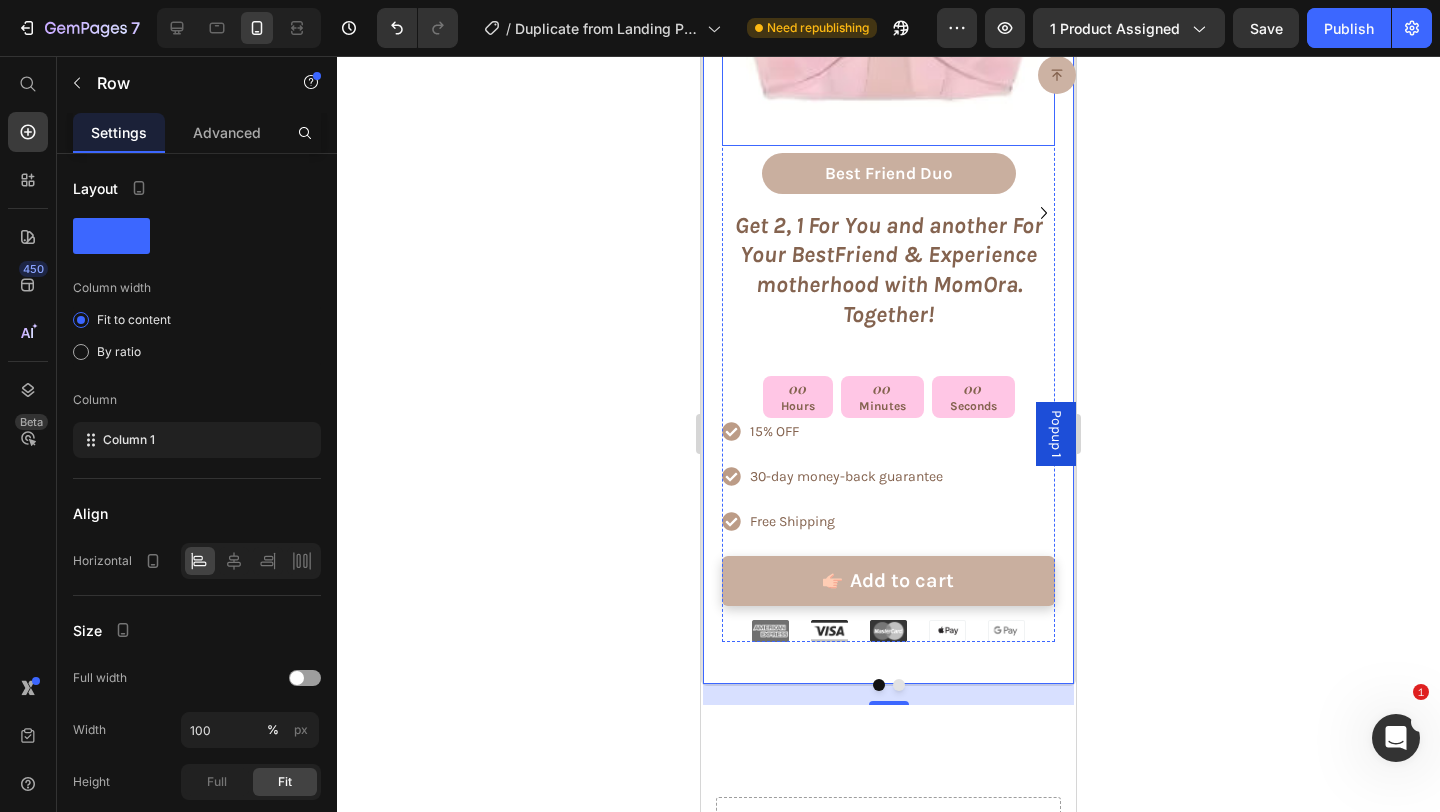 scroll, scrollTop: 10068, scrollLeft: 0, axis: vertical 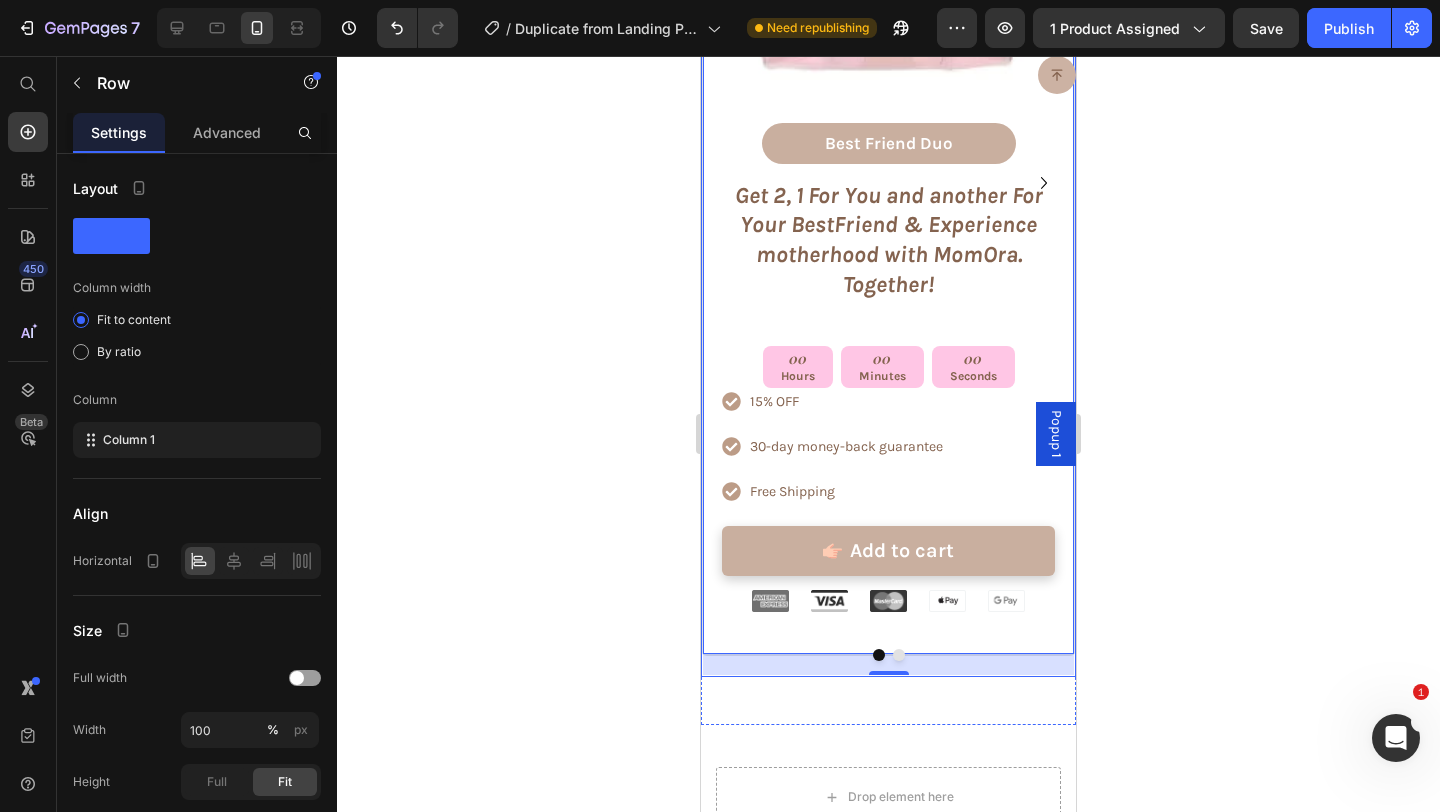 click at bounding box center [899, 655] 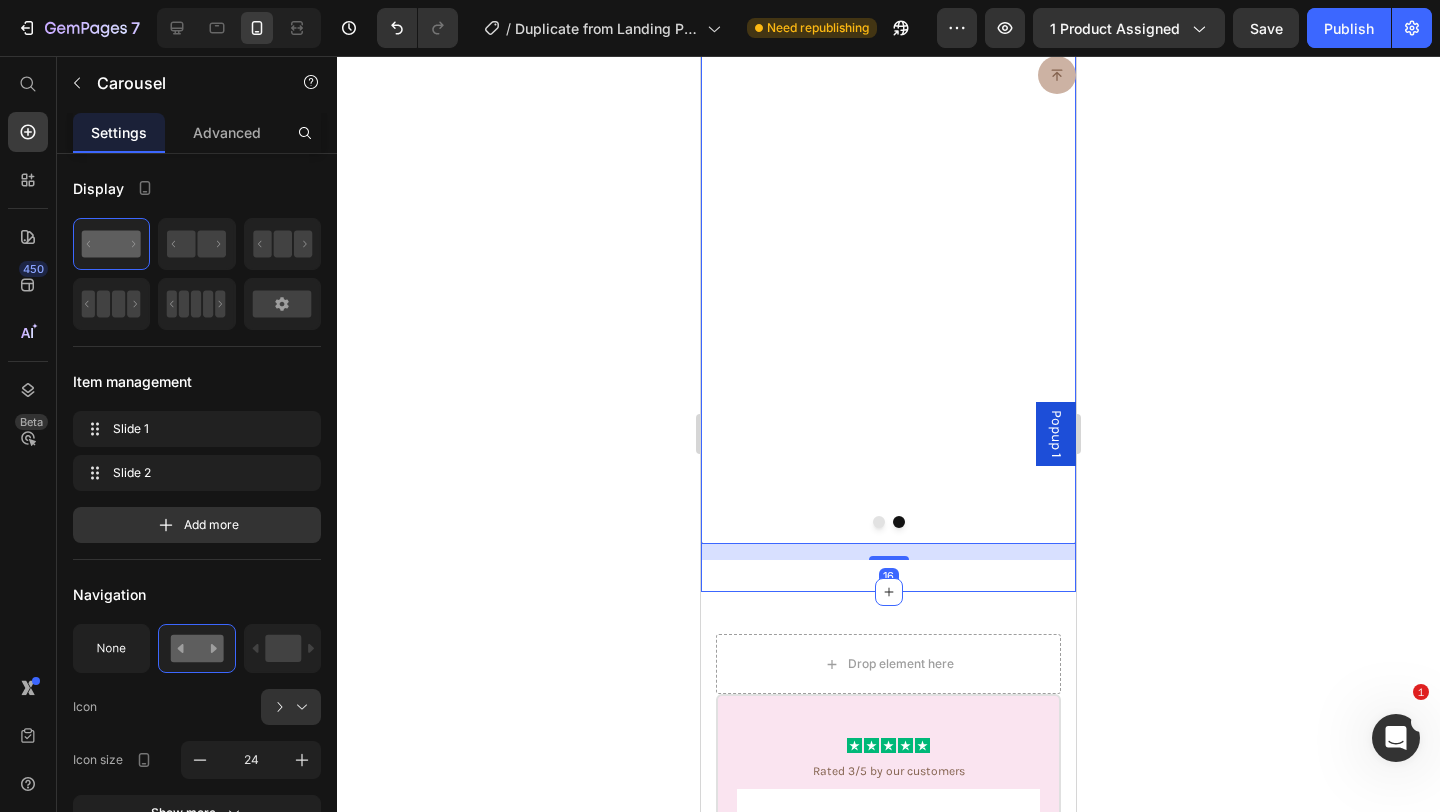 scroll, scrollTop: 10284, scrollLeft: 0, axis: vertical 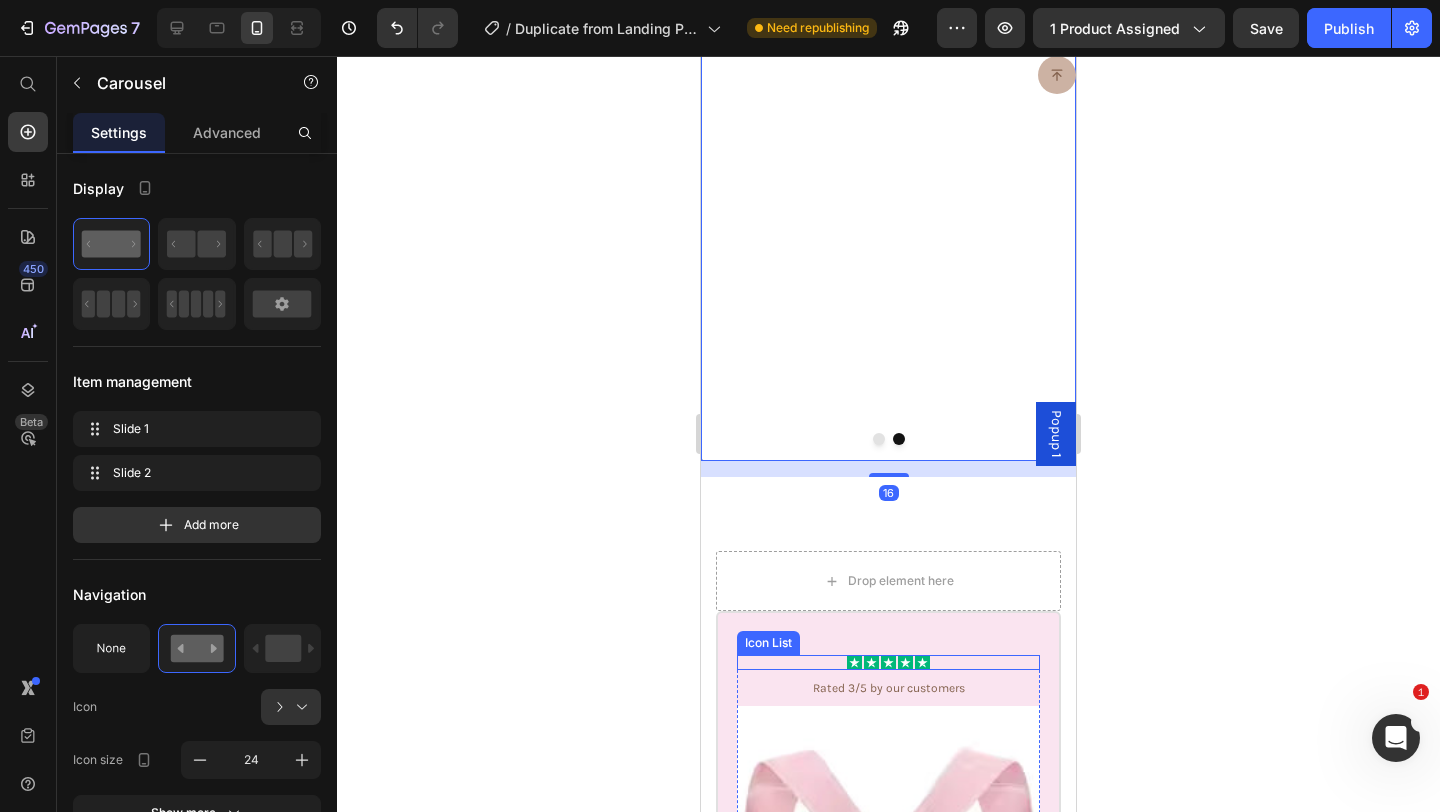 click on "Icon
Icon
Icon
Icon
Icon Icon List Rated 3/5 by our customers Text Block Product Images Basic Offer Text Block Row Buy 1 For yourself and Heal your back pain & bad posture. Regain your confidence by realigning your posture! Text Block 10% OFF 30-day money-back guarantee Feel & Look Better by Achieving  Better Posture  Item List
Add to cart Add to Cart Row Image Image Image Image Image Row Product Row" at bounding box center [888, 1054] 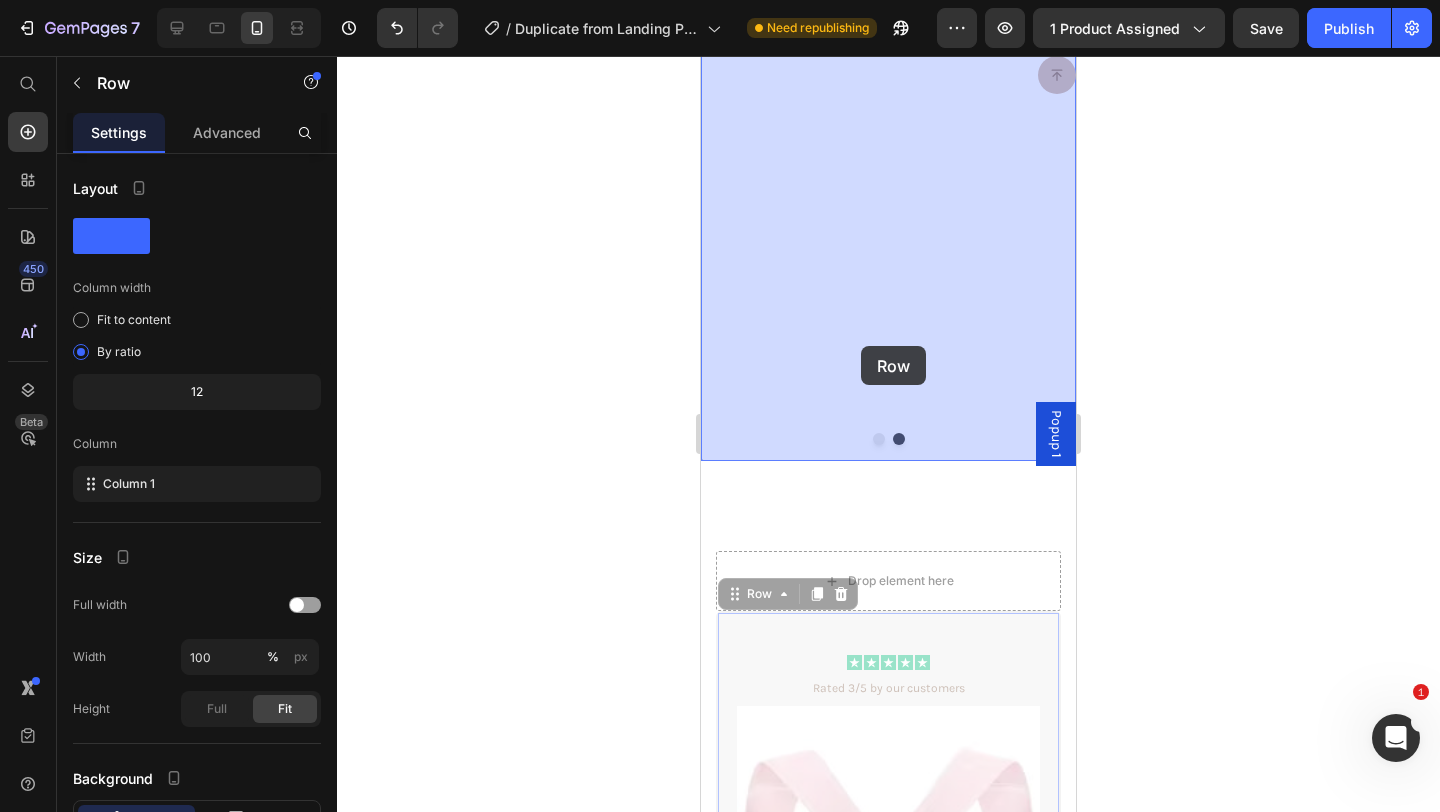 drag, startPoint x: 757, startPoint y: 598, endPoint x: 861, endPoint y: 346, distance: 272.61694 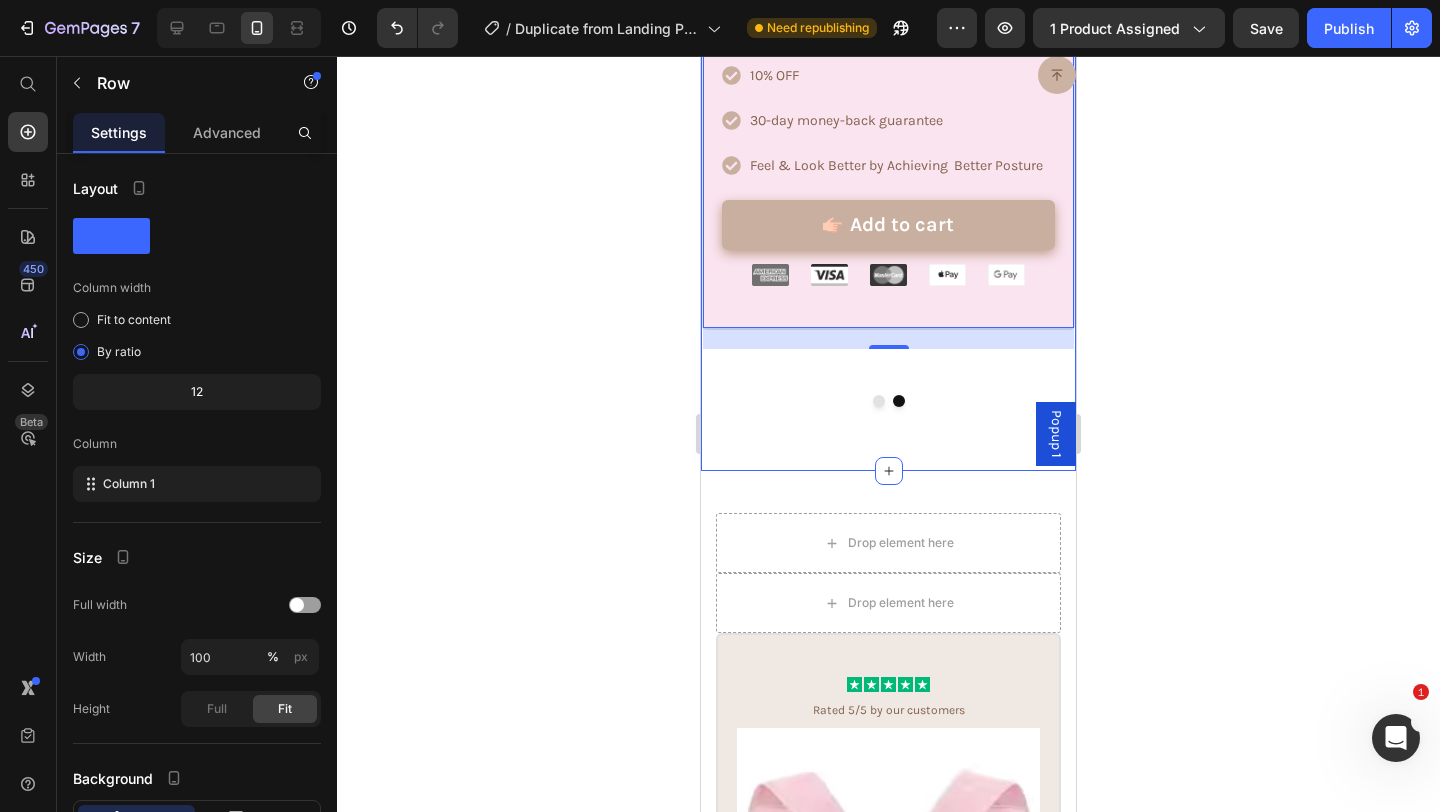 scroll, scrollTop: 10320, scrollLeft: 0, axis: vertical 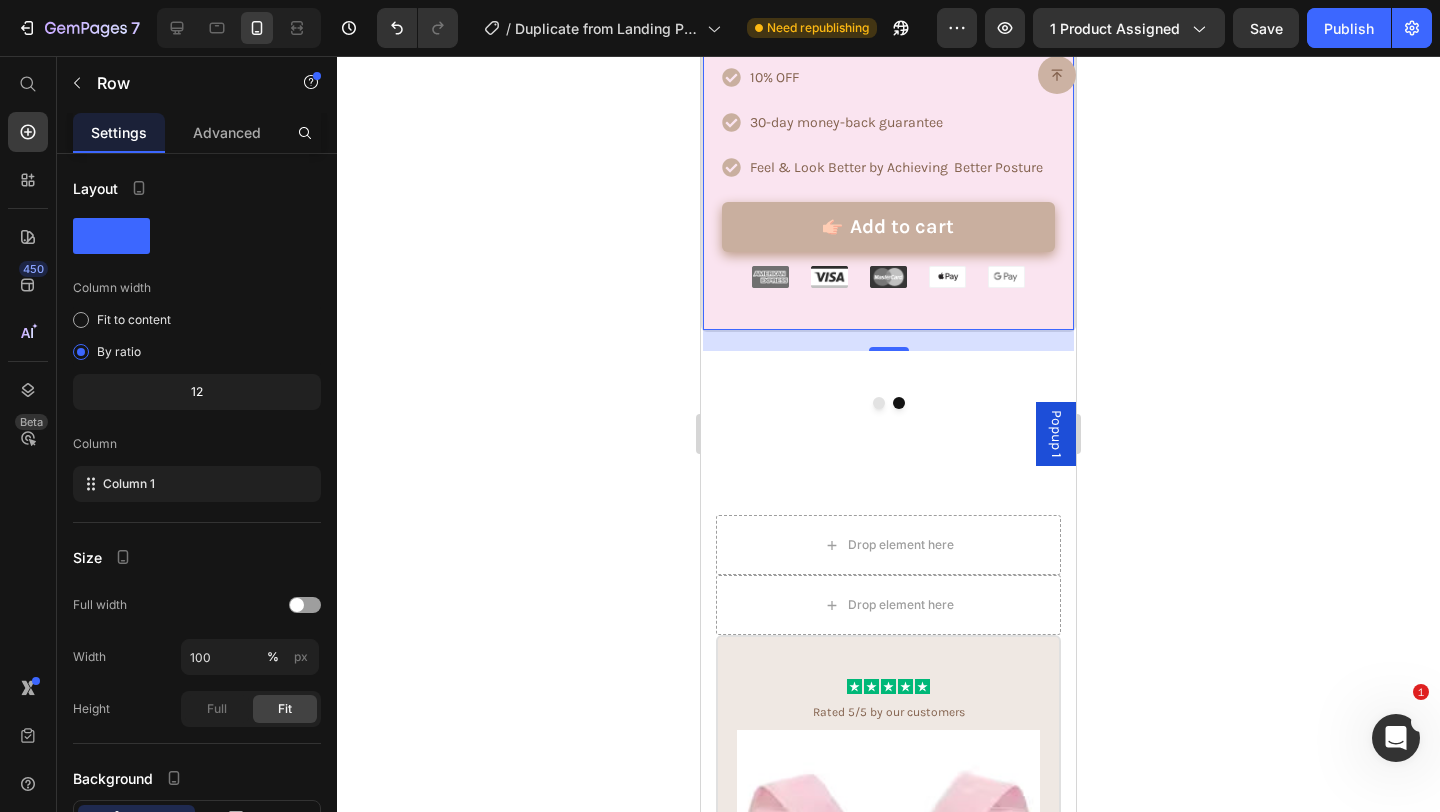 click on "21" at bounding box center (888, 340) 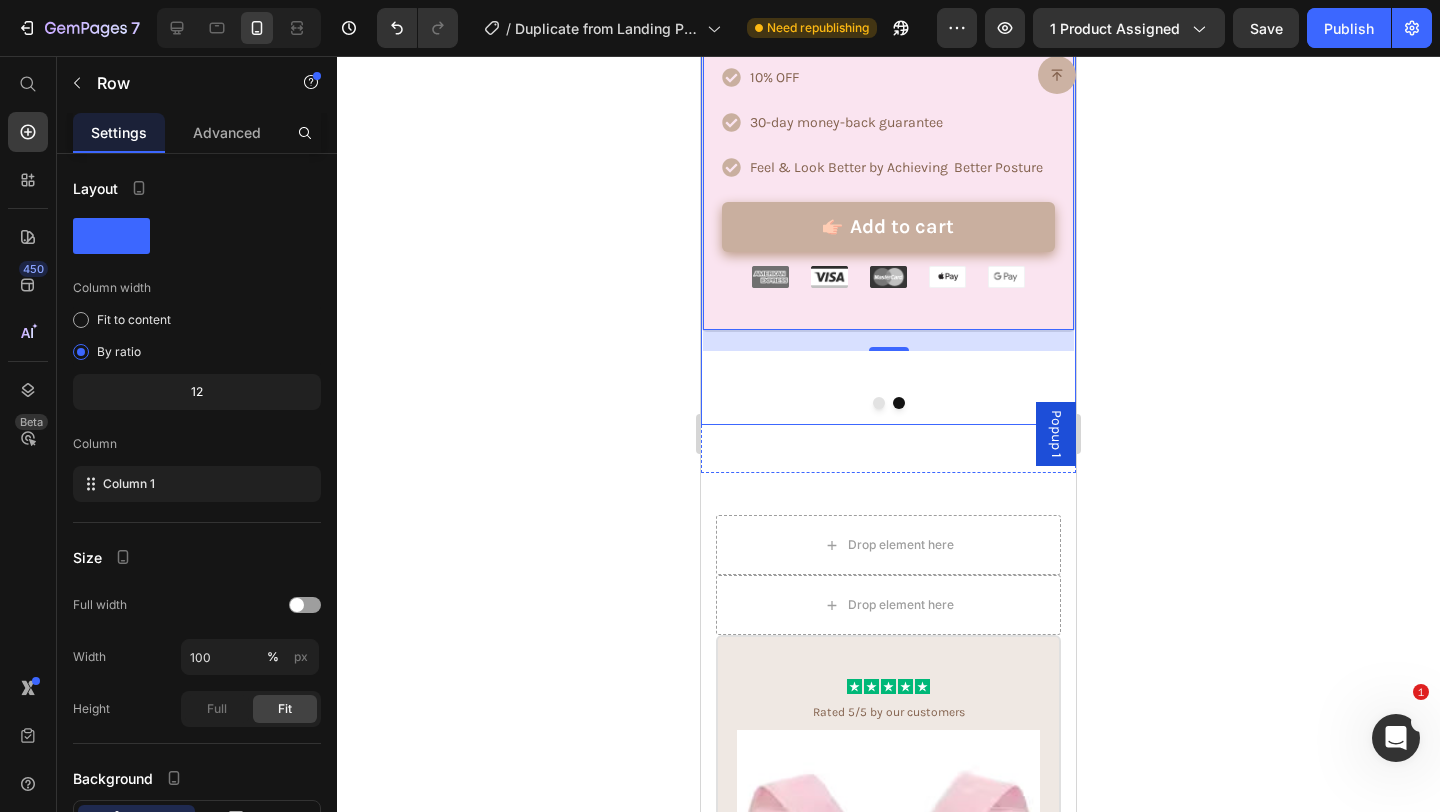 click at bounding box center (879, 403) 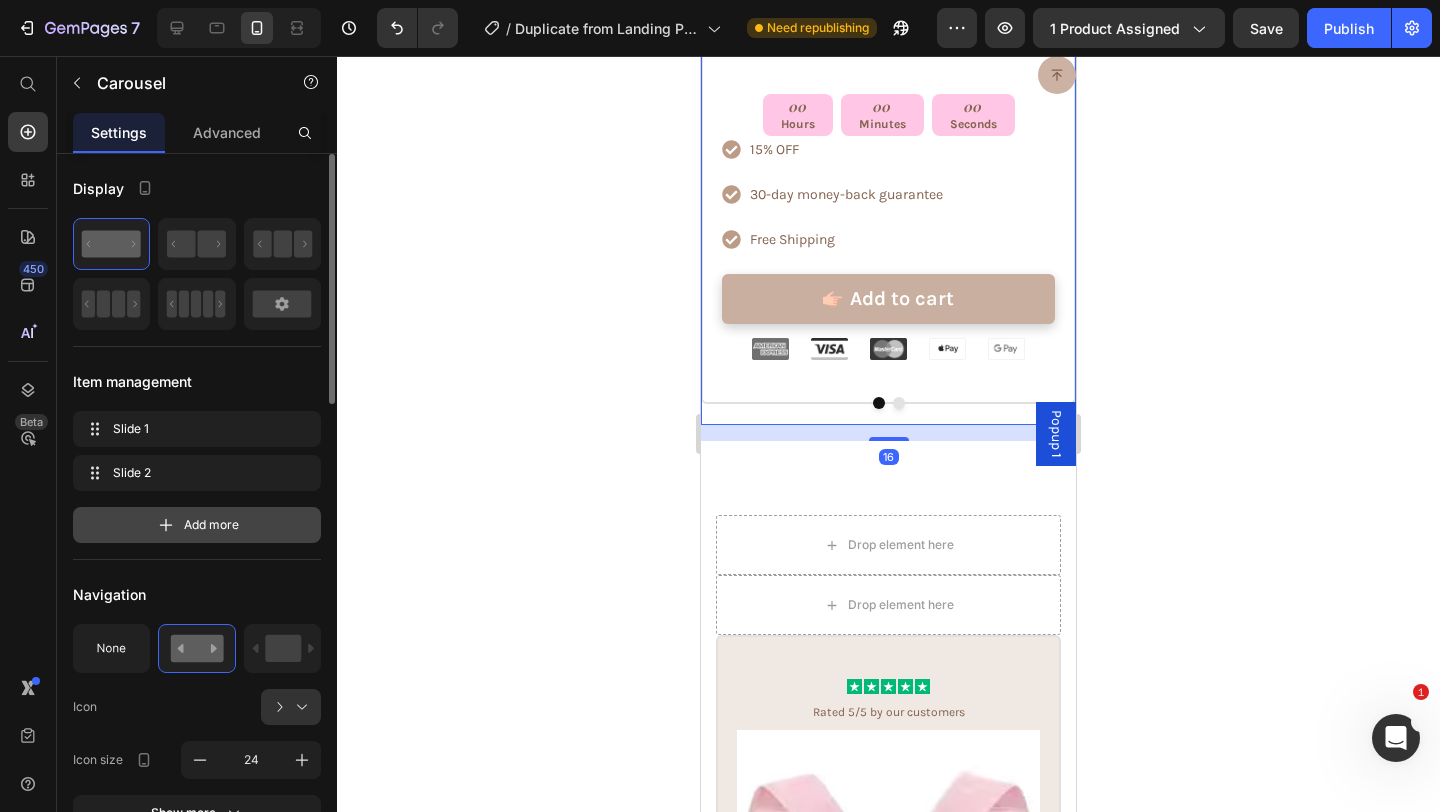 click on "Add more" at bounding box center [211, 525] 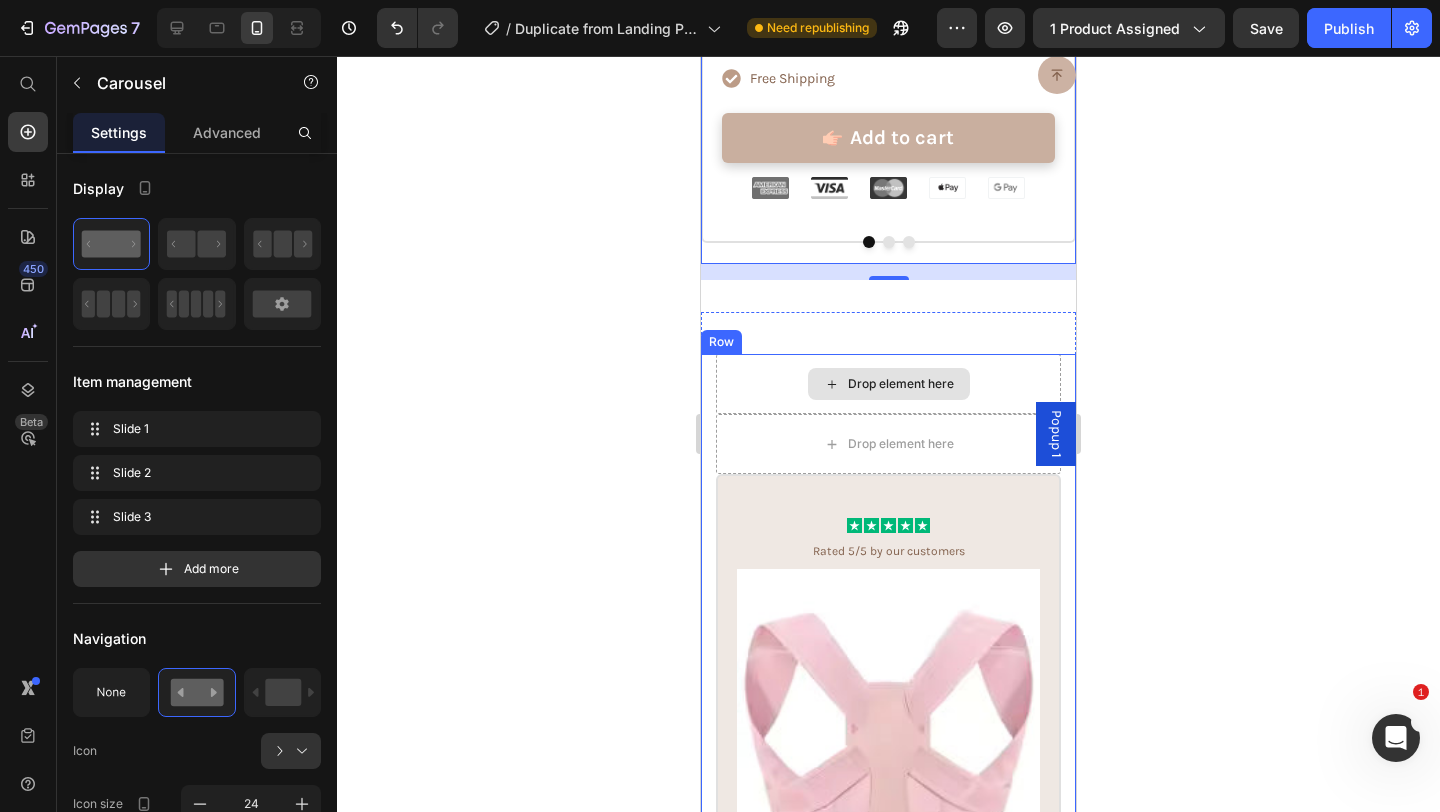 scroll, scrollTop: 10483, scrollLeft: 0, axis: vertical 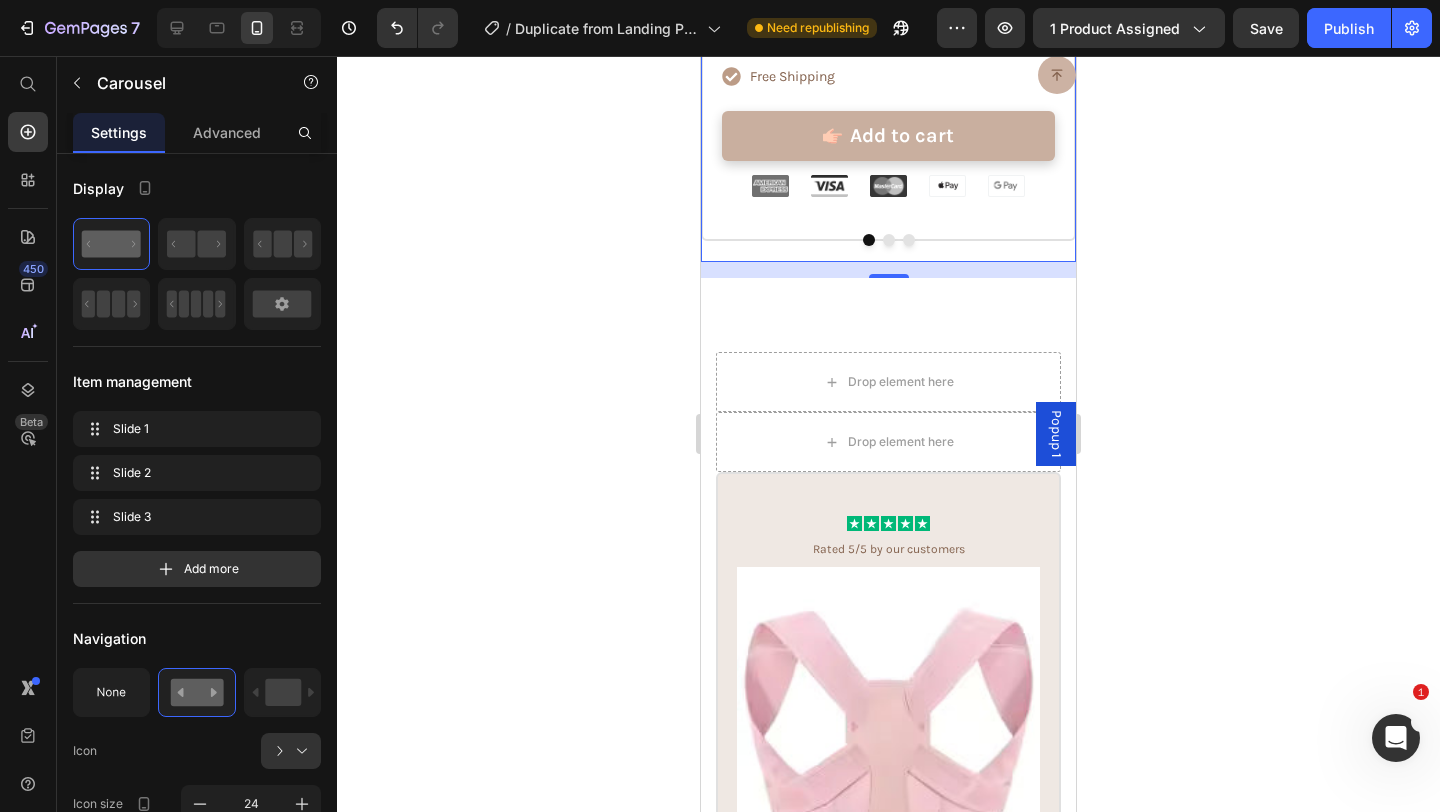 click on "Icon
Icon
Icon
Icon
Icon Icon List Rated 4/5 by our customers Text Block Product Images Best Friend Duo  Text Block Row Get 2, 1 For You and another For Your BestFriend & Experience motherhood with MomOra. Together!   Text Block 00 Hours 00 Minutes 00 Seconds Countdown Timer 15% OFF 30-day money-back guarantee Free Shipping  Item List
Add to cart Add to Cart Row Image Image Image Image Image Row Product Row" at bounding box center [888, -233] 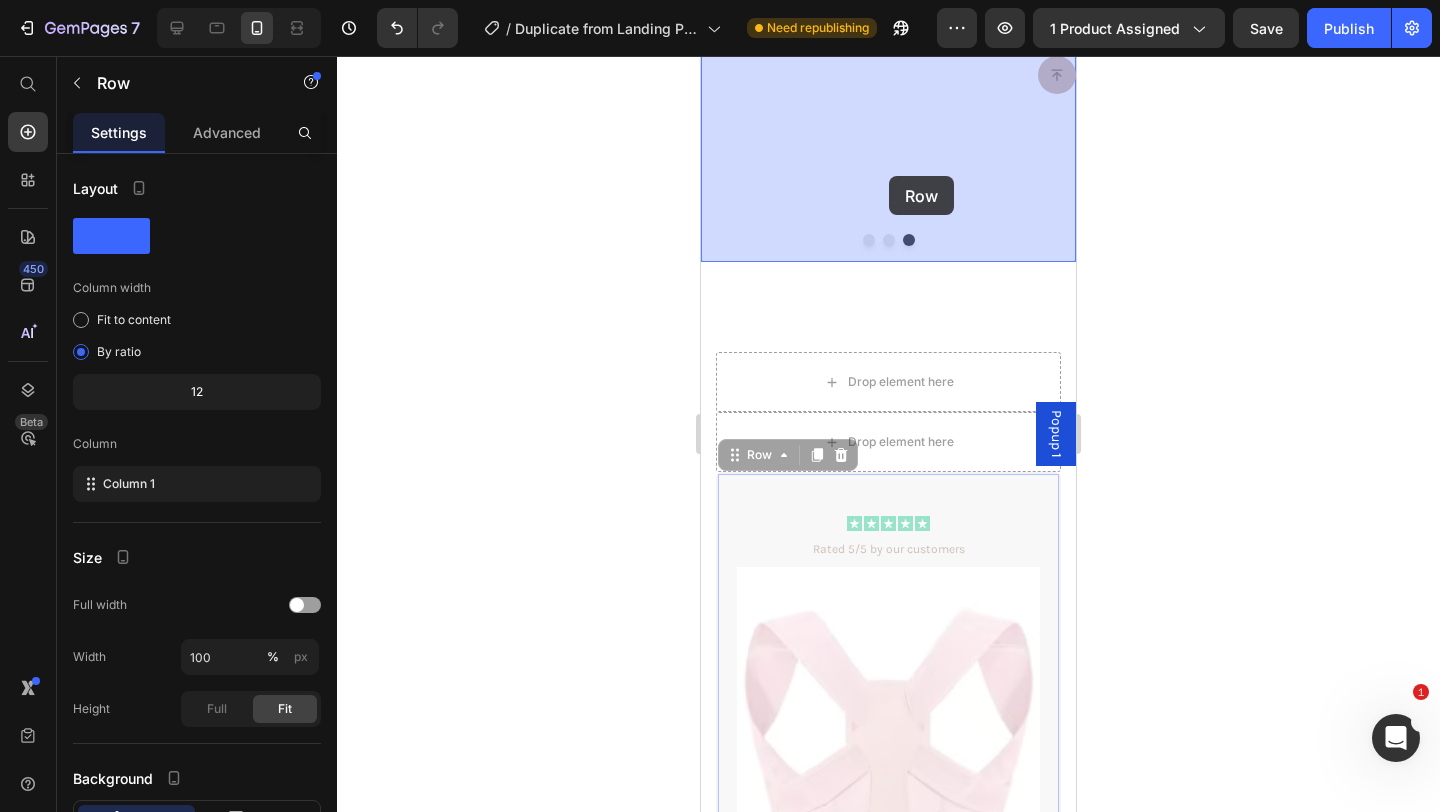 drag, startPoint x: 786, startPoint y: 492, endPoint x: 891, endPoint y: 180, distance: 329.19446 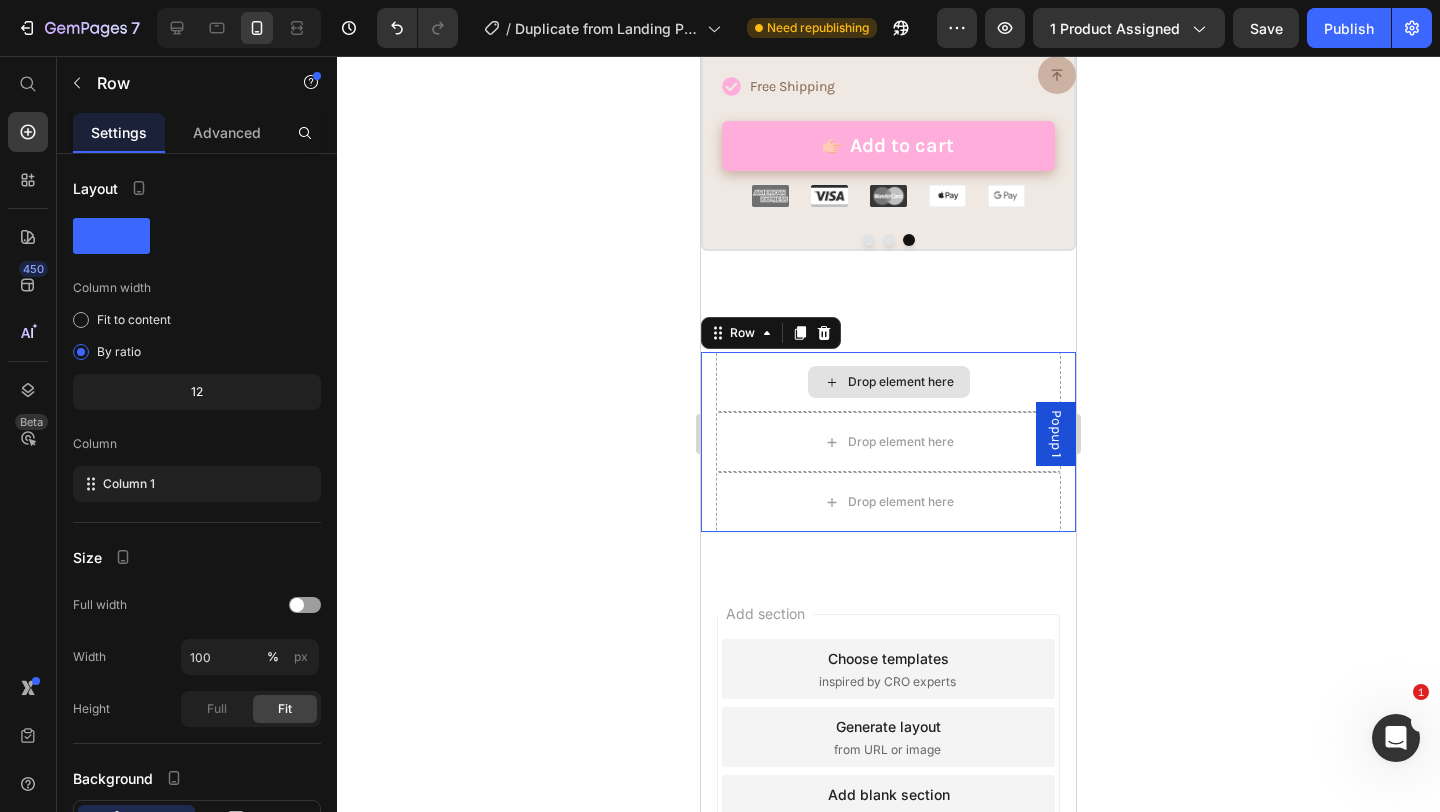 click on "Drop element here" at bounding box center (888, 382) 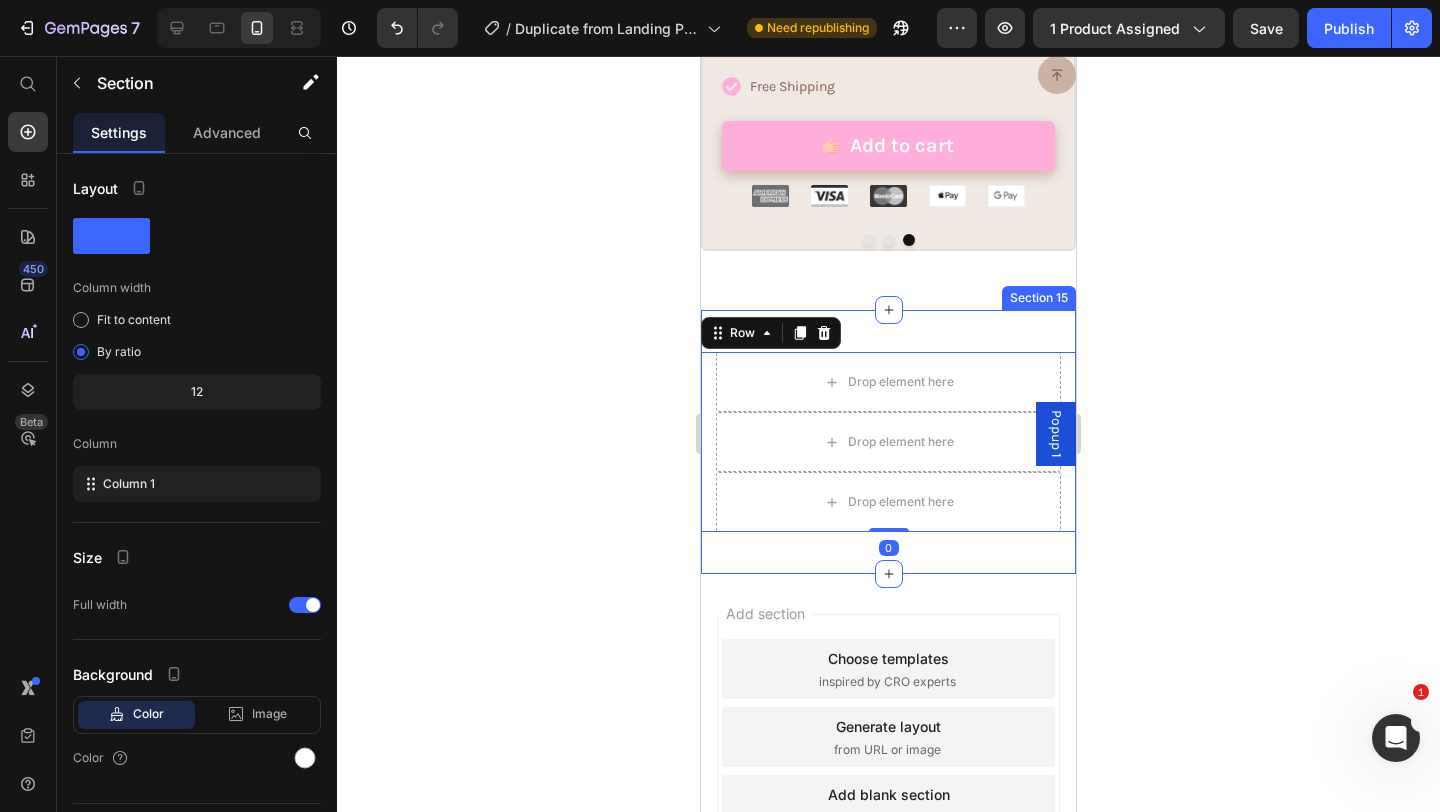click on "Drop element here
Drop element here
Drop element here Row   0 Section 15" at bounding box center [888, 442] 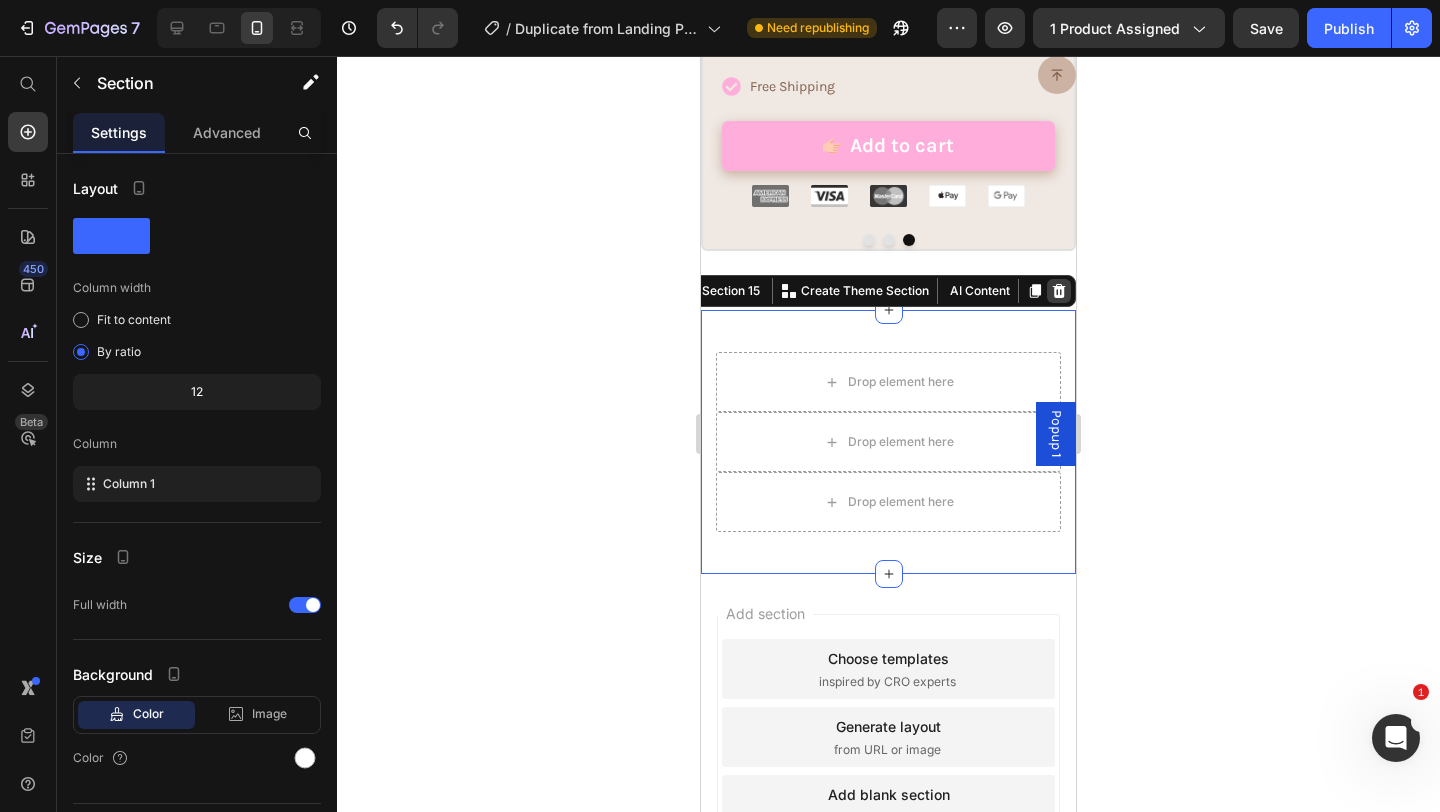 click 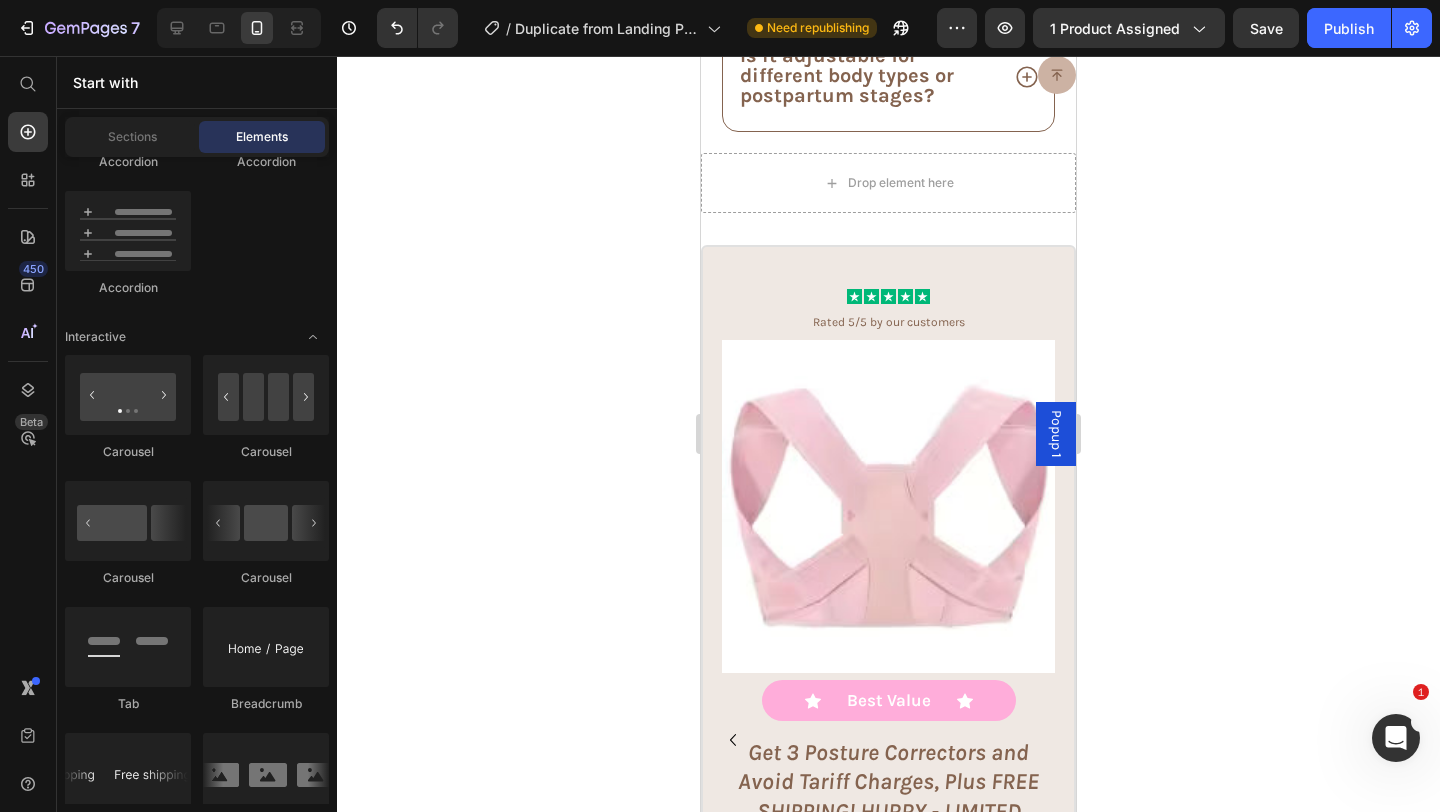 scroll, scrollTop: 9528, scrollLeft: 0, axis: vertical 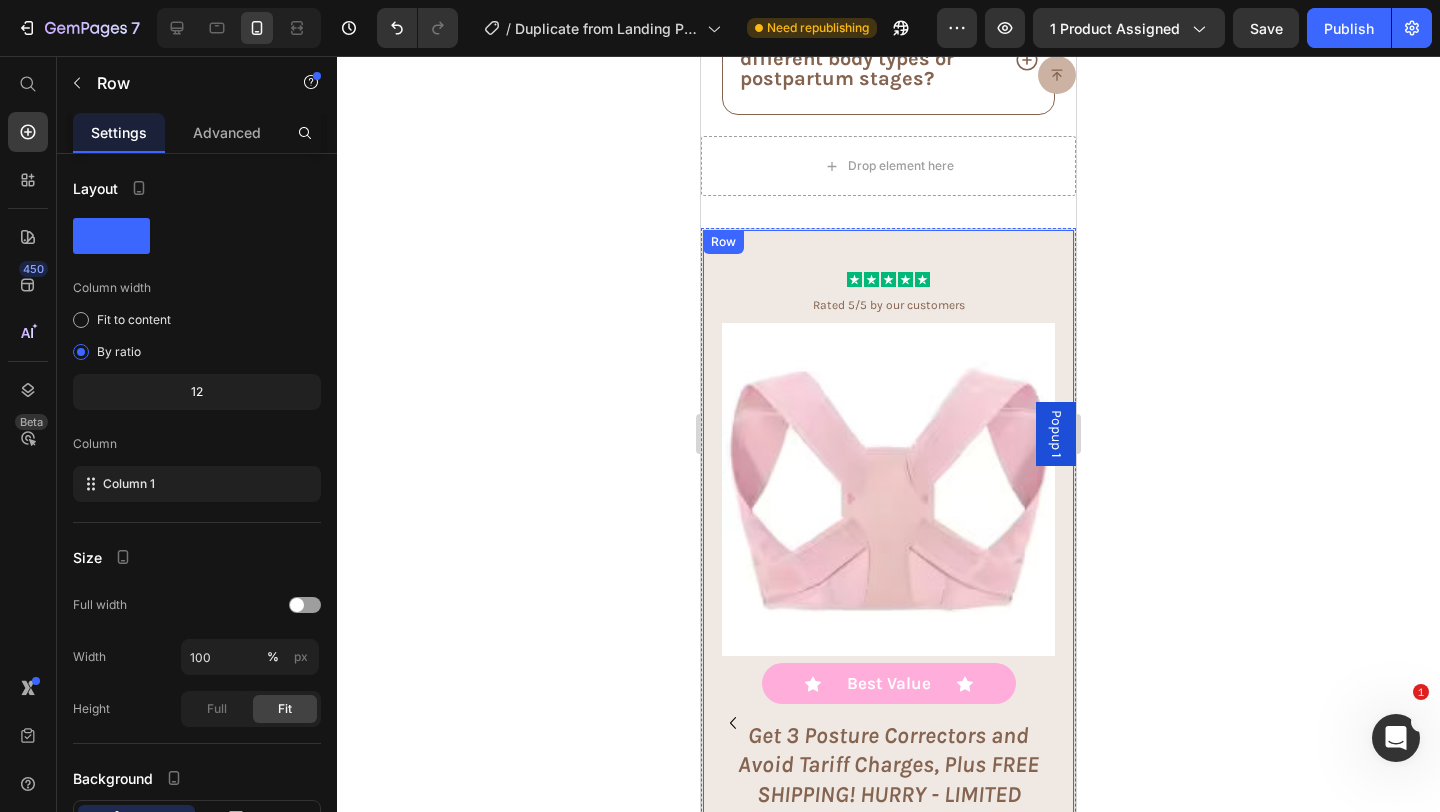click on "Icon
Icon
Icon
Icon
Icon Icon List Rated 5/5 by our customers Text Block Product Images Icon Best Value   Text Block Icon Row Get 3 Posture Correctors and Avoid Tariff Charges, Plus FREE SHIPPING! HURRY - LIMITED OFFER!   Text Block 00 Hours 00 Minutes 00 Seconds Countdown Timer Avoid Tariff Charges  20% OFF Free Shipping  Item List
Add to cart Add to Cart Row Image Image Image Image Image Row Product Row" at bounding box center (888, 717) 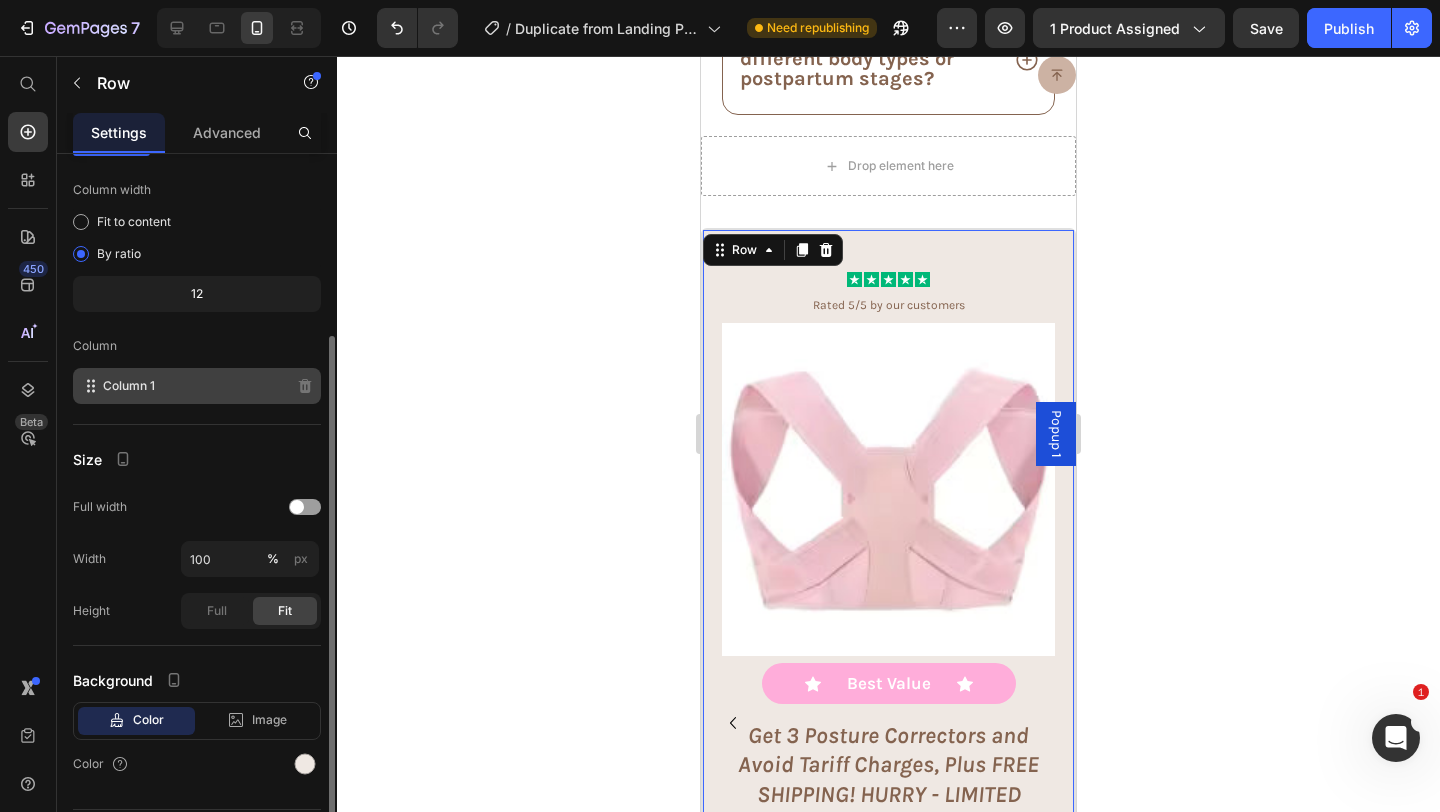 scroll, scrollTop: 153, scrollLeft: 0, axis: vertical 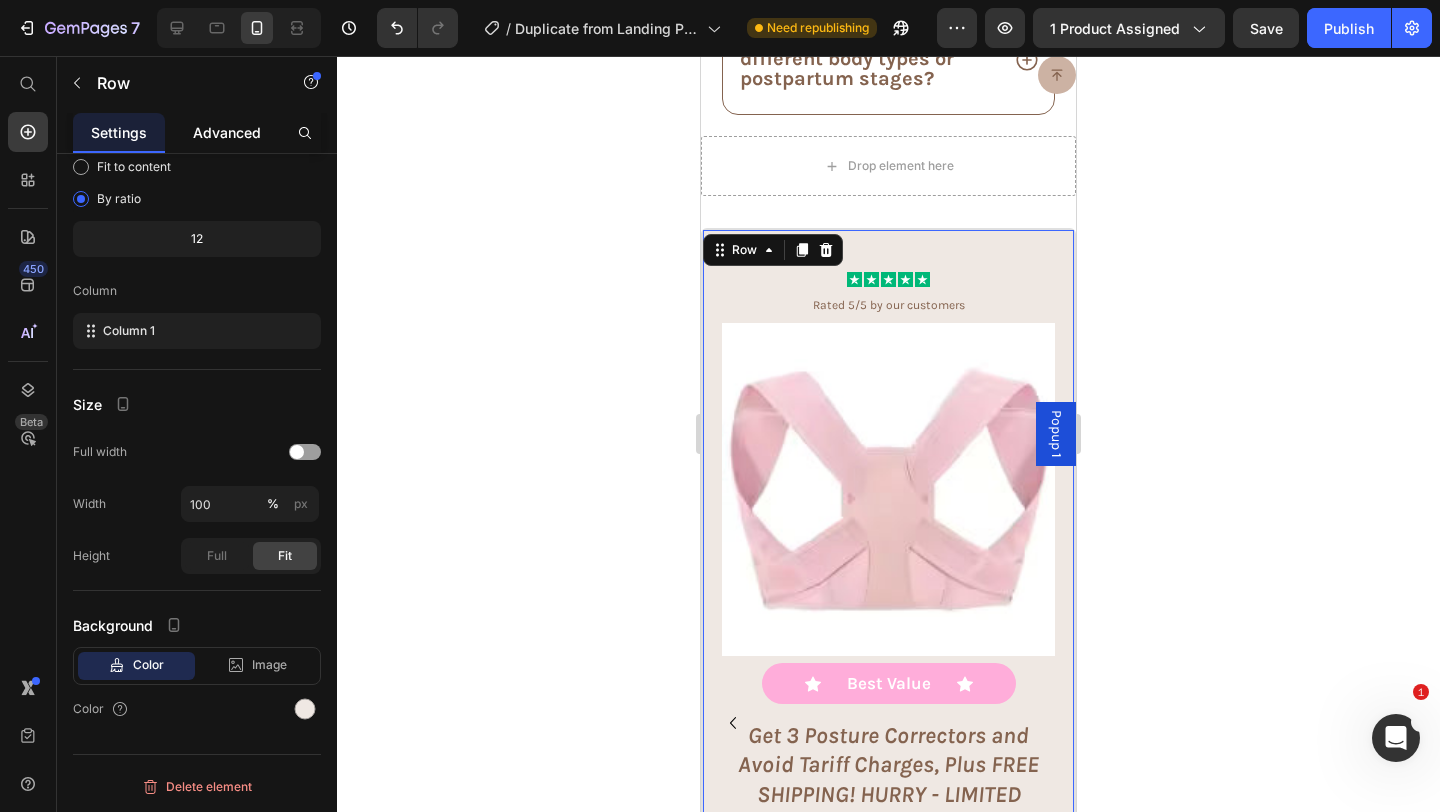 click on "Advanced" at bounding box center (227, 132) 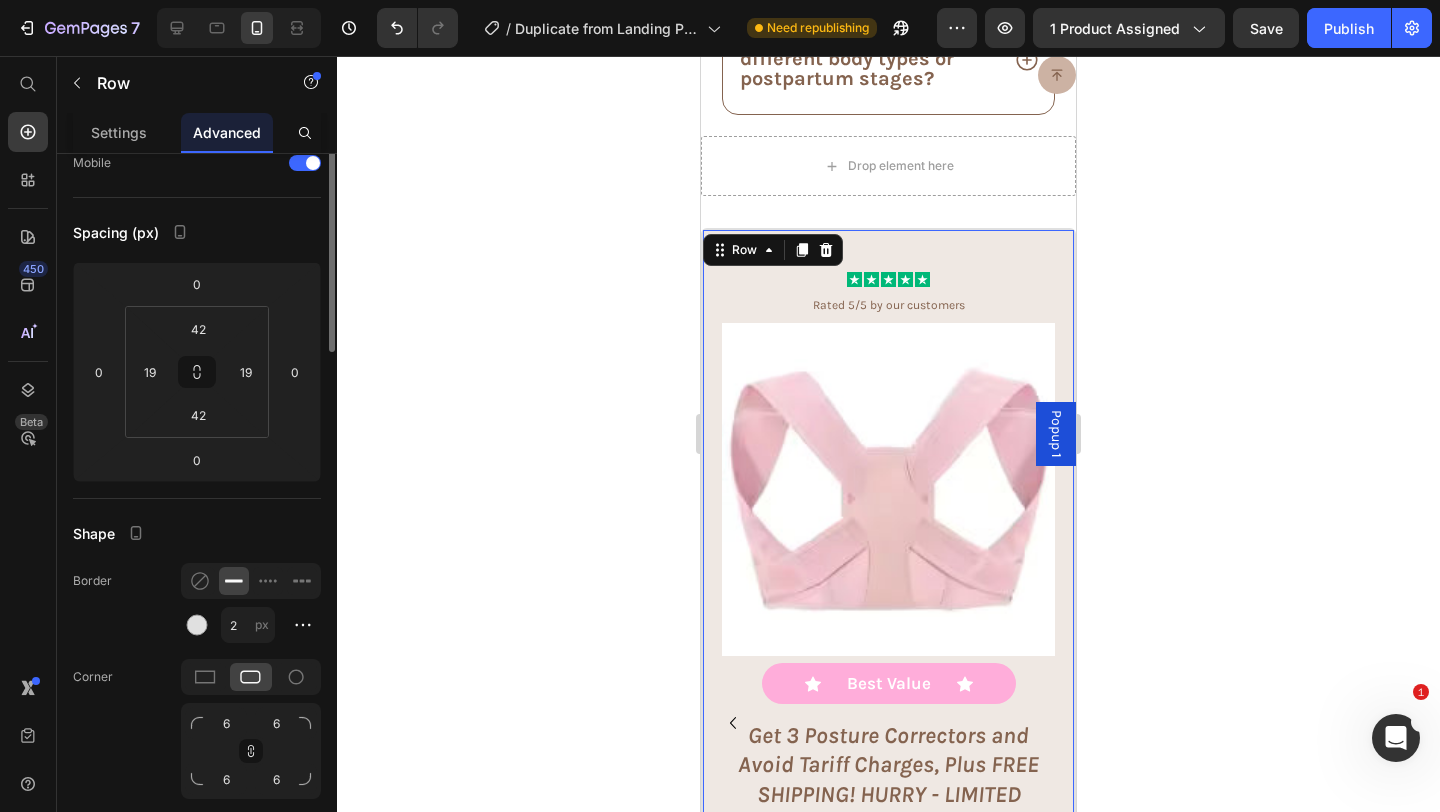 scroll, scrollTop: 0, scrollLeft: 0, axis: both 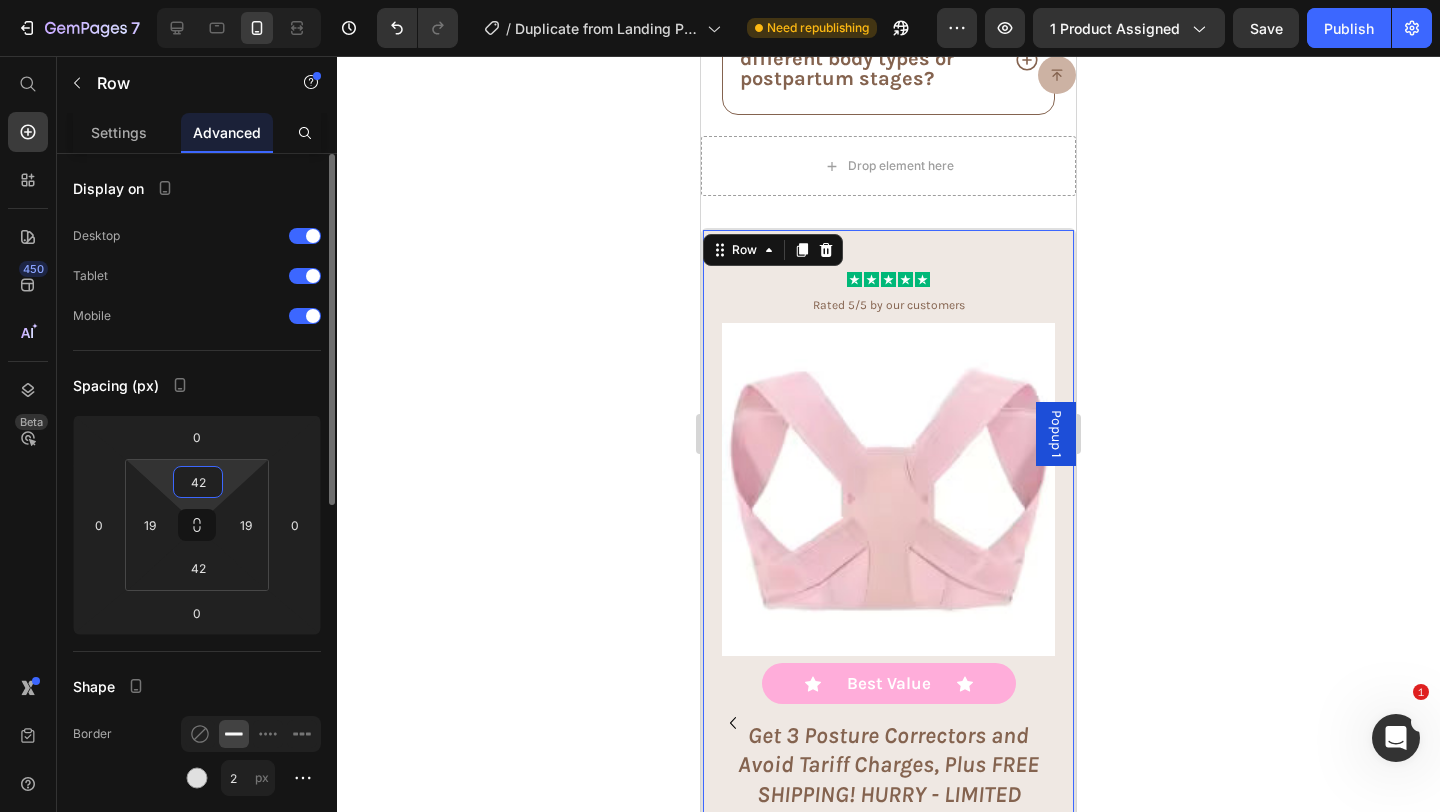 click on "42" at bounding box center [198, 482] 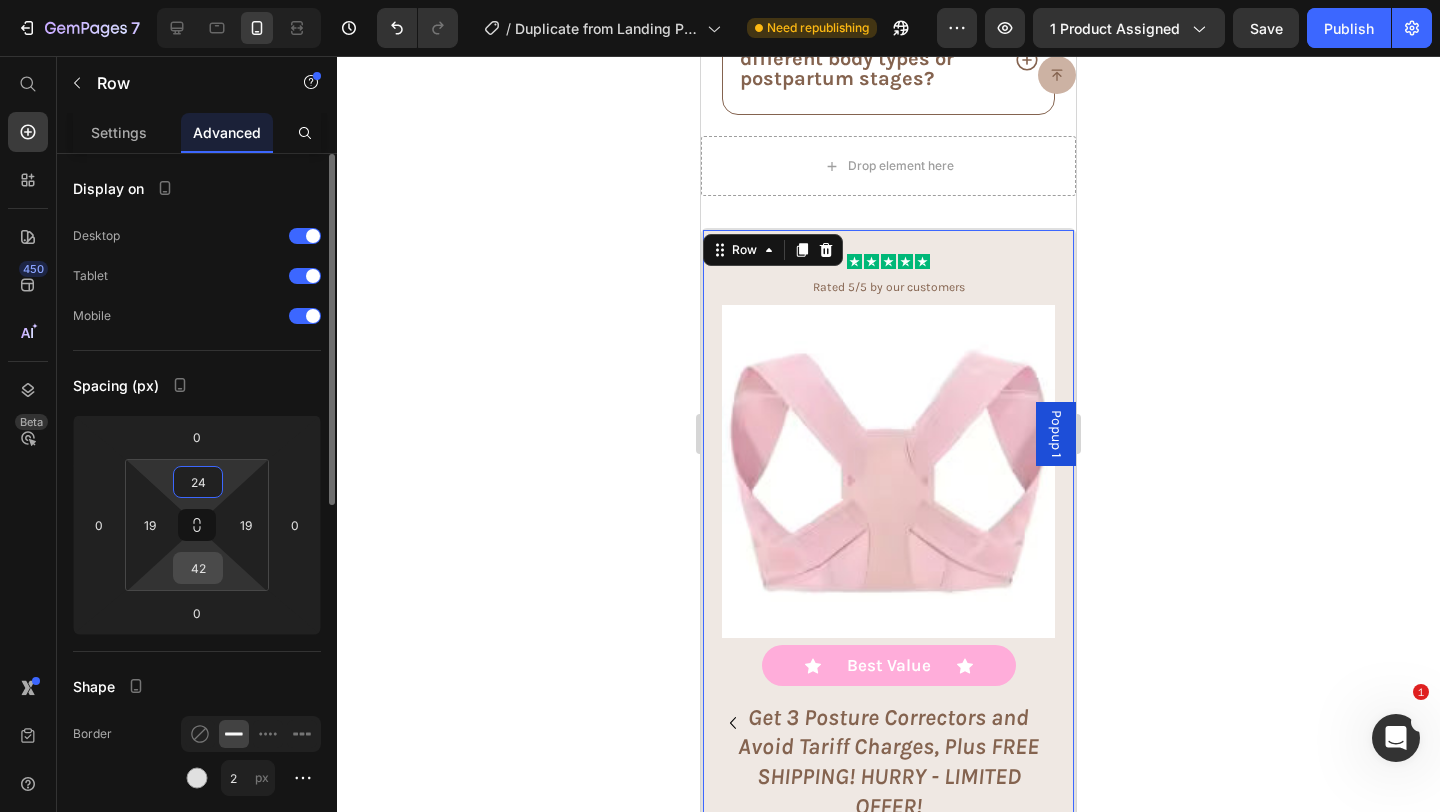 type on "24" 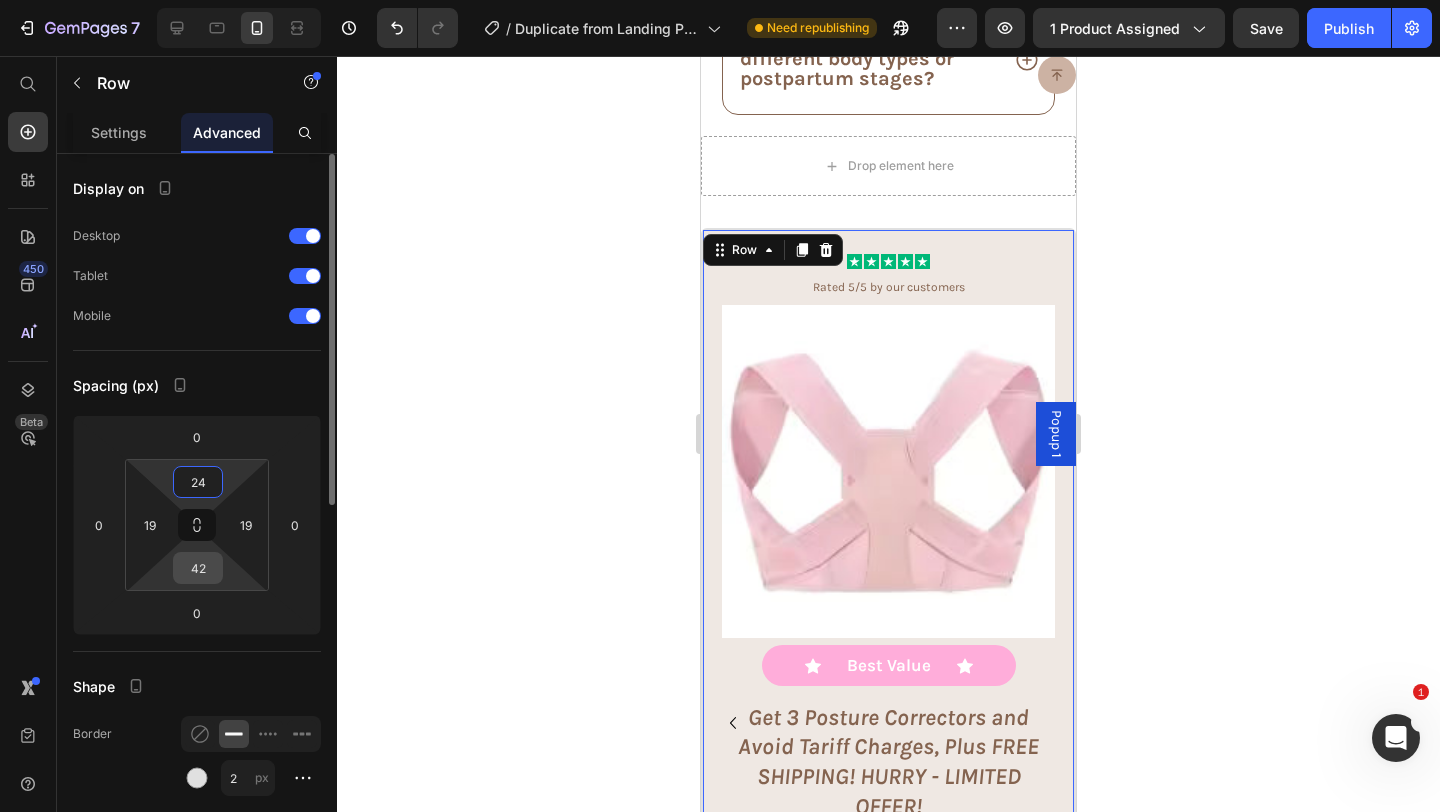 click on "42" at bounding box center [198, 568] 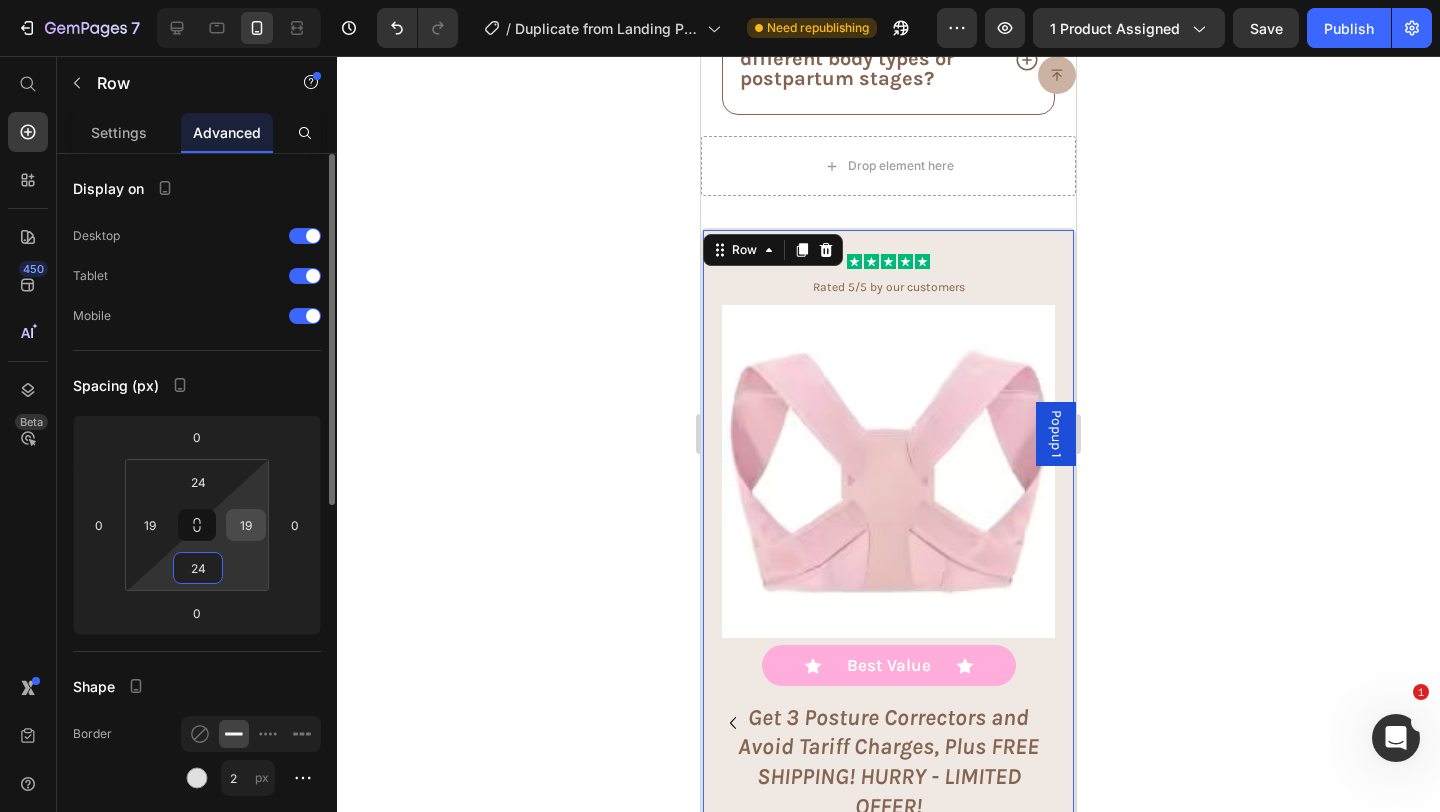 type on "24" 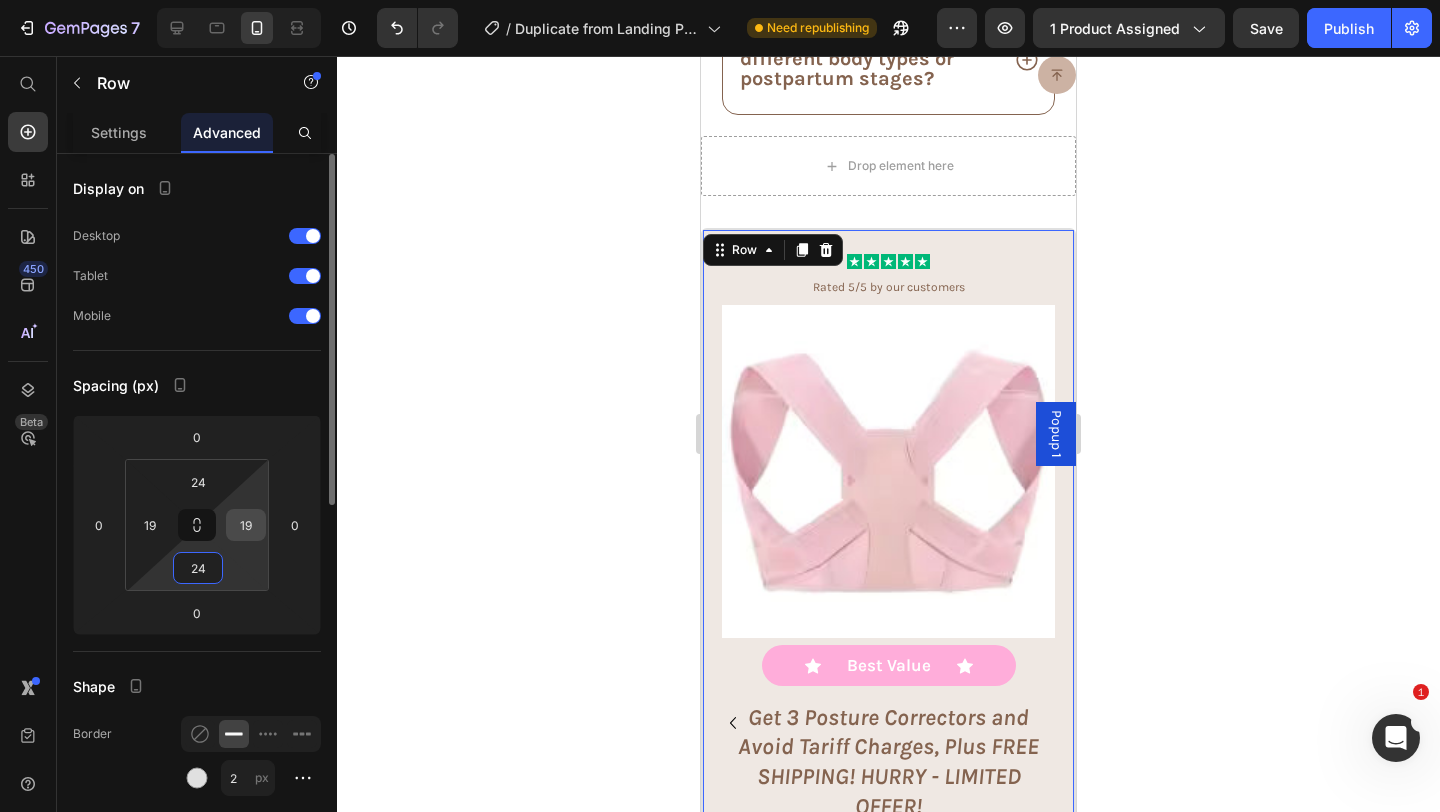 click on "19" at bounding box center [246, 525] 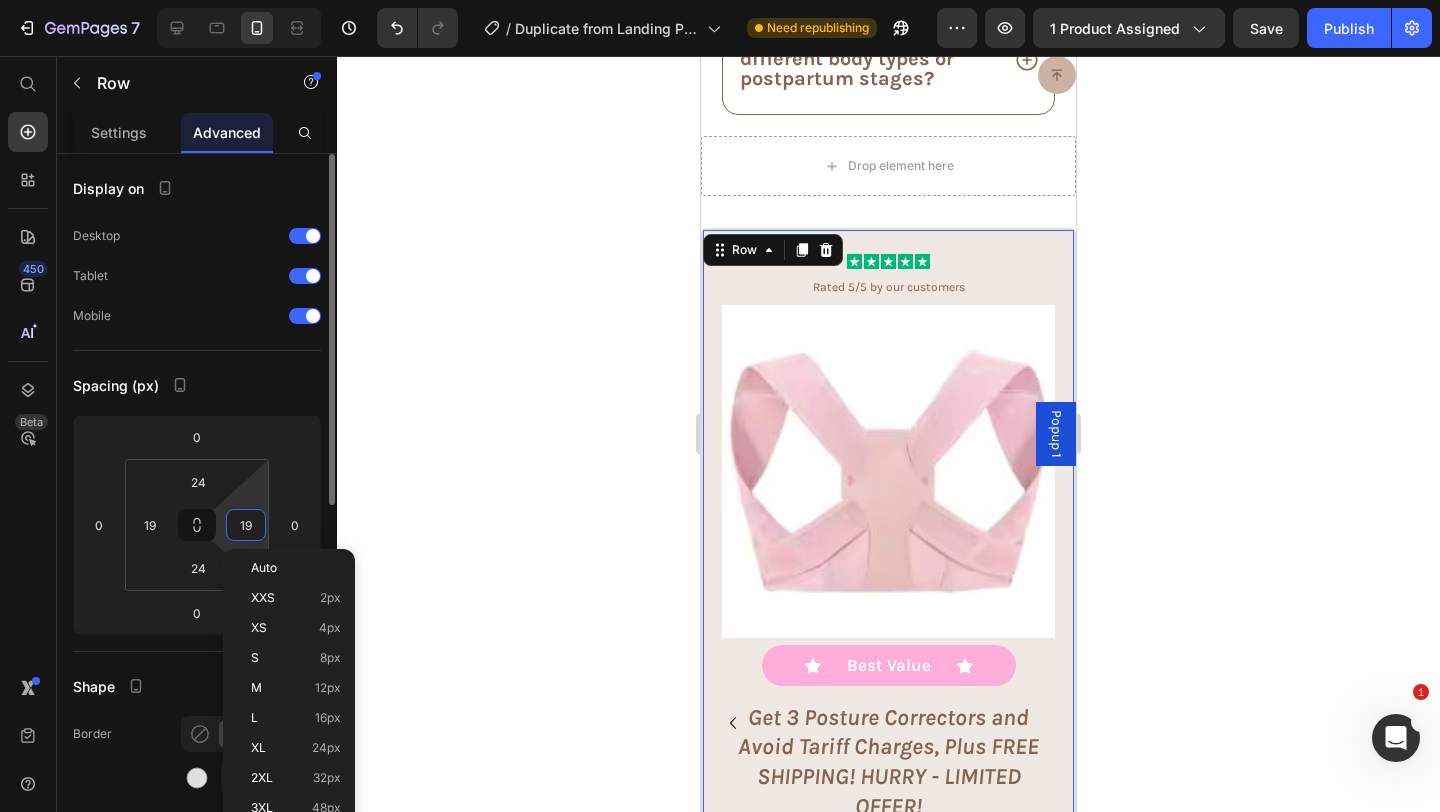 type on "5" 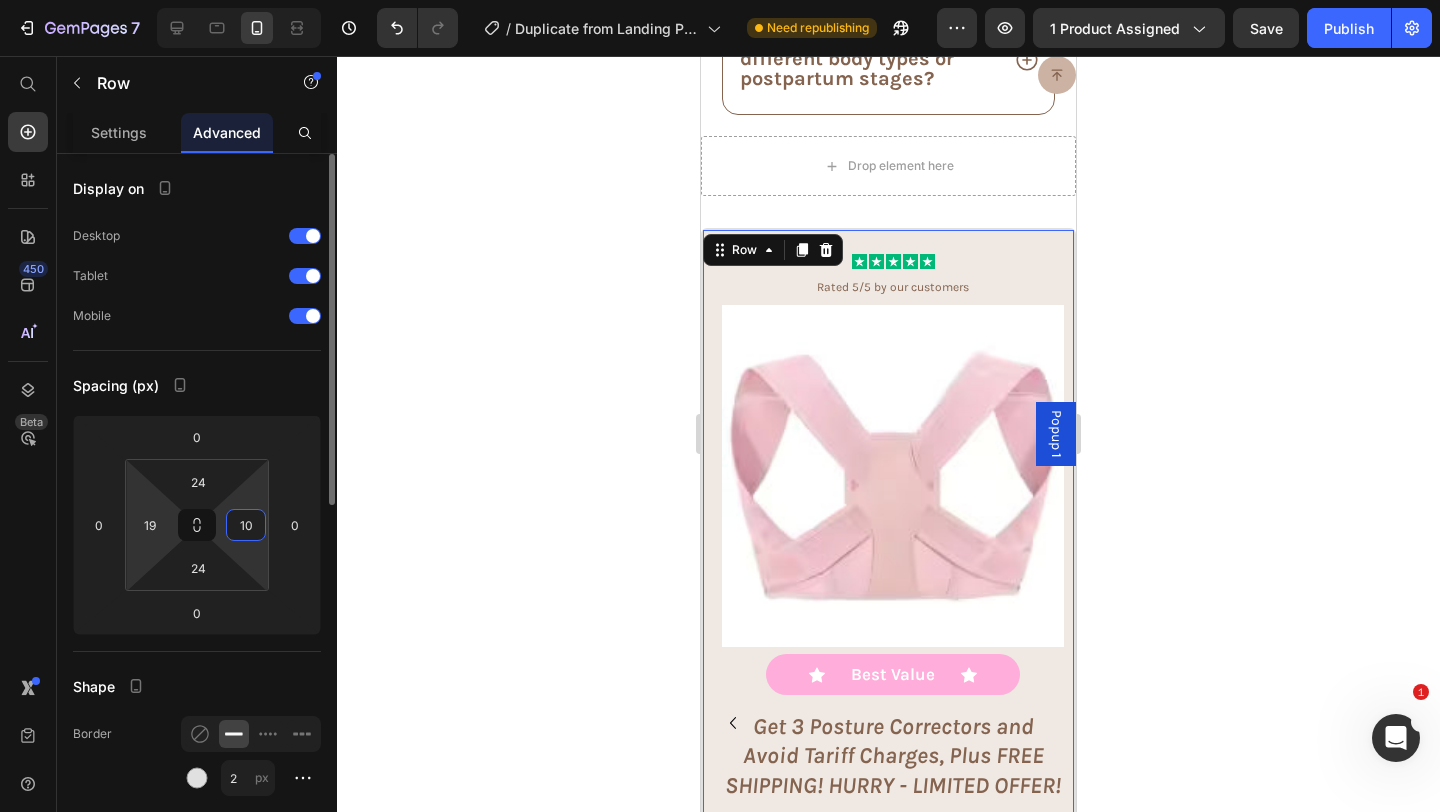 type on "1" 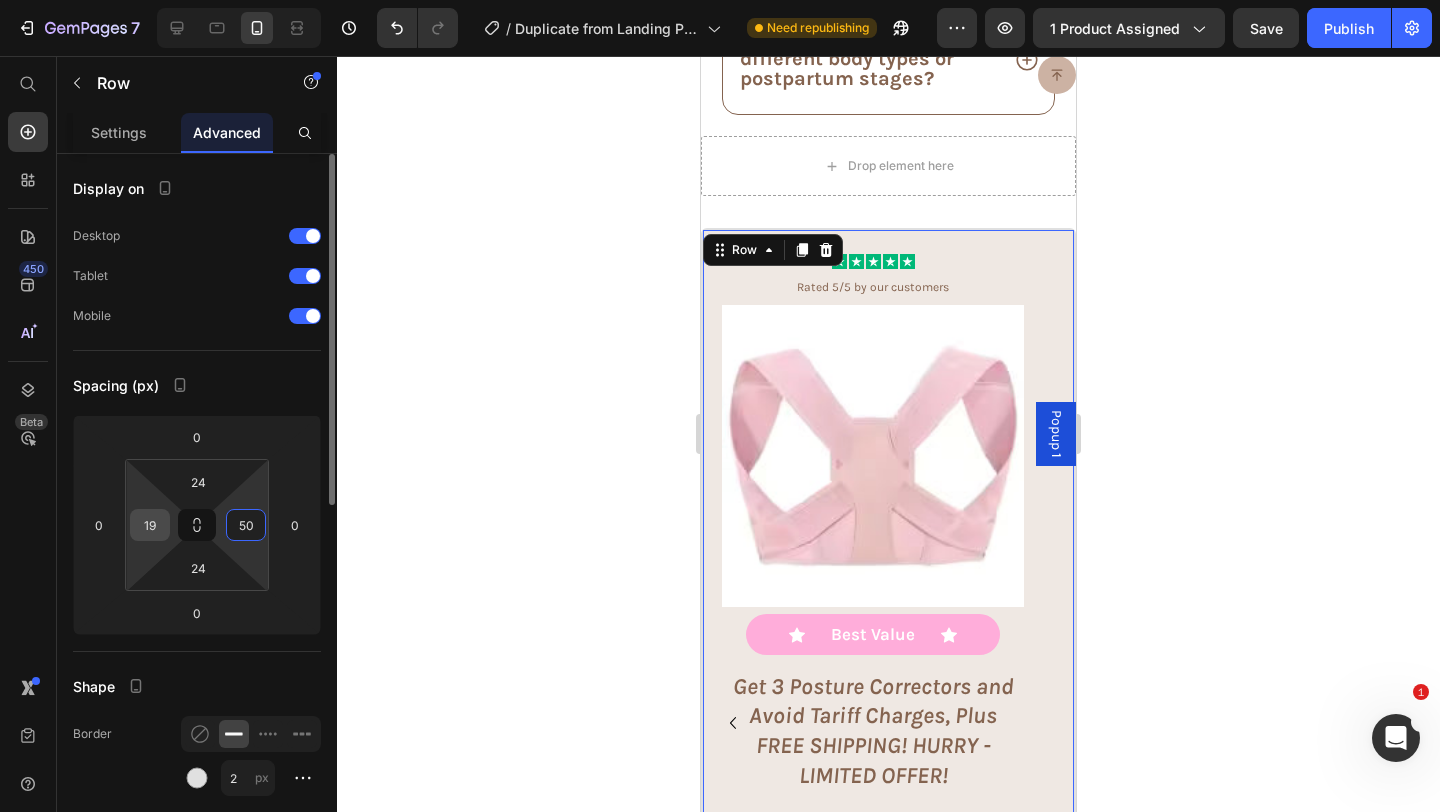 type on "50" 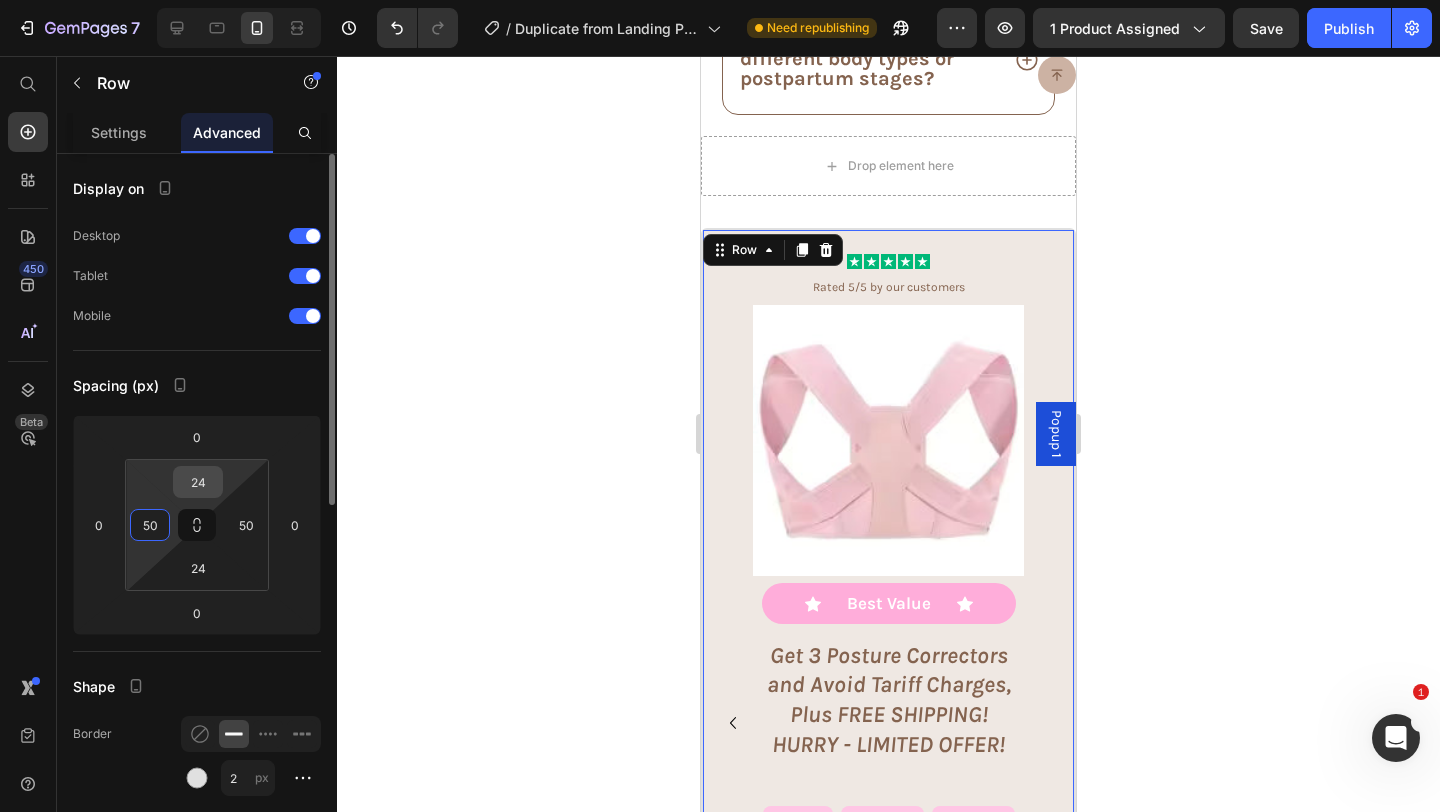 type on "50" 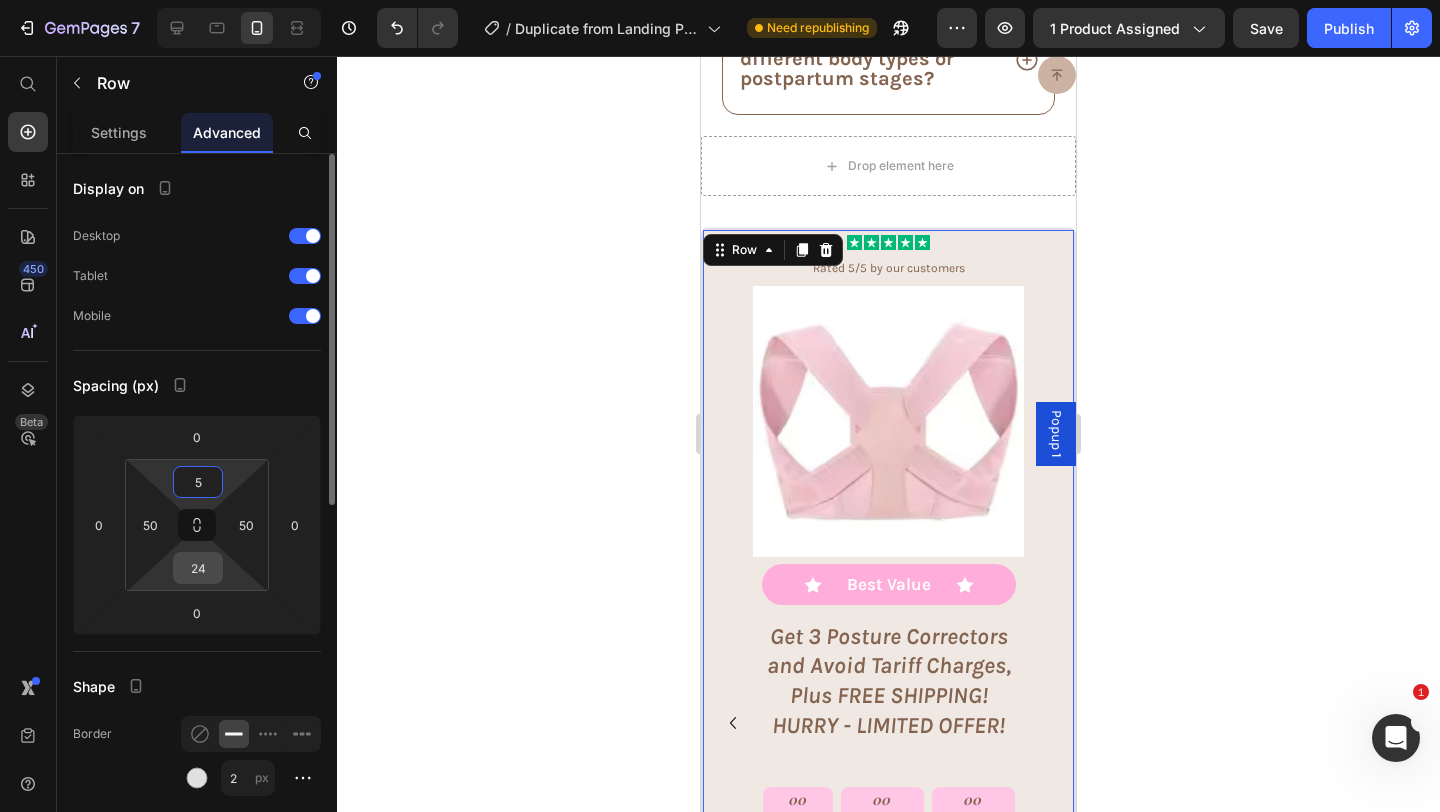 type on "5" 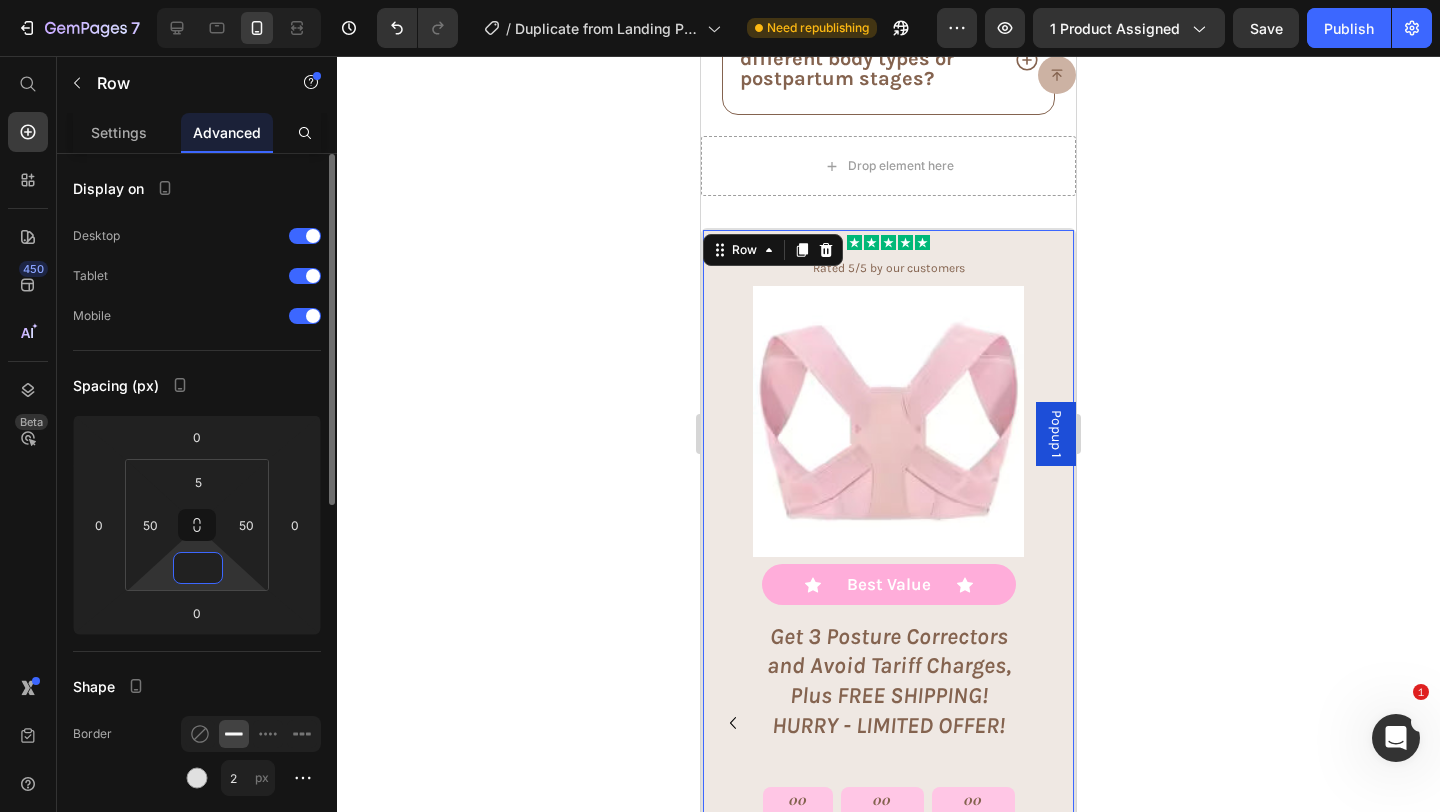 type on "5" 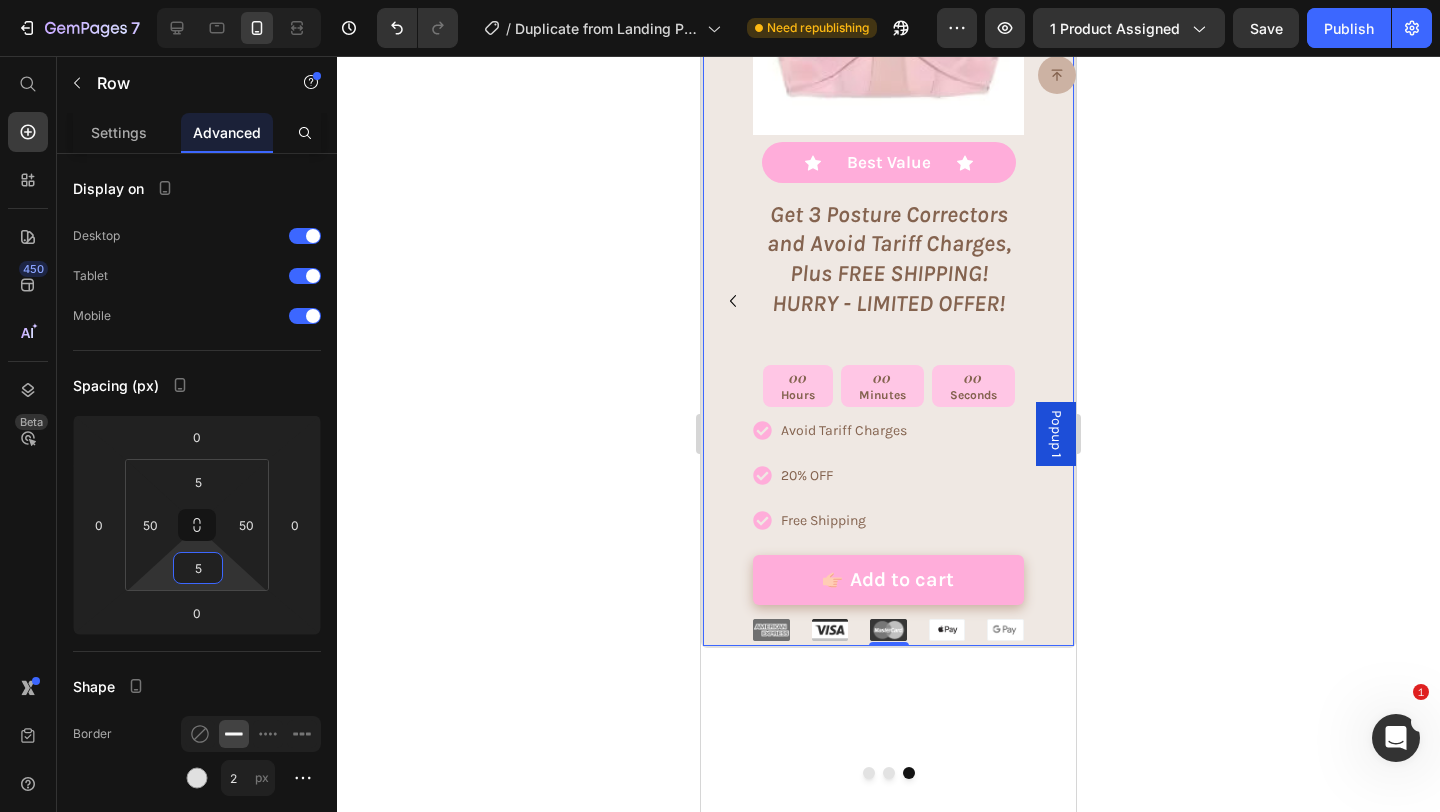 scroll, scrollTop: 9945, scrollLeft: 0, axis: vertical 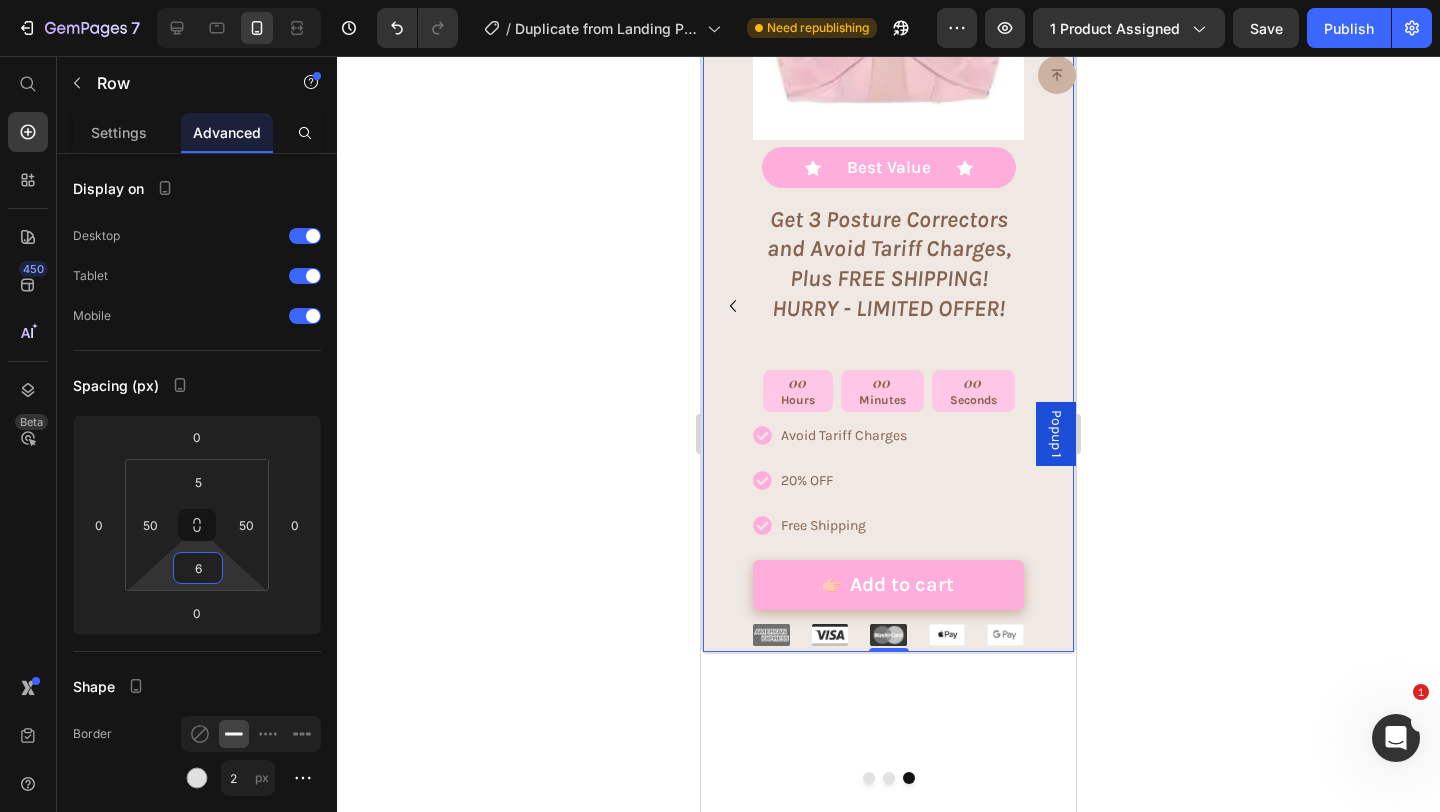 type on "6" 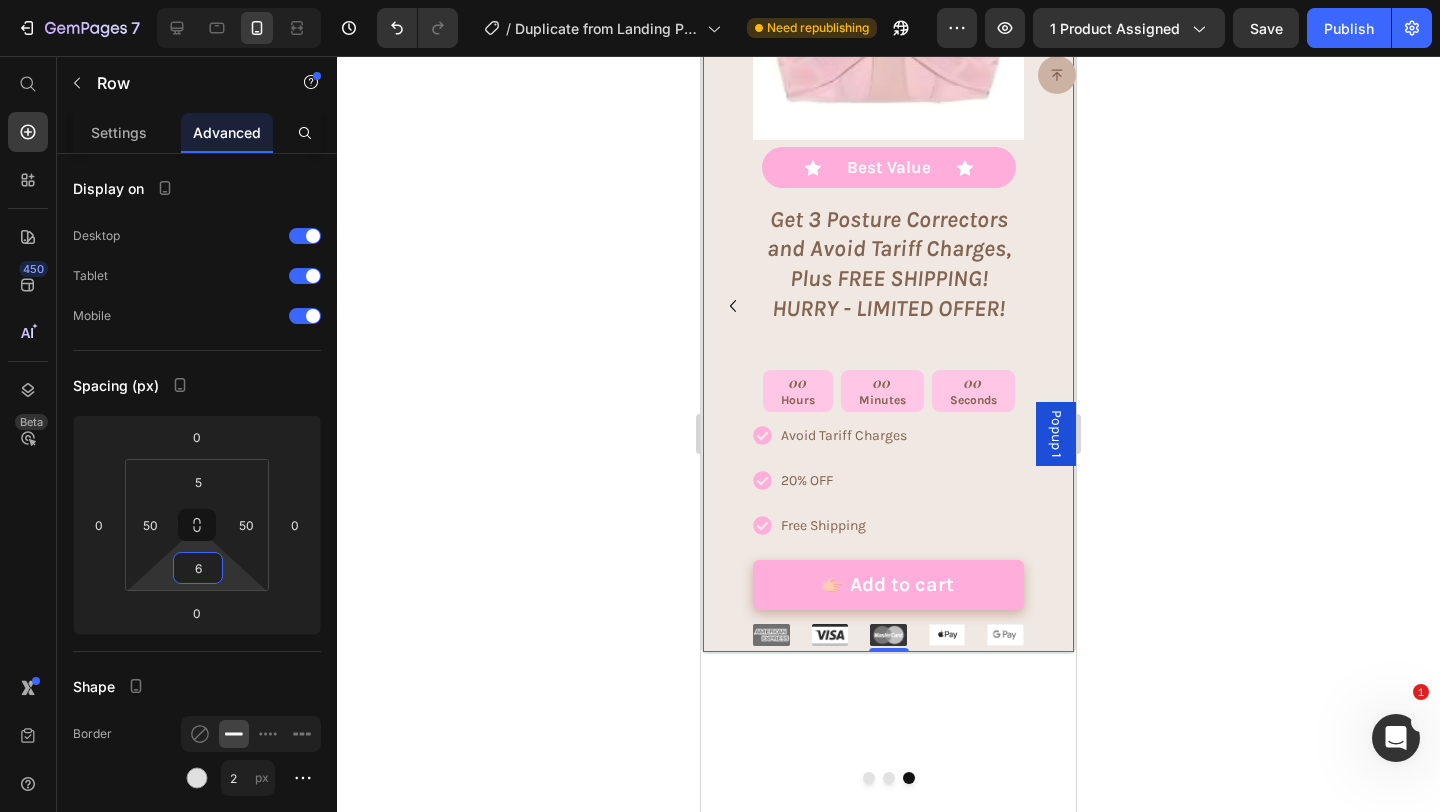 click on "Icon
Icon
Icon
Icon
Icon Icon List Rated 5/5 by our customers Text Block Product Images Icon Best Value   Text Block Icon Row Get 3 Posture Correctors and Avoid Tariff Charges, Plus FREE SHIPPING! HURRY - LIMITED OFFER!   Text Block 00 Hours 00 Minutes 00 Seconds Countdown Timer Avoid Tariff Charges  20% OFF Free Shipping  Item List
Add to cart Add to Cart Row Image Image Image Image Image Row Product Row   0" at bounding box center (888, 232) 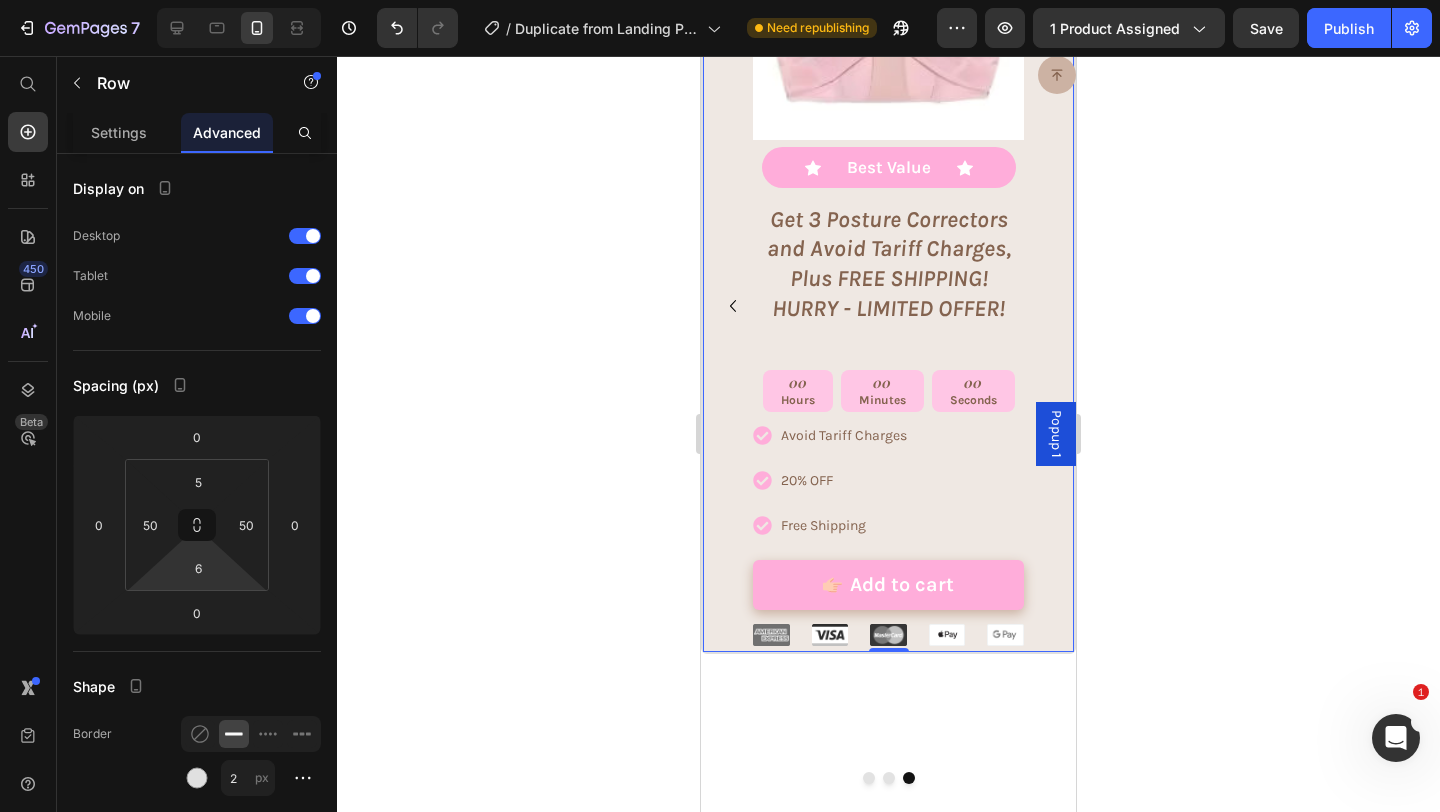 click on "Icon
Icon
Icon
Icon
Icon Icon List Rated 5/5 by our customers Text Block Product Images Icon Best Value   Text Block Icon Row Get 3 Posture Correctors and Avoid Tariff Charges, Plus FREE SHIPPING! HURRY - LIMITED OFFER!   Text Block 00 Hours 00 Minutes 00 Seconds Countdown Timer Avoid Tariff Charges  20% OFF Free Shipping  Item List
Add to cart Add to Cart Row Image Image Image Image Image Row Product Row   0" at bounding box center [888, 232] 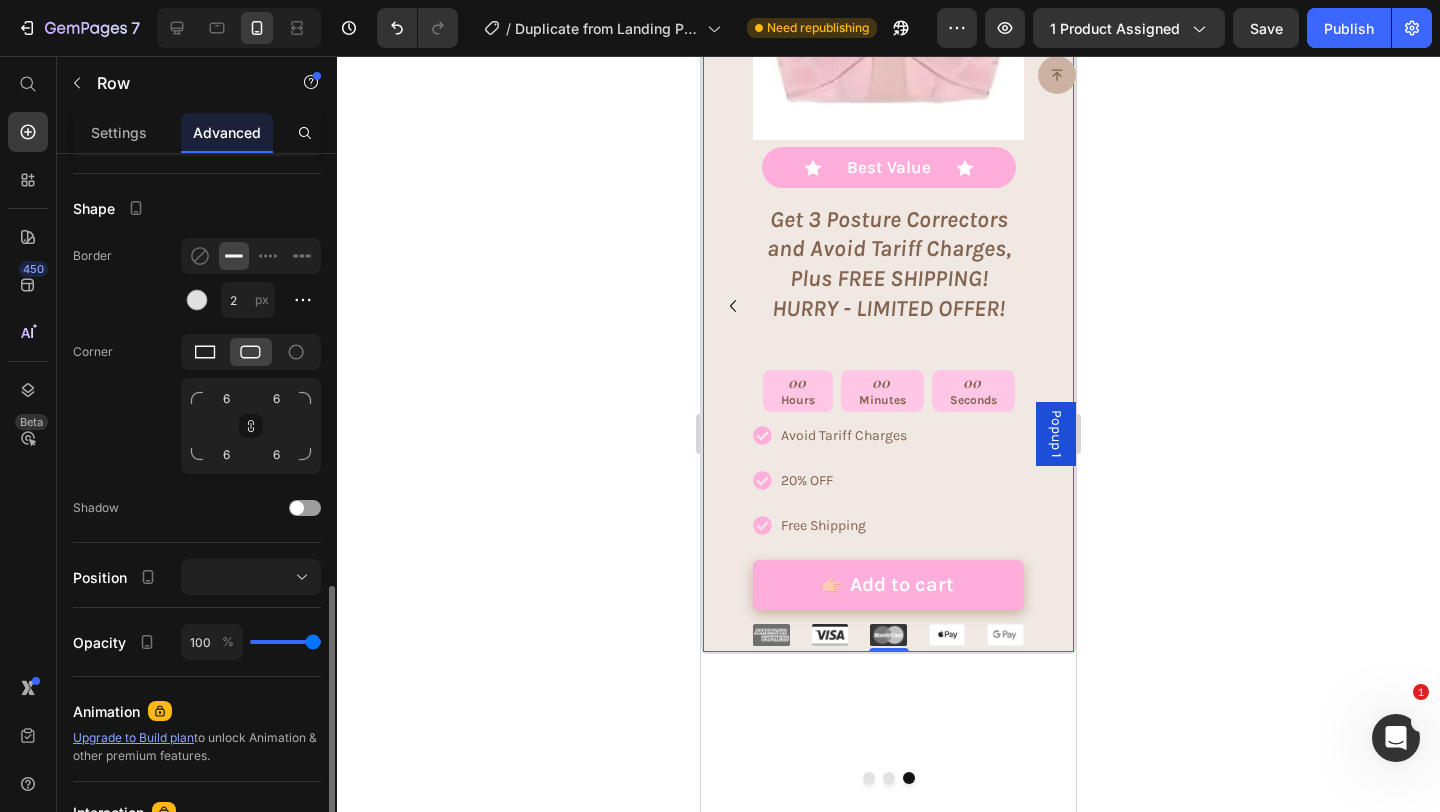 scroll, scrollTop: 401, scrollLeft: 0, axis: vertical 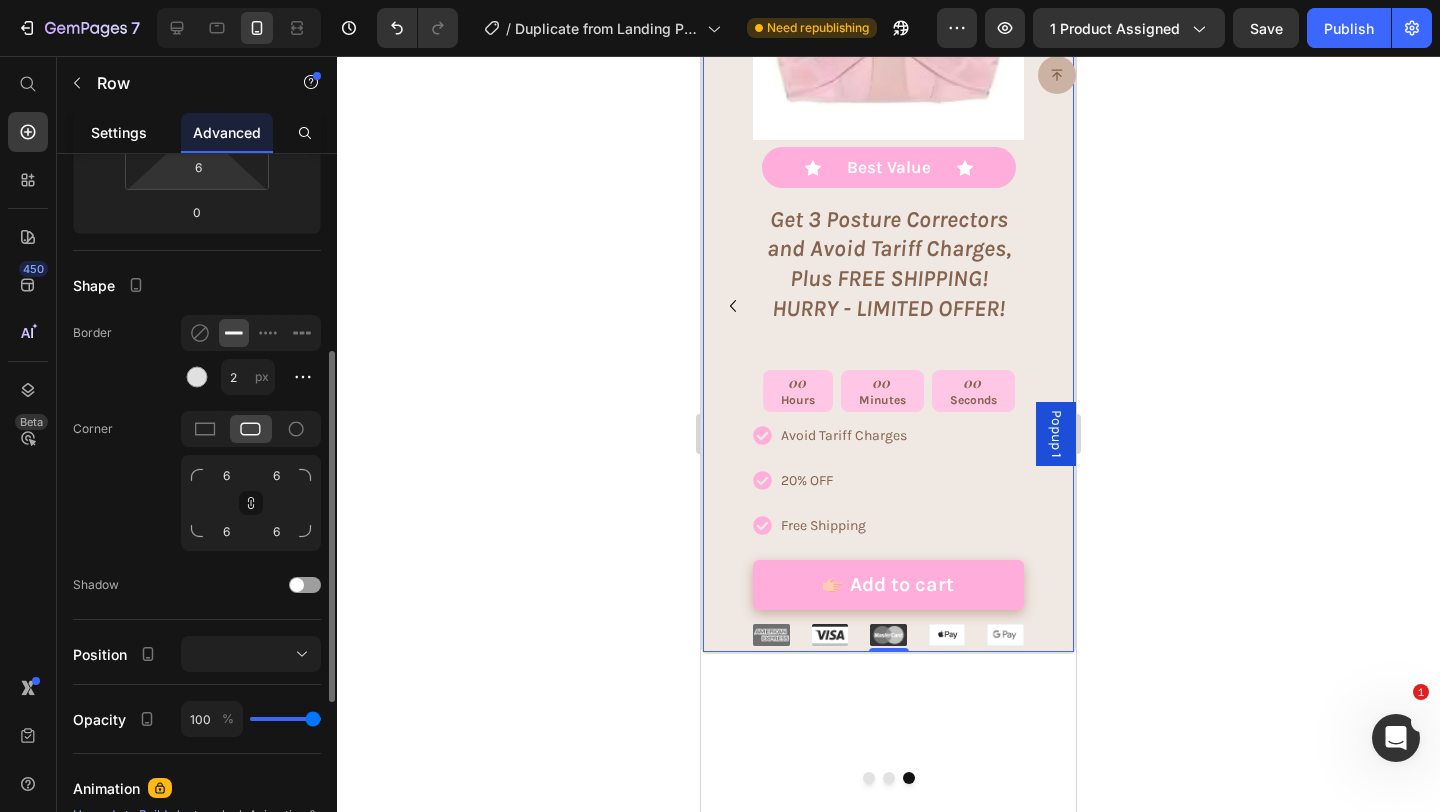 click on "Settings" 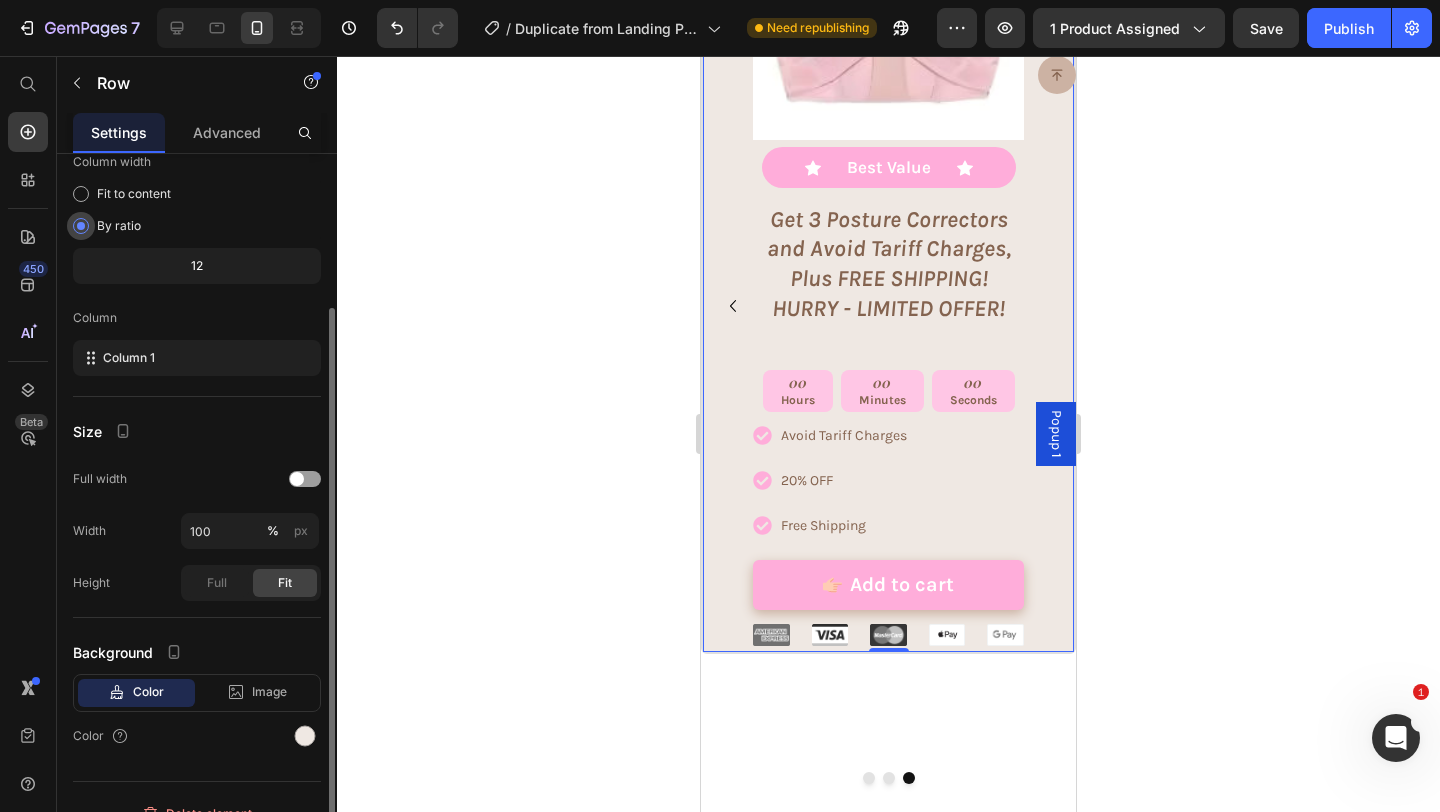 scroll, scrollTop: 153, scrollLeft: 0, axis: vertical 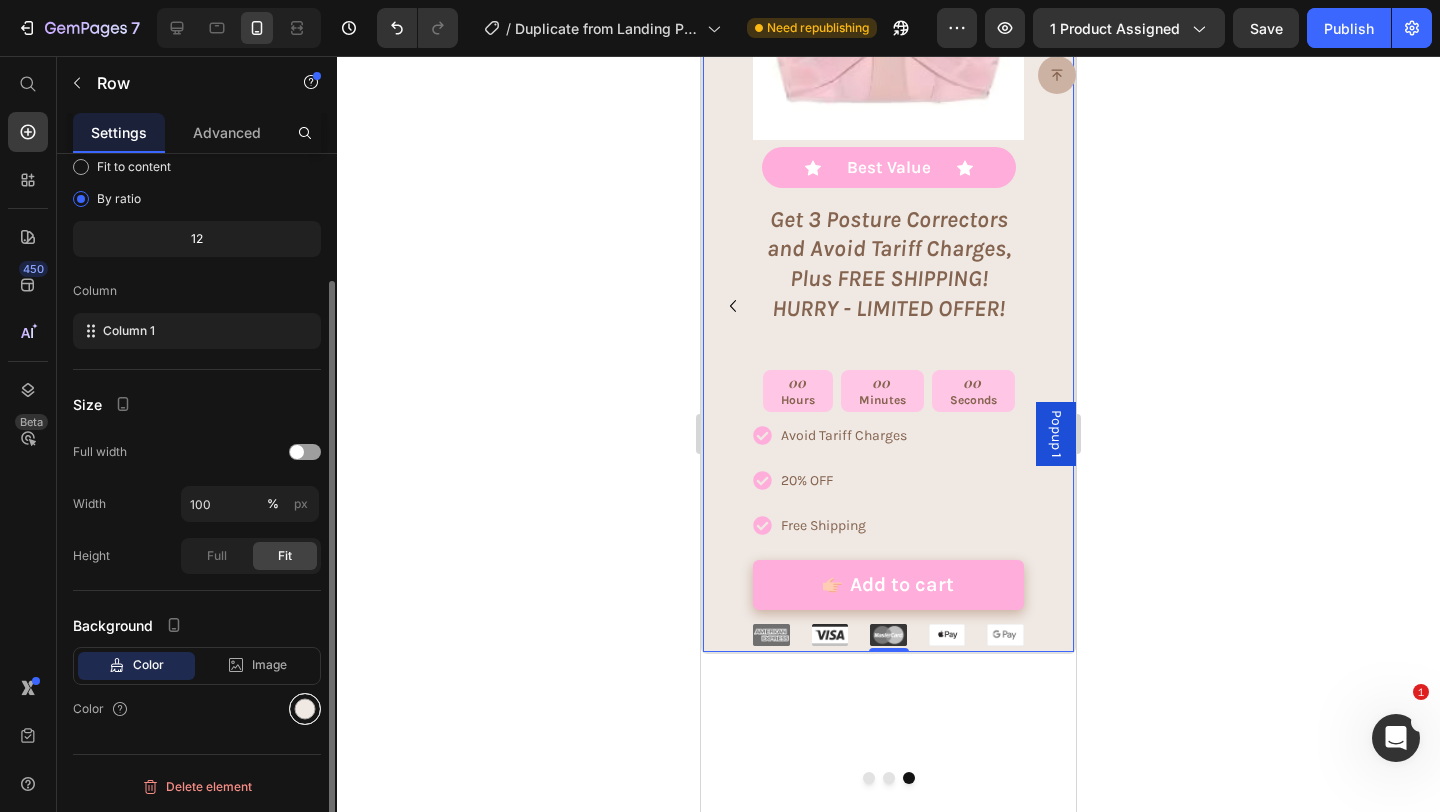 click at bounding box center (305, 709) 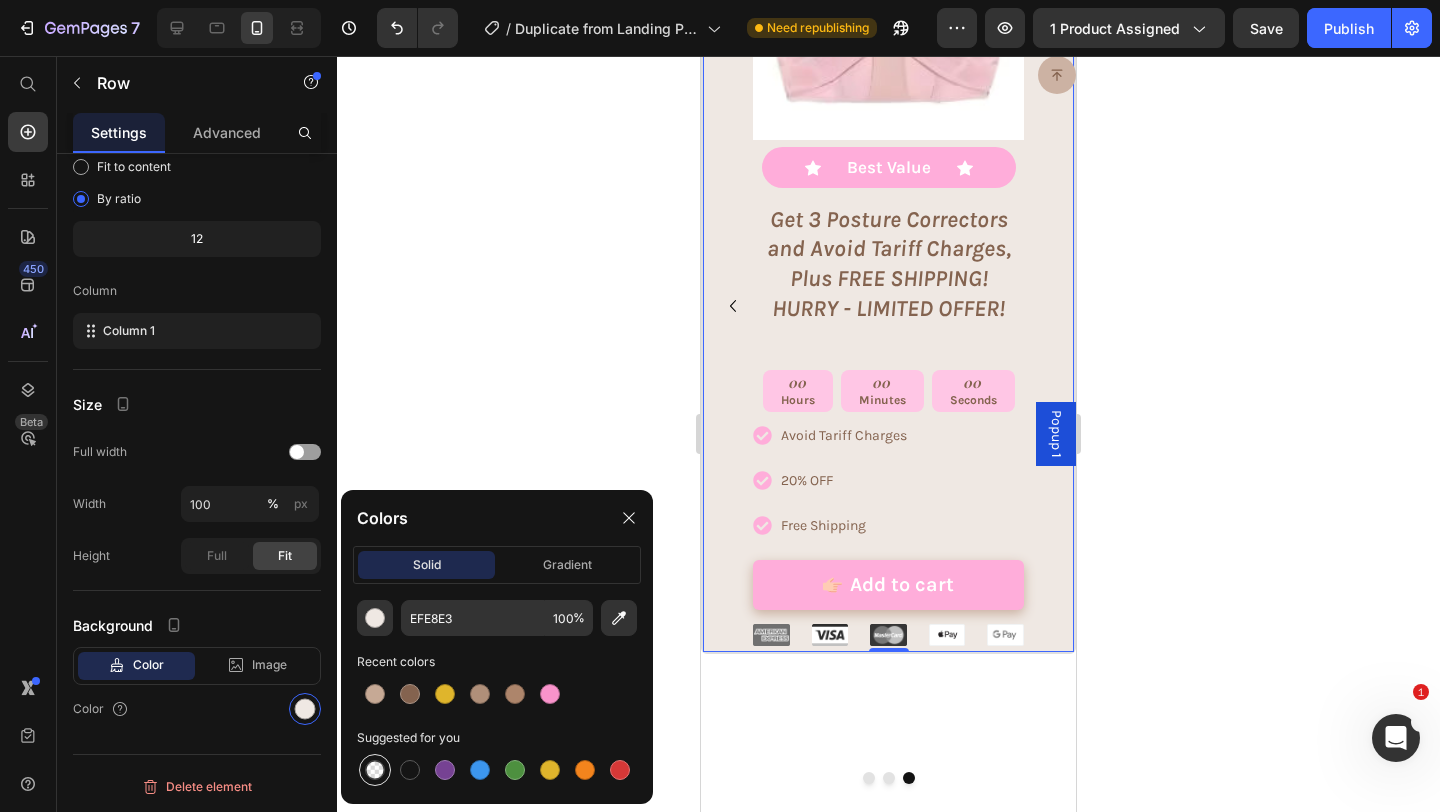 click at bounding box center [375, 770] 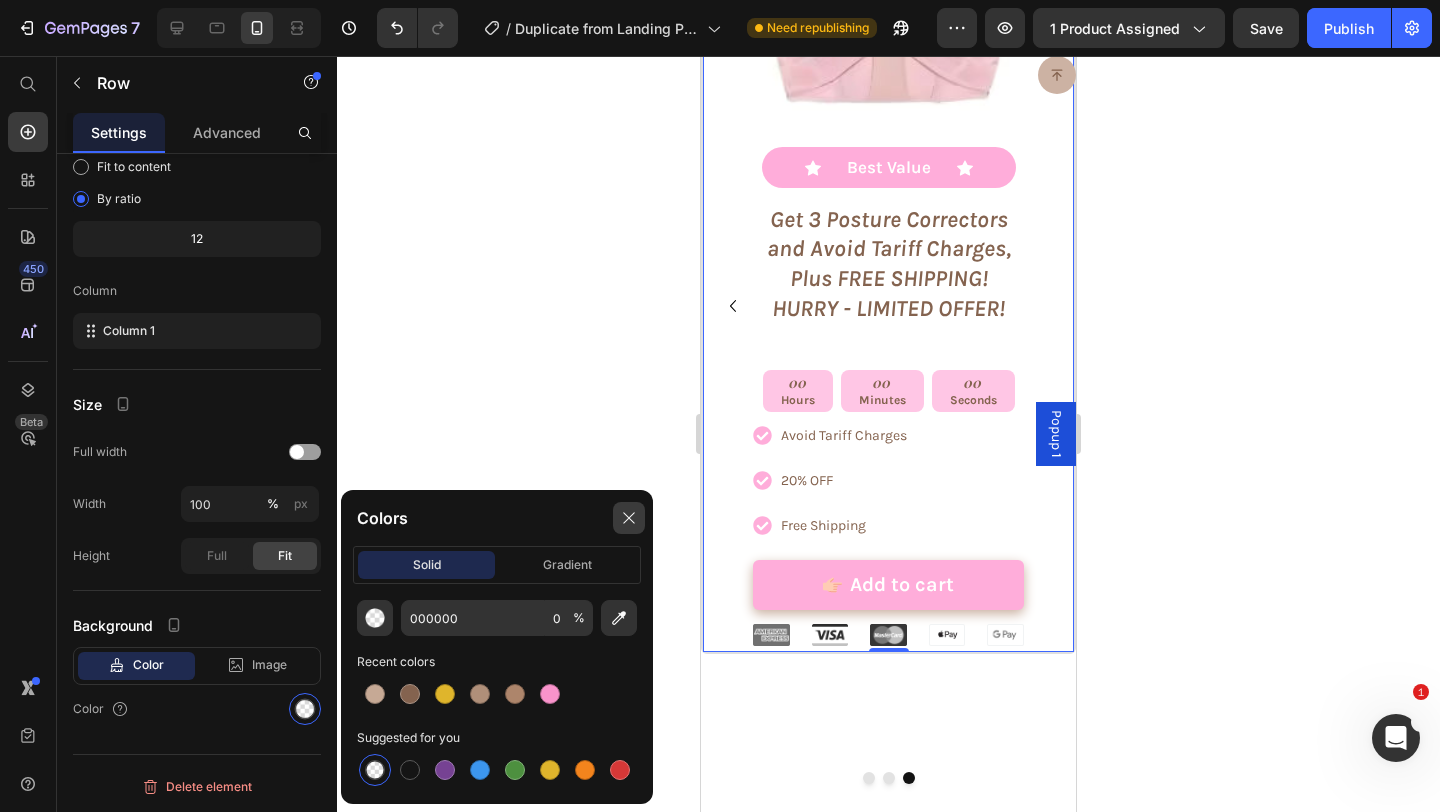click at bounding box center [629, 518] 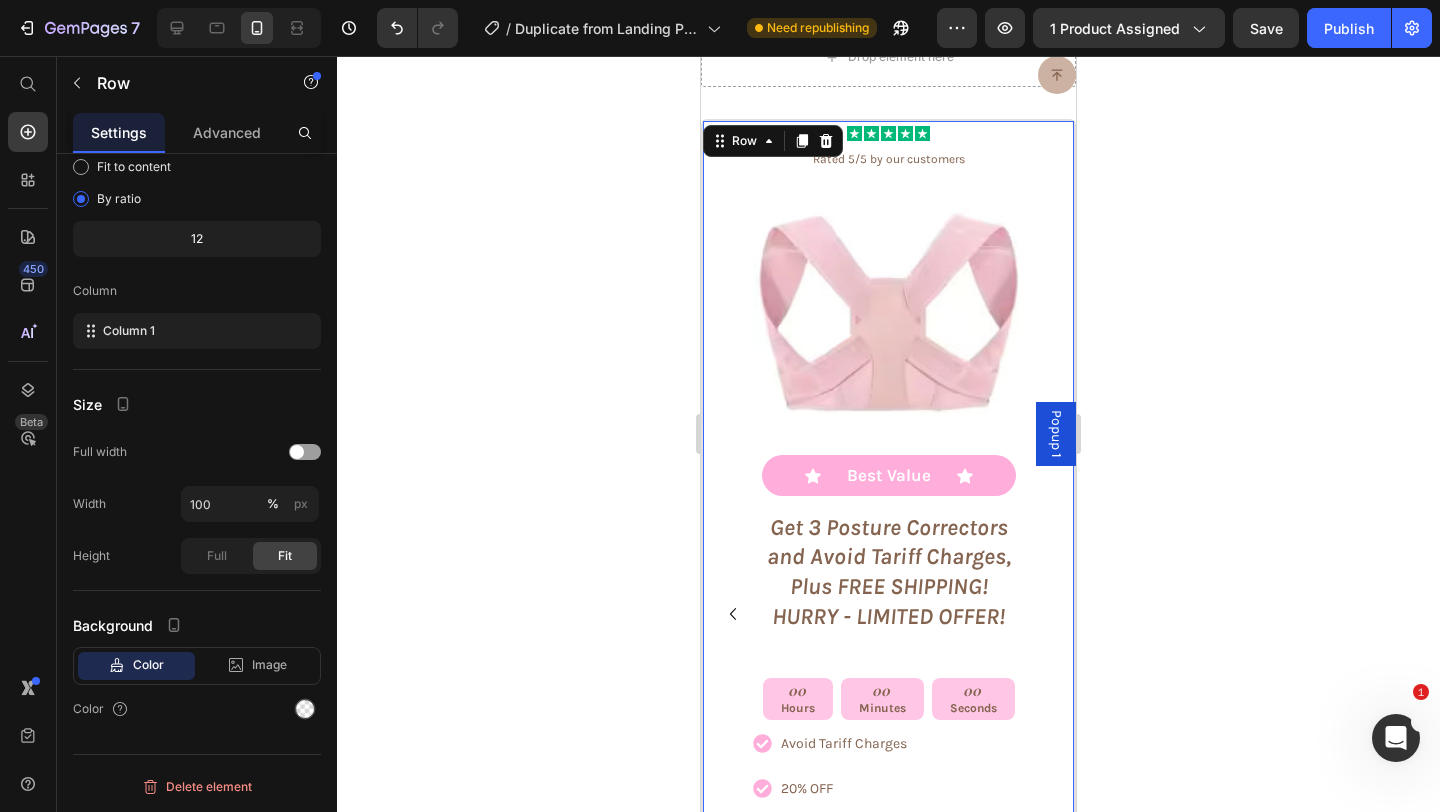 scroll, scrollTop: 9626, scrollLeft: 0, axis: vertical 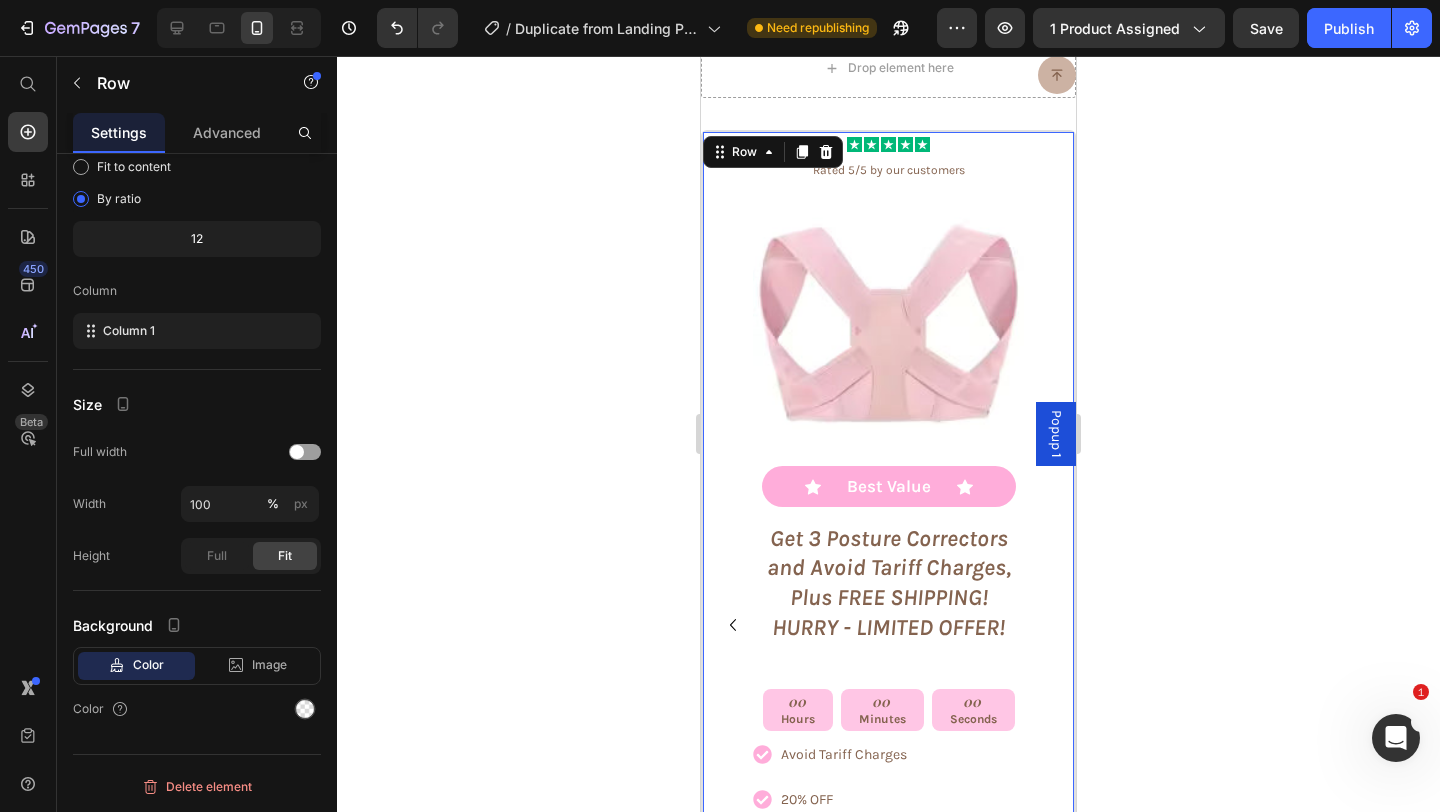 click on "Icon
Icon
Icon
Icon
Icon Icon List Rated 5/5 by our customers Text Block Product Images Icon Best Value   Text Block Icon Row Get 3 Posture Correctors and Avoid Tariff Charges, Plus FREE SHIPPING! HURRY - LIMITED OFFER!   Text Block 00 Hours 00 Minutes 00 Seconds Countdown Timer Avoid Tariff Charges  20% OFF Free Shipping  Item List
Add to cart Add to Cart Row Image Image Image Image Image Row Product Row   0" at bounding box center (888, 551) 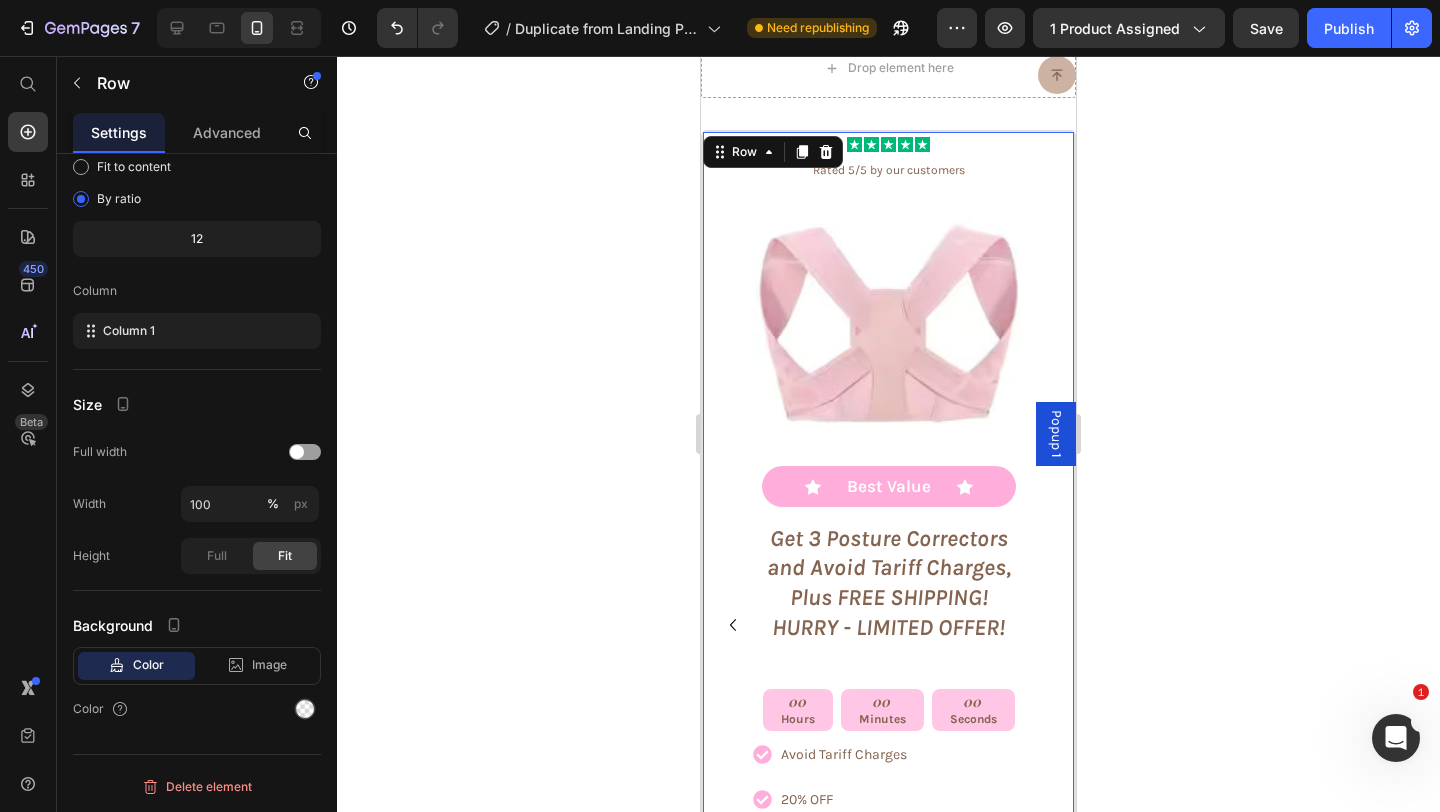 click 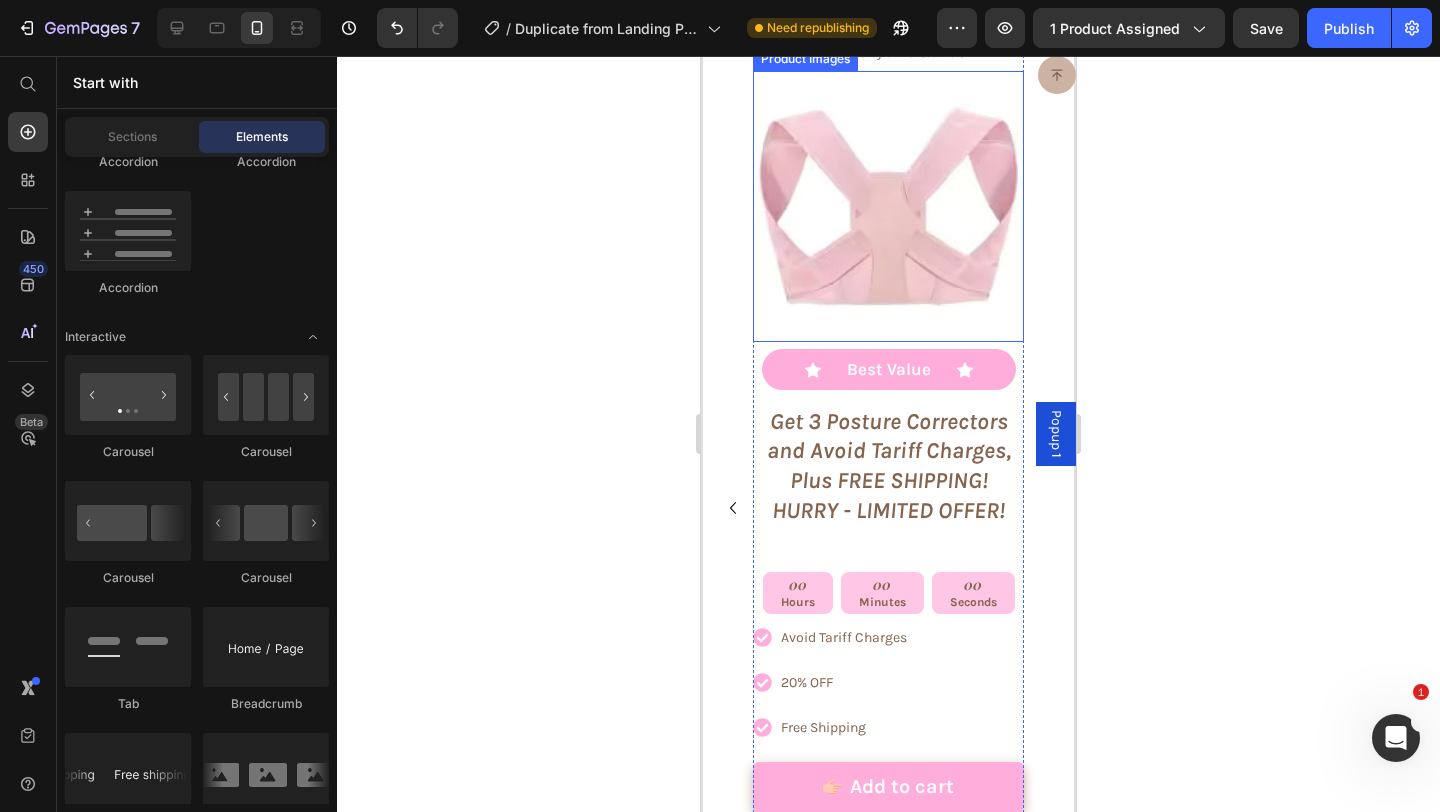 scroll, scrollTop: 9753, scrollLeft: 0, axis: vertical 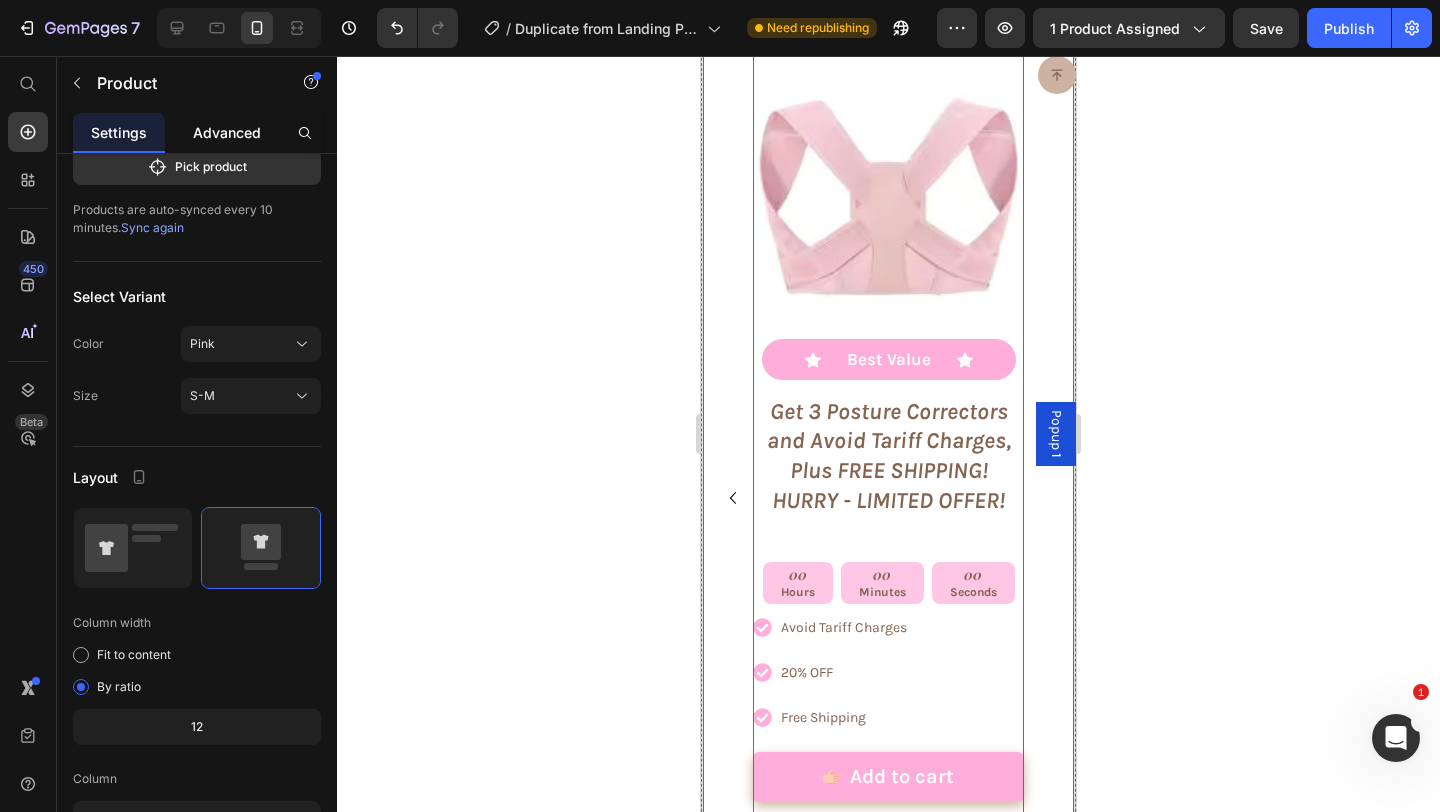 click on "Advanced" at bounding box center (227, 132) 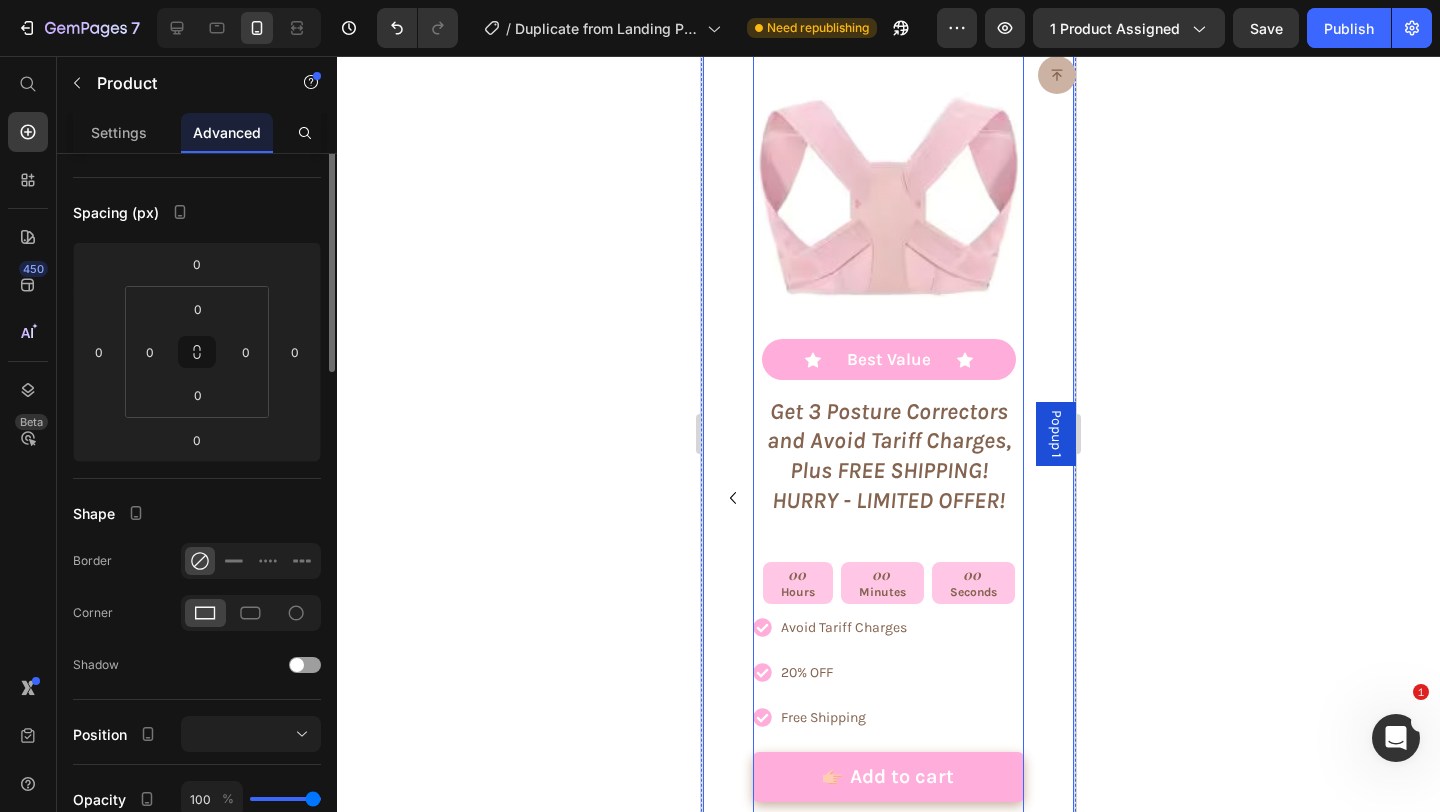 scroll, scrollTop: 0, scrollLeft: 0, axis: both 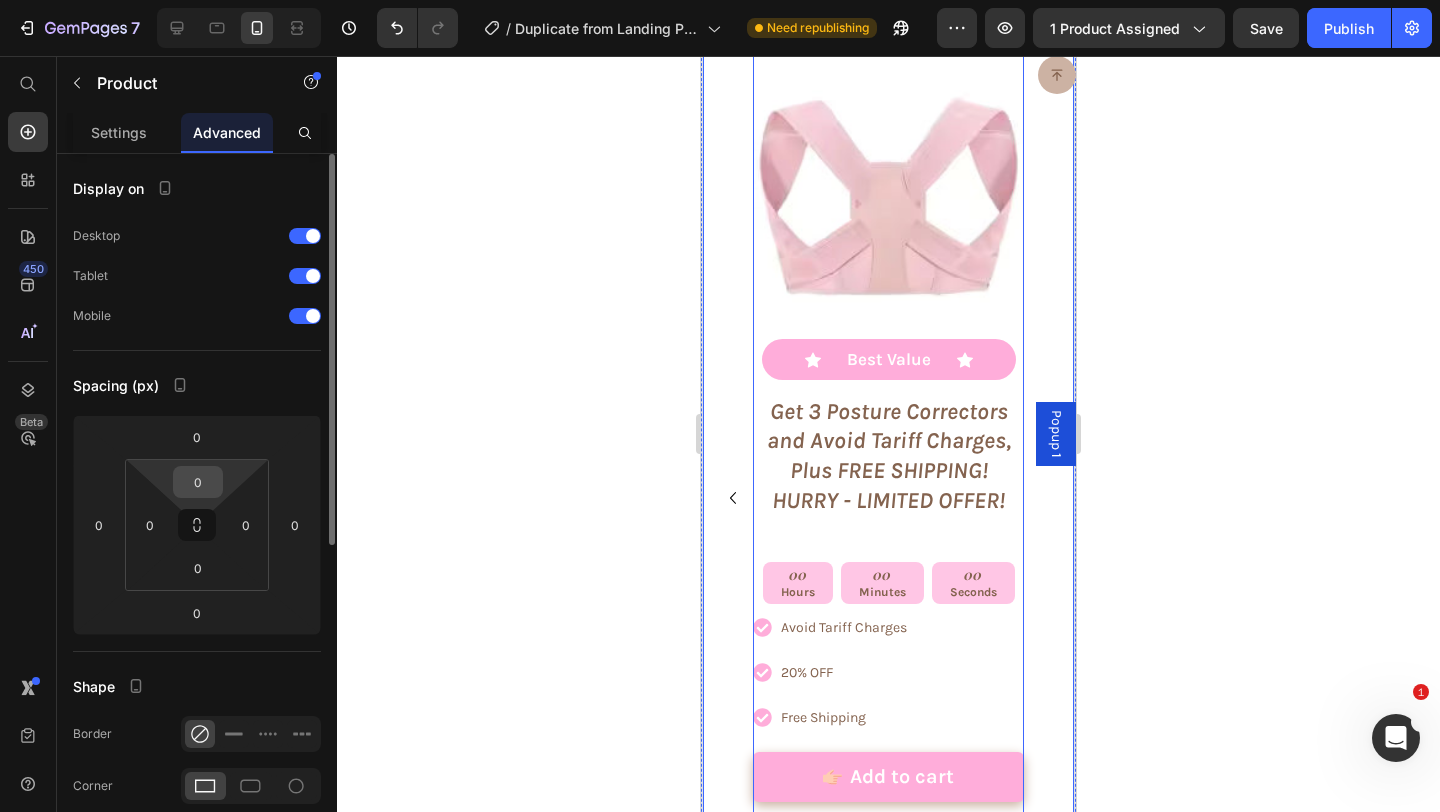 click on "0" at bounding box center (198, 482) 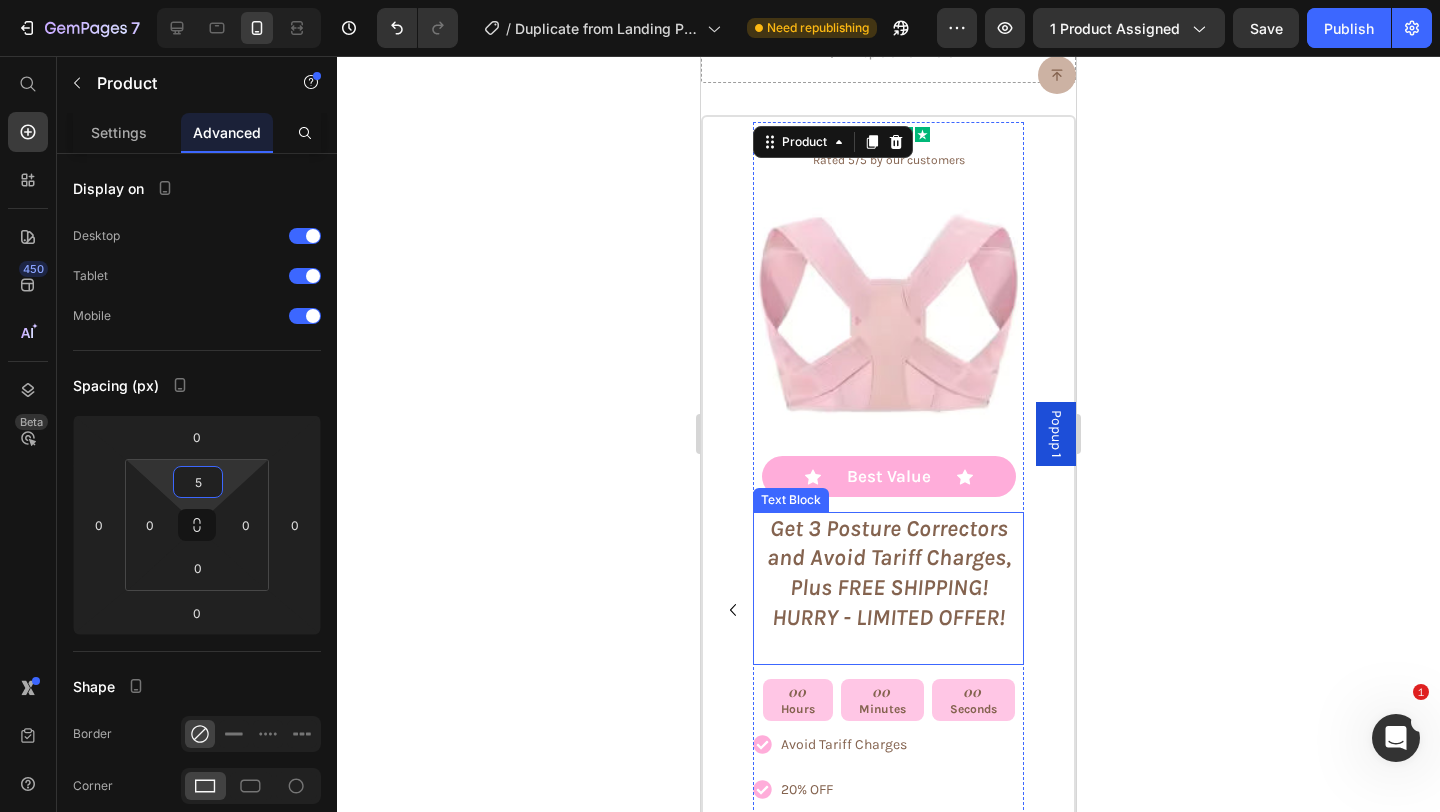 scroll, scrollTop: 9632, scrollLeft: 0, axis: vertical 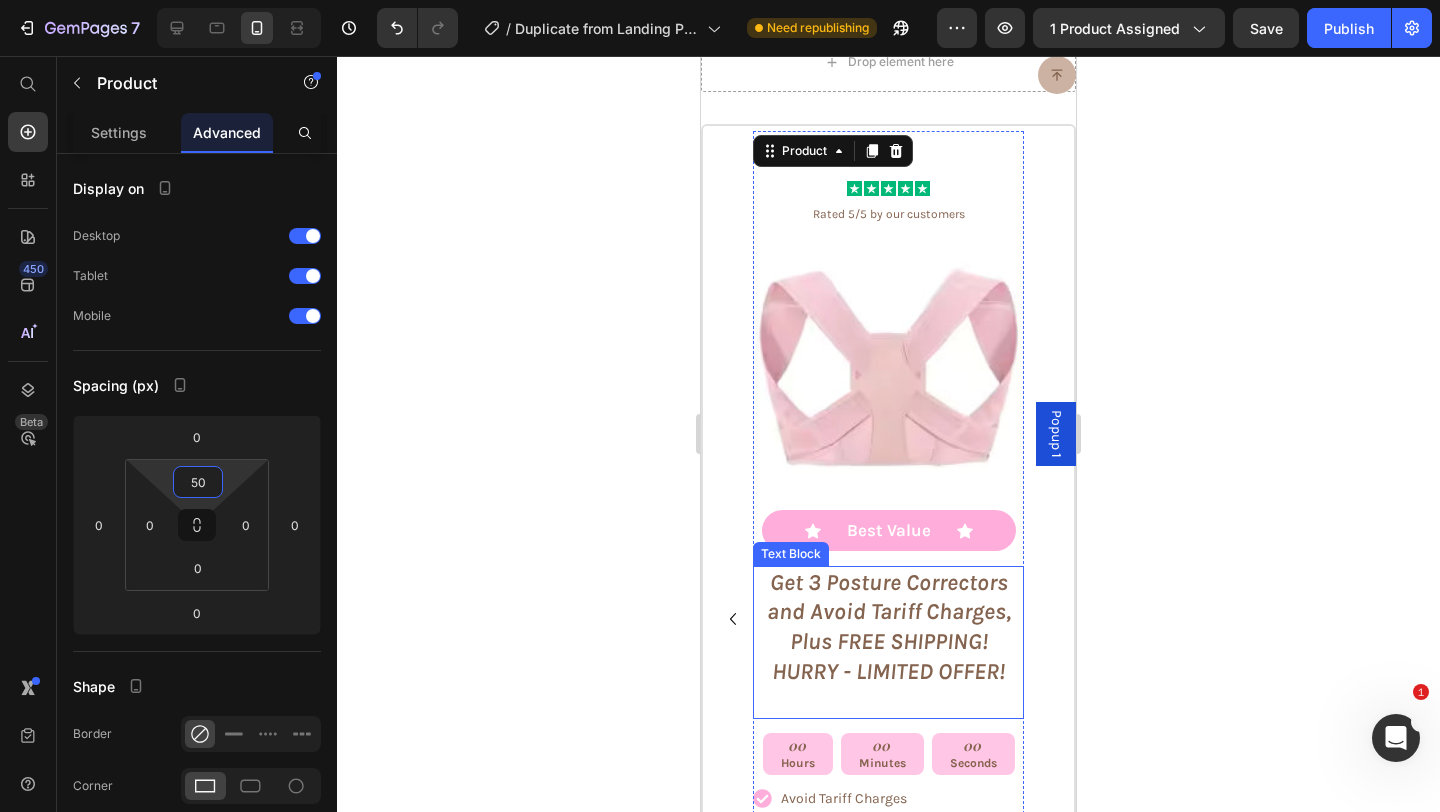 type on "5" 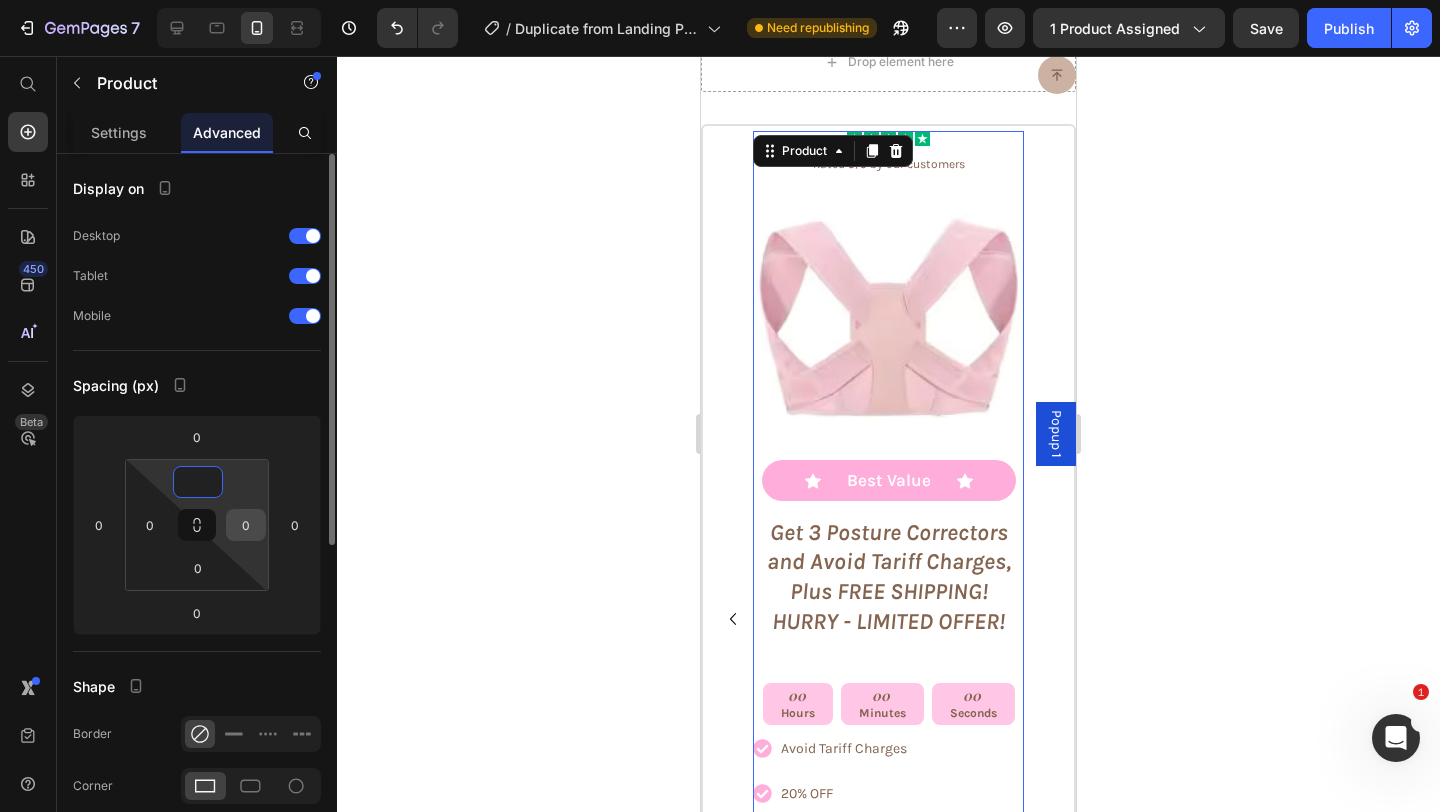 click on "0" at bounding box center [246, 525] 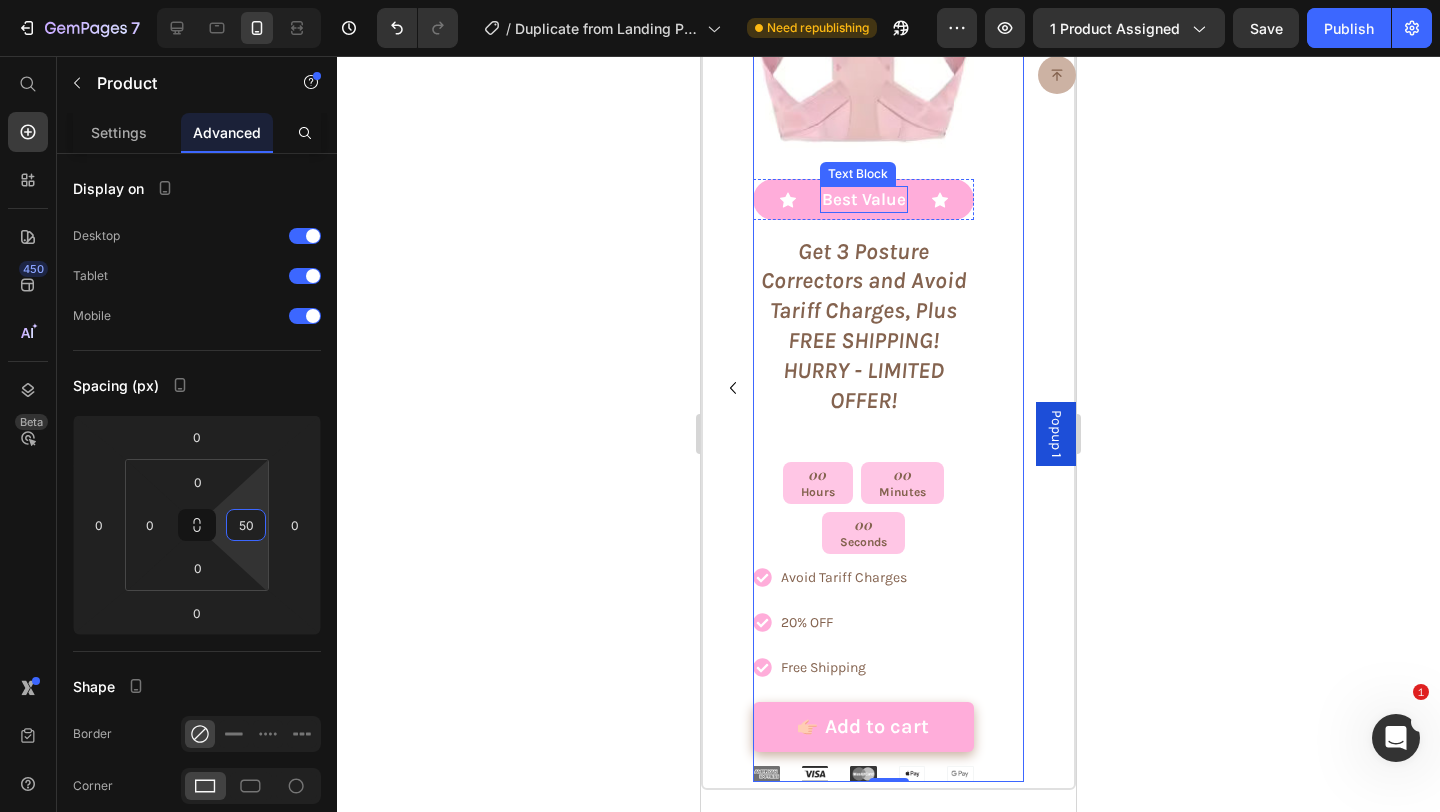 scroll, scrollTop: 9871, scrollLeft: 0, axis: vertical 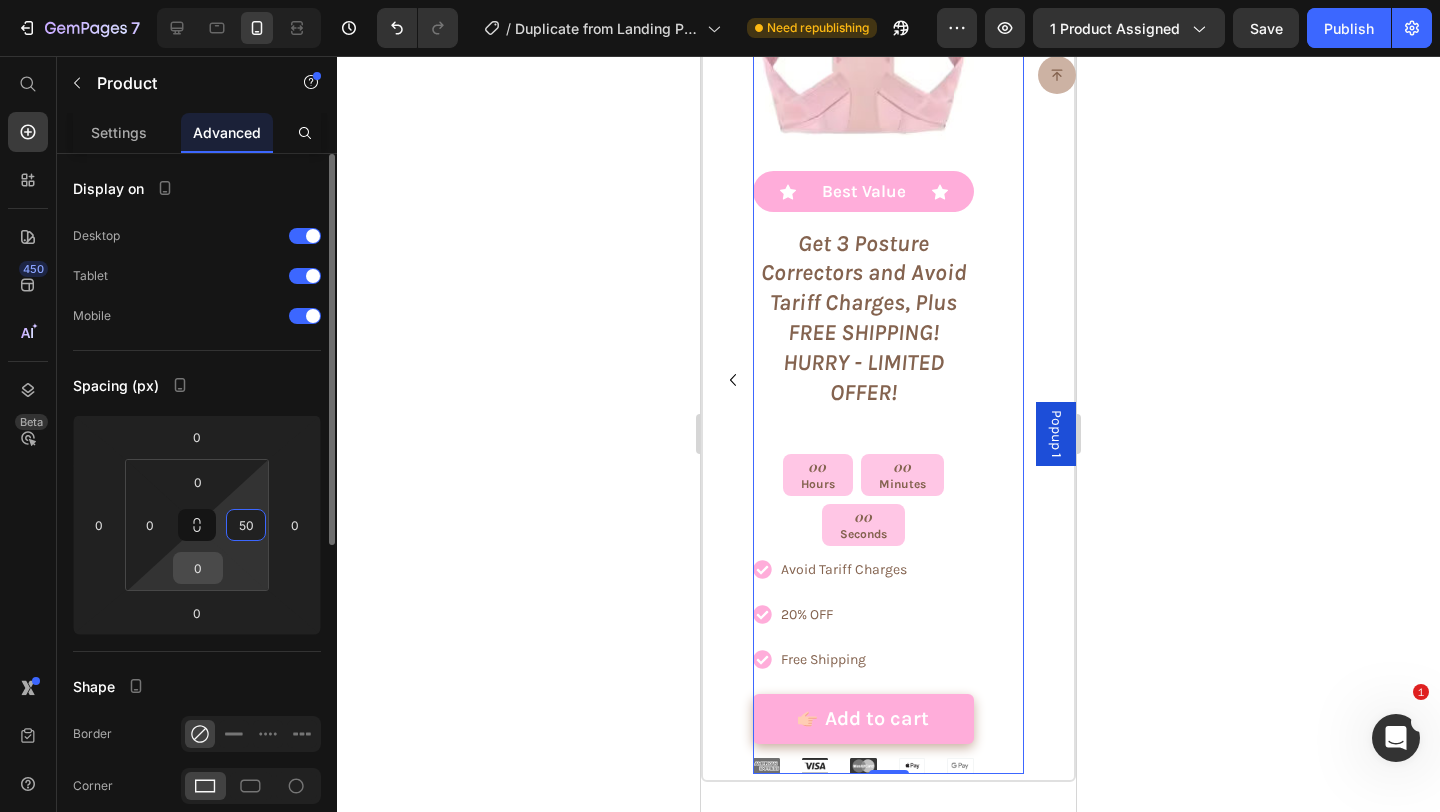type on "50" 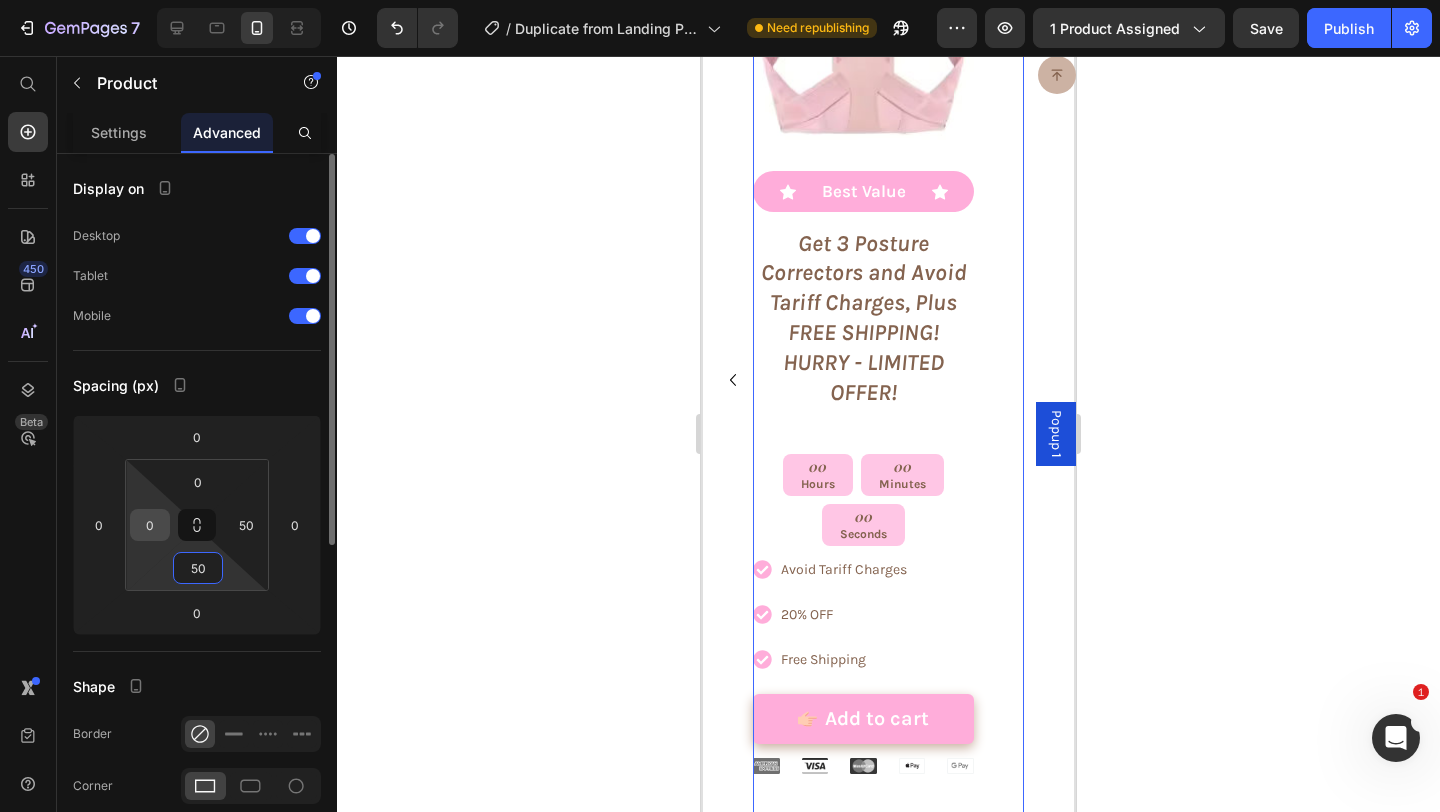 type on "50" 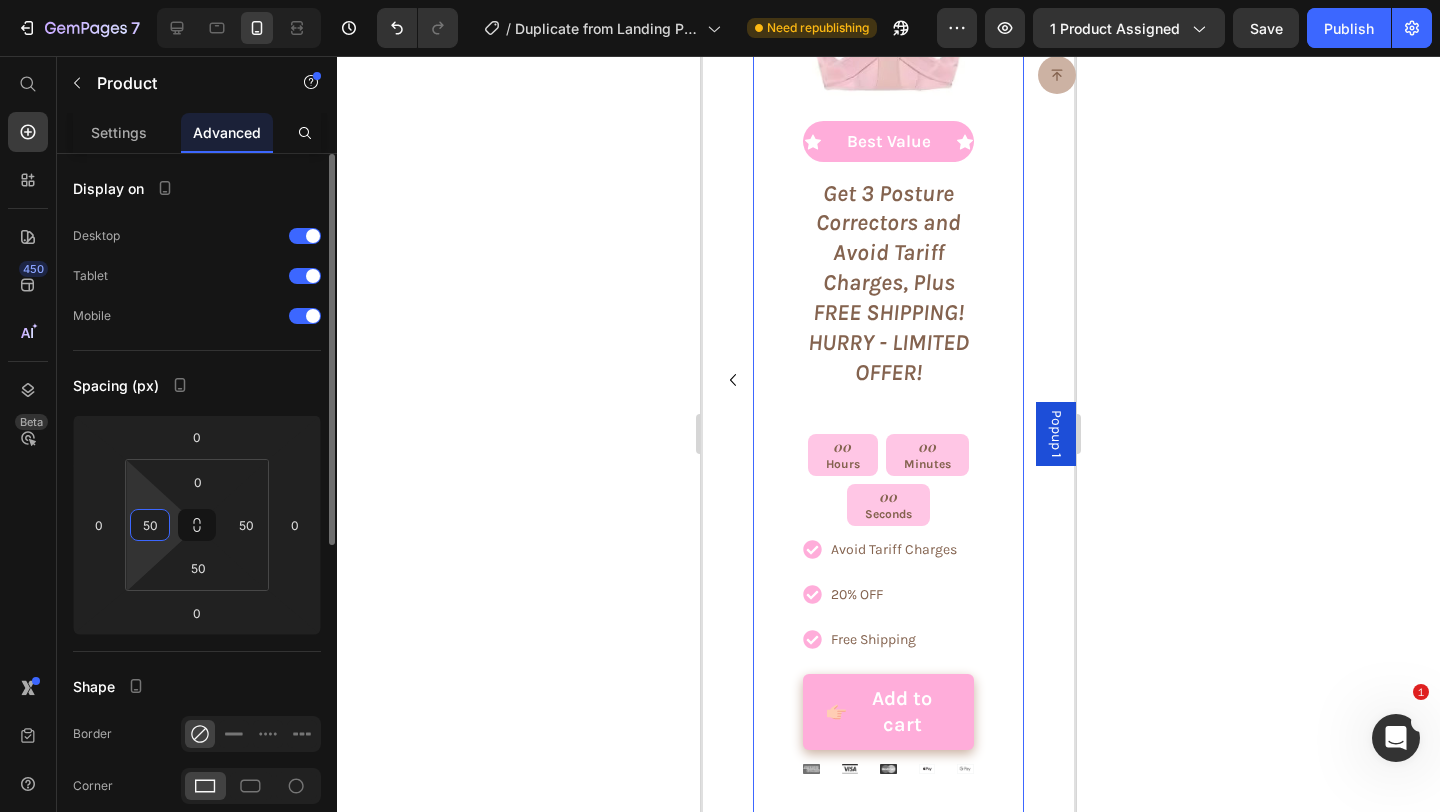 type on "5" 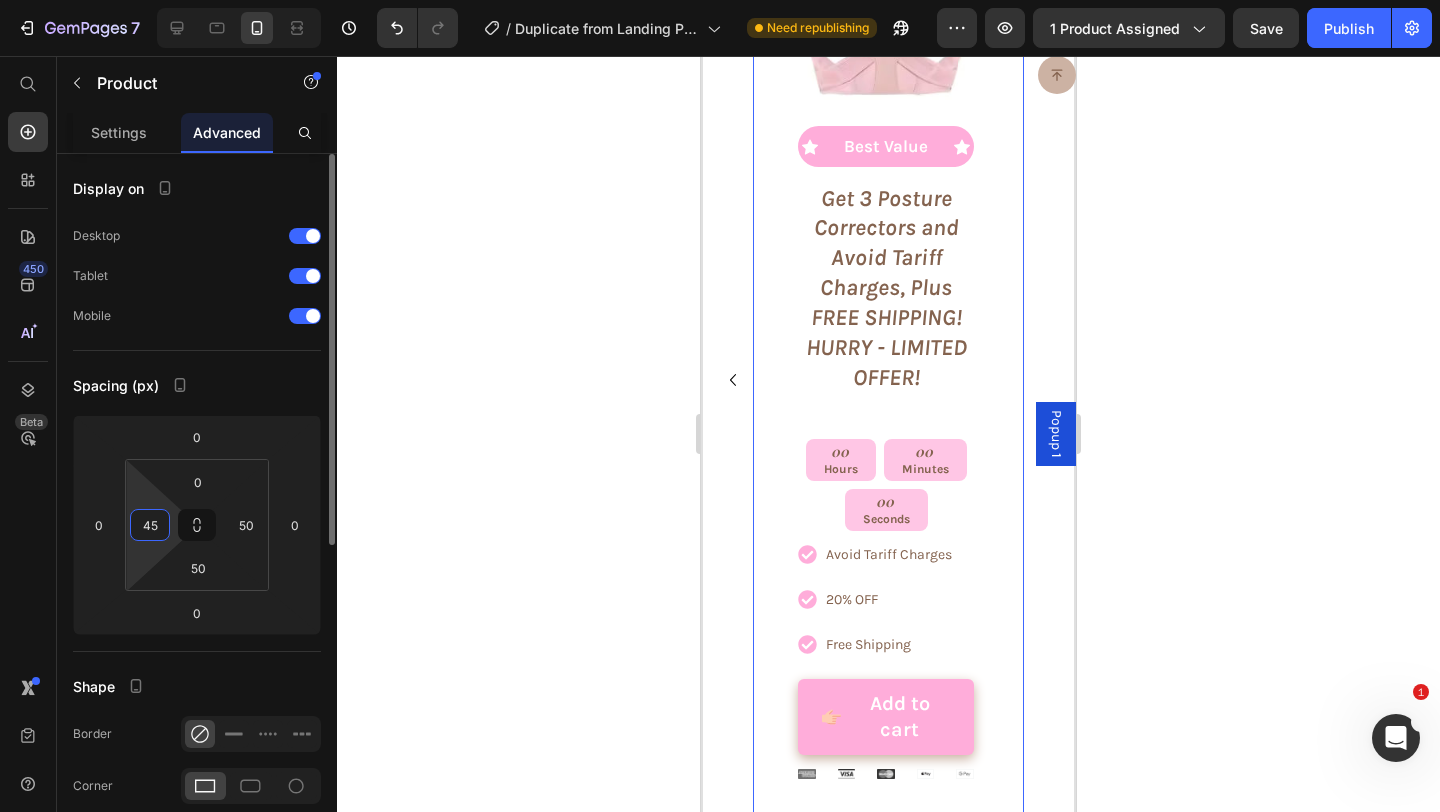 type on "4" 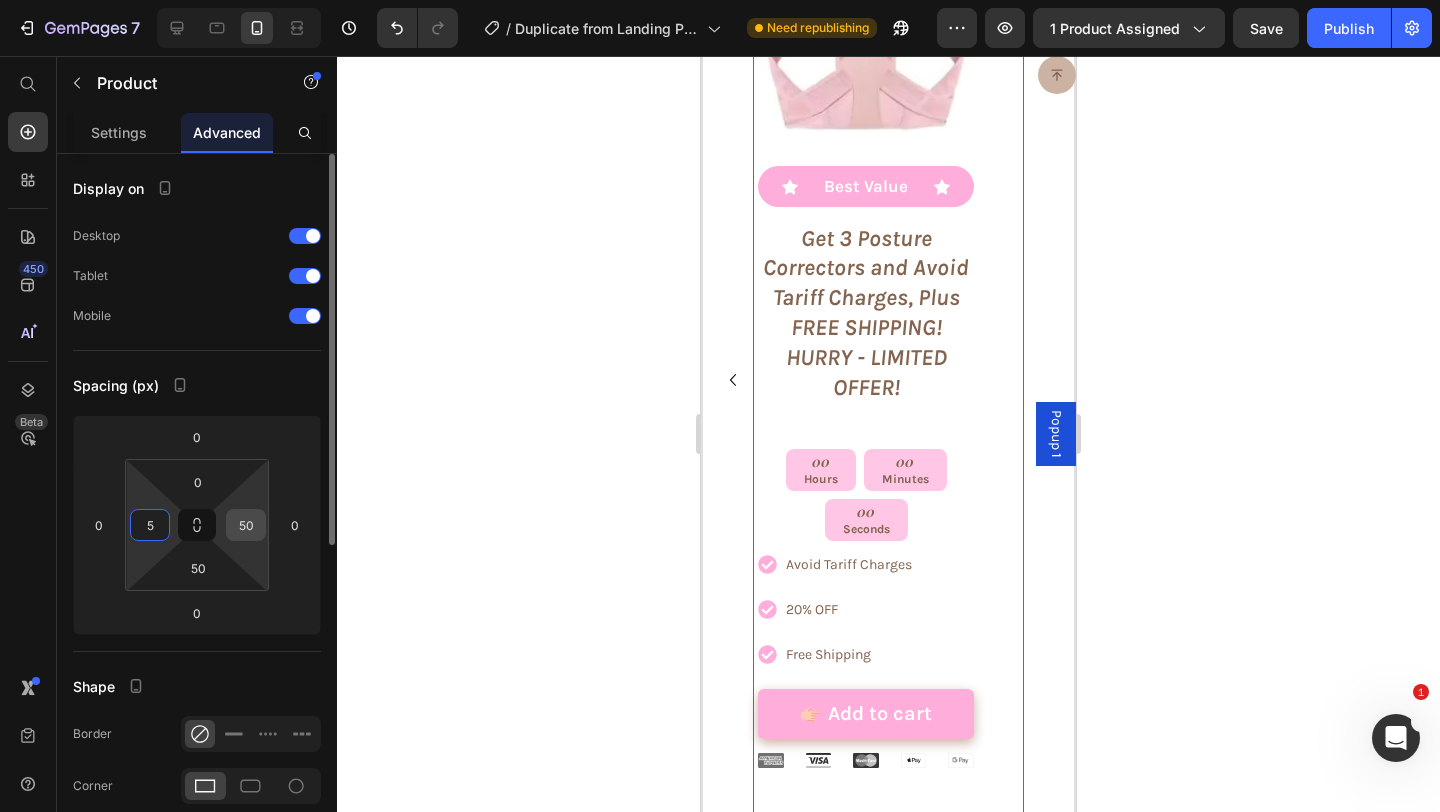 type on "5" 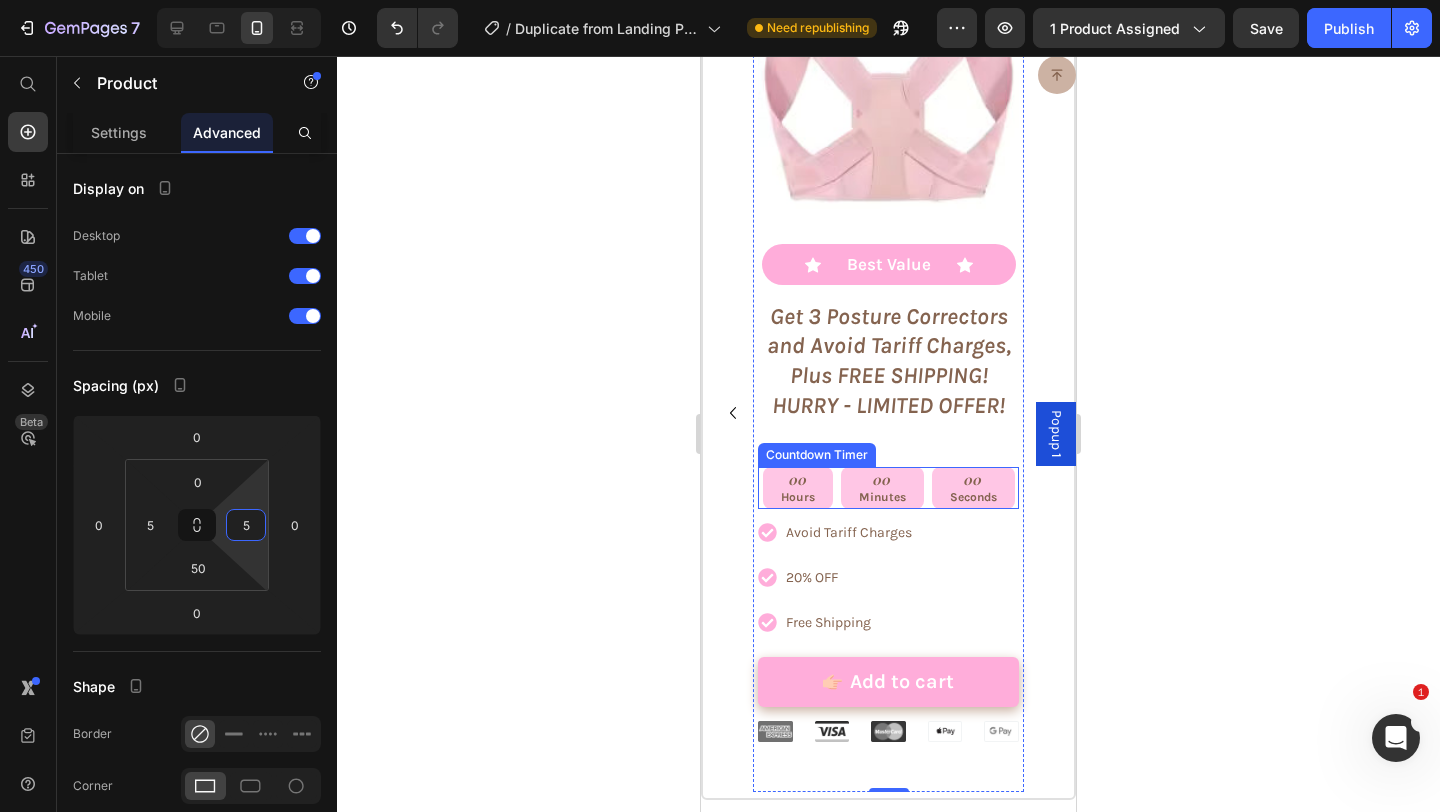 scroll, scrollTop: 9835, scrollLeft: 0, axis: vertical 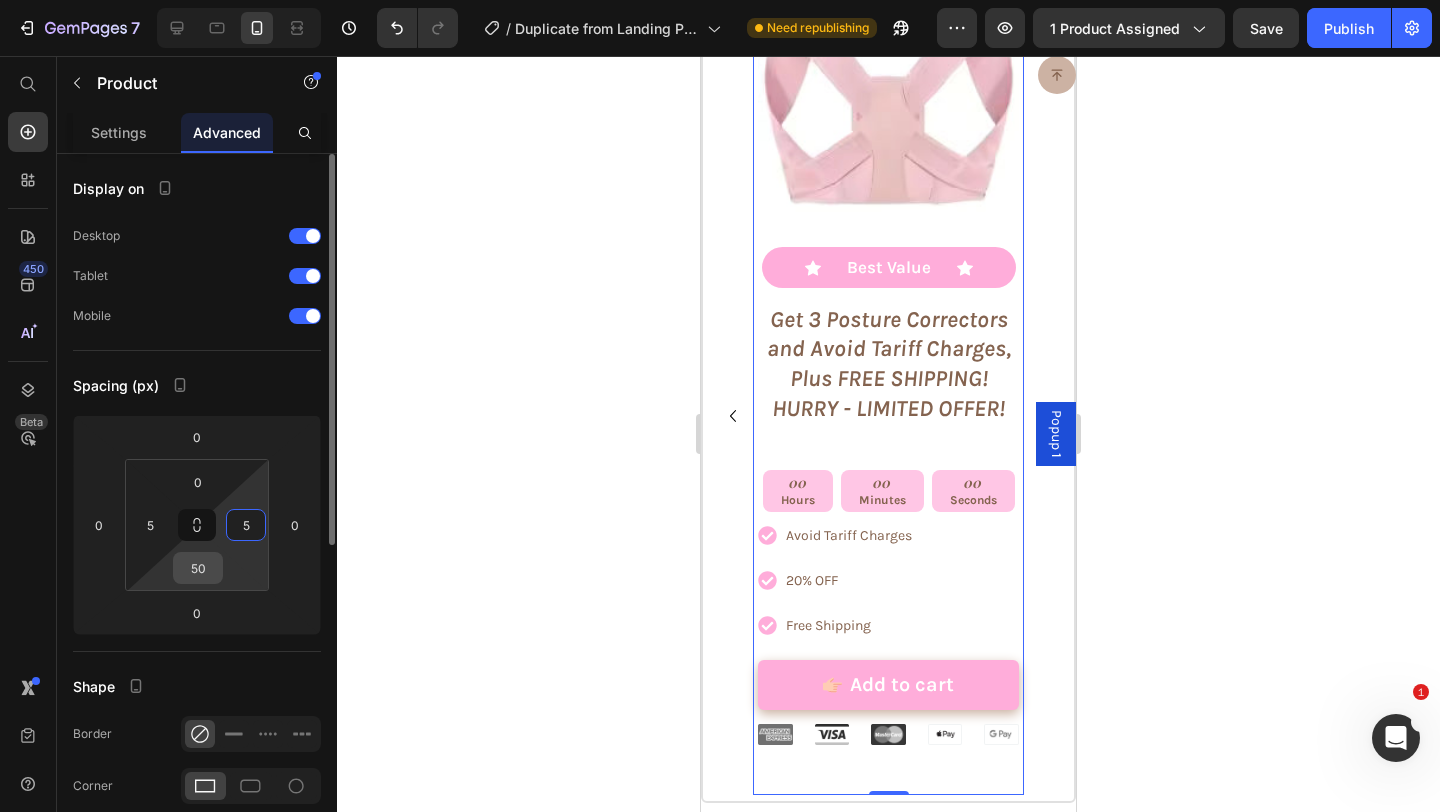 type on "5" 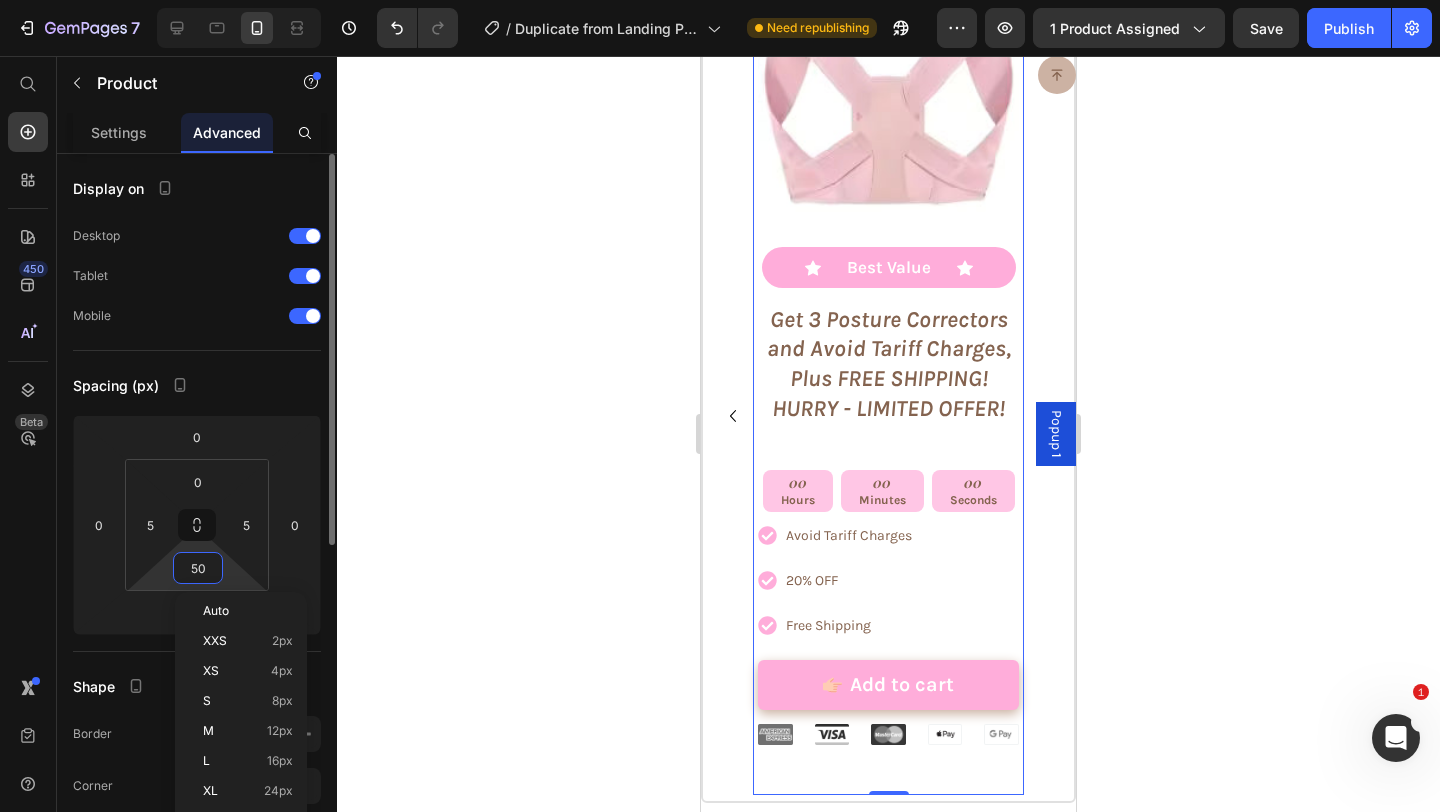 click on "50" at bounding box center [198, 568] 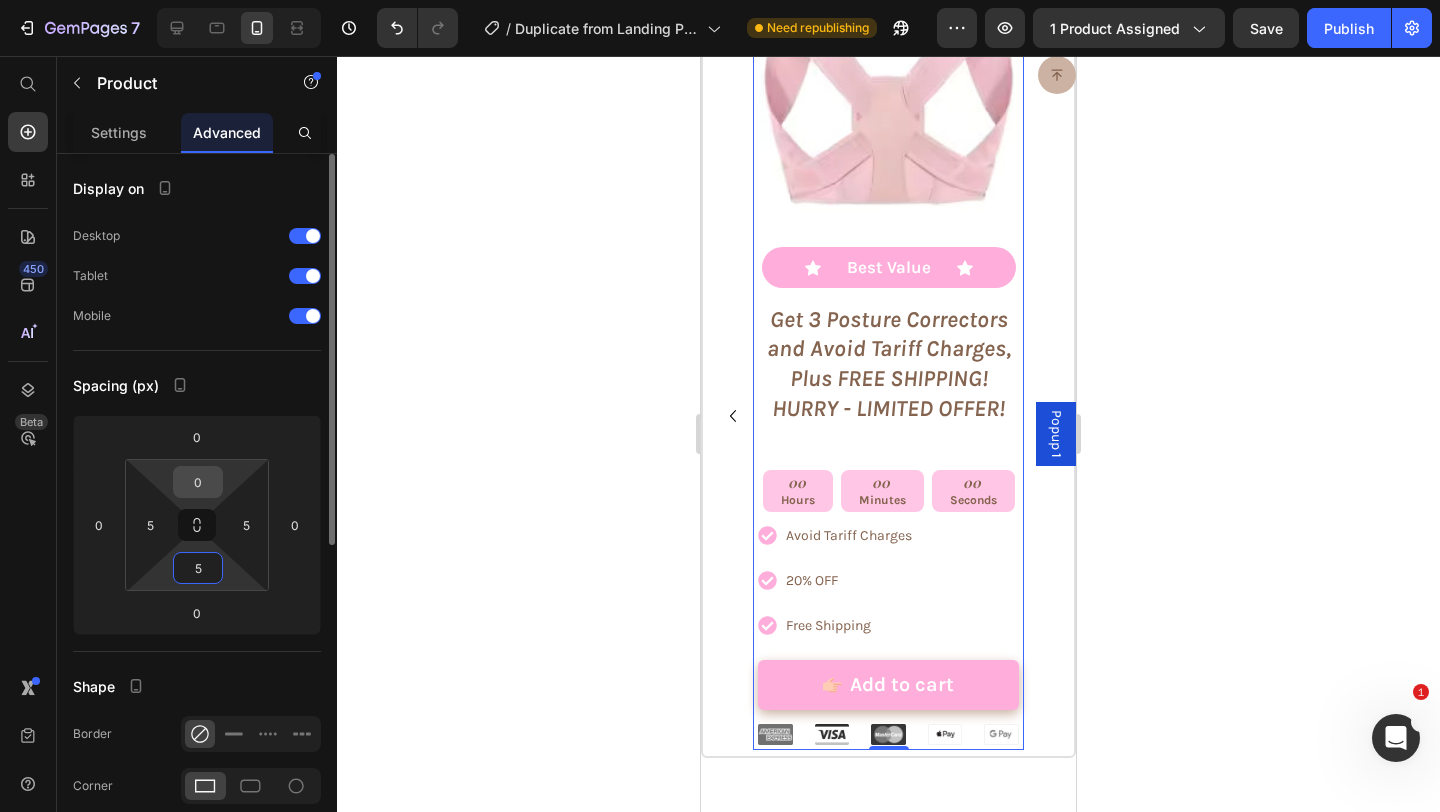 type on "5" 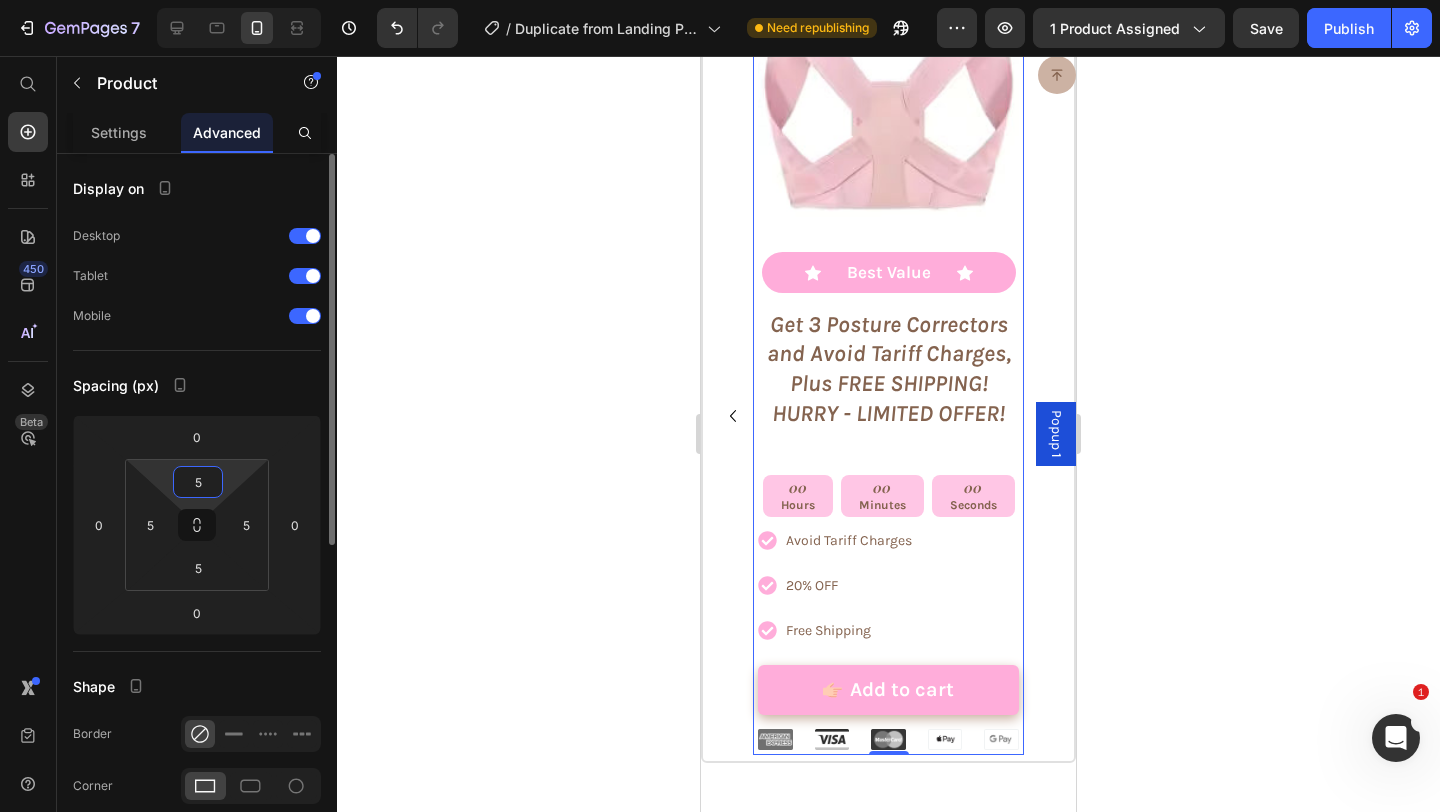 type on "5" 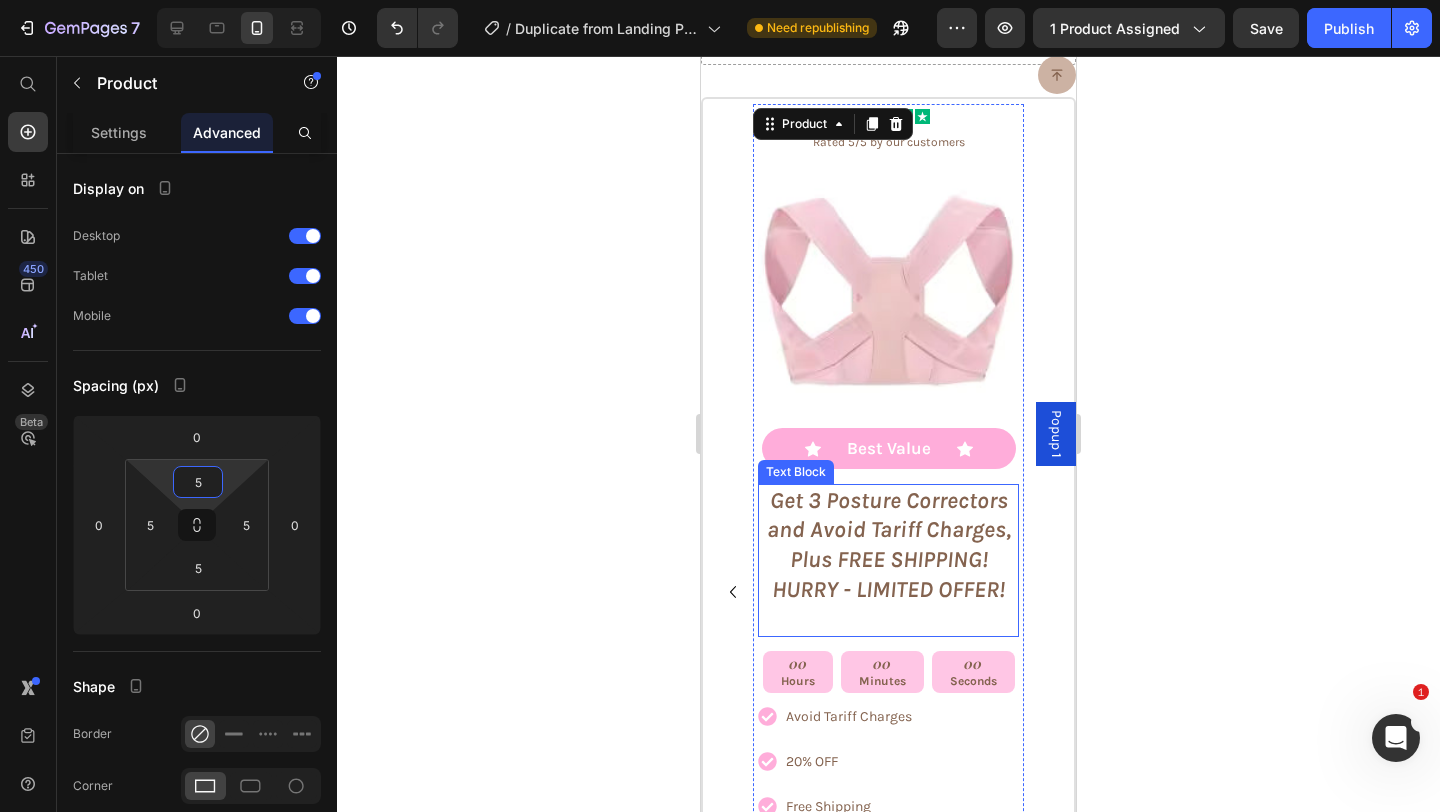 scroll, scrollTop: 9678, scrollLeft: 0, axis: vertical 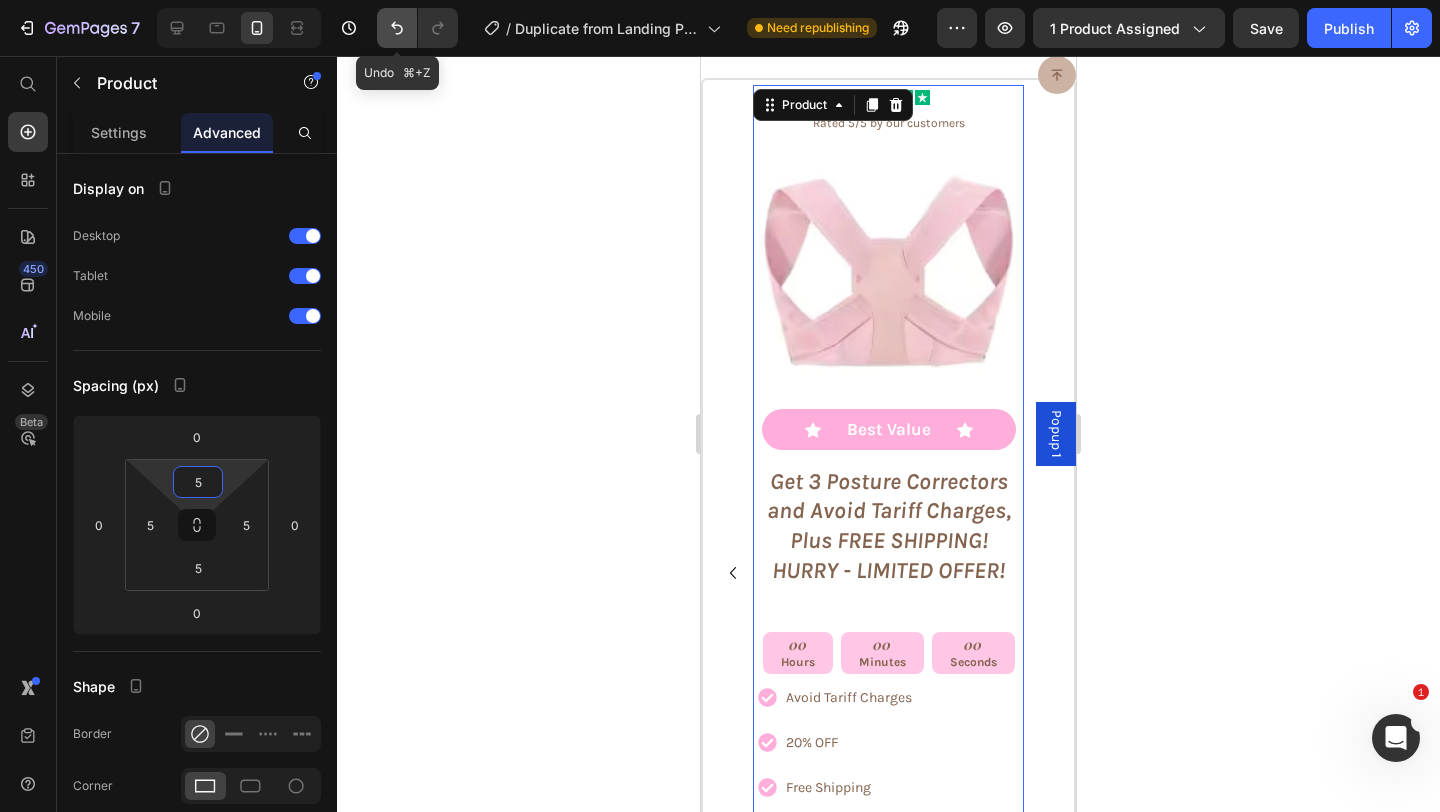 click 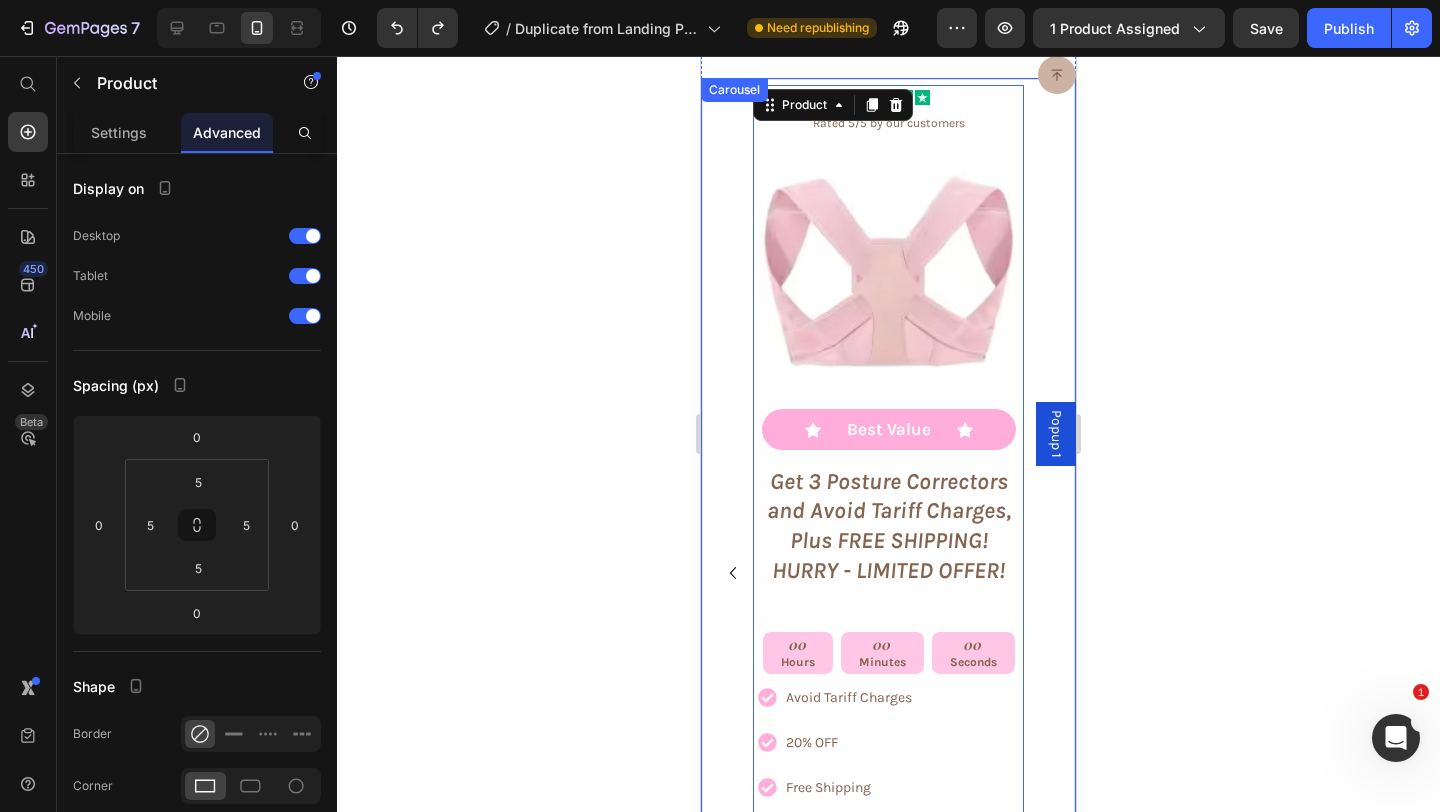 click 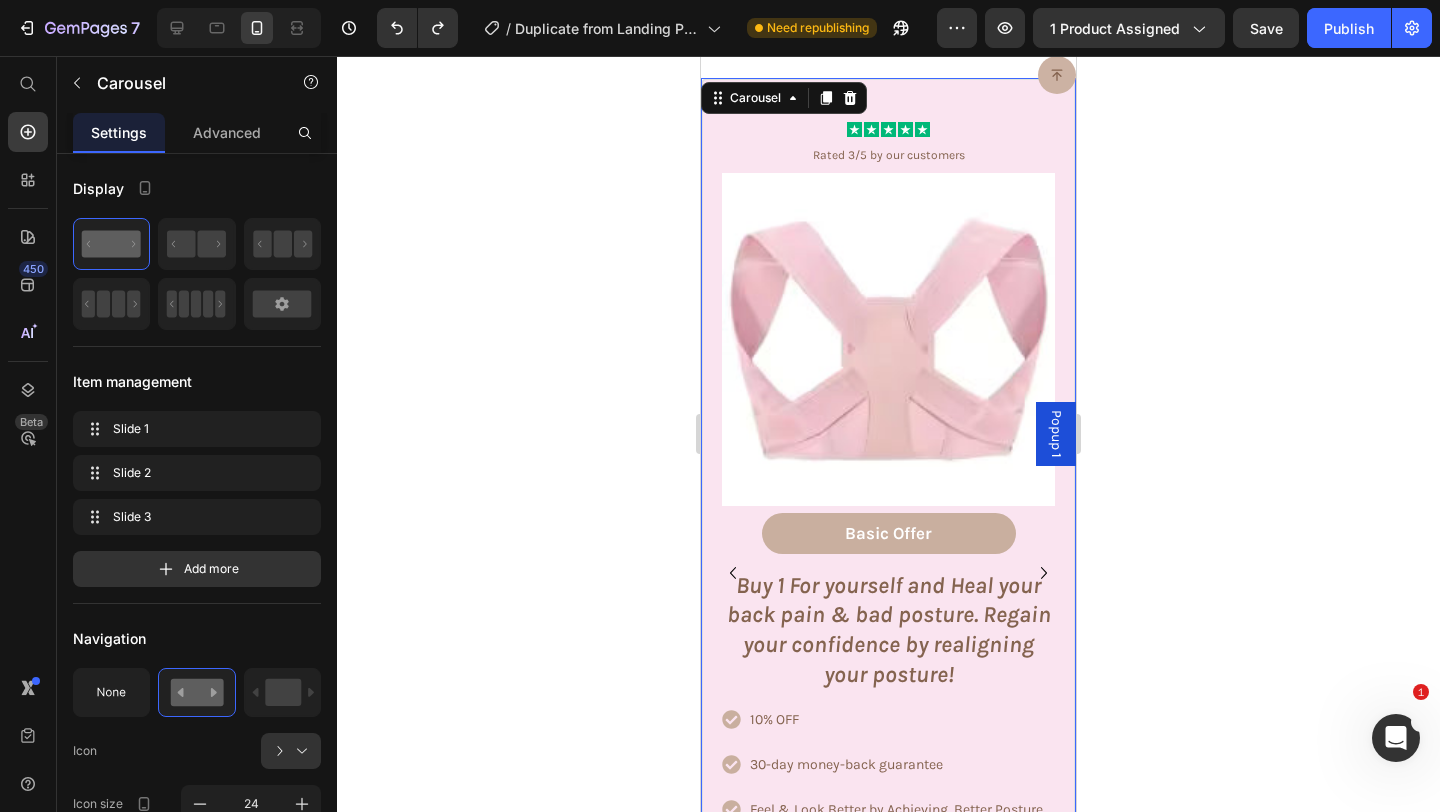 click 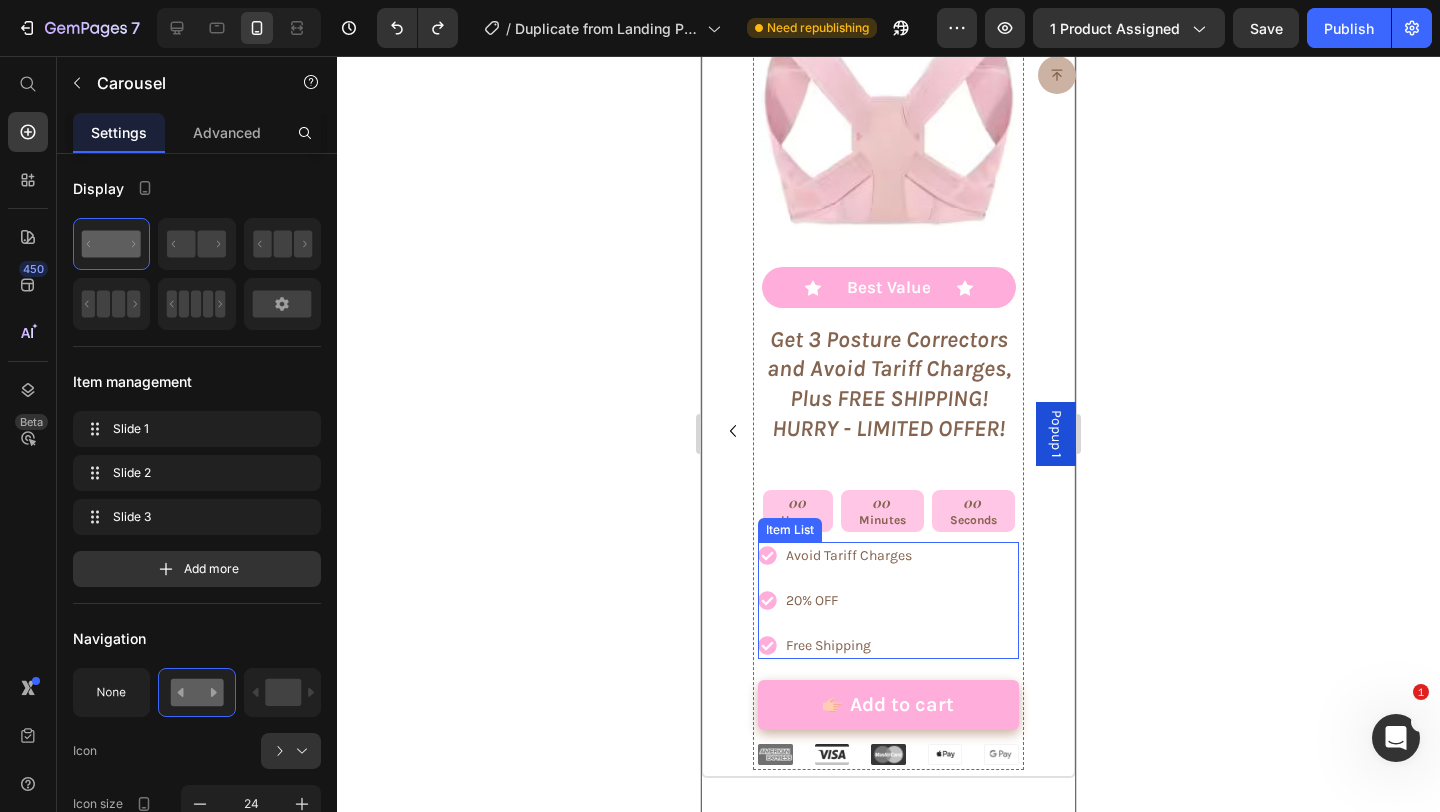 scroll, scrollTop: 9830, scrollLeft: 0, axis: vertical 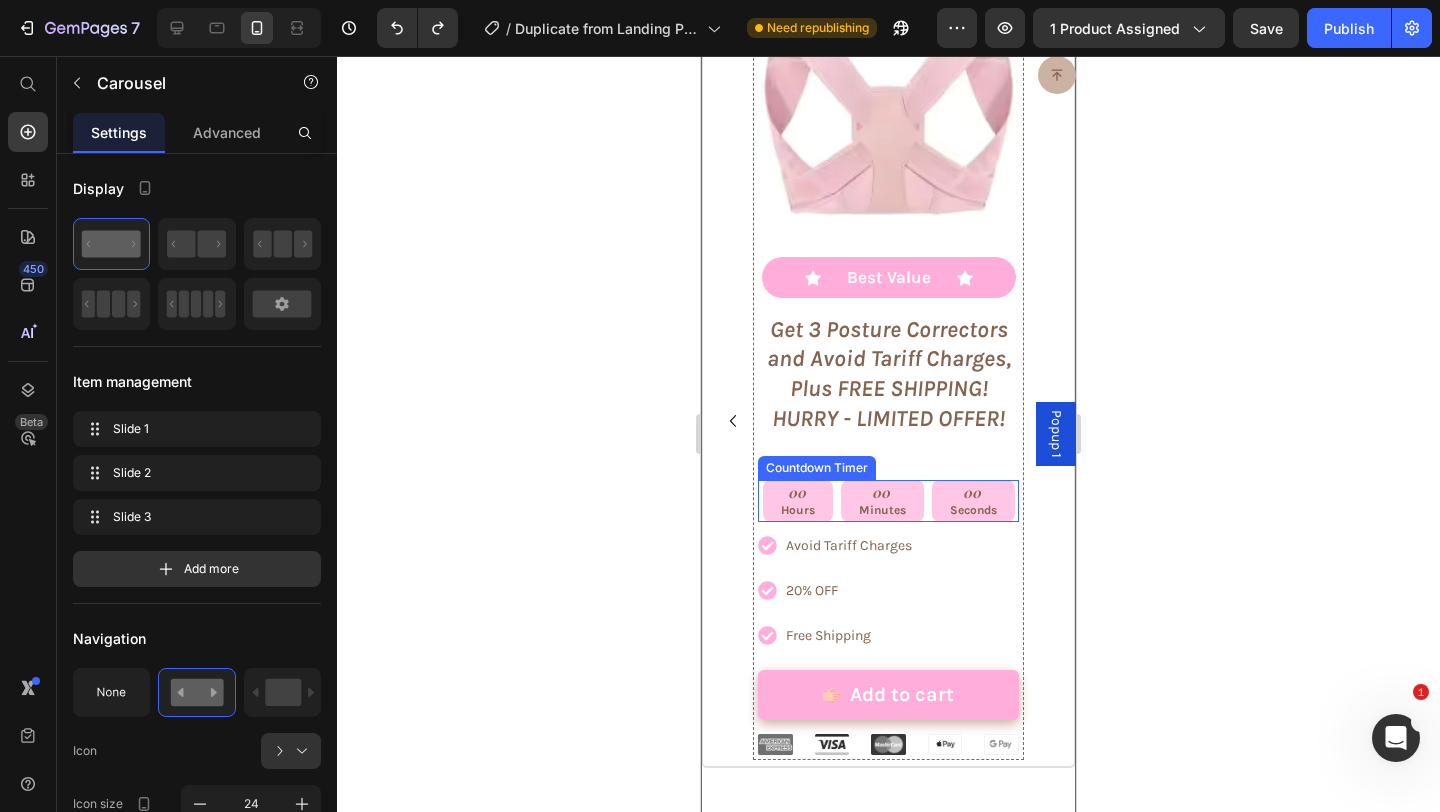 click on "Hours" at bounding box center [798, 510] 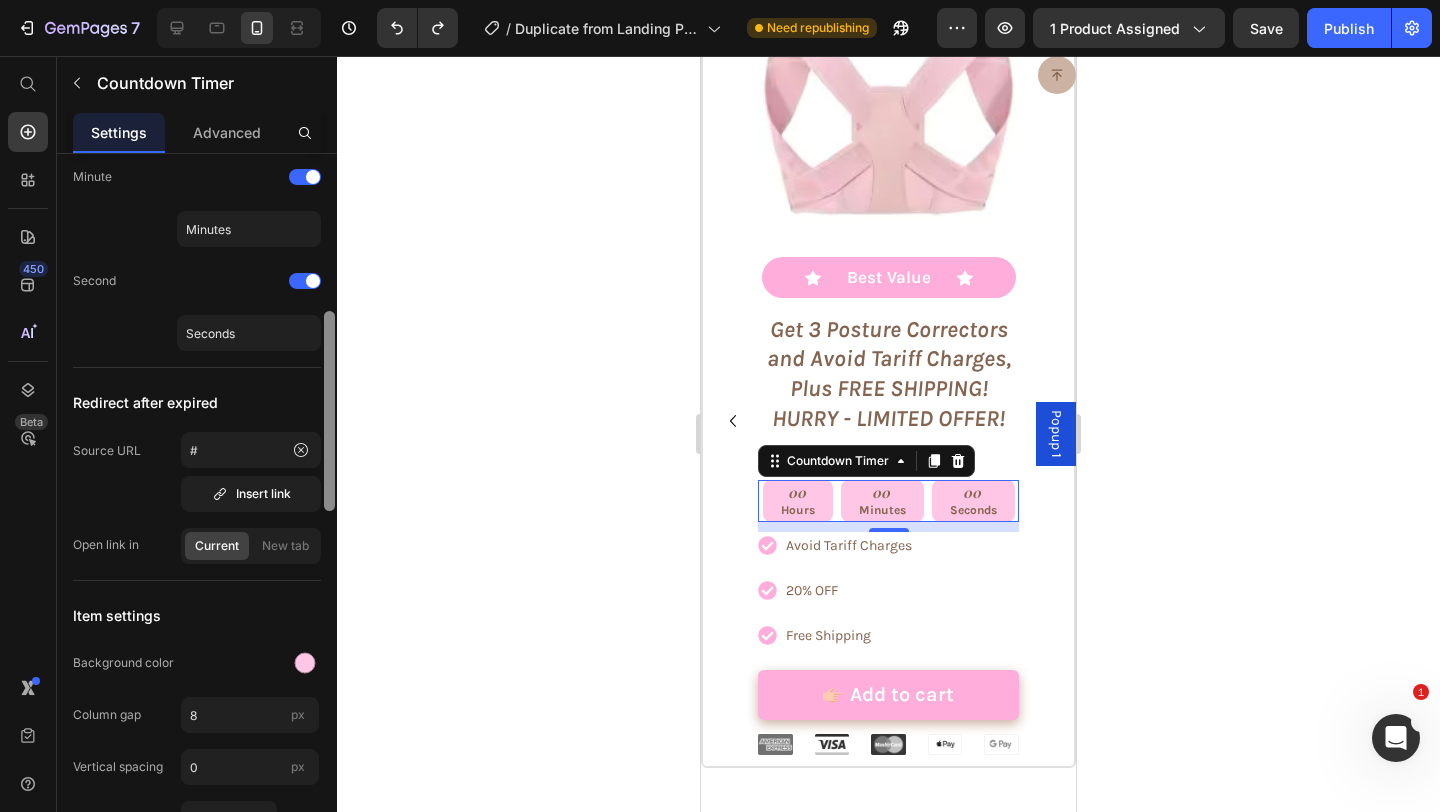 scroll, scrollTop: 564, scrollLeft: 0, axis: vertical 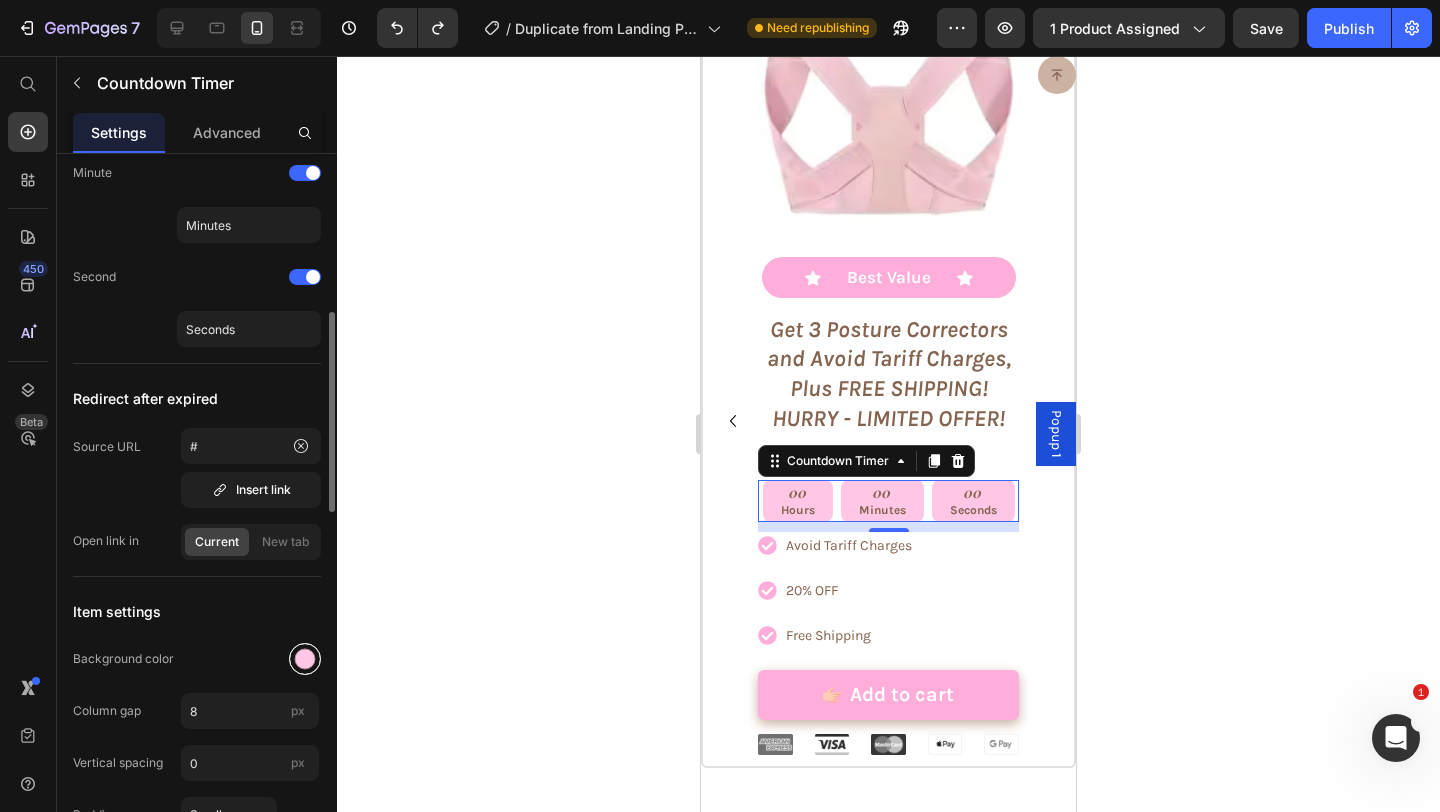 click at bounding box center (305, 659) 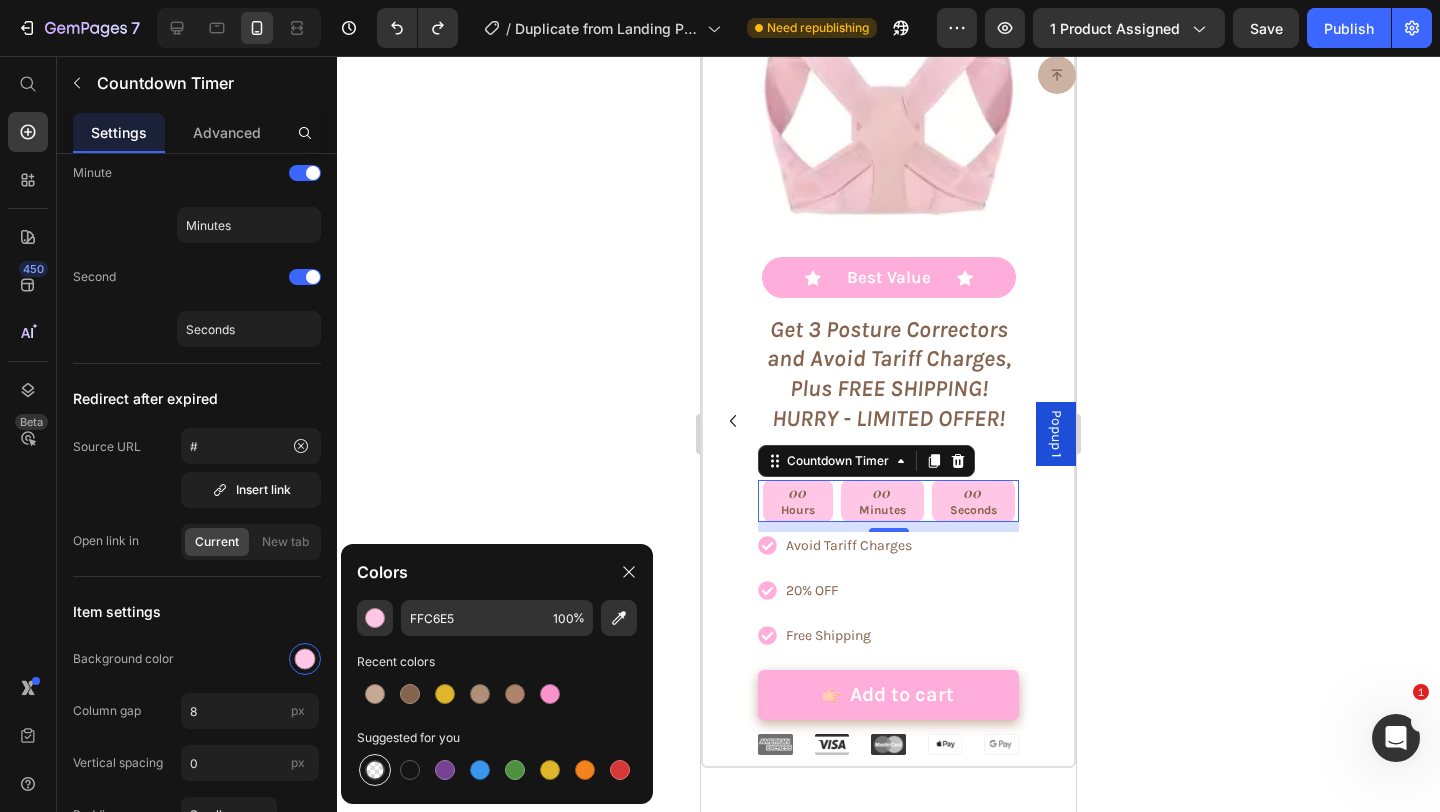 click at bounding box center (375, 770) 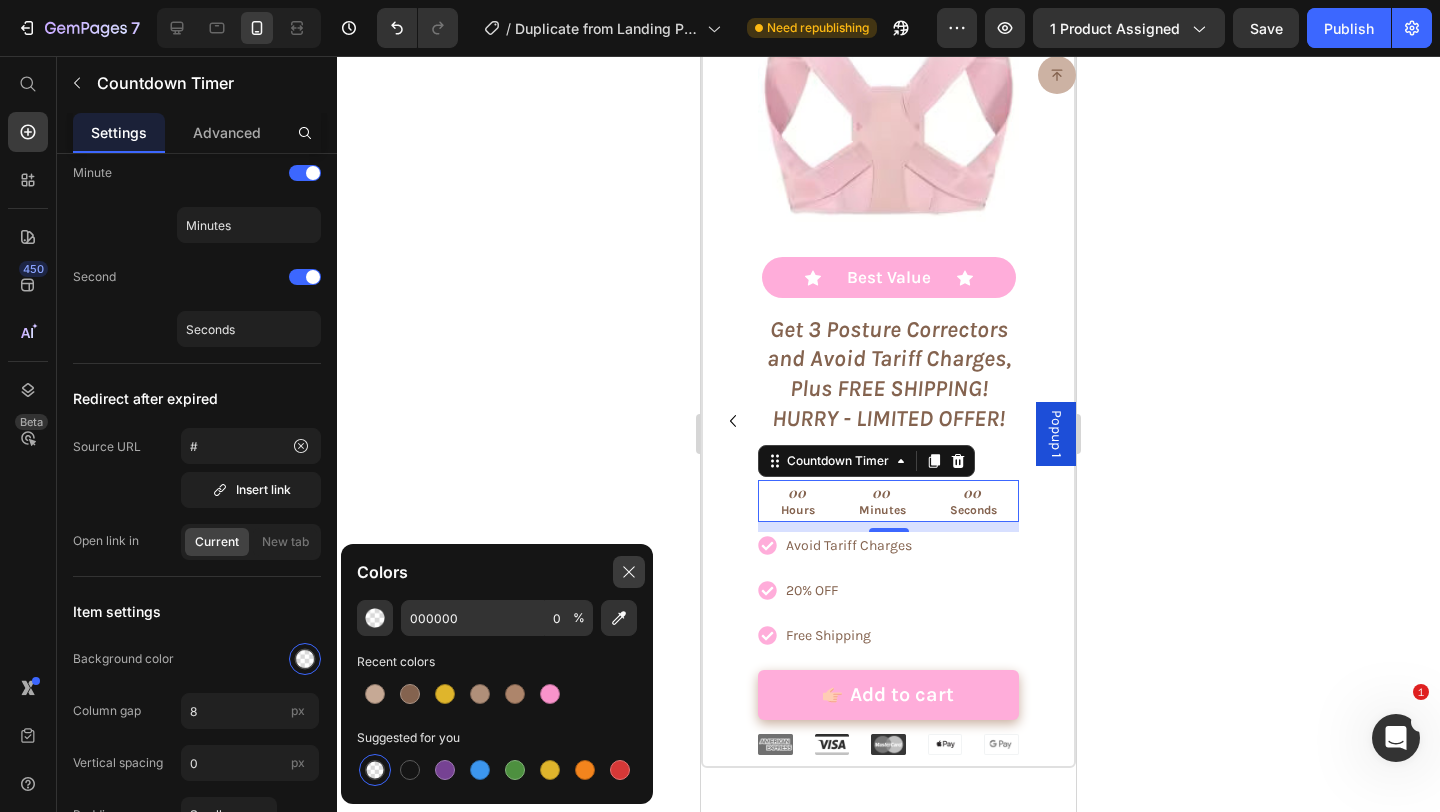 click 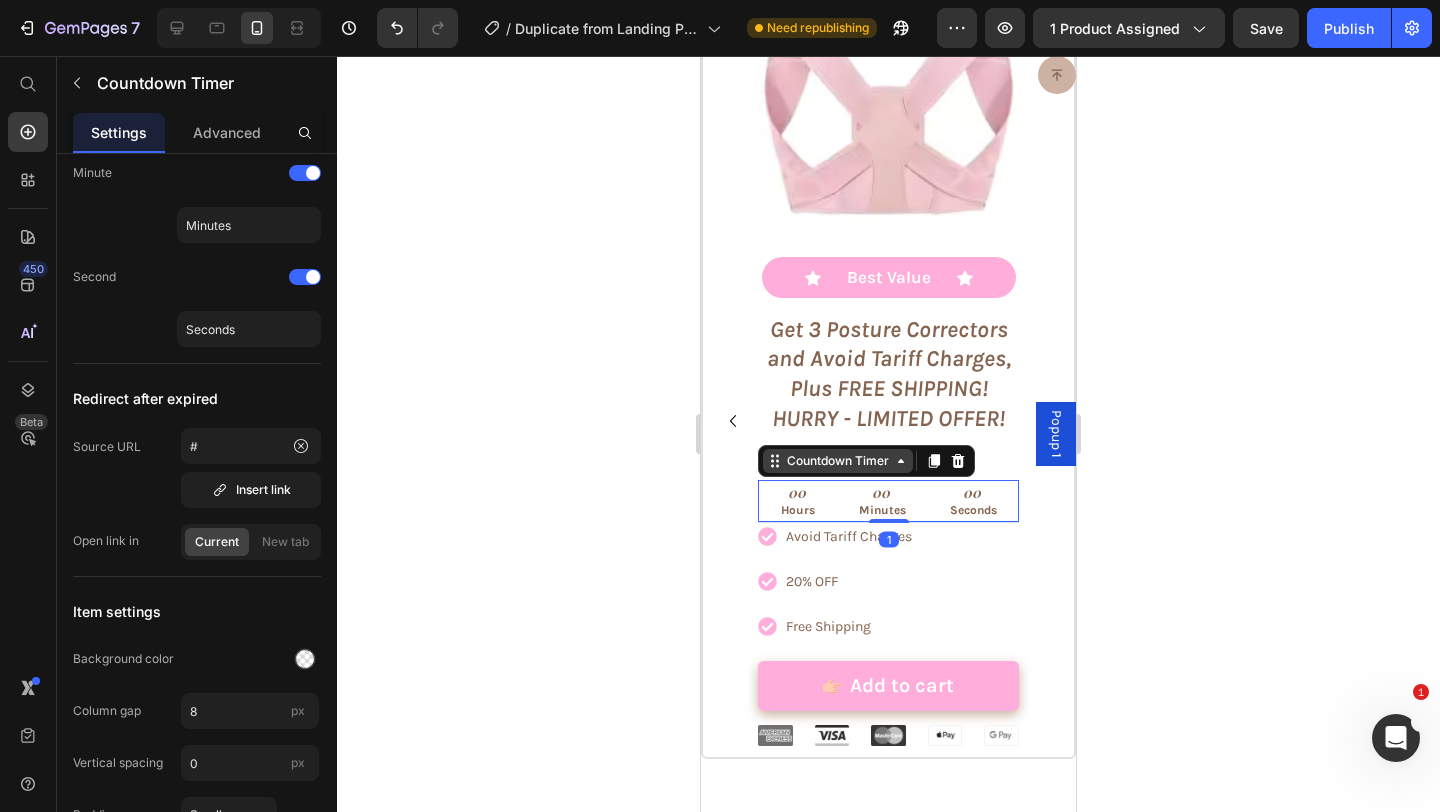 drag, startPoint x: 889, startPoint y: 529, endPoint x: 844, endPoint y: 464, distance: 79.05694 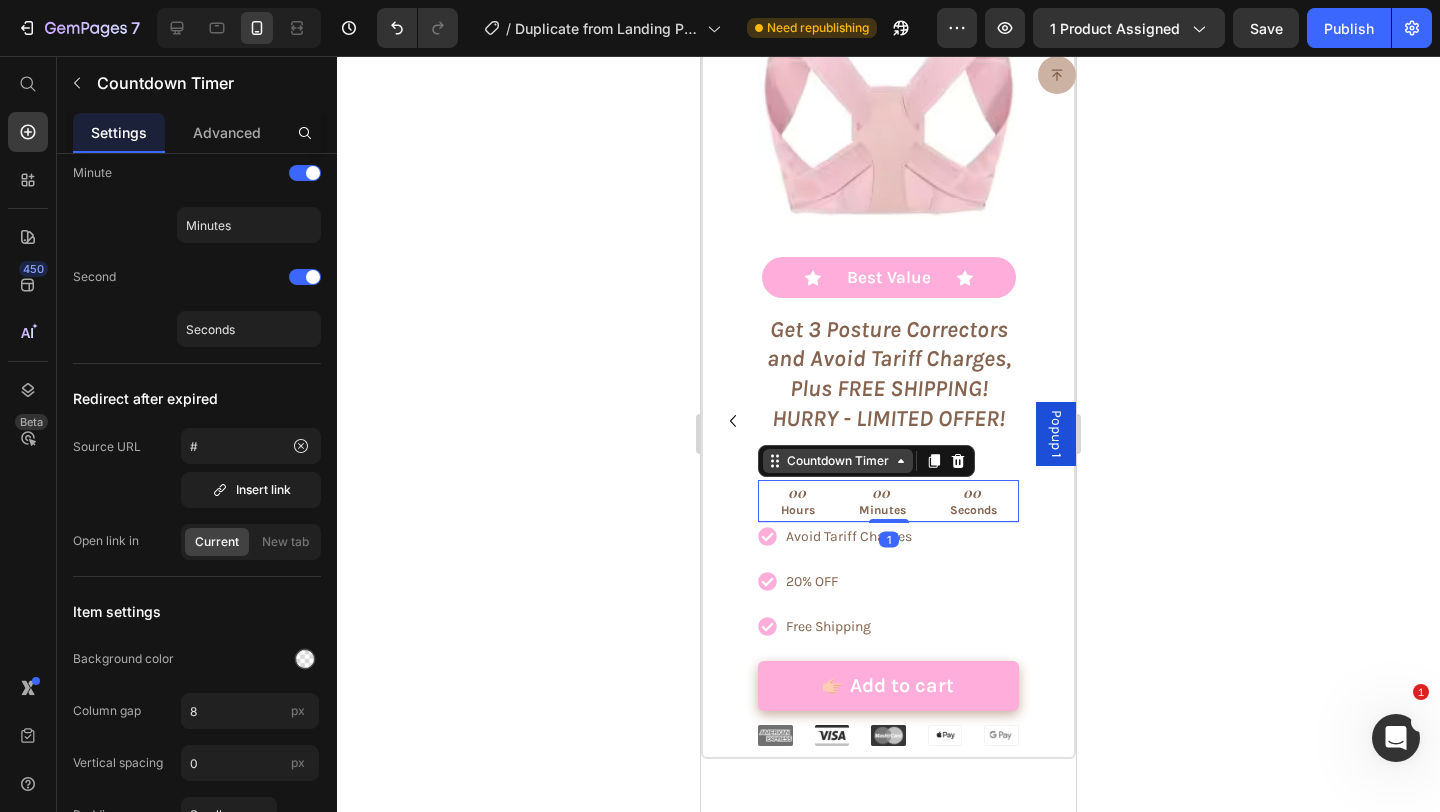 click on "00 Hours 00 Minutes 00 Seconds Countdown Timer   1" at bounding box center [888, 501] 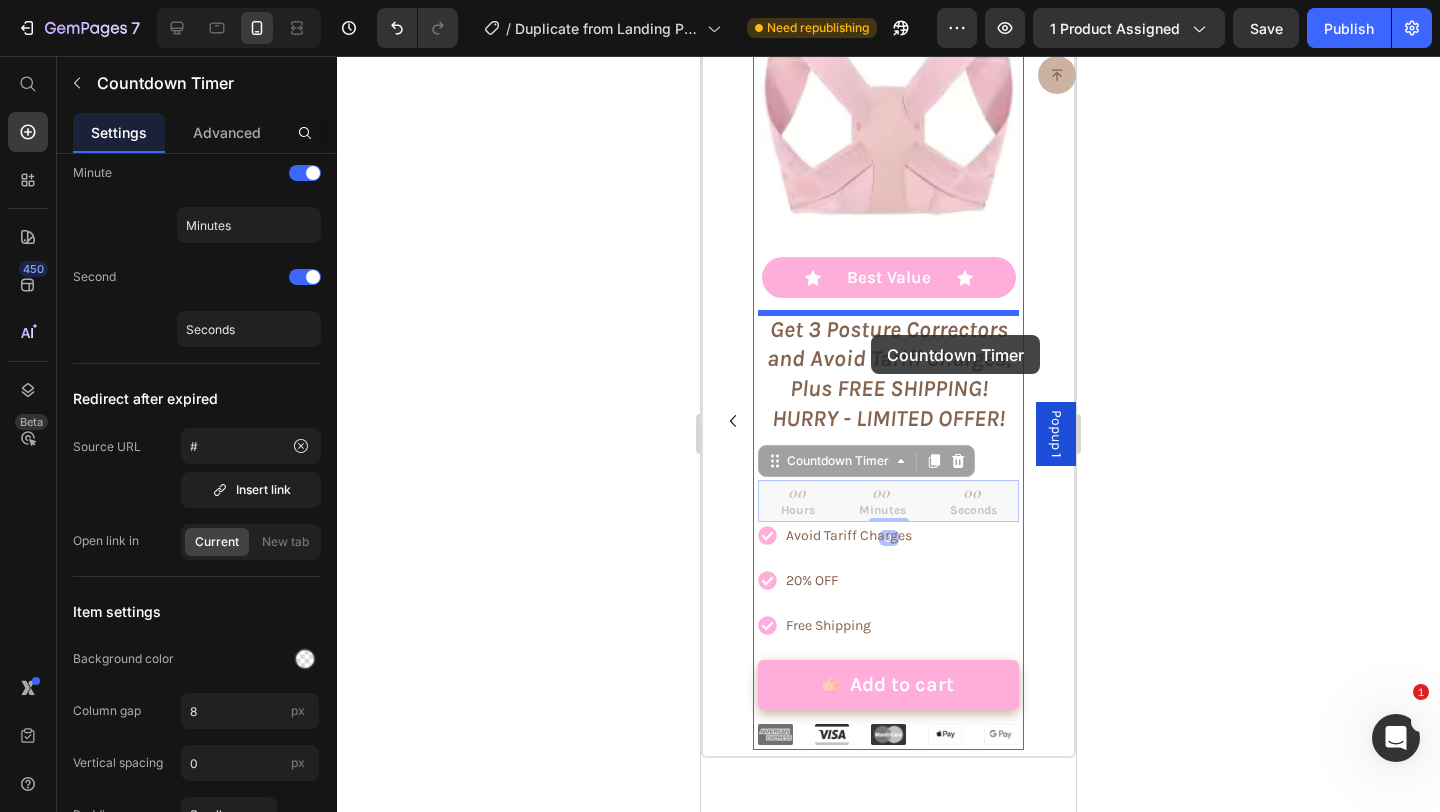 drag, startPoint x: 844, startPoint y: 463, endPoint x: 871, endPoint y: 335, distance: 130.81667 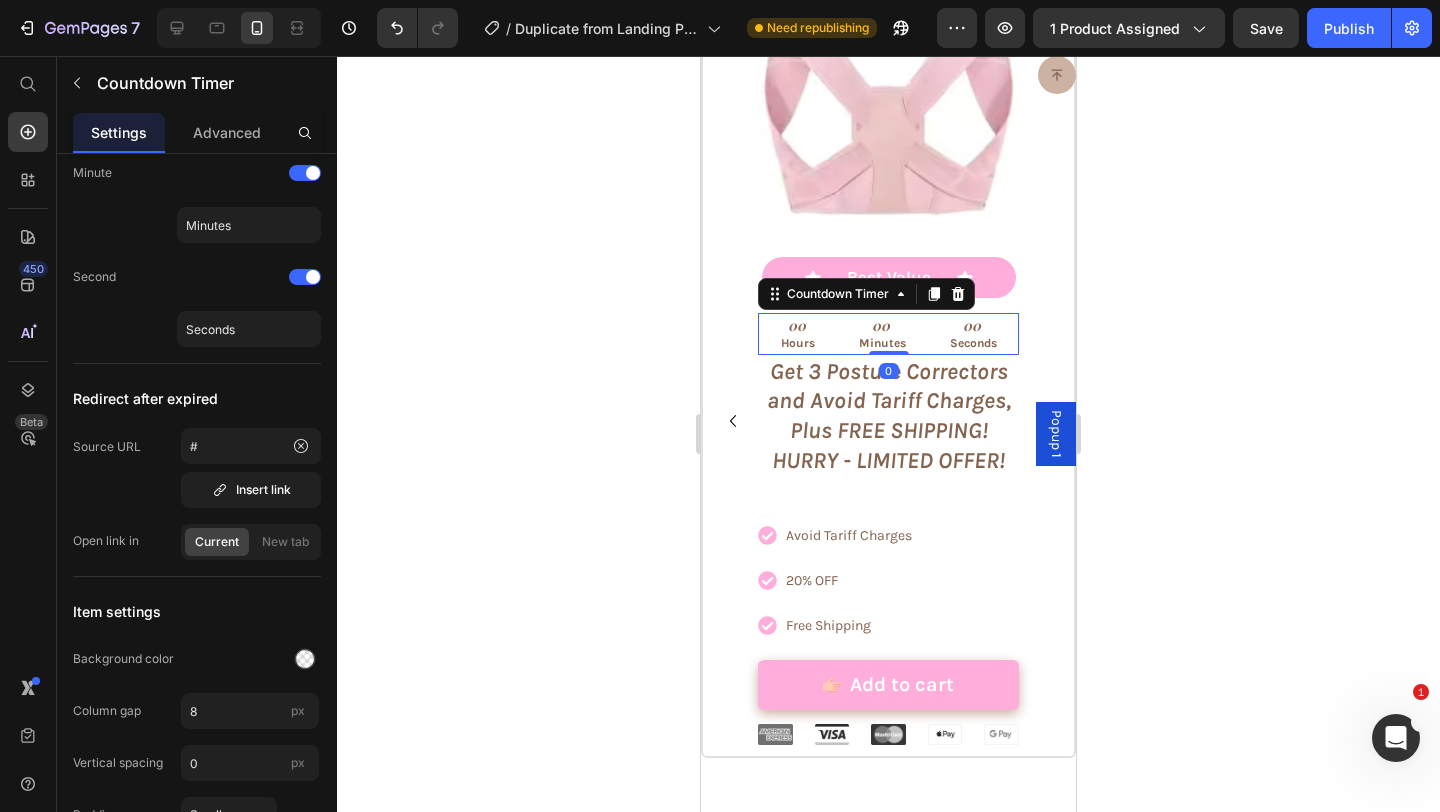 click on "00 Seconds" at bounding box center (973, 334) 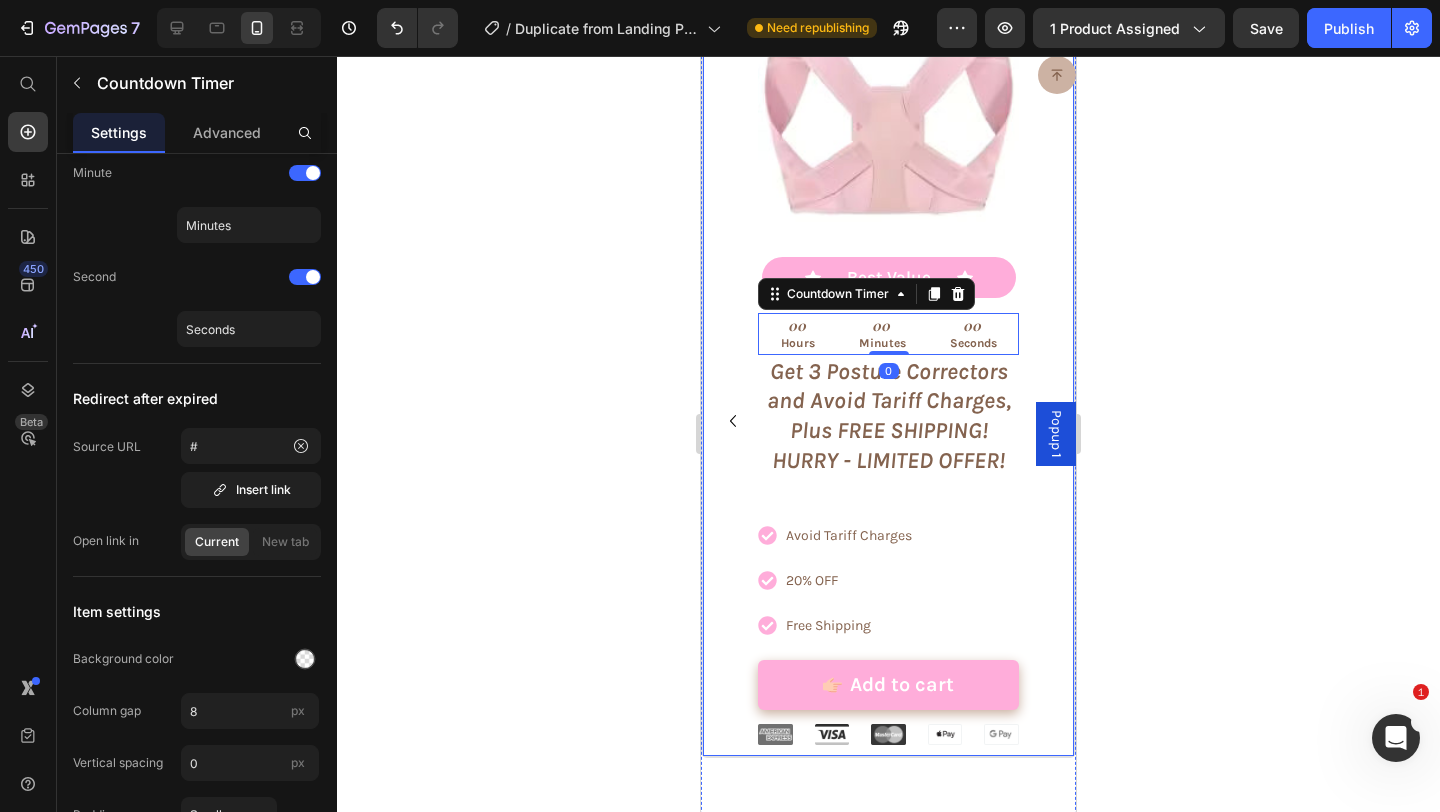 click 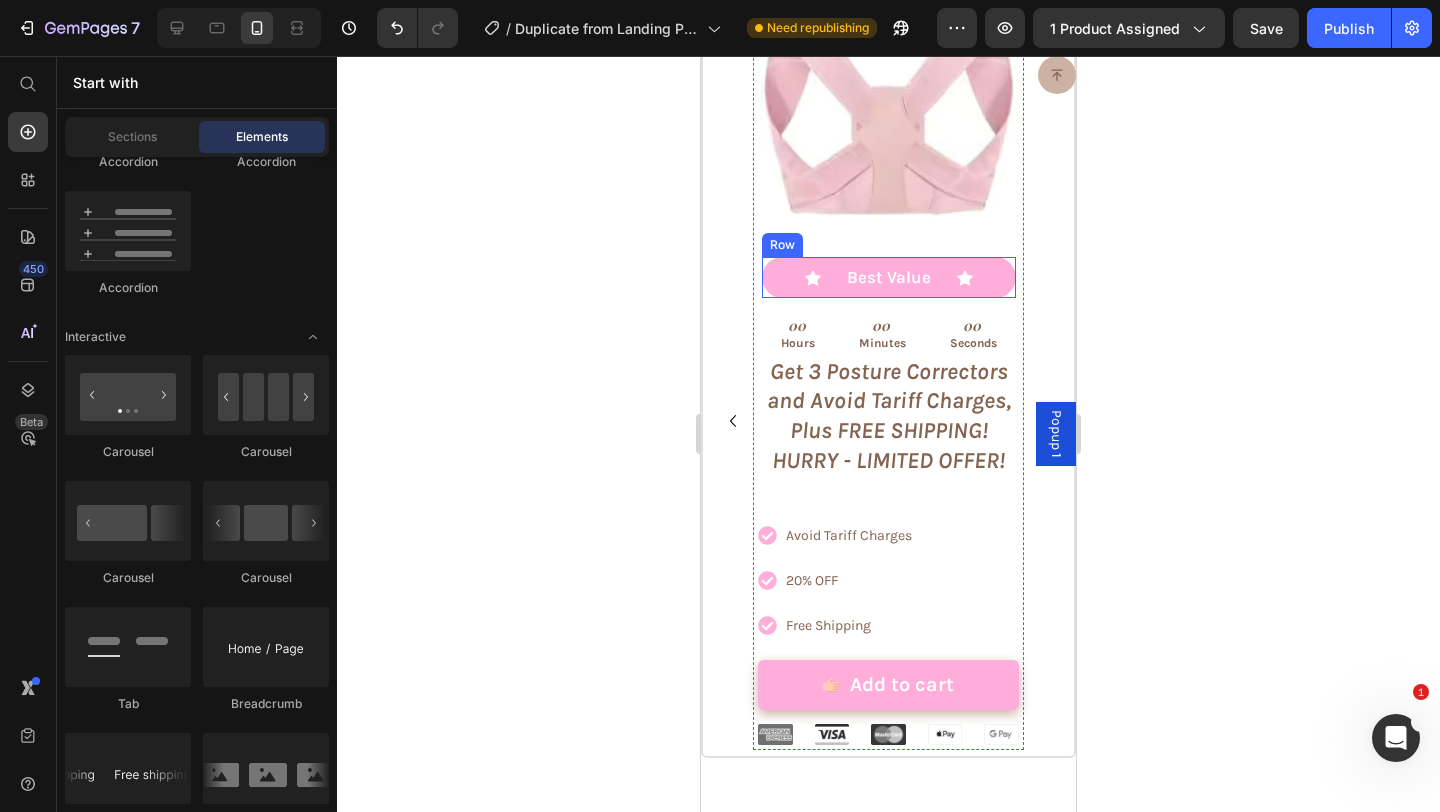 click on "Icon Best Value   Text Block Icon Row" at bounding box center (889, 277) 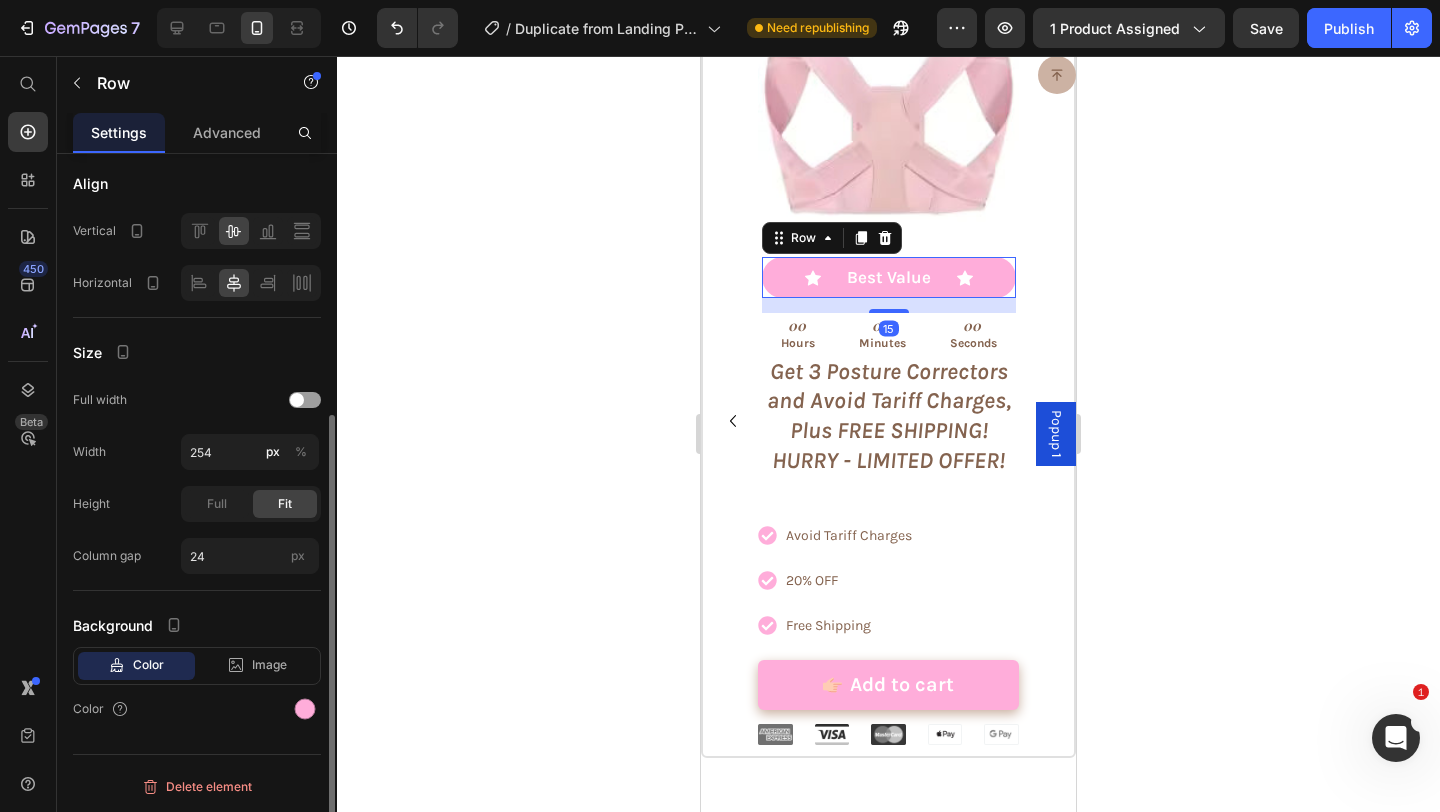 scroll, scrollTop: 0, scrollLeft: 0, axis: both 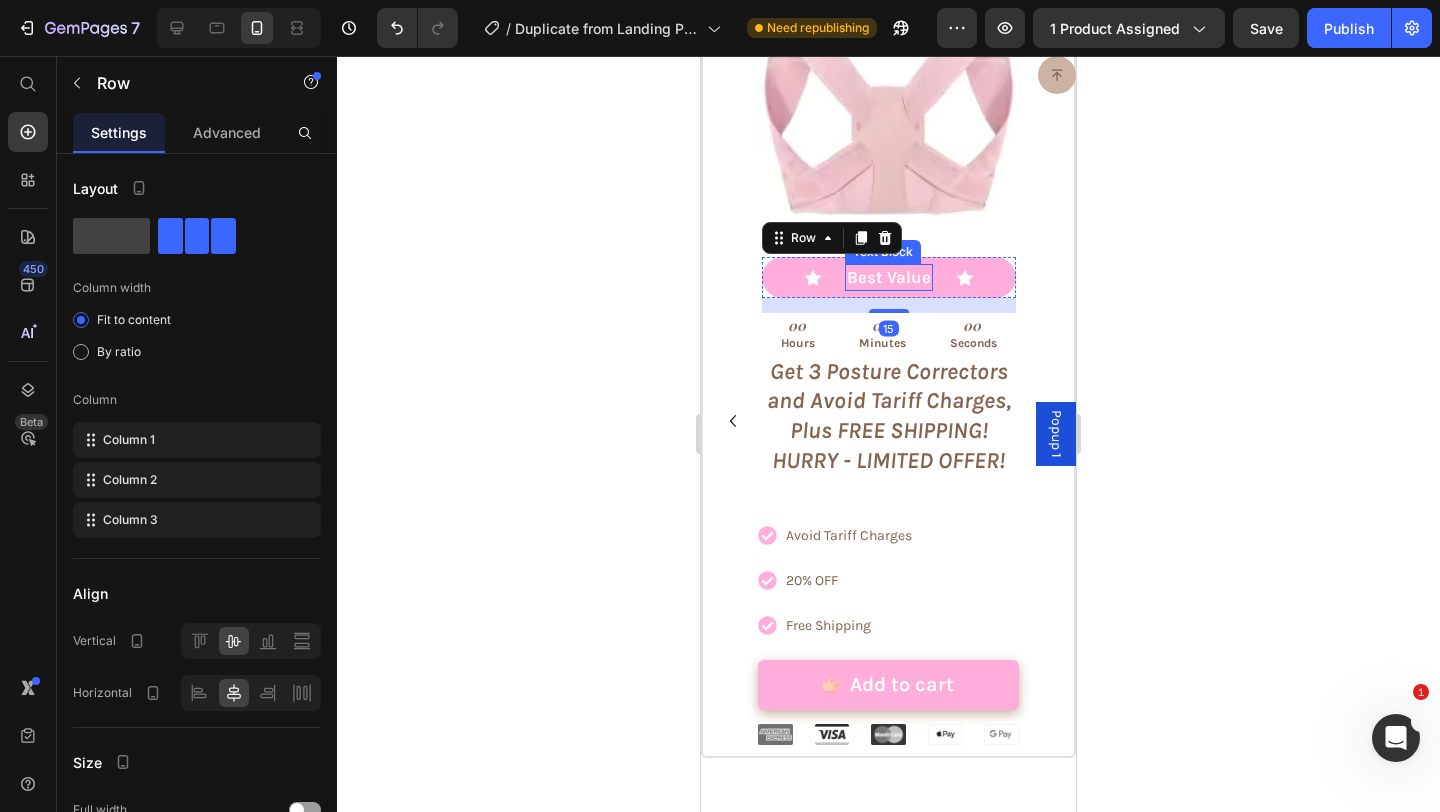 drag, startPoint x: 899, startPoint y: 303, endPoint x: 901, endPoint y: 284, distance: 19.104973 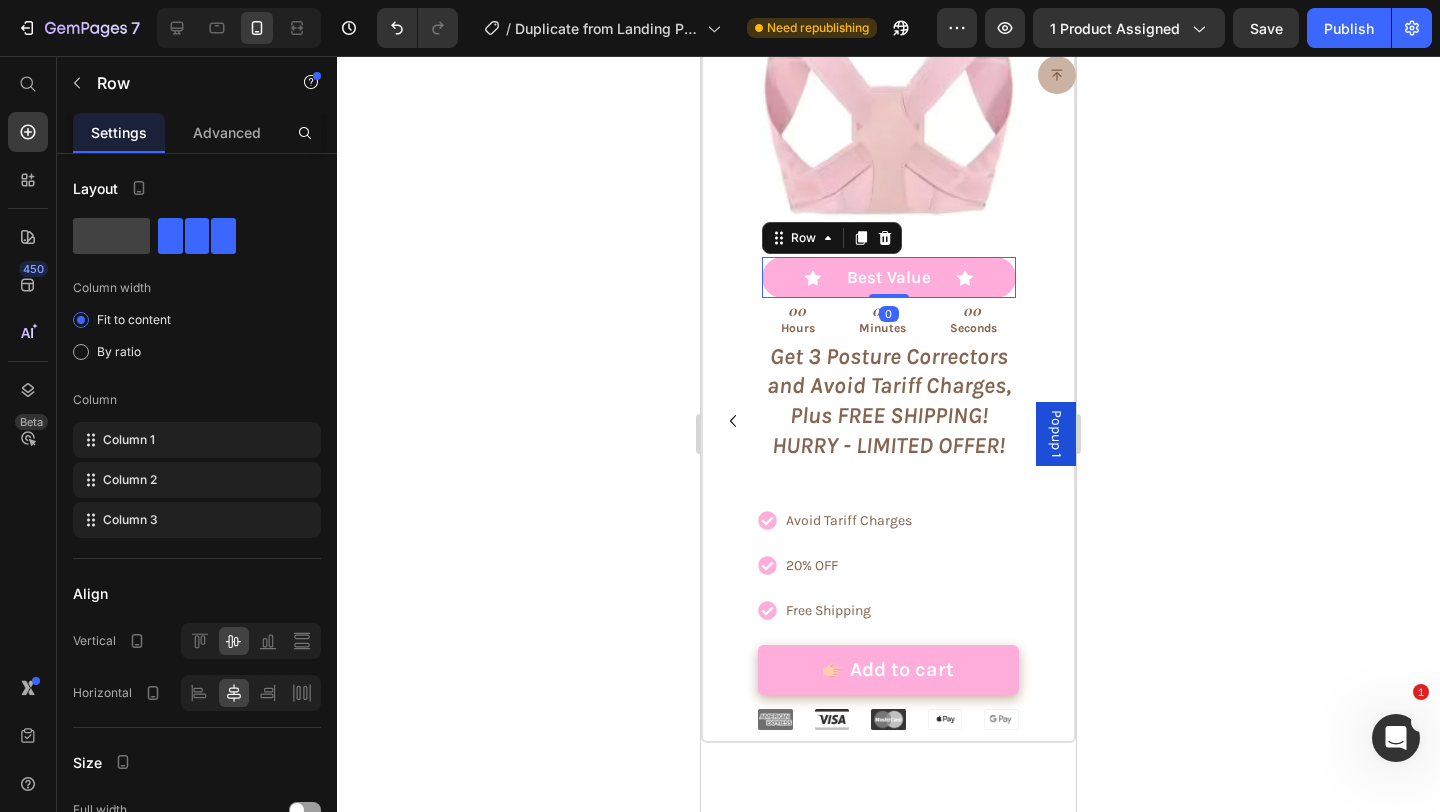 drag, startPoint x: 898, startPoint y: 309, endPoint x: 906, endPoint y: 274, distance: 35.902645 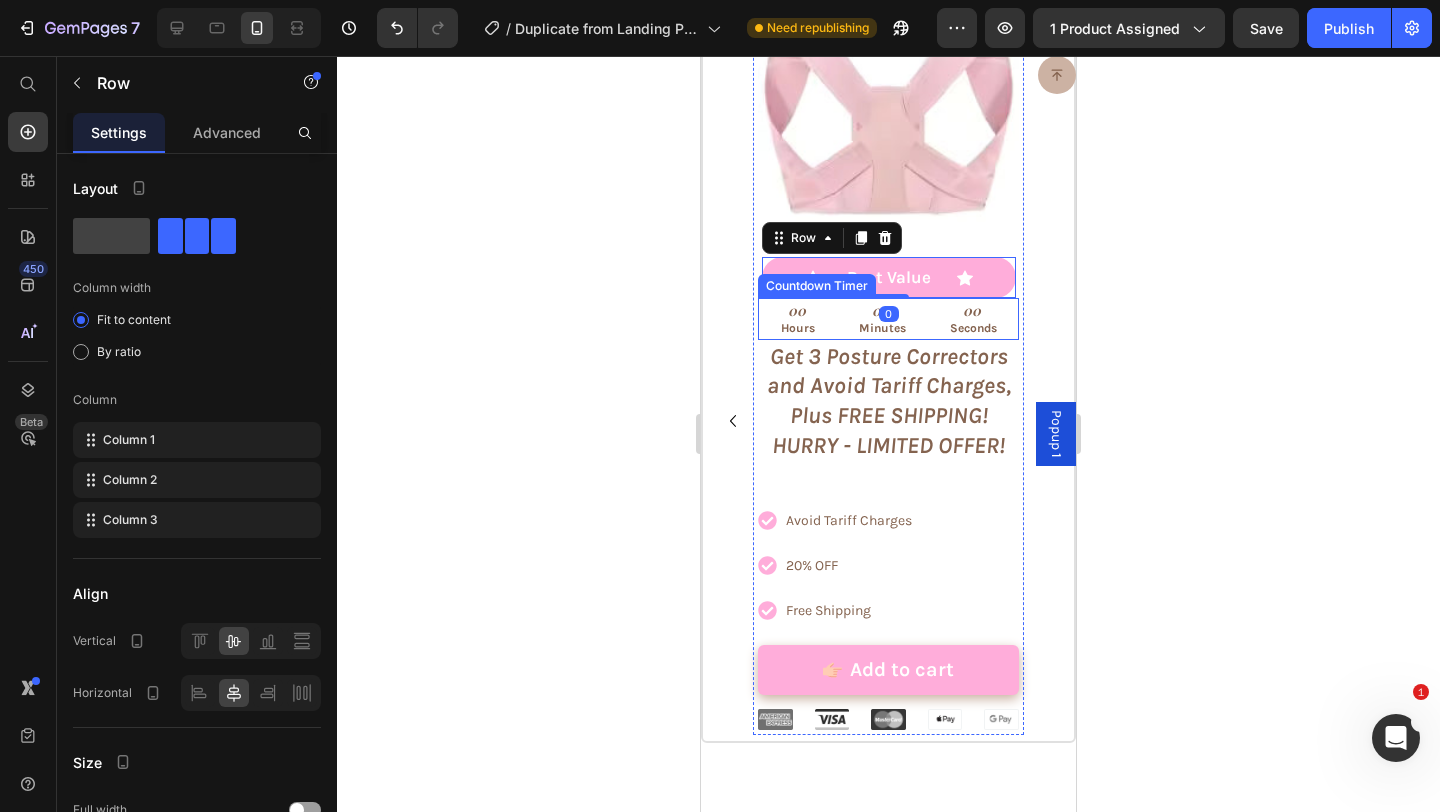 click on "00 Minutes" at bounding box center [882, 319] 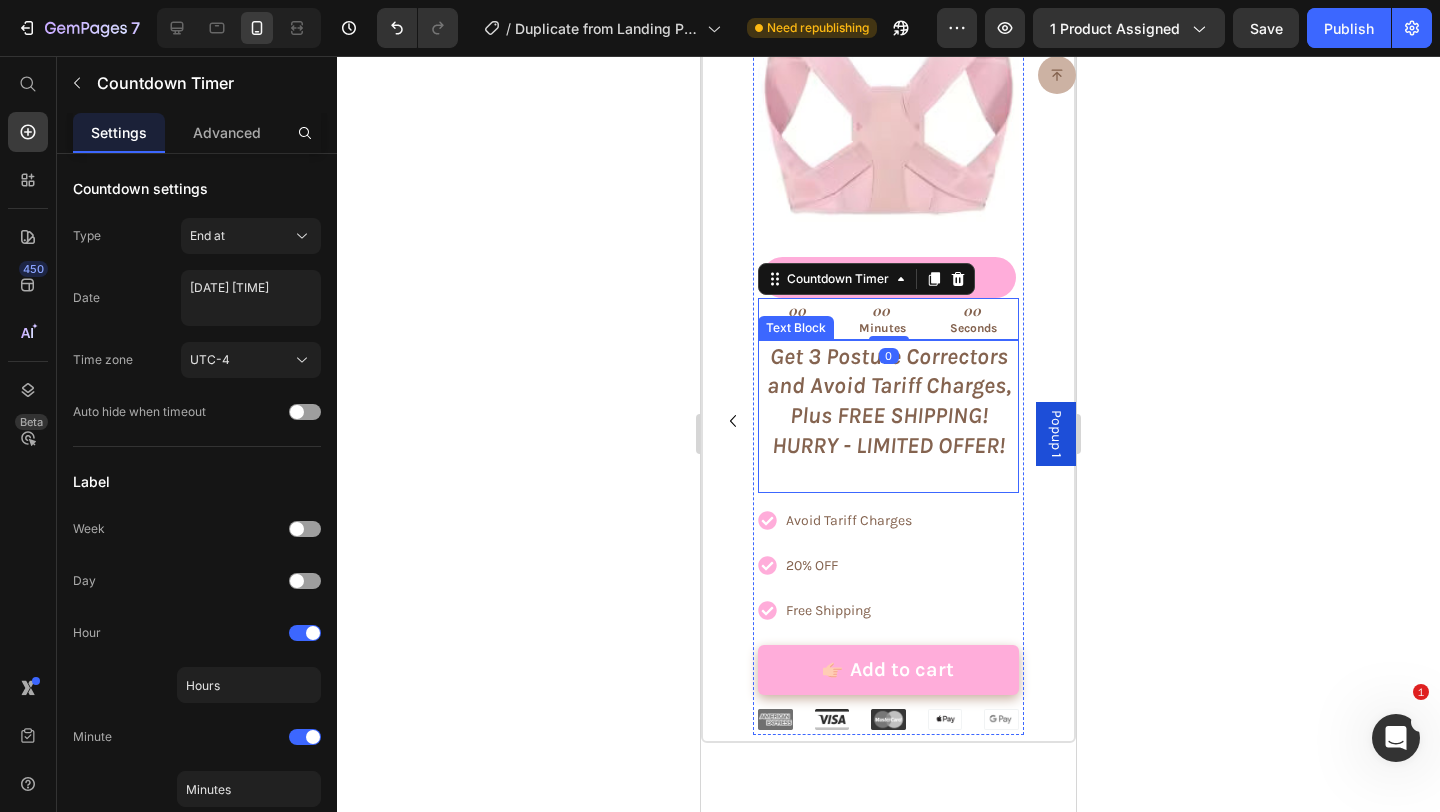 click on "Get 3 Posture Correctors and Avoid Tariff Charges, Plus FREE SHIPPING! HURRY - LIMITED OFFER!" at bounding box center [888, 402] 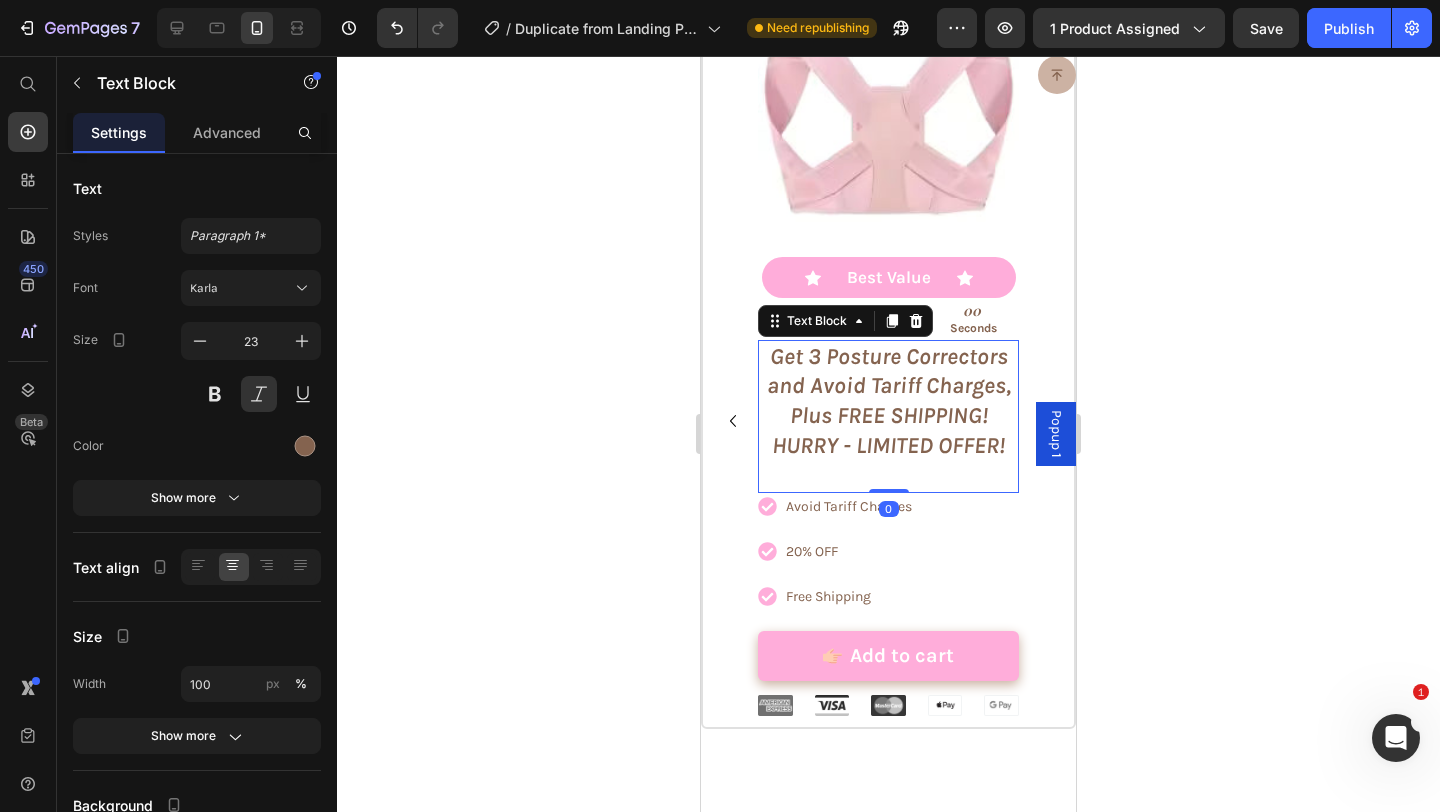 drag, startPoint x: 897, startPoint y: 502, endPoint x: 901, endPoint y: 464, distance: 38.209946 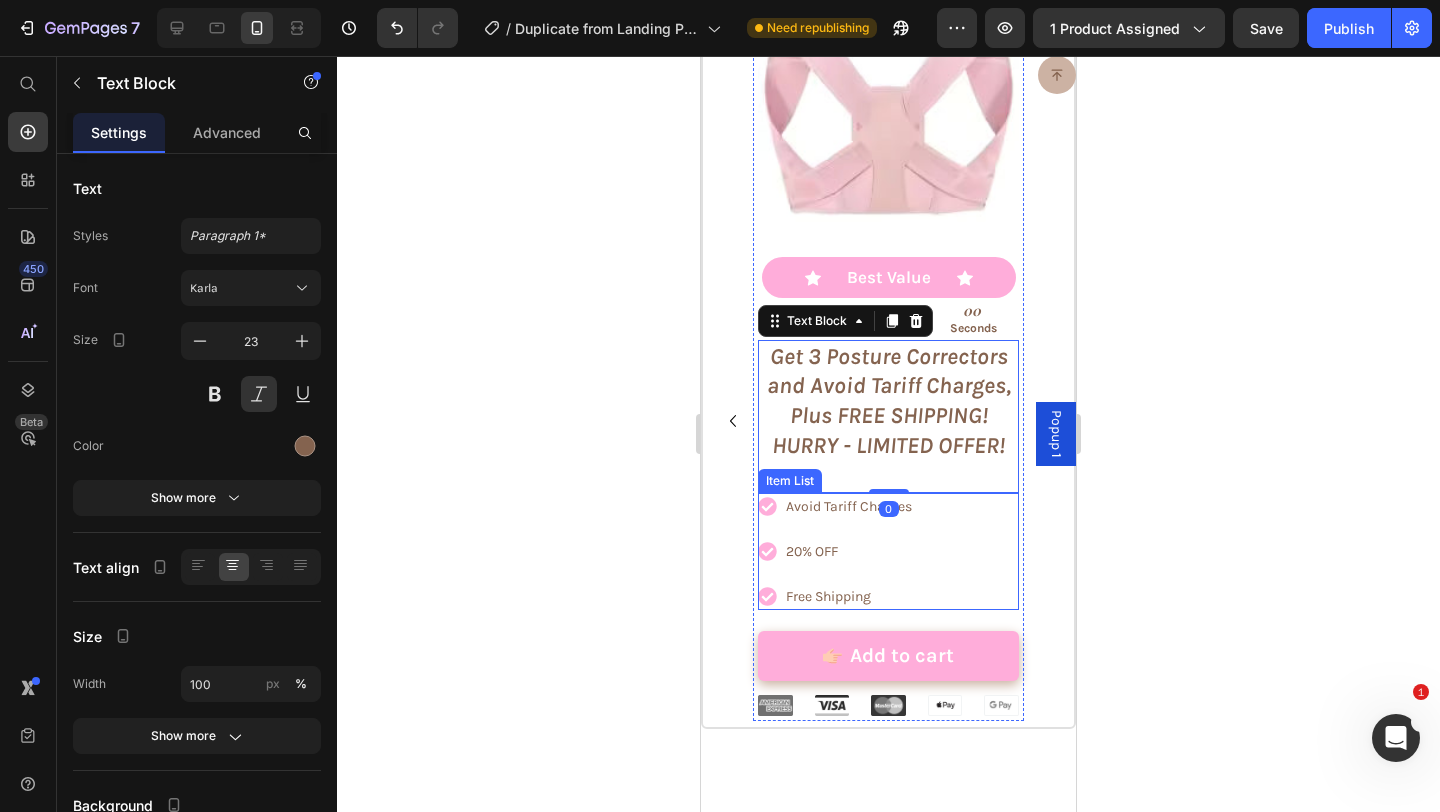 click on "Avoid Tariff Charges" at bounding box center [849, 506] 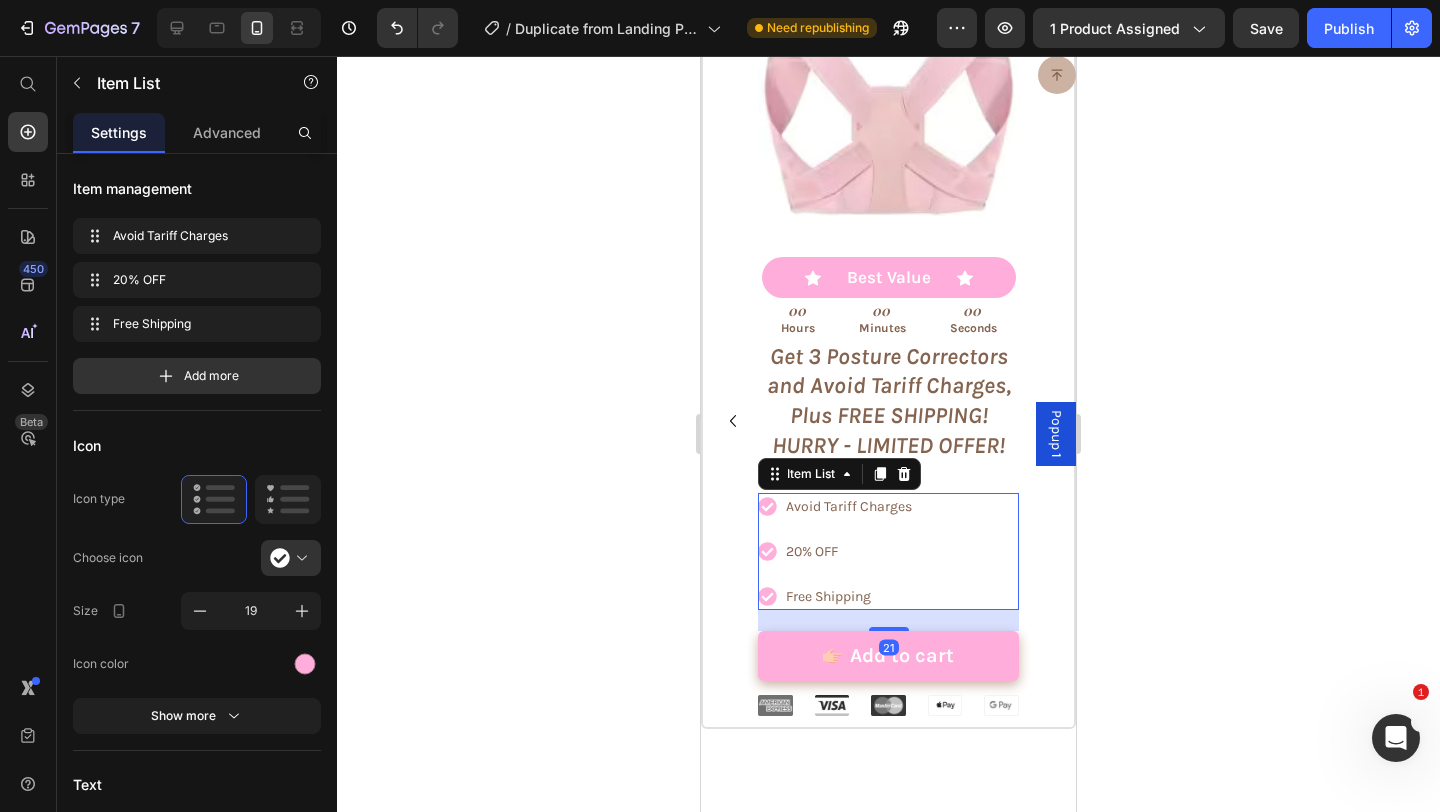 click on "Avoid Tariff Charges  20% OFF Free Shipping" at bounding box center [836, 551] 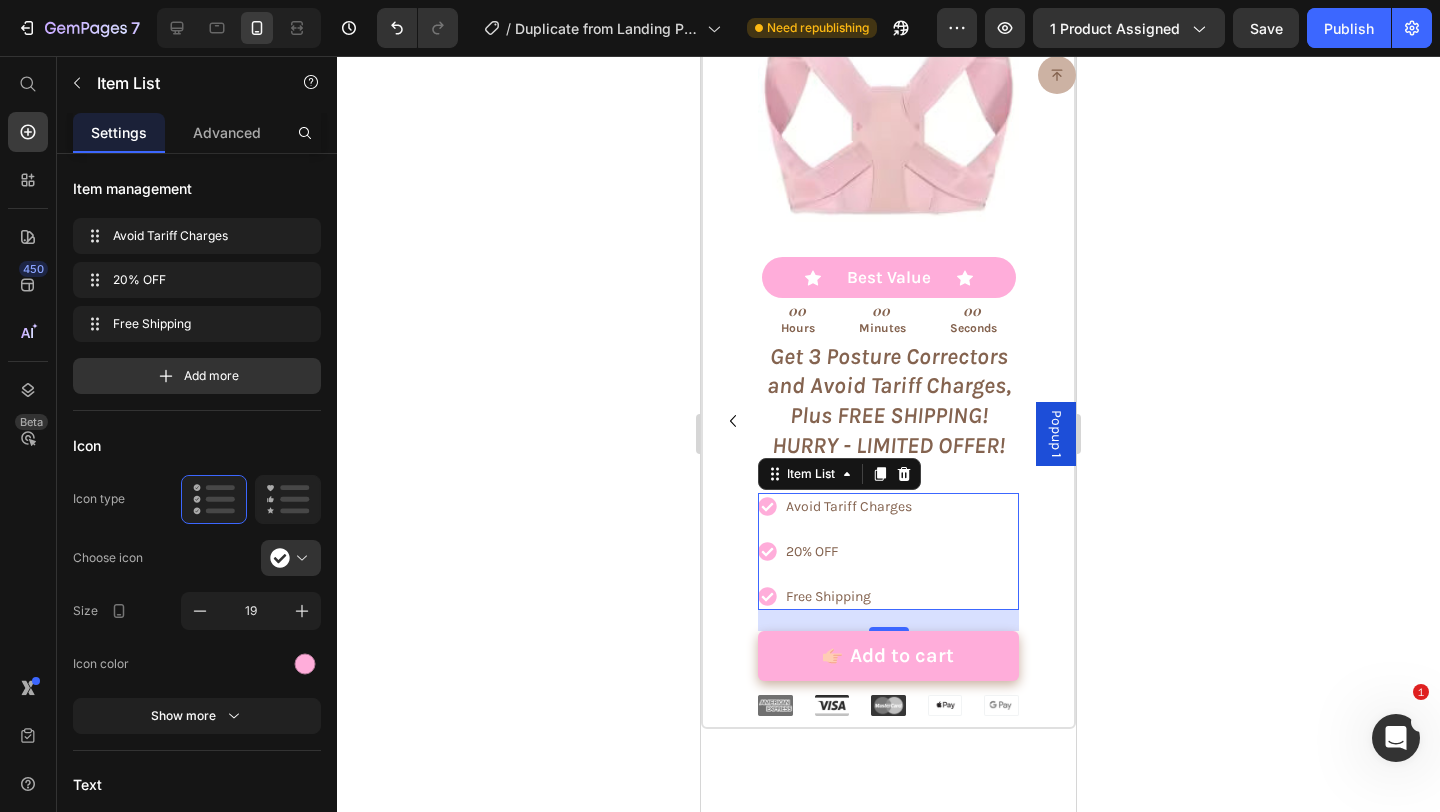 click on "Avoid Tariff Charges" at bounding box center [836, 506] 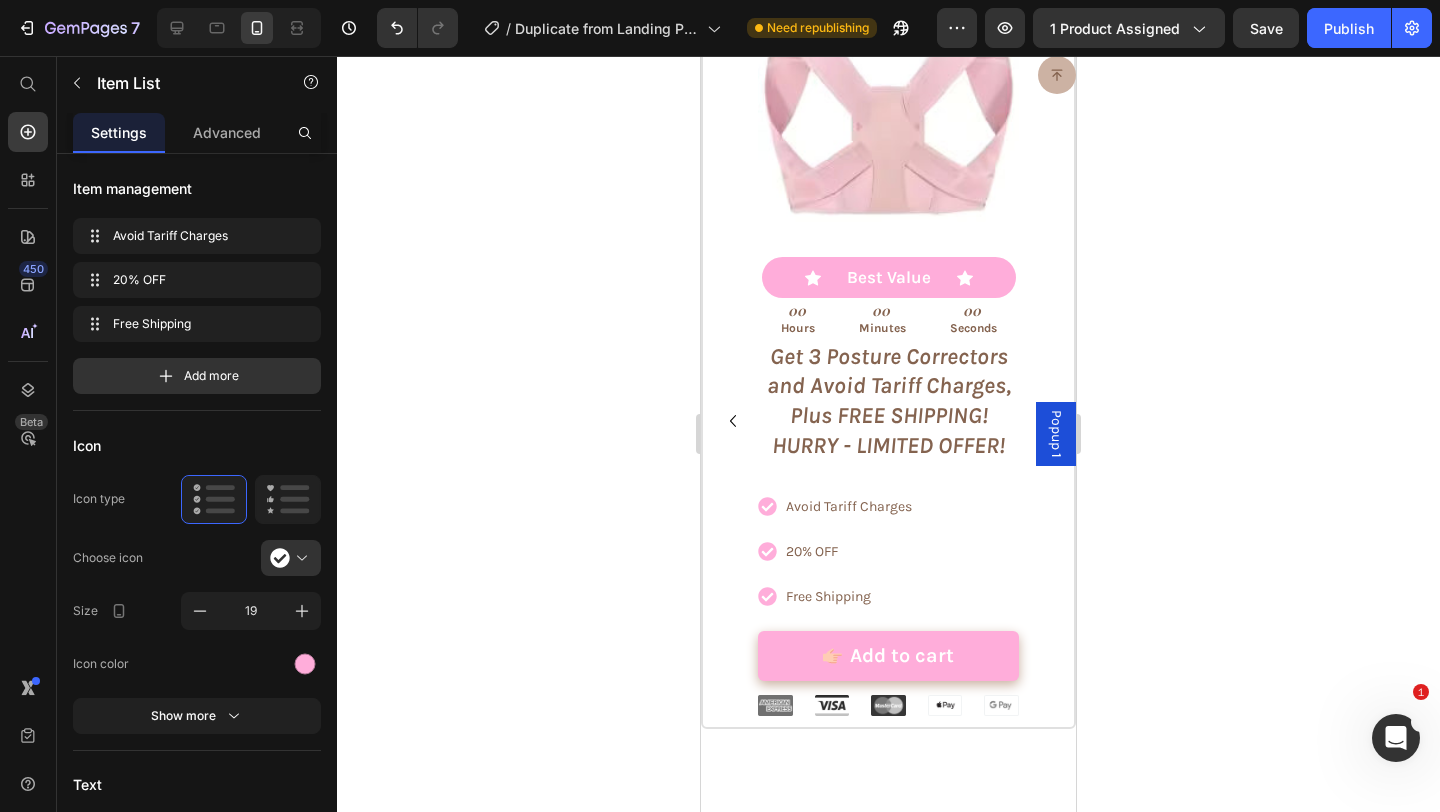 click on "Avoid Tariff Charges  20% OFF Free Shipping" at bounding box center [836, 551] 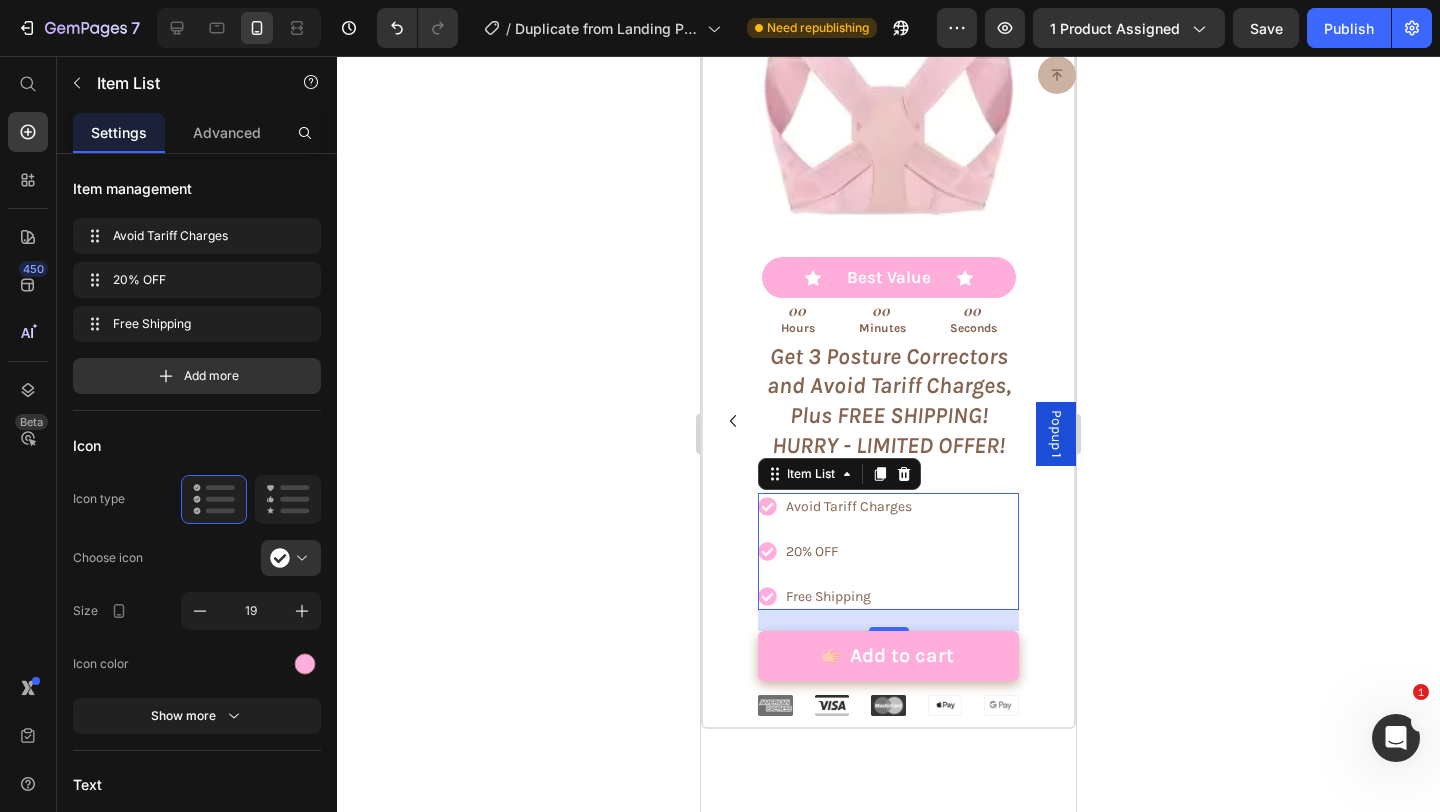 click on "Avoid Tariff Charges  20% OFF Free Shipping" at bounding box center (836, 551) 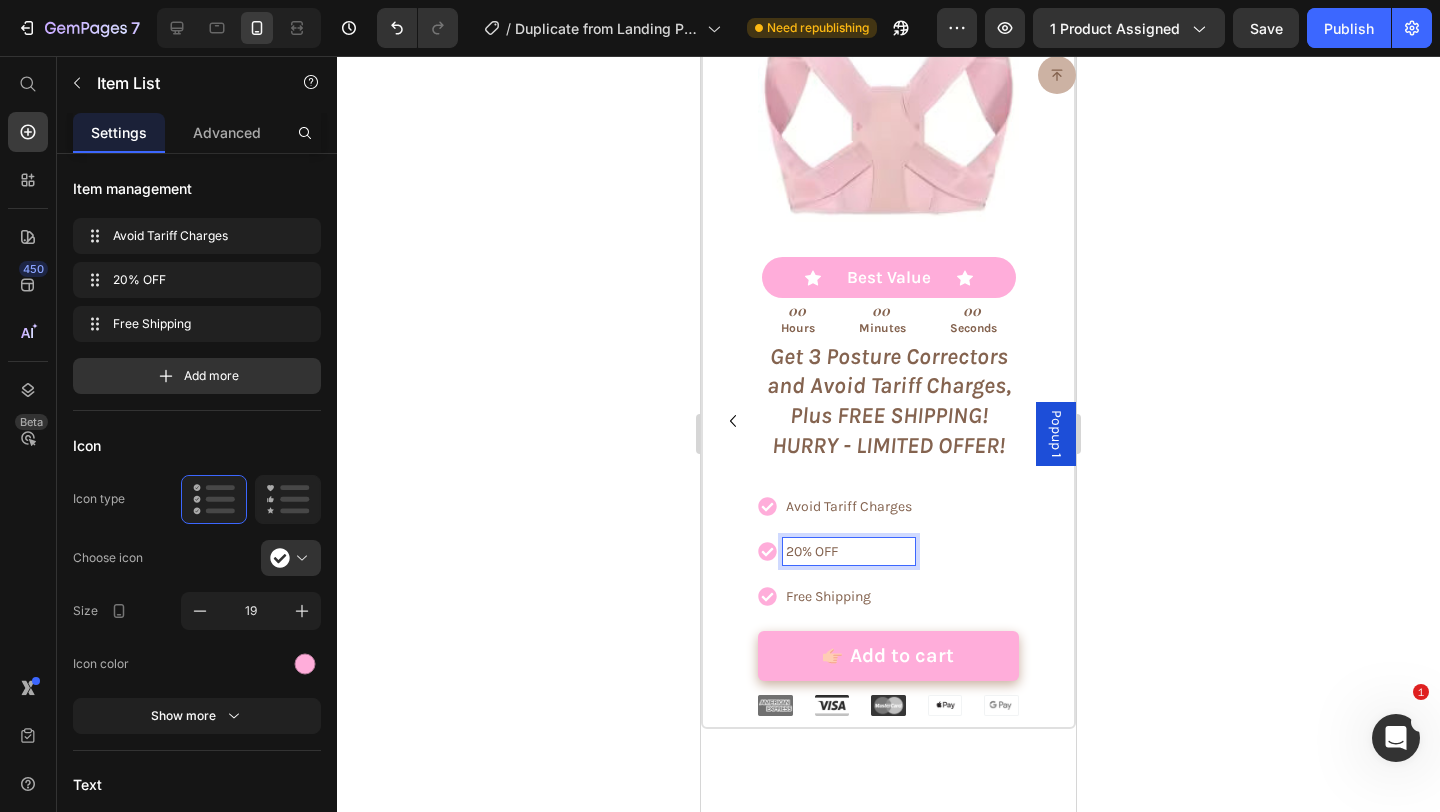 click on "20% OFF" at bounding box center [849, 551] 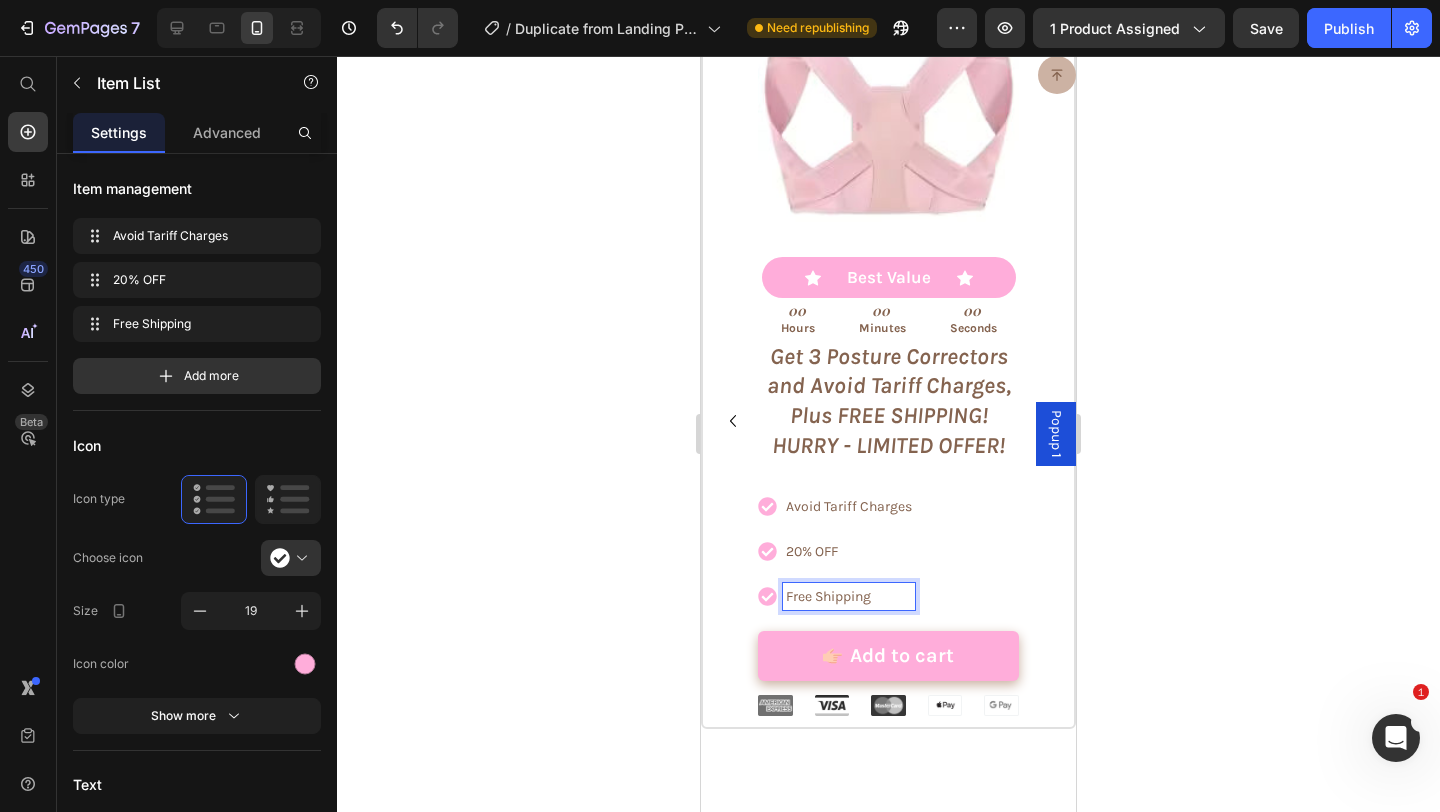 click on "Free Shipping" at bounding box center (849, 596) 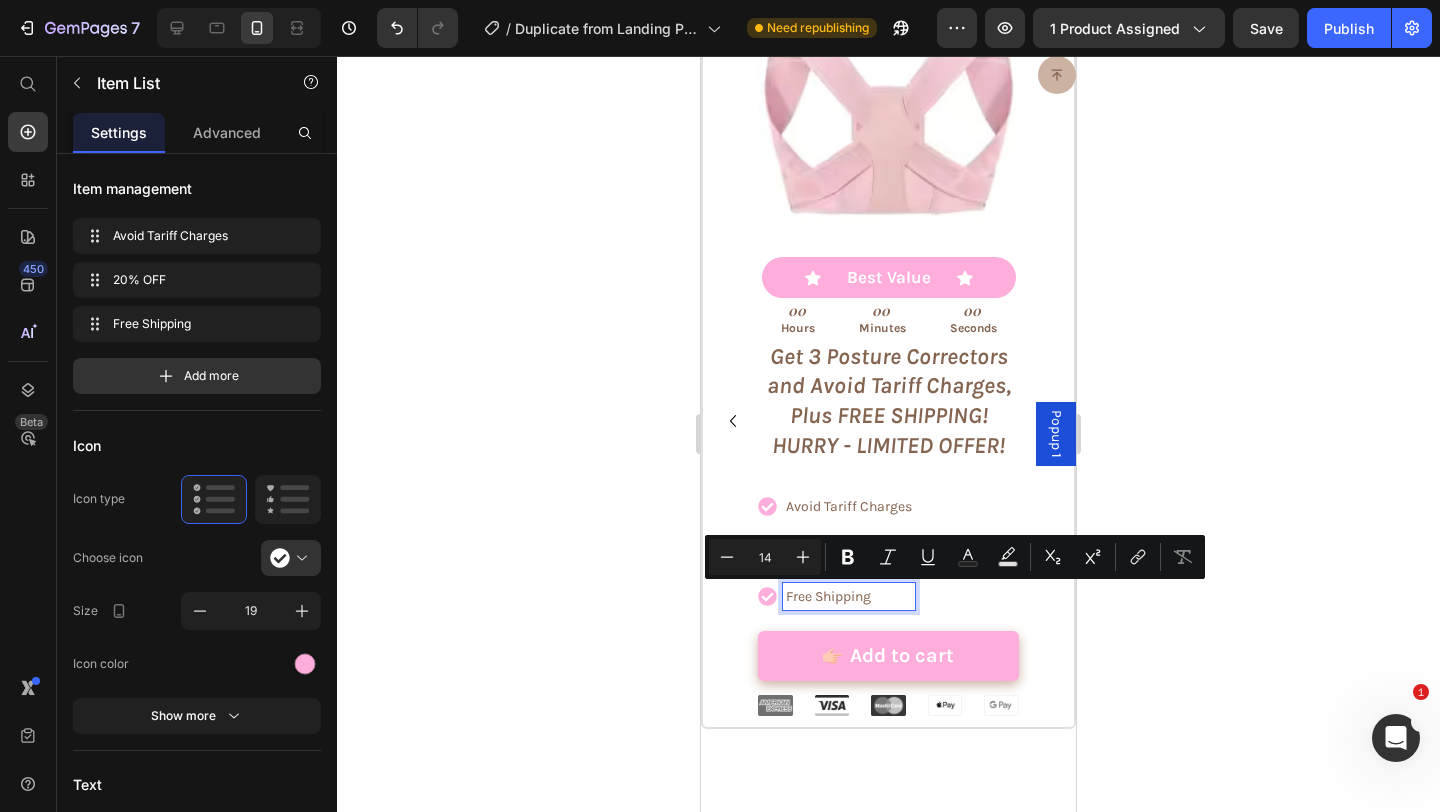 click on "Avoid Tariff Charges  20% OFF Free Shipping" at bounding box center [888, 551] 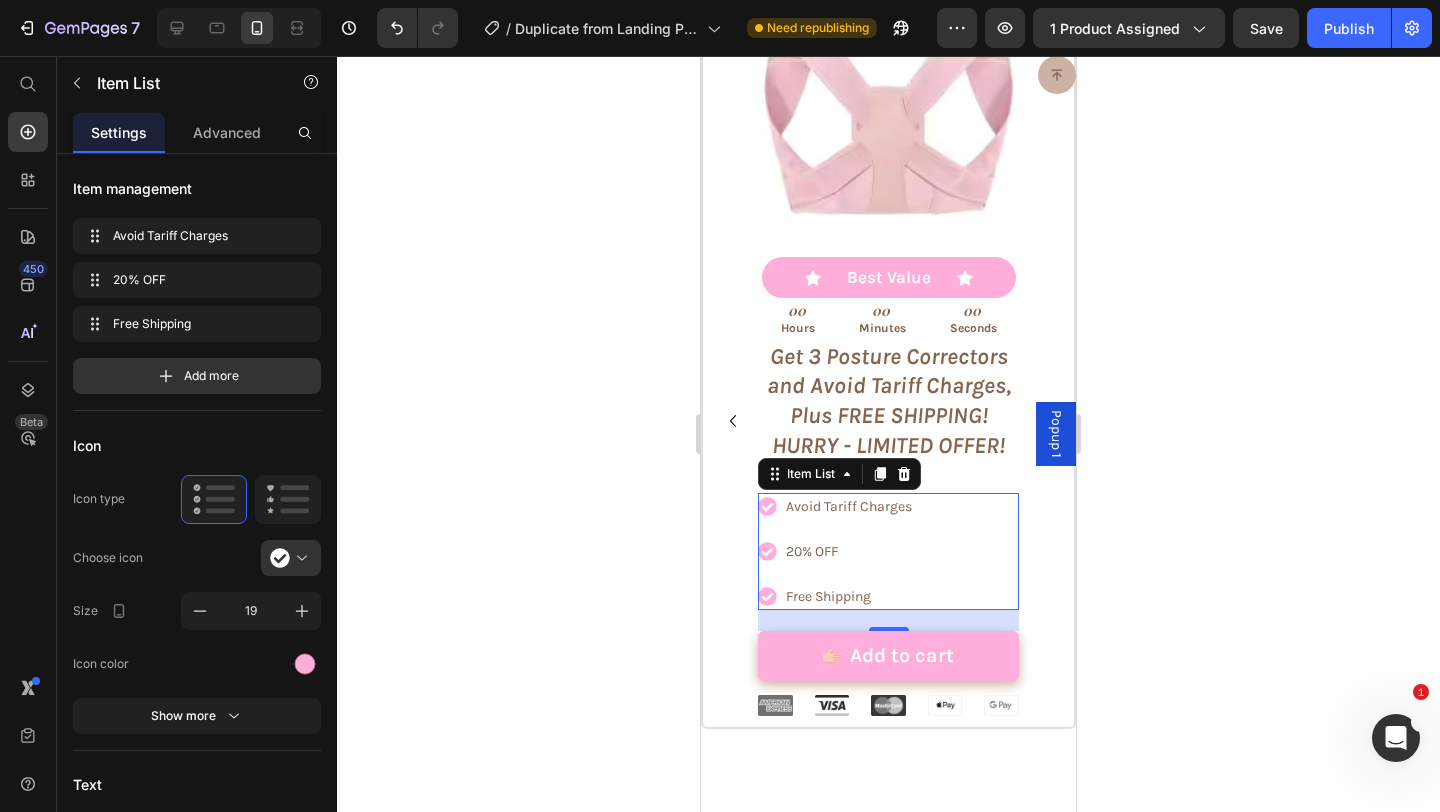 click on "Avoid Tariff Charges  20% OFF Free Shipping" at bounding box center [888, 551] 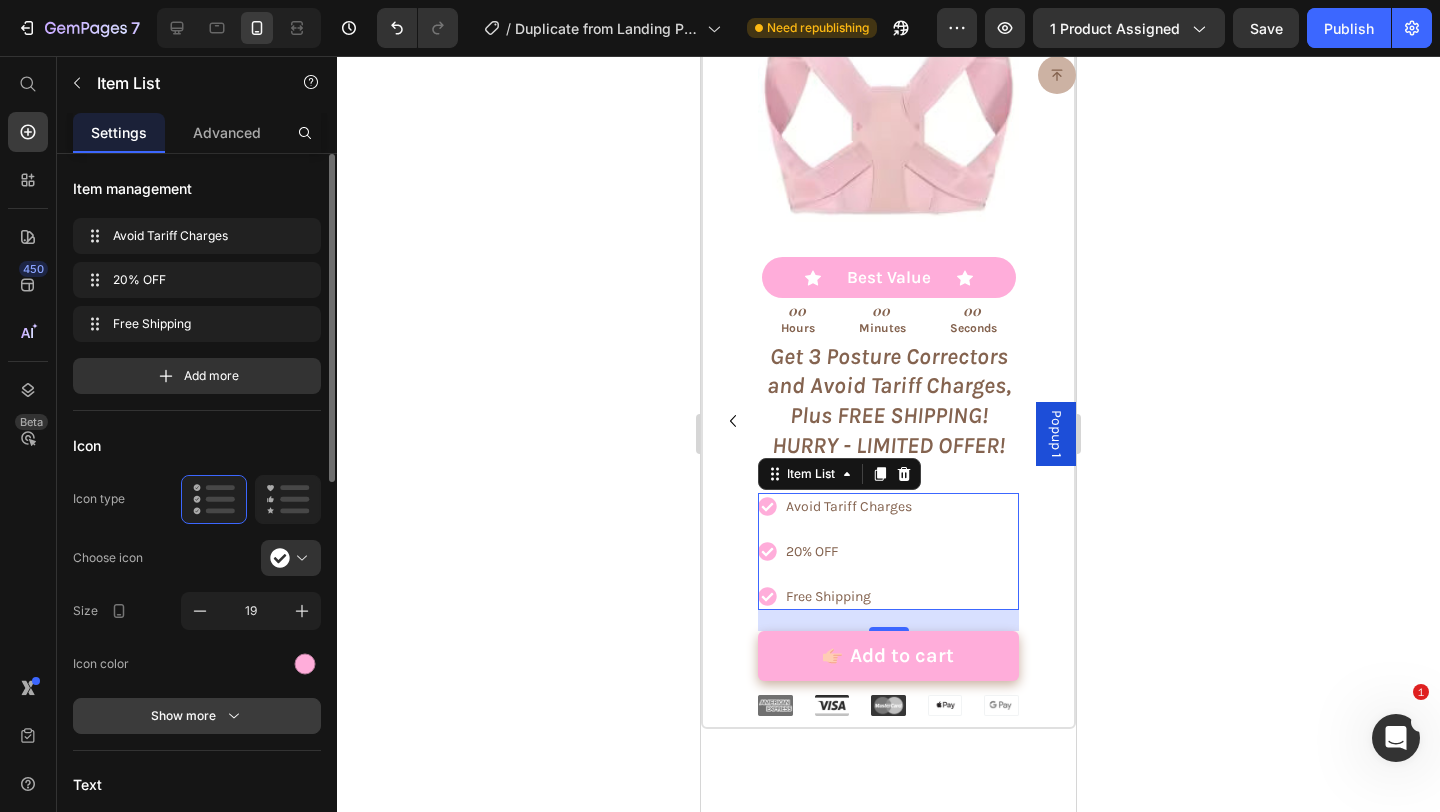 click on "Show more" at bounding box center (197, 716) 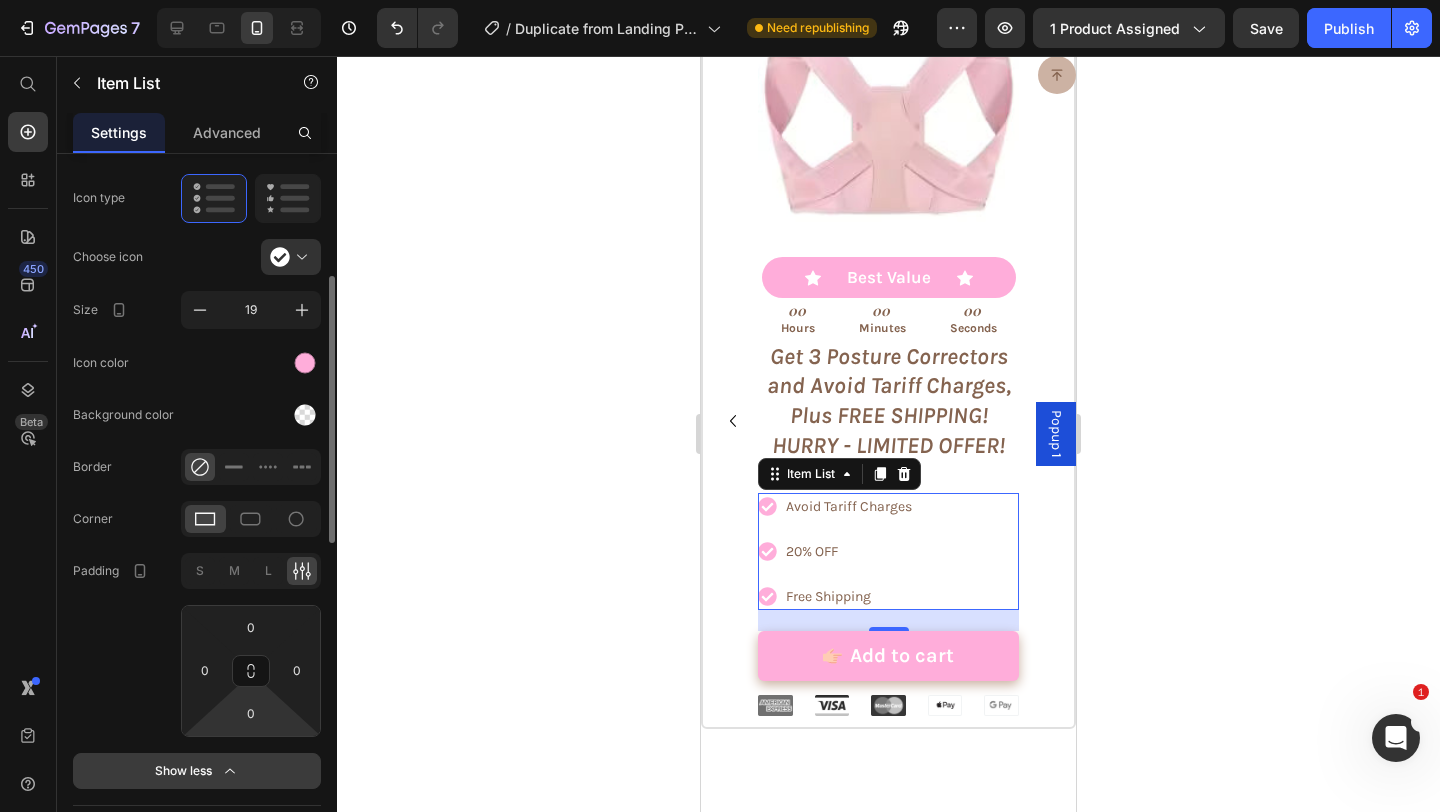 scroll, scrollTop: 309, scrollLeft: 0, axis: vertical 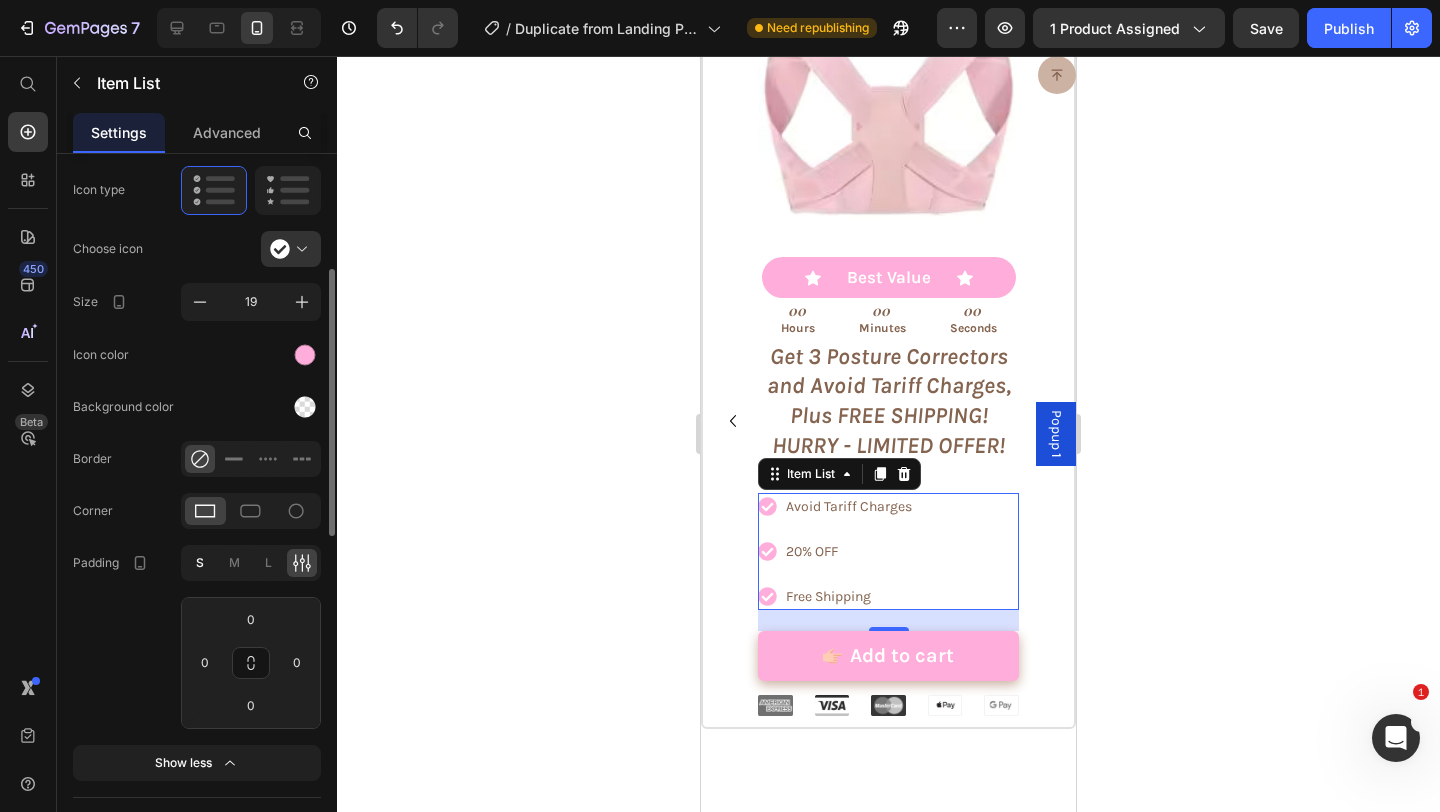 click on "S" 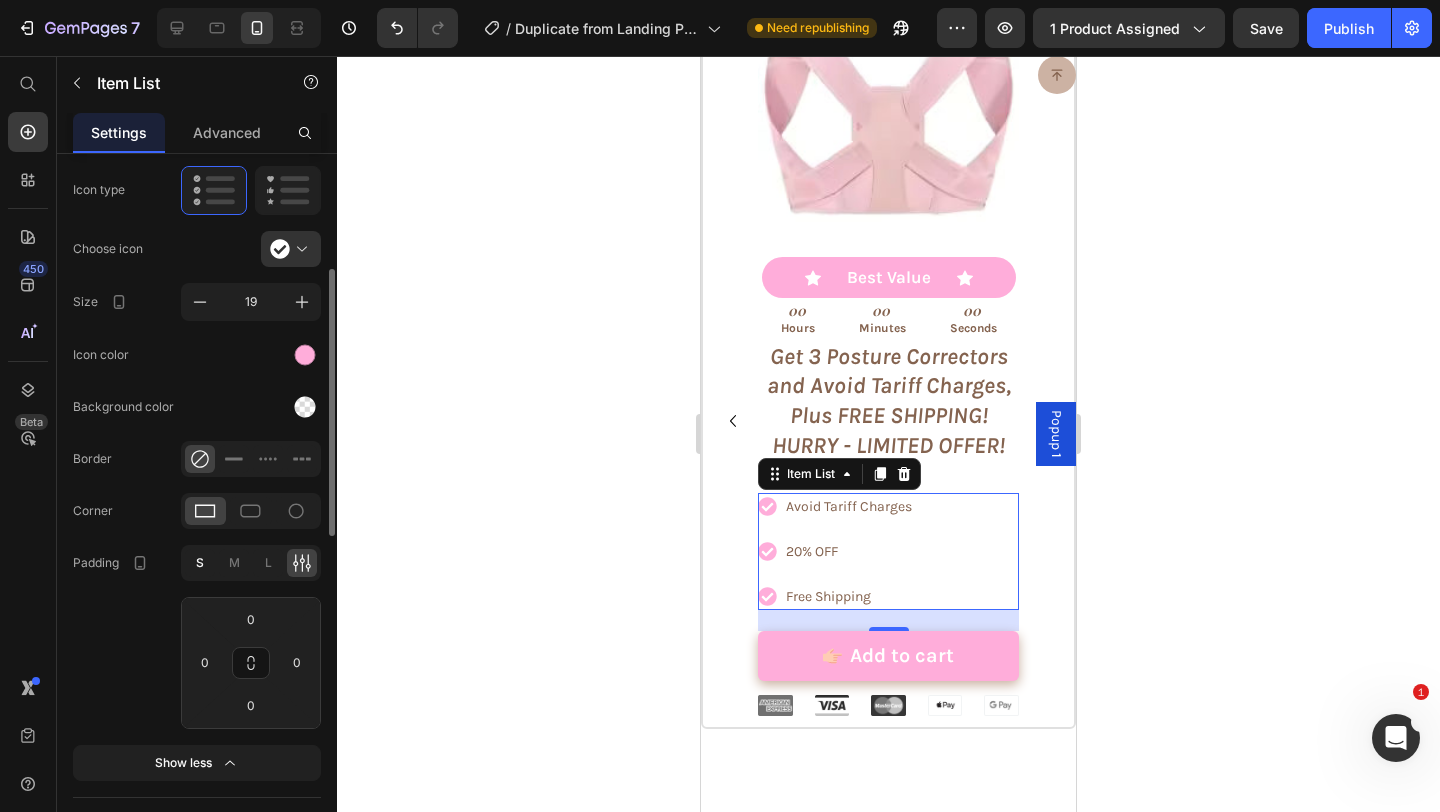 type on "4" 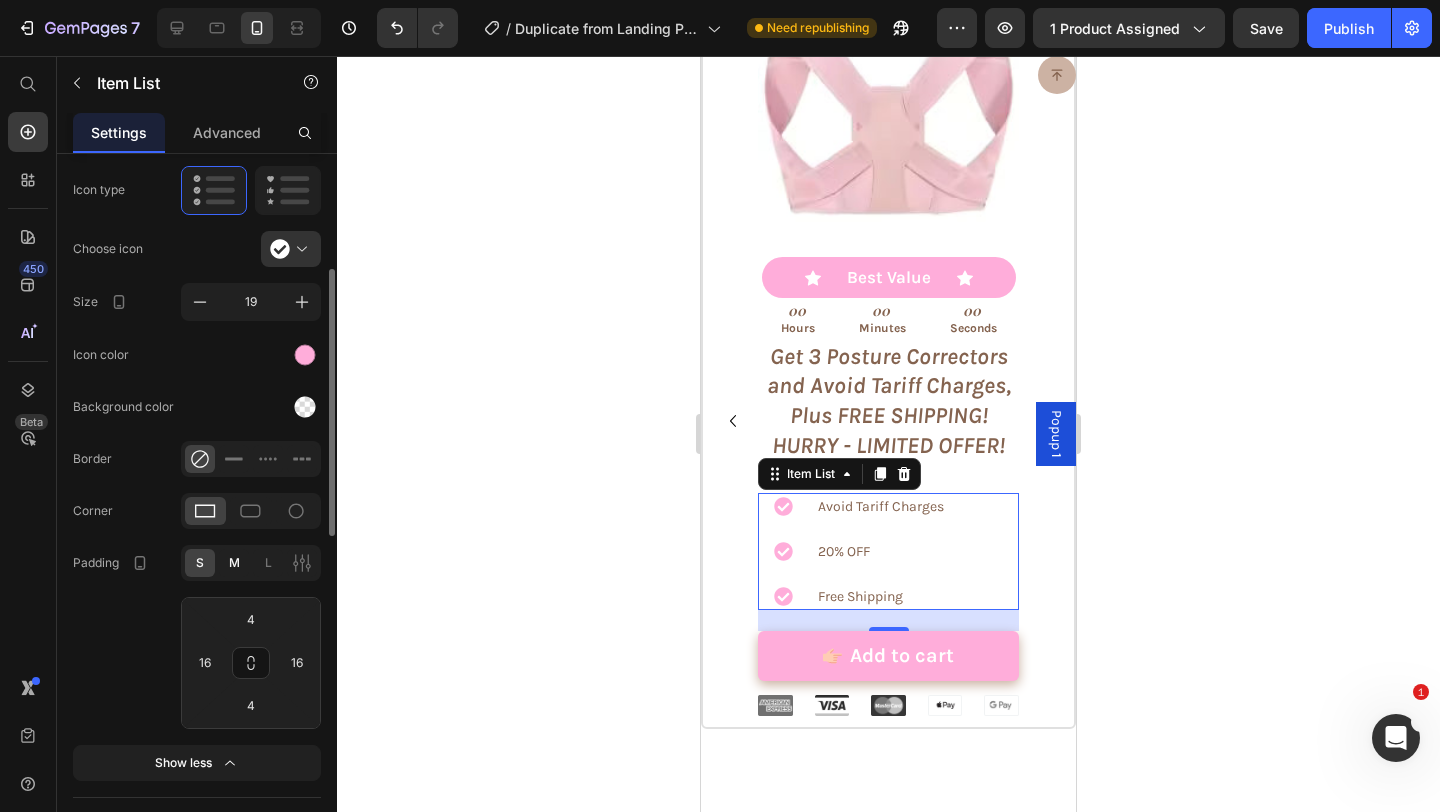 click on "M" 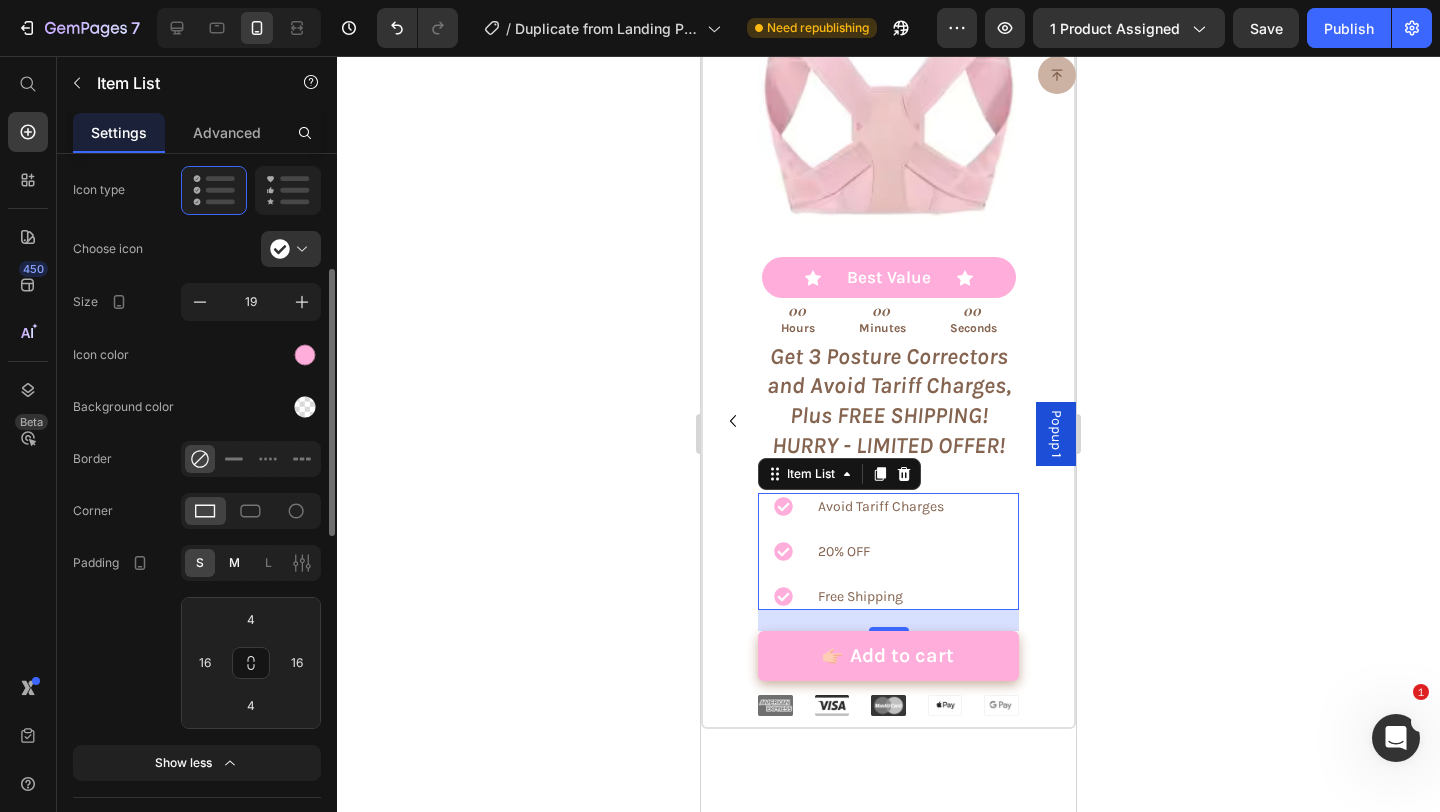type on "8" 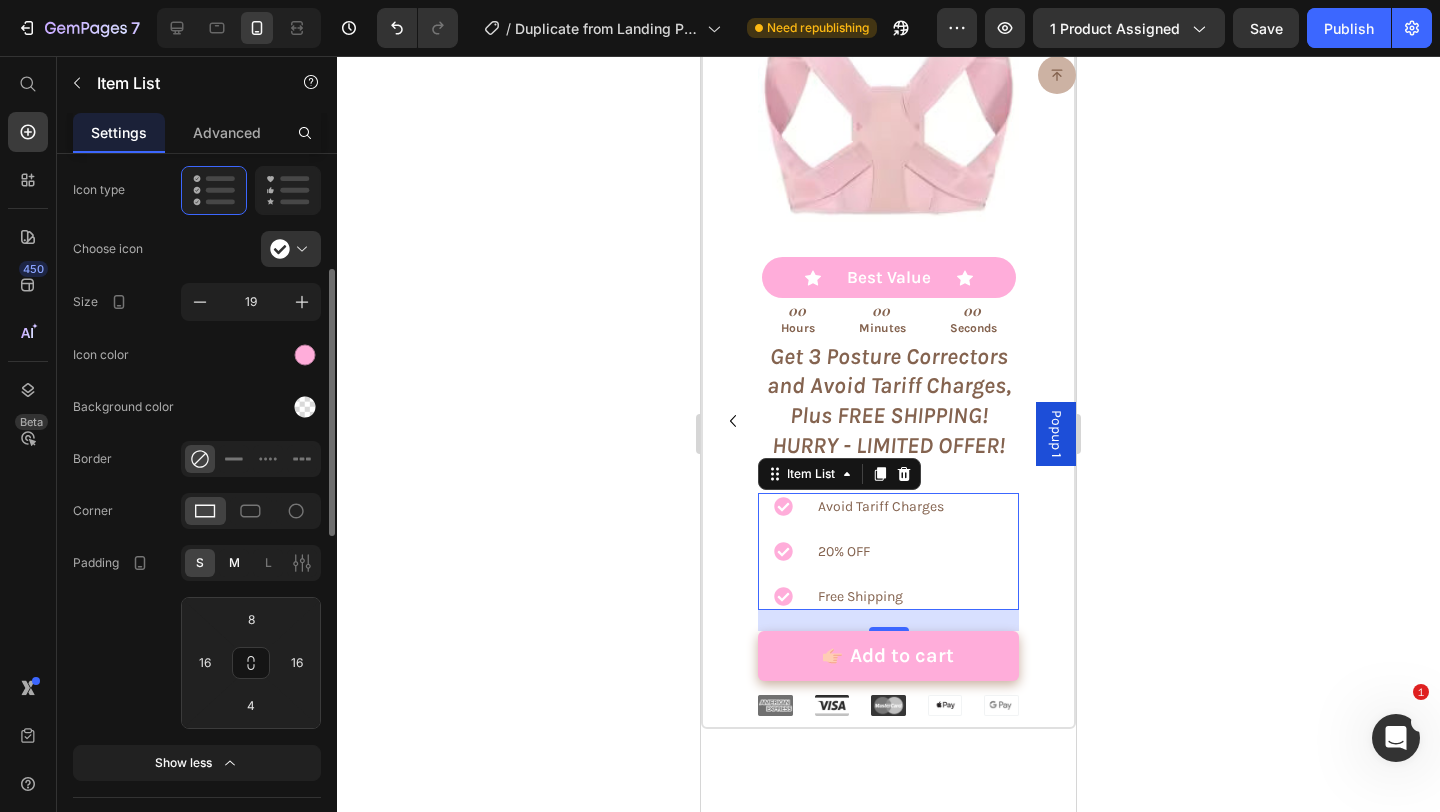 type on "24" 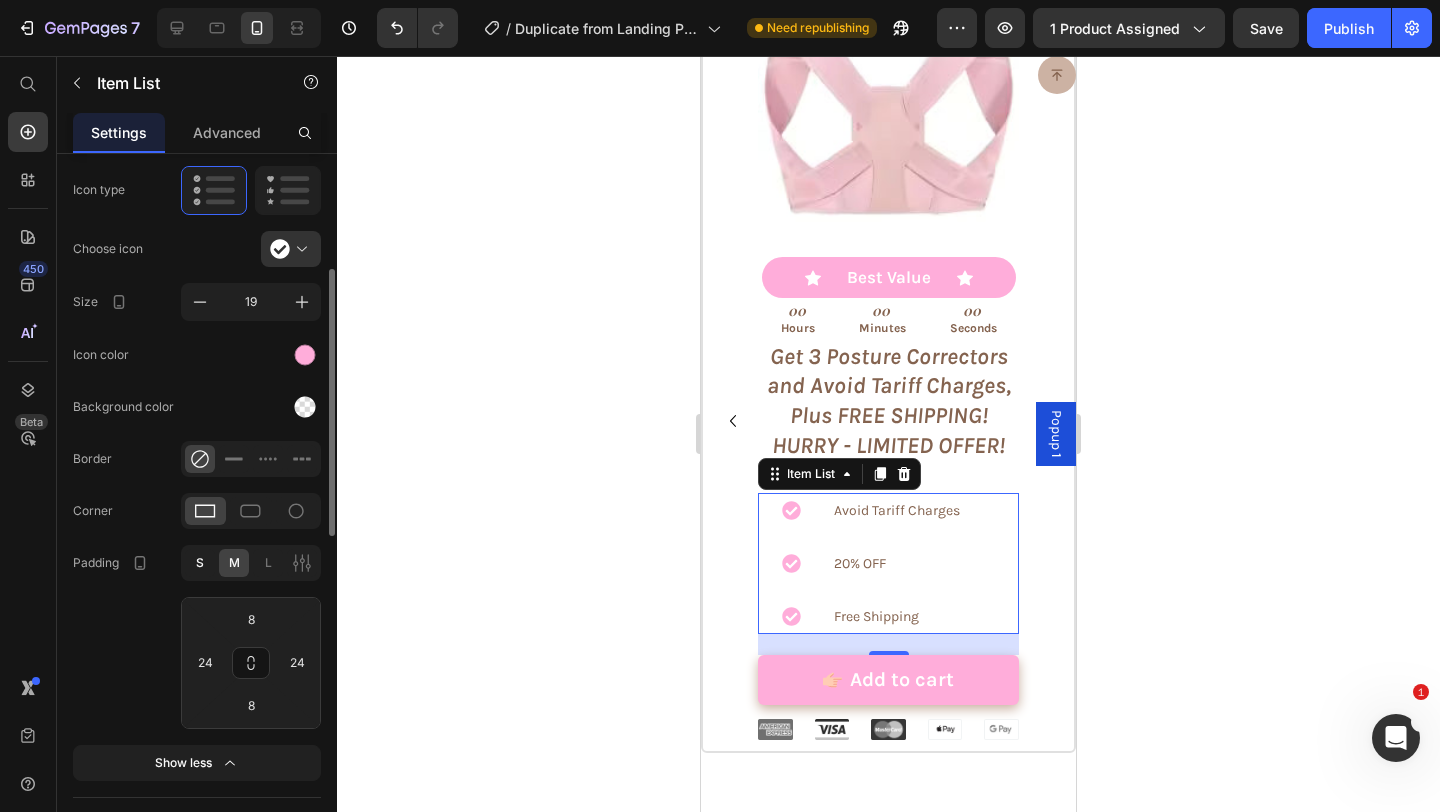 click on "S" 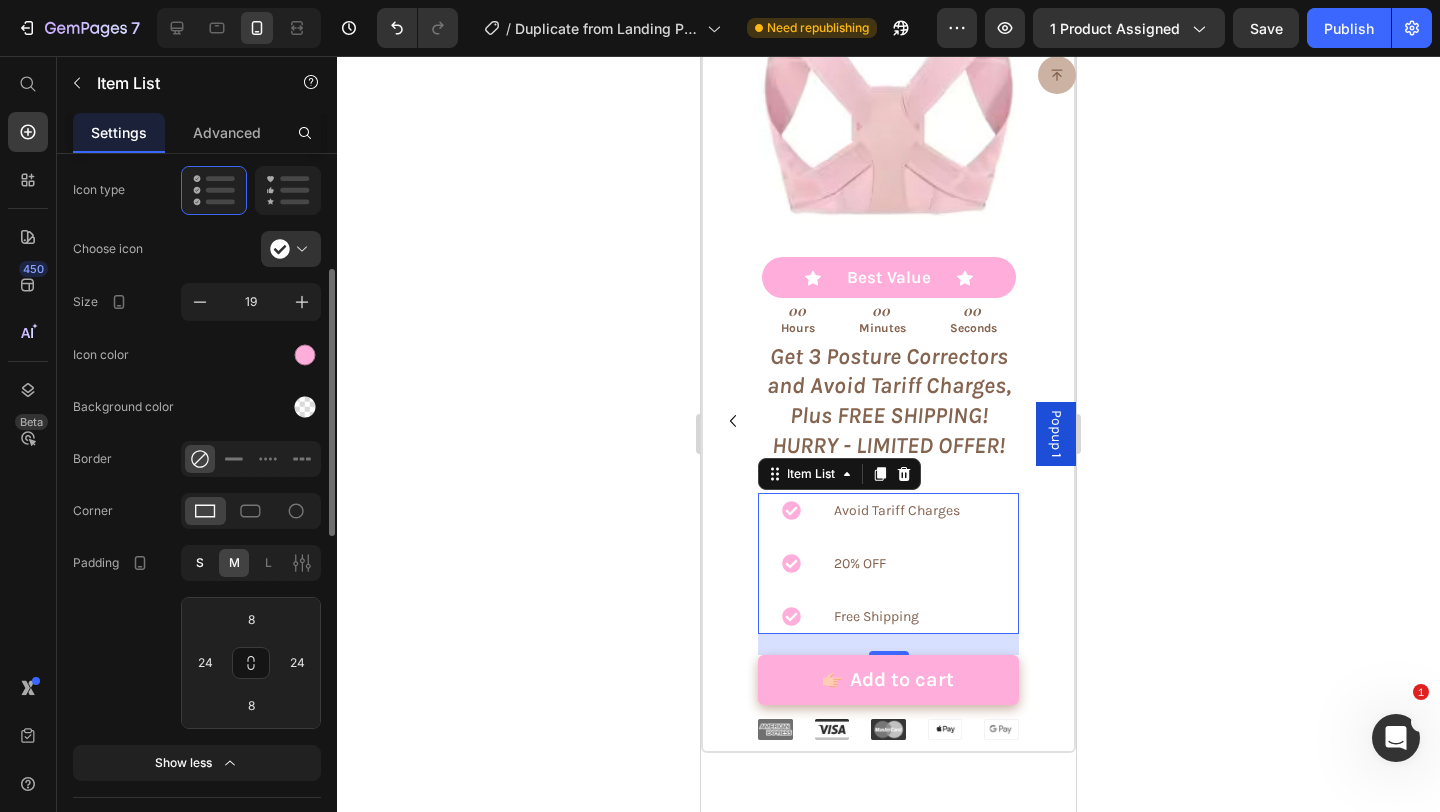 type on "4" 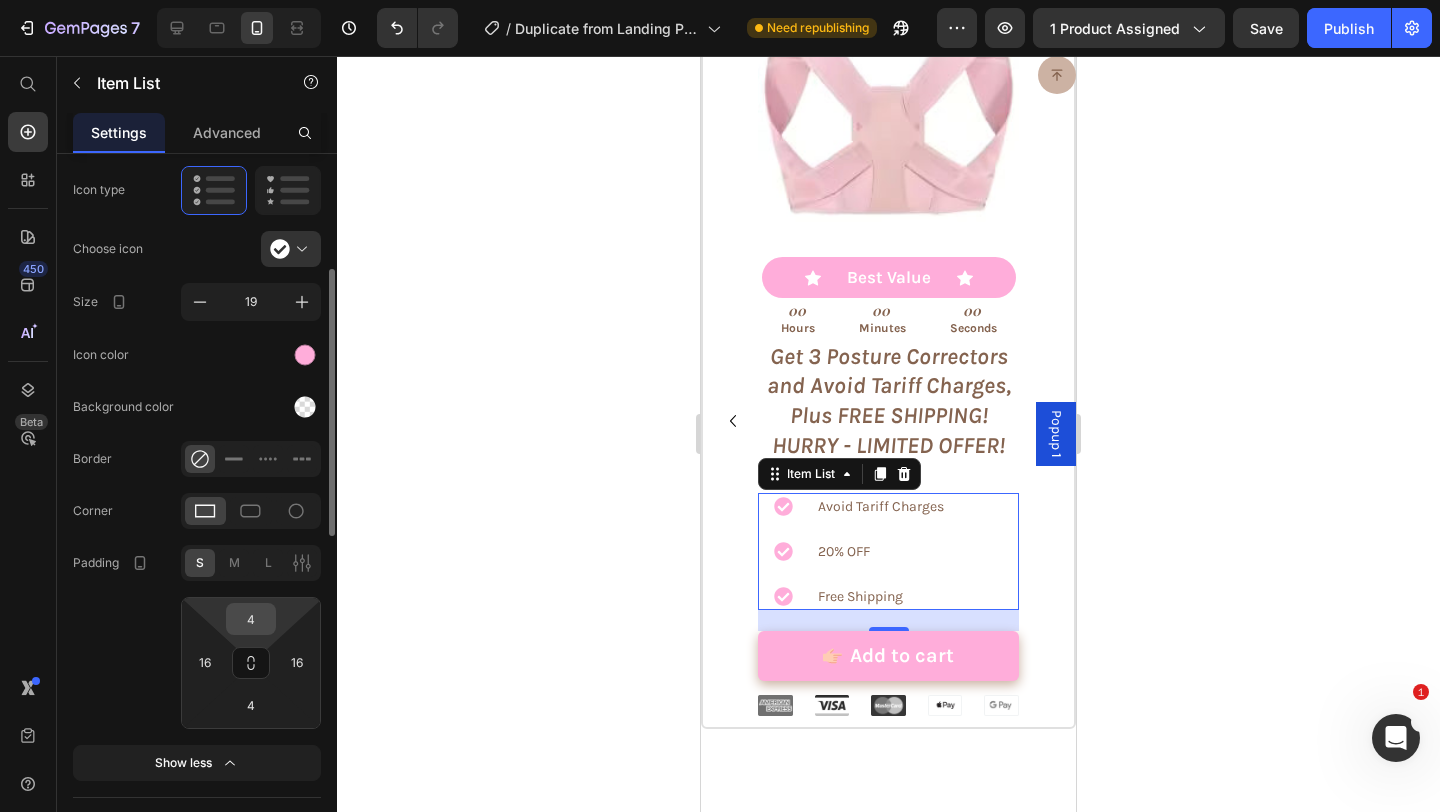 click on "4" at bounding box center [251, 619] 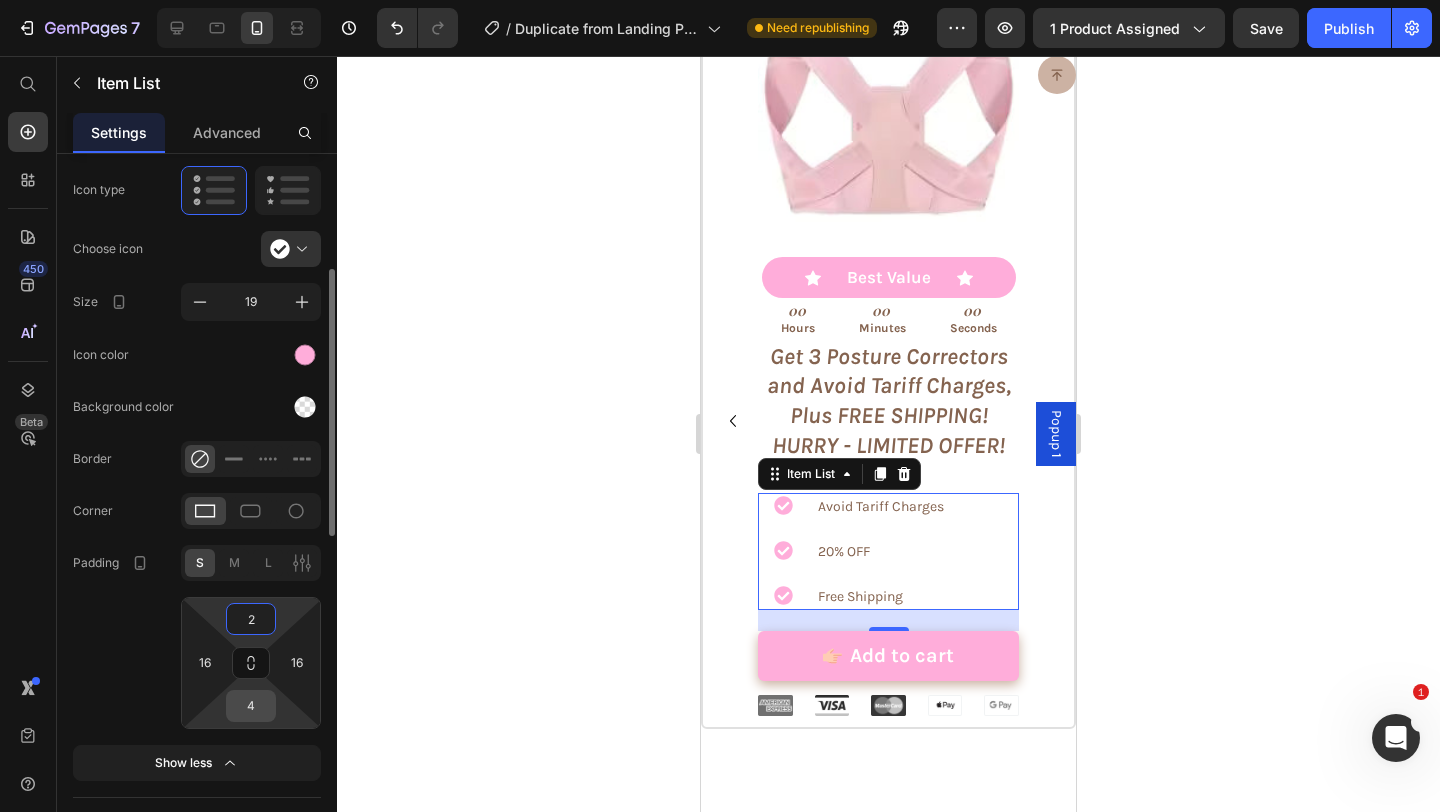 type on "2" 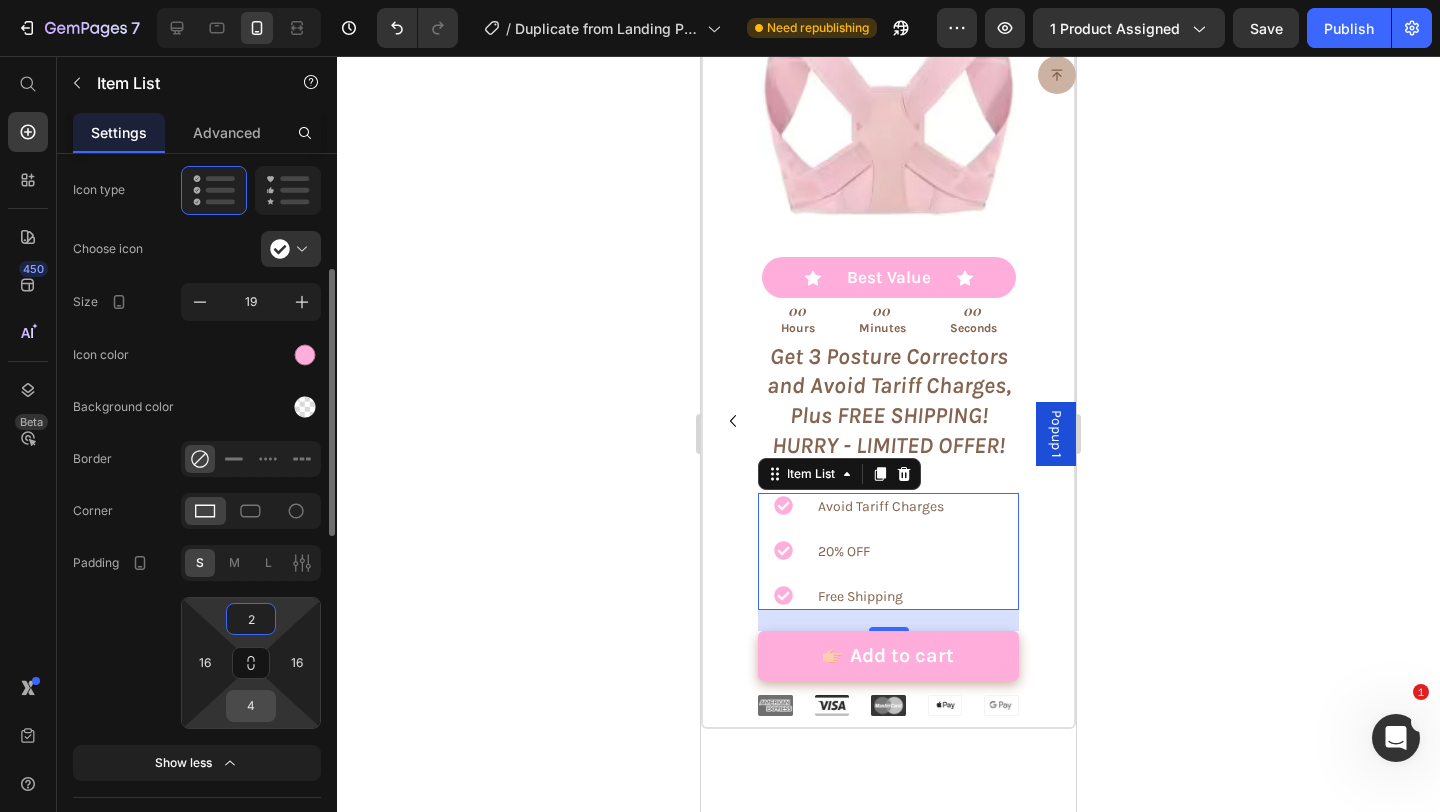 click on "4" at bounding box center [251, 706] 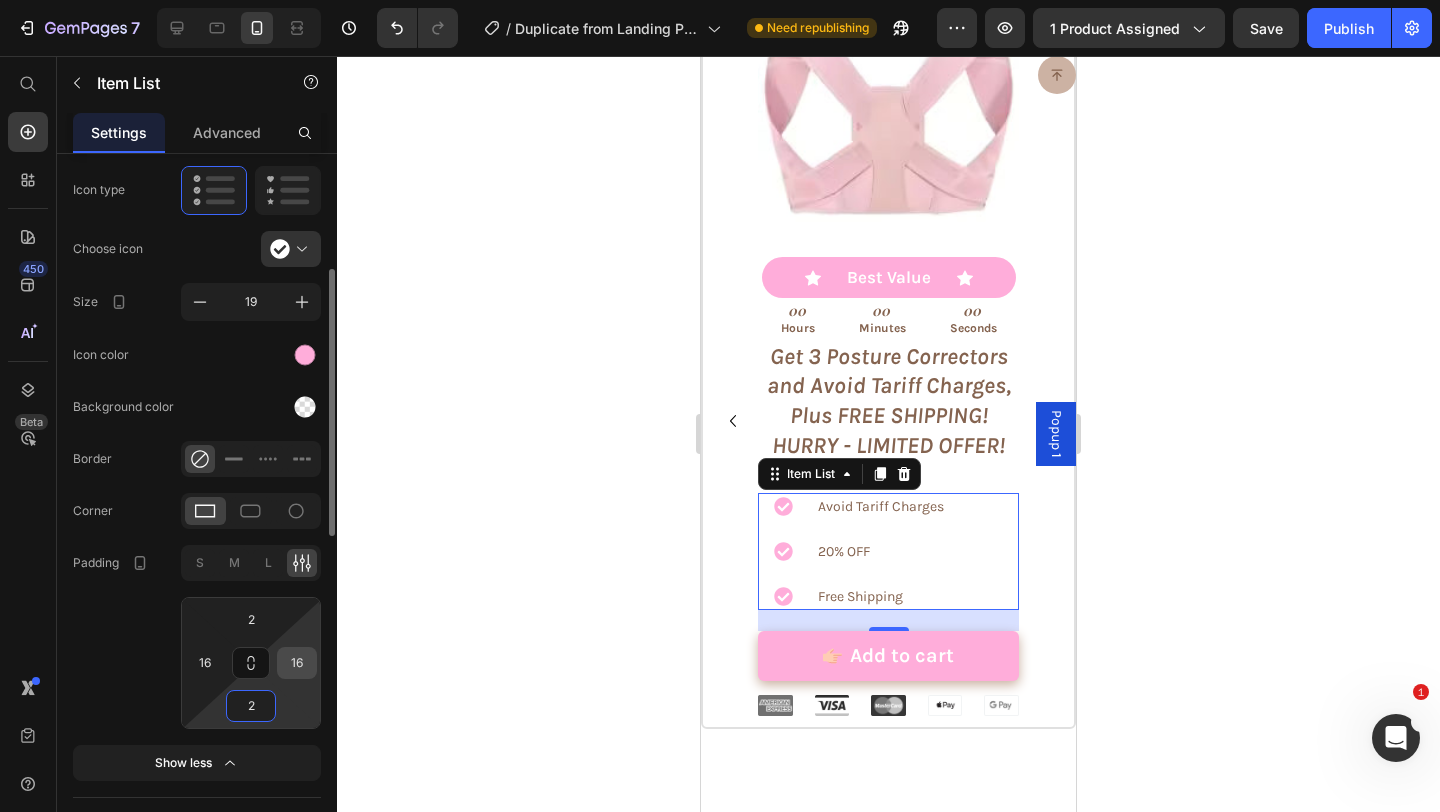 type on "2" 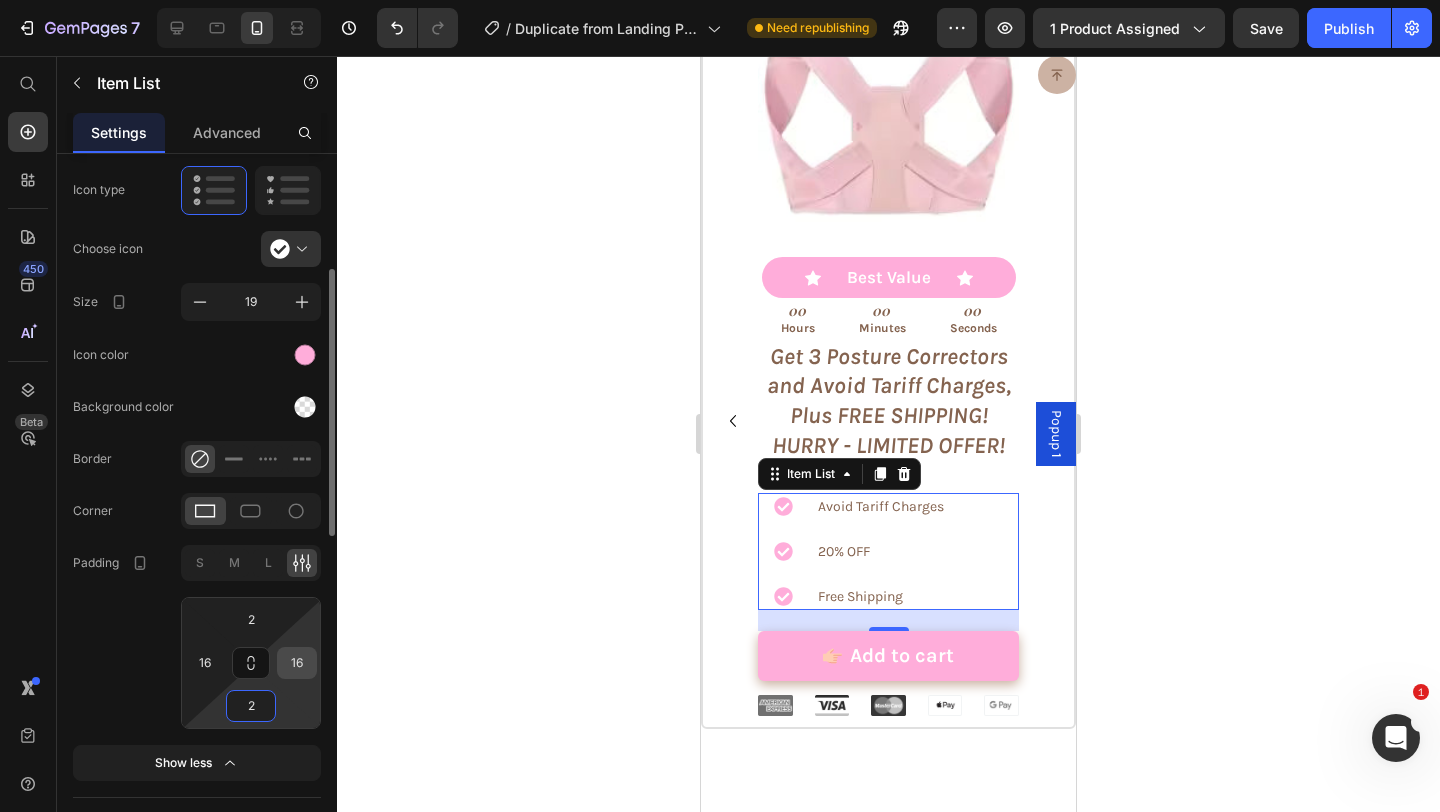 click on "16" at bounding box center (297, 663) 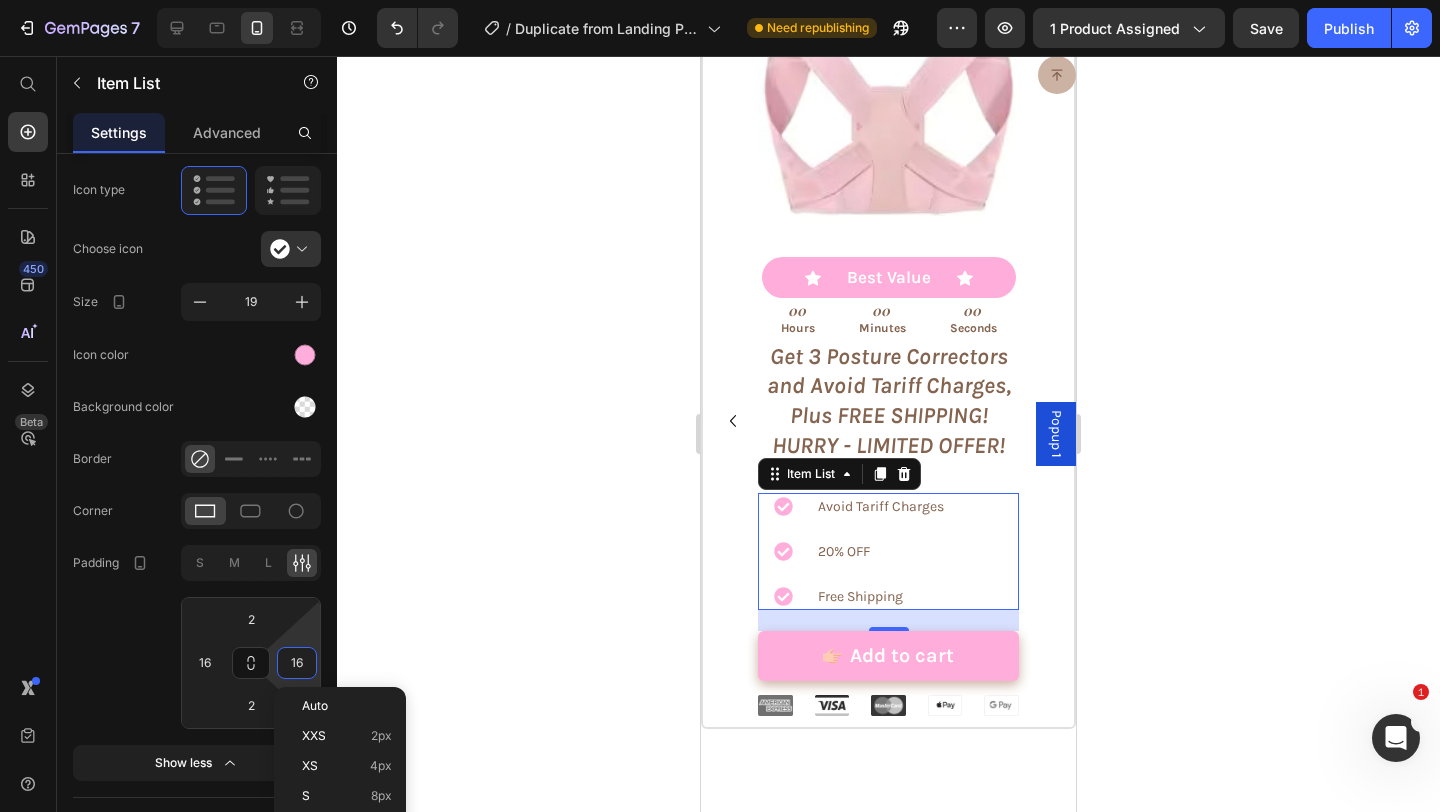 click 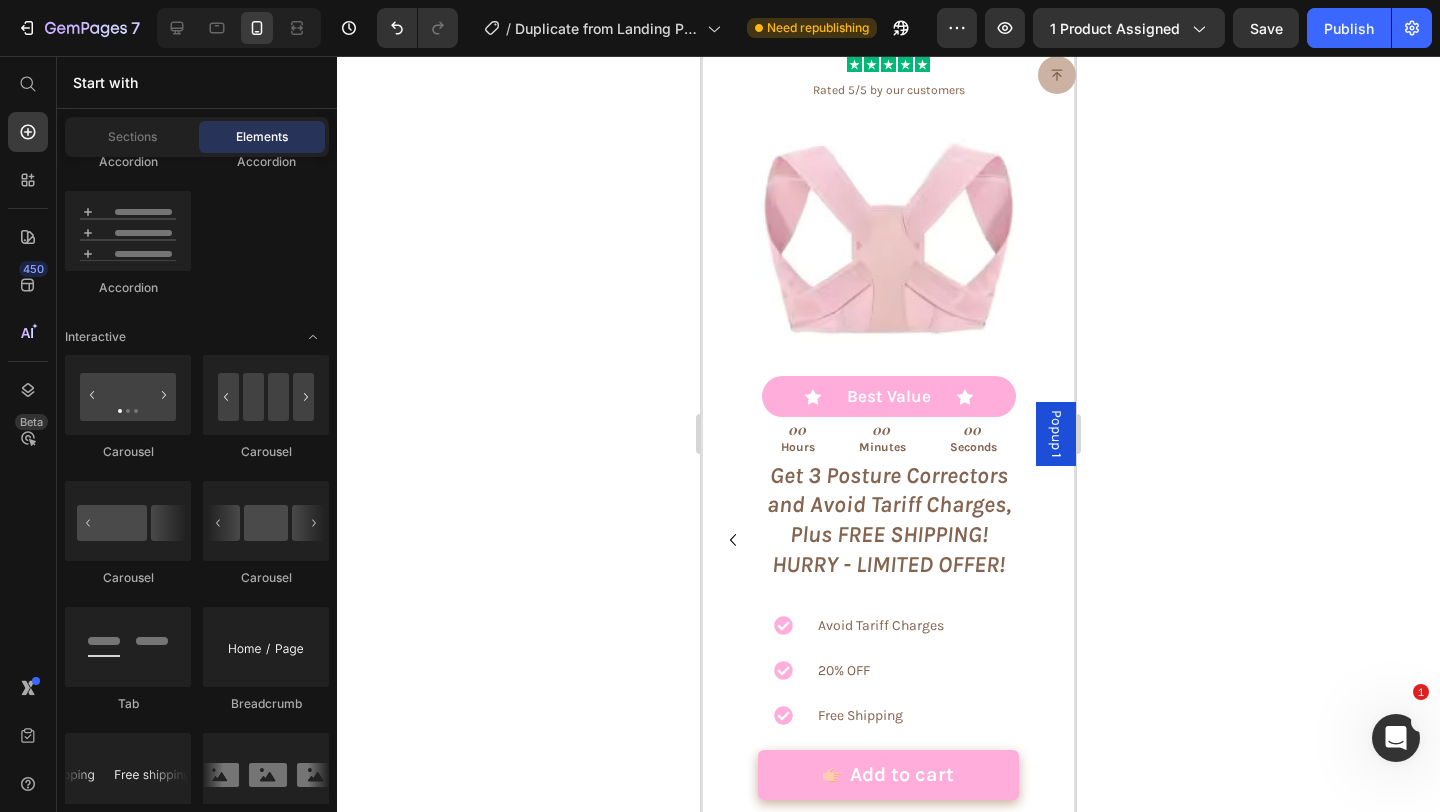 scroll, scrollTop: 9661, scrollLeft: 0, axis: vertical 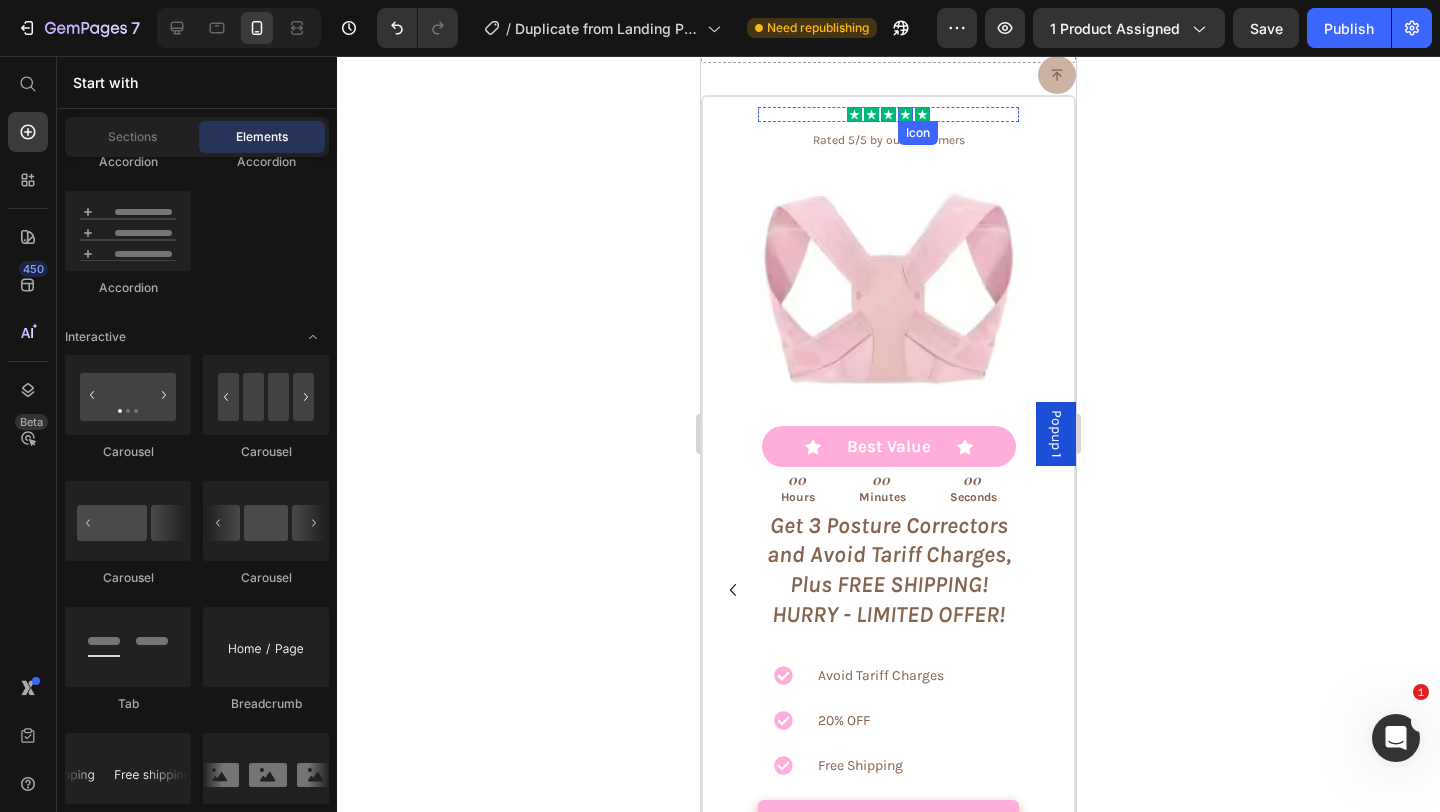 click on "Icon" at bounding box center (905, 114) 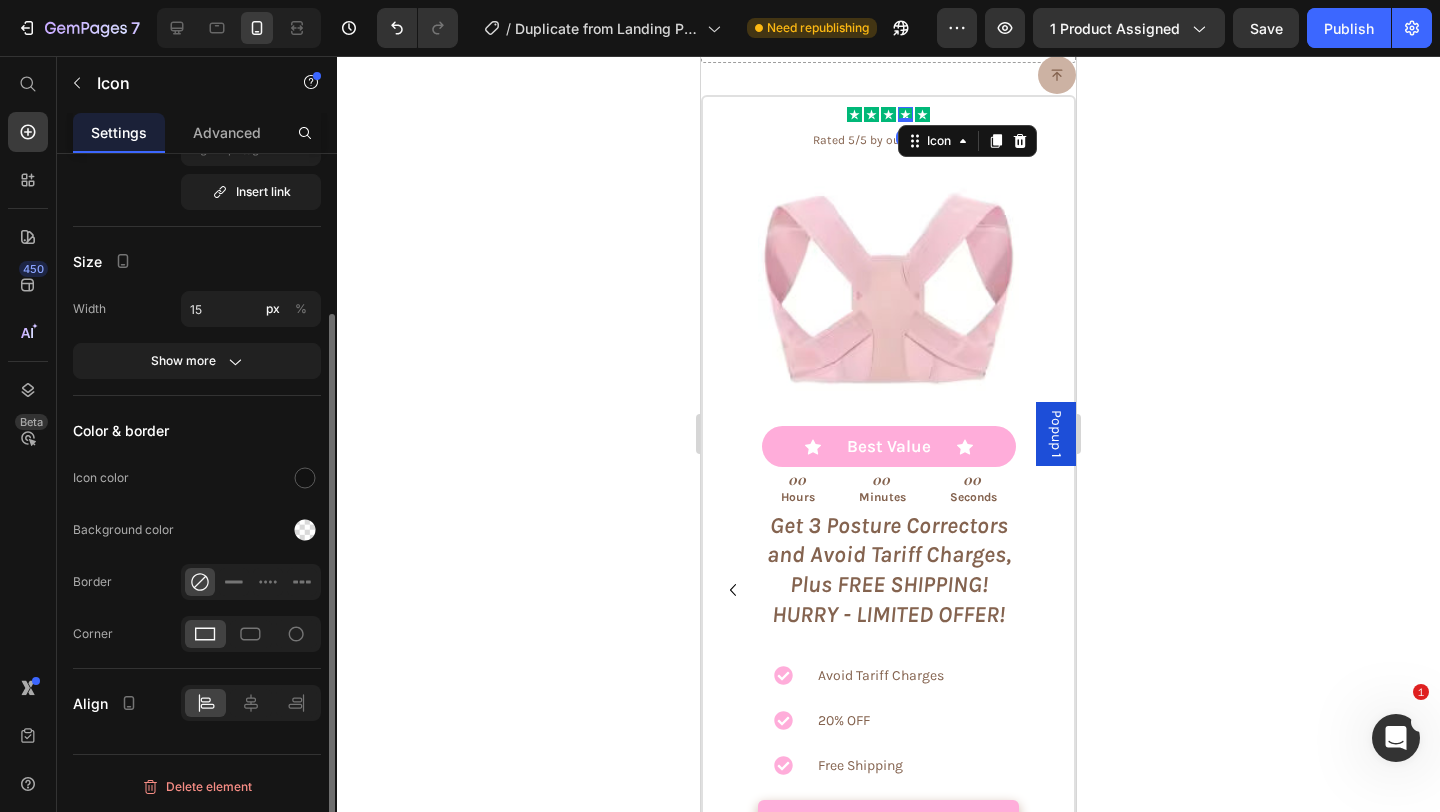 scroll, scrollTop: 0, scrollLeft: 0, axis: both 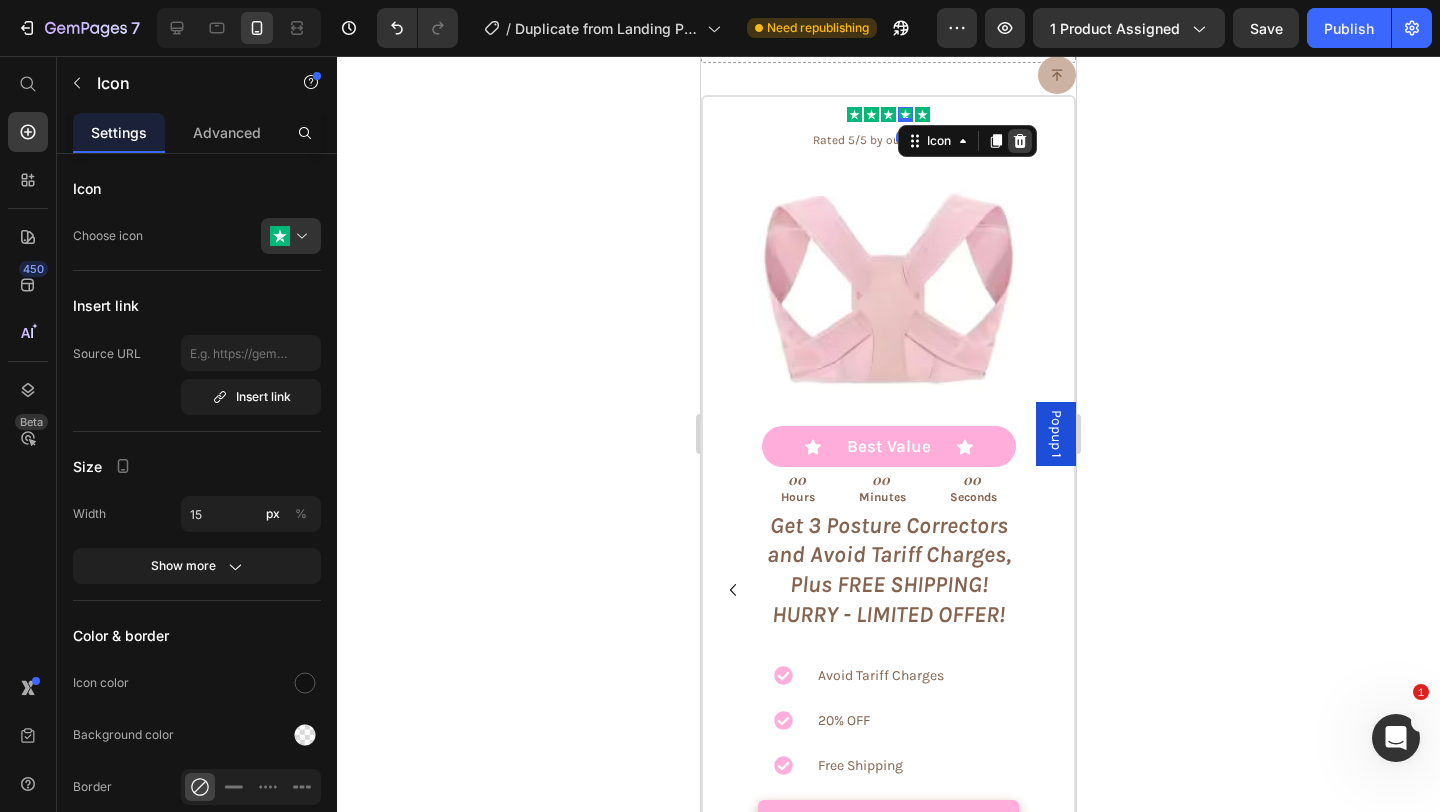 click 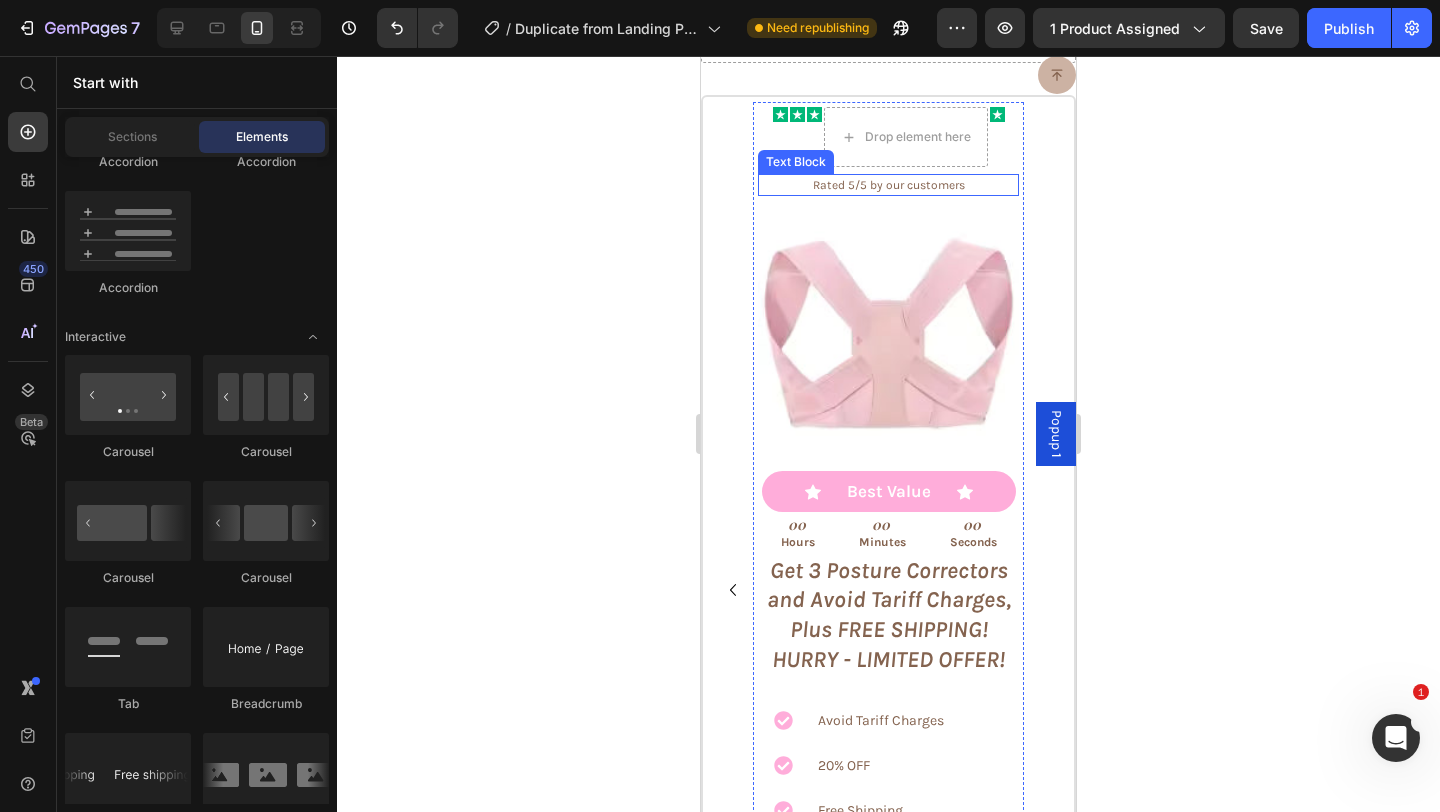 click on "Rated 5/5 by our customers" at bounding box center (888, 185) 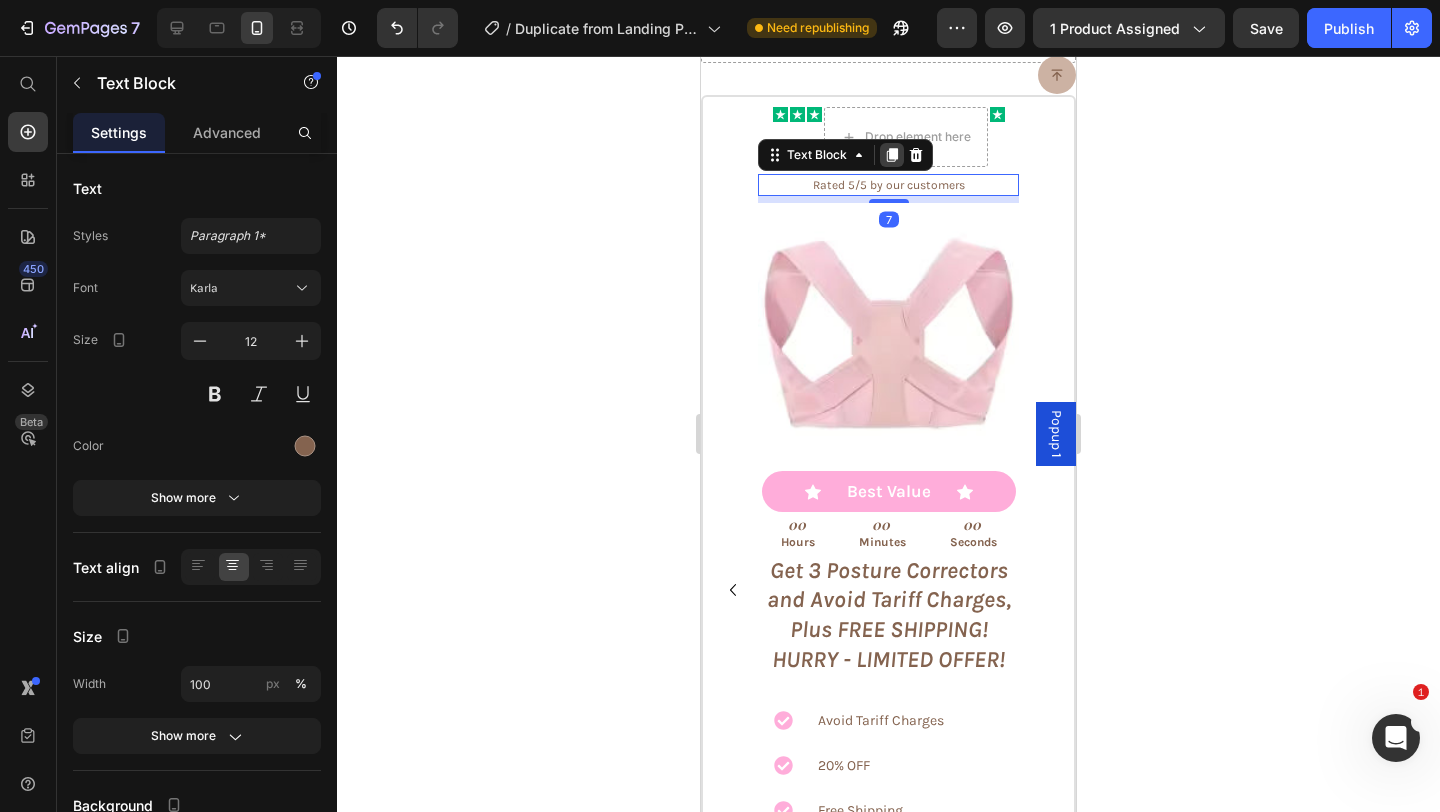 click at bounding box center [892, 155] 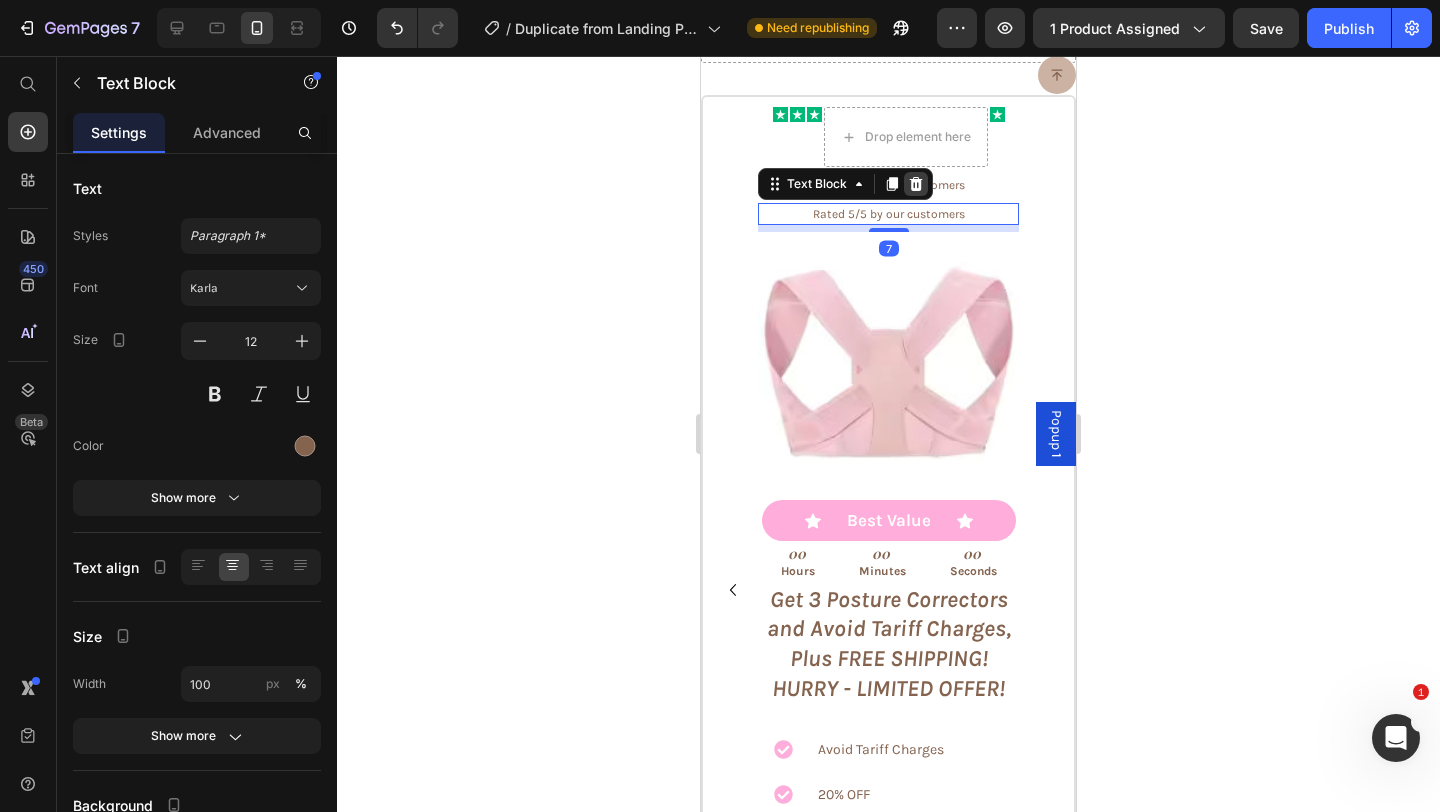 click 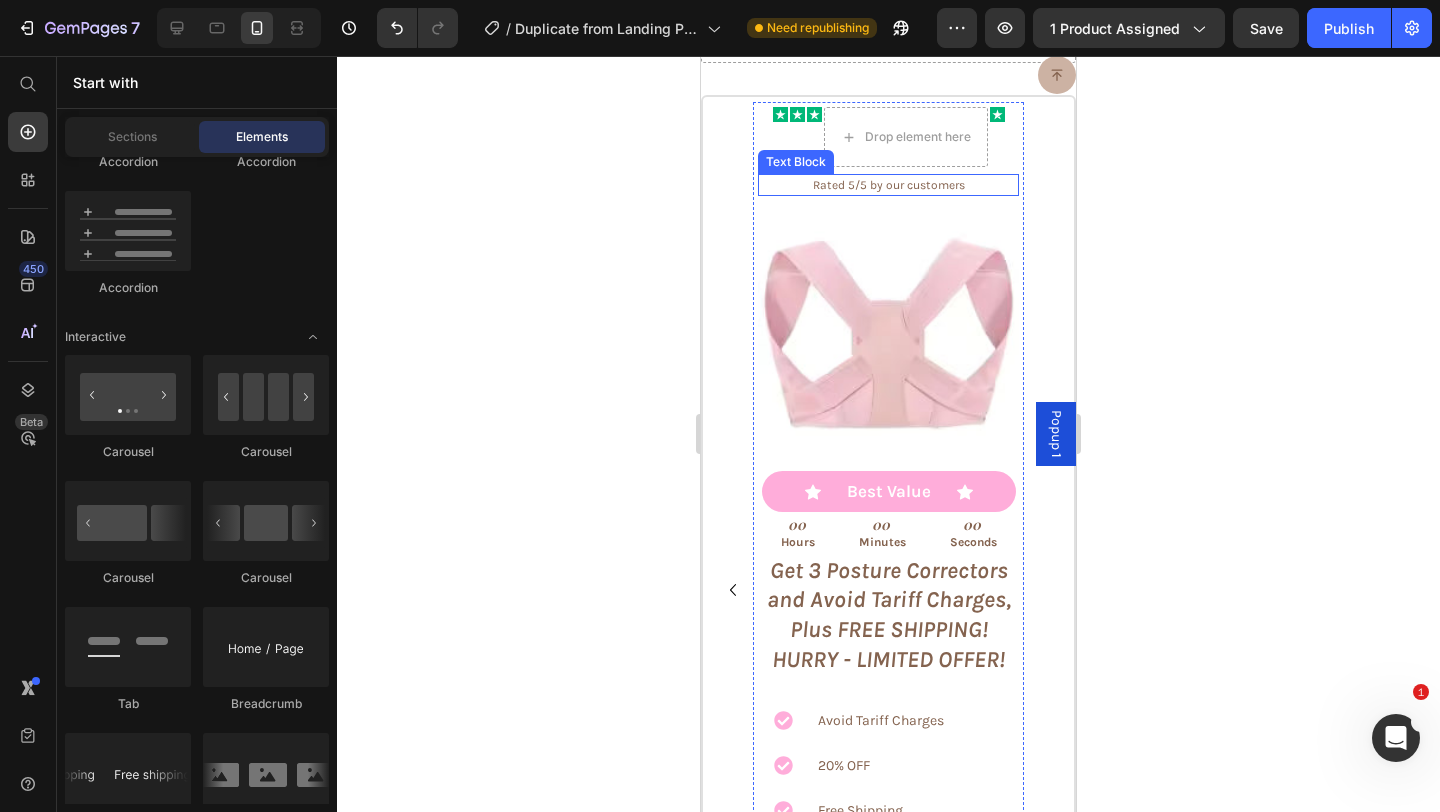 click on "Rated 5/5 by our customers" at bounding box center [888, 185] 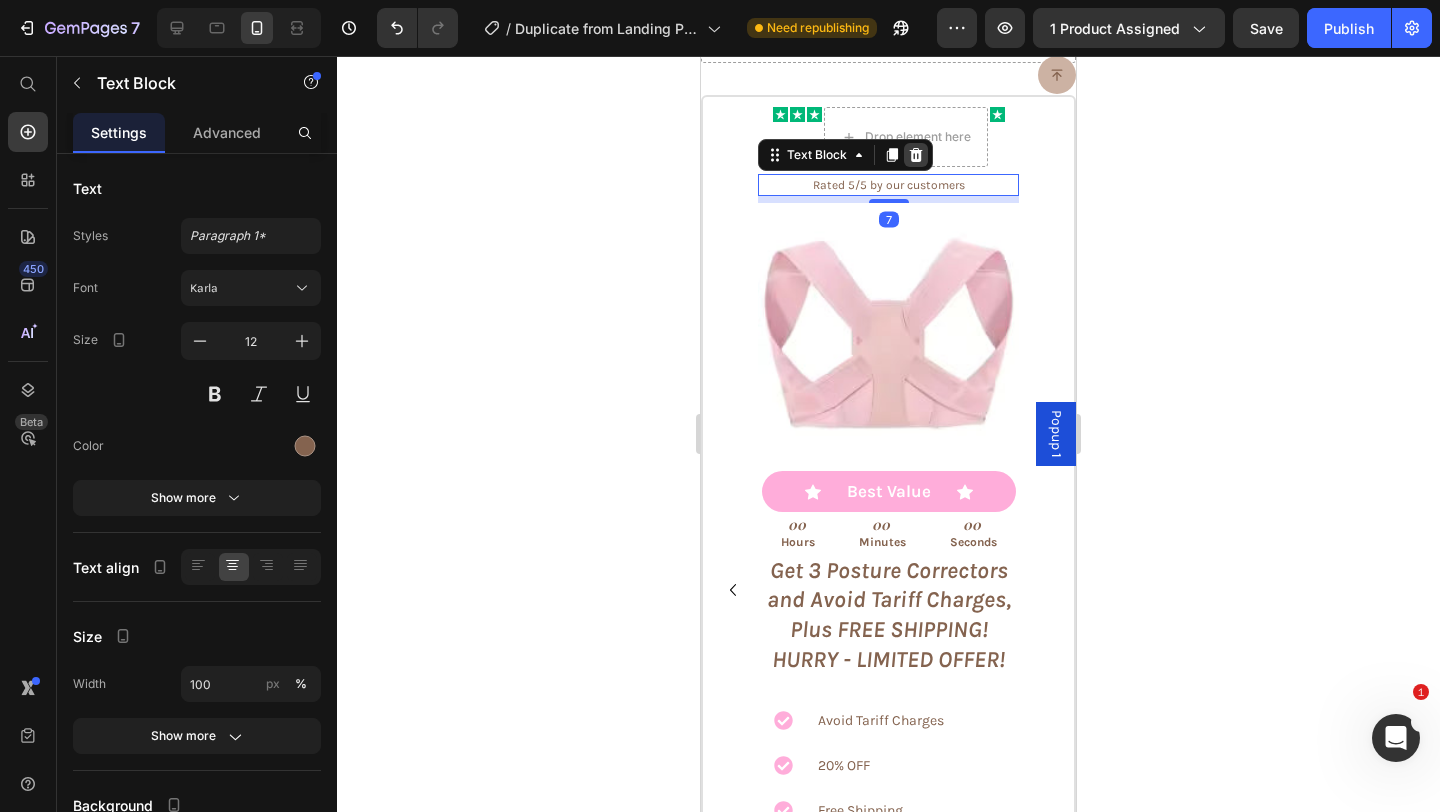 click 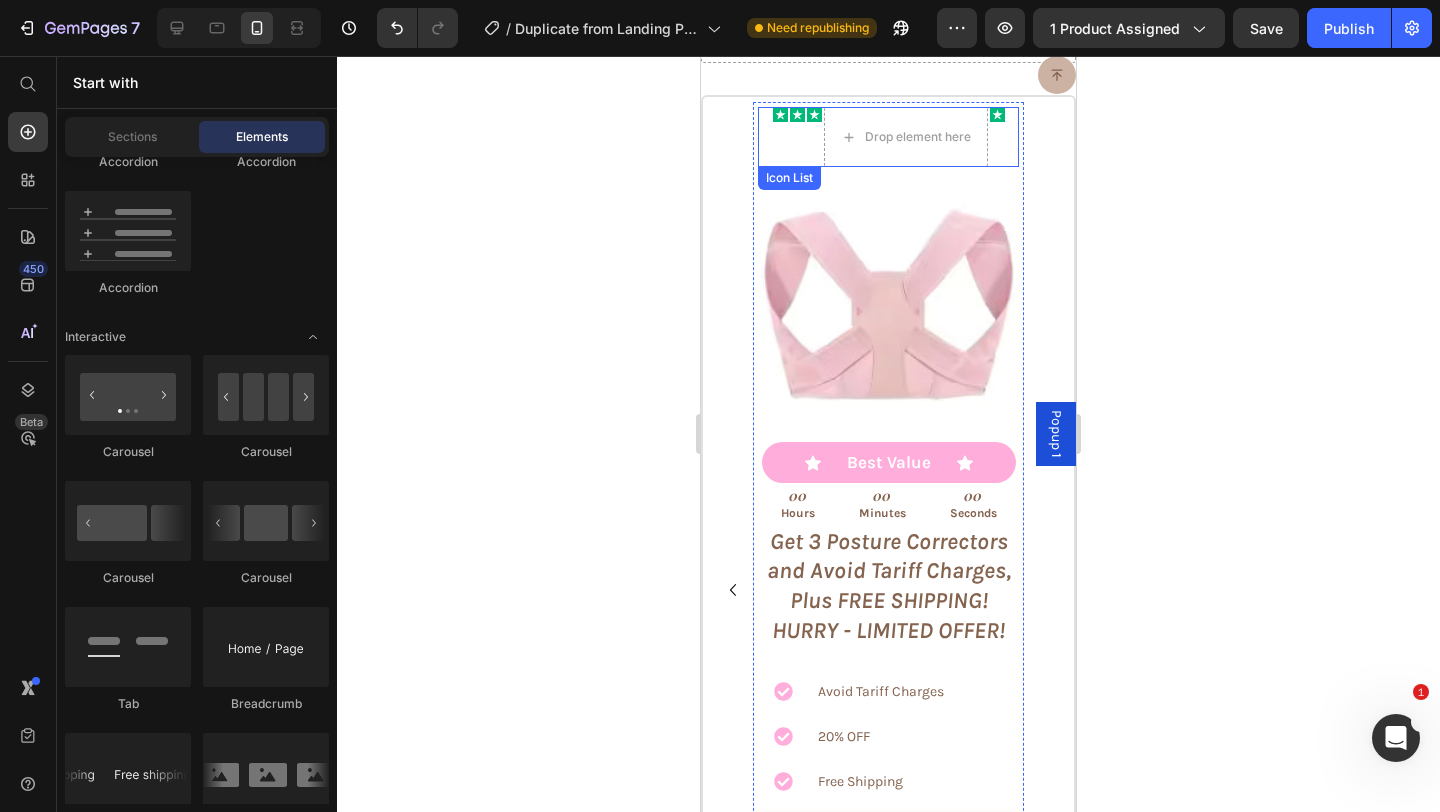 click on "Icon
Icon
Icon
Drop element here
Icon" at bounding box center [888, 137] 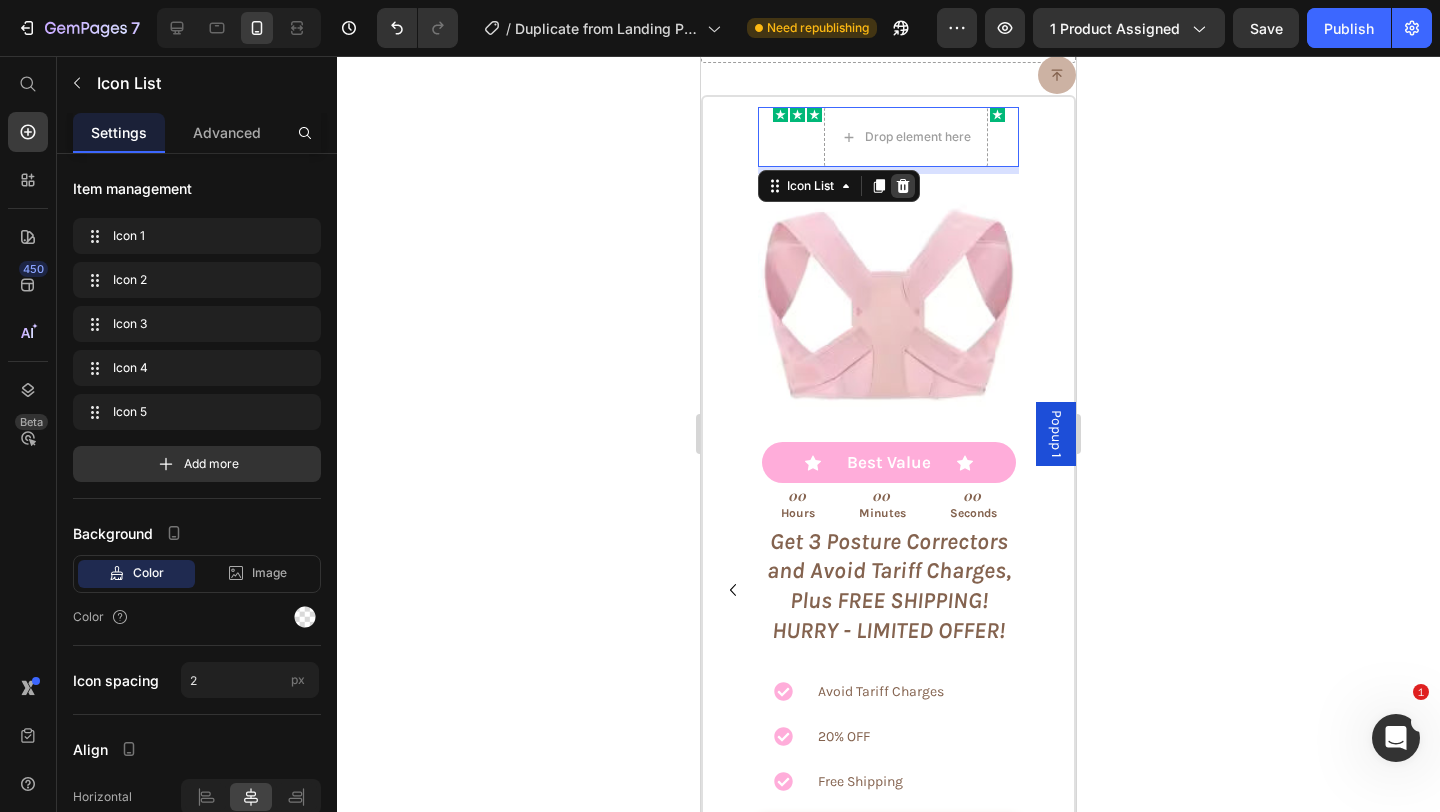 click at bounding box center [903, 186] 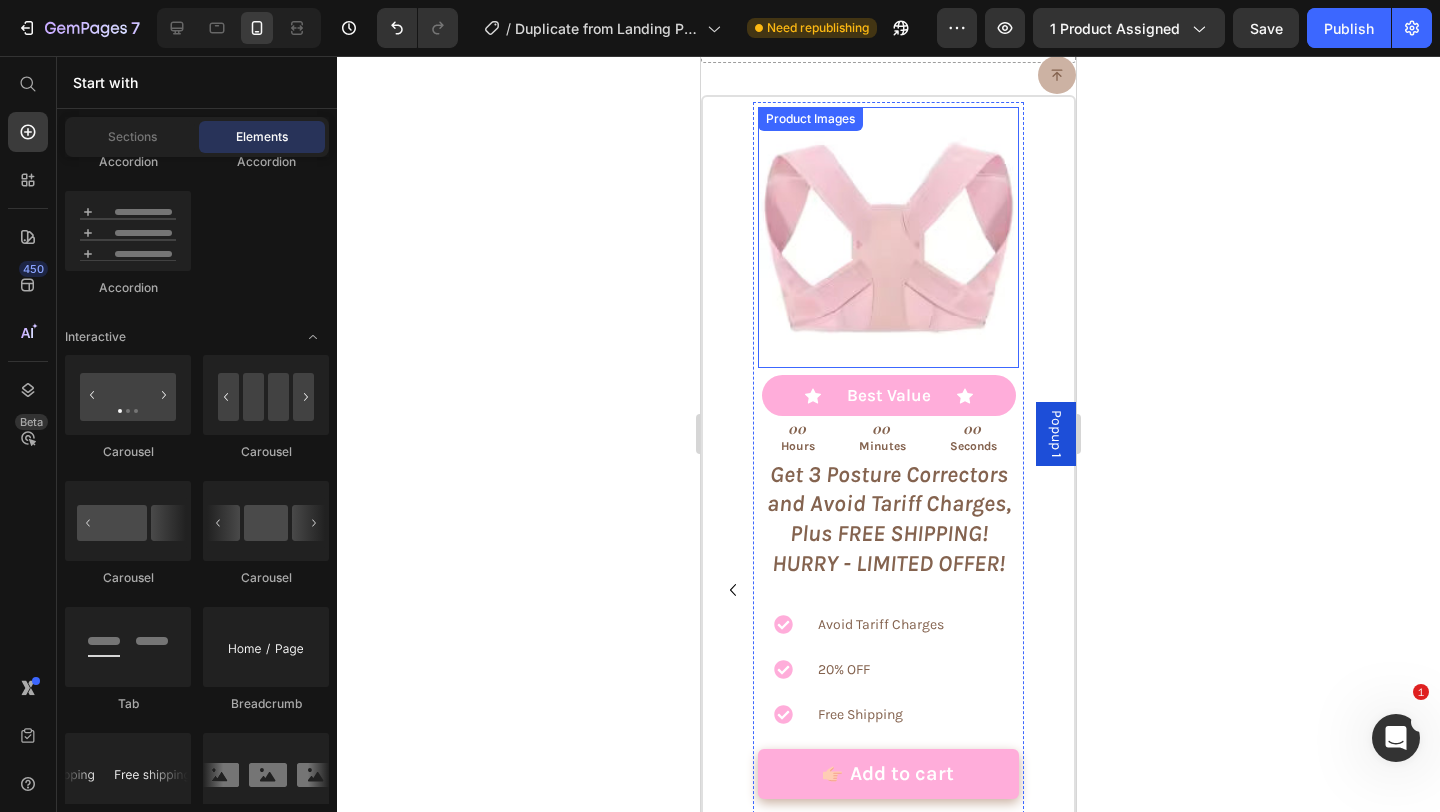 click on "Product Images Icon Best Value   Text Block Icon Row 00 Hours 00 Minutes 00 Seconds Countdown Timer Get 3 Posture Correctors and Avoid Tariff Charges, Plus FREE SHIPPING! HURRY - LIMITED OFFER!   Text Block Avoid Tariff Charges  20% OFF Free Shipping  Item List
Add to cart Add to Cart Row Image Image Image Image Image Row Product" at bounding box center (888, 470) 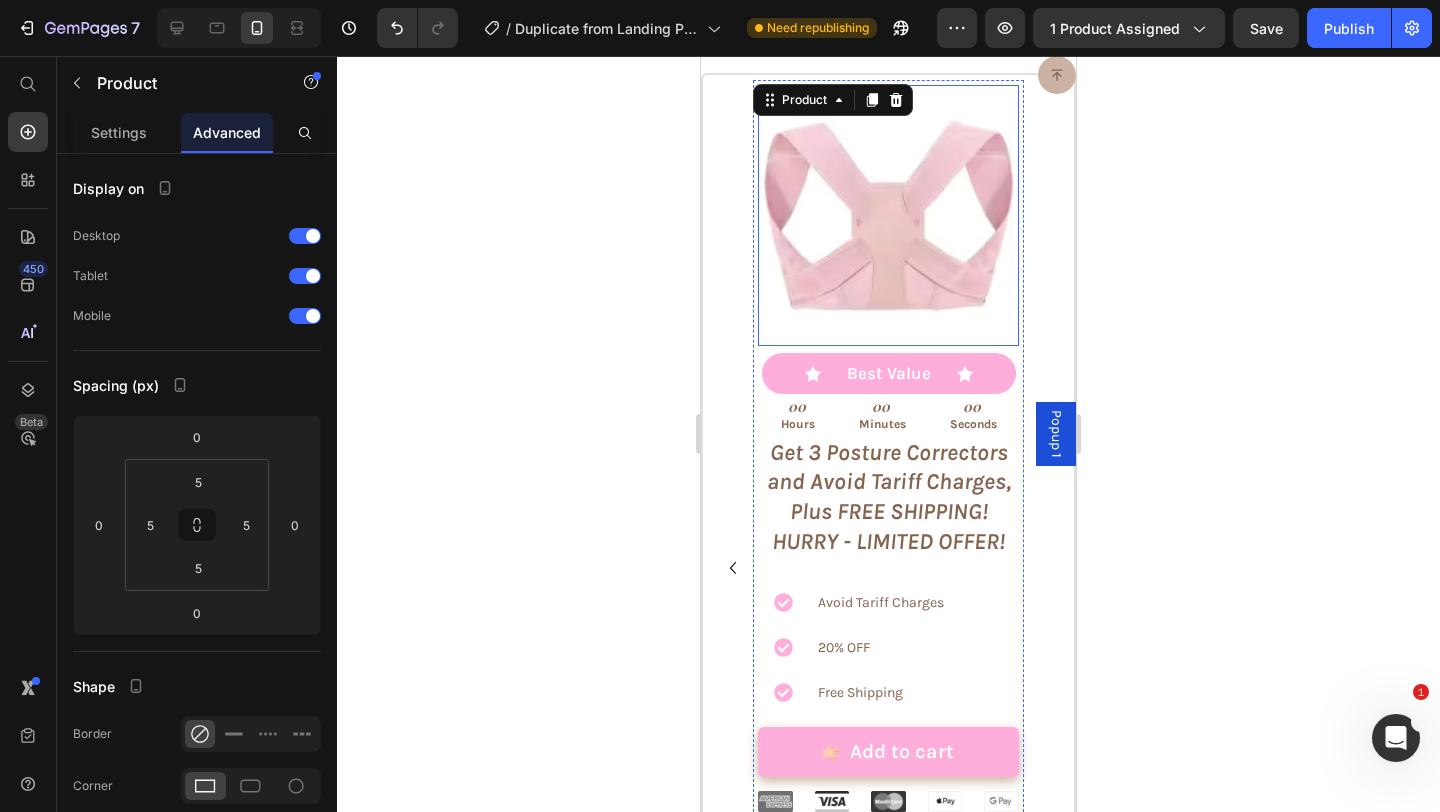 scroll, scrollTop: 9686, scrollLeft: 0, axis: vertical 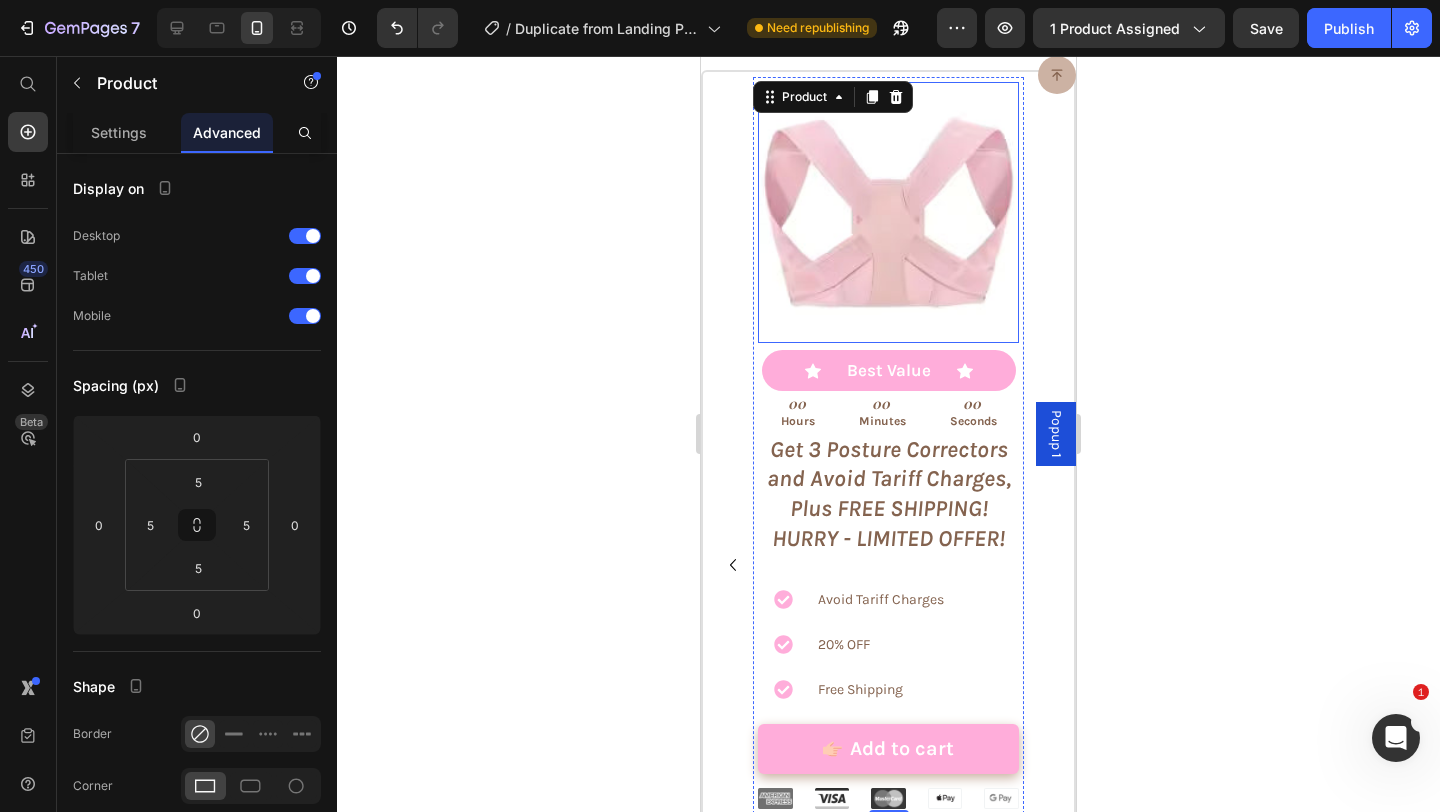 click at bounding box center (888, 212) 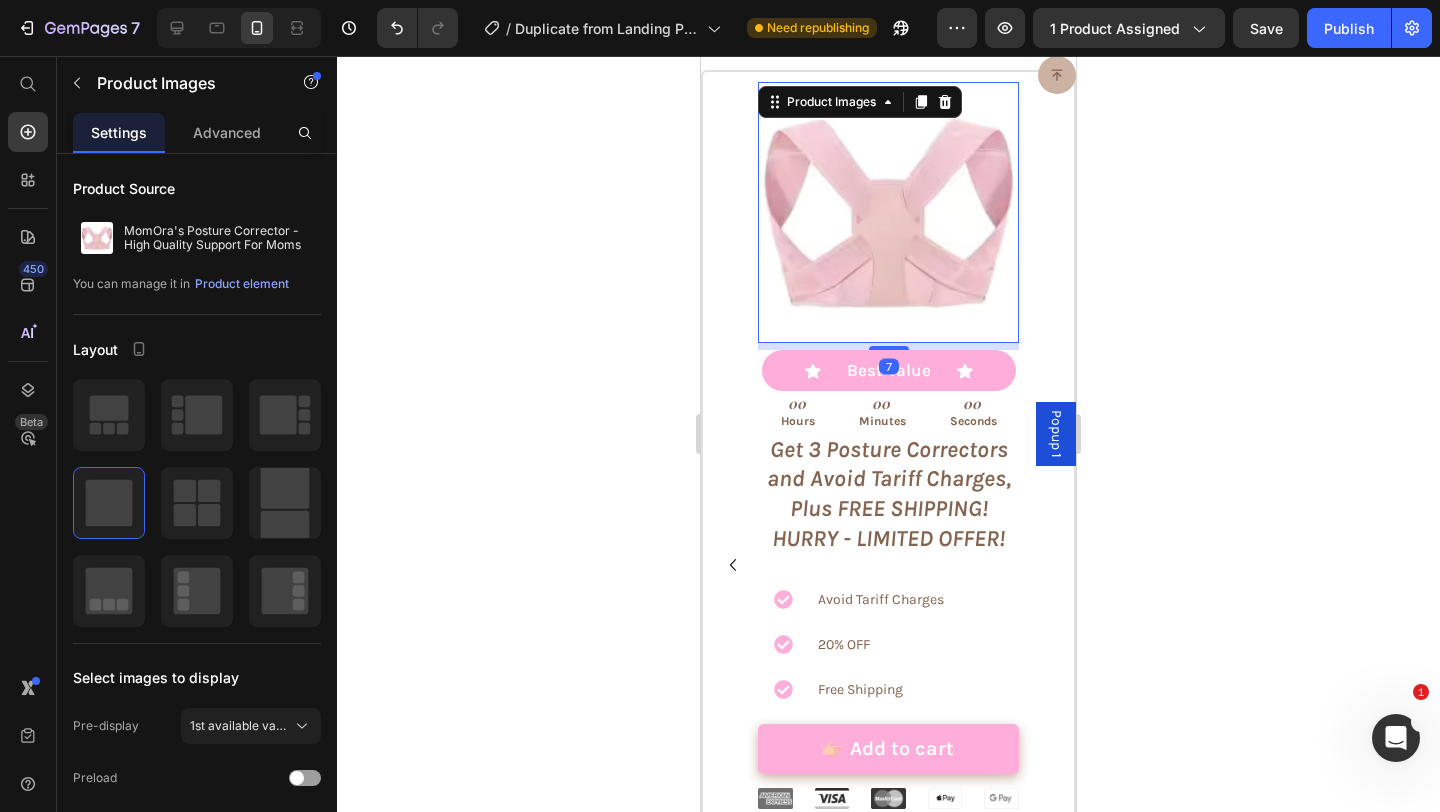 scroll, scrollTop: 9641, scrollLeft: 0, axis: vertical 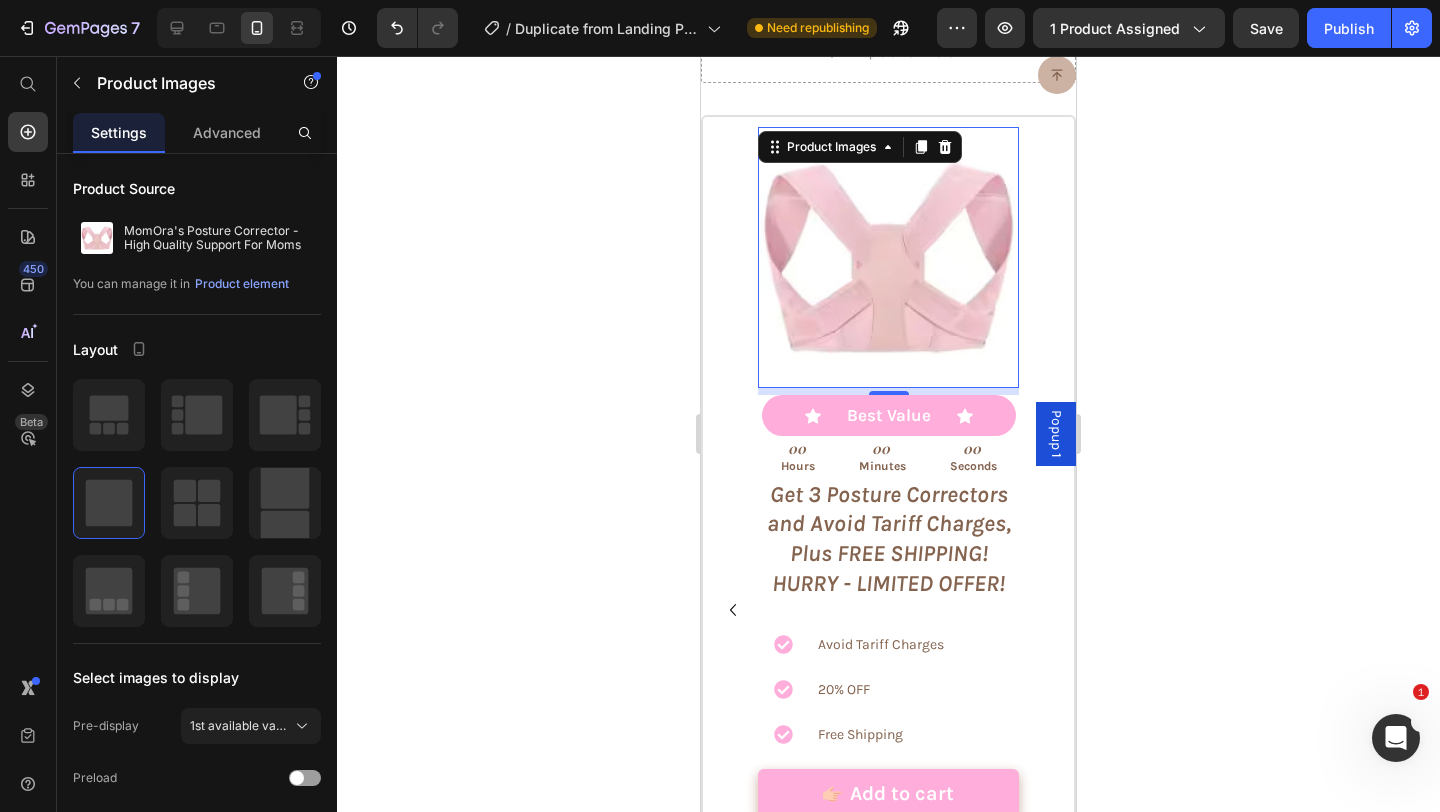click at bounding box center [888, 257] 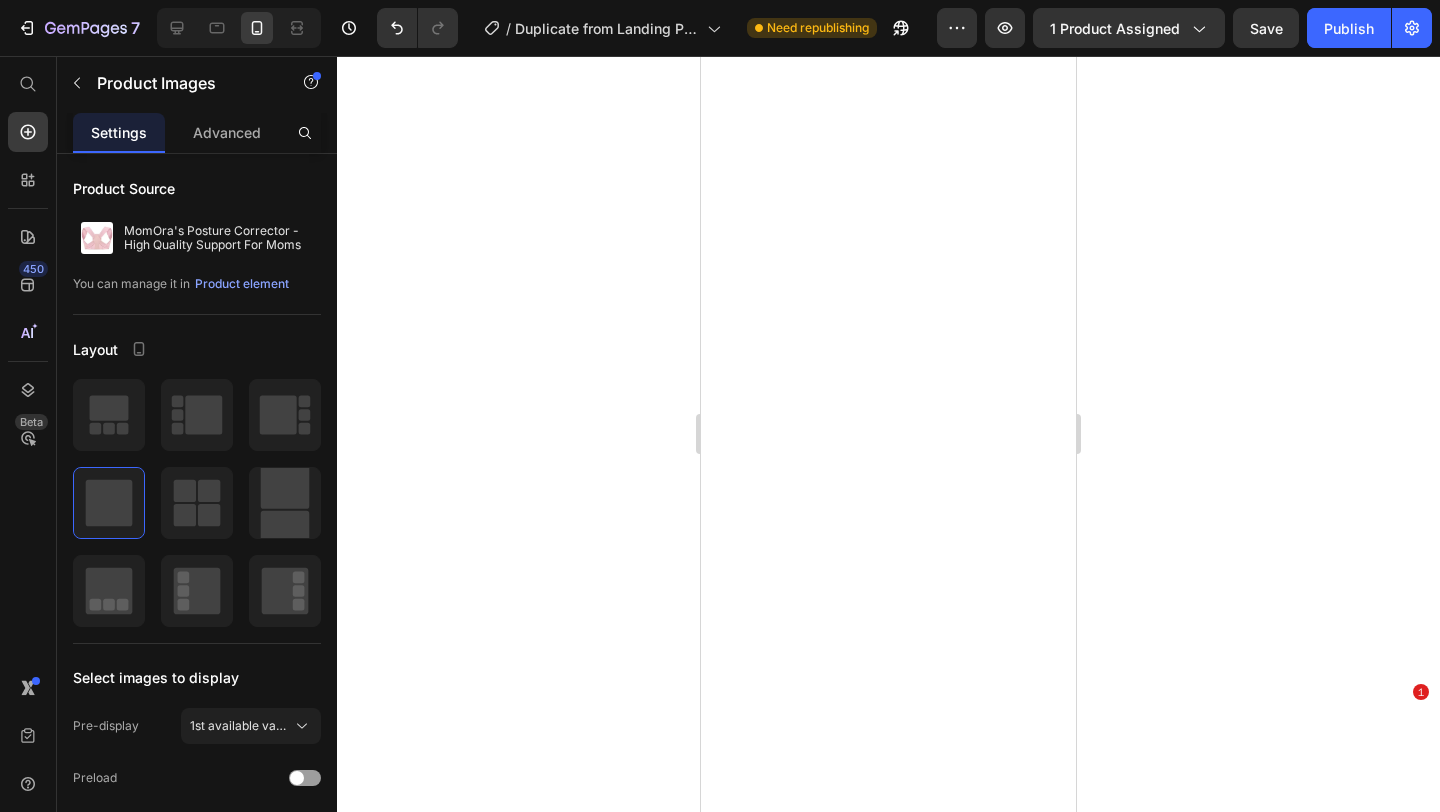 scroll, scrollTop: 0, scrollLeft: 0, axis: both 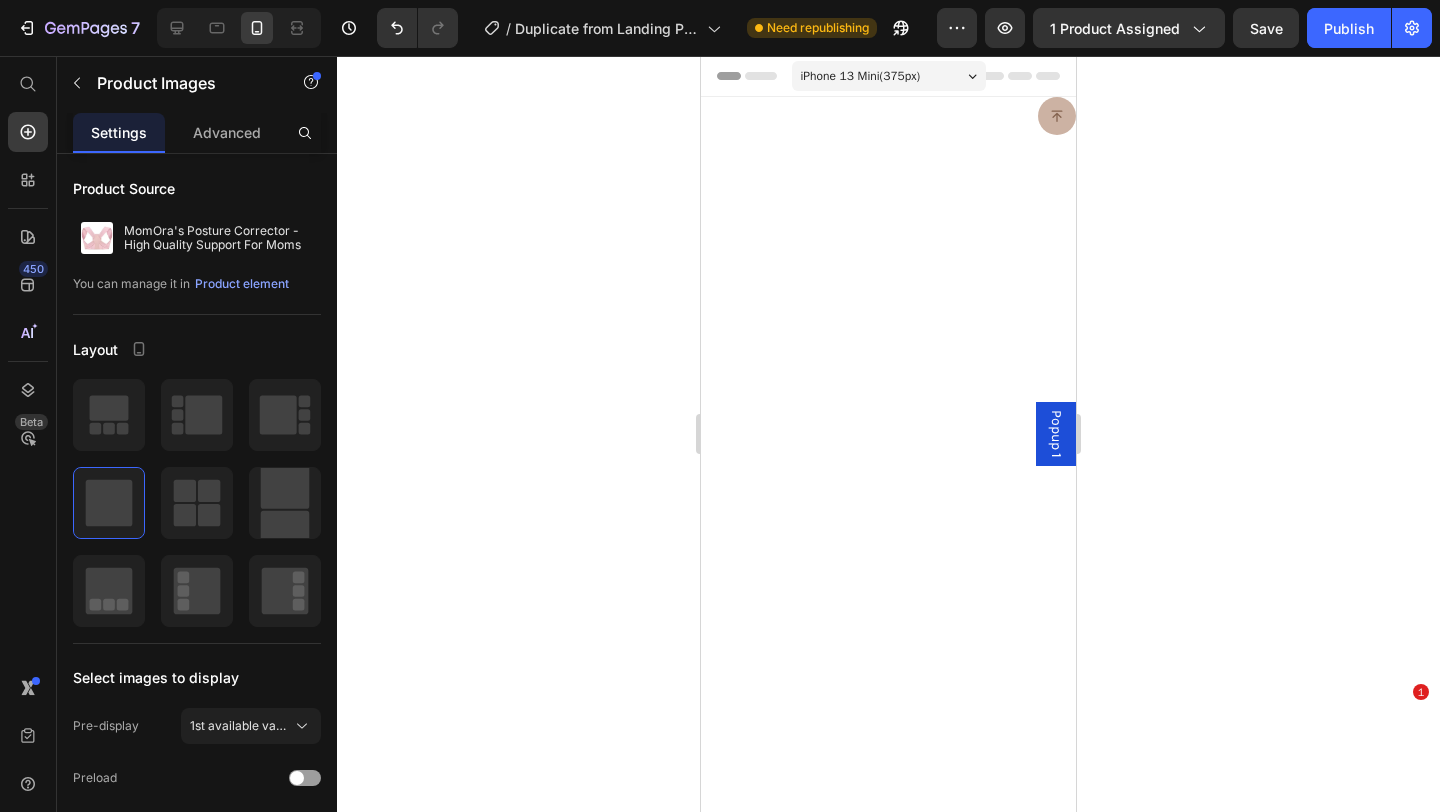 click 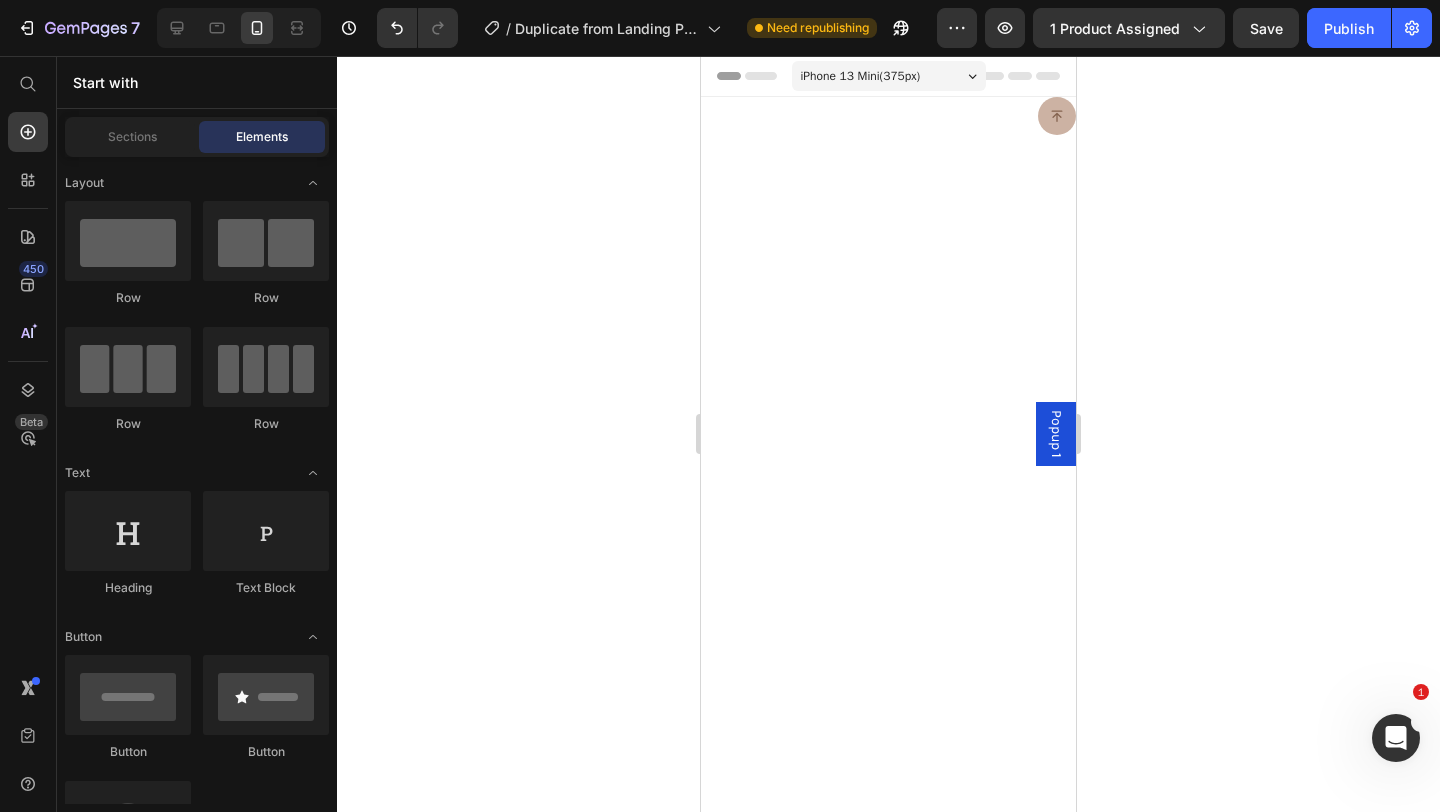 scroll, scrollTop: 0, scrollLeft: 0, axis: both 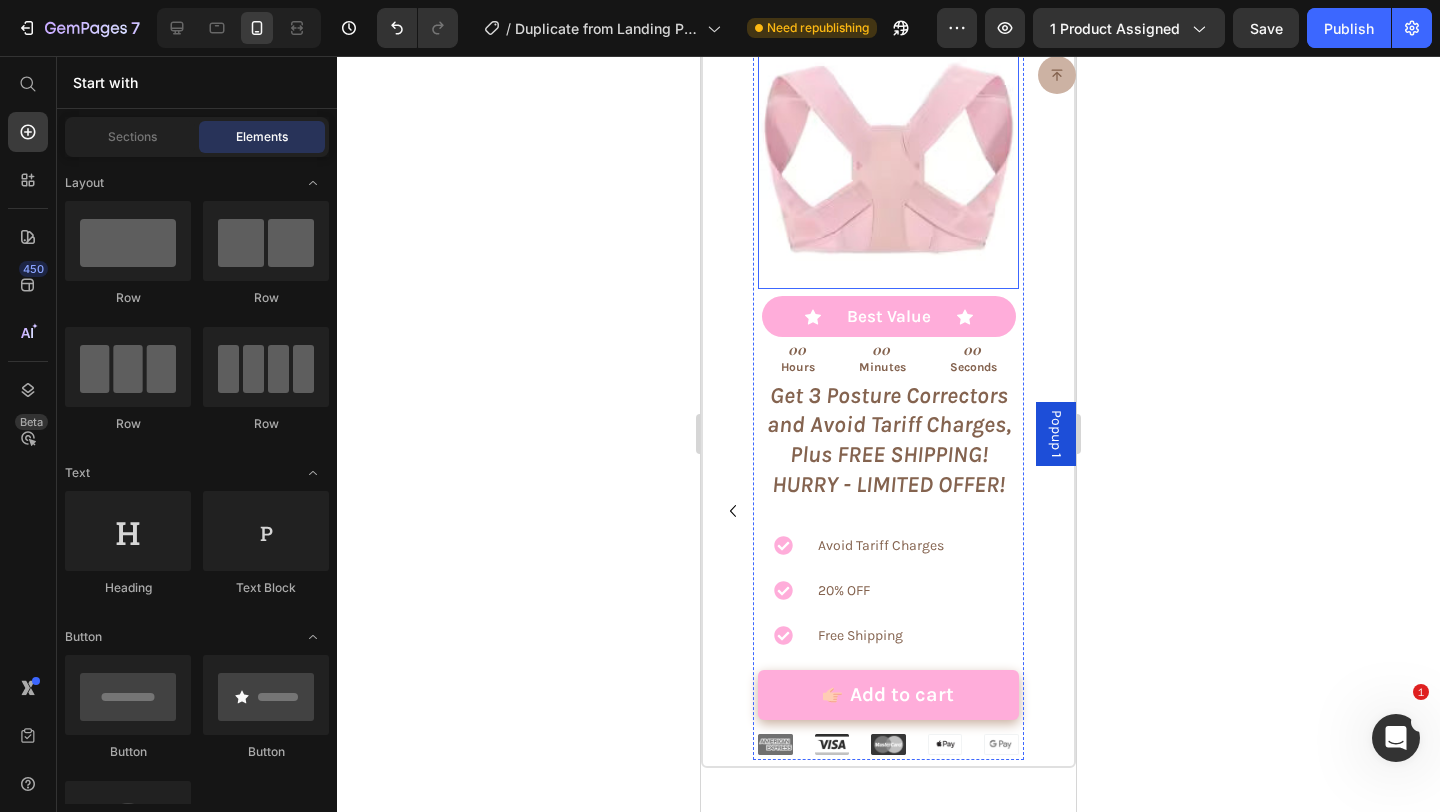 click at bounding box center [888, 158] 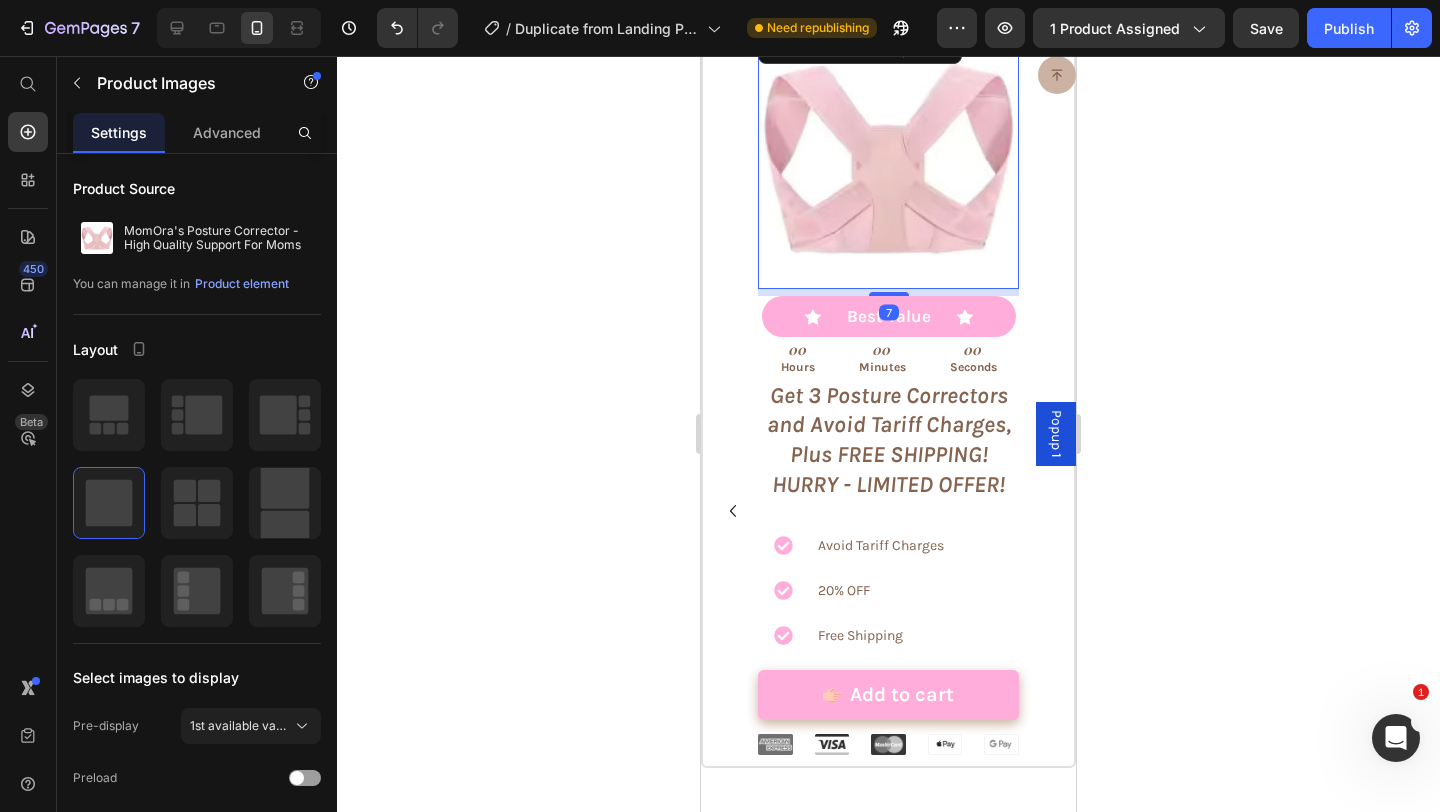 click at bounding box center (888, 158) 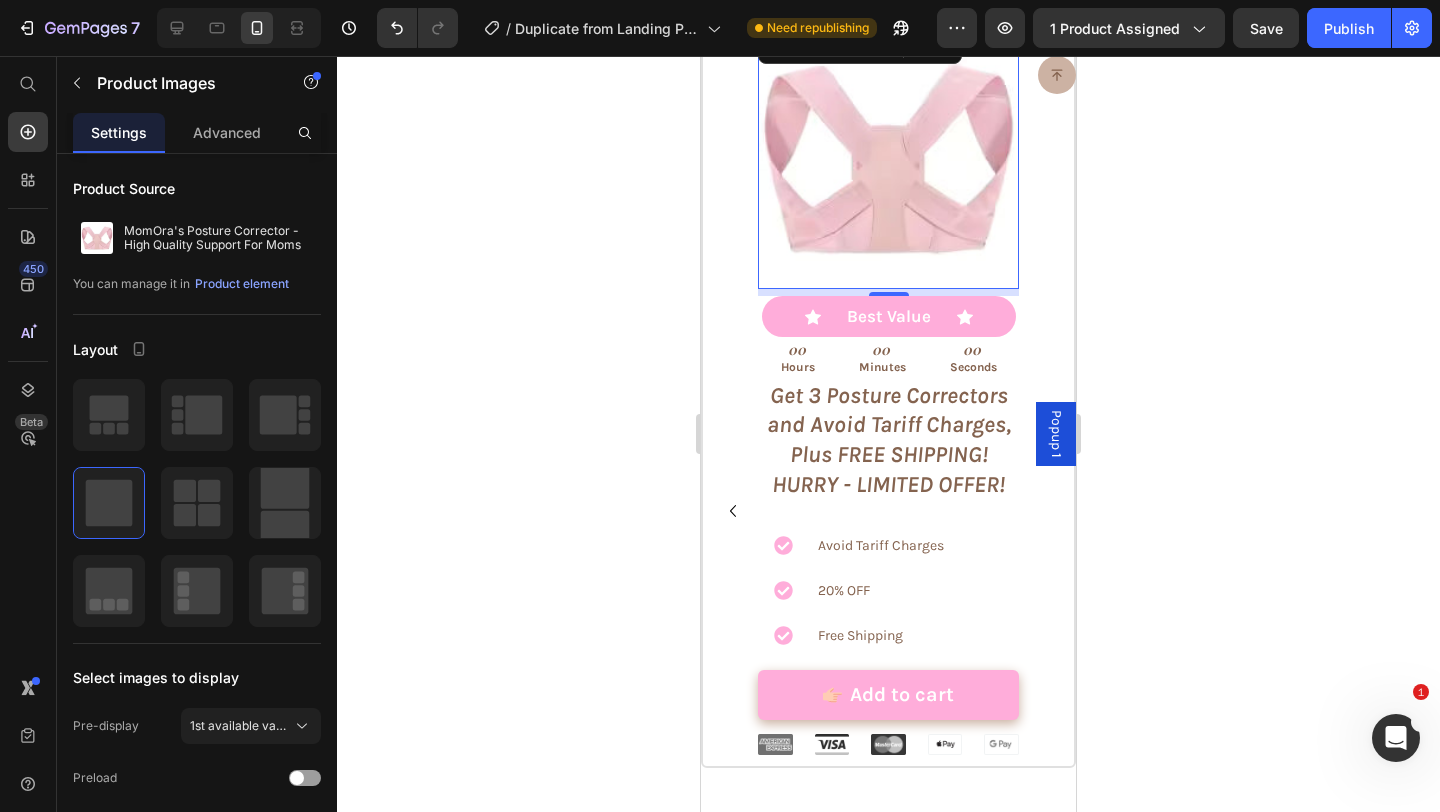 drag, startPoint x: 897, startPoint y: 290, endPoint x: 902, endPoint y: 271, distance: 19.646883 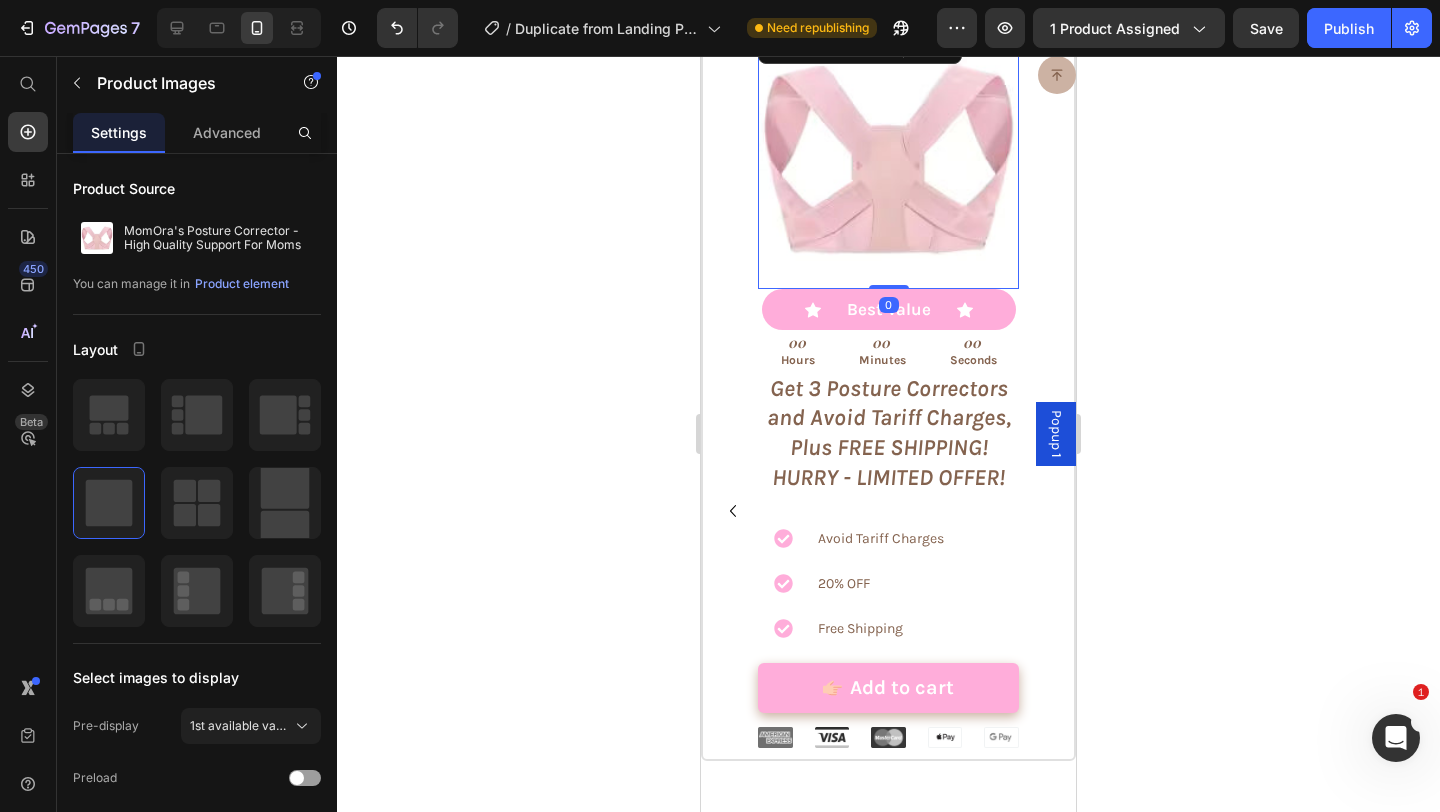 drag, startPoint x: 895, startPoint y: 293, endPoint x: 901, endPoint y: 263, distance: 30.594116 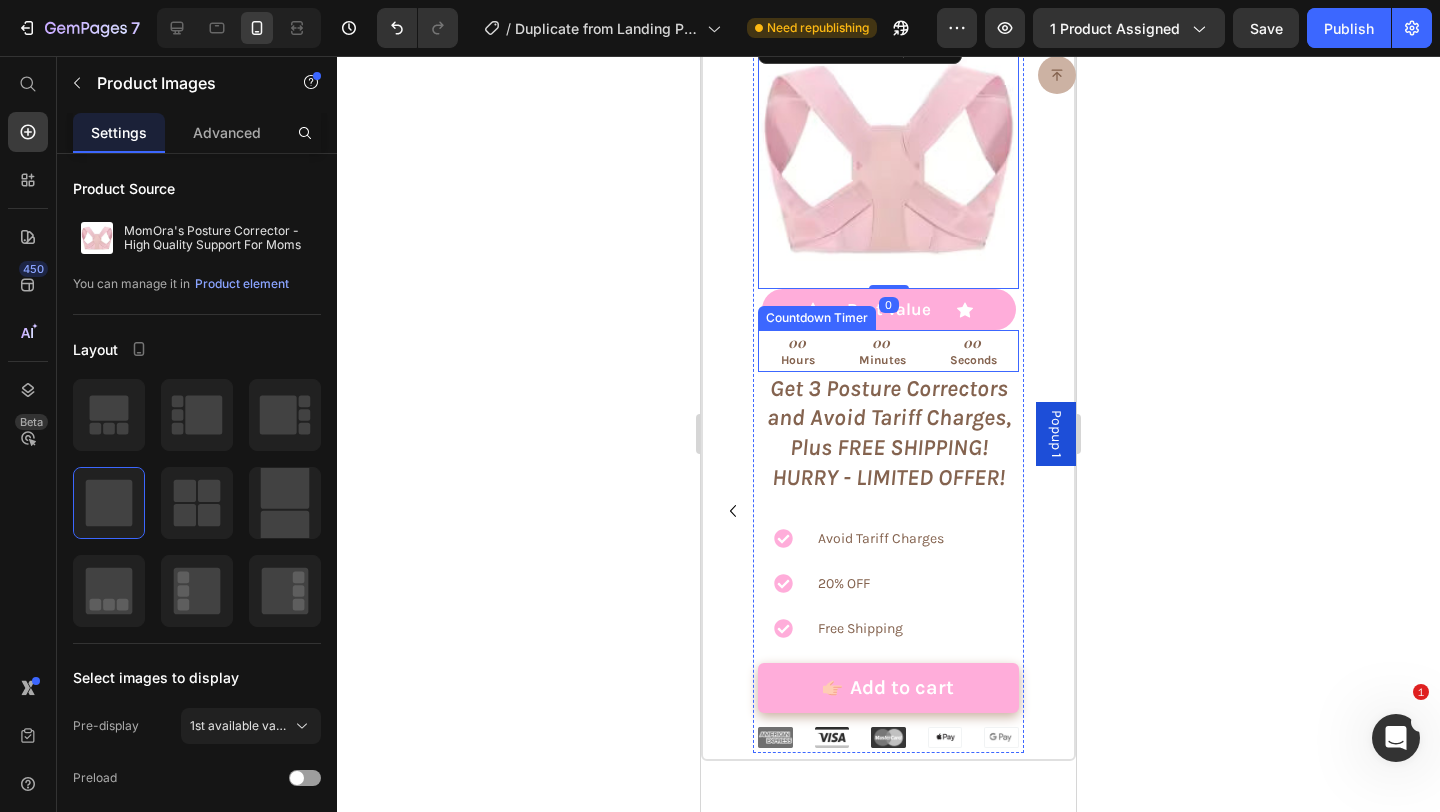 click 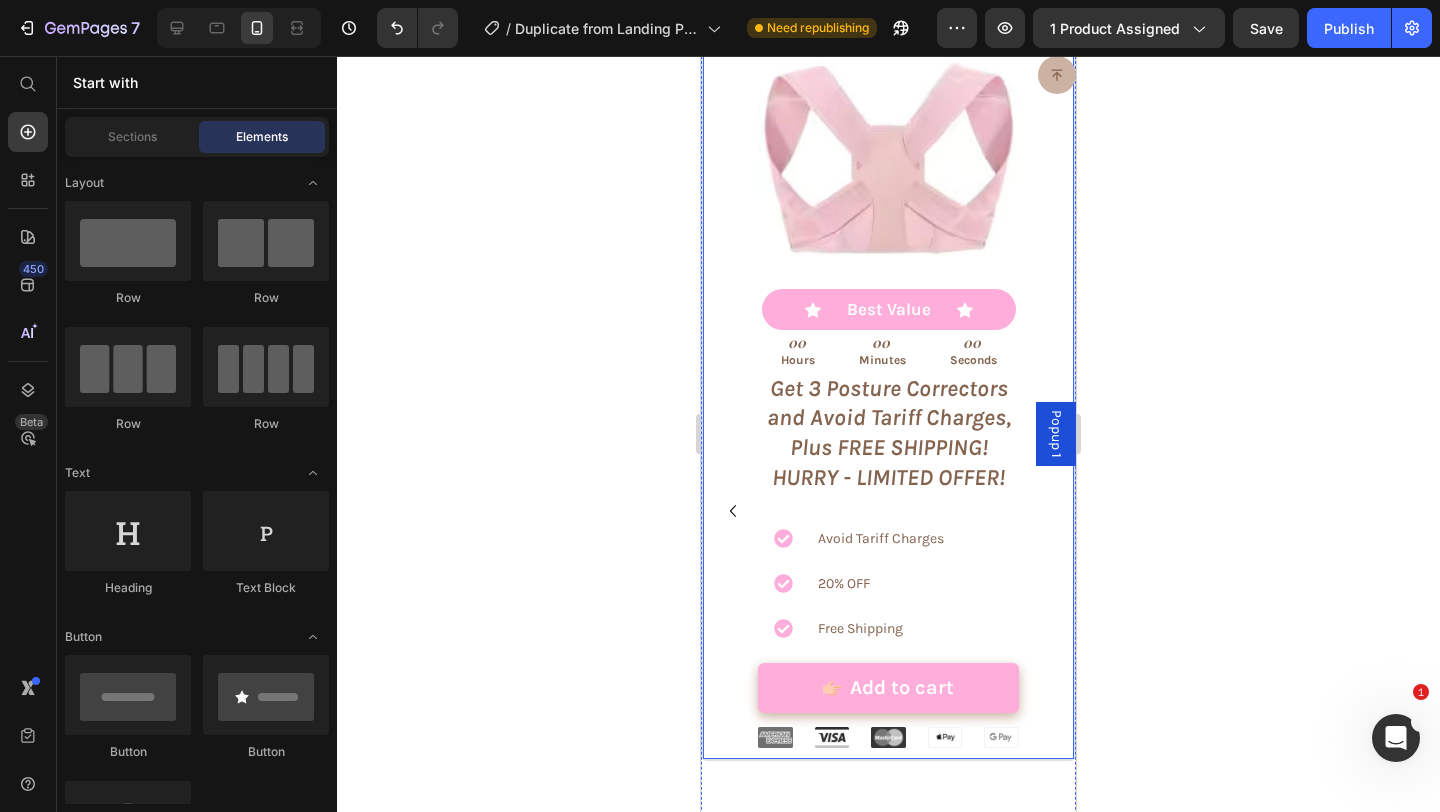 click 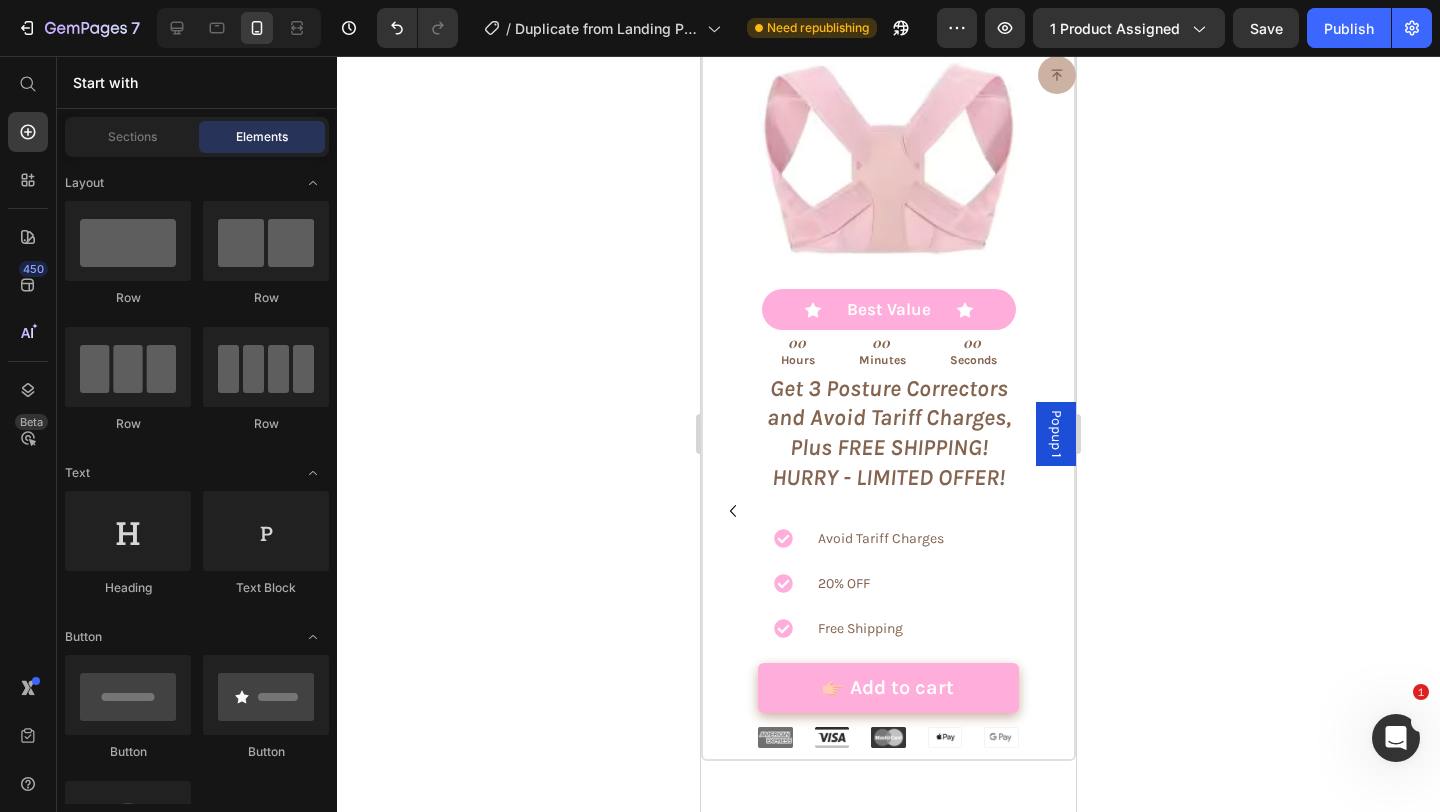 click 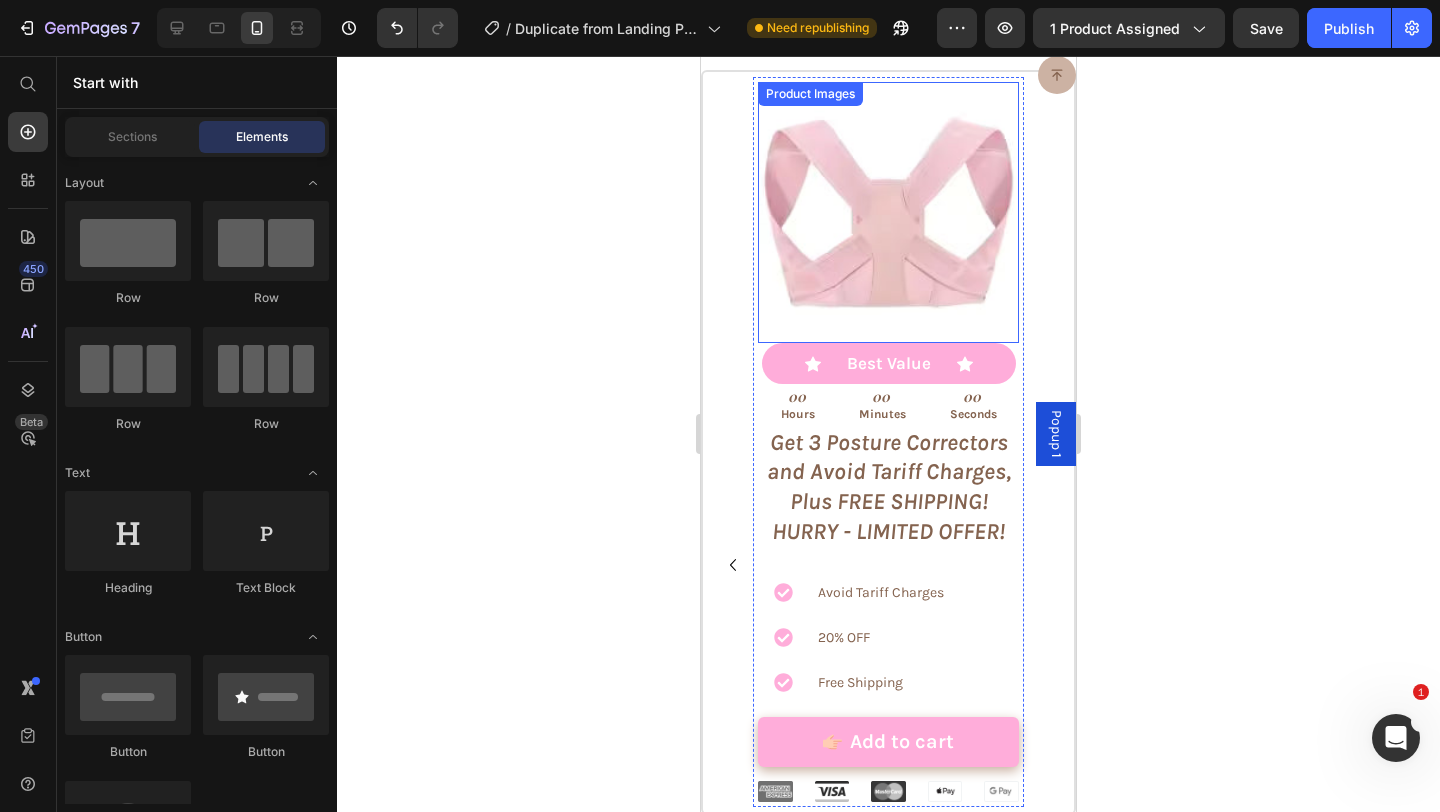 scroll, scrollTop: 9739, scrollLeft: 0, axis: vertical 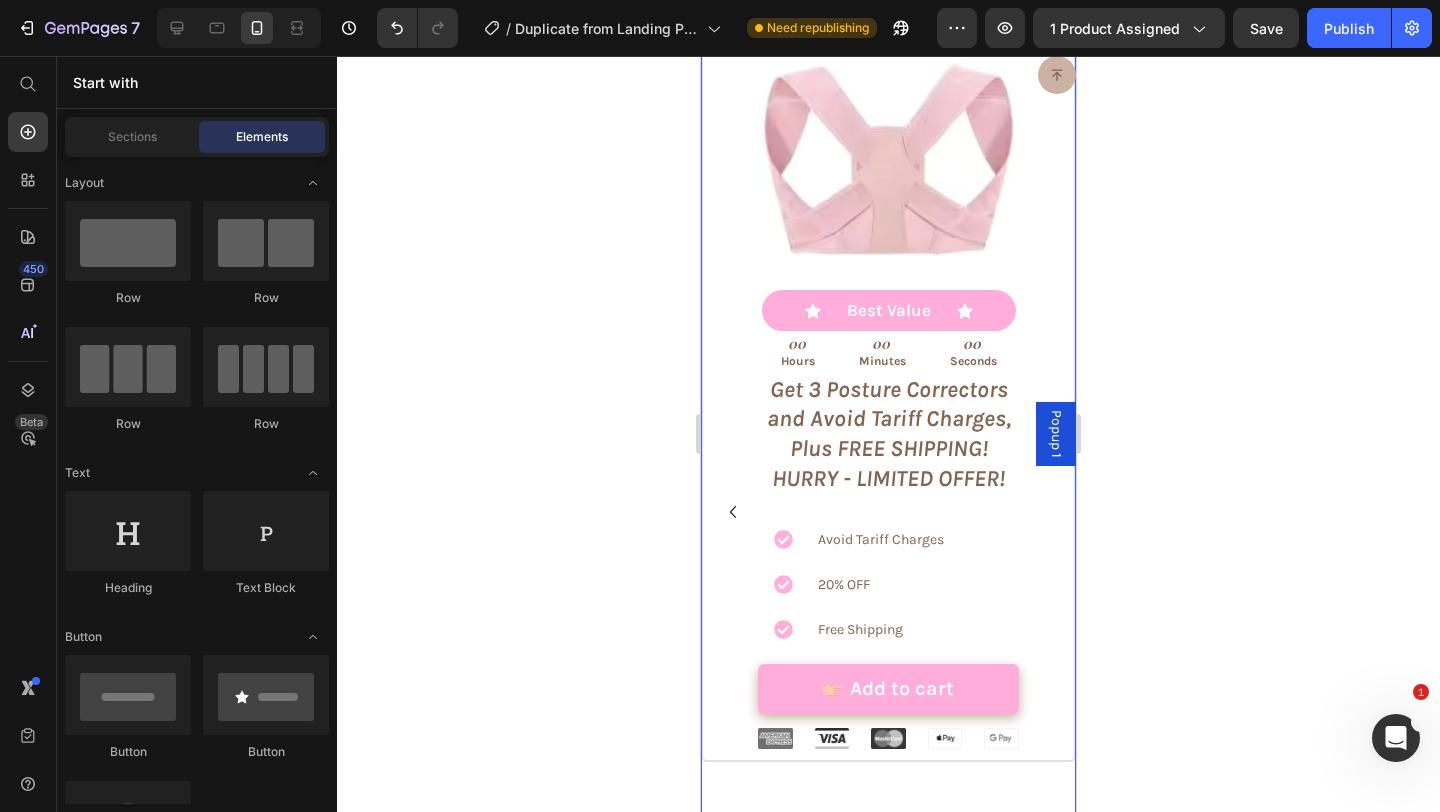 click 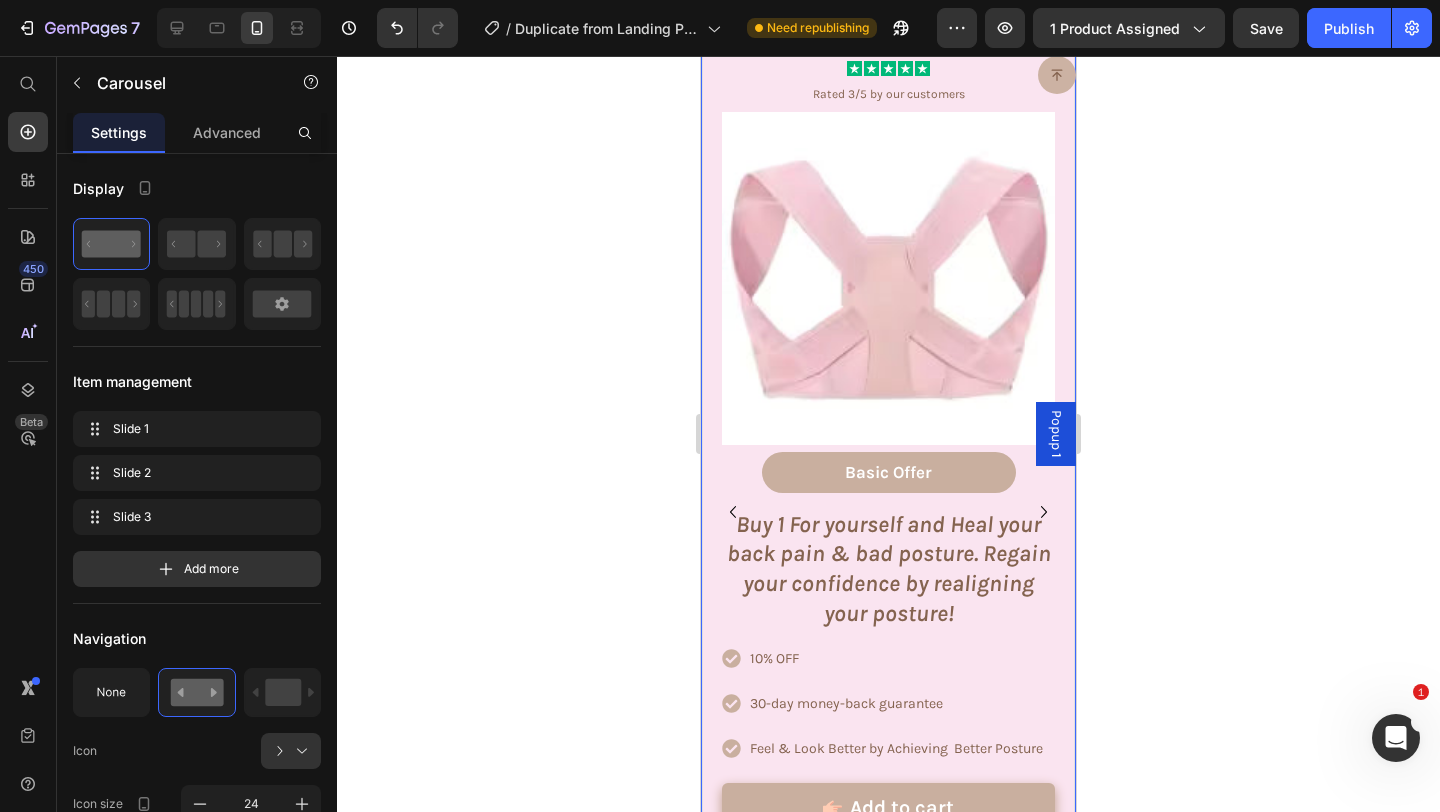 click 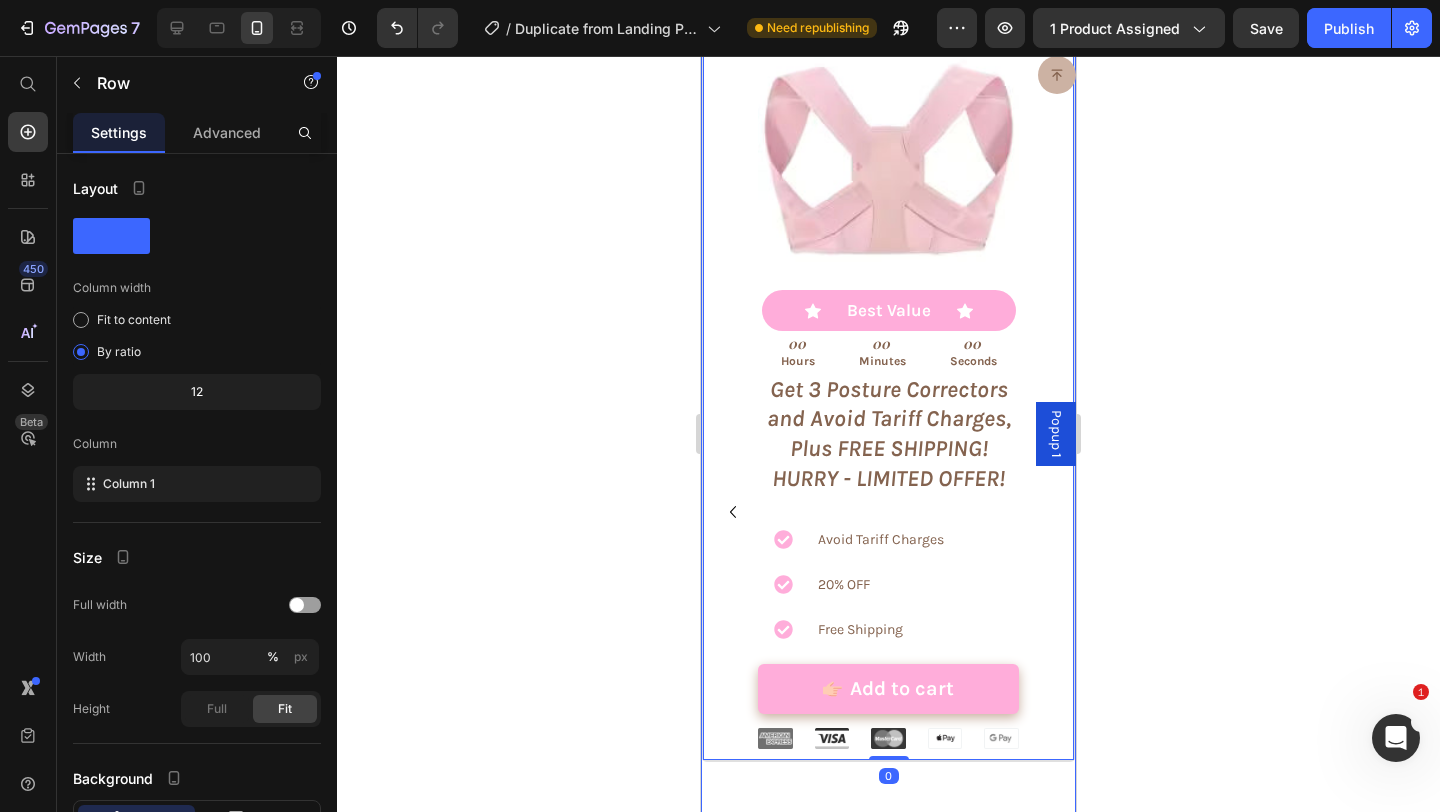 click 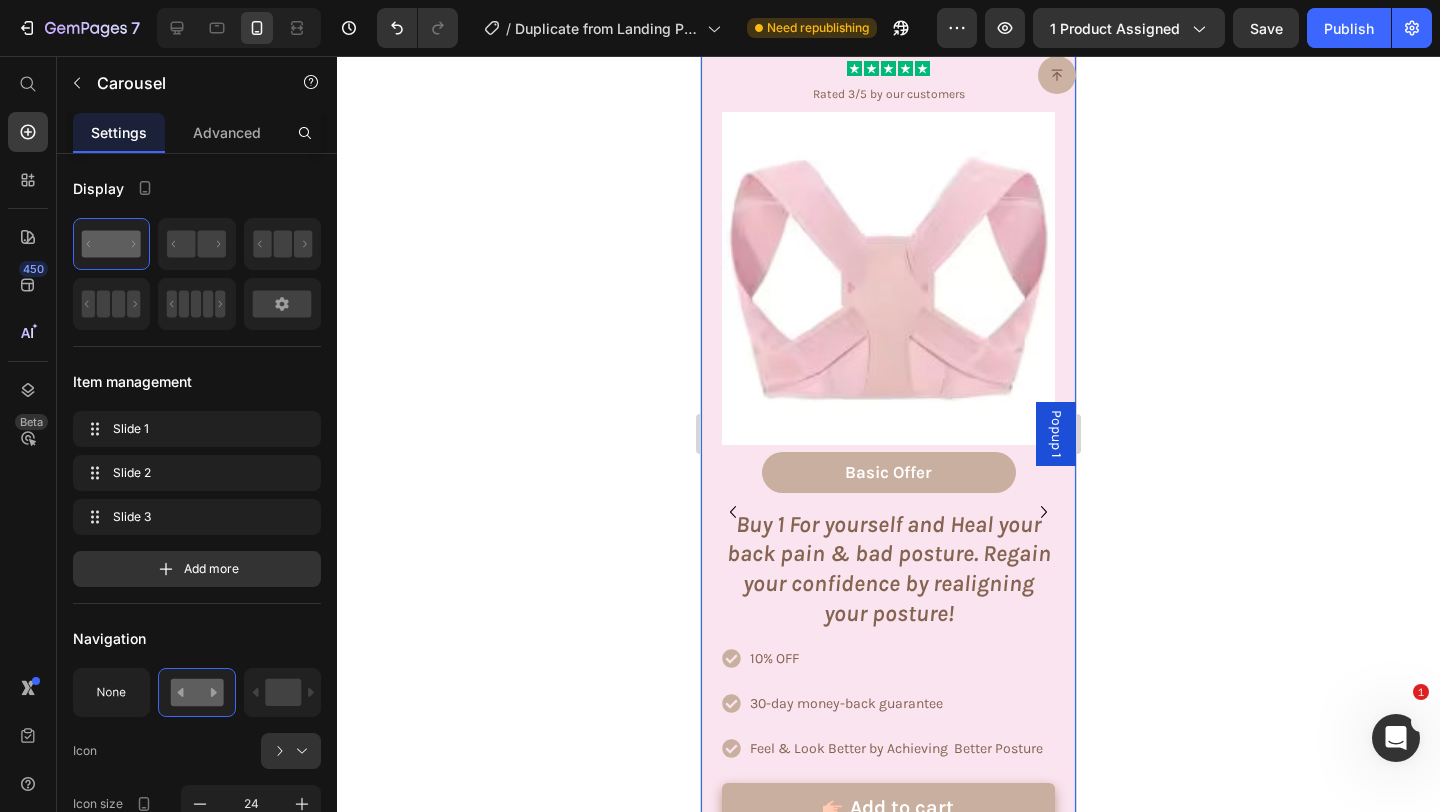 click 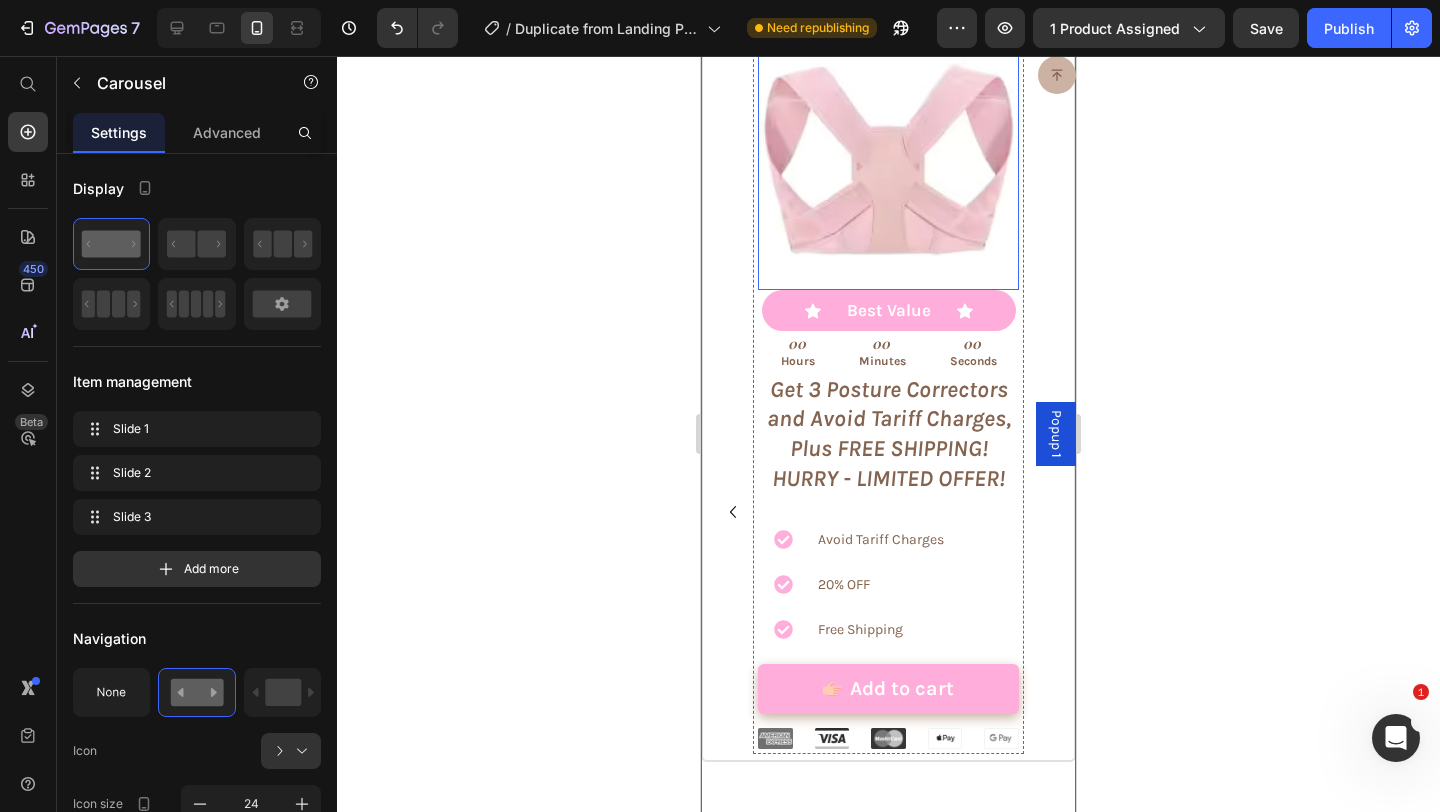 click at bounding box center (888, 159) 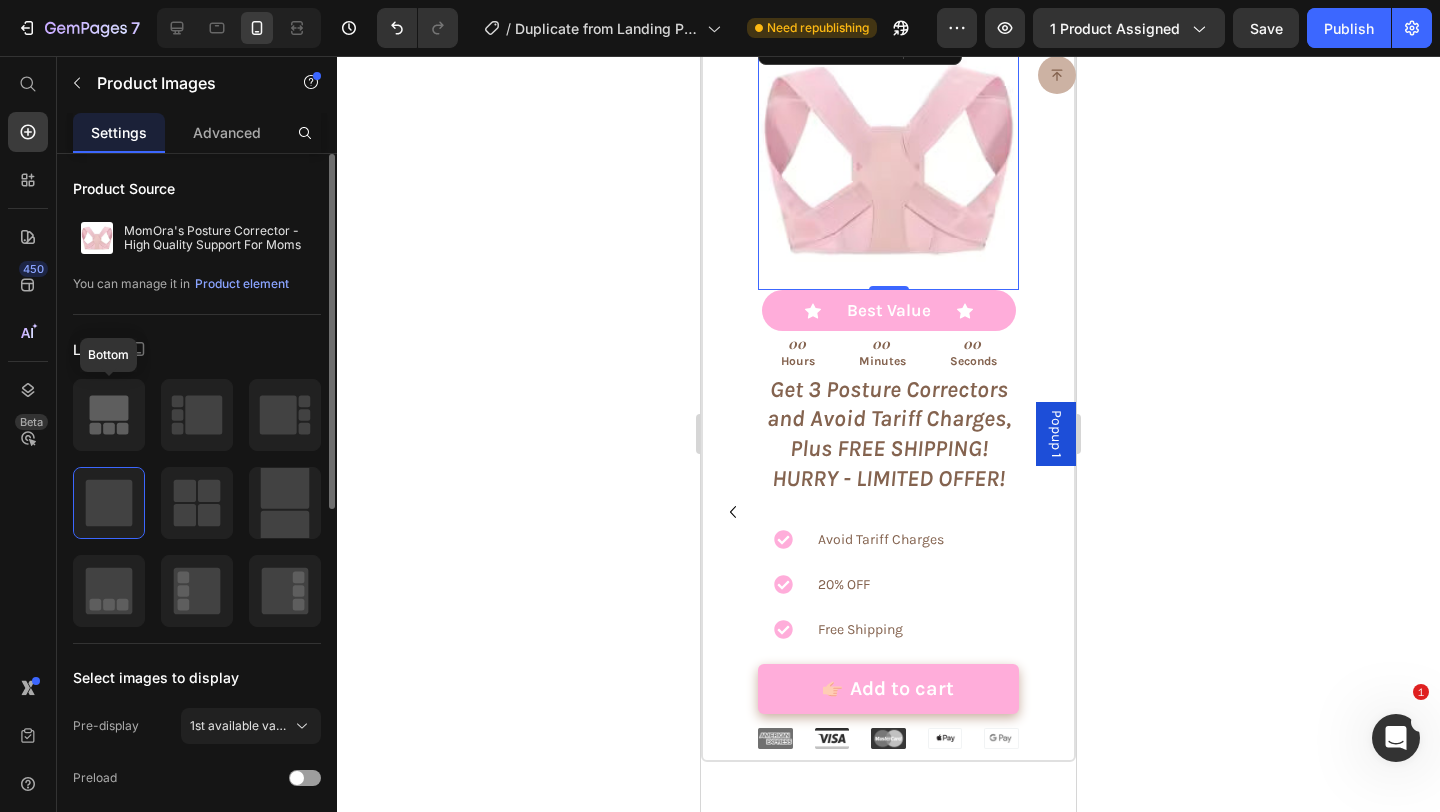 click 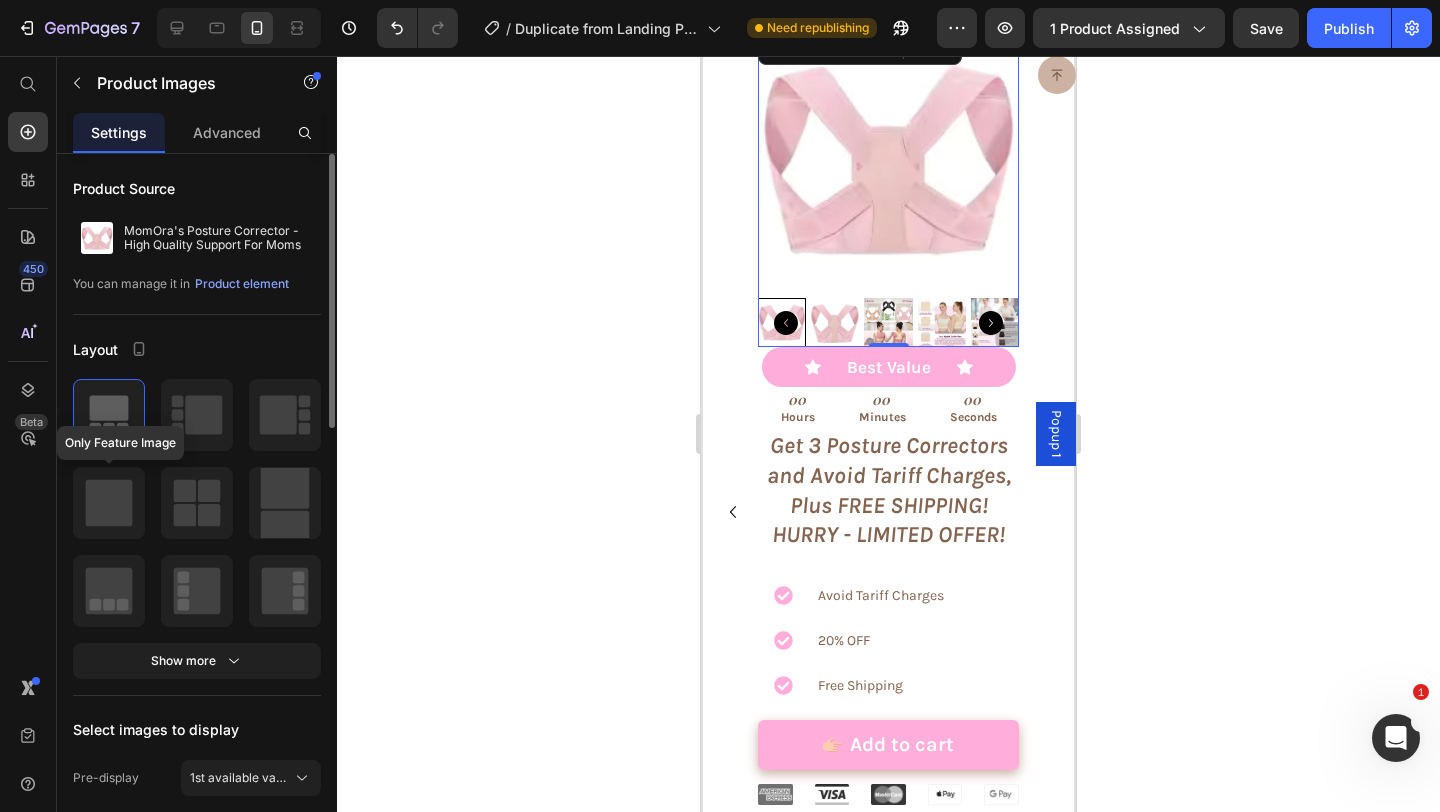 click 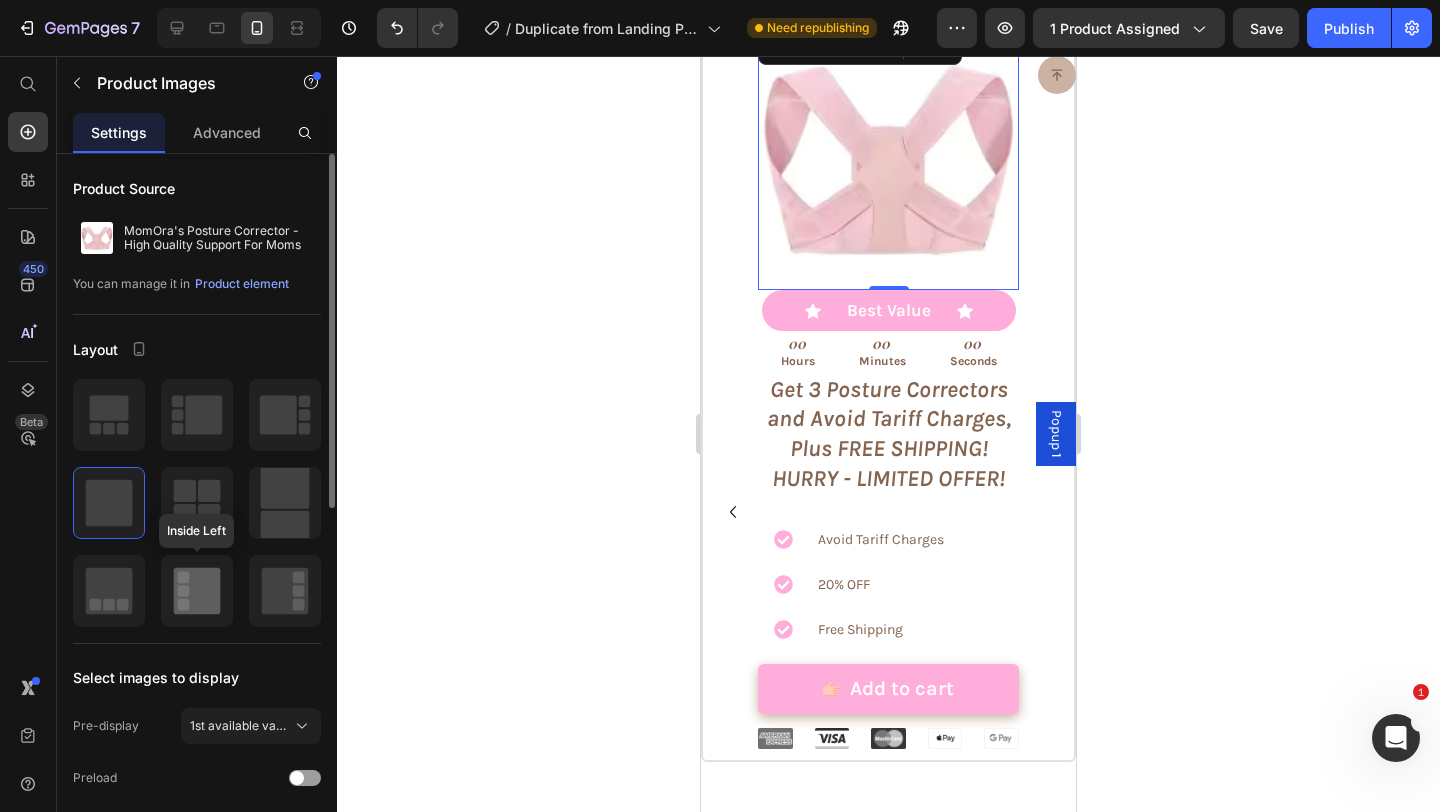 click 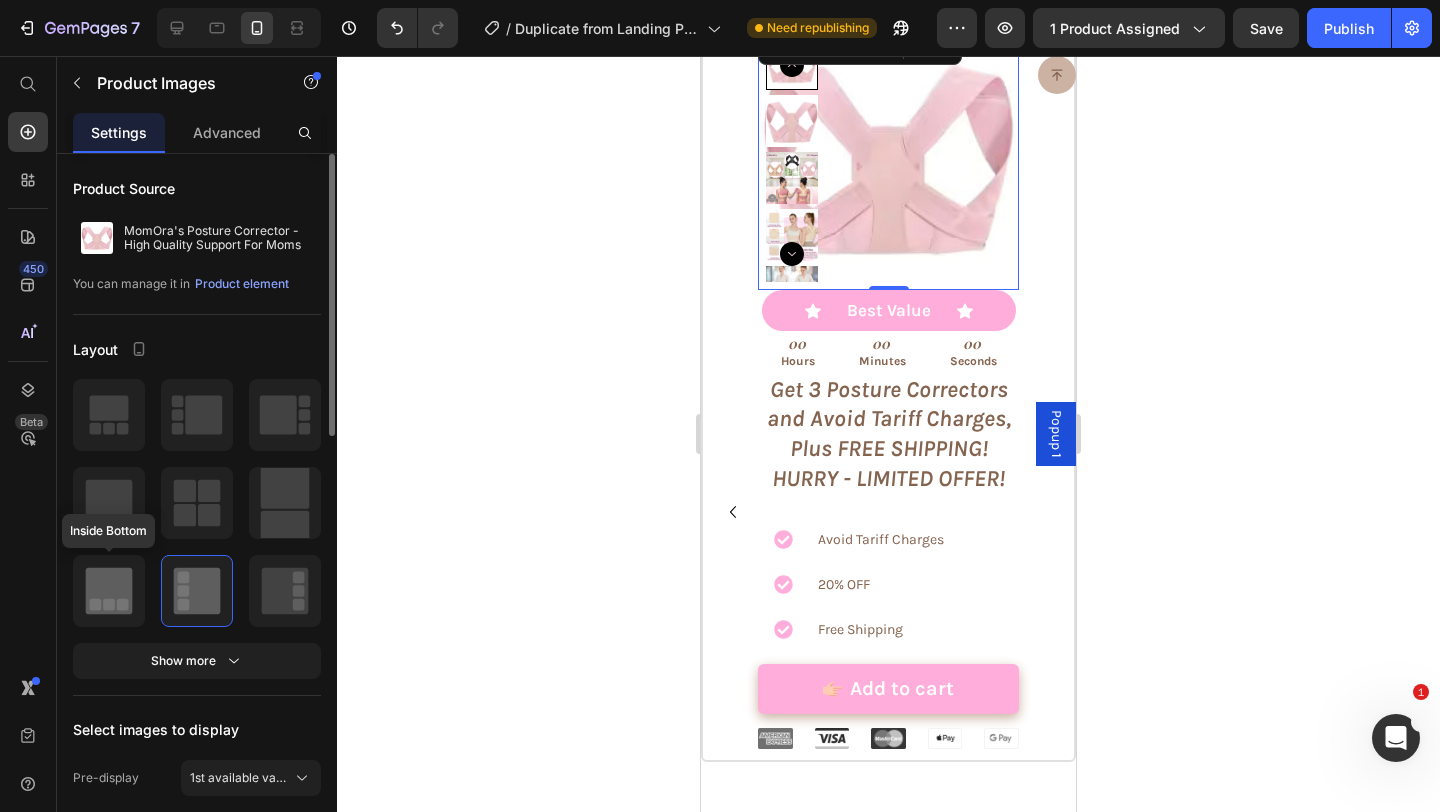 click 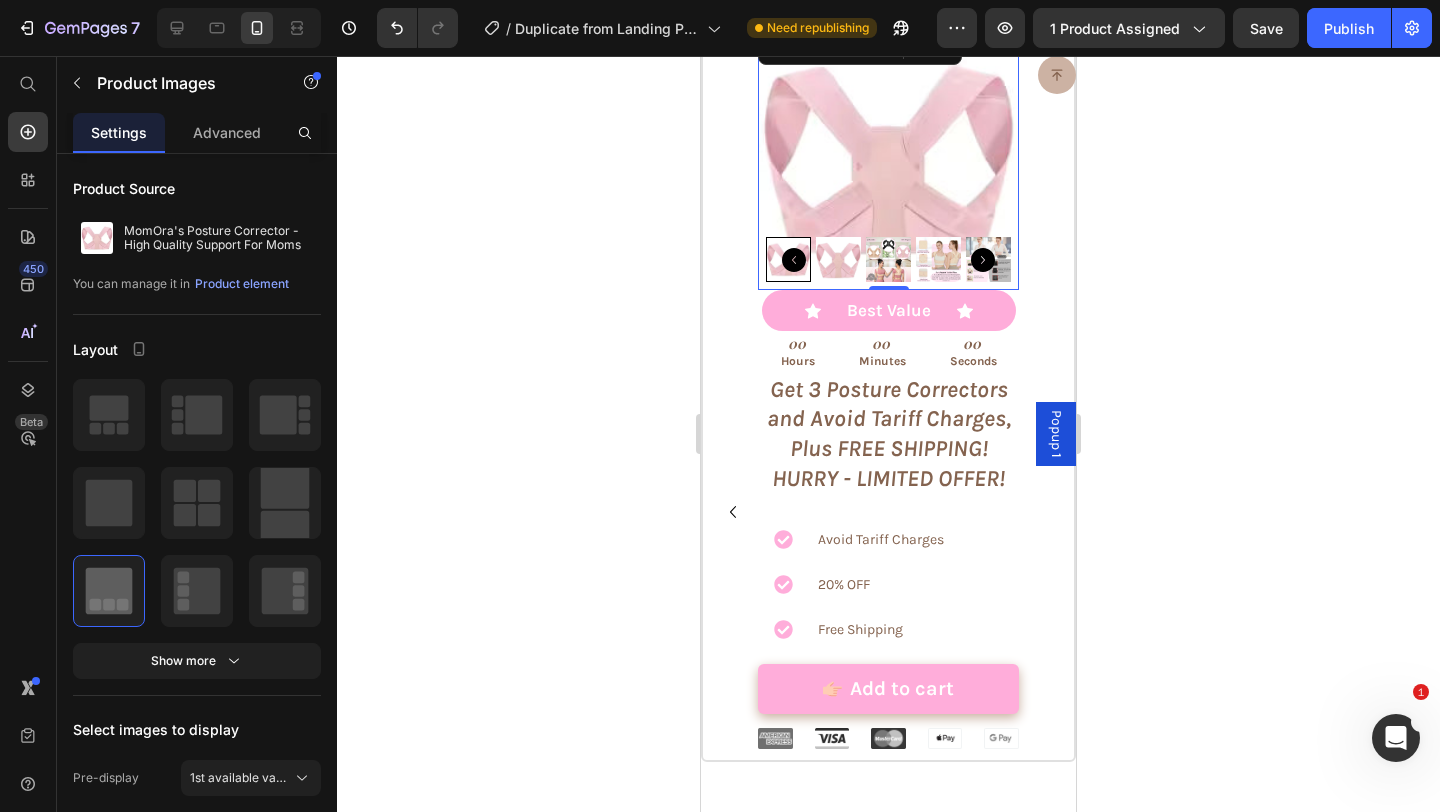 click at bounding box center (838, 259) 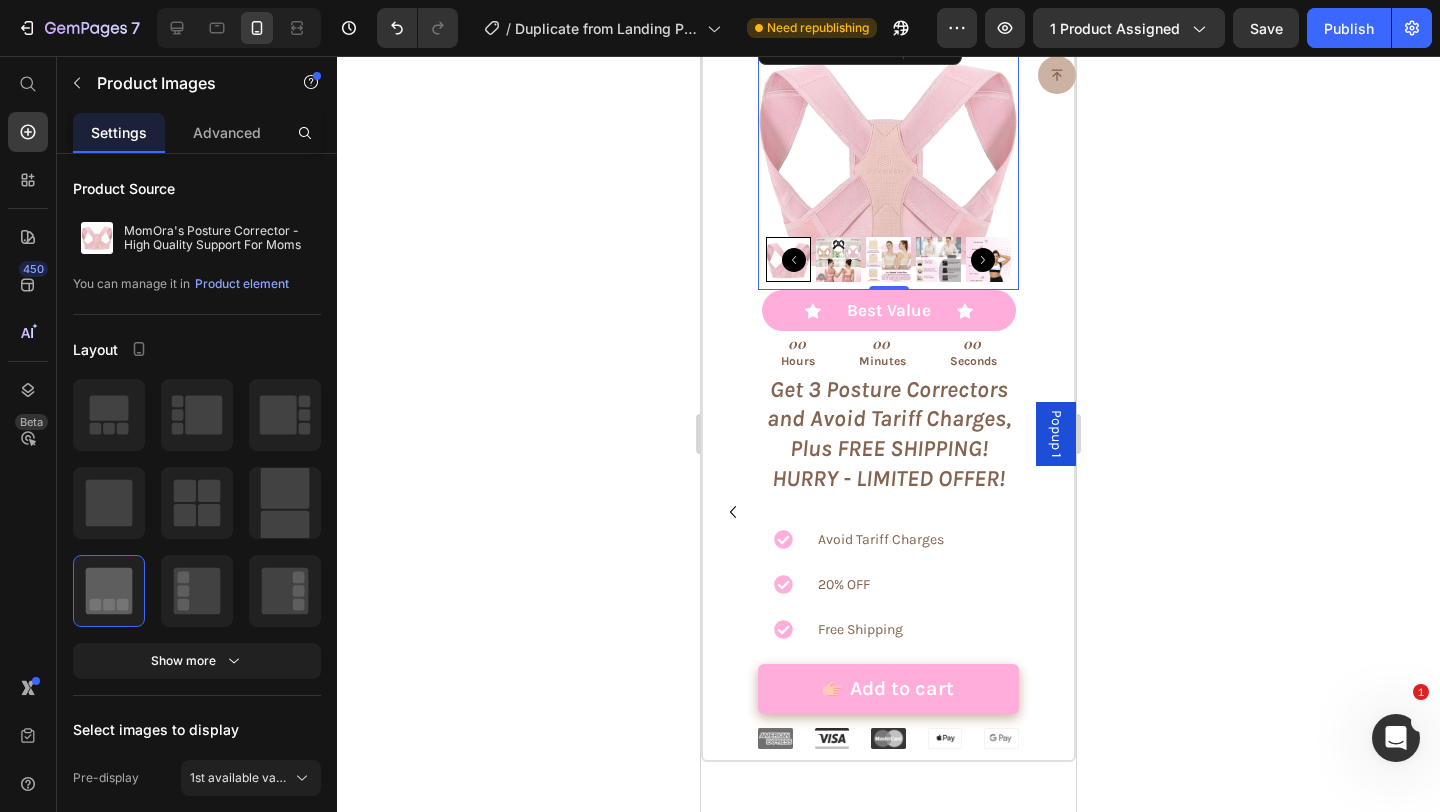 scroll, scrollTop: 9630, scrollLeft: 0, axis: vertical 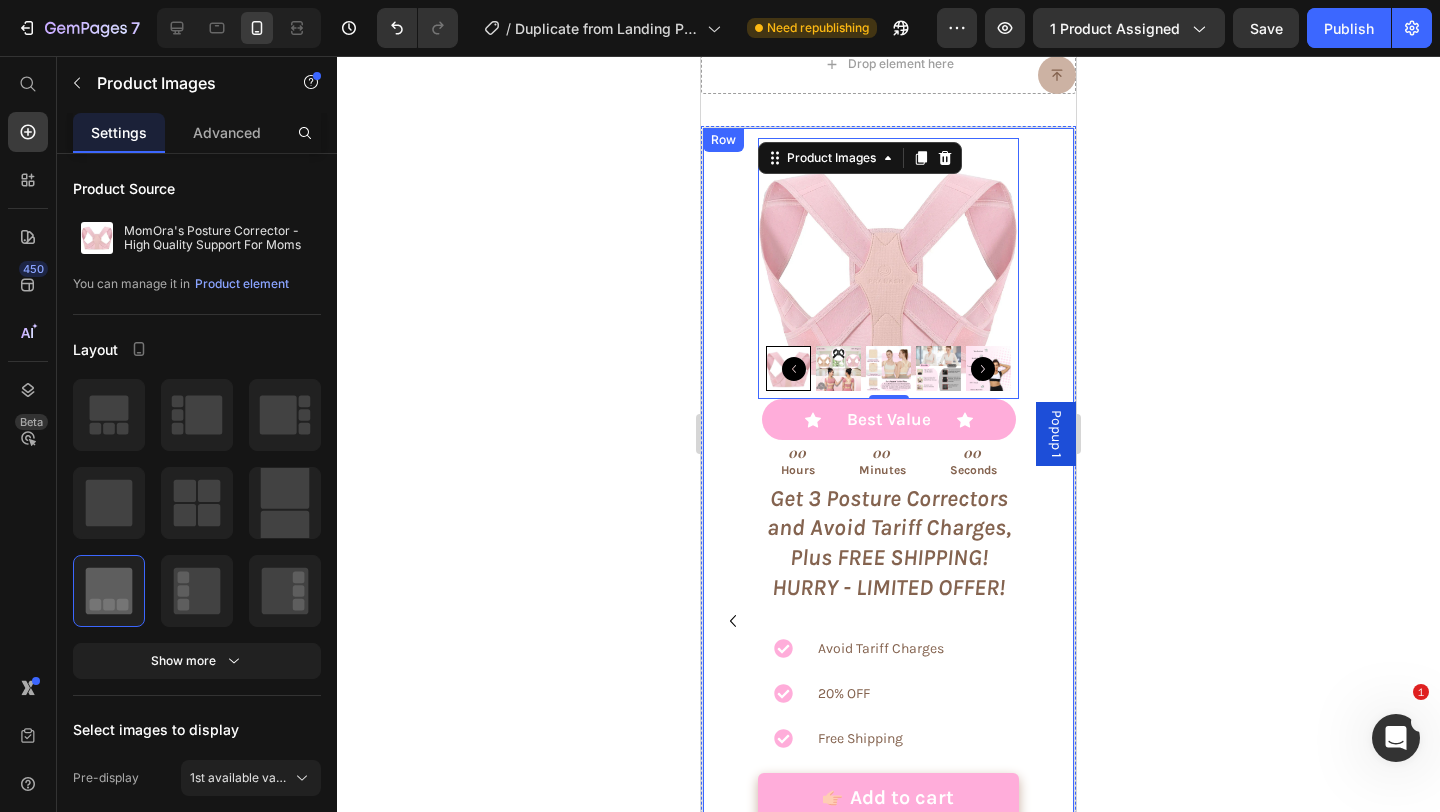 click 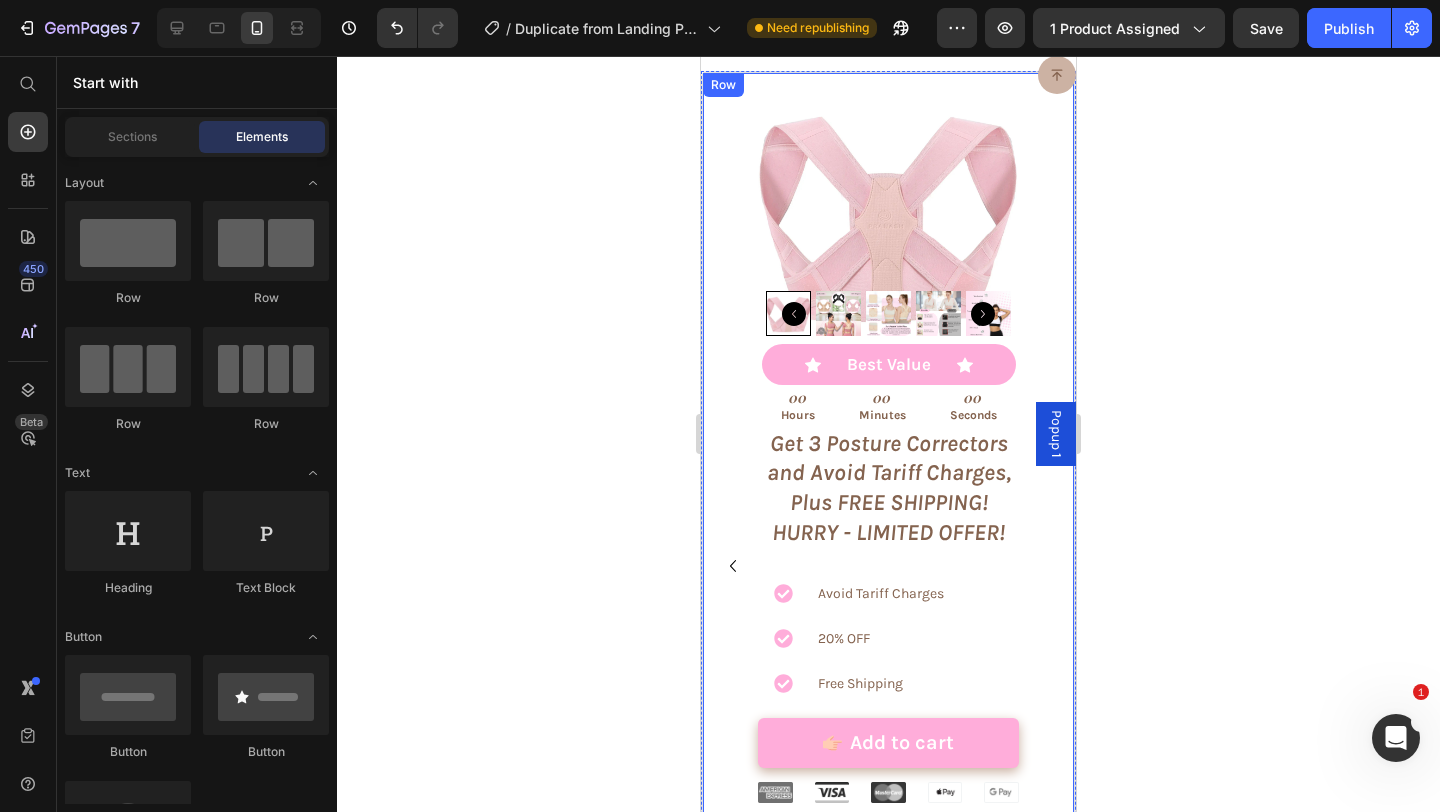 scroll, scrollTop: 9607, scrollLeft: 0, axis: vertical 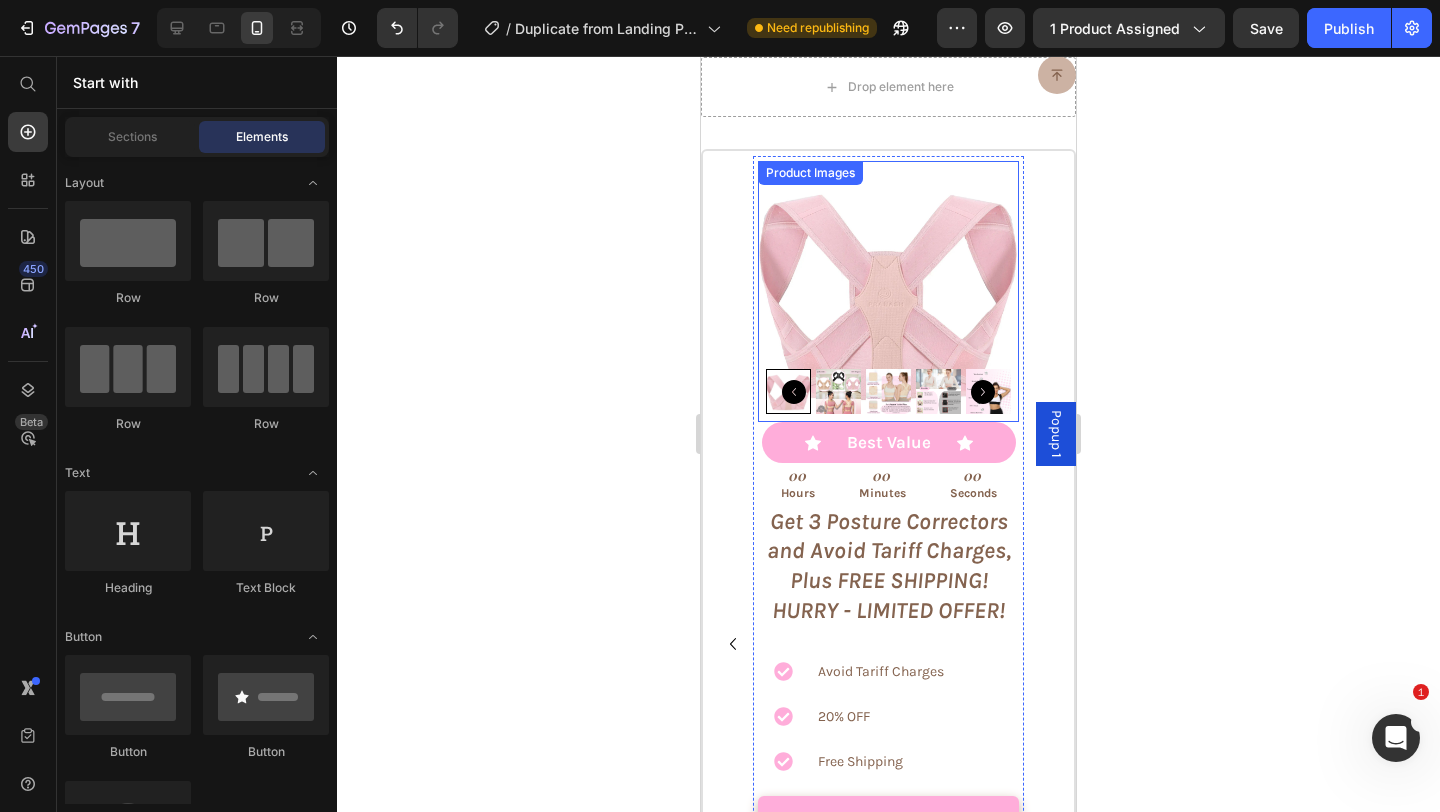 click at bounding box center [888, 291] 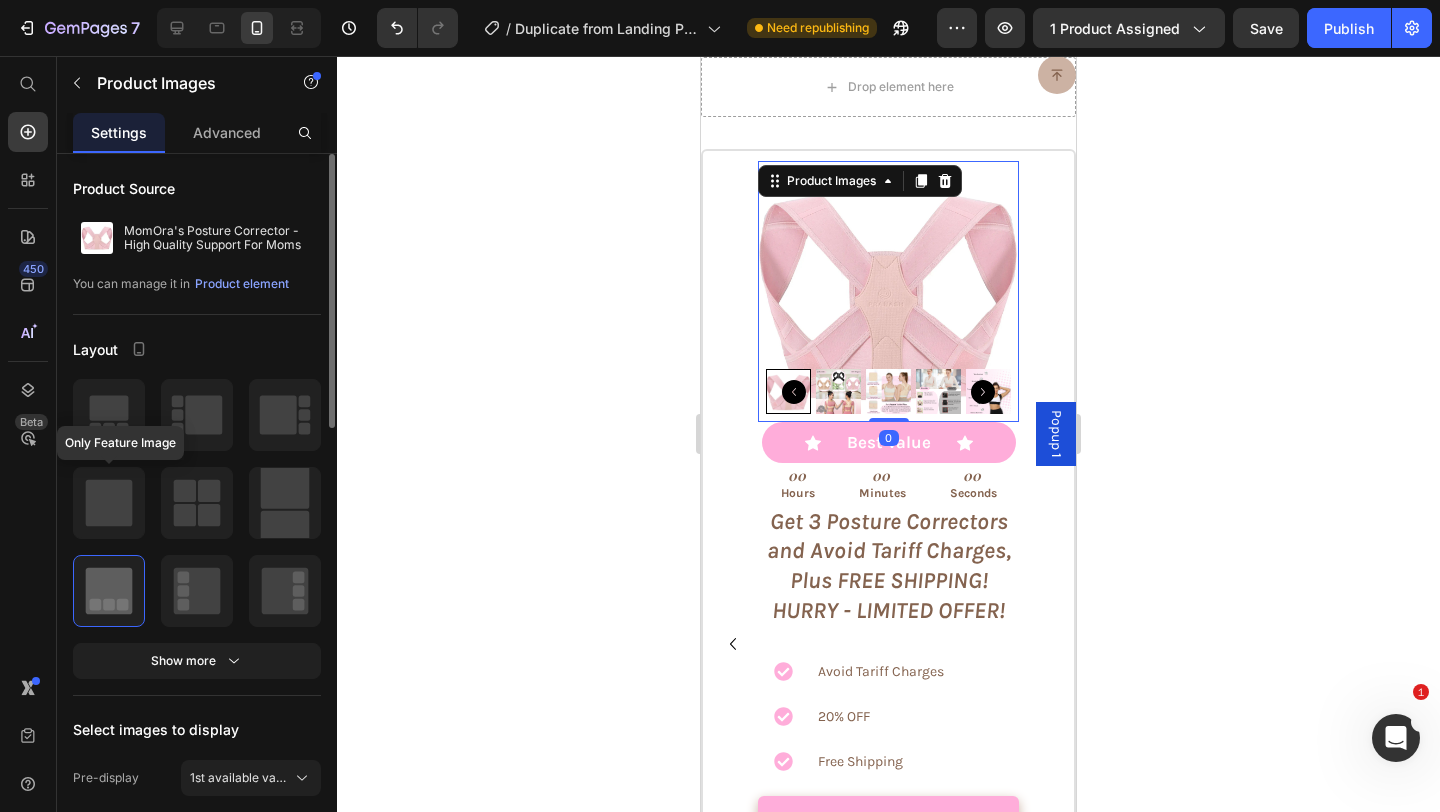 click 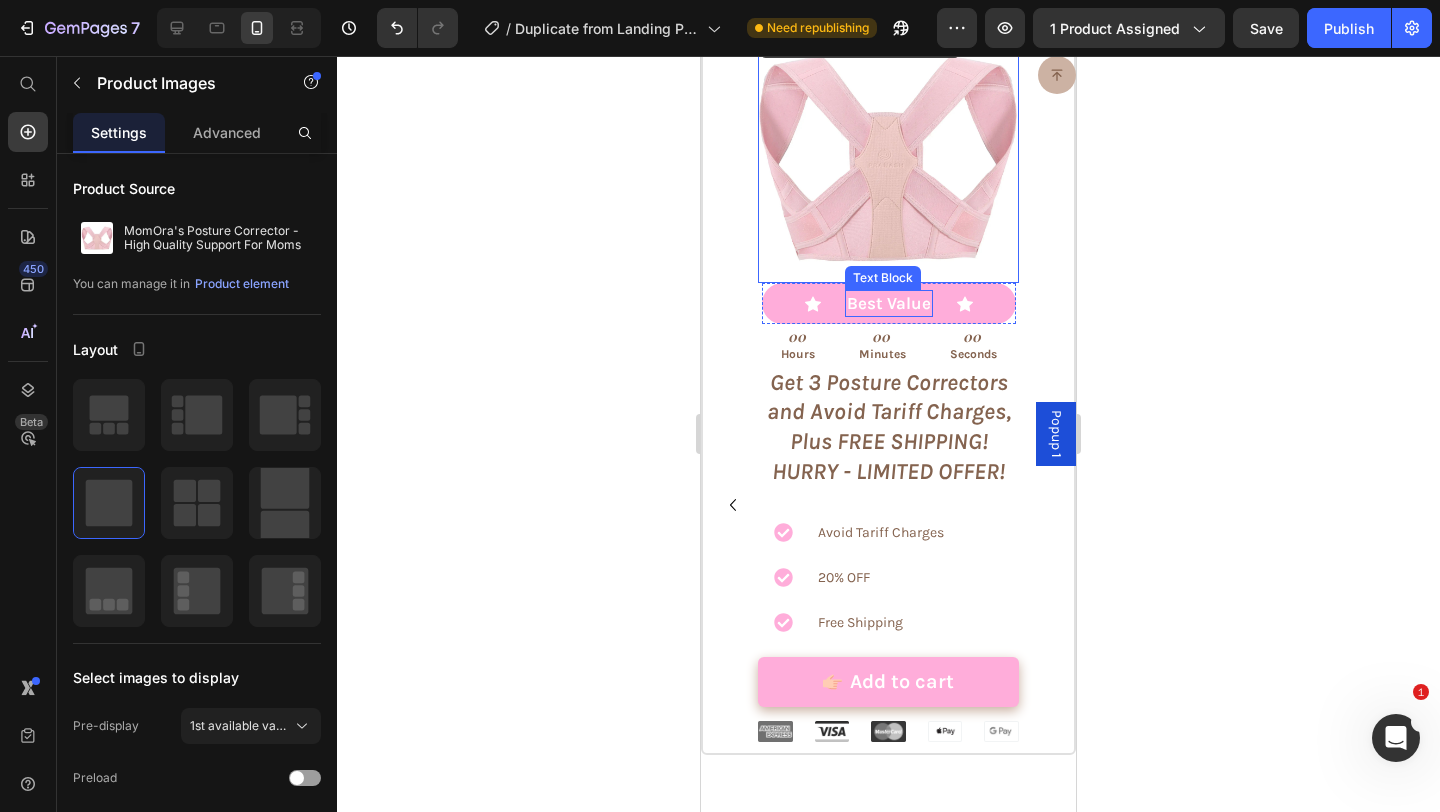 scroll, scrollTop: 9744, scrollLeft: 0, axis: vertical 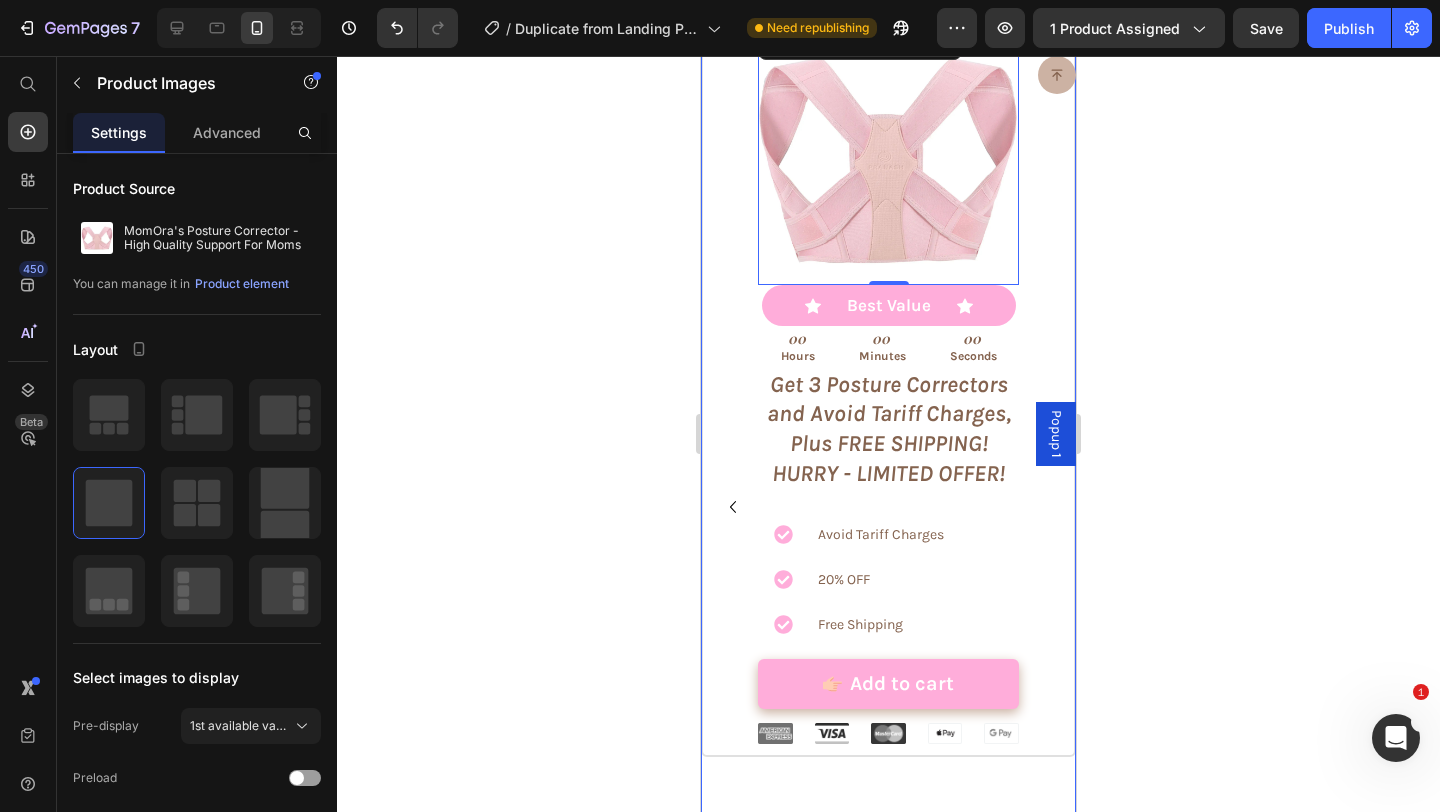 click 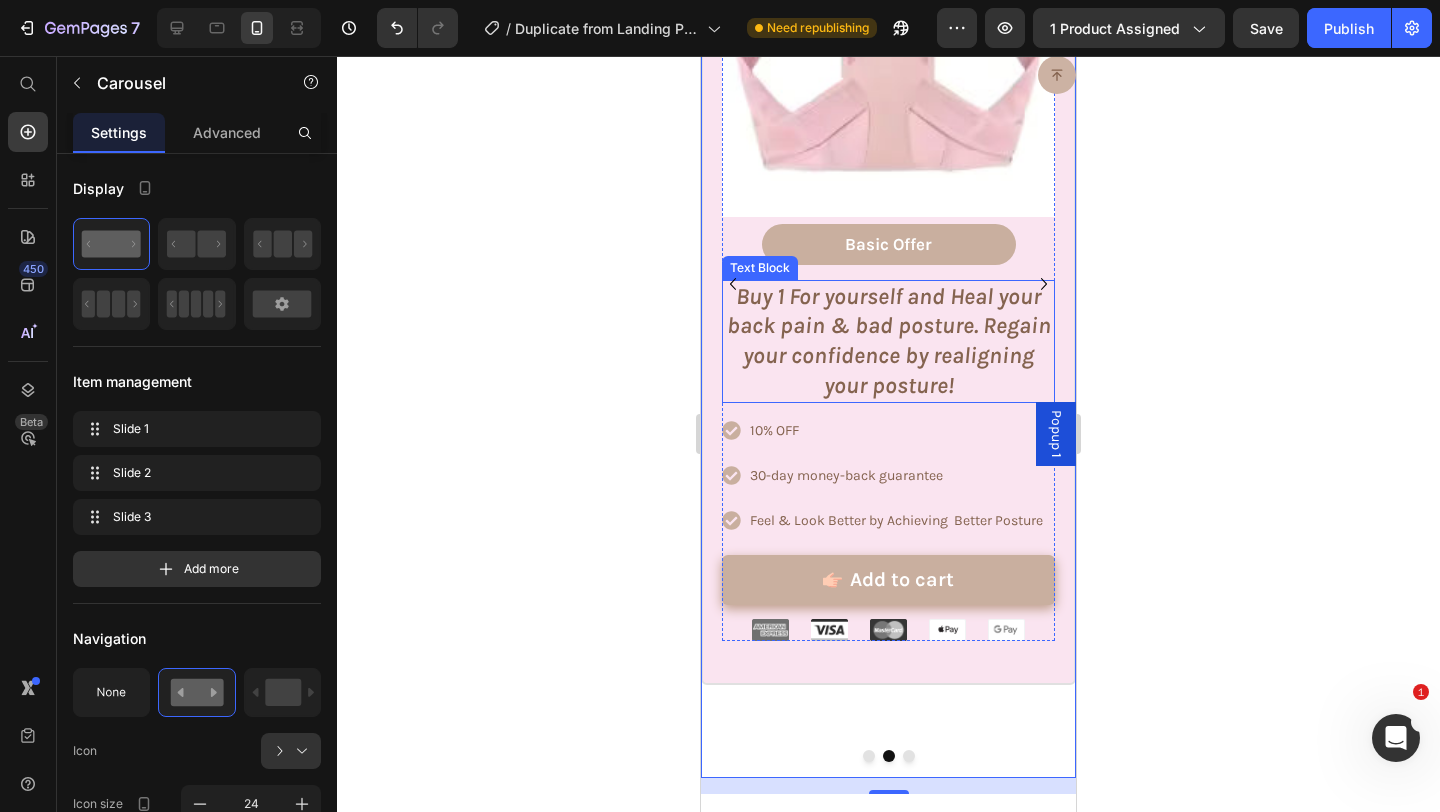 scroll, scrollTop: 9965, scrollLeft: 0, axis: vertical 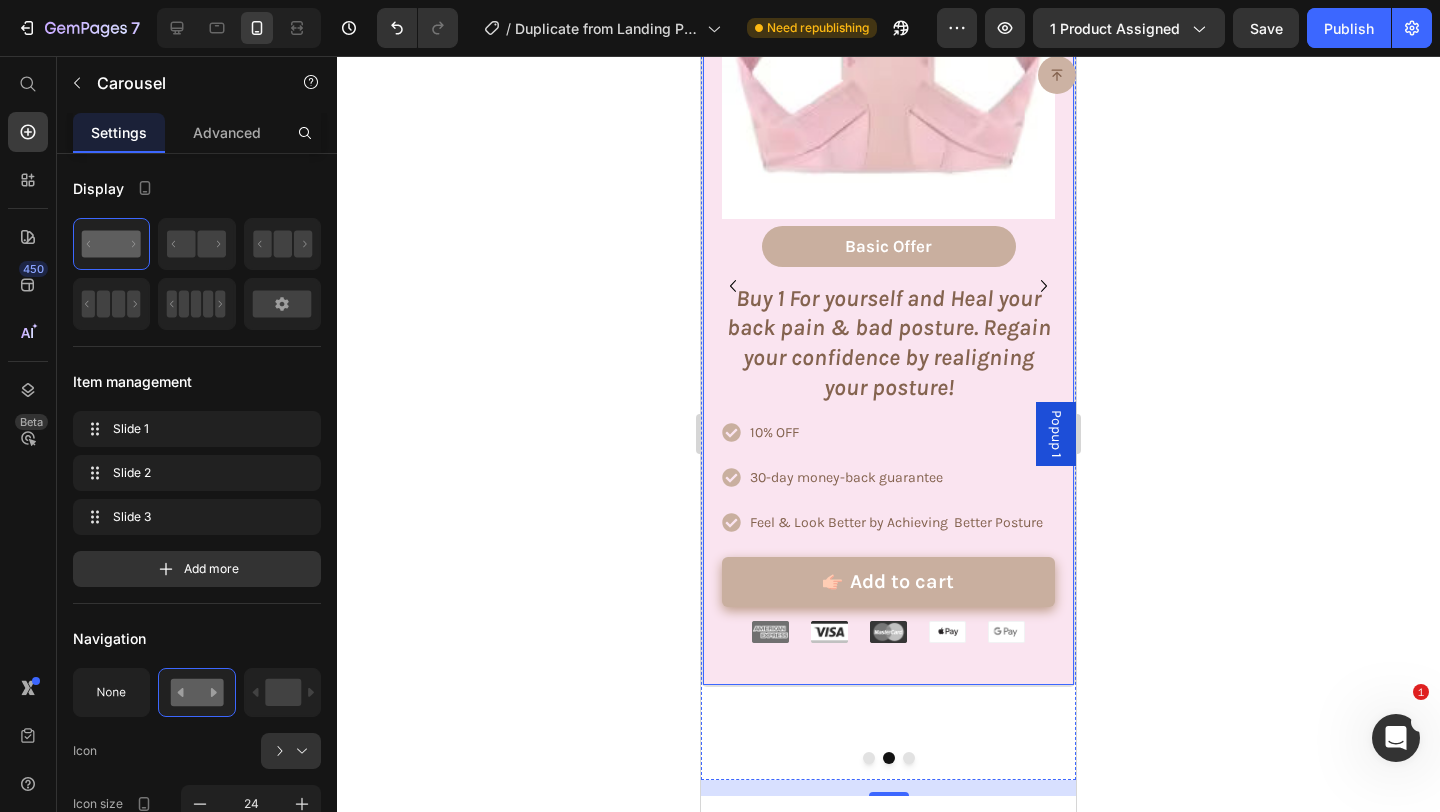 click on "Icon
Icon
Icon
Icon
Icon Icon List Rated 3/5 by our customers Text Block Product Images Basic Offer Text Block Row Buy 1 For yourself and Heal your back pain & bad posture. Regain your confidence by realigning your posture! Text Block 10% OFF 30-day money-back guarantee Feel & Look Better by Achieving  Better Posture  Item List
Add to cart Add to Cart Row Image Image Image Image Image Row Product Row" at bounding box center [888, 239] 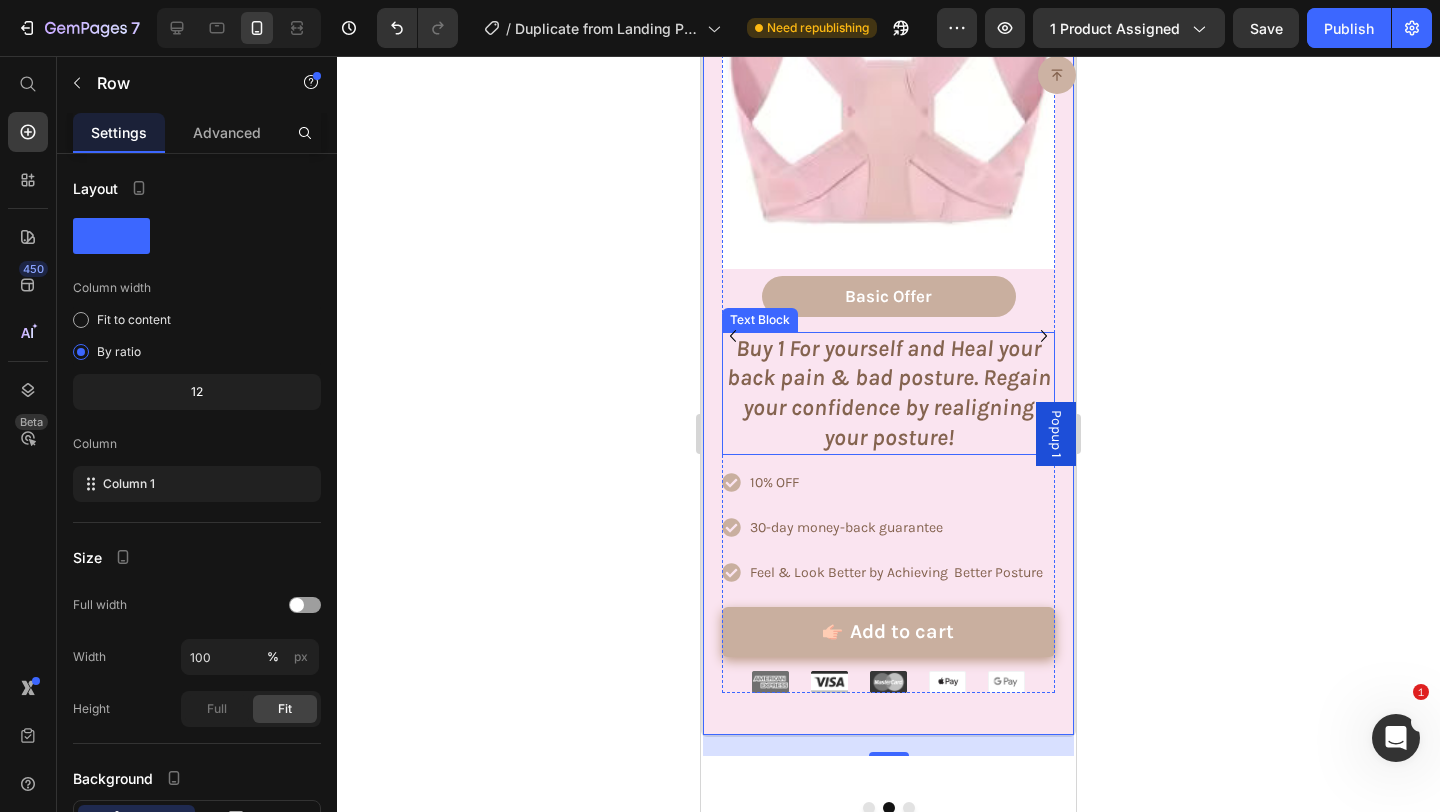 scroll, scrollTop: 9897, scrollLeft: 0, axis: vertical 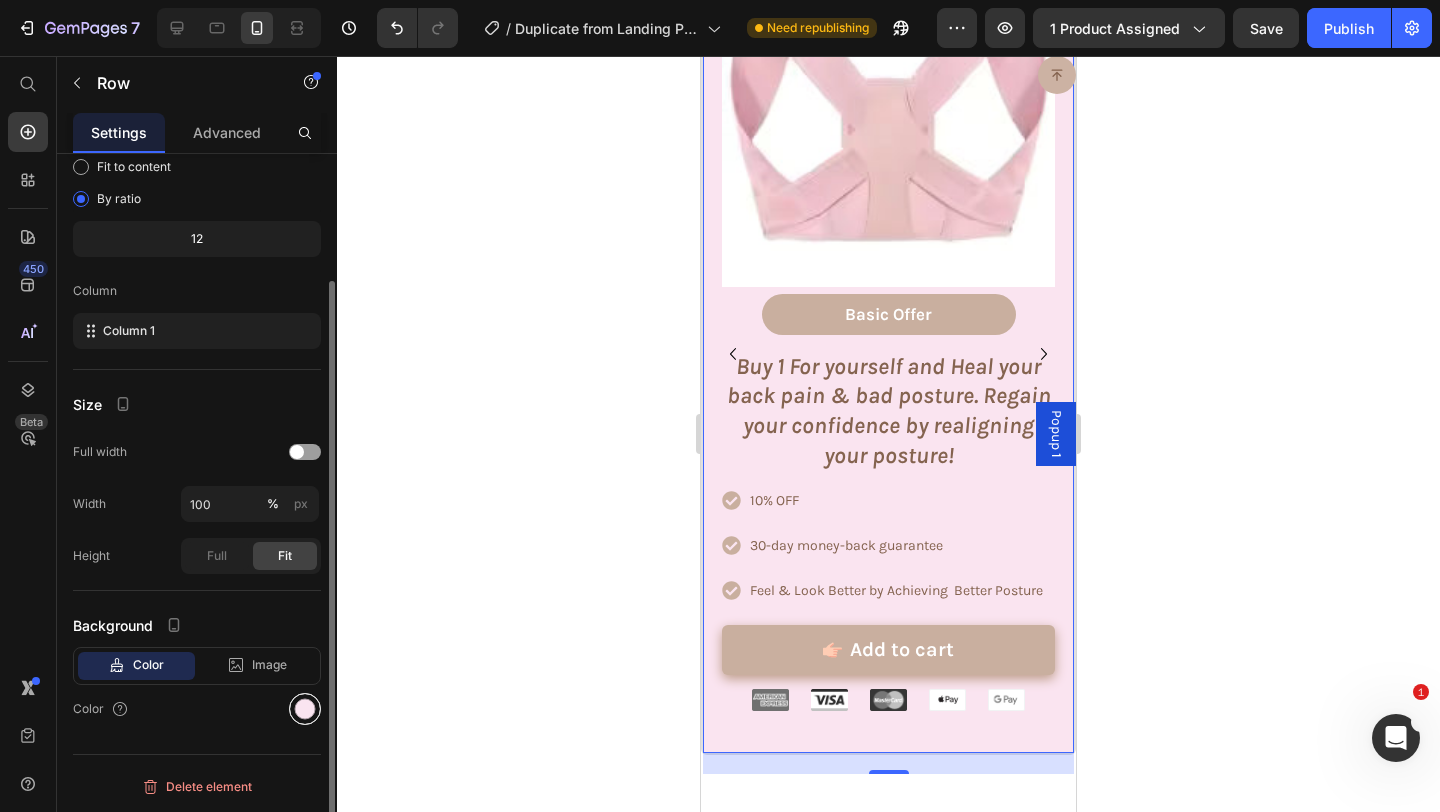 click at bounding box center (305, 709) 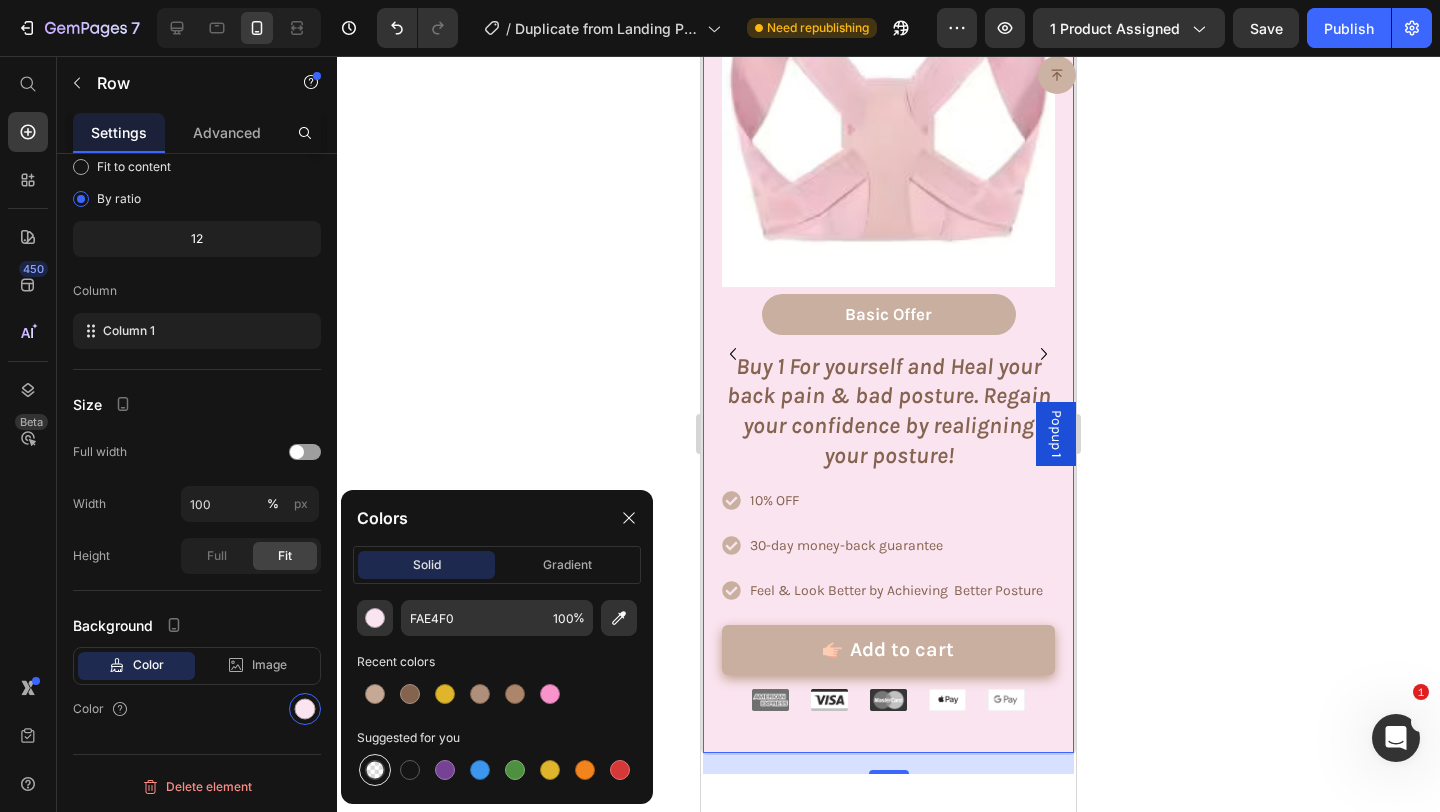 click at bounding box center (375, 770) 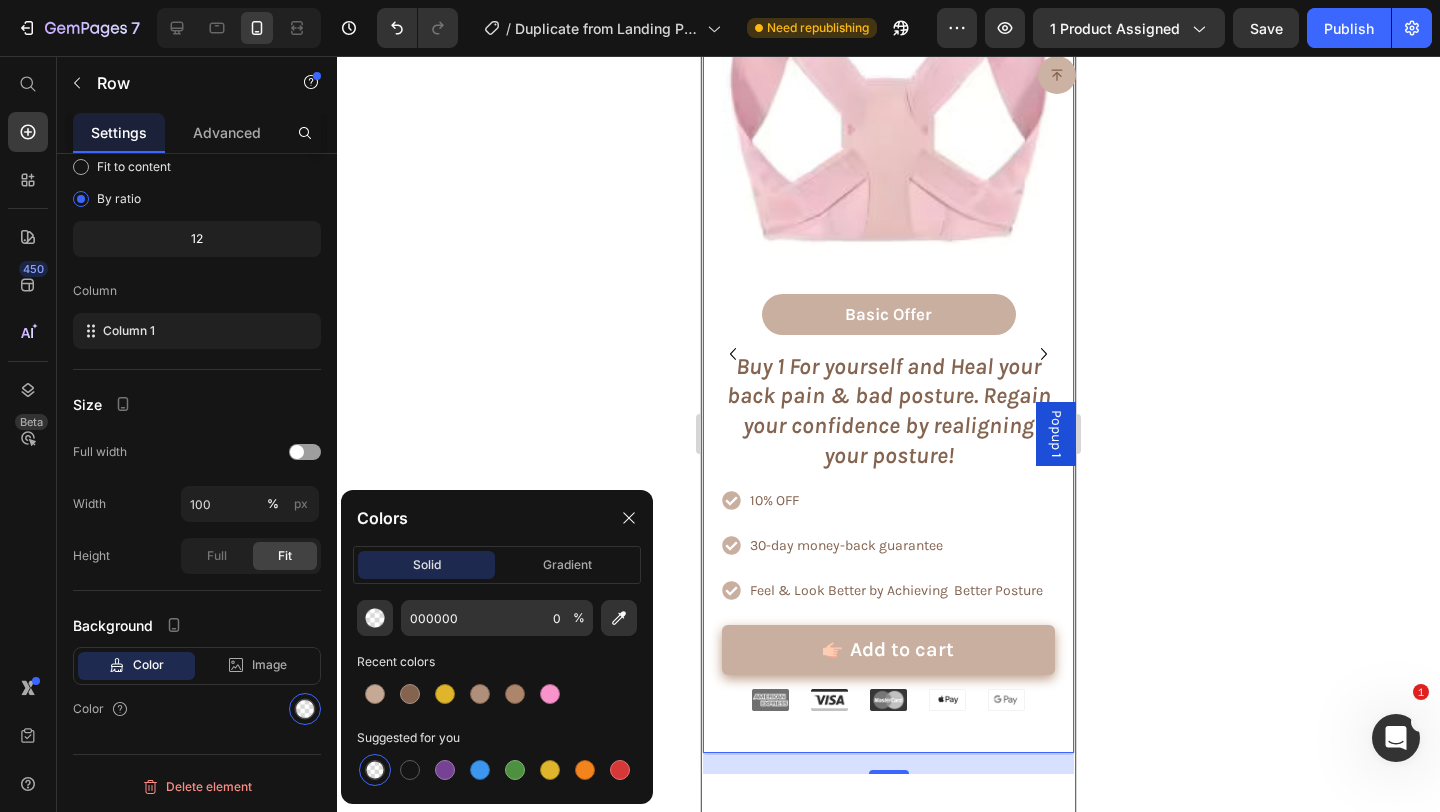 click 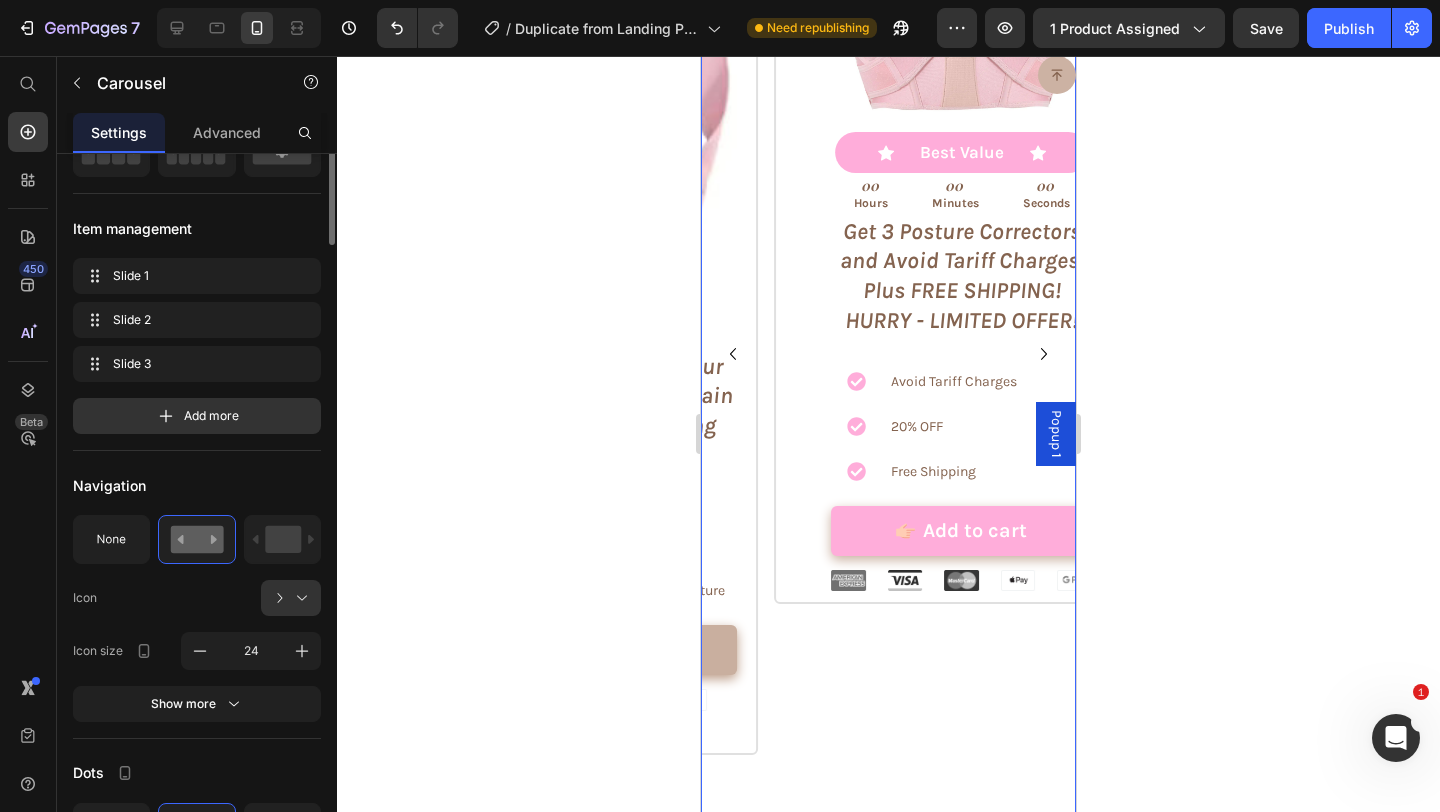 scroll, scrollTop: 0, scrollLeft: 0, axis: both 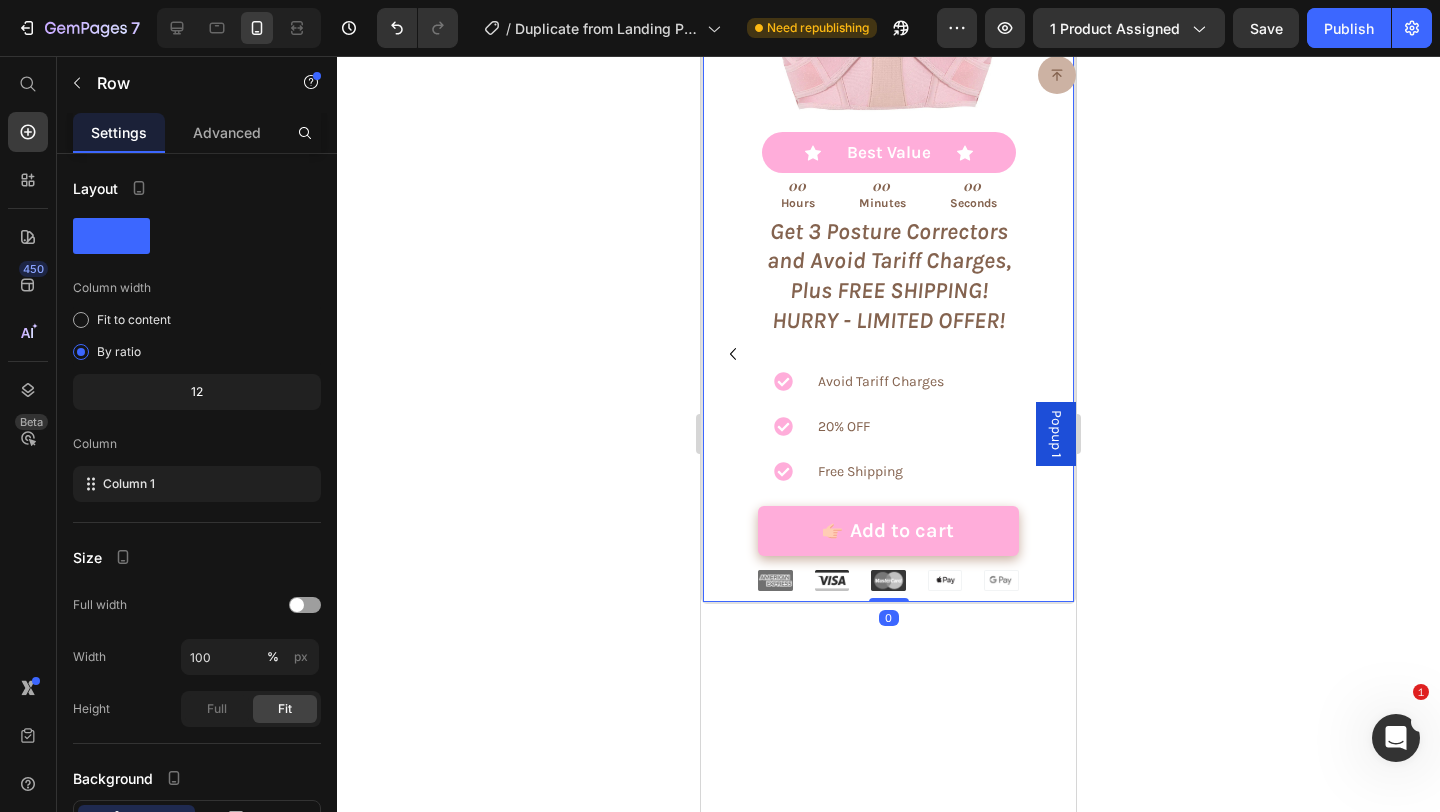 click on "Product Images Icon Best Value   Text Block Icon Row 00 Hours 00 Minutes 00 Seconds Countdown Timer Get 3 Posture Correctors and Avoid Tariff Charges, Plus FREE SHIPPING! HURRY - LIMITED OFFER!   Text Block Avoid Tariff Charges  20% OFF Free Shipping  Item List
Add to cart Add to Cart Row Image Image Image Image Image Row Product Row   0" at bounding box center [888, 231] 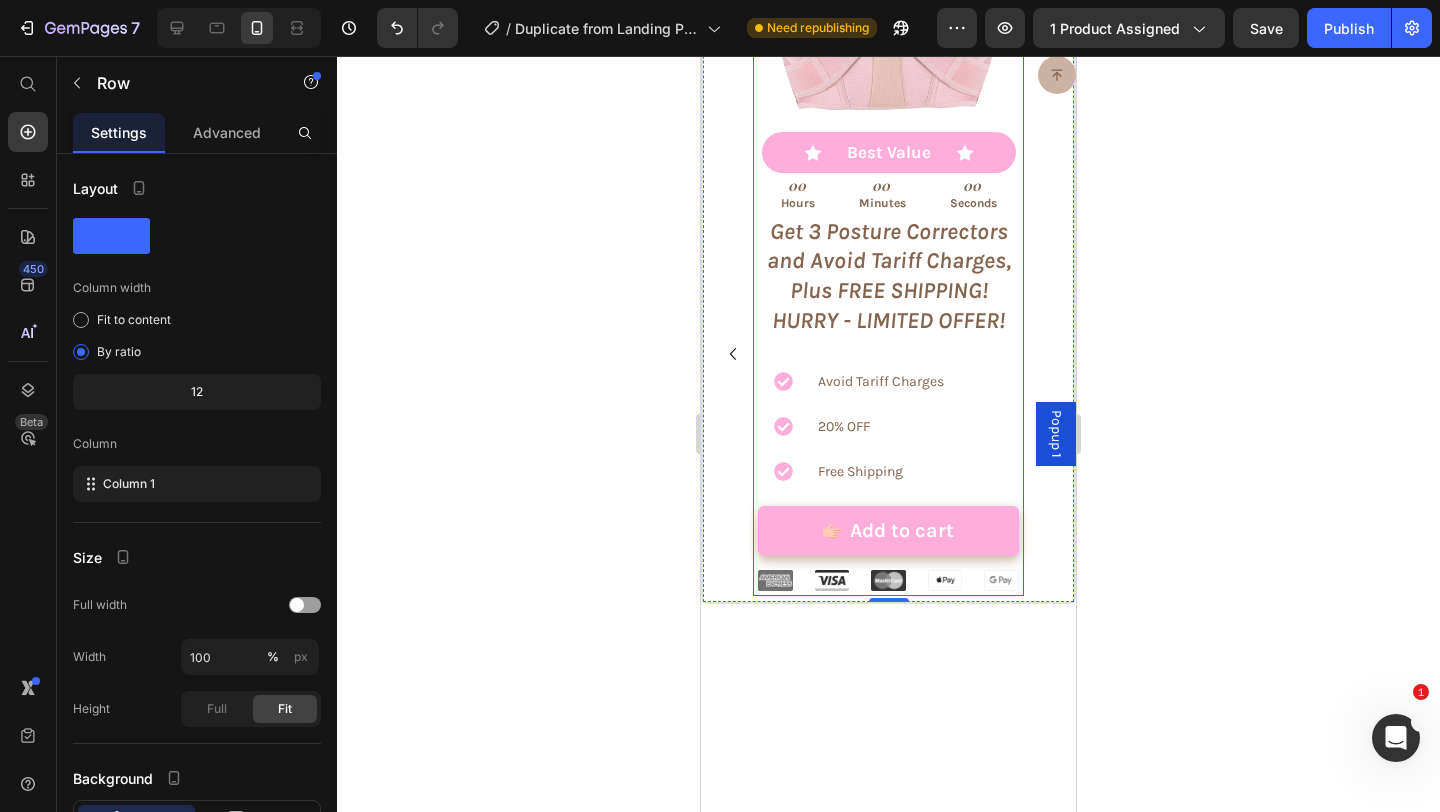 click on "Product Images Icon Best Value   Text Block Icon Row 00 Hours 00 Minutes 00 Seconds Countdown Timer Get 3 Posture Correctors and Avoid Tariff Charges, Plus FREE SHIPPING! HURRY - LIMITED OFFER!   Text Block Avoid Tariff Charges  20% OFF Free Shipping  Item List
Add to cart Add to Cart Row Image Image Image Image Image Row Product" at bounding box center (888, 230) 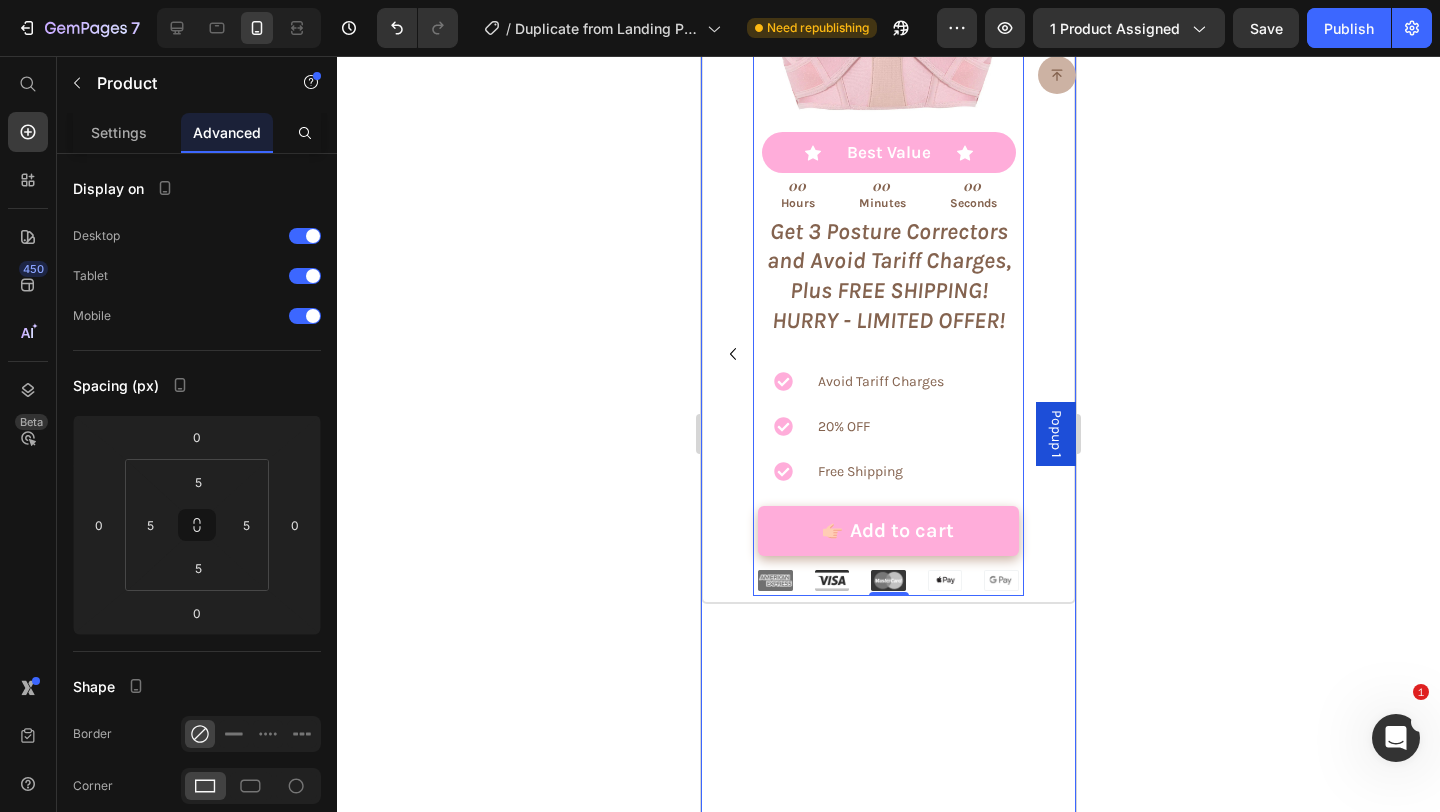 click 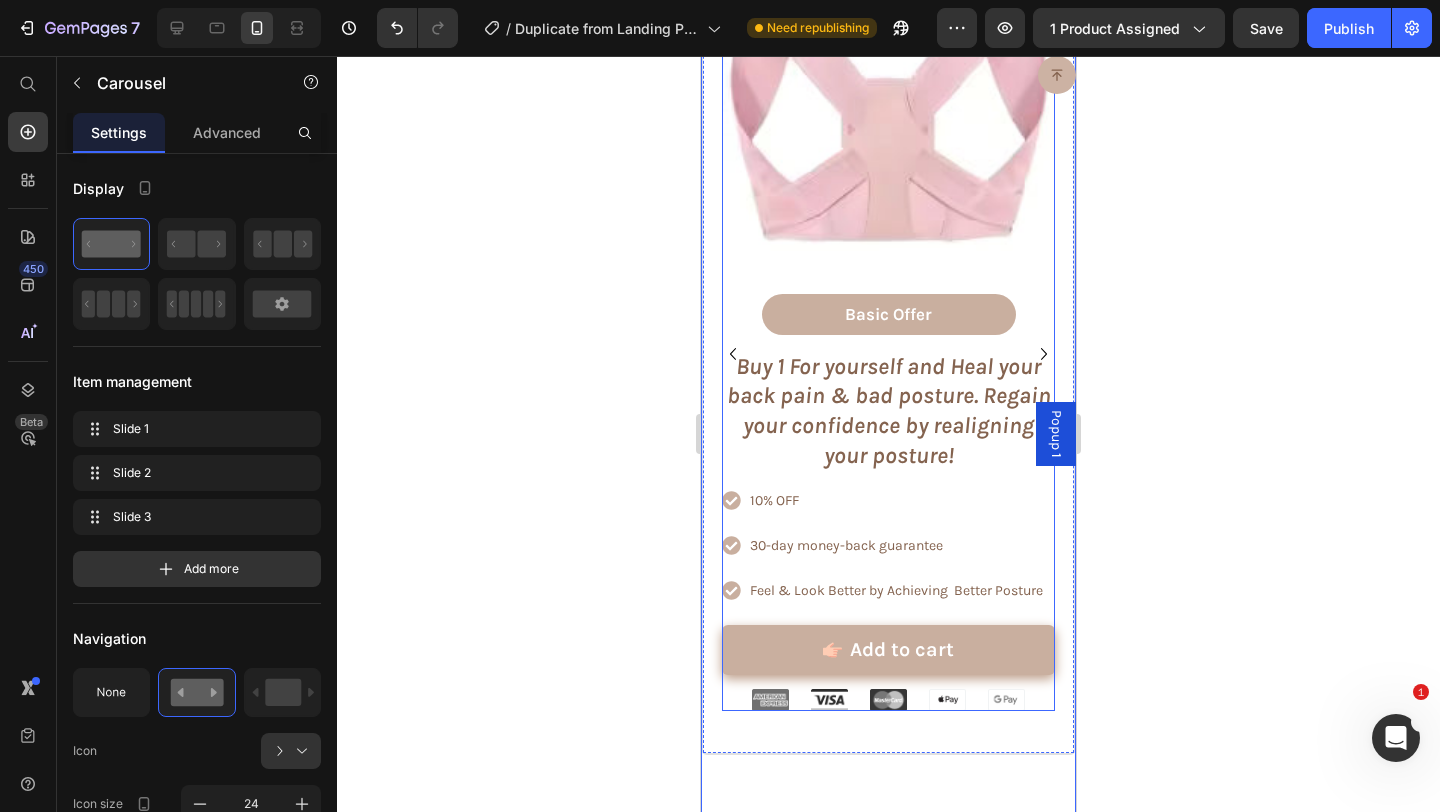 click on "Icon
Icon
Icon
Icon
Icon Icon List Rated 3/5 by our customers Text Block Product Images Basic Offer Text Block Row Buy 1 For yourself and Heal your back pain & bad posture. Regain your confidence by realigning your posture! Text Block" at bounding box center [888, 195] 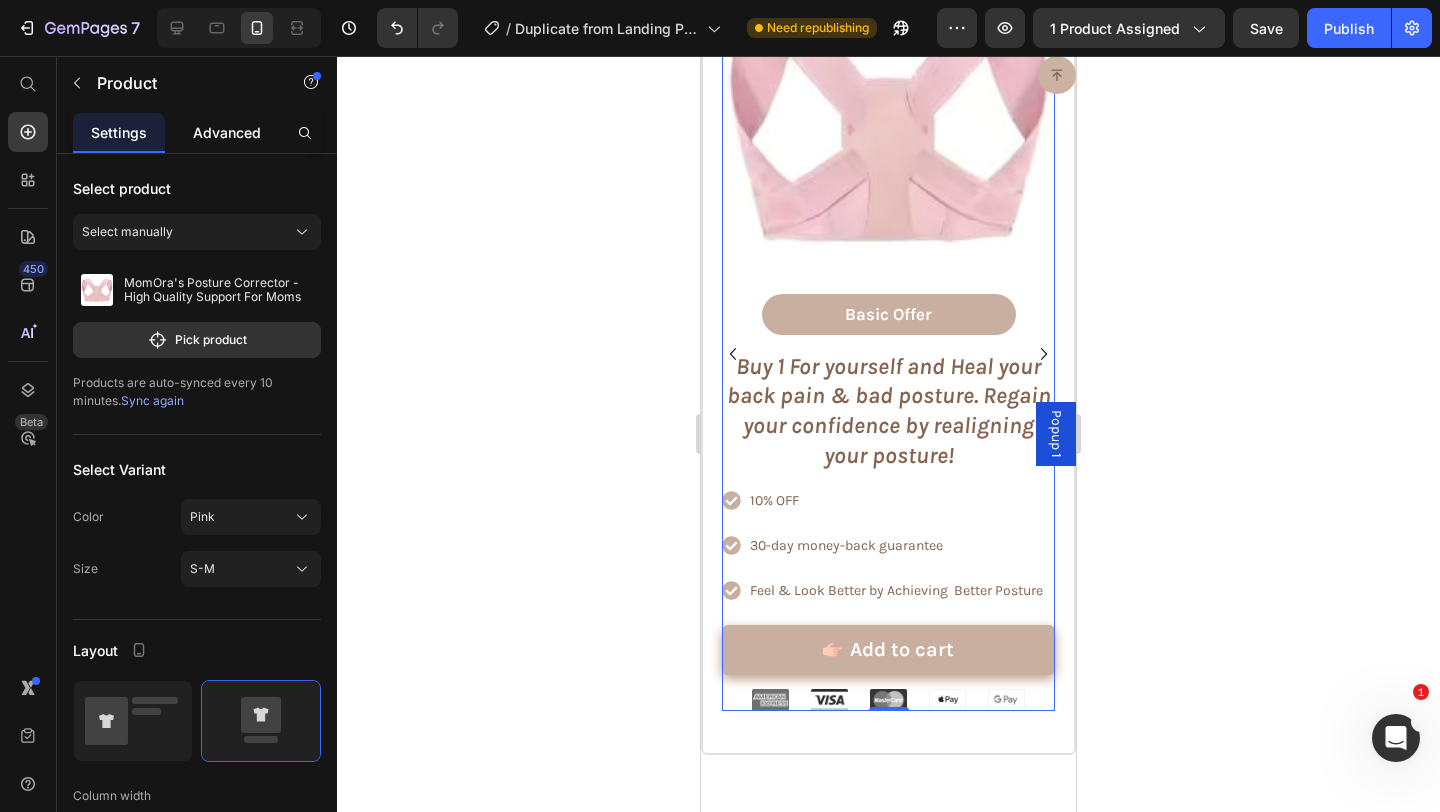 click on "Advanced" at bounding box center (227, 132) 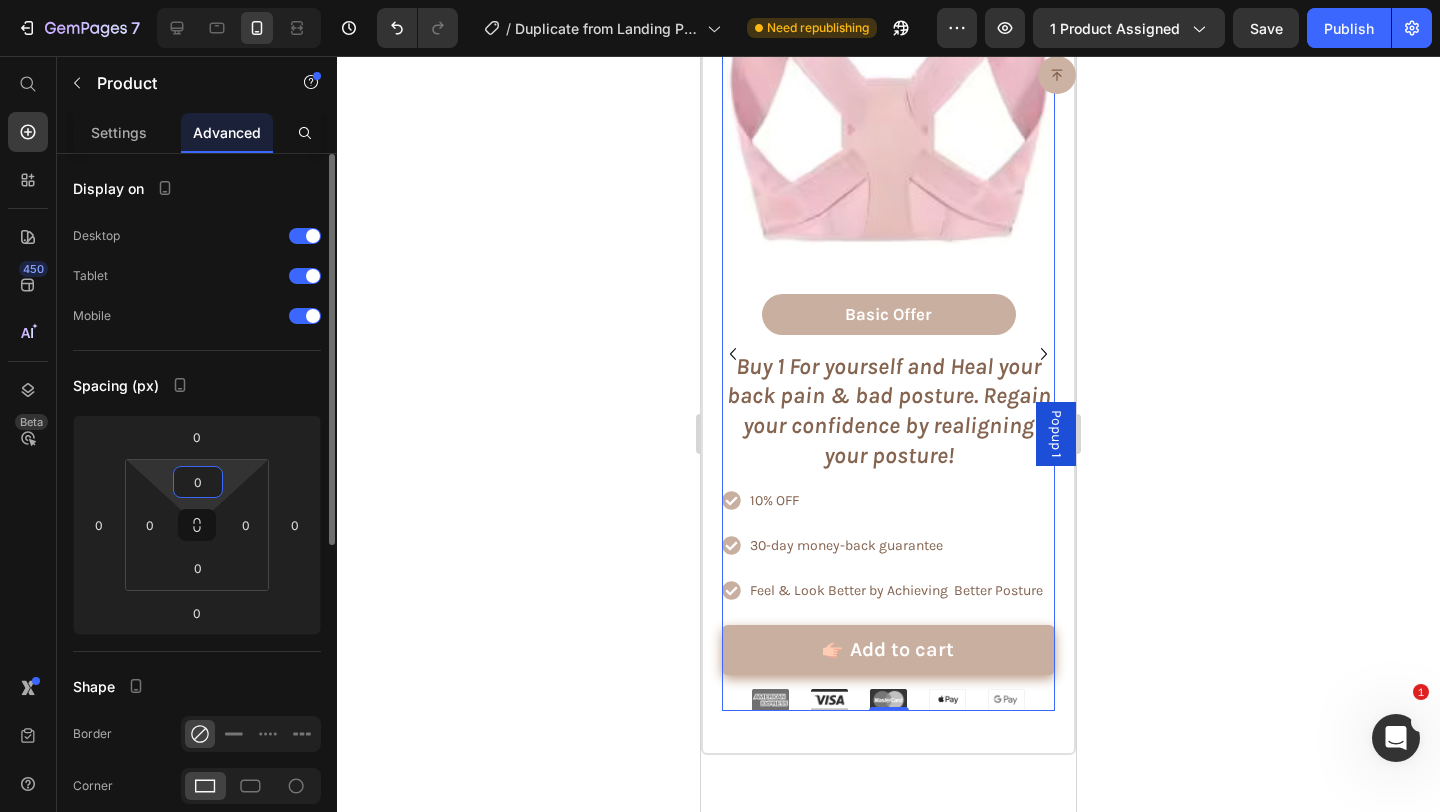 click on "0" at bounding box center (198, 482) 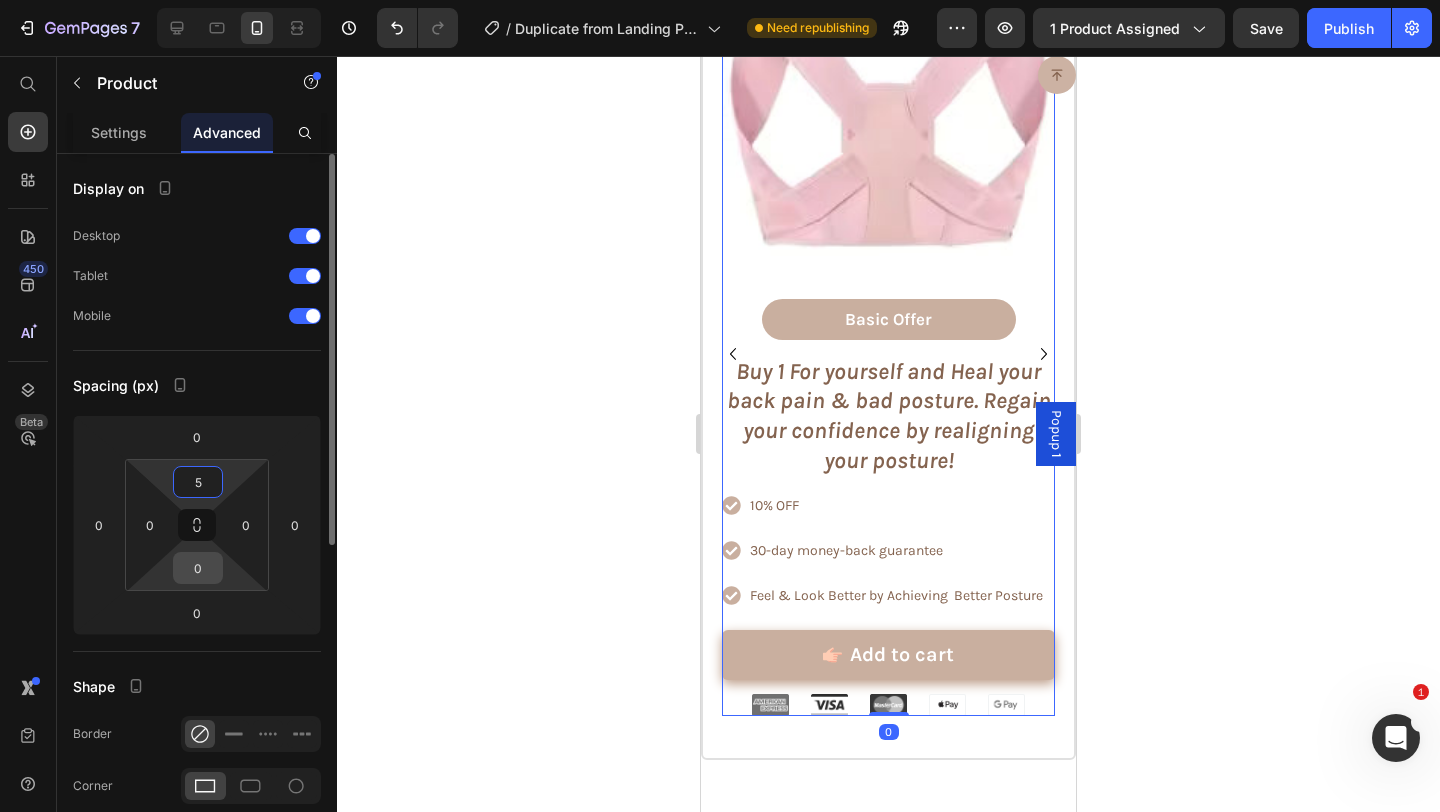 type on "5" 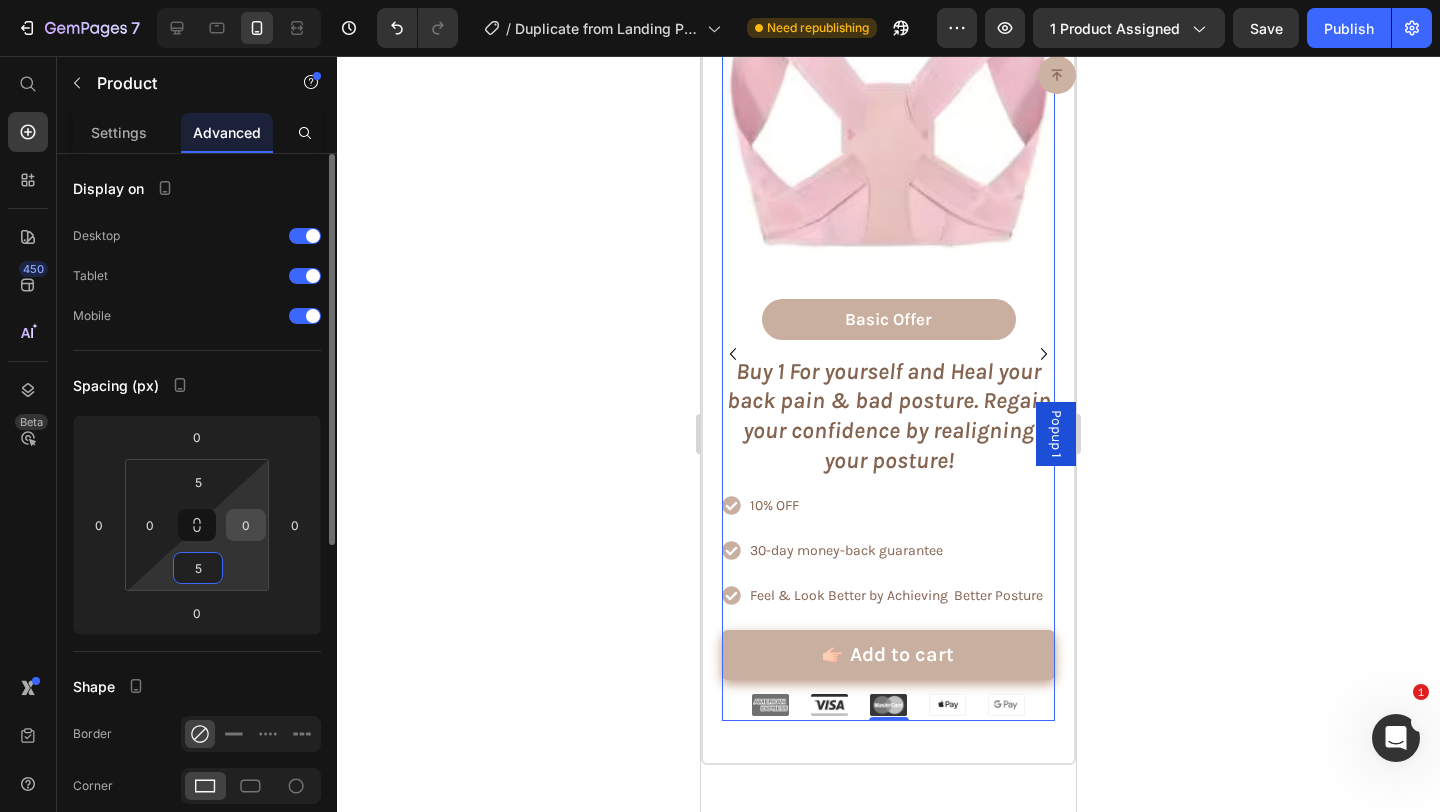 type on "5" 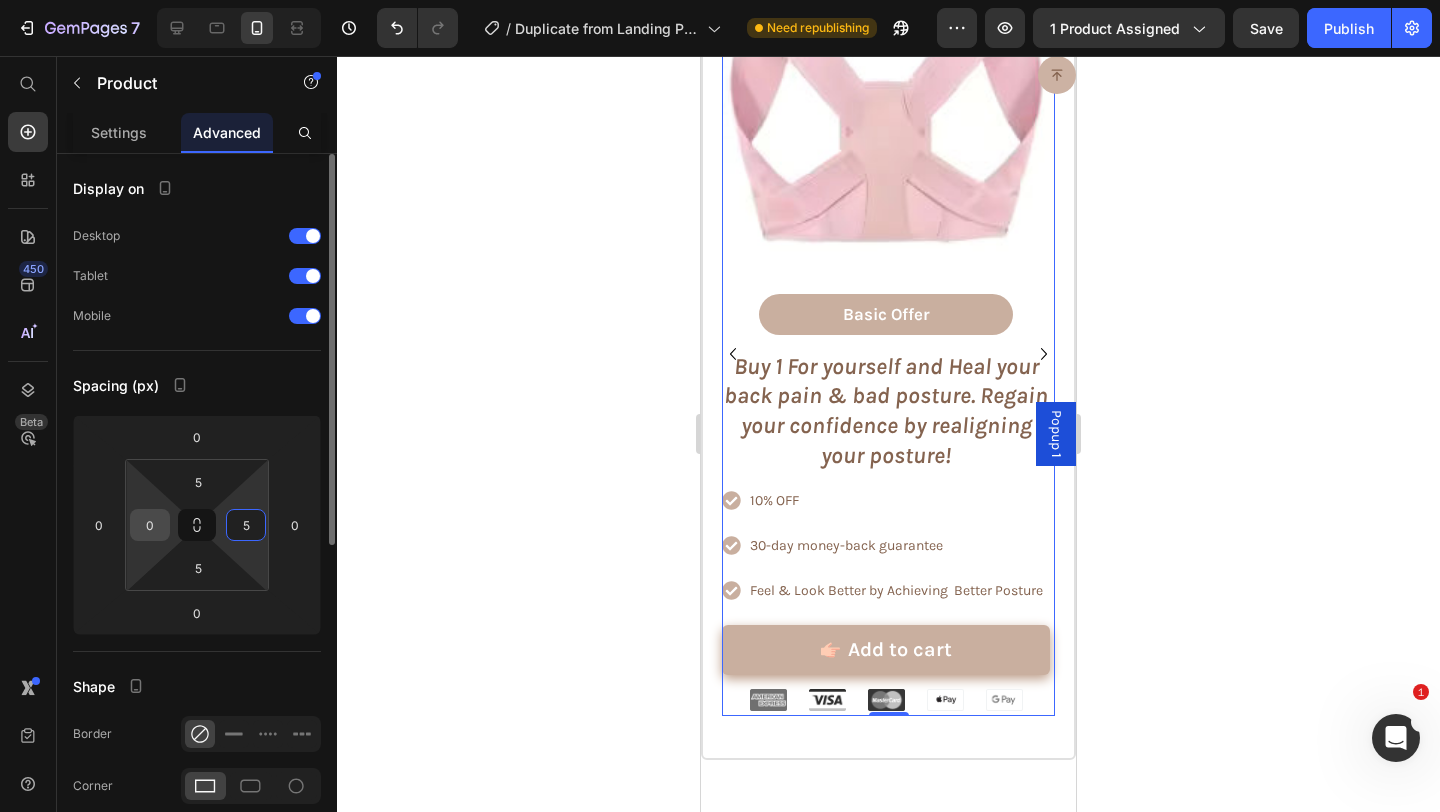 type on "5" 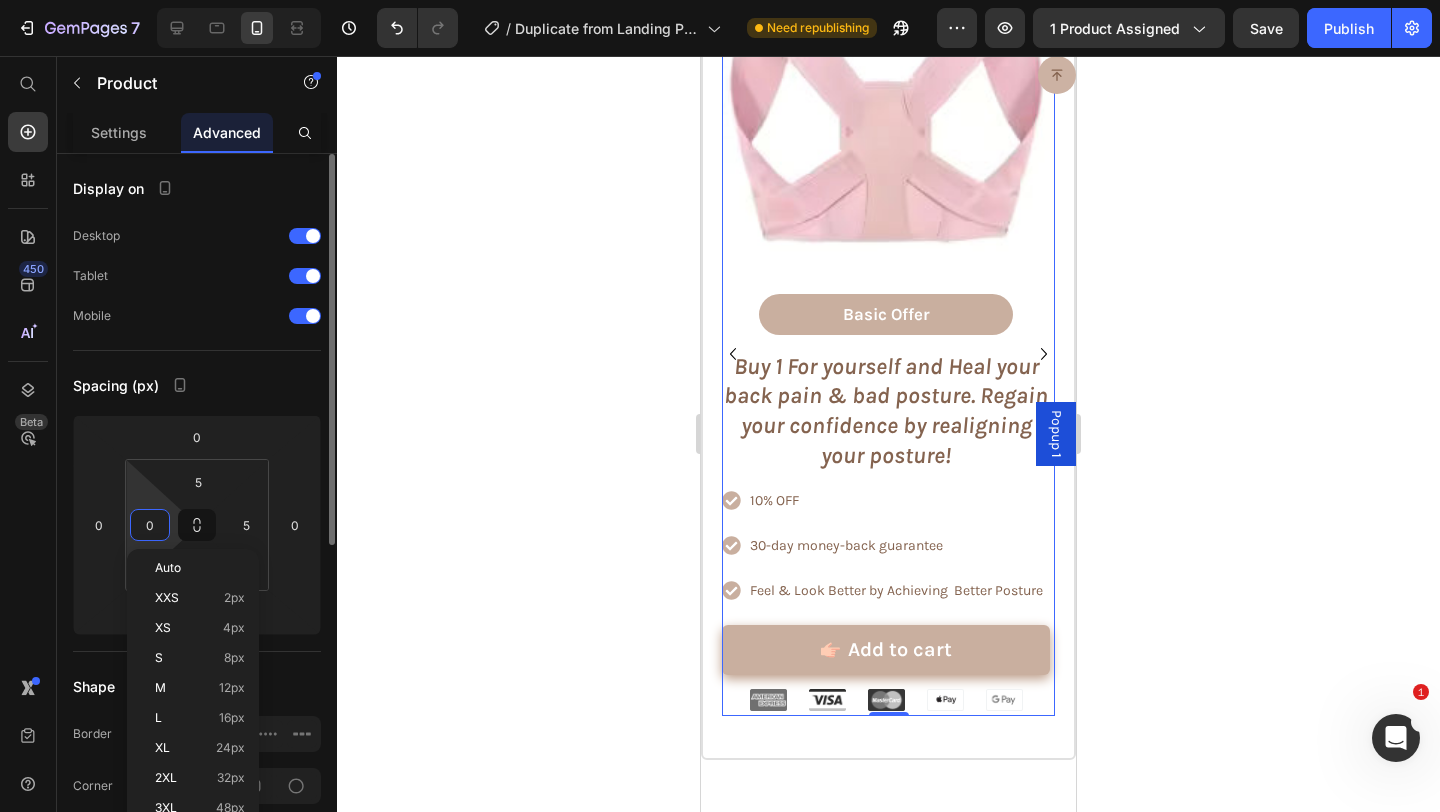 type on "5" 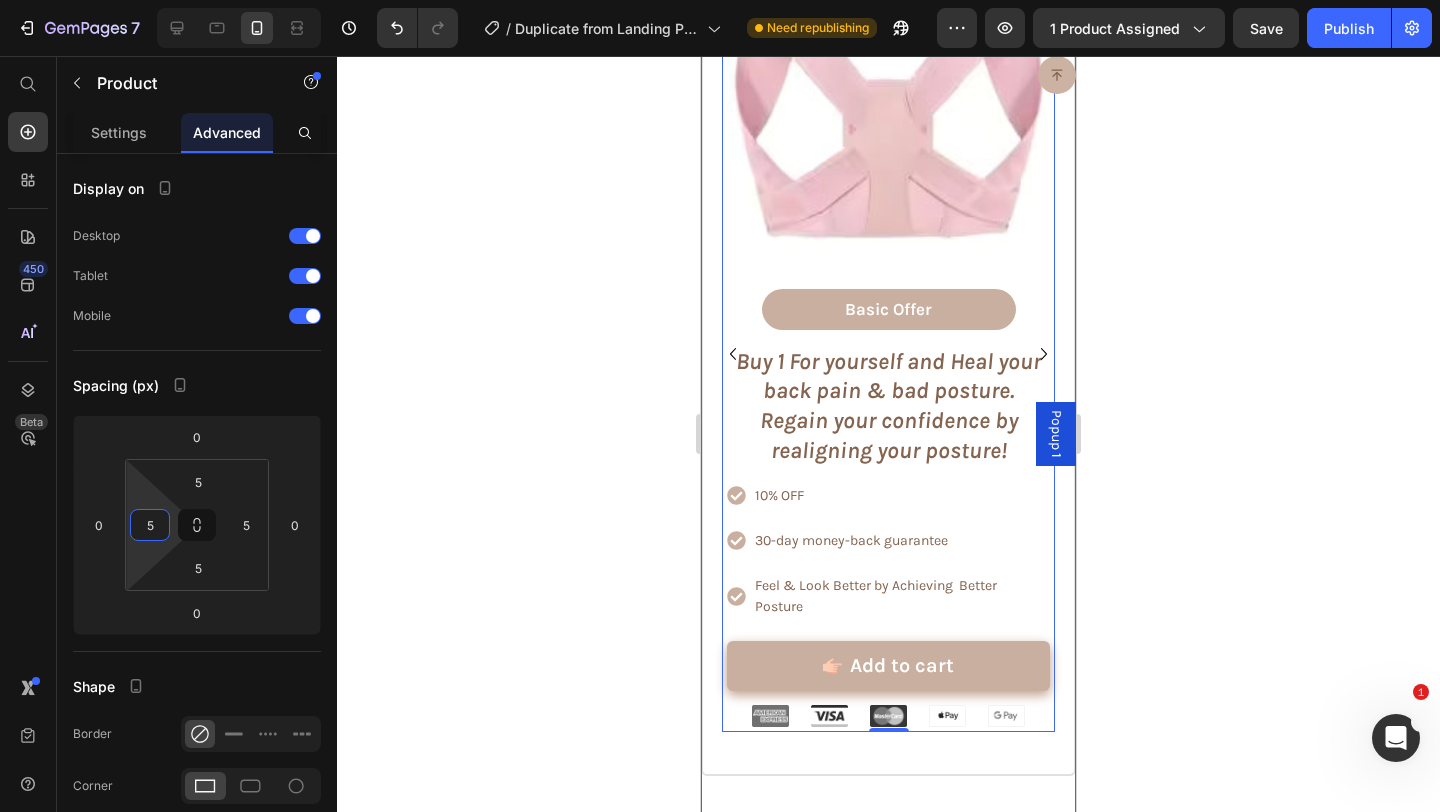 click 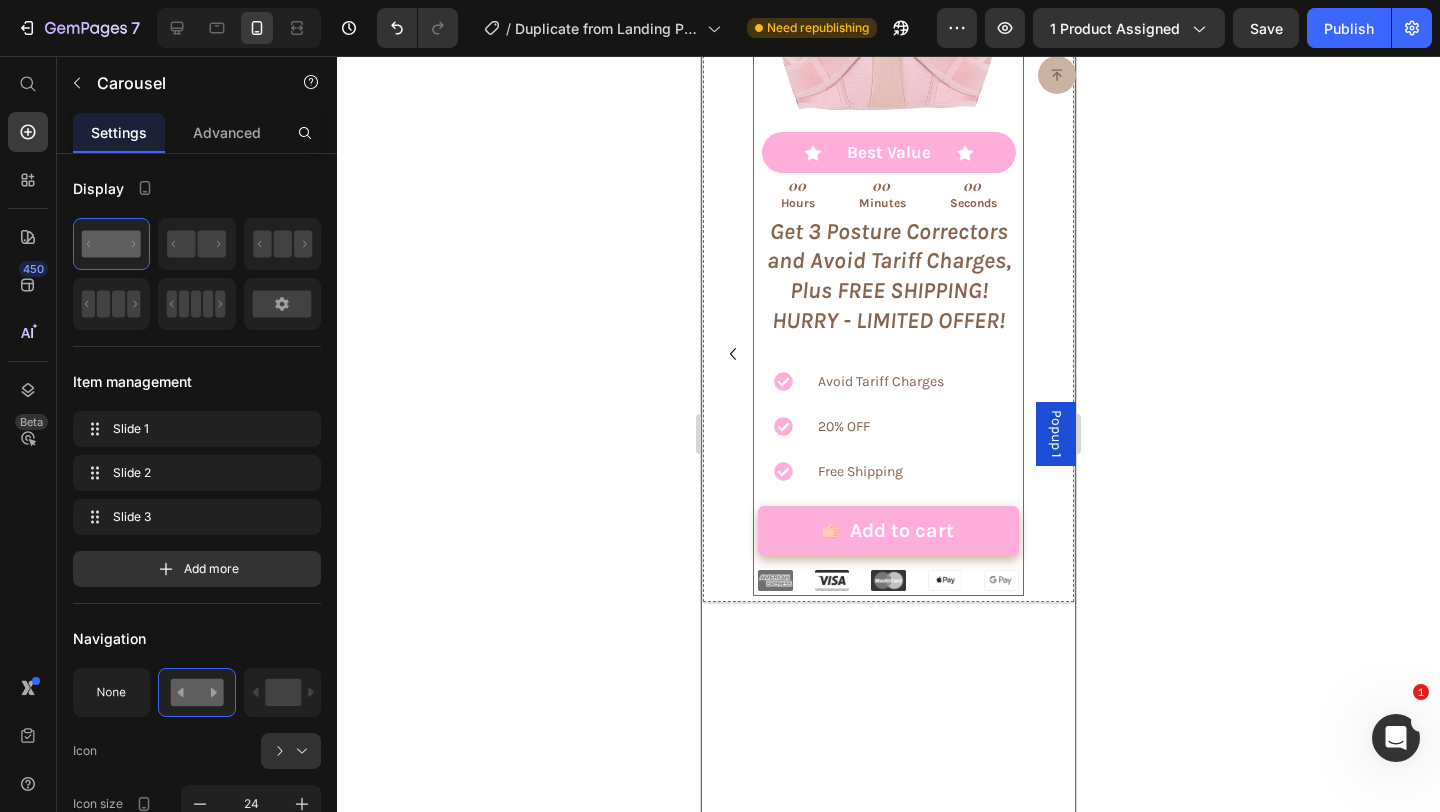 click on "Product Images Icon Best Value   Text Block Icon Row 00 Hours 00 Minutes 00 Seconds Countdown Timer Get 3 Posture Correctors and Avoid Tariff Charges, Plus FREE SHIPPING! HURRY - LIMITED OFFER!   Text Block Avoid Tariff Charges  20% OFF Free Shipping  Item List
Add to cart Add to Cart Row Image Image Image Image Image Row Product" at bounding box center [888, 230] 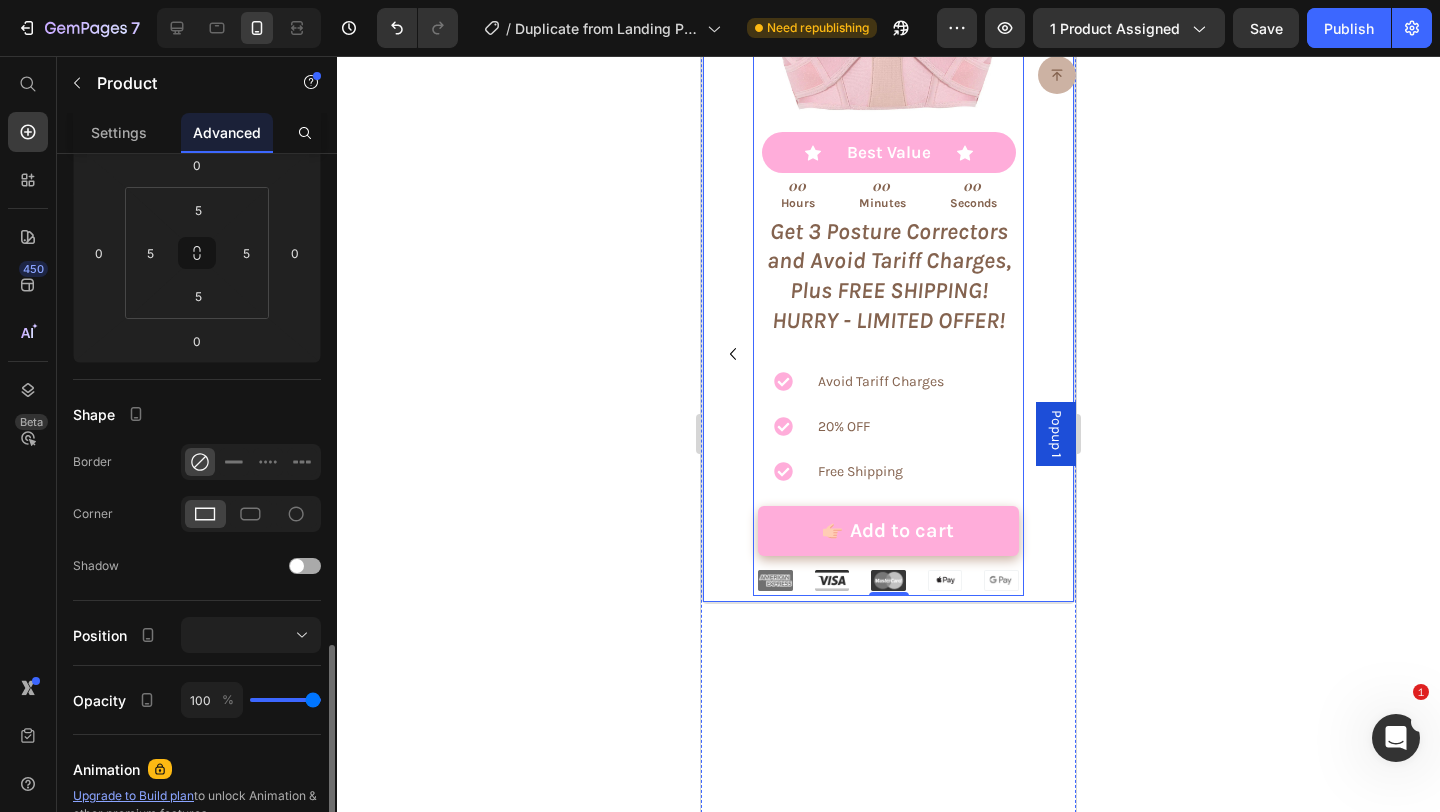 scroll, scrollTop: 0, scrollLeft: 0, axis: both 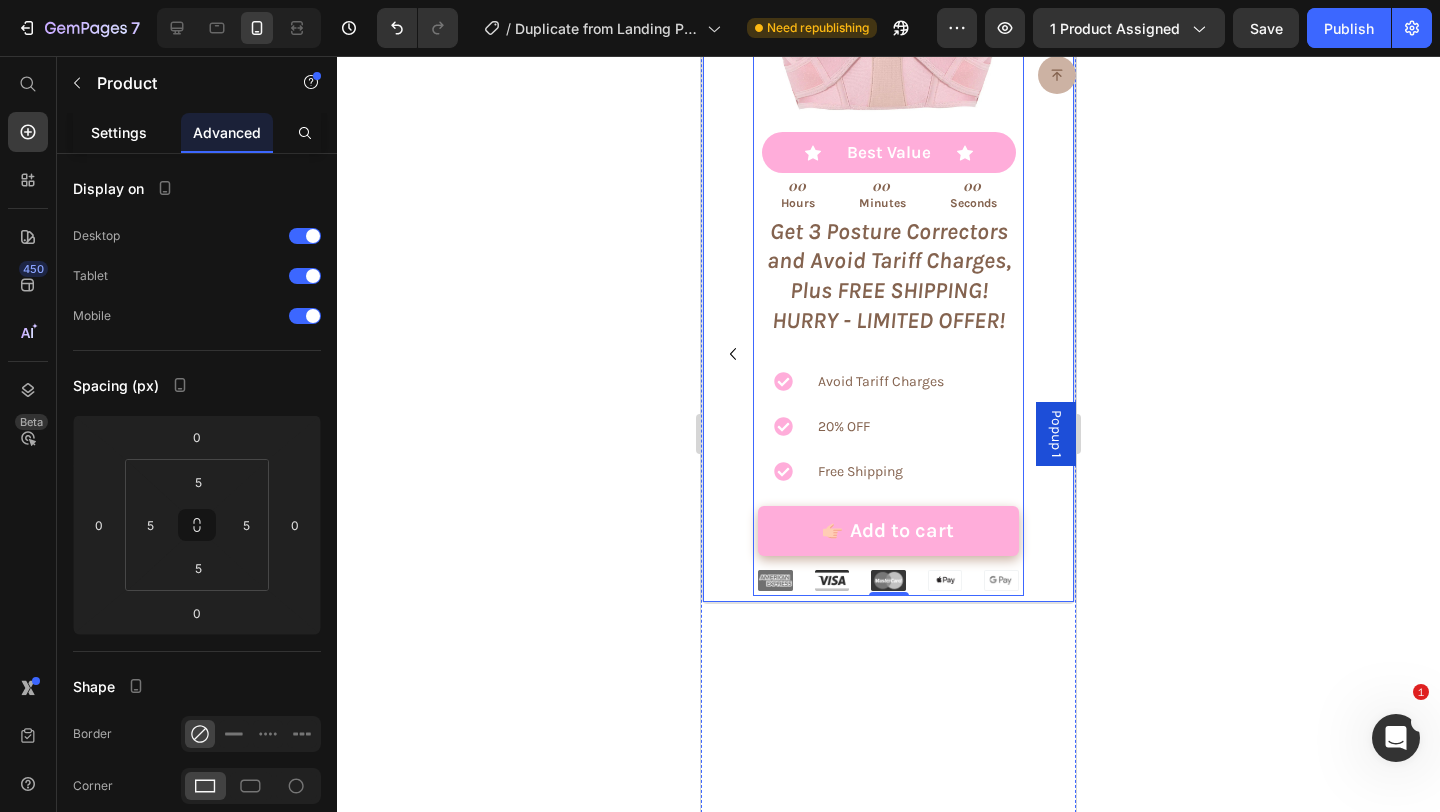 click on "Settings" 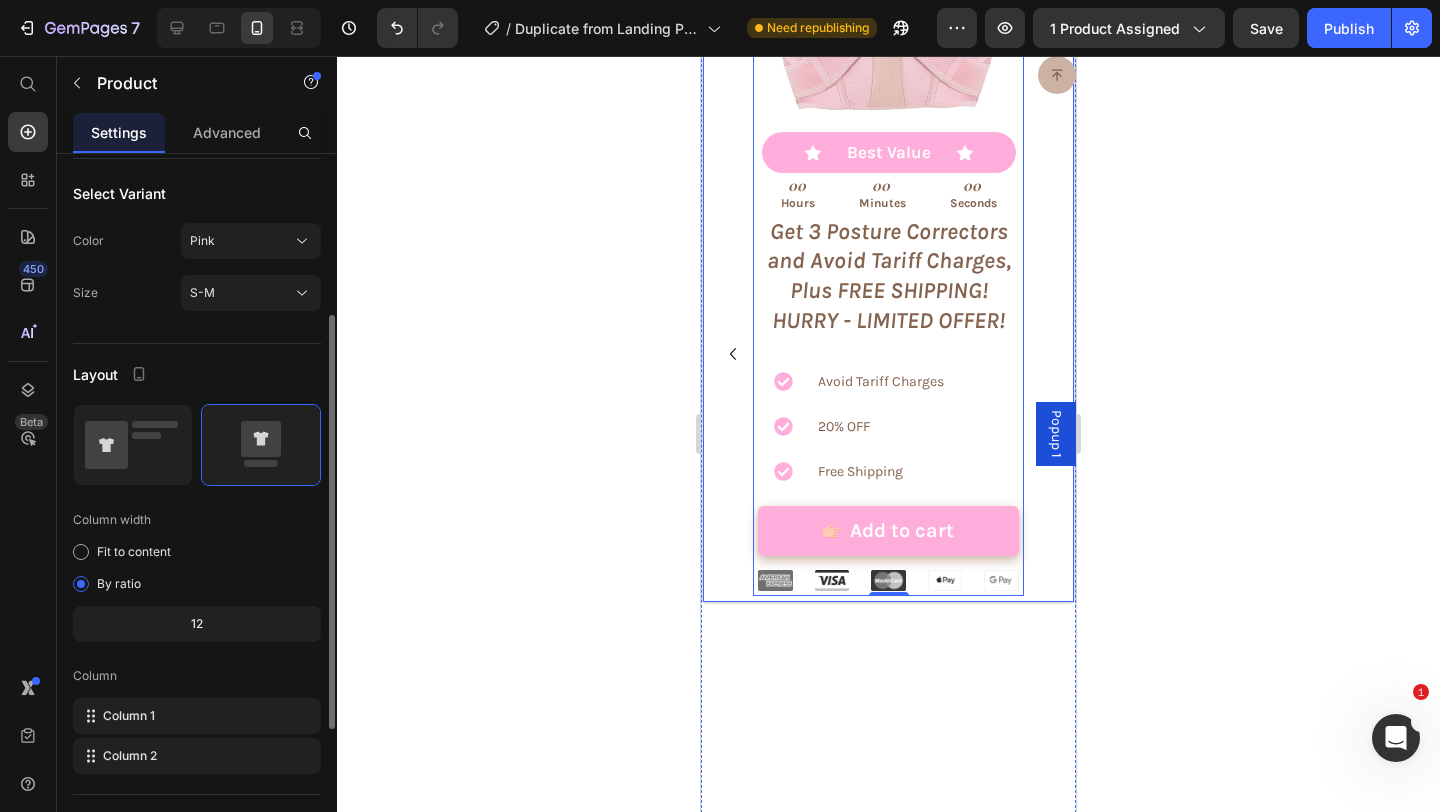 scroll, scrollTop: 278, scrollLeft: 0, axis: vertical 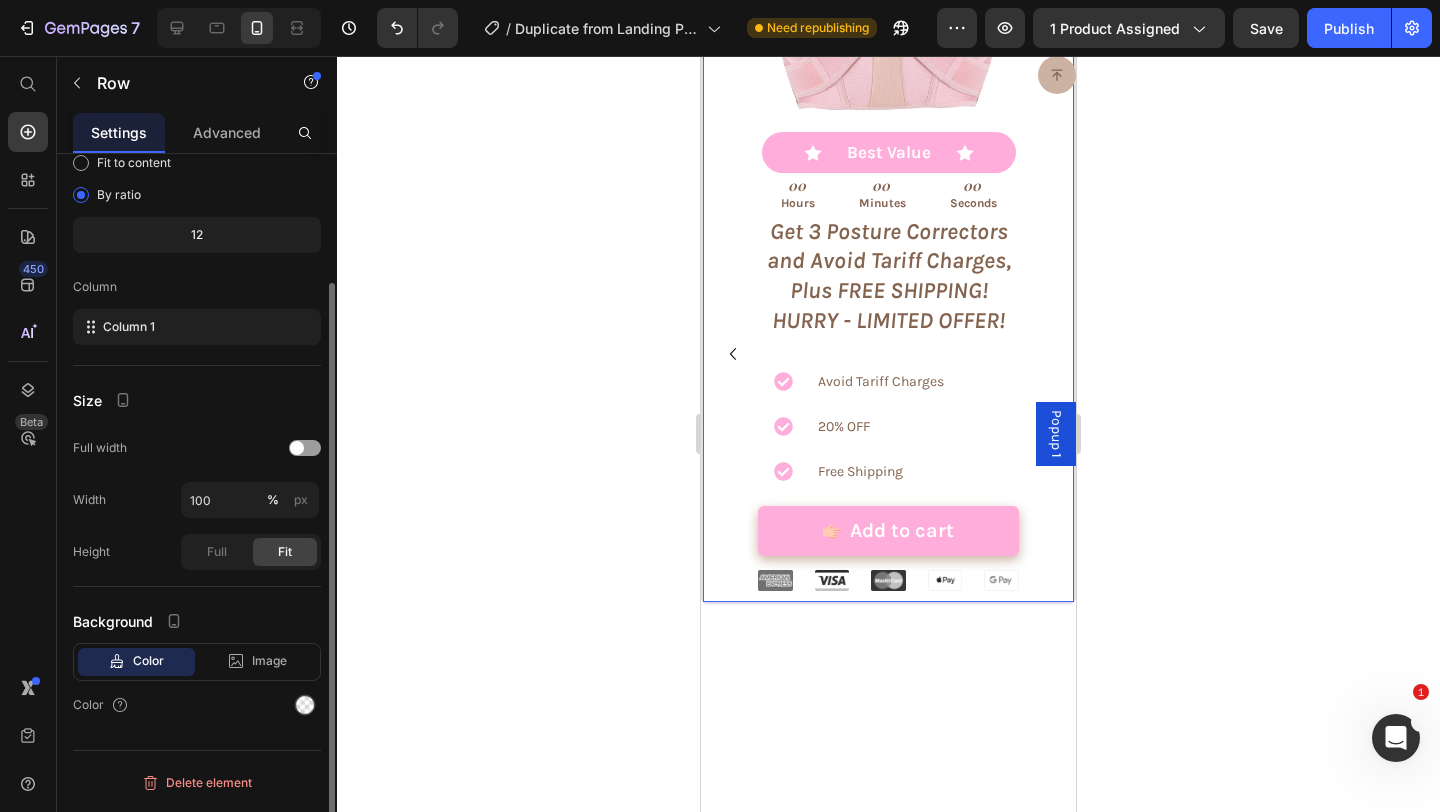 click on "Product Images Icon Best Value   Text Block Icon Row 00 Hours 00 Minutes 00 Seconds Countdown Timer Get 3 Posture Correctors and Avoid Tariff Charges, Plus FREE SHIPPING! HURRY - LIMITED OFFER!   Text Block Avoid Tariff Charges  20% OFF Free Shipping  Item List
Add to cart Add to Cart Row Image Image Image Image Image Row Product Row   0" at bounding box center (888, 231) 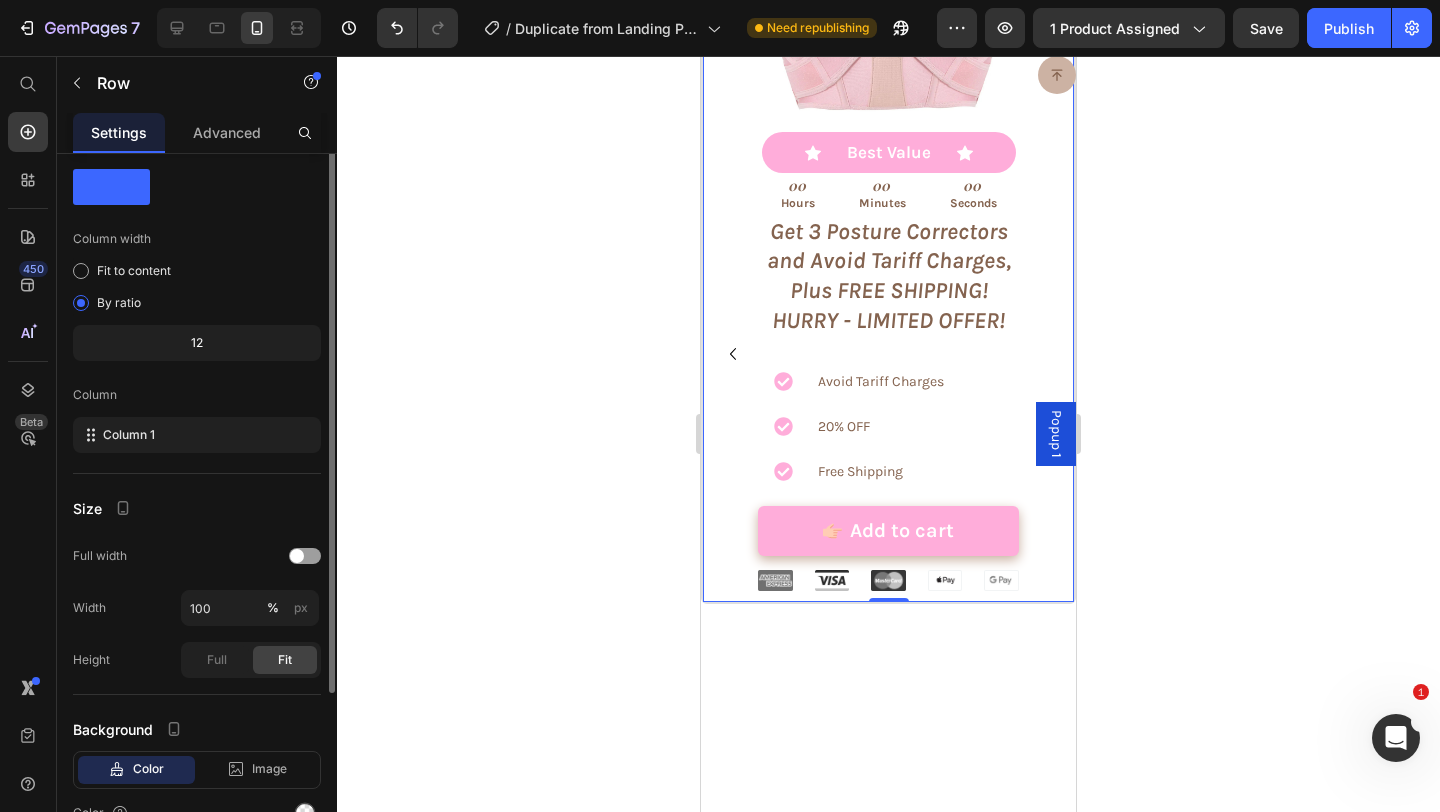 scroll, scrollTop: 0, scrollLeft: 0, axis: both 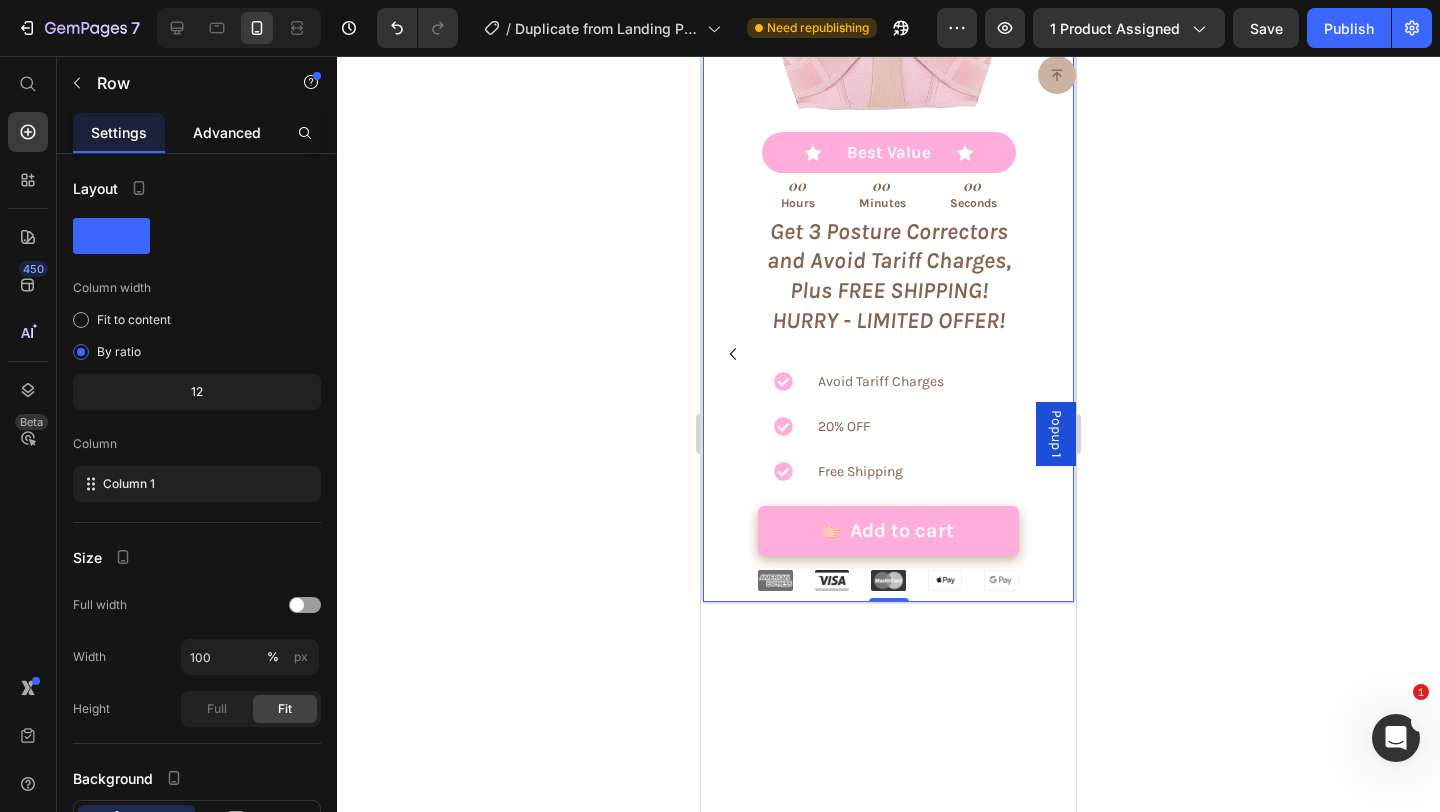 click on "Advanced" at bounding box center [227, 132] 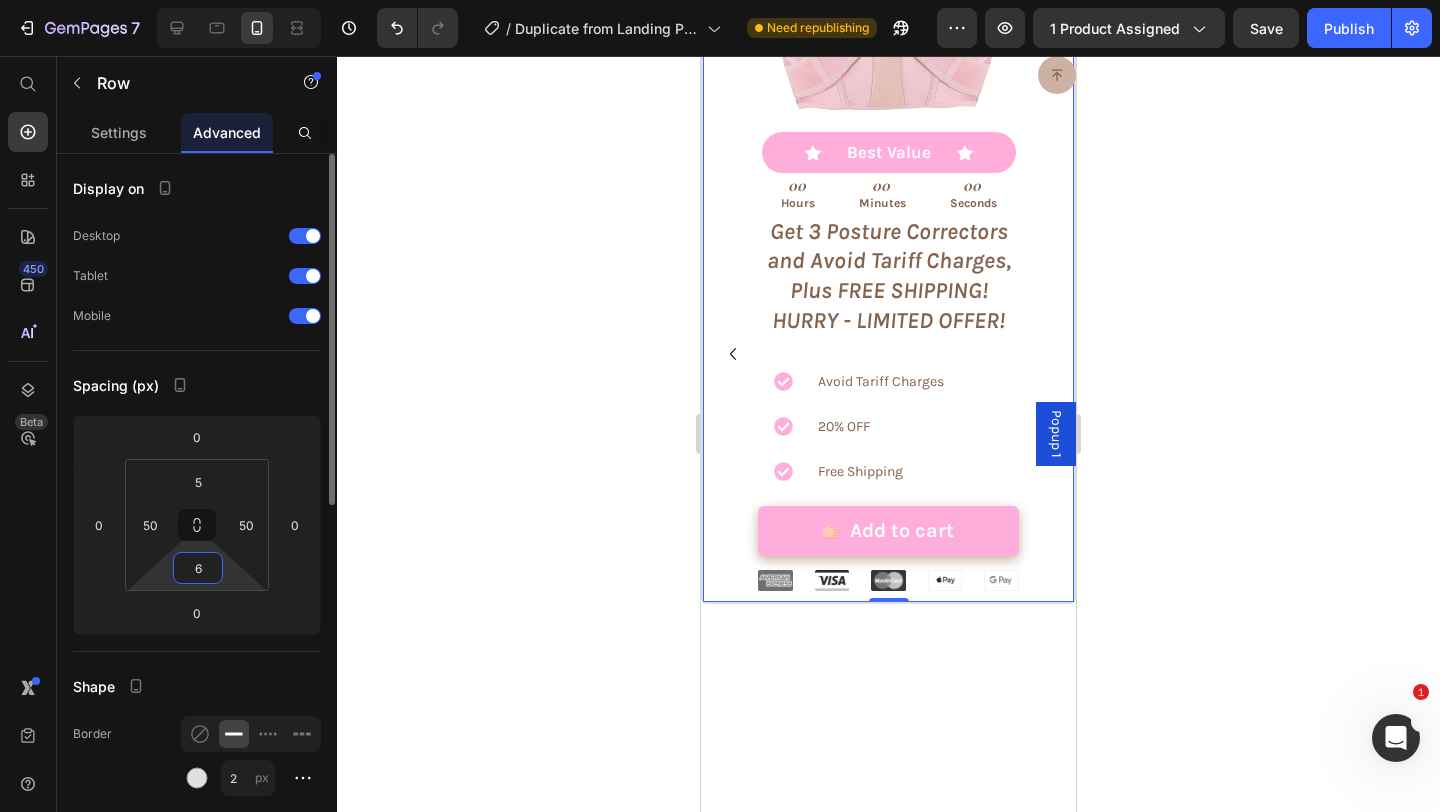 click on "6" at bounding box center [198, 568] 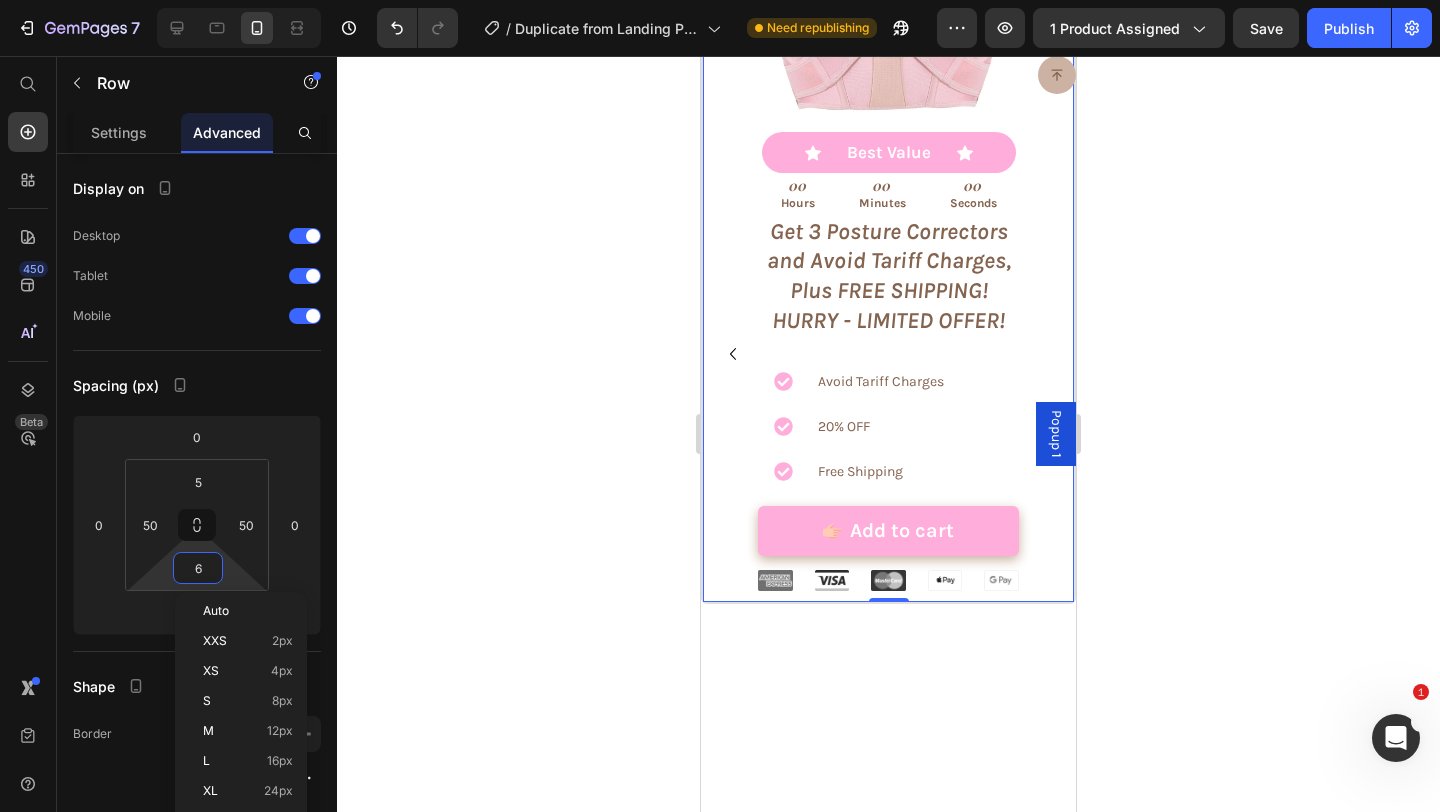 click 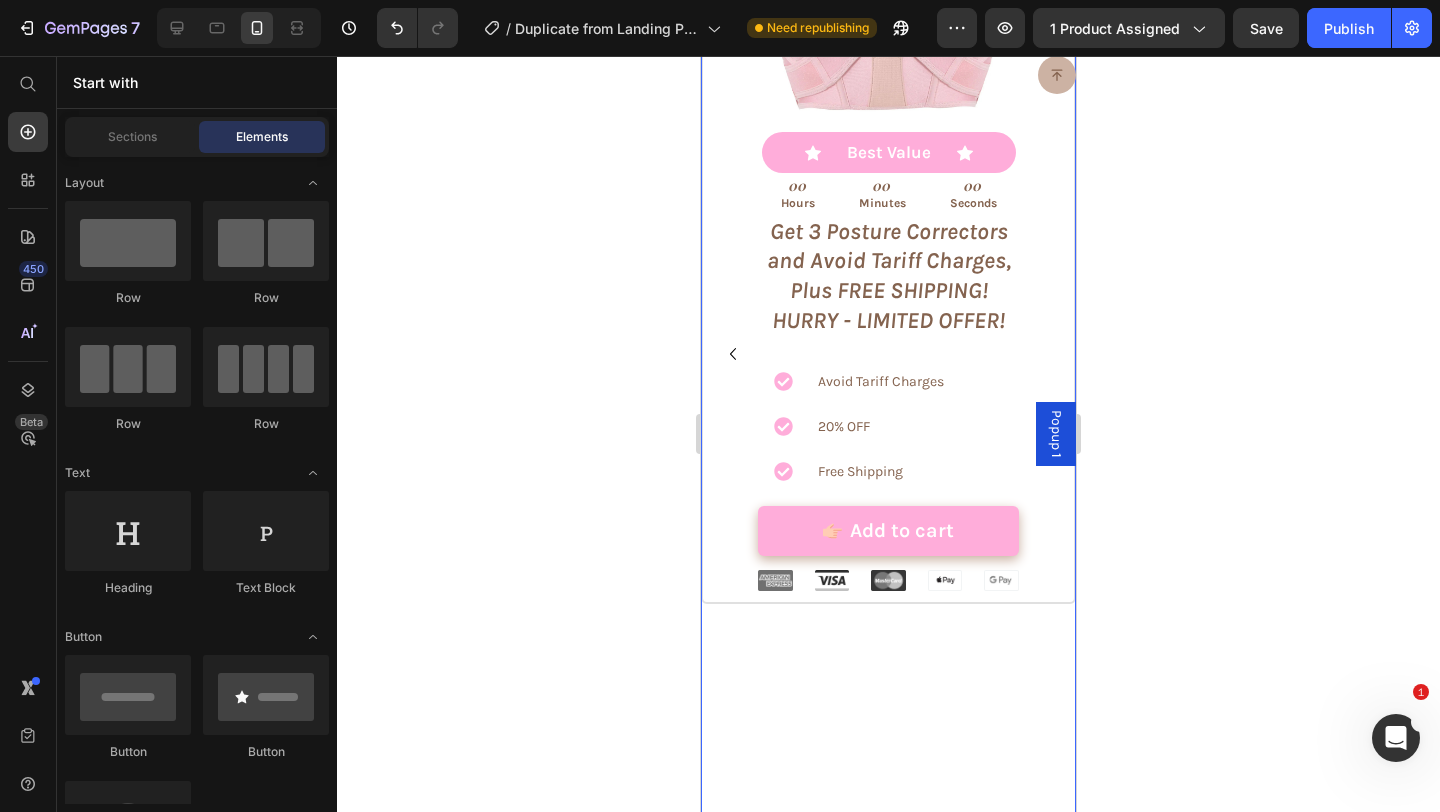 click 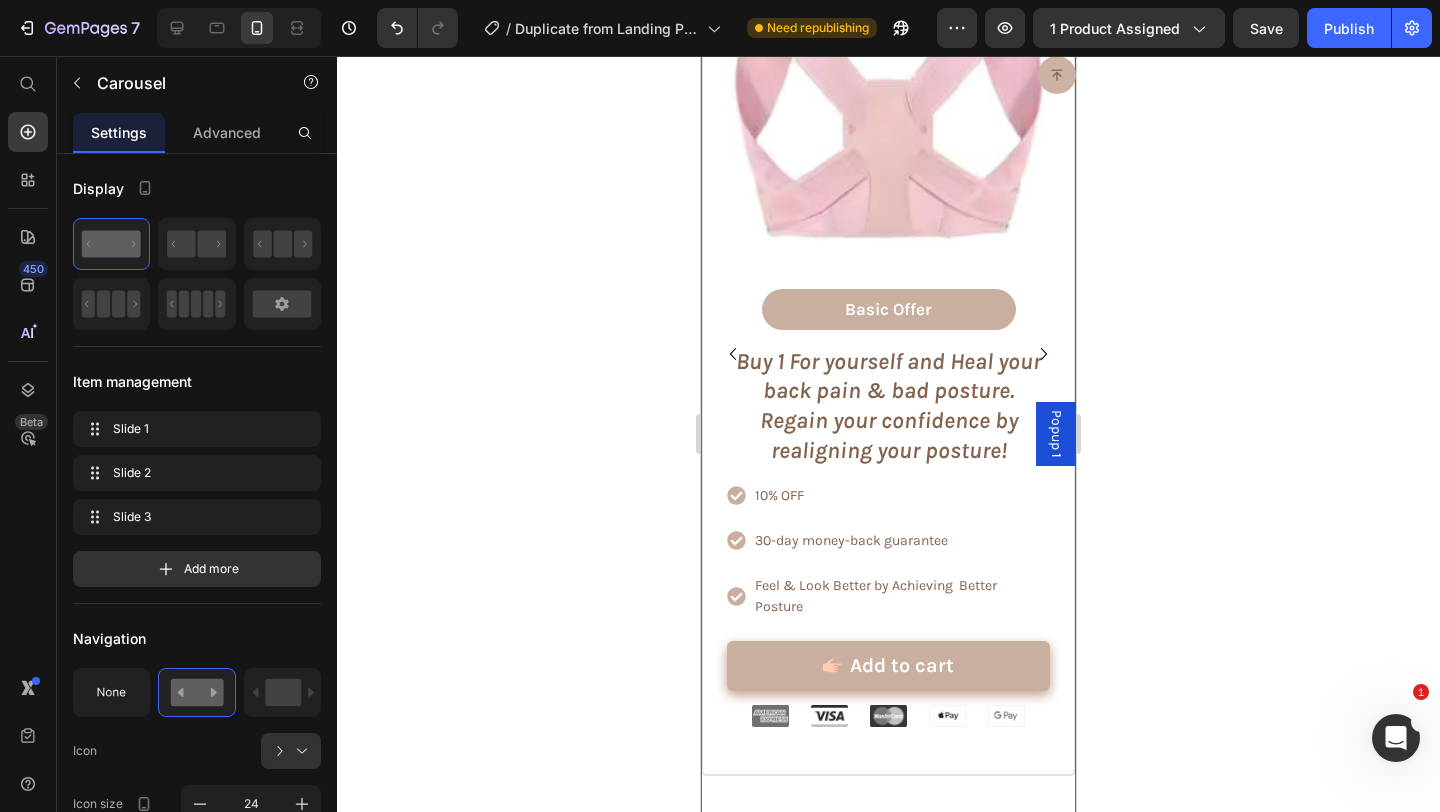 click at bounding box center [733, 354] 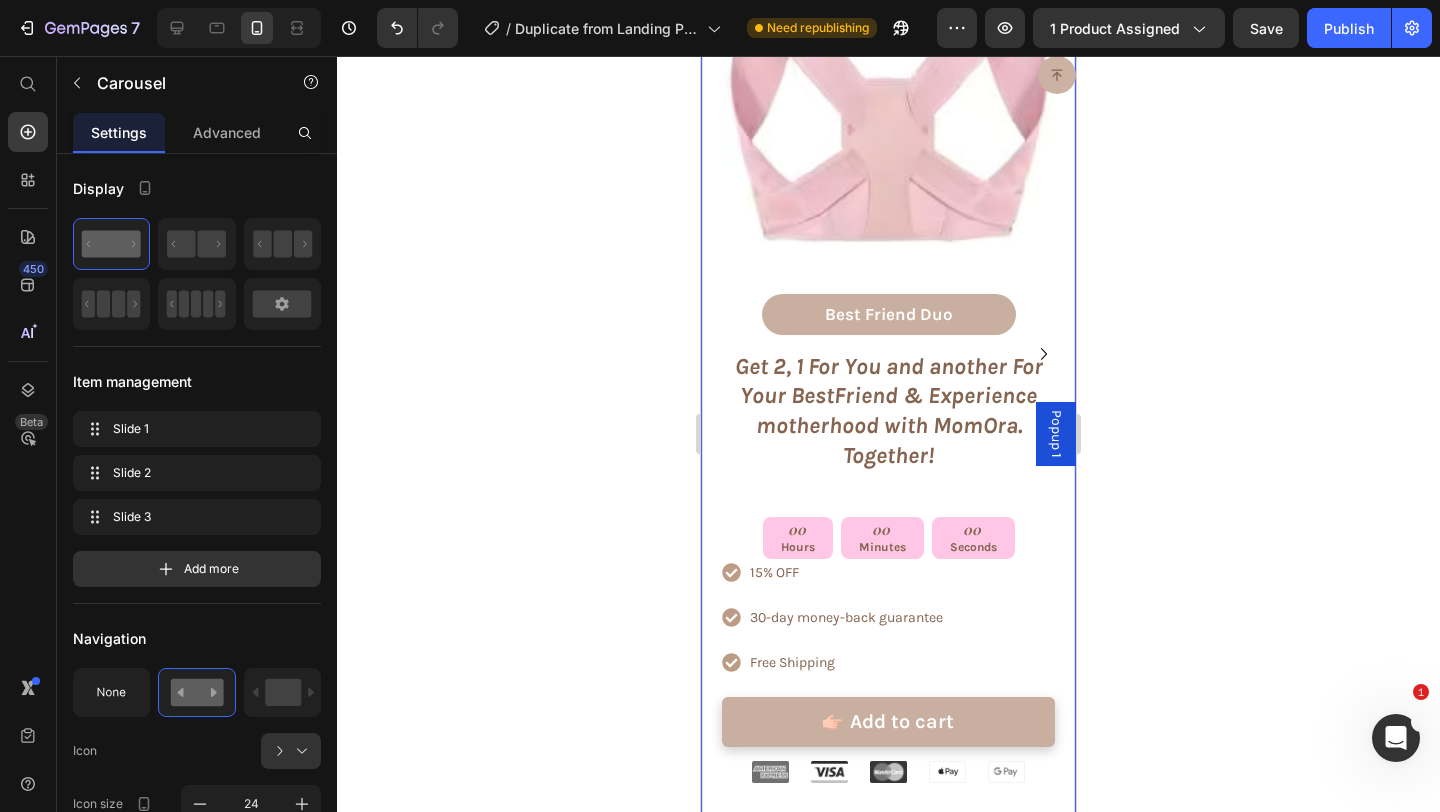 click 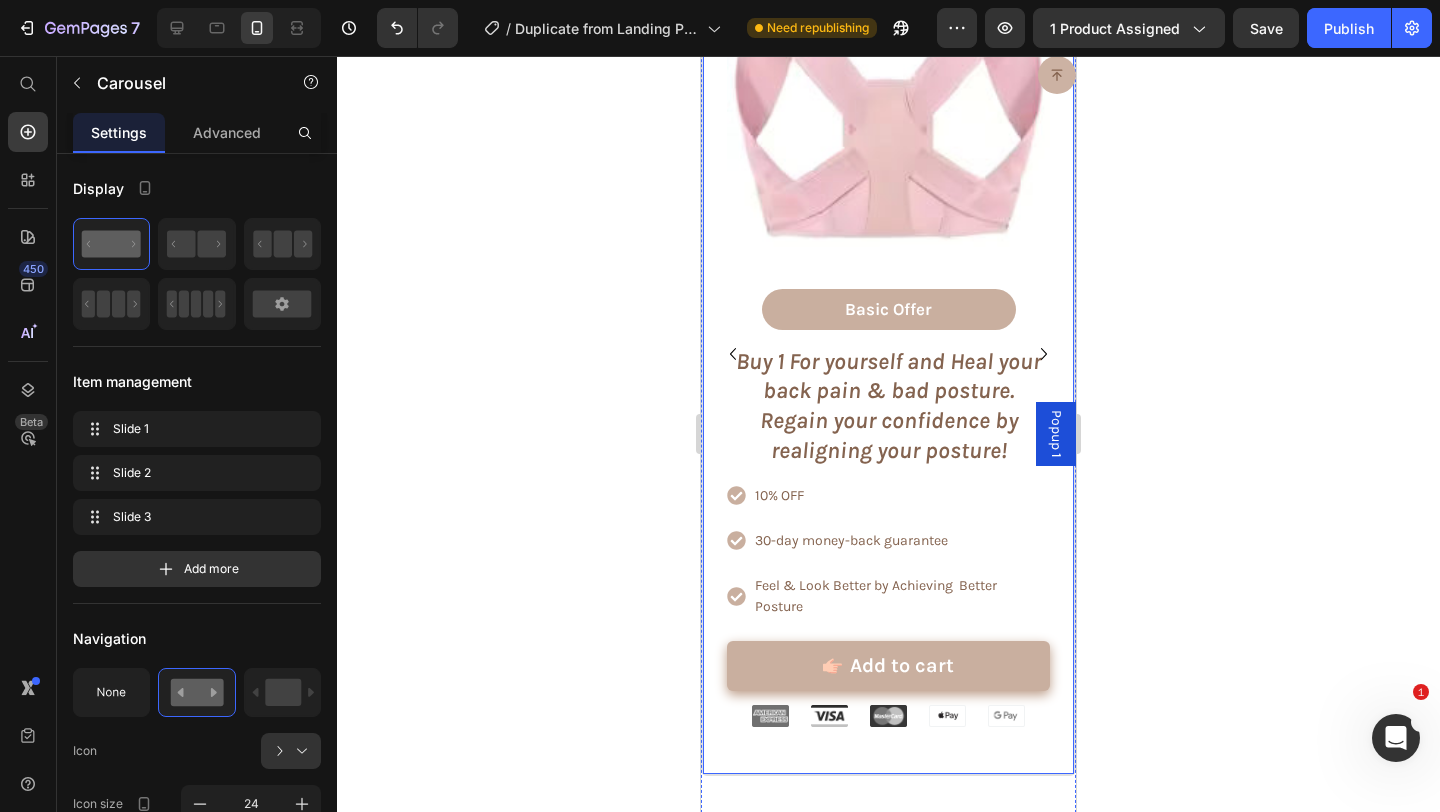 click on "Icon
Icon
Icon
Icon
Icon Icon List Rated 3/5 by our customers Text Block Product Images Basic Offer Text Block Row Buy 1 For yourself and Heal your back pain & bad posture. Regain your confidence by realigning your posture! Text Block 10% OFF 30-day money-back guarantee Feel & Look Better by Achieving  Better Posture  Item List
Add to cart Add to Cart Row Image Image Image Image Image Row Product Row" at bounding box center [888, 317] 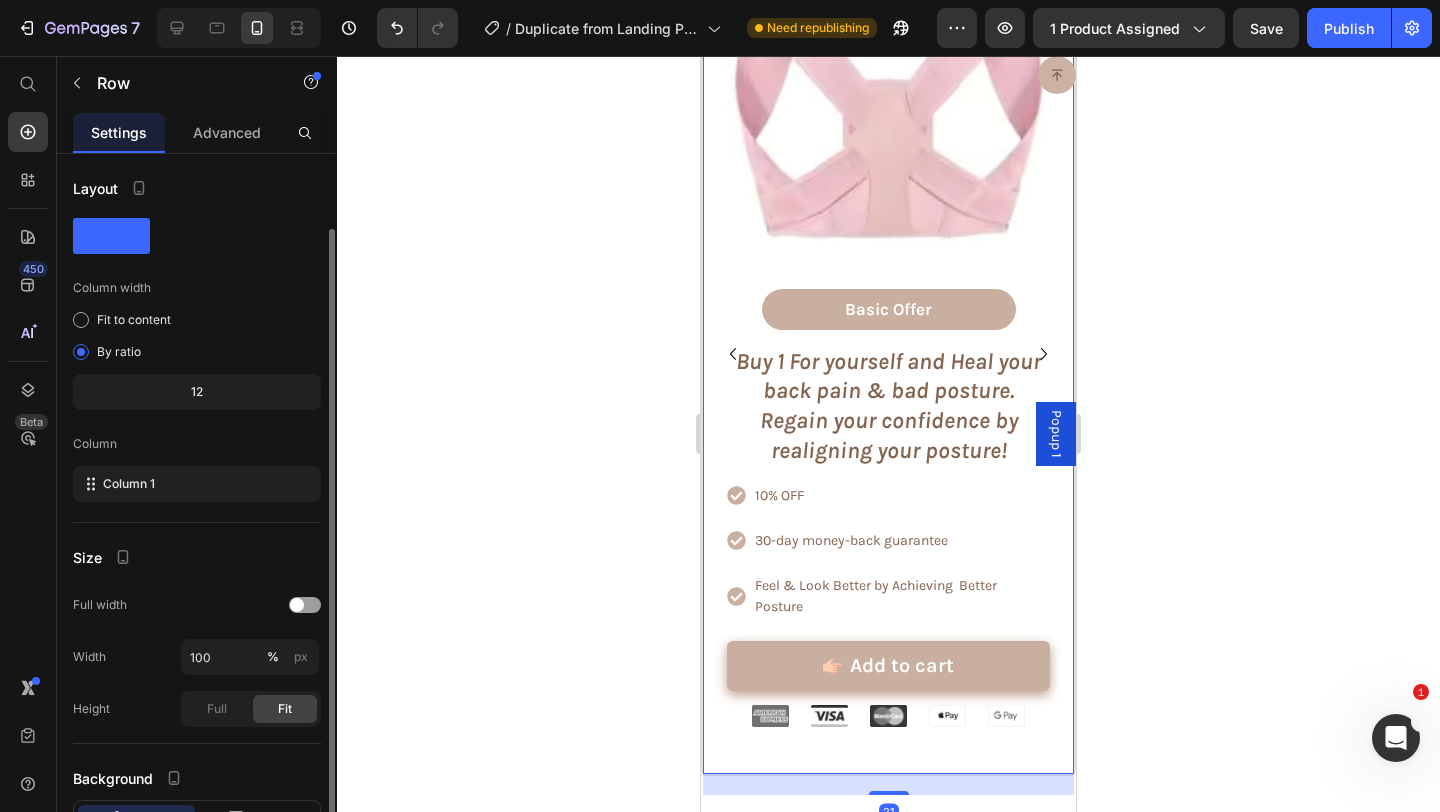 scroll, scrollTop: 153, scrollLeft: 0, axis: vertical 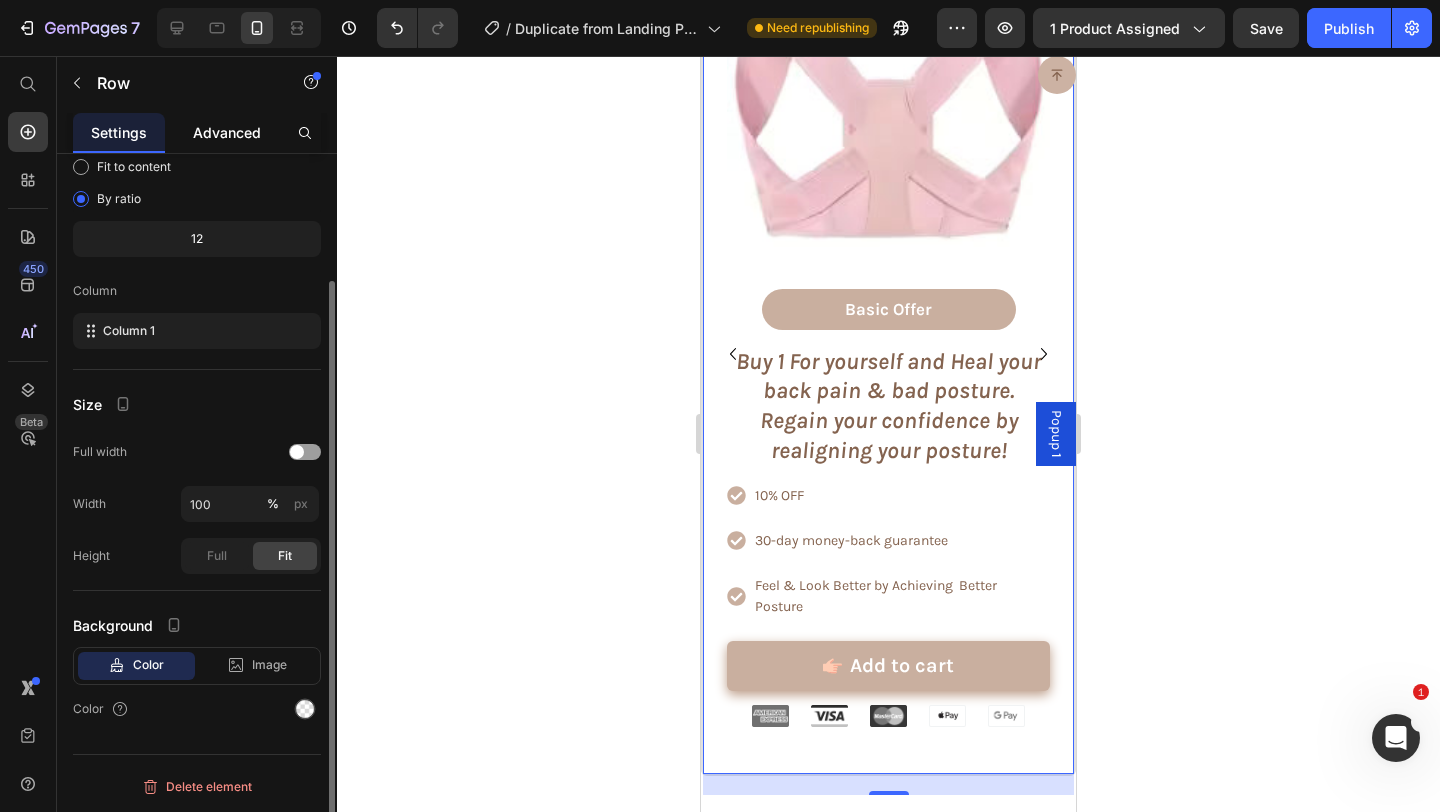 click on "Advanced" at bounding box center (227, 132) 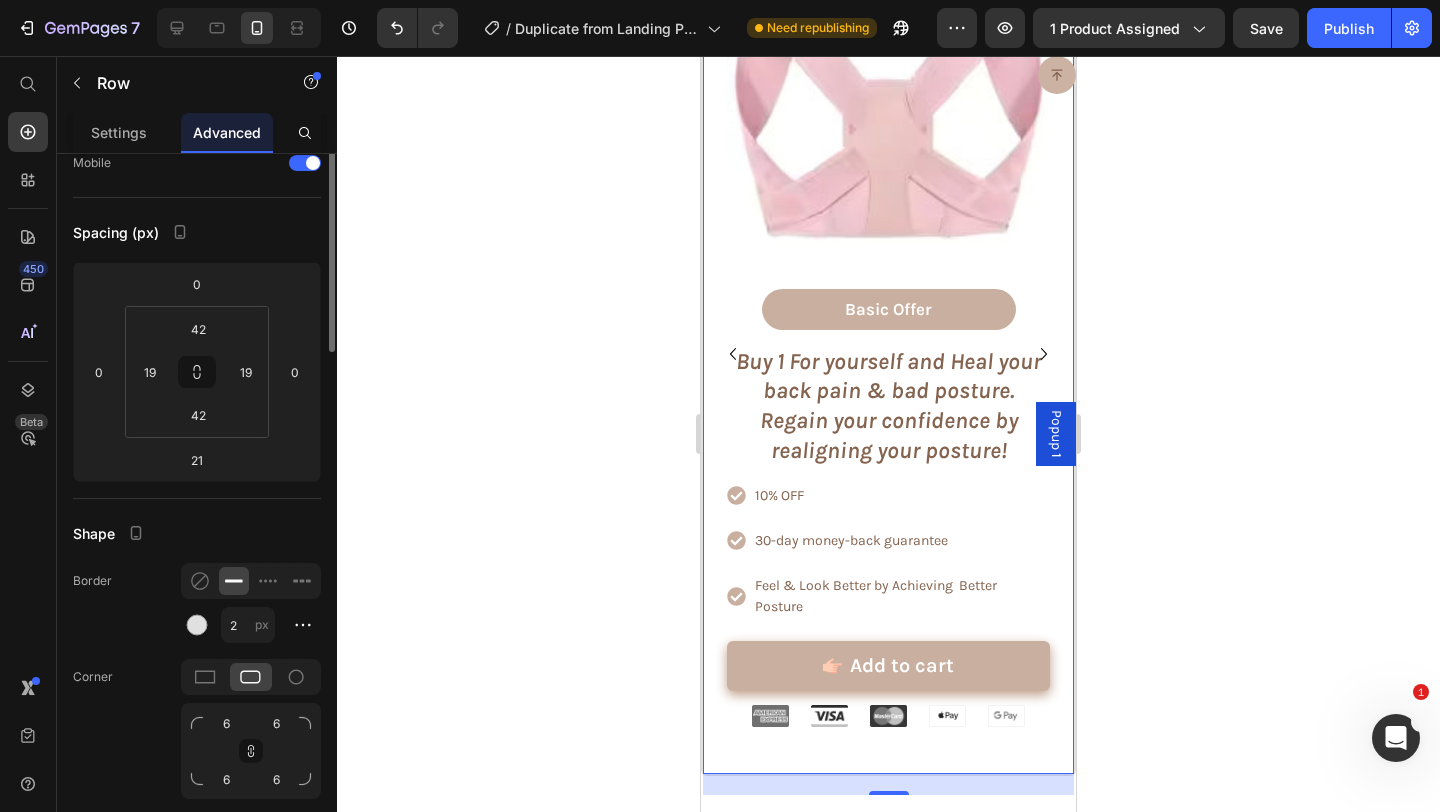 scroll, scrollTop: 0, scrollLeft: 0, axis: both 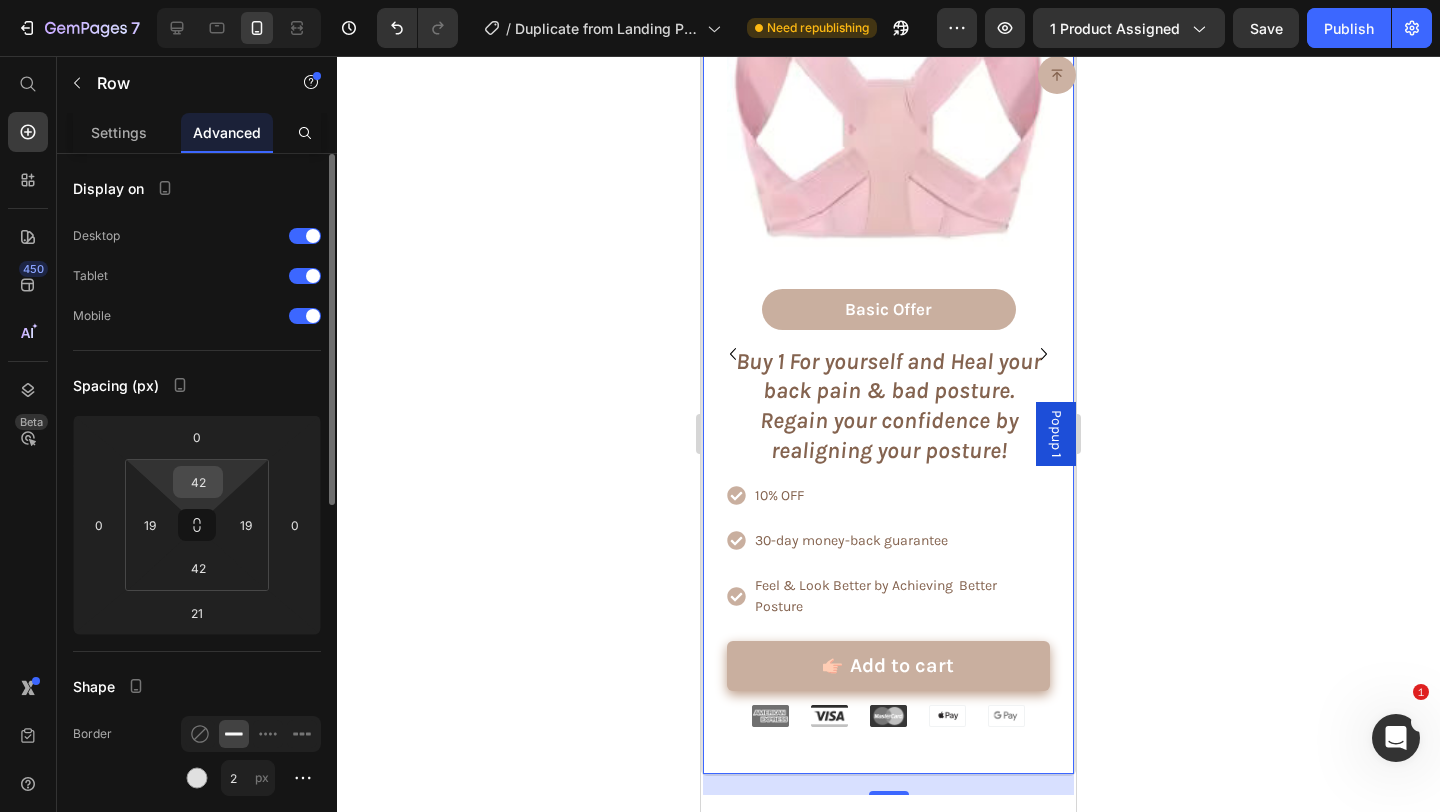 click on "42" at bounding box center (198, 482) 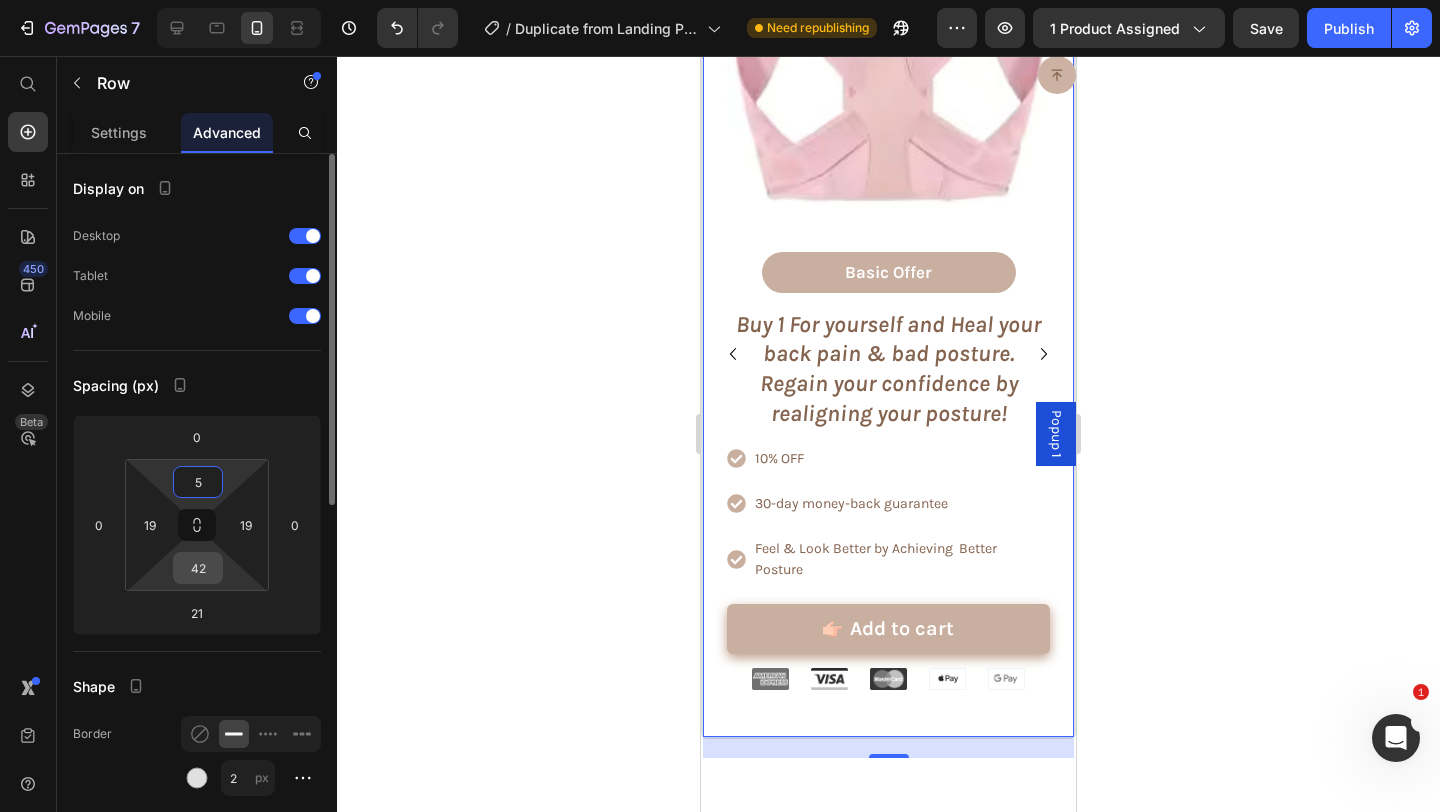 type on "5" 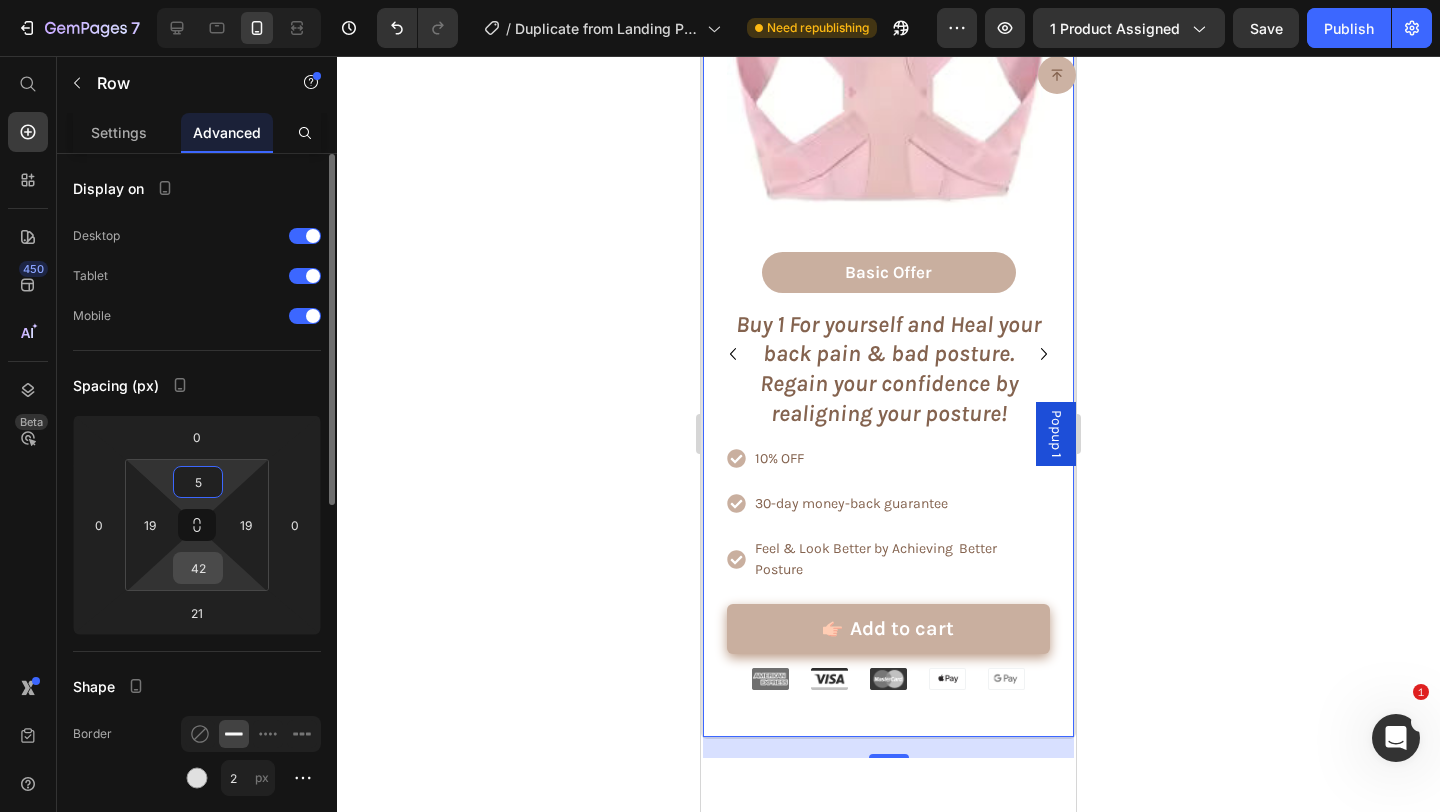 click on "42" at bounding box center (198, 568) 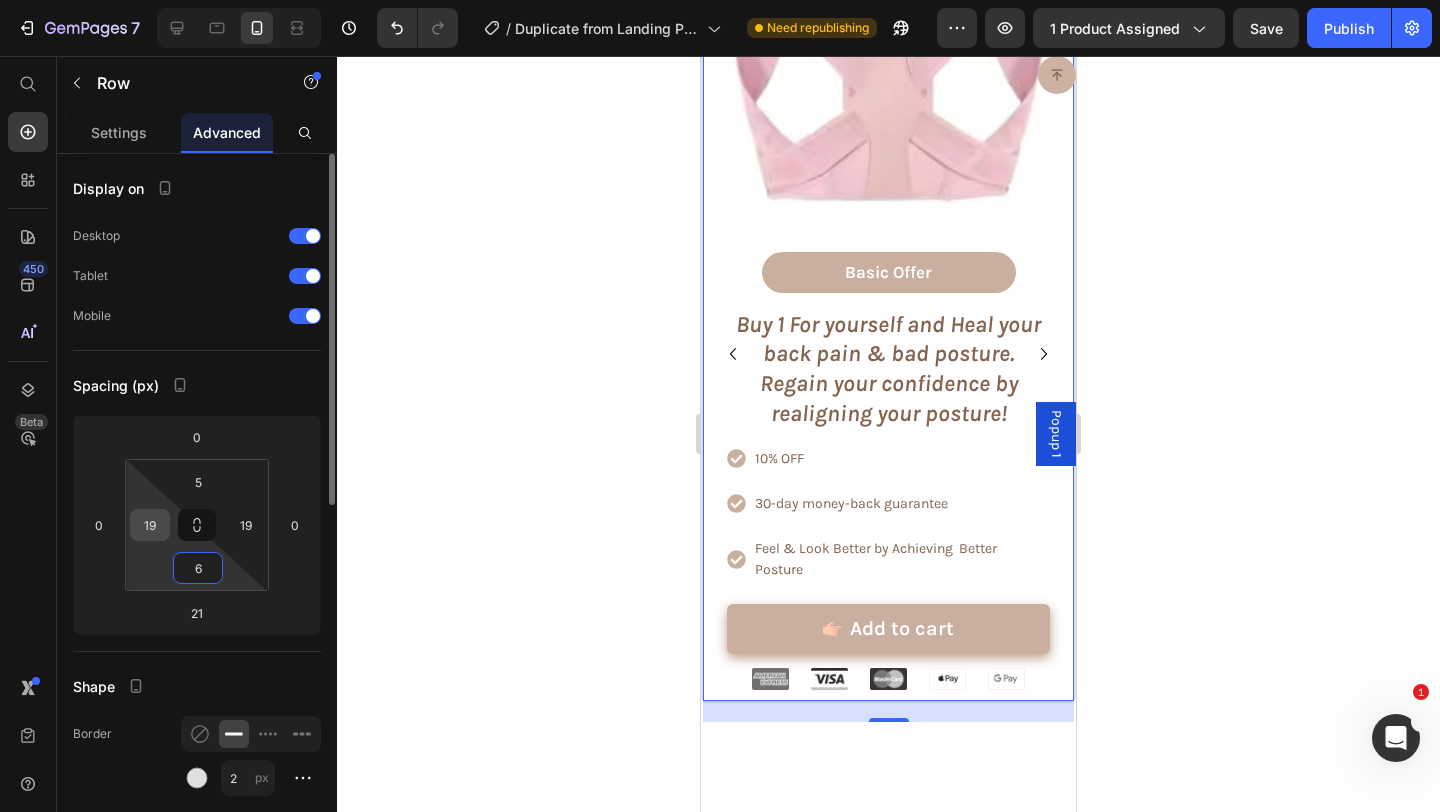 type on "6" 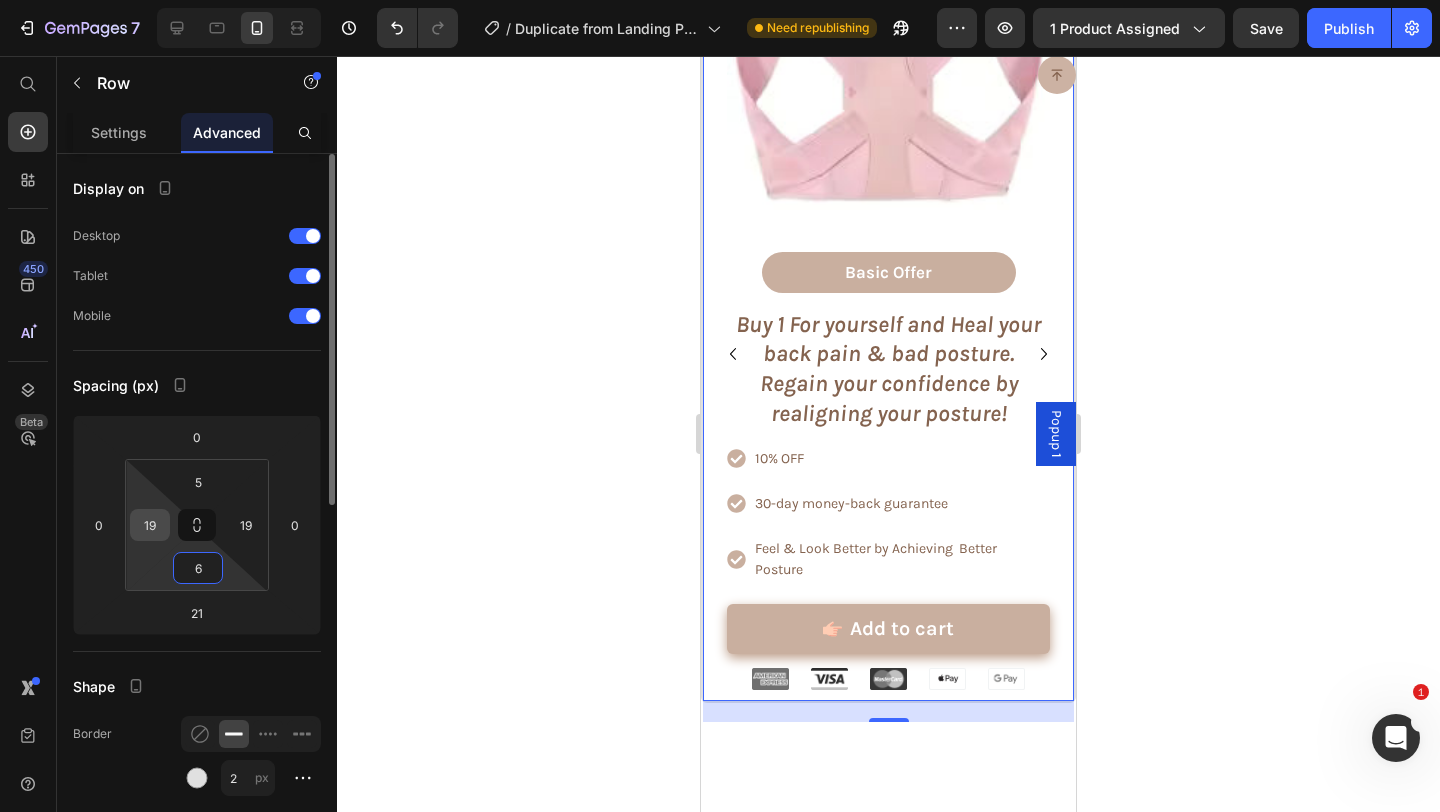 click on "19" at bounding box center [150, 525] 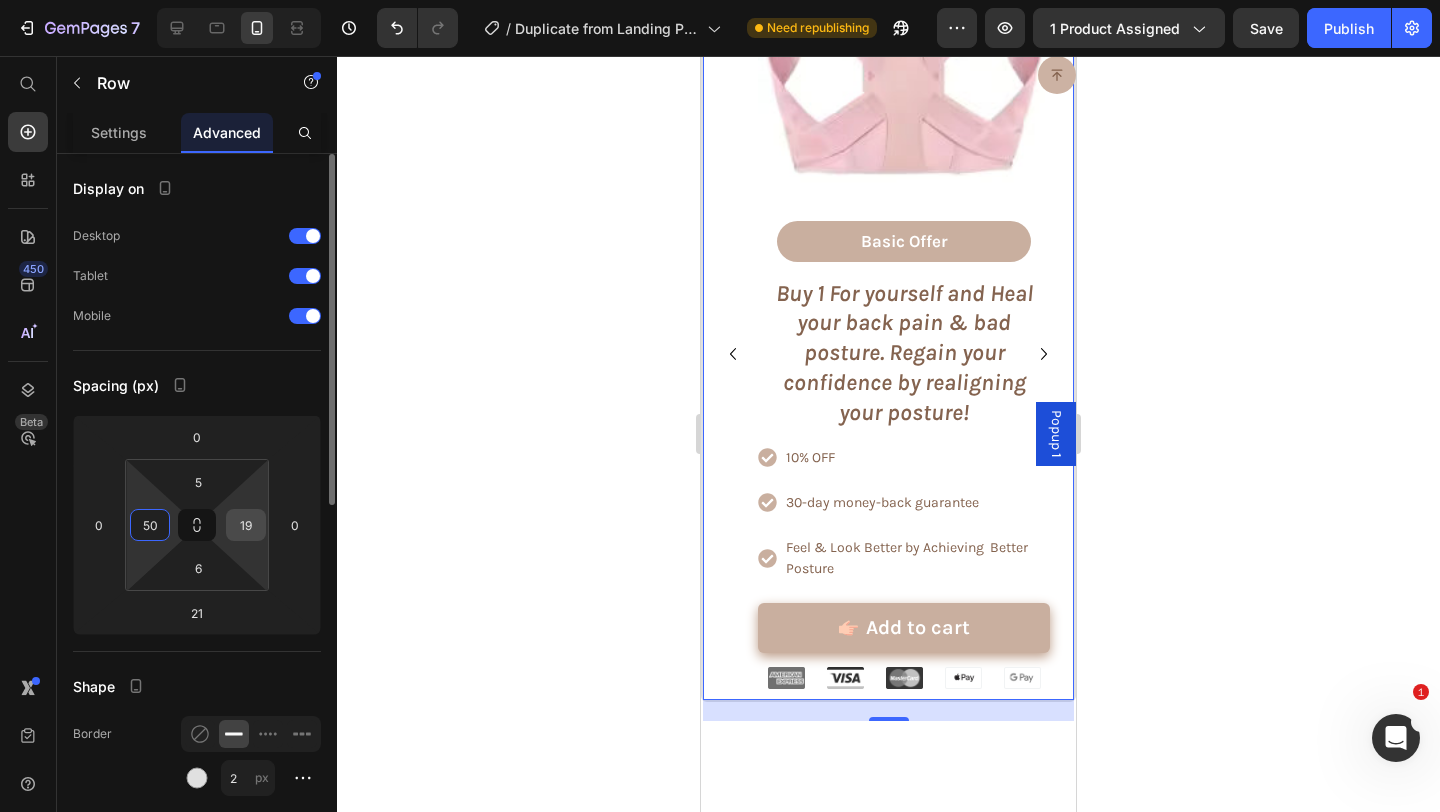 type on "50" 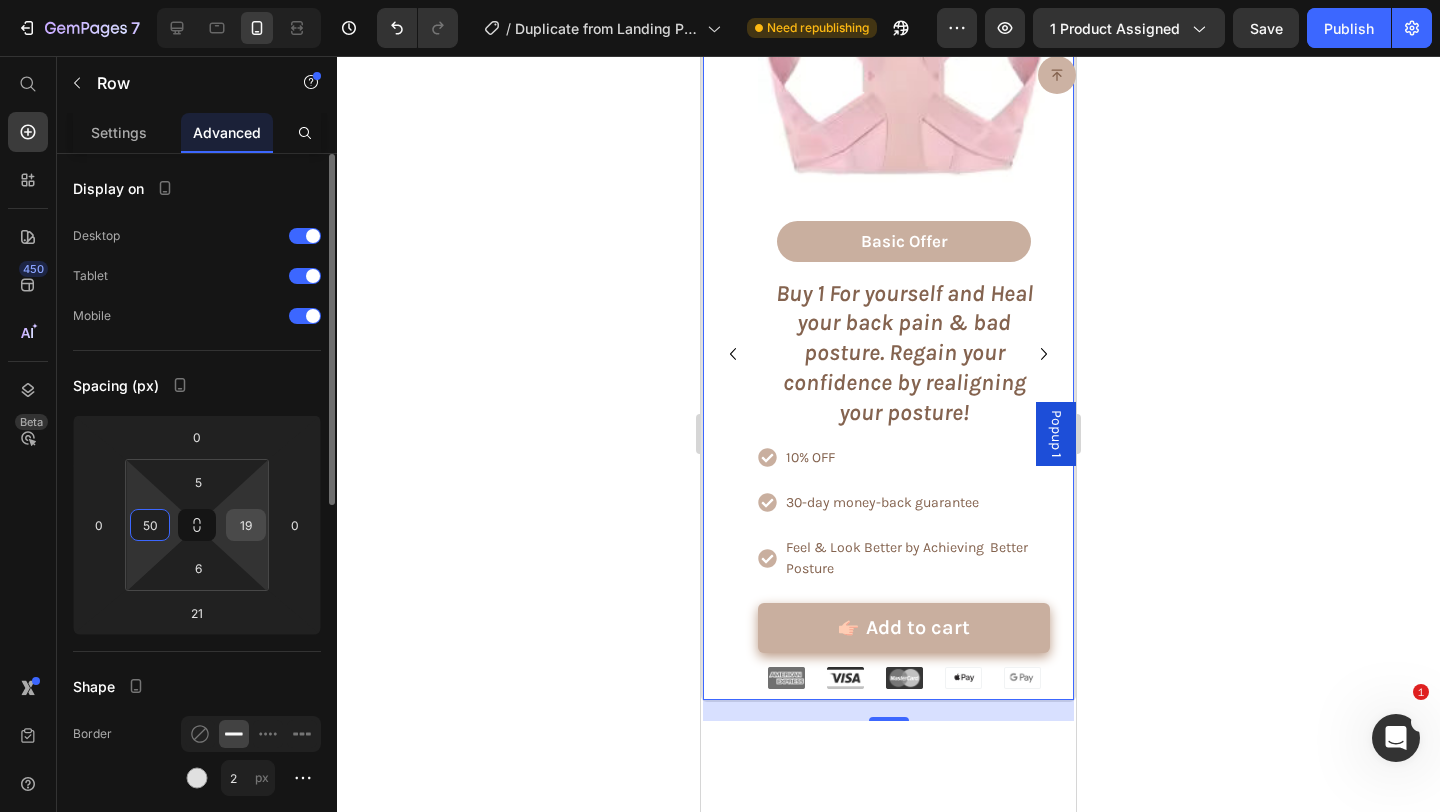 click on "19" at bounding box center (246, 525) 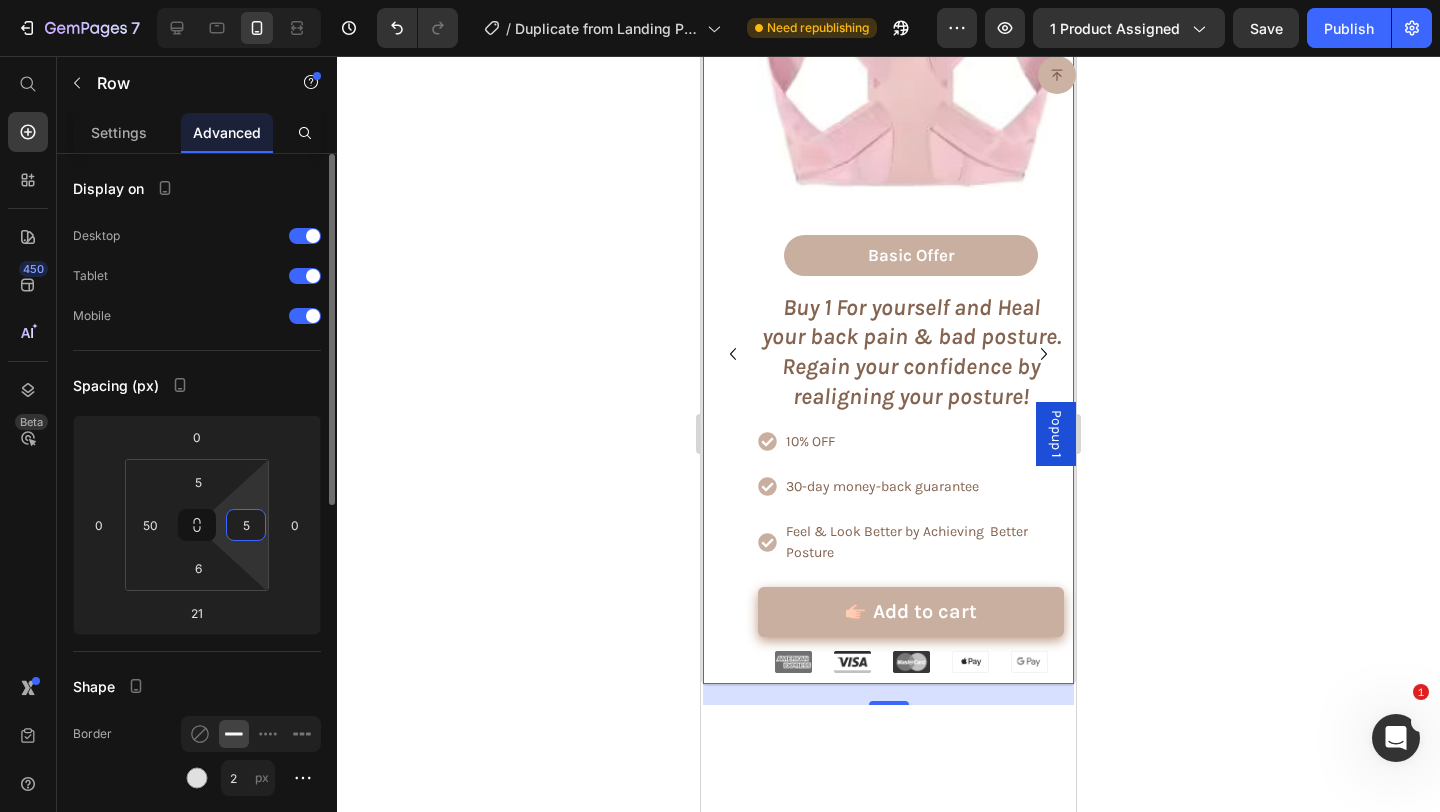 type on "50" 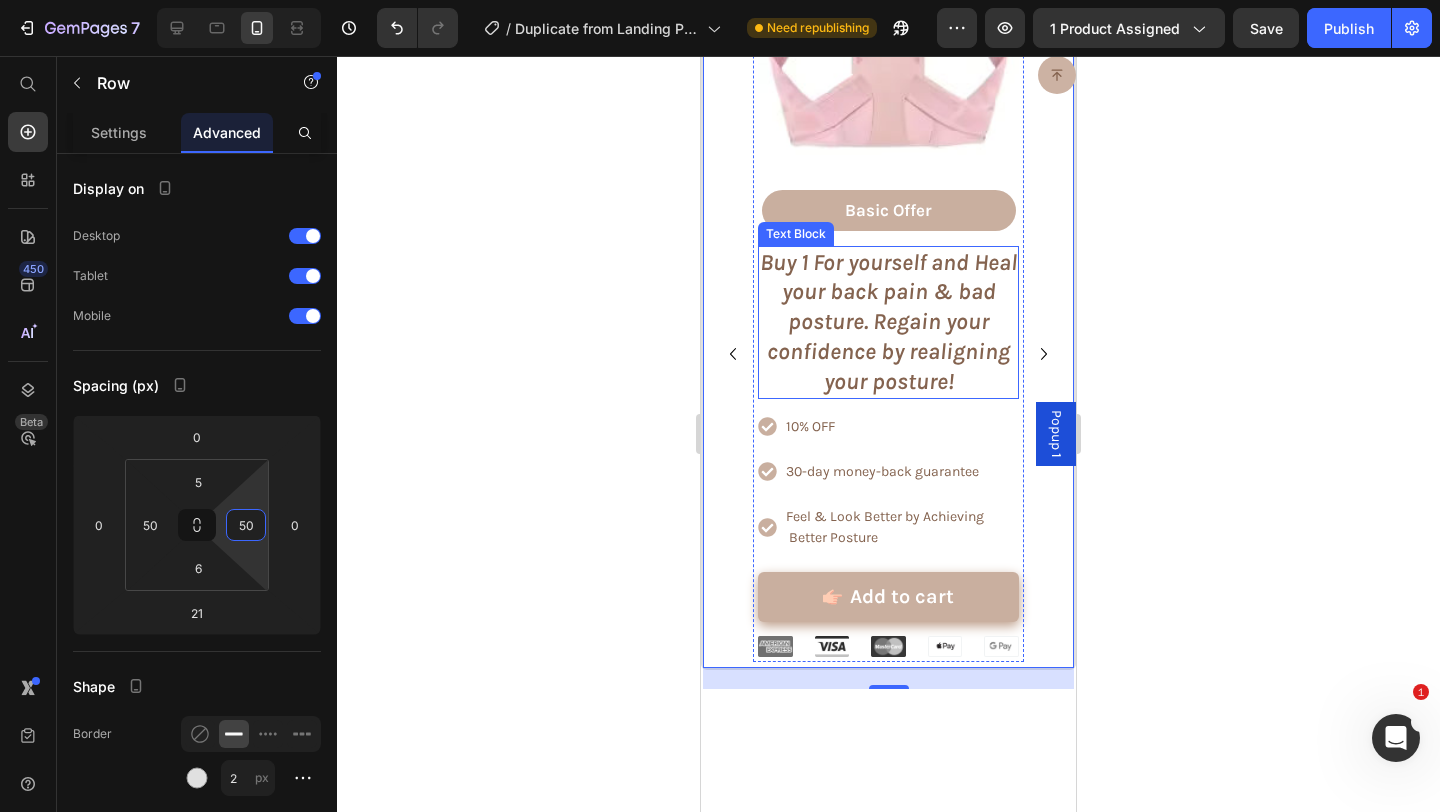 click on "Buy 1 For yourself and Heal your back pain & bad posture. Regain your confidence by realigning your posture!" at bounding box center (888, 323) 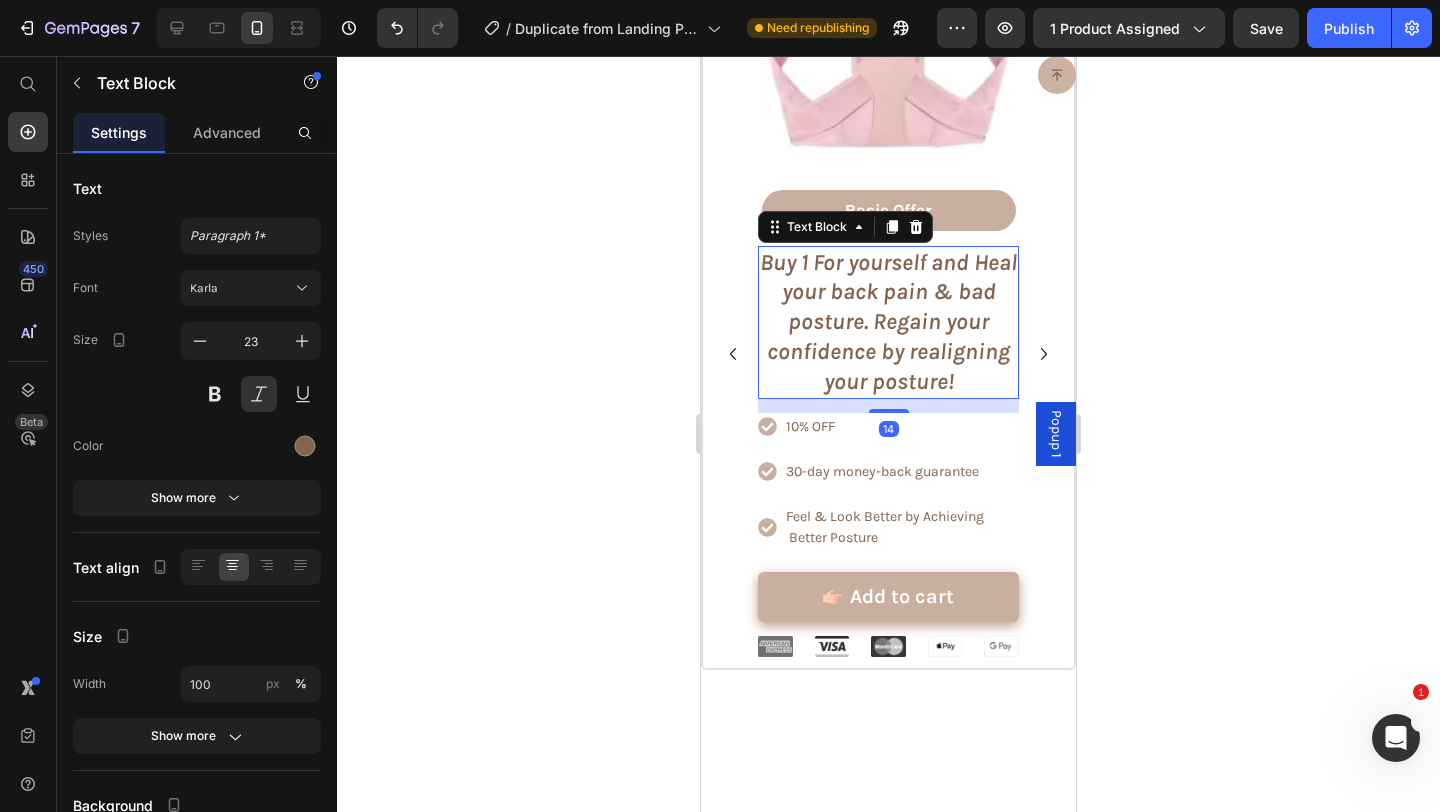 click on "Buy 1 For yourself and Heal your back pain & bad posture. Regain your confidence by realigning your posture!" at bounding box center (888, 323) 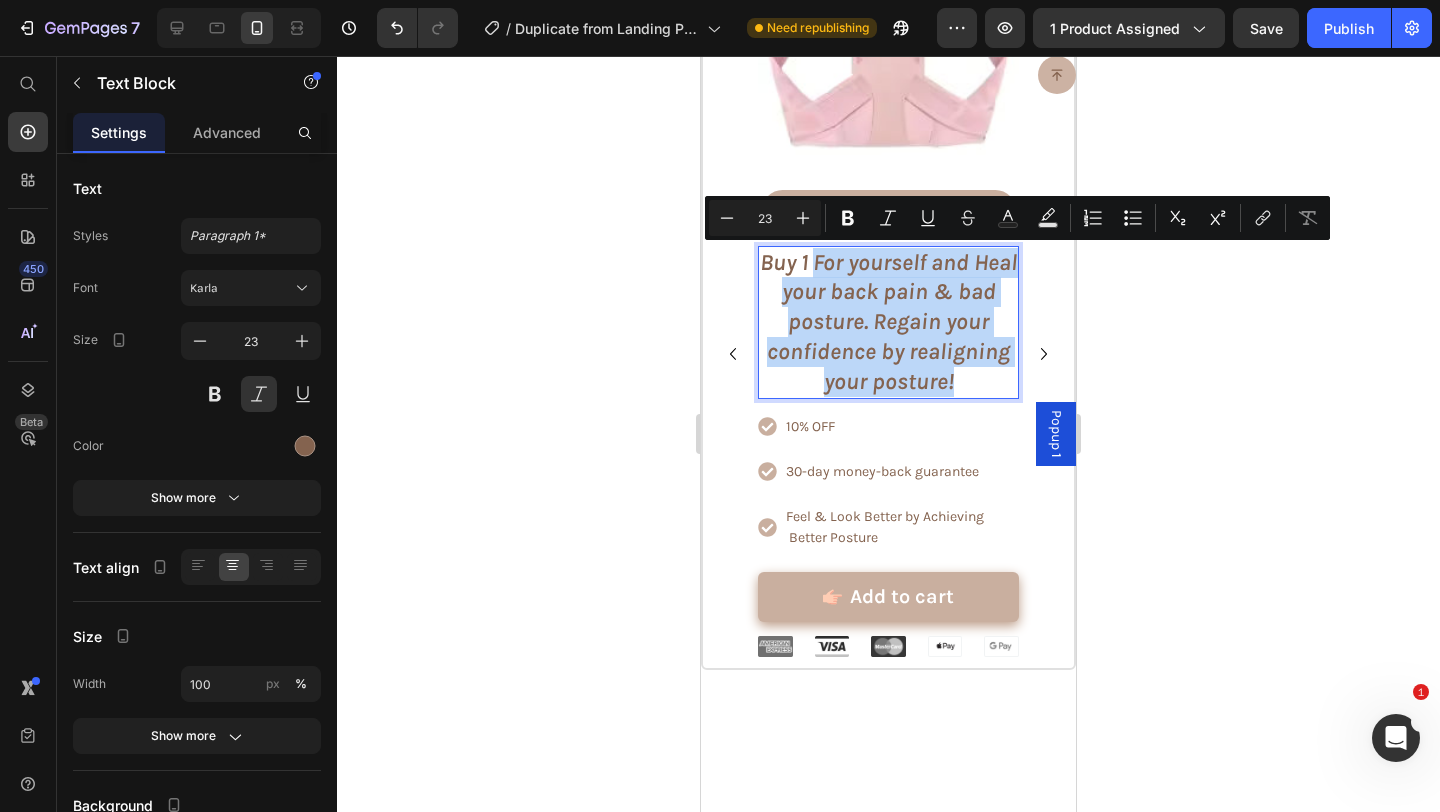 drag, startPoint x: 960, startPoint y: 377, endPoint x: 839, endPoint y: 264, distance: 165.55966 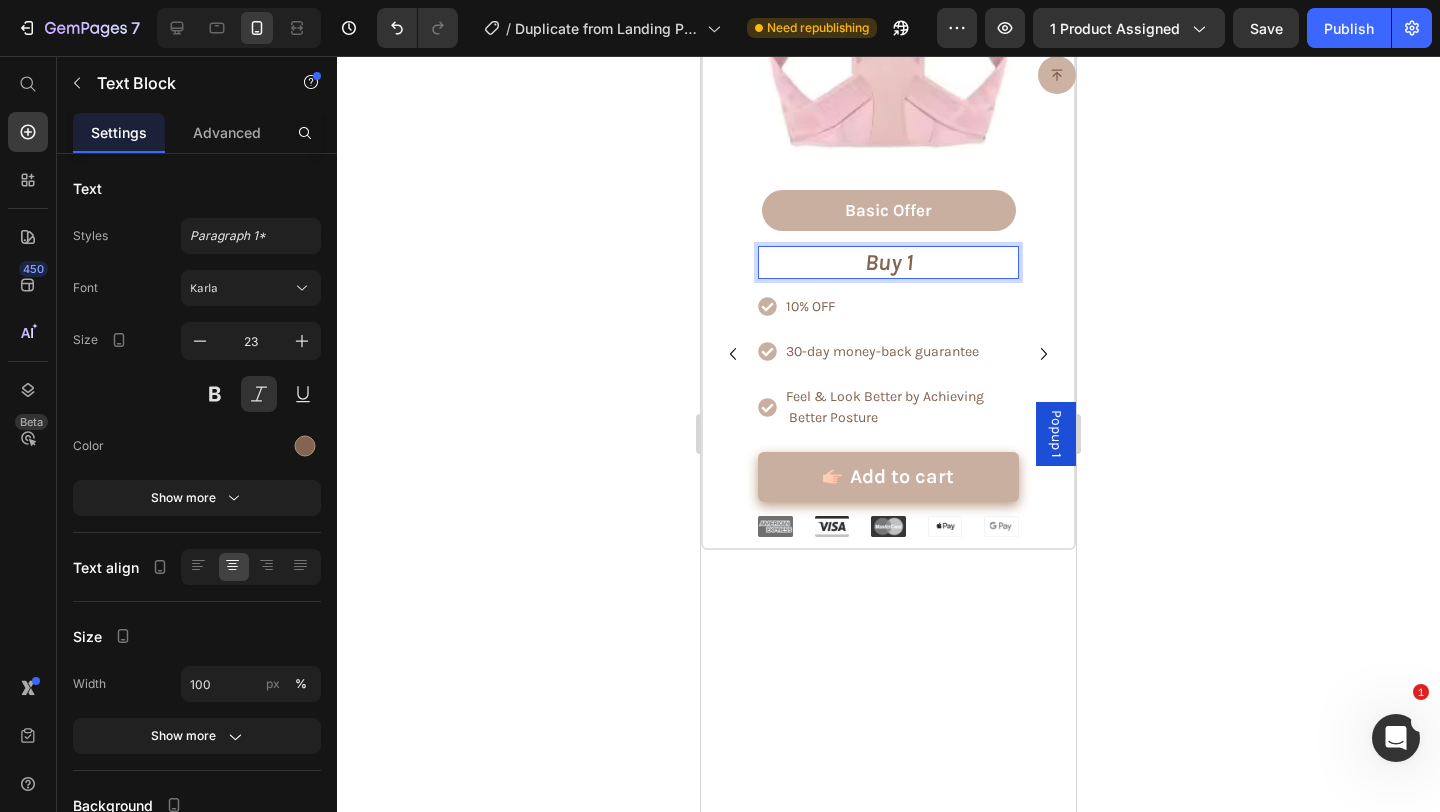 click on "Buy 1" at bounding box center [888, 263] 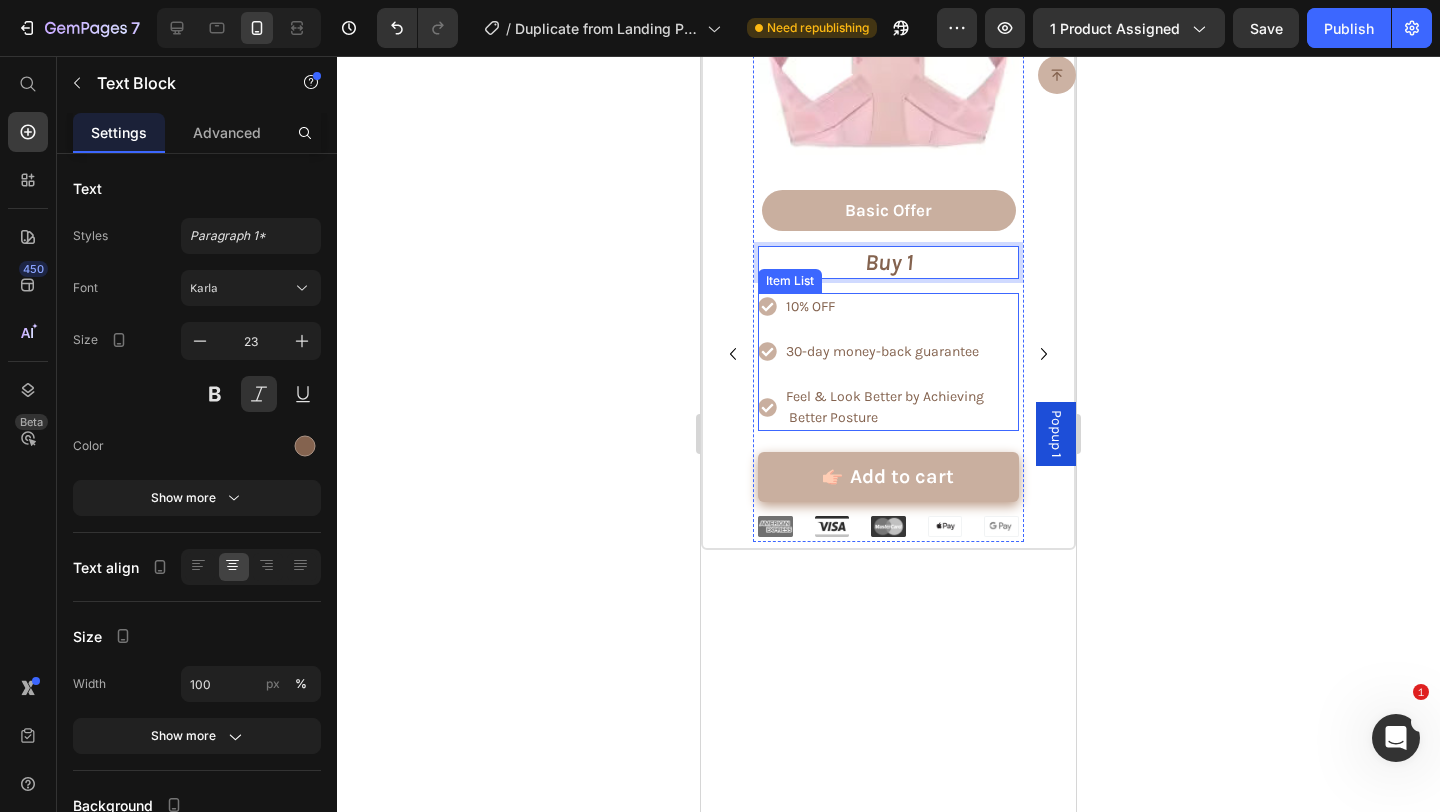 click on "10% OFF" at bounding box center [901, 306] 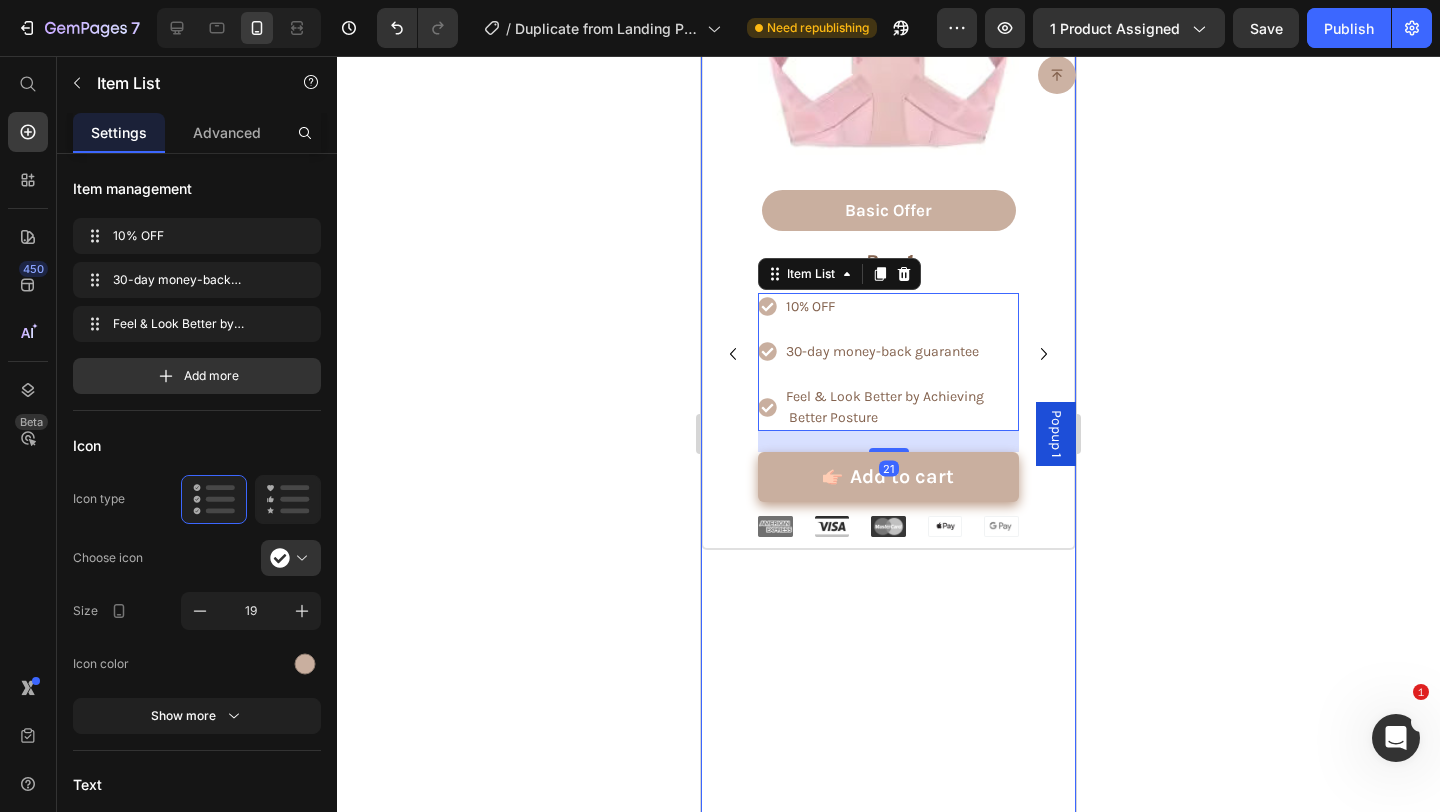 click on "Icon
Icon
Icon
Icon
Icon Icon List Rated 3/5 by our customers Text Block Product Images Basic Offer Text Block Row Buy 1  Text Block 10% OFF 30-day money-back guarantee Feel & Look Better by Achieving  Better Posture  Item List   21
Add to cart Add to Cart Row Image Image Image Image Image Row Product Row" at bounding box center (888, 353) 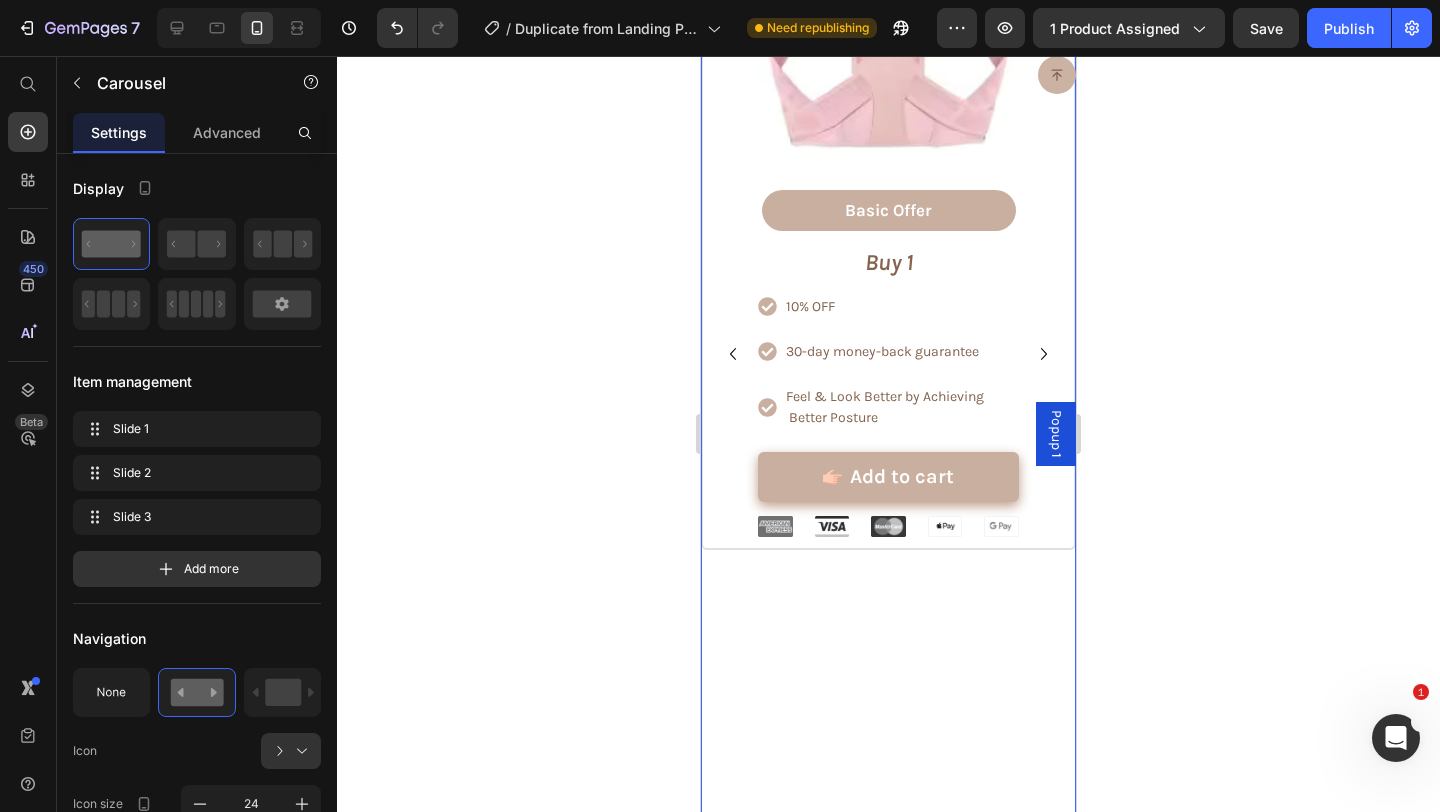 click 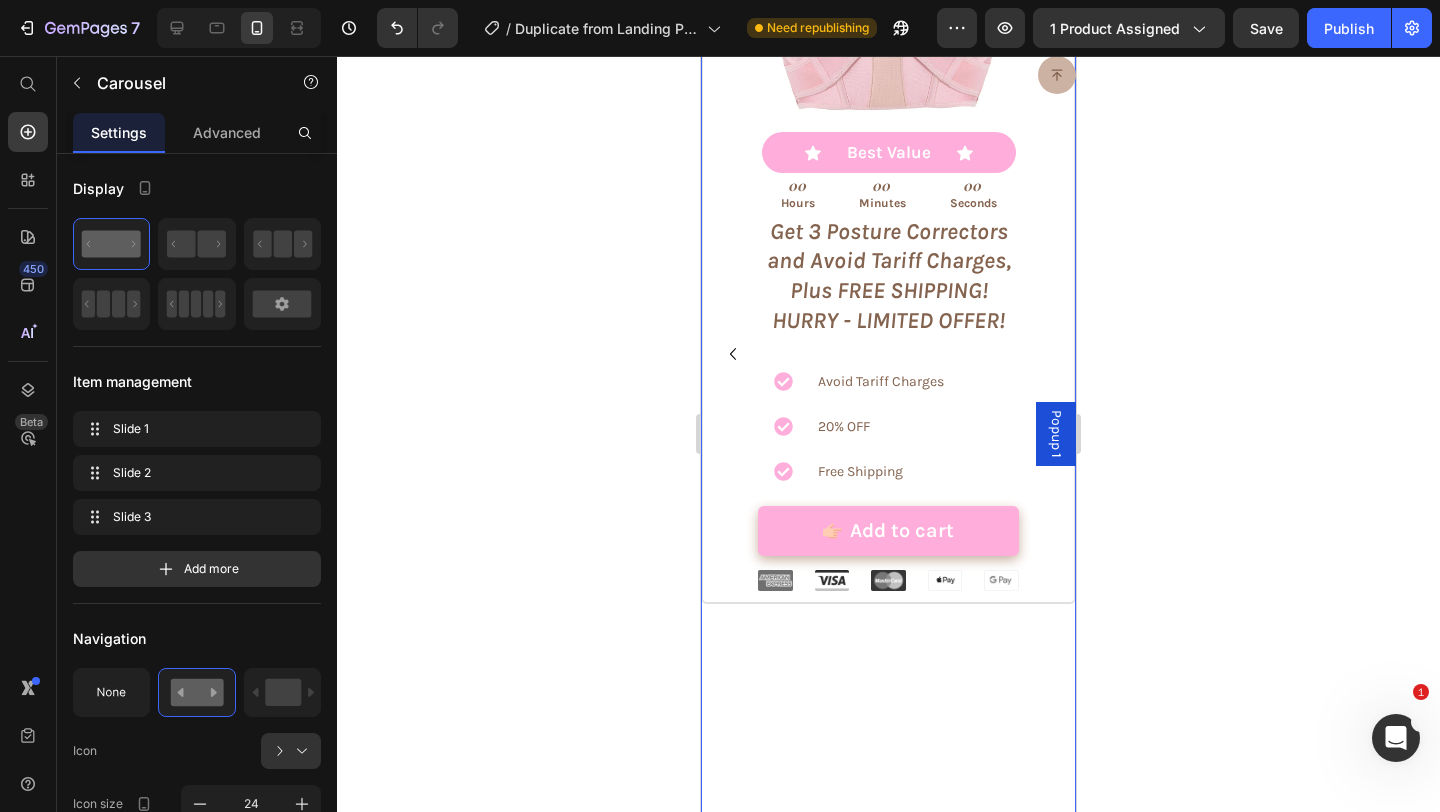 click on "Product Images Icon Best Value   Text Block Icon Row 00 Hours 00 Minutes 00 Seconds Countdown Timer Get 3 Posture Correctors and Avoid Tariff Charges, Plus FREE SHIPPING! HURRY - LIMITED OFFER!   Text Block Avoid Tariff Charges  20% OFF Free Shipping  Item List
Add to cart Add to Cart Row Image Image Image Image Image Row Product Row" at bounding box center (888, 231) 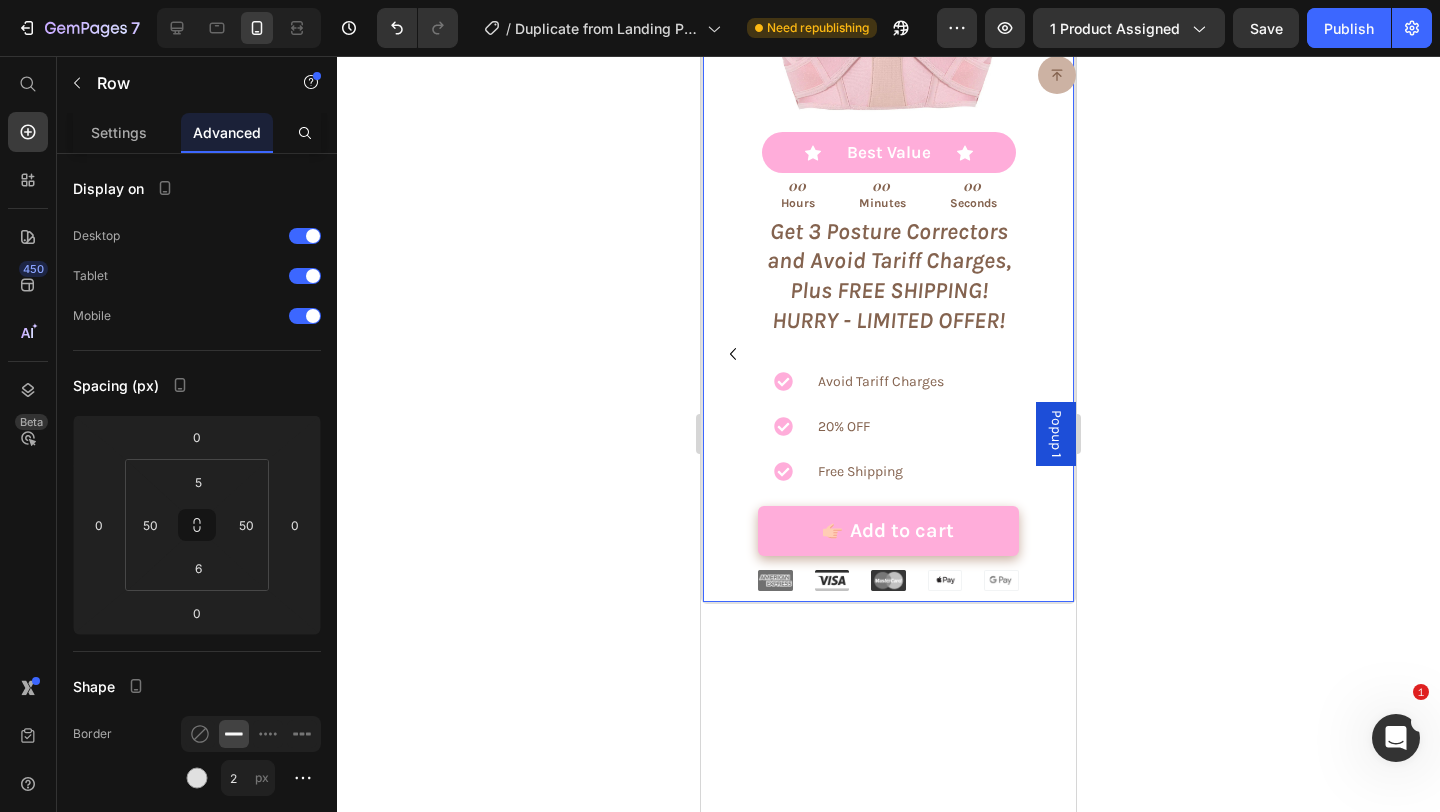 click on "Product Images Icon Best Value   Text Block Icon Row 00 Hours 00 Minutes 00 Seconds Countdown Timer Get 3 Posture Correctors and Avoid Tariff Charges, Plus FREE SHIPPING! HURRY - LIMITED OFFER!   Text Block Avoid Tariff Charges  20% OFF Free Shipping  Item List
Add to cart Add to Cart Row Image Image Image Image Image Row Product Row" at bounding box center (888, 231) 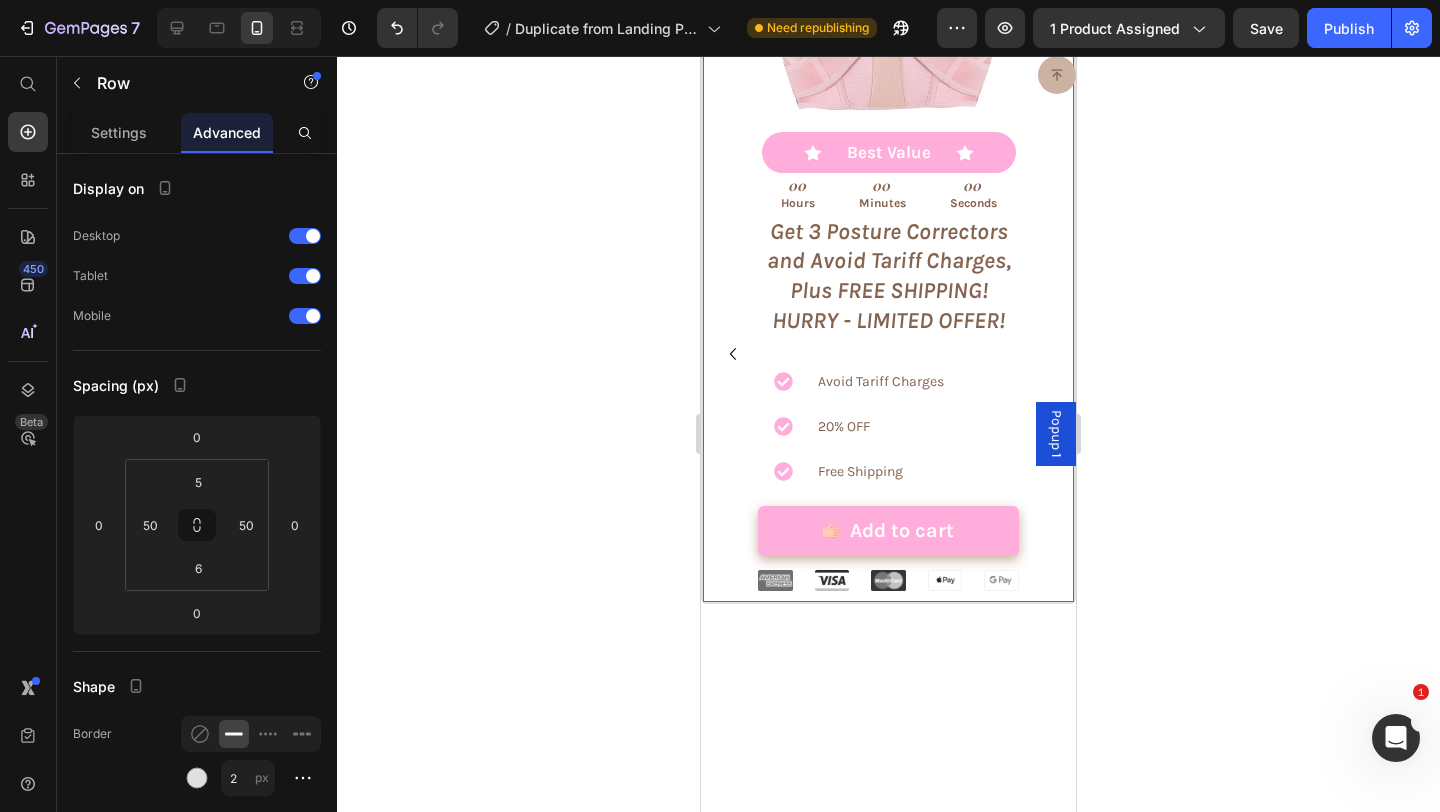 click on "Product Images Icon Best Value   Text Block Icon Row 00 Hours 00 Minutes 00 Seconds Countdown Timer Get 3 Posture Correctors and Avoid Tariff Charges, Plus FREE SHIPPING! HURRY - LIMITED OFFER!   Text Block Avoid Tariff Charges  20% OFF Free Shipping  Item List
Add to cart Add to Cart Row Image Image Image Image Image Row Product Row" at bounding box center [888, 231] 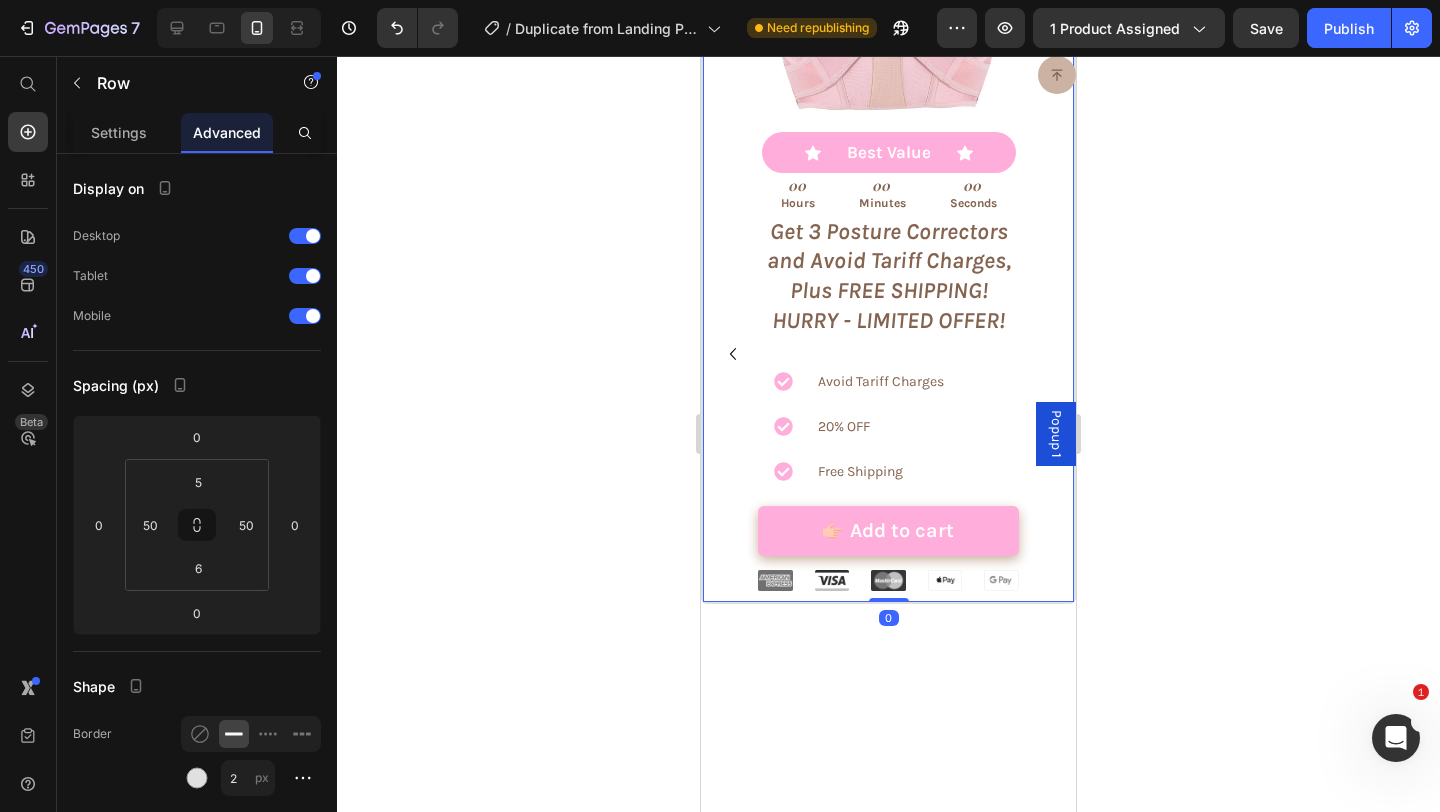 scroll, scrollTop: 9698, scrollLeft: 0, axis: vertical 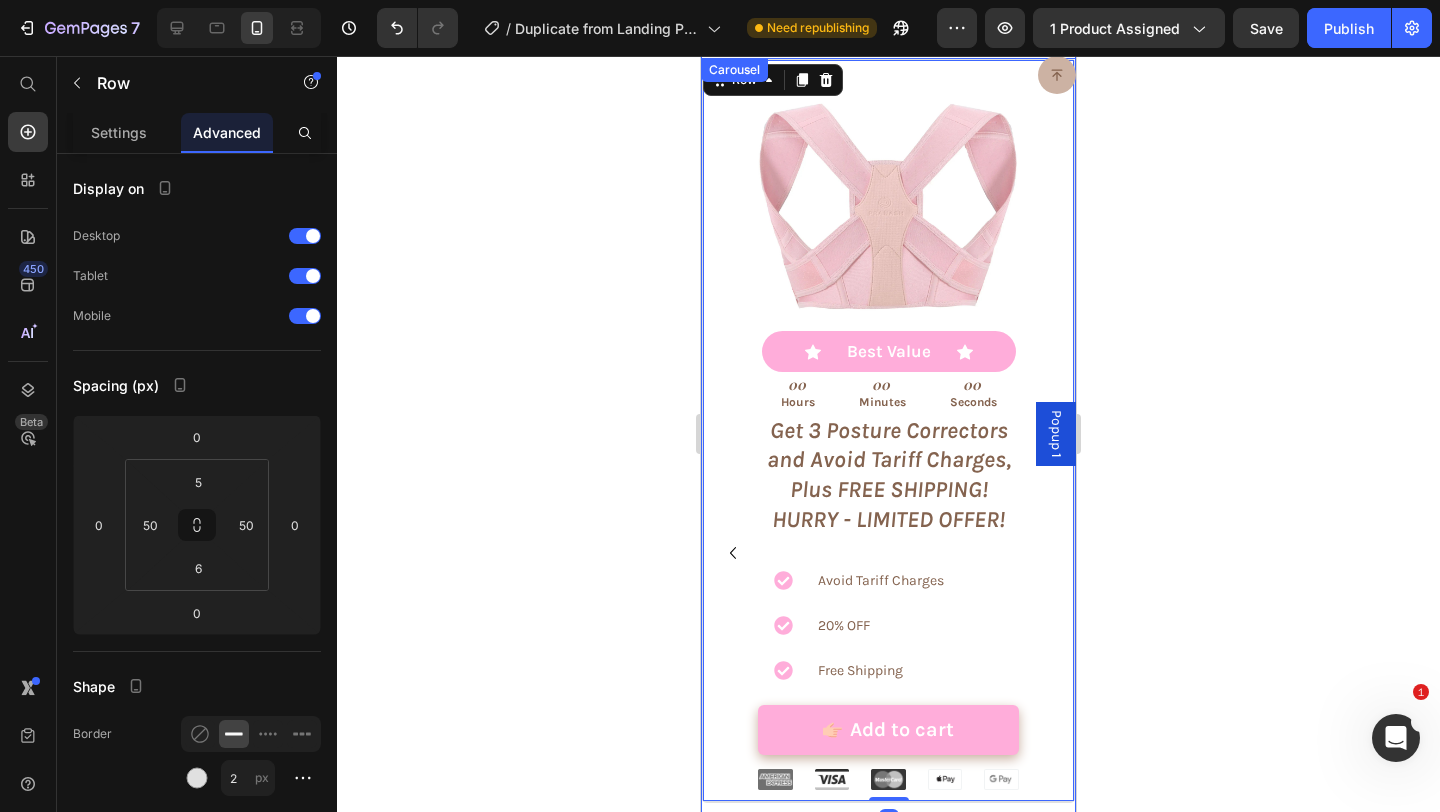click 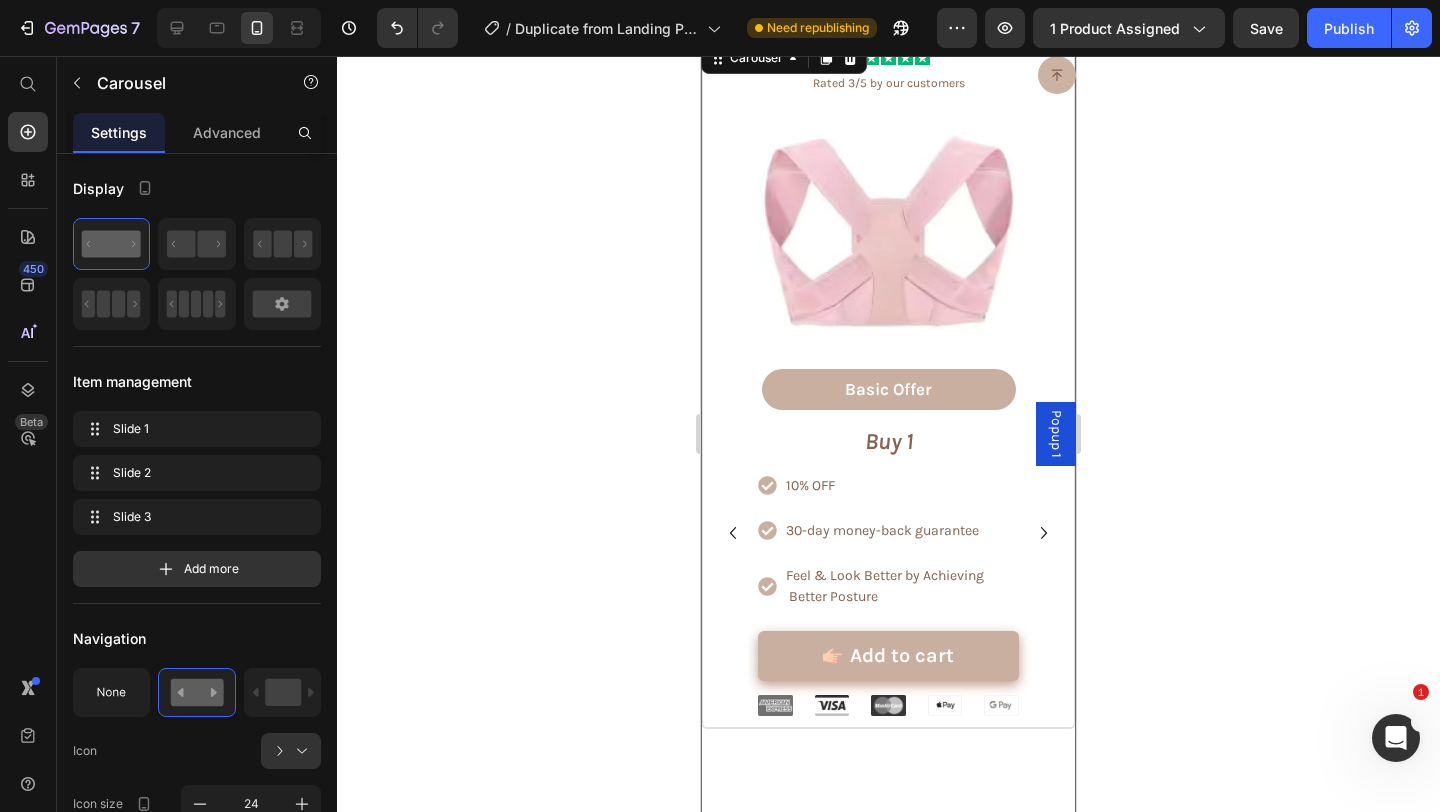 scroll, scrollTop: 9661, scrollLeft: 0, axis: vertical 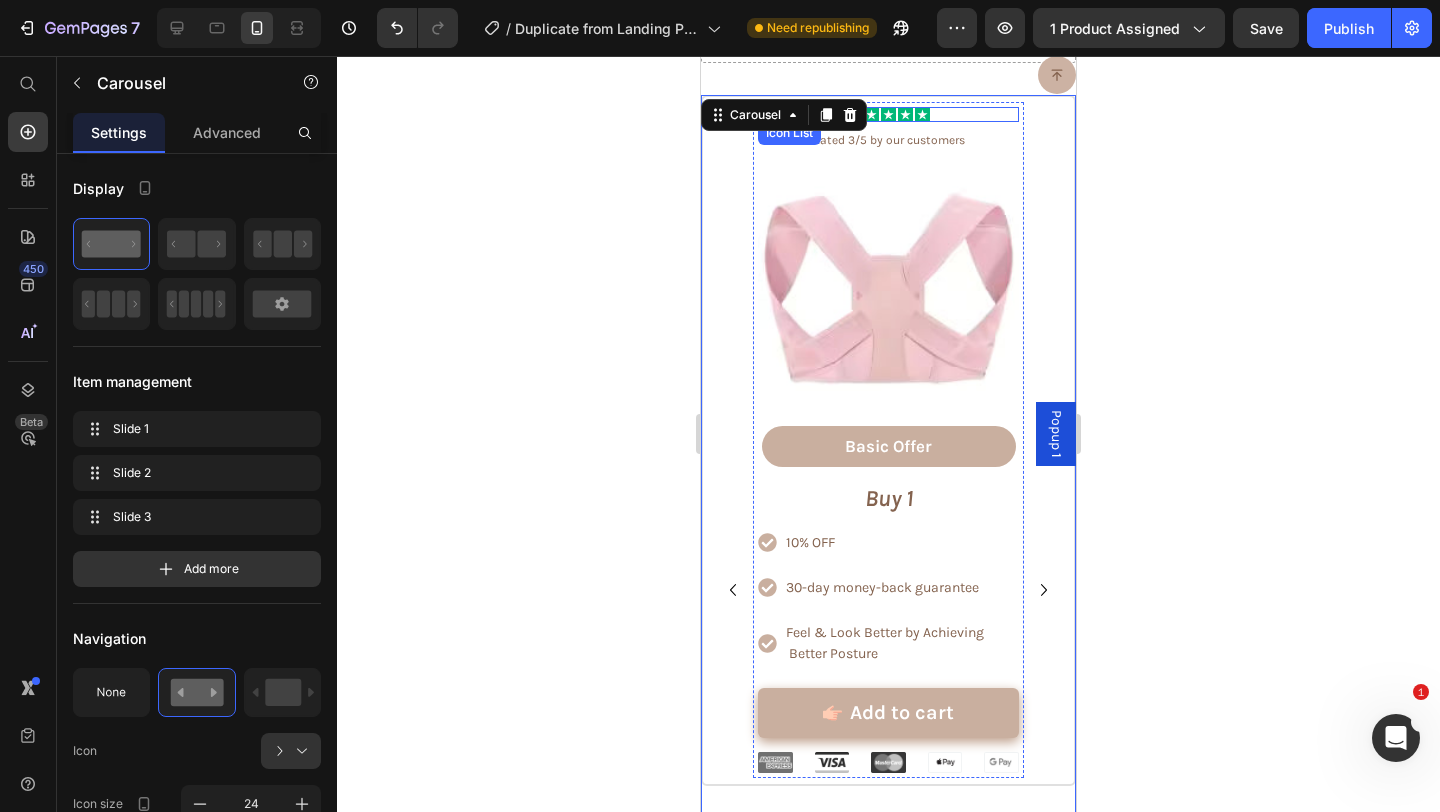 click on "Icon
Icon
Icon
Icon
Icon" at bounding box center [888, 114] 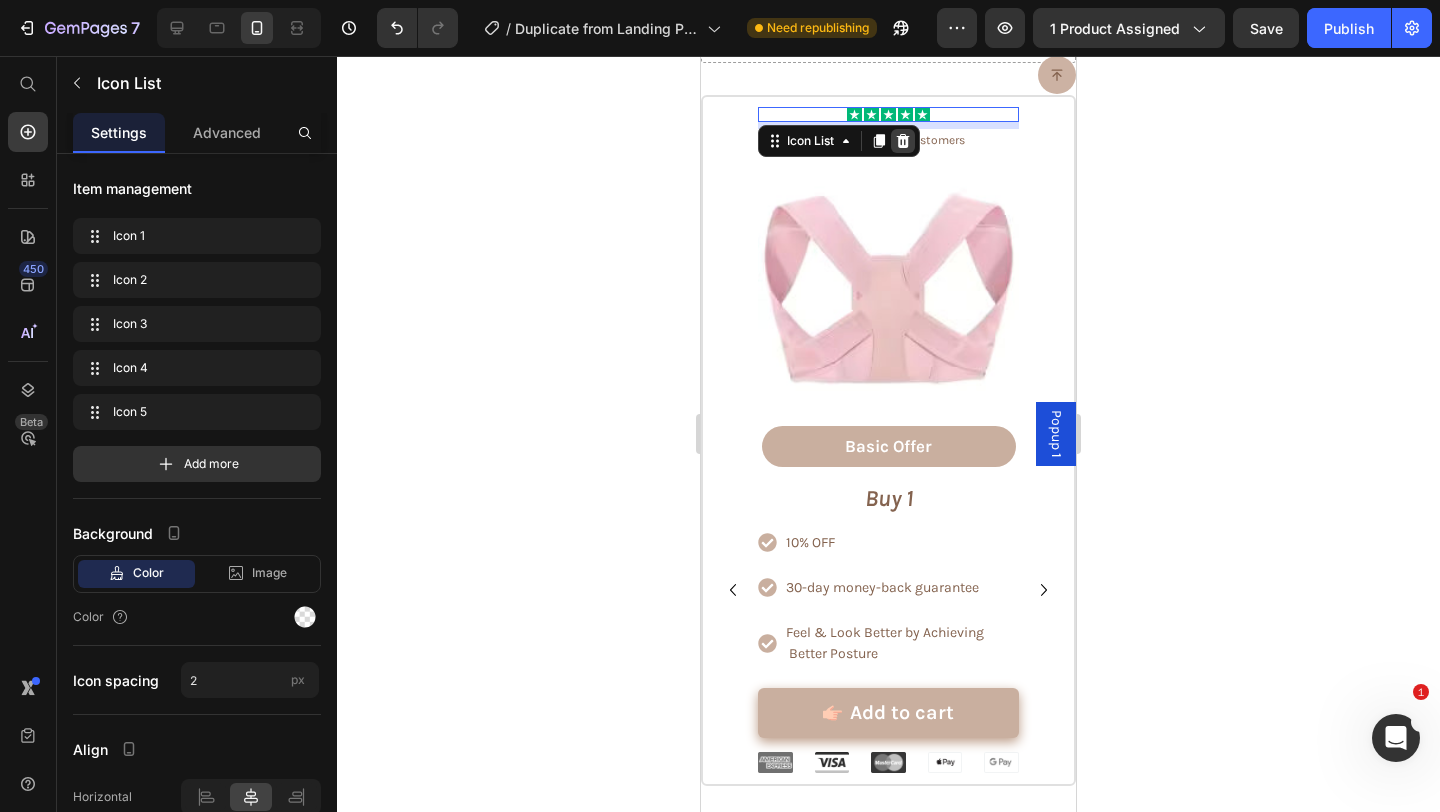 click 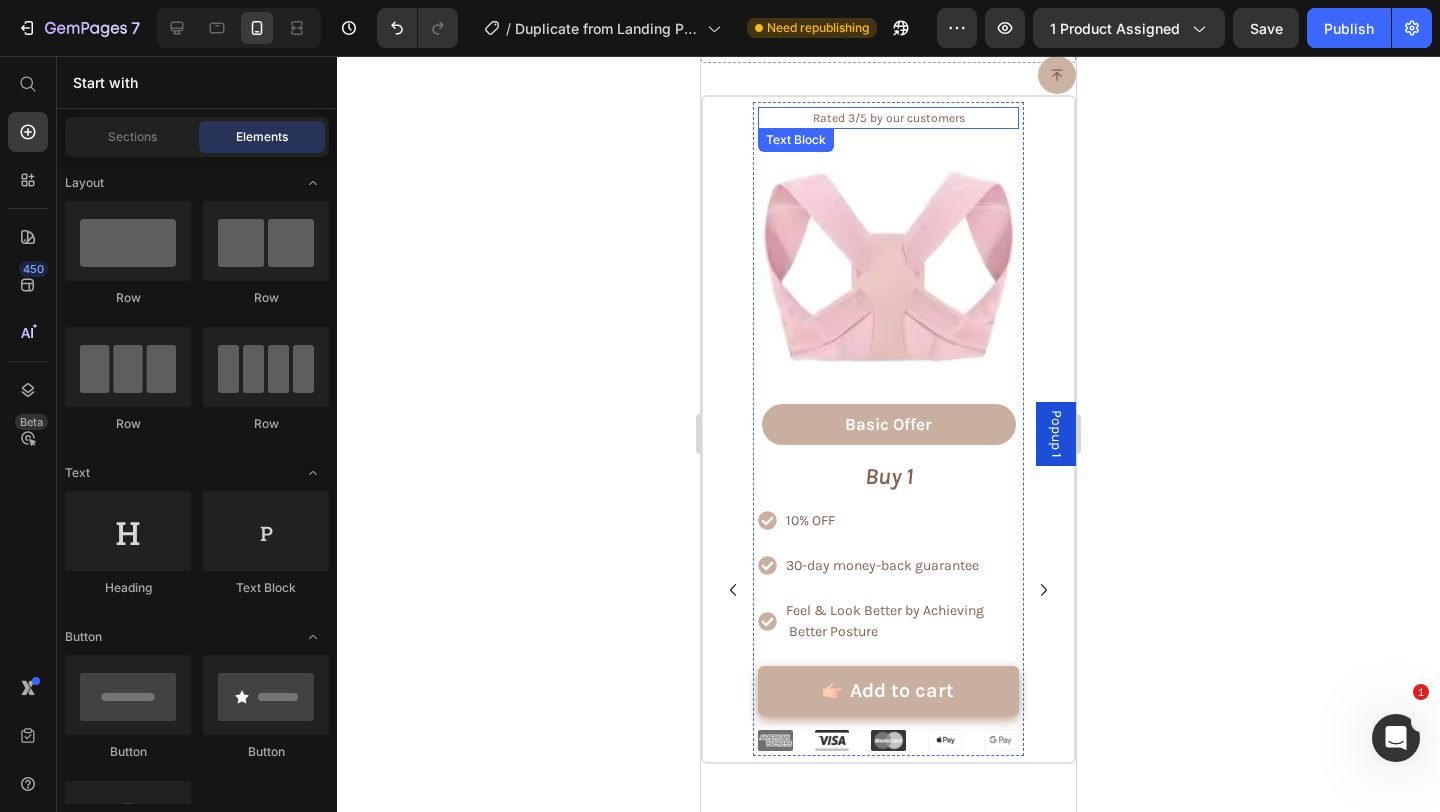 click on "Rated 3/5 by our customers" at bounding box center (888, 118) 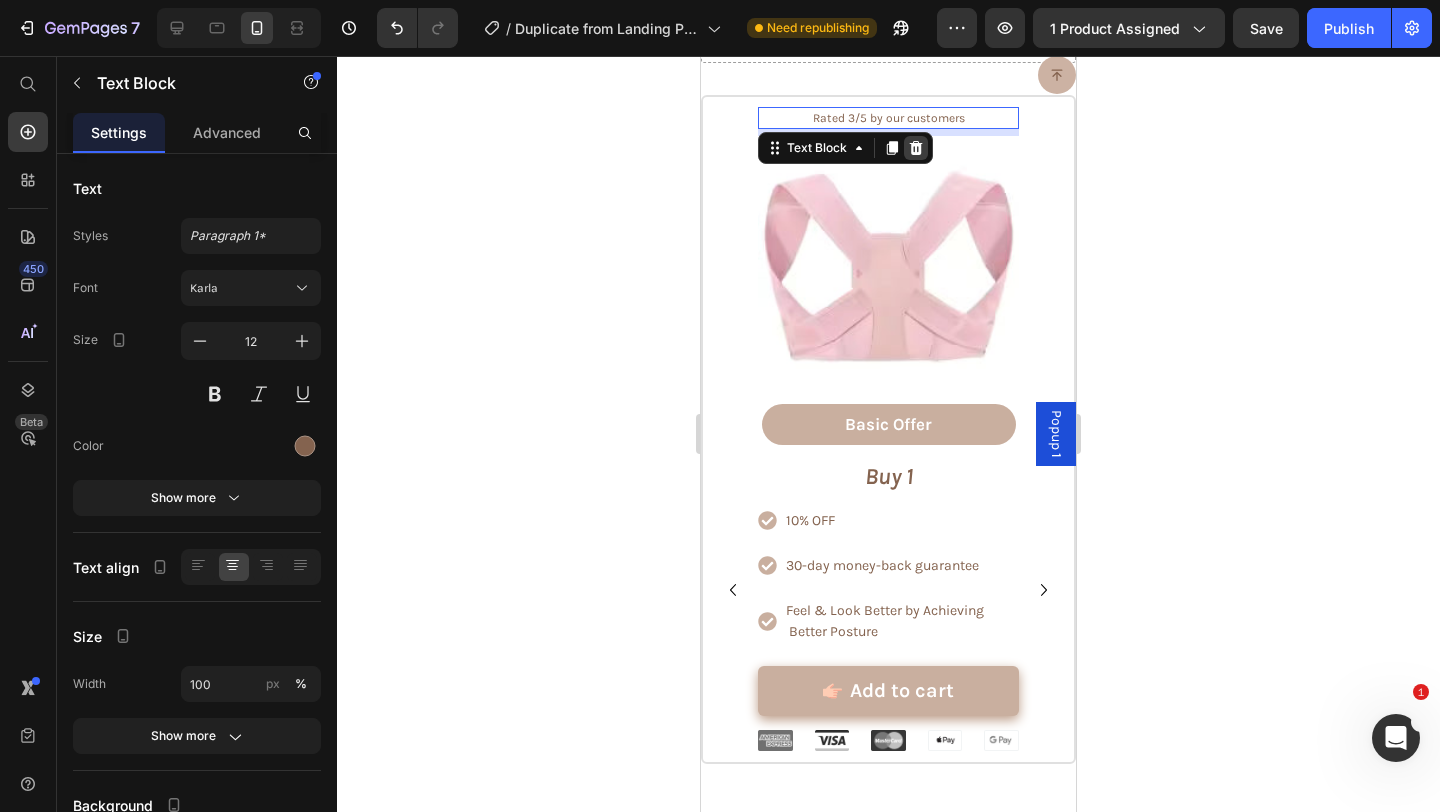 click 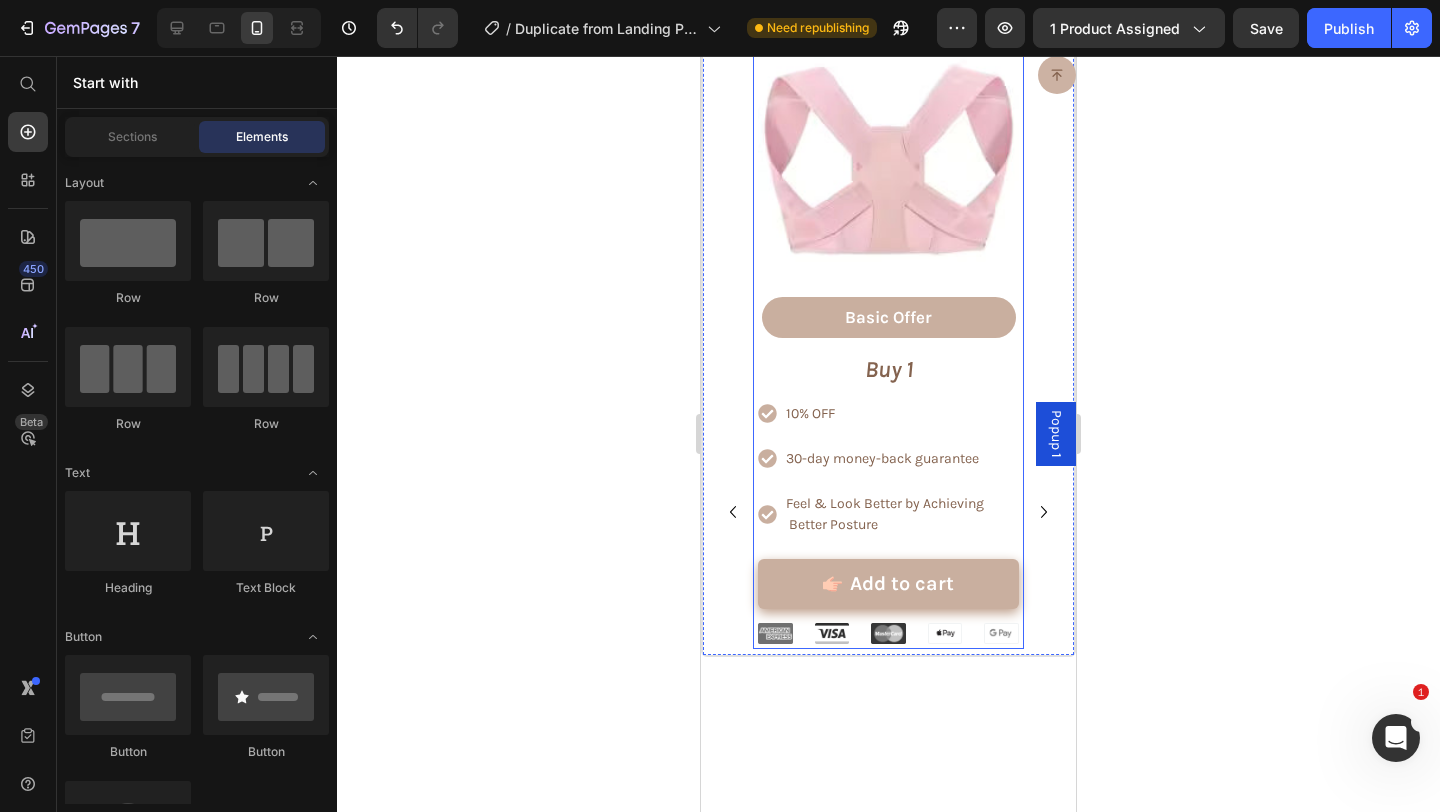scroll, scrollTop: 9744, scrollLeft: 0, axis: vertical 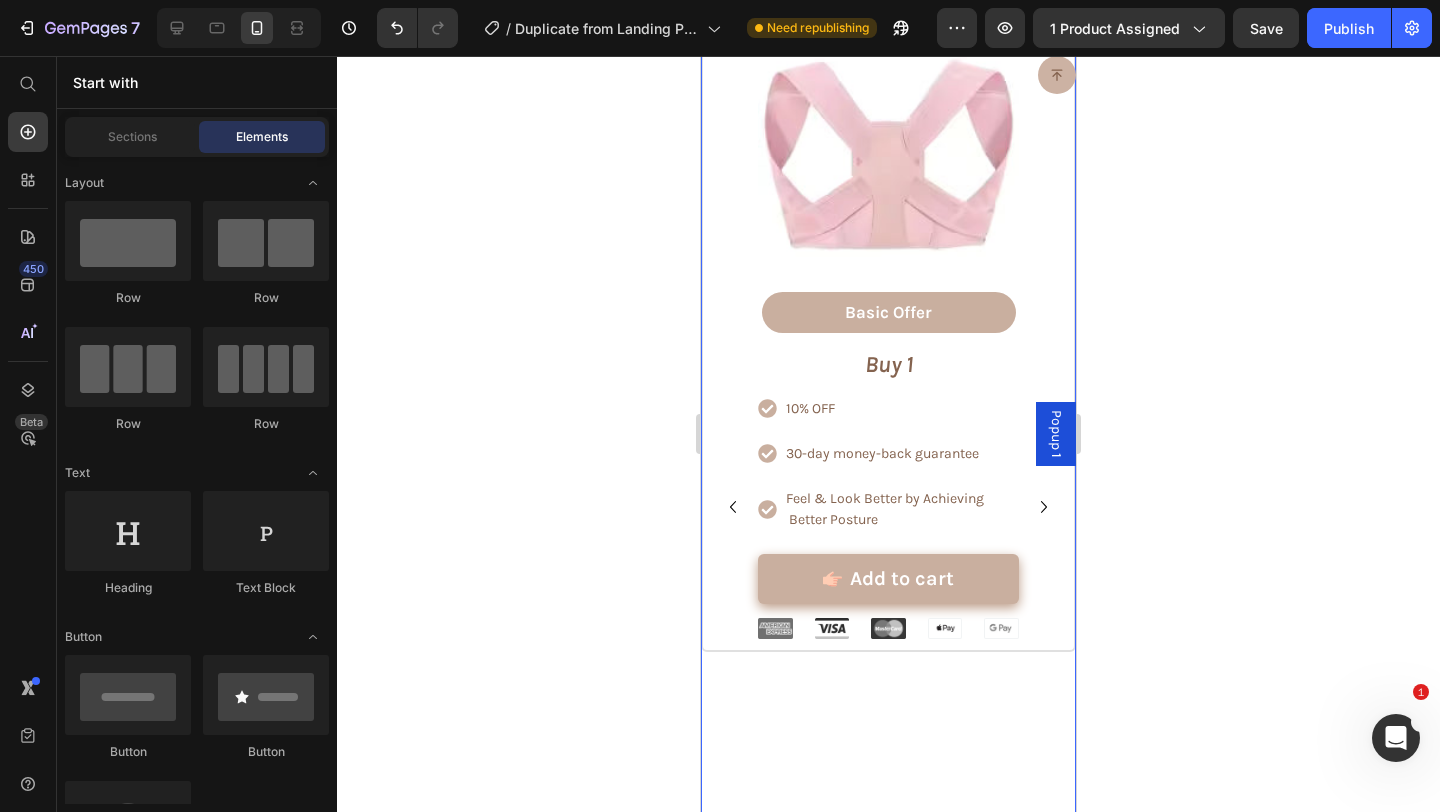 click 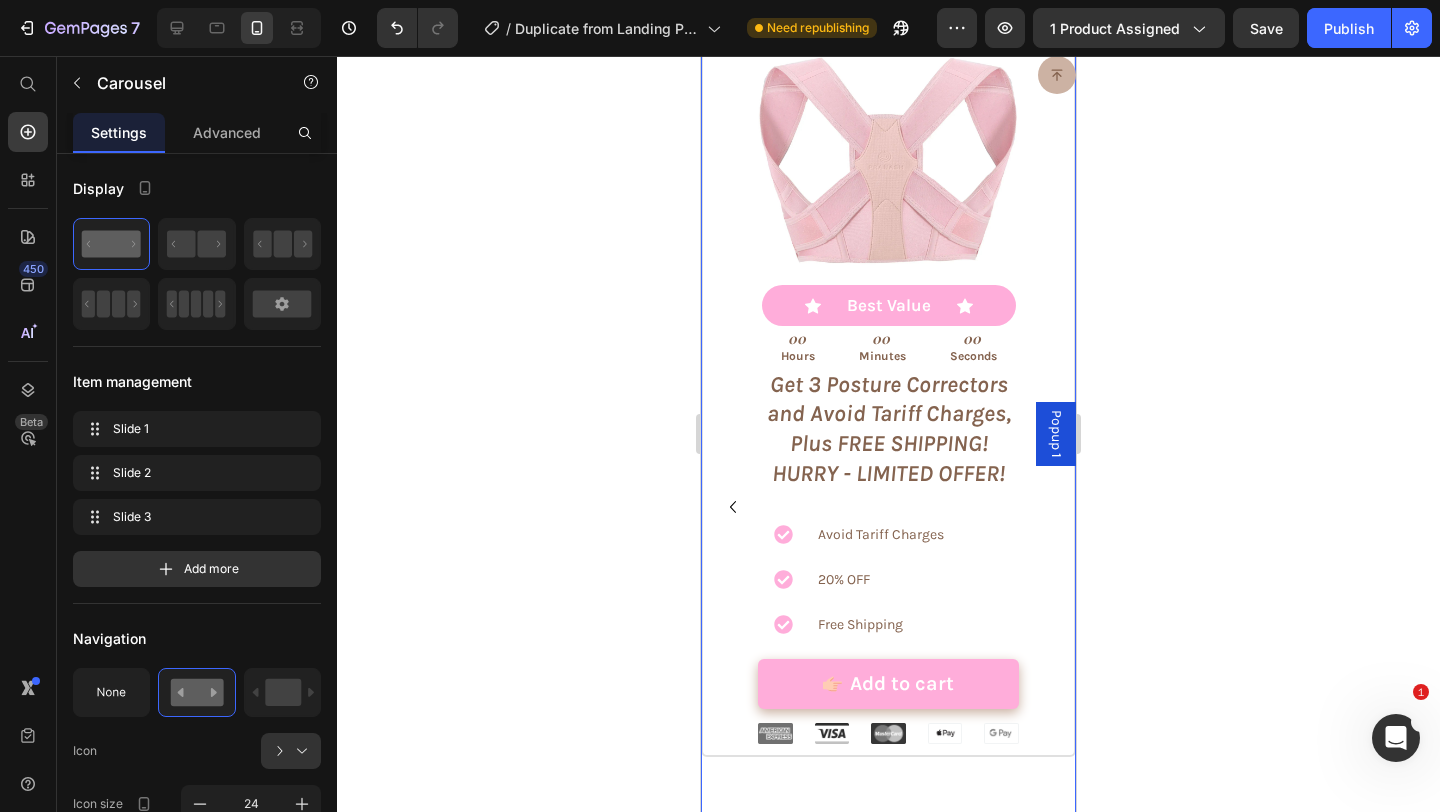 click 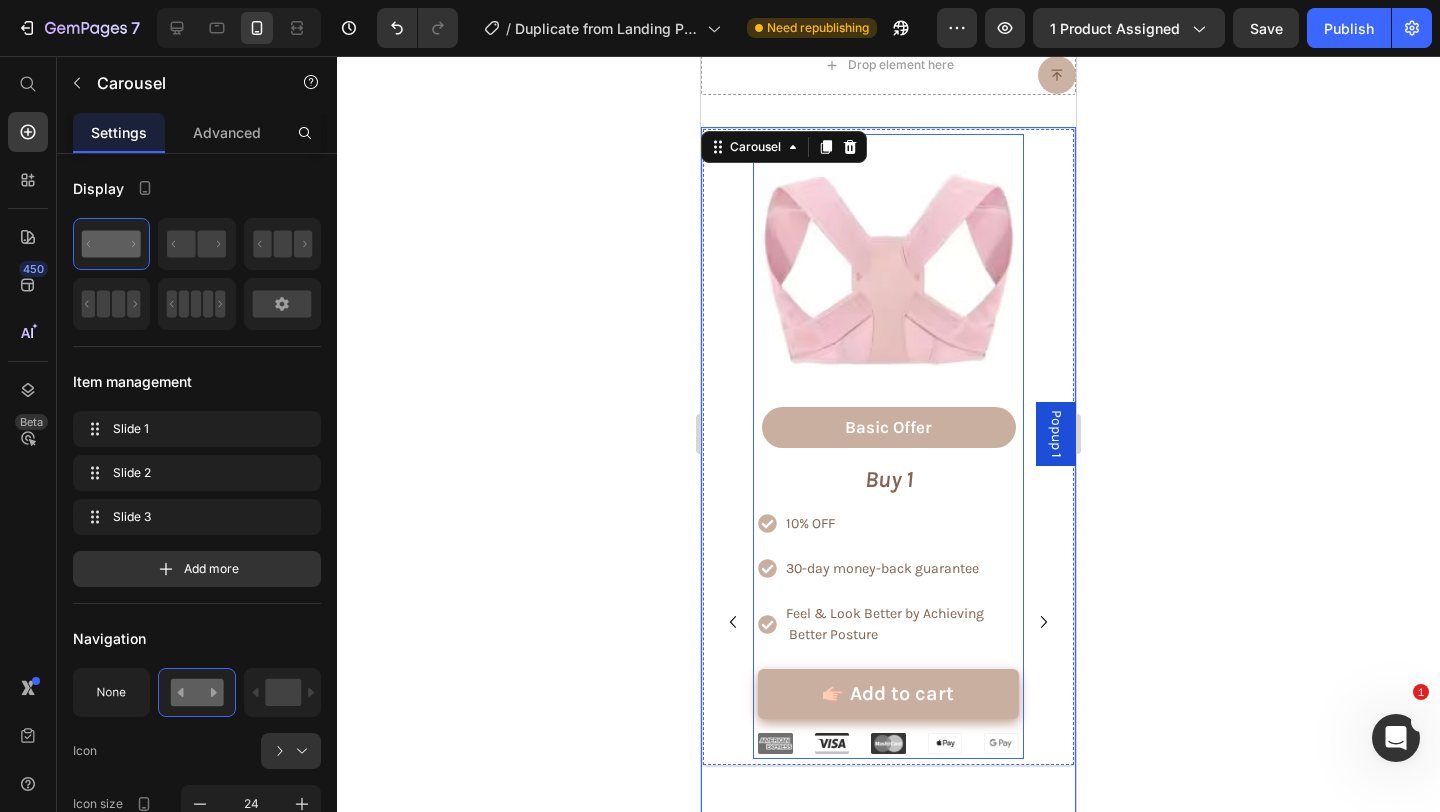 scroll, scrollTop: 9634, scrollLeft: 0, axis: vertical 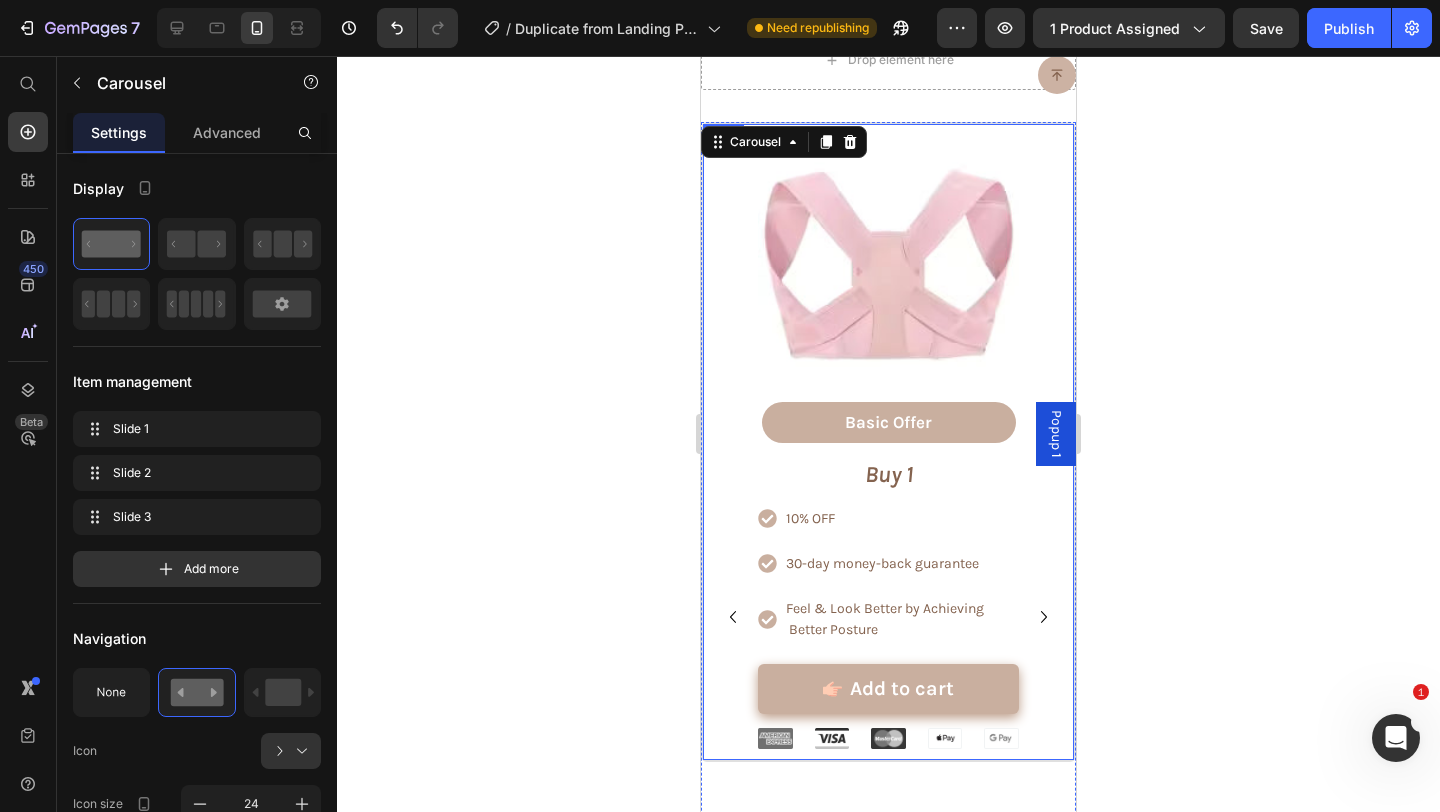 click 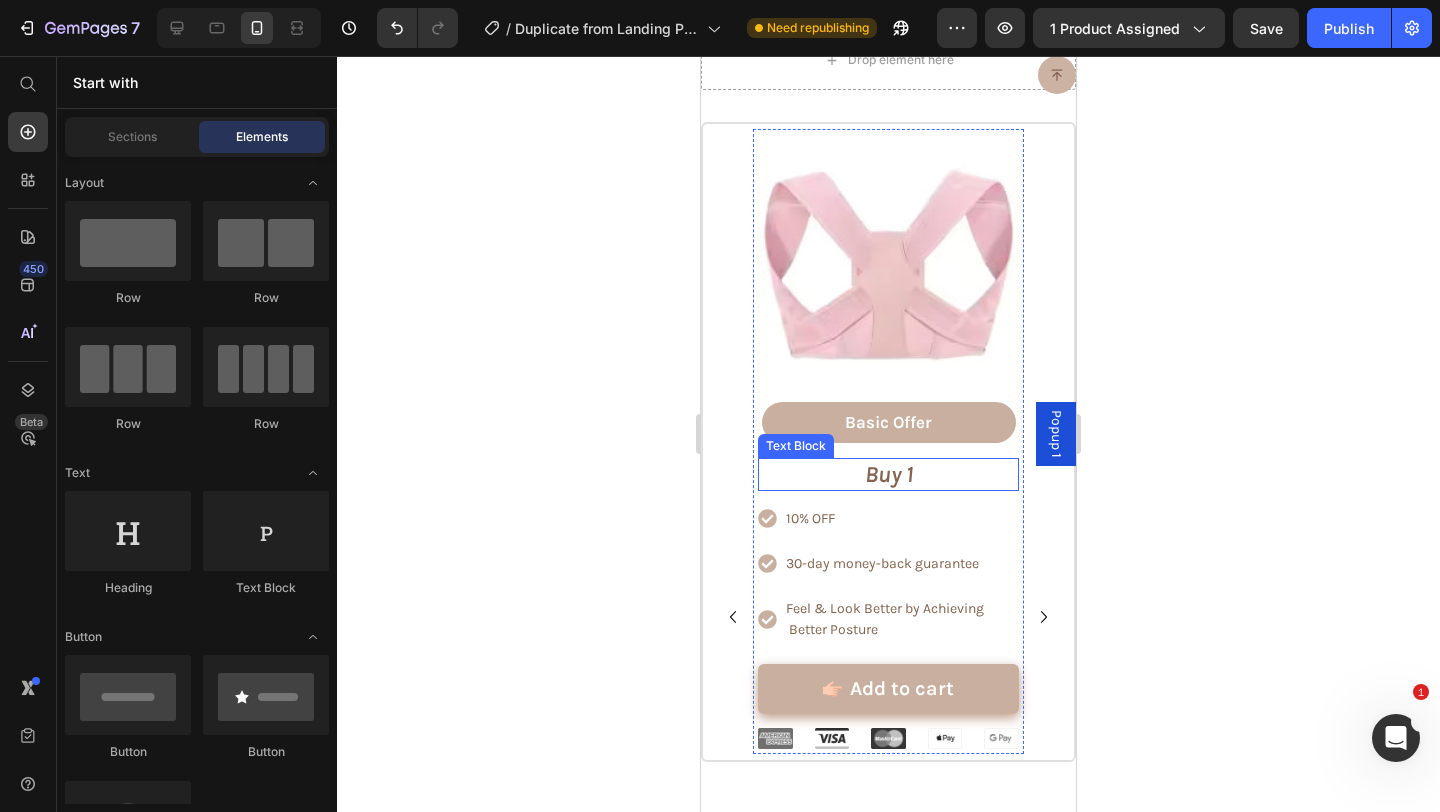 click on "Buy 1" at bounding box center (888, 475) 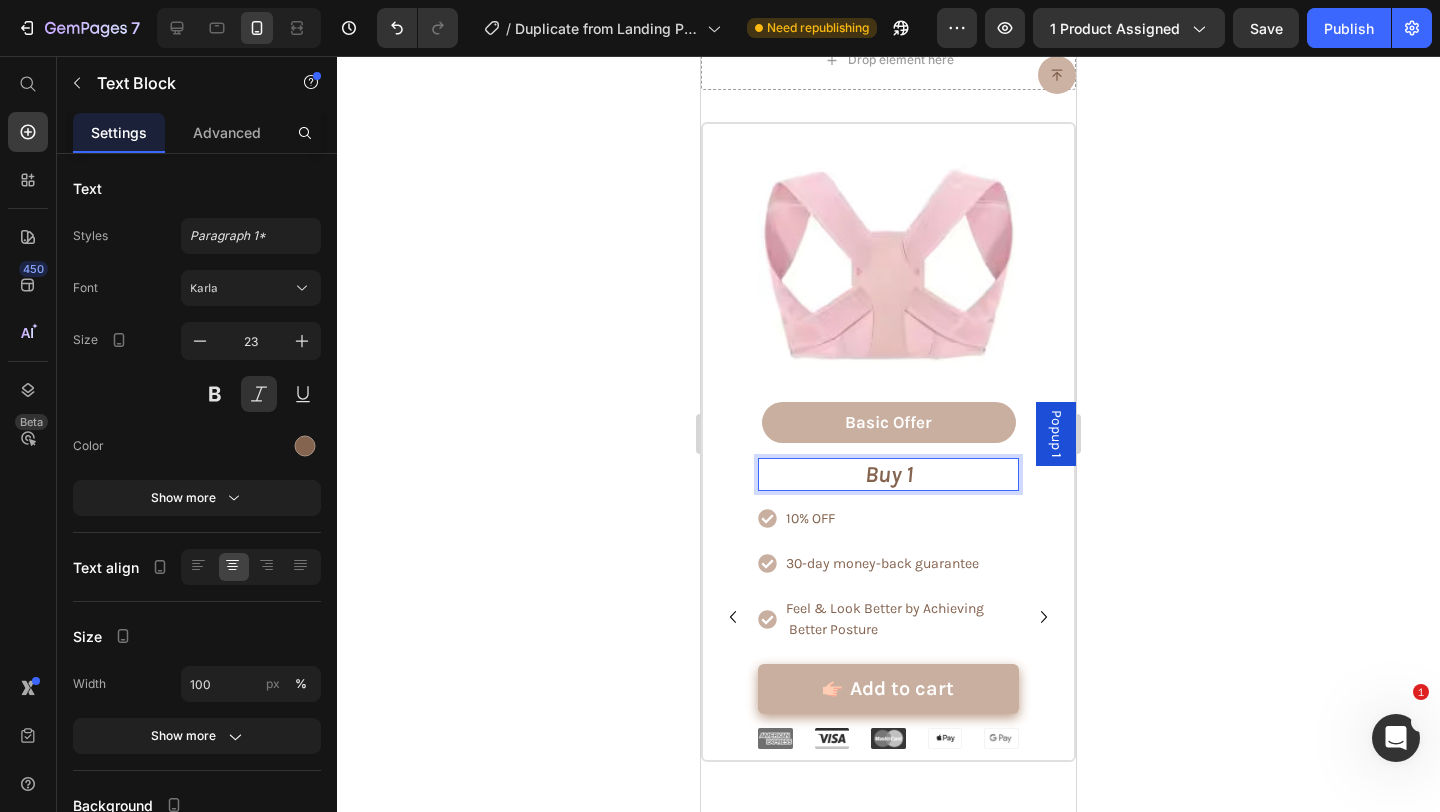 click on "Buy 1" at bounding box center [888, 475] 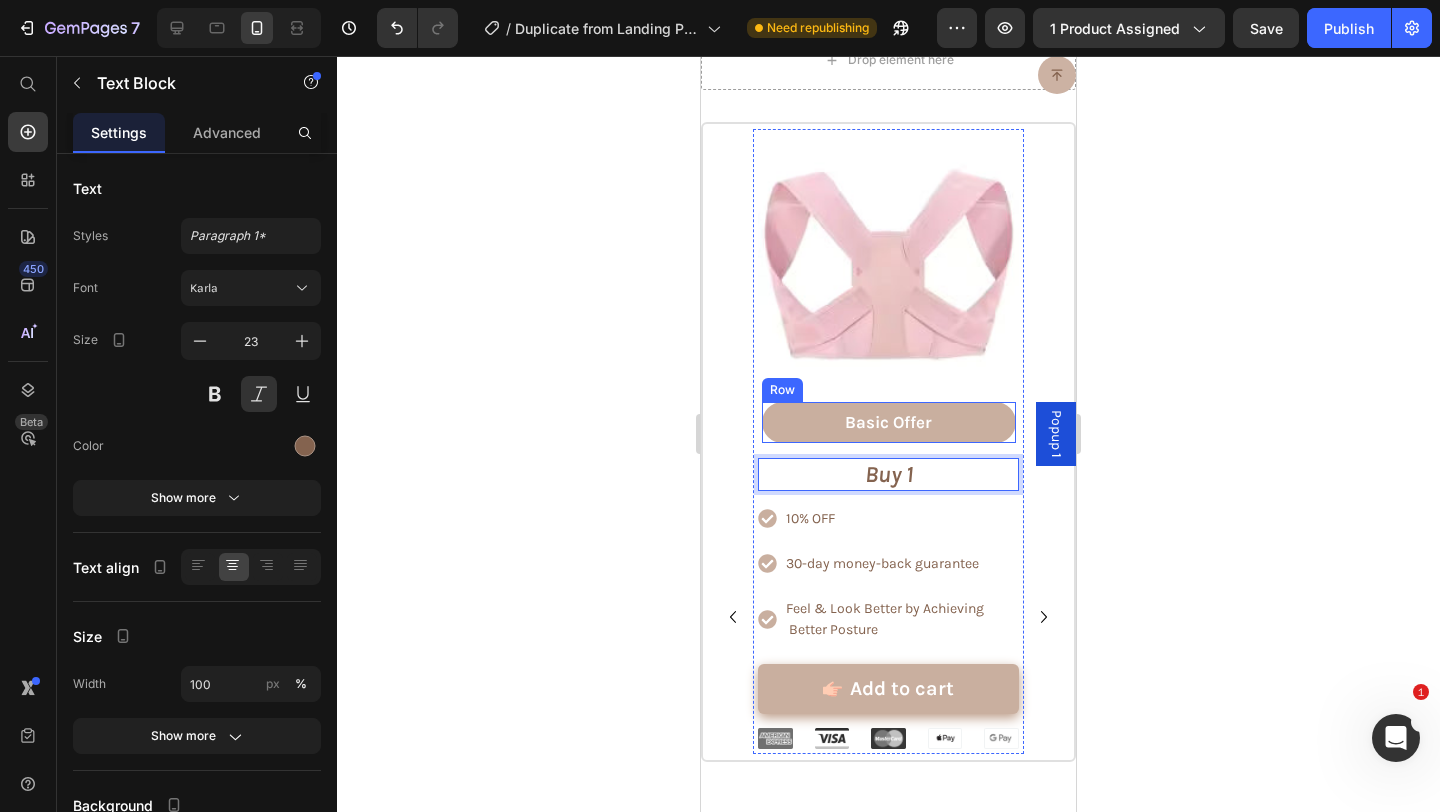 click on "Basic Offer Text Block Row" at bounding box center [889, 422] 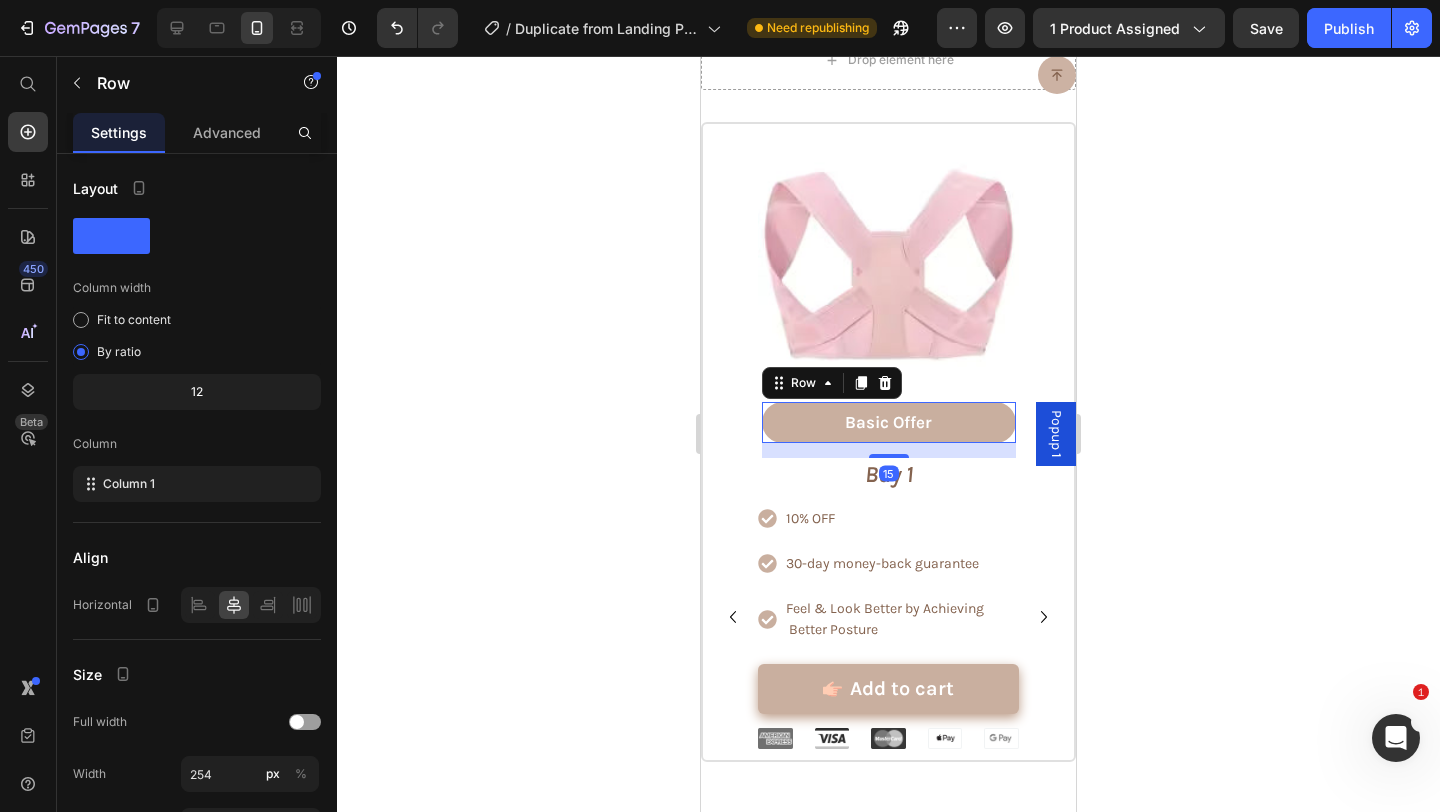 click on "Basic Offer Text Block Row   15" at bounding box center (889, 422) 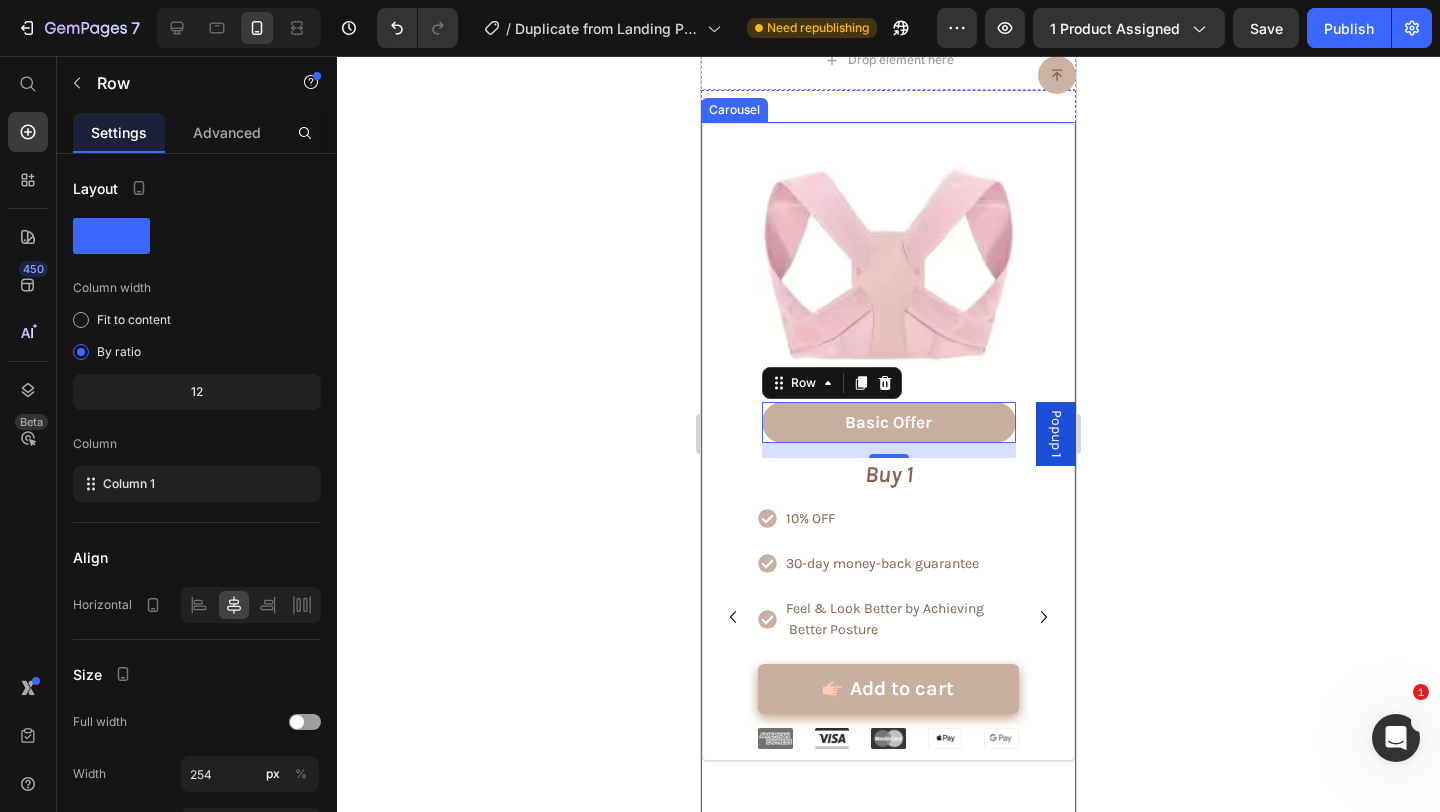 click 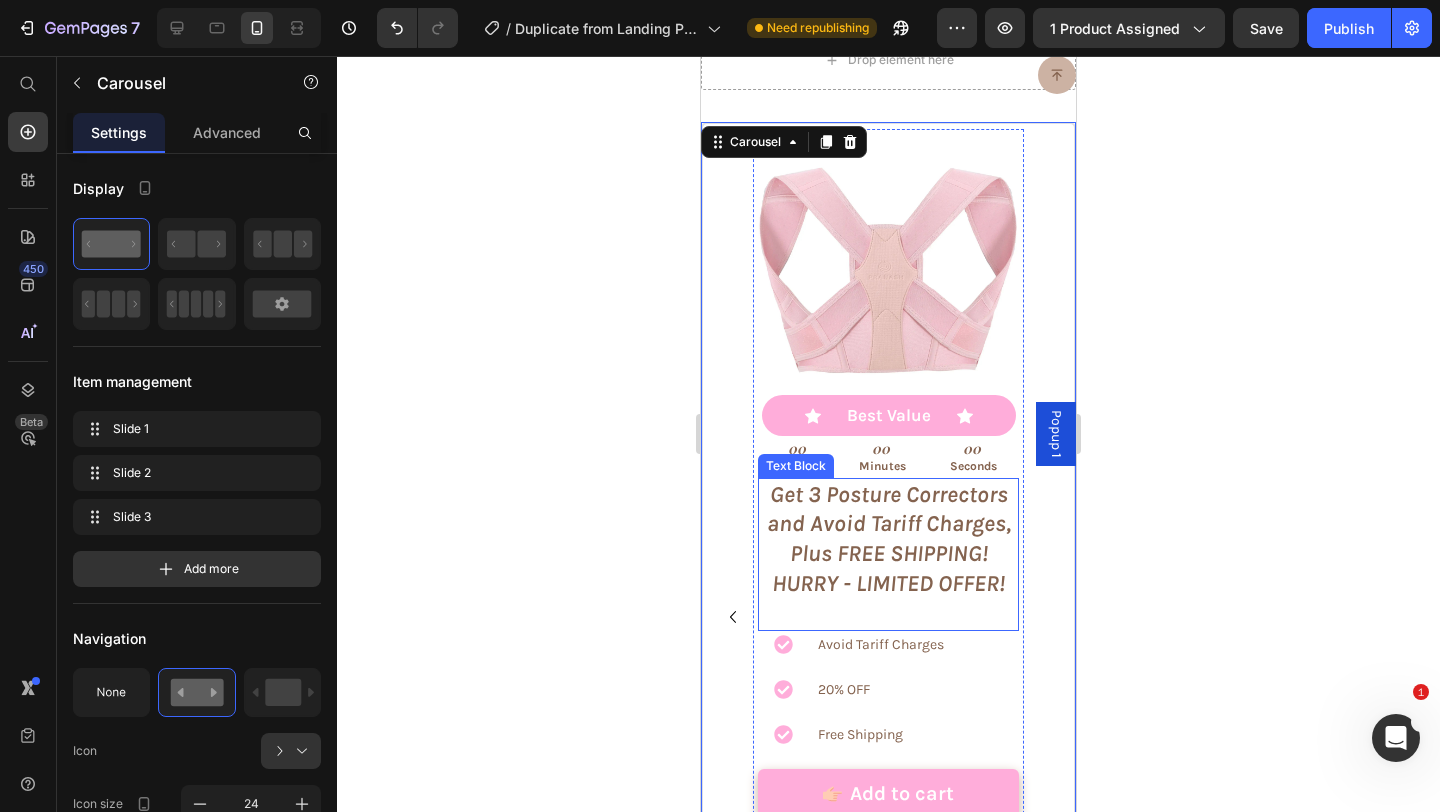 click on "Get 3 Posture Correctors and Avoid Tariff Charges, Plus FREE SHIPPING! HURRY - LIMITED OFFER!" at bounding box center (888, 540) 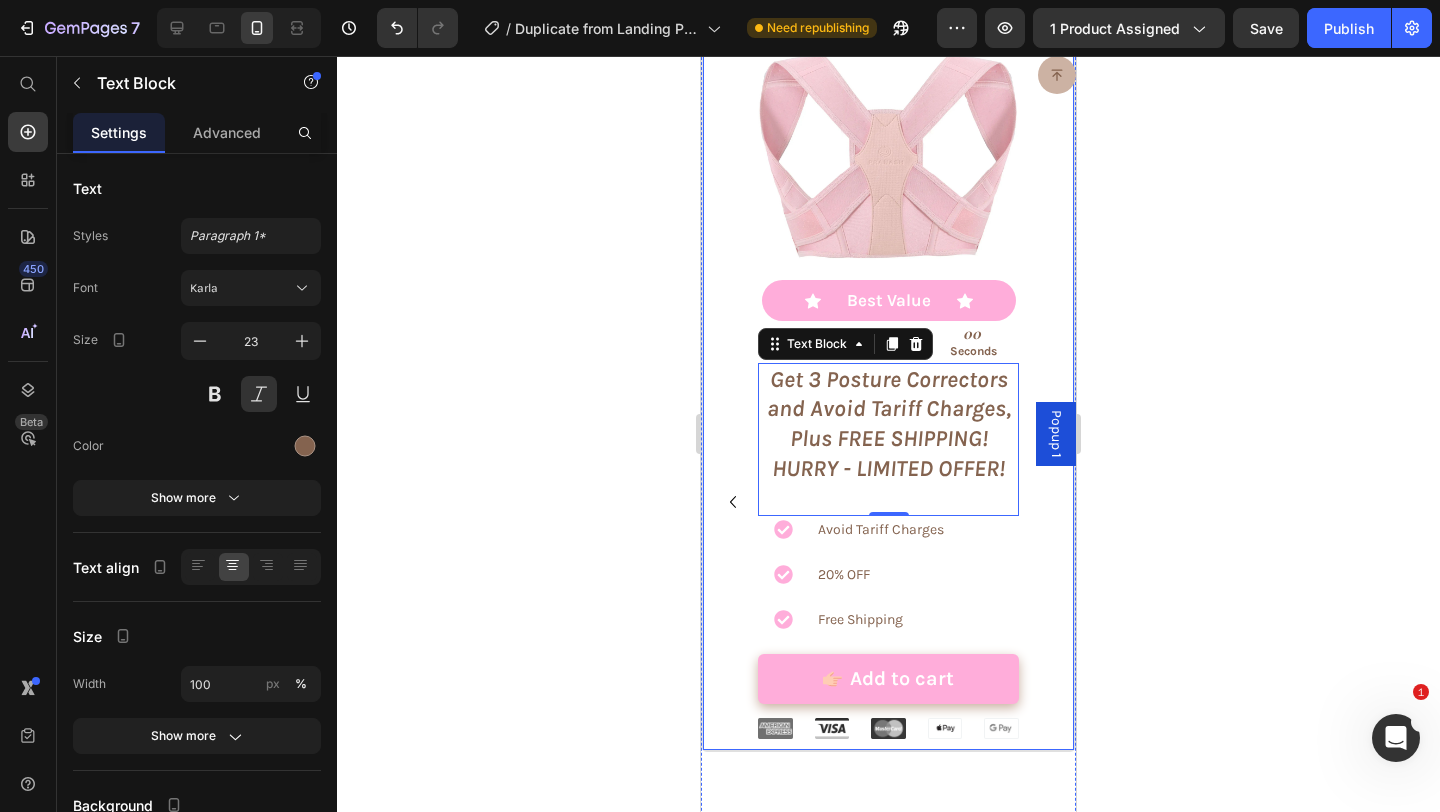 scroll, scrollTop: 9754, scrollLeft: 0, axis: vertical 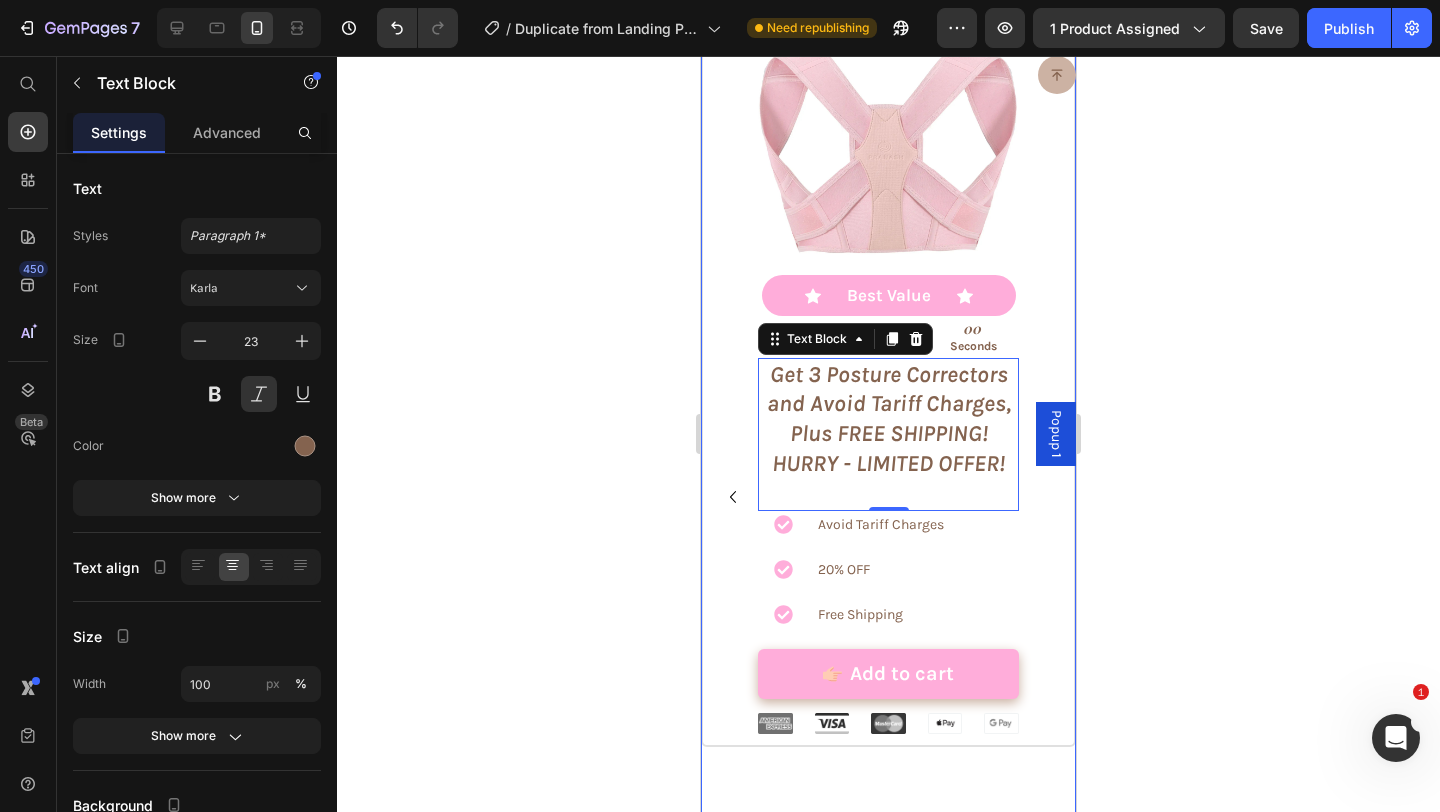 click 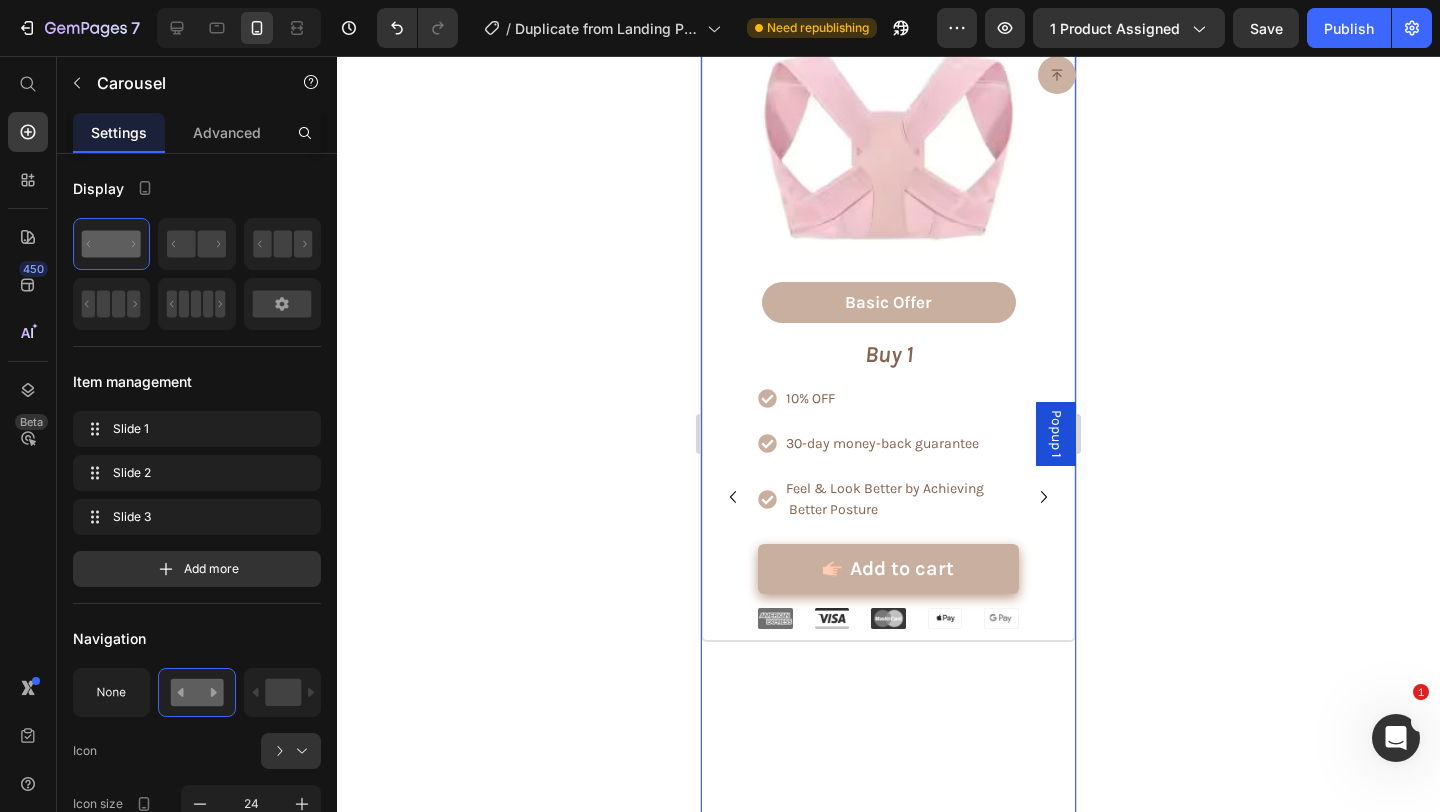 click 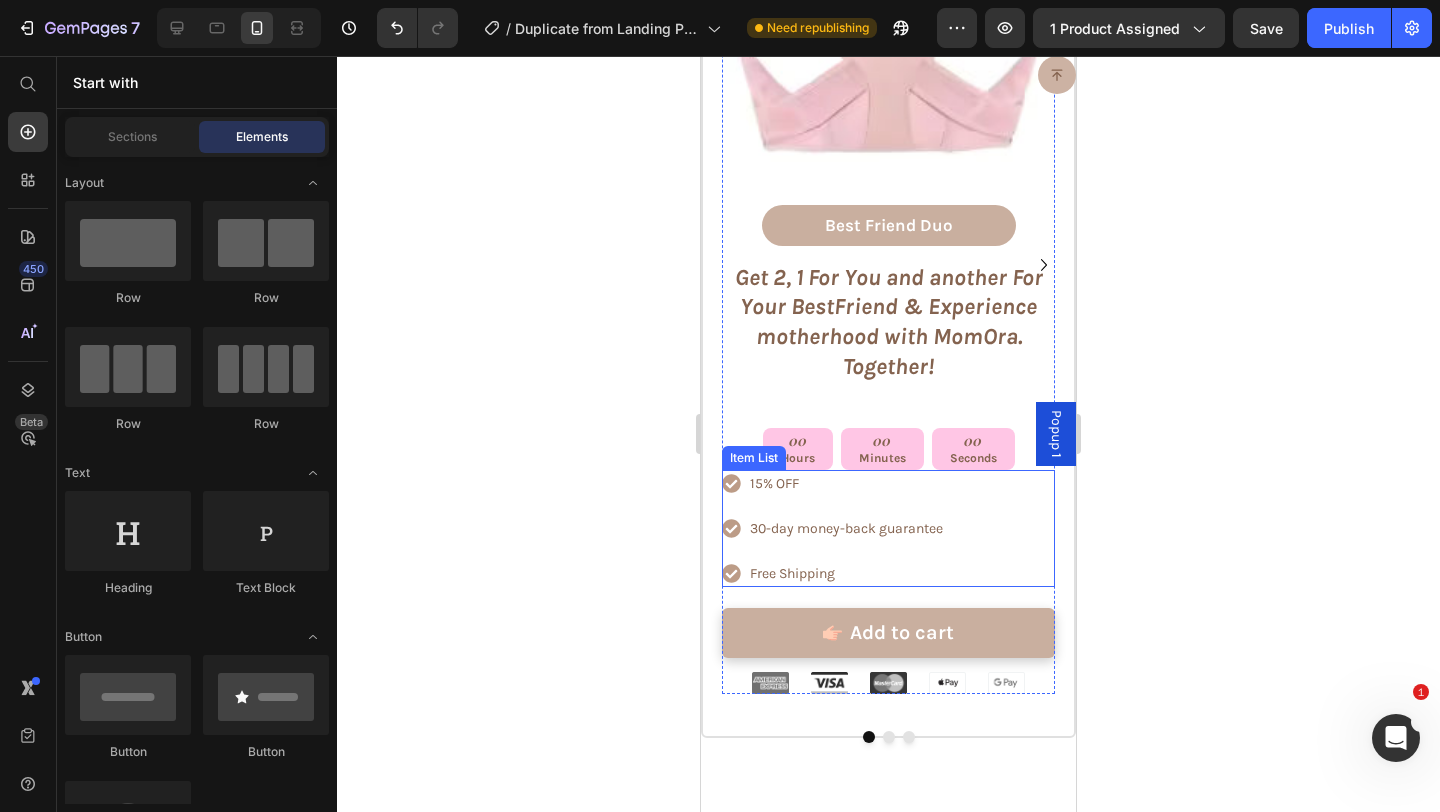 scroll, scrollTop: 9957, scrollLeft: 0, axis: vertical 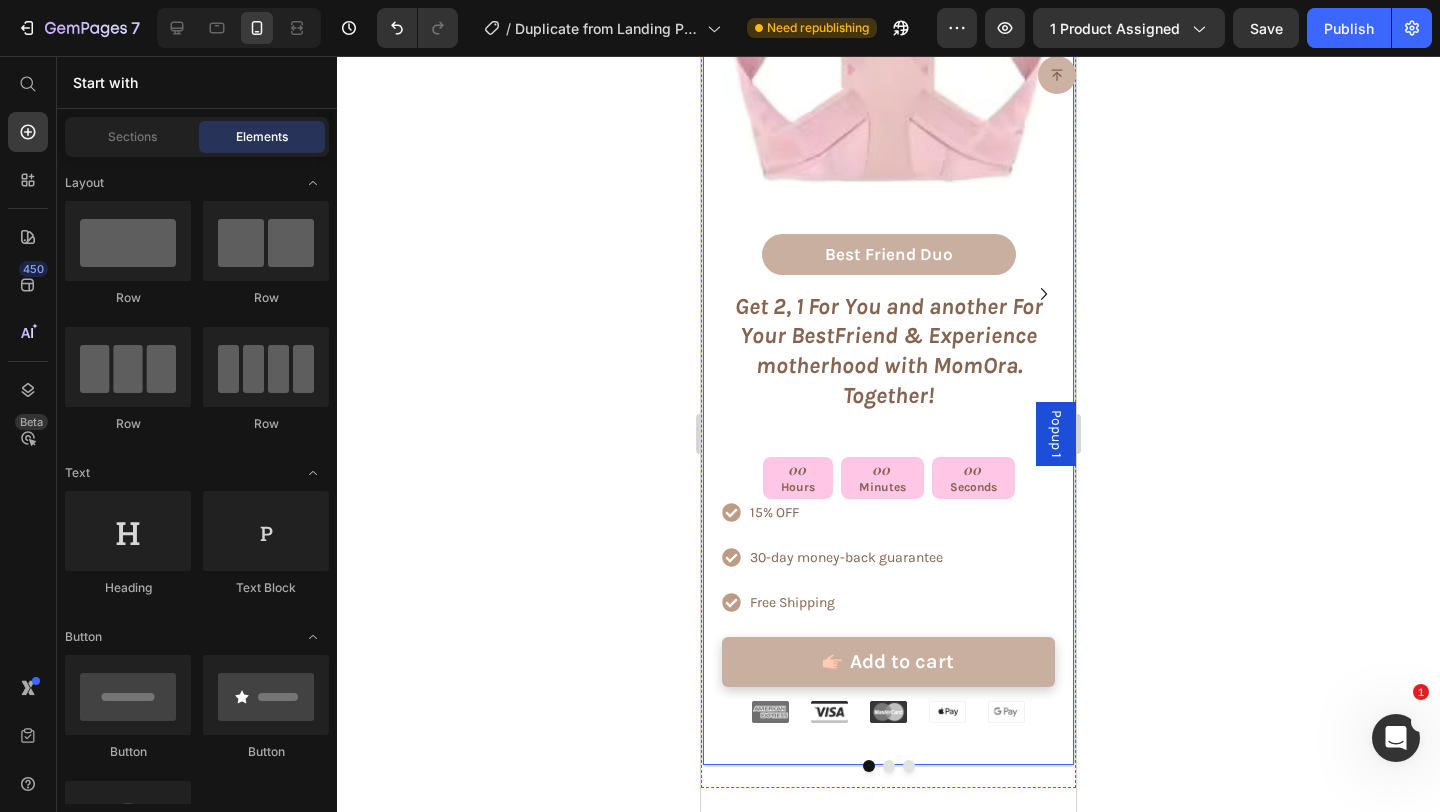 click on "Icon
Icon
Icon
Icon
Icon Icon List Rated 4/5 by our customers Text Block Product Images Best Friend Duo  Text Block Row Get 2, 1 For You and another For Your BestFriend & Experience motherhood with MomOra. Together!   Text Block 00 Hours 00 Minutes 00 Seconds Countdown Timer 15% OFF 30-day money-back guarantee Free Shipping  Item List
Add to cart Add to Cart Row Image Image Image Image Image Row Product Row" at bounding box center [888, 283] 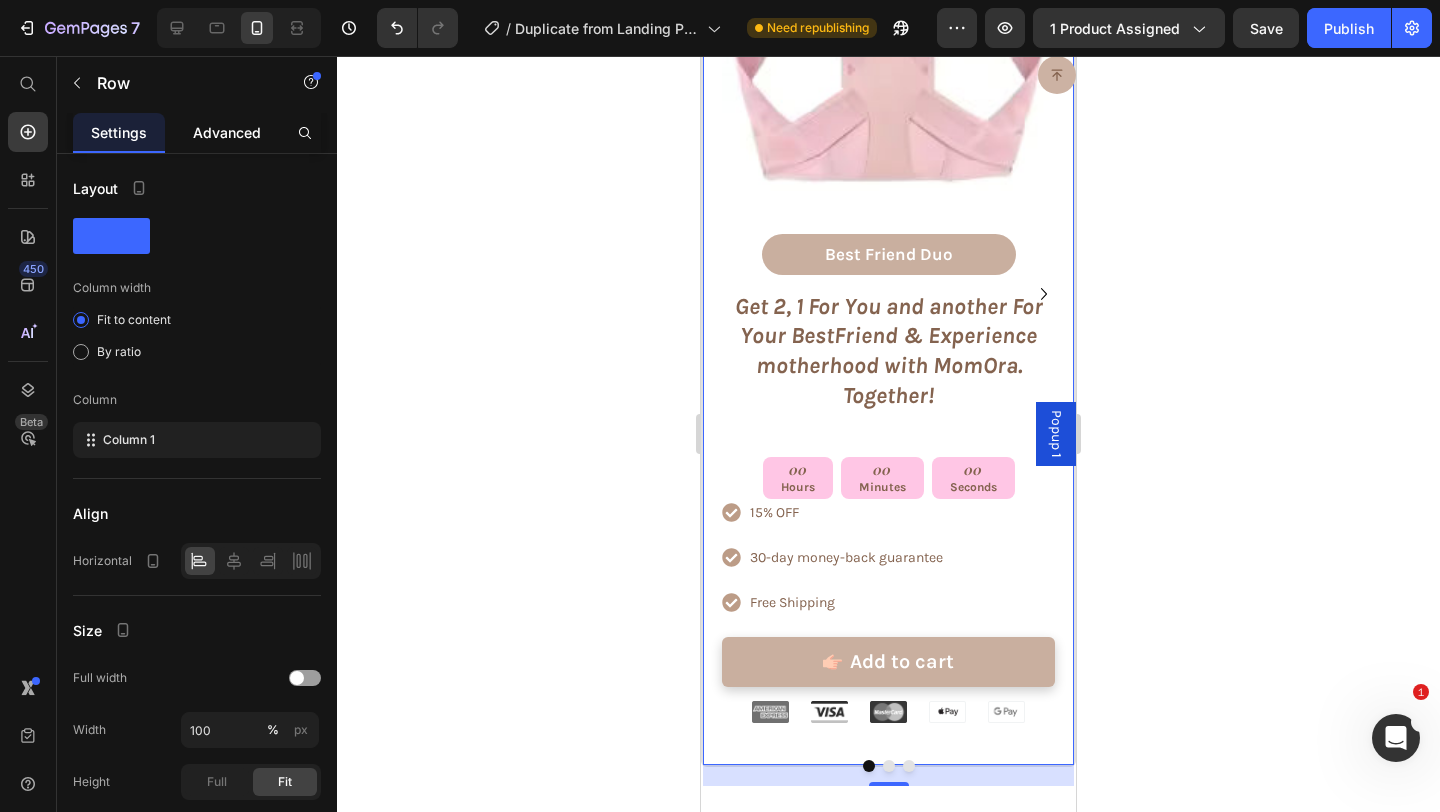 click on "Advanced" at bounding box center [227, 132] 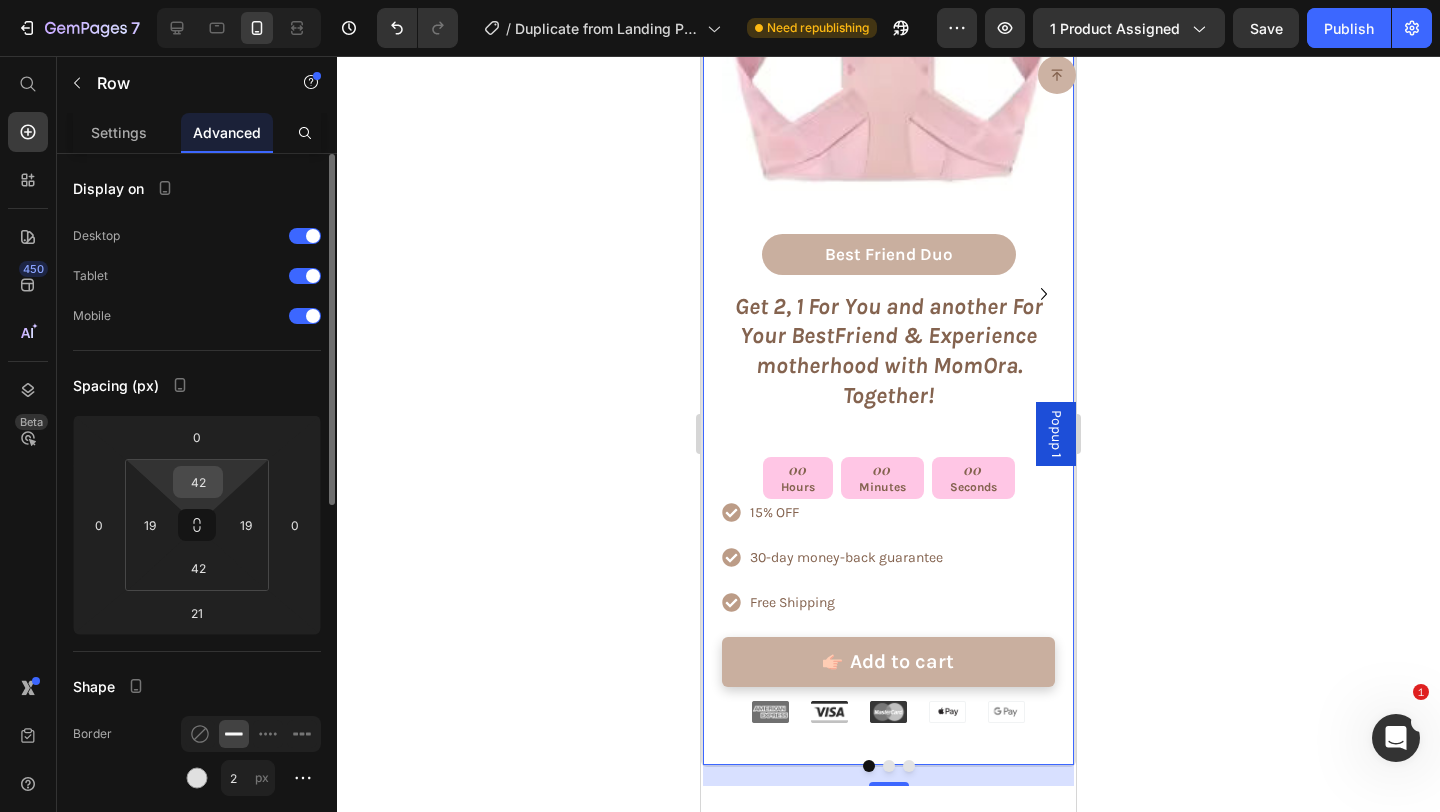 click on "42" at bounding box center (198, 482) 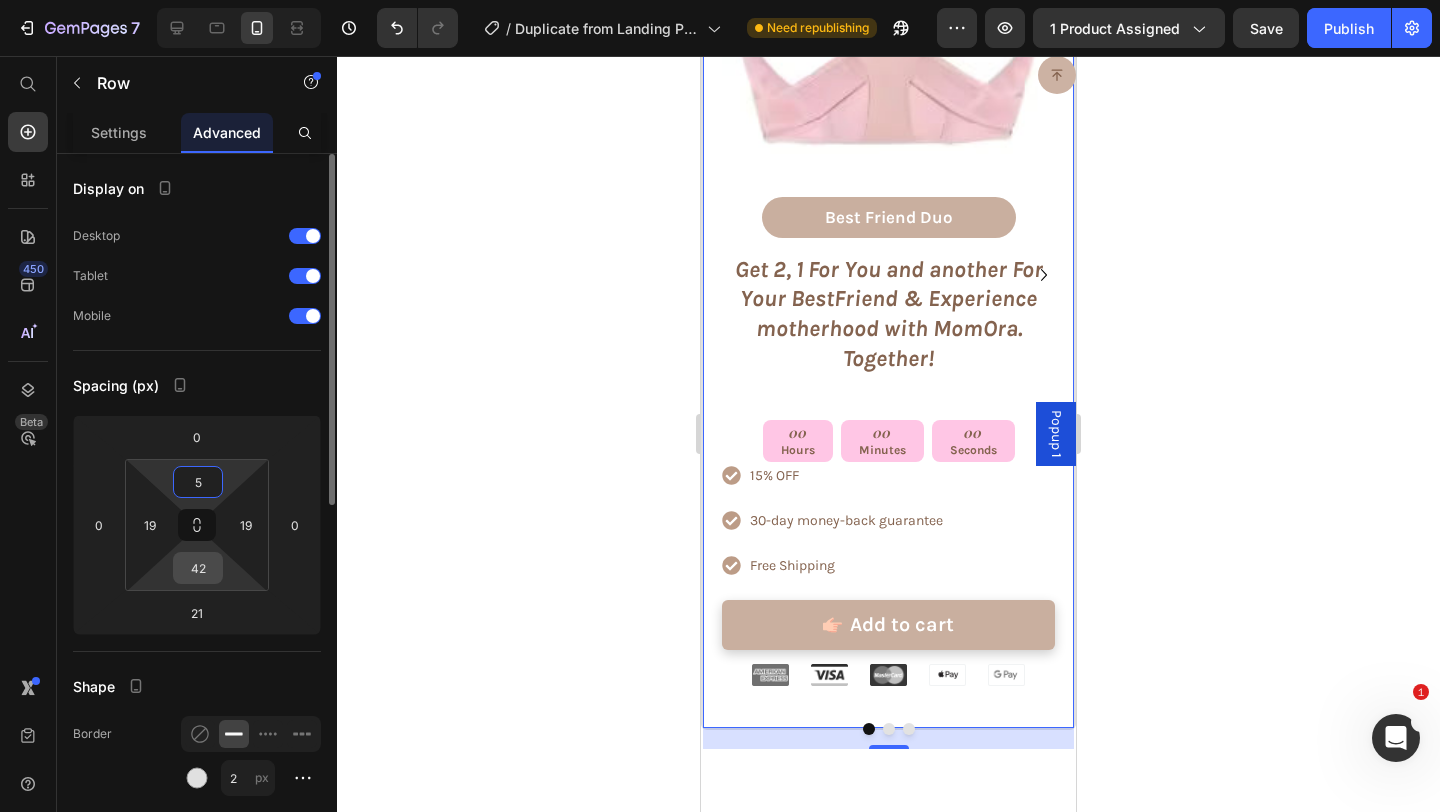 type on "5" 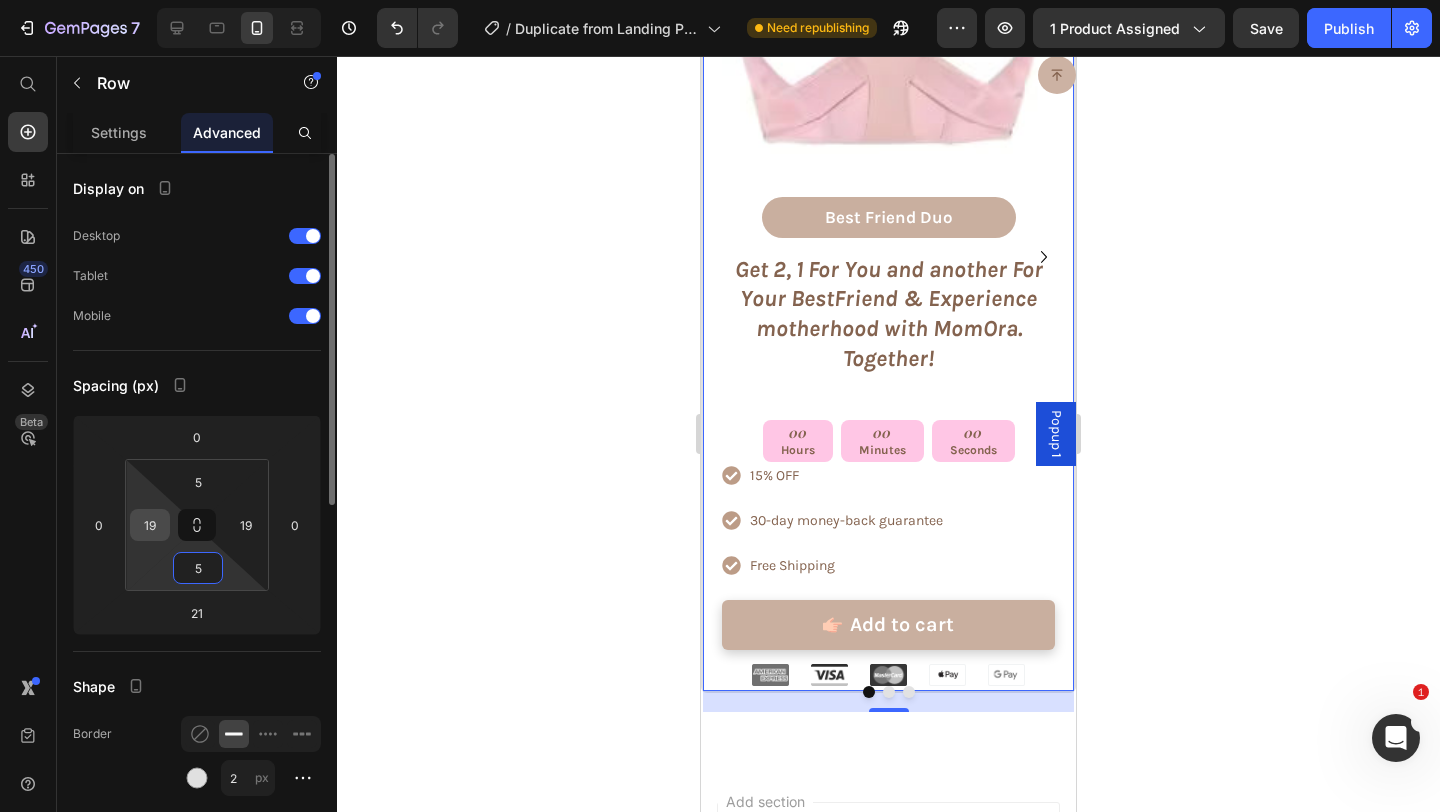 type on "5" 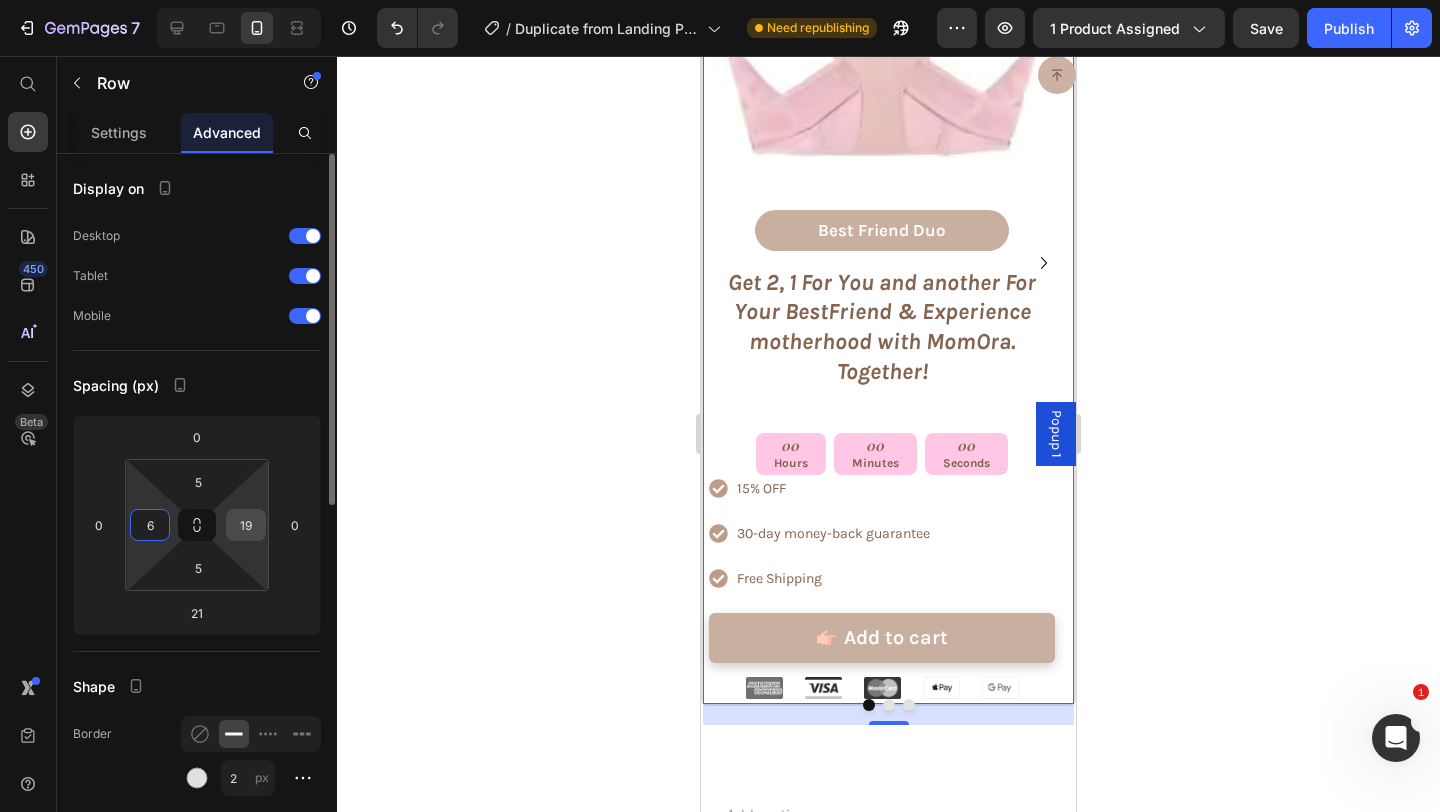type on "6" 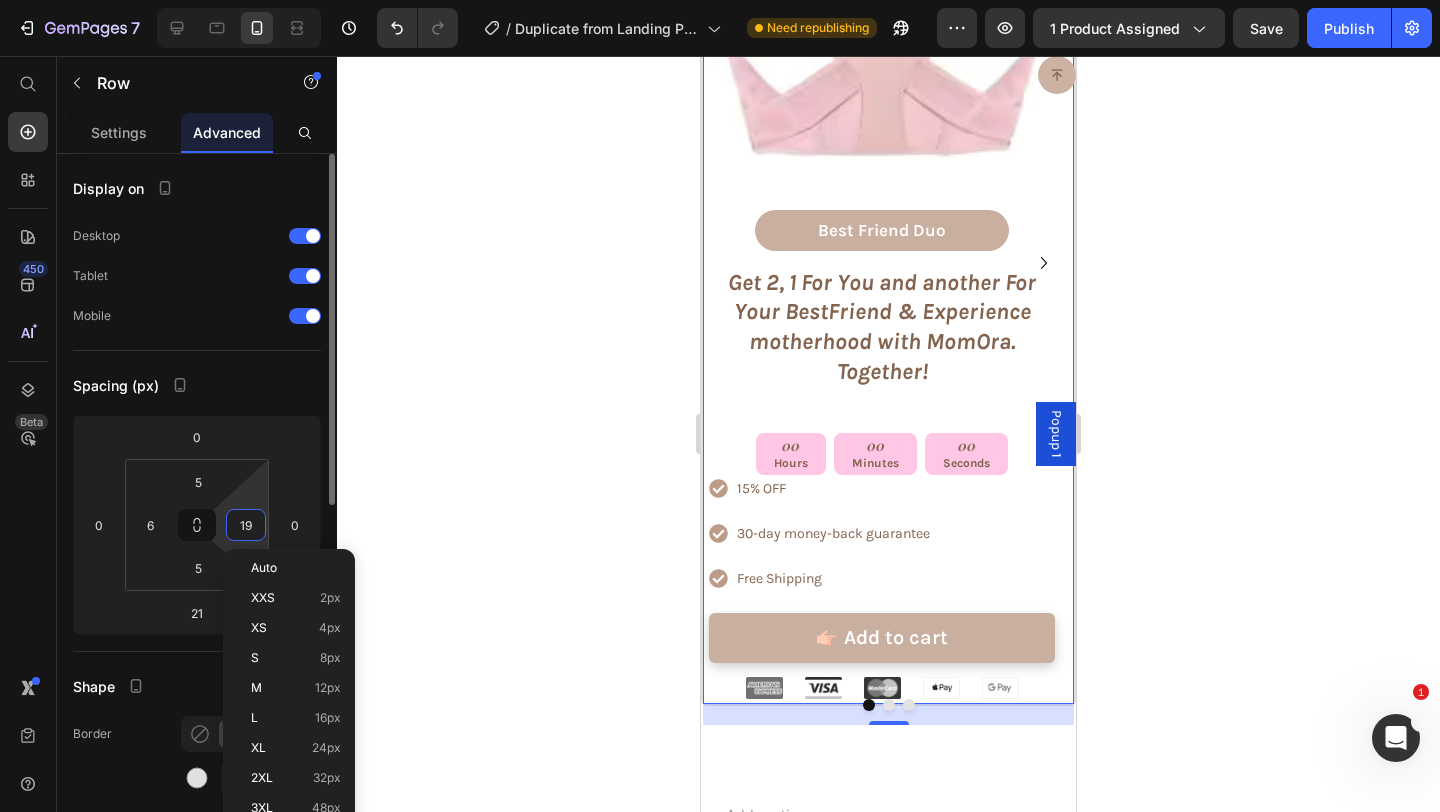 type on "6" 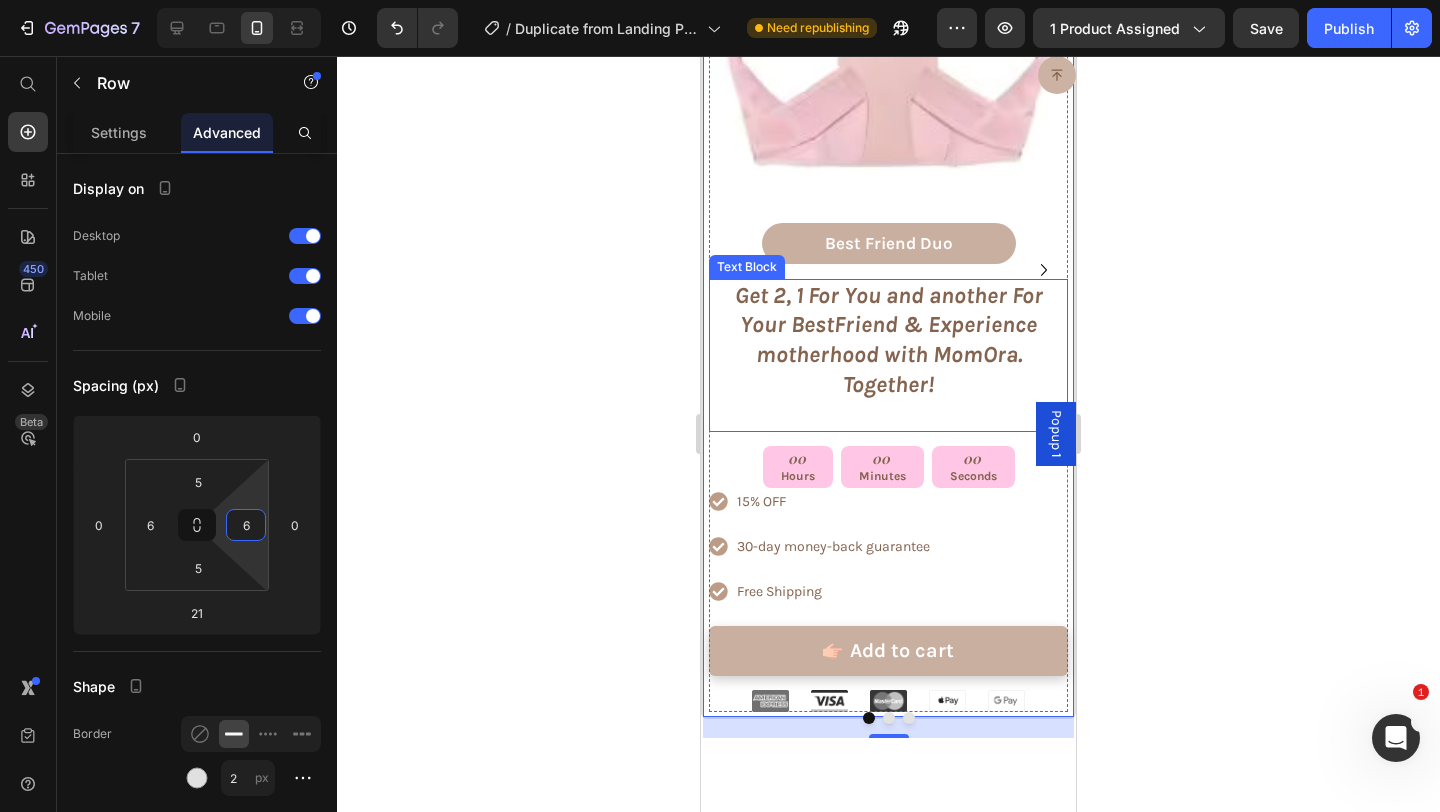 click on "Get 2, 1 For You and another For Your BestFriend & Experience motherhood with MomOra. Together!" at bounding box center [888, 341] 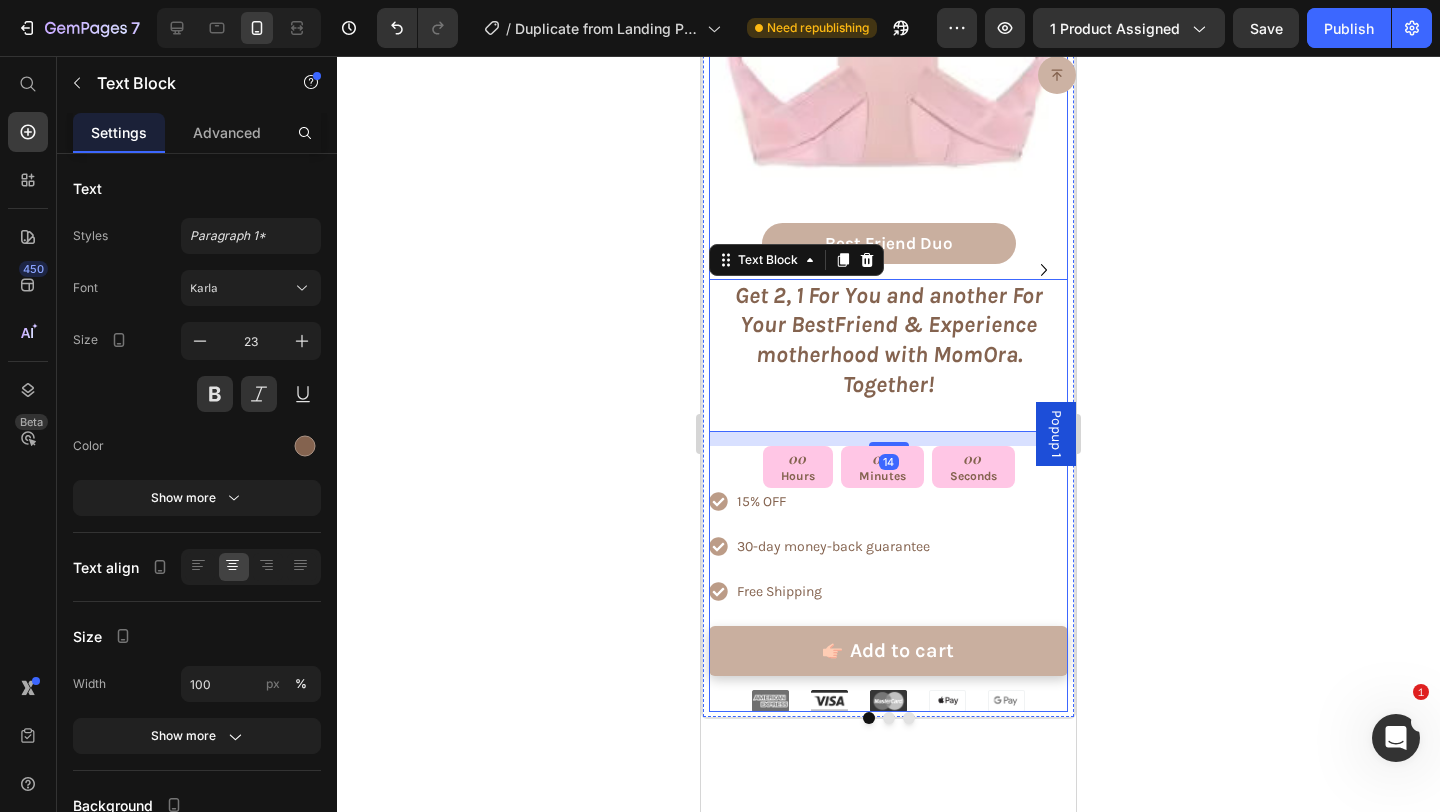 click on "Icon
Icon
Icon
Icon
Icon Icon List Rated 4/5 by our customers Text Block Product Images Best Friend Duo  Text Block Row Get 2, 1 For You and another For Your BestFriend & Experience motherhood with MomOra. Together!   Text Block   14 00 Hours 00 Minutes 00 Seconds Countdown Timer" at bounding box center (888, 147) 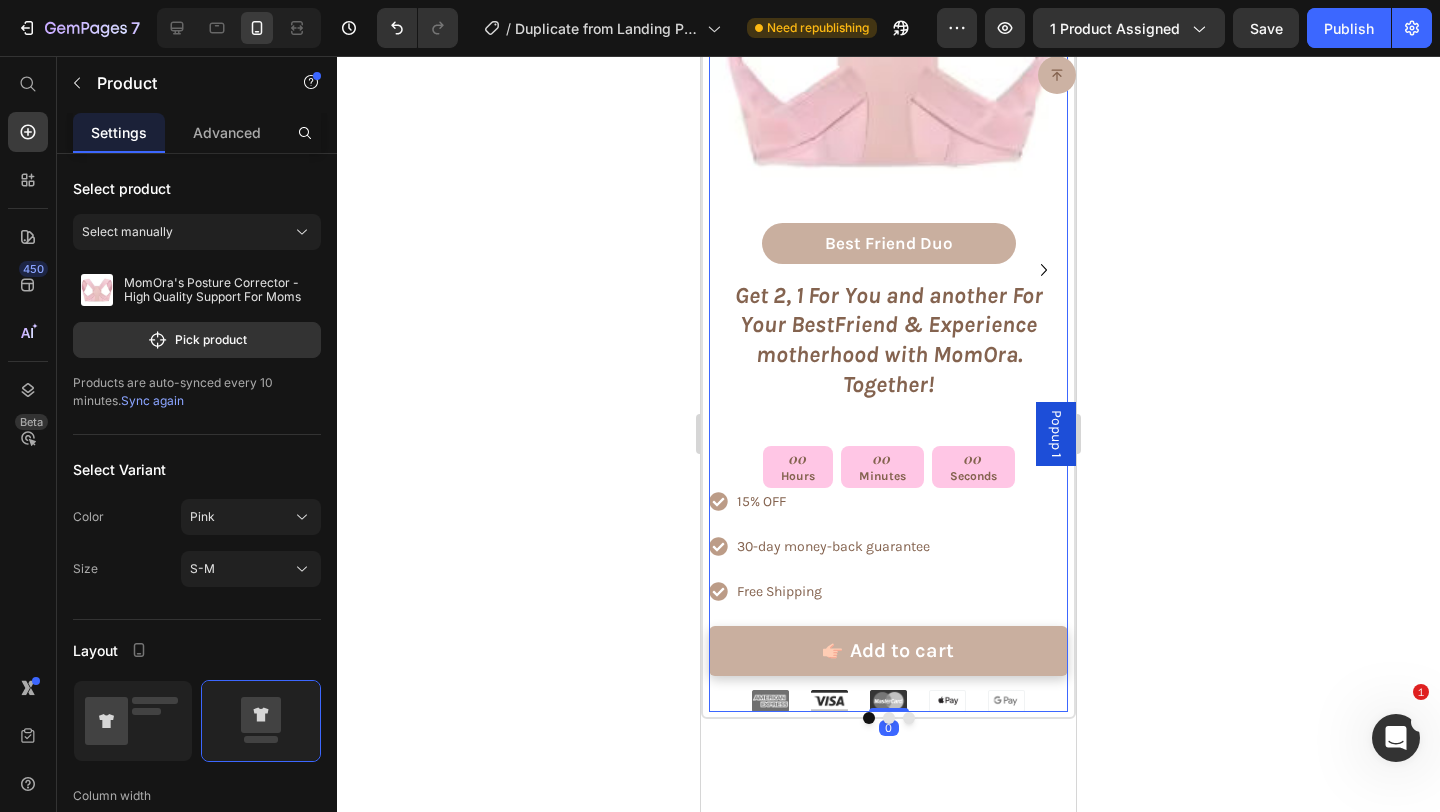 click on "Icon
Icon
Icon
Icon
Icon Icon List Rated 4/5 by our customers Text Block Product Images Best Friend Duo  Text Block Row Get 2, 1 For You and another For Your BestFriend & Experience motherhood with MomOra. Together!   Text Block 00 Hours 00 Minutes 00 Seconds Countdown Timer" at bounding box center [888, 147] 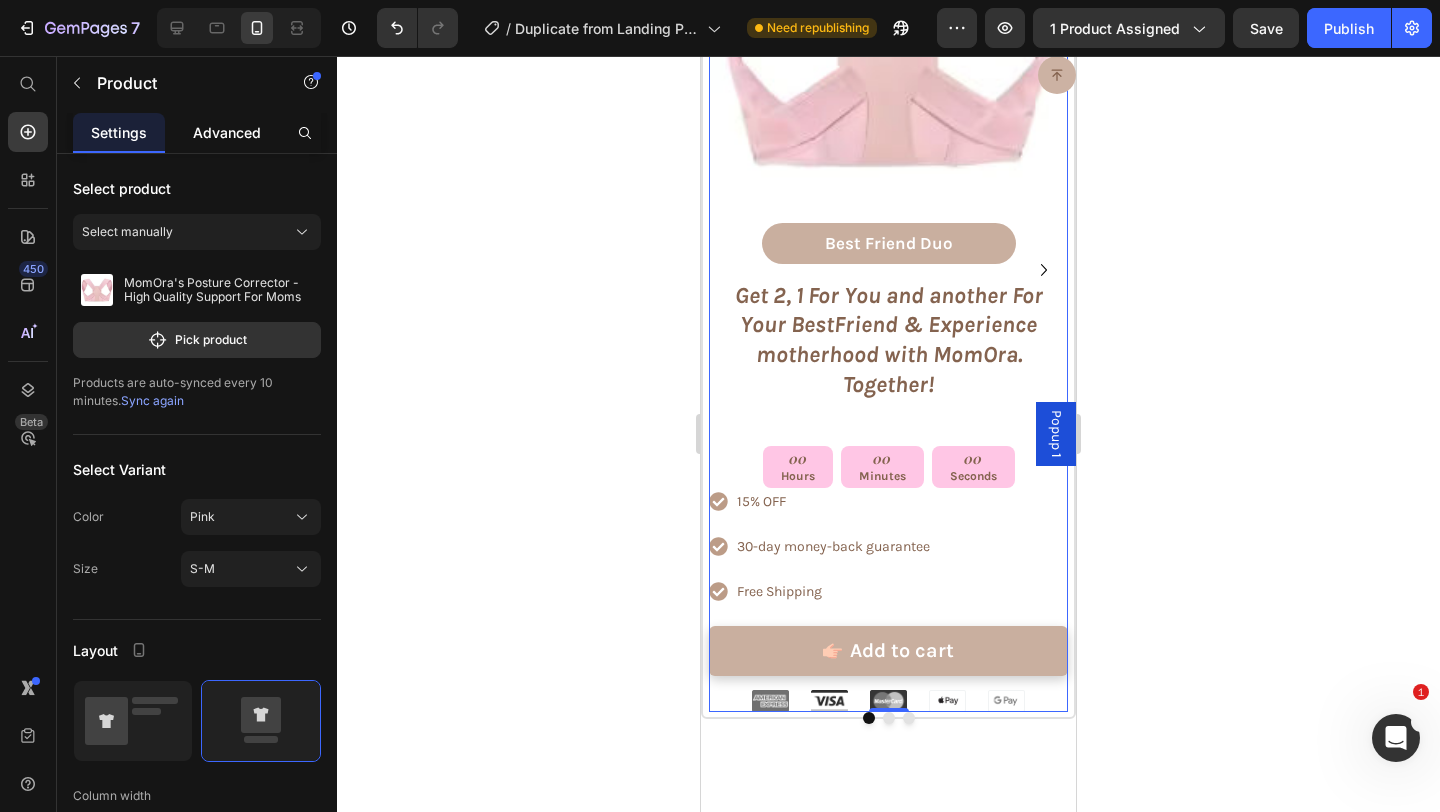 click on "Advanced" at bounding box center [227, 132] 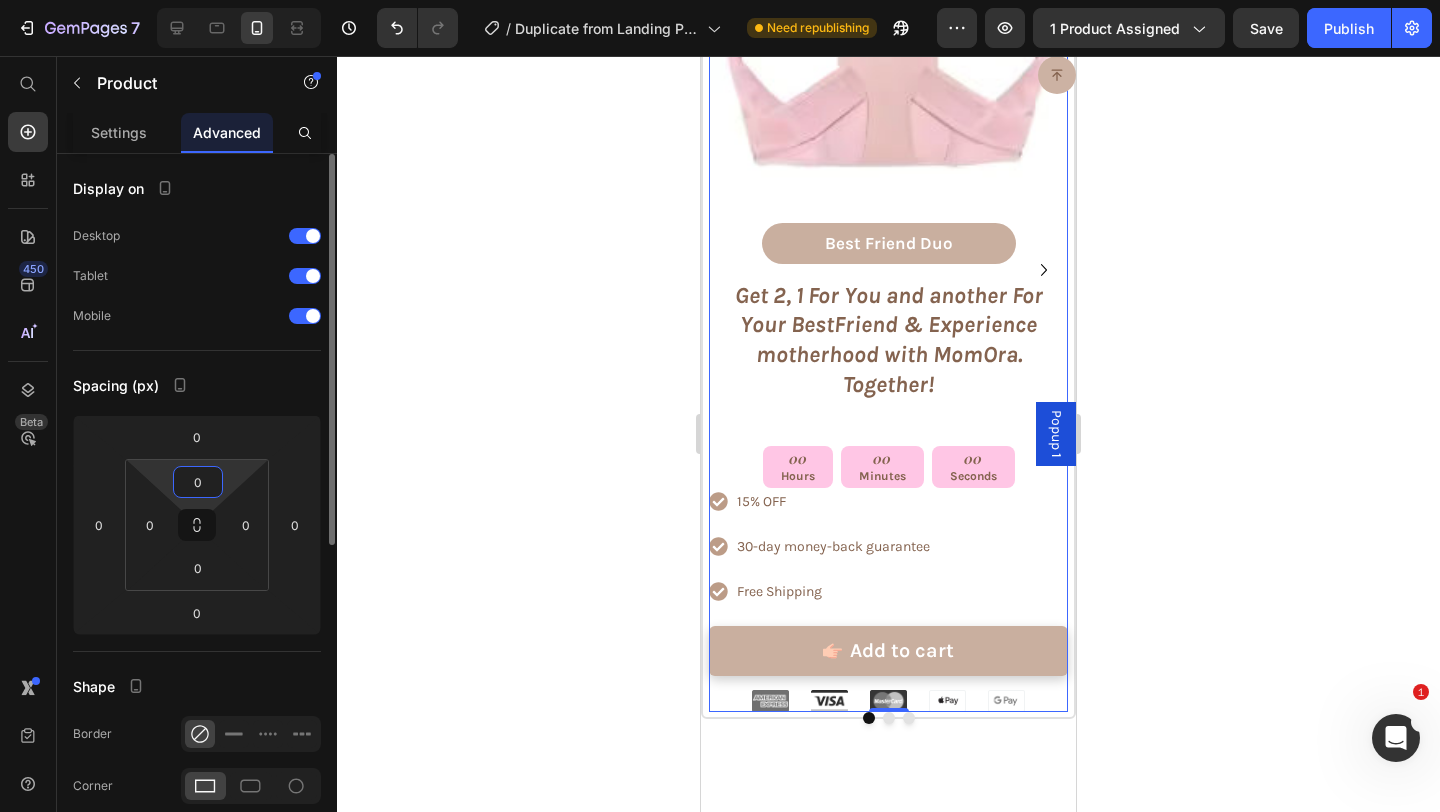 click on "0" at bounding box center (198, 482) 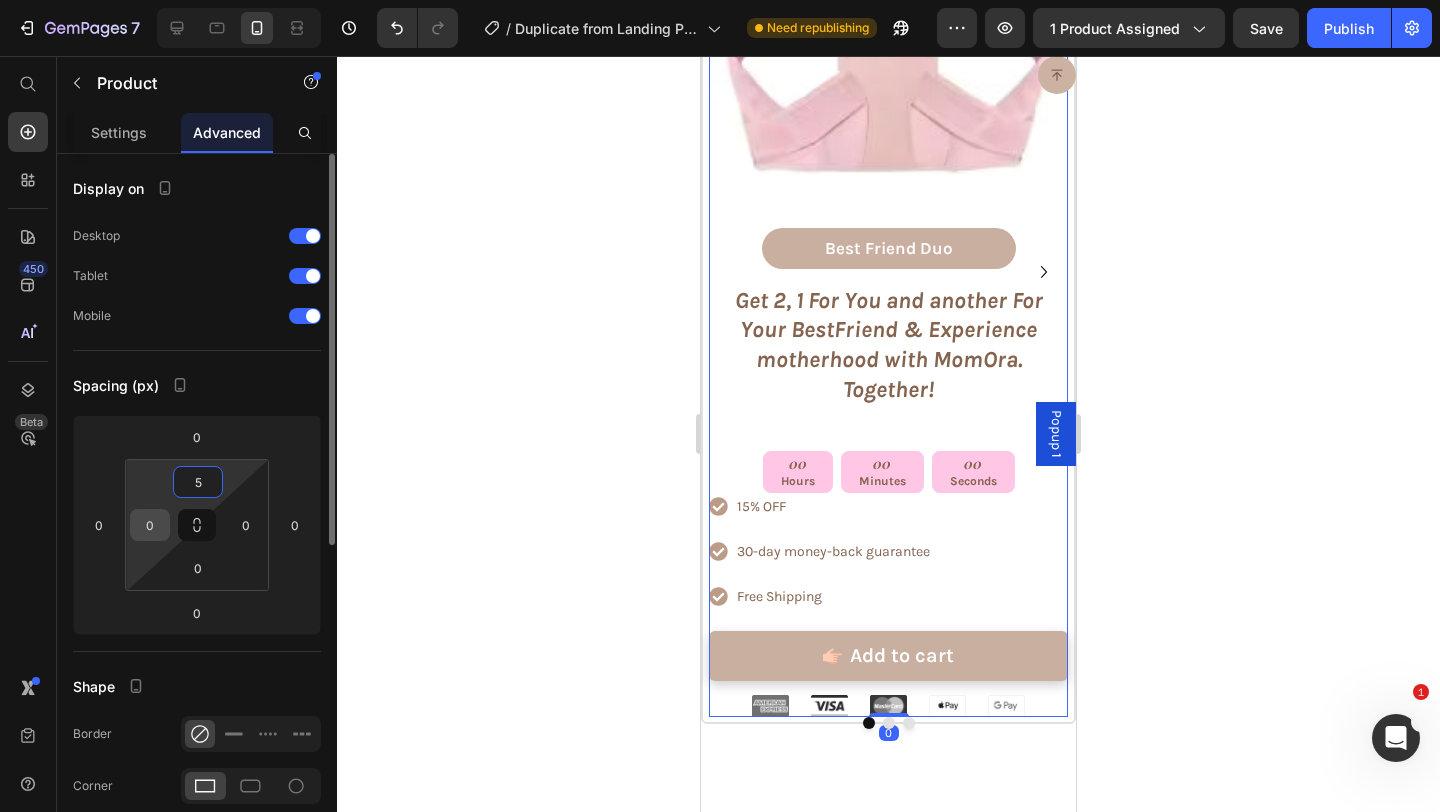 type on "5" 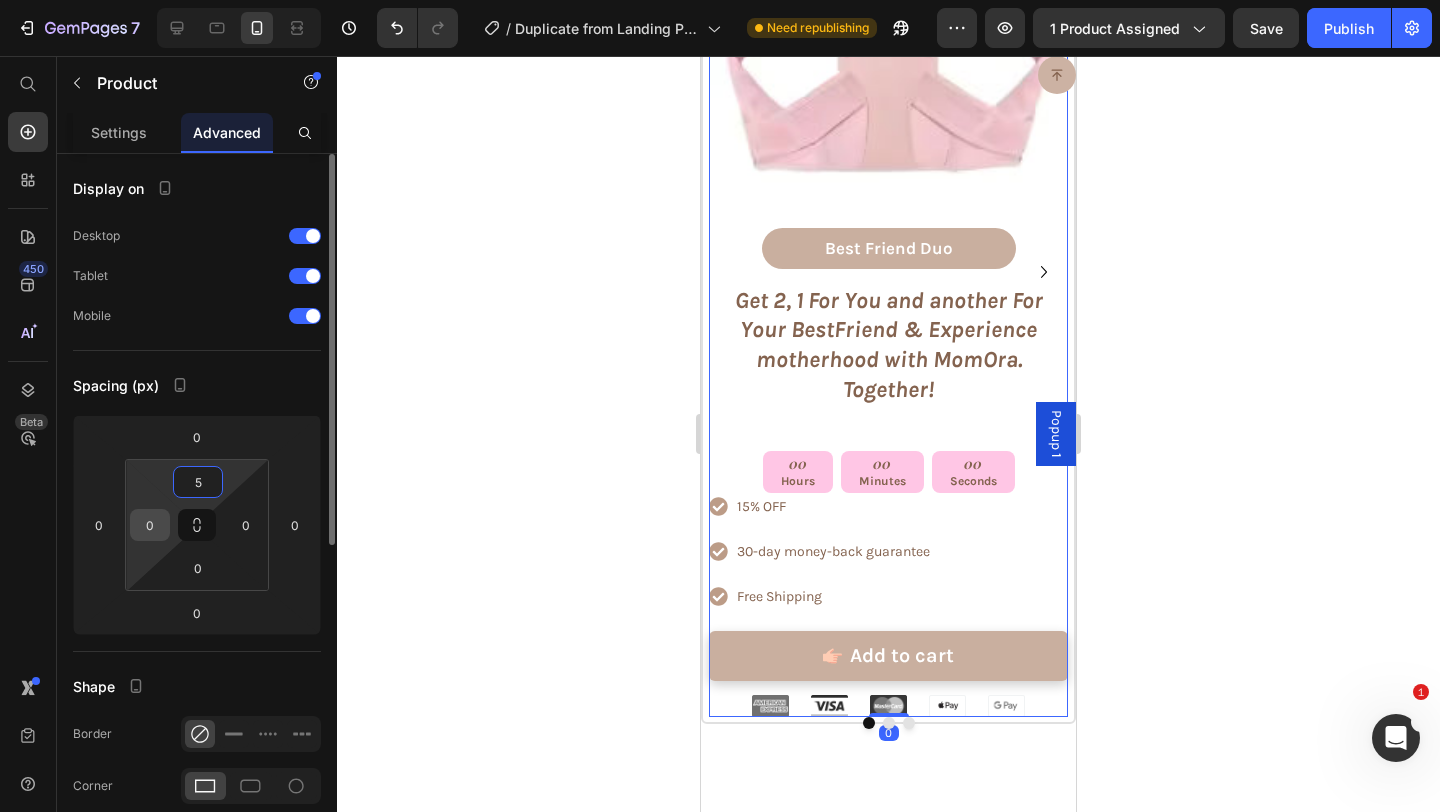 click on "0" at bounding box center [150, 525] 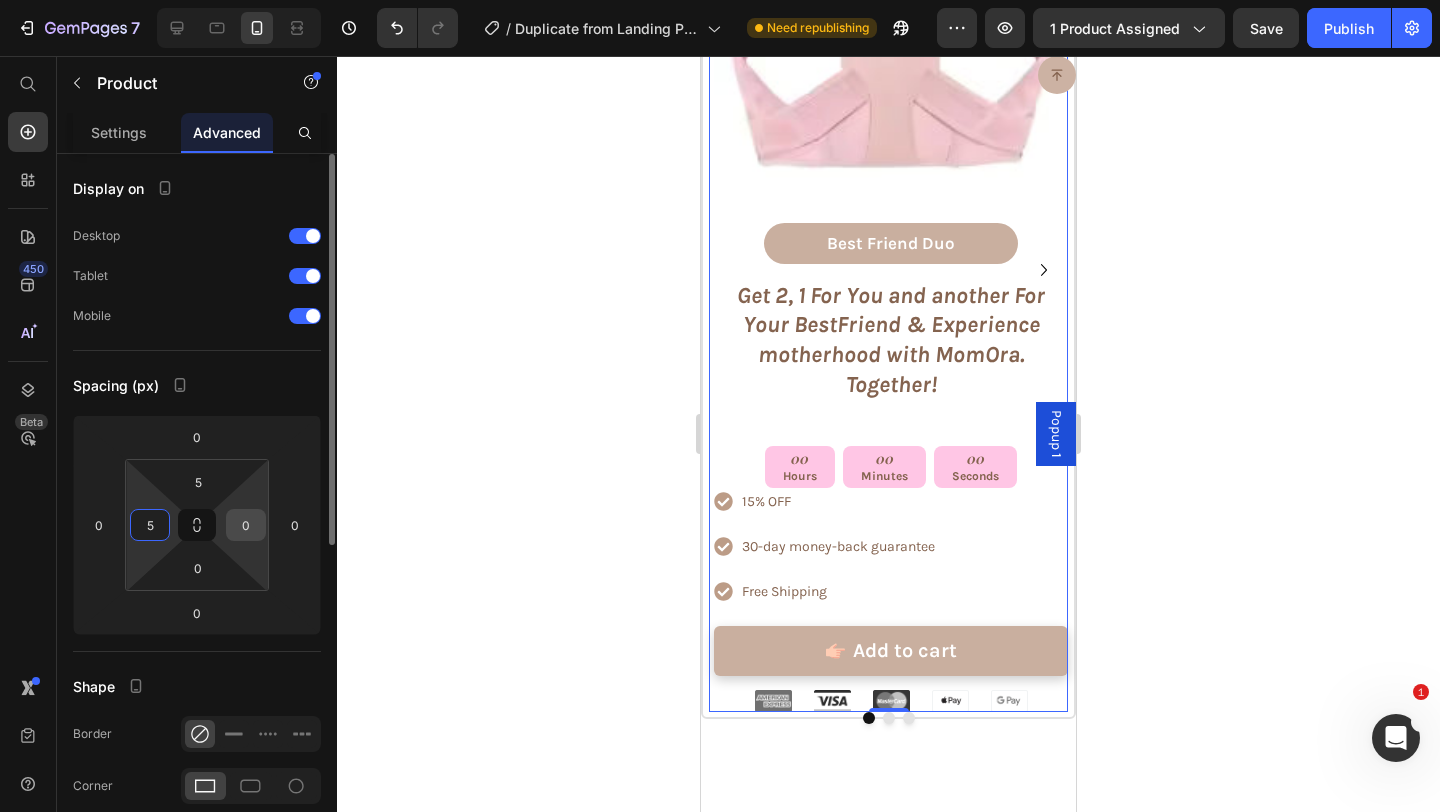 type on "5" 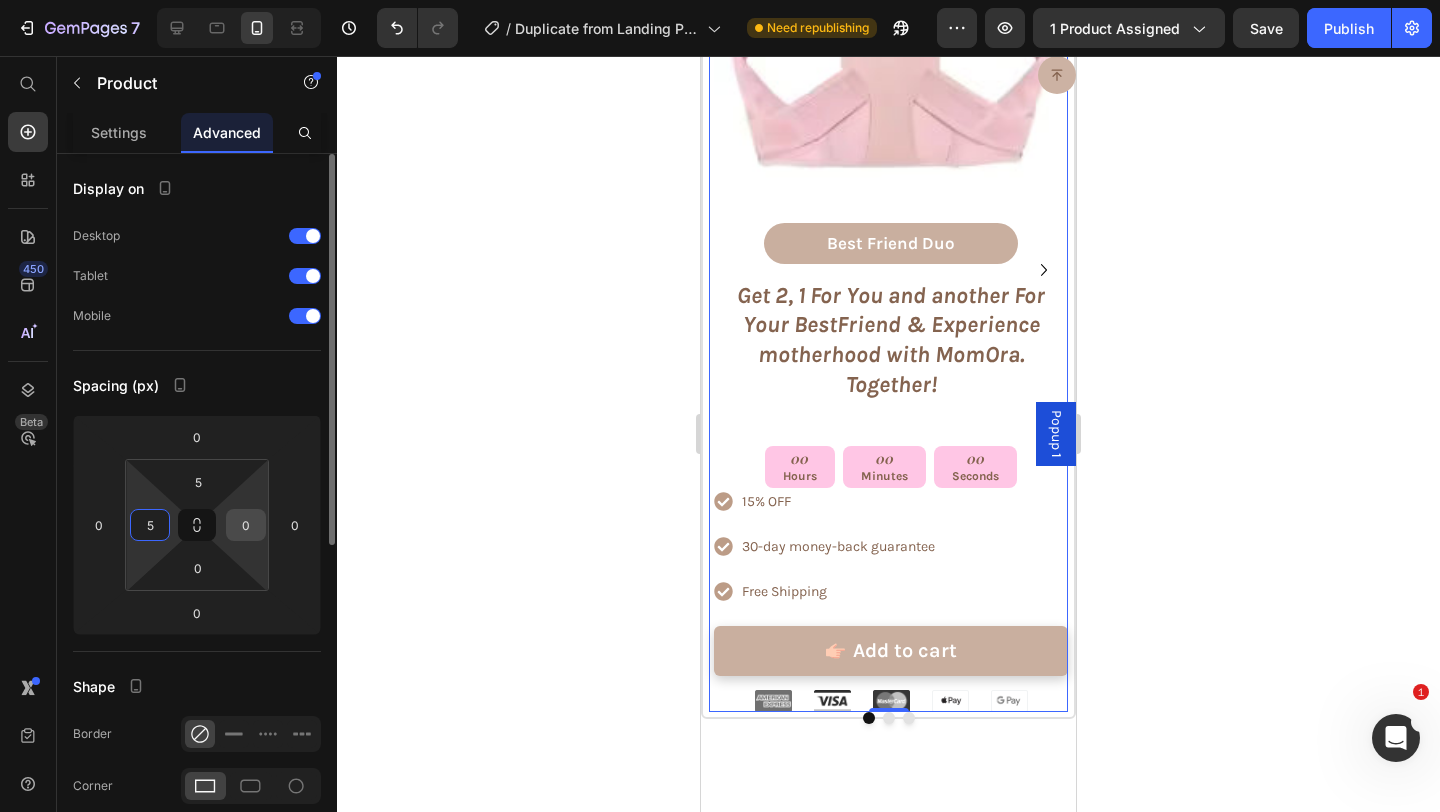 click on "0" at bounding box center [246, 525] 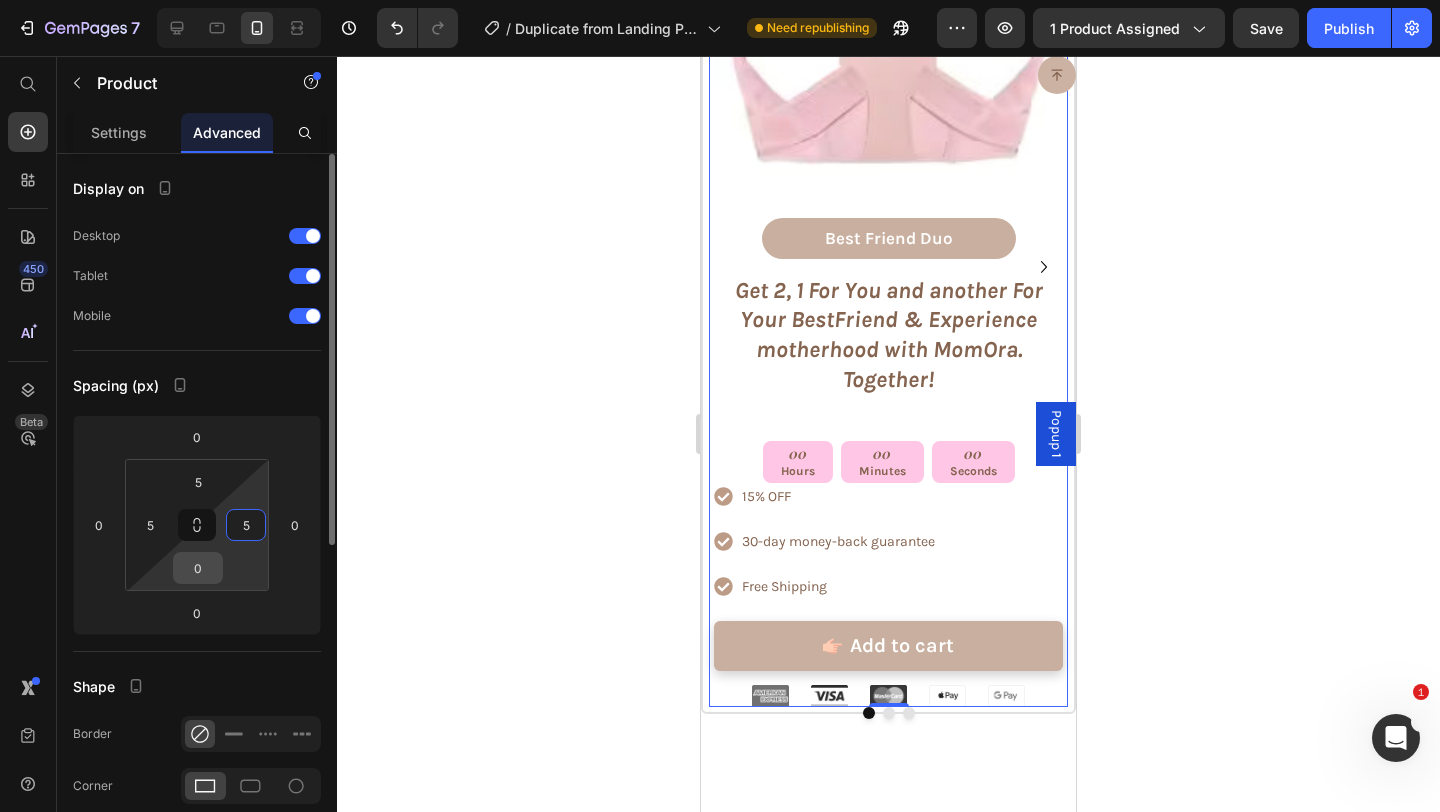 type on "5" 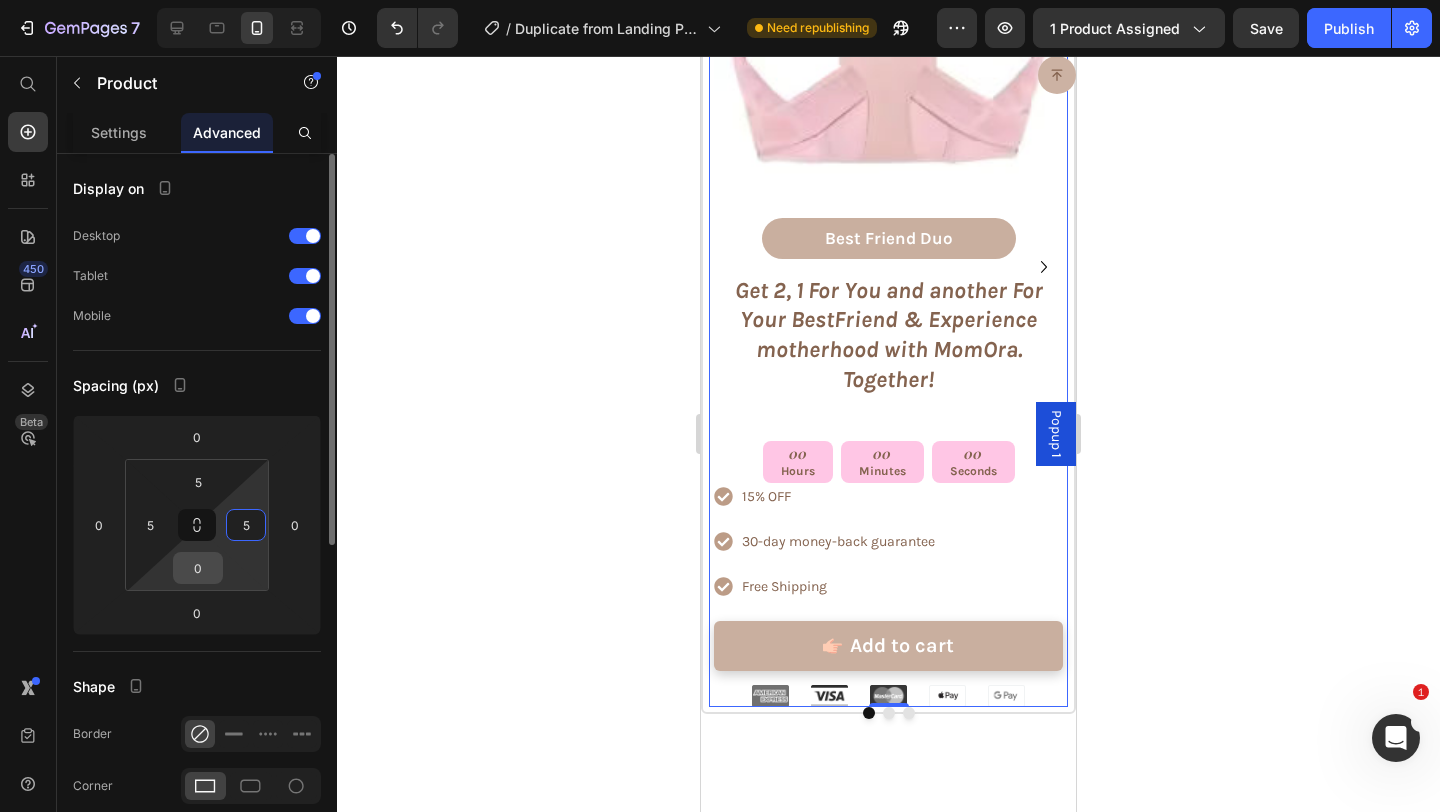 click on "0" at bounding box center (198, 568) 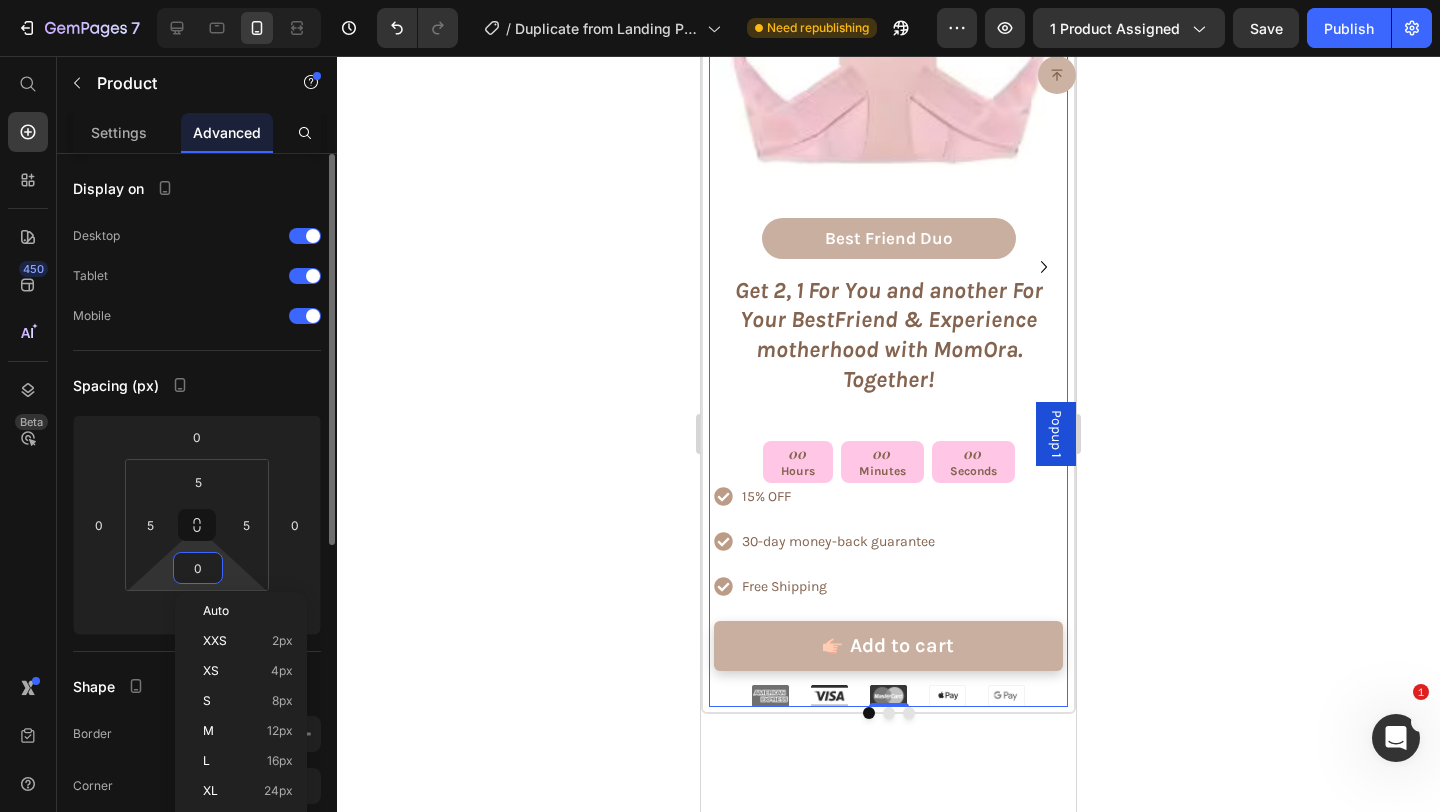 type on "5" 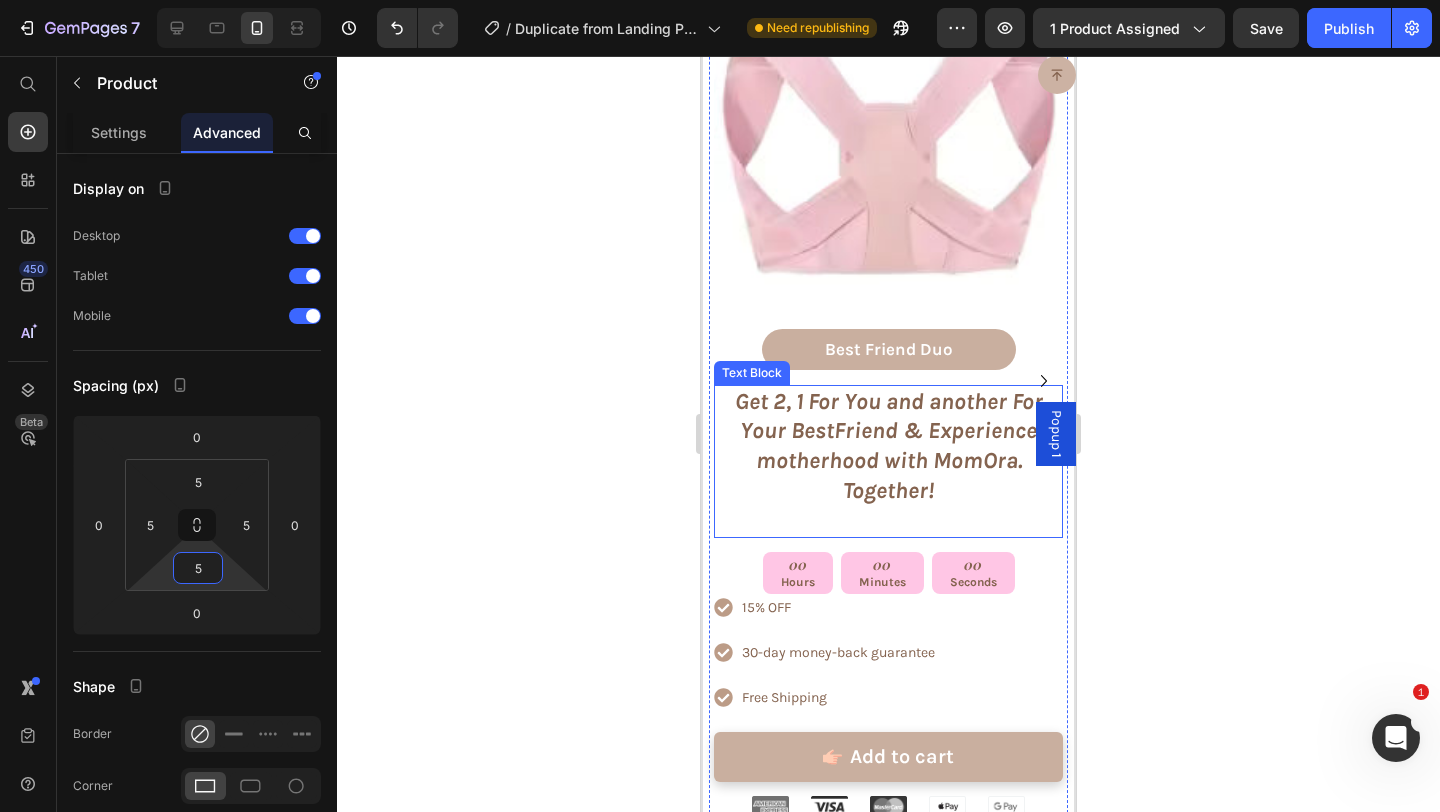 scroll, scrollTop: 9839, scrollLeft: 0, axis: vertical 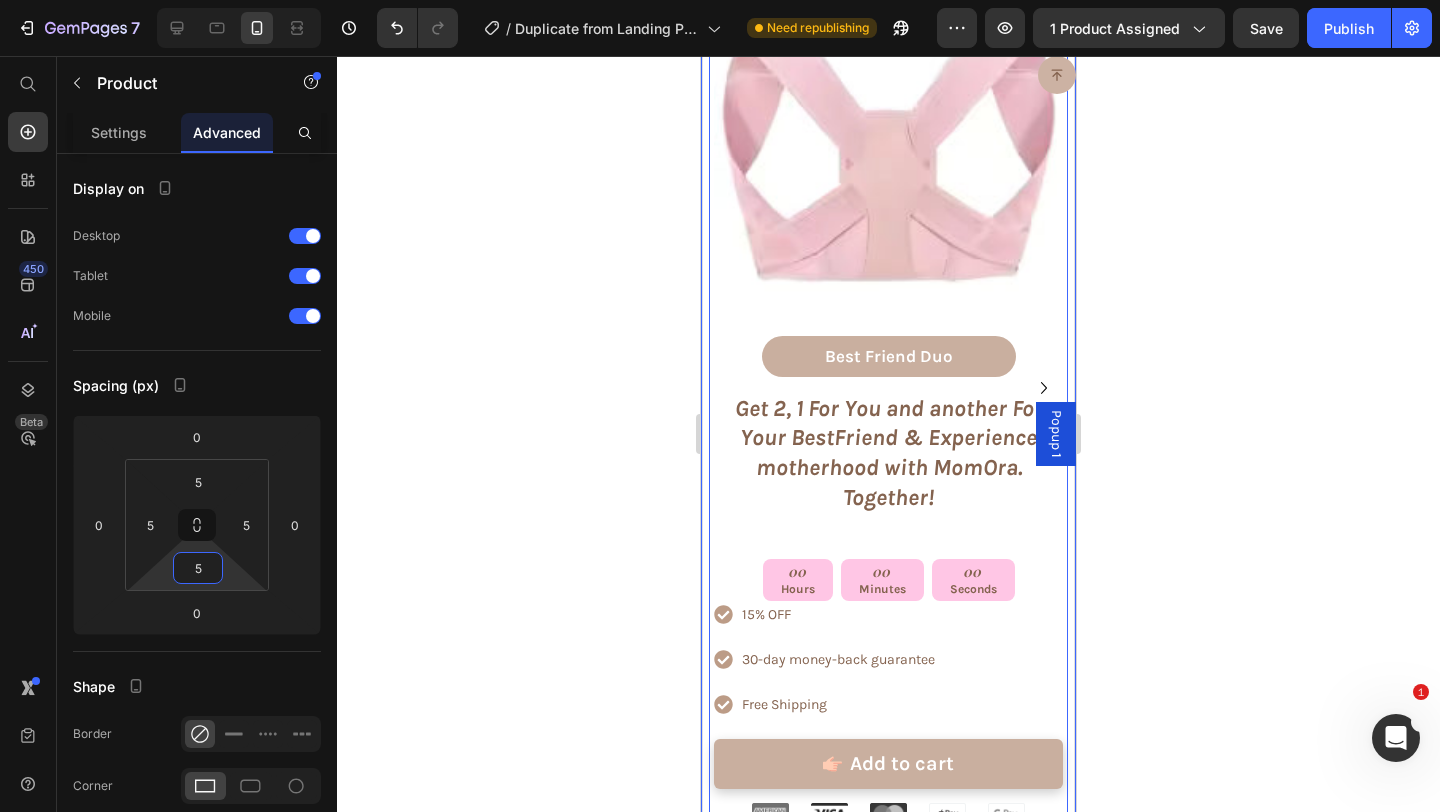click 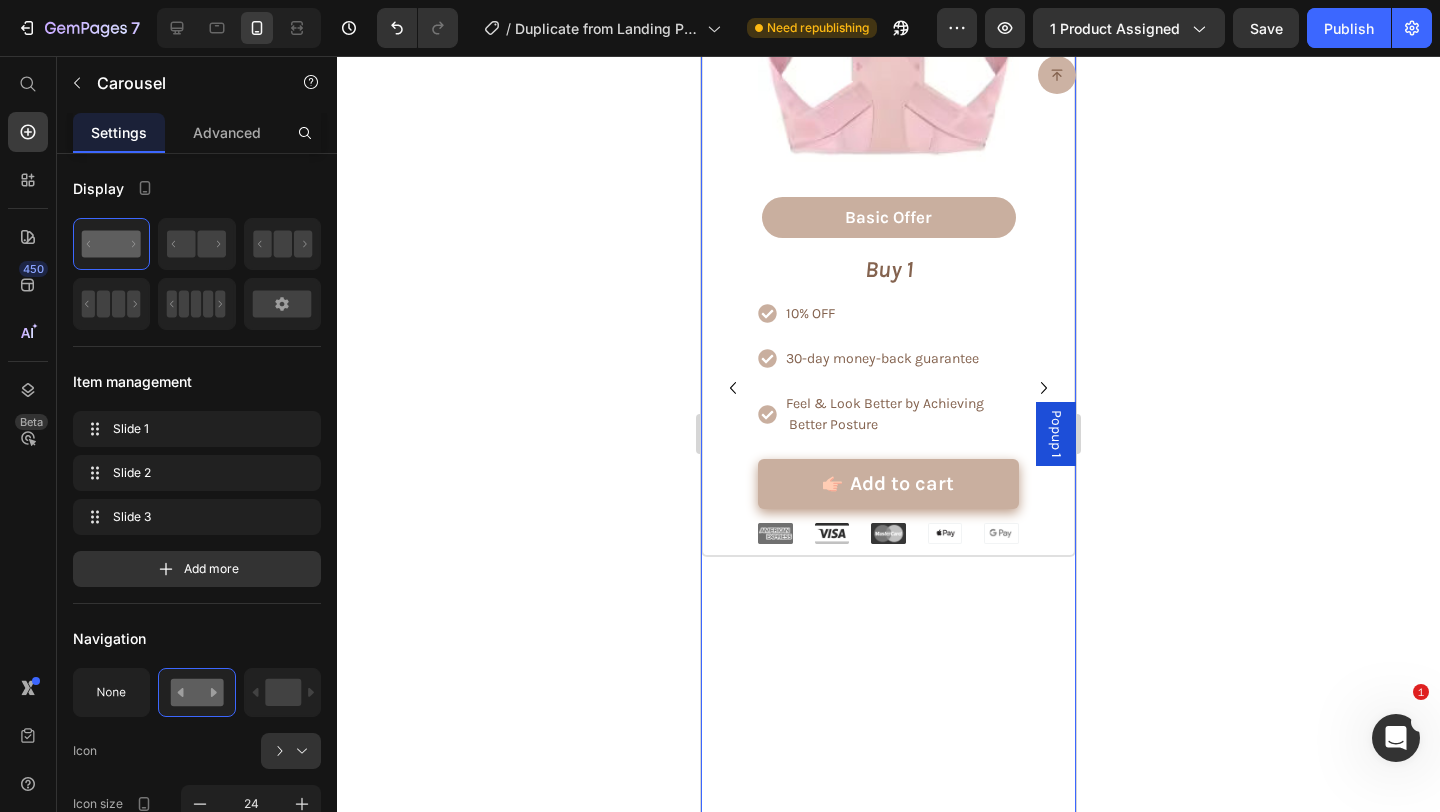 click 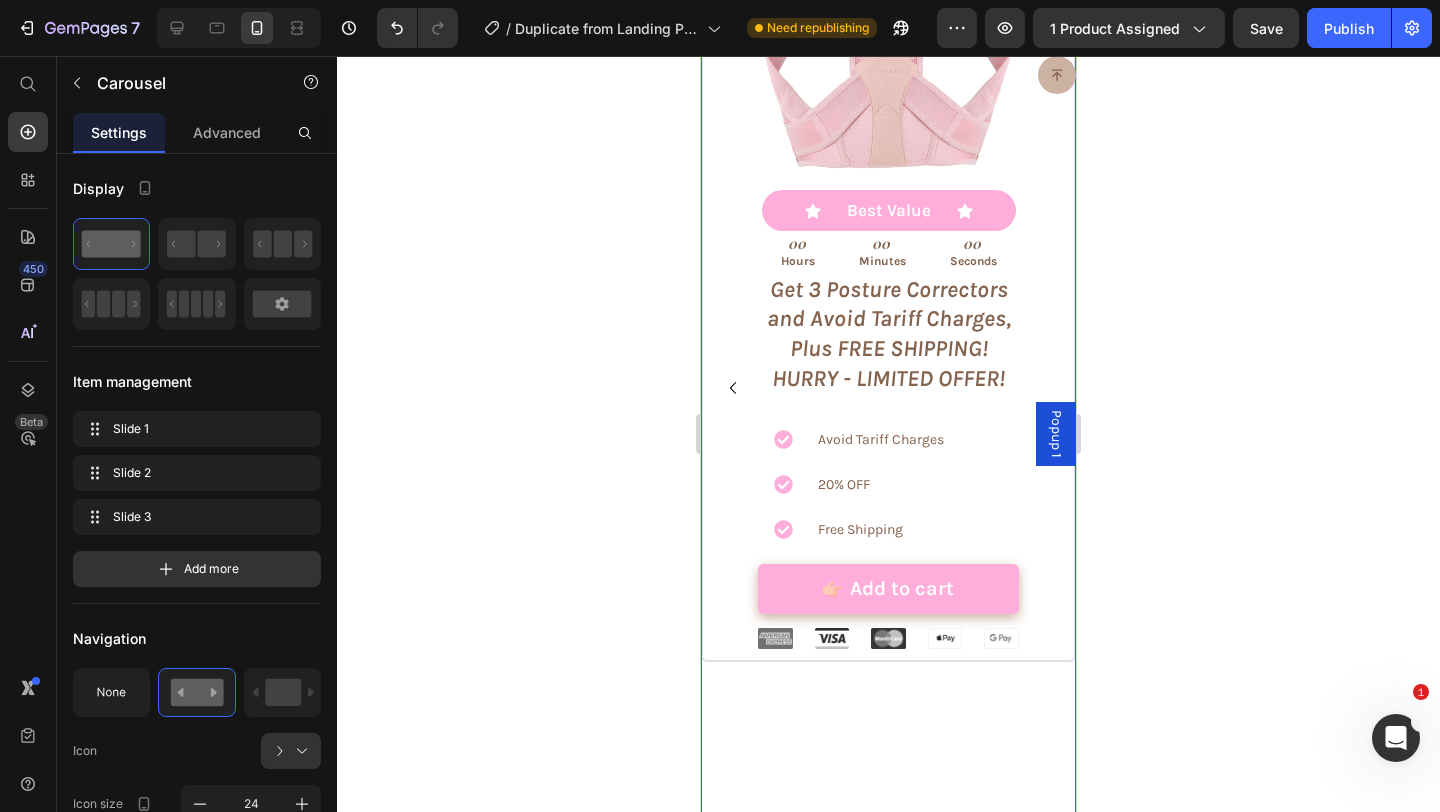 click 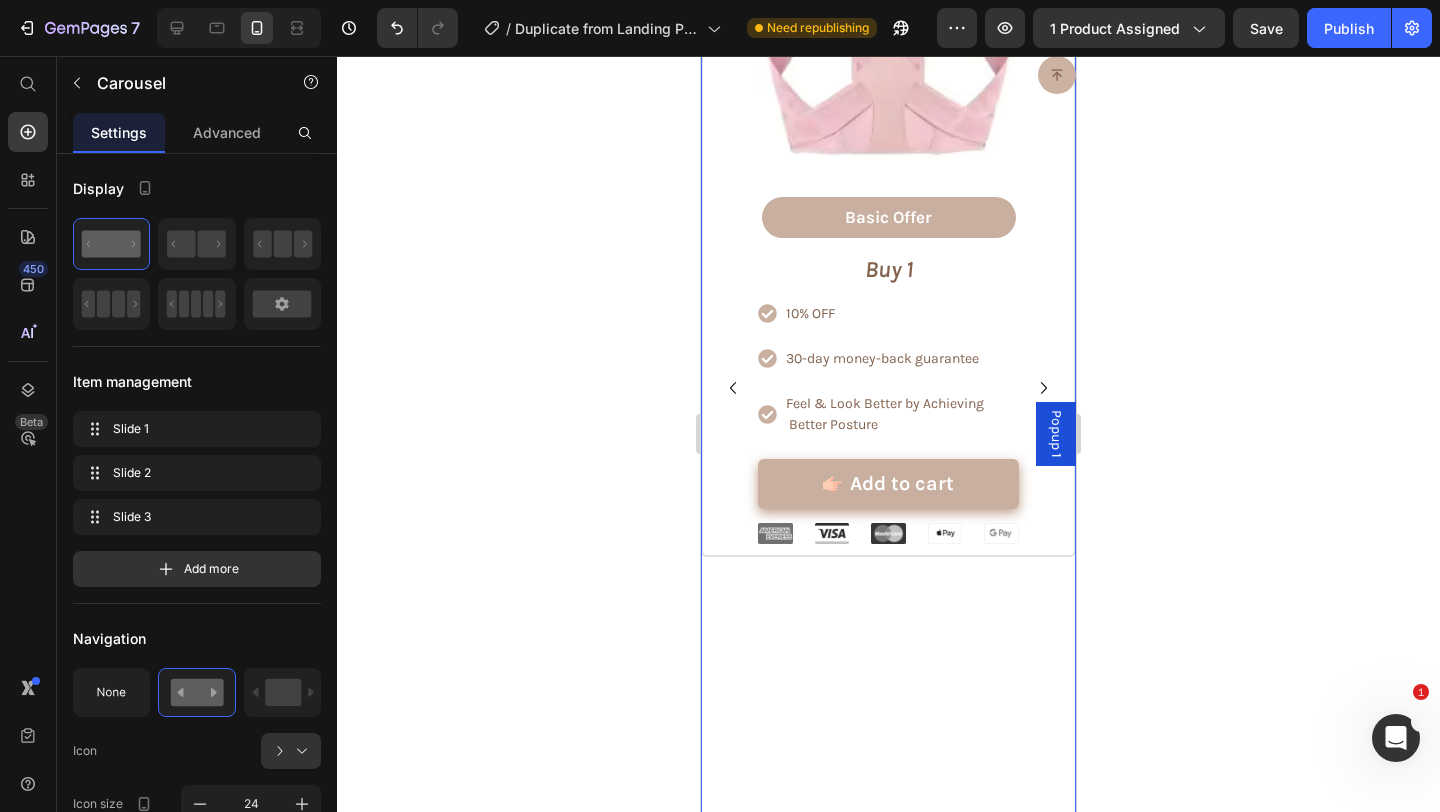 click 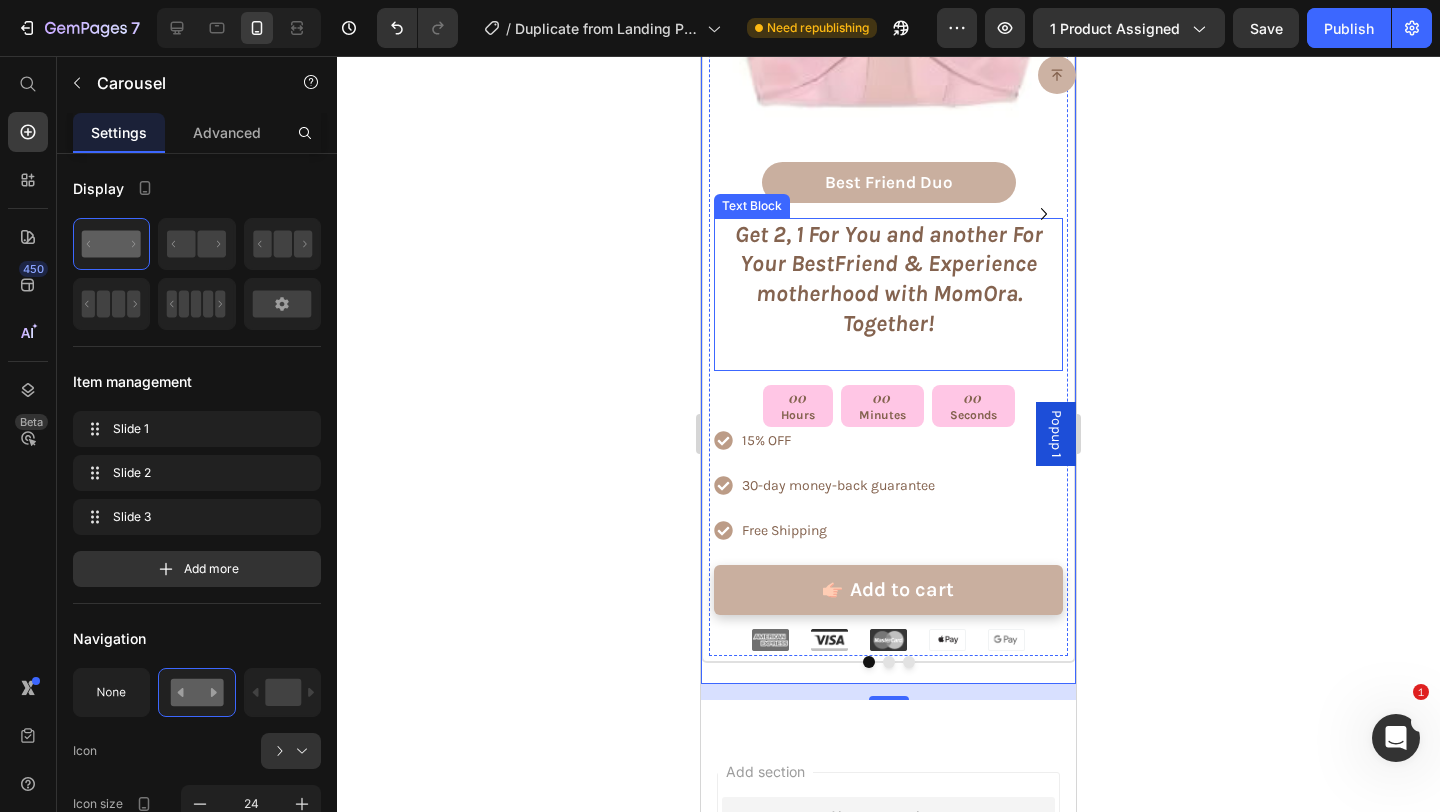 scroll, scrollTop: 10049, scrollLeft: 0, axis: vertical 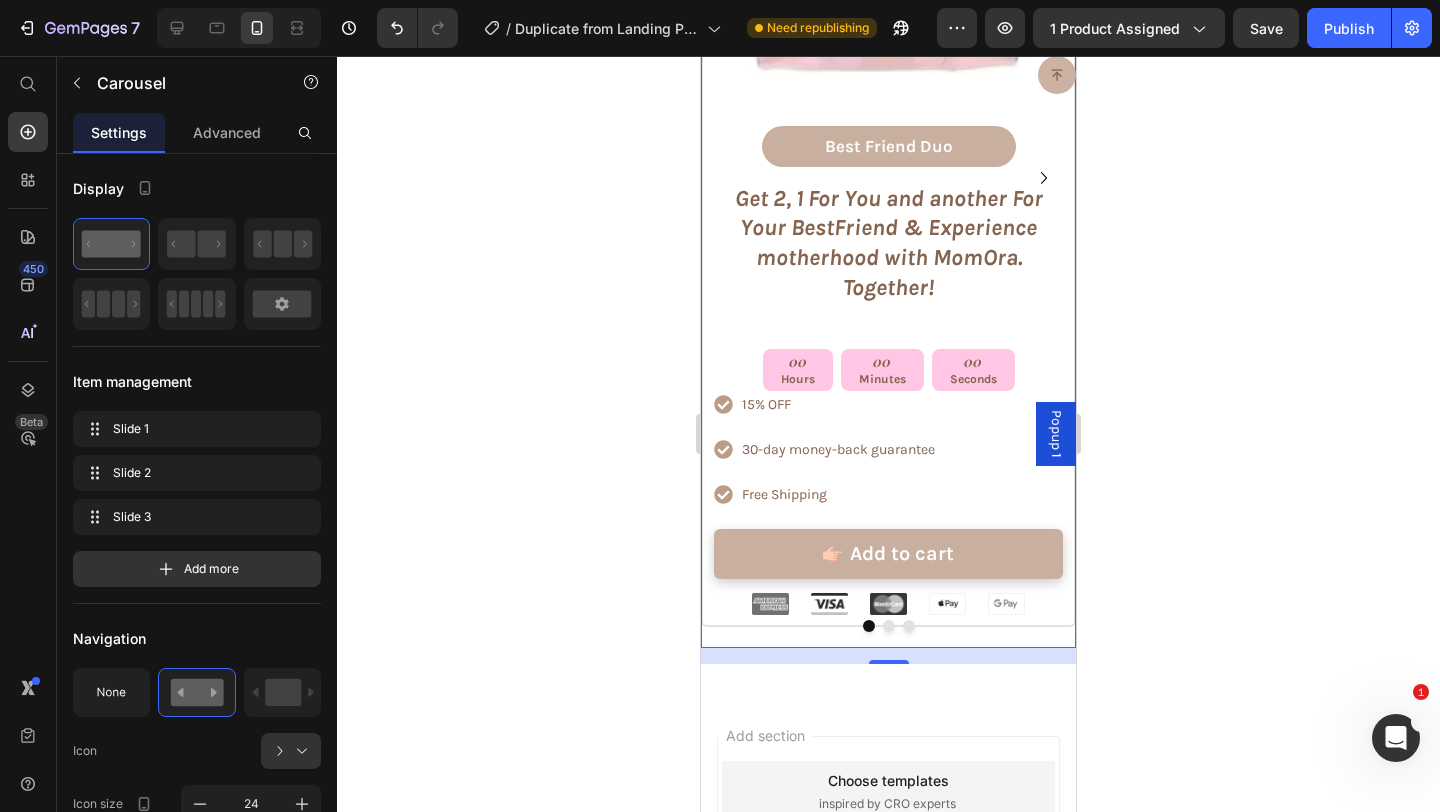 click 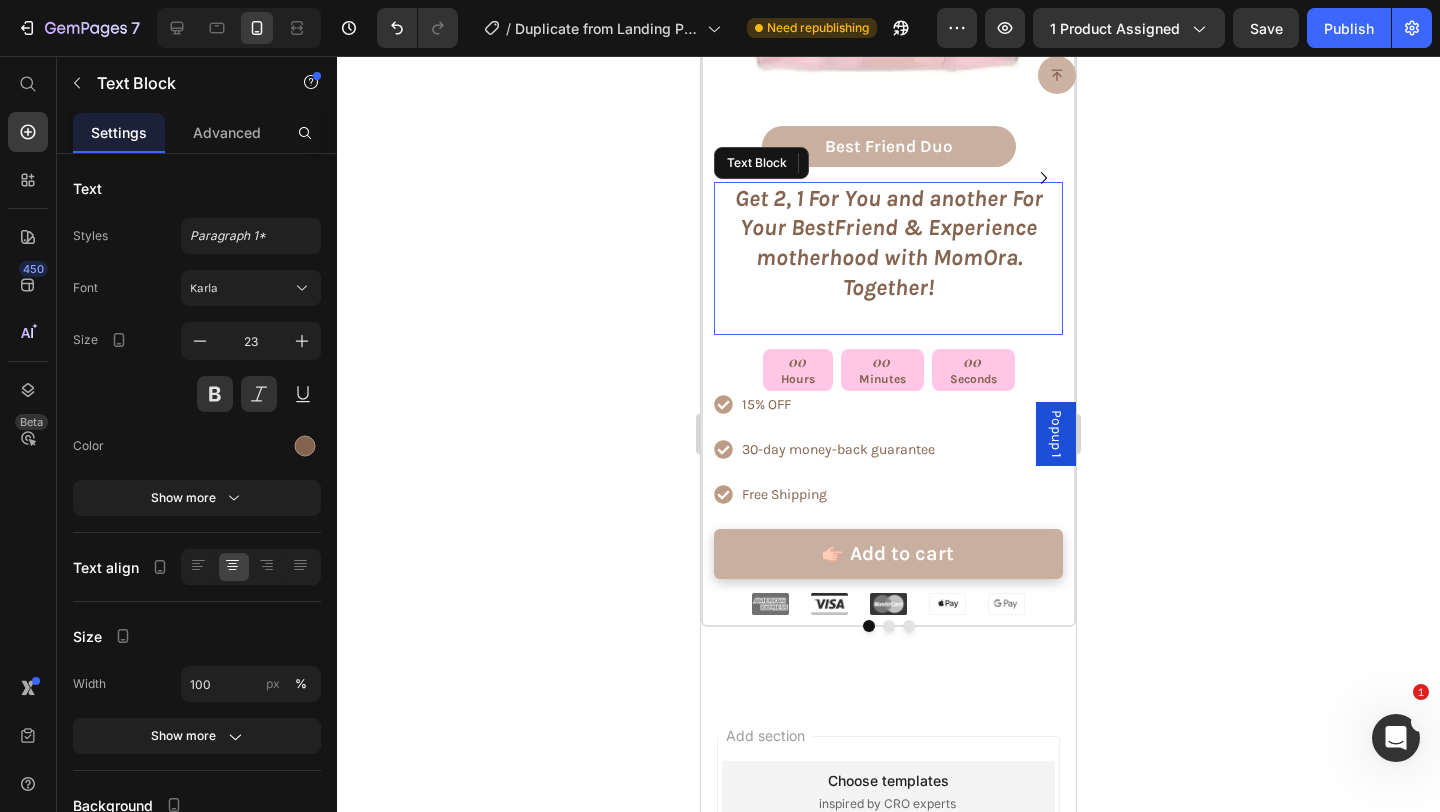 drag, startPoint x: 918, startPoint y: 290, endPoint x: 990, endPoint y: 298, distance: 72.443085 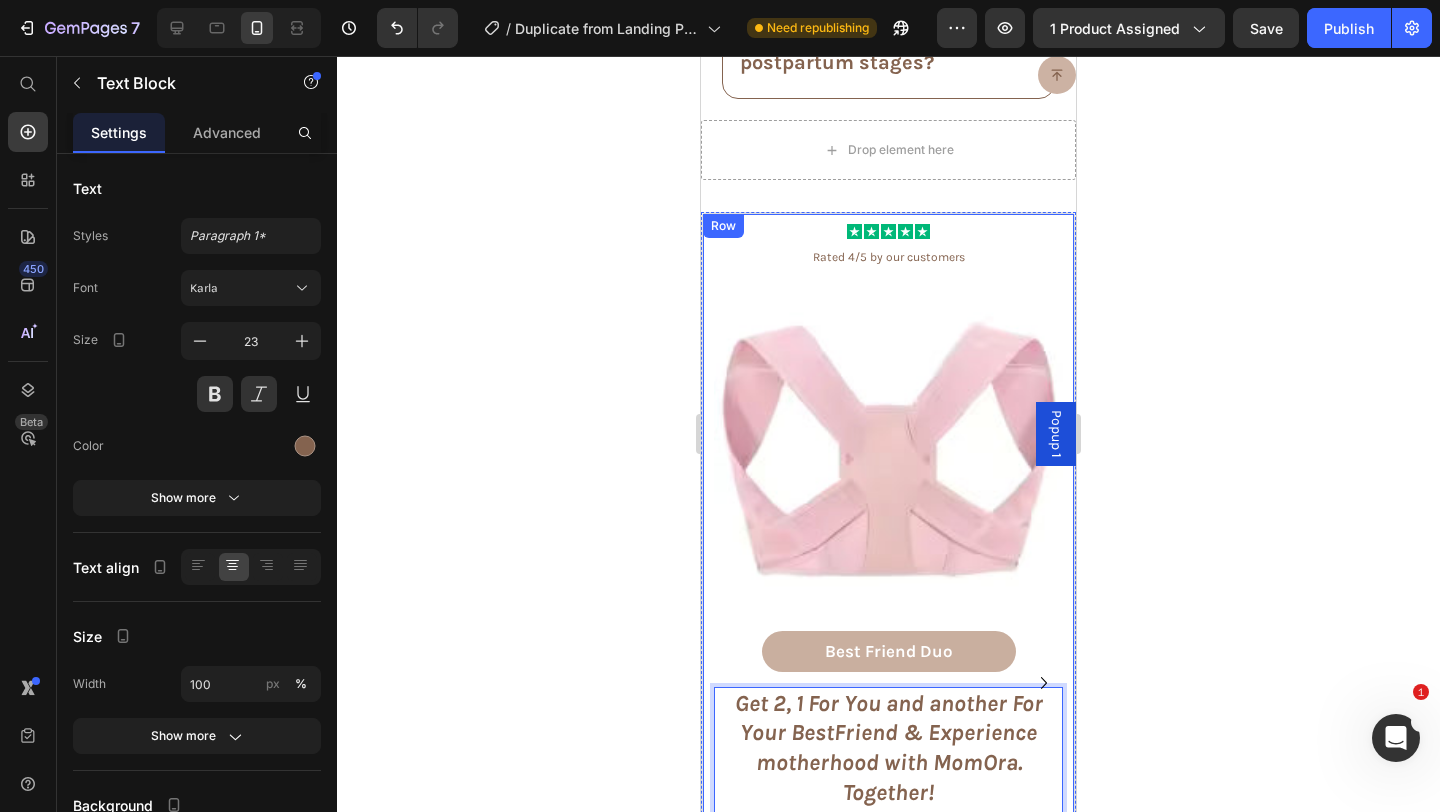 scroll, scrollTop: 9536, scrollLeft: 0, axis: vertical 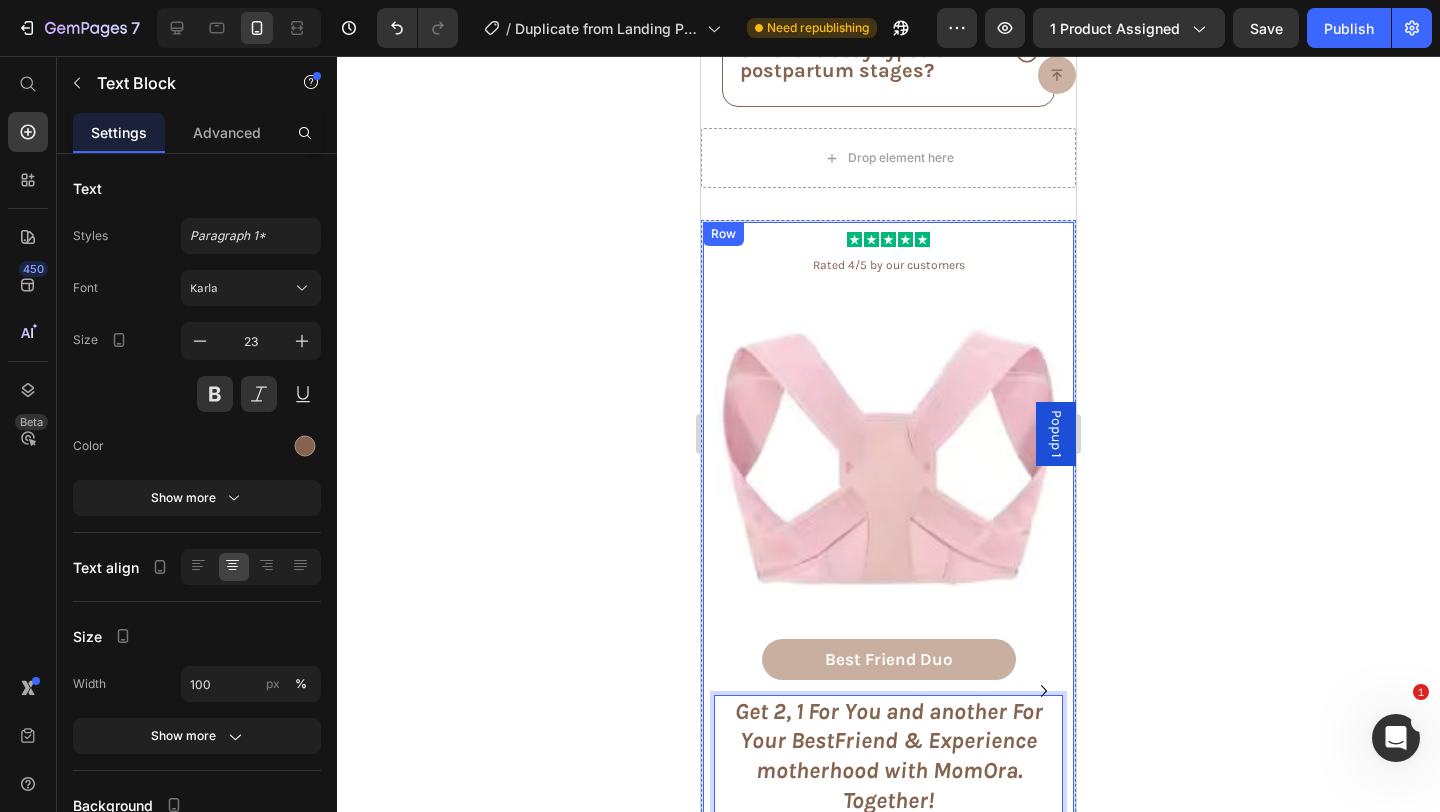 click on "Icon
Icon
Icon
Icon
Icon Icon List Rated 4/5 by our customers Text Block Product Images Best Friend Duo  Text Block Row Get 2, 1 For You and another For Your BestFriend & Experience motherhood with MomOra. Together! Text Block   14 00 Hours 00 Minutes 00 Seconds Countdown Timer 15% OFF 30-day money-back guarantee Free Shipping  Item List
Add to cart Add to Cart Row Image Image Image Image Image Row Product Row" at bounding box center [888, 680] 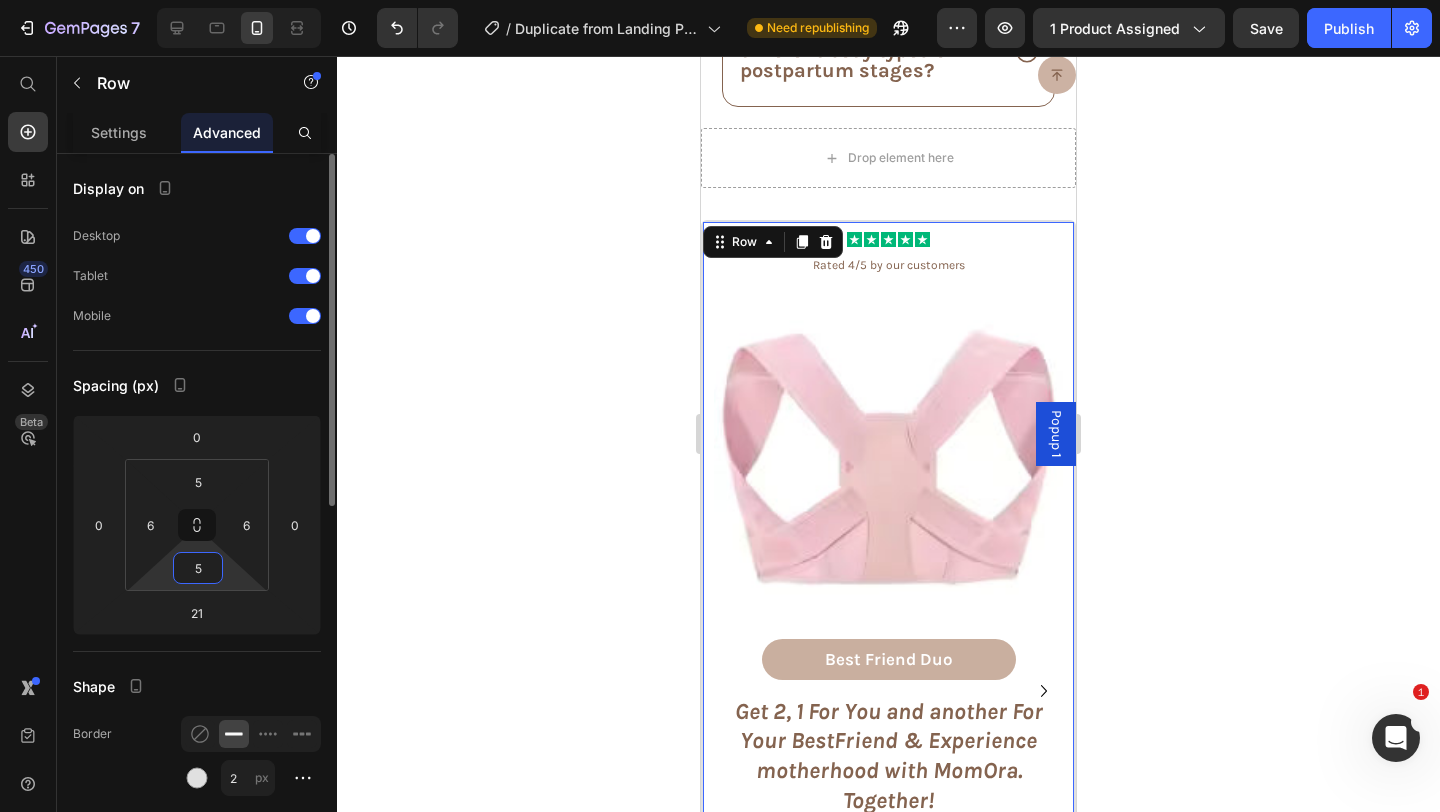 click on "5" at bounding box center [198, 568] 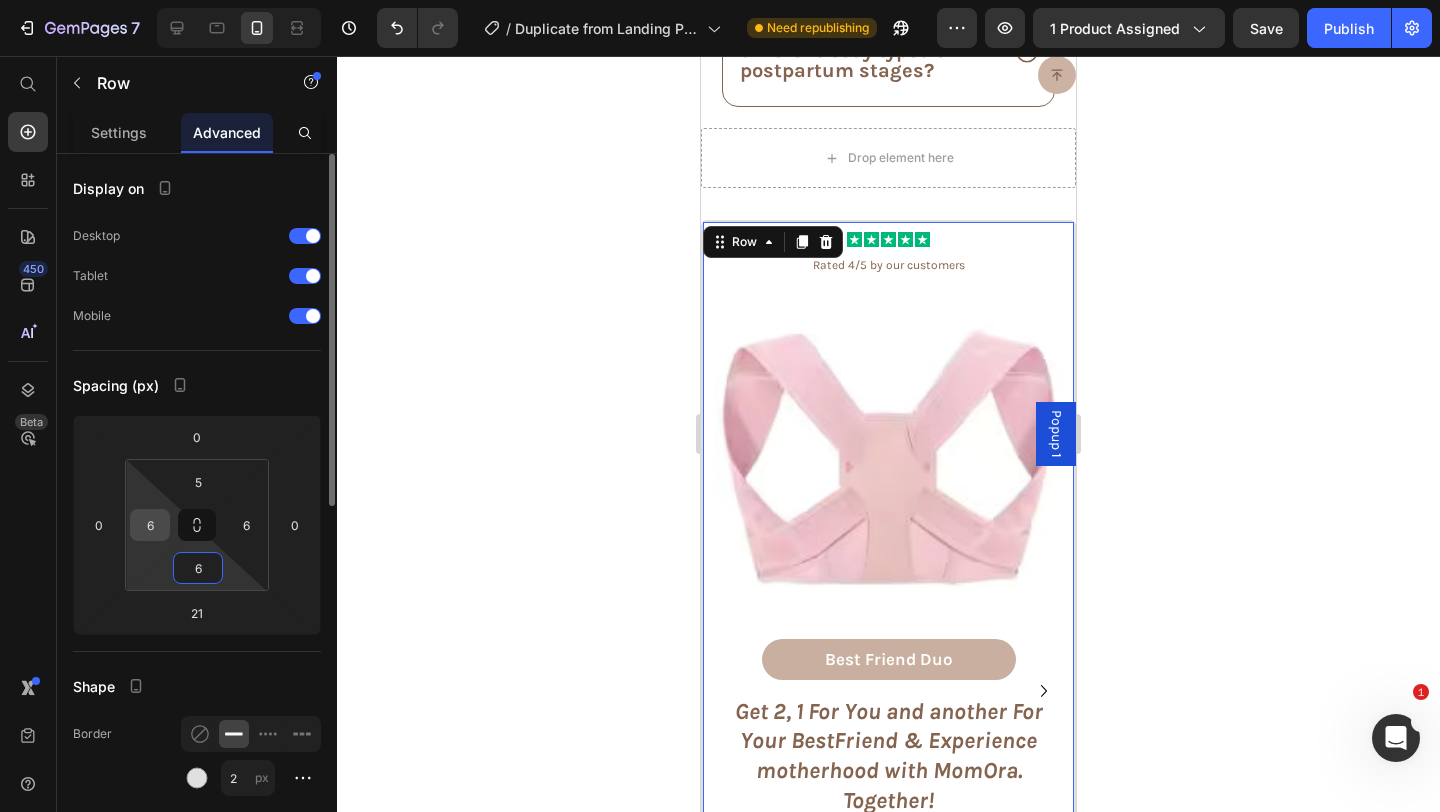 type on "6" 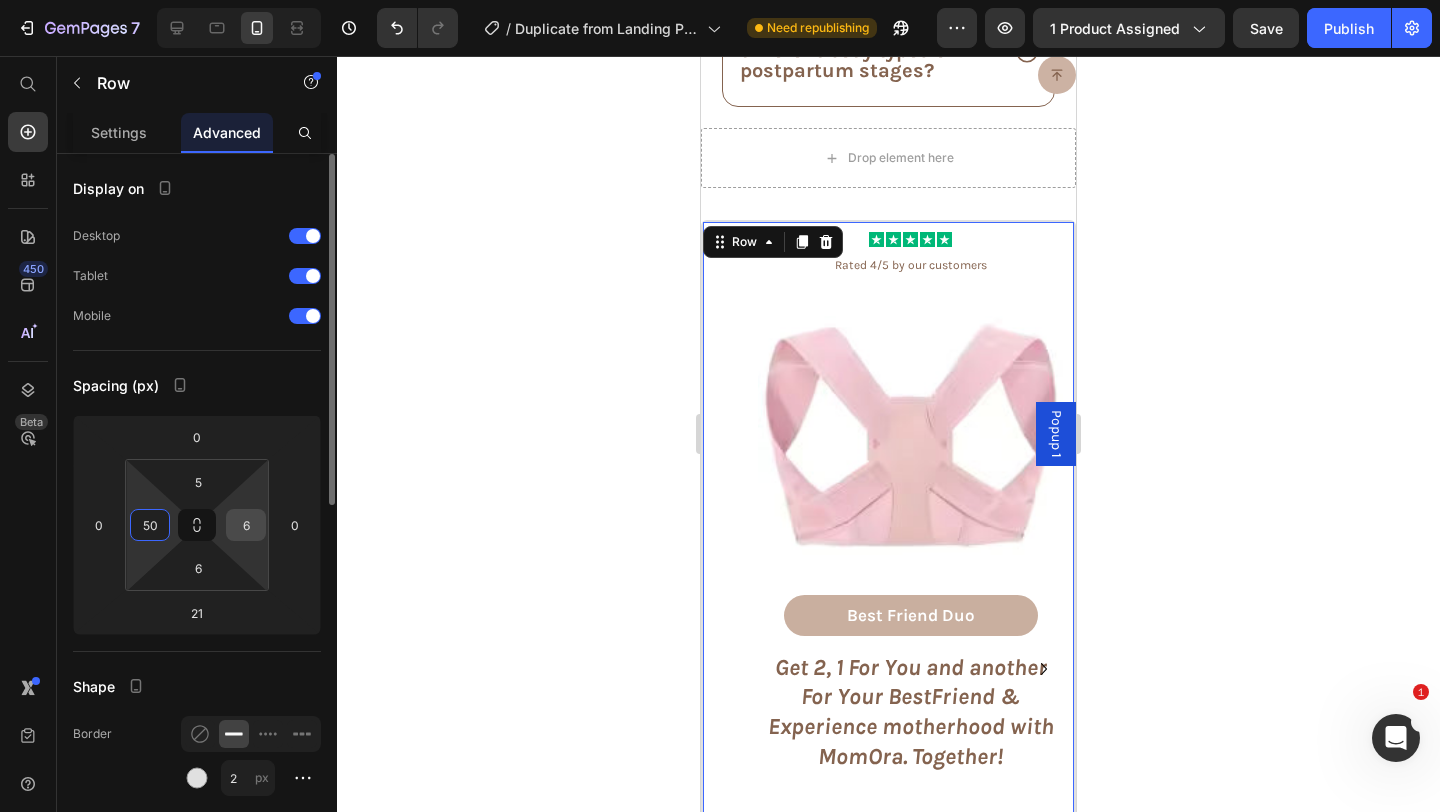 type on "50" 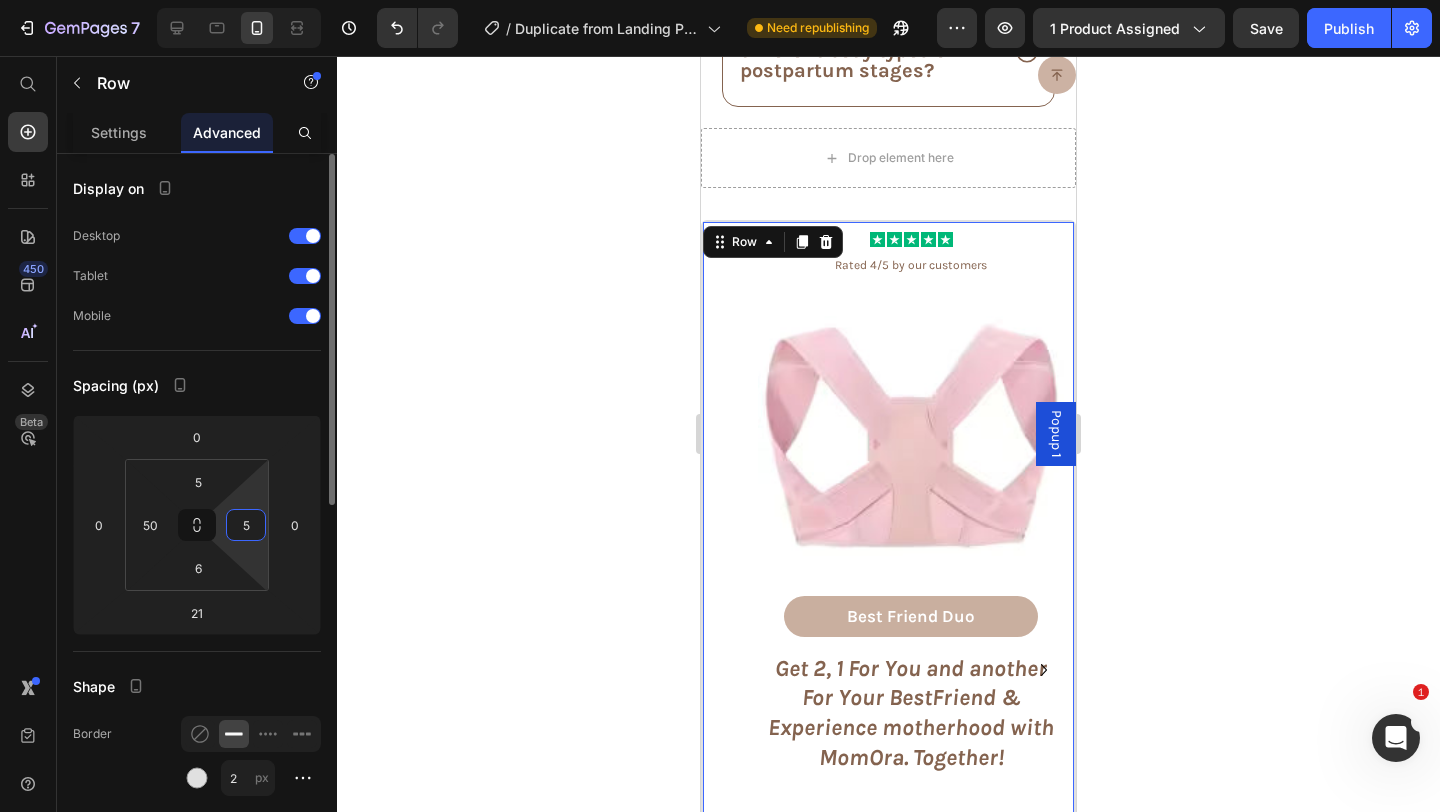 type on "50" 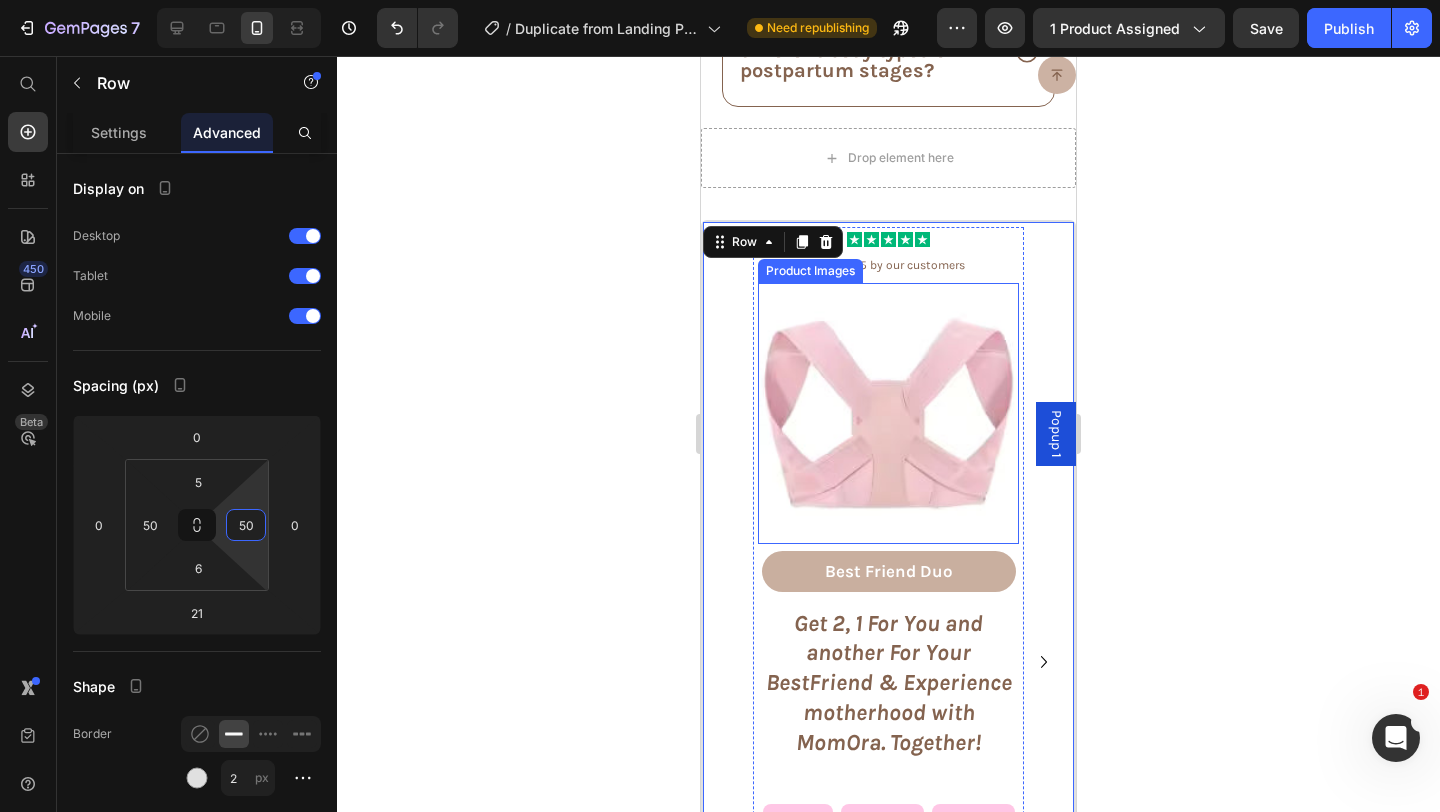 click at bounding box center (888, 413) 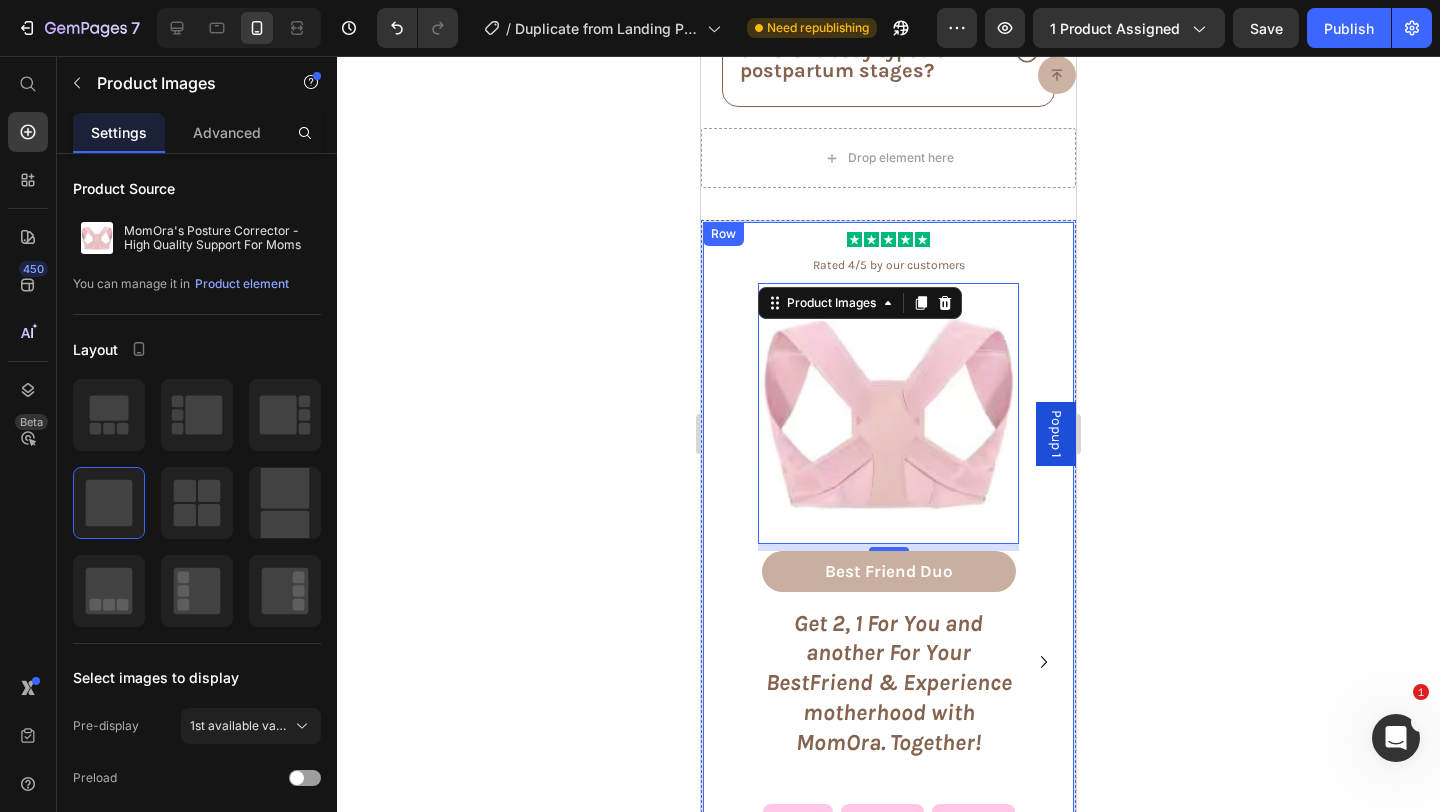 click on "Icon
Icon
Icon
Icon
Icon Icon List Rated 4/5 by our customers Text Block Product Images   0 Best Friend Duo  Text Block Row Get 2, 1 For You and another For Your BestFriend & Experience motherhood with MomOra. Together! Text Block 00 Hours 00 Minutes 00 Seconds Countdown Timer 15% OFF 30-day money-back guarantee Free Shipping  Item List
Add to cart Add to Cart Row Image Image Image Image Image Row Product Row" at bounding box center (888, 650) 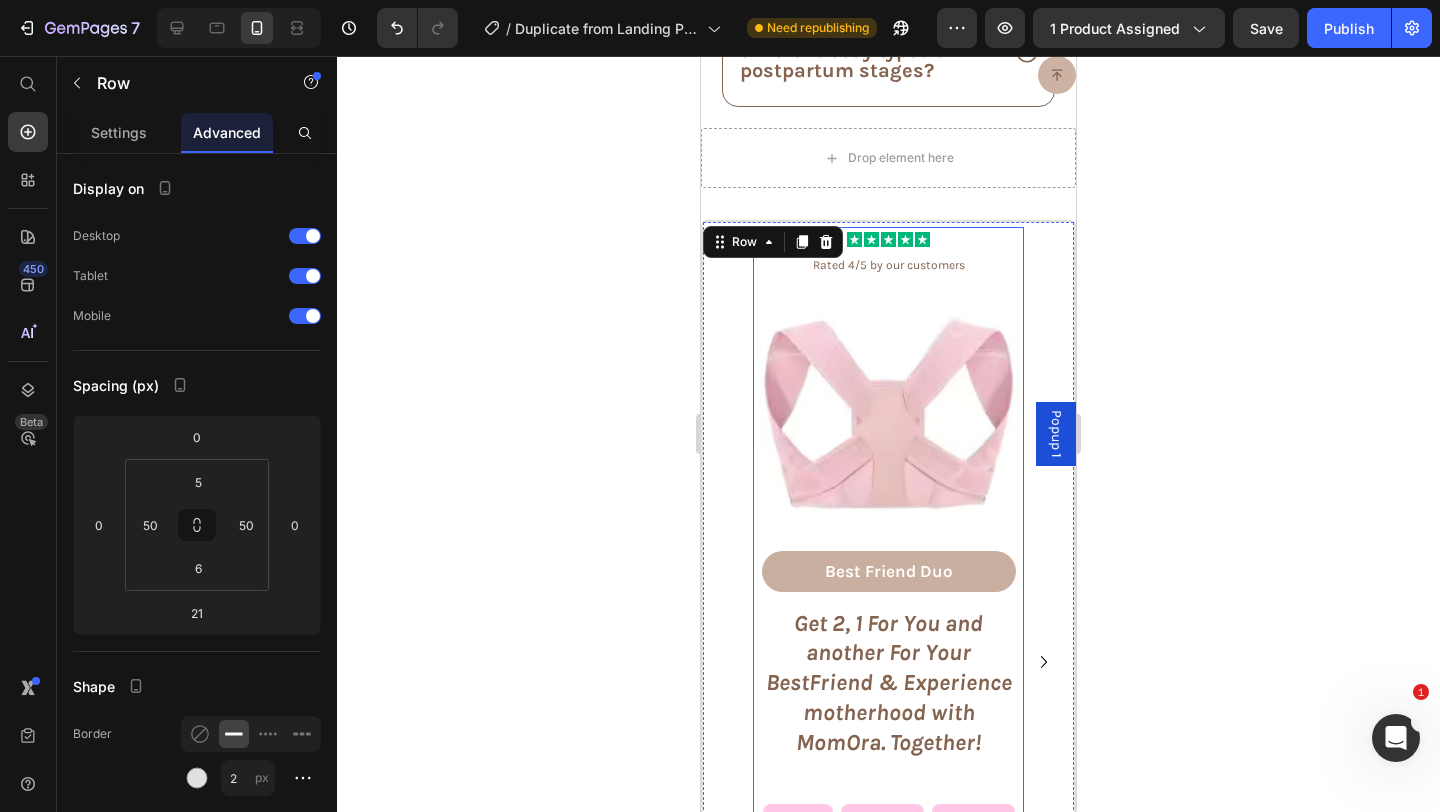 click on "Icon
Icon
Icon
Icon
Icon Icon List Rated 4/5 by our customers Text Block Product Images Best Friend Duo  Text Block Row Get 2, 1 For You and another For Your BestFriend & Experience motherhood with MomOra. Together! Text Block 00 Hours 00 Minutes 00 Seconds Countdown Timer 15% OFF 30-day money-back guarantee Free Shipping  Item List
Add to cart Add to Cart Row Image Image Image Image Image Row Product" at bounding box center [888, 650] 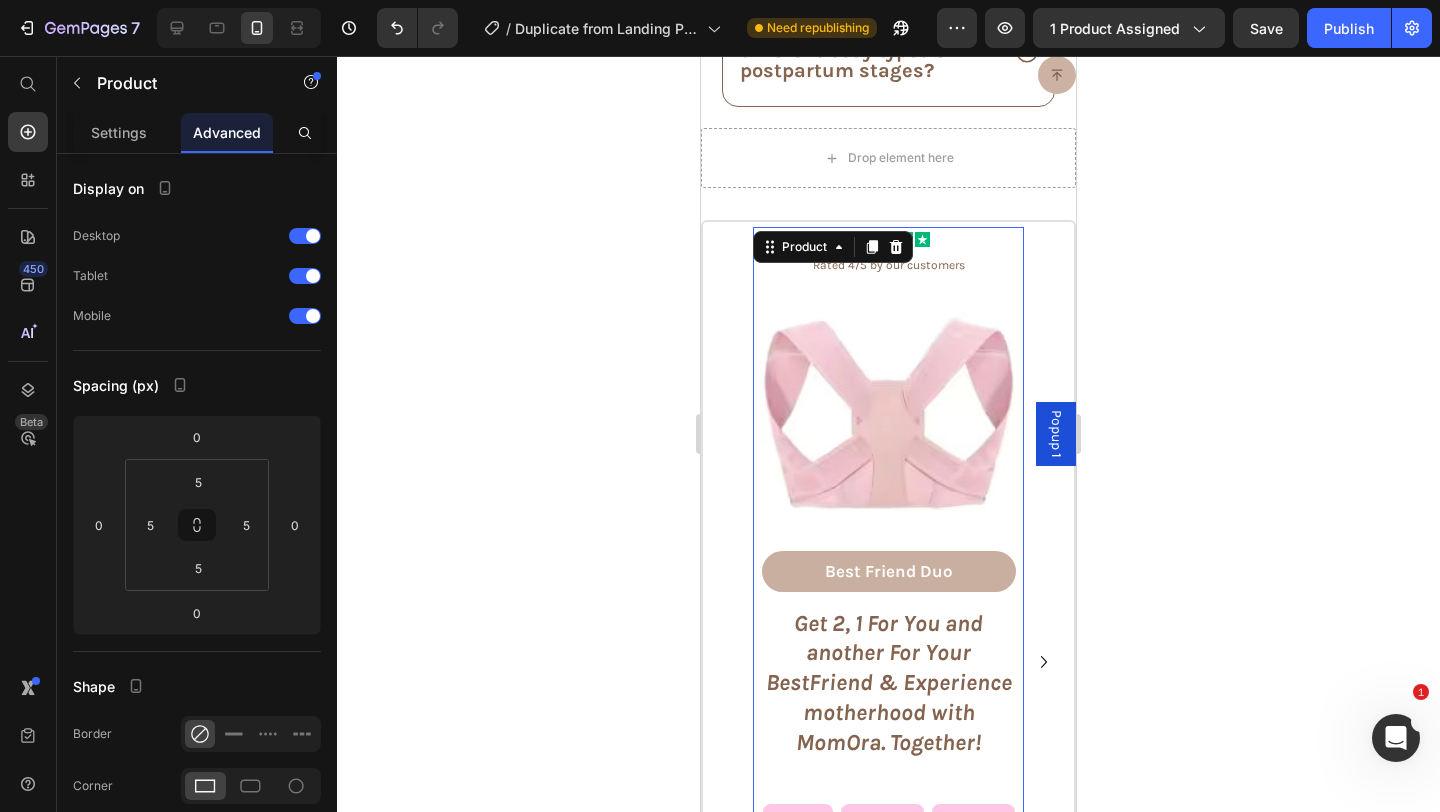 click on "Icon
Icon
Icon
Icon
Icon" at bounding box center (888, 239) 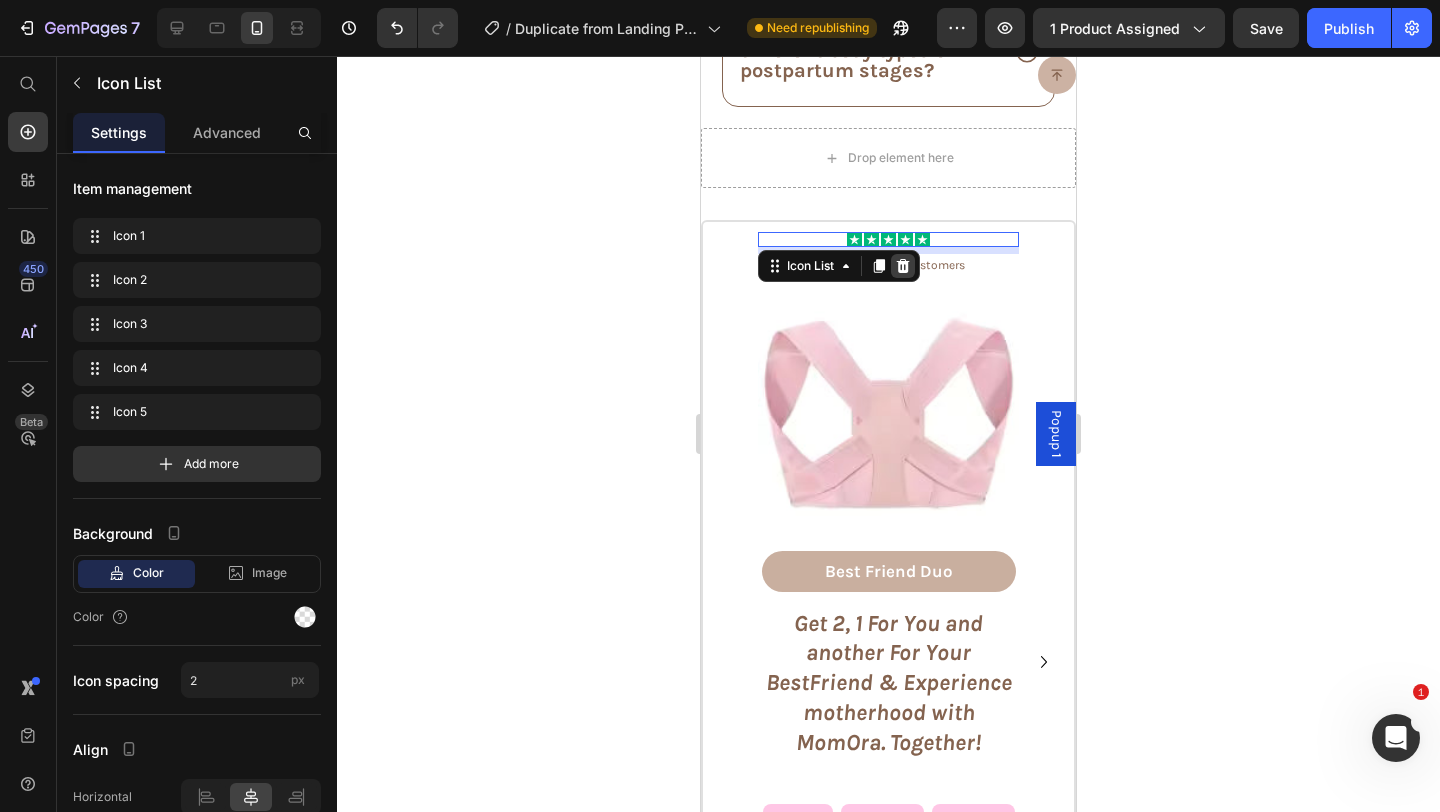 click 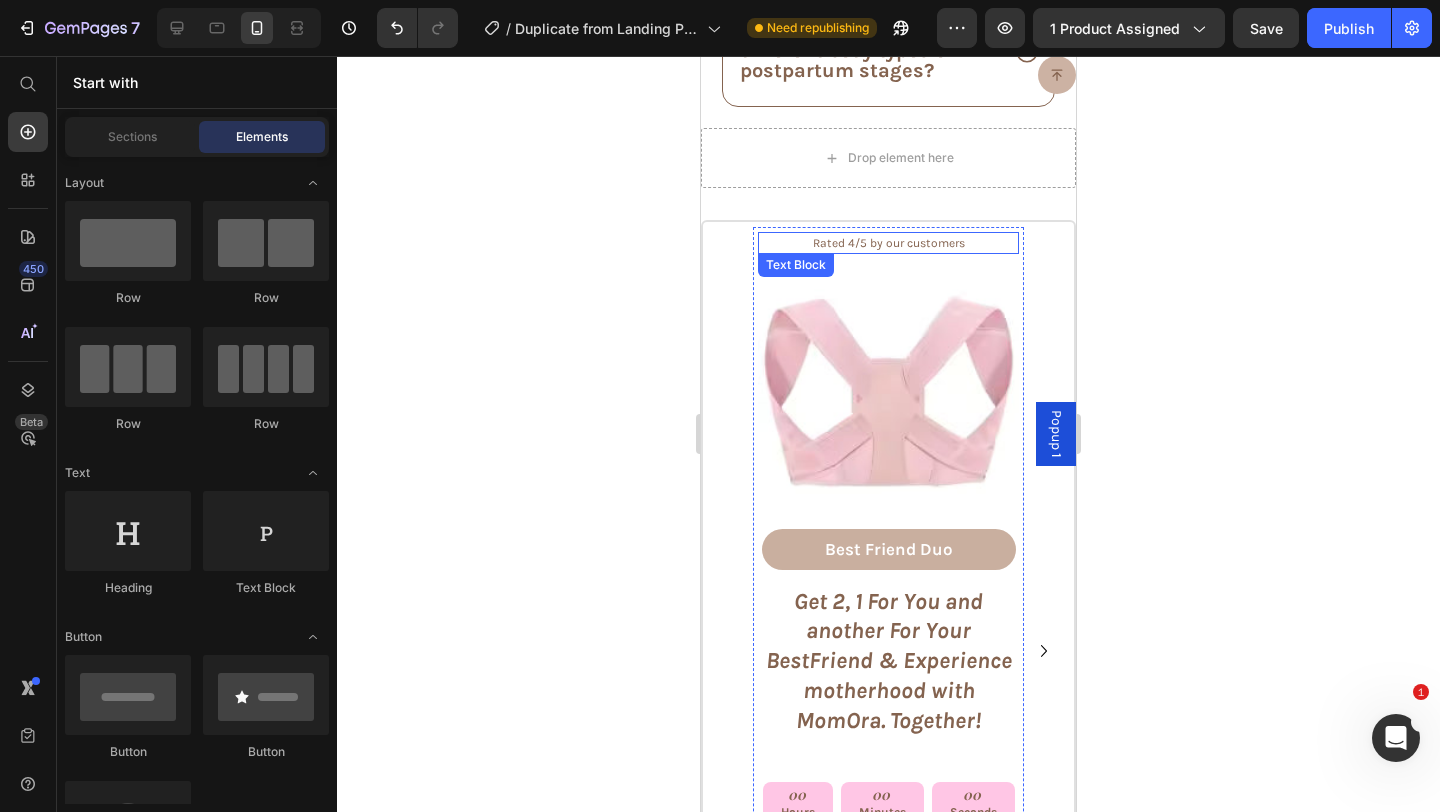 click on "Rated 4/5 by our customers" at bounding box center (888, 243) 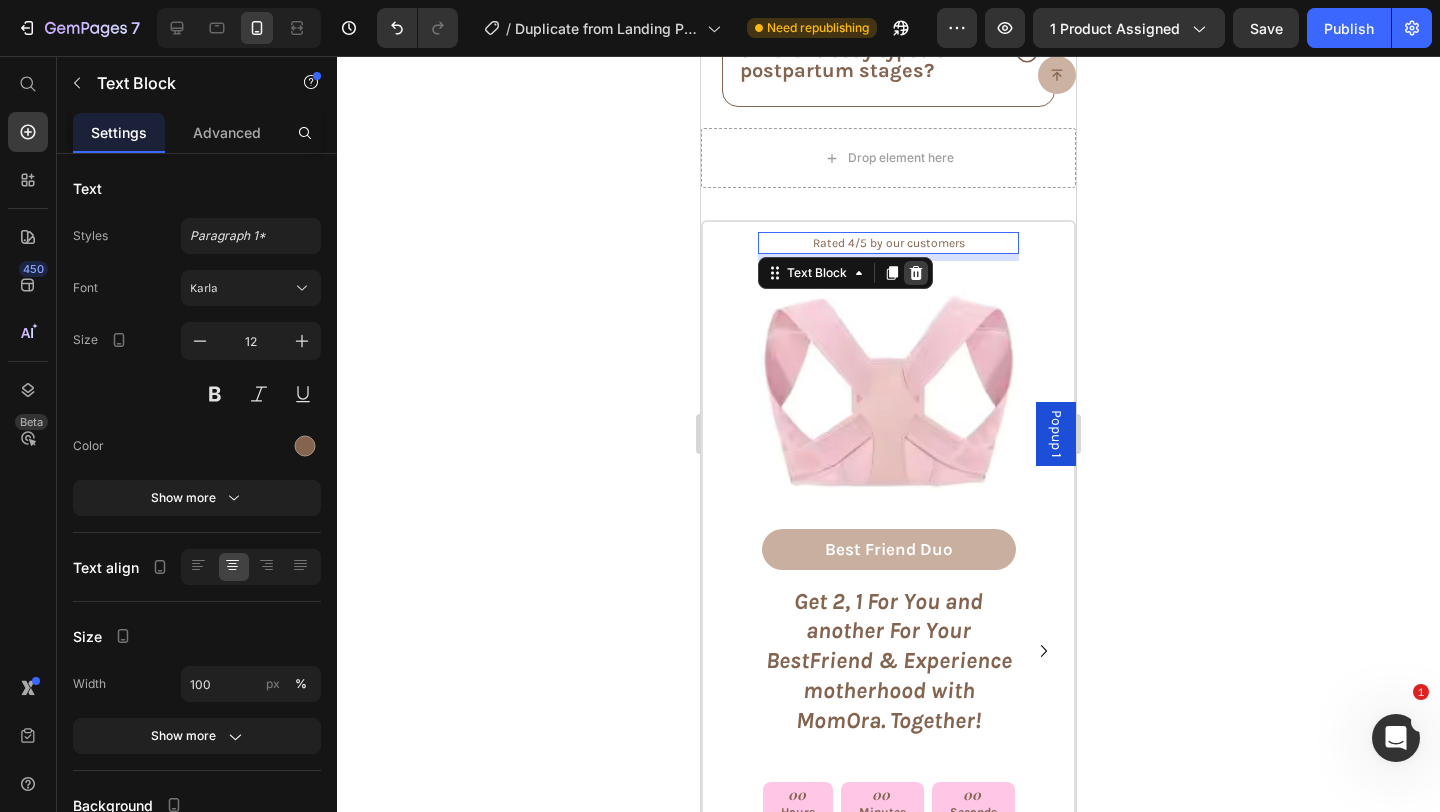 click 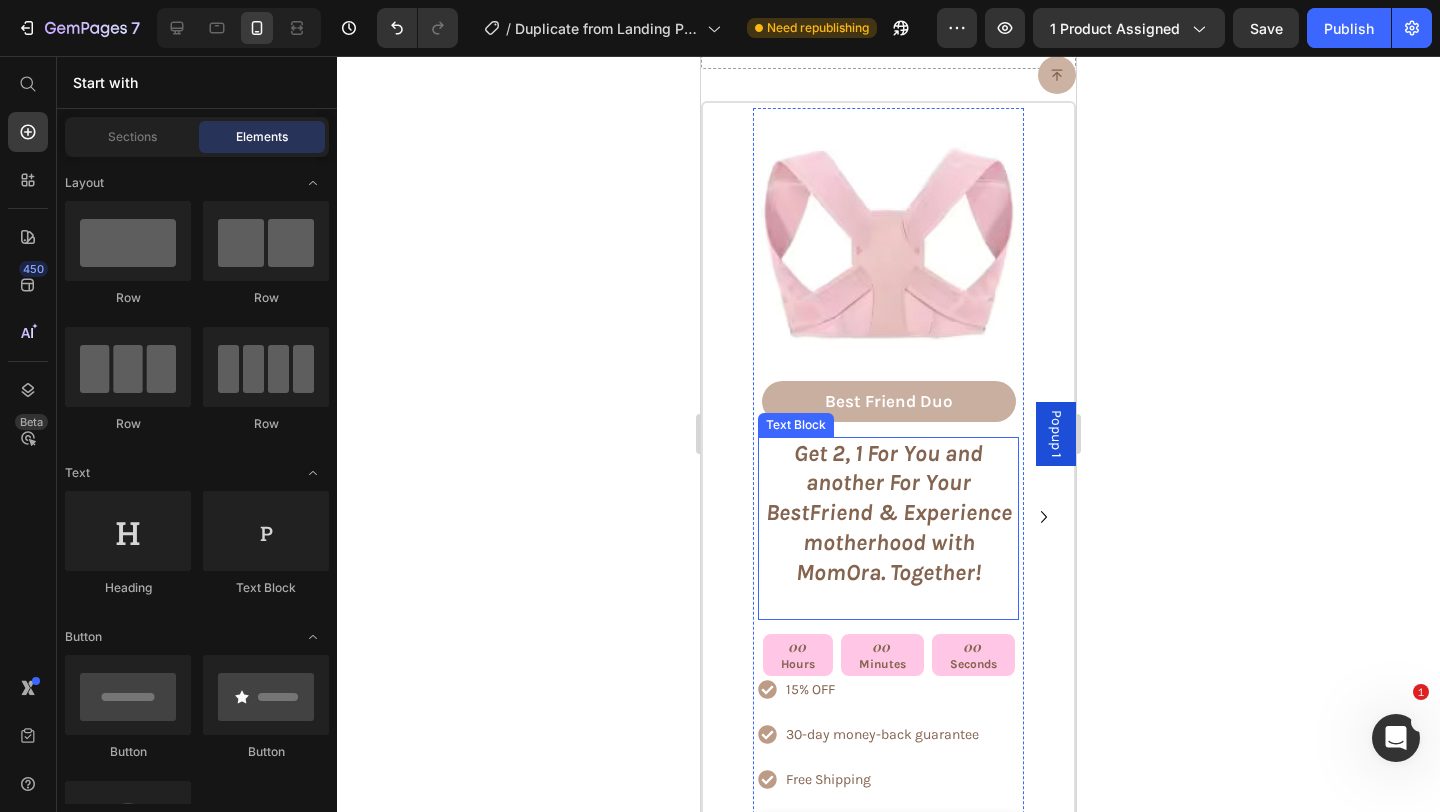 scroll, scrollTop: 9738, scrollLeft: 0, axis: vertical 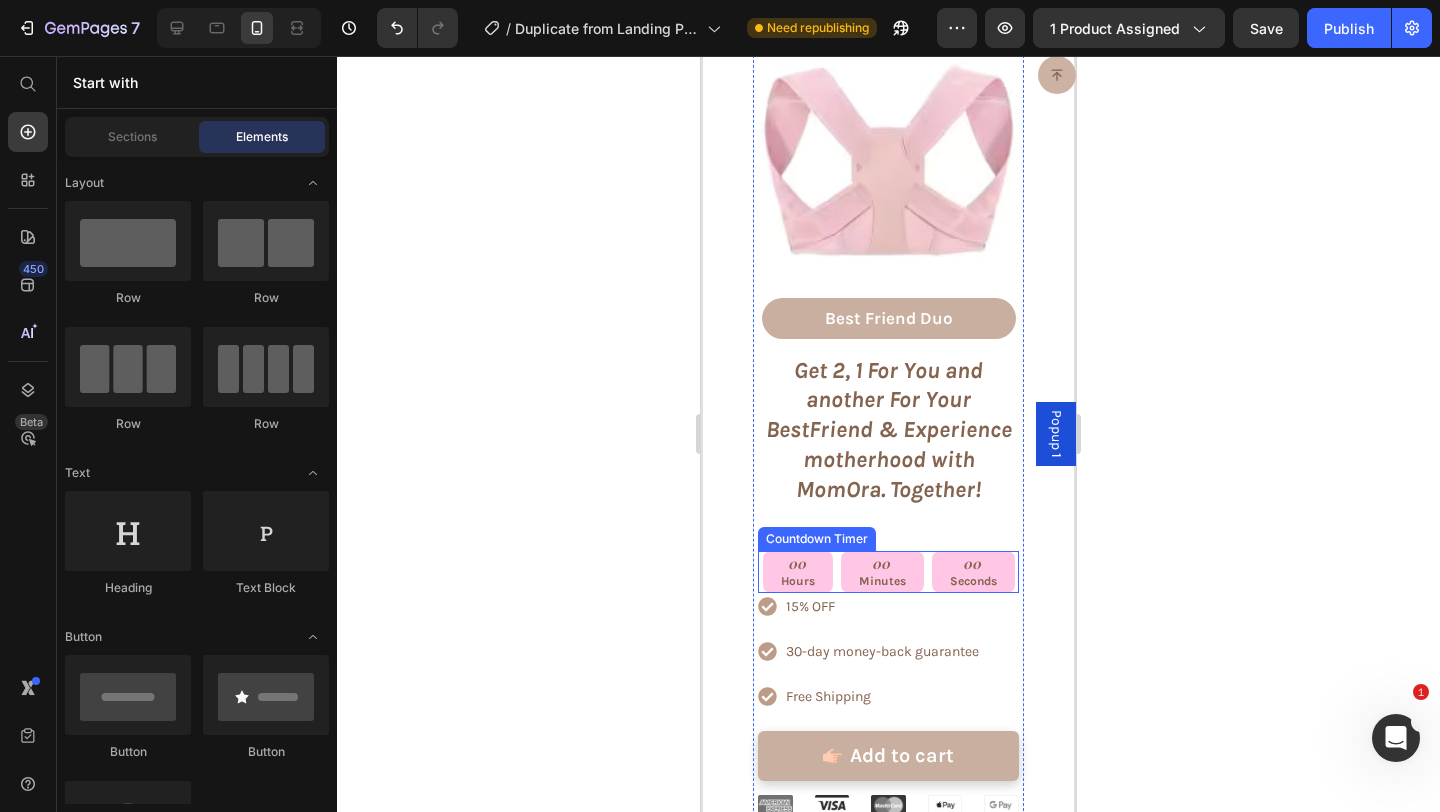 click on "00 Minutes" at bounding box center (882, 572) 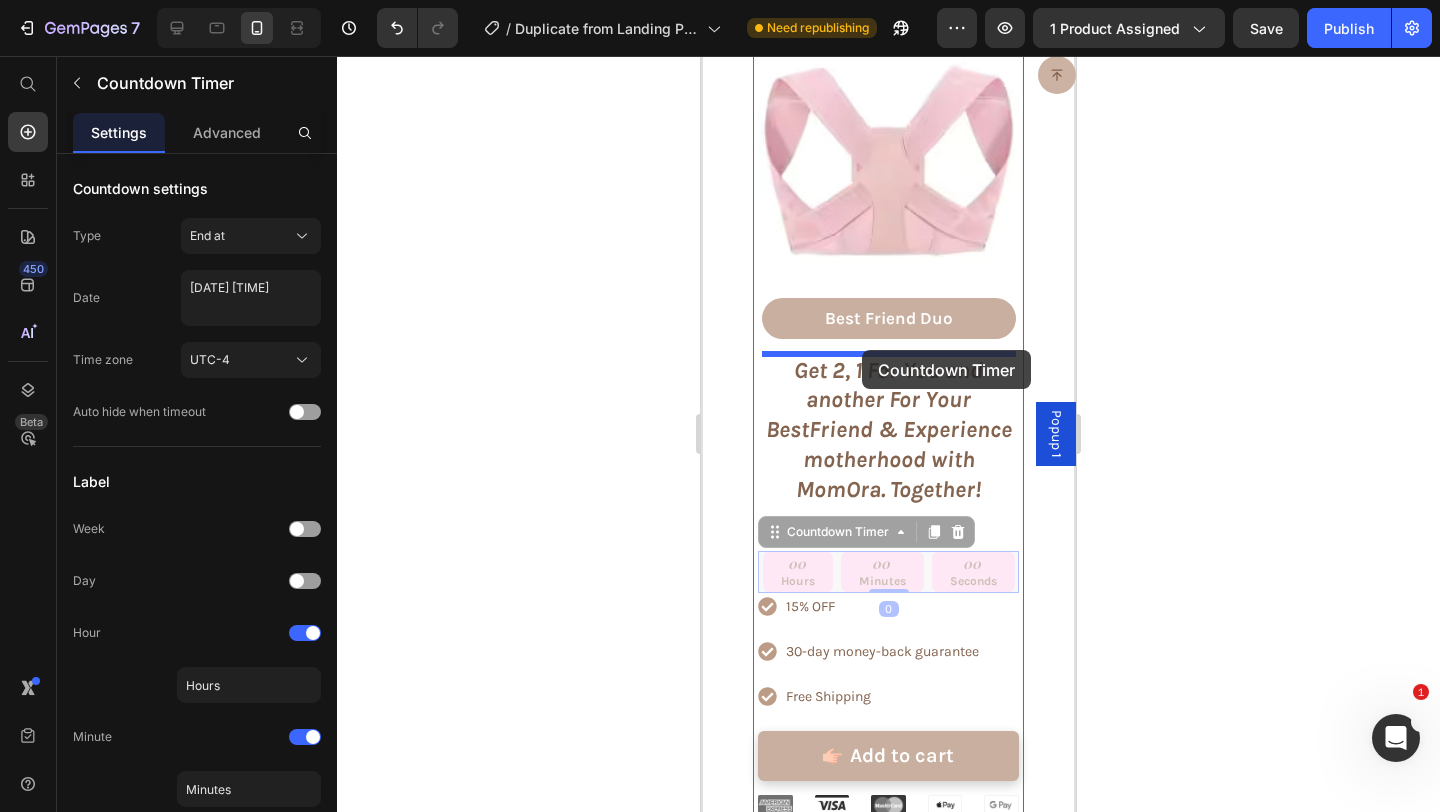 drag, startPoint x: 821, startPoint y: 533, endPoint x: 867, endPoint y: 357, distance: 181.91206 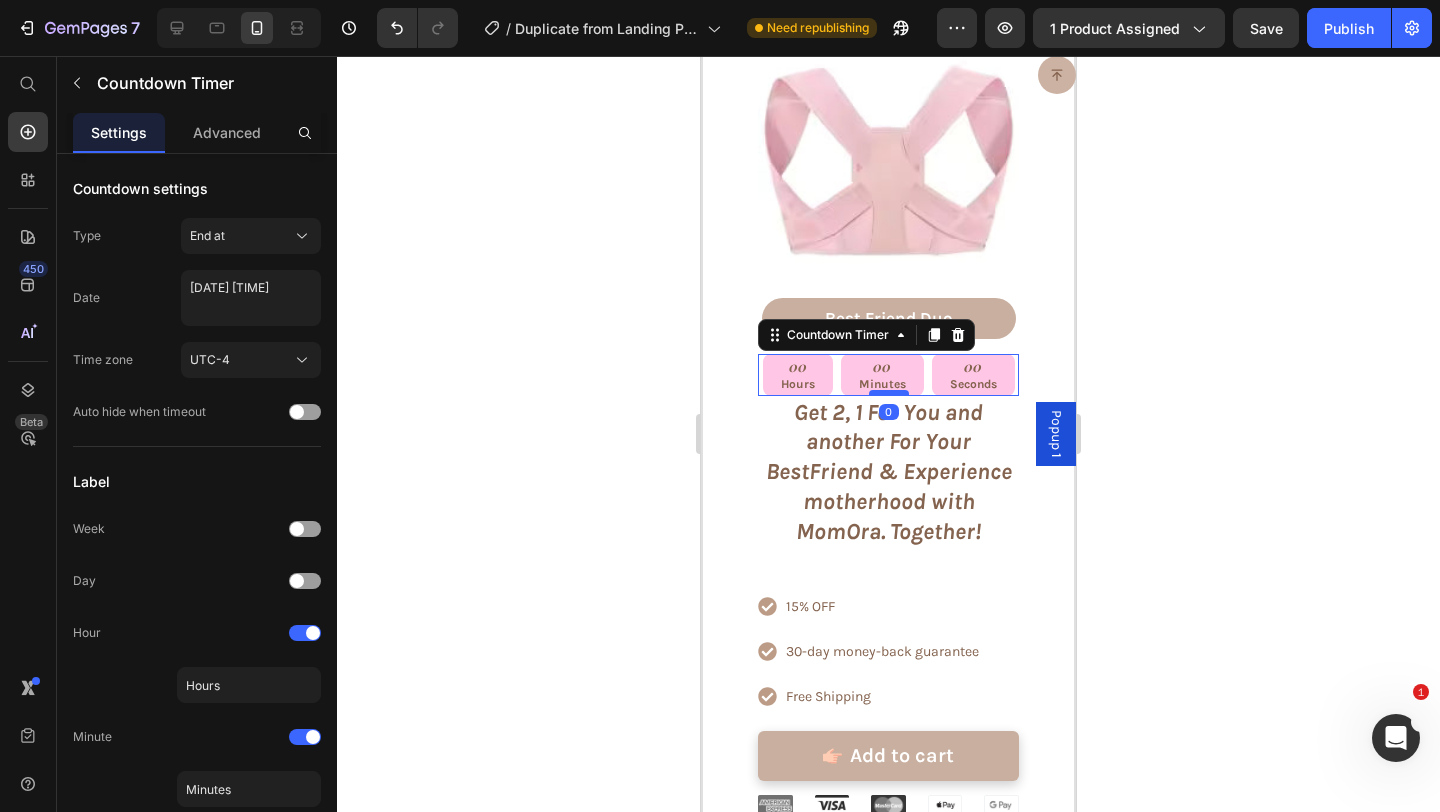 drag, startPoint x: 890, startPoint y: 408, endPoint x: 893, endPoint y: 389, distance: 19.235384 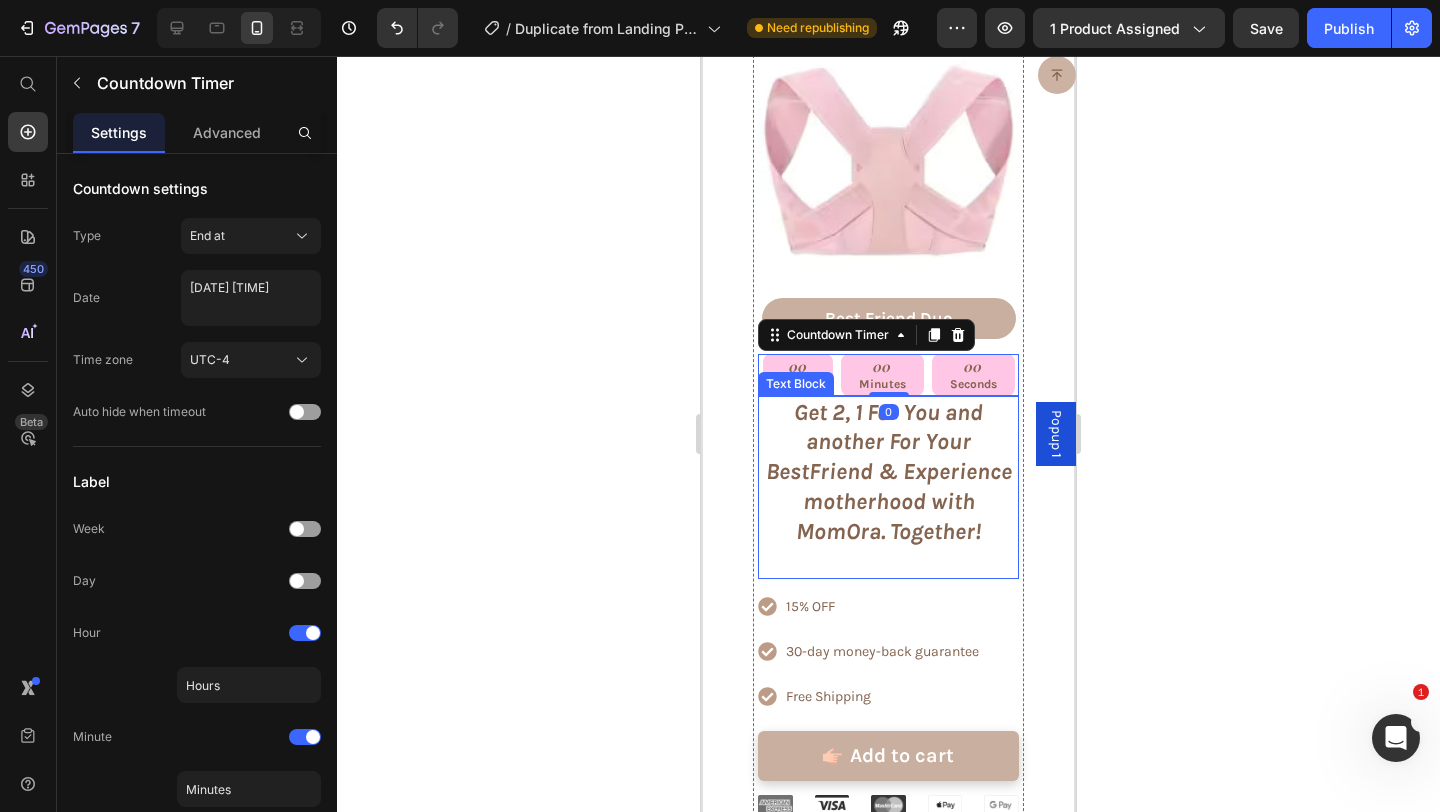 click on "Get 2, 1 For You and another For Your BestFriend & Experience motherhood with MomOra. Together!" at bounding box center [888, 473] 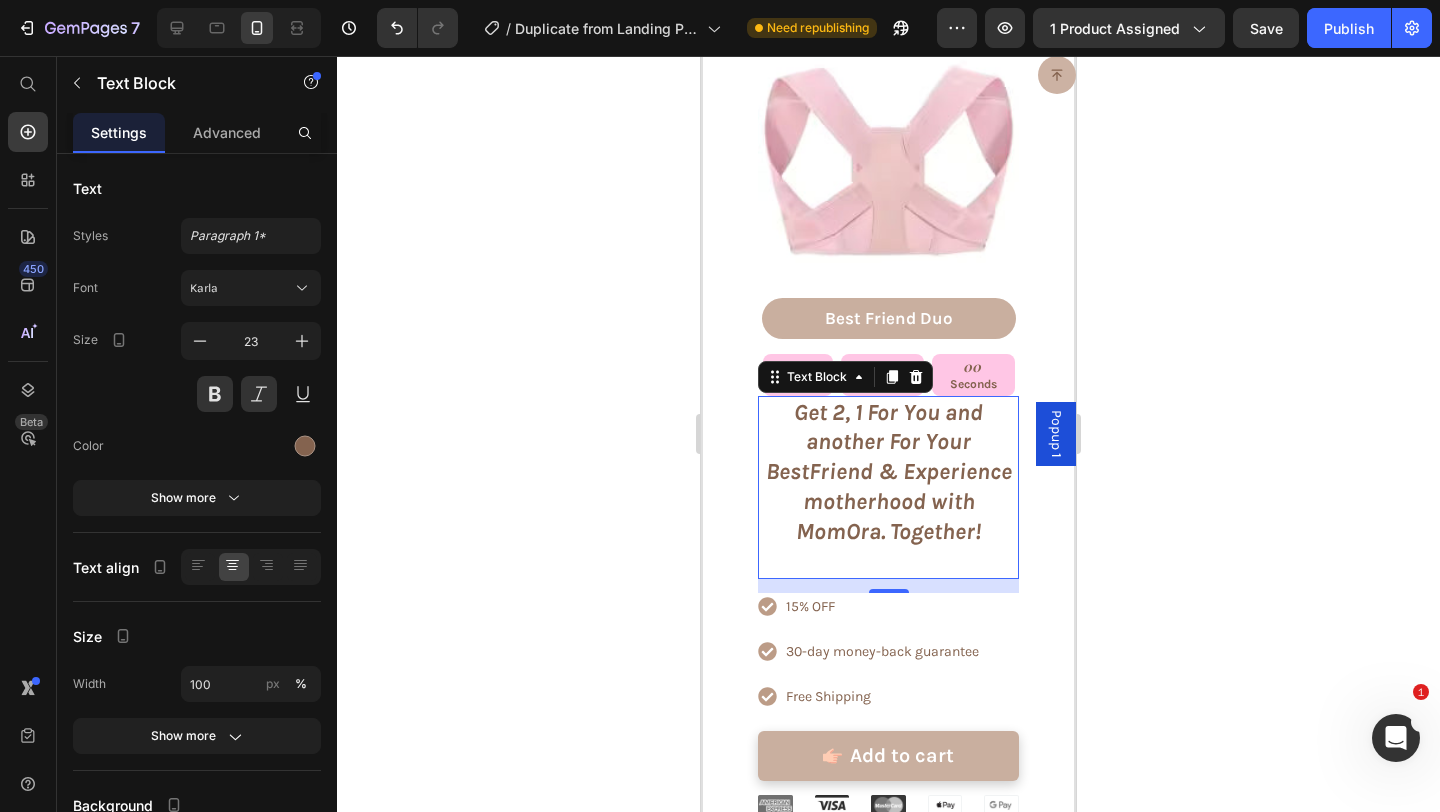 drag, startPoint x: 894, startPoint y: 586, endPoint x: 894, endPoint y: 573, distance: 13 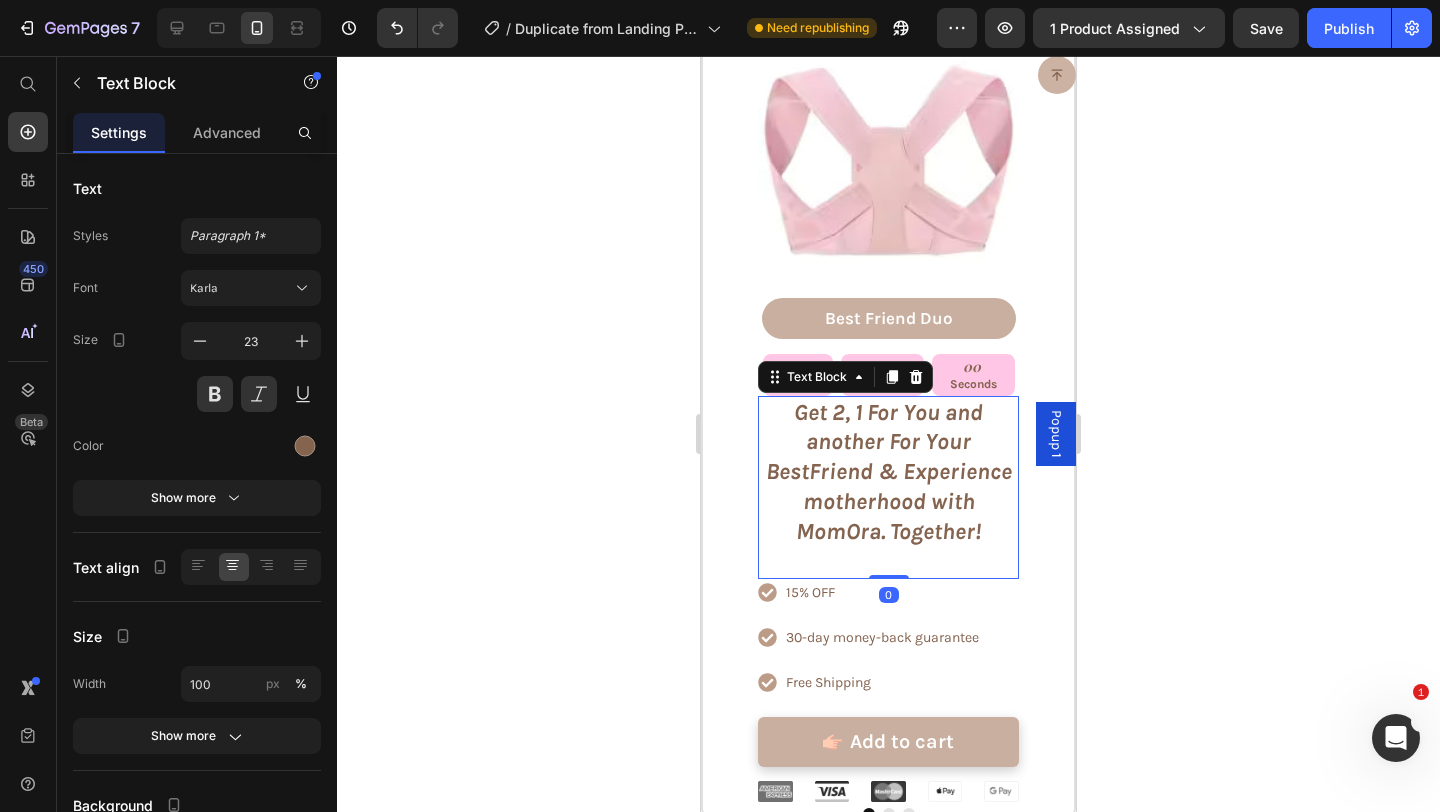 drag, startPoint x: 896, startPoint y: 589, endPoint x: 906, endPoint y: 544, distance: 46.09772 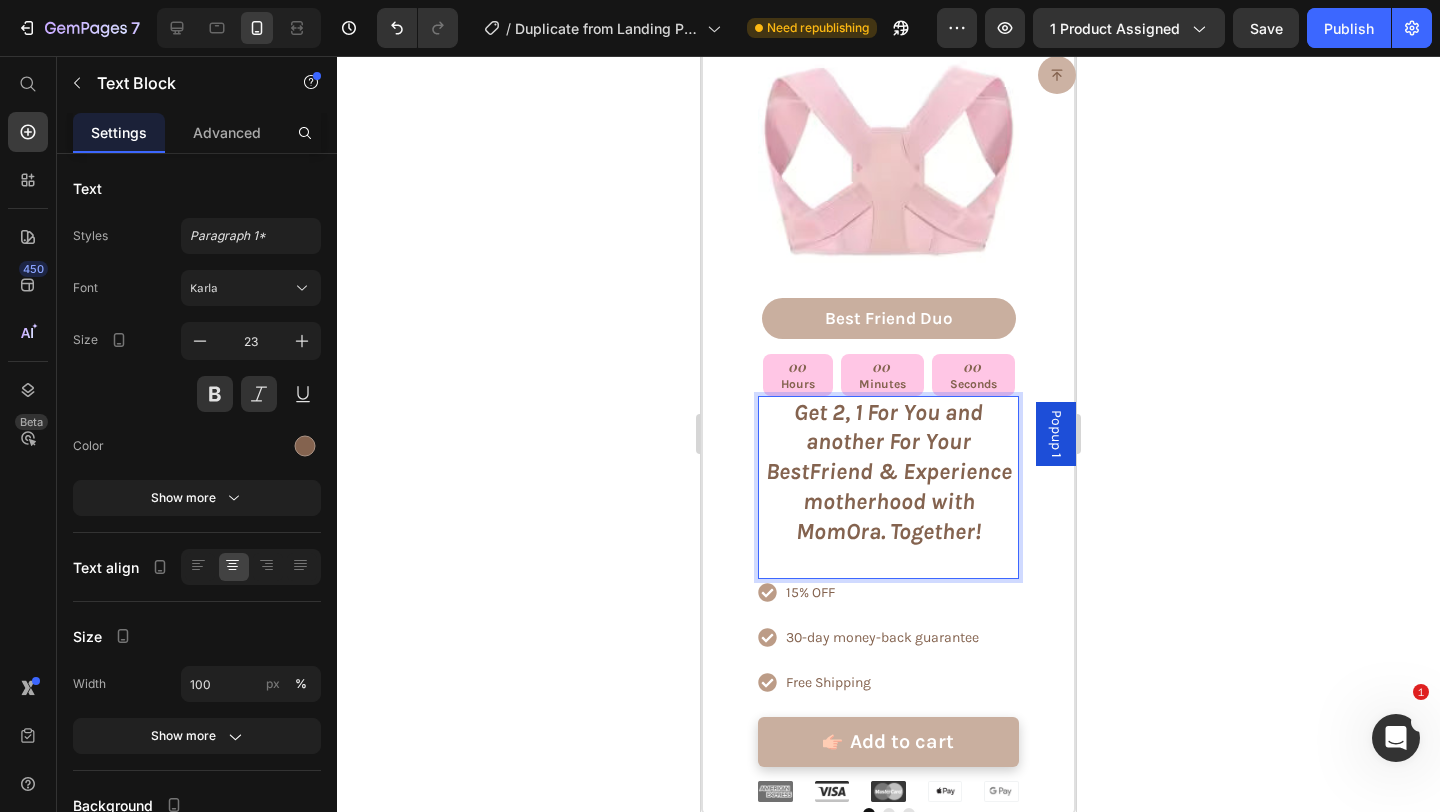 click on "Get 2, 1 For You and another For Your BestFriend & Experience motherhood with MomOra. Together!" at bounding box center [888, 473] 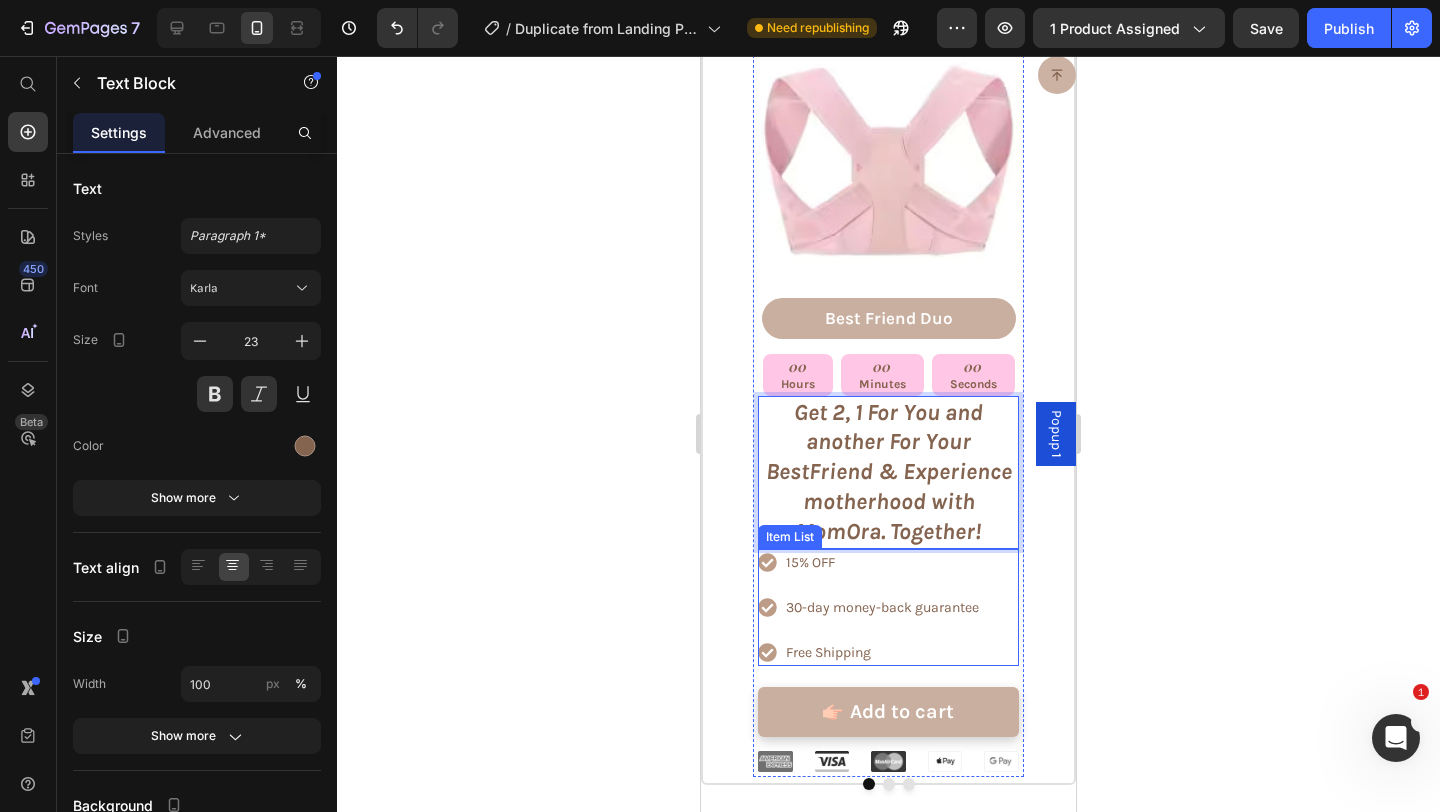 click 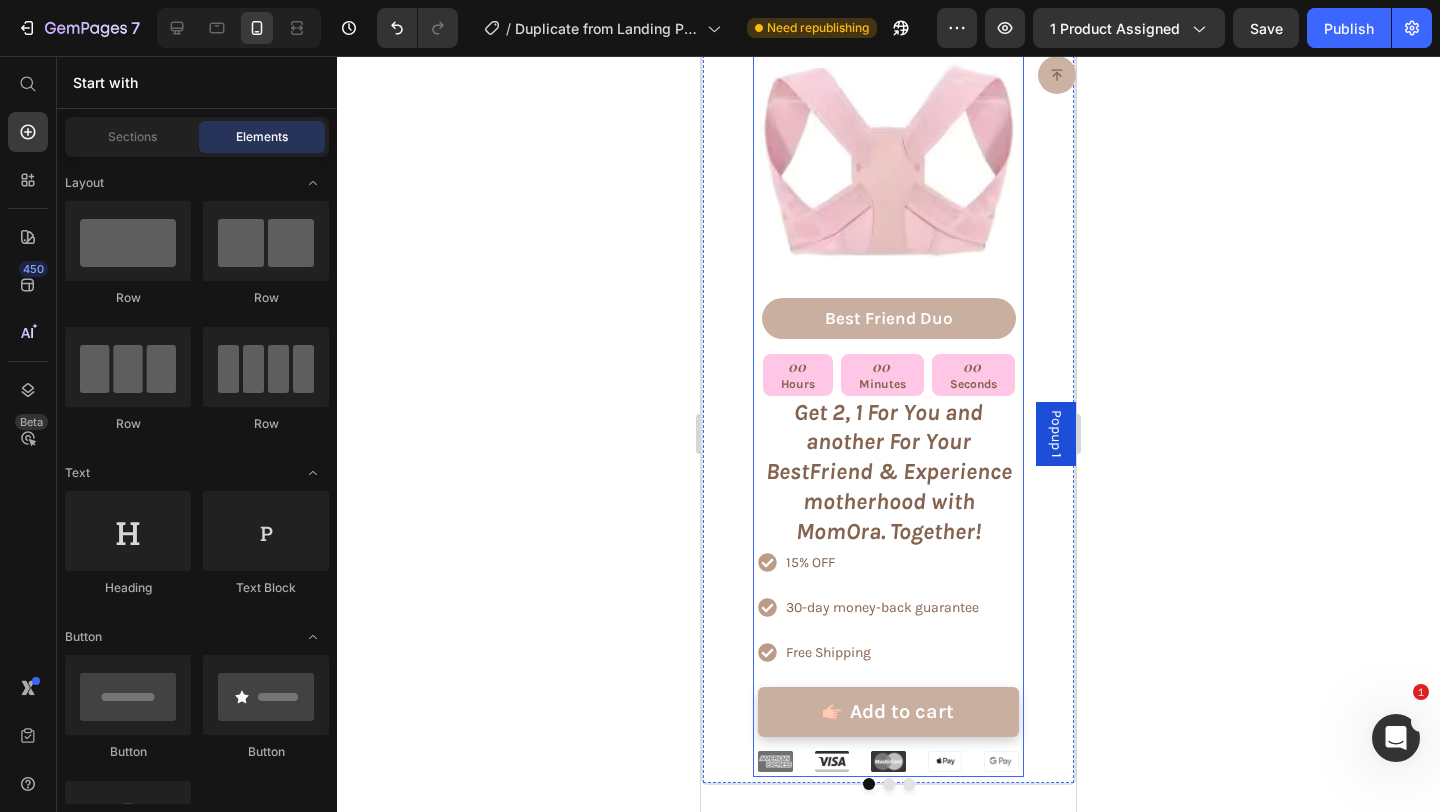 click on "Product Images Best Friend Duo  Text Block Row 00 Hours 00 Minutes 00 Seconds Countdown Timer Get 2, 1 For You and another For Your BestFriend & Experience motherhood with MomOra. Together! Text Block" at bounding box center [888, 289] 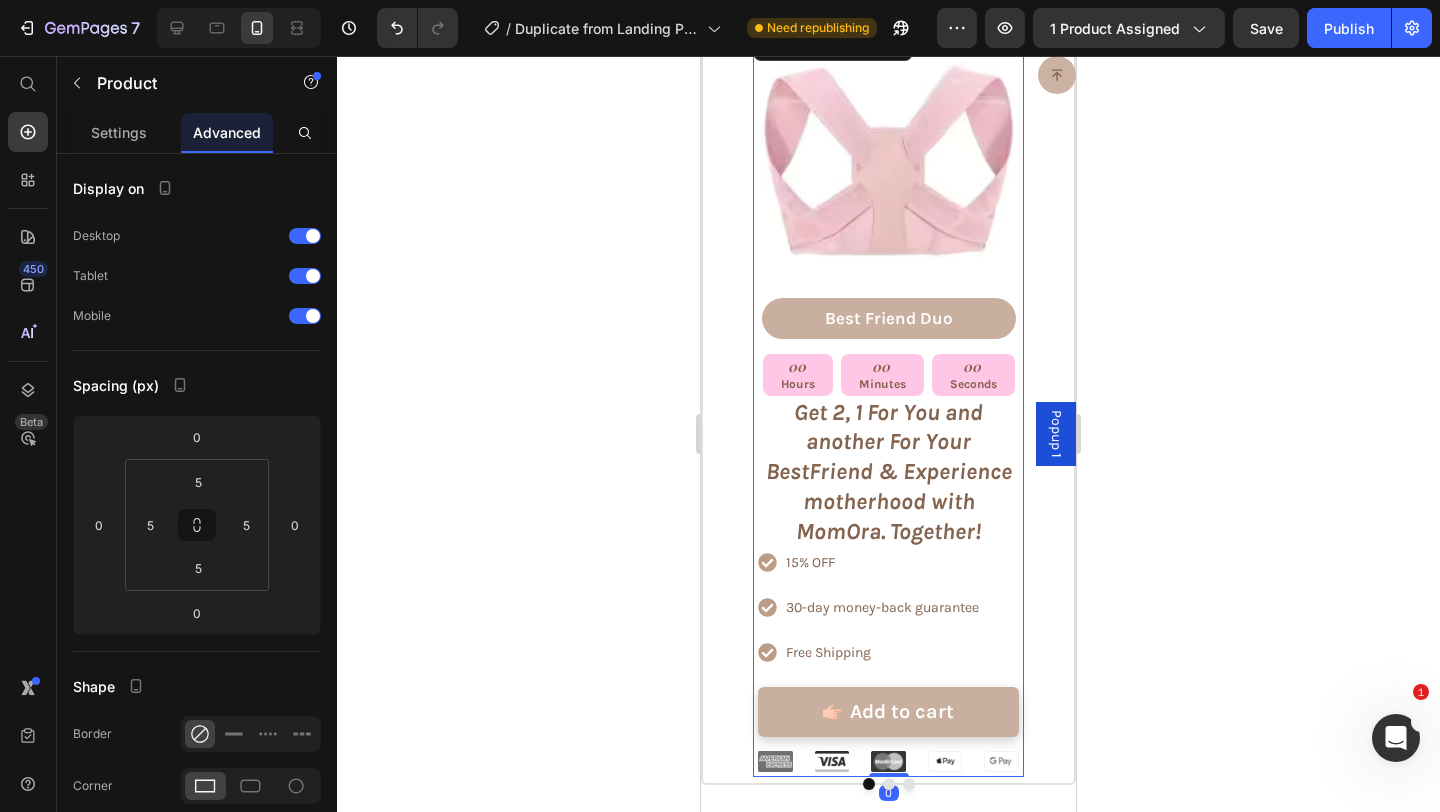 click on "00 Hours 00 Minutes 00 Seconds" at bounding box center [889, 375] 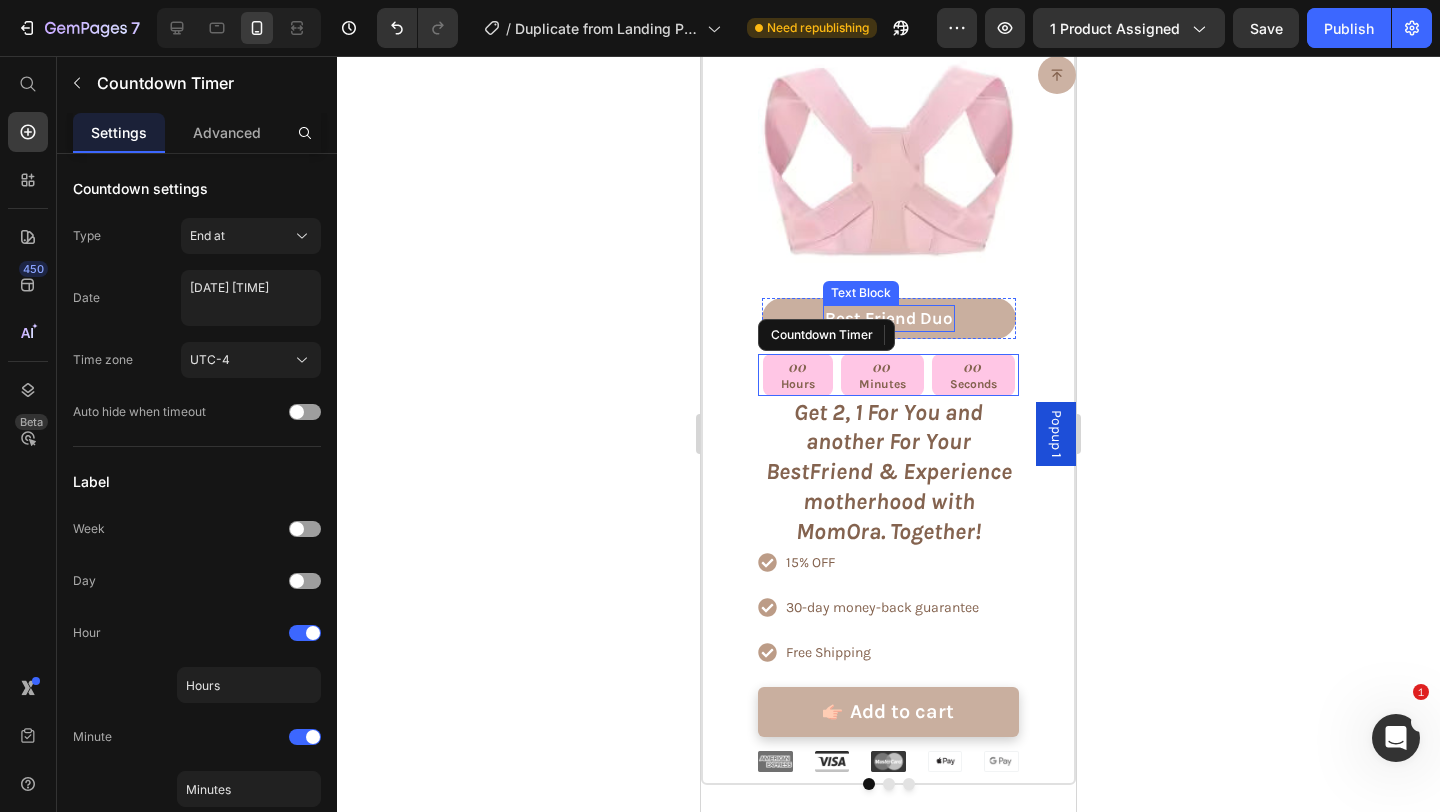 click on "Best Friend Duo" at bounding box center [889, 318] 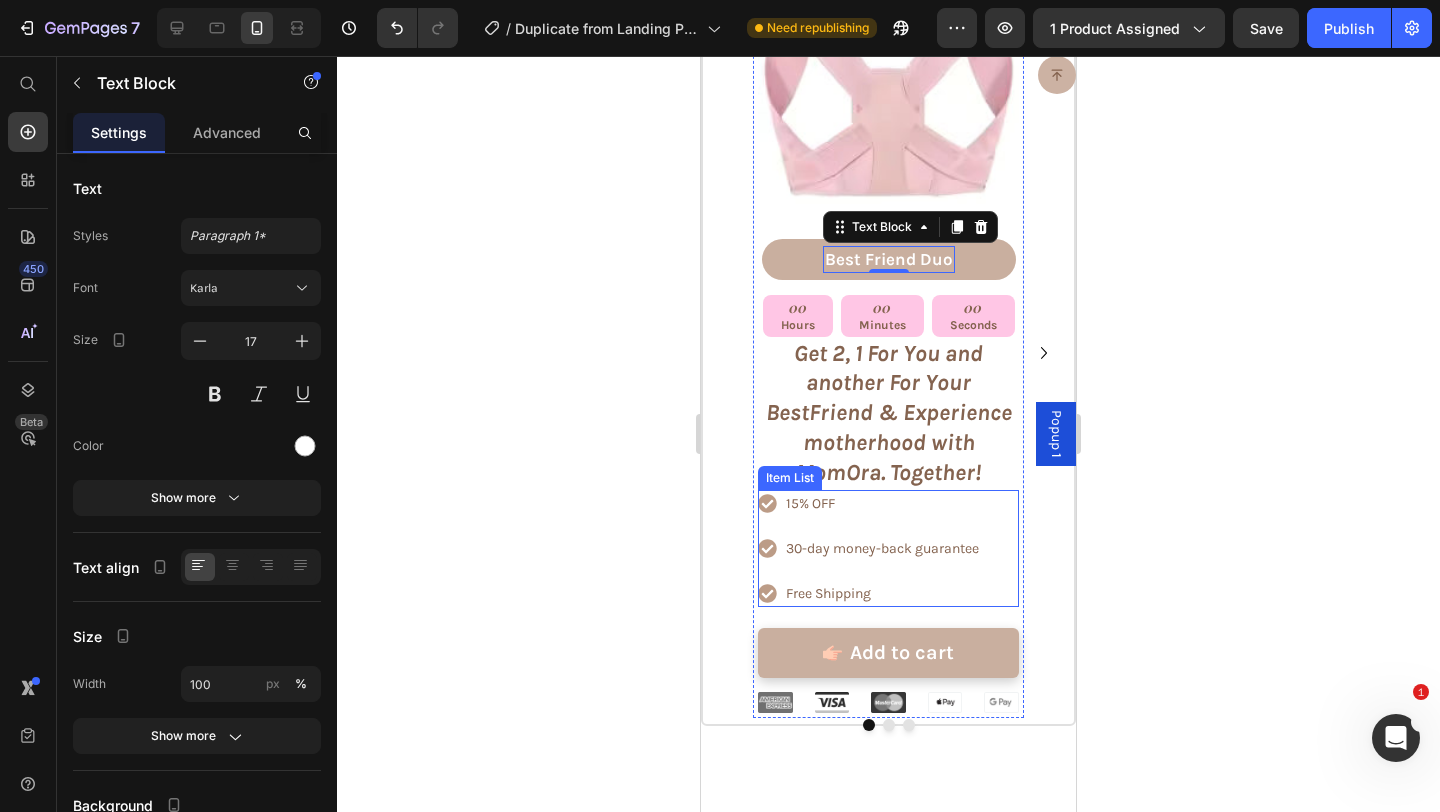 scroll, scrollTop: 9814, scrollLeft: 0, axis: vertical 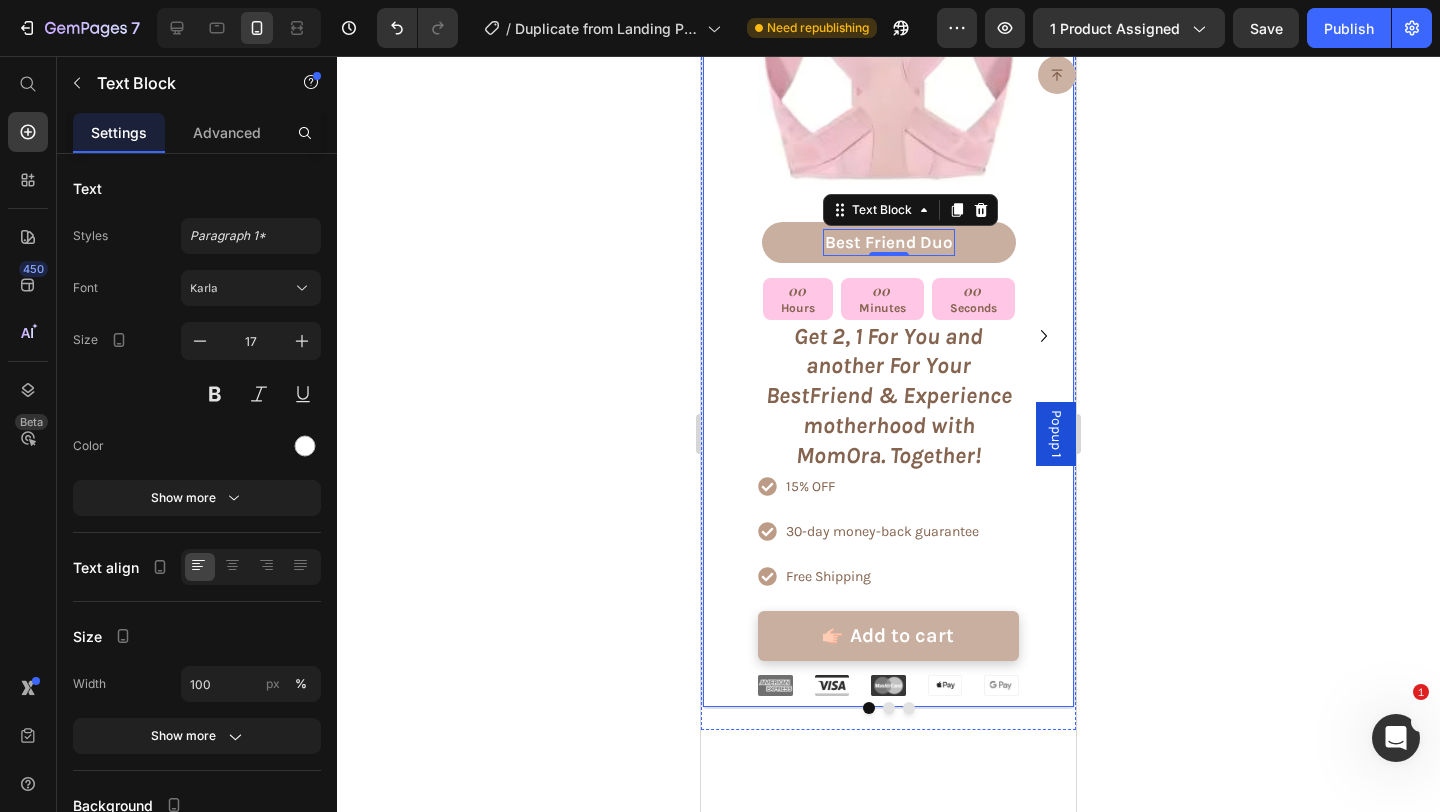 click on "Product Images Best Friend Duo  Text Block   0 Row 00 Hours 00 Minutes 00 Seconds Countdown Timer Get 2, 1 For You and another For Your BestFriend & Experience motherhood with MomOra. Together! Text Block 15% OFF 30-day money-back guarantee Free Shipping  Item List
Add to cart Add to Cart Row Image Image Image Image Image Row Product Row" at bounding box center (888, 325) 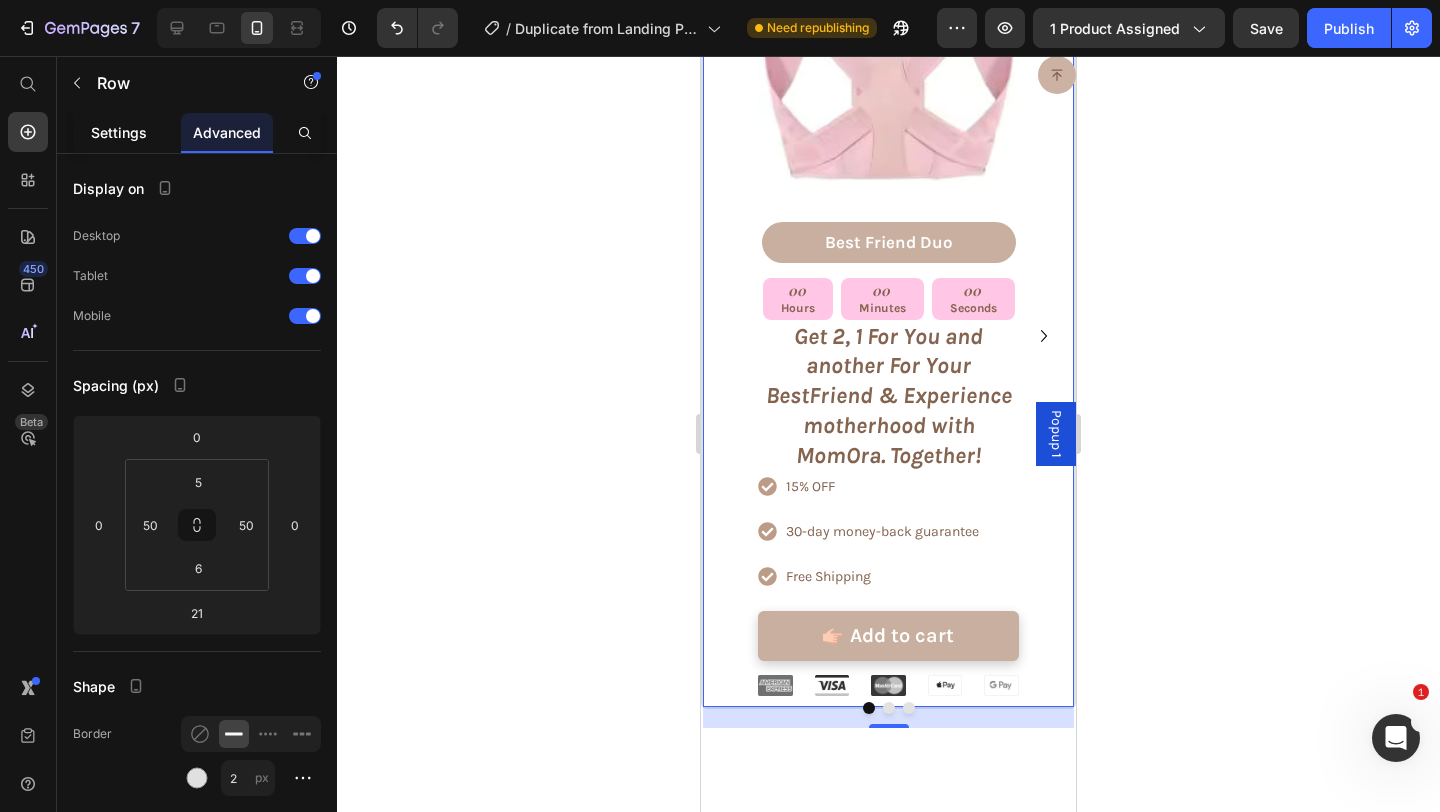 click on "Settings" at bounding box center (119, 132) 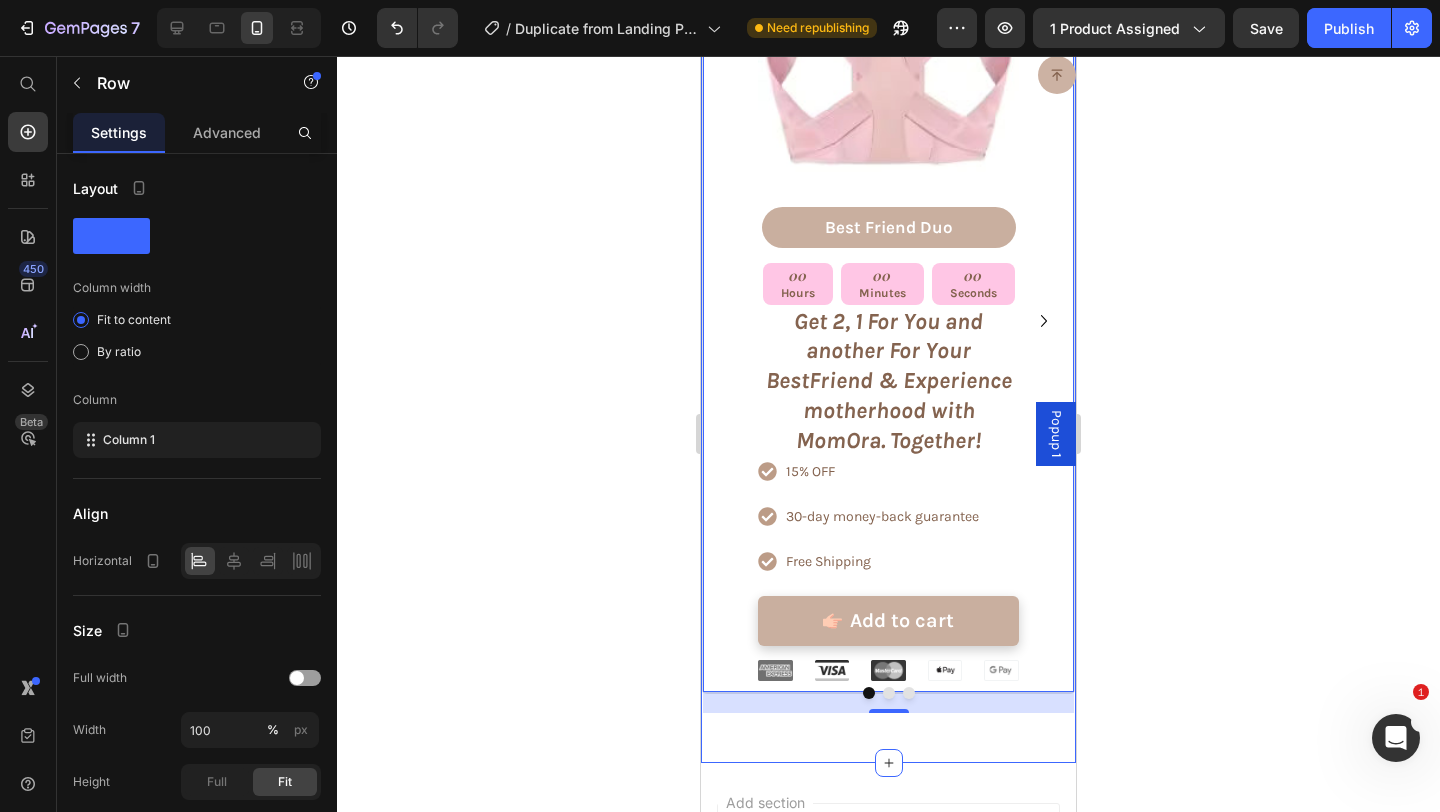 scroll, scrollTop: 9837, scrollLeft: 0, axis: vertical 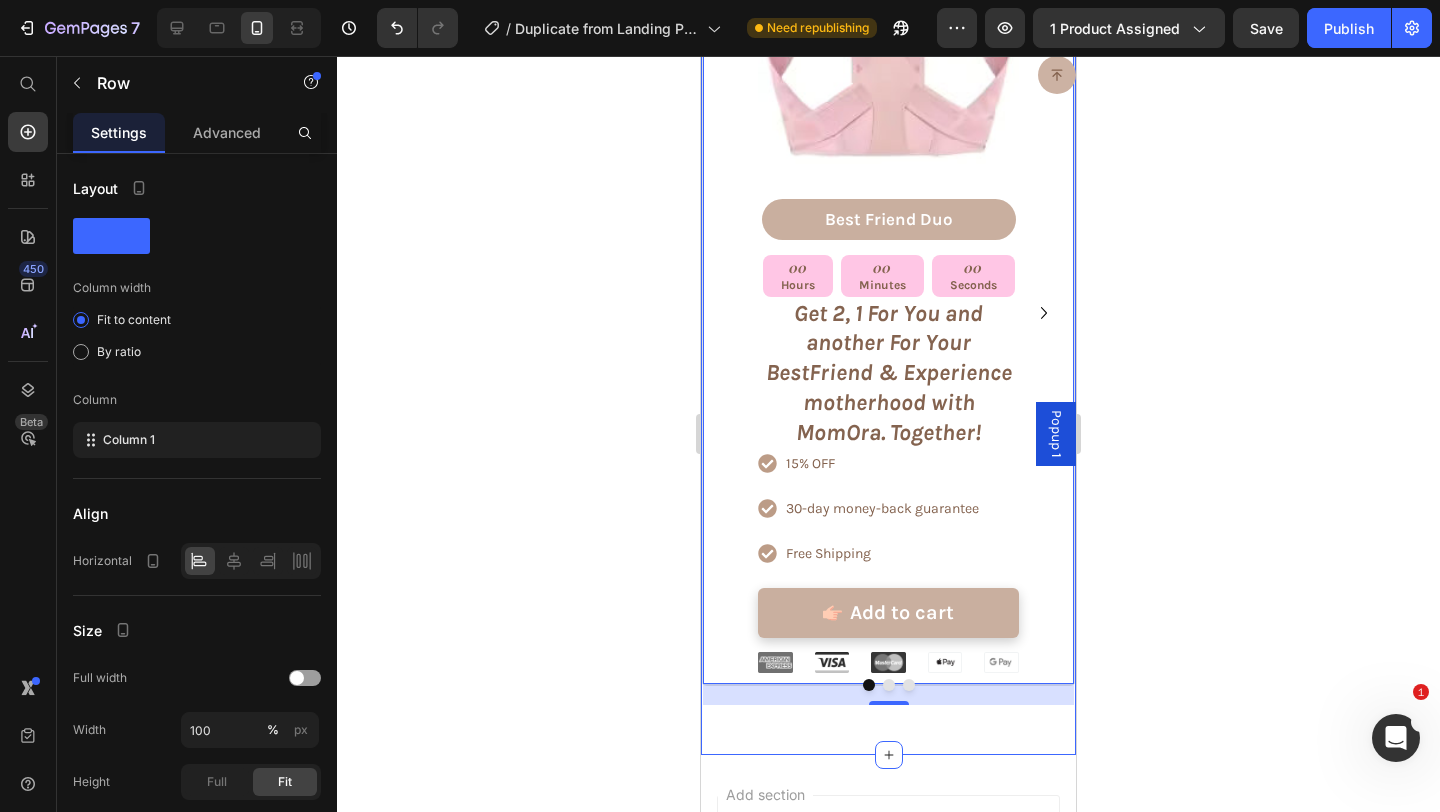 click on "Product Images Best Friend Duo  Text Block Row 00 Hours 00 Minutes 00 Seconds Countdown Timer Get 2, 1 For You and another For Your BestFriend & Experience motherhood with MomOra. Together! Text Block 15% OFF 30-day money-back guarantee Free Shipping  Item List
Add to cart Add to Cart Row Image Image Image Image Image Row Product Row   21 Product Images Basic Offer Text Block Row Buy 1  Text Block 10% OFF 30-day money-back guarantee Feel & Look Better by Achieving  Better Posture  Item List
Add to cart Add to Cart Row Image Image Image Image Image Row Product Row Product Images Icon Best Value   Text Block Icon Row 00 Hours 00 Minutes 00 Seconds Countdown Timer Get 3 Posture Correctors and Avoid Tariff Charges, Plus FREE SHIPPING! HURRY - LIMITED OFFER!   Text Block Avoid Tariff Charges  20% OFF Free Shipping  Item List
Add to cart Add to Cart Row Image Image Image Image" at bounding box center (888, 320) 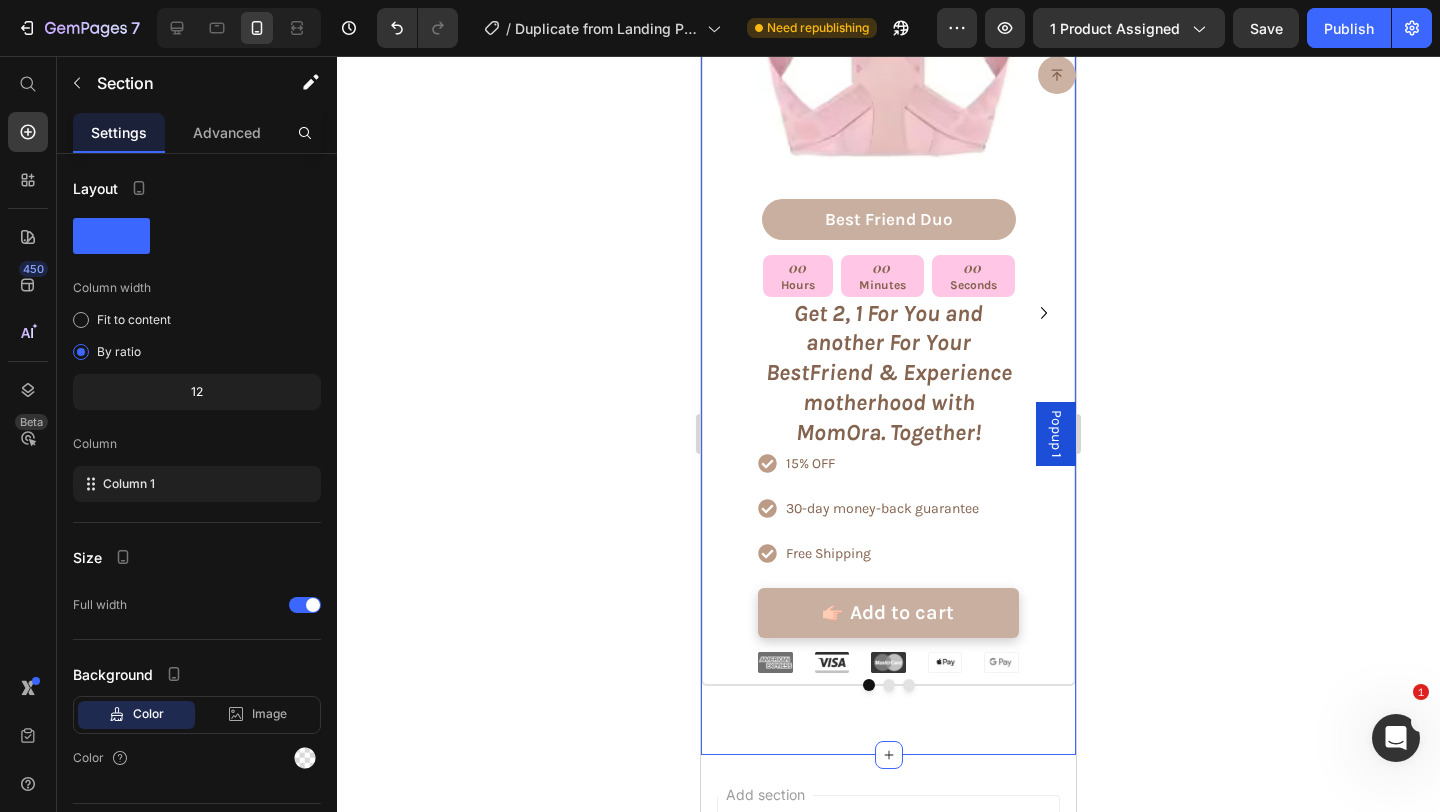 click on "Product Images Best Friend Duo  Text Block Row 00 Hours 00 Minutes 00 Seconds Countdown Timer Get 2, 1 For You and another For Your BestFriend & Experience motherhood with MomOra. Together! Text Block 15% OFF 30-day money-back guarantee Free Shipping  Item List
Add to cart Add to Cart Row Image Image Image Image Image Row Product Row Product Images Basic Offer Text Block Row Buy 1  Text Block 10% OFF 30-day money-back guarantee Feel & Look Better by Achieving  Better Posture  Item List
Add to cart Add to Cart Row Image Image Image Image Image Row Product Row Product Images Icon Best Value   Text Block Icon Row 00 Hours 00 Minutes 00 Seconds Countdown Timer Get 3 Posture Correctors and Avoid Tariff Charges, Plus FREE SHIPPING! HURRY - LIMITED OFFER!   Text Block Avoid Tariff Charges  20% OFF Free Shipping  Item List
Add to cart Add to Cart Row Image Image Image Image Row" at bounding box center [888, 320] 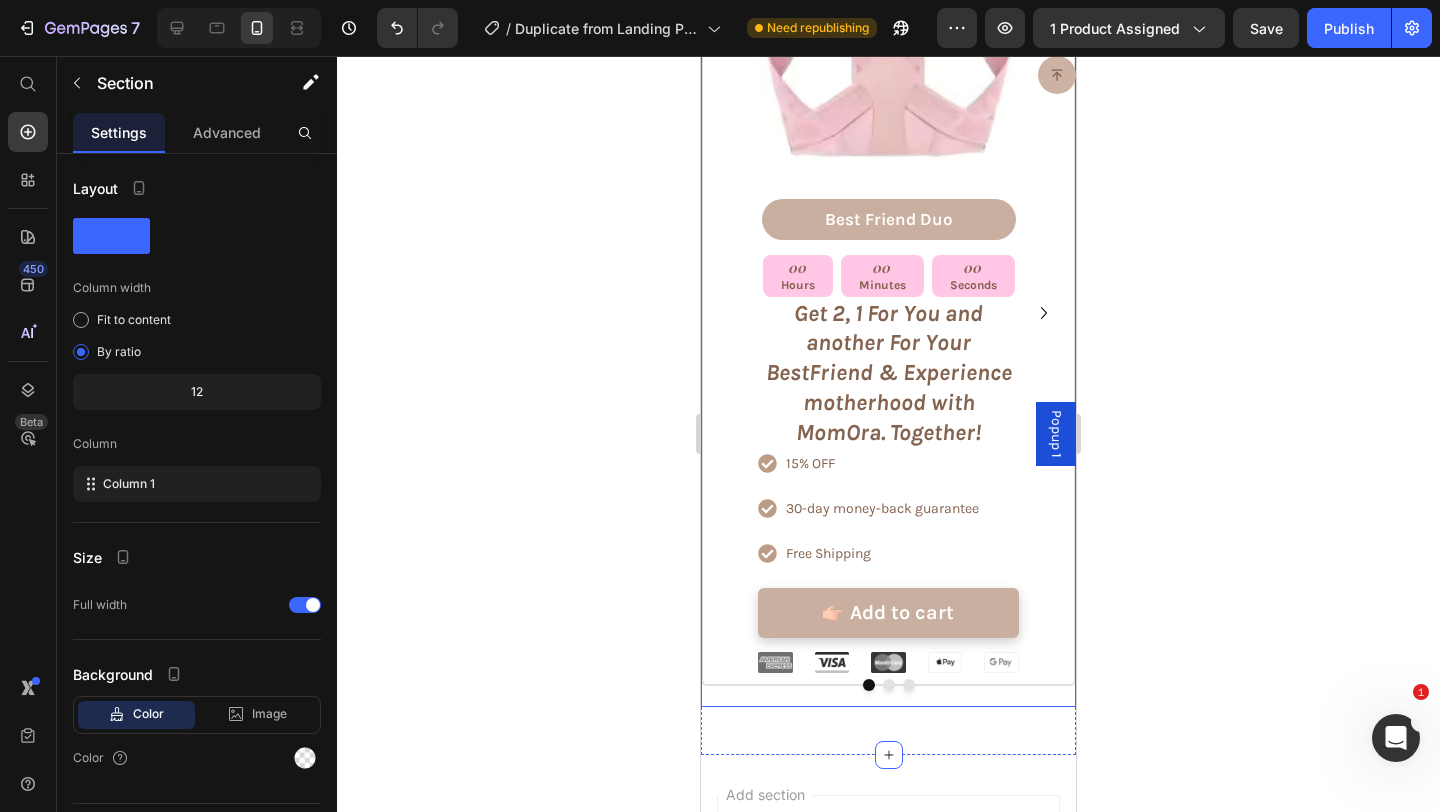 click at bounding box center (889, 685) 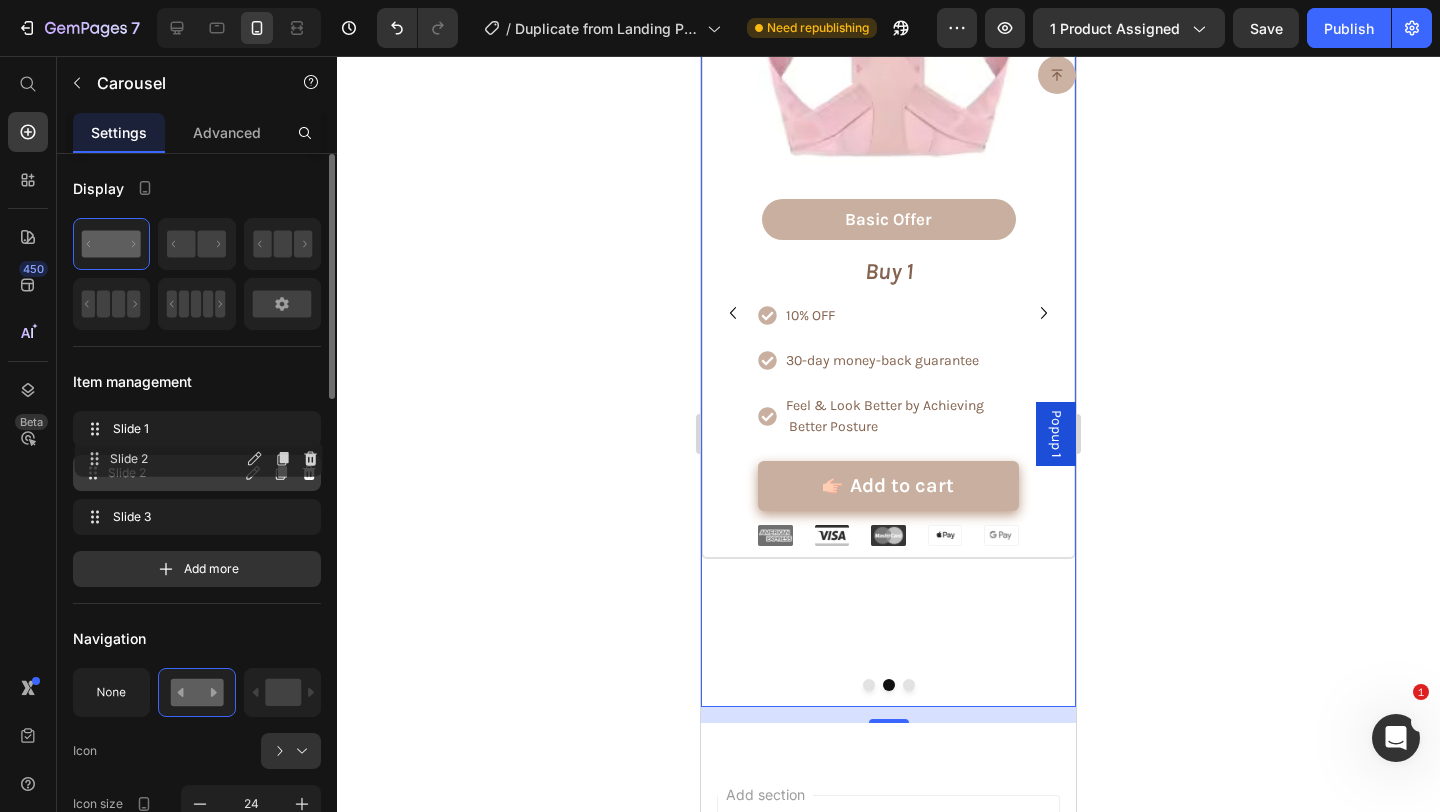 type 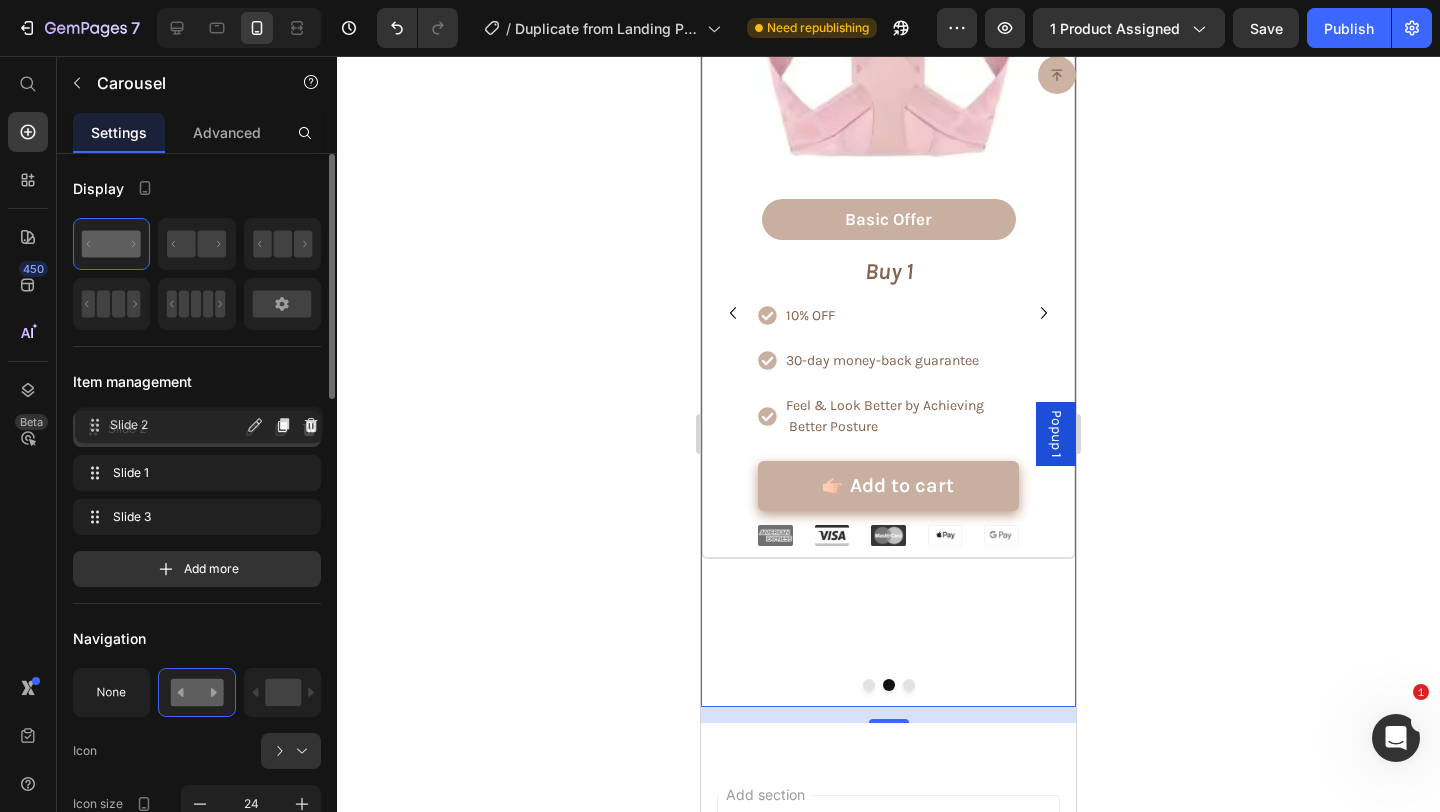 drag, startPoint x: 186, startPoint y: 475, endPoint x: 188, endPoint y: 428, distance: 47.042534 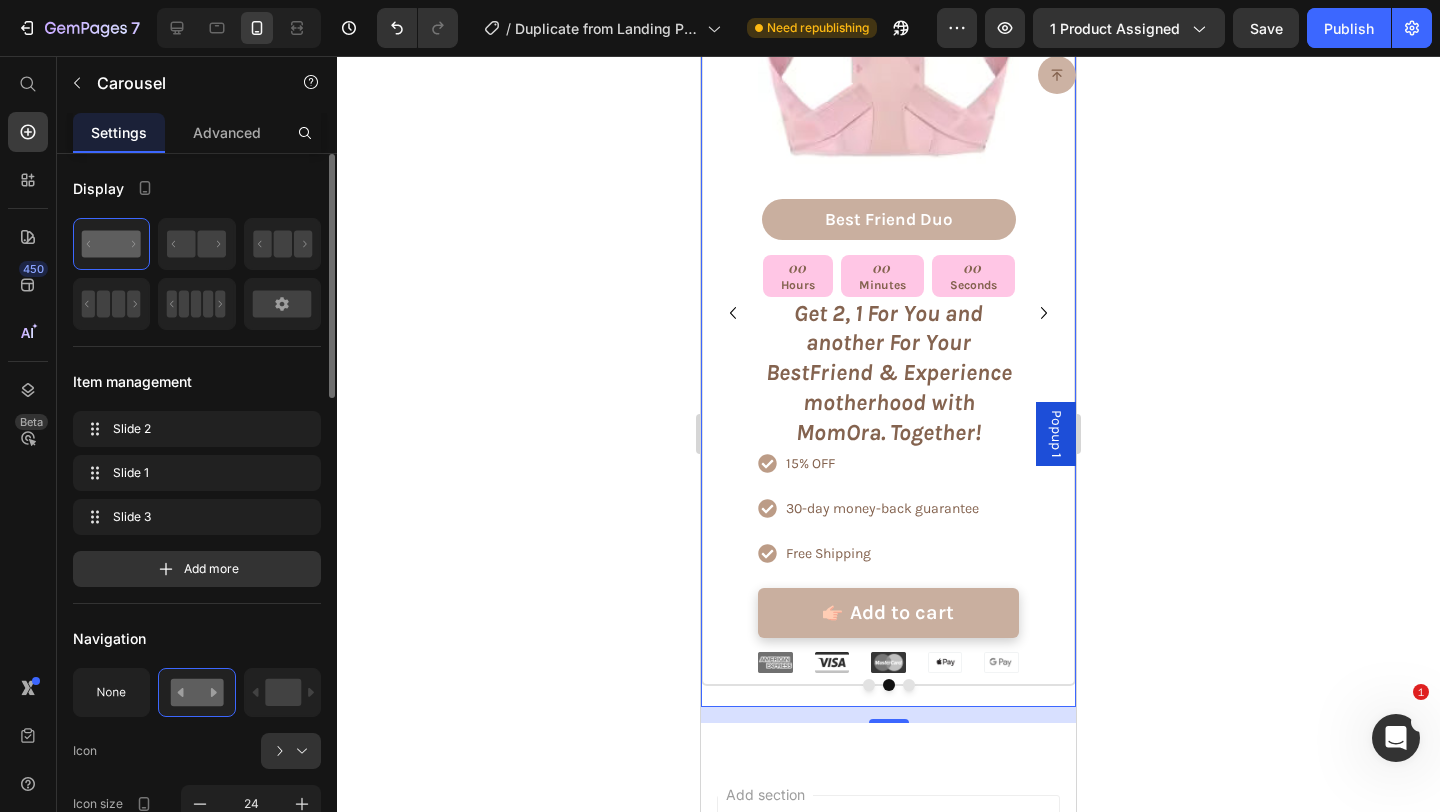 click 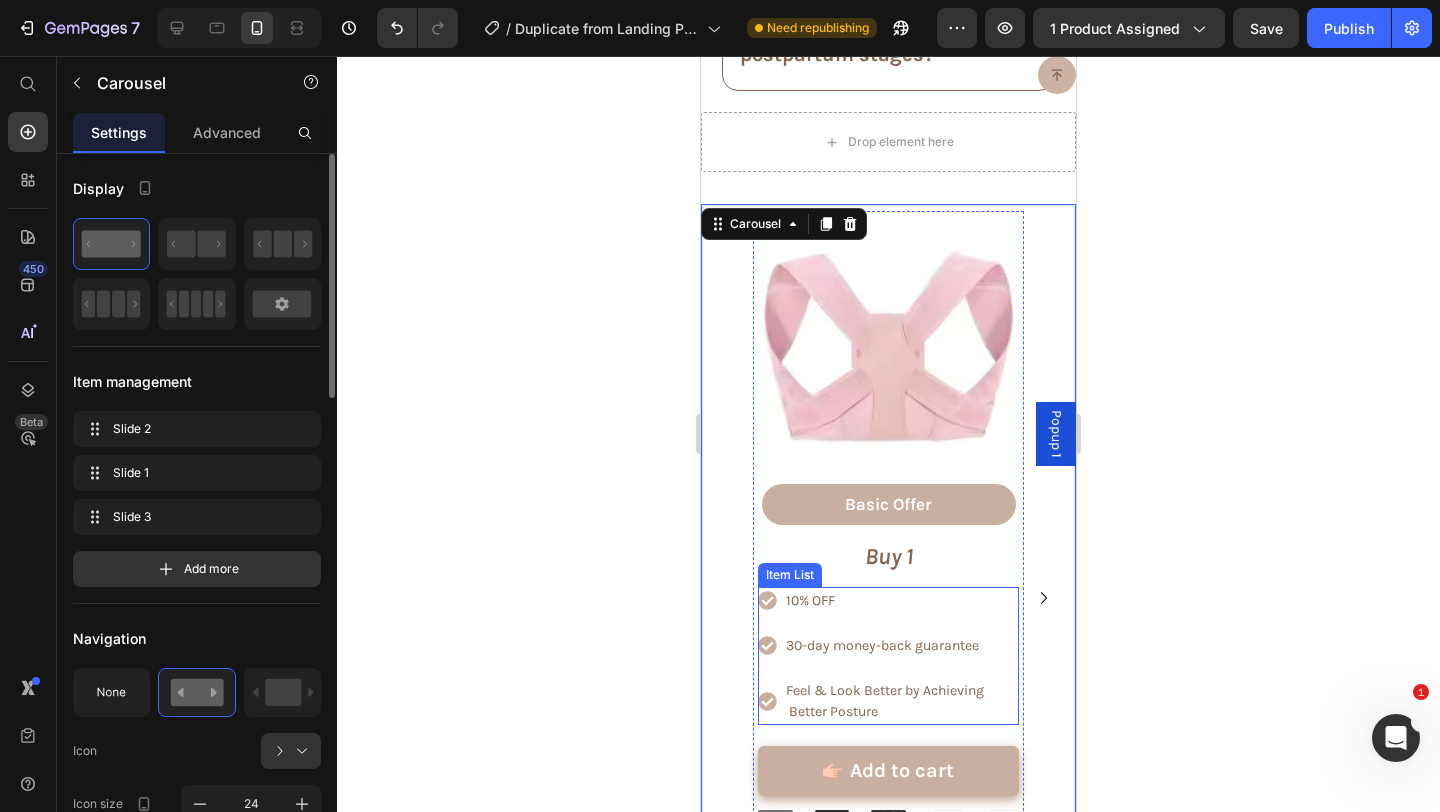 scroll, scrollTop: 9546, scrollLeft: 0, axis: vertical 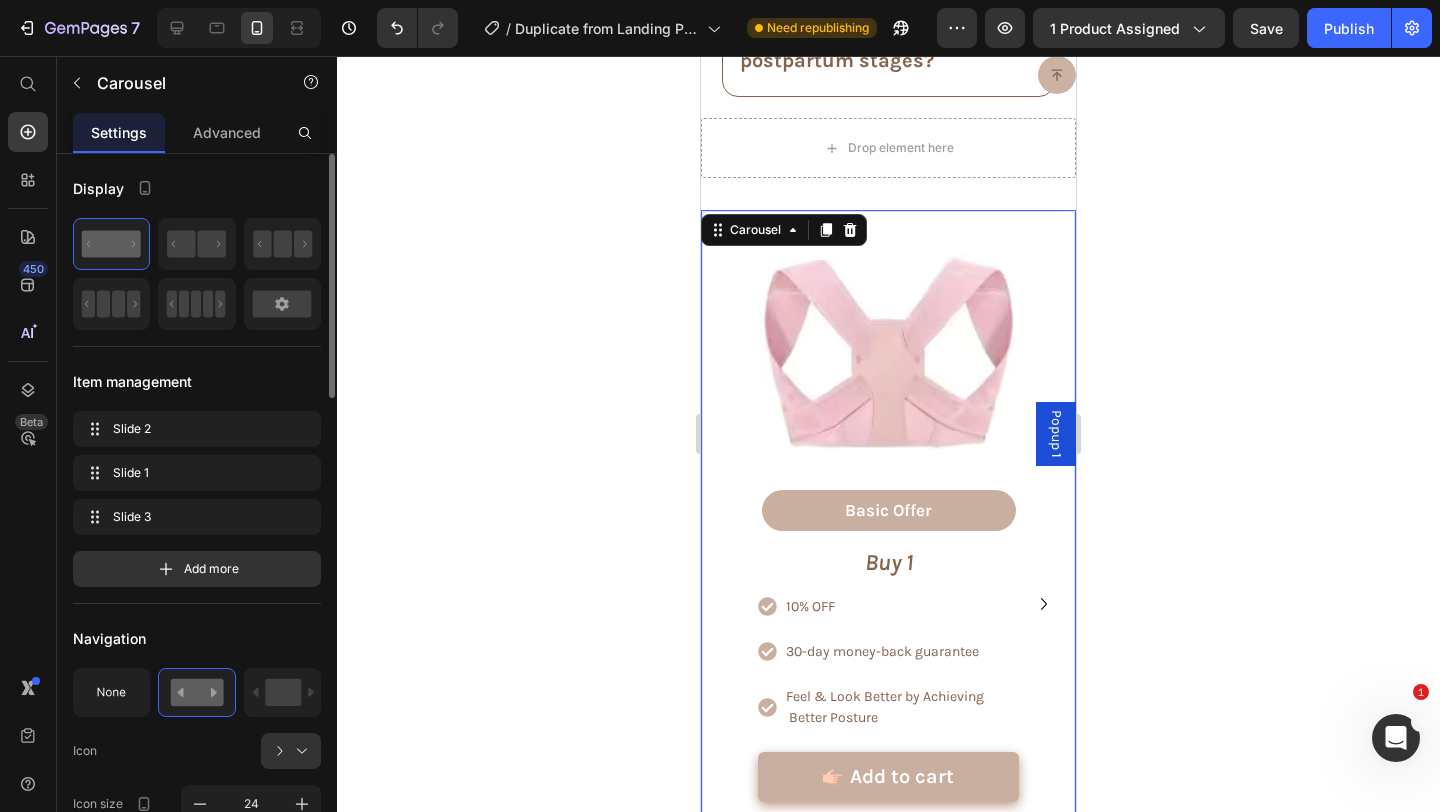 click 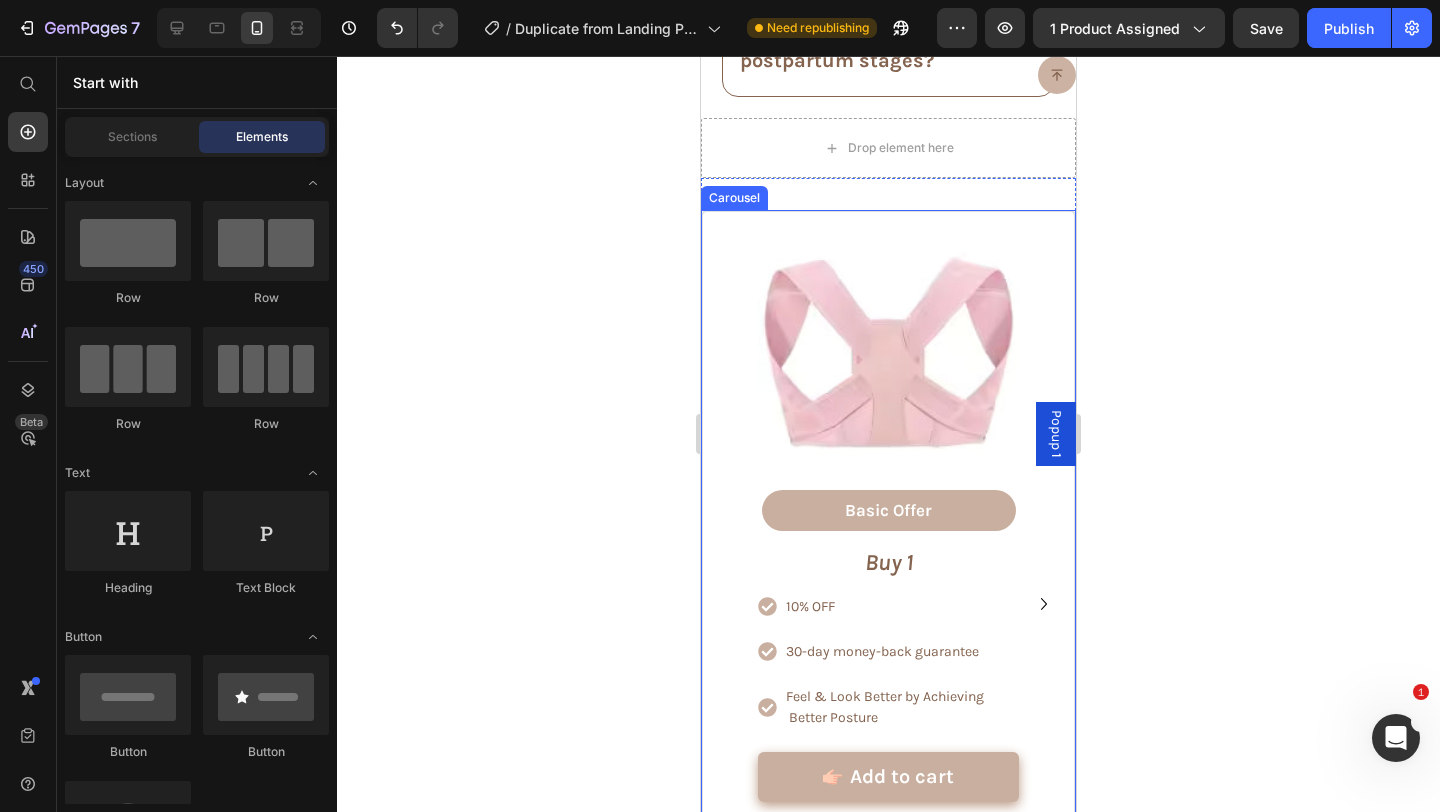 click 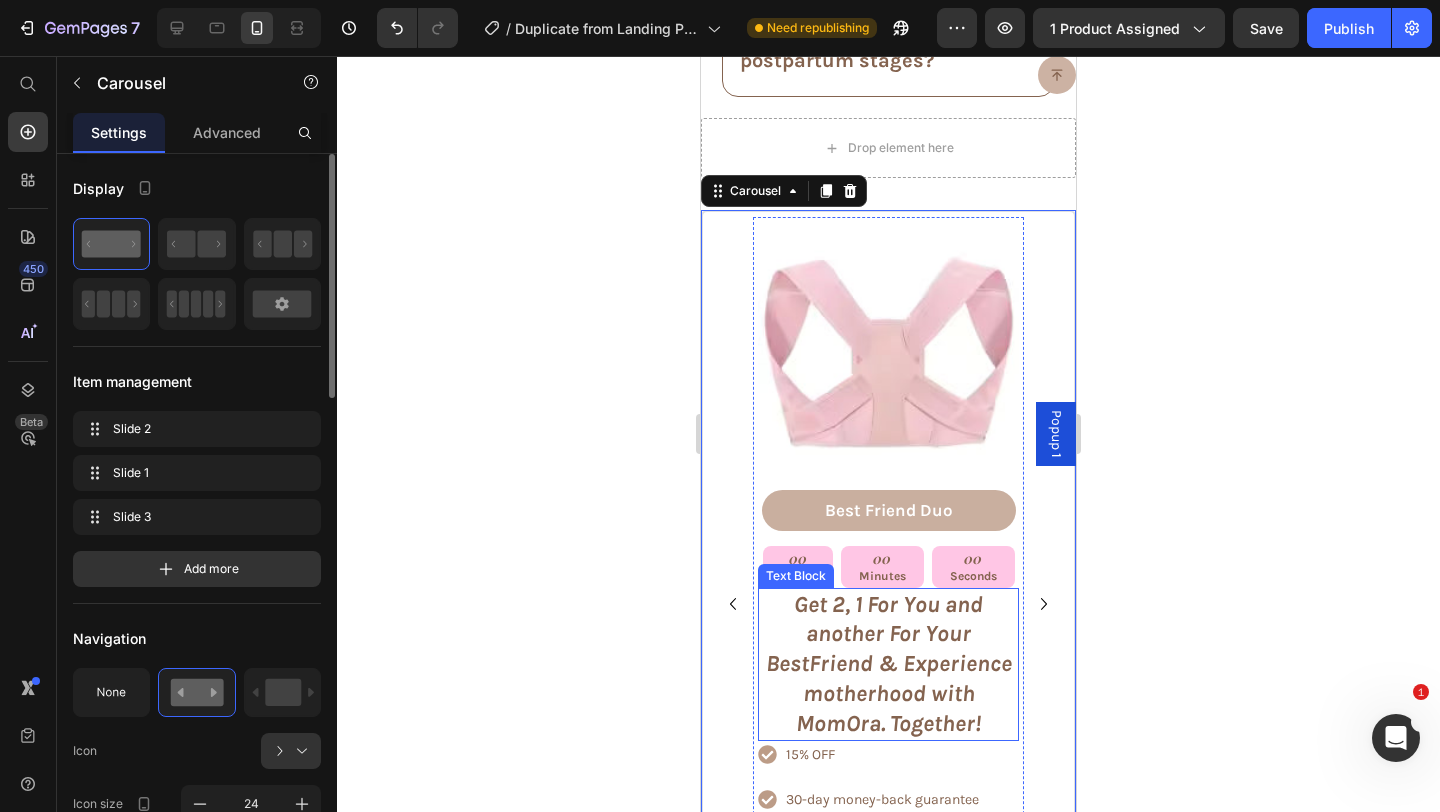 click on "Get 2, 1 For You and another For Your BestFriend & Experience motherhood with MomOra. Together!" at bounding box center (888, 665) 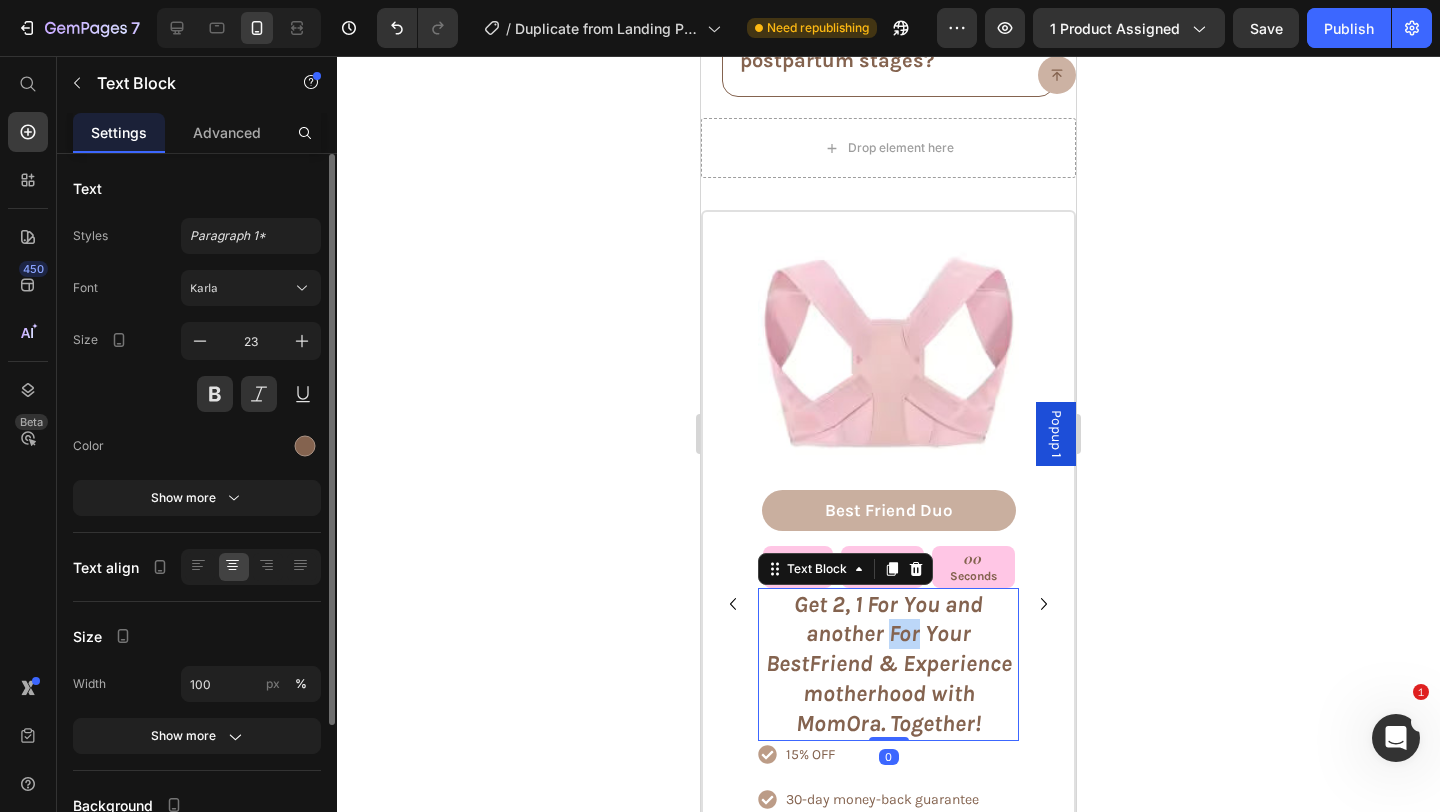 click on "Get 2, 1 For You and another For Your BestFriend & Experience motherhood with MomOra. Together!" at bounding box center [888, 665] 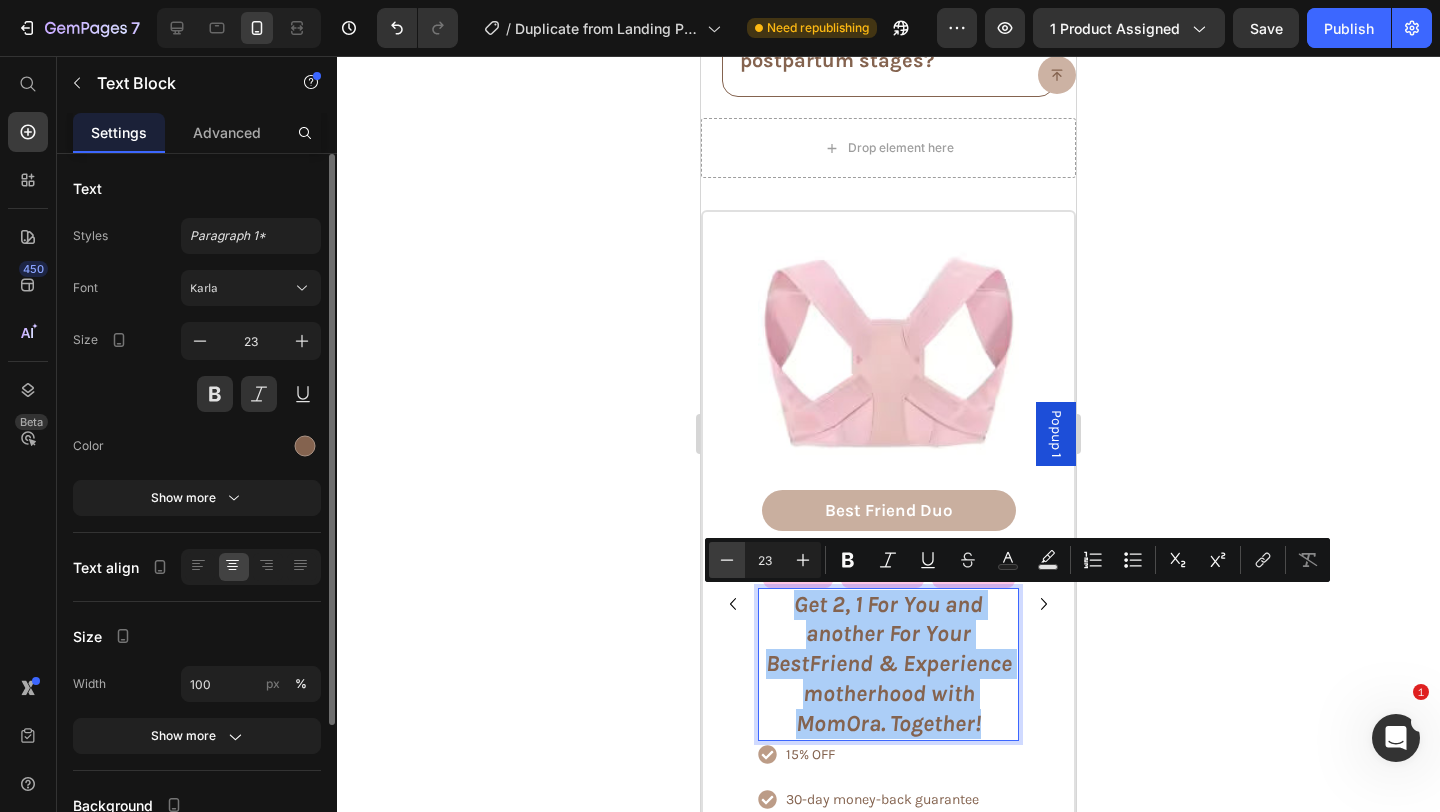 click 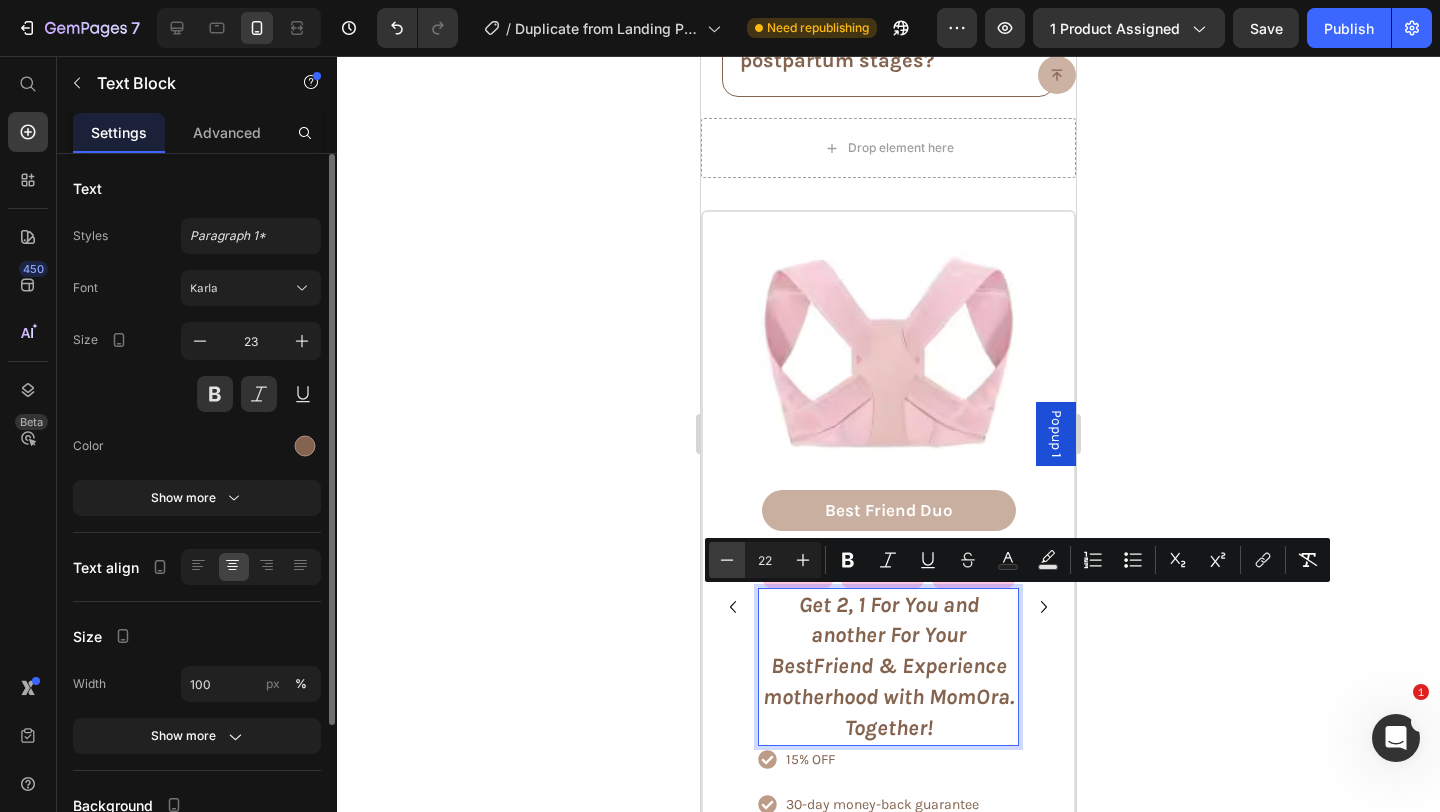 click 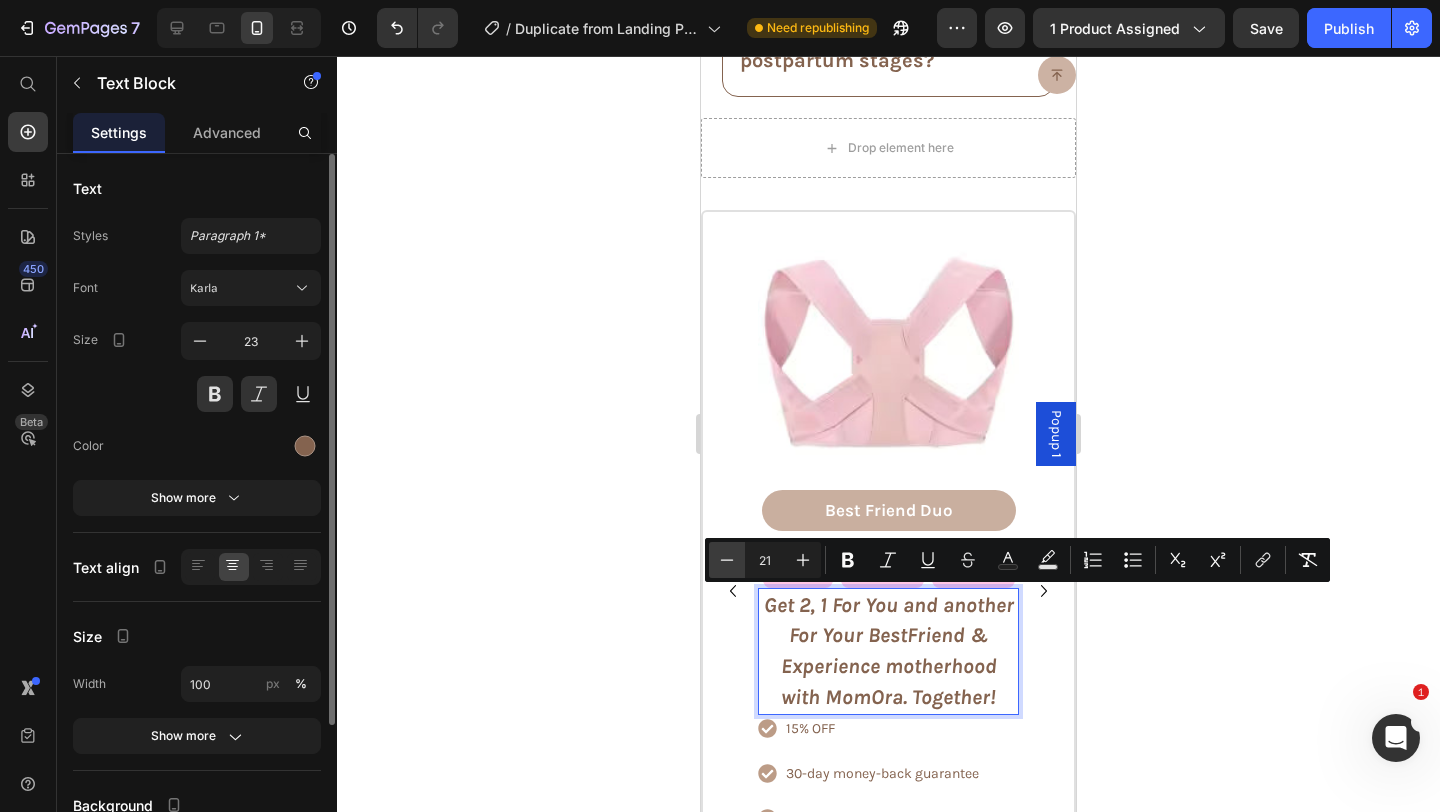 click 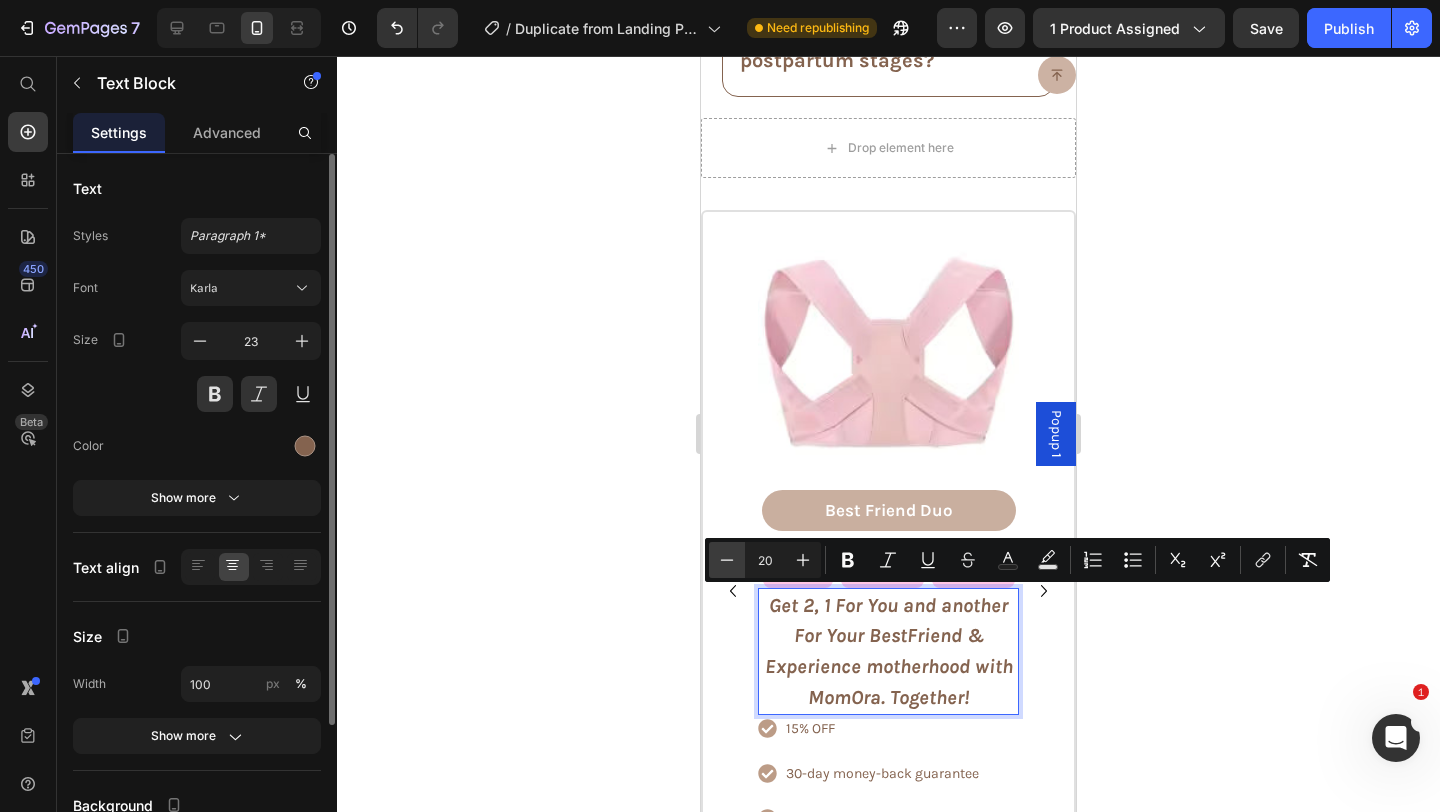 click 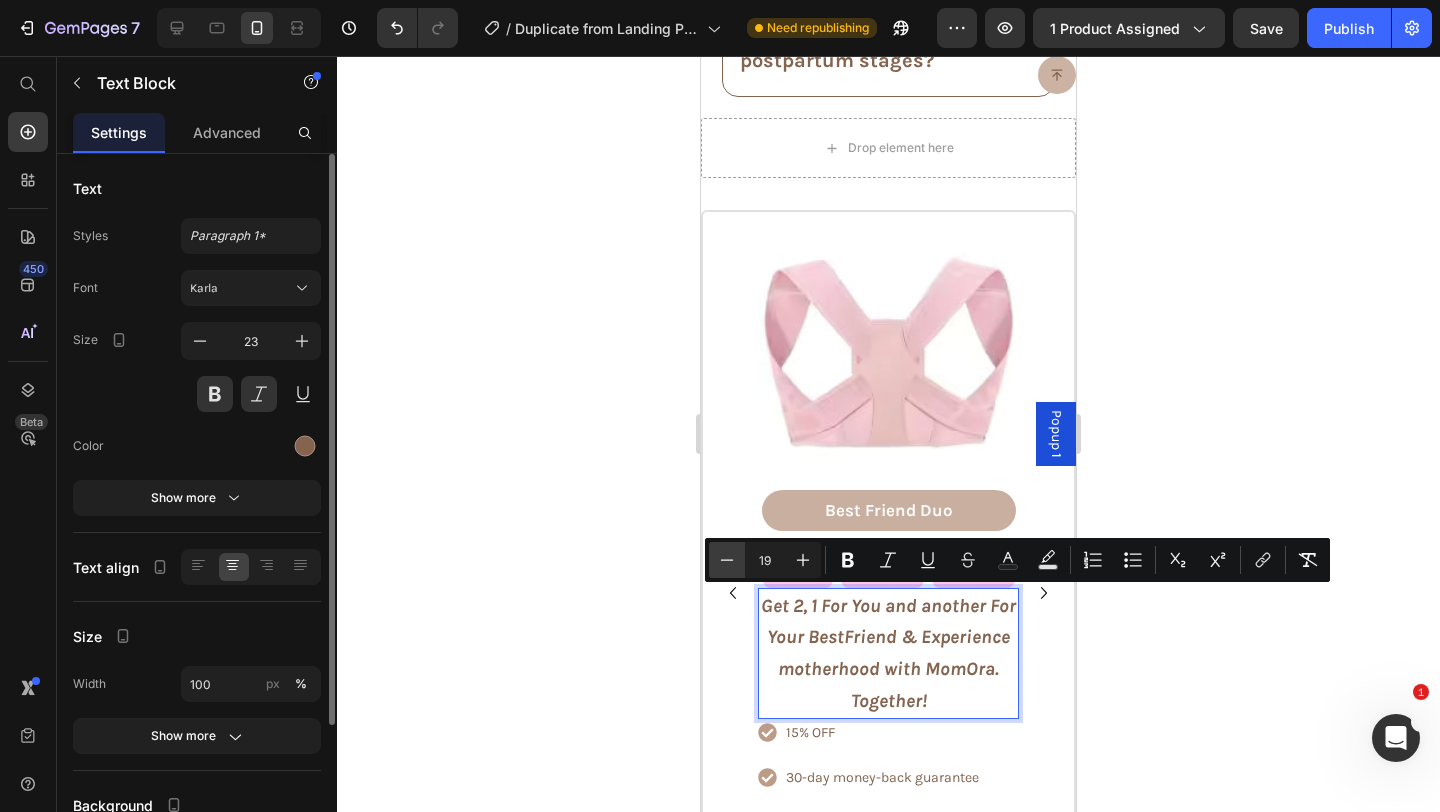 click 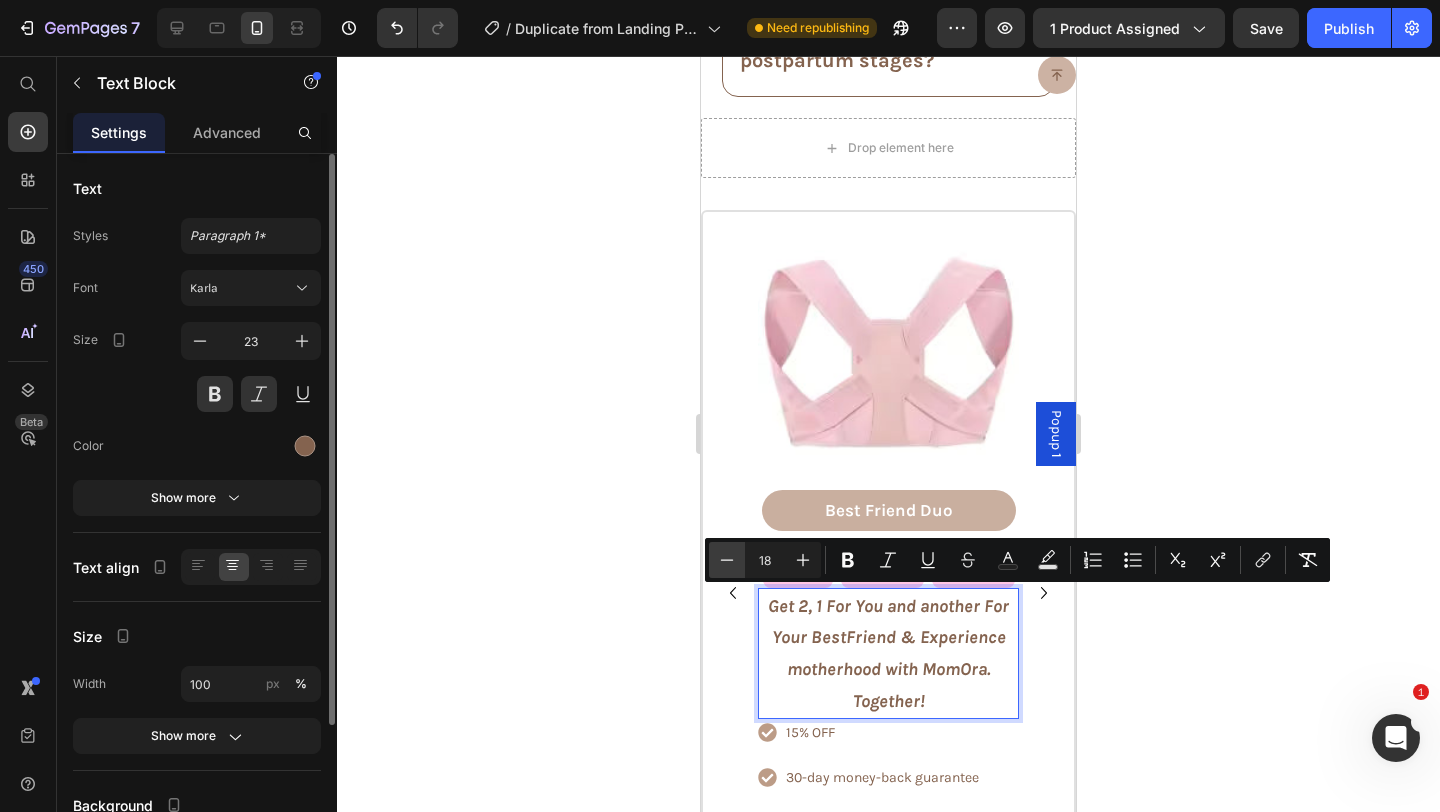 click 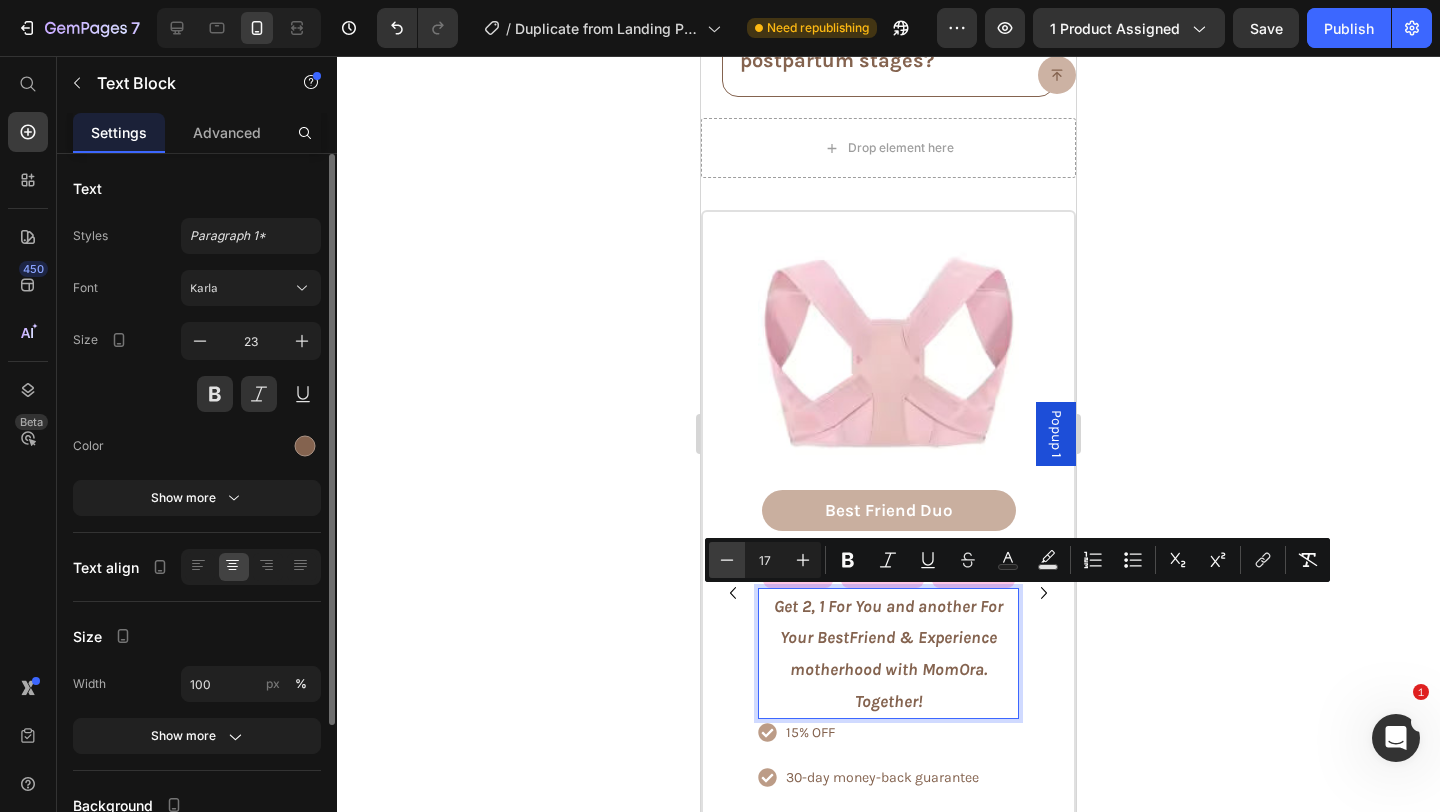 click 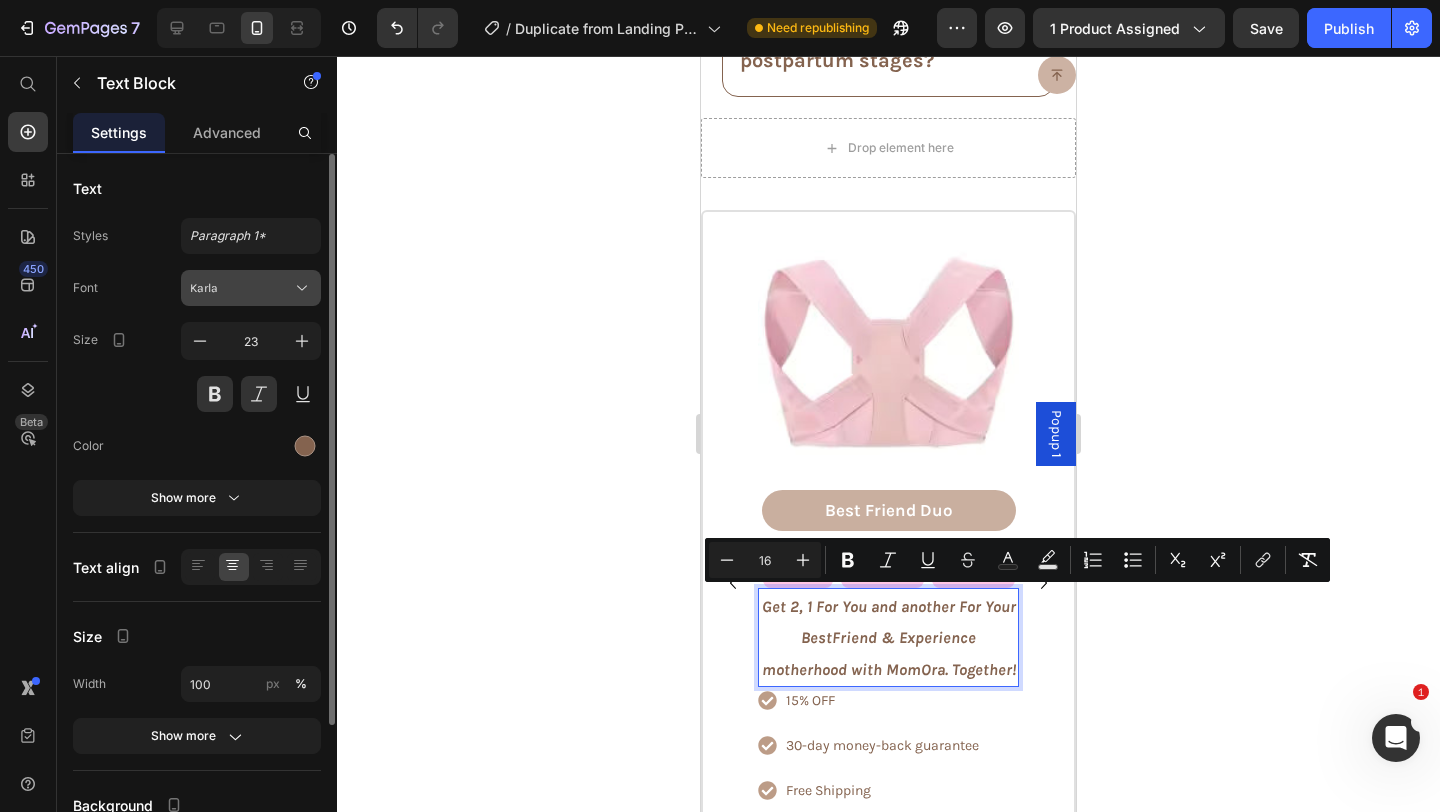 click on "Karla" at bounding box center [241, 288] 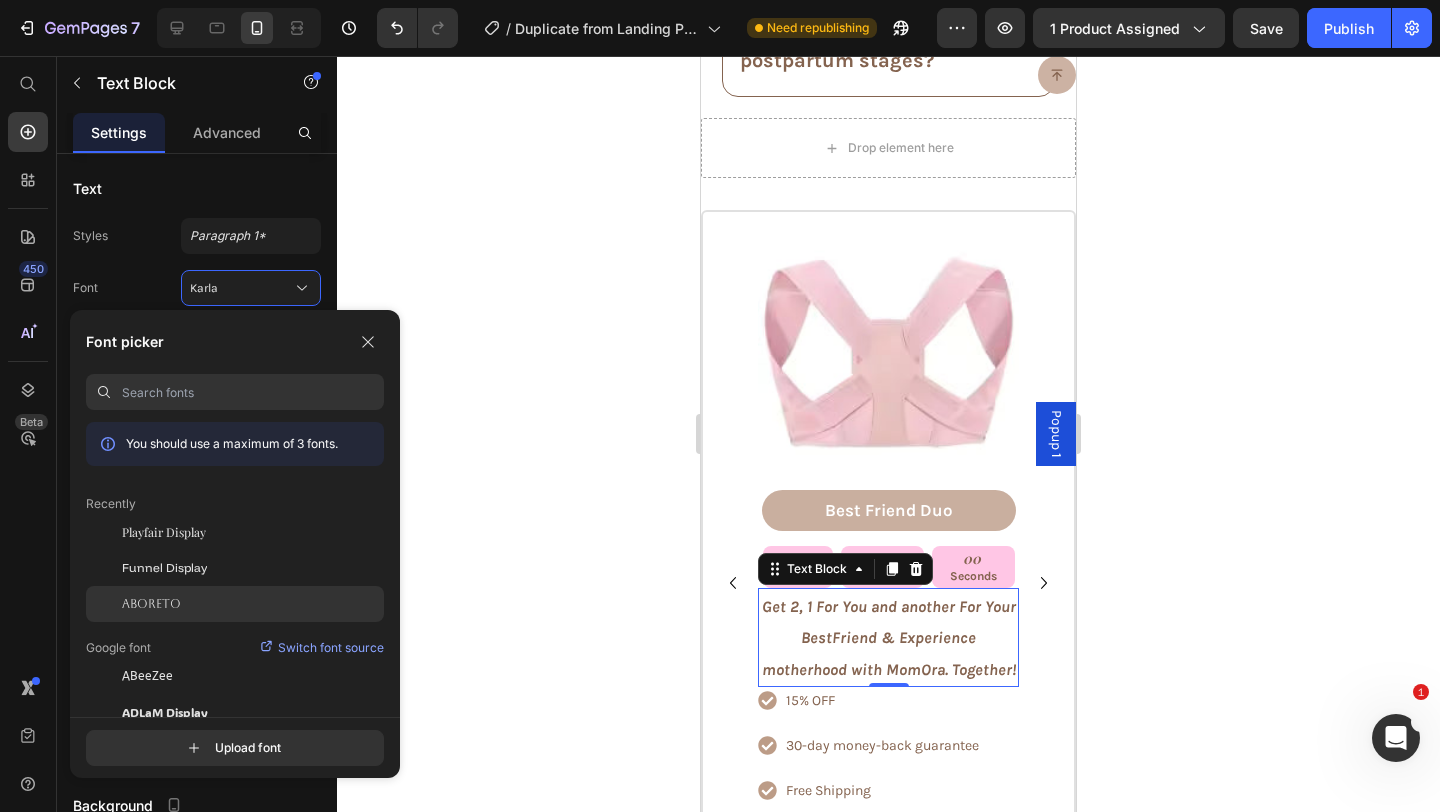 click on "Aboreto" 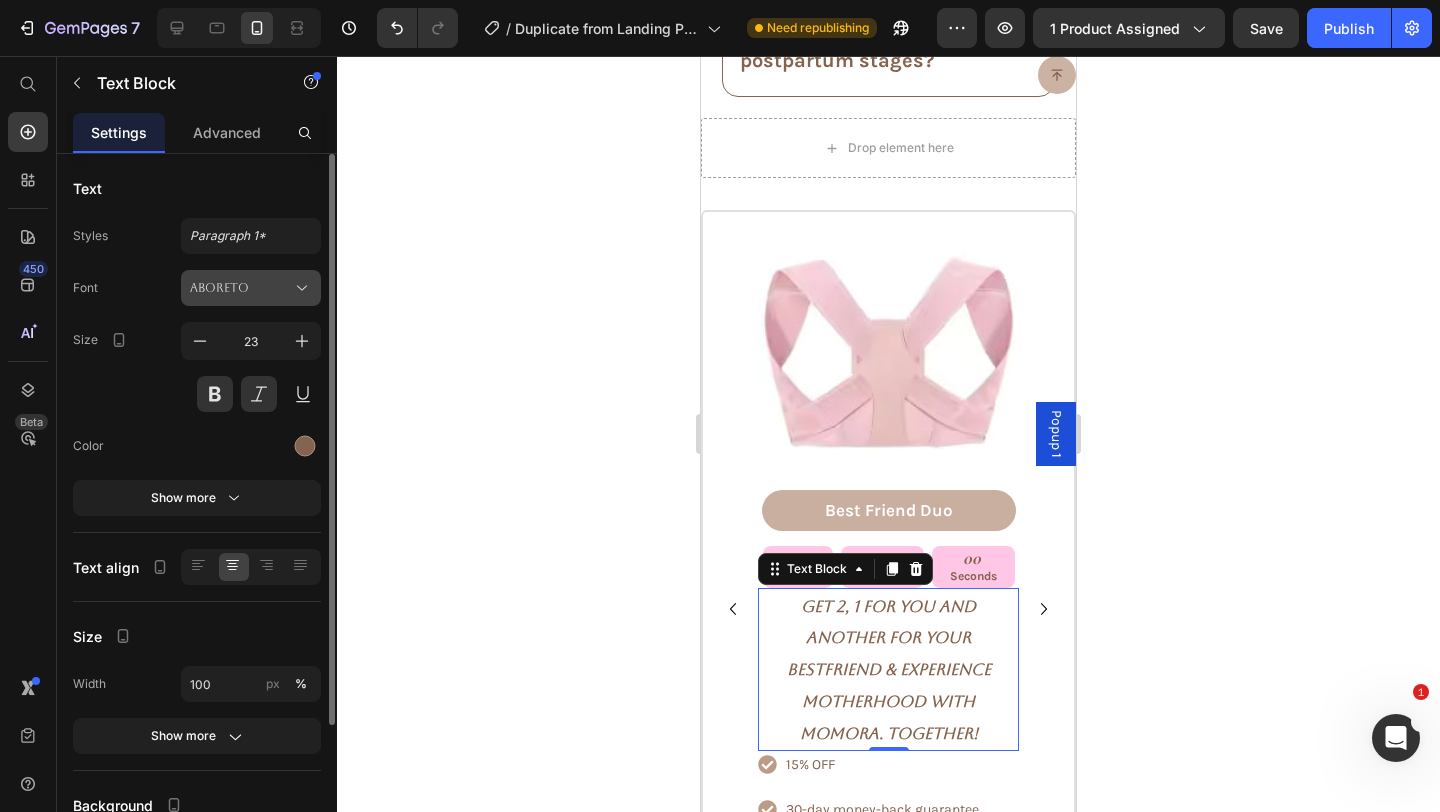 click 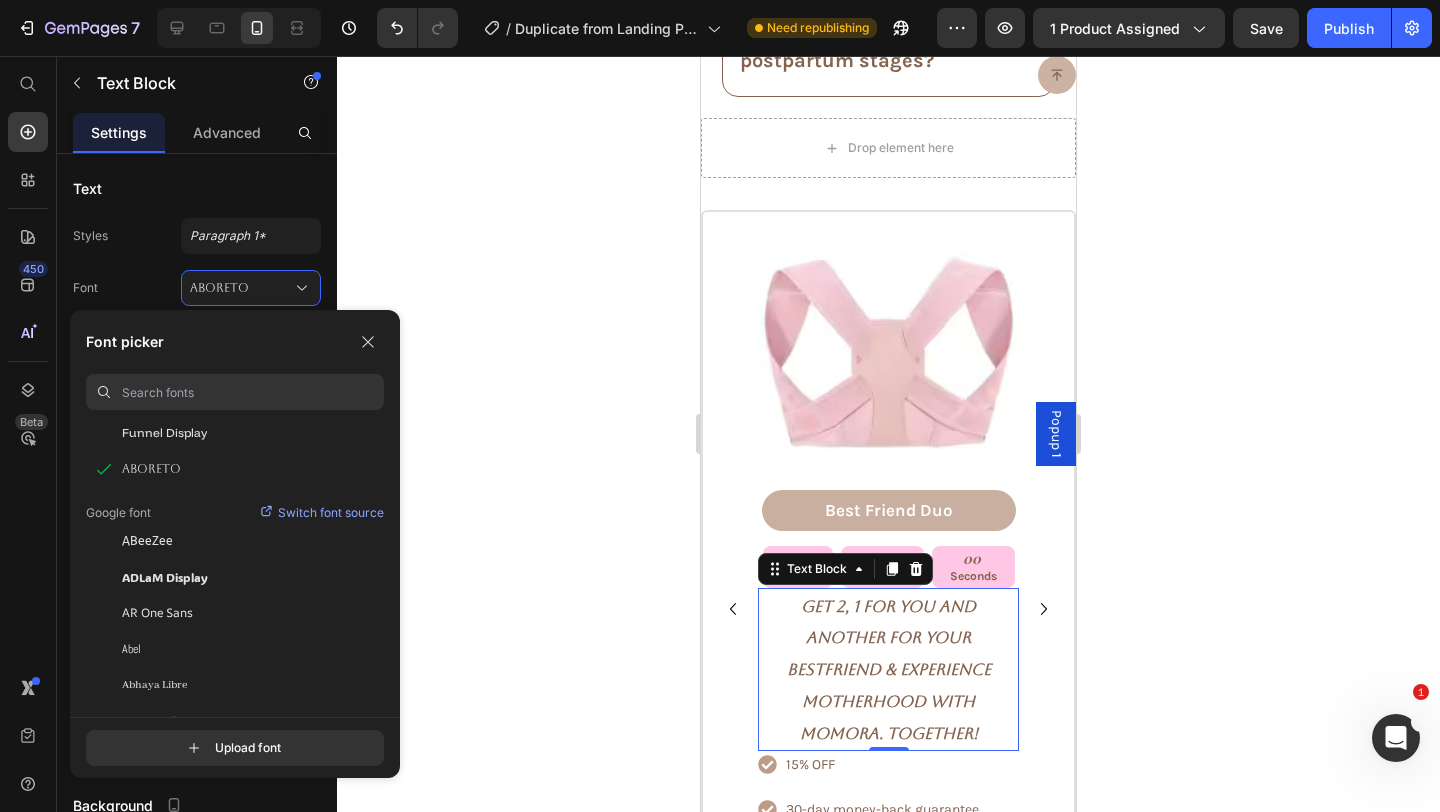 scroll, scrollTop: 171, scrollLeft: 0, axis: vertical 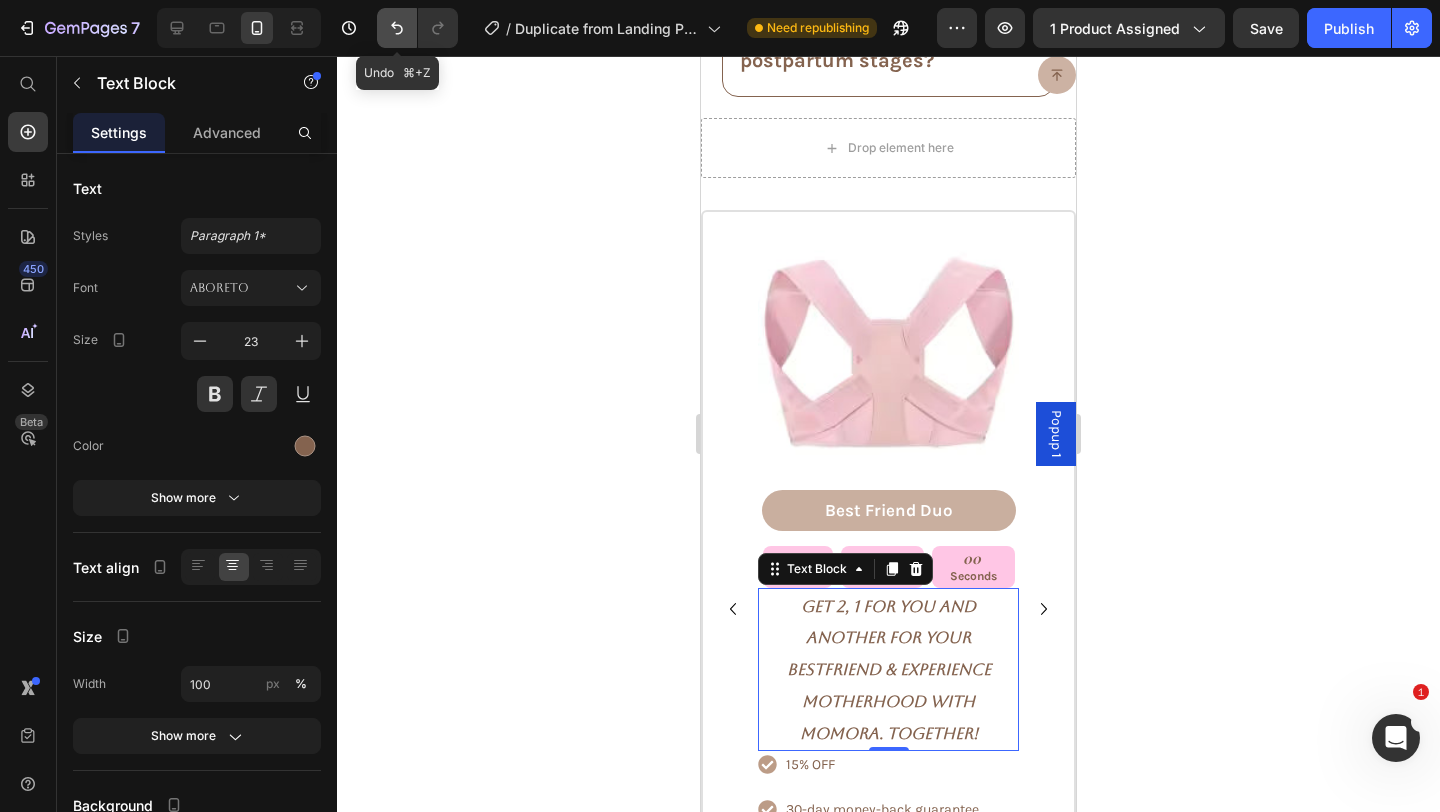 click 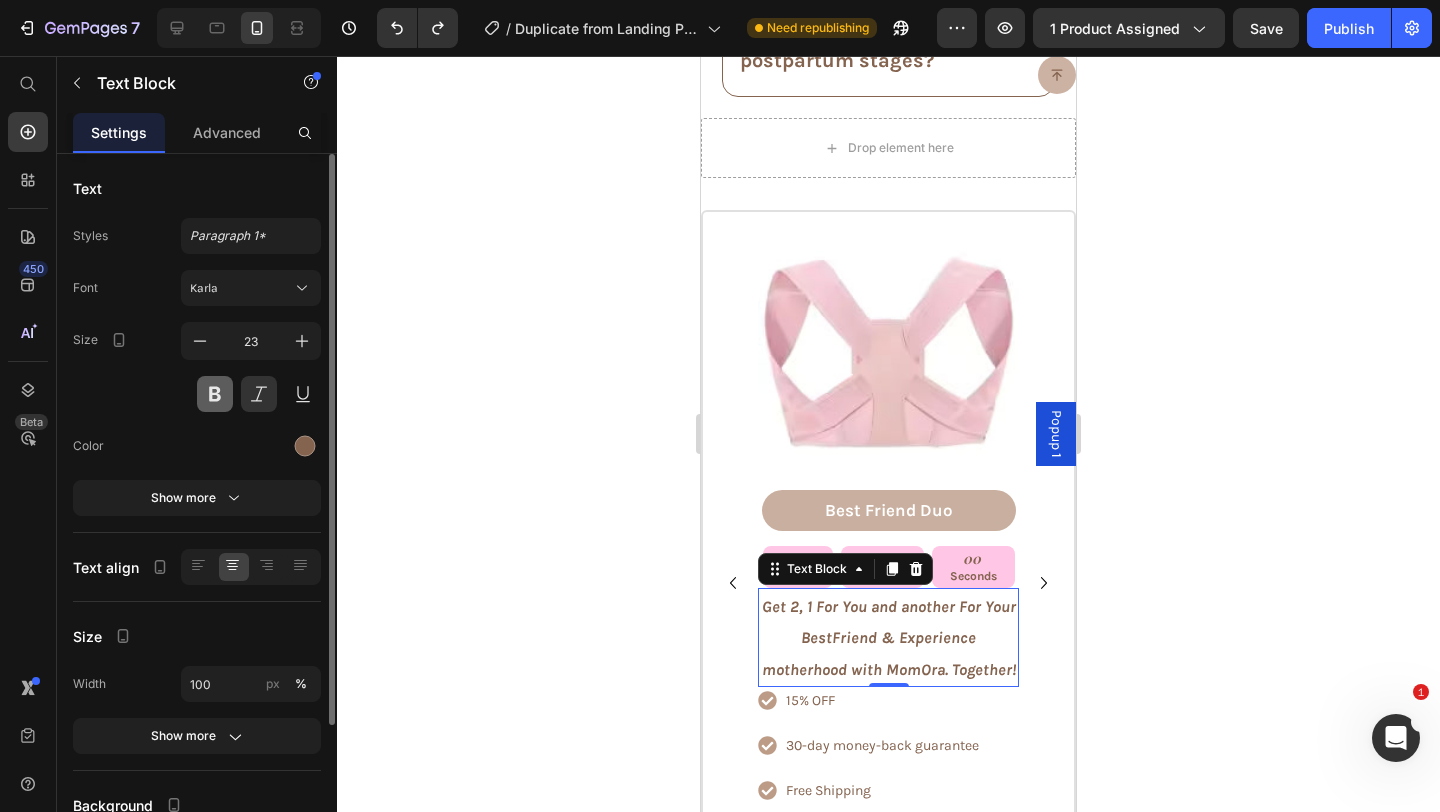 click at bounding box center [215, 394] 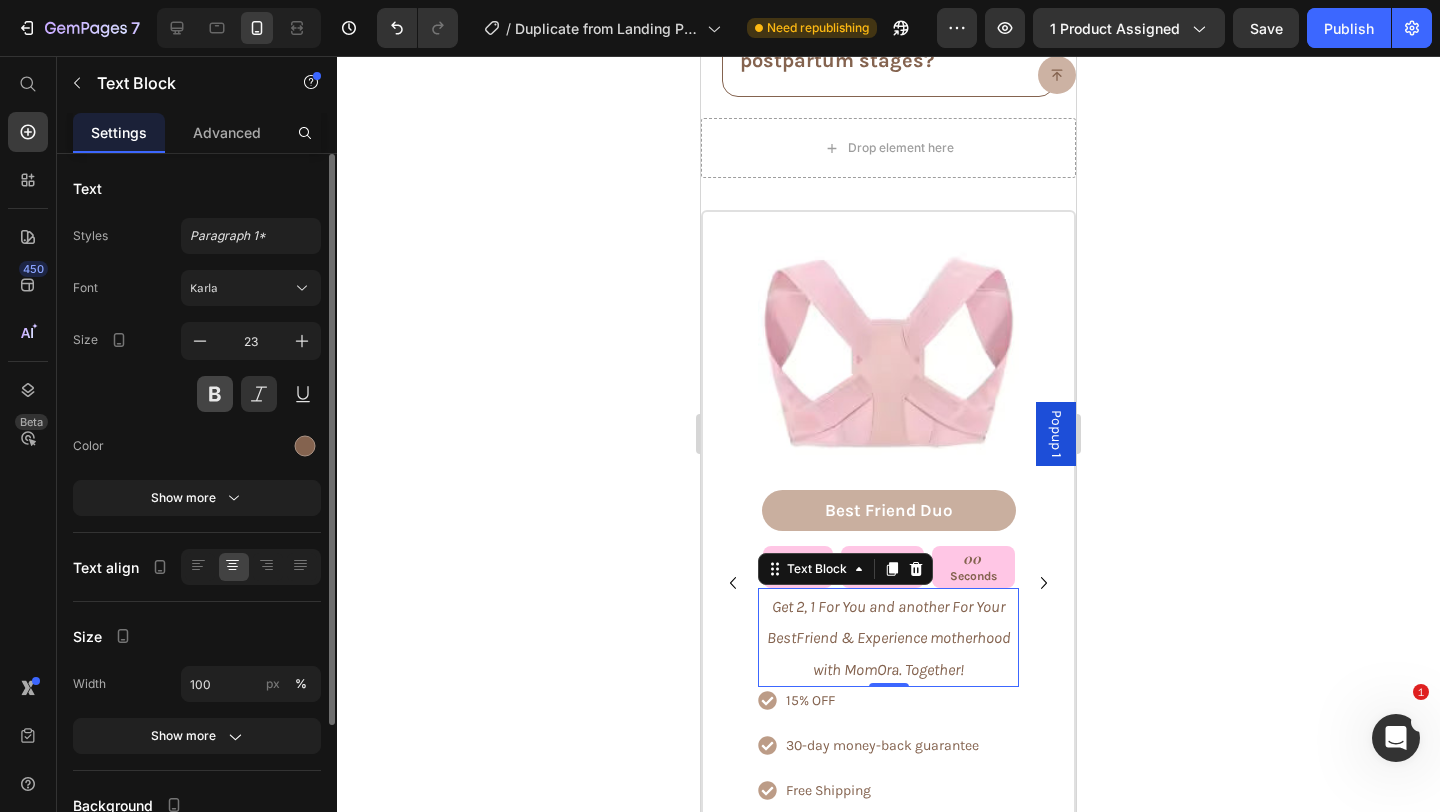 click at bounding box center [215, 394] 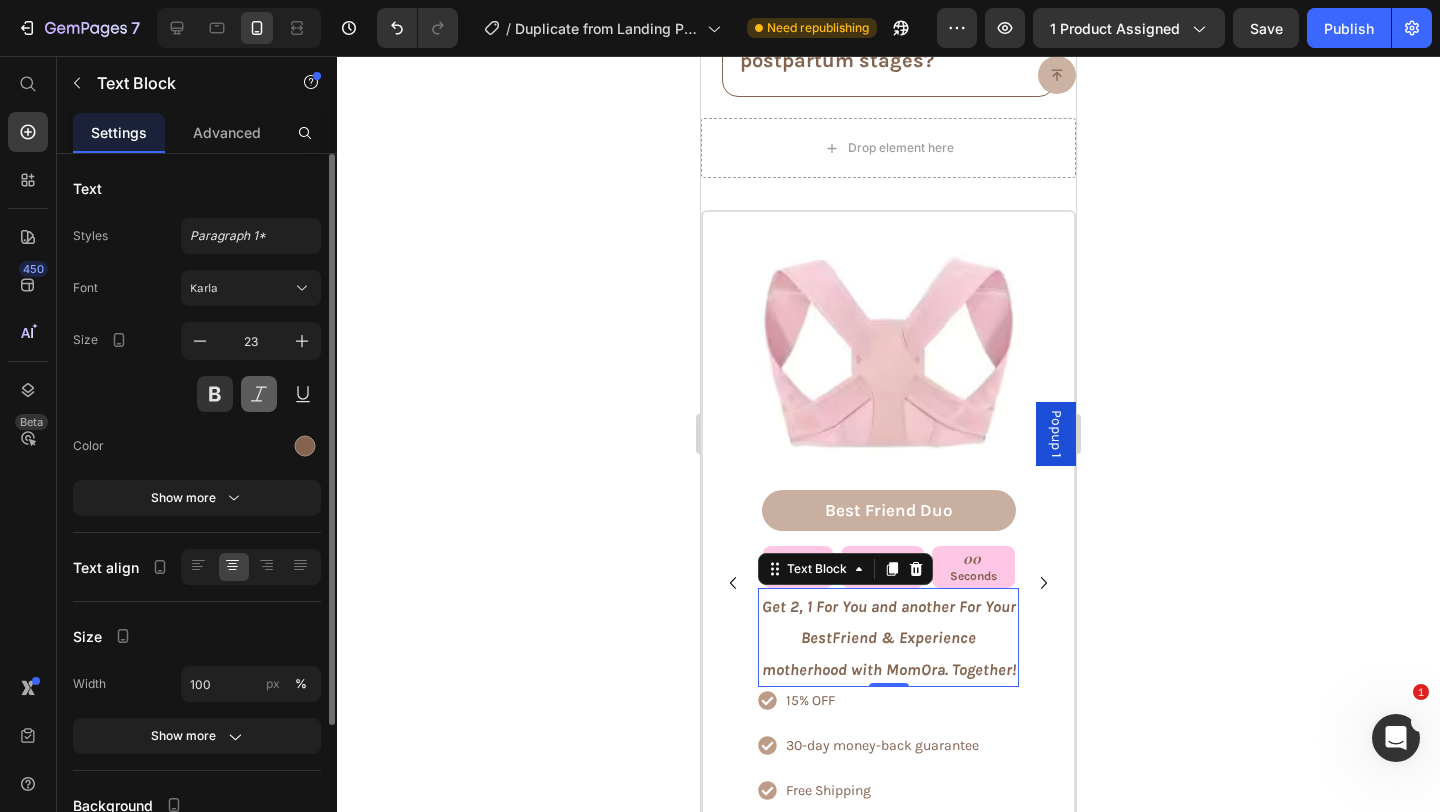 click at bounding box center [259, 394] 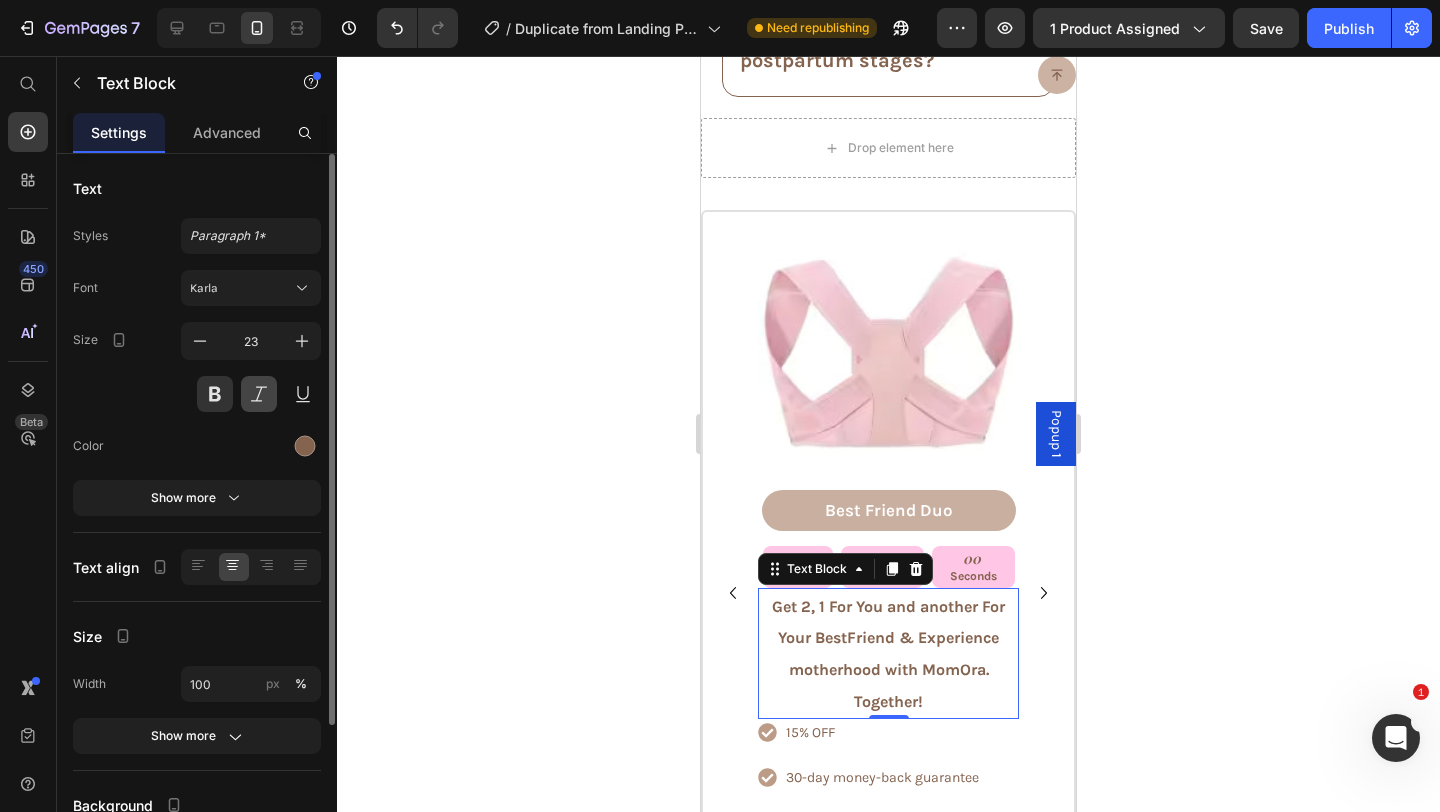 click at bounding box center (259, 394) 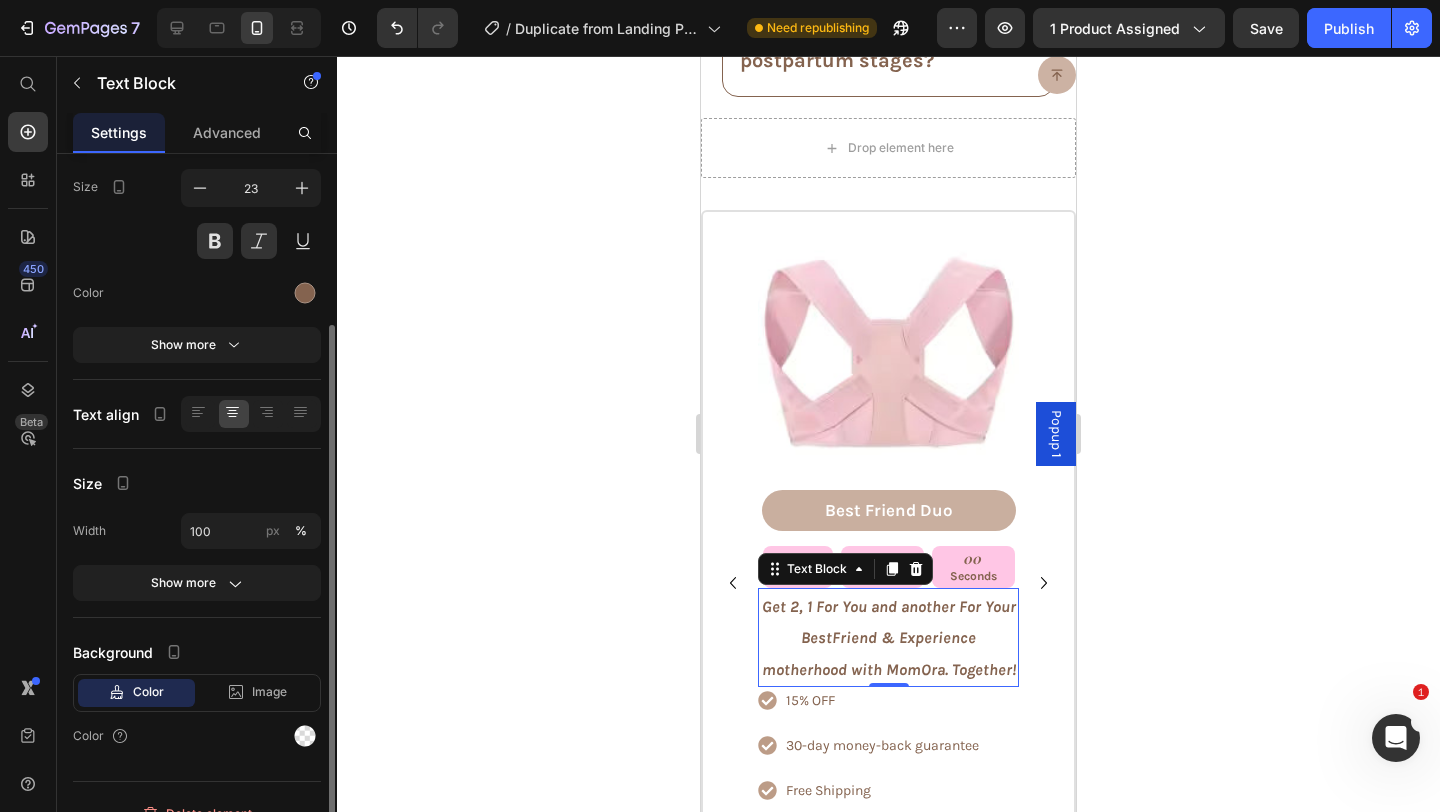 scroll, scrollTop: 180, scrollLeft: 0, axis: vertical 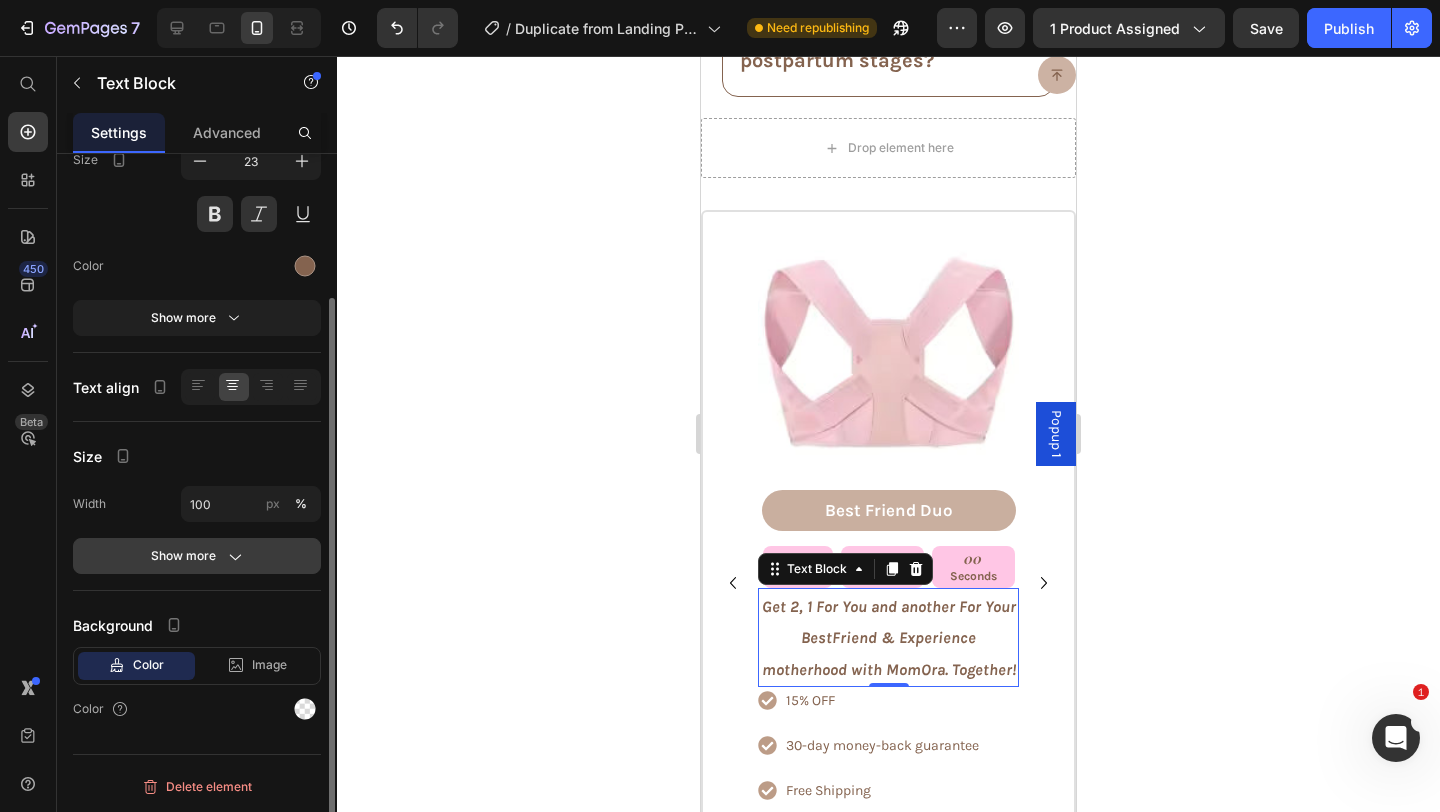 click on "Show more" 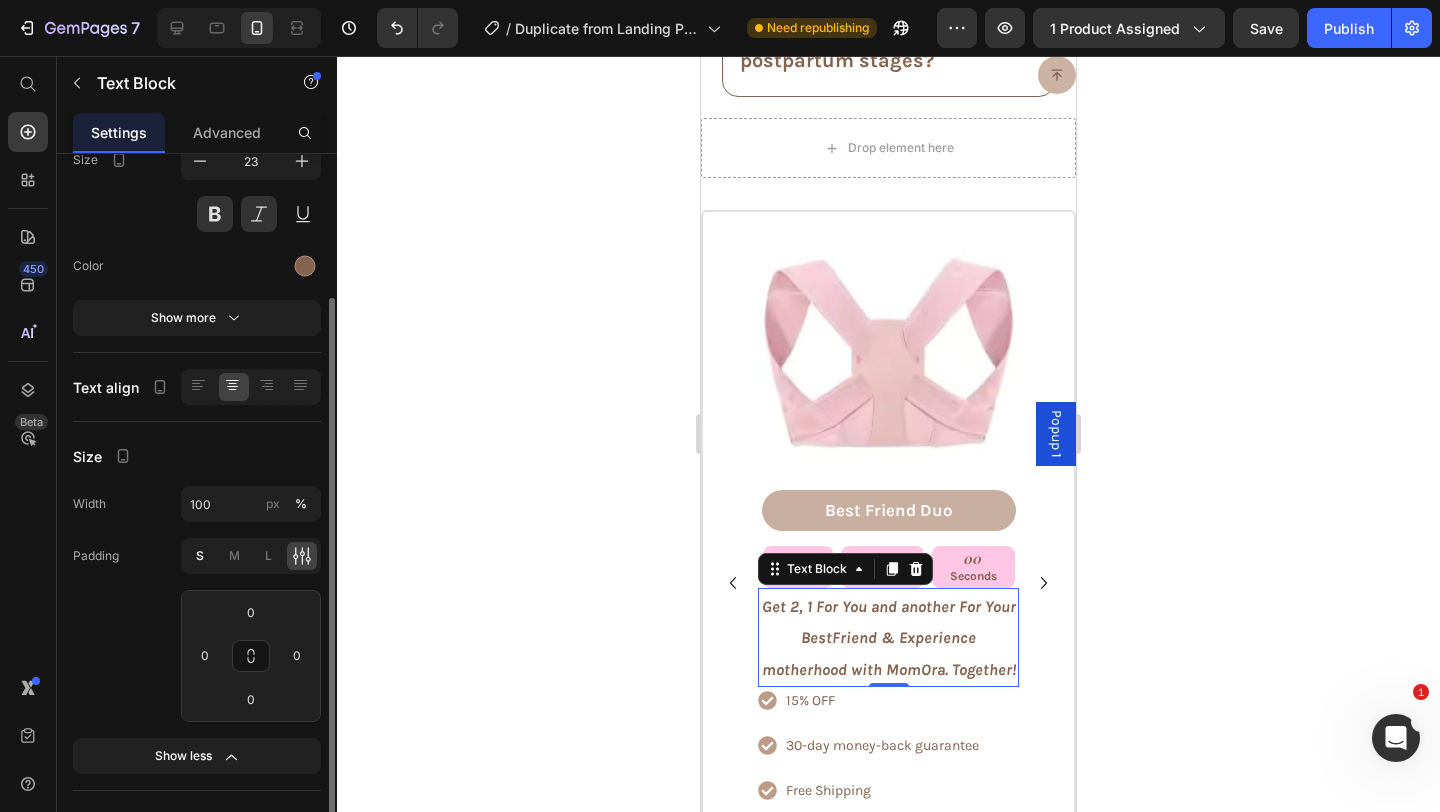 click on "S" 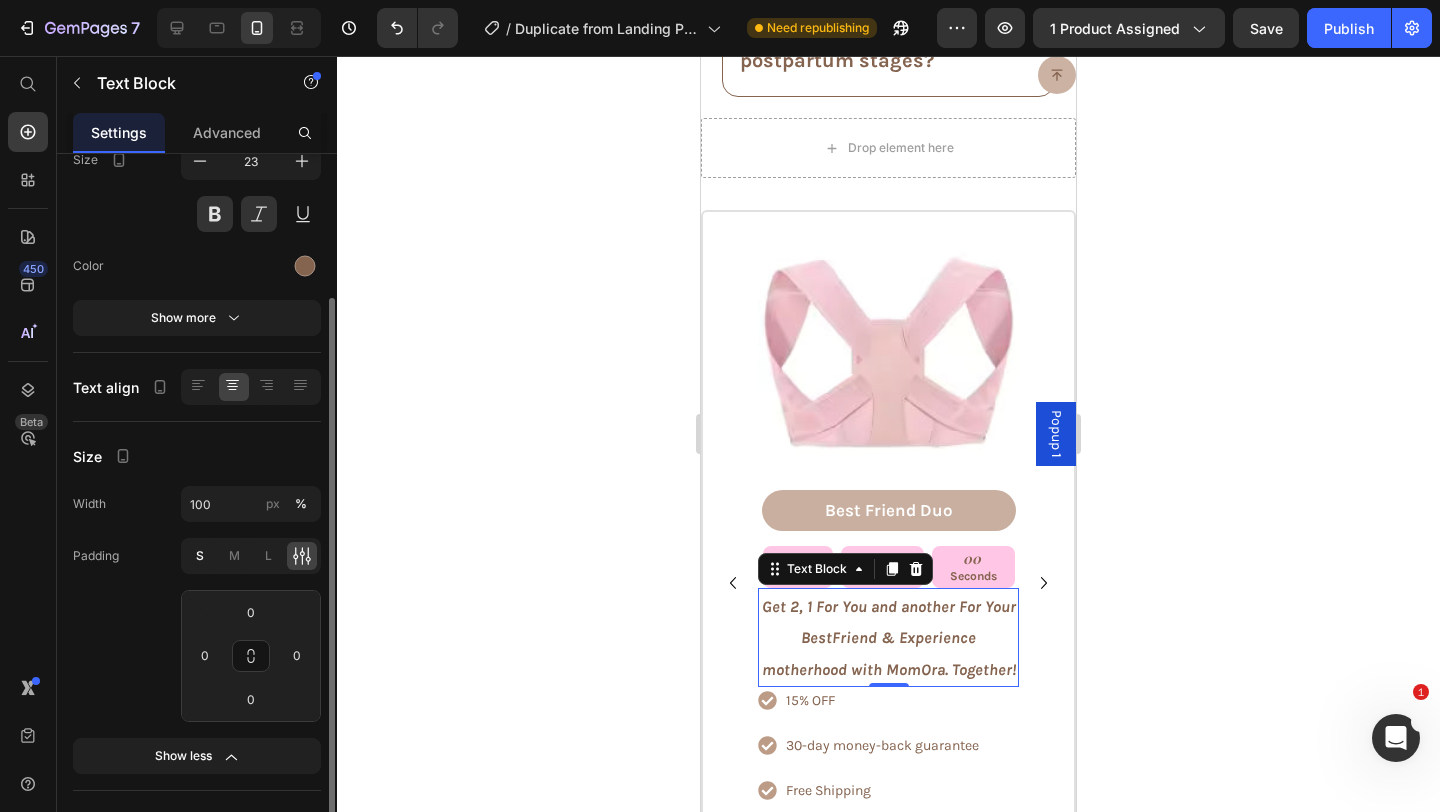 type on "4" 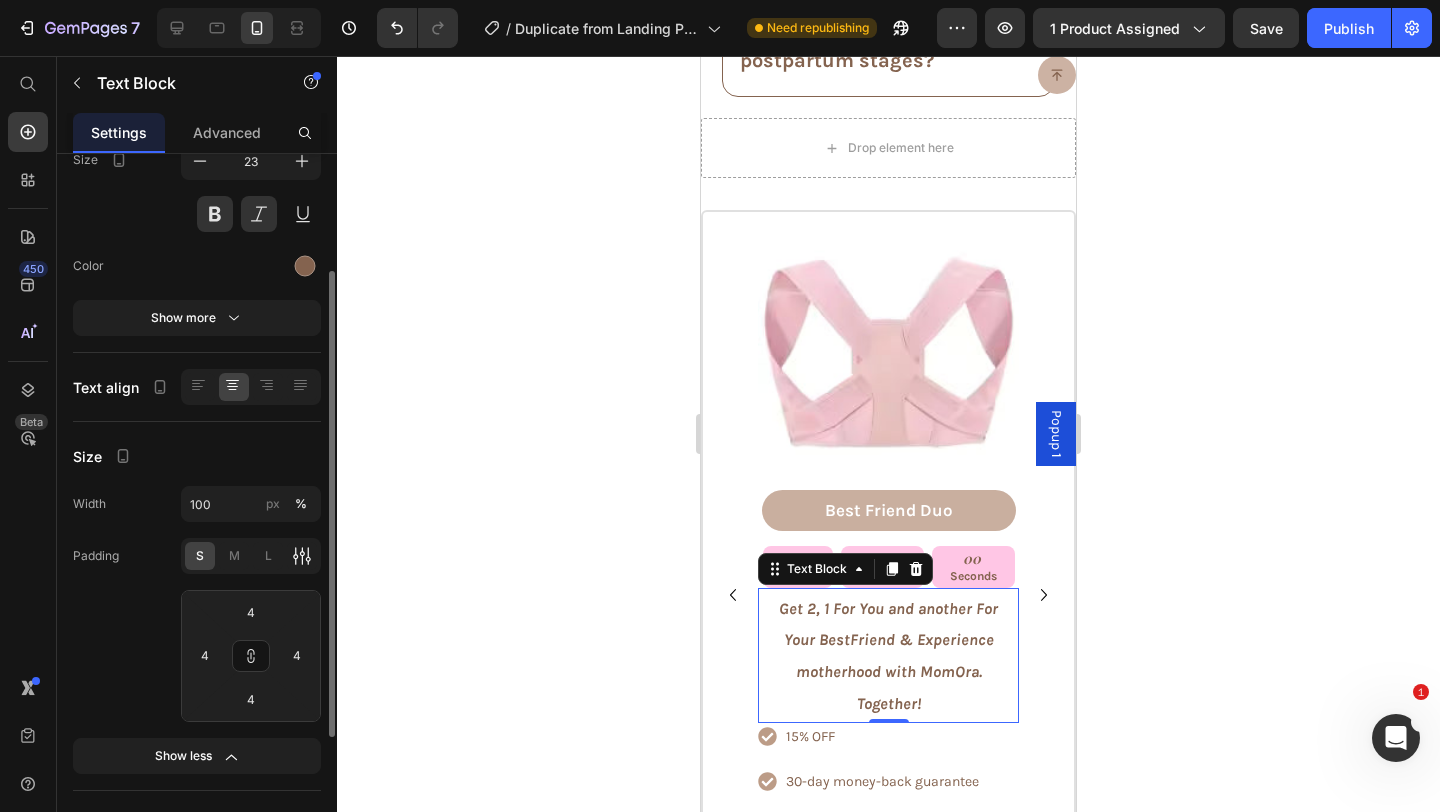 click 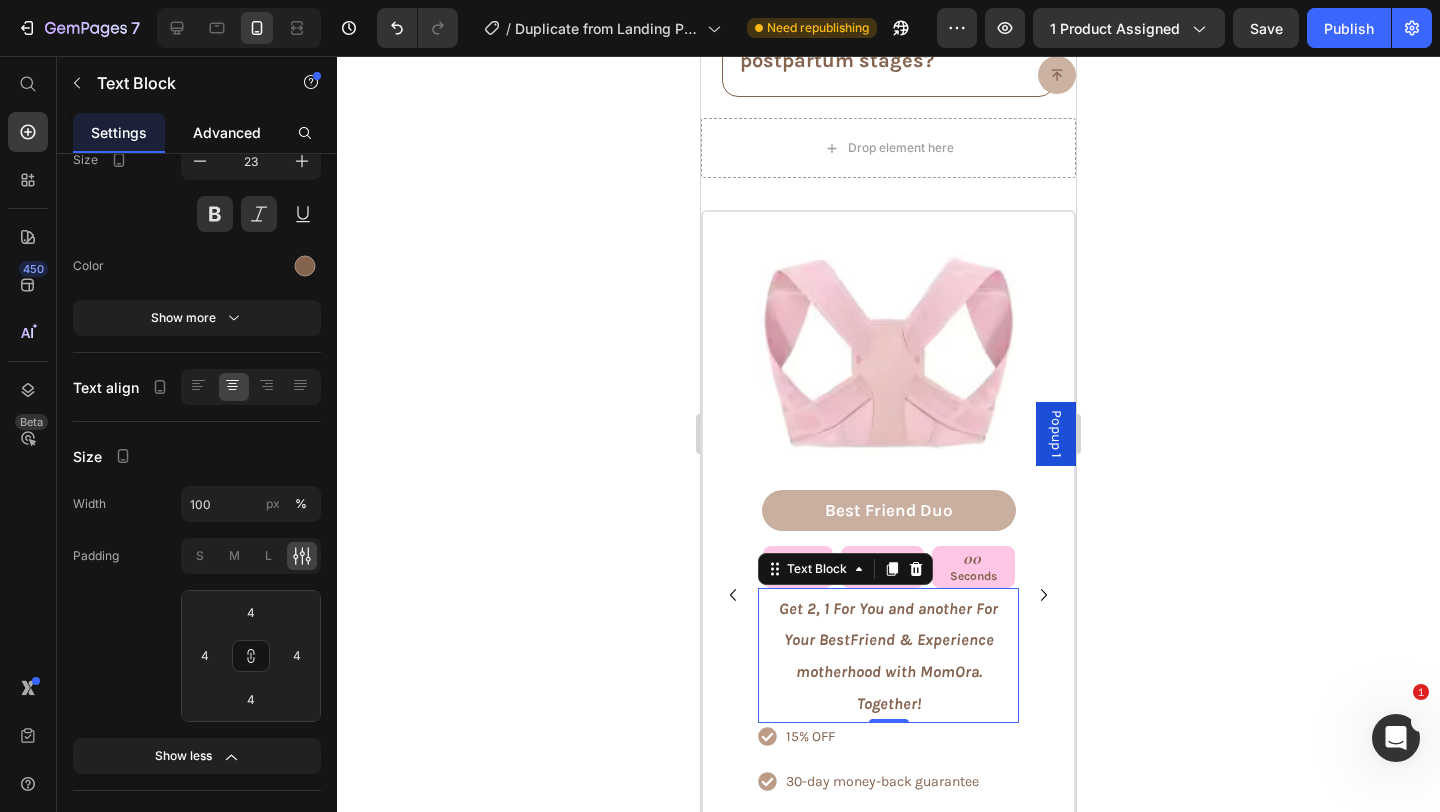 click on "Advanced" at bounding box center [227, 132] 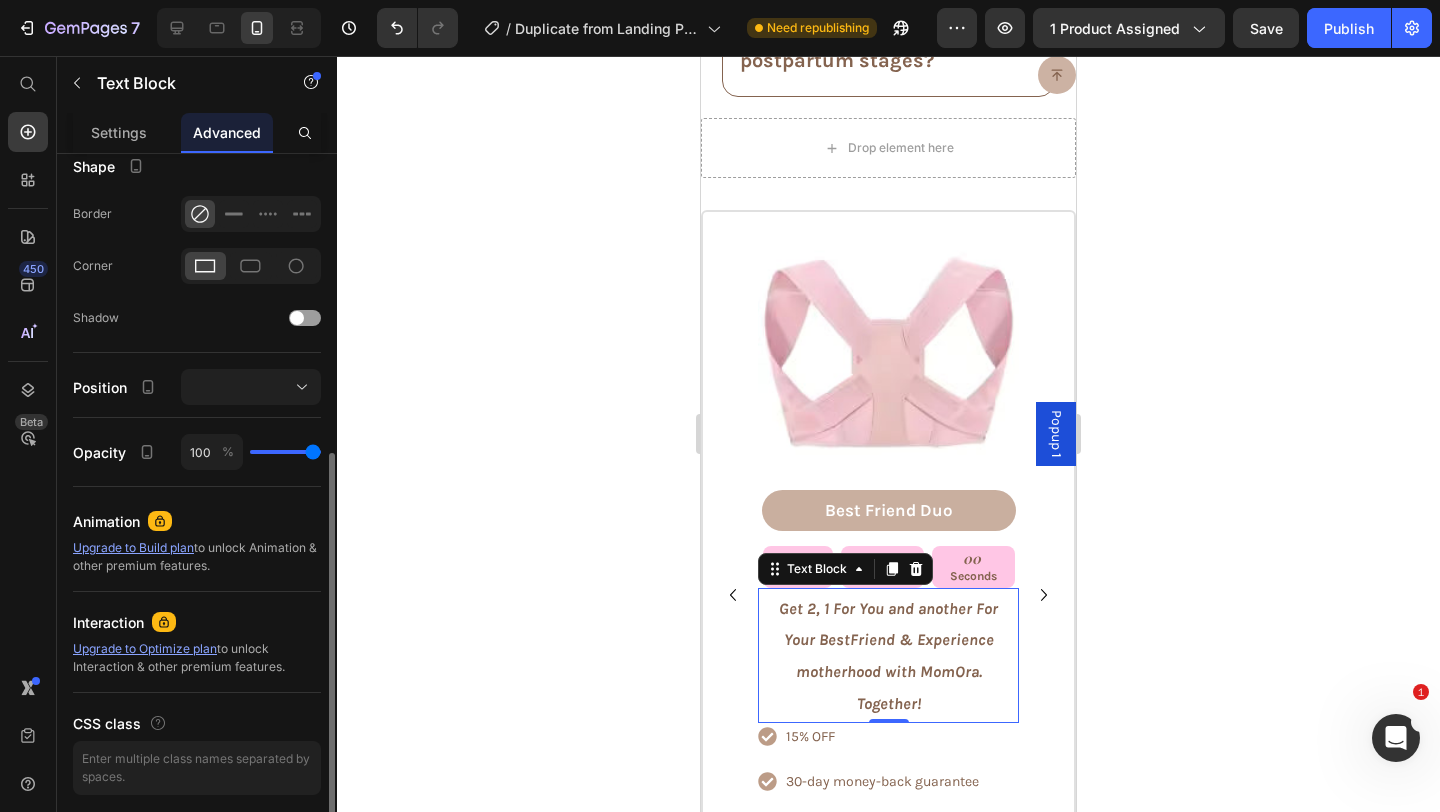 scroll, scrollTop: 529, scrollLeft: 0, axis: vertical 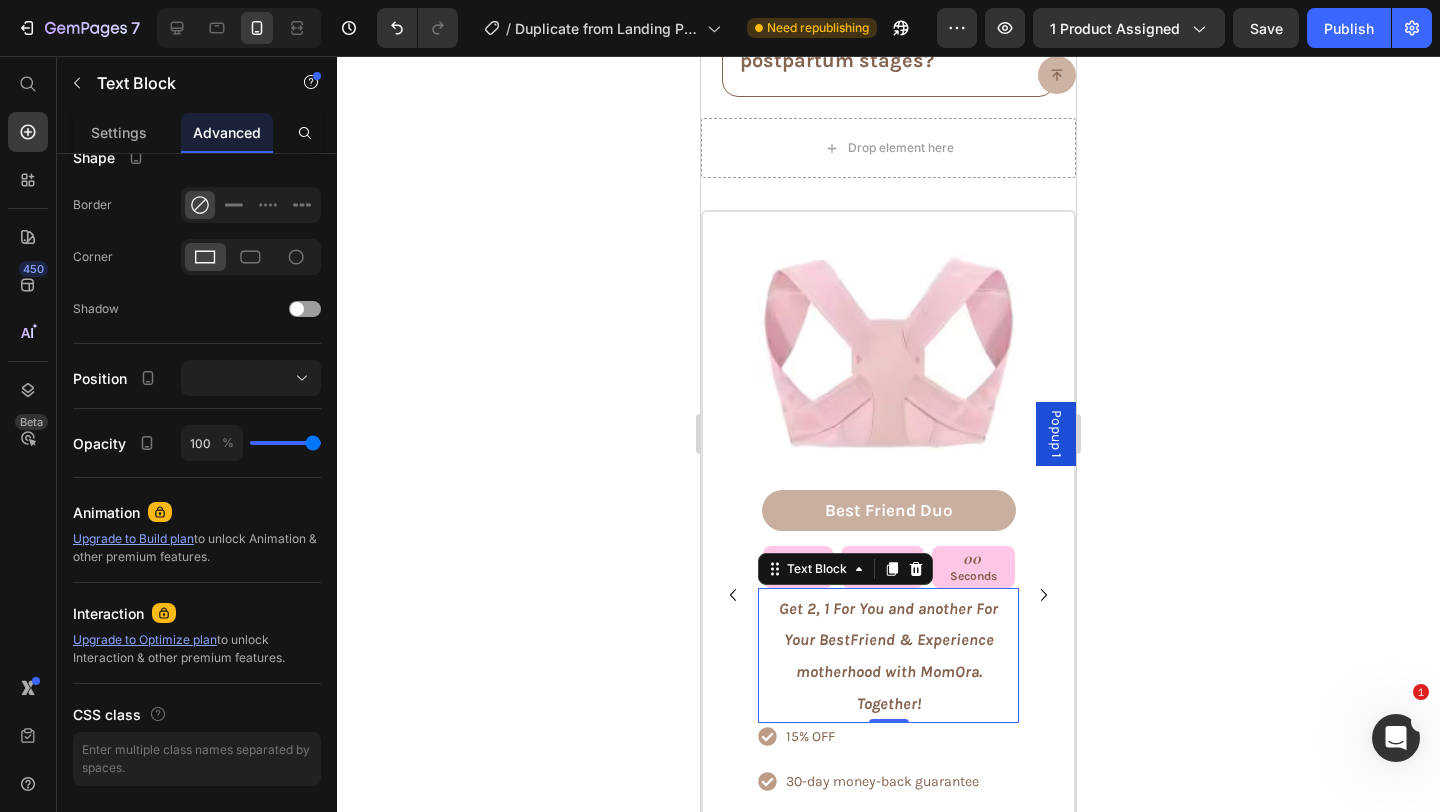 click 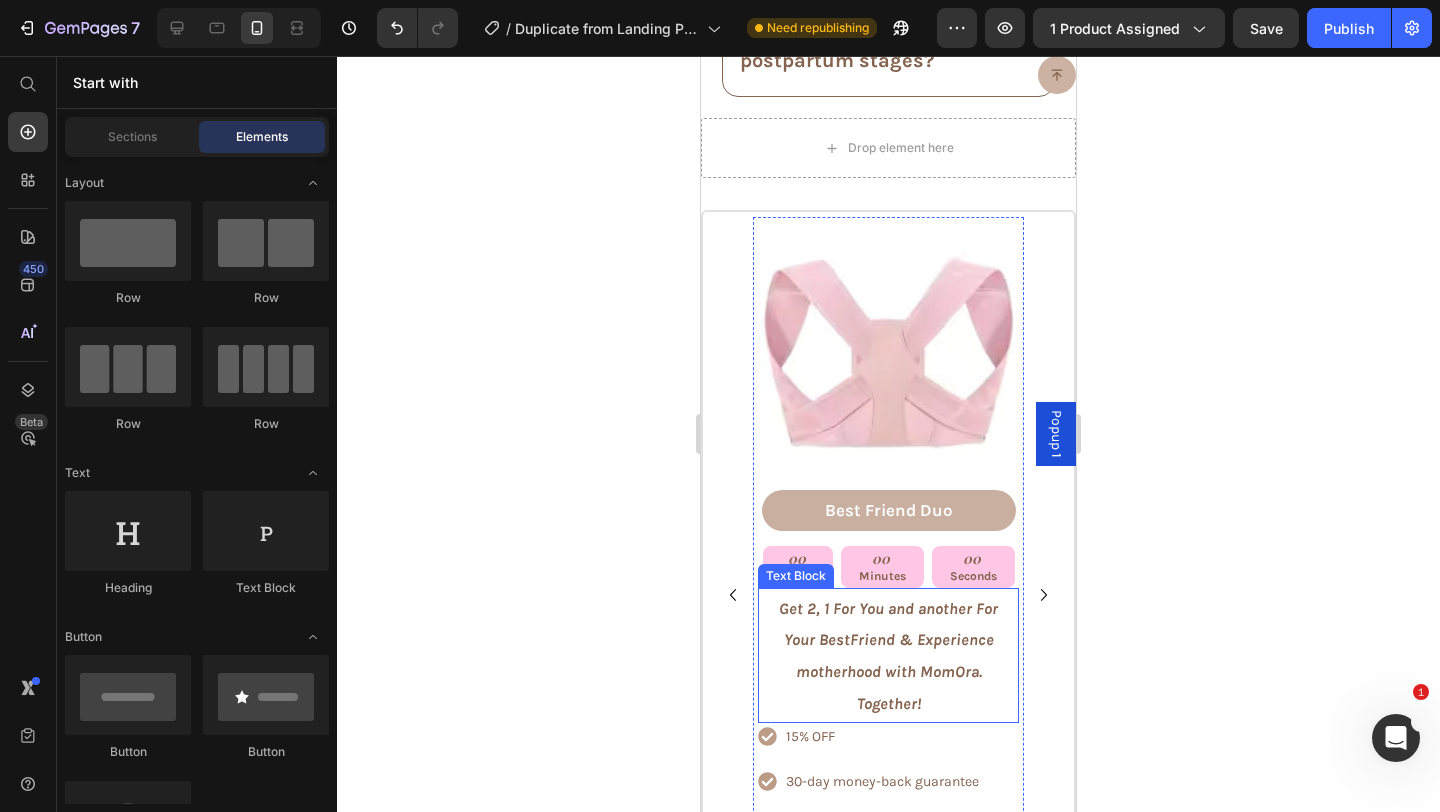 click on "Get 2, 1 For You and another For Your BestFriend & Experience motherhood with MomOra. Together!" at bounding box center (888, 656) 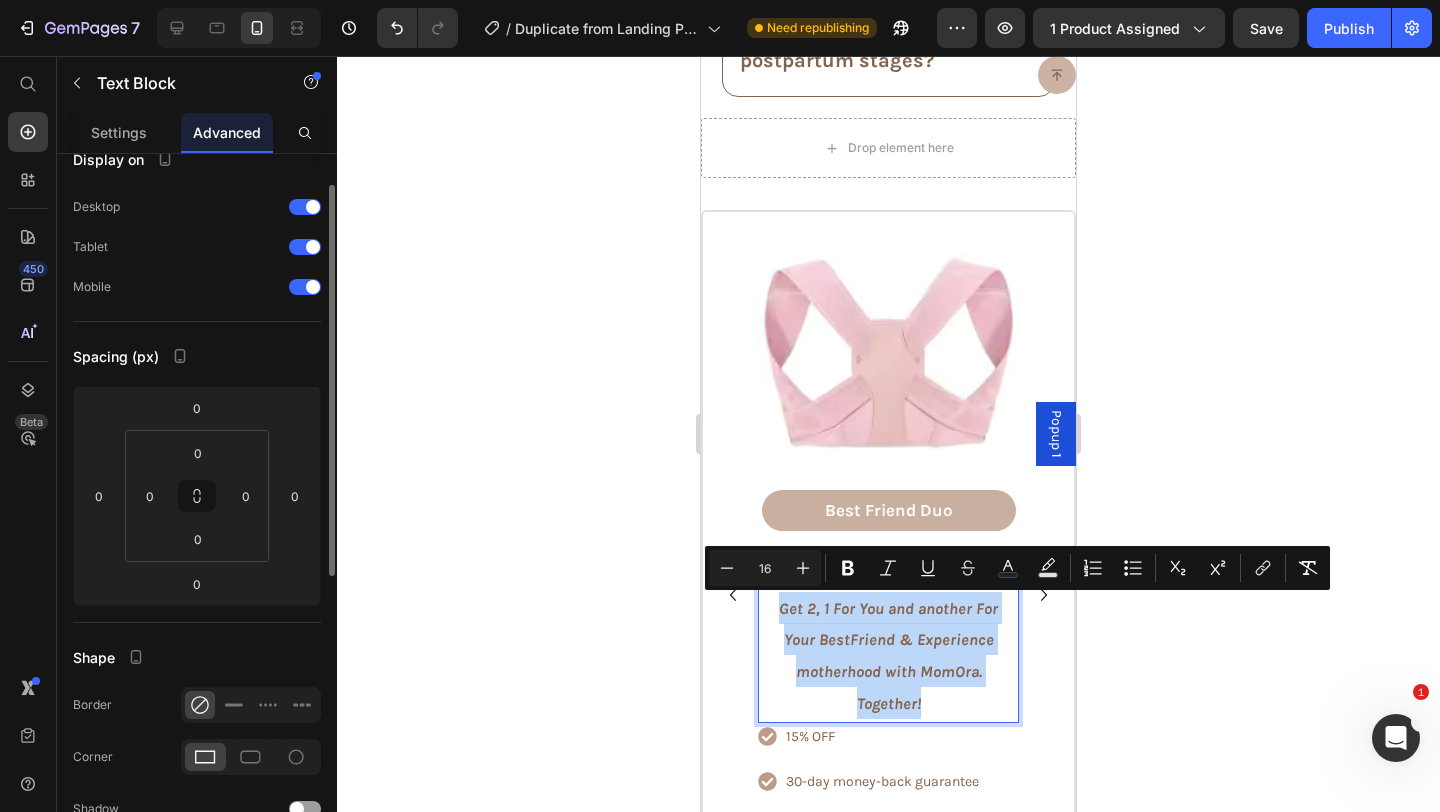scroll, scrollTop: 0, scrollLeft: 0, axis: both 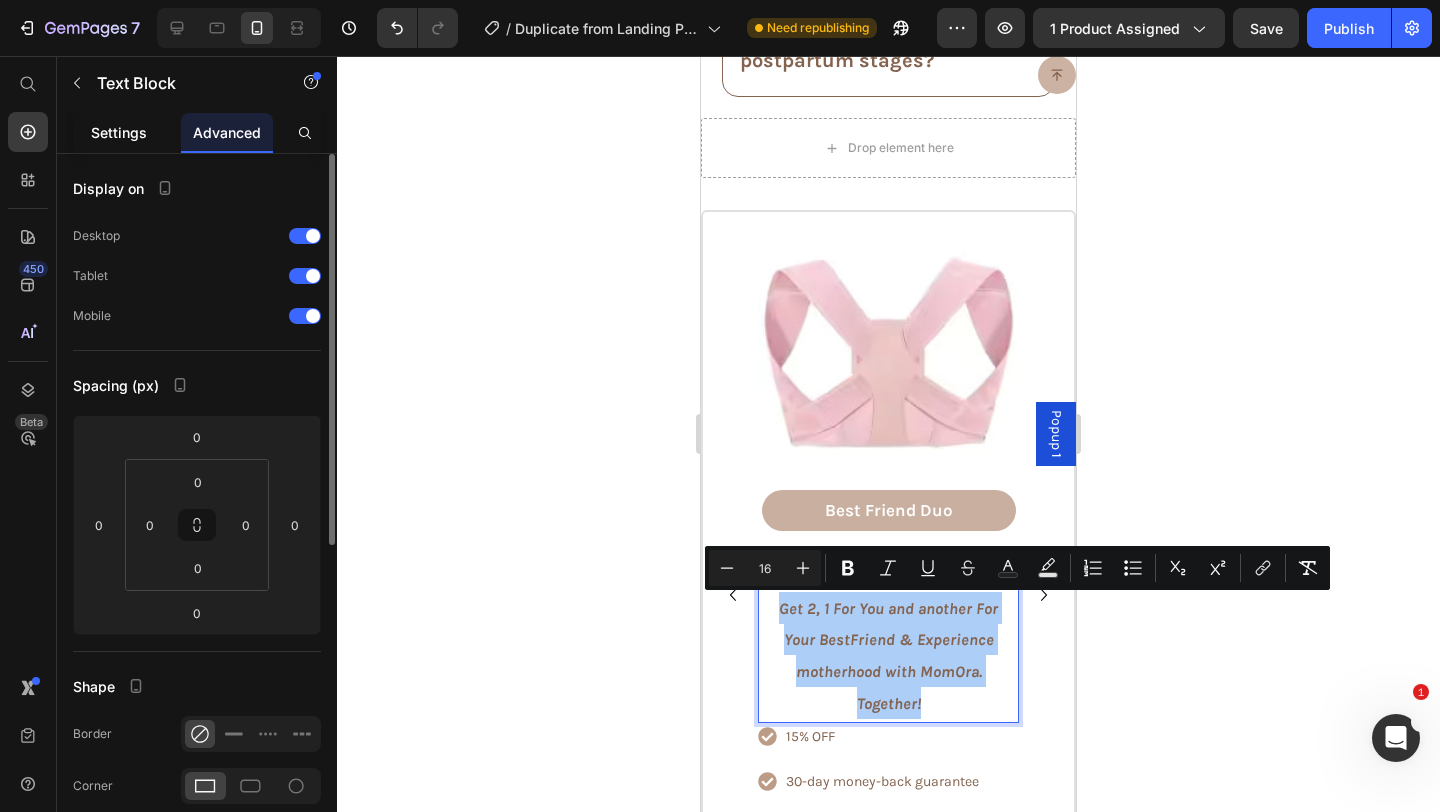 click on "Settings" at bounding box center [119, 132] 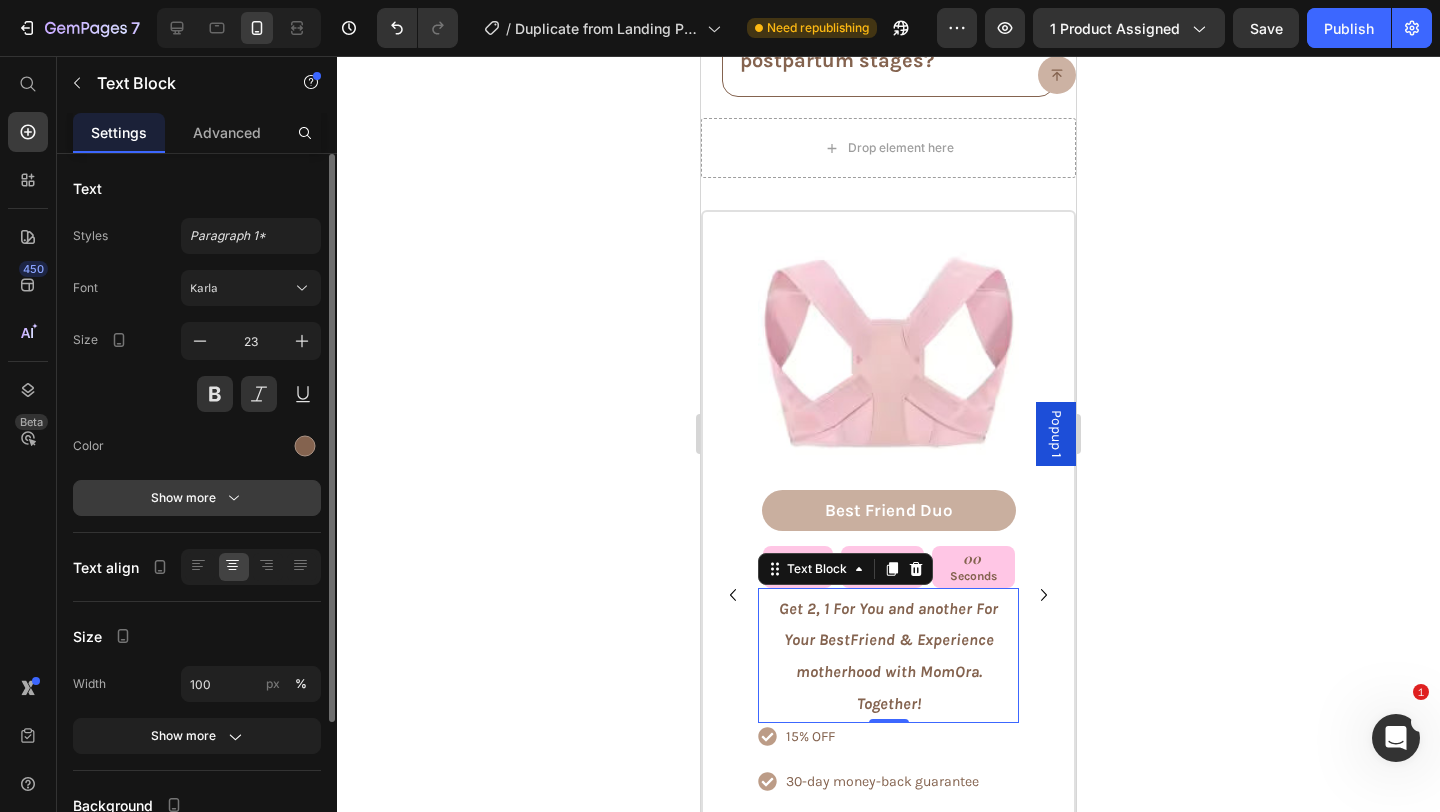 click on "Show more" at bounding box center (197, 498) 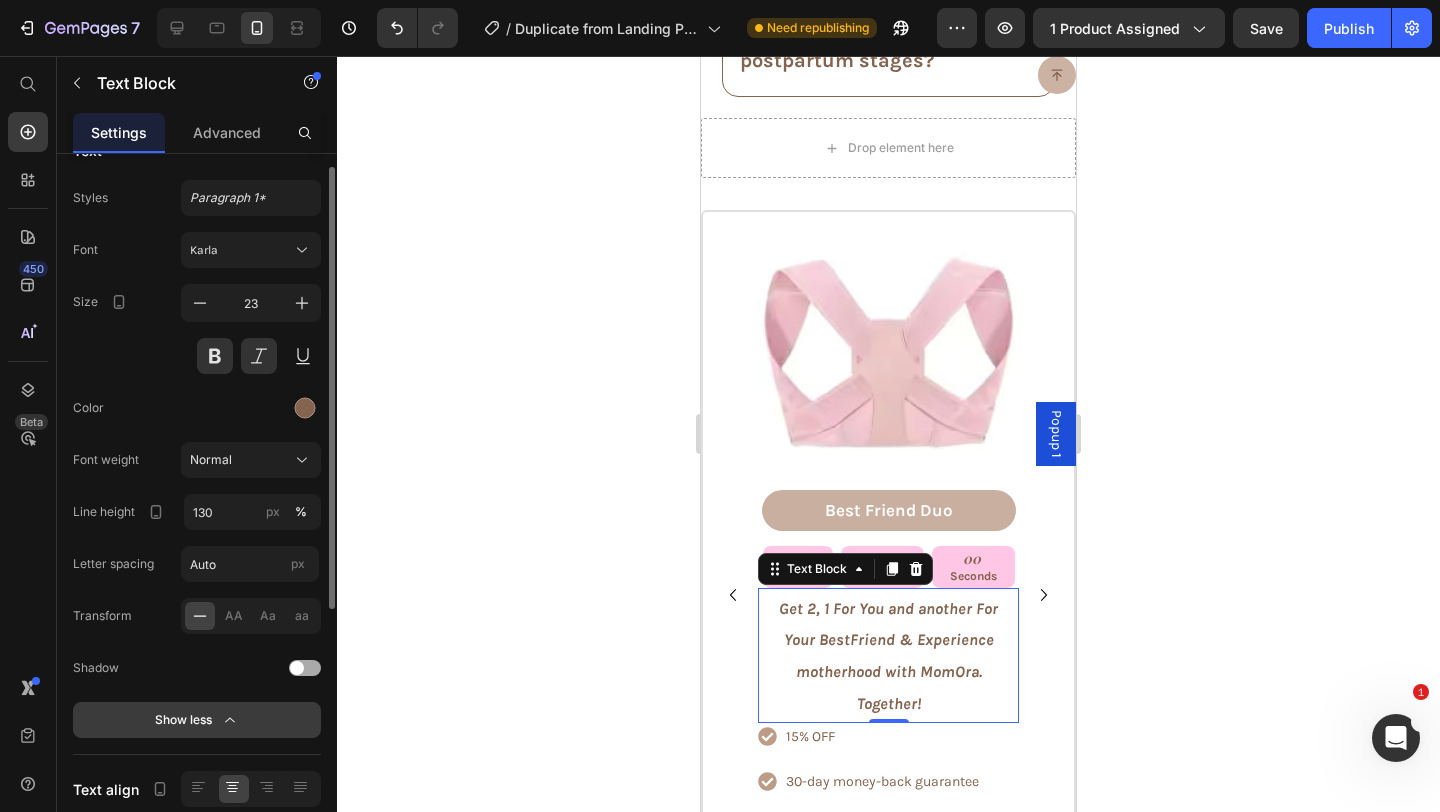 scroll, scrollTop: 40, scrollLeft: 0, axis: vertical 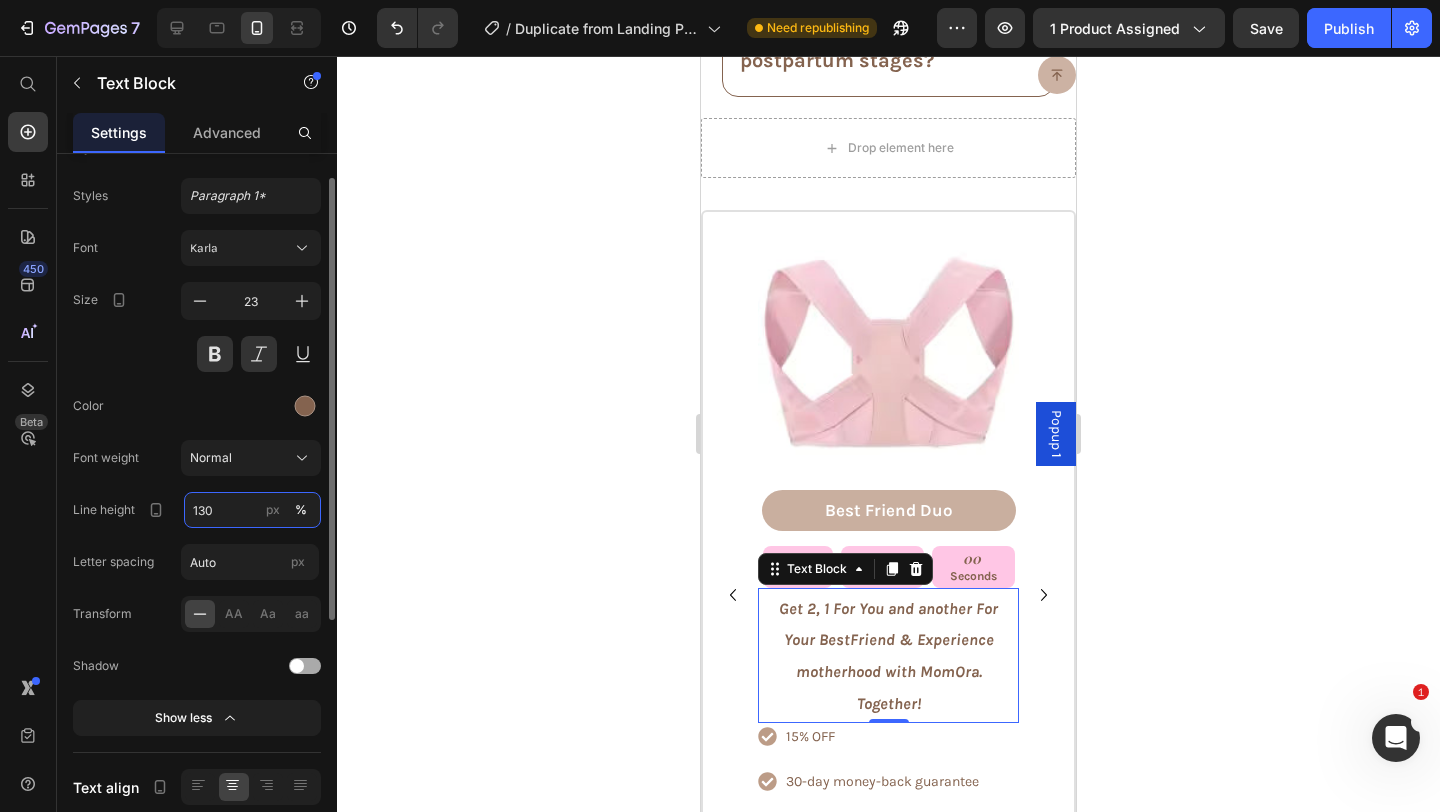 click on "130" at bounding box center [252, 510] 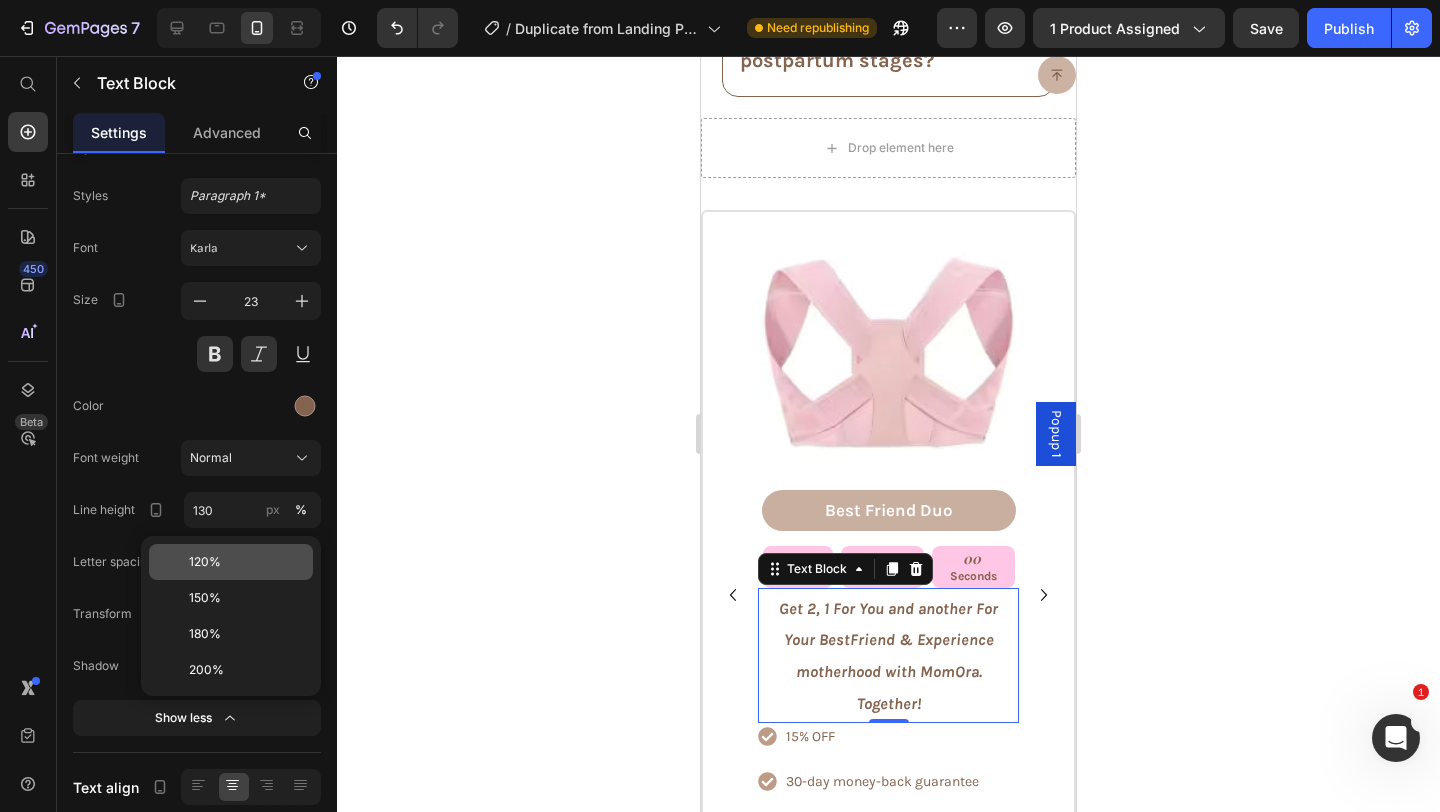 click on "120%" at bounding box center [247, 562] 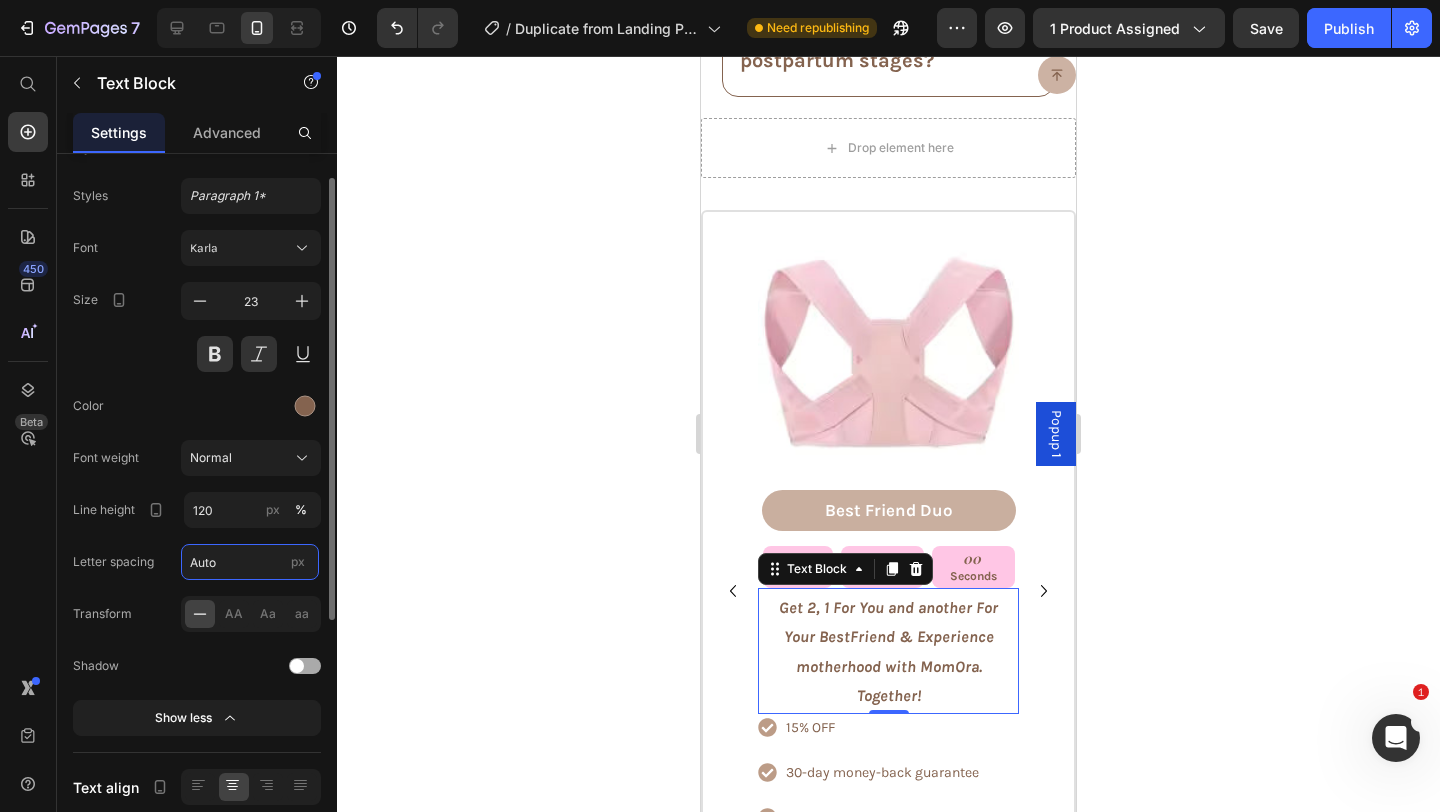click on "Auto" at bounding box center [250, 562] 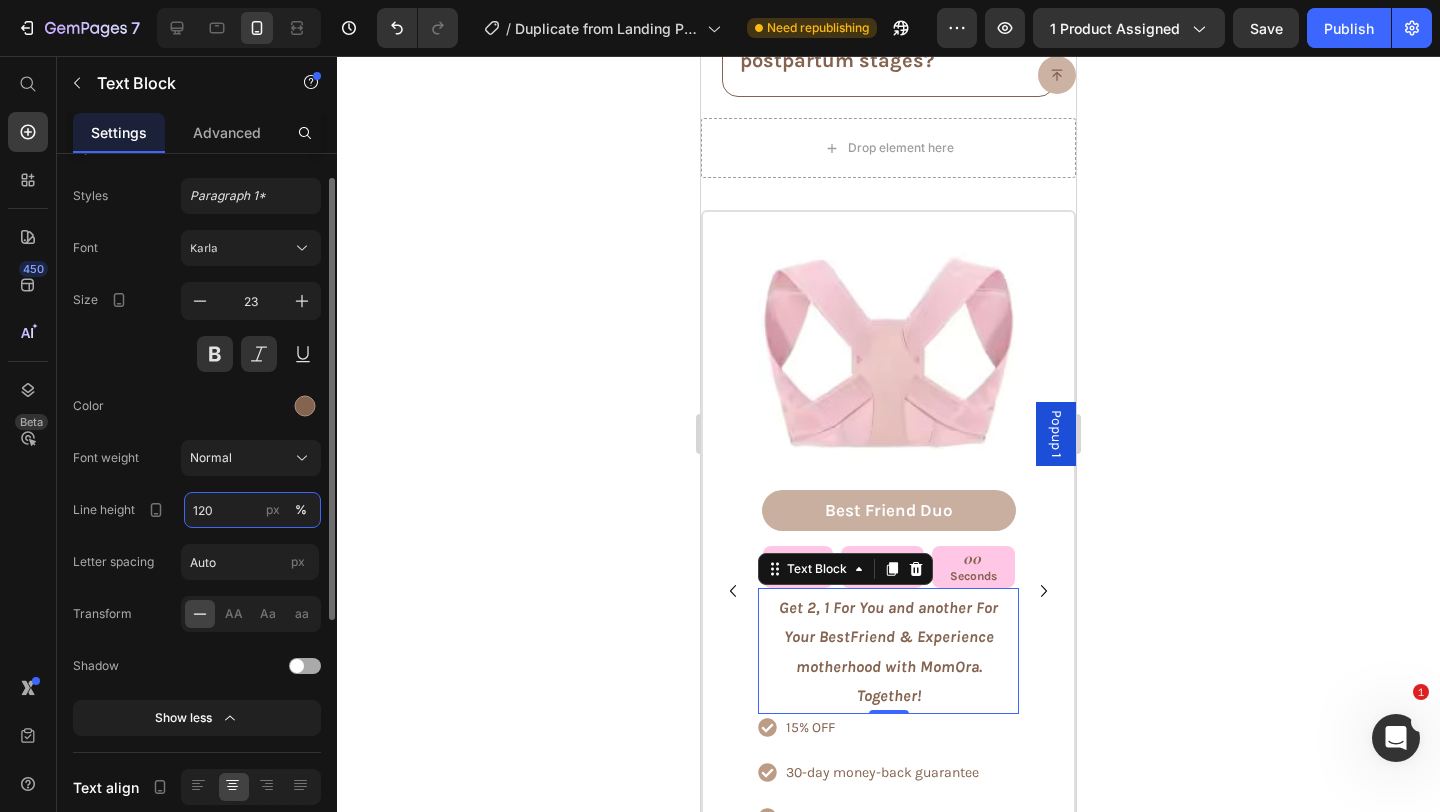 click on "120" at bounding box center (252, 510) 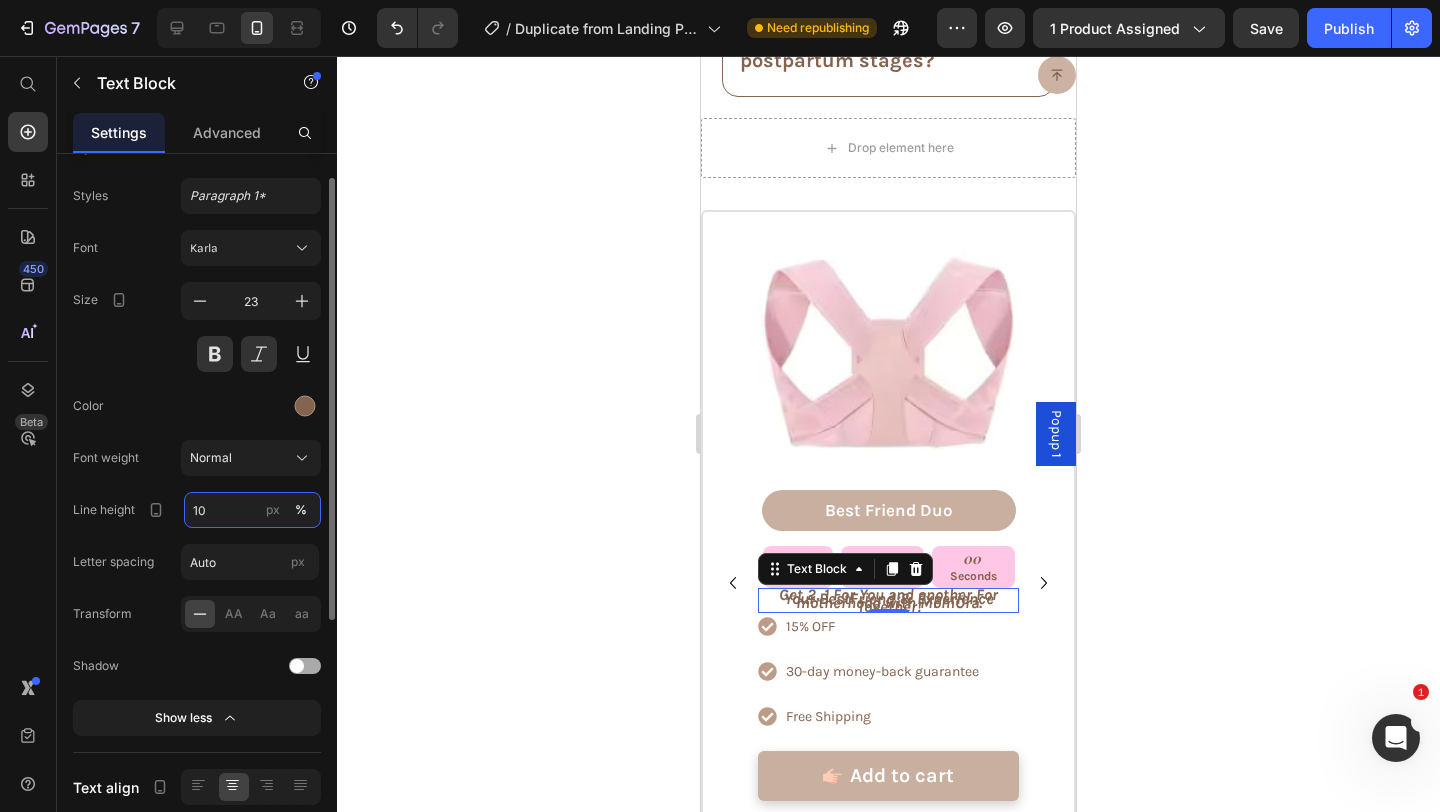 type on "1" 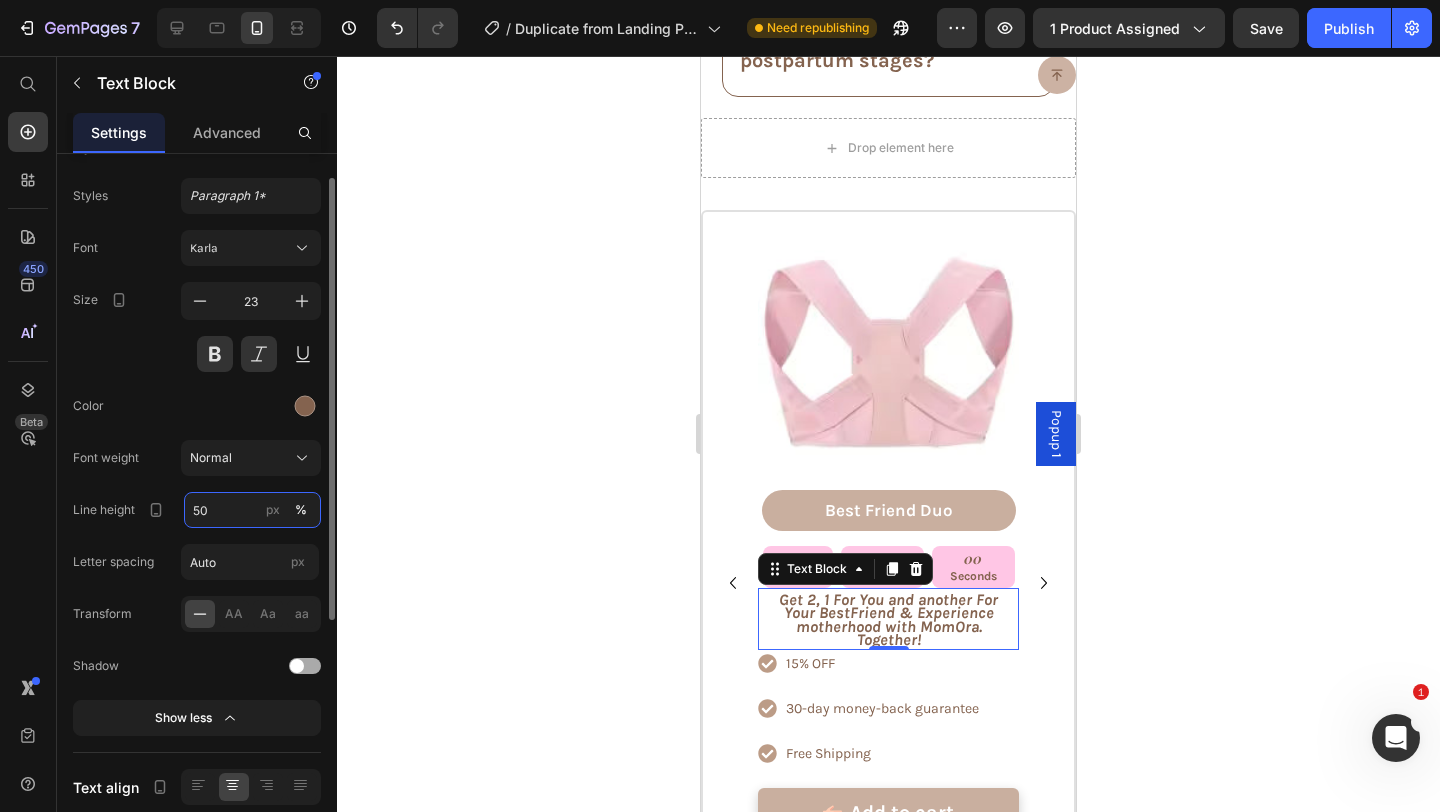 type on "5" 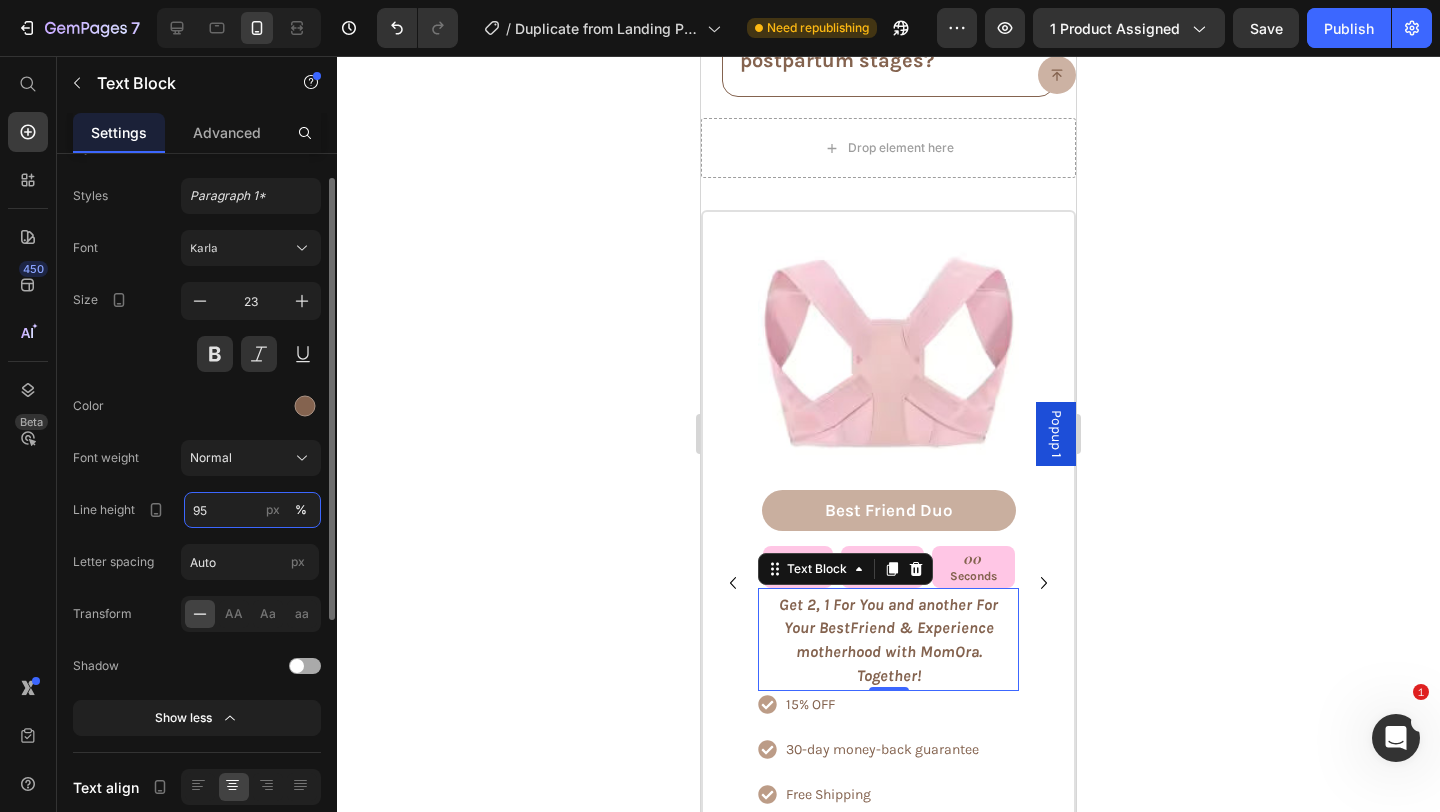 type on "9" 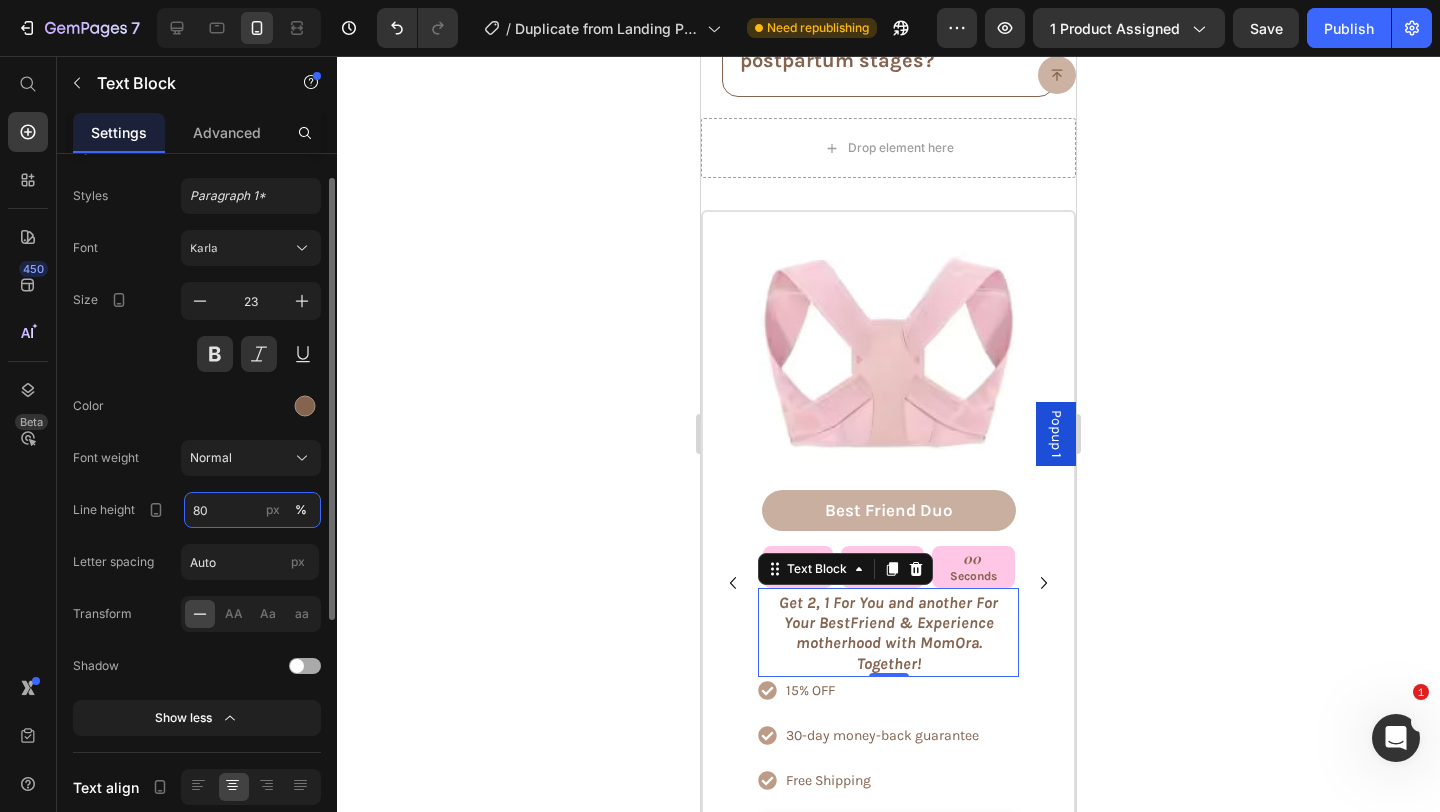 type on "8" 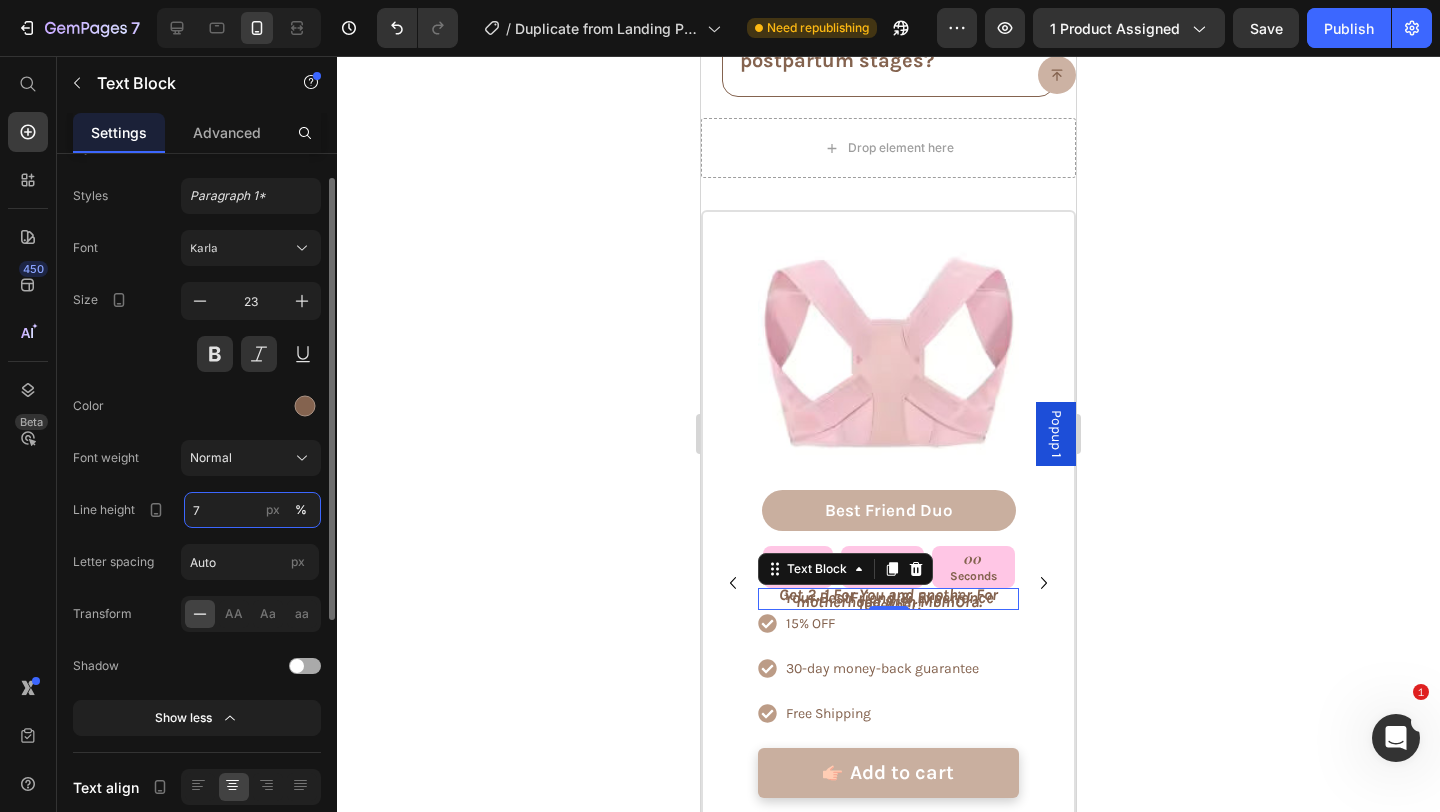type on "70" 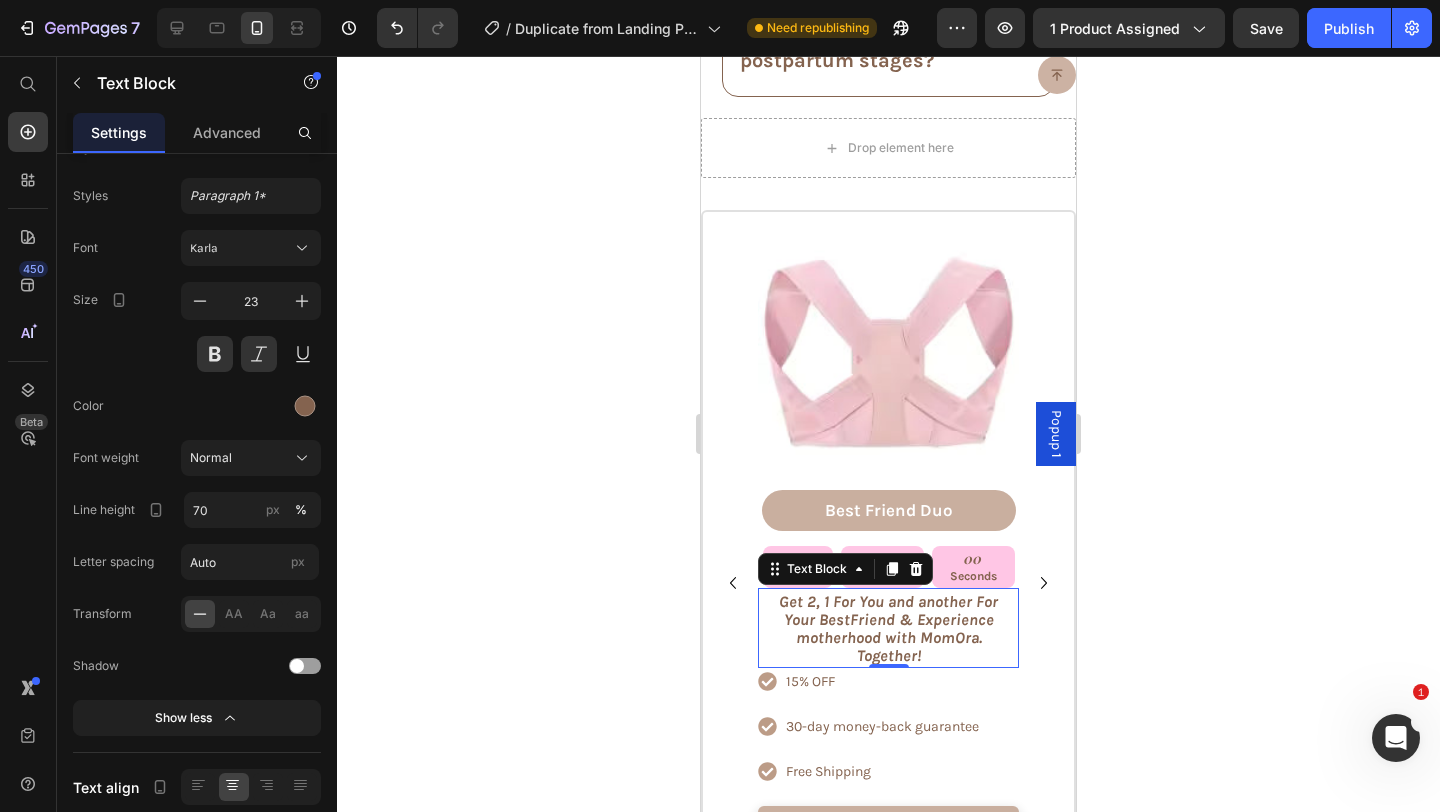 click 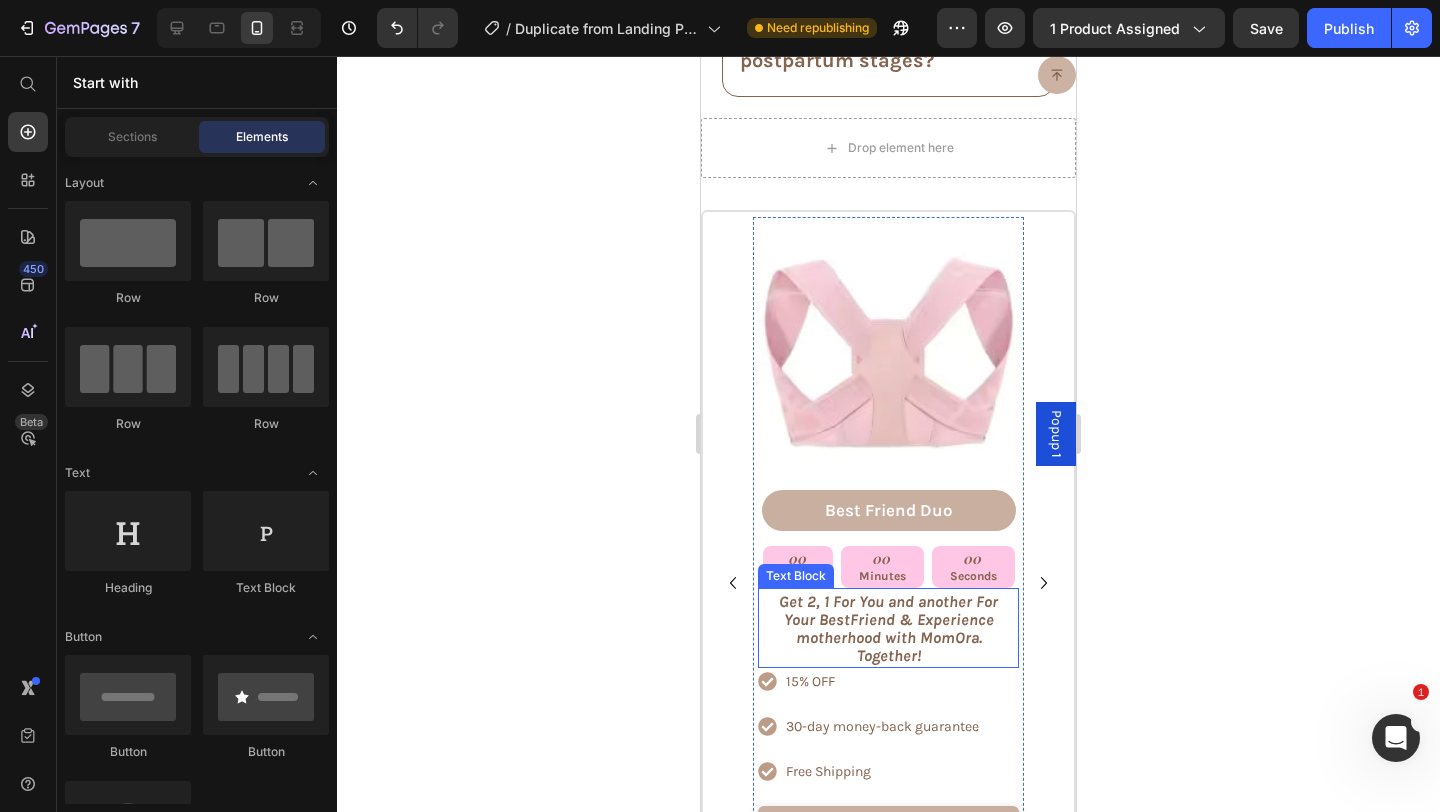 click on "Get 2, 1 For You and another For Your BestFriend & Experience motherhood with MomOra. Together!" at bounding box center [888, 628] 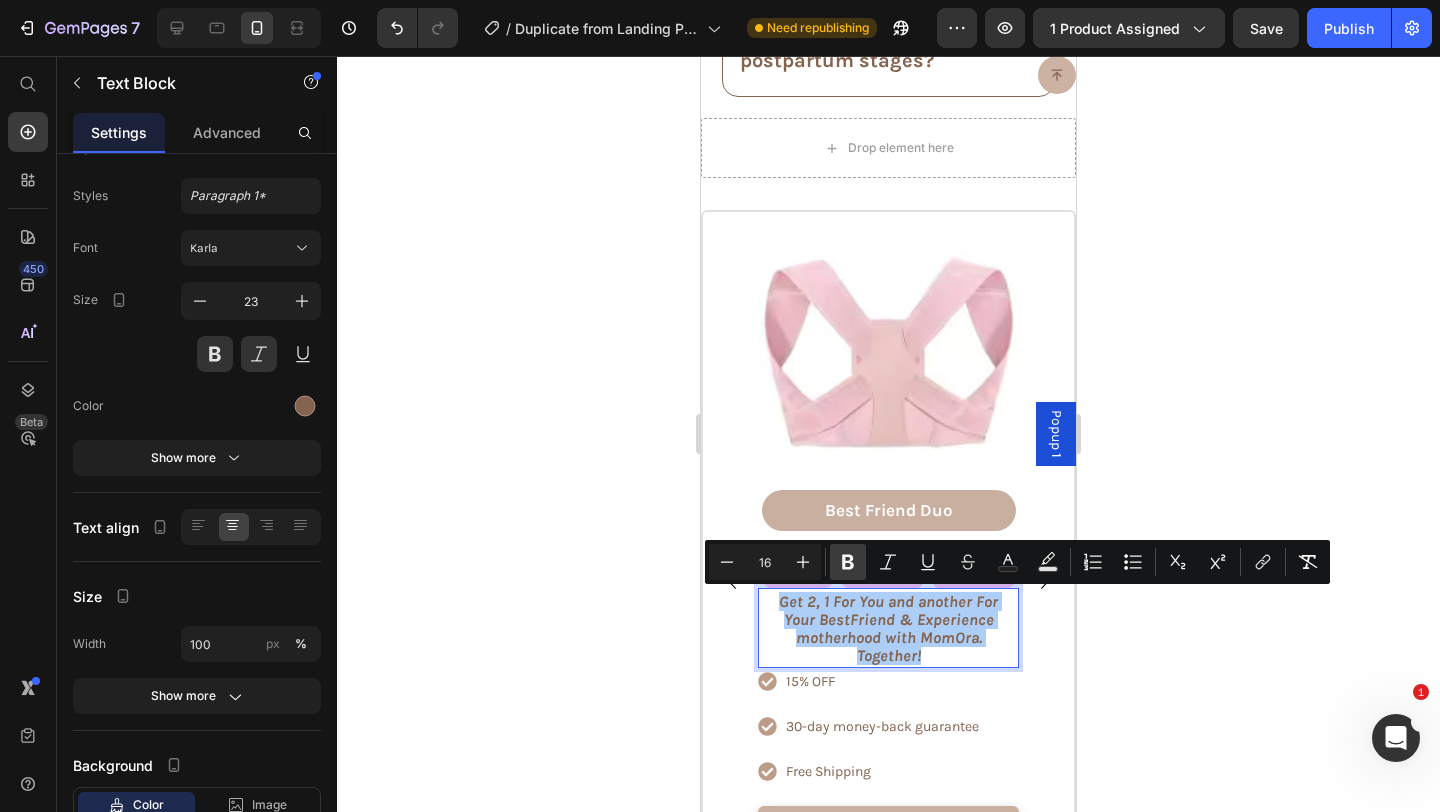 click 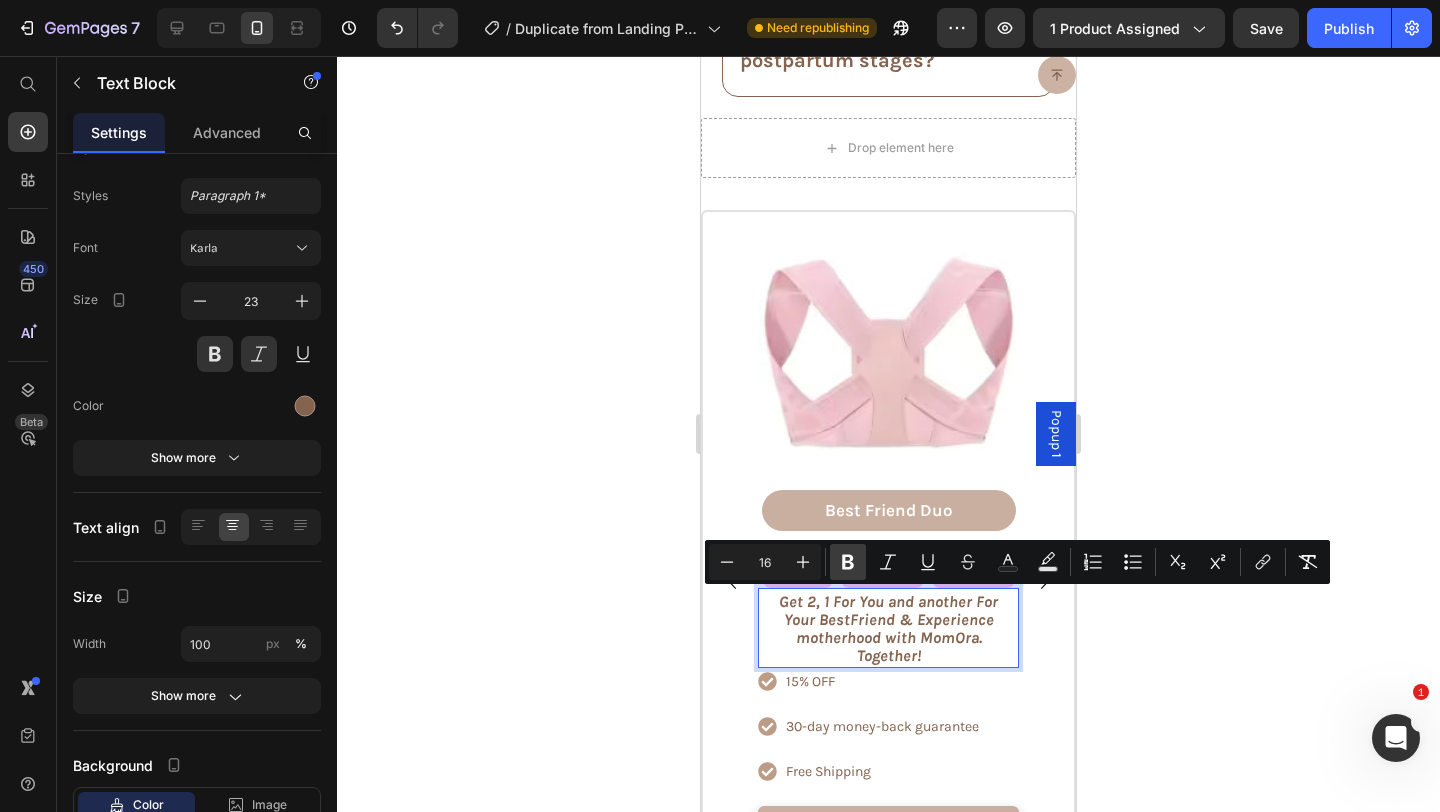 click 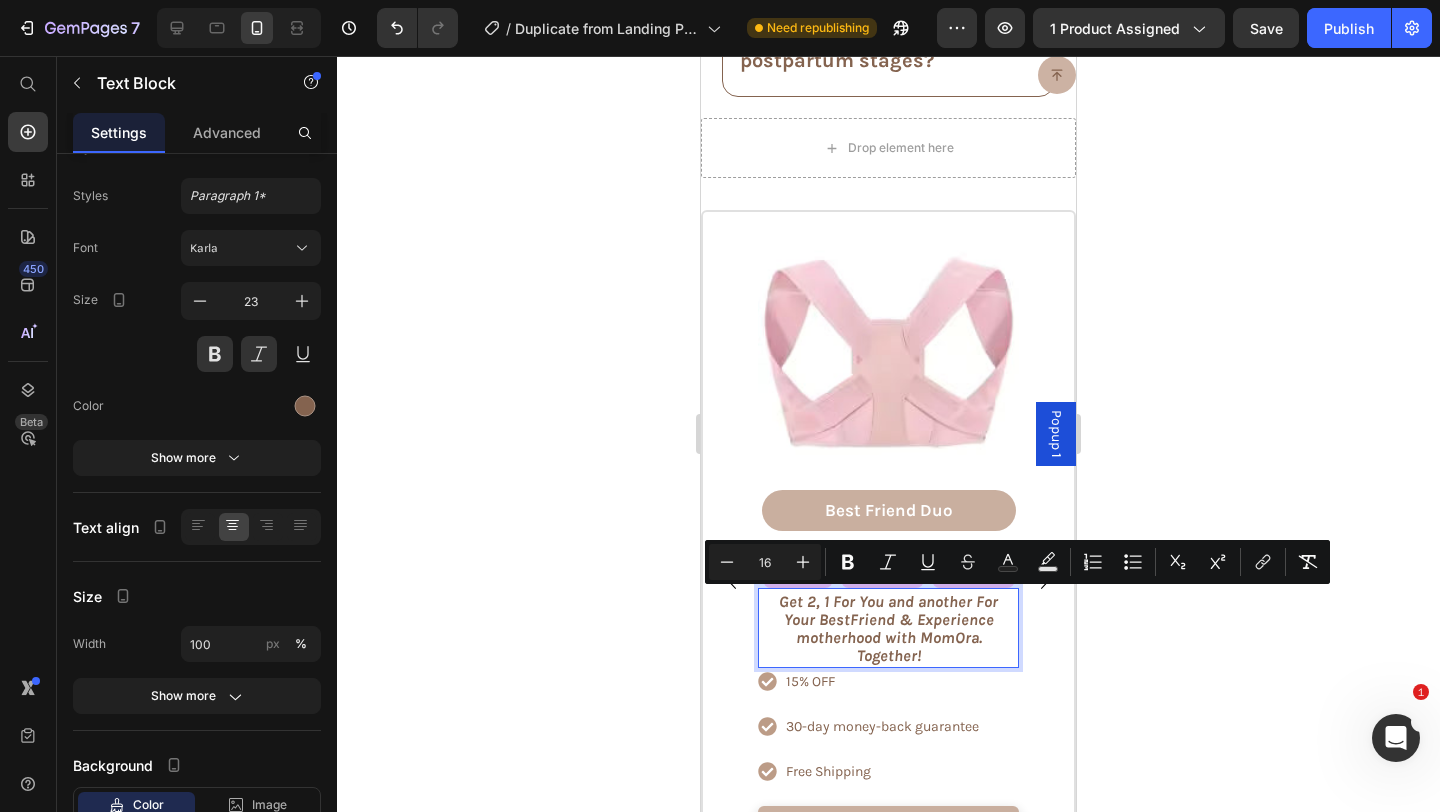 click 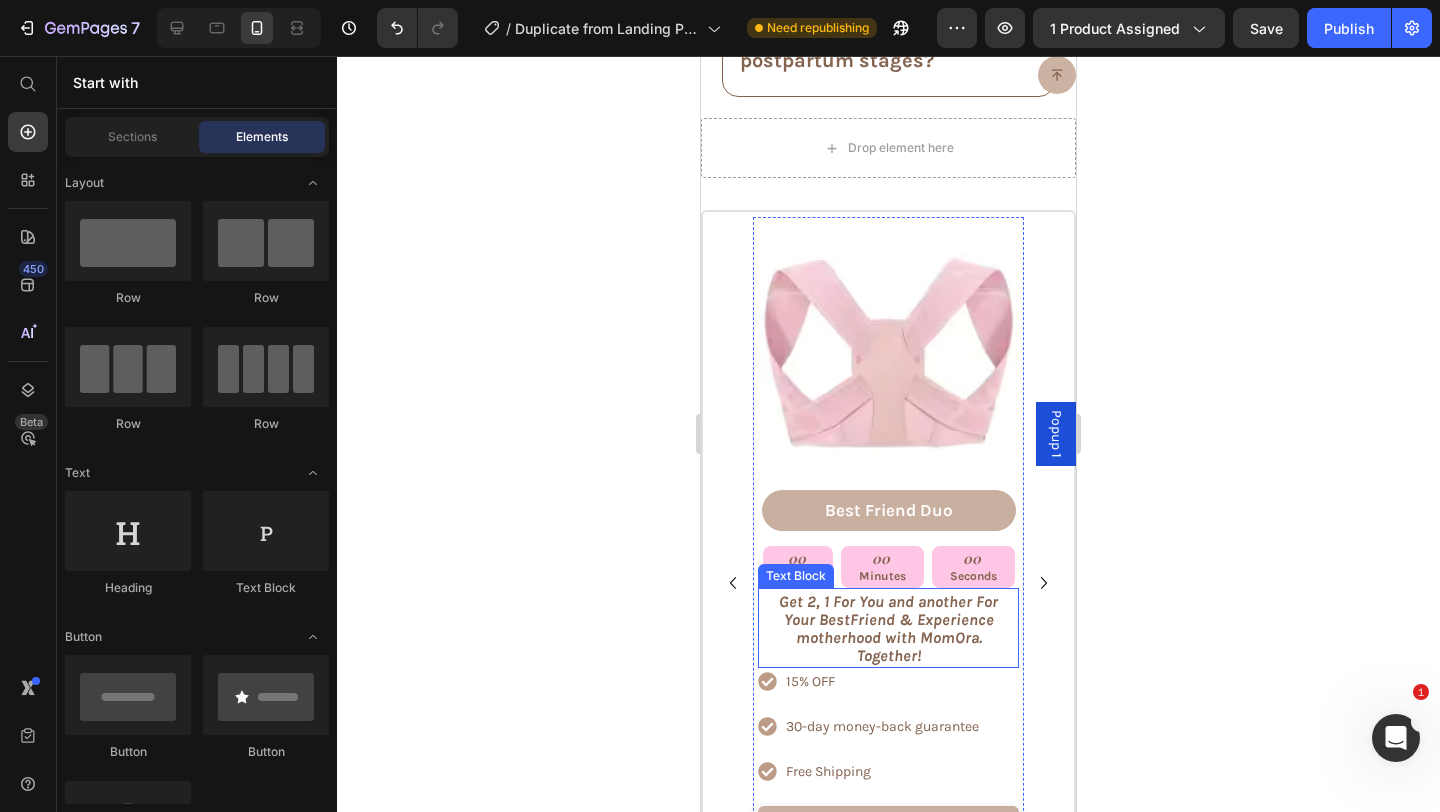 click on "Get 2, 1 For You and another For Your BestFriend & Experience motherhood with MomOra. Together!" at bounding box center (888, 628) 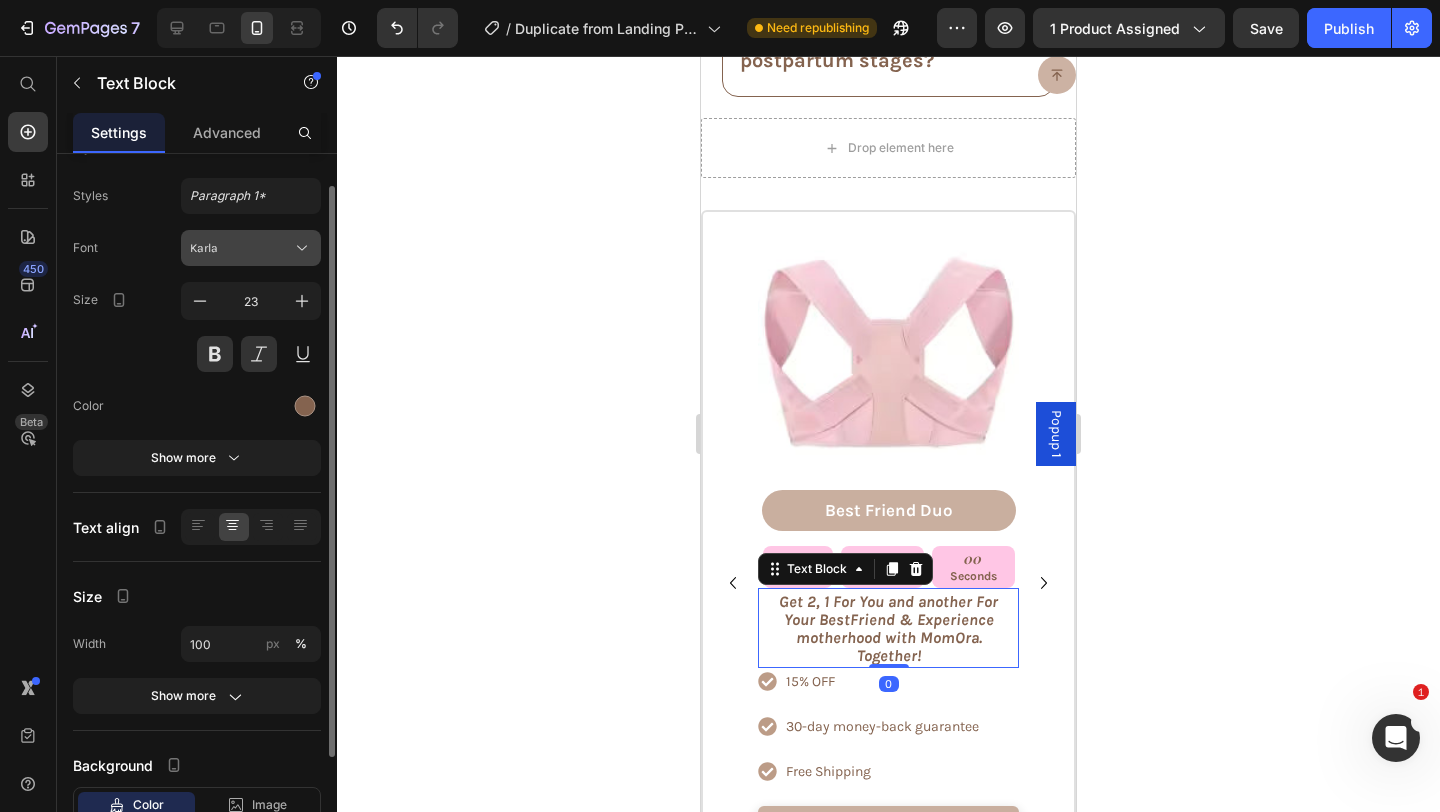 click on "Karla" at bounding box center [251, 248] 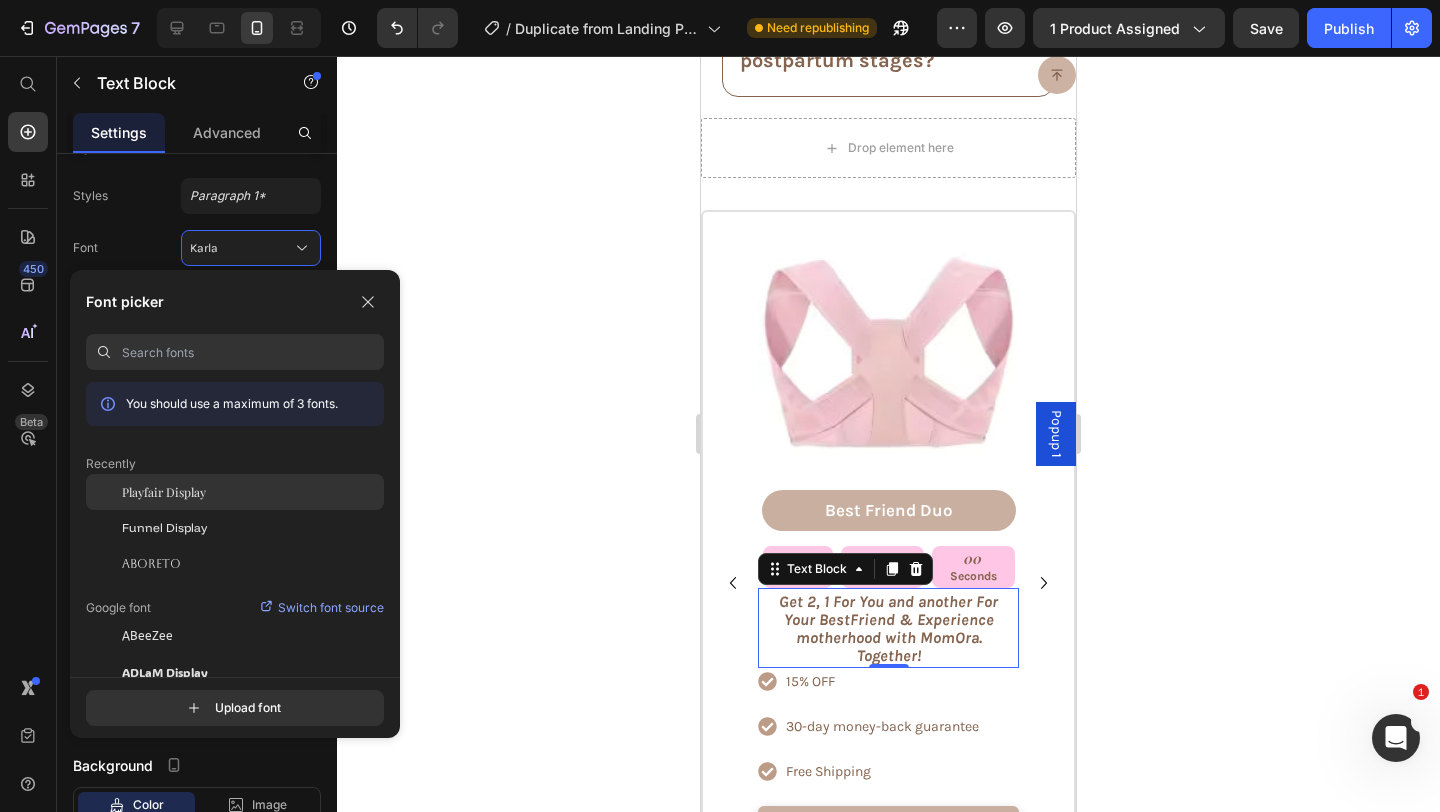 click on "Playfair Display" 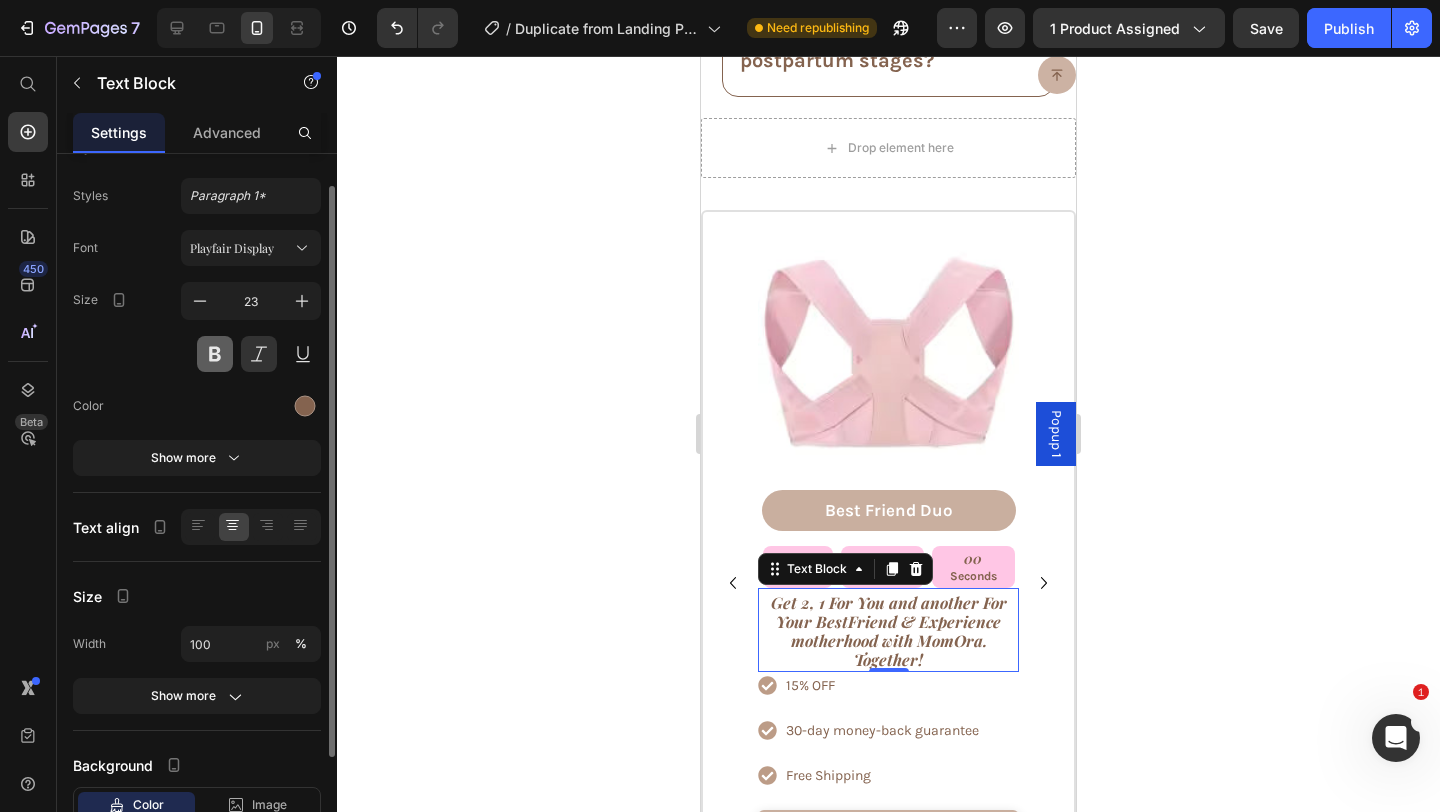 click at bounding box center [215, 354] 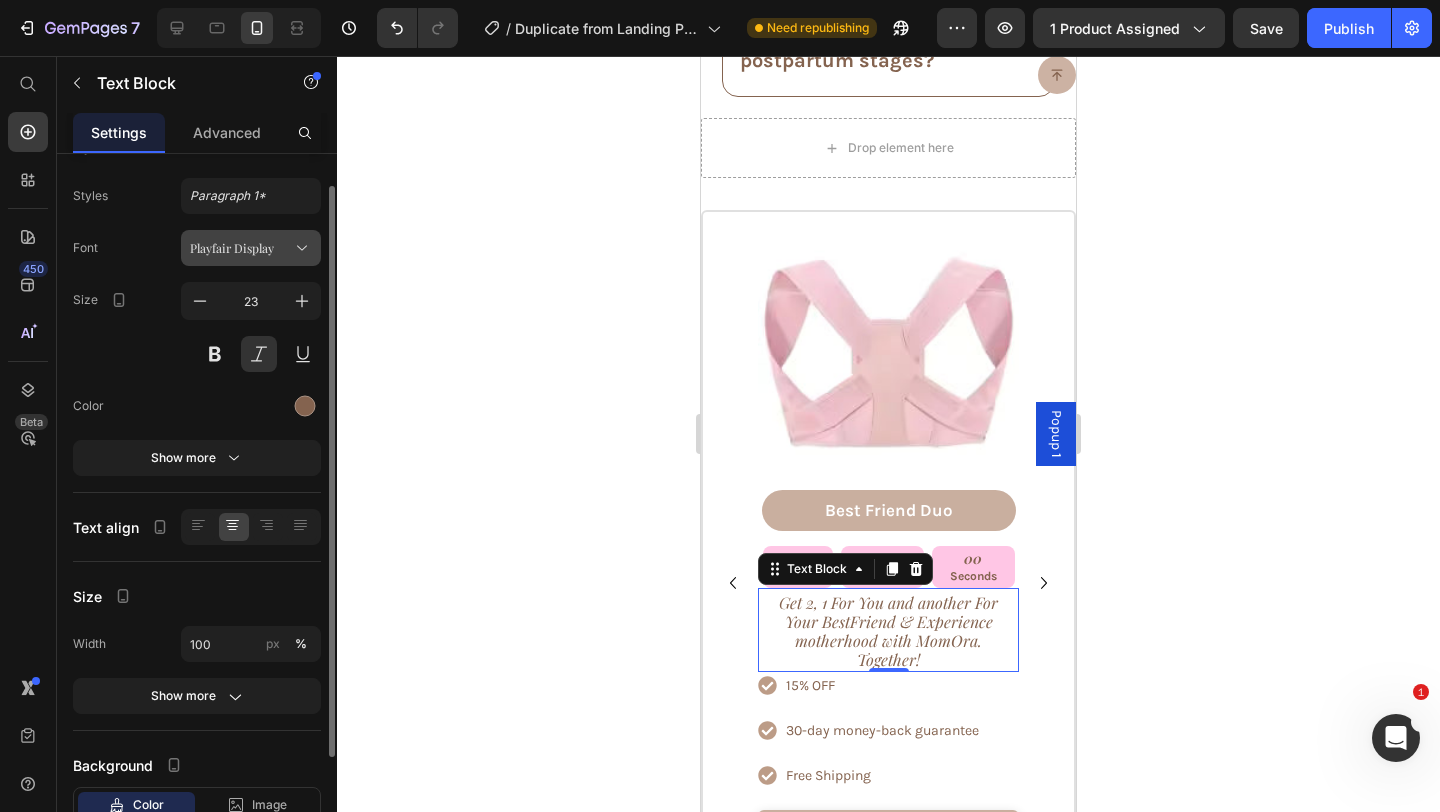 click on "Playfair Display" at bounding box center (251, 248) 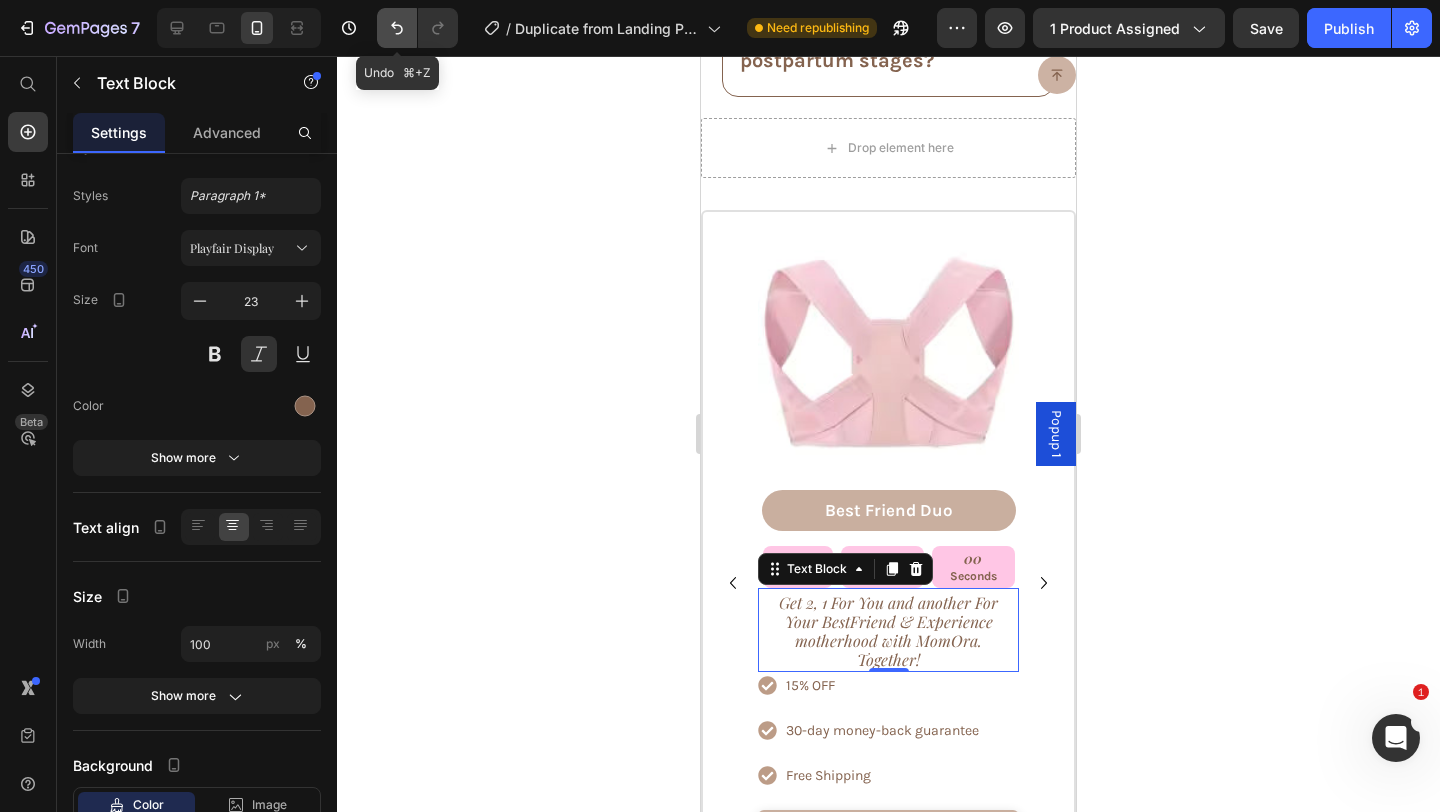 click 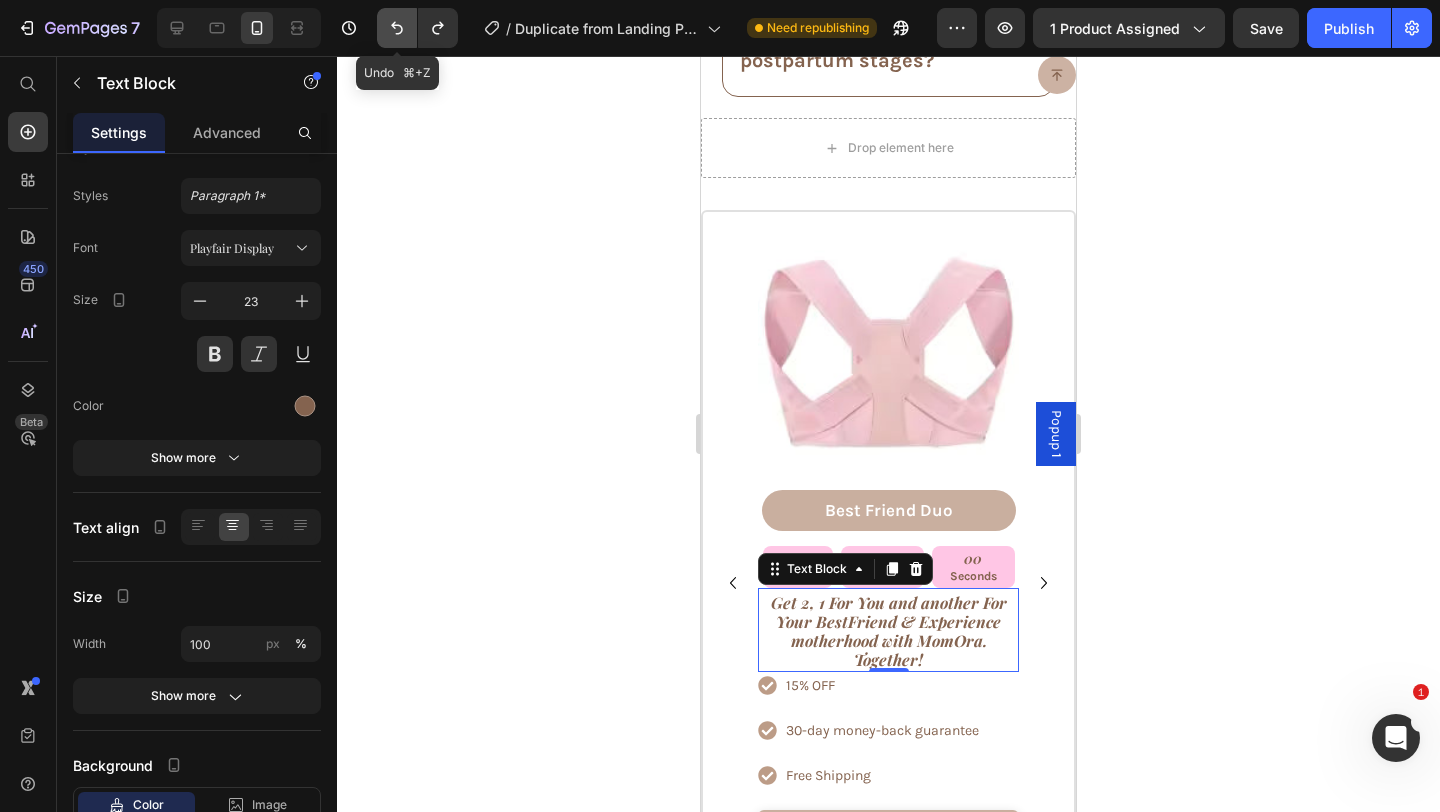 click 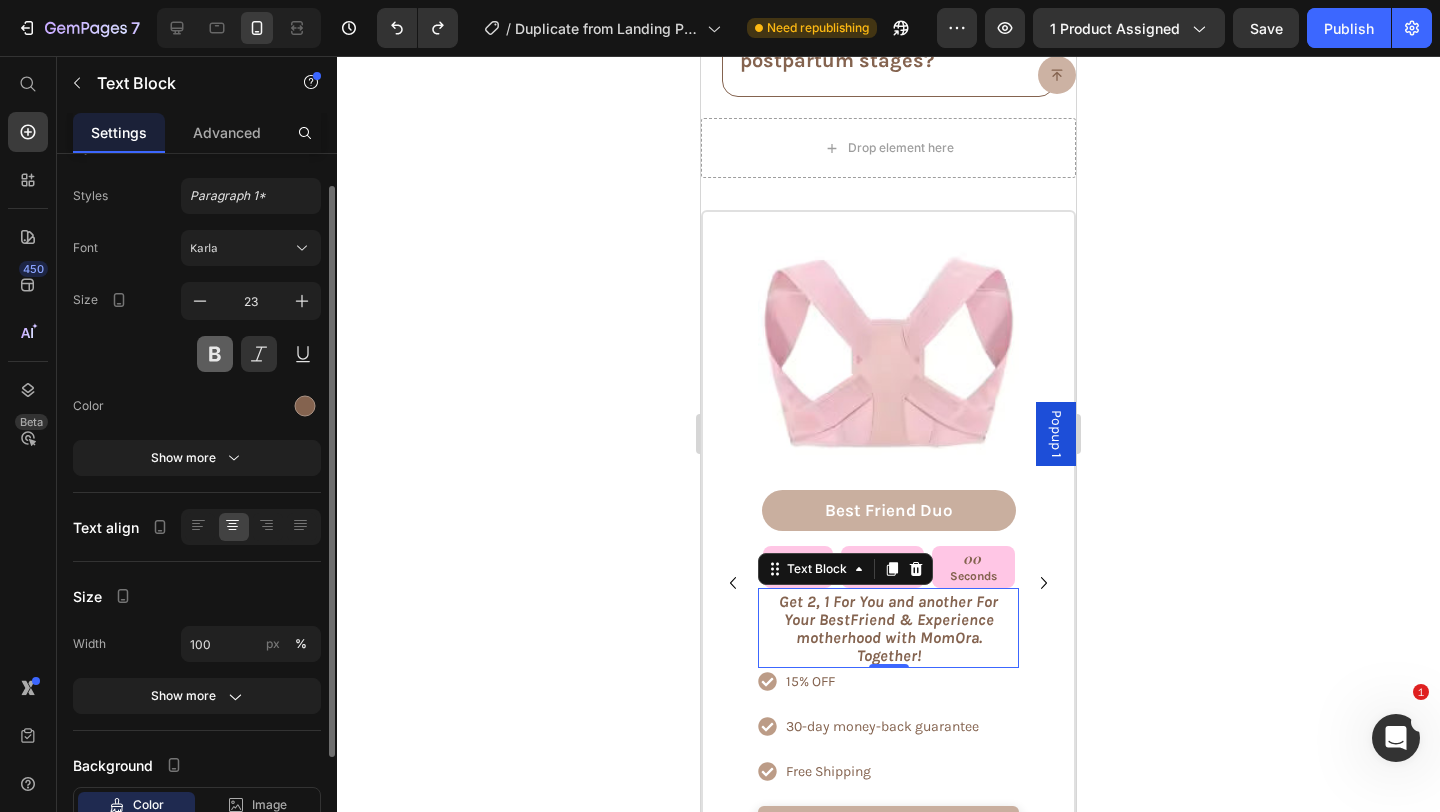 click at bounding box center [215, 354] 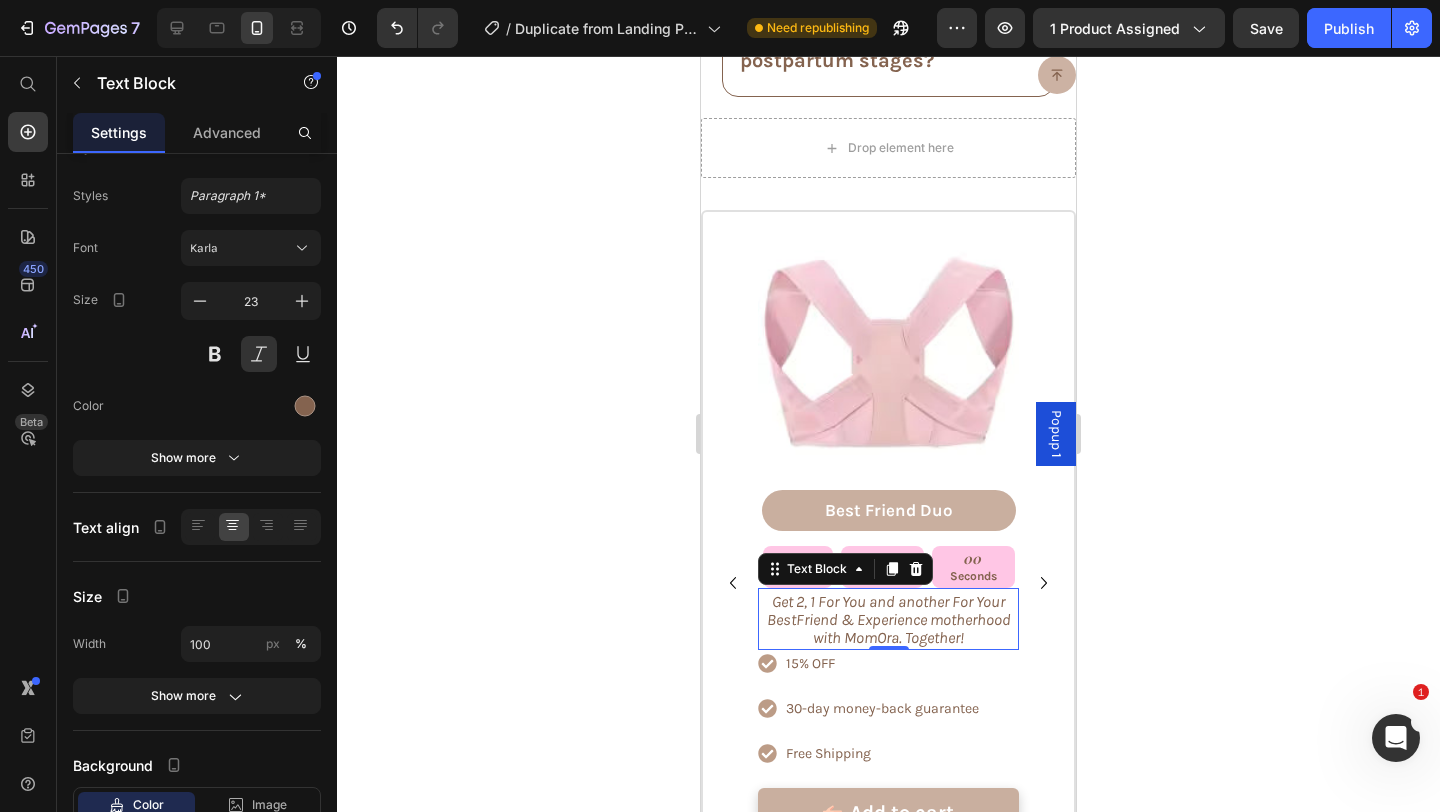 click 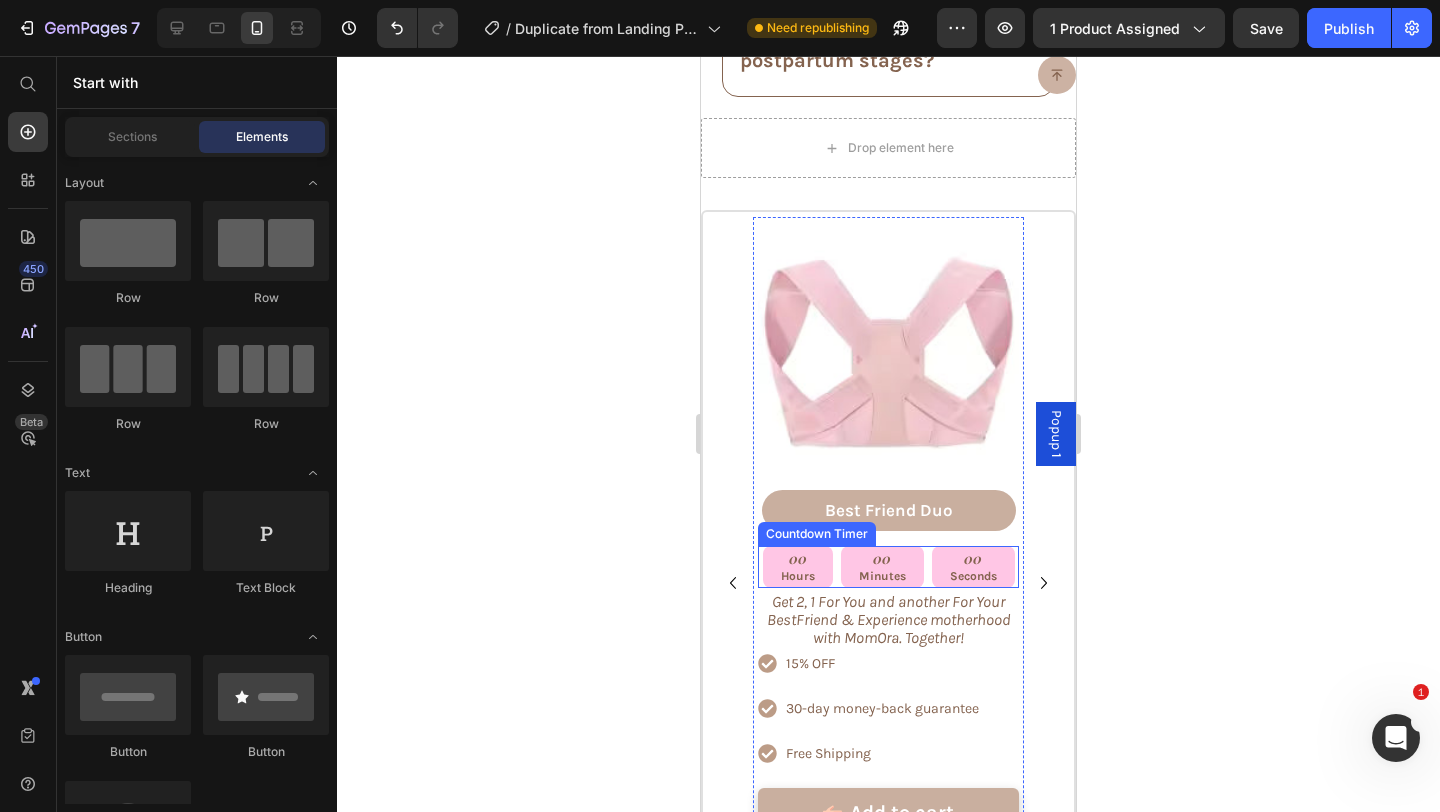 click on "00 Hours 00 Minutes 00 Seconds" at bounding box center [889, 567] 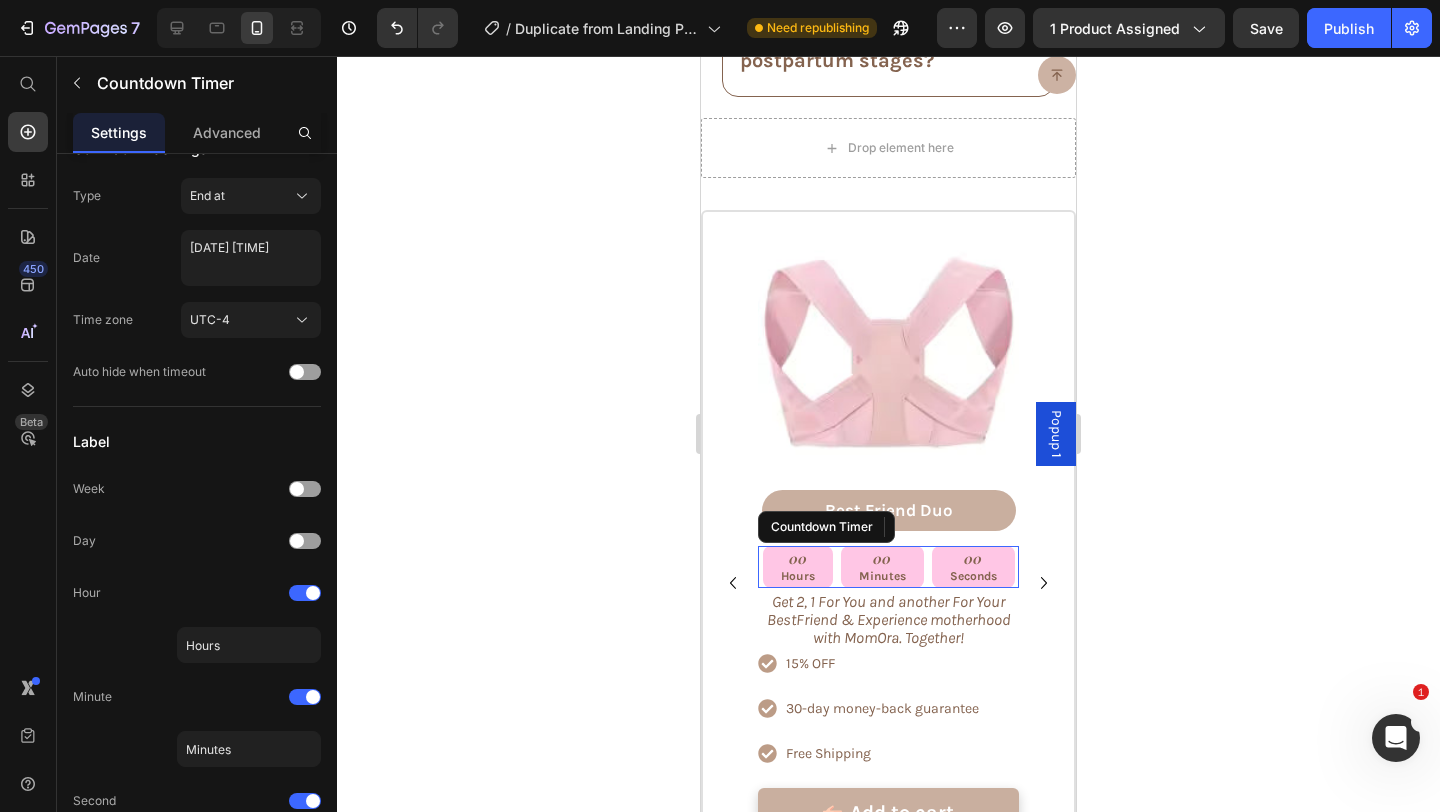 click on "Get 2, 1 For You and another For Your BestFriend & Experience motherhood with MomOra. Together!" at bounding box center [888, 619] 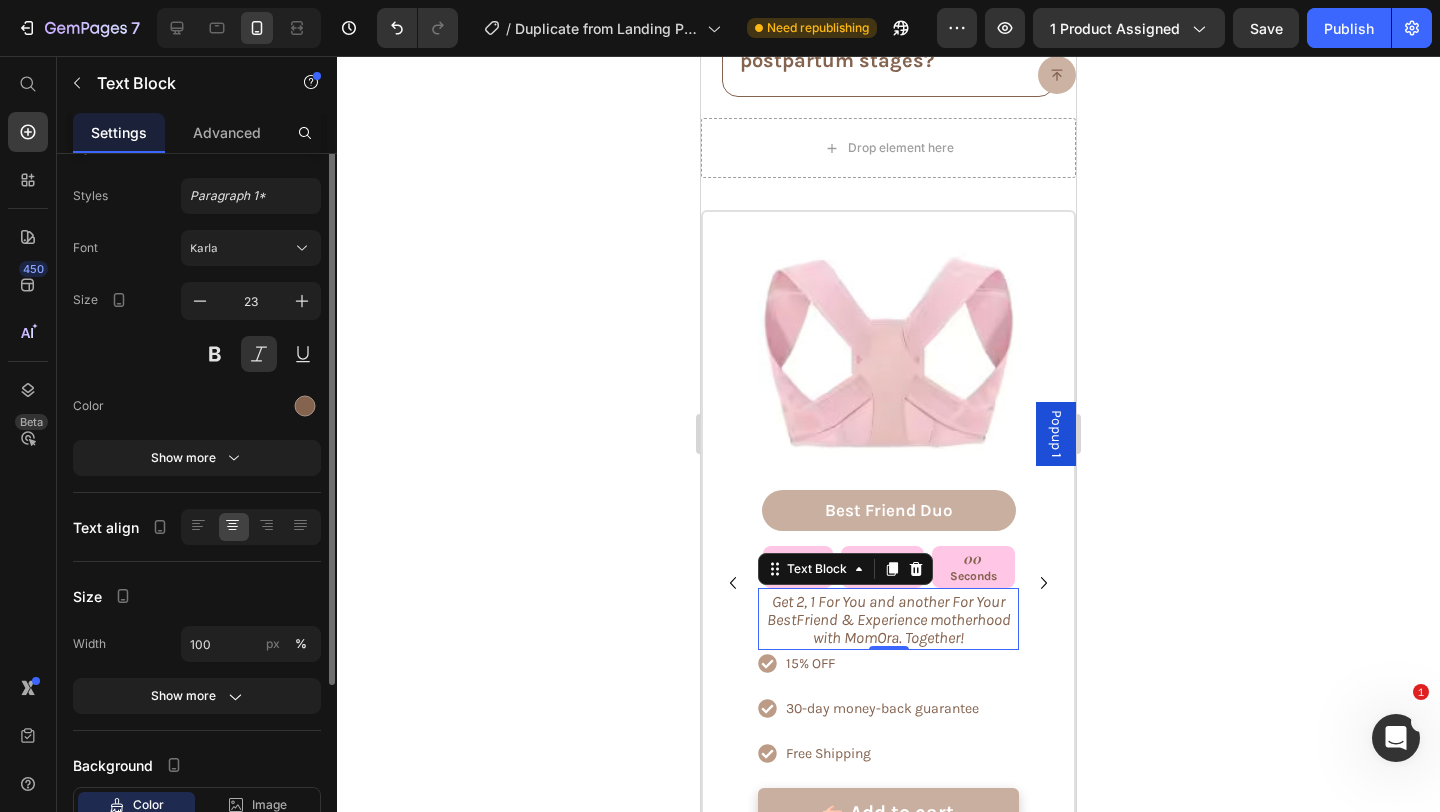 click on "Get 2, 1 For You and another For Your BestFriend & Experience motherhood with MomOra. Together!" at bounding box center (888, 619) 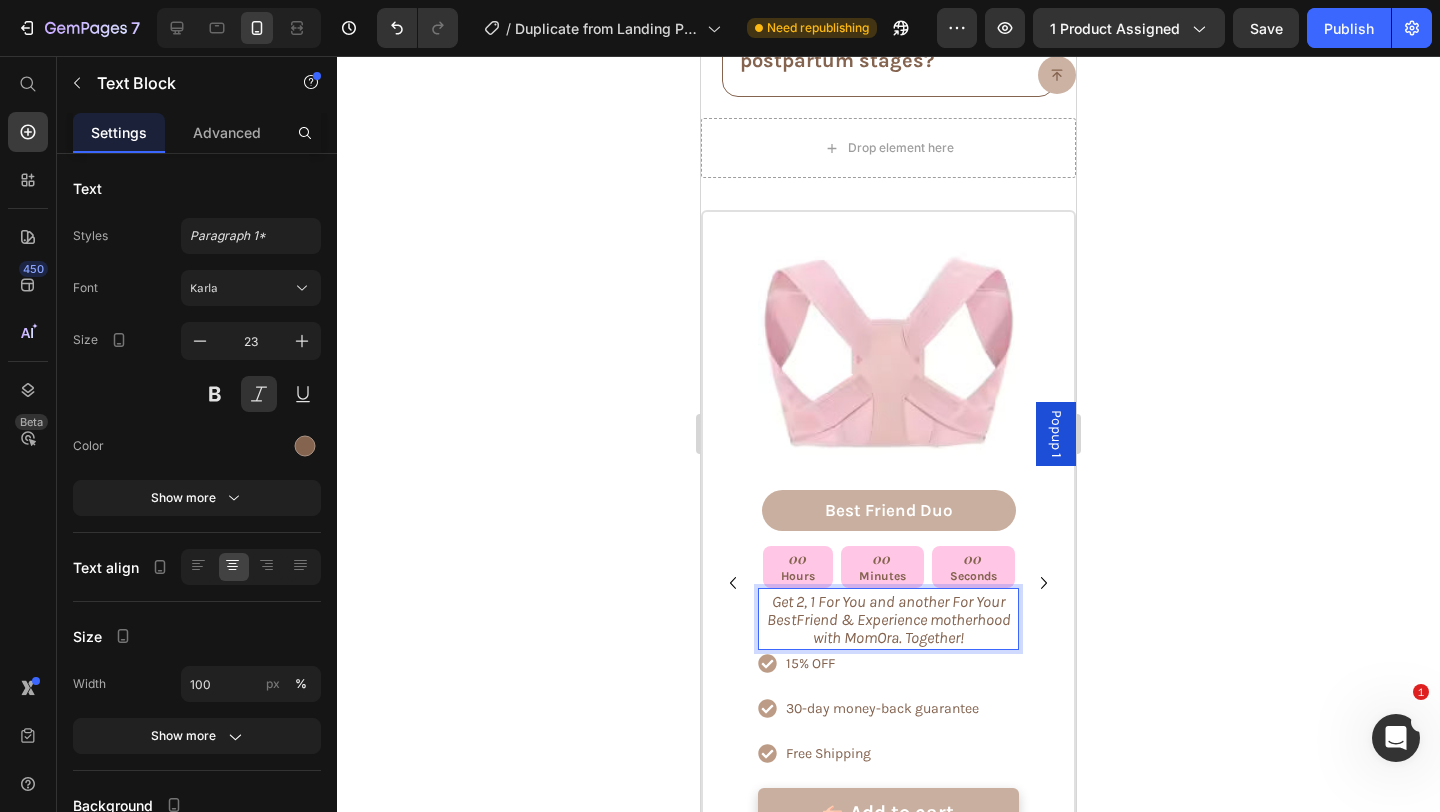 click on "Get 2, 1 For You and another For Your BestFriend & Experience motherhood with MomOra. Together!" at bounding box center [889, 619] 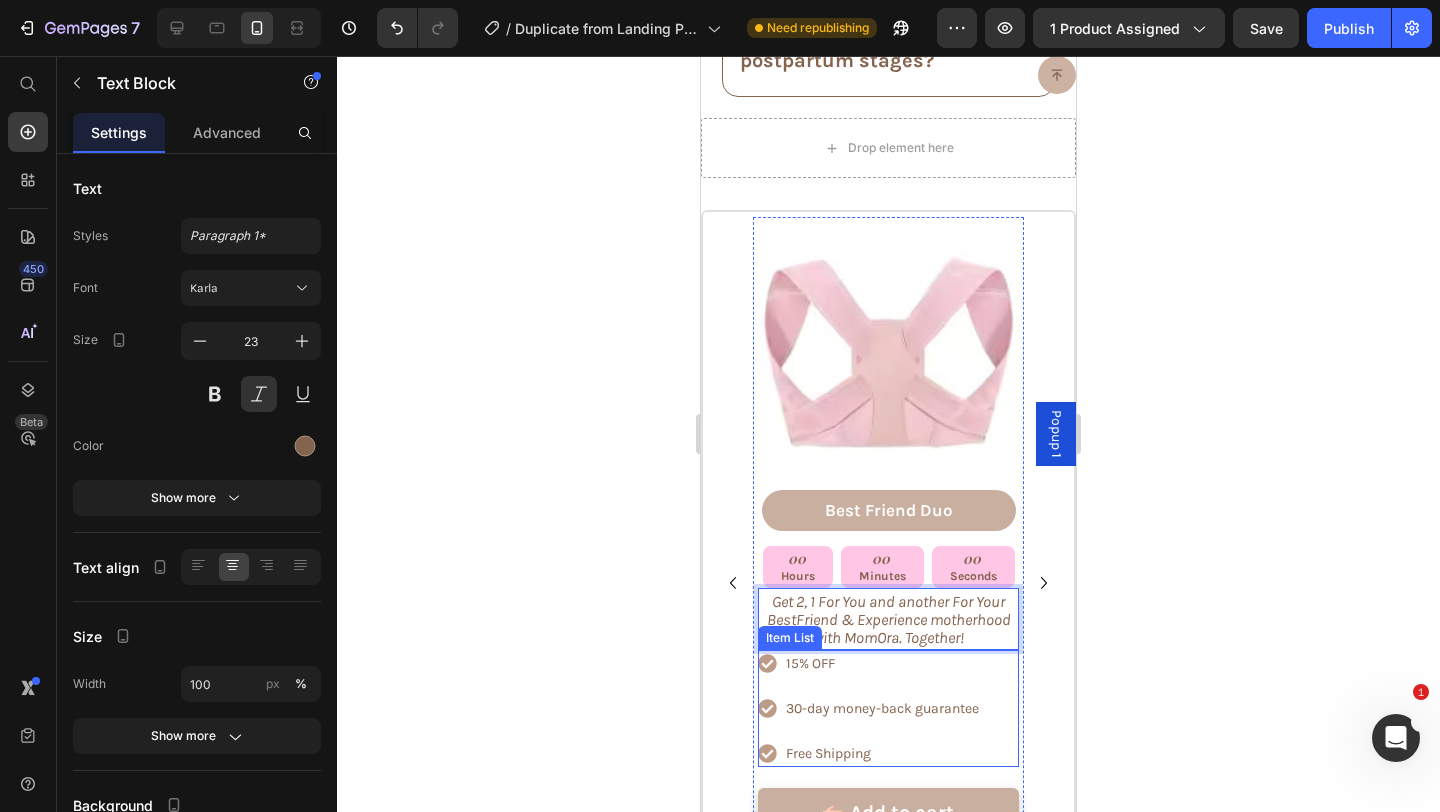 click on "15% OFF" at bounding box center (882, 663) 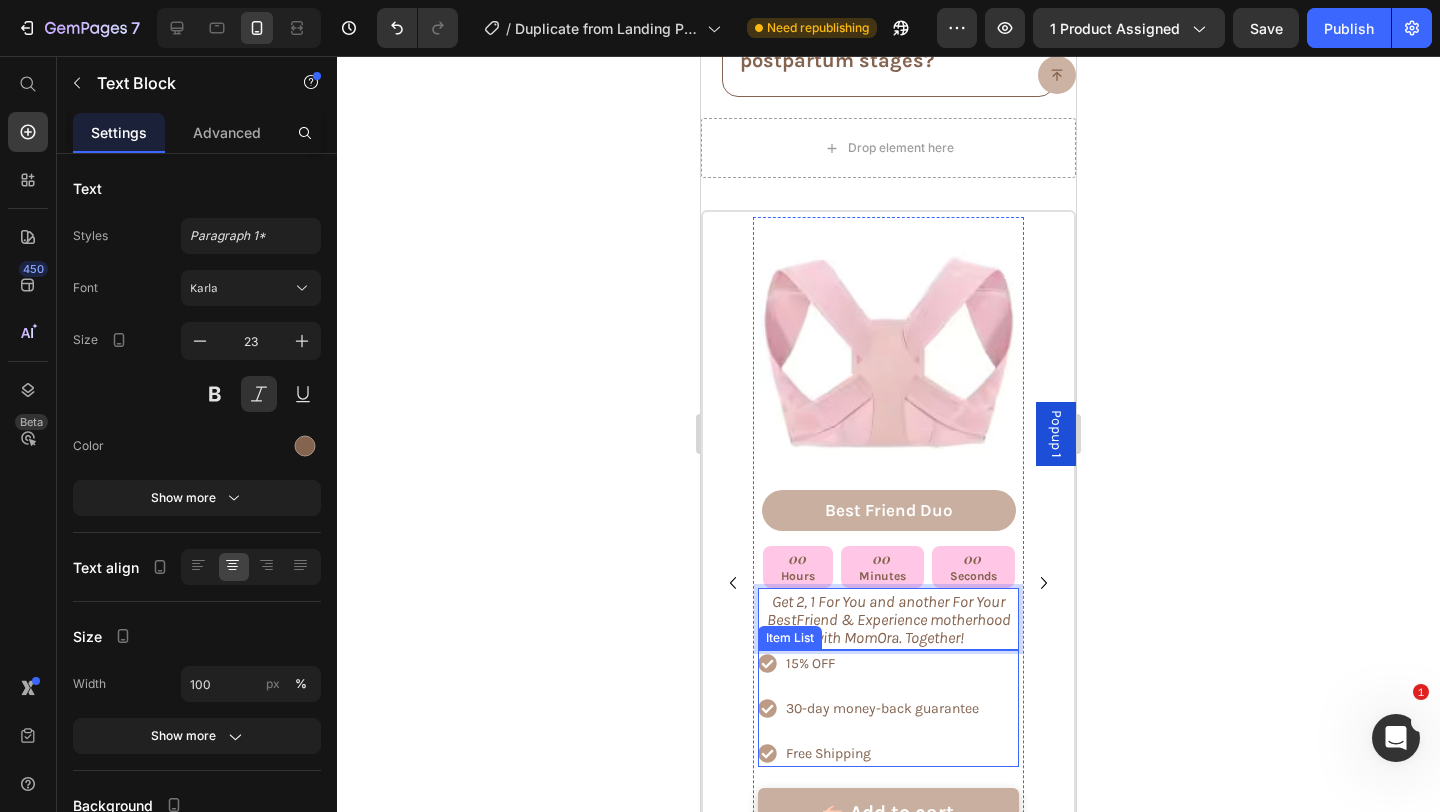 click 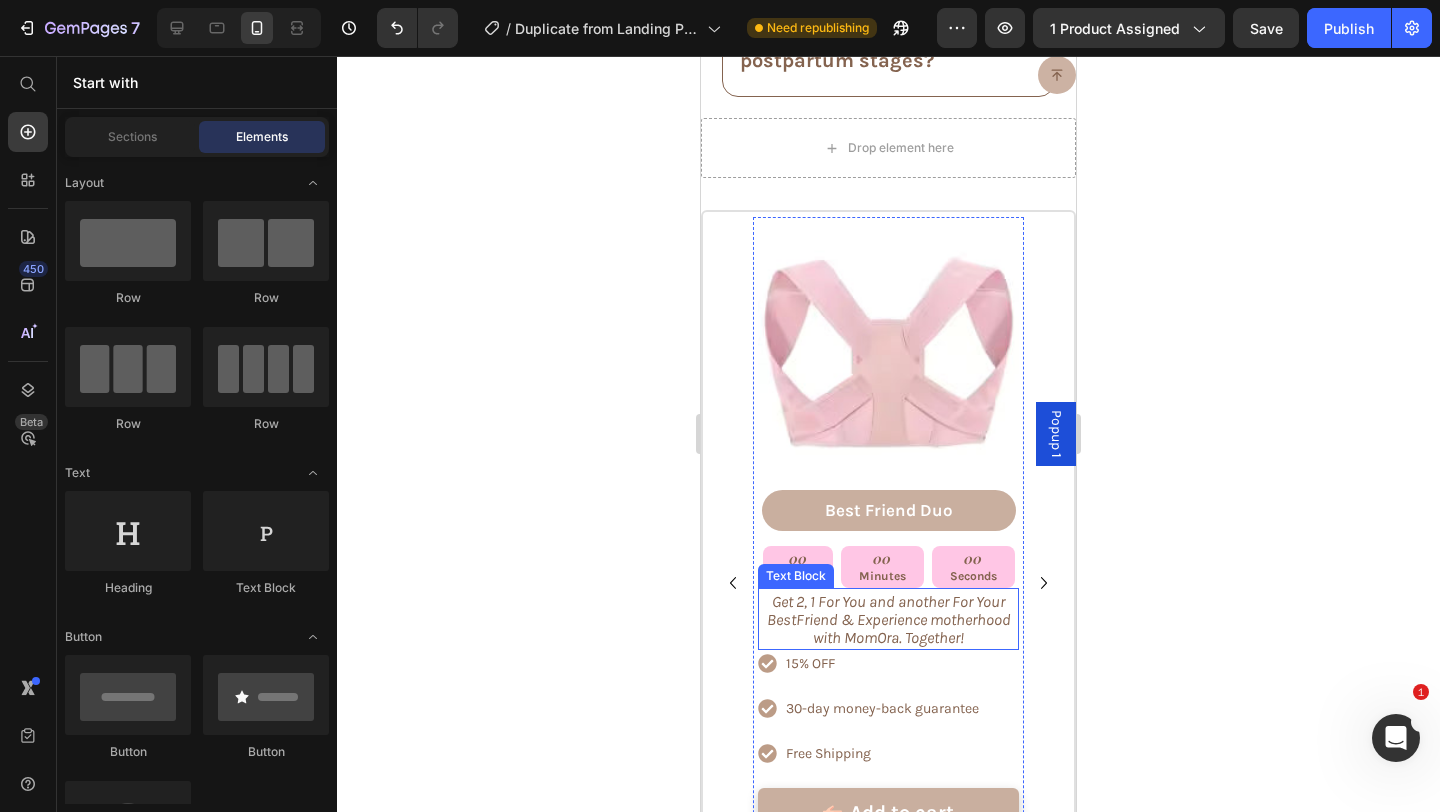 click on "Get 2, 1 For You and another For Your BestFriend & Experience motherhood with MomOra. Together!" at bounding box center [889, 619] 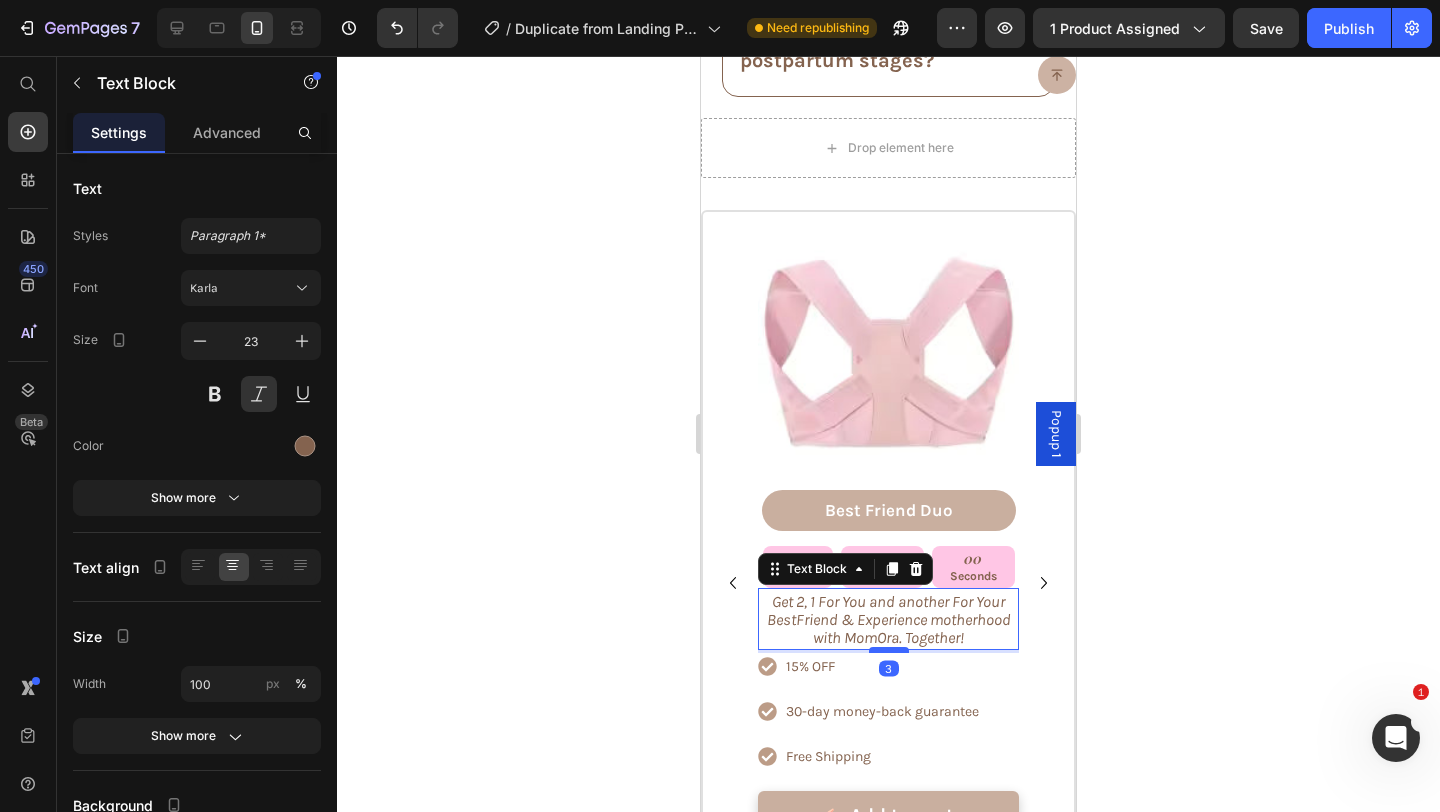 click at bounding box center (889, 650) 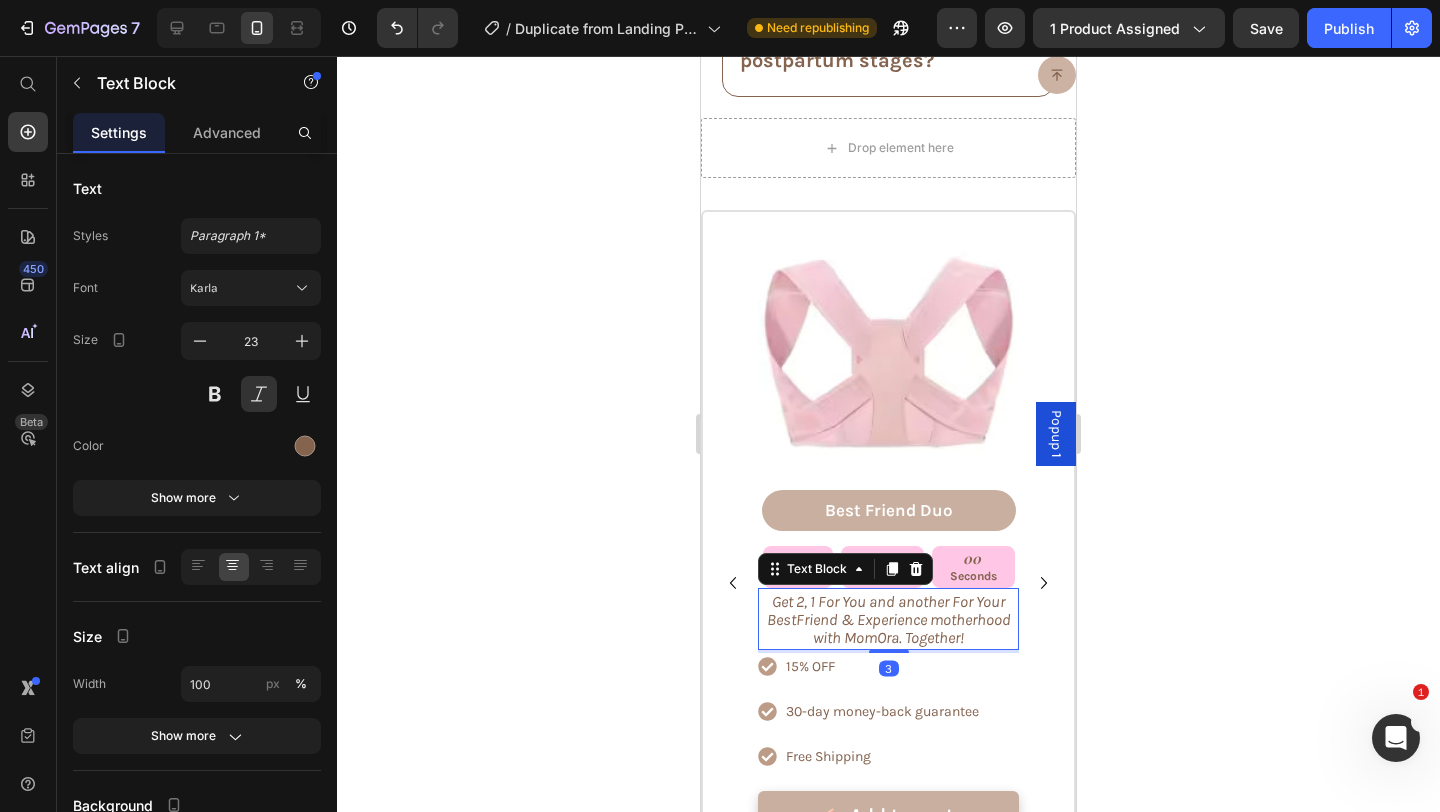 click 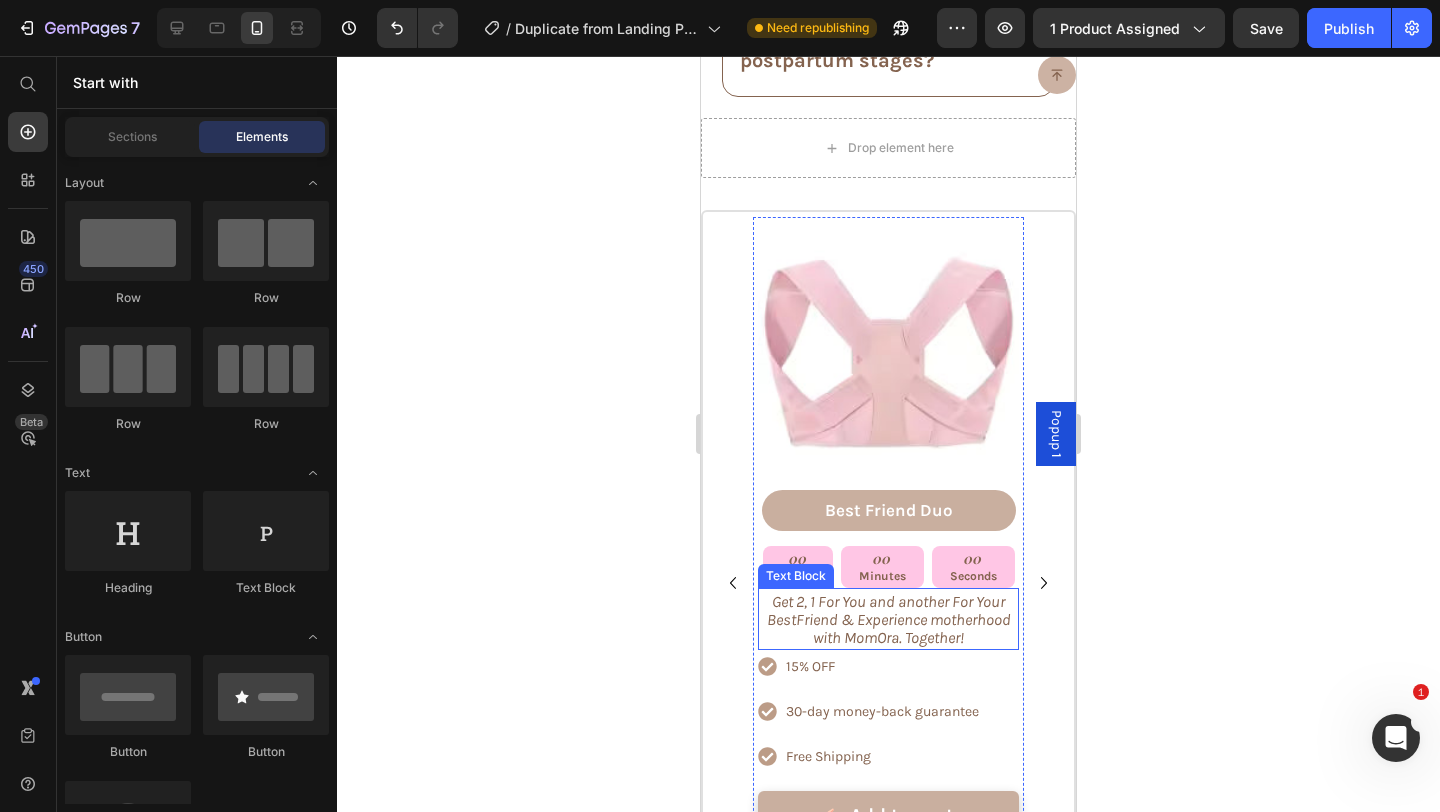 click on "Get 2, 1 For You and another For Your BestFriend & Experience motherhood with MomOra. Together!" at bounding box center (888, 619) 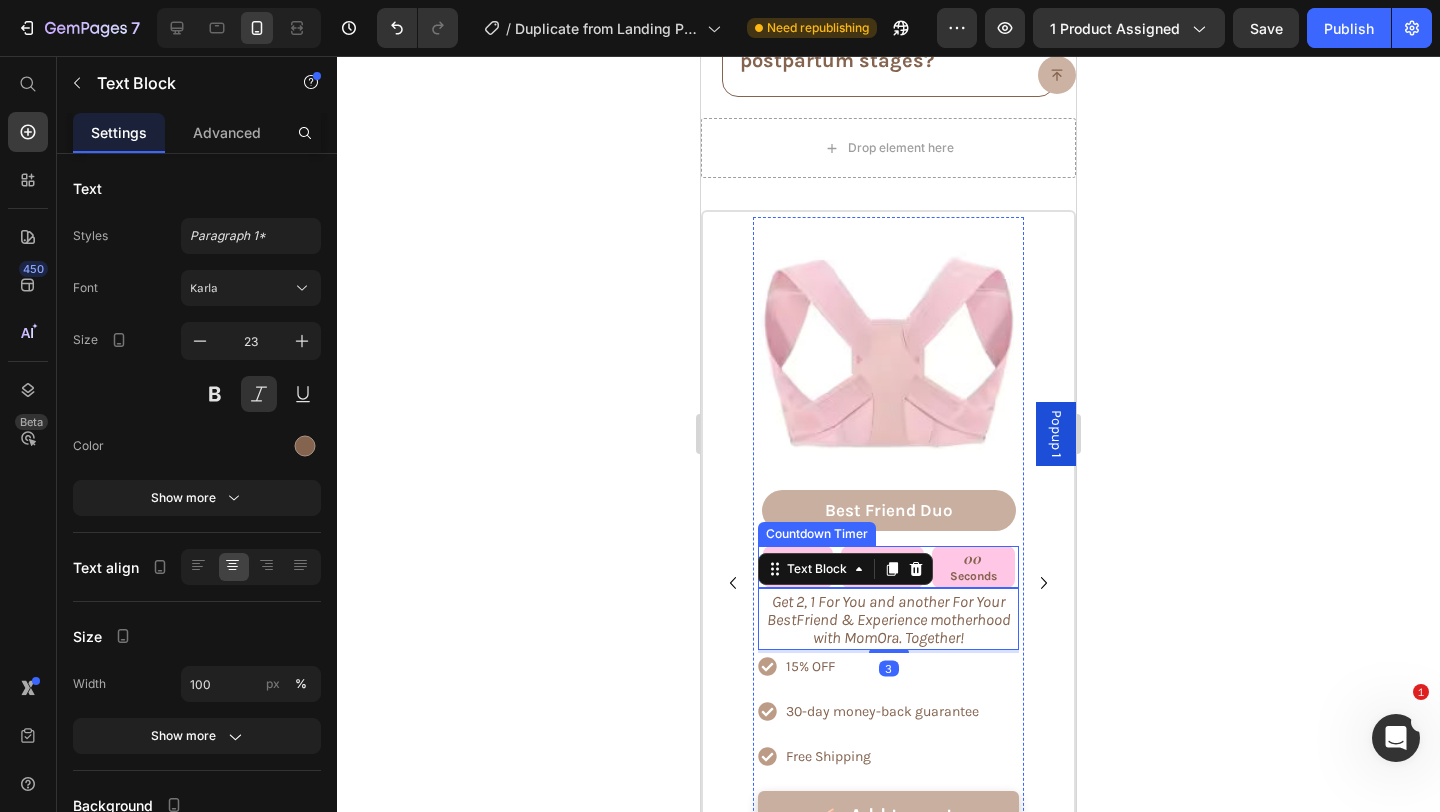 click on "00 Seconds" at bounding box center [973, 567] 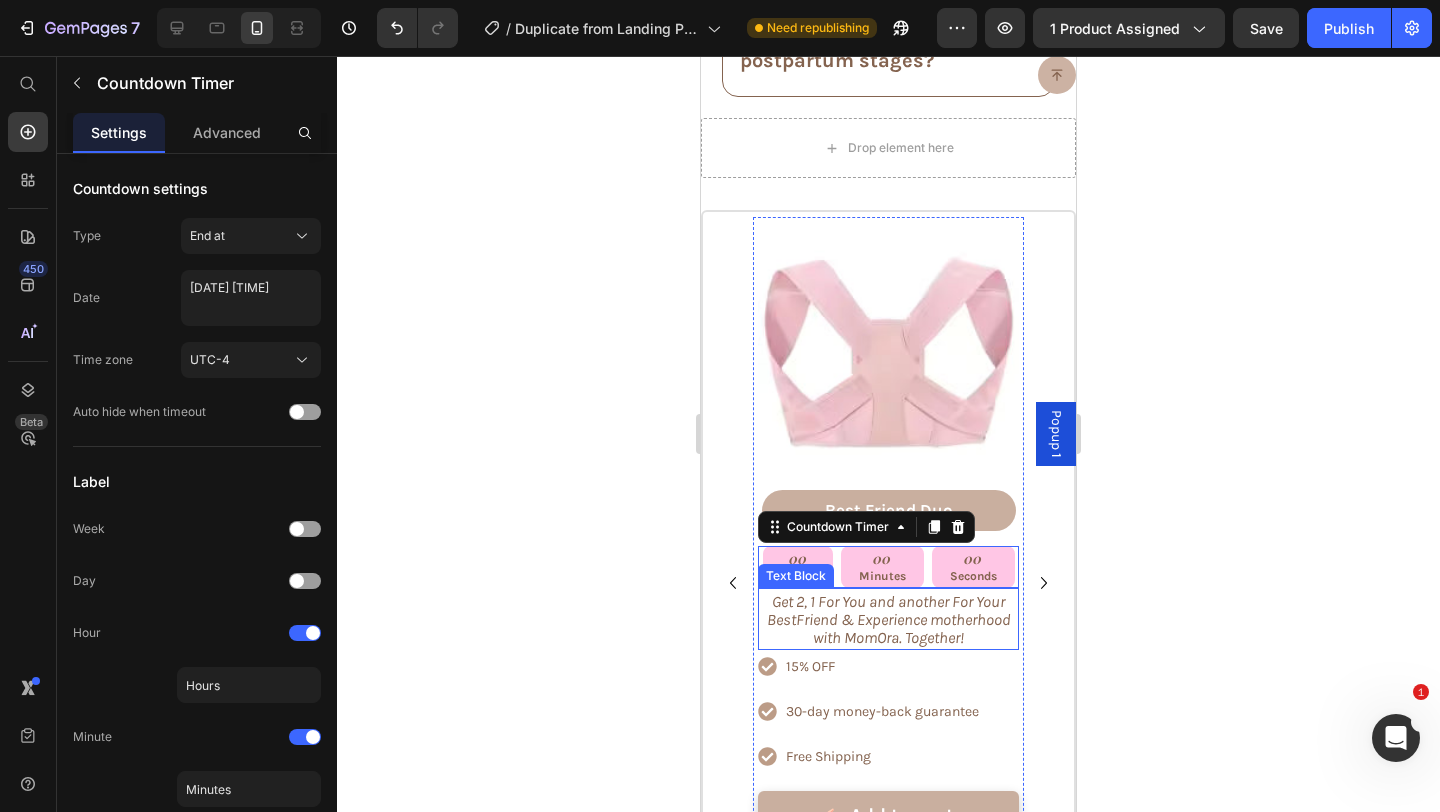 click on "Get 2, 1 For You and another For Your BestFriend & Experience motherhood with MomOra. Together!" at bounding box center (888, 619) 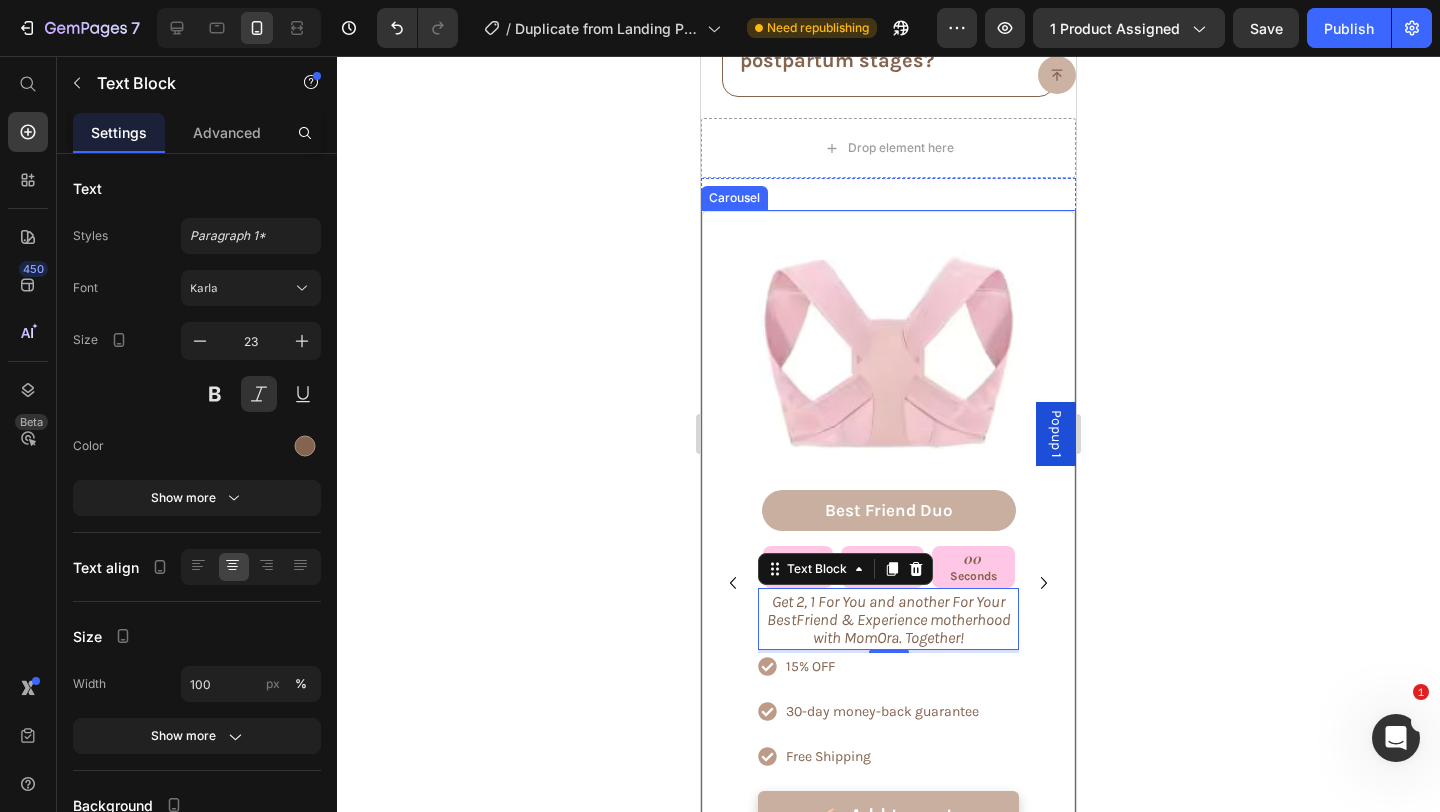 click 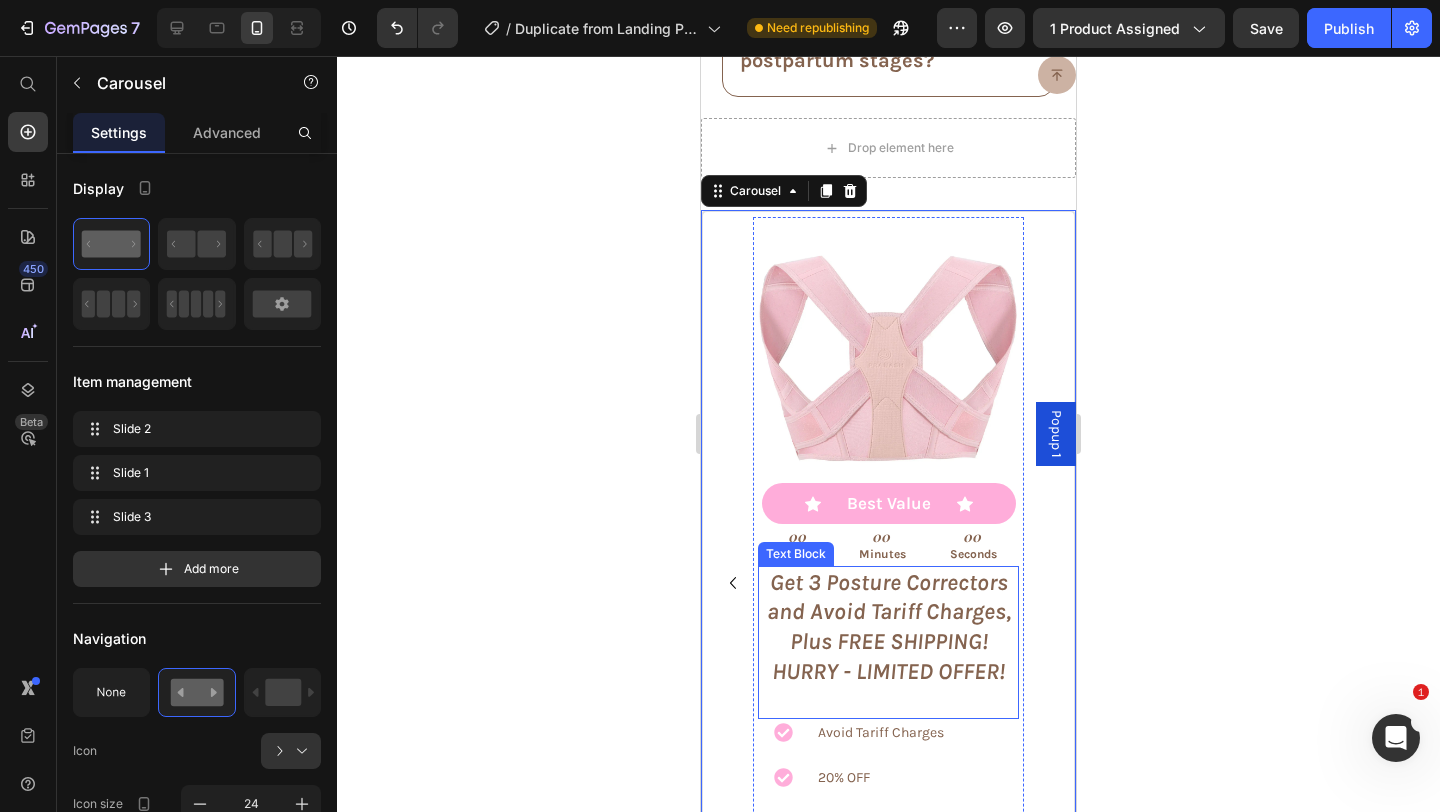 click on "Get 3 Posture Correctors and Avoid Tariff Charges, Plus FREE SHIPPING! HURRY - LIMITED OFFER!" at bounding box center [888, 628] 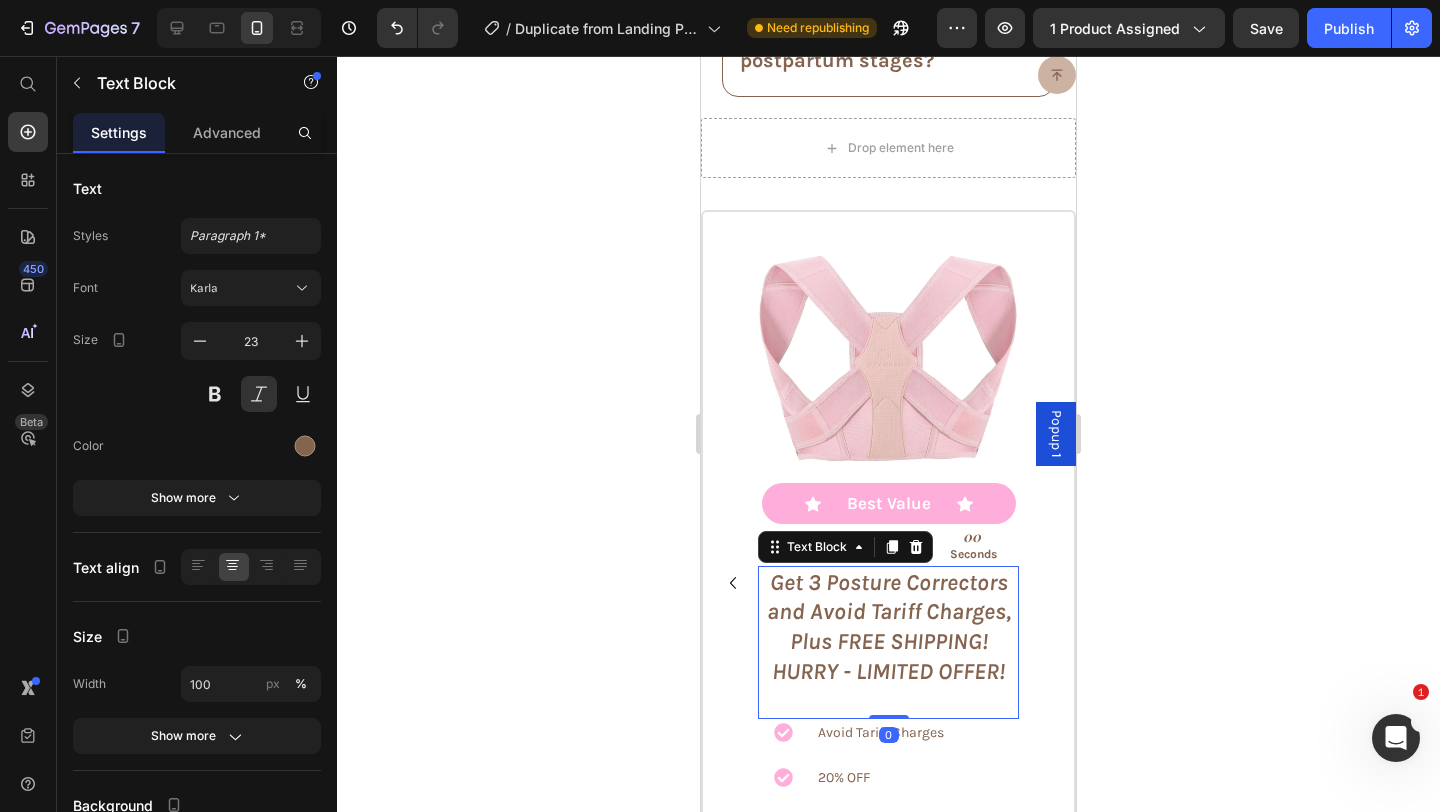 click on "Get 3 Posture Correctors and Avoid Tariff Charges, Plus FREE SHIPPING! HURRY - LIMITED OFFER!" at bounding box center (888, 628) 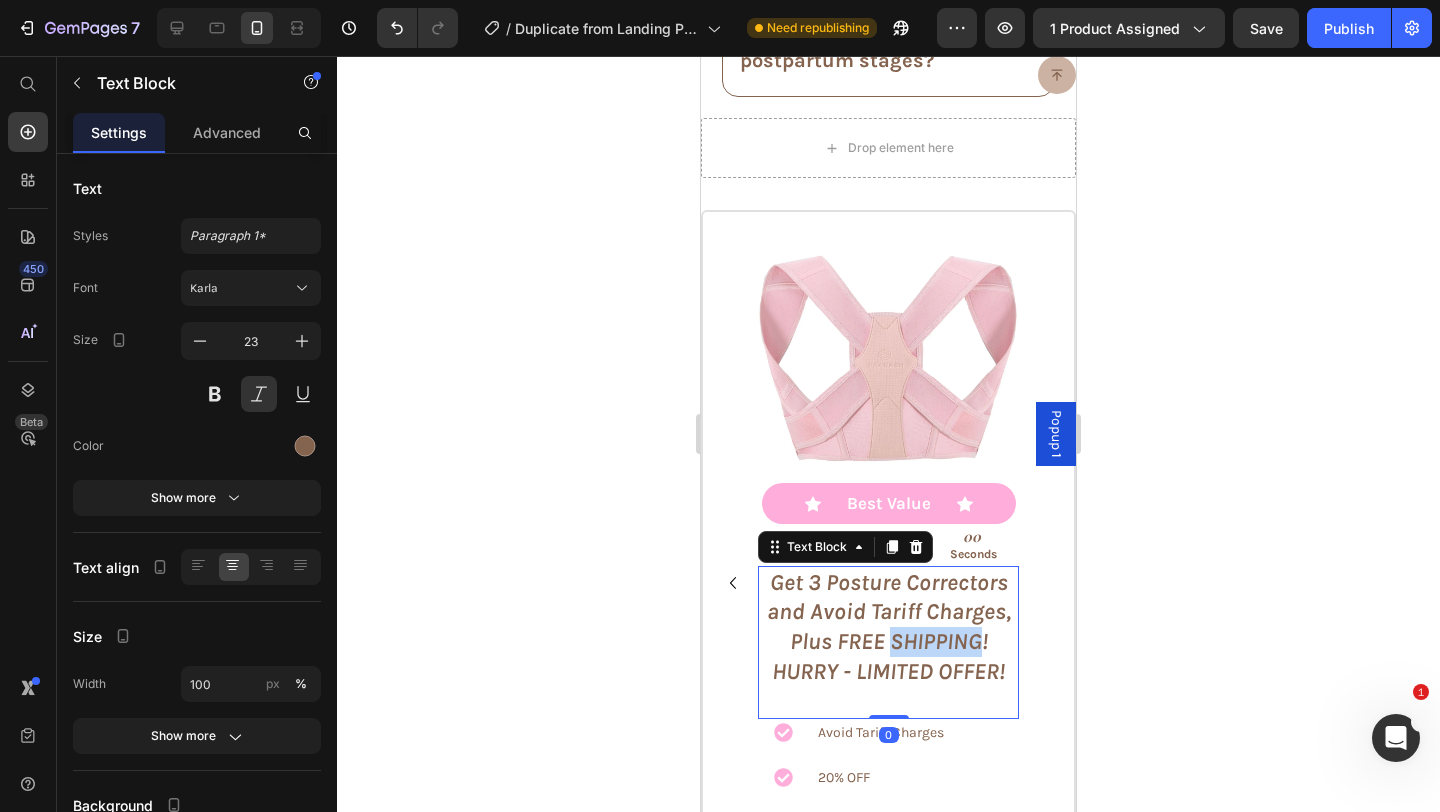 click on "Get 3 Posture Correctors and Avoid Tariff Charges, Plus FREE SHIPPING! HURRY - LIMITED OFFER!" at bounding box center (888, 628) 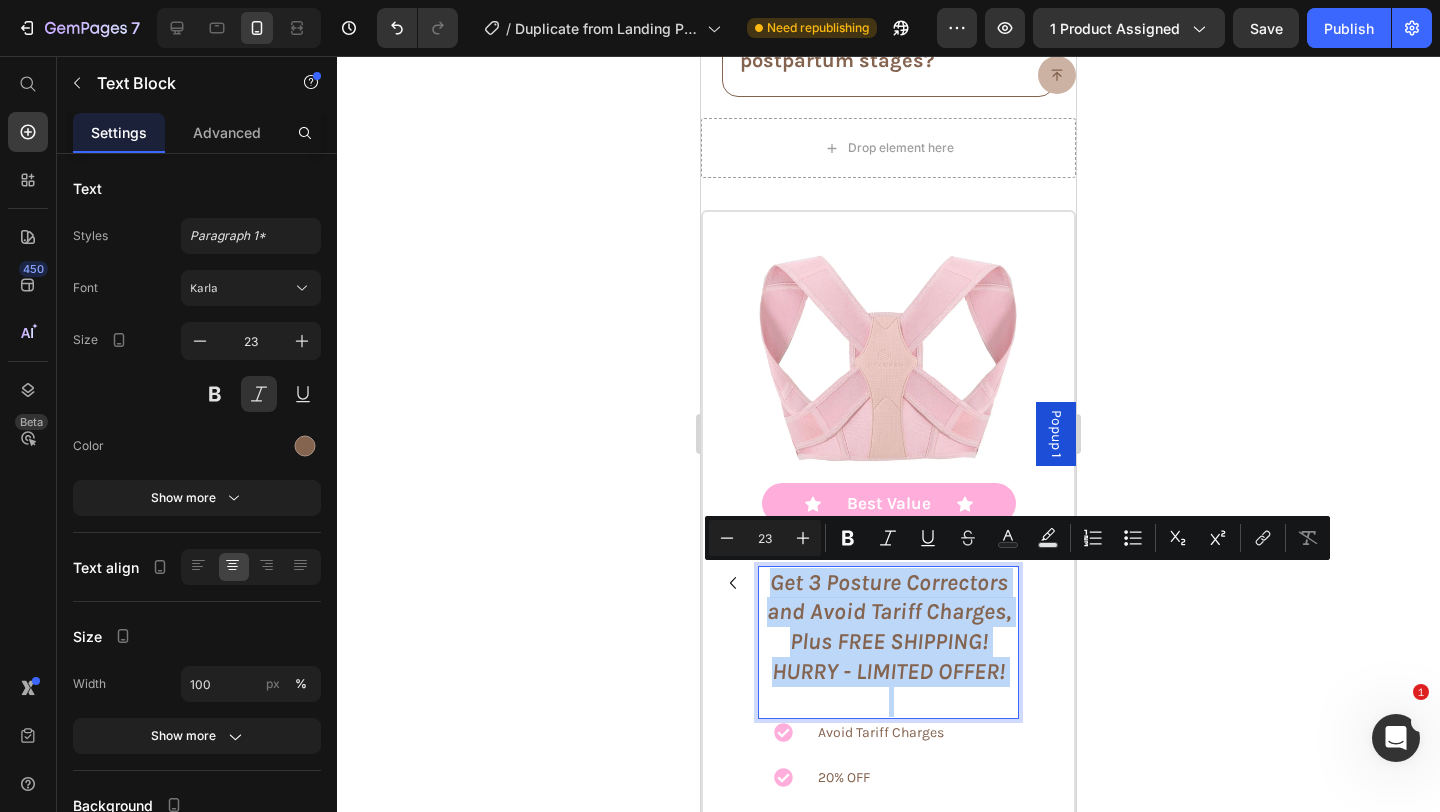 click on "Get 3 Posture Correctors and Avoid Tariff Charges, Plus FREE SHIPPING! HURRY - LIMITED OFFER!" at bounding box center (888, 628) 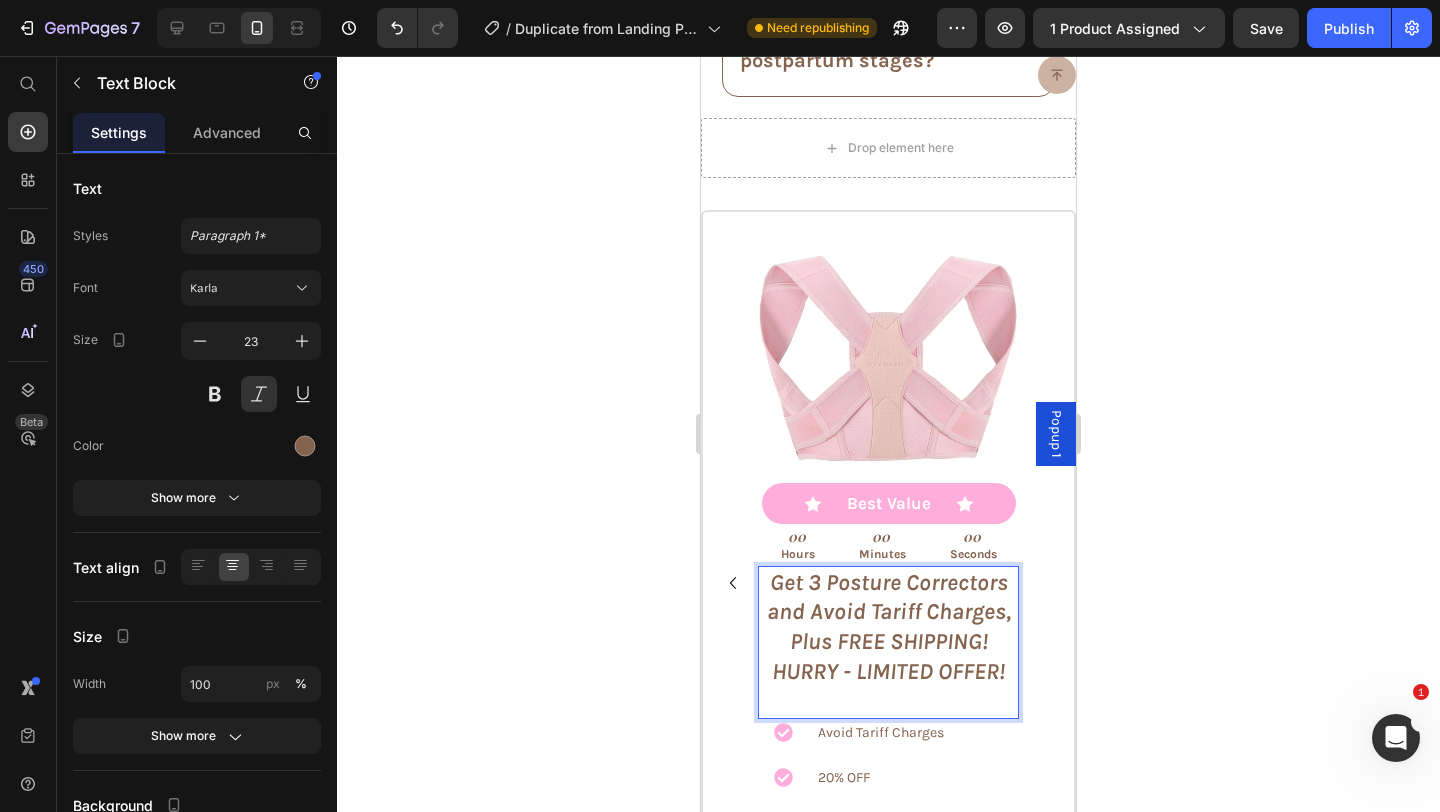 click on "Get 3 Posture Correctors and Avoid Tariff Charges, Plus FREE SHIPPING! HURRY - LIMITED OFFER!" at bounding box center (888, 628) 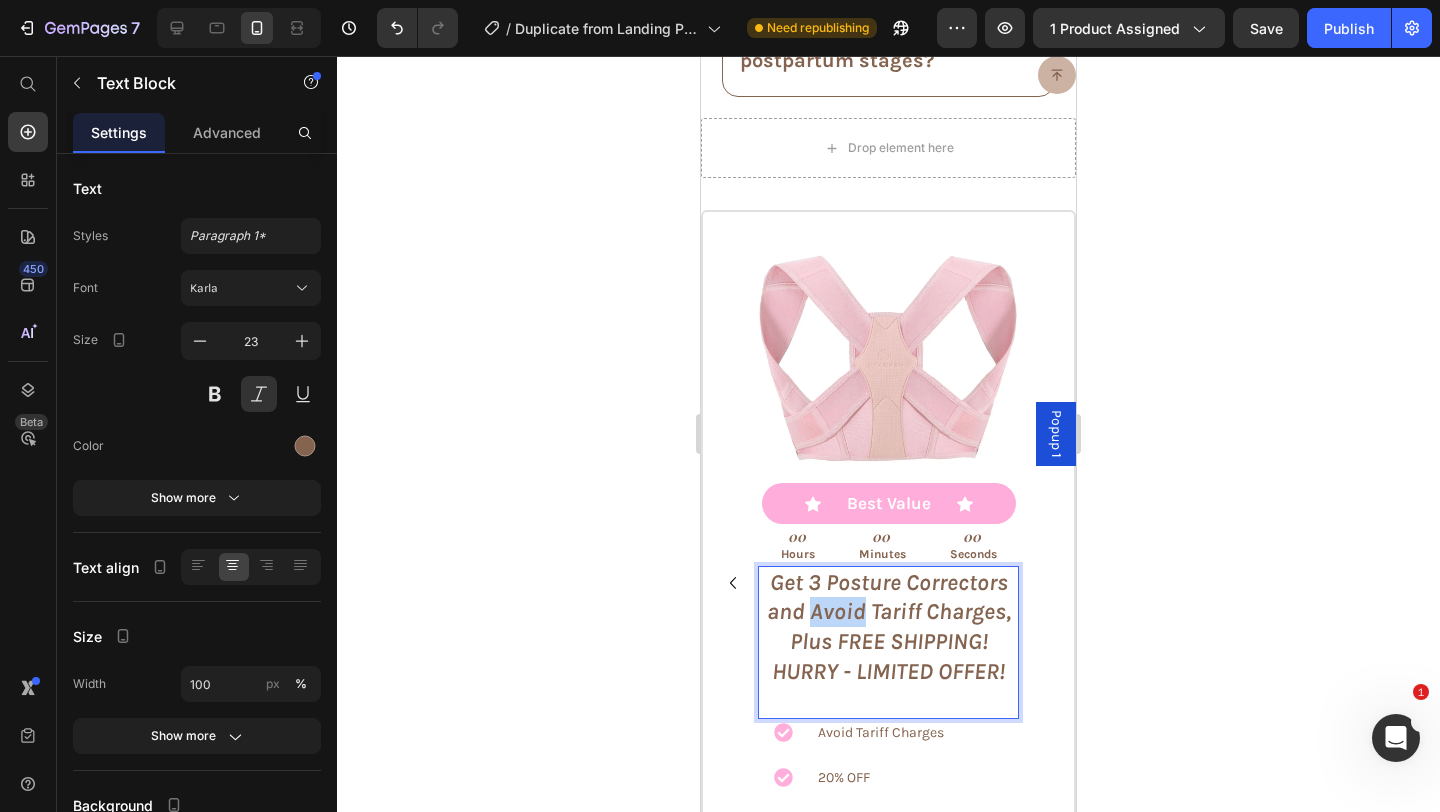 click on "Get 3 Posture Correctors and Avoid Tariff Charges, Plus FREE SHIPPING! HURRY - LIMITED OFFER!" at bounding box center [888, 628] 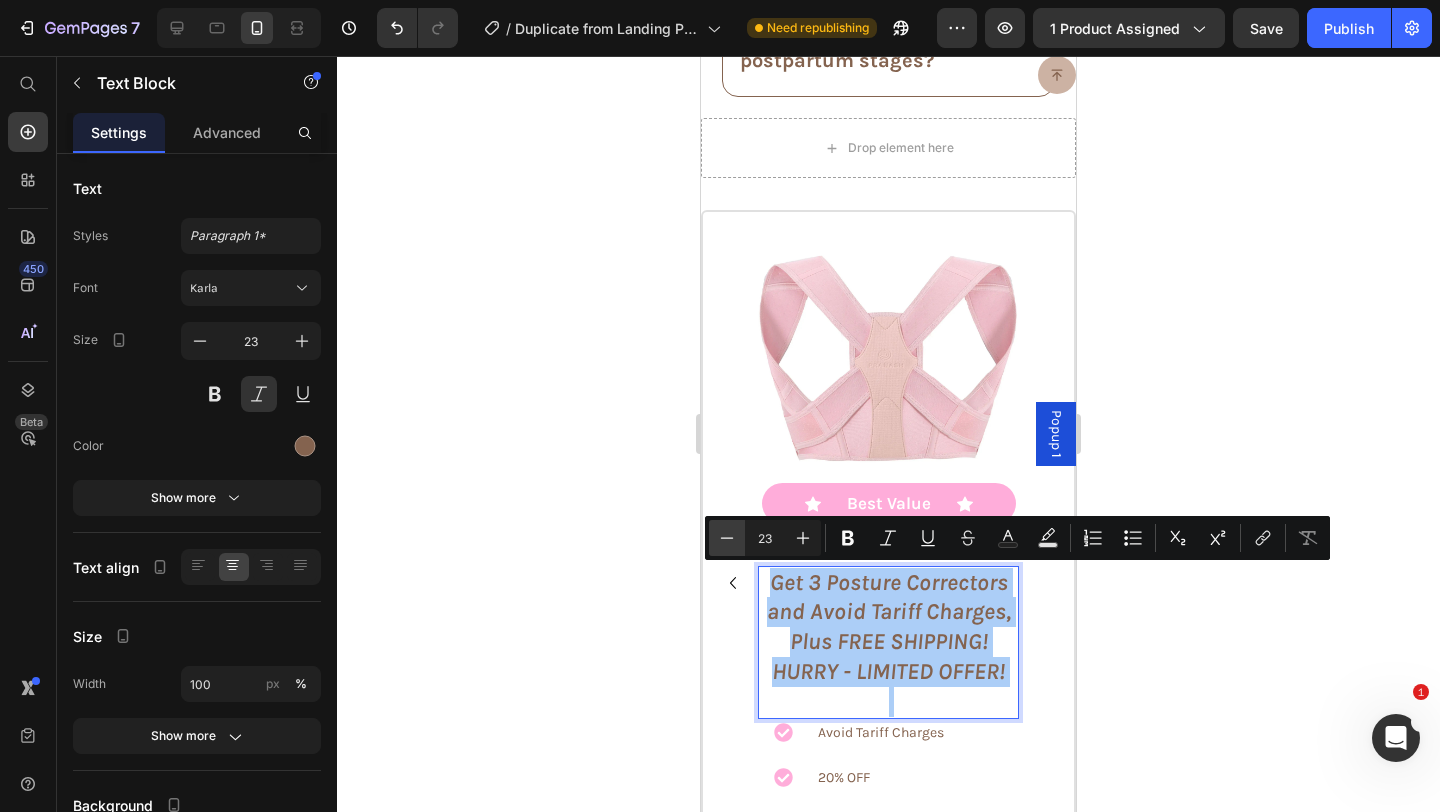 click 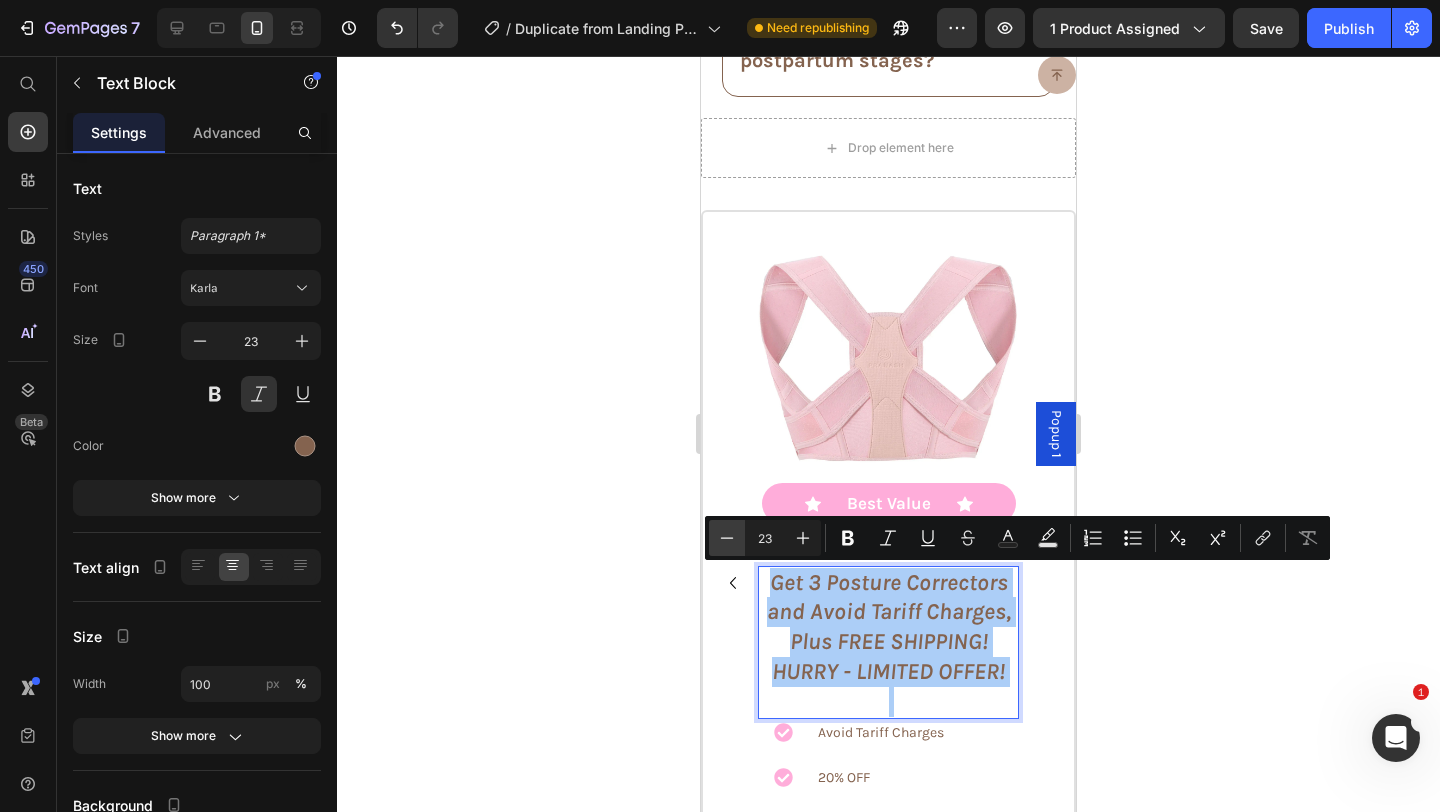 click 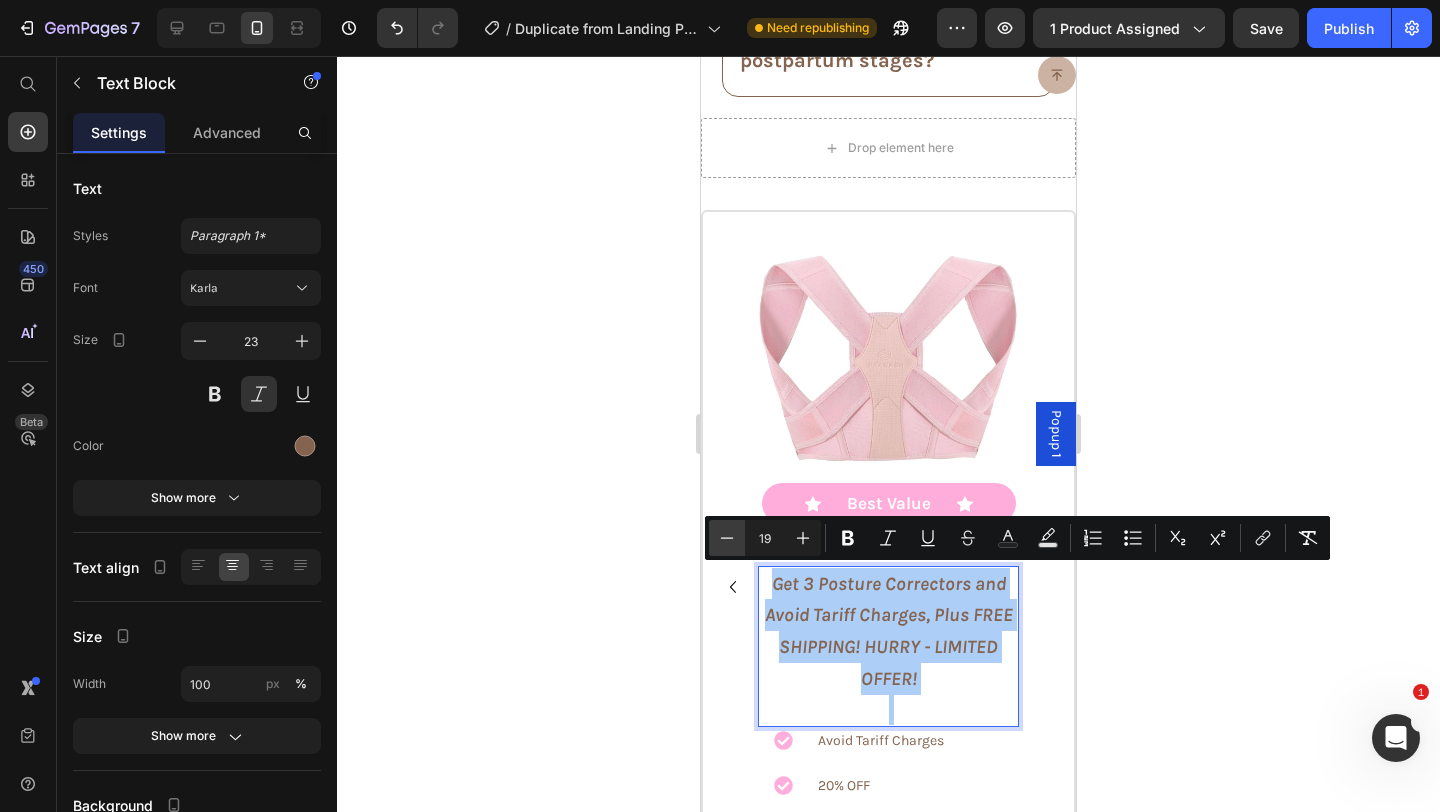 click 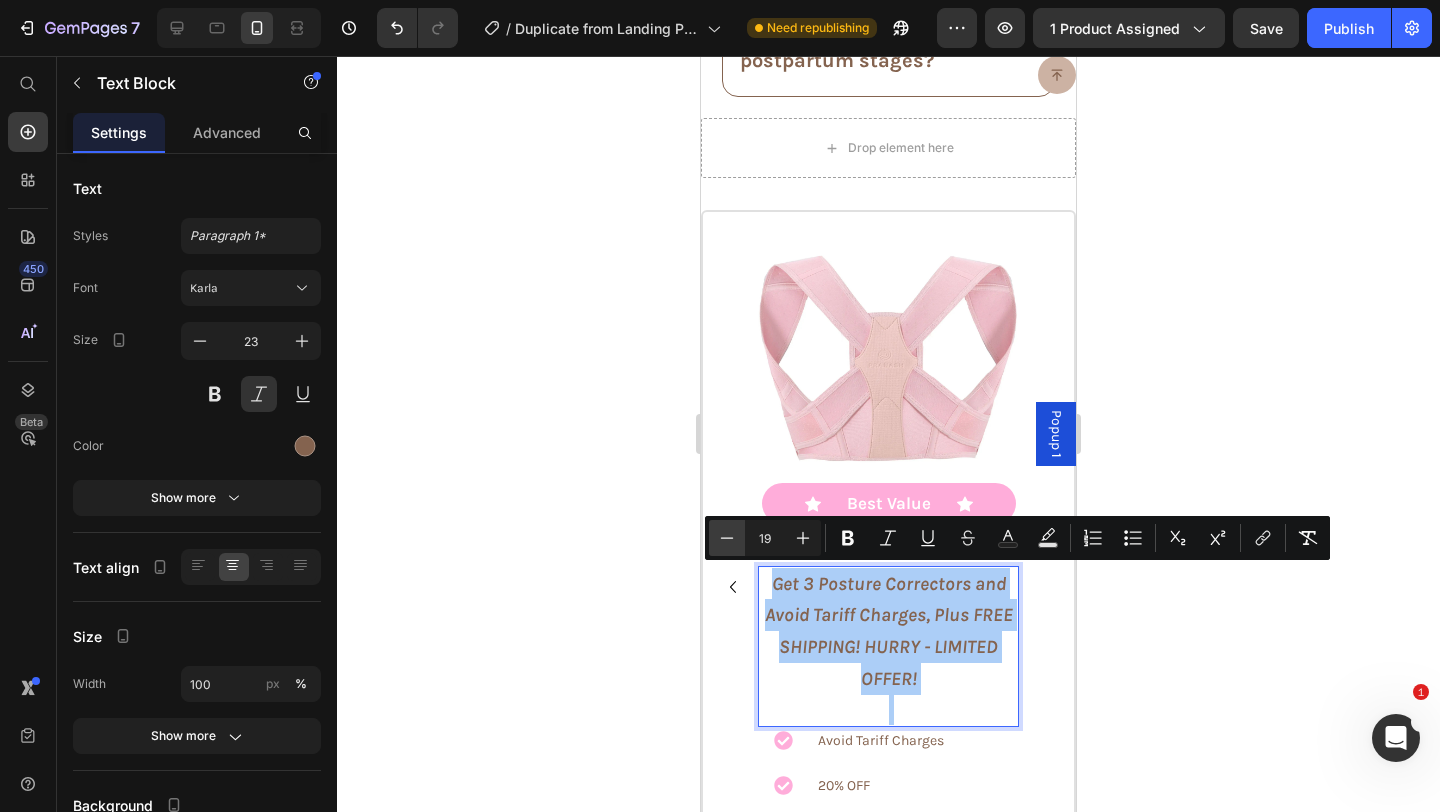 click 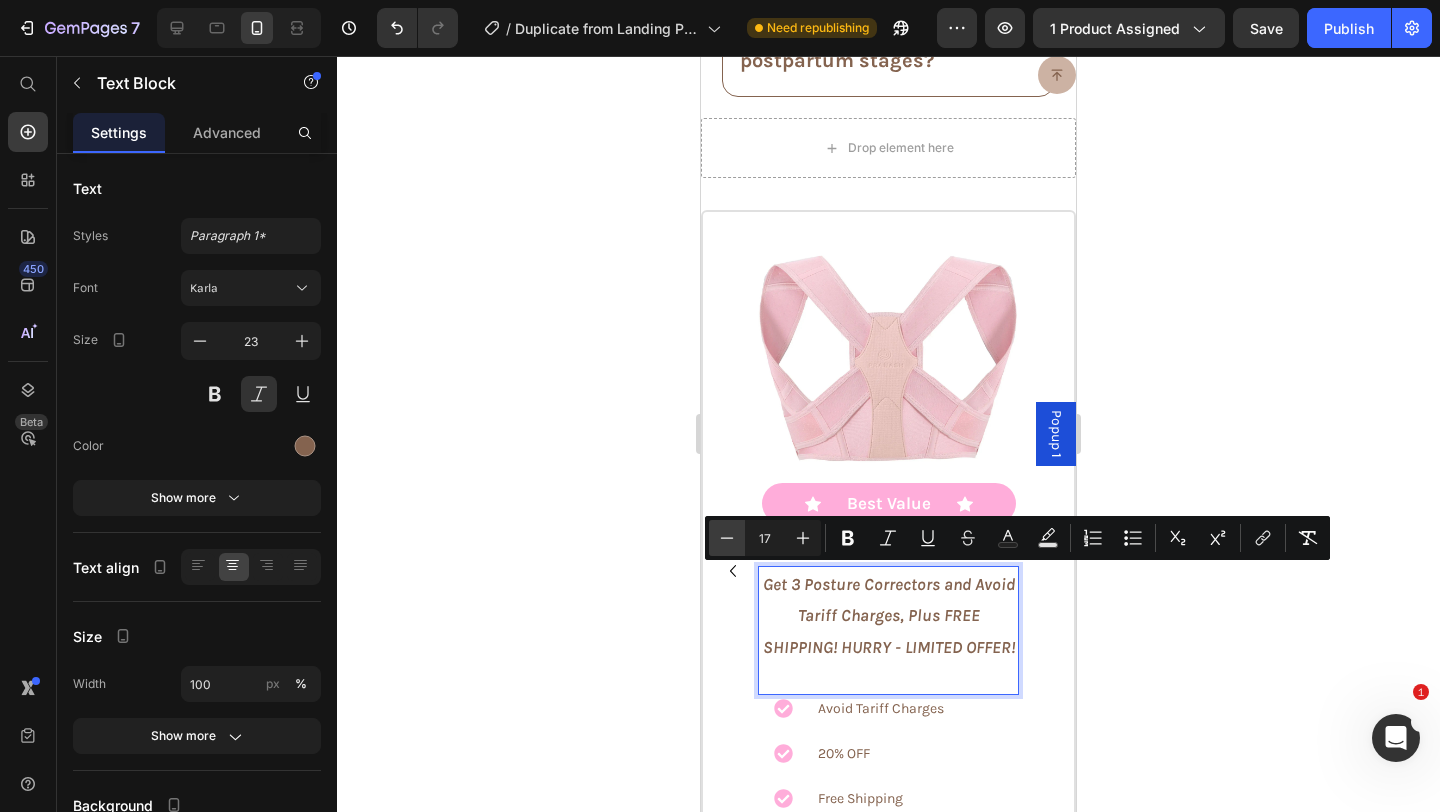 click 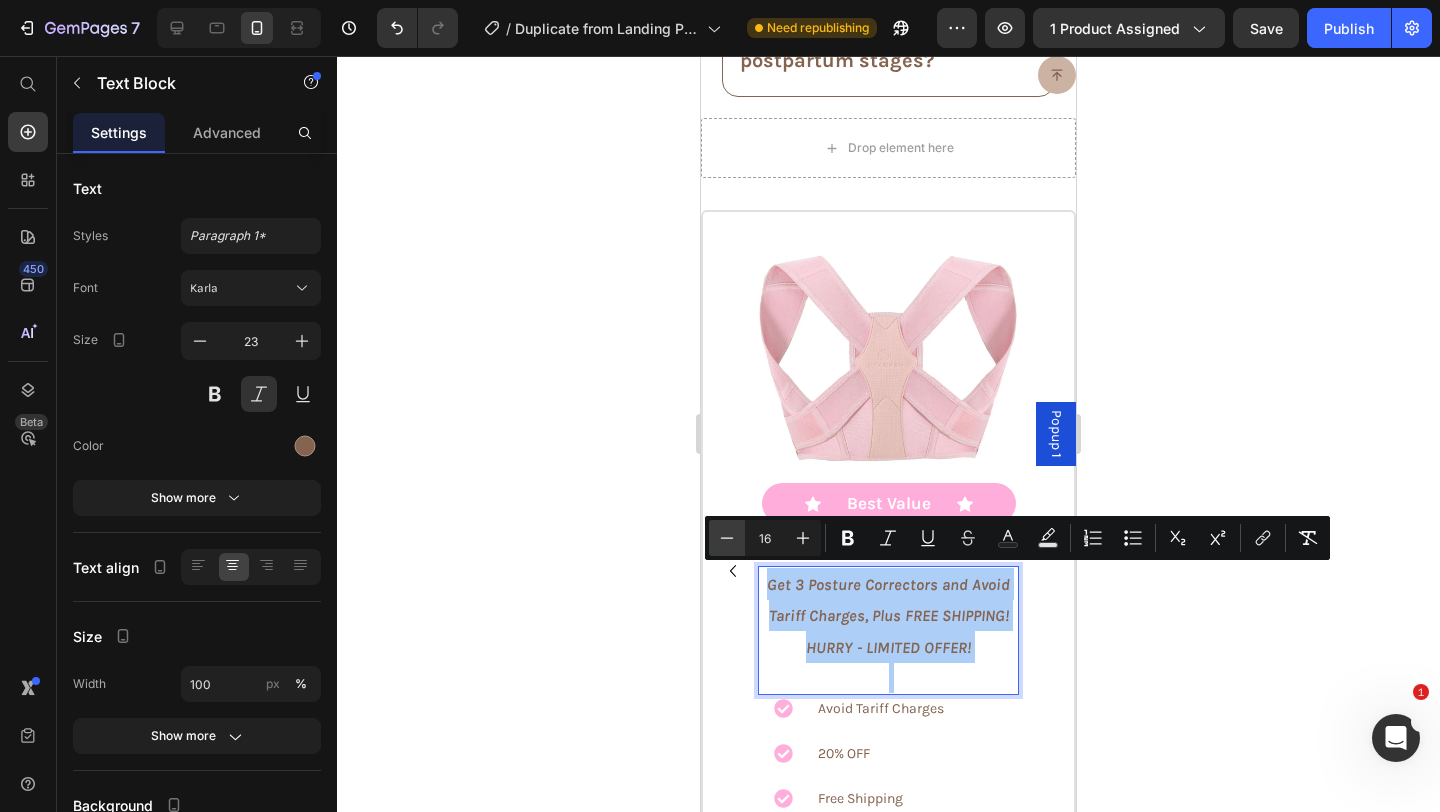click 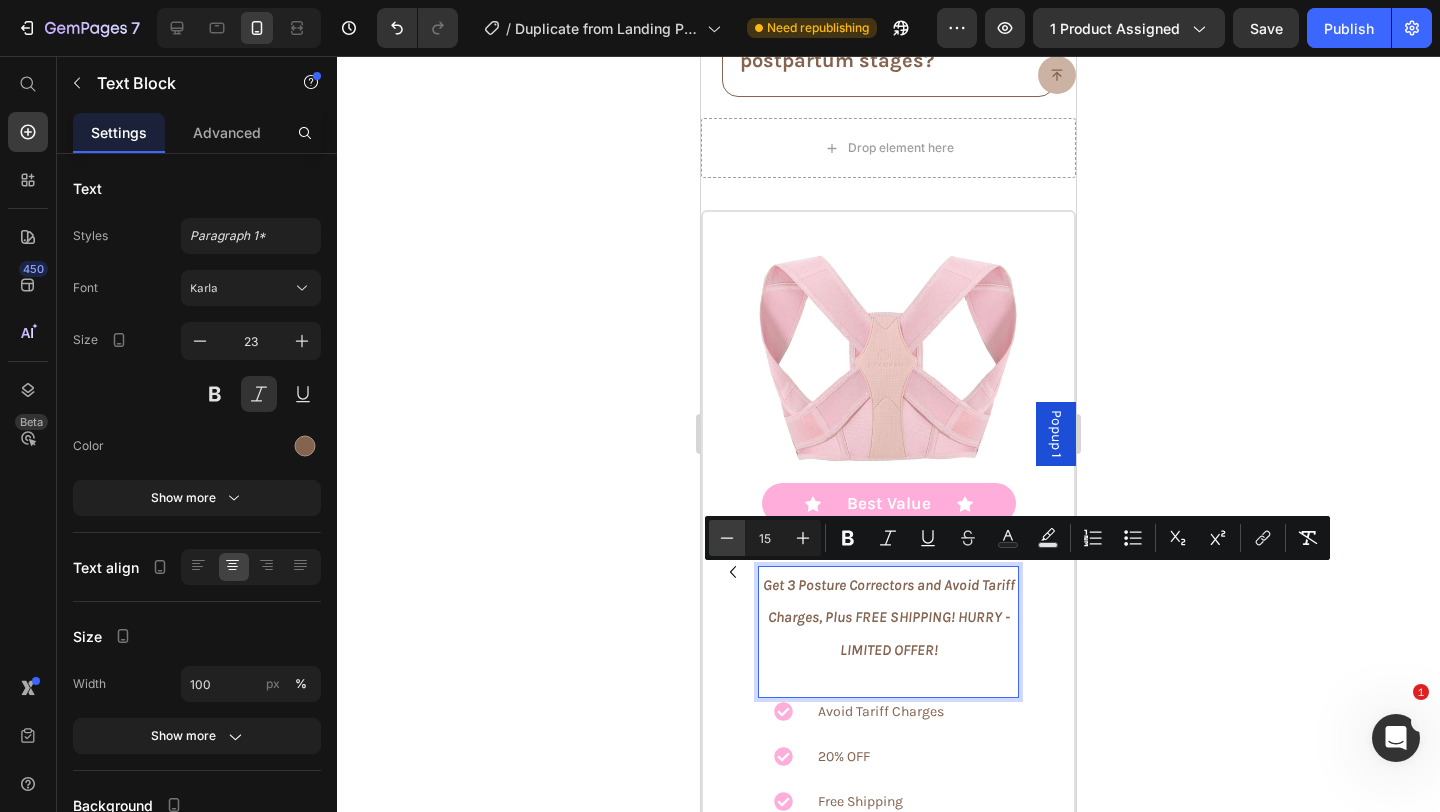 click 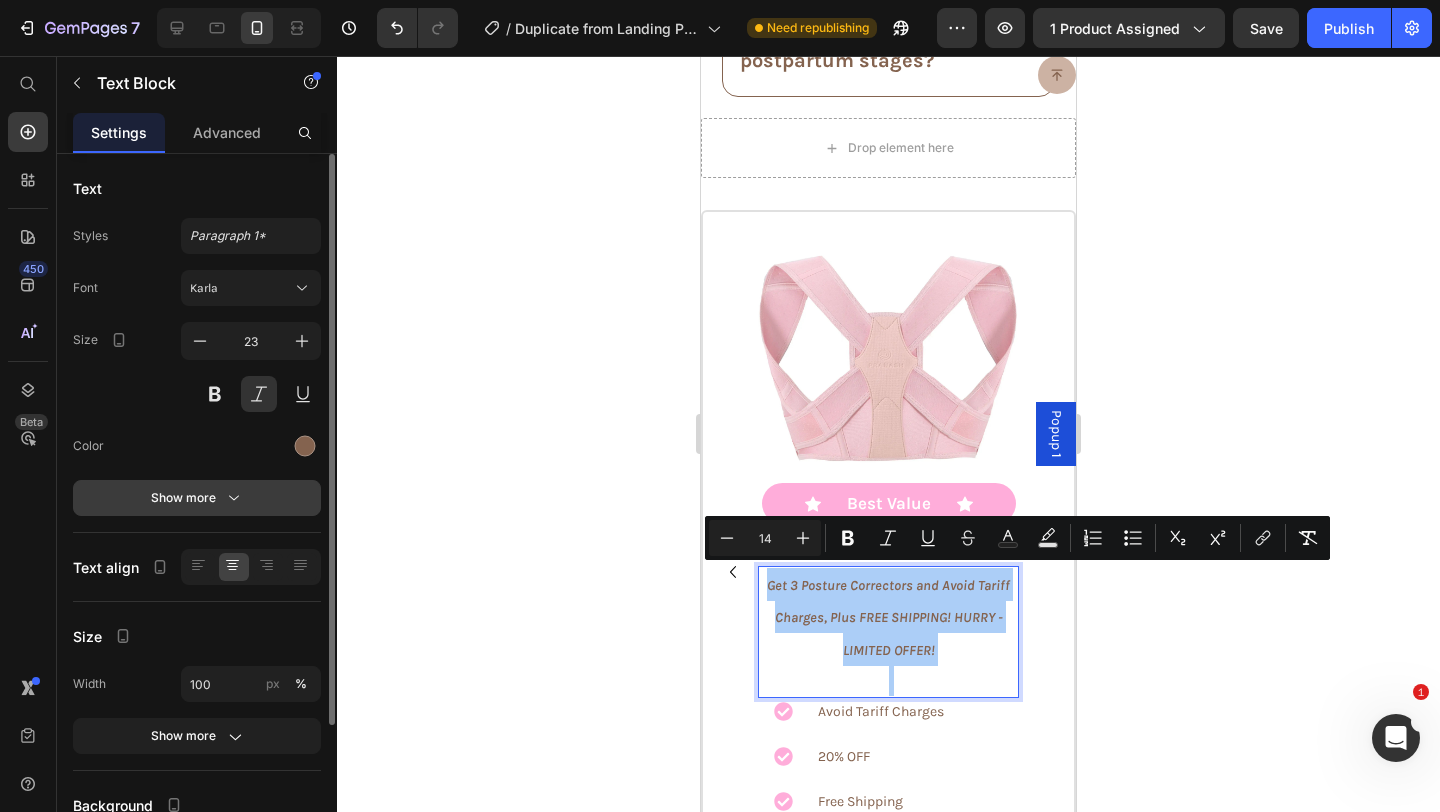 click on "Show more" at bounding box center [197, 498] 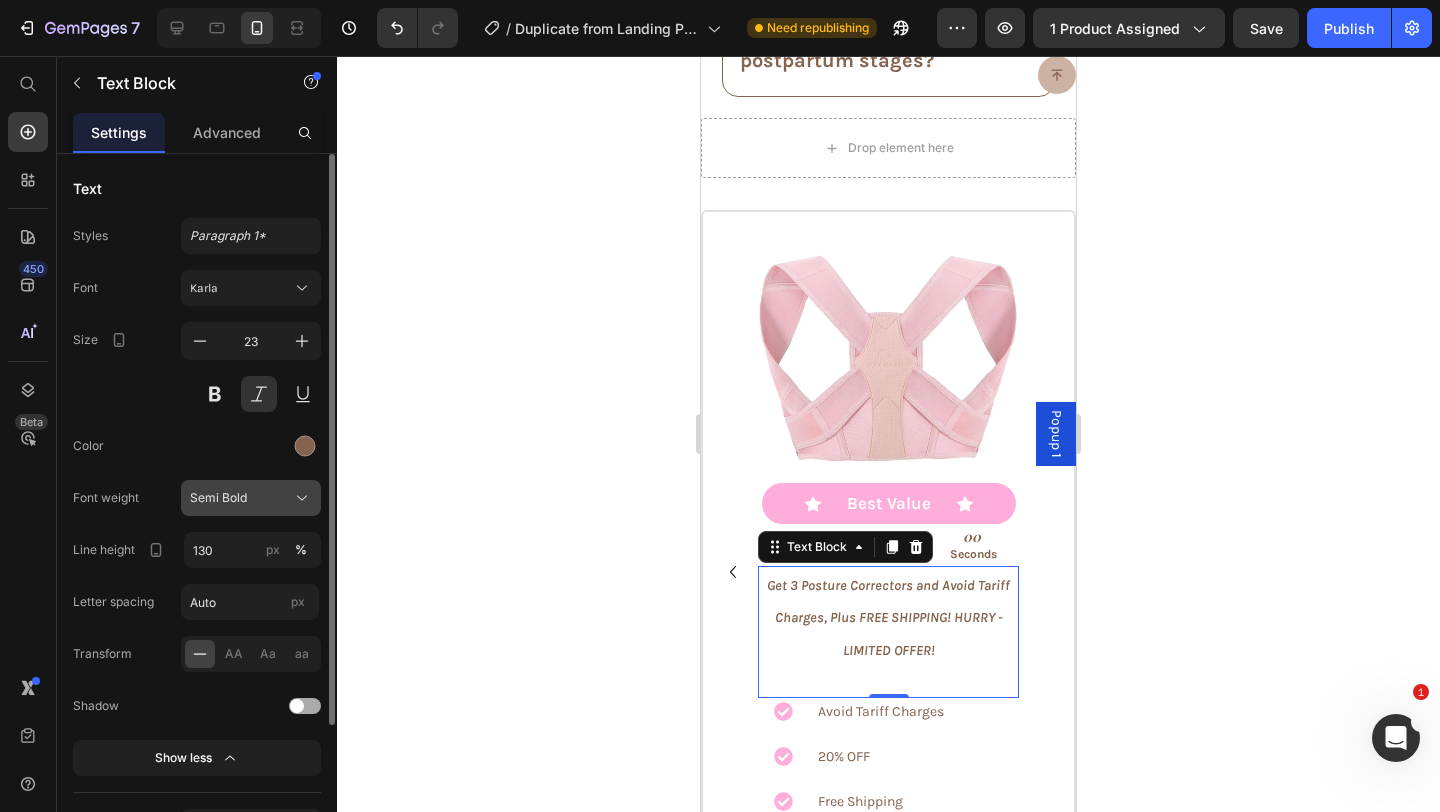 click on "Semi Bold" at bounding box center (251, 498) 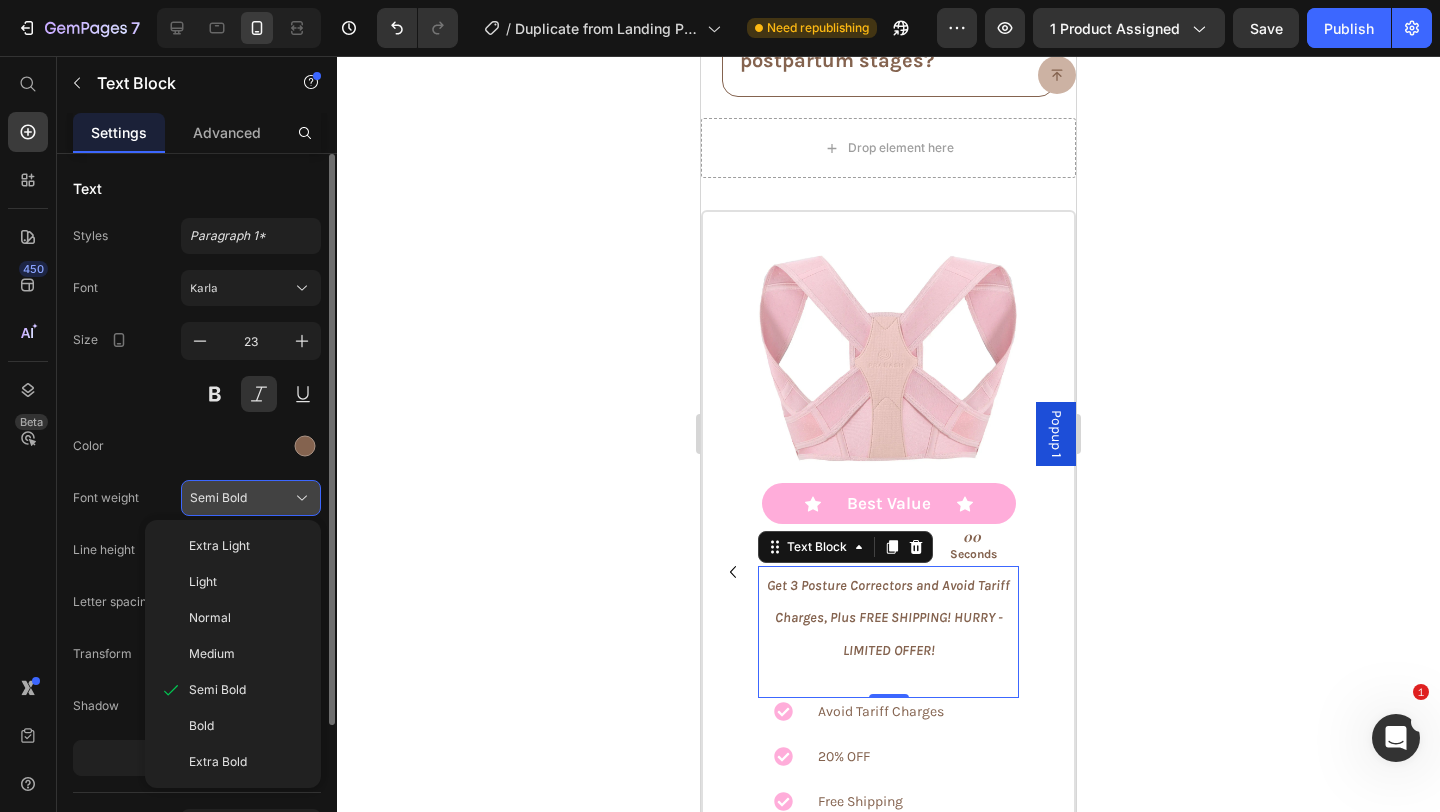 click on "Semi Bold" at bounding box center [251, 498] 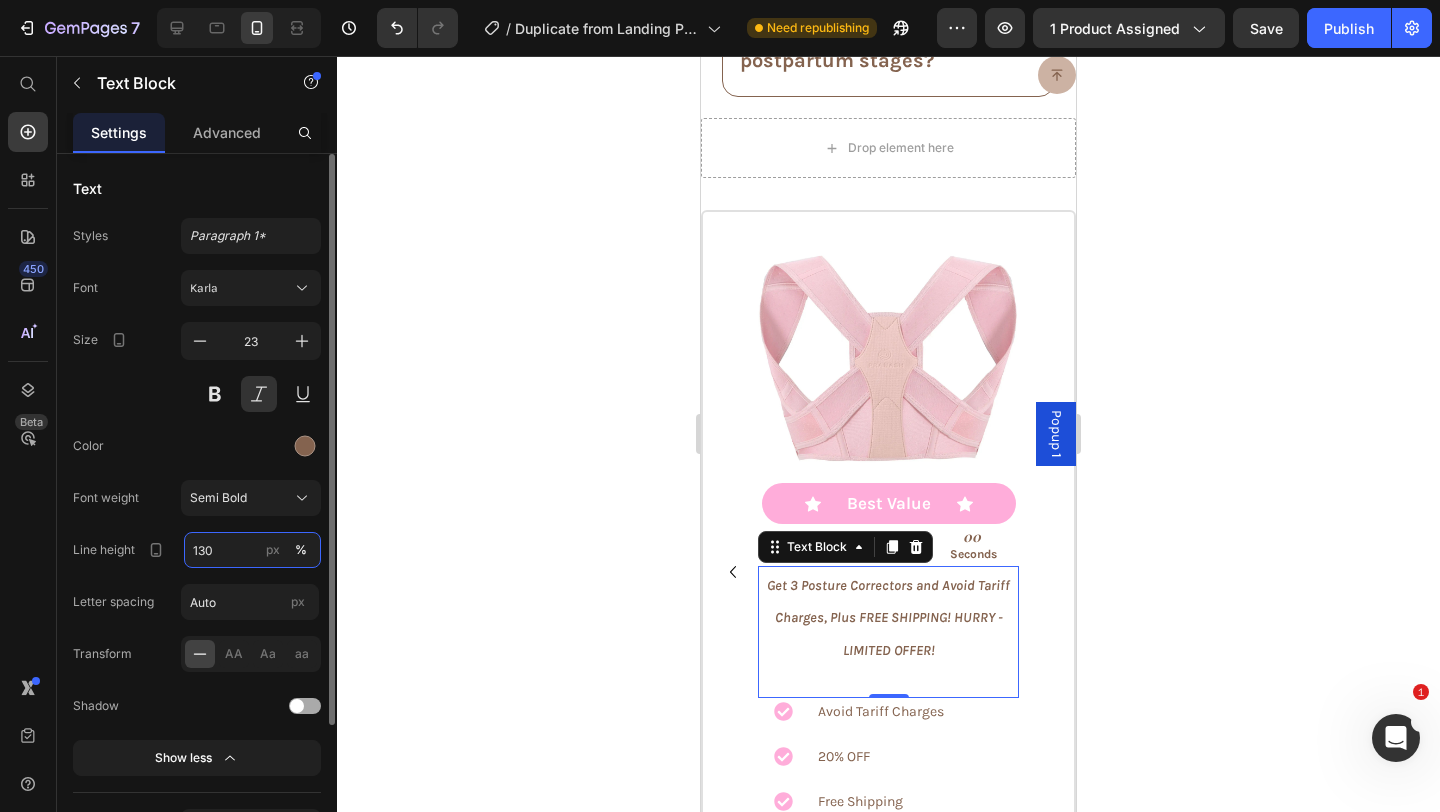 click on "130" at bounding box center [252, 550] 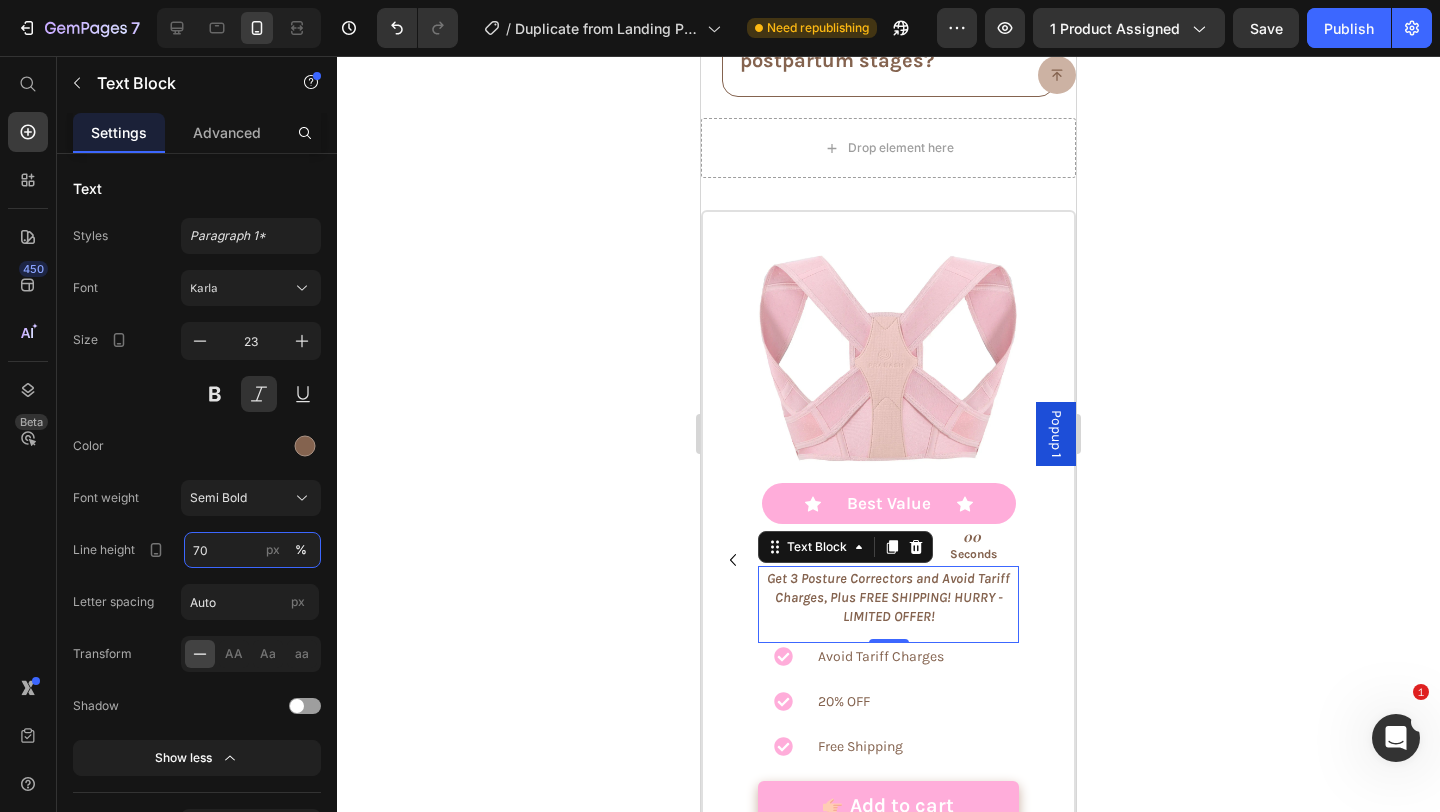 type on "70" 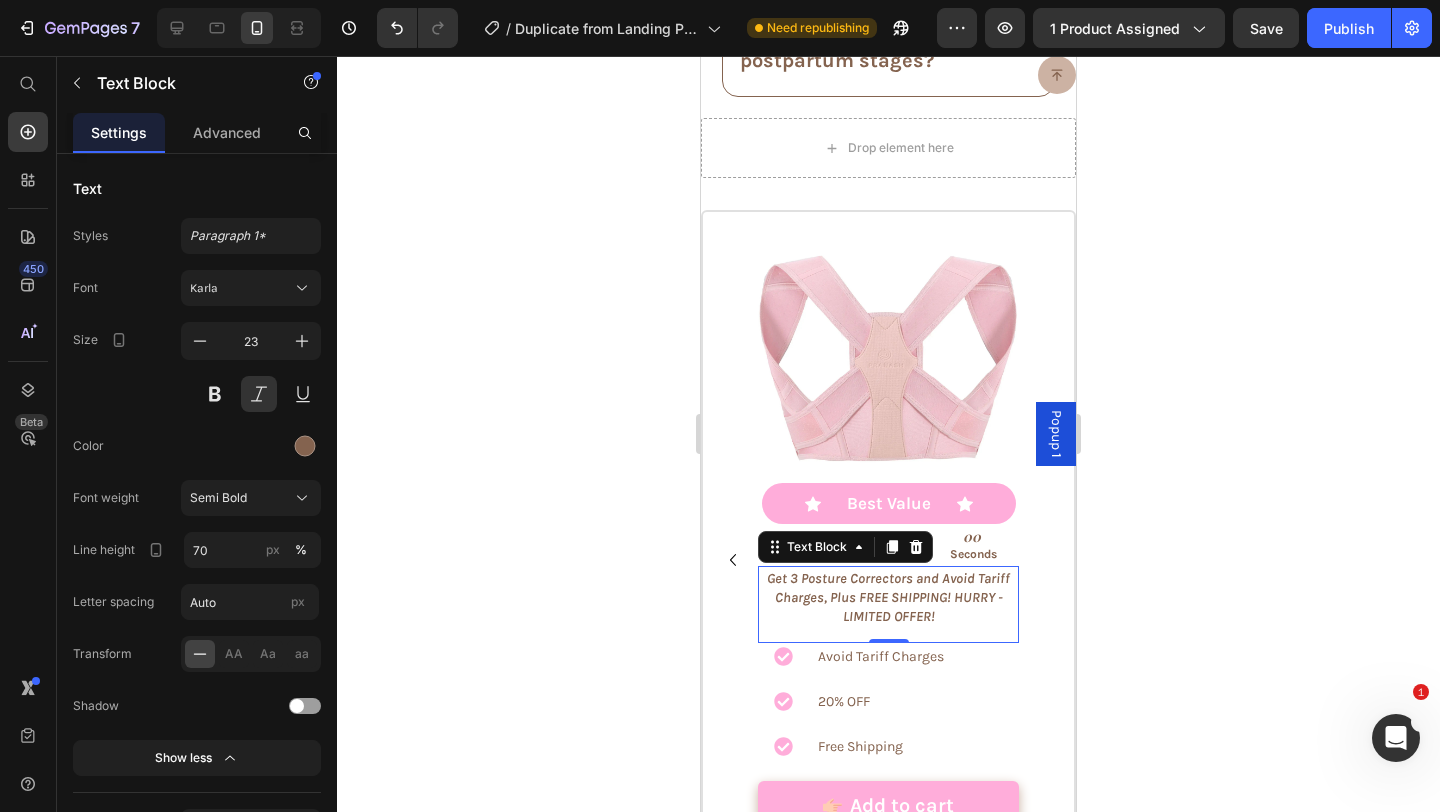 click 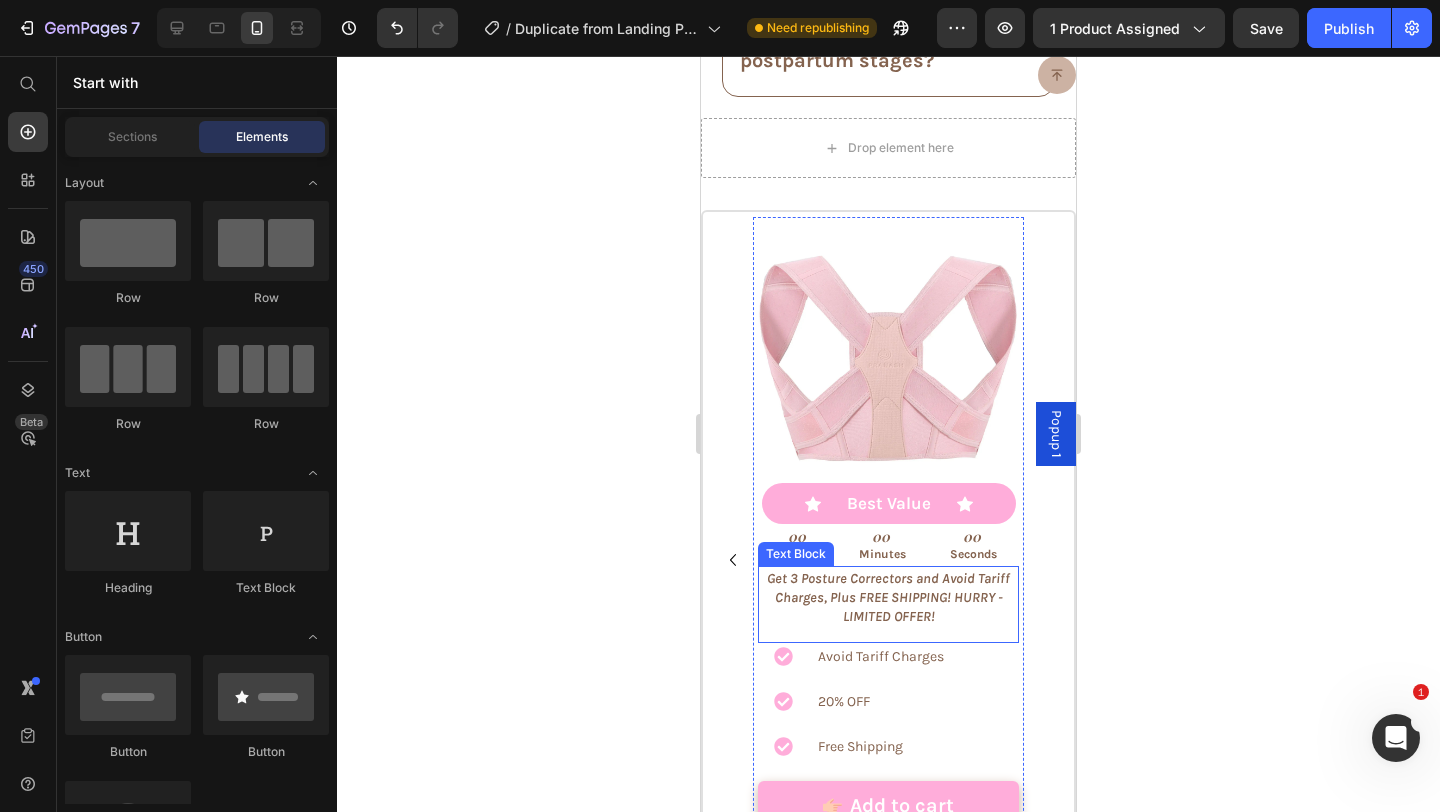 click at bounding box center [888, 633] 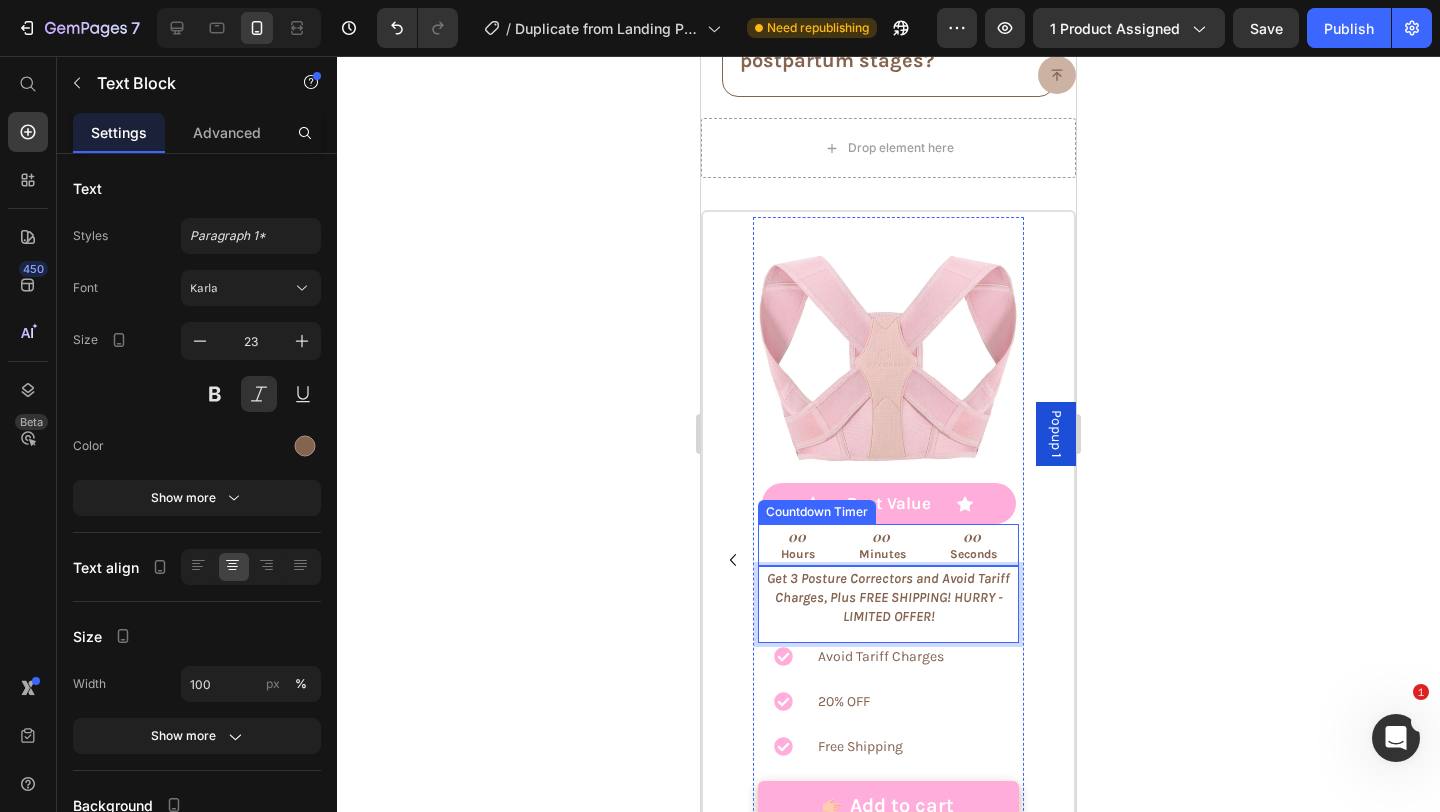 click on "00" at bounding box center [973, 537] 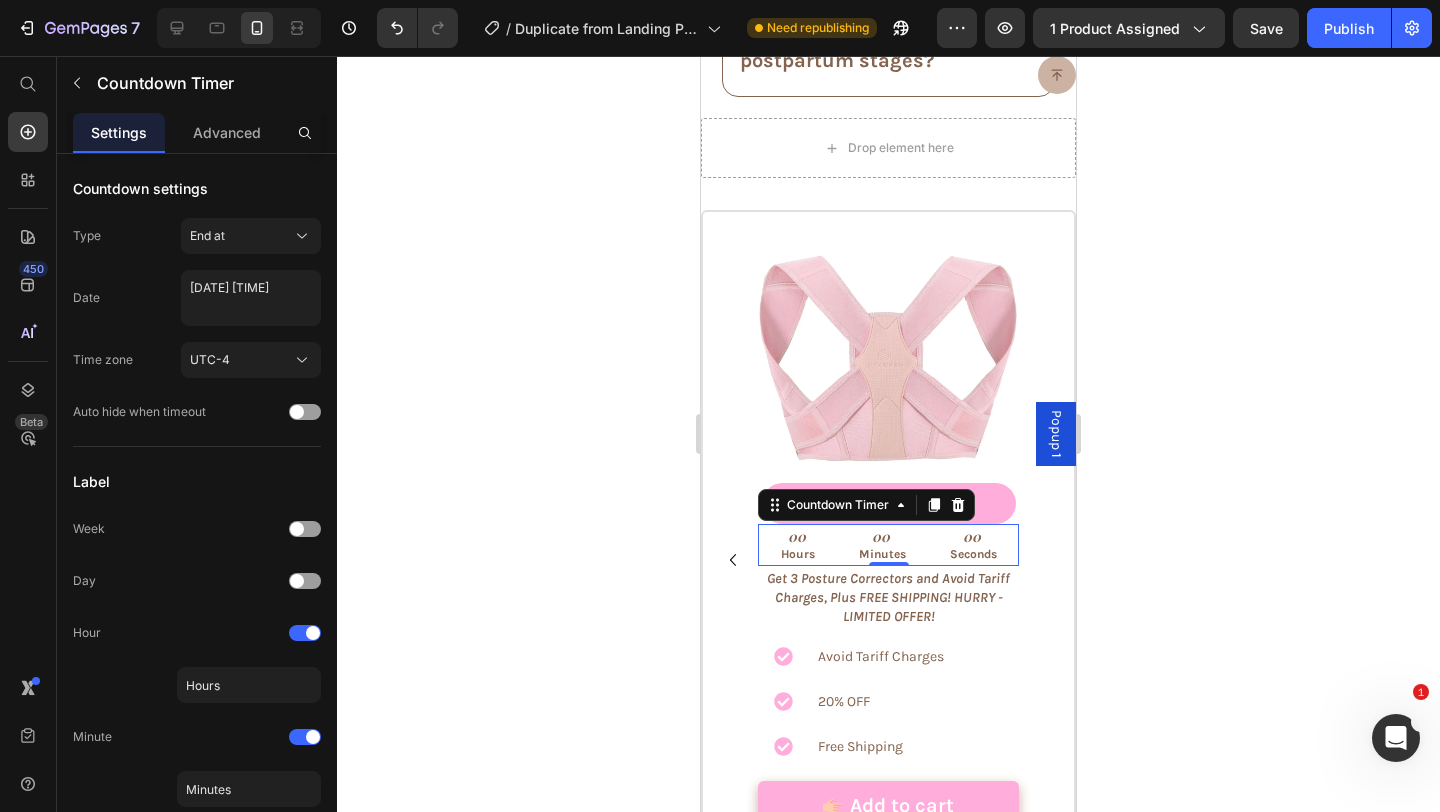 click 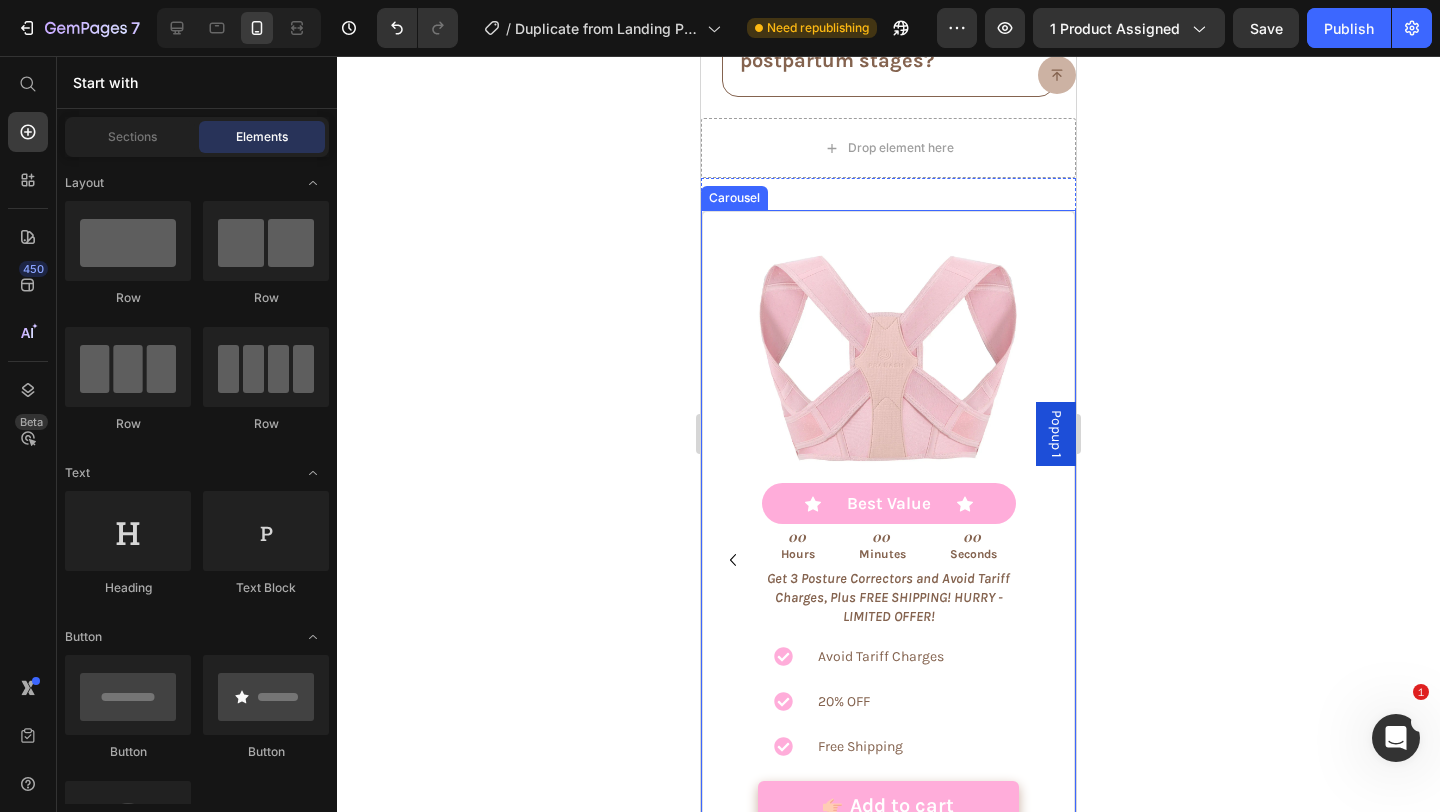 click 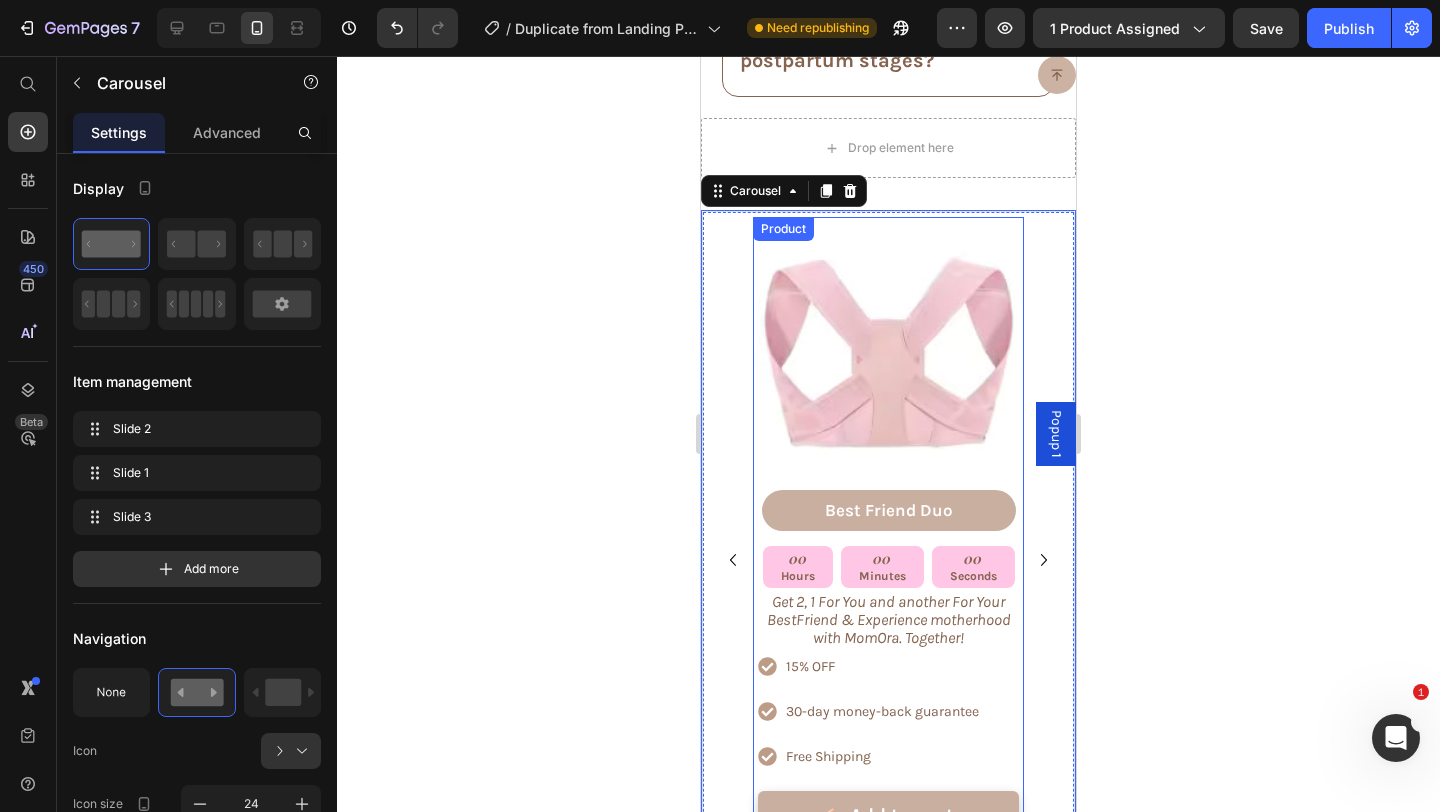 click 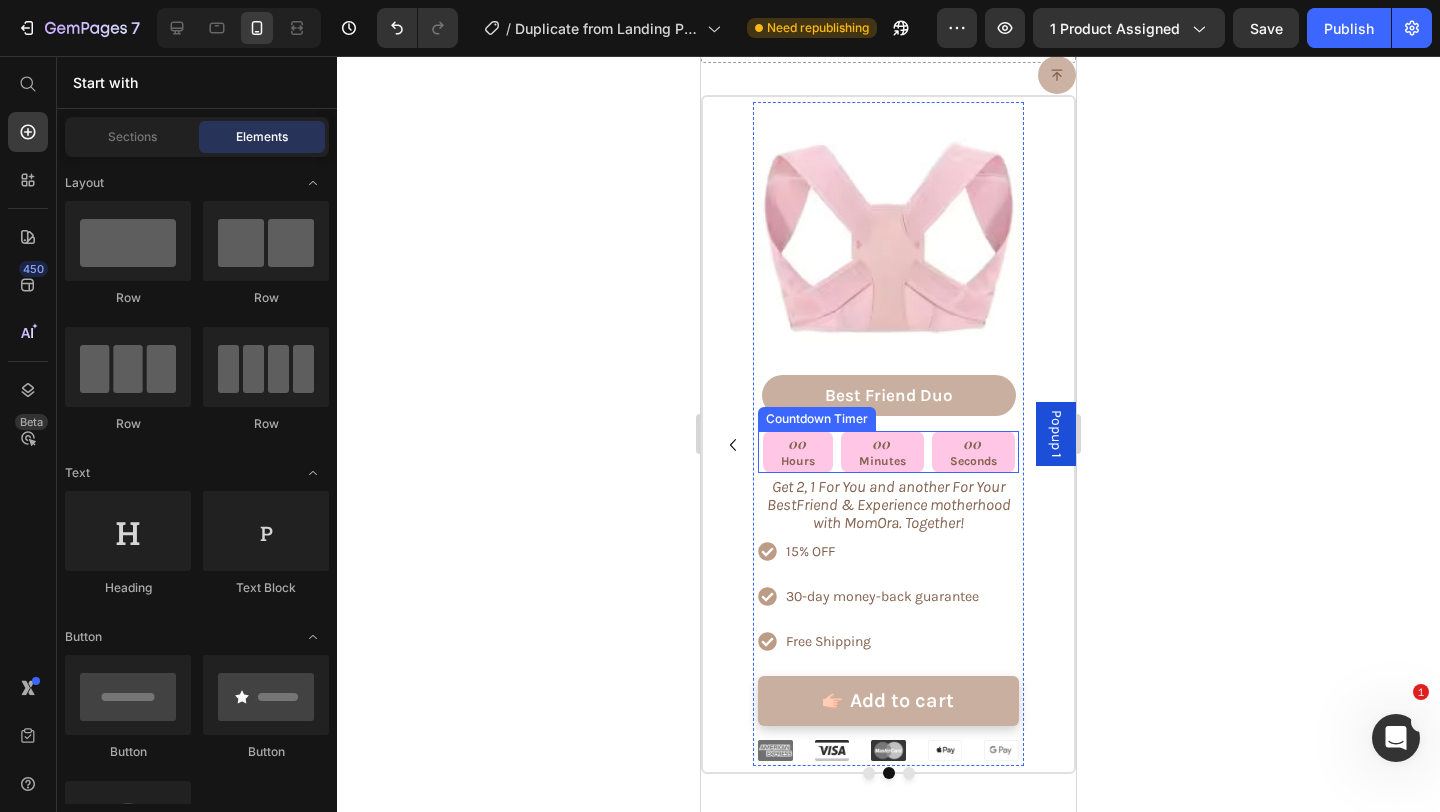 scroll, scrollTop: 9676, scrollLeft: 0, axis: vertical 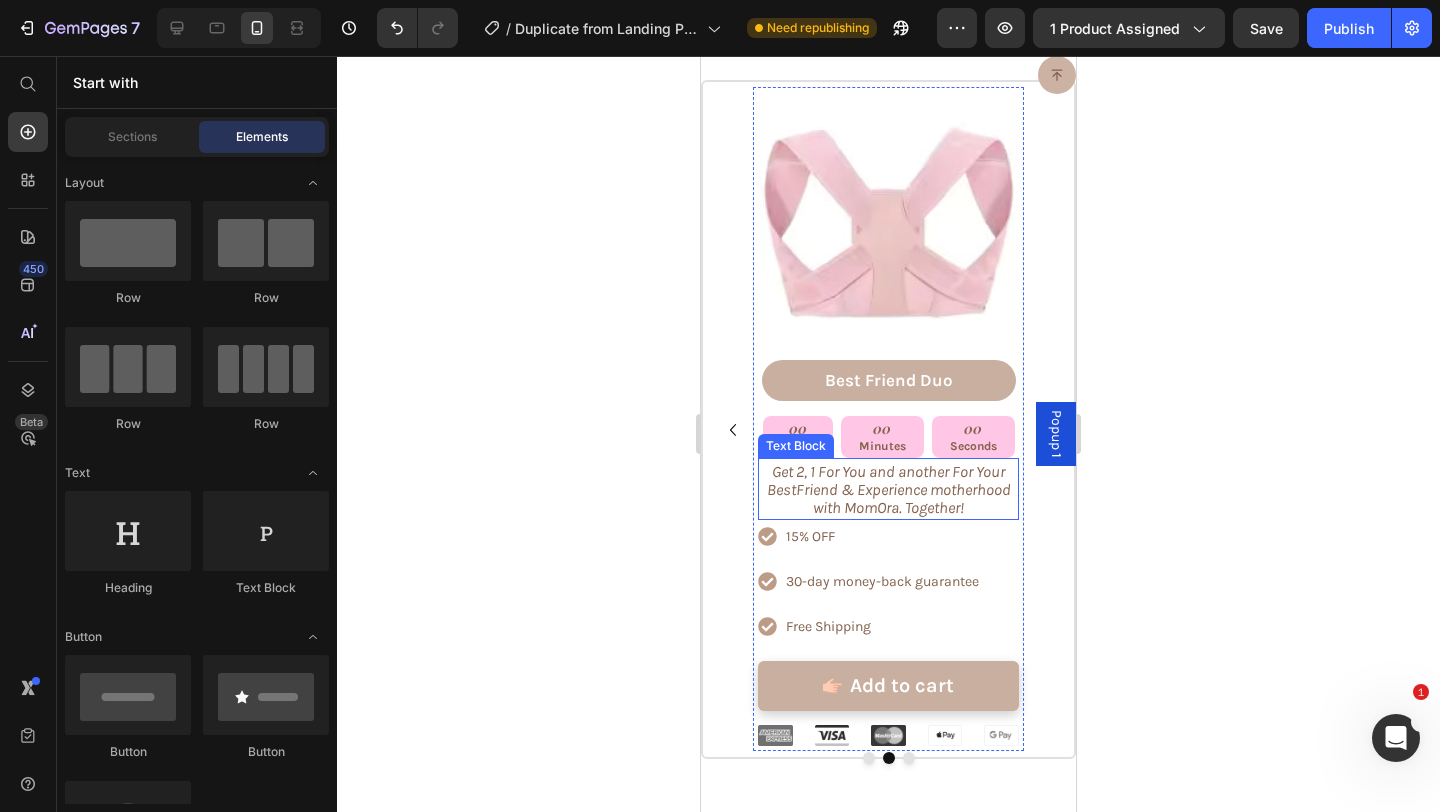 click on "Text Block" at bounding box center (796, 446) 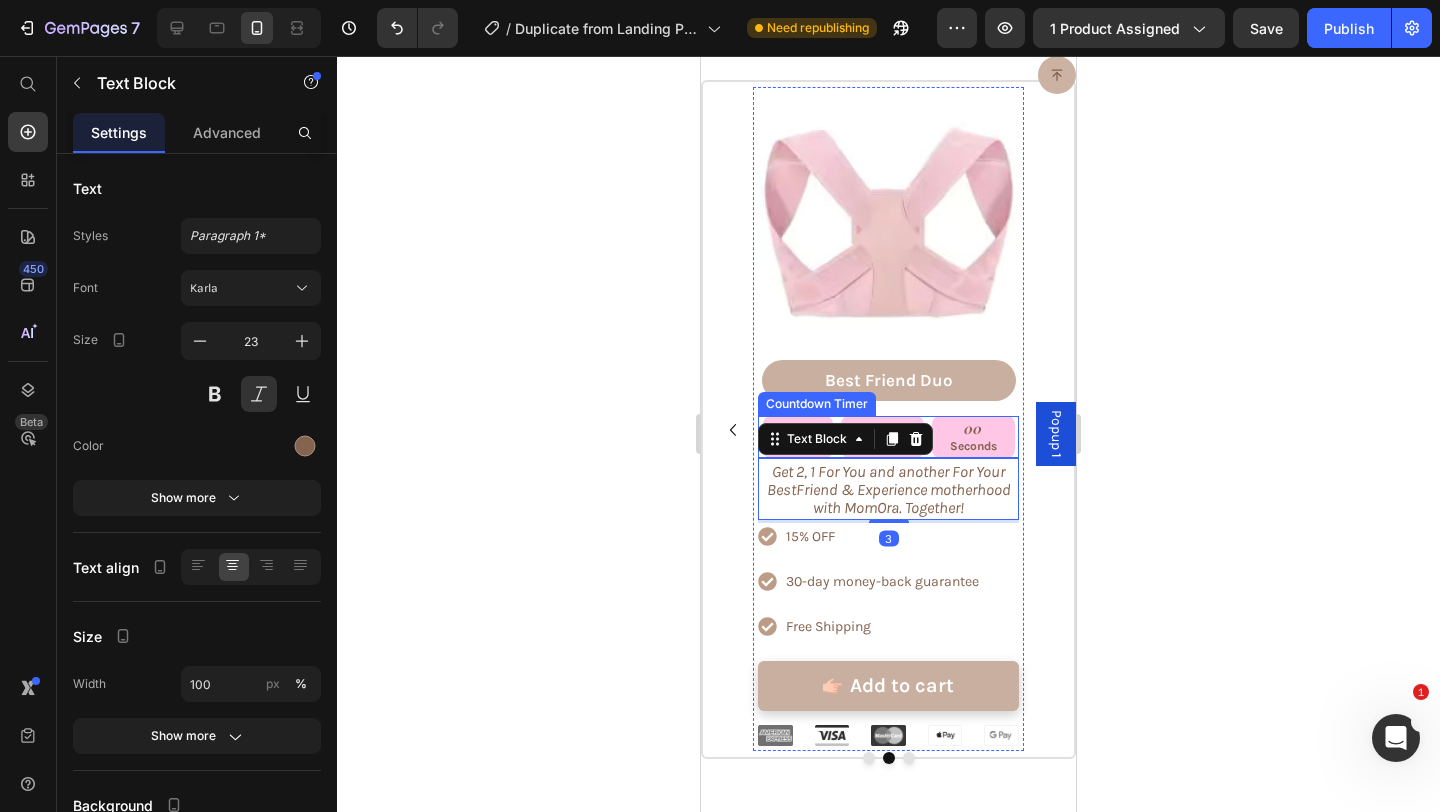 click on "00" at bounding box center [973, 429] 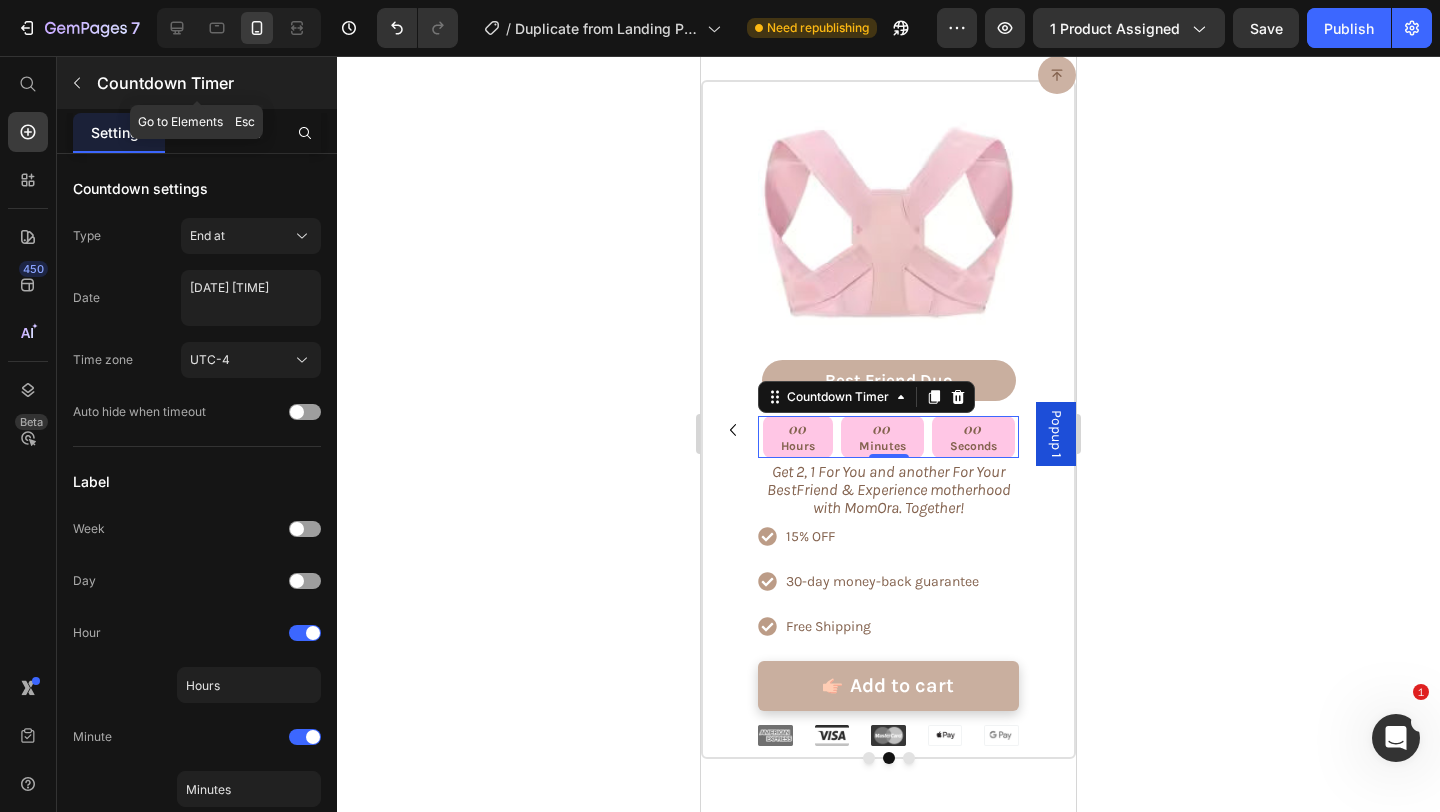 click at bounding box center [77, 83] 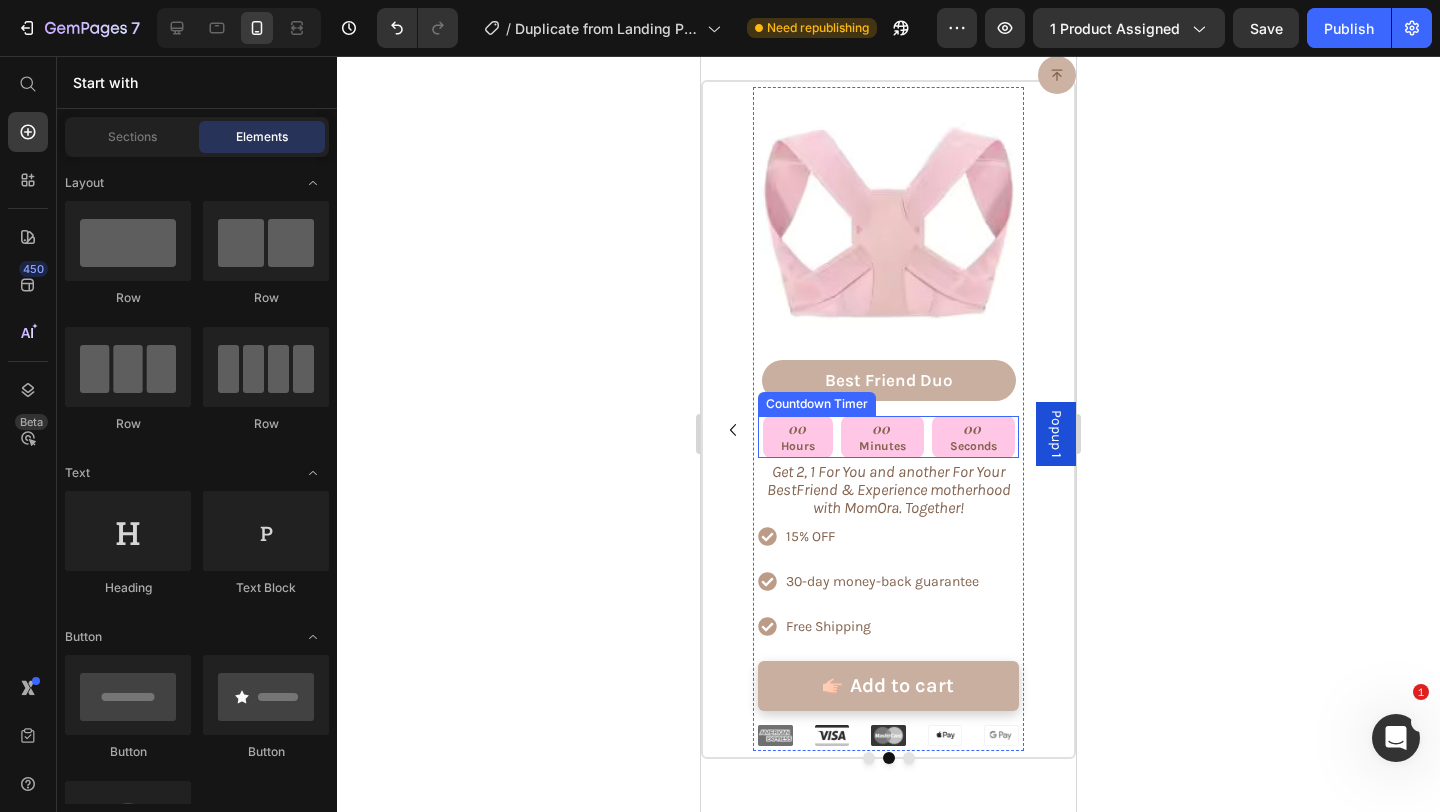 click on "00" at bounding box center (798, 429) 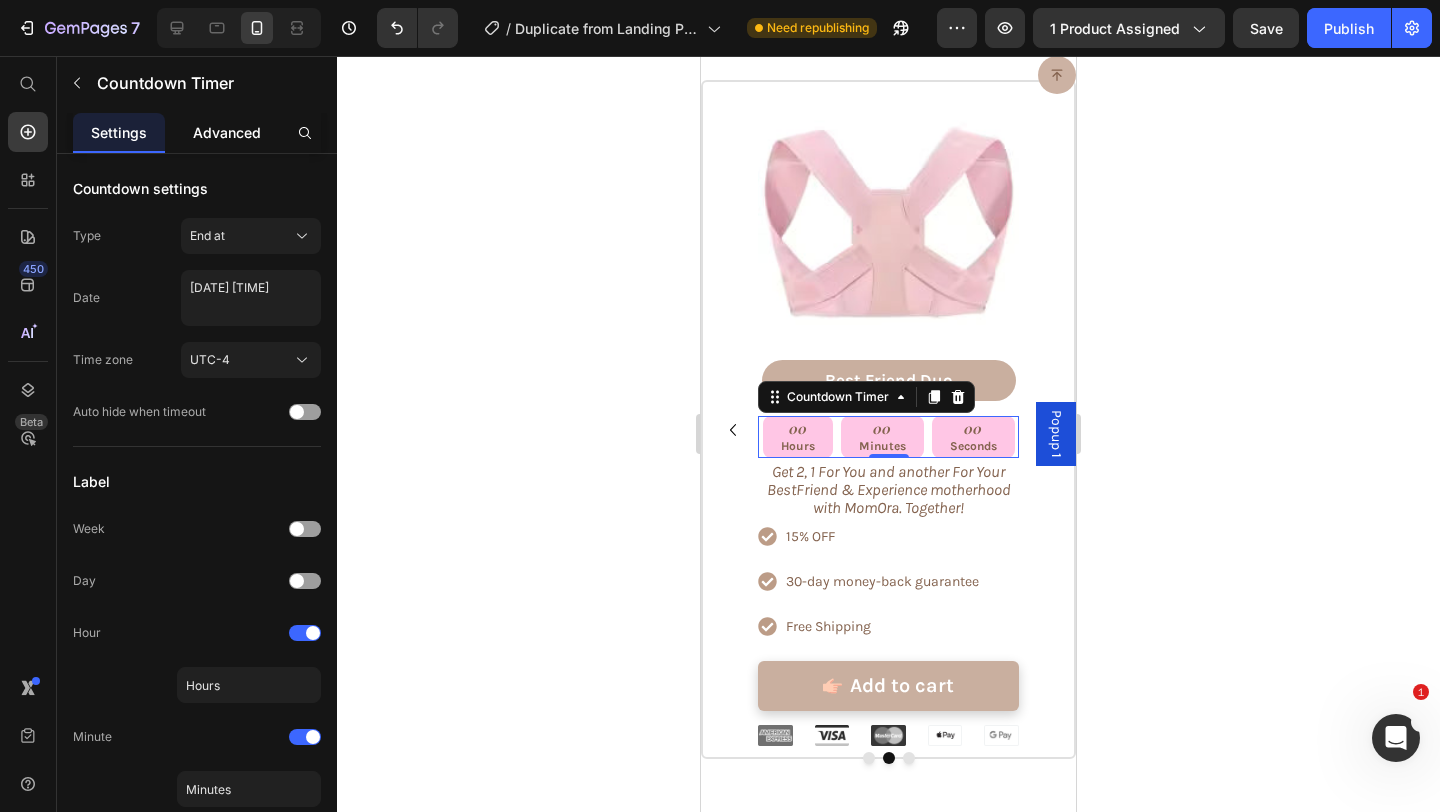 click on "Advanced" at bounding box center (227, 132) 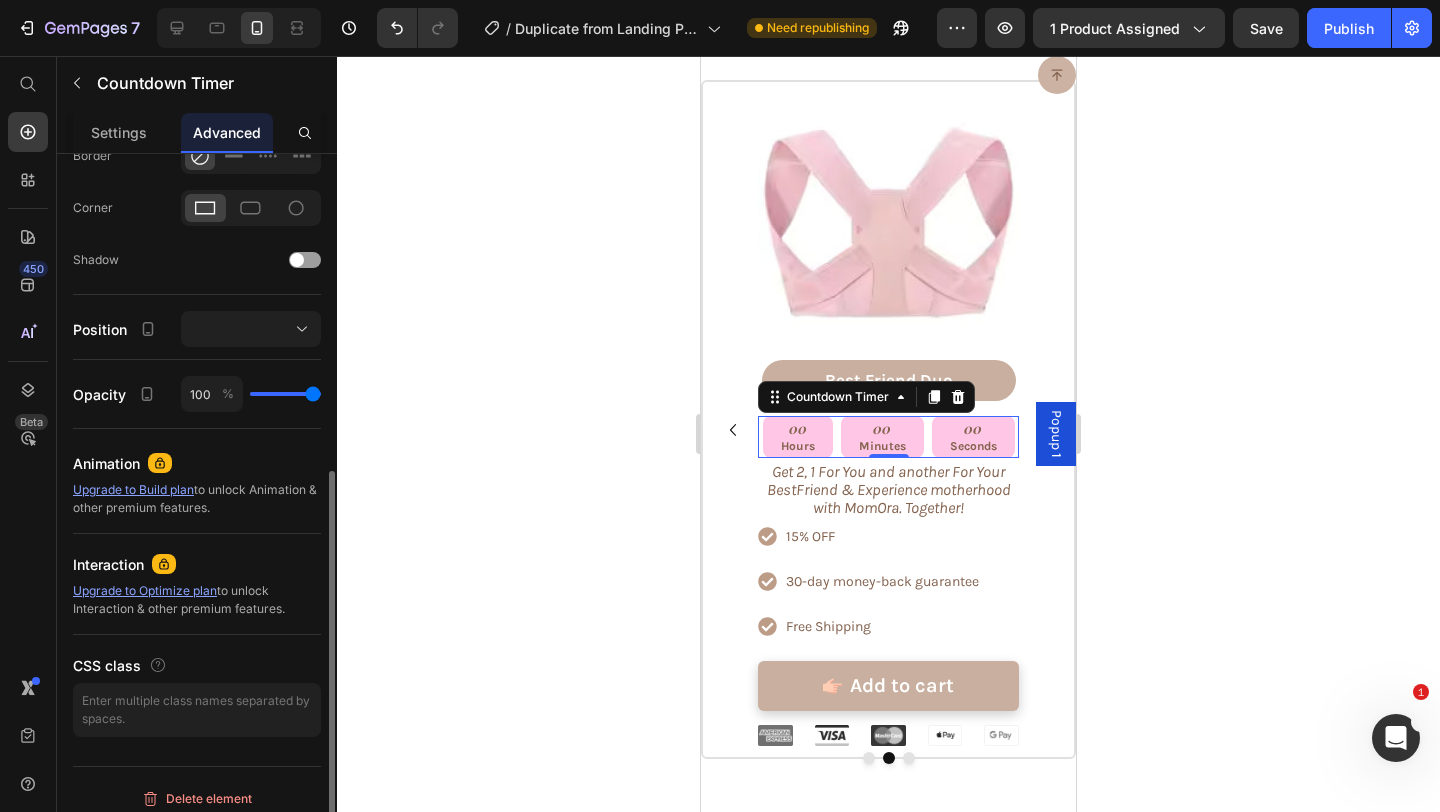 scroll, scrollTop: 584, scrollLeft: 0, axis: vertical 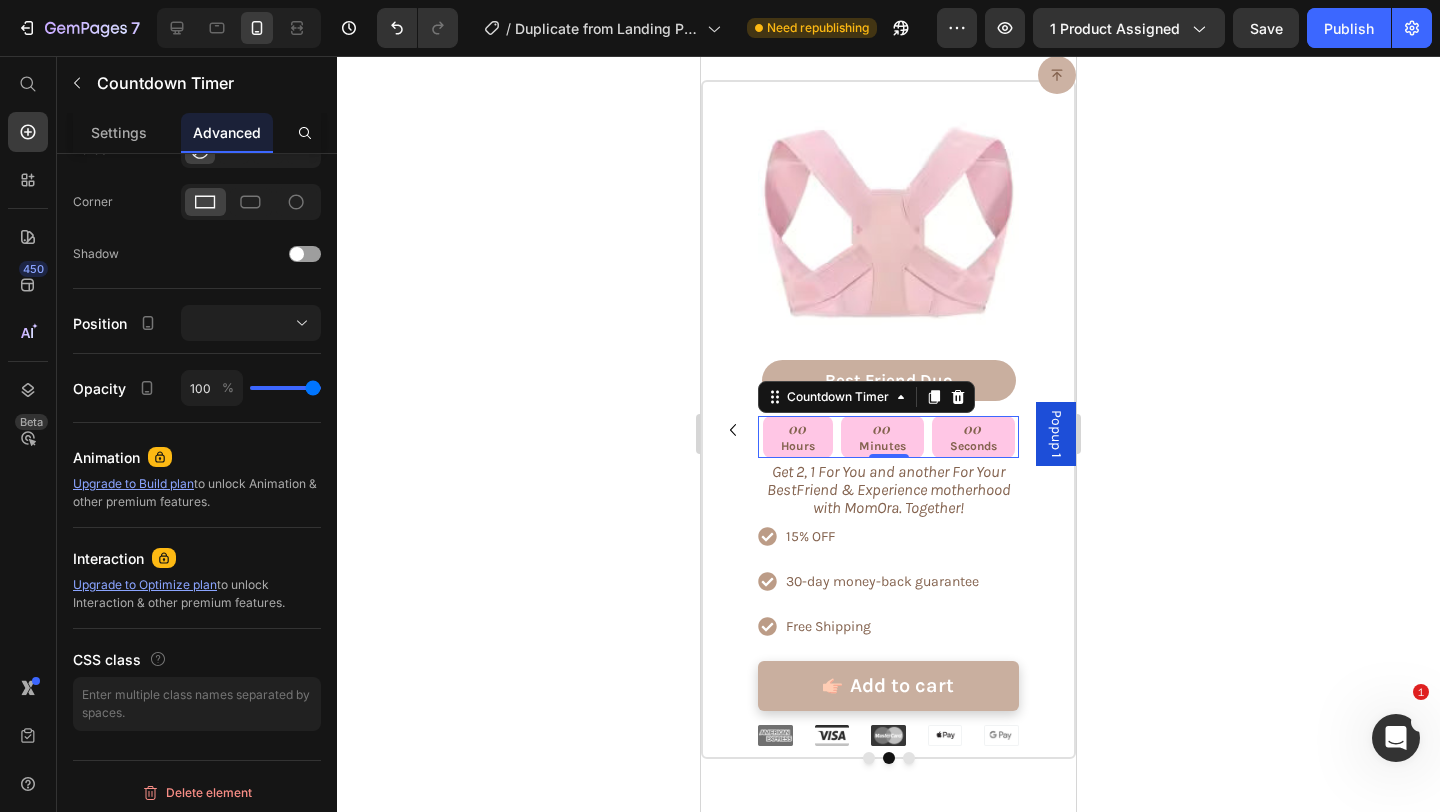click on "Hours" at bounding box center [798, 446] 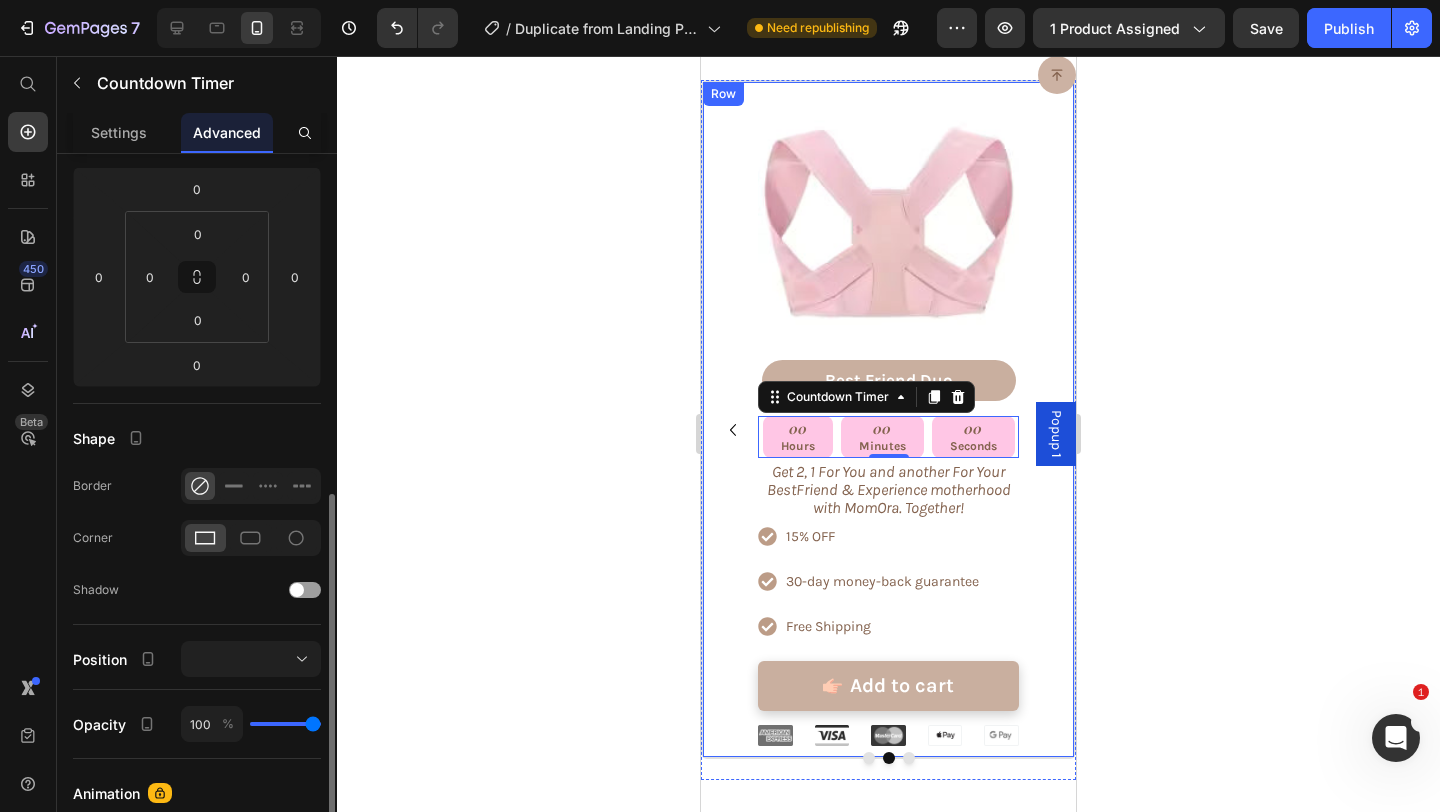 scroll, scrollTop: 0, scrollLeft: 0, axis: both 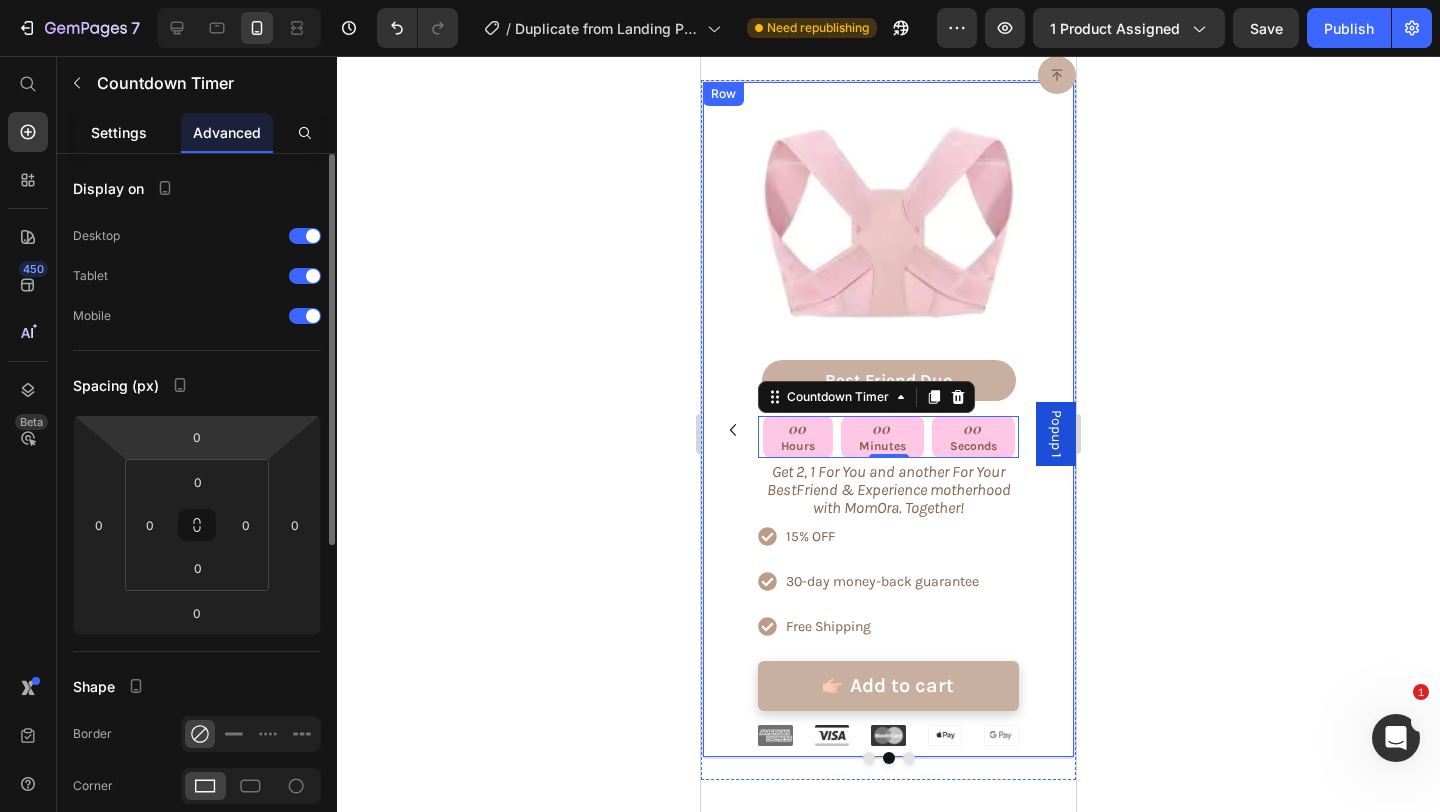 click on "Settings" at bounding box center (119, 132) 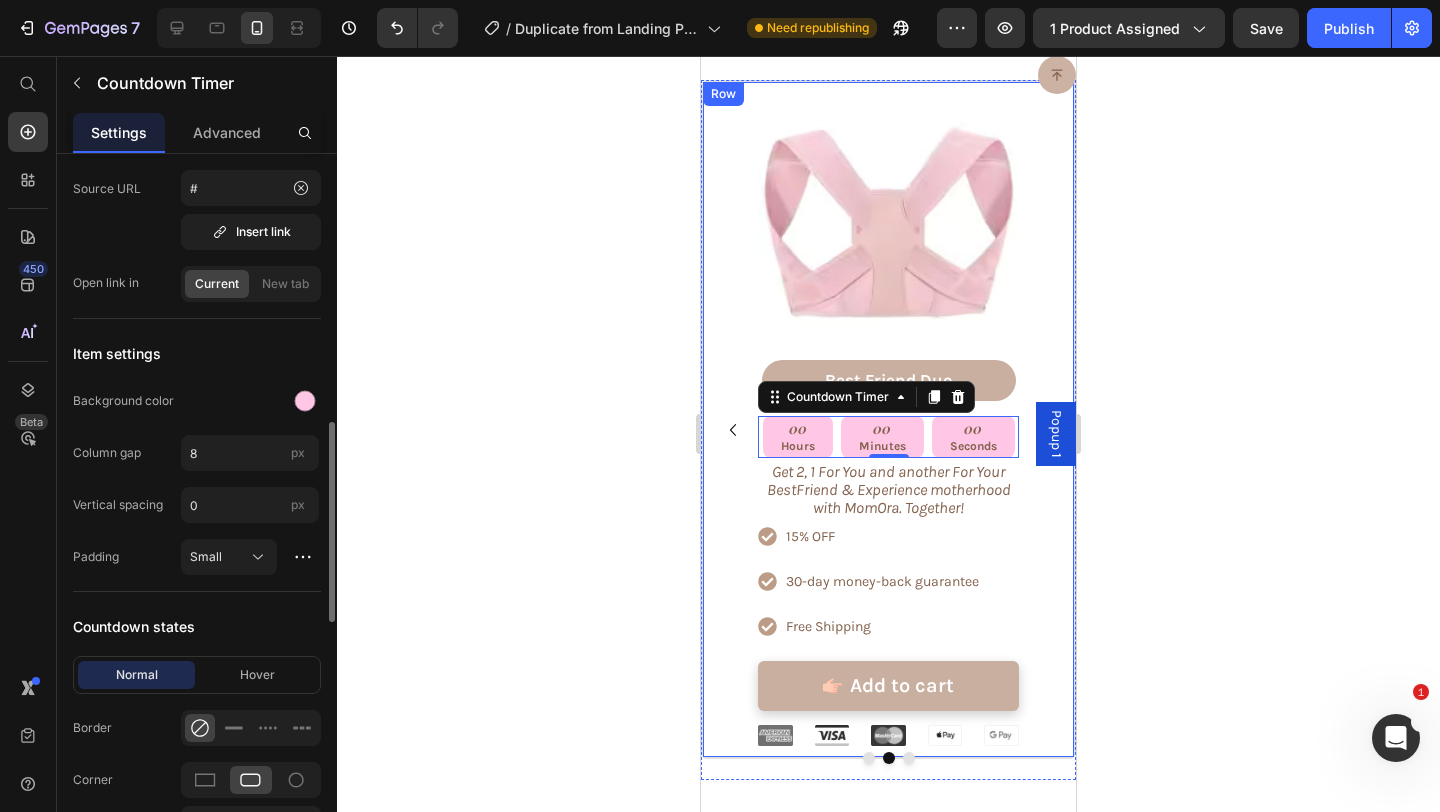 scroll, scrollTop: 859, scrollLeft: 0, axis: vertical 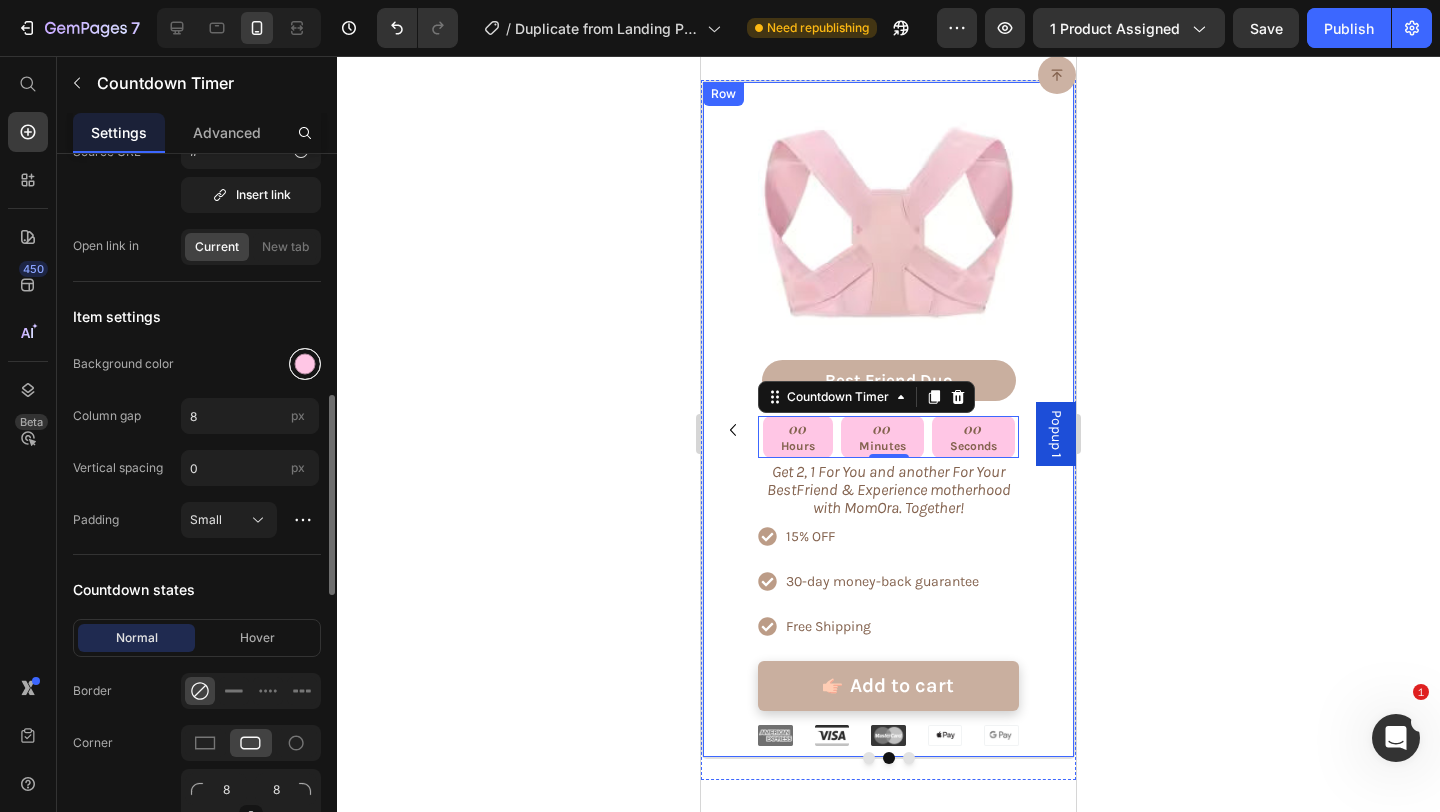 click at bounding box center [305, 364] 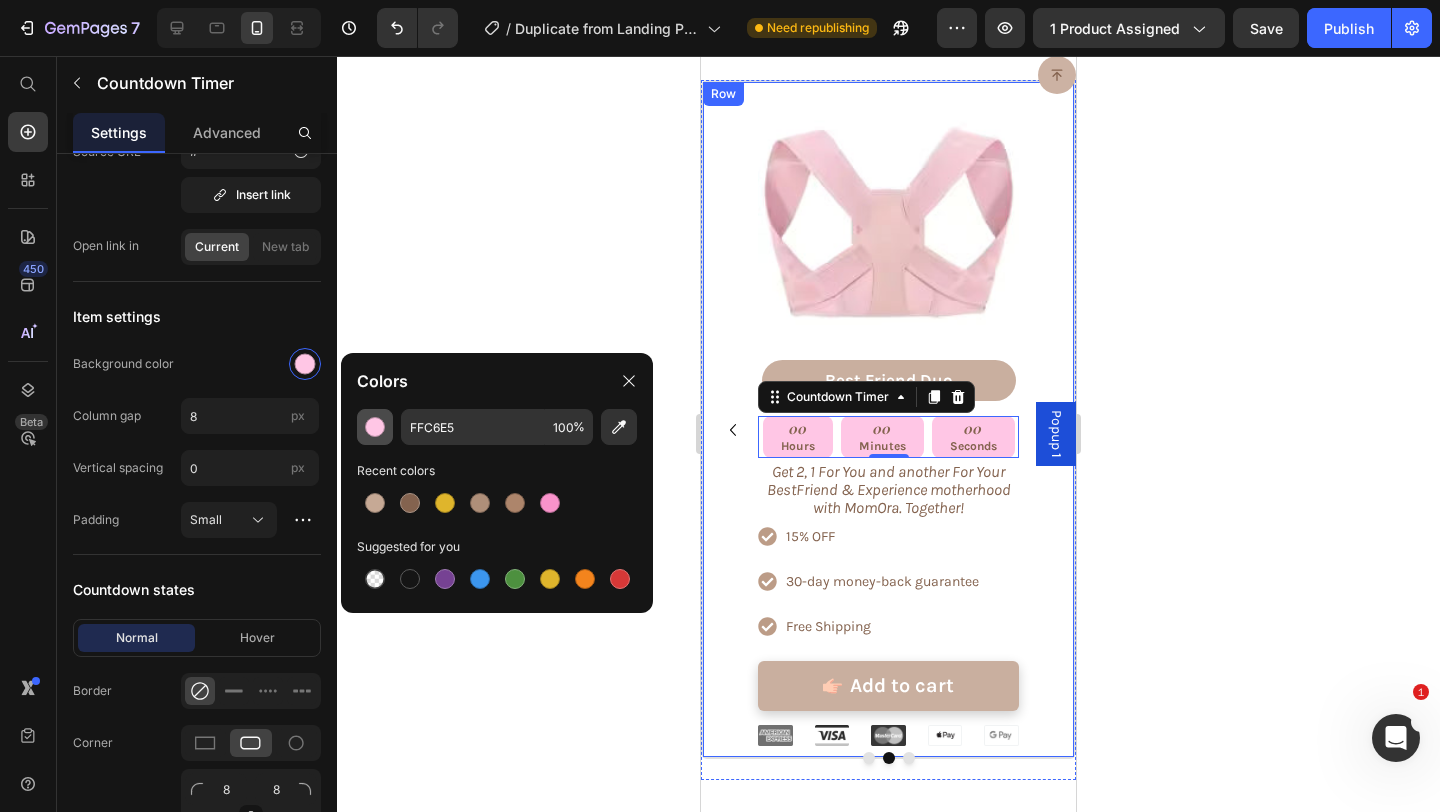 click at bounding box center (375, 427) 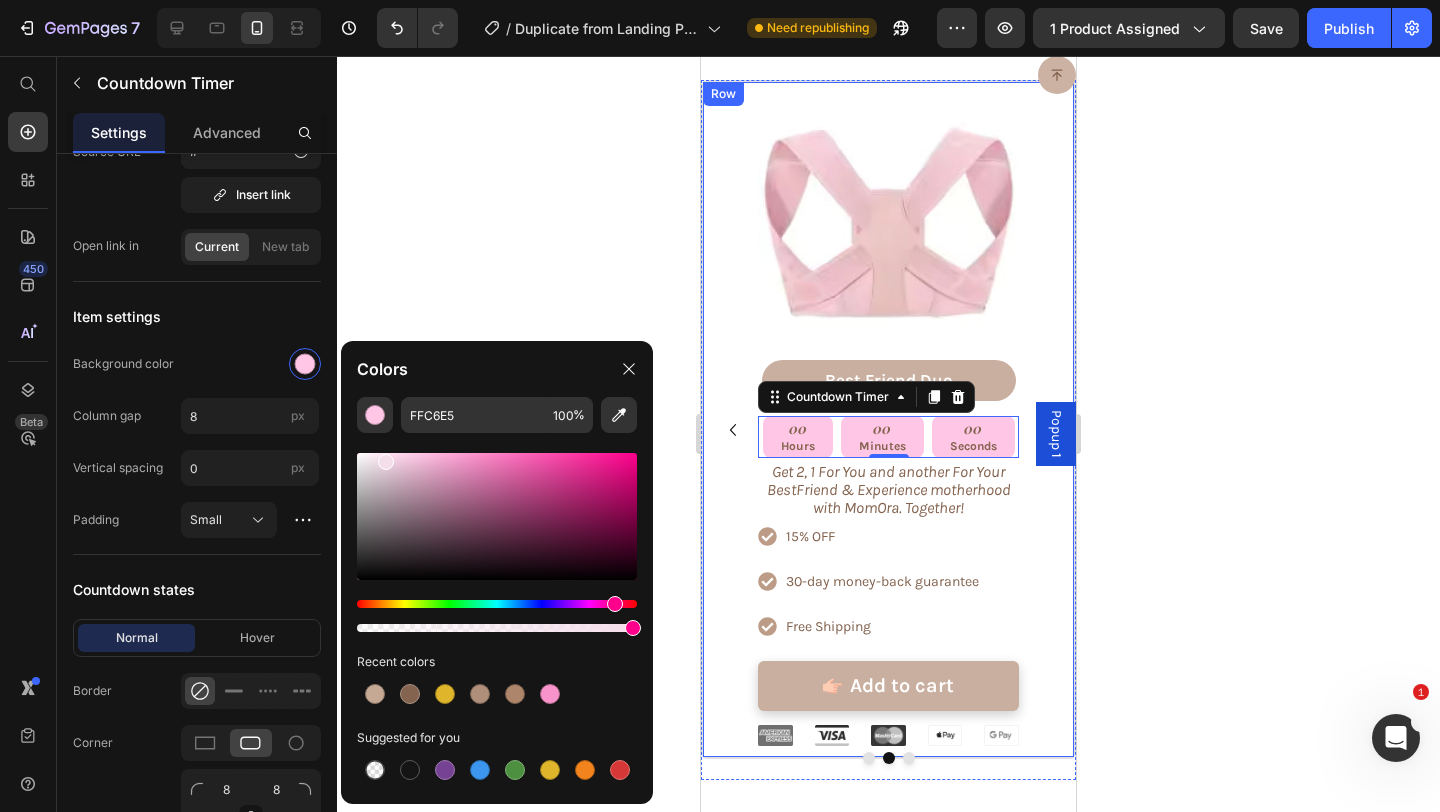 click at bounding box center [497, 516] 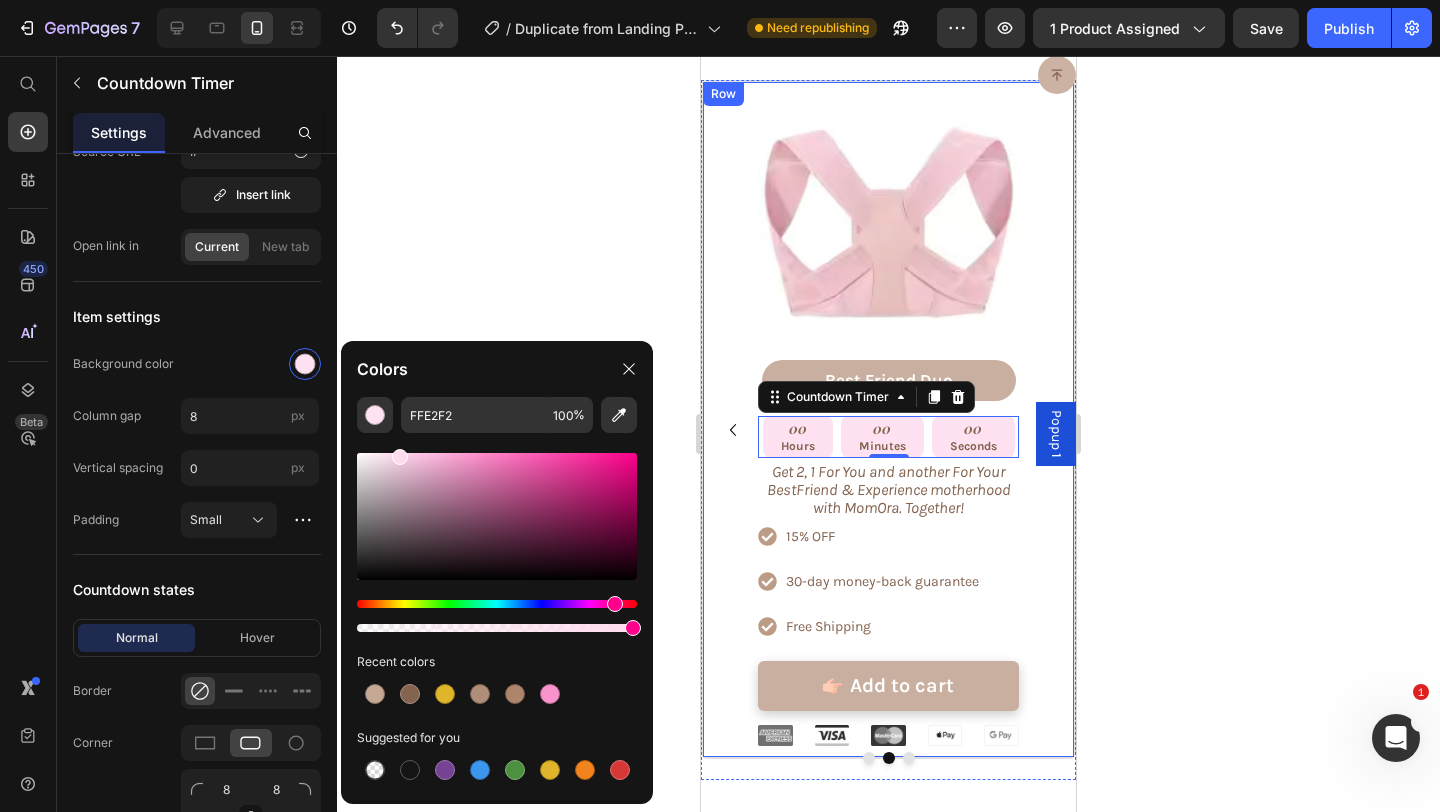 drag, startPoint x: 386, startPoint y: 463, endPoint x: 397, endPoint y: 447, distance: 19.416489 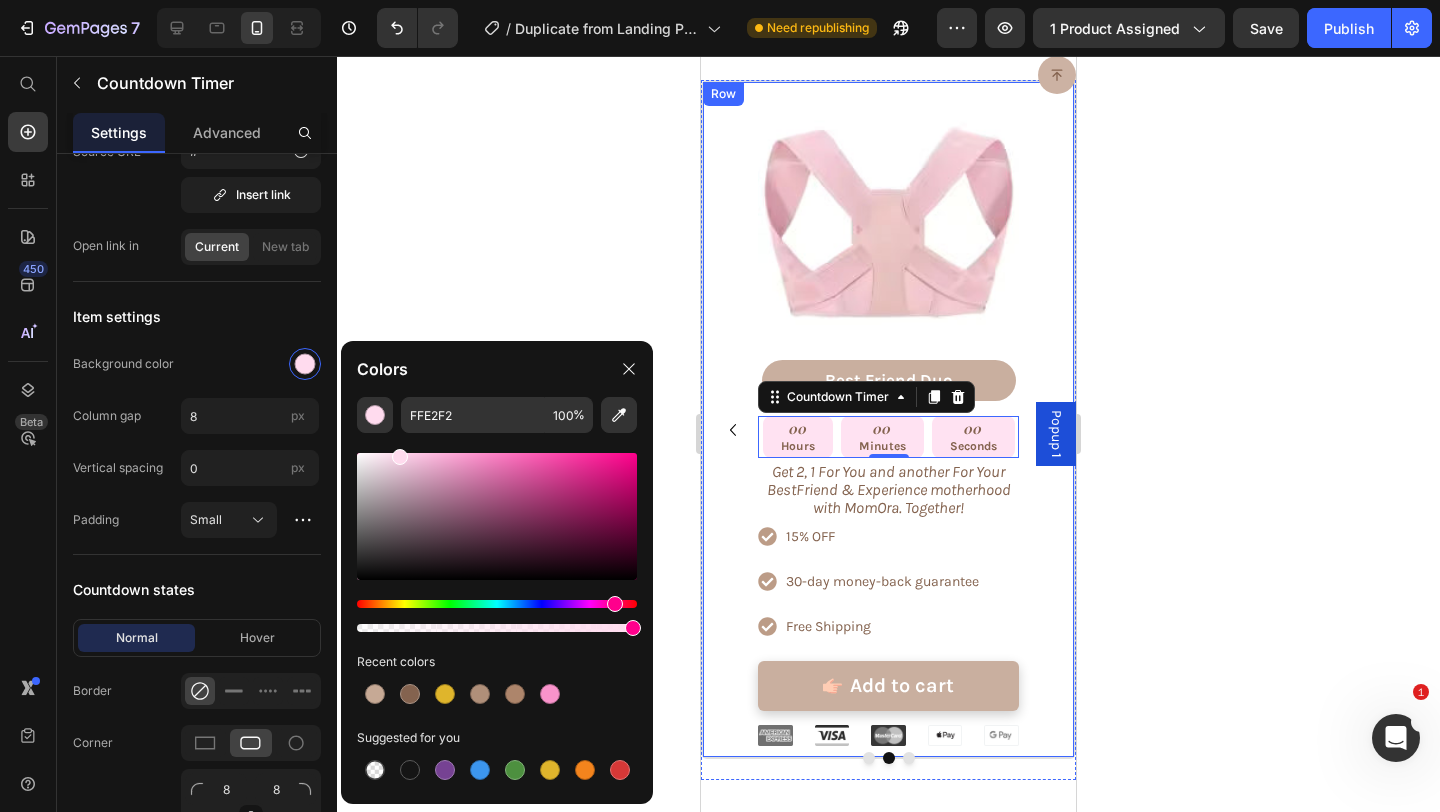 type on "FFDBEE" 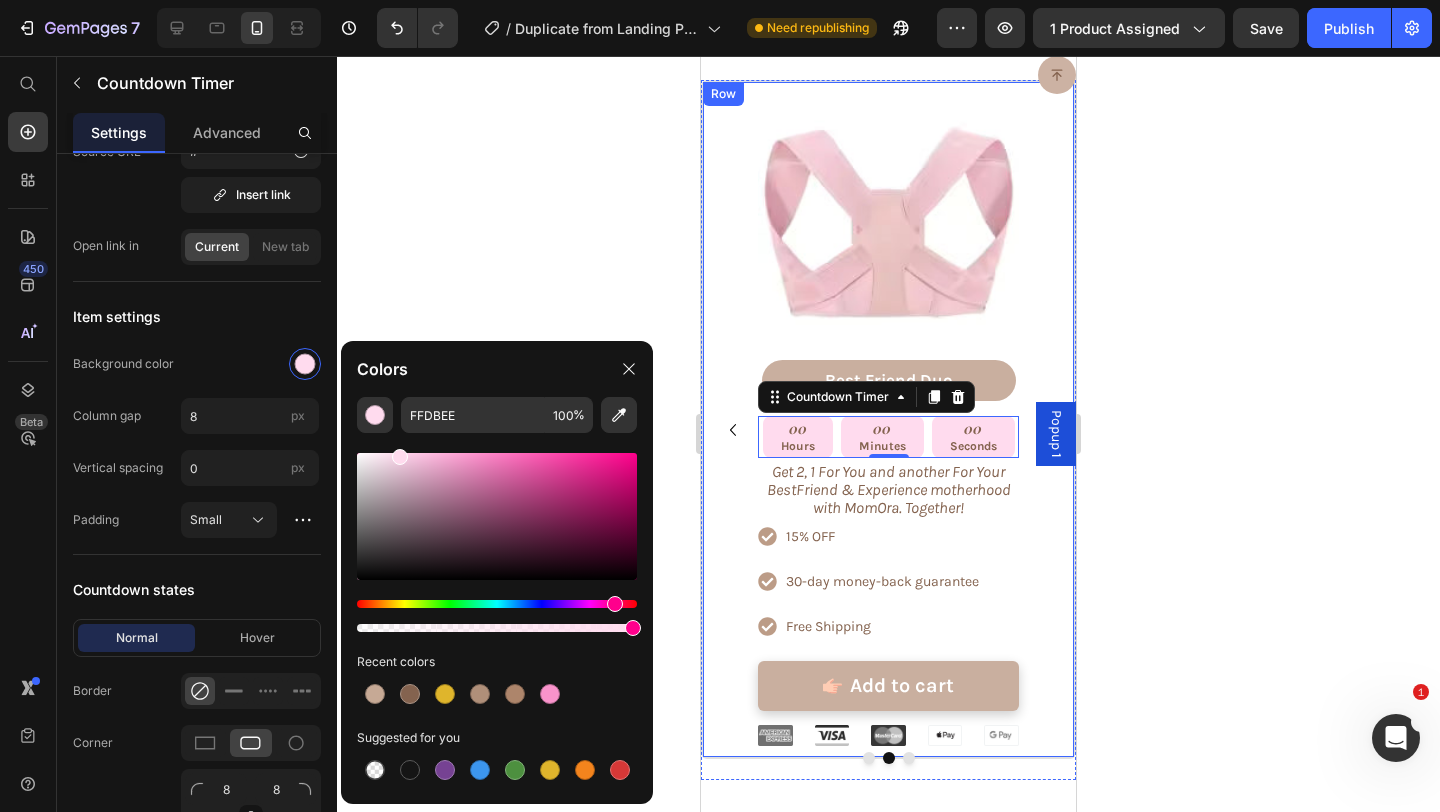 click 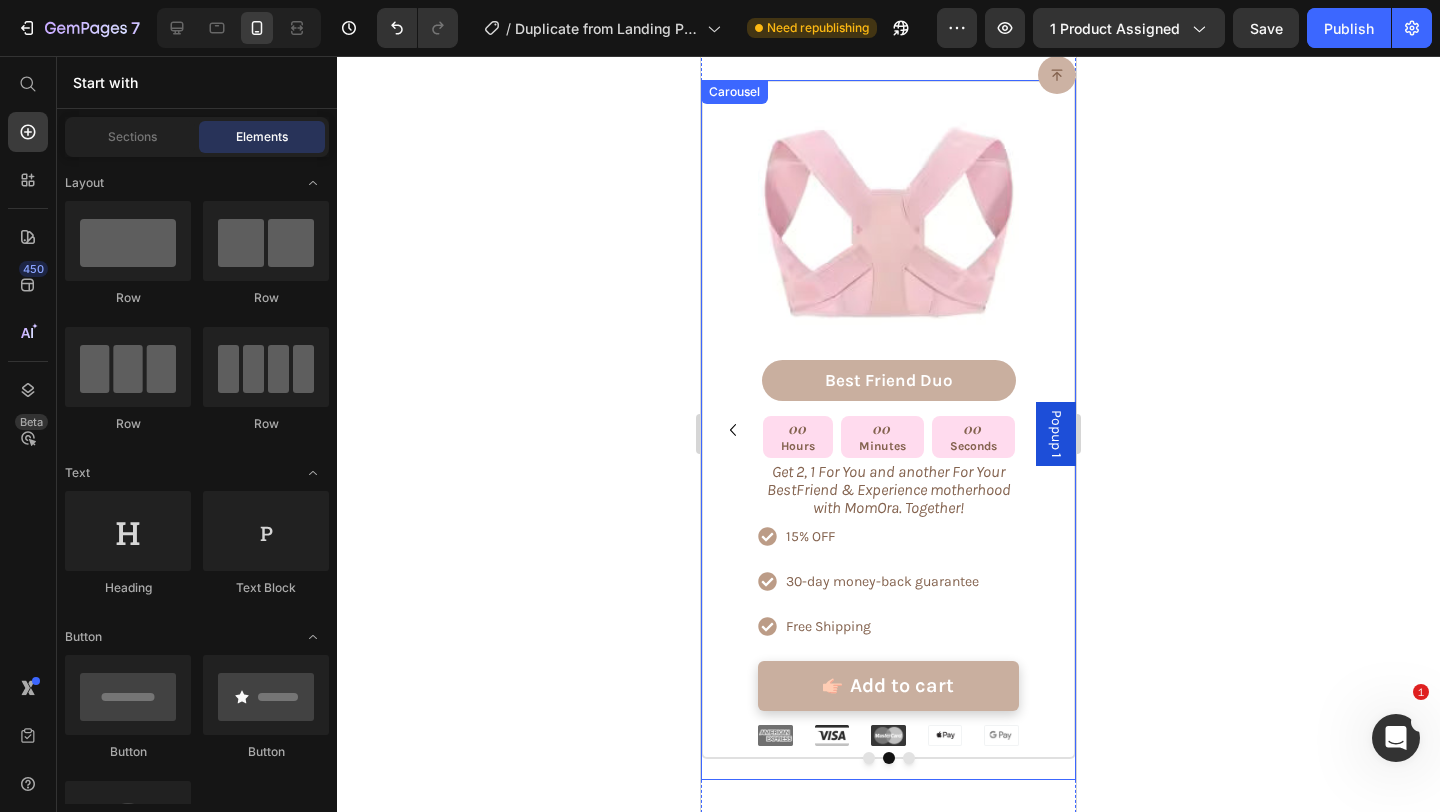 click 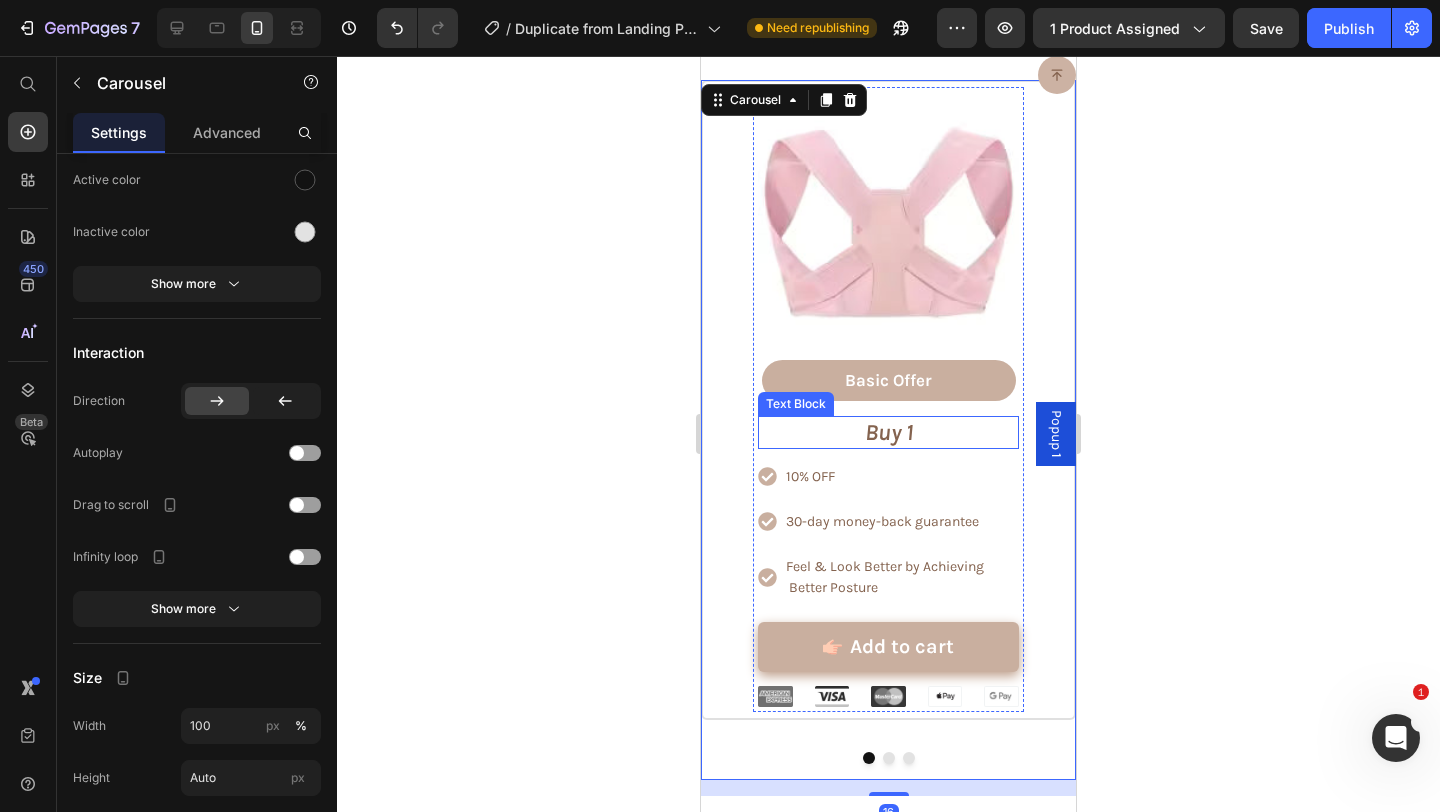 scroll, scrollTop: 0, scrollLeft: 0, axis: both 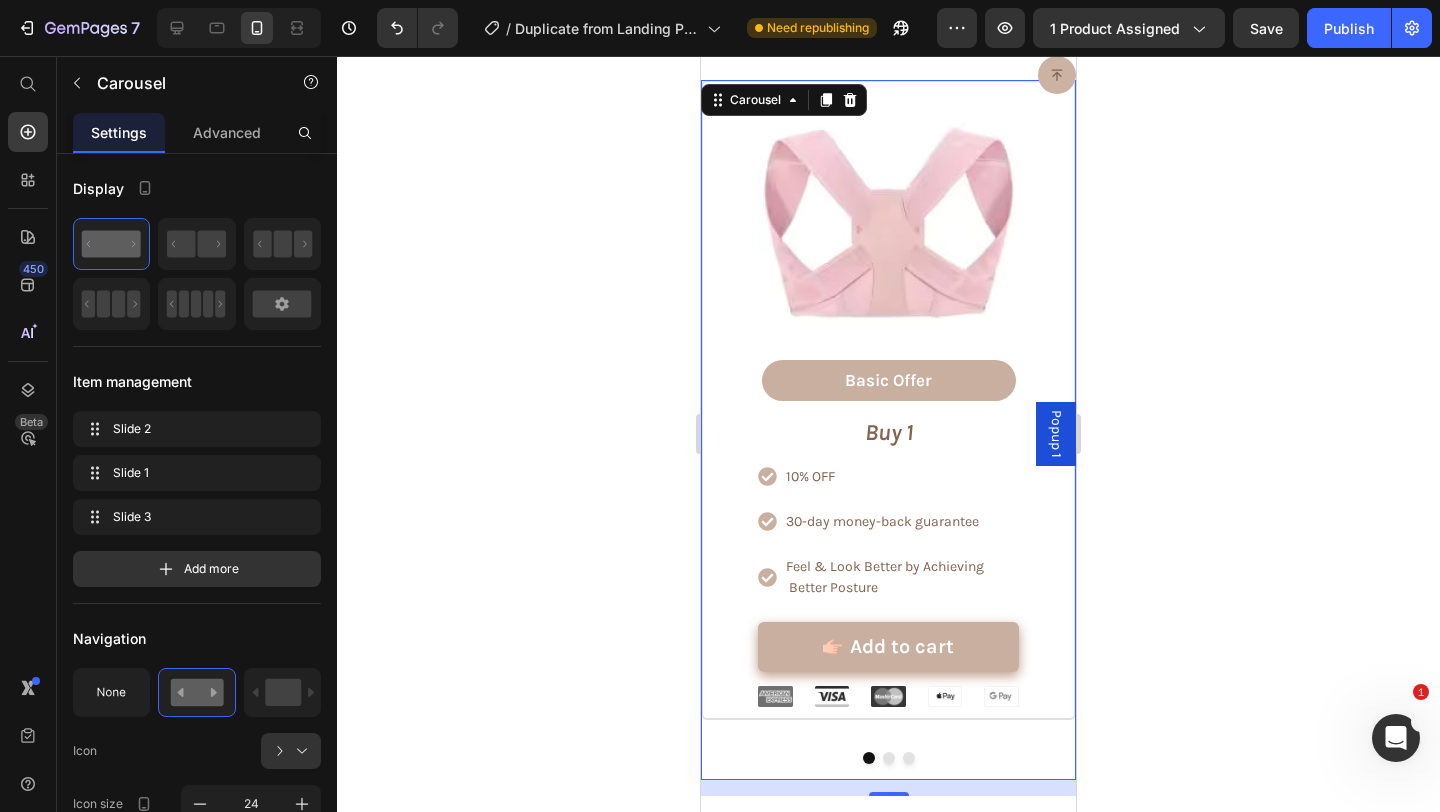 click at bounding box center (909, 758) 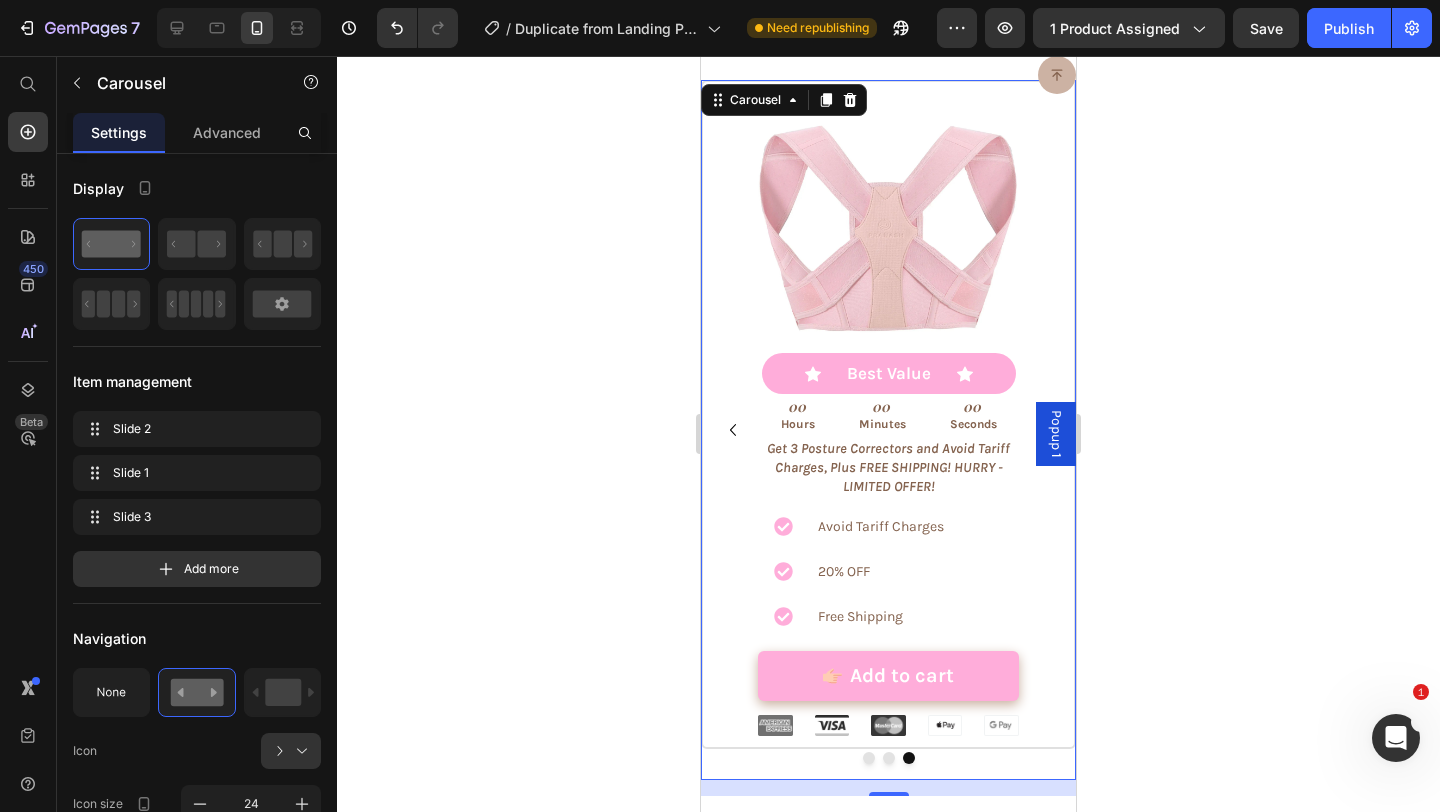 click at bounding box center (889, 758) 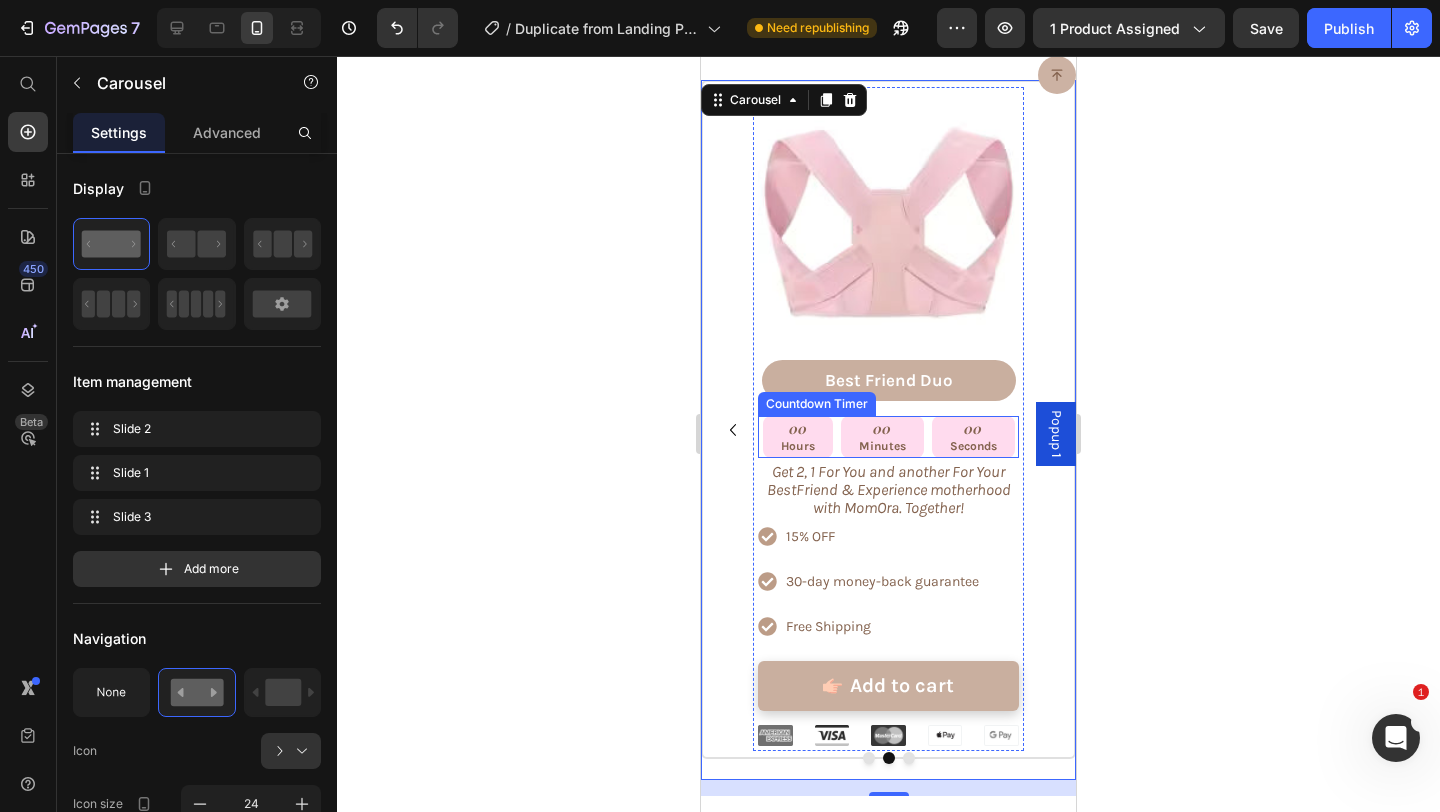 click on "00" at bounding box center (882, 429) 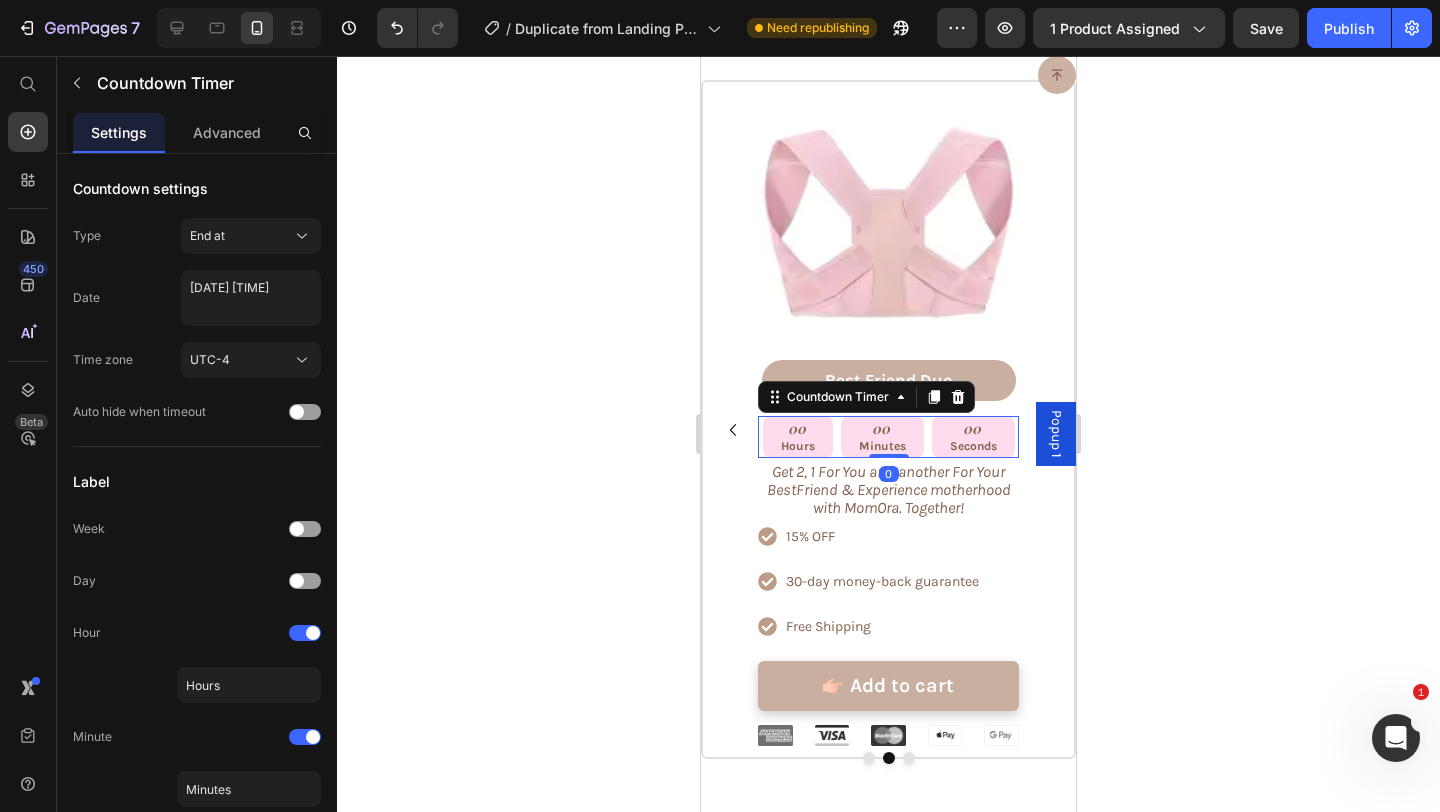 scroll, scrollTop: 0, scrollLeft: 0, axis: both 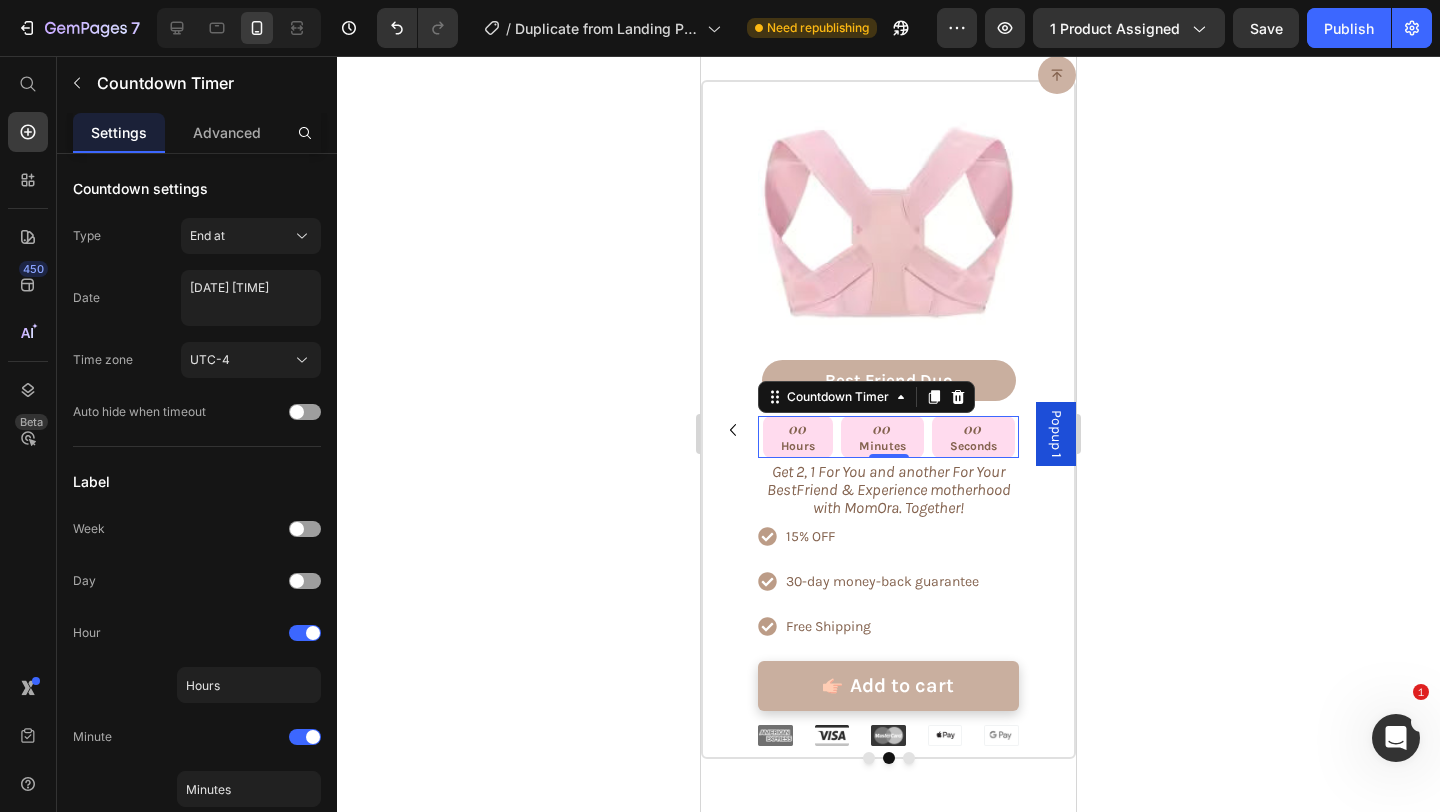 click on "00" at bounding box center [798, 429] 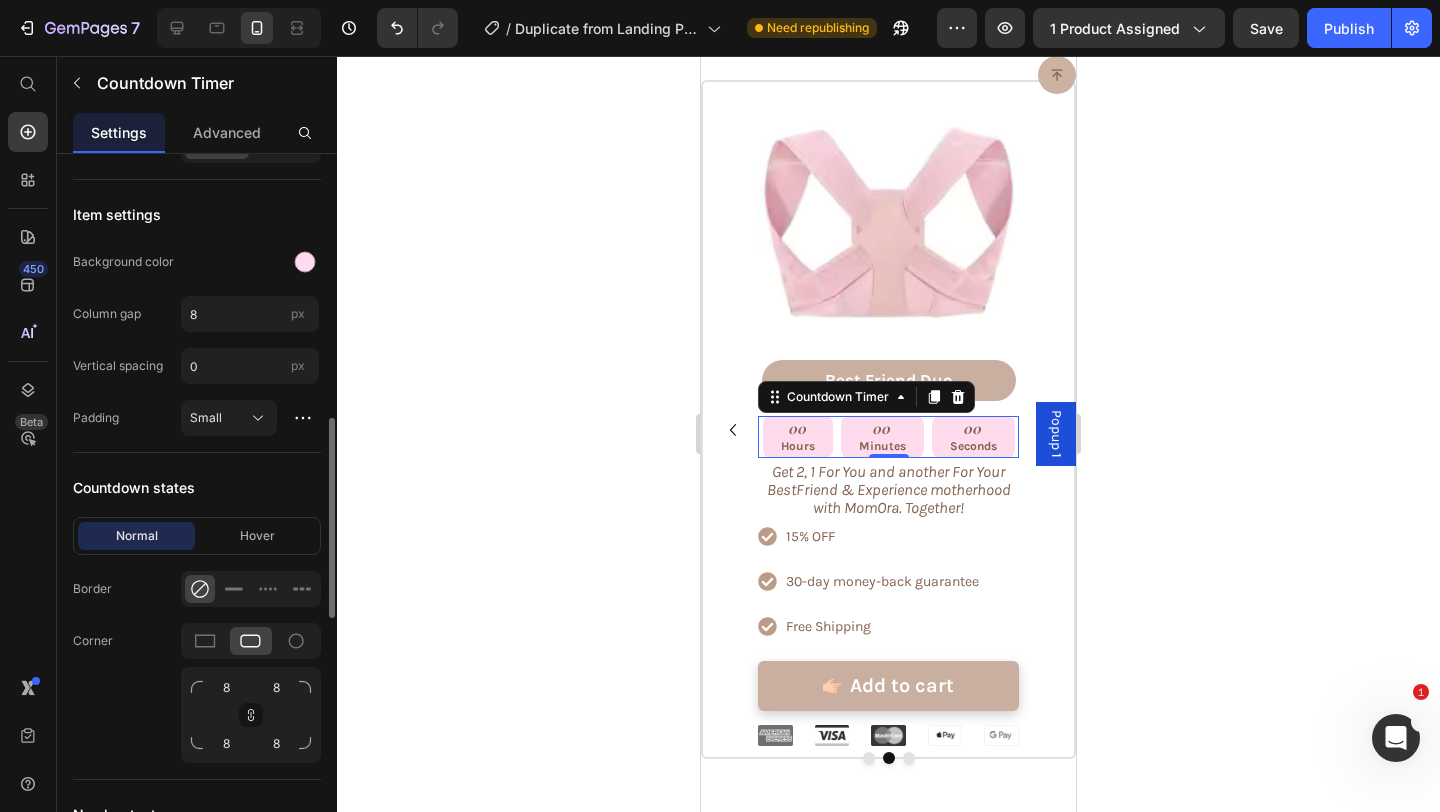 scroll, scrollTop: 955, scrollLeft: 0, axis: vertical 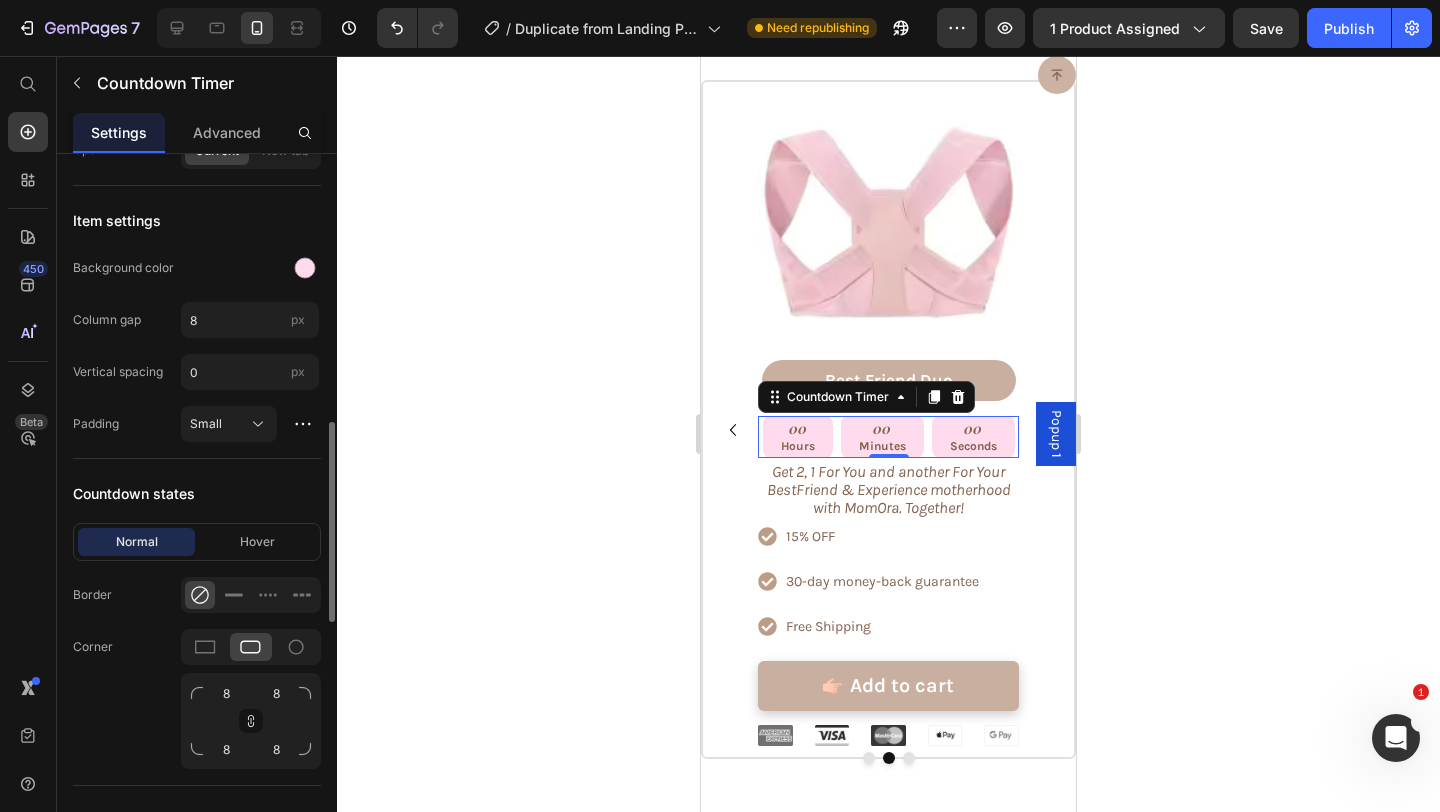 click on "Background color" 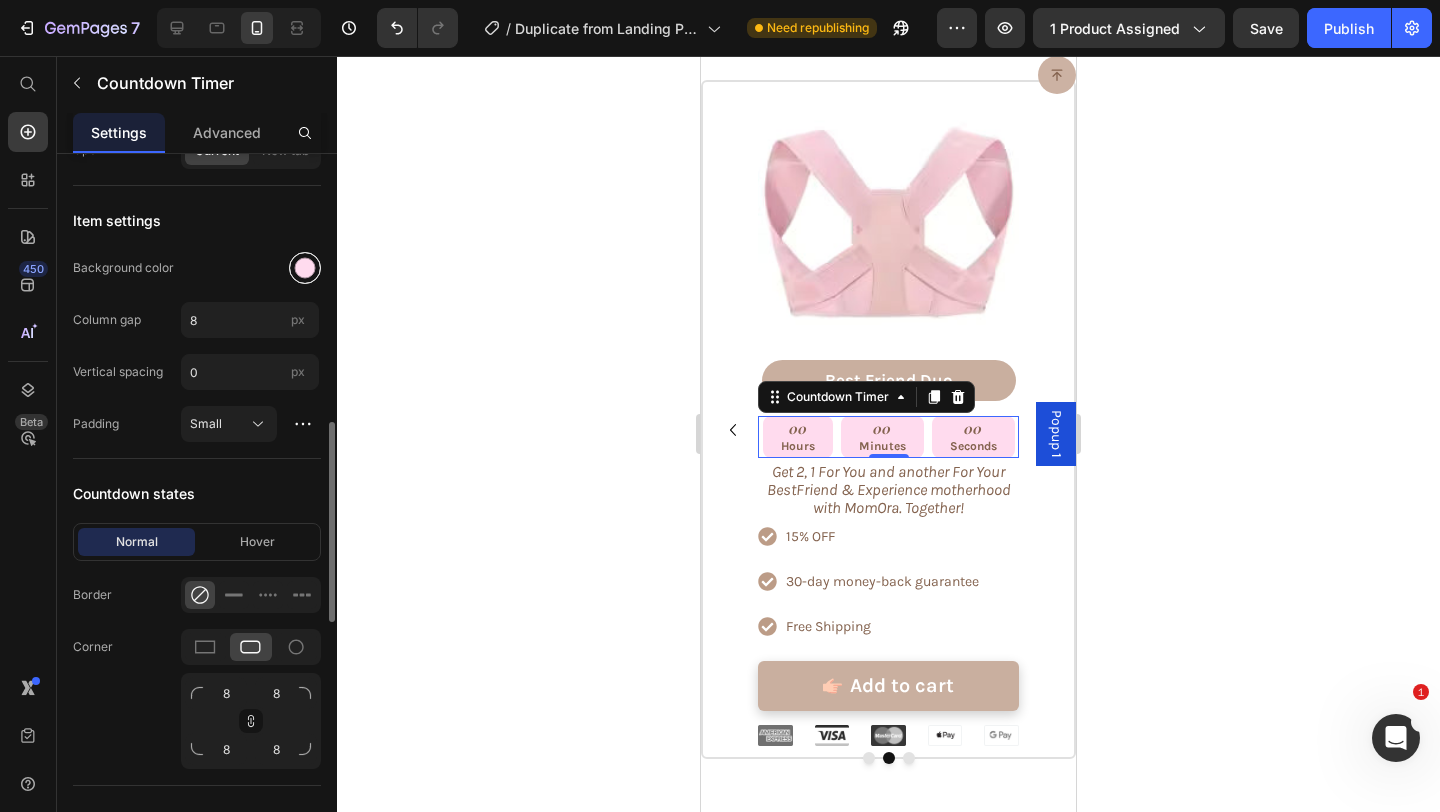 click at bounding box center (305, 268) 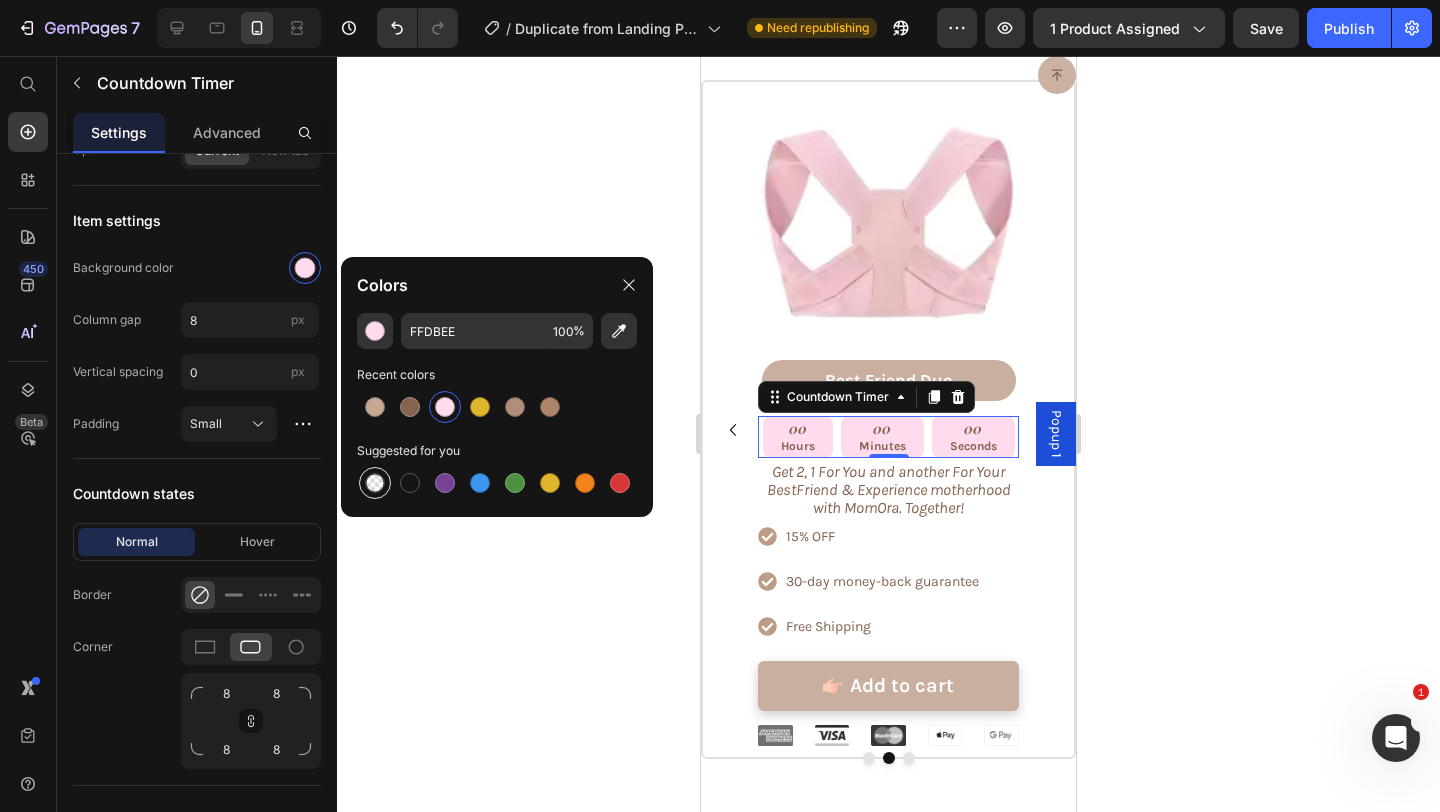 click at bounding box center (375, 483) 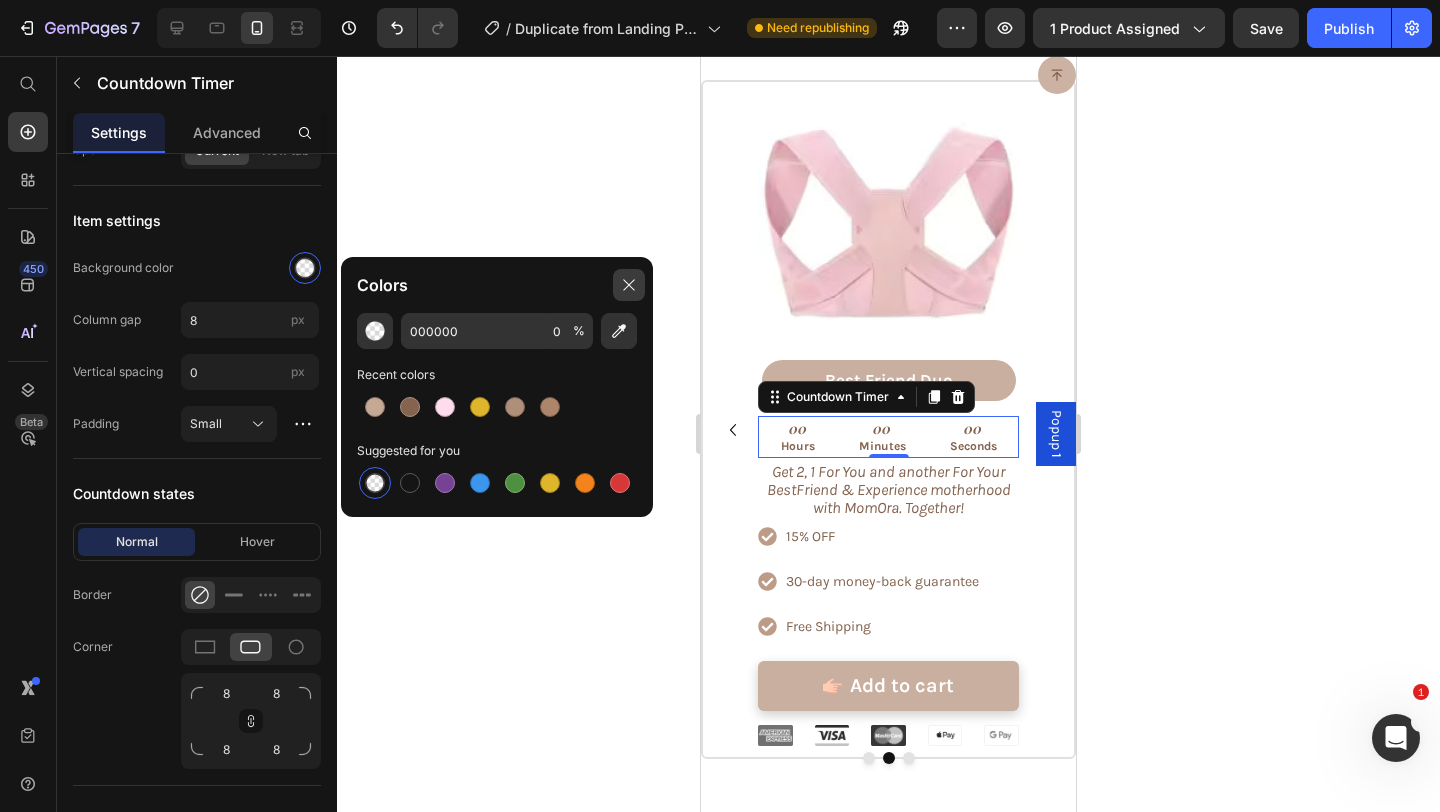 click at bounding box center [629, 285] 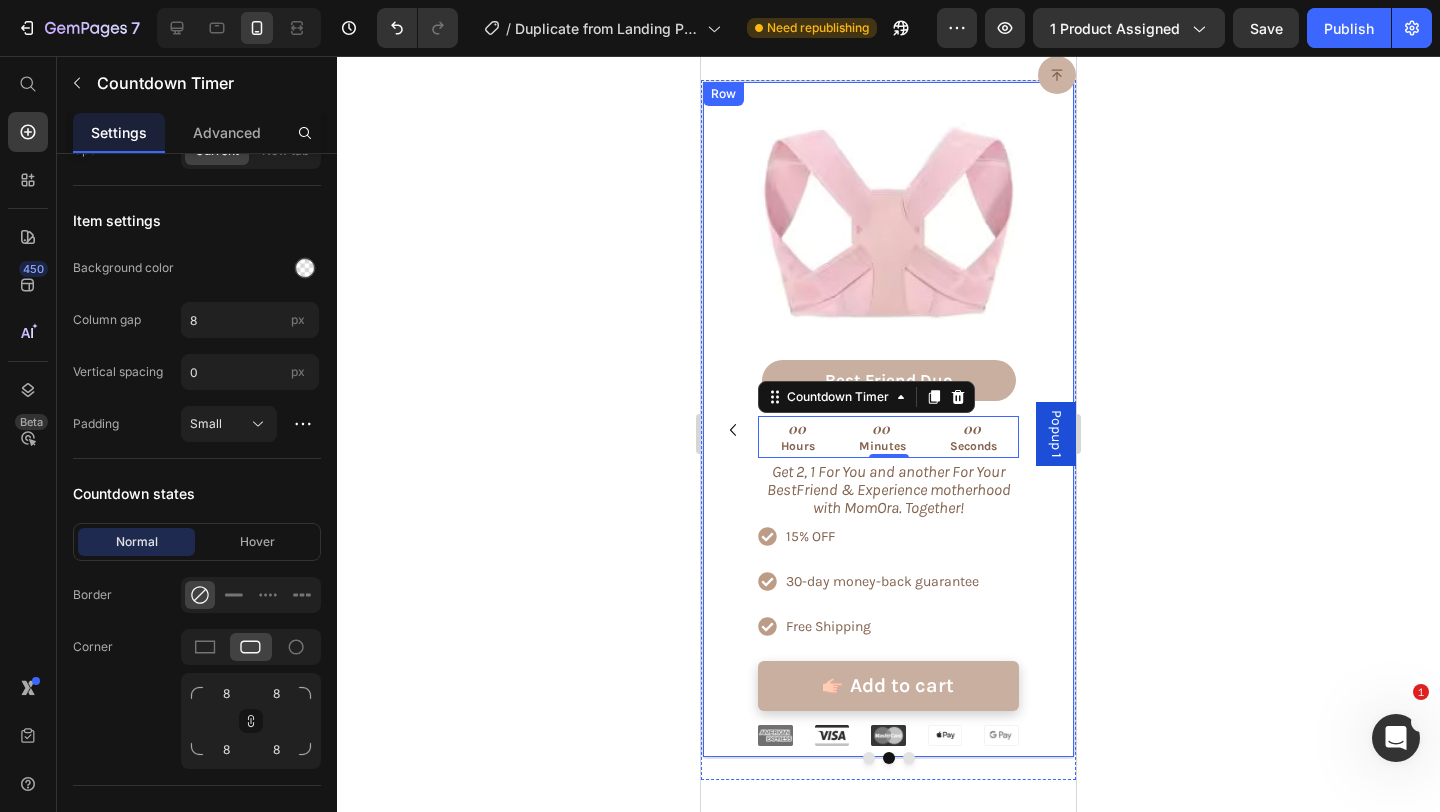 click 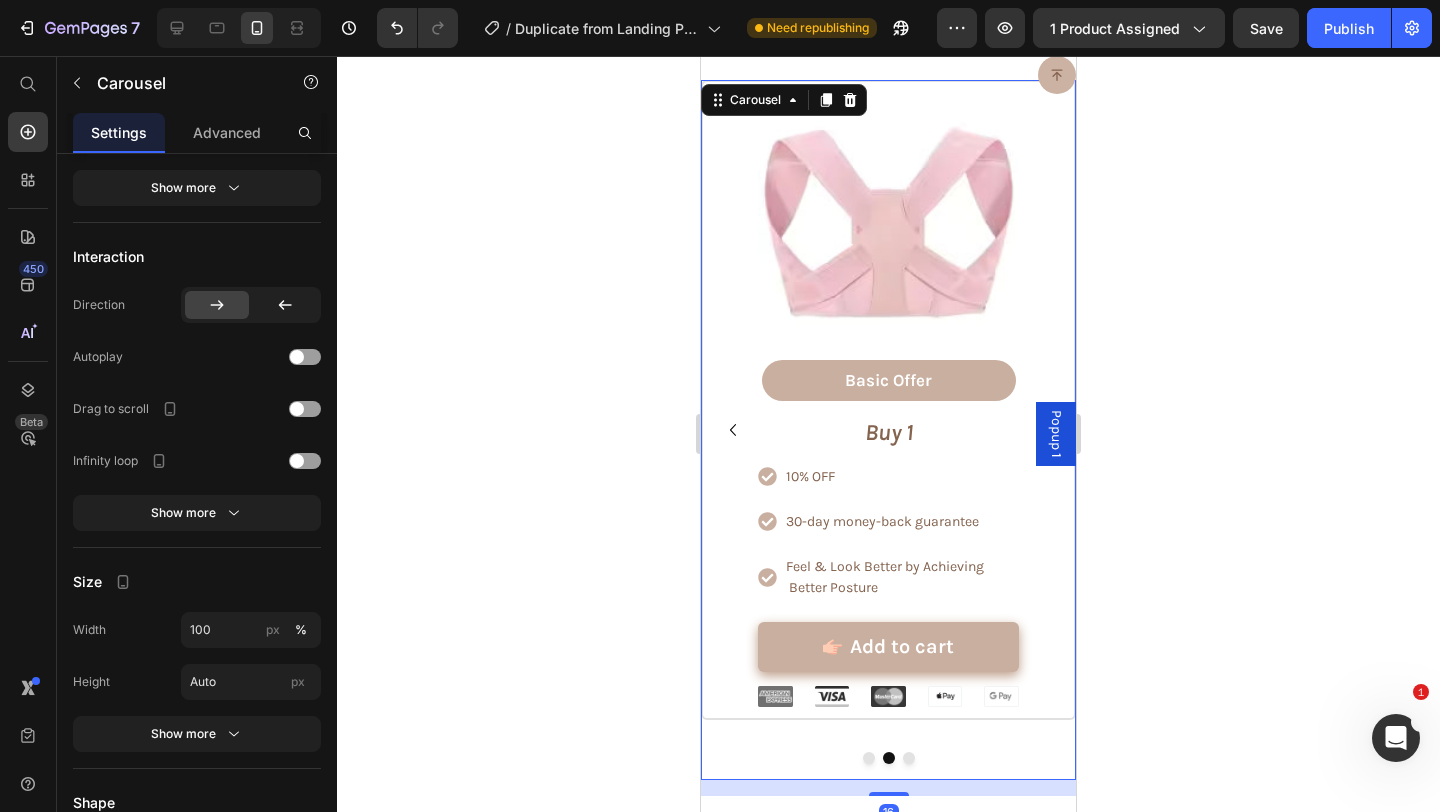 click 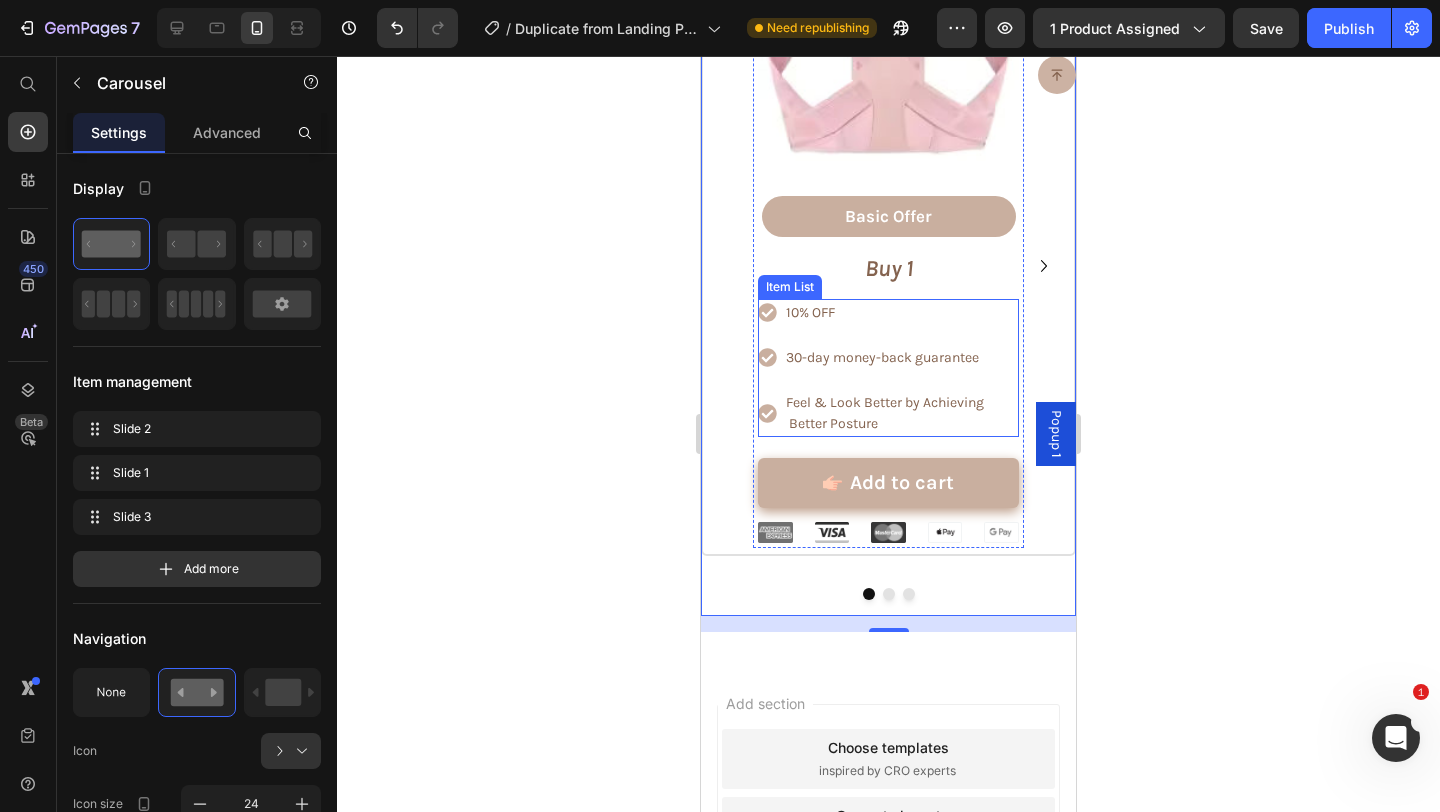 scroll, scrollTop: 9898, scrollLeft: 0, axis: vertical 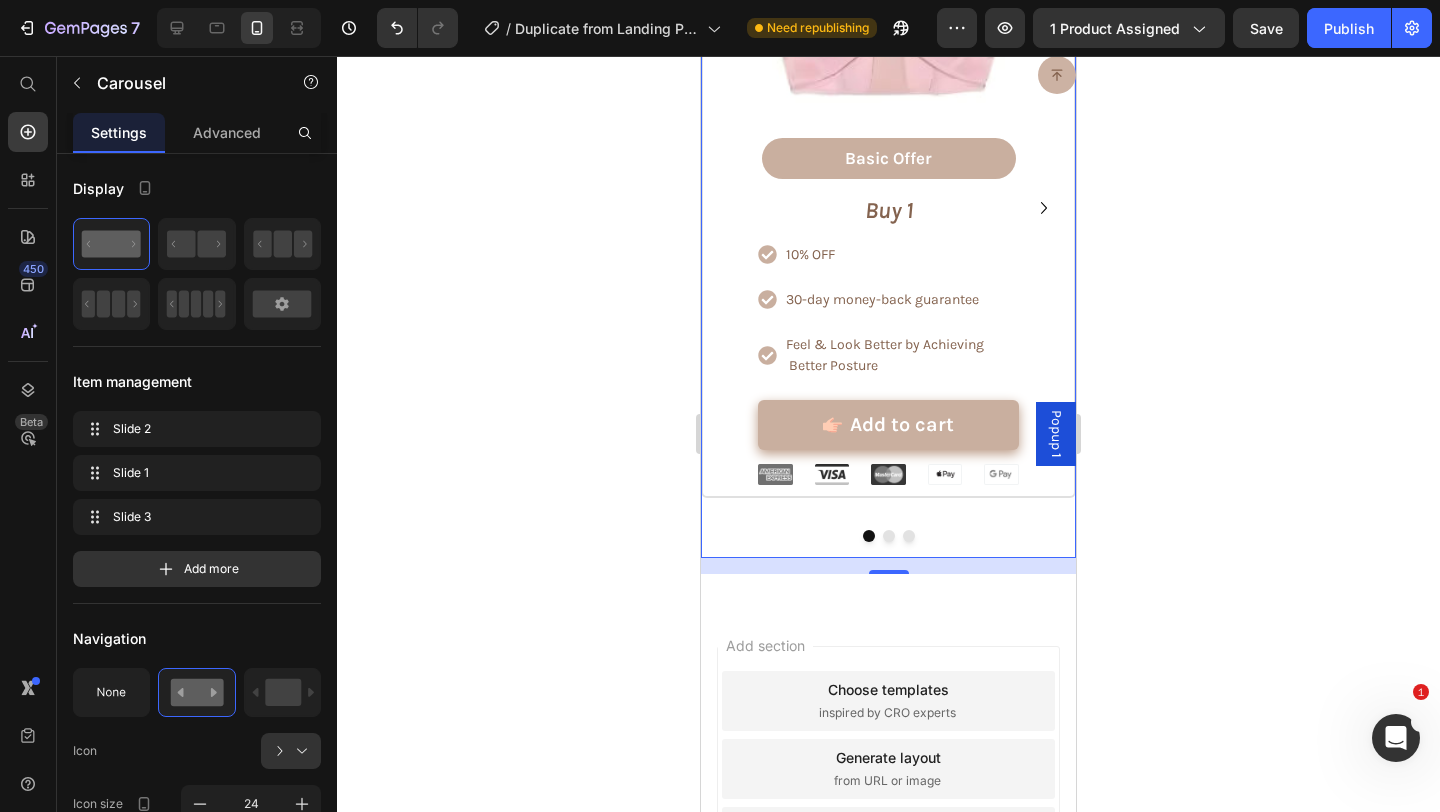 click 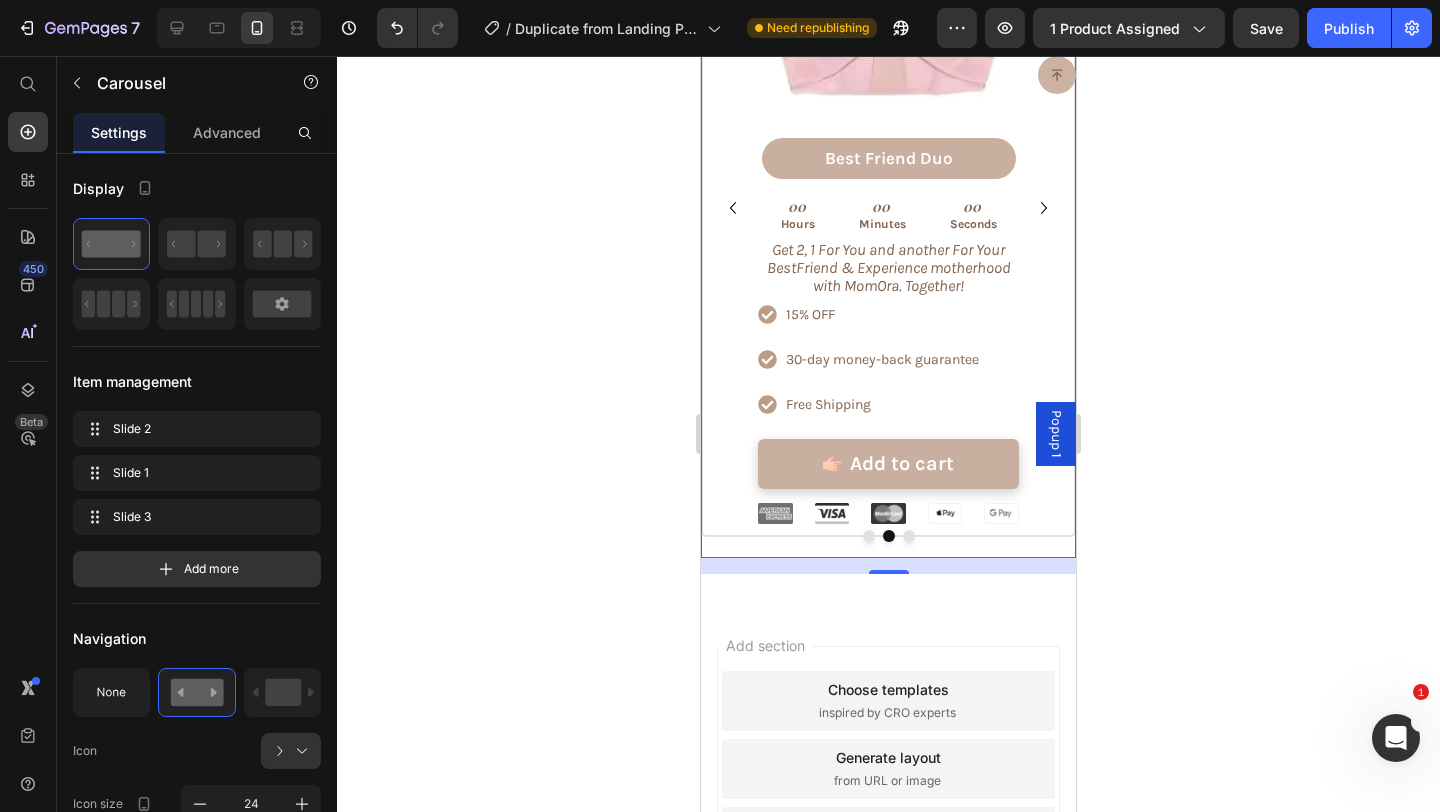 click 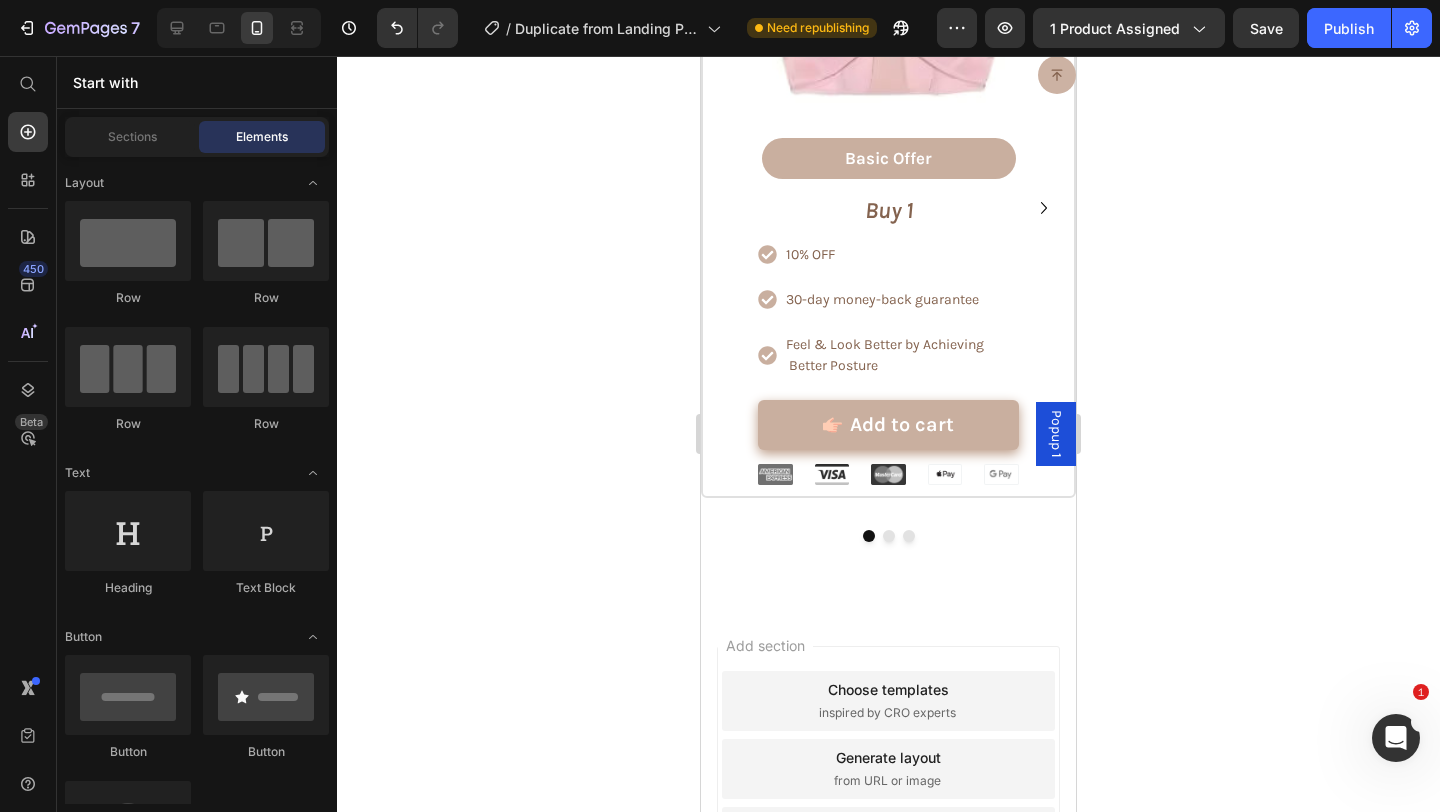 scroll, scrollTop: 1971, scrollLeft: 0, axis: vertical 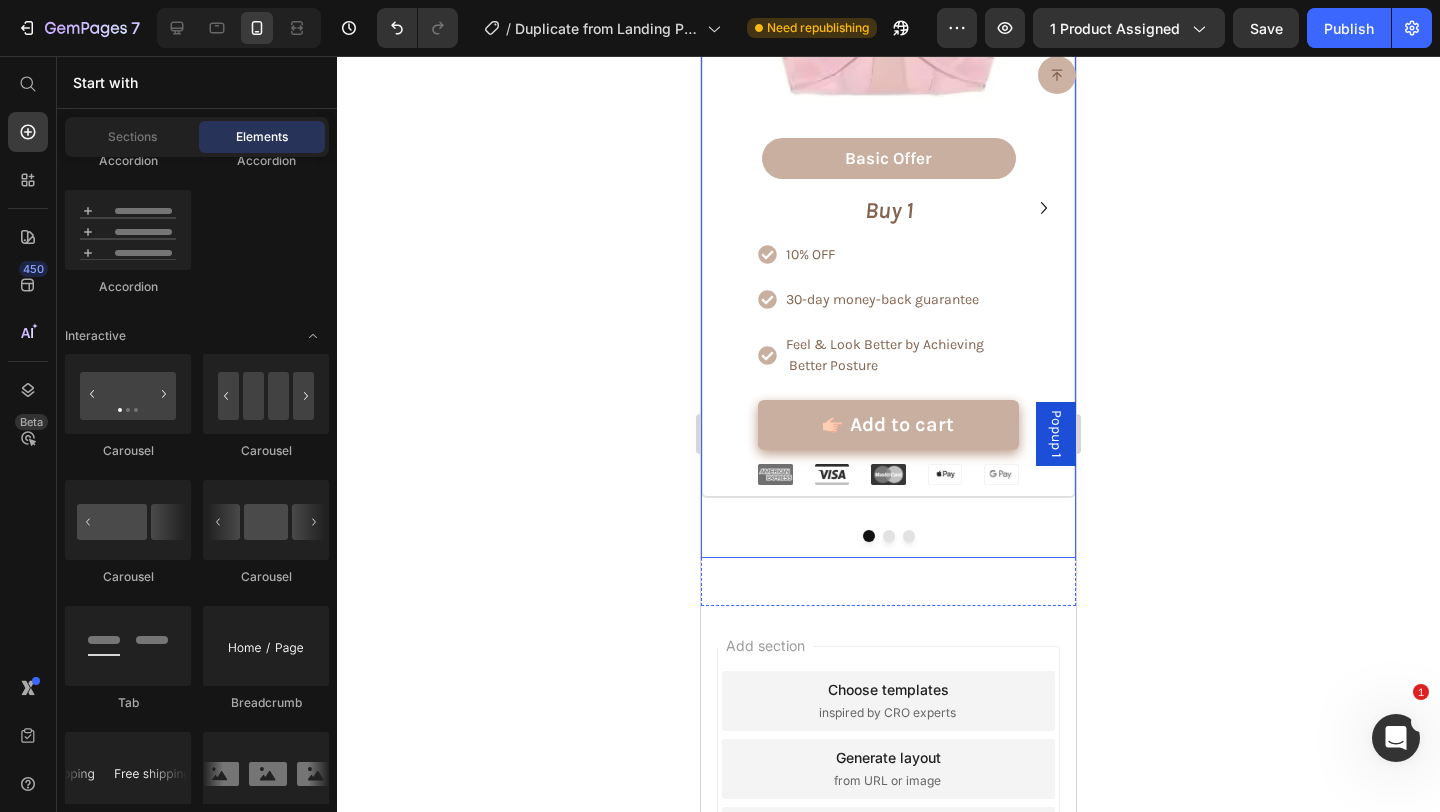 click at bounding box center (889, 536) 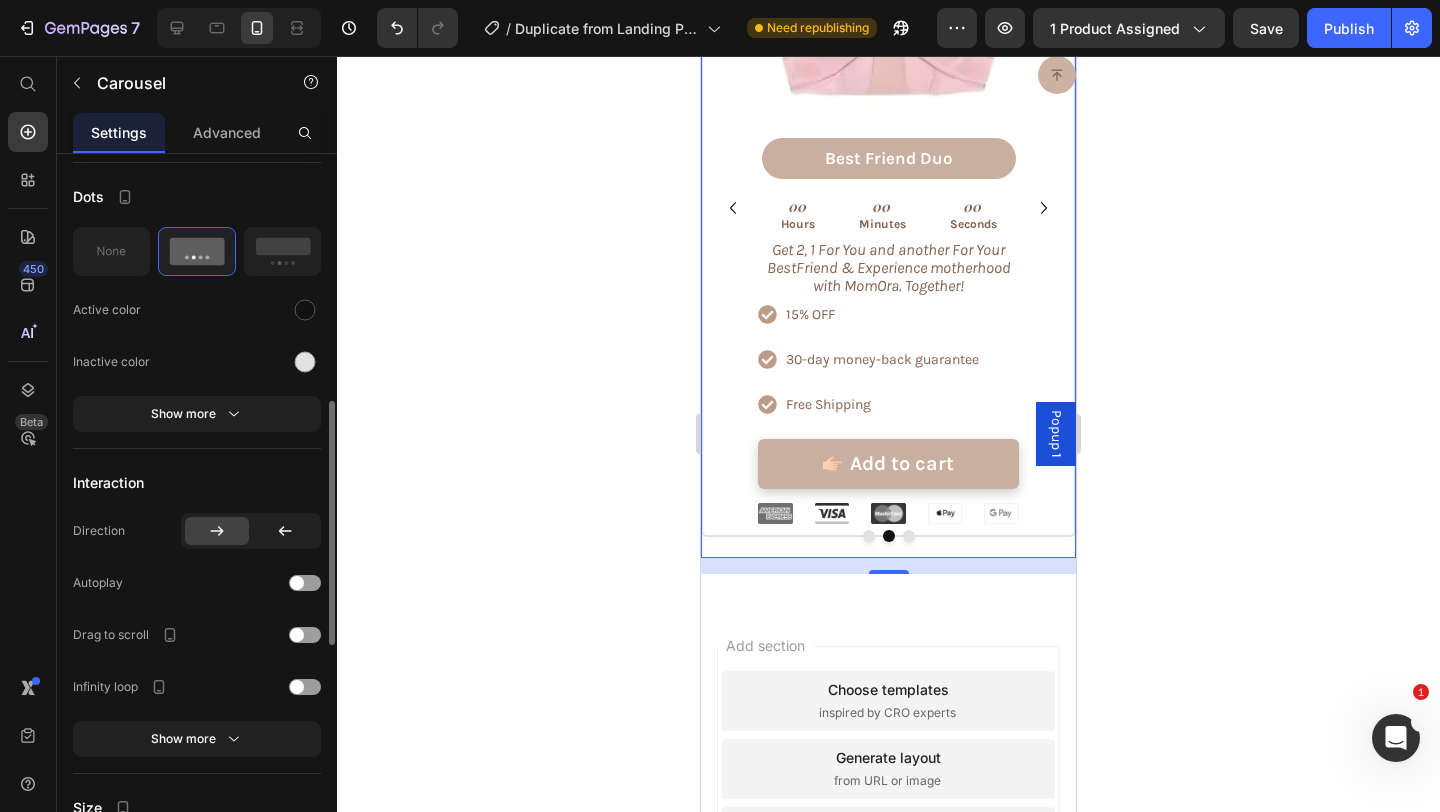 scroll, scrollTop: 723, scrollLeft: 0, axis: vertical 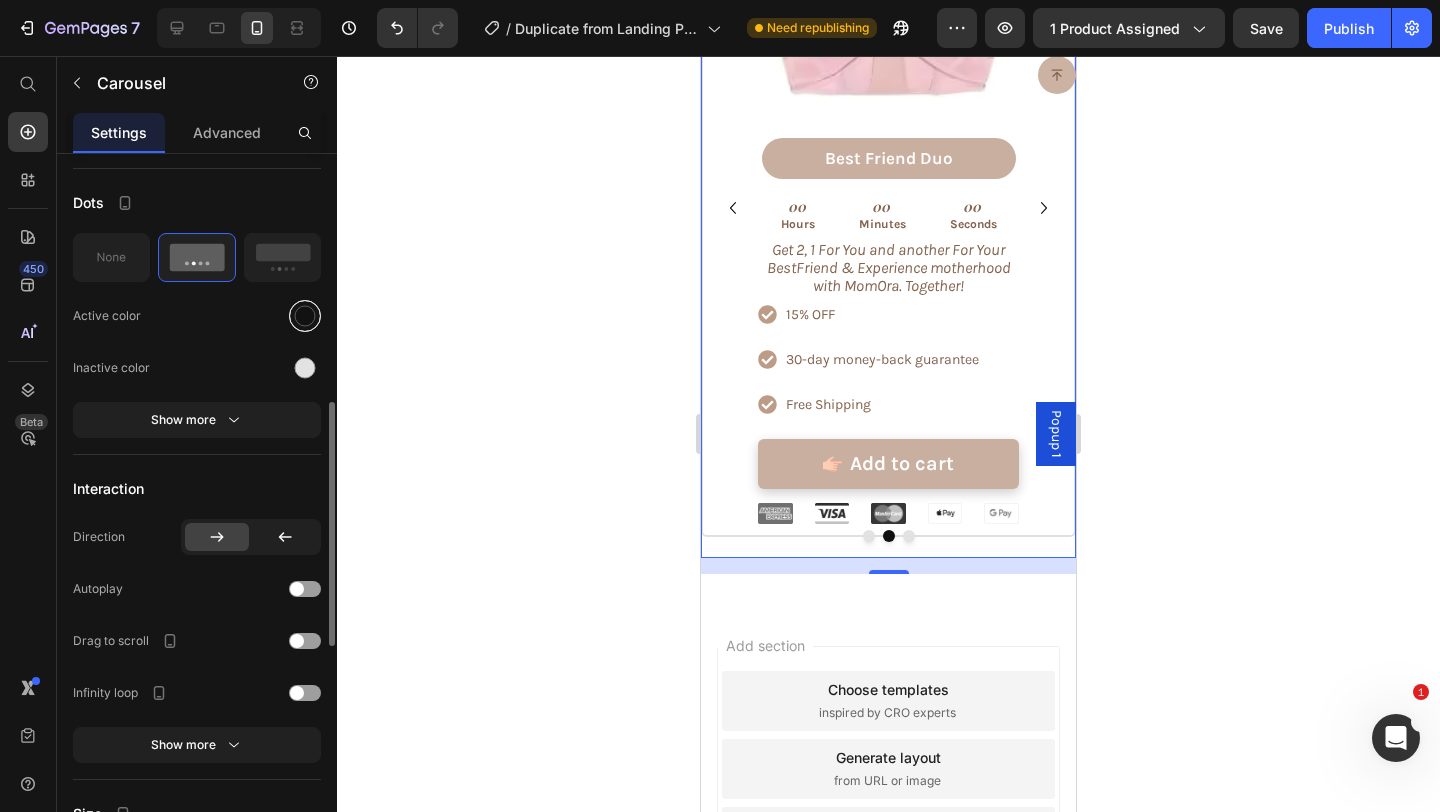 click at bounding box center (305, 315) 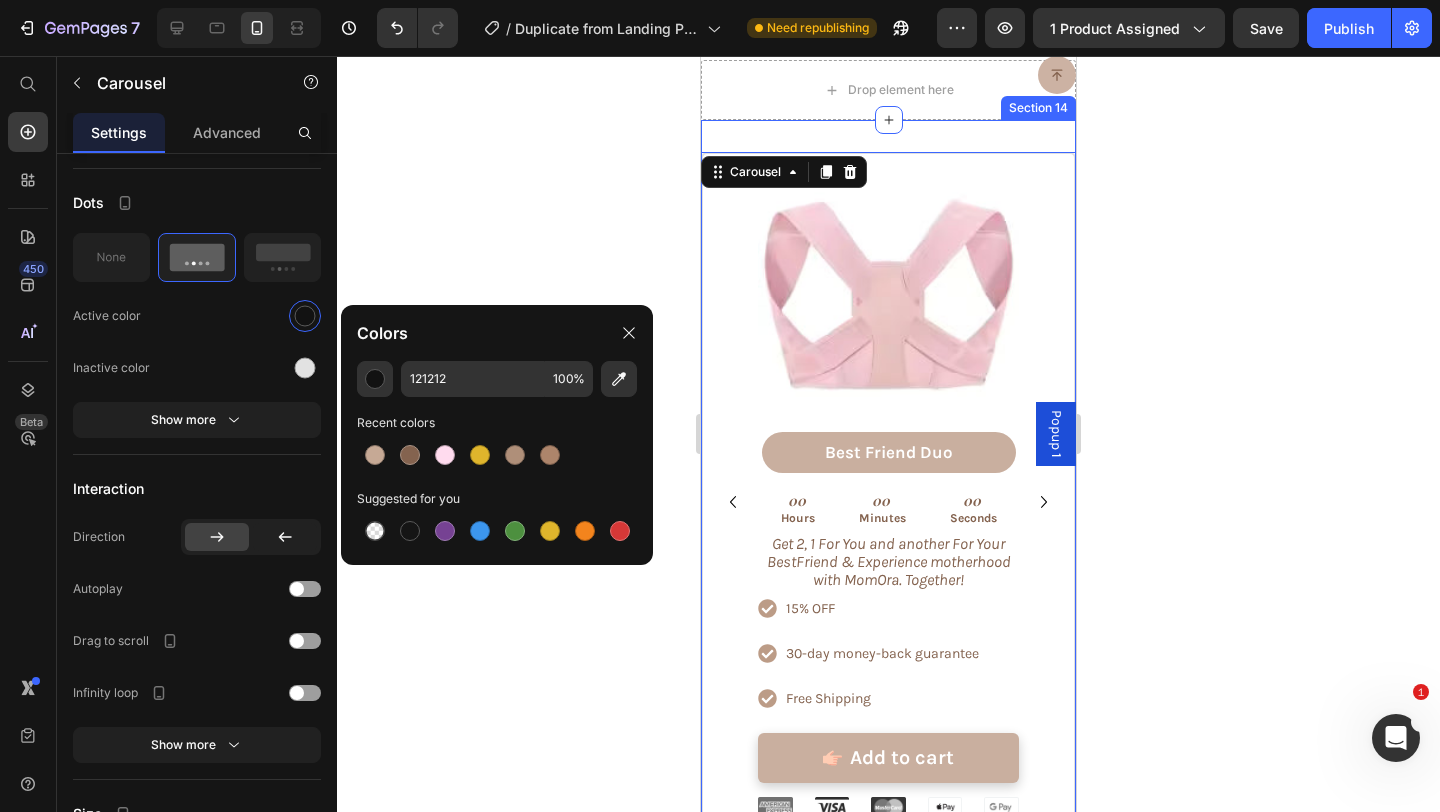 scroll, scrollTop: 8535, scrollLeft: 0, axis: vertical 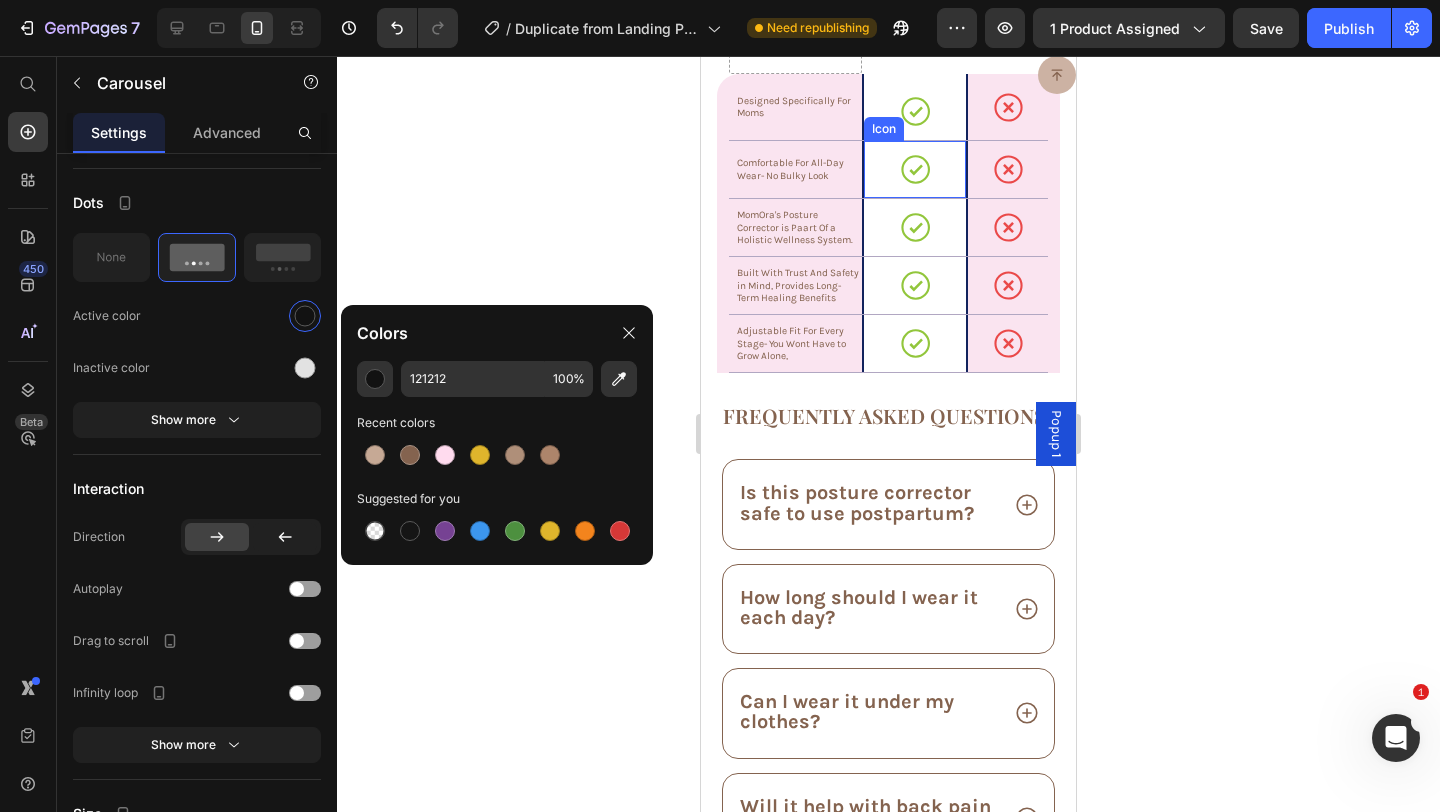click on "Join Our MomOra Group" at bounding box center (888, -735) 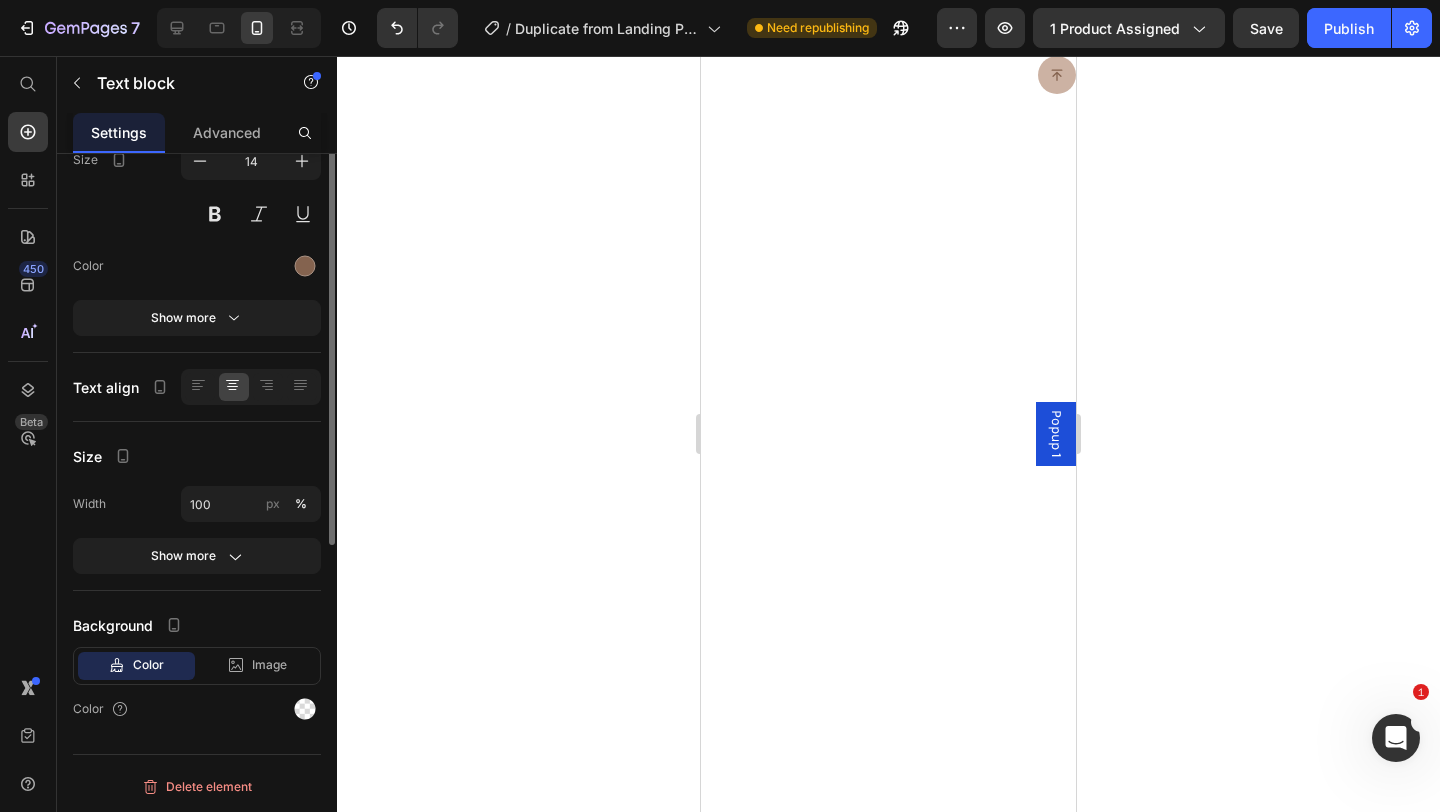 scroll, scrollTop: 0, scrollLeft: 0, axis: both 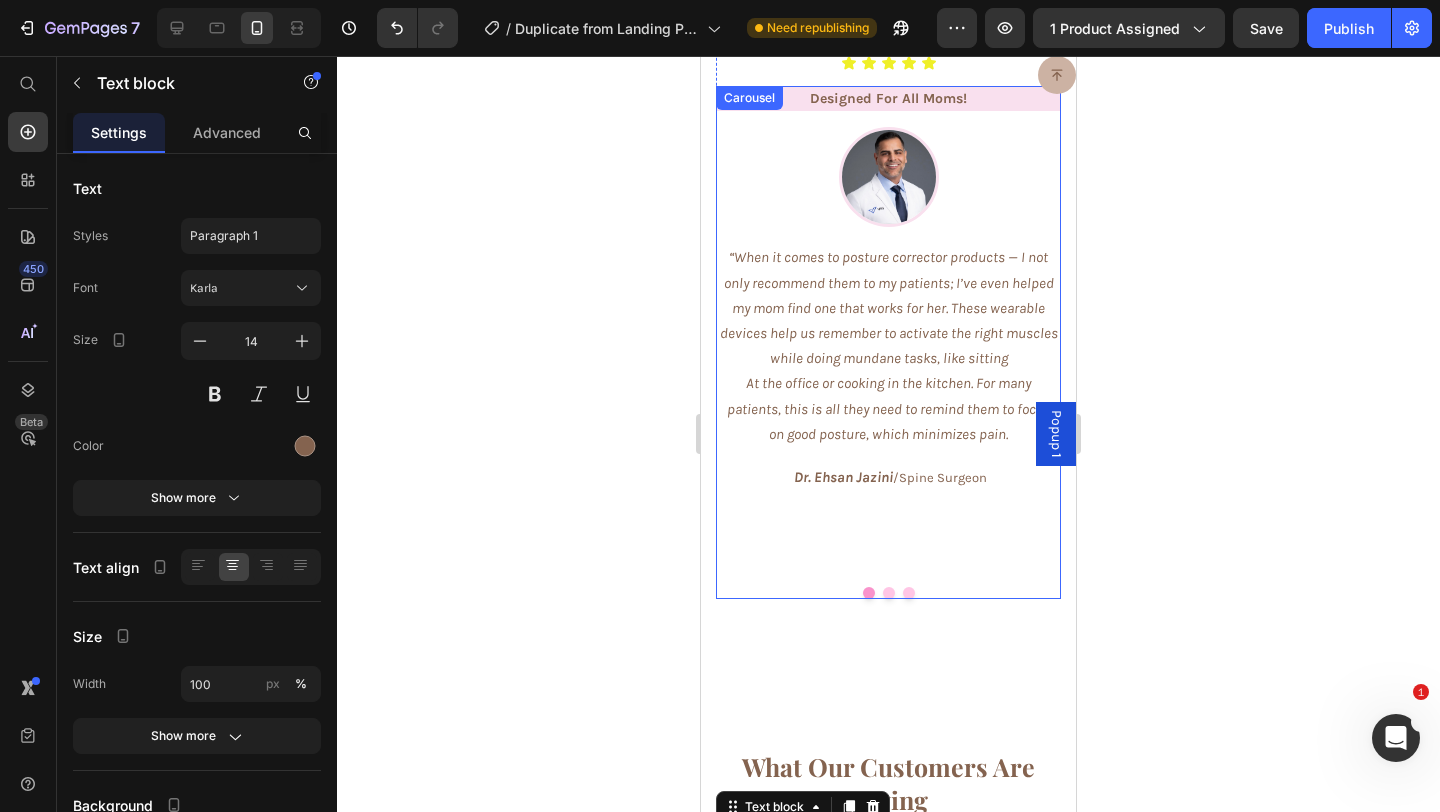 click at bounding box center (889, 593) 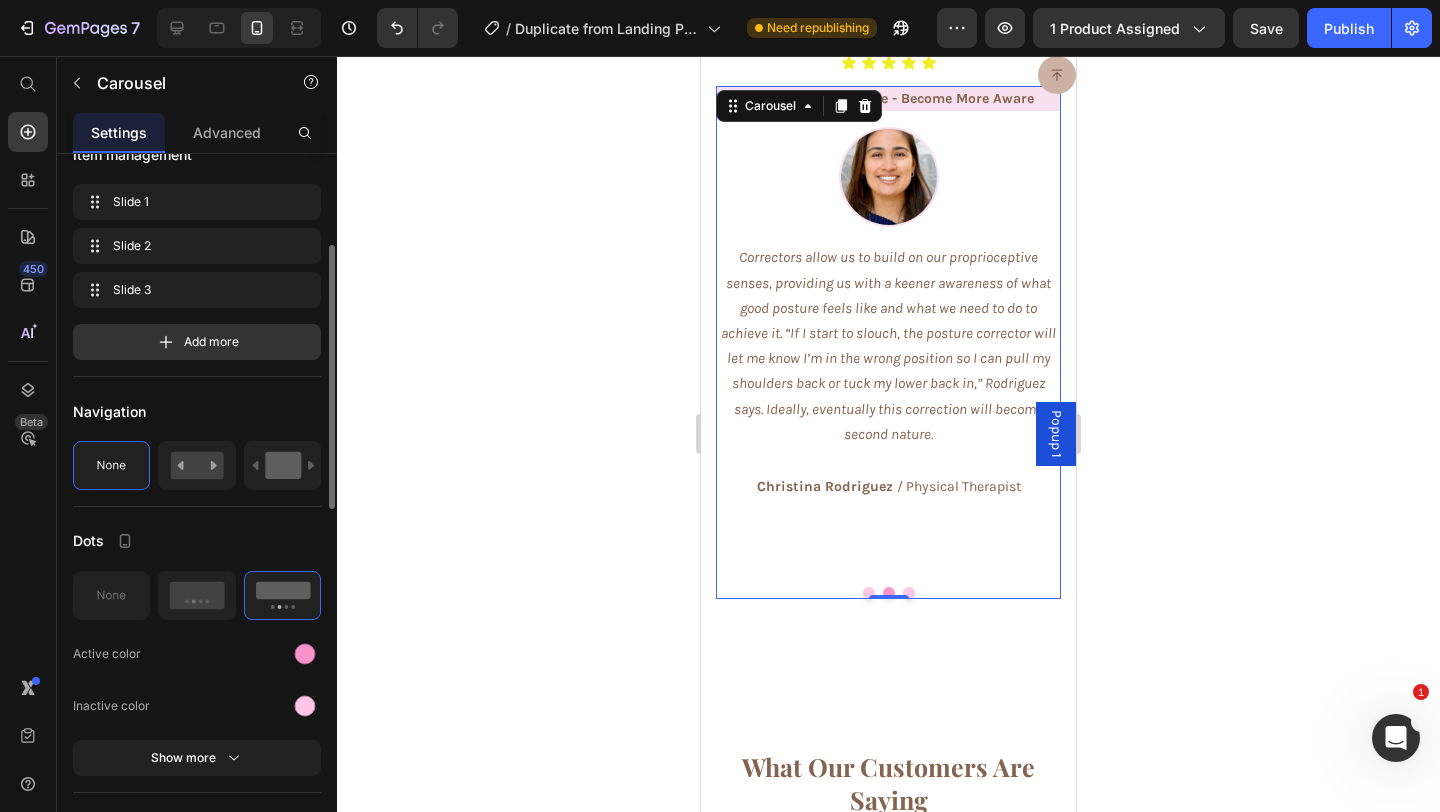 scroll, scrollTop: 271, scrollLeft: 0, axis: vertical 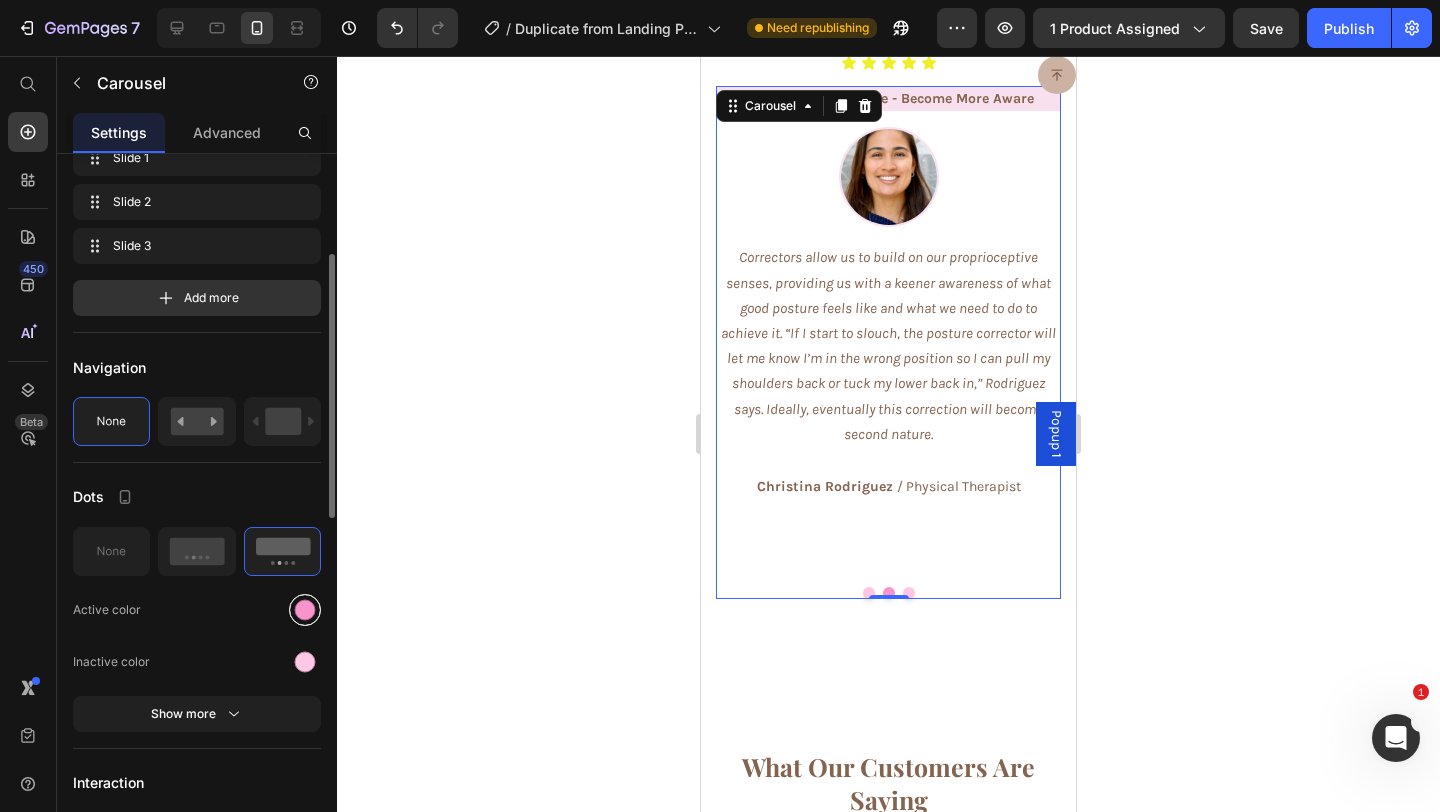 click at bounding box center (305, 609) 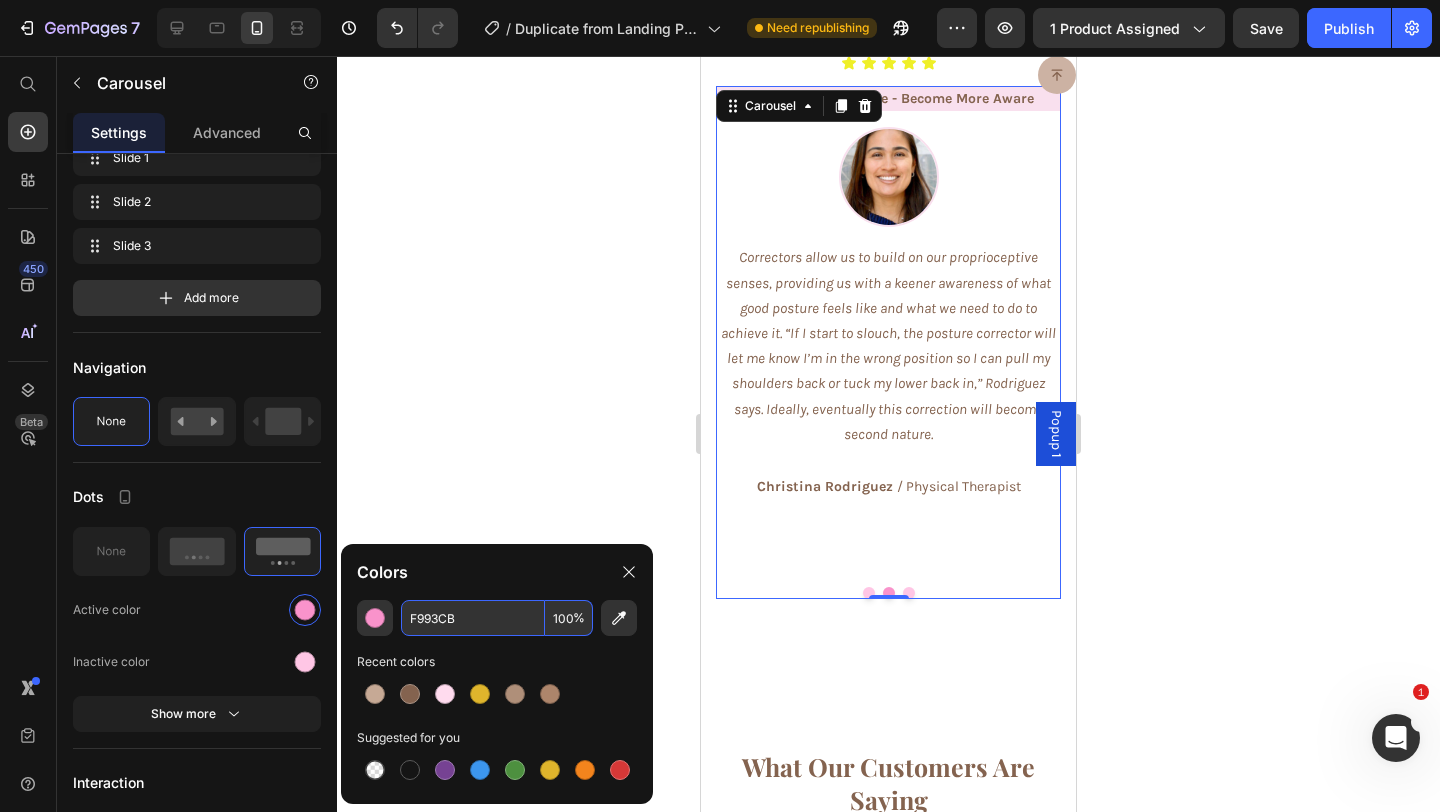 click on "F993CB" at bounding box center (473, 618) 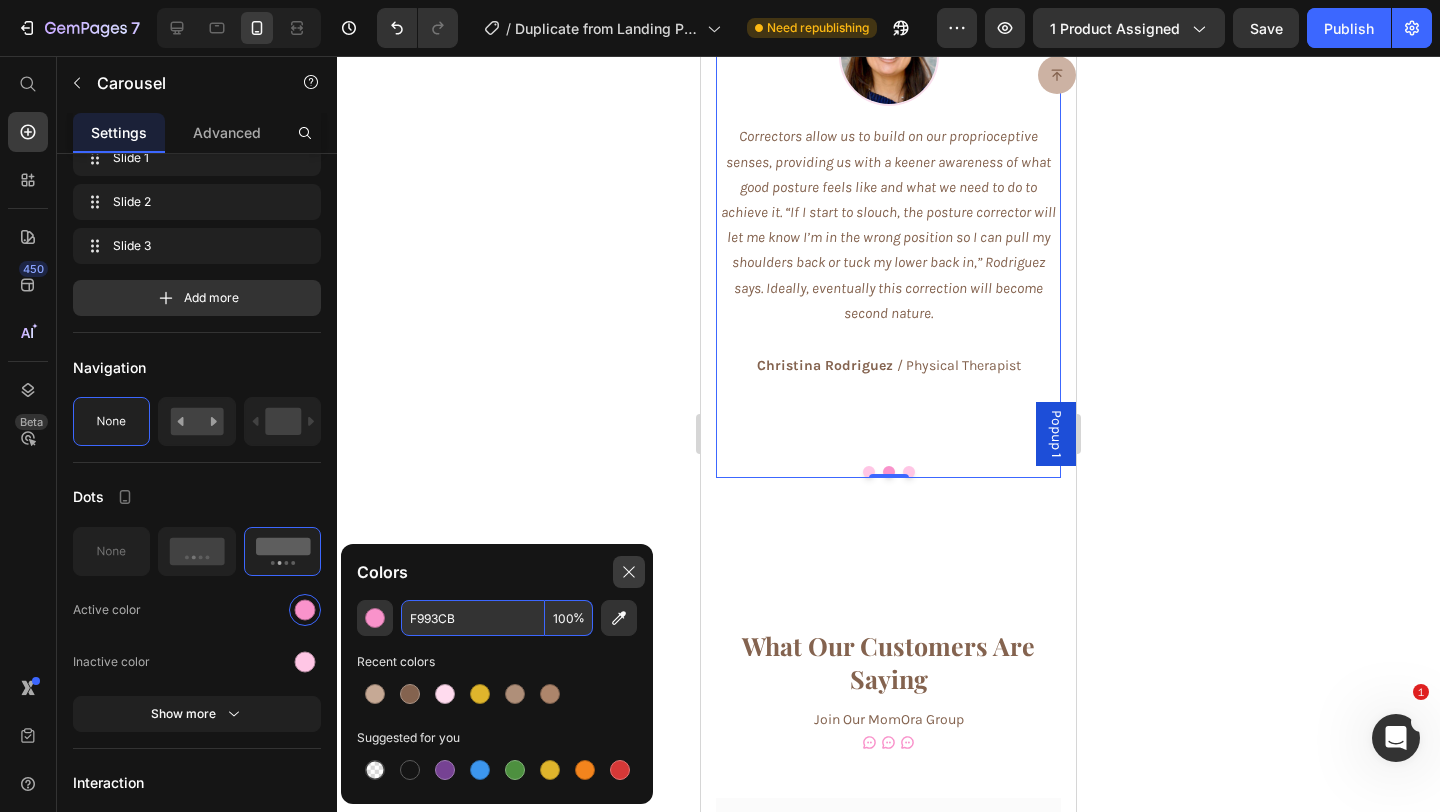 click 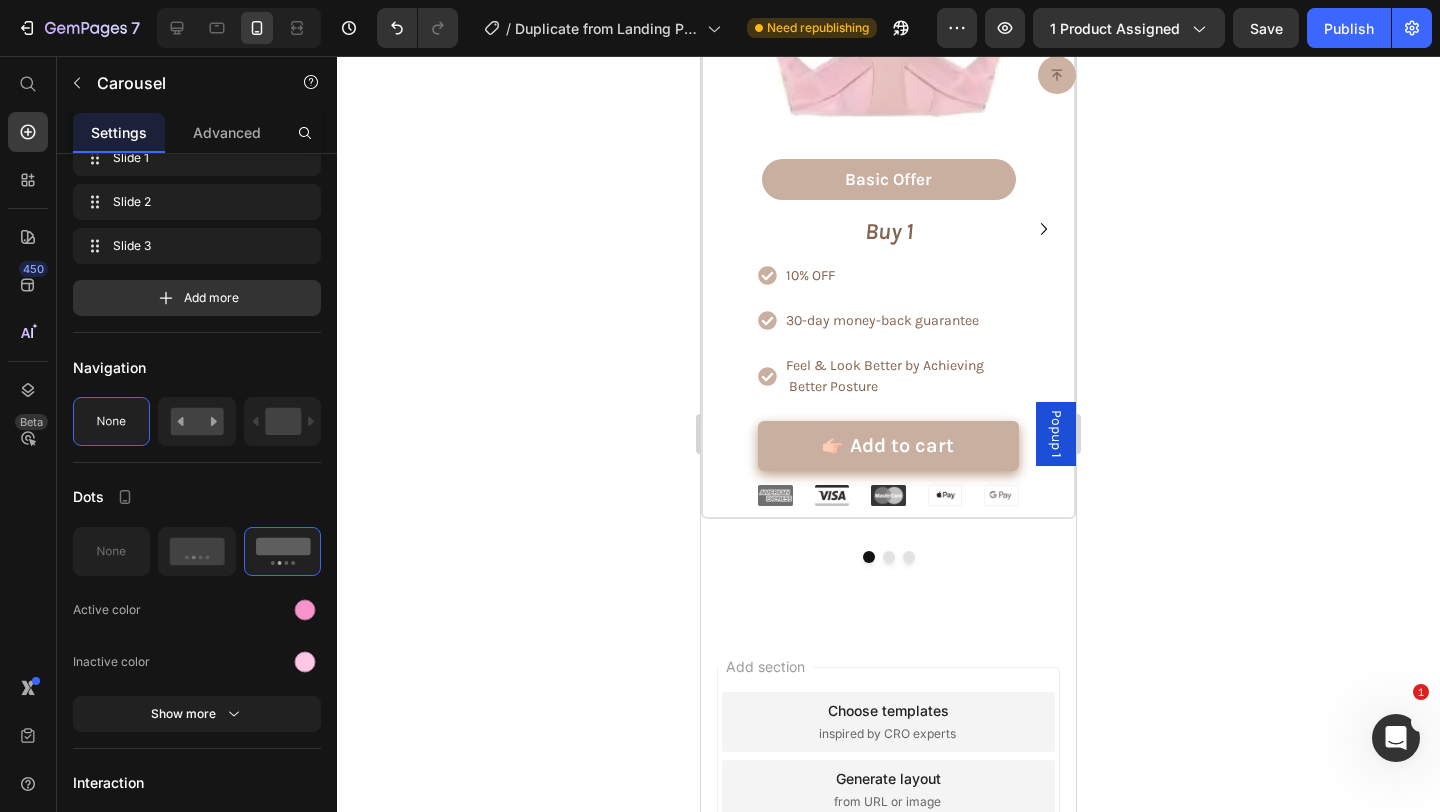 scroll, scrollTop: 9854, scrollLeft: 0, axis: vertical 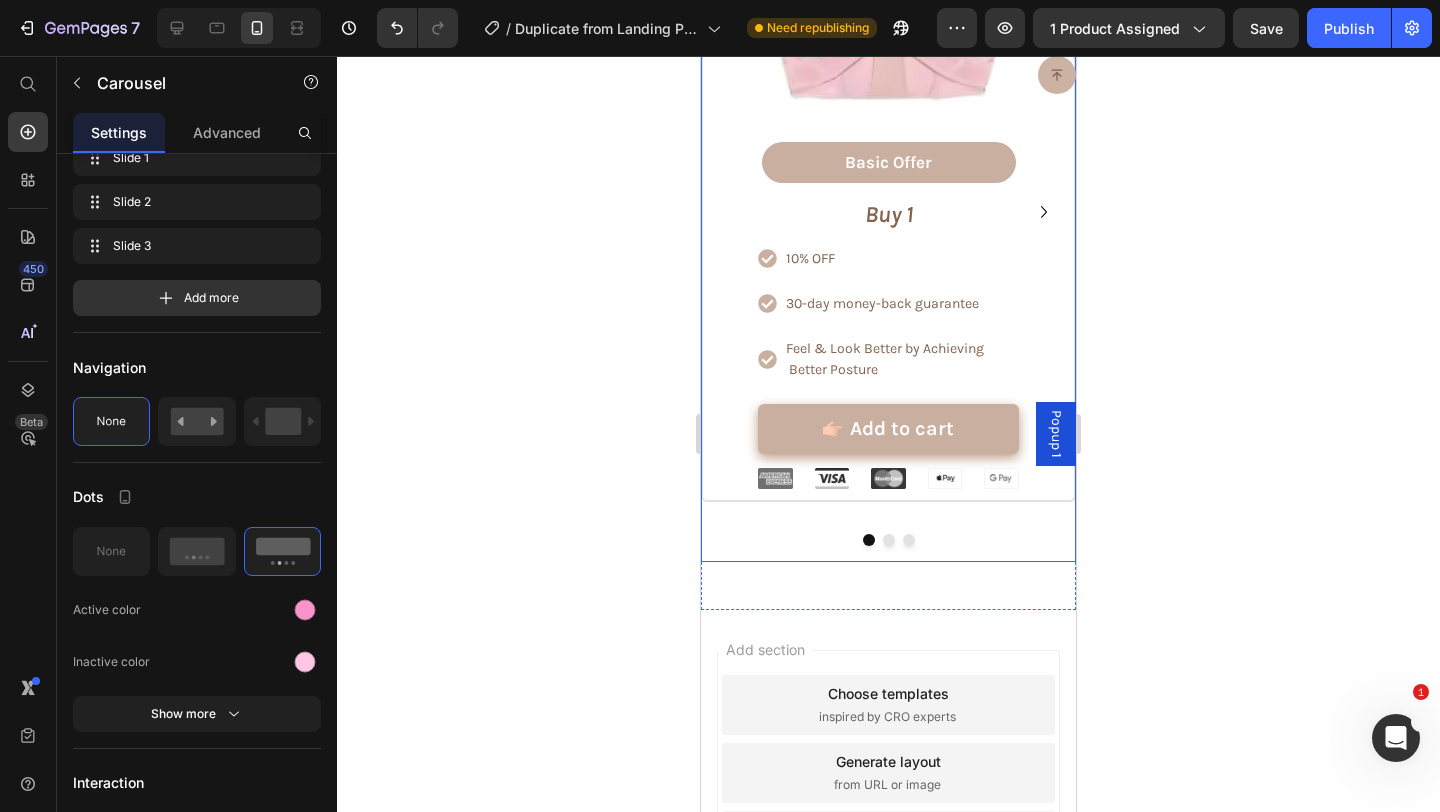 click at bounding box center (888, 540) 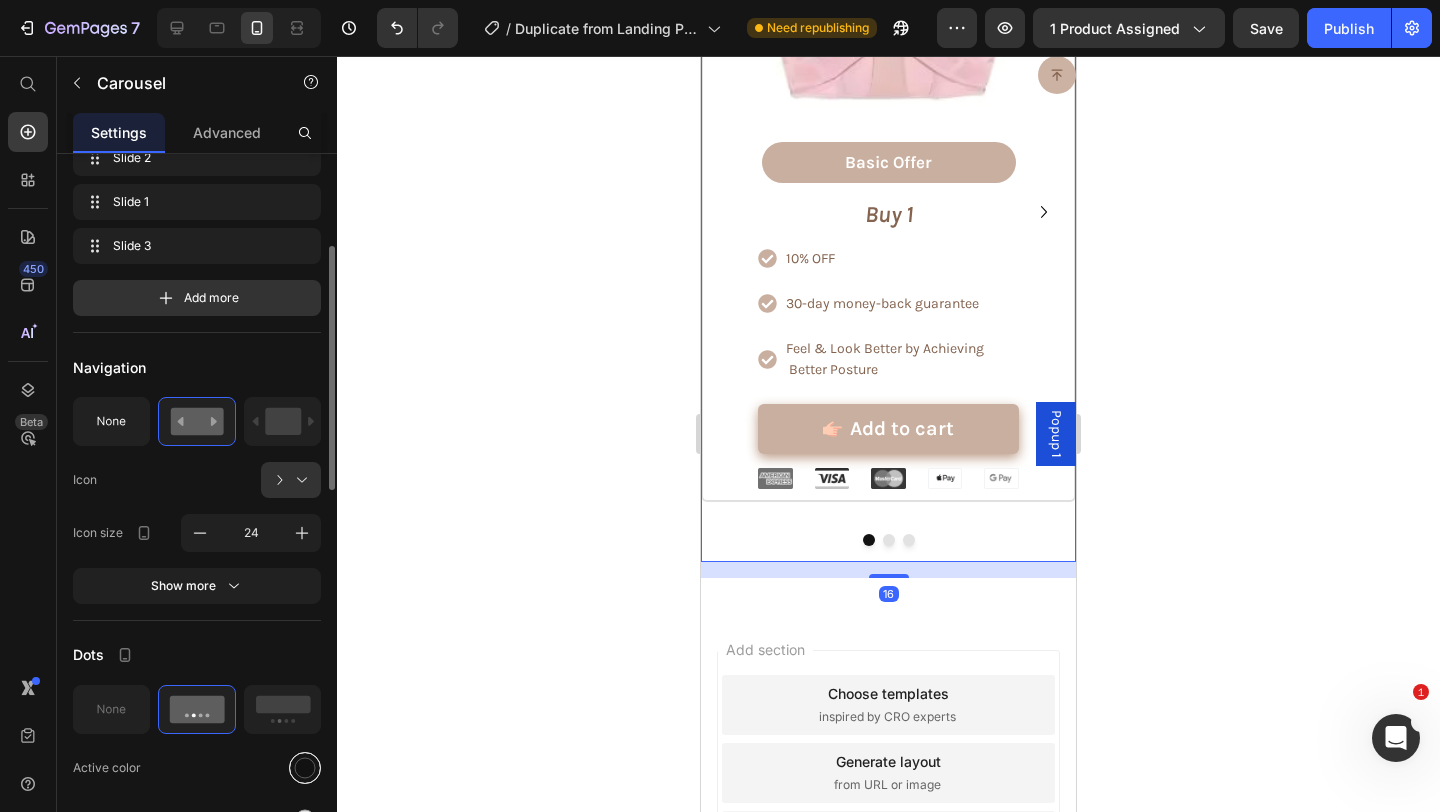 click at bounding box center [305, 767] 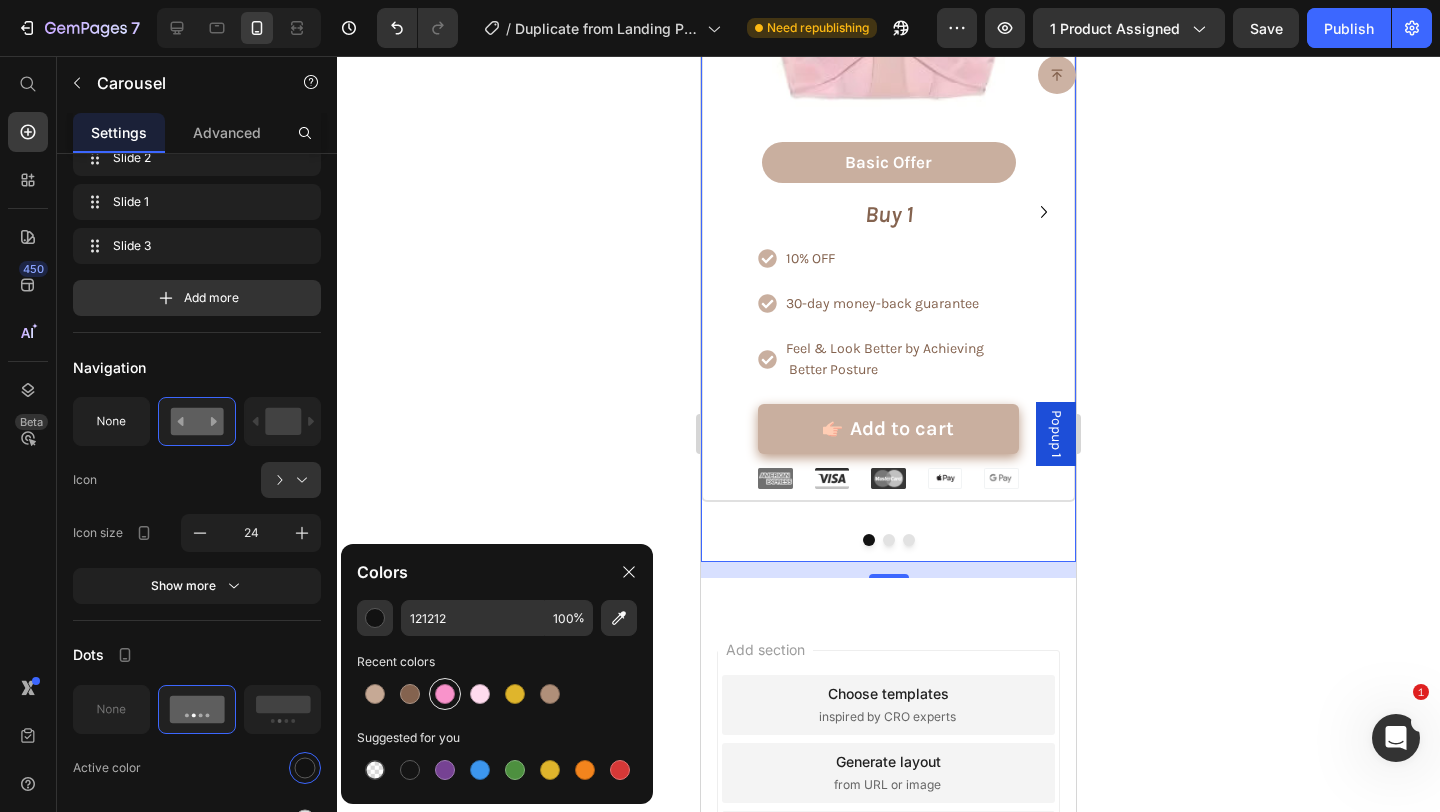 click at bounding box center (445, 694) 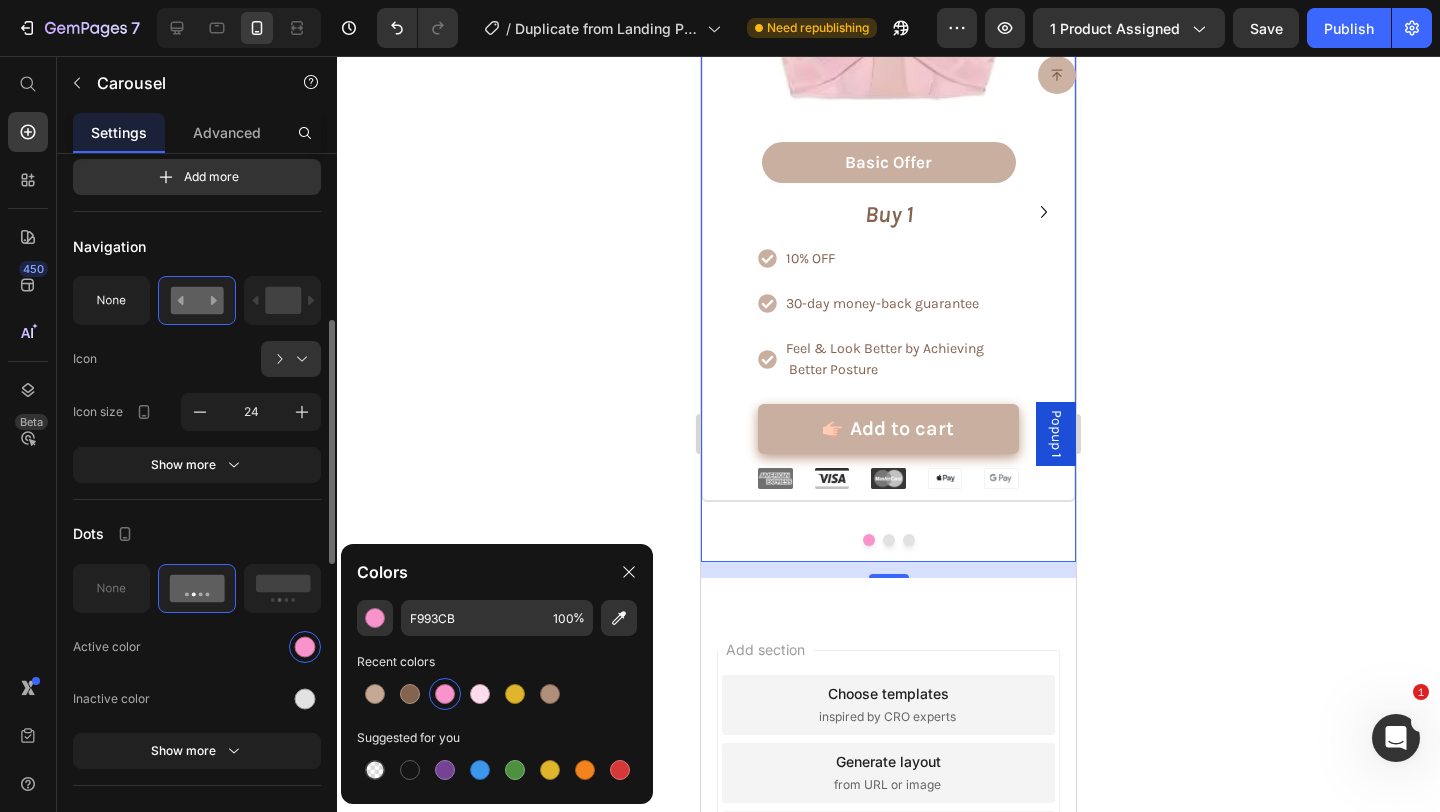 scroll, scrollTop: 416, scrollLeft: 0, axis: vertical 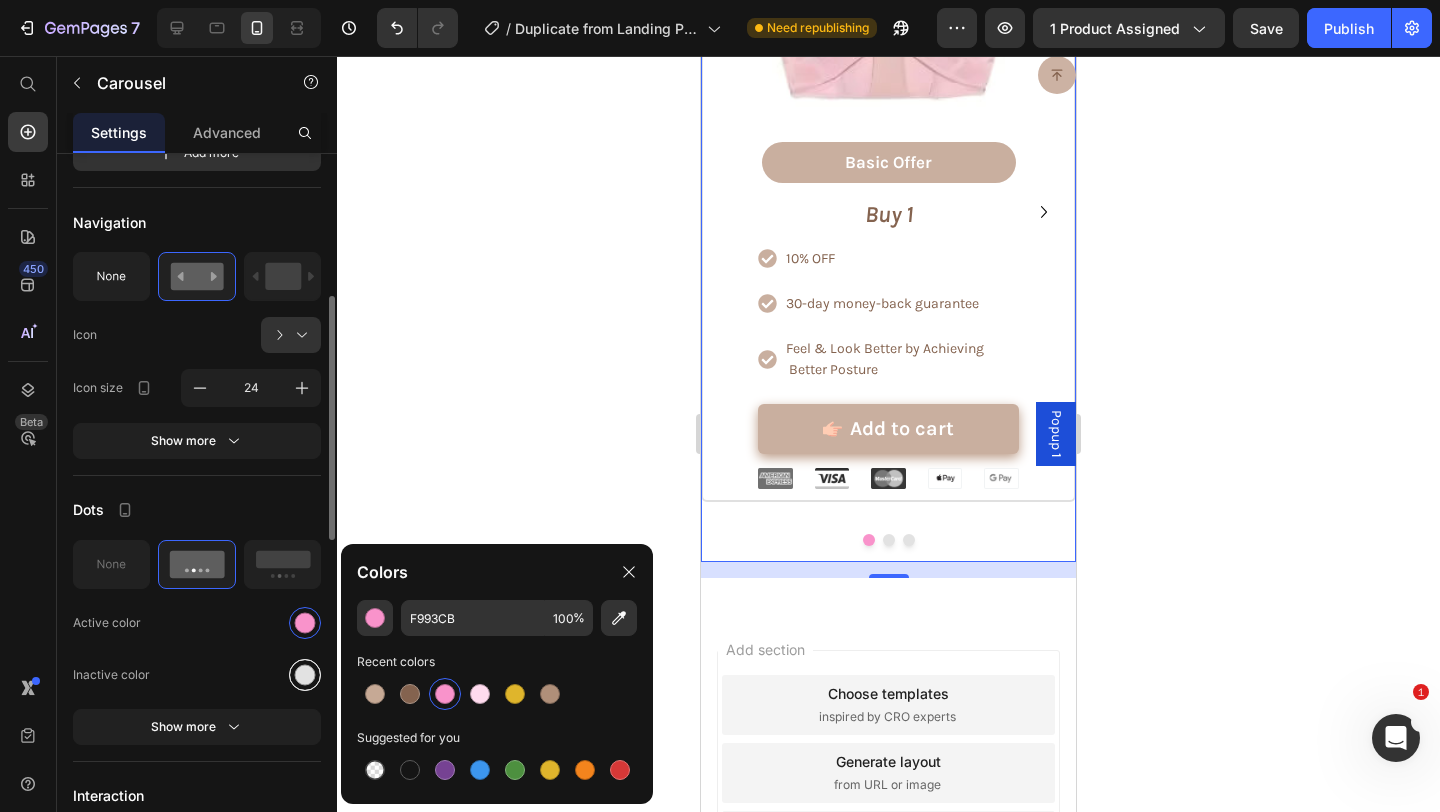 click at bounding box center [305, 674] 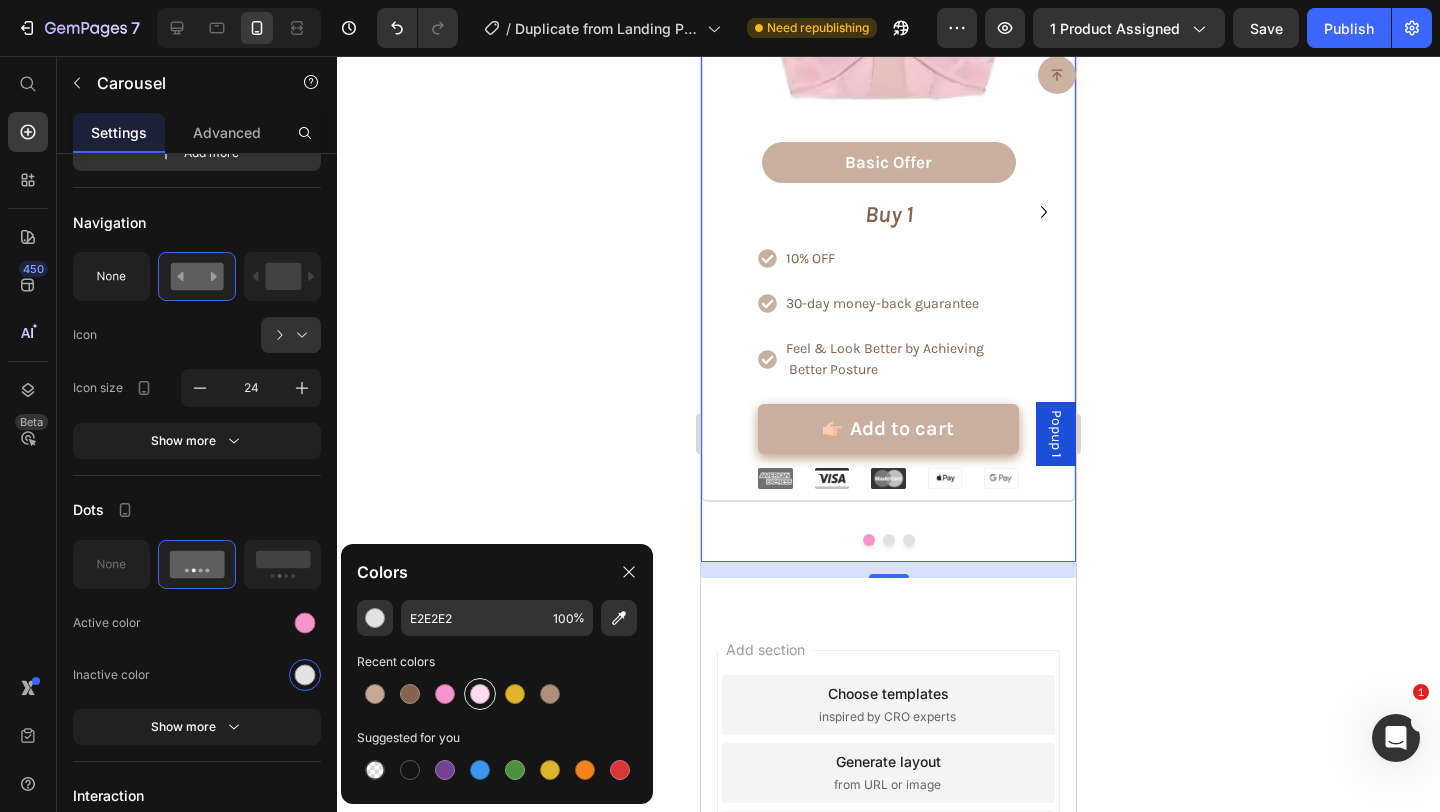 click at bounding box center (480, 694) 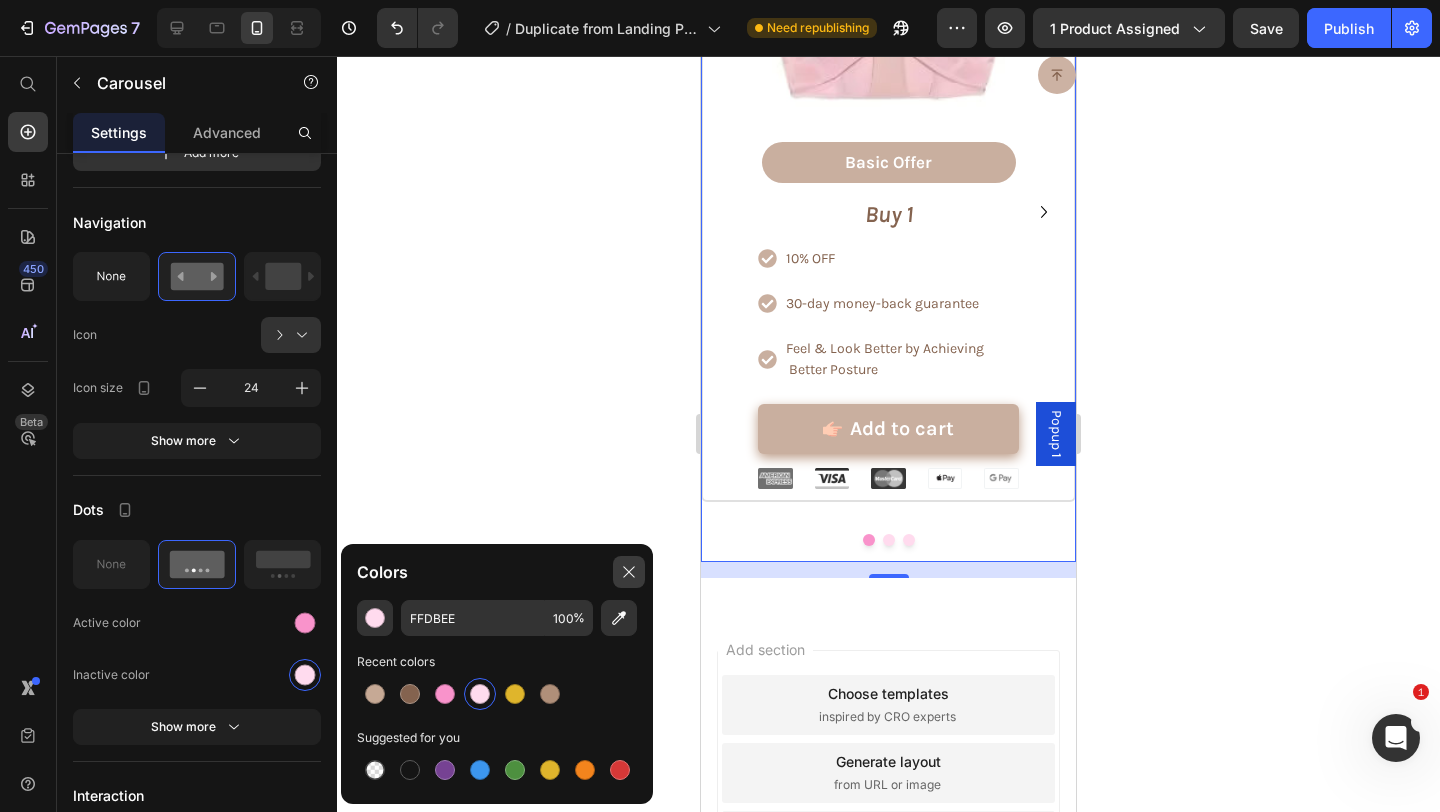 click 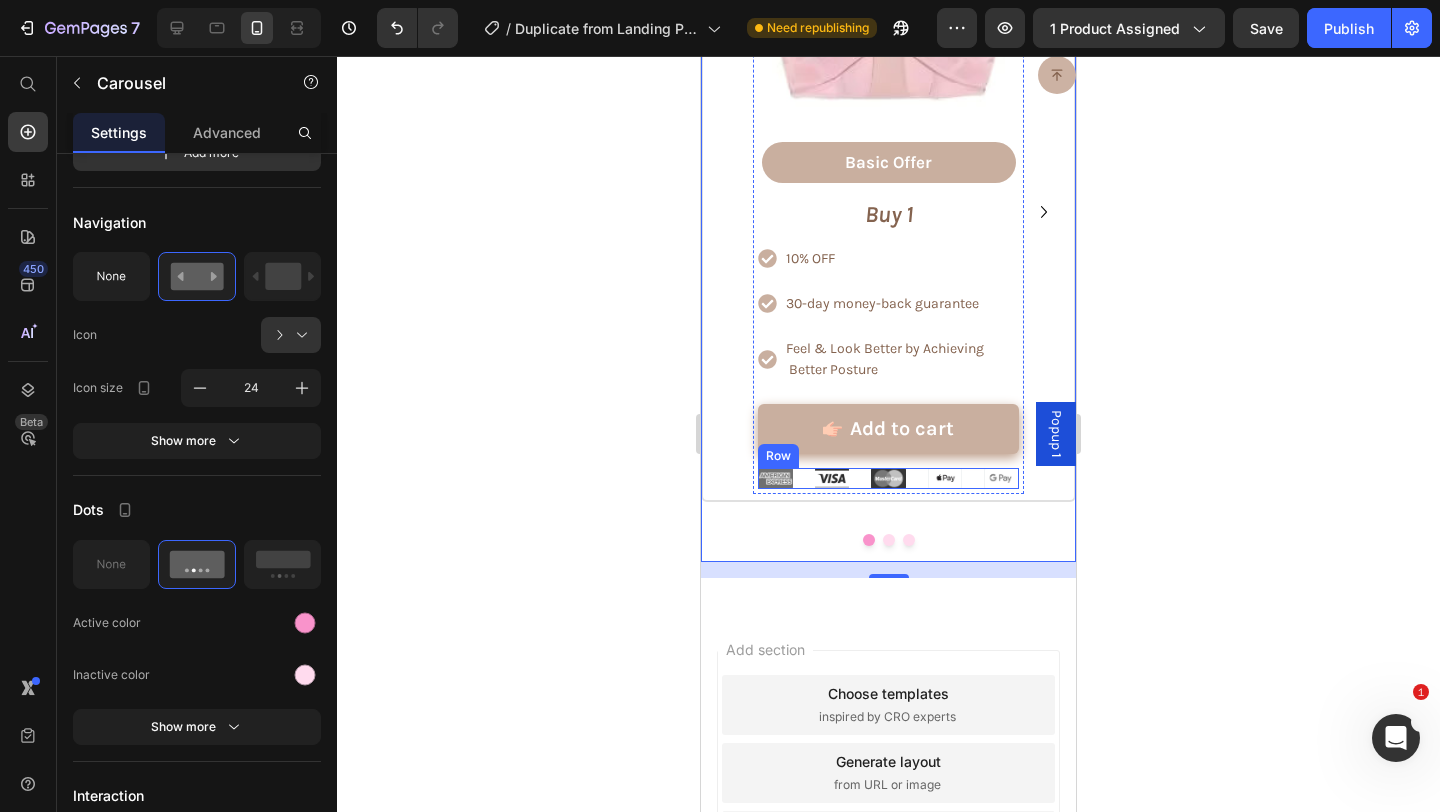 click on "Image Image Image Image Image Row" at bounding box center (888, 478) 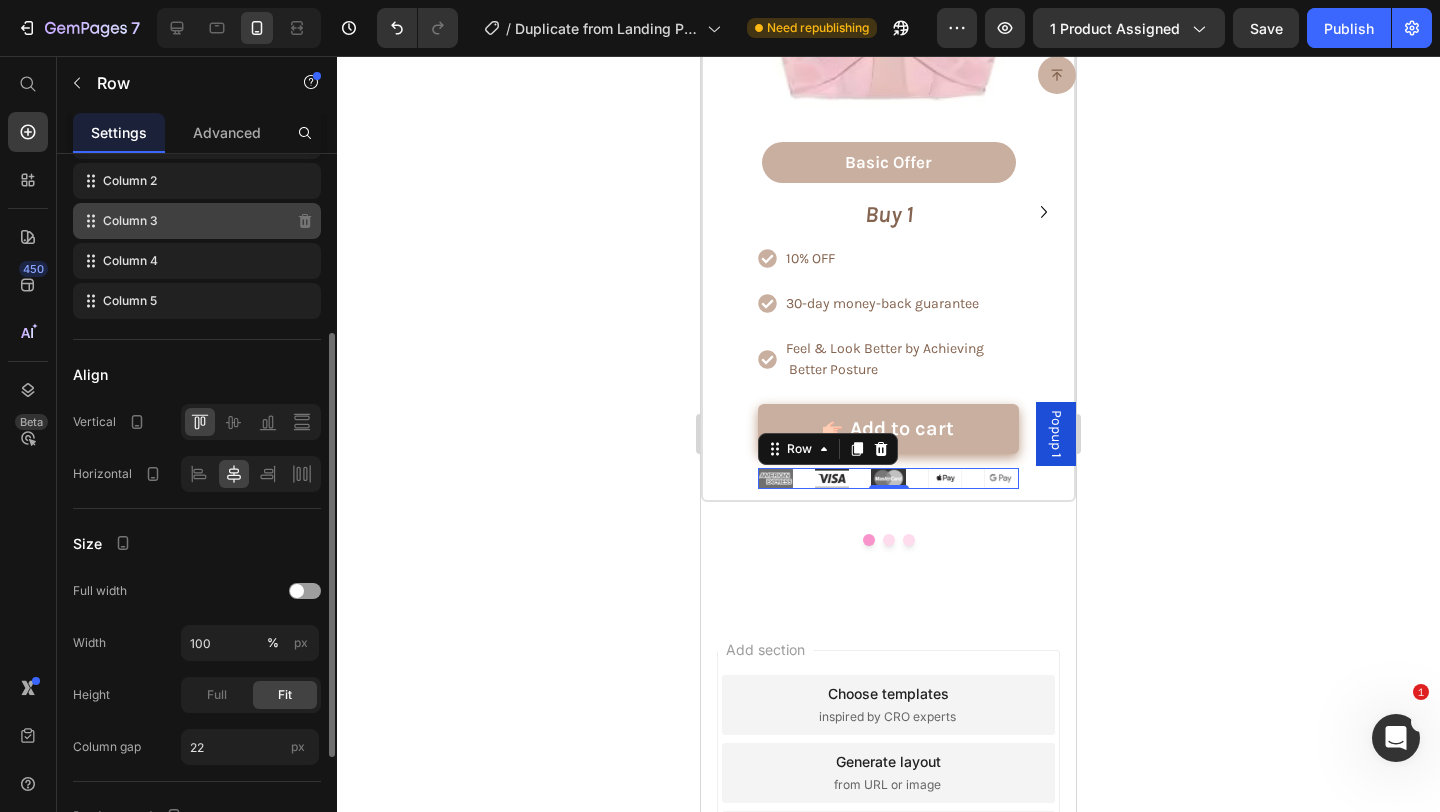 scroll, scrollTop: 300, scrollLeft: 0, axis: vertical 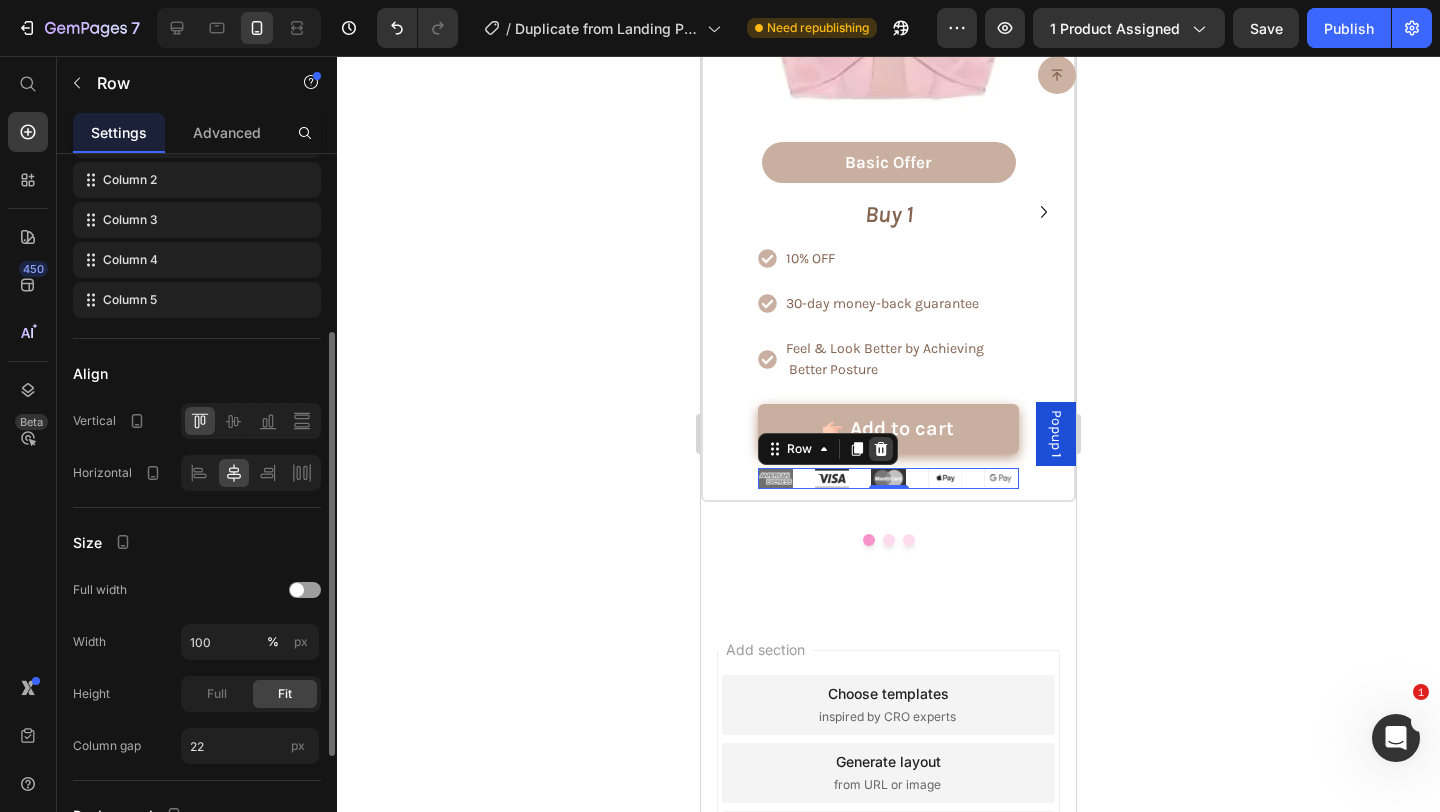 click 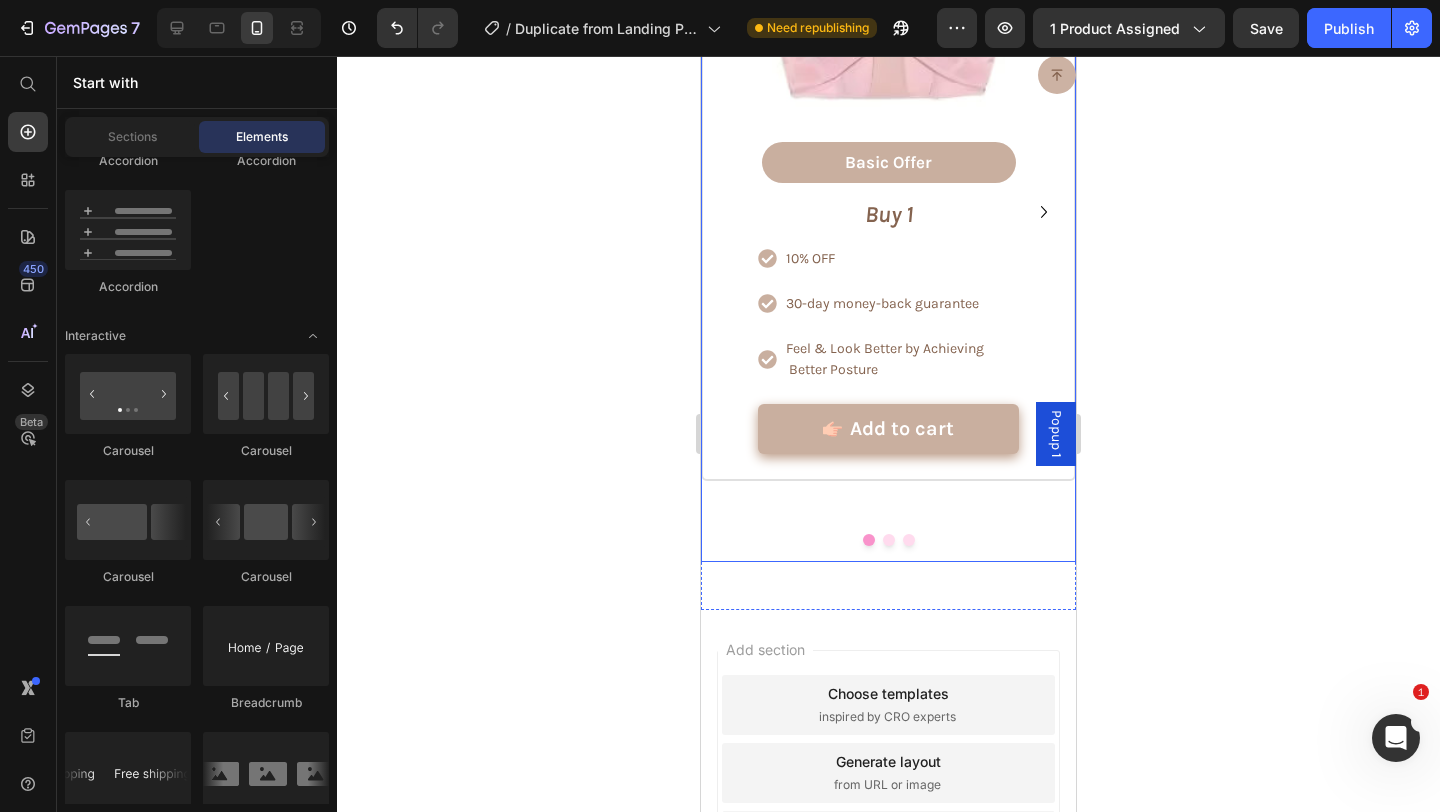 click 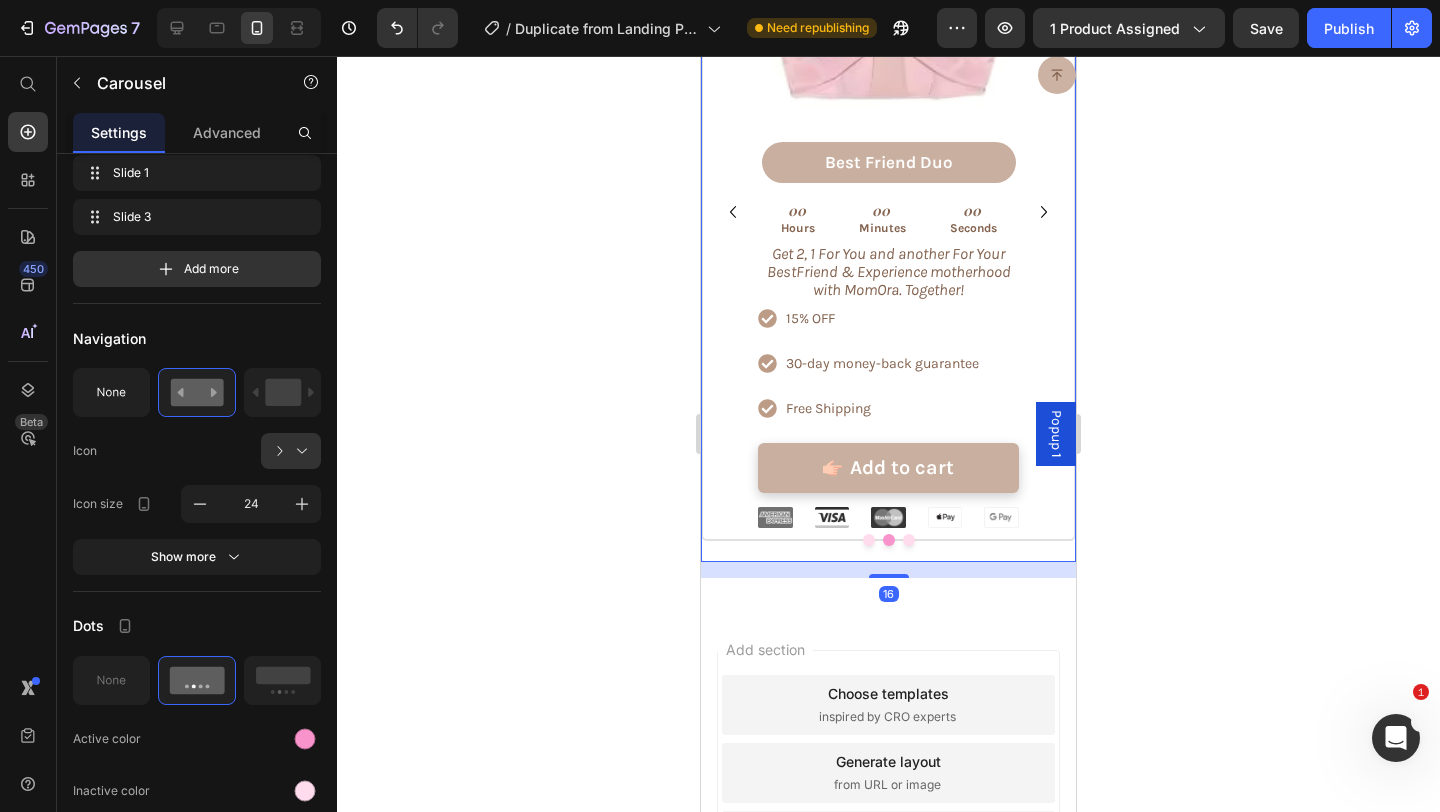 scroll, scrollTop: 0, scrollLeft: 0, axis: both 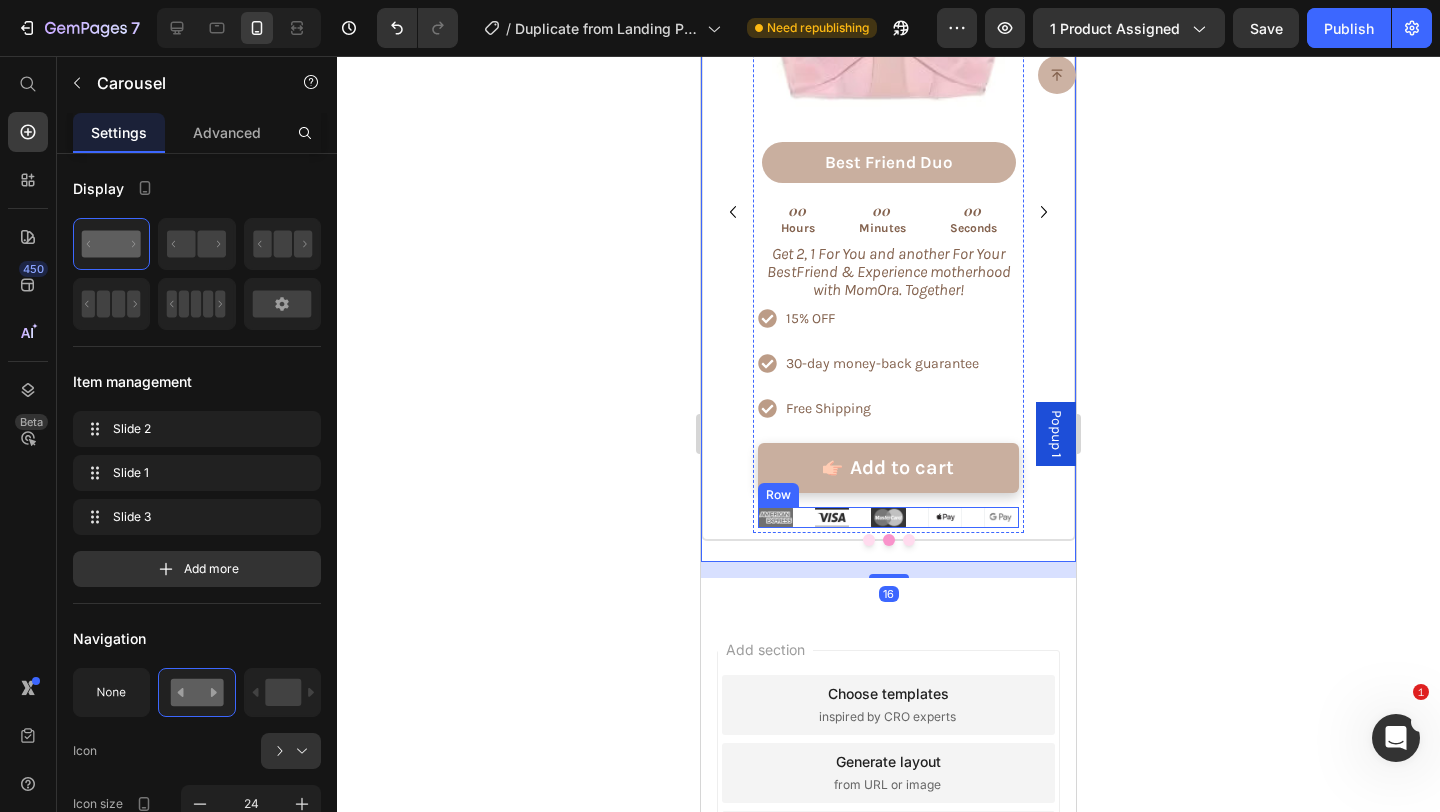 click on "Image Image Image Image Image Row" at bounding box center (888, 517) 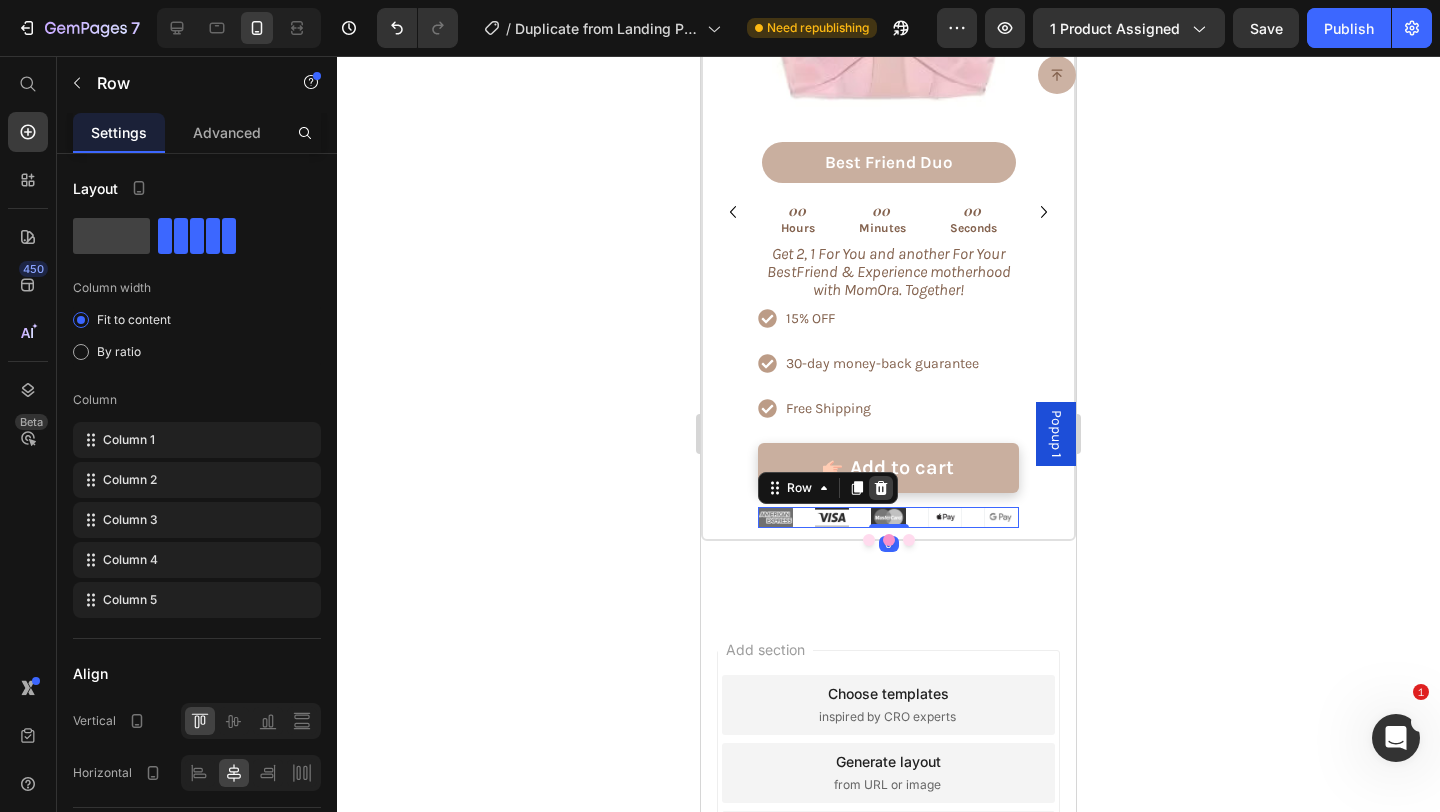 click 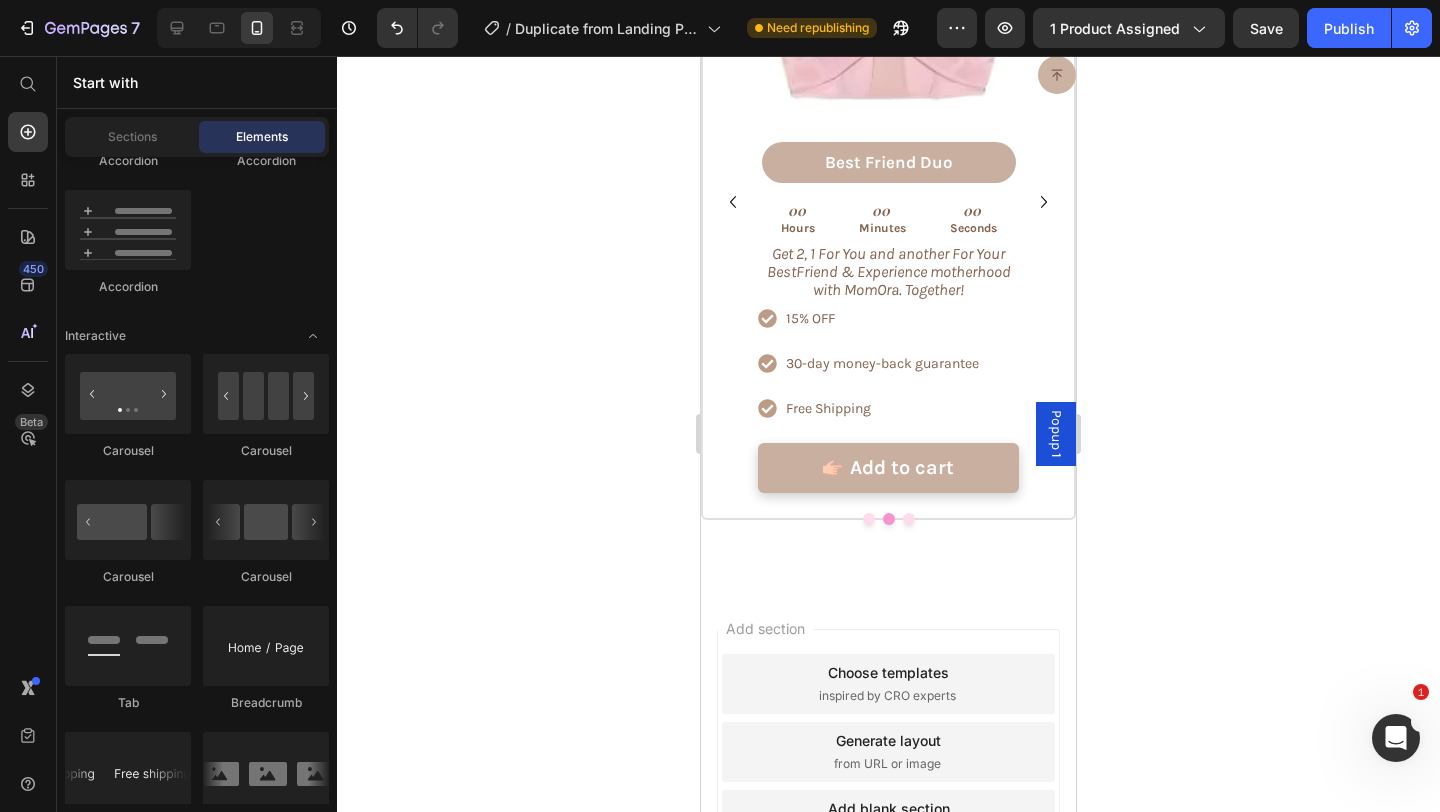 scroll, scrollTop: 9844, scrollLeft: 0, axis: vertical 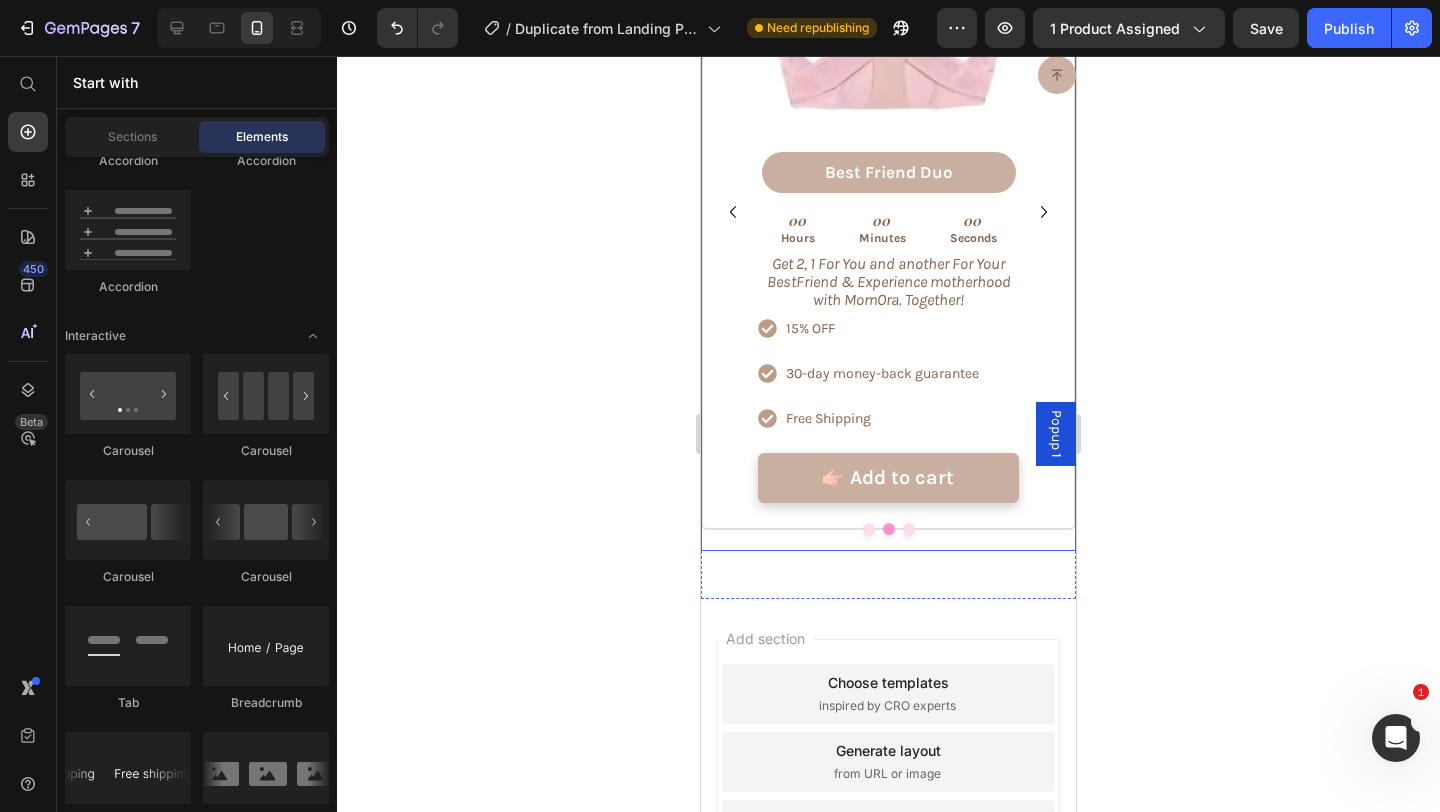 click 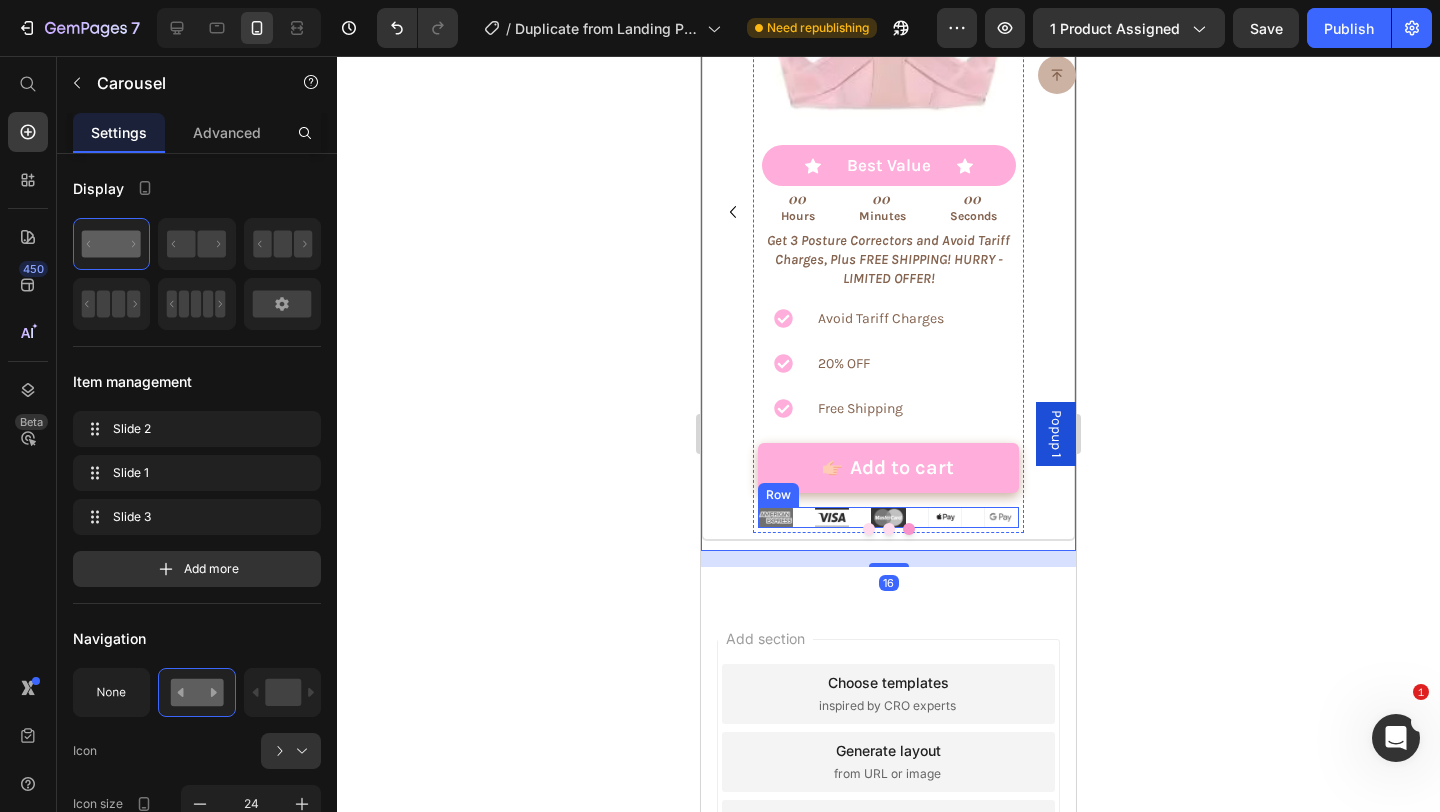 click on "Image Image Image Image Image Row" at bounding box center (888, 517) 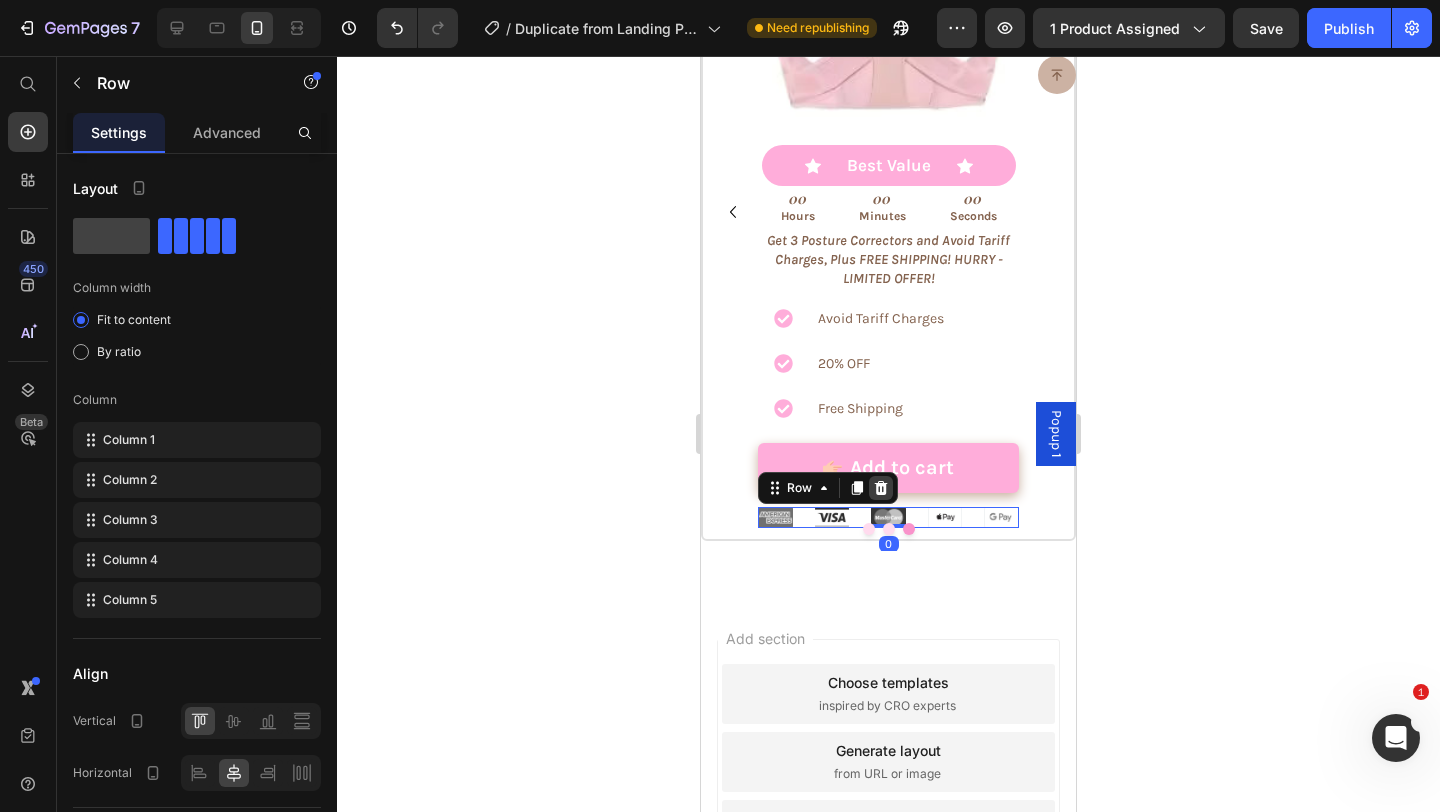 click 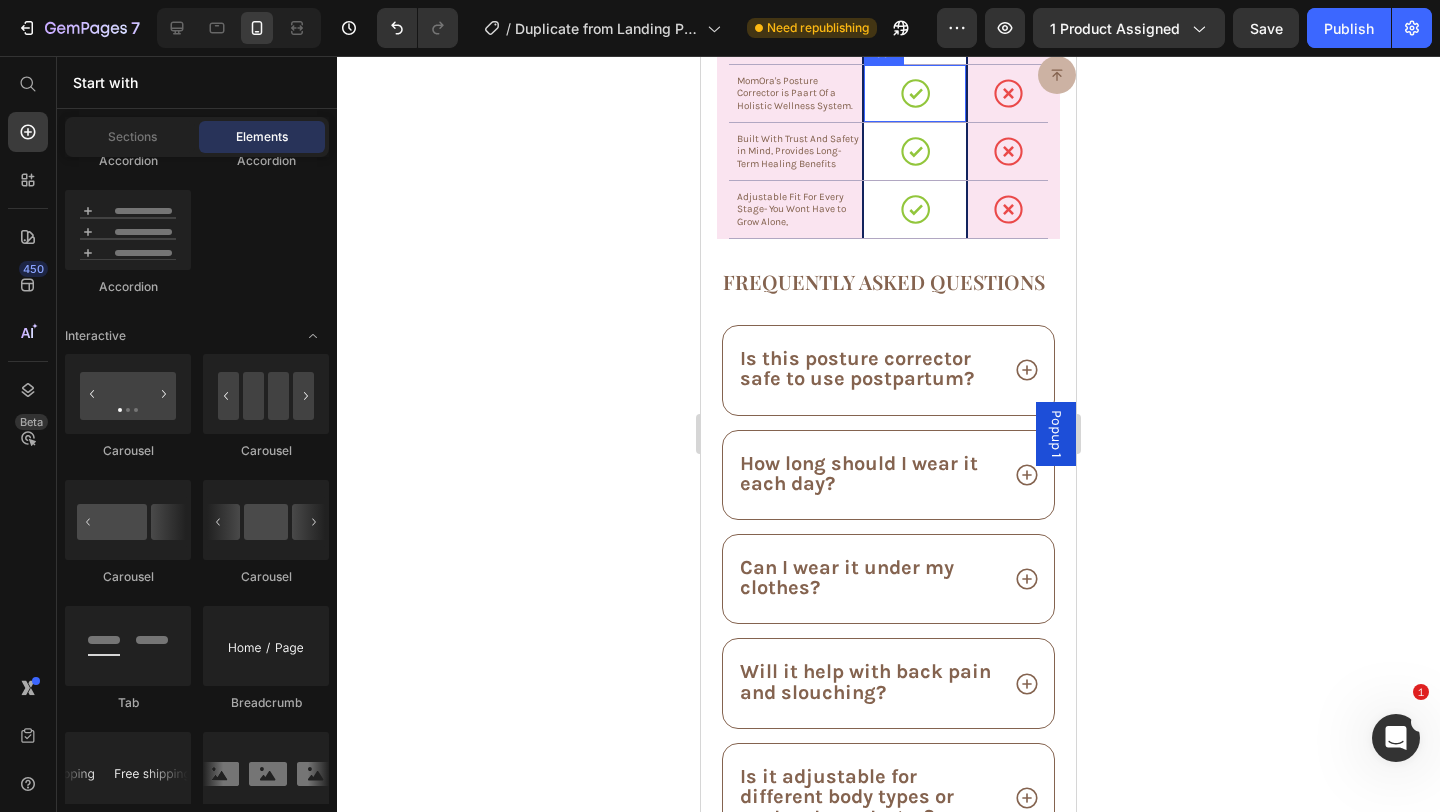 scroll, scrollTop: 8492, scrollLeft: 0, axis: vertical 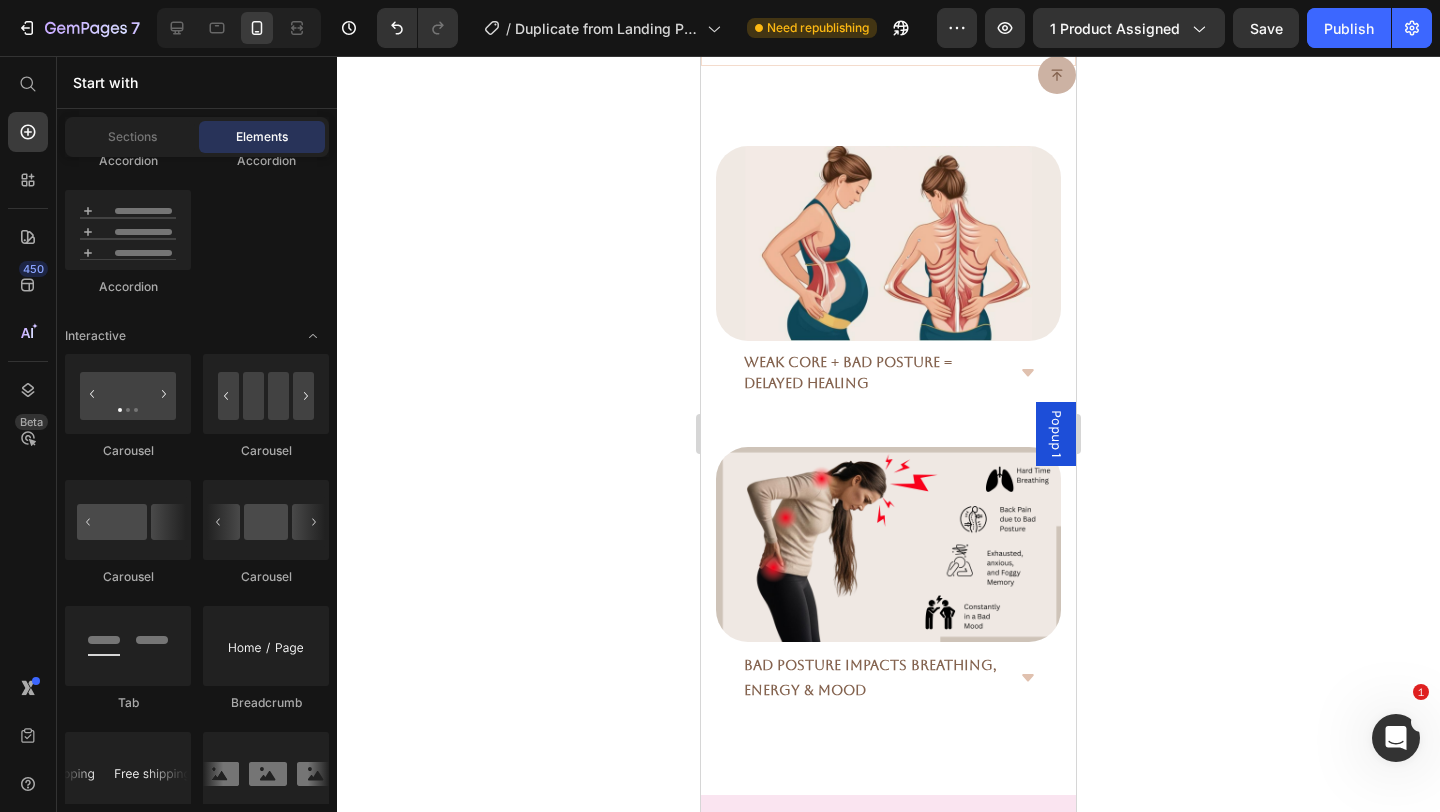 click on "Dangers of Poor Posture   Heading Image
Untreated Posture Can Lead to Chronic Back Pain  During pregnancy, your spine curves more to support the growing belly—this unnatural posture can cause  persistent lower back pain  that may last  well beyond childbirth . MomOra’s posture corrector gently realigns your spine to help prevent long-term damage. Text block Accordion Row
Poor Posture Causes Neck & Shoulder Pain Hours of feeding and carrying your baby in a hunched position can create severe  neck tension, shoulder impingement, and nerve compression . Proper posture support can protect your upper body and reduce your risk of injury while nursing or holding your baby. Text block Accordion Image Row" at bounding box center [888, -306] 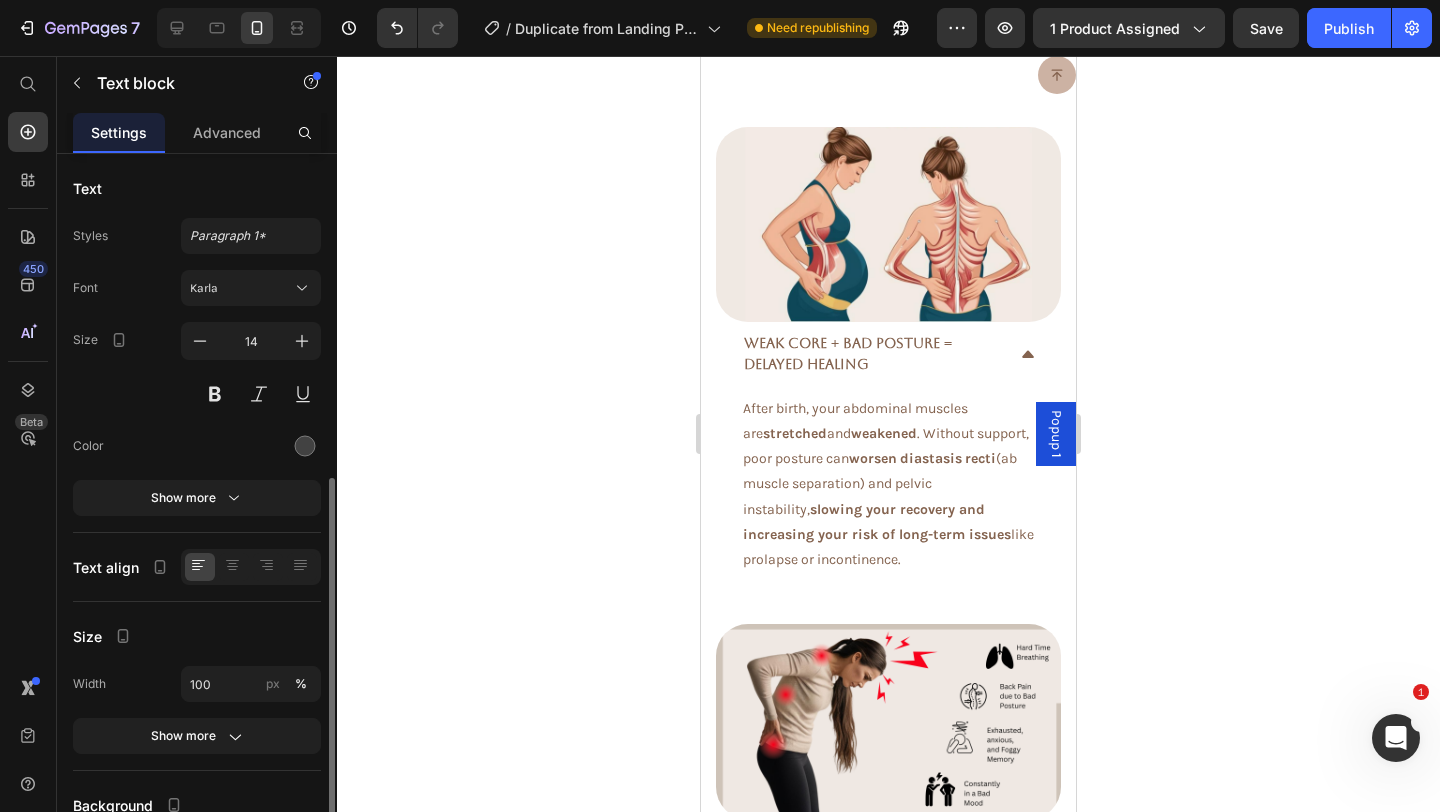 scroll, scrollTop: 3452, scrollLeft: 0, axis: vertical 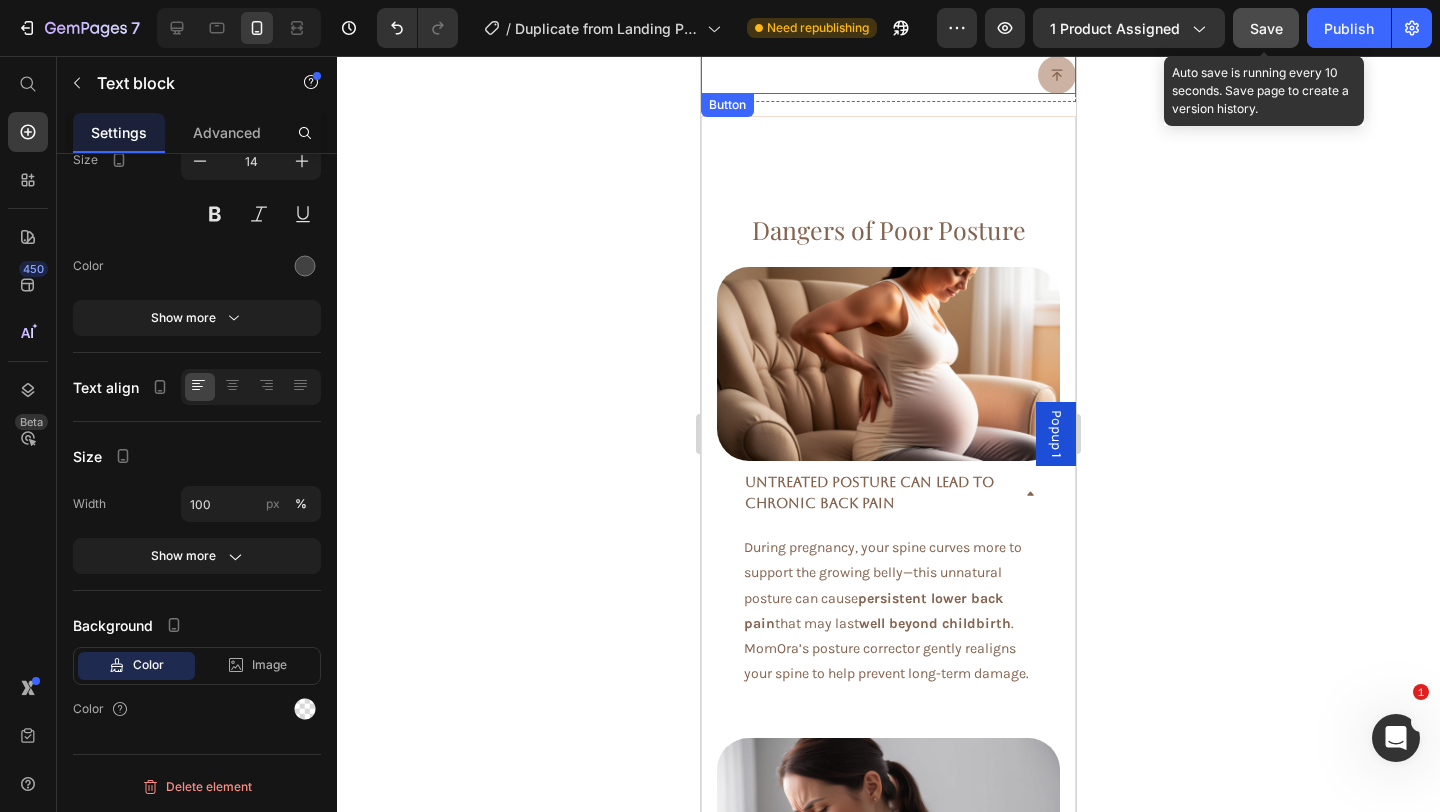 click on "Save" 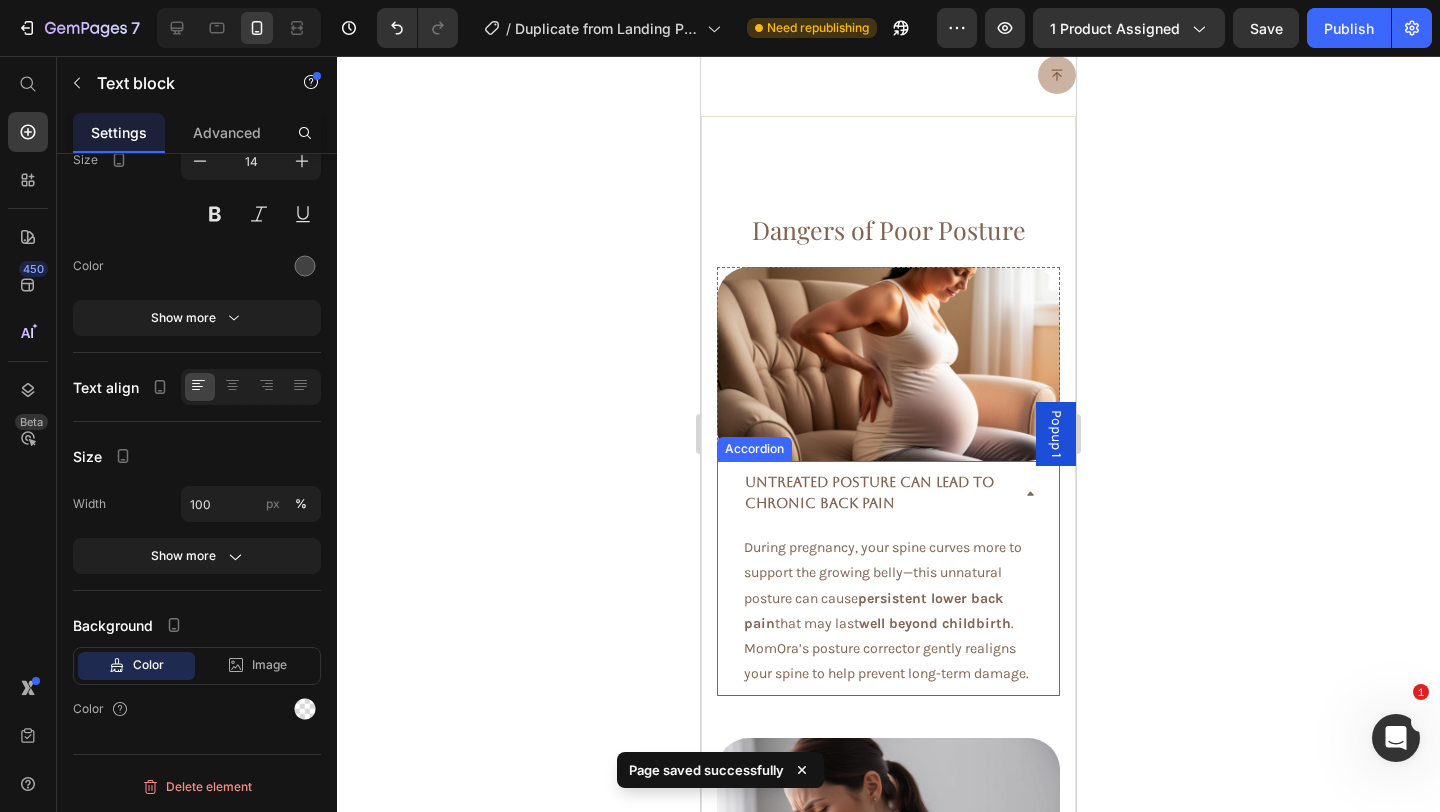 click on "Untreated Posture Can Lead to Chronic Back Pain" at bounding box center (876, 493) 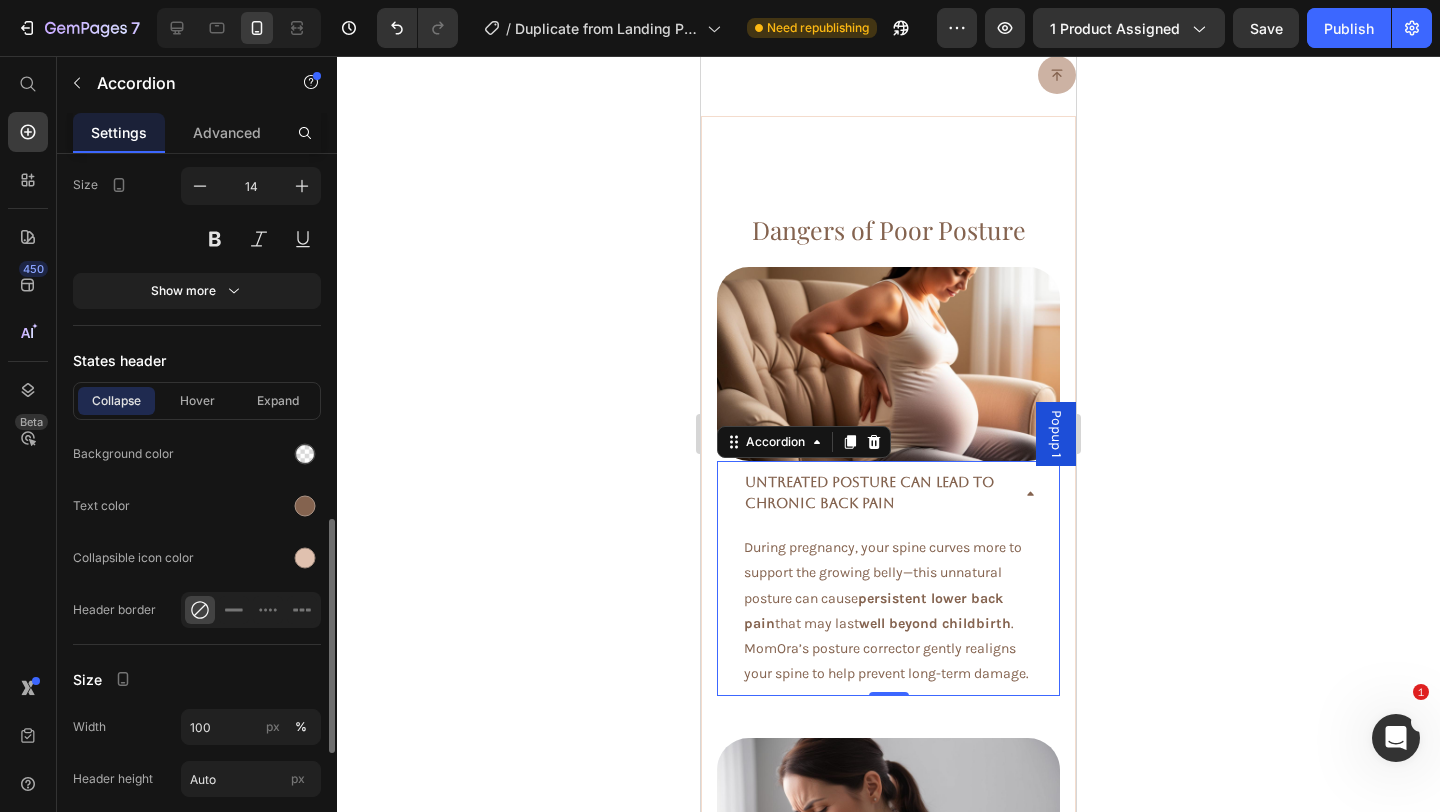 scroll, scrollTop: 1038, scrollLeft: 0, axis: vertical 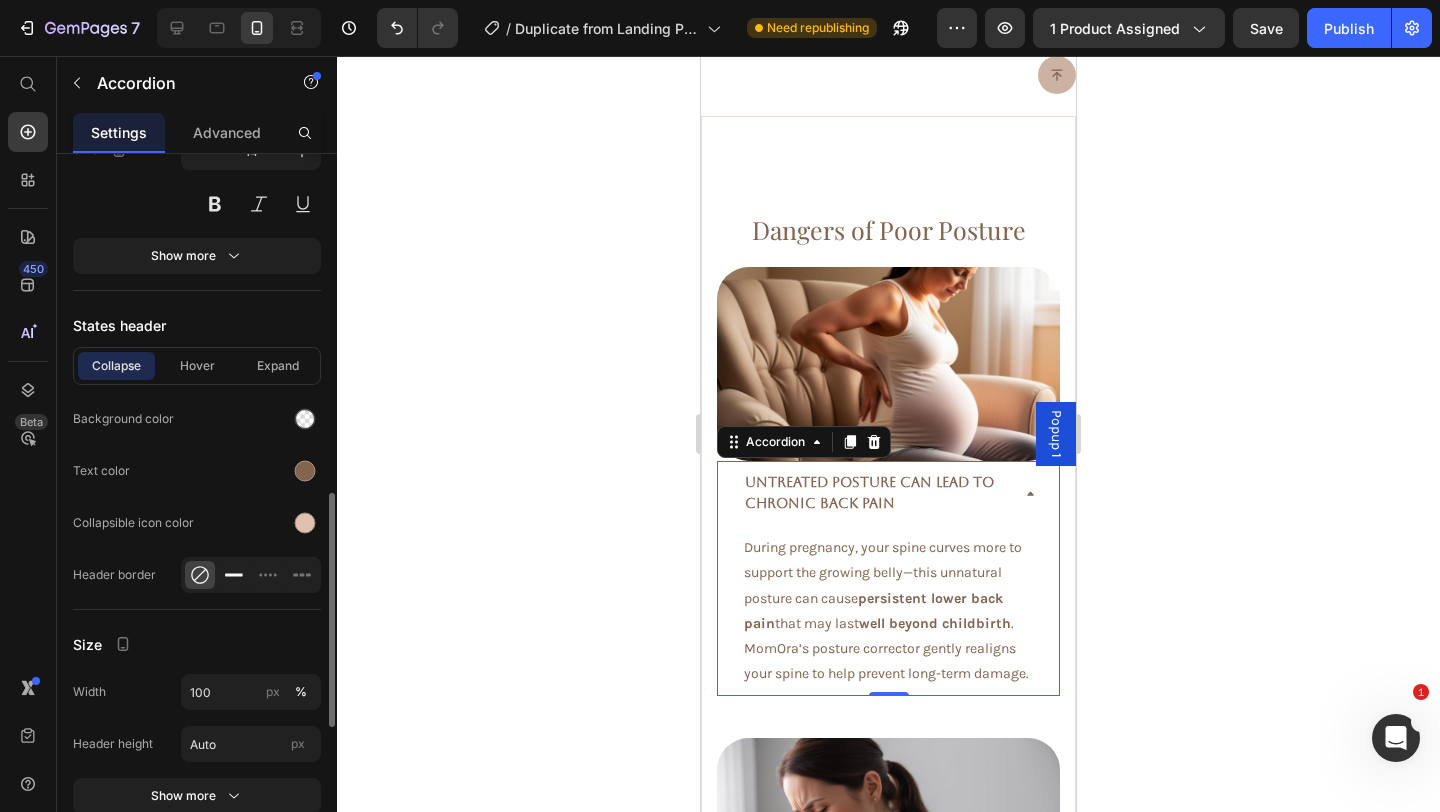 click 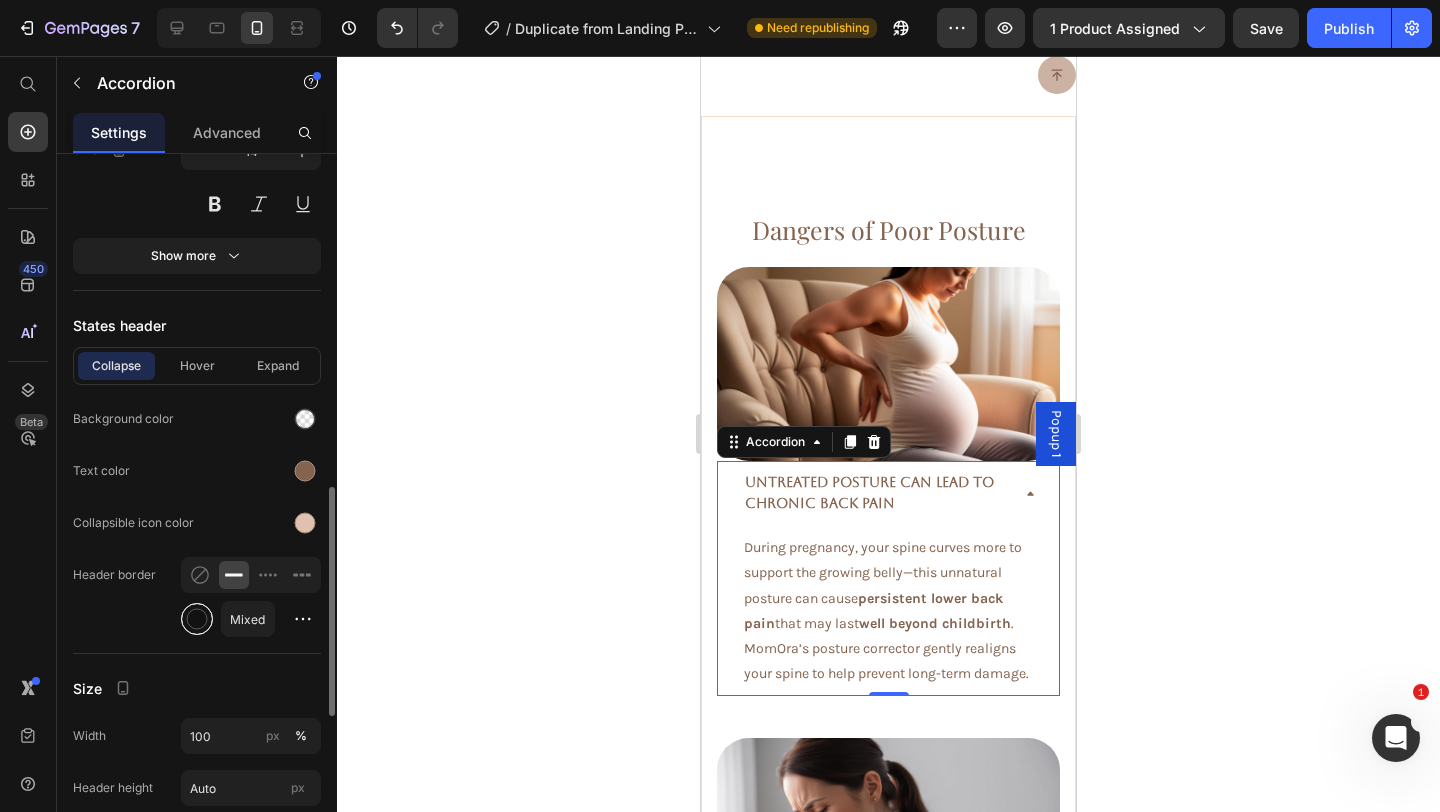 click at bounding box center (197, 619) 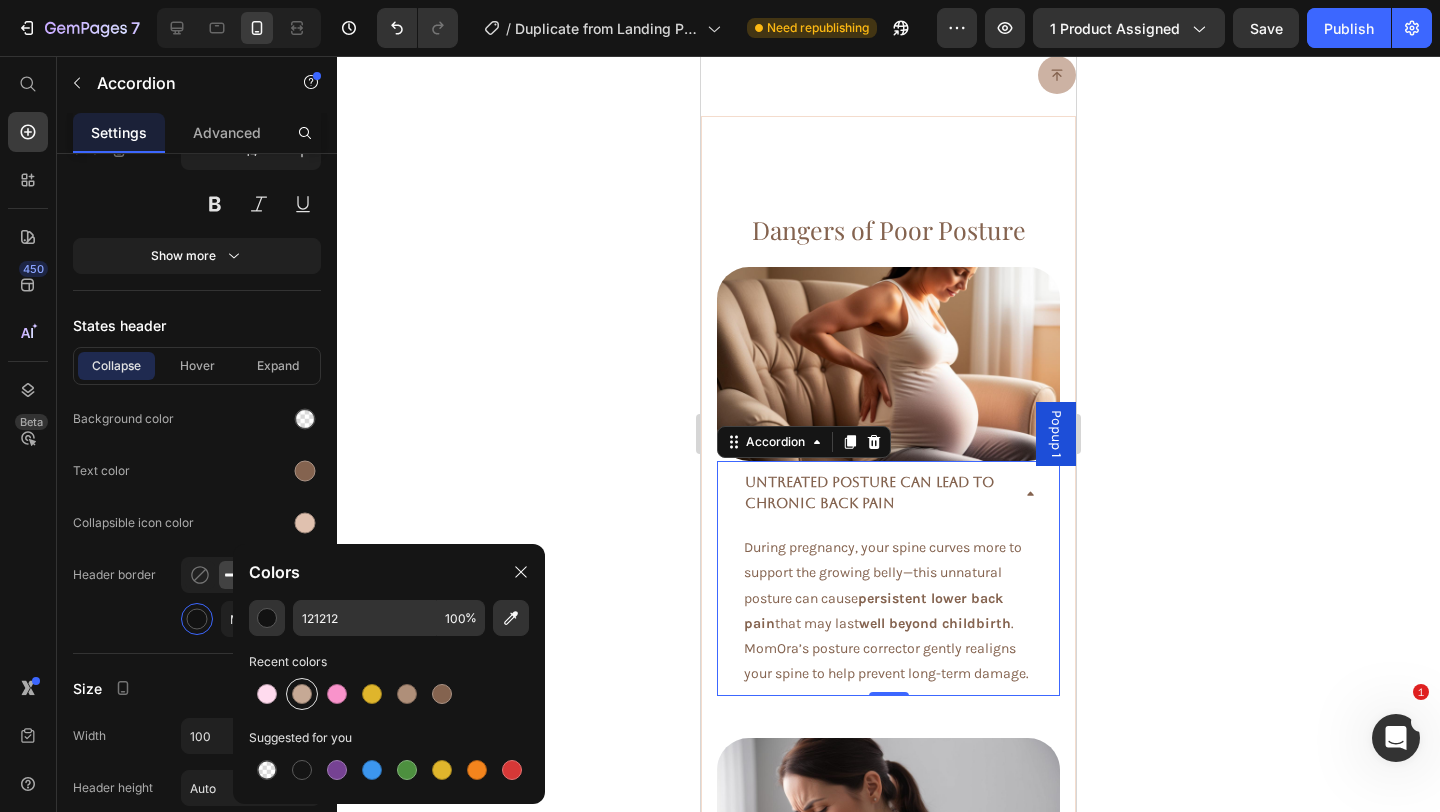 click at bounding box center [302, 694] 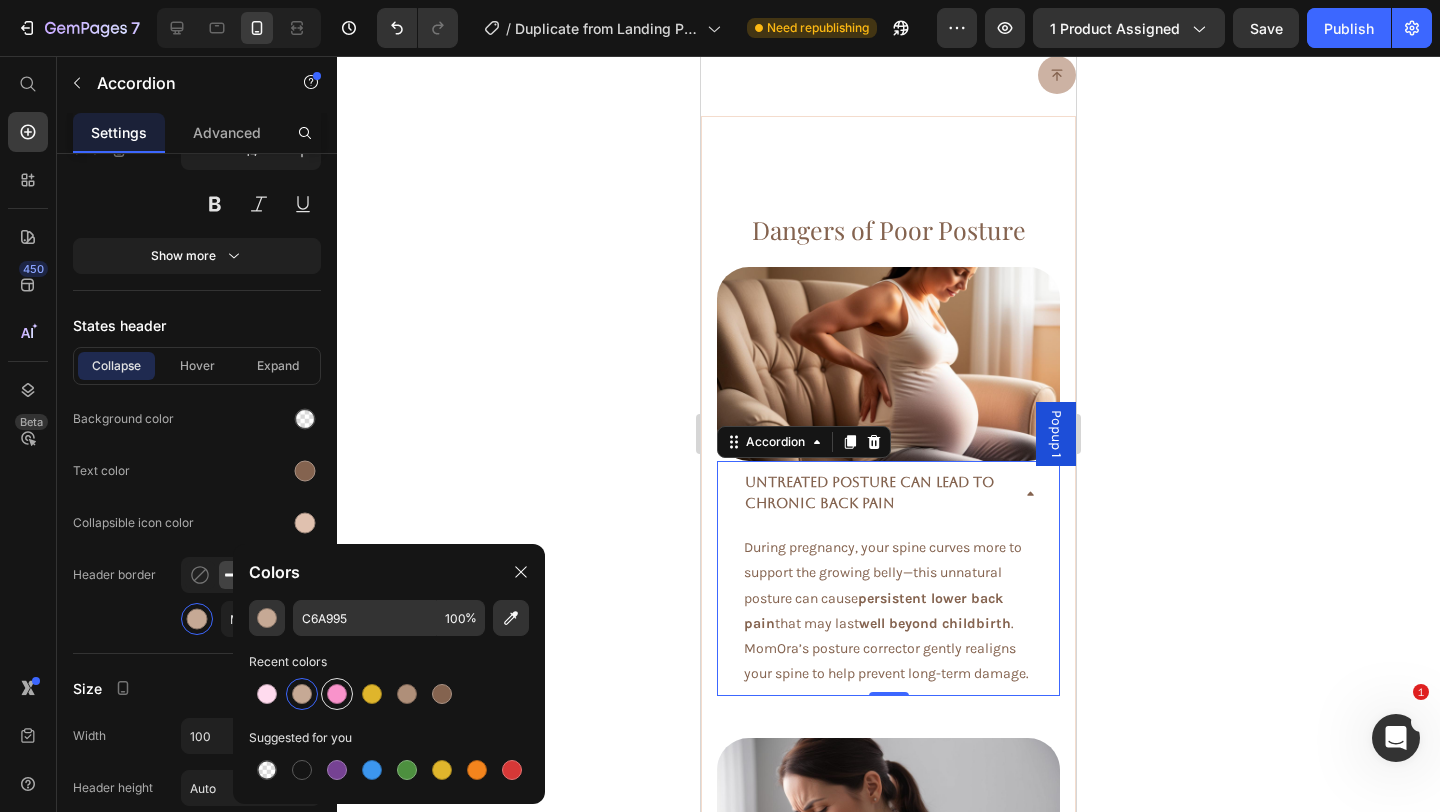 click at bounding box center [337, 694] 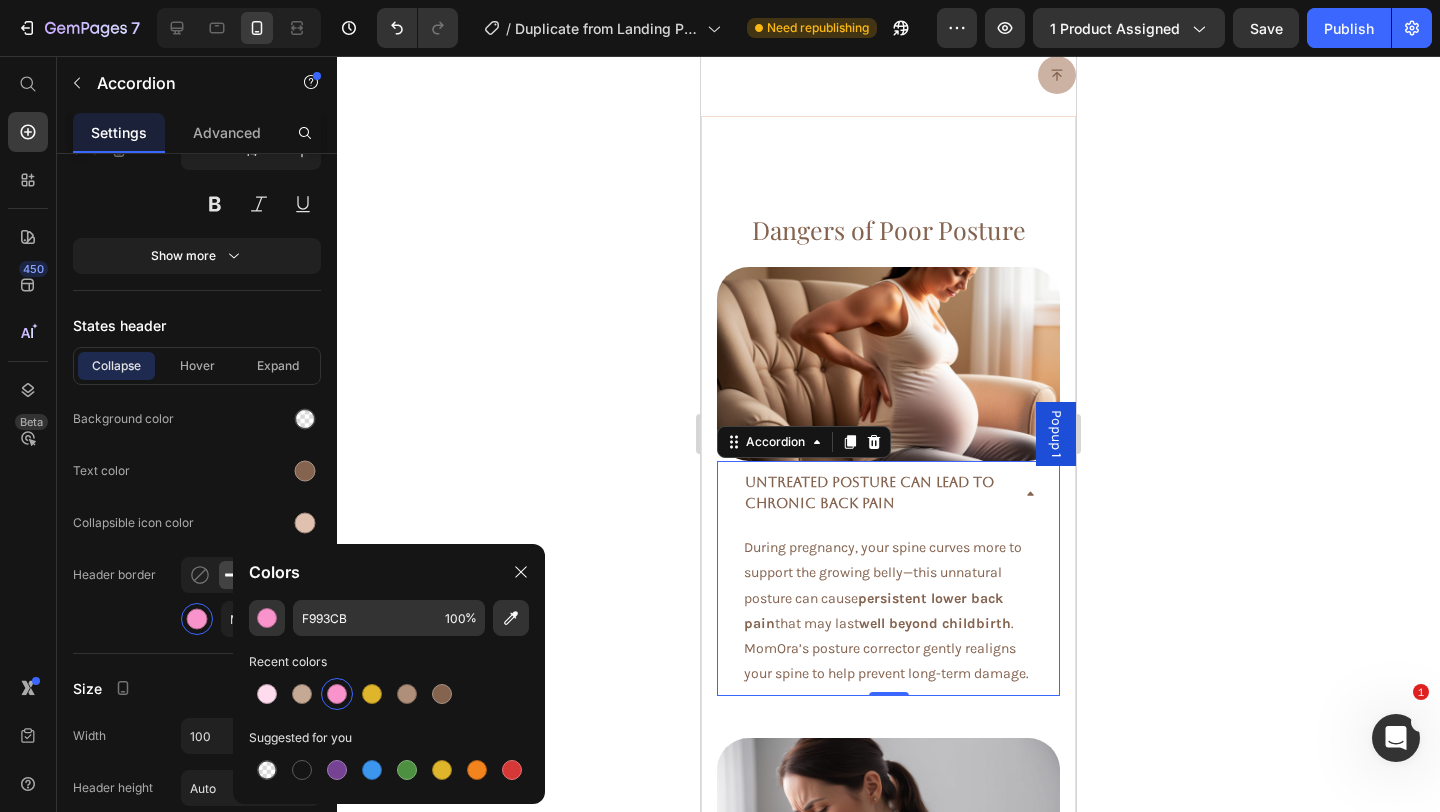 click 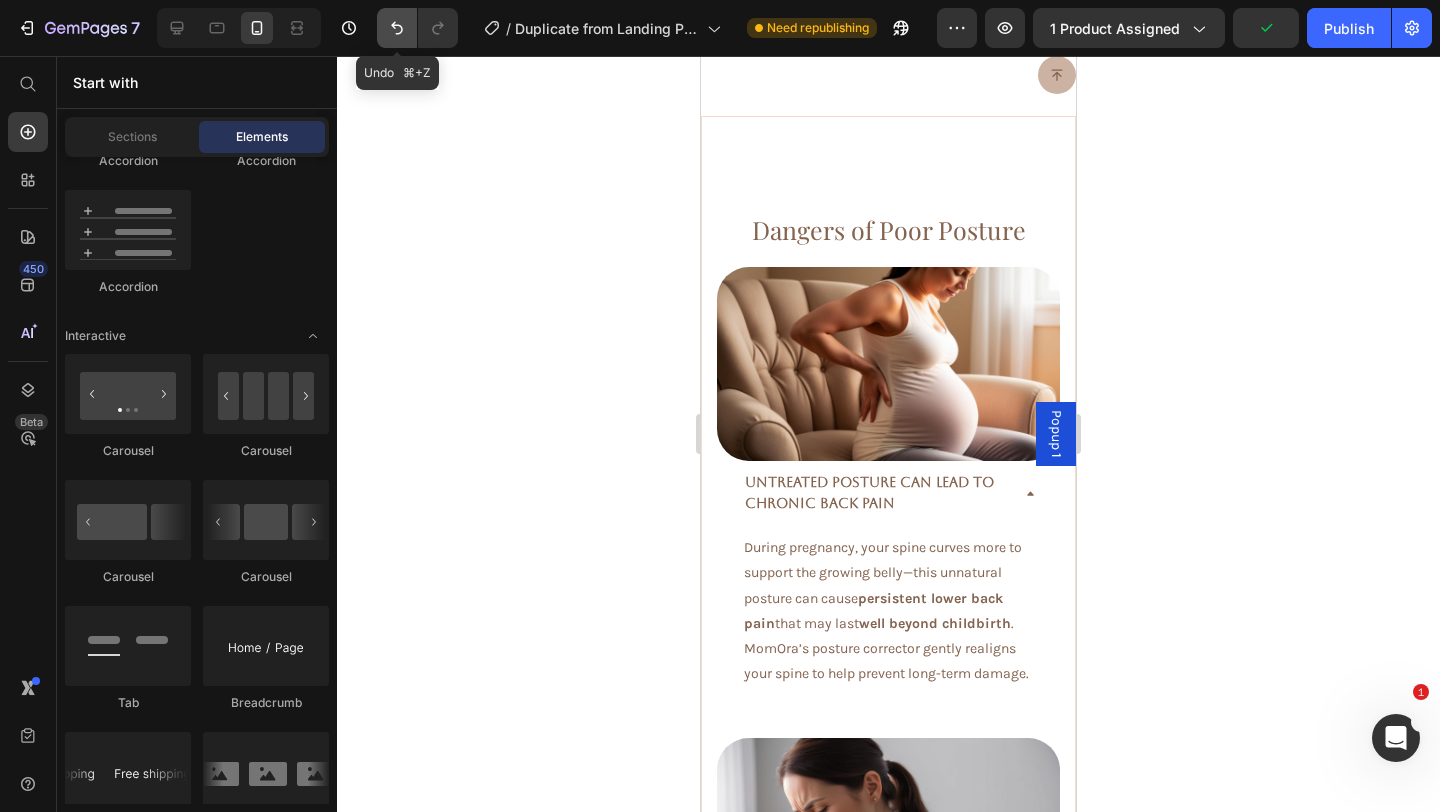 click 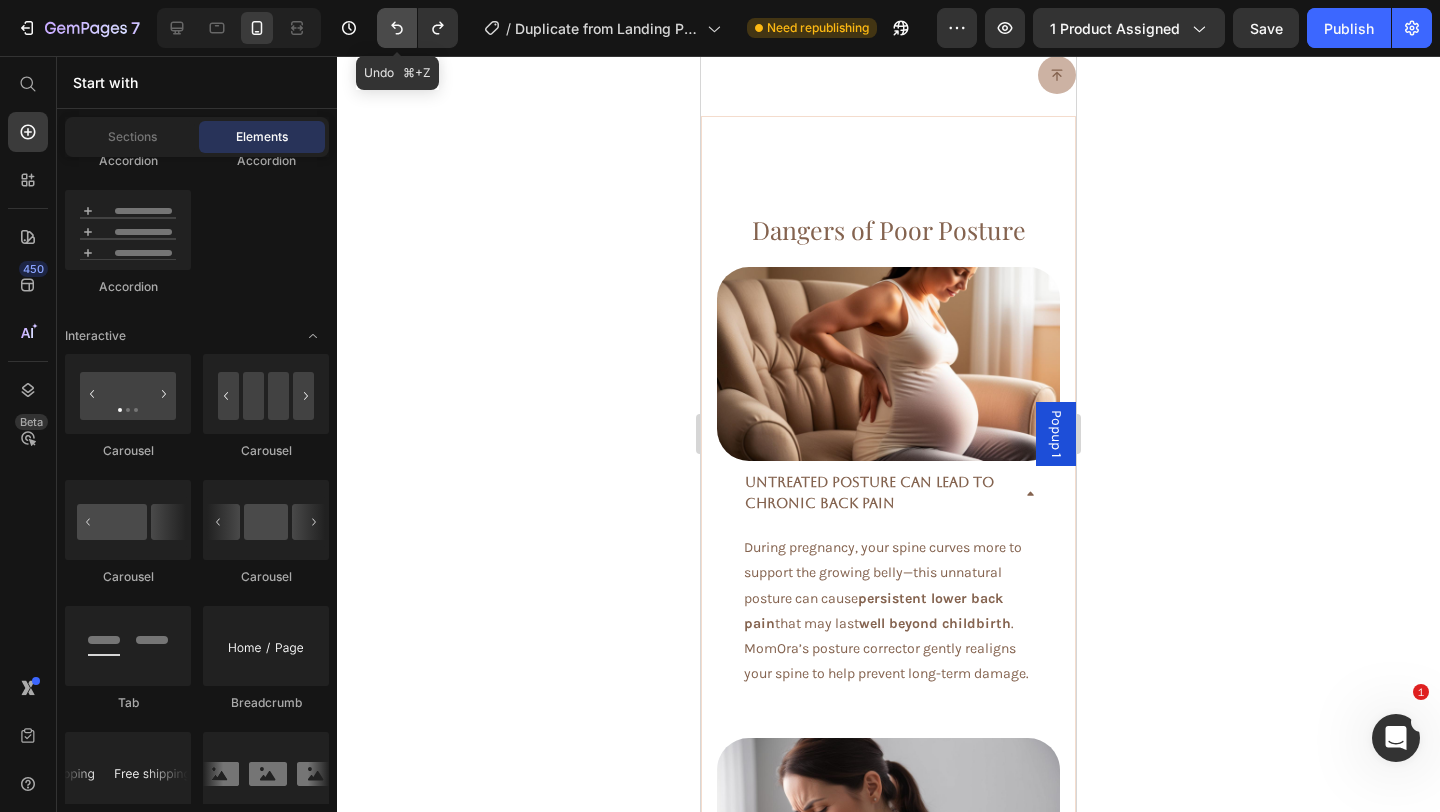 click 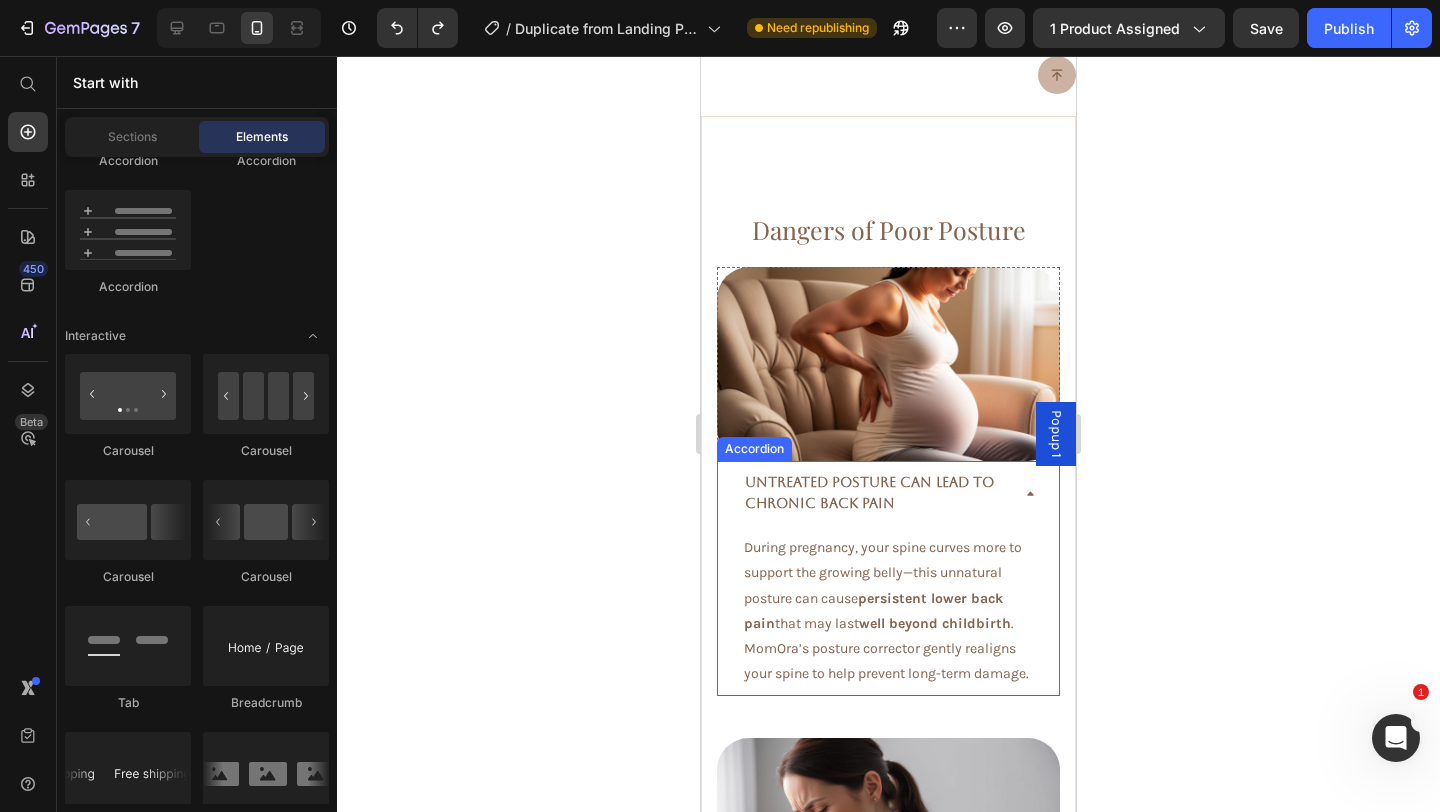 click on "Untreated Posture Can Lead to Chronic Back Pain" at bounding box center (869, 492) 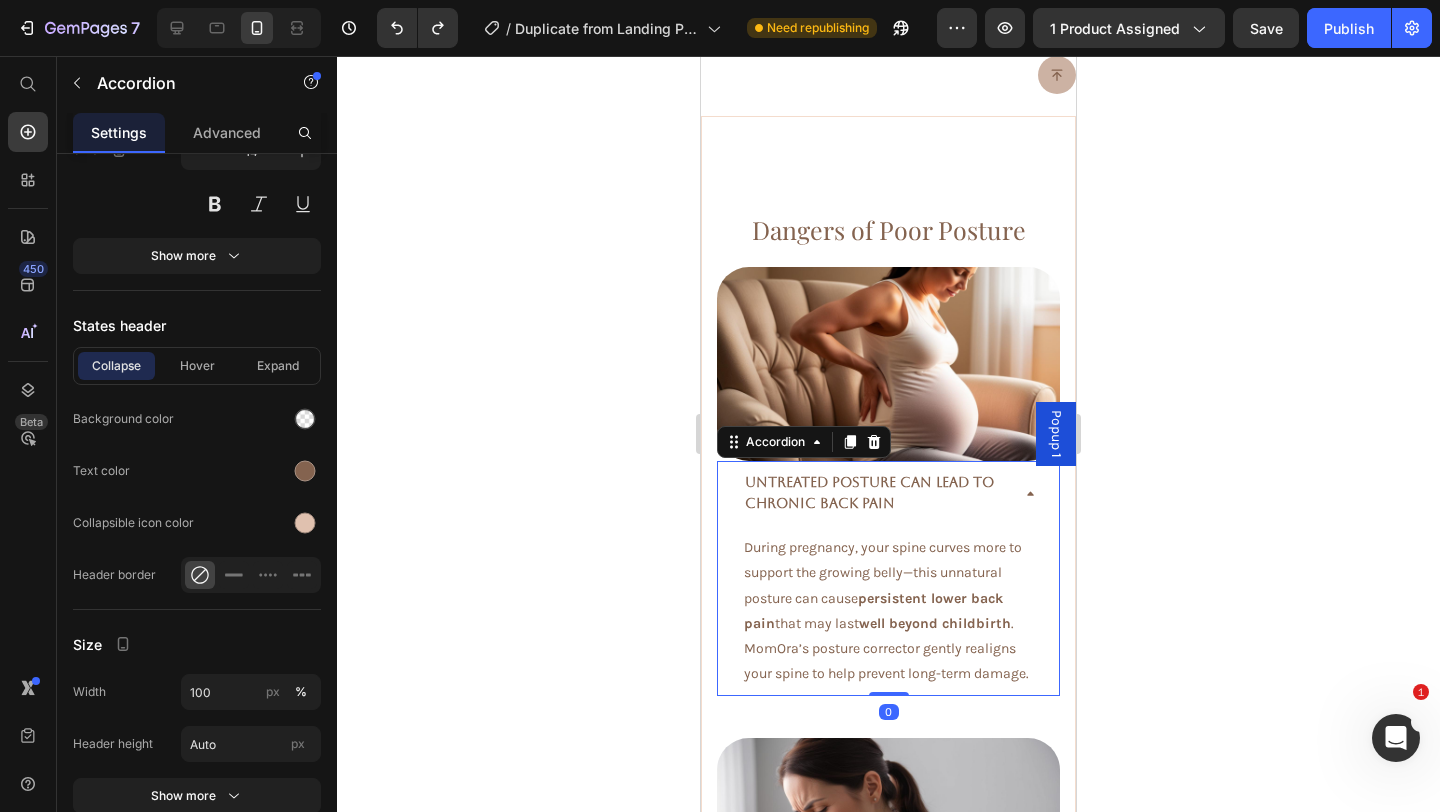 click on "Untreated Posture Can Lead to Chronic Back Pain" at bounding box center (888, 493) 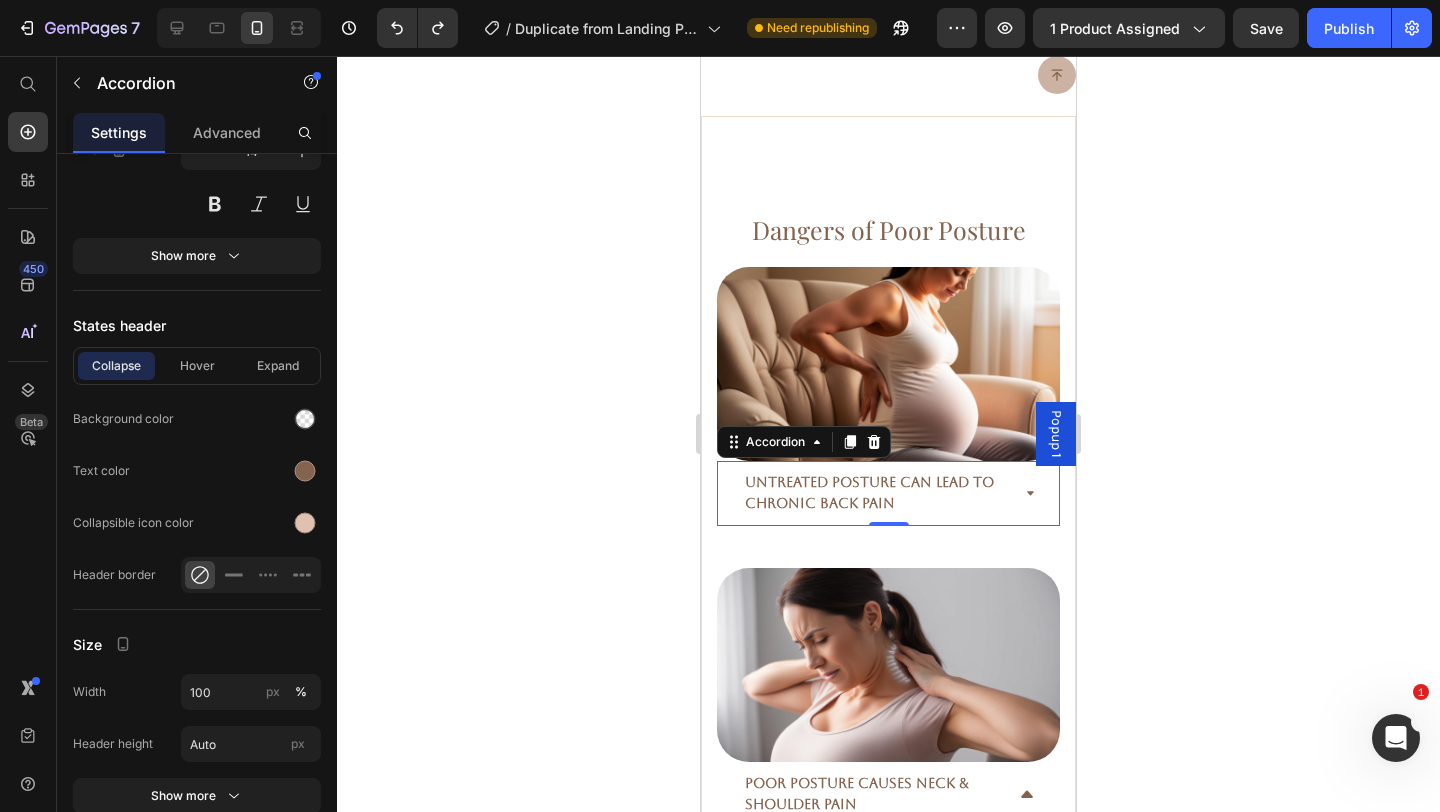 click on "Untreated Posture Can Lead to Chronic Back Pain" at bounding box center [876, 493] 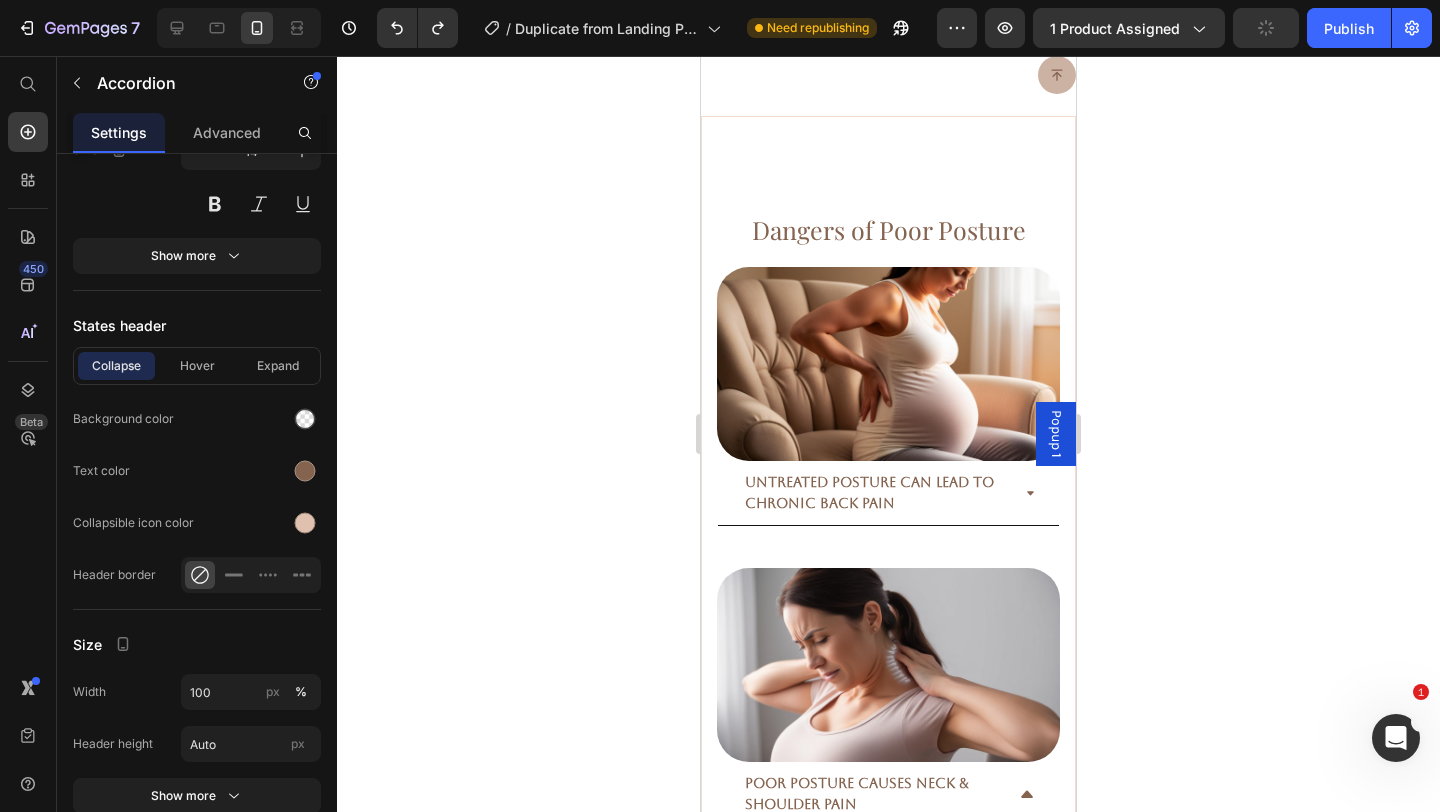 click on "Untreated Posture Can Lead to Chronic Back Pain" at bounding box center [888, 493] 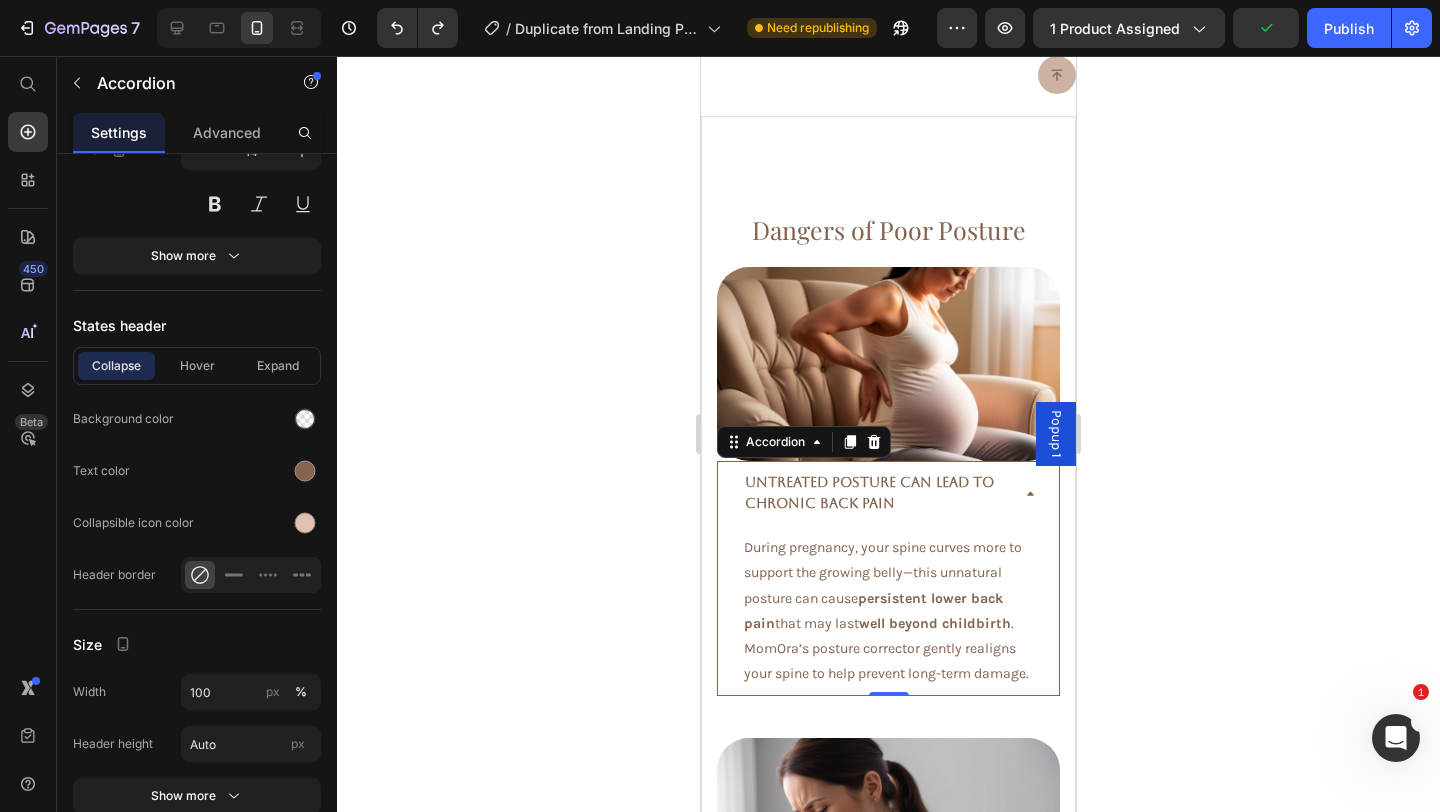 click 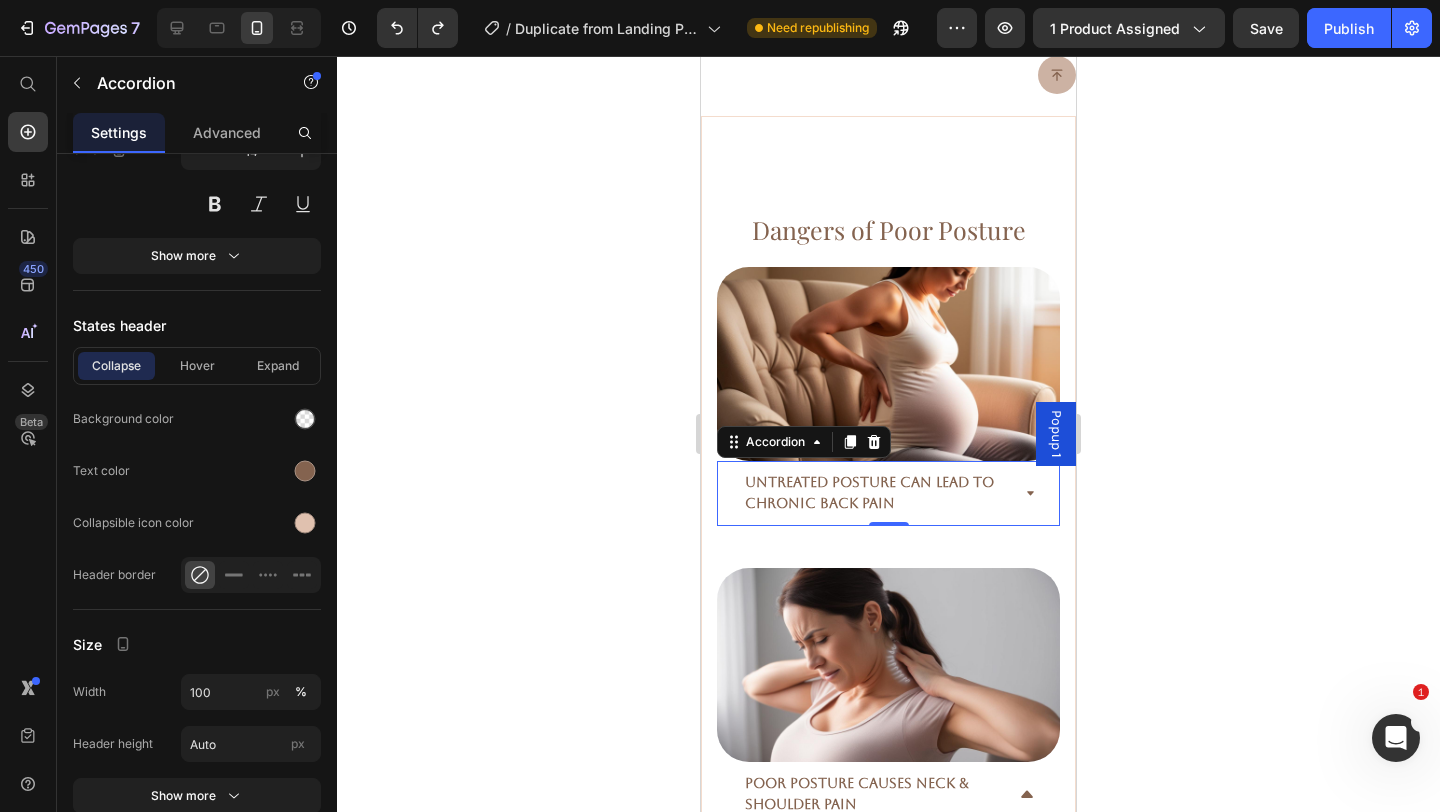 click on "Untreated Posture Can Lead to Chronic Back Pain" at bounding box center [888, 493] 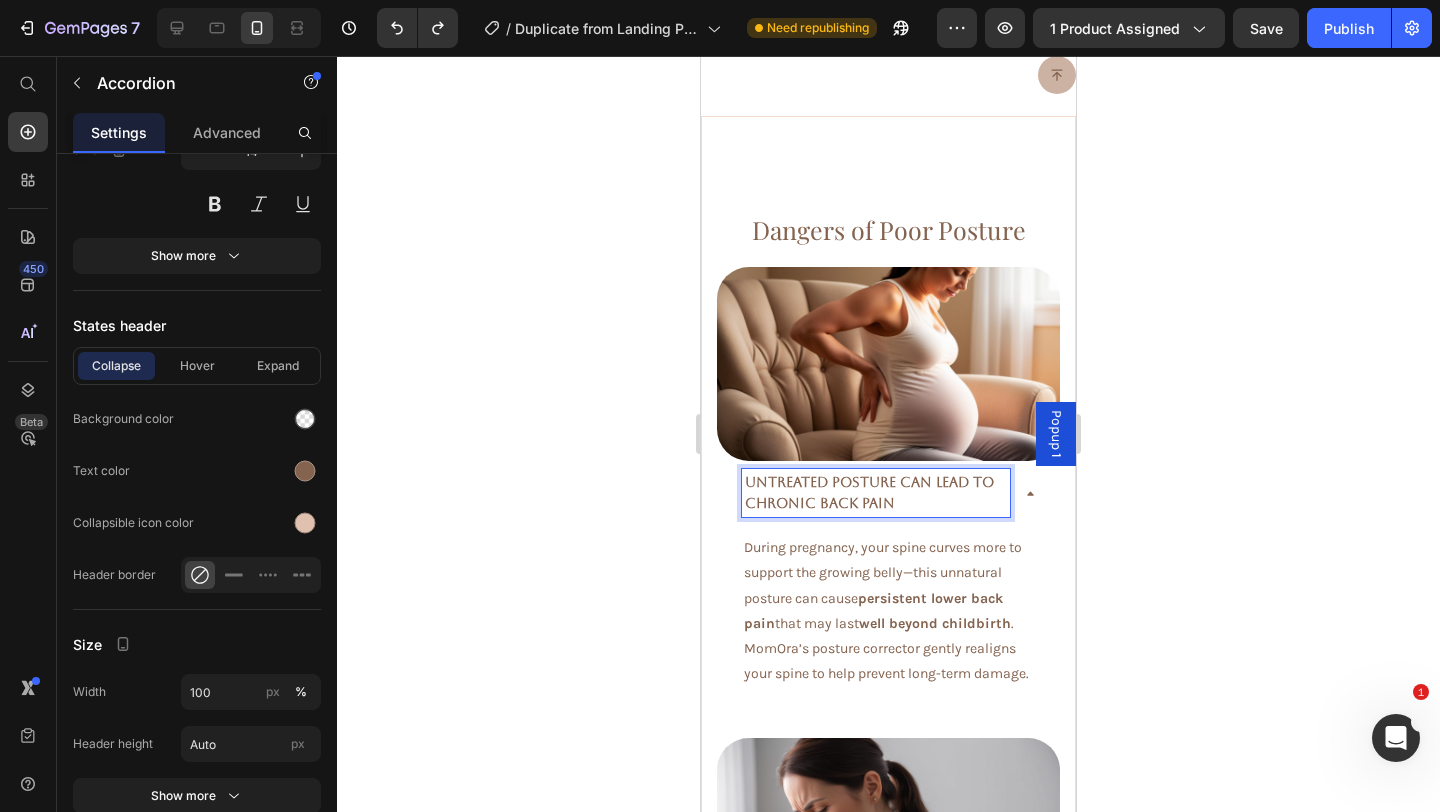 click on "Untreated Posture Can Lead to Chronic Back Pain" at bounding box center (876, 493) 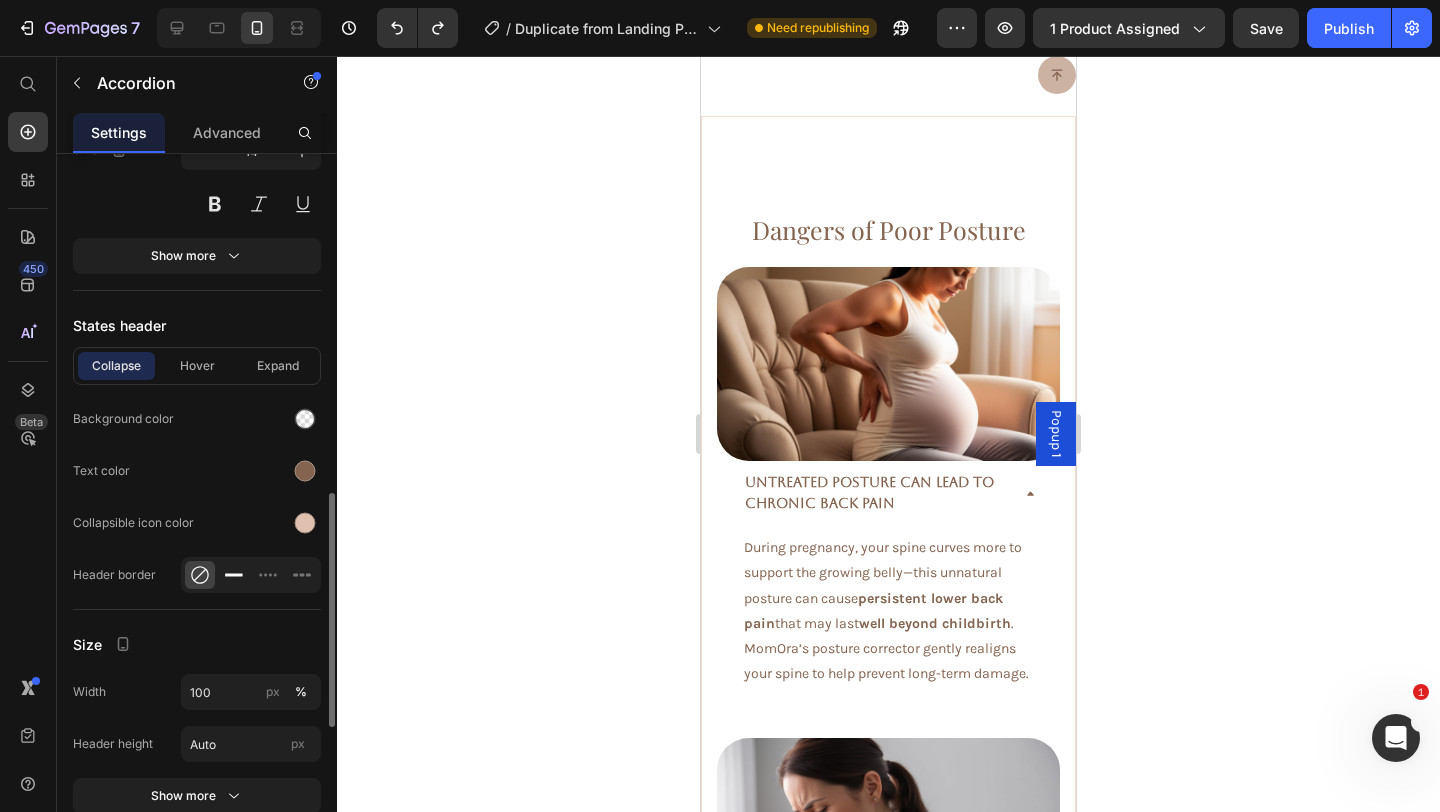 click 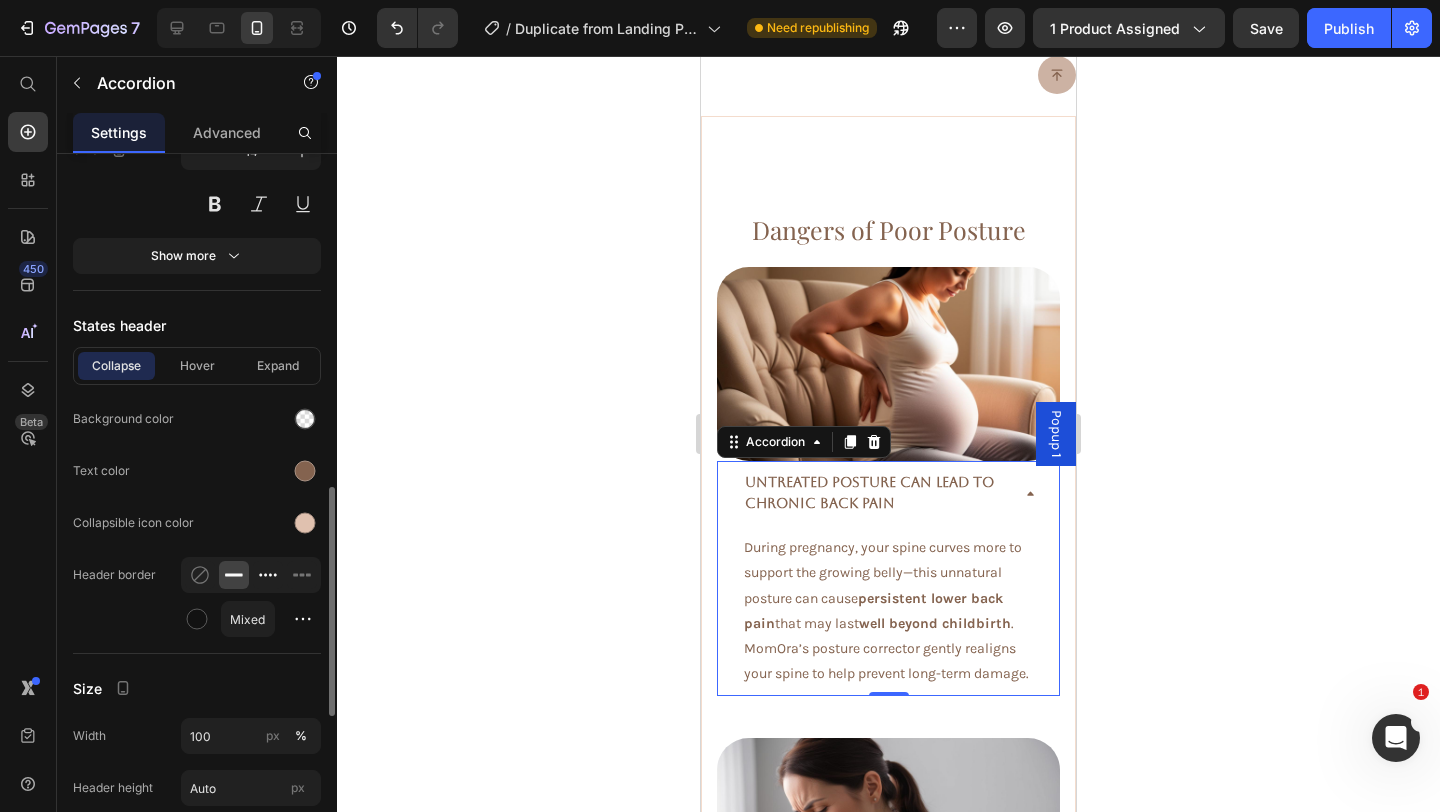 click 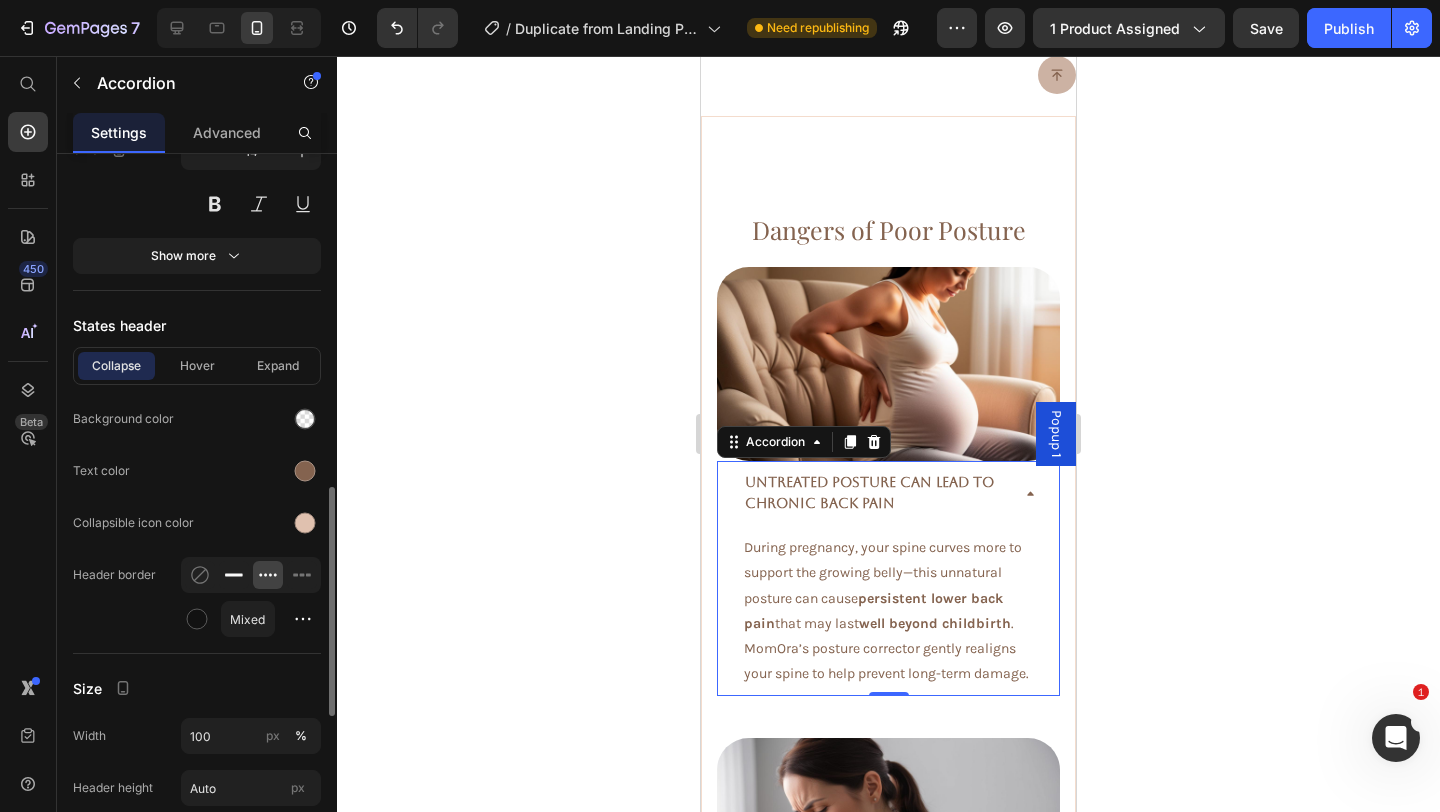 click 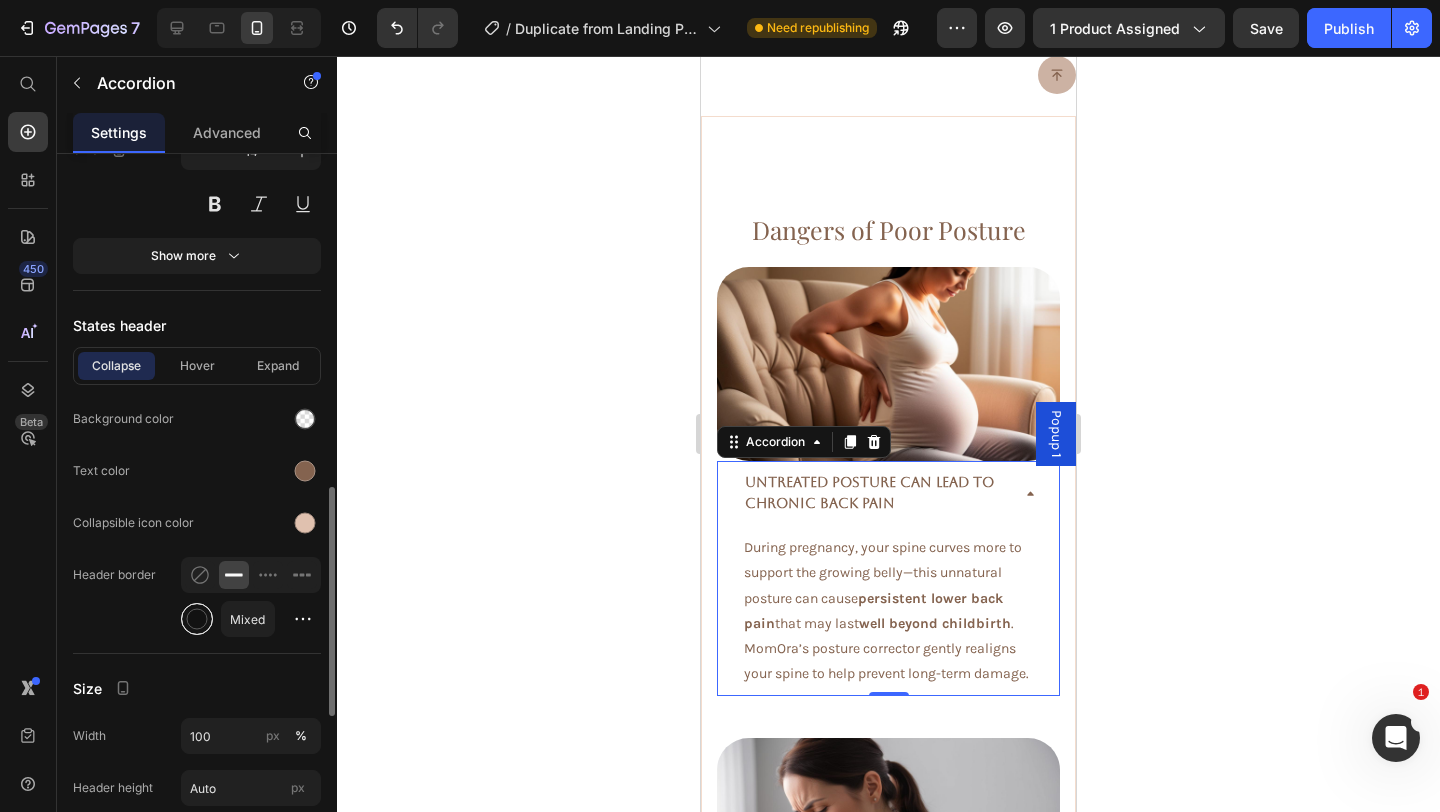 click at bounding box center (197, 619) 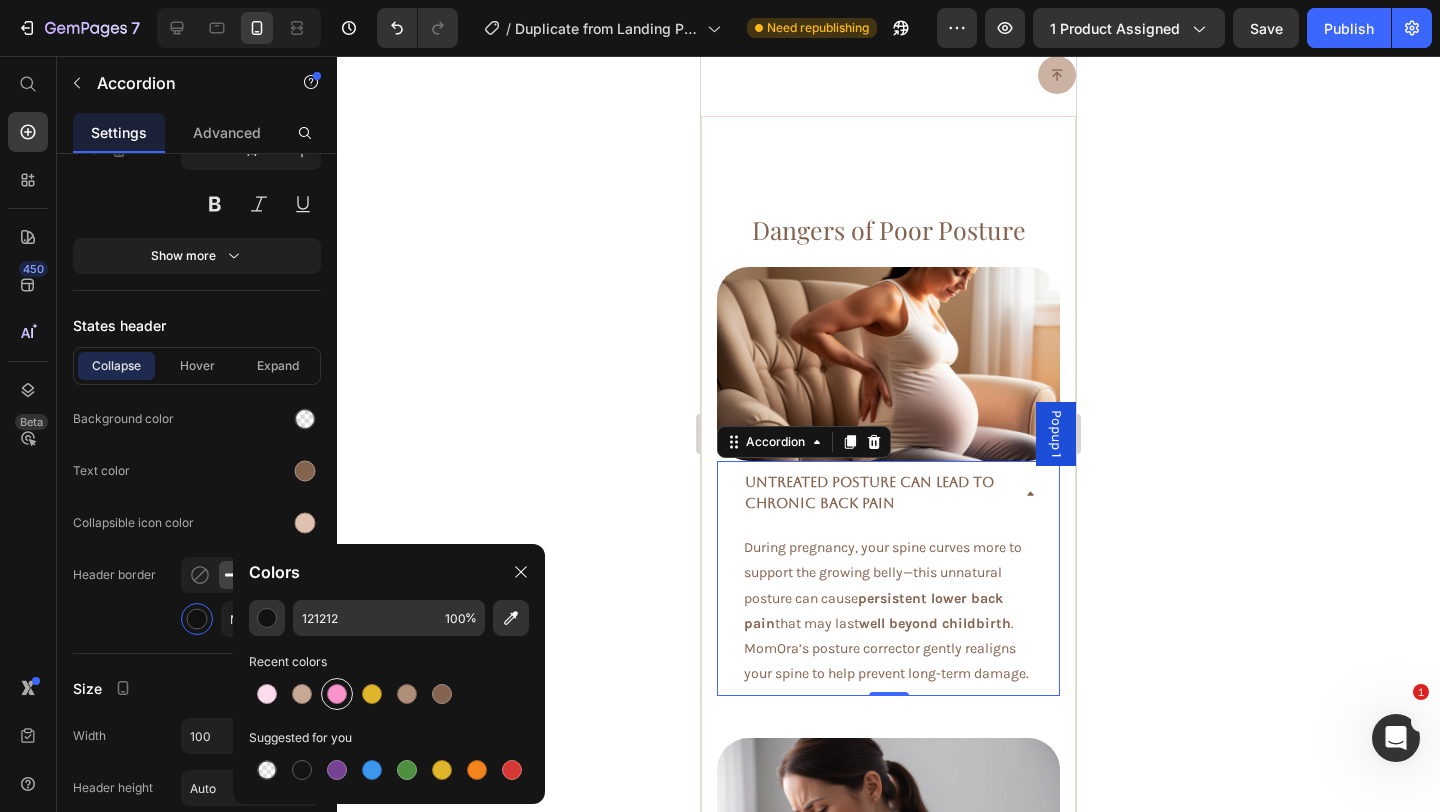 click at bounding box center (337, 694) 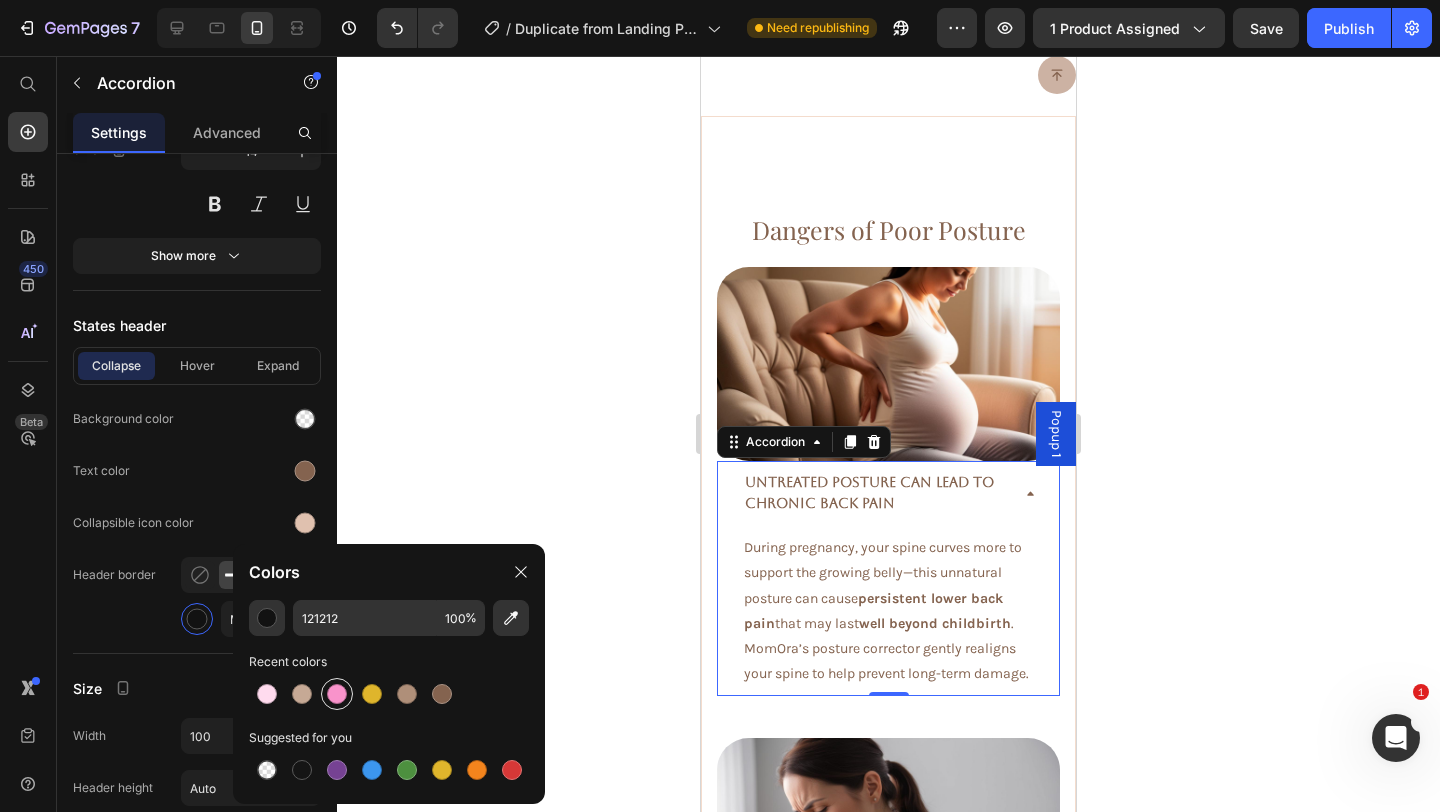 type on "F993CB" 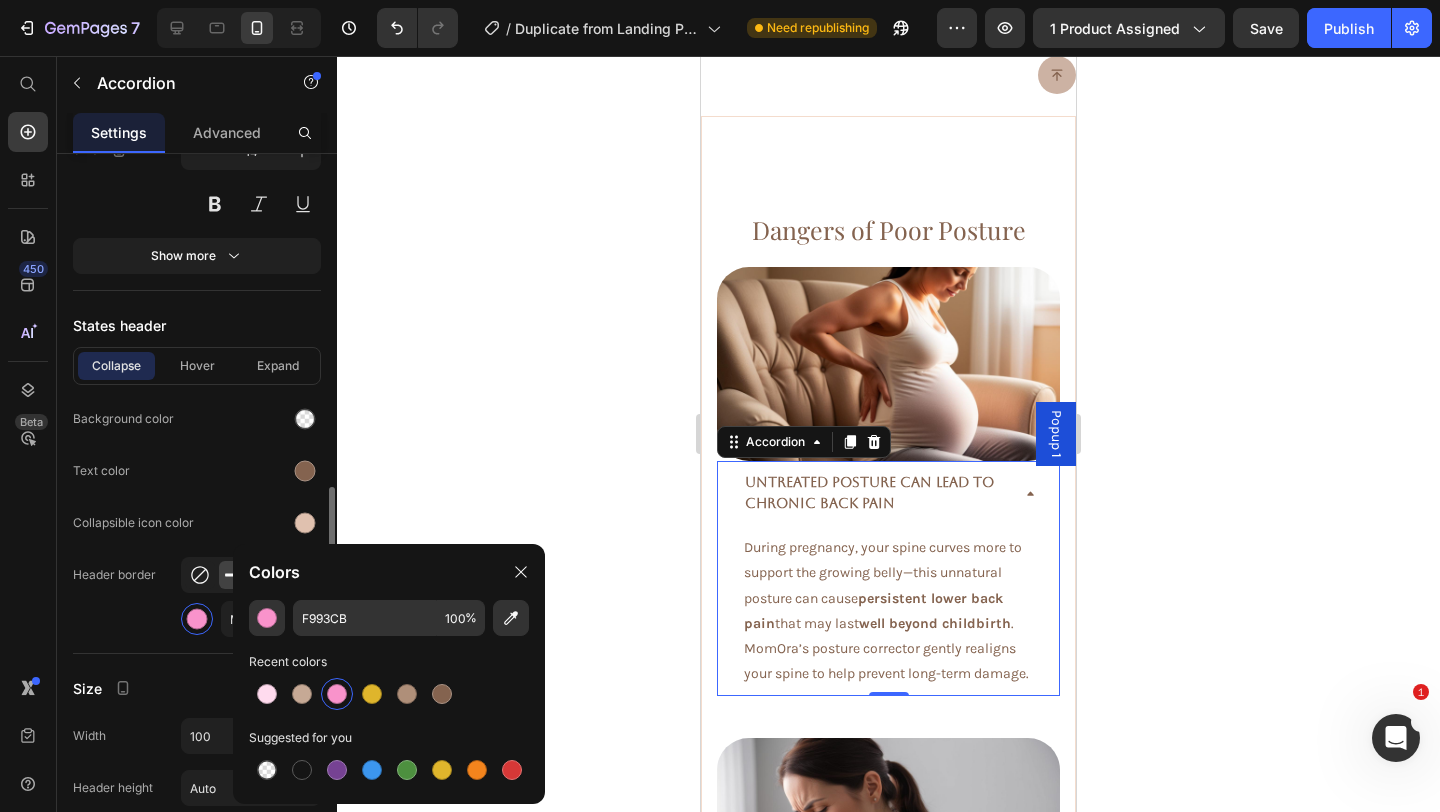 click 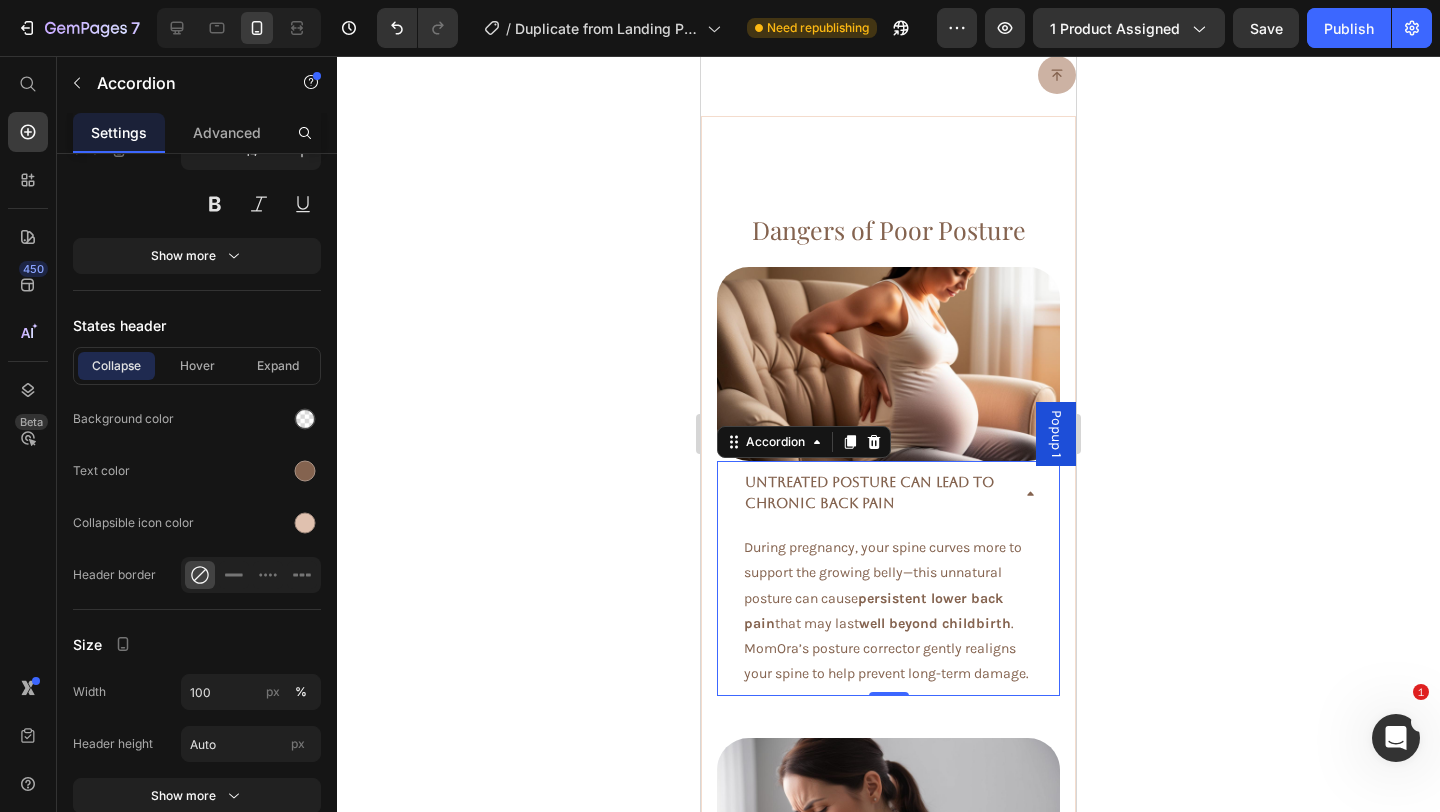 click 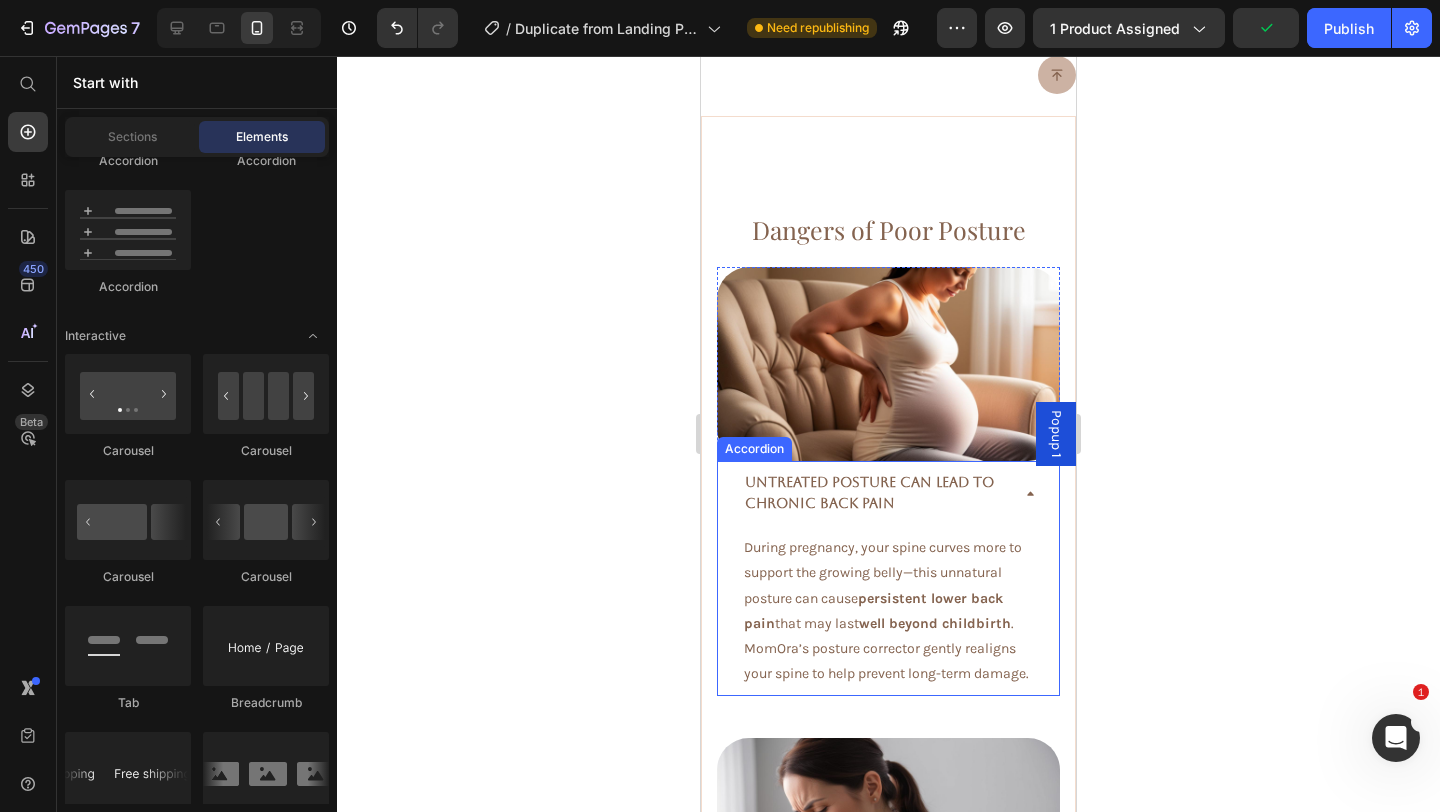 click on "Untreated Posture Can Lead to Chronic Back Pain" at bounding box center [888, 493] 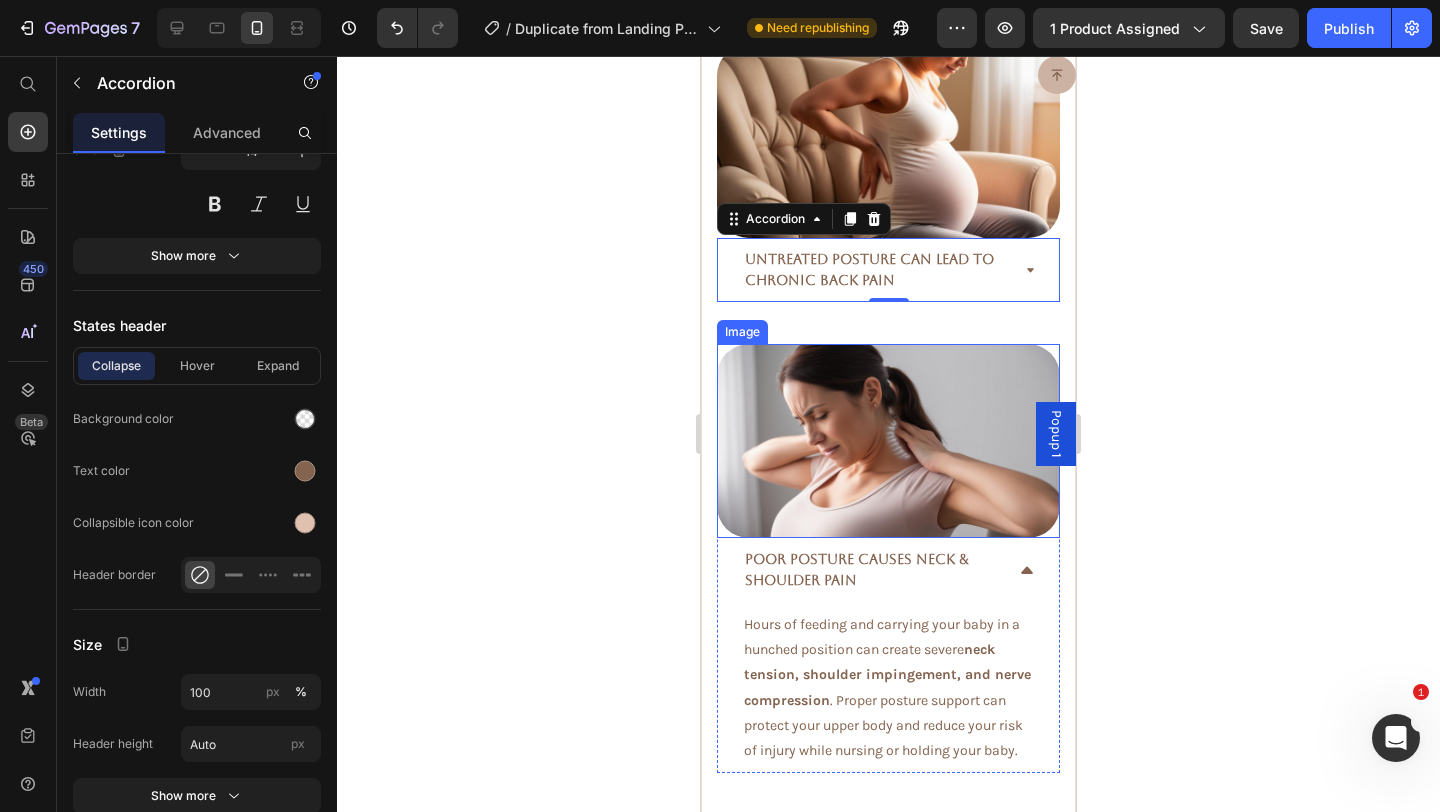 scroll, scrollTop: 3685, scrollLeft: 0, axis: vertical 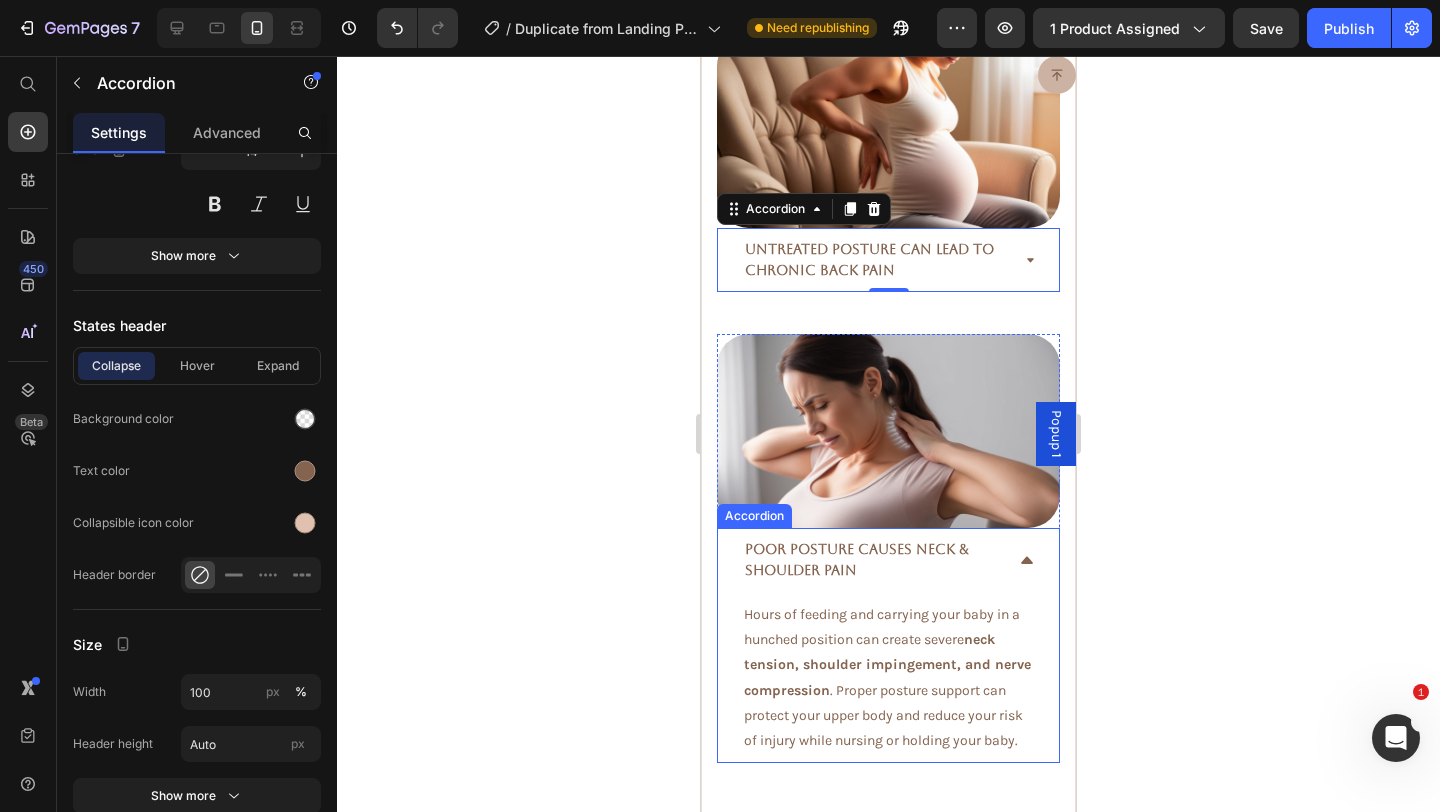 click on "Poor Posture Causes Neck & Shoulder Pain" at bounding box center (888, 560) 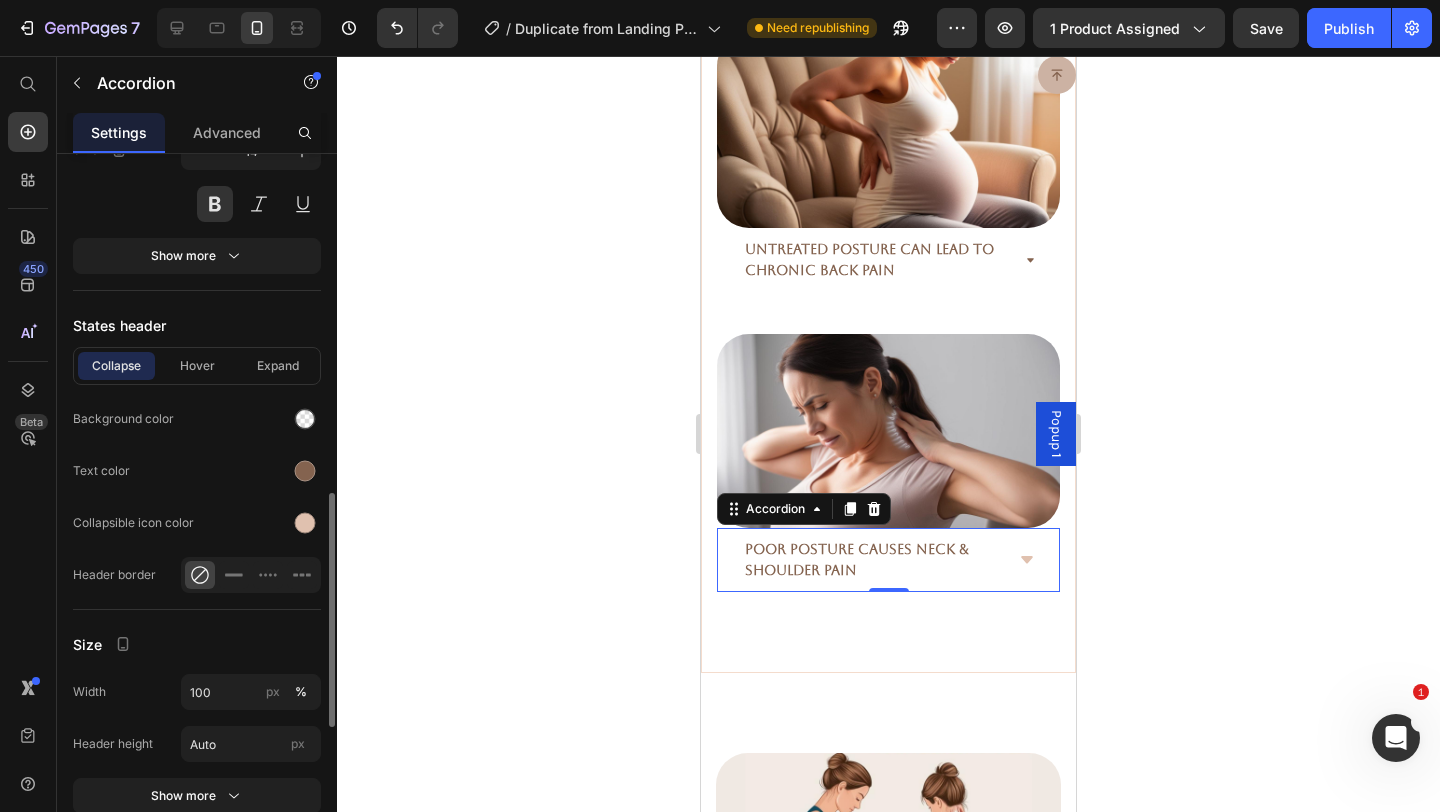 click 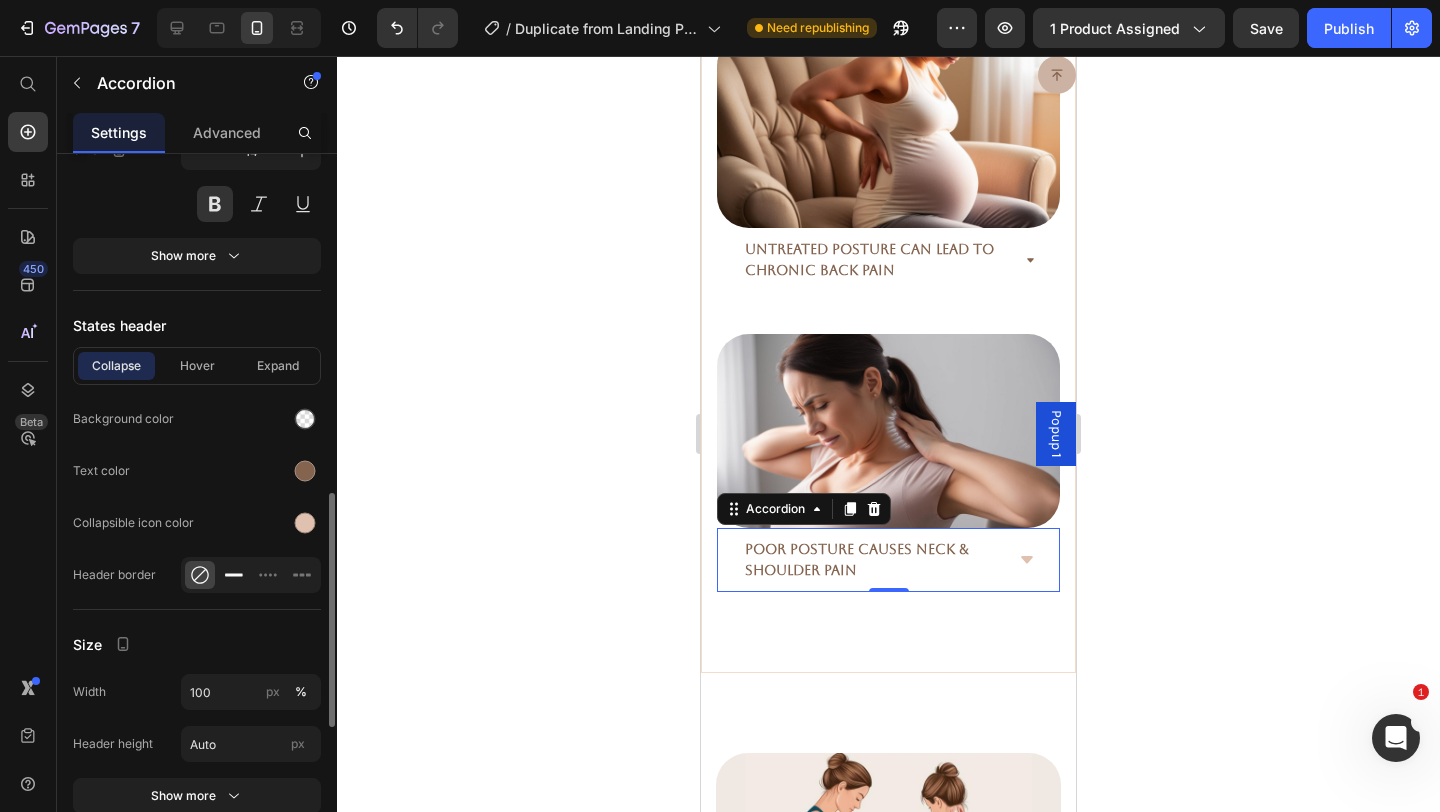 click 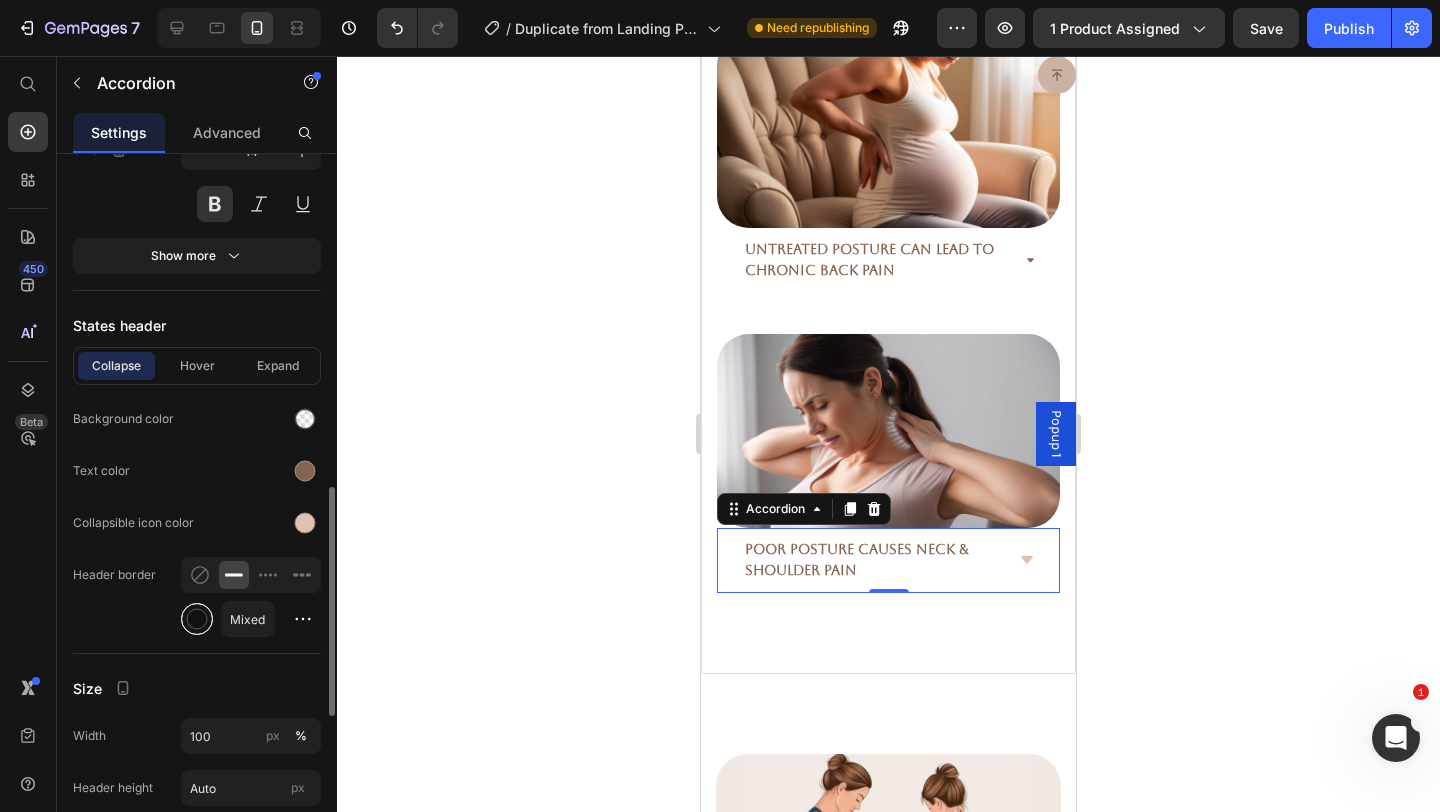 click at bounding box center [197, 619] 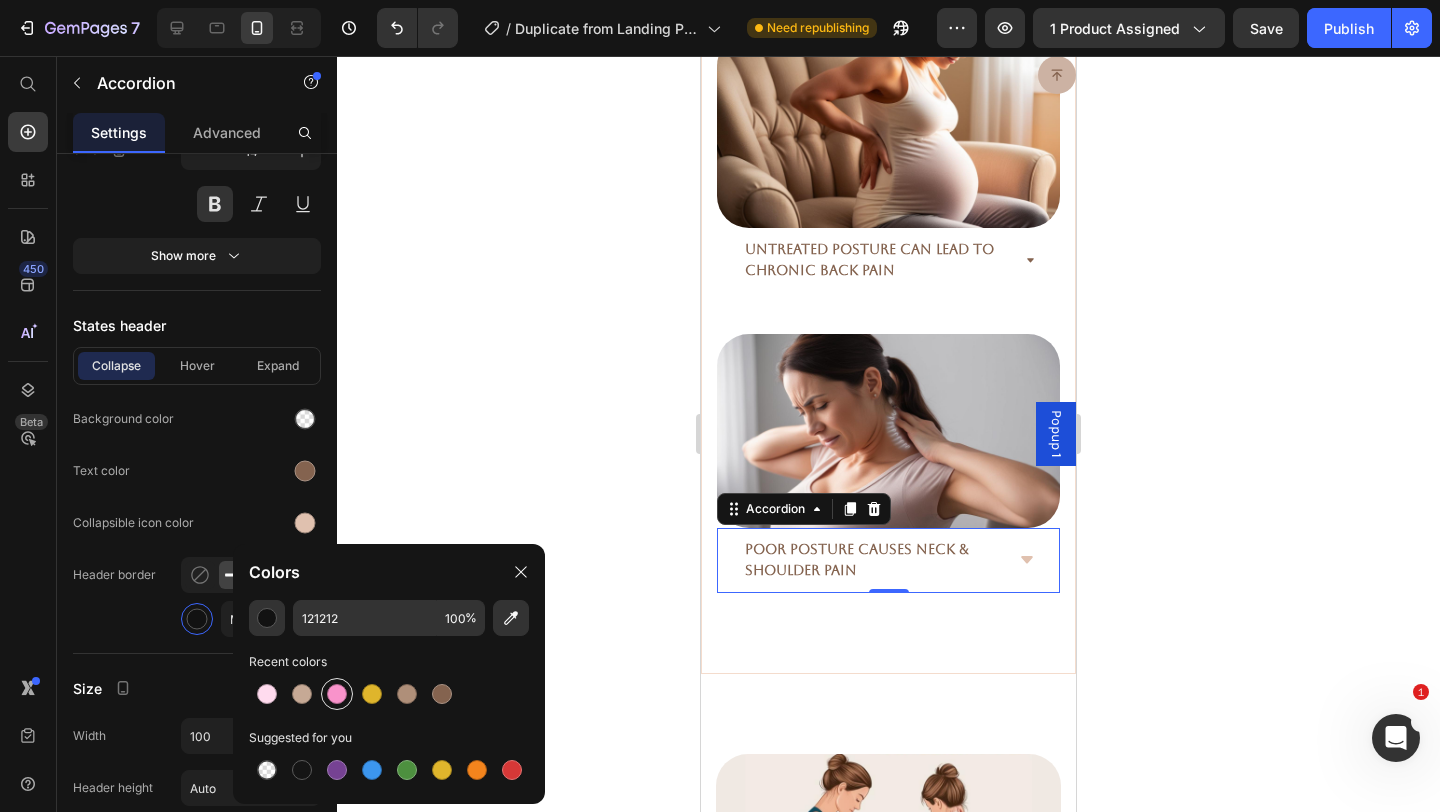 click at bounding box center [337, 694] 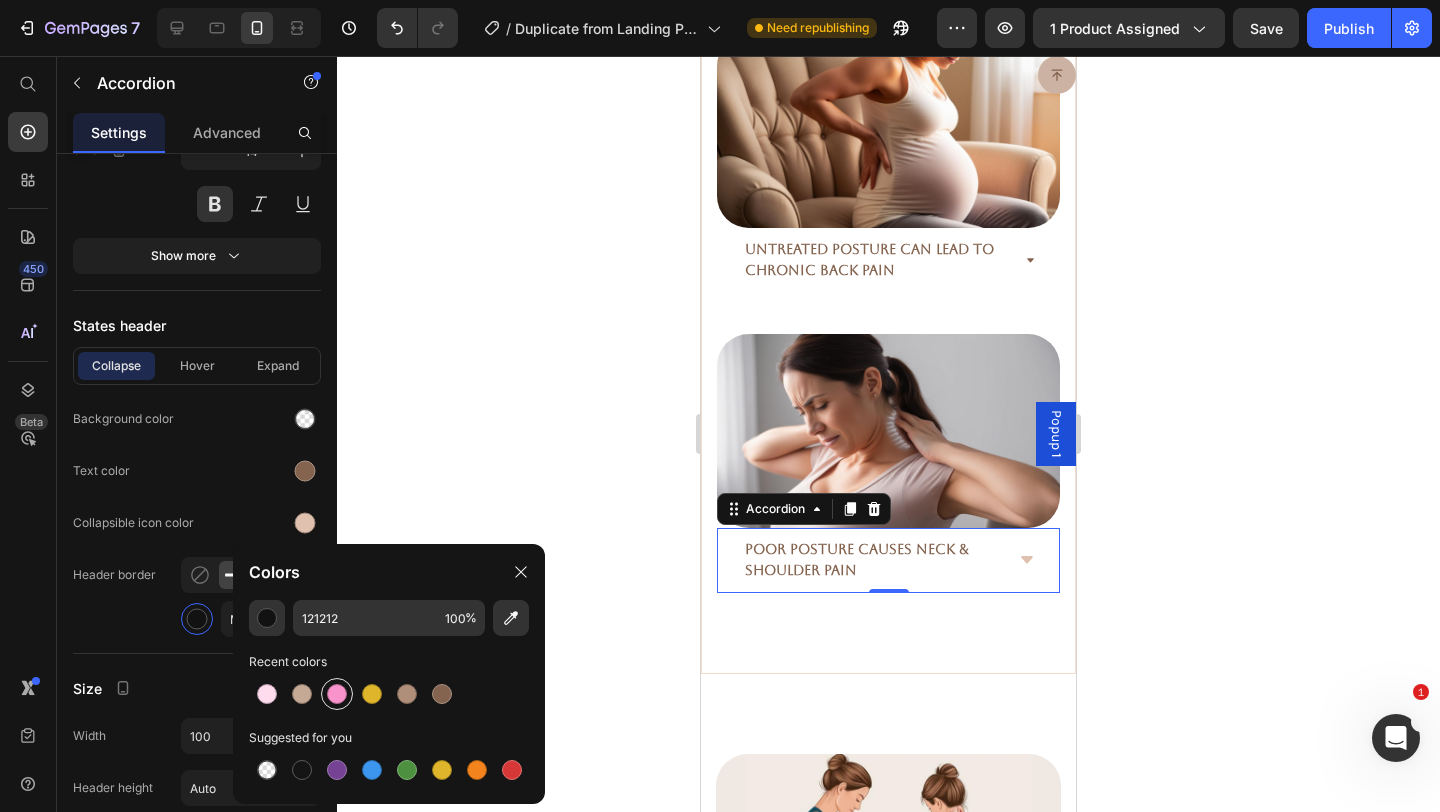 type on "F993CB" 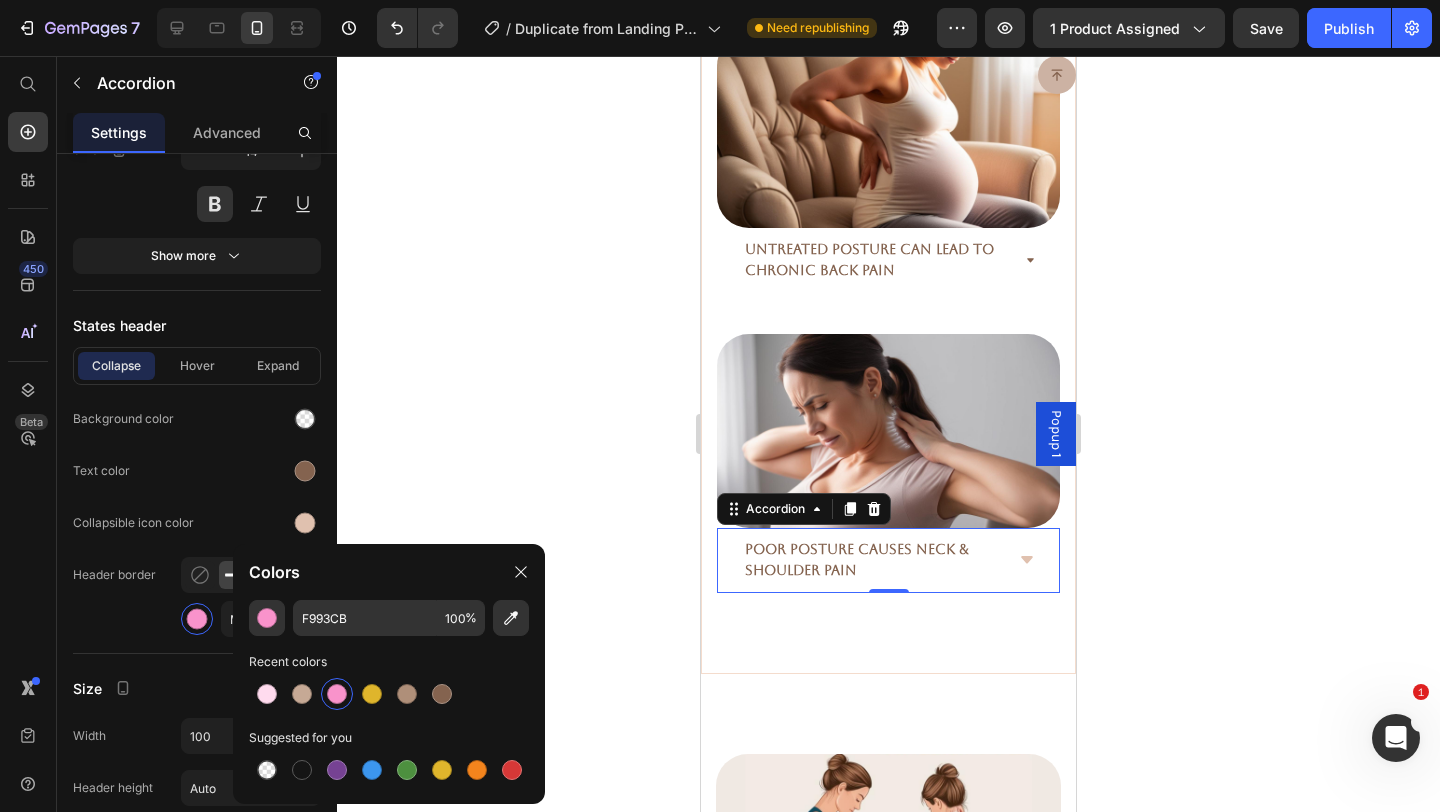 click 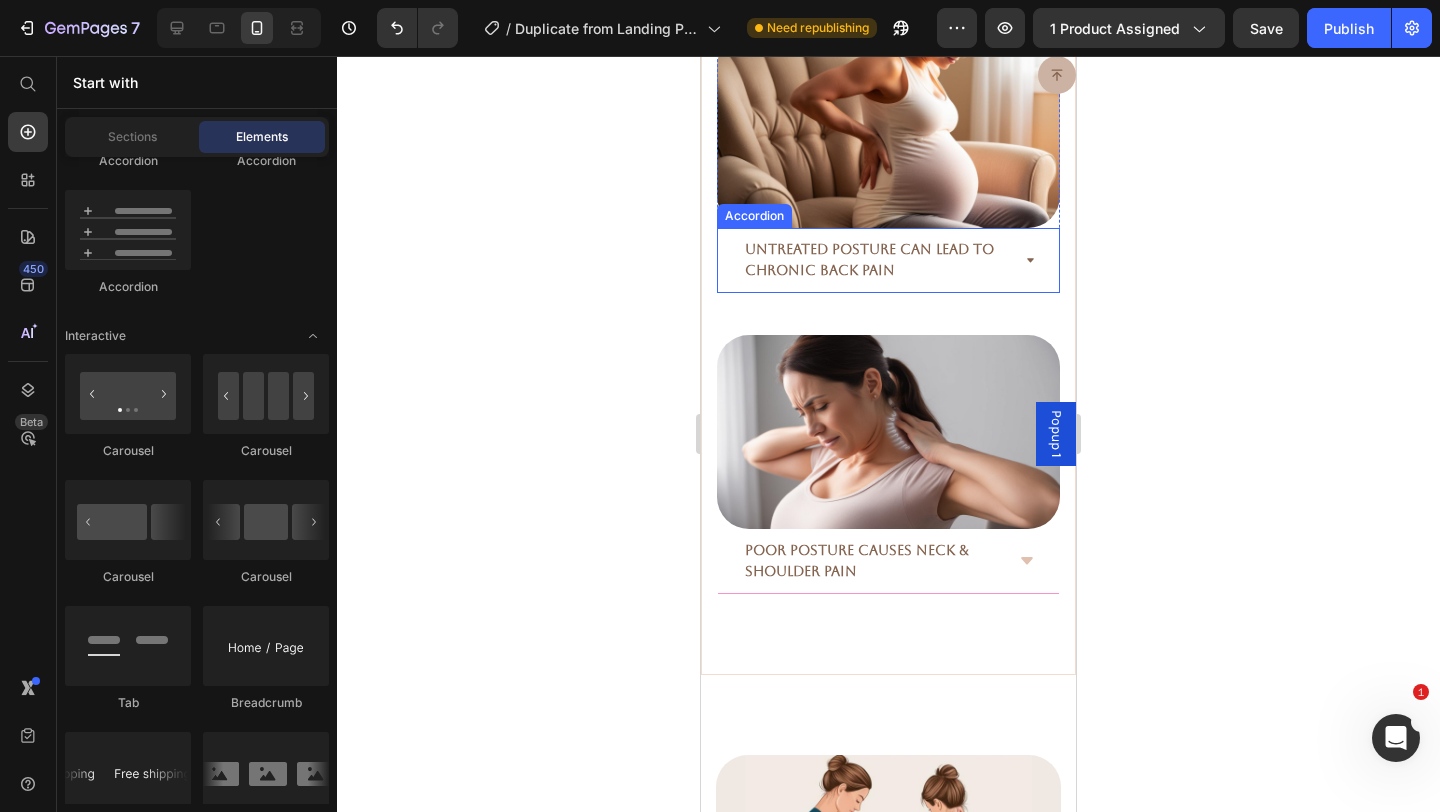 click on "Untreated Posture Can Lead to Chronic Back Pain" at bounding box center (888, 260) 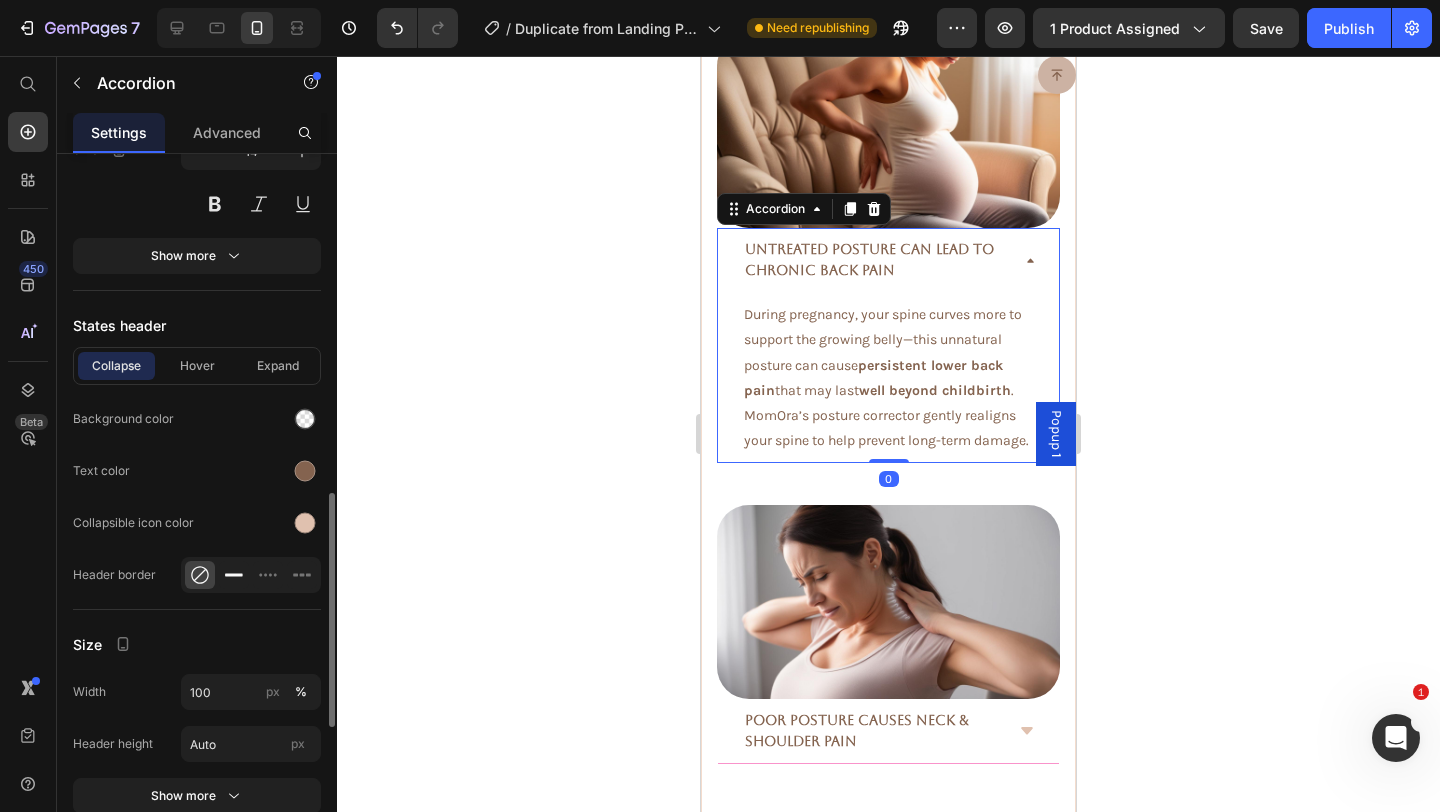 click 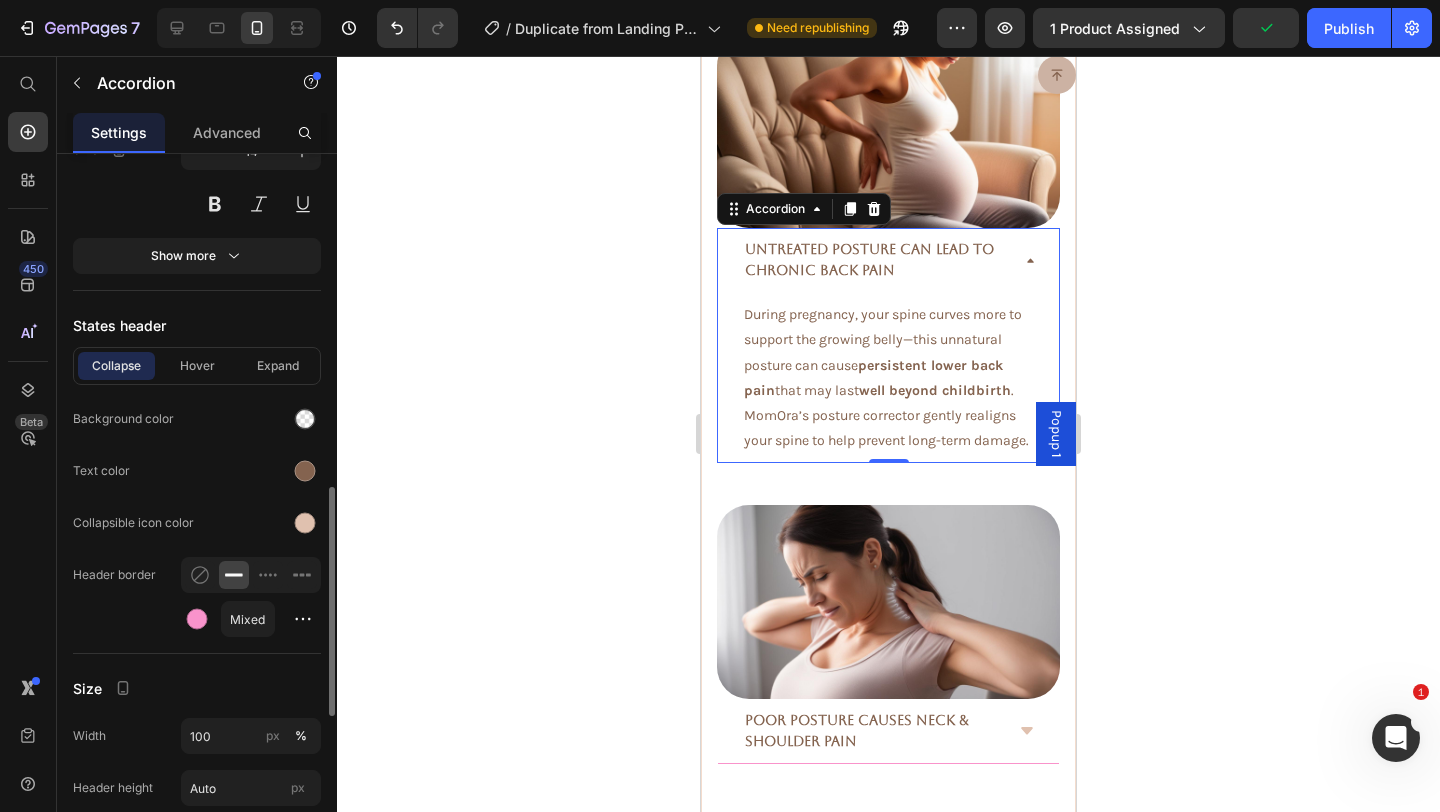 click on "Mixed" at bounding box center (267, 619) 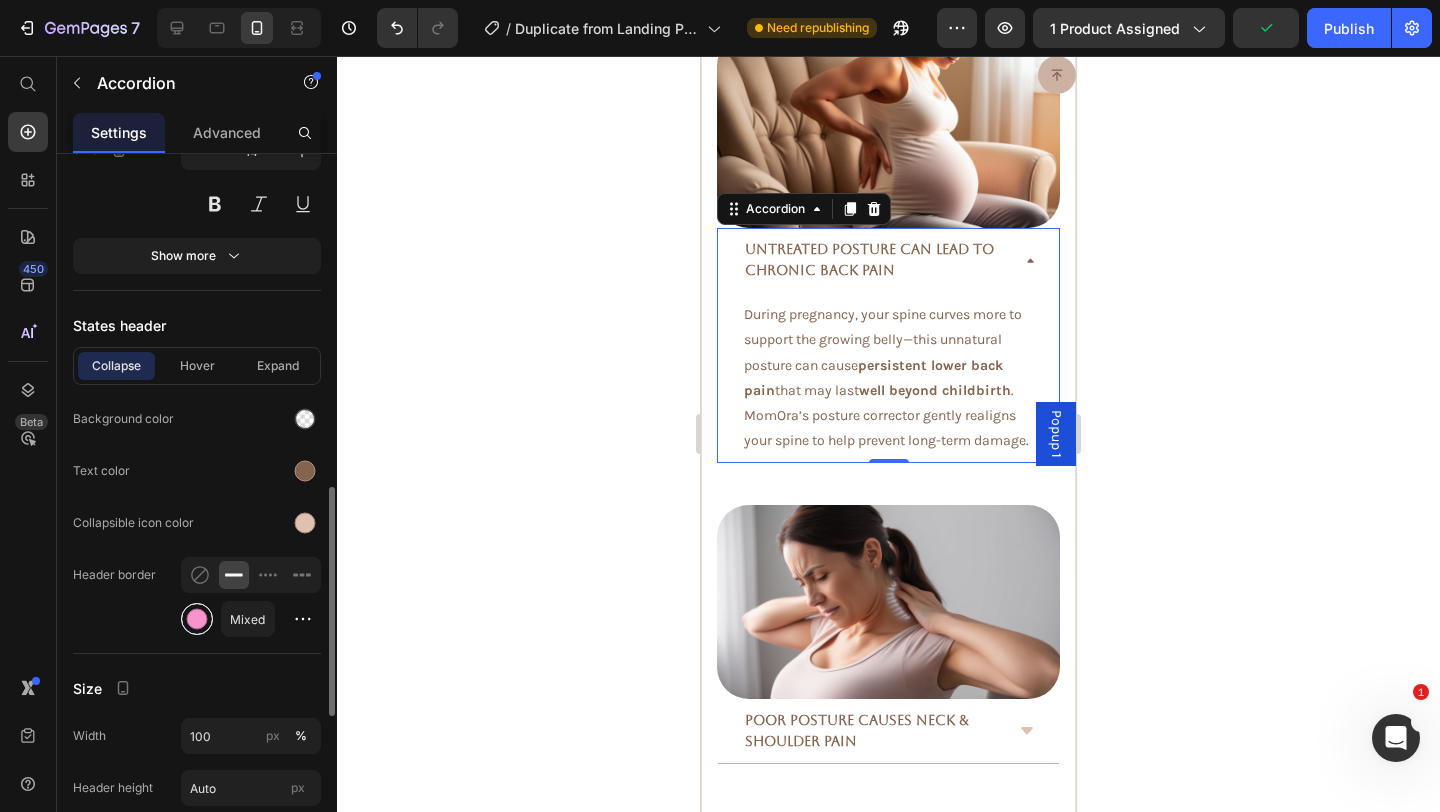 click at bounding box center (197, 619) 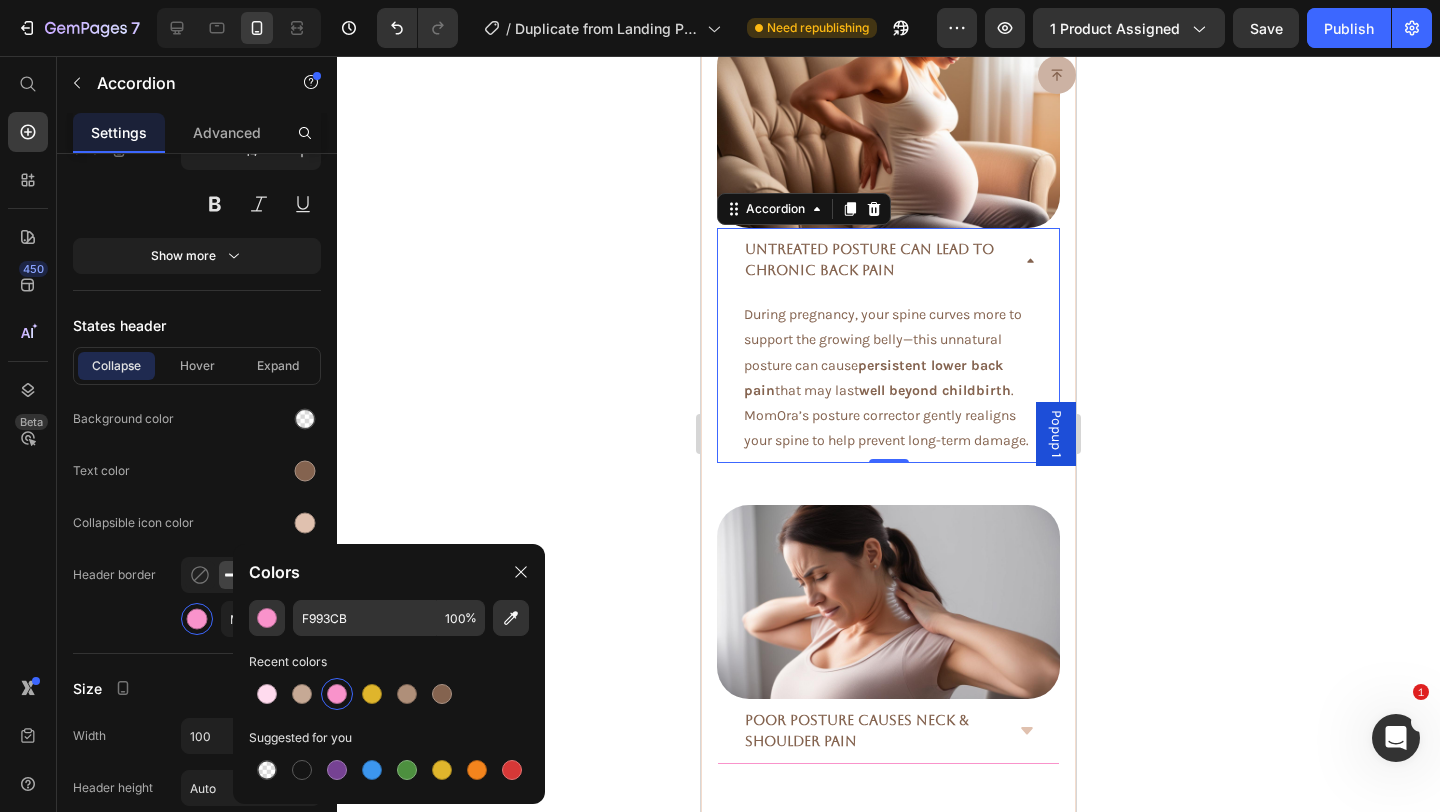 click 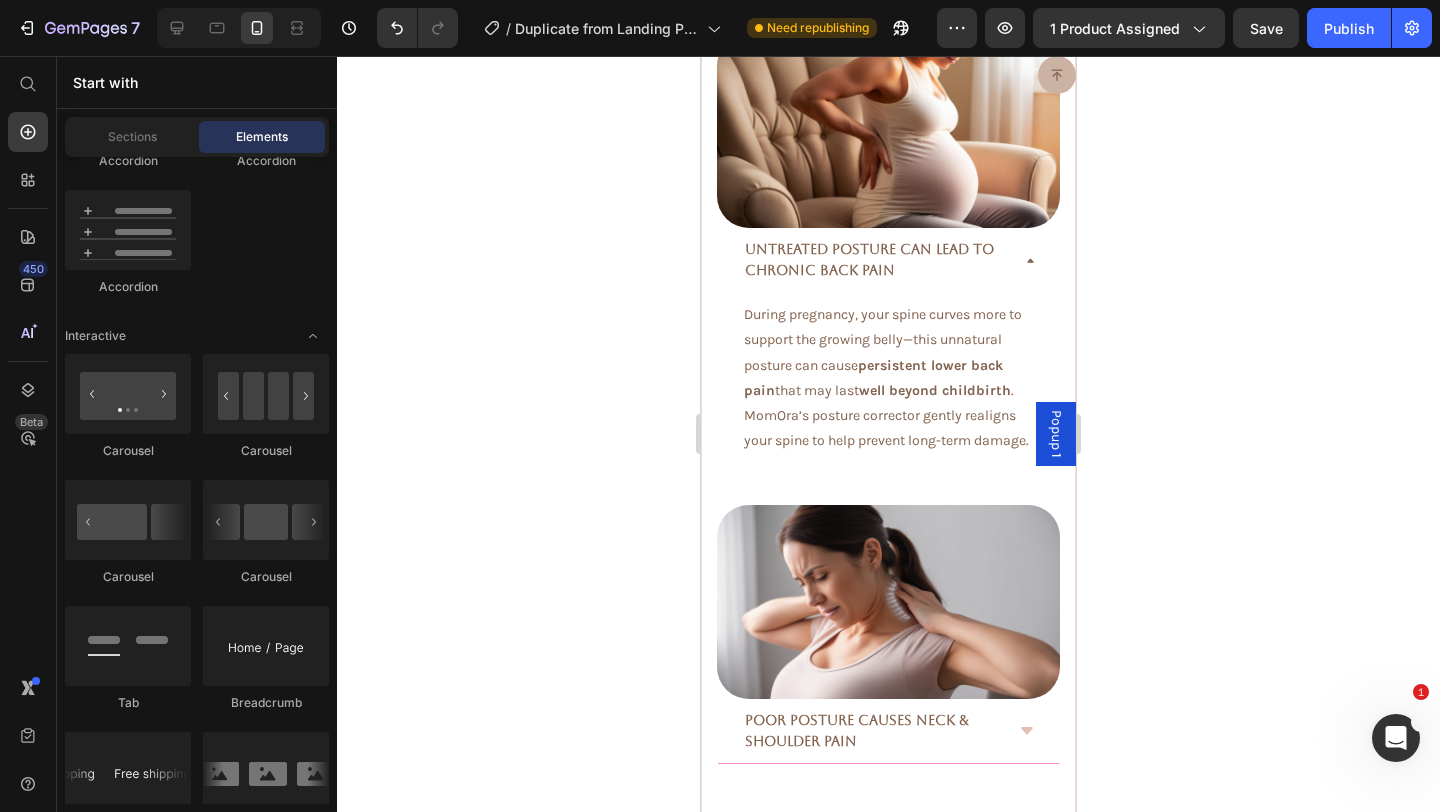 click 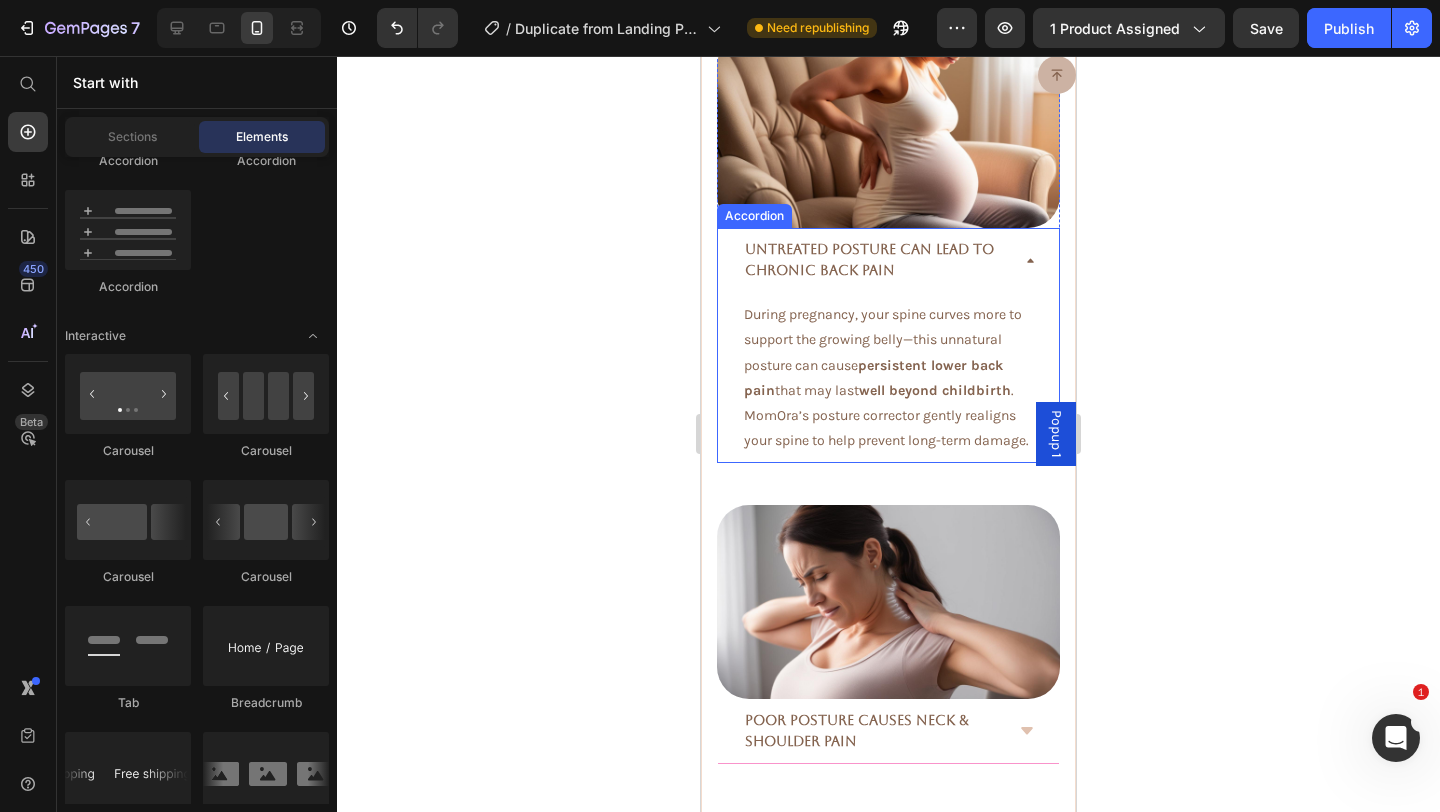 click 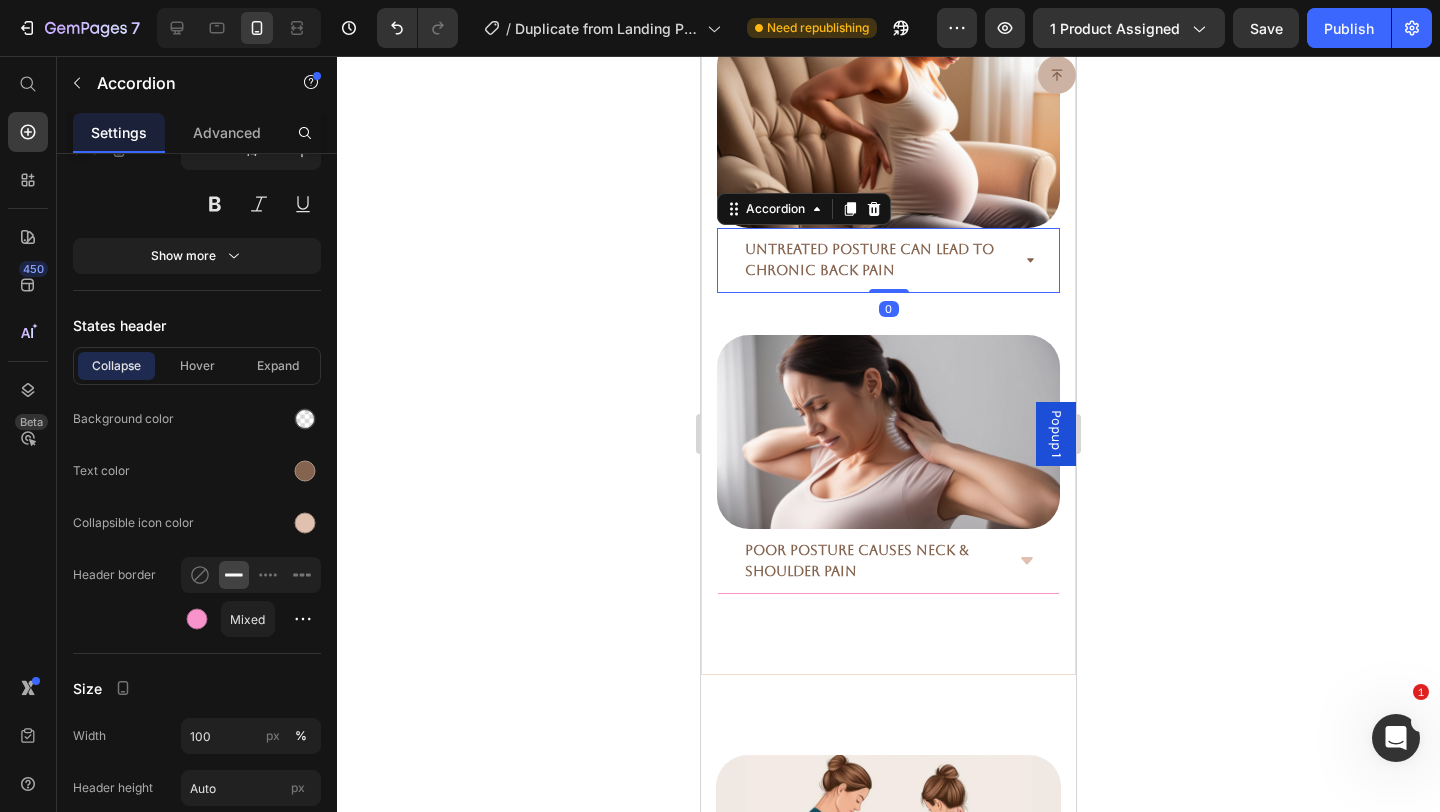 click 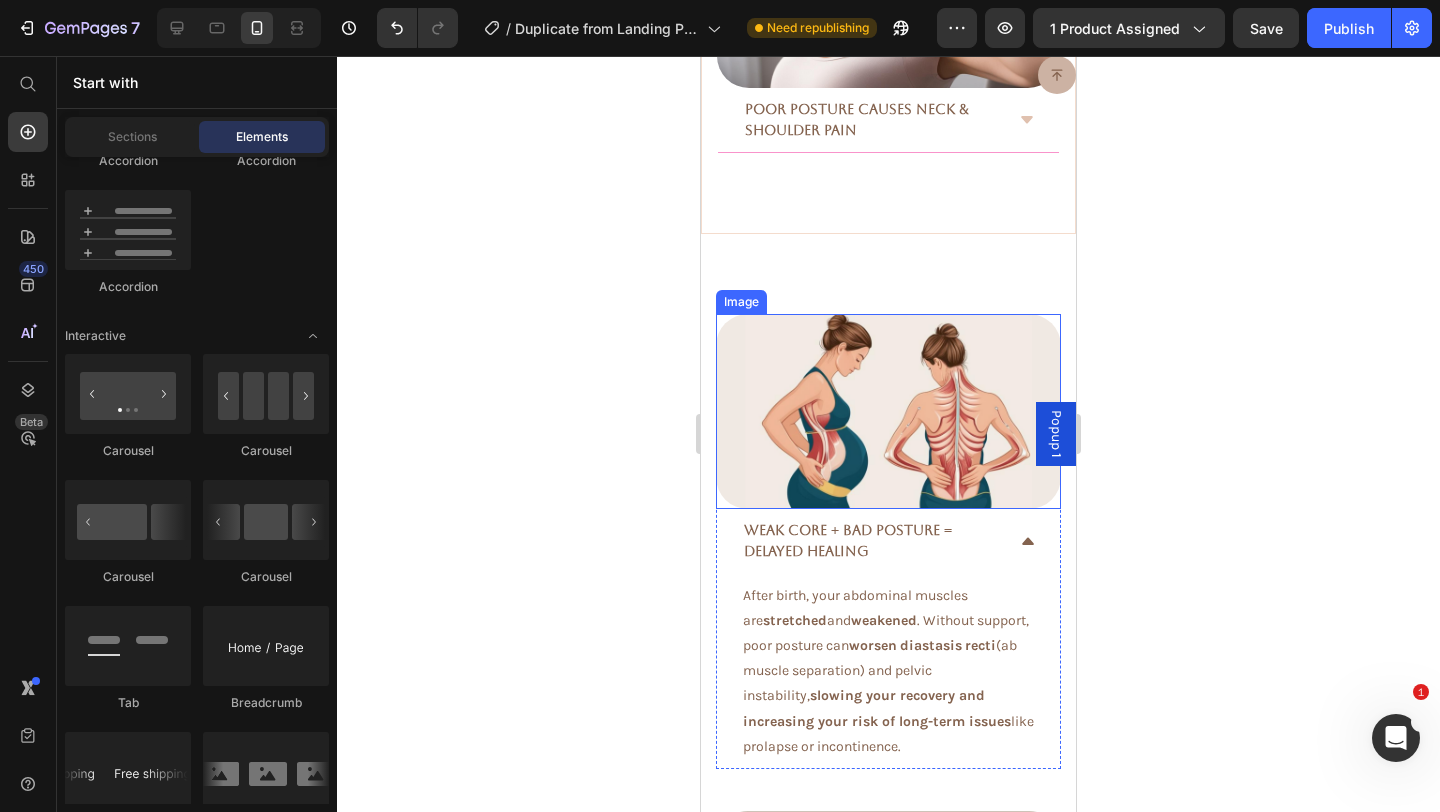 scroll, scrollTop: 4166, scrollLeft: 0, axis: vertical 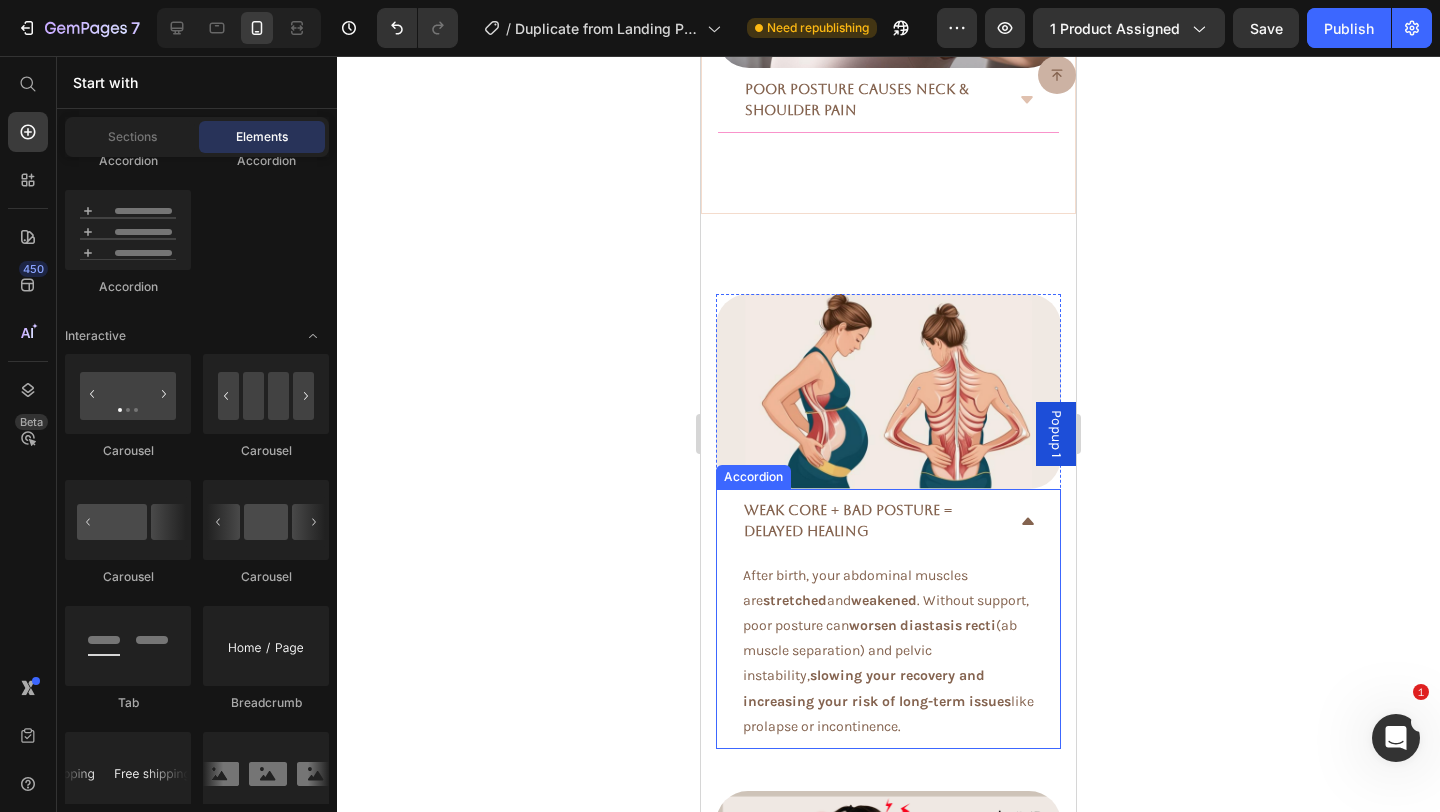 click on "Weak Core + Bad Posture = Delayed Healing" at bounding box center (848, 520) 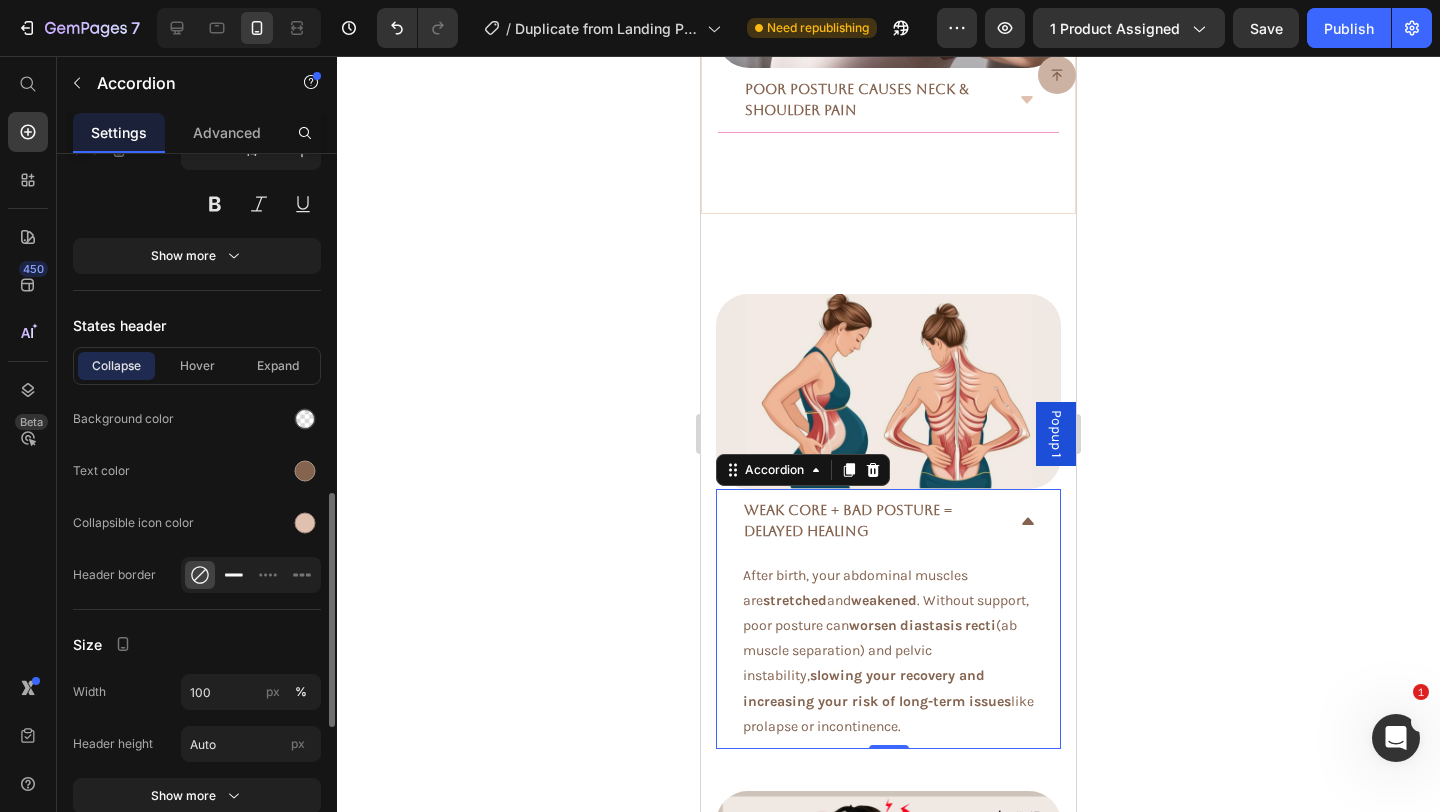 click 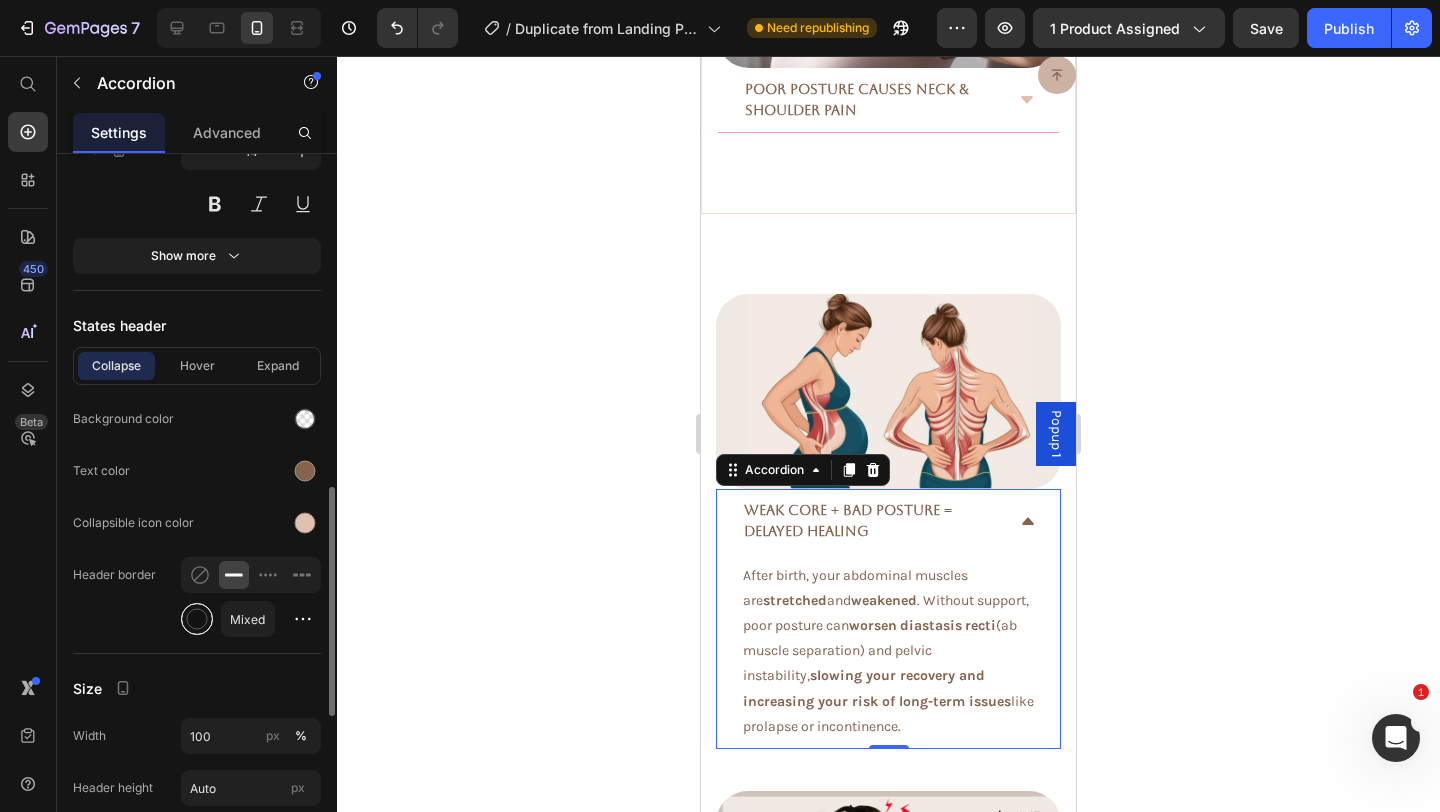 click at bounding box center [197, 619] 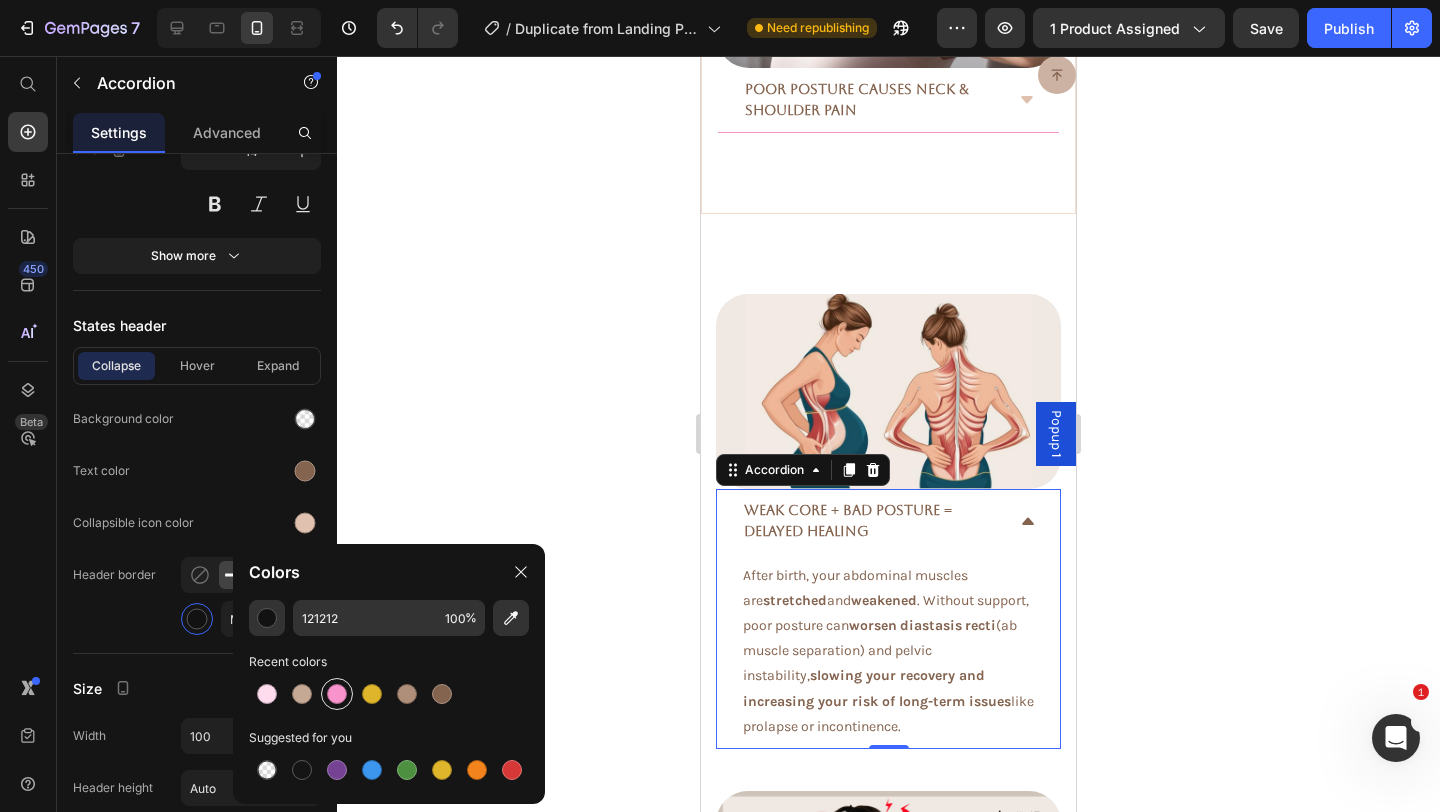click at bounding box center (337, 694) 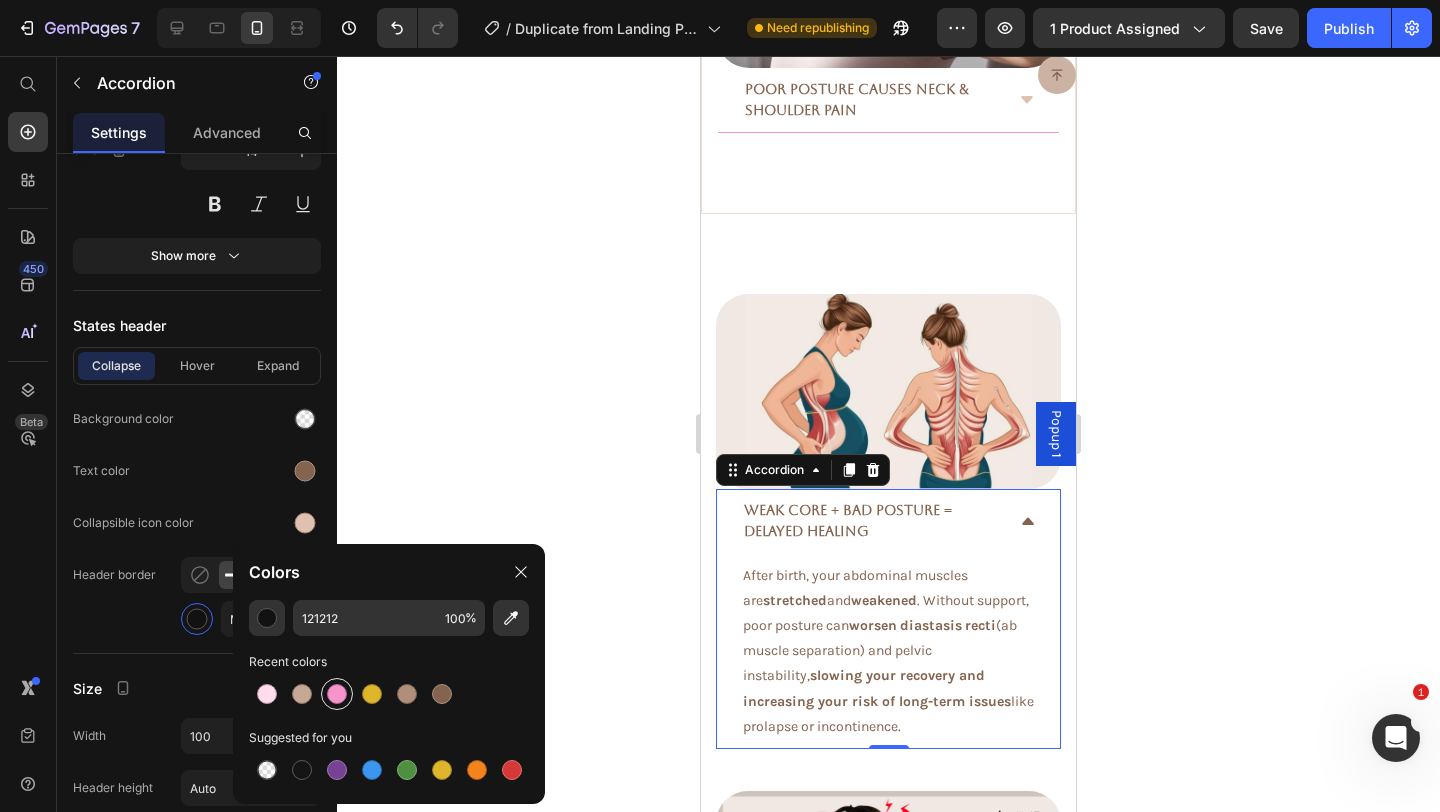 type on "F993CB" 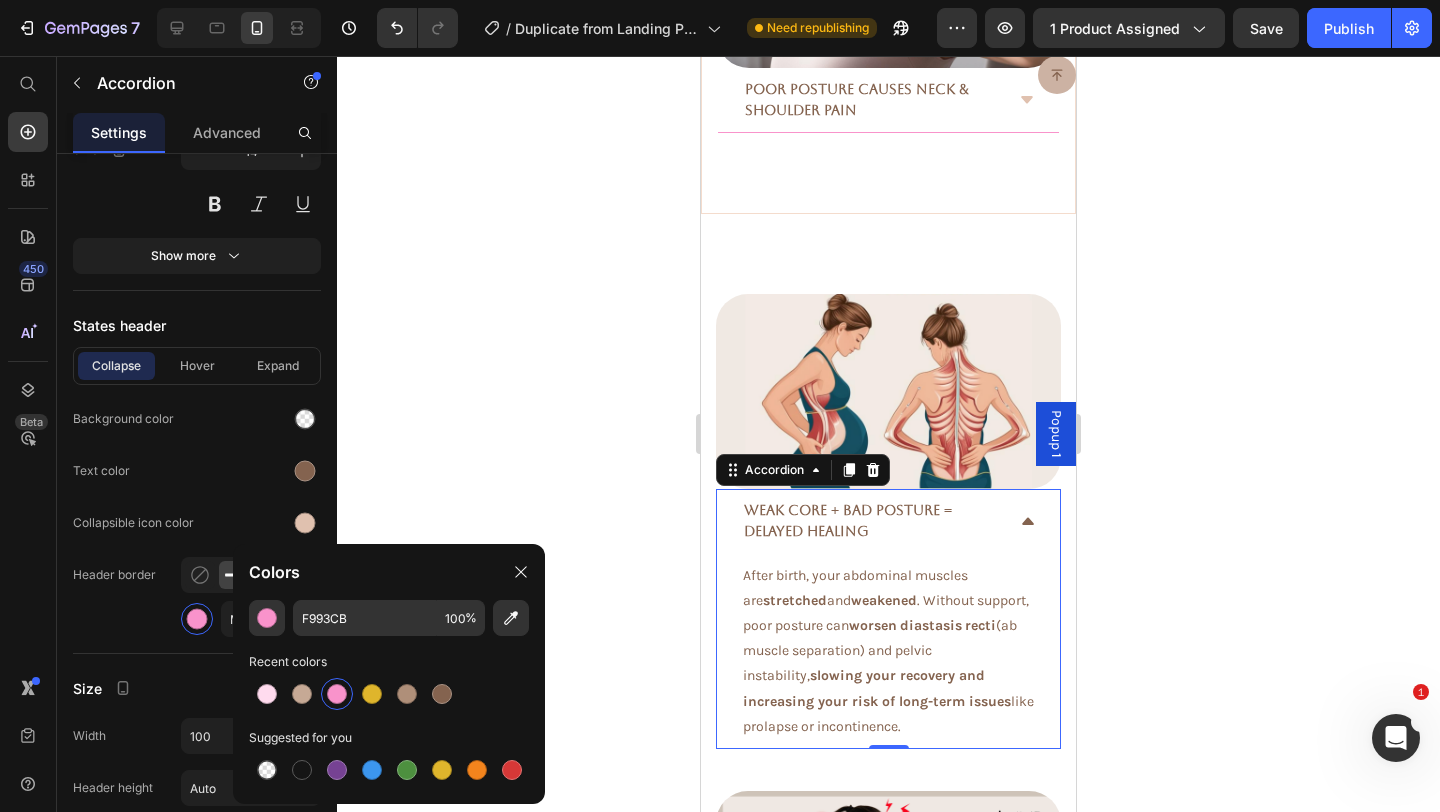 click 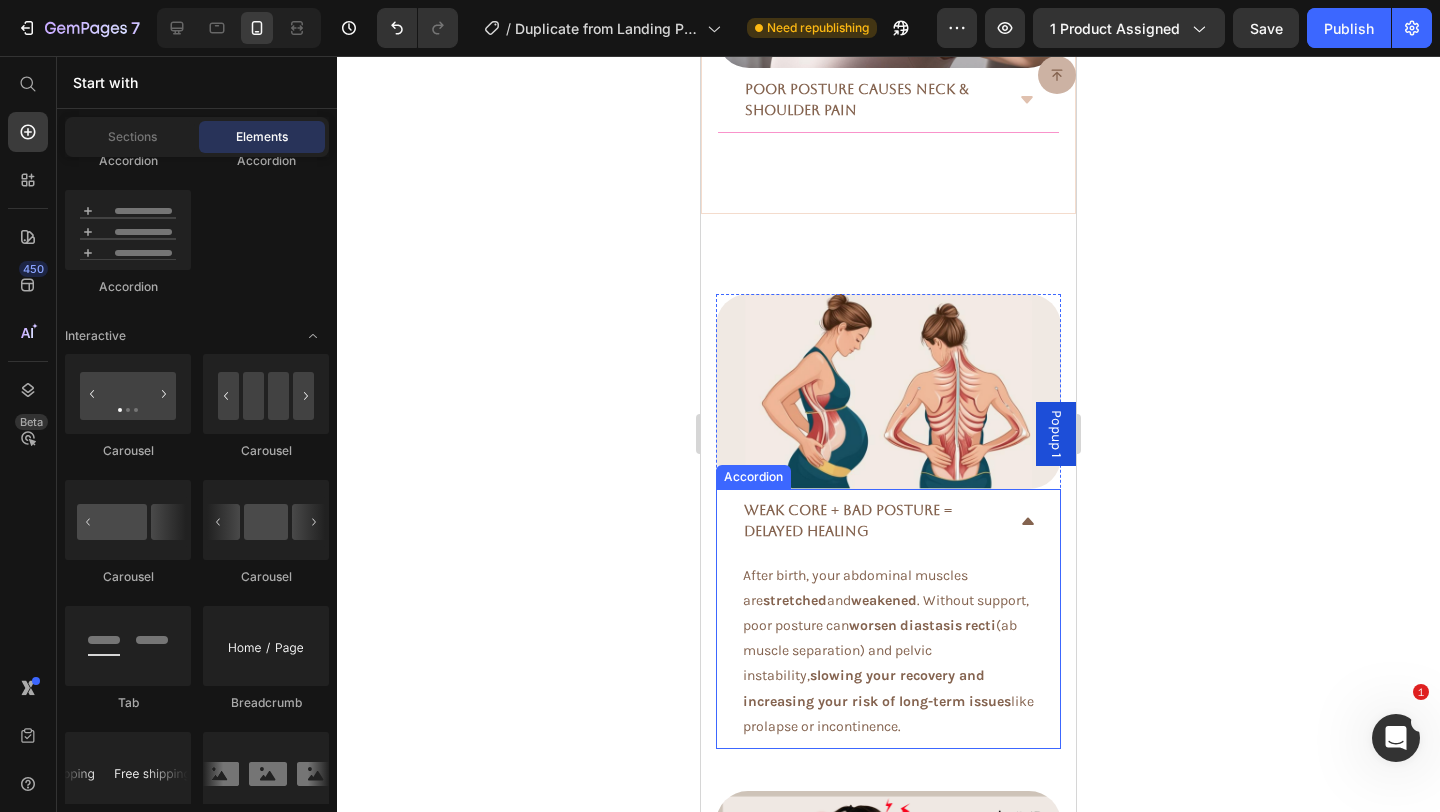 click 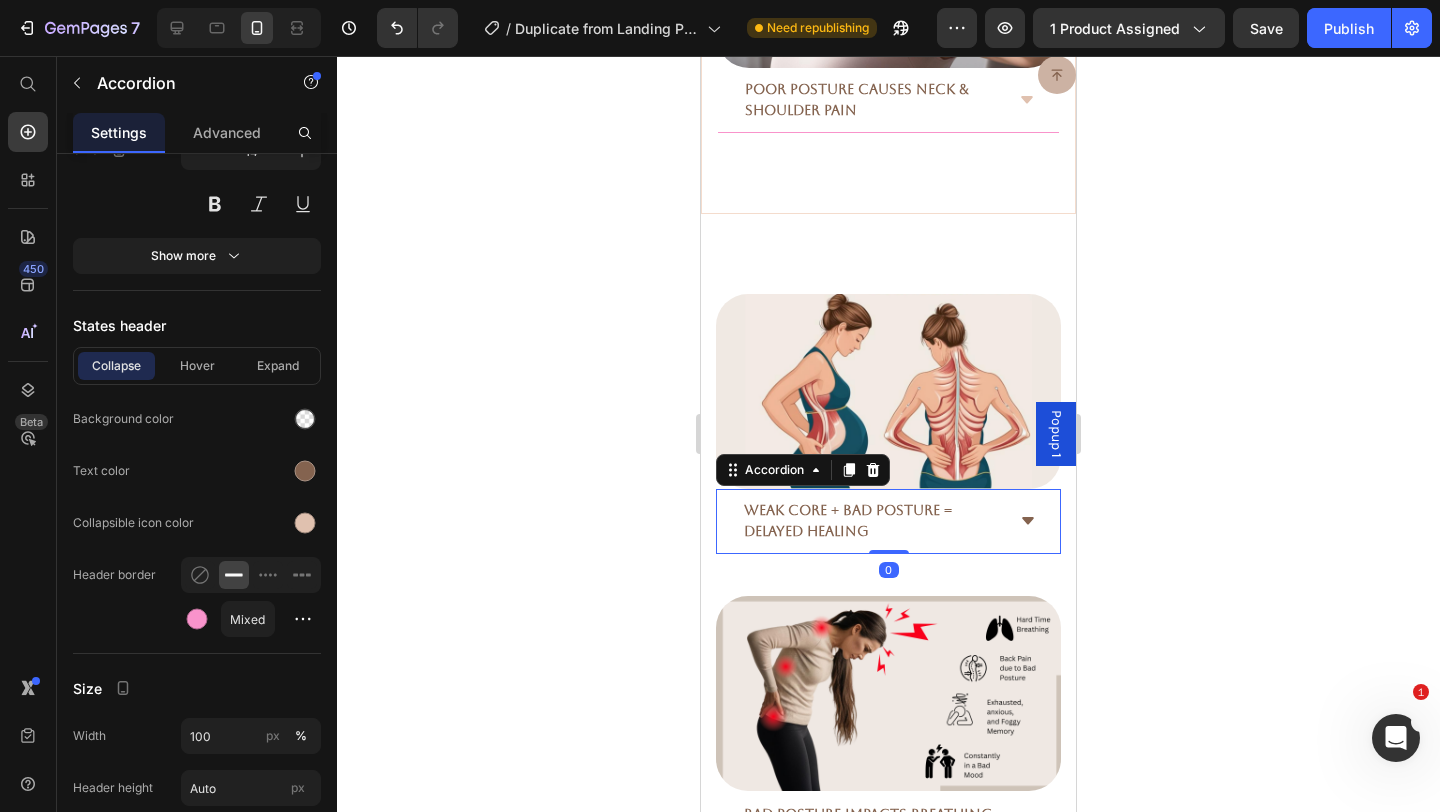 click 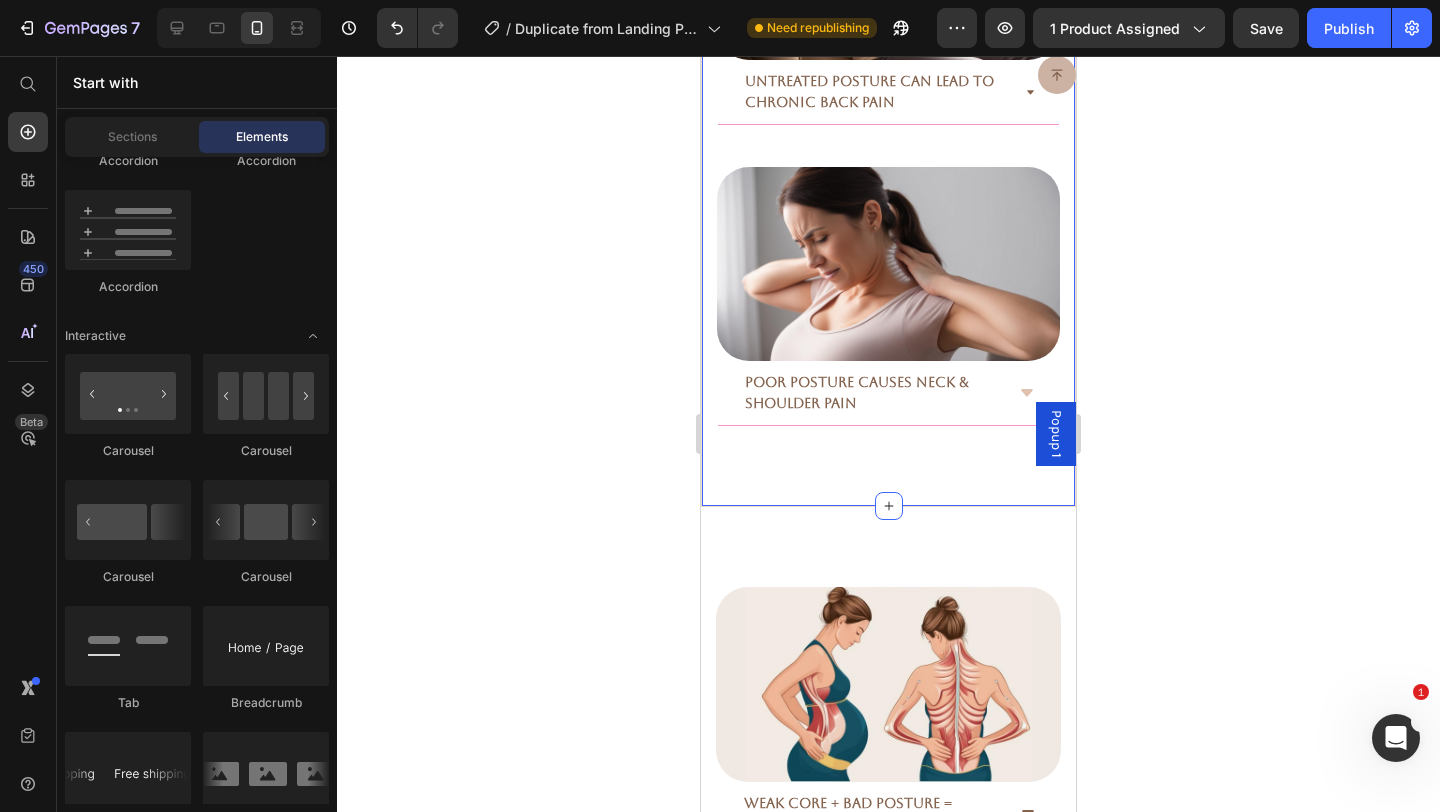 scroll, scrollTop: 3969, scrollLeft: 0, axis: vertical 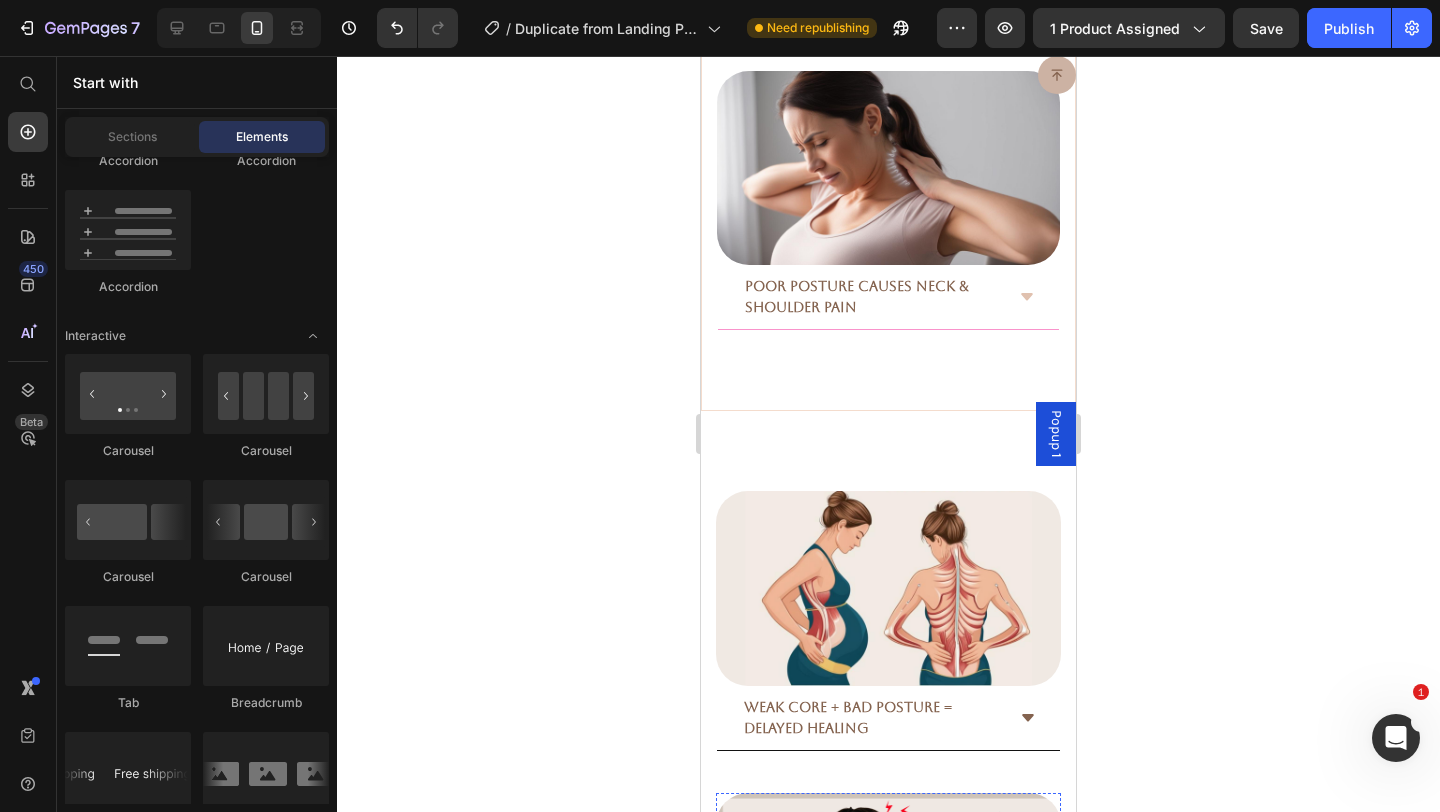 click on "Bad Posture Impacts Breathing, Energy & Mood" at bounding box center [872, 1024] 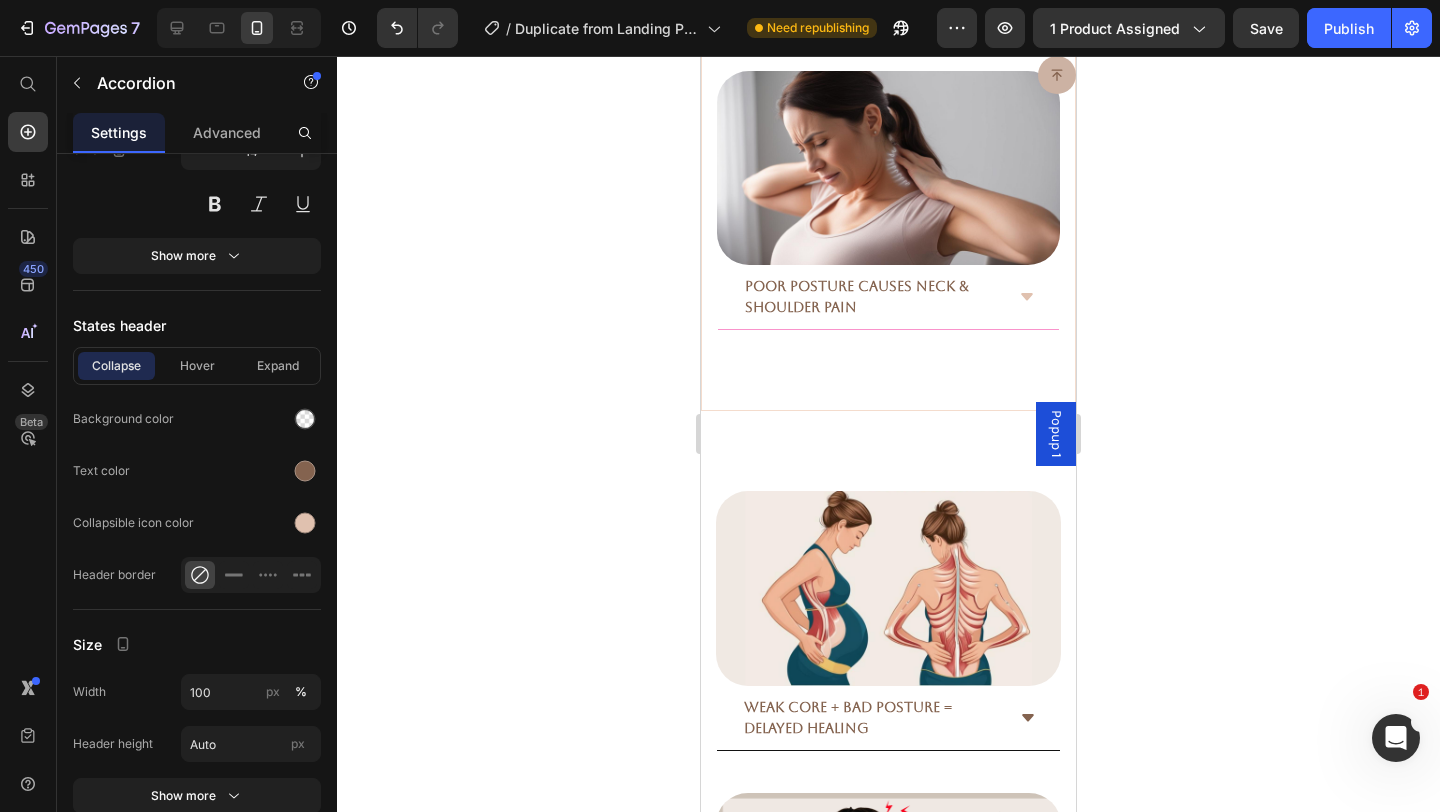 scroll, scrollTop: 4352, scrollLeft: 0, axis: vertical 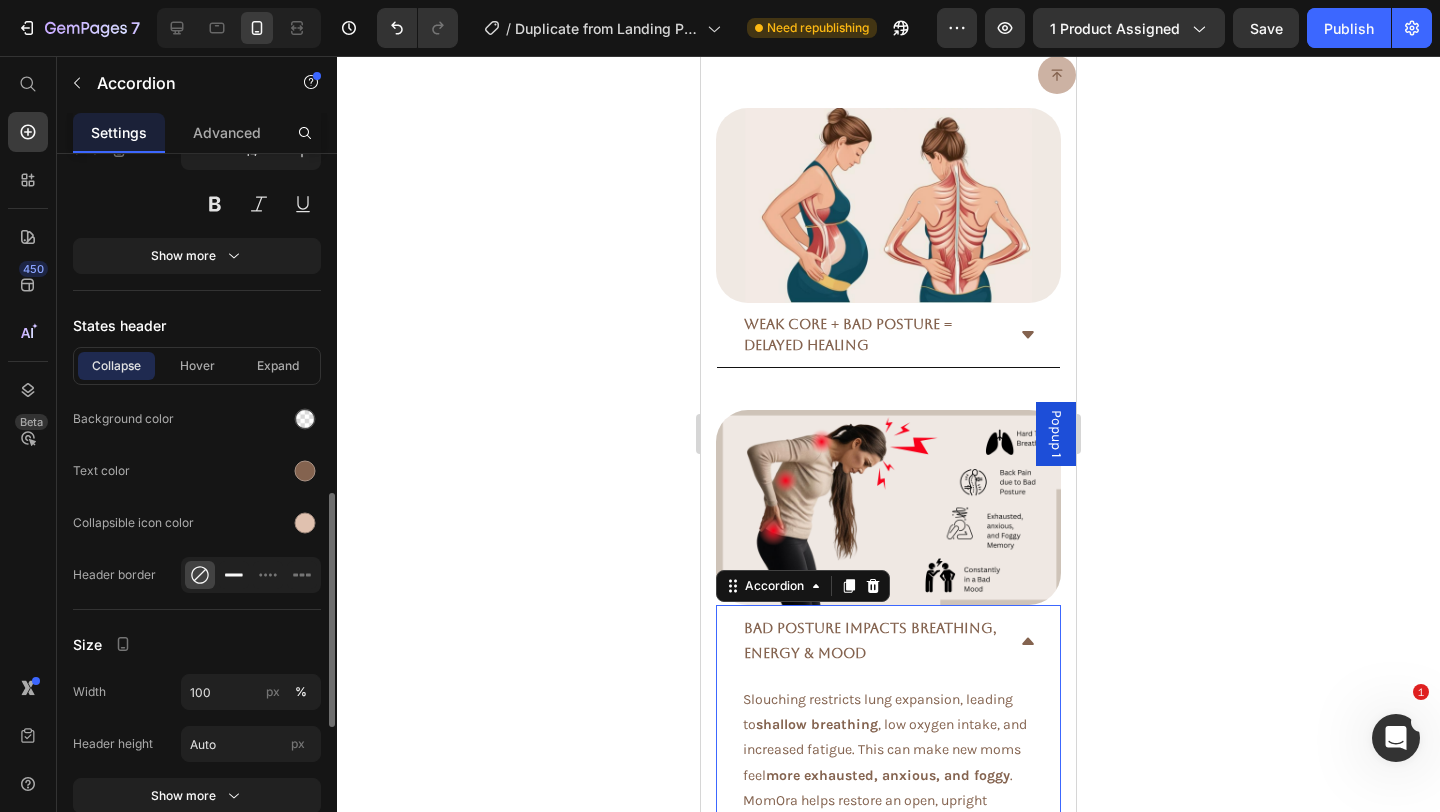 click 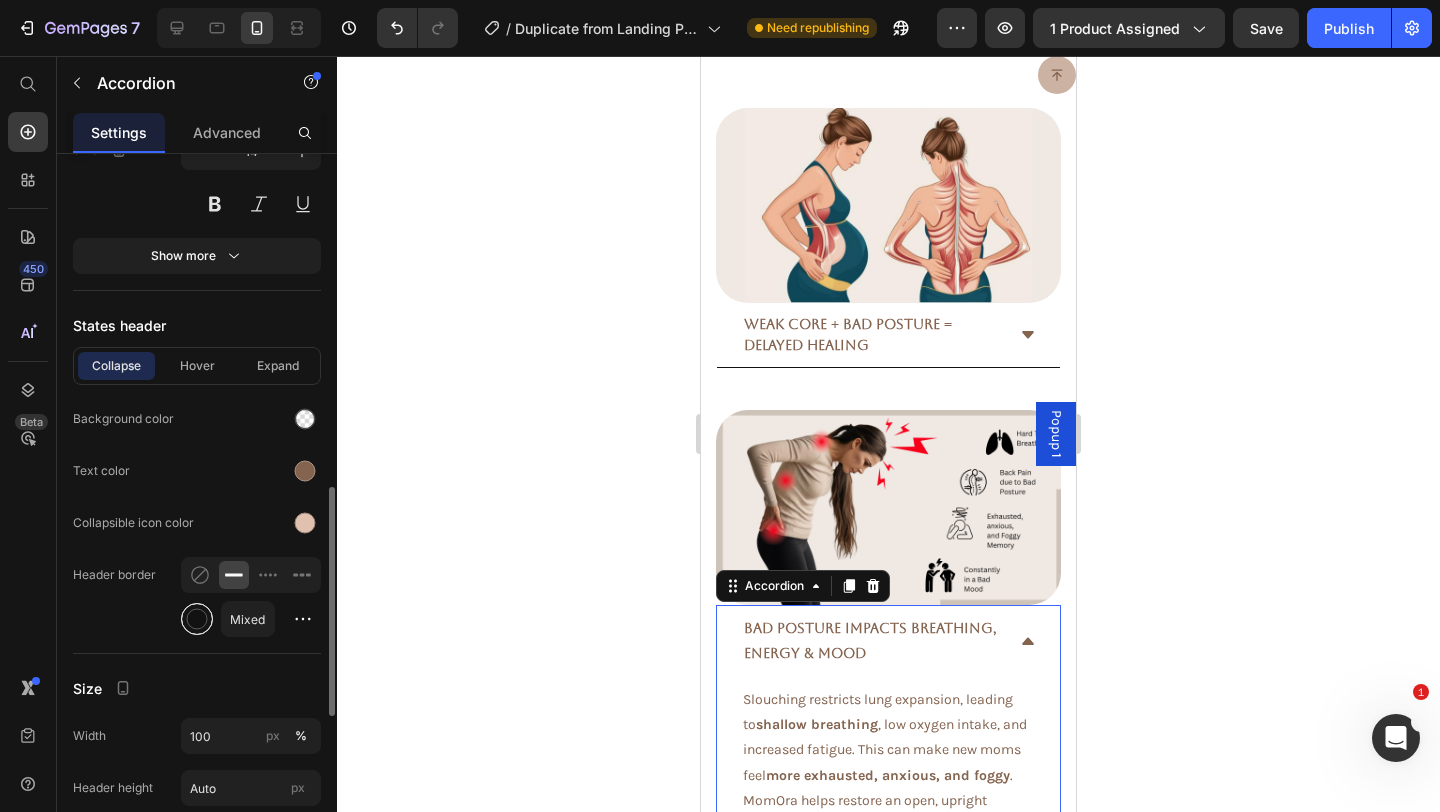 click at bounding box center [197, 619] 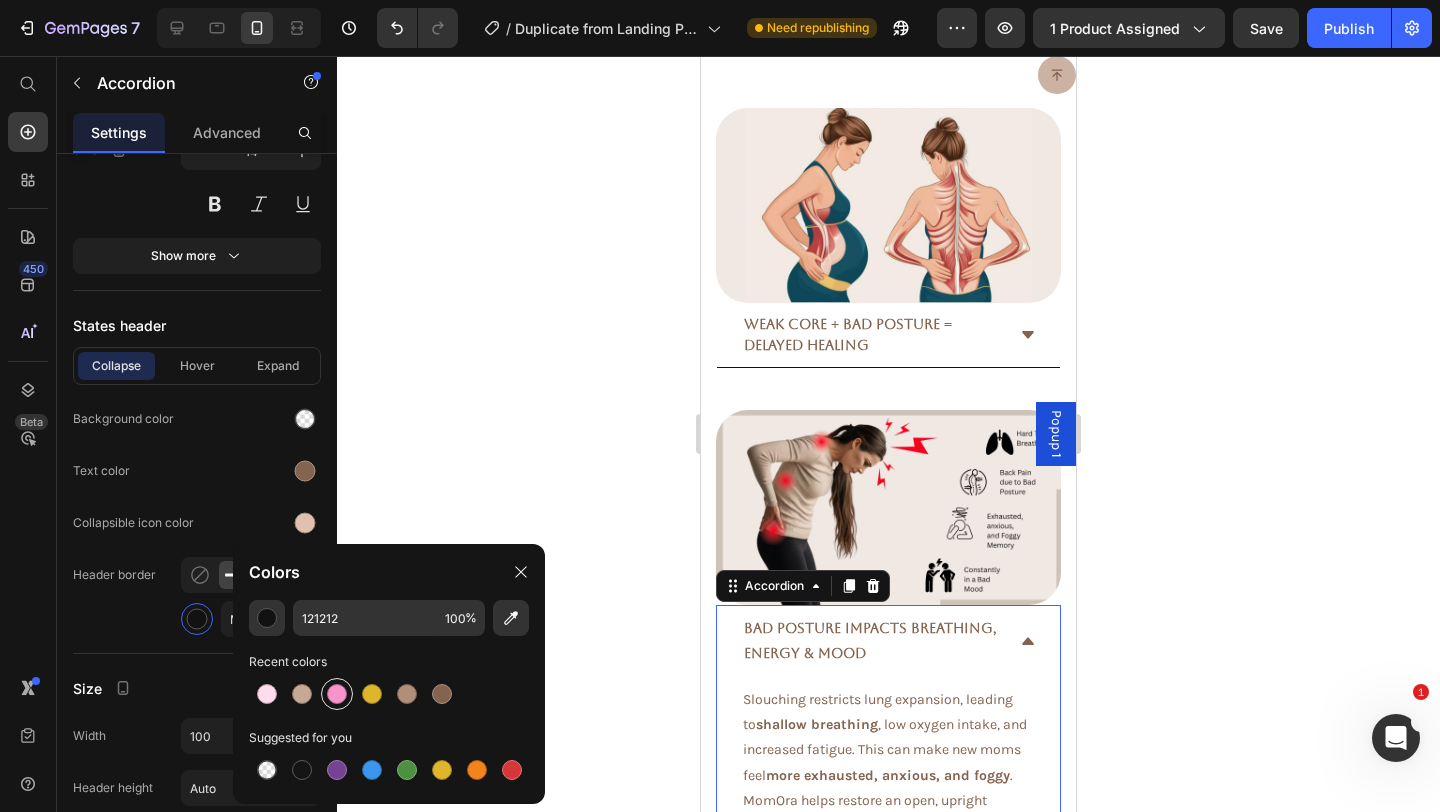 click at bounding box center [337, 694] 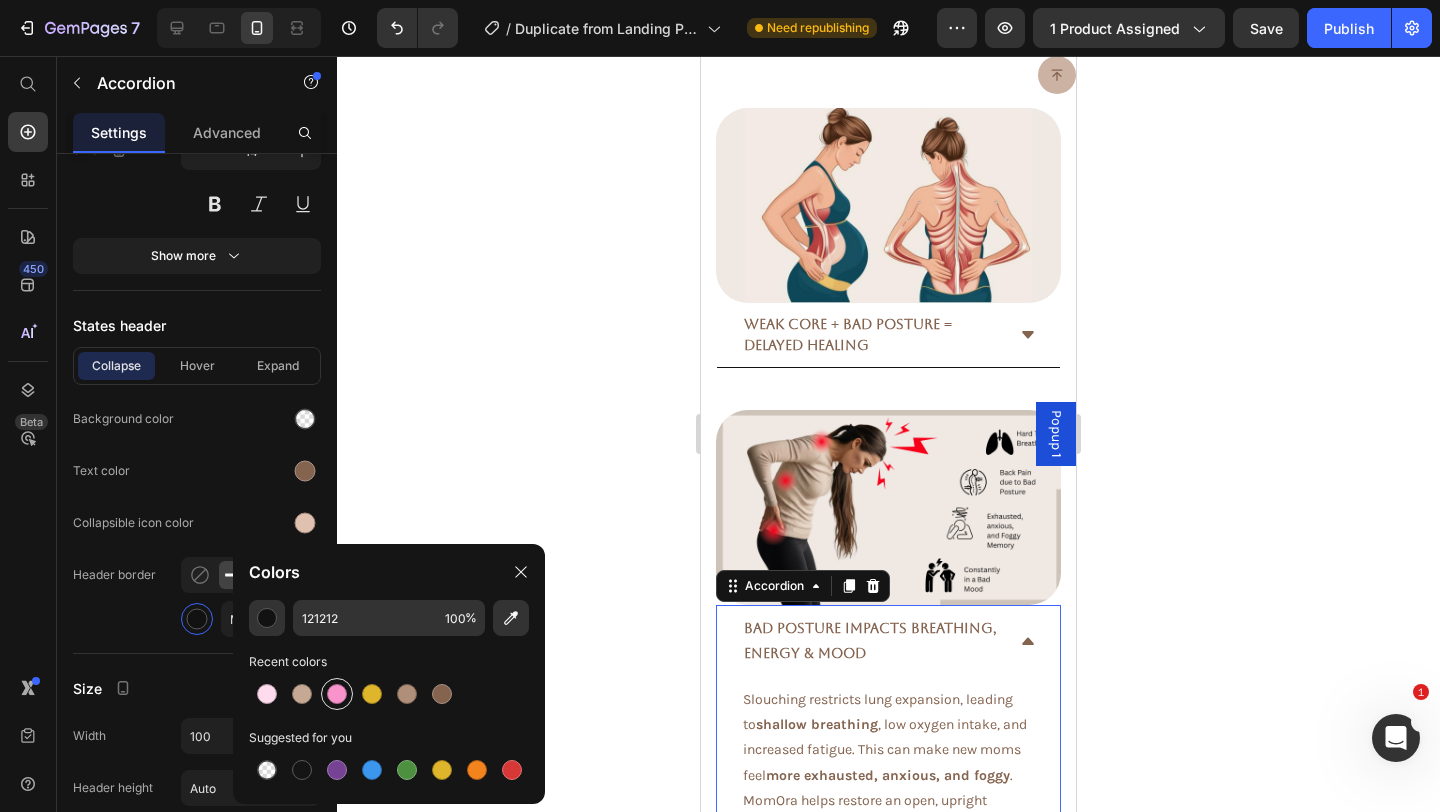 type on "F993CB" 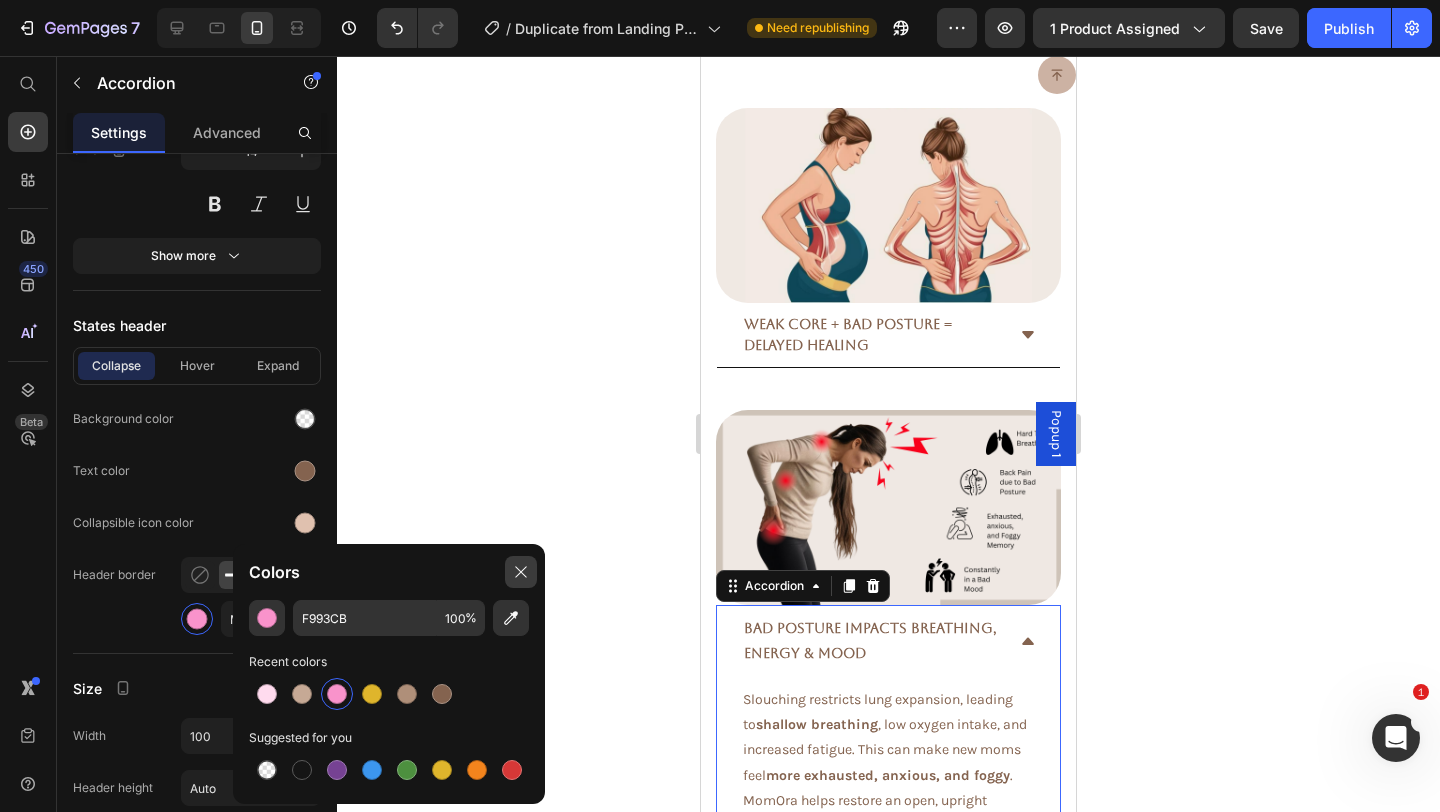 click 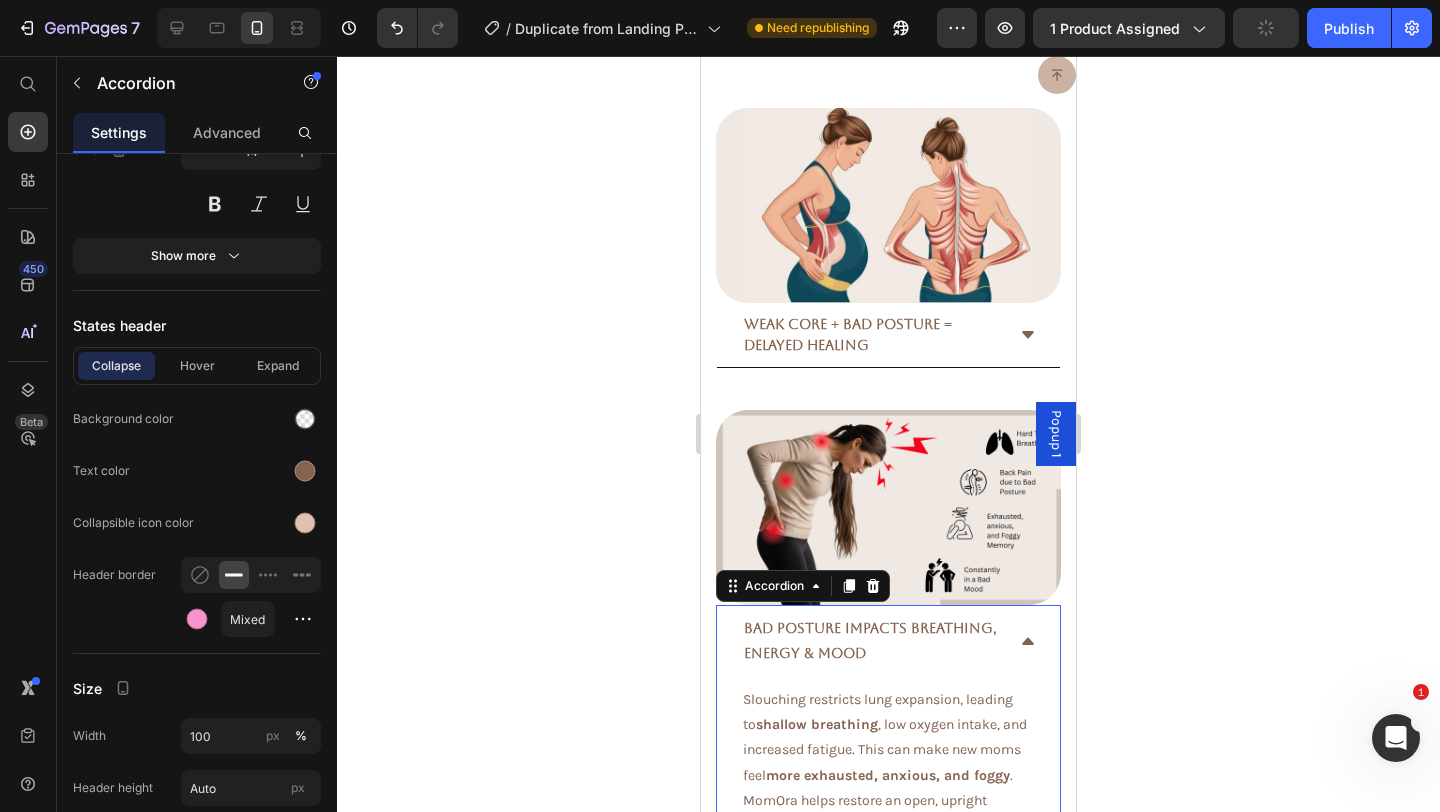 click 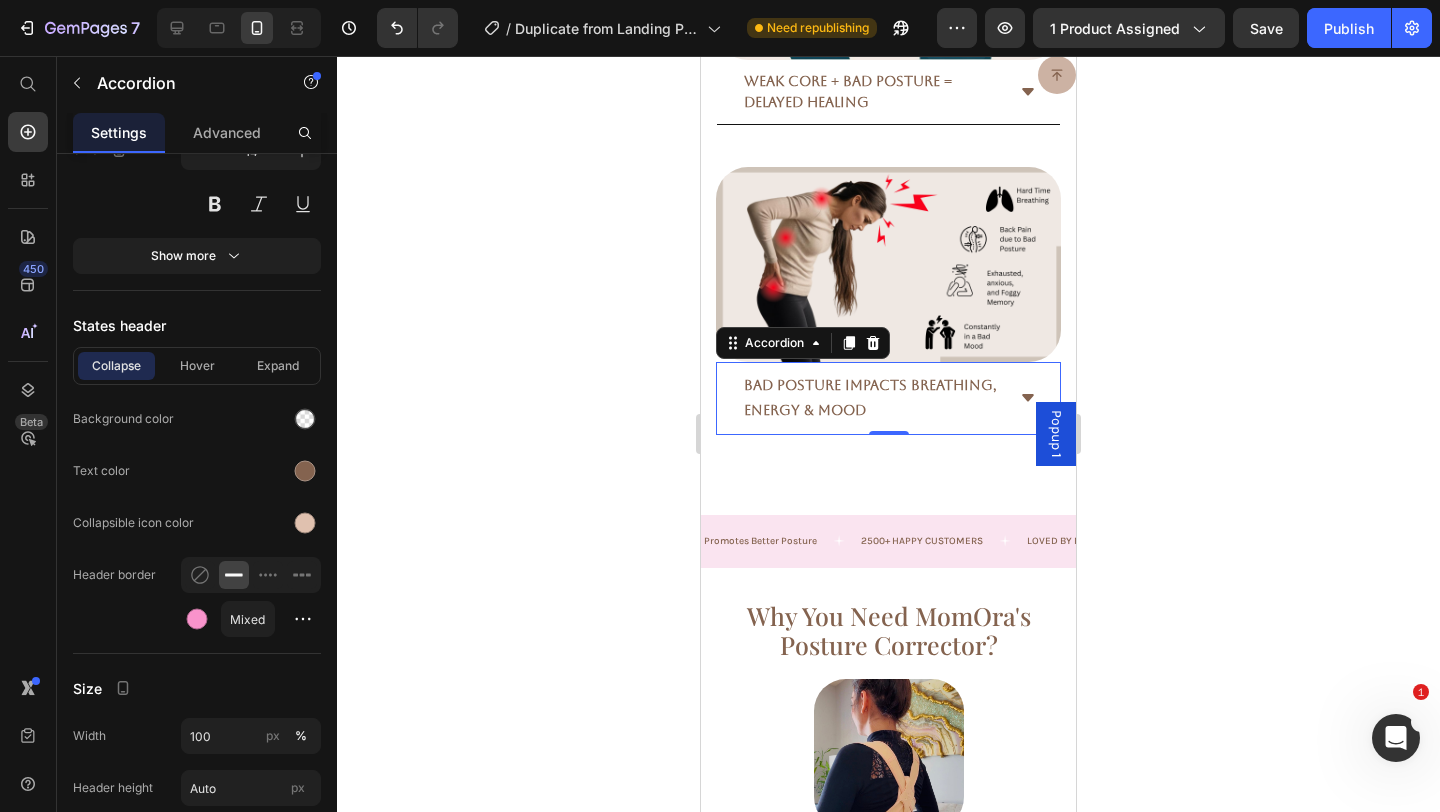 scroll, scrollTop: 4600, scrollLeft: 0, axis: vertical 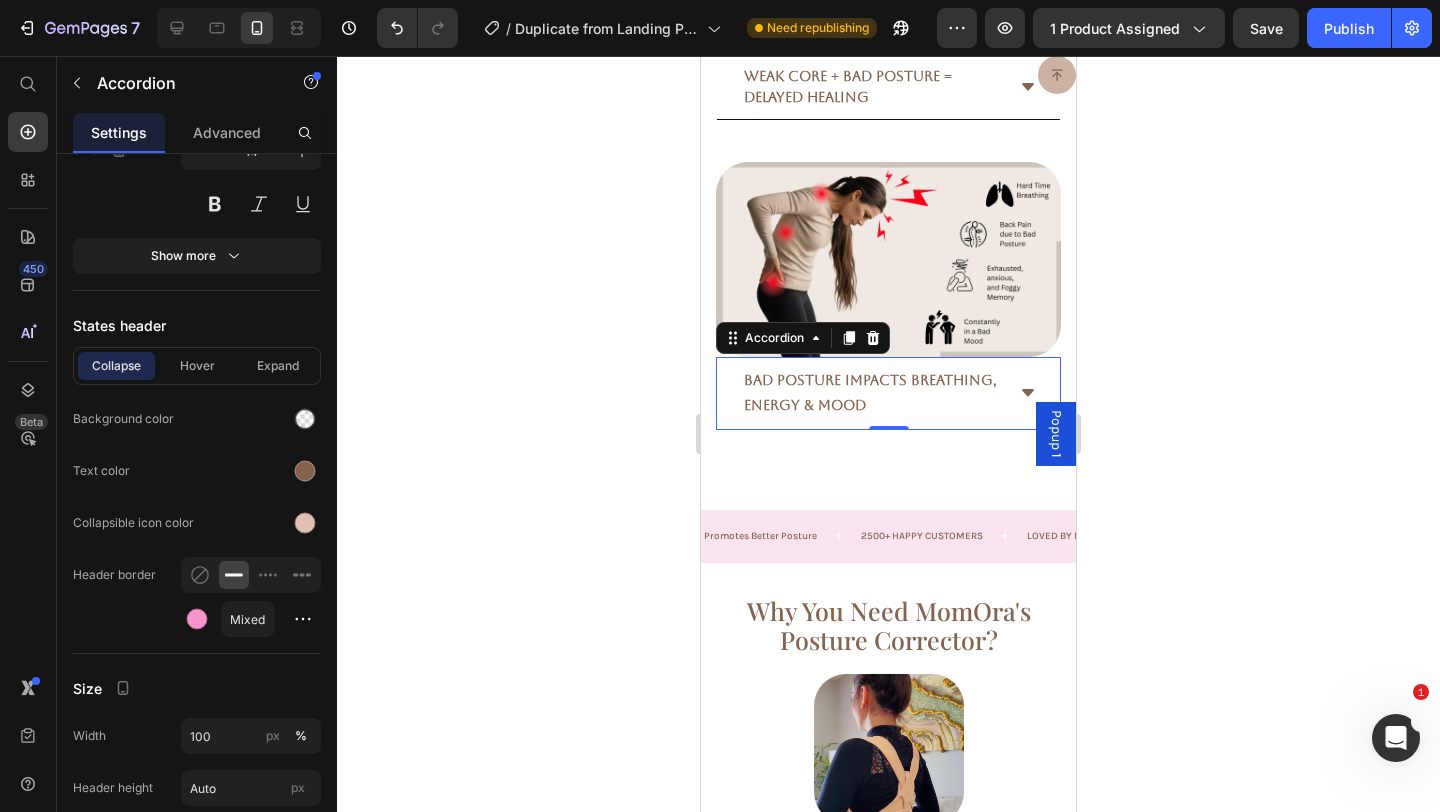 click 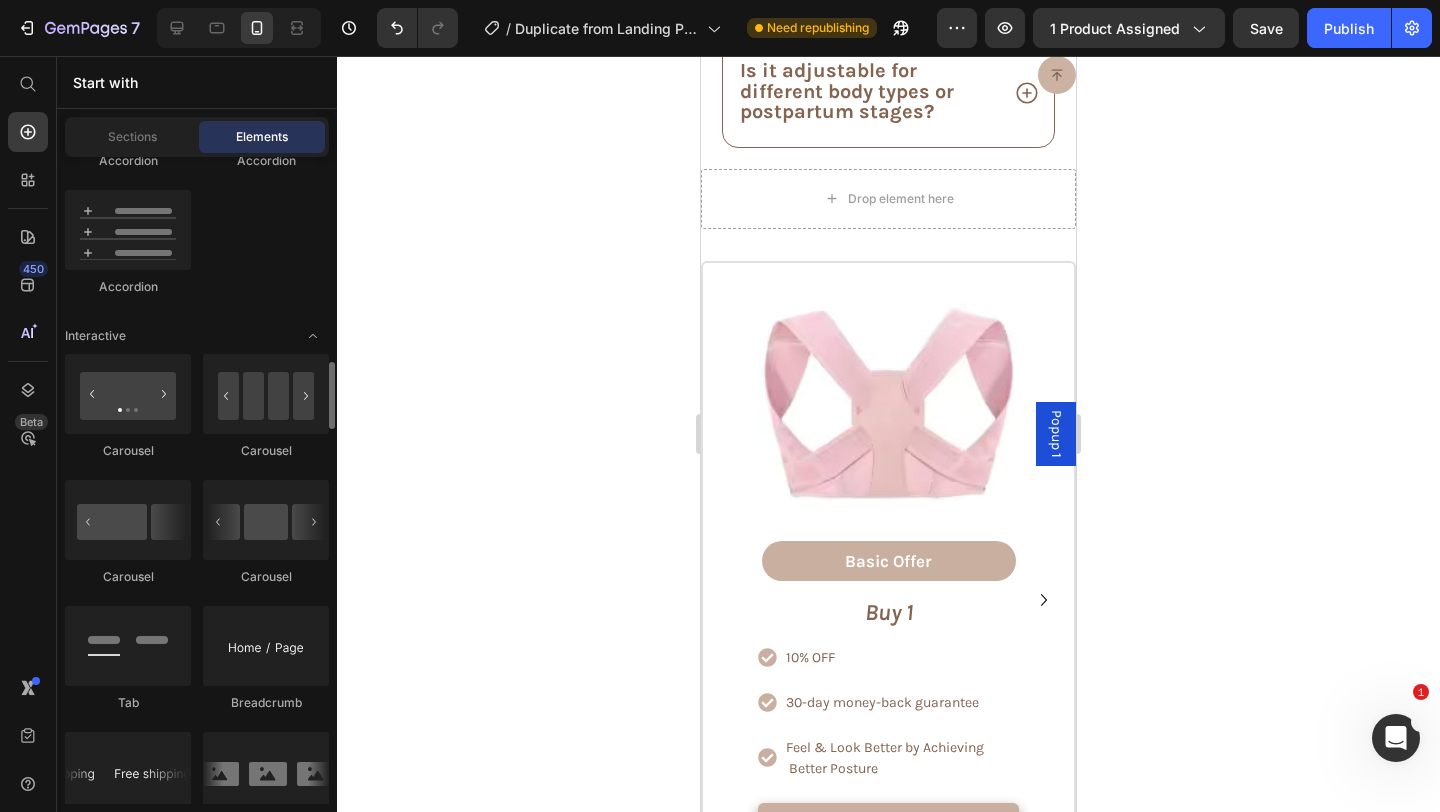 scroll, scrollTop: 8630, scrollLeft: 0, axis: vertical 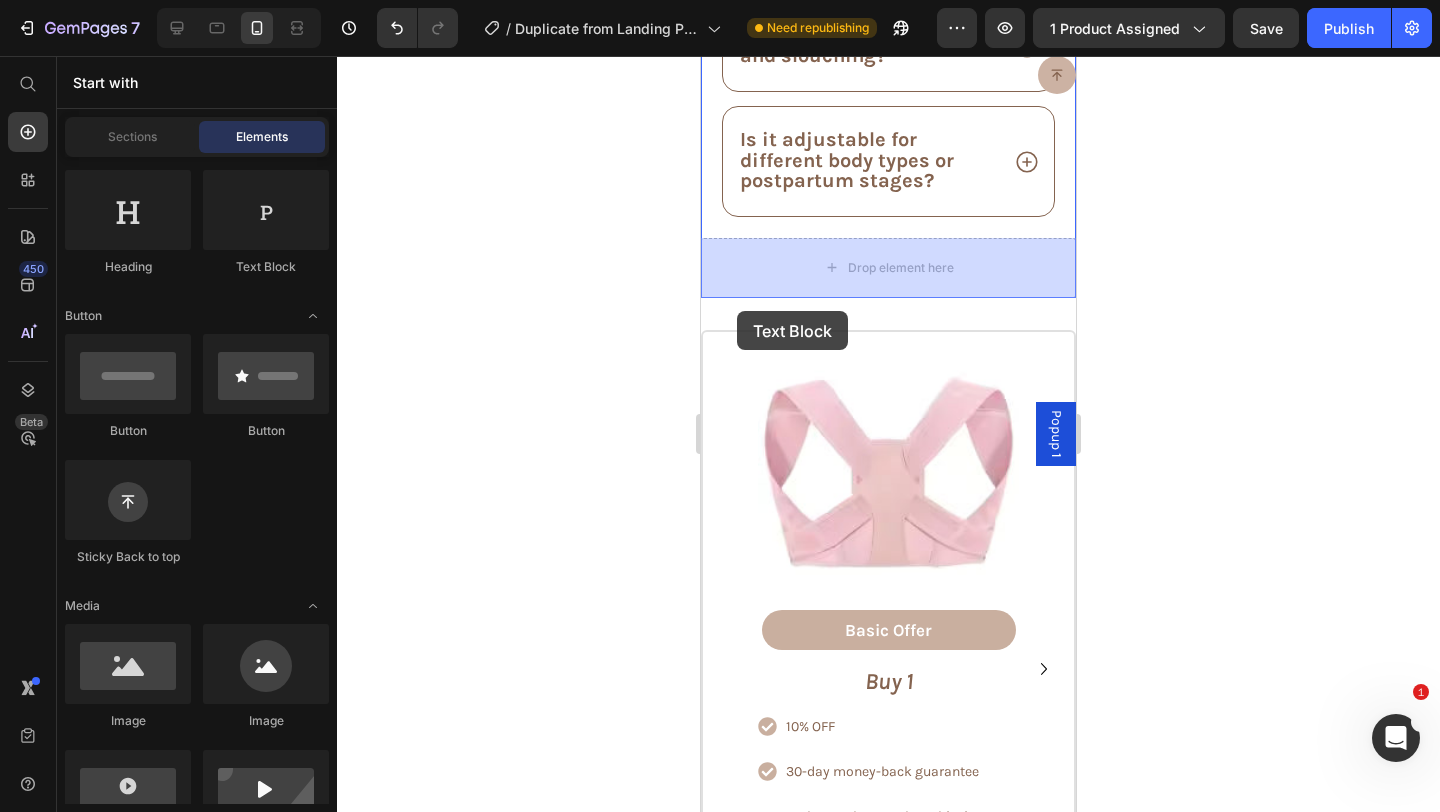 drag, startPoint x: 963, startPoint y: 261, endPoint x: 765, endPoint y: 320, distance: 206.60349 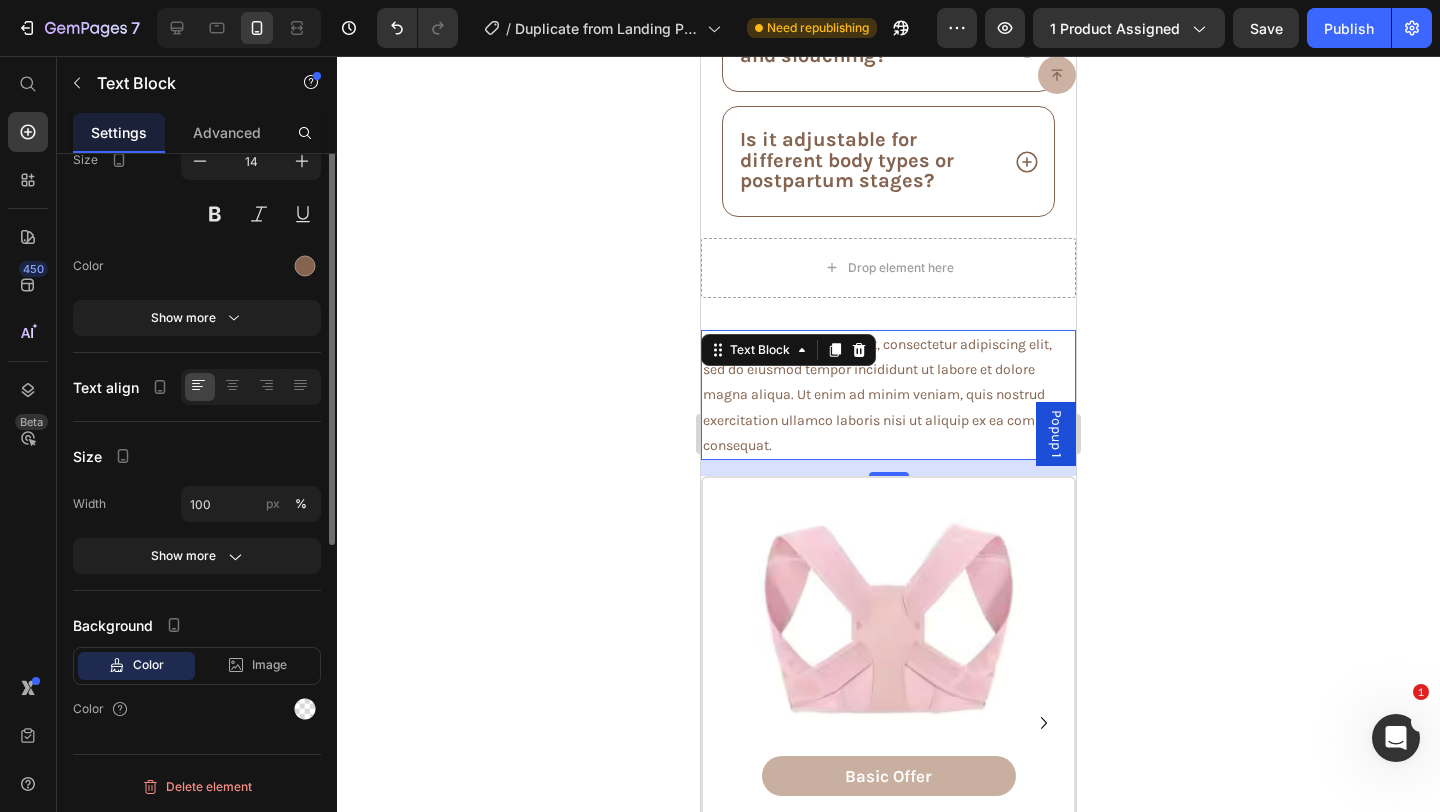 click on "Lorem ipsum dolor sit amet, consectetur adipiscing elit, sed do eiusmod tempor incididunt ut labore et dolore magna aliqua. Ut enim ad minim veniam, quis nostrud exercitation ullamco laboris nisi ut aliquip ex ea commodo consequat." at bounding box center (888, 395) 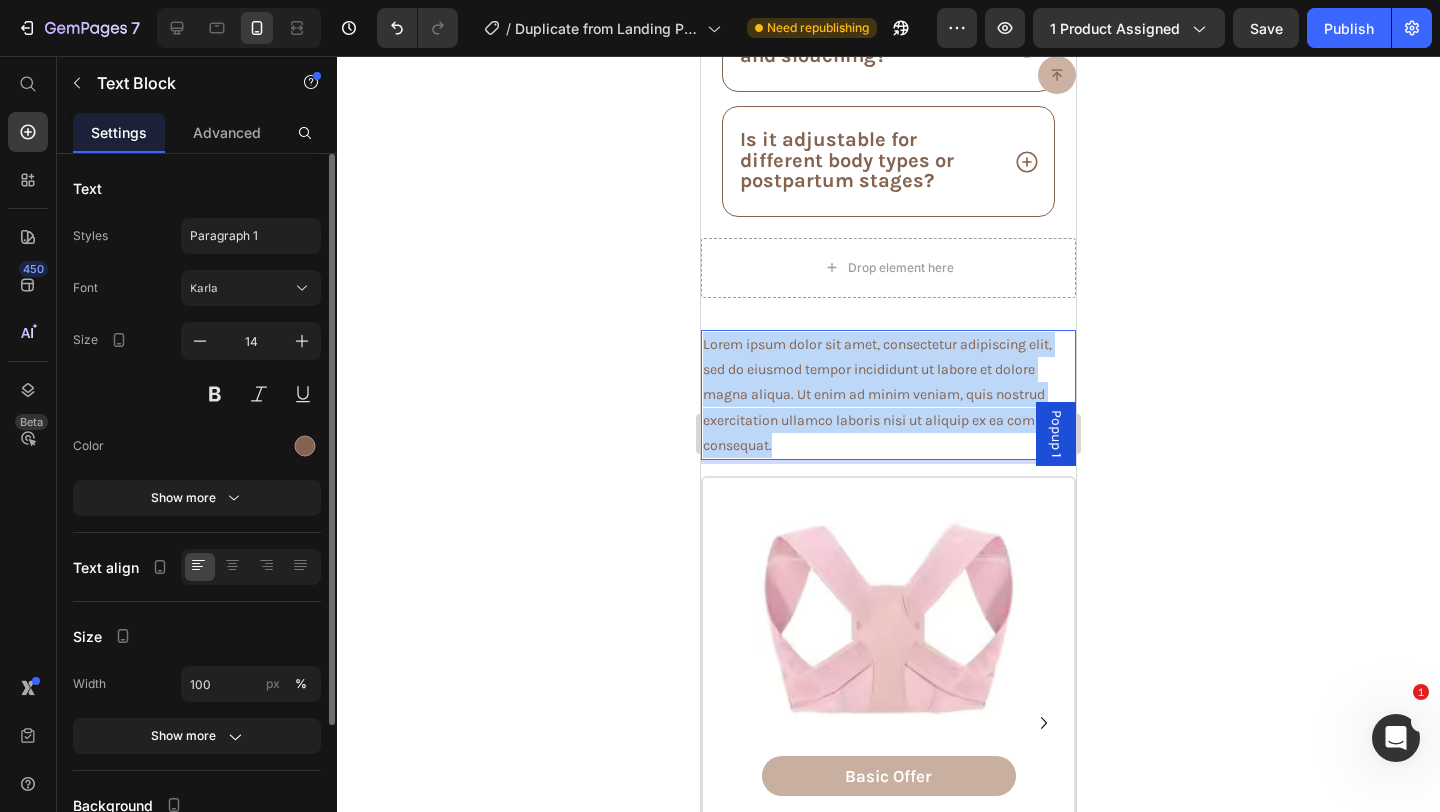click on "Lorem ipsum dolor sit amet, consectetur adipiscing elit, sed do eiusmod tempor incididunt ut labore et dolore magna aliqua. Ut enim ad minim veniam, quis nostrud exercitation ullamco laboris nisi ut aliquip ex ea commodo consequat." at bounding box center [888, 395] 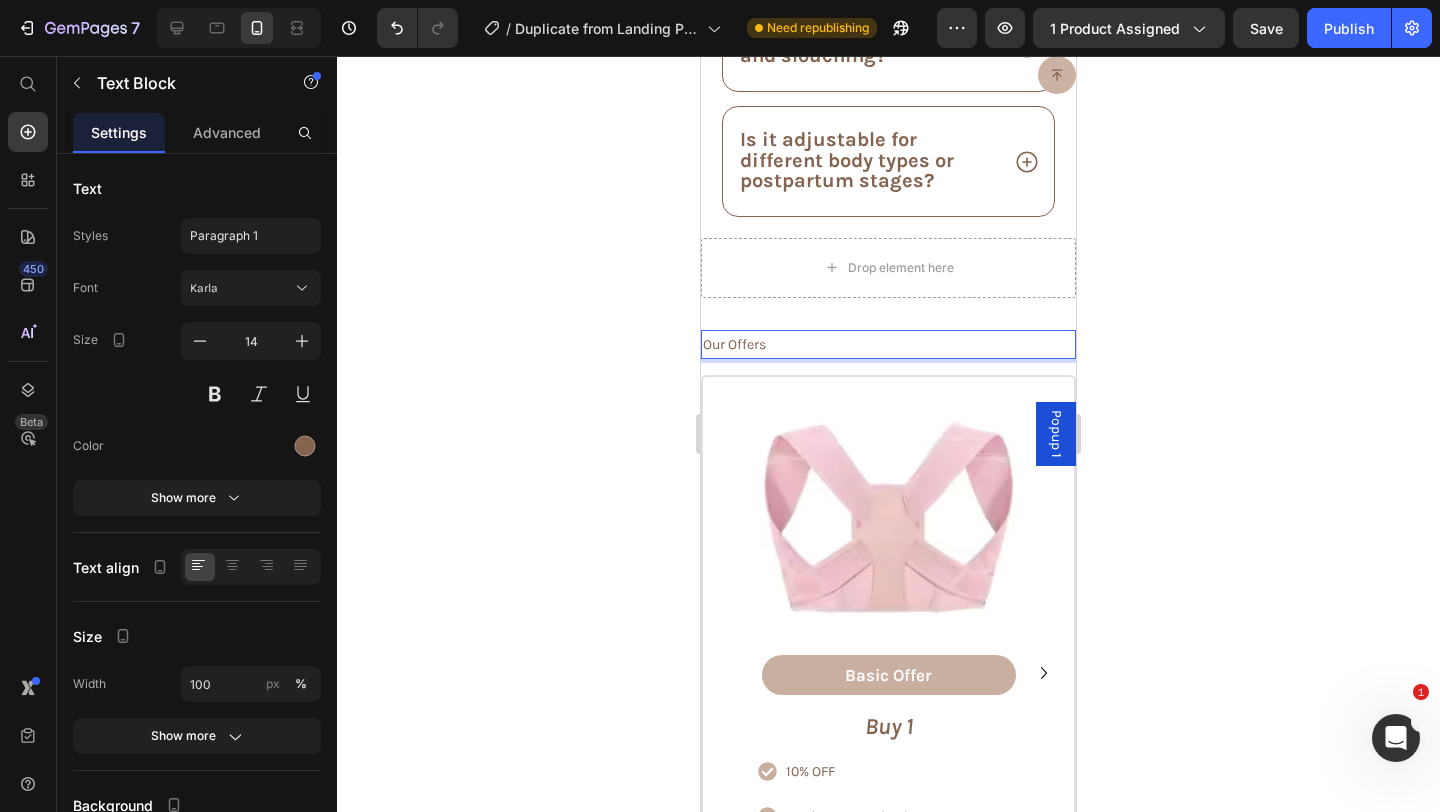 click on "Our Offers" at bounding box center (888, 344) 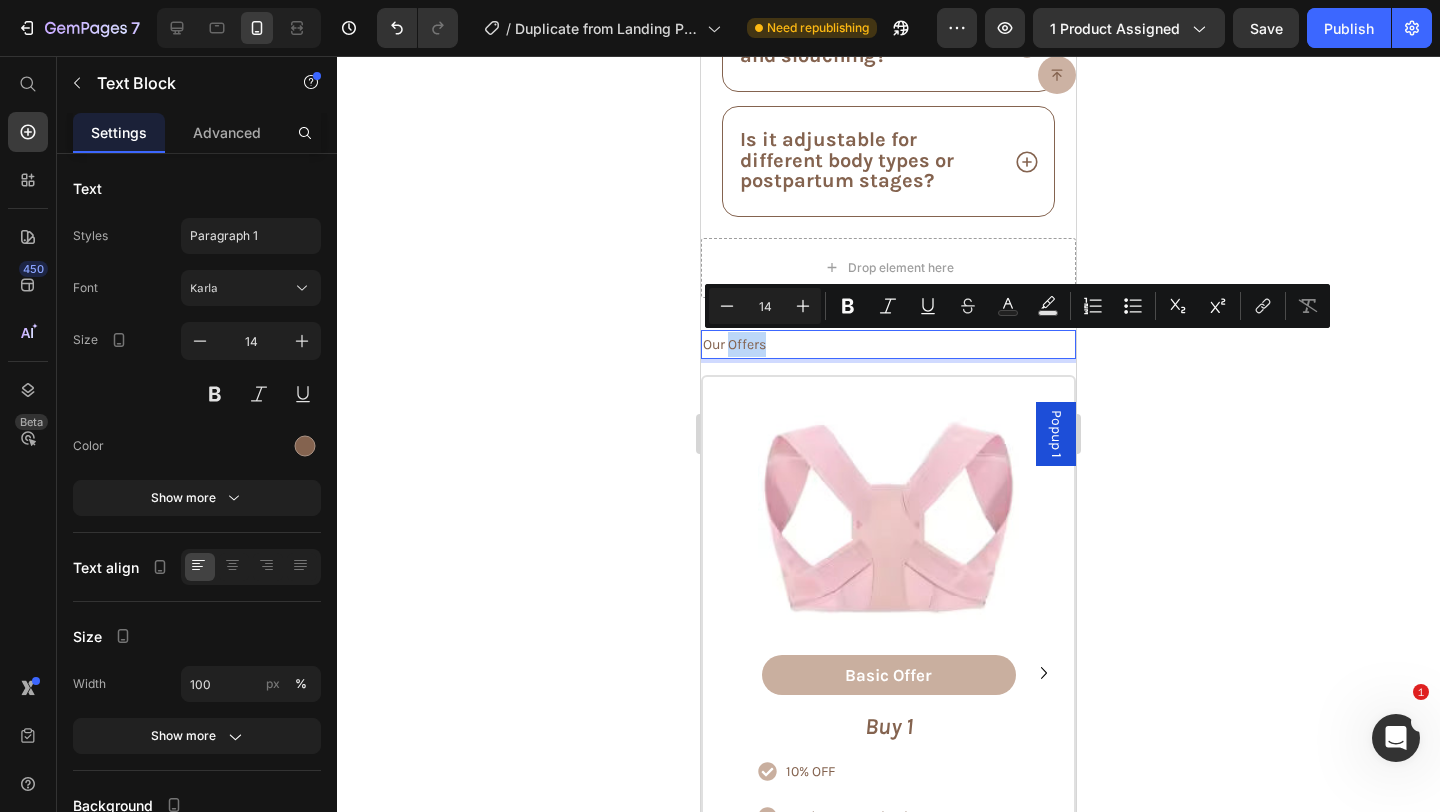 click on "Our Offers" at bounding box center (888, 344) 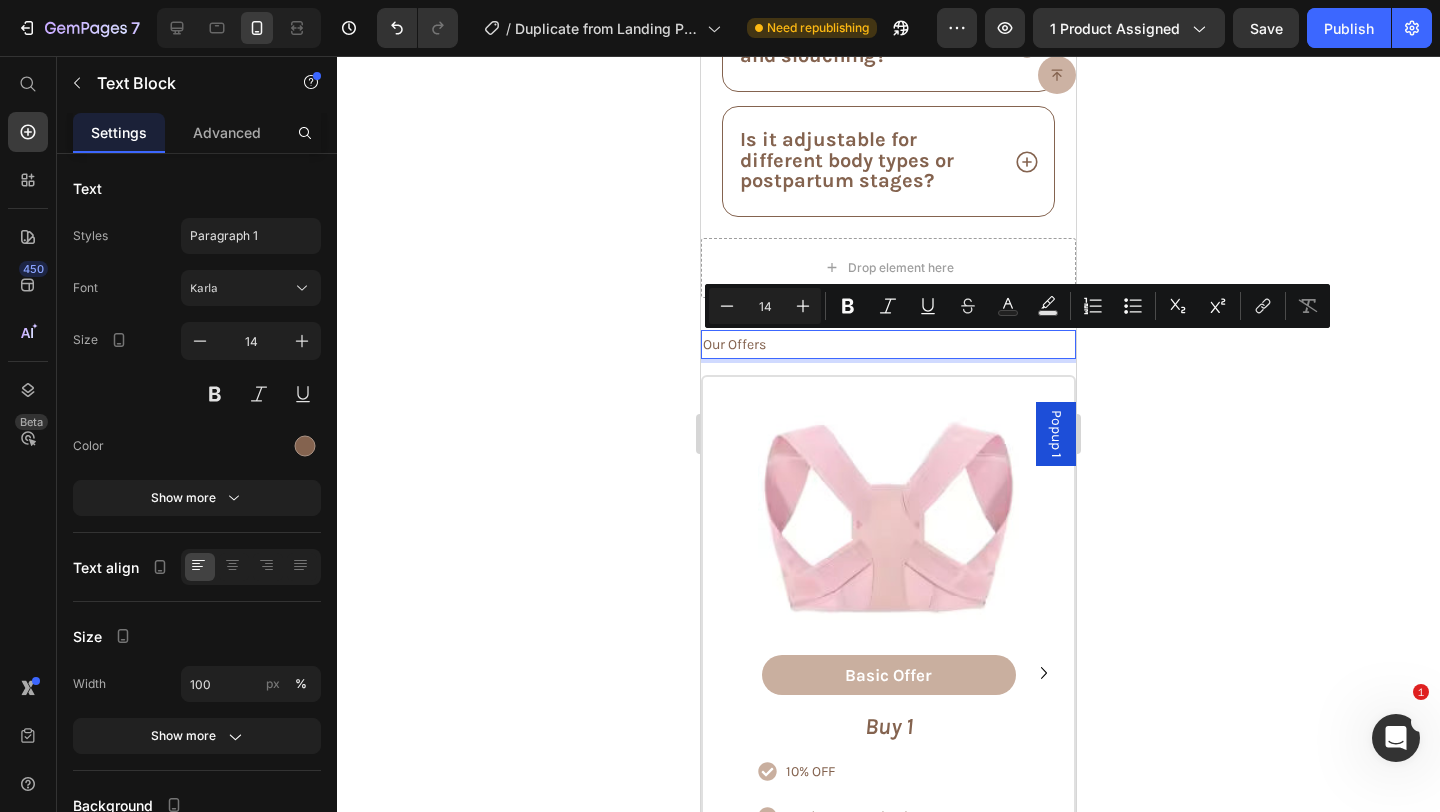 click on "Our Offers" at bounding box center [888, 344] 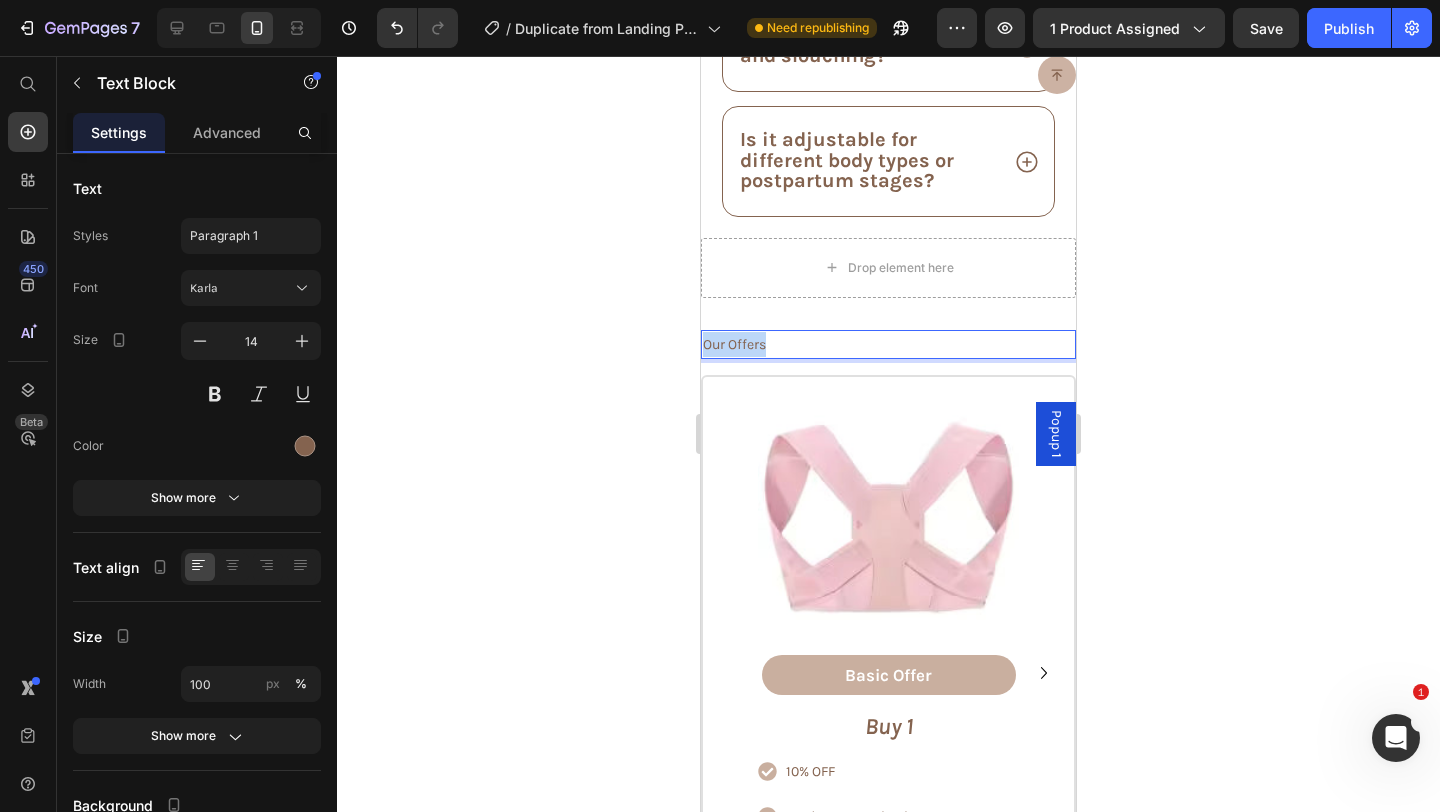 click on "Our Offers" at bounding box center (888, 344) 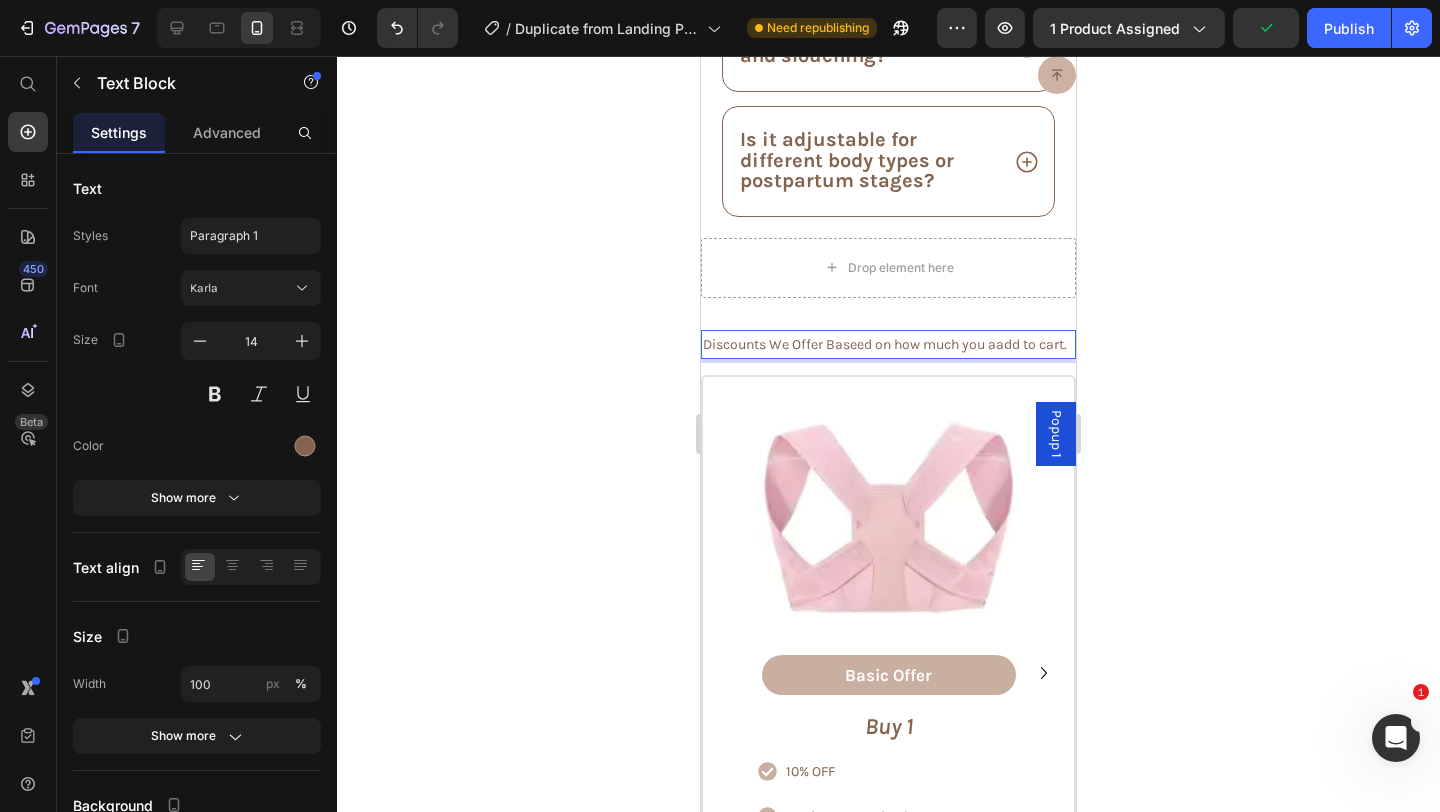 click on "Discounts We Offer Baseed on how much you aadd to cart." at bounding box center (888, 344) 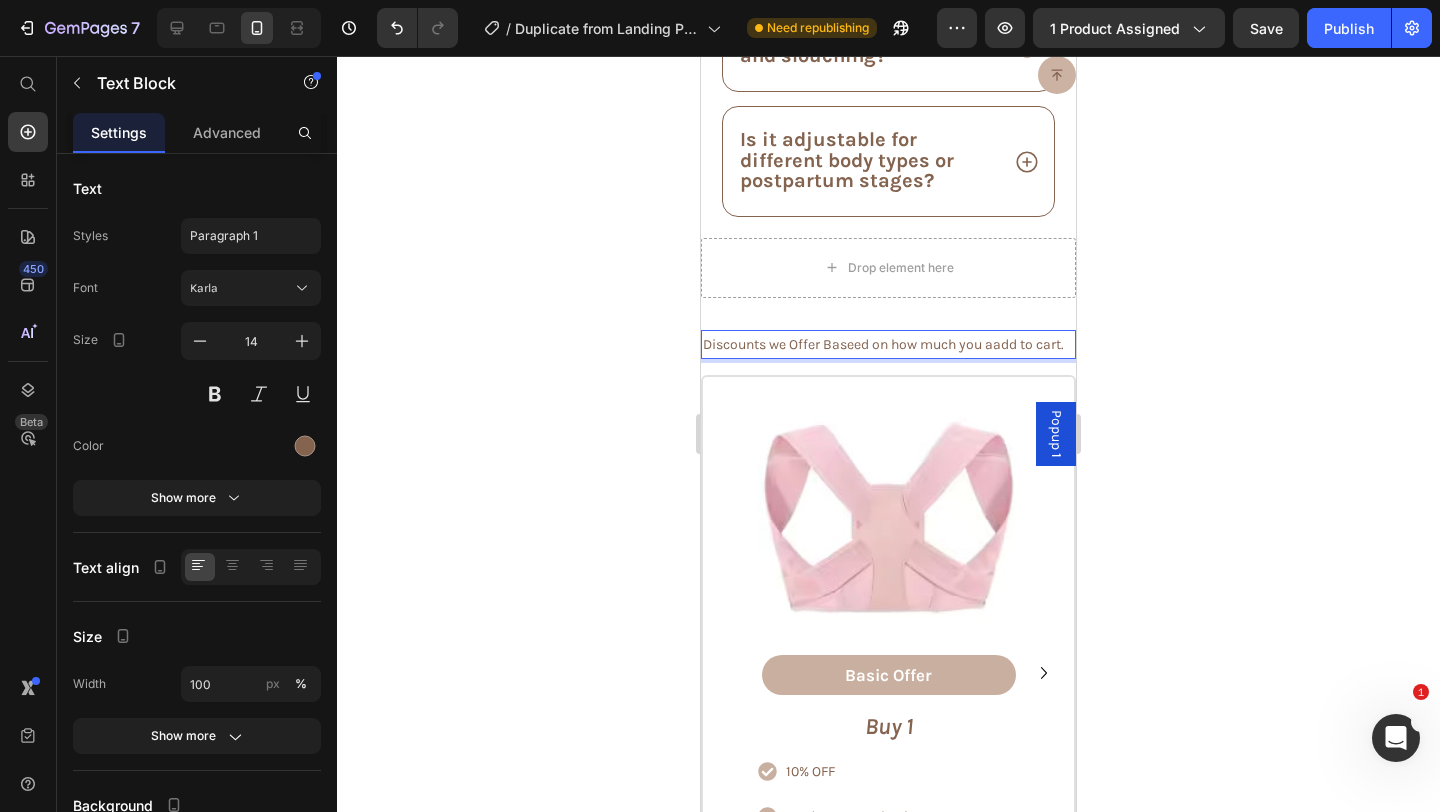 click on "Discounts we Offer Baseed on how much you aadd to cart." at bounding box center (888, 344) 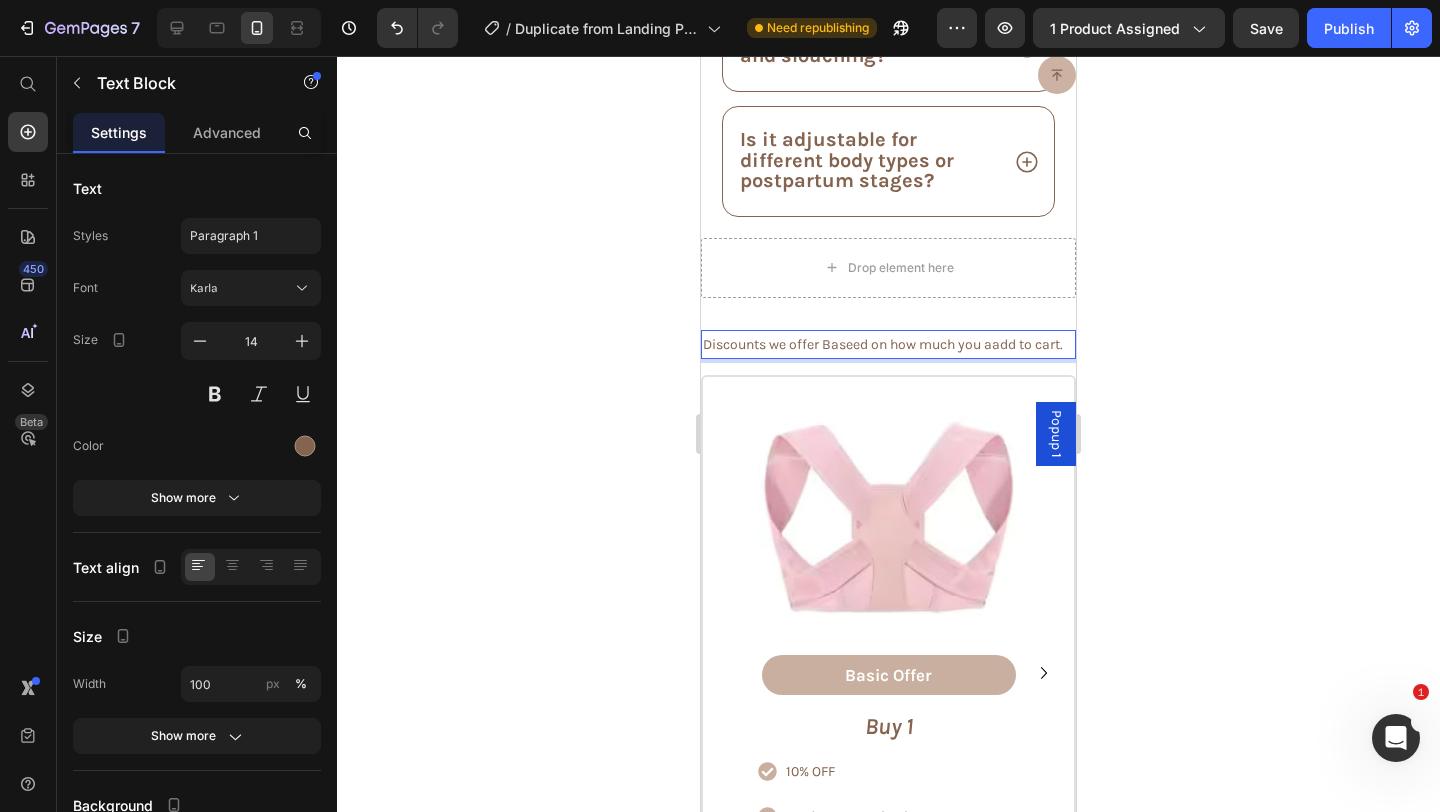 click on "Discounts we offer Baseed on how much you aadd to cart." at bounding box center [888, 344] 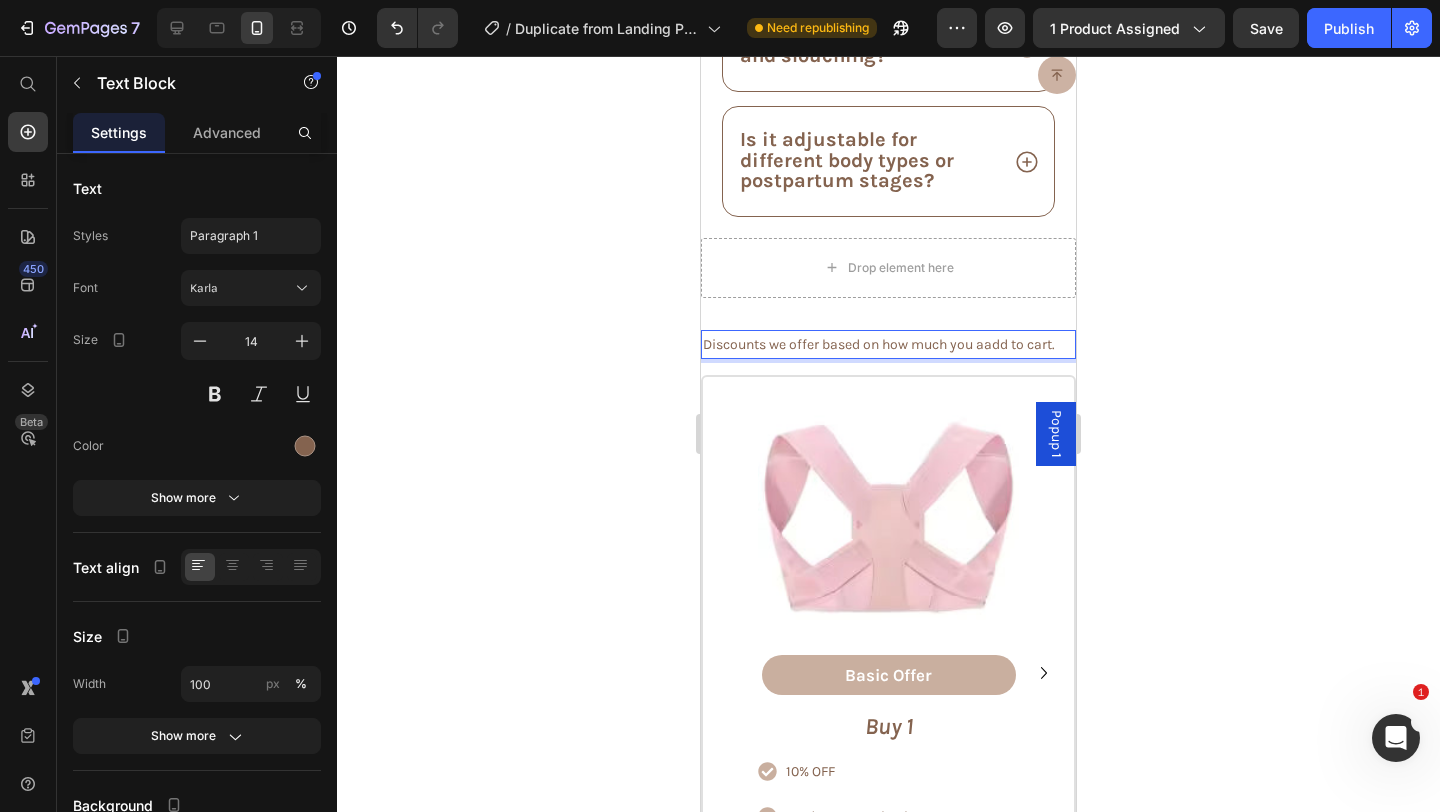 click on "Discounts we offer based on how much you aadd to cart." at bounding box center (888, 344) 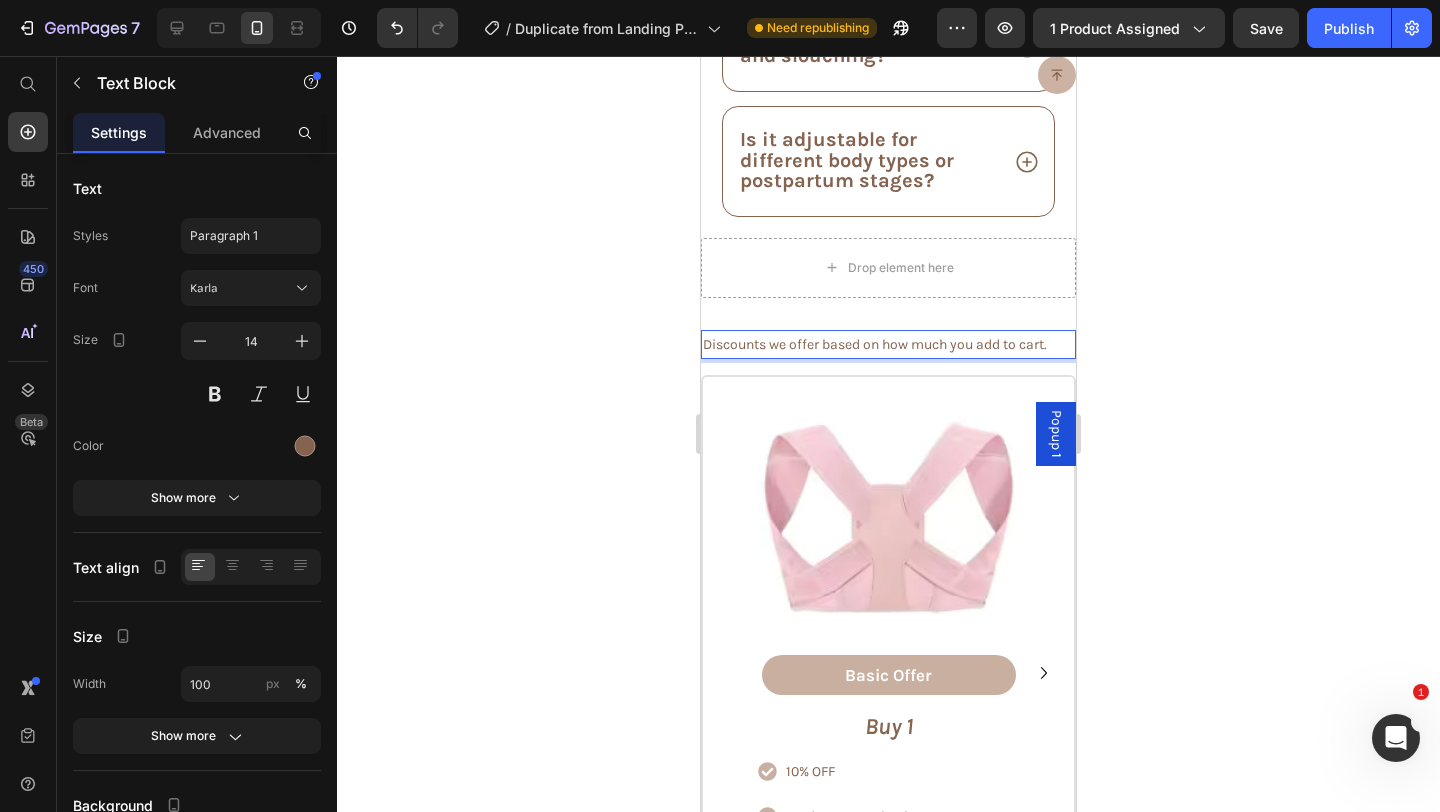 click on "Discounts we offer based on how much you add to cart." at bounding box center (888, 344) 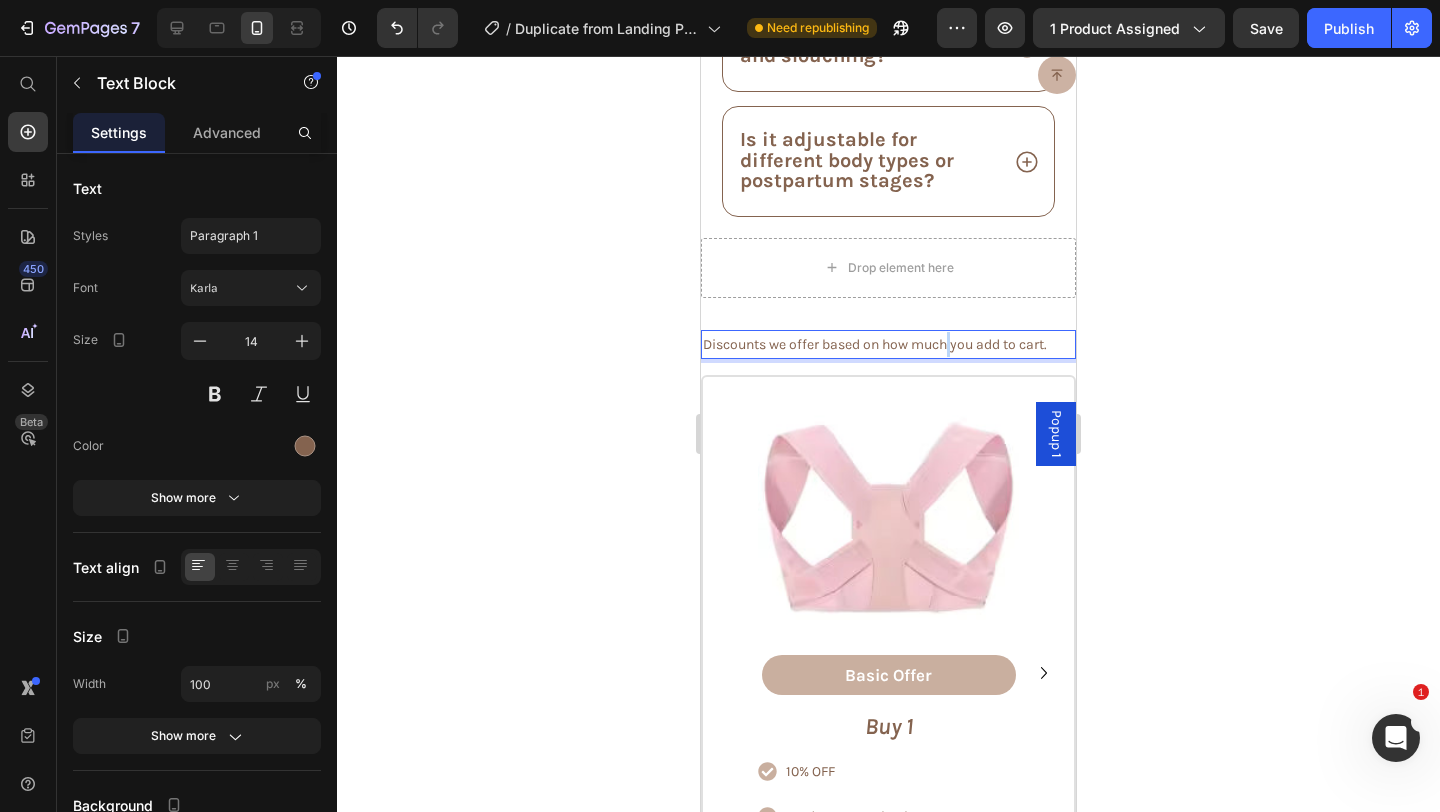 click on "Discounts we offer based on how much you add to cart." at bounding box center [888, 344] 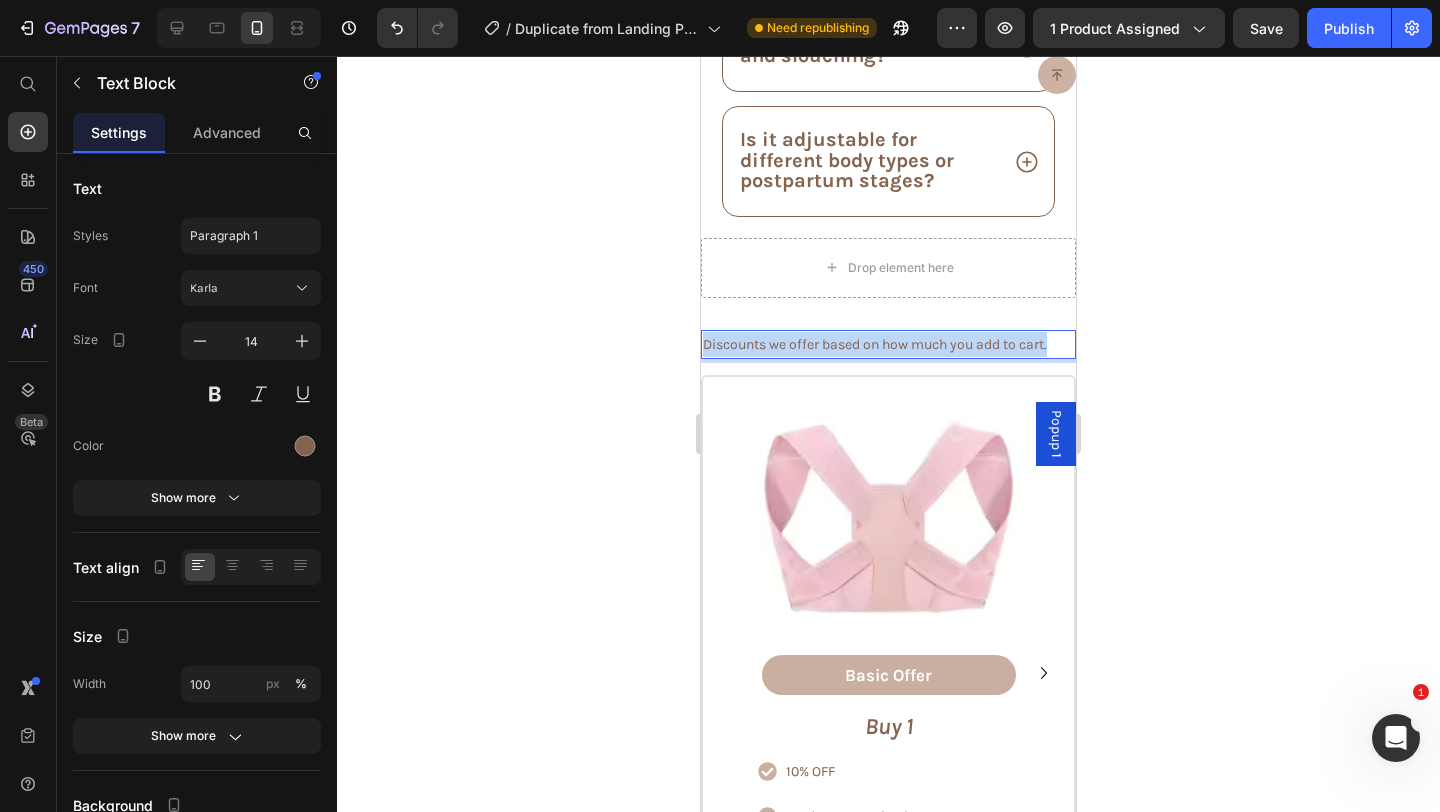 click on "Discounts we offer based on how much you add to cart." at bounding box center (888, 344) 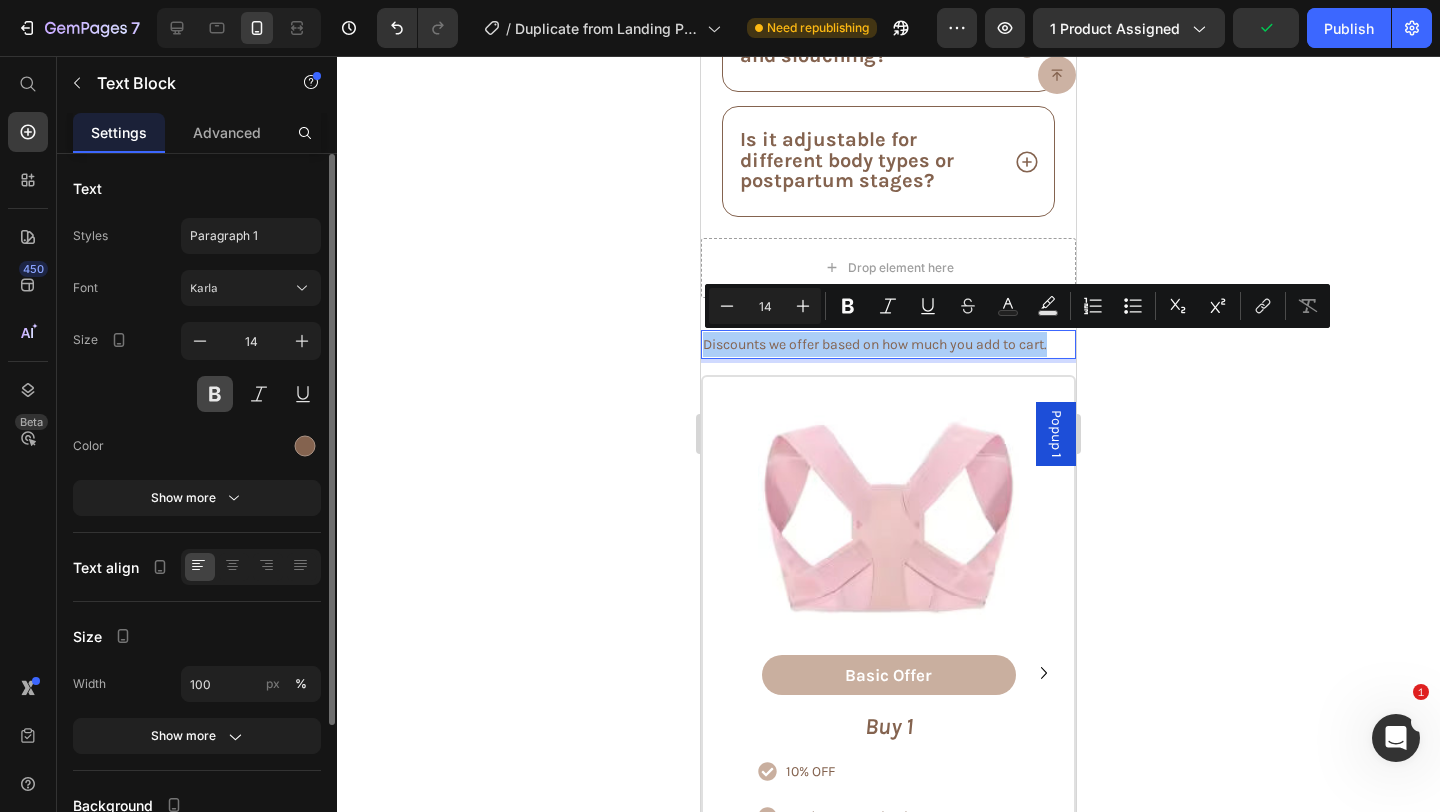 click at bounding box center [215, 394] 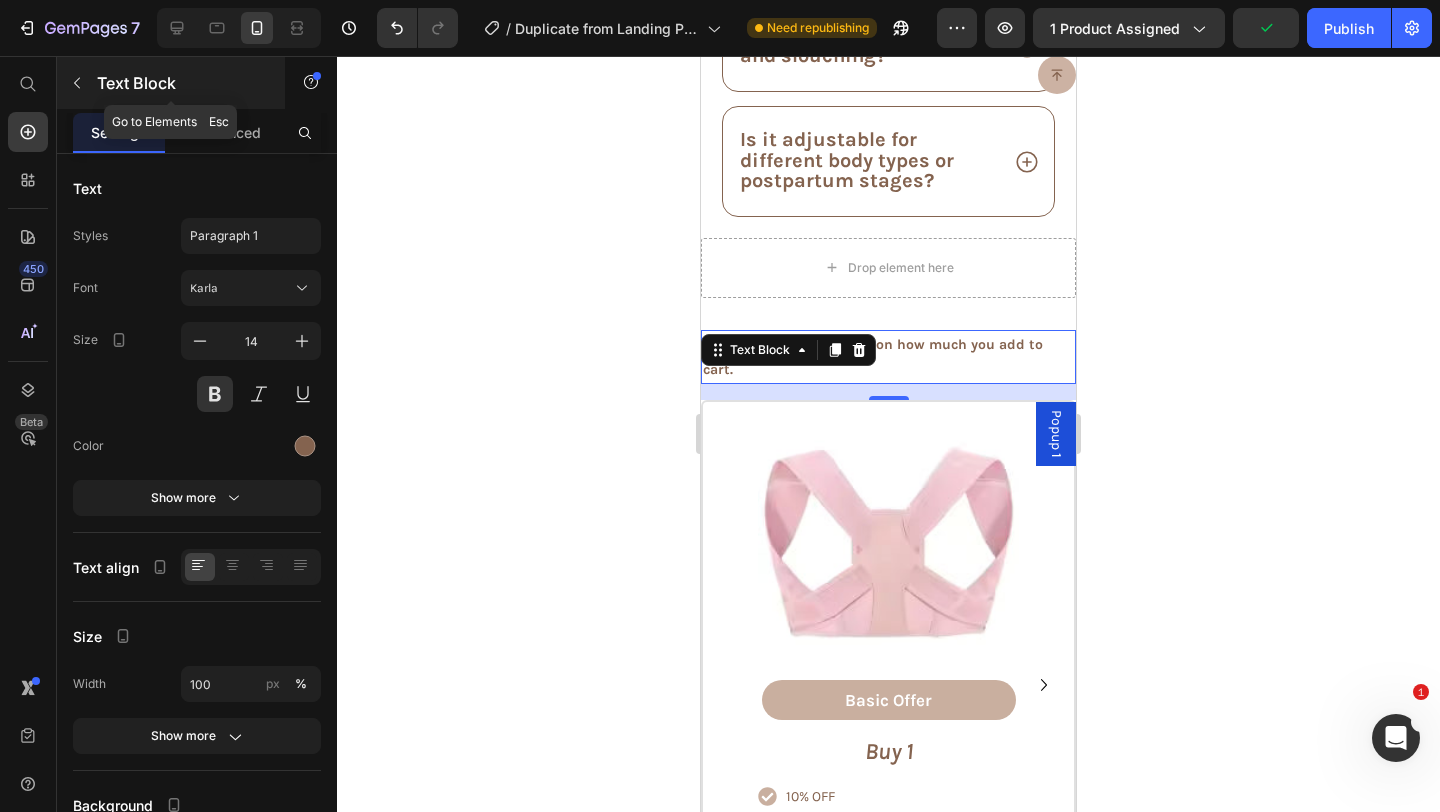 click on "Text Block" at bounding box center [182, 83] 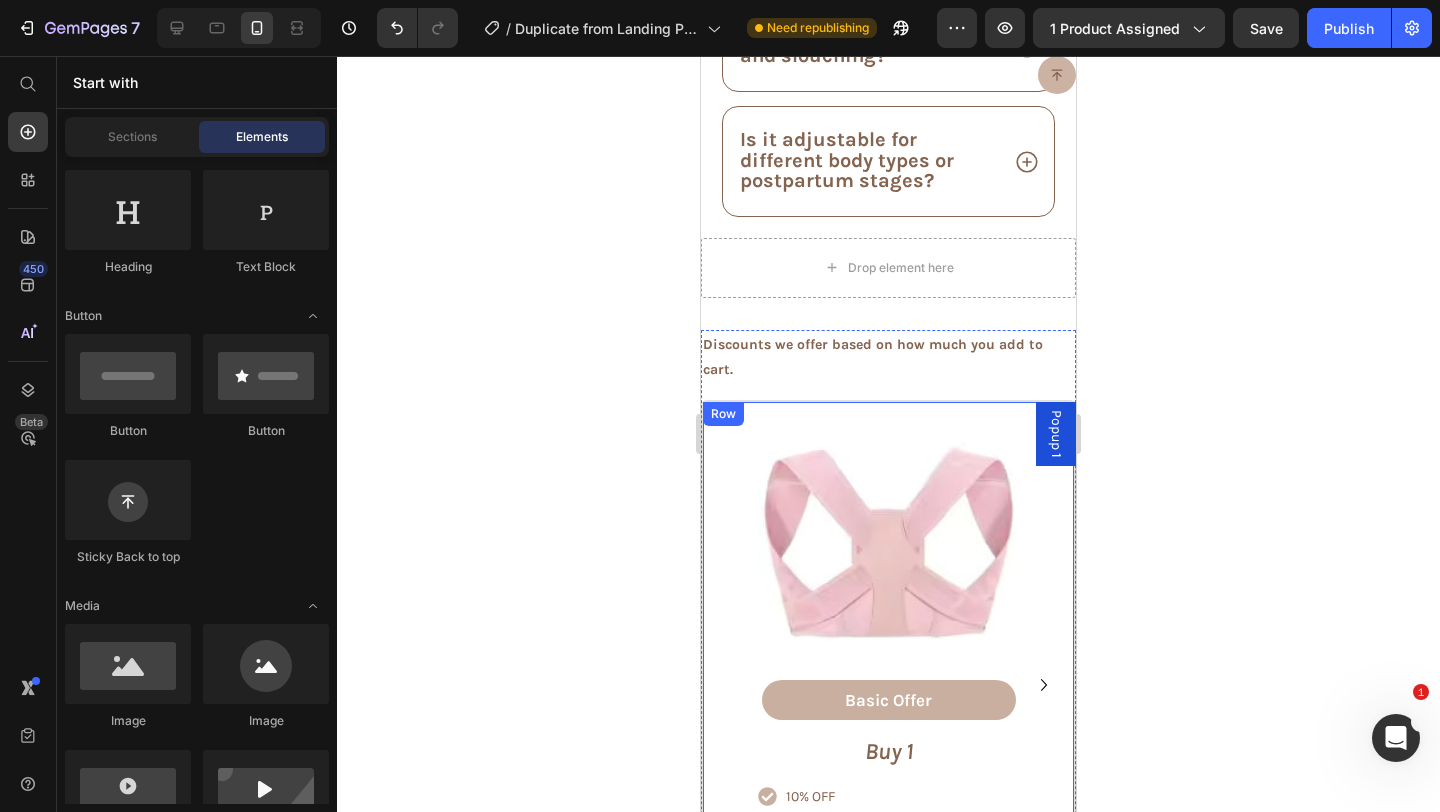 click on "Product Images Basic Offer Text Block Row Buy 1  Text Block 10% OFF 30-day money-back guarantee Feel & Look Better by Achieving  Better Posture  Item List
Add to cart Add to Cart Row Product Row" at bounding box center [888, 709] 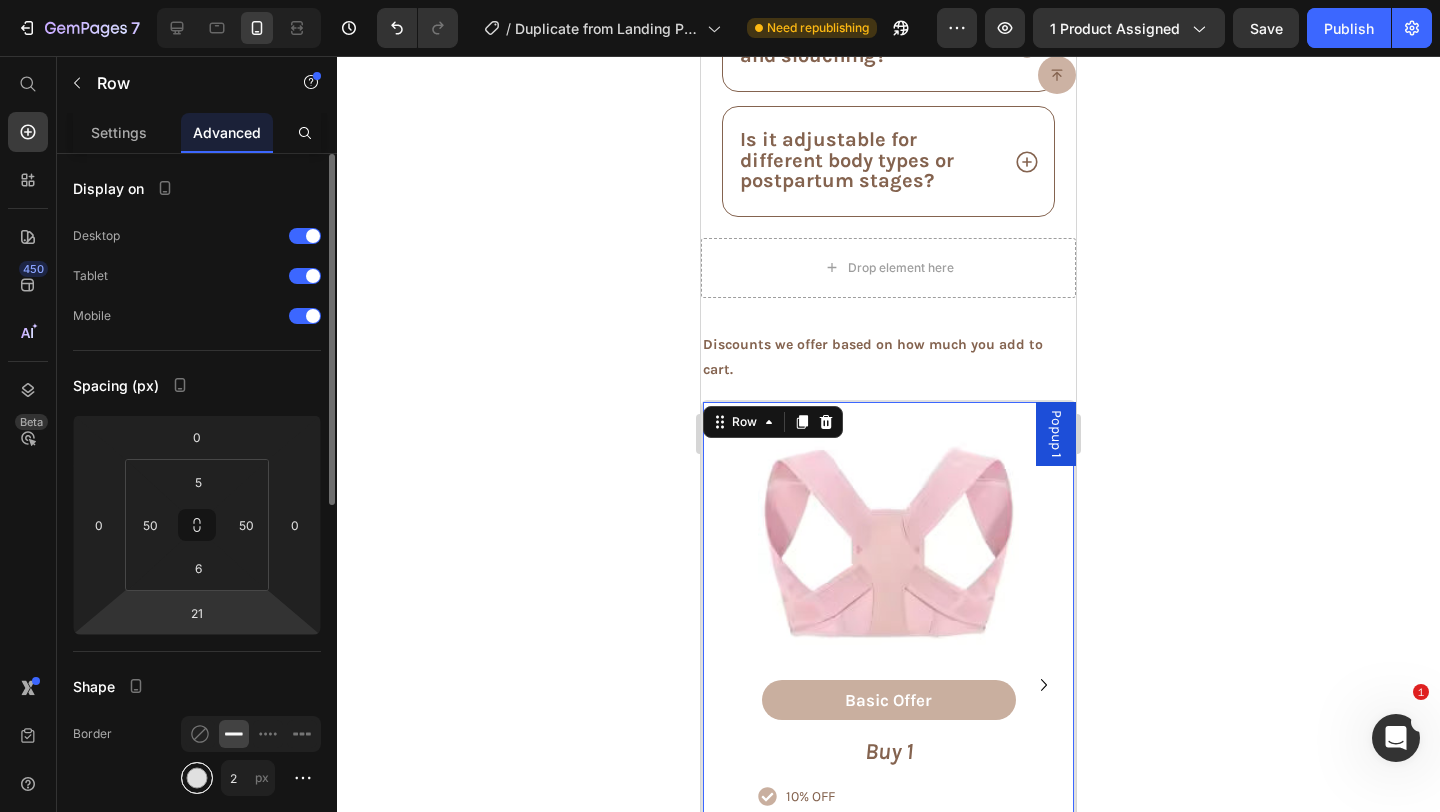click at bounding box center (197, 778) 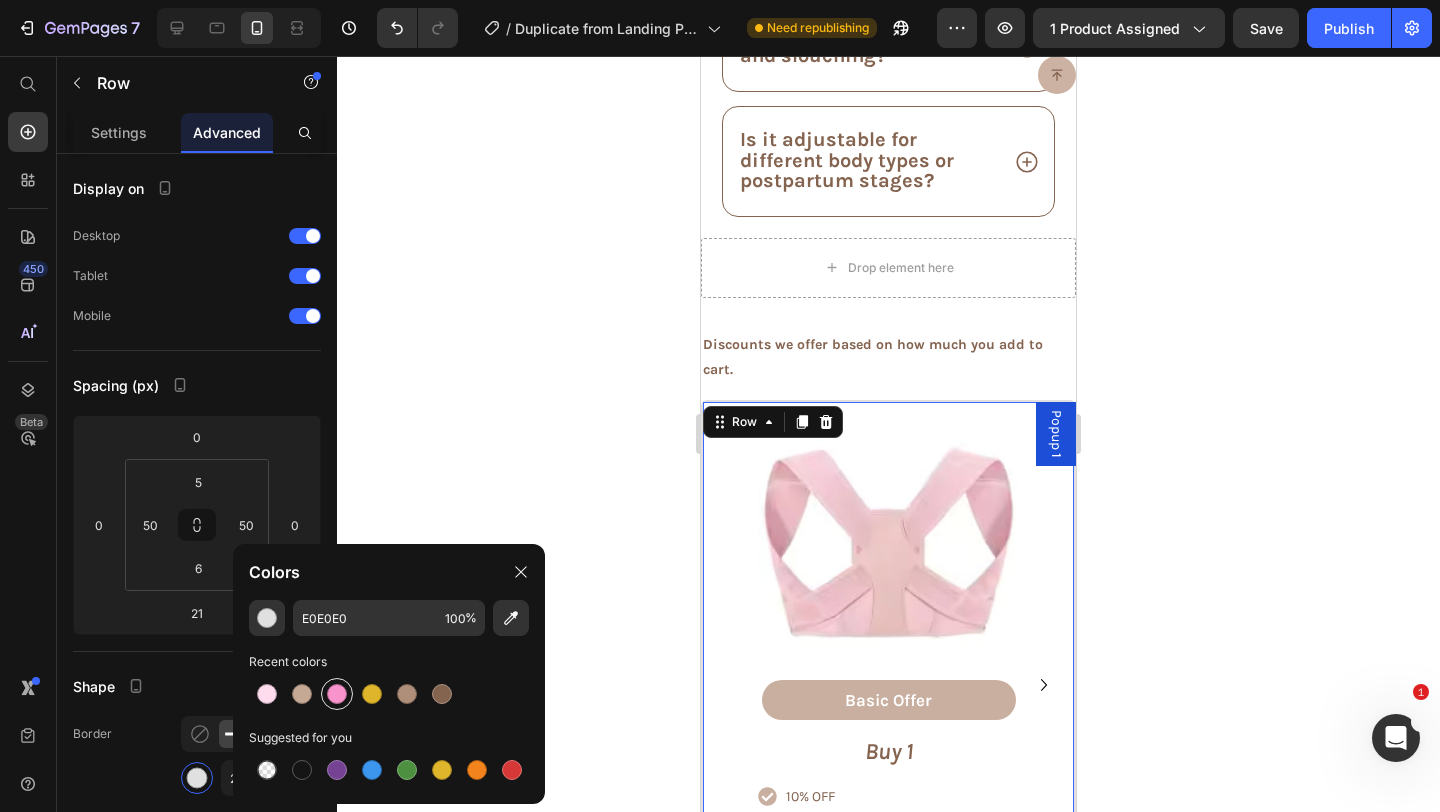 click at bounding box center (337, 694) 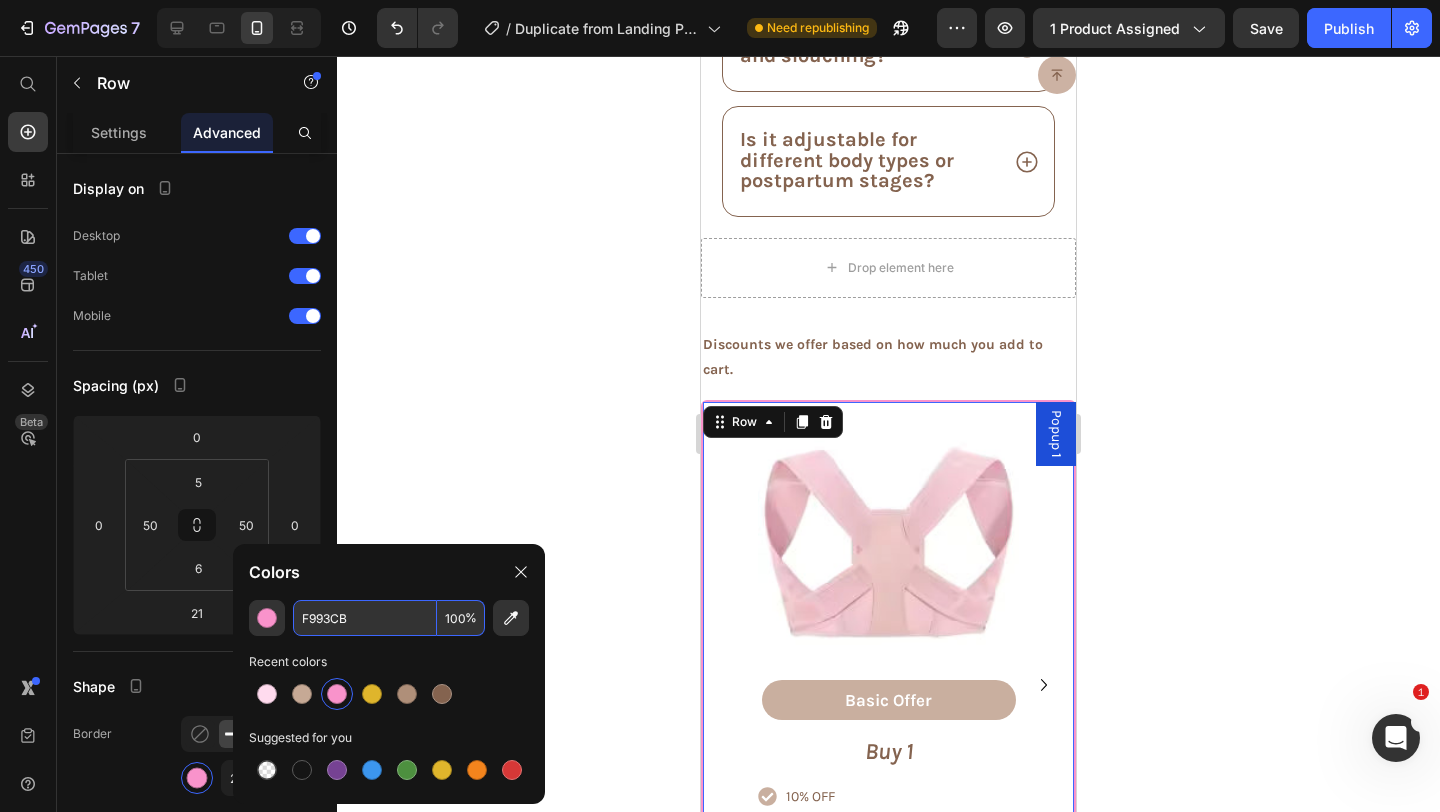 click on "F993CB" at bounding box center [365, 618] 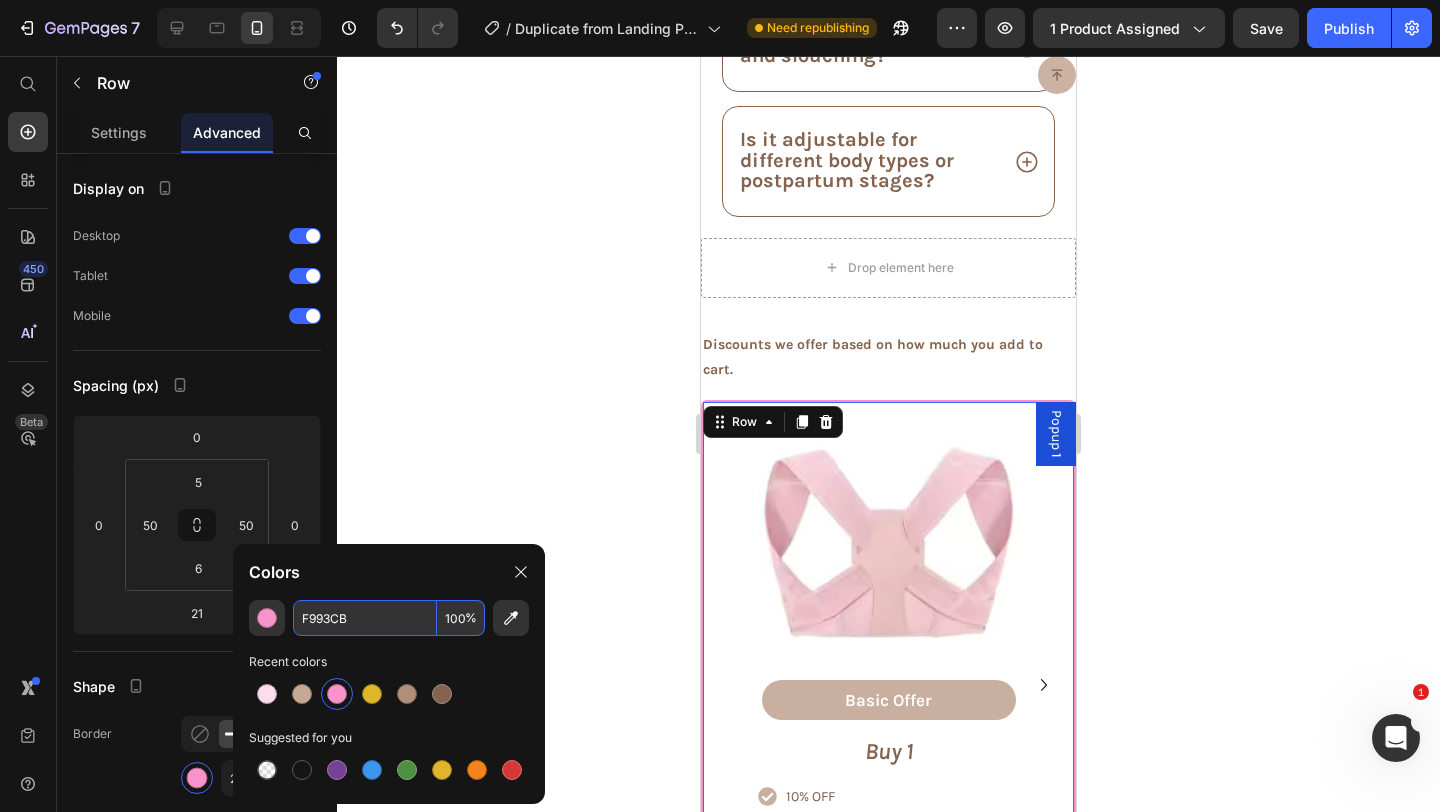 click 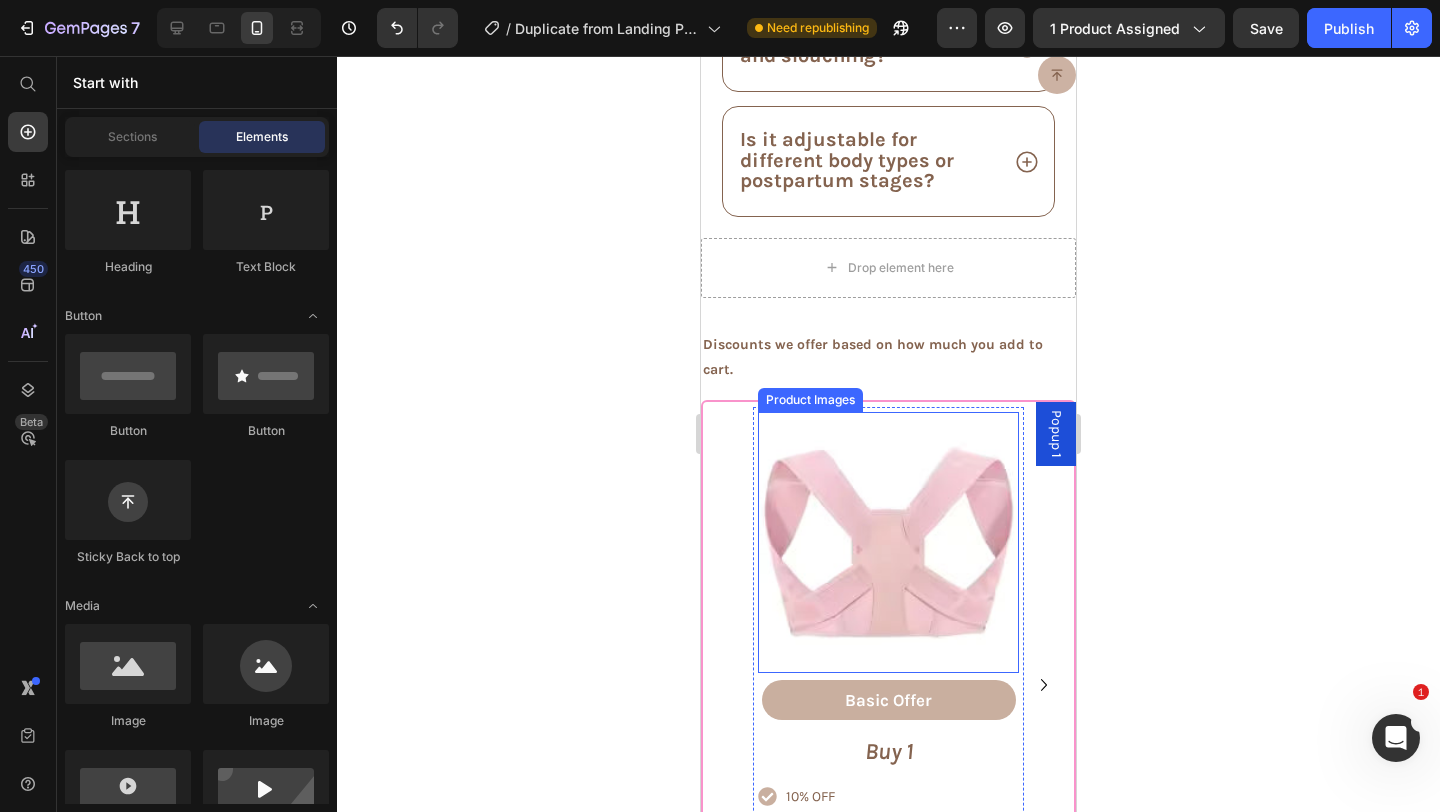 click on "Product Images Basic Offer Text Block Row Buy 1  Text Block 10% OFF 30-day money-back guarantee Feel & Look Better by Achieving  Better Posture  Item List
Add to cart Add to Cart Row Product" at bounding box center (888, 709) 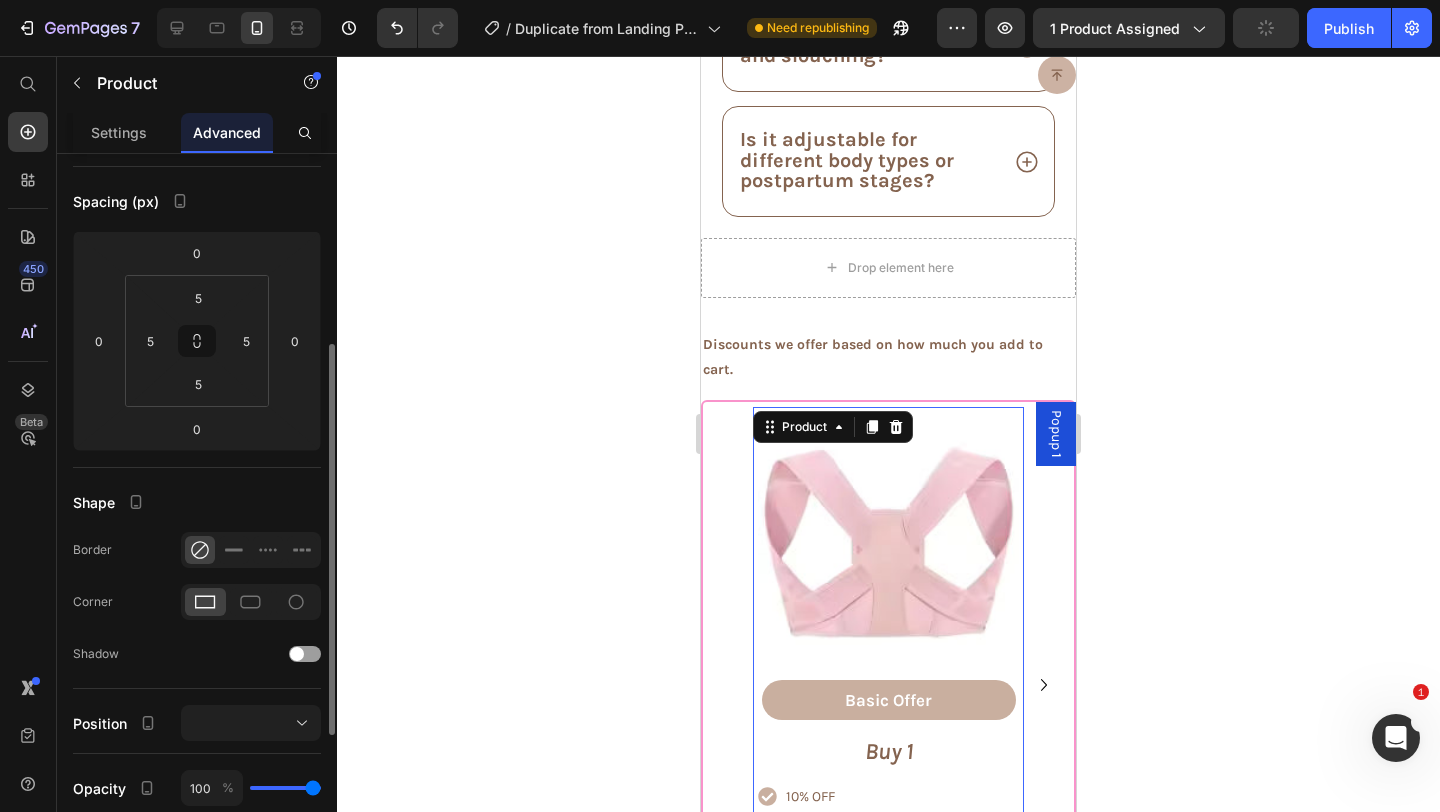scroll, scrollTop: 242, scrollLeft: 0, axis: vertical 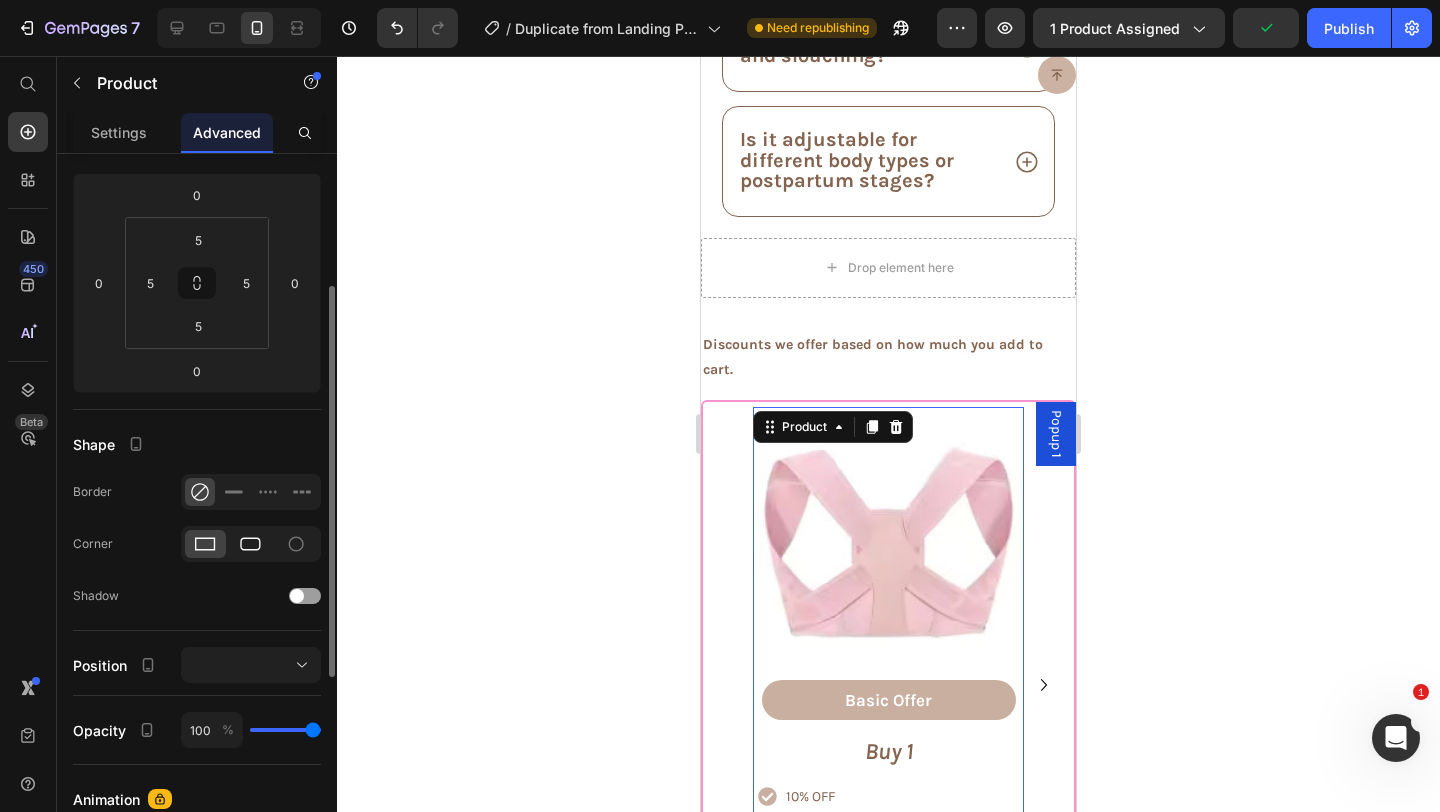 click 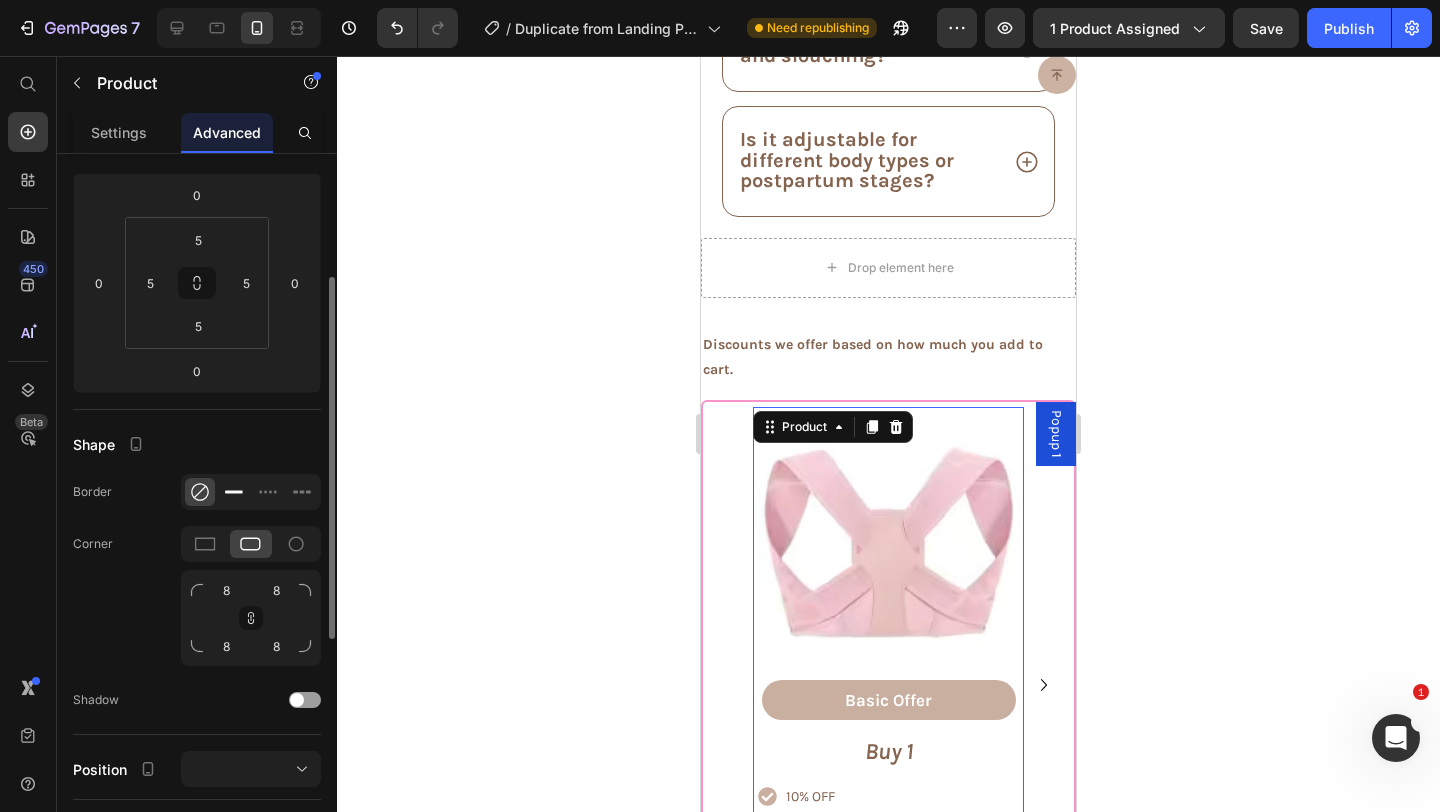 click 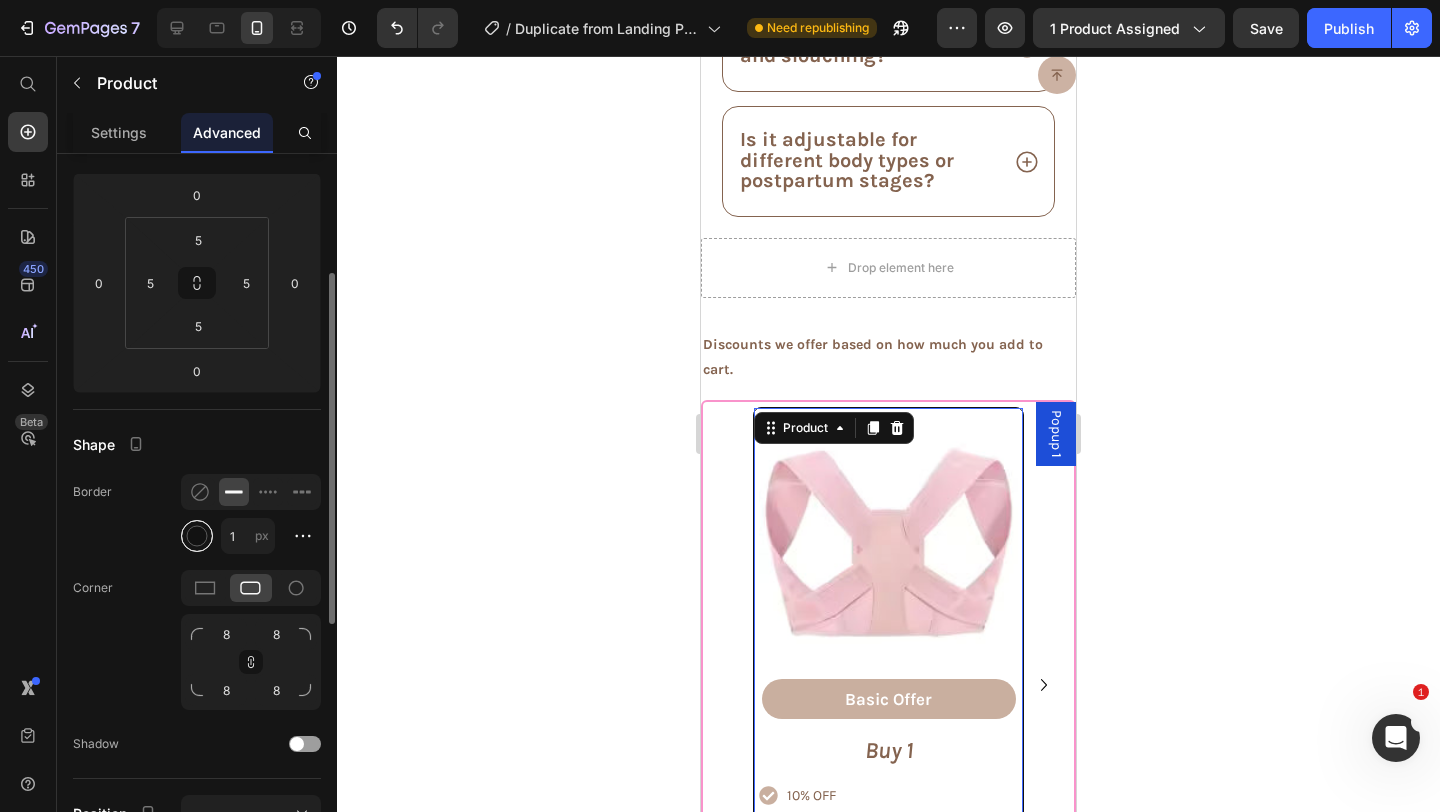 click at bounding box center (197, 536) 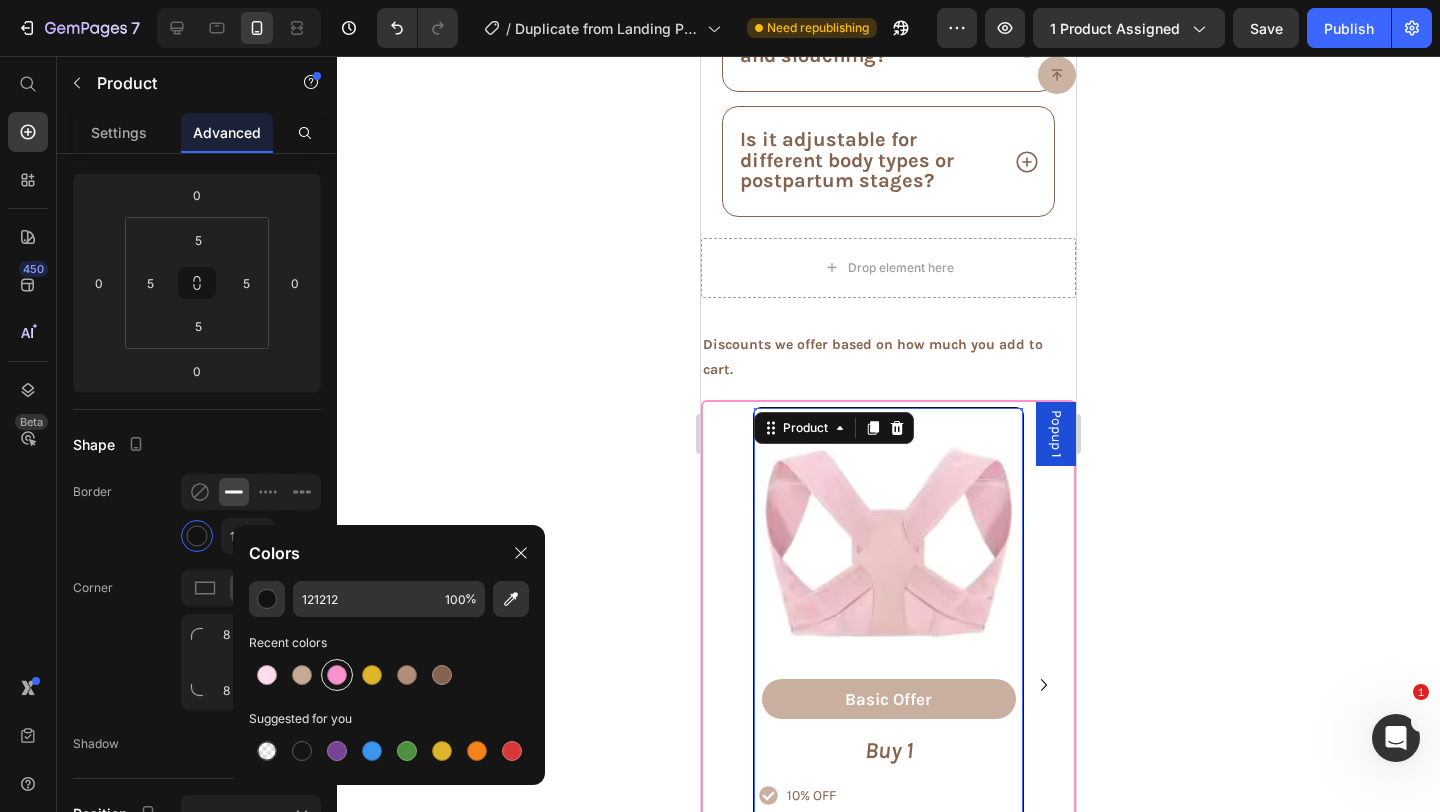 click at bounding box center [337, 675] 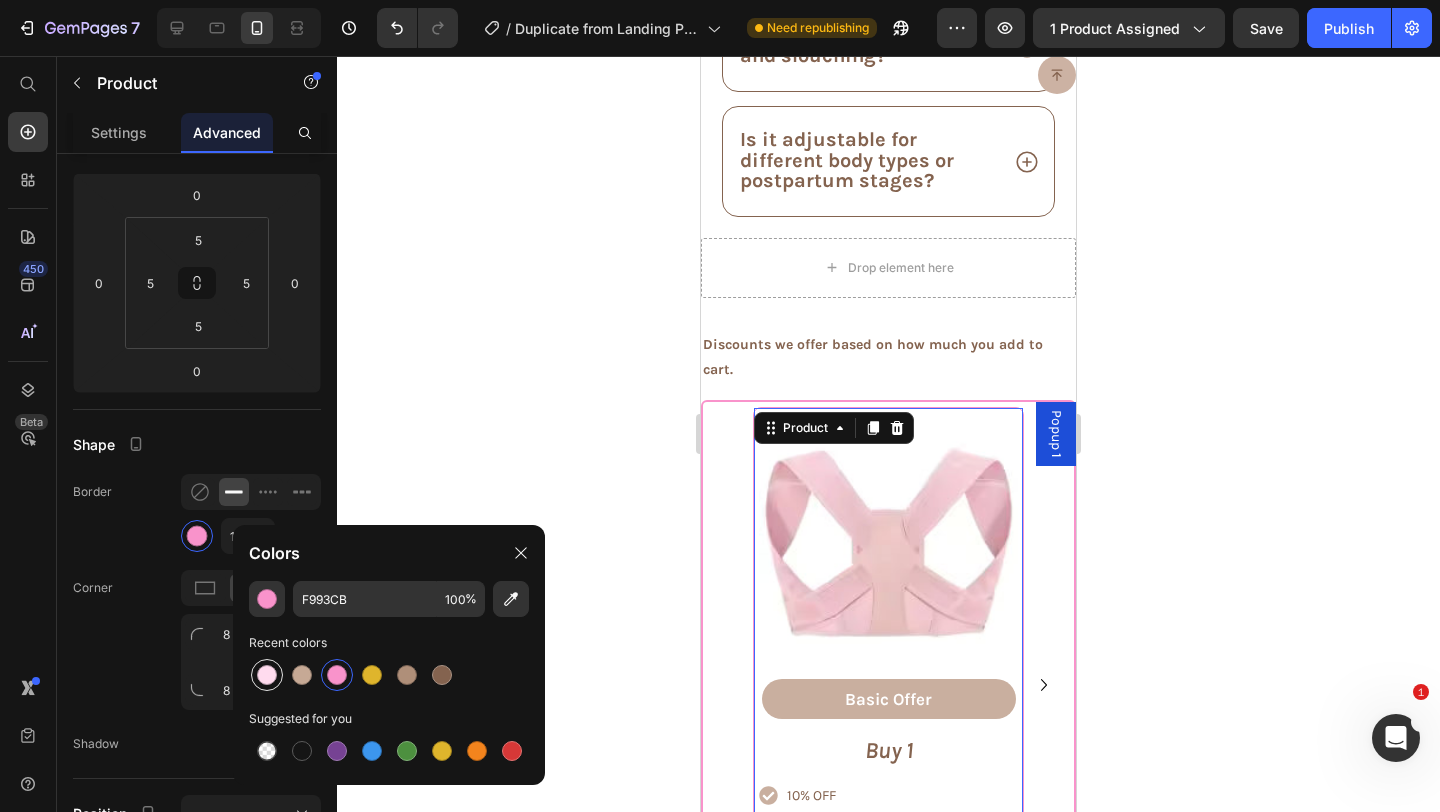click at bounding box center [267, 675] 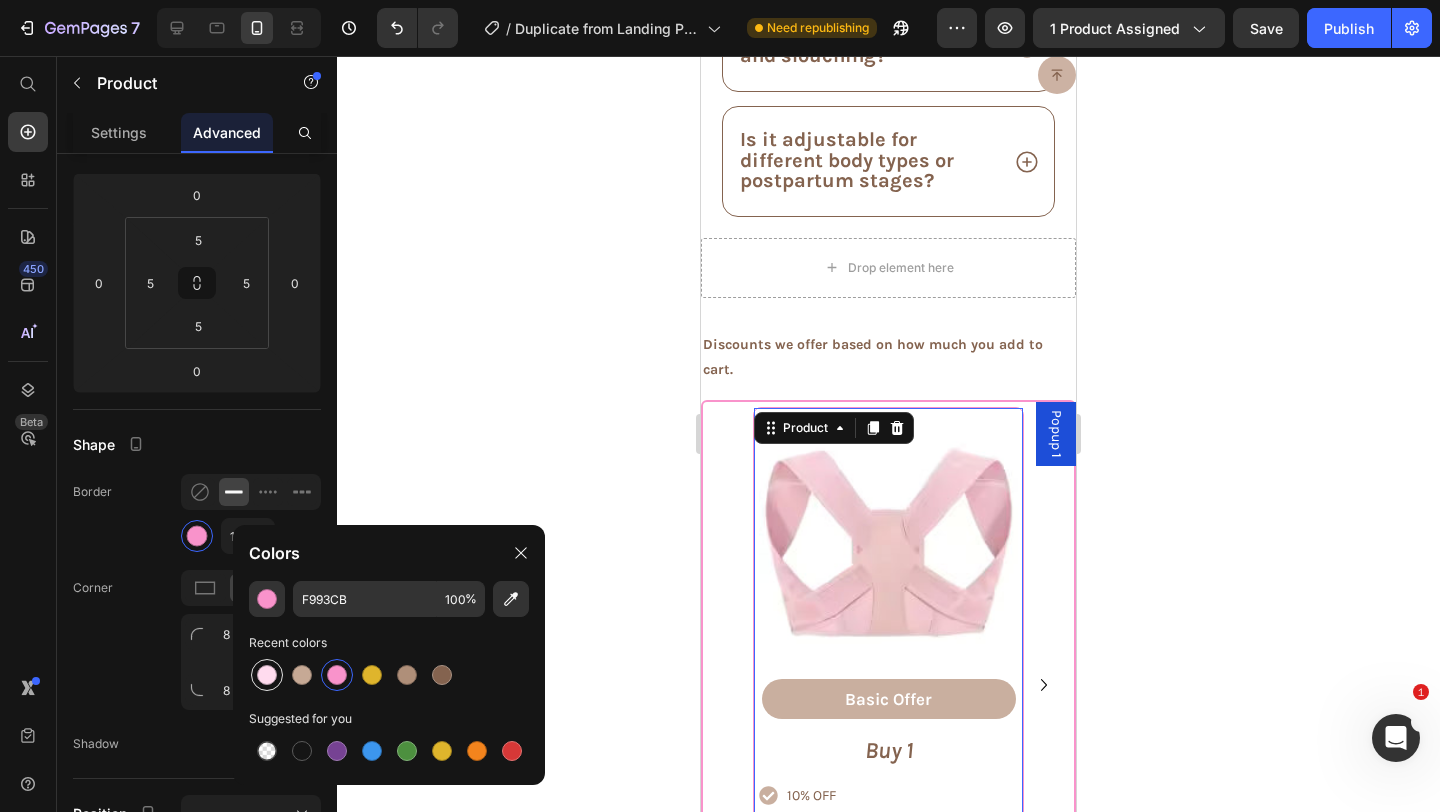 type on "FFDBEE" 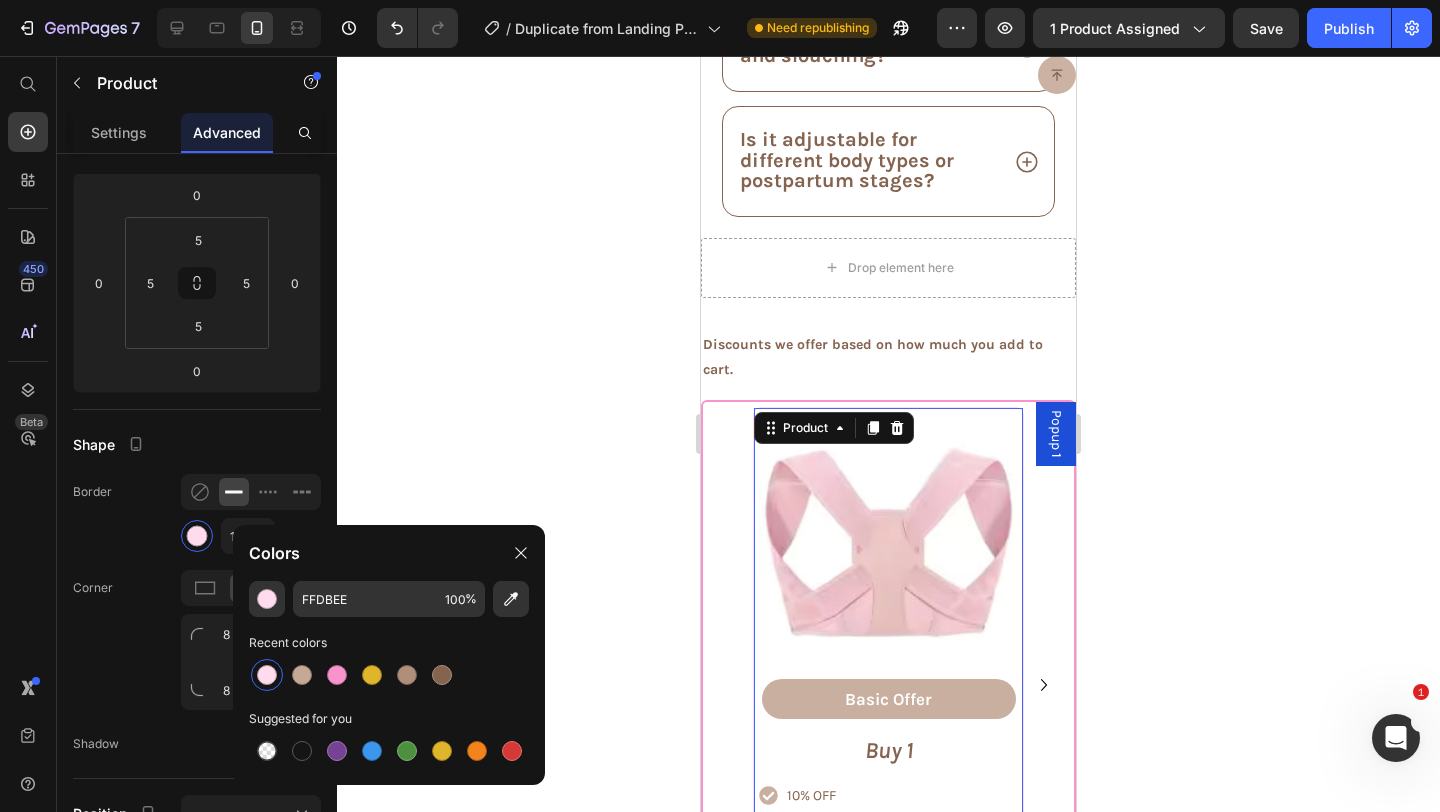 click 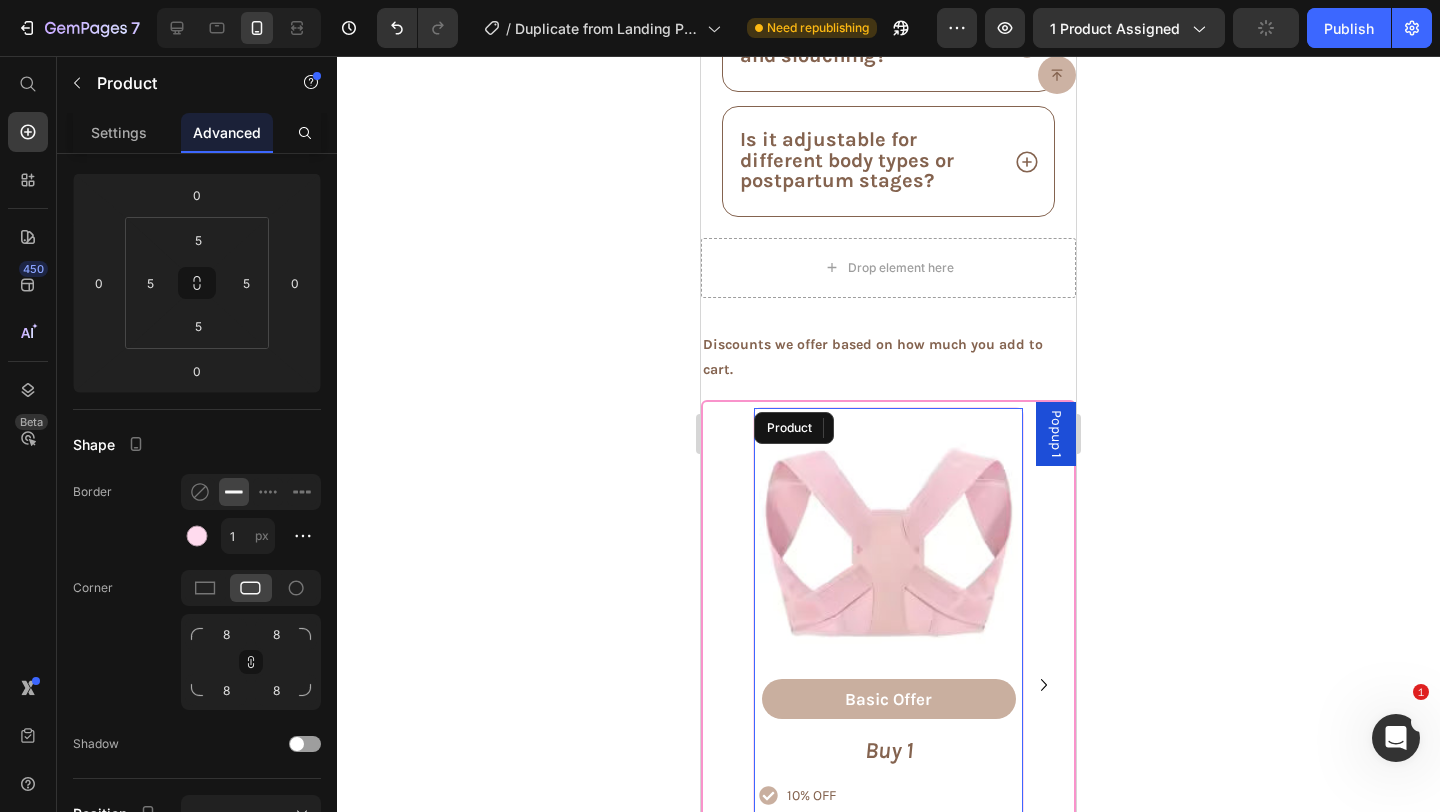 click on "Product Images Basic Offer Text Block Row Buy 1  Text Block 10% OFF 30-day money-back guarantee Feel & Look Better by Achieving  Better Posture  Item List
Add to cart Add to Cart Row Product" at bounding box center (888, 709) 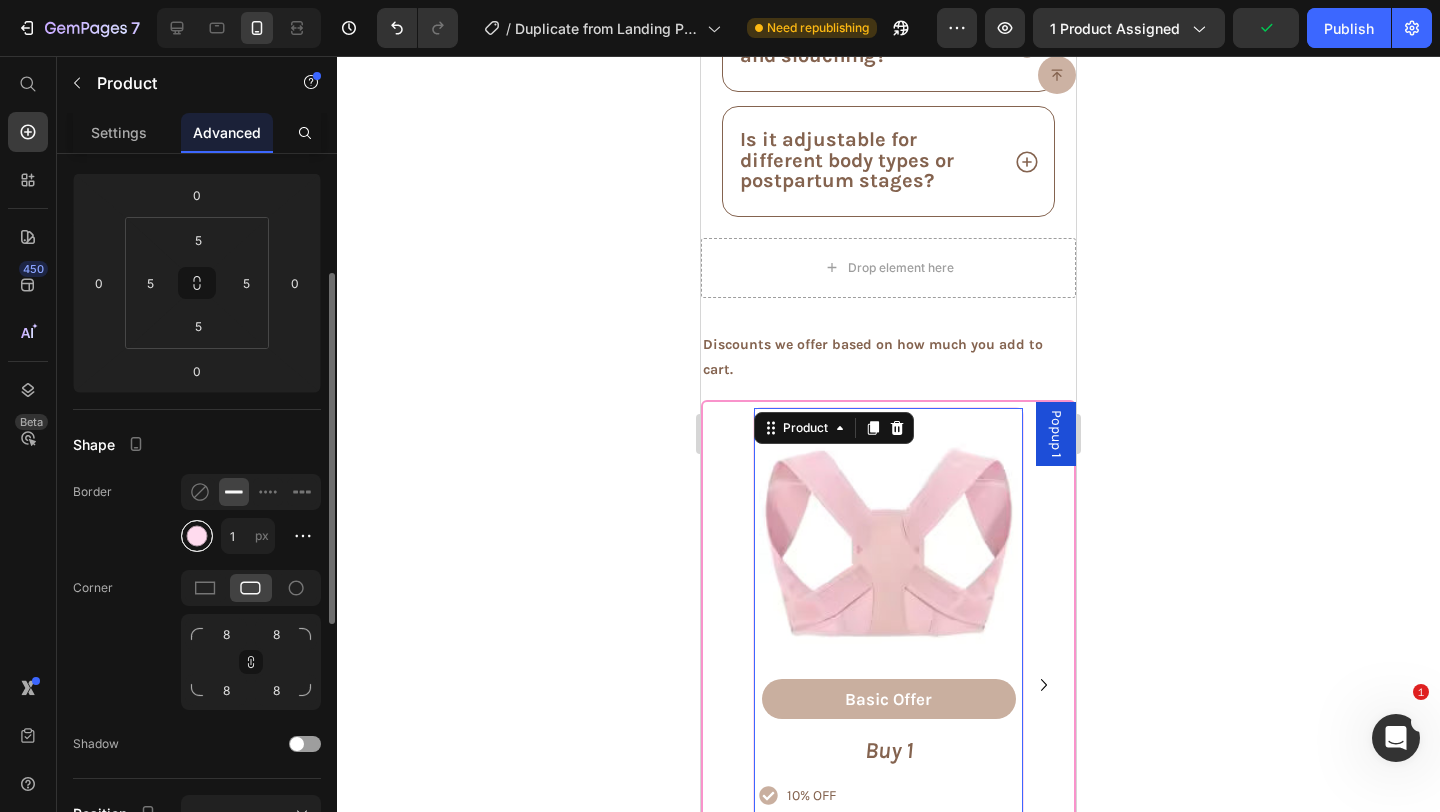 click at bounding box center [197, 536] 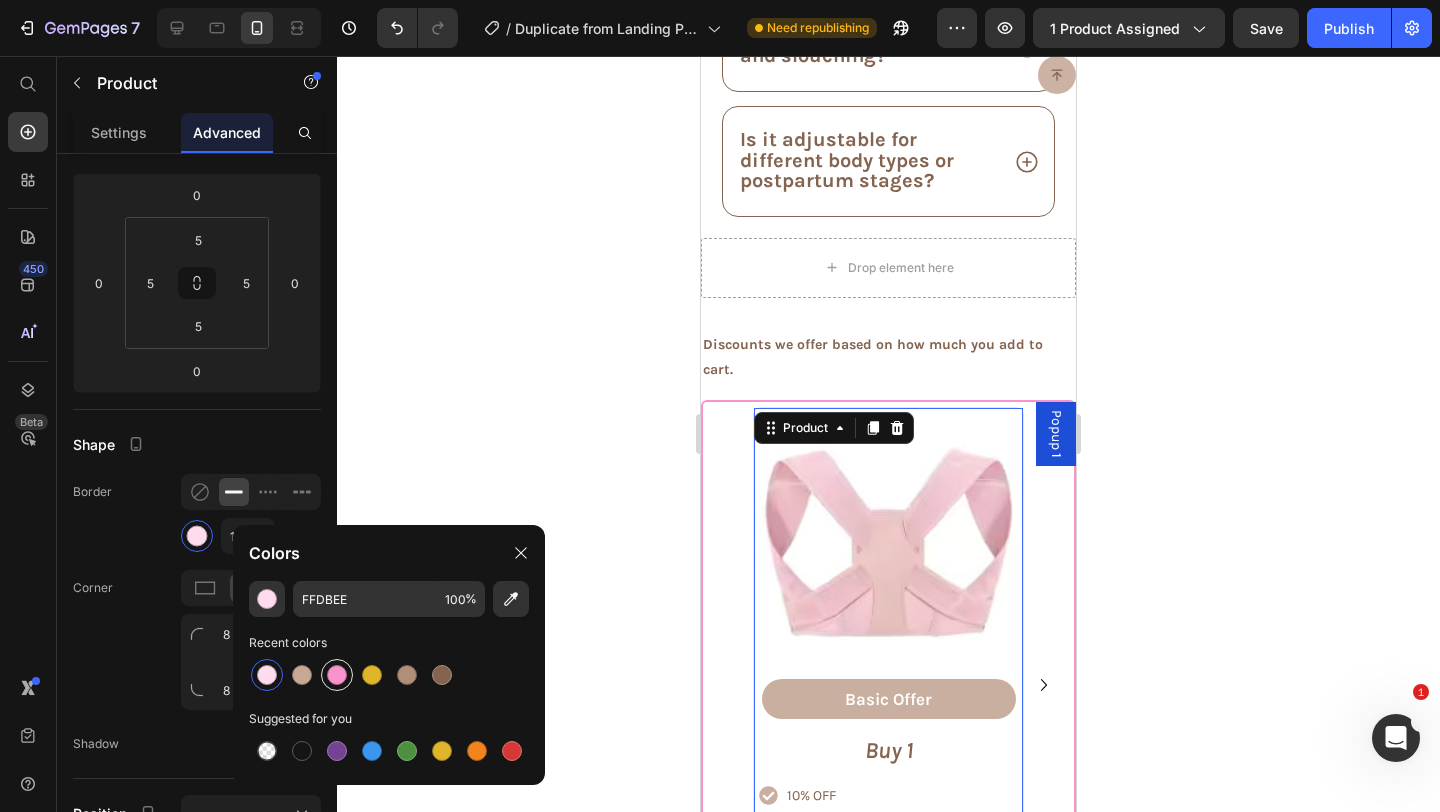 click at bounding box center (337, 675) 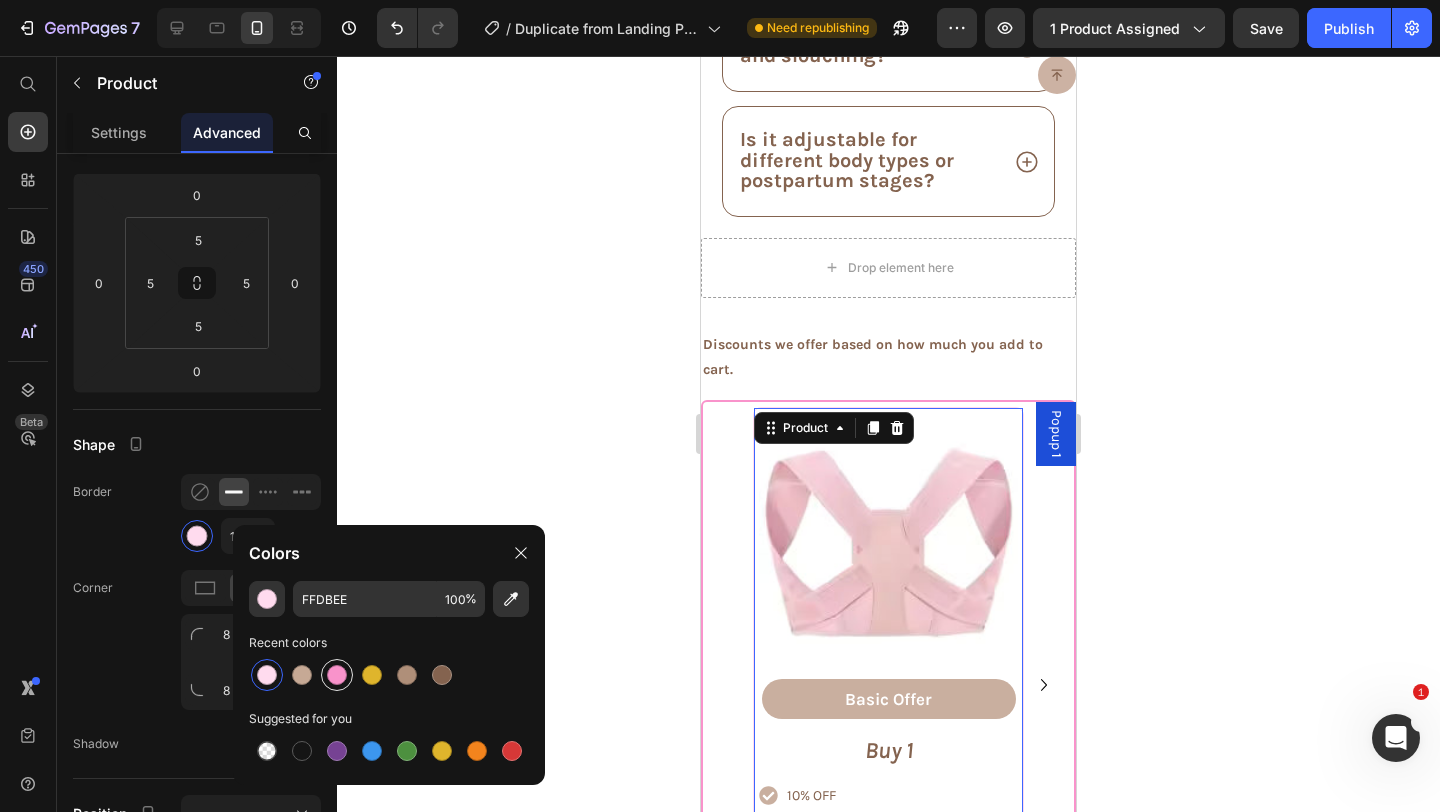 type on "F993CB" 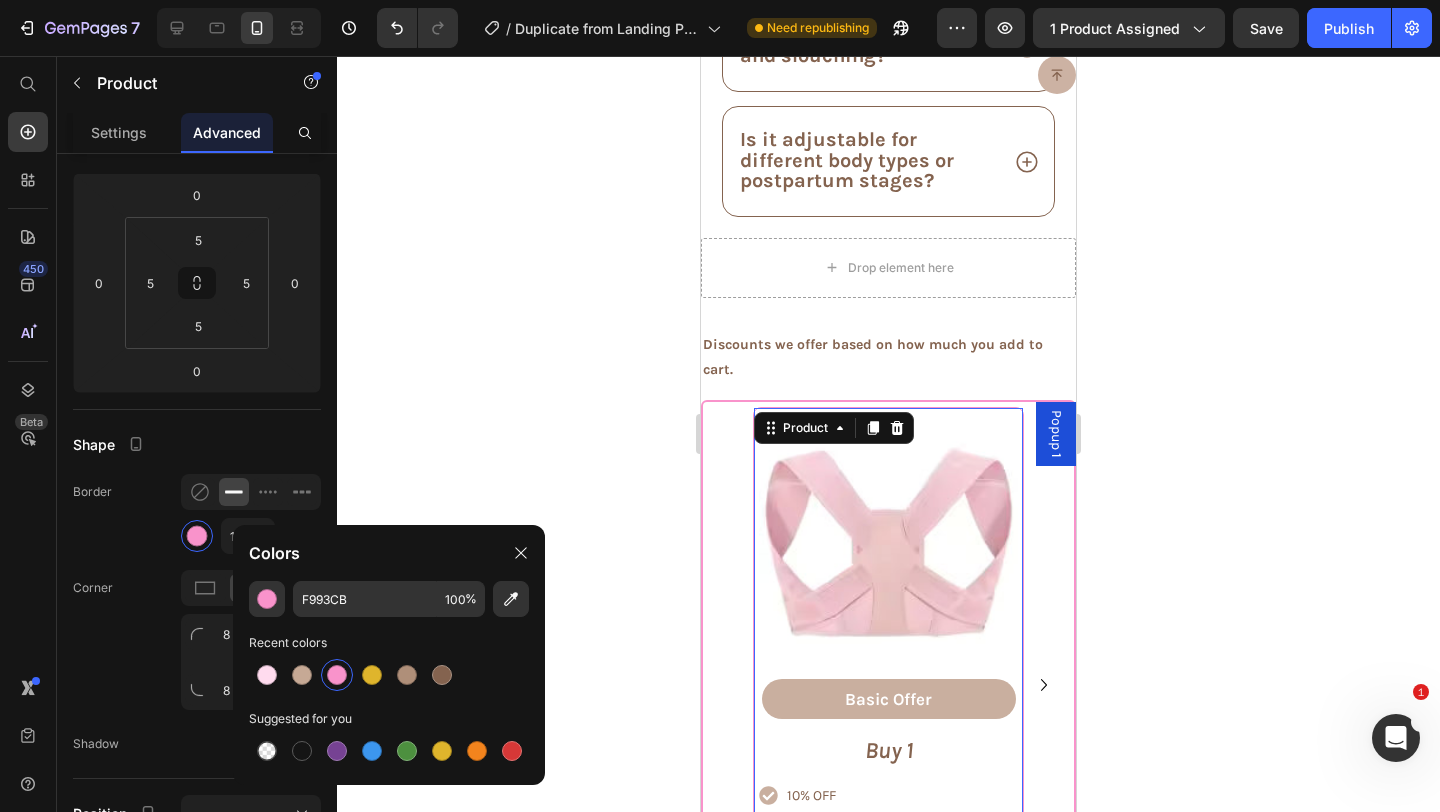 click 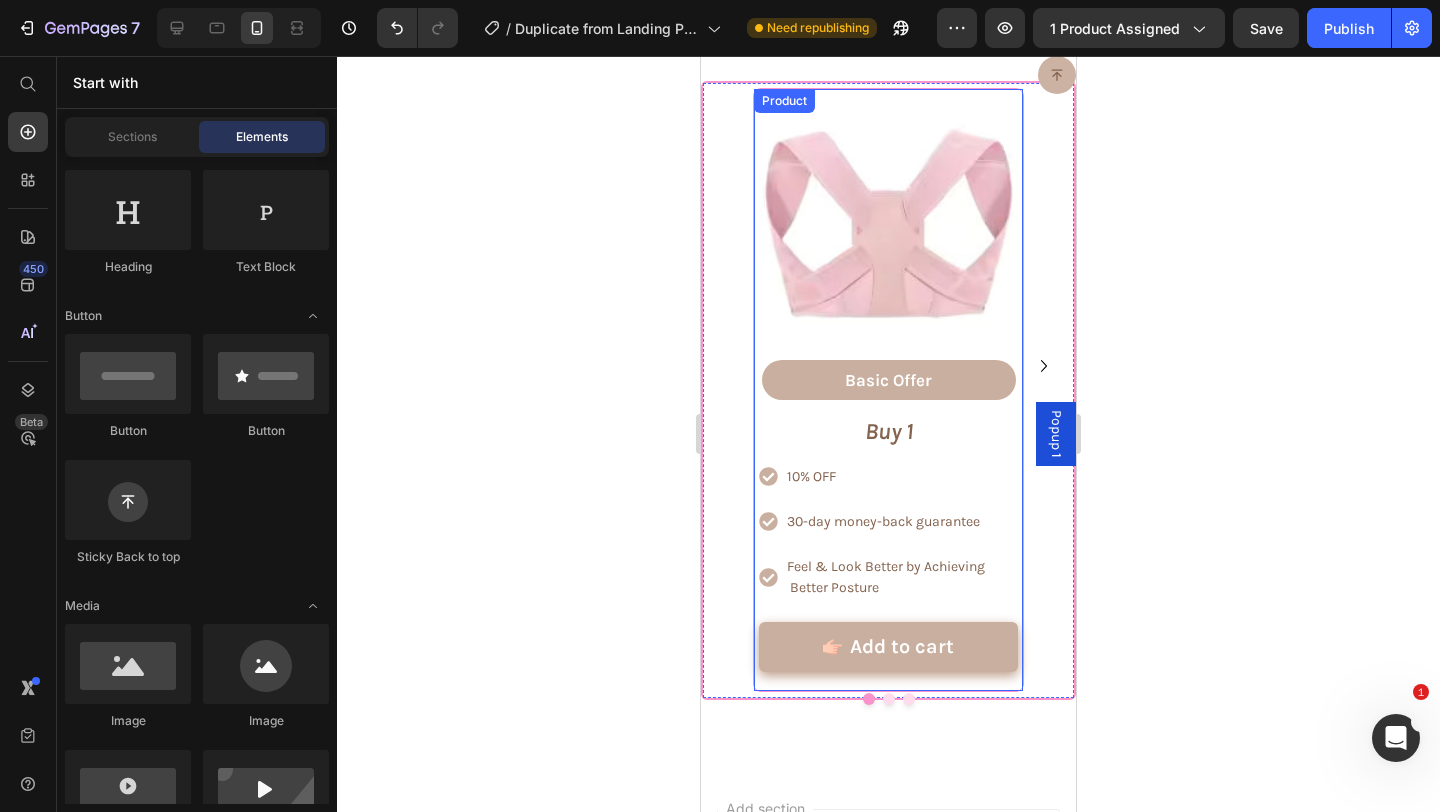scroll, scrollTop: 8889, scrollLeft: 0, axis: vertical 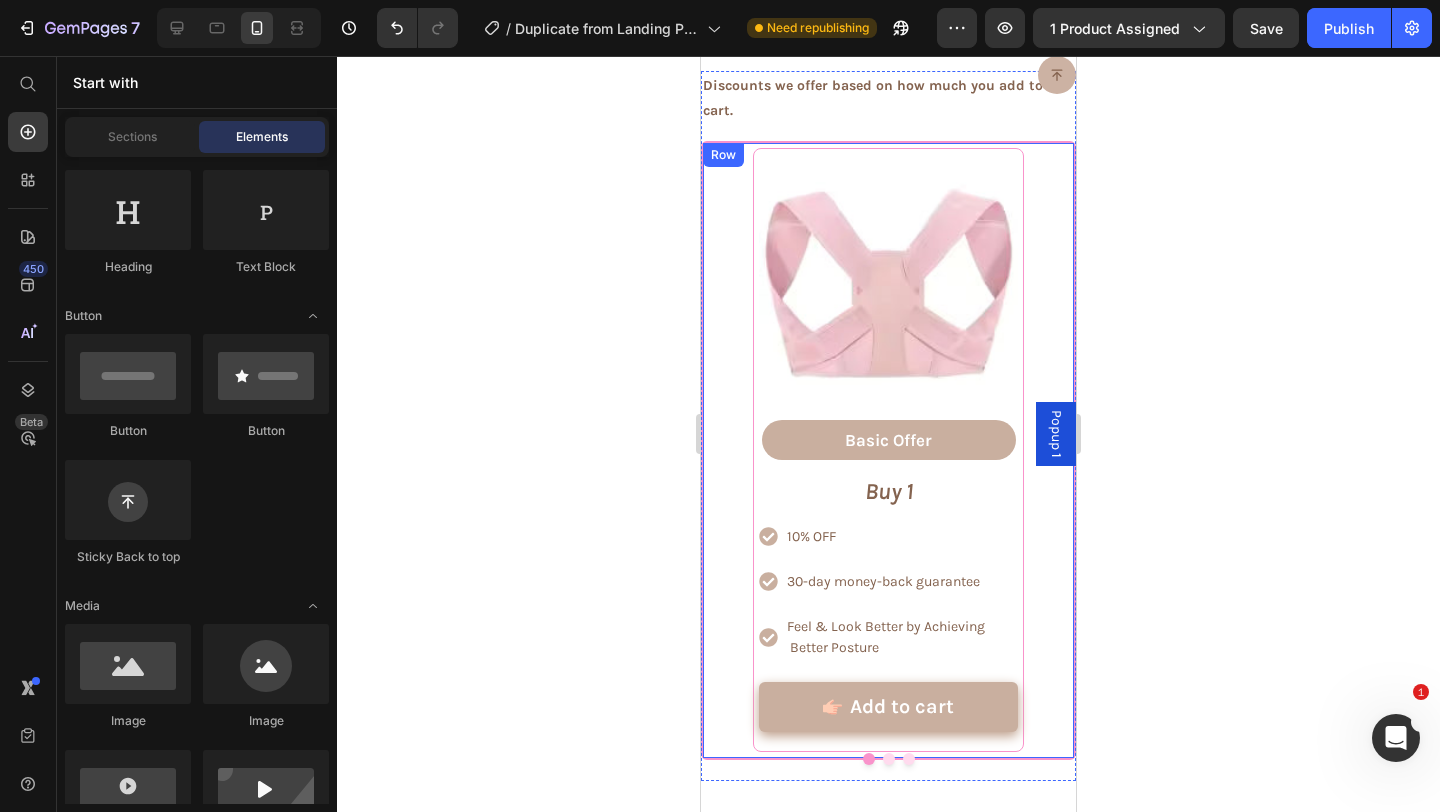 click on "Product Images Basic Offer Text Block Row Buy 1  Text Block 10% OFF 30-day money-back guarantee Feel & Look Better by Achieving  Better Posture  Item List
Add to cart Add to Cart Row Product Row" at bounding box center [888, 450] 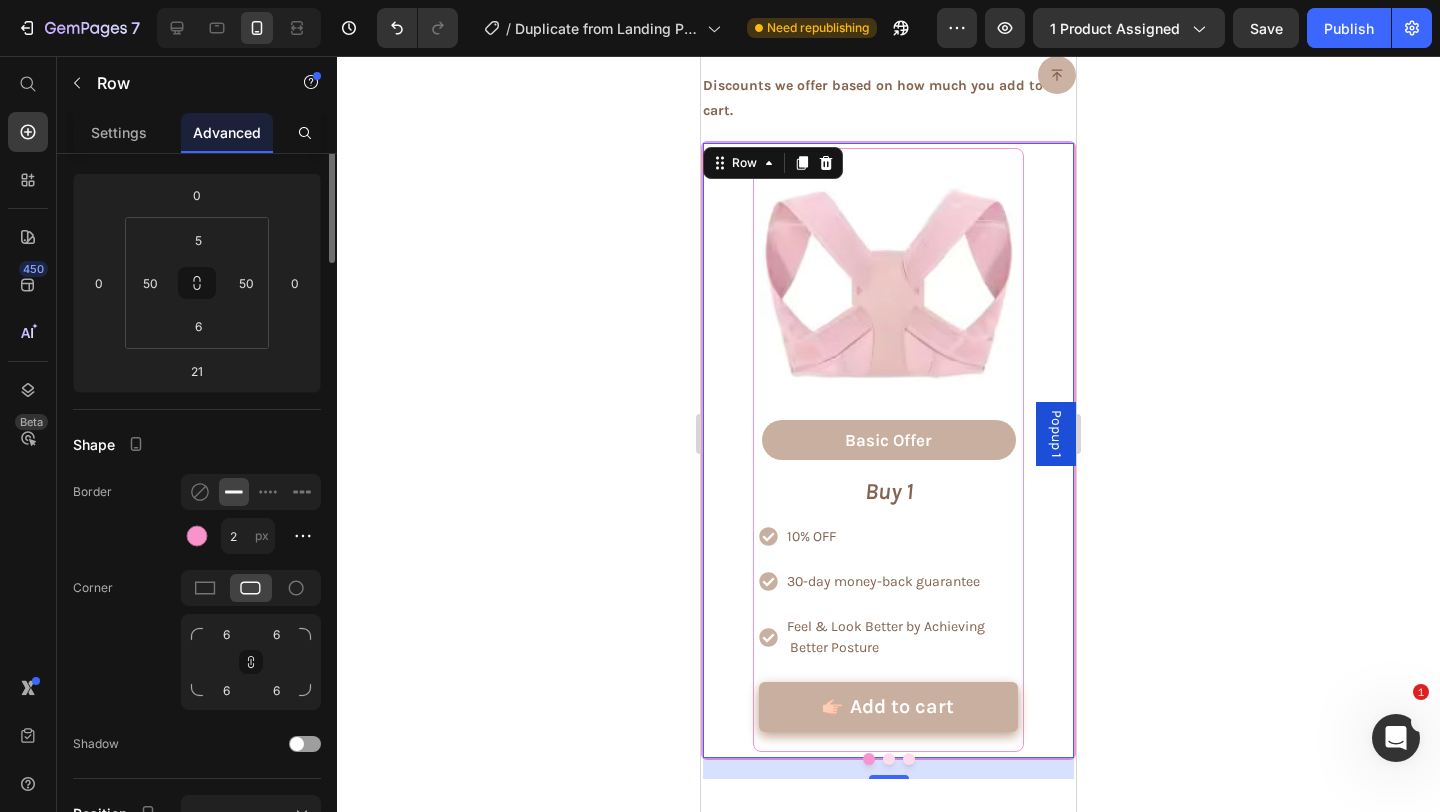 scroll, scrollTop: 0, scrollLeft: 0, axis: both 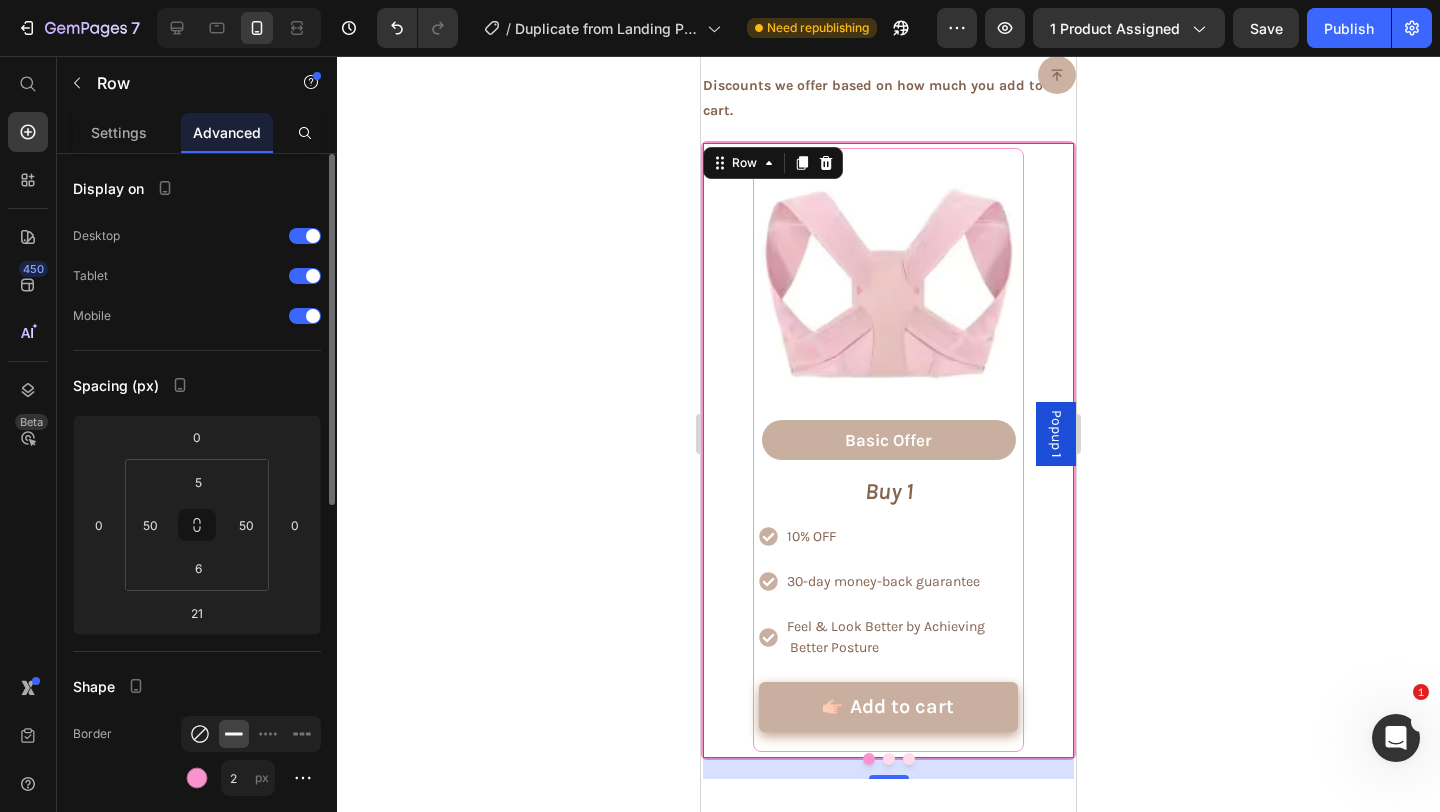 click 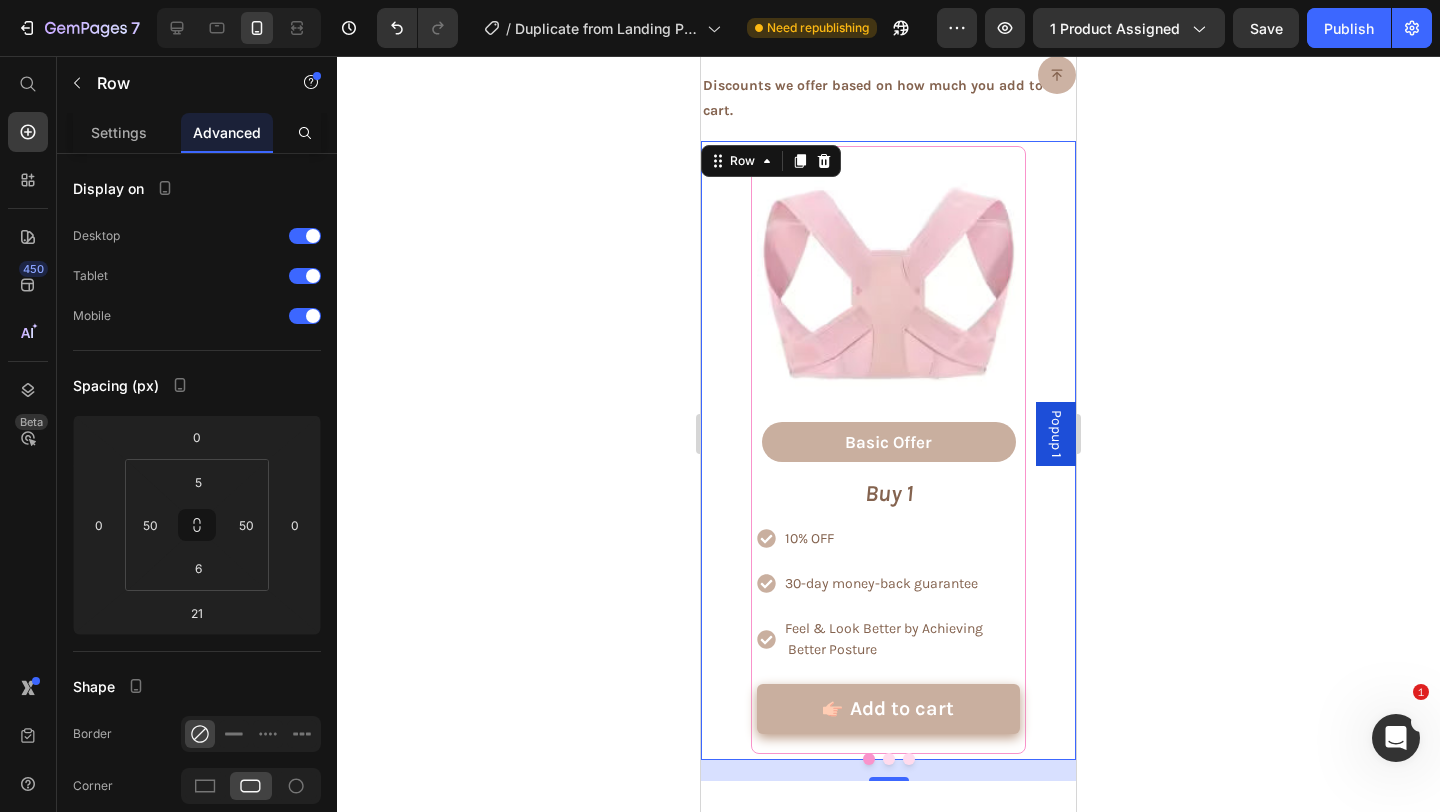 click 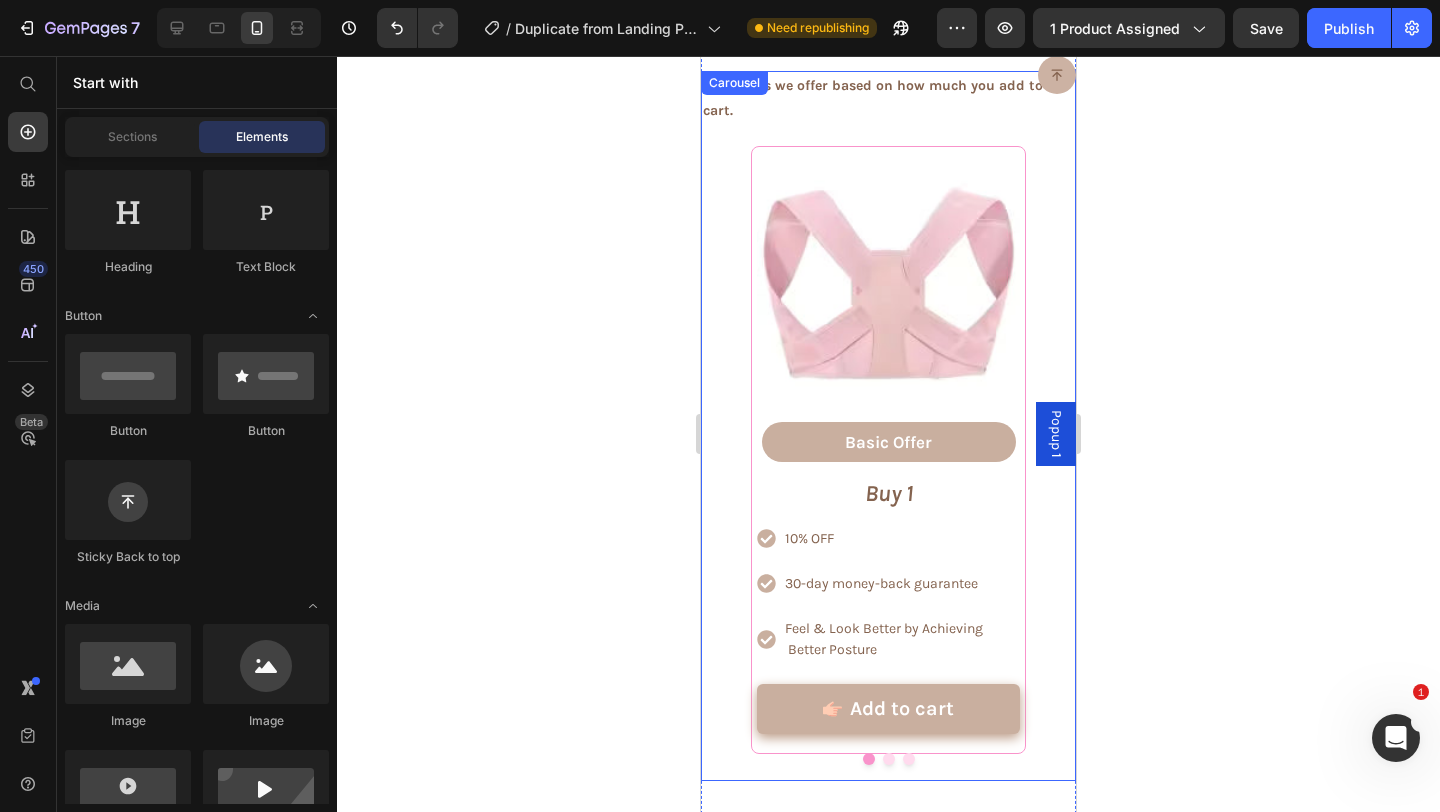 click at bounding box center [889, 759] 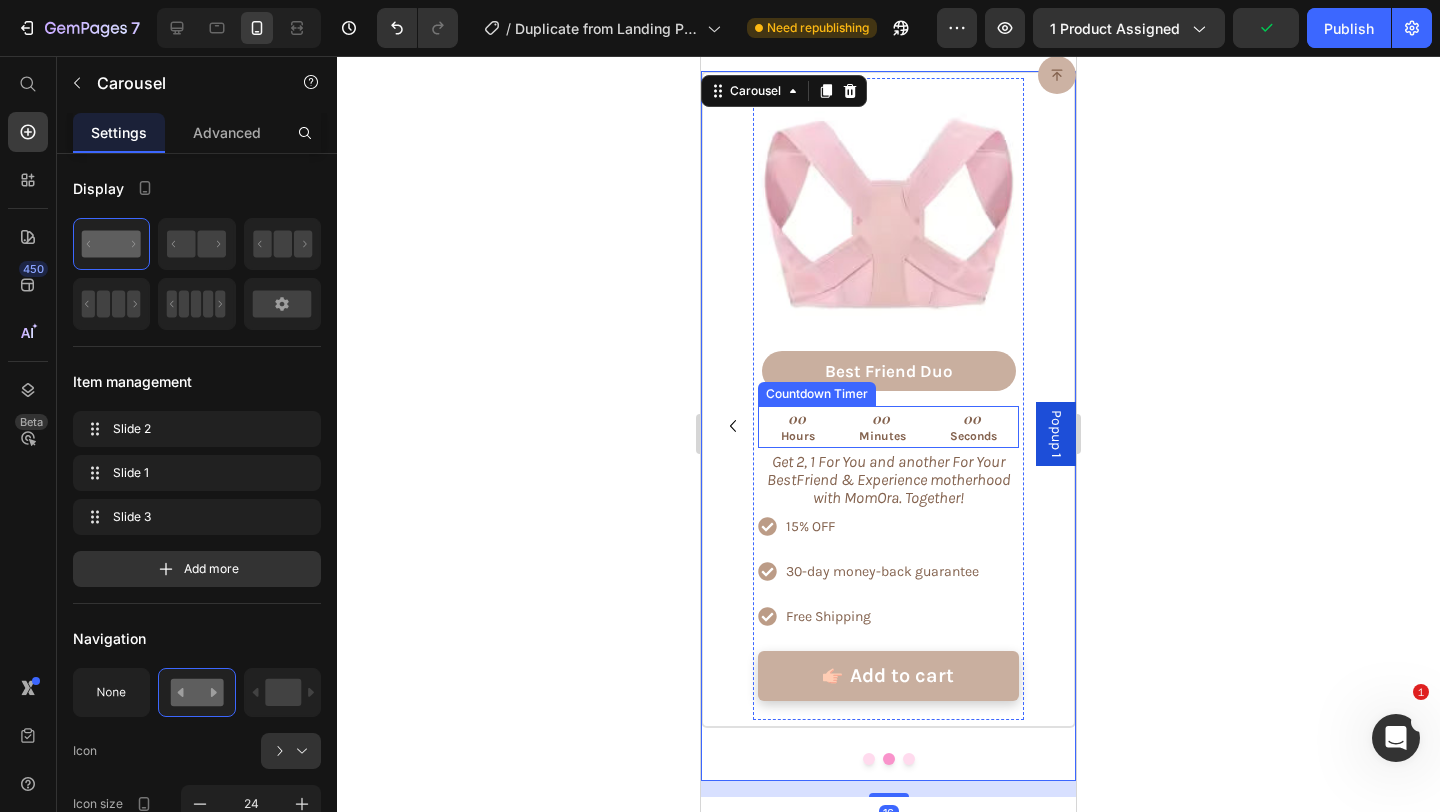 click on "00 Hours 00 Minutes 00 Seconds" at bounding box center (888, 427) 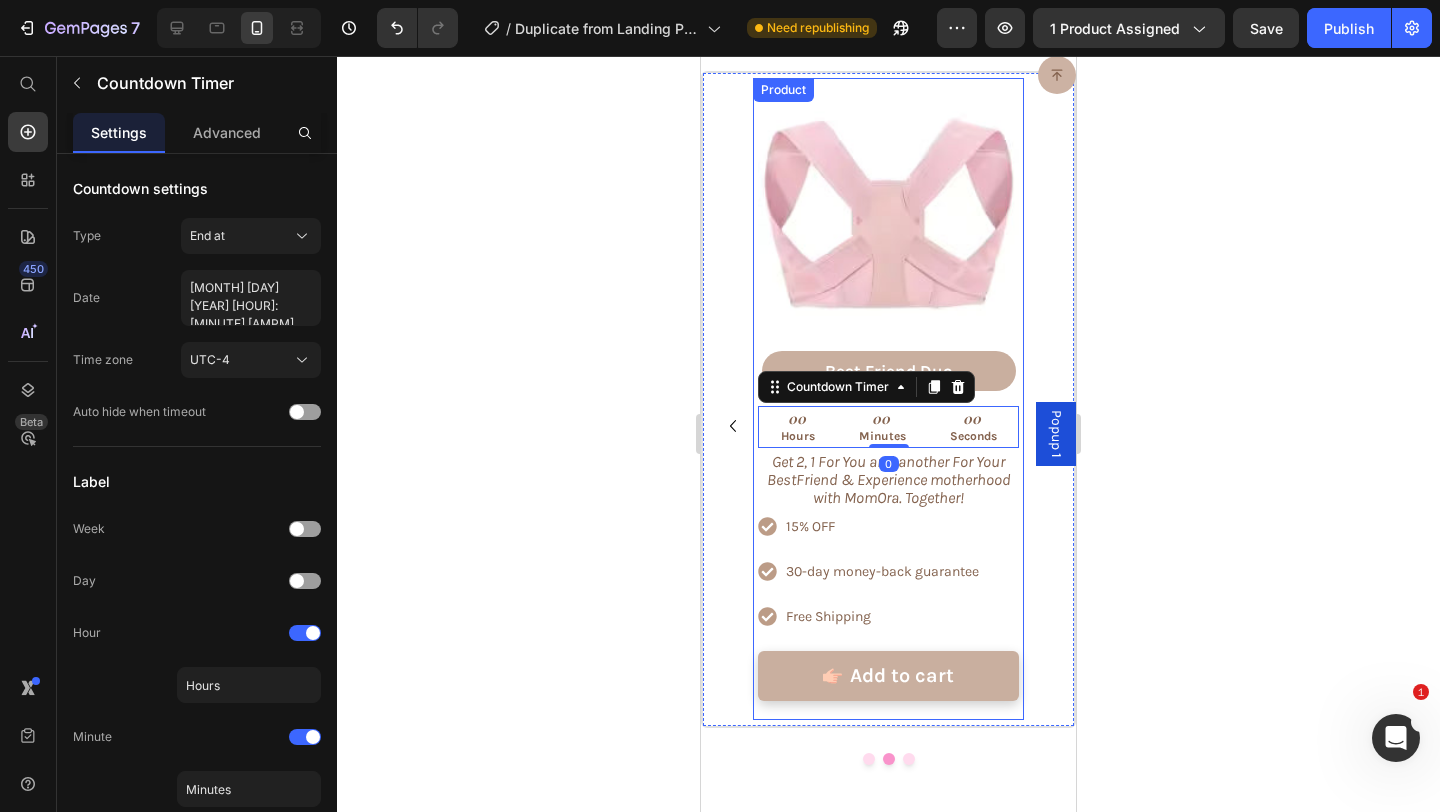 click on "Product Images Best Friend Duo  Text Block Row 00 Hours 00 Minutes 00 Seconds Countdown Timer   0 Get 2, 1 For You and another For Your BestFriend & Experience motherhood with MomOra. Together! Text Block 15% OFF 30-day money-back guarantee Free Shipping  Item List
Add to cart Add to Cart Row Product" at bounding box center [888, 399] 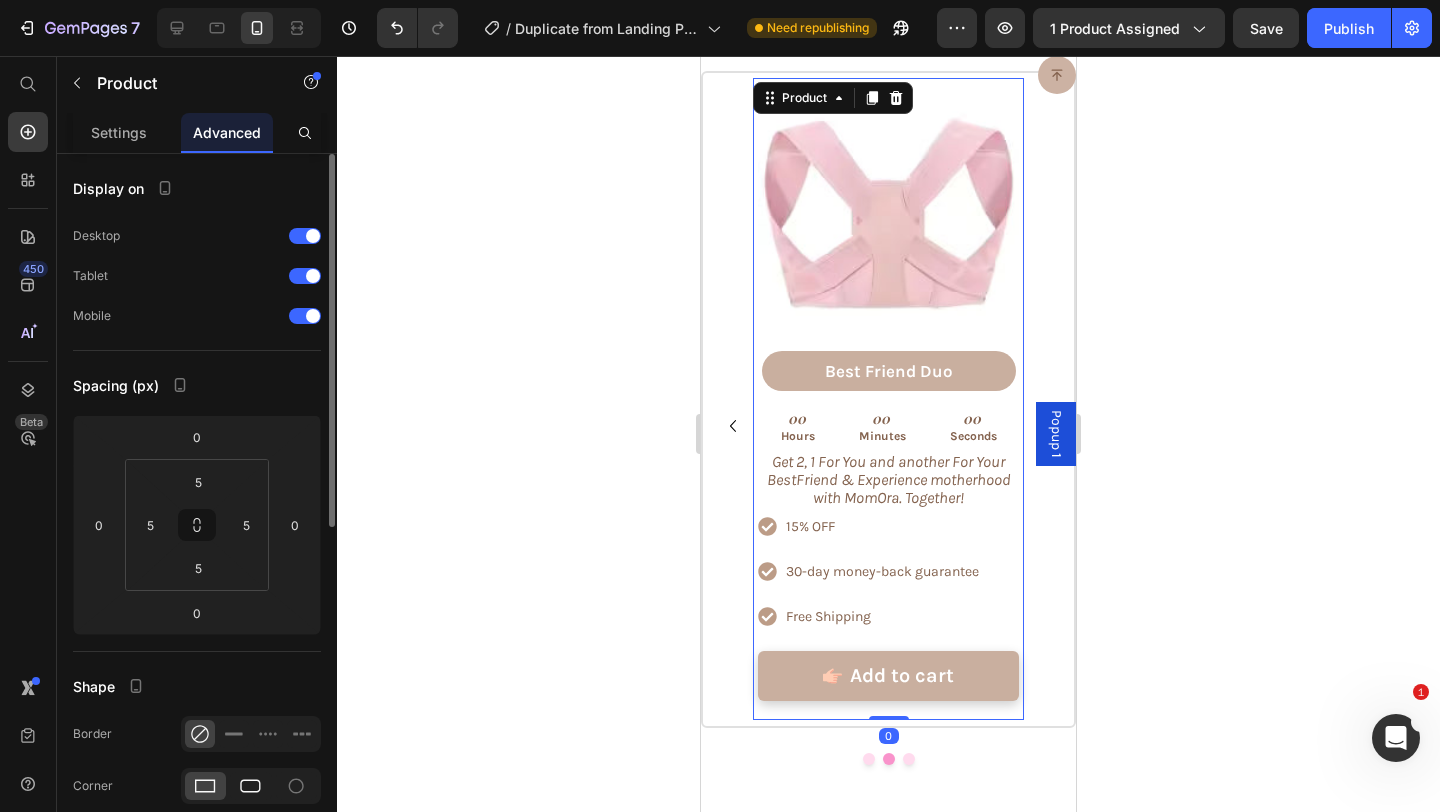 click 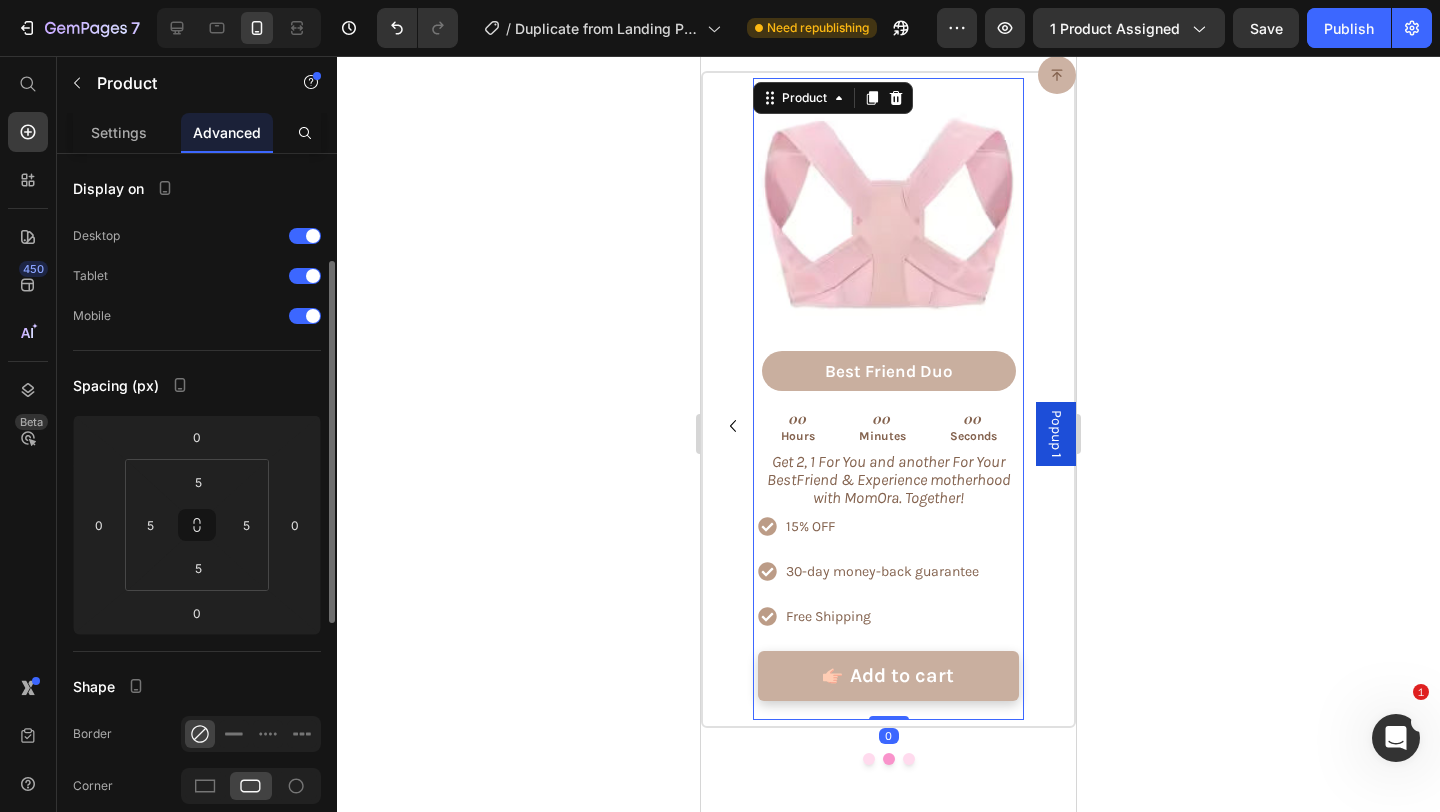 scroll, scrollTop: 71, scrollLeft: 0, axis: vertical 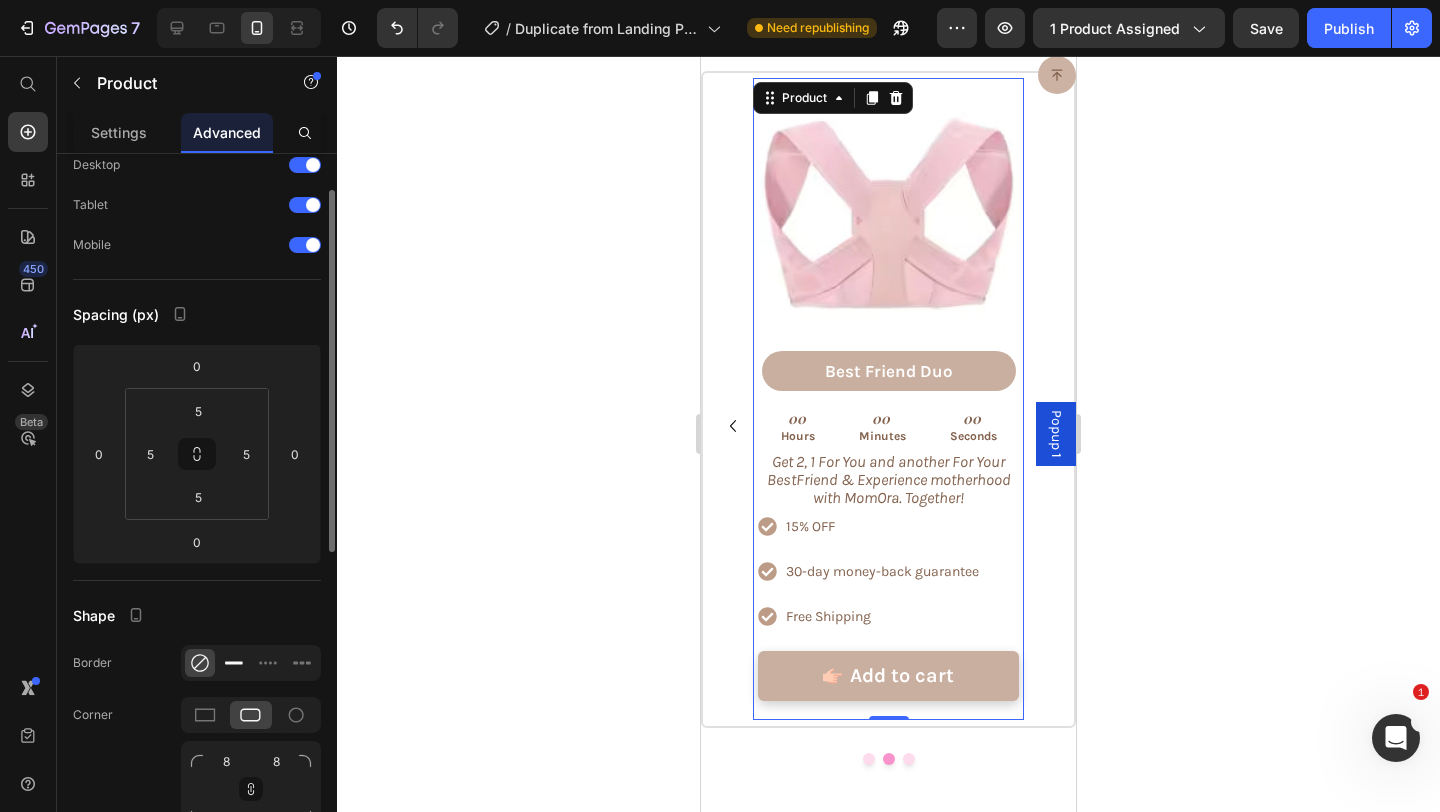 click 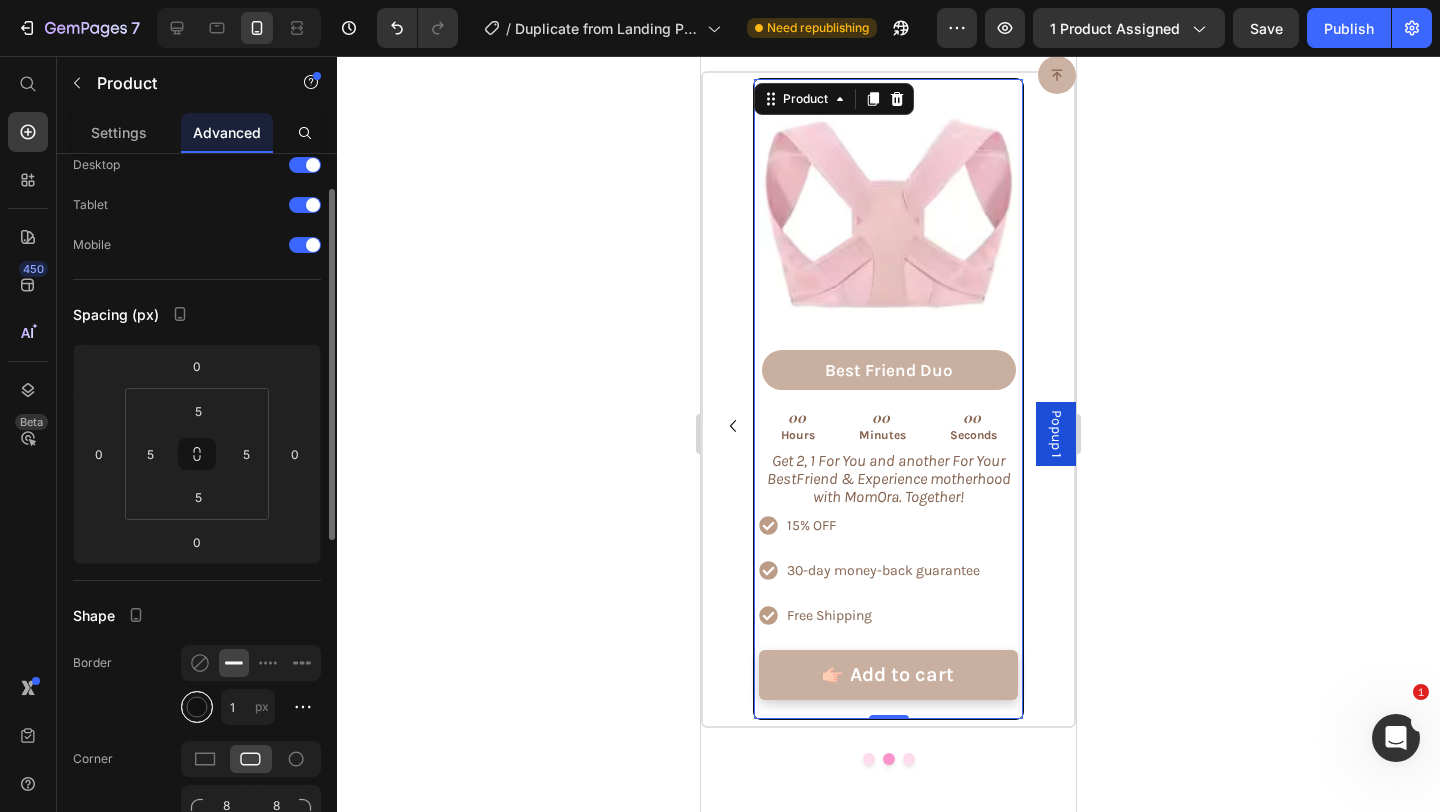 click at bounding box center (197, 707) 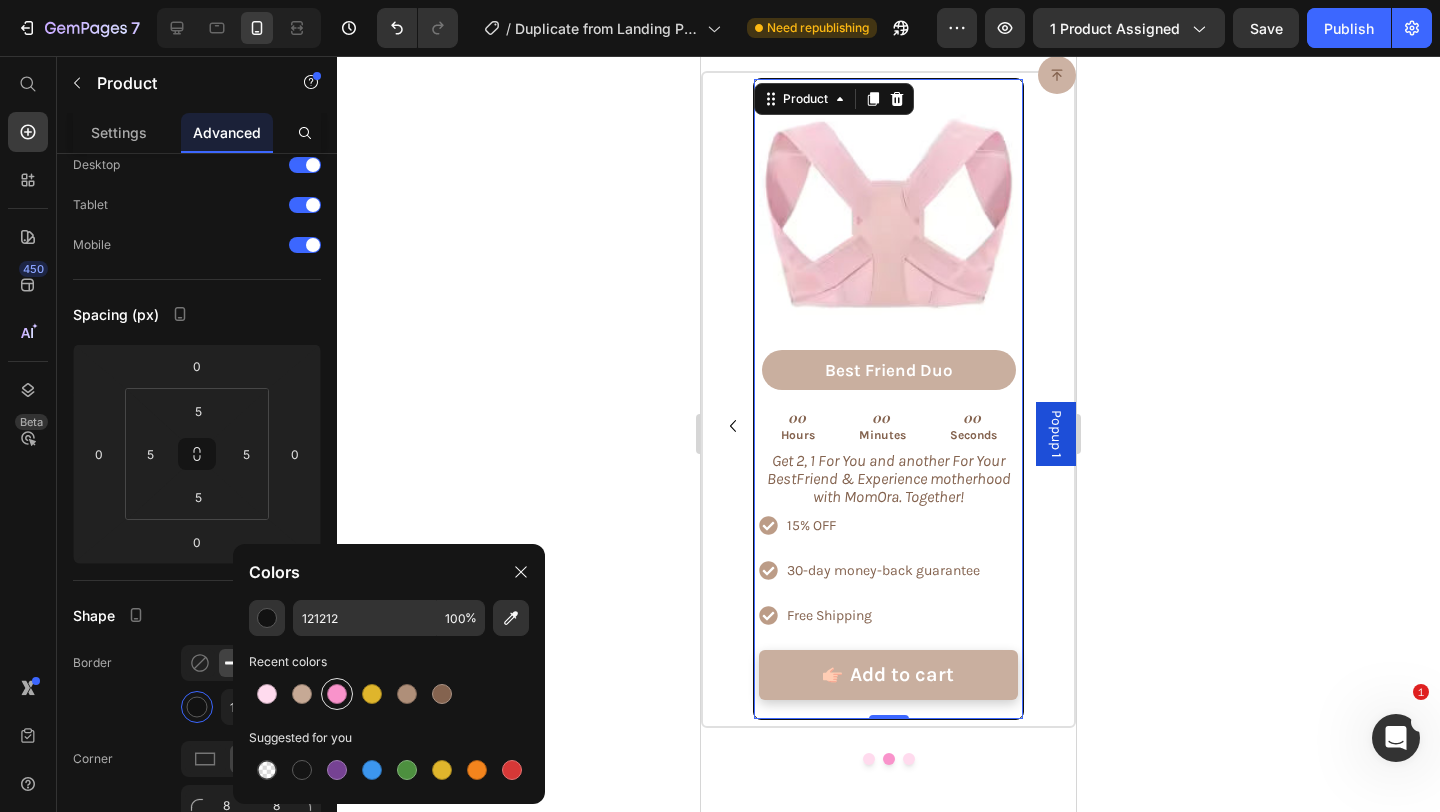 click at bounding box center [337, 694] 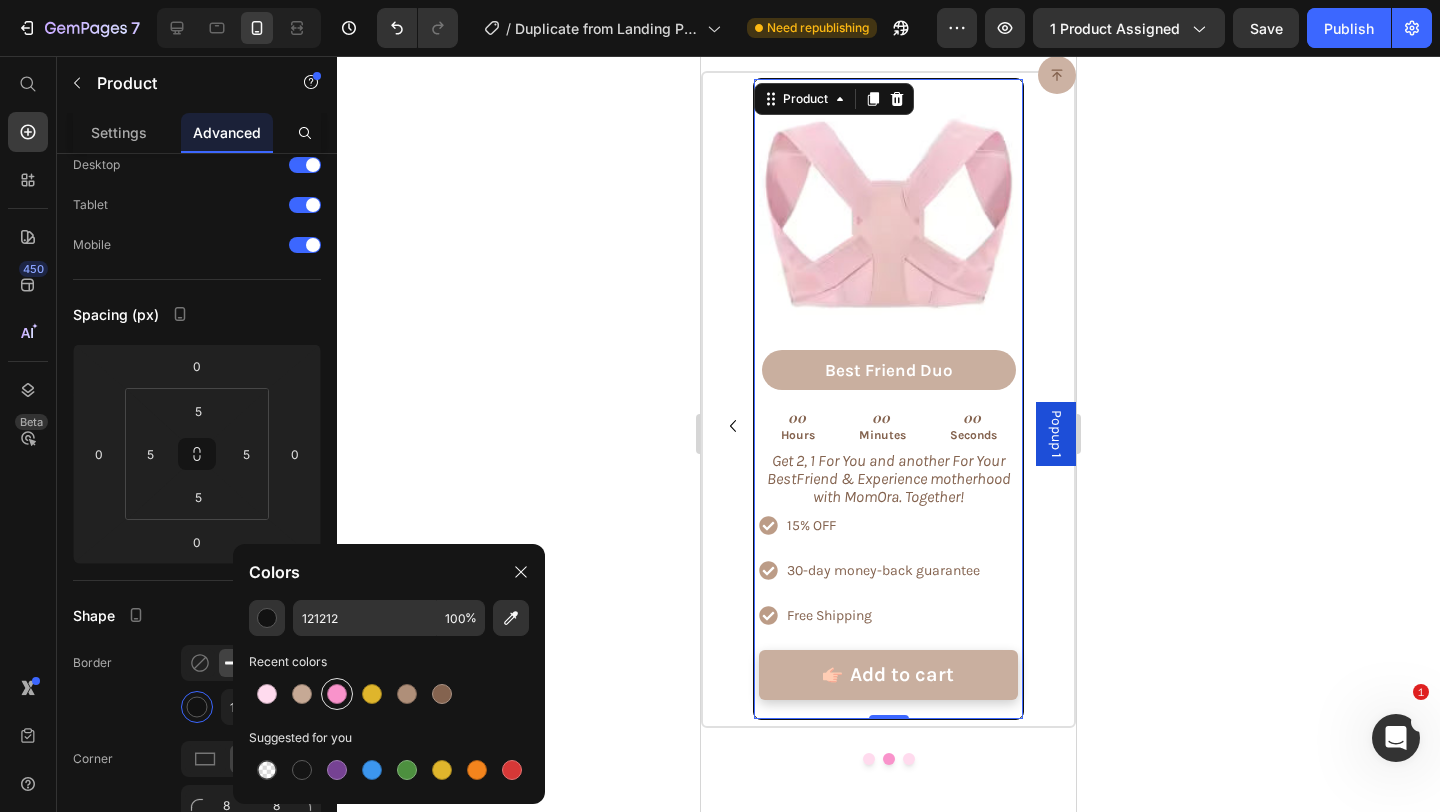 type on "F993CB" 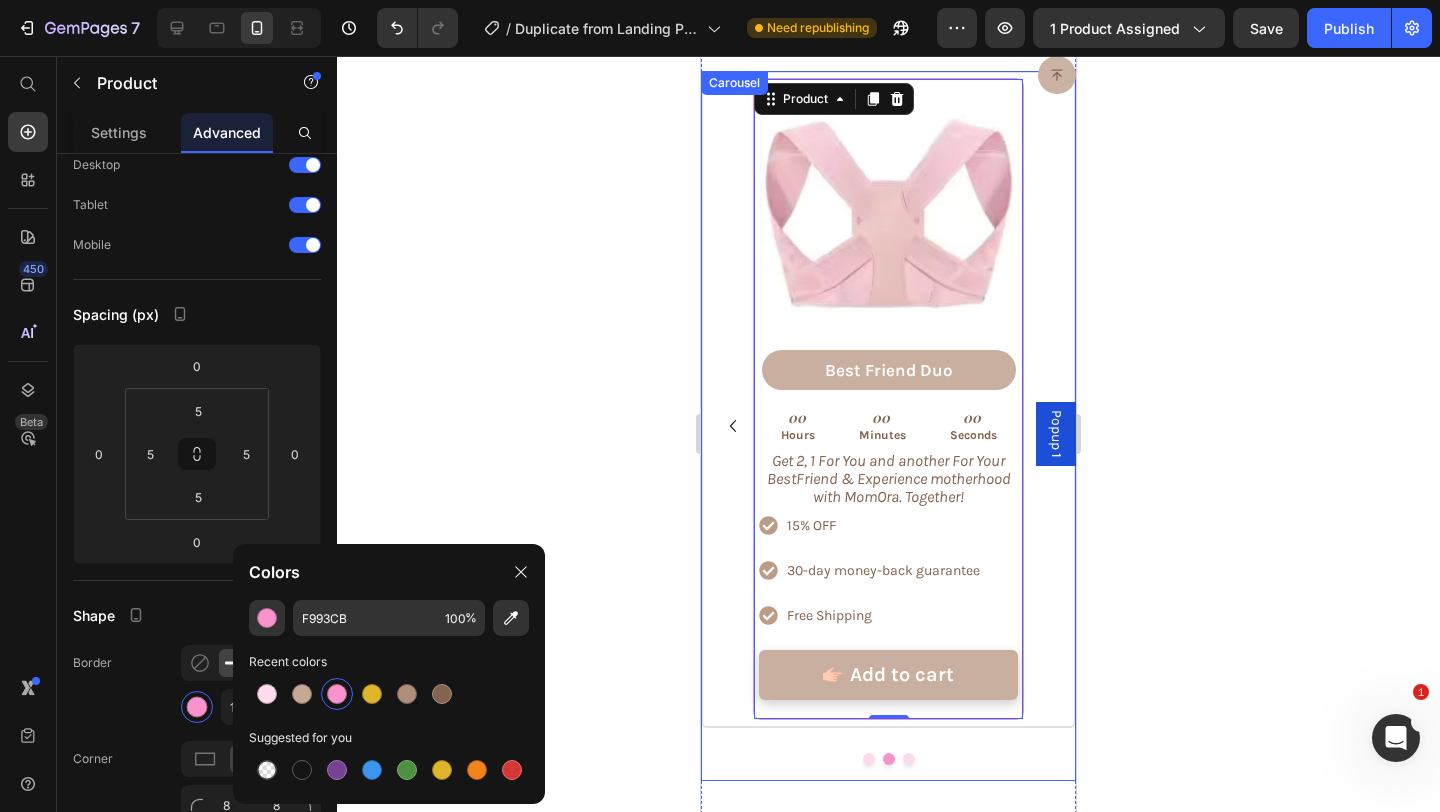 click at bounding box center (909, 759) 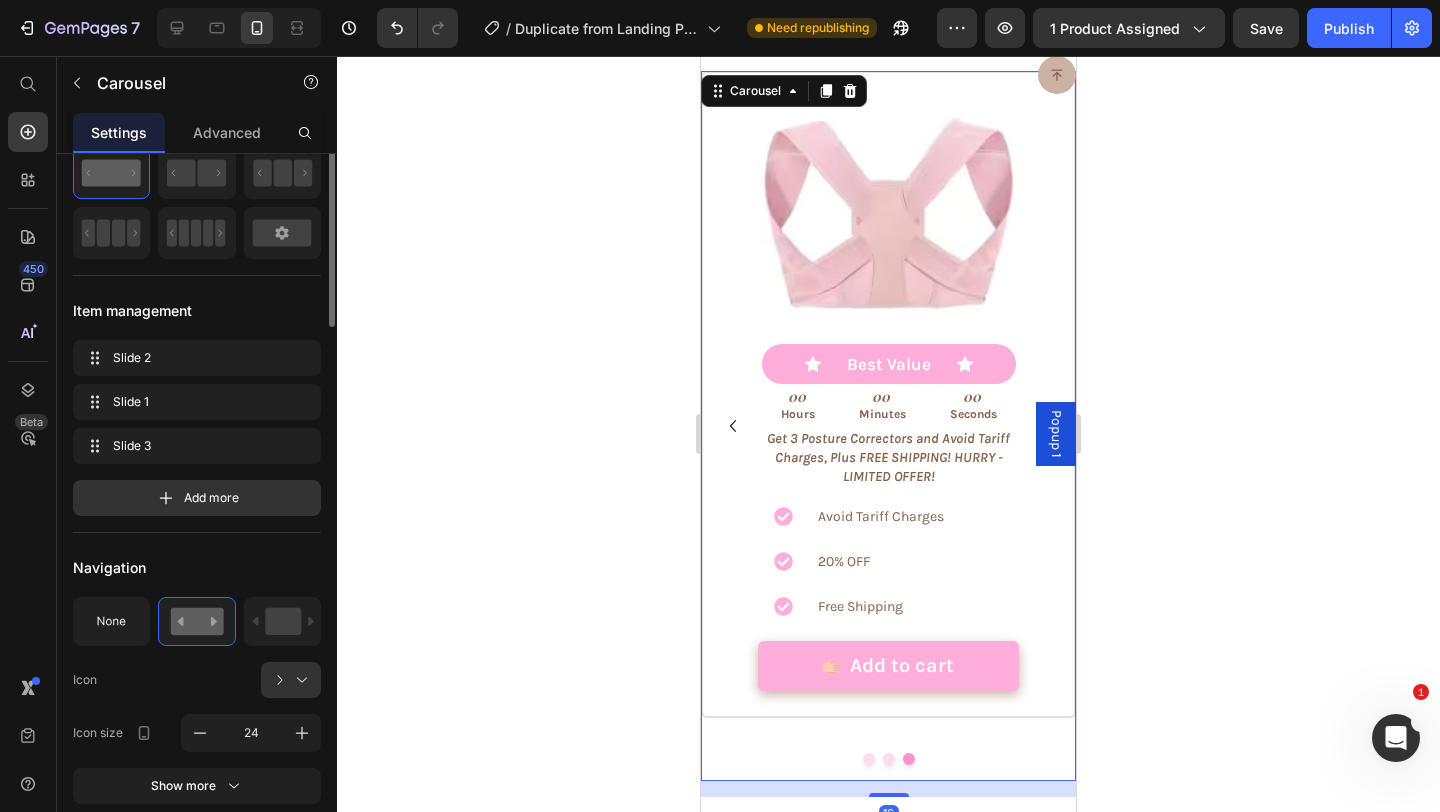 scroll, scrollTop: 0, scrollLeft: 0, axis: both 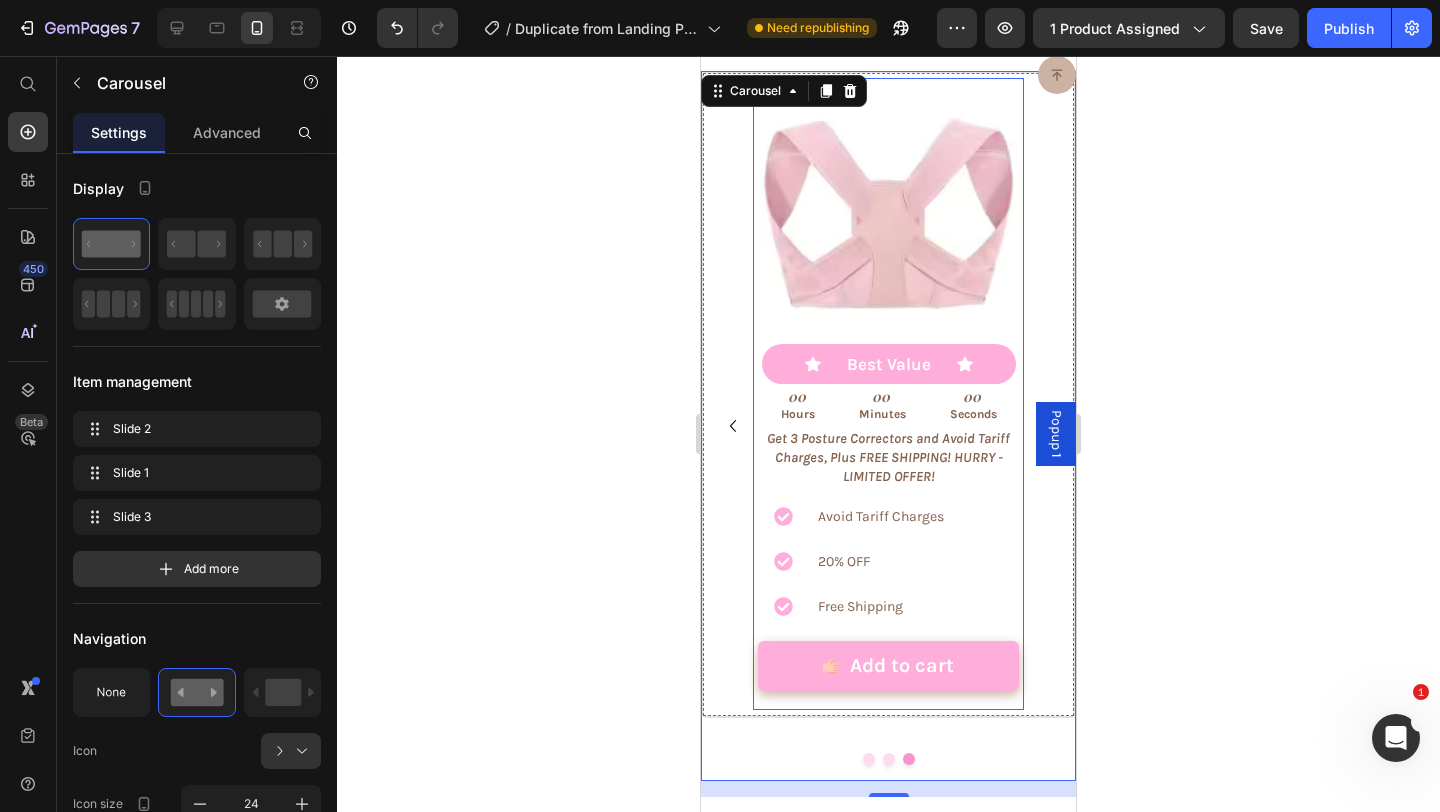 click on "Product Images Icon Best Value   Text Block Icon Row 00 Hours 00 Minutes 00 Seconds Countdown Timer Get 3 Posture Correctors and Avoid Tariff Charges, Plus FREE SHIPPING! HURRY - LIMITED OFFER!   Text Block Avoid Tariff Charges  20% OFF Free Shipping  Item List
Add to cart Add to Cart Row Product" at bounding box center [888, 394] 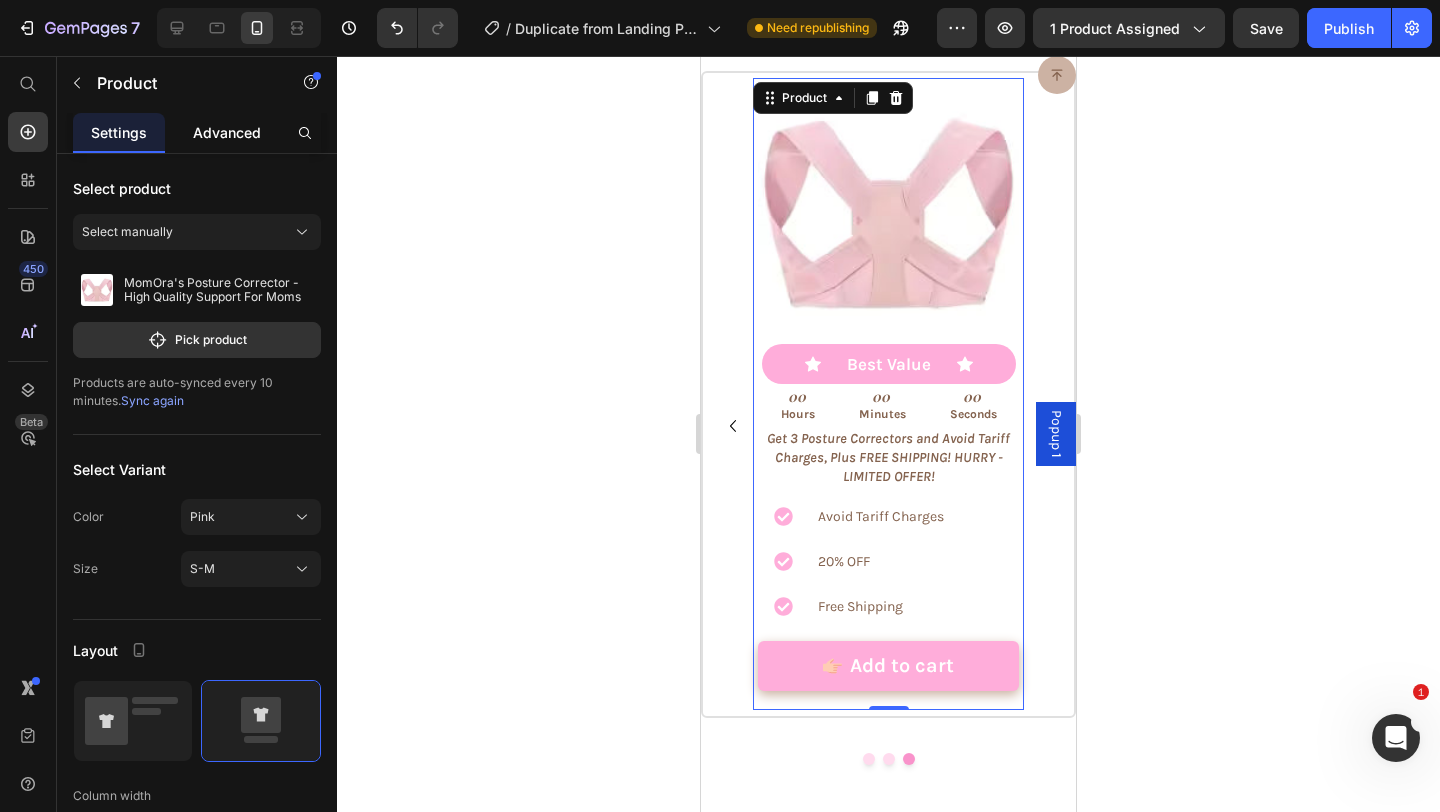 click on "Advanced" at bounding box center (227, 132) 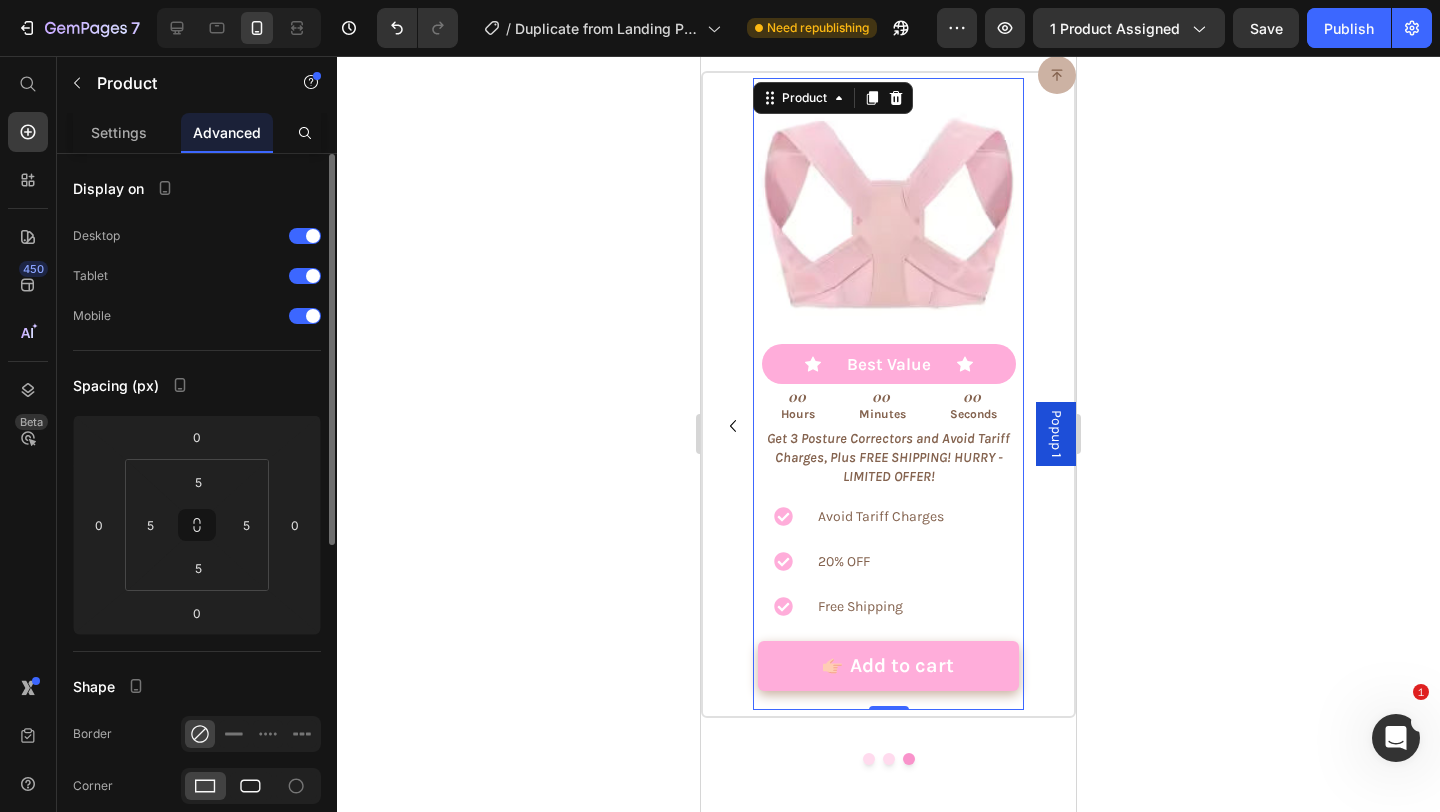 click 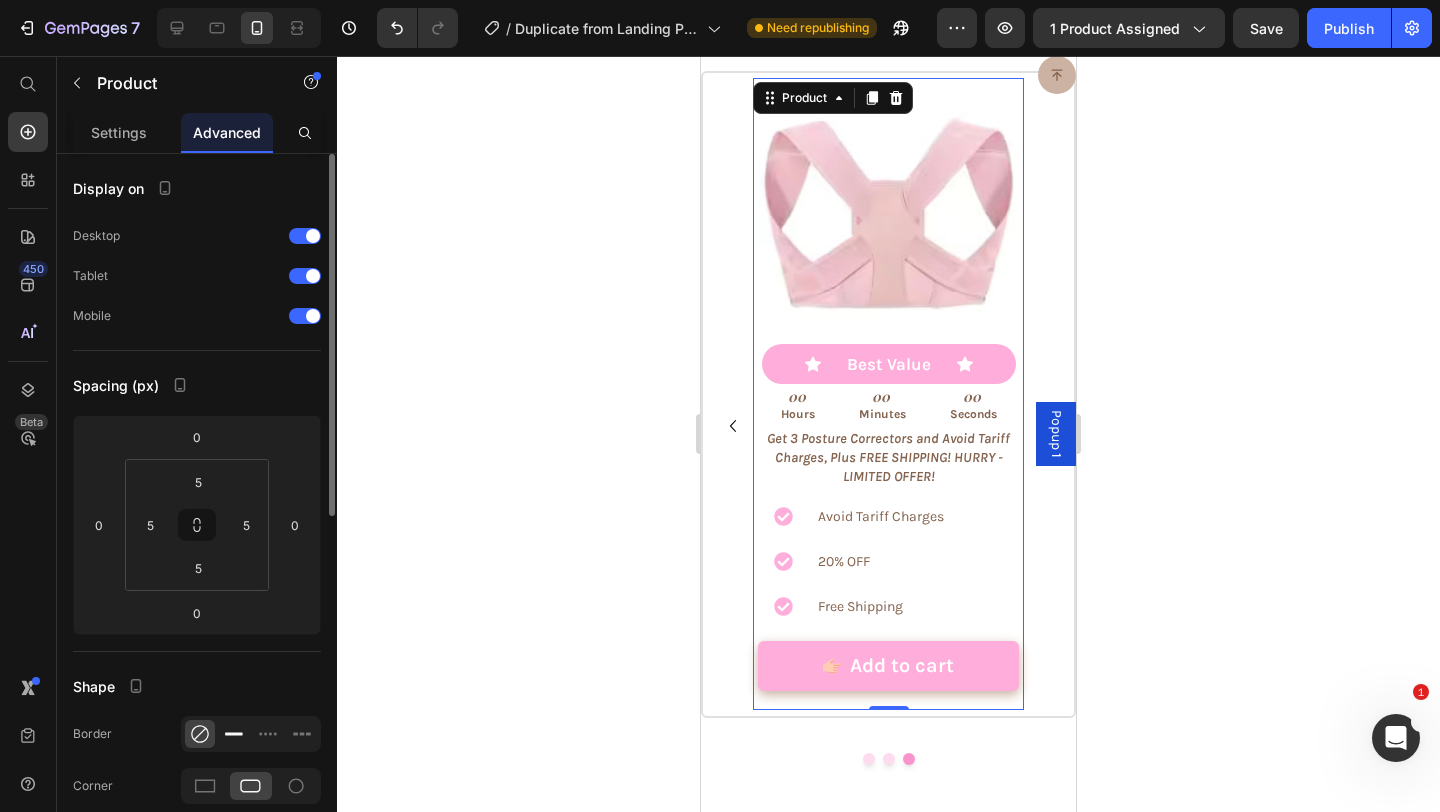 click 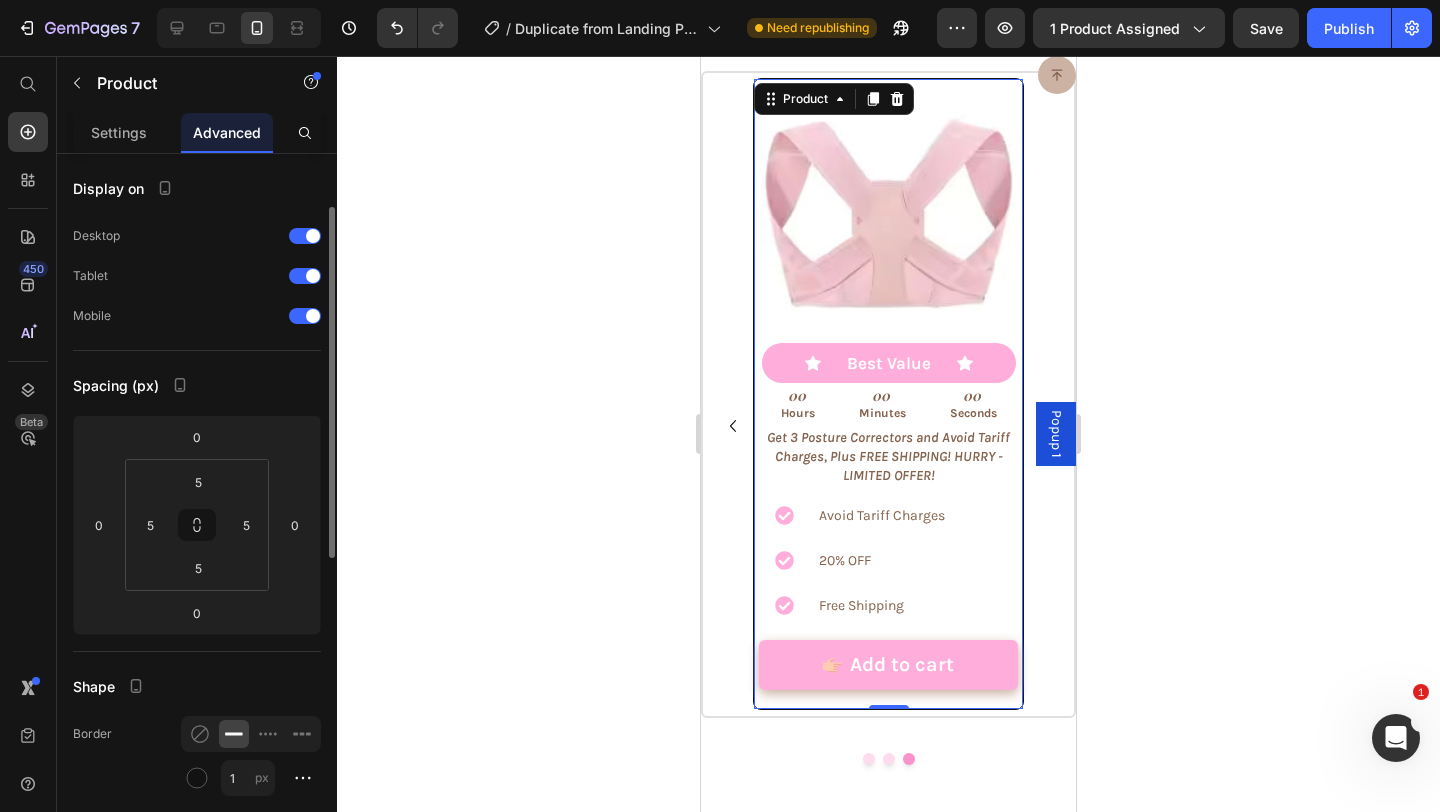 scroll, scrollTop: 51, scrollLeft: 0, axis: vertical 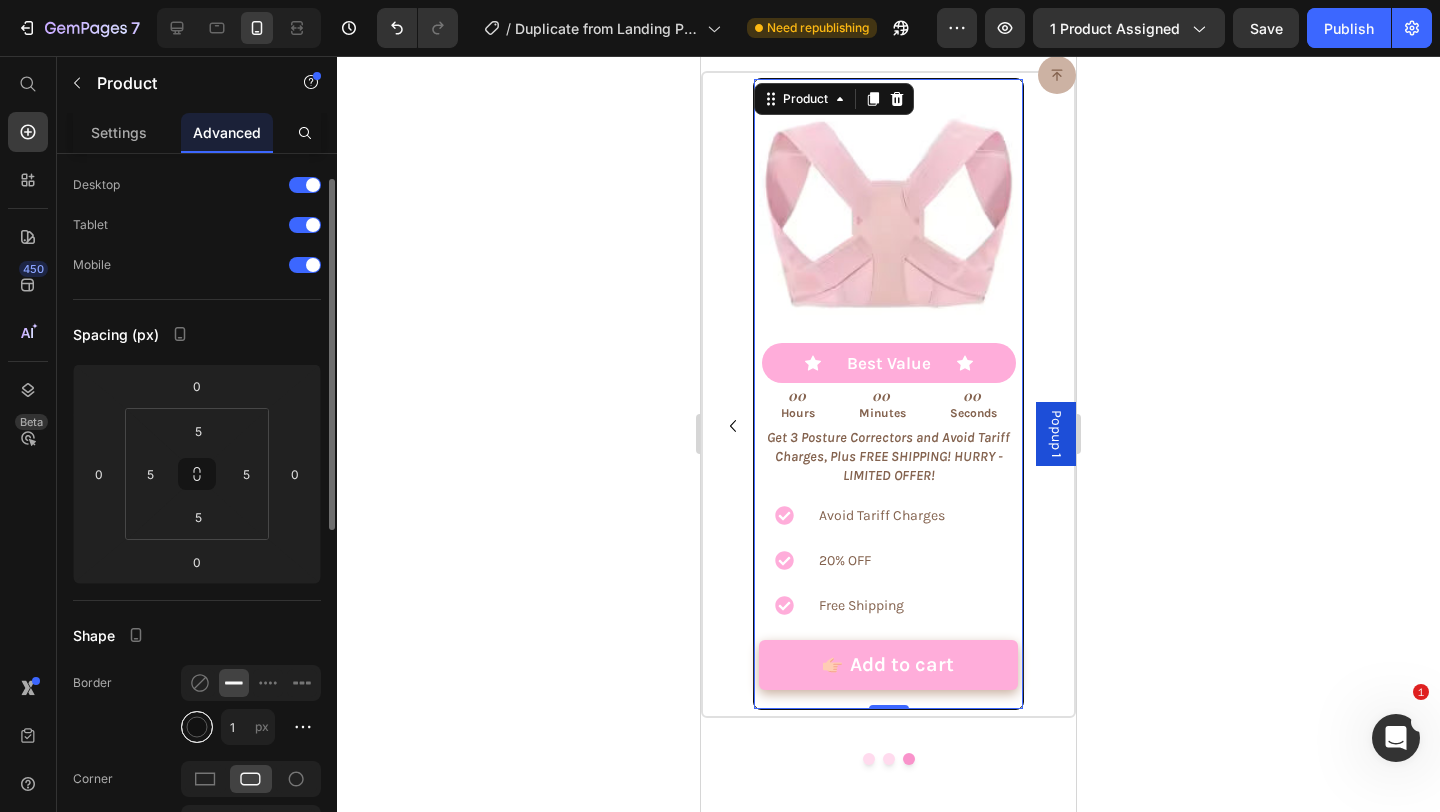 click at bounding box center (197, 727) 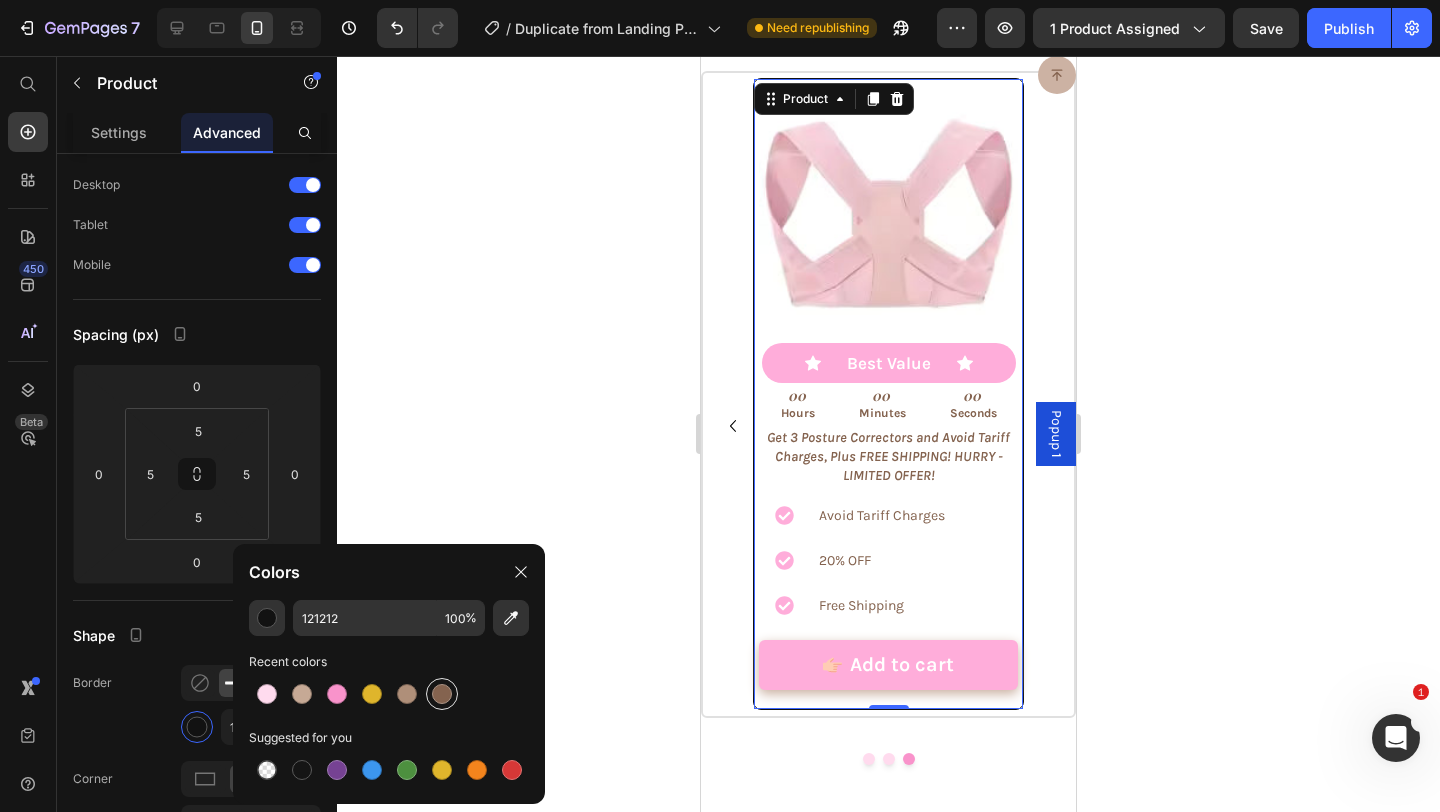 click at bounding box center [442, 694] 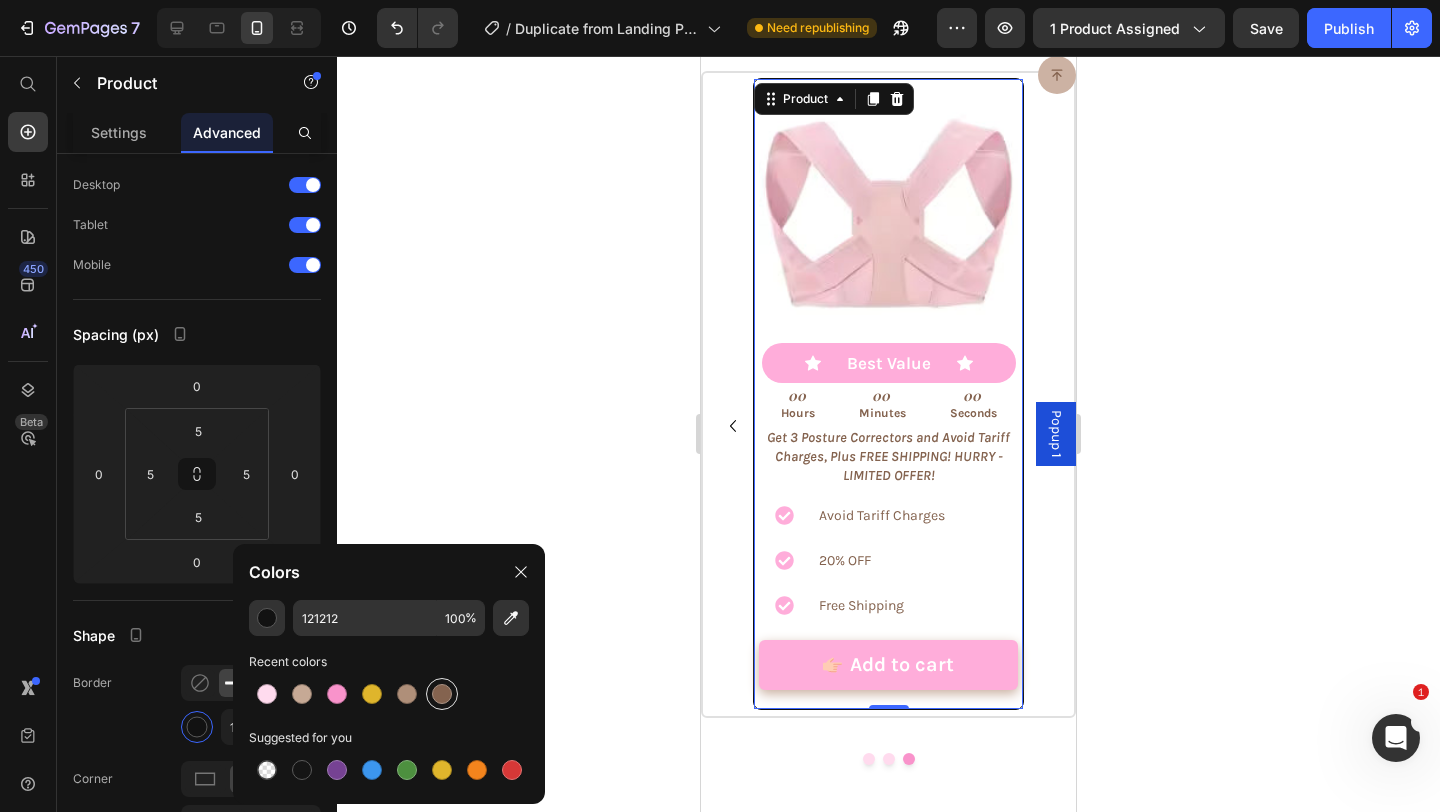 type on "84634F" 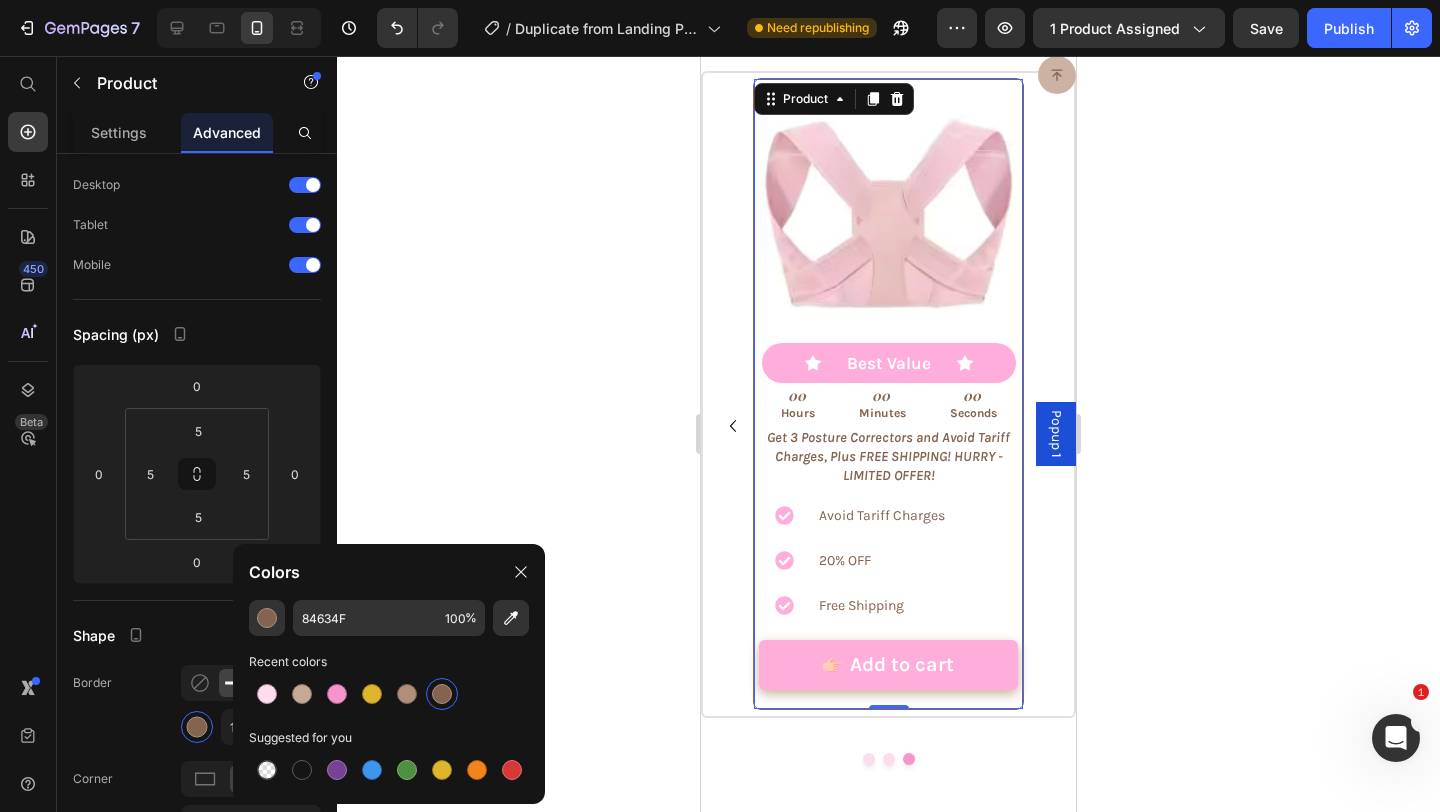click 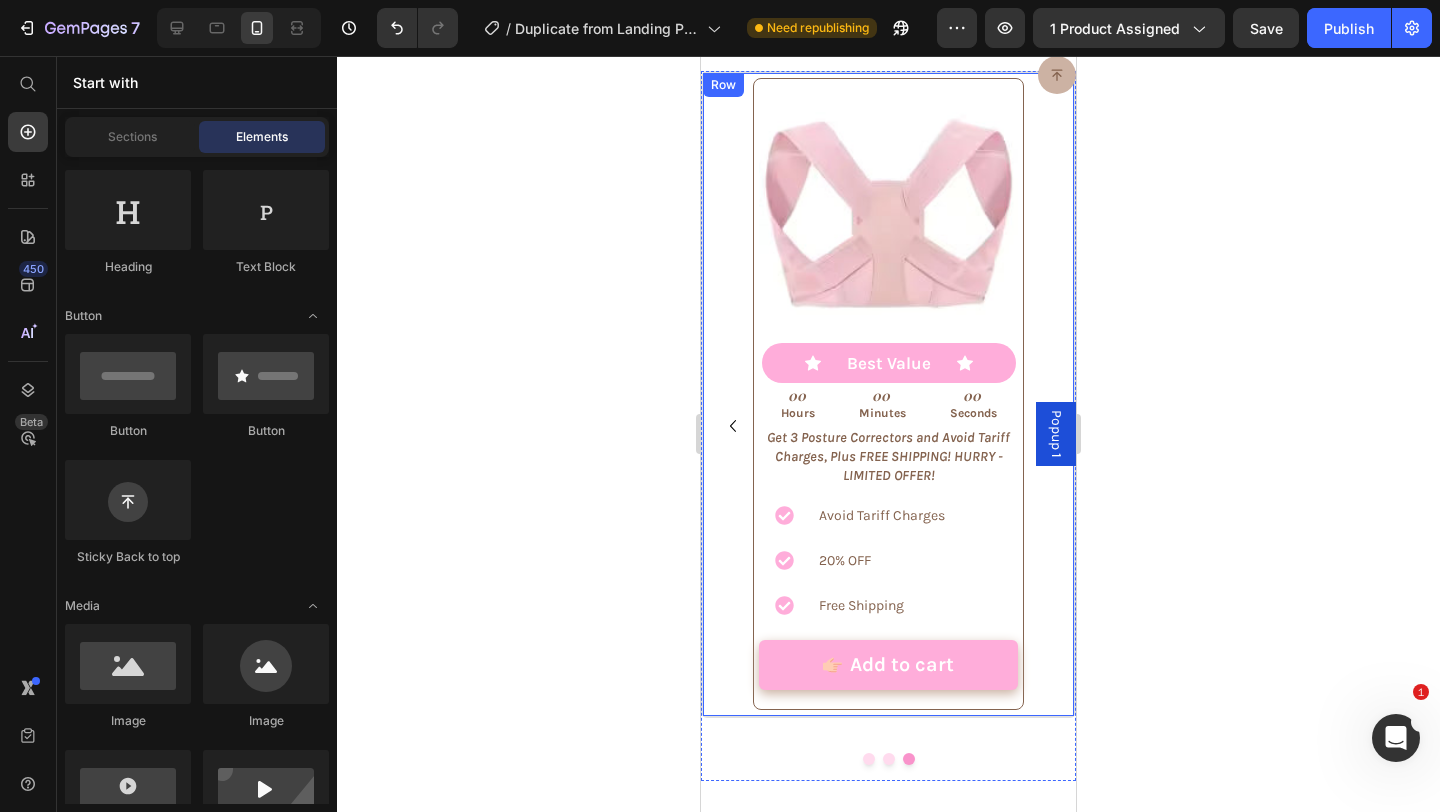 click on "Product Images Icon Best Value   Text Block Icon Row 00 Hours 00 Minutes 00 Seconds Countdown Timer Get 3 Posture Correctors and Avoid Tariff Charges, Plus FREE SHIPPING! HURRY - LIMITED OFFER!   Text Block Avoid Tariff Charges  20% OFF Free Shipping  Item List
Add to cart Add to Cart Row Product Row" at bounding box center (888, 394) 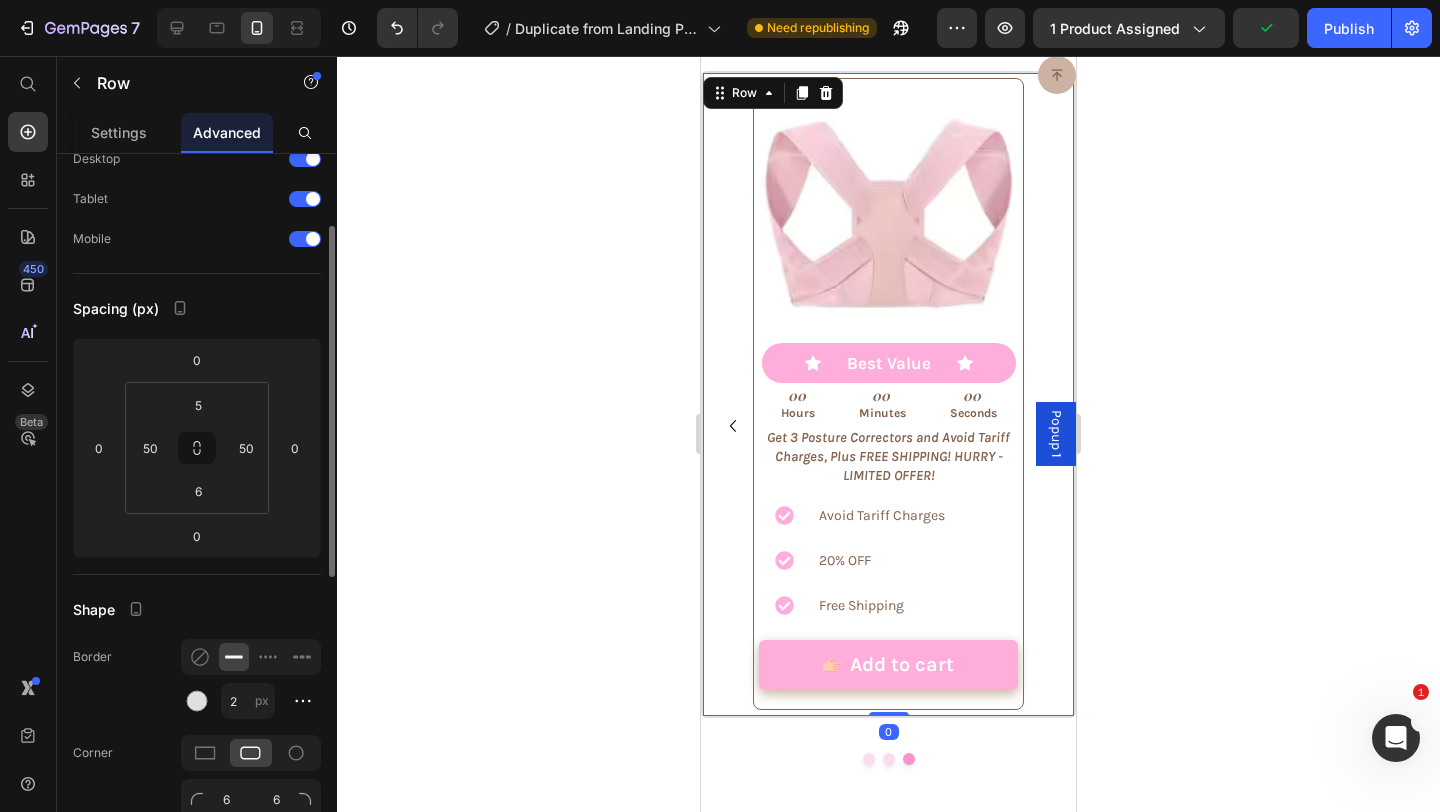 scroll, scrollTop: 130, scrollLeft: 0, axis: vertical 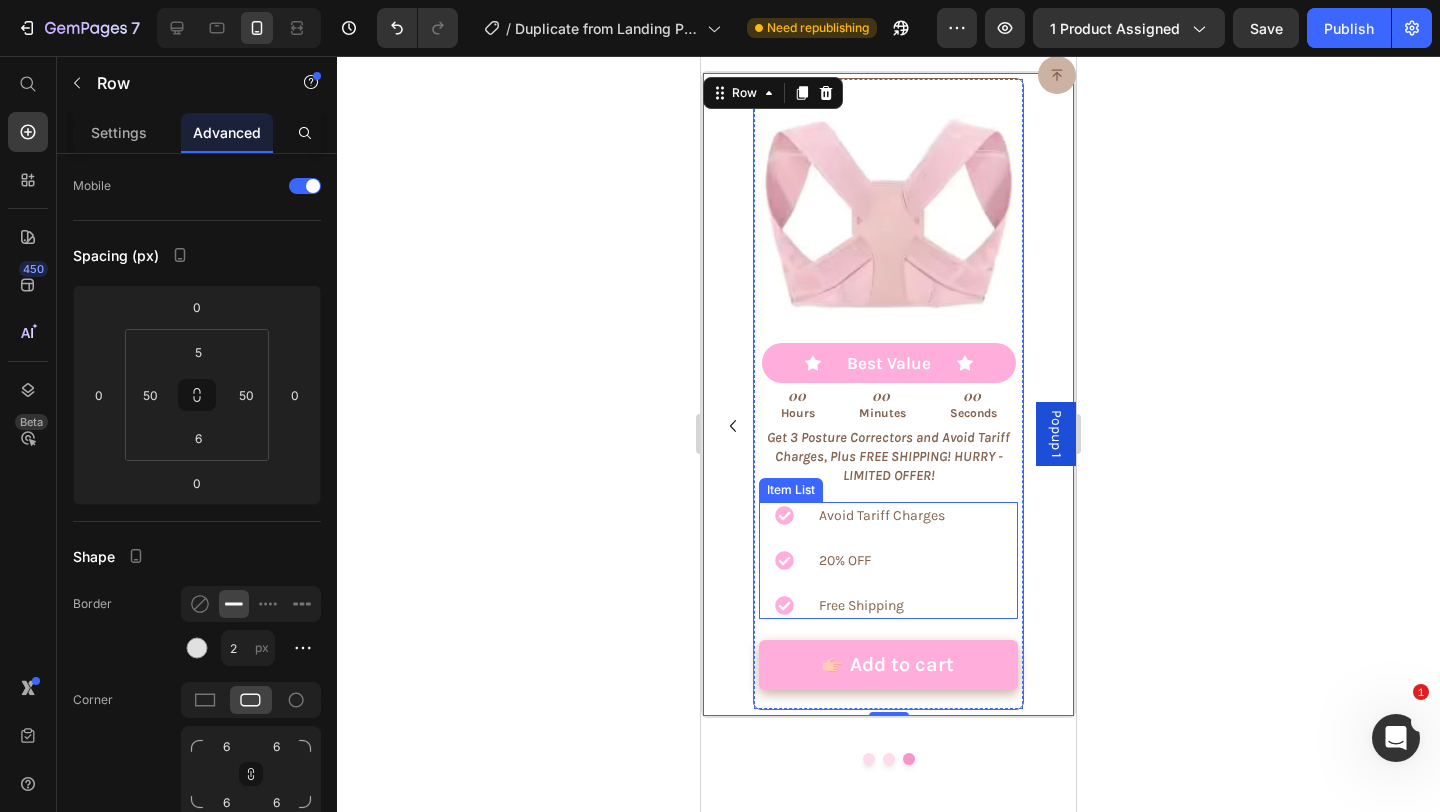 click on "Product Images Icon Best Value   Text Block Icon Row 00 Hours 00 Minutes 00 Seconds Countdown Timer Get 3 Posture Correctors and Avoid Tariff Charges, Plus FREE SHIPPING! HURRY - LIMITED OFFER!   Text Block Avoid Tariff Charges  20% OFF Free Shipping  Item List
Add to cart Add to Cart Row Product Row   0" at bounding box center (888, 394) 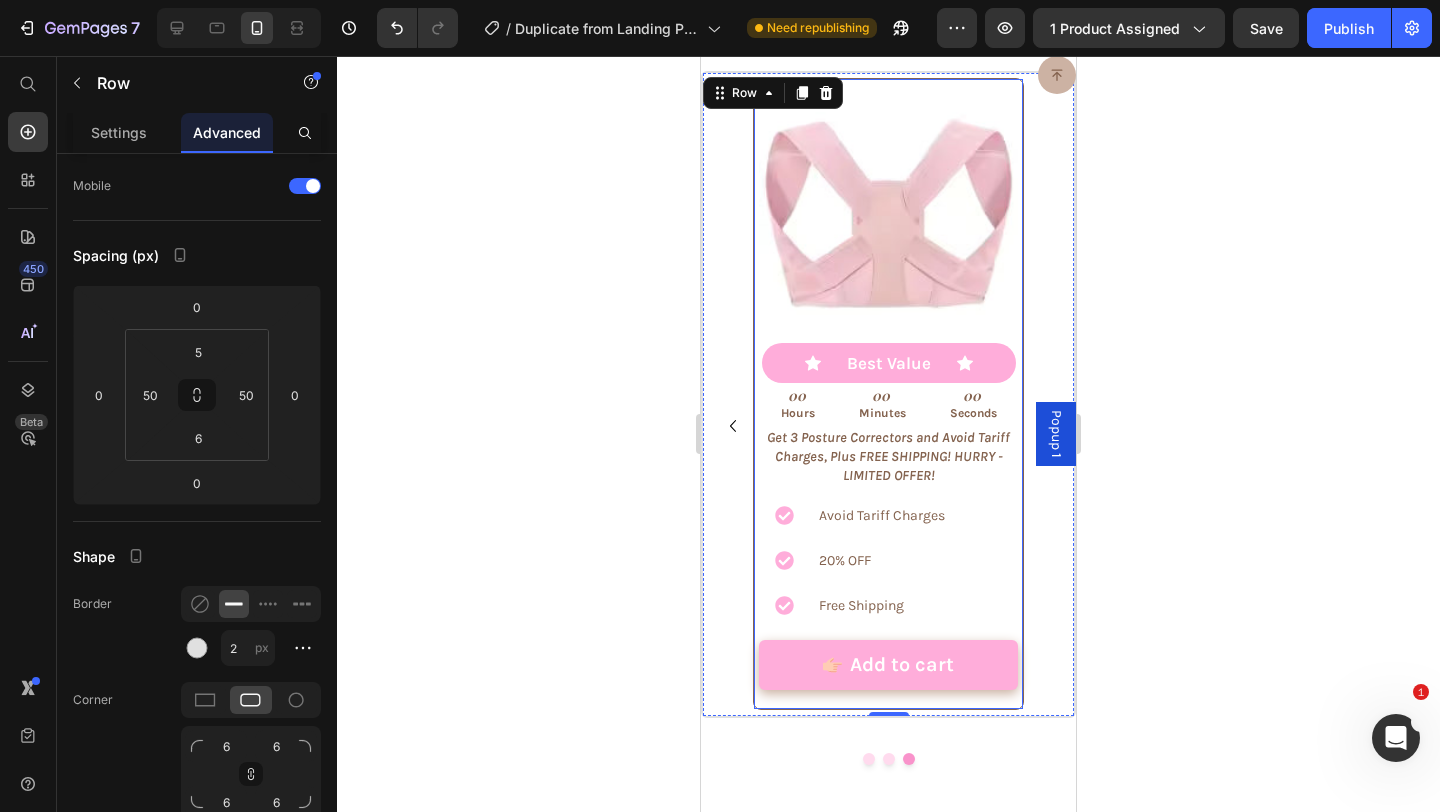 click on "Product Images Icon Best Value   Text Block Icon Row 00 Hours 00 Minutes 00 Seconds Countdown Timer Get 3 Posture Correctors and Avoid Tariff Charges, Plus FREE SHIPPING! HURRY - LIMITED OFFER!   Text Block Avoid Tariff Charges  20% OFF Free Shipping  Item List
Add to cart Add to Cart Row Product" at bounding box center [888, 394] 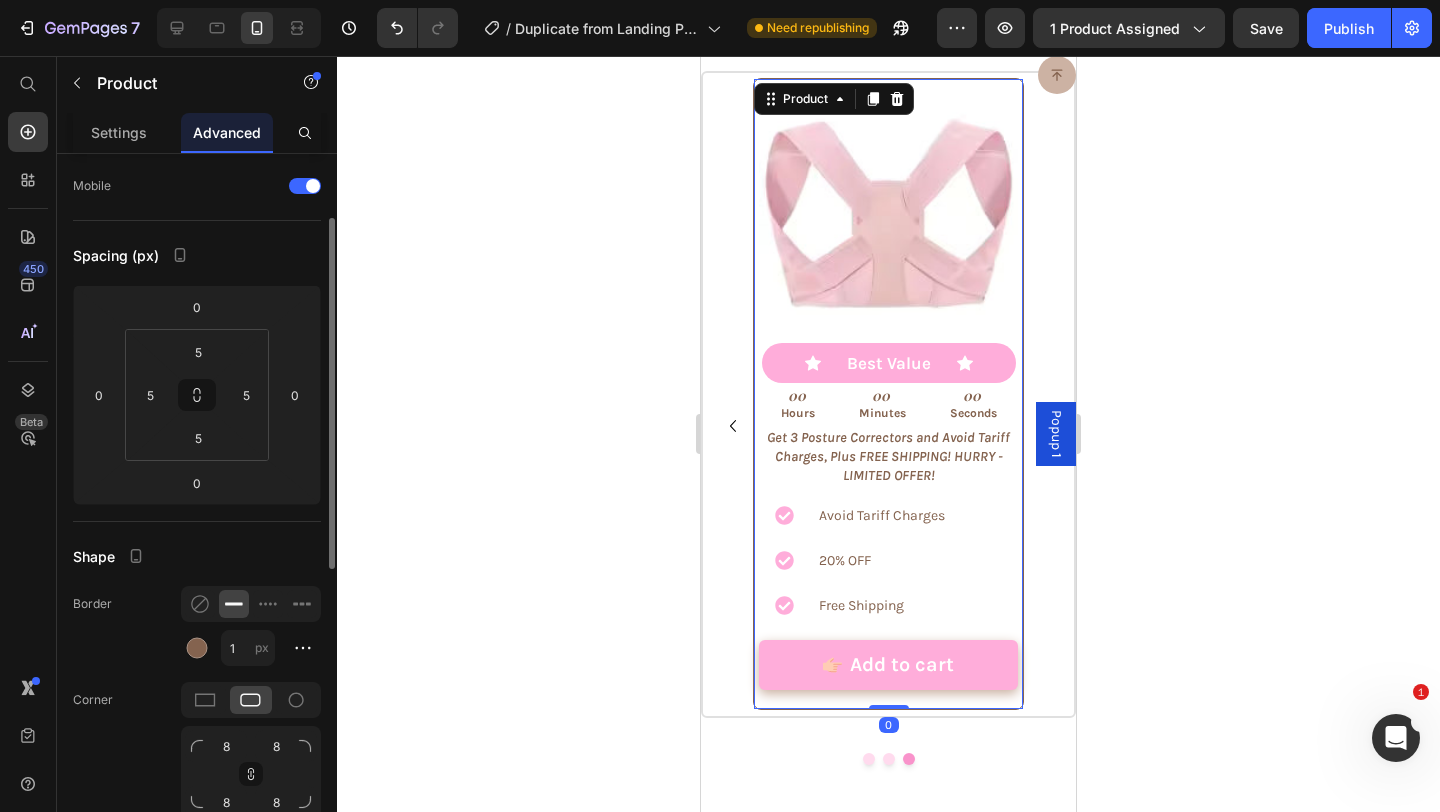 scroll, scrollTop: 0, scrollLeft: 0, axis: both 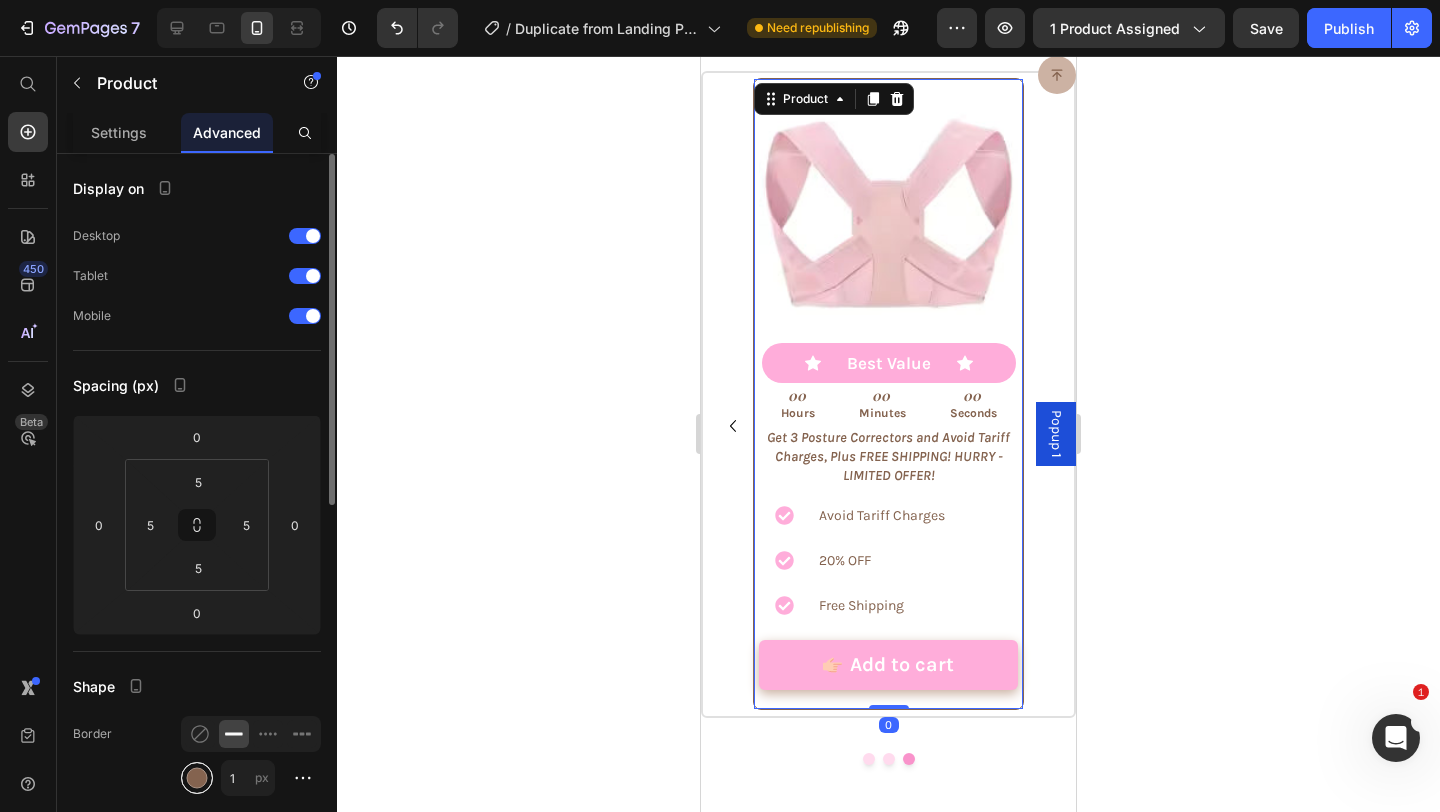 click at bounding box center [197, 778] 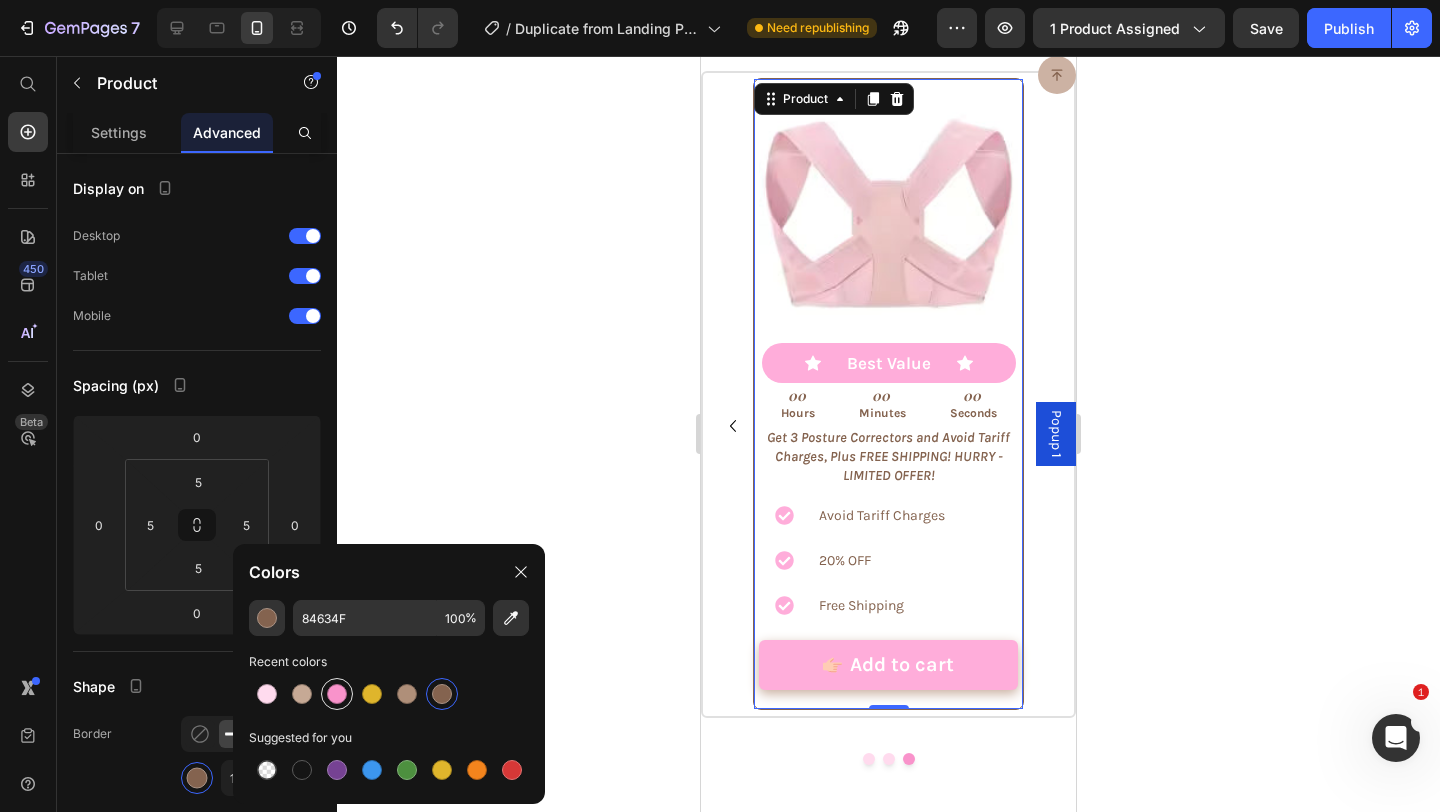 click at bounding box center [337, 694] 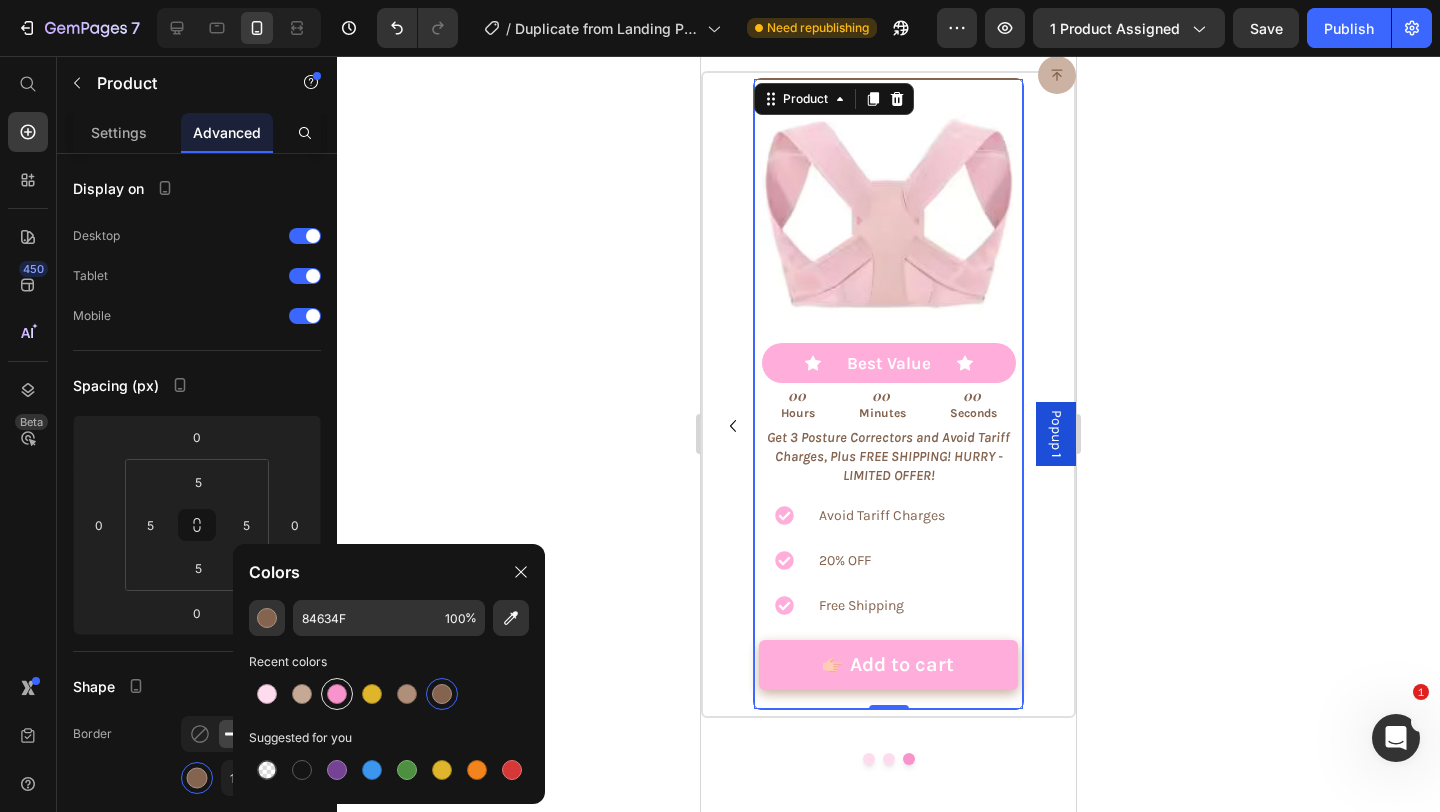 type on "F993CB" 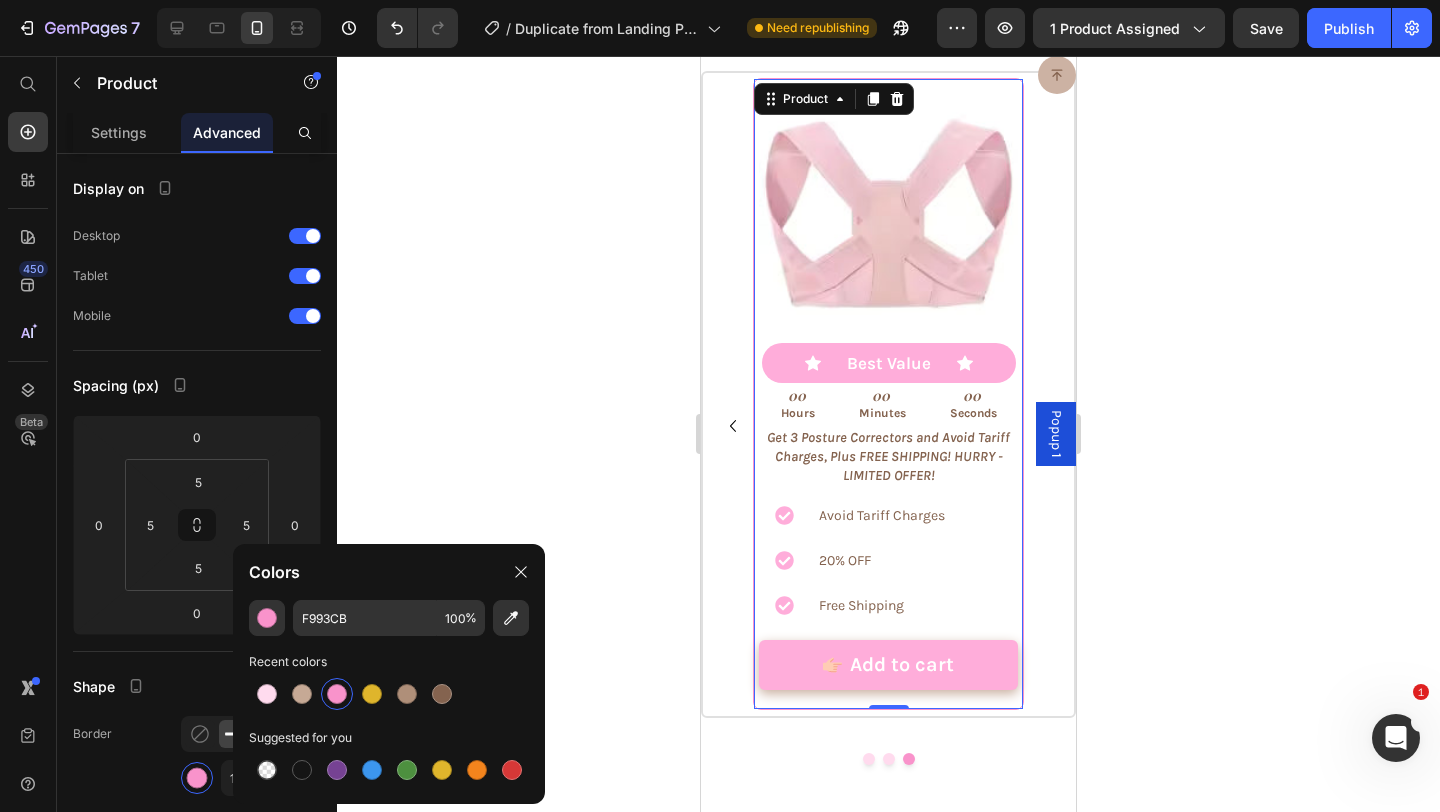 click 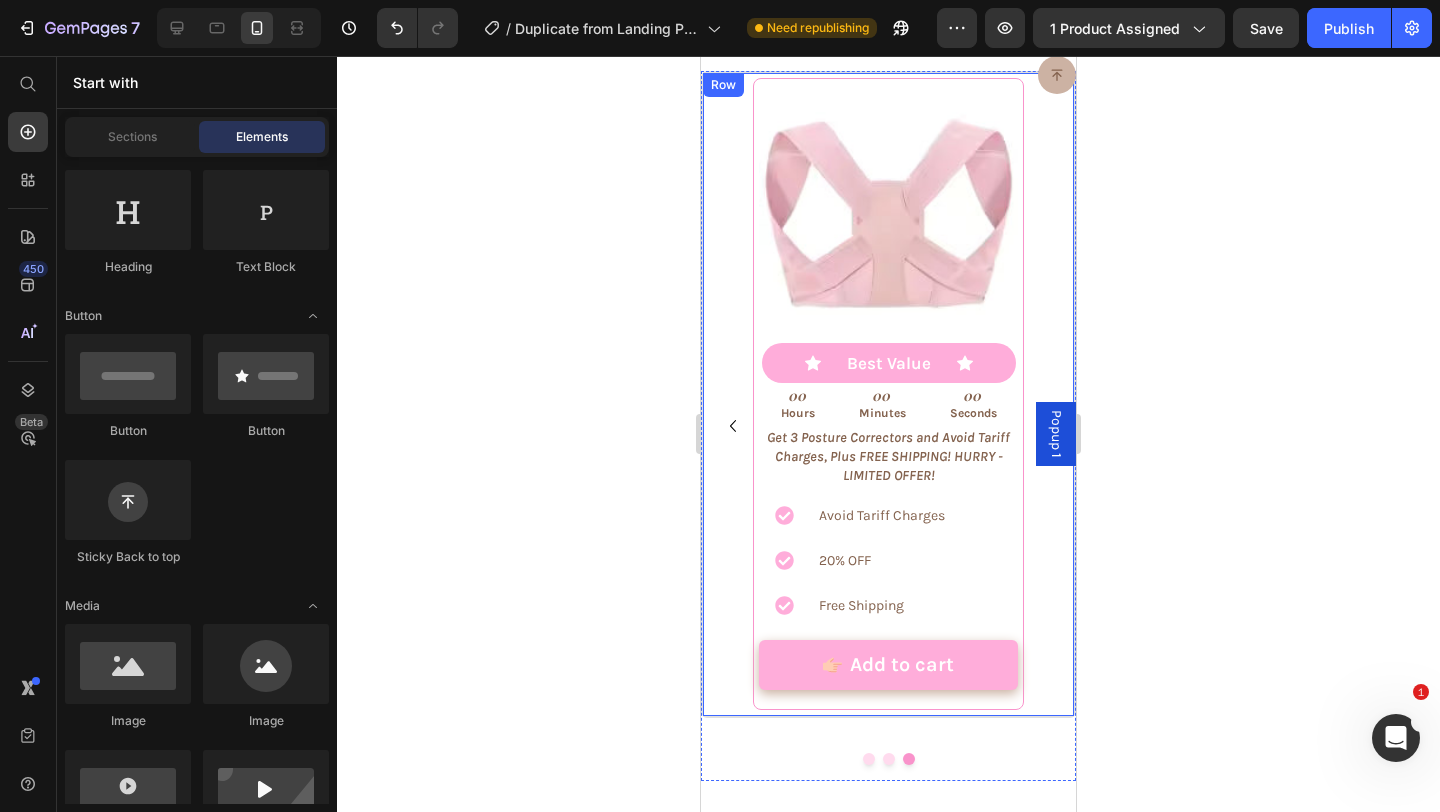 click 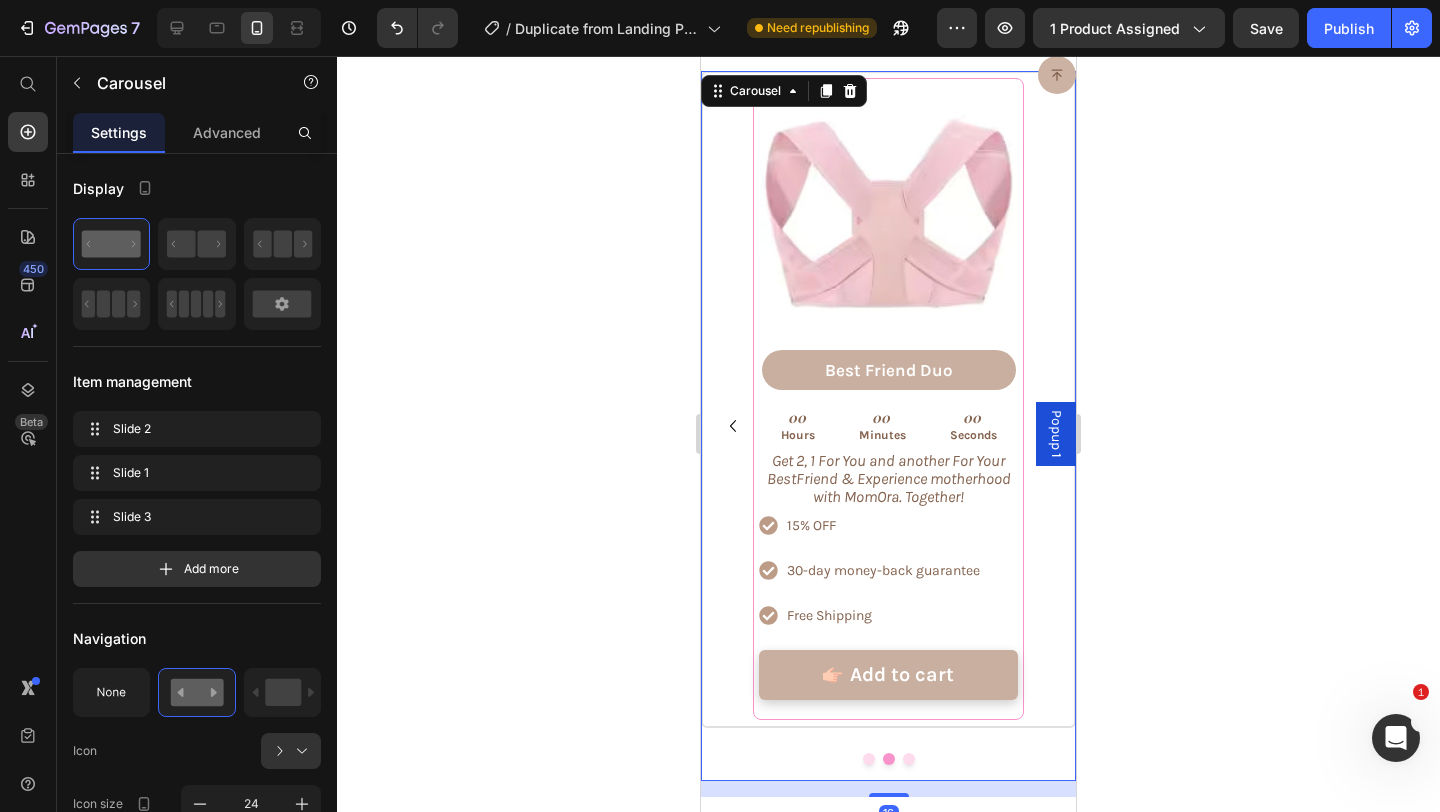 click 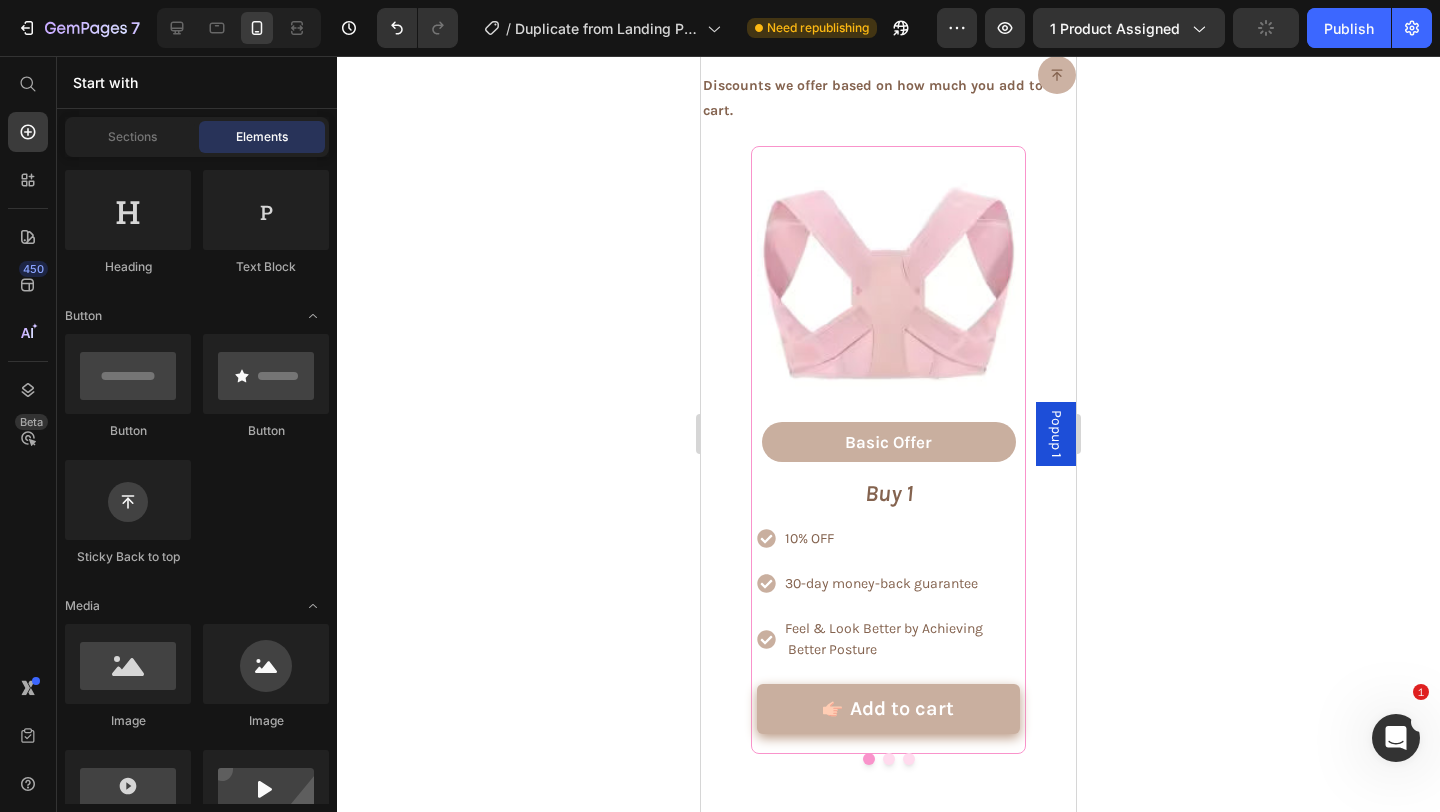 scroll, scrollTop: 8768, scrollLeft: 0, axis: vertical 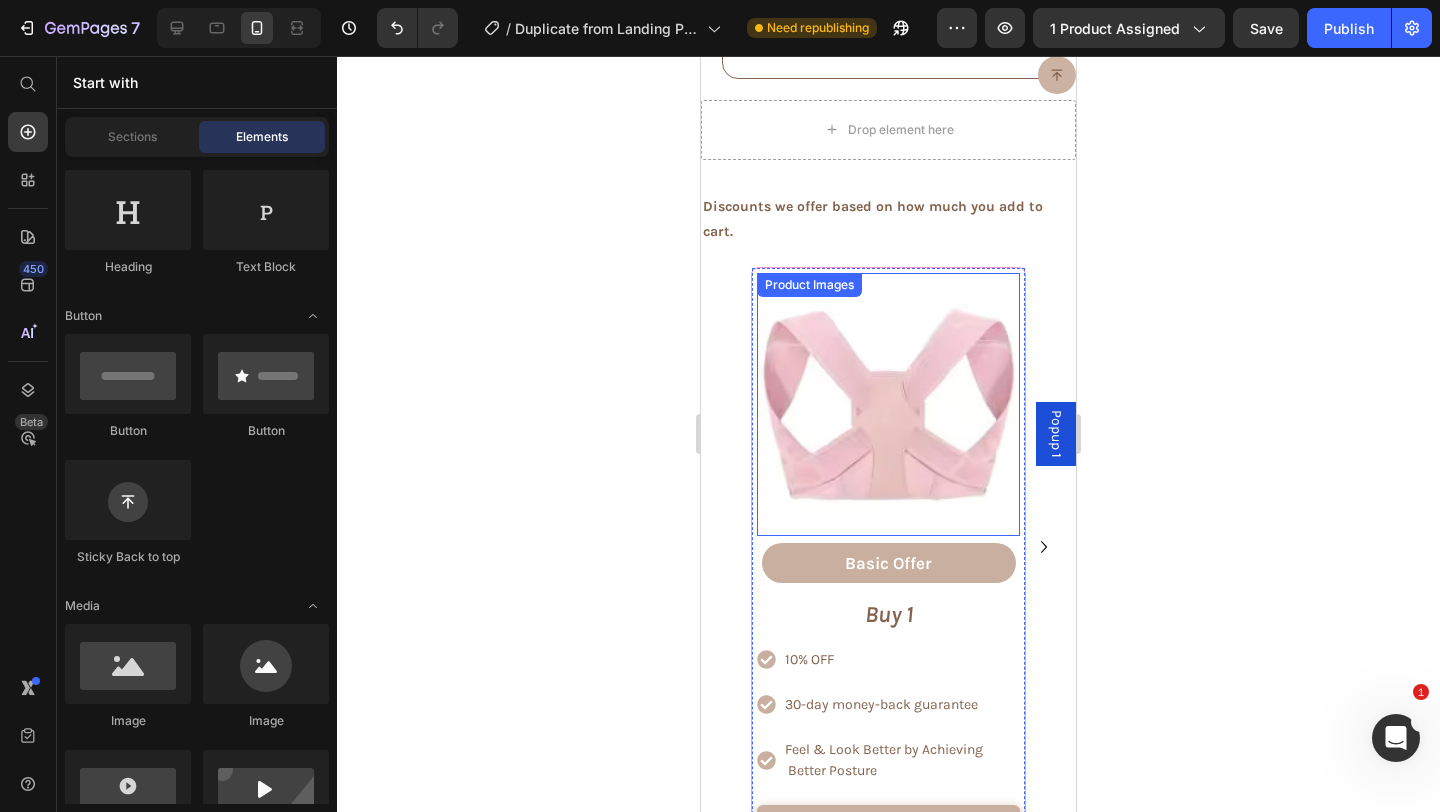 click at bounding box center [888, 404] 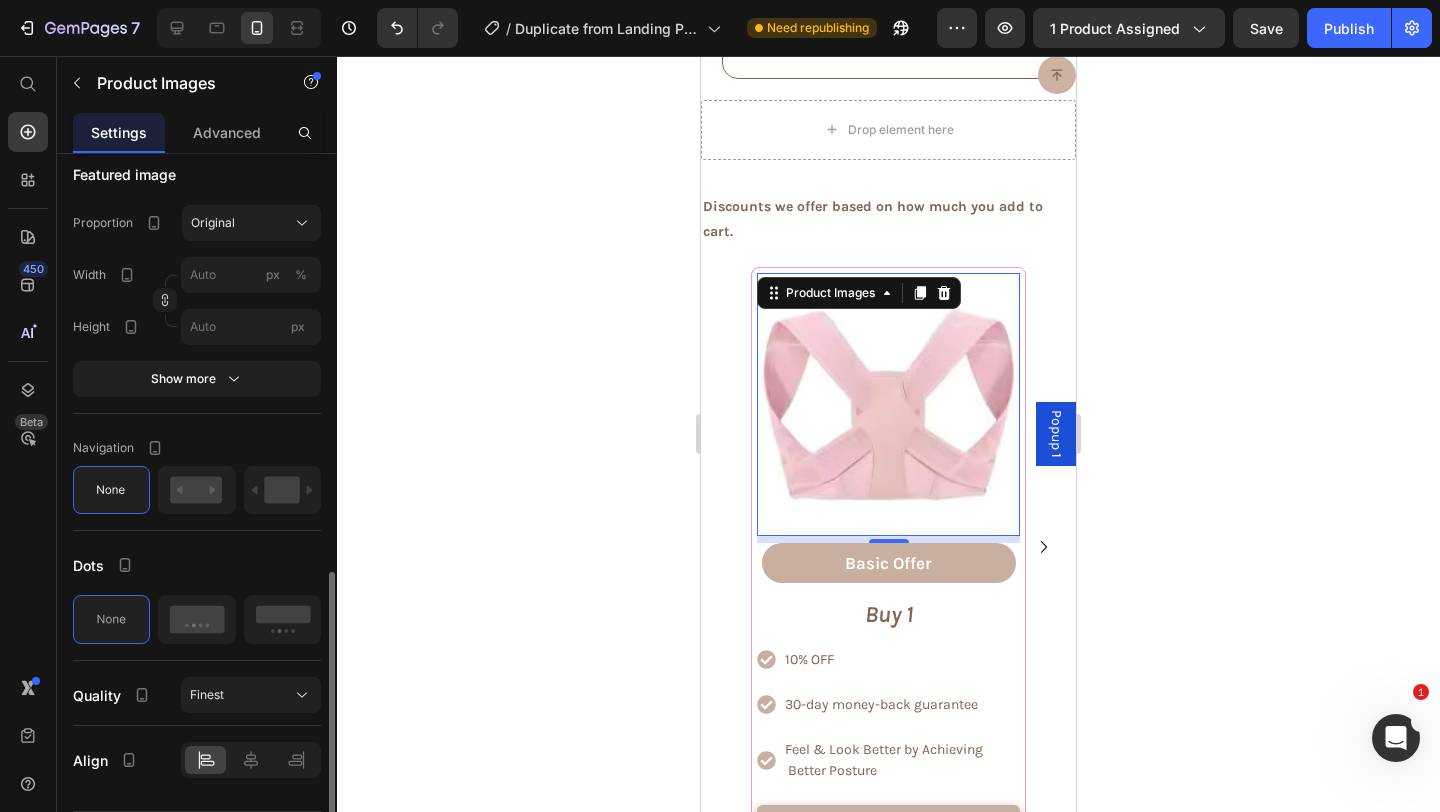 scroll, scrollTop: 729, scrollLeft: 0, axis: vertical 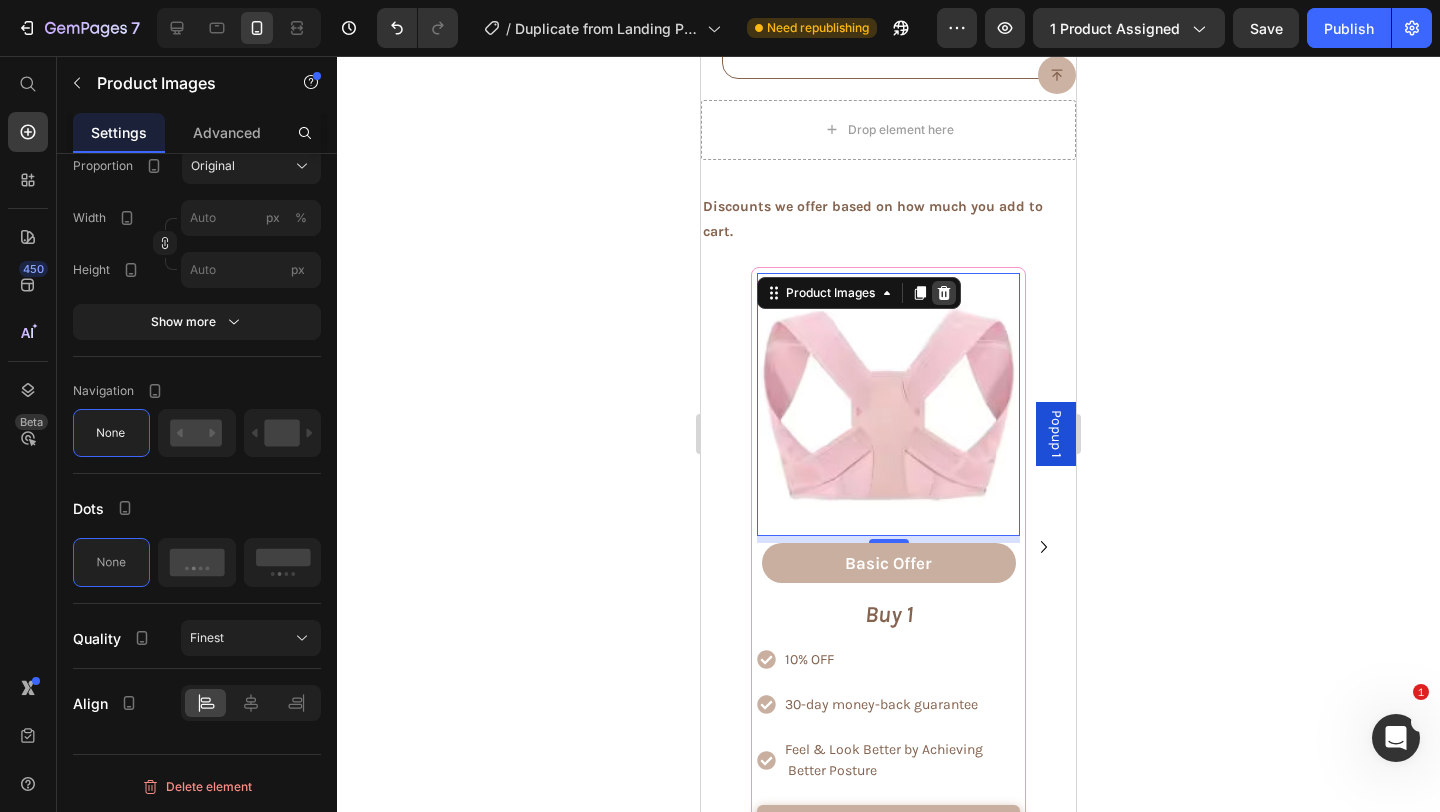 click 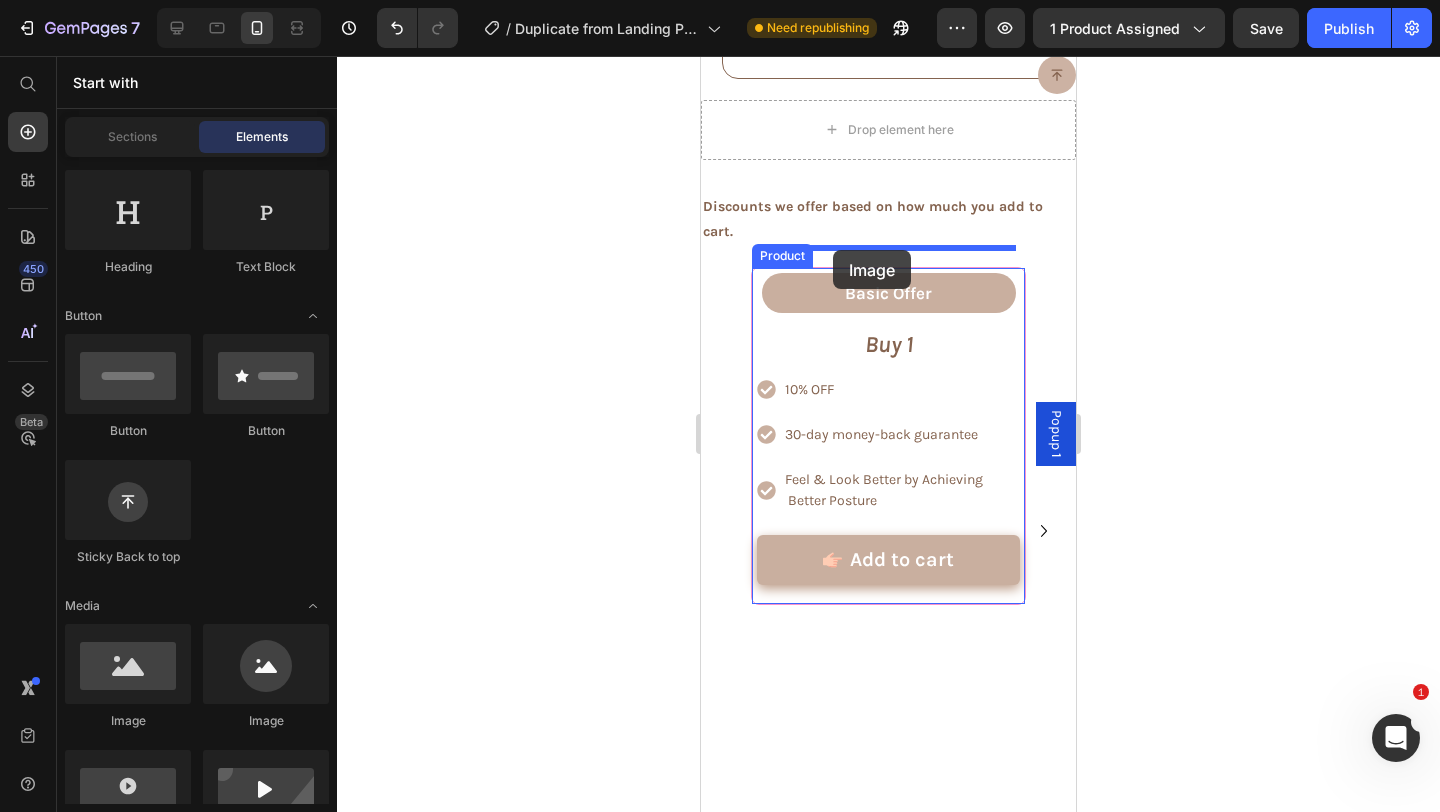 drag, startPoint x: 846, startPoint y: 743, endPoint x: 832, endPoint y: 252, distance: 491.19955 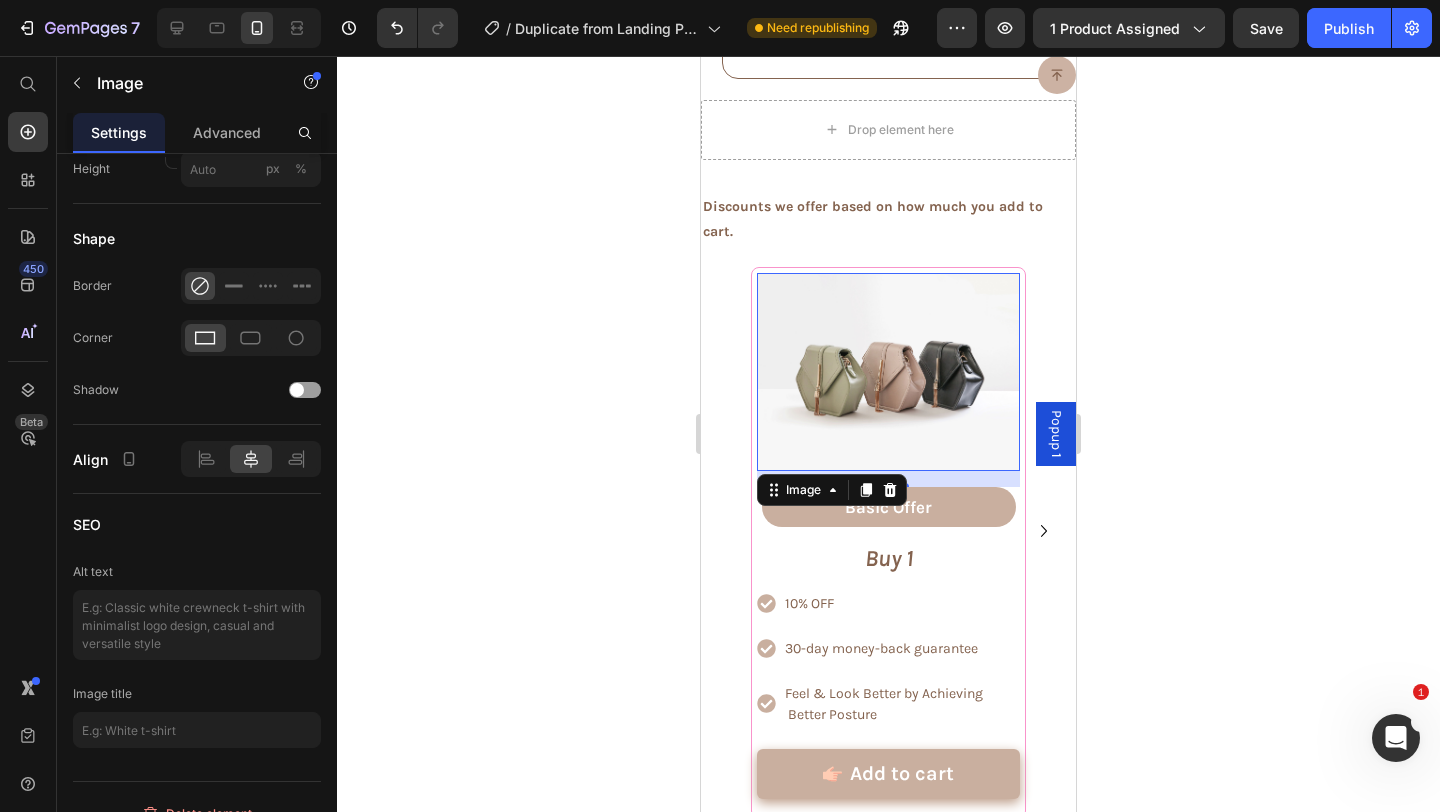 scroll, scrollTop: 0, scrollLeft: 0, axis: both 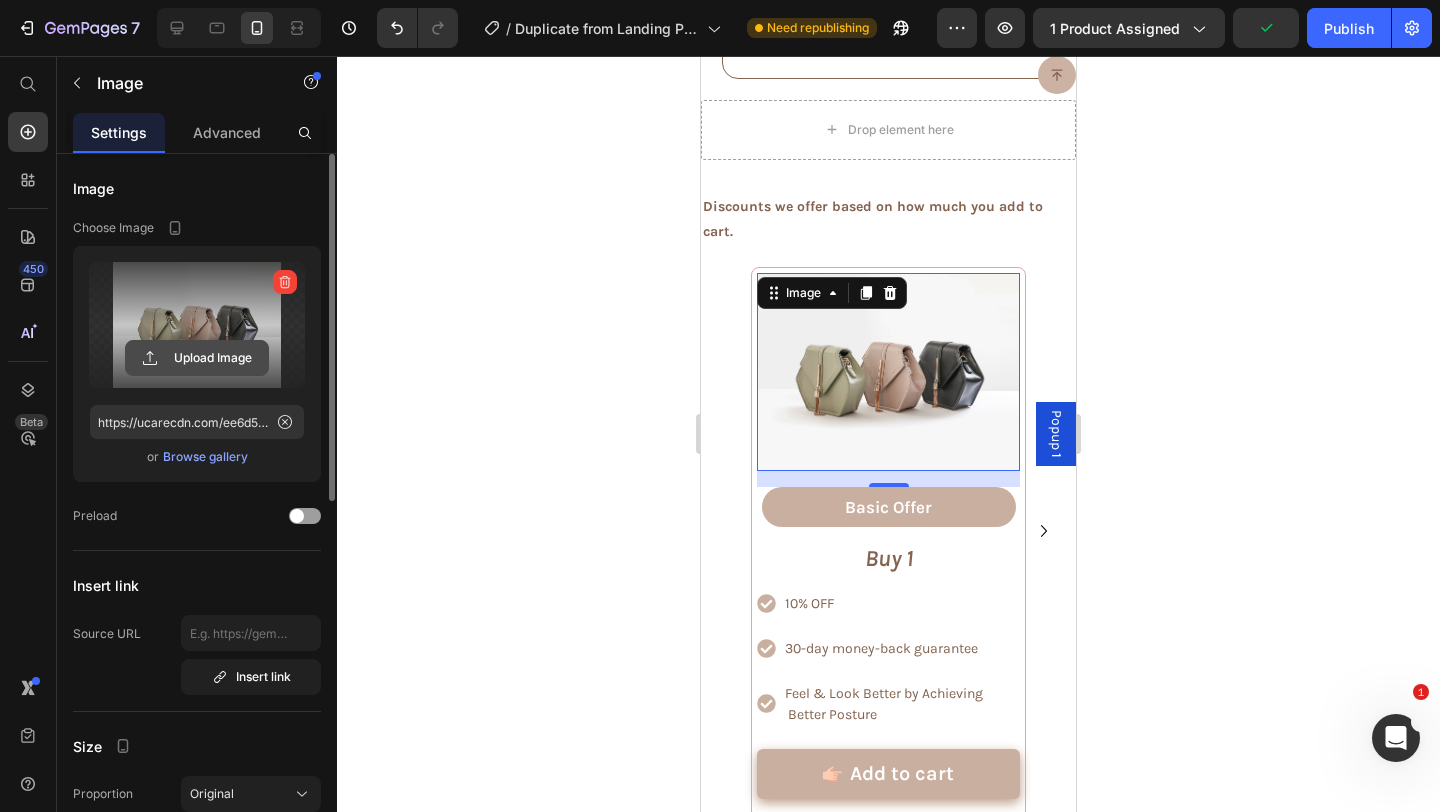 click 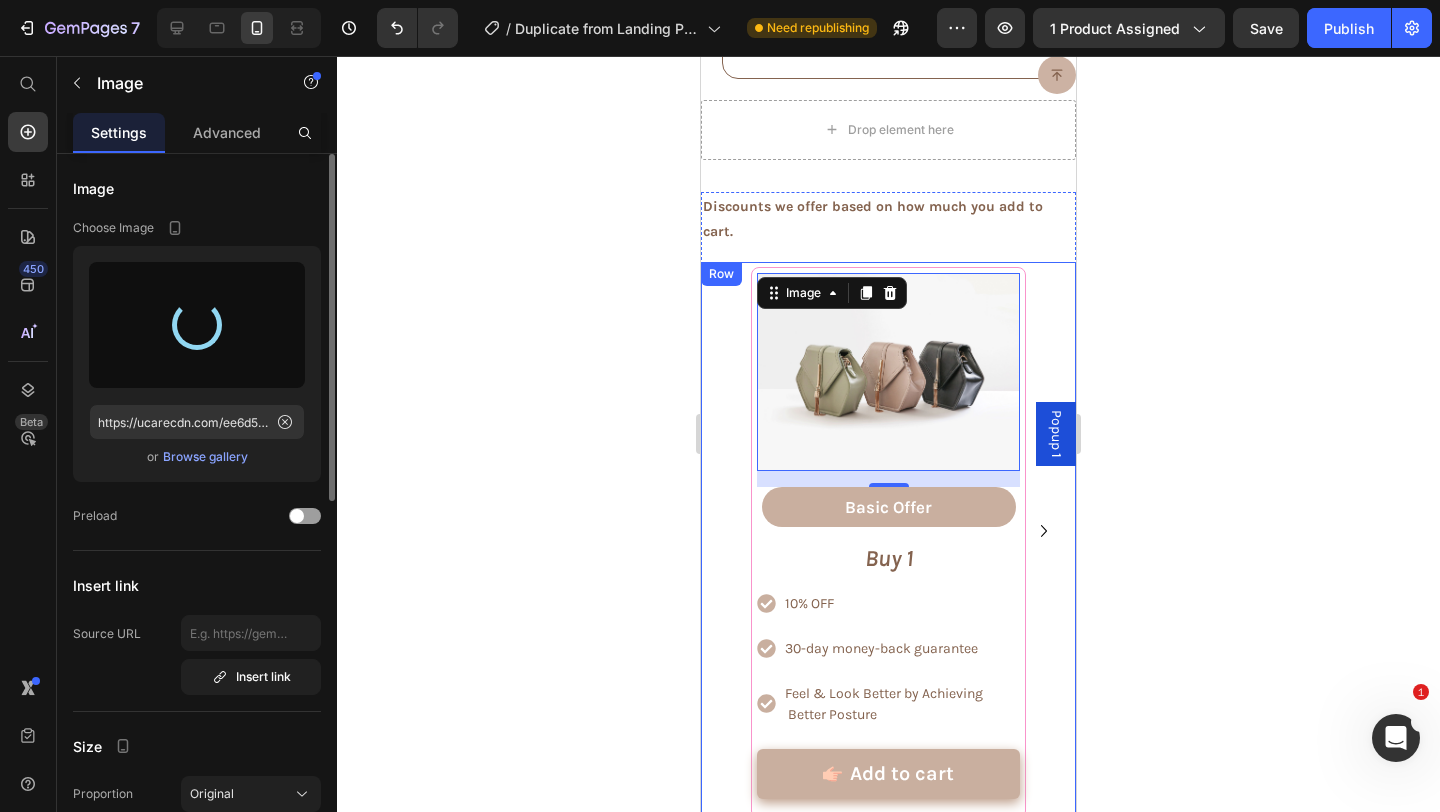 type on "https://cdn.shopify.com/s/files/1/0740/8484/3742/files/gempages_561631520297583829-50b4d297-6aff-43db-baf9-4c22562b7cdb.png" 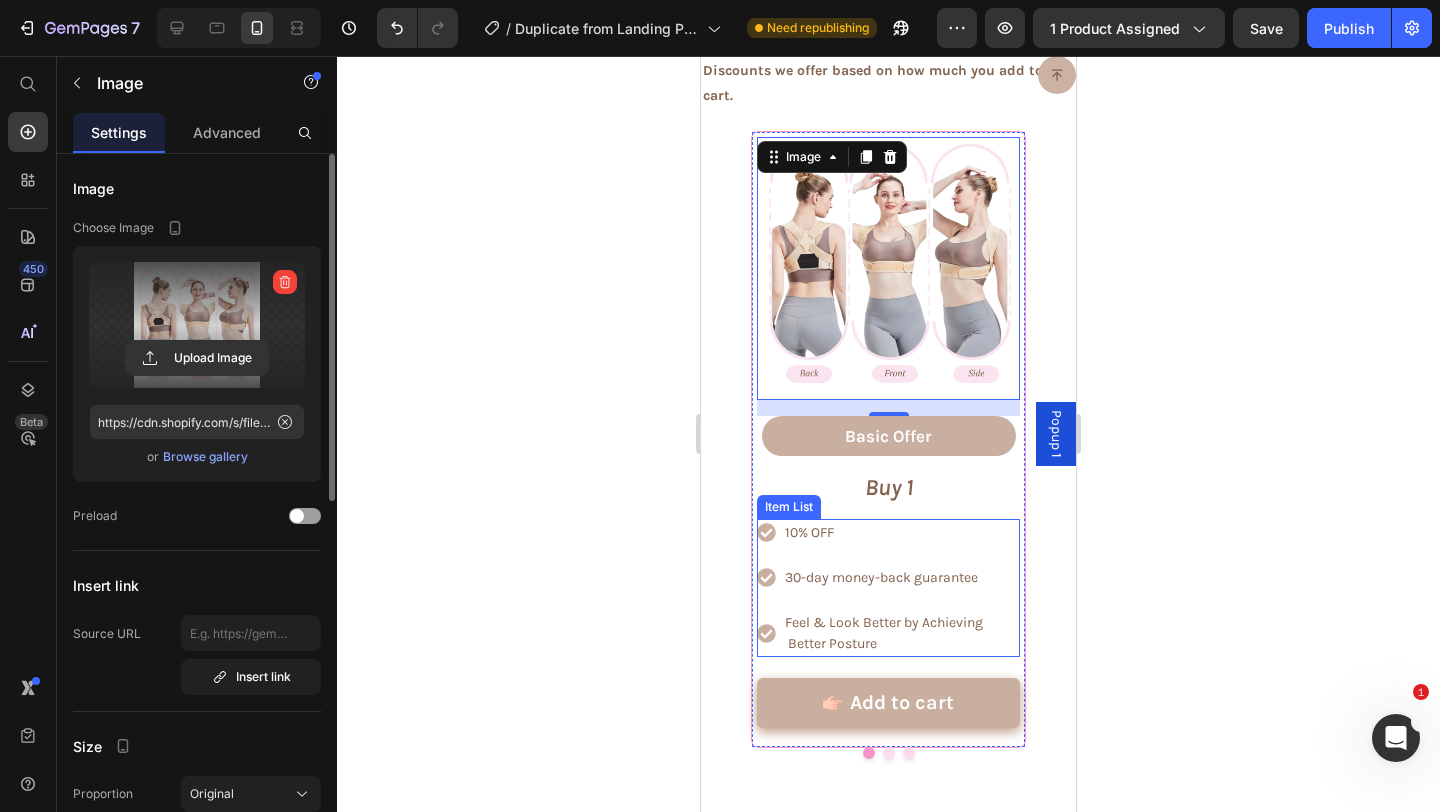 scroll, scrollTop: 8905, scrollLeft: 0, axis: vertical 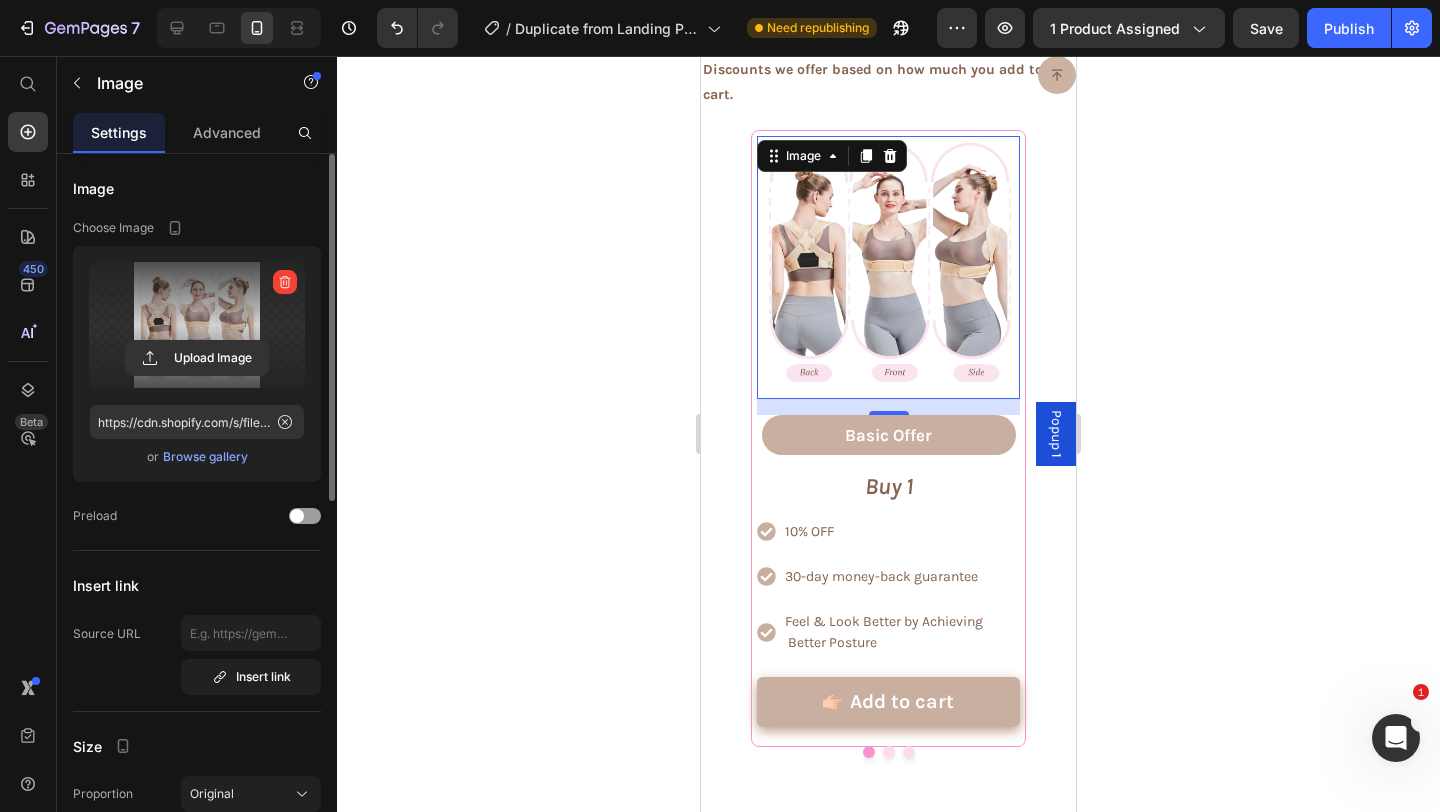 click 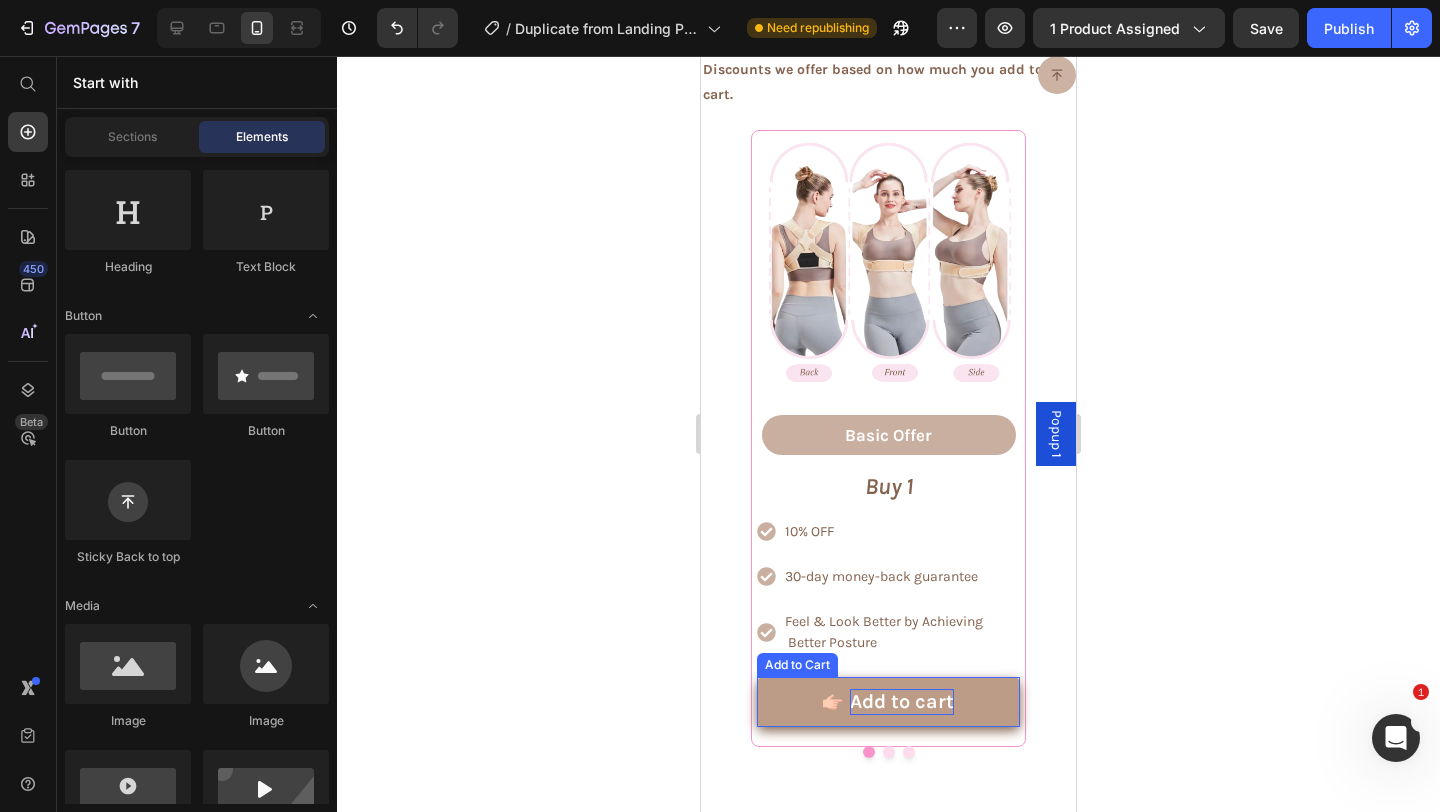 click on "Add to cart" at bounding box center (902, 702) 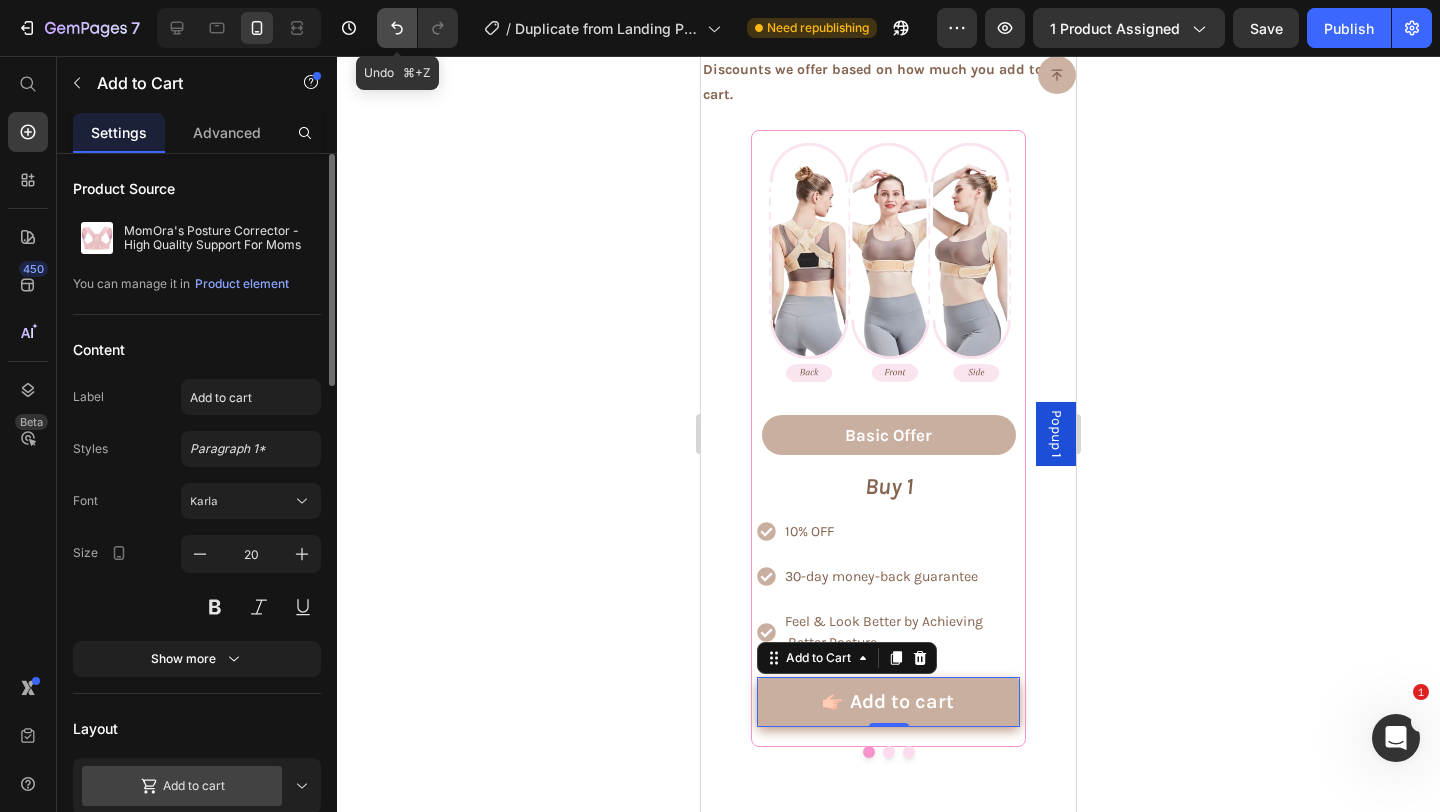 click 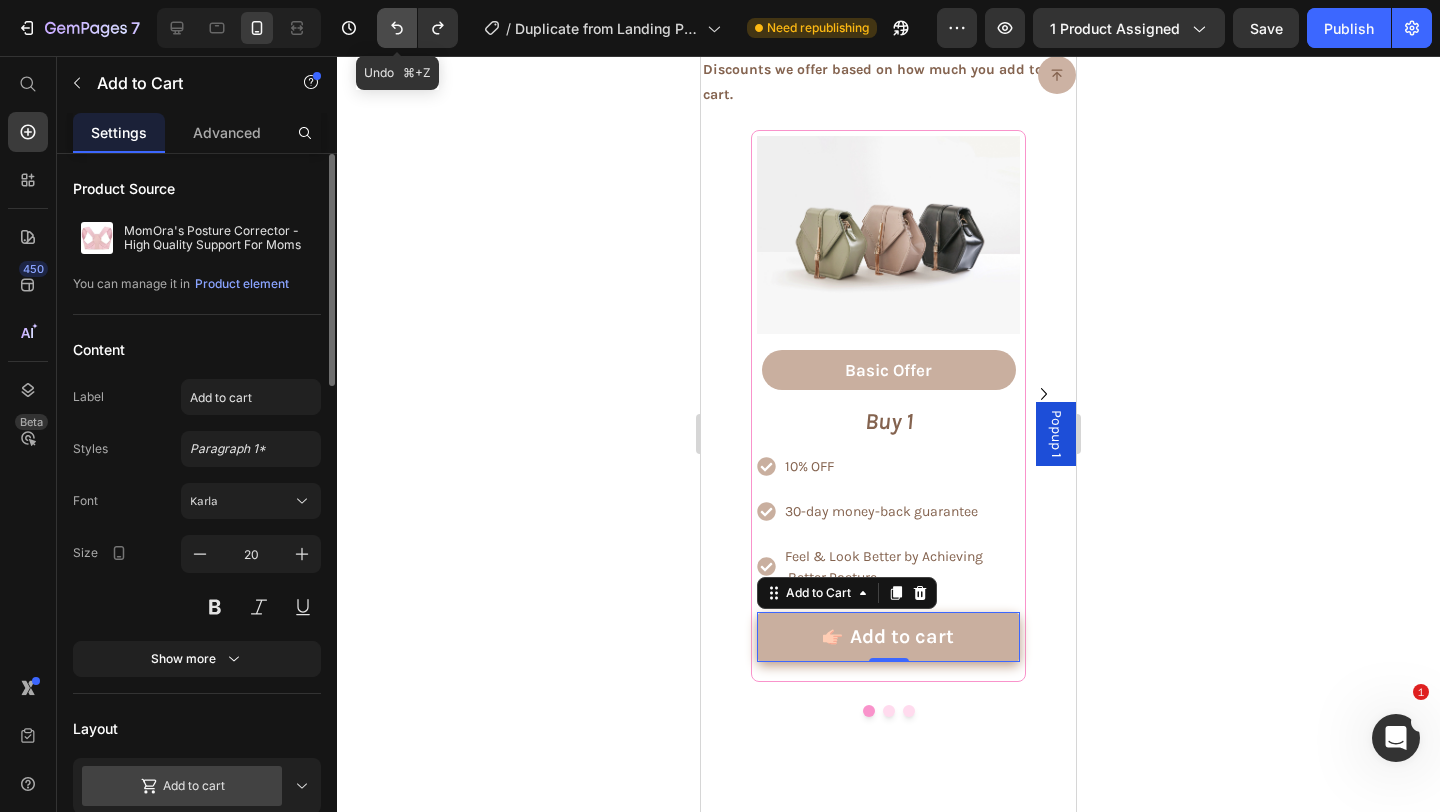 click 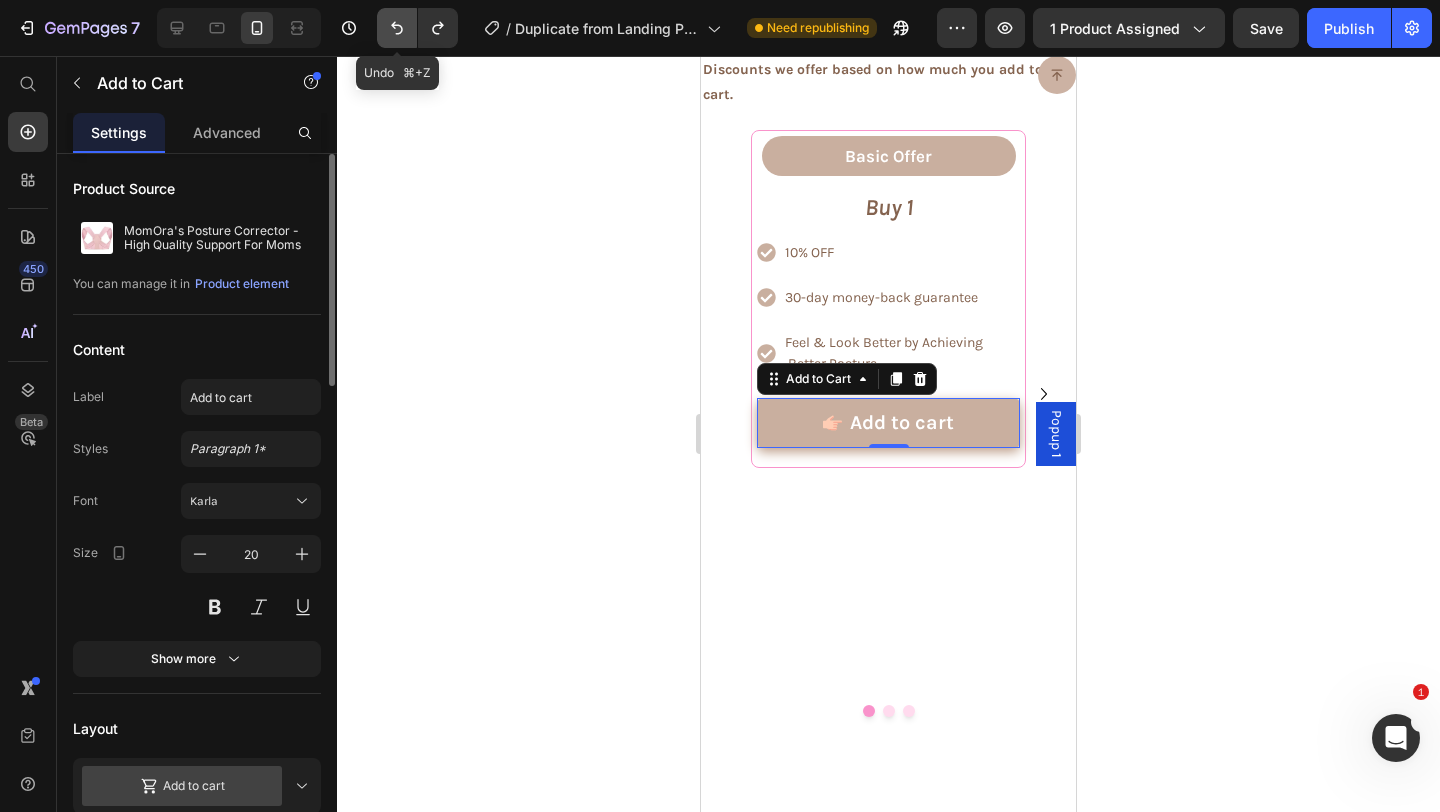 click 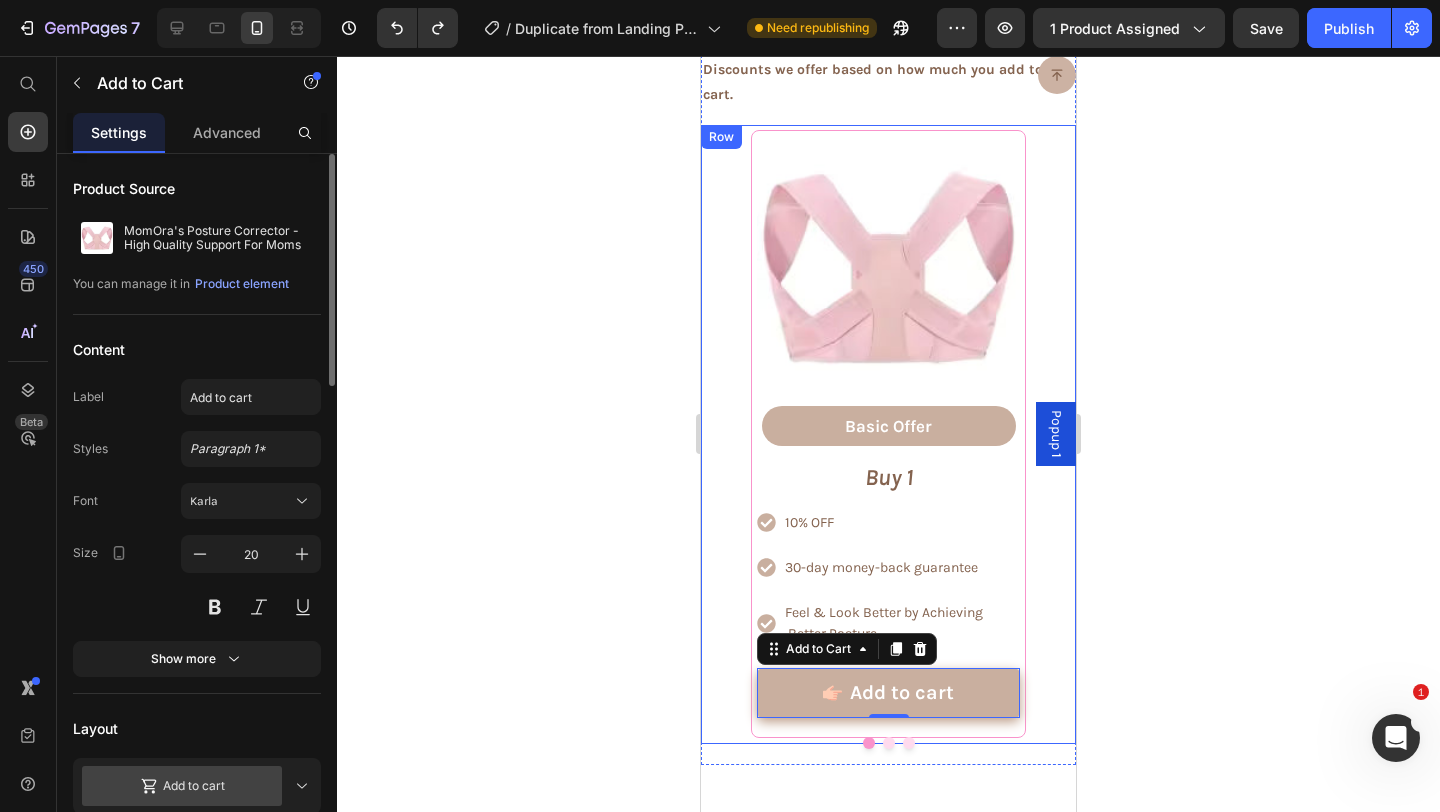 click 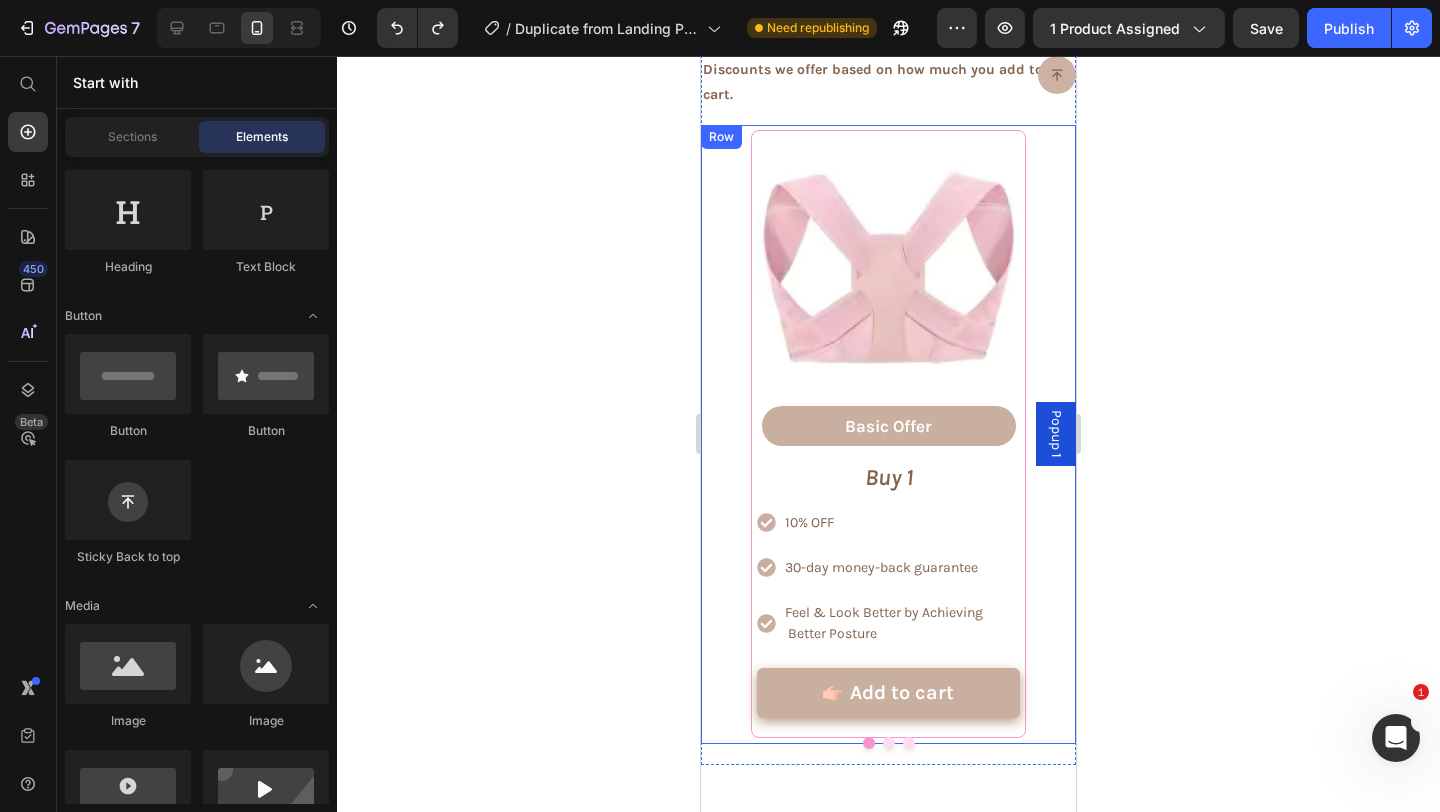 click on "Product Images Basic Offer Text Block Row Buy 1  Text Block 10% OFF 30-day money-back guarantee Feel & Look Better by Achieving  Better Posture  Item List
Add to cart Add to Cart Row Product Row" at bounding box center [888, 434] 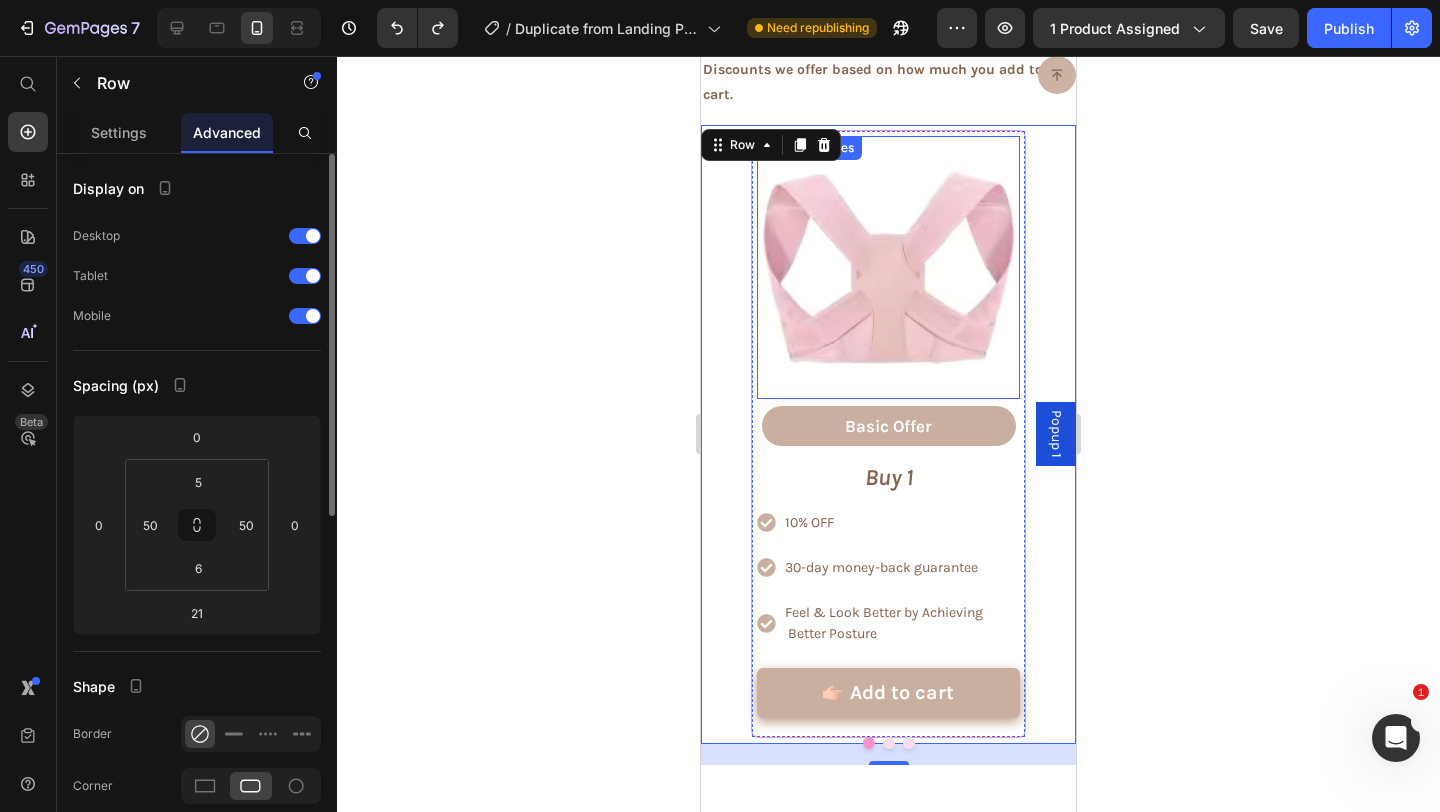 click on "Product Images Basic Offer Text Block Row Buy 1  Text Block 10% OFF 30-day money-back guarantee Feel & Look Better by Achieving  Better Posture  Item List
Add to cart Add to Cart Row Product" at bounding box center (888, 434) 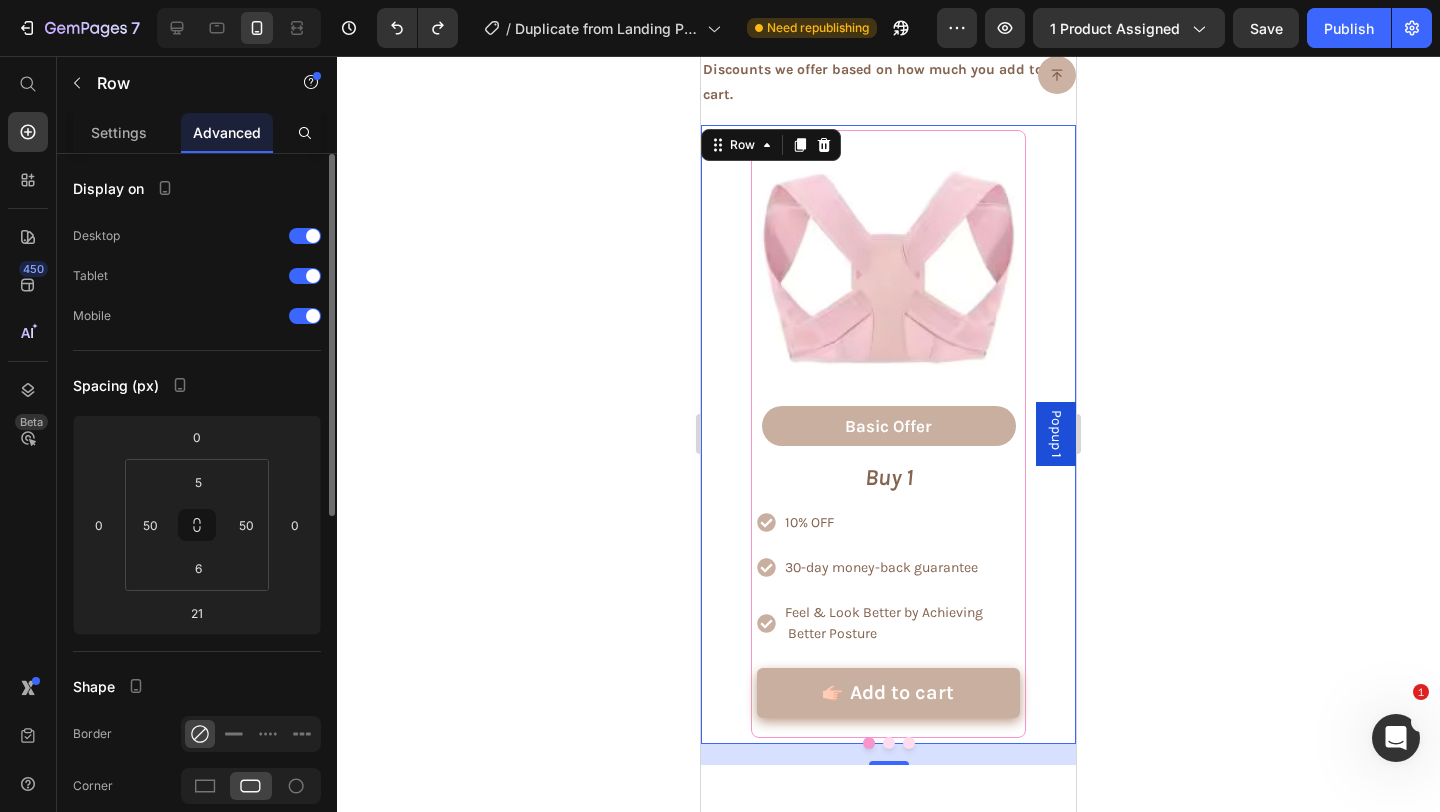 click on "Product Images Basic Offer Text Block Row Buy 1  Text Block 10% OFF 30-day money-back guarantee Feel & Look Better by Achieving  Better Posture  Item List
Add to cart Add to Cart Row Product Row   21" at bounding box center [888, 434] 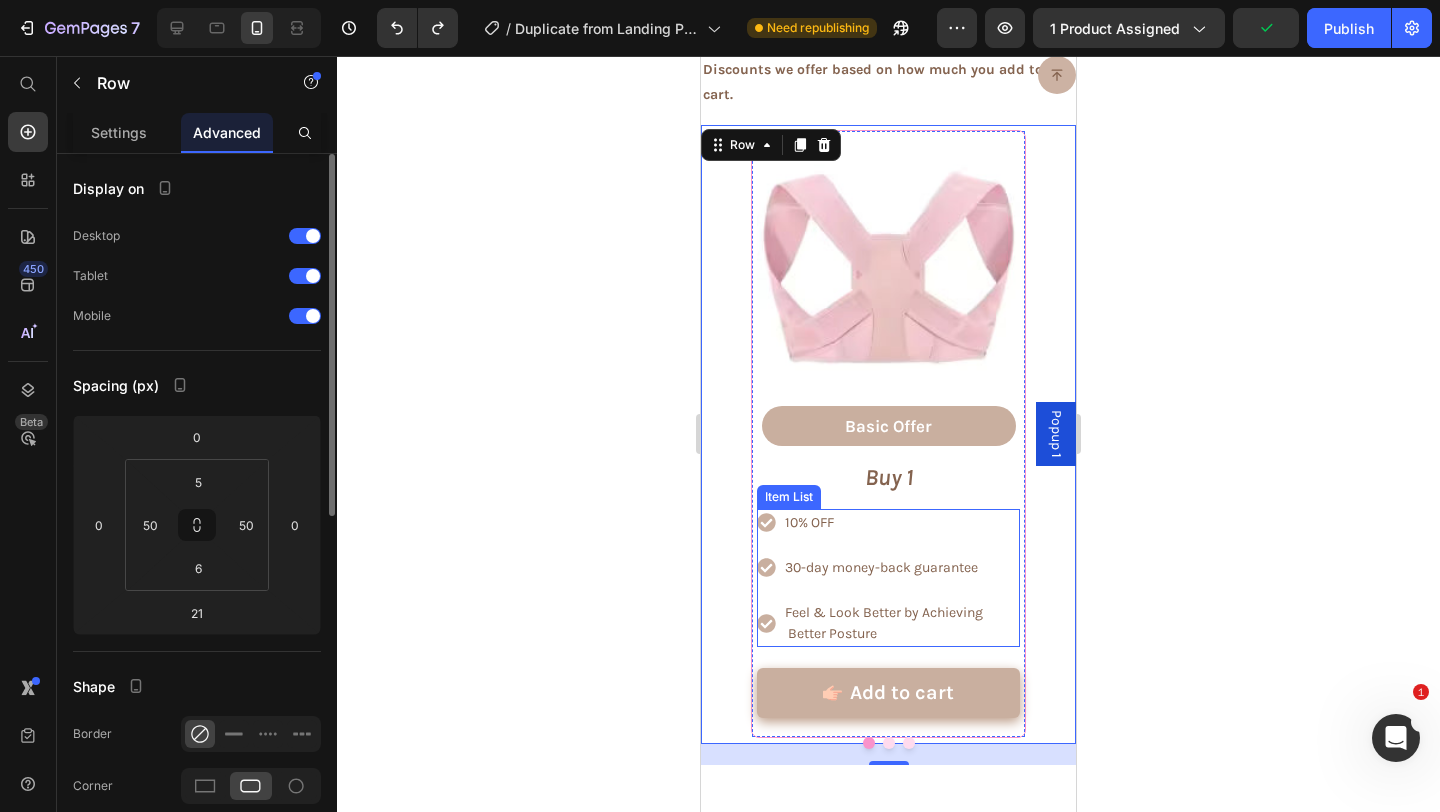 click on "Product Images Basic Offer Text Block Row Buy 1  Text Block 10% OFF 30-day money-back guarantee Feel & Look Better by Achieving  Better Posture  Item List
Add to cart Add to Cart Row Product Row   21" at bounding box center (888, 434) 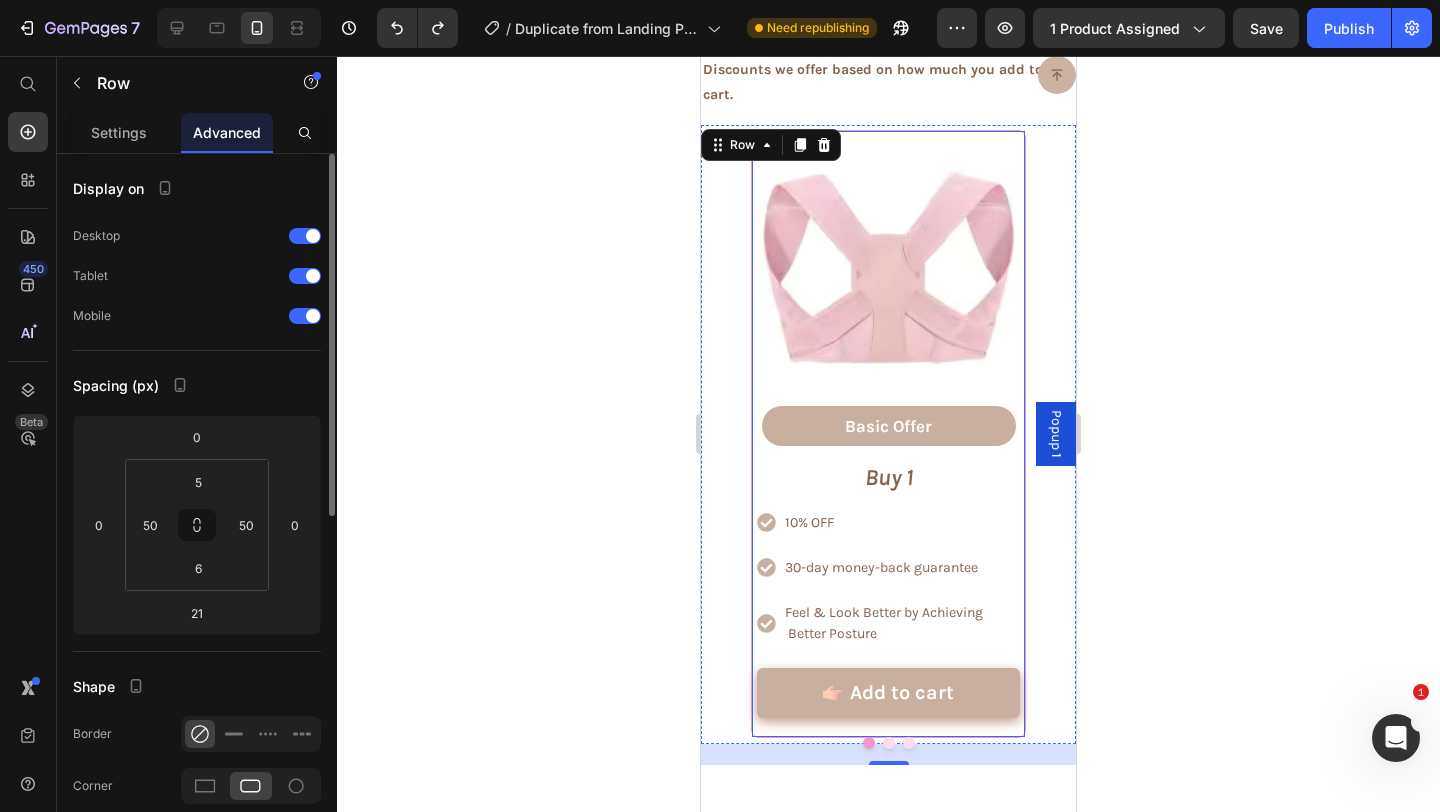 click on "Product Images Basic Offer Text Block Row Buy 1  Text Block 10% OFF 30-day money-back guarantee Feel & Look Better by Achieving  Better Posture  Item List
Add to cart Add to Cart Row Product" at bounding box center [888, 434] 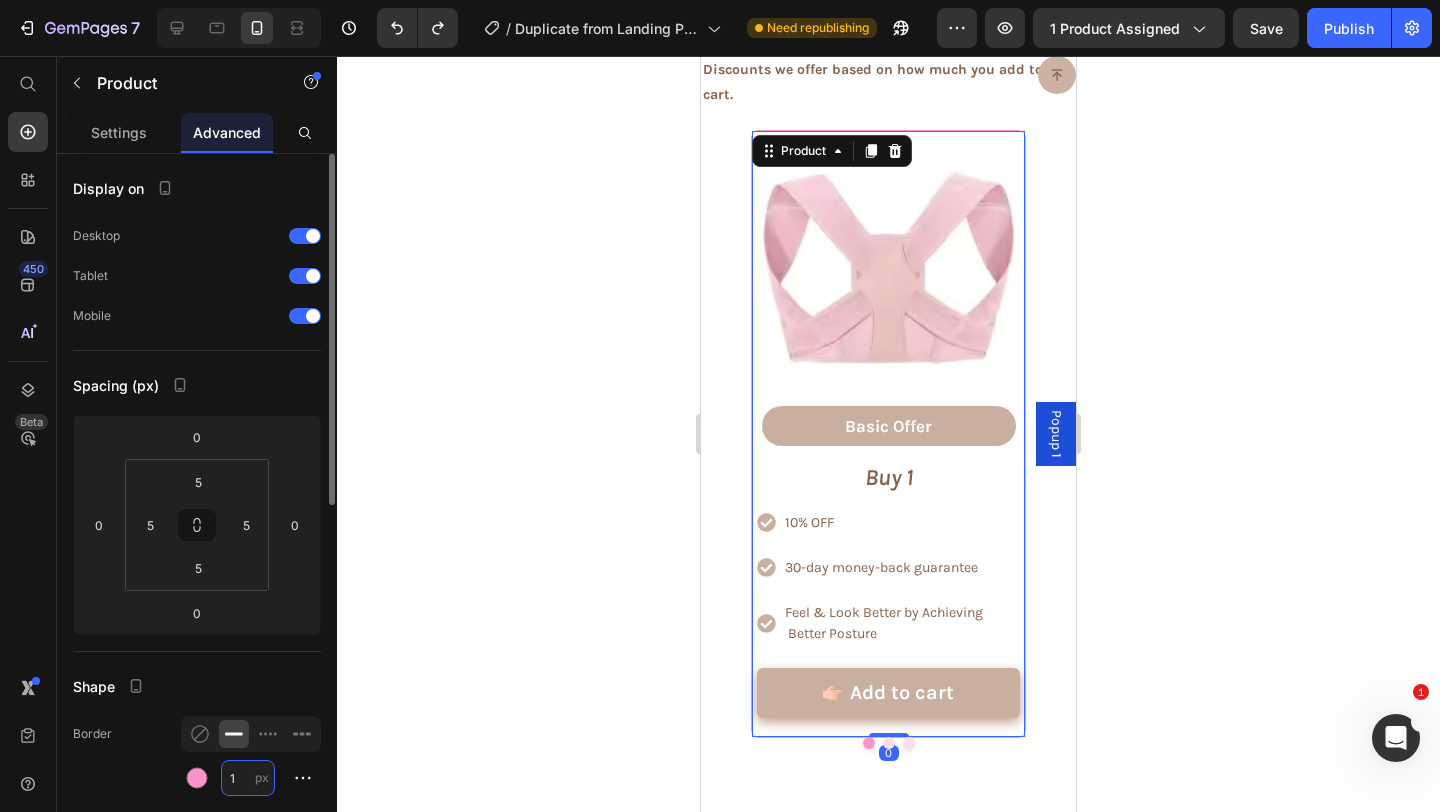 click on "1" at bounding box center [248, 778] 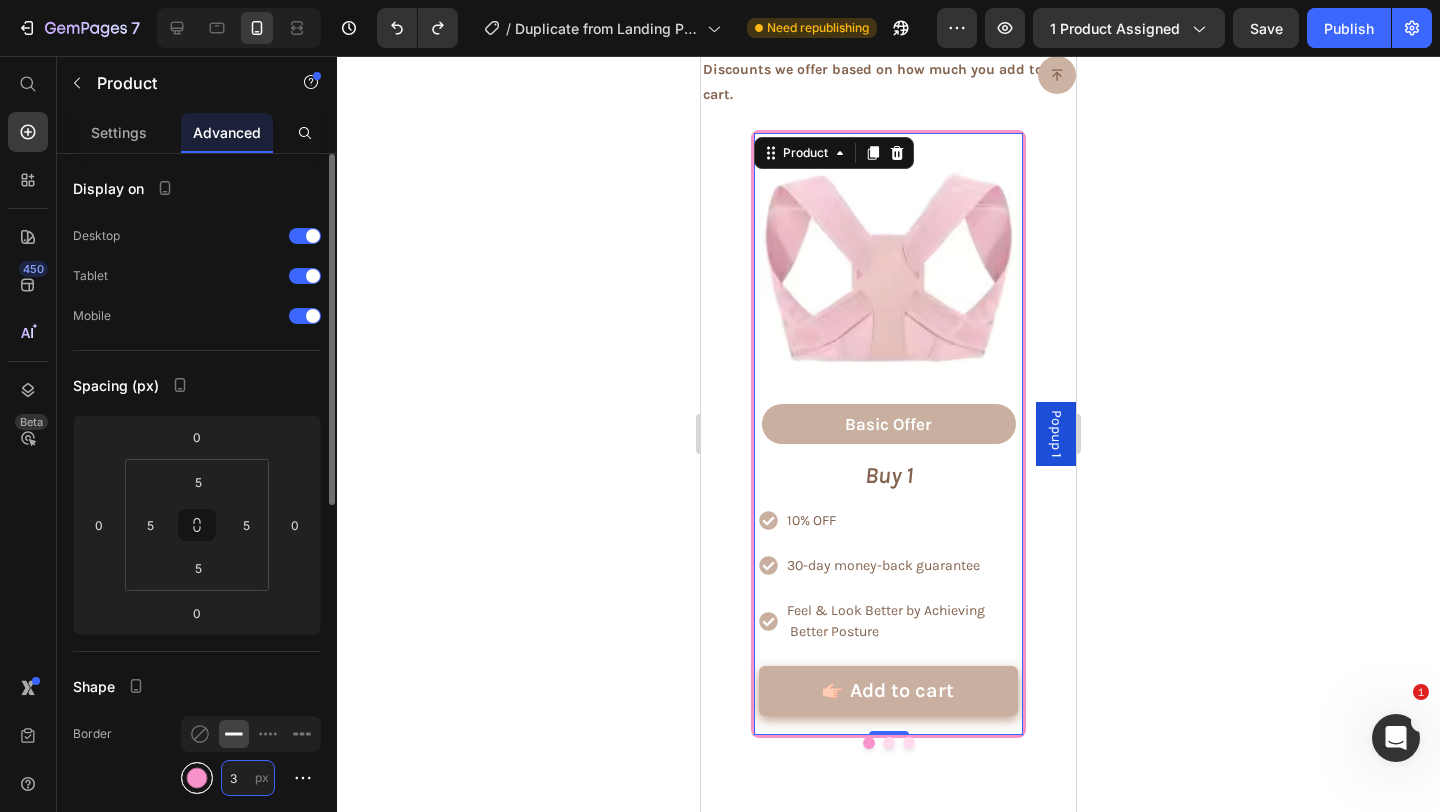 type on "3" 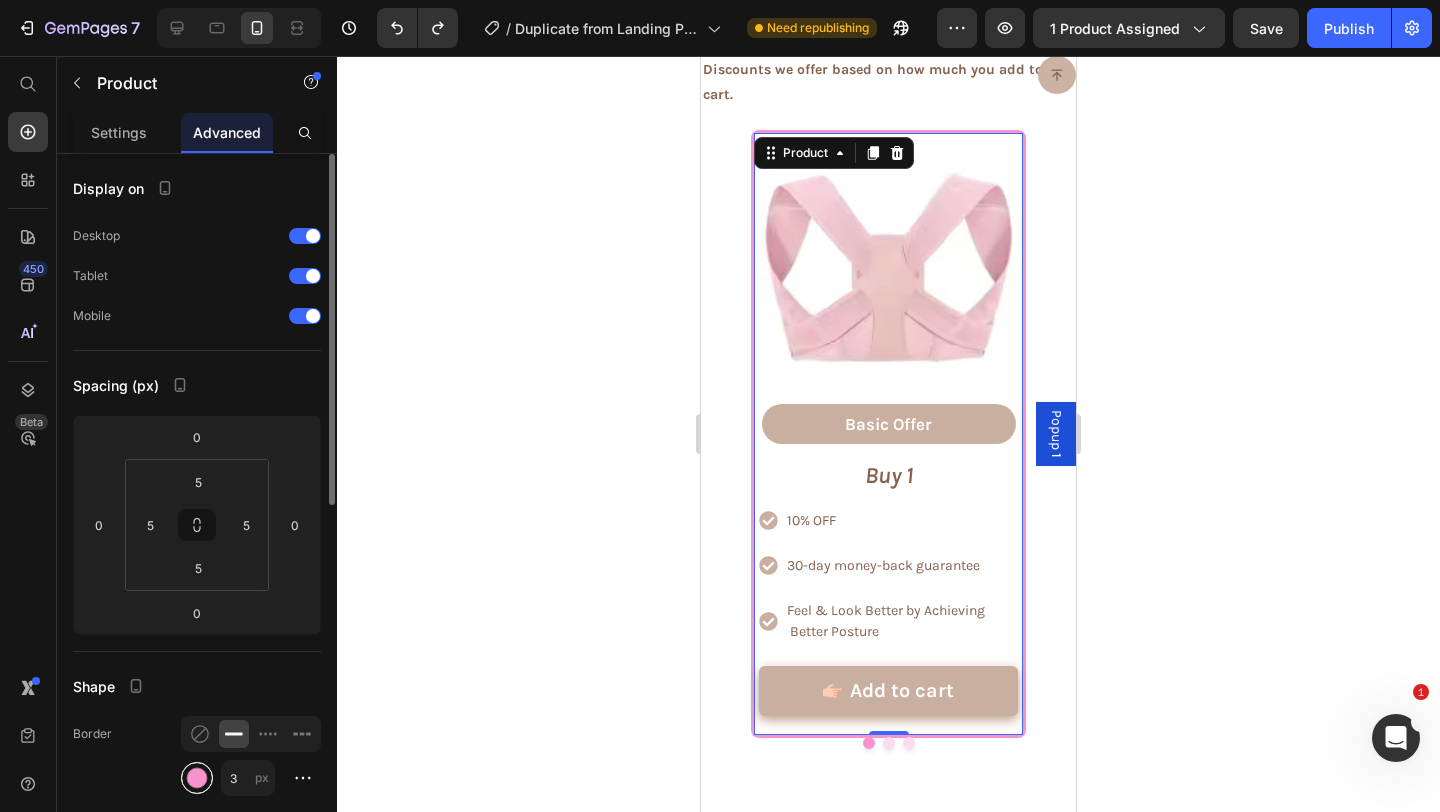 click at bounding box center (197, 778) 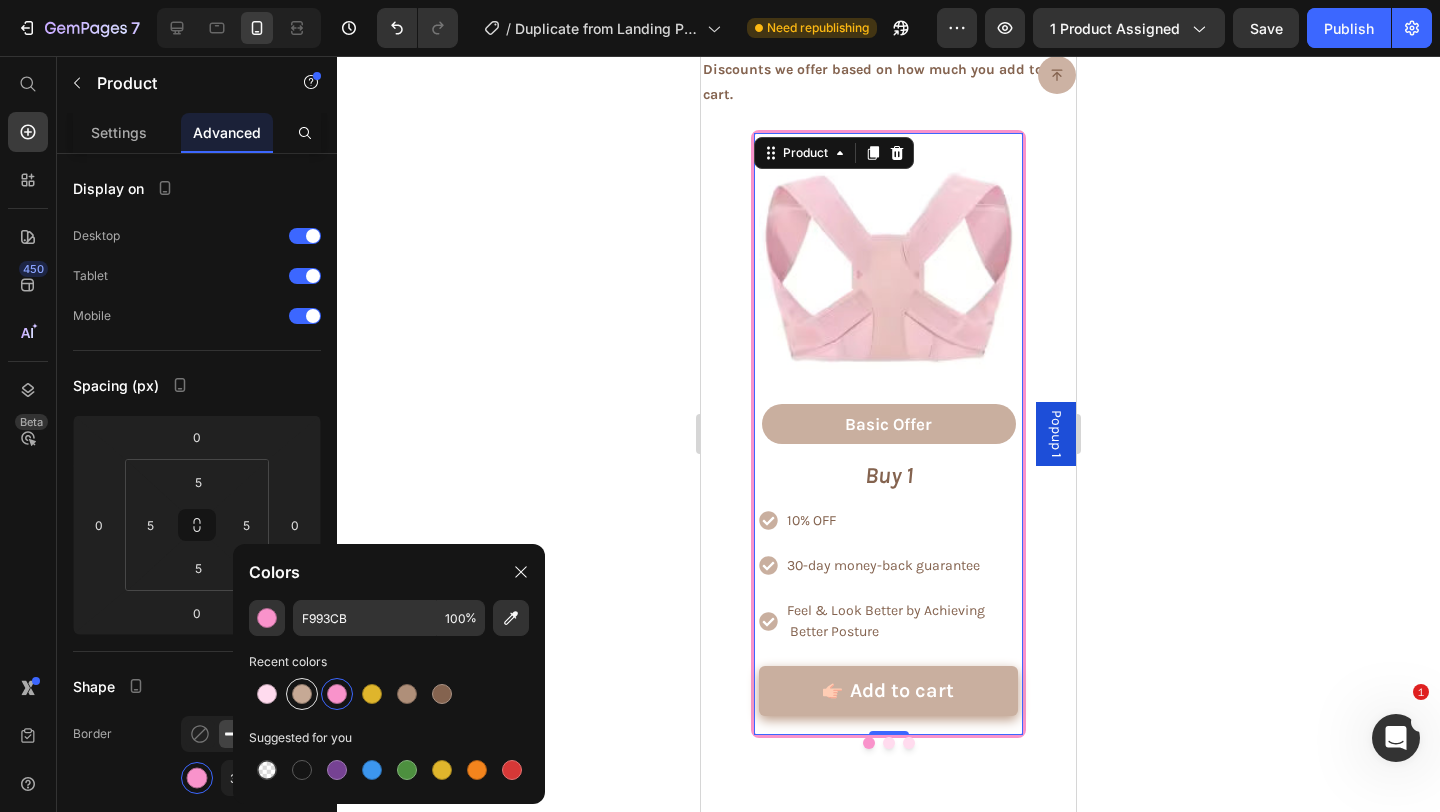 click at bounding box center (302, 694) 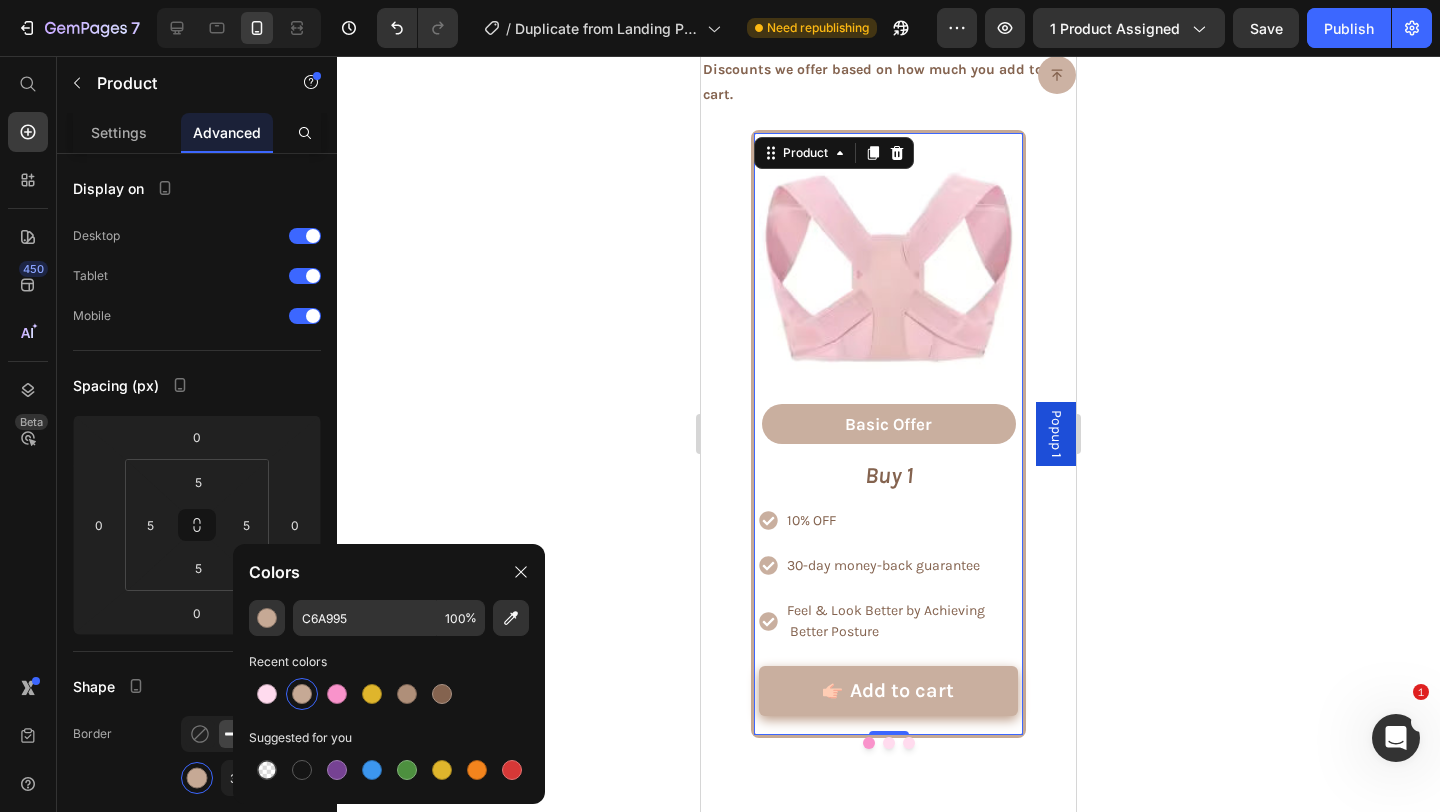 click 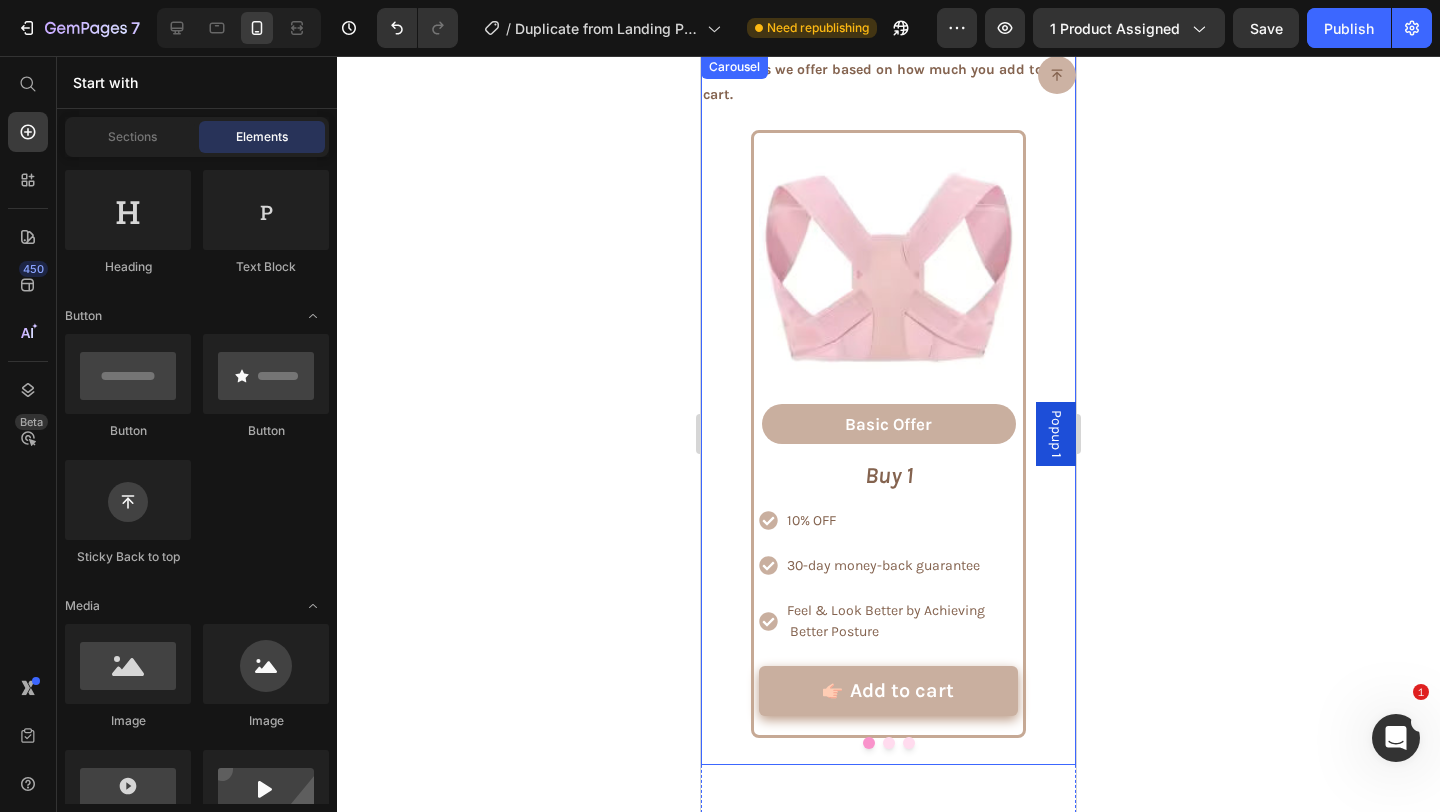 click 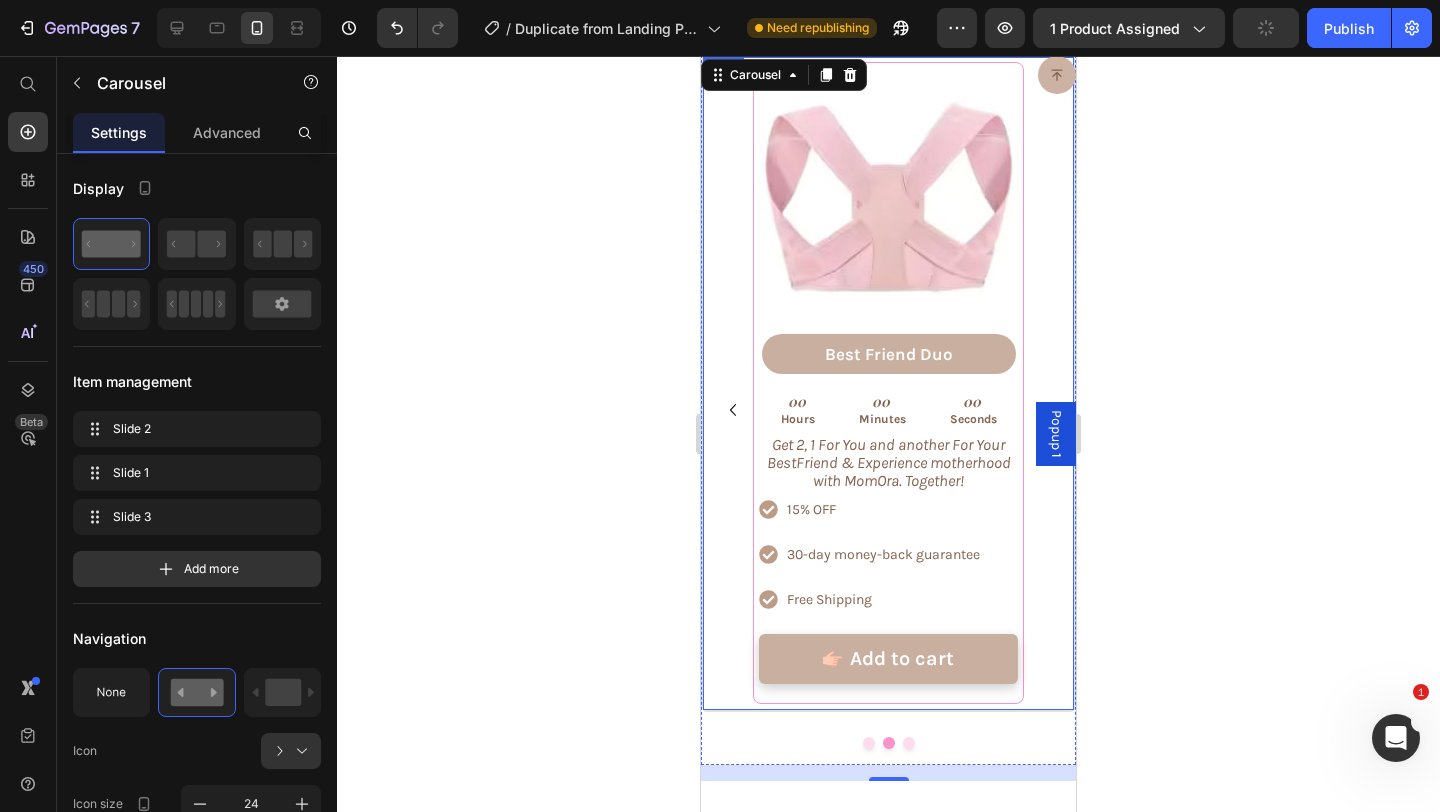 click on "Product Images Best Friend Duo  Text Block Row 00 Hours 00 Minutes 00 Seconds Countdown Timer Get 2, 1 For You and another For Your BestFriend & Experience motherhood with MomOra. Together! Text Block 15% OFF 30-day money-back guarantee Free Shipping  Item List
Add to cart Add to Cart Row Product" at bounding box center [888, 383] 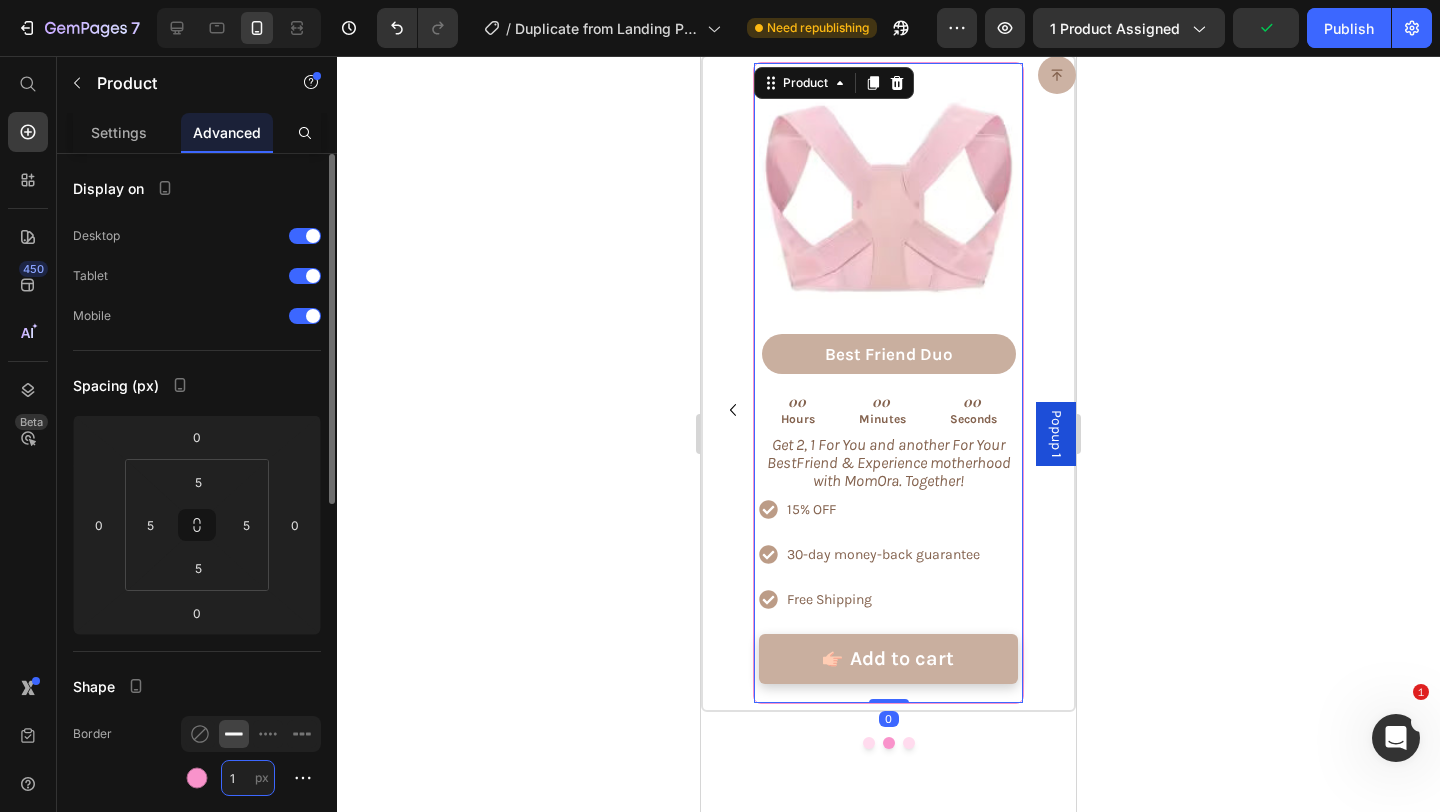 click on "1" at bounding box center (248, 778) 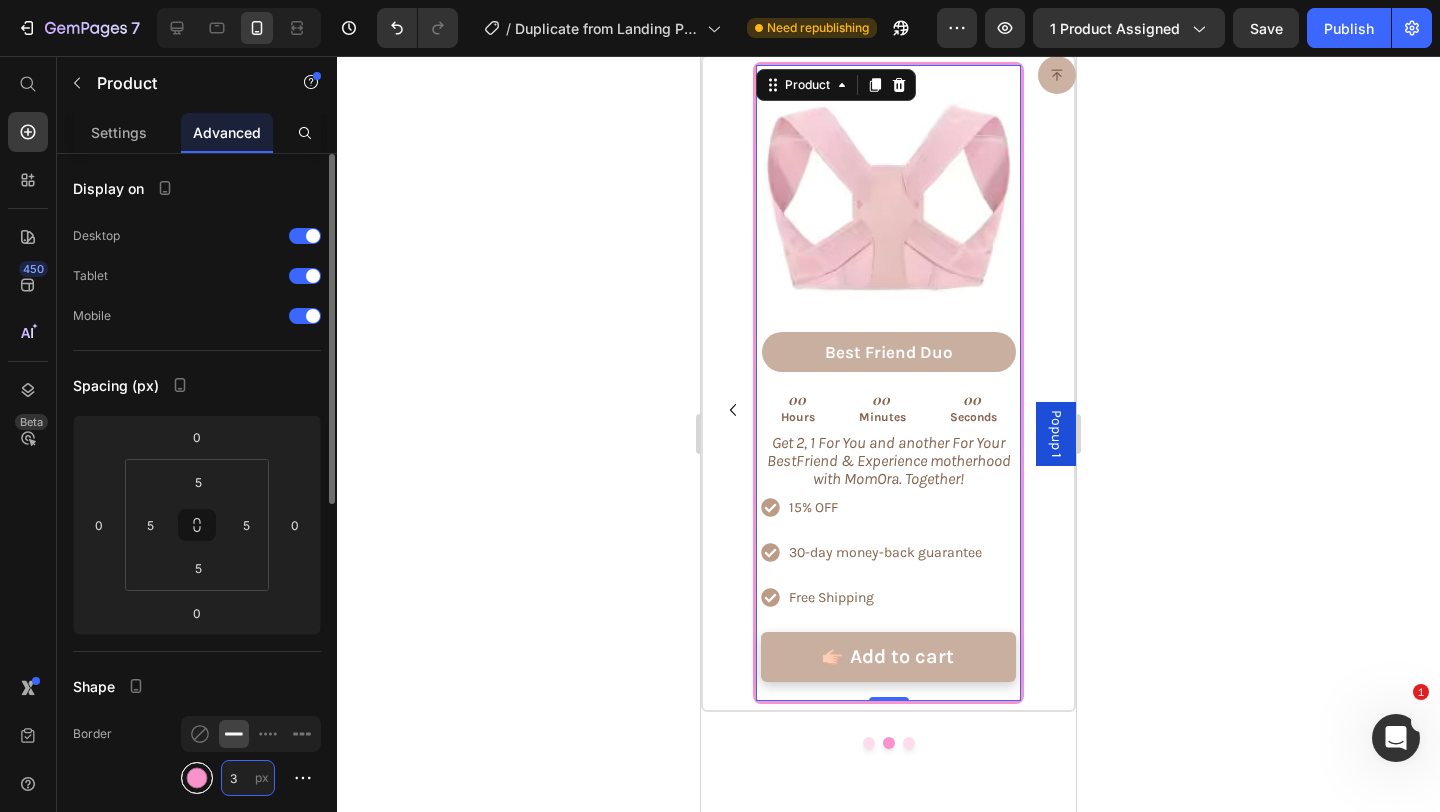 type on "3" 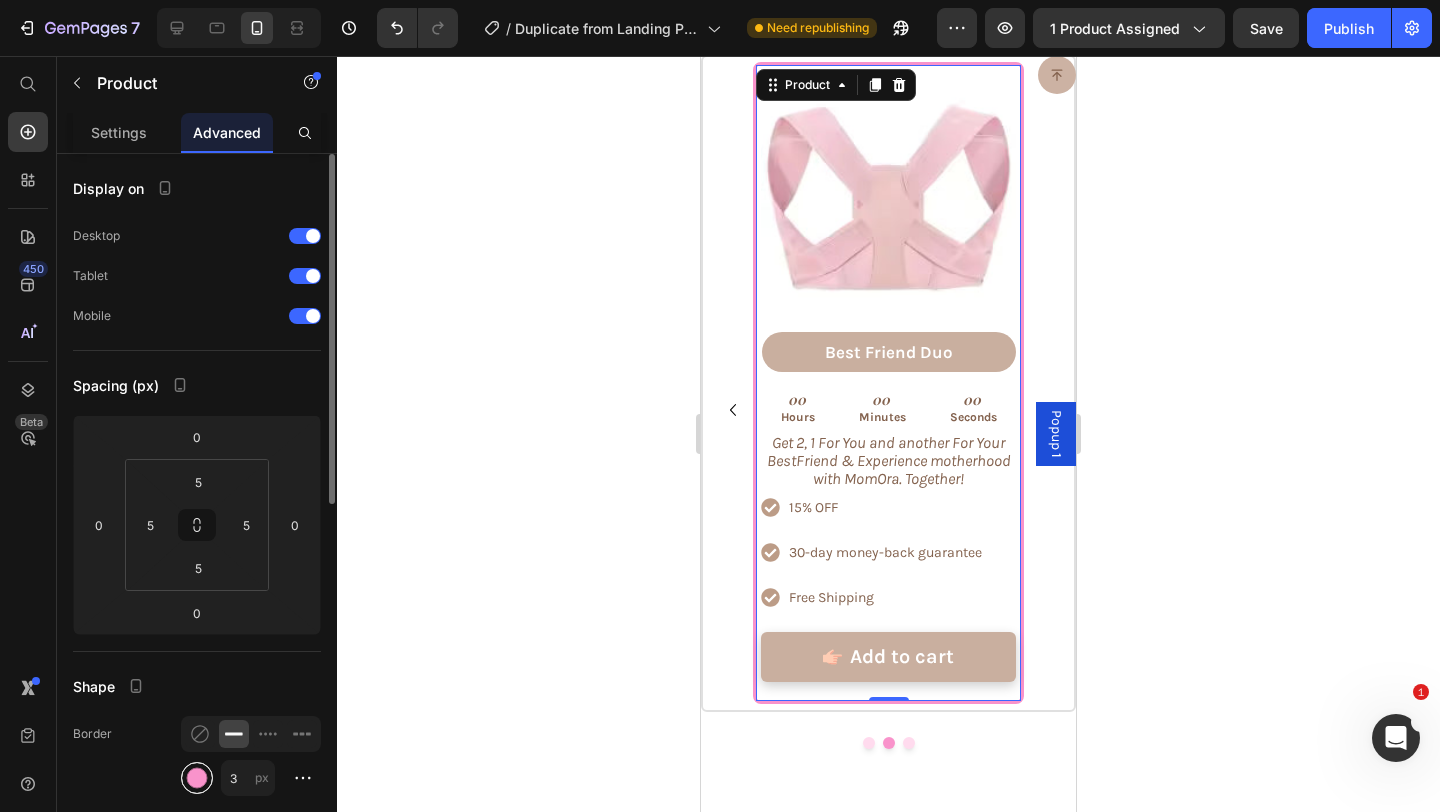 click at bounding box center [197, 778] 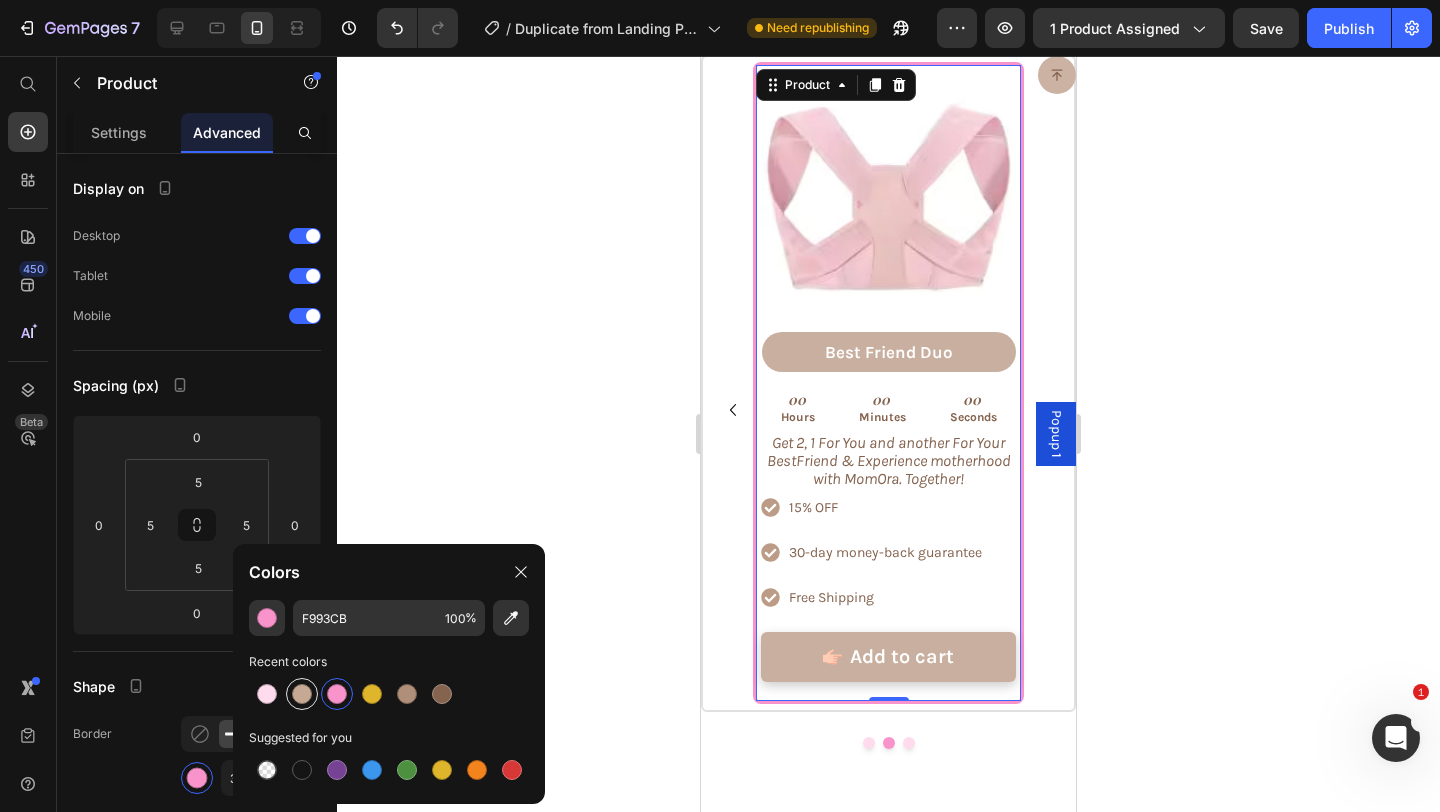 click at bounding box center (302, 694) 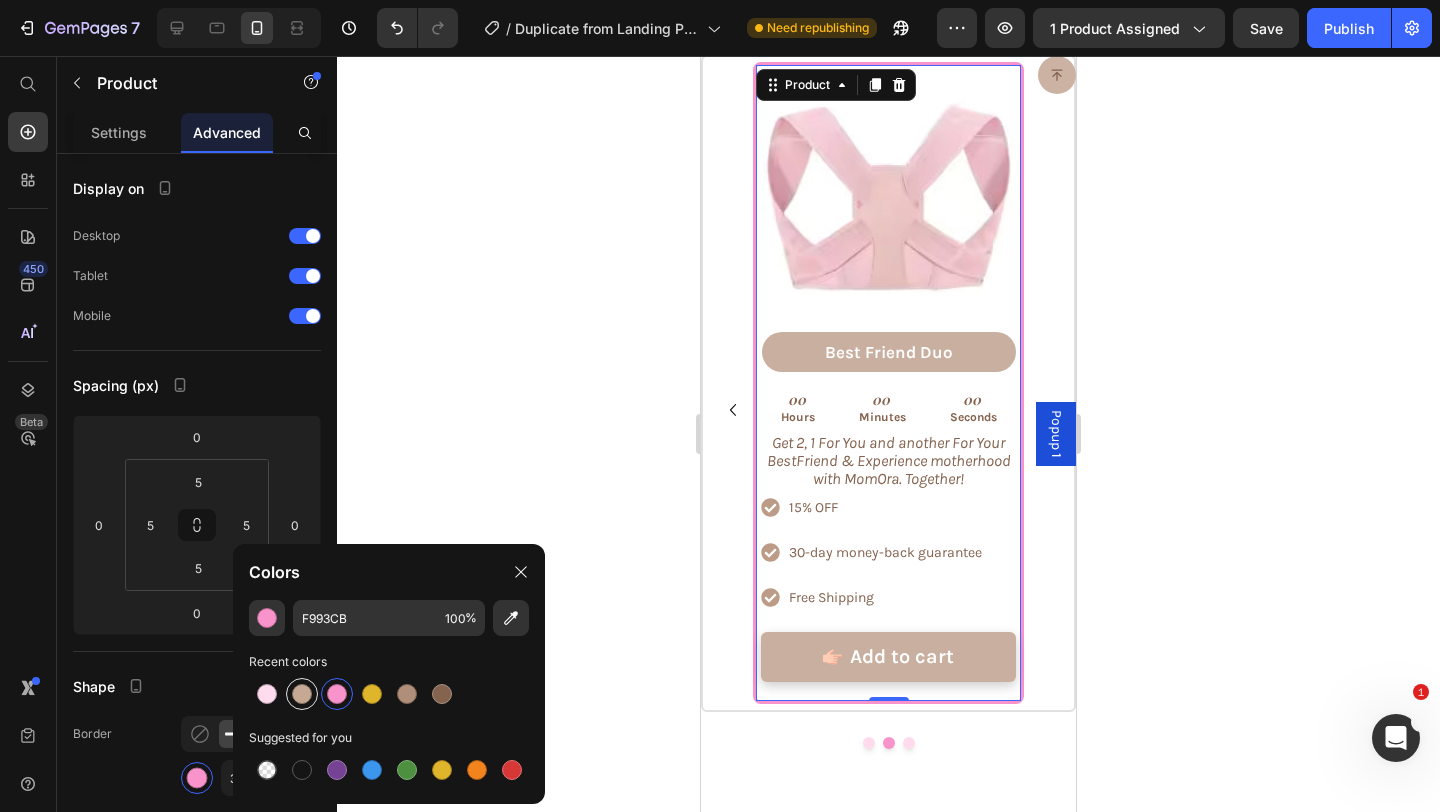 type on "C6A995" 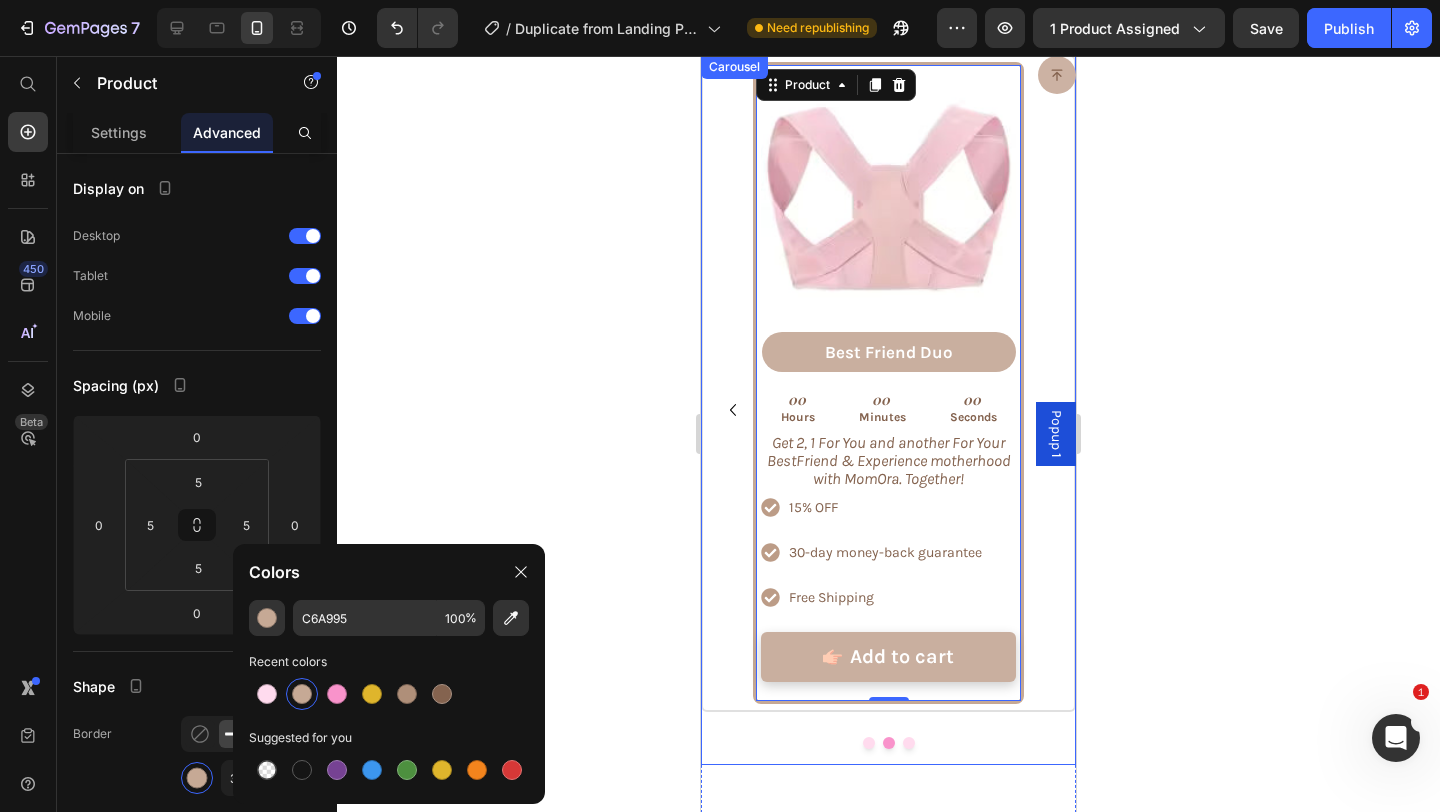 click 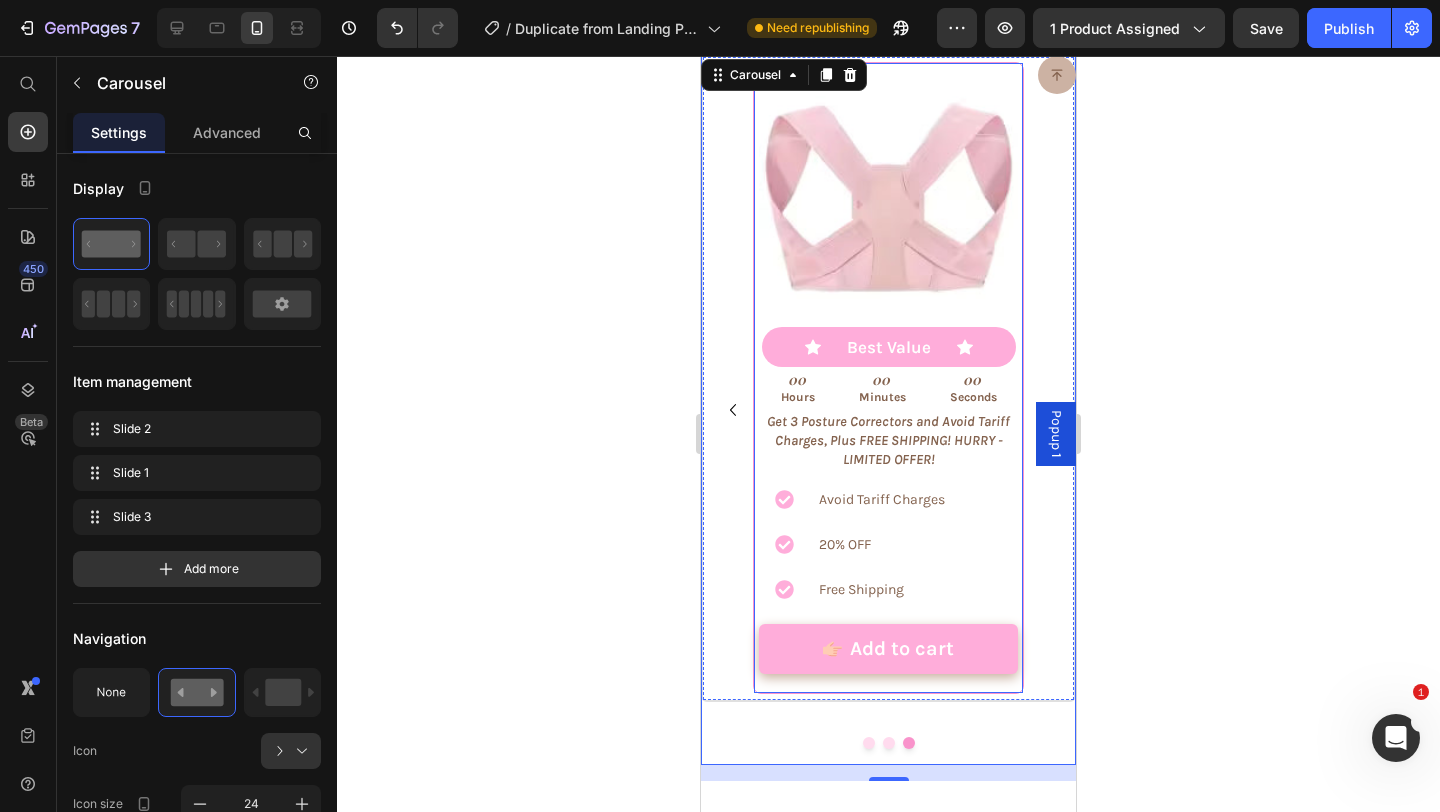 click on "Product Images Icon Best Value   Text Block Icon Row 00 Hours 00 Minutes 00 Seconds Countdown Timer Get 3 Posture Correctors and Avoid Tariff Charges, Plus FREE SHIPPING! HURRY - LIMITED OFFER!   Text Block Avoid Tariff Charges  20% OFF Free Shipping  Item List
Add to cart Add to Cart Row Product" at bounding box center [888, 378] 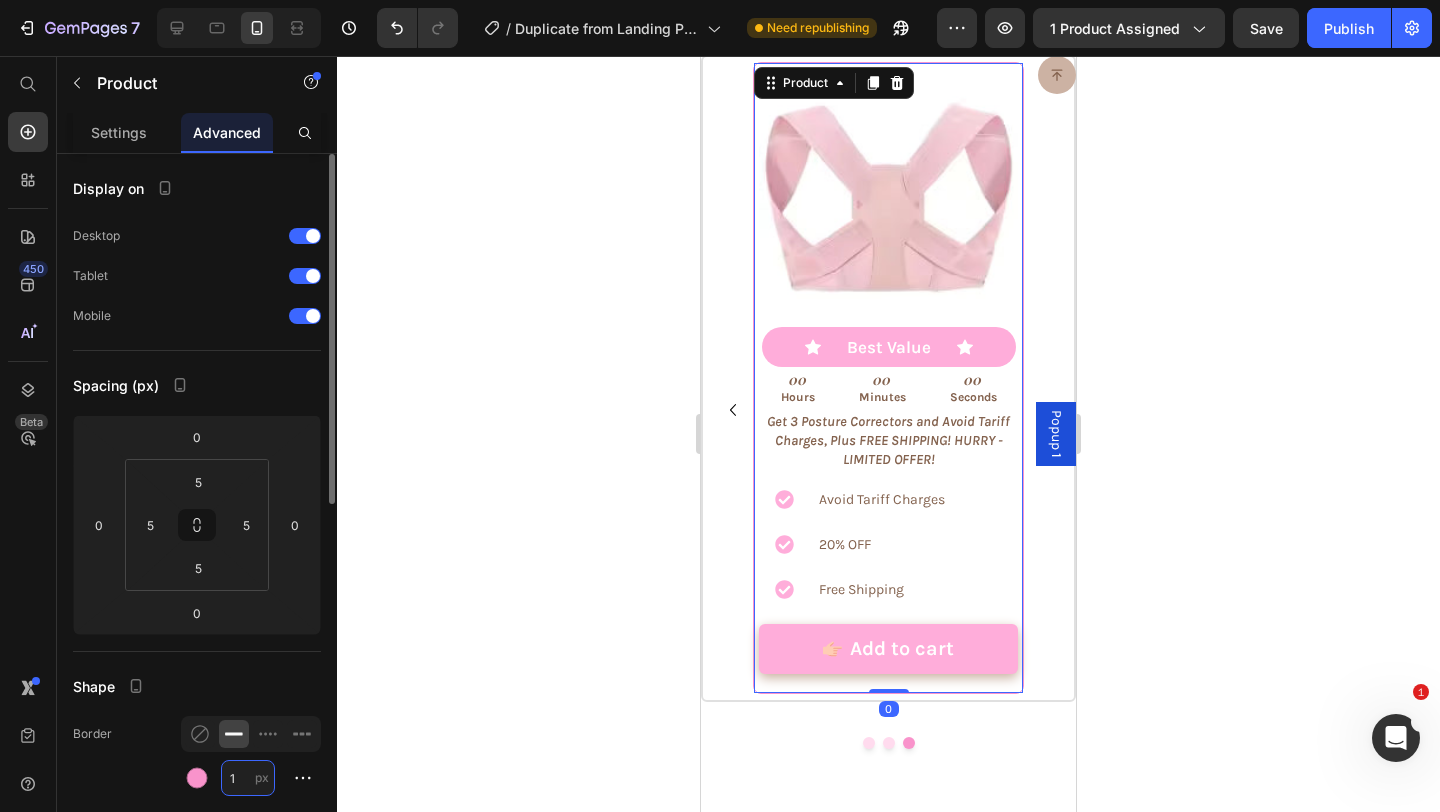 click on "1" at bounding box center (248, 778) 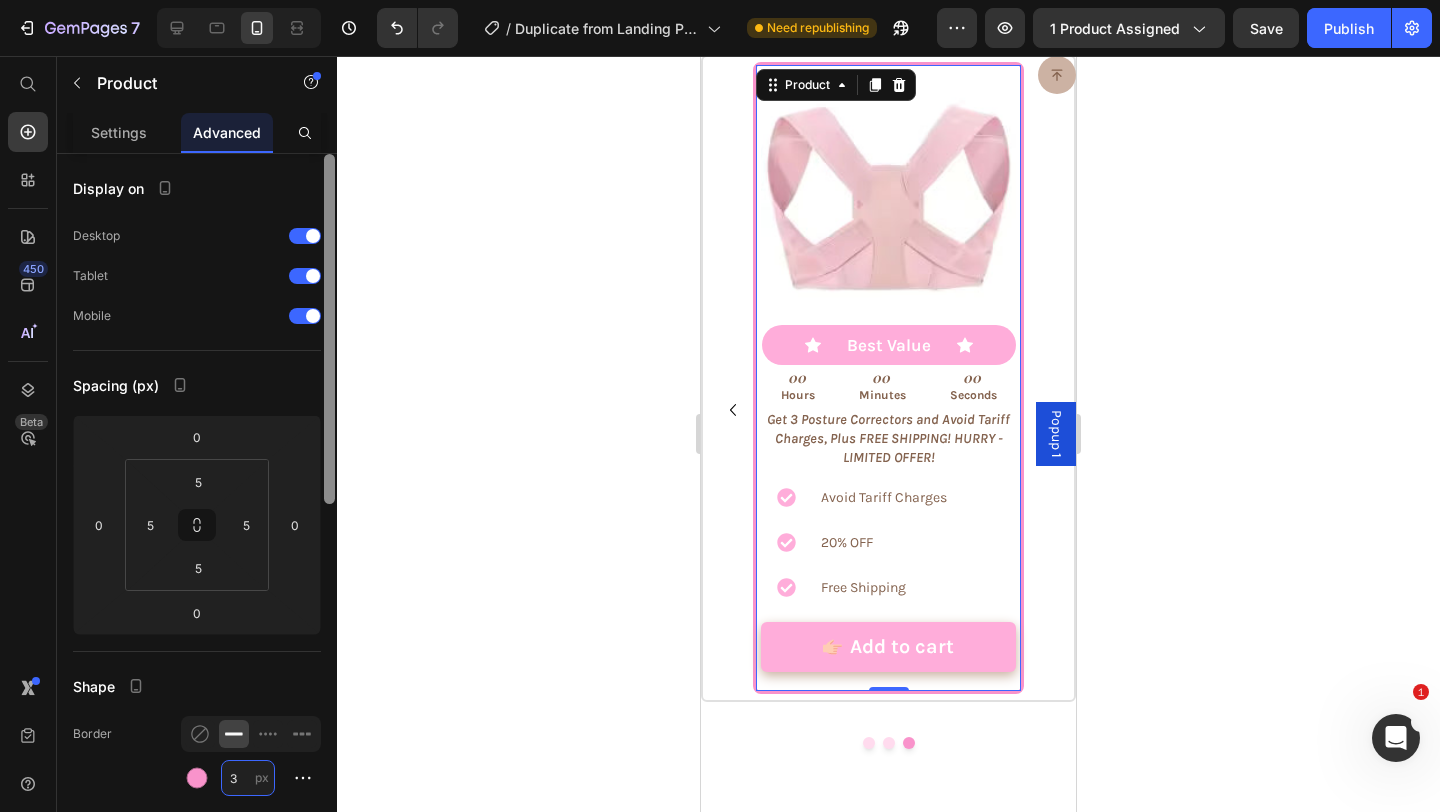 type on "3" 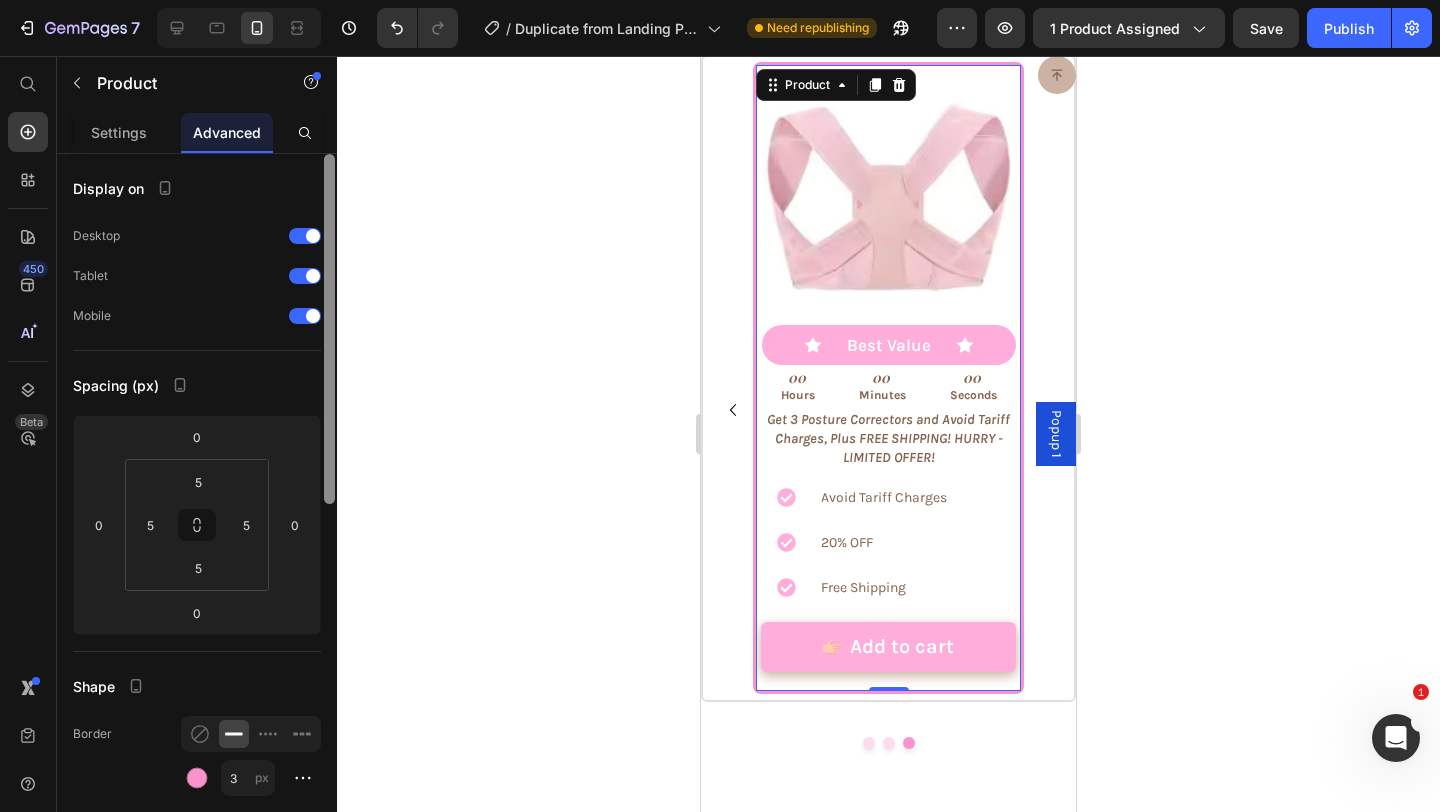 click at bounding box center (329, 511) 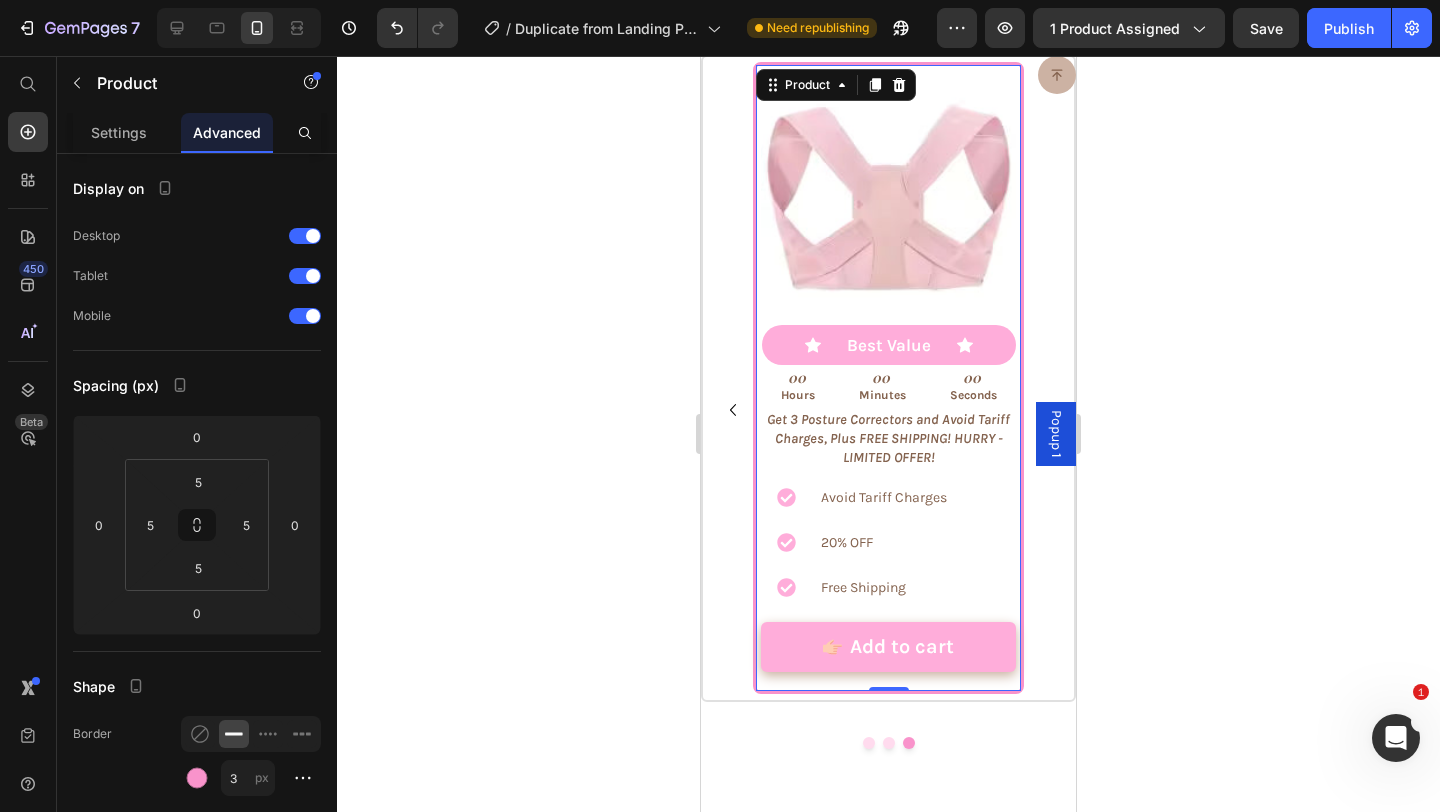 scroll, scrollTop: 715, scrollLeft: 0, axis: vertical 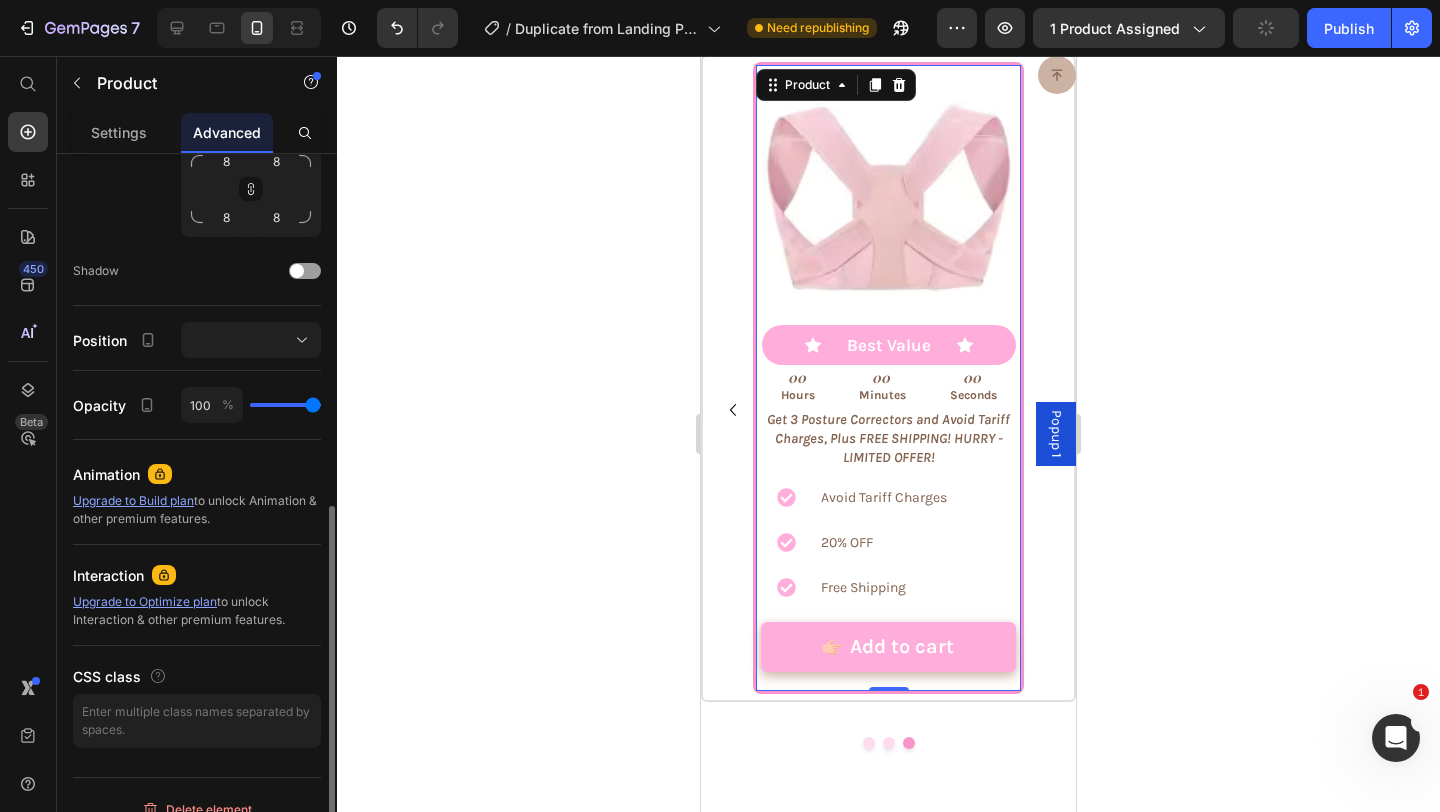 click 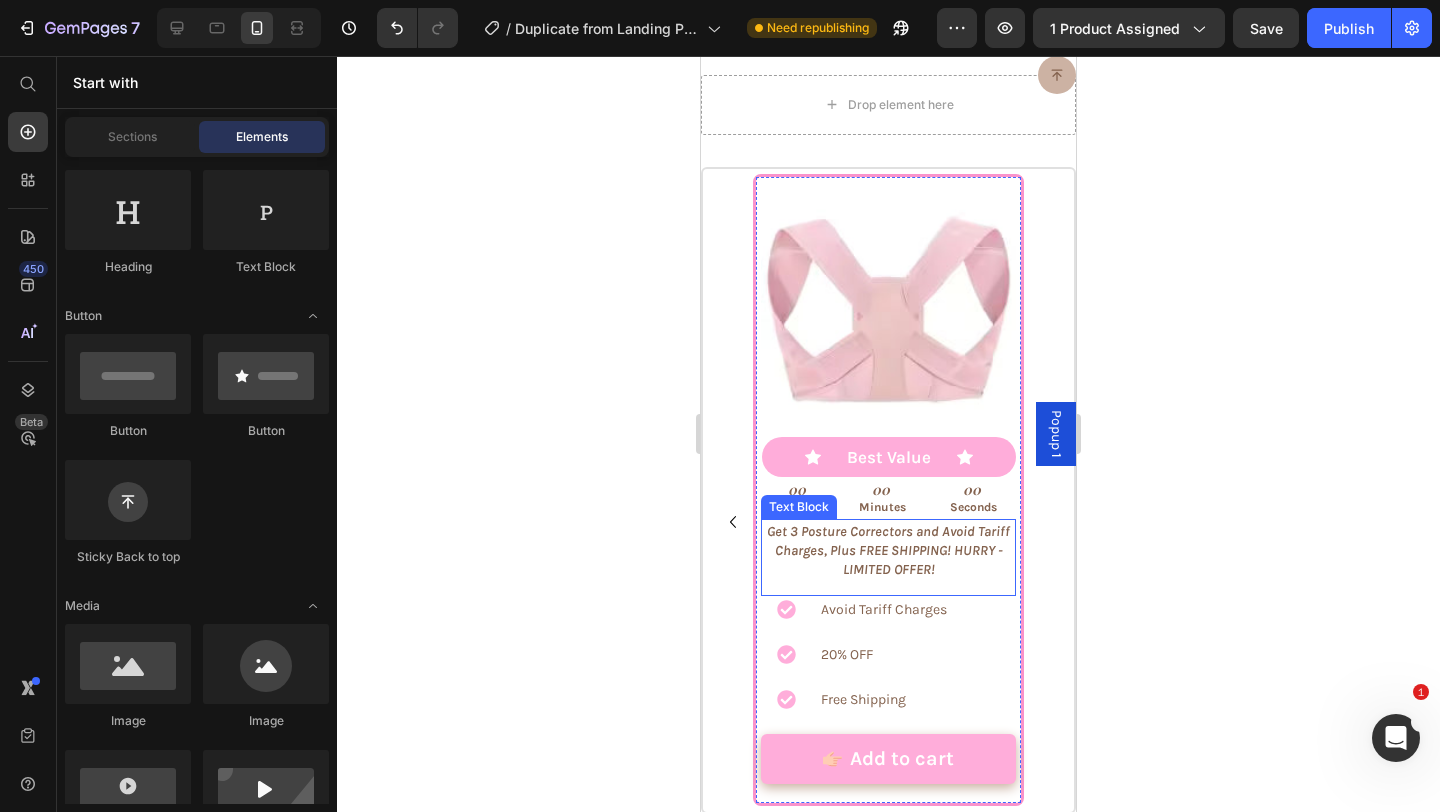 scroll, scrollTop: 8792, scrollLeft: 0, axis: vertical 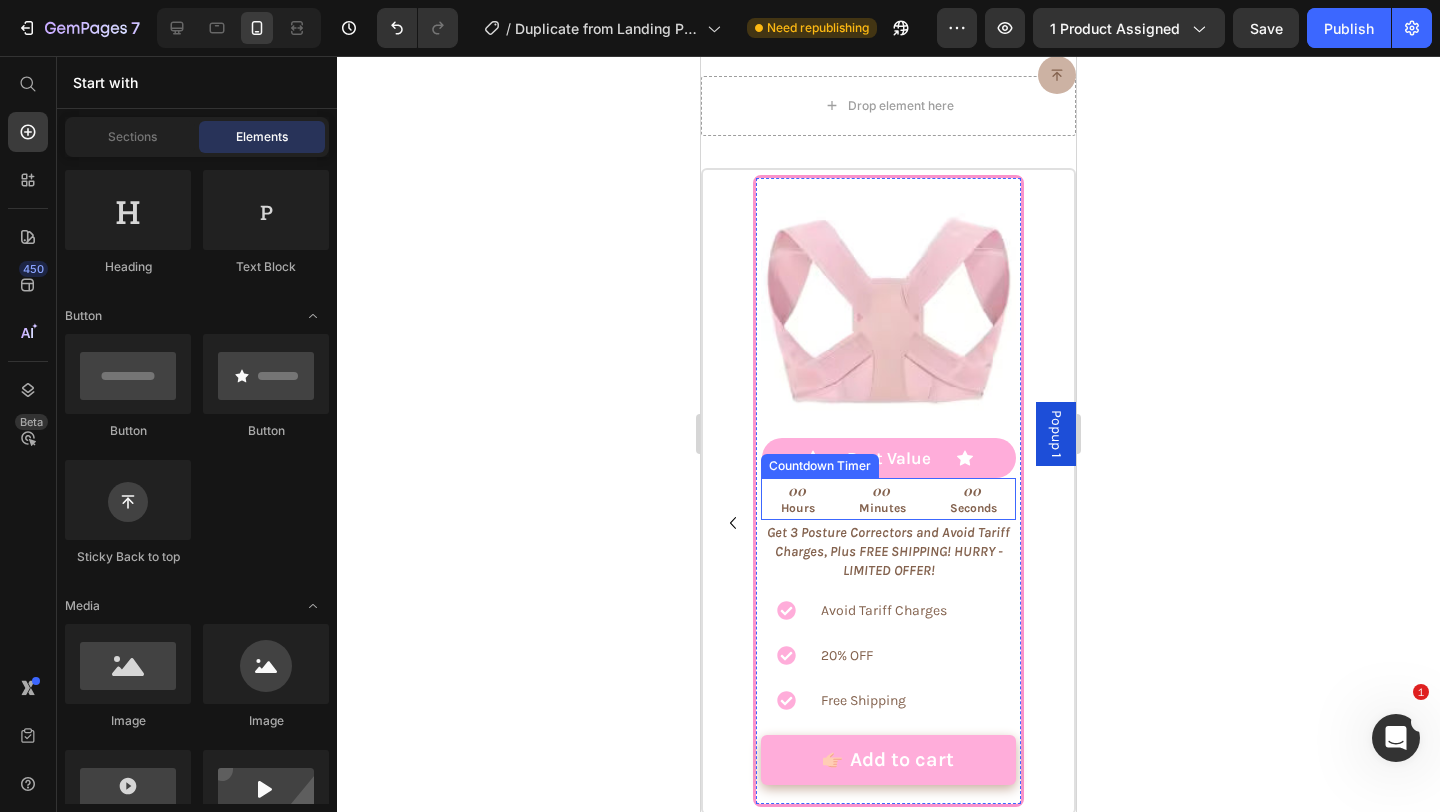 click 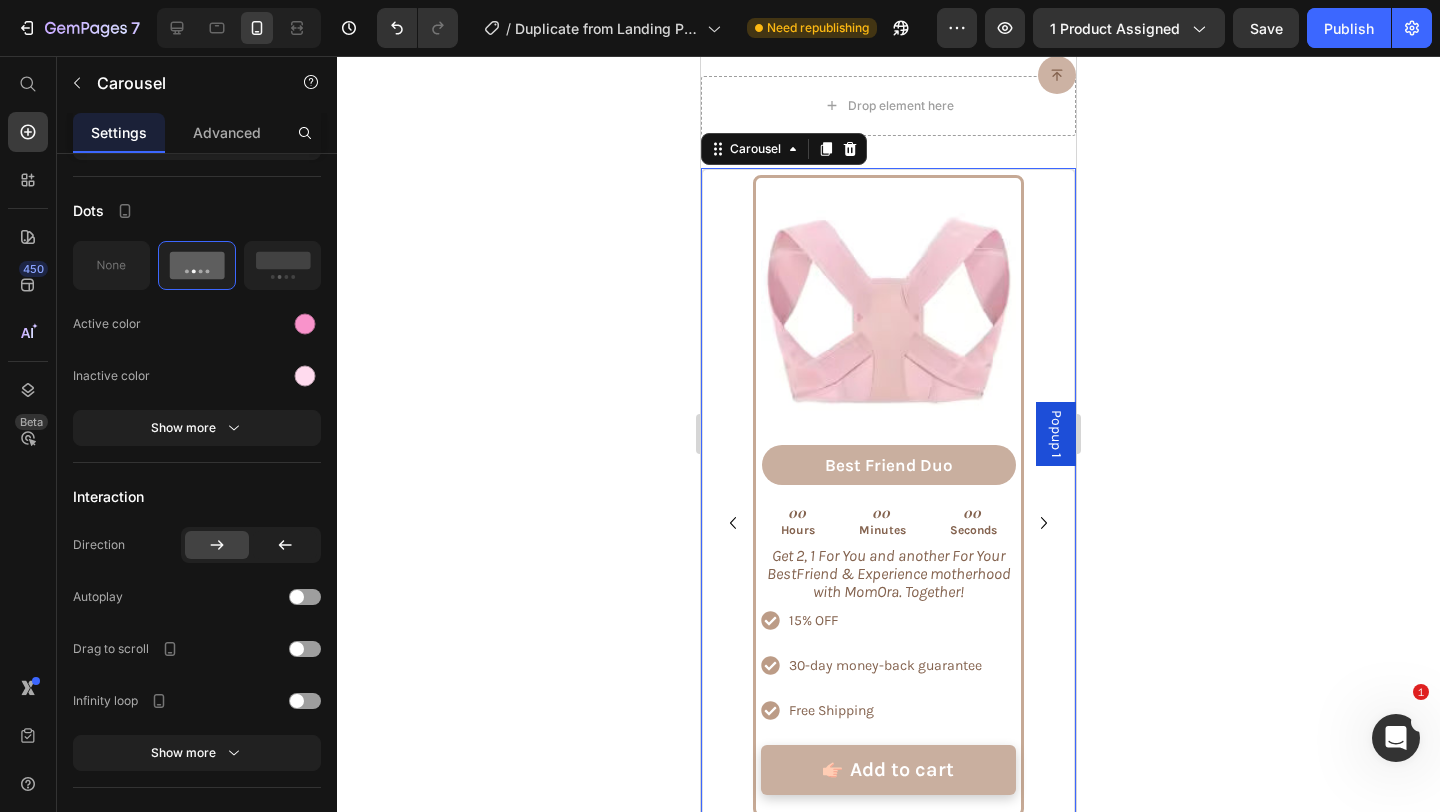 scroll, scrollTop: 0, scrollLeft: 0, axis: both 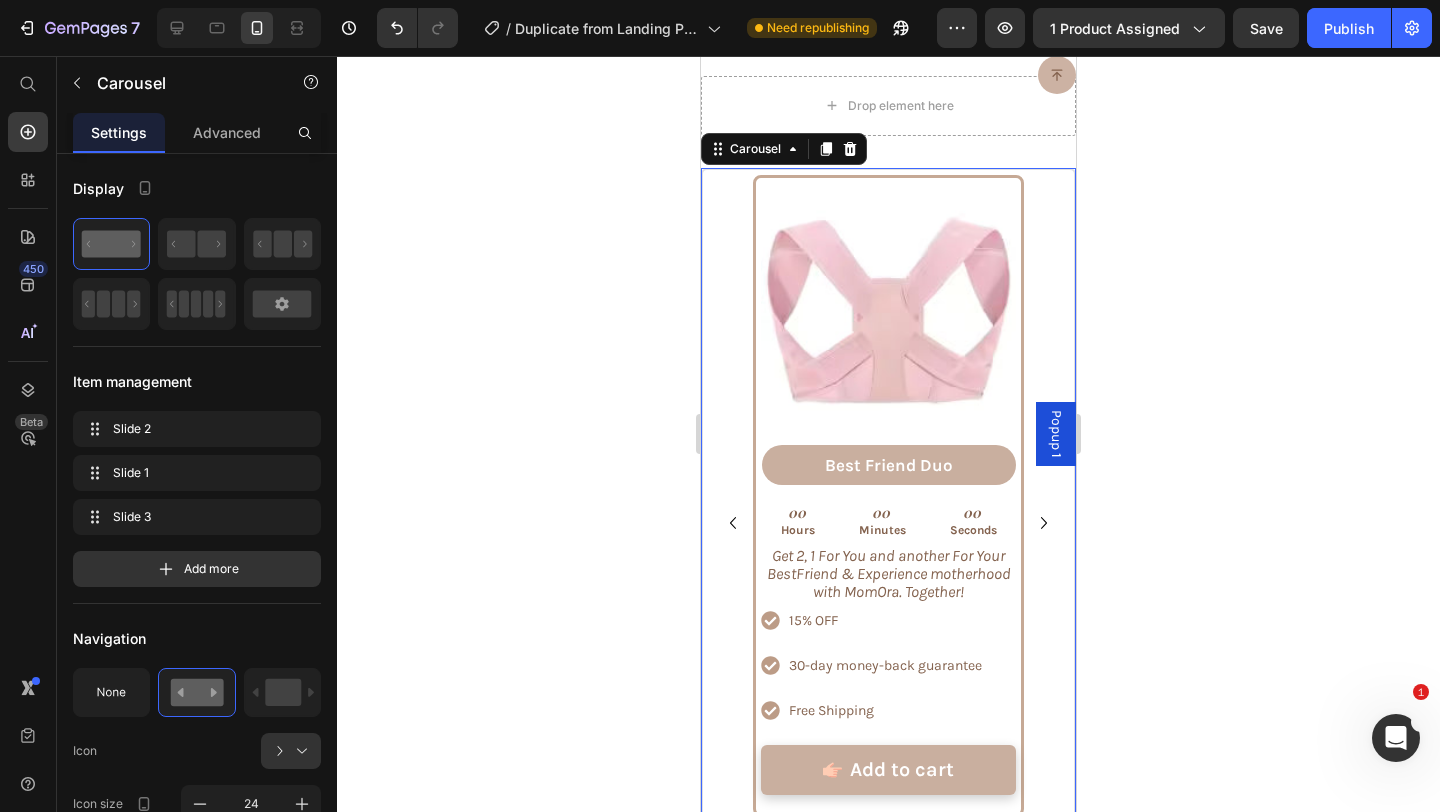 click 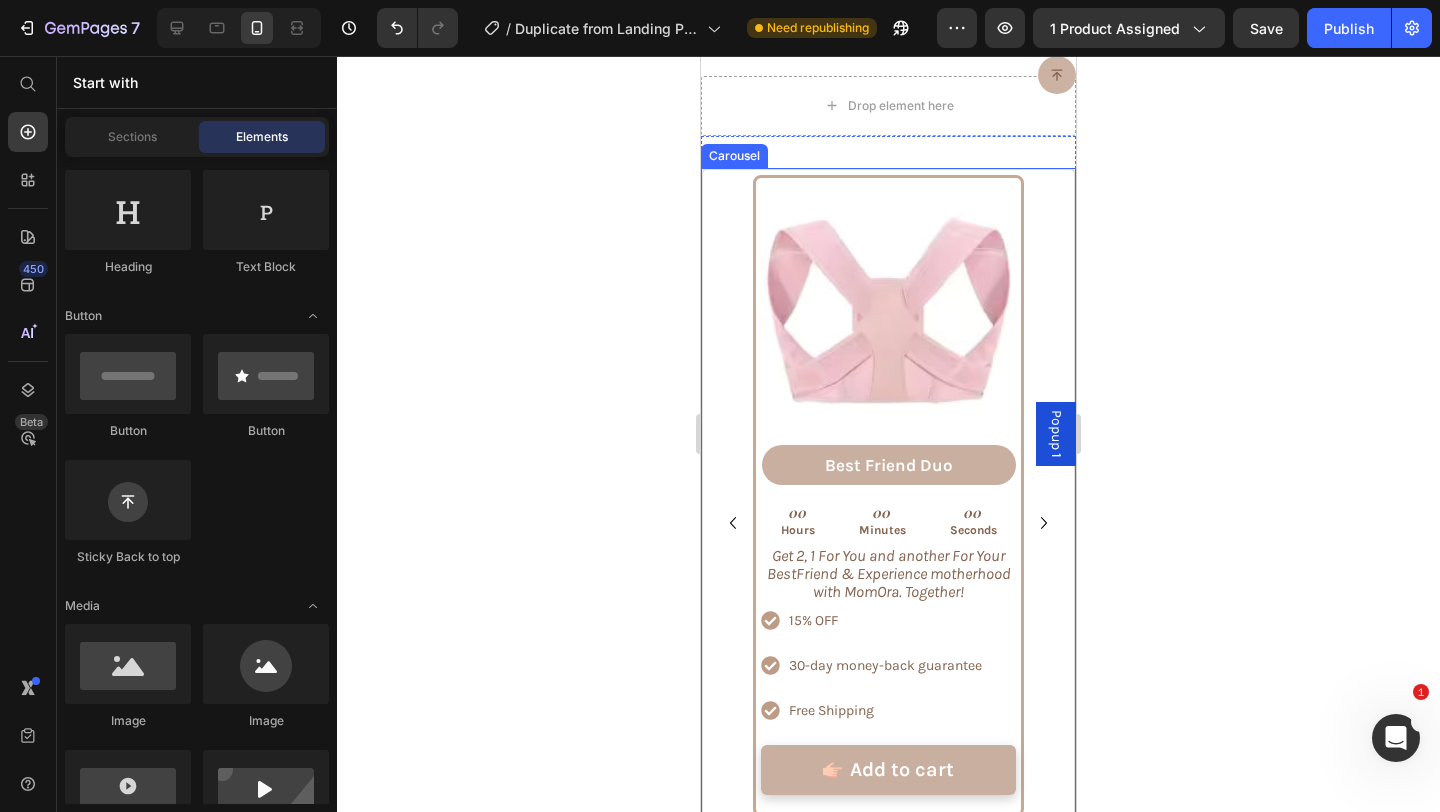 click 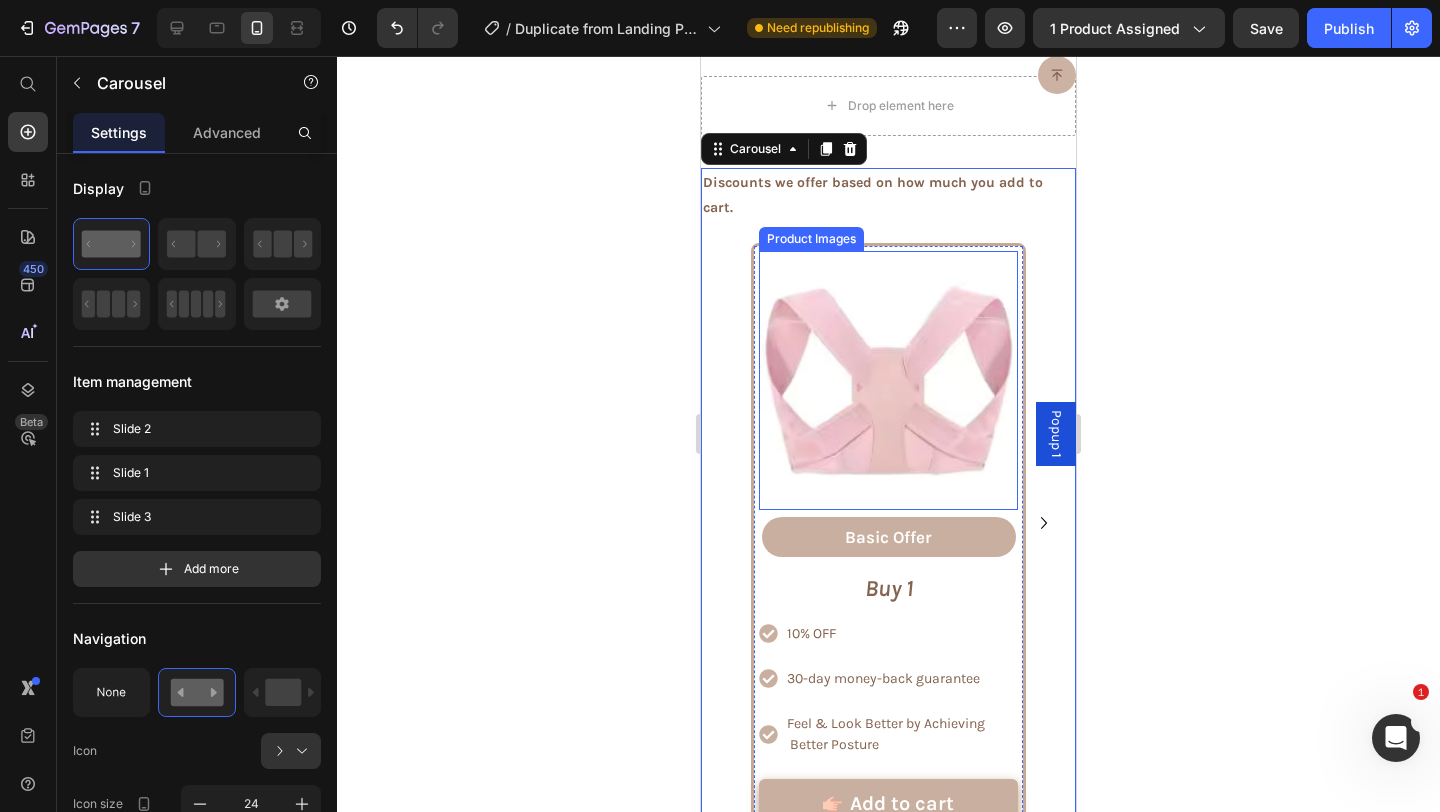 click at bounding box center (888, 380) 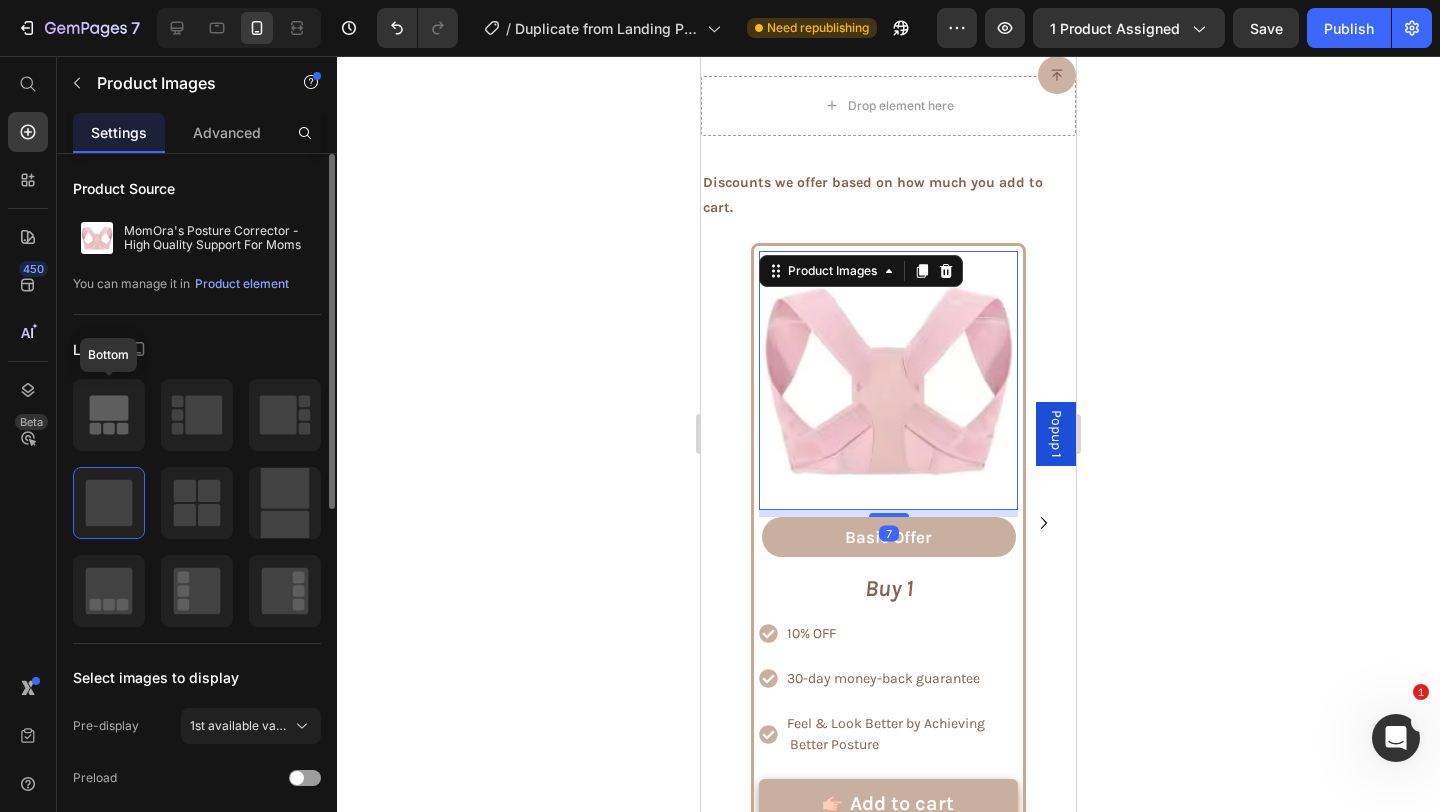 click 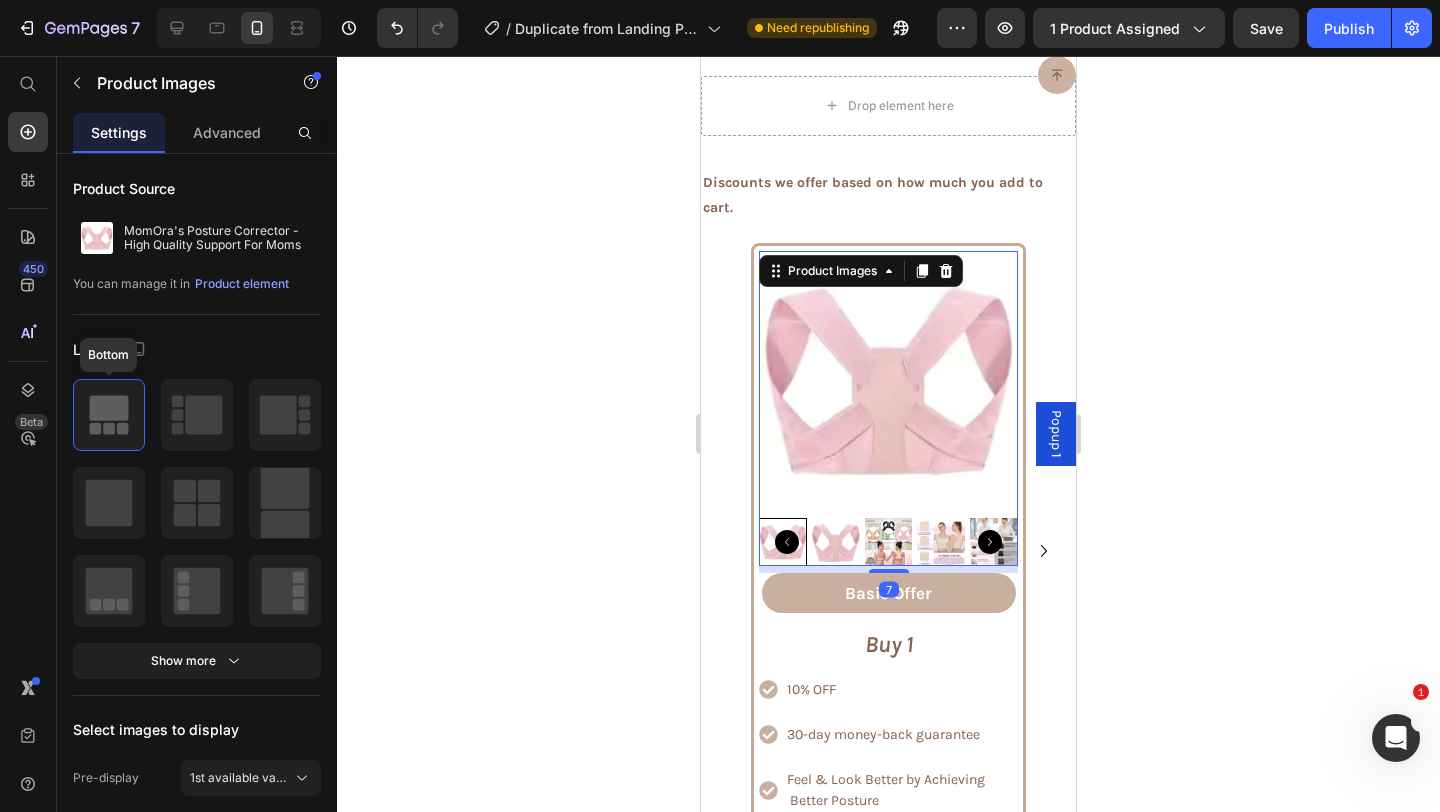 click at bounding box center (889, 542) 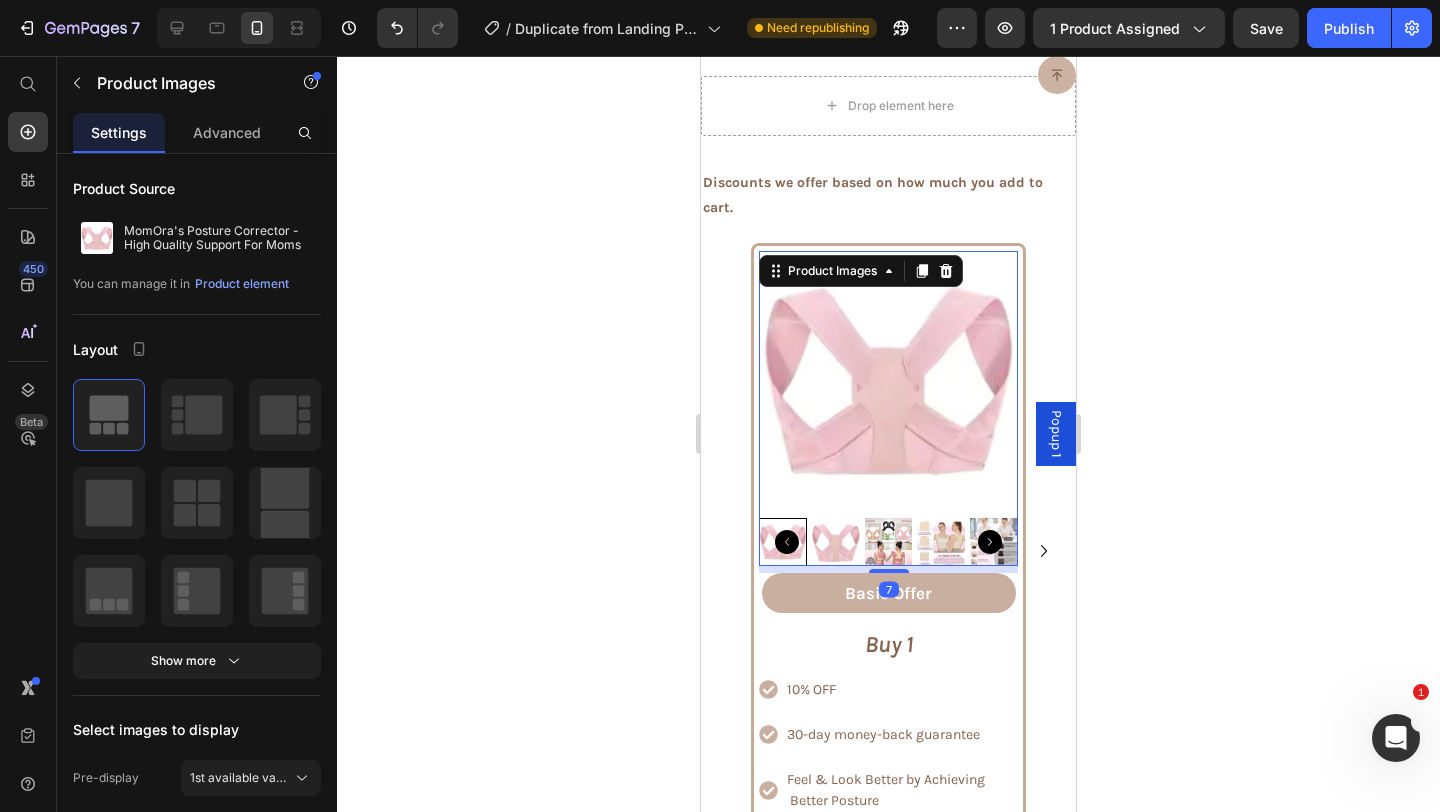 click at bounding box center [889, 912] 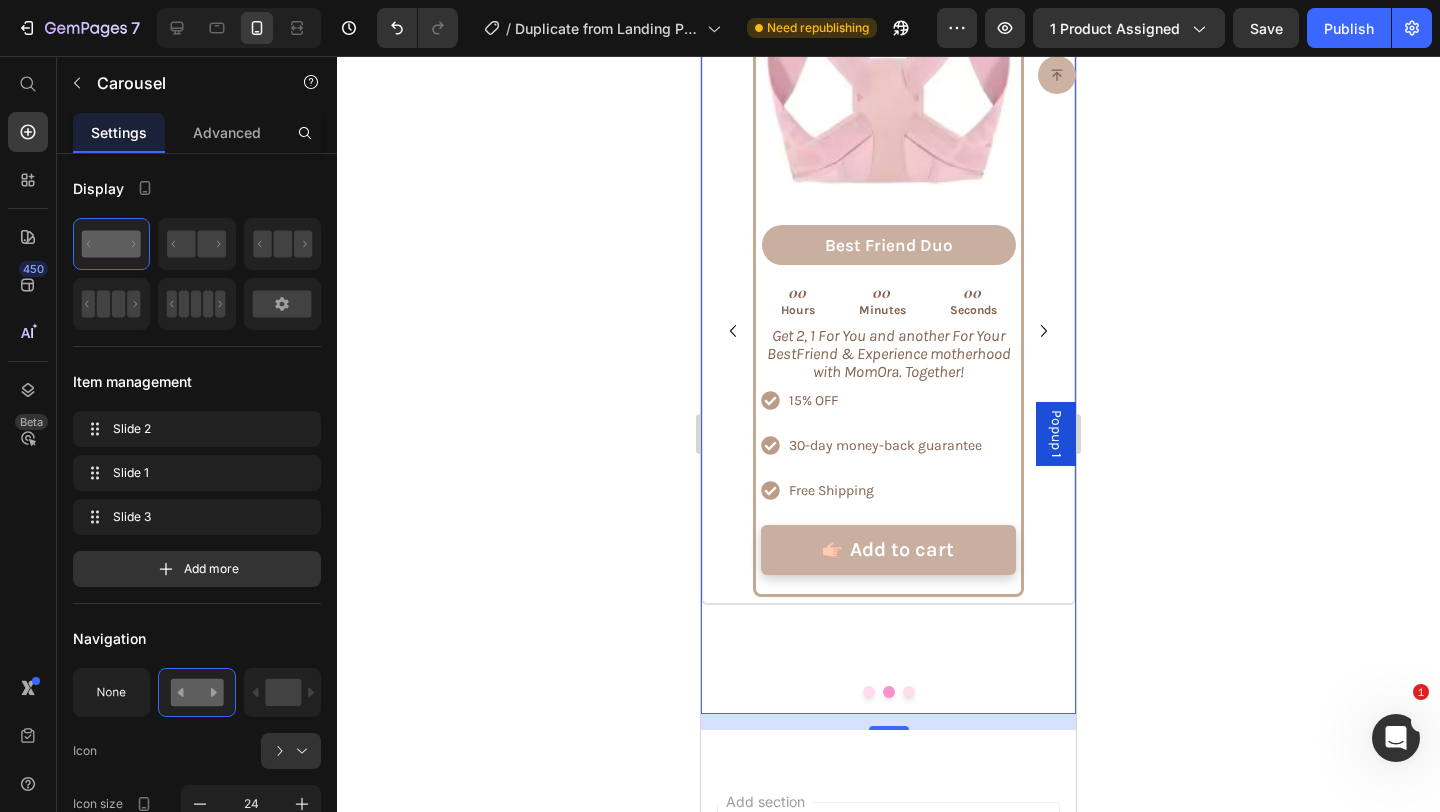 scroll, scrollTop: 8976, scrollLeft: 0, axis: vertical 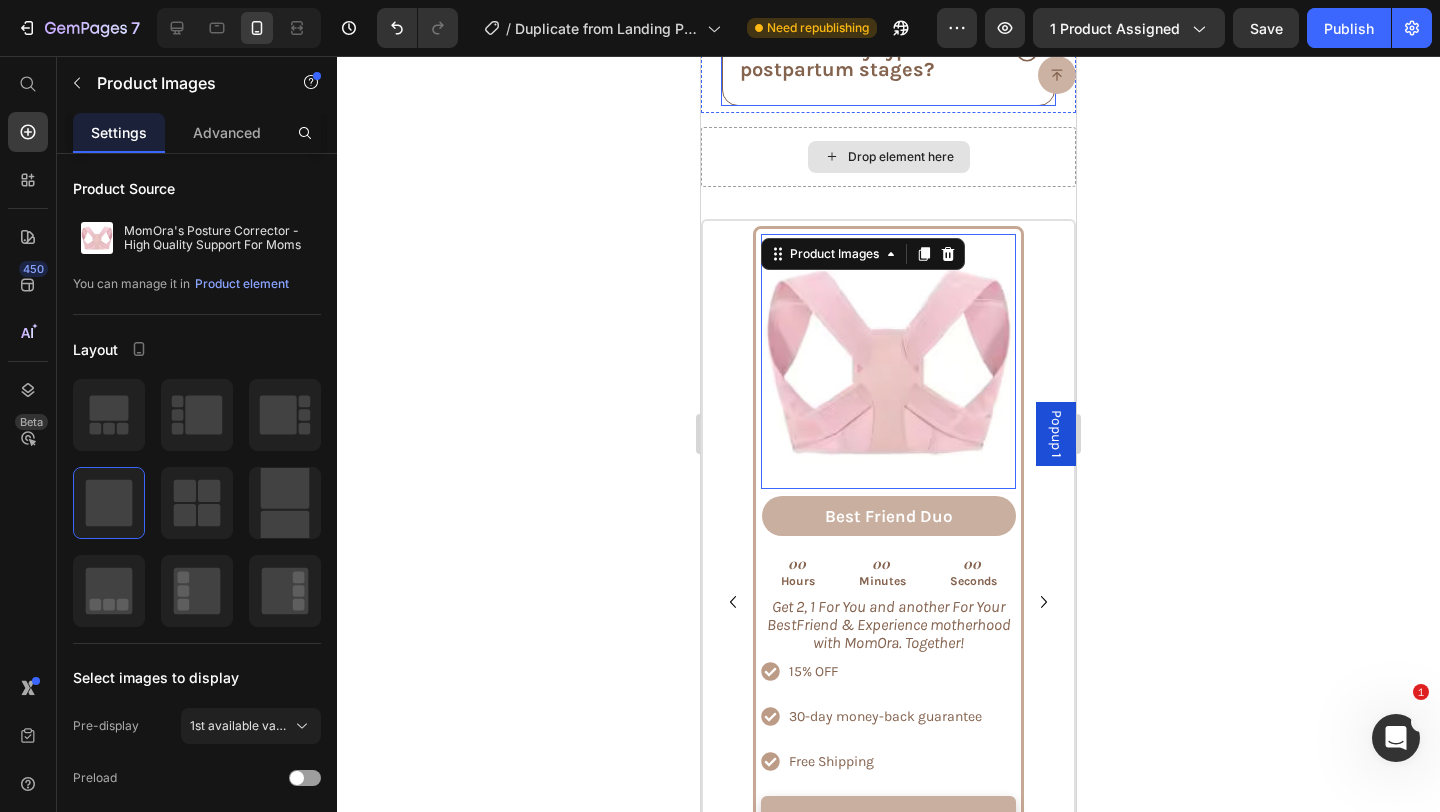 drag, startPoint x: 788, startPoint y: 208, endPoint x: 759, endPoint y: 409, distance: 203.08127 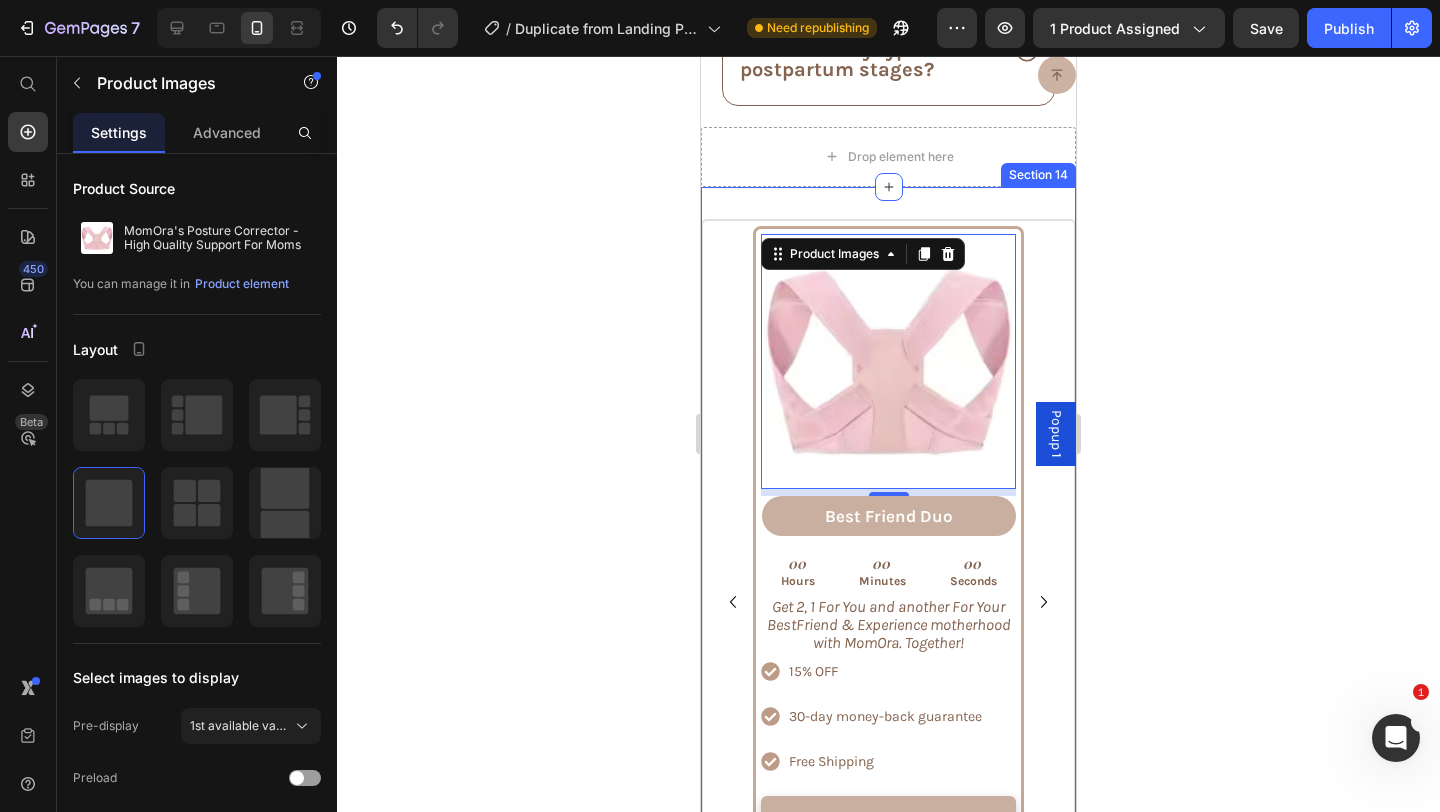 scroll, scrollTop: 8539, scrollLeft: 0, axis: vertical 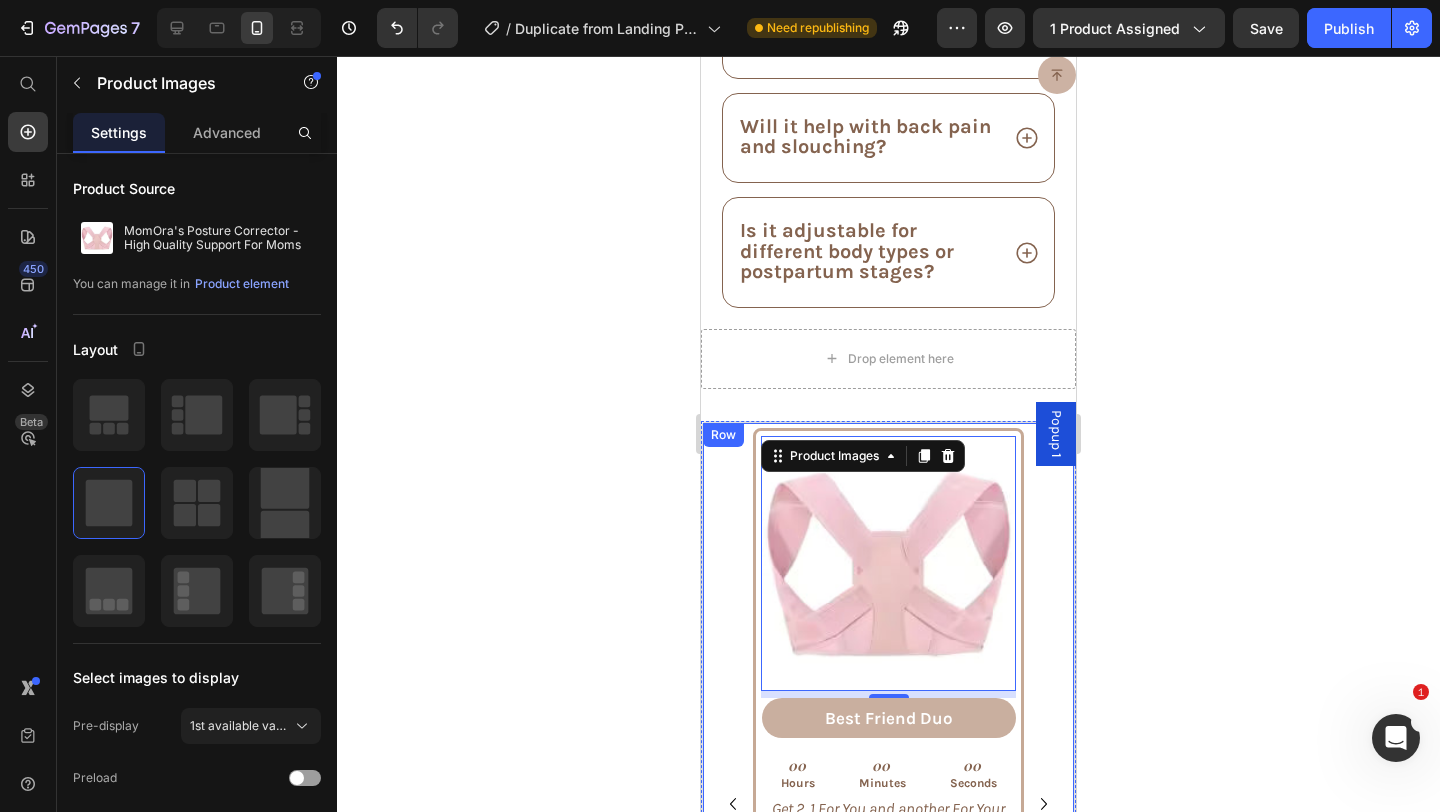 click on "Row" at bounding box center (723, 435) 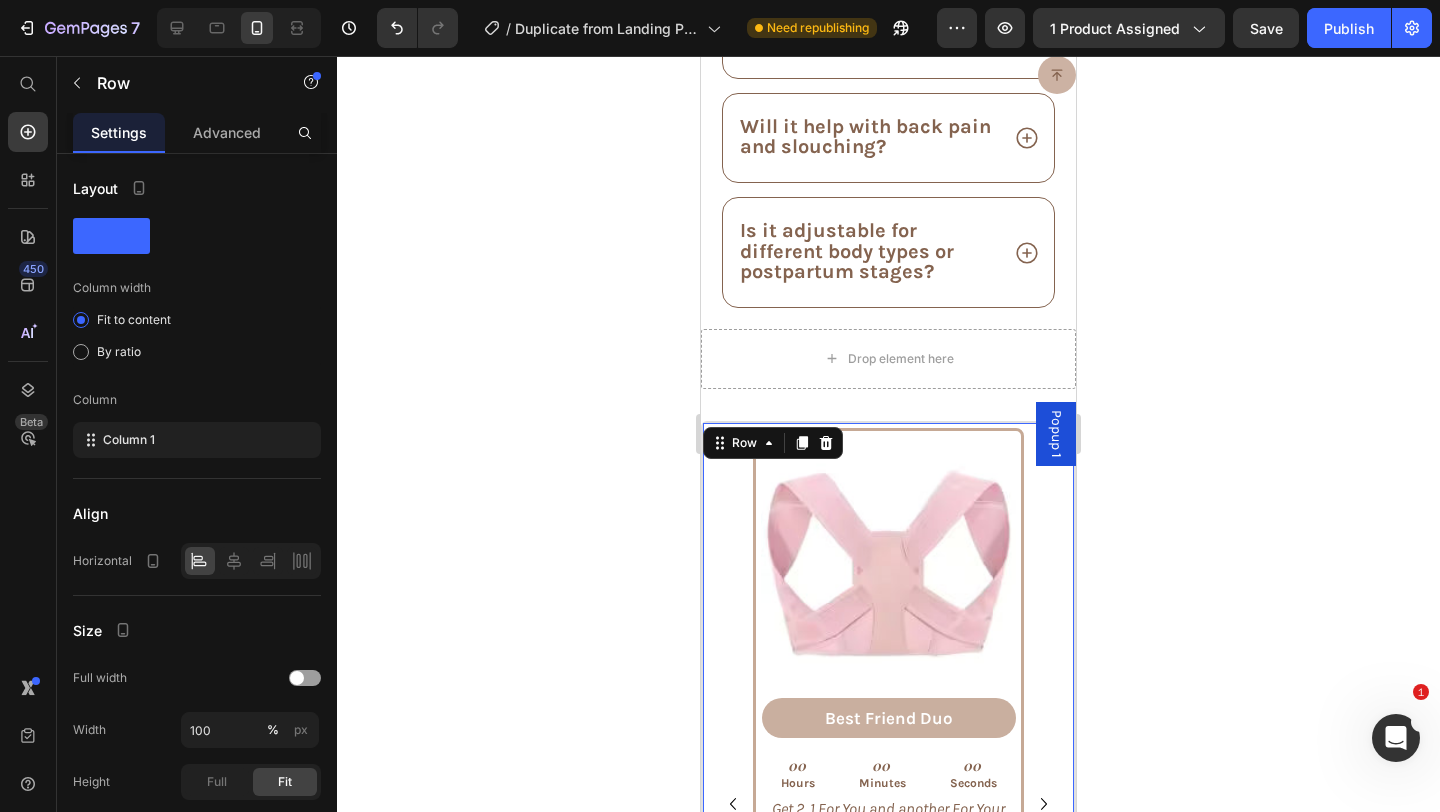 click on "Discounts we offer based on how much you add to cart. Text Block
Product Images Basic Offer Text Block Row Buy 1  Text Block 10% OFF 30-day money-back guarantee Feel & Look Better by Achieving  Better Posture  Item List
Add to cart Add to Cart Row Product Row Product Images Best Friend Duo  Text Block Row 00 Hours 00 Minutes 00 Seconds Countdown Timer Get 2, 1 For You and another For Your BestFriend & Experience motherhood with MomOra. Together! Text Block 15% OFF 30-day money-back guarantee Free Shipping  Item List
Add to cart Add to Cart Row Product Row   21 Product Images Icon Best Value   Text Block Icon Row 00 Hours 00 Minutes 00 Seconds Countdown Timer Get 3 Posture Correctors and Avoid Tariff Charges, Plus FREE SHIPPING! HURRY - LIMITED OFFER!   Text Block Avoid Tariff Charges  20% OFF Free Shipping  Item List
Add to cart Add to Cart Row" at bounding box center [888, 812] 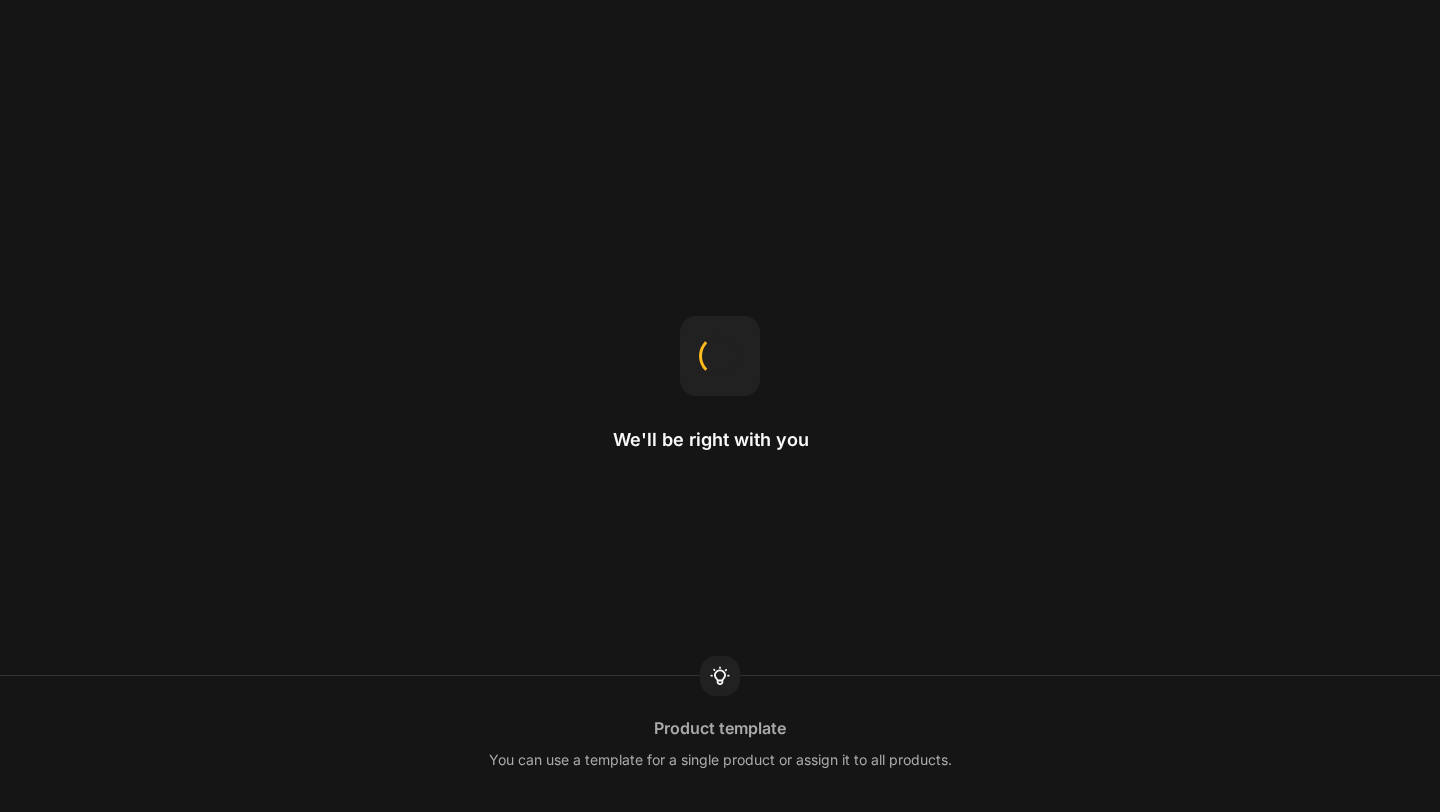 scroll, scrollTop: 0, scrollLeft: 0, axis: both 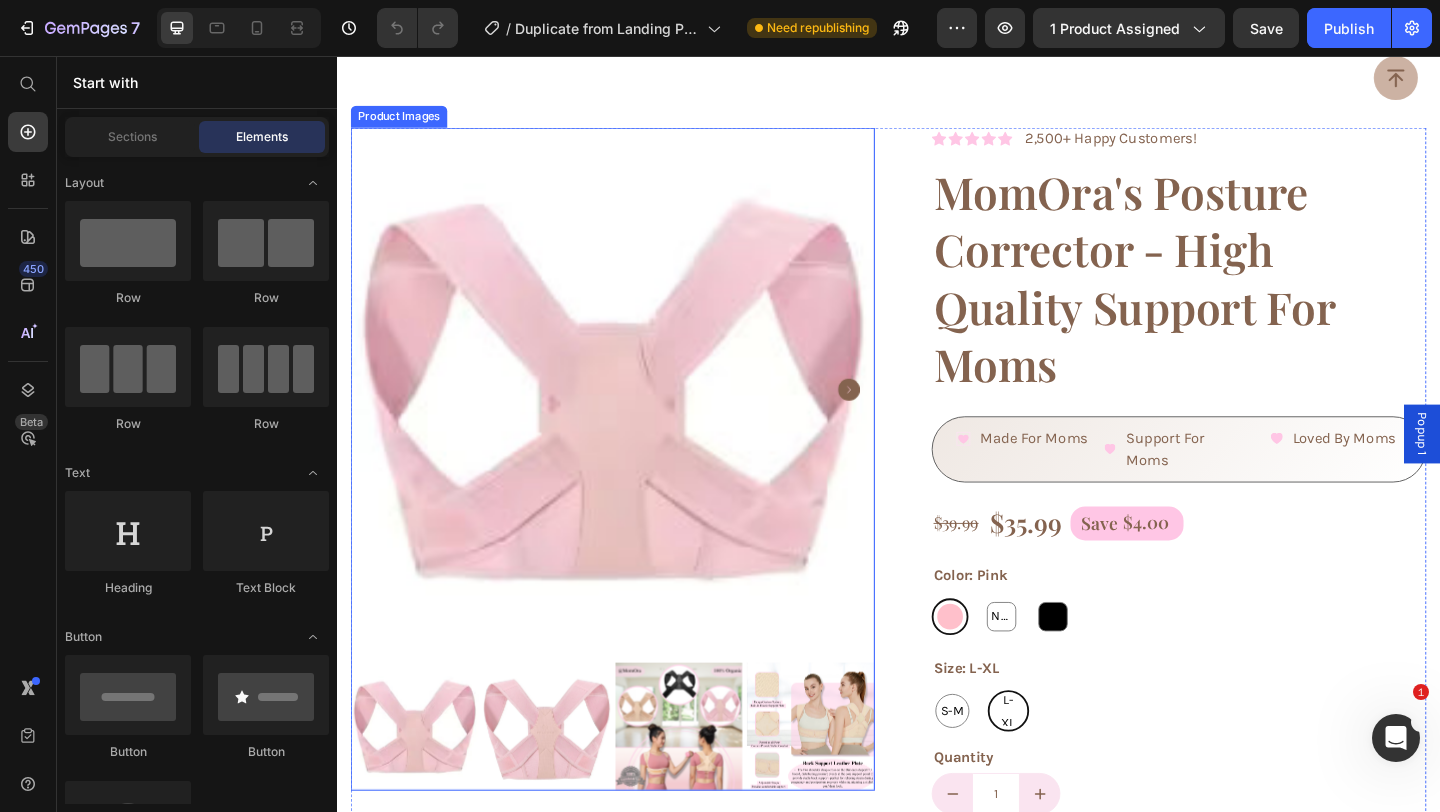 click at bounding box center [421, 785] 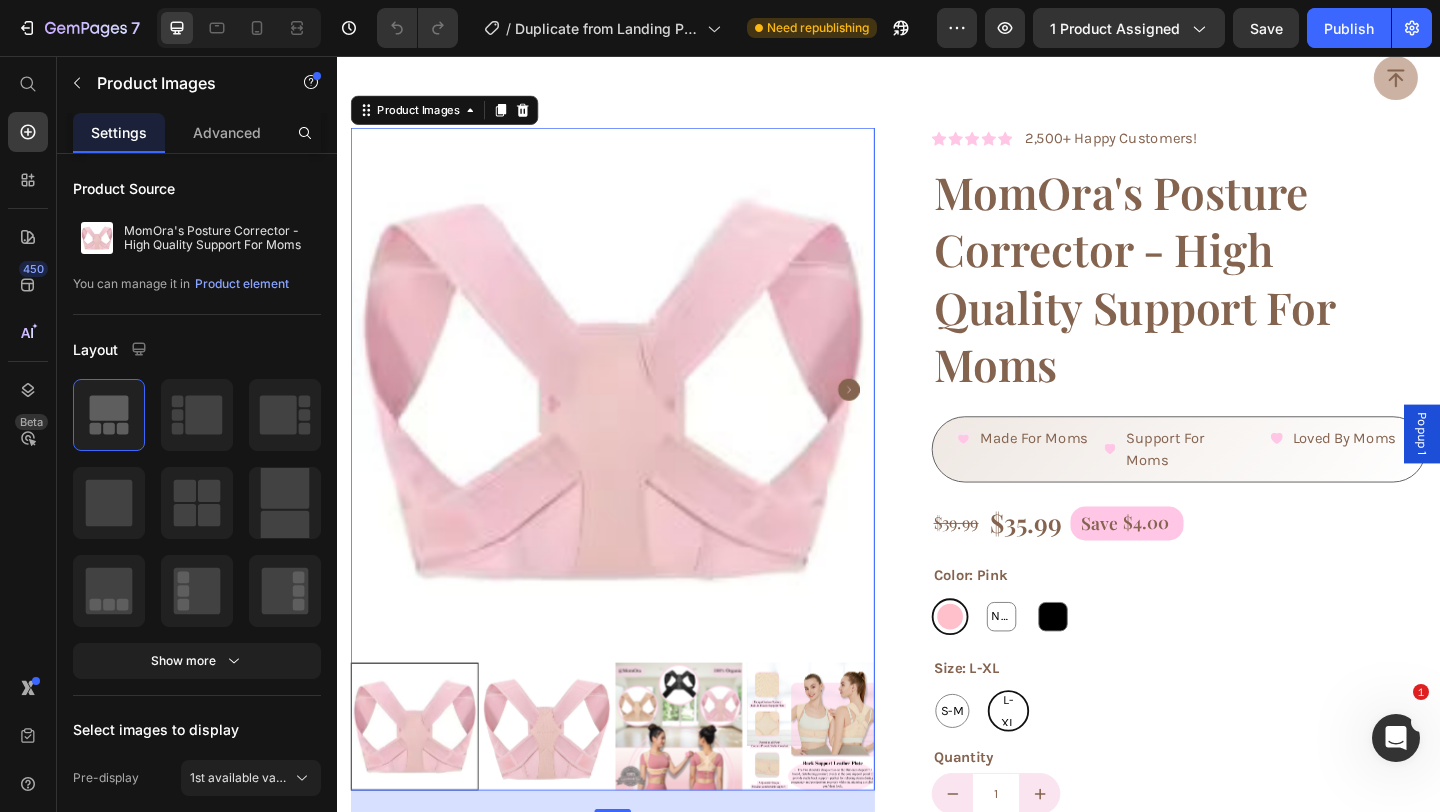 click at bounding box center (421, 785) 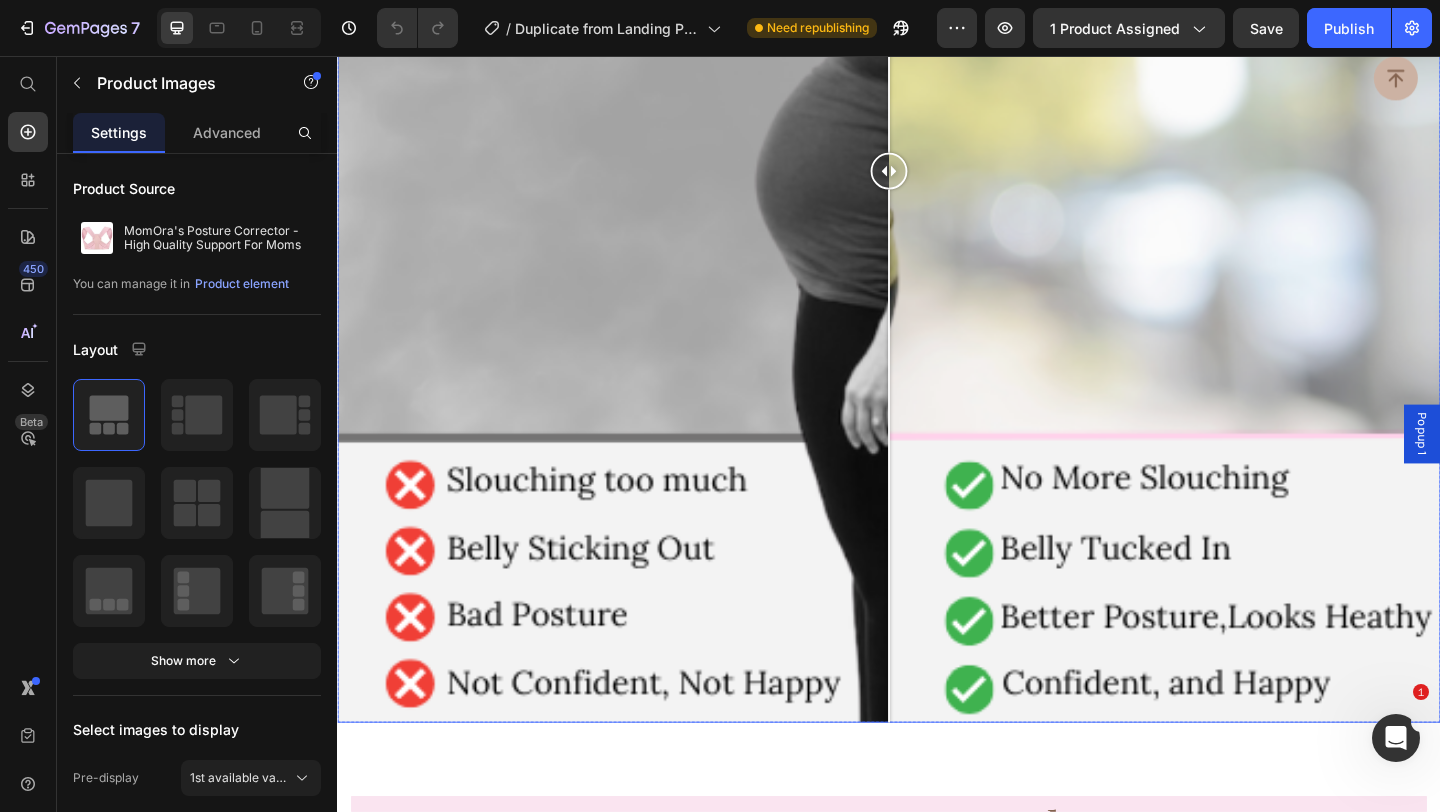 scroll, scrollTop: 6679, scrollLeft: 0, axis: vertical 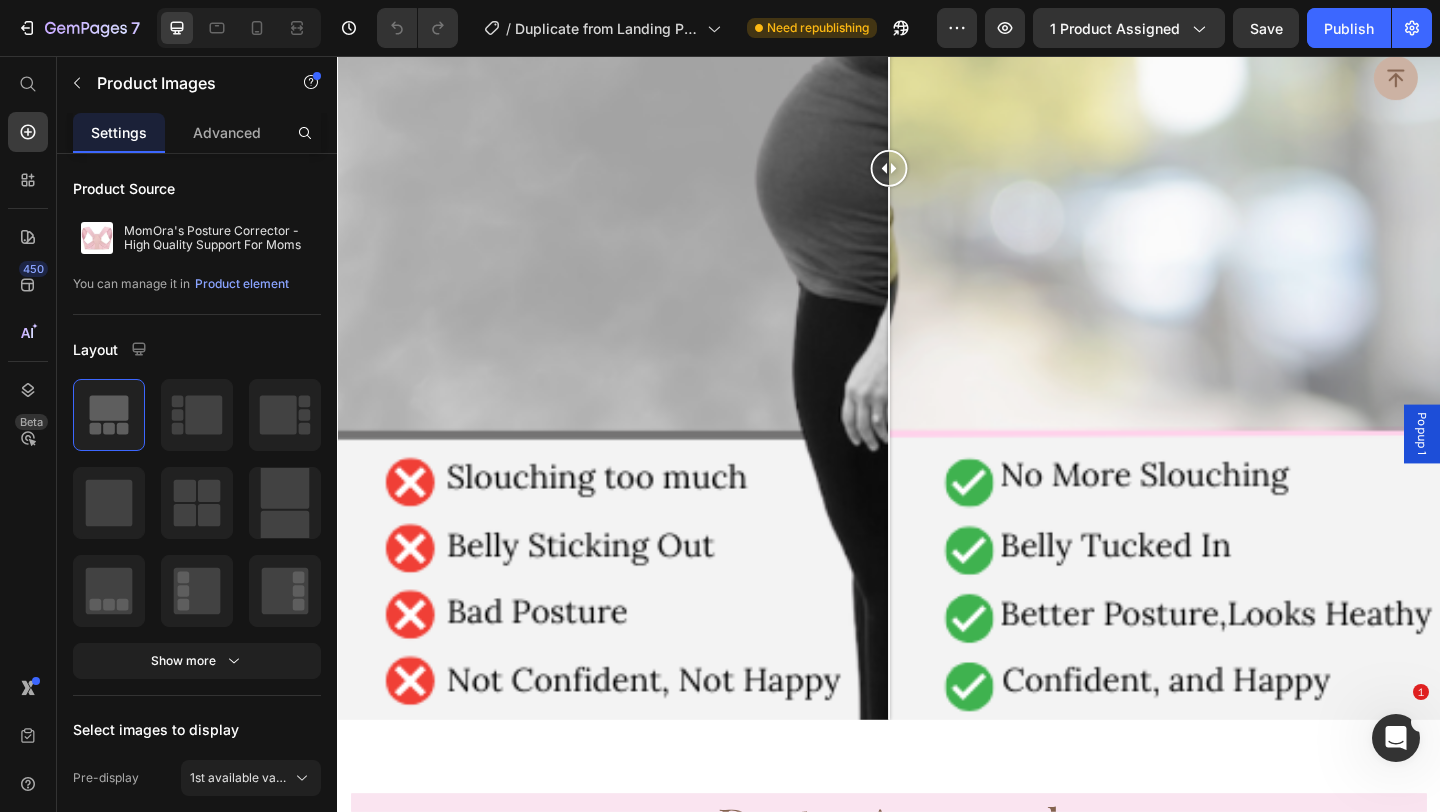 click at bounding box center (239, 28) 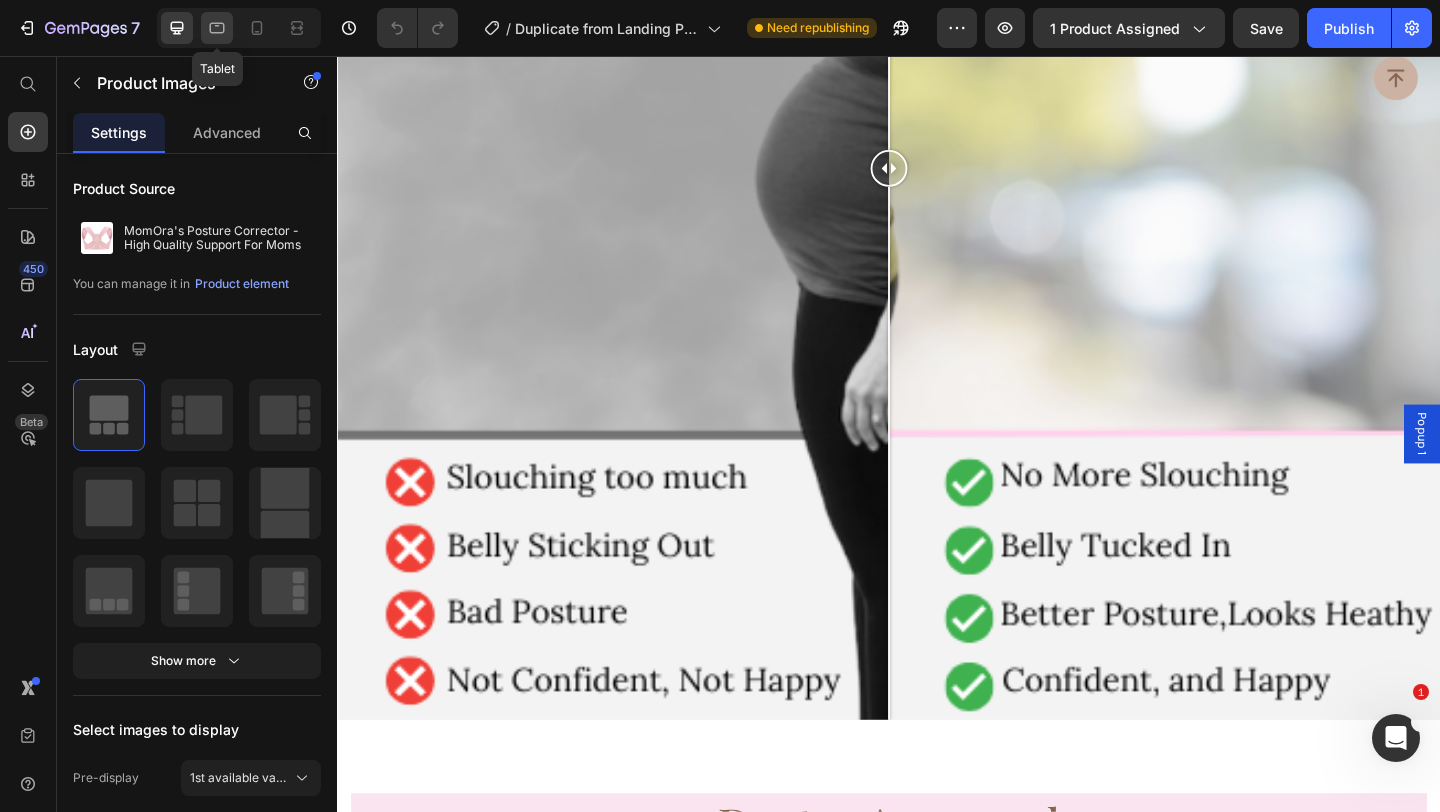 click 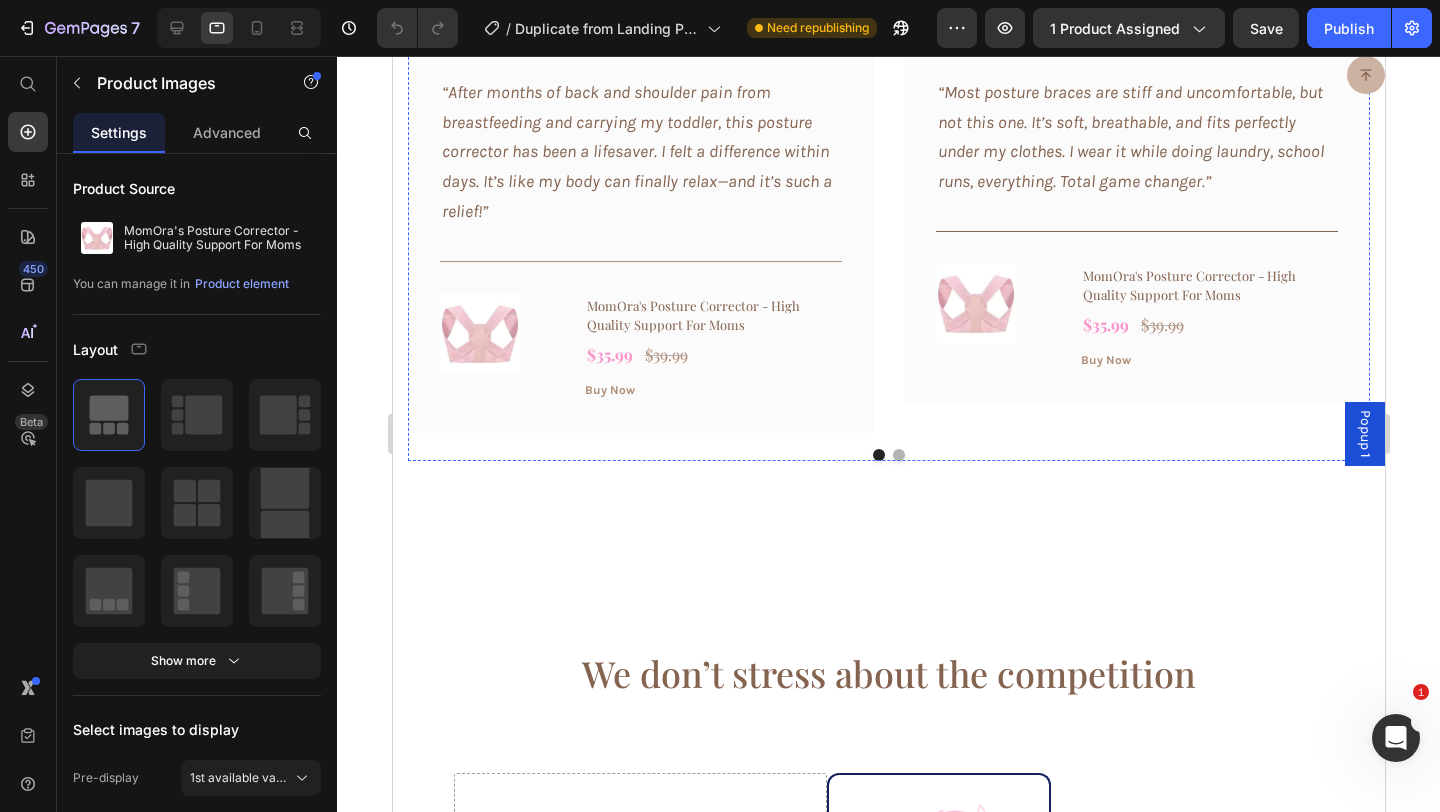 scroll, scrollTop: 8405, scrollLeft: 0, axis: vertical 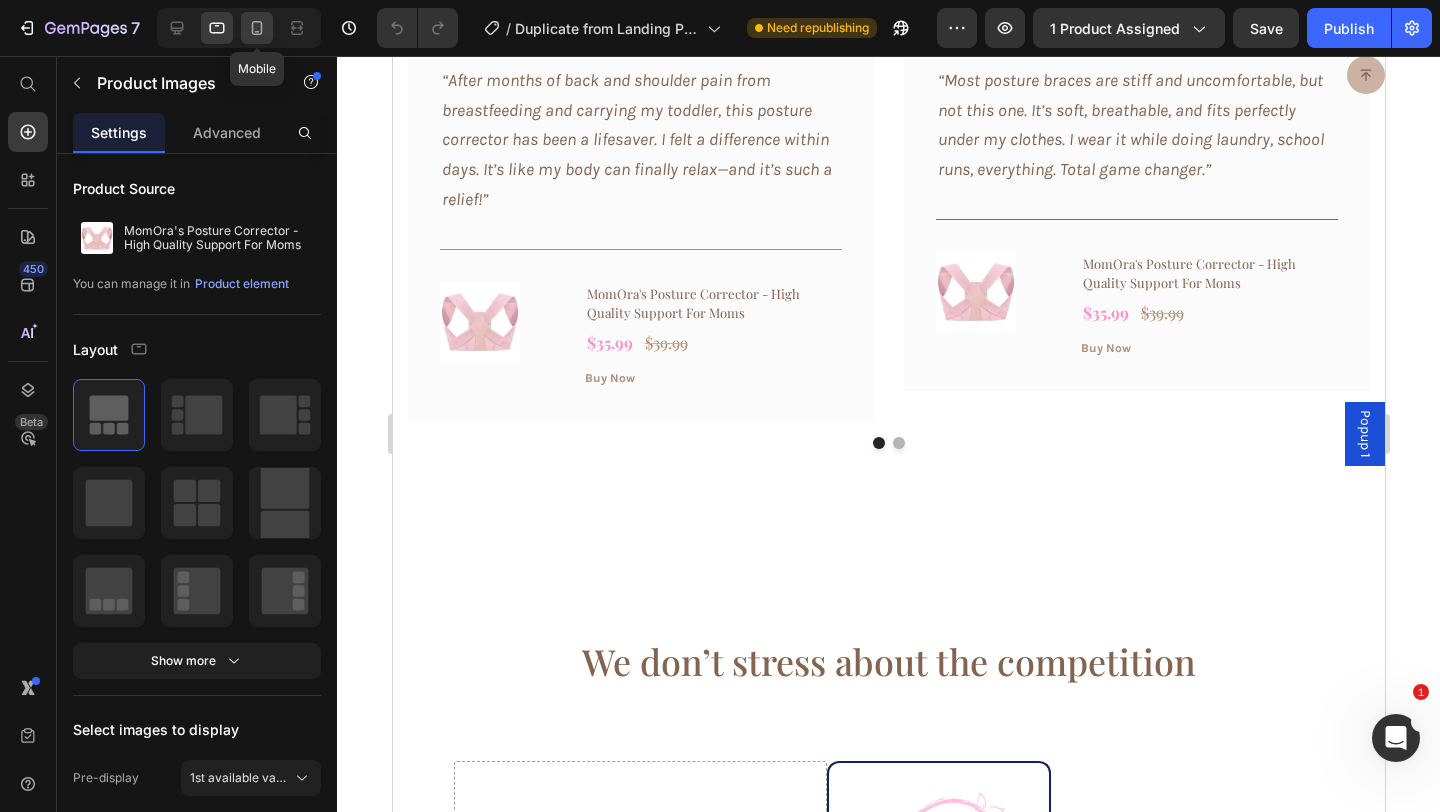 click 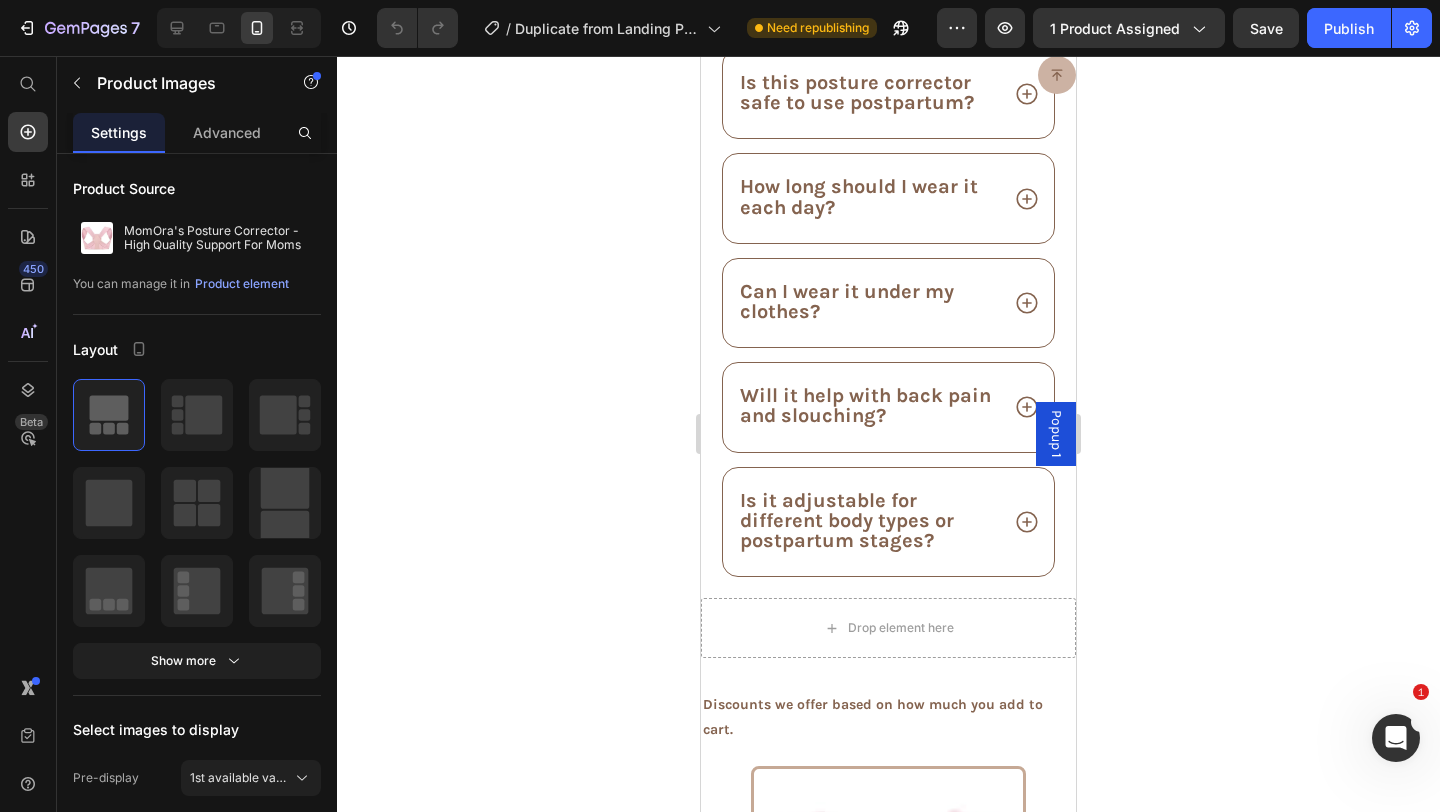 scroll, scrollTop: 9265, scrollLeft: 0, axis: vertical 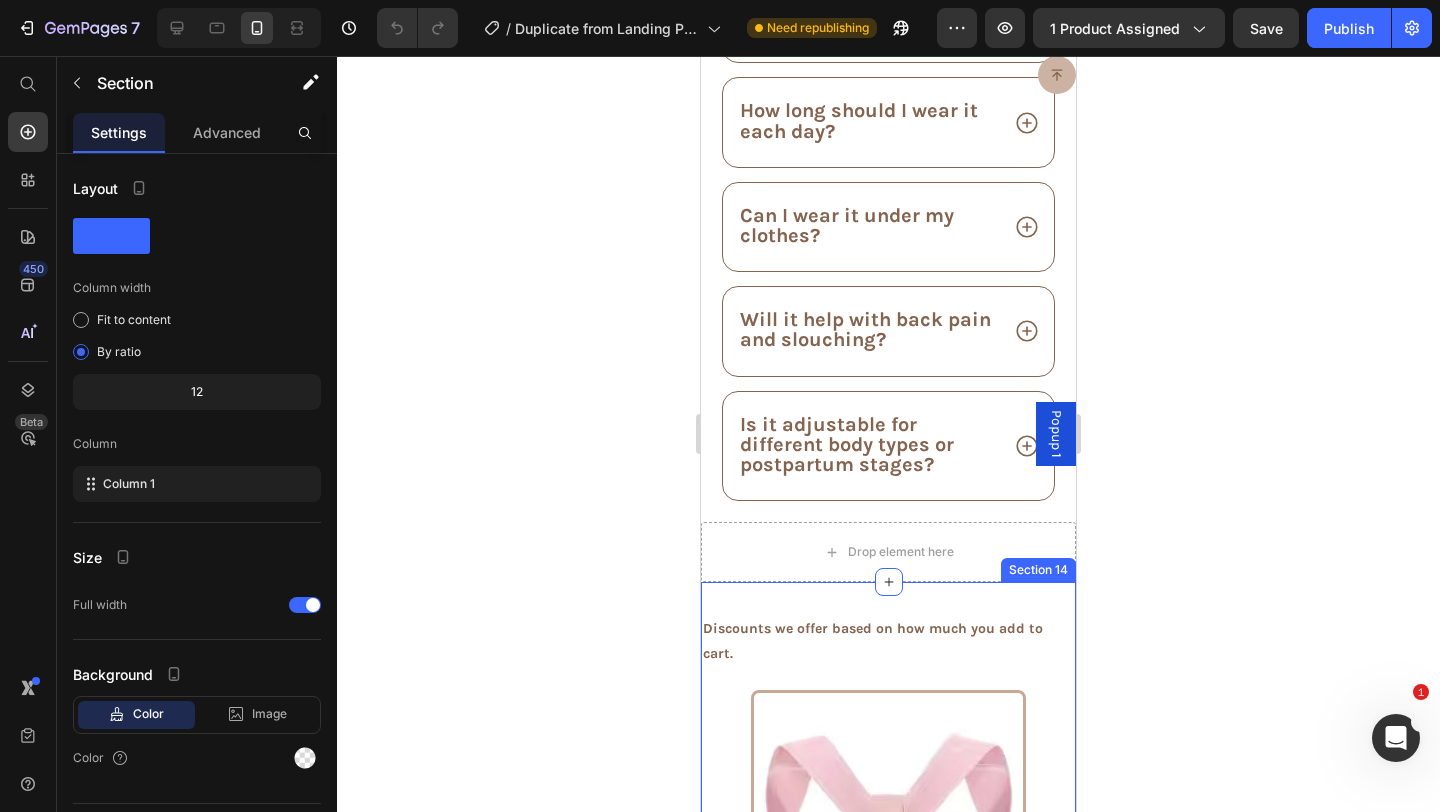 click on "Discounts we offer based on how much you add to cart. Text Block
Product Images Basic Offer Text Block Row Buy 1  Text Block 10% OFF 30-day money-back guarantee Feel & Look Better by Achieving  Better Posture  Item List
Add to cart Add to Cart Row Product Row Product Images Best Friend Duo  Text Block Row 00 Hours 00 Minutes 00 Seconds Countdown Timer Get 2, 1 For You and another For Your BestFriend & Experience motherhood with MomOra. Together! Text Block 15% OFF 30-day money-back guarantee Free Shipping  Item List
Add to cart Add to Cart Row Product Row Product Images Icon Best Value   Text Block Icon Row 00 Hours 00 Minutes 00 Seconds Countdown Timer Get 3 Posture Correctors and Avoid Tariff Charges, Plus FREE SHIPPING! HURRY - LIMITED OFFER!   Text Block Avoid Tariff Charges  20% OFF Free Shipping  Item List
Add to cart Add to Cart Row Product" at bounding box center [888, 1005] 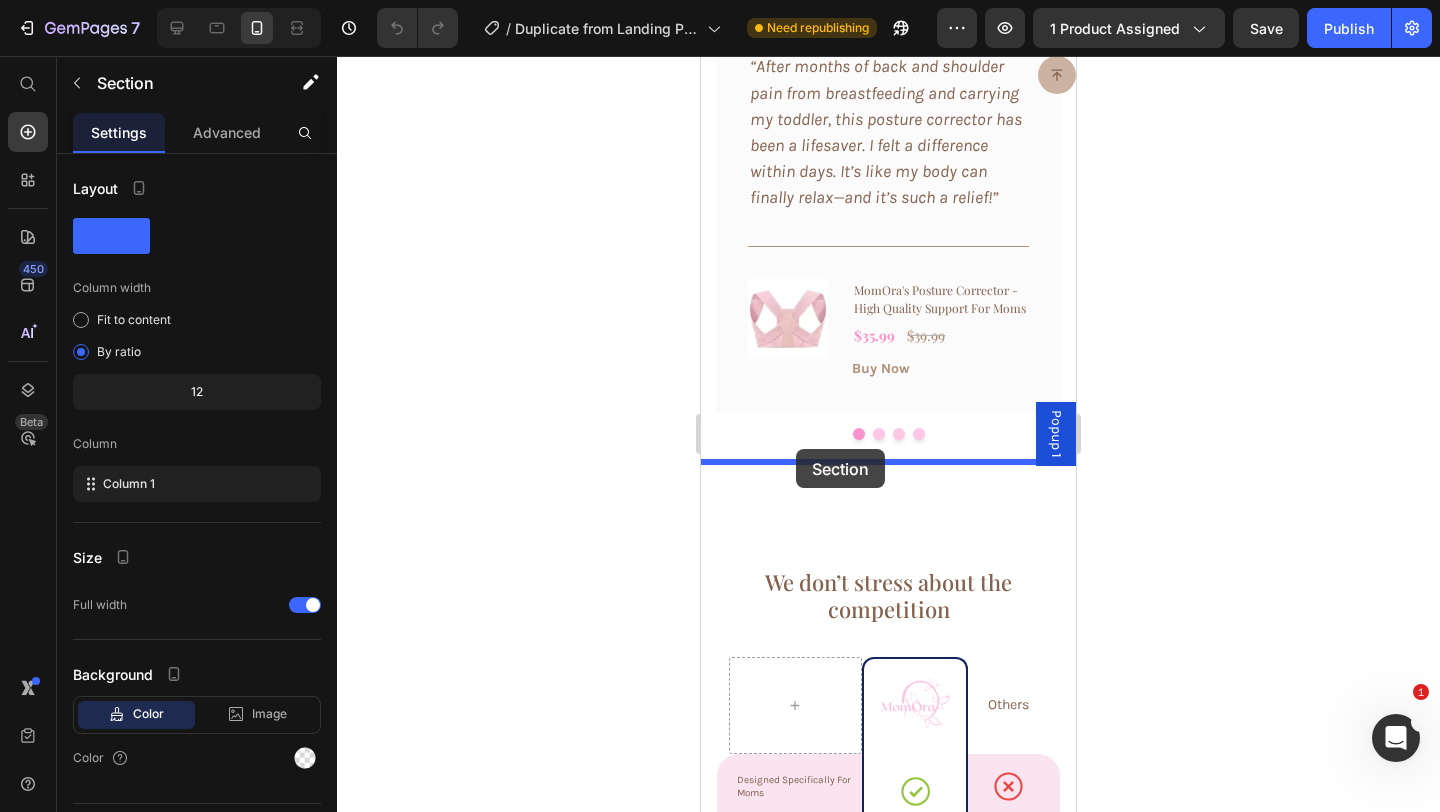 scroll, scrollTop: 8065, scrollLeft: 0, axis: vertical 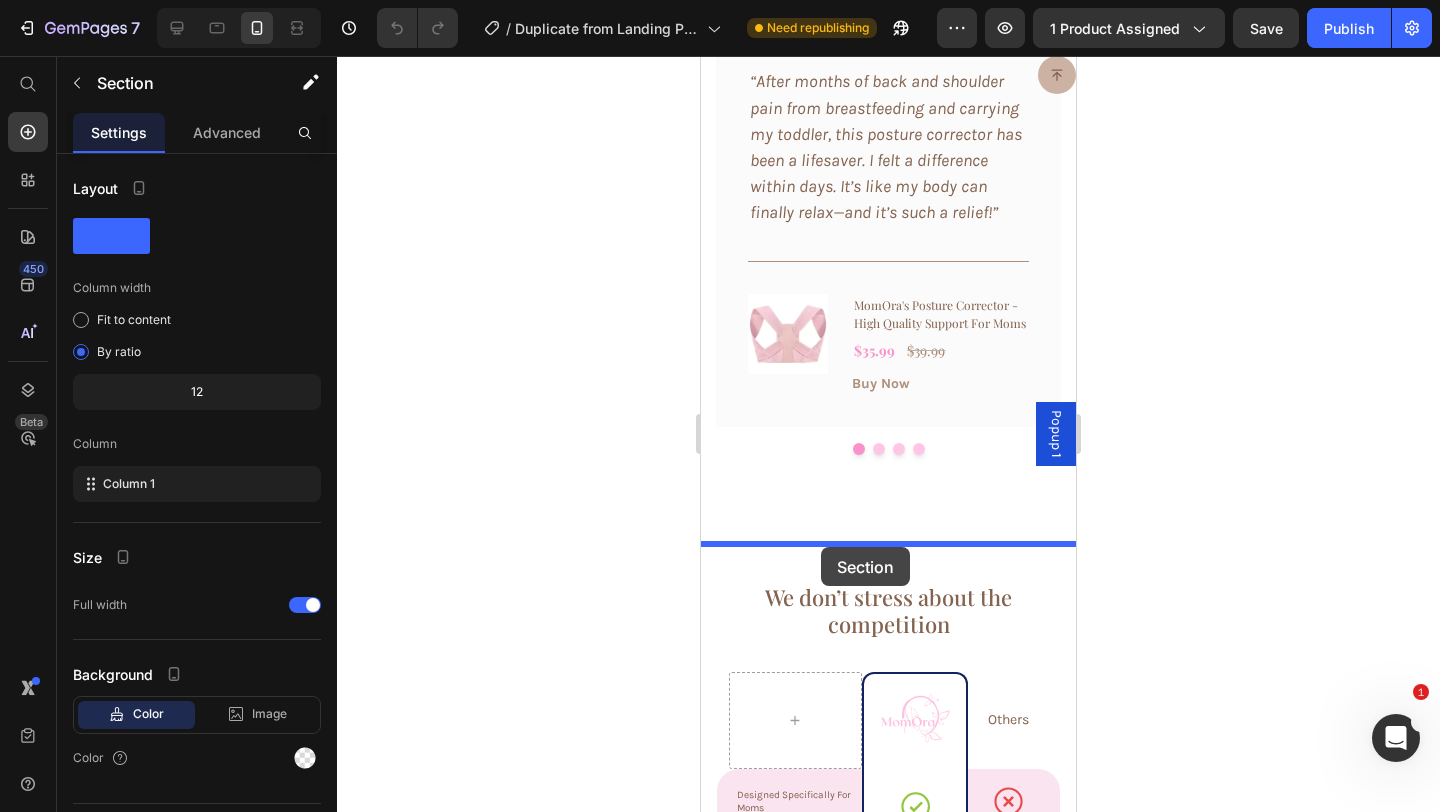 drag, startPoint x: 729, startPoint y: 567, endPoint x: 821, endPoint y: 547, distance: 94.14882 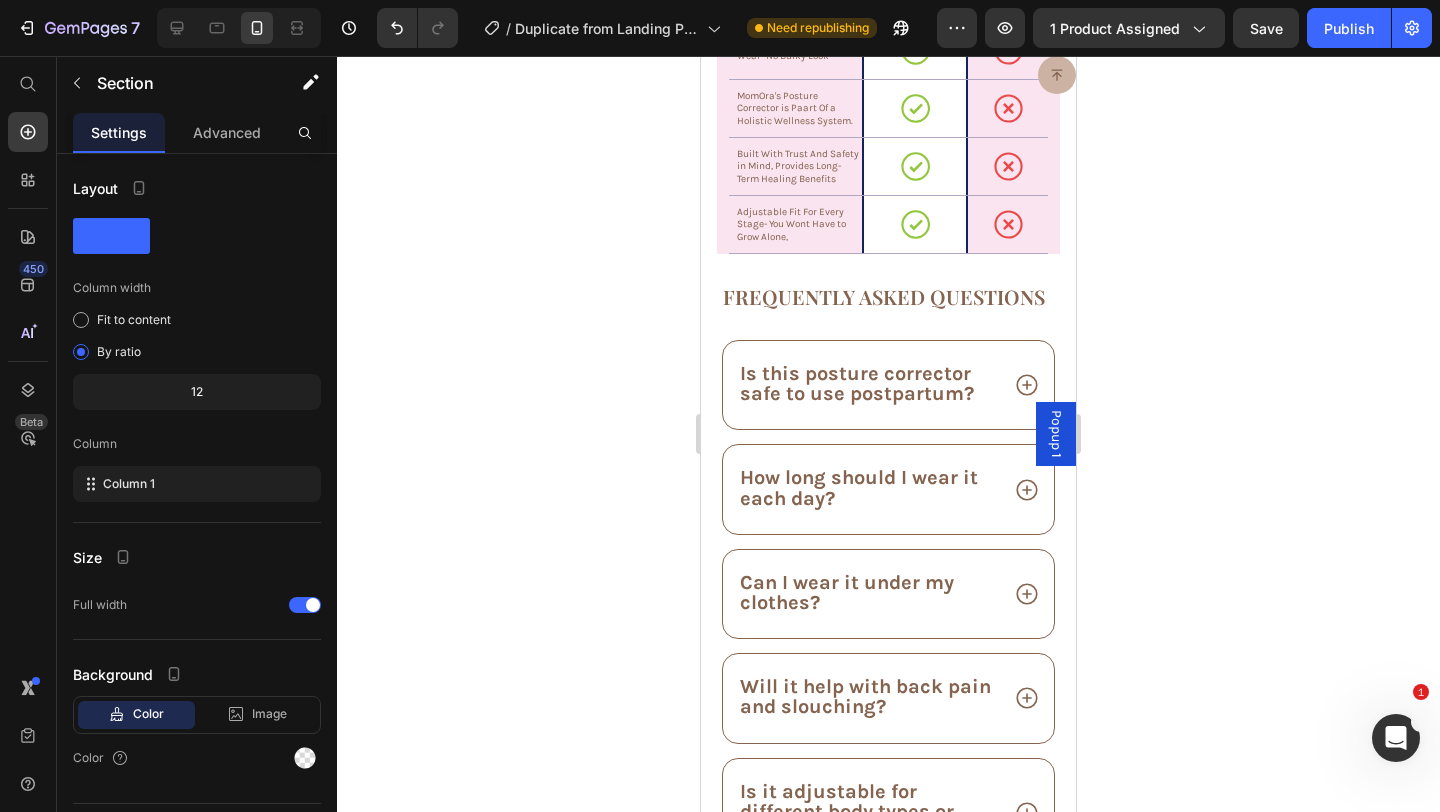 scroll, scrollTop: 9316, scrollLeft: 0, axis: vertical 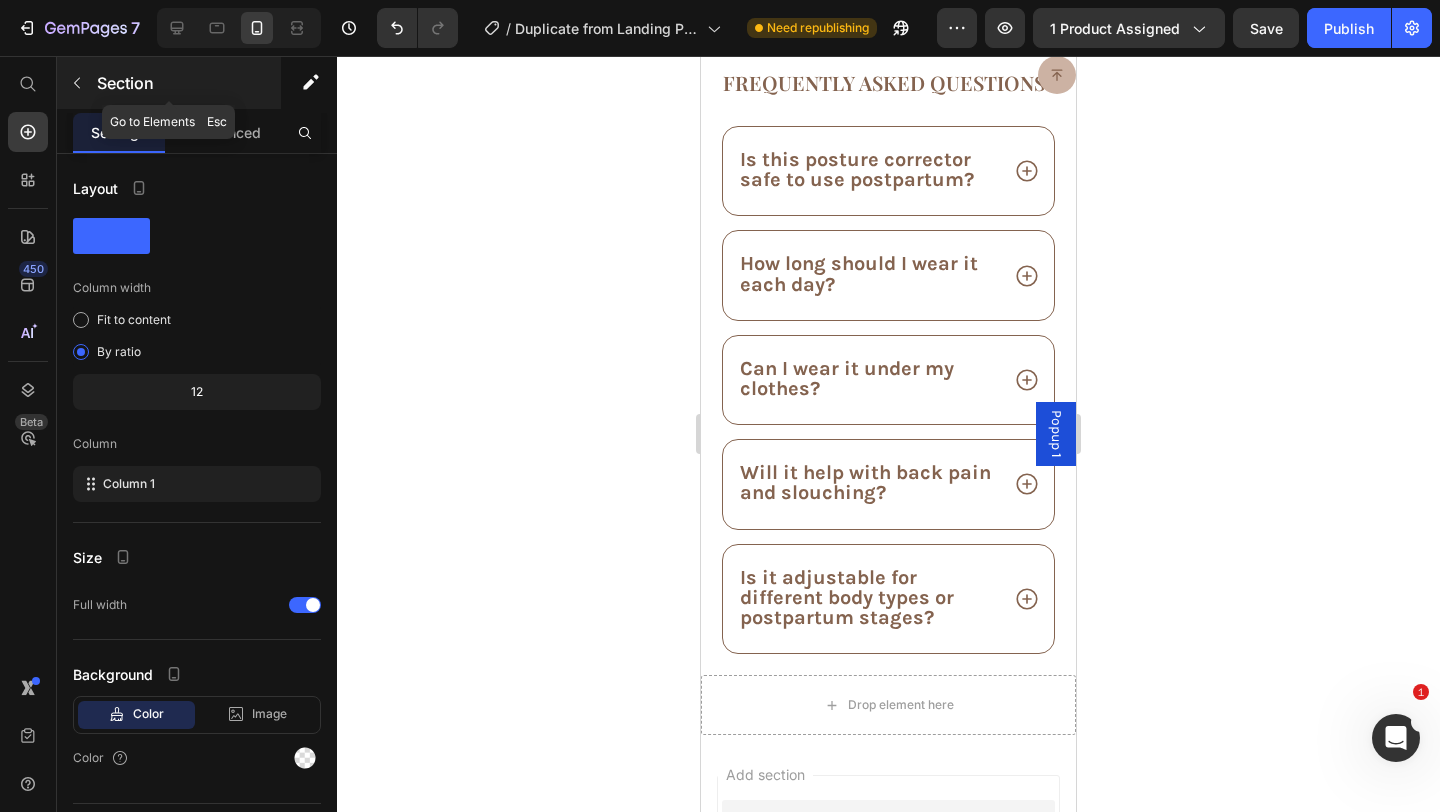 click on "Section" at bounding box center (169, 83) 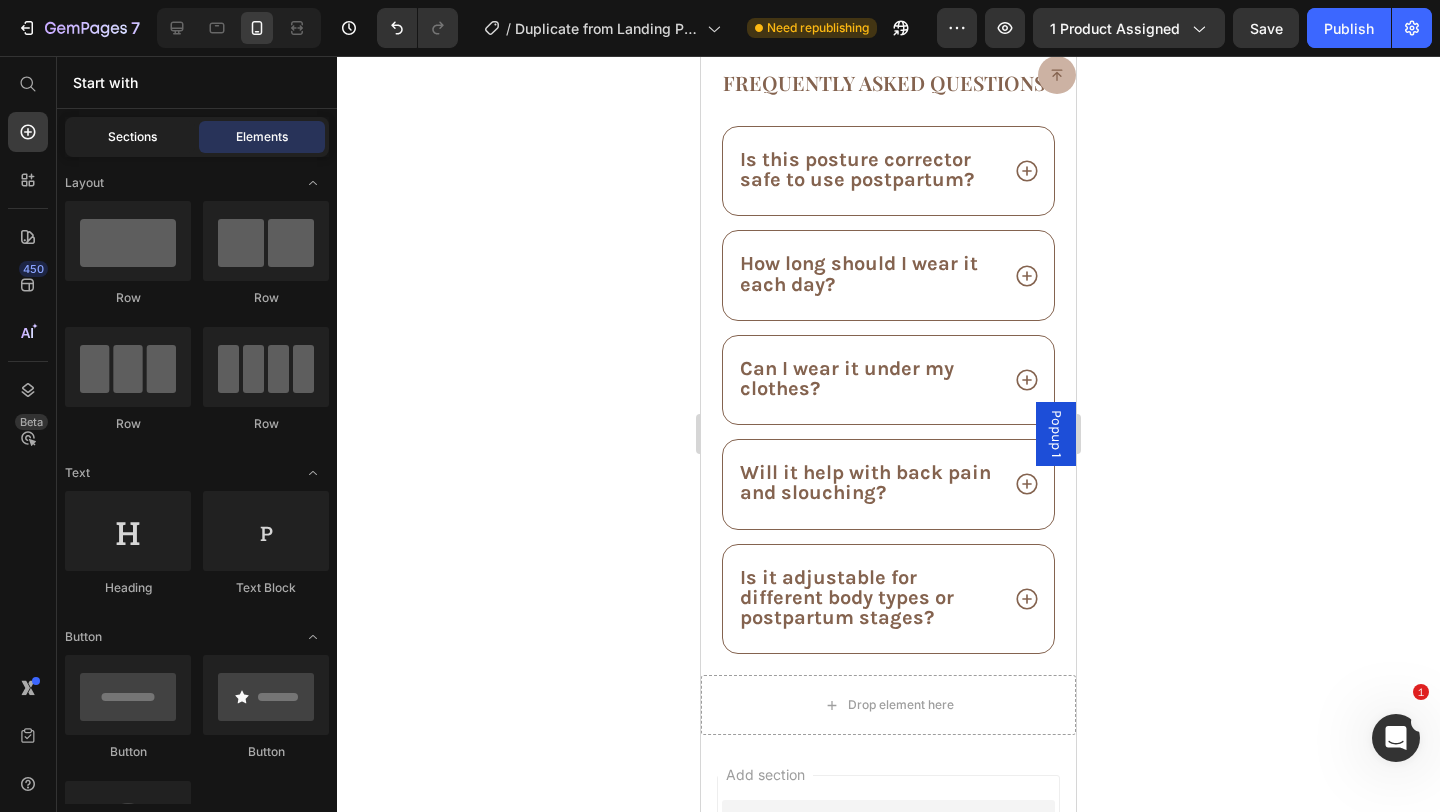 click on "Sections" at bounding box center (132, 137) 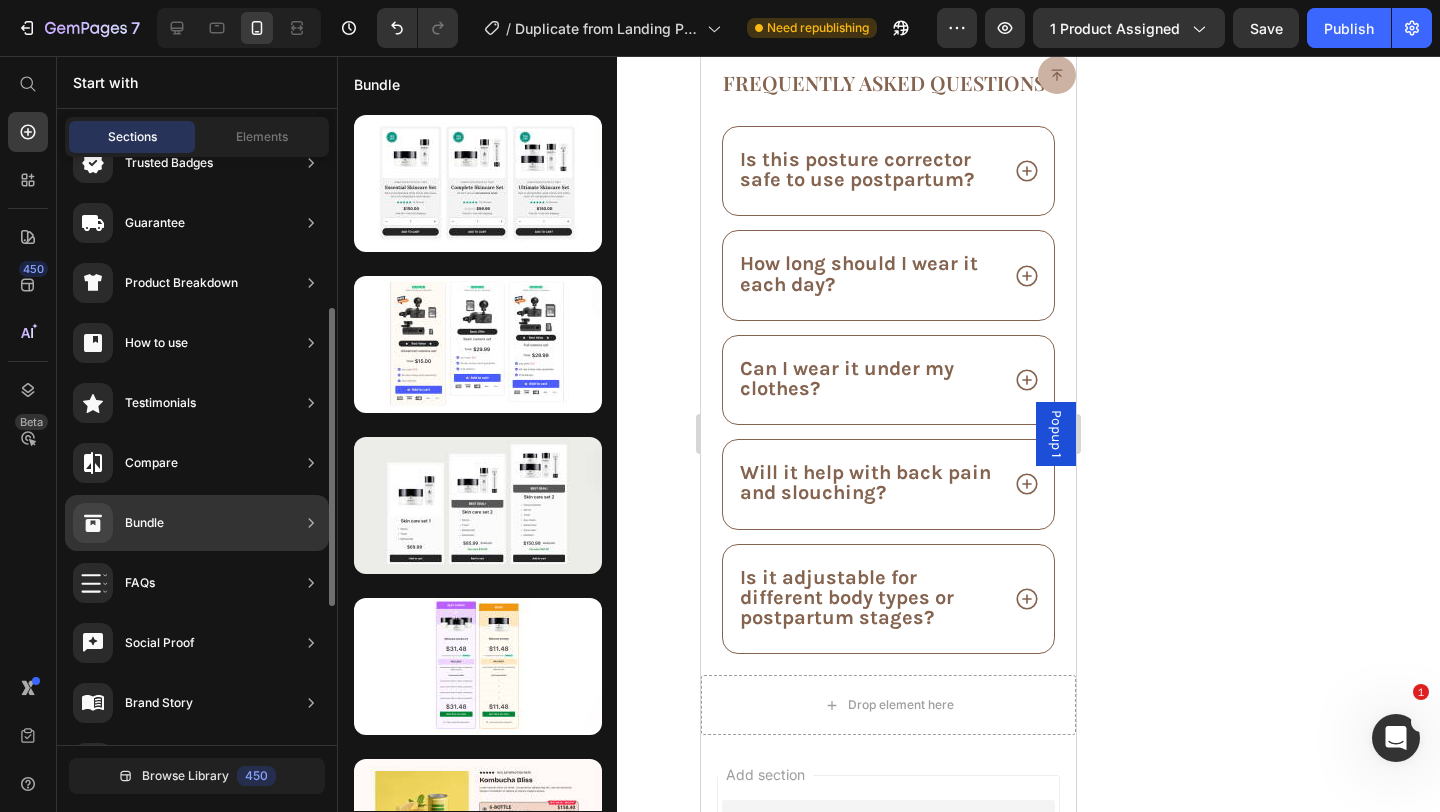 scroll, scrollTop: 277, scrollLeft: 0, axis: vertical 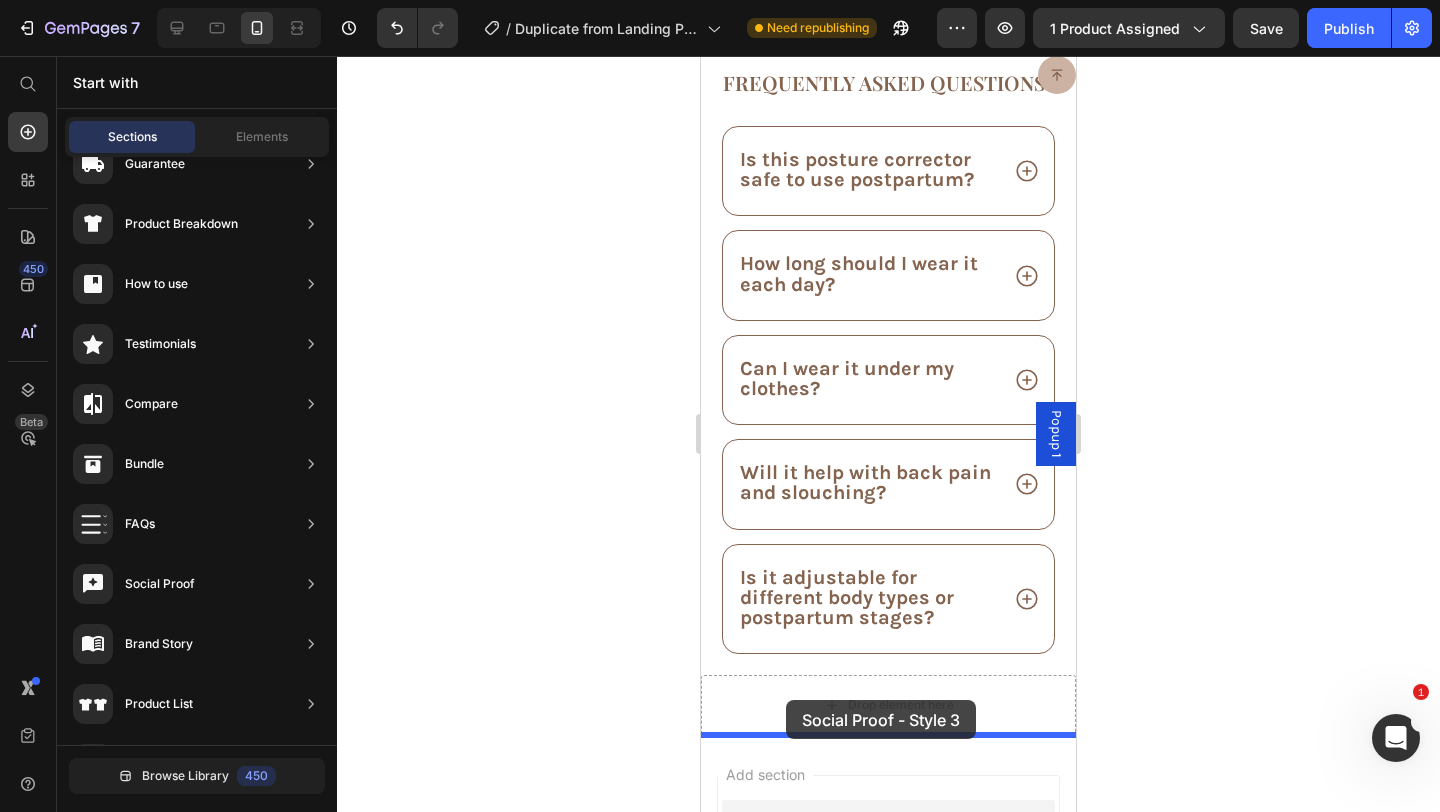 drag, startPoint x: 1217, startPoint y: 483, endPoint x: 786, endPoint y: 700, distance: 482.54535 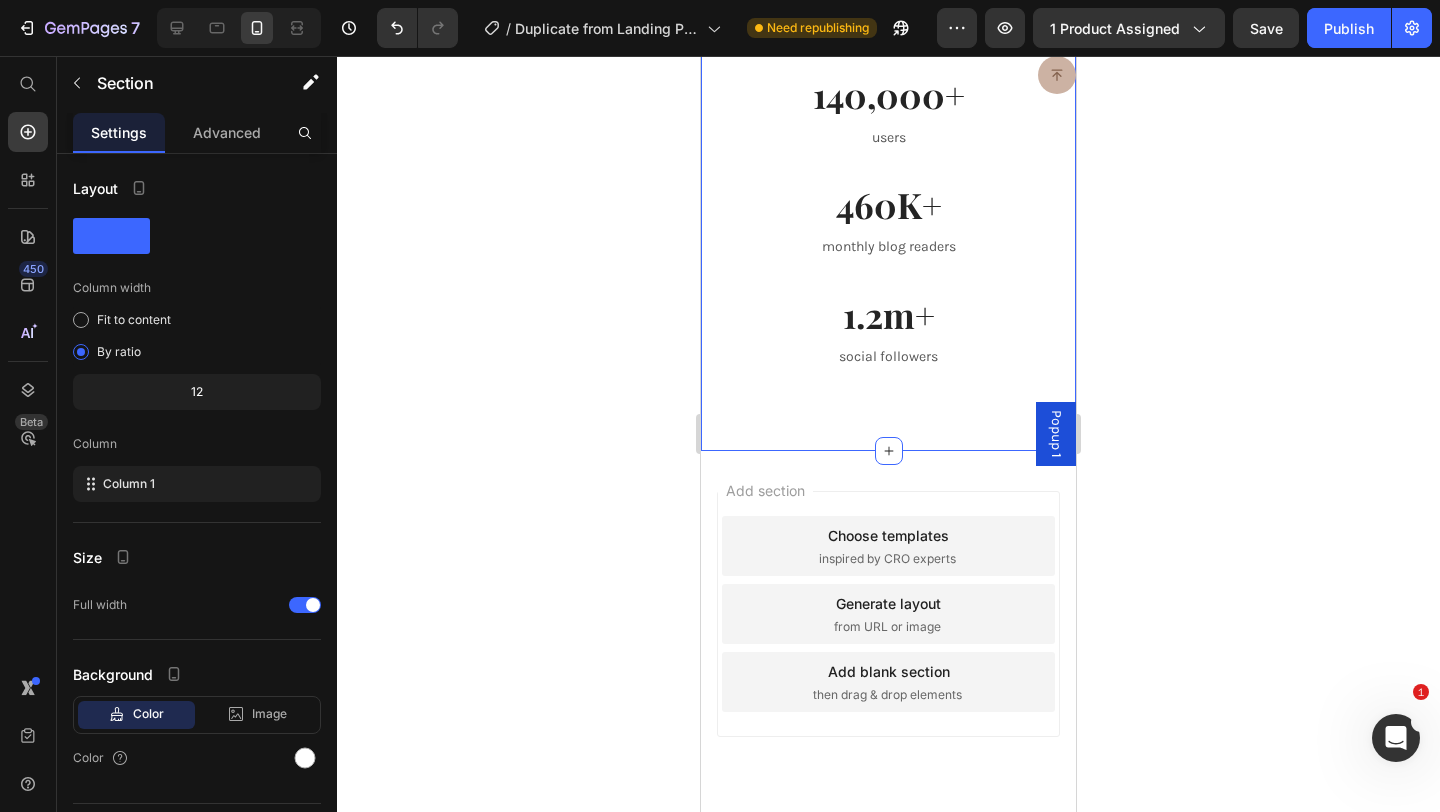 scroll, scrollTop: 10507, scrollLeft: 0, axis: vertical 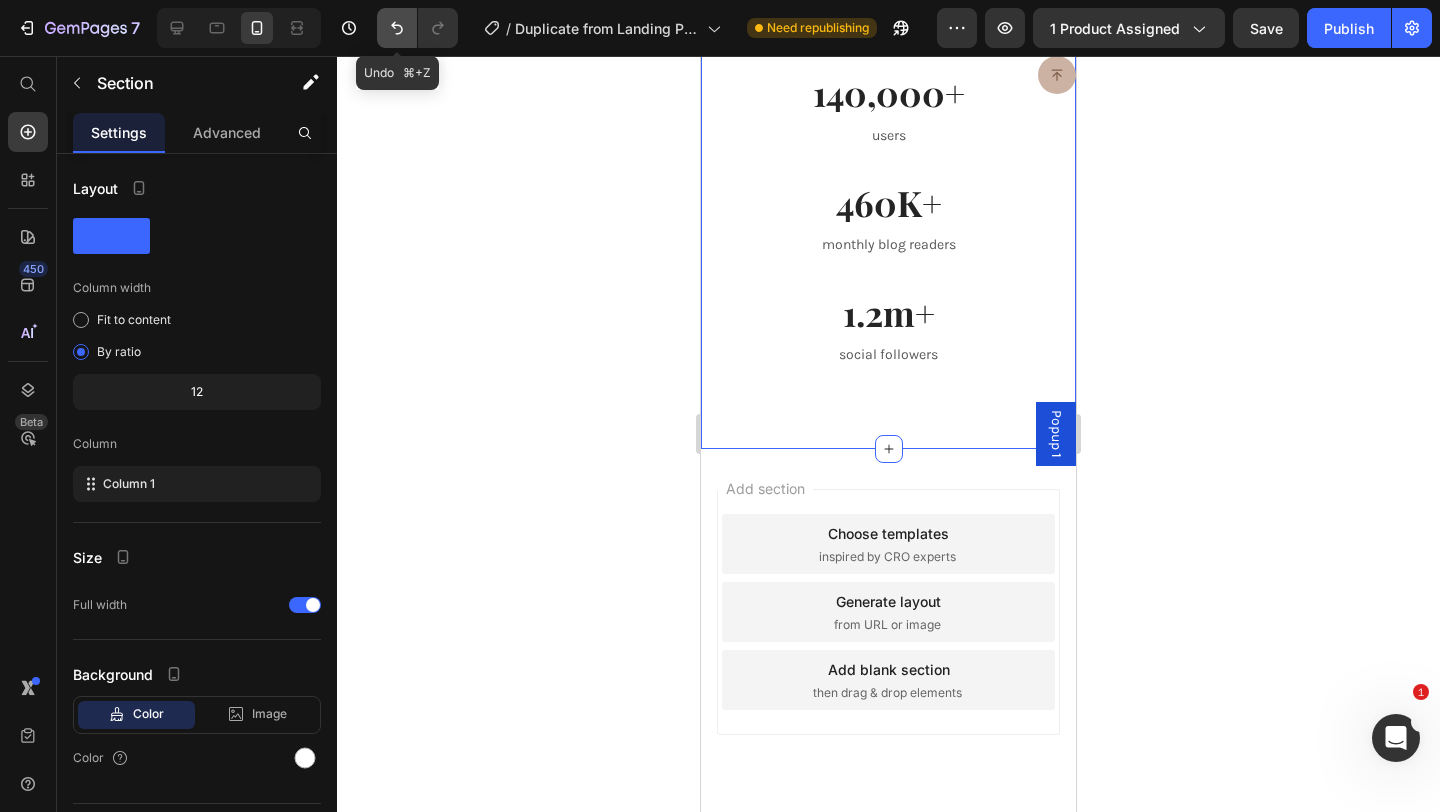 click 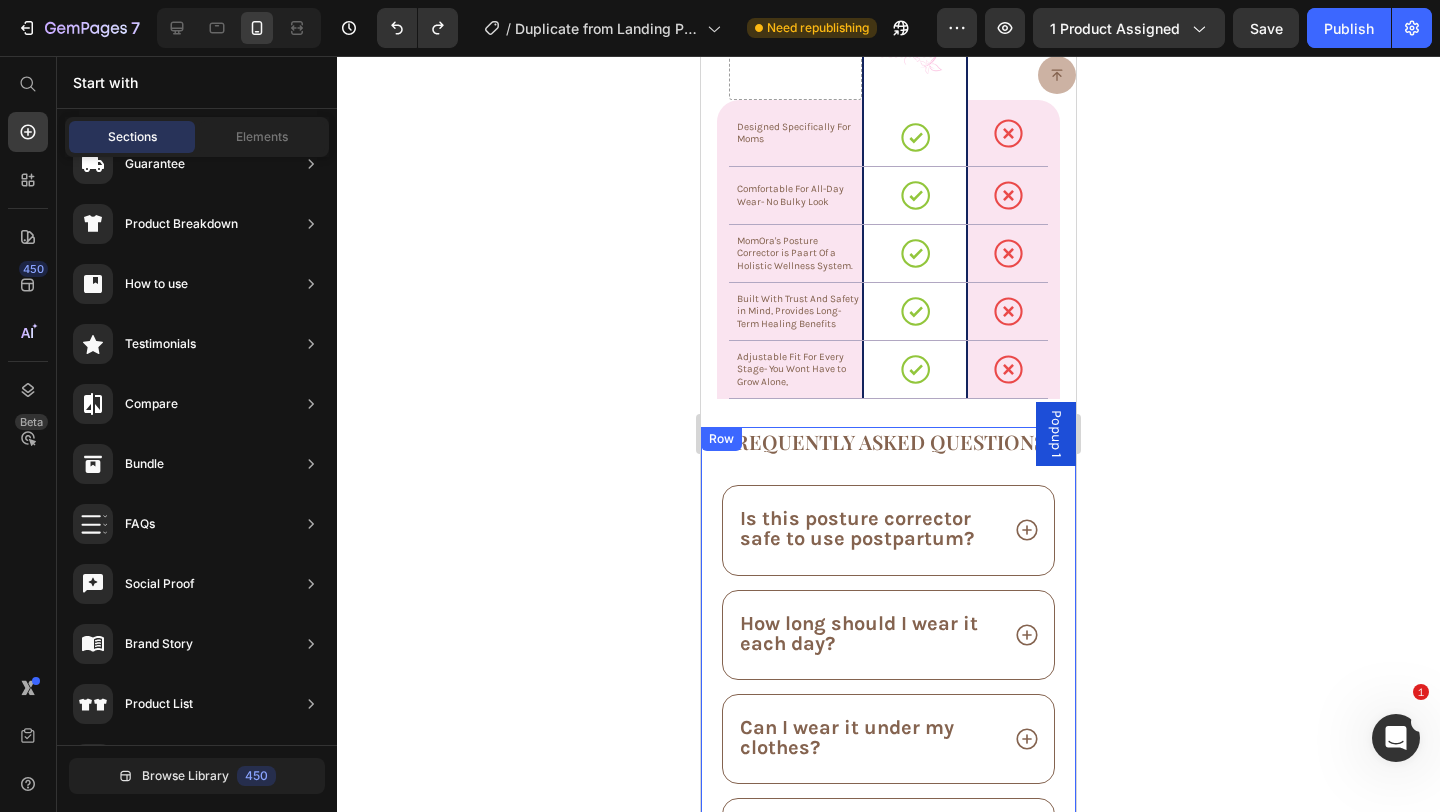 scroll, scrollTop: 8978, scrollLeft: 0, axis: vertical 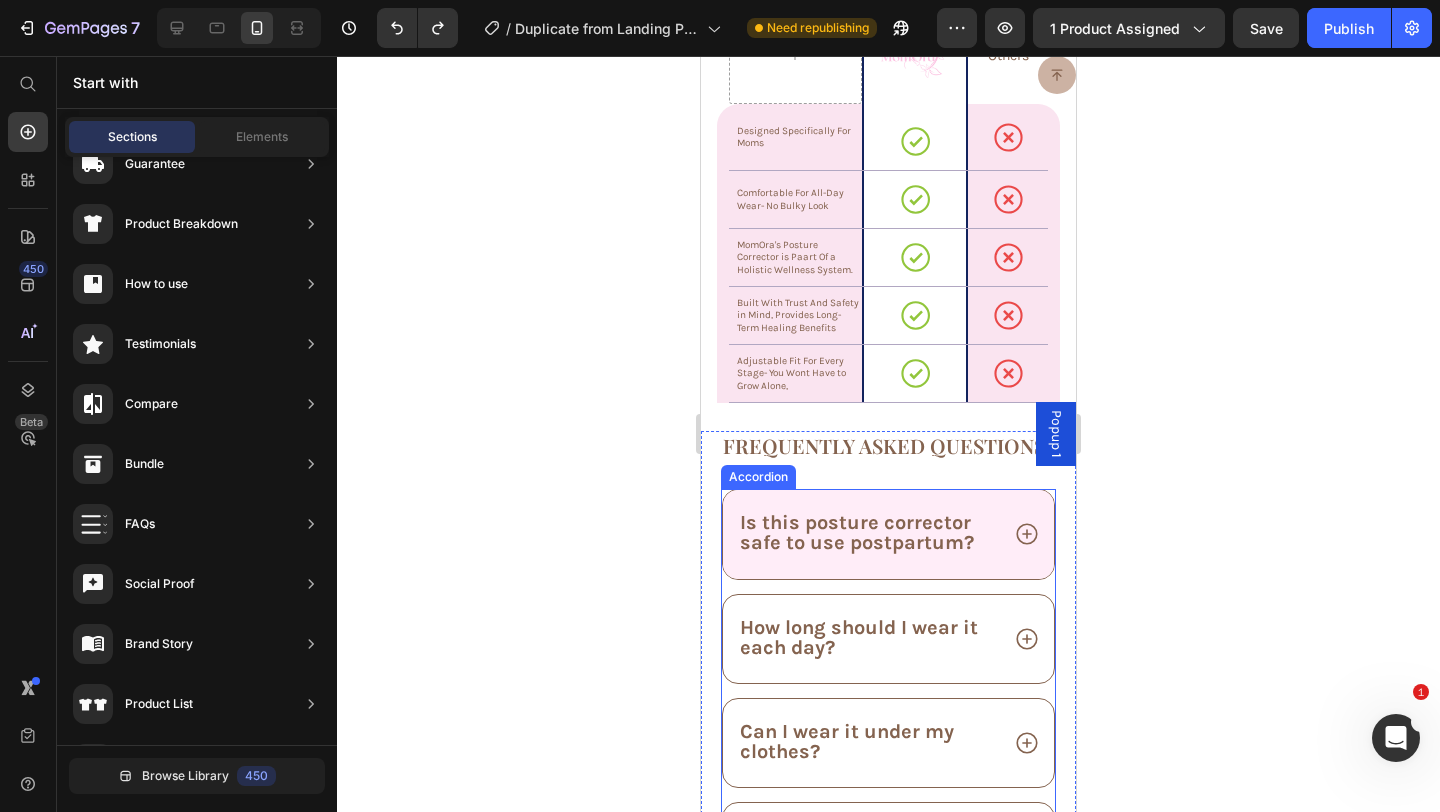 click on "Is this posture corrector safe to use postpartum?" at bounding box center [888, 534] 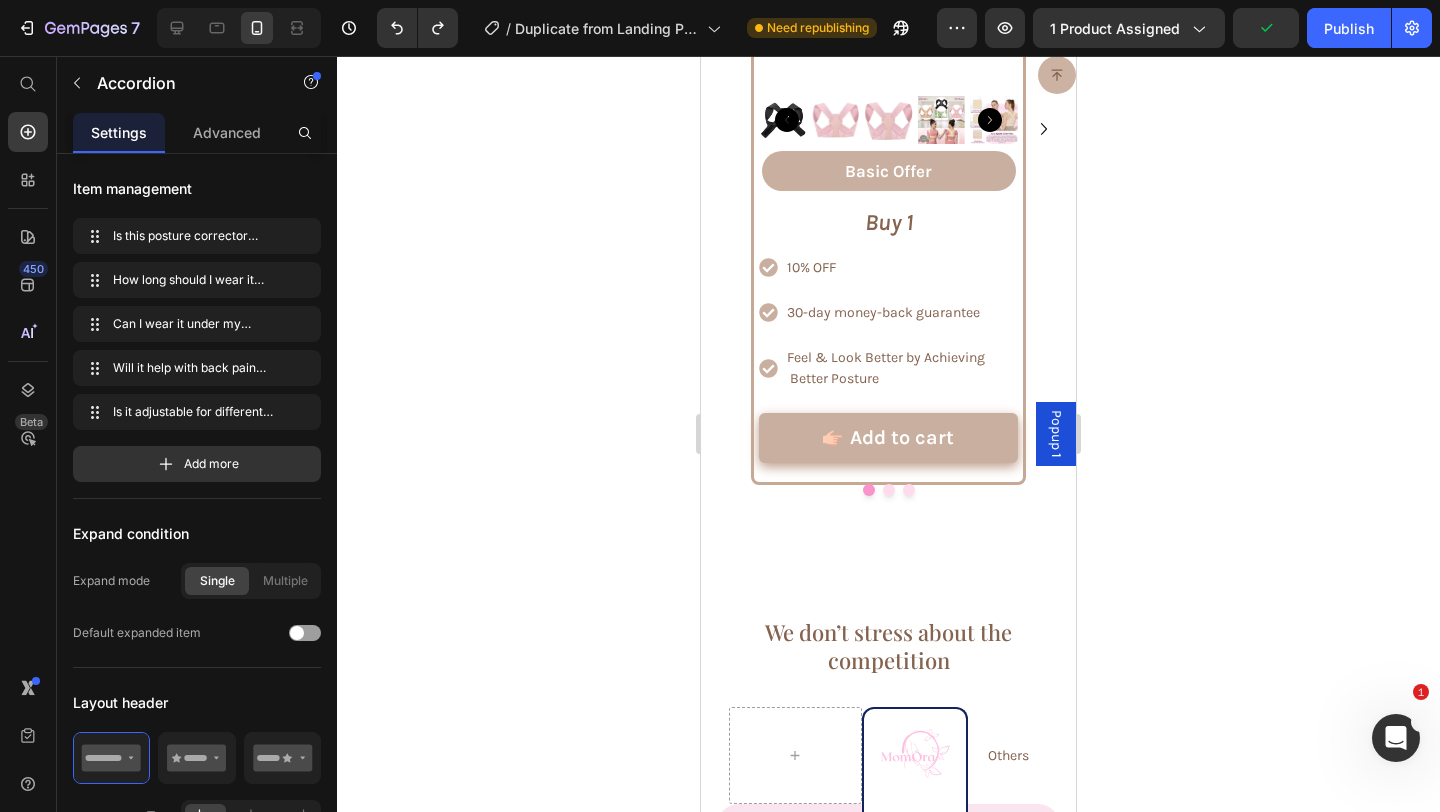 scroll, scrollTop: 8307, scrollLeft: 0, axis: vertical 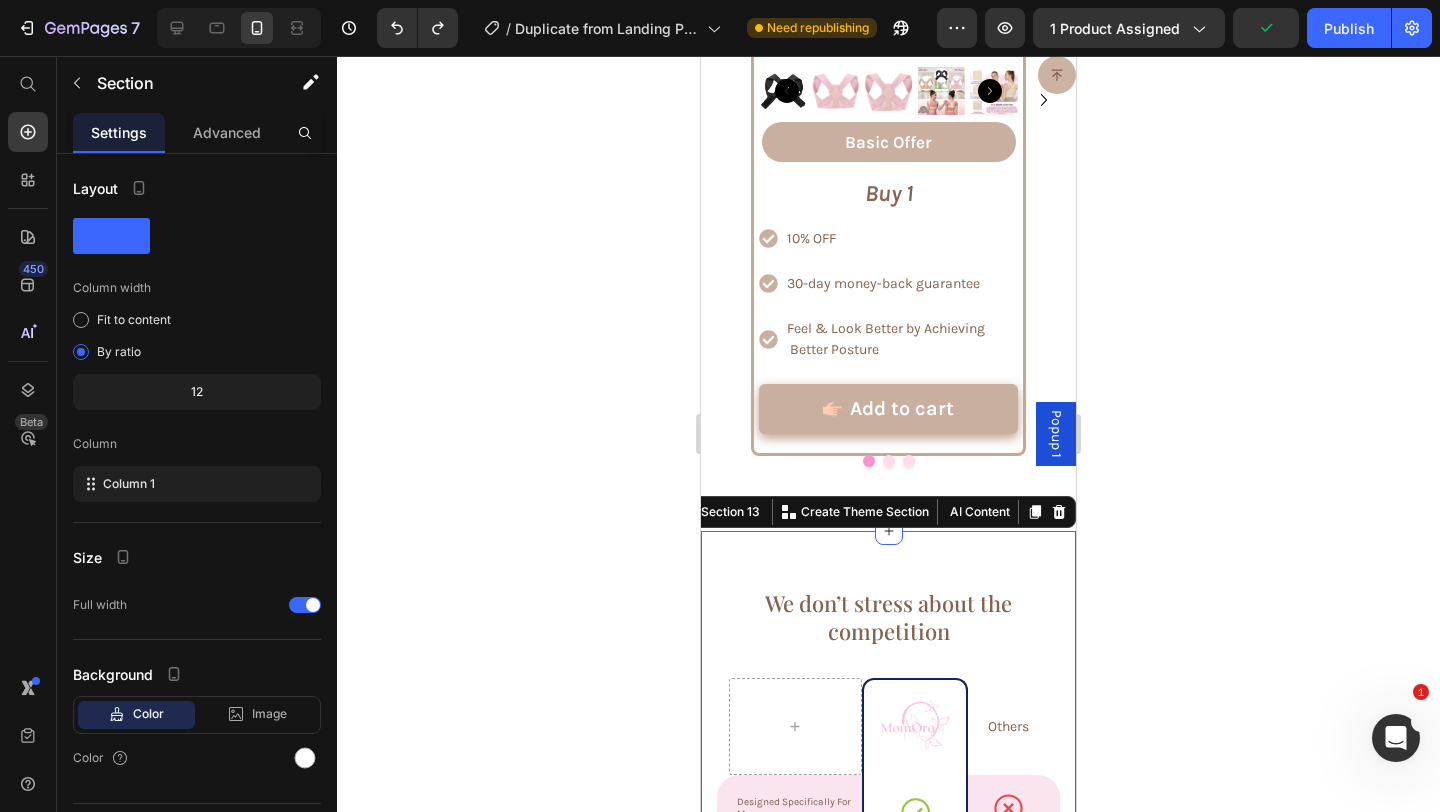 click on "We don’t stress about the competition Heading
Image Row Others Text Block Row Designed Specifically For Moms  Text Block
Icon Row
Icon Row Row Comfortable For All-Day Wear- No Bulky Look  Text Block
Icon Row
Icon Row Row MomOra's Posture Corrector is Paart Of a Holistic Wellness System. Text Block
Icon Row
Icon Row Row Built With Trust And Safety in Mind, Provides Long-Term Healing Benefits Text Block
Icon Row
Icon Row Row Adjustable Fit For Every Stage- You Wont Have to Grow Alone,  Text Block
Icon Row
Icon Row Row Row Section 13   You can create reusable sections Create Theme Section AI Content Write with GemAI What would you like to describe here? Tone and Voice Persuasive Product MomOra's Nursing Bra - Breastfeed With High Quality Ease Show more Generate" at bounding box center (888, 816) 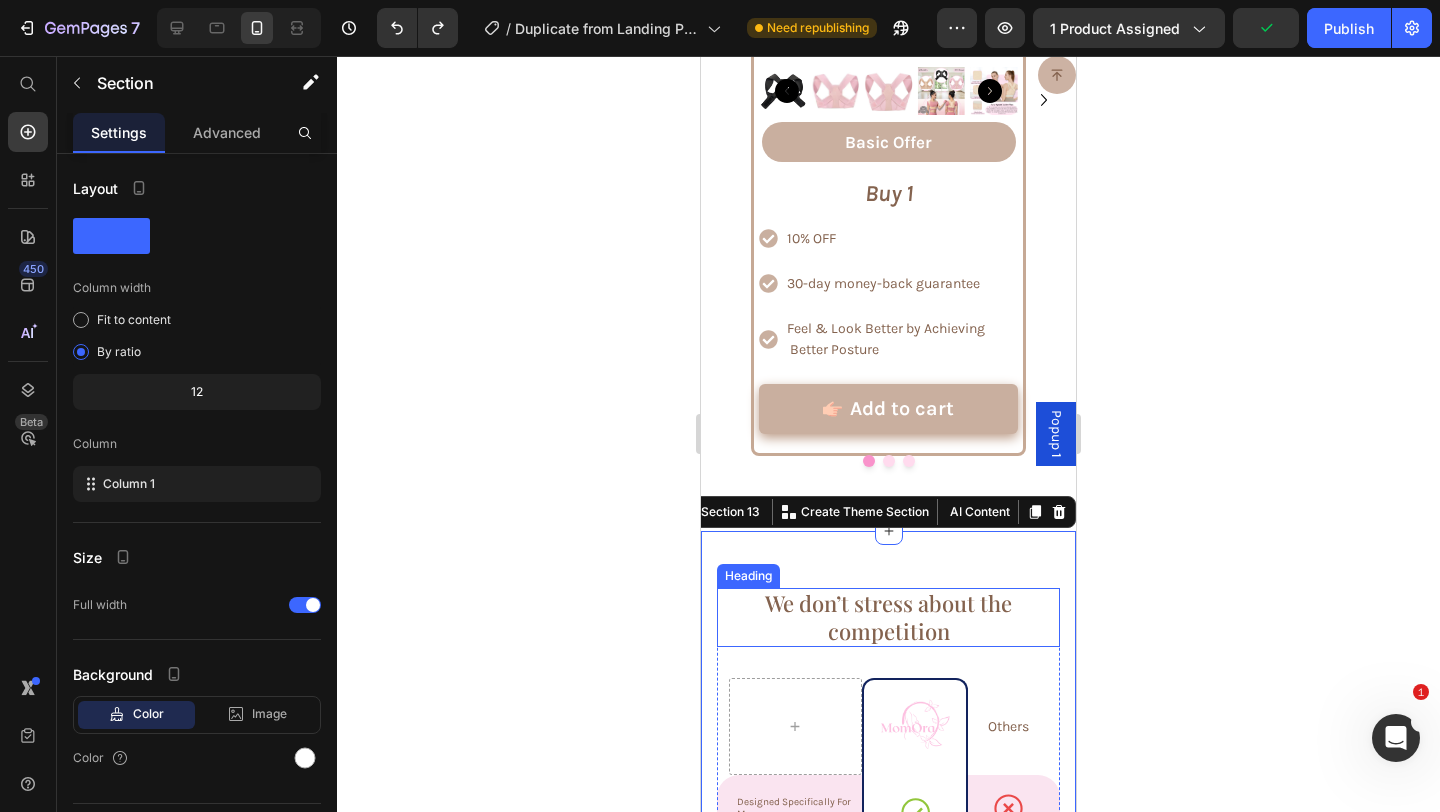 click on "We don’t stress about the competition" at bounding box center (888, 617) 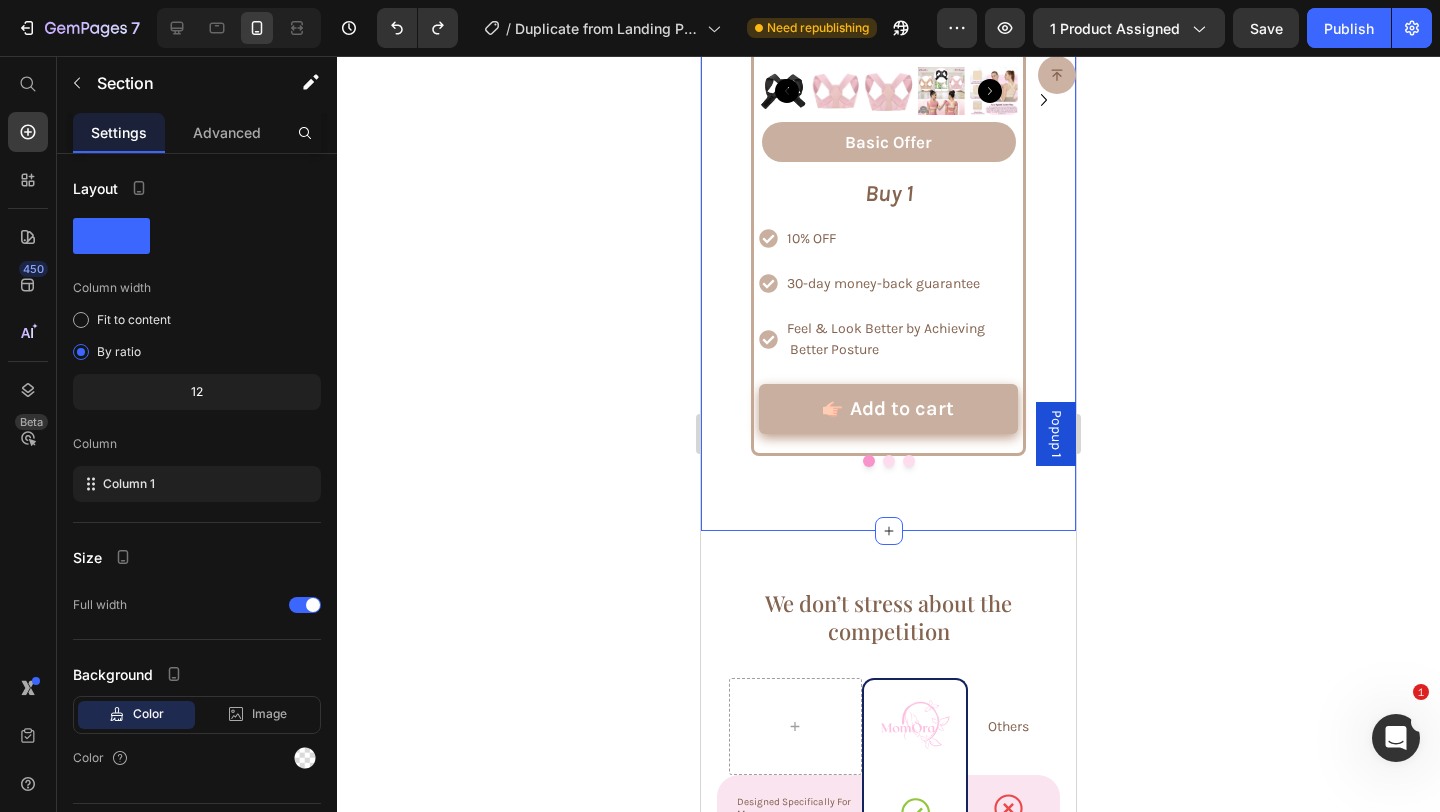 click on "Discounts we offer based on how much you add to cart. Text Block
Product Images Basic Offer Text Block Row Buy 1  Text Block 10% OFF 30-day money-back guarantee Feel & Look Better by Achieving  Better Posture  Item List
Add to cart Add to Cart Row Product Row Product Images Best Friend Duo  Text Block Row 00 Hours 00 Minutes 00 Seconds Countdown Timer Get 2, 1 For You and another For Your BestFriend & Experience motherhood with MomOra. Together! Text Block 15% OFF 30-day money-back guarantee Free Shipping  Item List
Add to cart Add to Cart Row Product Row Product Images Icon Best Value   Text Block Icon Row 00 Hours 00 Minutes 00 Seconds Countdown Timer Get 3 Posture Correctors and Avoid Tariff Charges, Plus FREE SHIPPING! HURRY - LIMITED OFFER!   Text Block Avoid Tariff Charges  20% OFF Free Shipping  Item List
Add to cart Add to Cart Row Product" at bounding box center [888, 108] 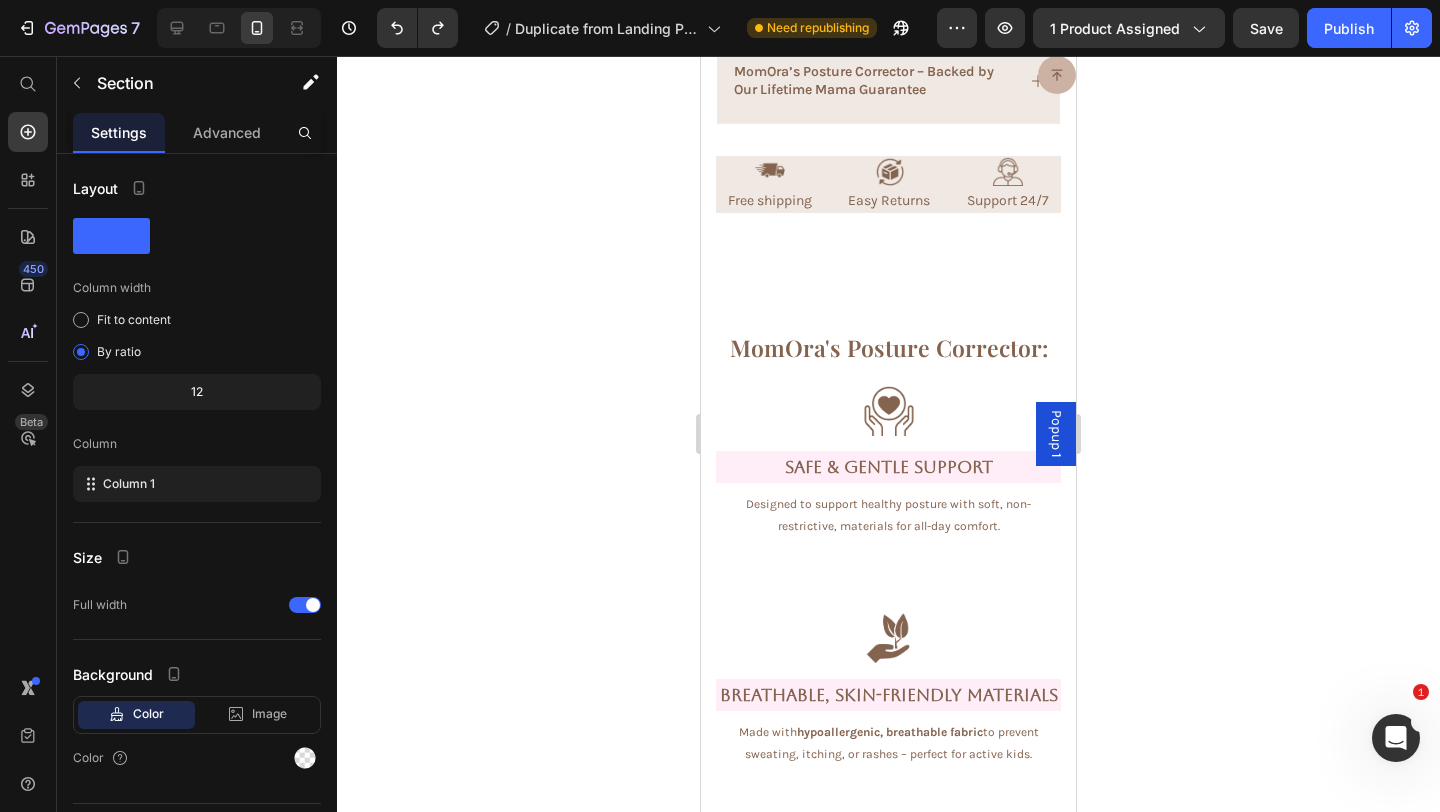 scroll, scrollTop: 2125, scrollLeft: 0, axis: vertical 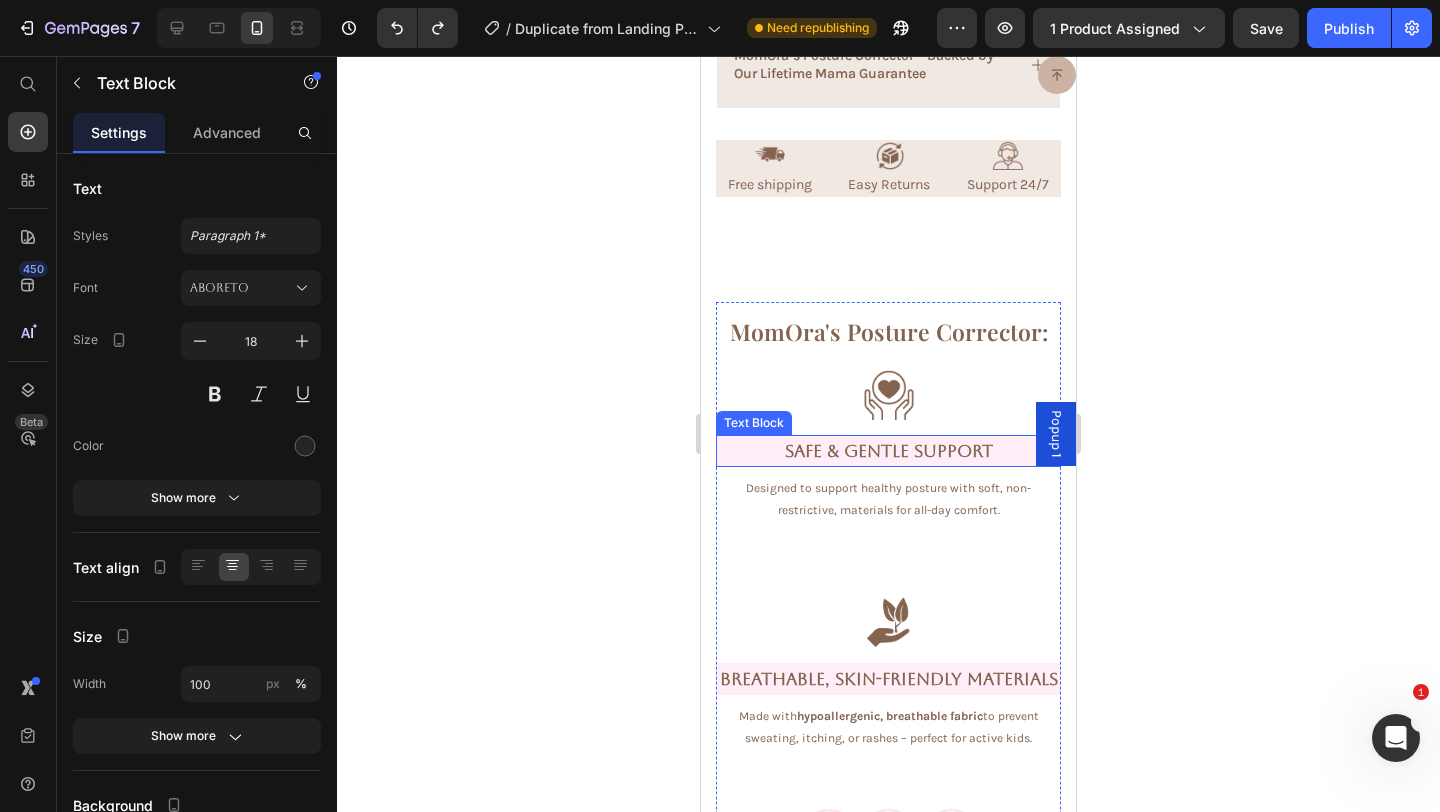 click on "Safe & Gentle Support" at bounding box center [888, 451] 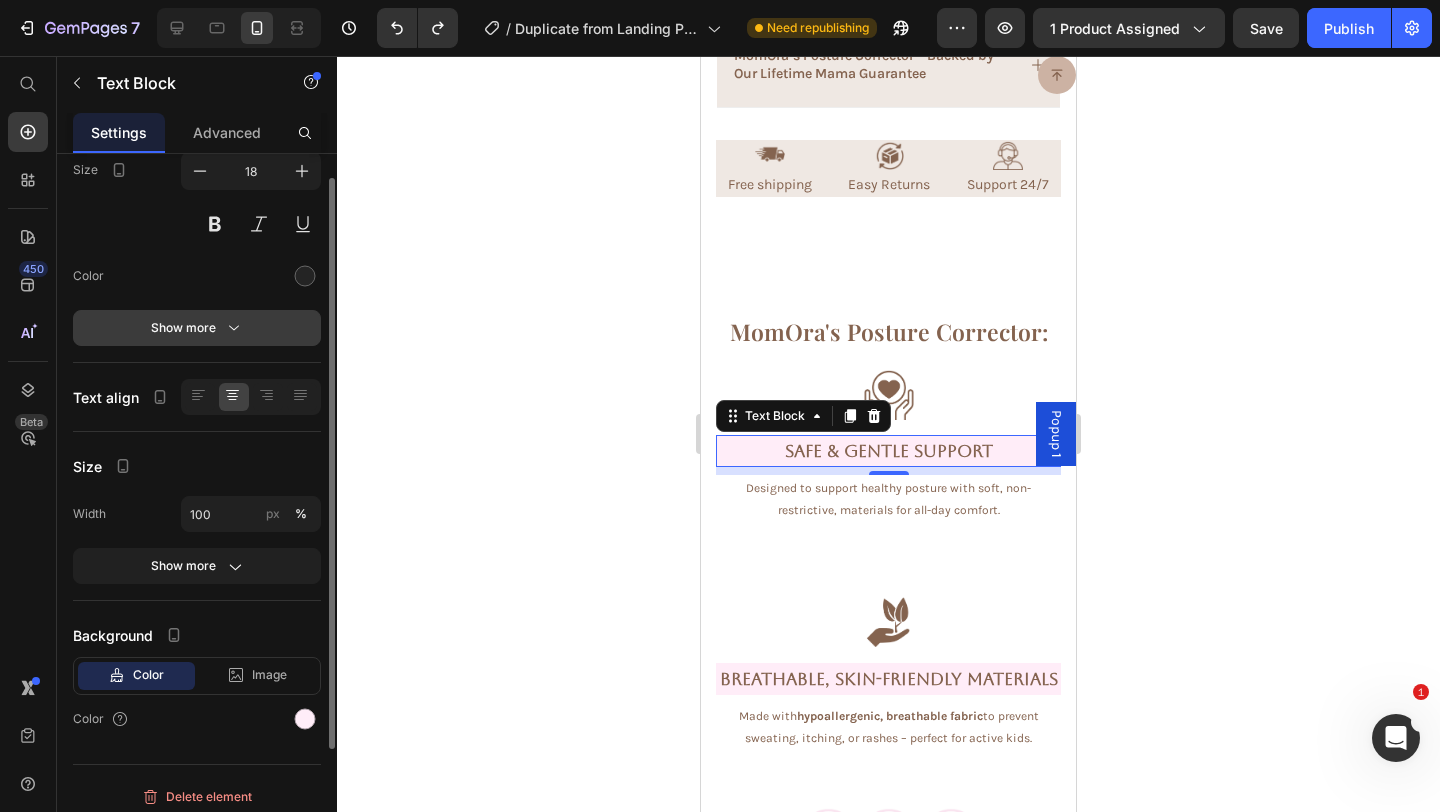 scroll, scrollTop: 180, scrollLeft: 0, axis: vertical 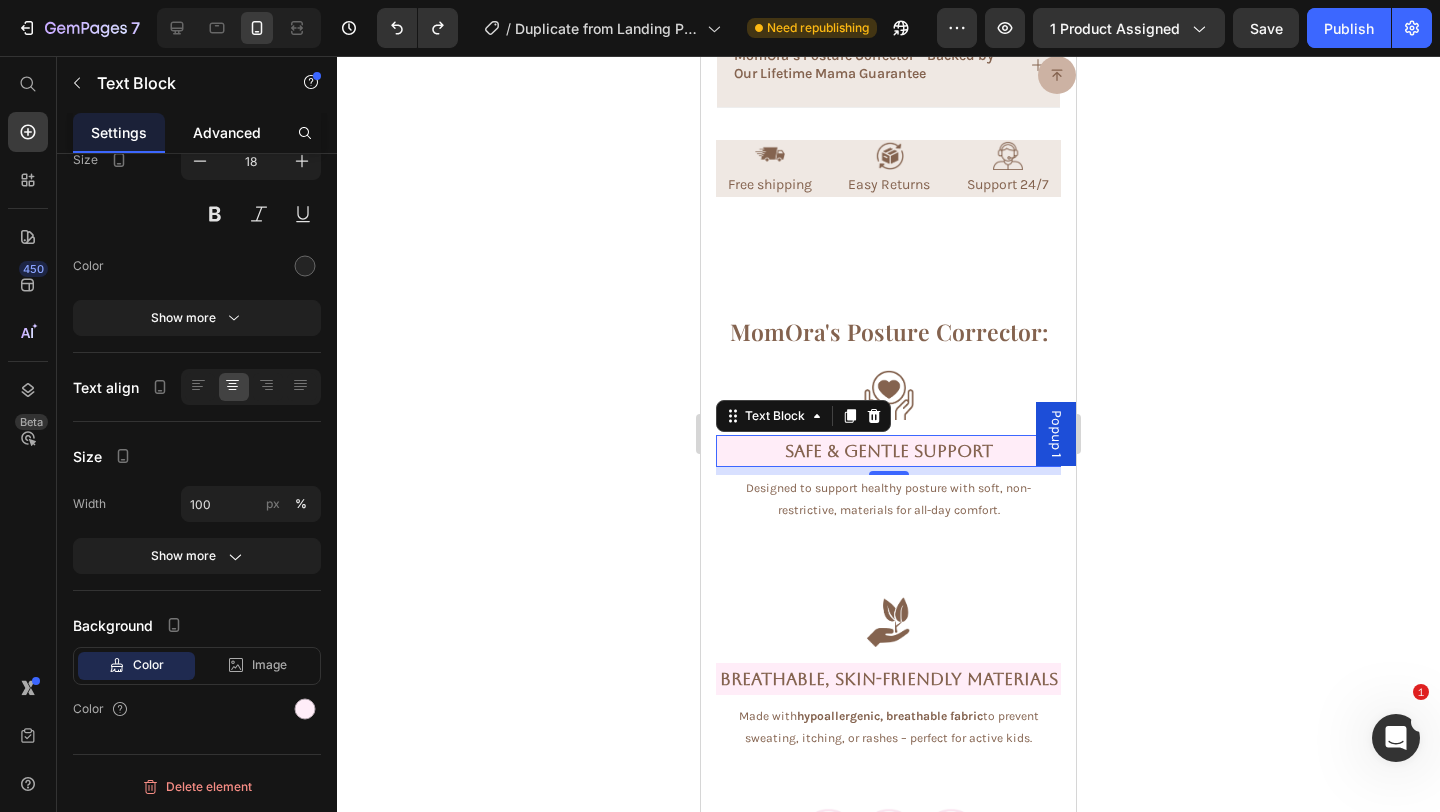 click on "Advanced" at bounding box center [227, 132] 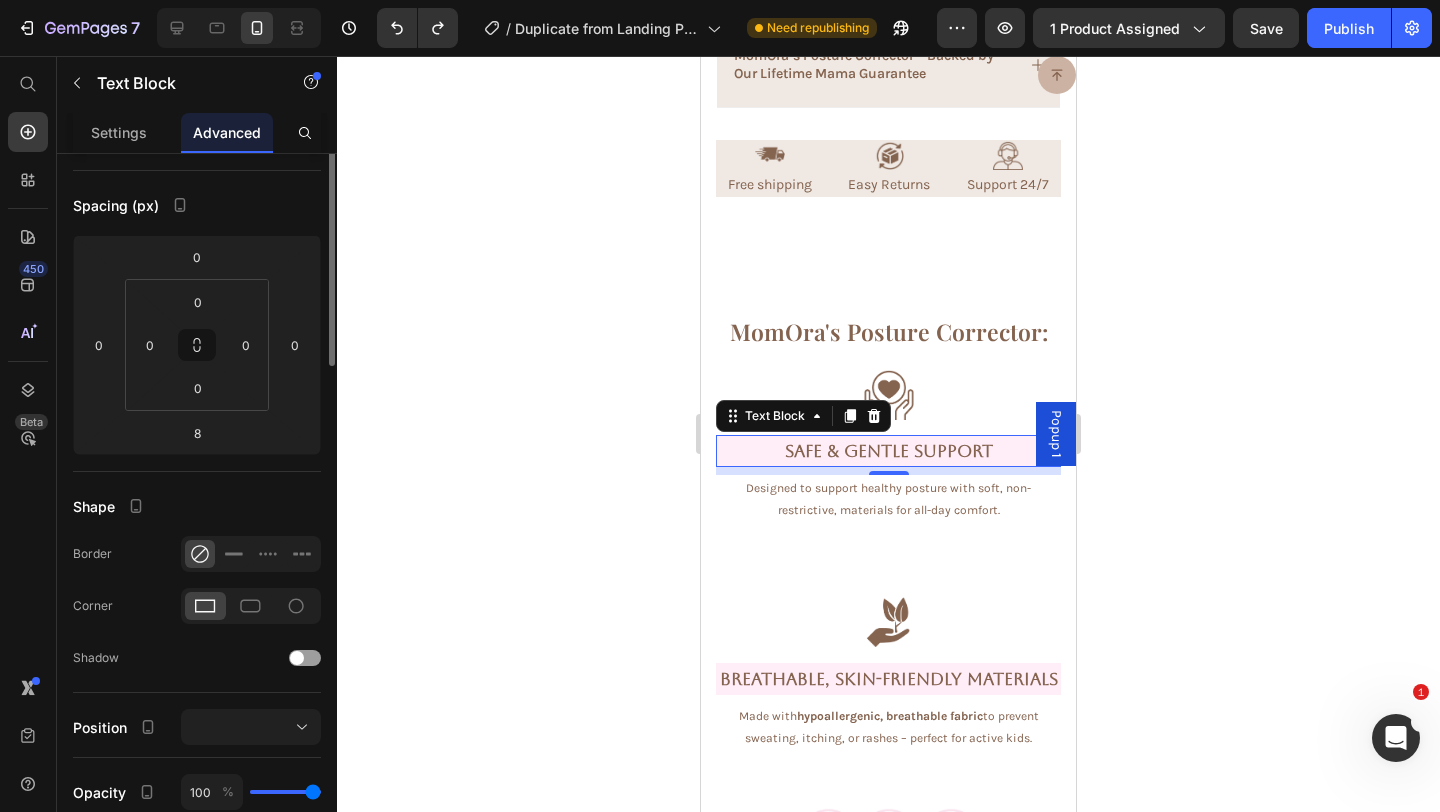 scroll, scrollTop: 0, scrollLeft: 0, axis: both 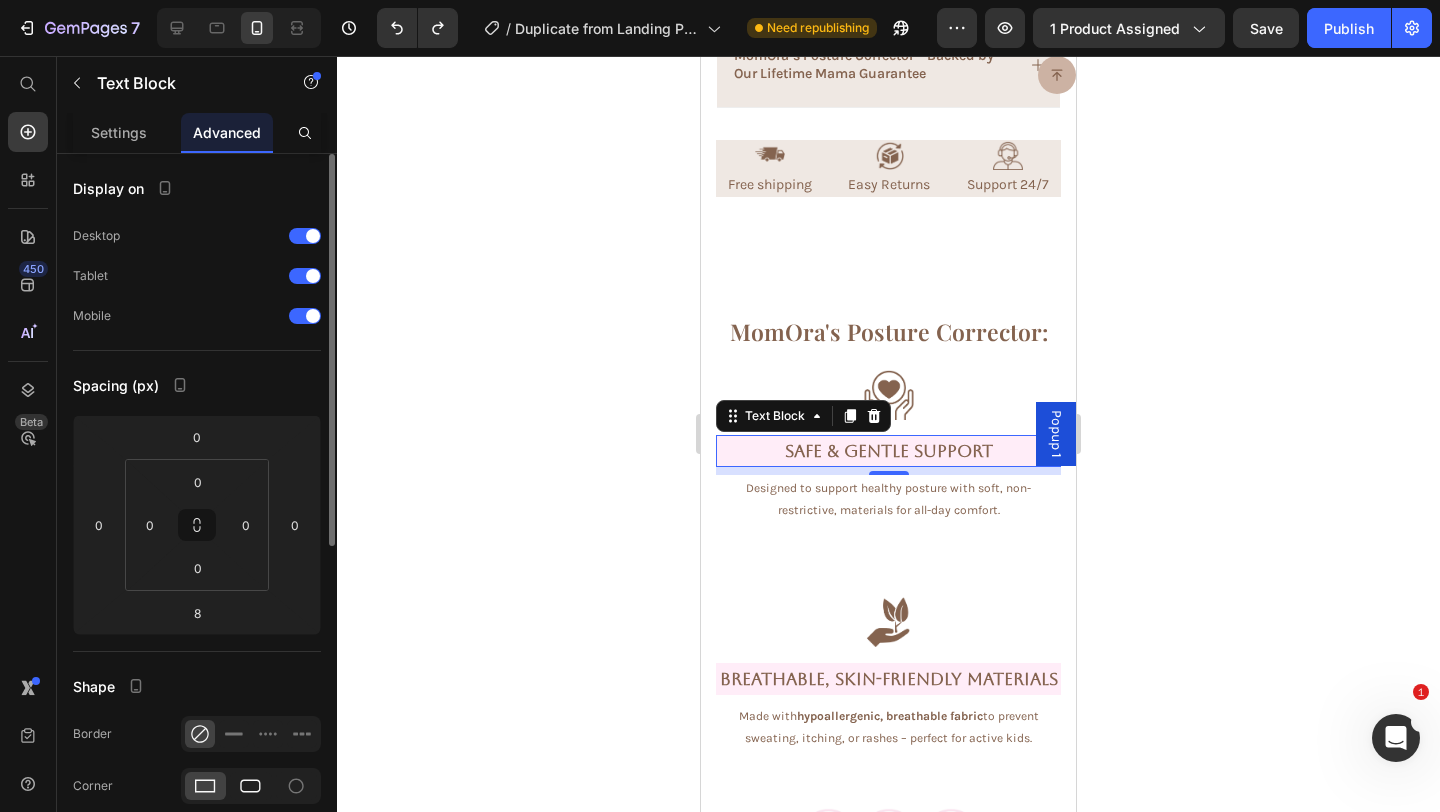 click 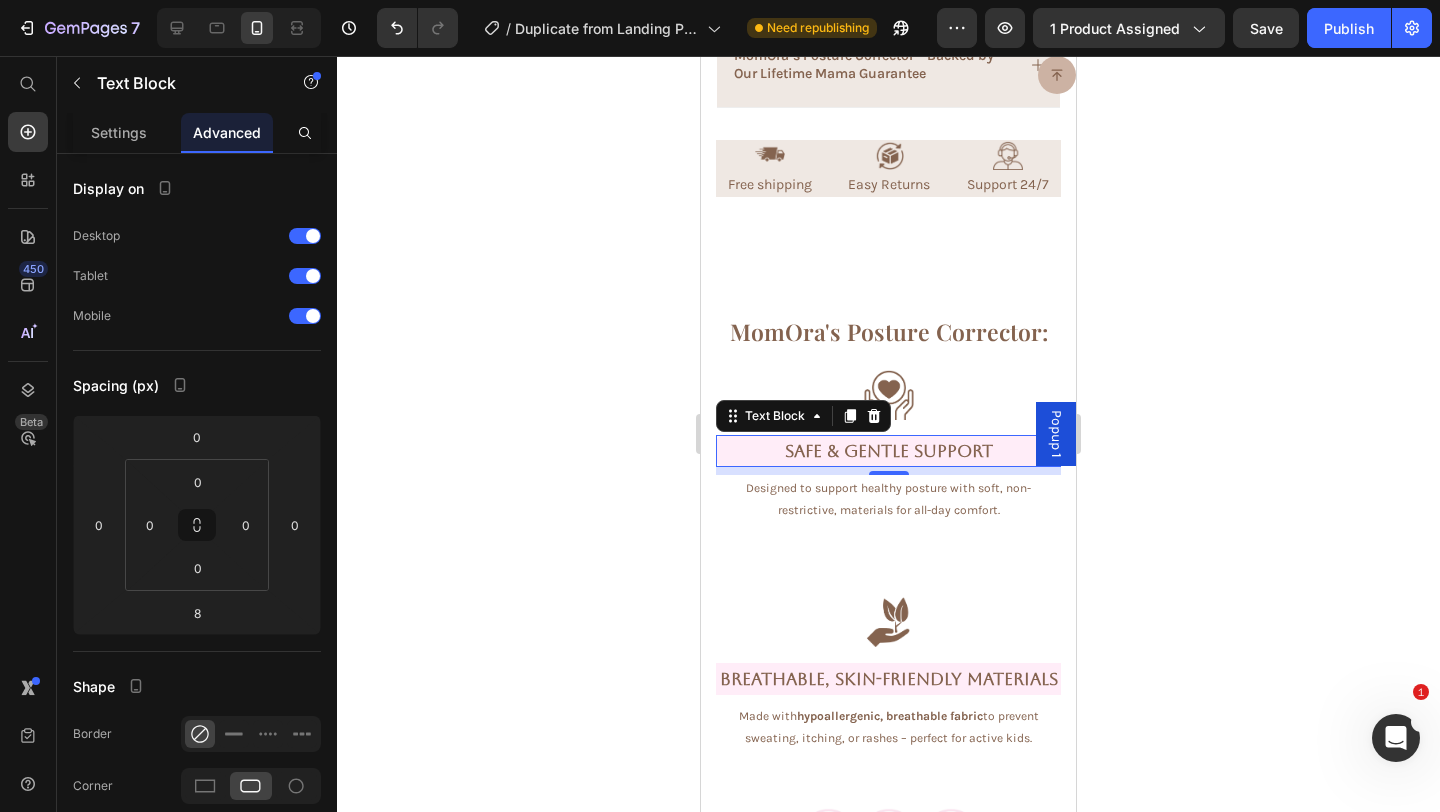 click 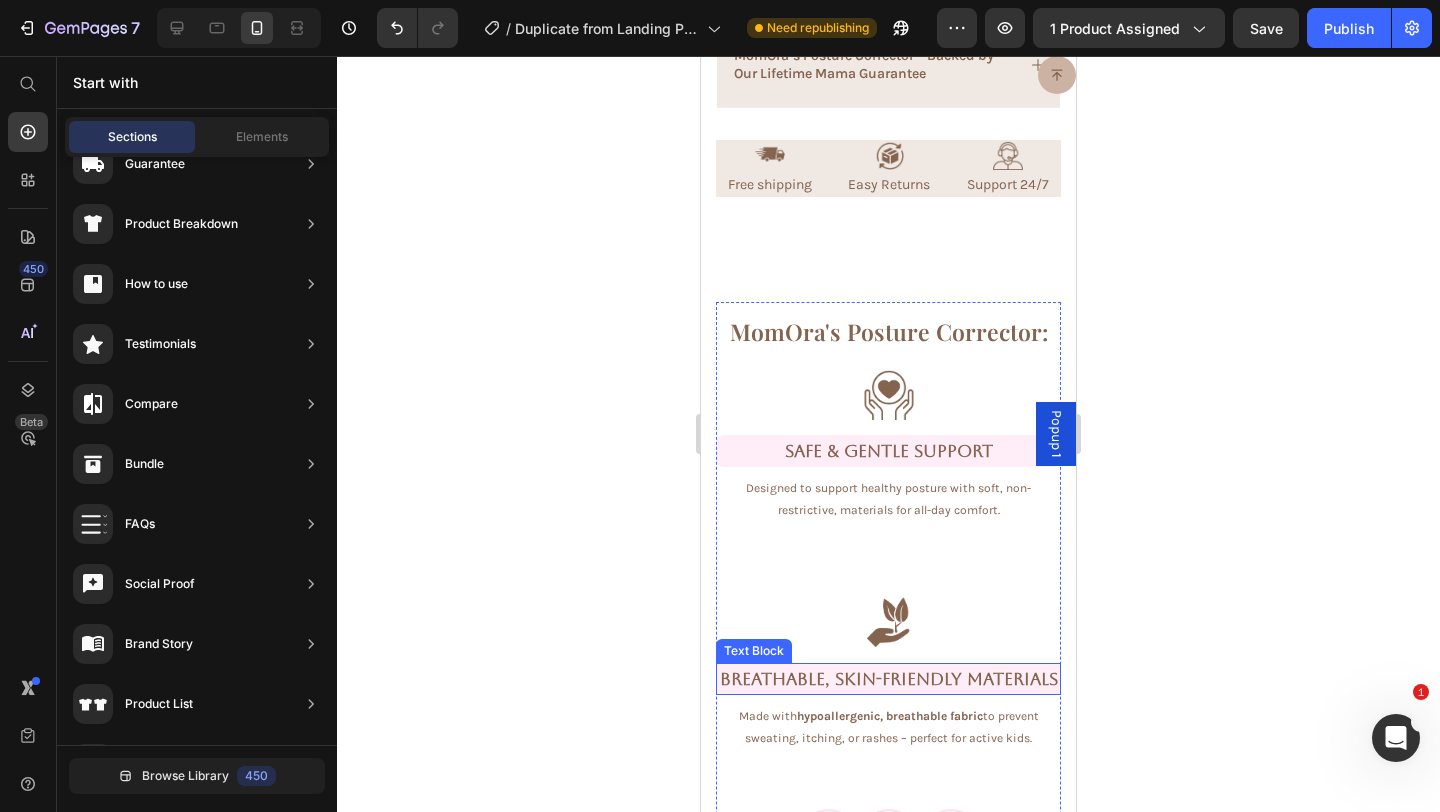 click on "Breathable, Skin-Friendly Materials" at bounding box center [888, 679] 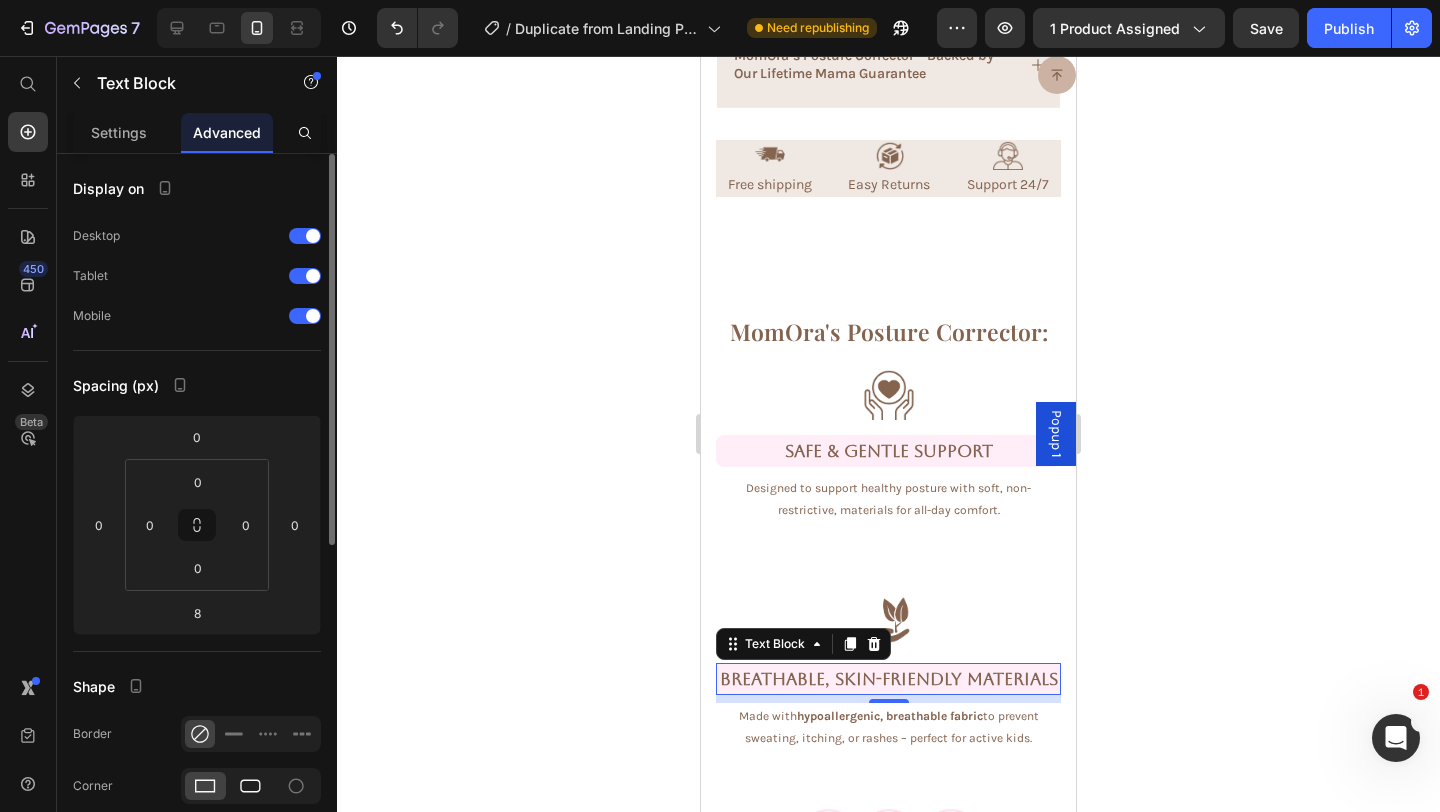 click 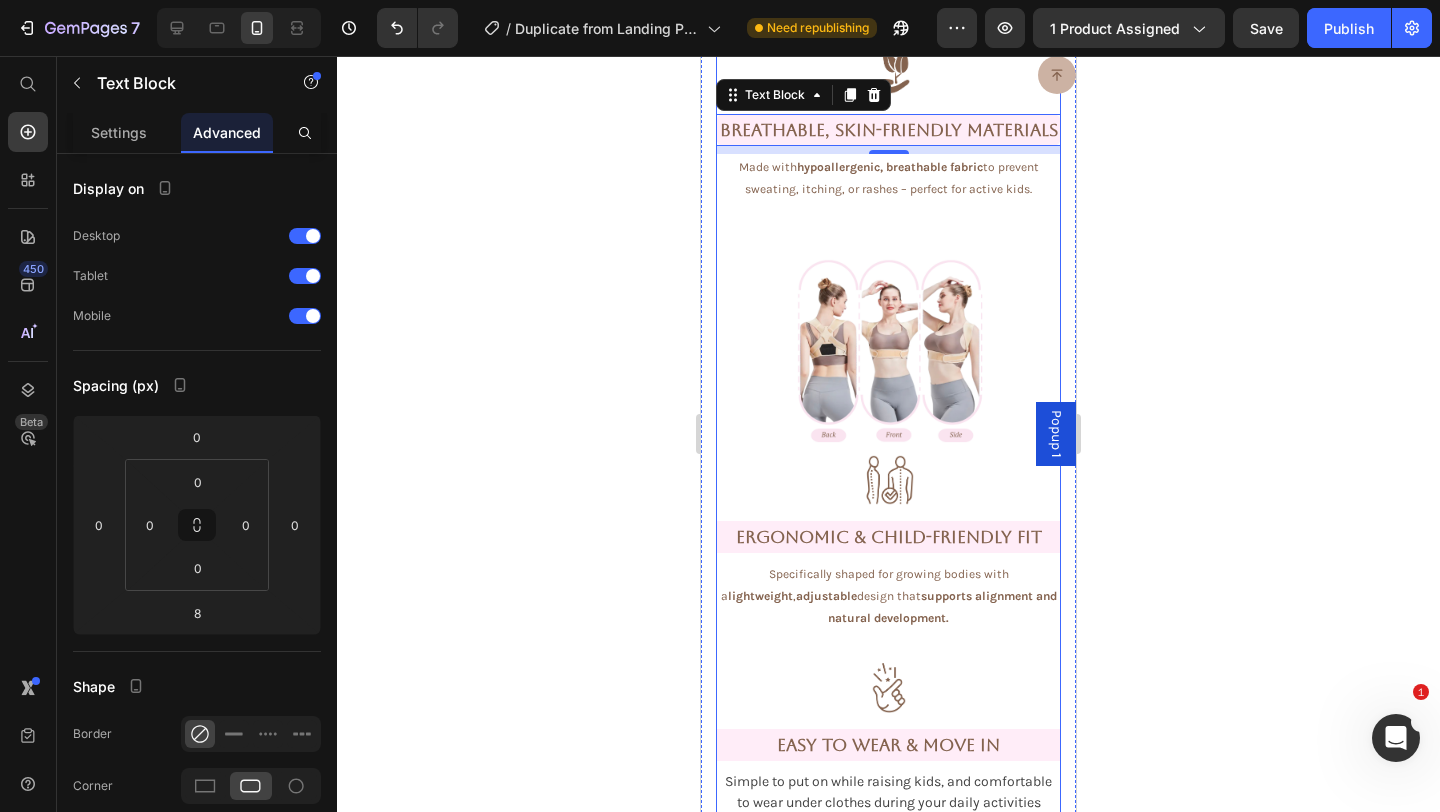 scroll, scrollTop: 2737, scrollLeft: 0, axis: vertical 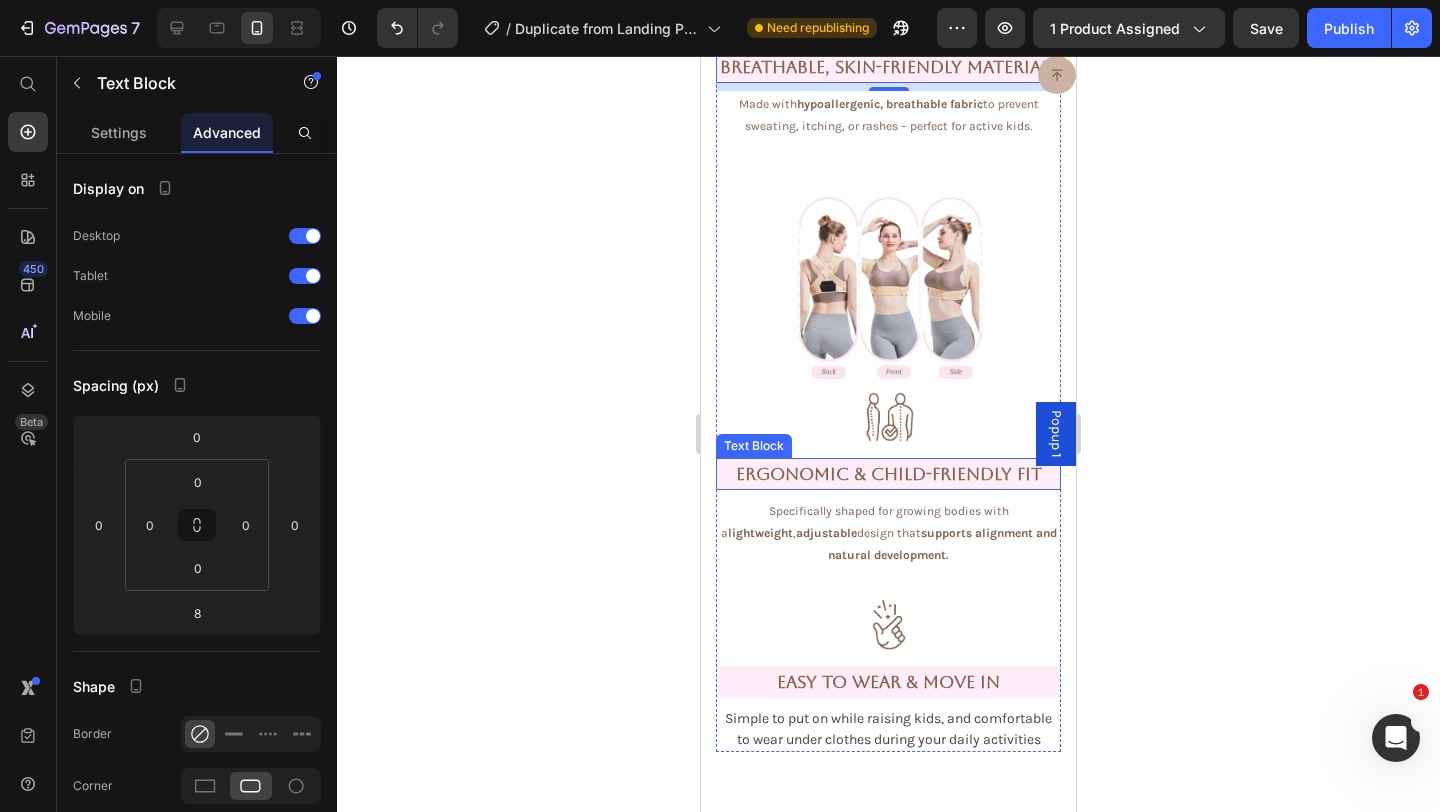 click on "Ergonomic & Child-Friendly Fit" at bounding box center [889, 474] 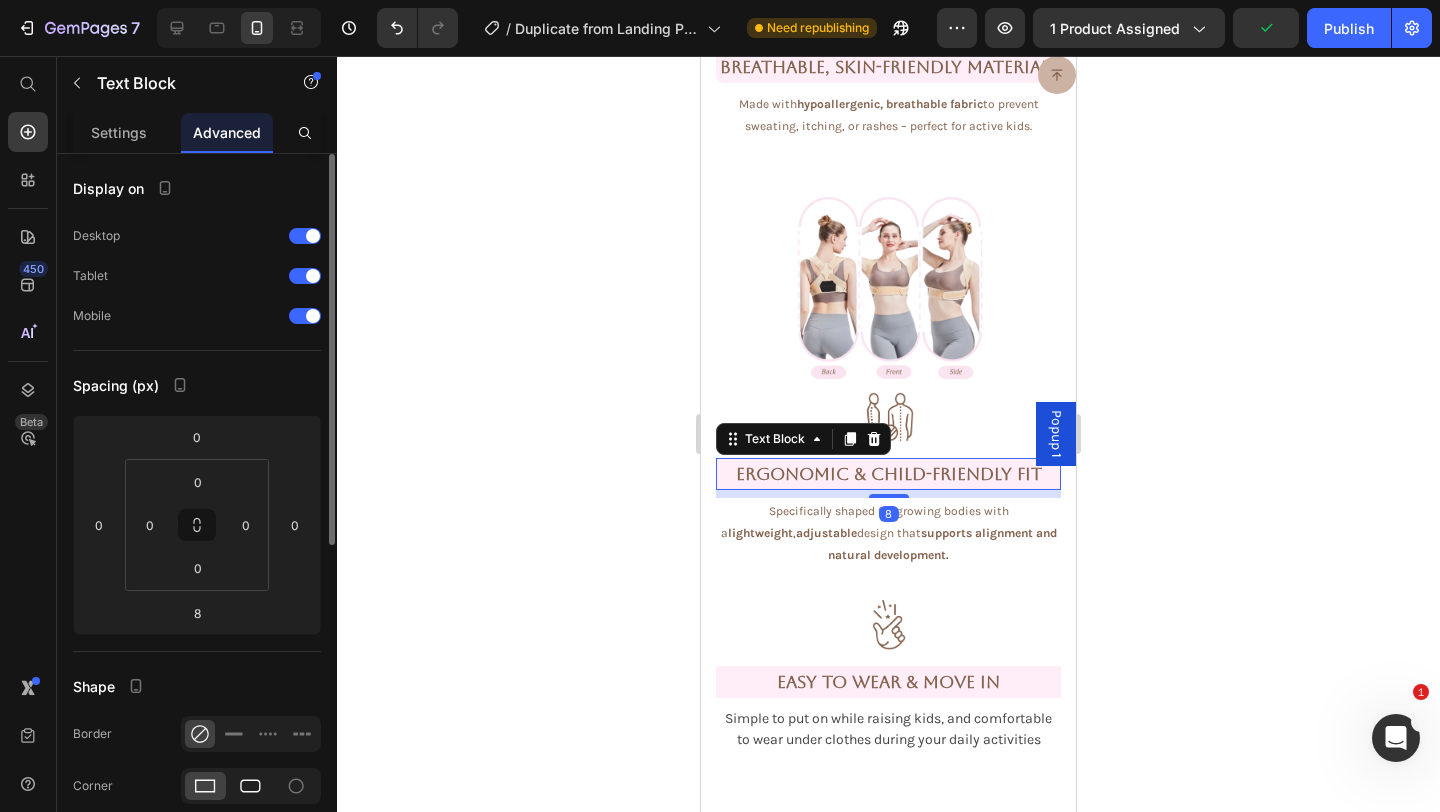 click 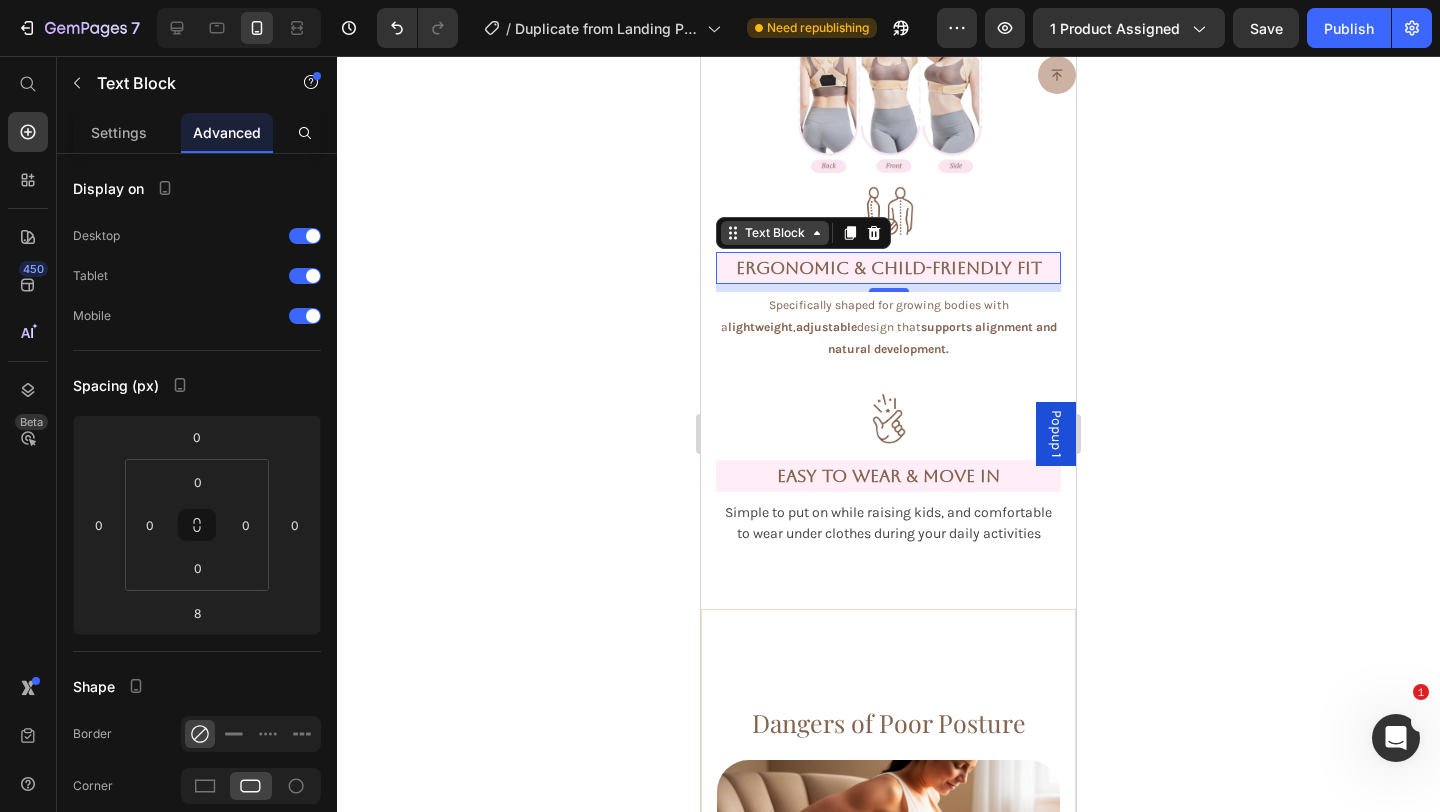 scroll, scrollTop: 3013, scrollLeft: 0, axis: vertical 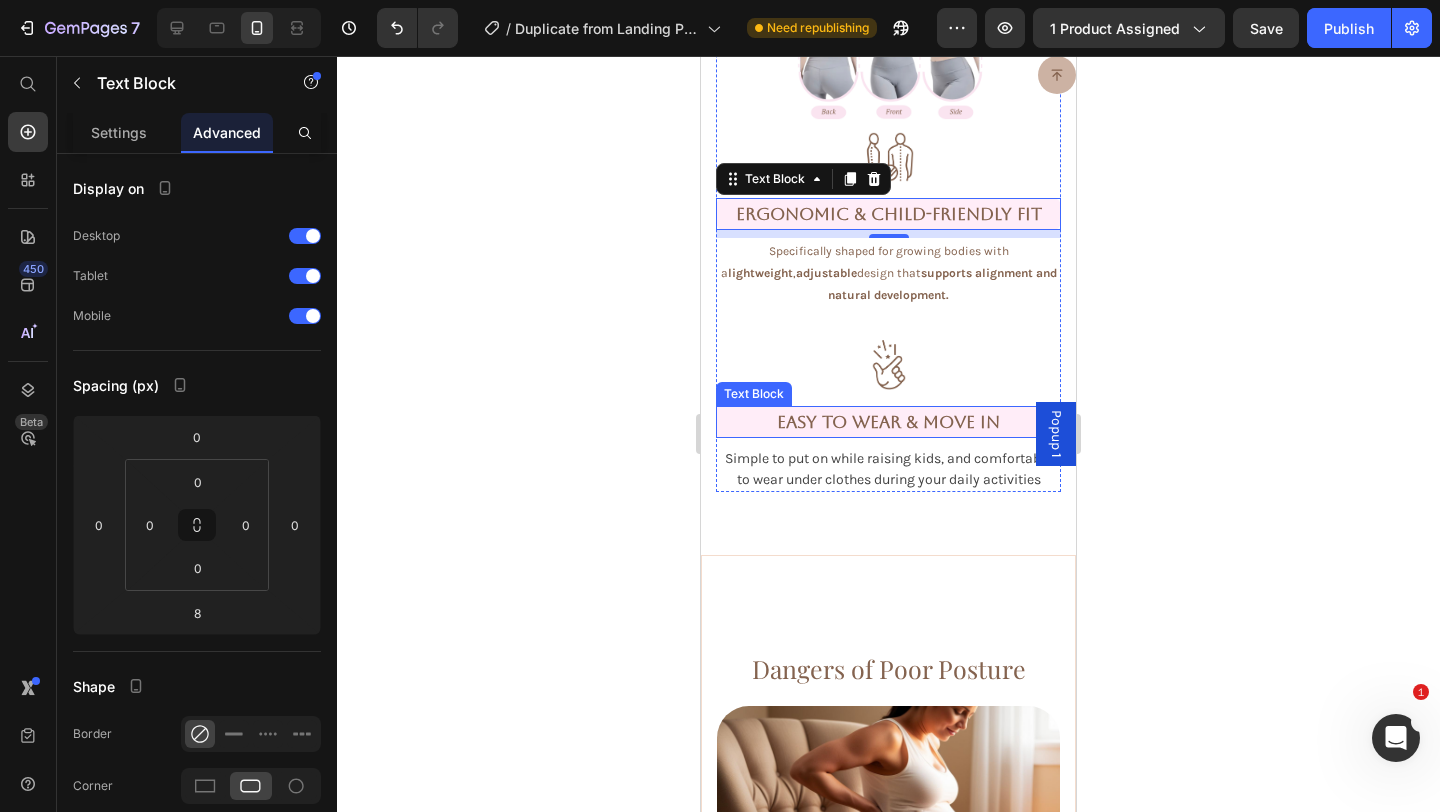 click on "Easy to Wear & Move In" at bounding box center [888, 422] 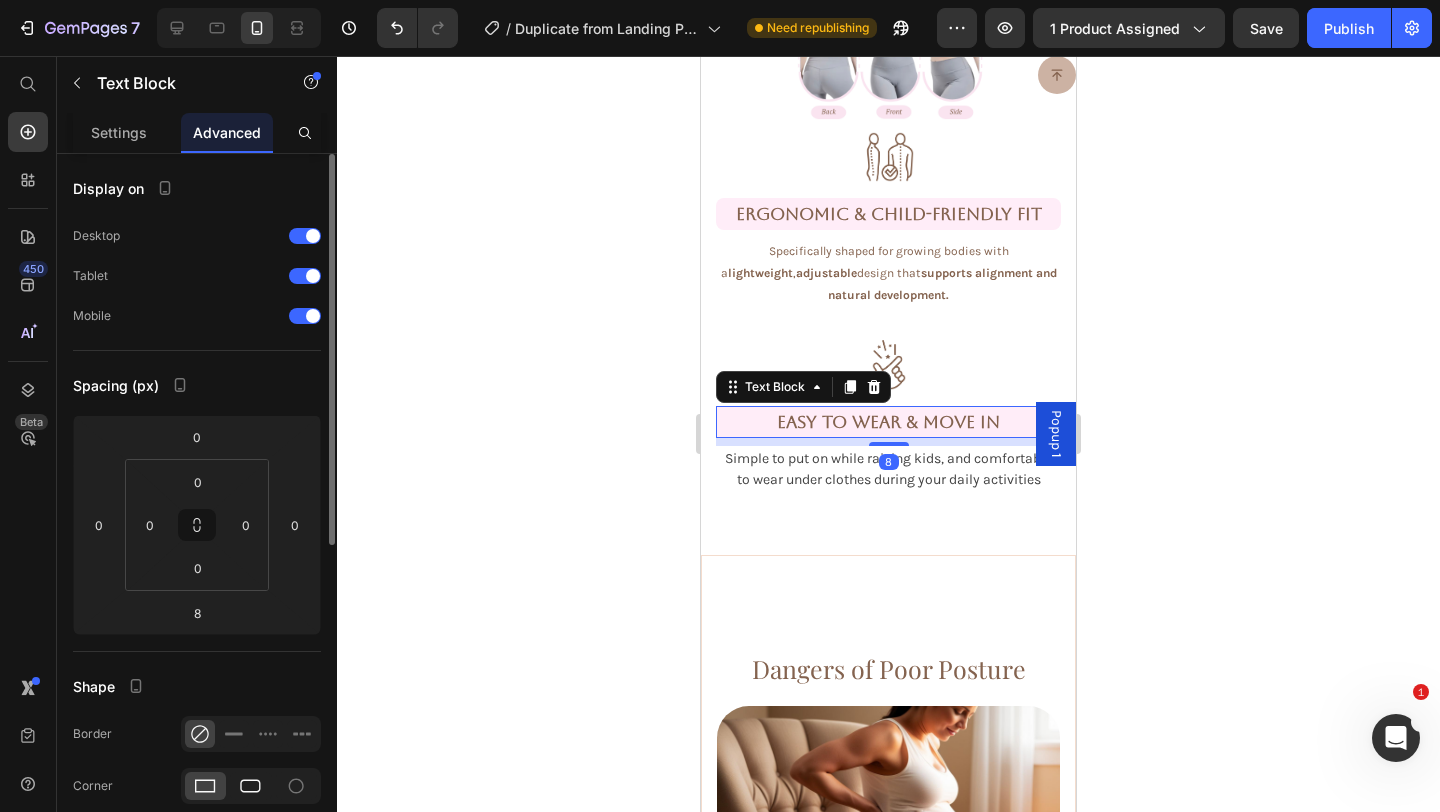 click 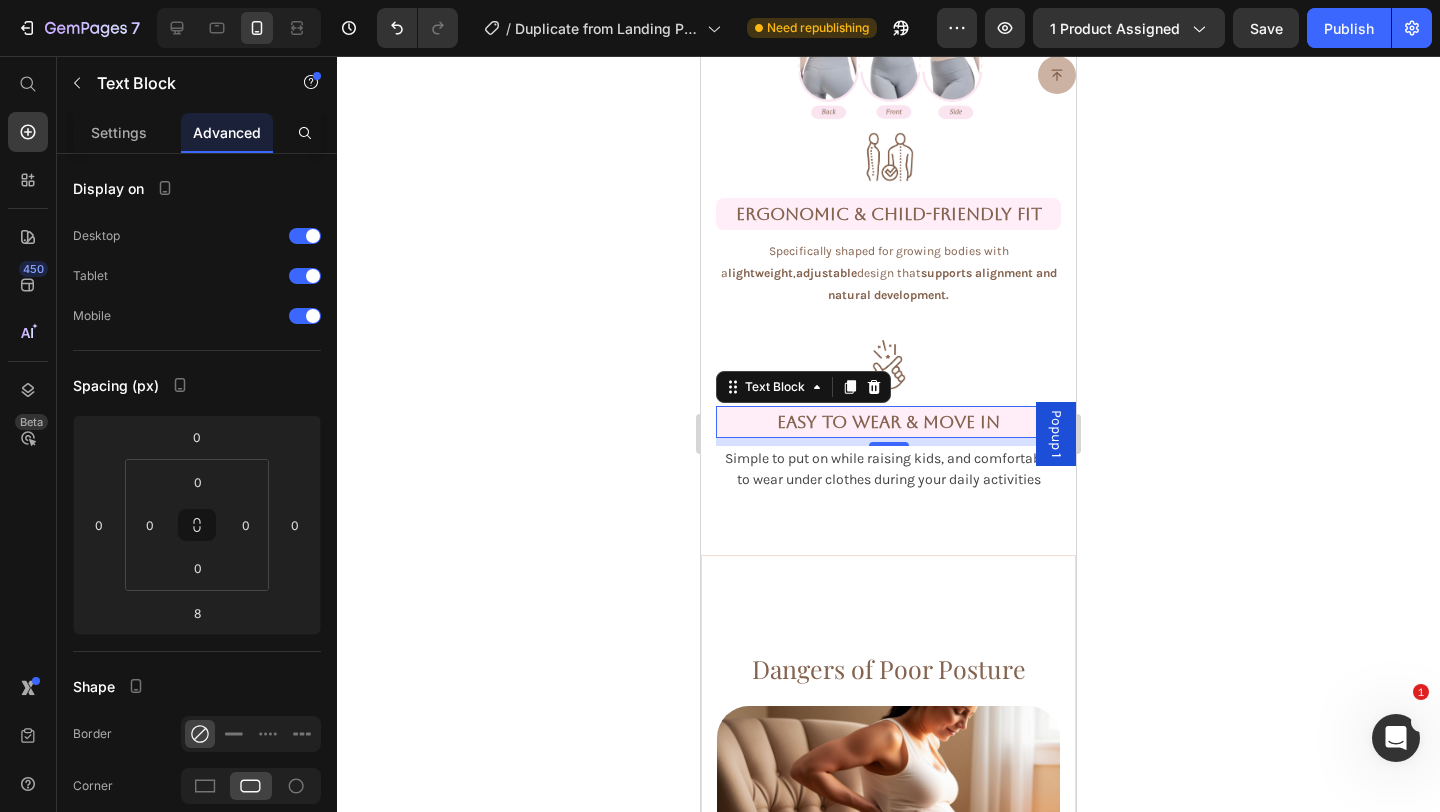 click 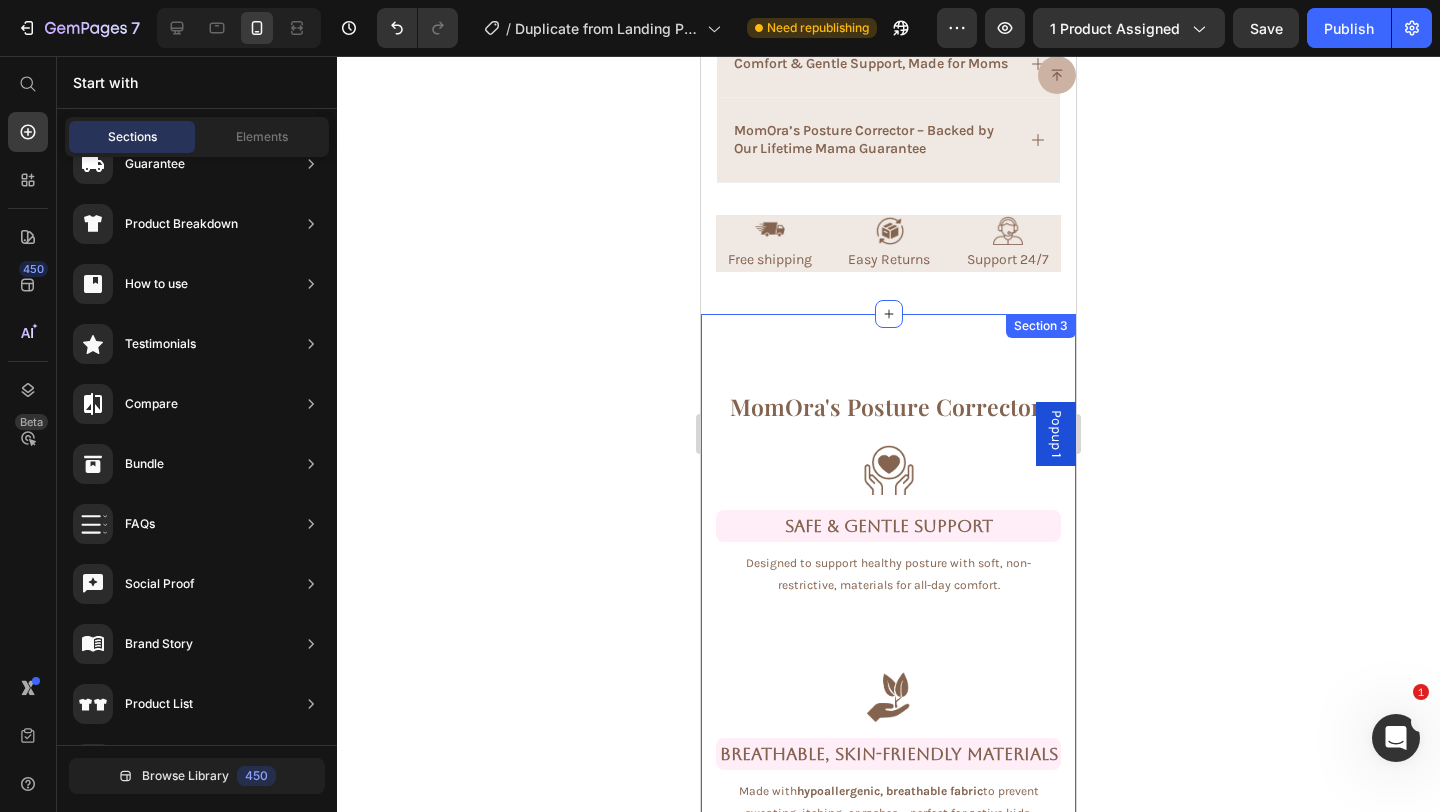scroll, scrollTop: 2114, scrollLeft: 0, axis: vertical 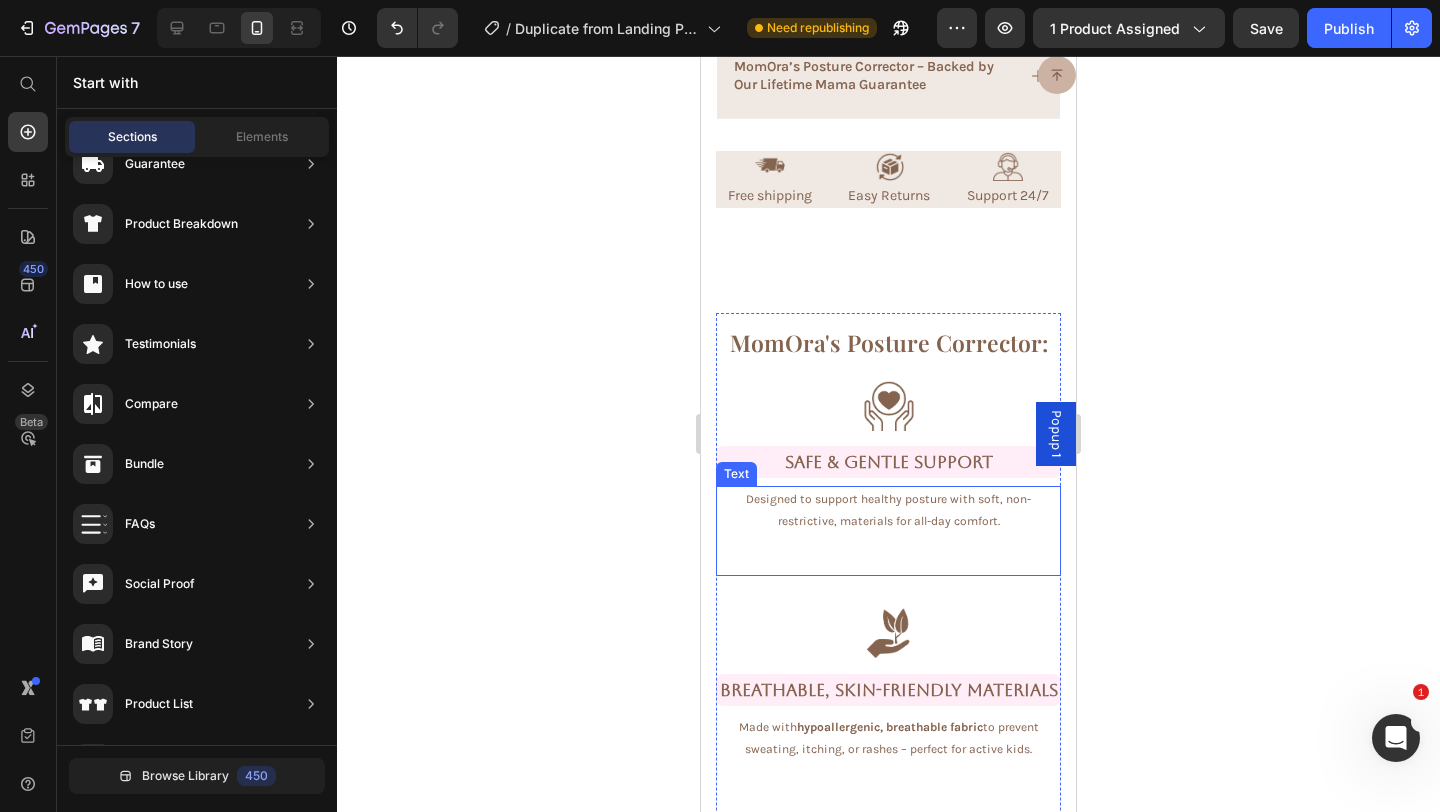 click 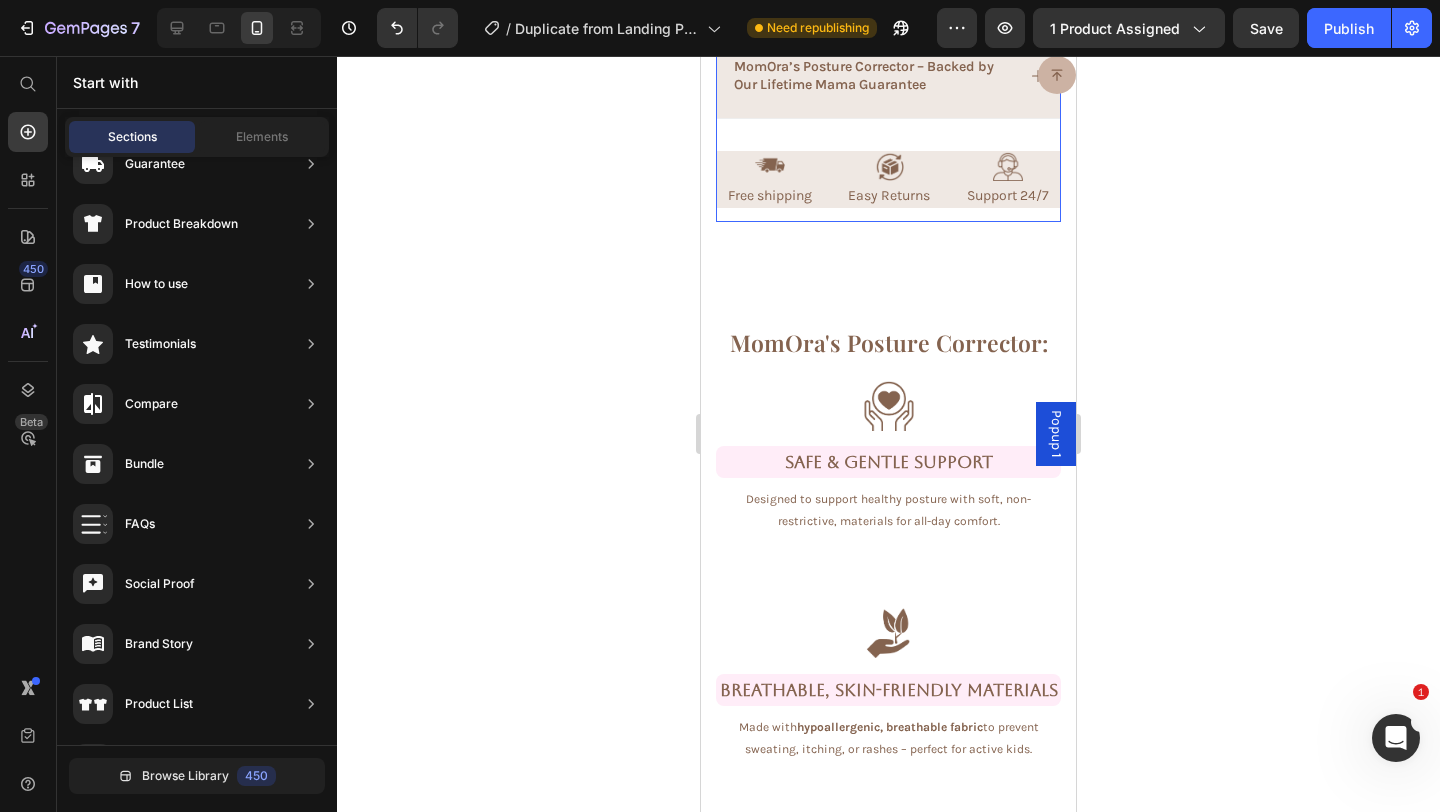 click on "Icon Icon Icon Icon Icon Icon List 2,500+ Happy Customers! Text Block Row MomOra's Posture Corrector - High Quality Support For Moms Product Title
Made For Moms Item List Support For Moms Item List Loved By Moms Item List Row $39.99 Product Price $35.99 Product Price Save $4.00 Discount Tag Row Color: Pink Pink Pink Nude Nude Nude Black Black Size: L-XL S-M S-M S-M L-XL L-XL L-XL Product Variants & Swatches Quantity Text Block 1 Product Quantity
Limited Availability Stock Counter Add to cart Add to Cart
HURRY!  ONLY  96  LEFT Stock Counter Image Image Image Image Image Row Icon Icon Icon Icon Icon Icon List Dr. [NAME] , a board-certified spine surgeon Text Block “When it comes to posture corrector products — I not only recommend them to my patients; I’ve even helped my mom find one that works for her.  Text Block Dr. [NAME] Text Block
Verified Doctor Item List Row Row Relieves Back & Shoulder Pain Supports Growing Belly Row" at bounding box center (888, -645) 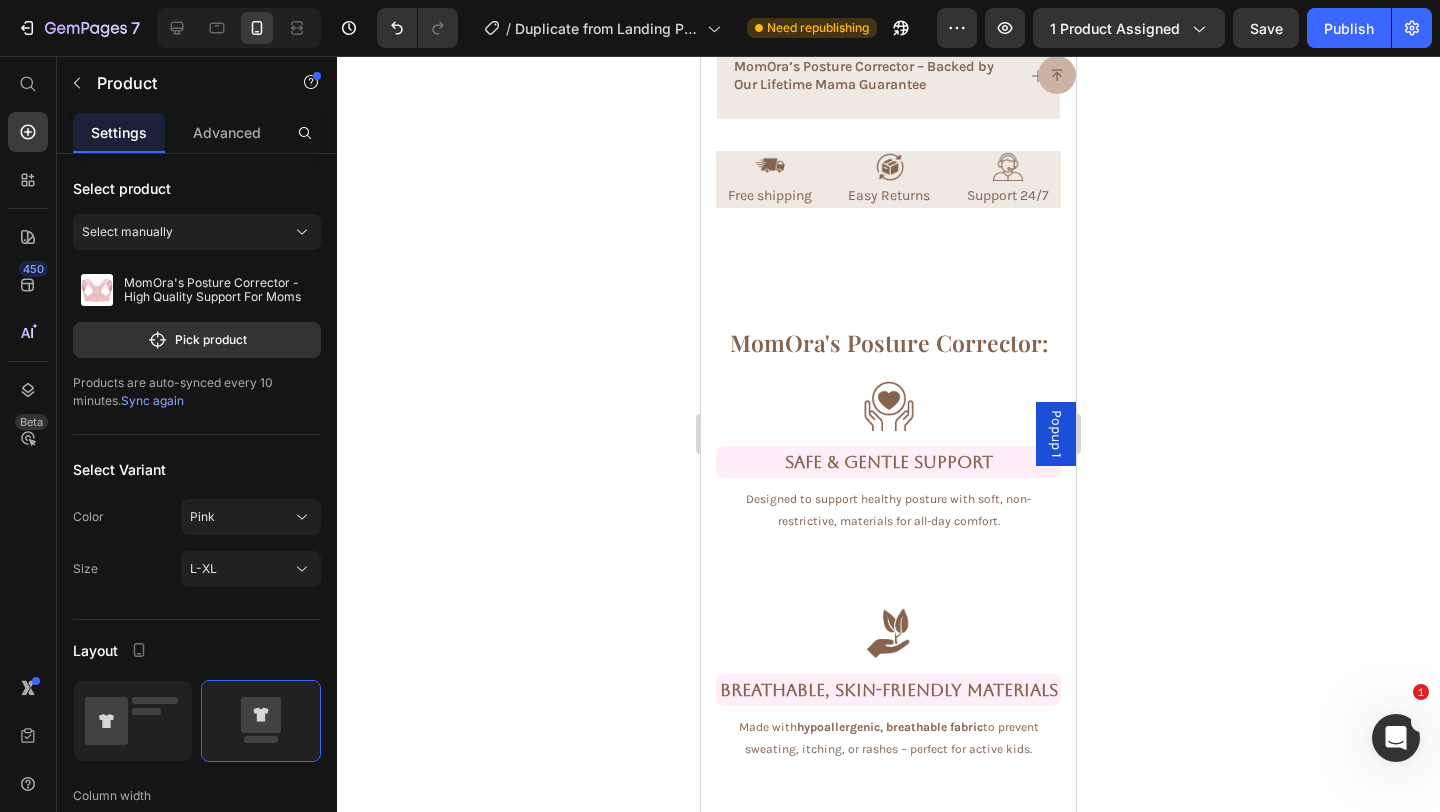 click on "Icon Icon Icon Icon Icon Icon List 2,500+ Happy Customers! Text Block Row MomOra's Posture Corrector - High Quality Support For Moms Product Title
Made For Moms Item List Support For Moms Item List Loved By Moms Item List Row $39.99 Product Price $35.99 Product Price Save $4.00 Discount Tag Row Color: Pink Pink Pink Nude Nude Nude Black Black Size: S-M S-M S-M S-M L-XL L-XL L-XL Product Variants & Swatches Quantity Text Block 1 Product Quantity
Limited Availability Stock Counter Add to cart Add to Cart
HURRY!  ONLY  86  LEFT Stock Counter Image Image Image Image Image Row Icon Icon Icon Icon Icon Icon List Dr. [NAME] , a board-certified spine surgeon Text Block “When it comes to posture corrector products — I not only recommend them to my patients; I’ve even helped my mom find one that works for her.  Text Block Dr. [NAME] Text Block
Verified Doctor Item List Row Row Relieves Back & Shoulder Pain Supports Growing Belly Row" at bounding box center [888, -645] 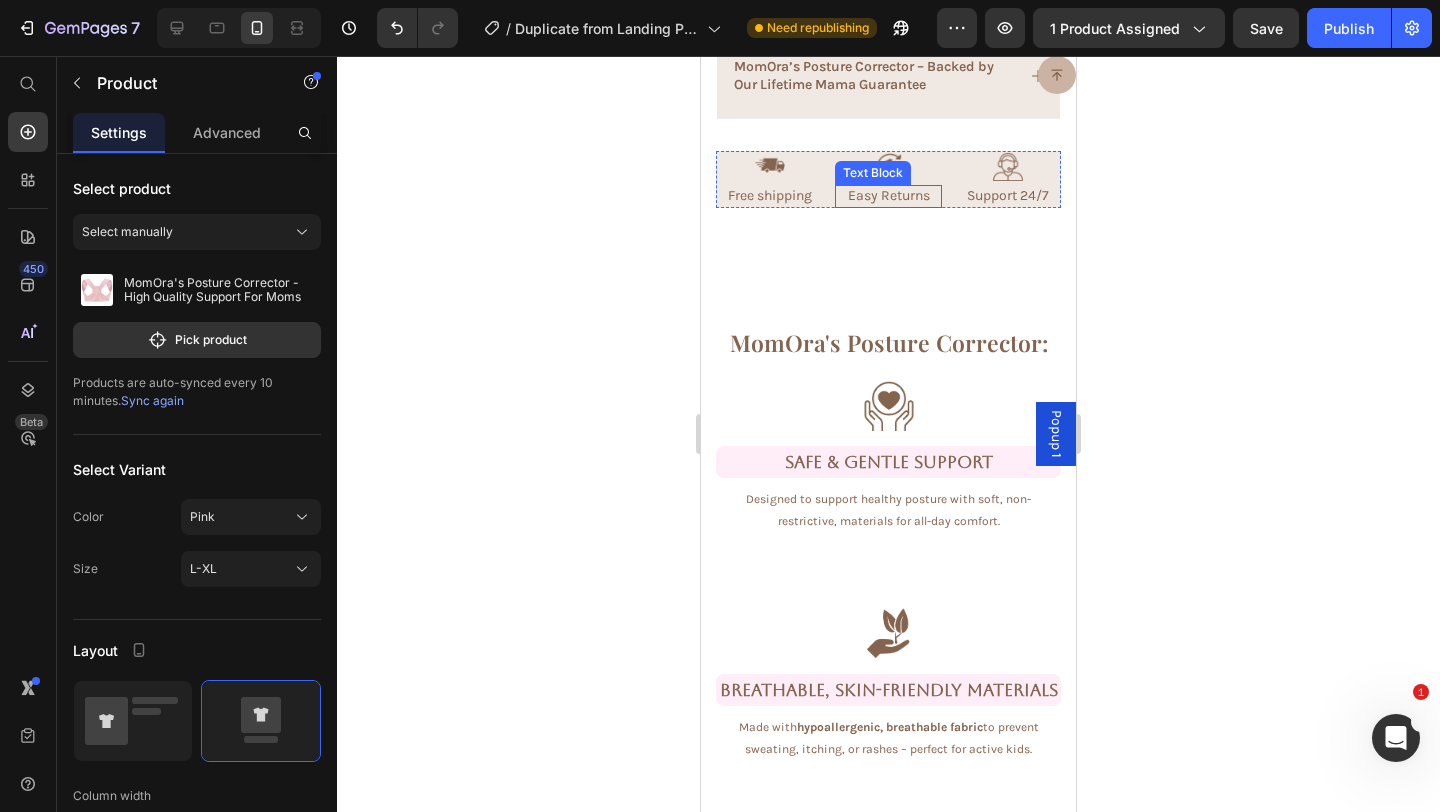 click on "Easy Returns Text Block" at bounding box center [888, 196] 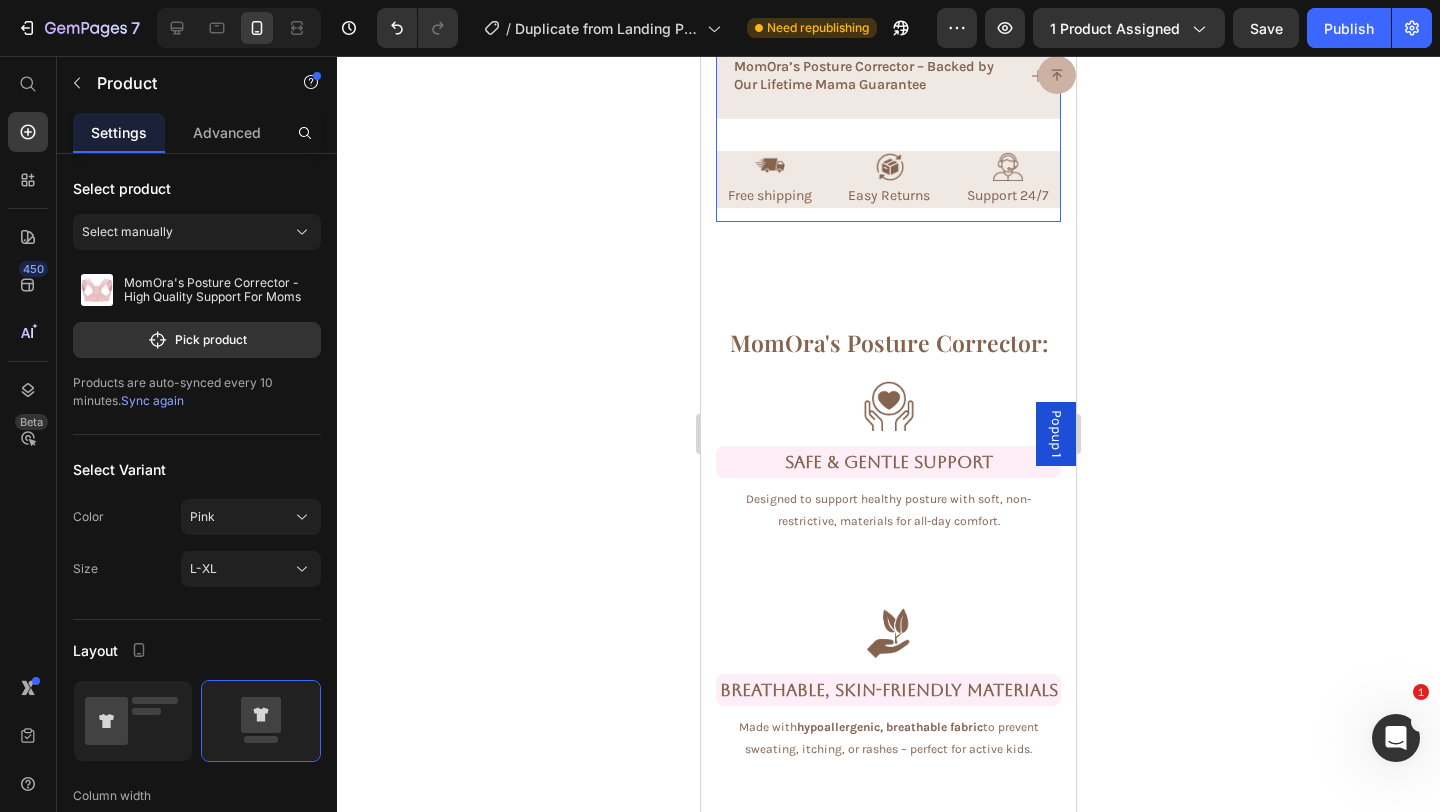 click on "Icon Icon Icon Icon Icon Icon List 2,500+ Happy Customers! Text Block Row MomOra's Posture Corrector - High Quality Support For Moms Product Title
Made For Moms Item List Support For Moms Item List Loved By Moms Item List Row $39.99 Product Price $35.99 Product Price Save $4.00 Discount Tag Row Color: Pink Pink Pink Nude Nude Nude Black Black Size: S-M S-M S-M S-M L-XL L-XL L-XL Product Variants & Swatches Quantity Text Block 1 Product Quantity
Limited Availability Stock Counter Add to cart Add to Cart
HURRY!  ONLY  86  LEFT Stock Counter Image Image Image Image Image Row Icon Icon Icon Icon Icon Icon List Dr. [NAME] , a board-certified spine surgeon Text Block “When it comes to posture corrector products — I not only recommend them to my patients; I’ve even helped my mom find one that works for her.  Text Block Dr. [NAME] Text Block
Verified Doctor Item List Row Row Relieves Back & Shoulder Pain Supports Growing Belly Row" at bounding box center [888, -645] 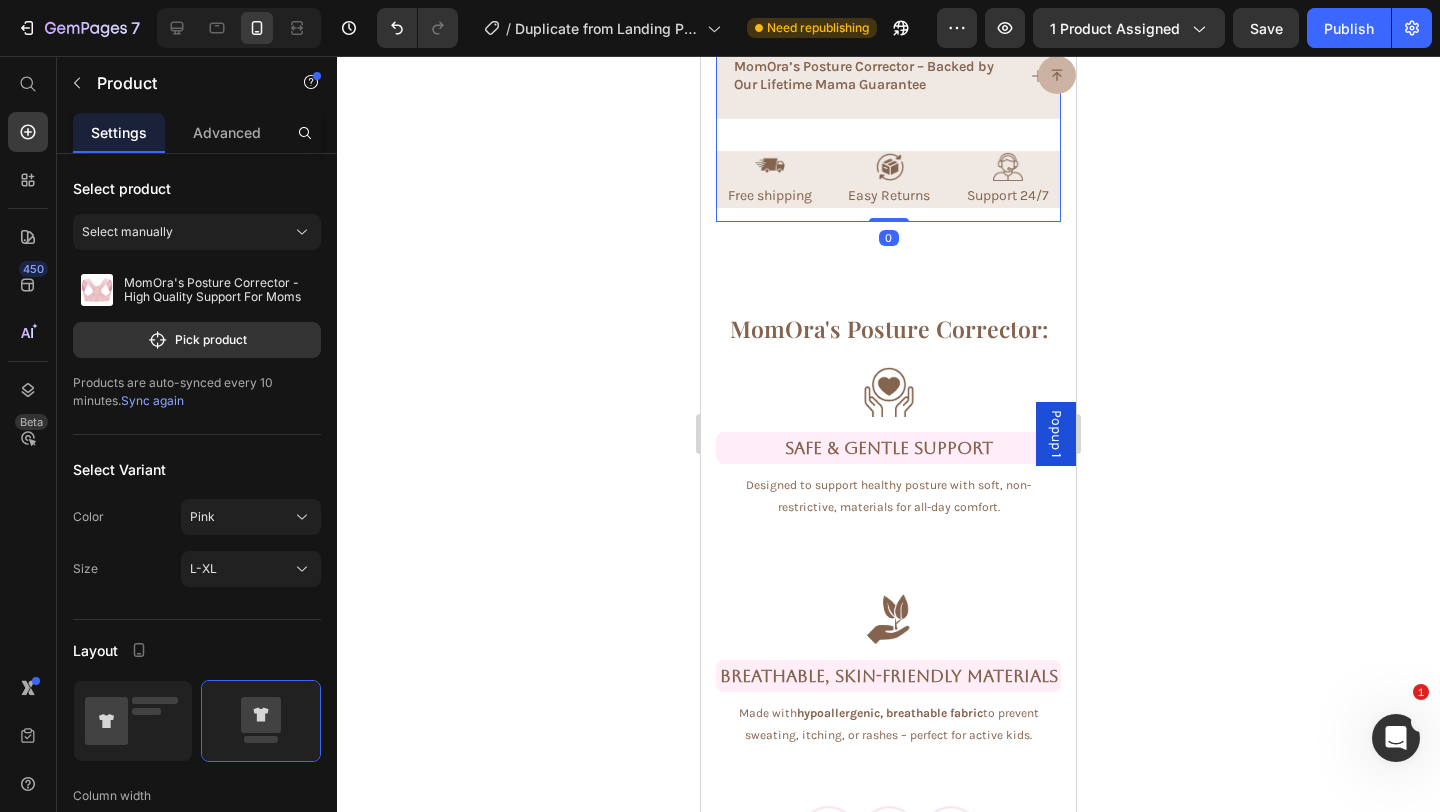 drag, startPoint x: 879, startPoint y: 249, endPoint x: 890, endPoint y: 207, distance: 43.416588 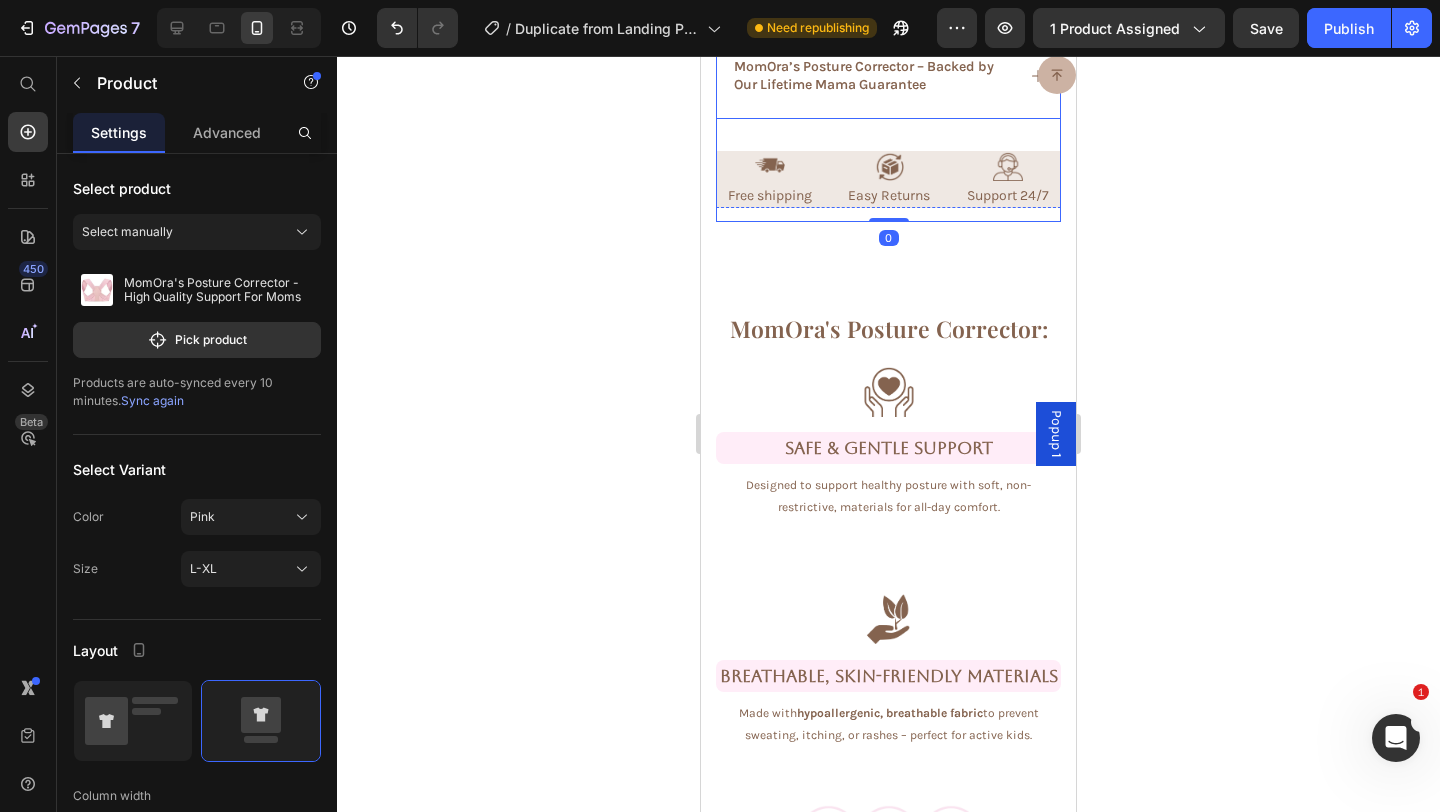 click on "MomOra’s Posture Corrector – Backed by Our Lifetime Mama Guarantee" at bounding box center (888, 76) 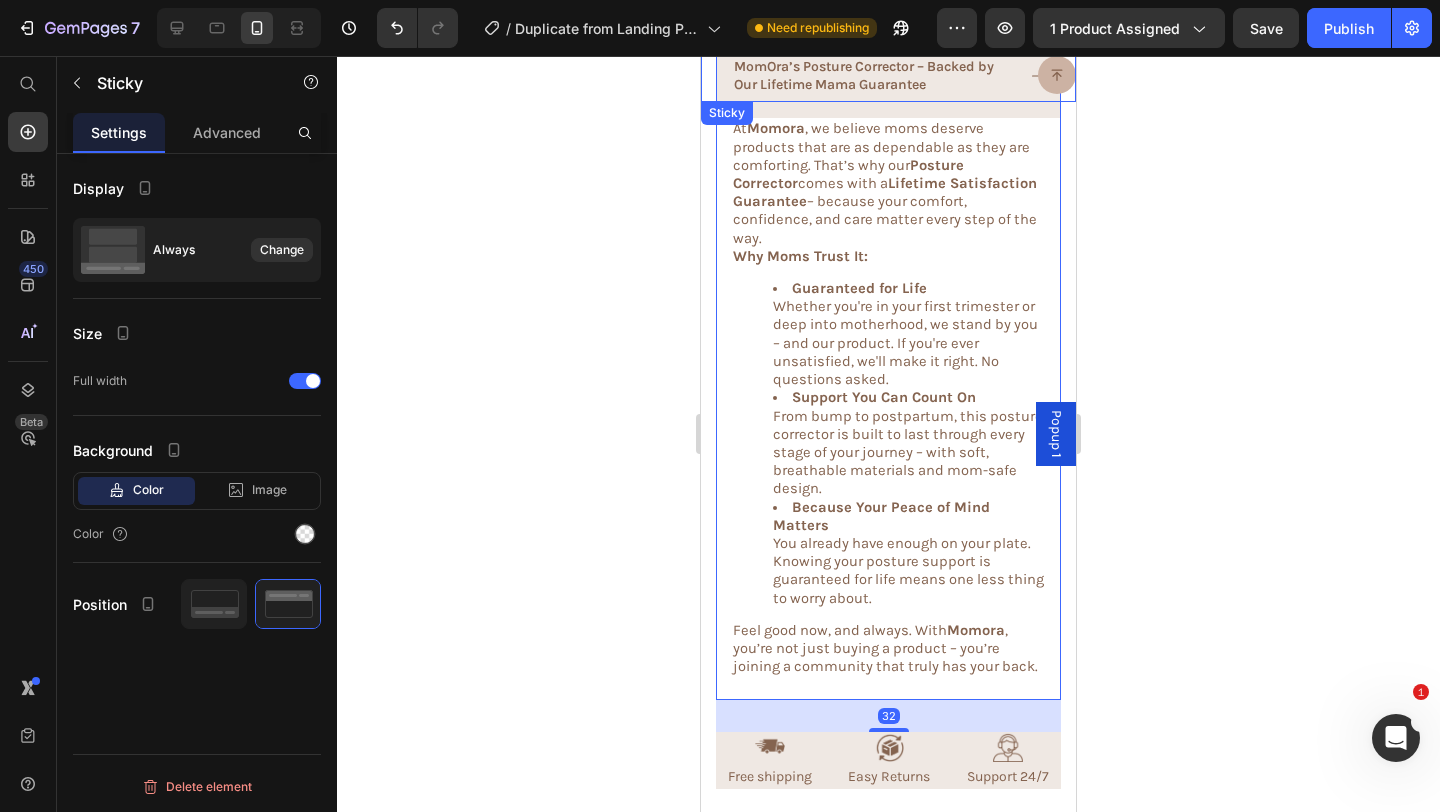 click on "Button" at bounding box center (888, 79) 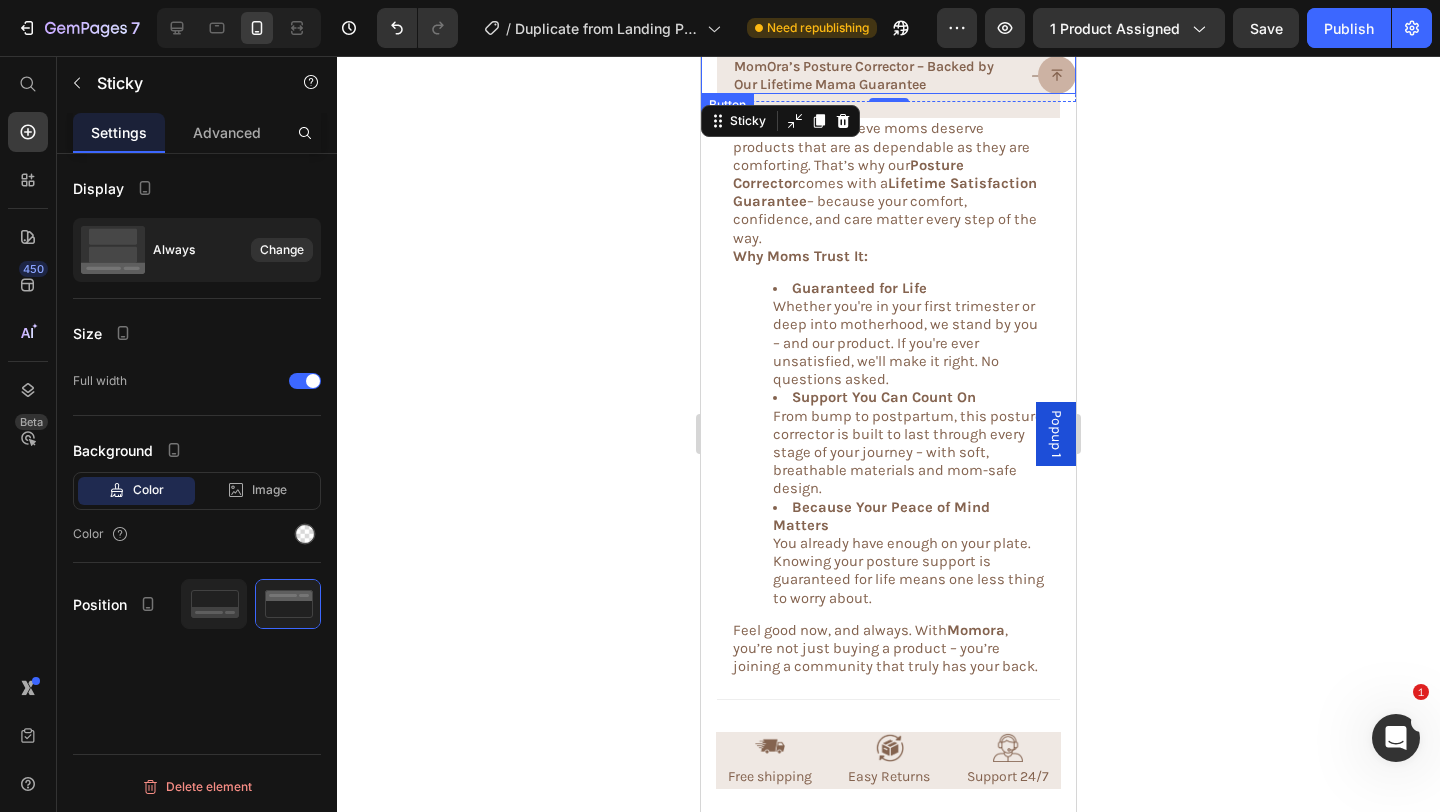 click on "Button" at bounding box center [888, 75] 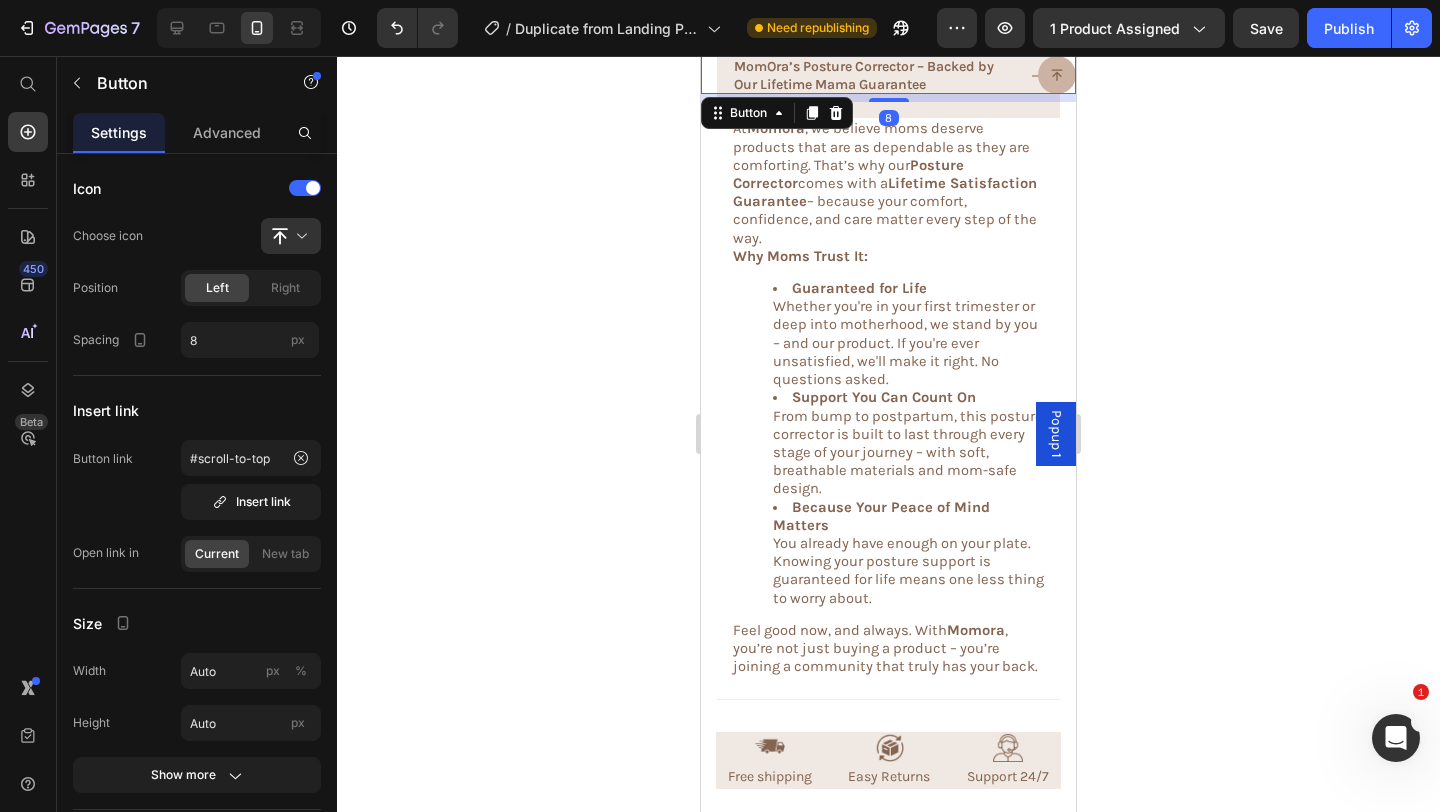 click on "8" at bounding box center (888, 98) 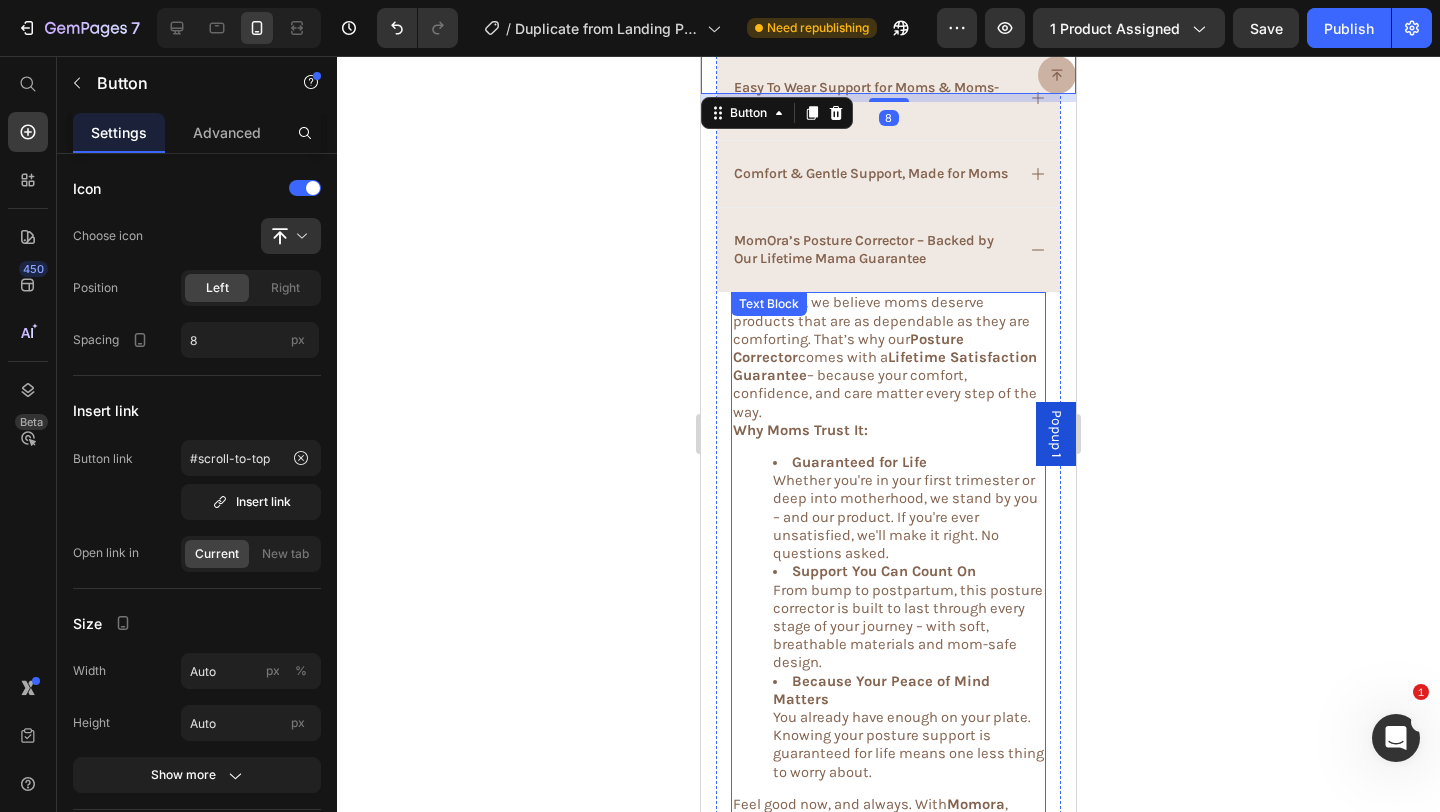 scroll, scrollTop: 1898, scrollLeft: 0, axis: vertical 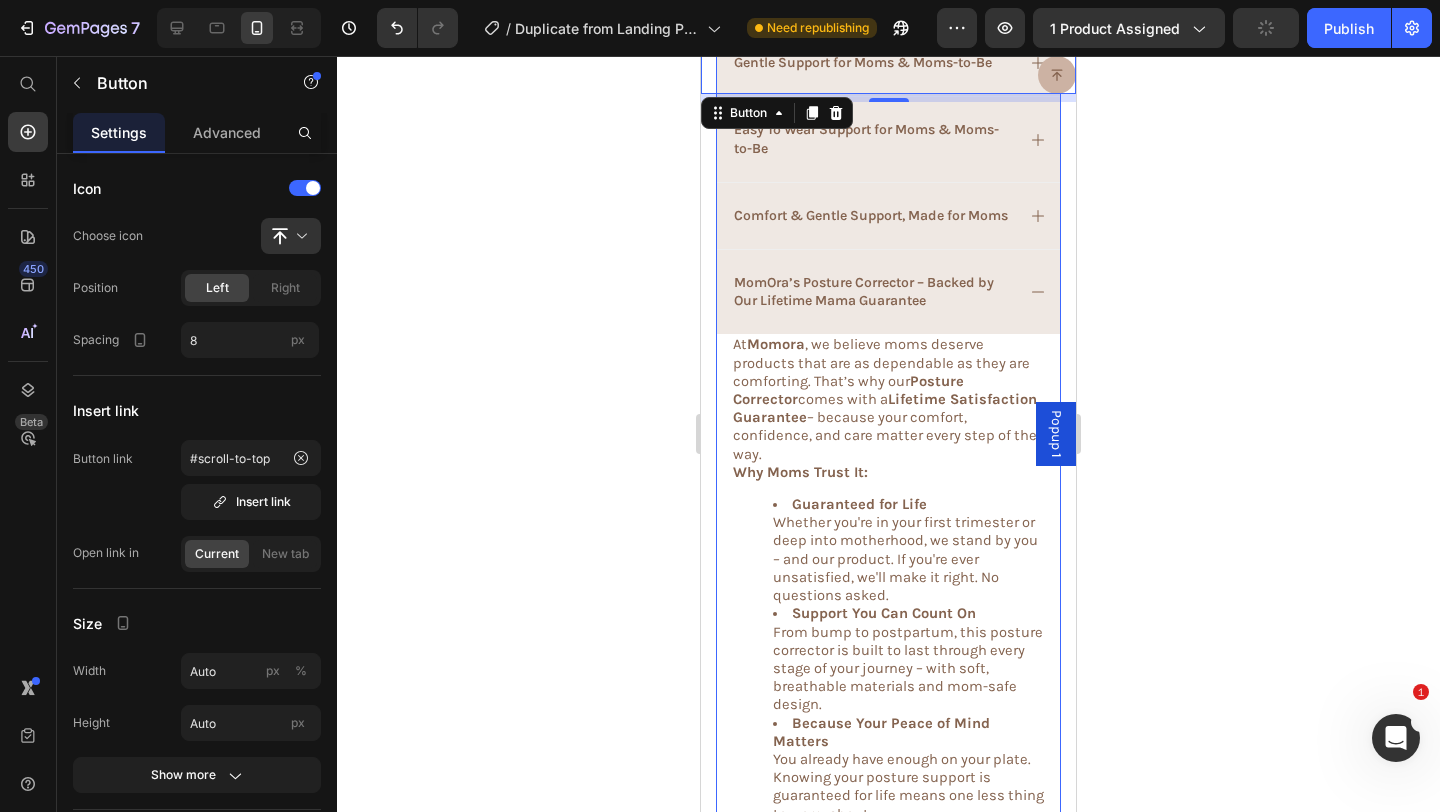 click on "MomOra’s Posture Corrector – Backed by Our Lifetime Mama Guarantee" at bounding box center (888, 292) 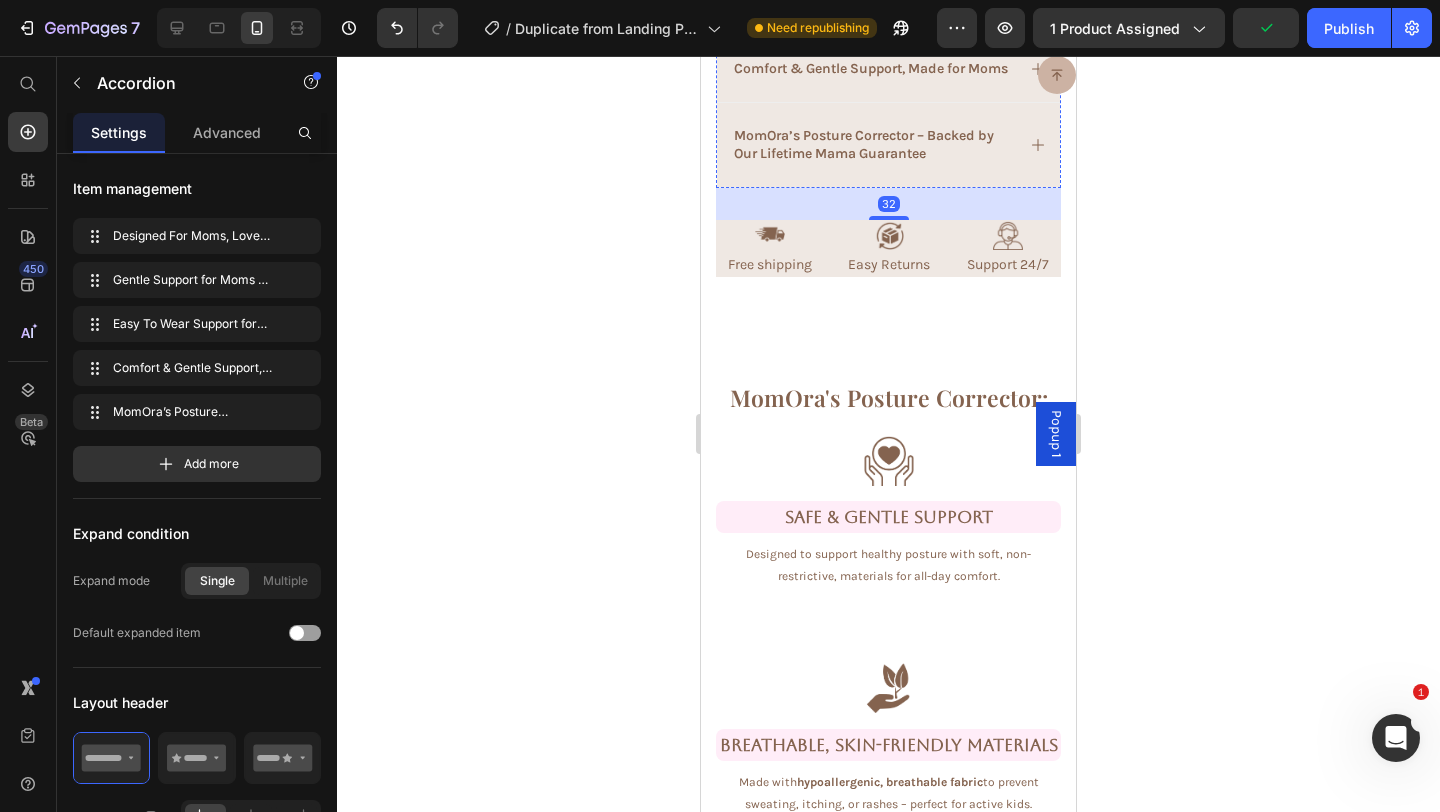 scroll, scrollTop: 2080, scrollLeft: 0, axis: vertical 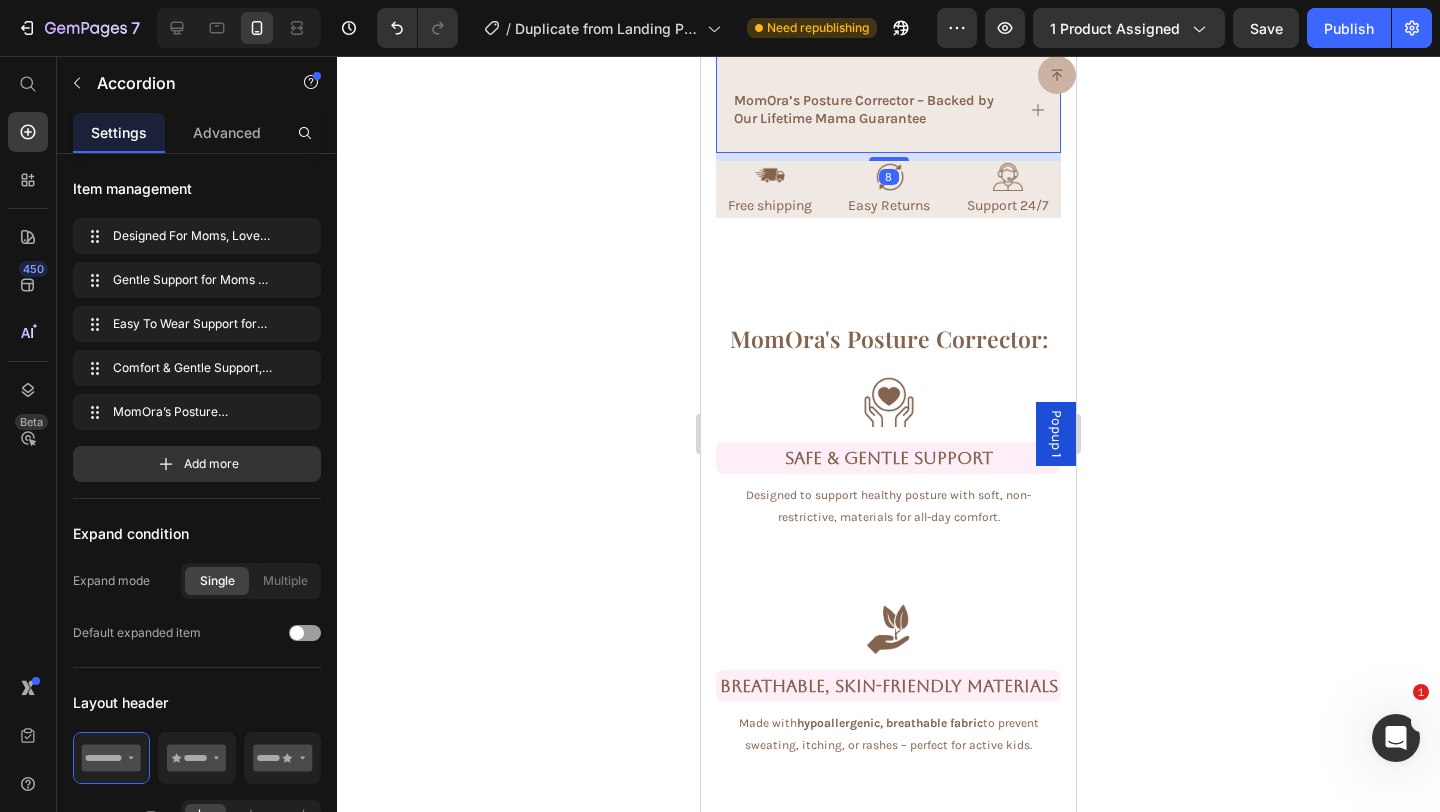 drag, startPoint x: 899, startPoint y: 198, endPoint x: 911, endPoint y: 174, distance: 26.832815 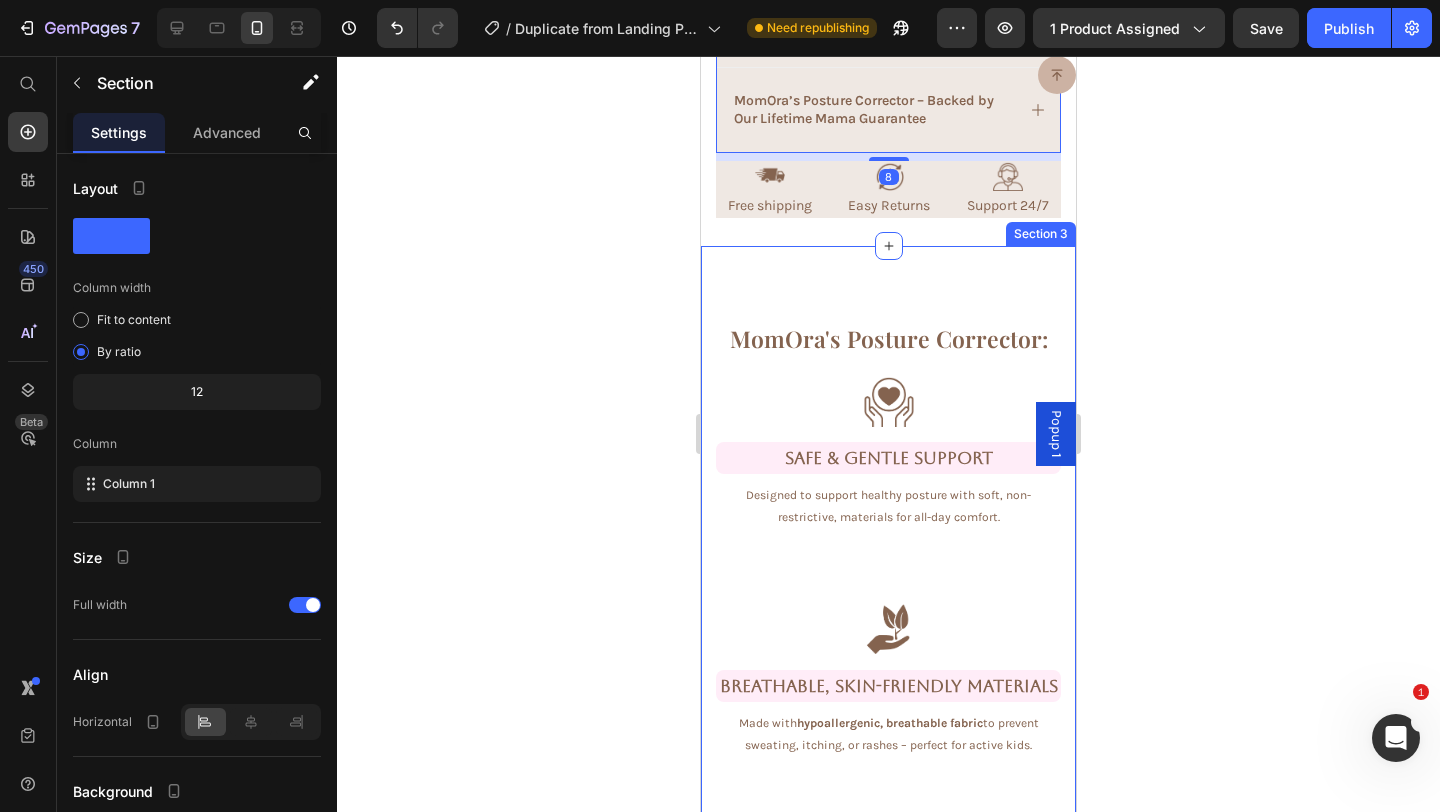 click on "MomOra's Posture Corrector: Heading Image Safe & Gentle Support Text Block Designed to support healthy posture with soft, non-restrictive, materials for all-day comfort.     Text Image  Breathable, Skin-Friendly Materials Text Block Made with  hypoallergenic, breathable fabric  to prevent sweating, itching, or rashes – perfect for active kids.   Text Image Image Ergonomic & Child-Friendly Fit Text Block Specifically shaped for growing bodies with a  lightweight ,  adjustable  design that  supports alignment and natural development. Text Image Easy to Wear & Move In Text Block Simple to put on while raising kids, and comfortable to wear under clothes during your daily activities Text Row Section 3" at bounding box center [888, 840] 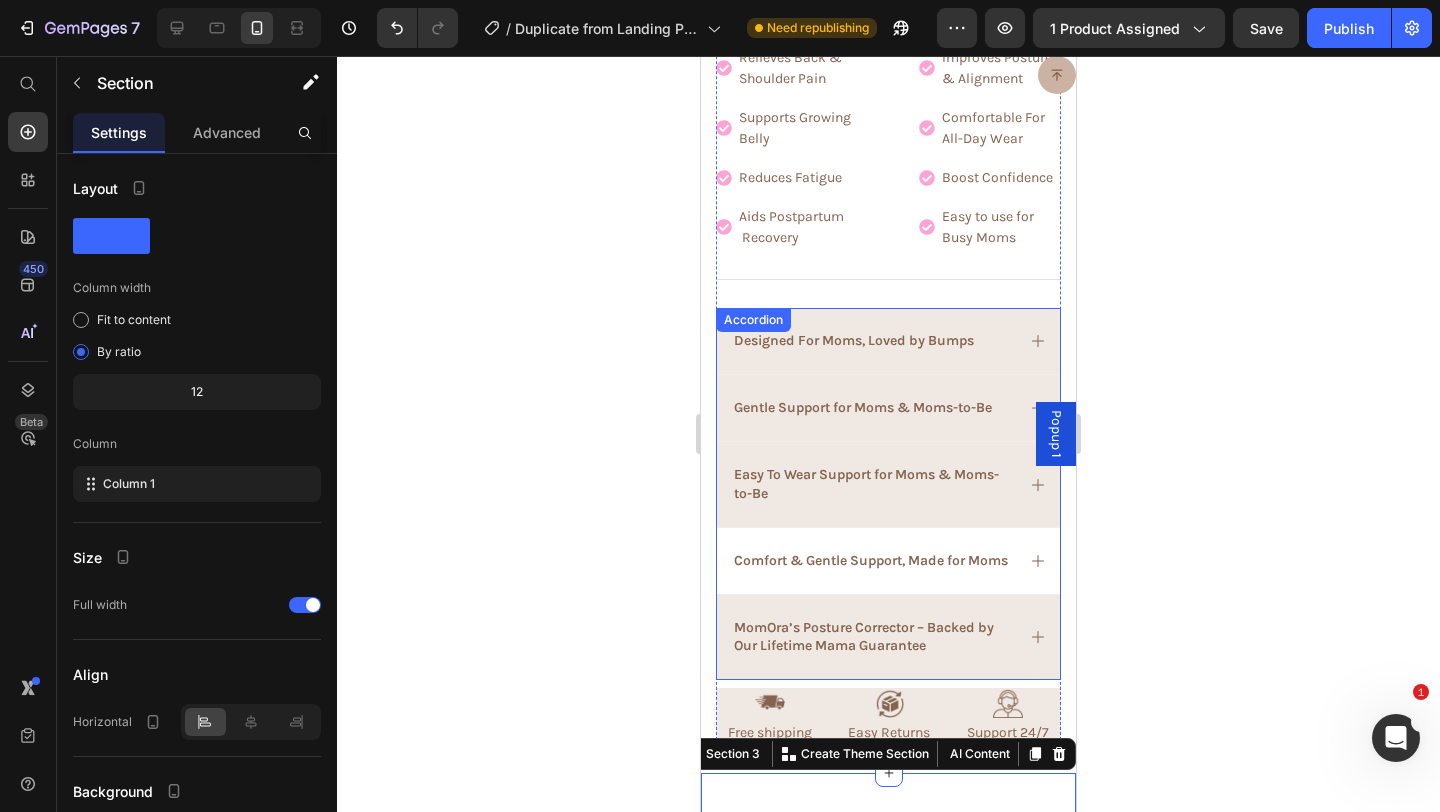 scroll, scrollTop: 1438, scrollLeft: 0, axis: vertical 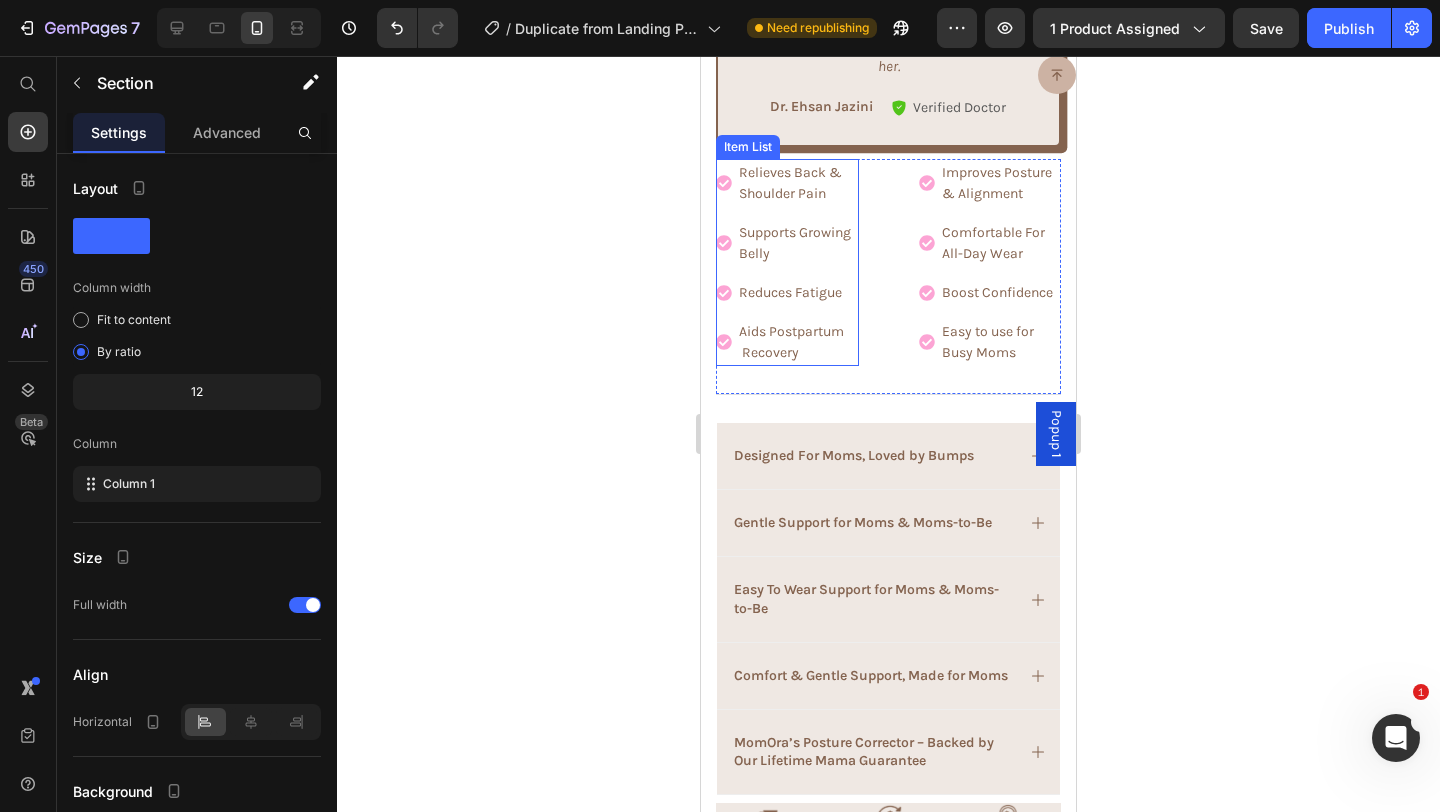 click on "Reduces Fatigue" at bounding box center [797, 292] 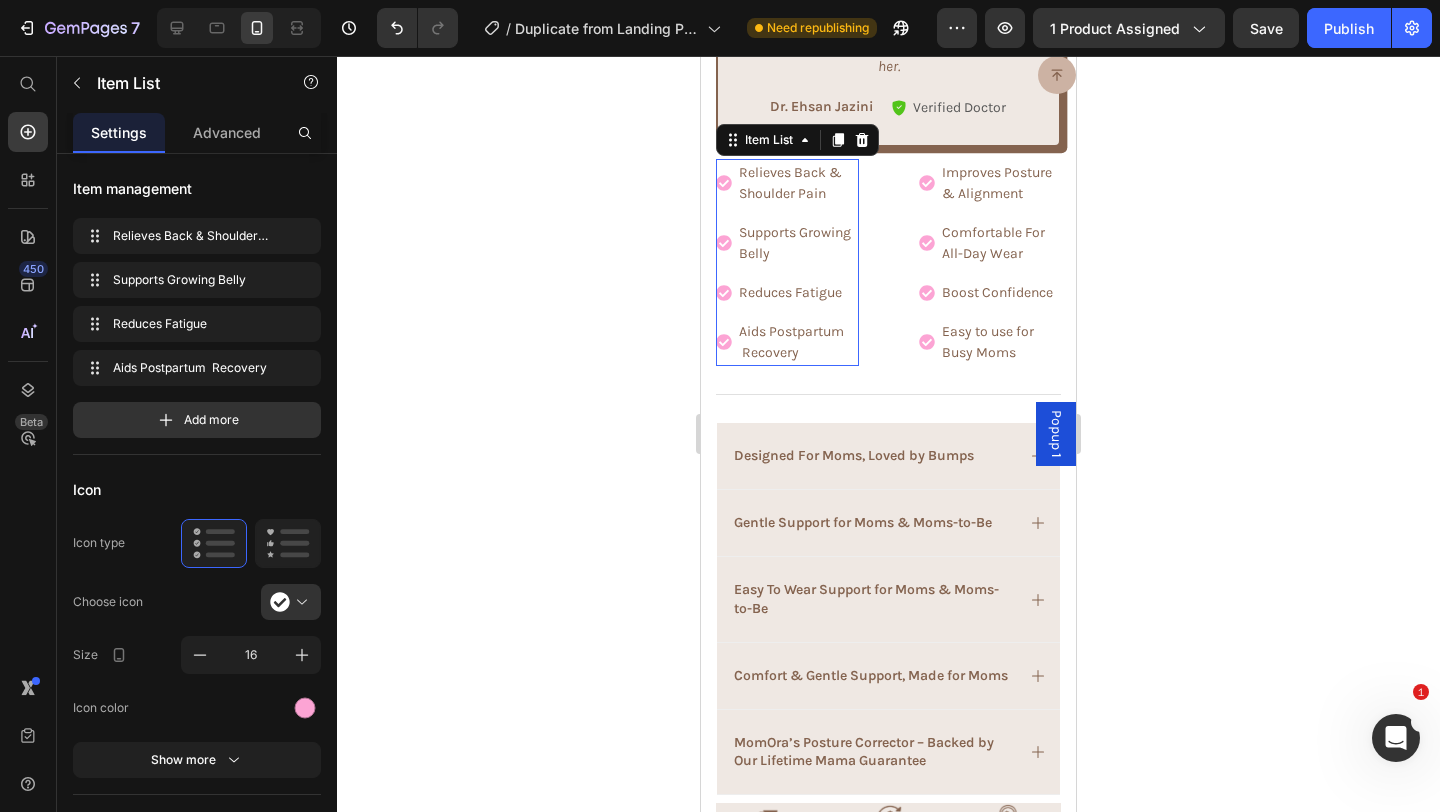 click on "Reduces Fatigue" at bounding box center [797, 292] 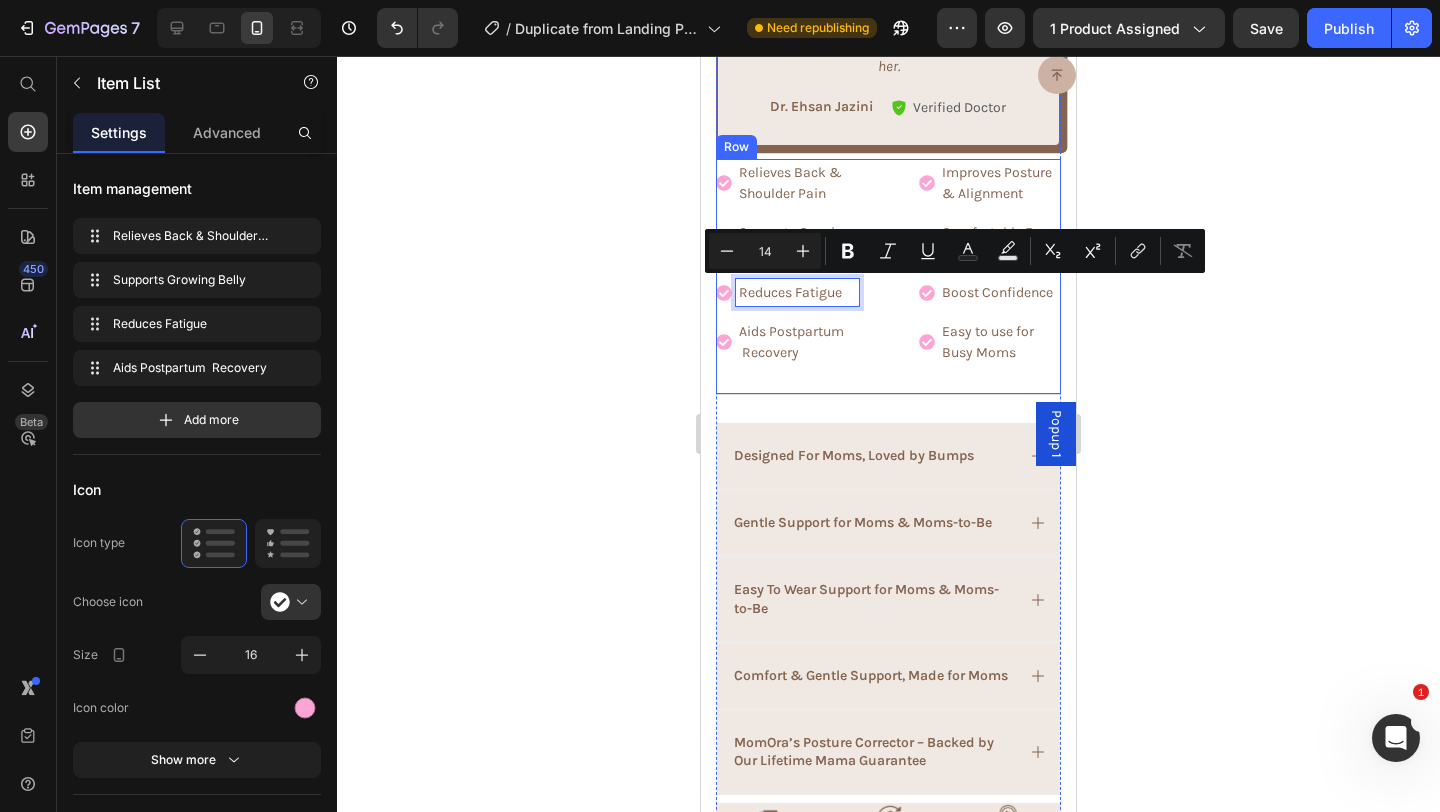 click on "Boost Confidence" at bounding box center (990, 292) 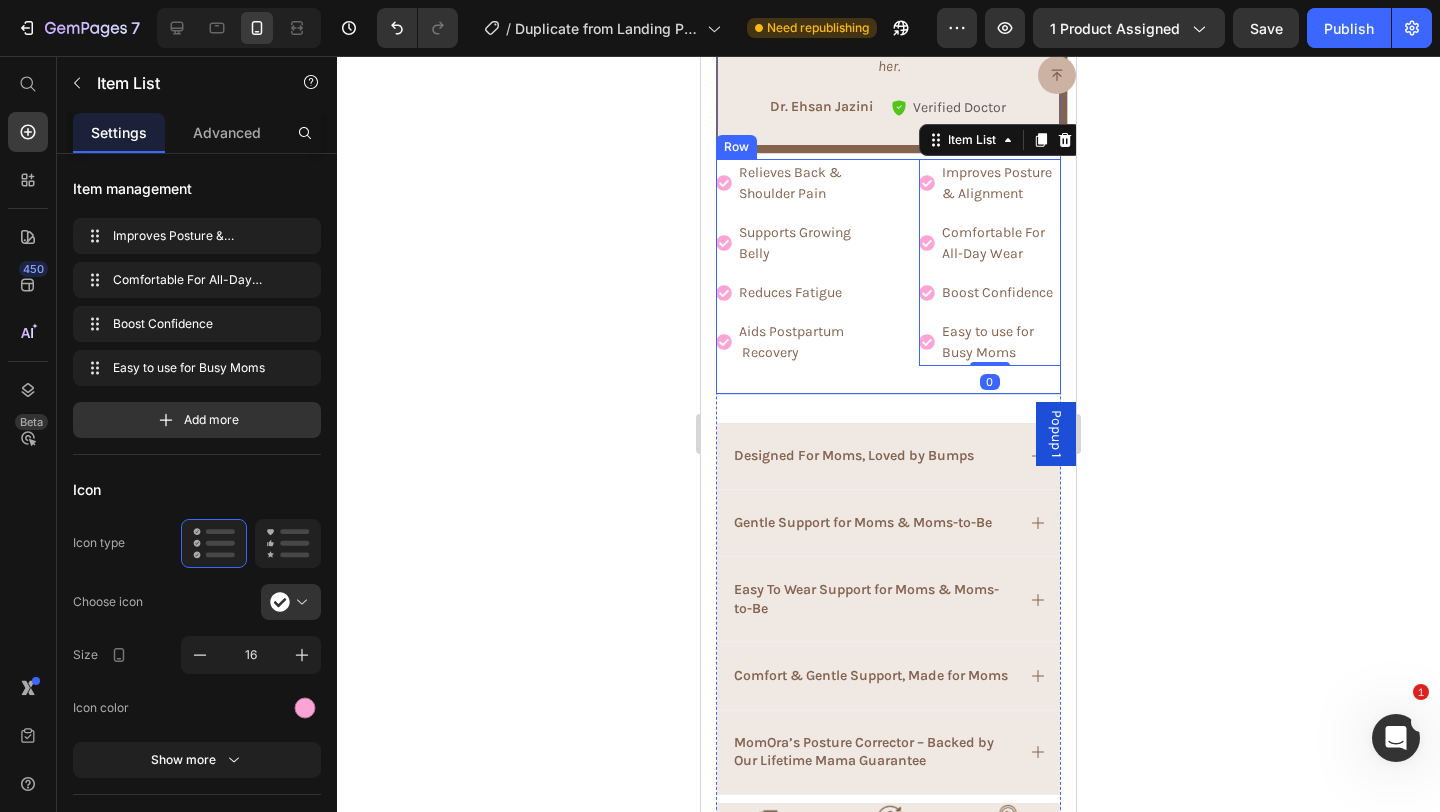 click on "Relieves Back & Shoulder Pain Supports Growing Belly Reduces Fatigue  Aids Postpartum  Recovery Item List Improves Posture & Alignment  Comfortable For All-Day Wear  Boost Confidence  Easy to use for Busy Moms Item List   0 Row" at bounding box center [888, 277] 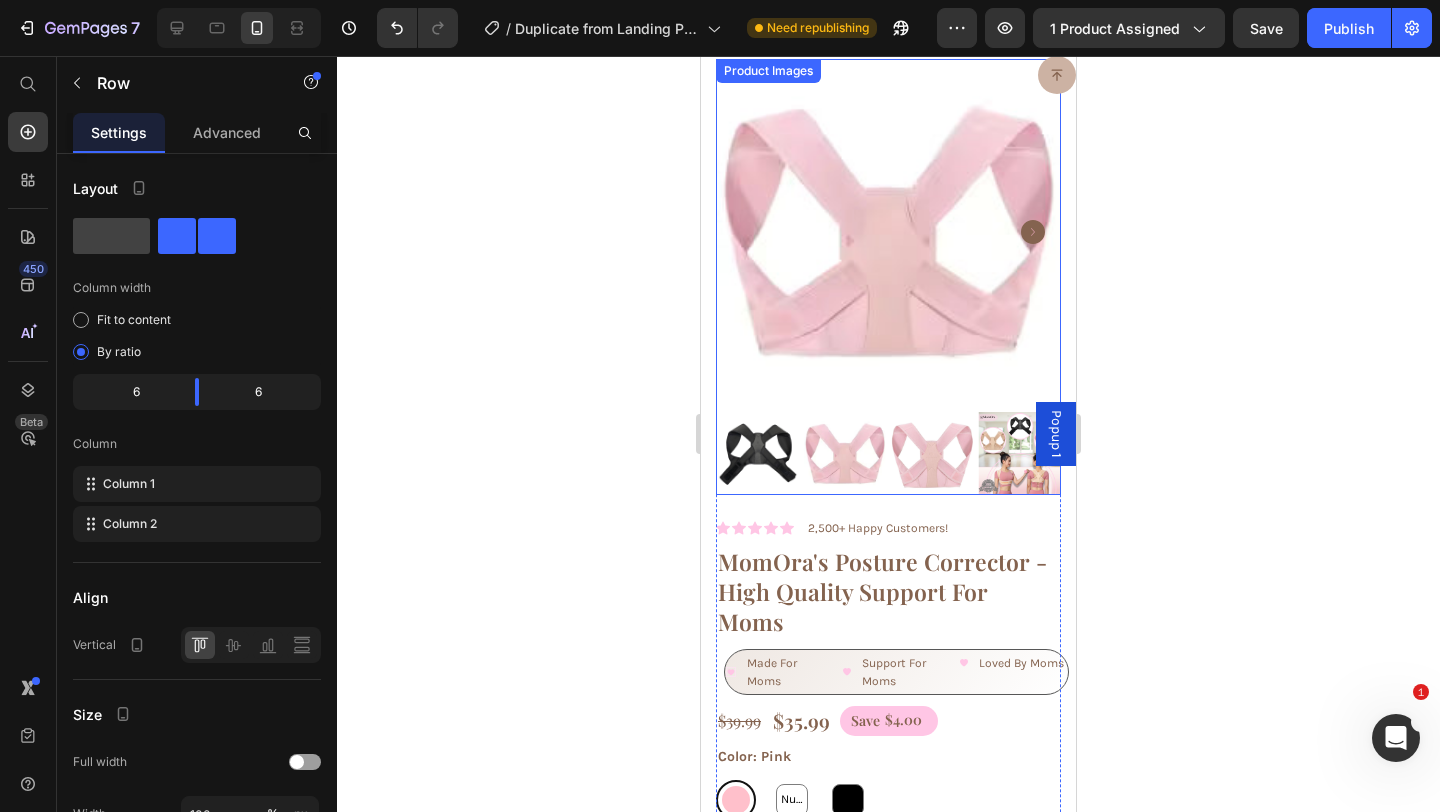 scroll, scrollTop: 65, scrollLeft: 0, axis: vertical 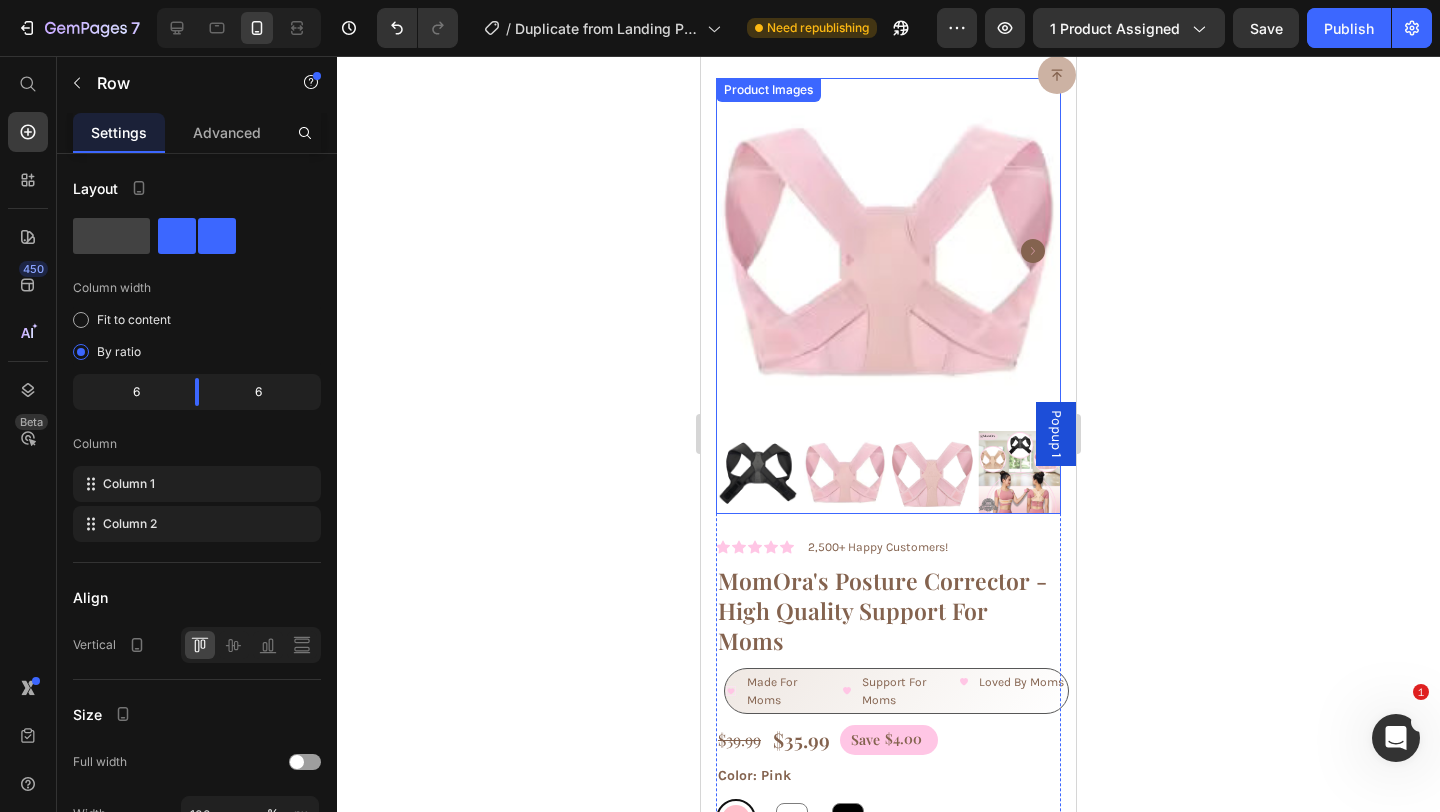 click at bounding box center [845, 472] 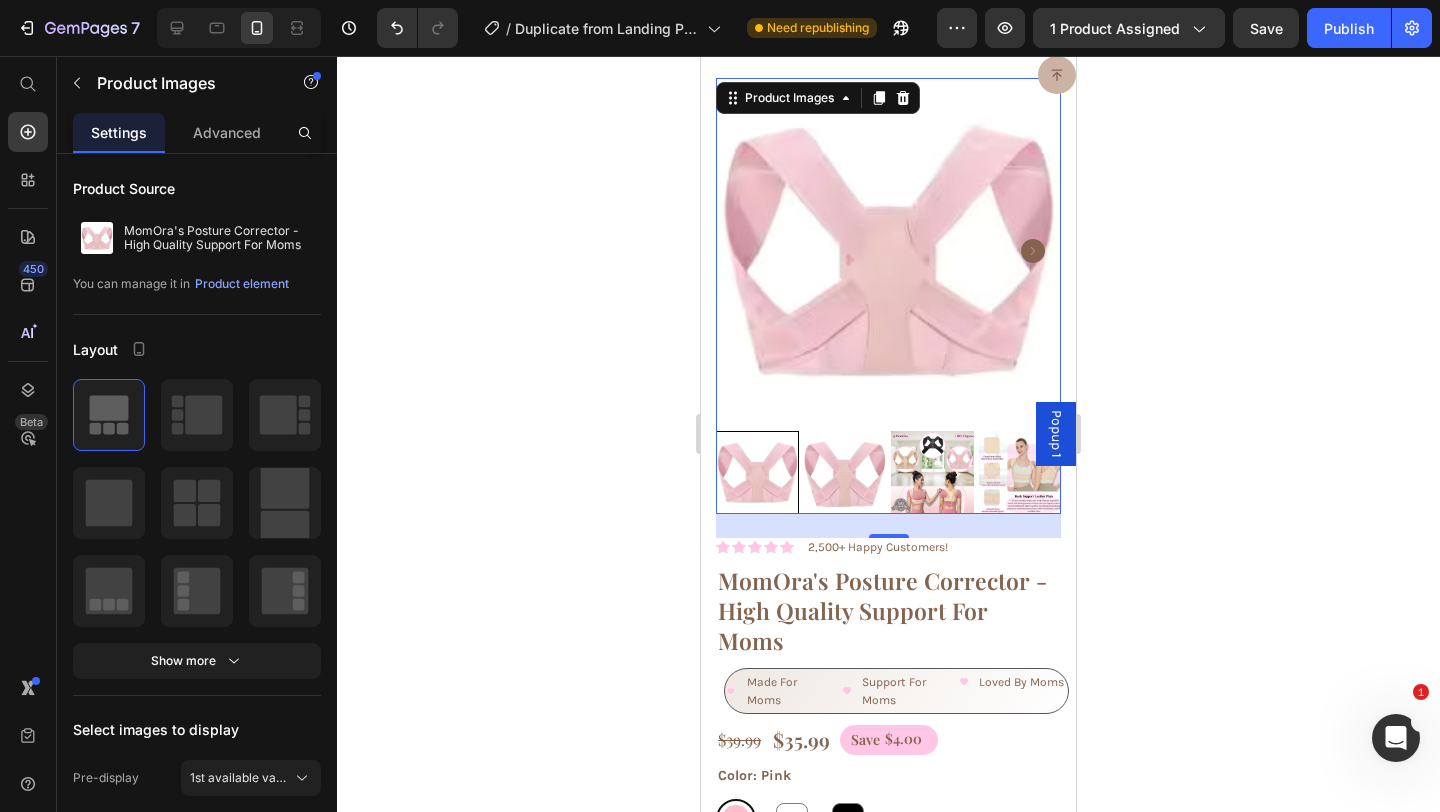 click at bounding box center (845, 472) 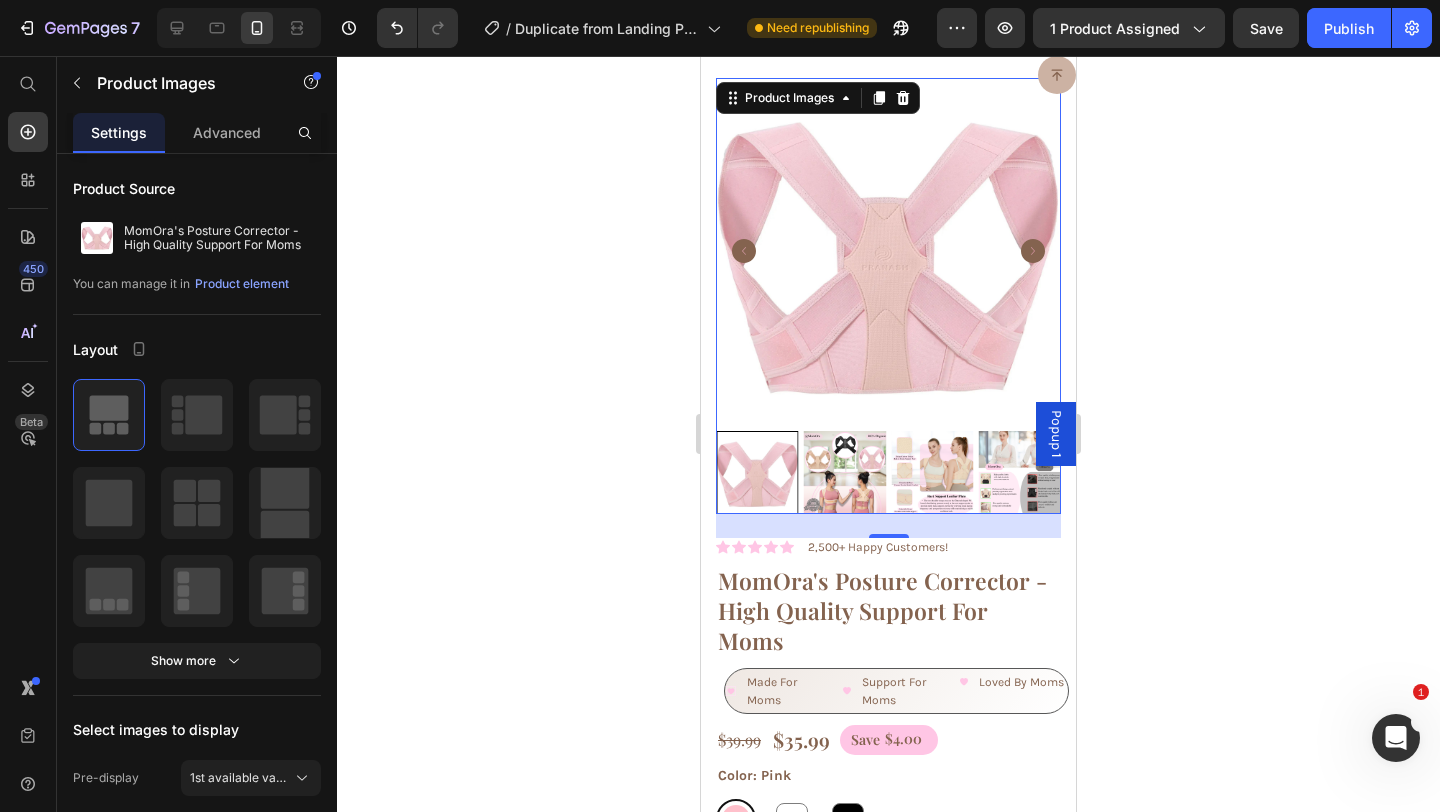 click at bounding box center [845, 472] 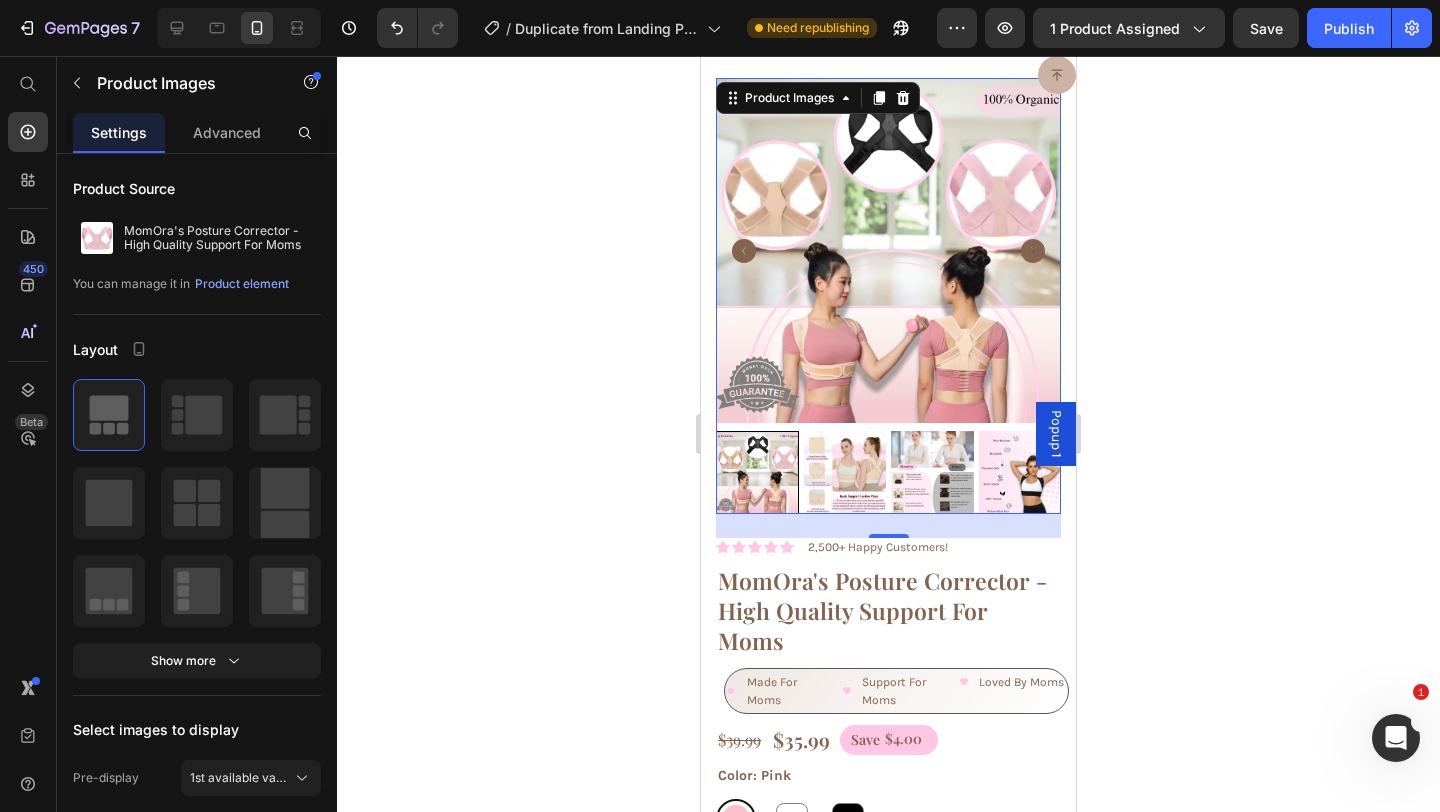 click at bounding box center (845, 472) 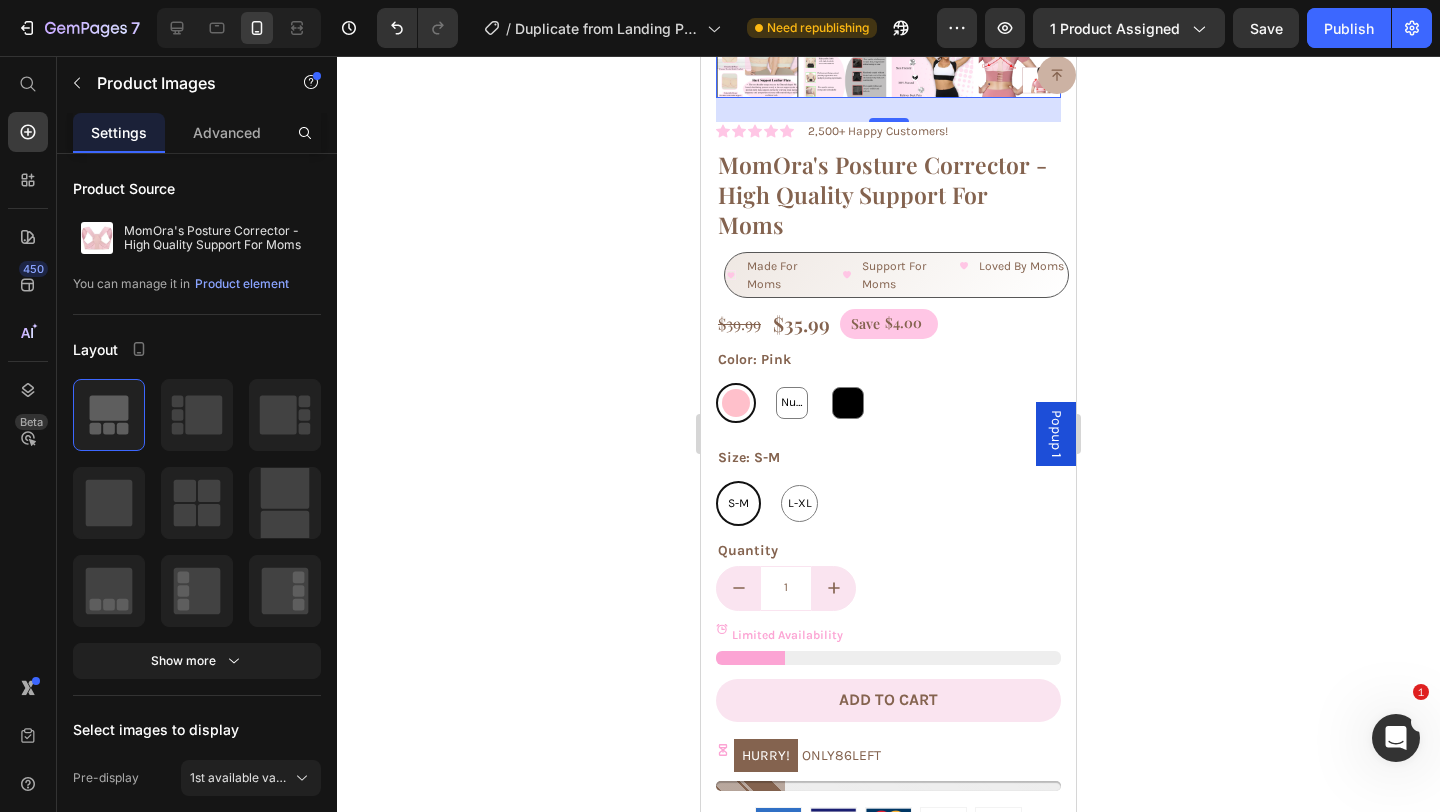scroll, scrollTop: 1507, scrollLeft: 0, axis: vertical 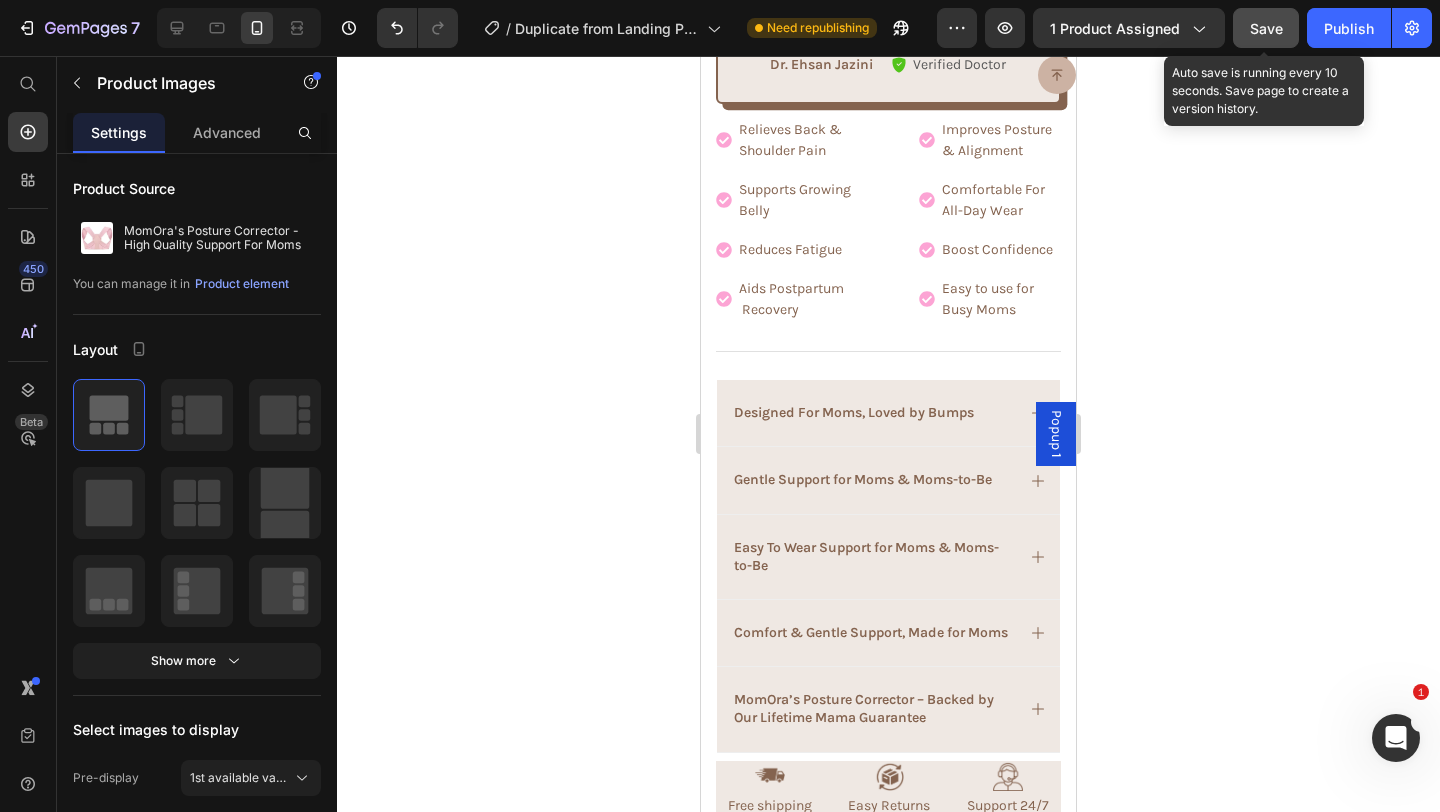 click on "Save" at bounding box center [1266, 28] 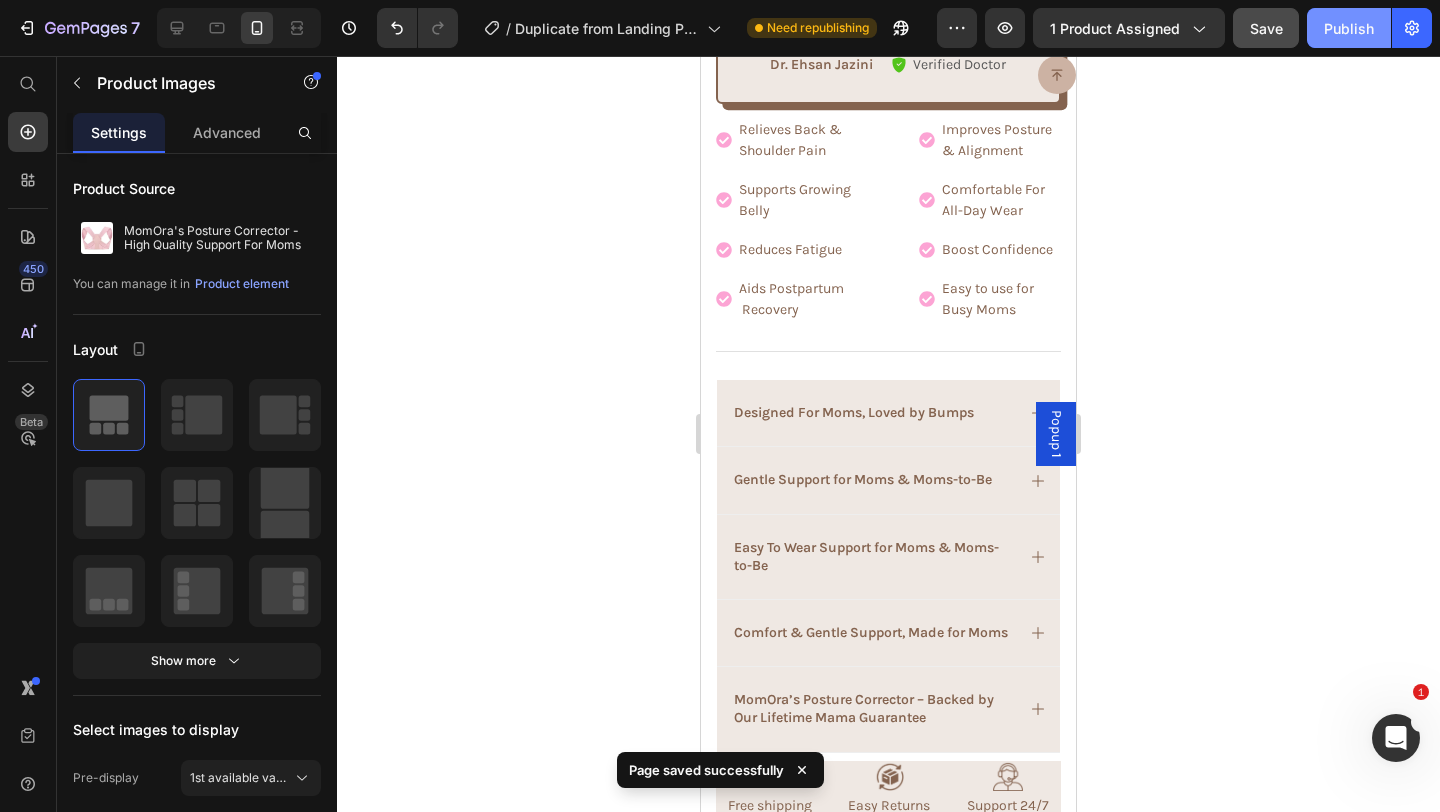 click on "Publish" at bounding box center [1349, 28] 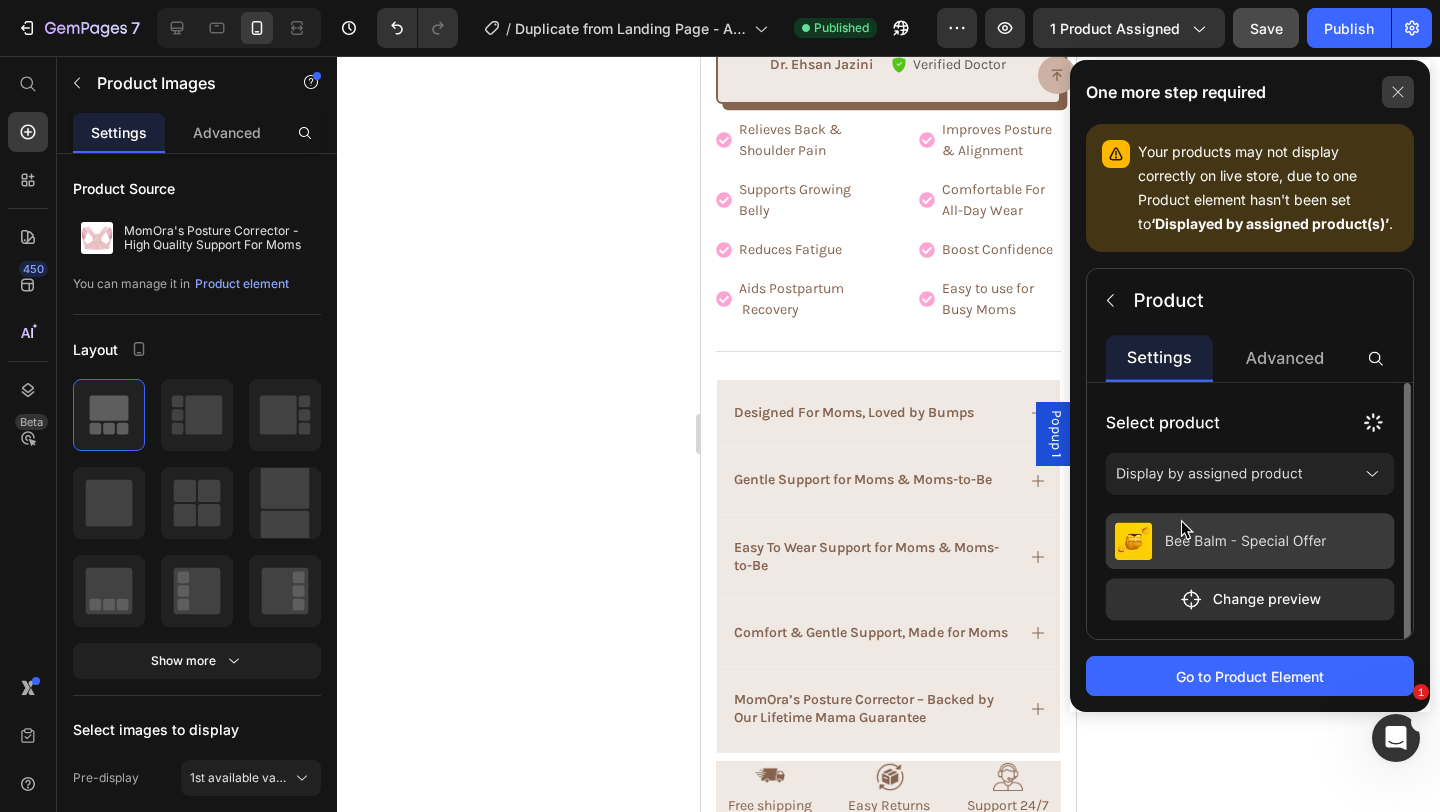 click 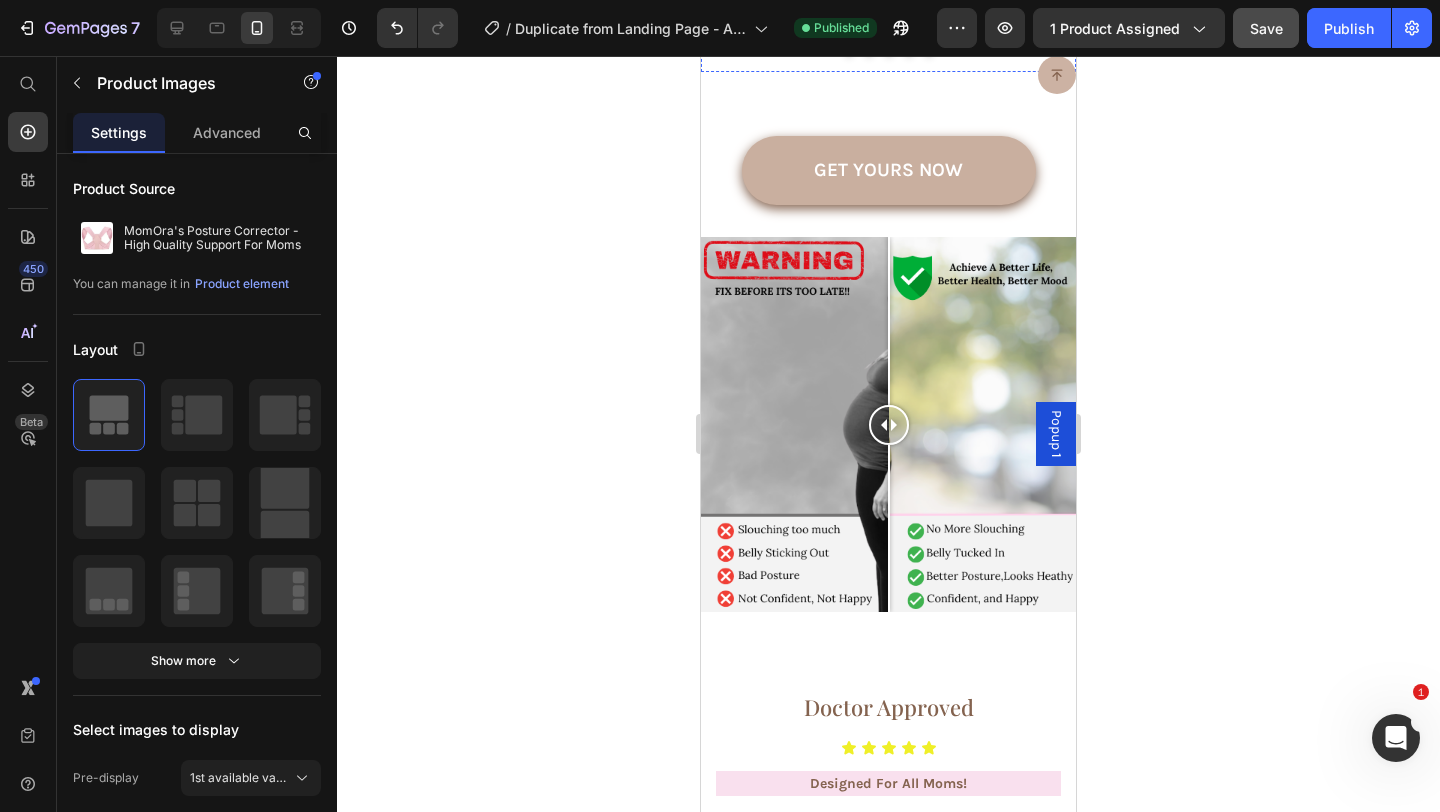 scroll, scrollTop: 5875, scrollLeft: 0, axis: vertical 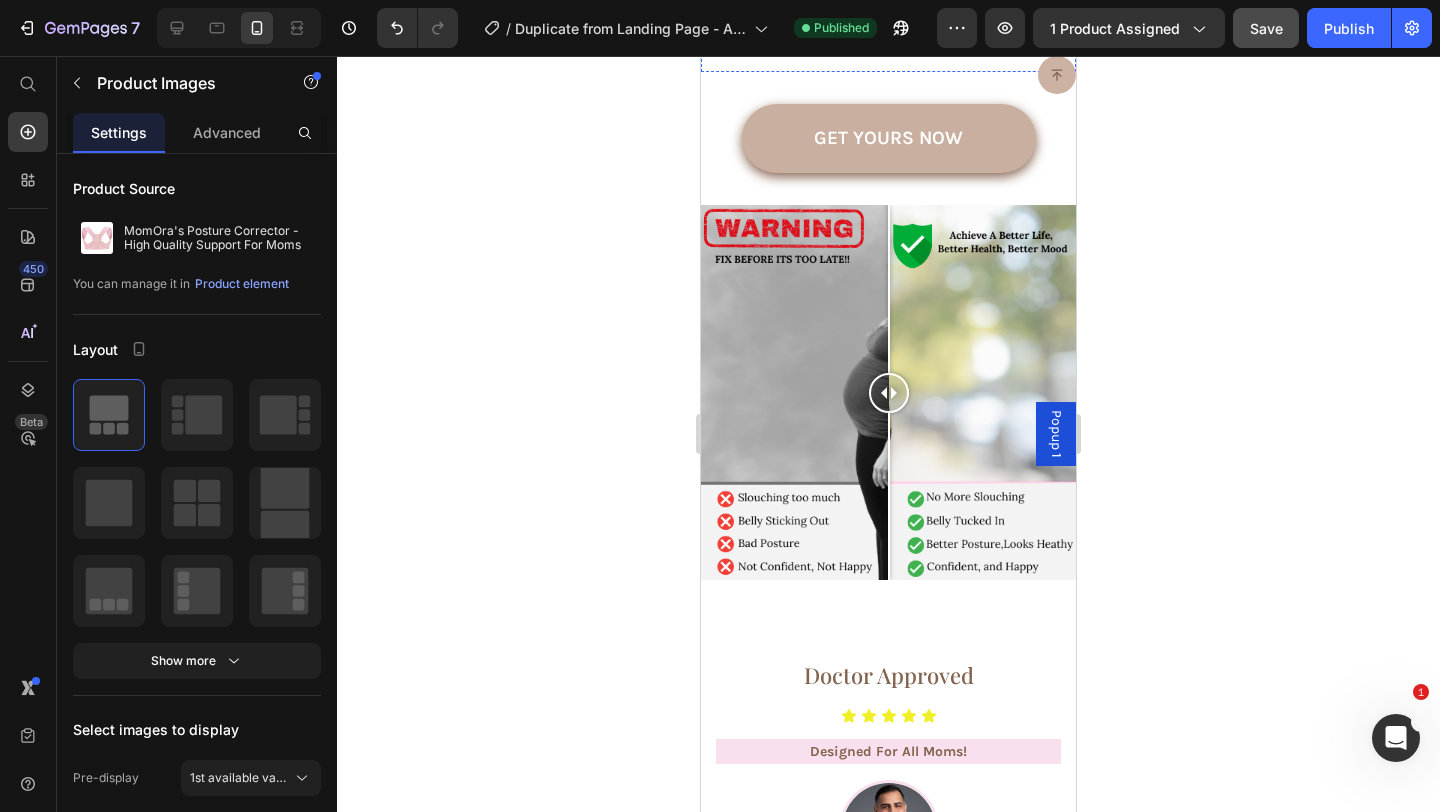 click 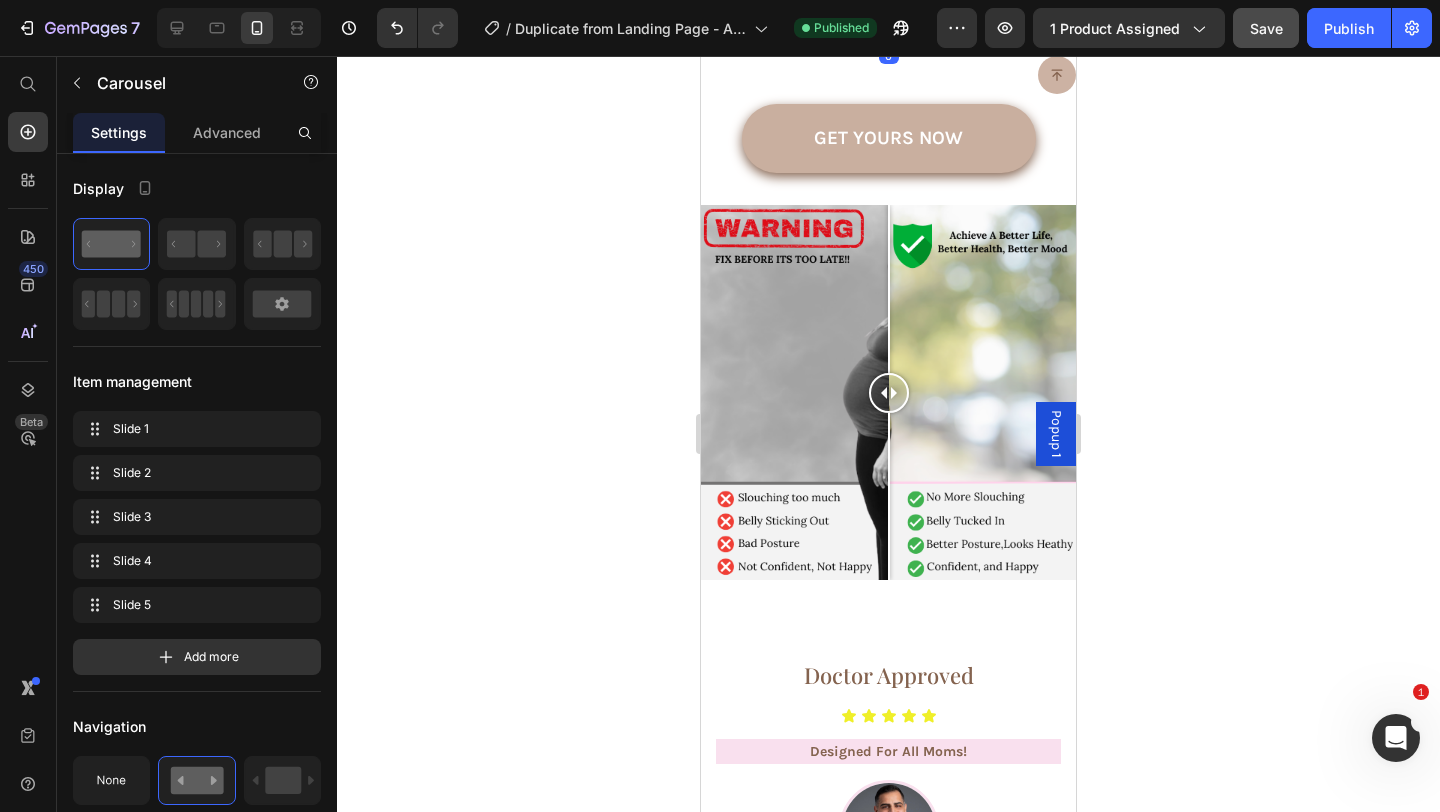 click 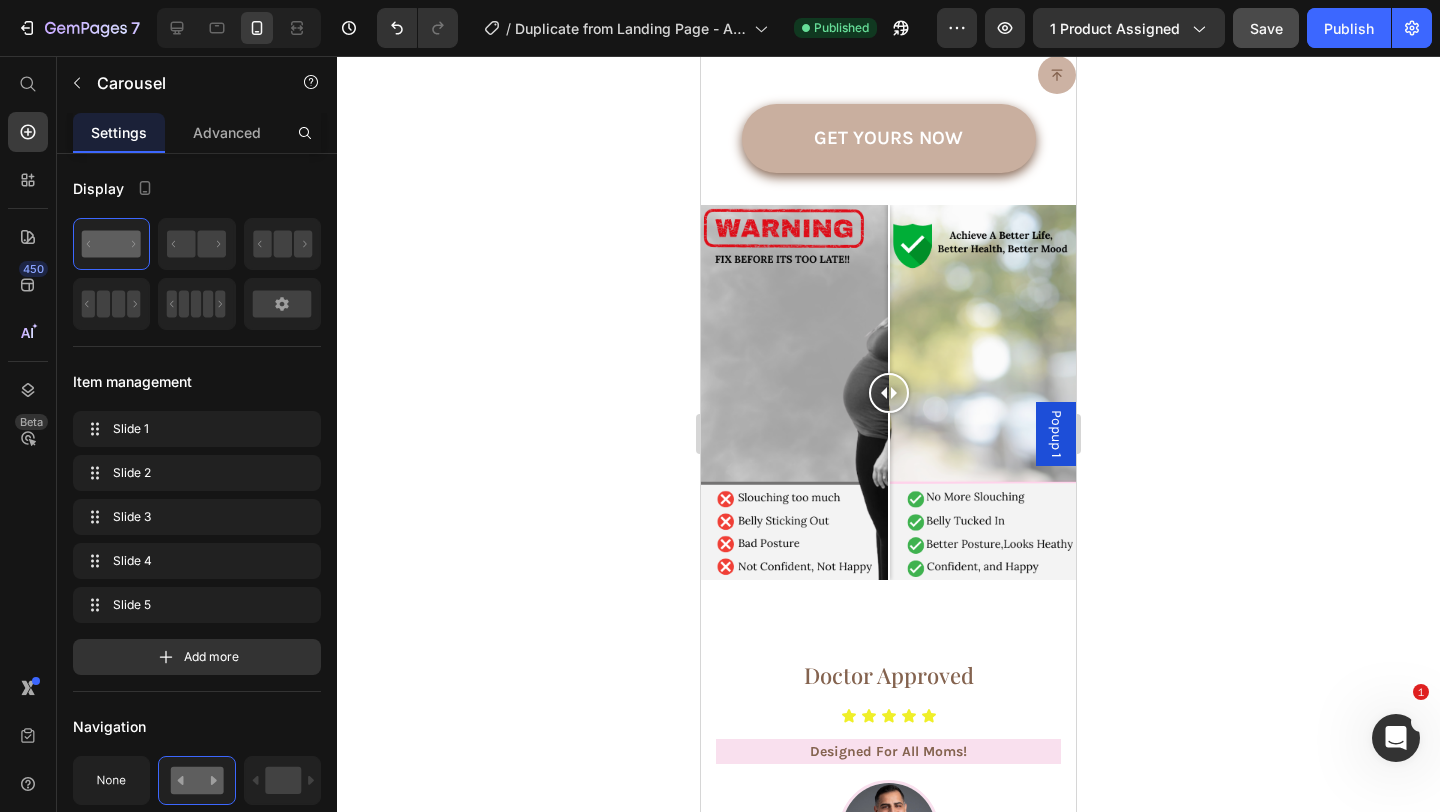 click at bounding box center (888, -195) 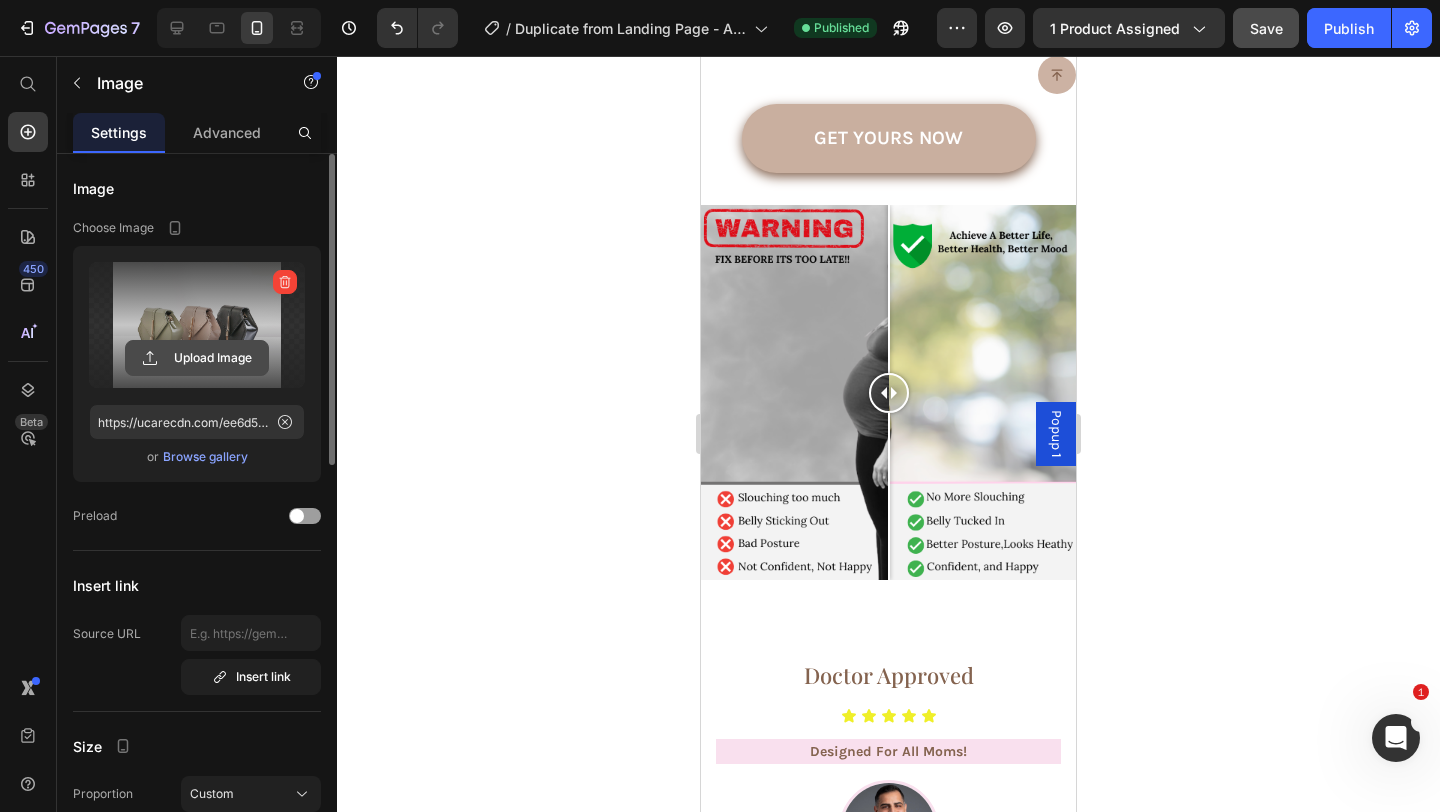 click on "Upload Image" at bounding box center [197, 358] 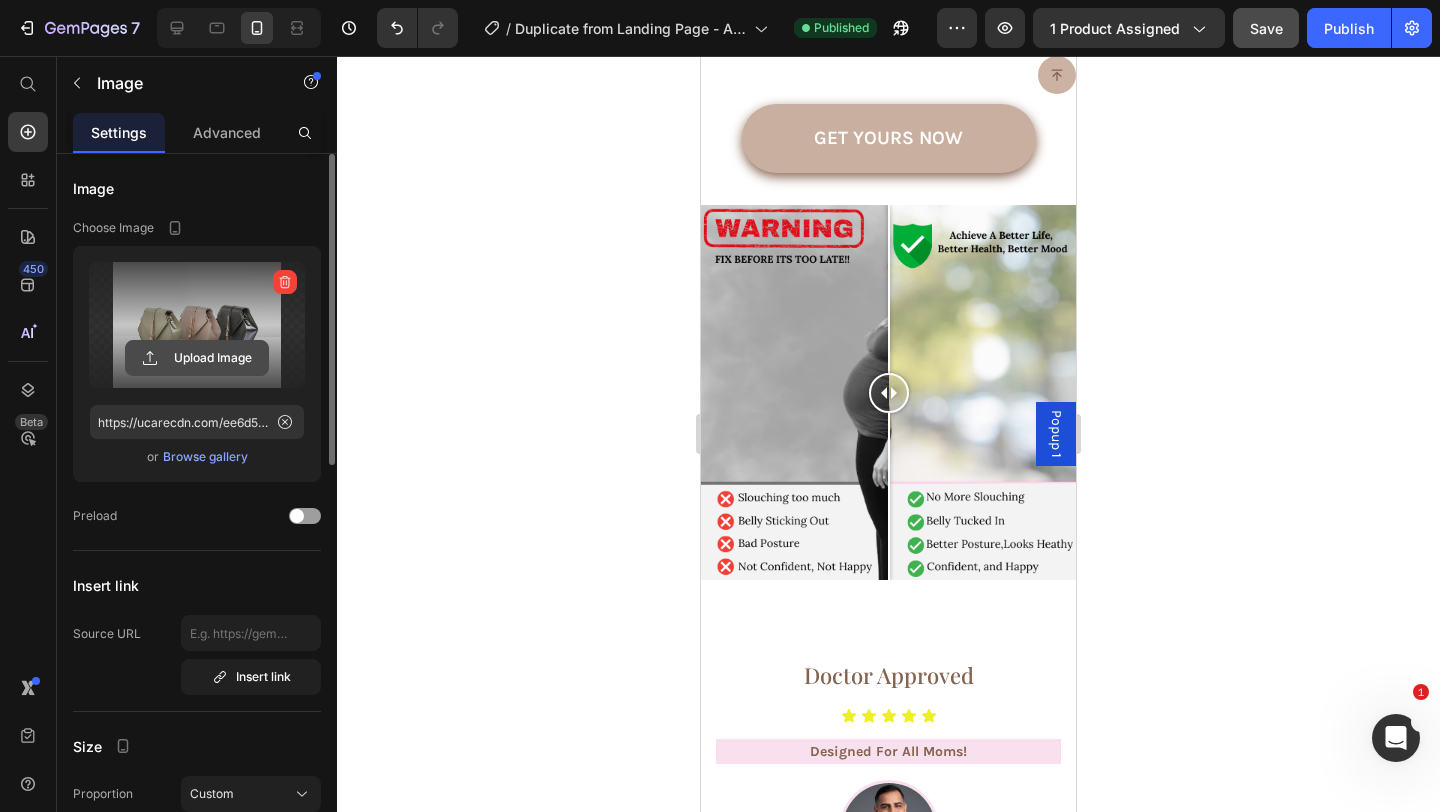 click 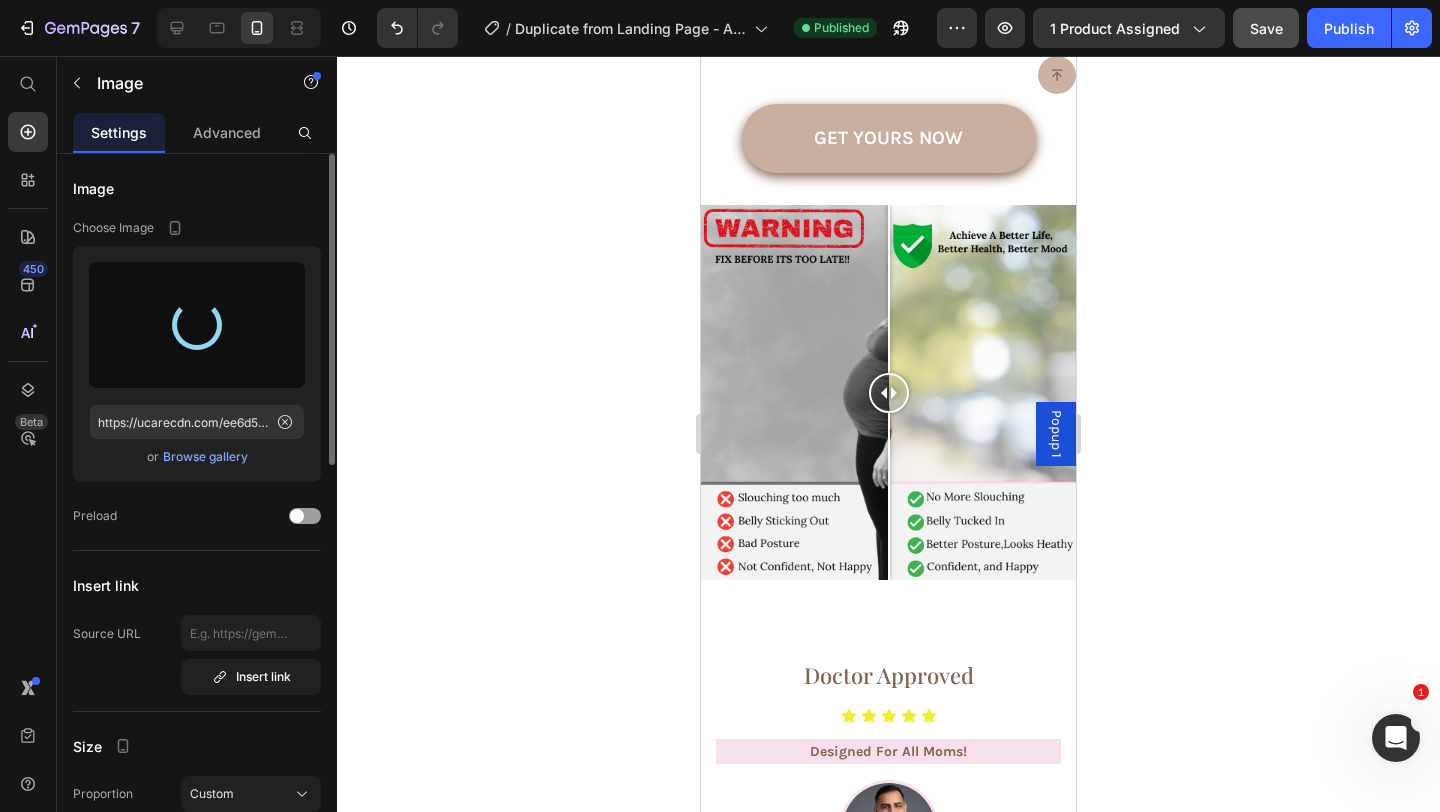 type on "https://cdn.shopify.com/s/files/1/0740/8484/3742/files/gempages_561631520297583829-91bdadc1-af70-4e40-abd2-ce0ff096def5.jpg" 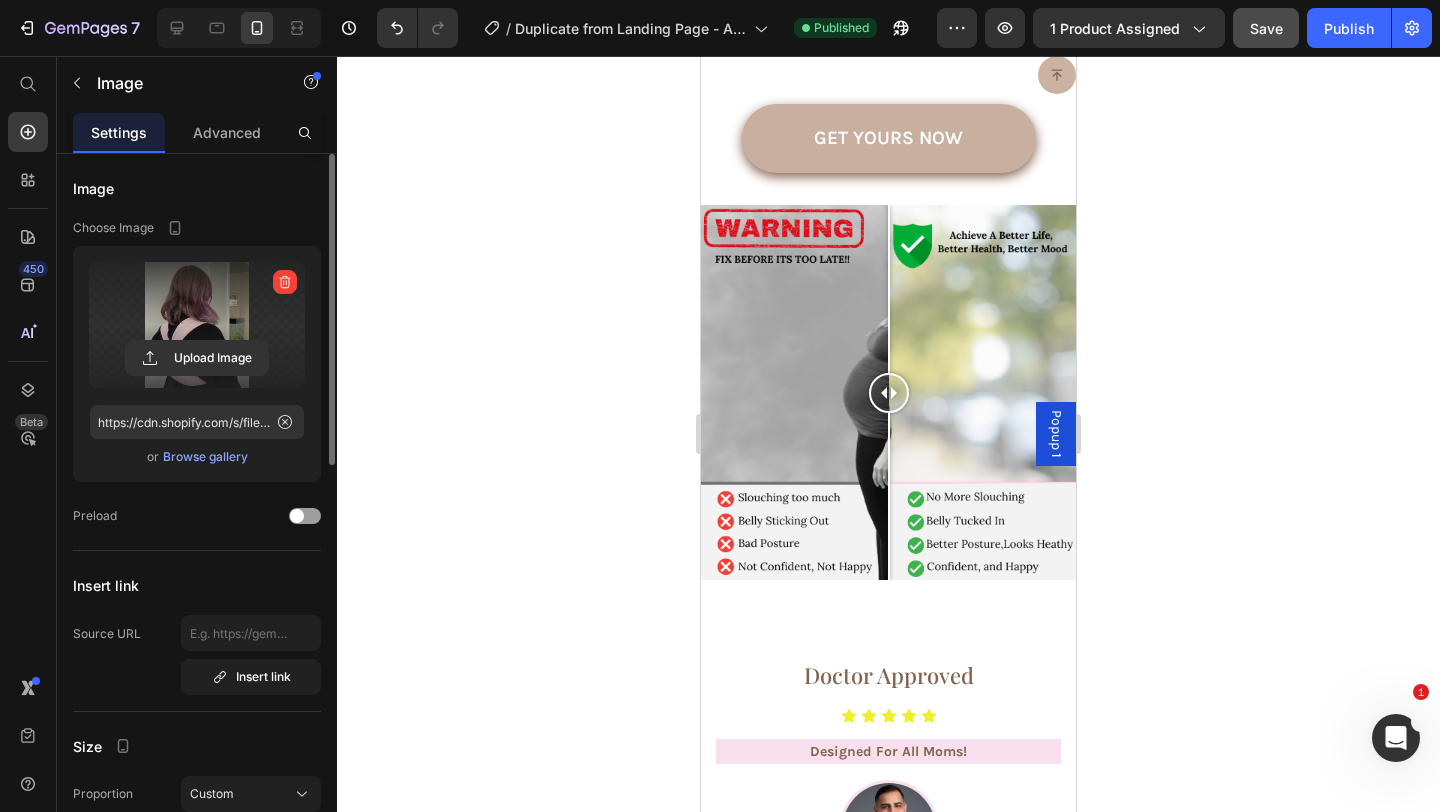 click at bounding box center (888, -195) 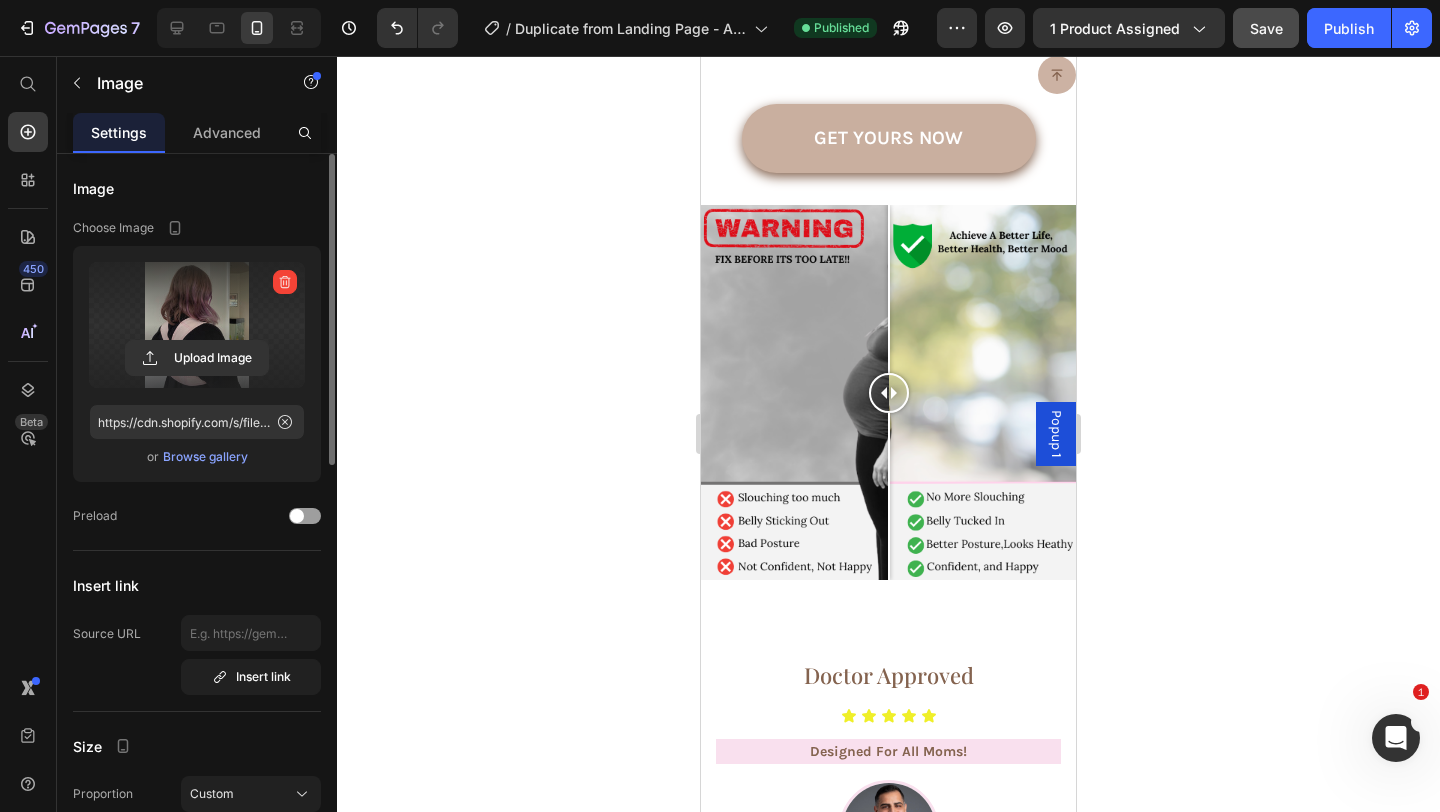 click on "9" at bounding box center (888, -116) 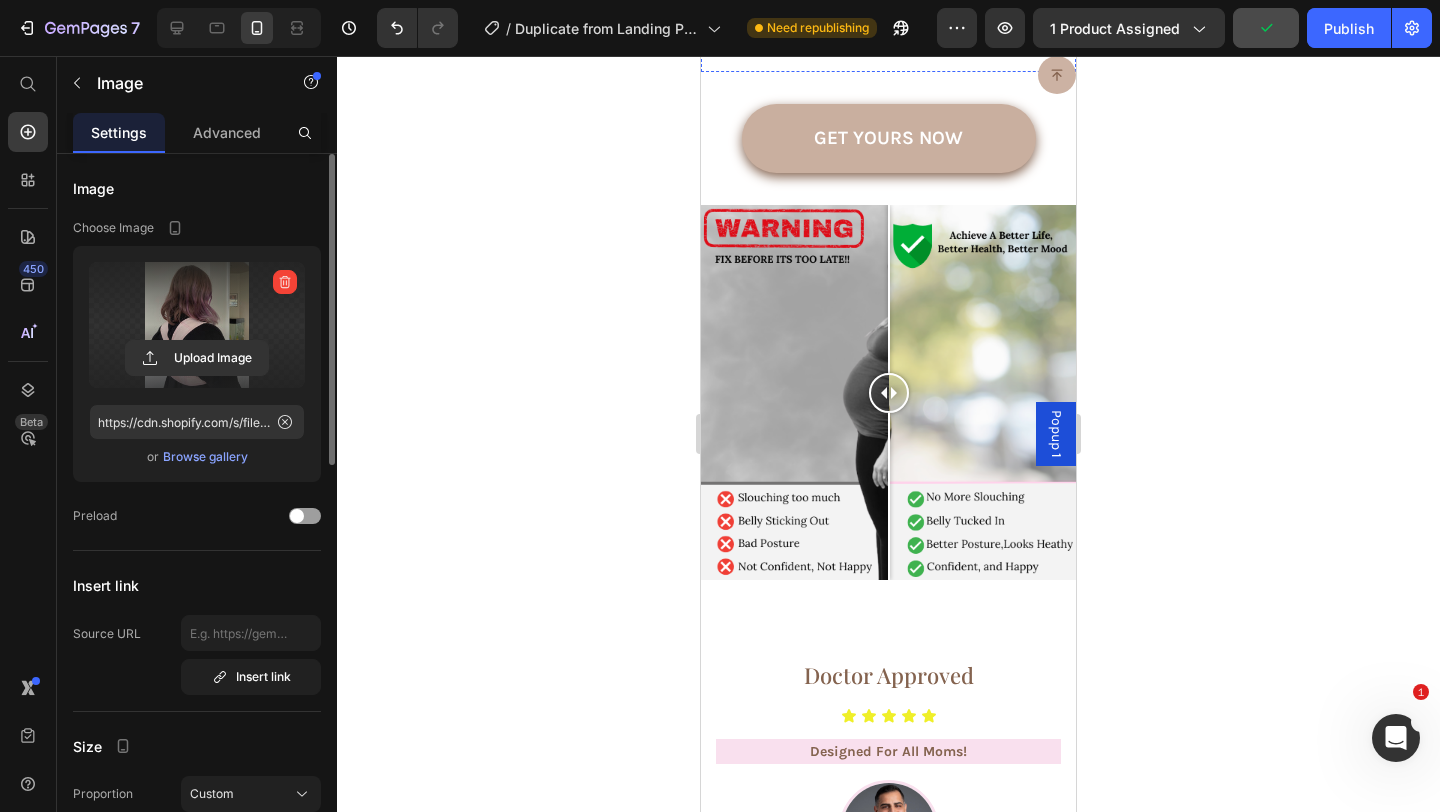 click 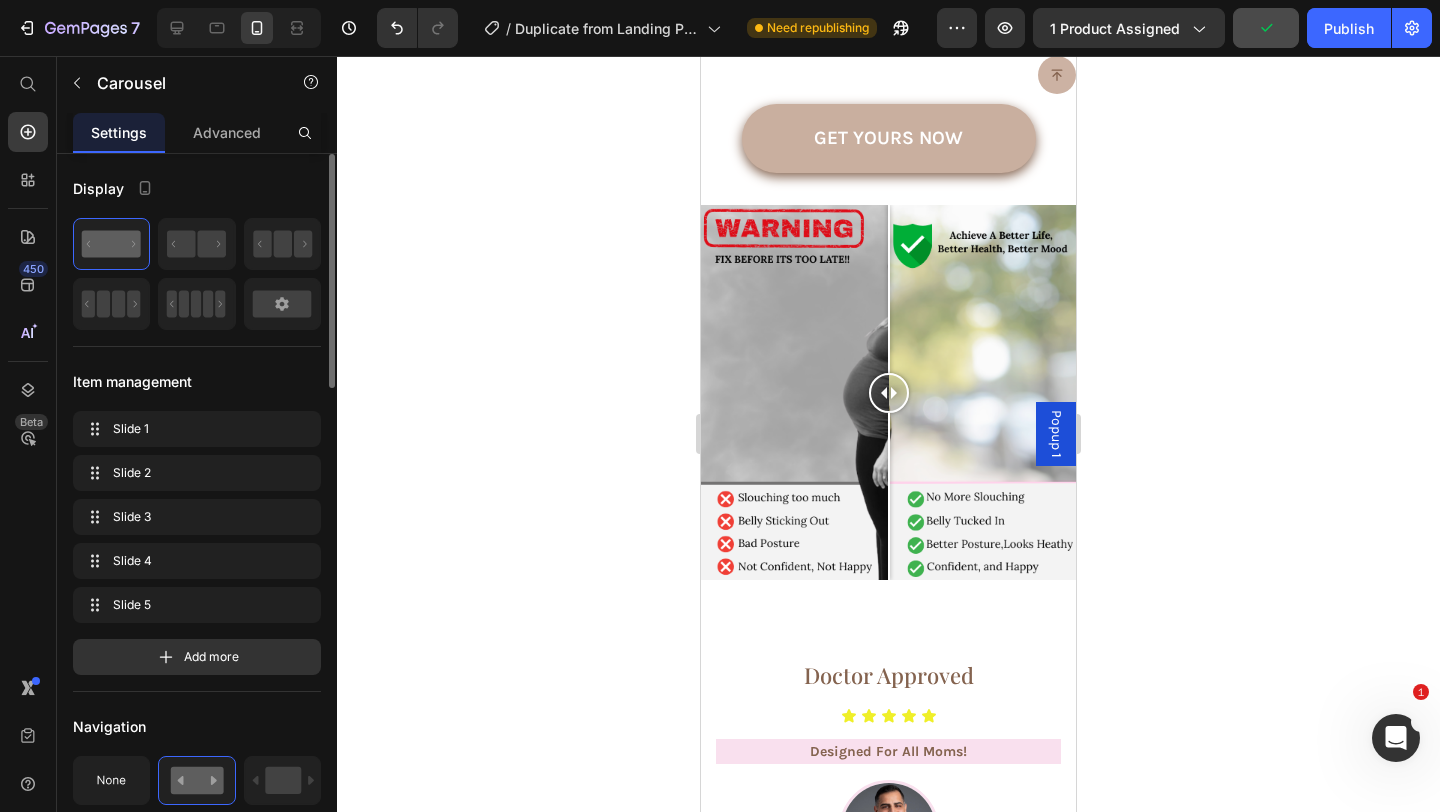 click at bounding box center (888, -195) 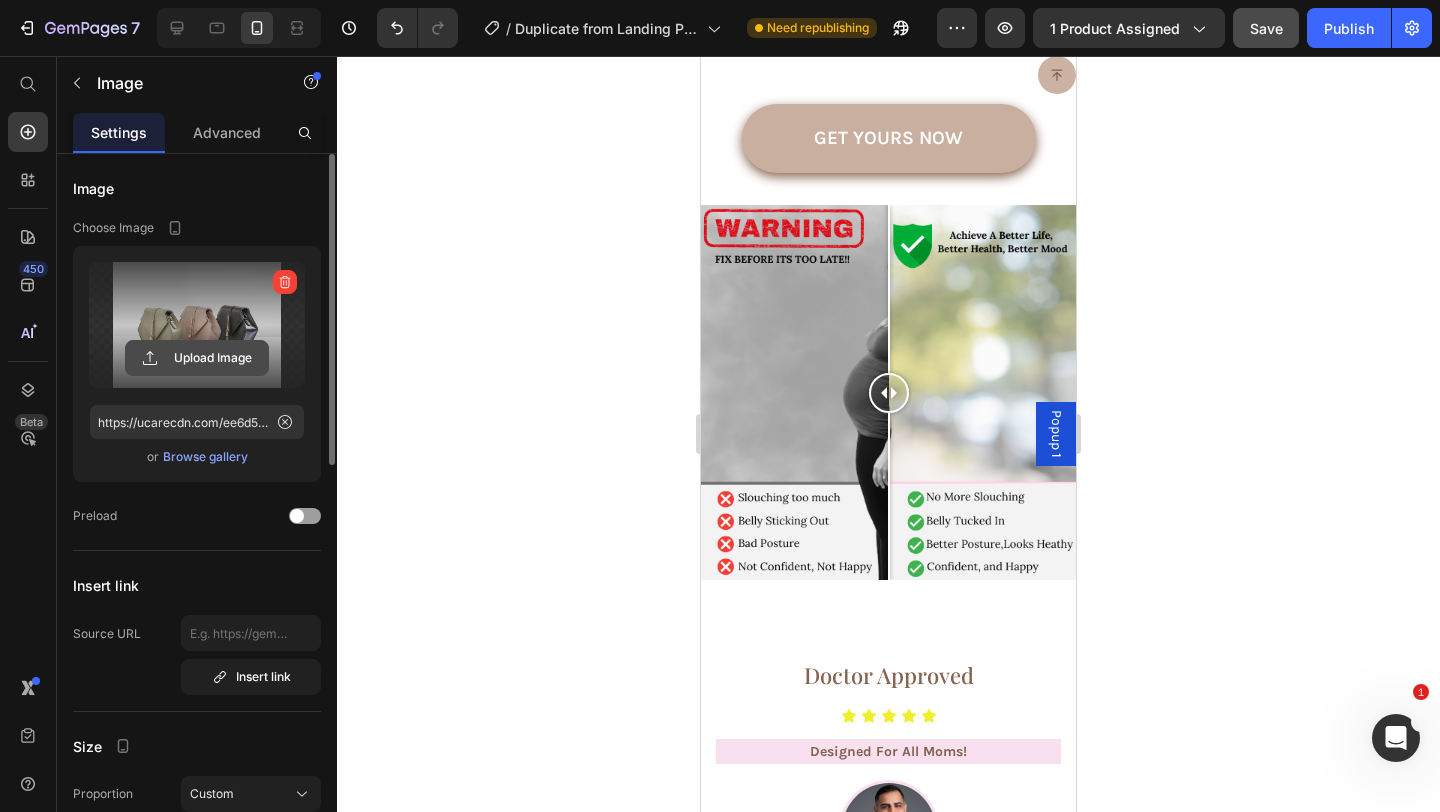 click 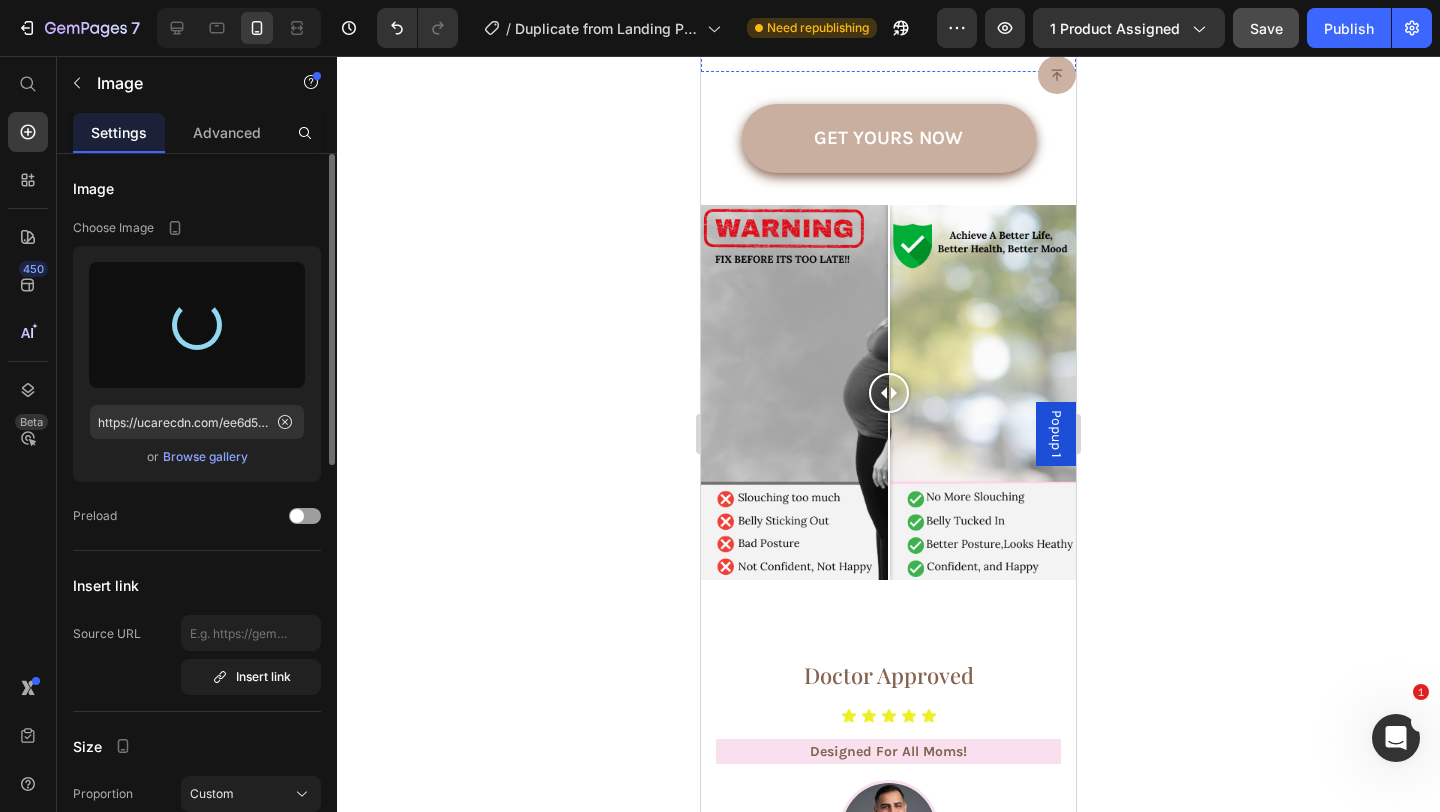 type on "https://cdn.shopify.com/s/files/1/0740/8484/3742/files/gempages_561631520297583829-73611d98-b081-4584-848a-2999c405b758.jpg" 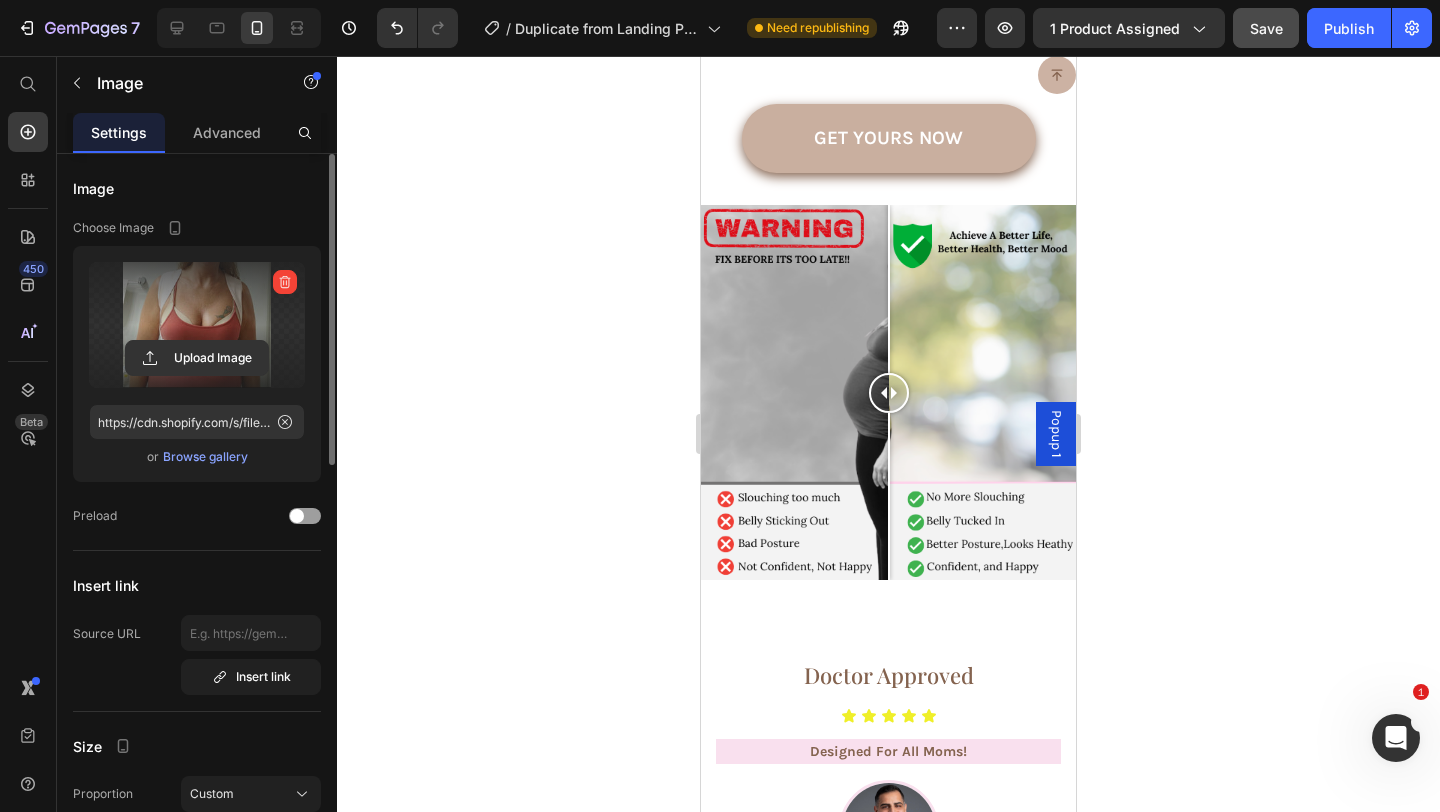 click 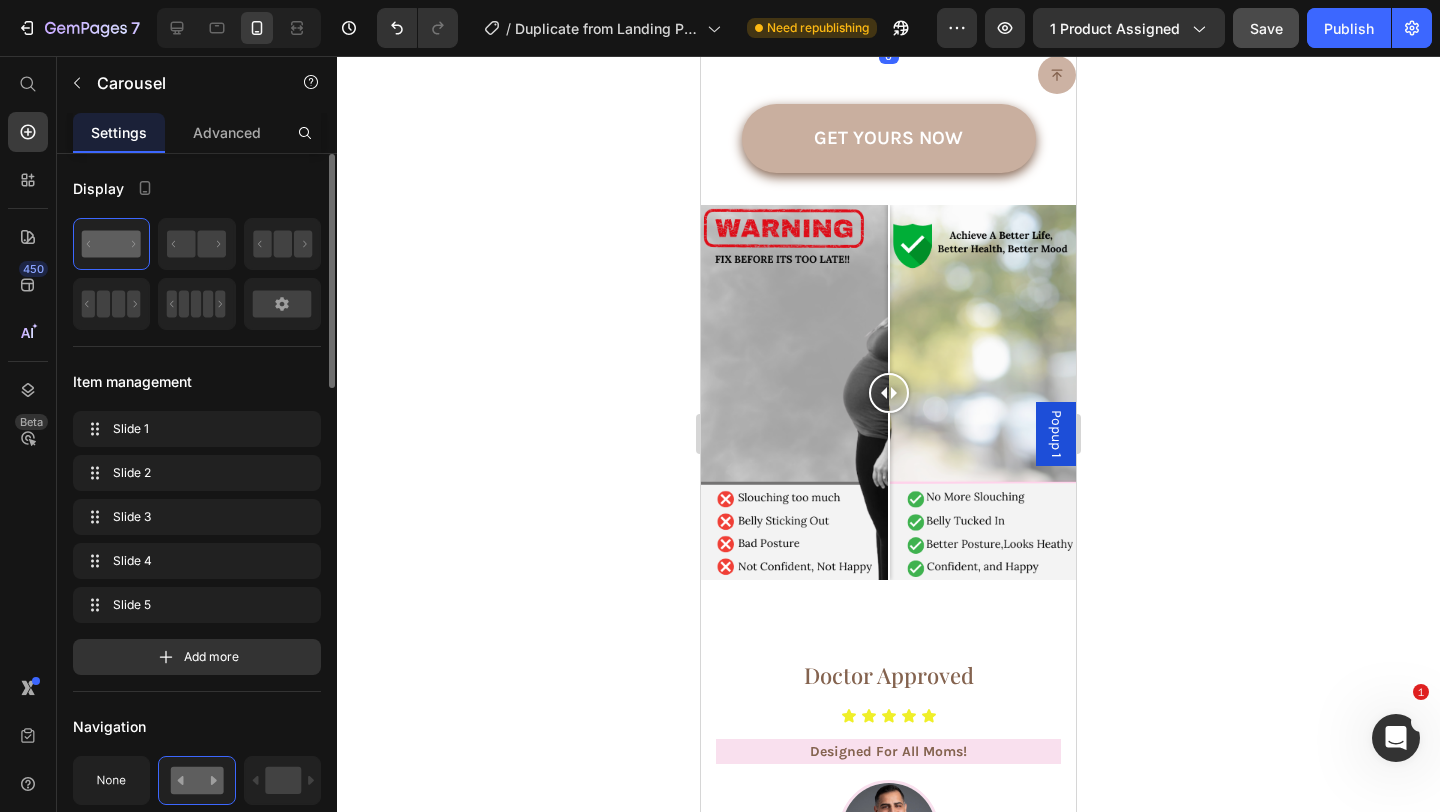 click 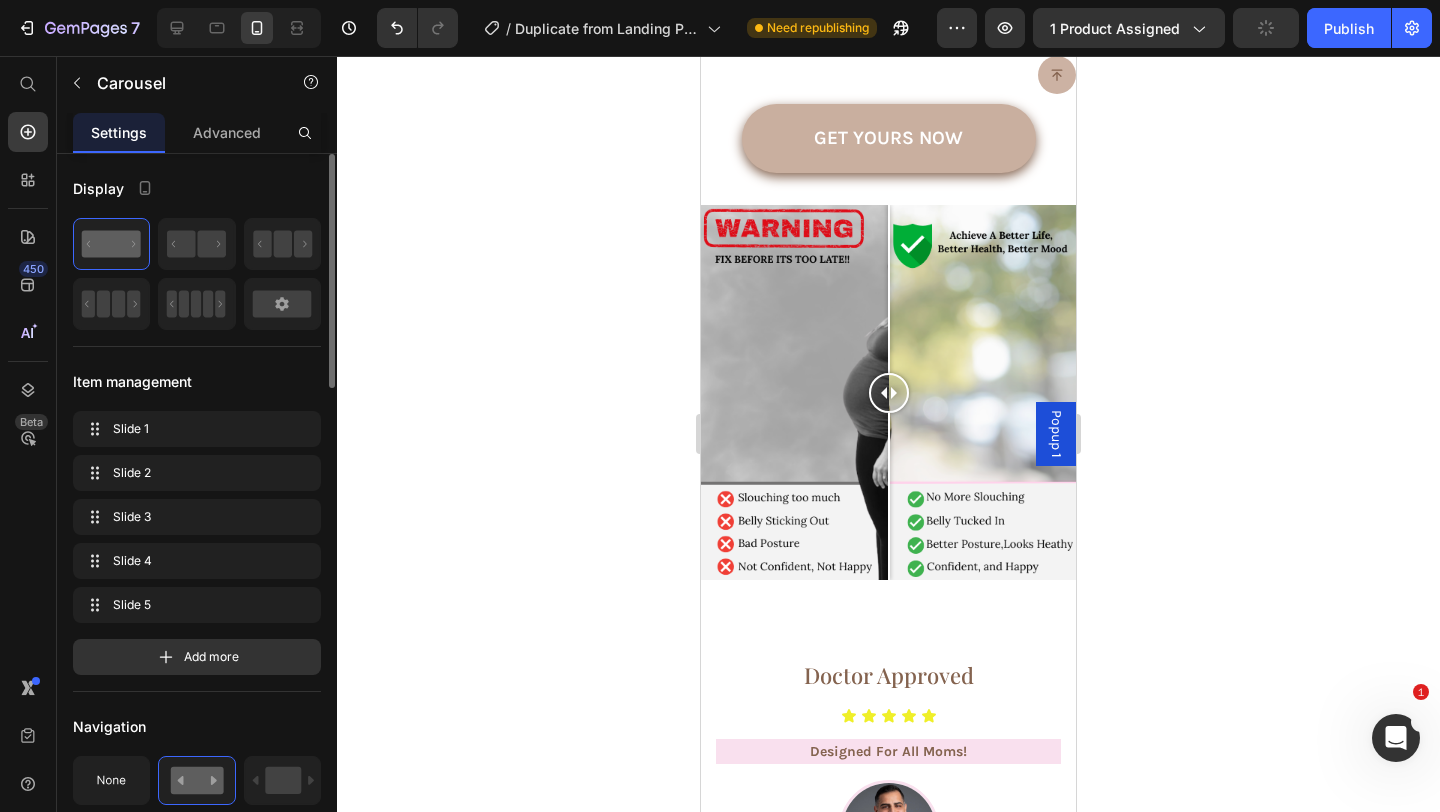 click 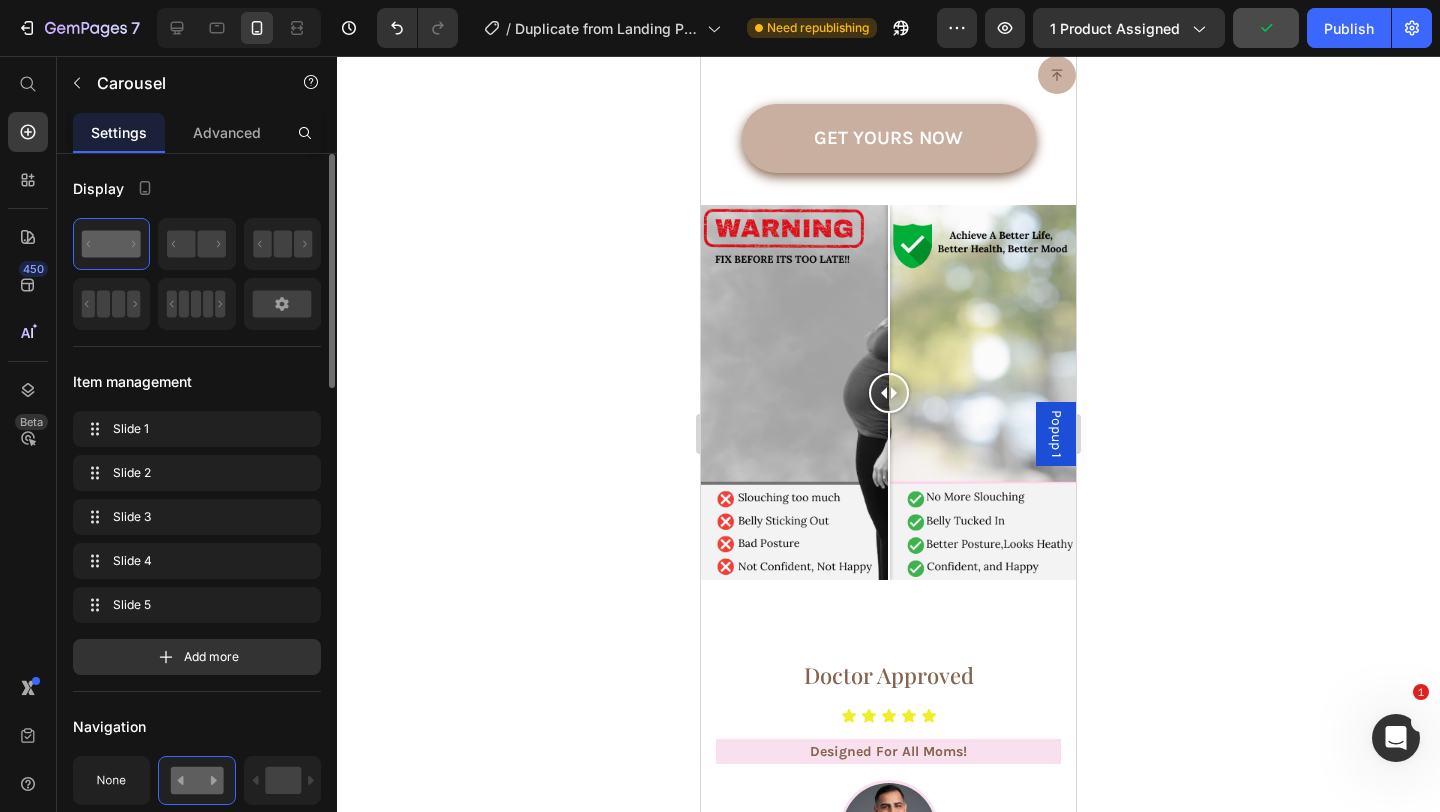 click 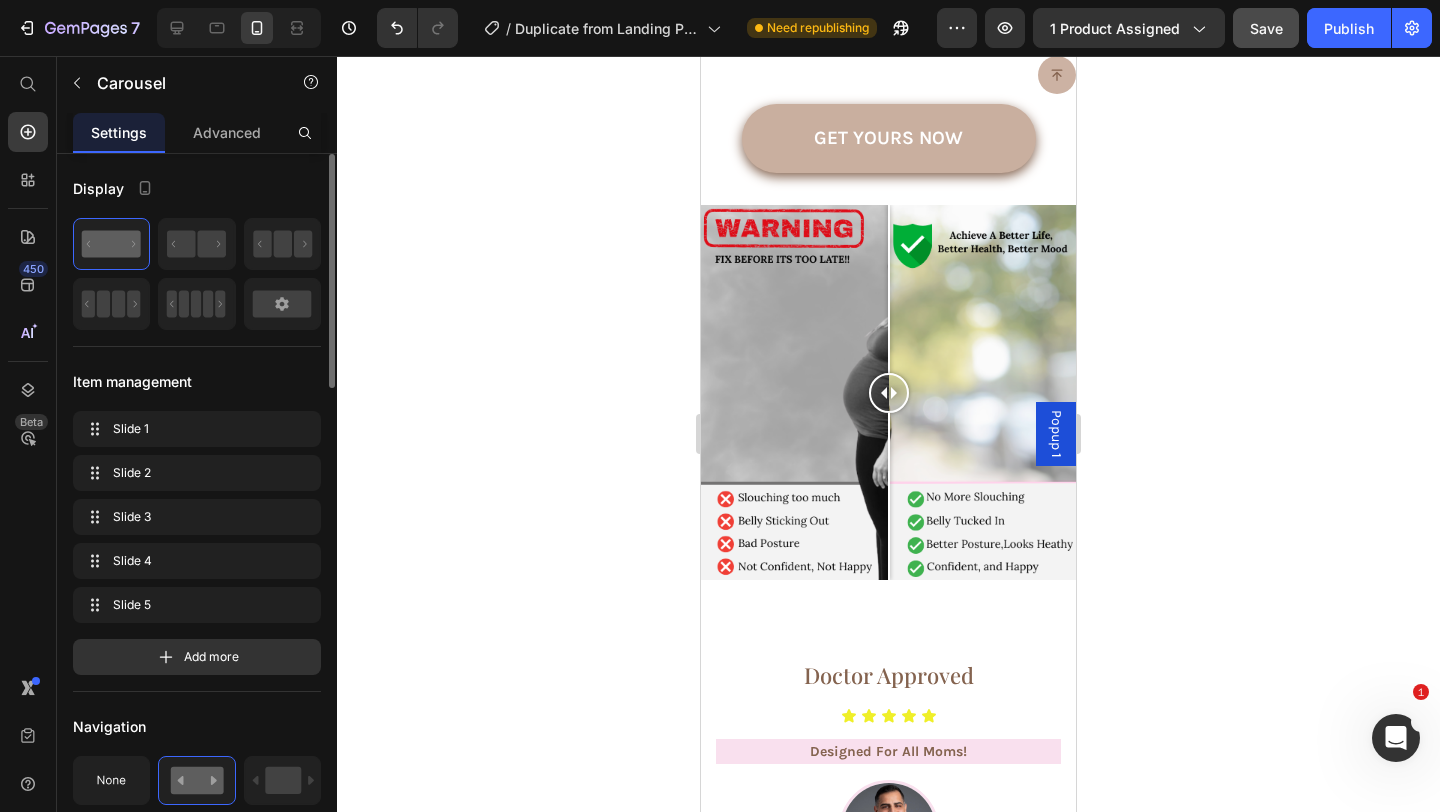 click 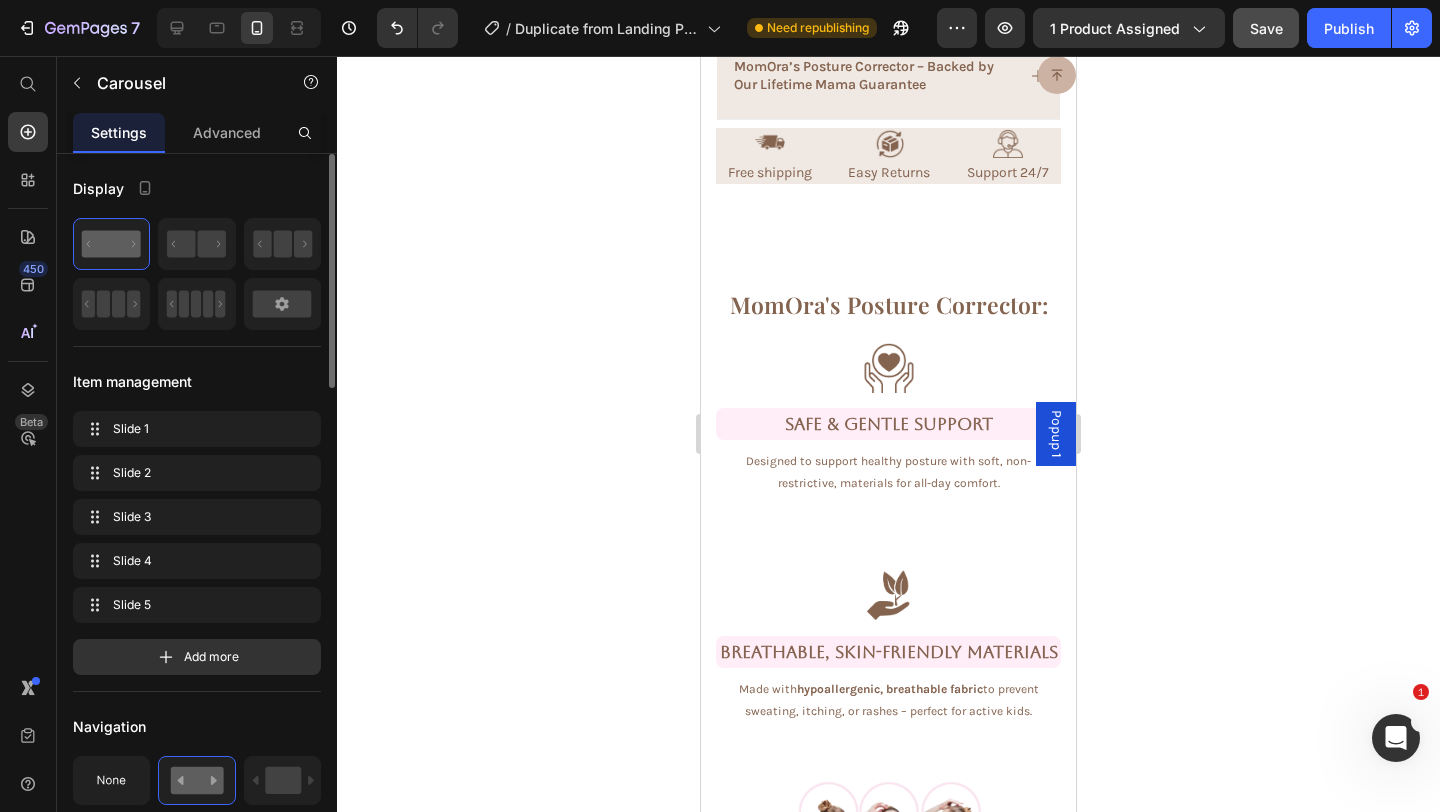 scroll, scrollTop: 2164, scrollLeft: 0, axis: vertical 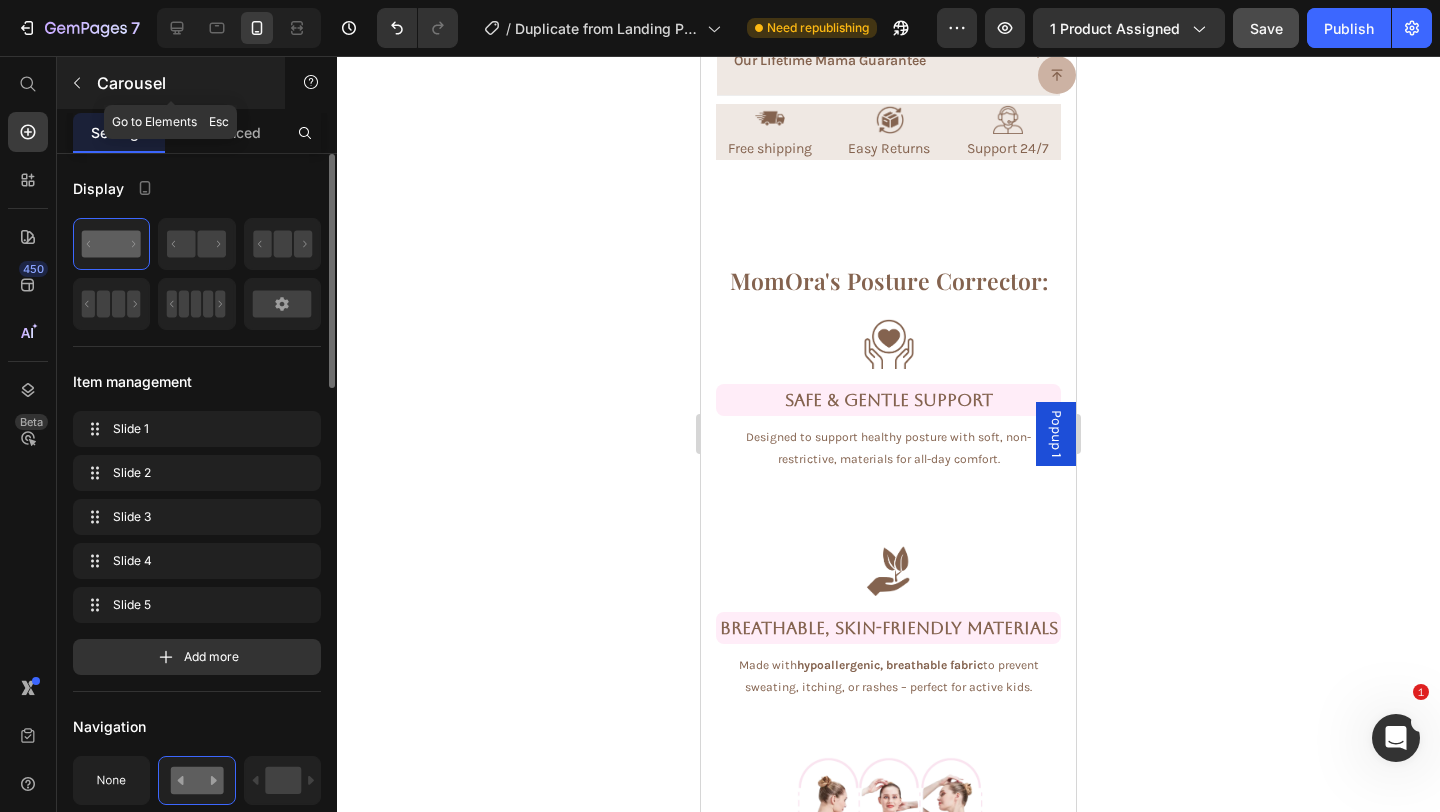 click 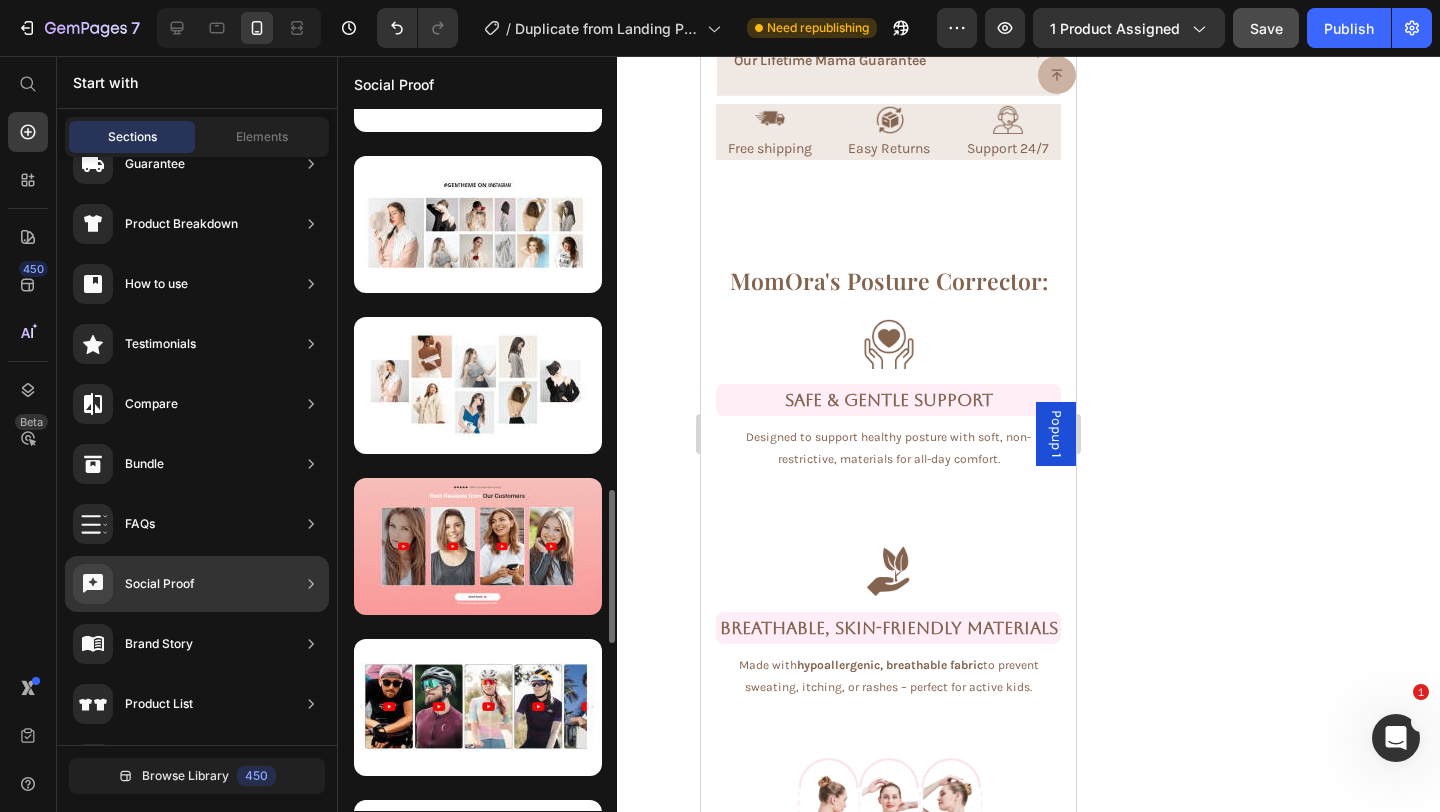 scroll, scrollTop: 1744, scrollLeft: 0, axis: vertical 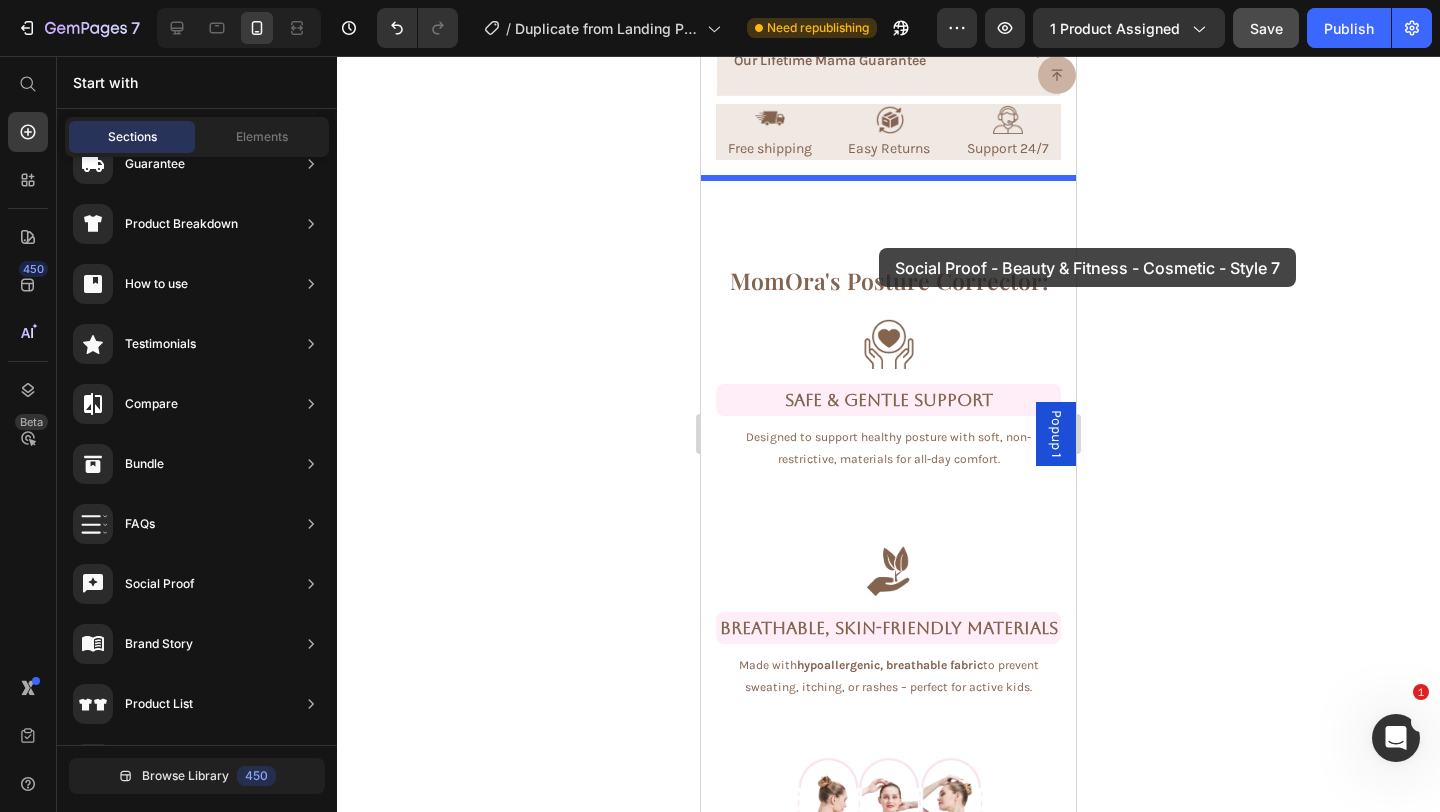 drag, startPoint x: 1220, startPoint y: 588, endPoint x: 879, endPoint y: 249, distance: 480.8347 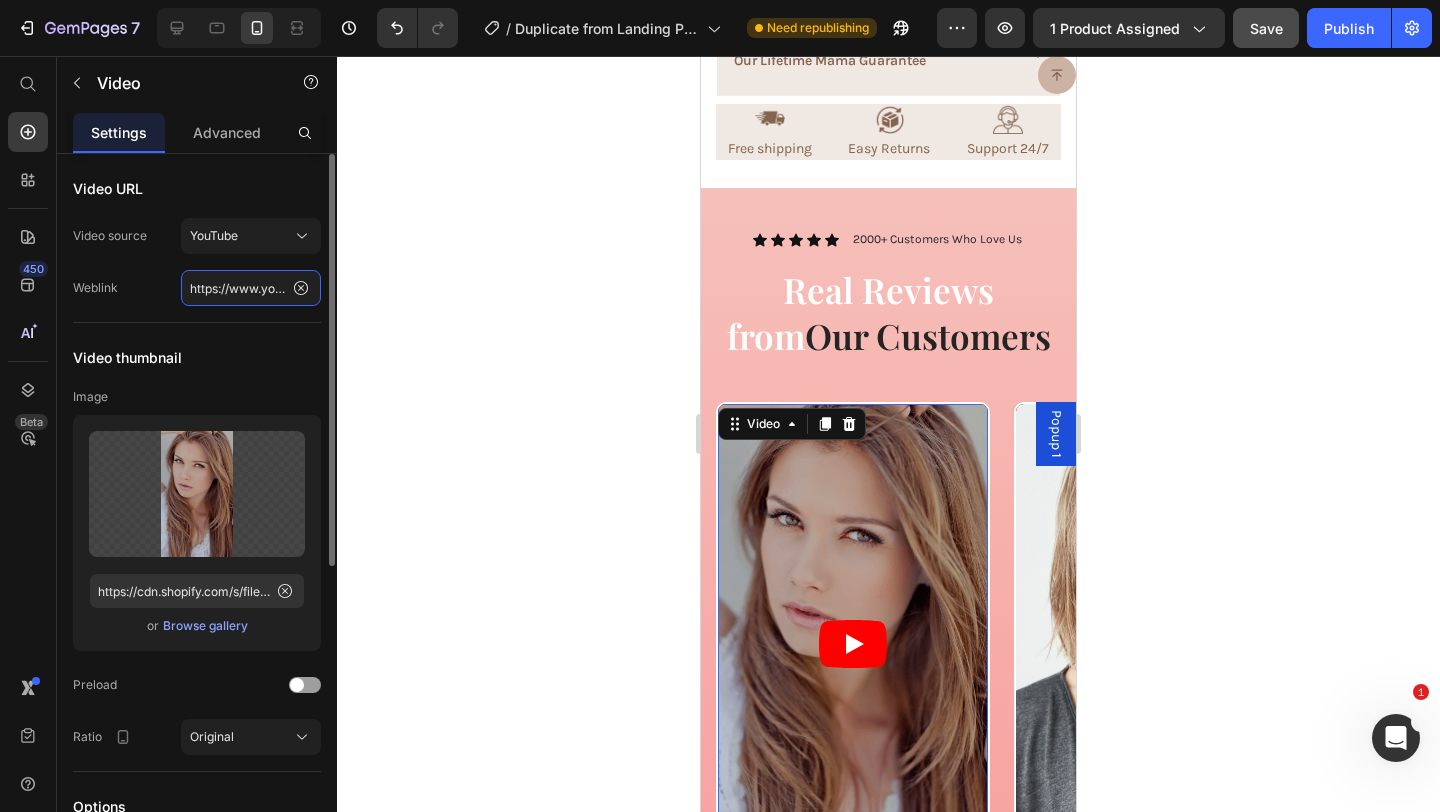 click on "https://www.youtube.com/watch?v=cyzh48XRS4M" 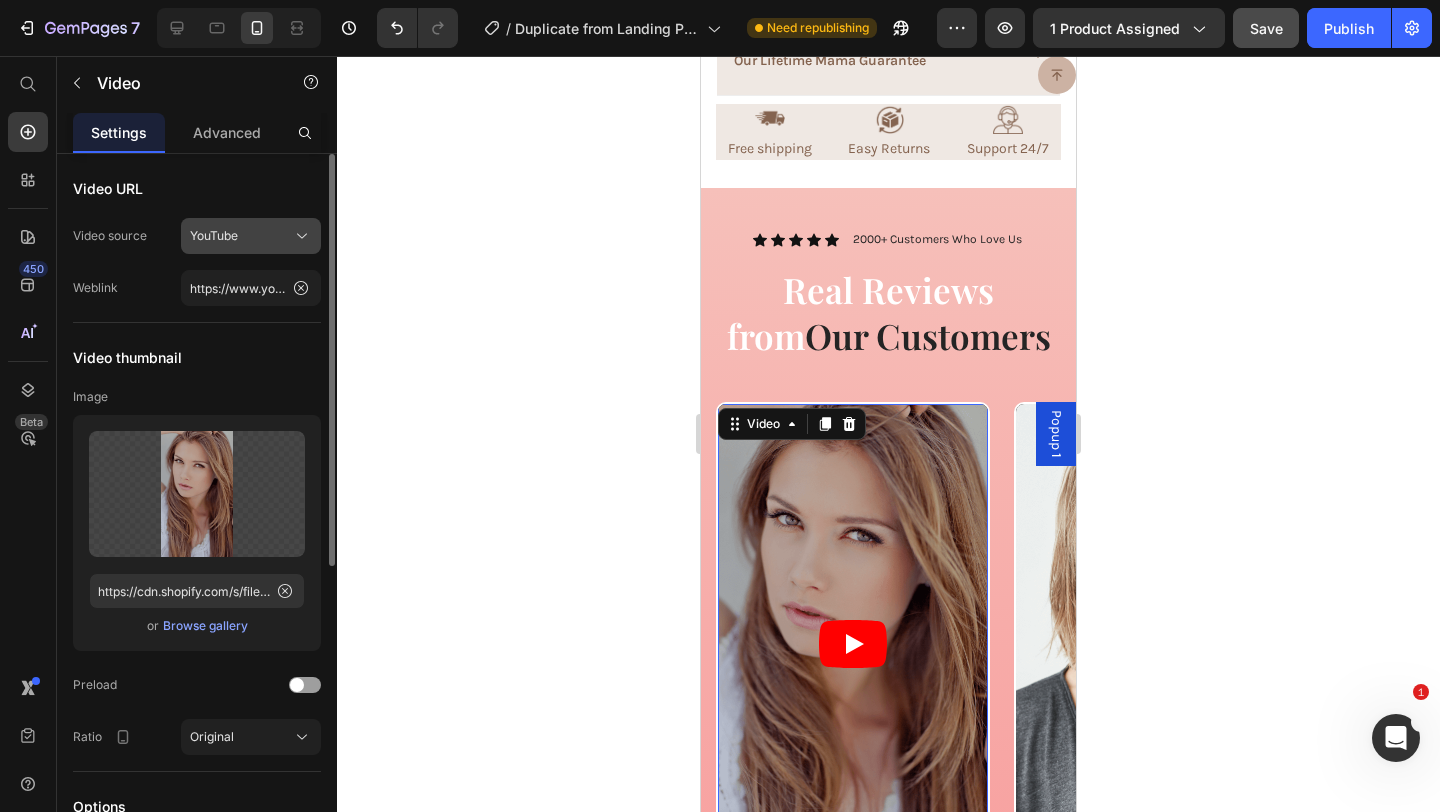click 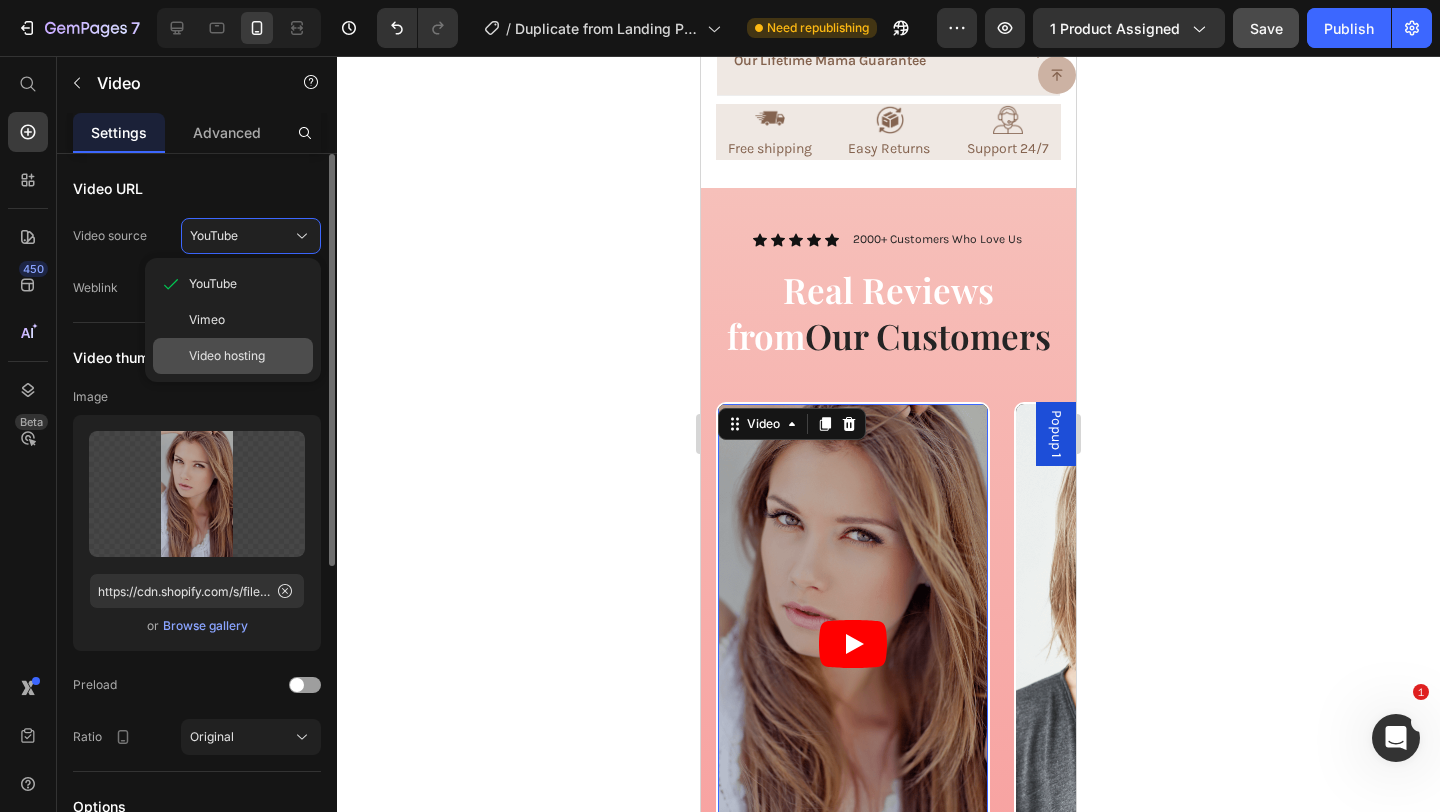 click on "Video hosting" at bounding box center (247, 356) 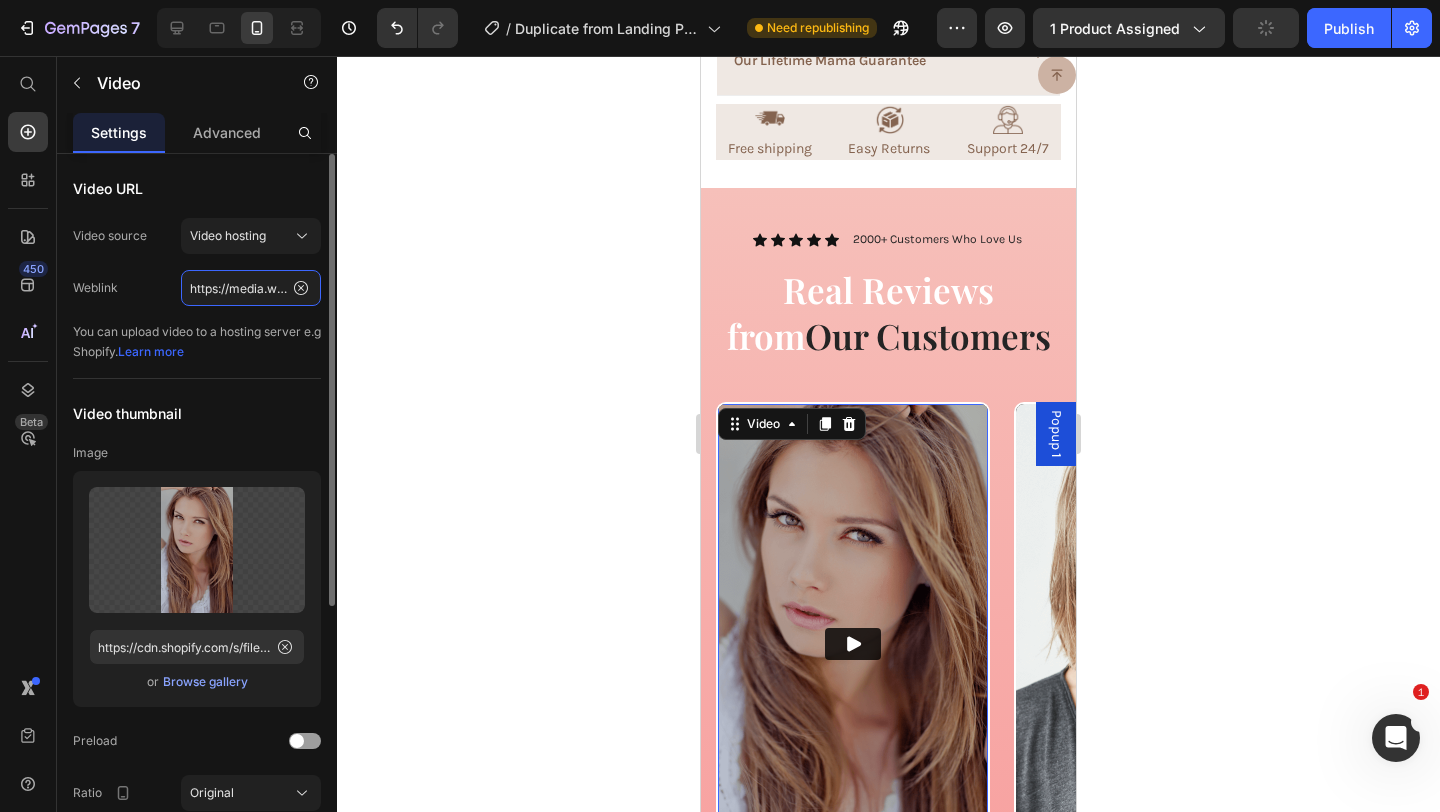 click on "https://media.w3.org/2010/05/sintel/trailer.mp4" 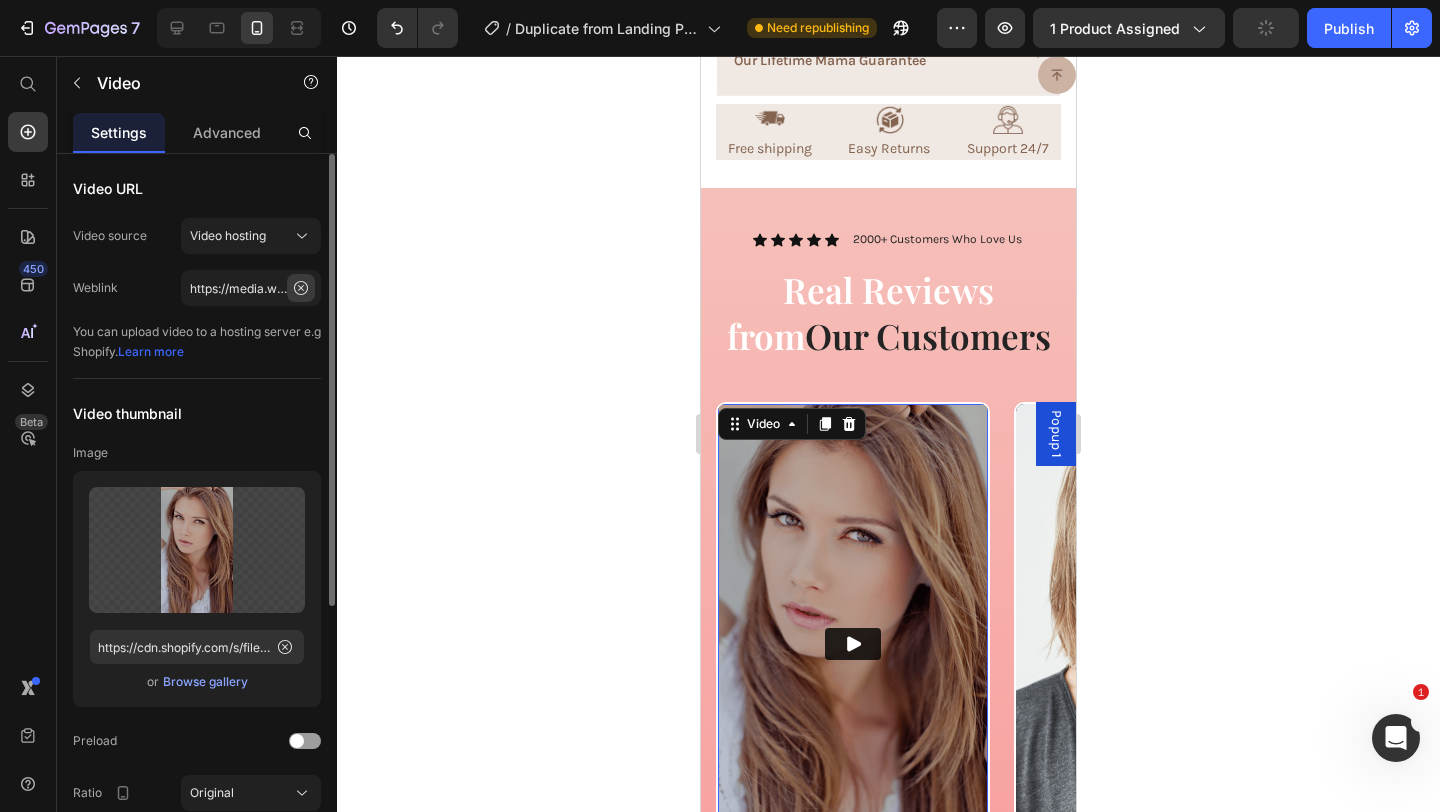 click 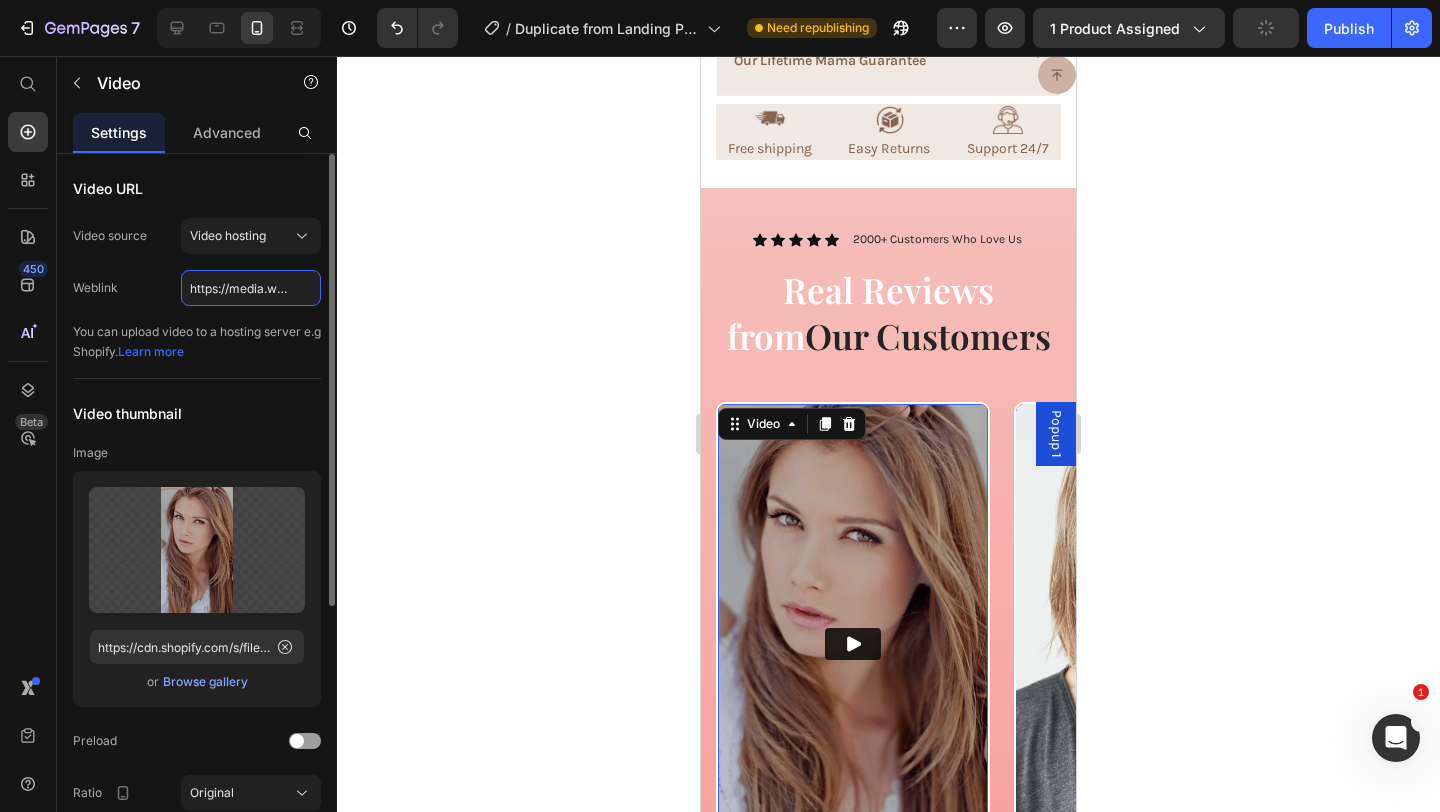 type on "https://cdn.shopify.com/s/files/1/0740/8484/3742/files/gempages_561631520297583829-87c57f86-6d7b-4a4f-a52e-baa8b1a6afe4.png" 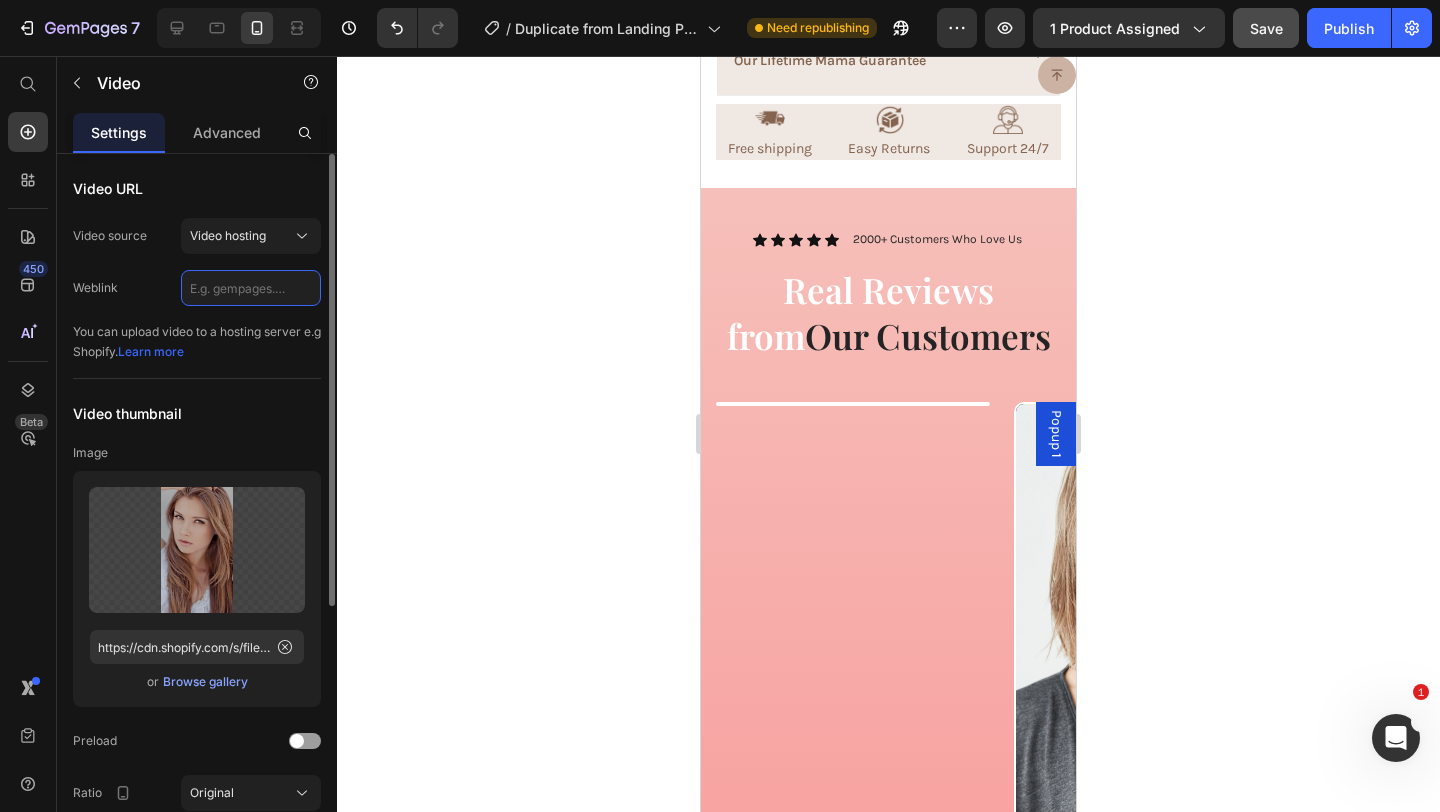 click 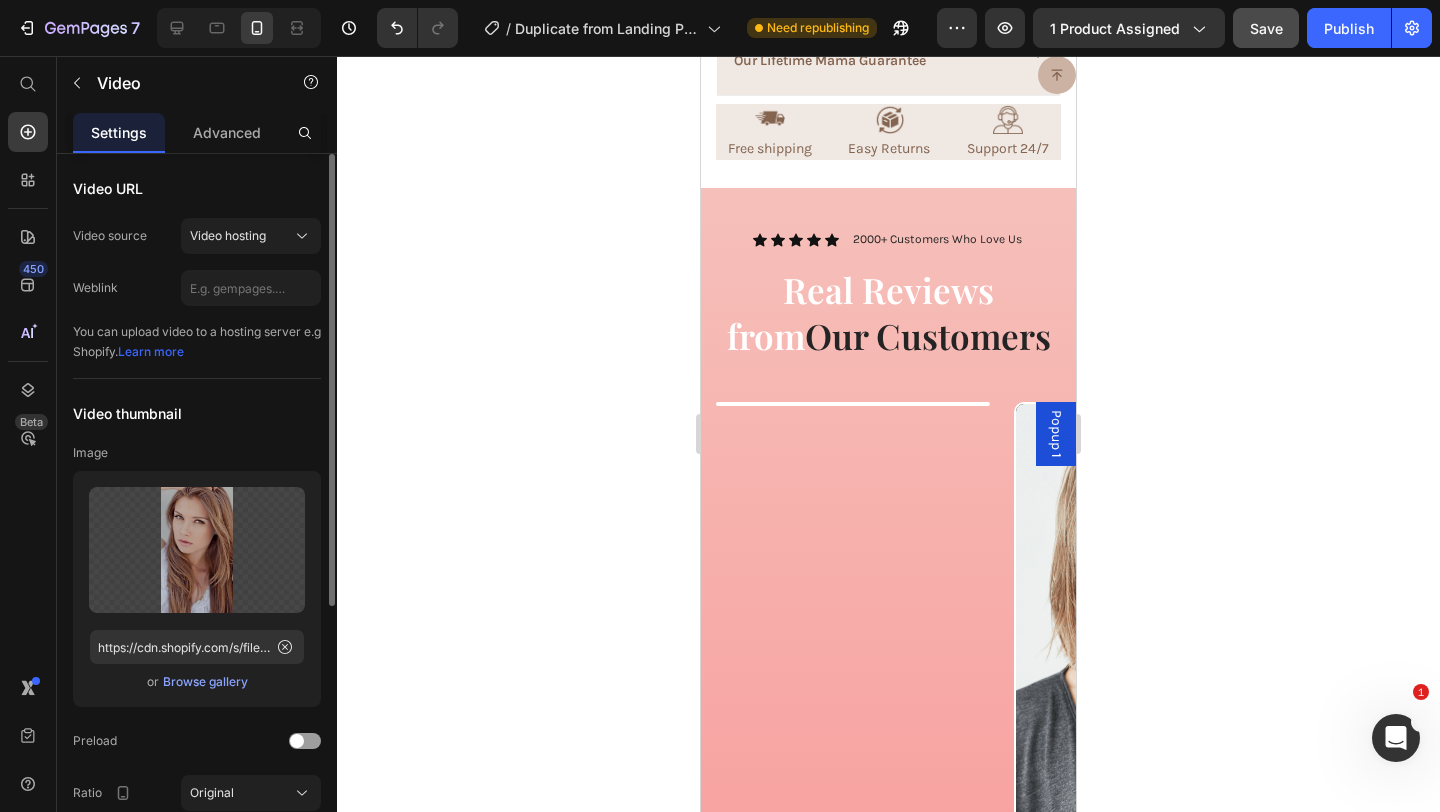 click on "Learn more" at bounding box center (151, 351) 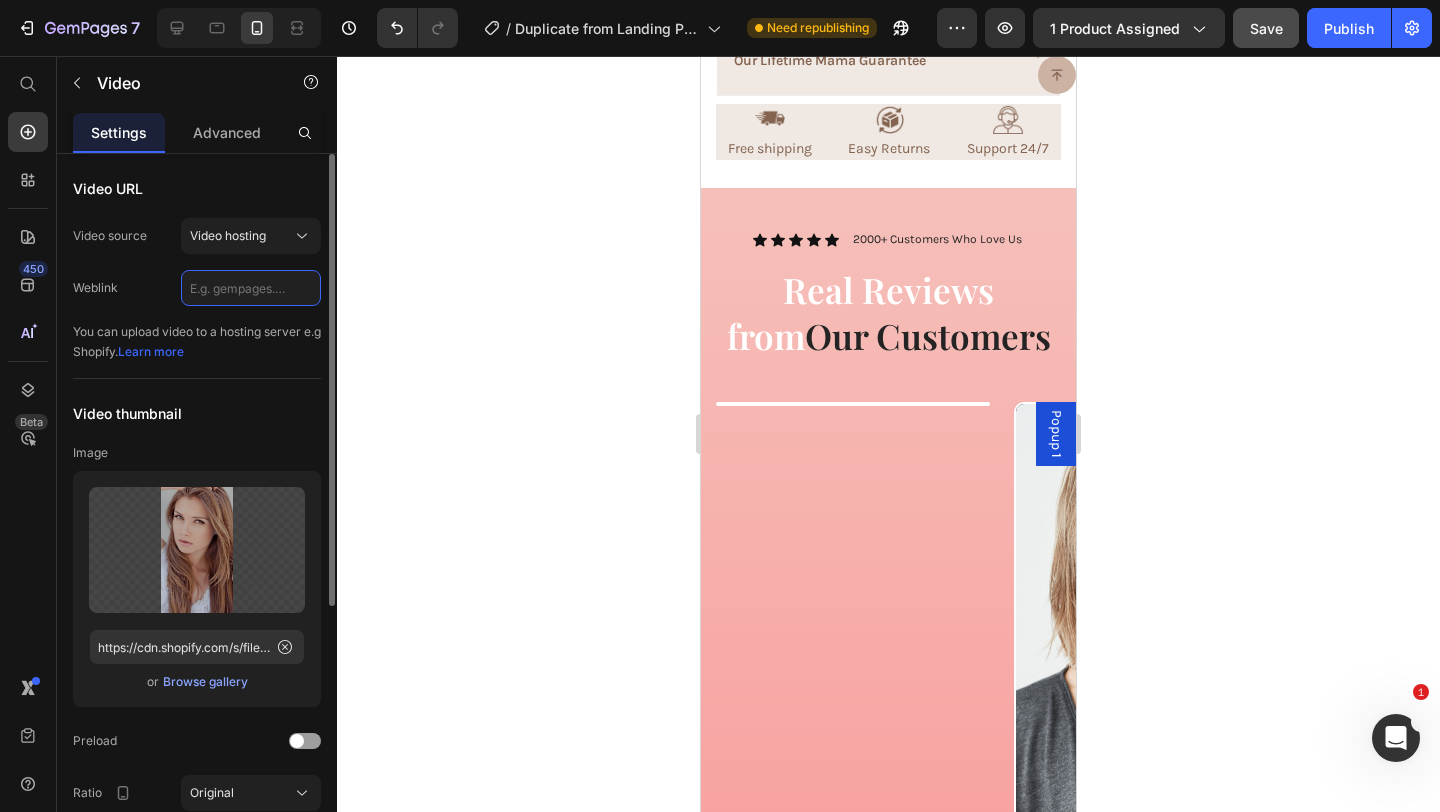 click 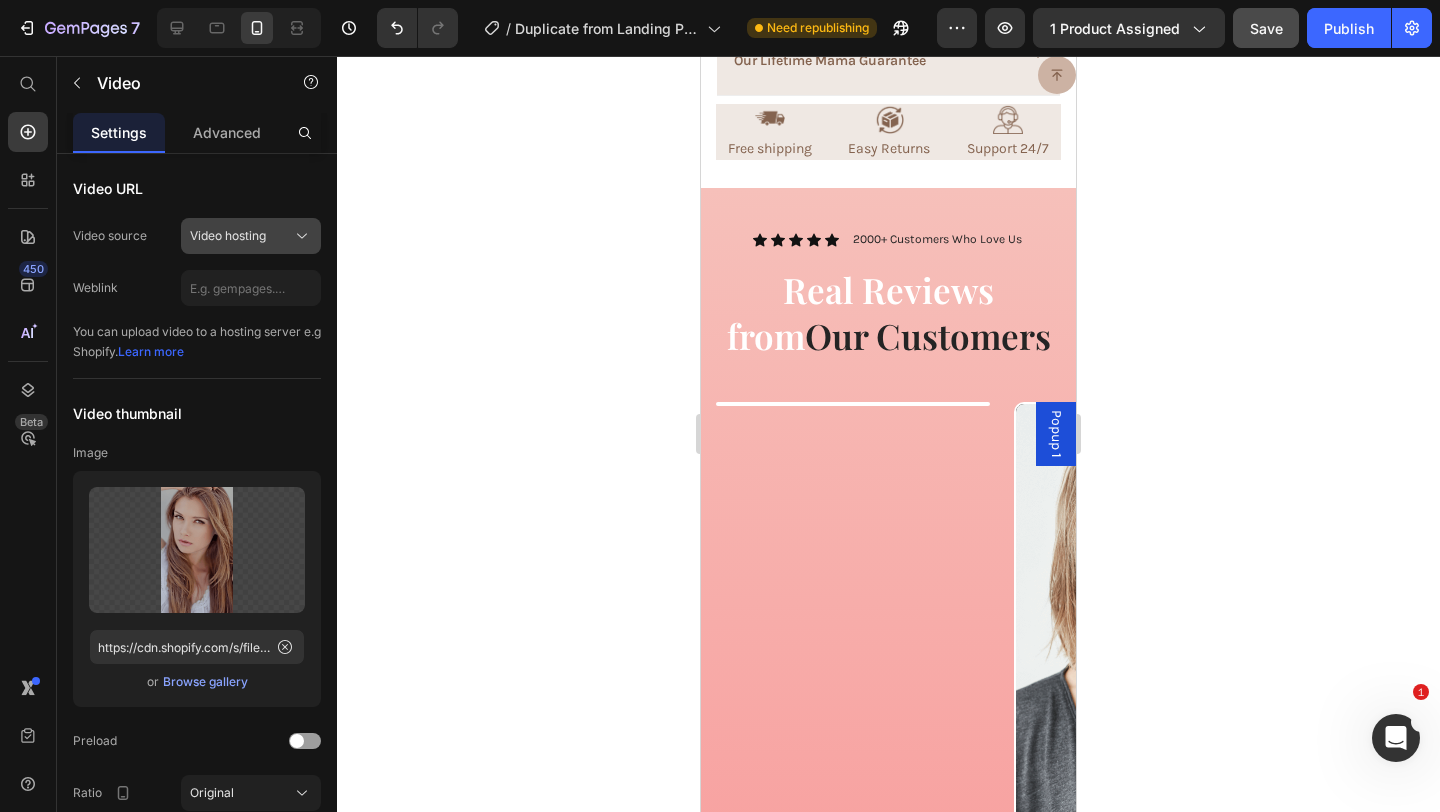 click on "Video hosting" 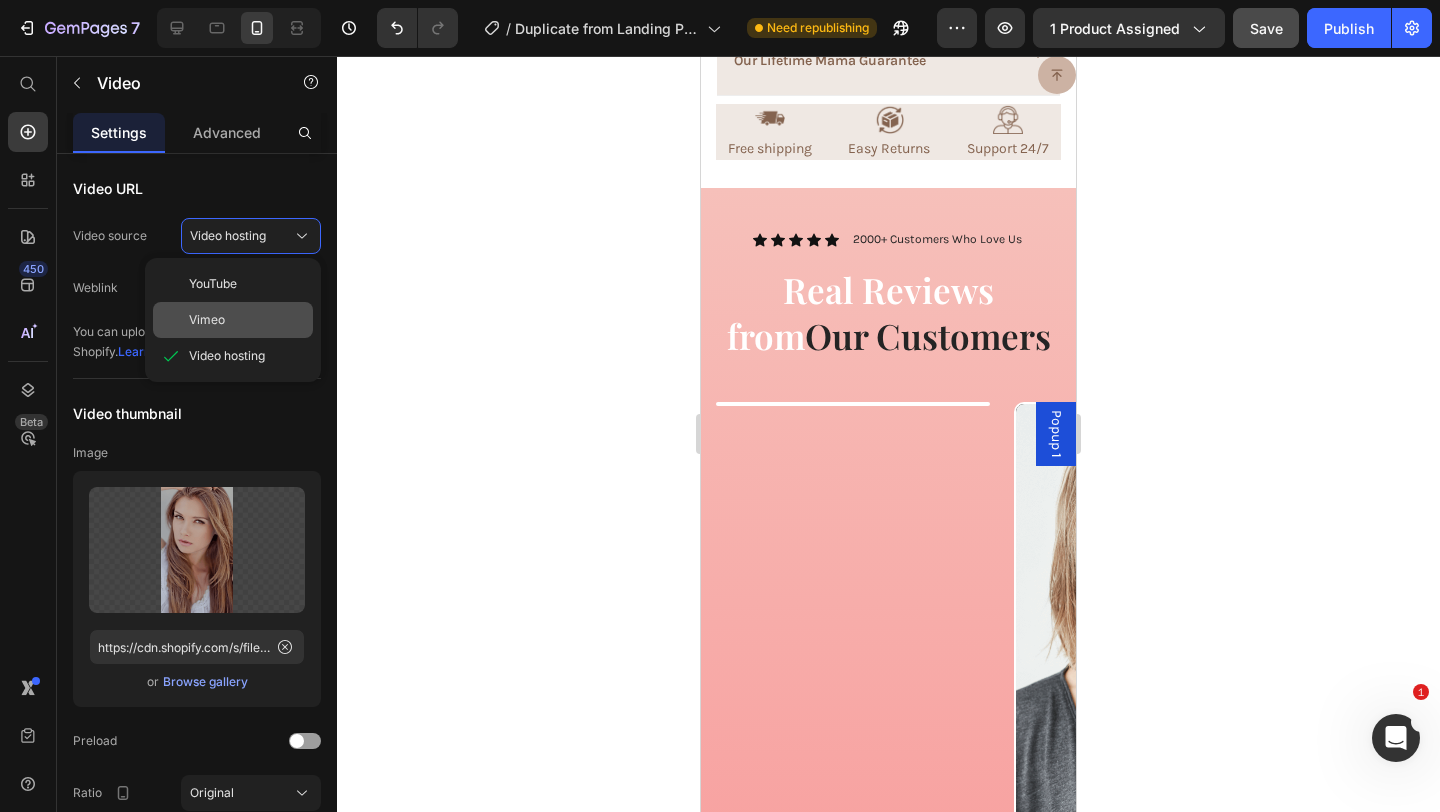 click on "Vimeo" 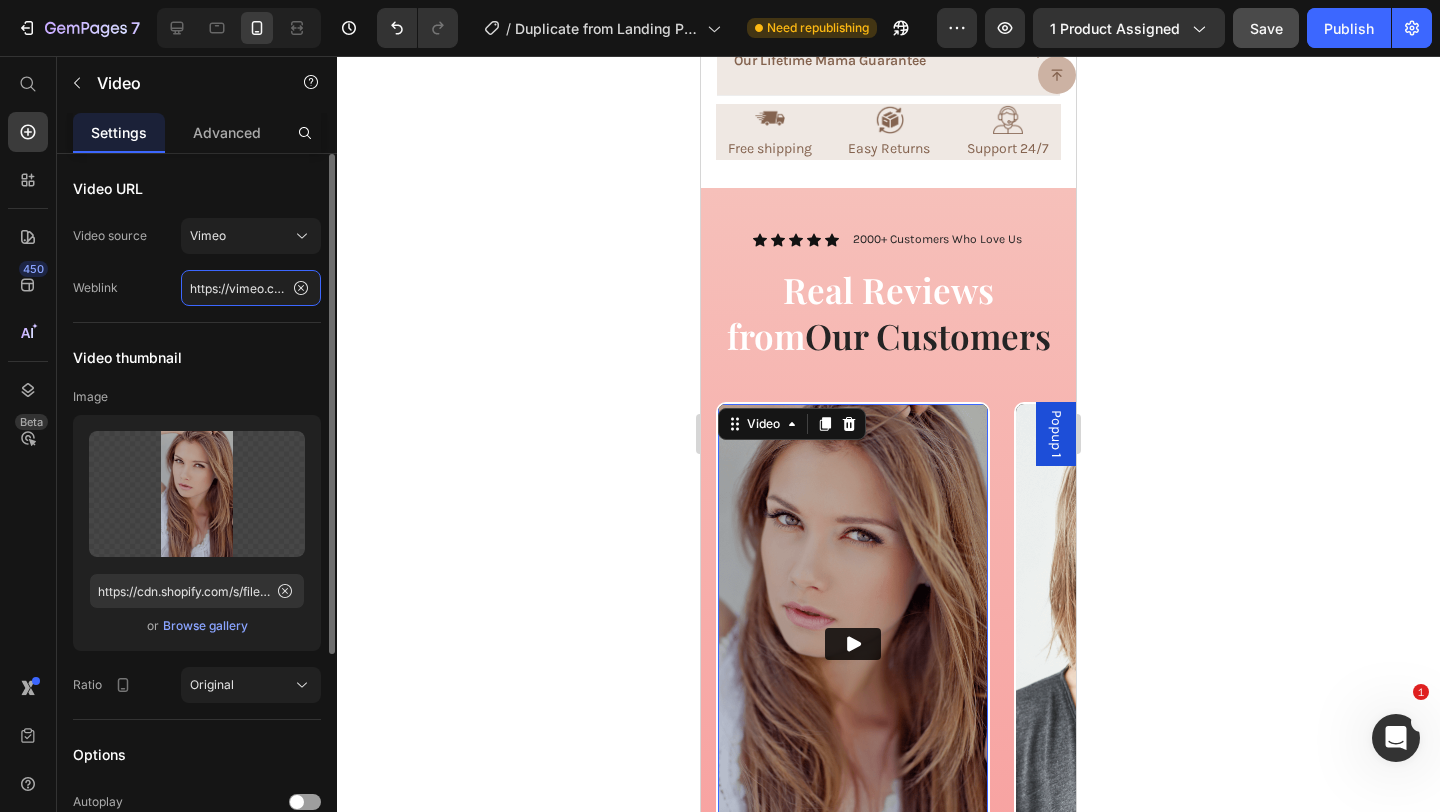 click on "https://vimeo.com/347119375" 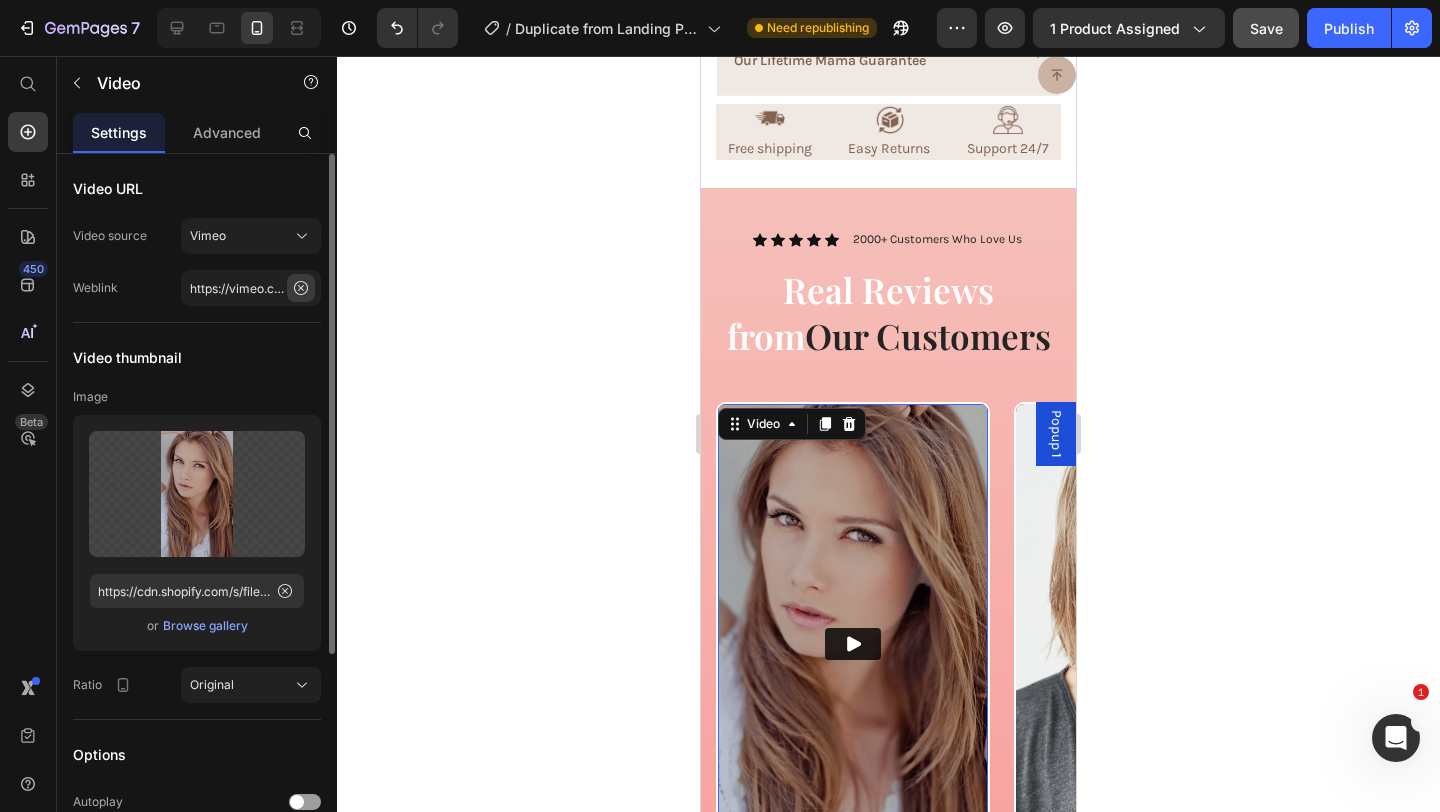 click 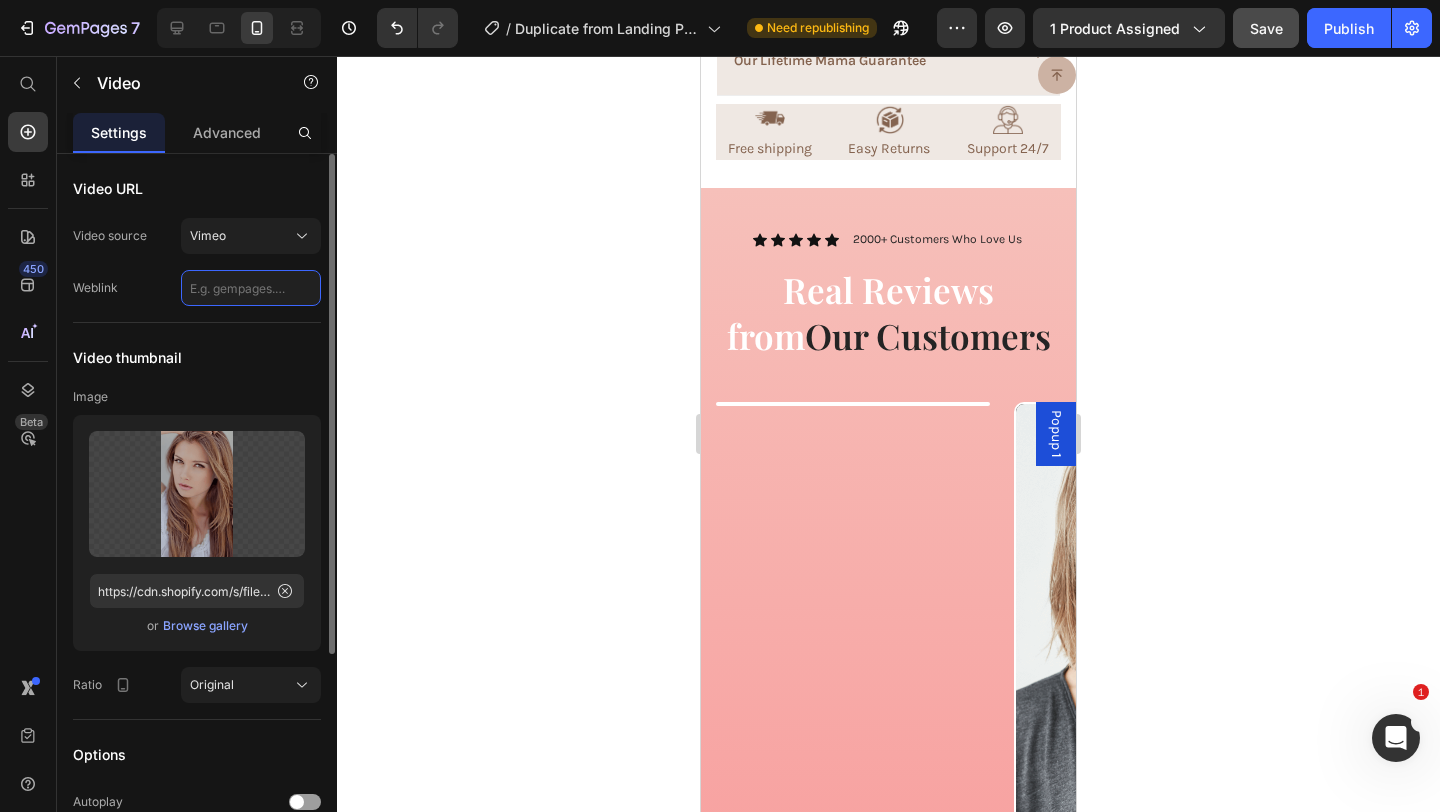 paste on "https://www.amazon.com/SHAPERKY-Posture-Corrector-Women-Men/dp/B0FD2RHZKC/ref=pd_rhf_dp_s_pd_sbs_rvi_d_sccl_1_3/141-8270077-9127158?pd_rd_w=0uGsj&content-id=amzn1.sym.6640a844-ab24-4352-ac9b-78899e683a5e&pf_rd_p=6640a844-ab24-4352-ac9b-78899e683a5e&pf_rd_r=WV3FW51YAXAFJ3QBT355&pd_rd_wg=xBu1I&pd_rd_r=8aedb764-3955-4e68-aa03-5bd73212284b&pd_rd_i=B0FD2RHZKC&th=1" 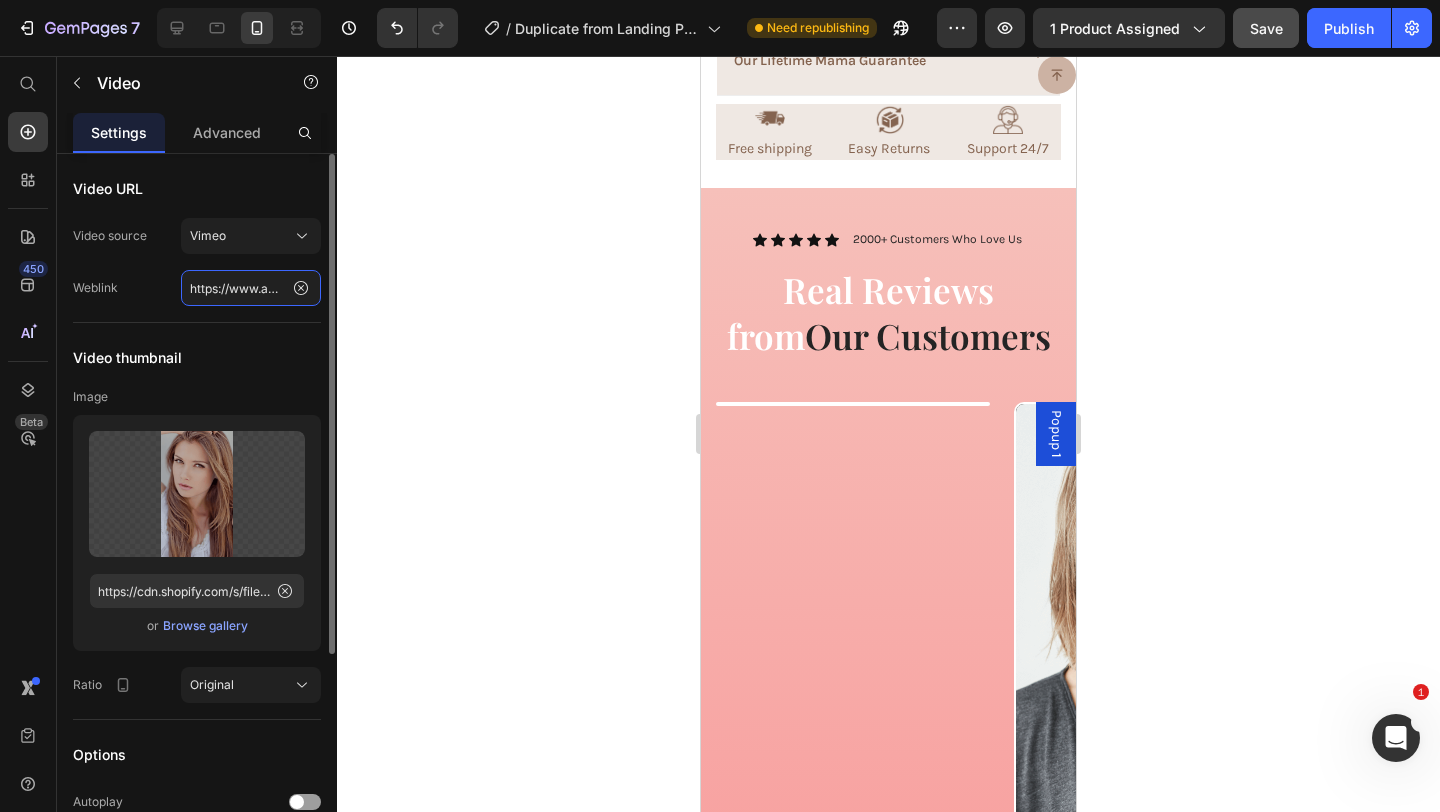 scroll, scrollTop: 0, scrollLeft: 2348, axis: horizontal 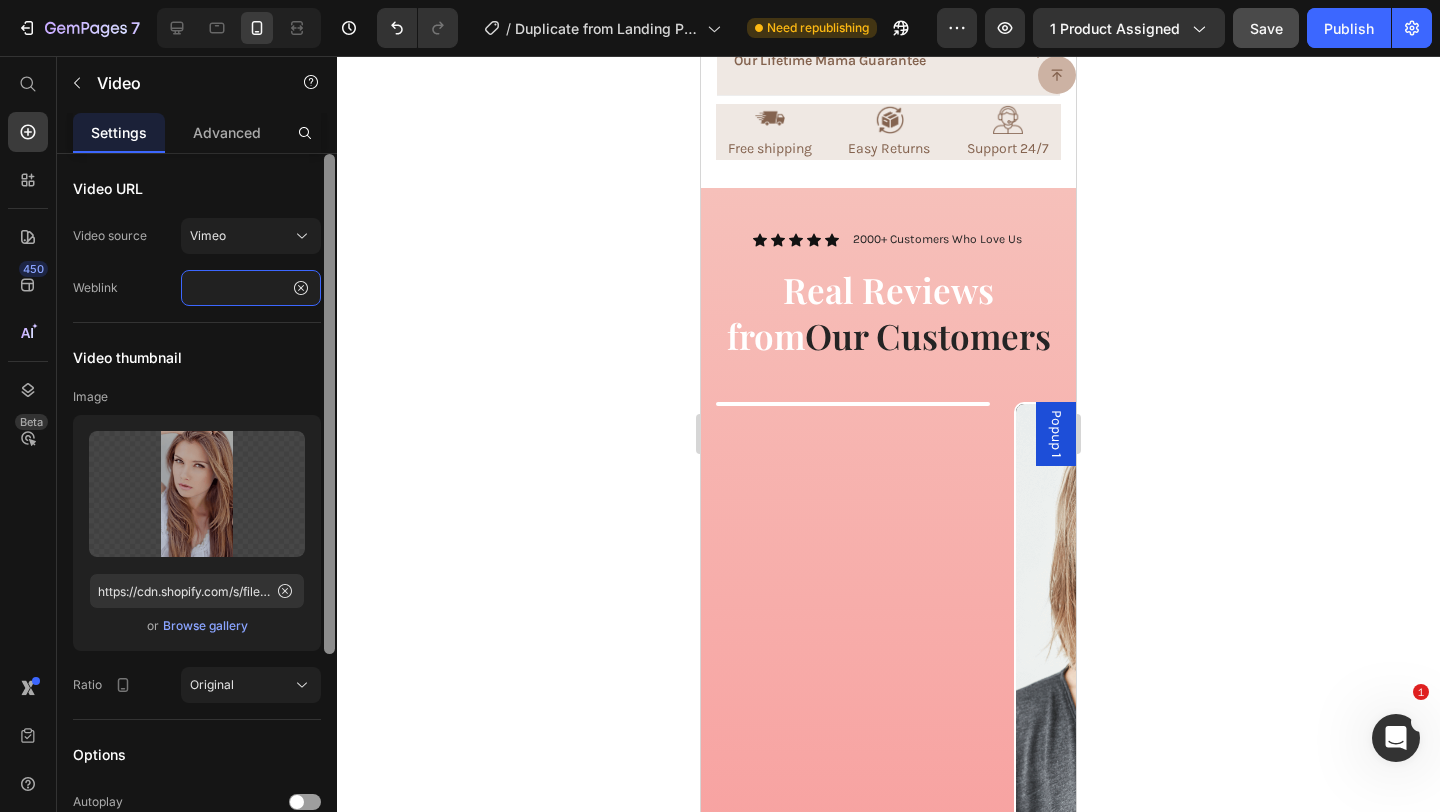 type on "https://www.amazon.com/SHAPERKY-Posture-Corrector-Women-Men/dp/B0FD2RHZKC/ref=pd_rhf_dp_s_pd_sbs_rvi_d_sccl_1_3/141-8270077-9127158?pd_rd_w=0uGsj&content-id=amzn1.sym.6640a844-ab24-4352-ac9b-78899e683a5e&pf_rd_p=6640a844-ab24-4352-ac9b-78899e683a5e&pf_rd_r=WV3FW51YAXAFJ3QBT355&pd_rd_wg=xBu1I&pd_rd_r=8aedb764-3955-4e68-aa03-5bd73212284b&pd_rd_i=B0FD2RHZKC&th=1" 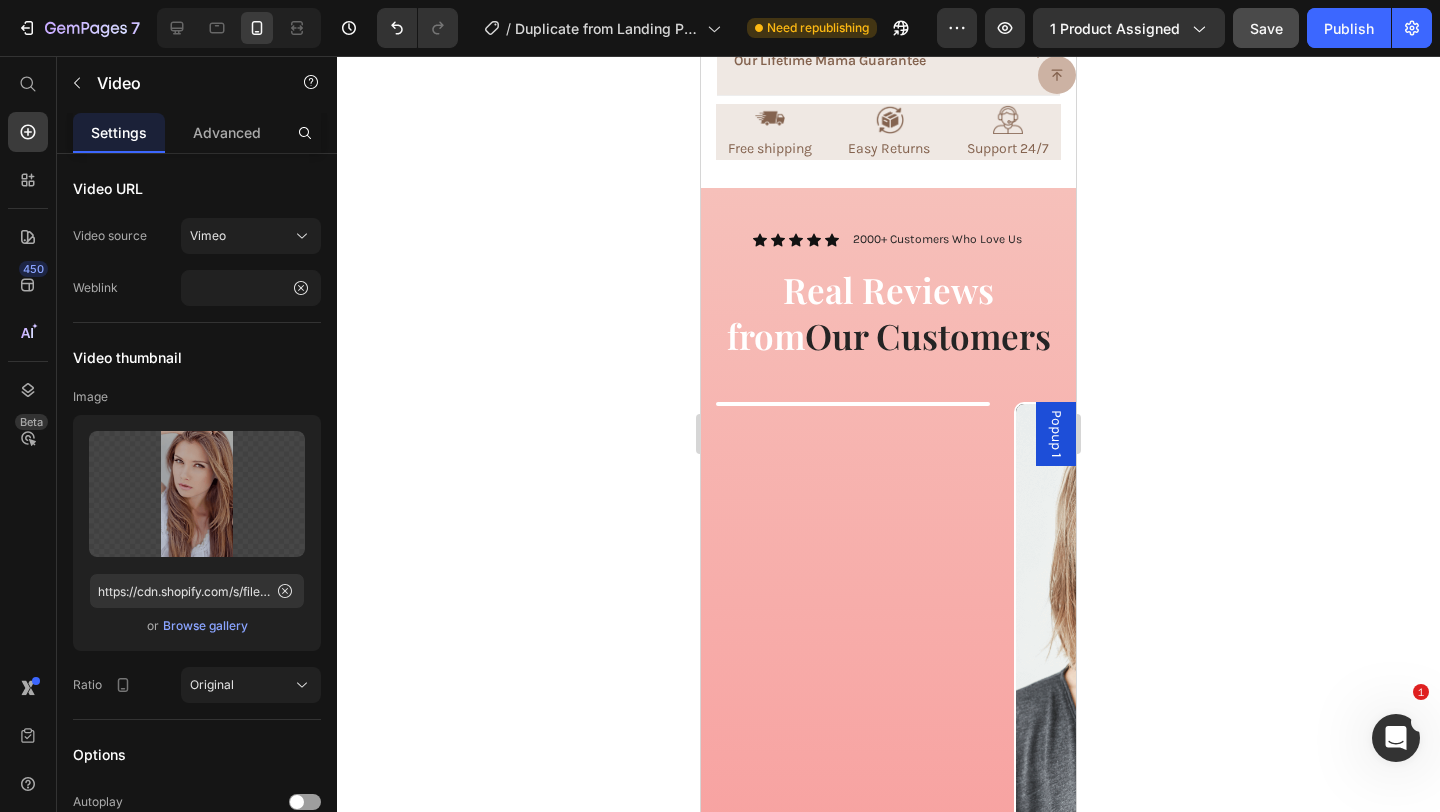 click 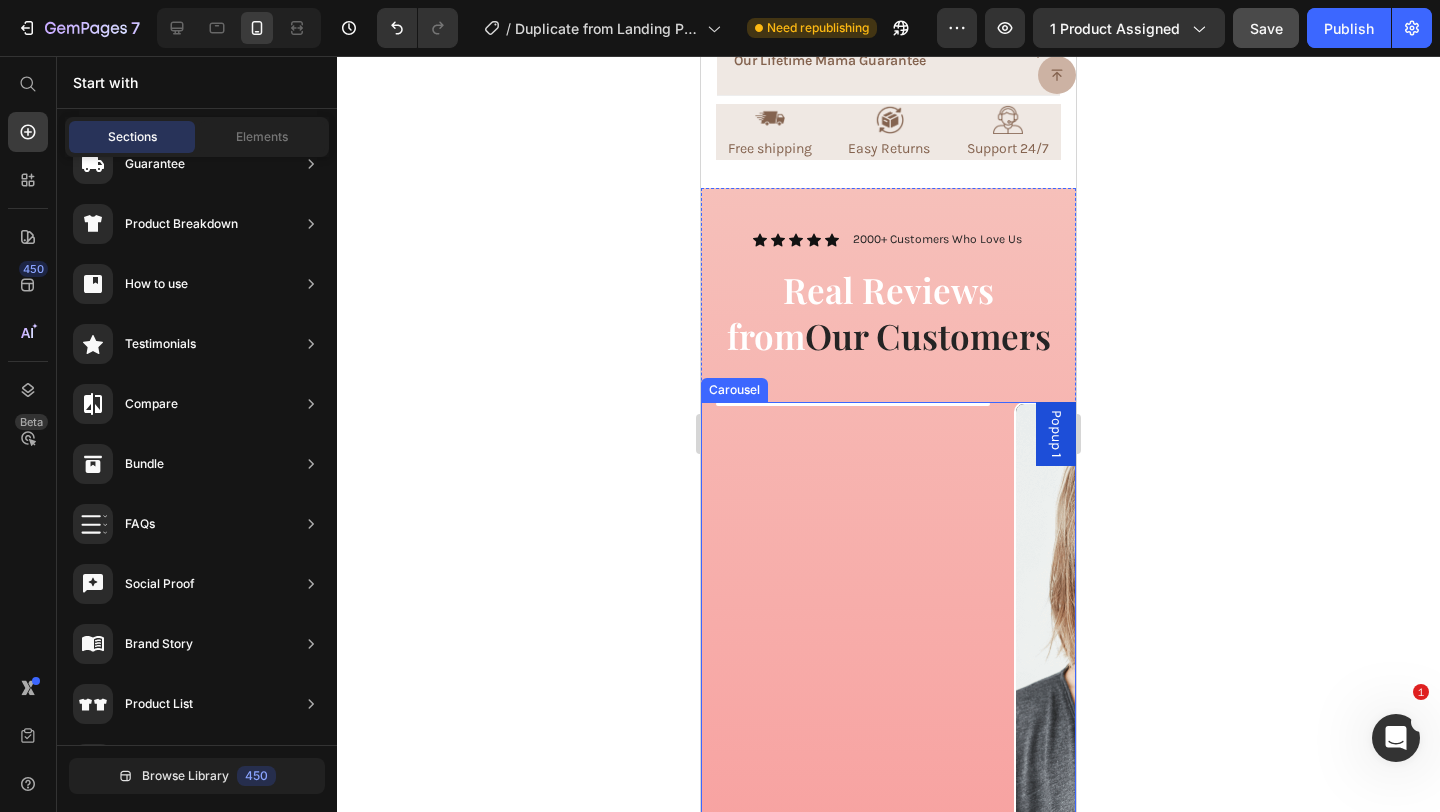 click on "Video" at bounding box center [853, 643] 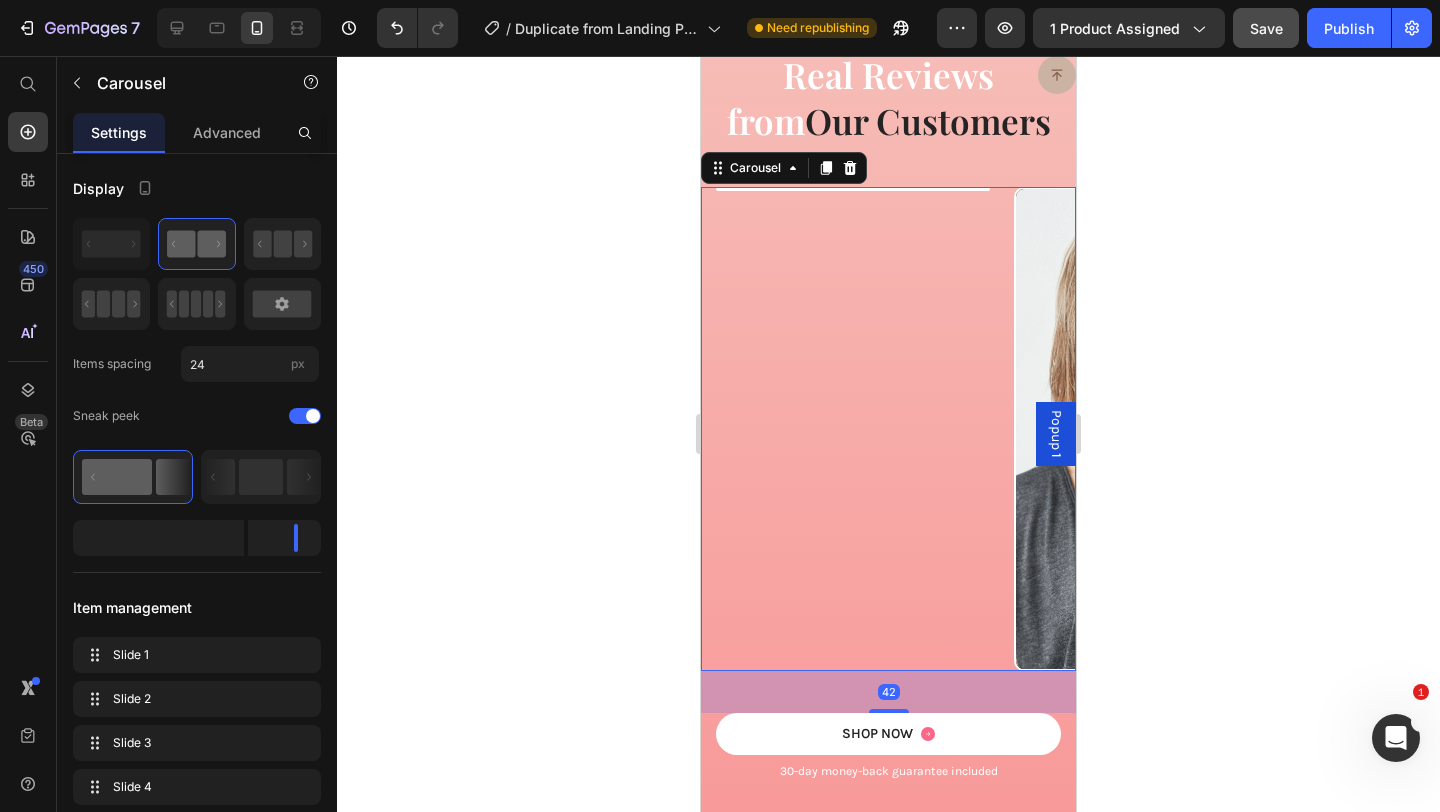 scroll, scrollTop: 2414, scrollLeft: 0, axis: vertical 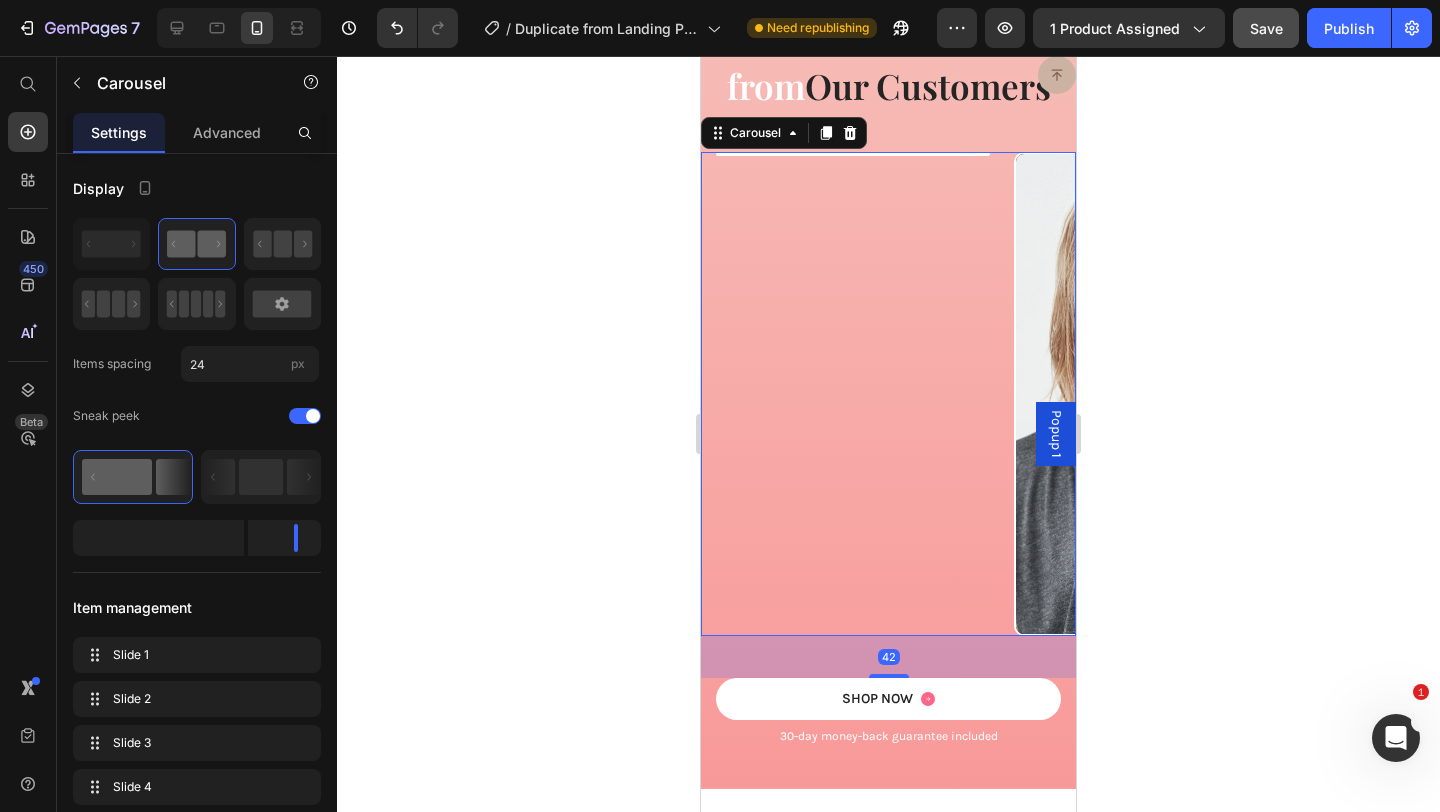 click on "Video" at bounding box center (853, 393) 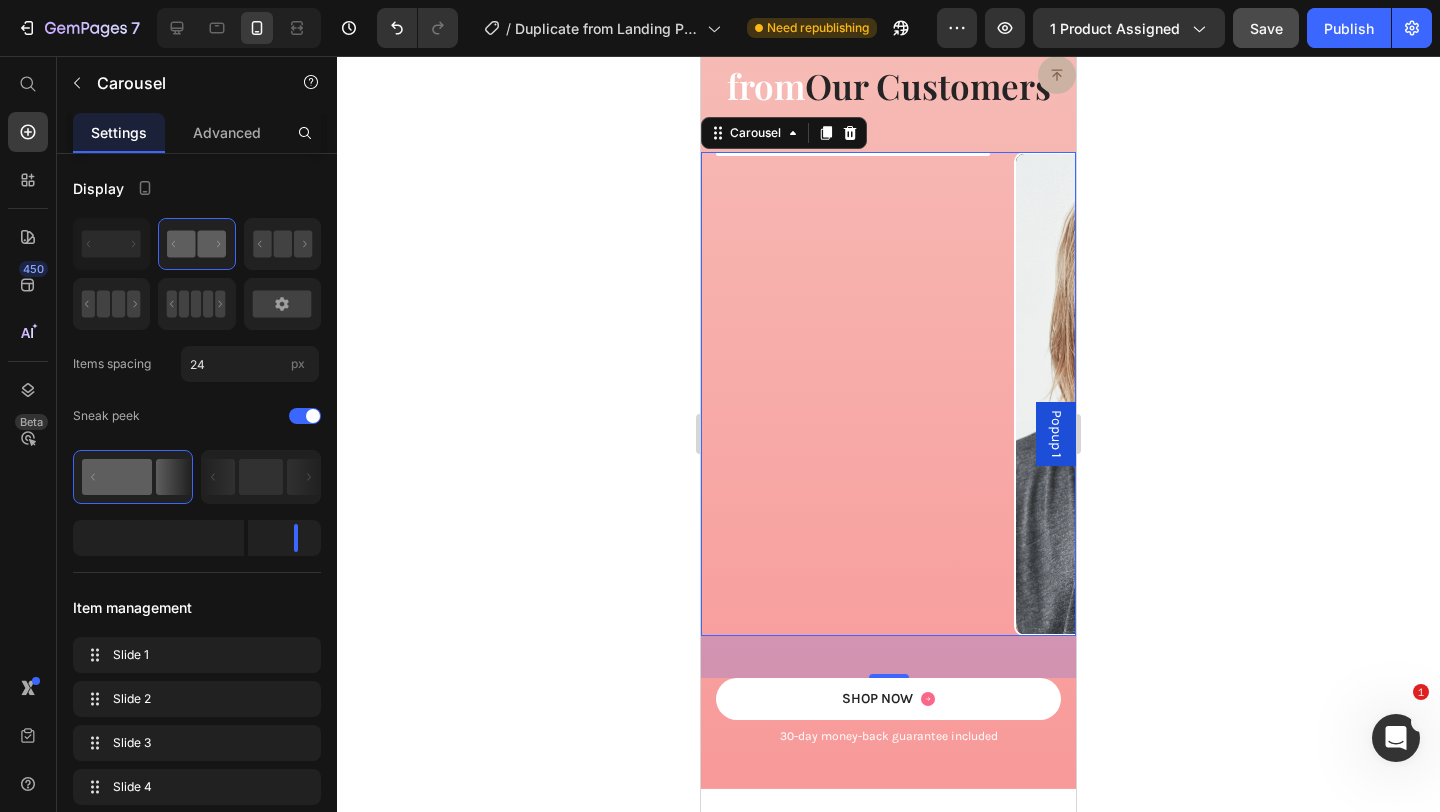 click on "Video" at bounding box center [853, 393] 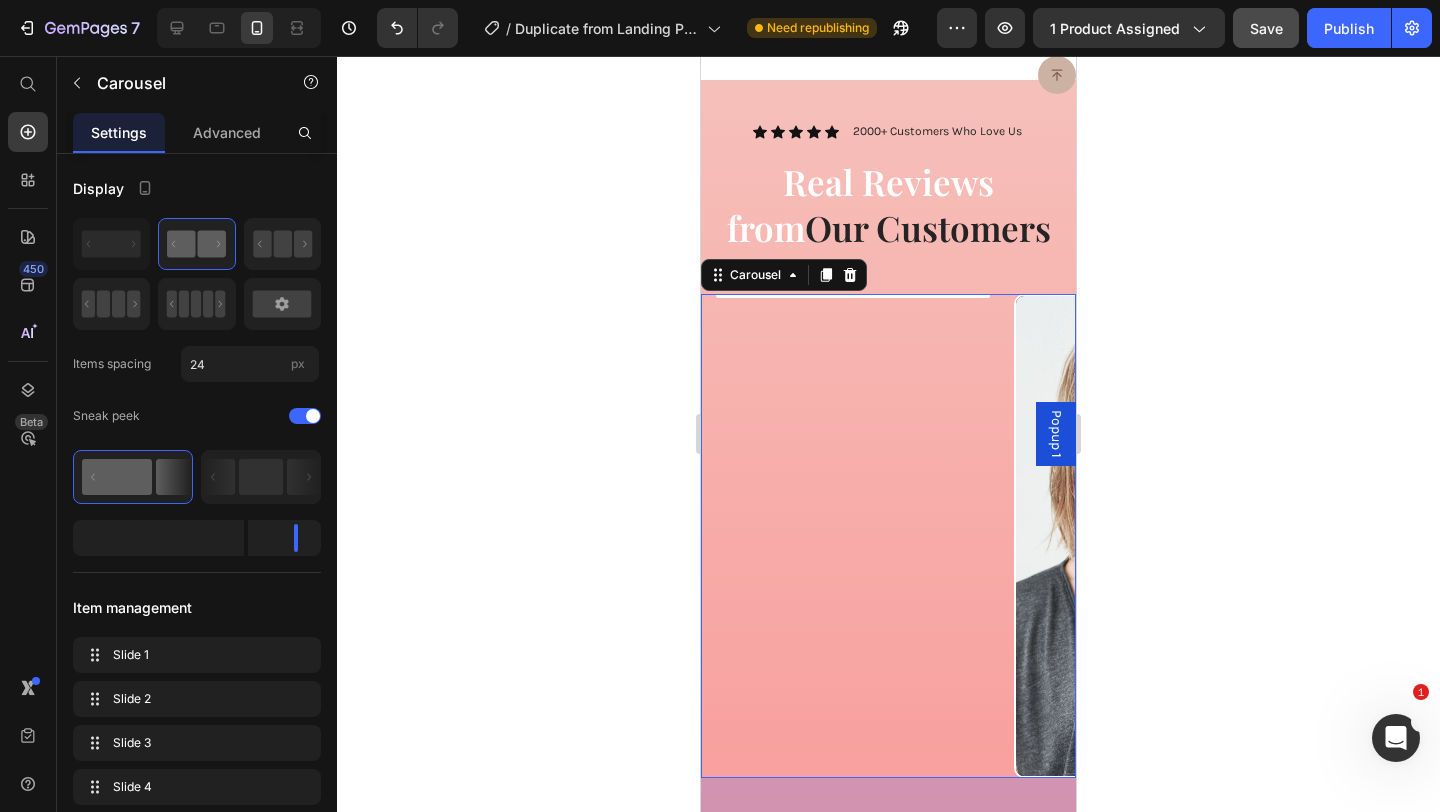 scroll, scrollTop: 2239, scrollLeft: 0, axis: vertical 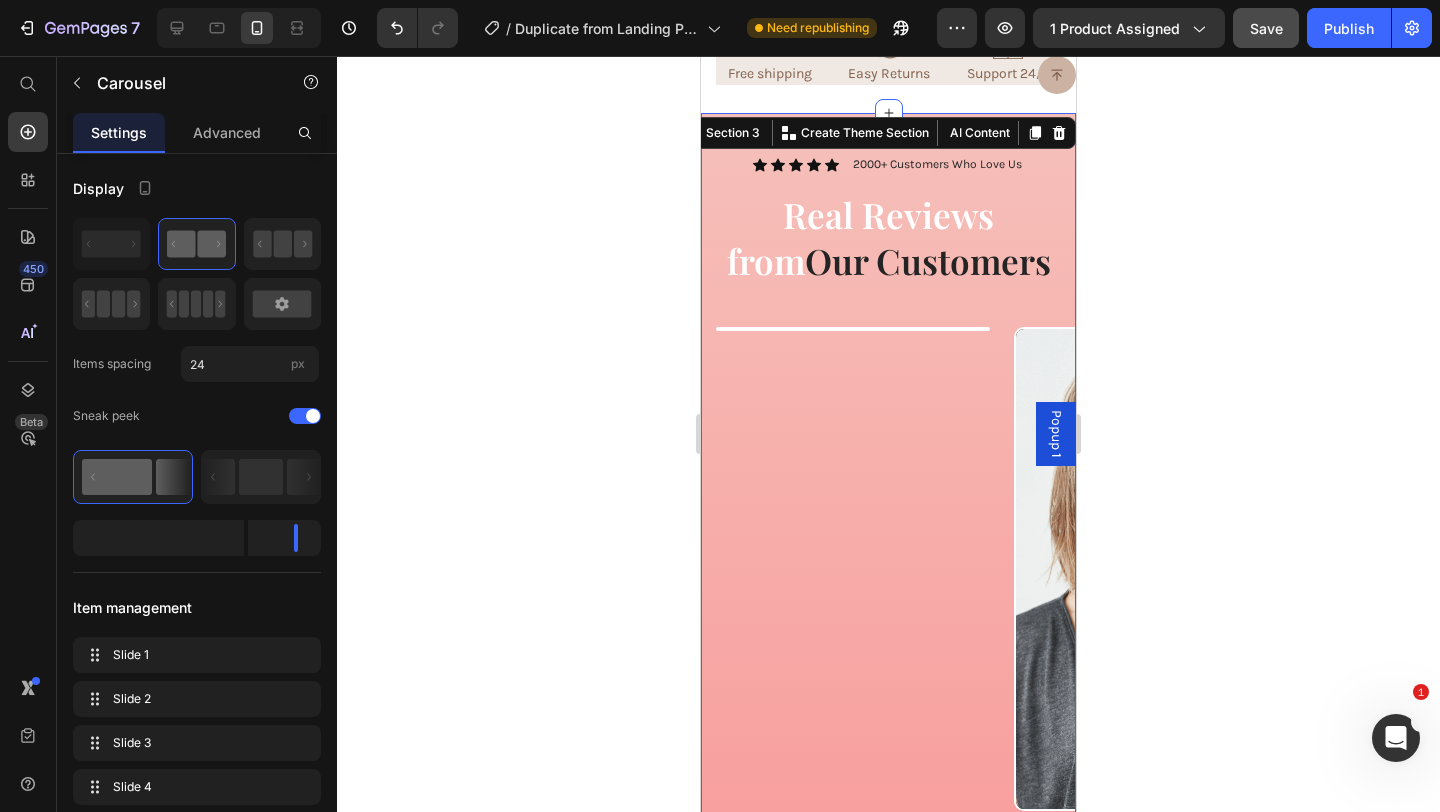 click on "Icon Icon Icon Icon Icon Icon List 2000+ Customers Who Love Us Text Block Row Real Reviews from  Our Customers Heading Row Video Video Video Video Carousel
SHOP NOW Button 30-day money-back guarantee included  Text Block Row Section 3   You can create reusable sections Create Theme Section AI Content Write with GemAI What would you like to describe here? Tone and Voice Persuasive Product Show more Generate" at bounding box center (888, 538) 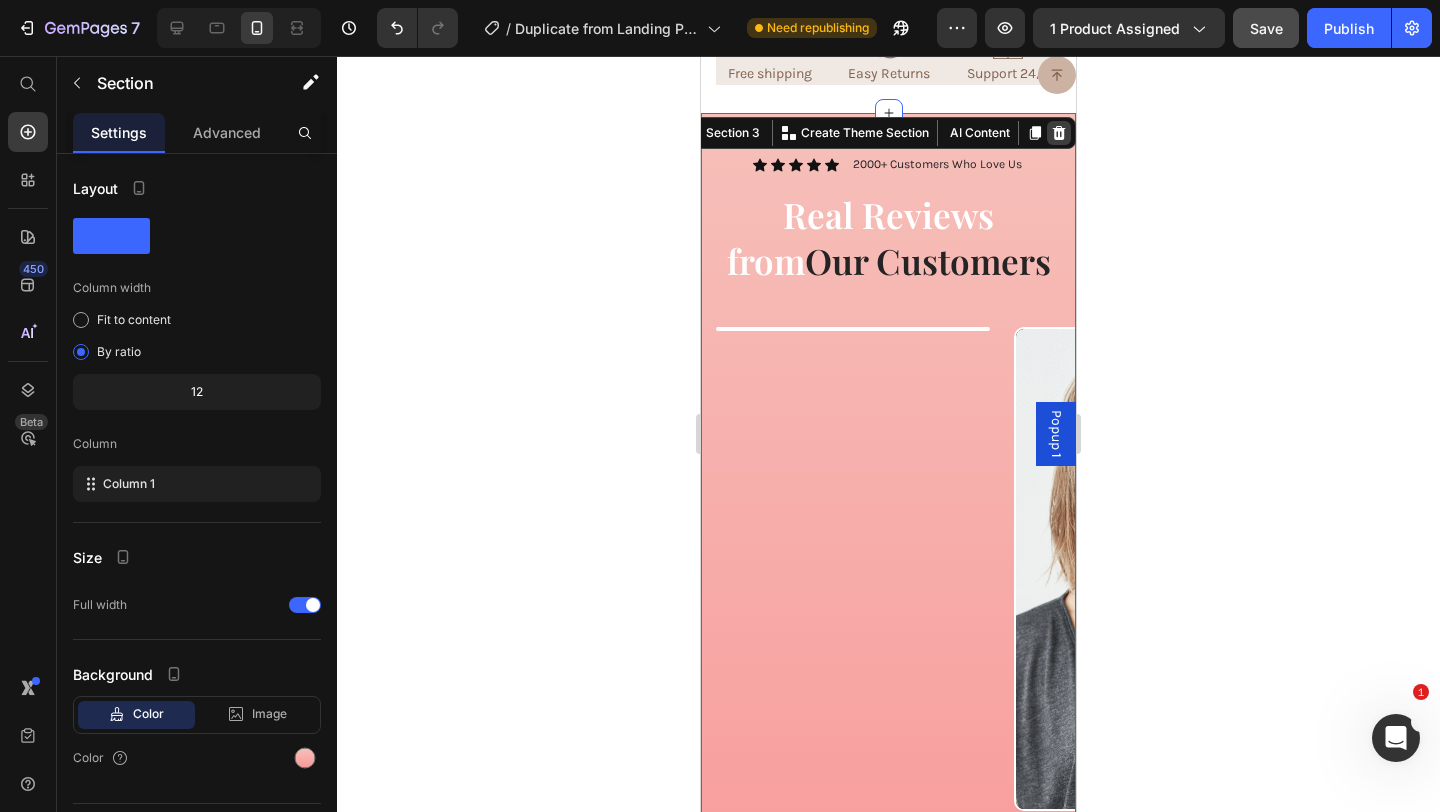 click 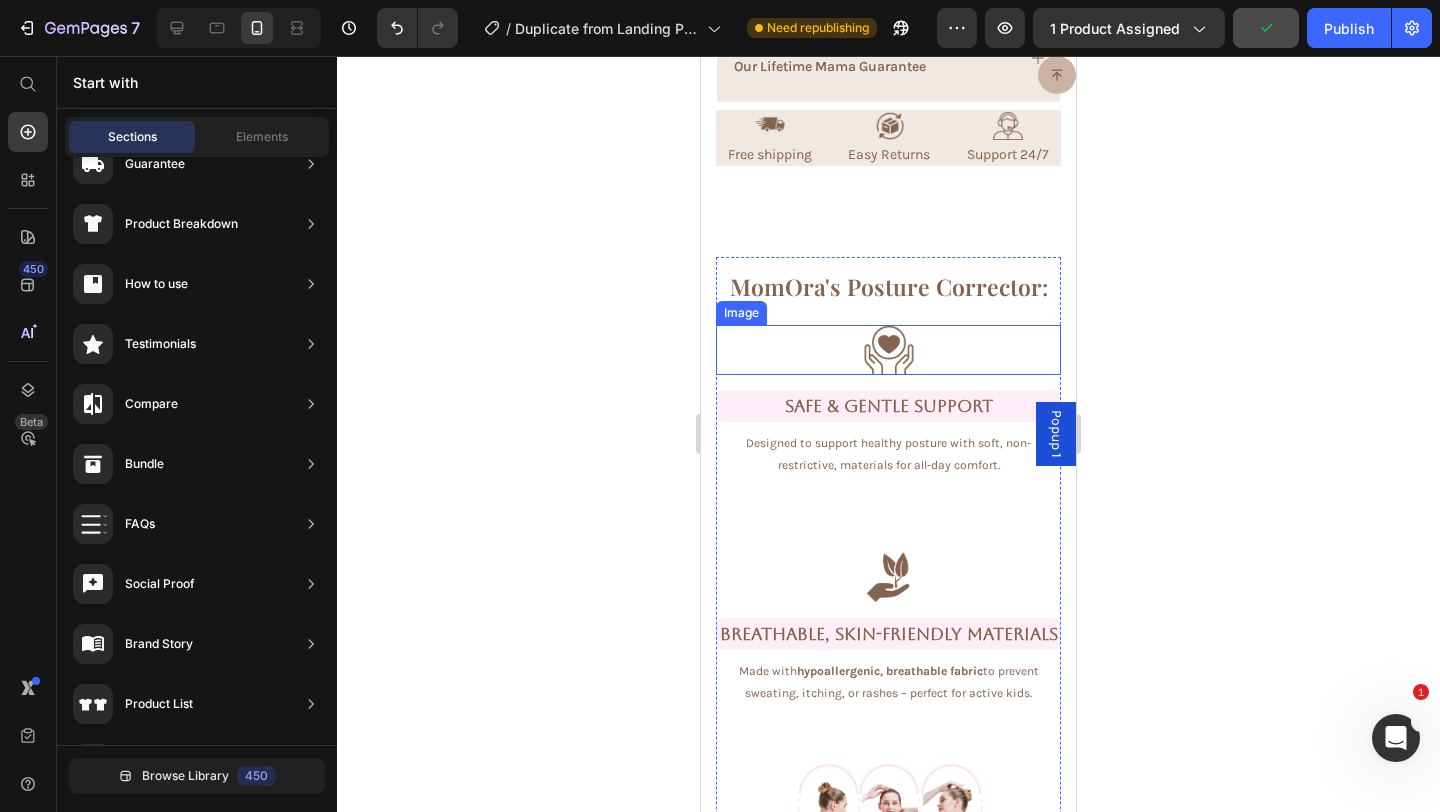 scroll, scrollTop: 2134, scrollLeft: 0, axis: vertical 